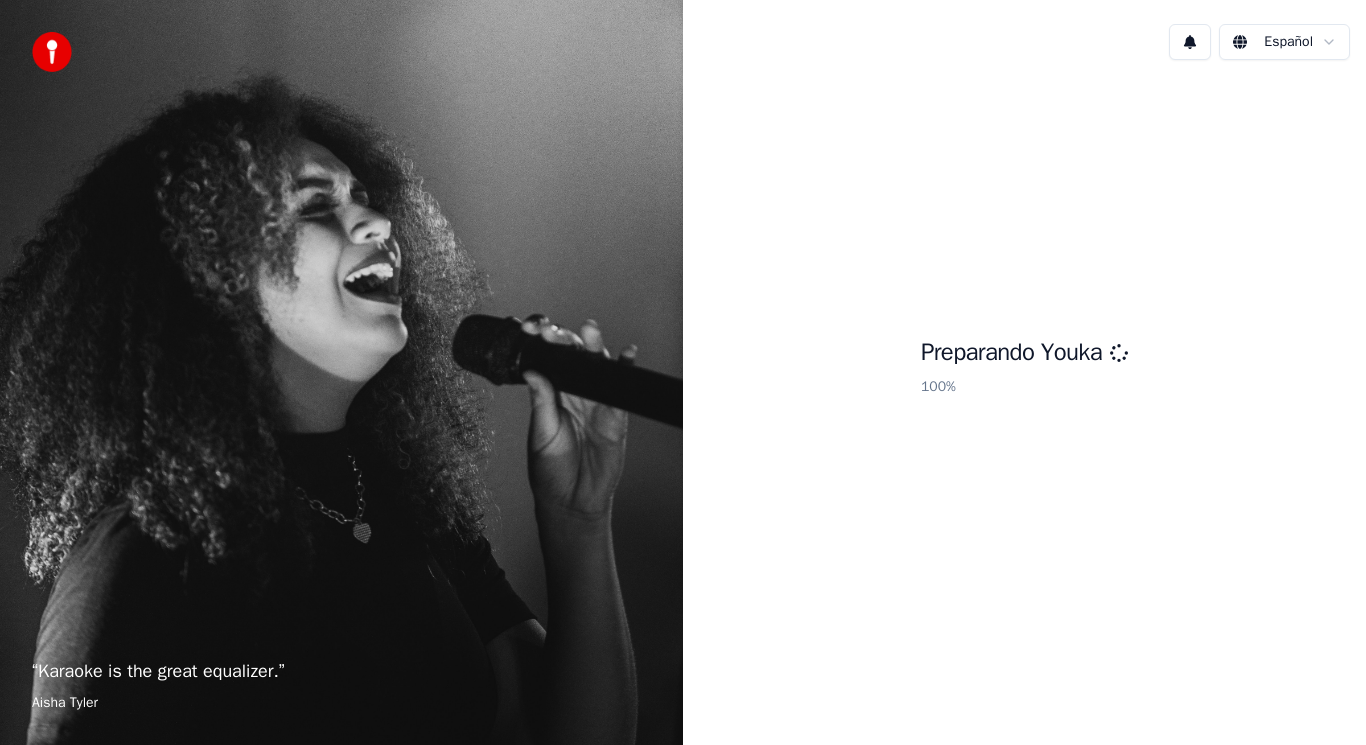 scroll, scrollTop: 0, scrollLeft: 0, axis: both 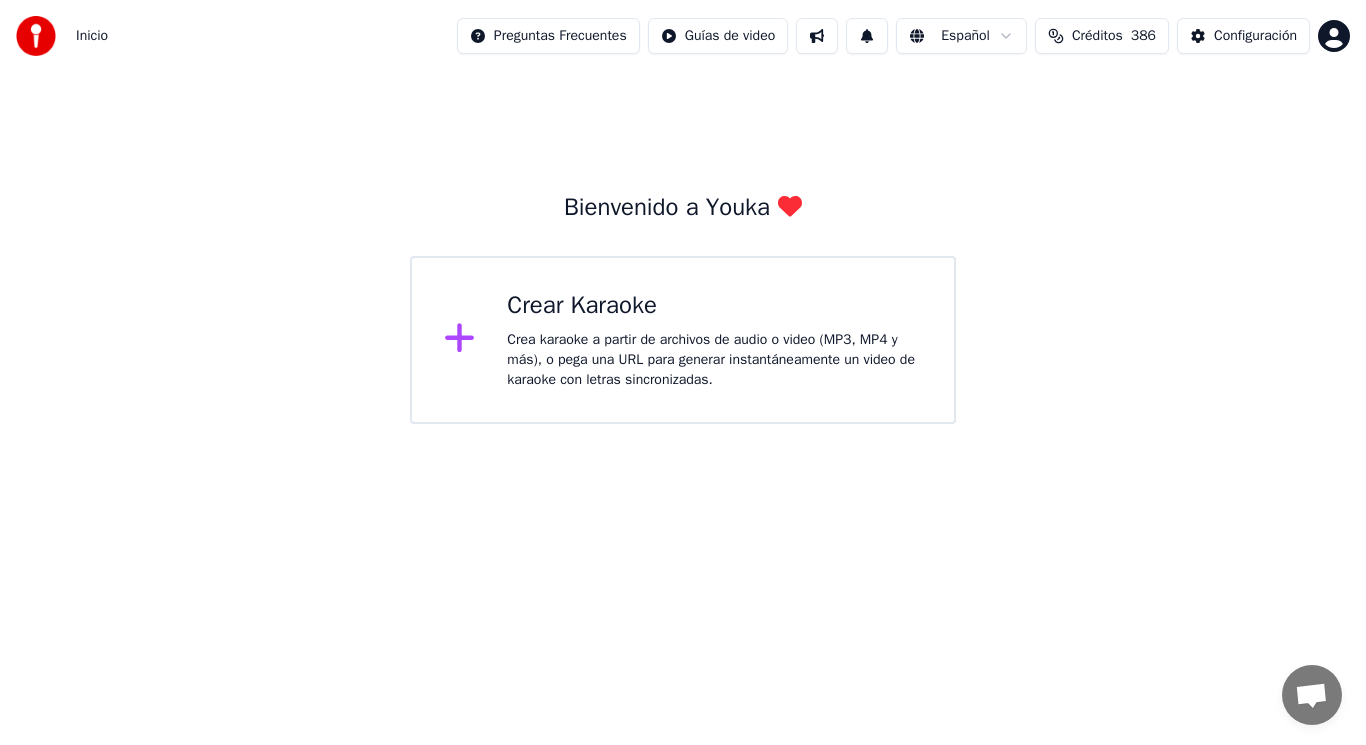 click on "Crea karaoke a partir de archivos de audio o video (MP3, MP4 y más), o pega una URL para generar instantáneamente un video de karaoke con letras sincronizadas." at bounding box center [714, 360] 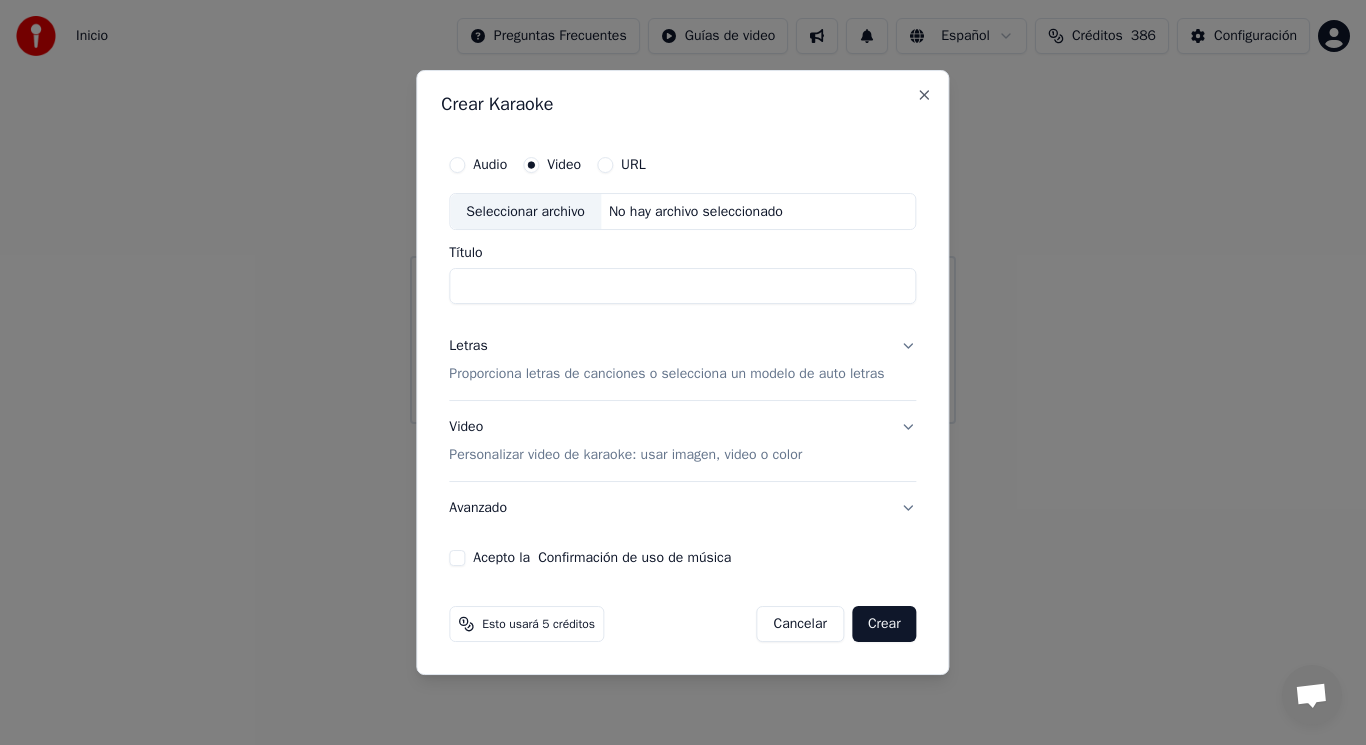 click on "Seleccionar archivo" at bounding box center (525, 212) 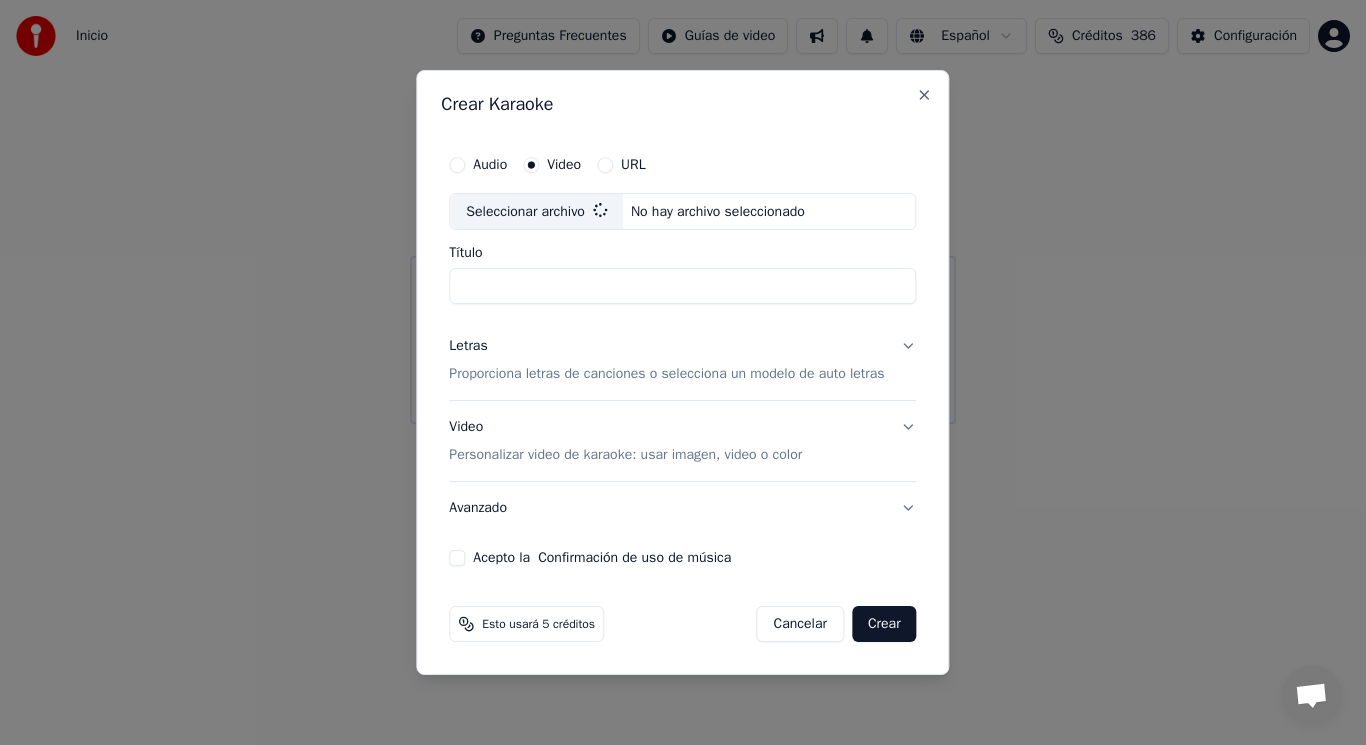 type on "**********" 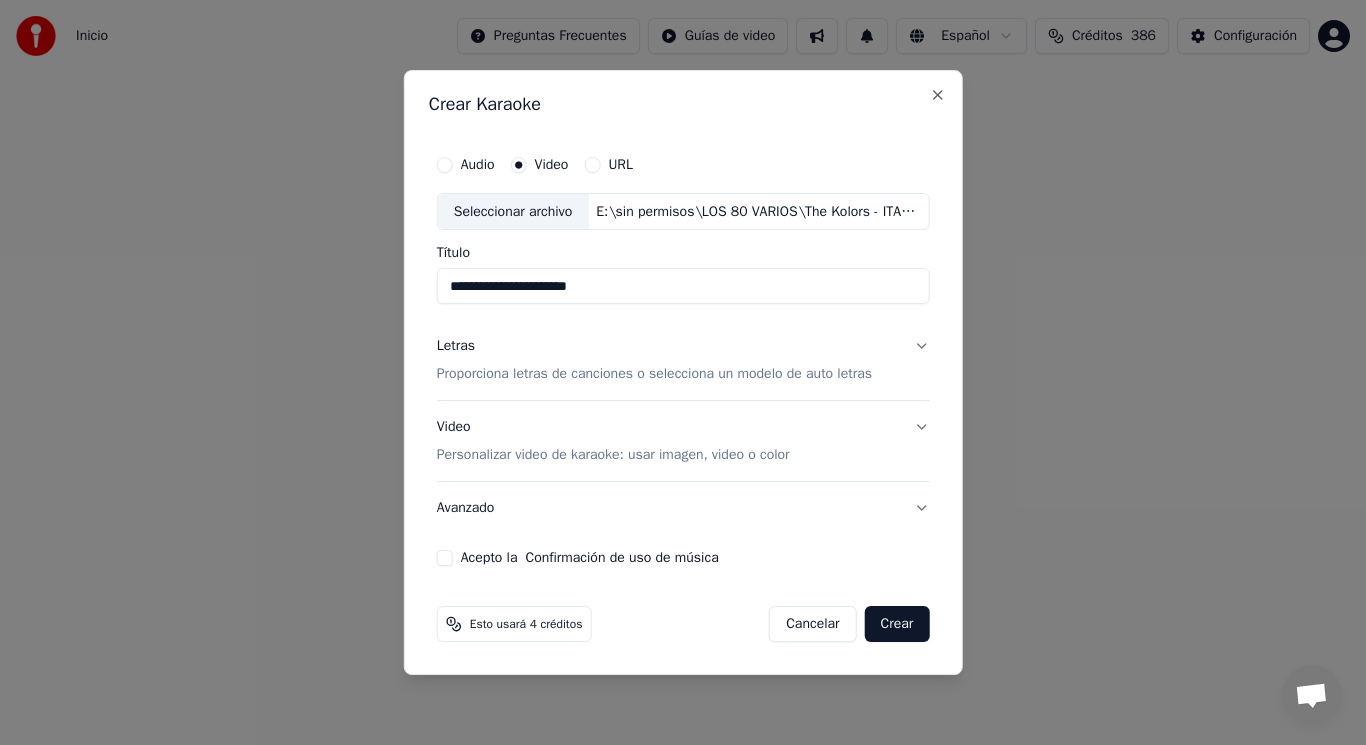 click on "Letras Proporciona letras de canciones o selecciona un modelo de auto letras" at bounding box center (683, 361) 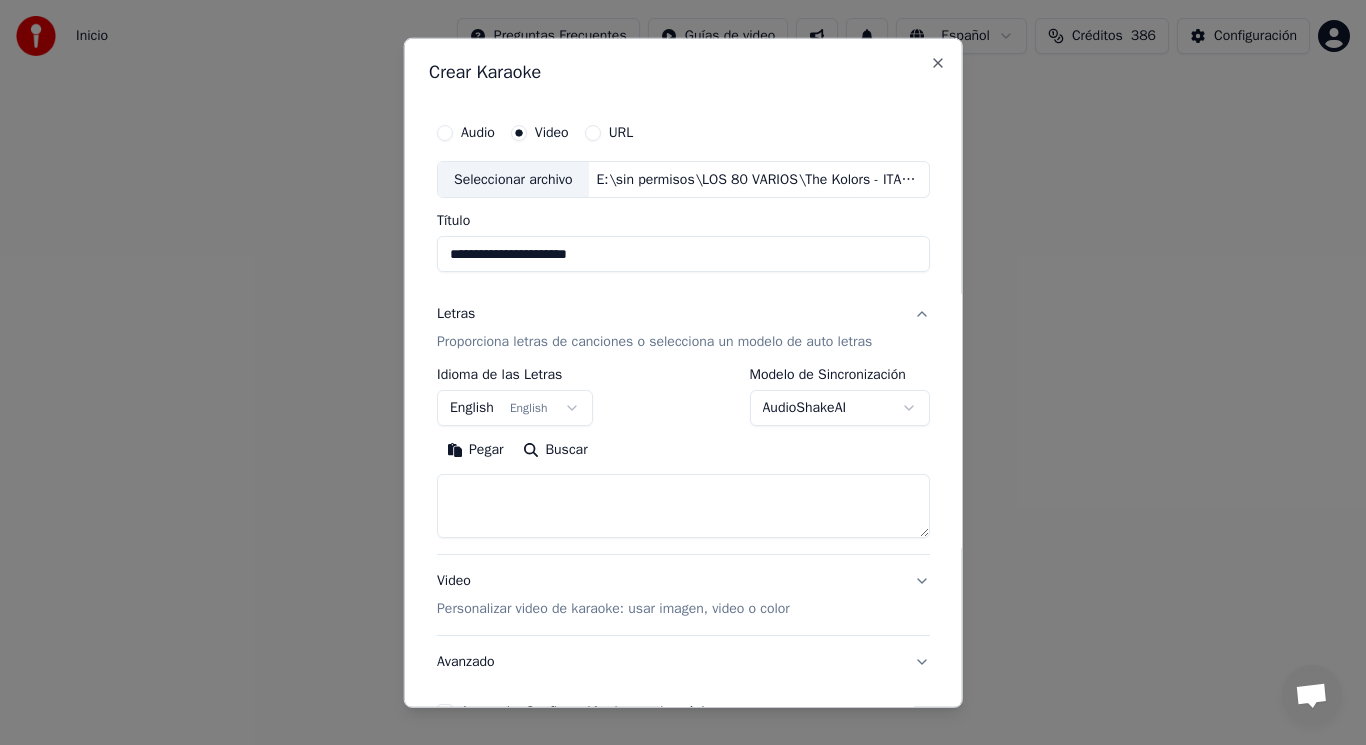 click on "English English" at bounding box center [515, 408] 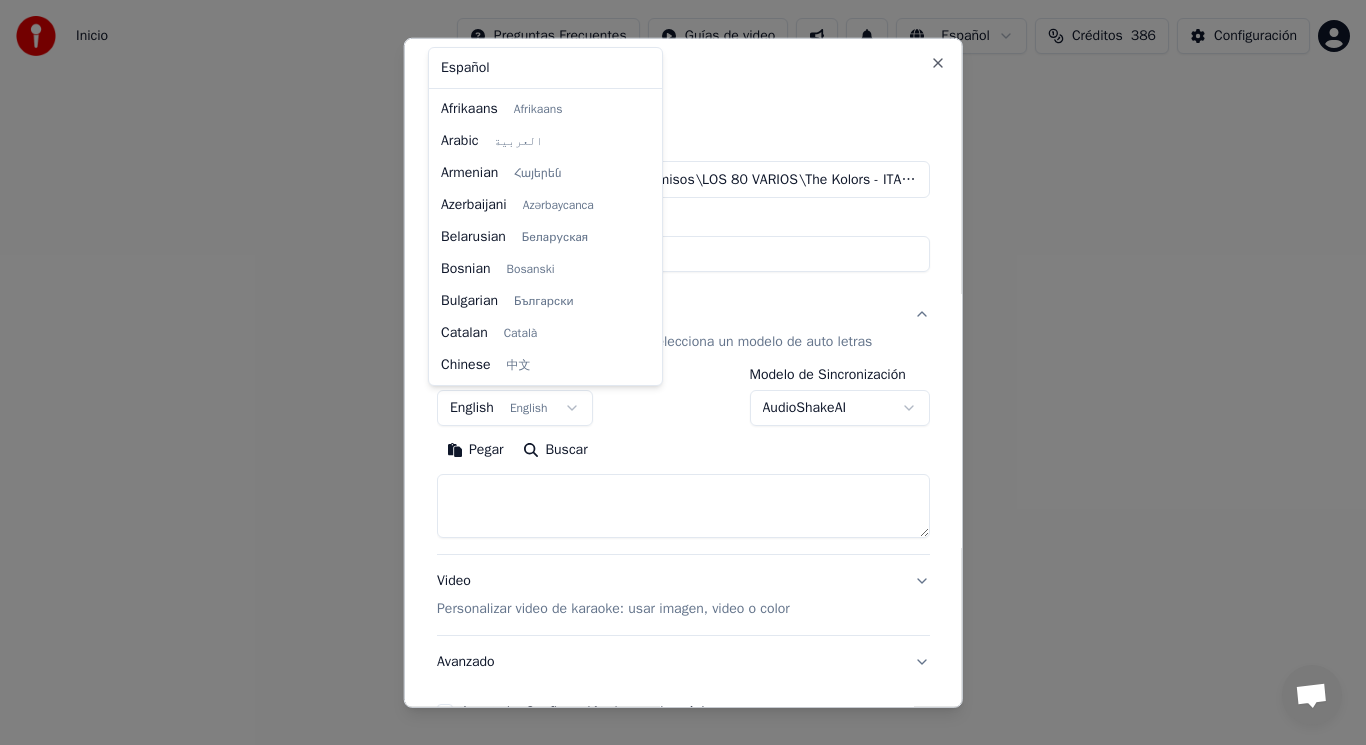 scroll, scrollTop: 160, scrollLeft: 0, axis: vertical 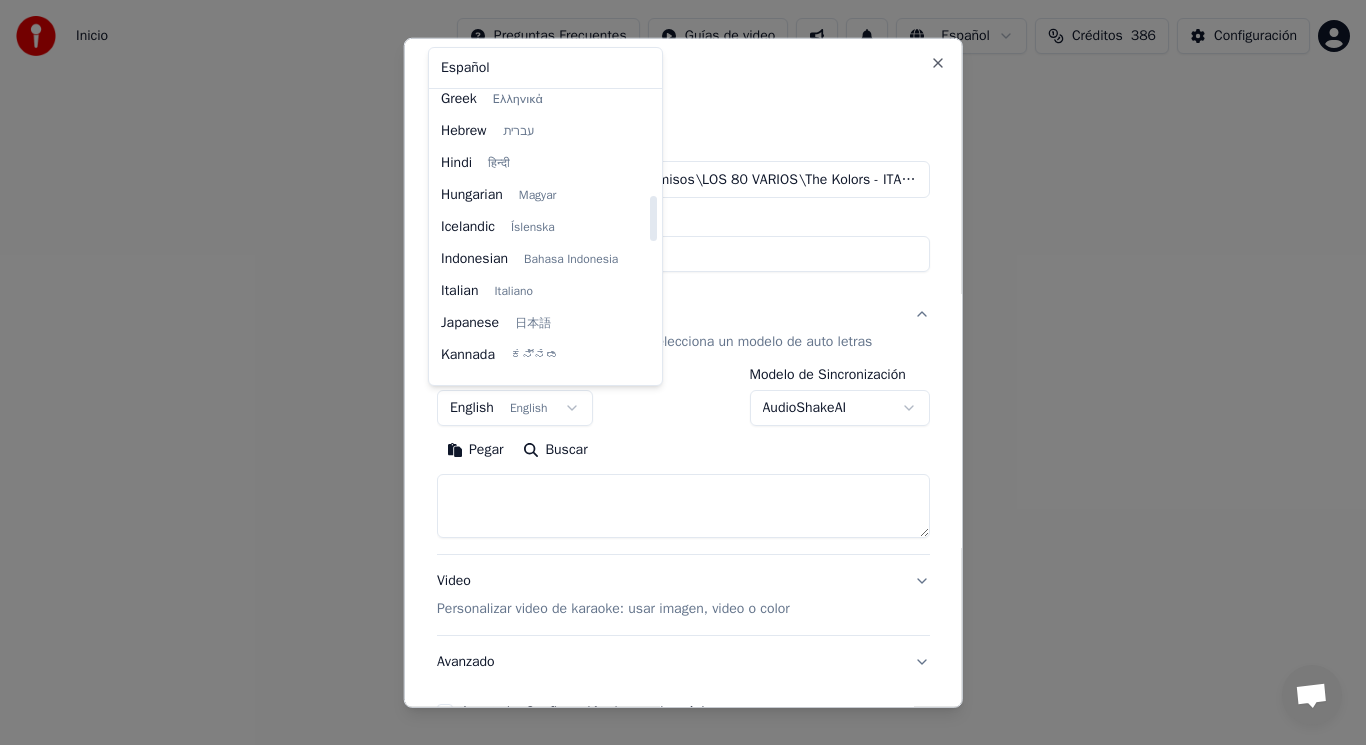 drag, startPoint x: 652, startPoint y: 136, endPoint x: 653, endPoint y: 213, distance: 77.00649 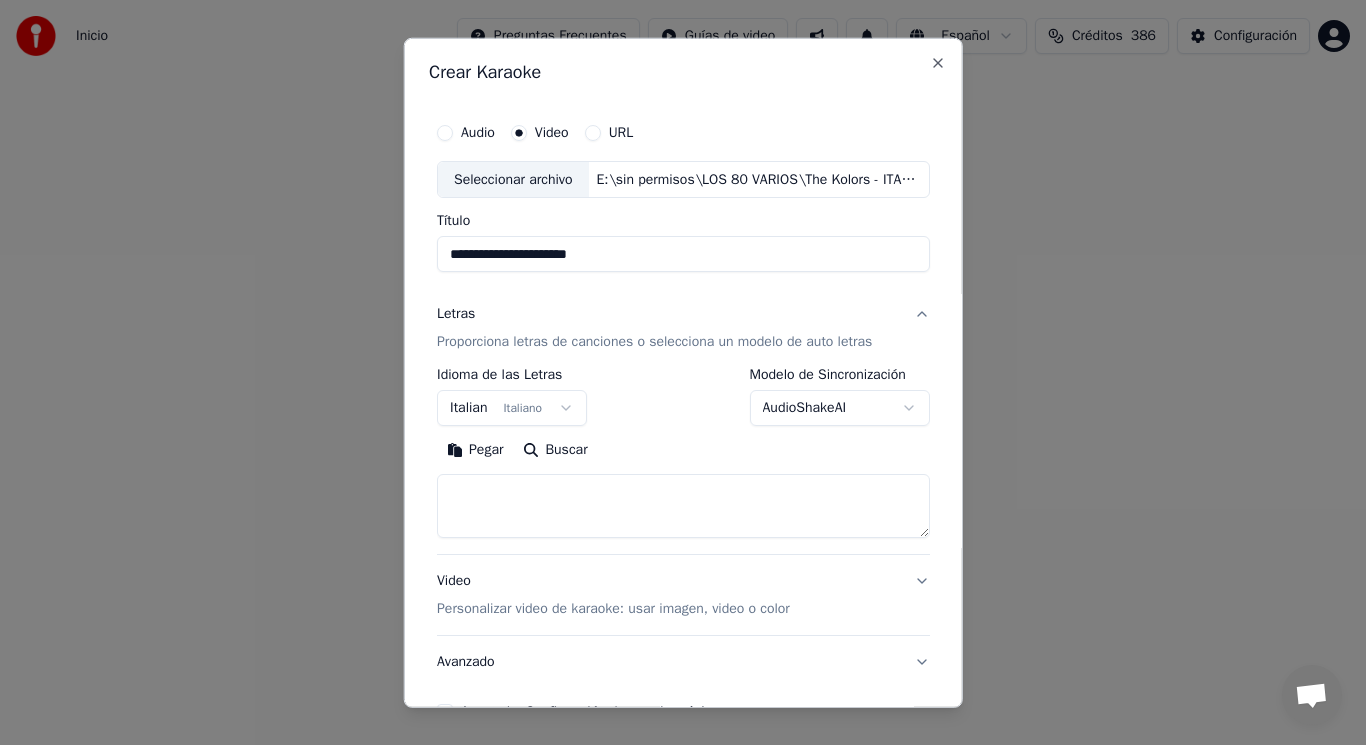 click at bounding box center (683, 506) 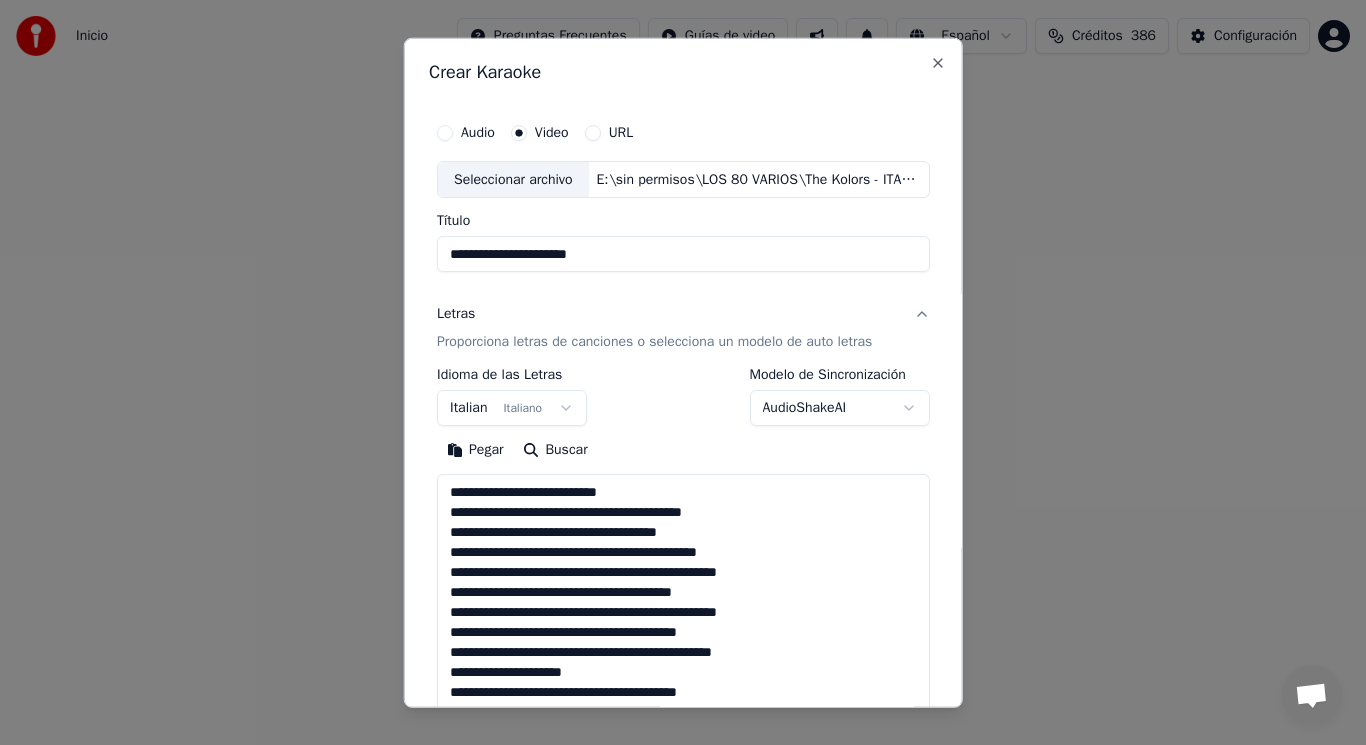 scroll, scrollTop: 905, scrollLeft: 0, axis: vertical 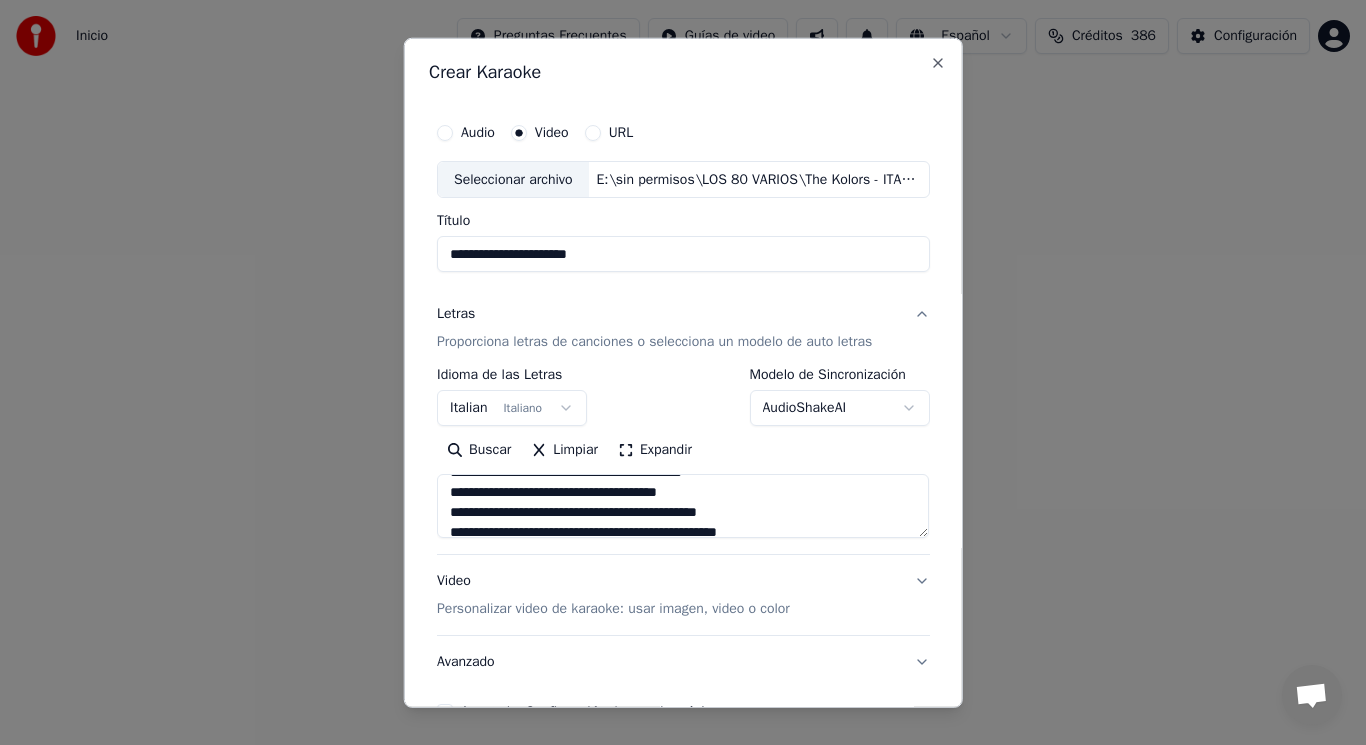 click at bounding box center (683, 506) 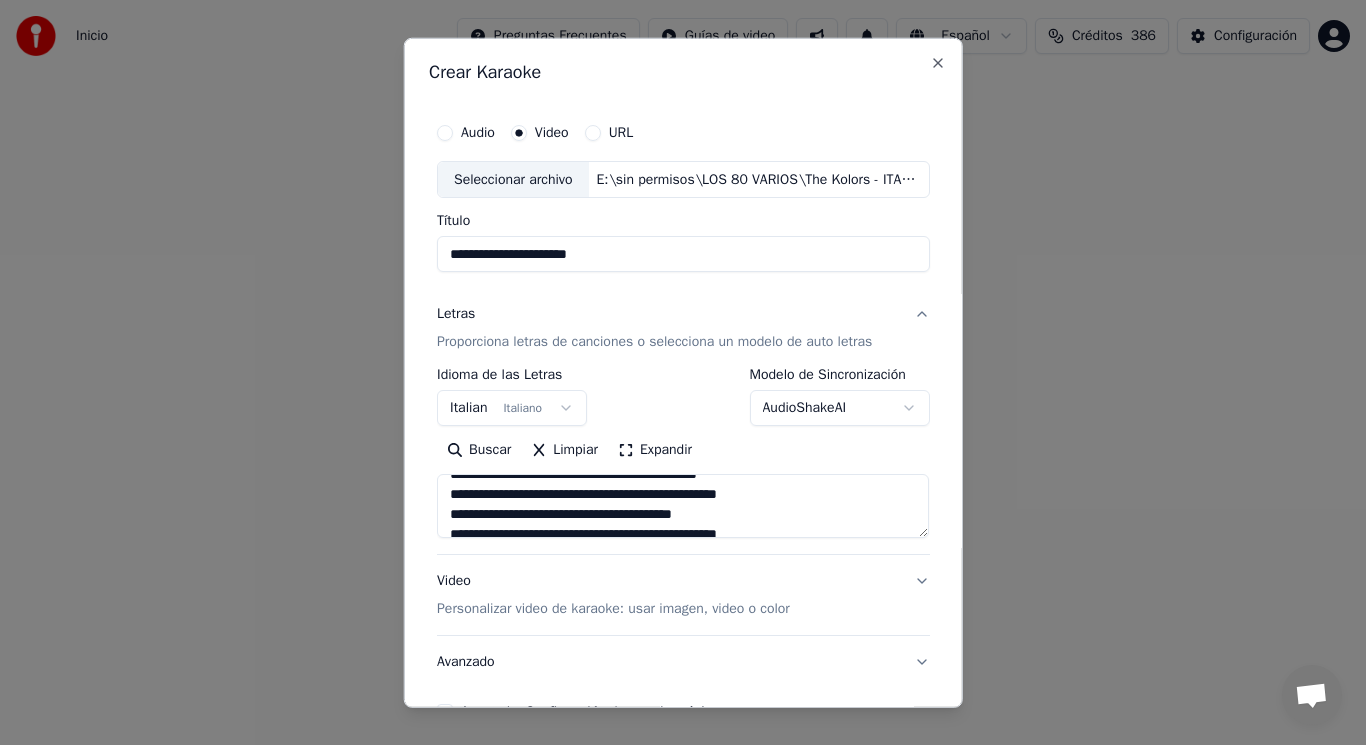scroll, scrollTop: 80, scrollLeft: 0, axis: vertical 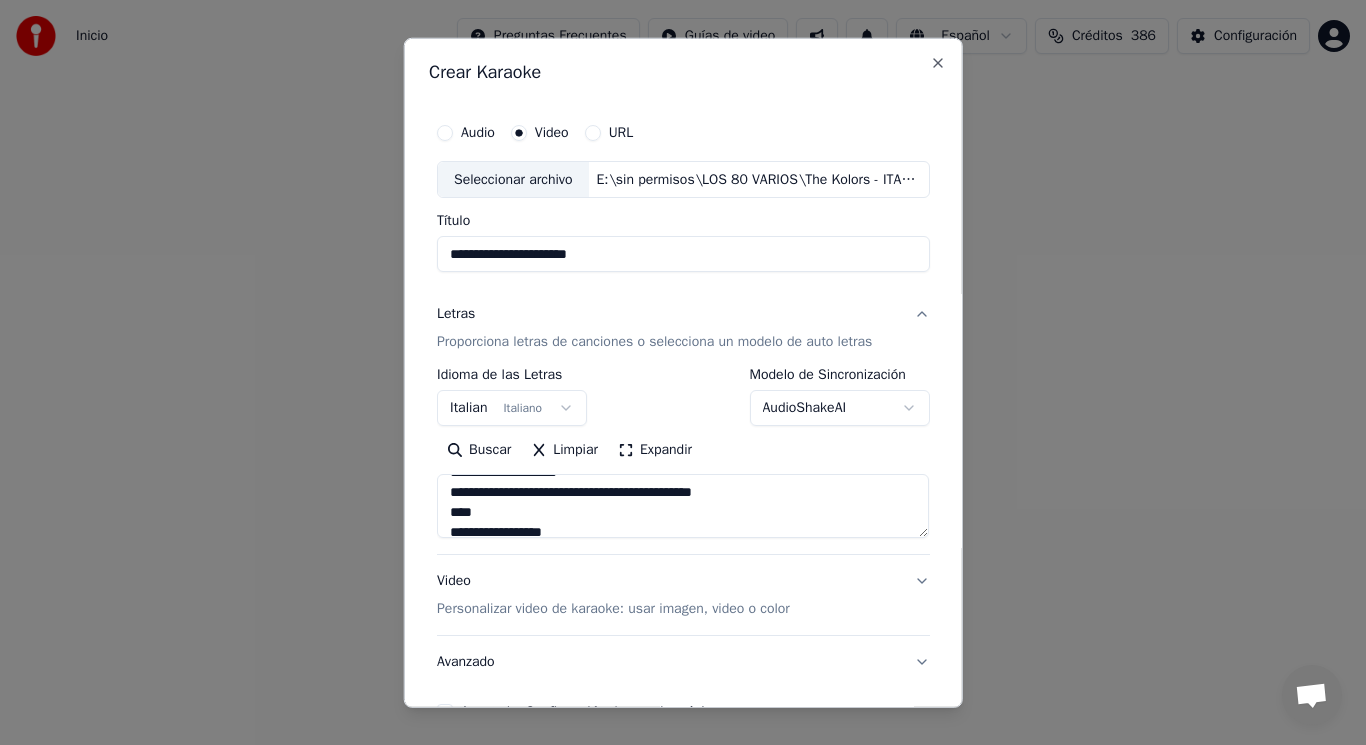 click at bounding box center (683, 506) 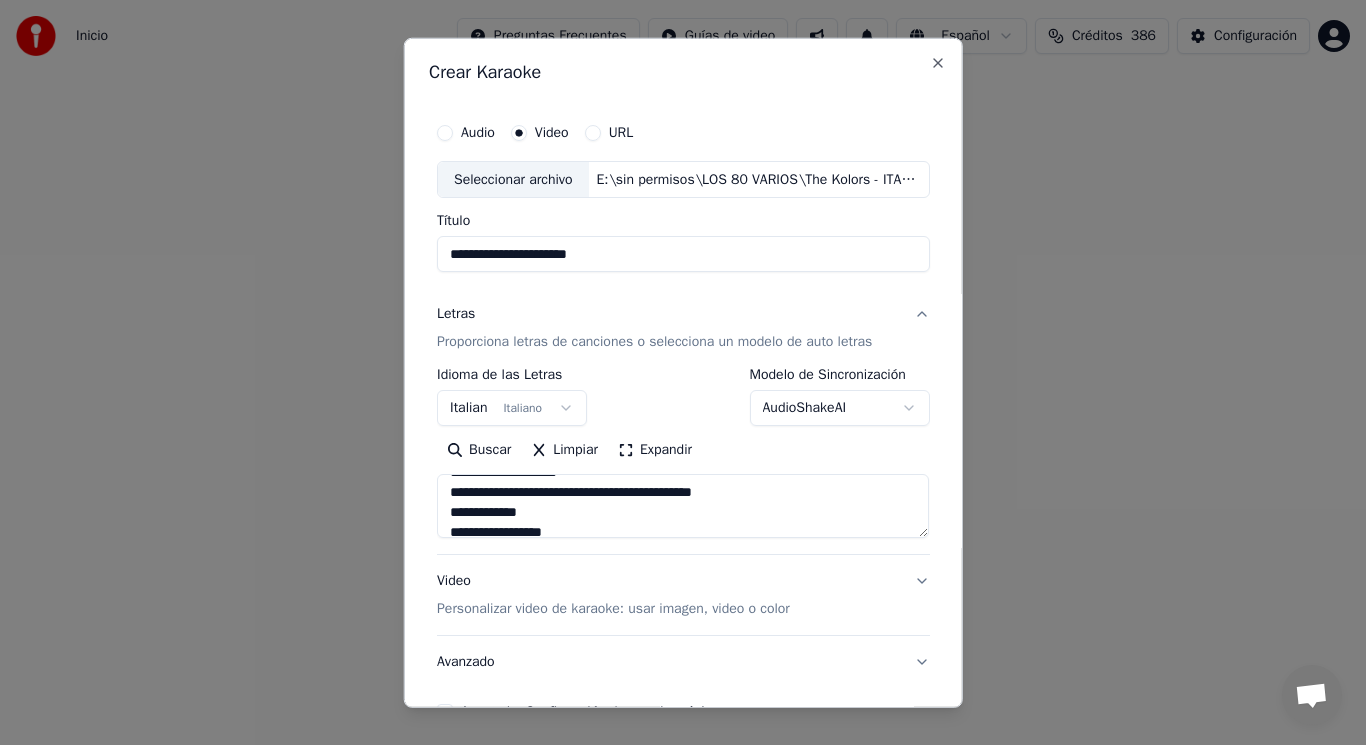 scroll, scrollTop: 280, scrollLeft: 0, axis: vertical 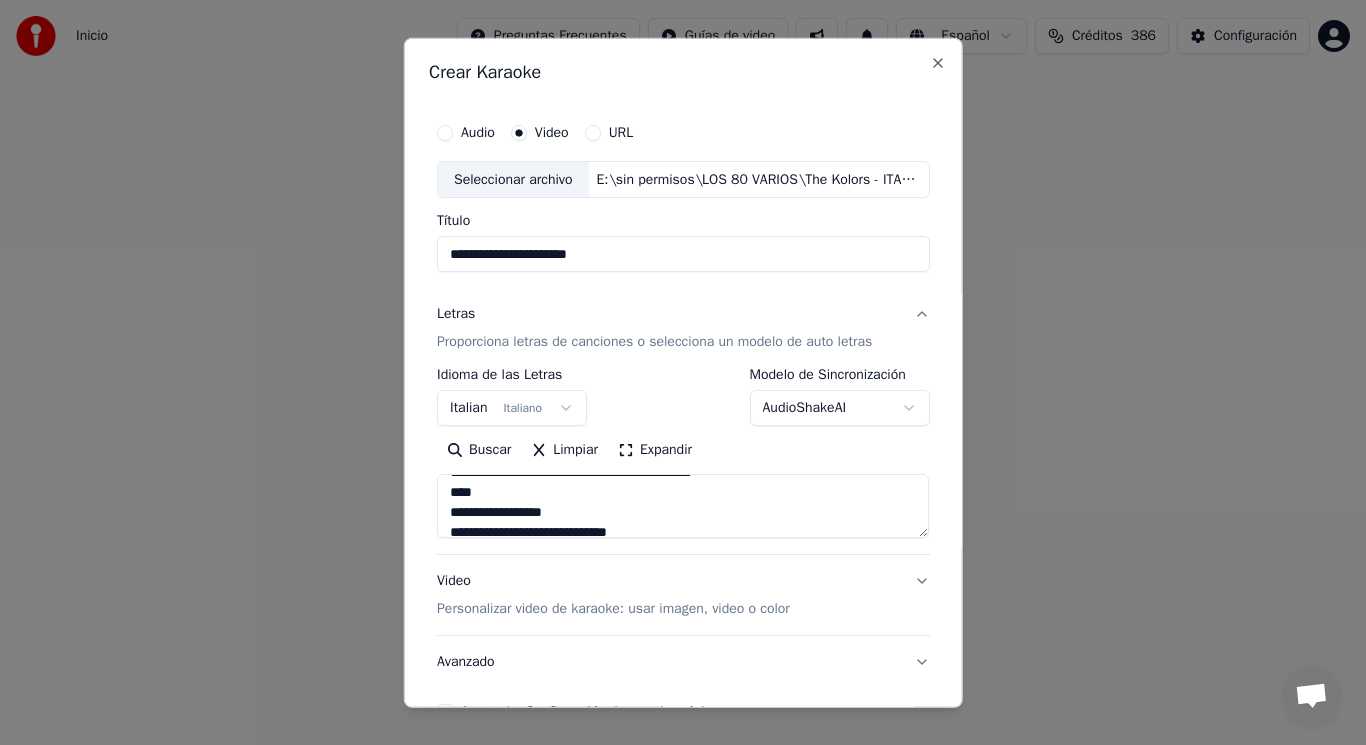 click at bounding box center (683, 506) 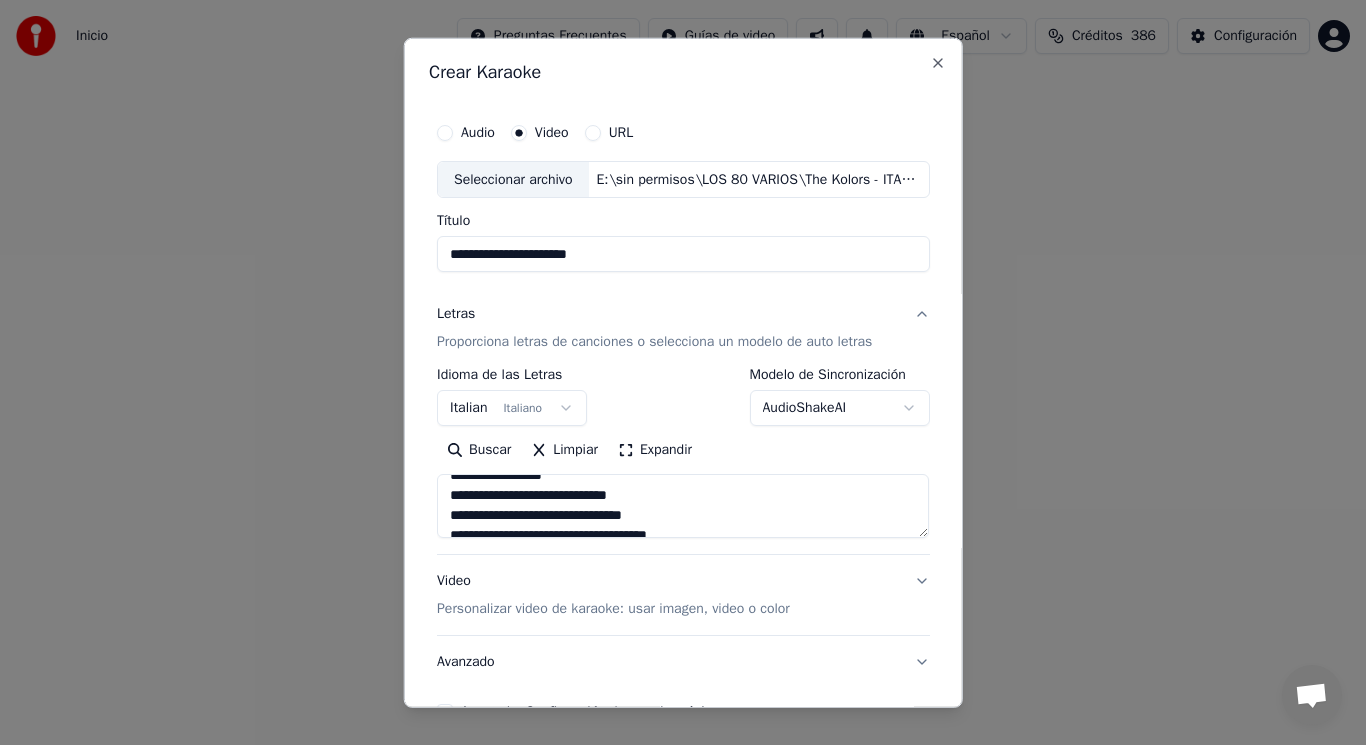 scroll, scrollTop: 640, scrollLeft: 0, axis: vertical 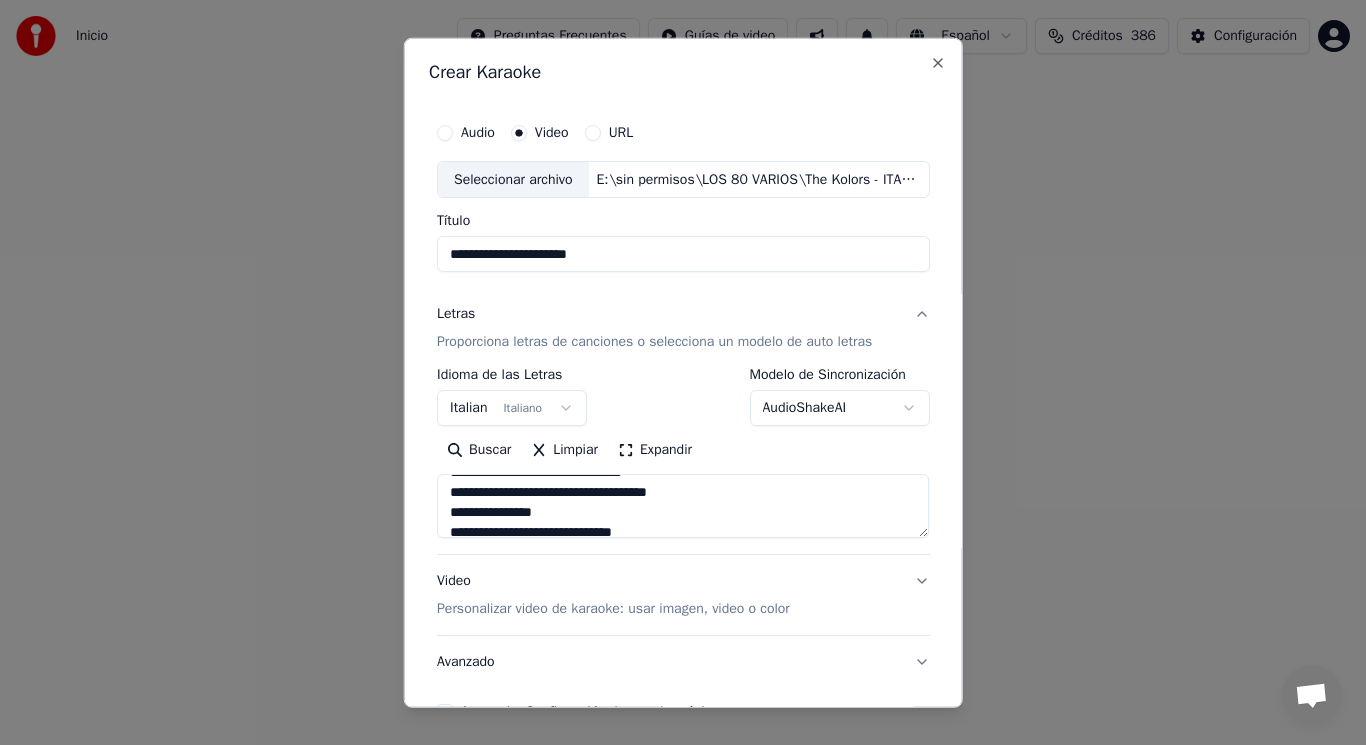 click at bounding box center (683, 506) 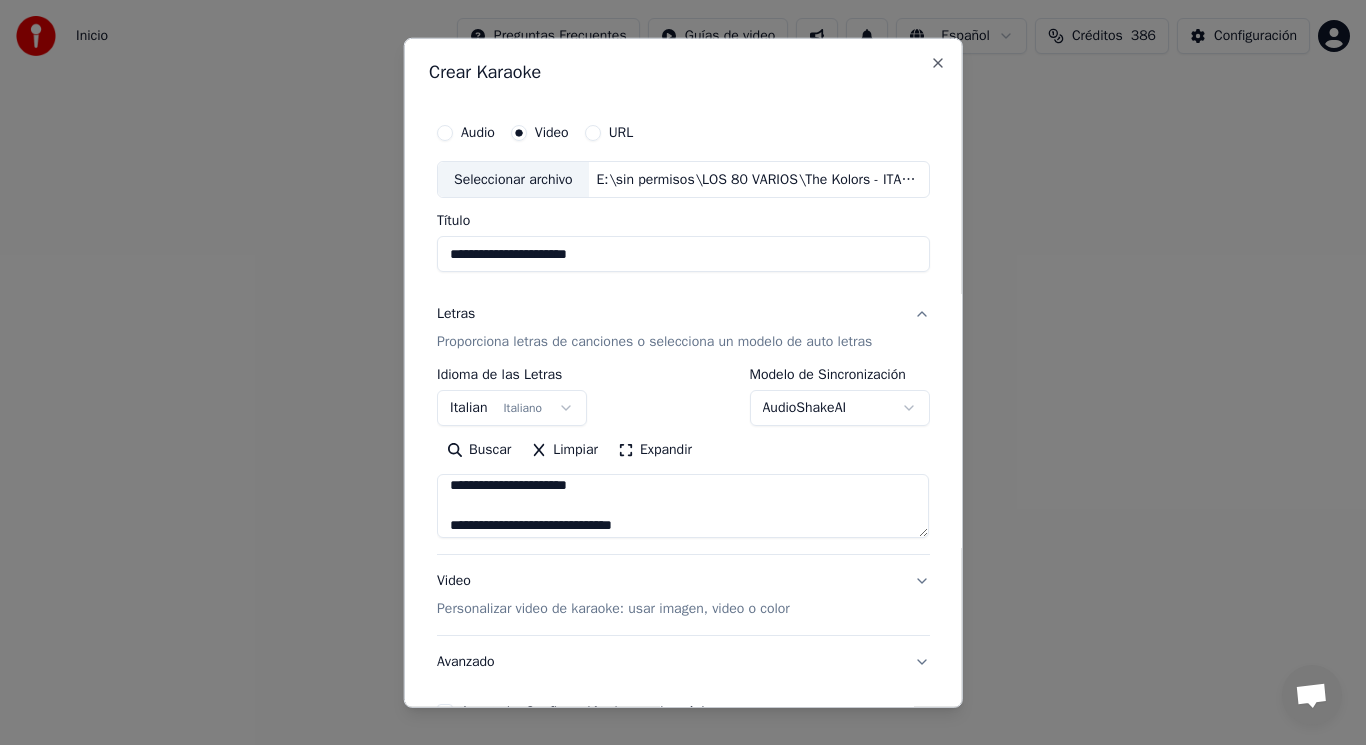 scroll, scrollTop: 747, scrollLeft: 0, axis: vertical 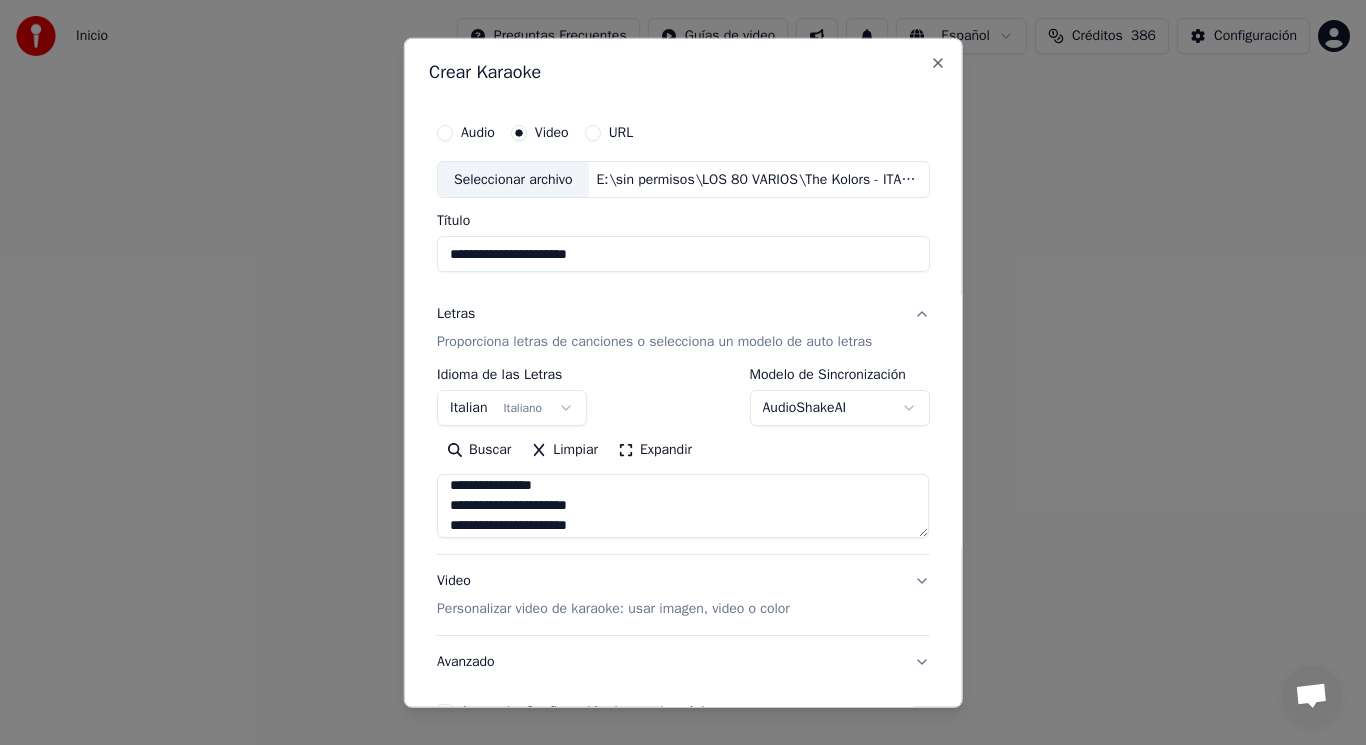 click at bounding box center (683, 506) 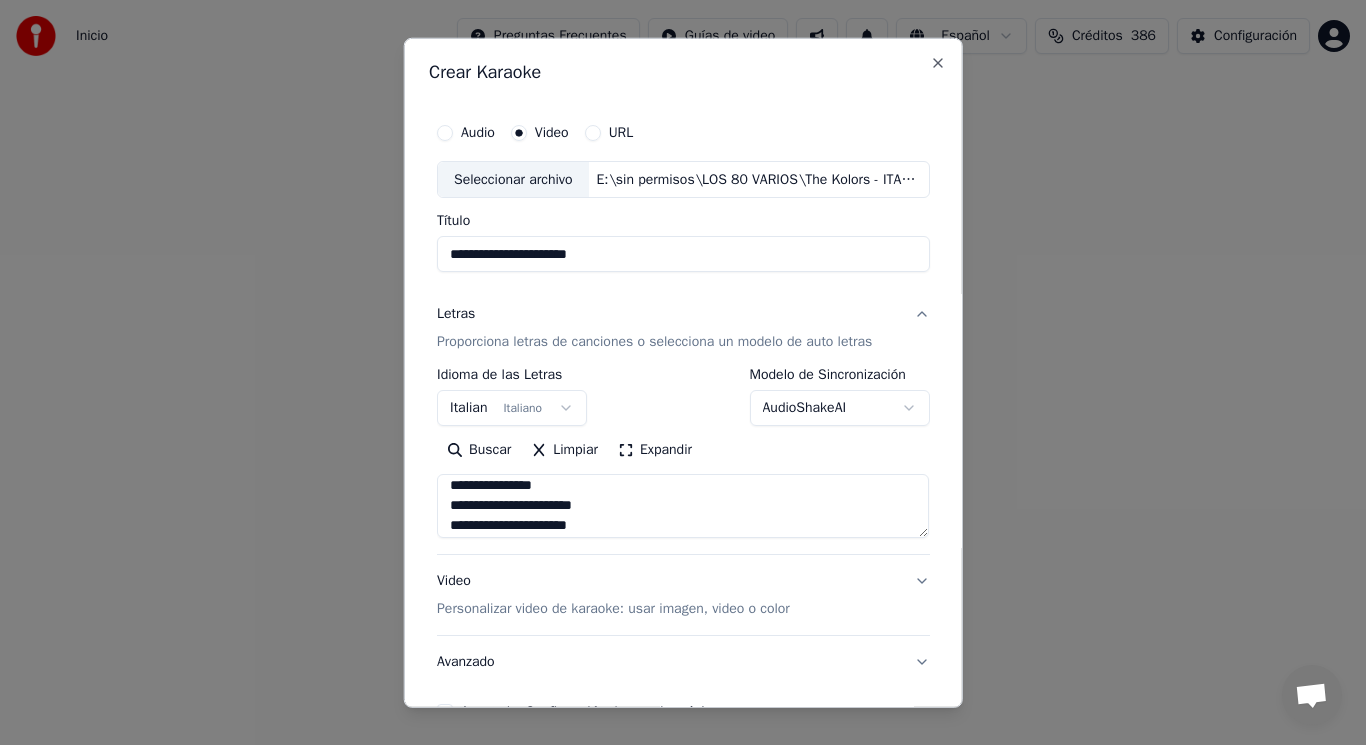 click at bounding box center [683, 506] 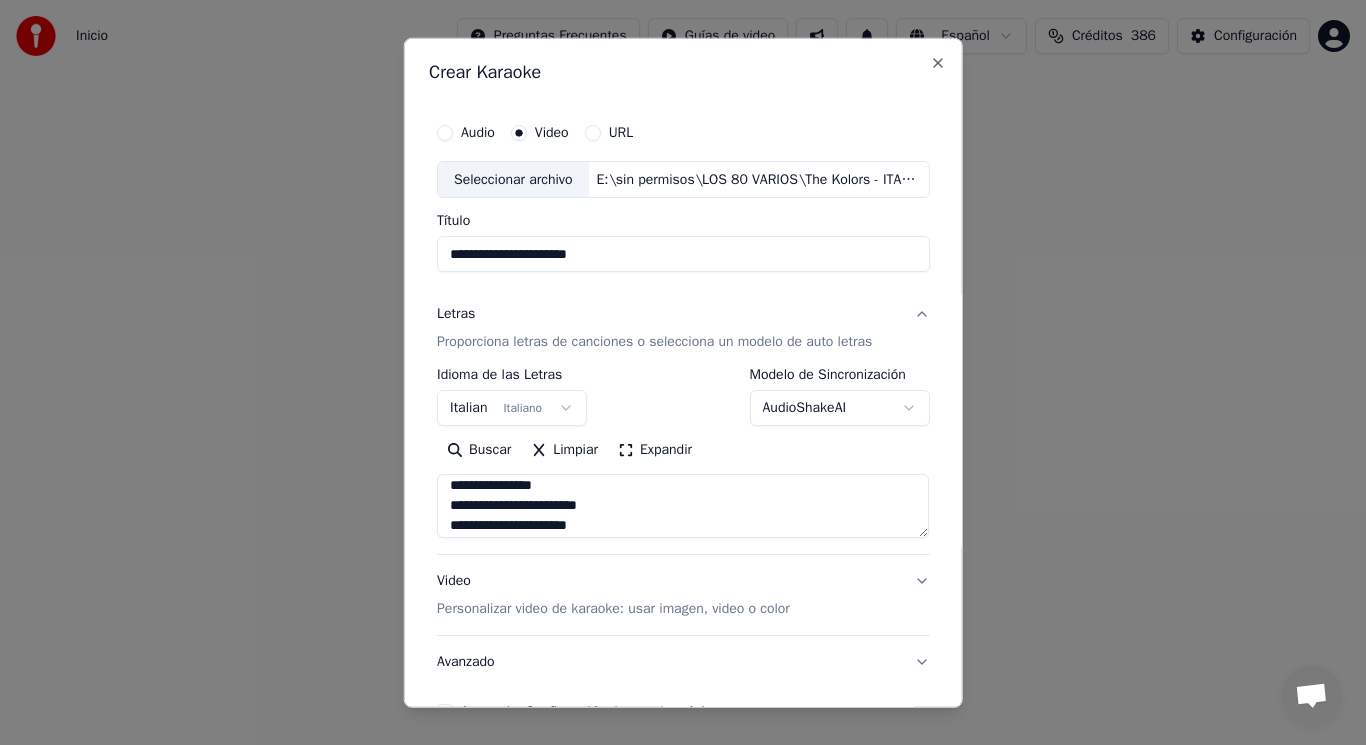 click at bounding box center (683, 506) 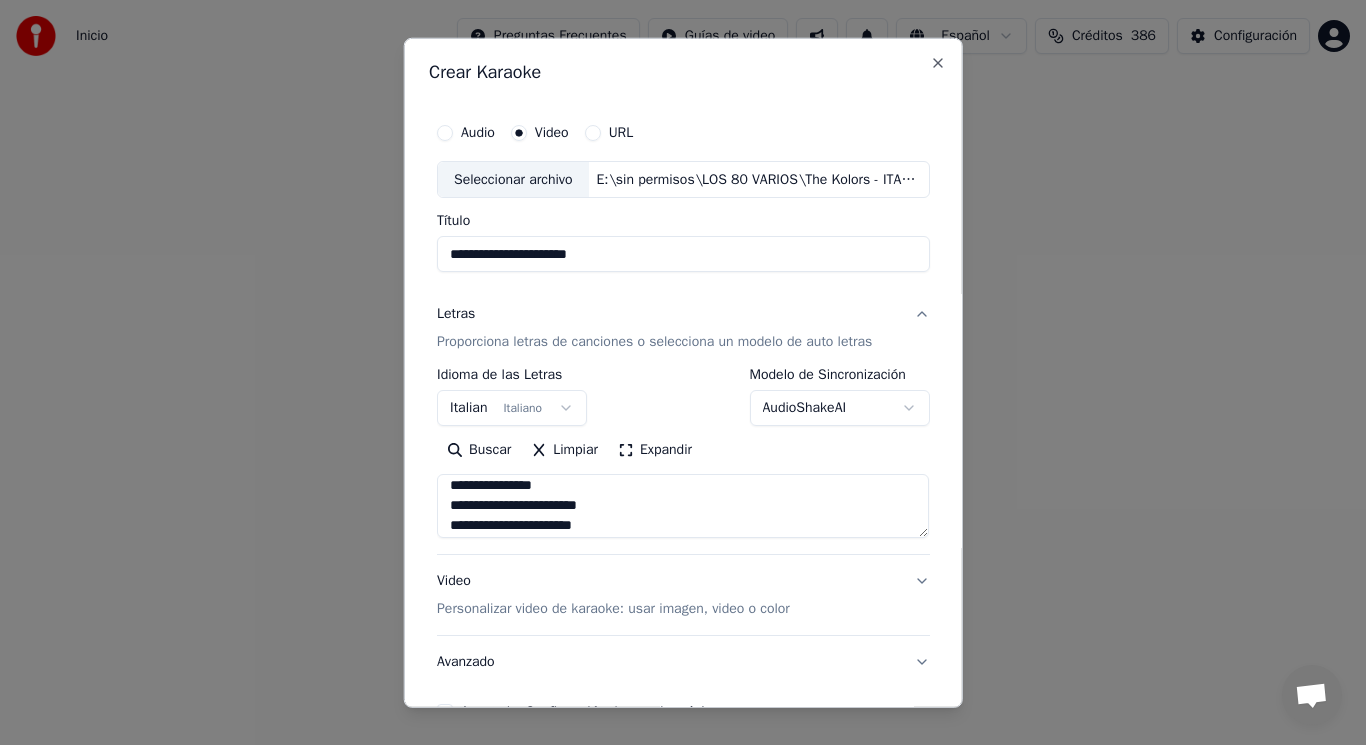 click at bounding box center (683, 506) 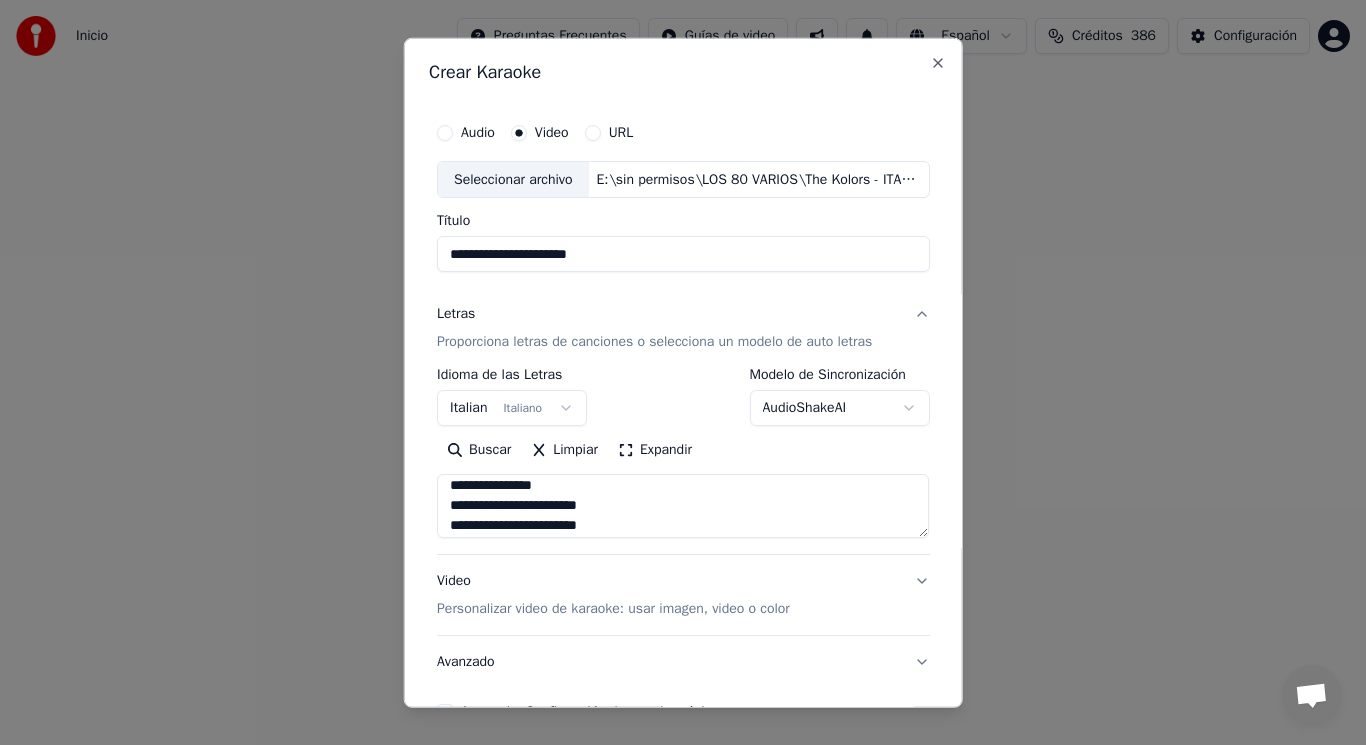 scroll, scrollTop: 747, scrollLeft: 0, axis: vertical 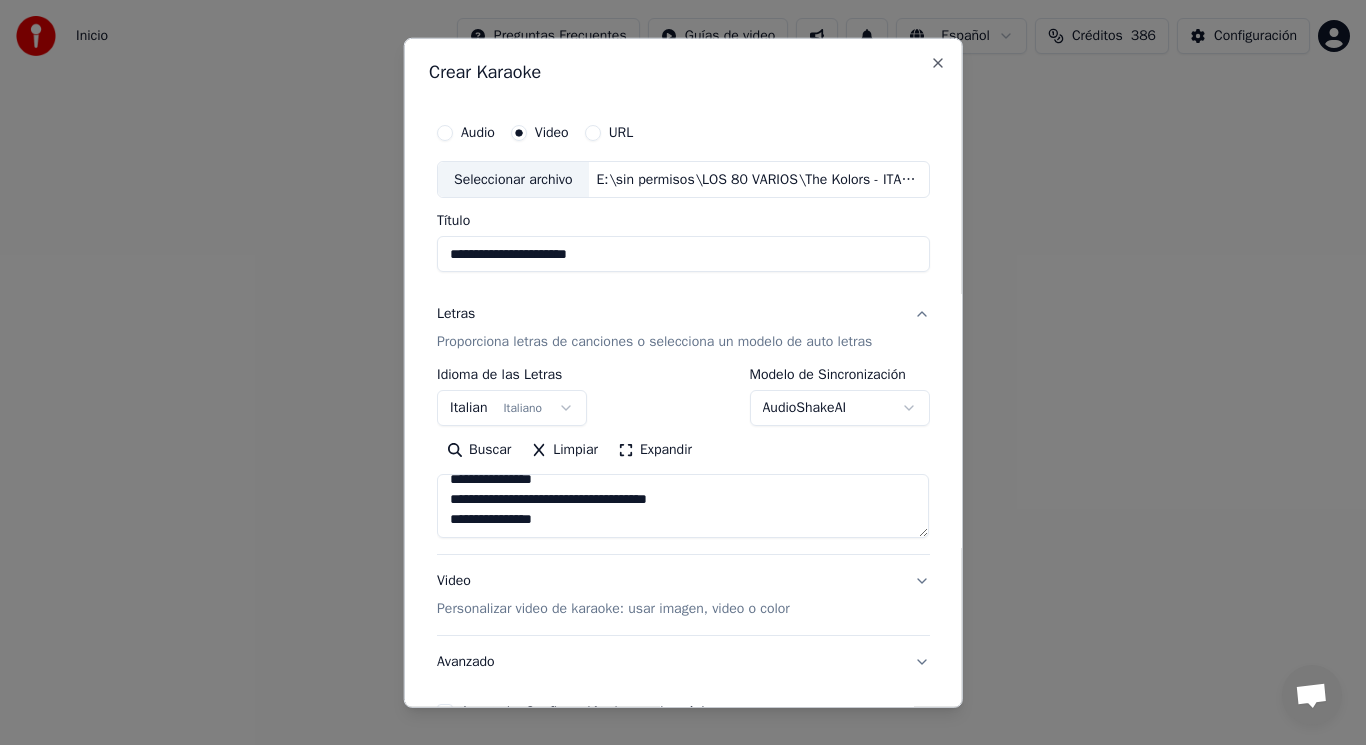 type on "**********" 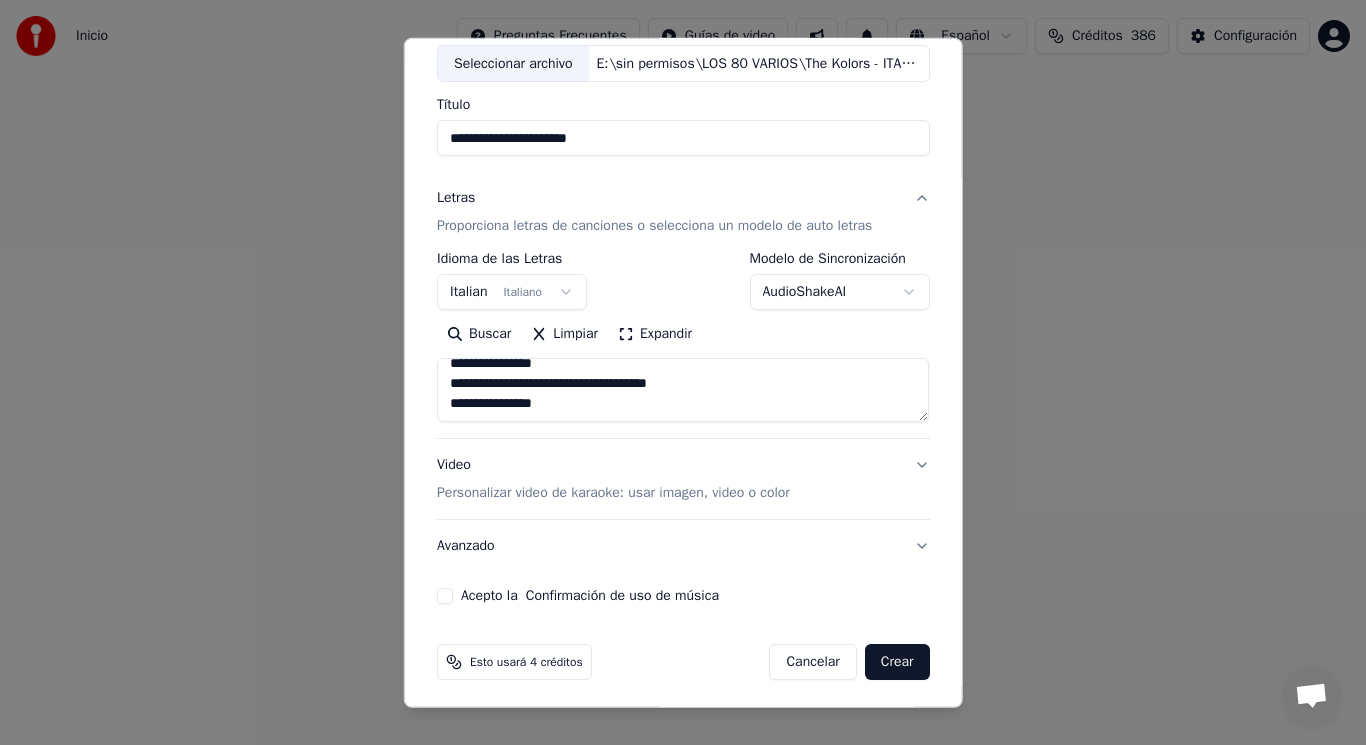 scroll, scrollTop: 121, scrollLeft: 0, axis: vertical 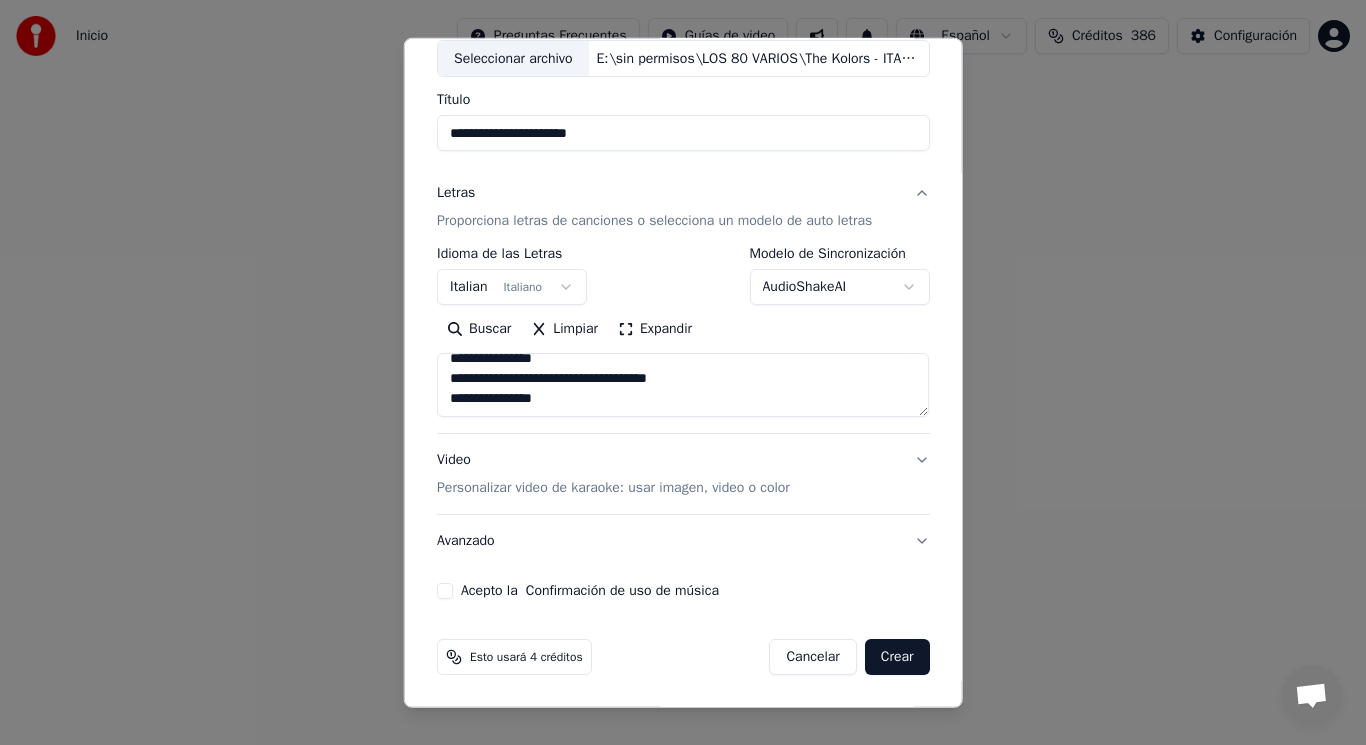 click on "Acepto la   Confirmación de uso de música" at bounding box center [445, 591] 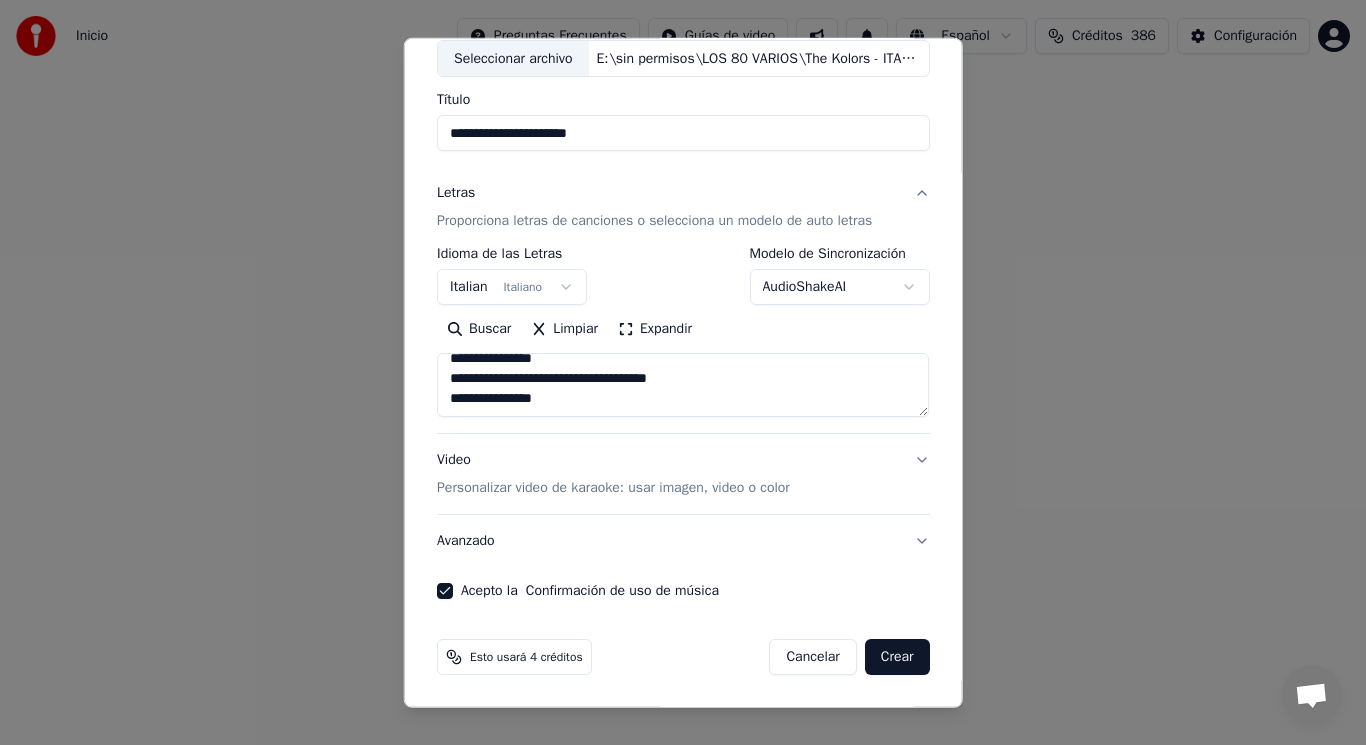 click on "Crear" at bounding box center (897, 657) 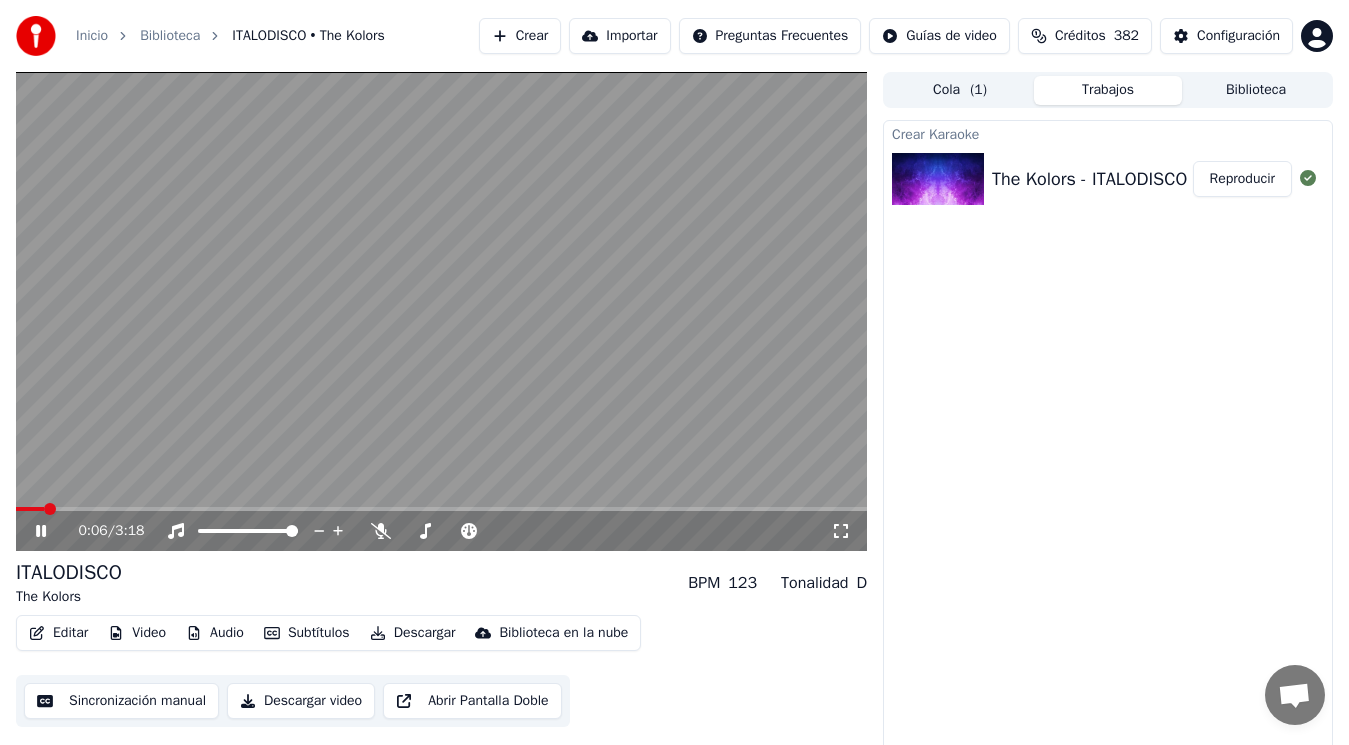 click 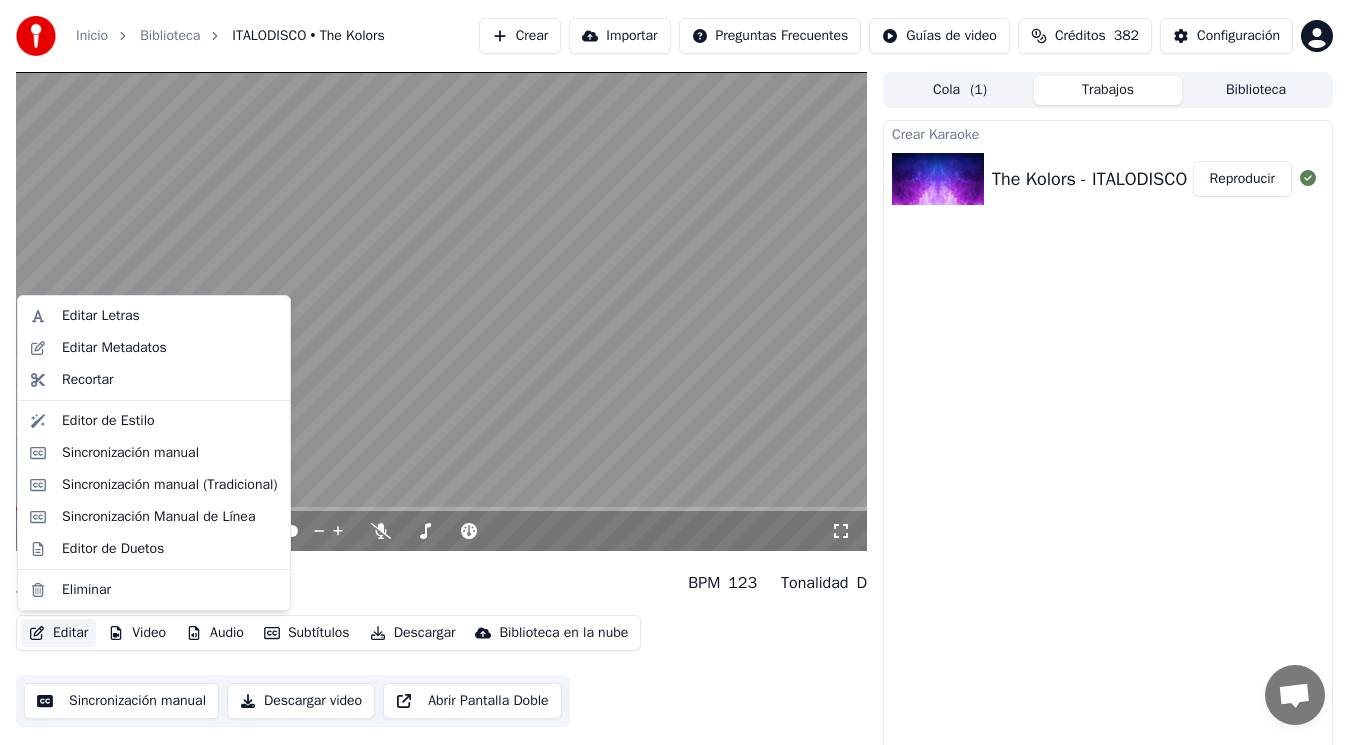 click on "Editar" at bounding box center (58, 633) 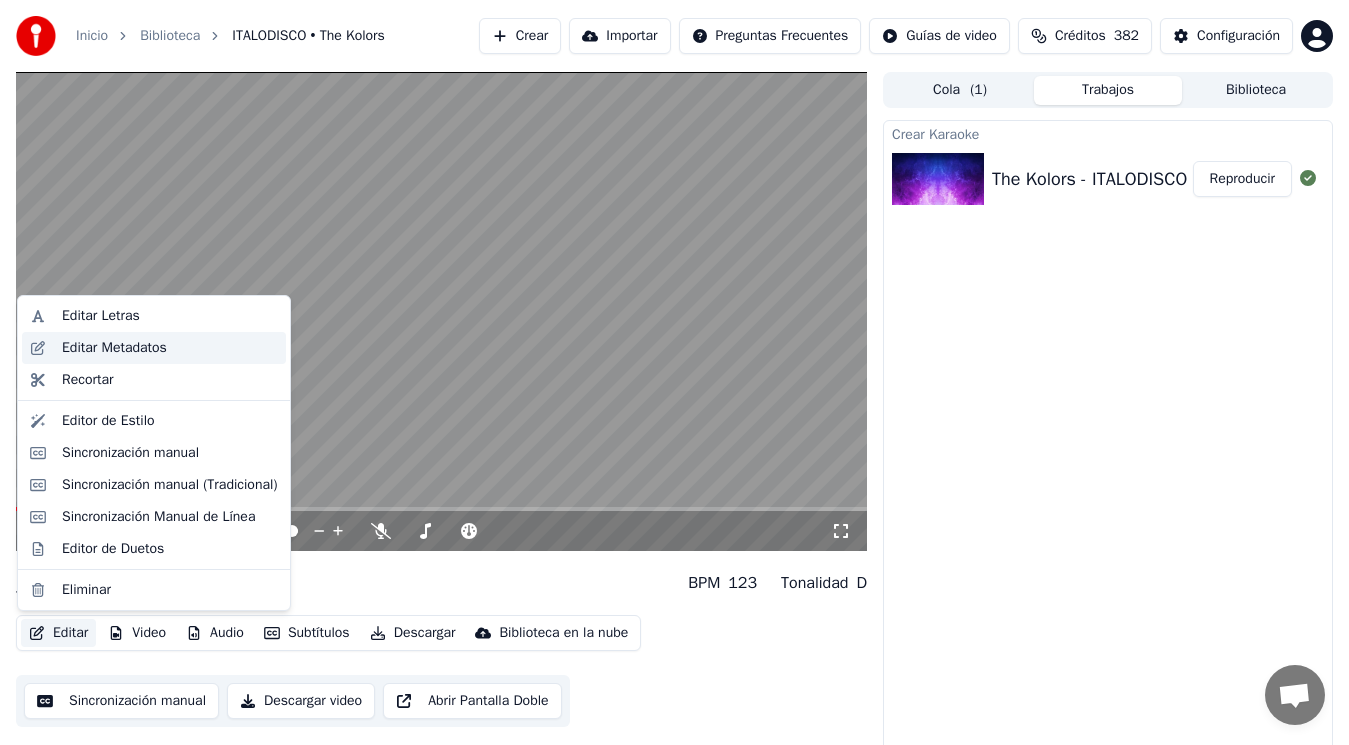 click on "Editar Metadatos" at bounding box center [114, 348] 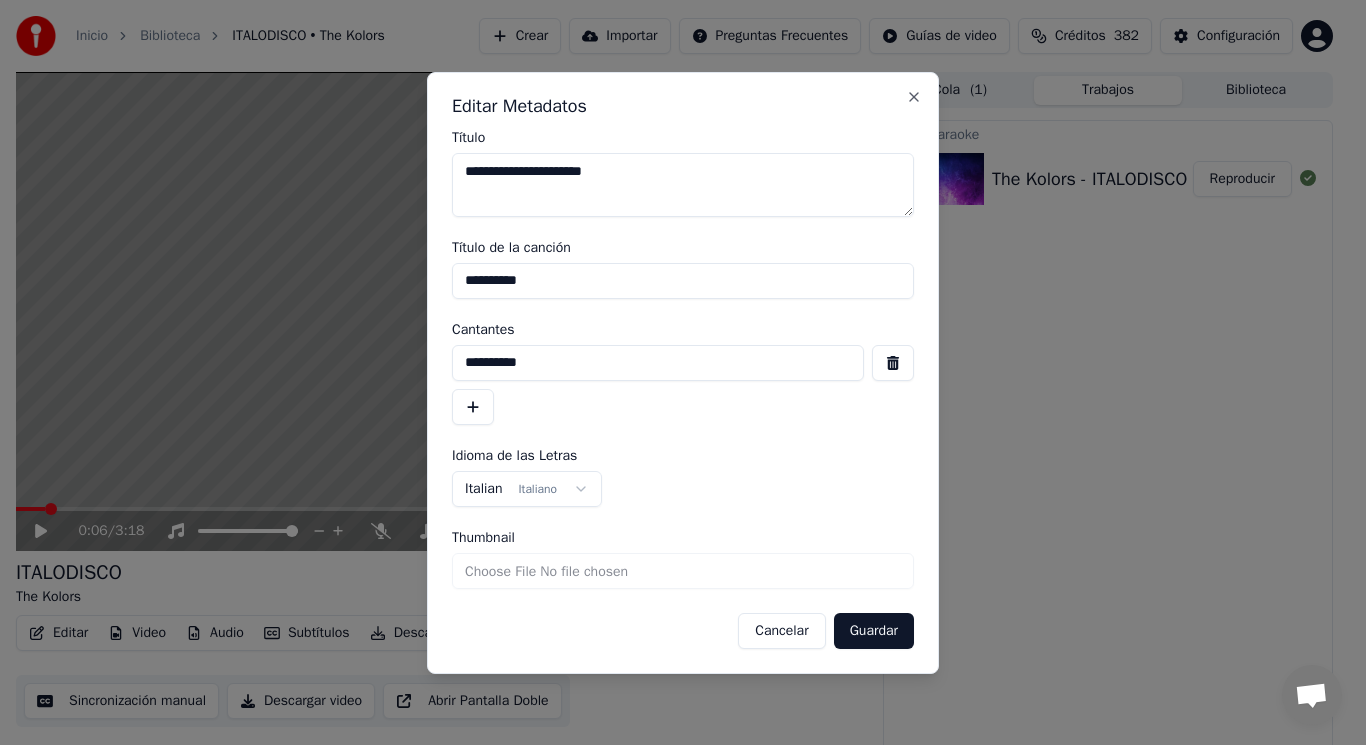 click at bounding box center (893, 363) 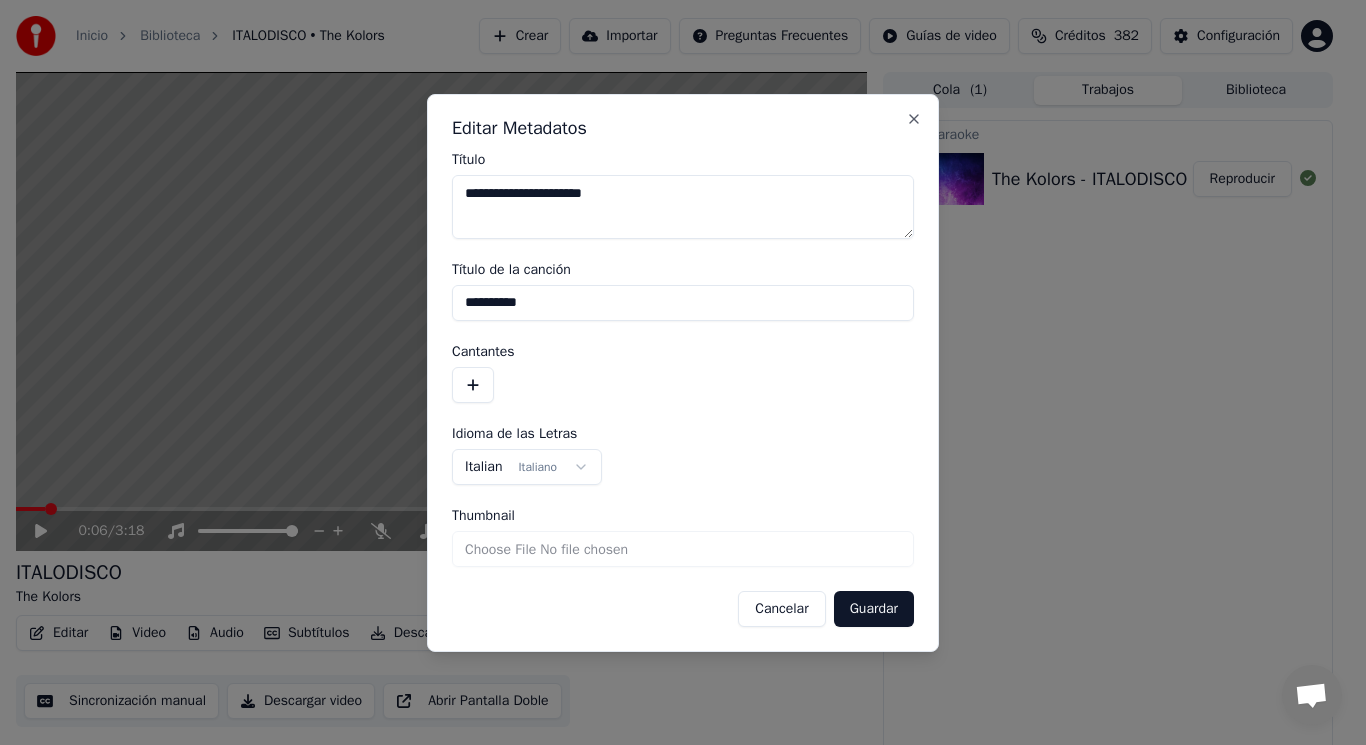 drag, startPoint x: 572, startPoint y: 301, endPoint x: 334, endPoint y: 317, distance: 238.53722 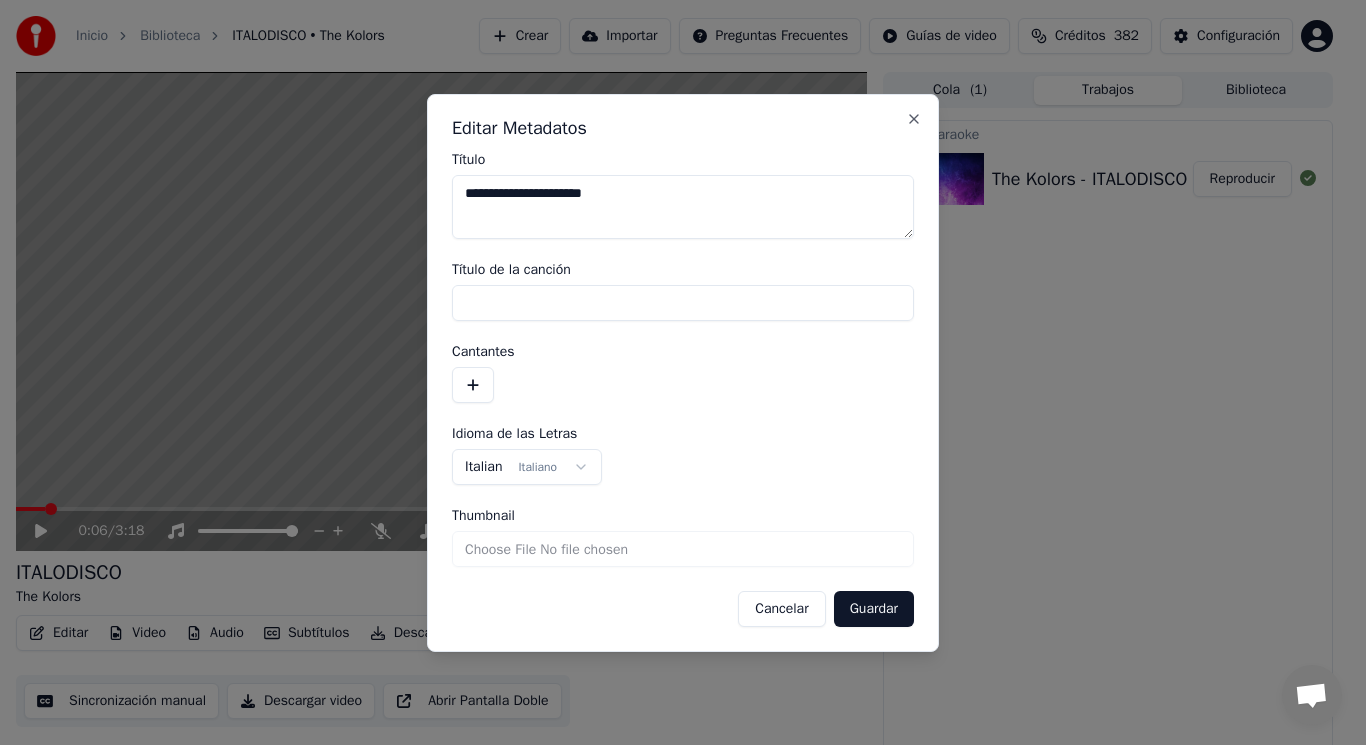 type 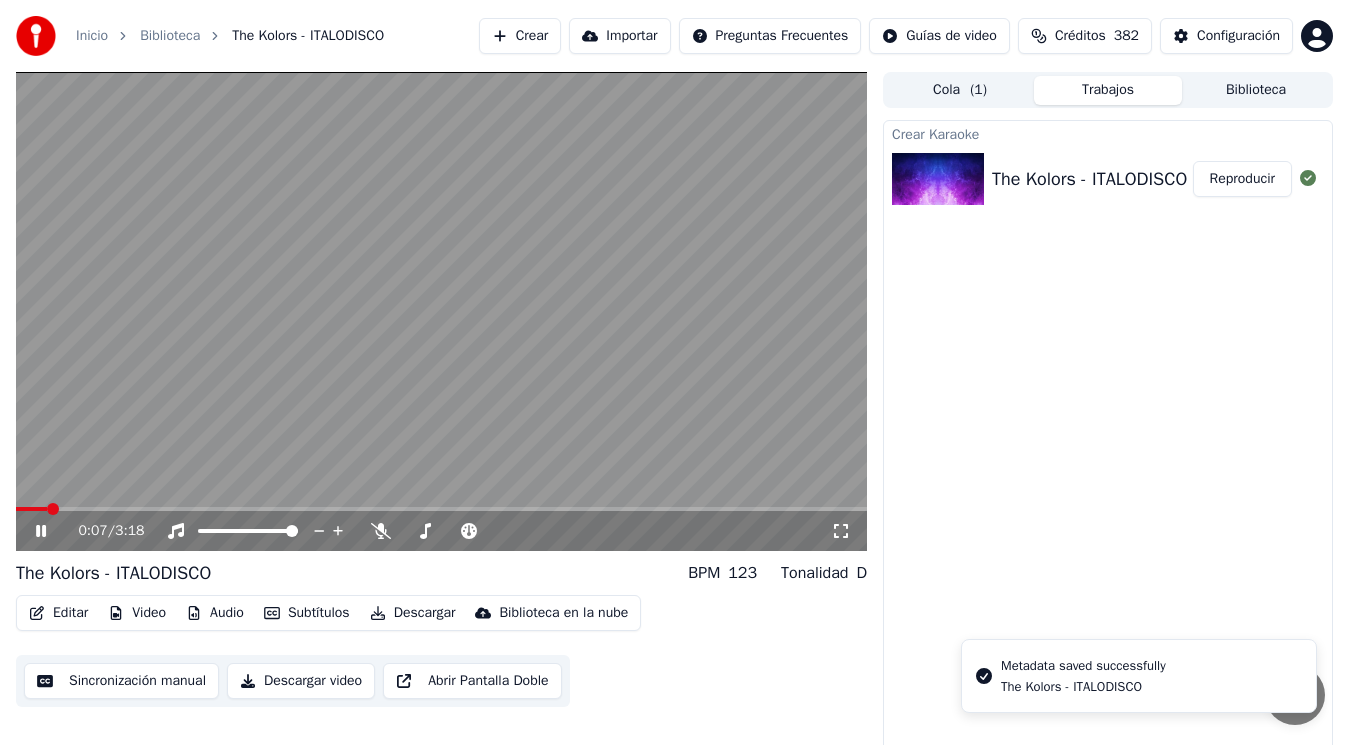 click 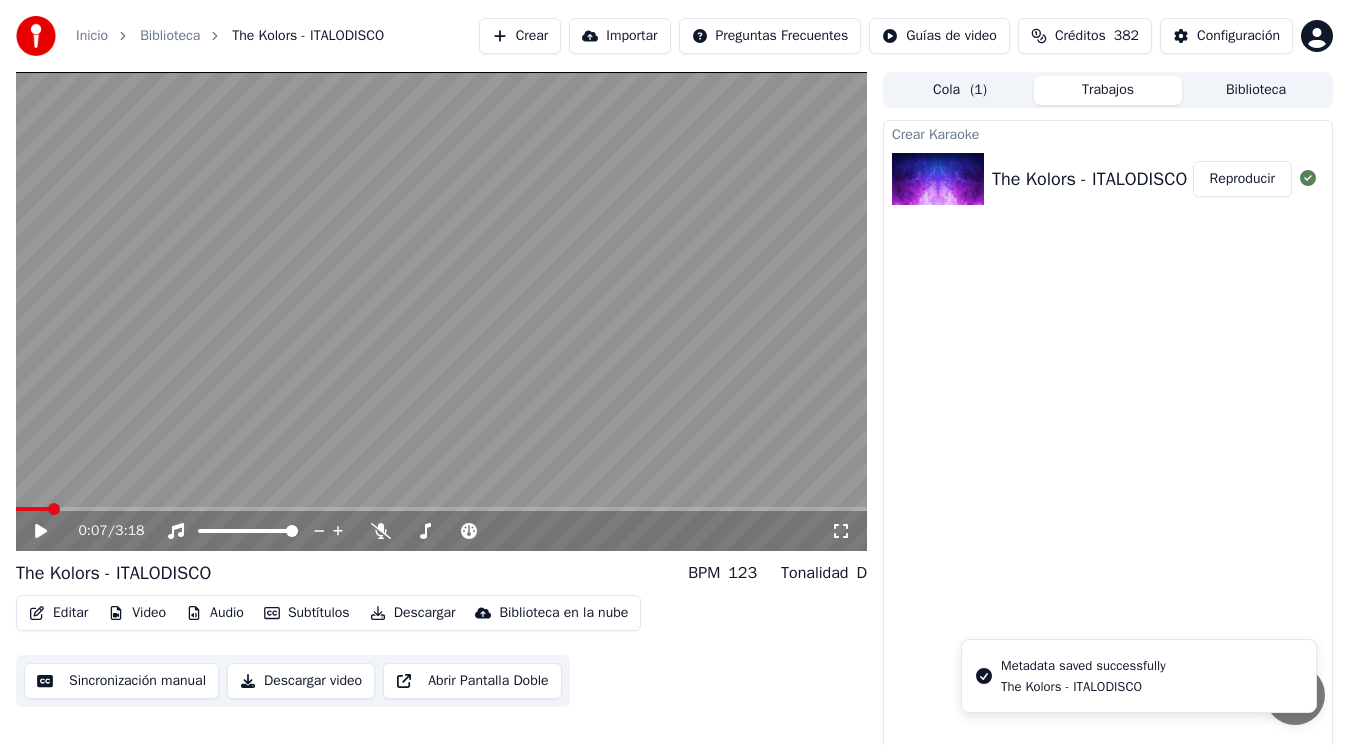 click on "Editar" at bounding box center [58, 613] 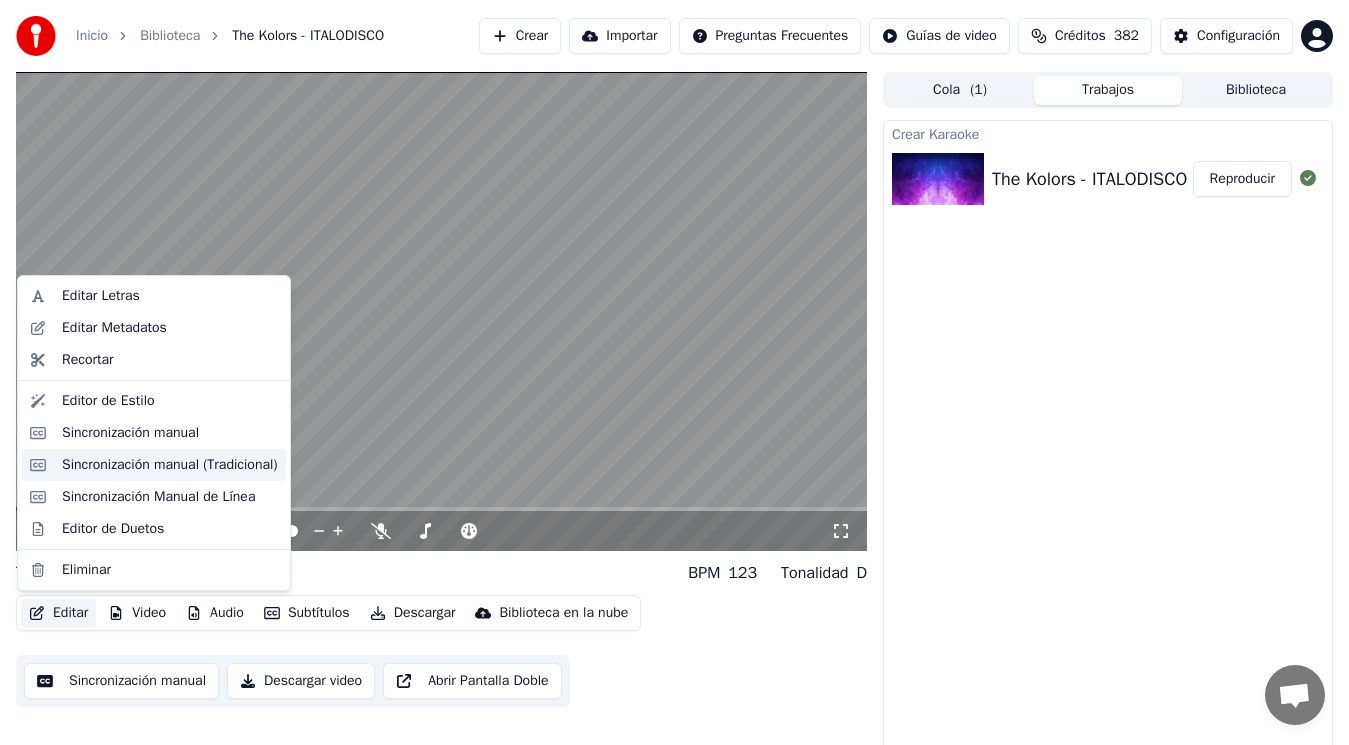 click on "Sincronización manual (Tradicional)" at bounding box center [170, 465] 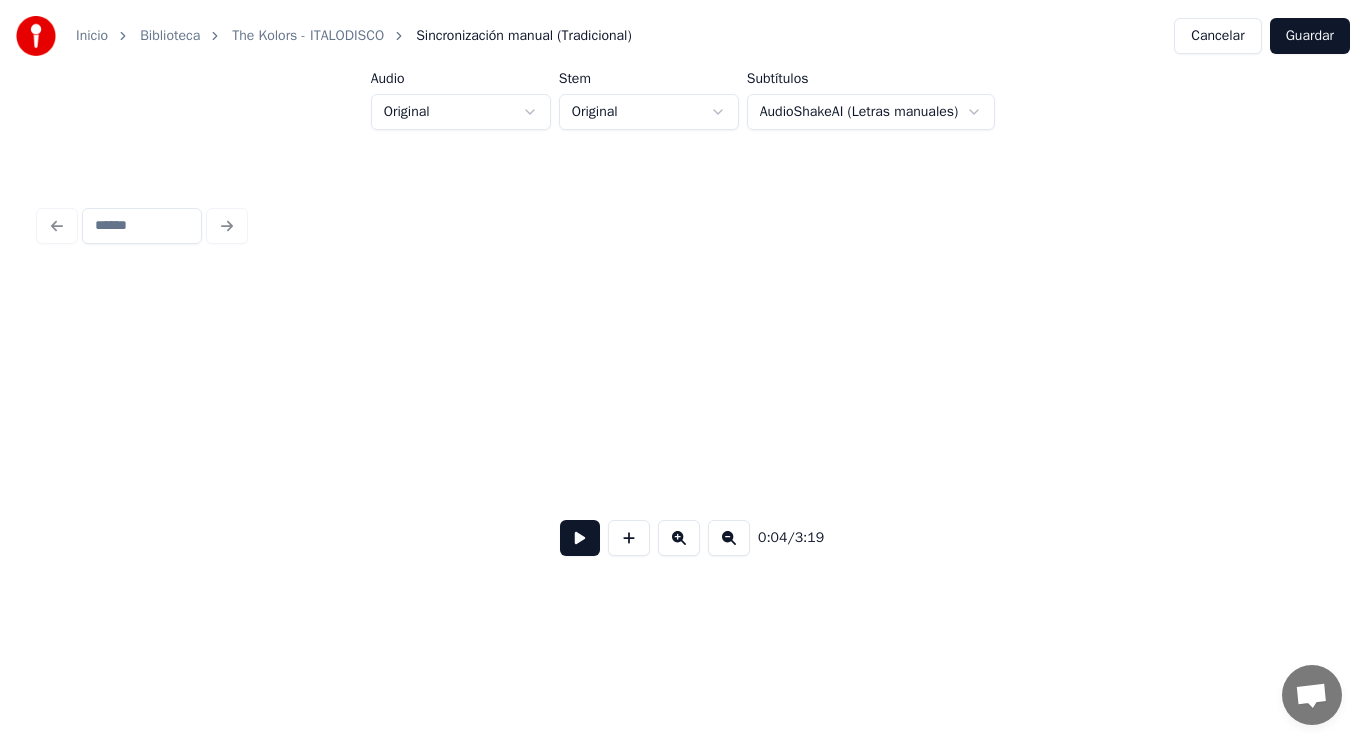 scroll, scrollTop: 0, scrollLeft: 6580, axis: horizontal 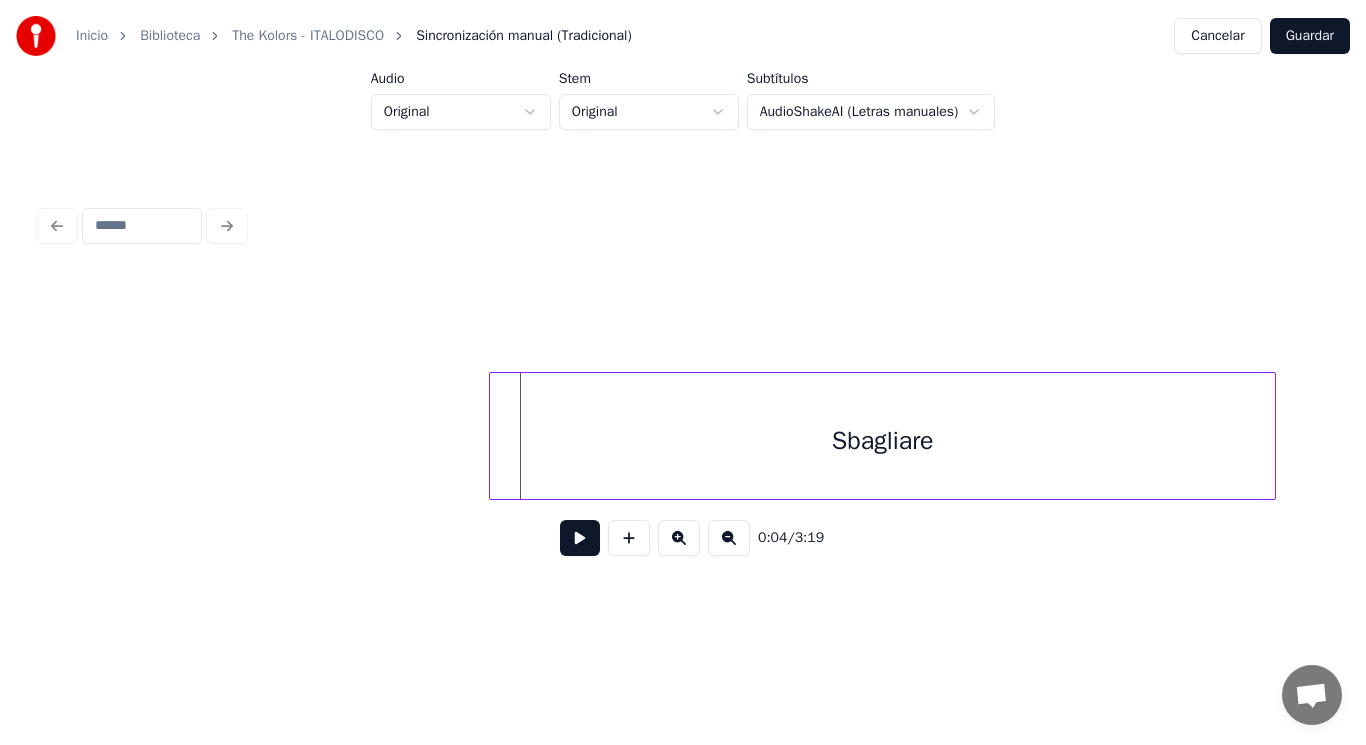 click at bounding box center [493, 436] 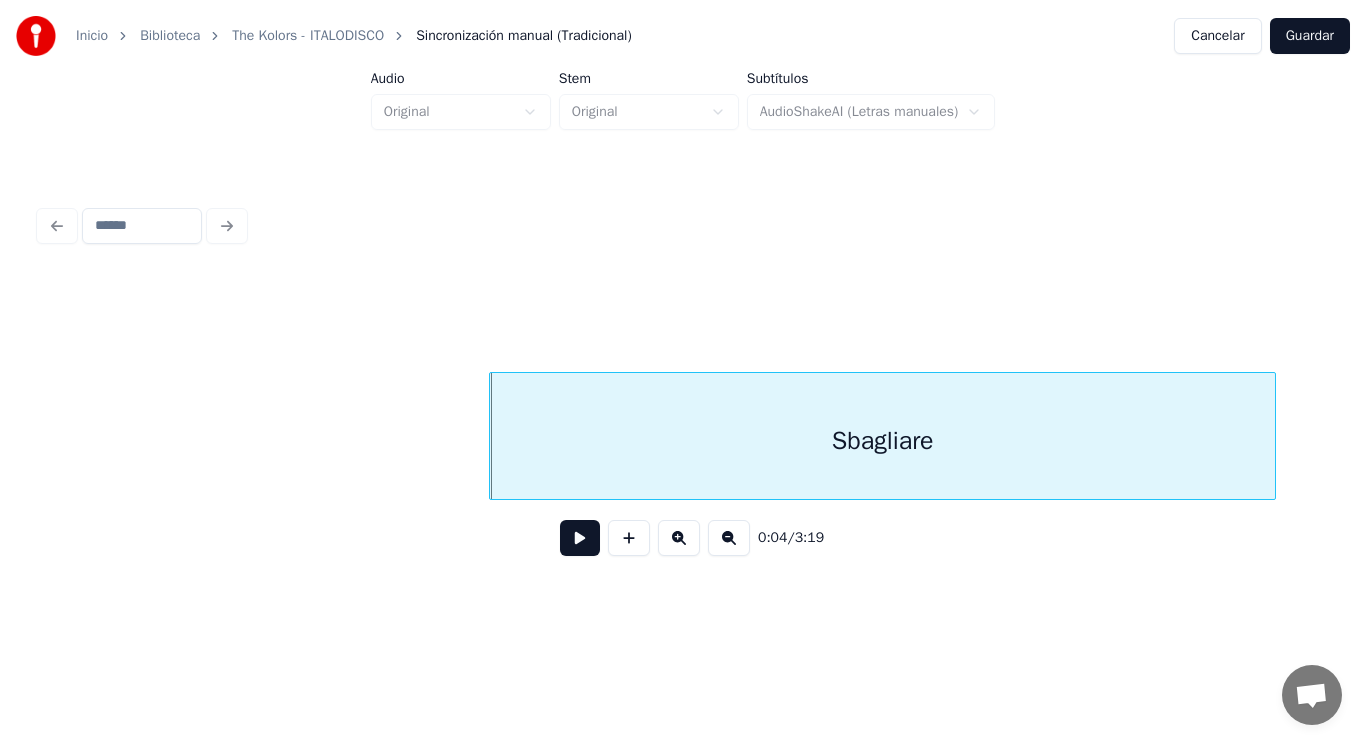click on "Sbagliare" at bounding box center (133285, 436) 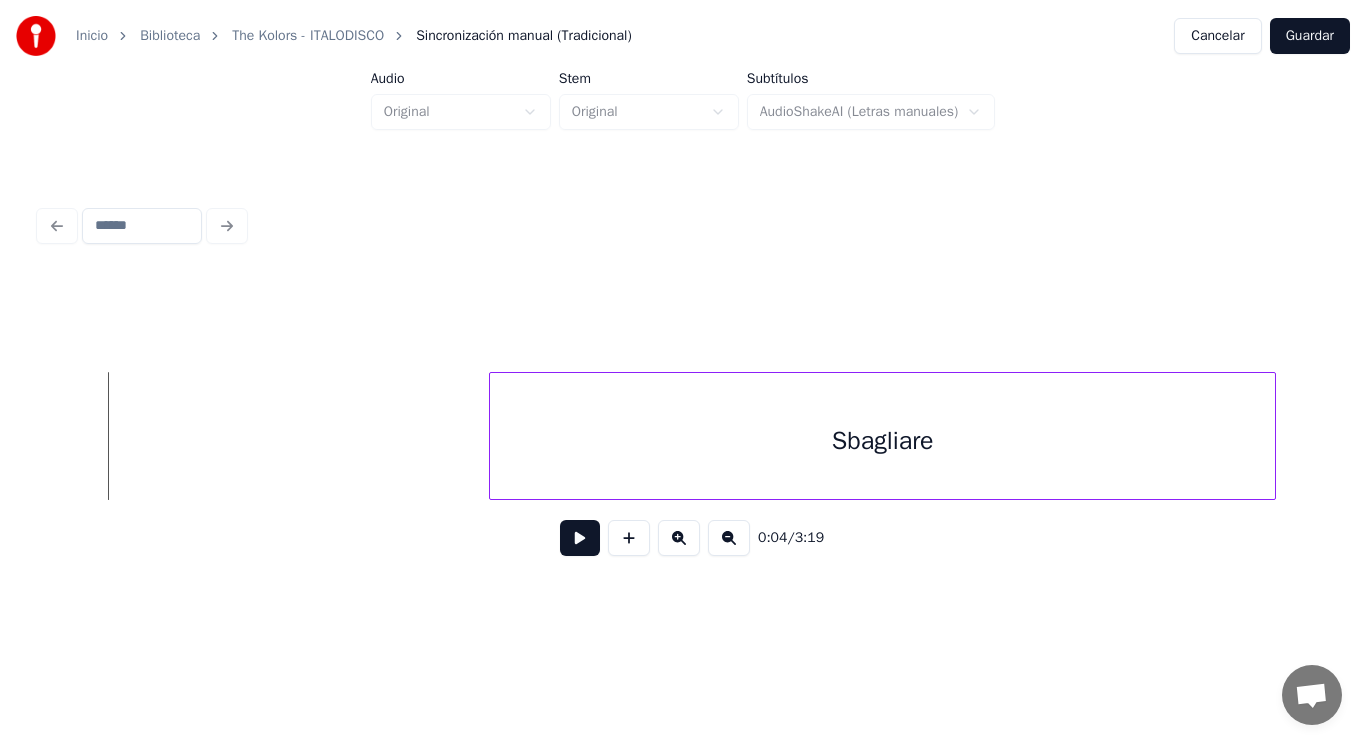 click at bounding box center [580, 538] 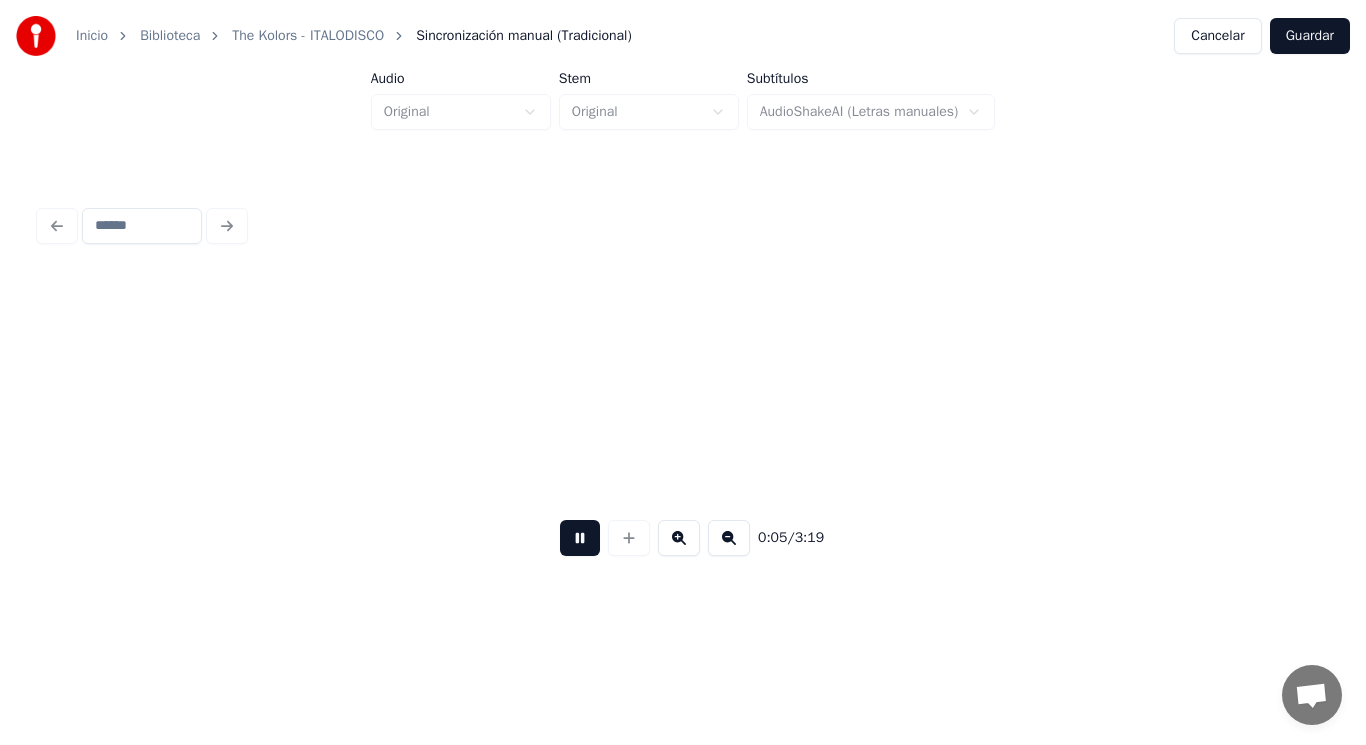 scroll, scrollTop: 0, scrollLeft: 7412, axis: horizontal 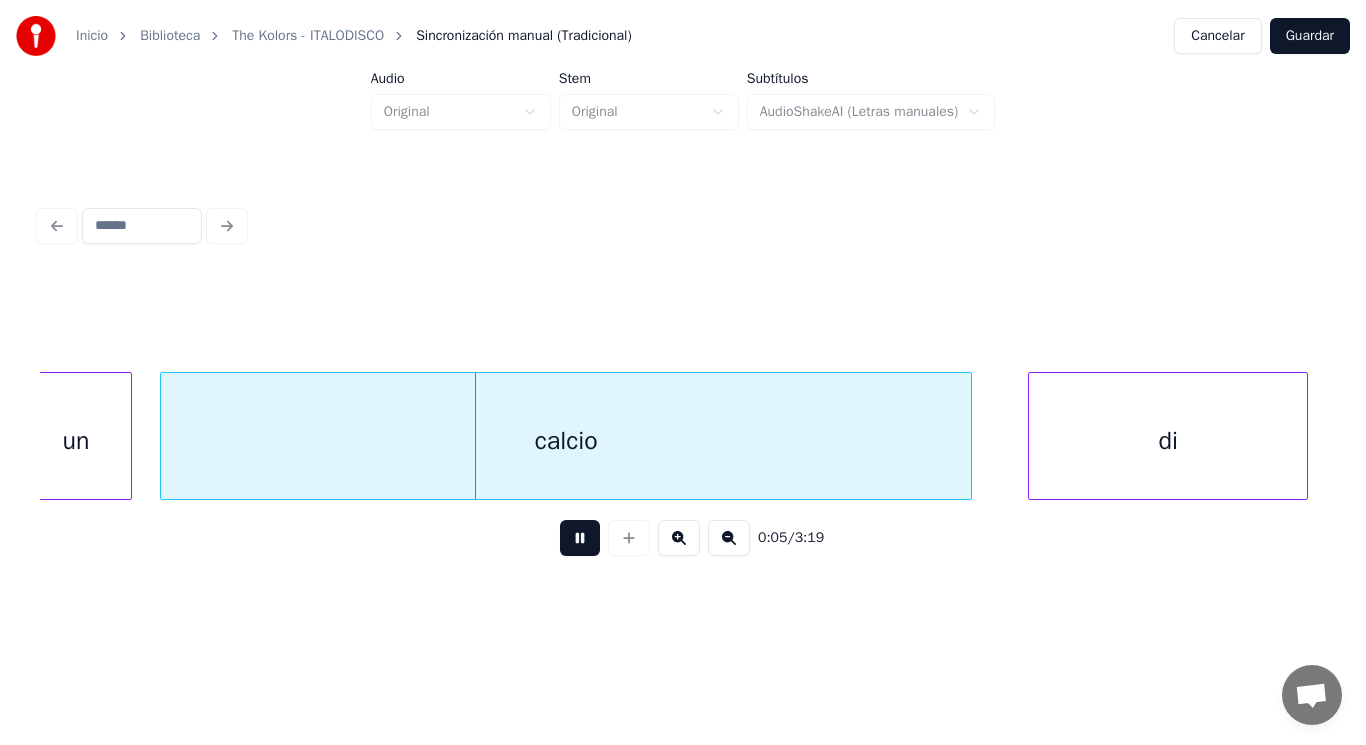 click at bounding box center (580, 538) 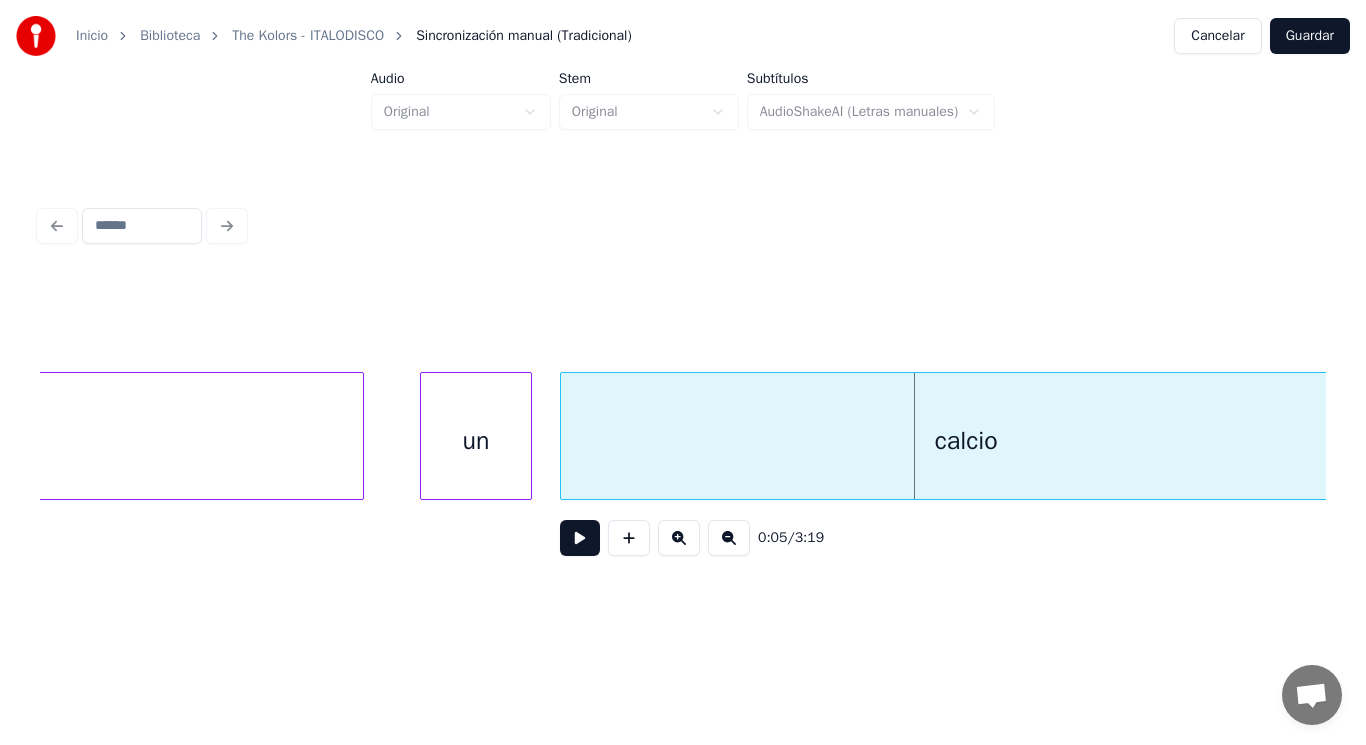 click on "Sbagliare" at bounding box center [-30, 441] 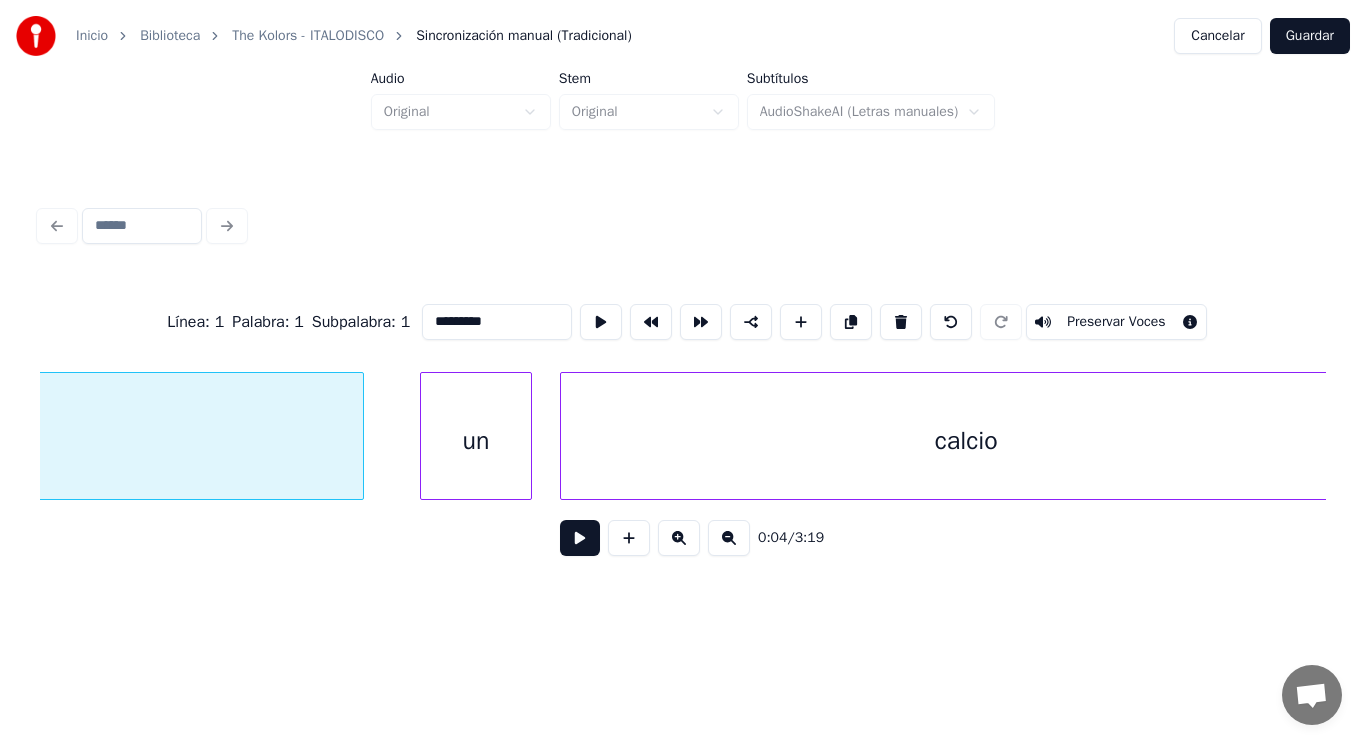 scroll, scrollTop: 0, scrollLeft: 6550, axis: horizontal 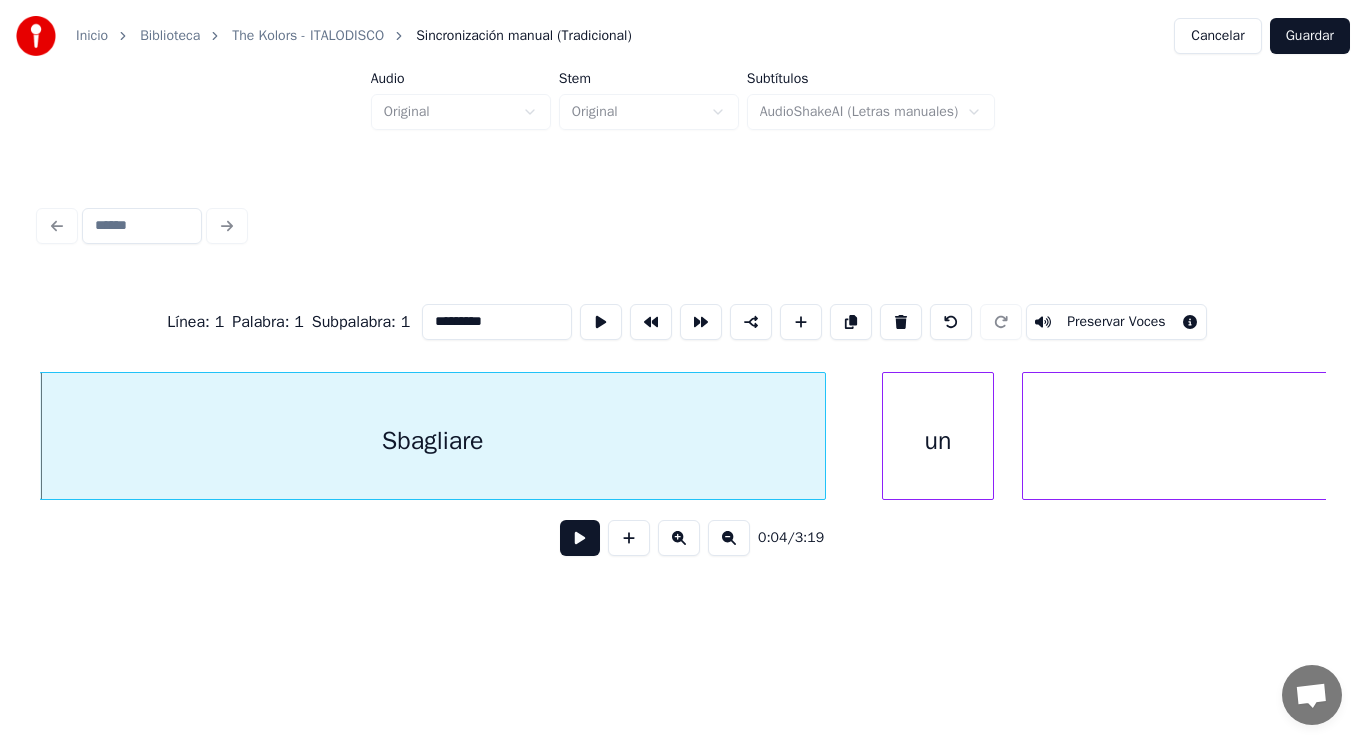 click at bounding box center (580, 538) 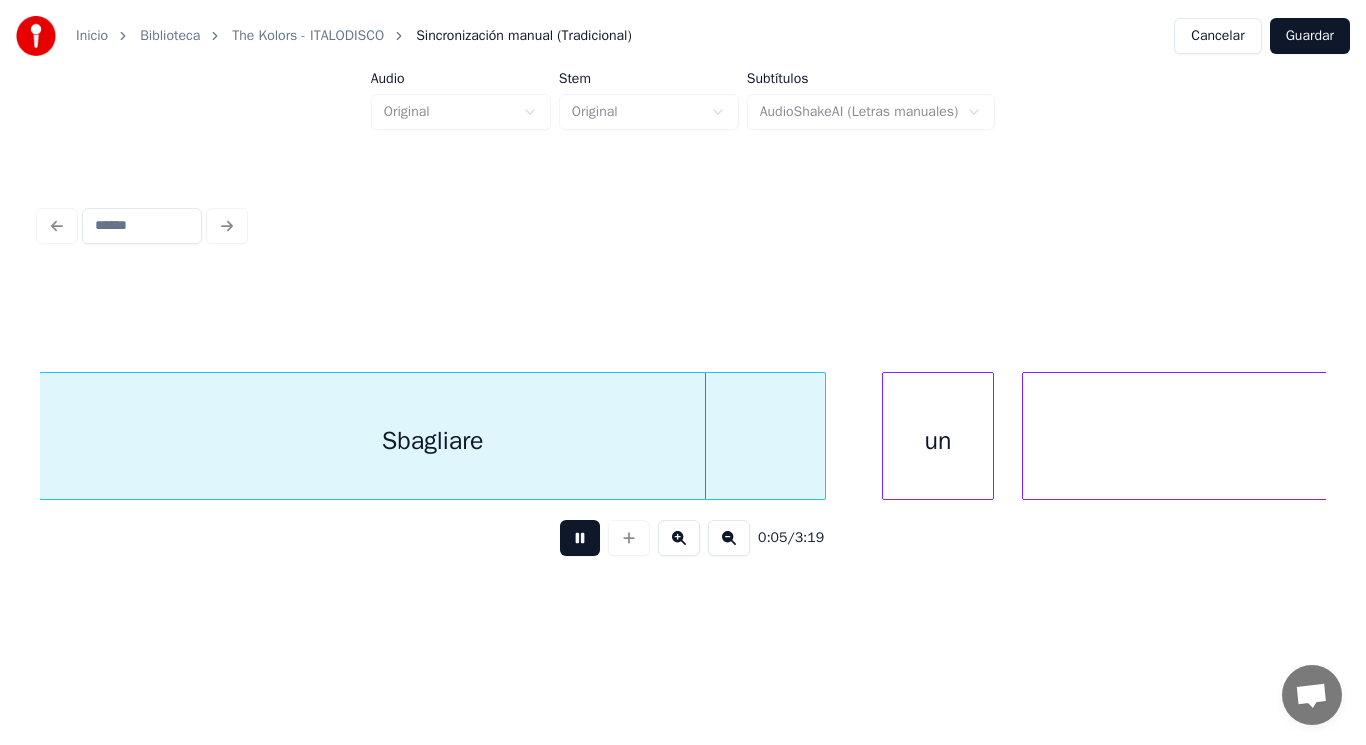 click at bounding box center (580, 538) 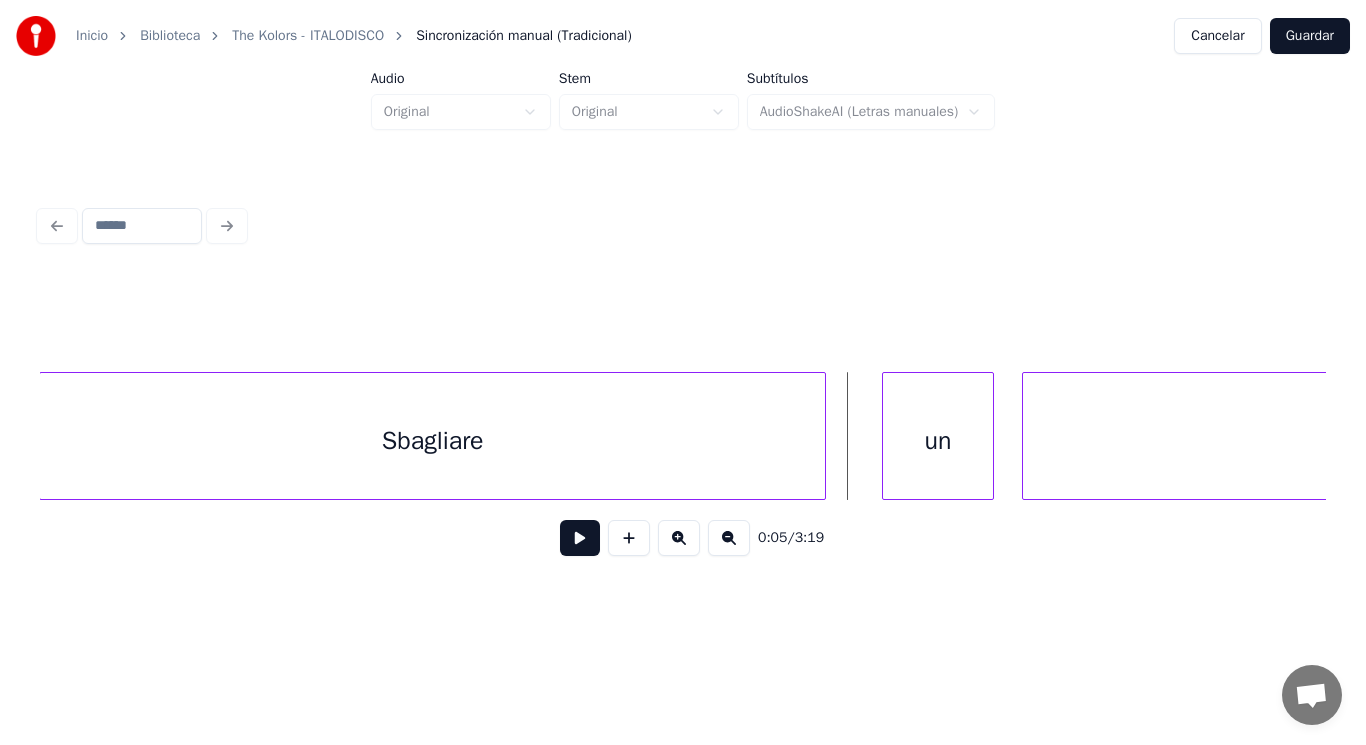 click on "Sbagliare" at bounding box center [432, 441] 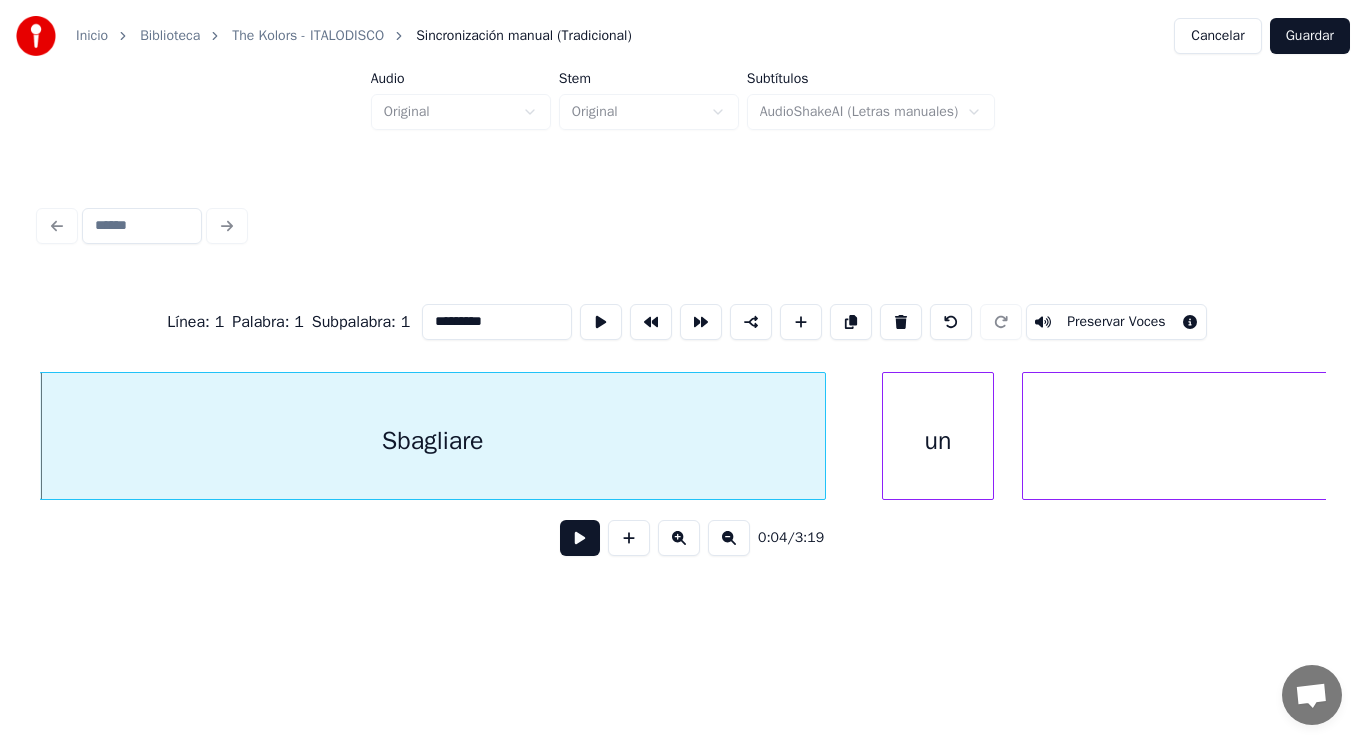 click at bounding box center [580, 538] 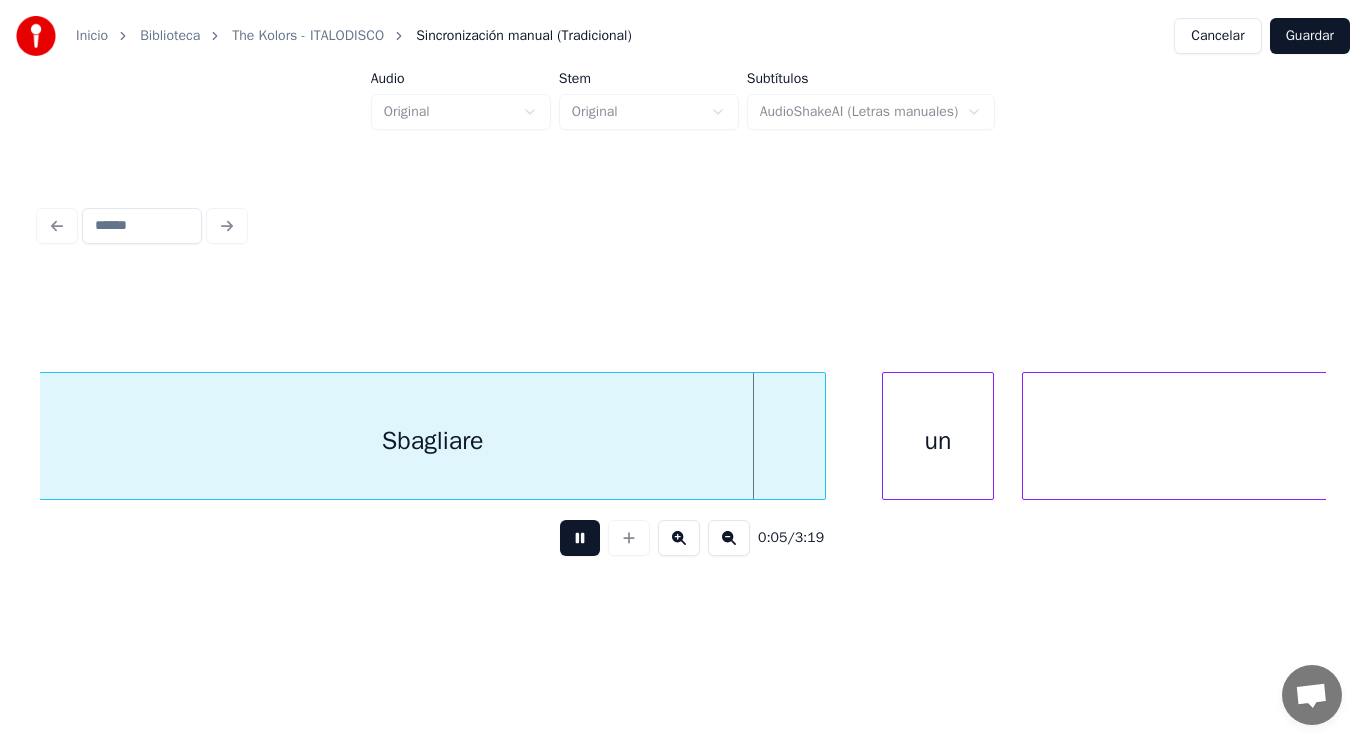 click at bounding box center (580, 538) 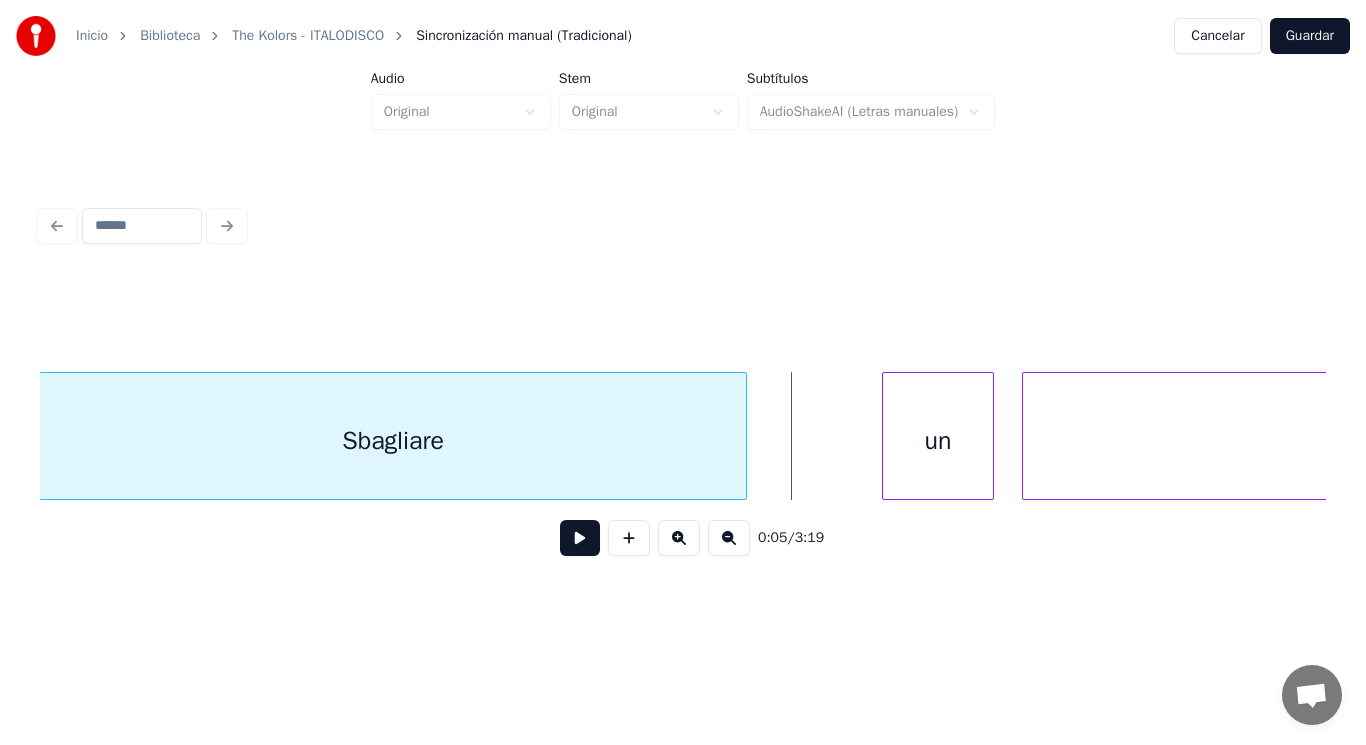 click at bounding box center [743, 436] 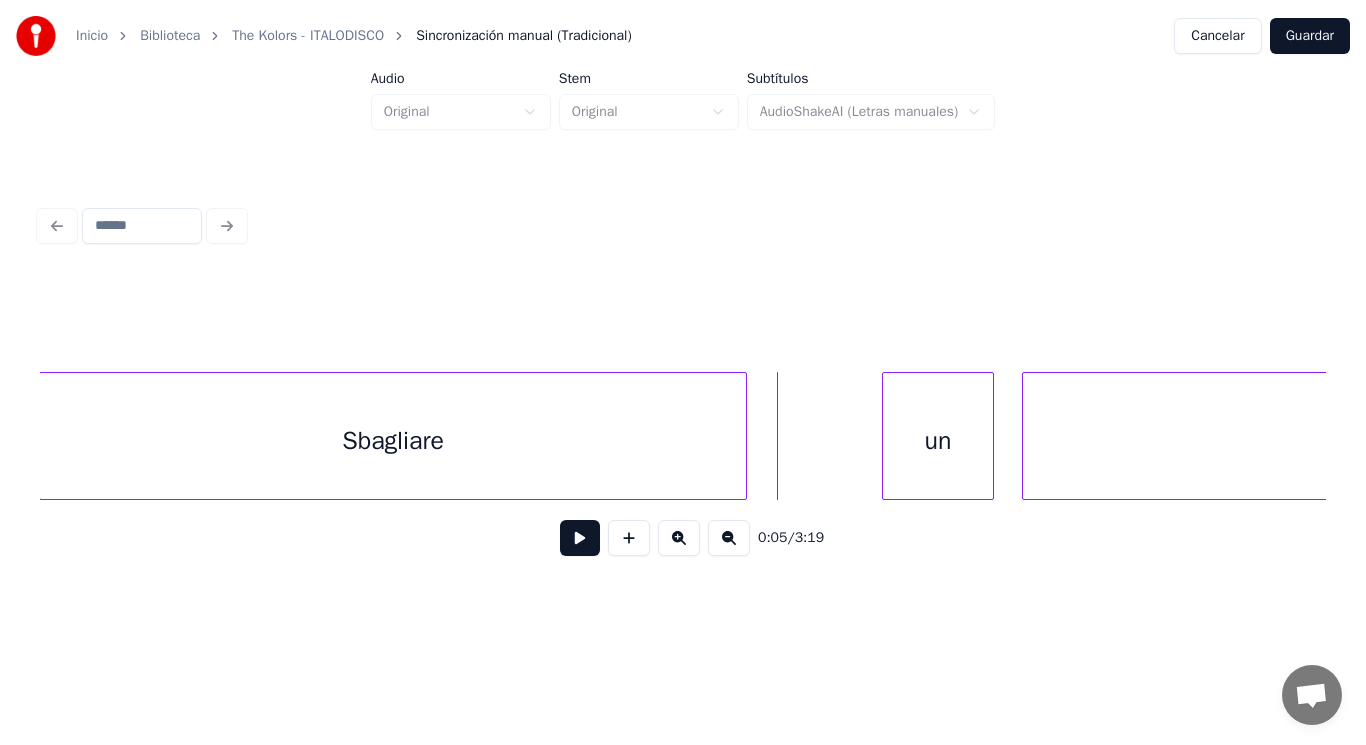 click at bounding box center [580, 538] 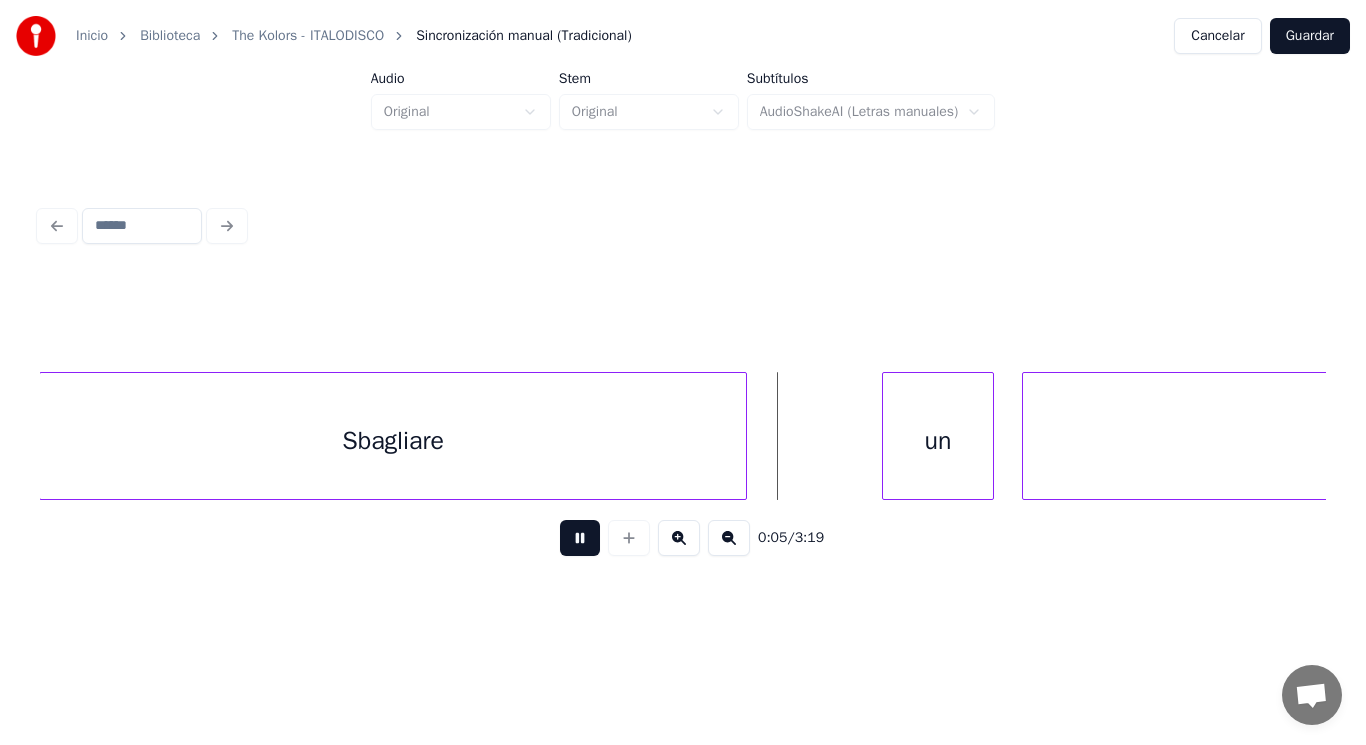 click at bounding box center [580, 538] 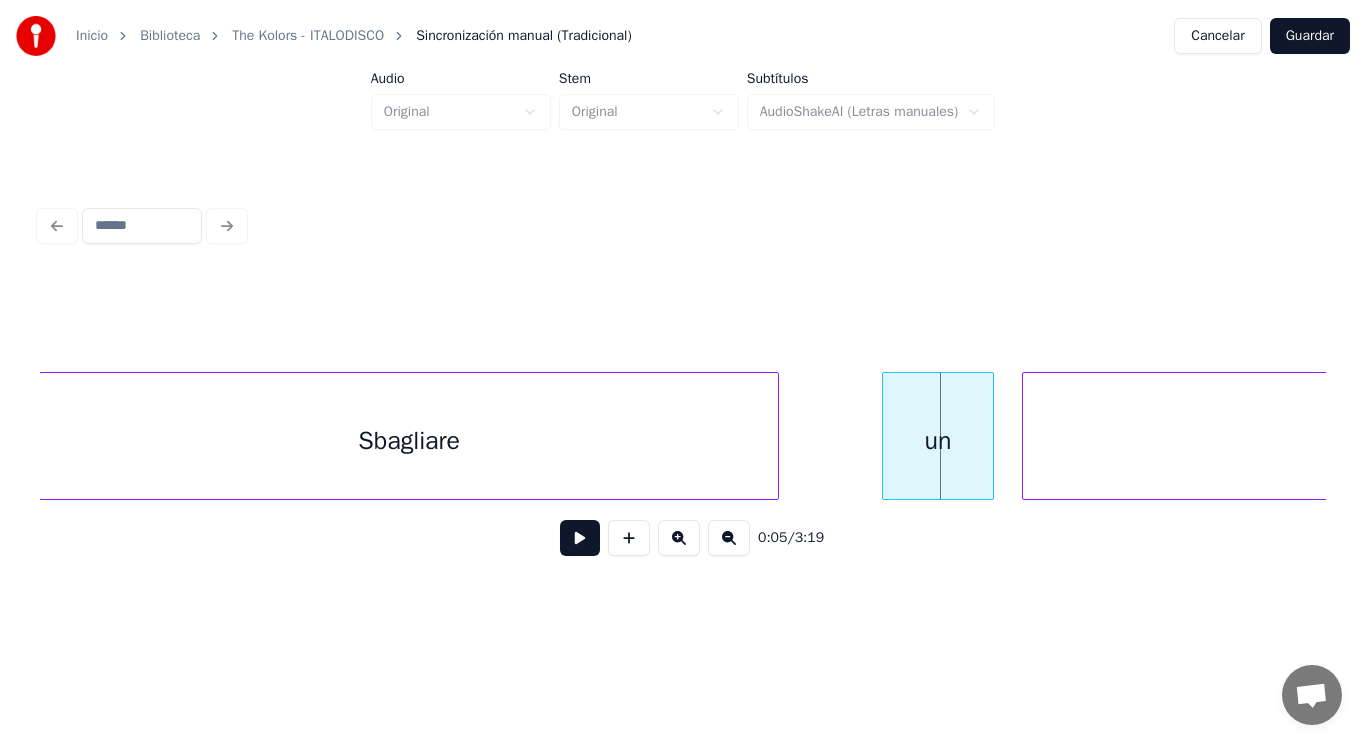 click at bounding box center (775, 436) 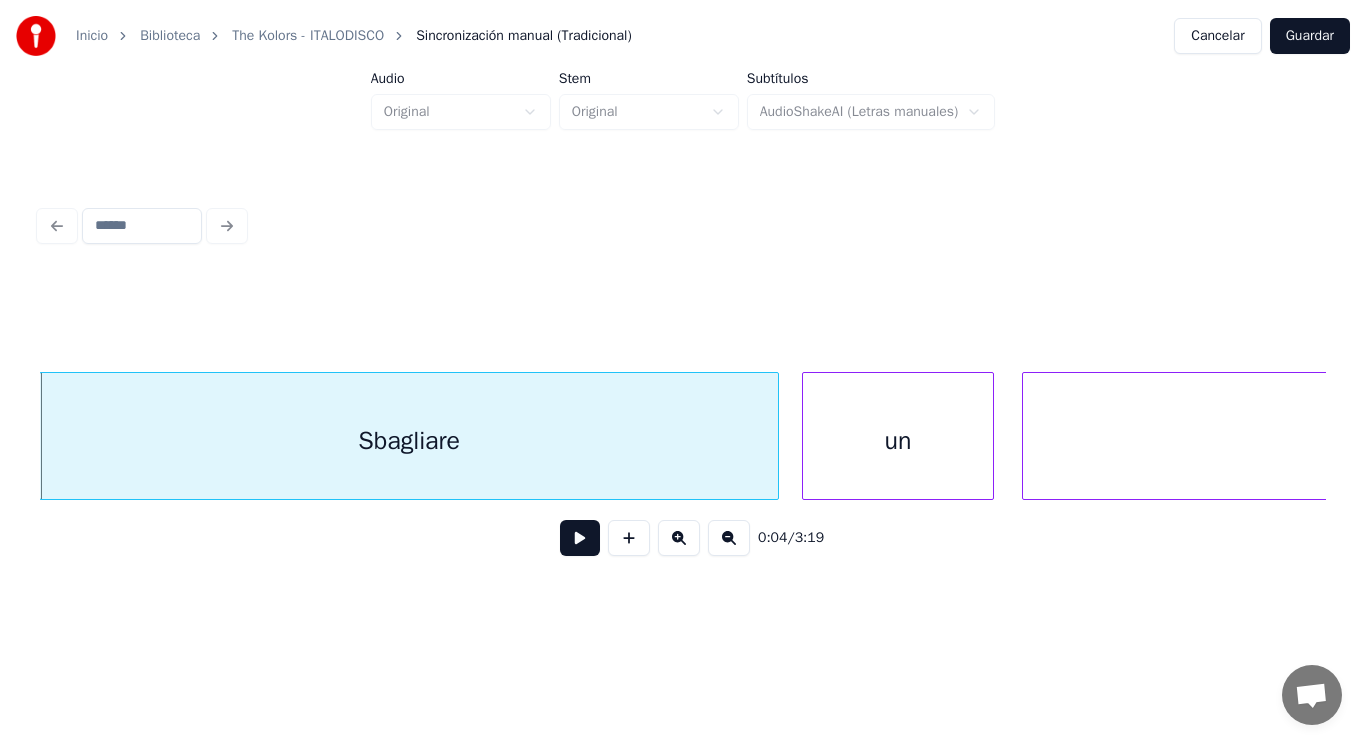 click at bounding box center (806, 436) 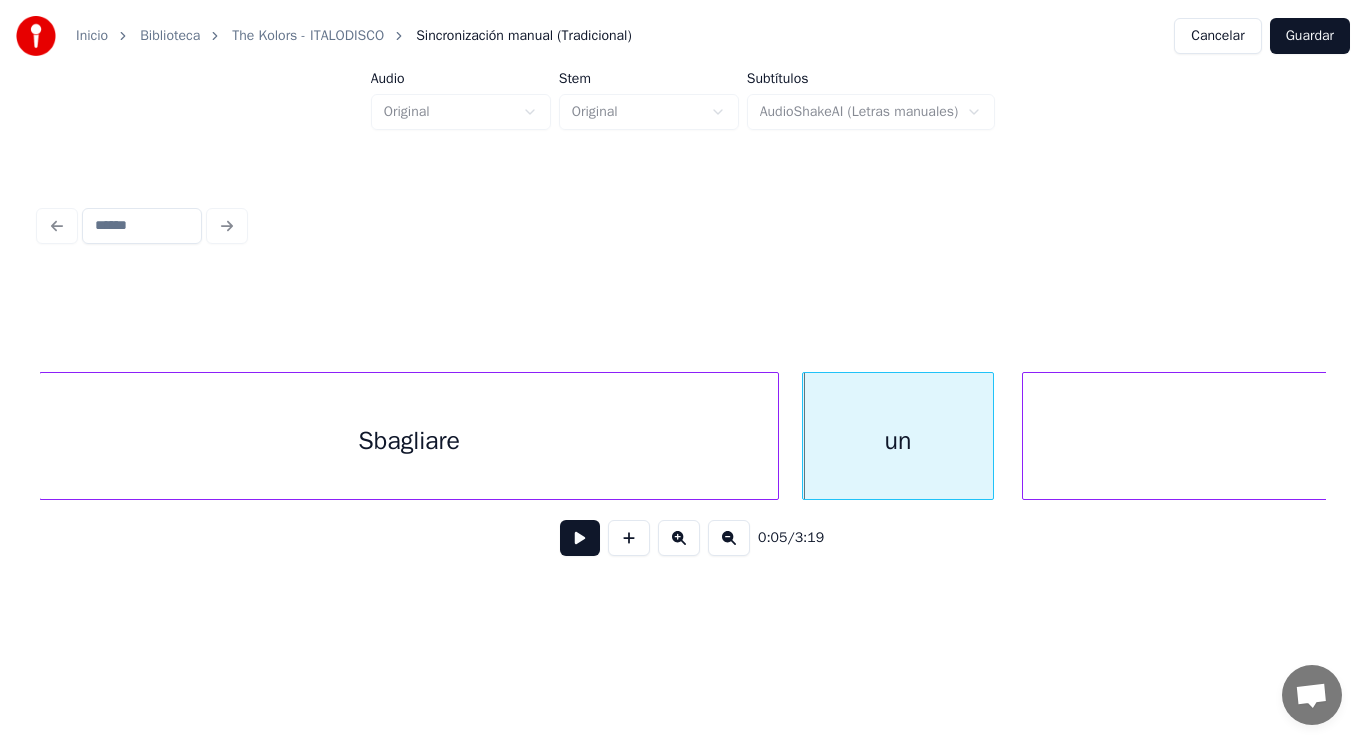click at bounding box center (580, 538) 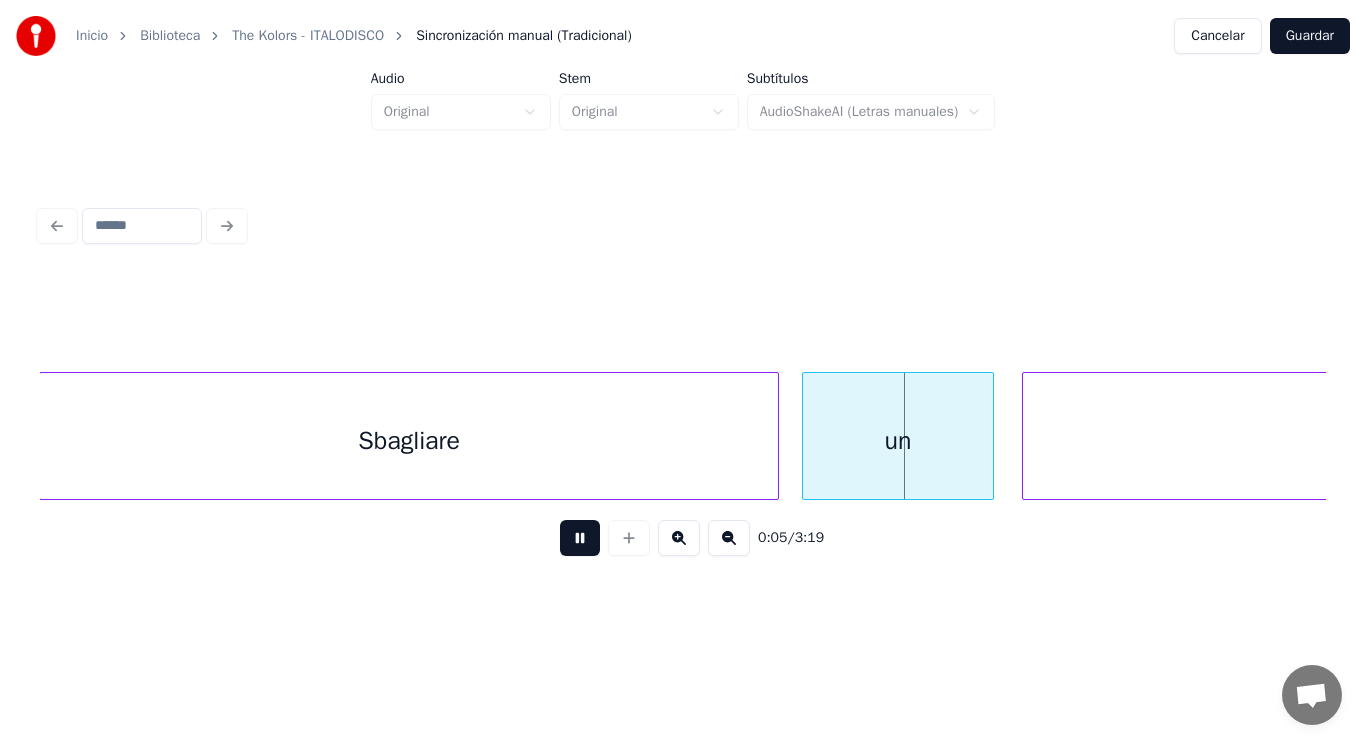 click at bounding box center [580, 538] 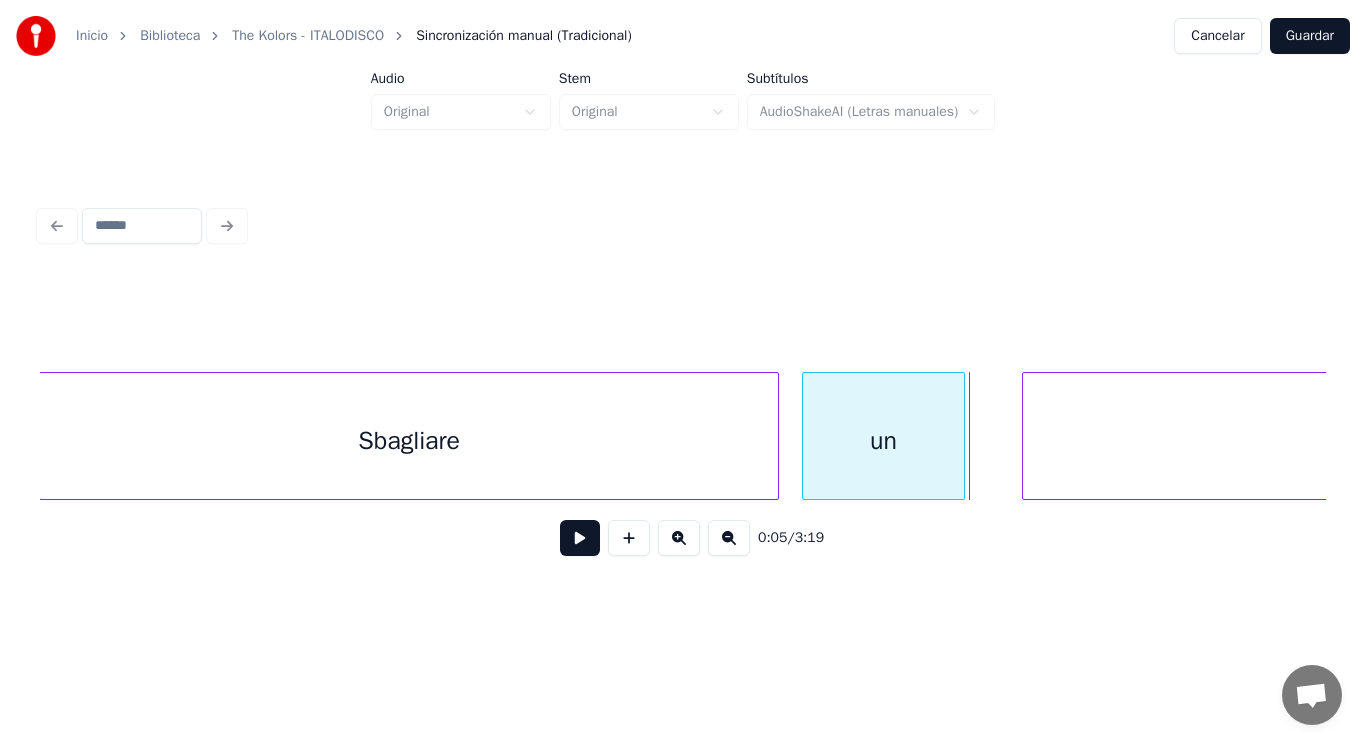 click at bounding box center [961, 436] 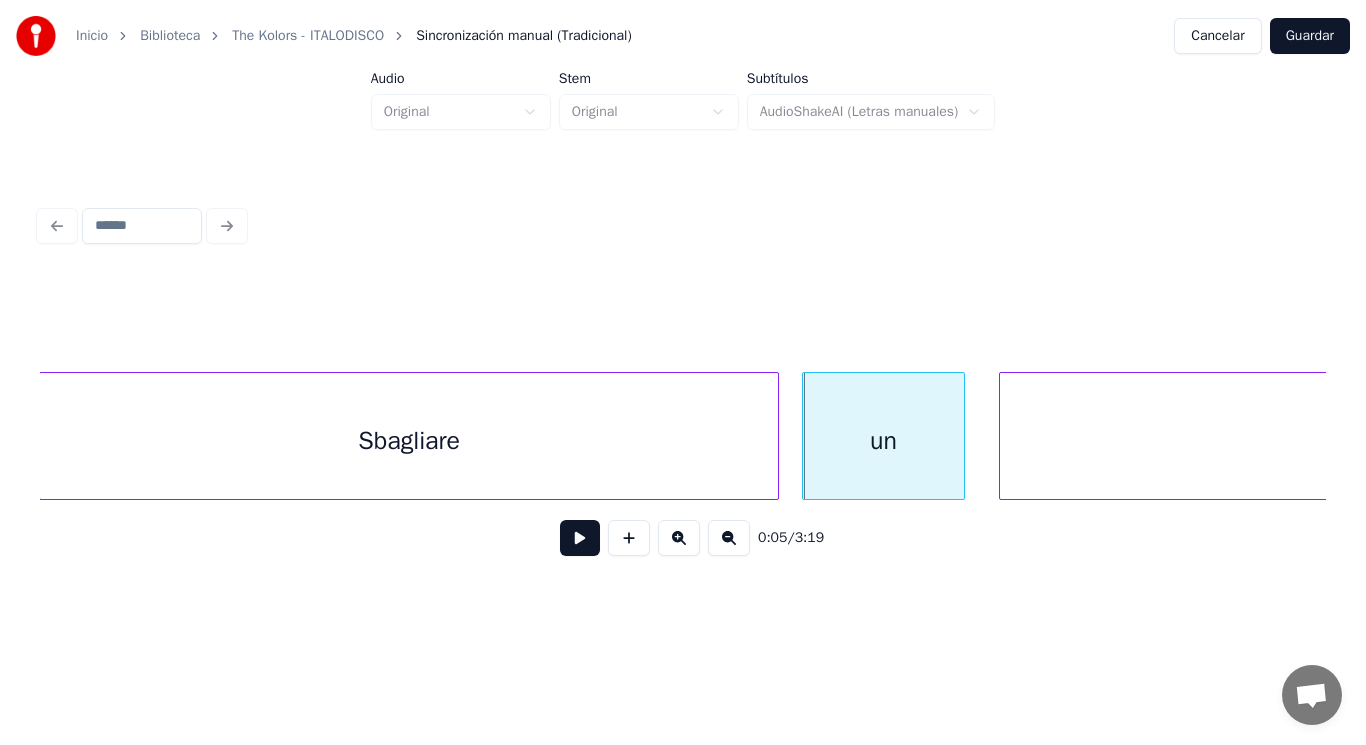 click at bounding box center (1003, 436) 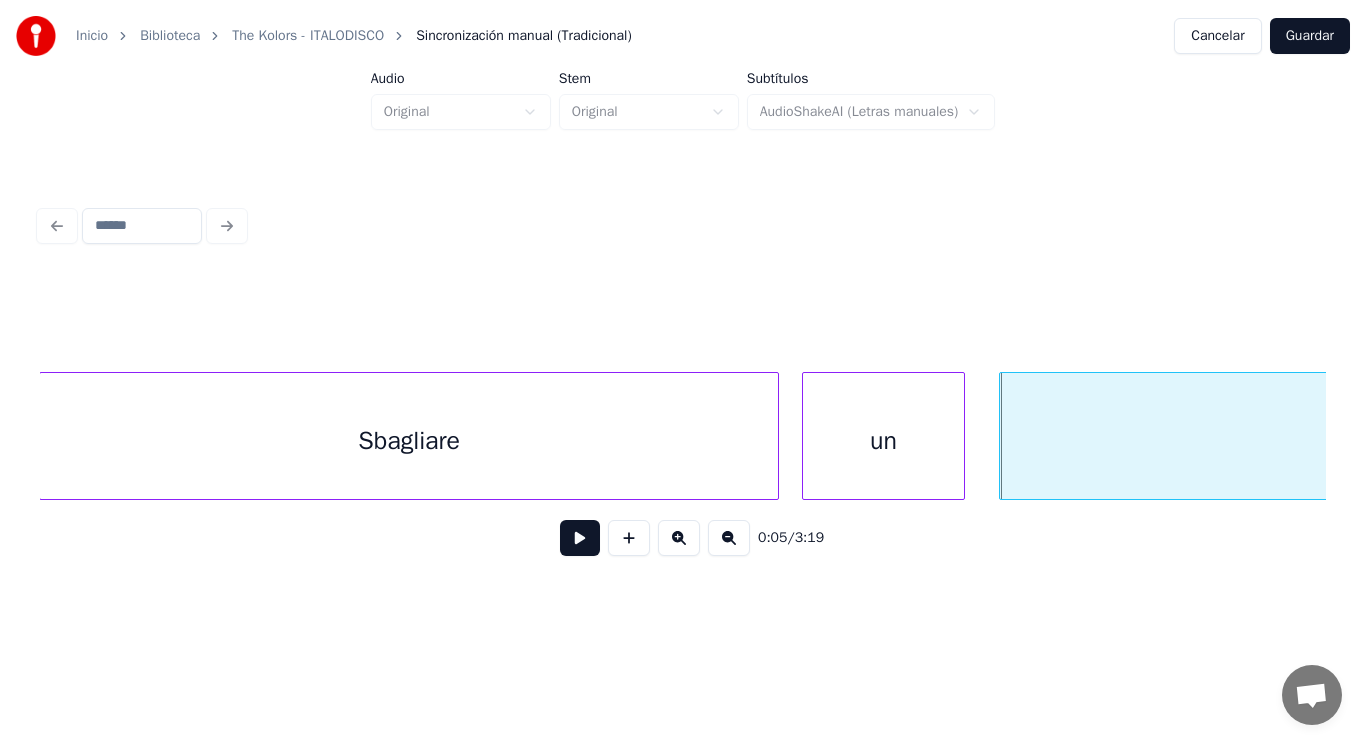 click at bounding box center [580, 538] 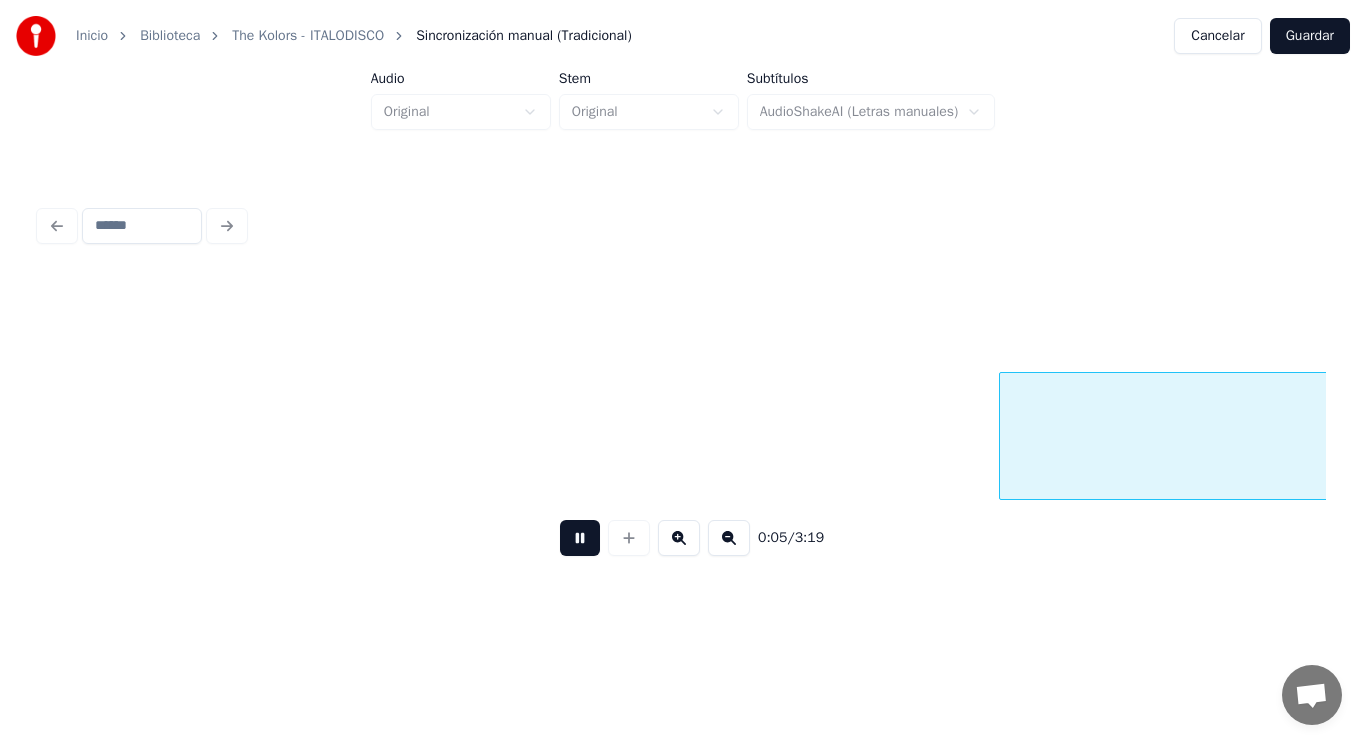 scroll, scrollTop: 0, scrollLeft: 7851, axis: horizontal 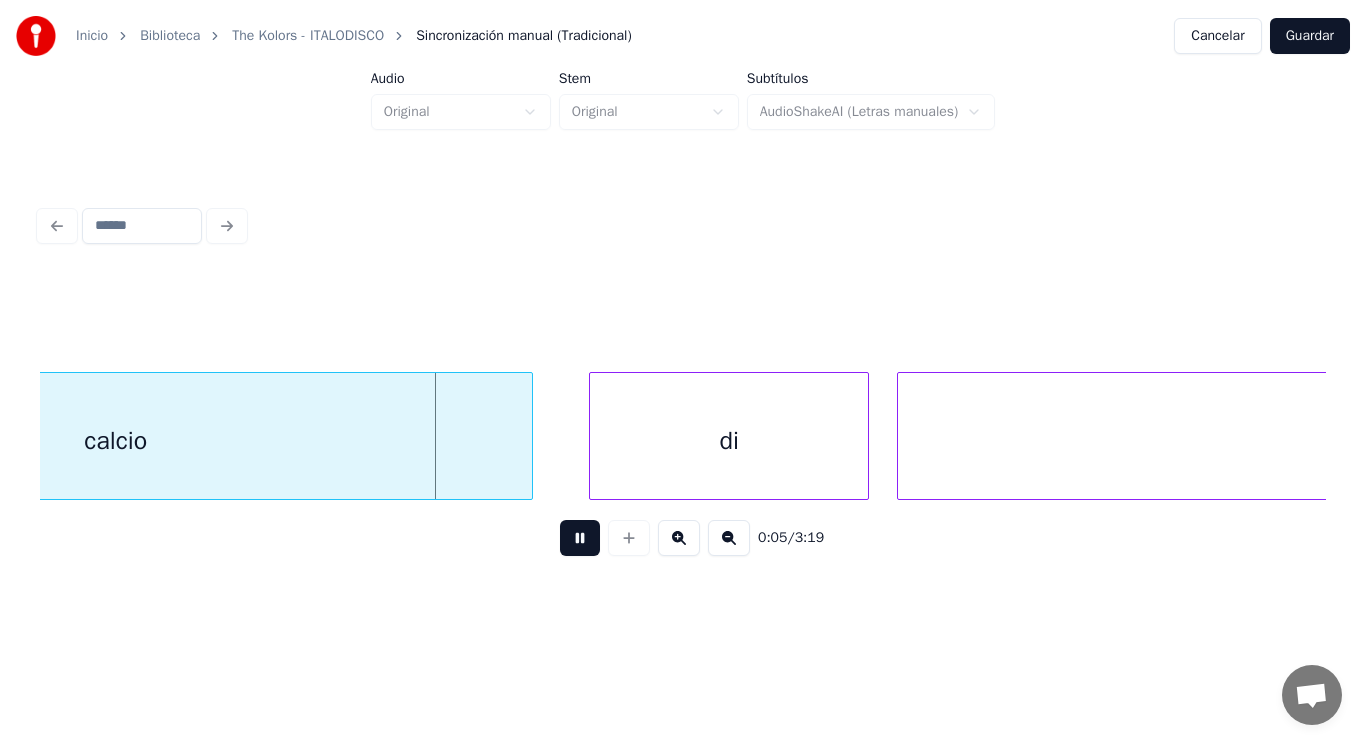 click at bounding box center (580, 538) 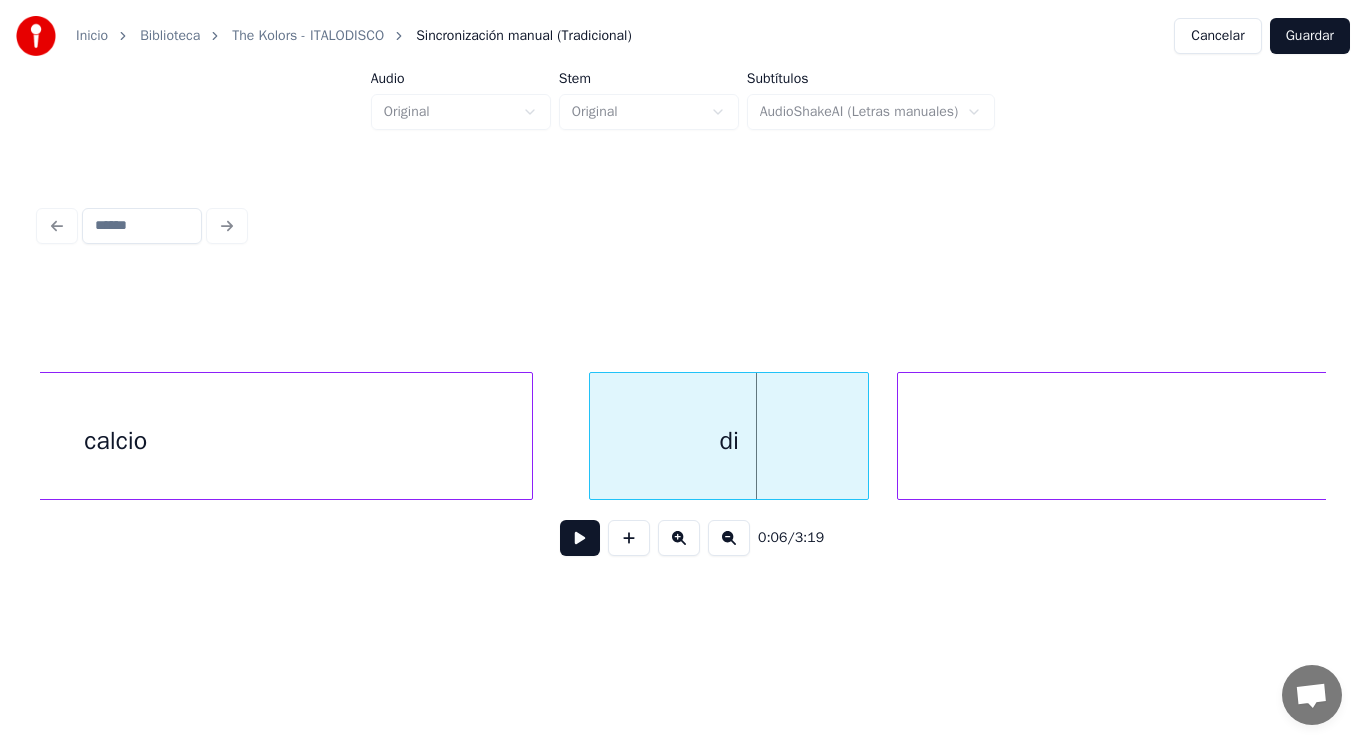 click at bounding box center (580, 538) 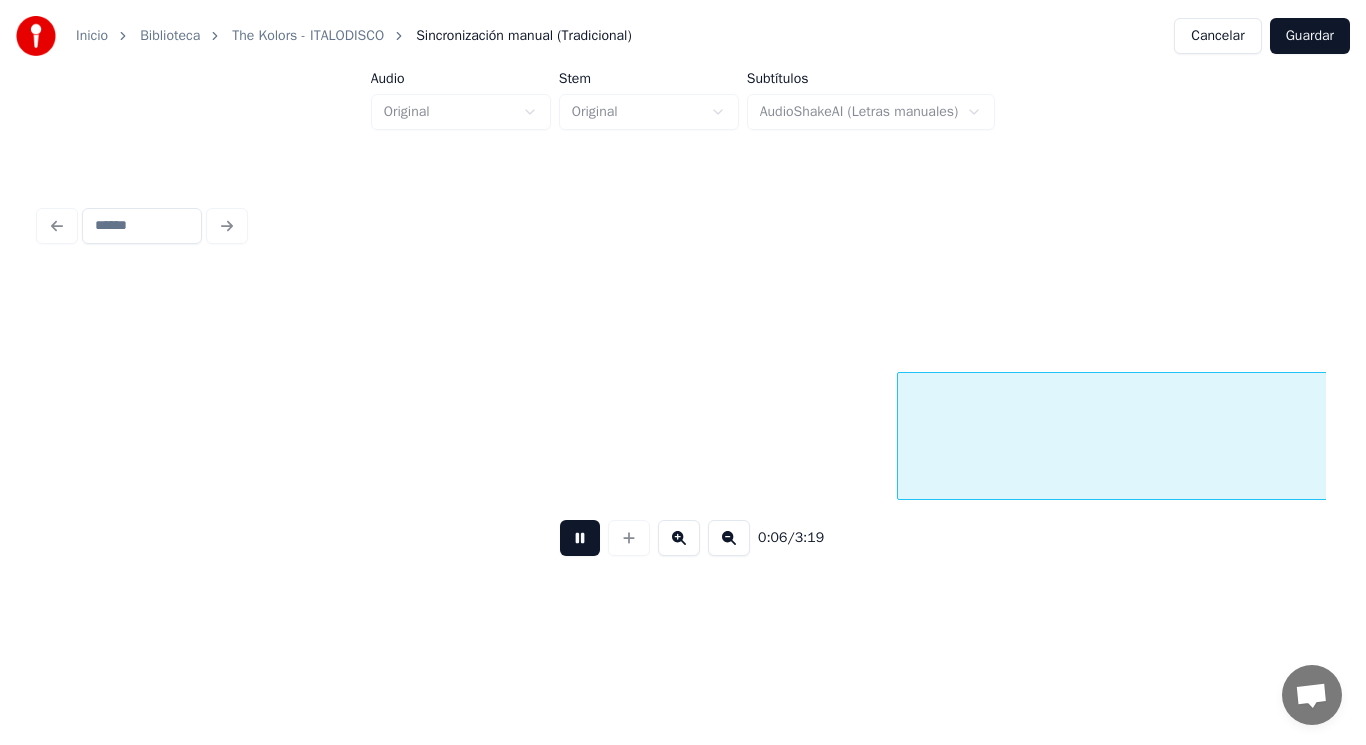 scroll, scrollTop: 0, scrollLeft: 9140, axis: horizontal 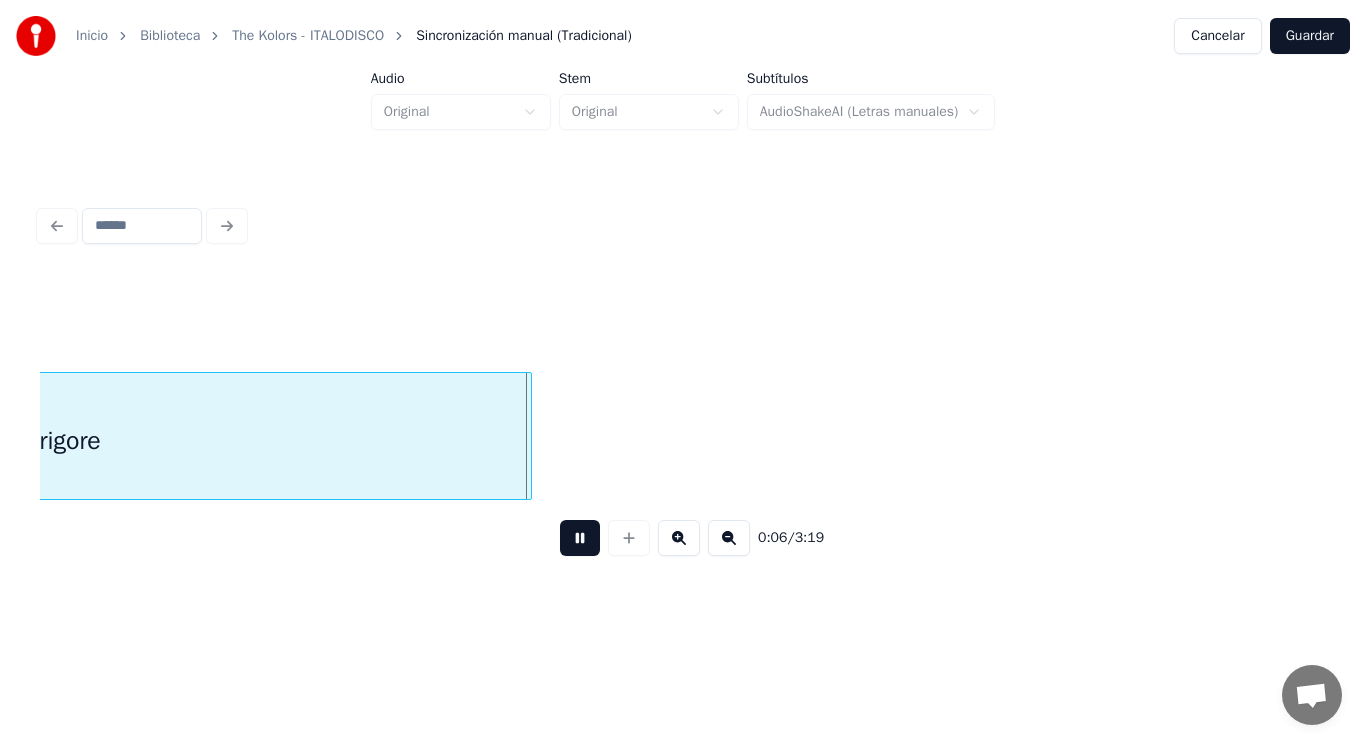 click at bounding box center (580, 538) 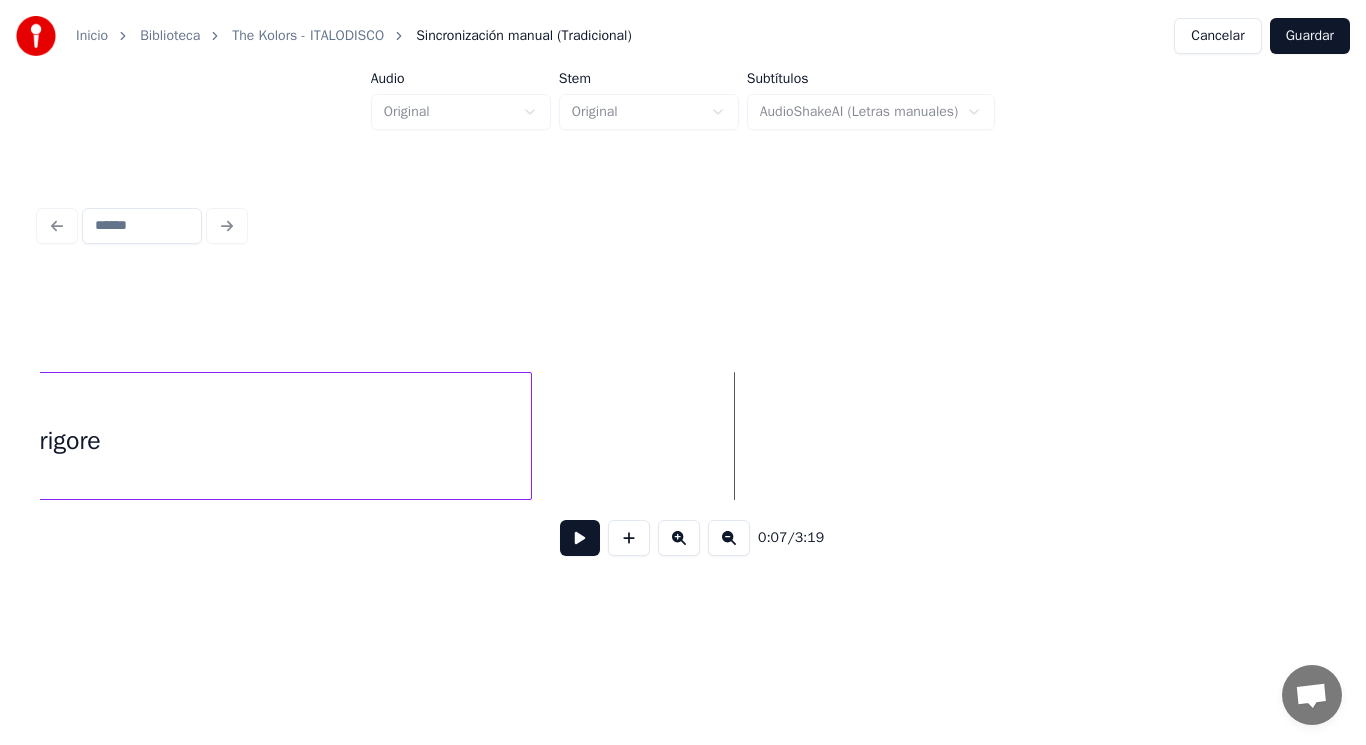 click on "rigore" at bounding box center (70, 441) 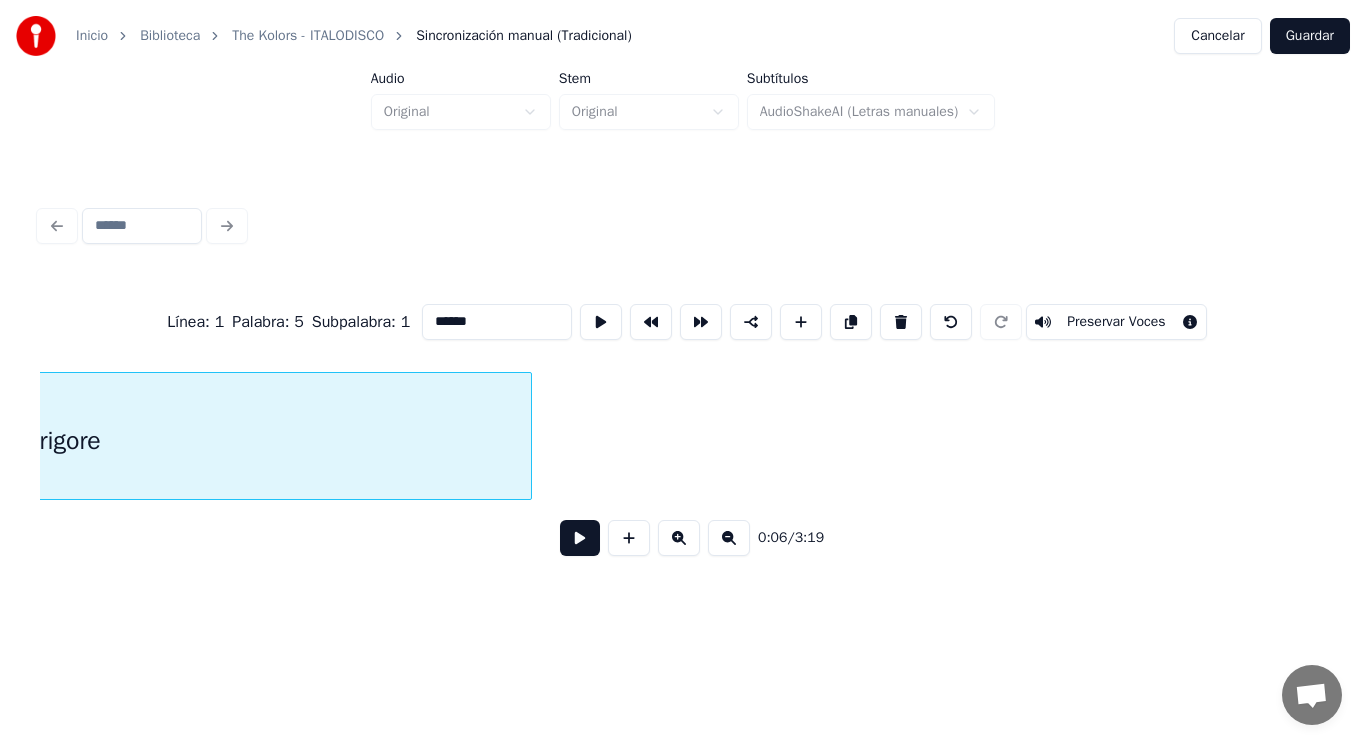 scroll, scrollTop: 0, scrollLeft: 8709, axis: horizontal 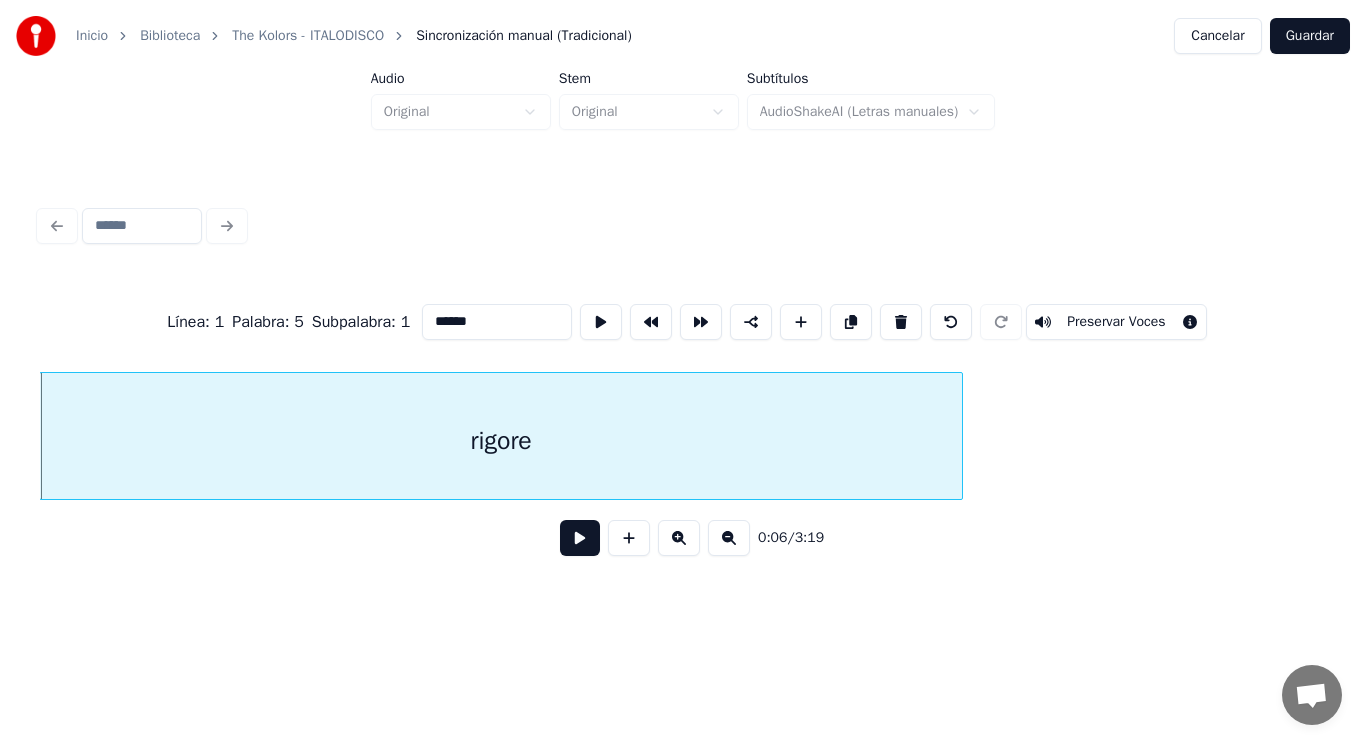 click on "0:06  /  3:19" at bounding box center [683, 538] 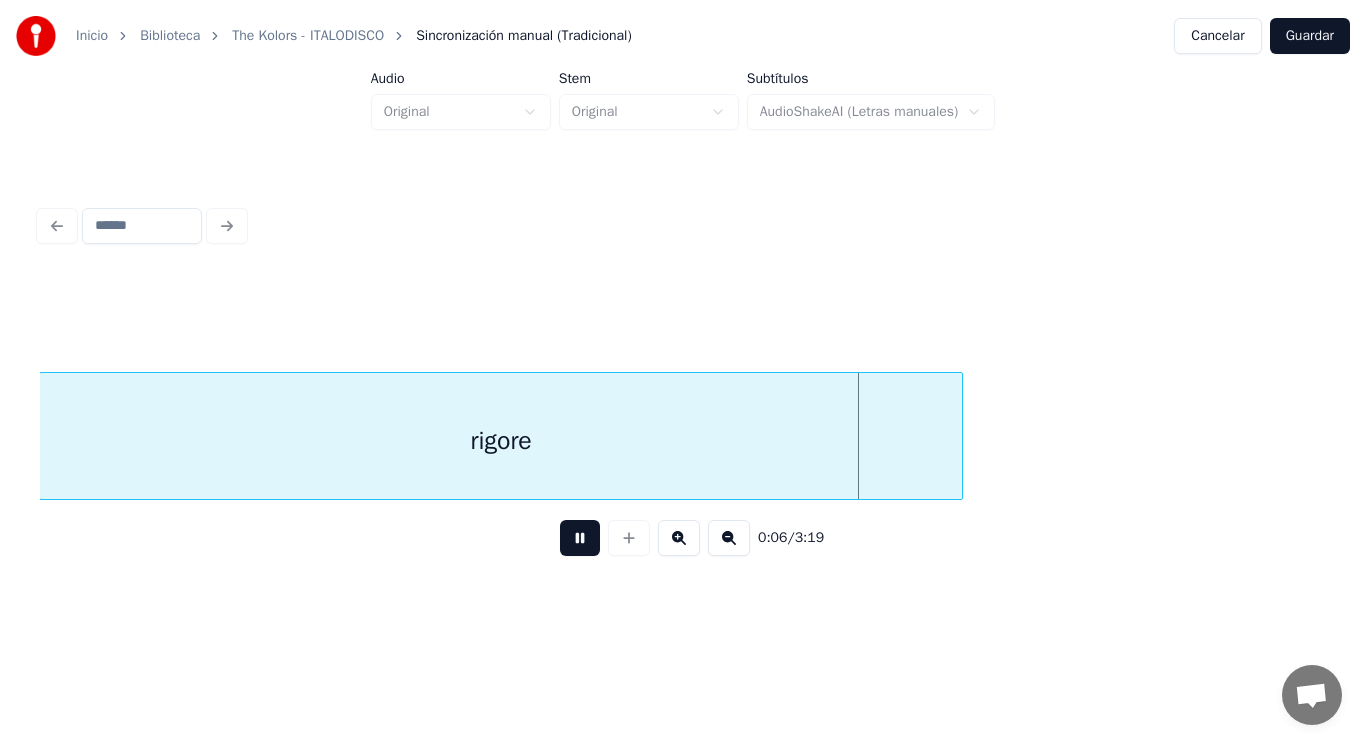 click at bounding box center [580, 538] 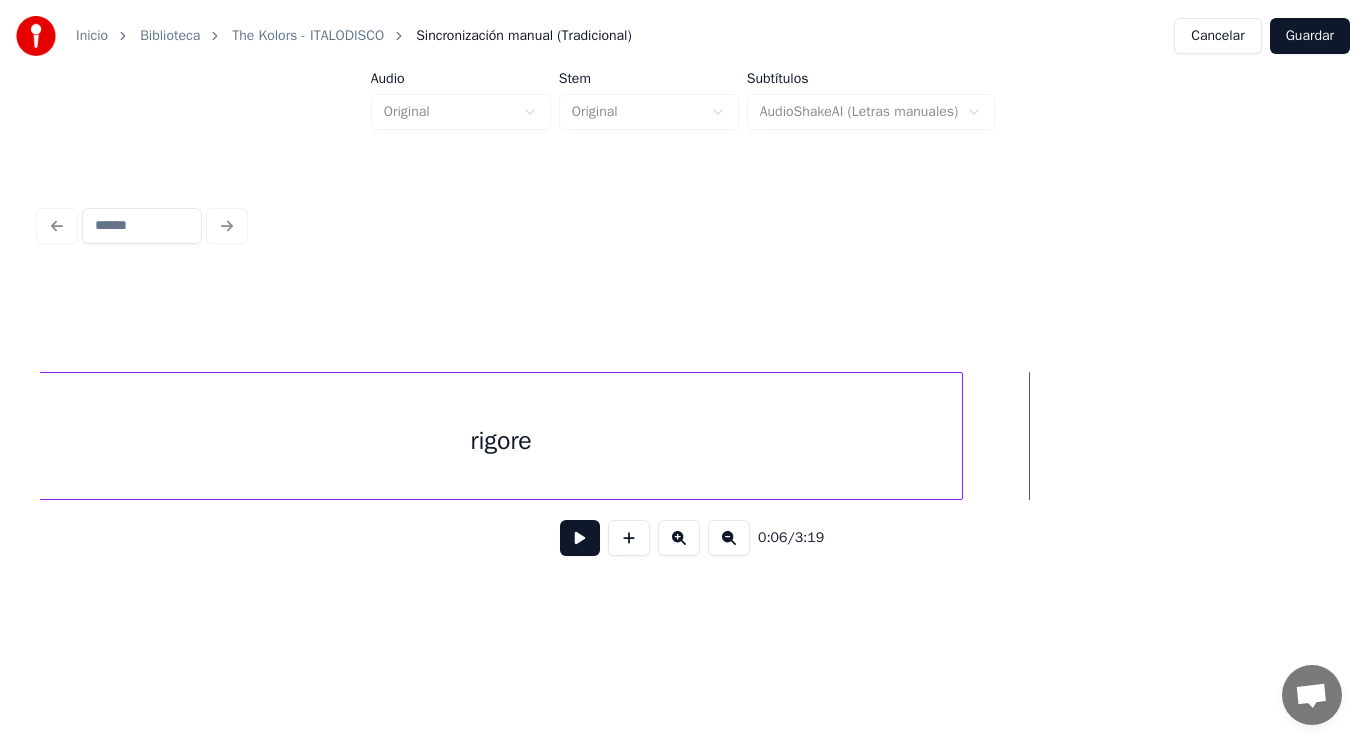 click at bounding box center (580, 538) 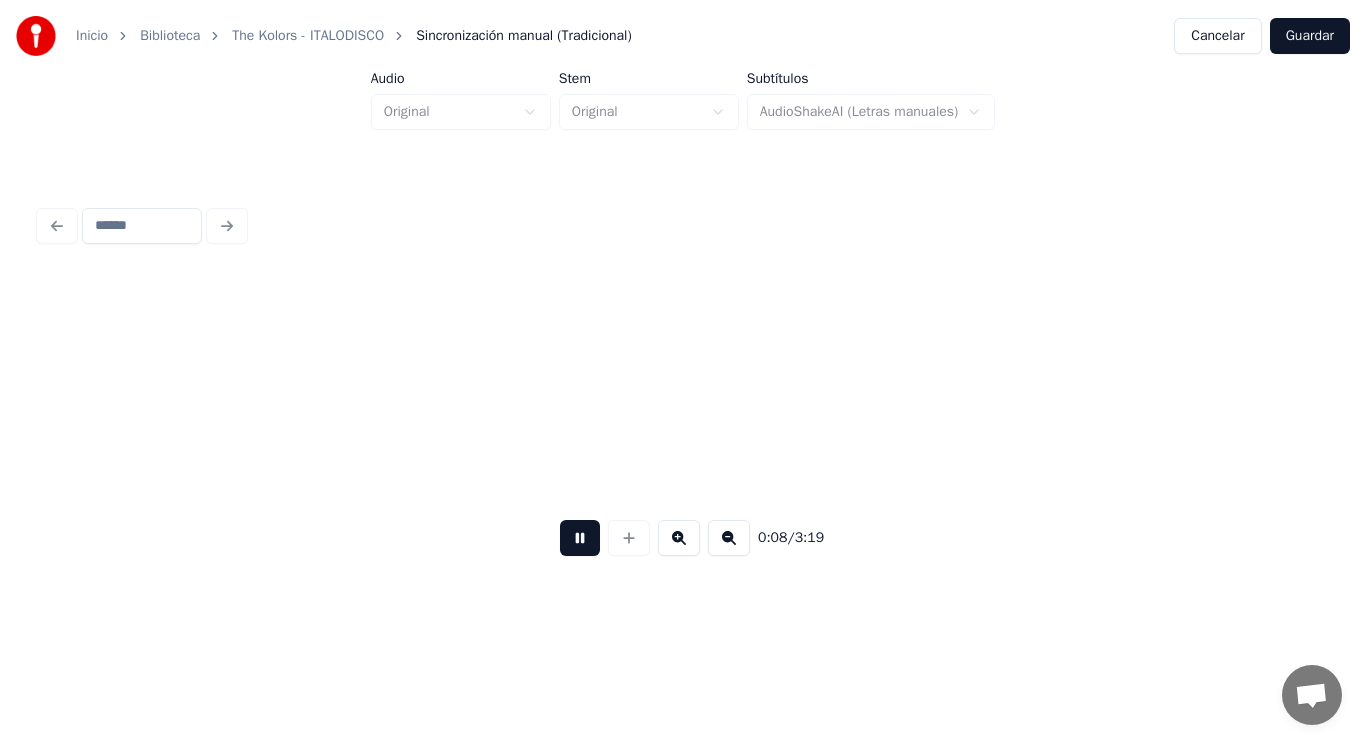 scroll, scrollTop: 0, scrollLeft: 11308, axis: horizontal 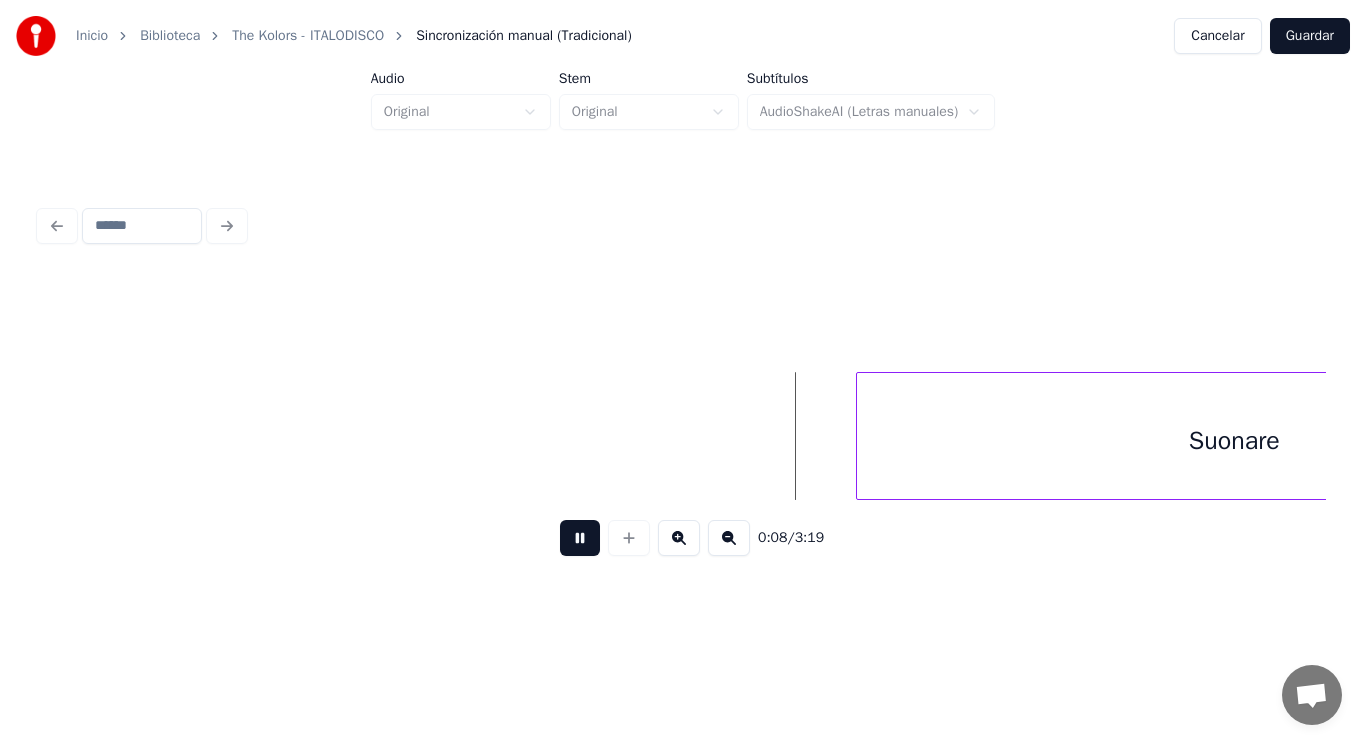 click at bounding box center [580, 538] 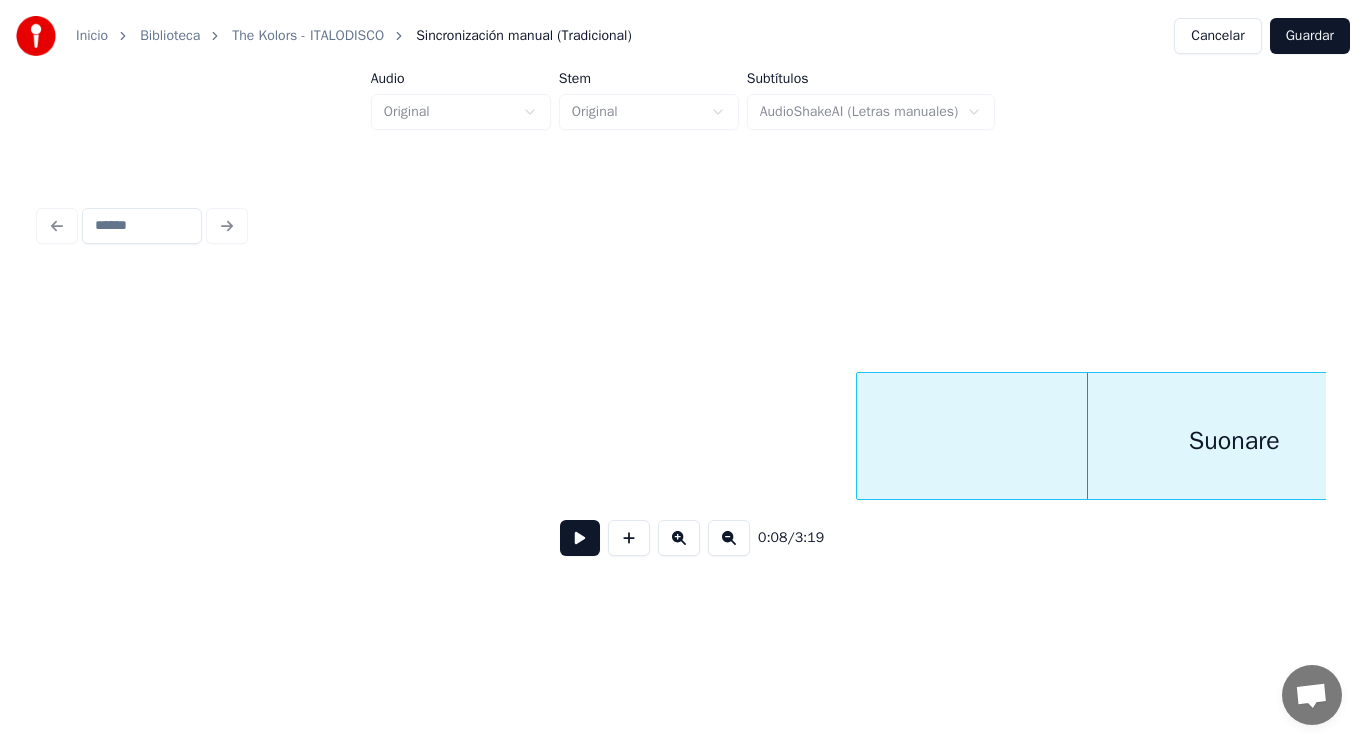 click on "Suonare" at bounding box center (128077, 436) 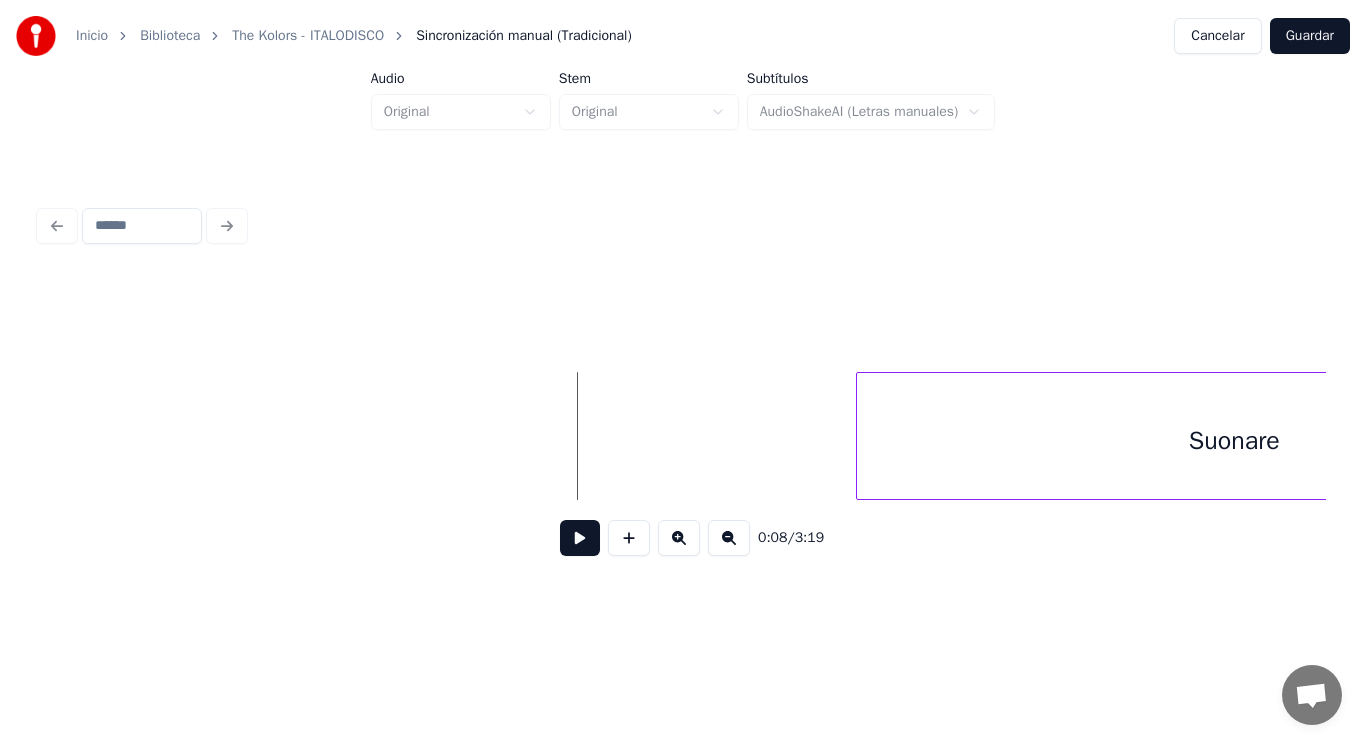 click at bounding box center [580, 538] 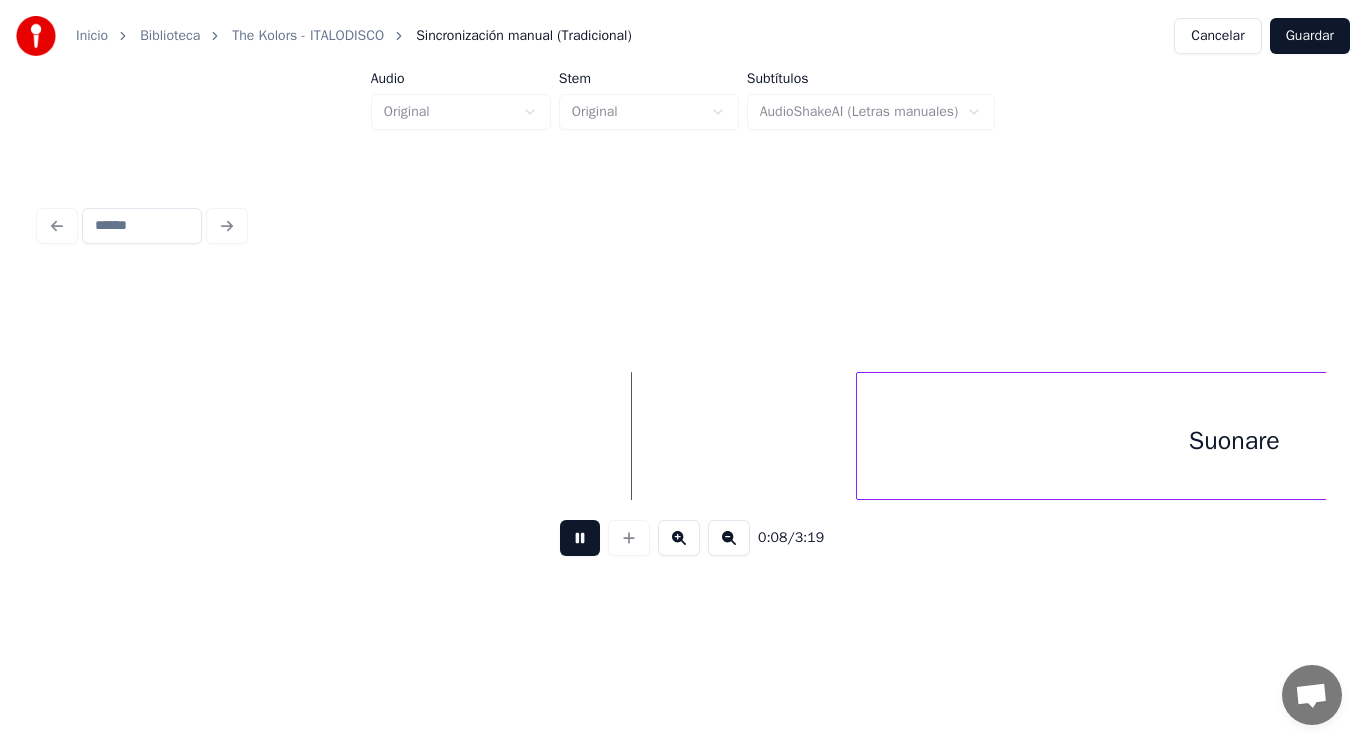 click at bounding box center (580, 538) 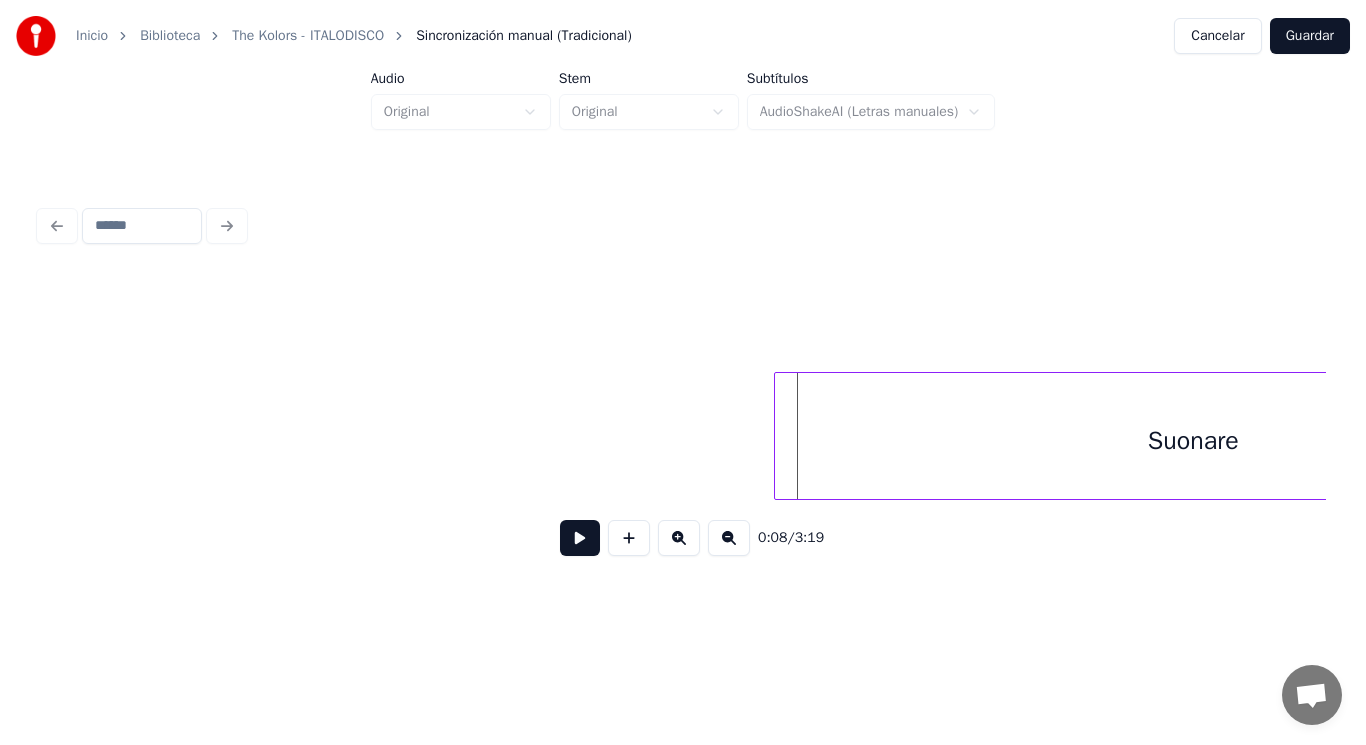 click at bounding box center [778, 436] 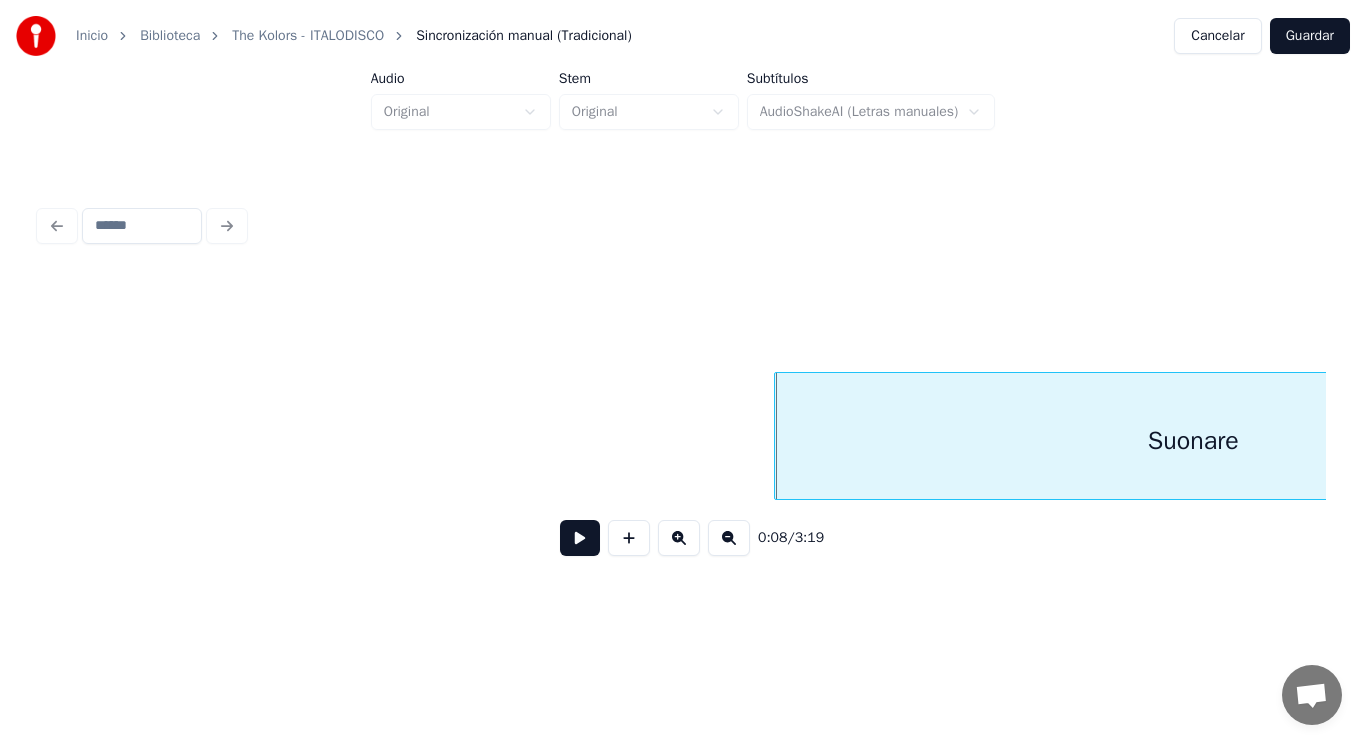 click at bounding box center (580, 538) 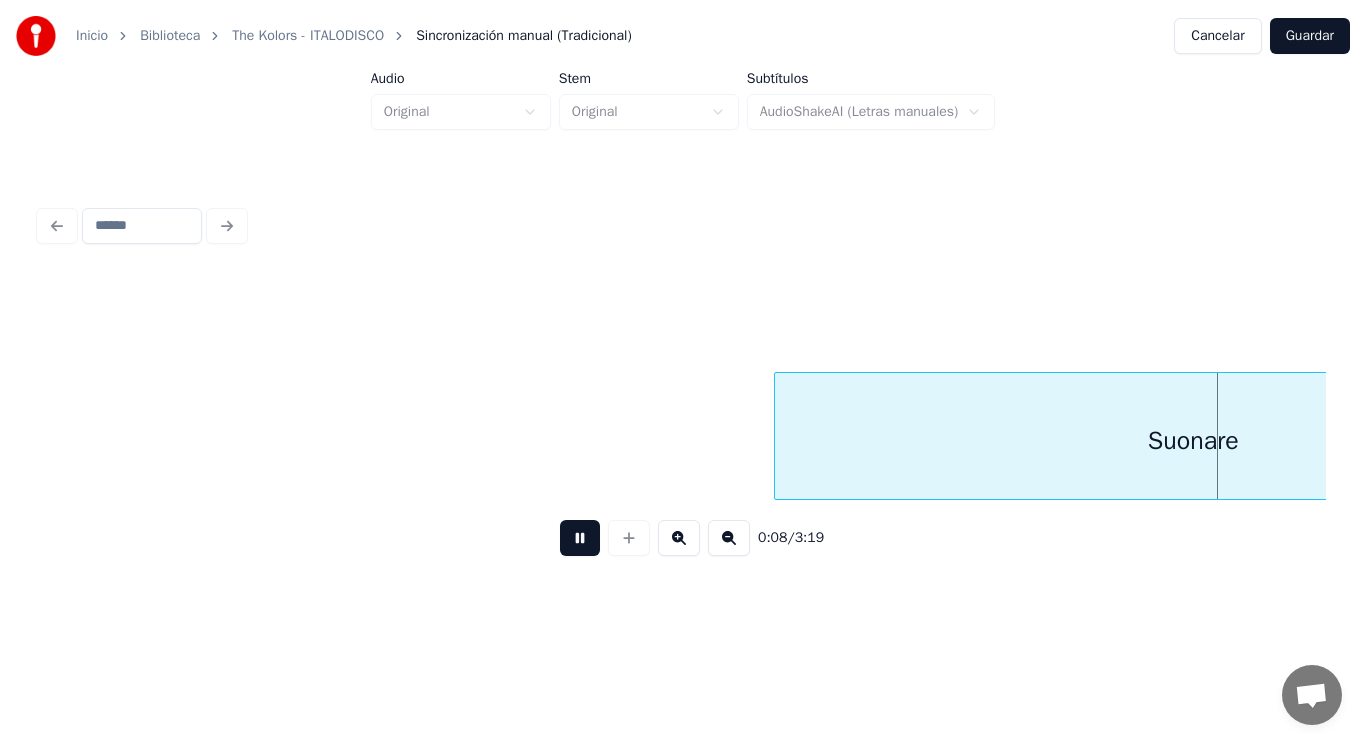 scroll, scrollTop: 0, scrollLeft: 12615, axis: horizontal 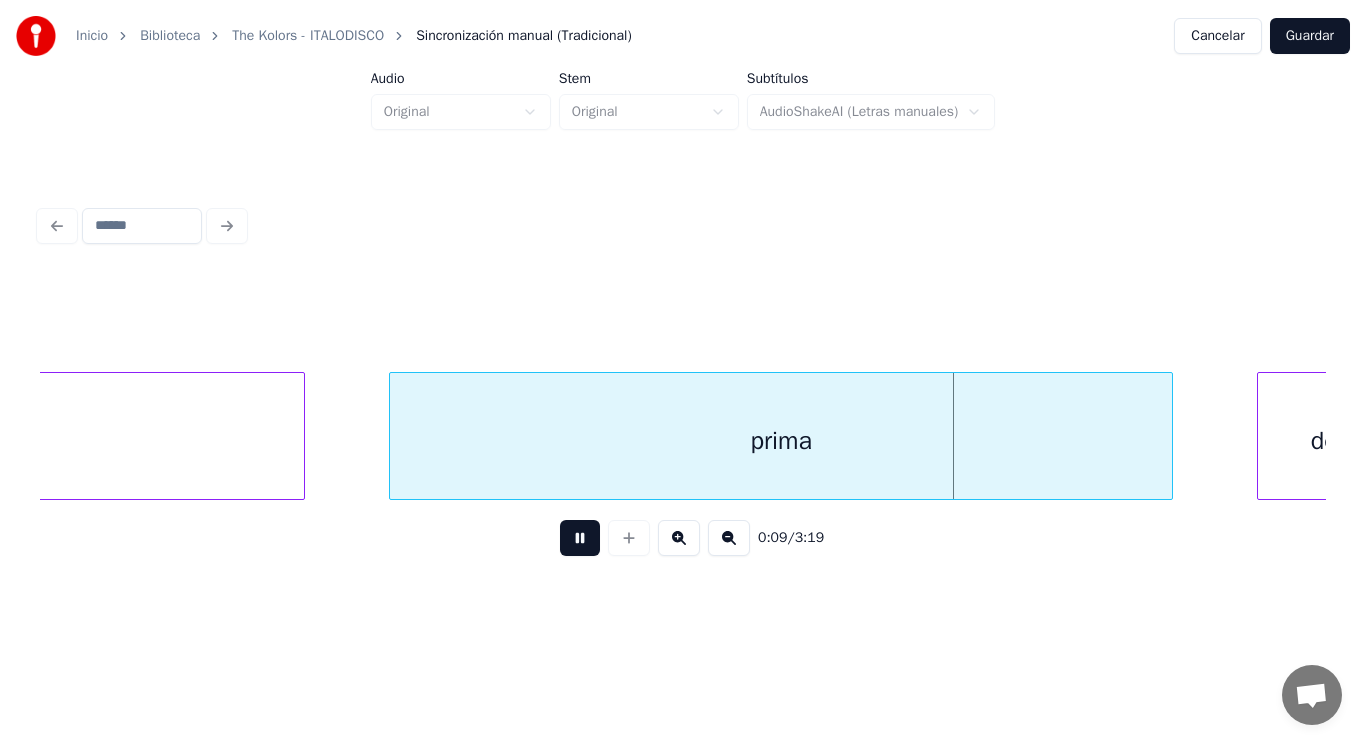 click at bounding box center [580, 538] 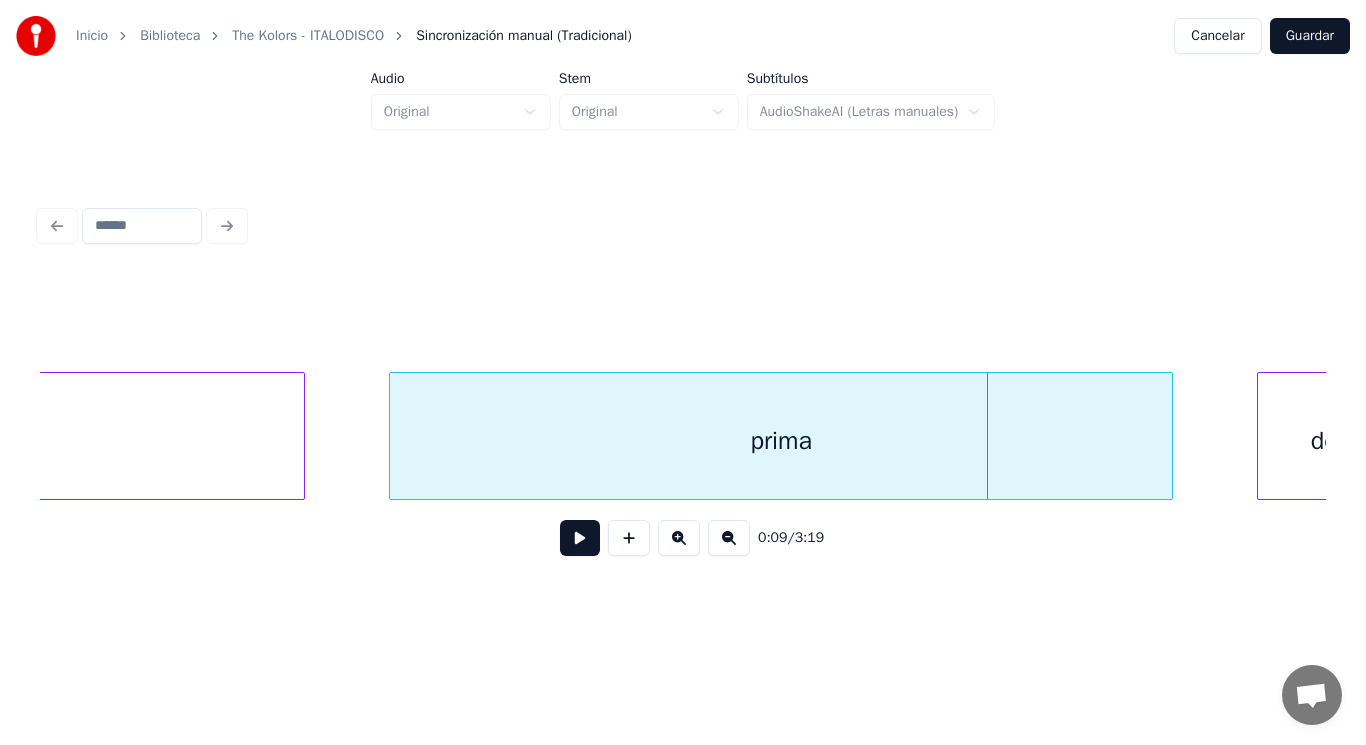 click on "prima" at bounding box center (781, 441) 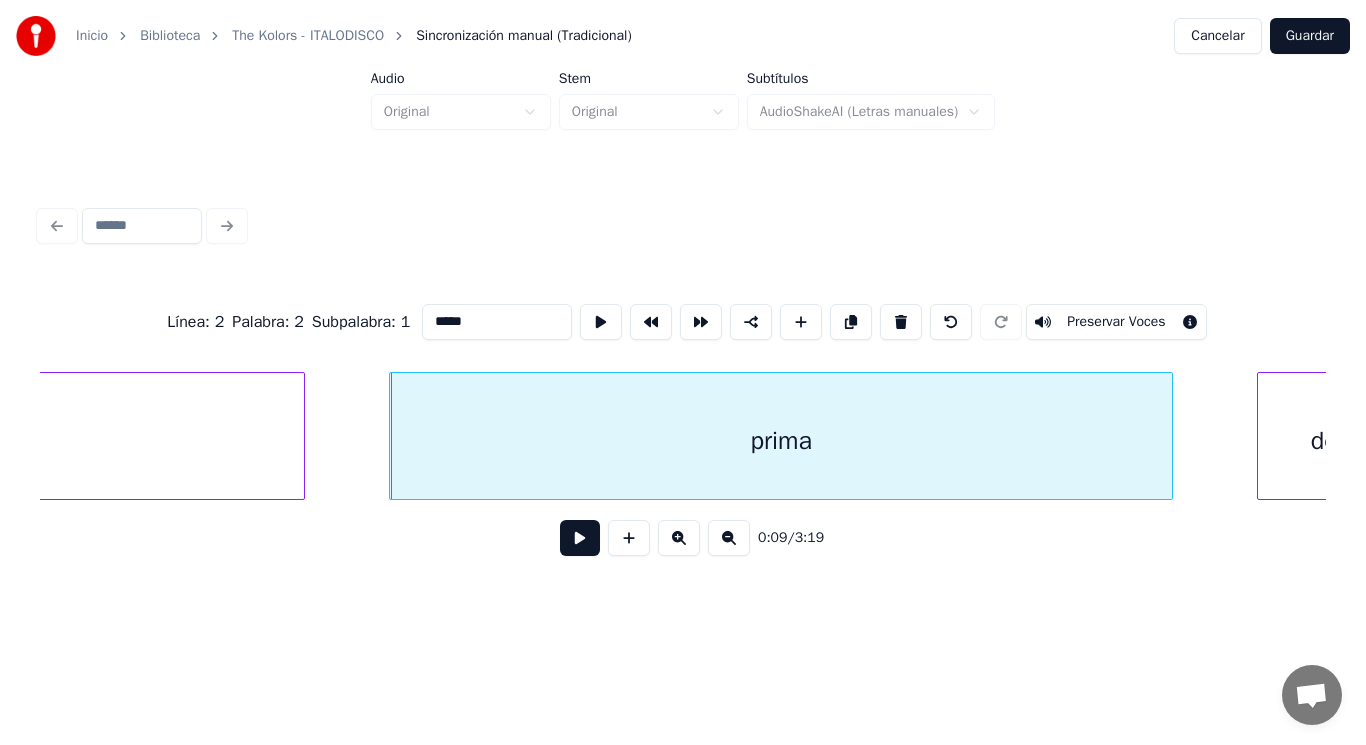 click at bounding box center [580, 538] 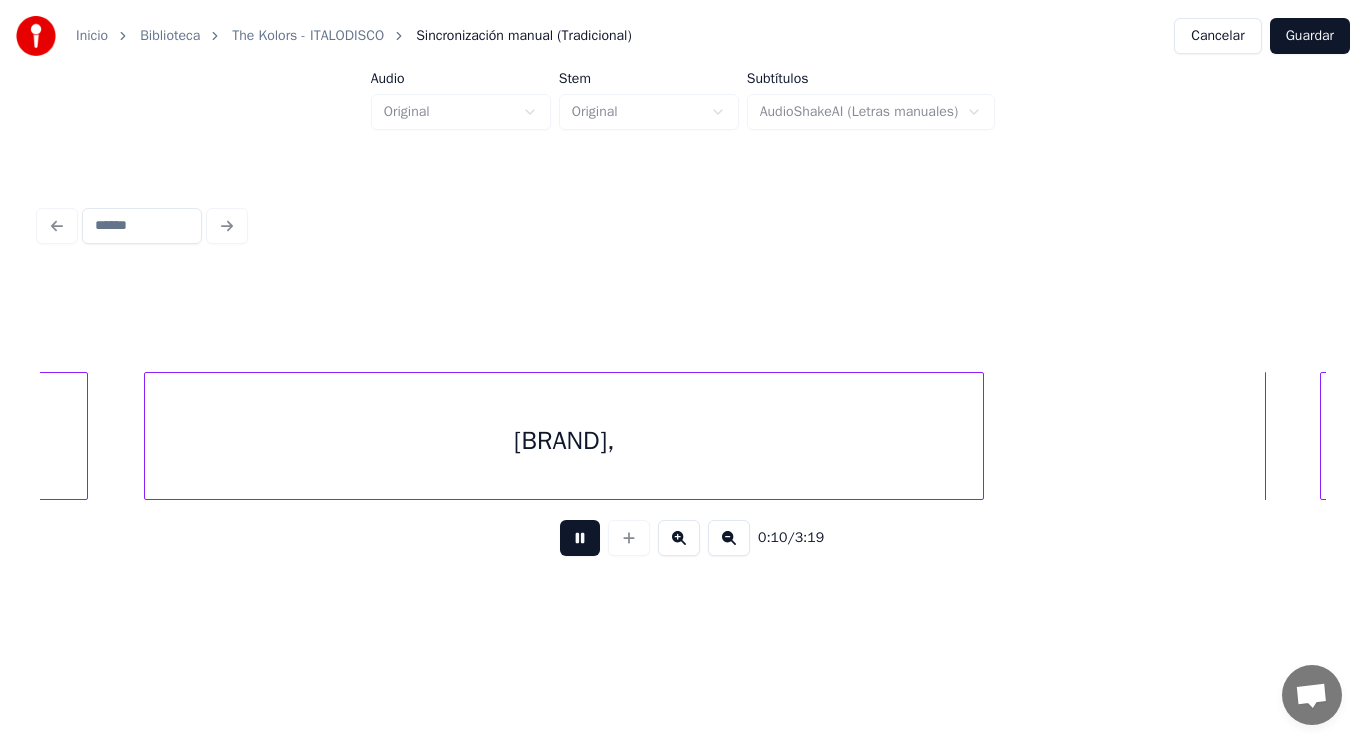 scroll, scrollTop: 0, scrollLeft: 15227, axis: horizontal 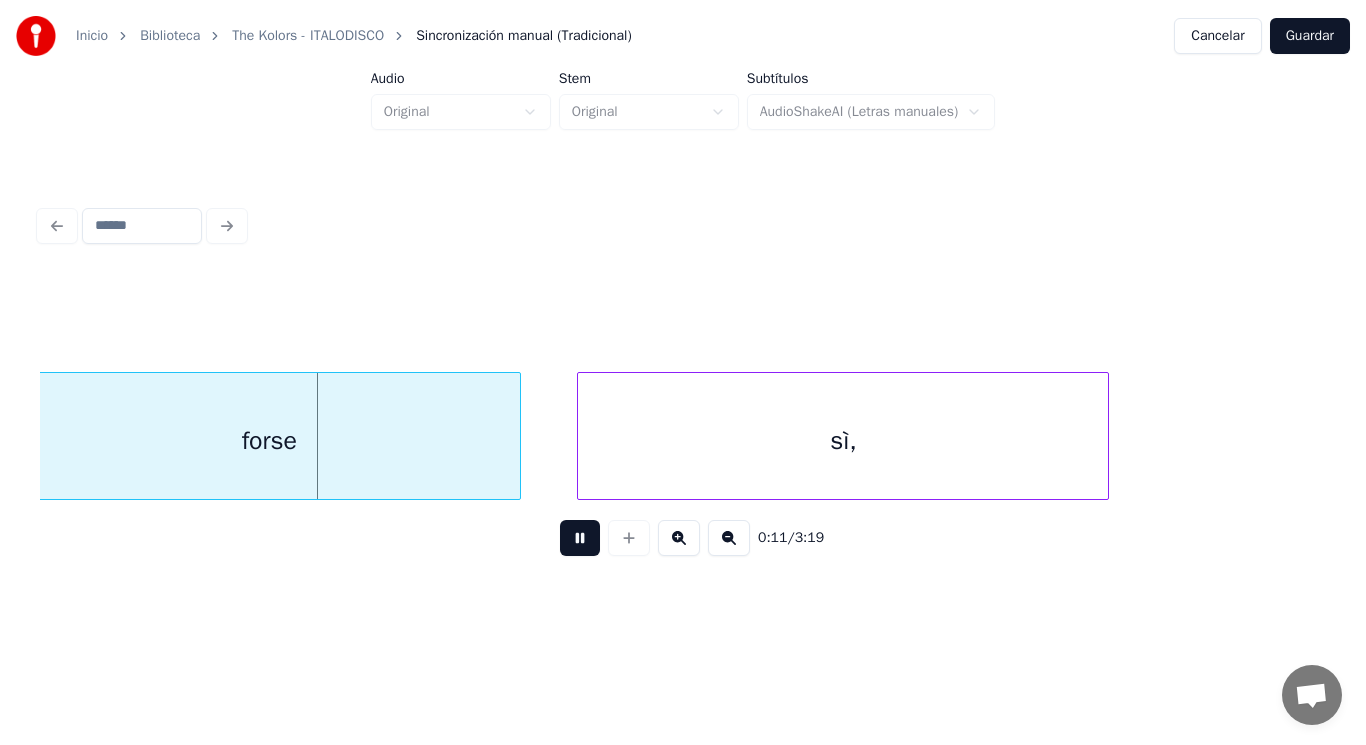 click at bounding box center (580, 538) 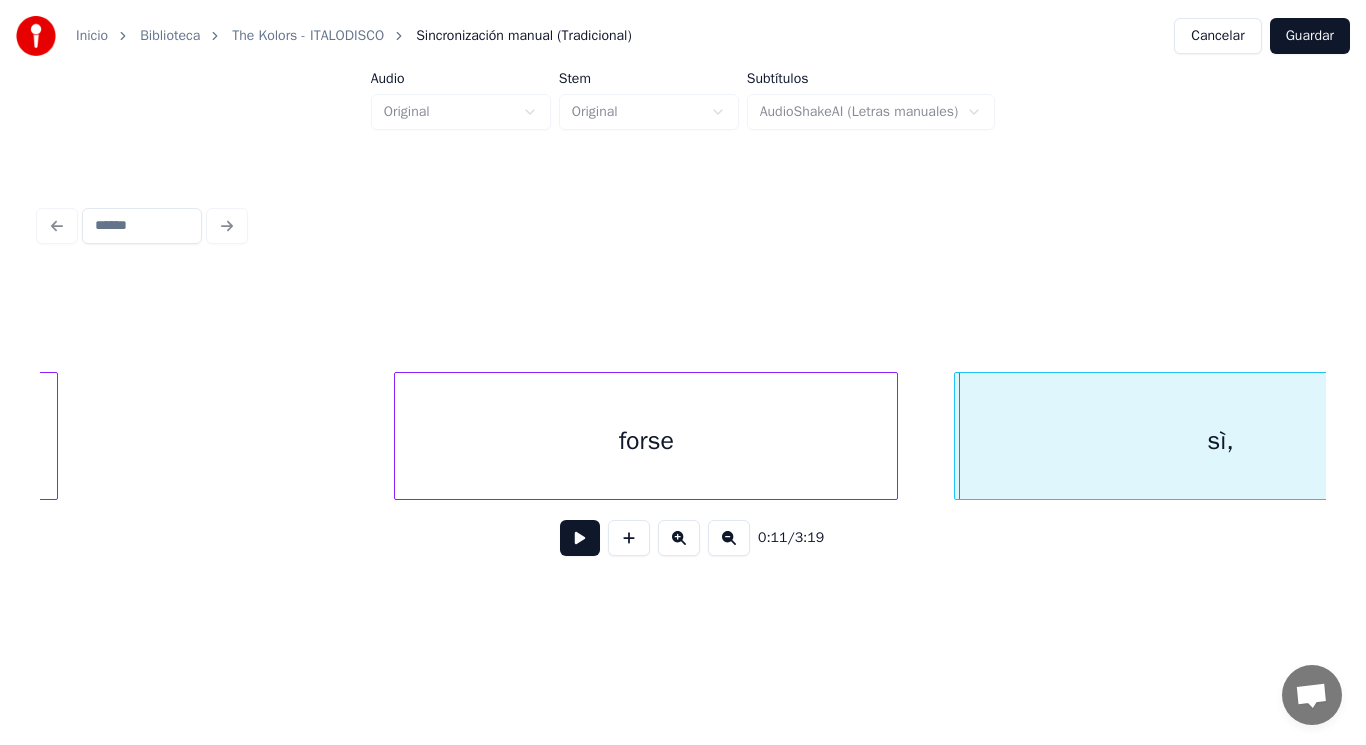 scroll, scrollTop: 0, scrollLeft: 14747, axis: horizontal 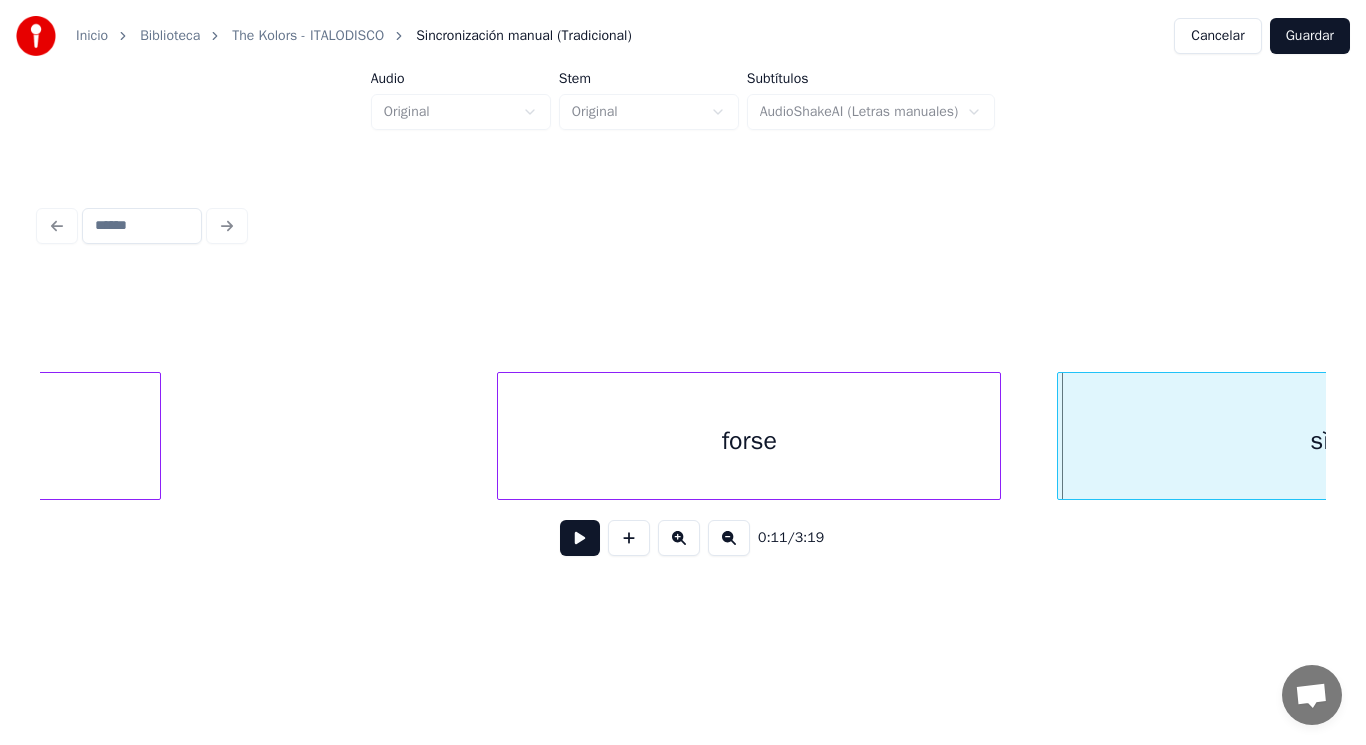 click on "forse sì, Coldplay," at bounding box center [124638, 436] 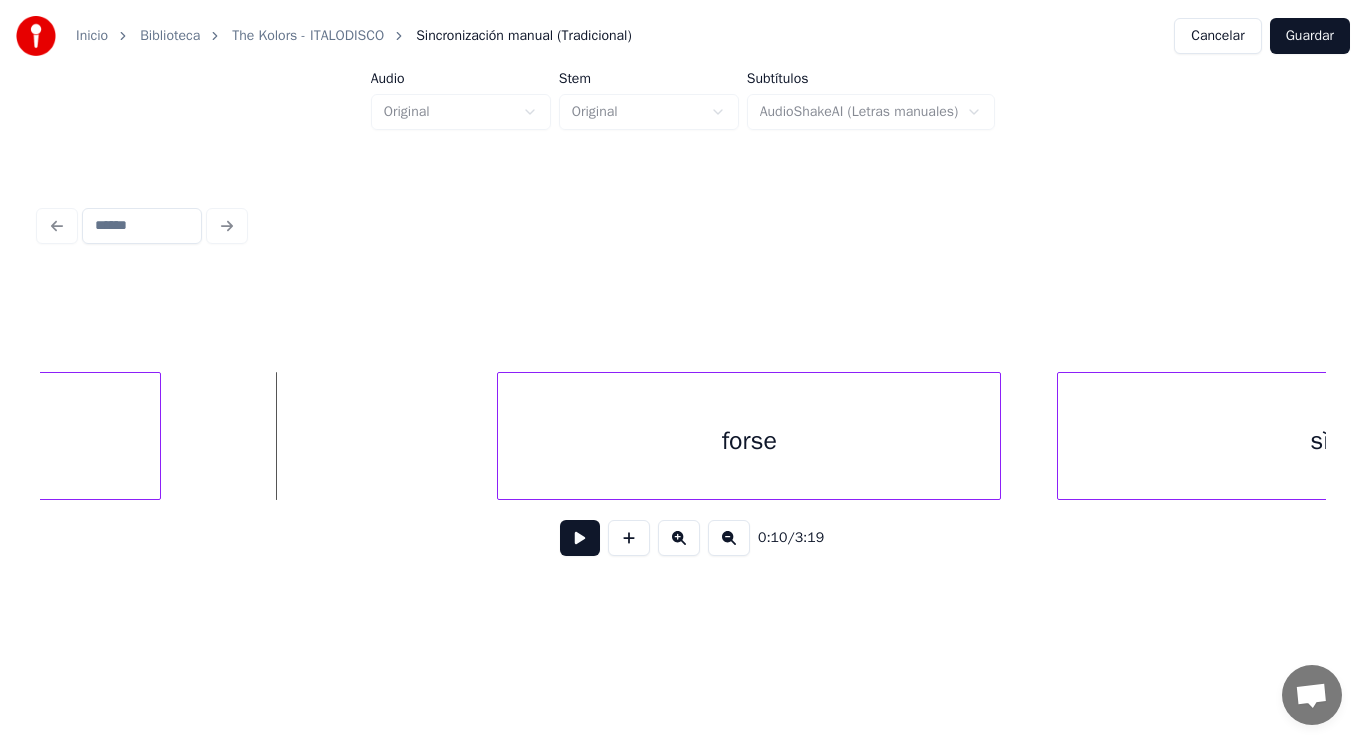 click at bounding box center [580, 538] 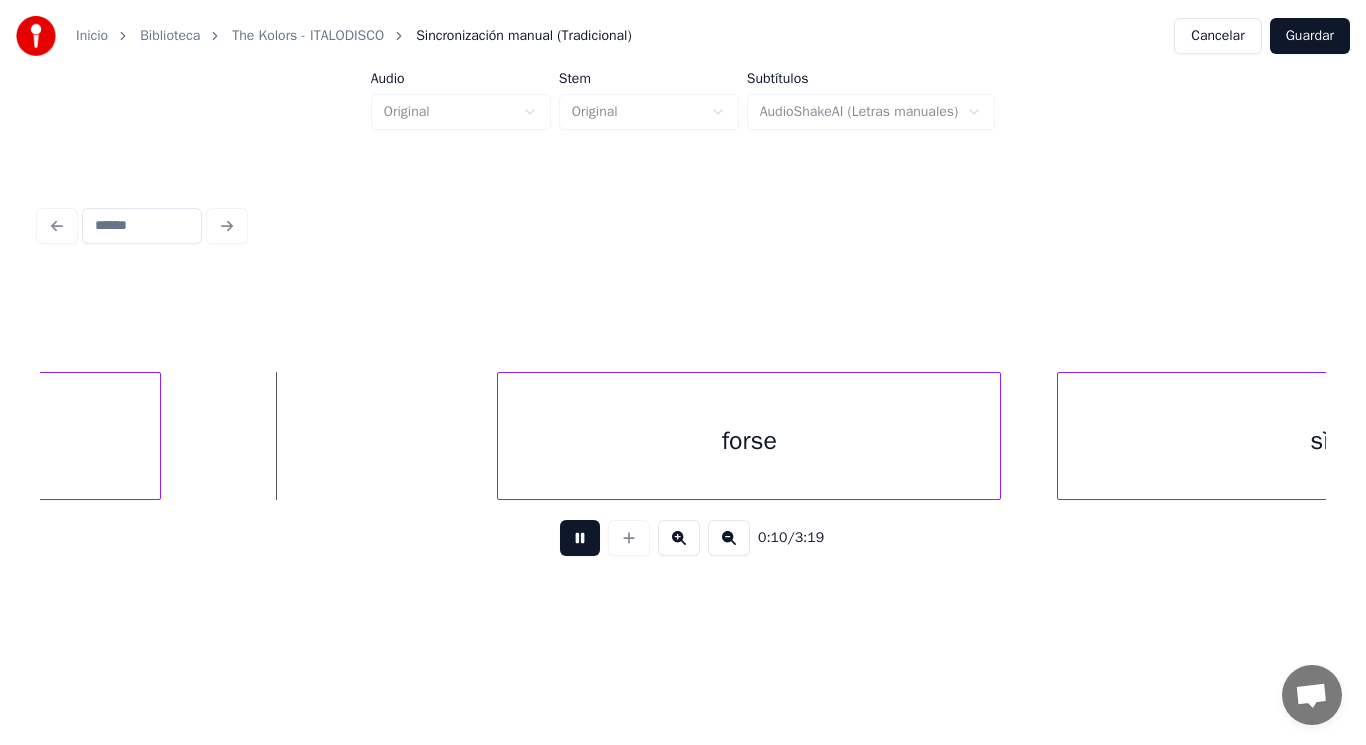 click at bounding box center (580, 538) 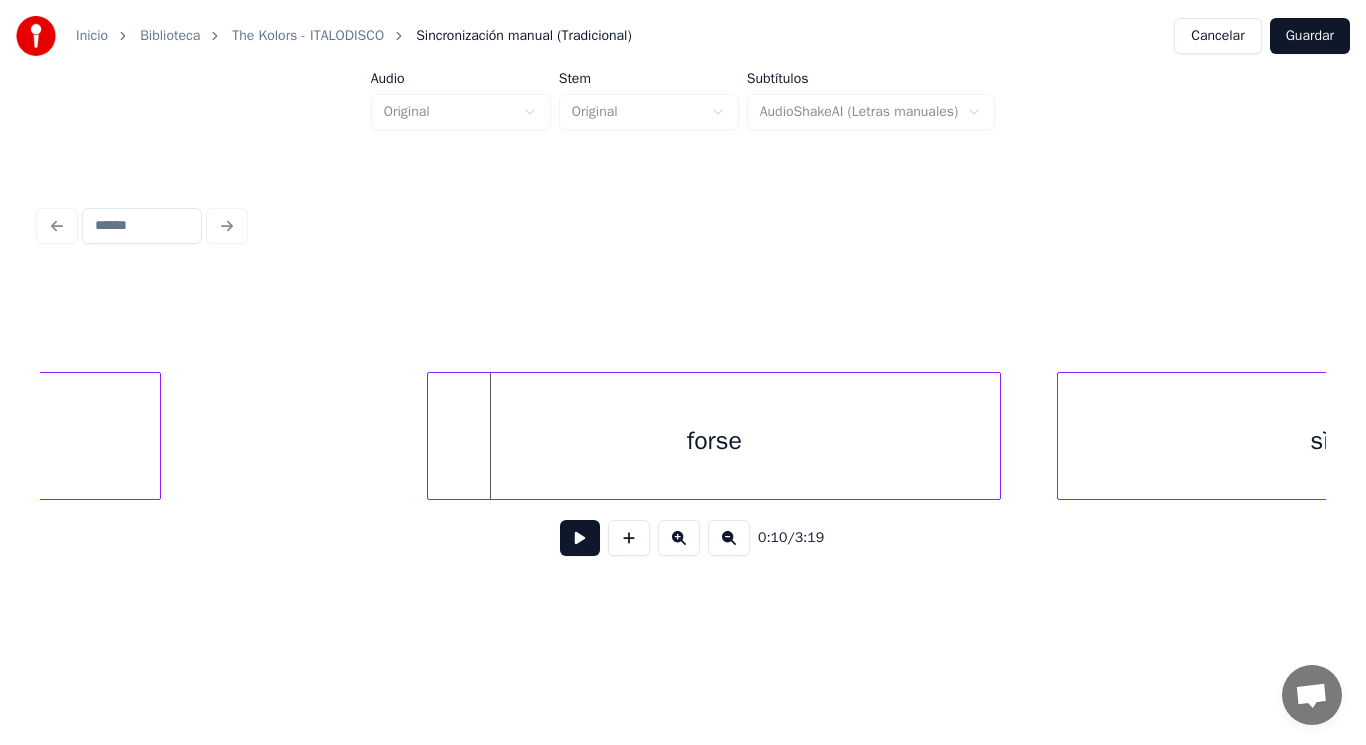 click at bounding box center [431, 436] 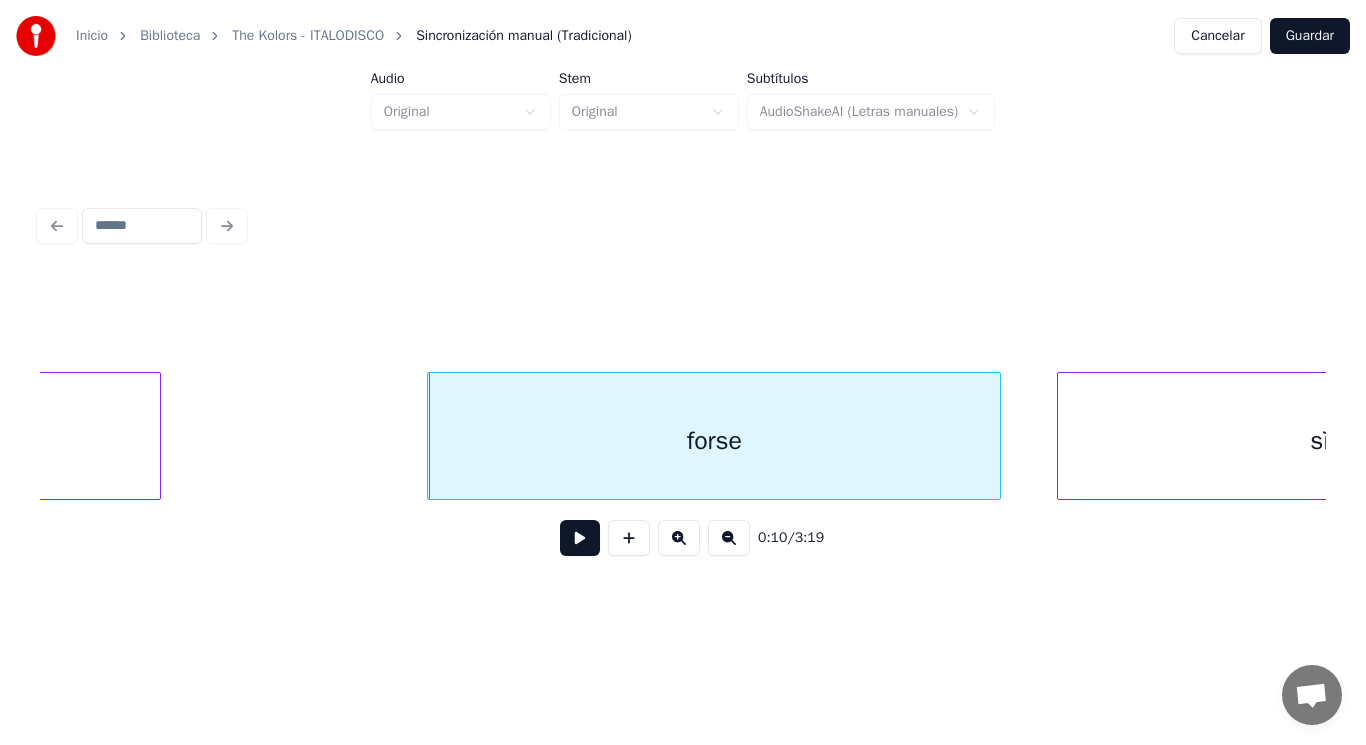 click at bounding box center [580, 538] 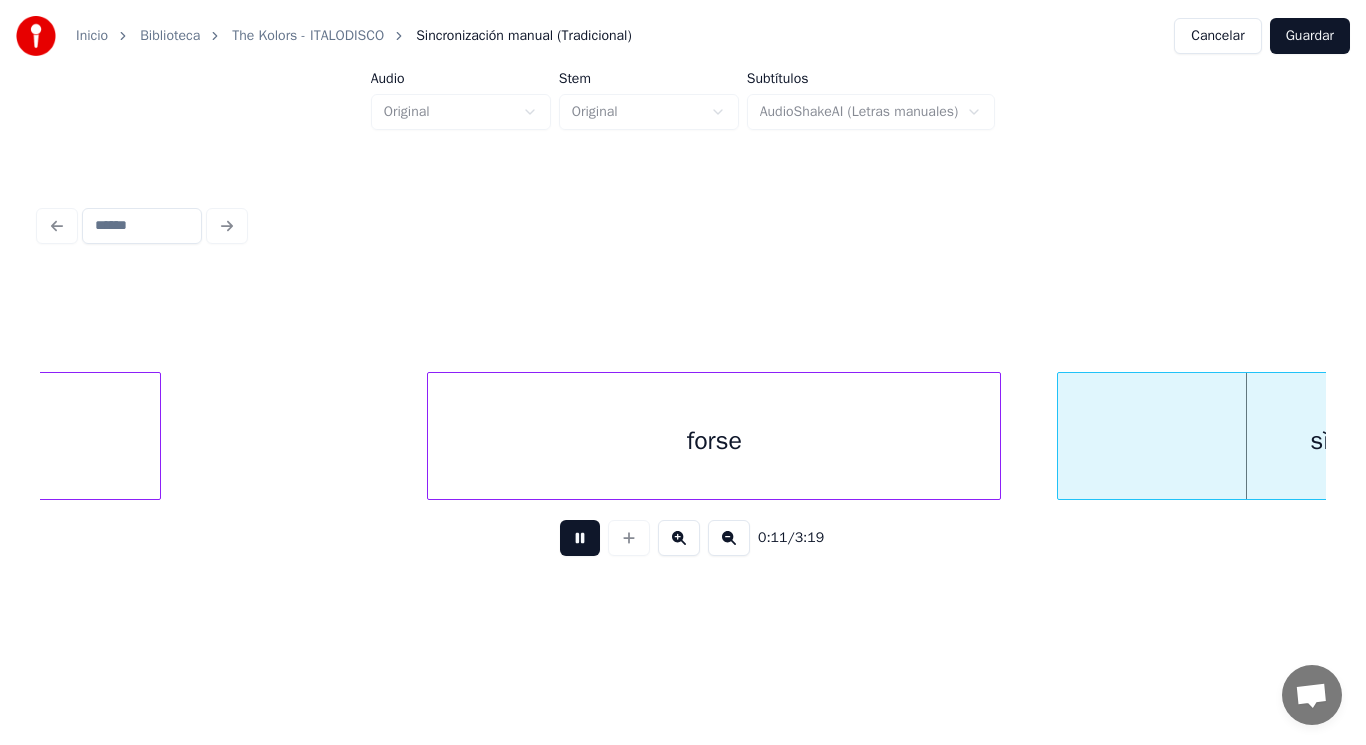 click at bounding box center [580, 538] 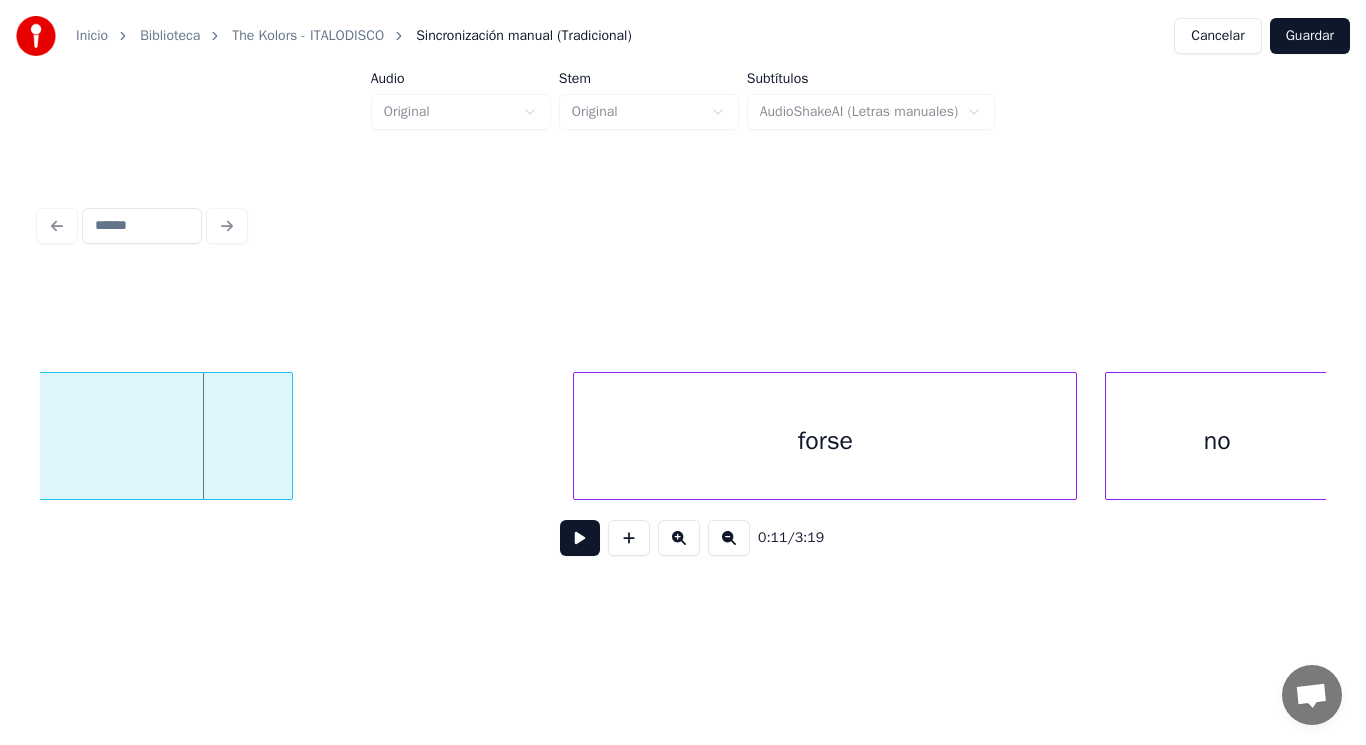 click on "sì," at bounding box center (27, 441) 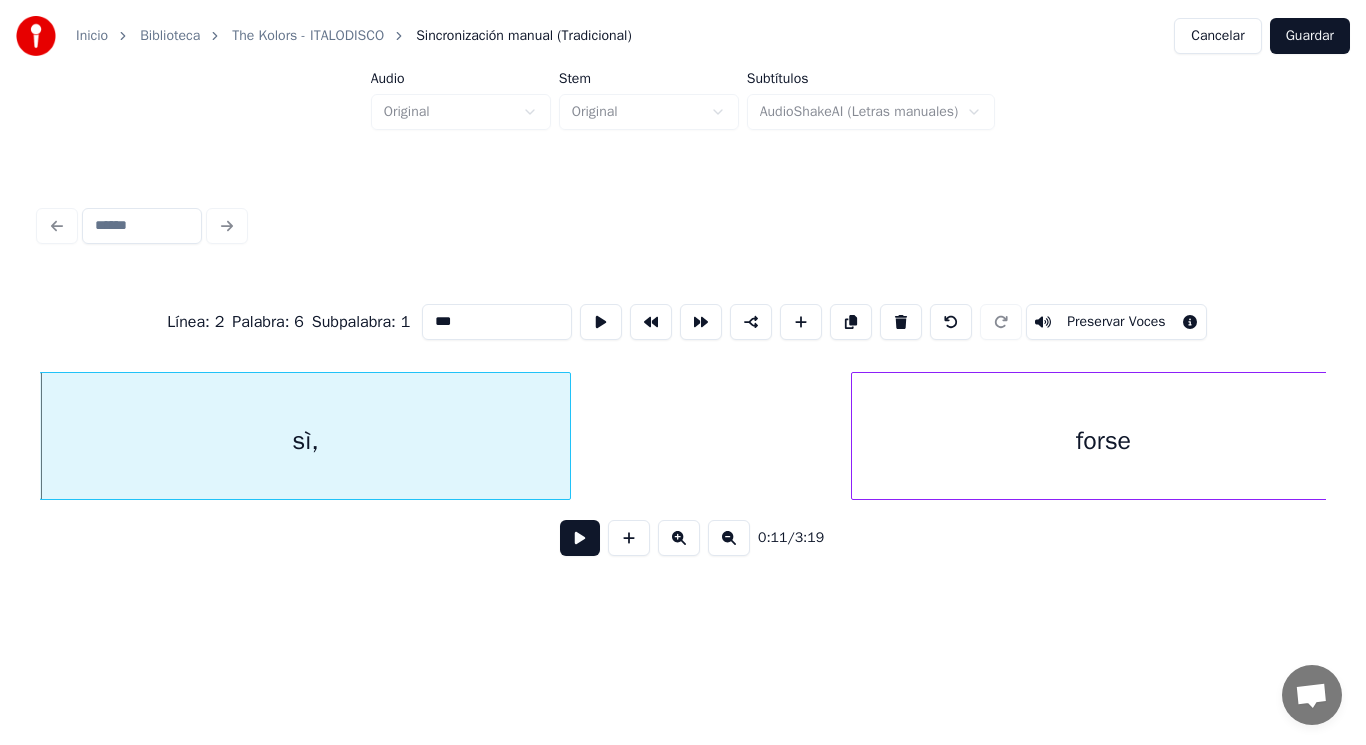 click at bounding box center [580, 538] 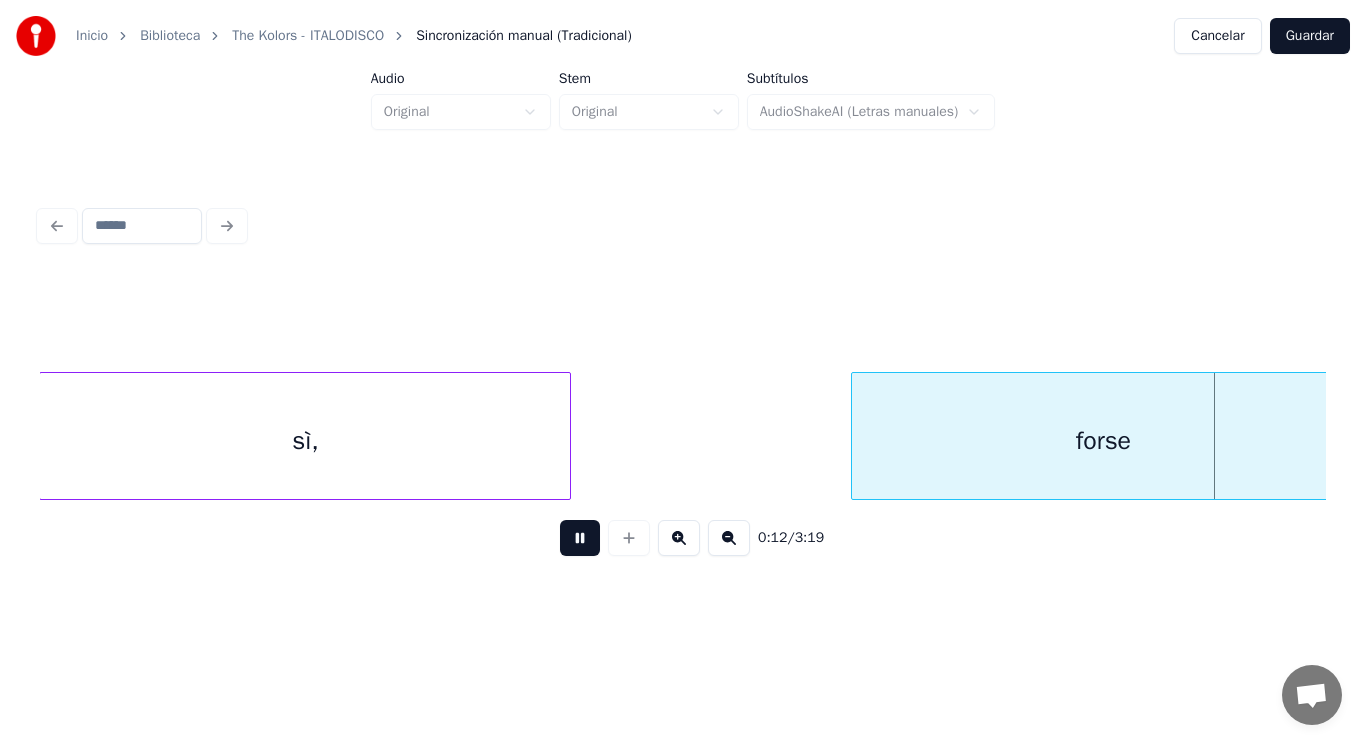 scroll, scrollTop: 0, scrollLeft: 17068, axis: horizontal 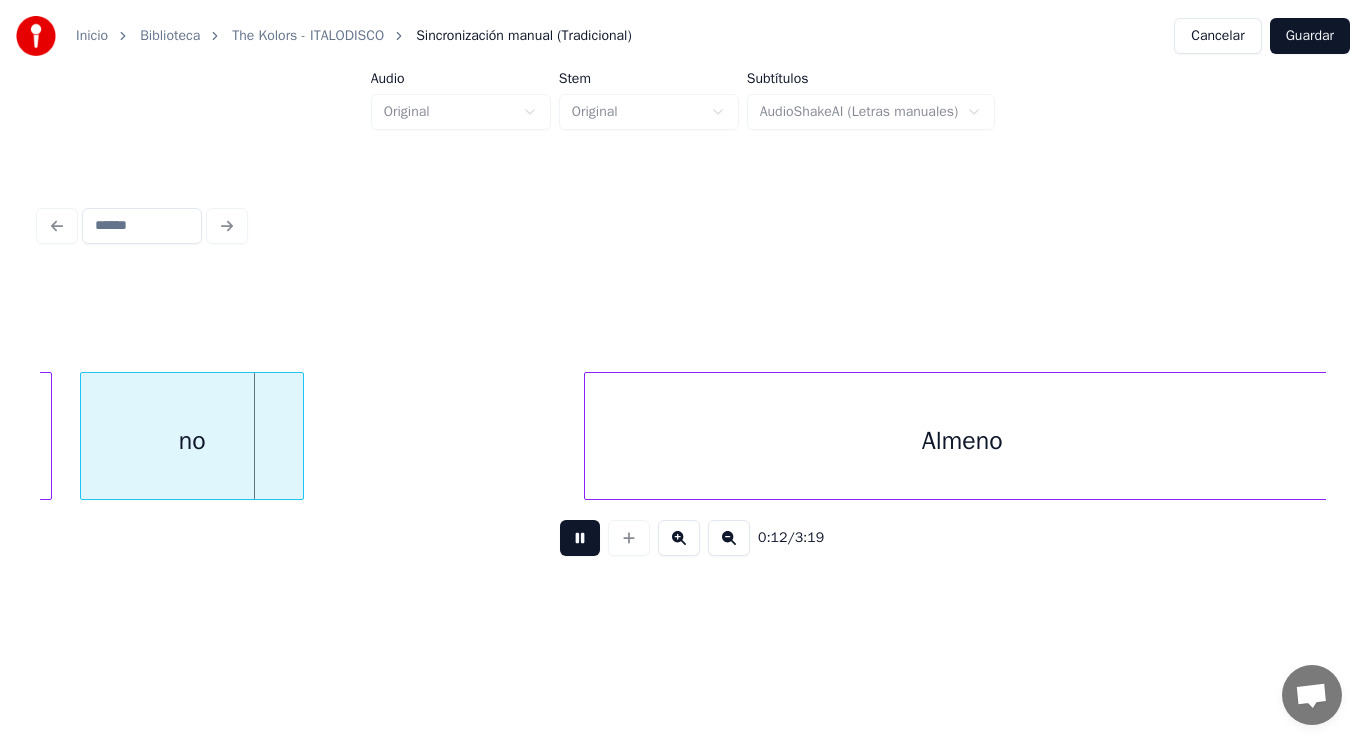 click at bounding box center [580, 538] 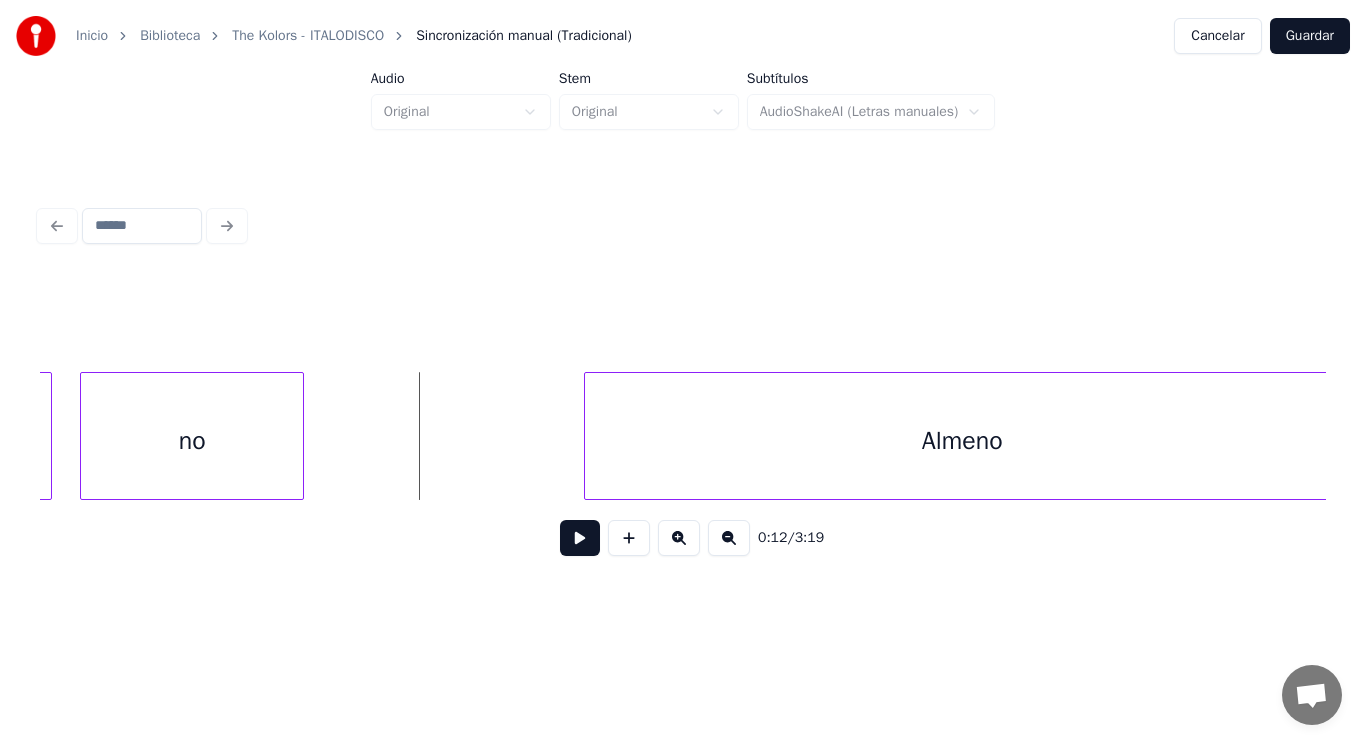 click on "no" at bounding box center (192, 441) 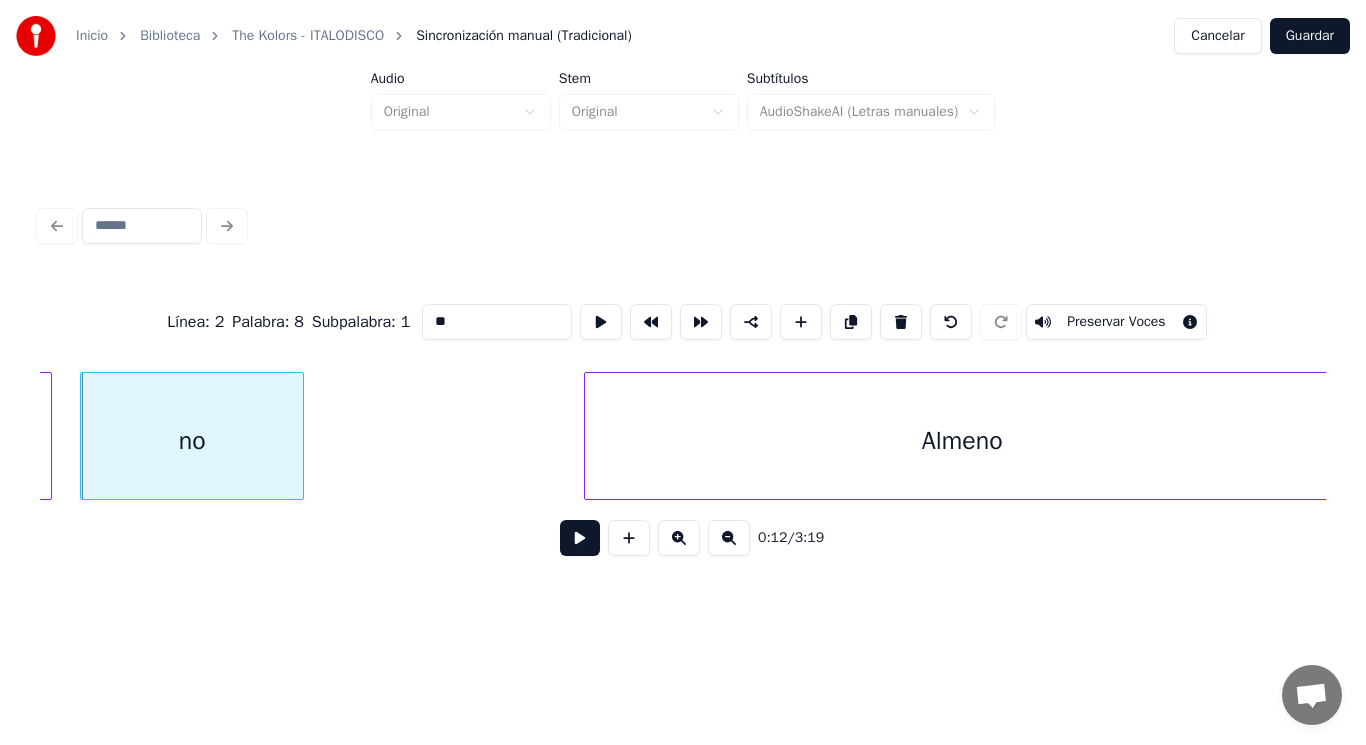click at bounding box center (580, 538) 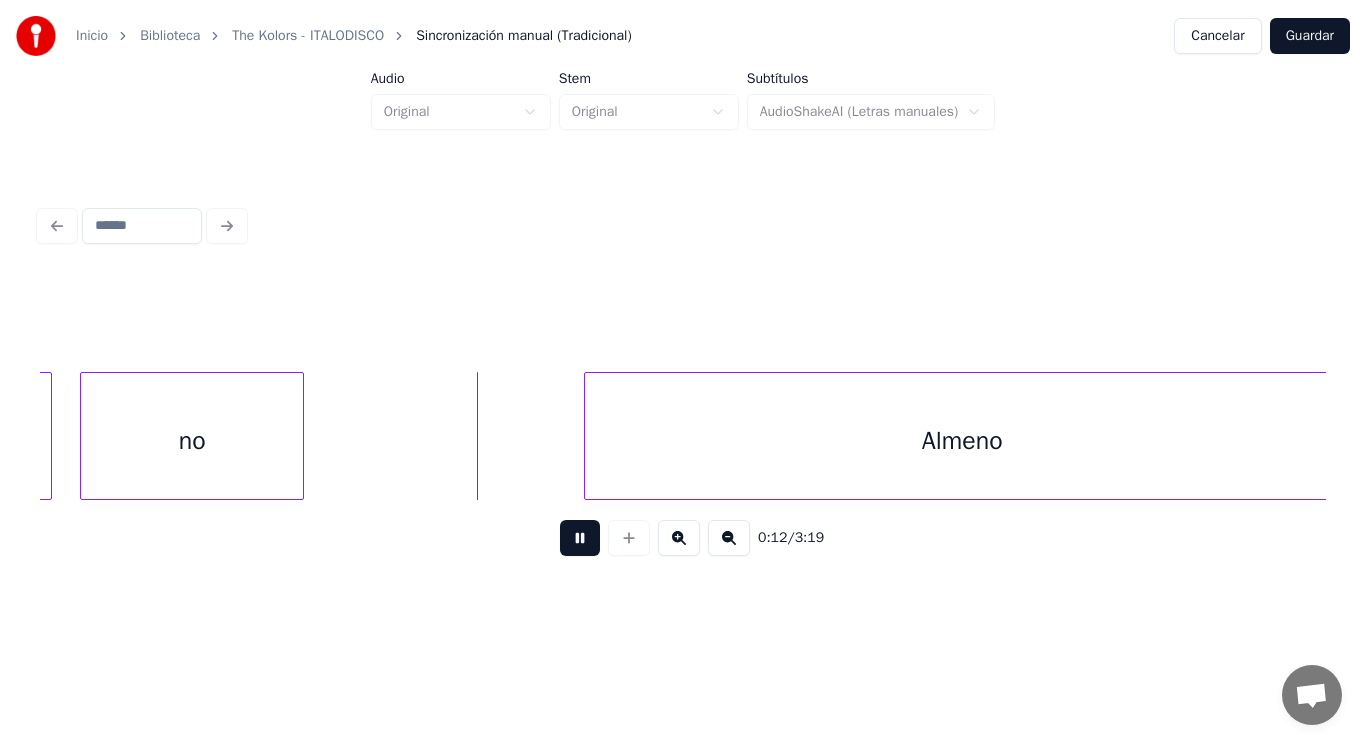click at bounding box center (580, 538) 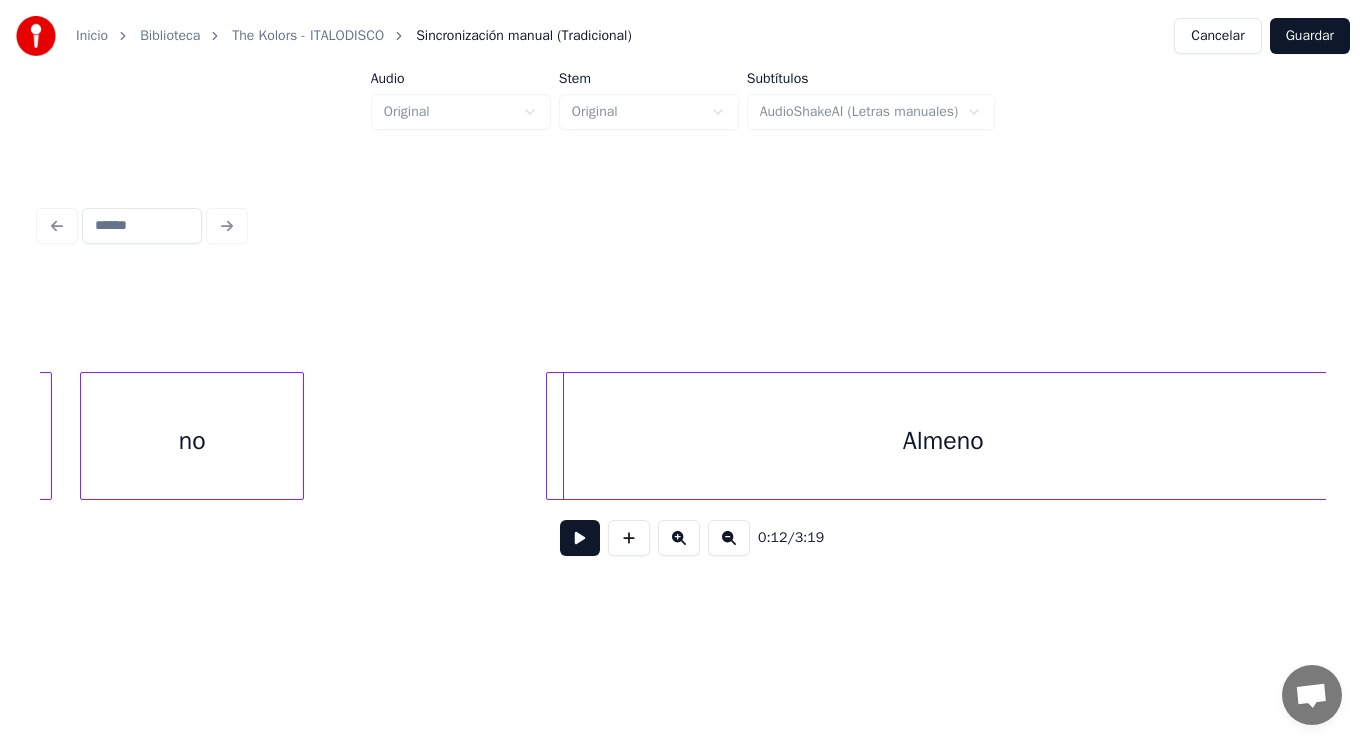 click at bounding box center [550, 436] 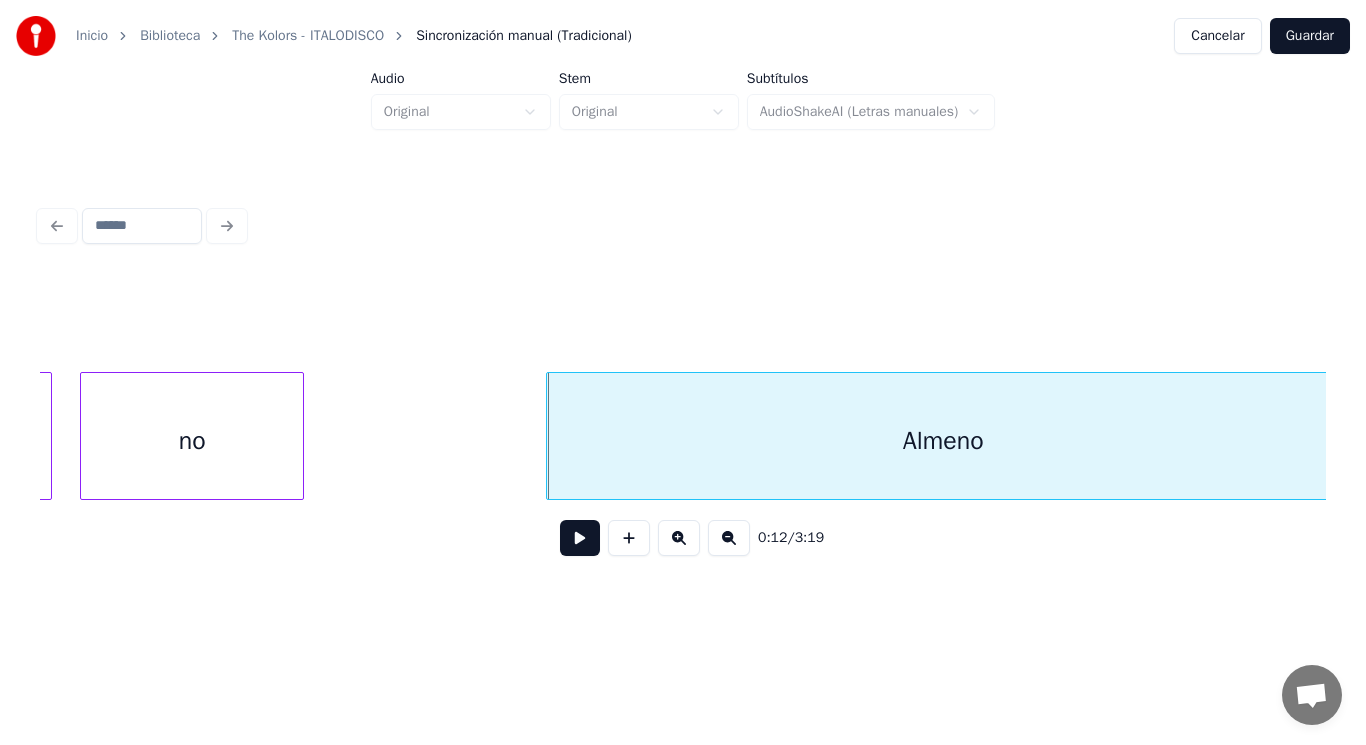 click at bounding box center [580, 538] 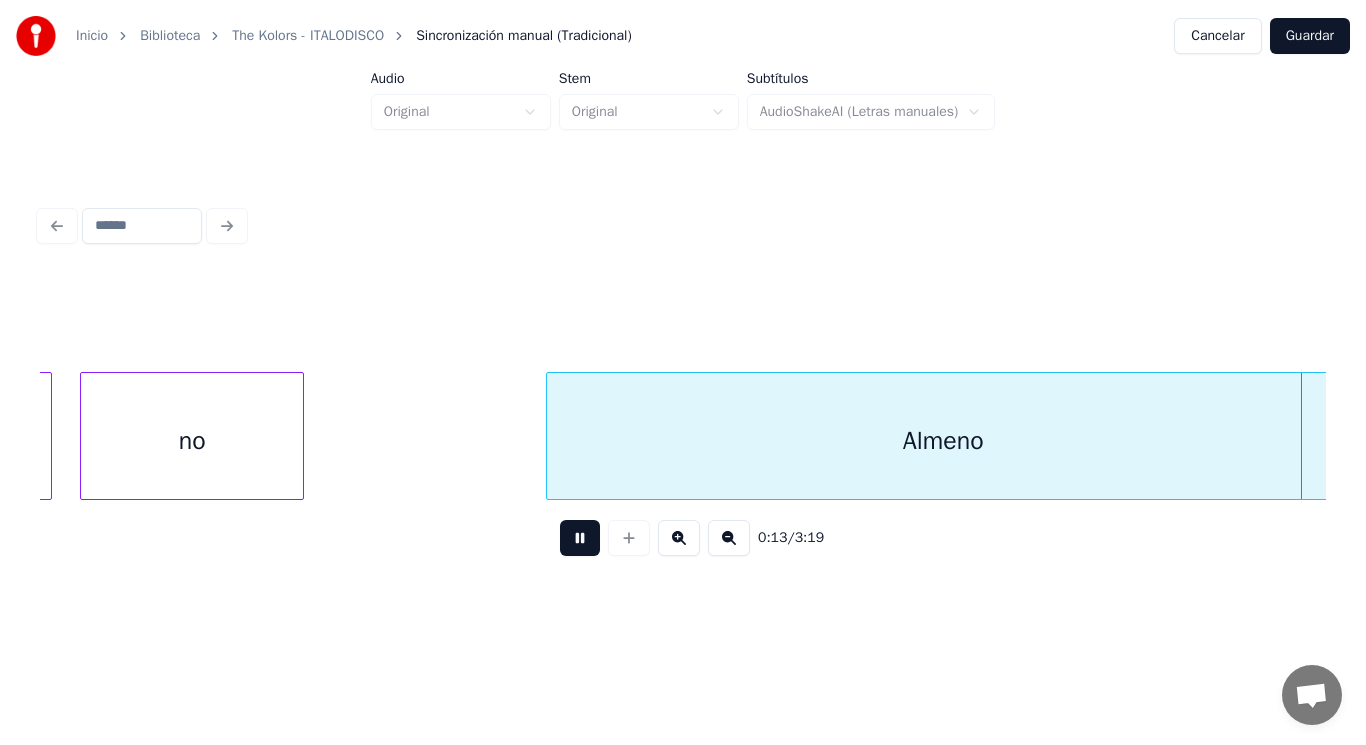 scroll, scrollTop: 0, scrollLeft: 18355, axis: horizontal 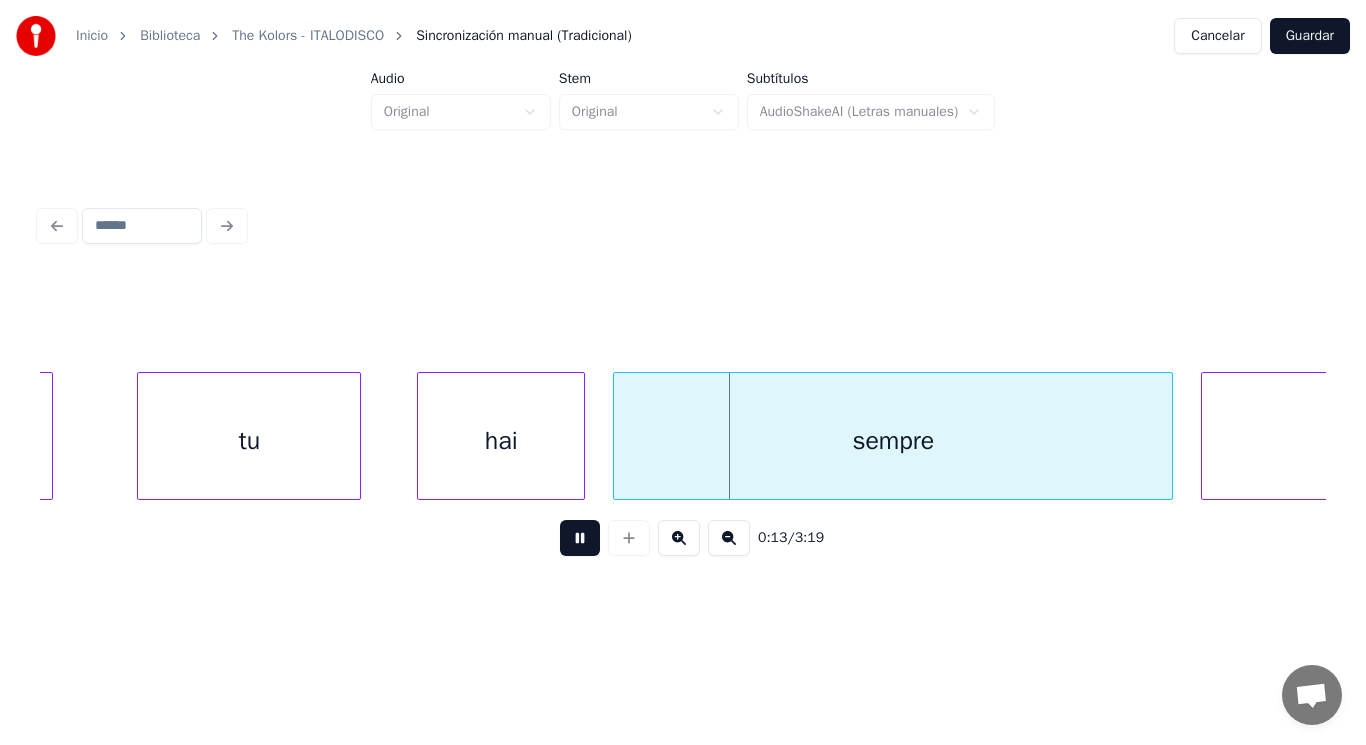 click at bounding box center (580, 538) 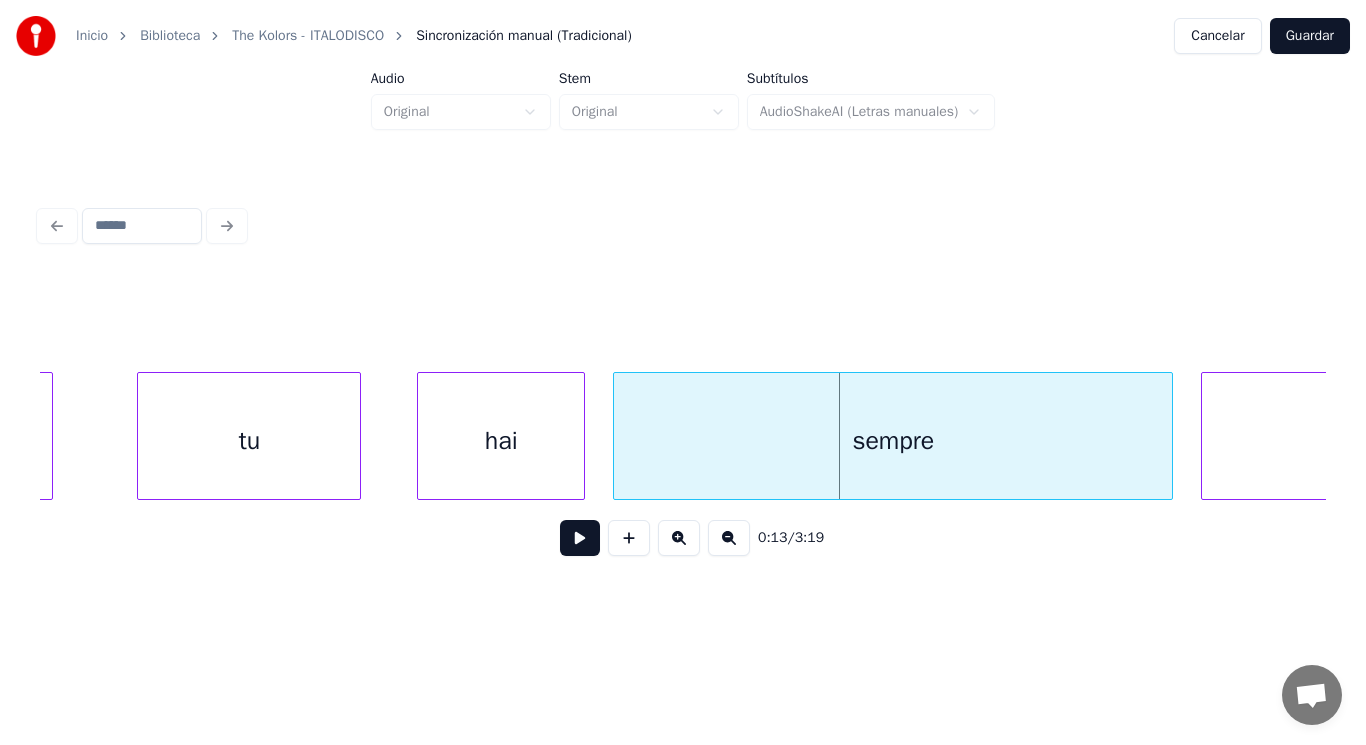 click on "tu" at bounding box center [249, 441] 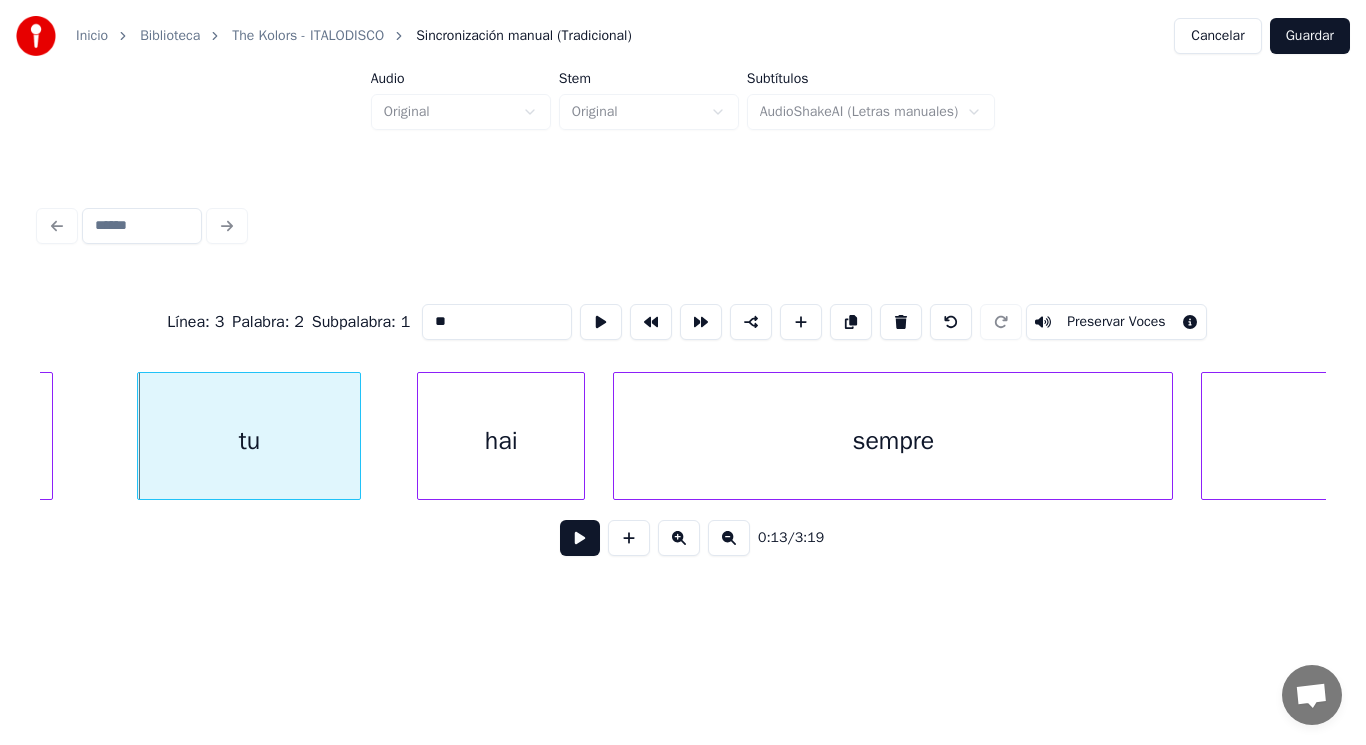 click on "tu" at bounding box center [249, 441] 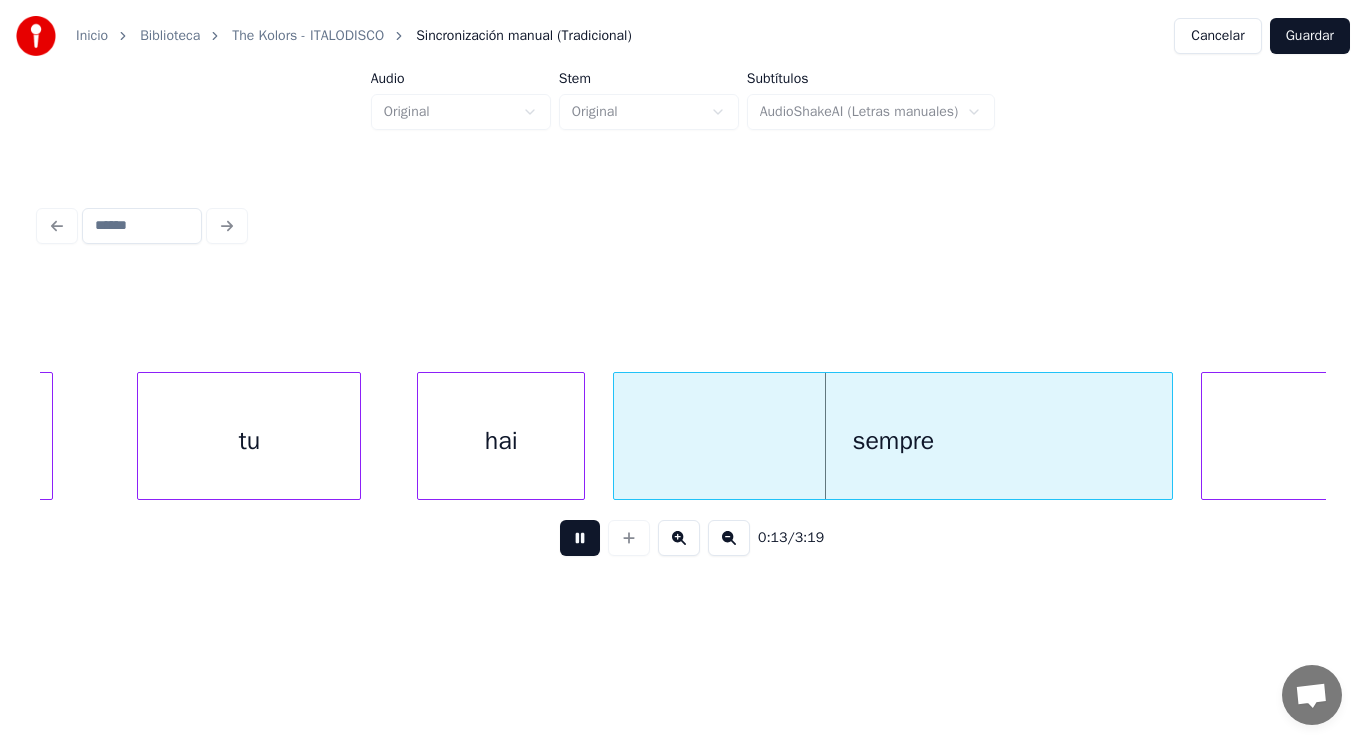 click at bounding box center (580, 538) 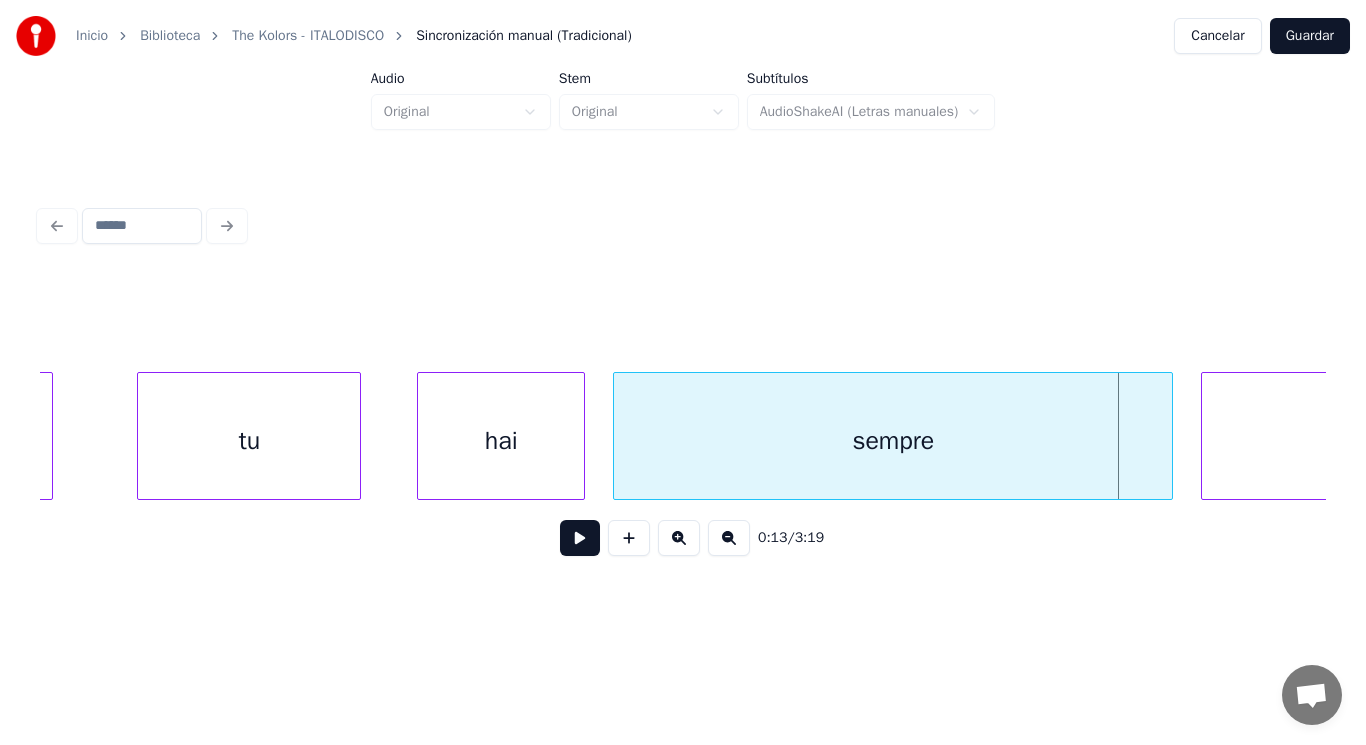 click on "hai" at bounding box center (501, 441) 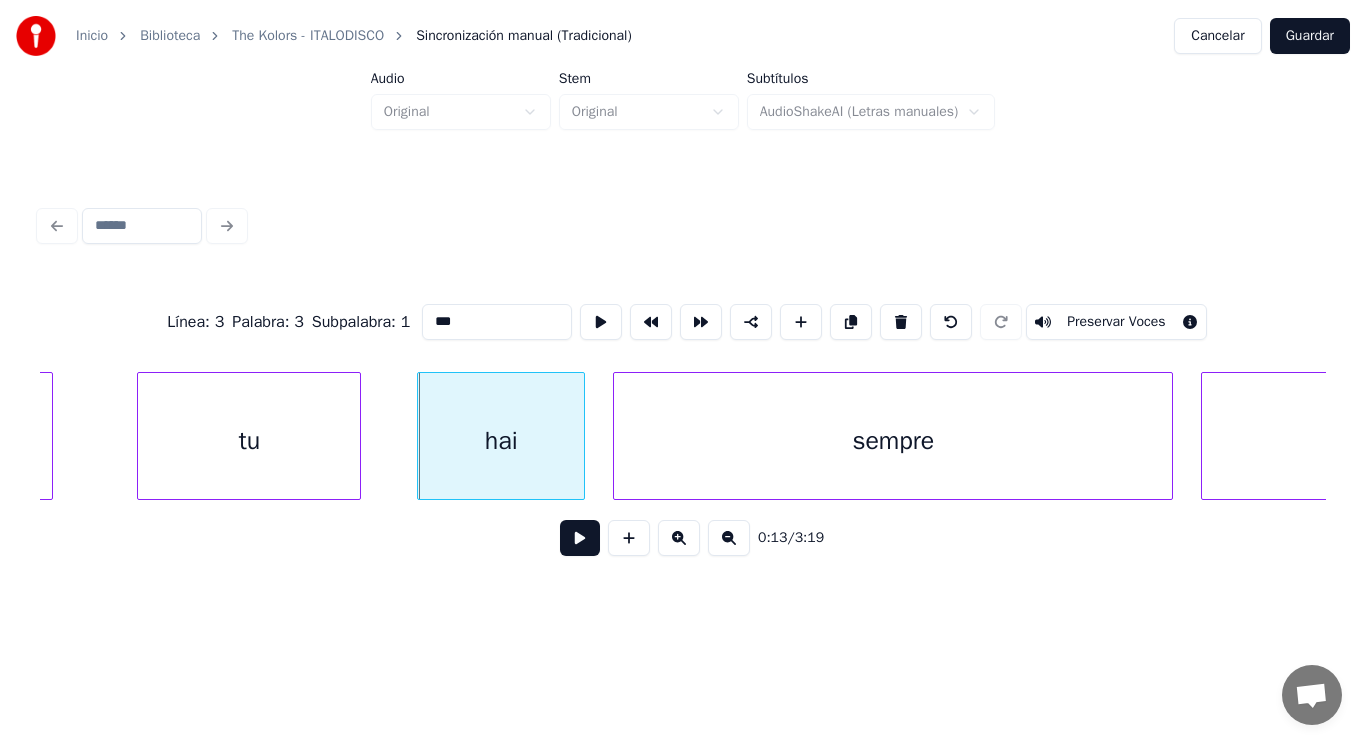 click at bounding box center [580, 538] 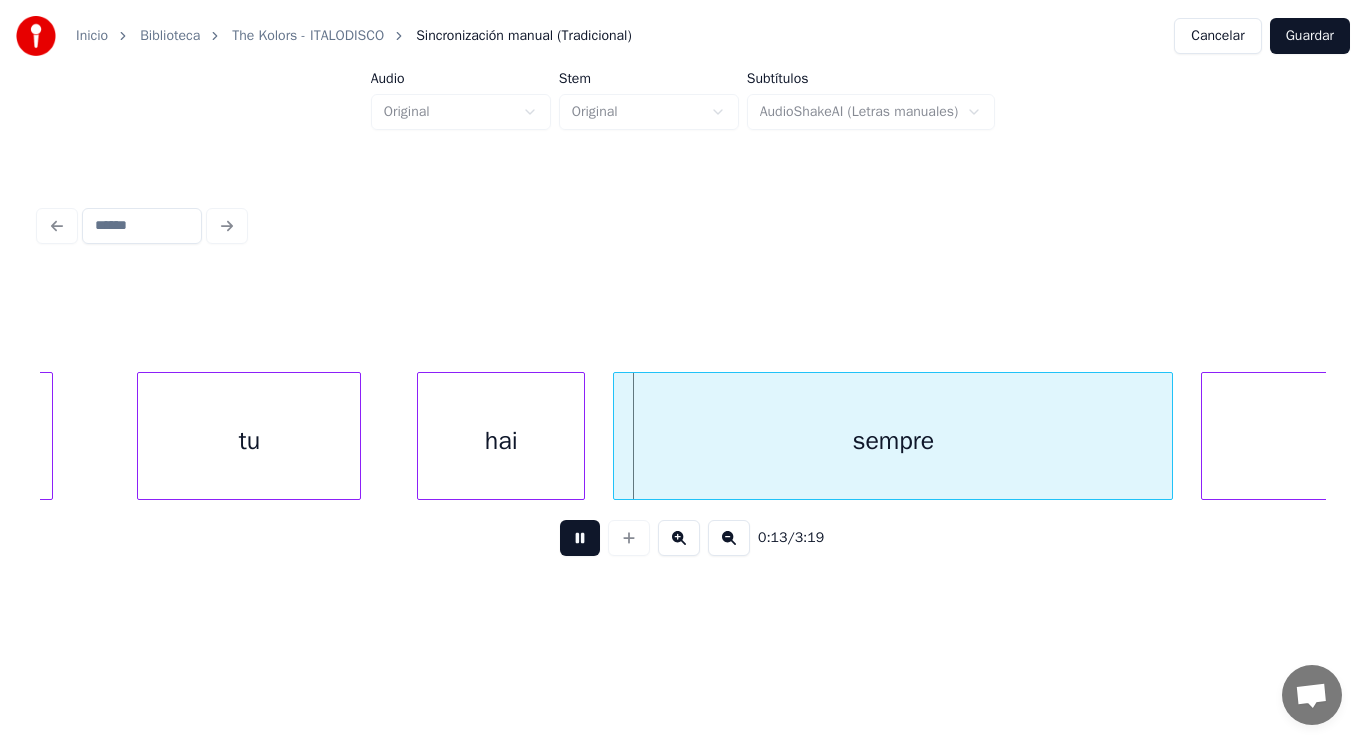click at bounding box center [580, 538] 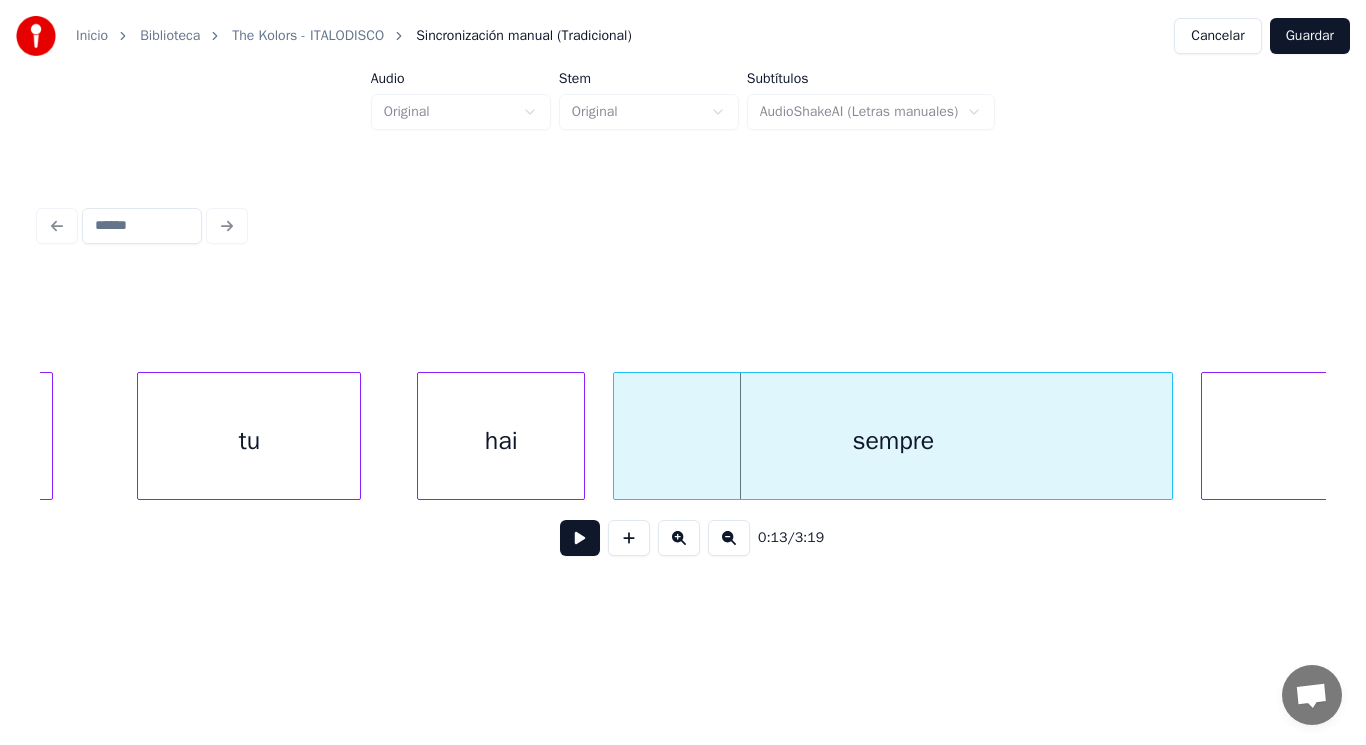 click on "tu" at bounding box center (249, 441) 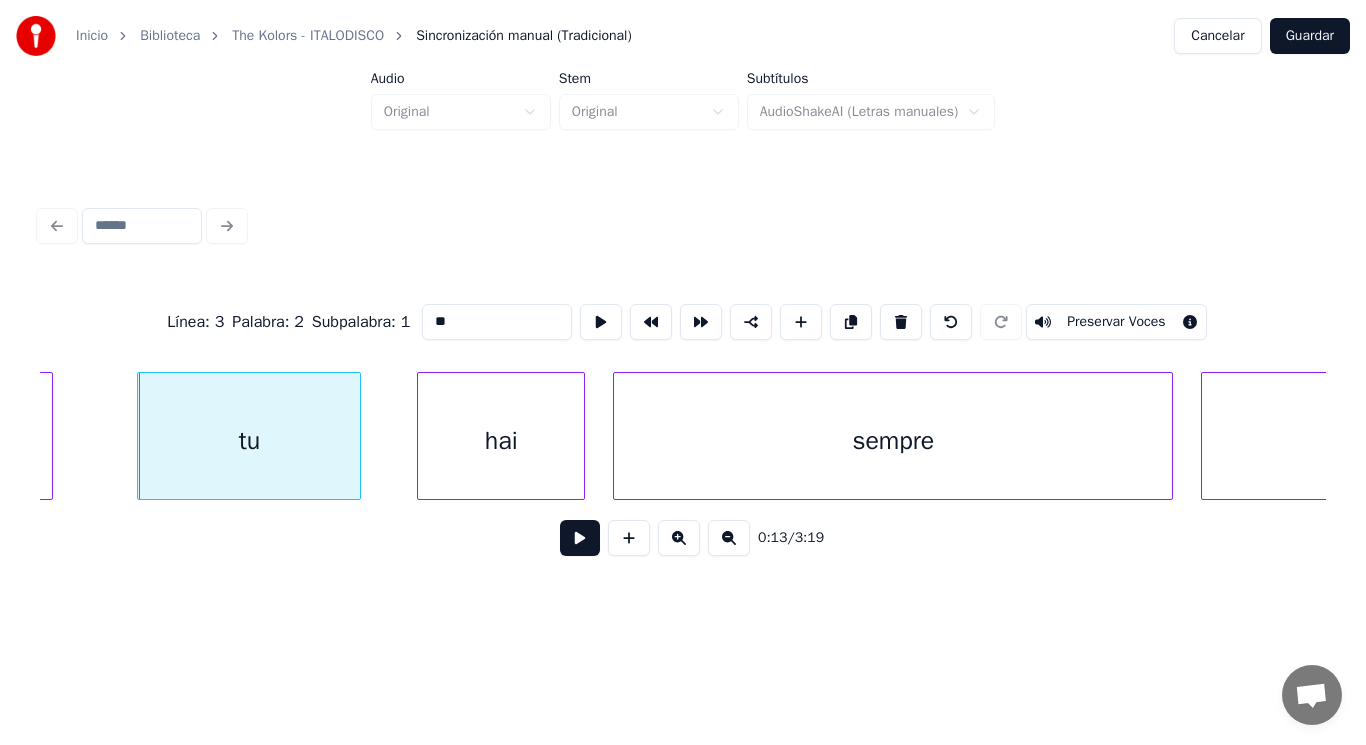 click at bounding box center (580, 538) 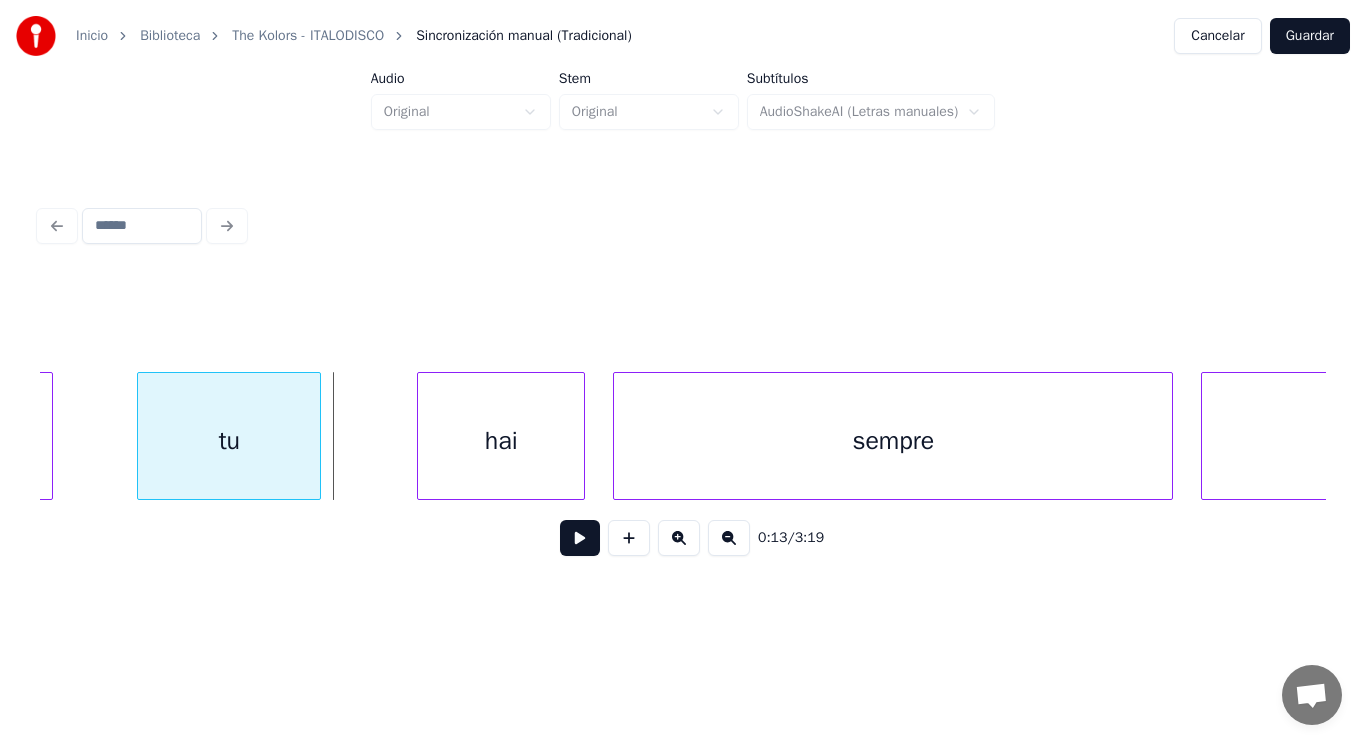 click at bounding box center (317, 436) 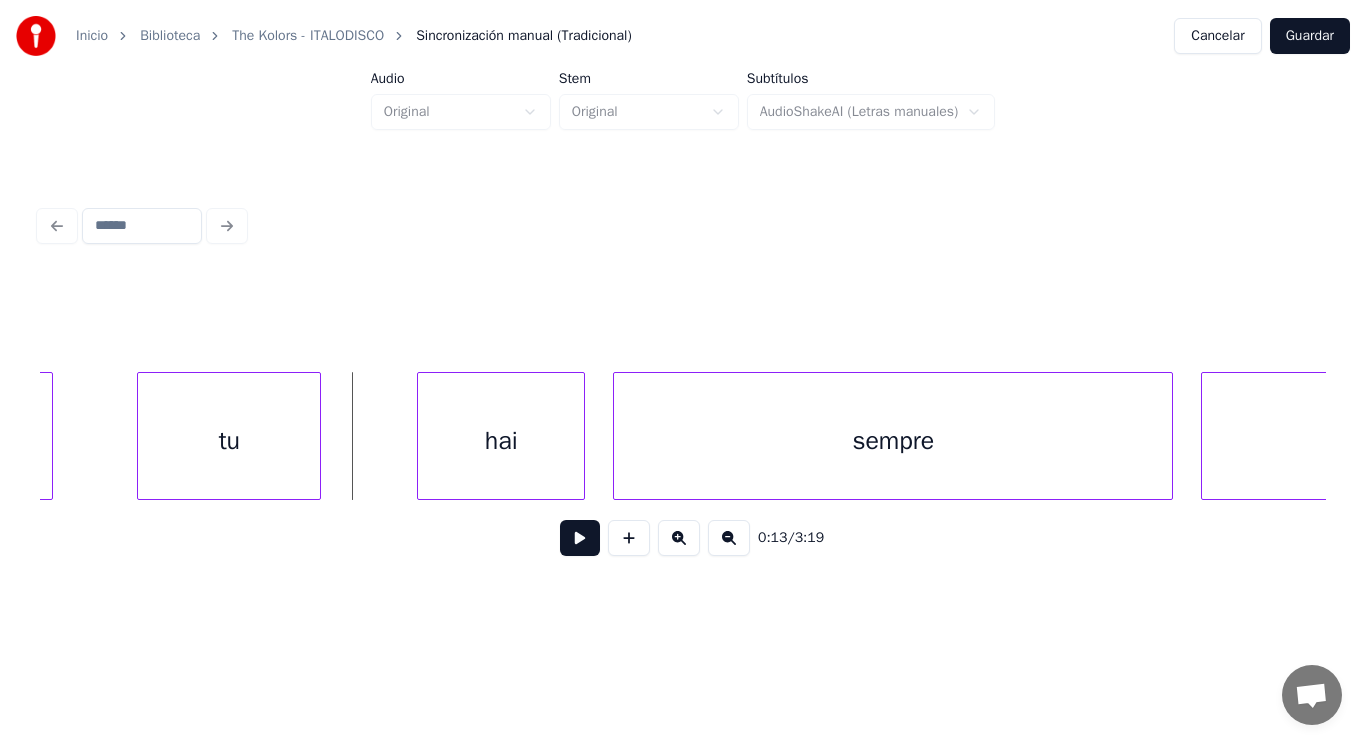 click at bounding box center (580, 538) 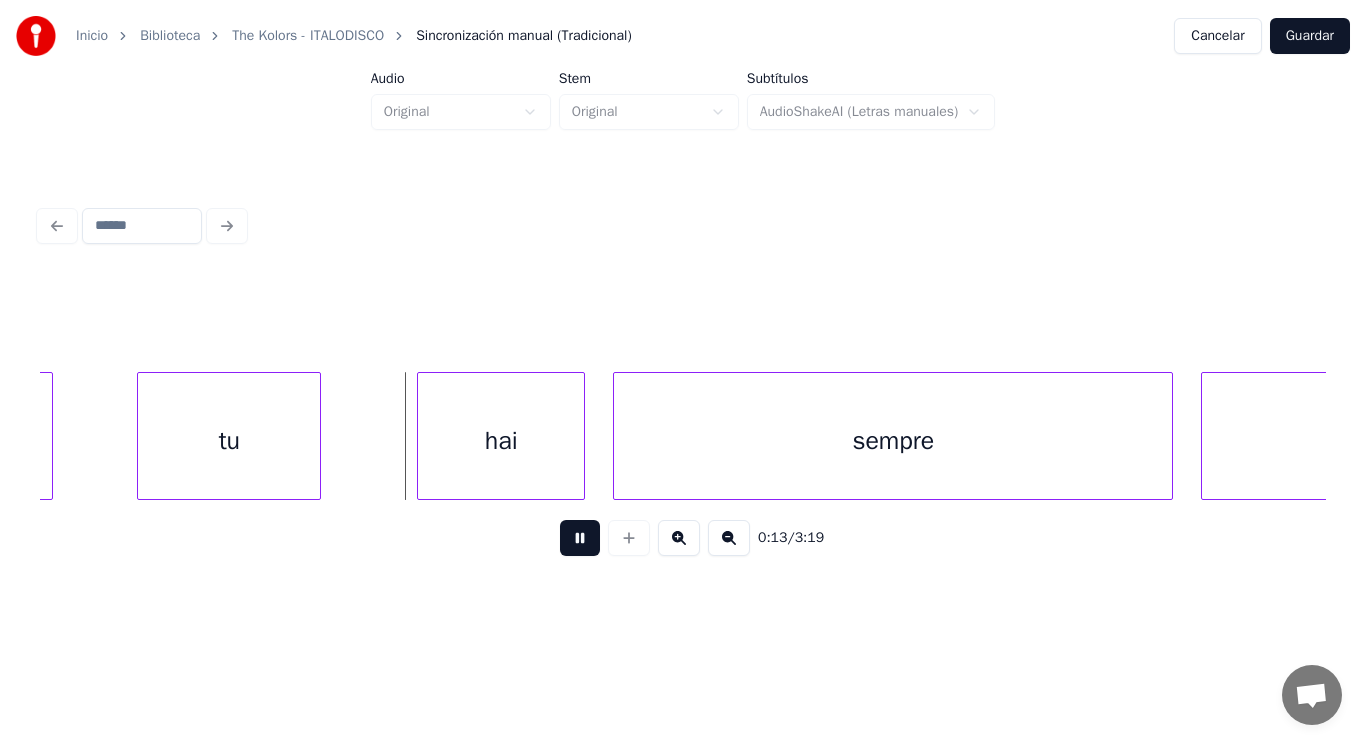 click at bounding box center [580, 538] 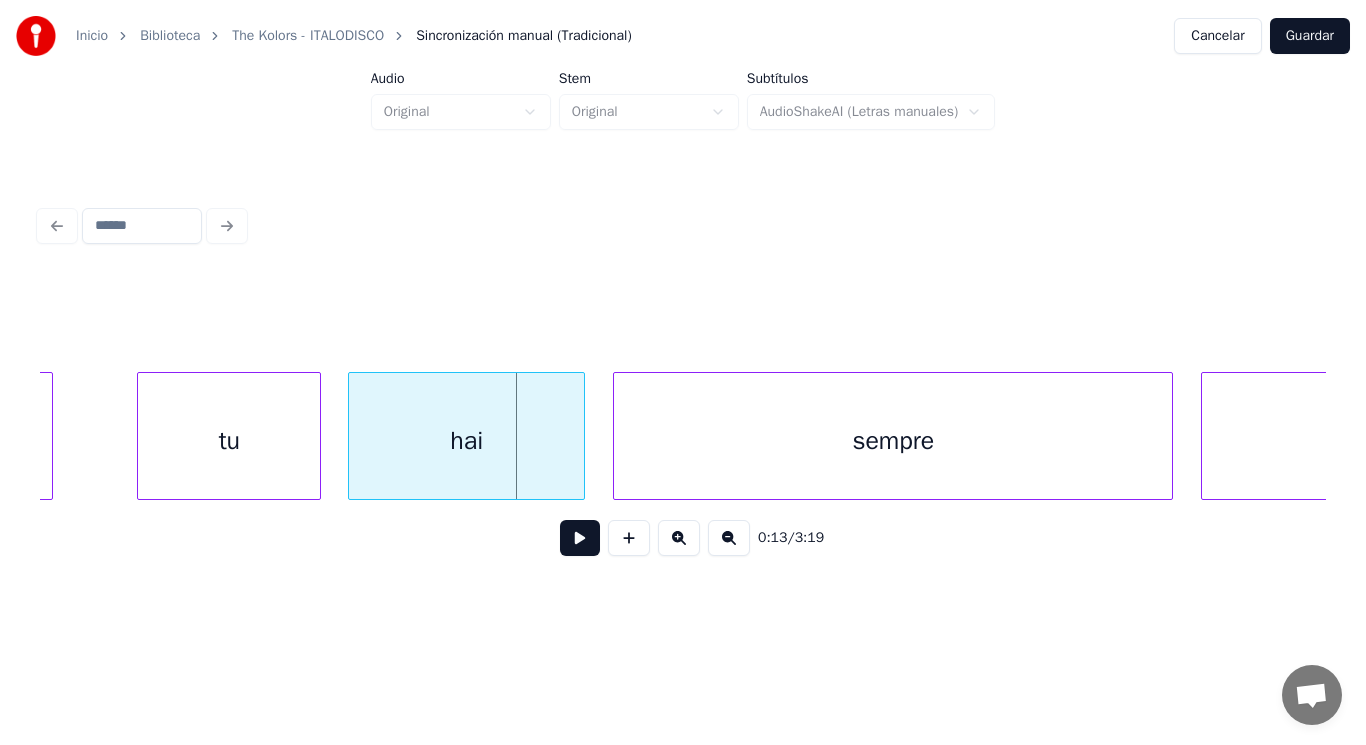 click at bounding box center [352, 436] 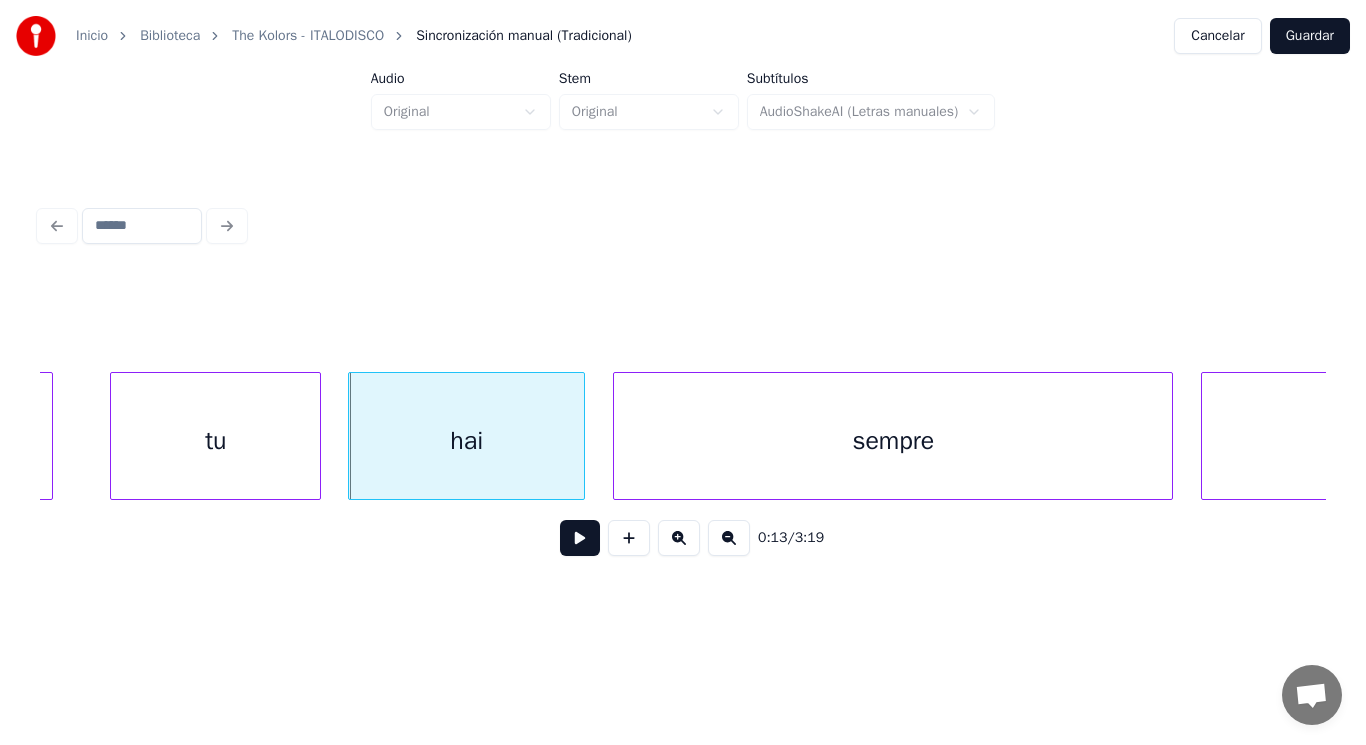 click at bounding box center [114, 436] 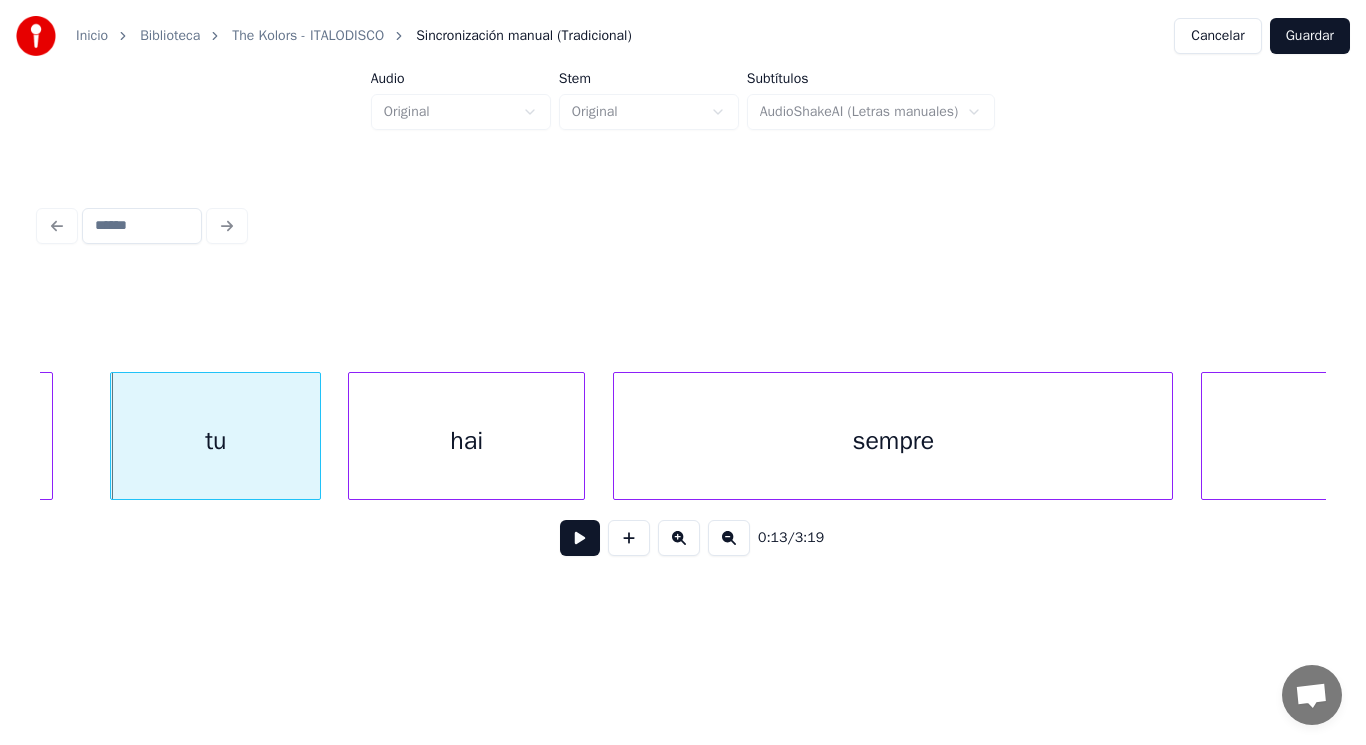 click at bounding box center (580, 538) 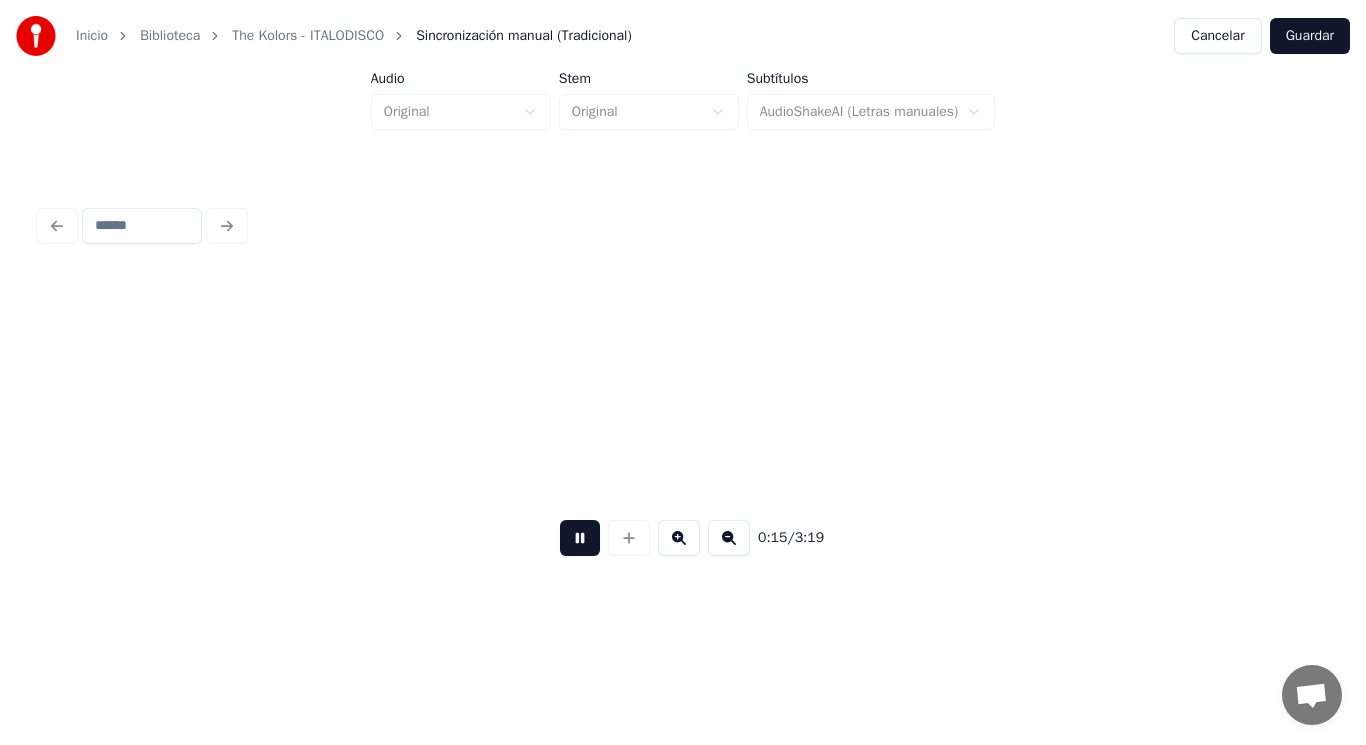 scroll, scrollTop: 0, scrollLeft: 22263, axis: horizontal 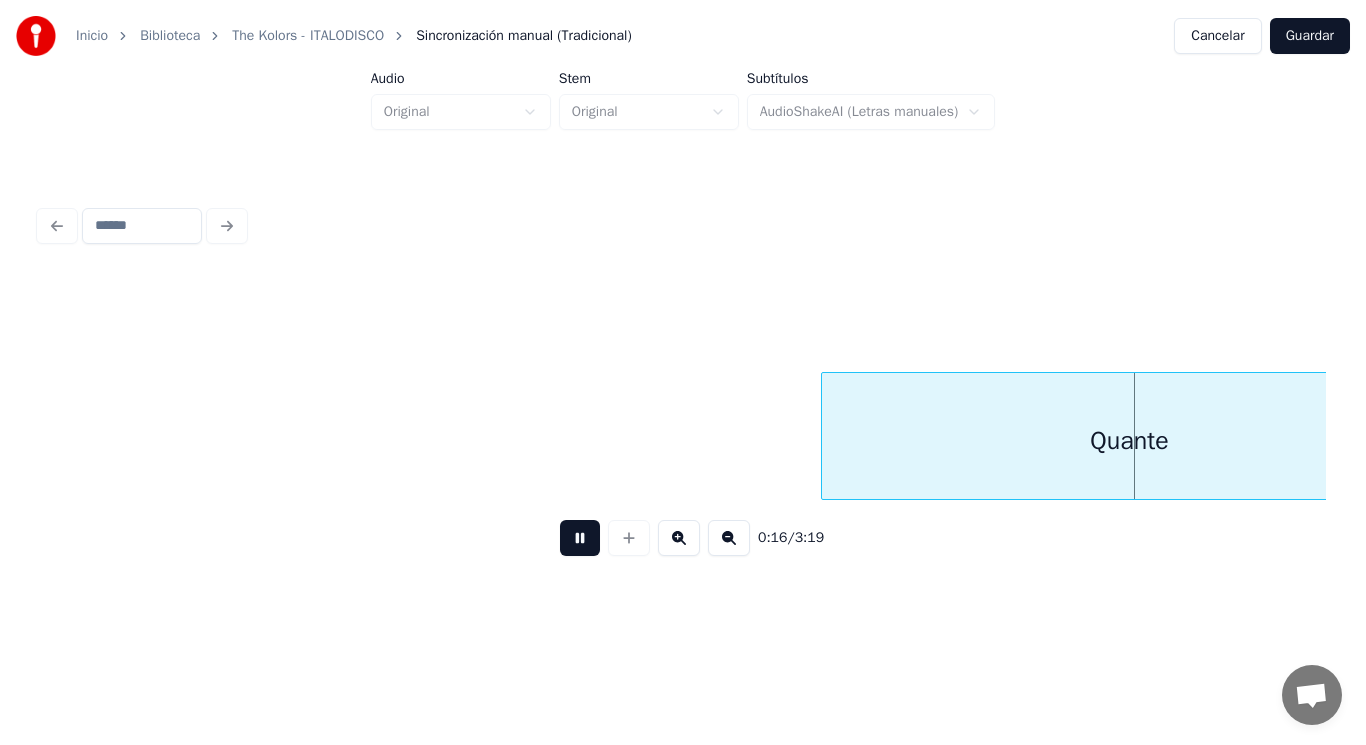 click at bounding box center (580, 538) 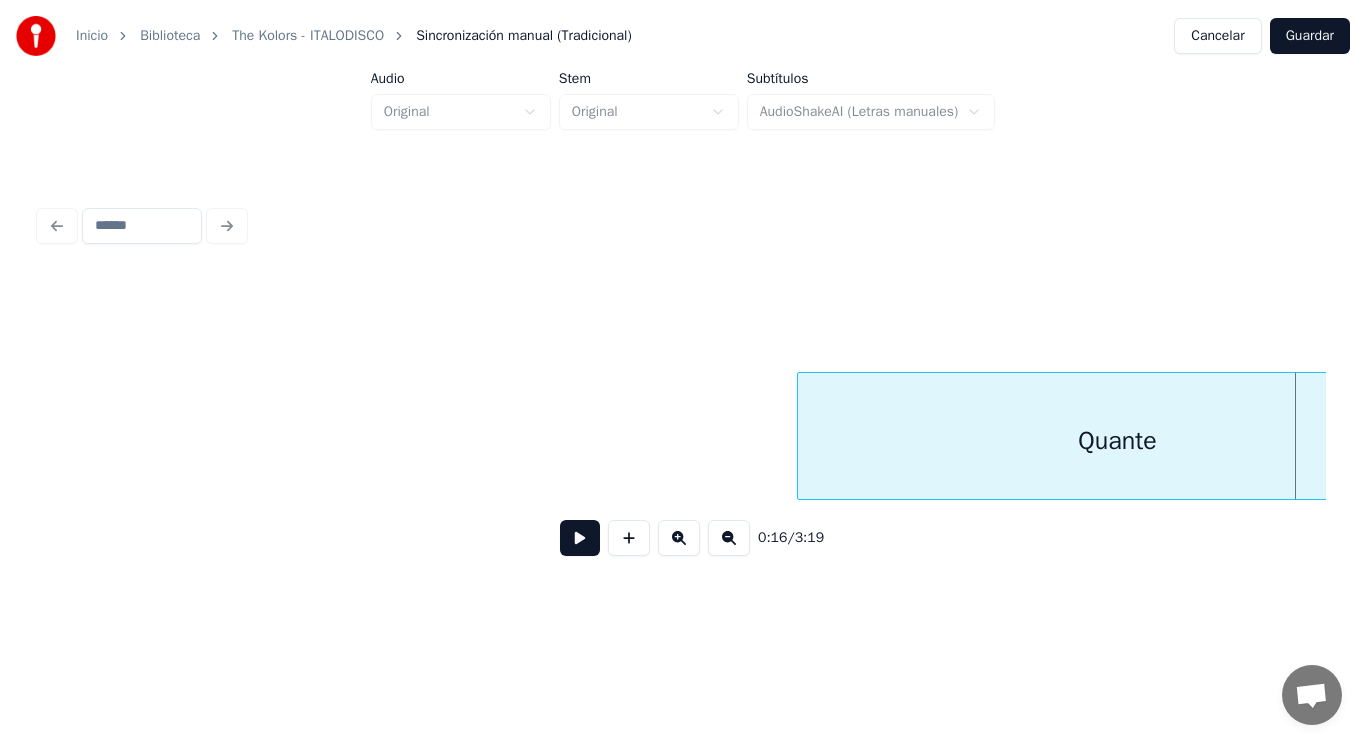 click at bounding box center [801, 436] 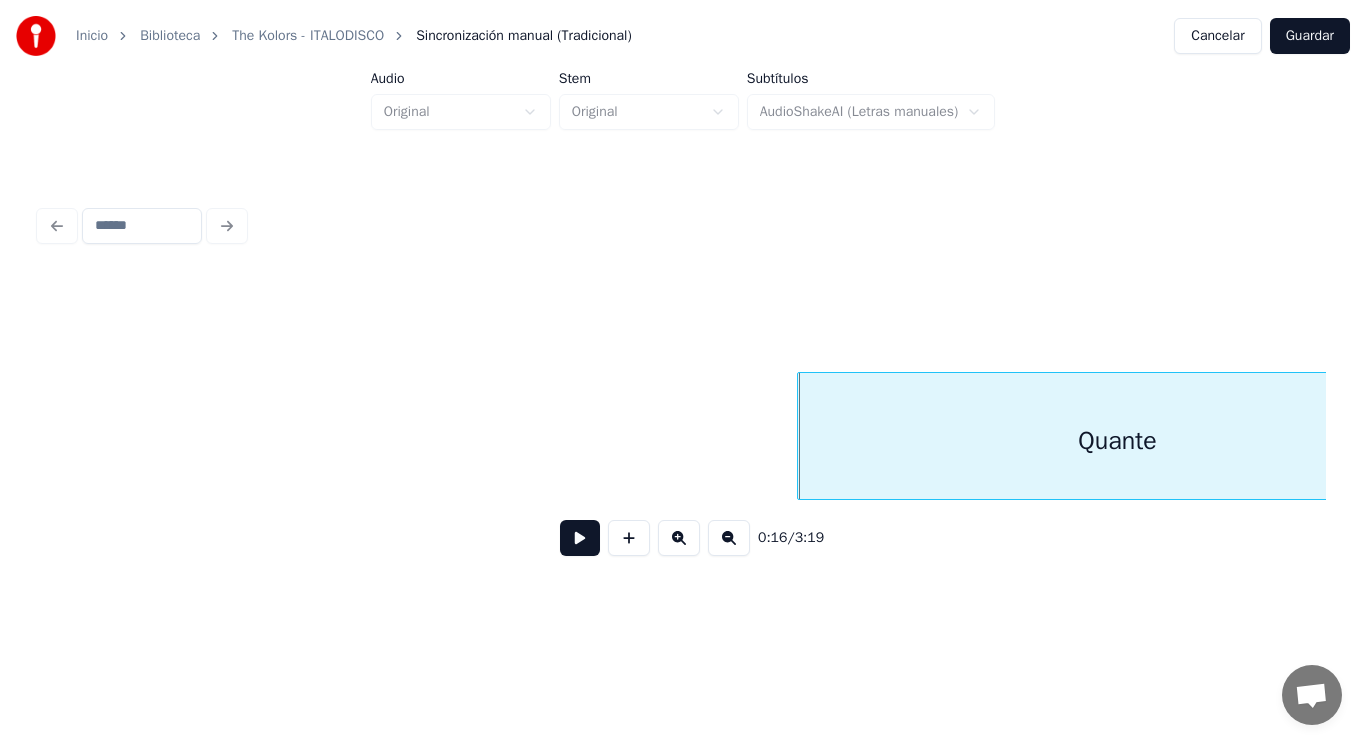 click at bounding box center (580, 538) 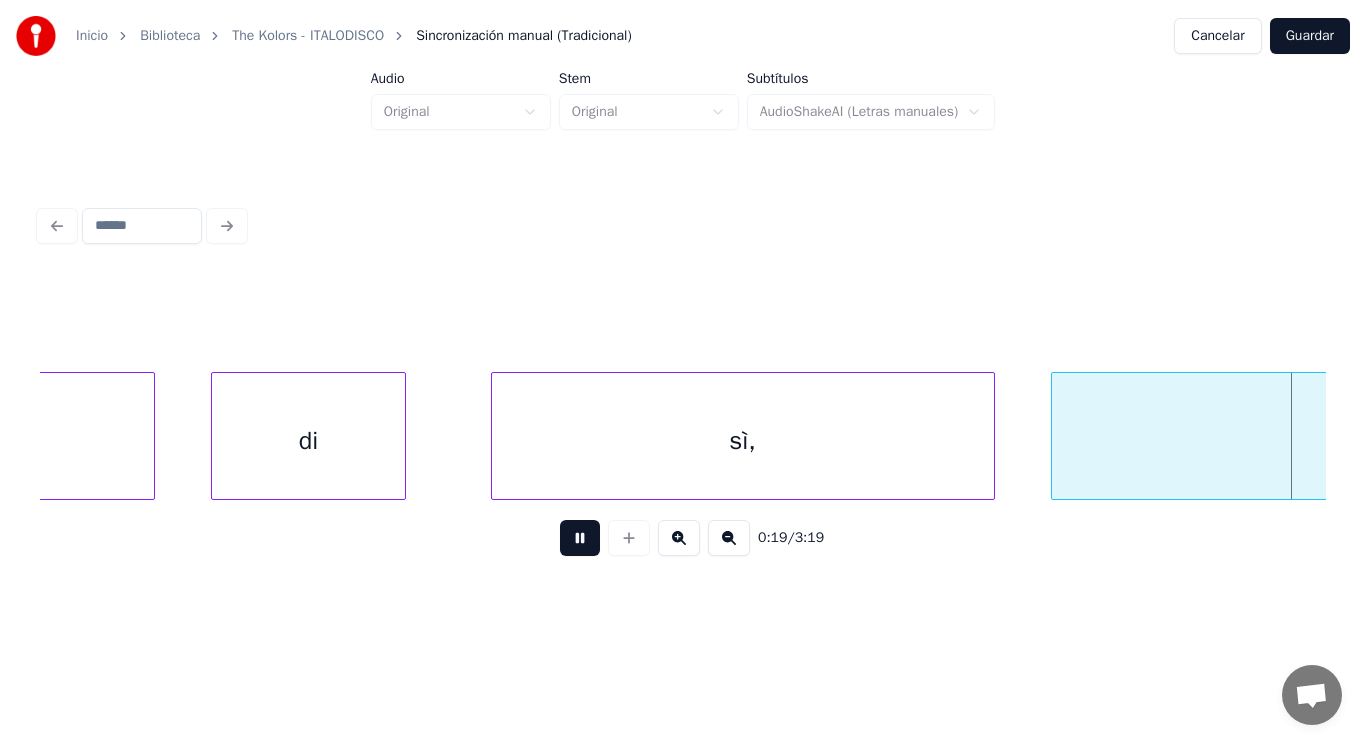 scroll, scrollTop: 0, scrollLeft: 27484, axis: horizontal 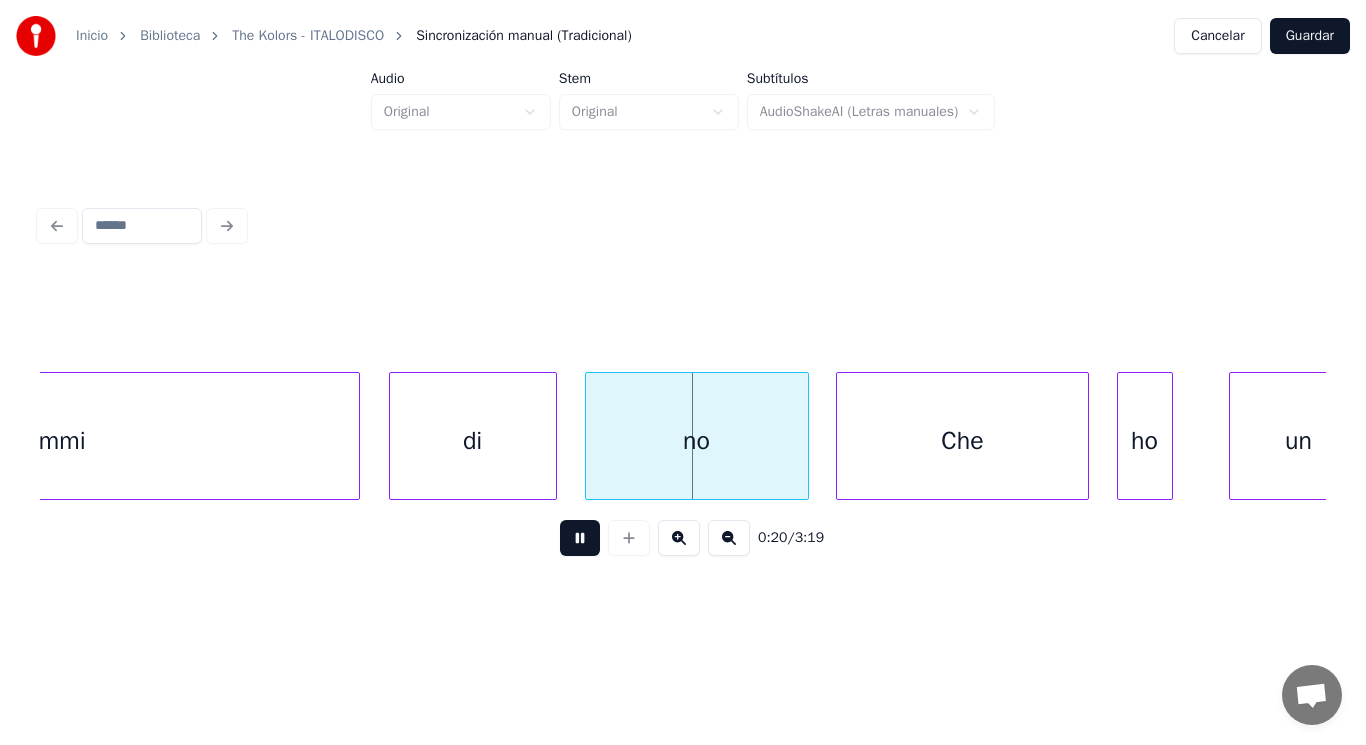 click at bounding box center (580, 538) 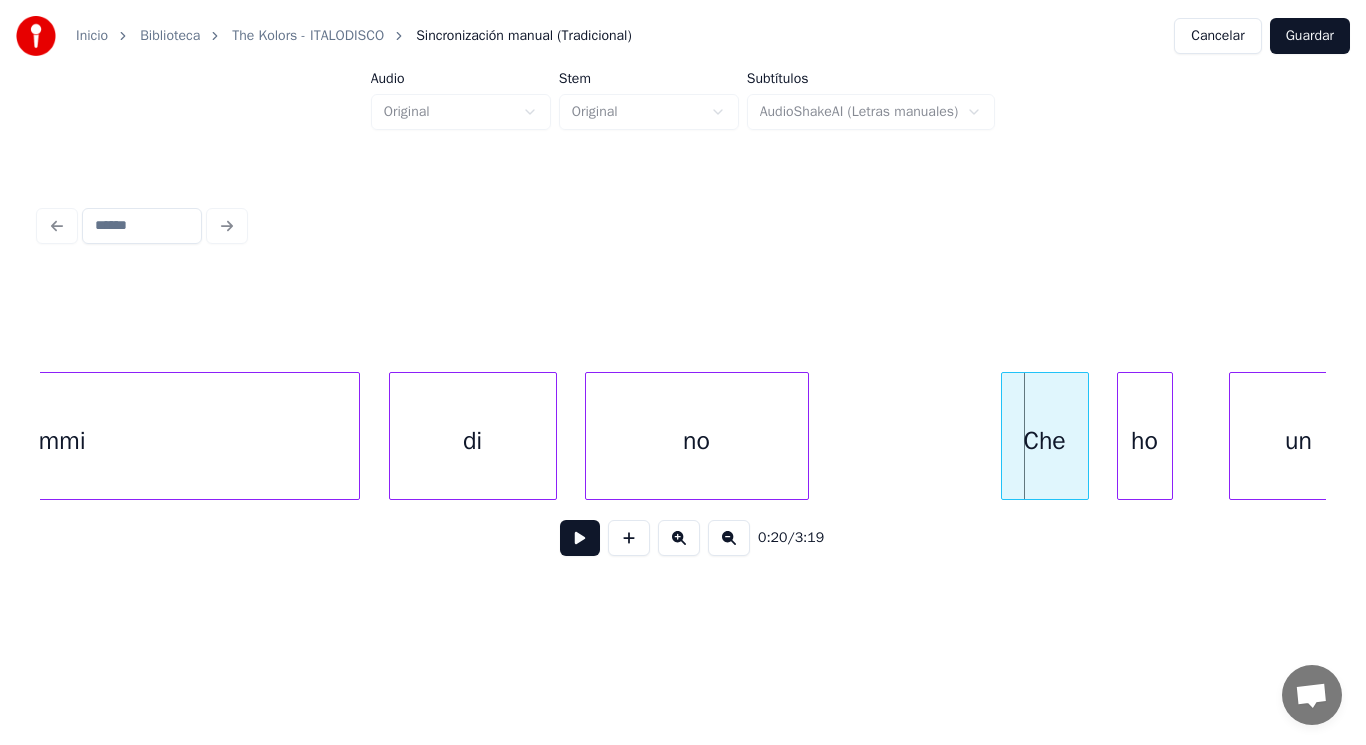 click at bounding box center [1005, 436] 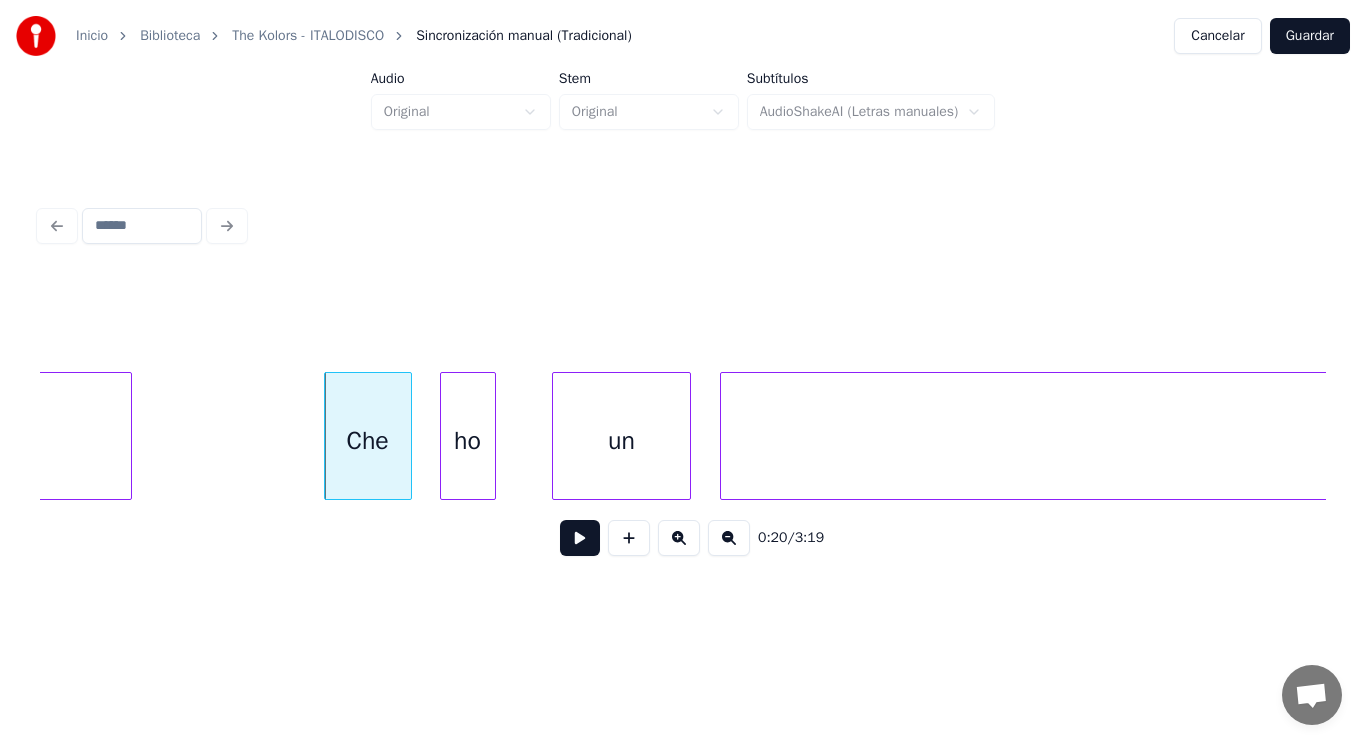 scroll, scrollTop: 0, scrollLeft: 28164, axis: horizontal 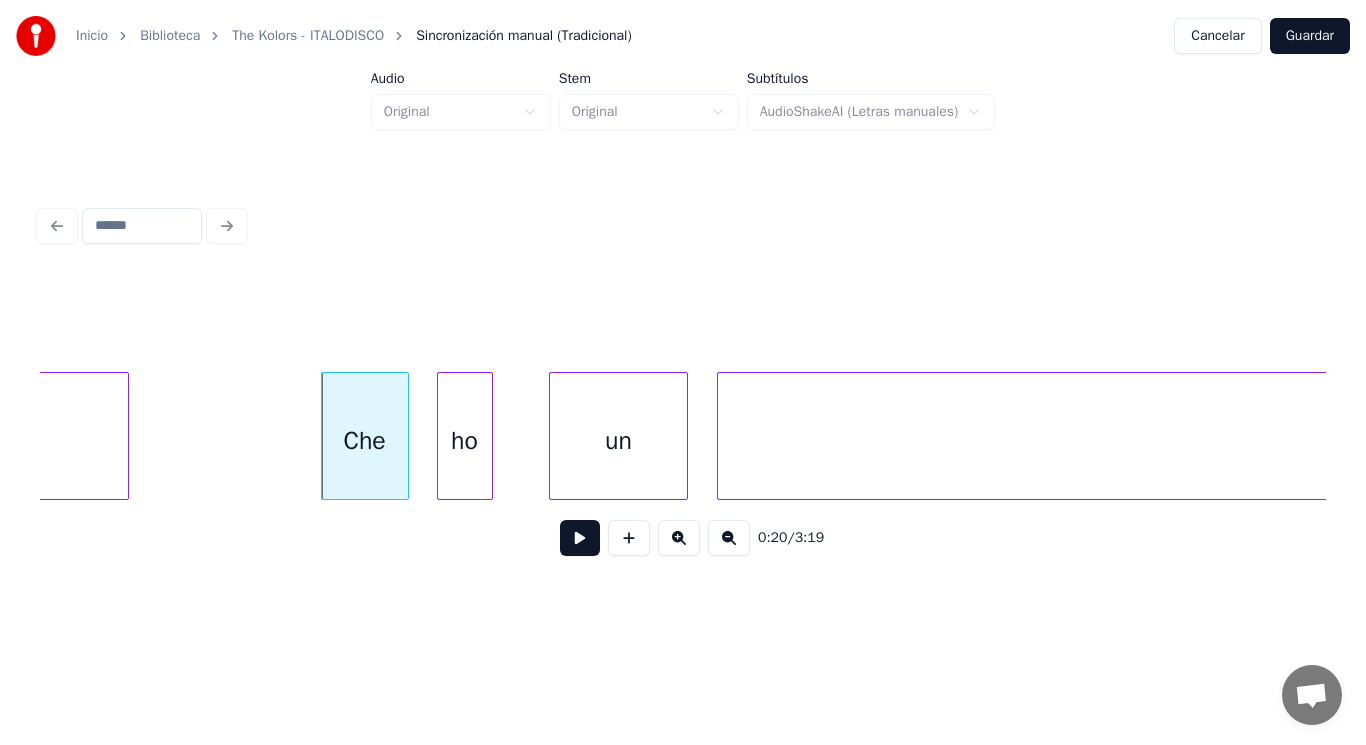 click on "tatuaggio" at bounding box center [1403, 441] 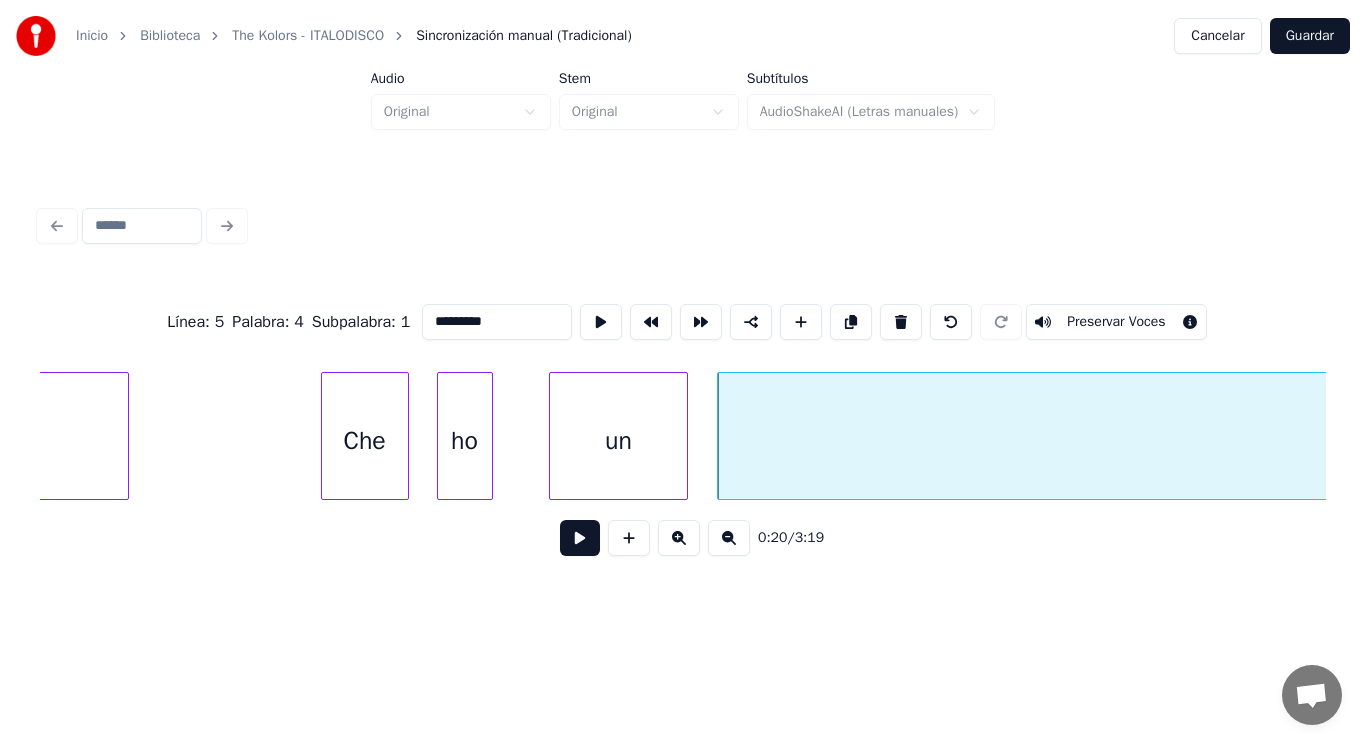 click at bounding box center (580, 538) 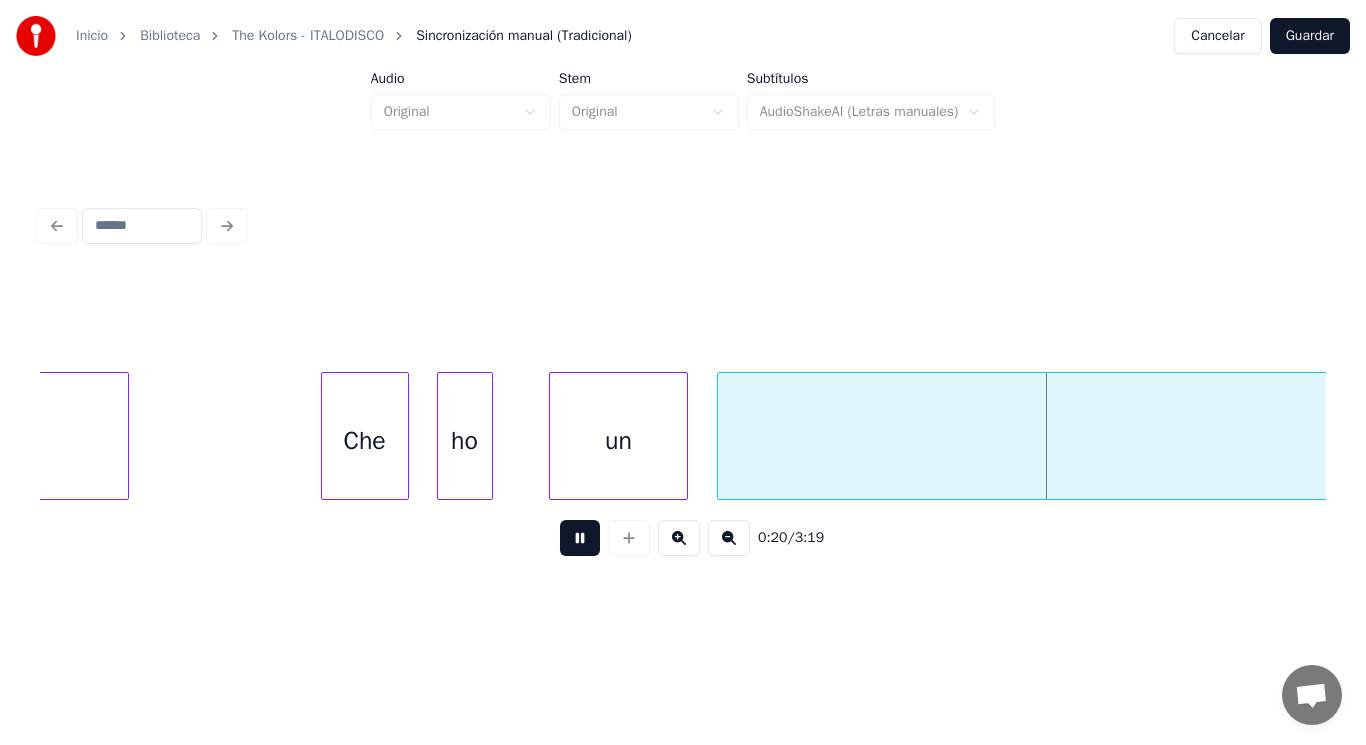 click at bounding box center [580, 538] 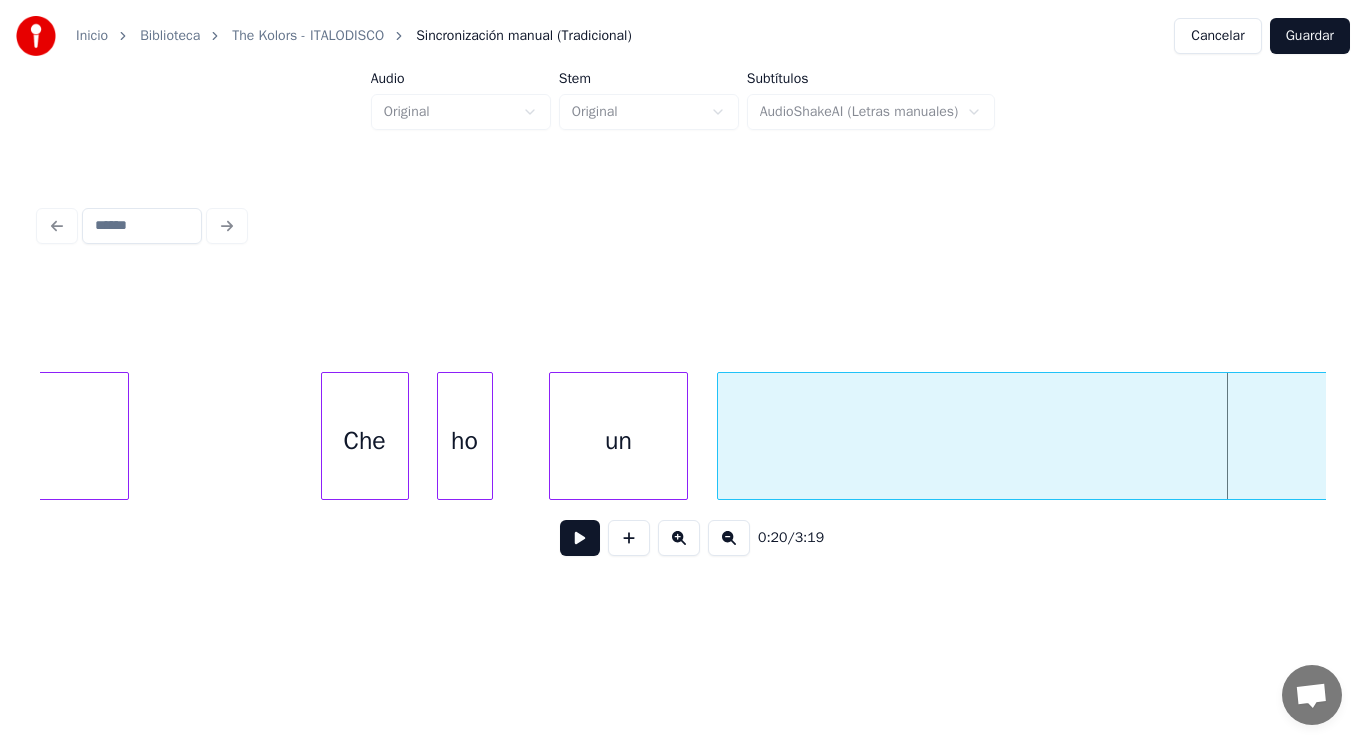 click on "un" at bounding box center [619, 441] 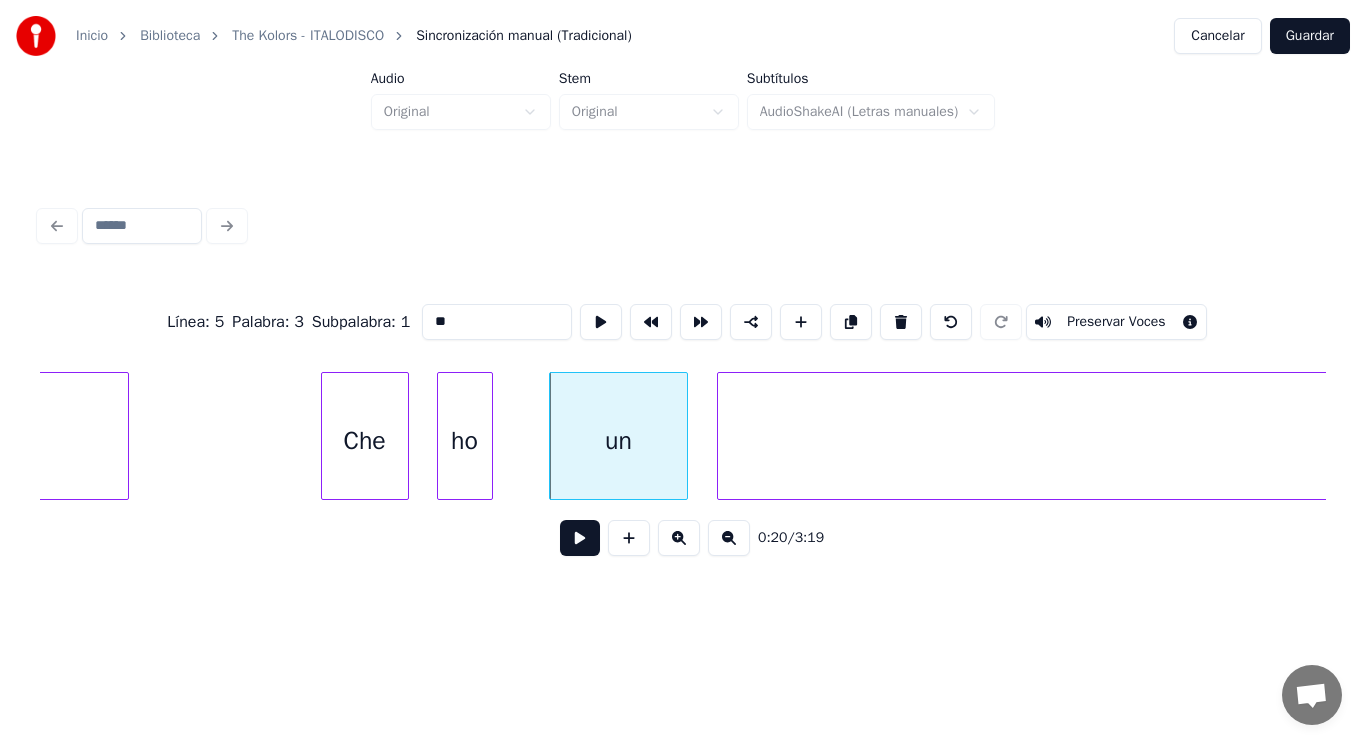 click at bounding box center (580, 538) 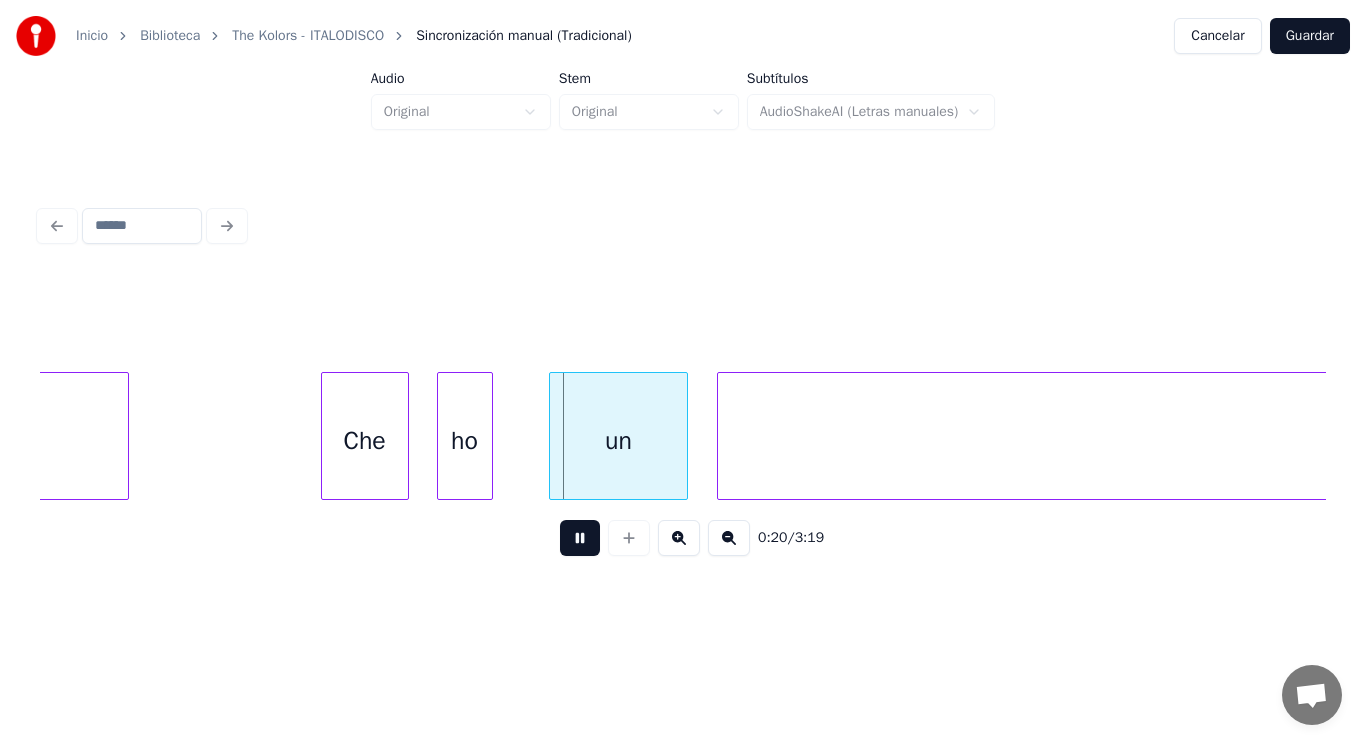 click at bounding box center (580, 538) 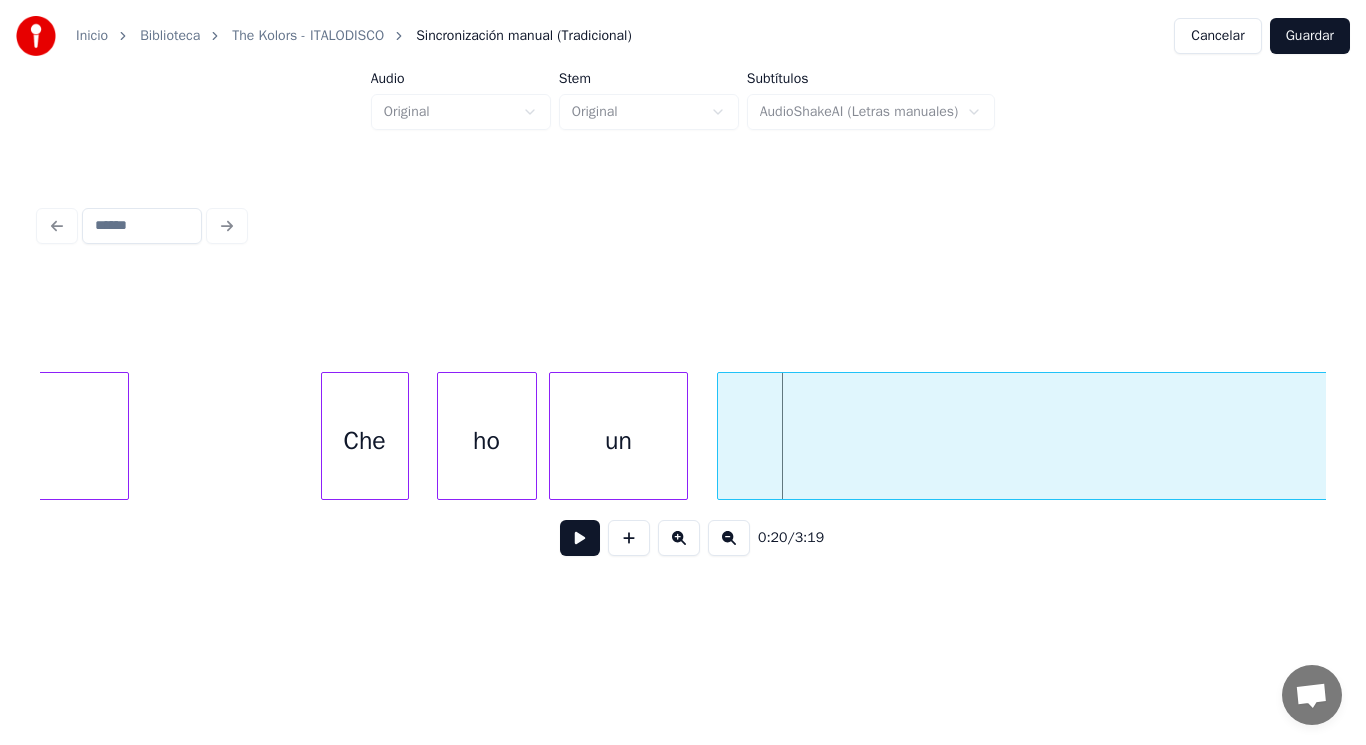 click at bounding box center [533, 436] 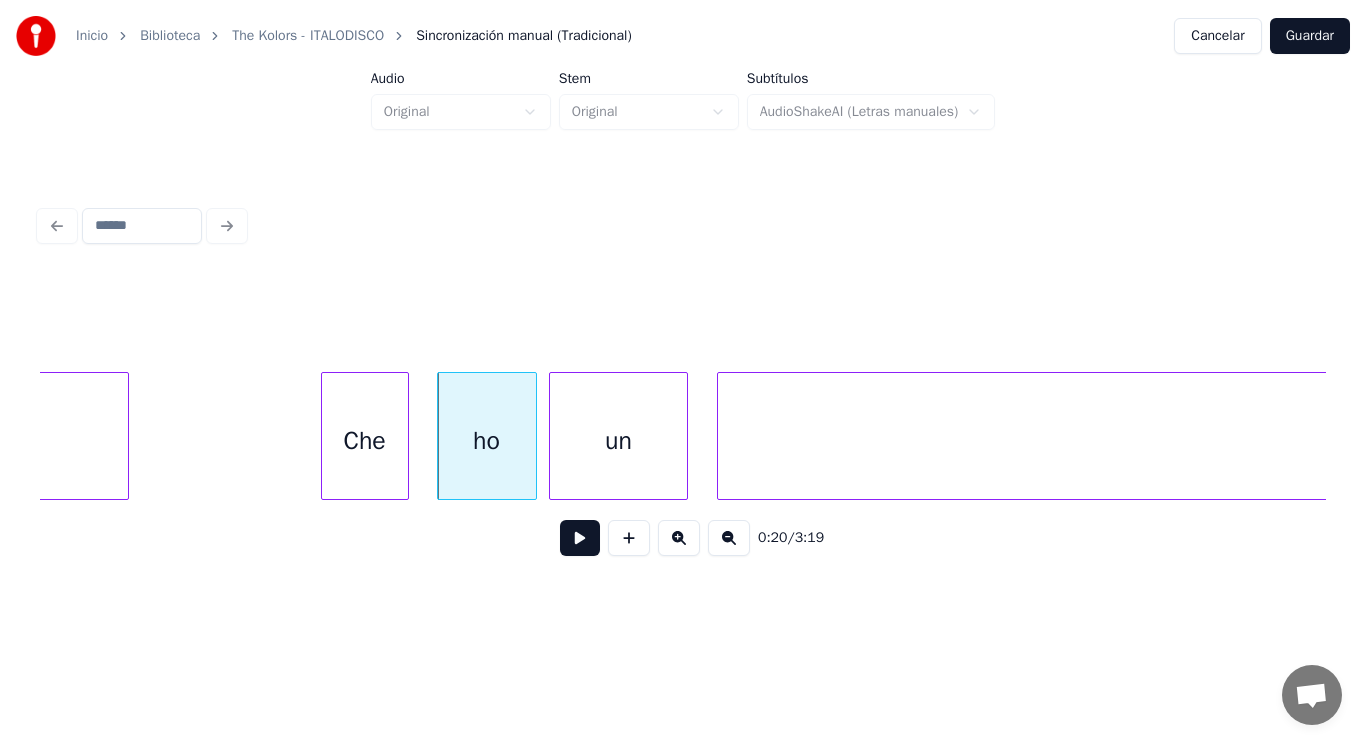 click on "Che" at bounding box center [365, 441] 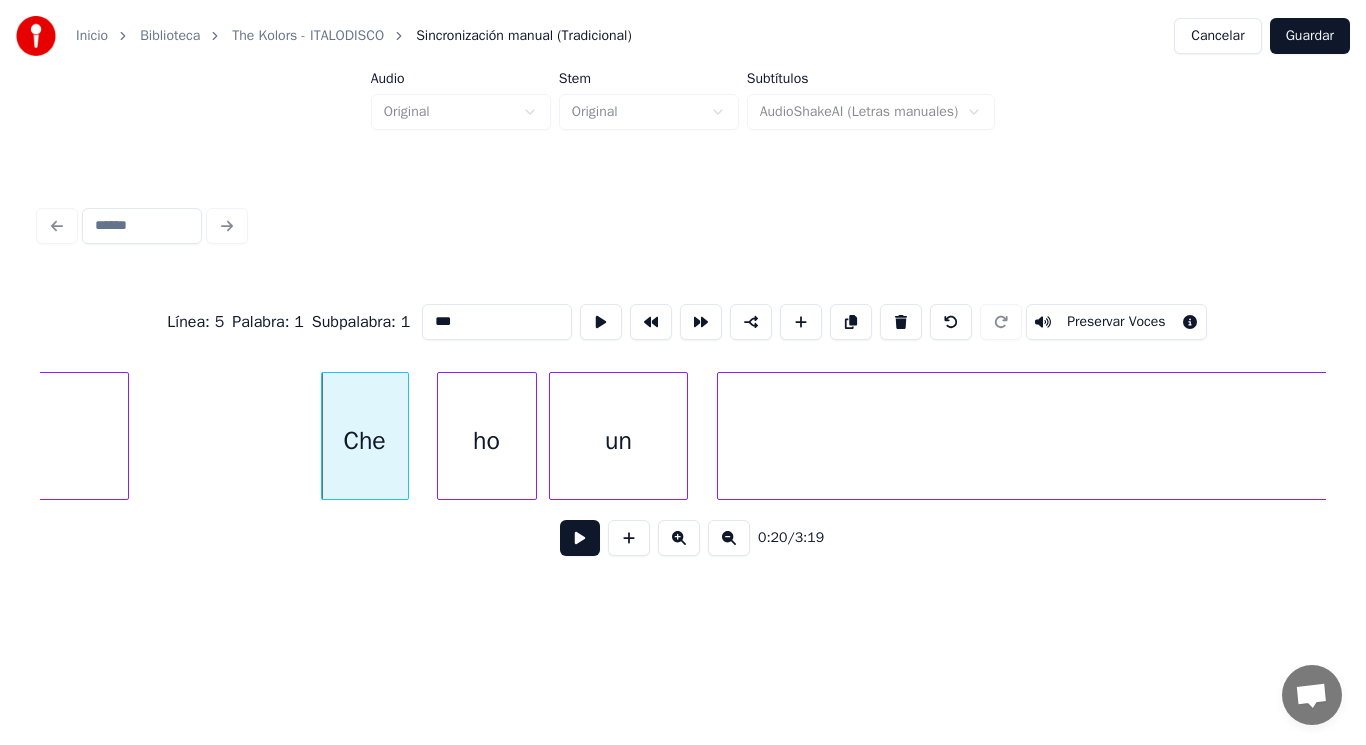 click at bounding box center [580, 538] 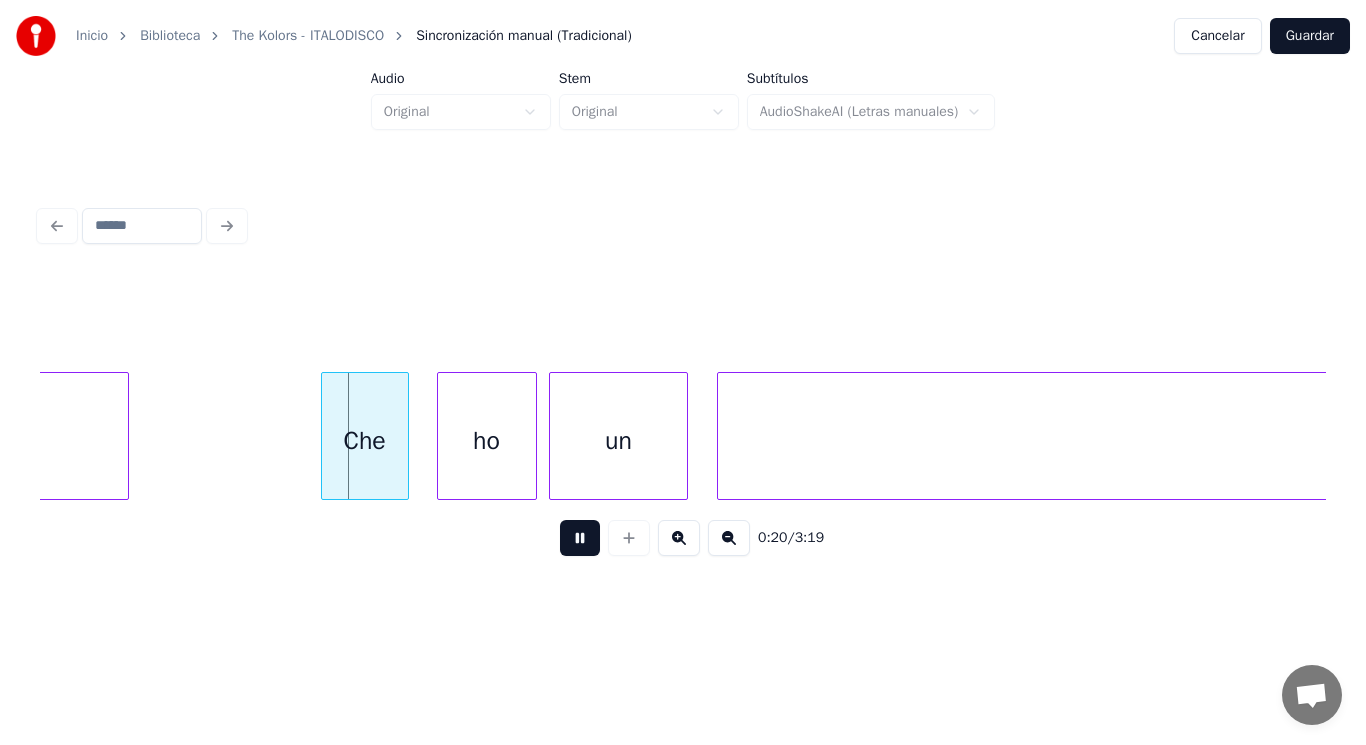 click at bounding box center [580, 538] 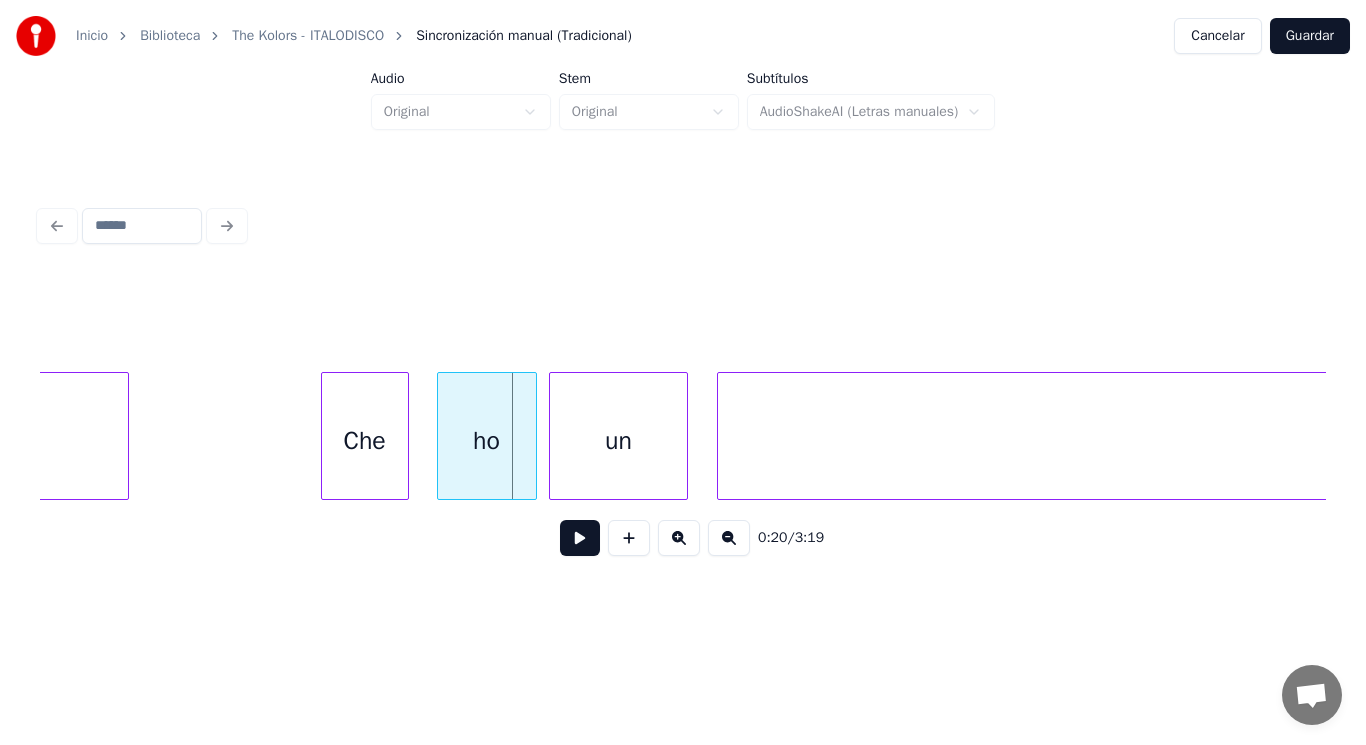 click on "no" at bounding box center [17, 441] 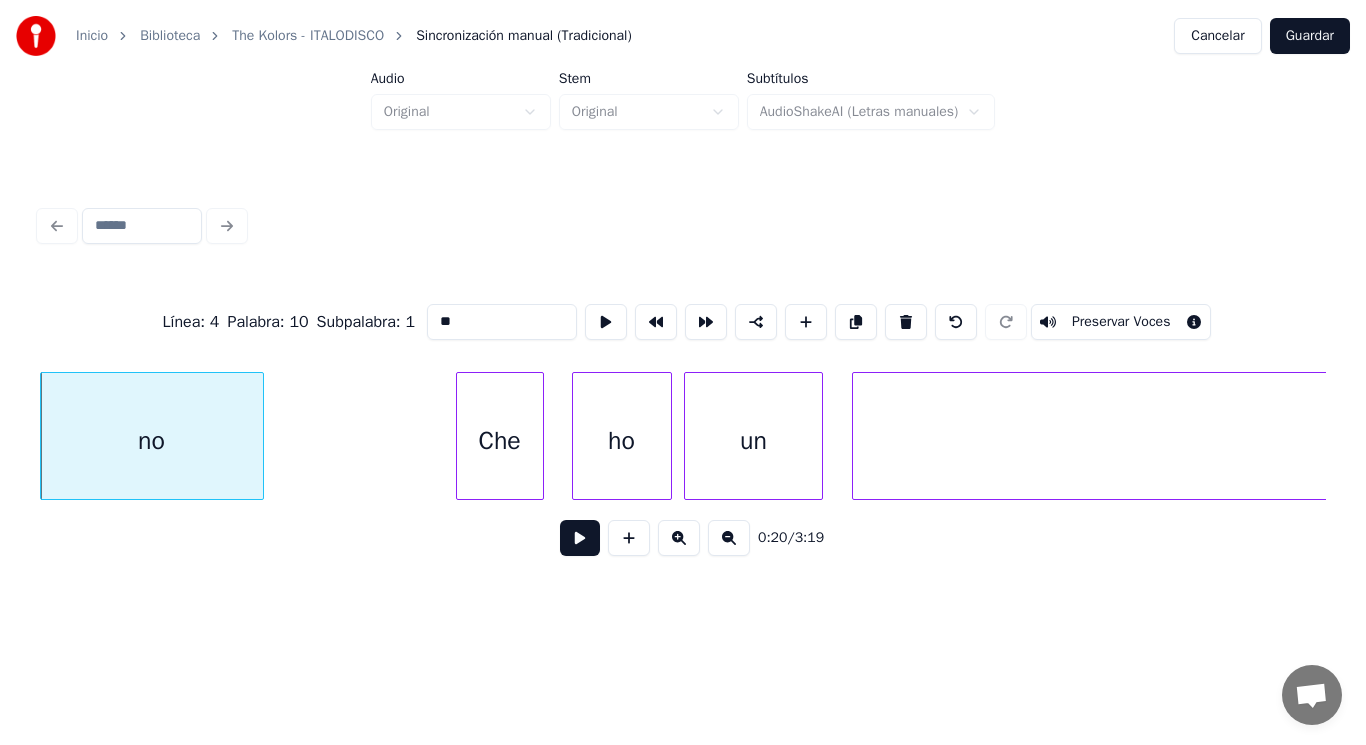 click at bounding box center [580, 538] 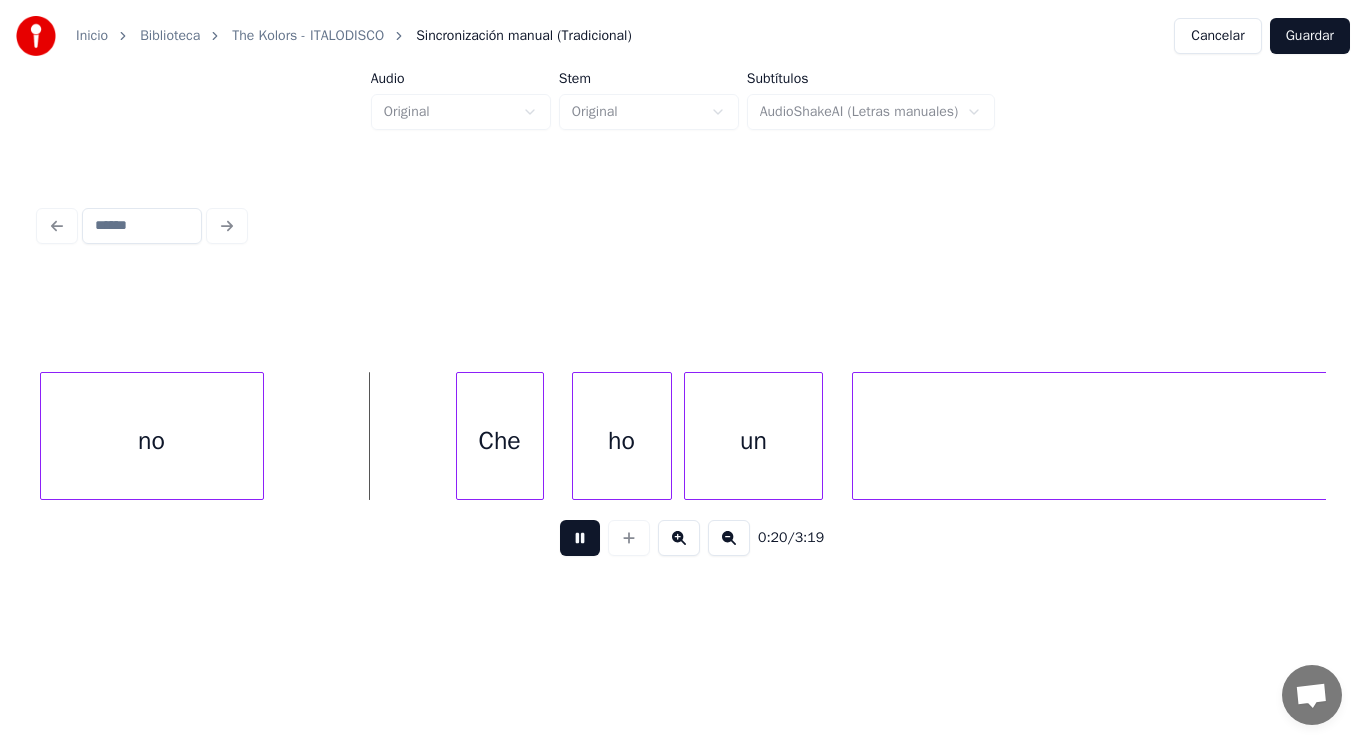 click at bounding box center [580, 538] 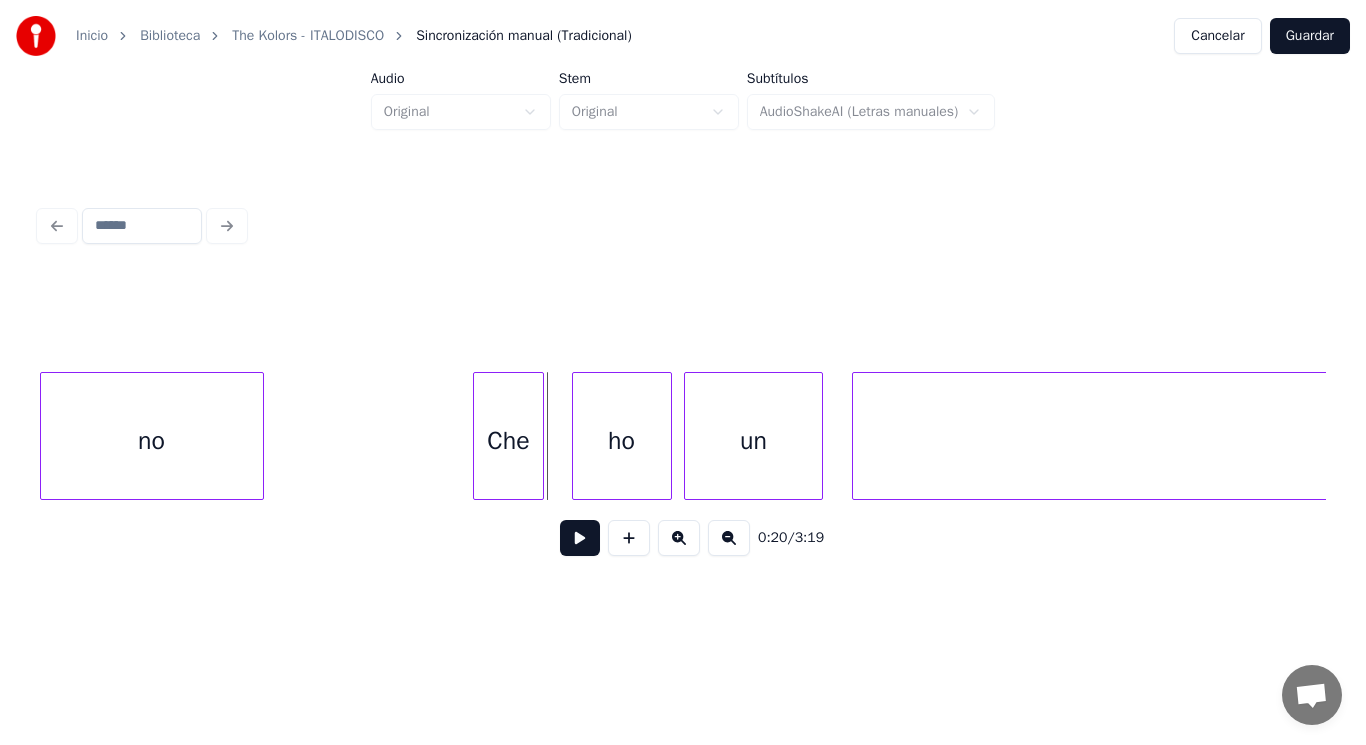 click at bounding box center (477, 436) 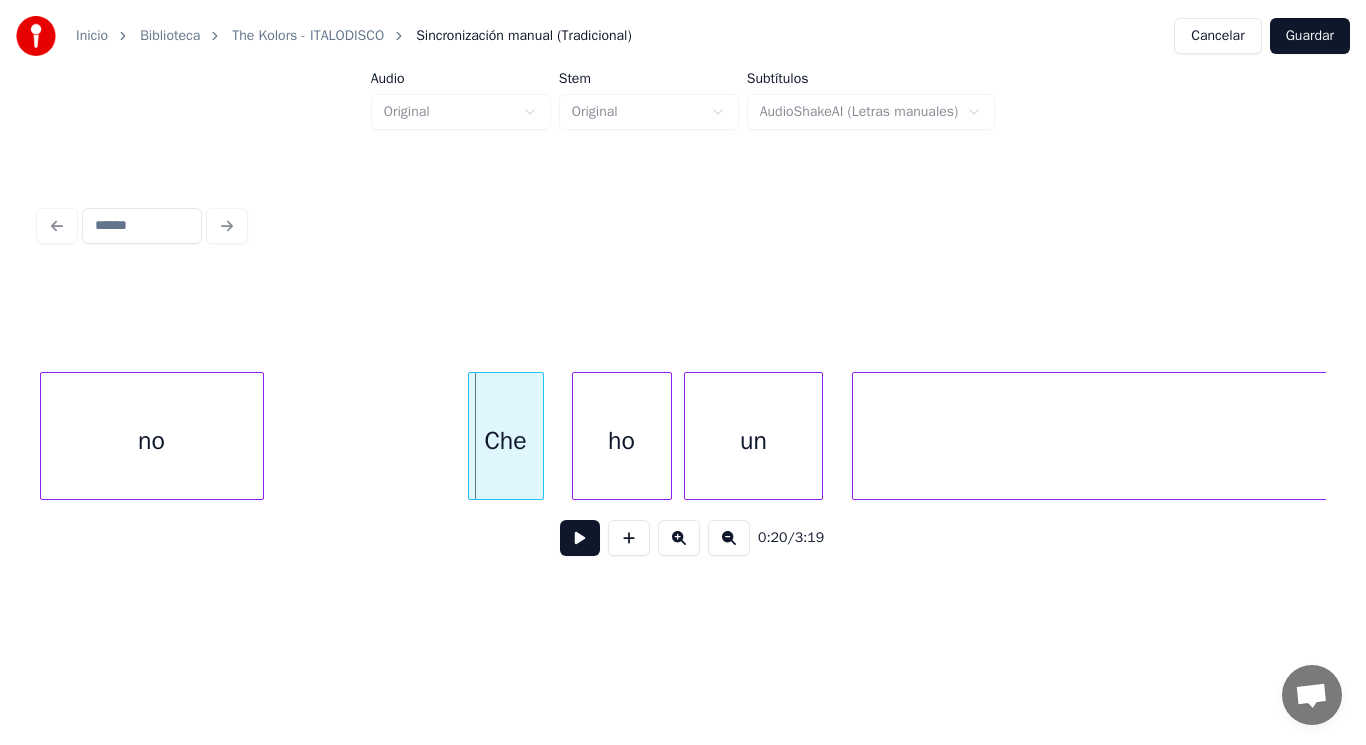 click at bounding box center [472, 436] 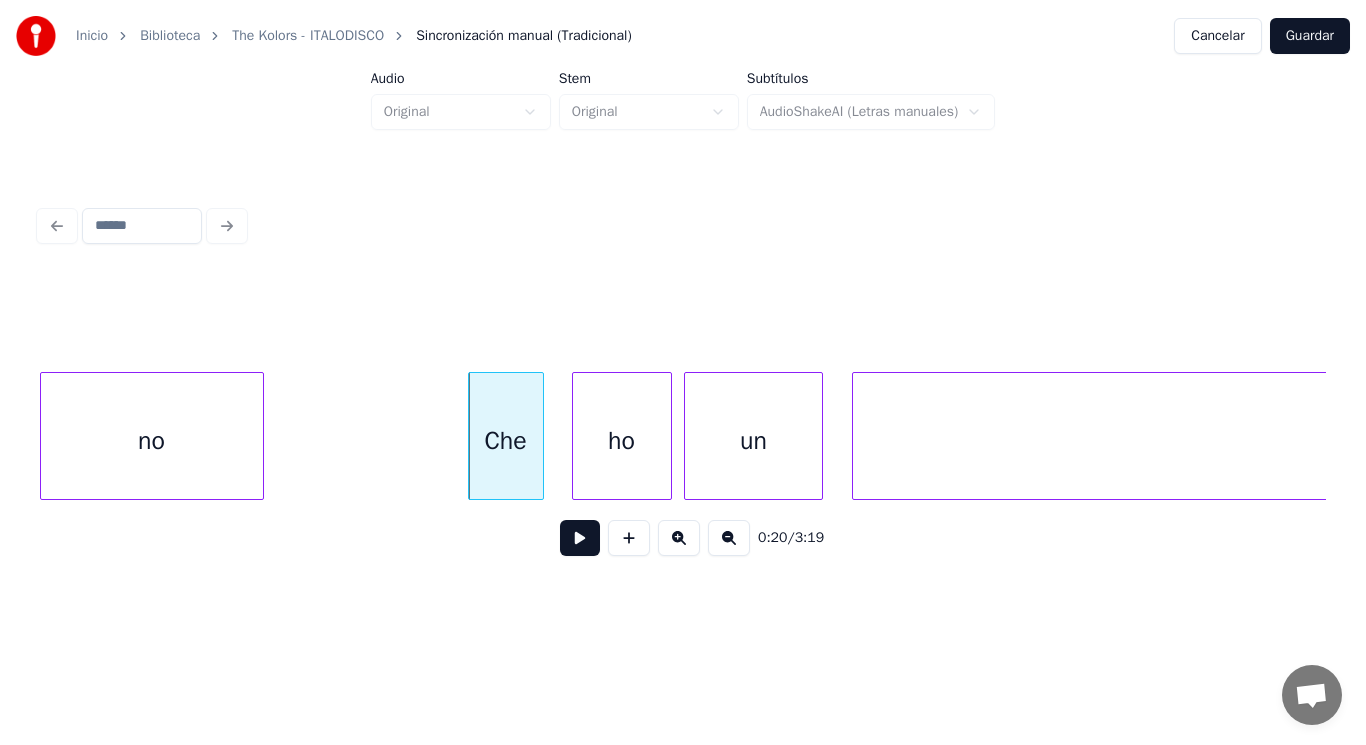 click at bounding box center (580, 538) 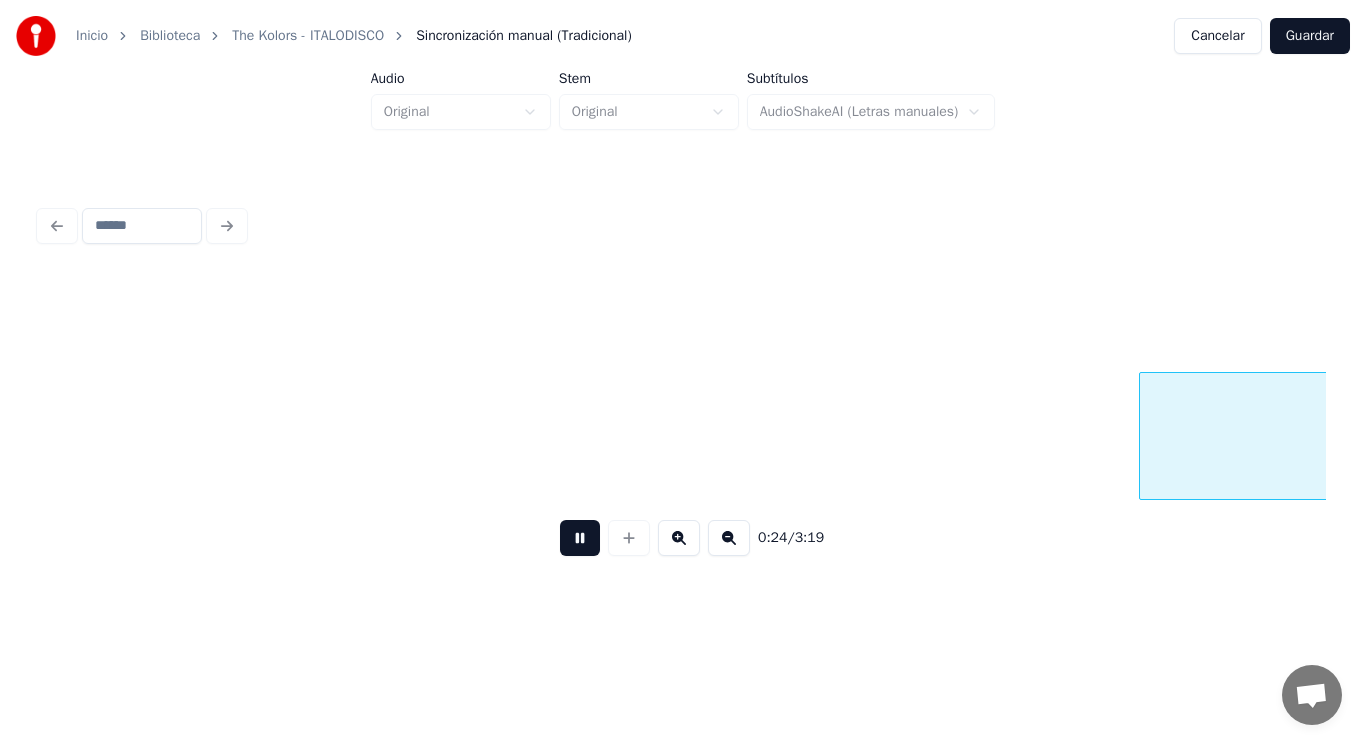 scroll, scrollTop: 0, scrollLeft: 34537, axis: horizontal 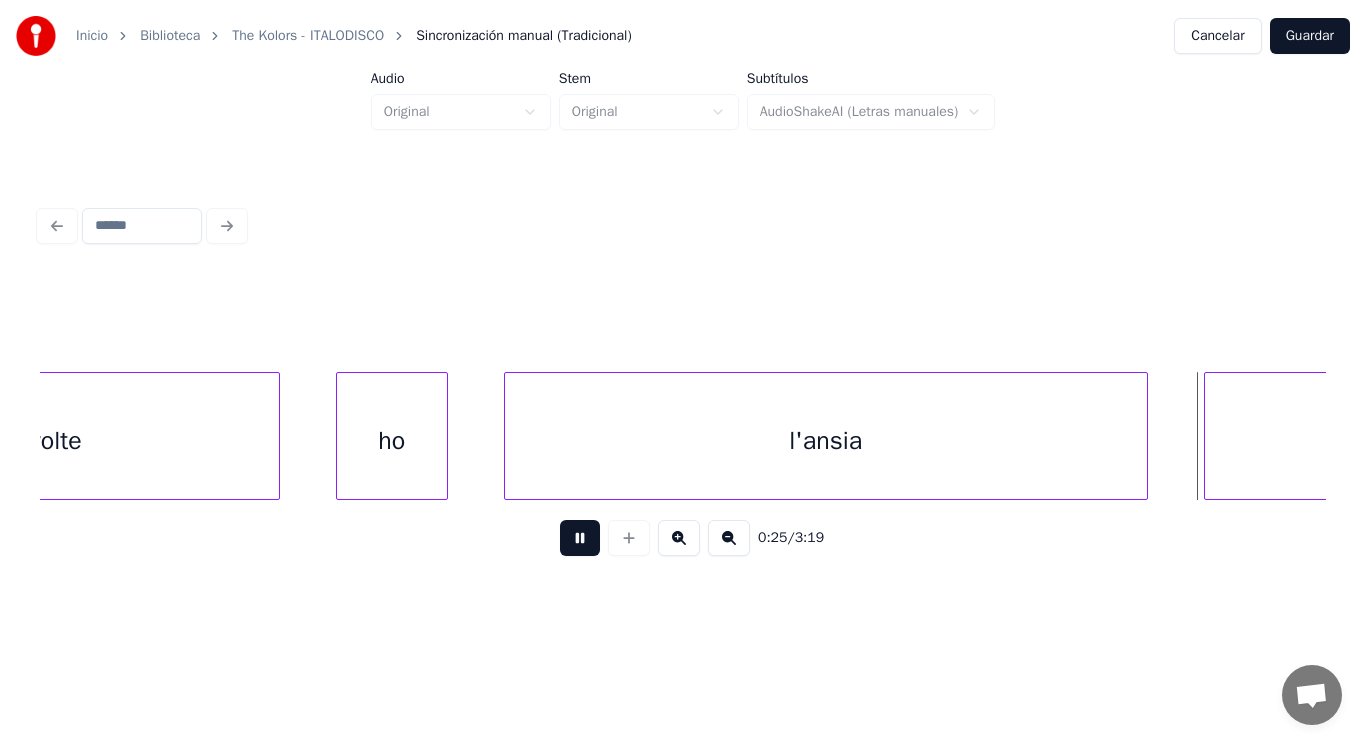 click at bounding box center (580, 538) 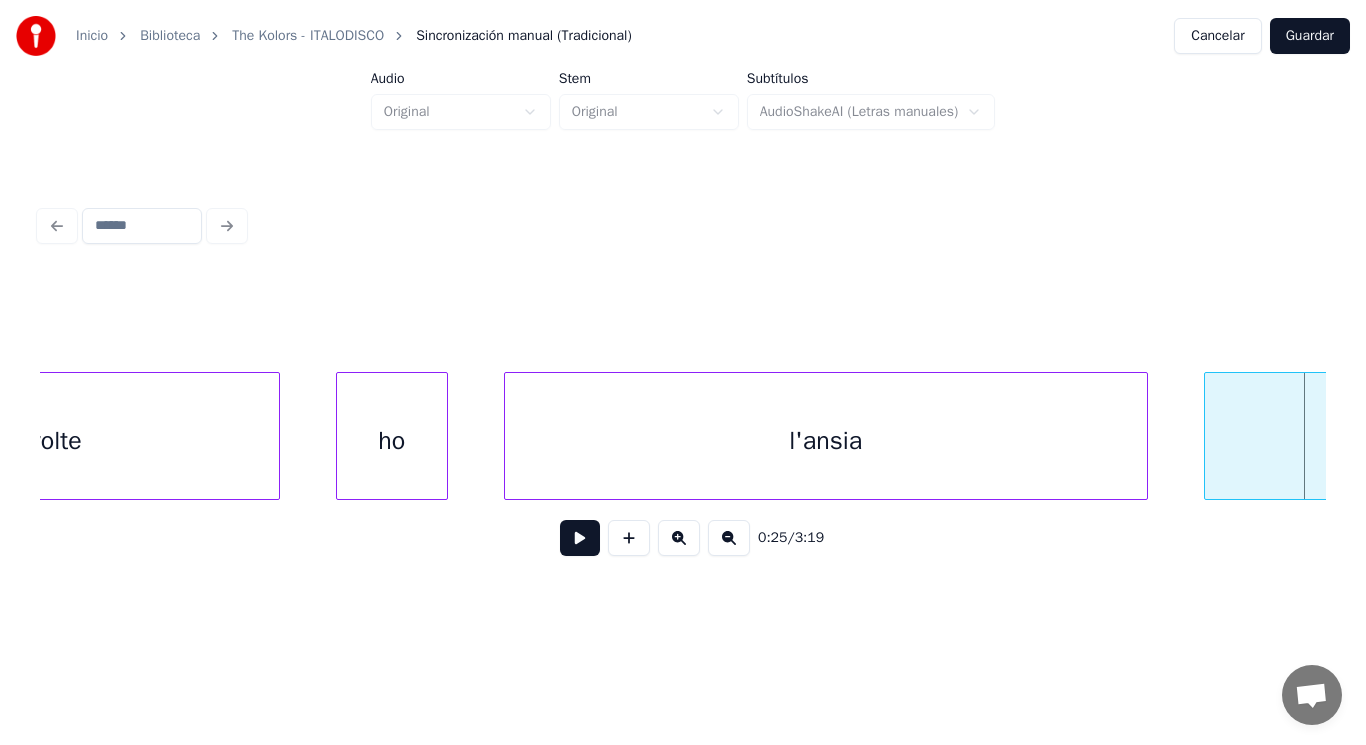 click at bounding box center [276, 436] 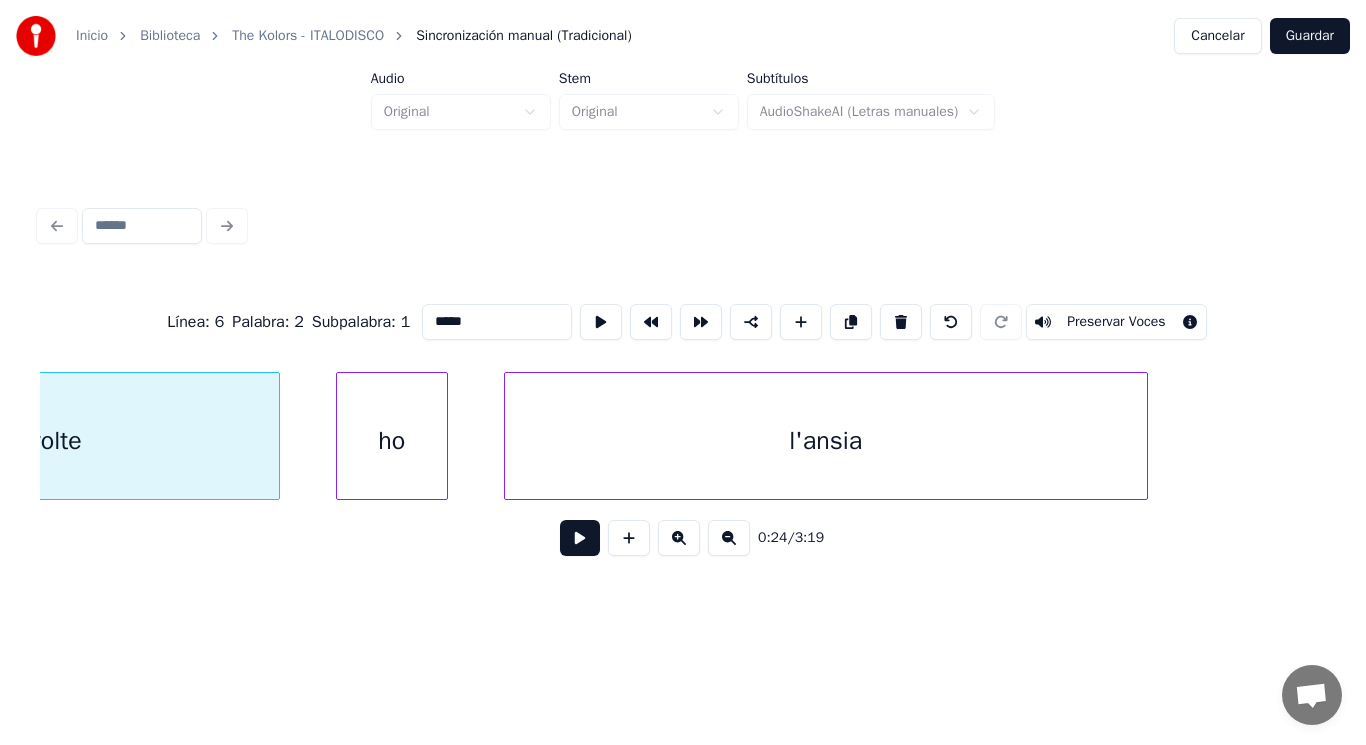 scroll, scrollTop: 0, scrollLeft: 34330, axis: horizontal 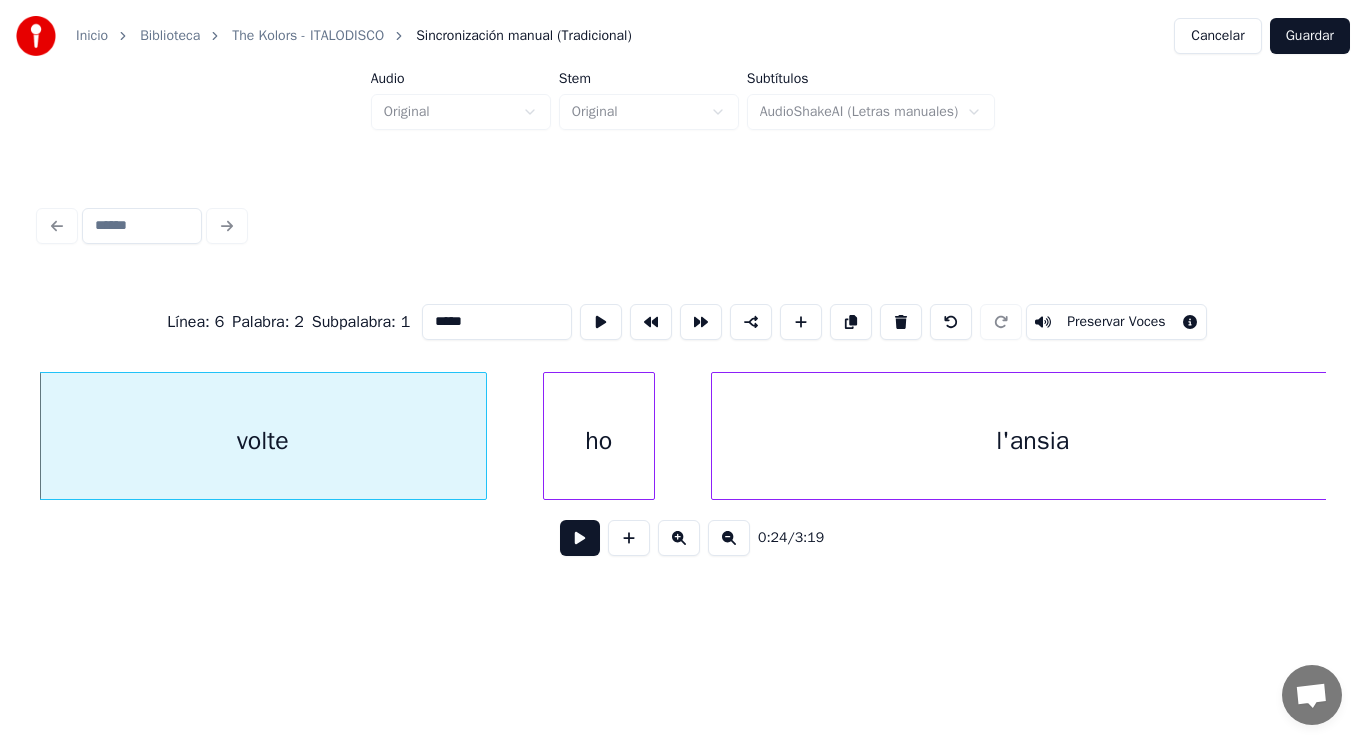 click at bounding box center [580, 538] 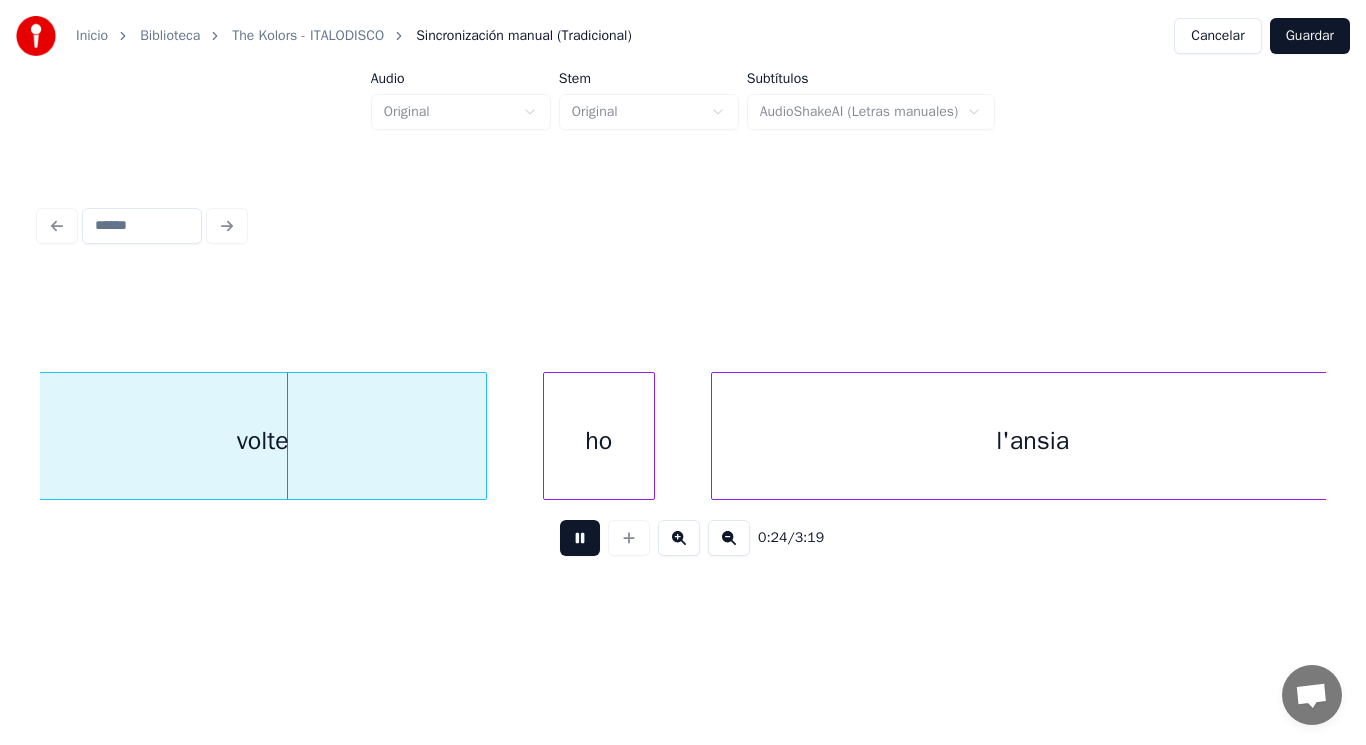 click at bounding box center [580, 538] 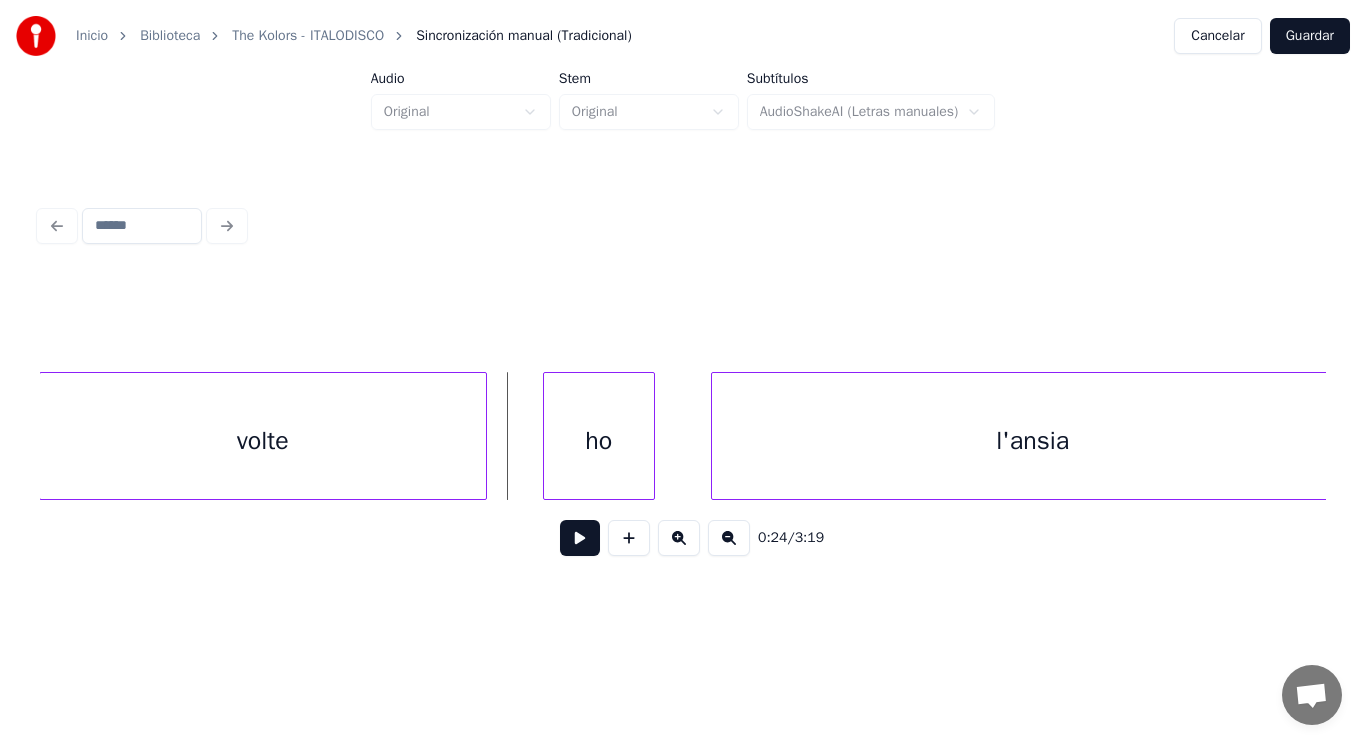 click at bounding box center [483, 436] 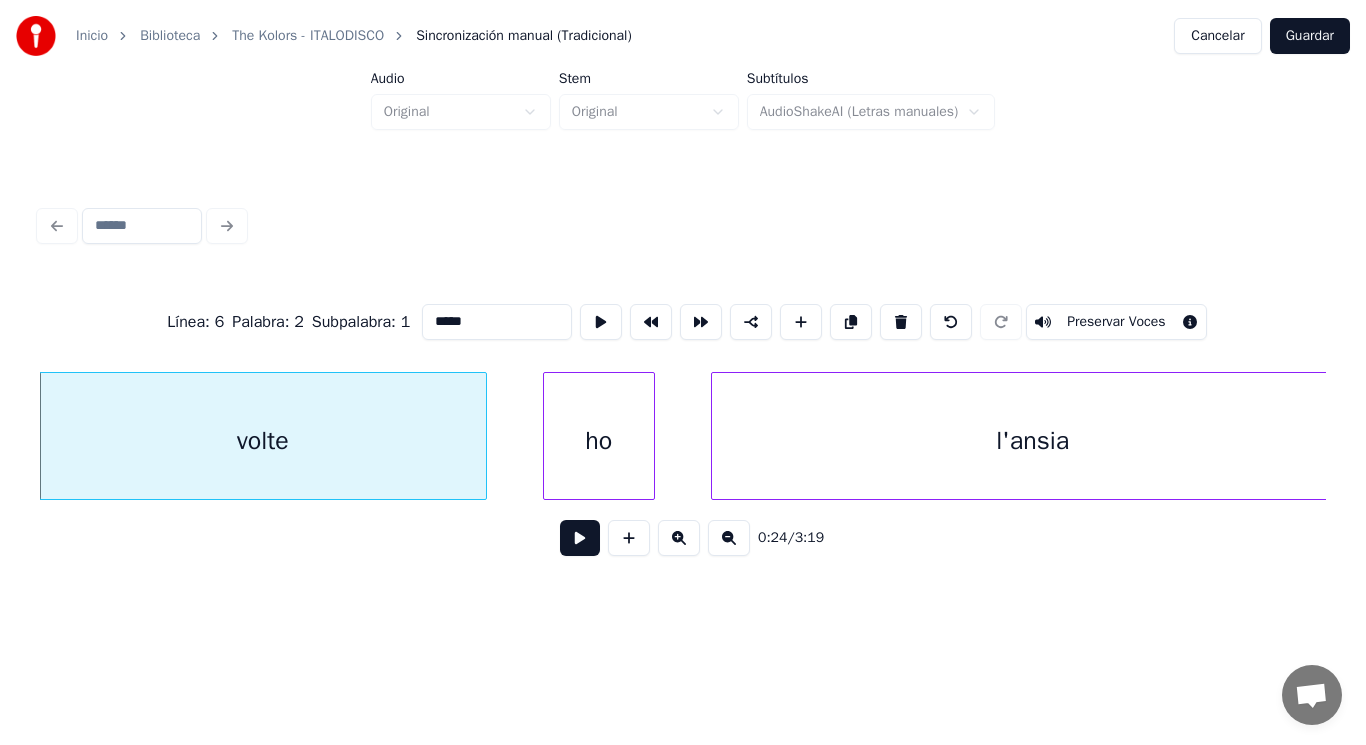 click at bounding box center [580, 538] 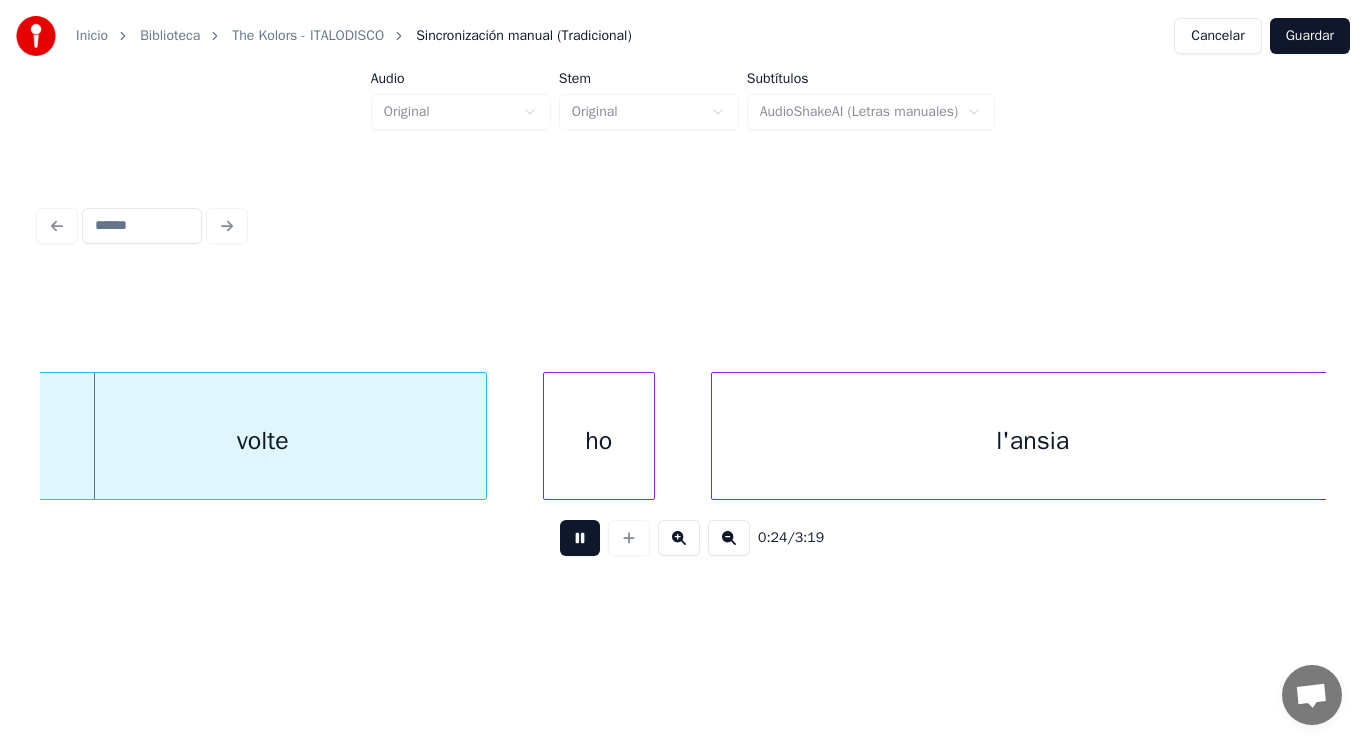 click at bounding box center [580, 538] 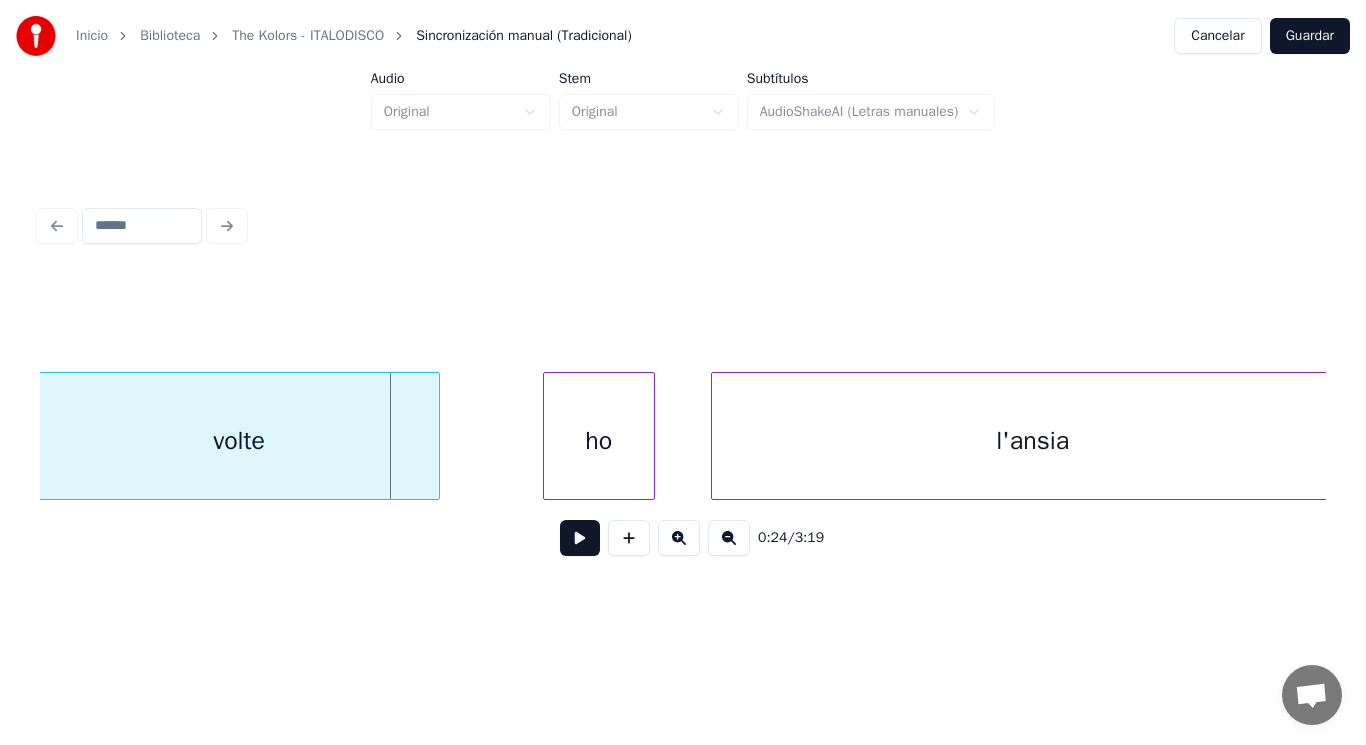 click at bounding box center (436, 436) 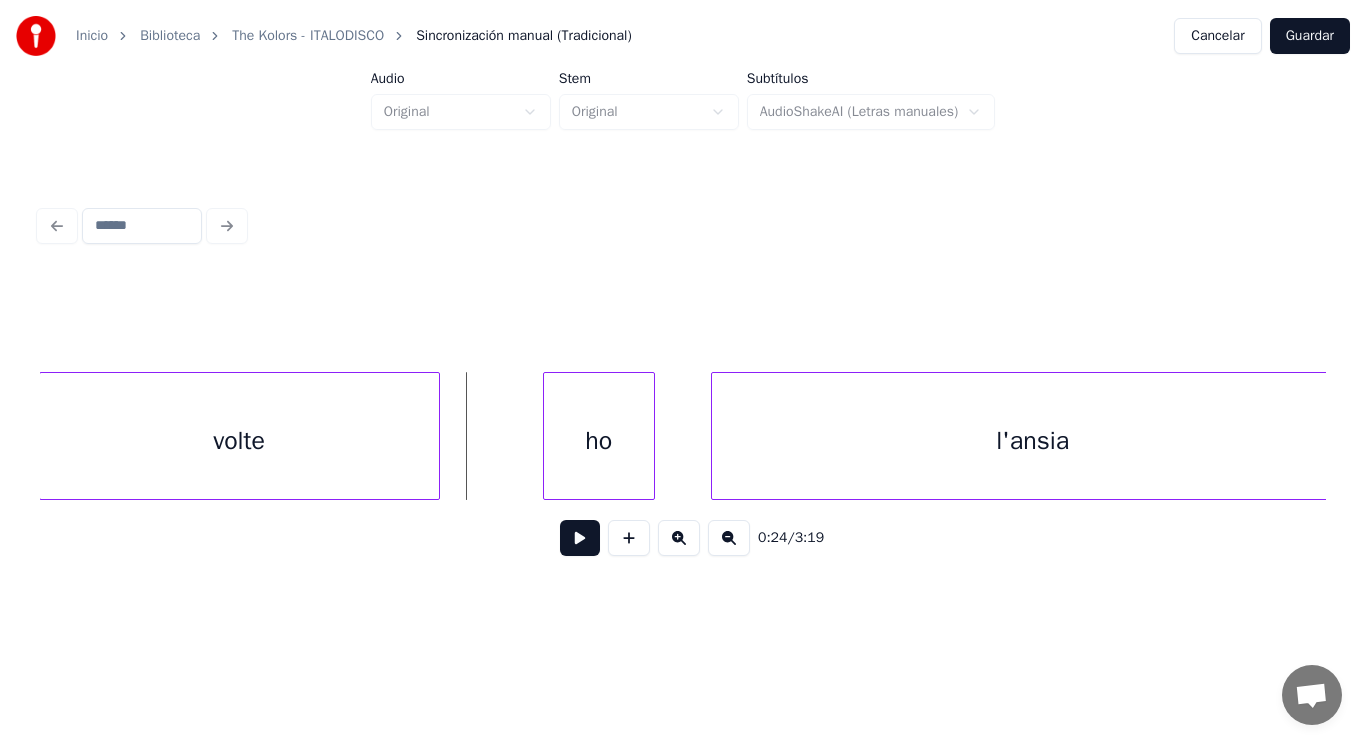 click at bounding box center (580, 538) 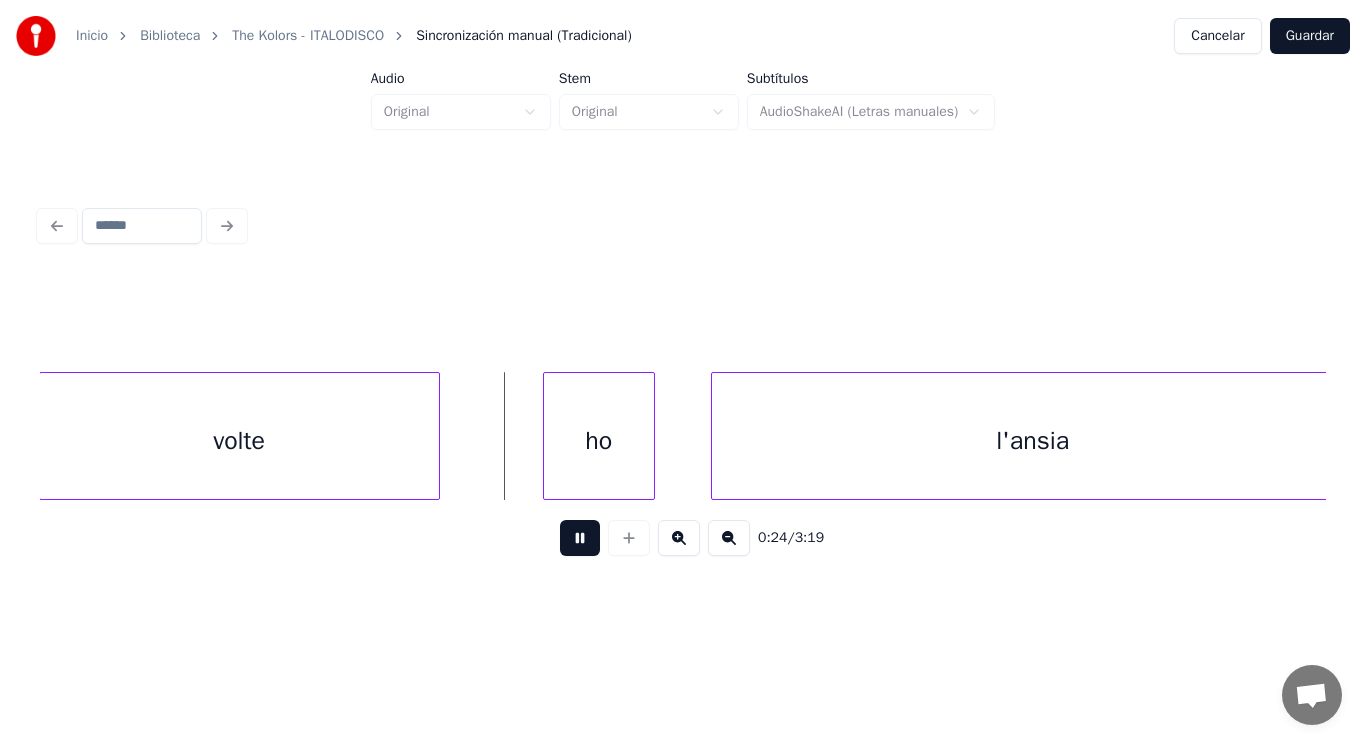 click at bounding box center (580, 538) 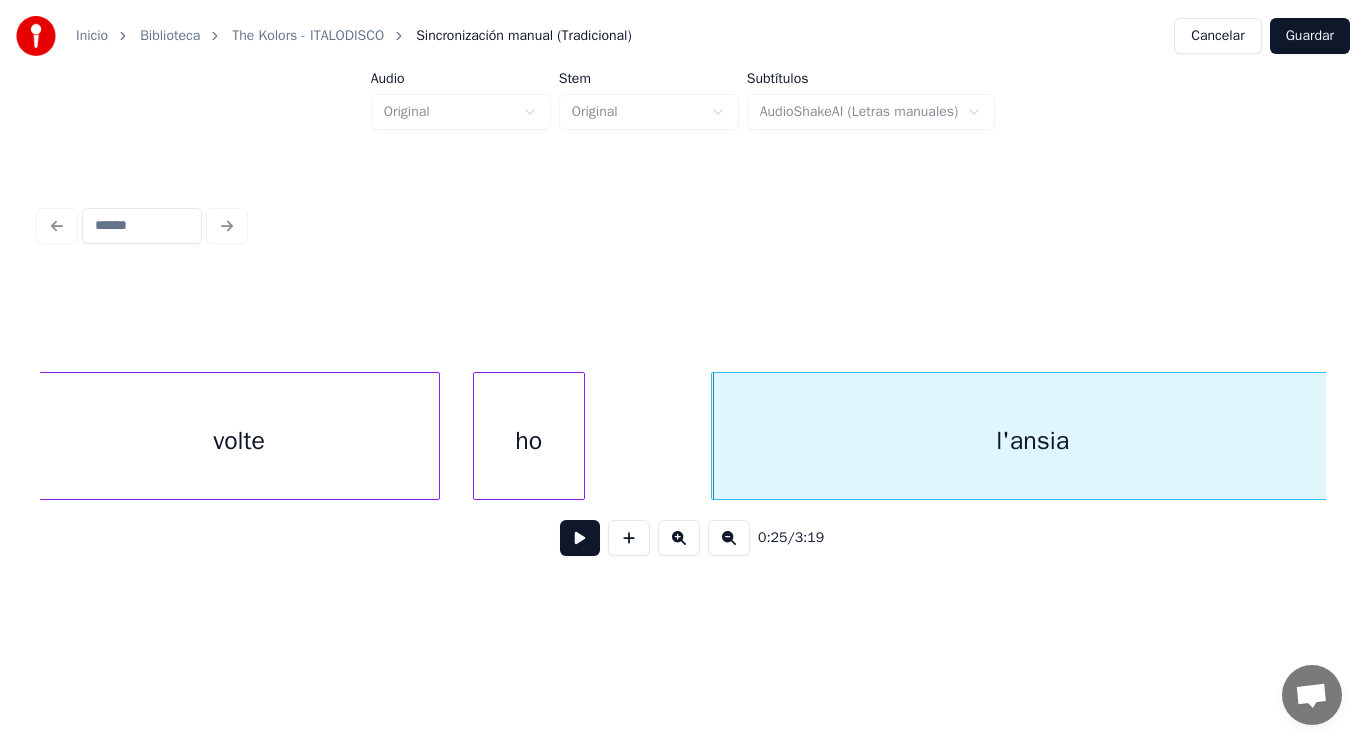 click on "ho" at bounding box center (529, 441) 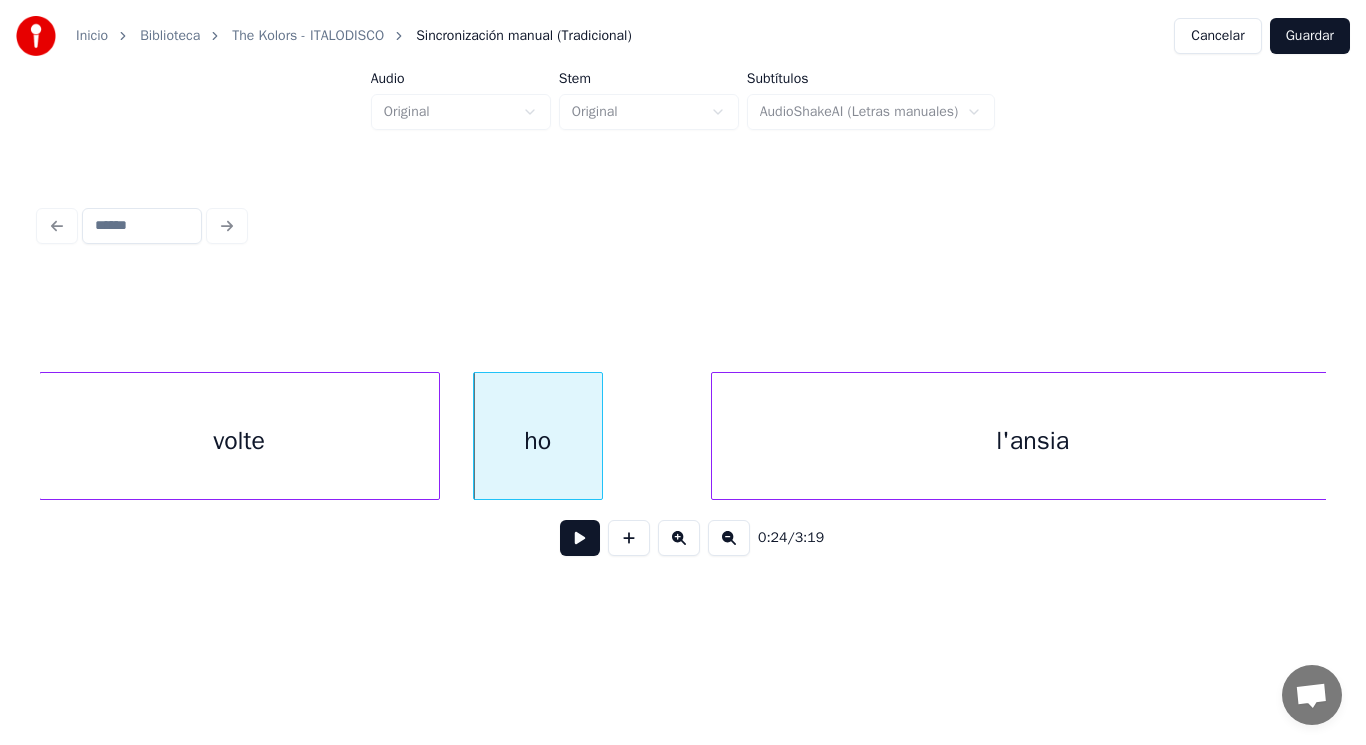 click at bounding box center [599, 436] 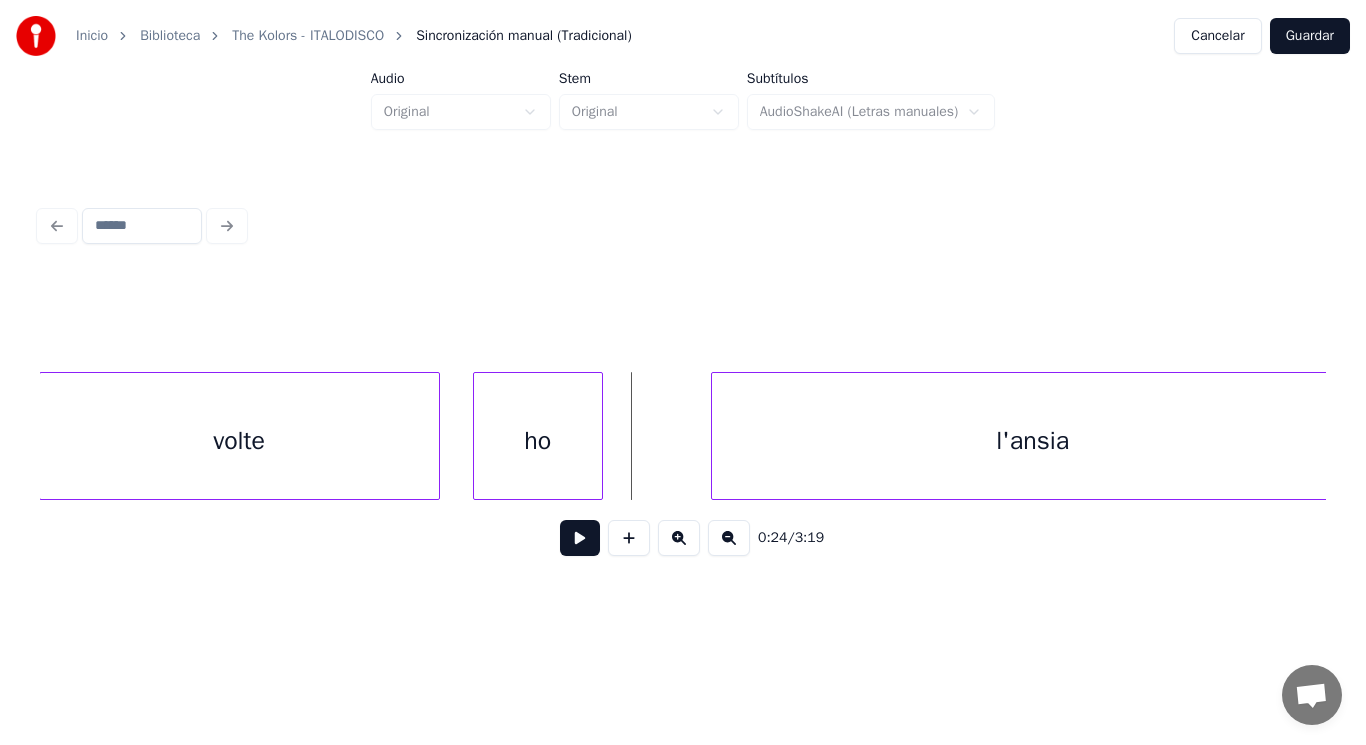 click at bounding box center (580, 538) 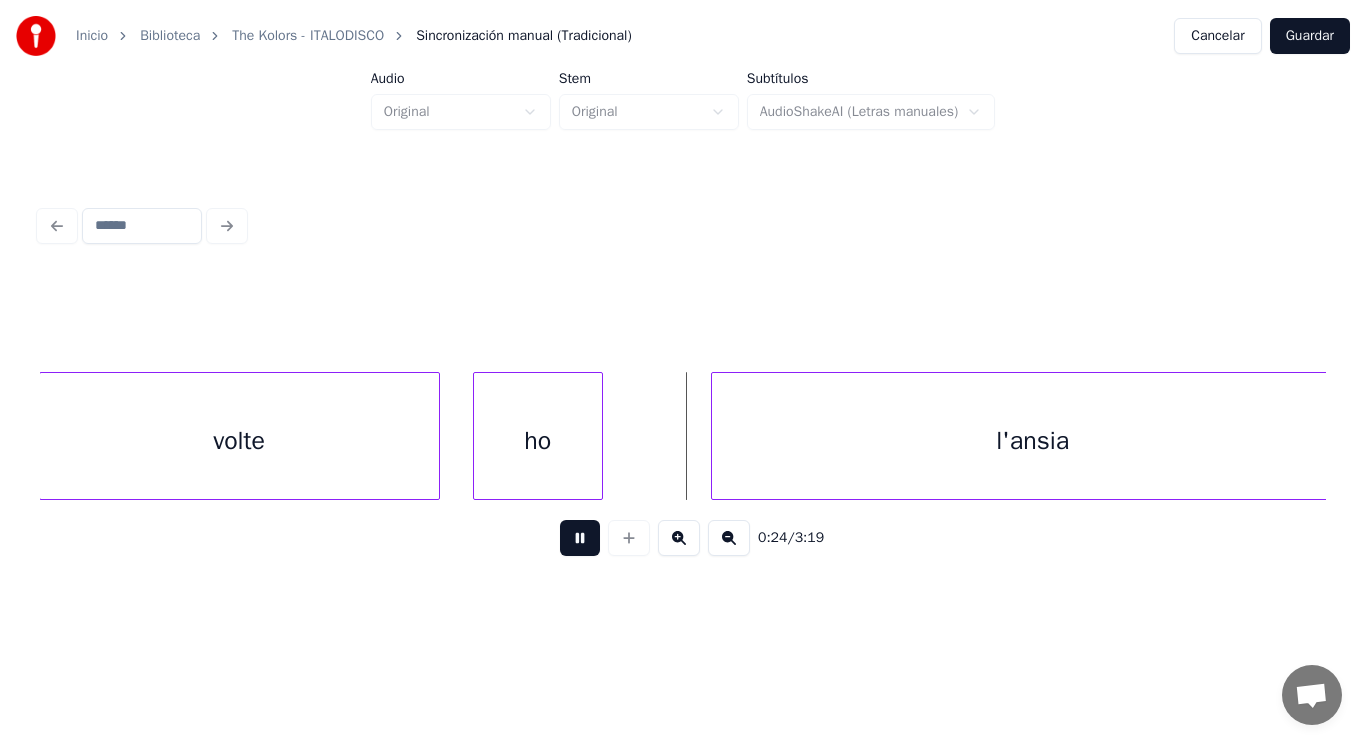 drag, startPoint x: 558, startPoint y: 552, endPoint x: 600, endPoint y: 528, distance: 48.373547 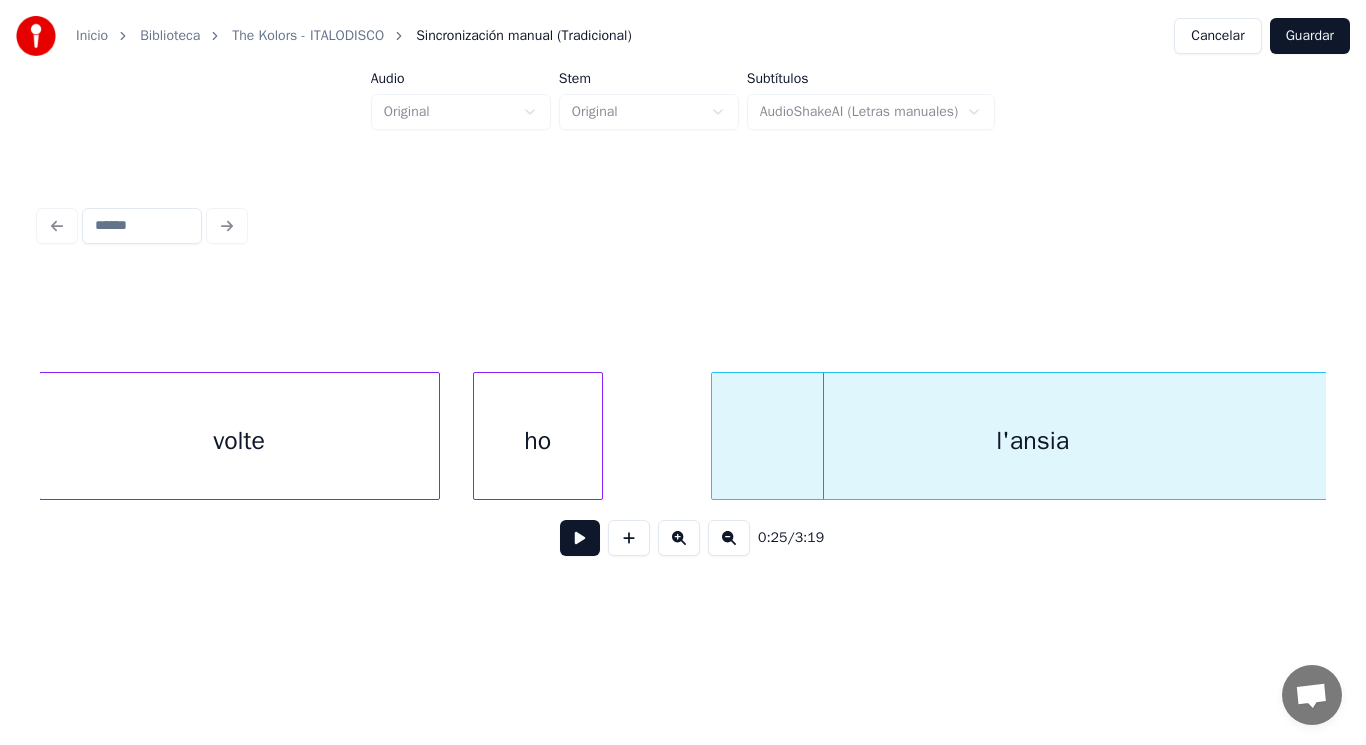 click on "l'ansia" at bounding box center (1033, 436) 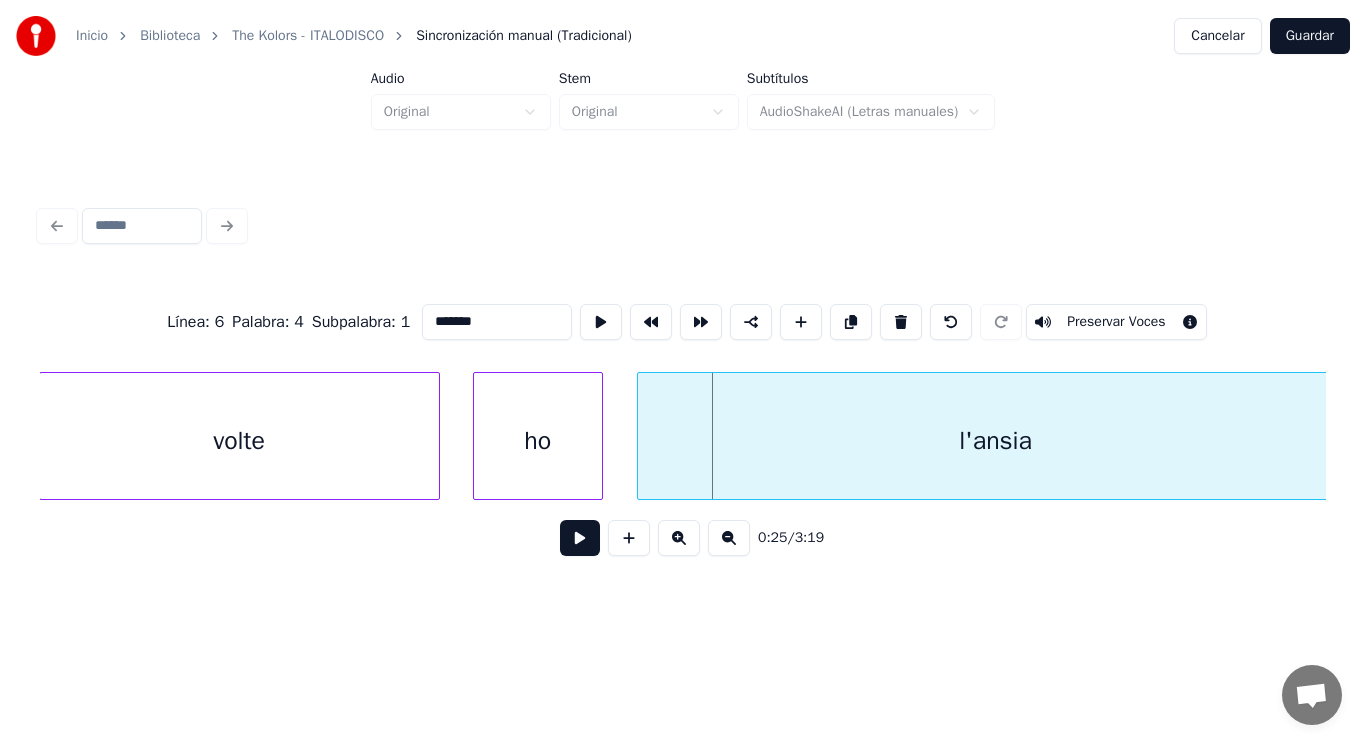 click at bounding box center [641, 436] 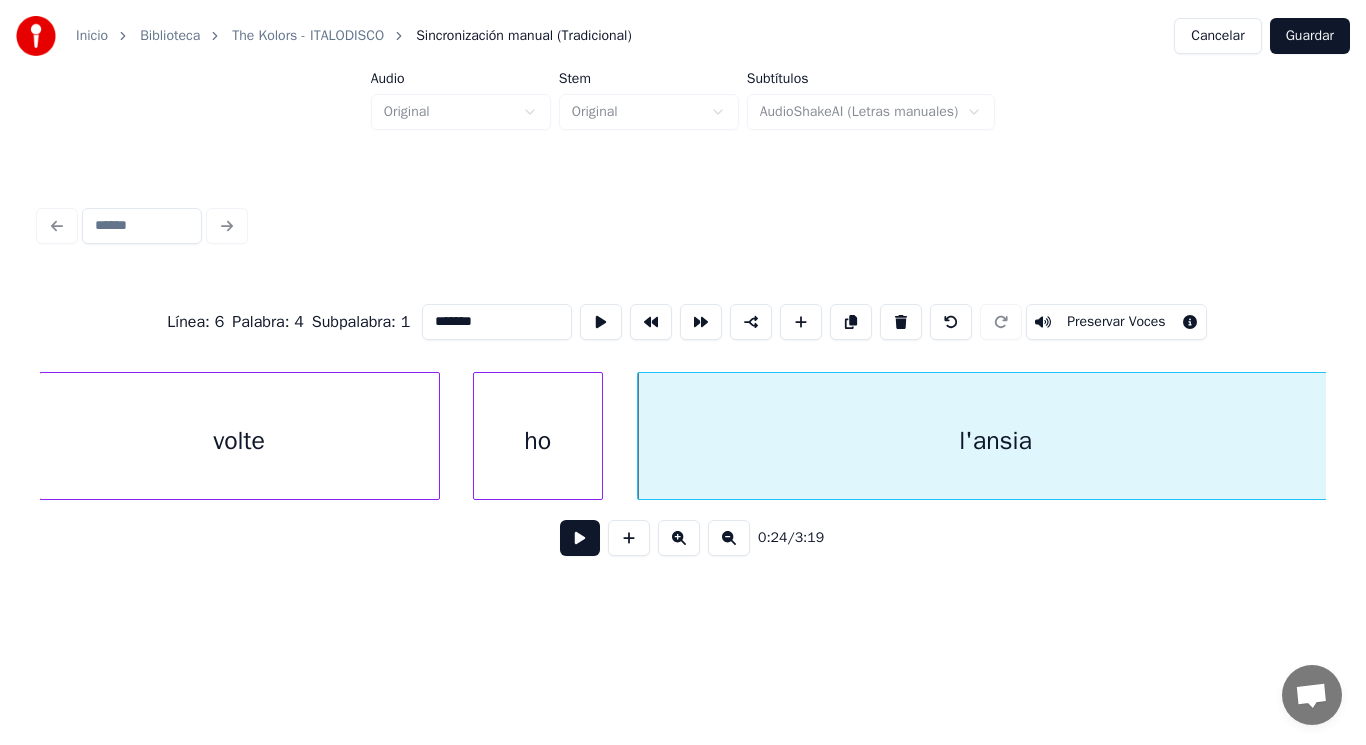 click at bounding box center (580, 538) 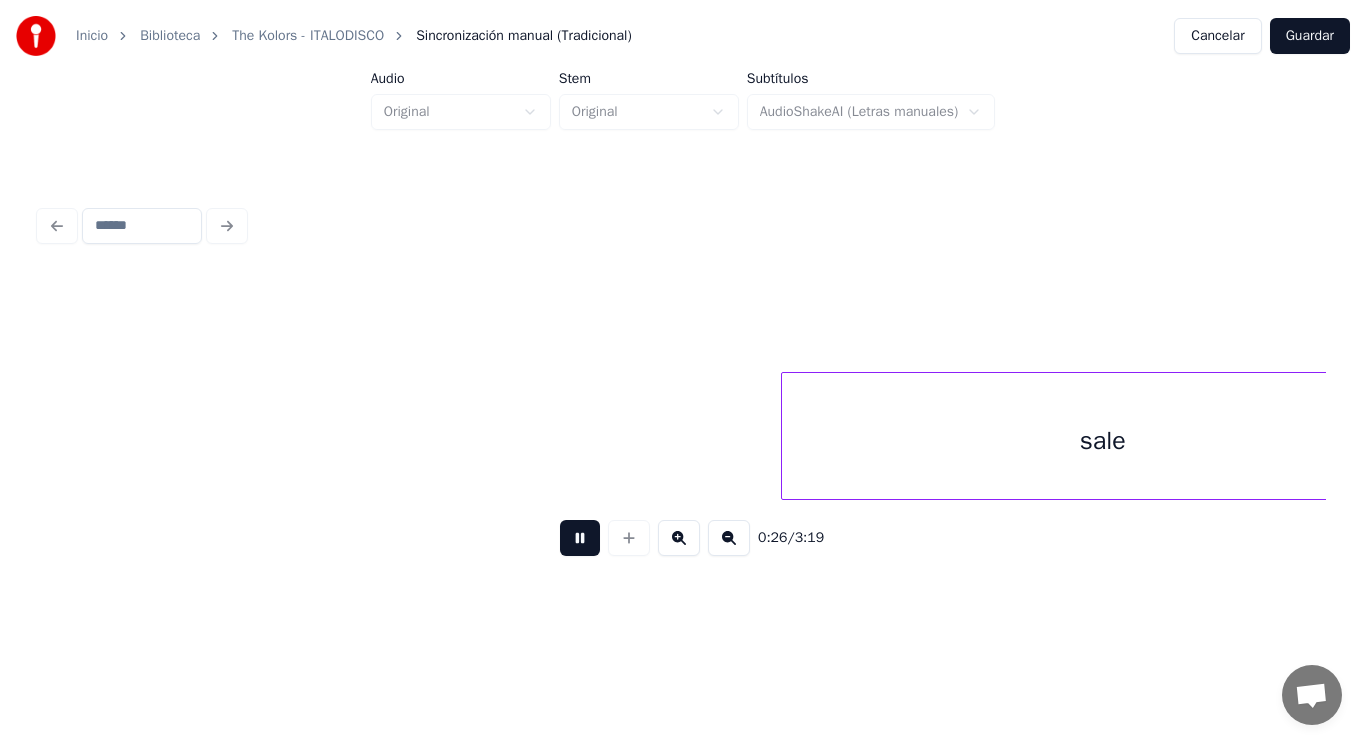 scroll, scrollTop: 0, scrollLeft: 36939, axis: horizontal 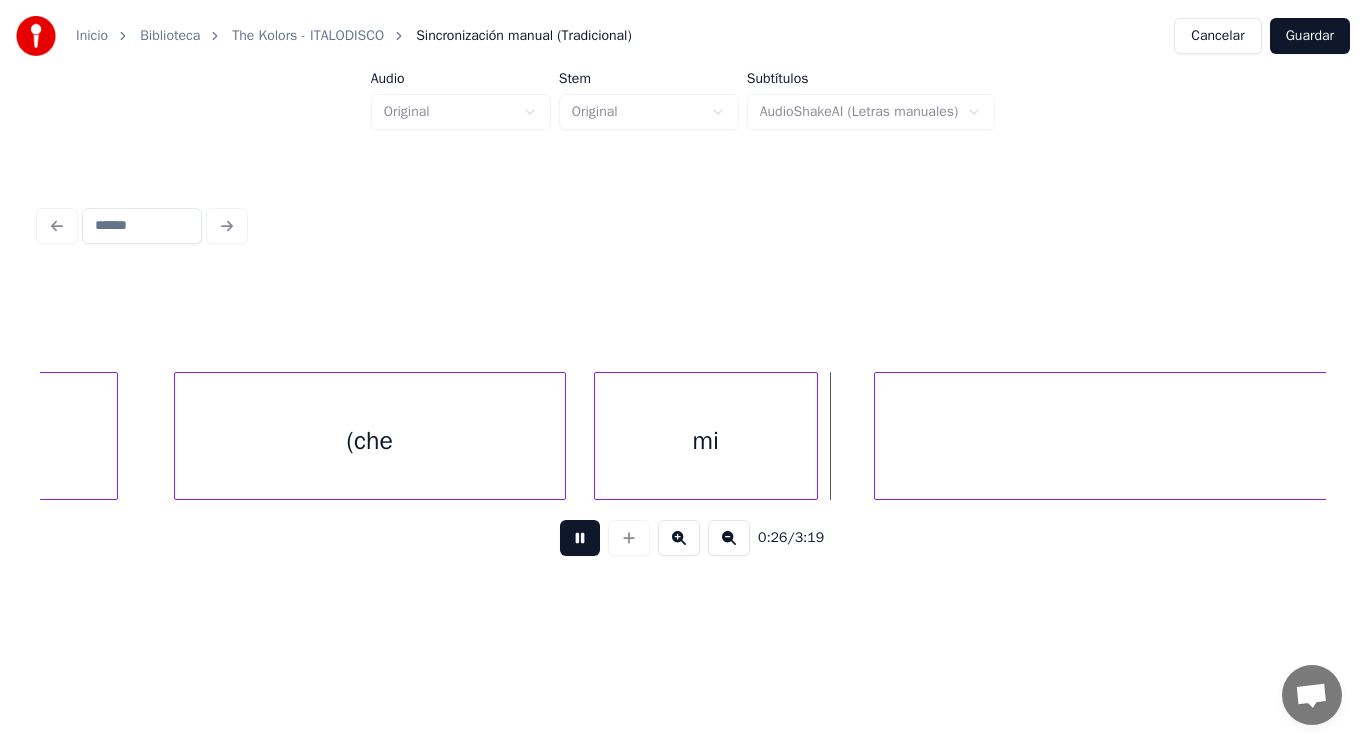 click at bounding box center [580, 538] 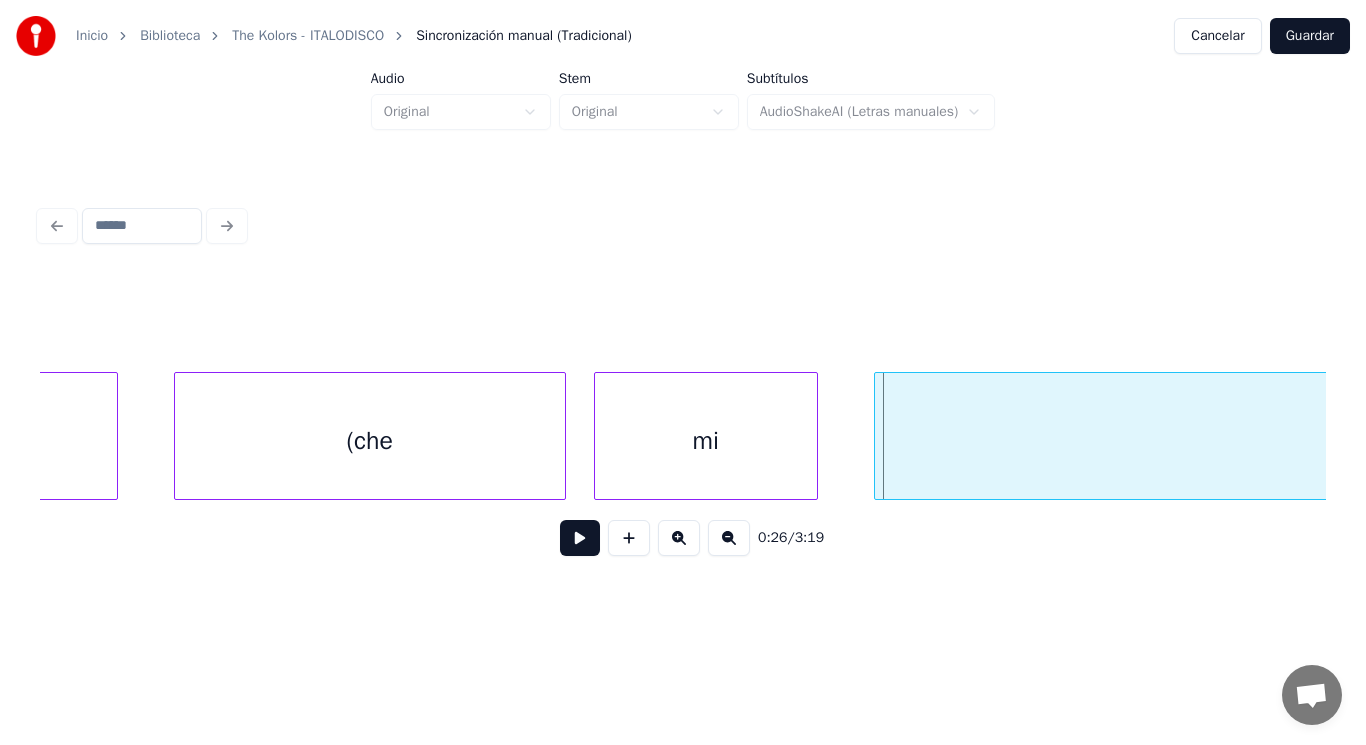 click on "(che" at bounding box center [370, 441] 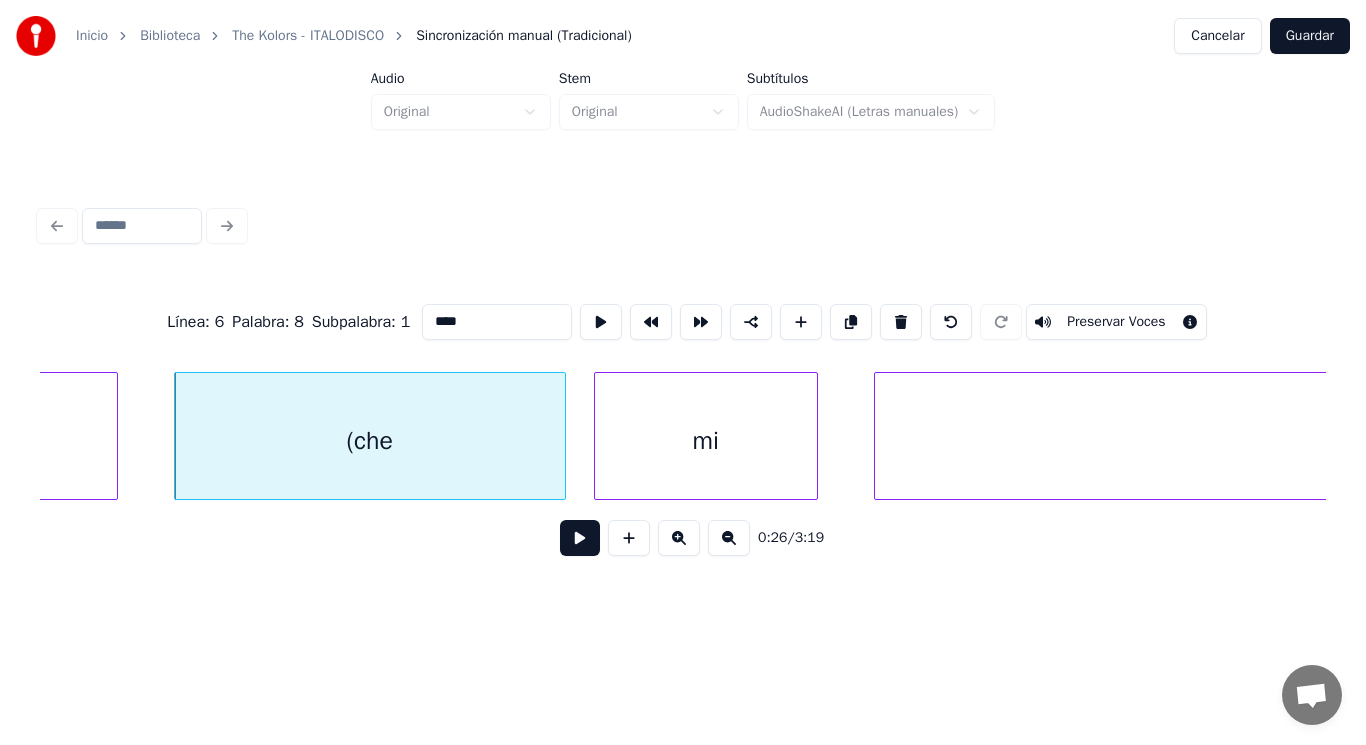 click at bounding box center (580, 538) 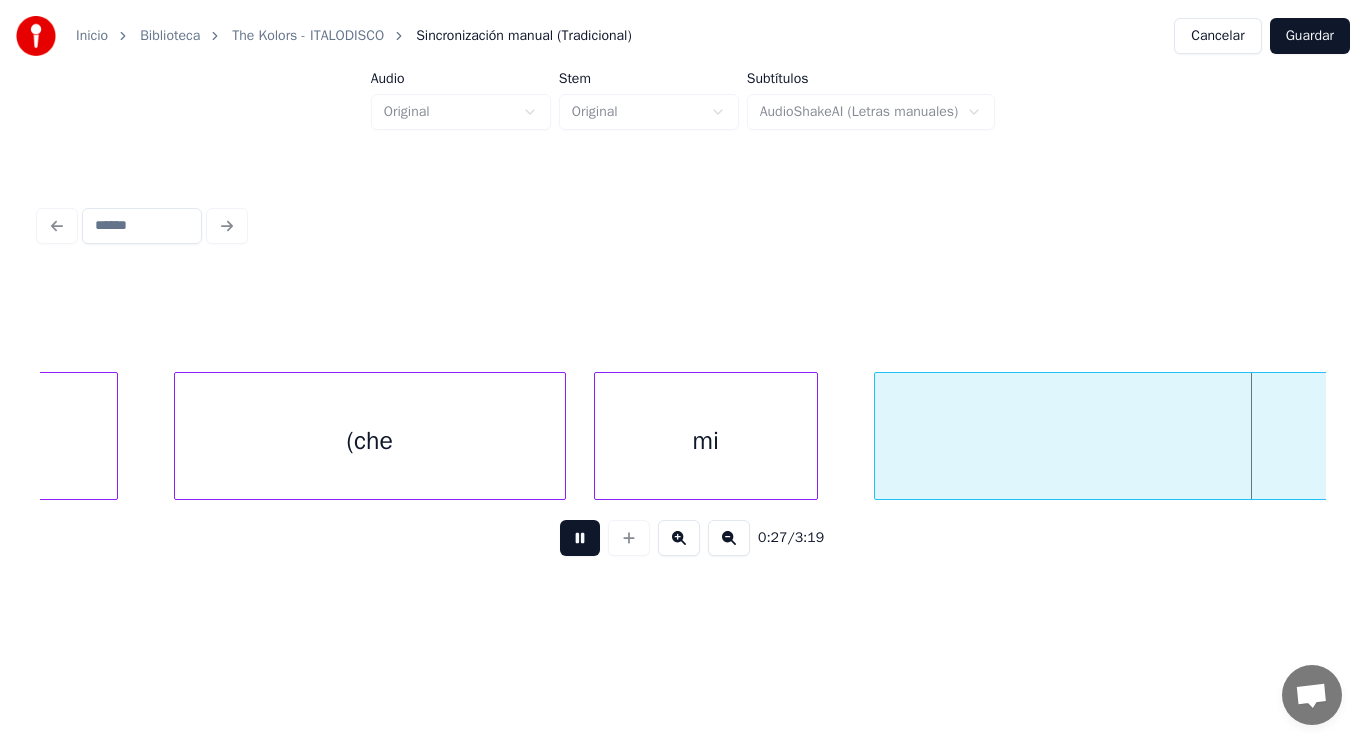 scroll, scrollTop: 0, scrollLeft: 38234, axis: horizontal 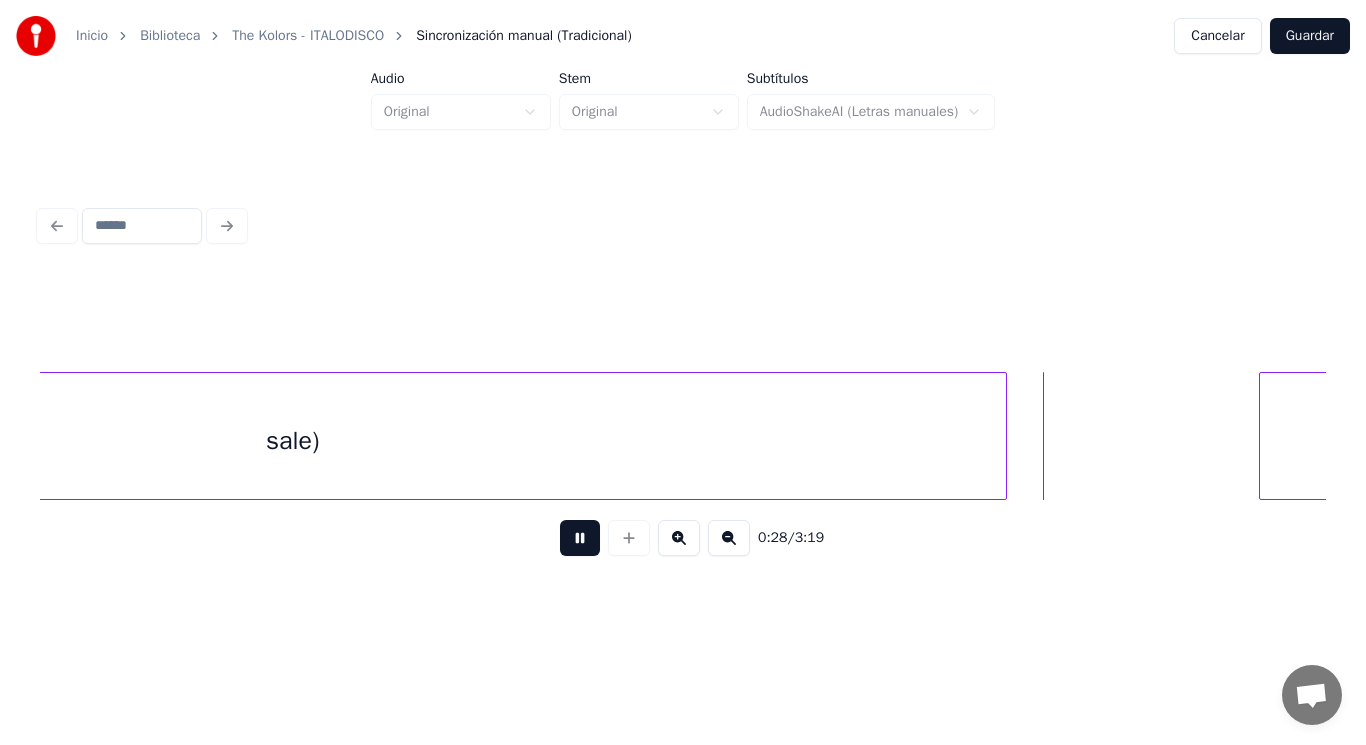 click at bounding box center [580, 538] 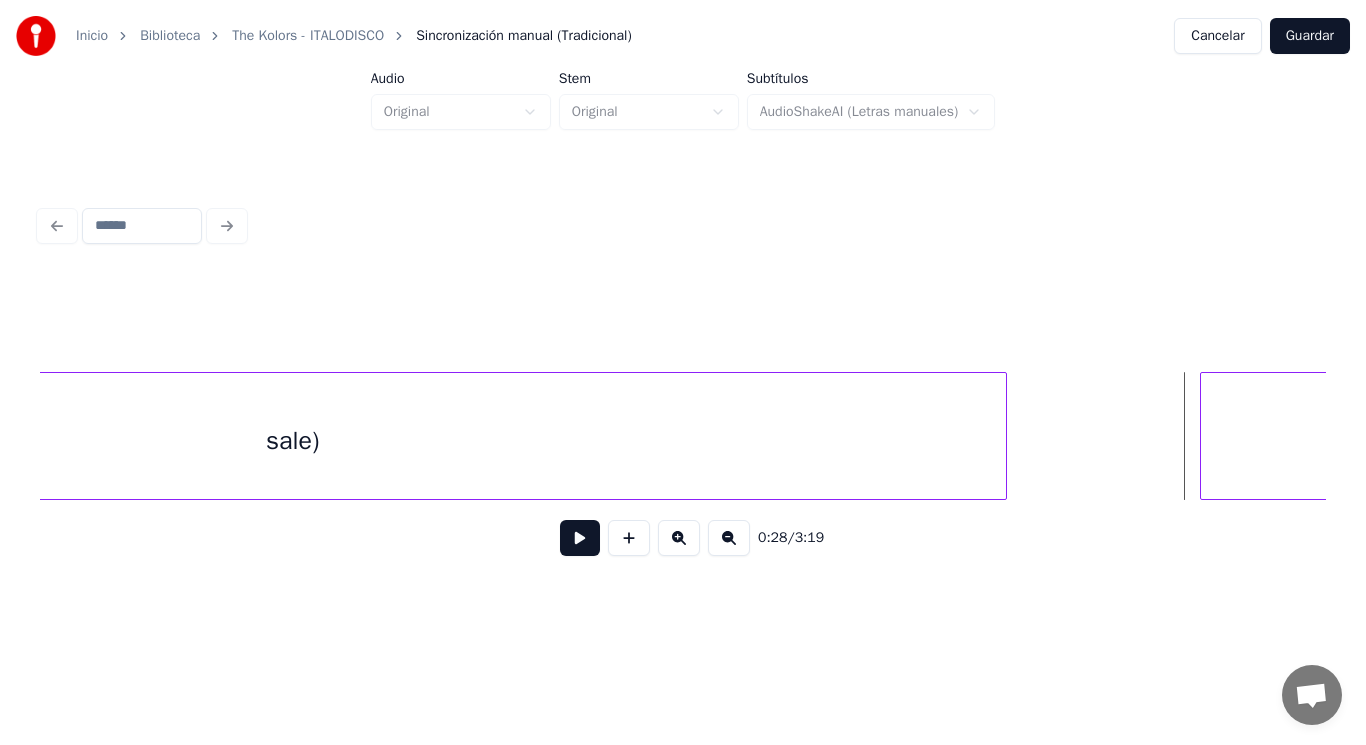 click at bounding box center [1204, 436] 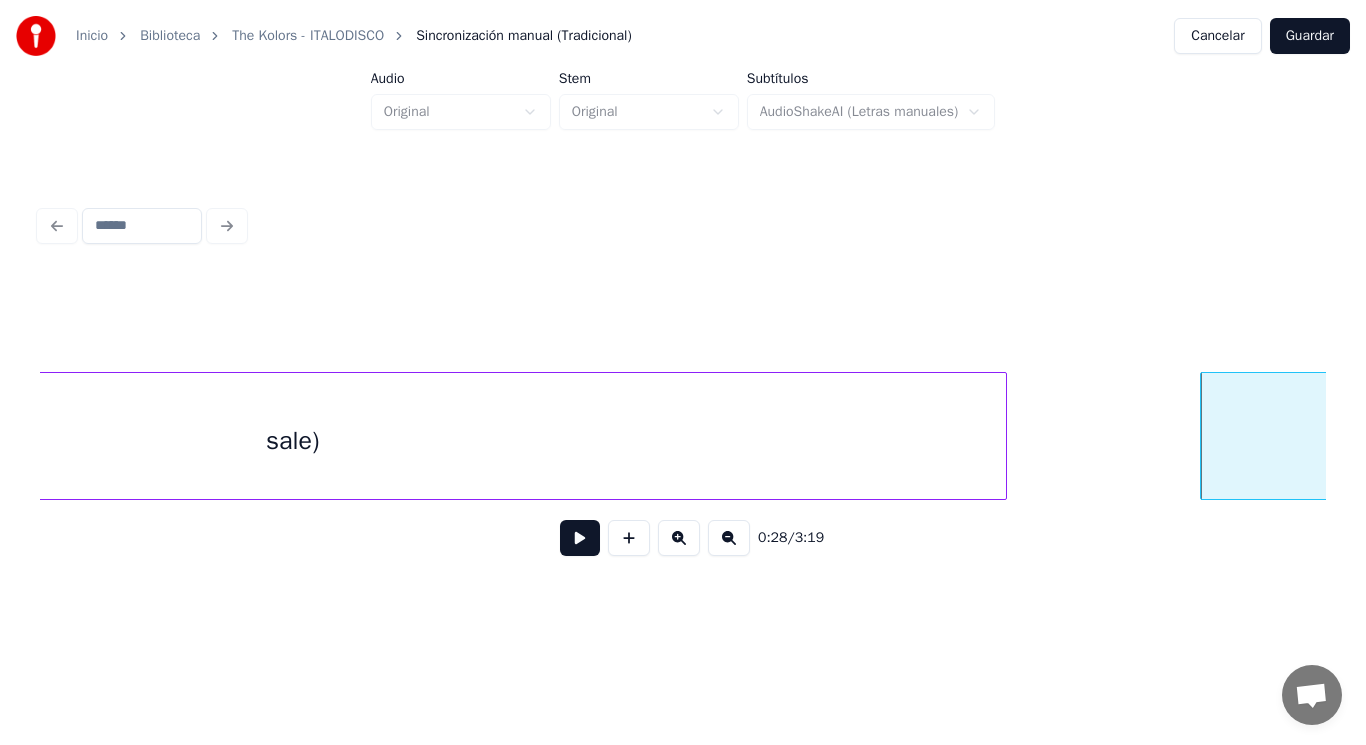 click at bounding box center (580, 538) 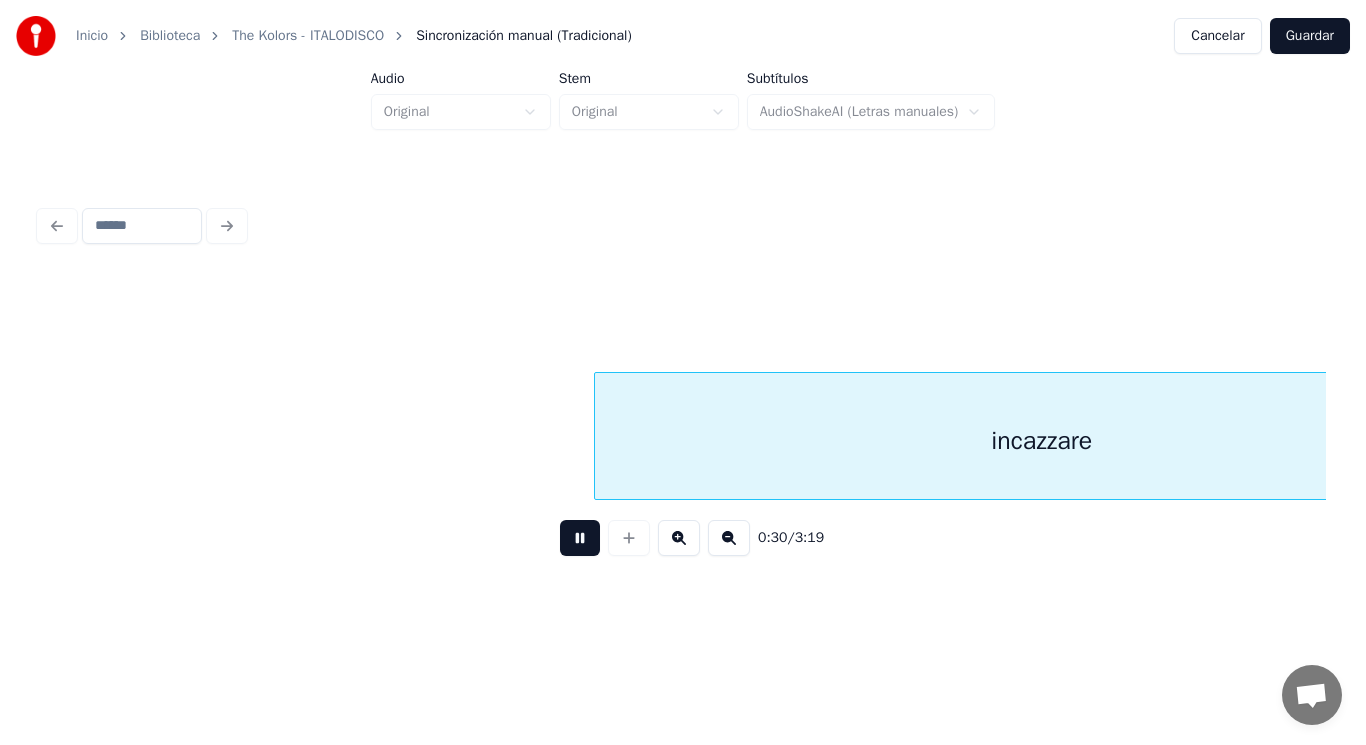 click at bounding box center [580, 538] 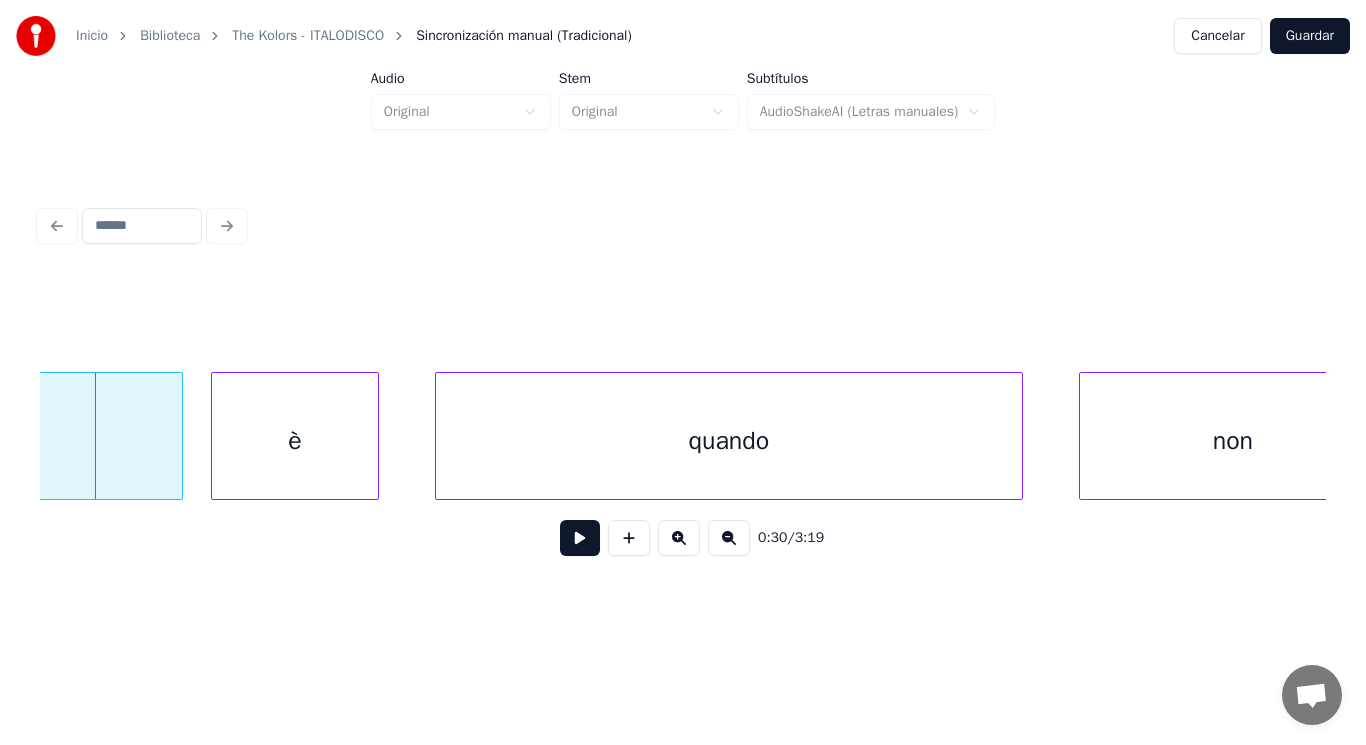 click on "incazzare" at bounding box center (-265, 441) 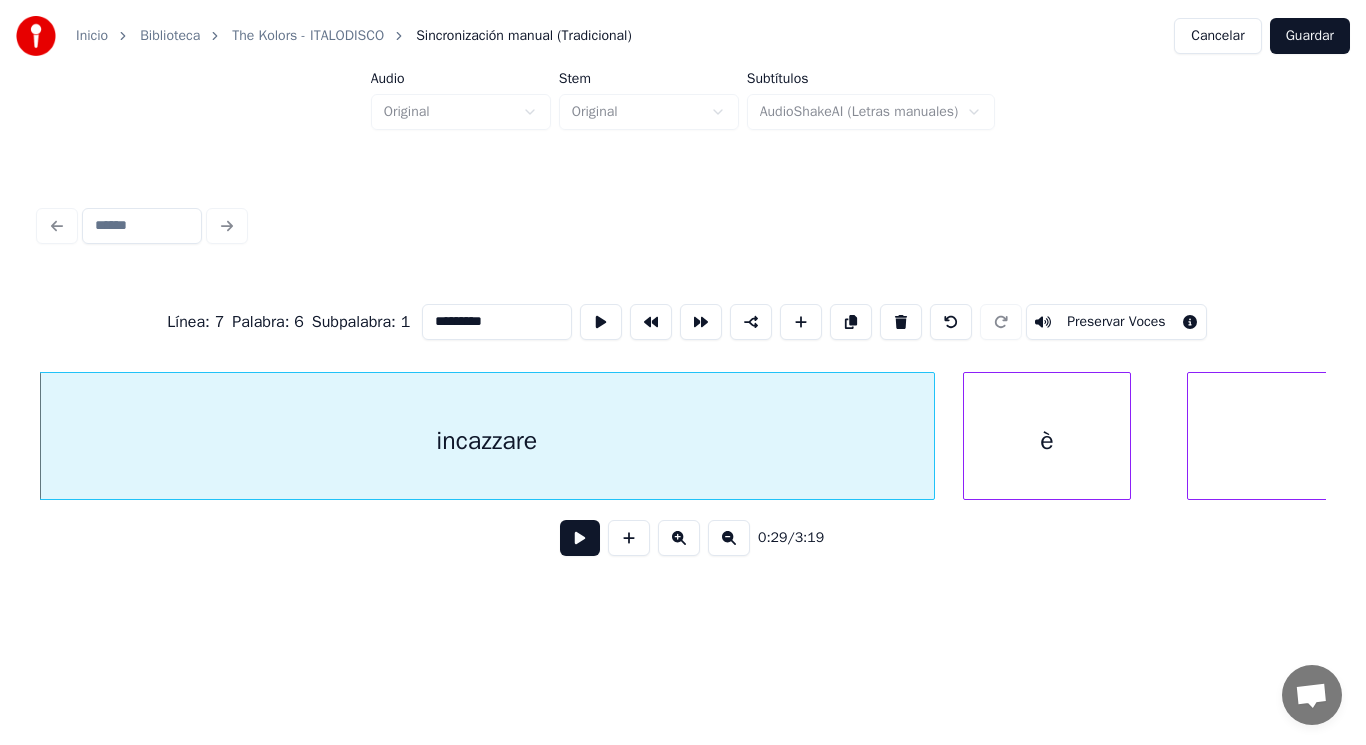 click at bounding box center (580, 538) 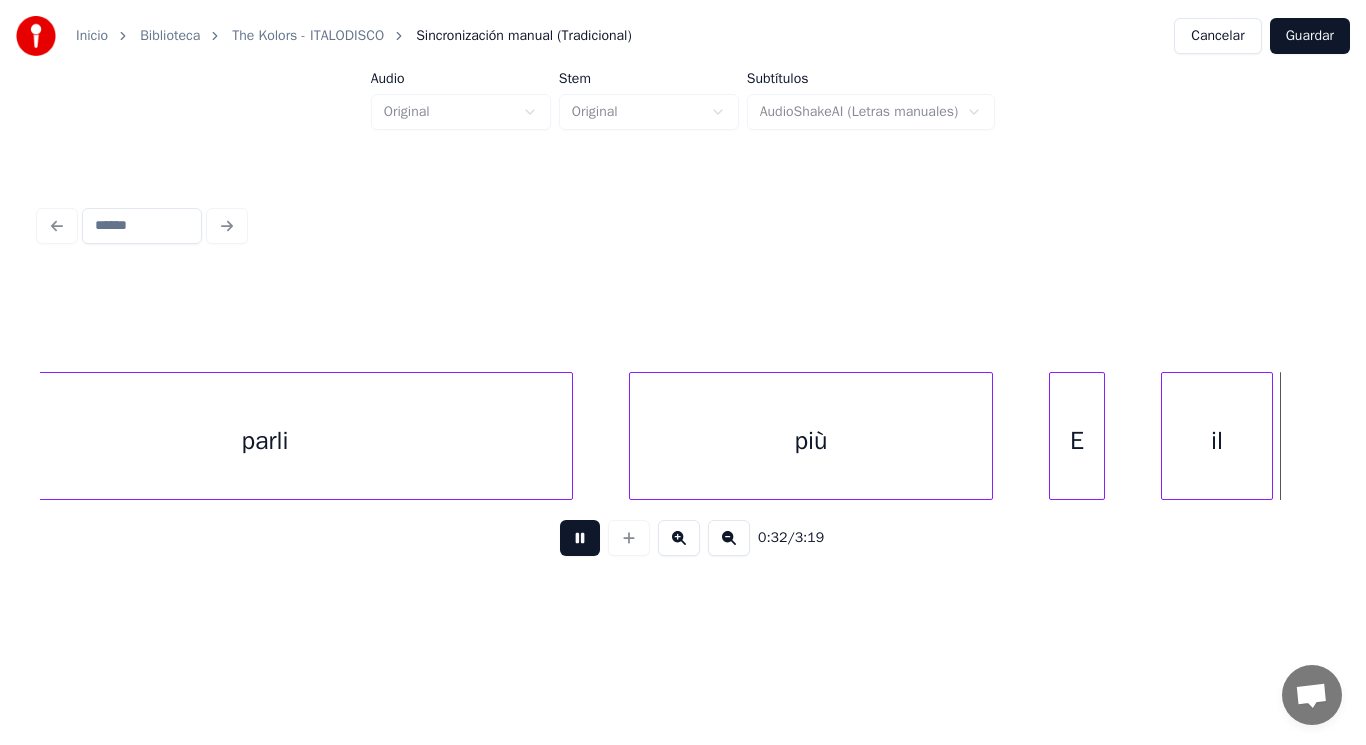 click at bounding box center (580, 538) 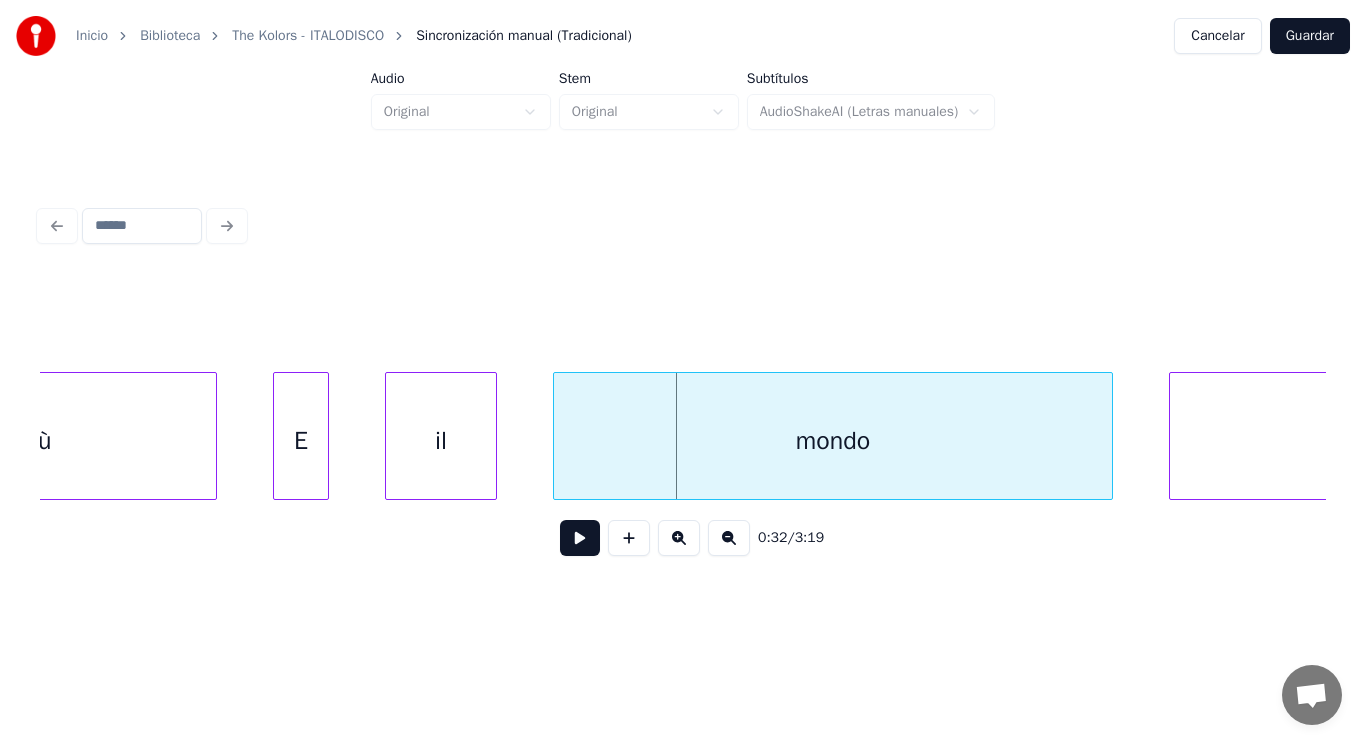 scroll, scrollTop: 0, scrollLeft: 44730, axis: horizontal 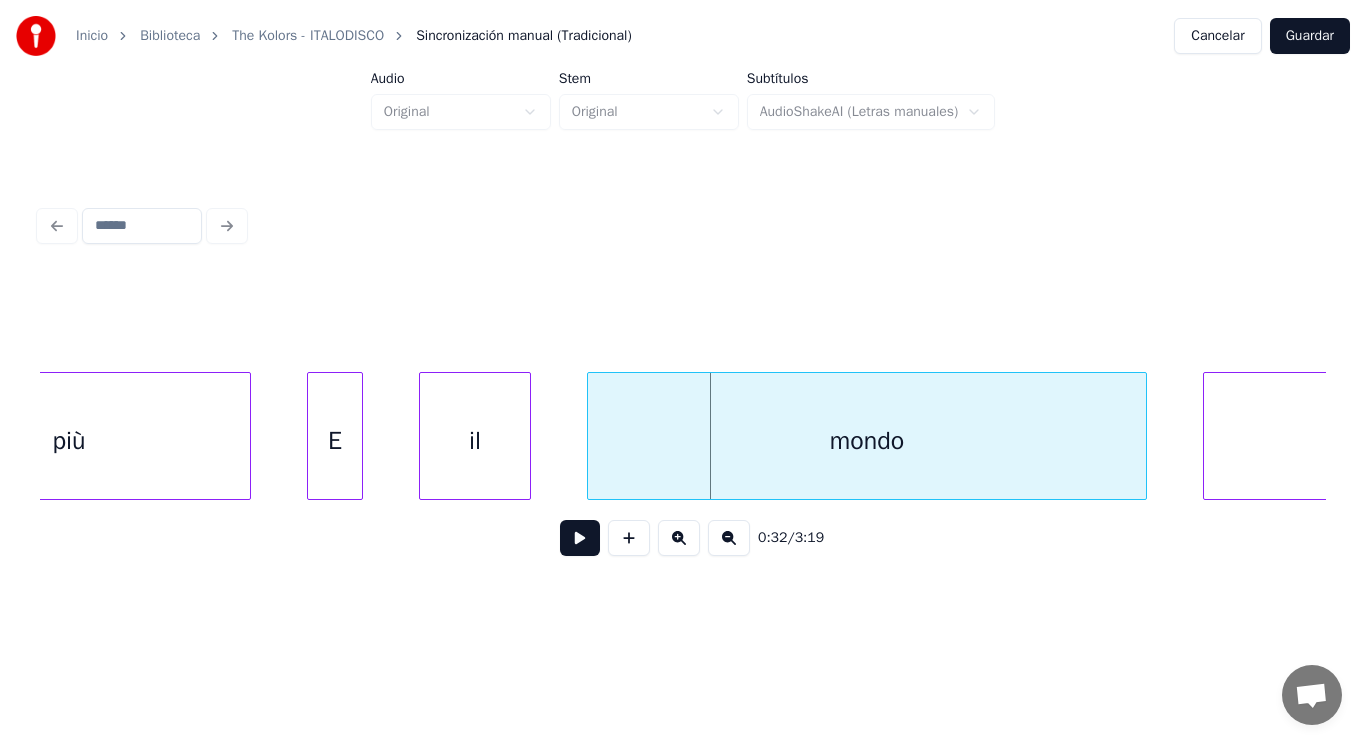click on "il" at bounding box center (475, 441) 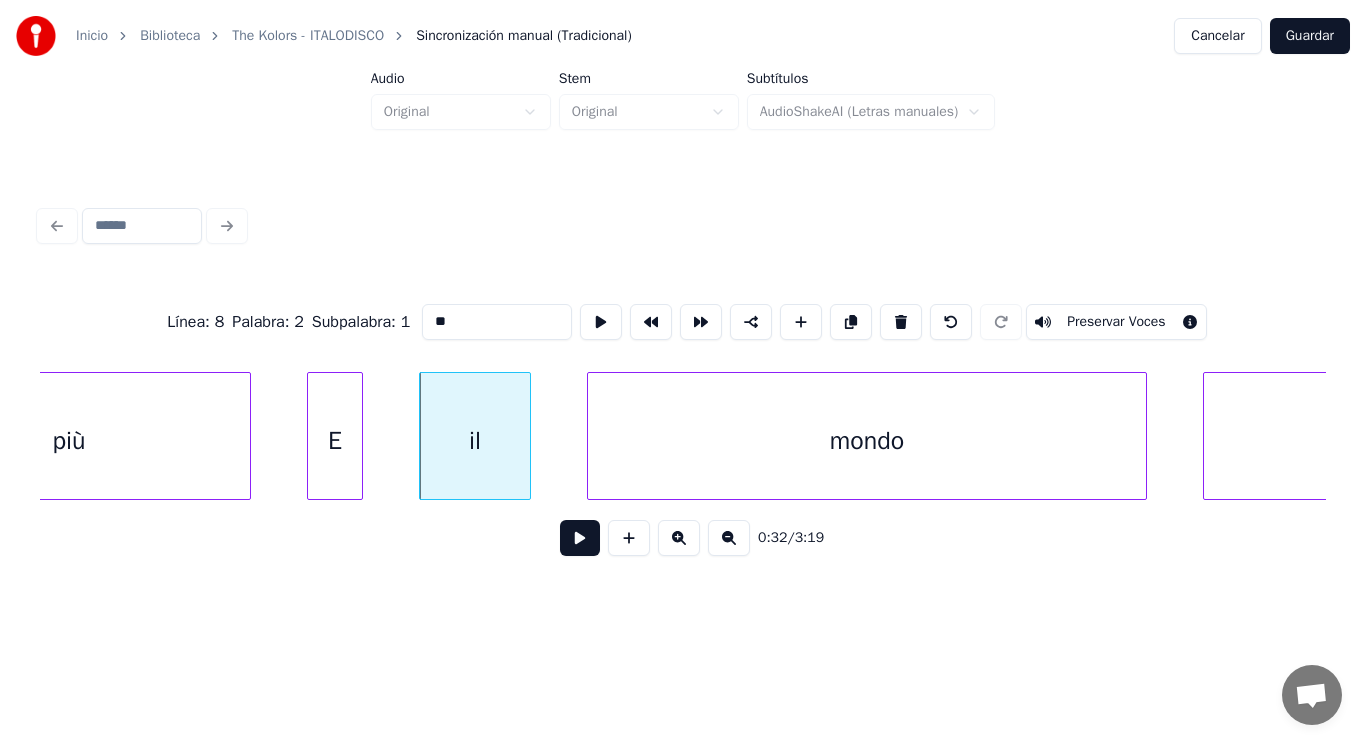click at bounding box center [580, 538] 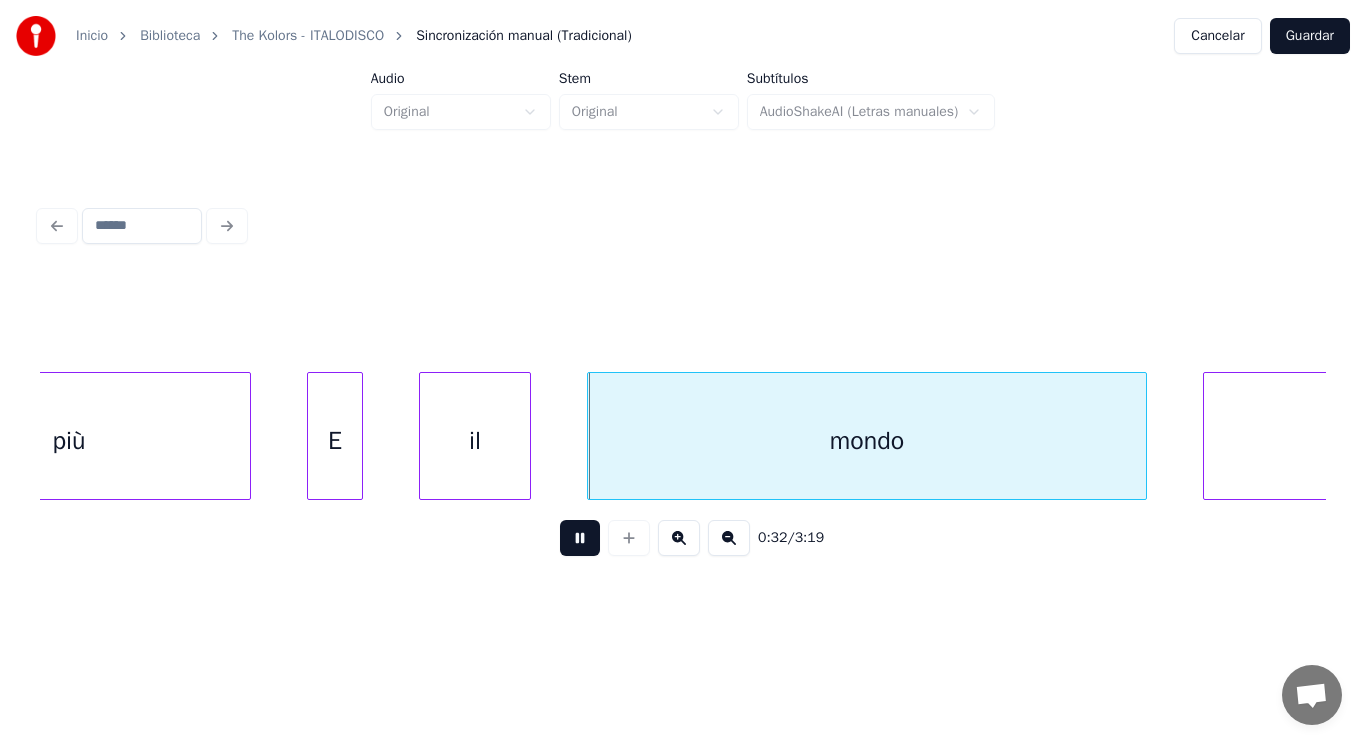 click at bounding box center [580, 538] 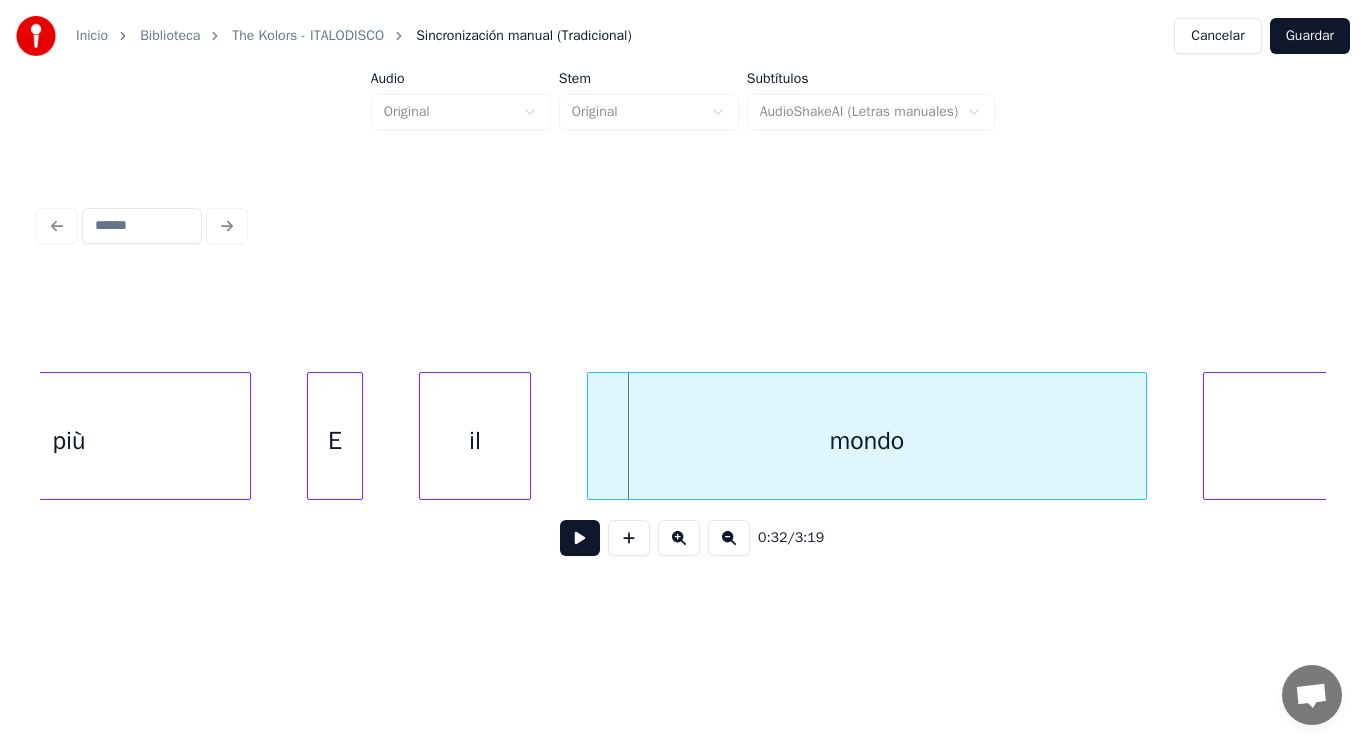 click on "E" at bounding box center (335, 441) 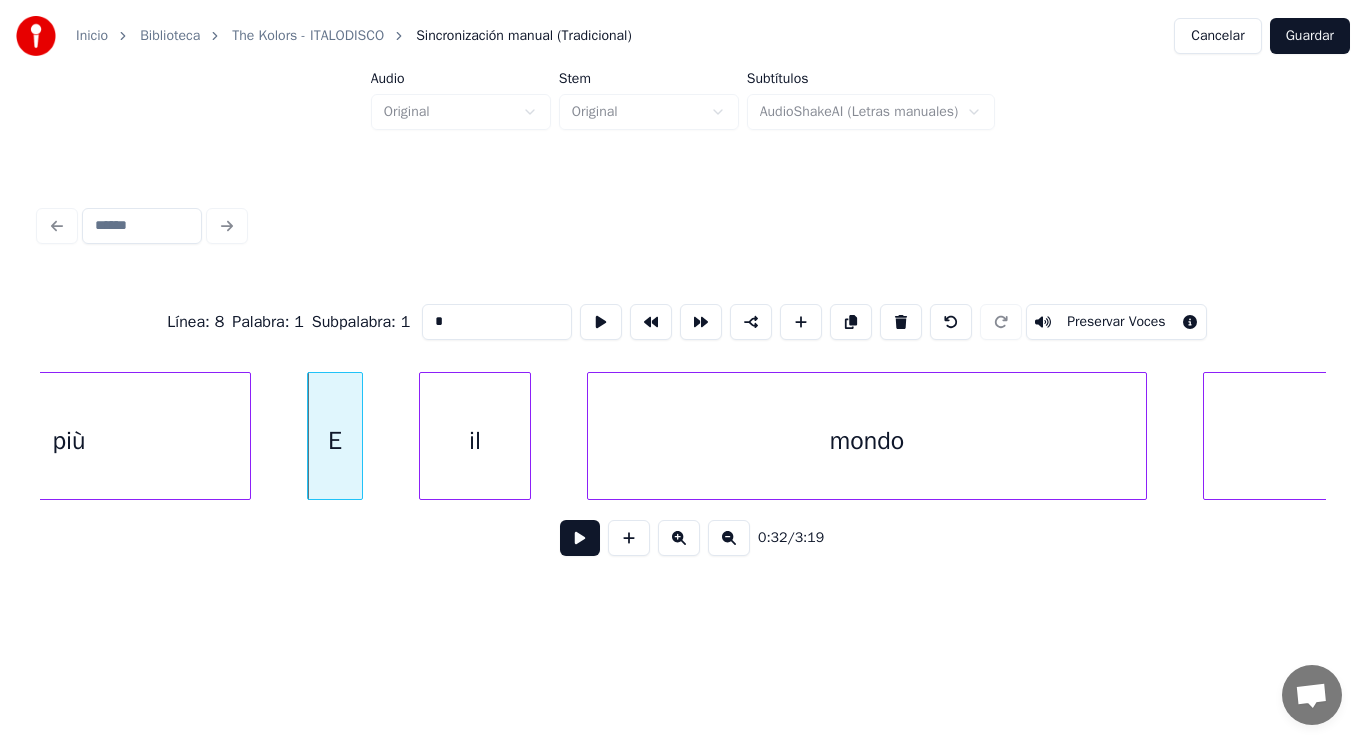 click at bounding box center [580, 538] 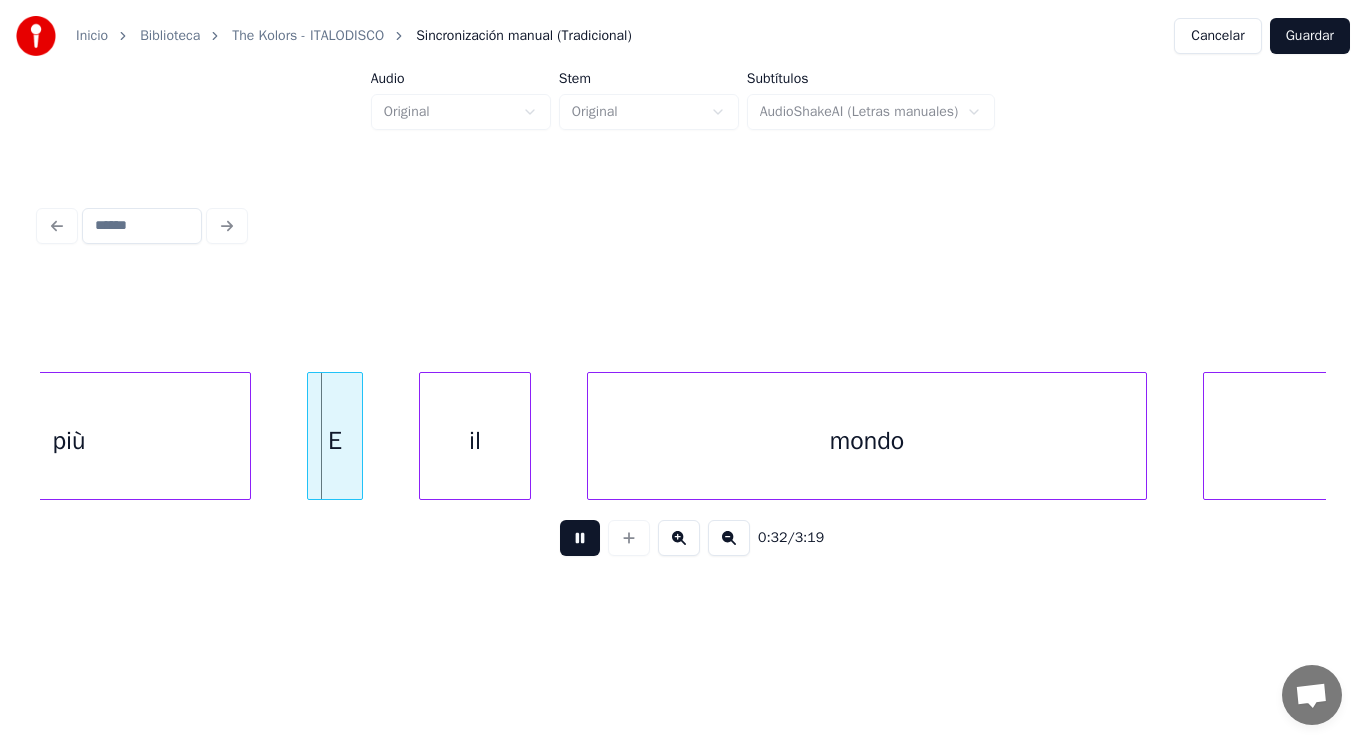 click at bounding box center [580, 538] 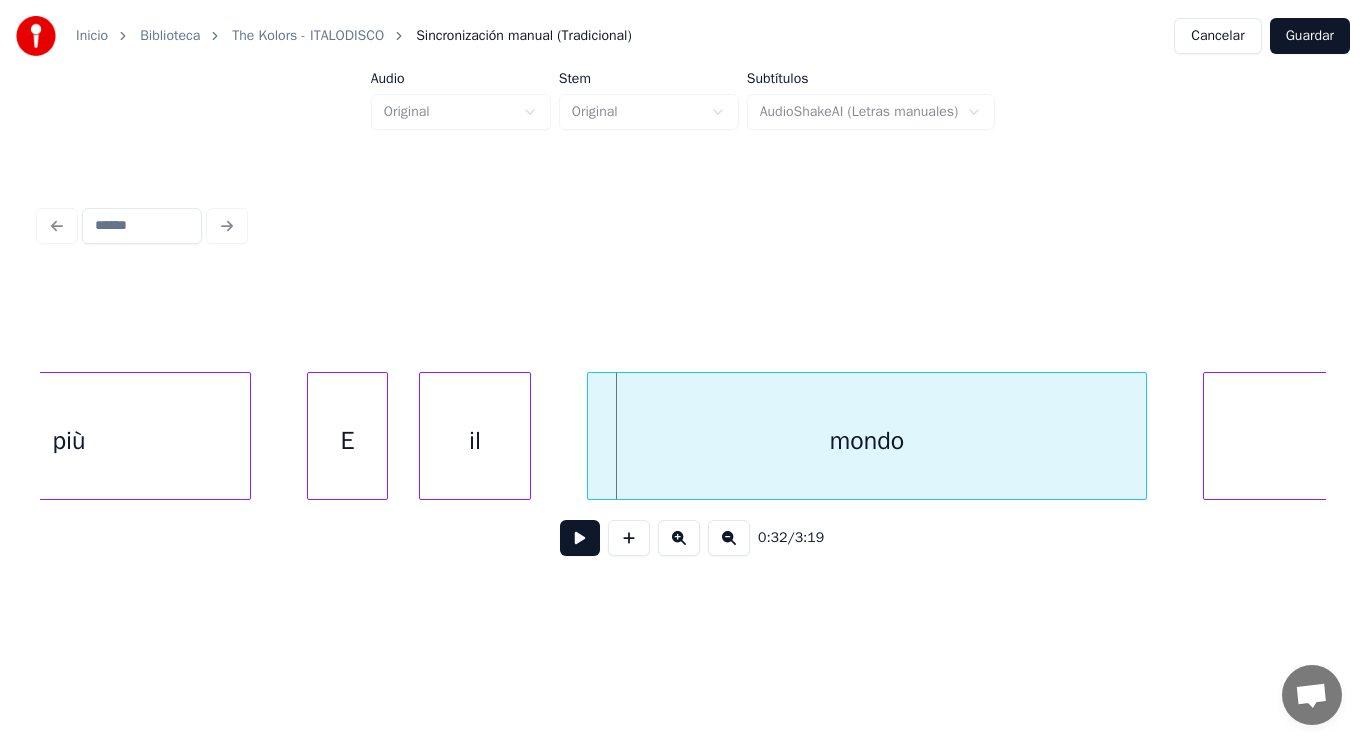 click at bounding box center [384, 436] 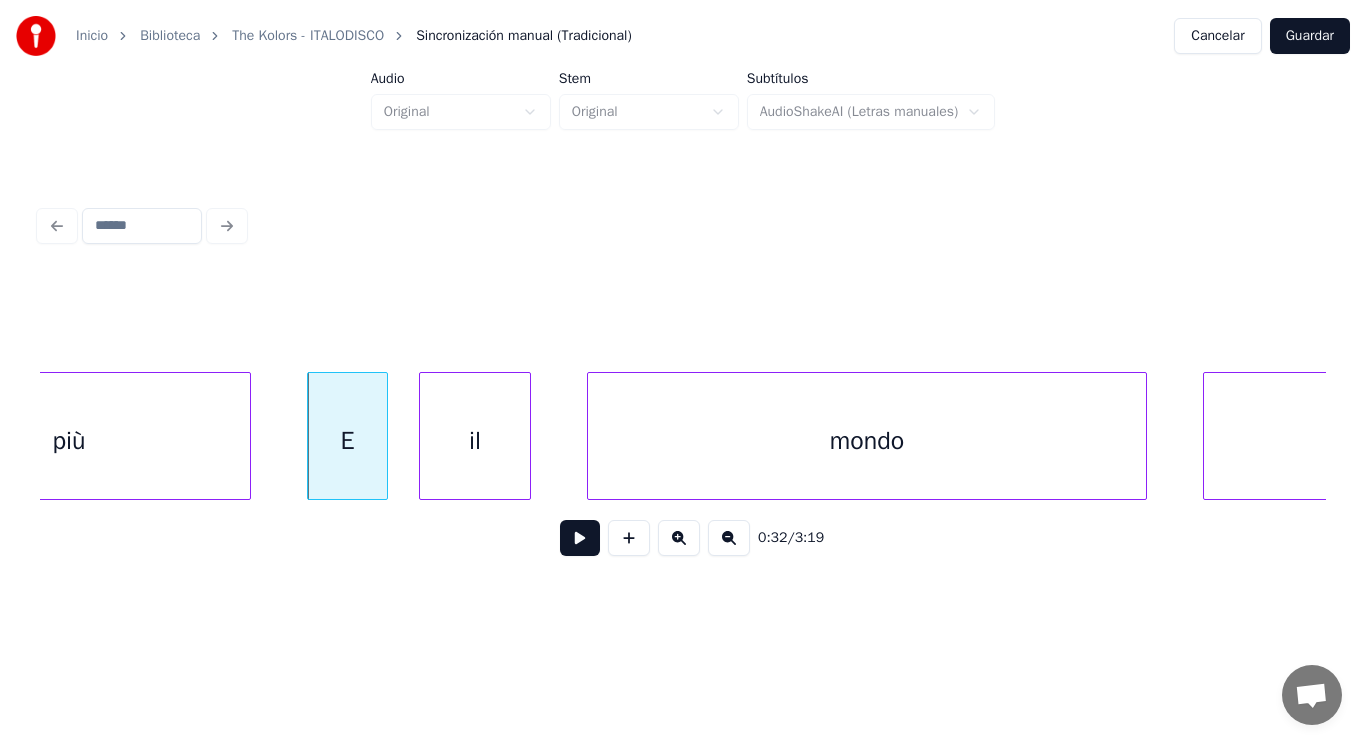 click at bounding box center (580, 538) 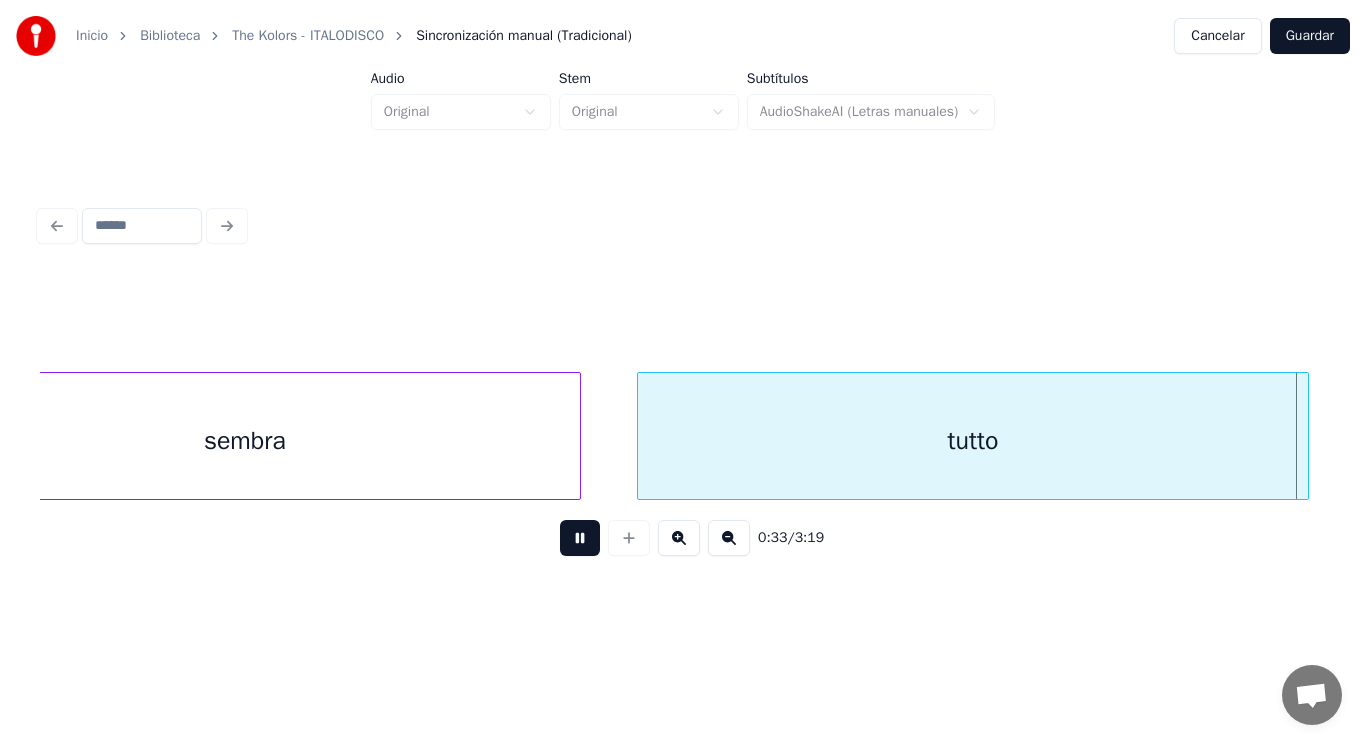 scroll, scrollTop: 0, scrollLeft: 47318, axis: horizontal 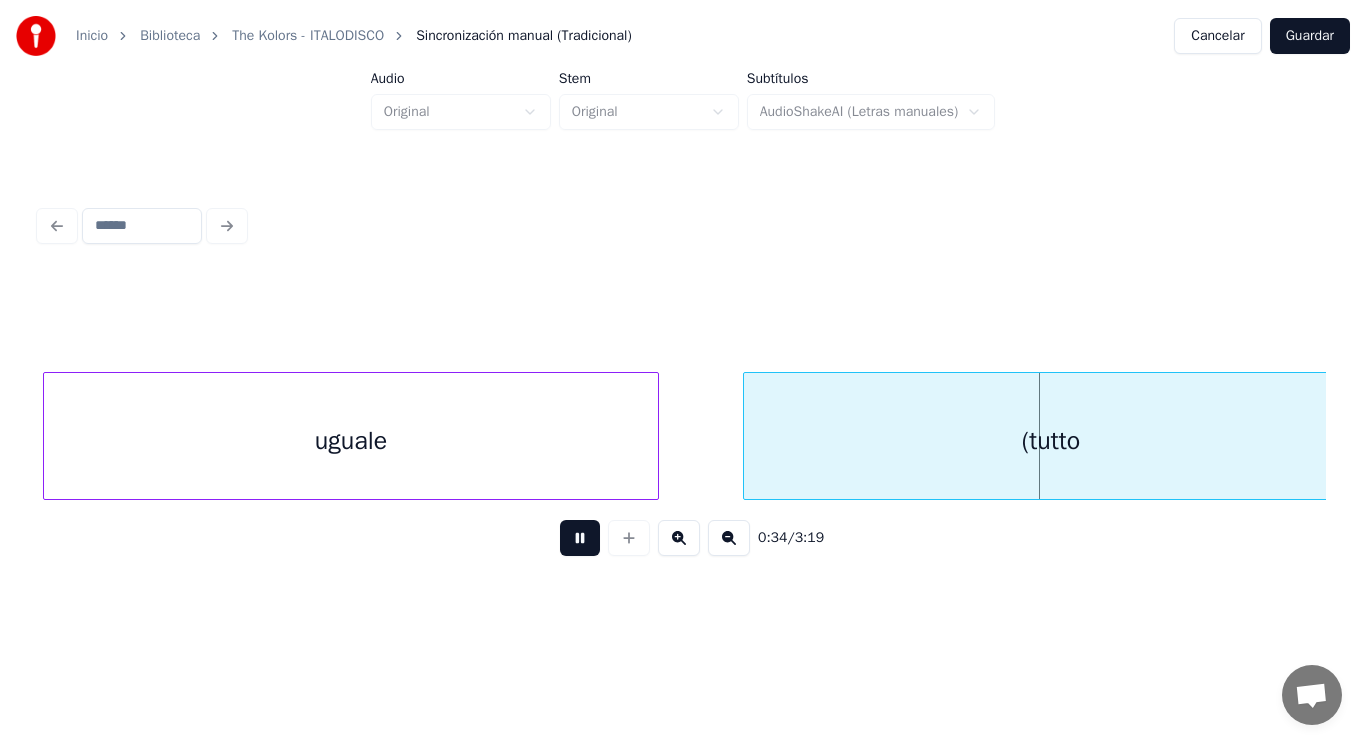click at bounding box center (580, 538) 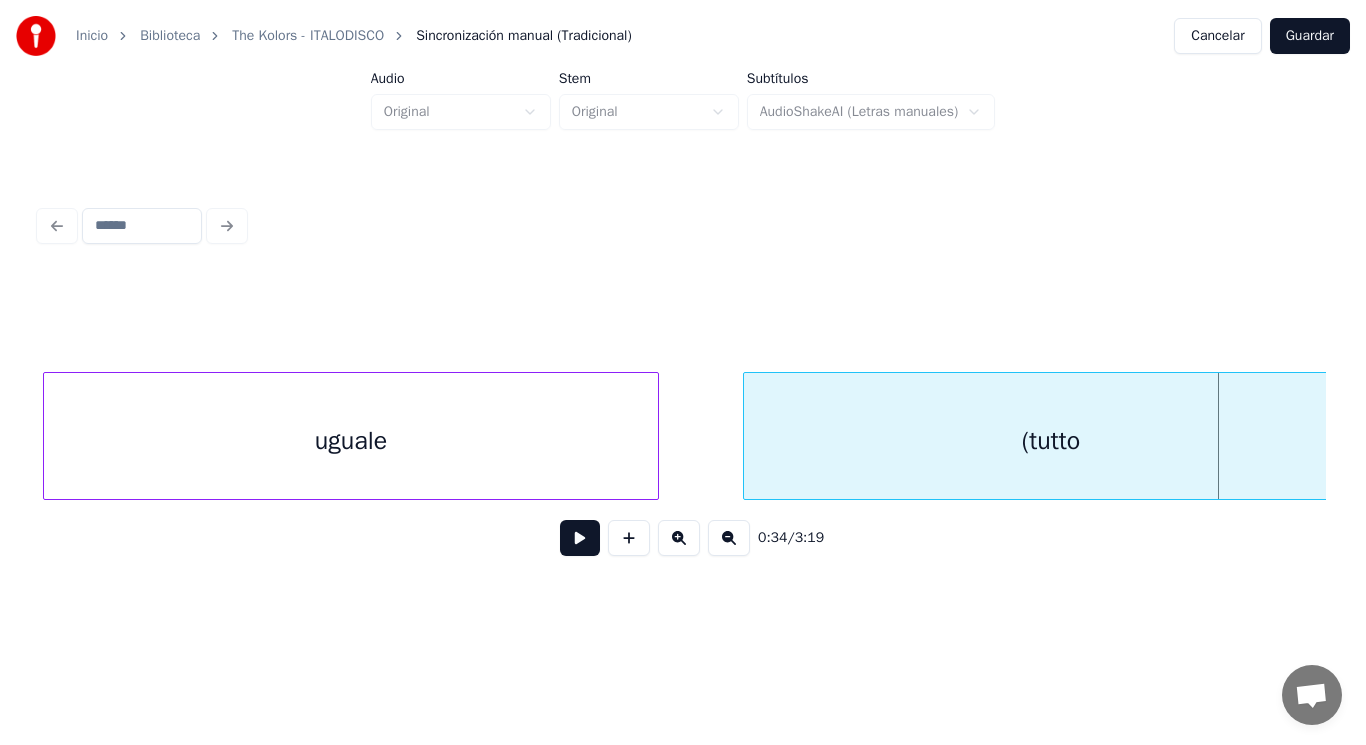 click at bounding box center [580, 538] 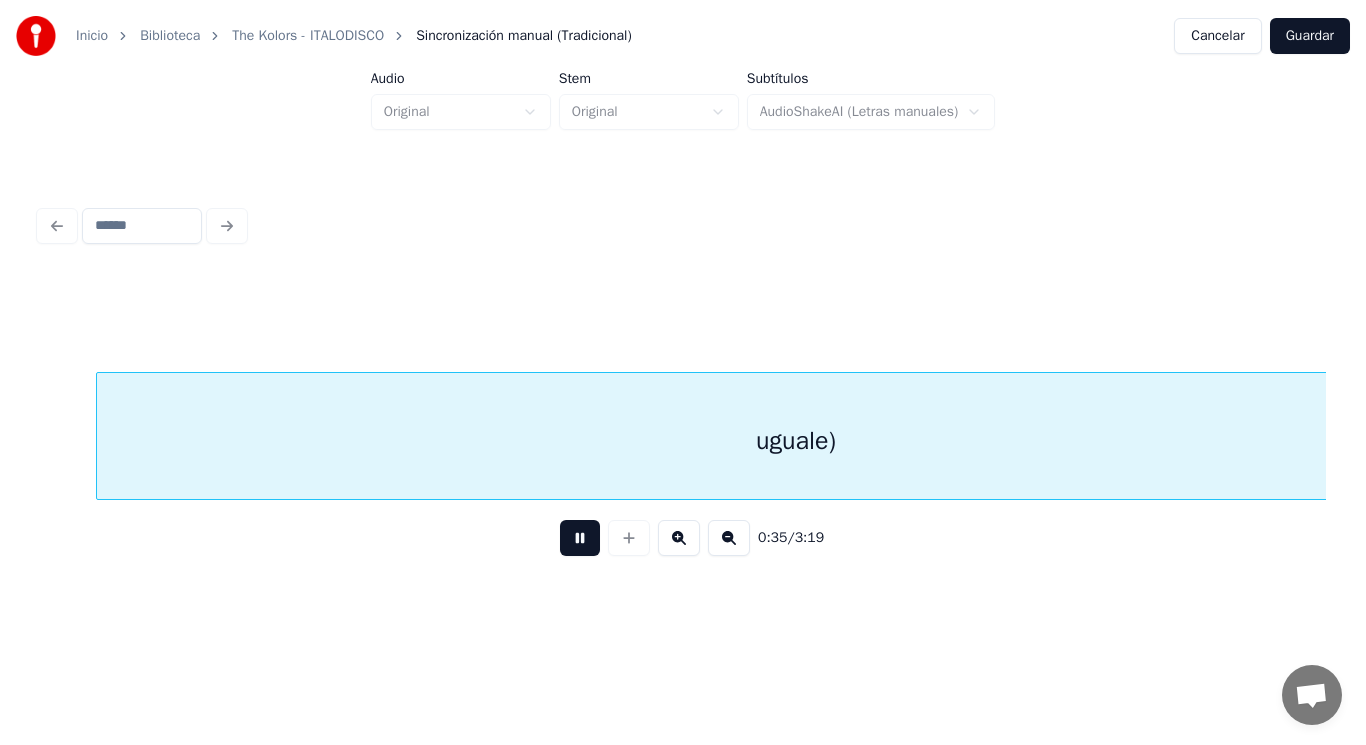 scroll, scrollTop: 0, scrollLeft: 49898, axis: horizontal 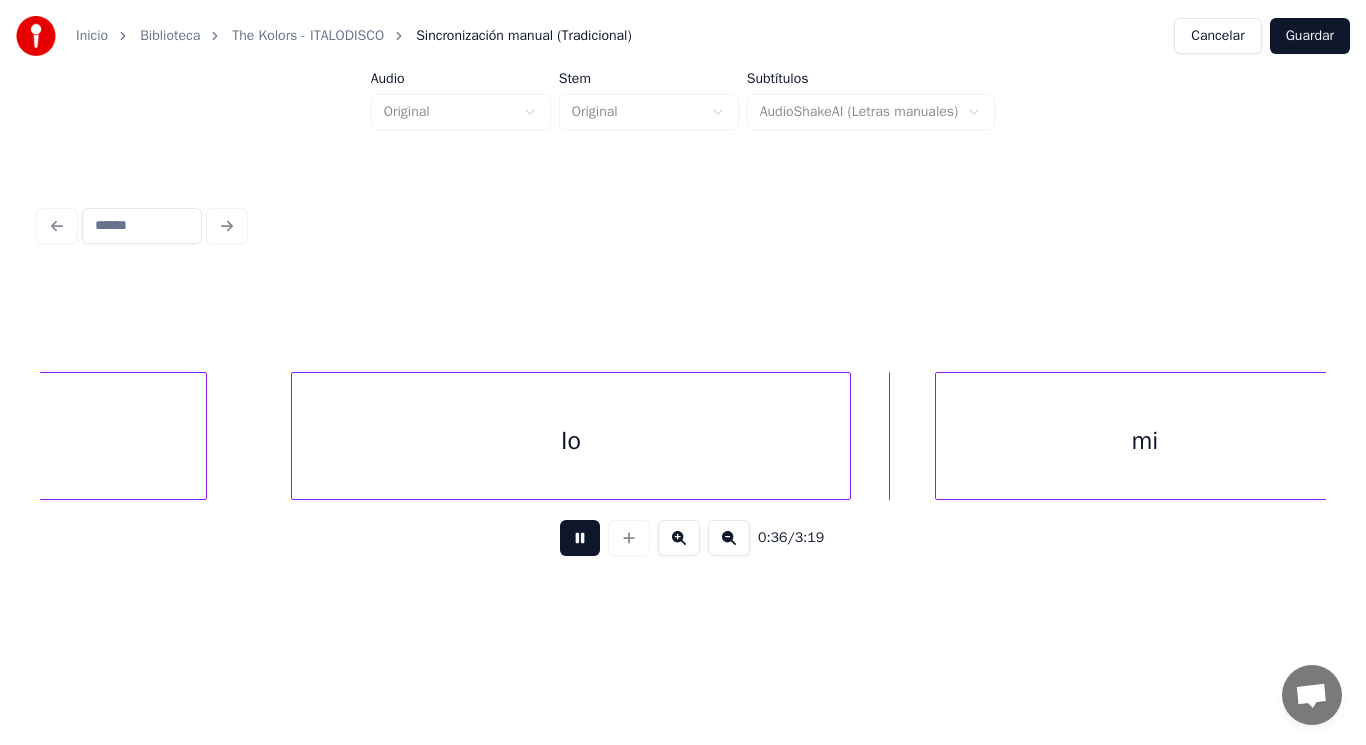 click at bounding box center [580, 538] 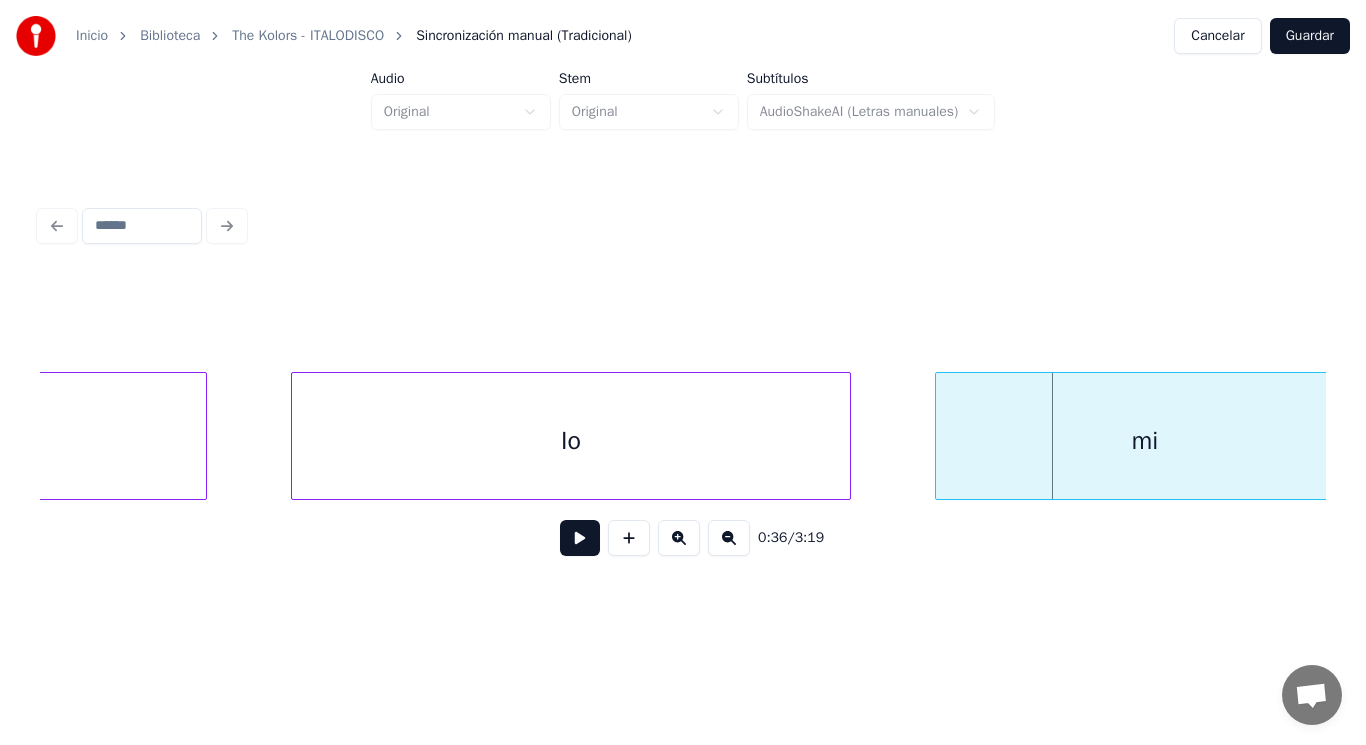 click on "Io" at bounding box center [571, 441] 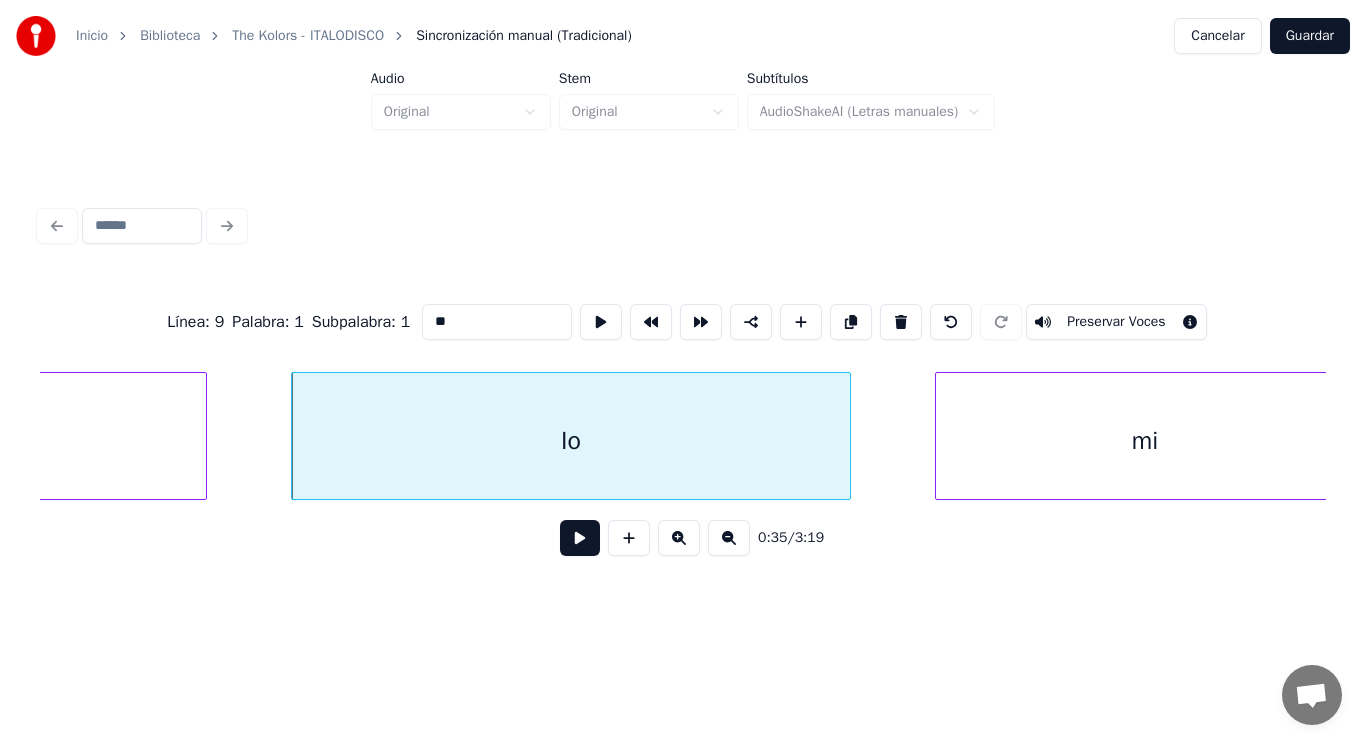 click at bounding box center [580, 538] 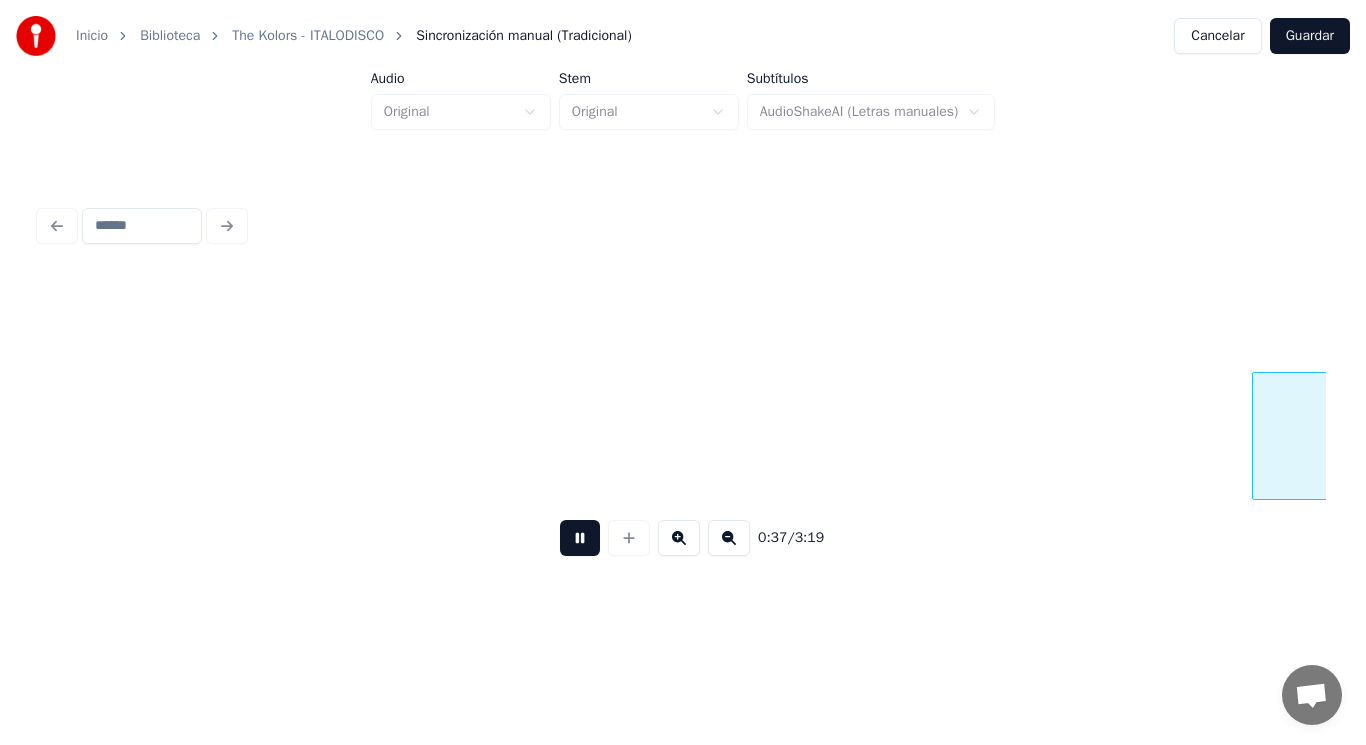 scroll, scrollTop: 0, scrollLeft: 52513, axis: horizontal 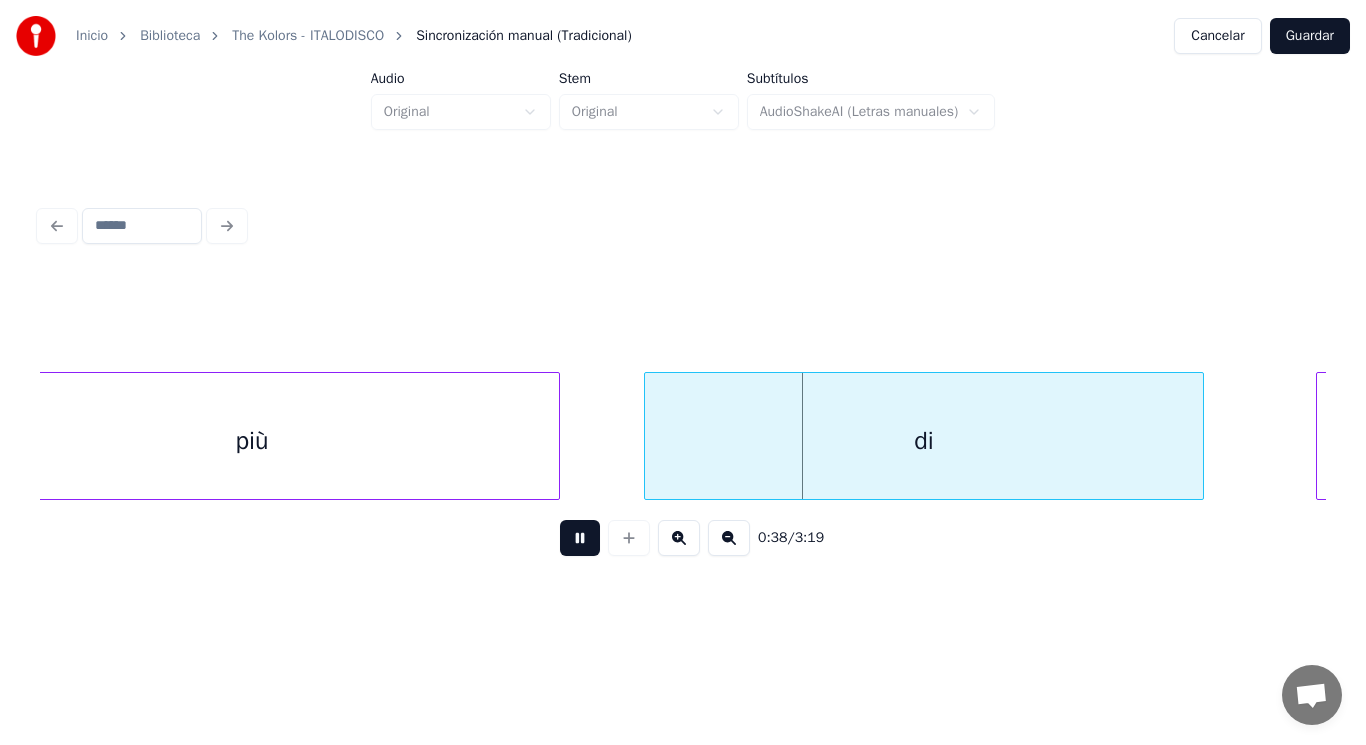 click at bounding box center [580, 538] 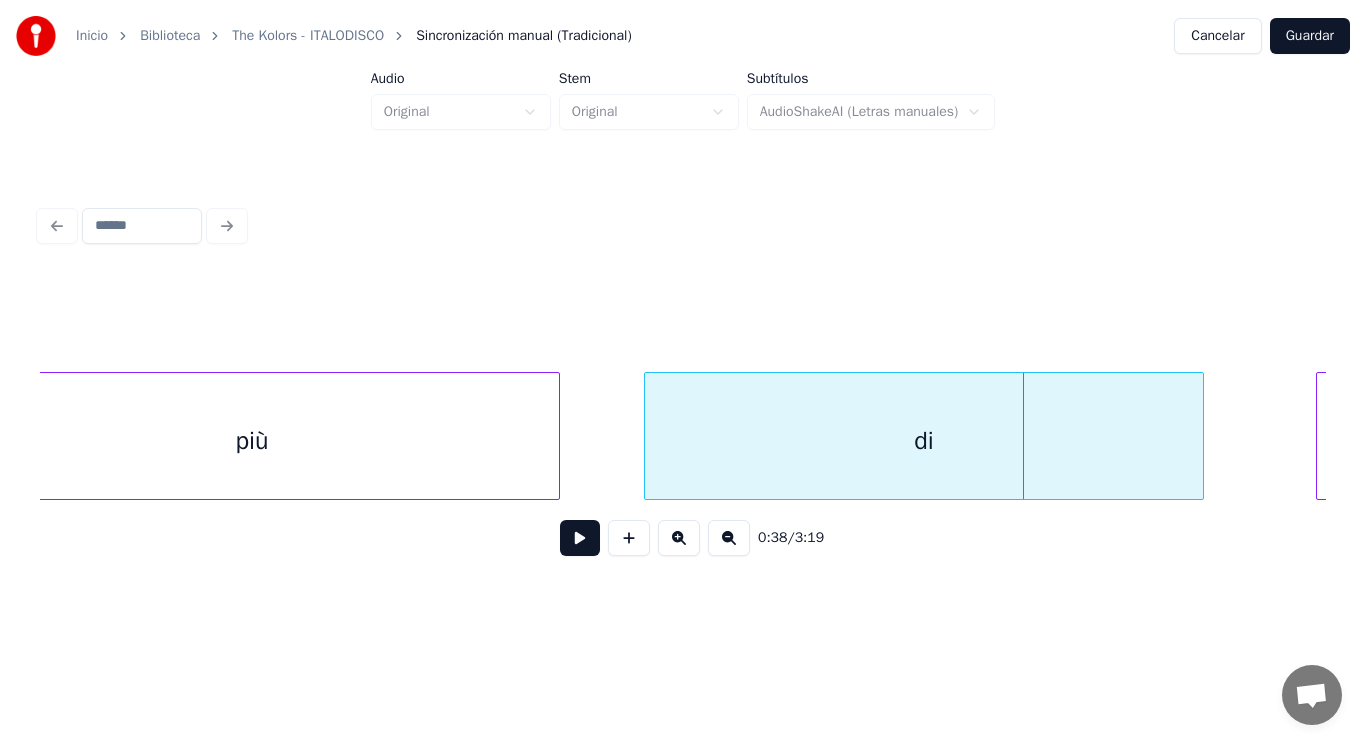 click at bounding box center (580, 538) 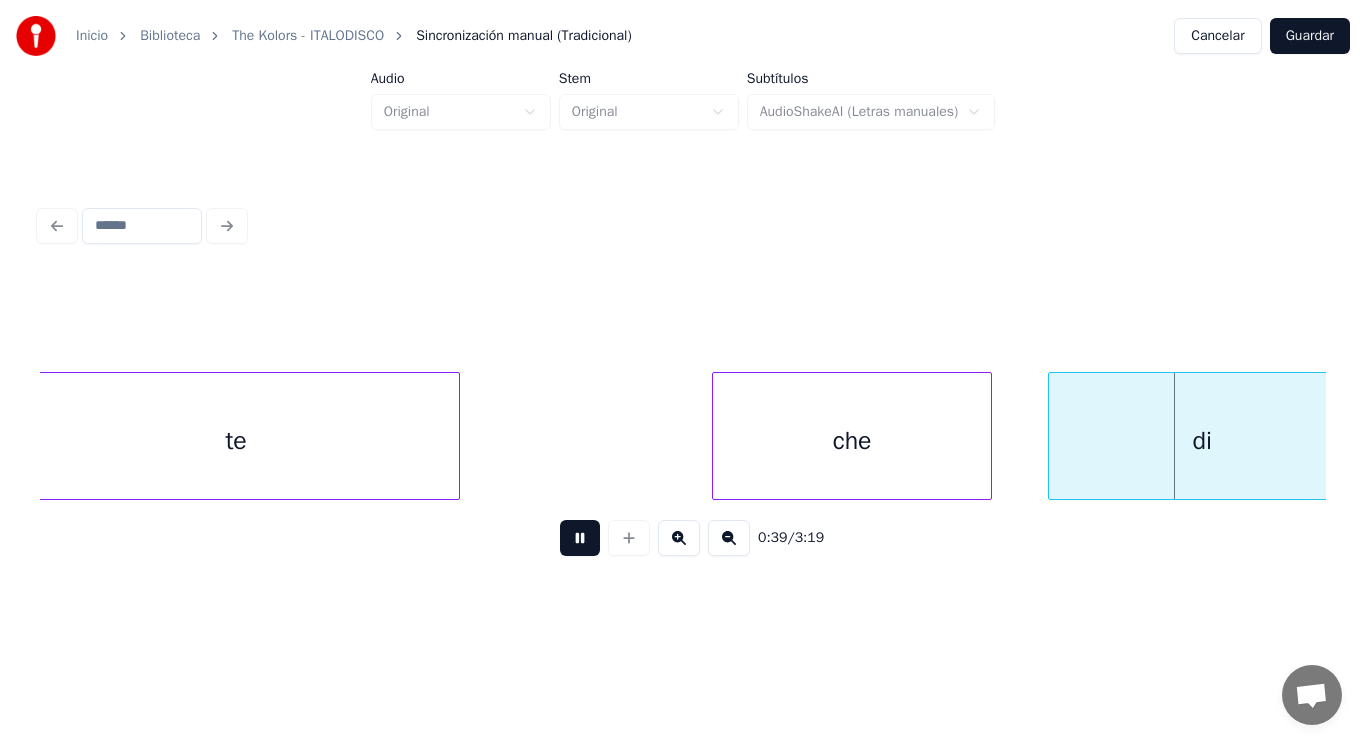 scroll, scrollTop: 0, scrollLeft: 55125, axis: horizontal 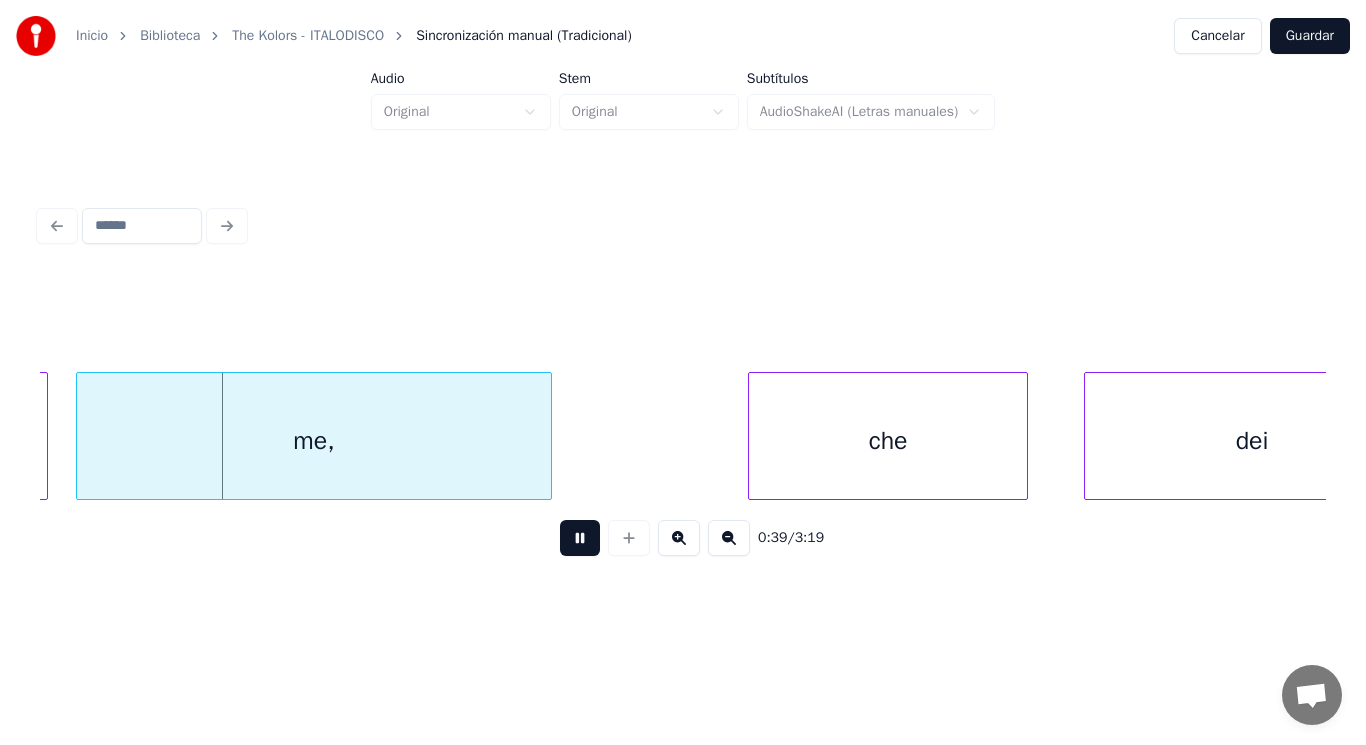 click at bounding box center [580, 538] 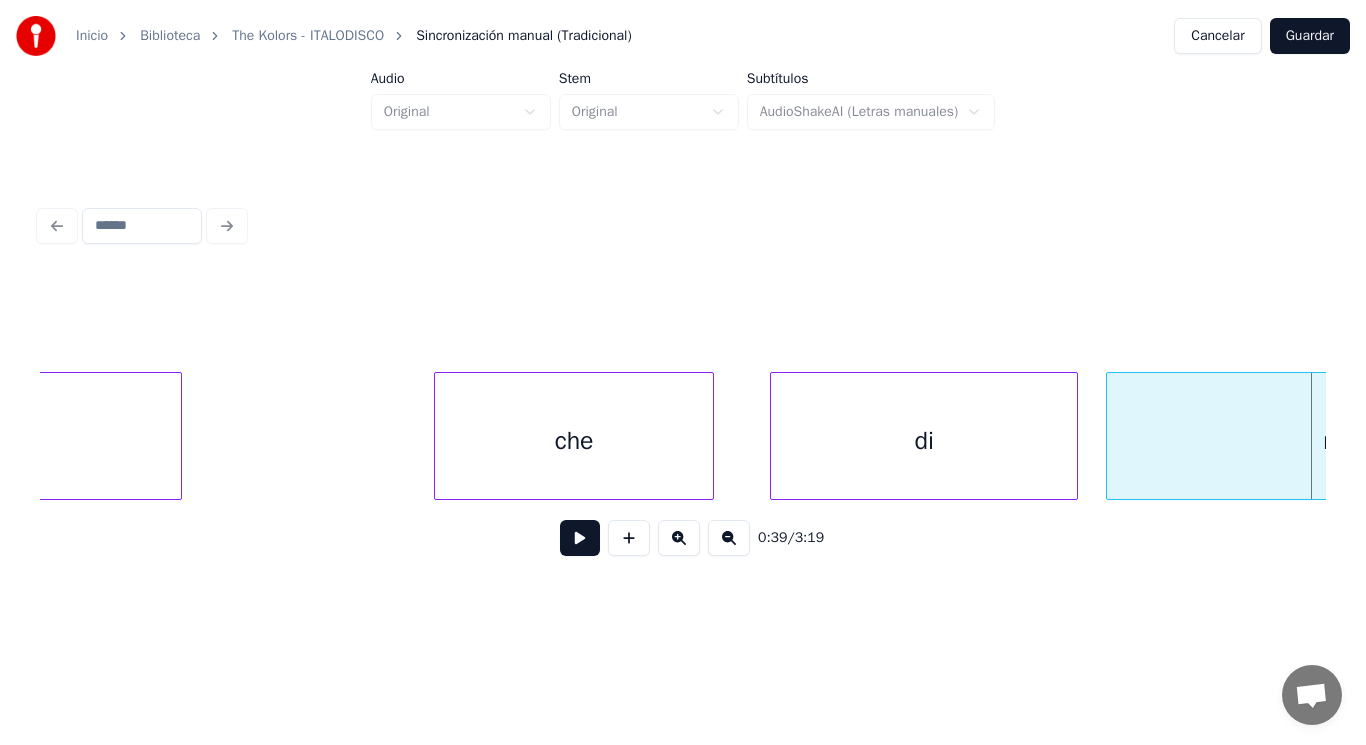 scroll, scrollTop: 0, scrollLeft: 54045, axis: horizontal 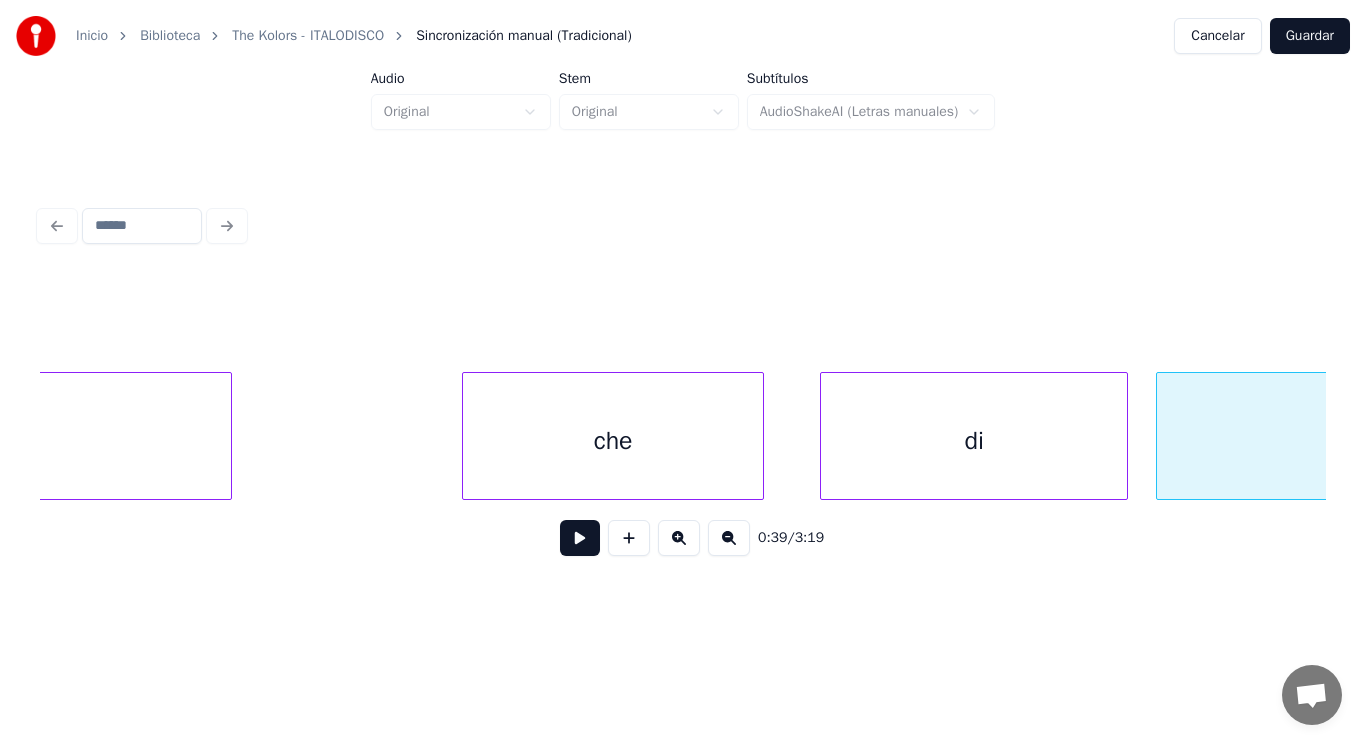 click at bounding box center [466, 436] 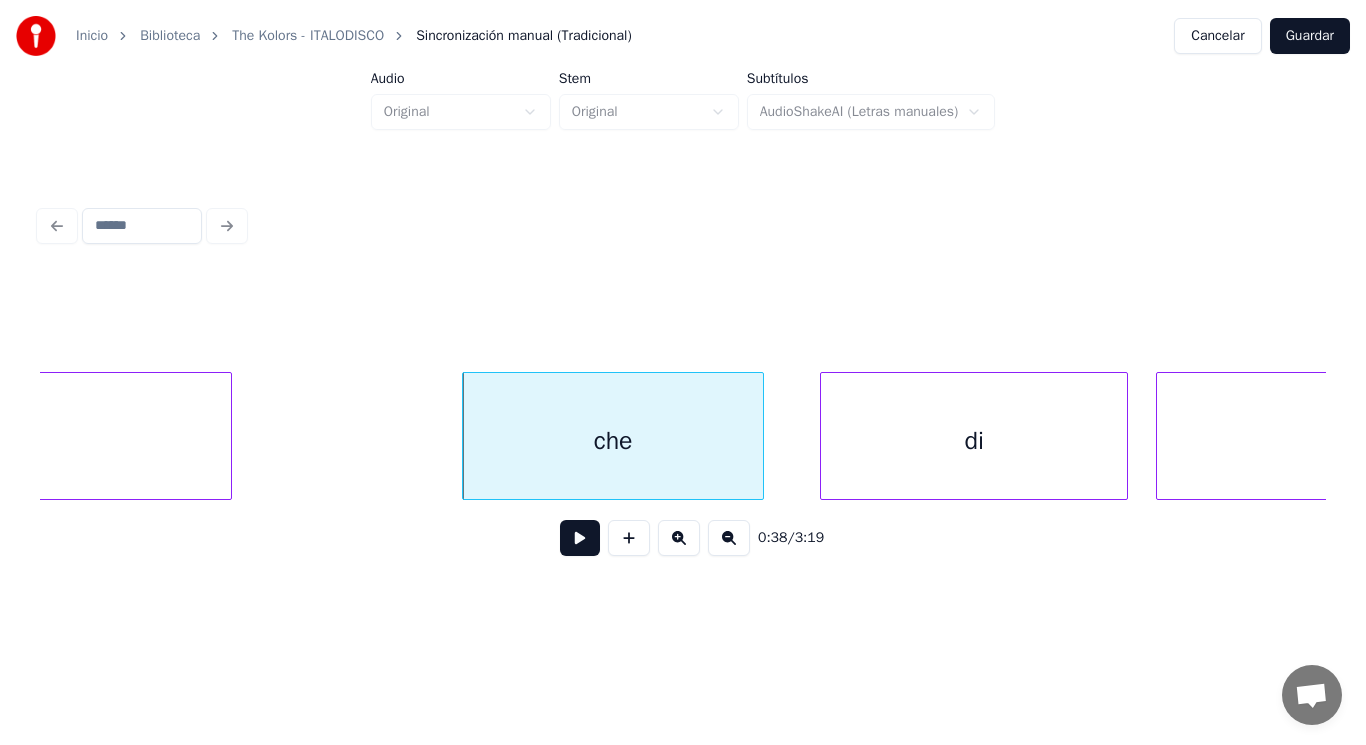 click at bounding box center [580, 538] 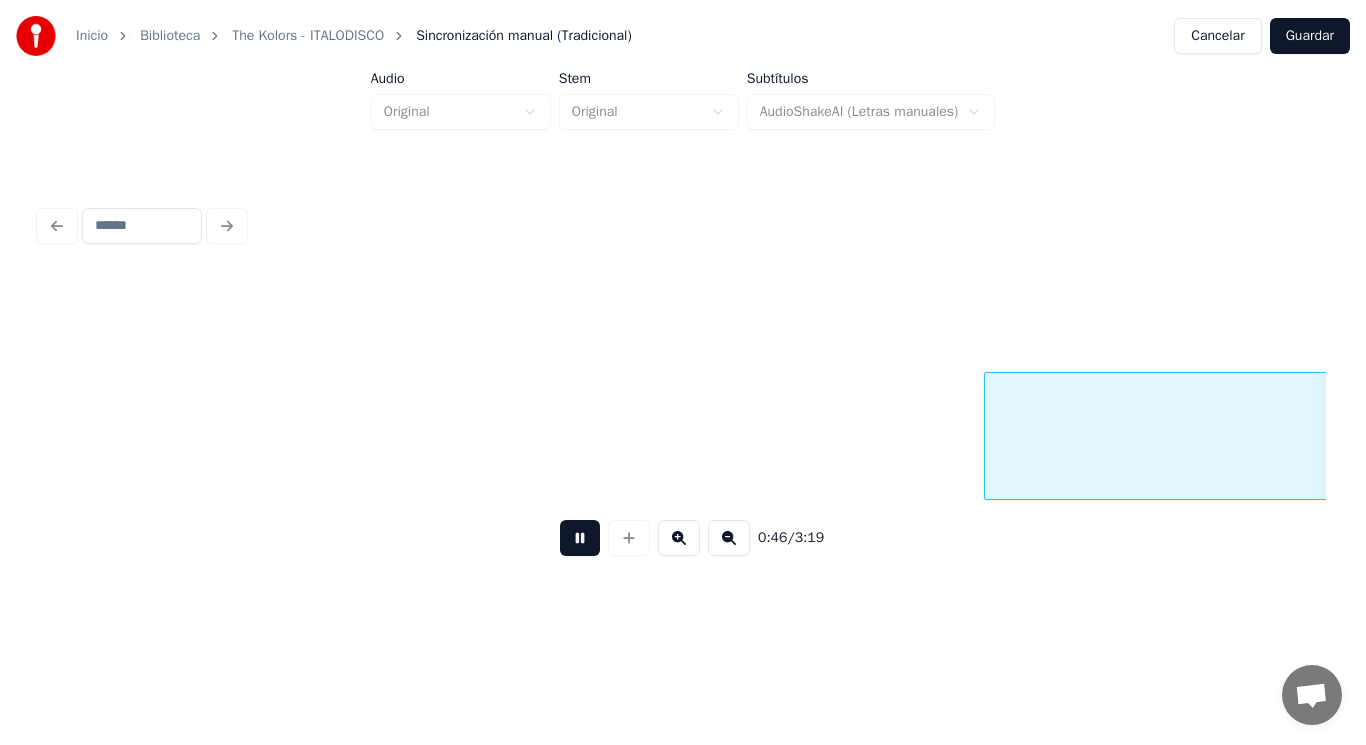scroll, scrollTop: 0, scrollLeft: 65784, axis: horizontal 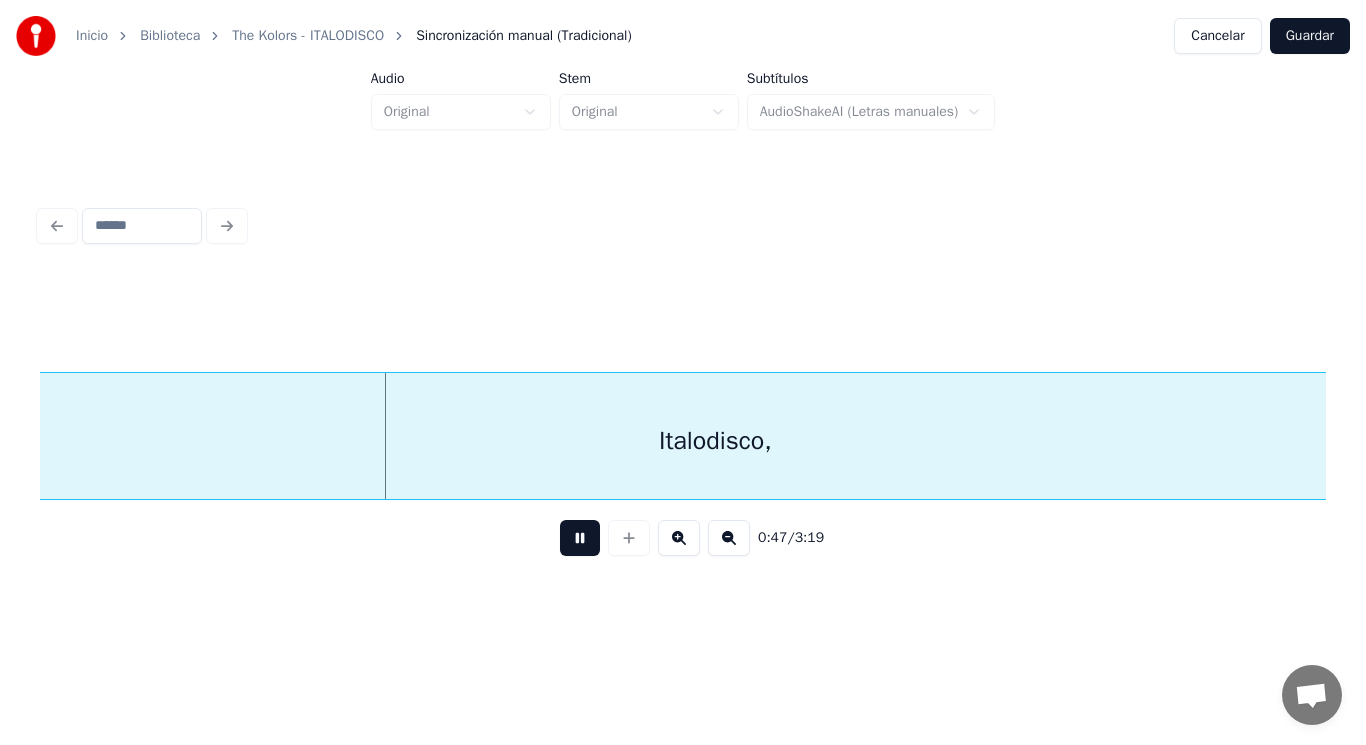 click at bounding box center (580, 538) 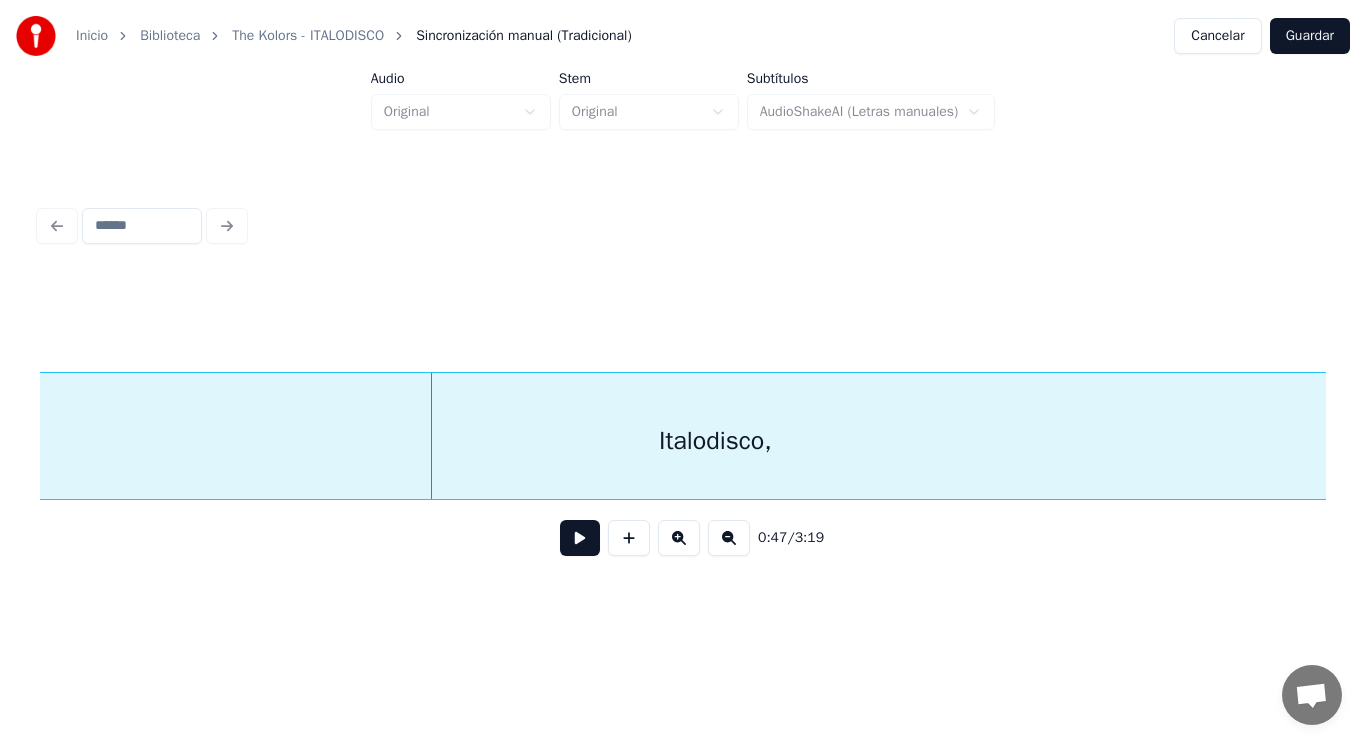 click on "Italodisco," at bounding box center (715, 441) 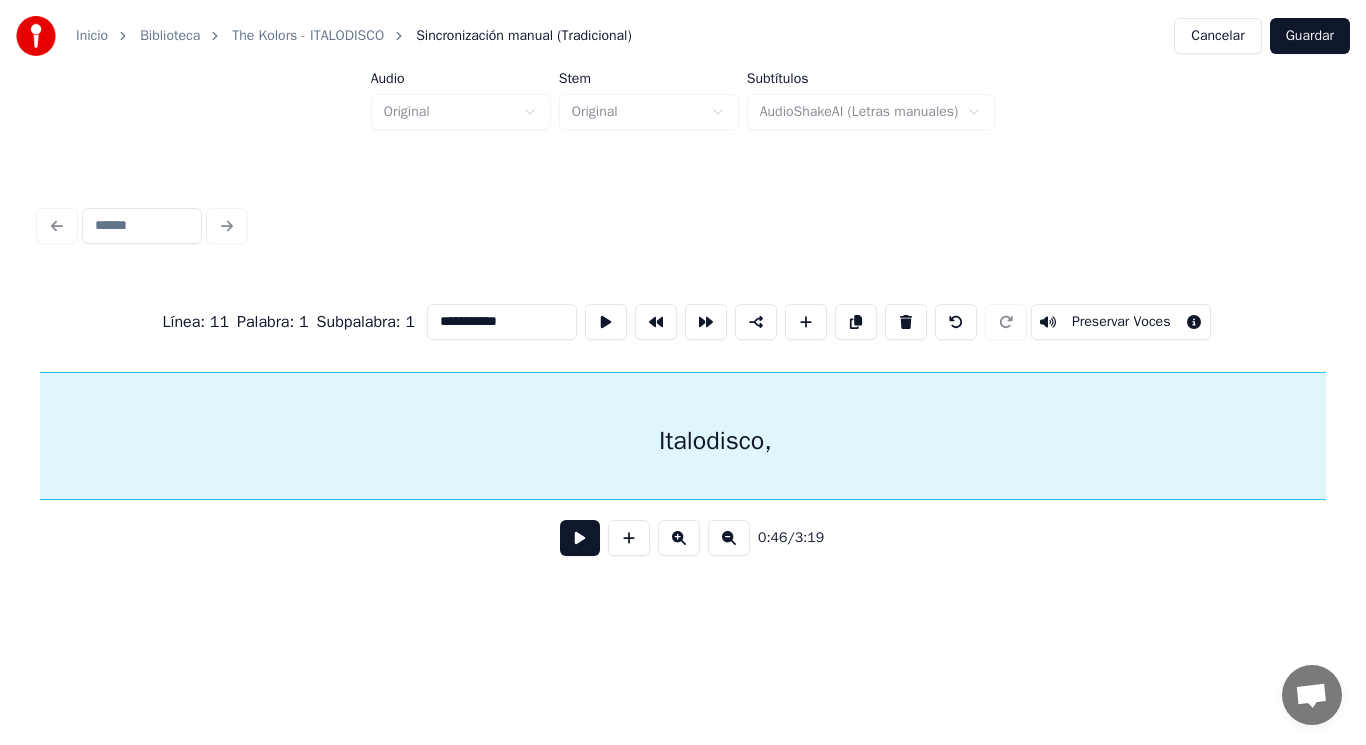 scroll, scrollTop: 0, scrollLeft: 65410, axis: horizontal 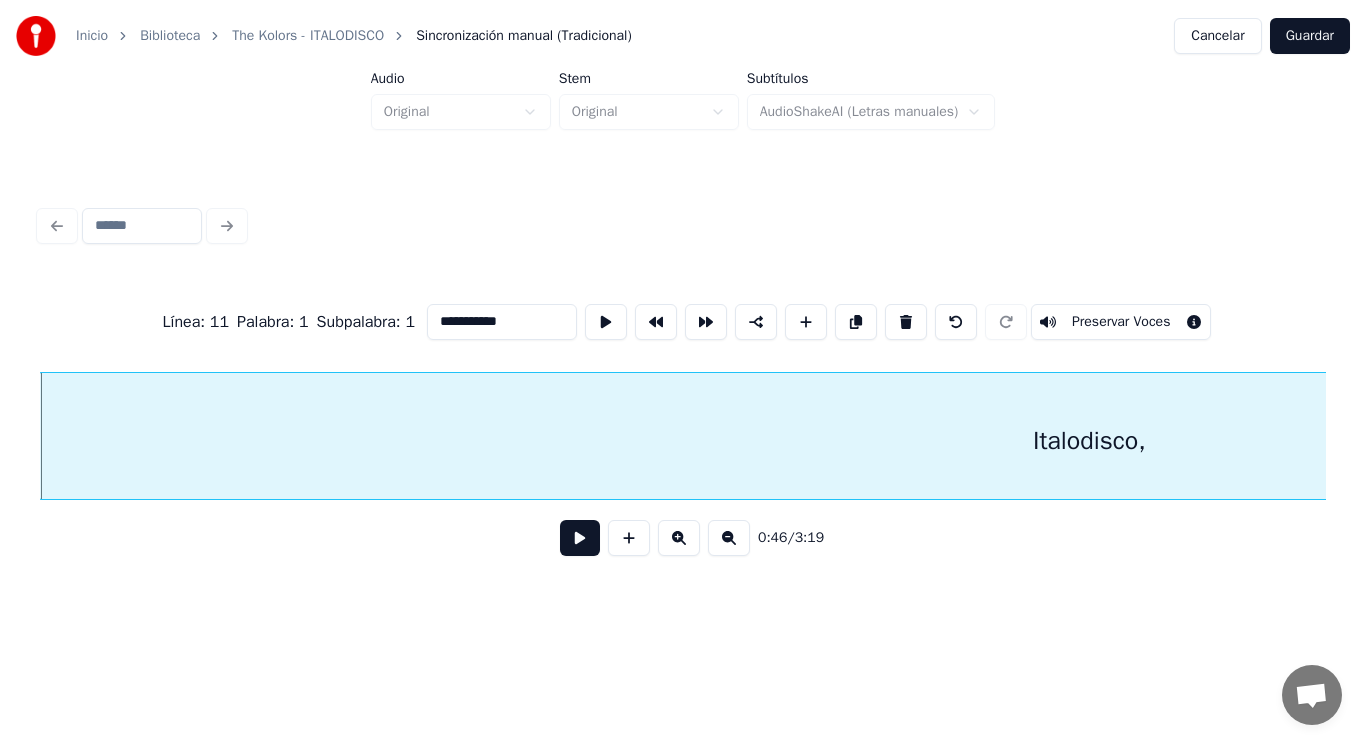 click at bounding box center [580, 538] 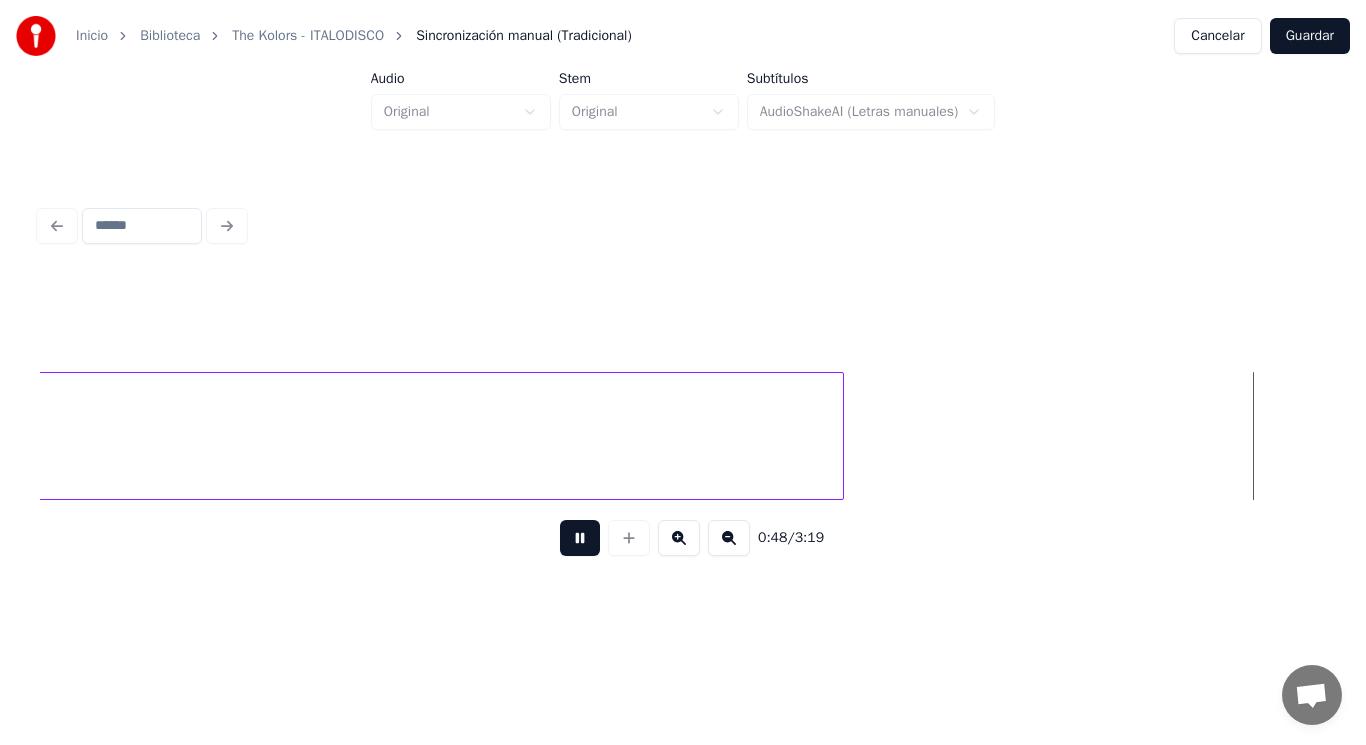 scroll, scrollTop: 0, scrollLeft: 68012, axis: horizontal 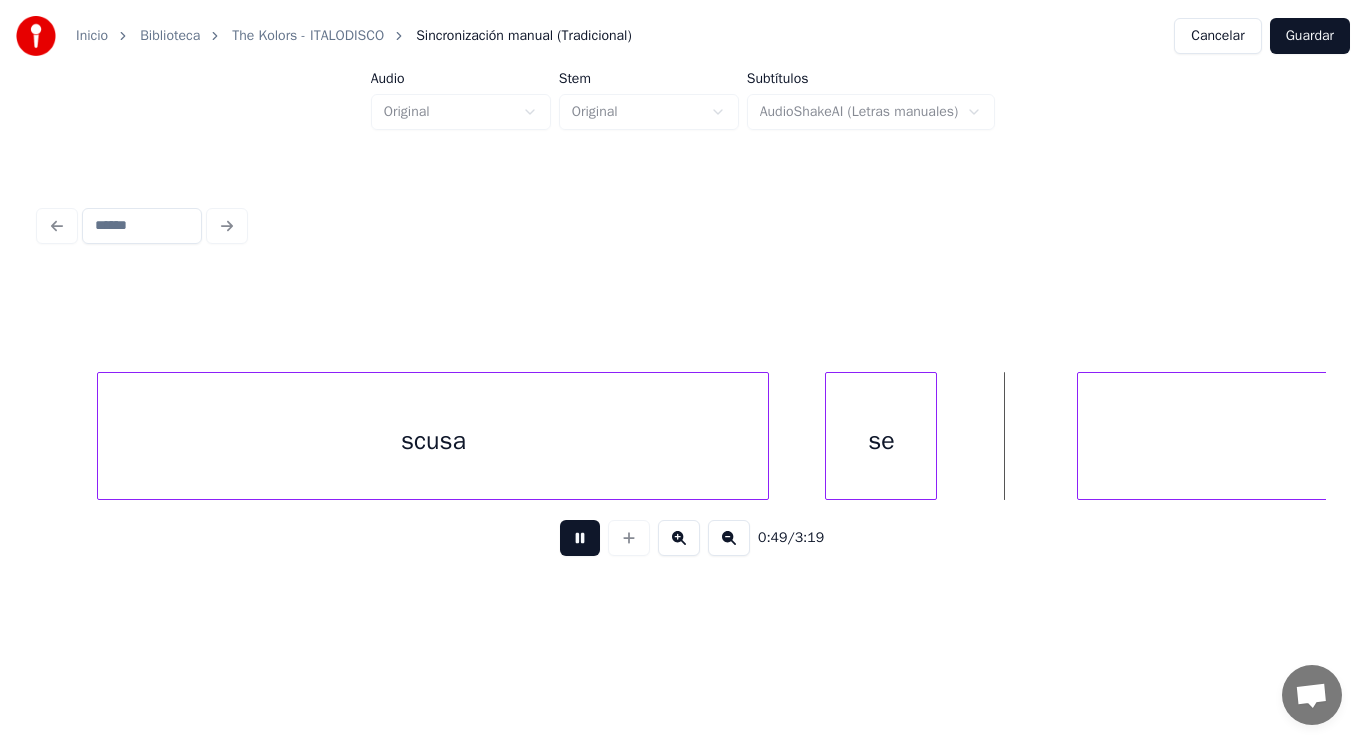 click at bounding box center [580, 538] 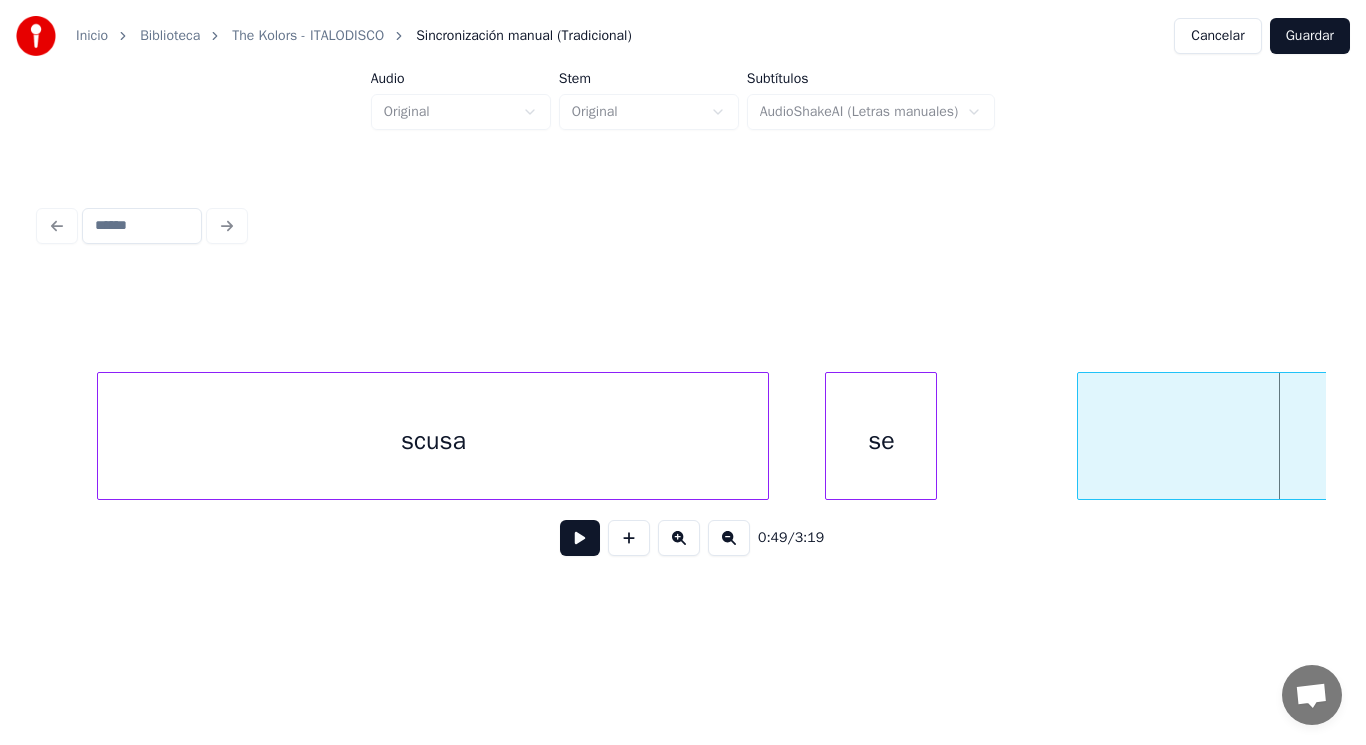 click on "scusa" at bounding box center (433, 441) 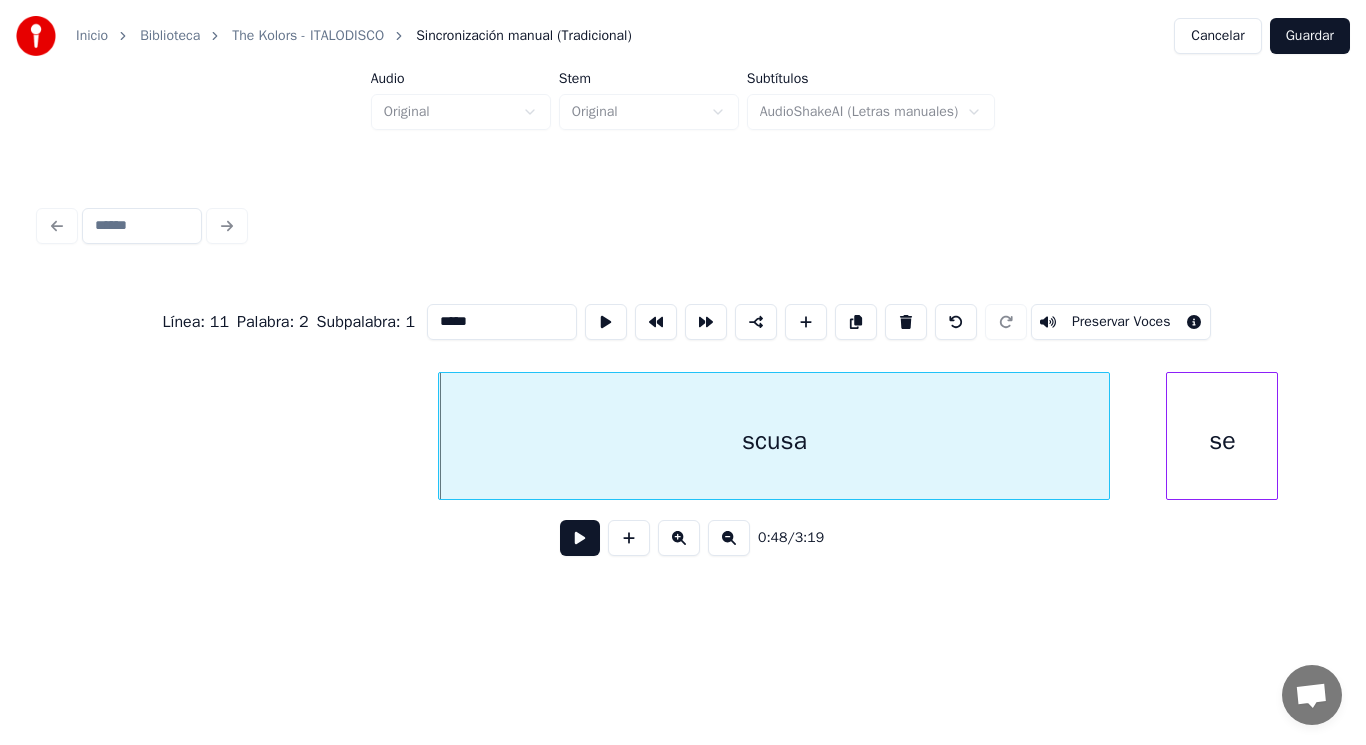 scroll, scrollTop: 0, scrollLeft: 67572, axis: horizontal 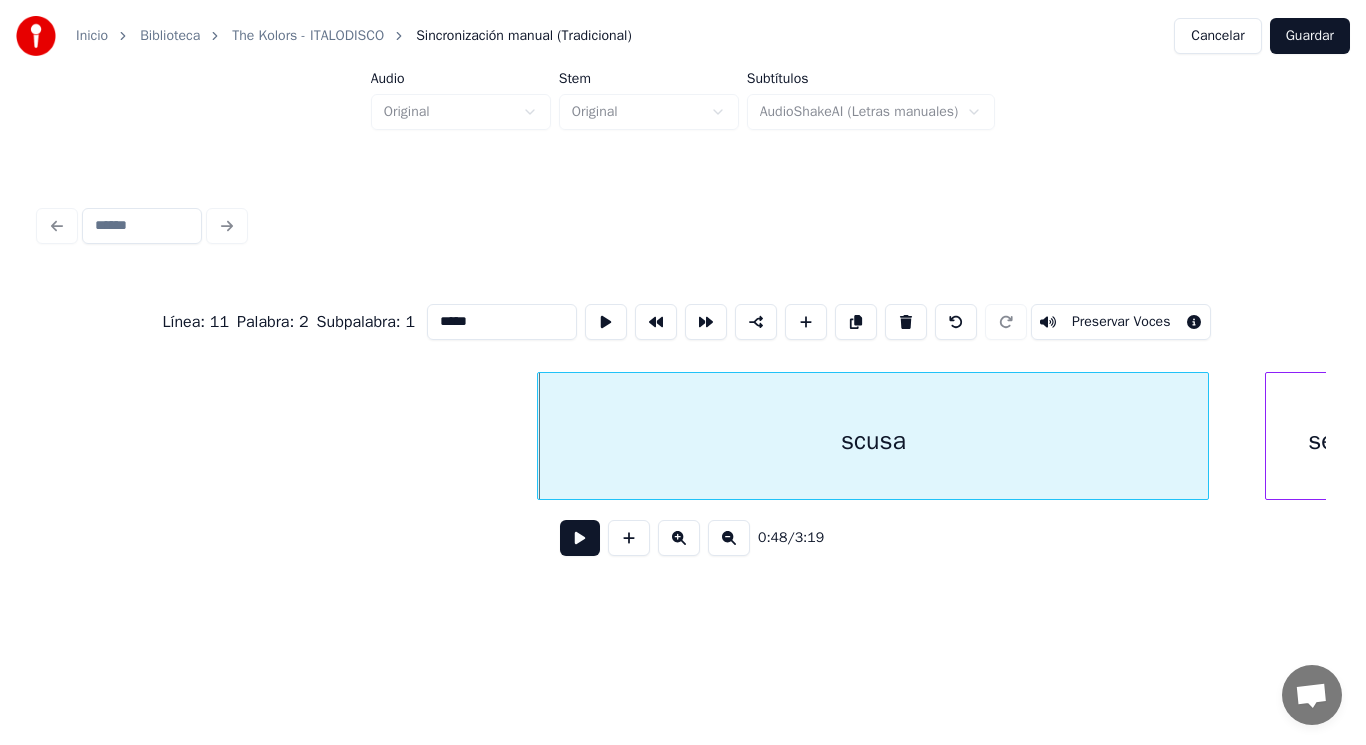 click on "scusa se" at bounding box center (71813, 436) 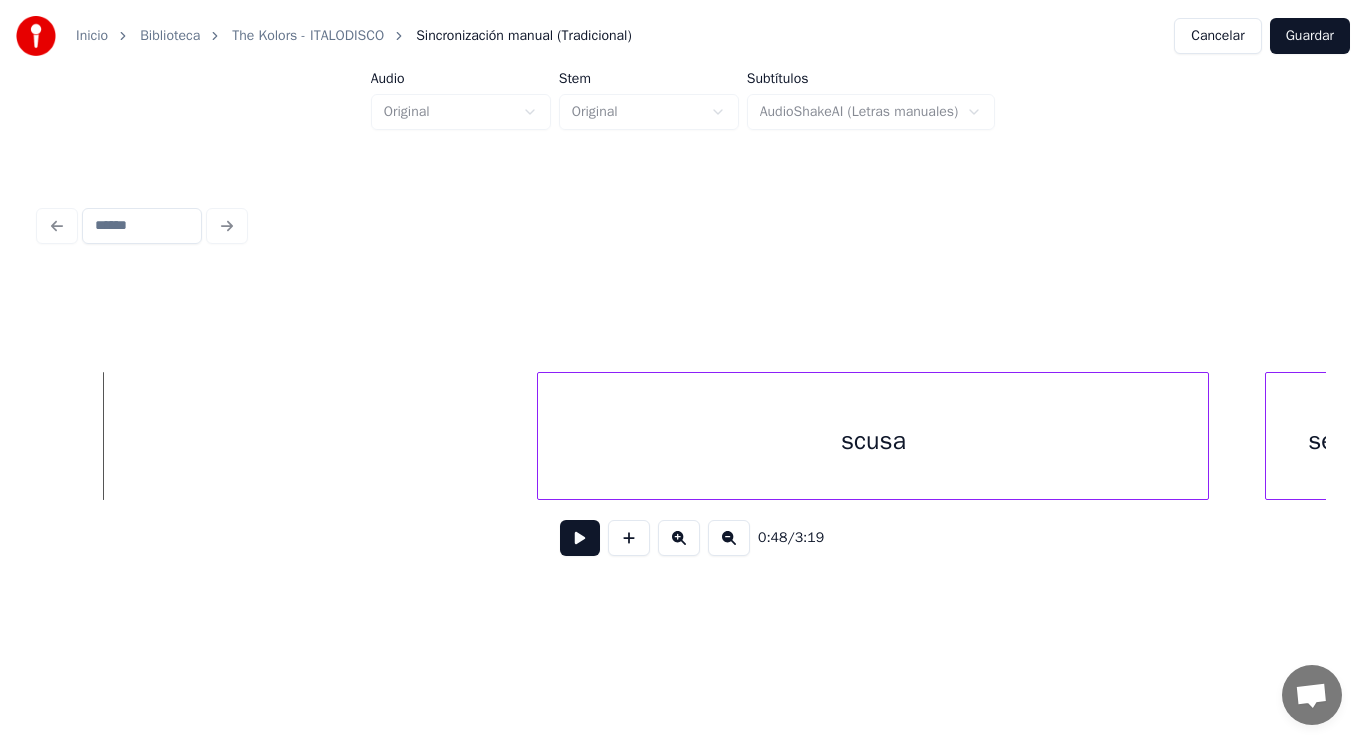 click at bounding box center [580, 538] 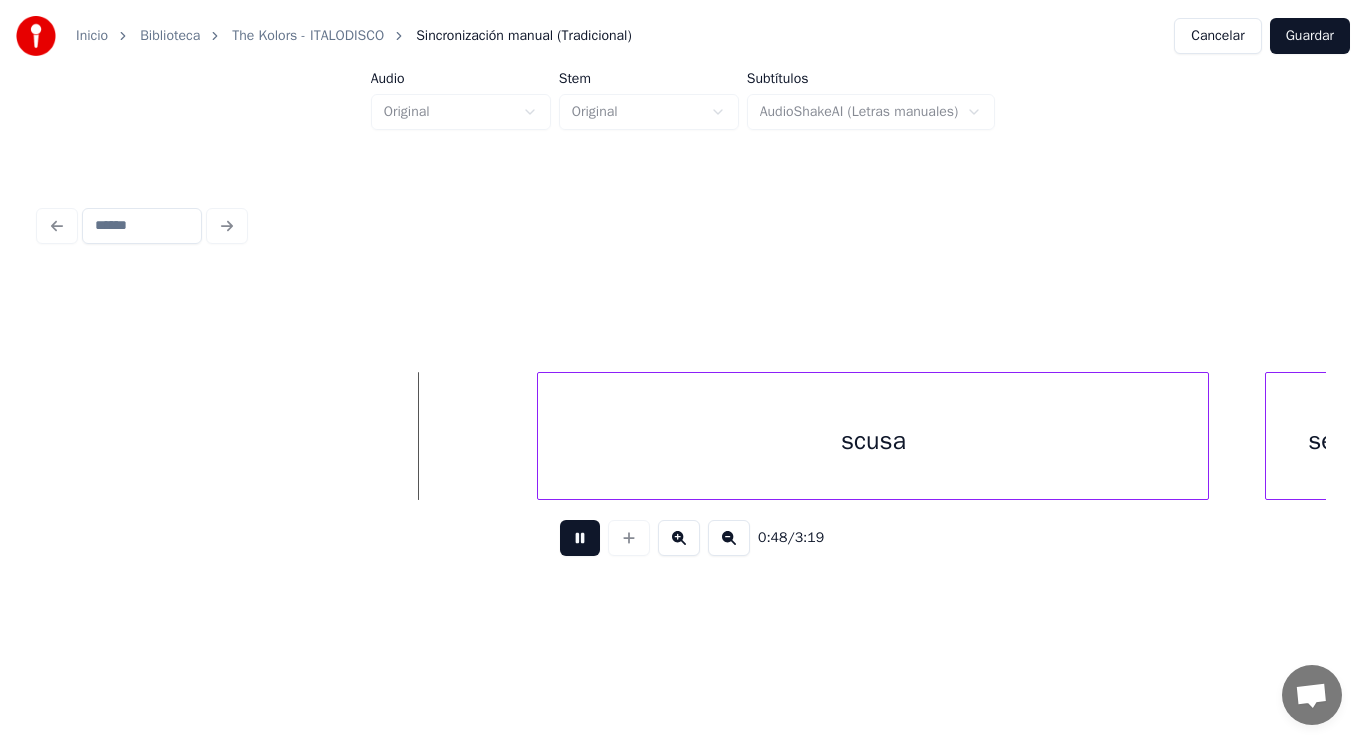click at bounding box center [580, 538] 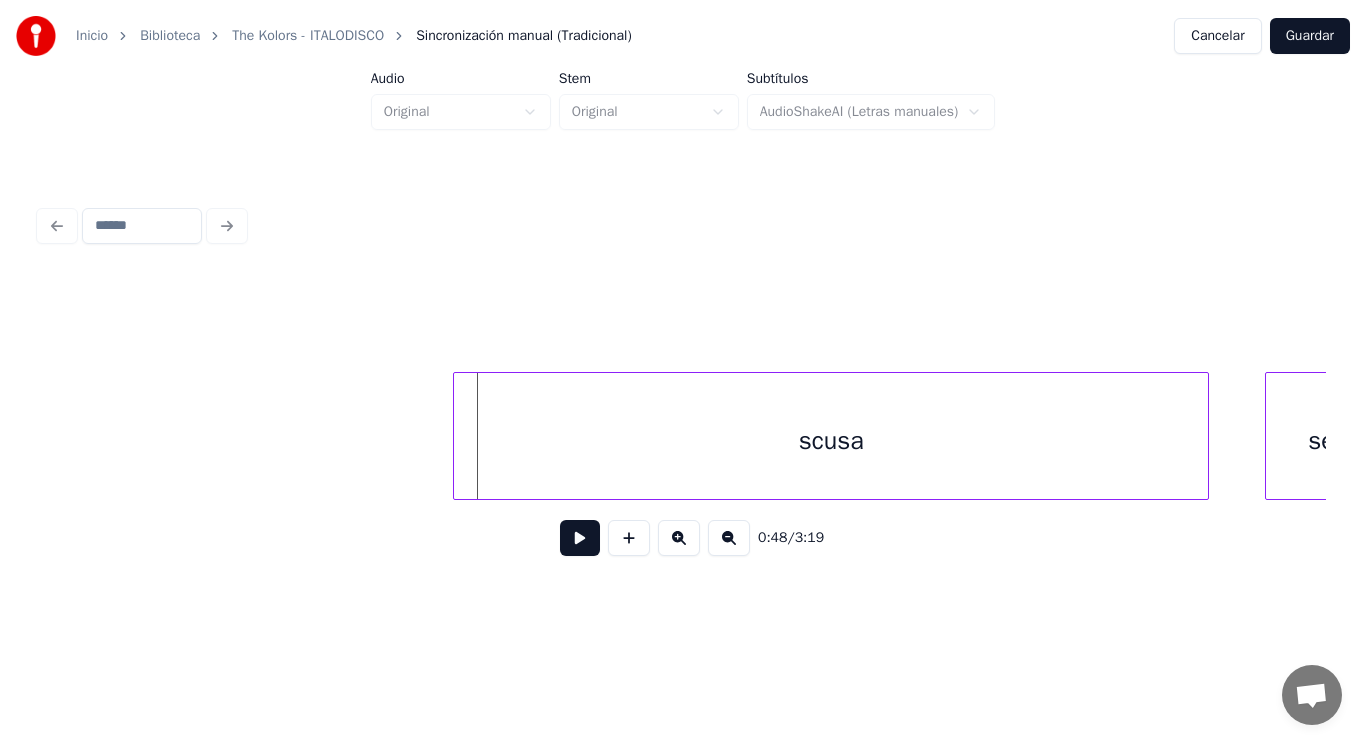 click at bounding box center (457, 436) 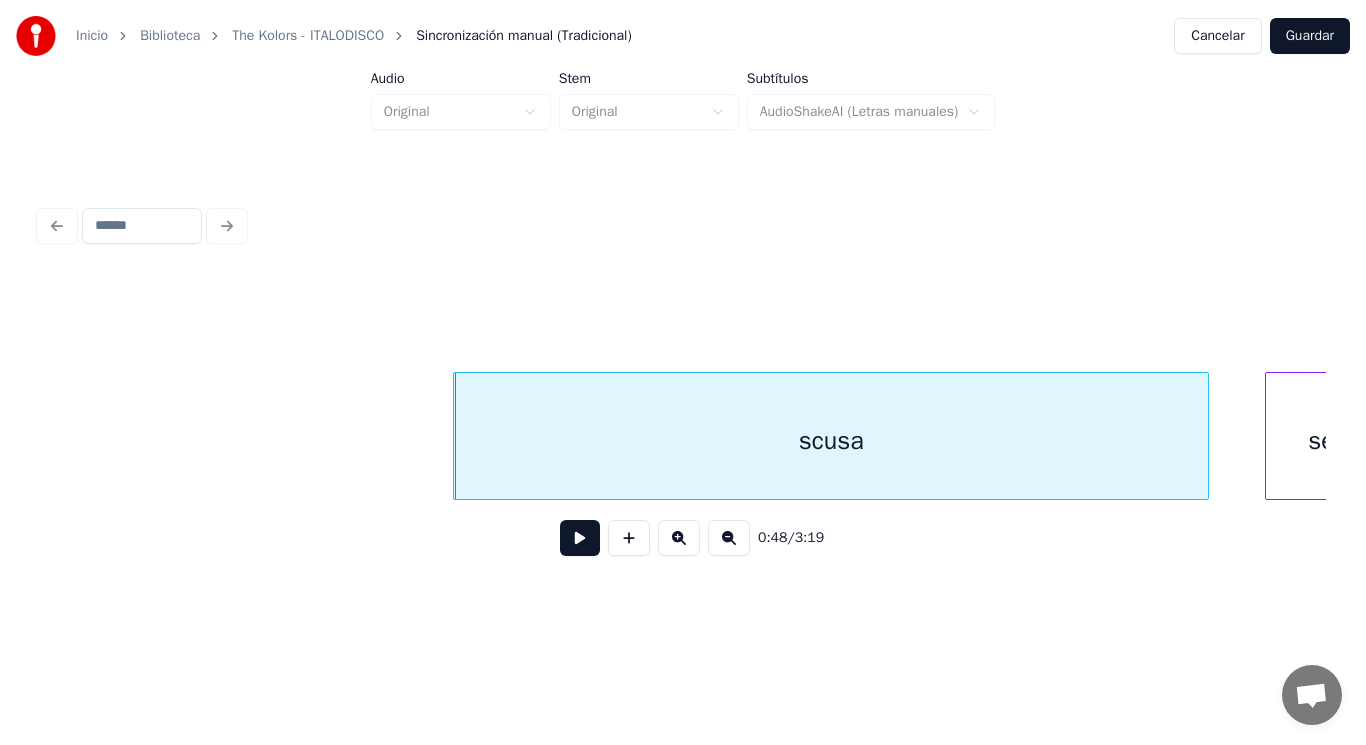 click at bounding box center (580, 538) 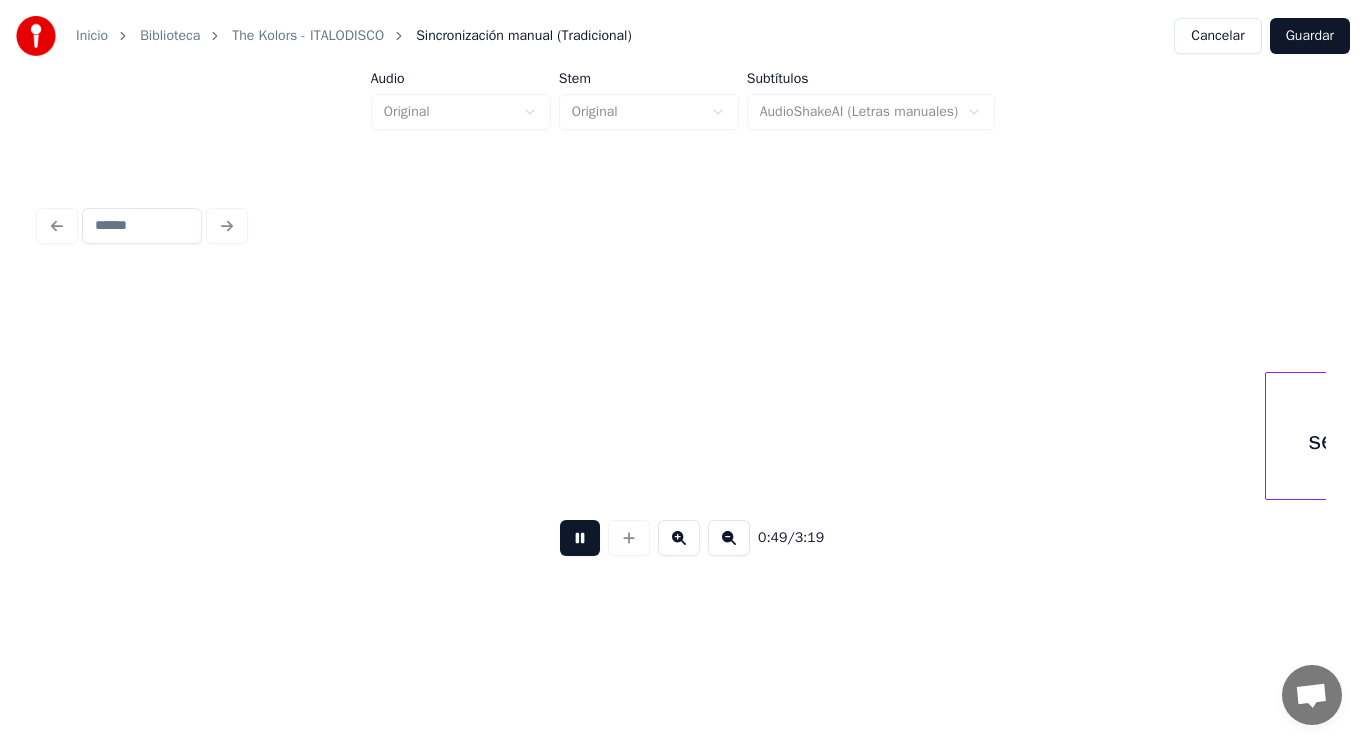 click at bounding box center [580, 538] 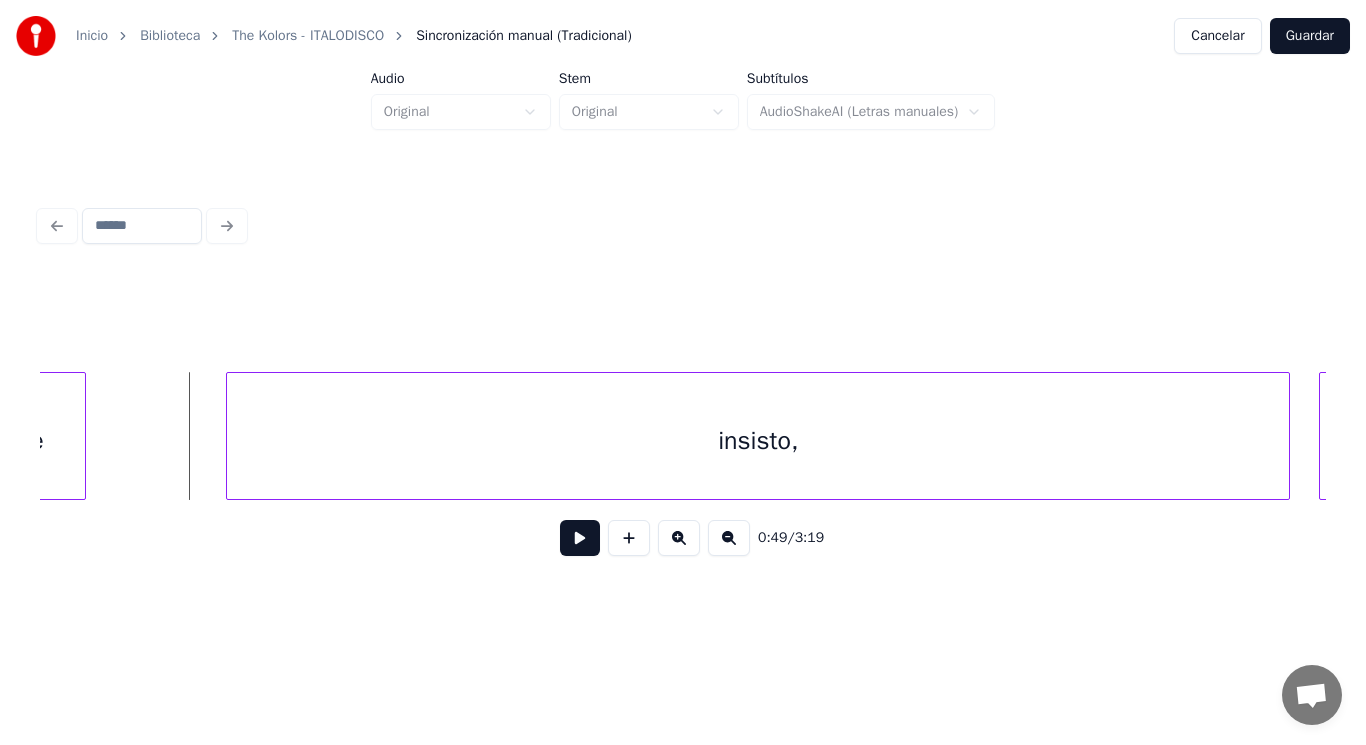 click on "se" at bounding box center [30, 441] 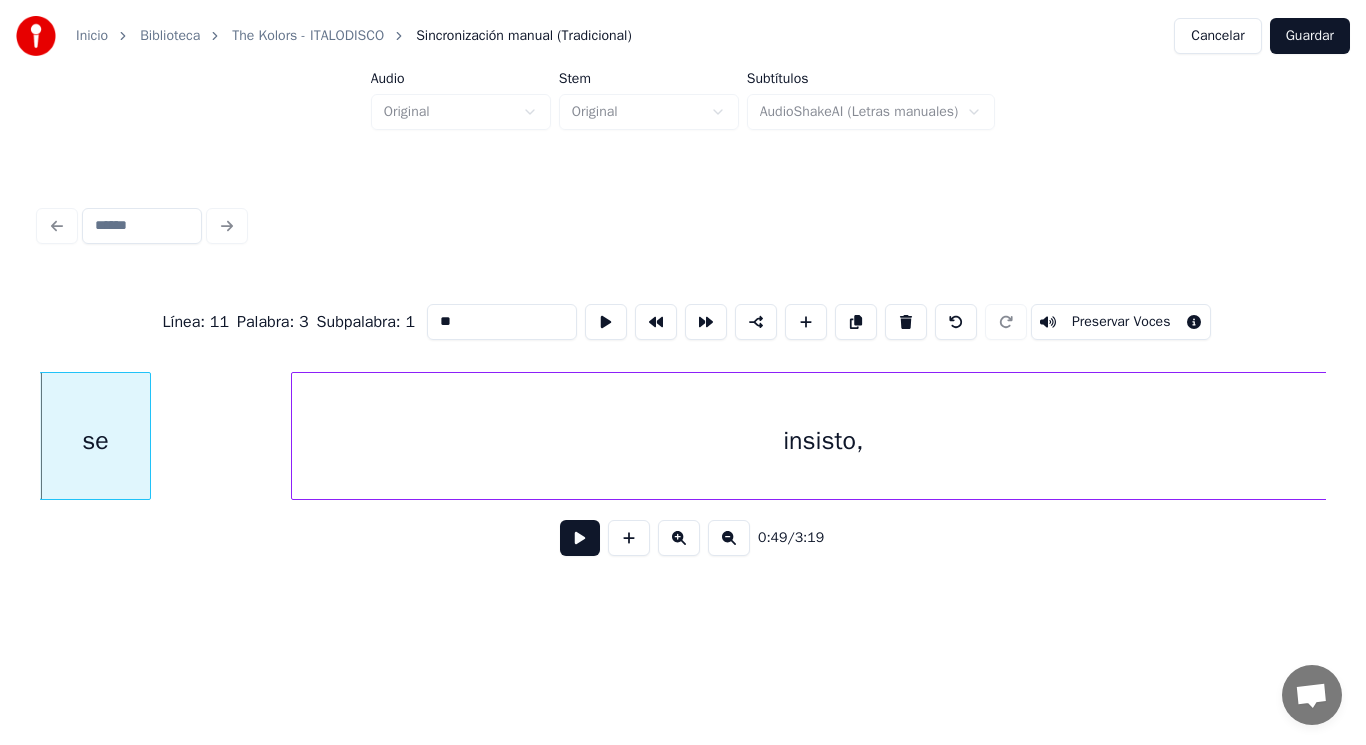 click at bounding box center [580, 538] 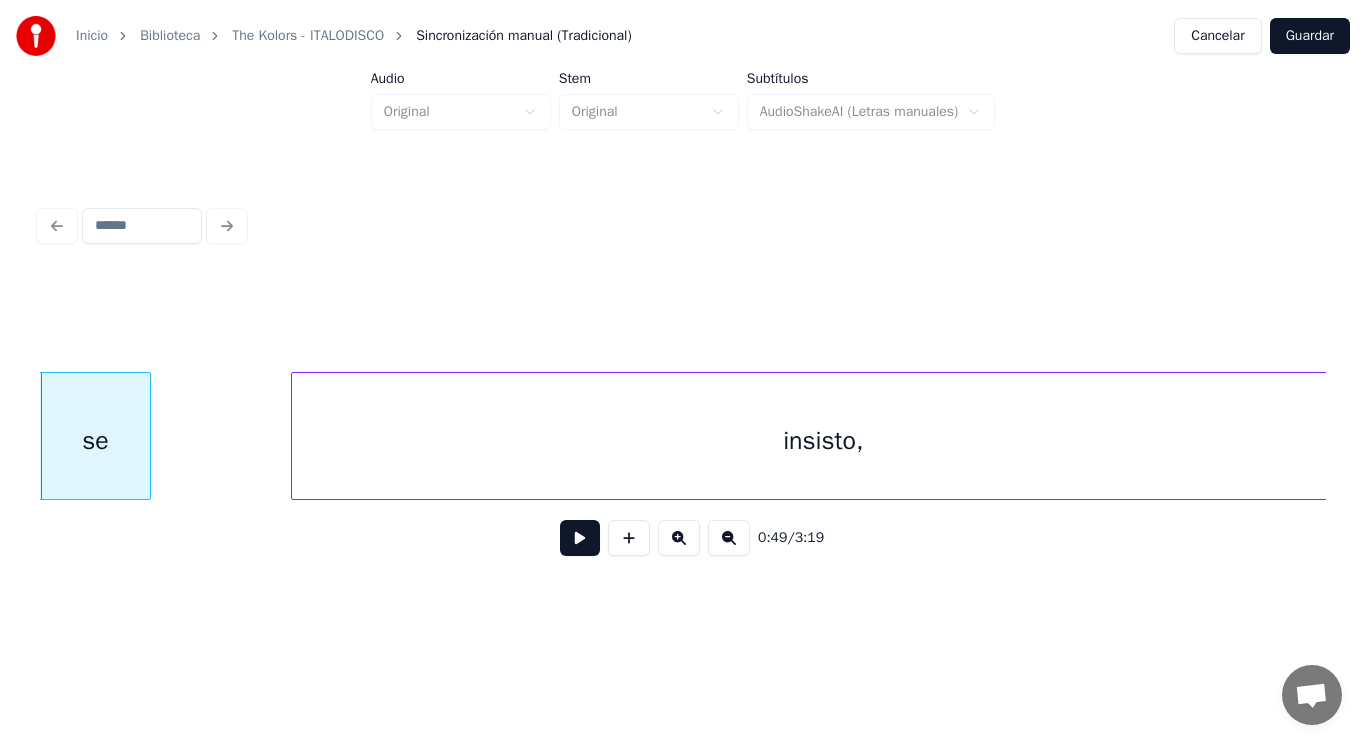 click at bounding box center (580, 538) 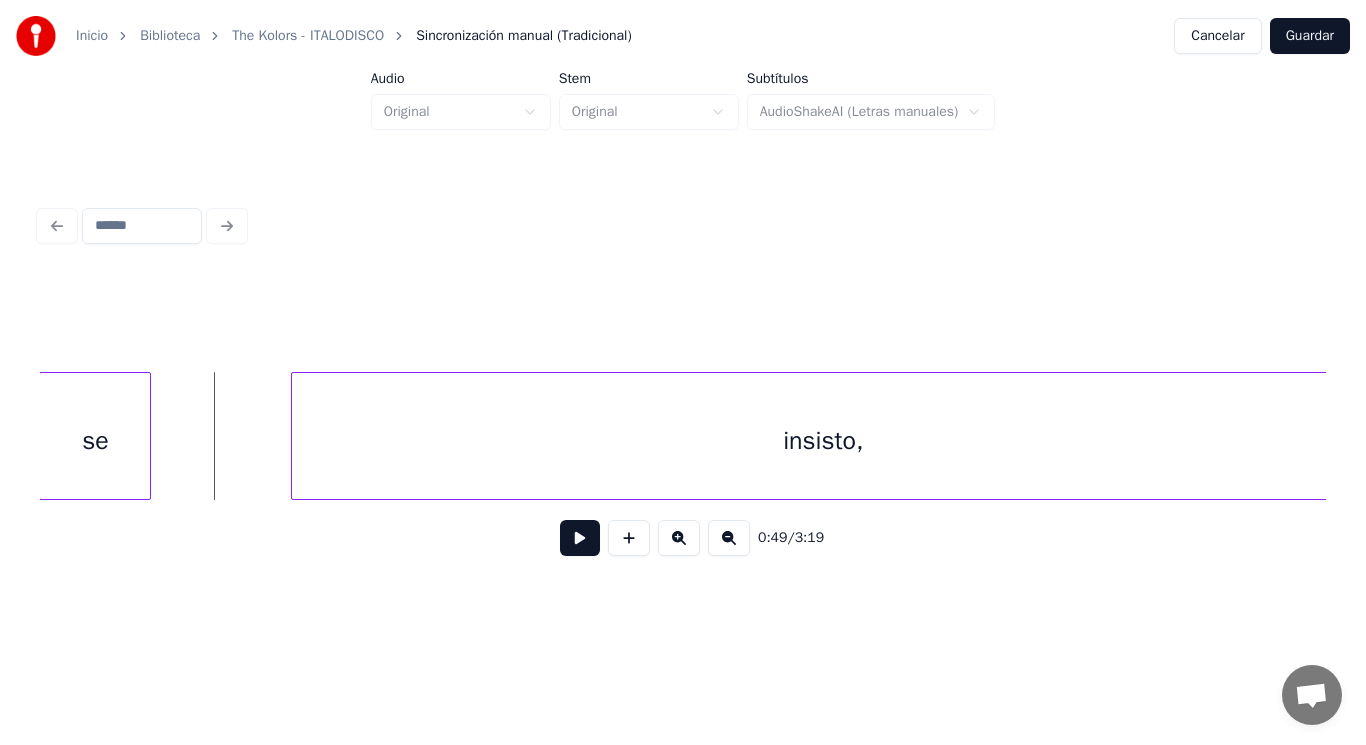 click at bounding box center [580, 538] 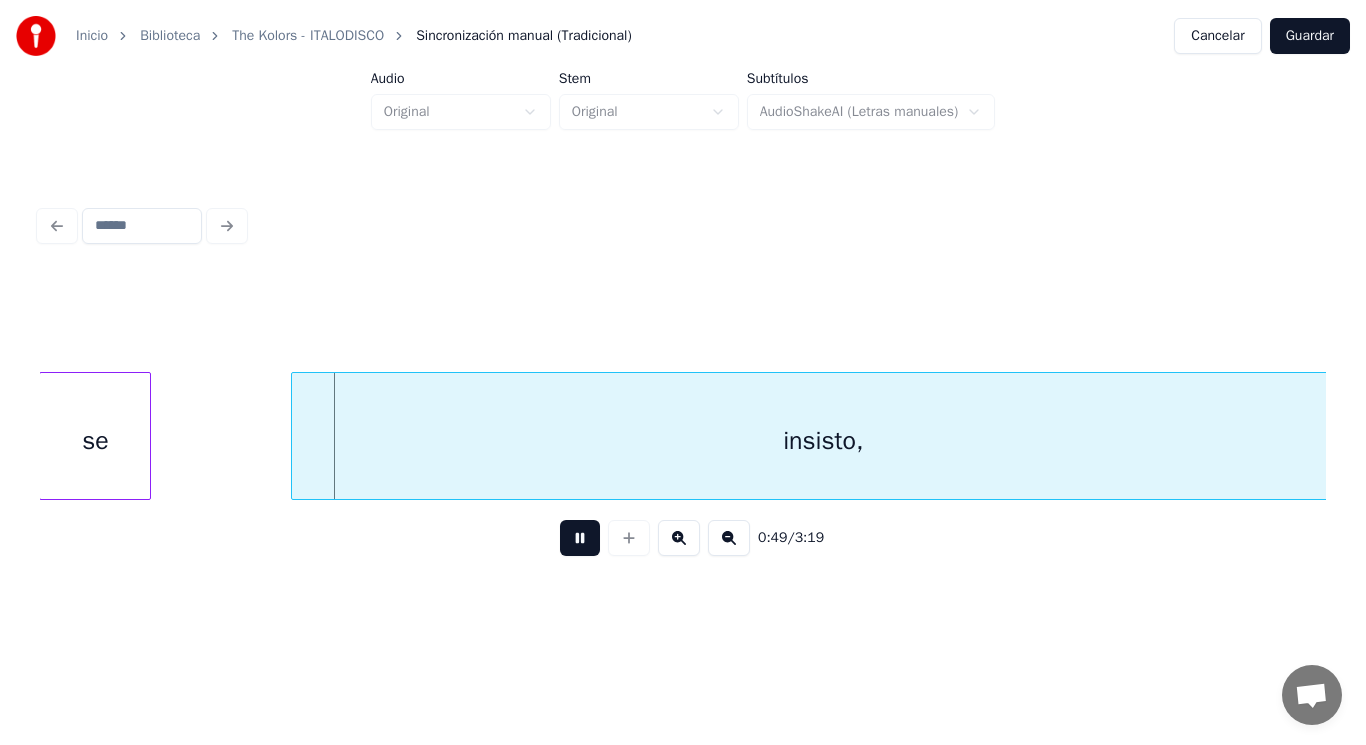 click at bounding box center (580, 538) 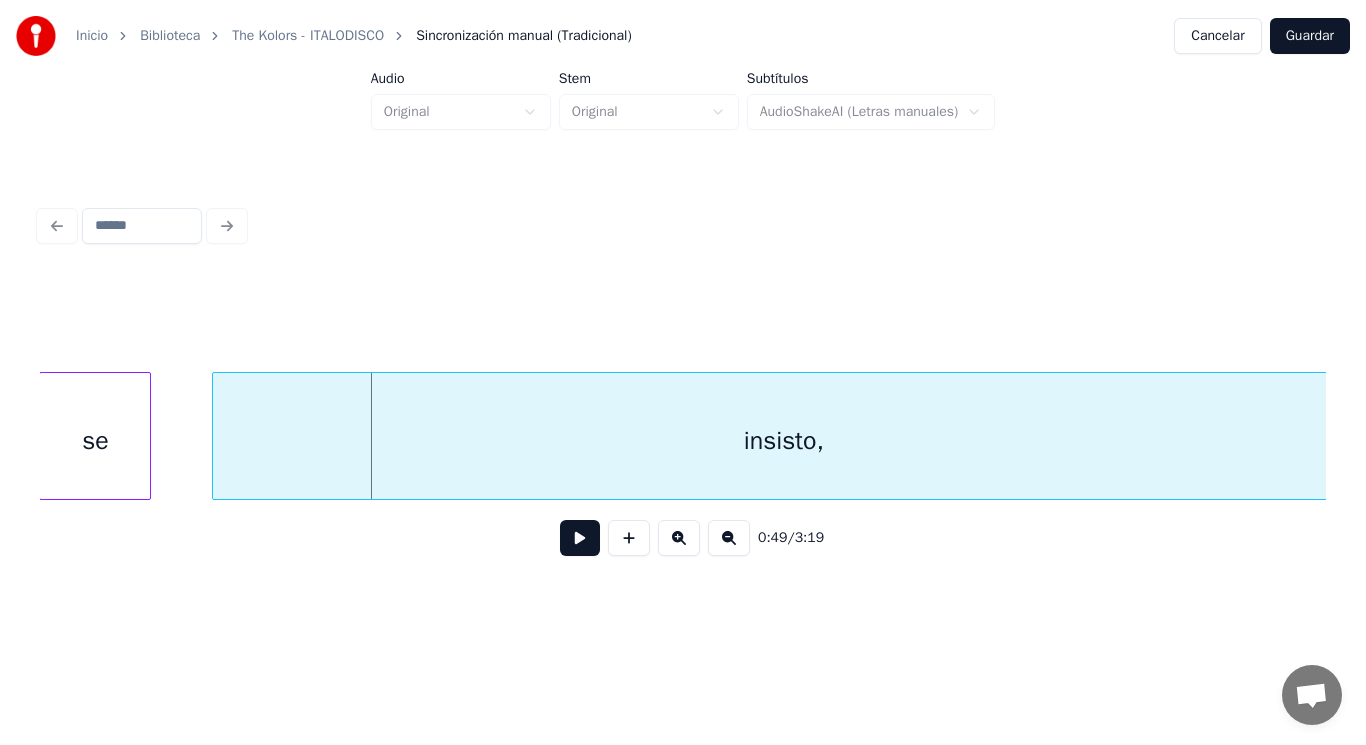 click at bounding box center [216, 436] 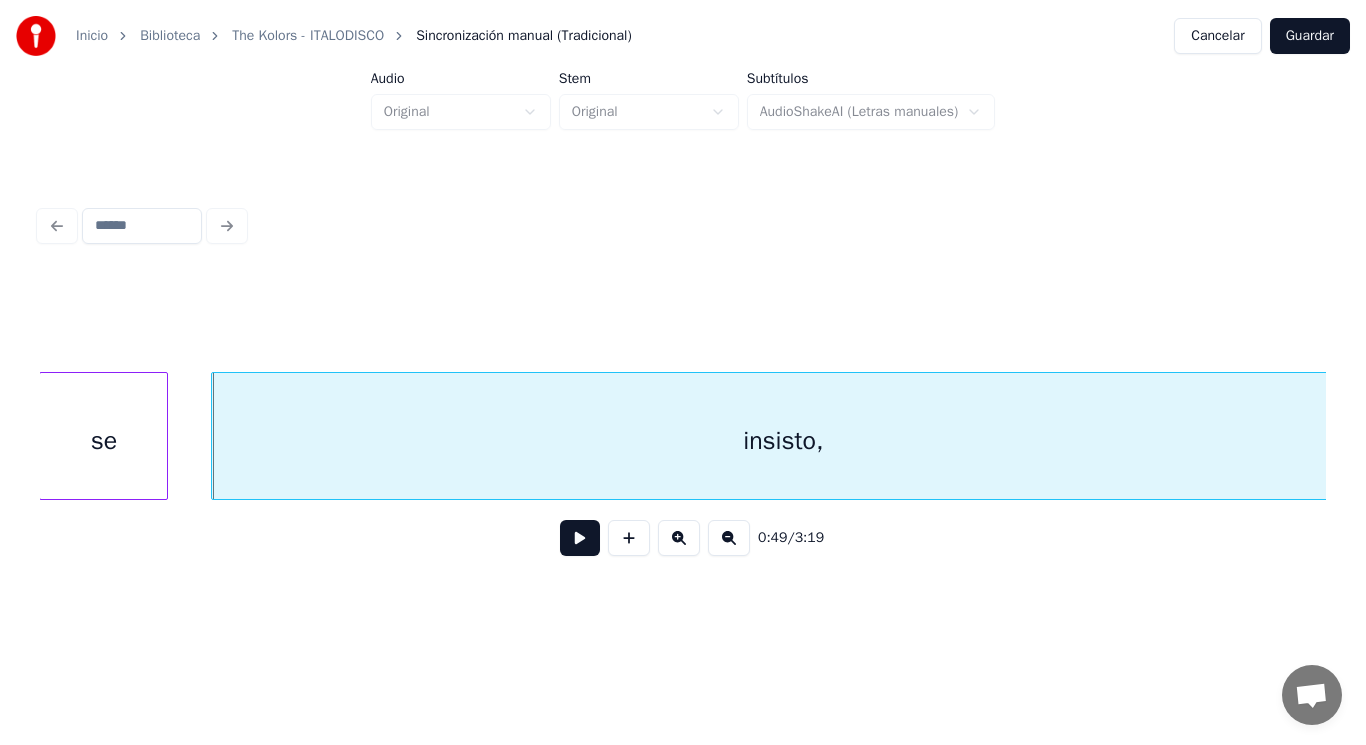 click at bounding box center [164, 436] 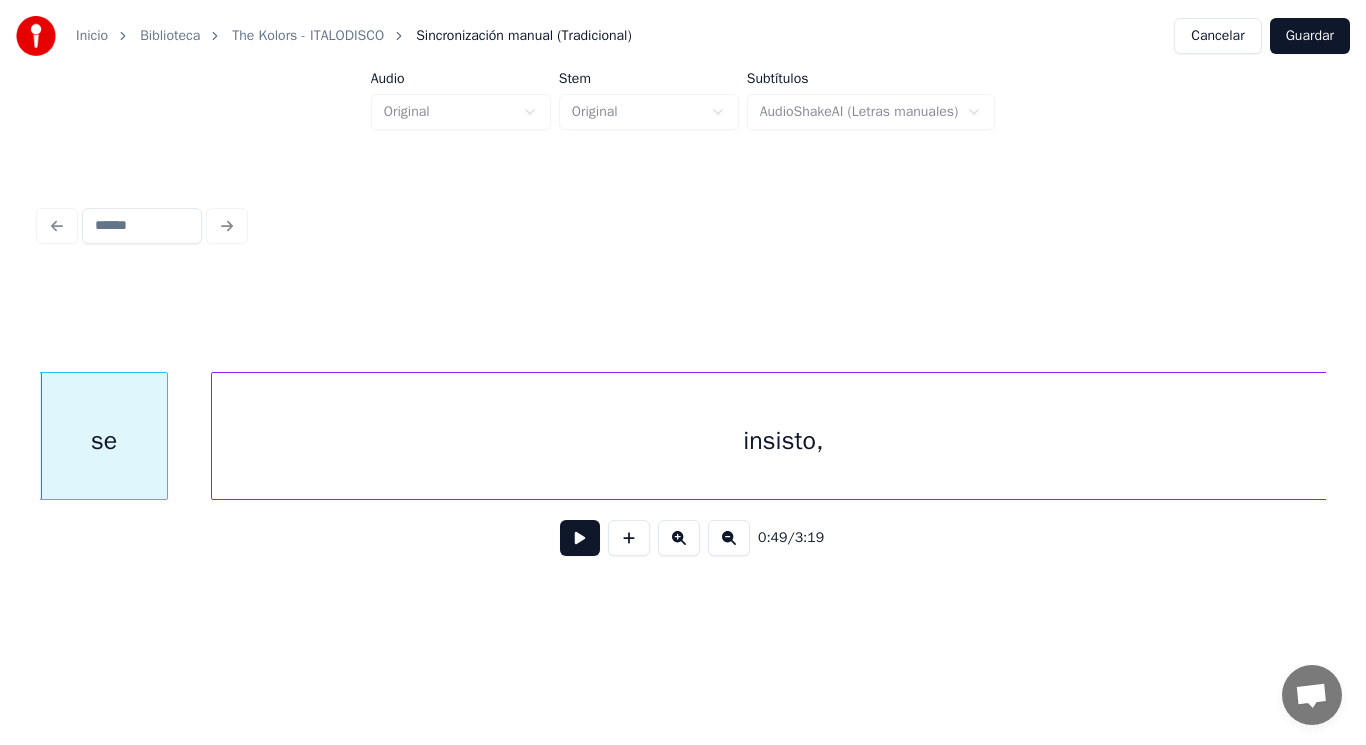 click on "insisto," at bounding box center [783, 441] 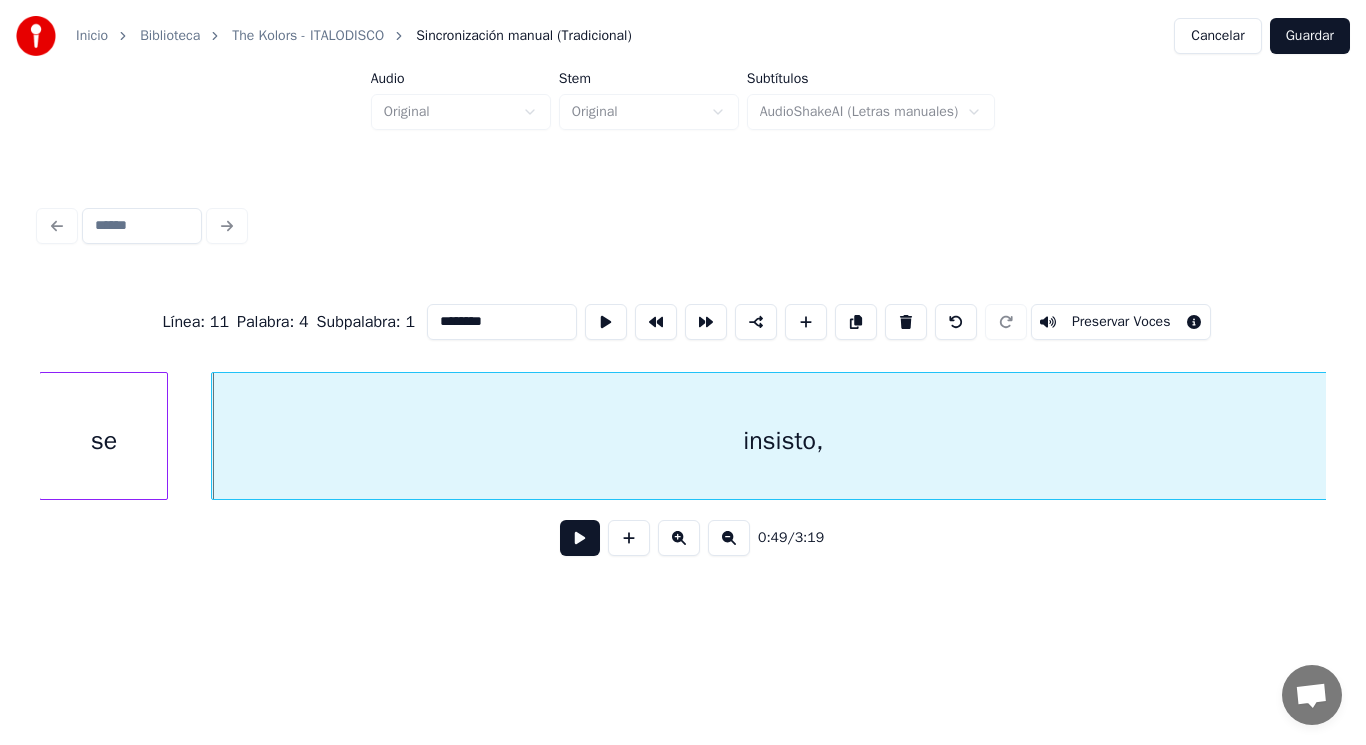 click at bounding box center (580, 538) 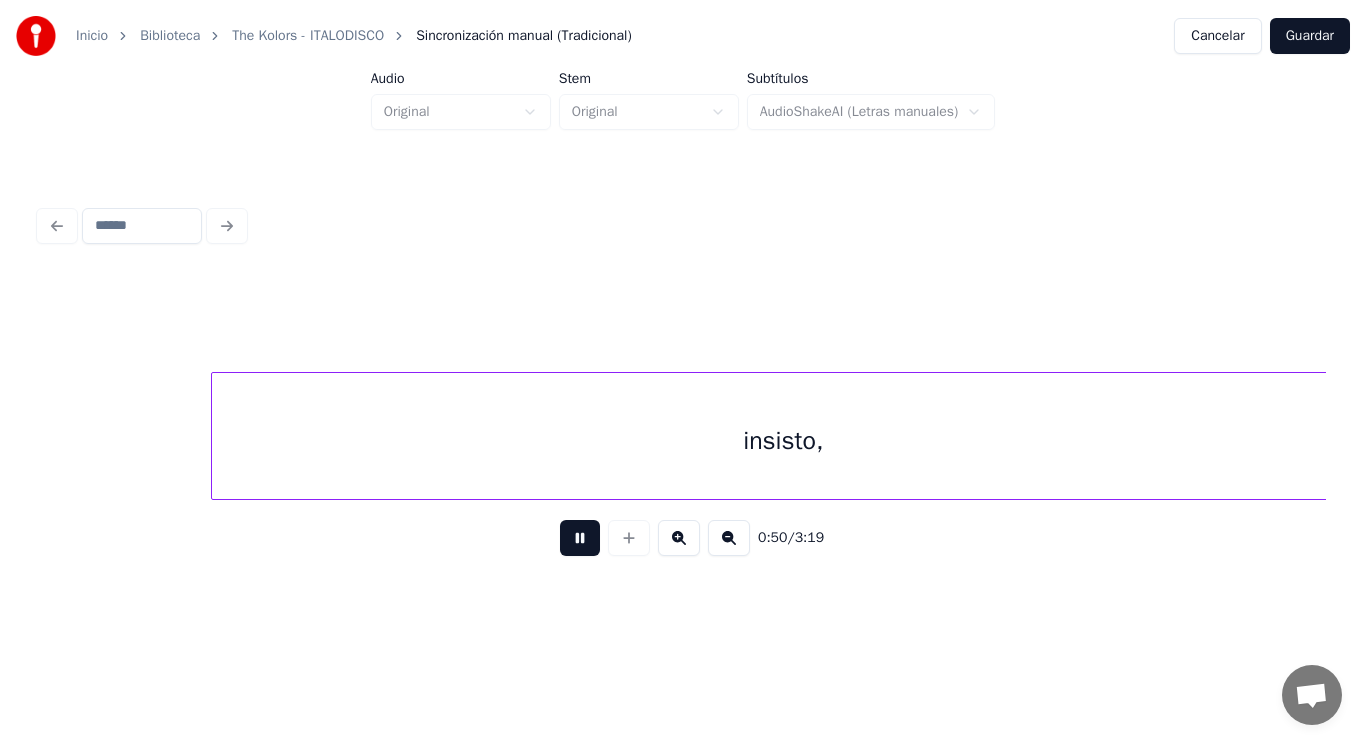 scroll, scrollTop: 0, scrollLeft: 70093, axis: horizontal 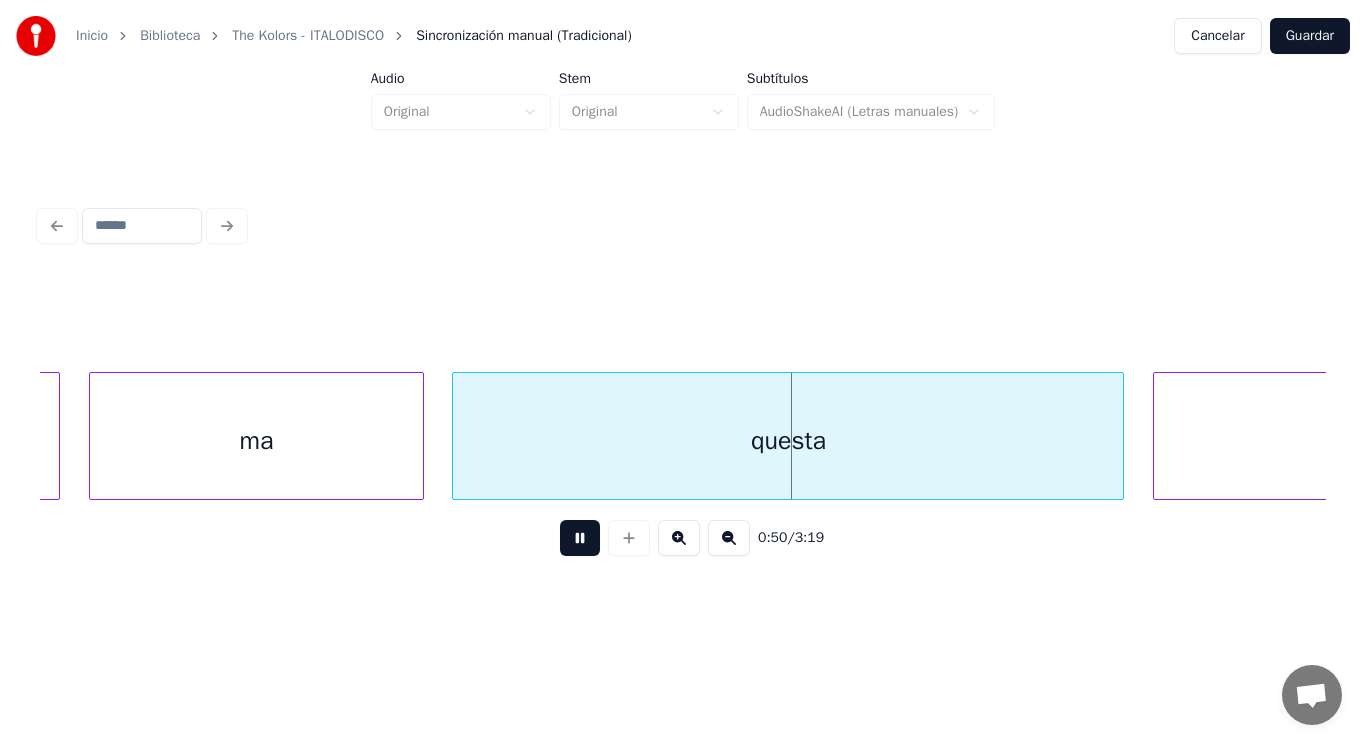 click at bounding box center [580, 538] 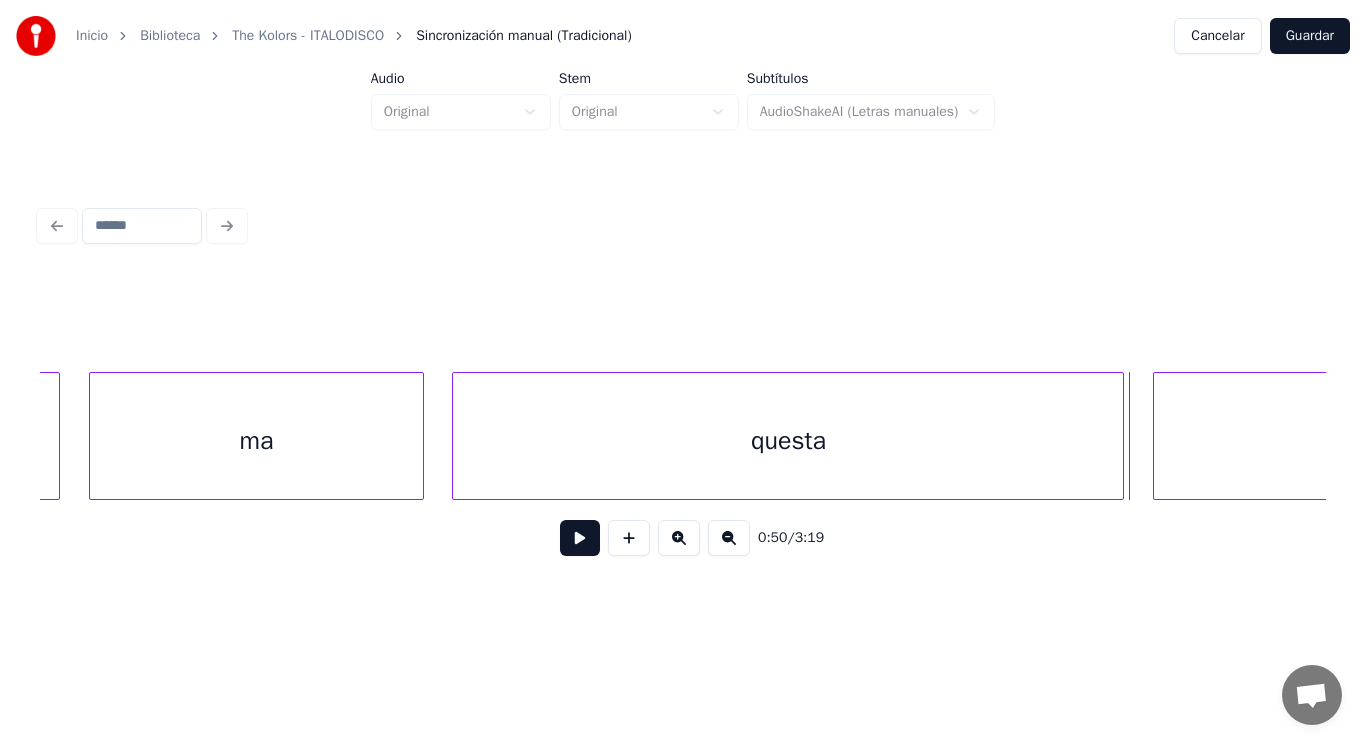 click on "ma" at bounding box center (257, 441) 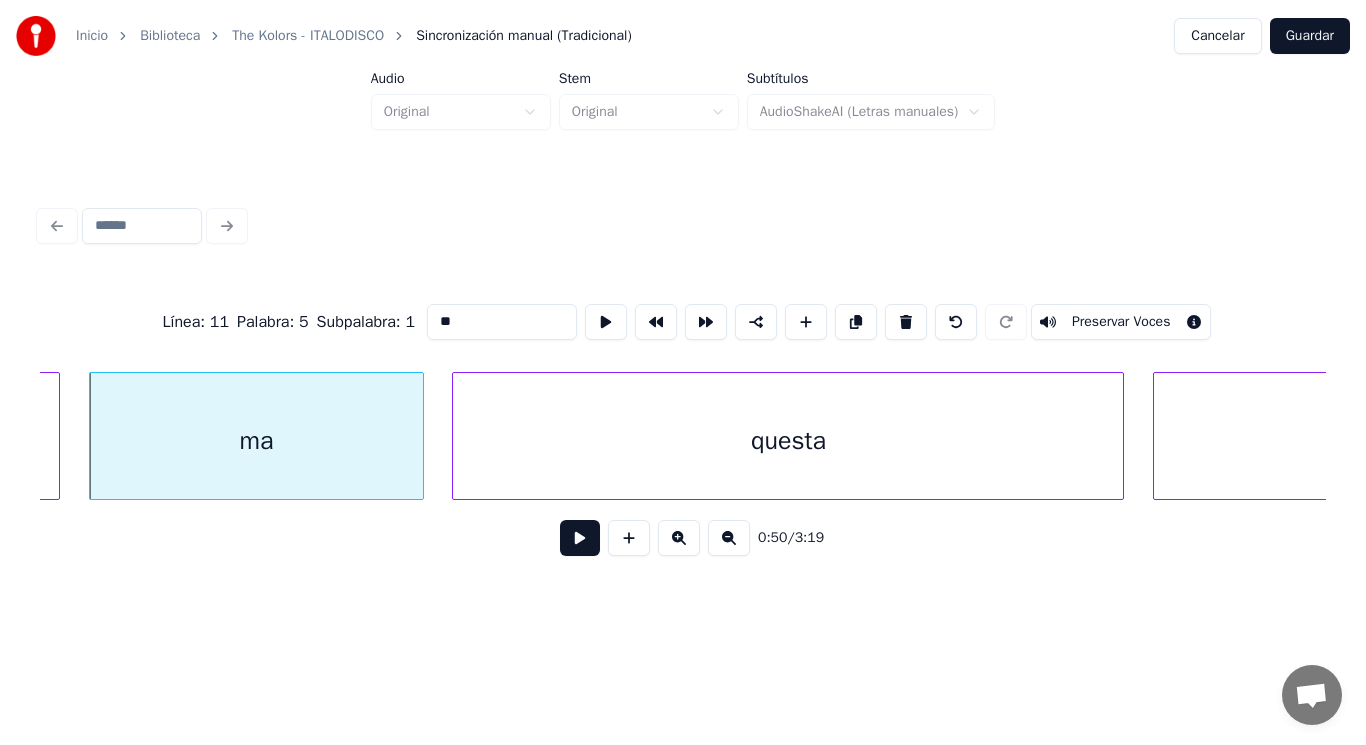 click on "0:50  /  3:19" at bounding box center [683, 538] 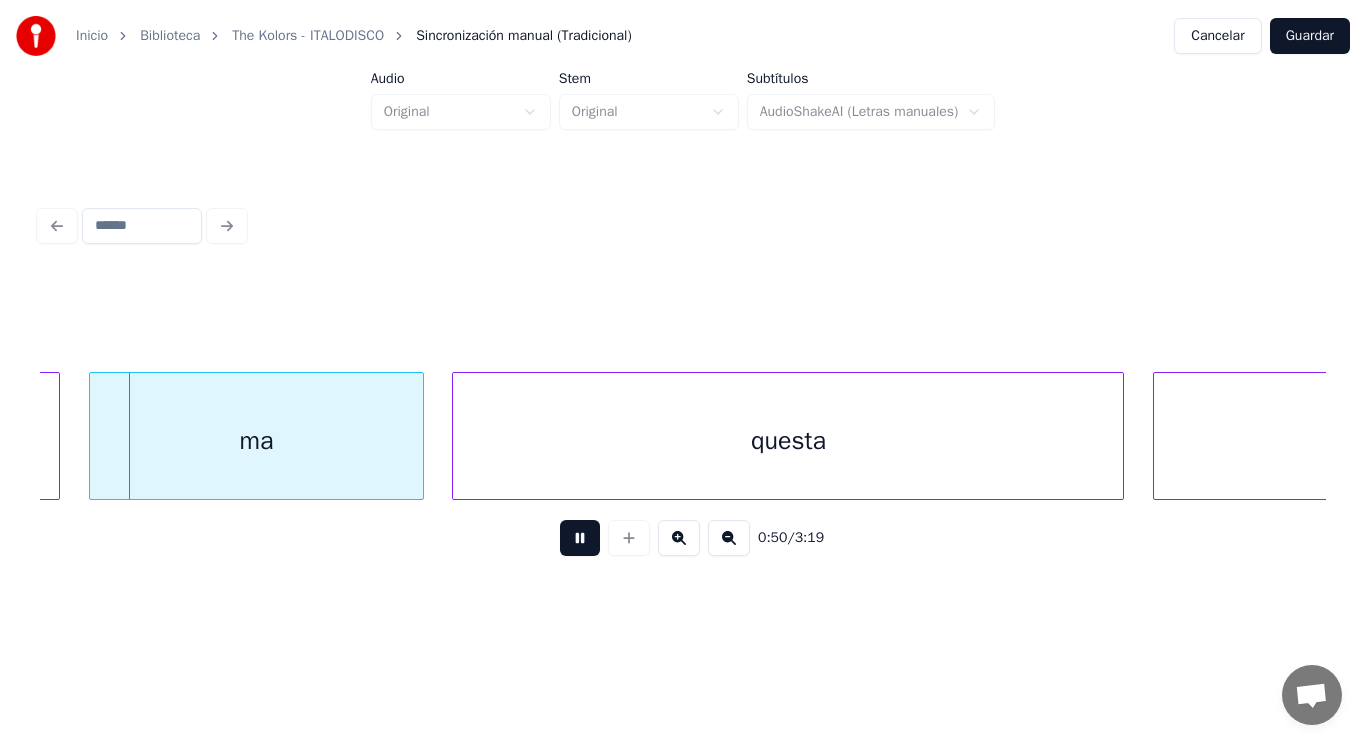 click at bounding box center (580, 538) 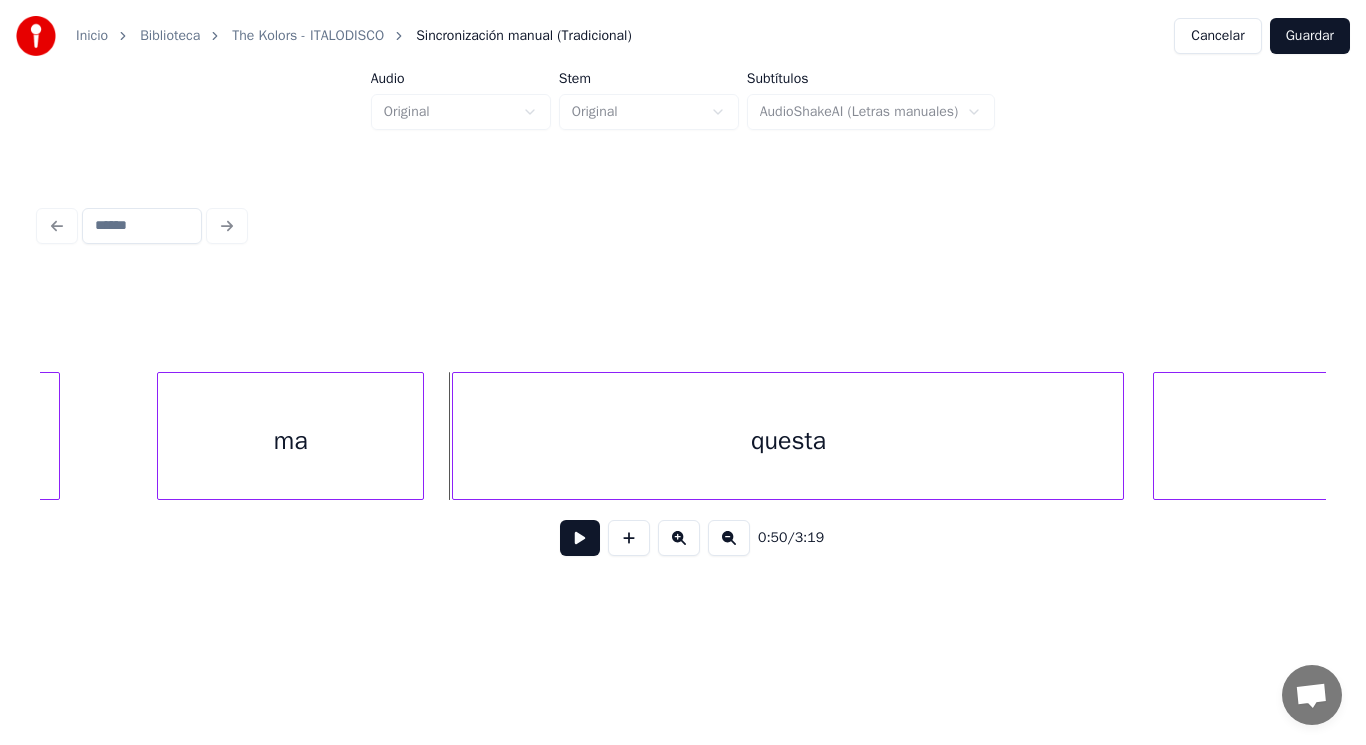 click at bounding box center (161, 436) 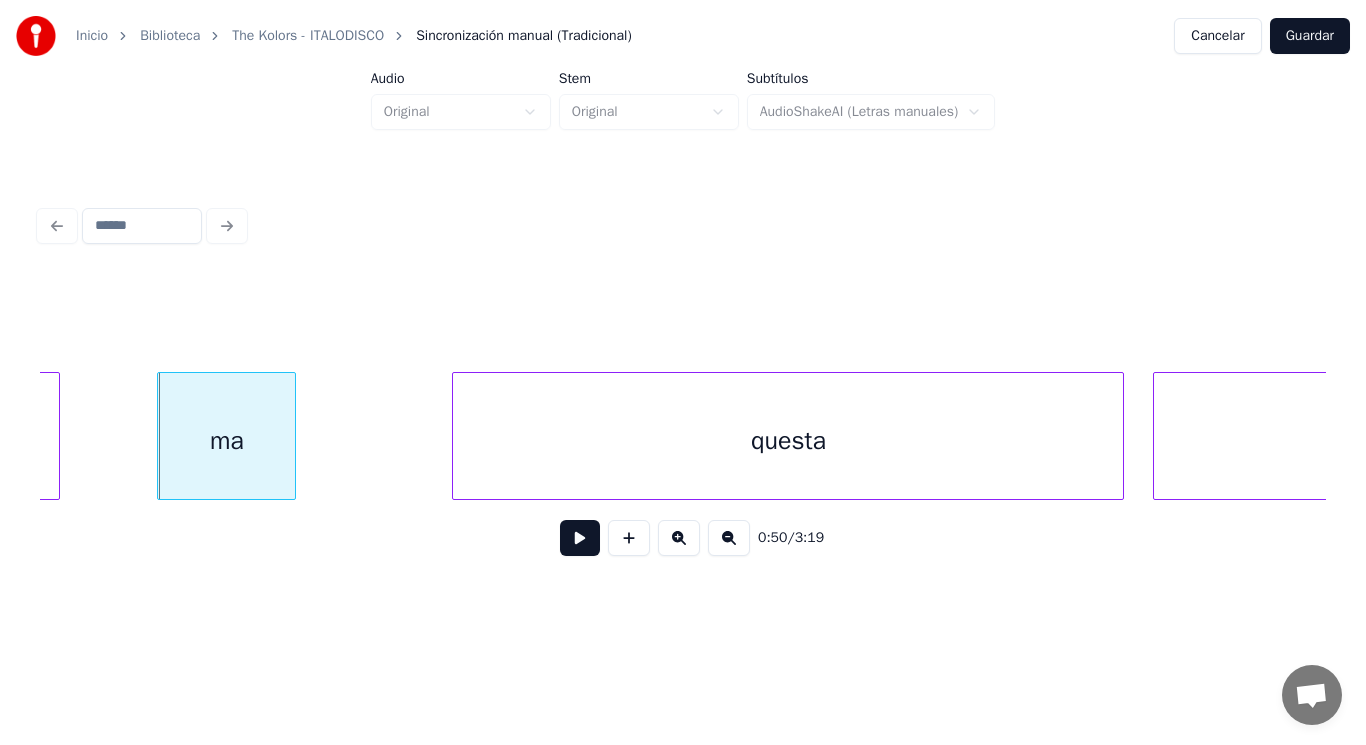 click at bounding box center [292, 436] 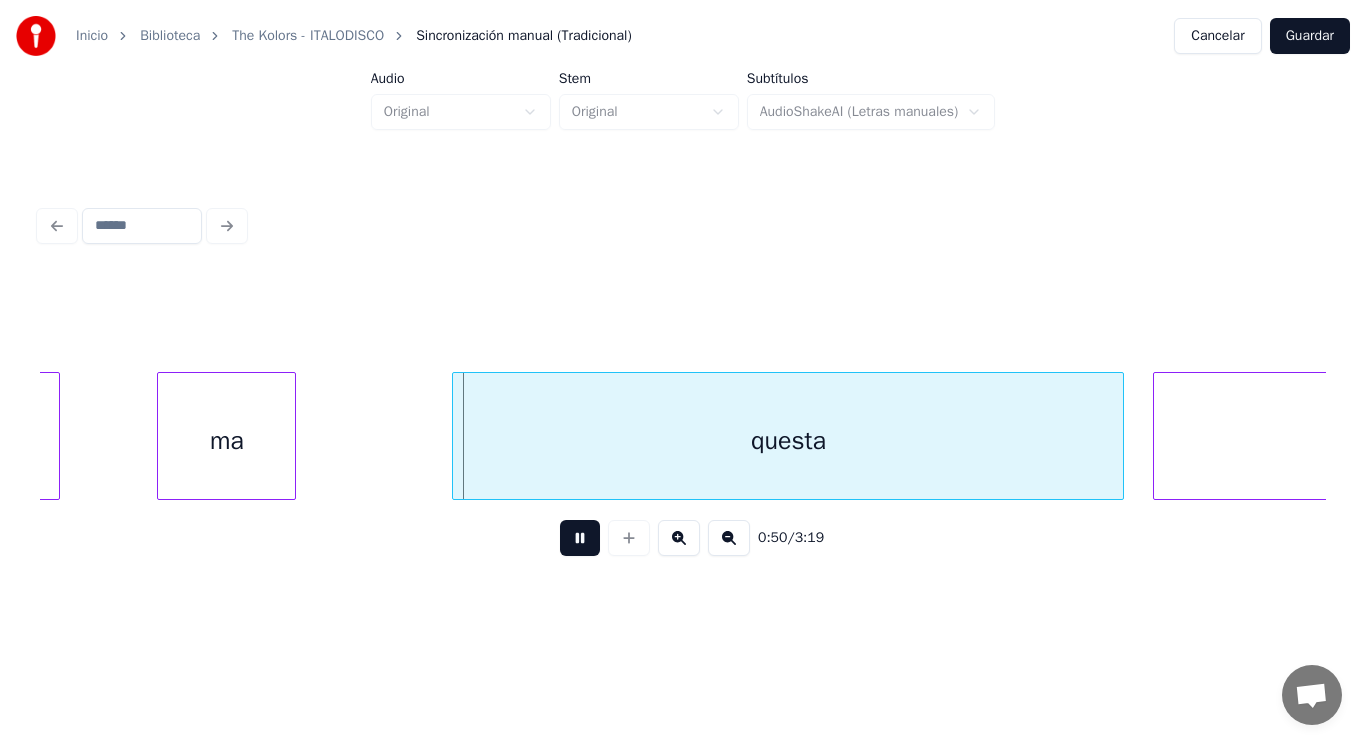 click at bounding box center [580, 538] 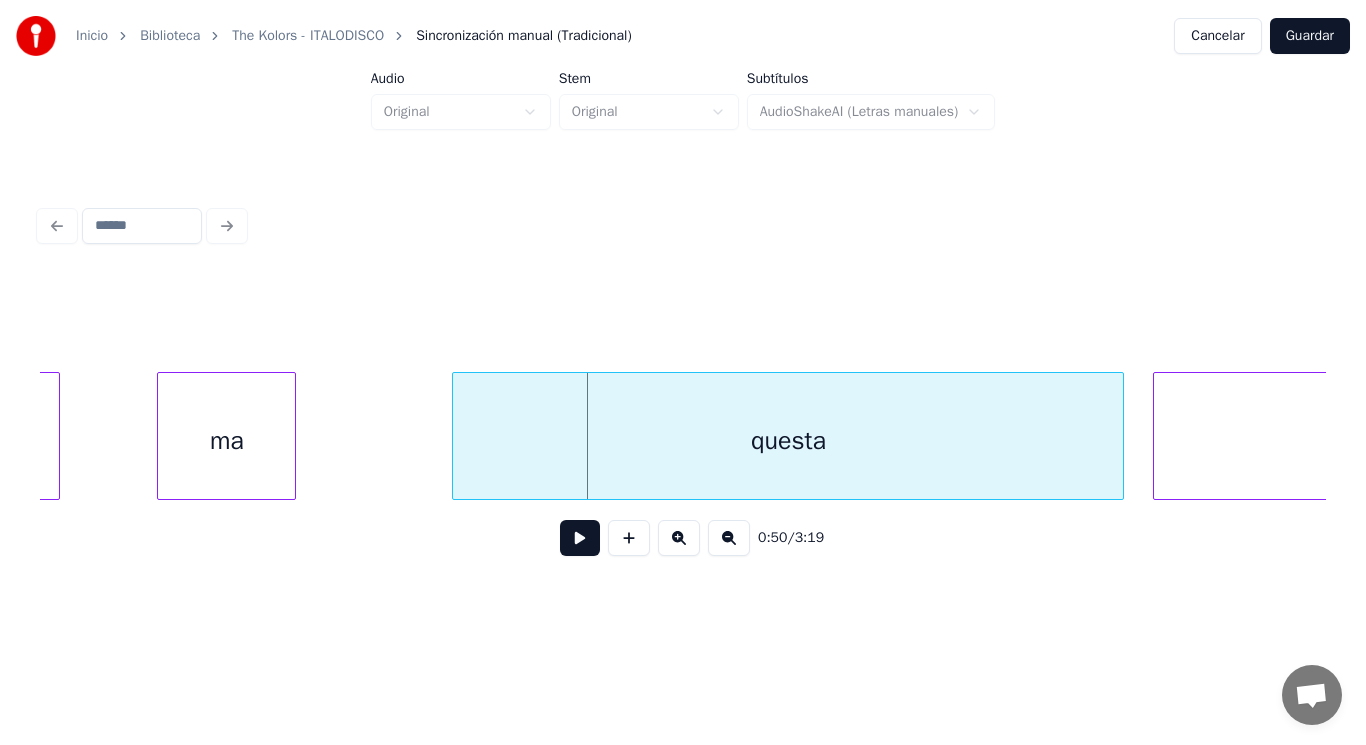 click on "insisto," at bounding box center [-512, 441] 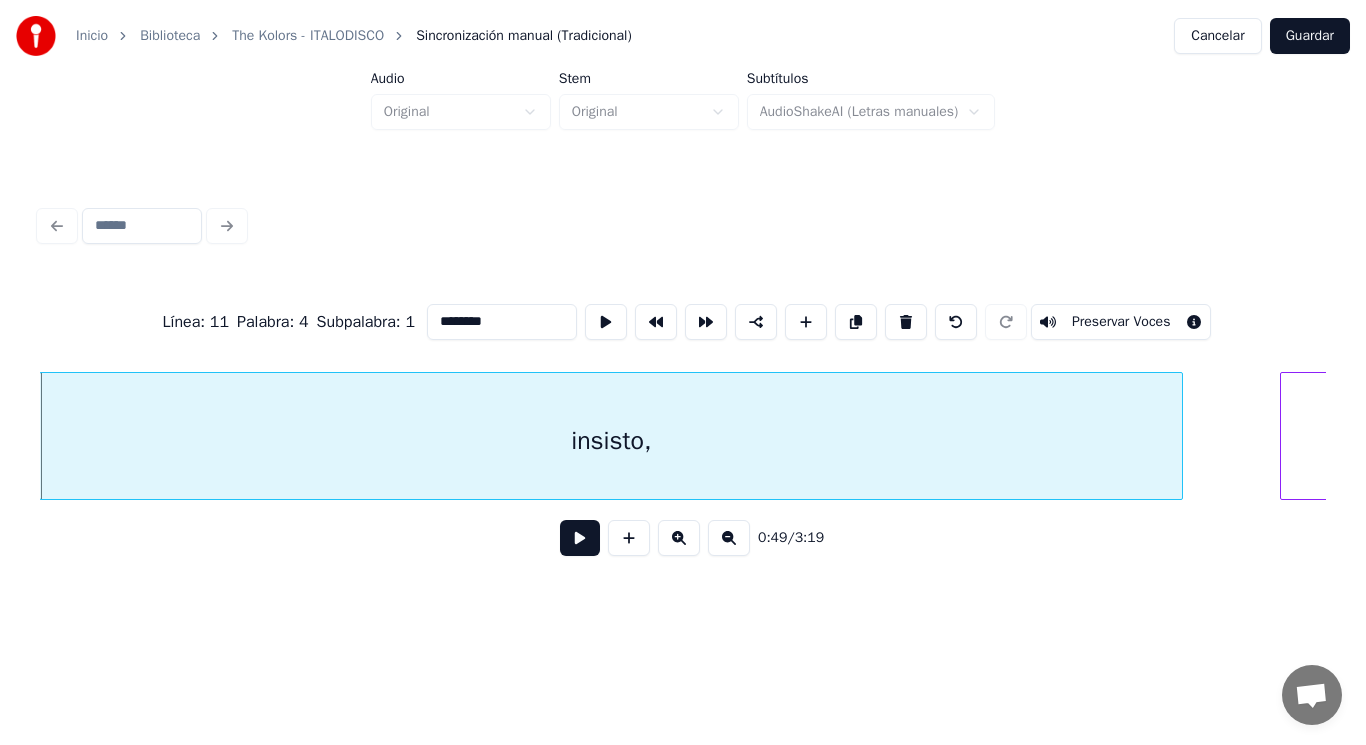 click at bounding box center (580, 538) 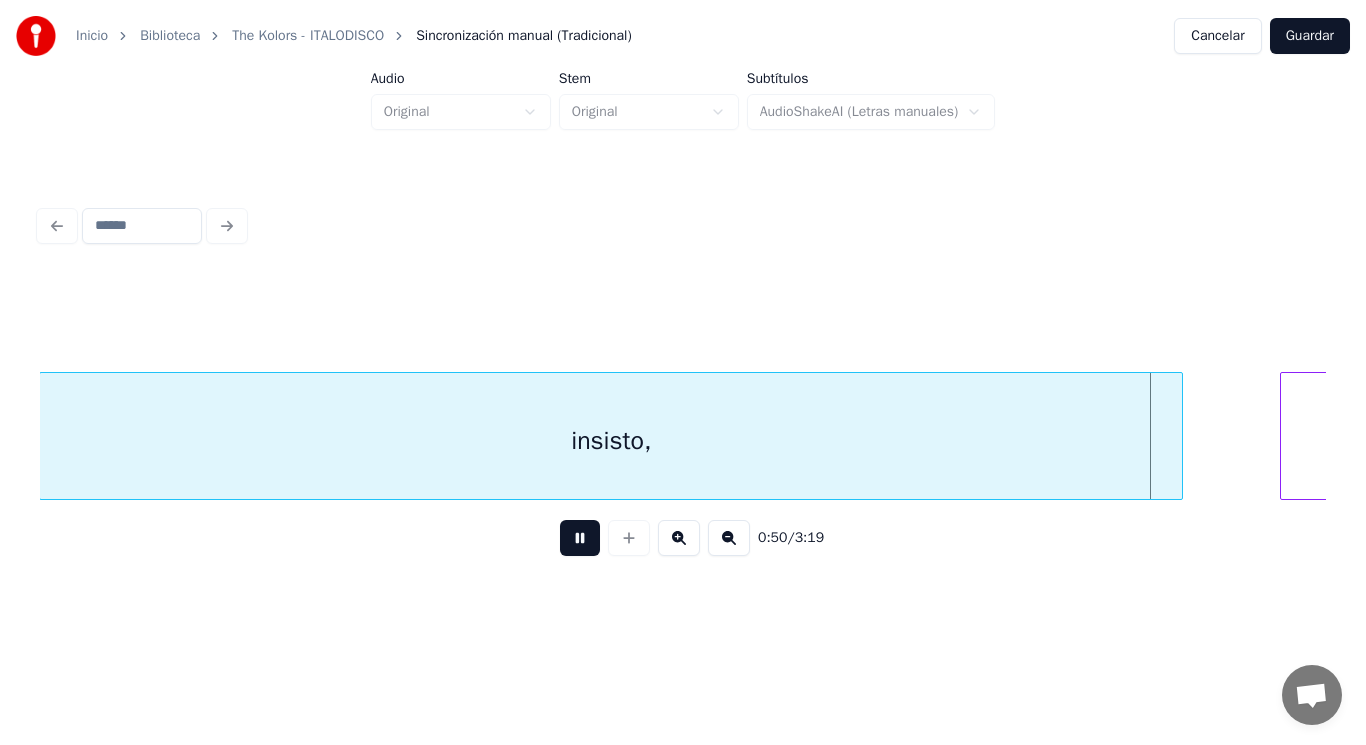 scroll, scrollTop: 0, scrollLeft: 70265, axis: horizontal 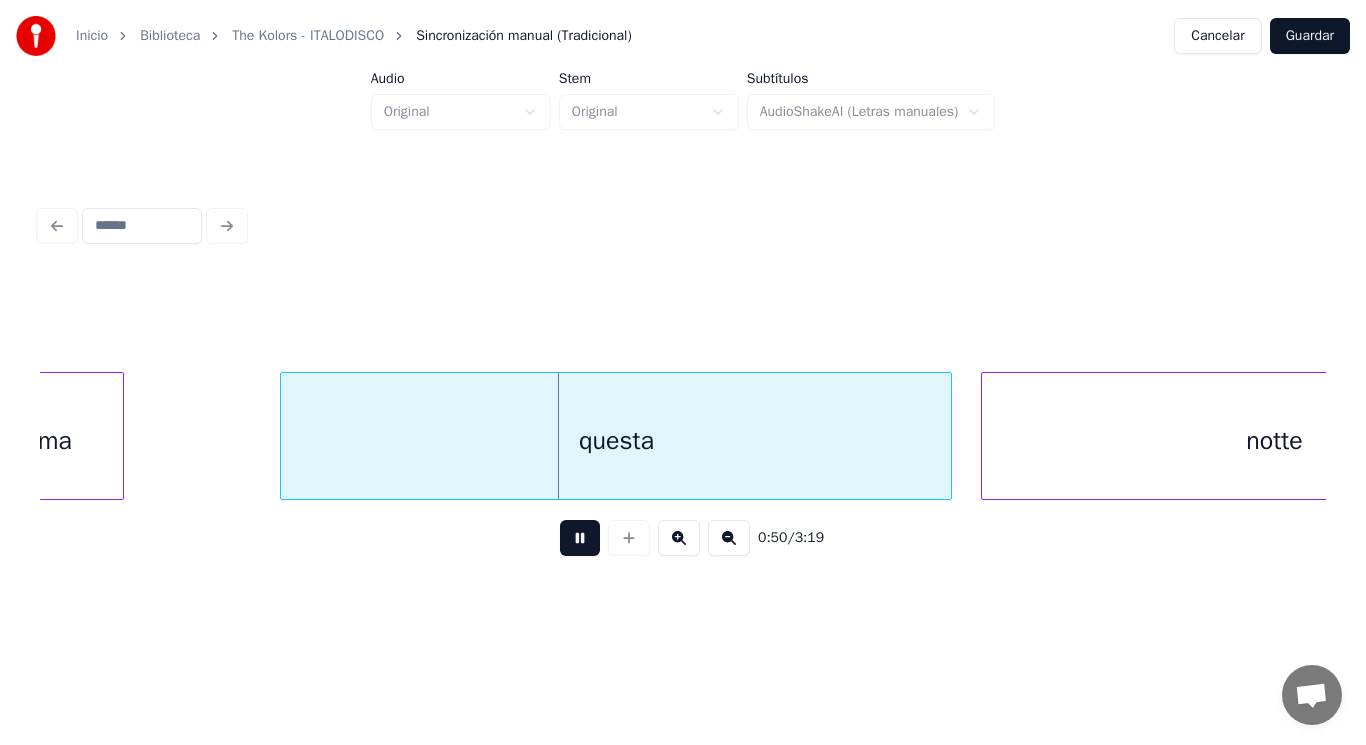 click at bounding box center (580, 538) 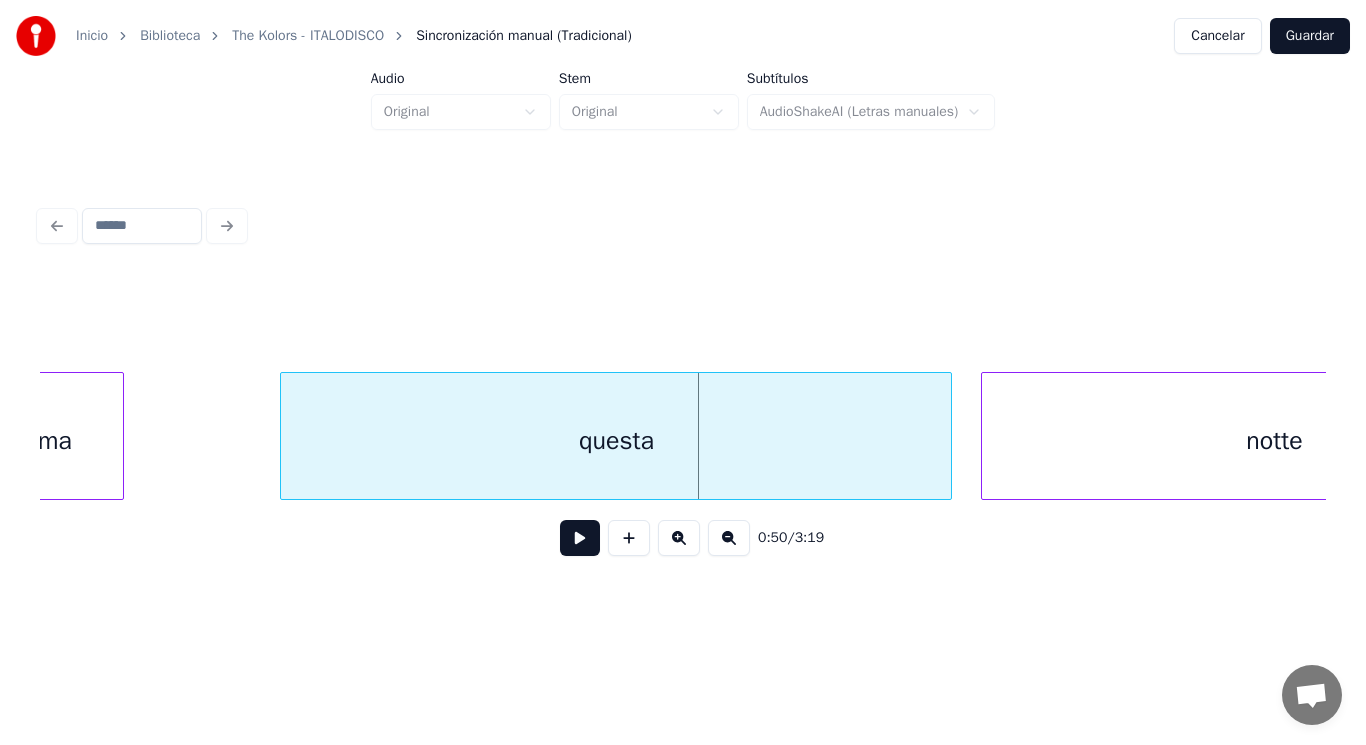click on "ma" at bounding box center [54, 441] 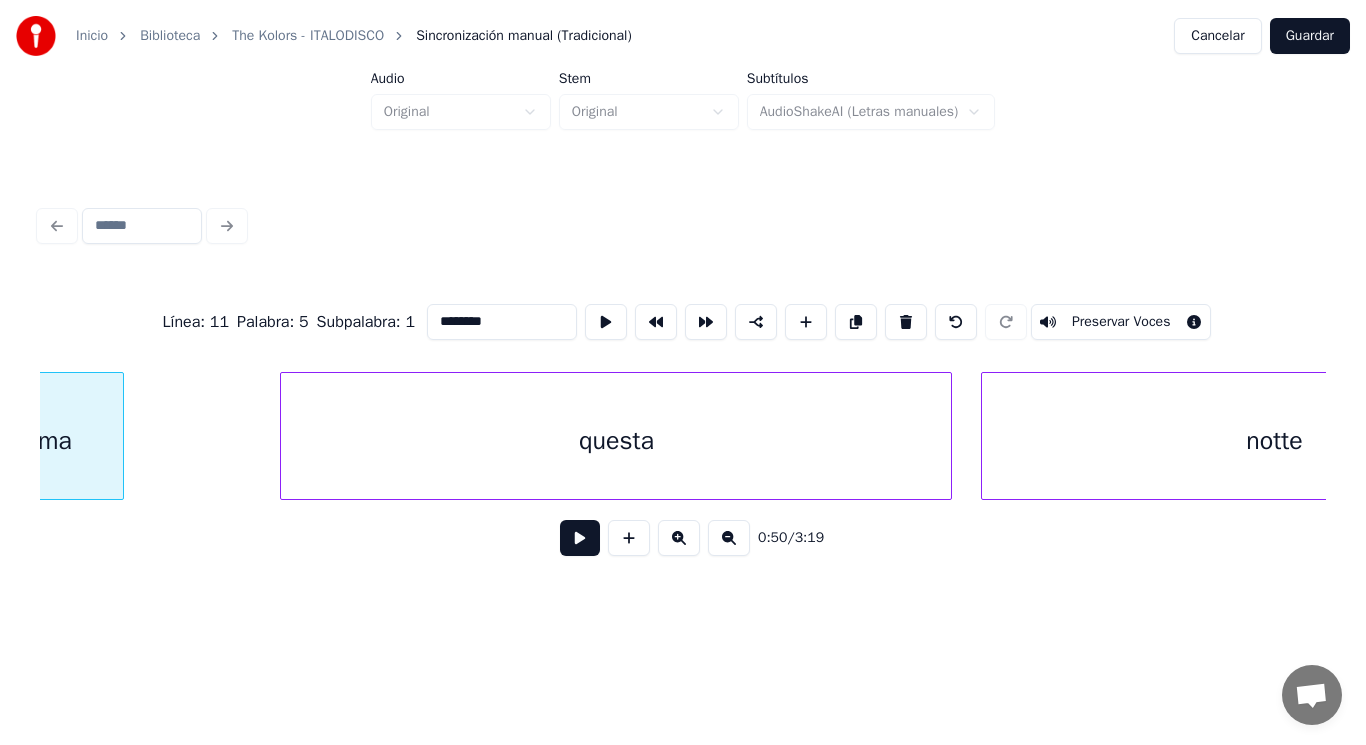 type on "**" 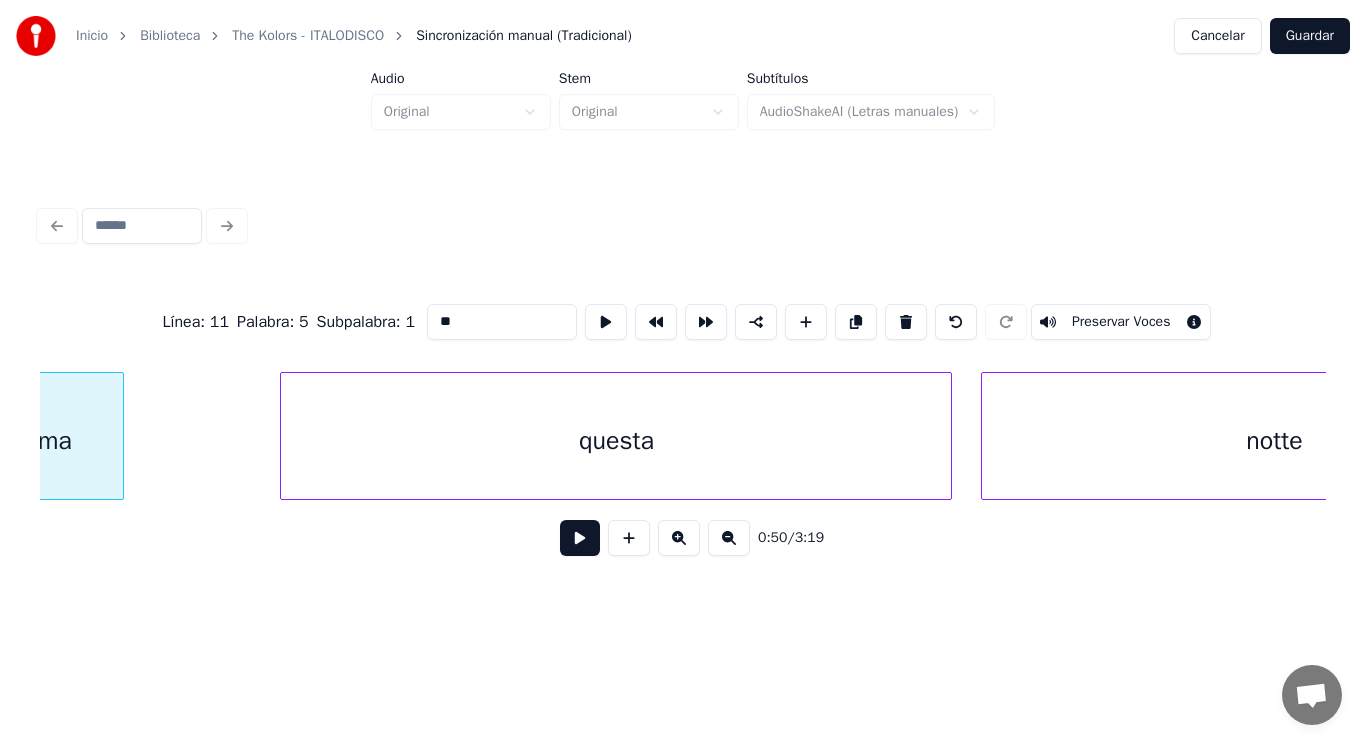 scroll, scrollTop: 0, scrollLeft: 70211, axis: horizontal 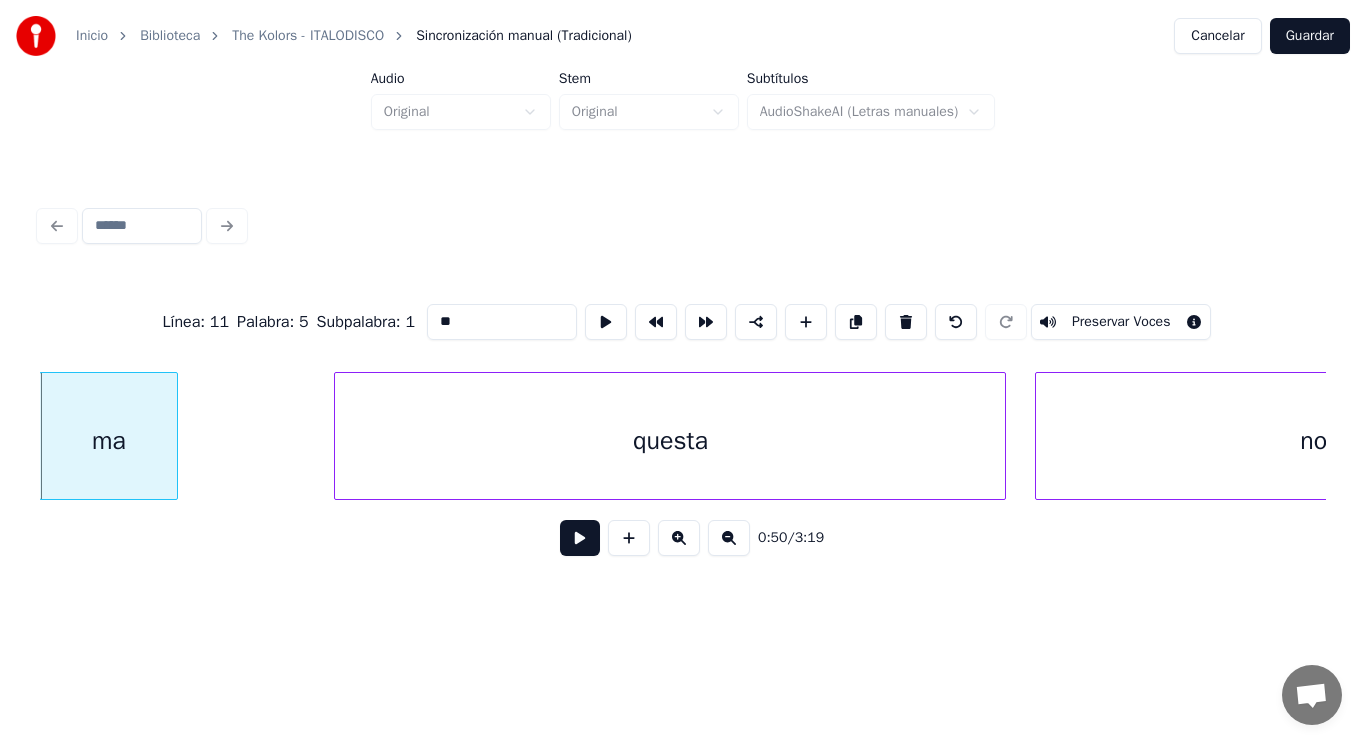 click at bounding box center [580, 538] 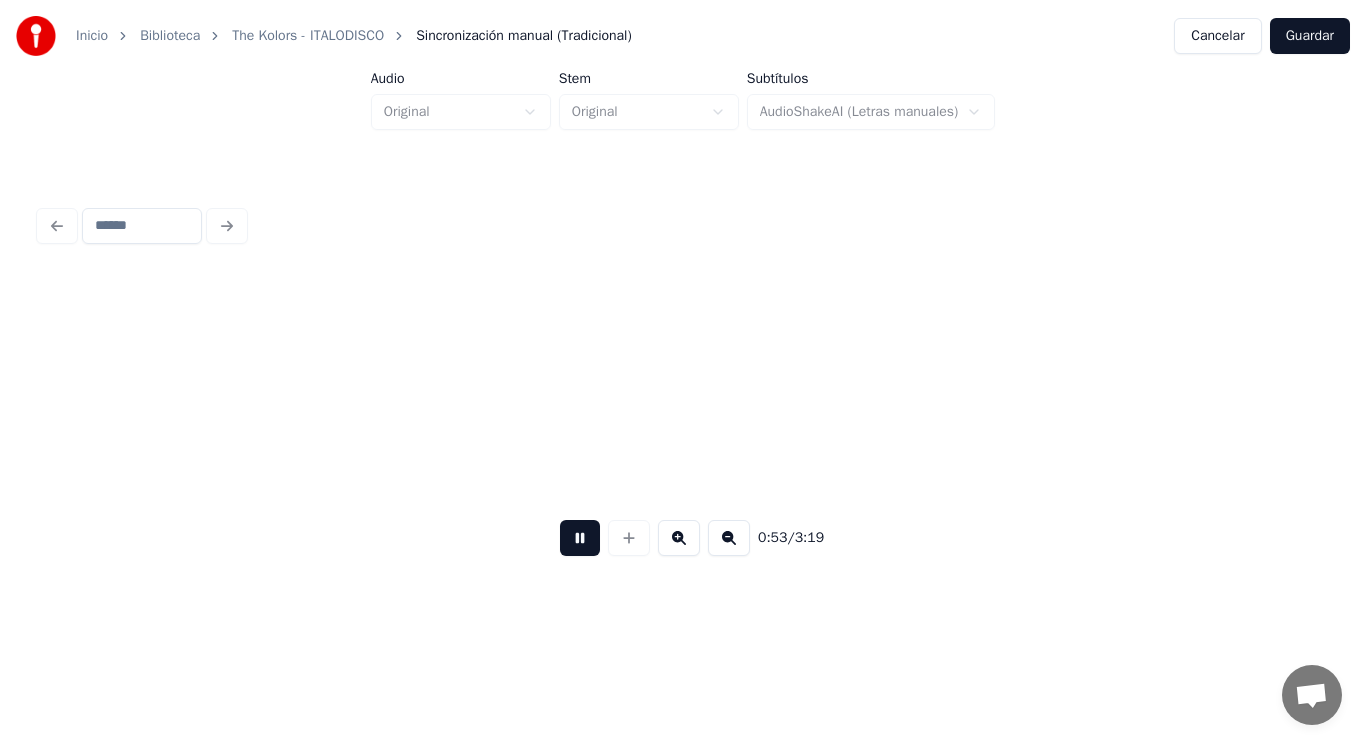 scroll, scrollTop: 0, scrollLeft: 75411, axis: horizontal 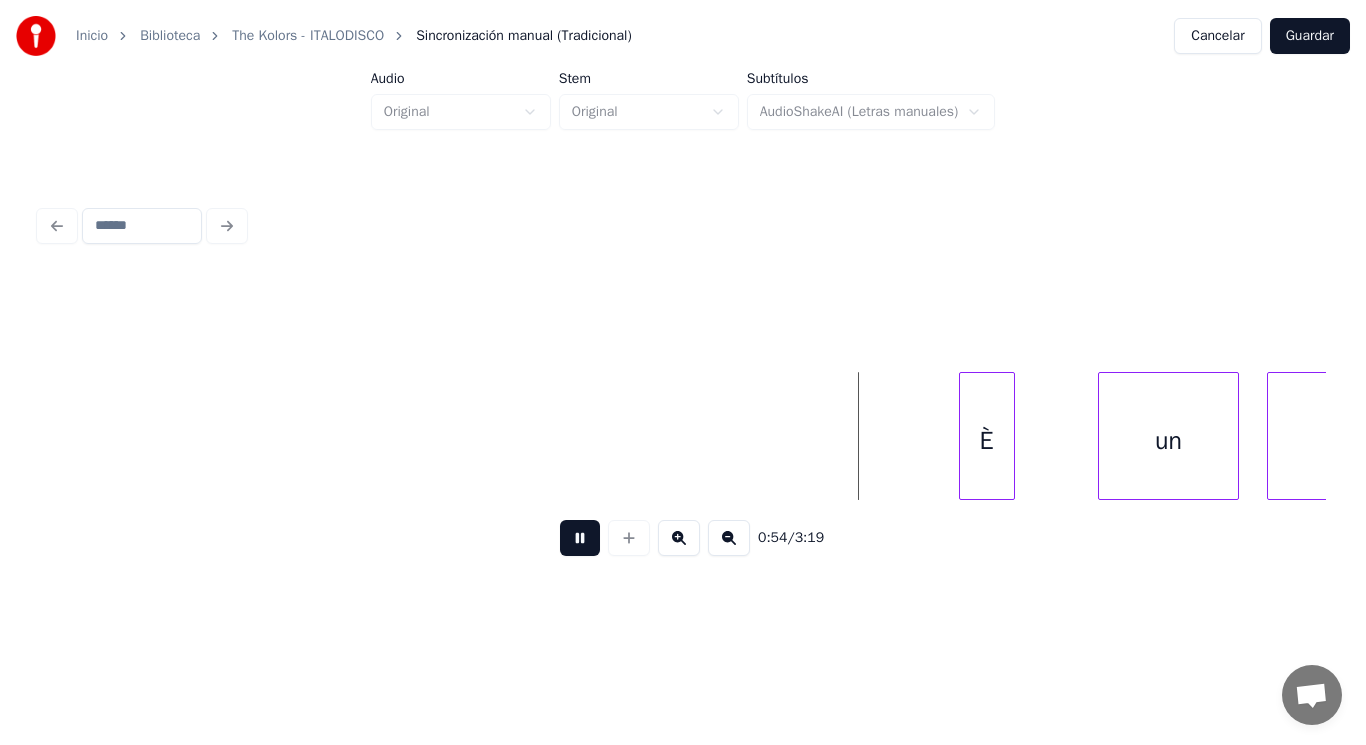 click at bounding box center (580, 538) 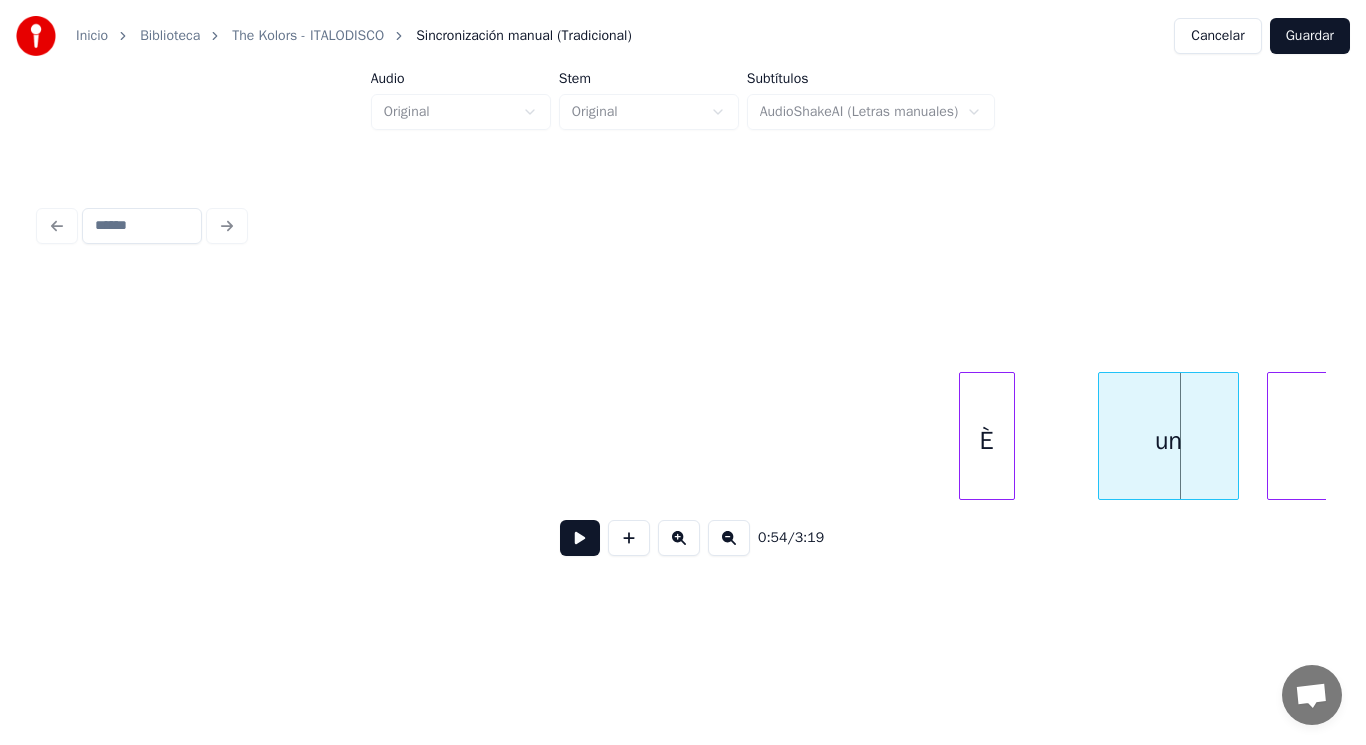 click on "È un chiodo" at bounding box center (63974, 436) 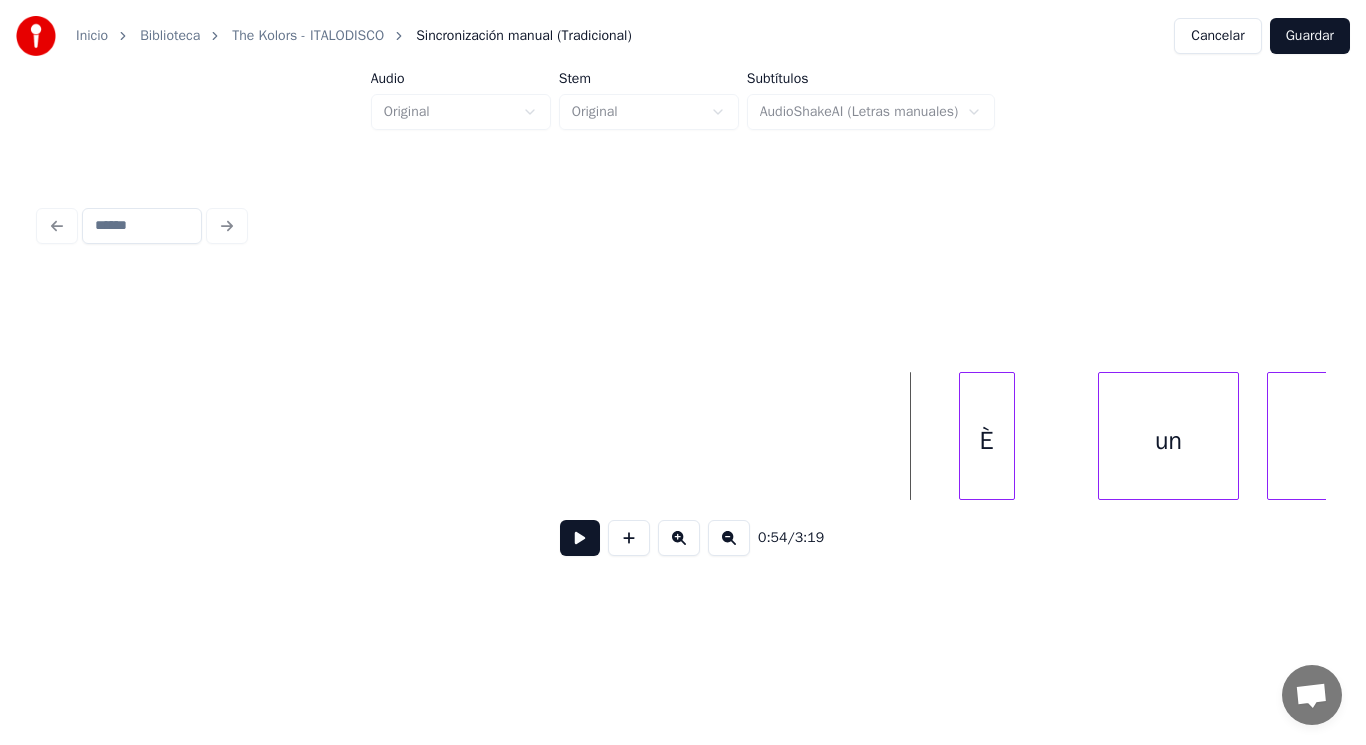 click at bounding box center (580, 538) 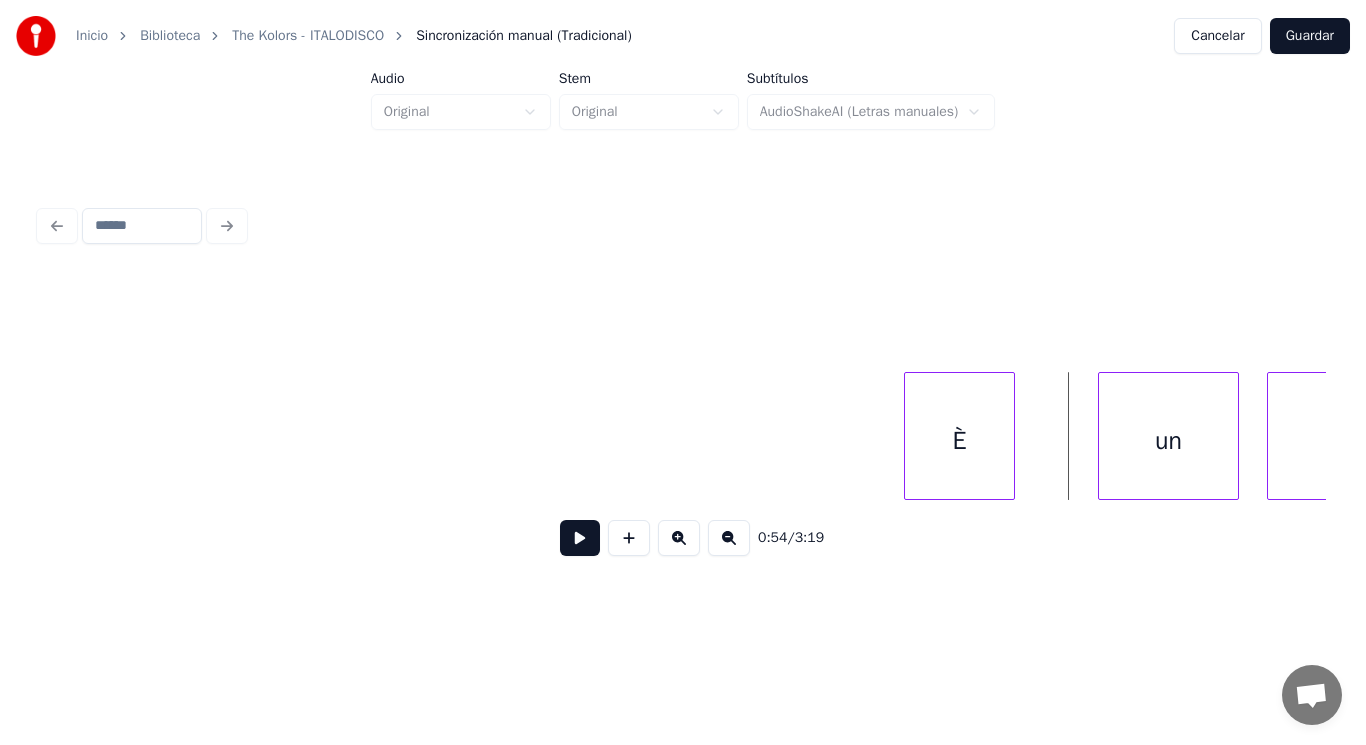 click at bounding box center [908, 436] 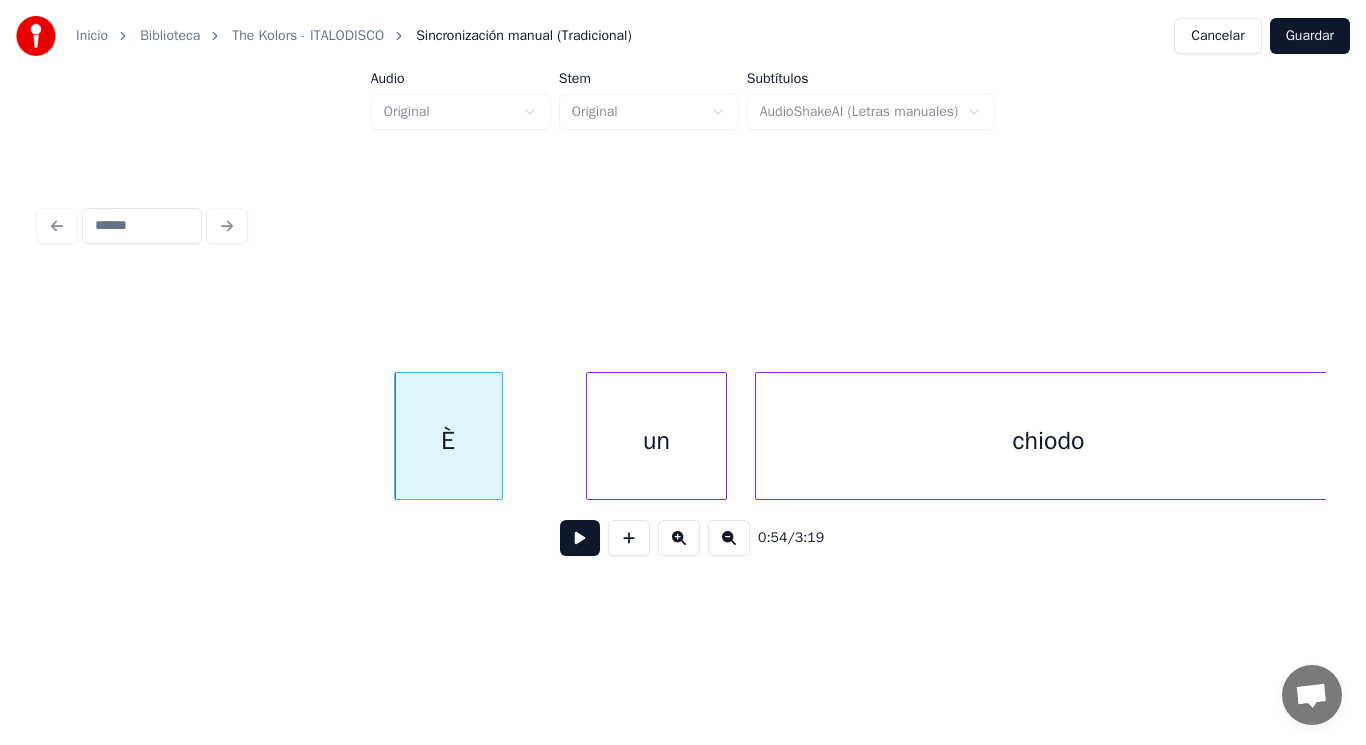 scroll, scrollTop: 0, scrollLeft: 75931, axis: horizontal 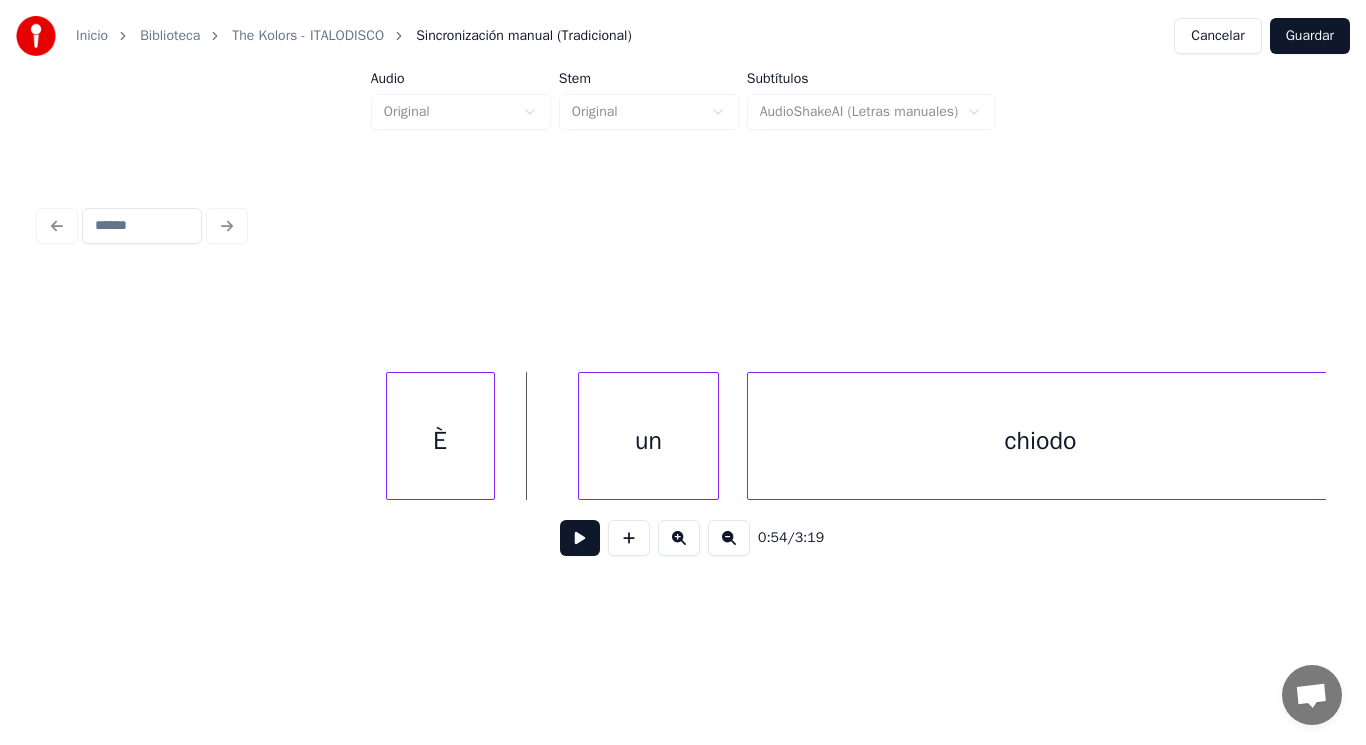 click at bounding box center (580, 538) 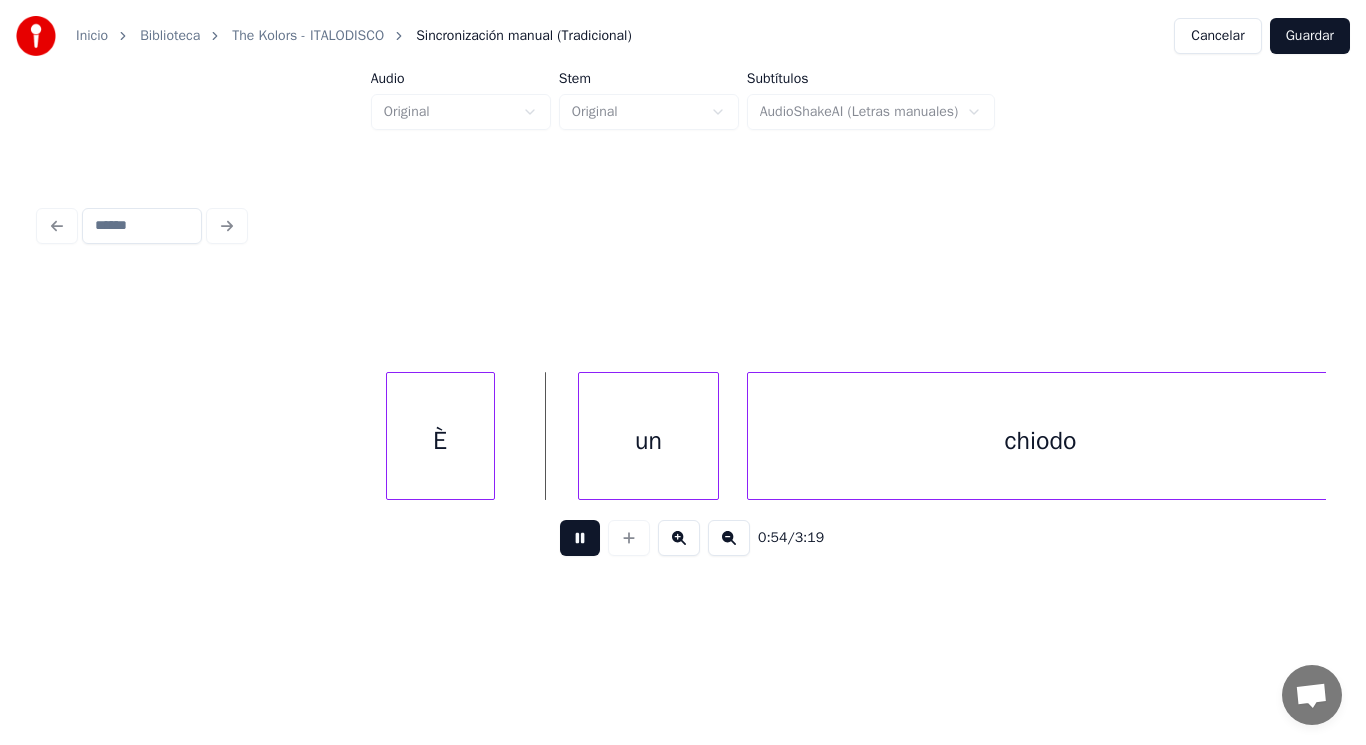 click at bounding box center [580, 538] 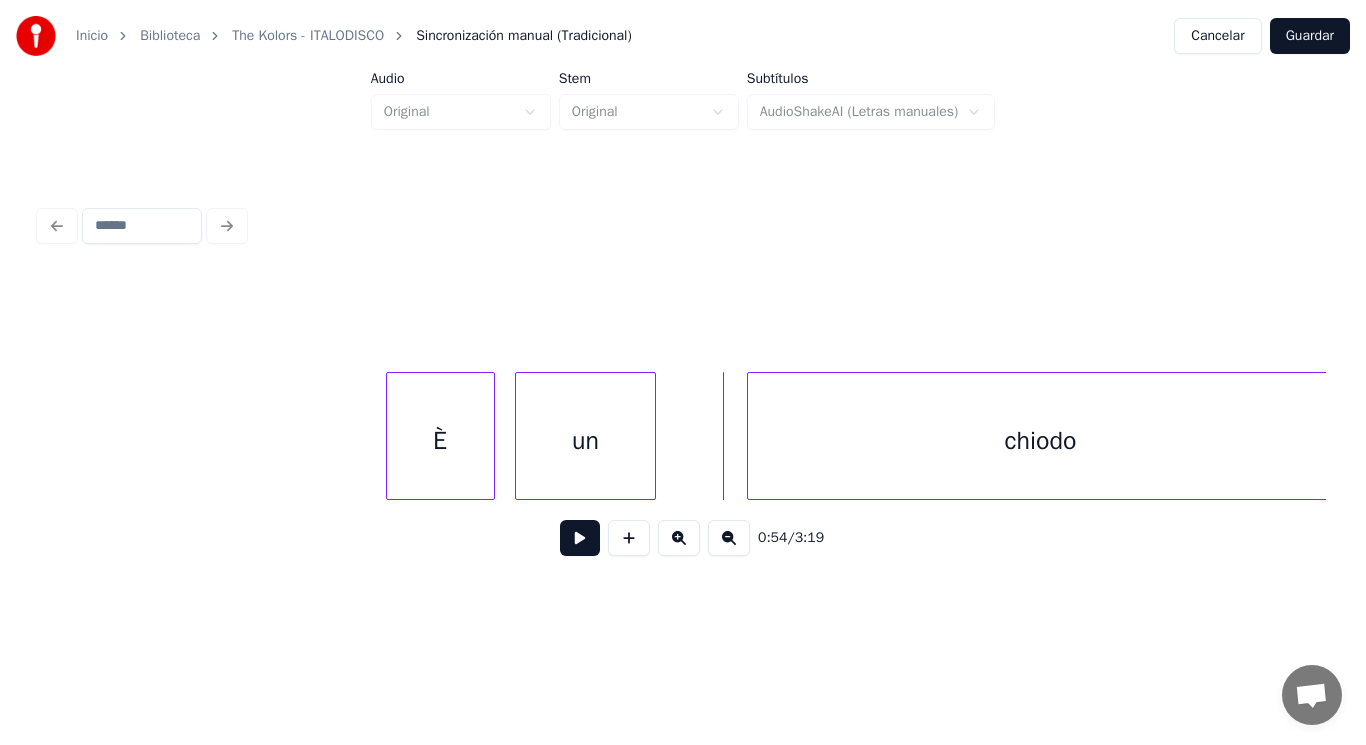click on "un" at bounding box center (585, 441) 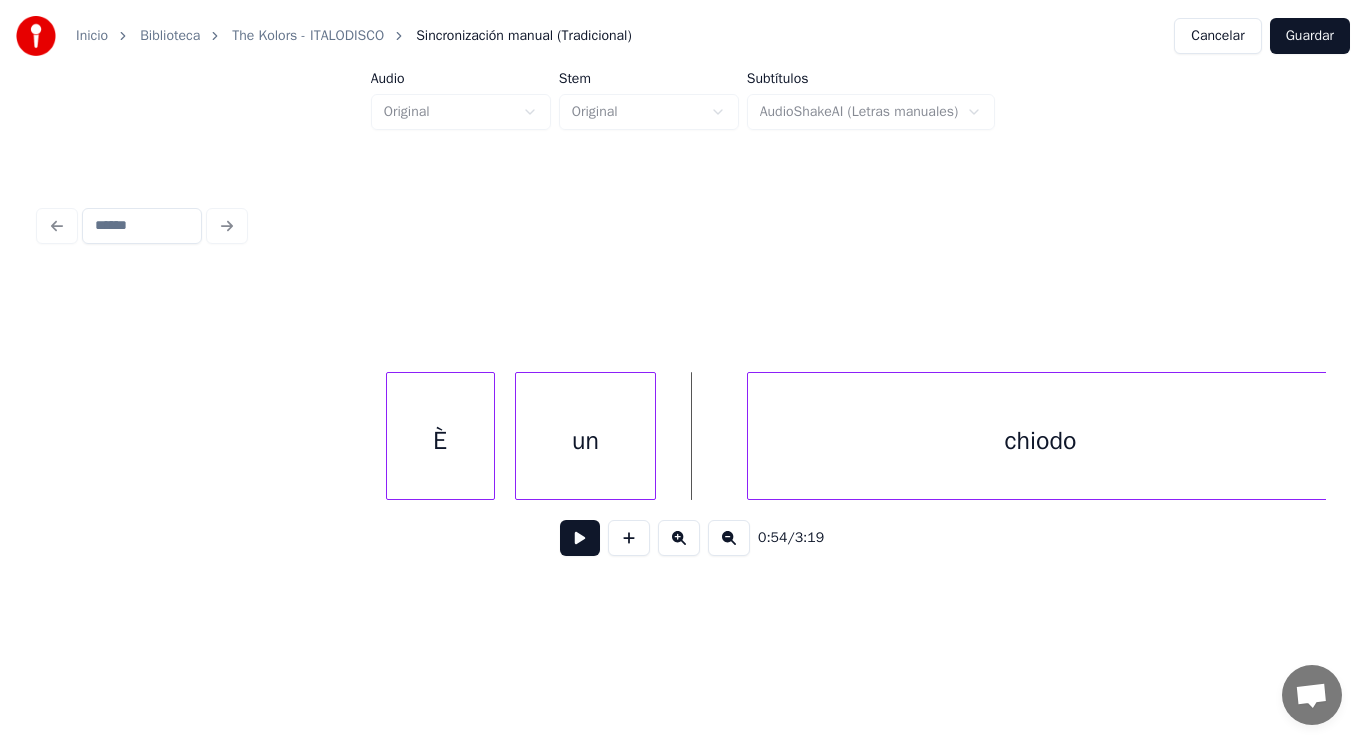 click at bounding box center [580, 538] 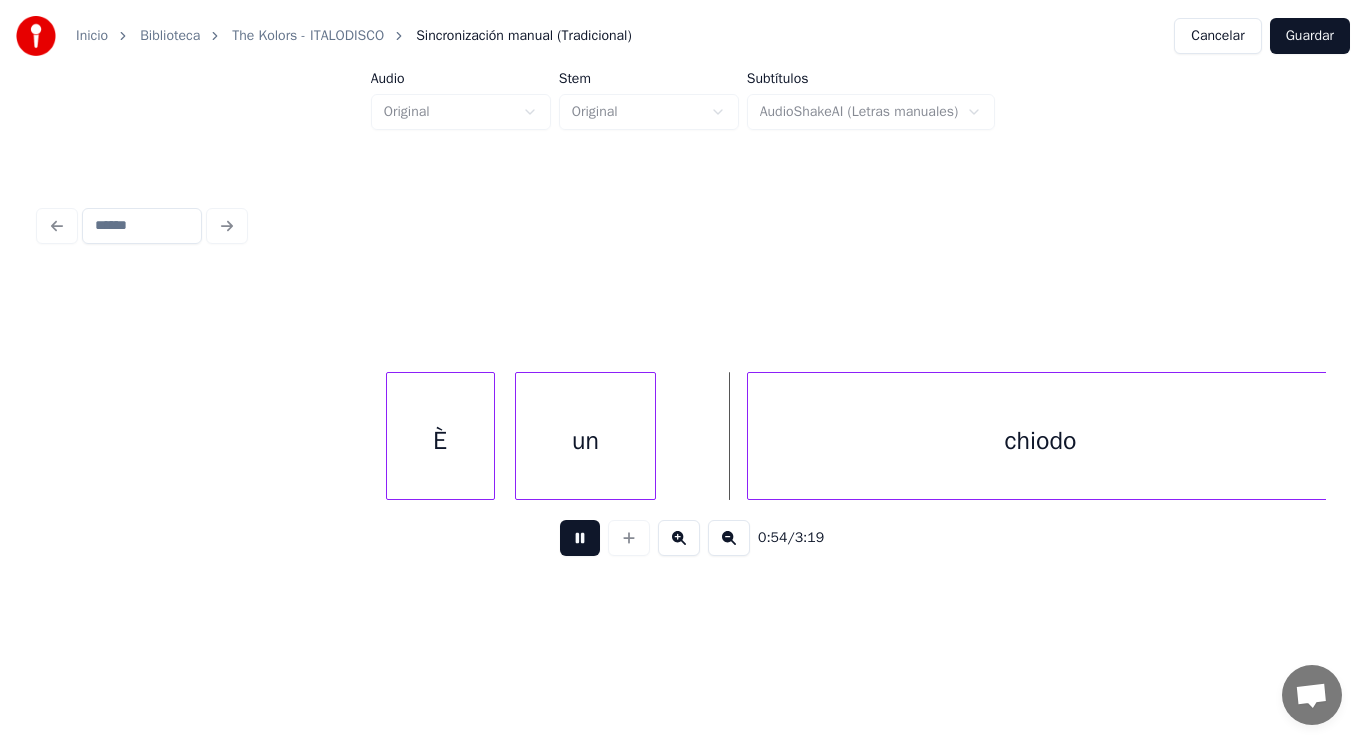 drag, startPoint x: 558, startPoint y: 549, endPoint x: 769, endPoint y: 478, distance: 222.62524 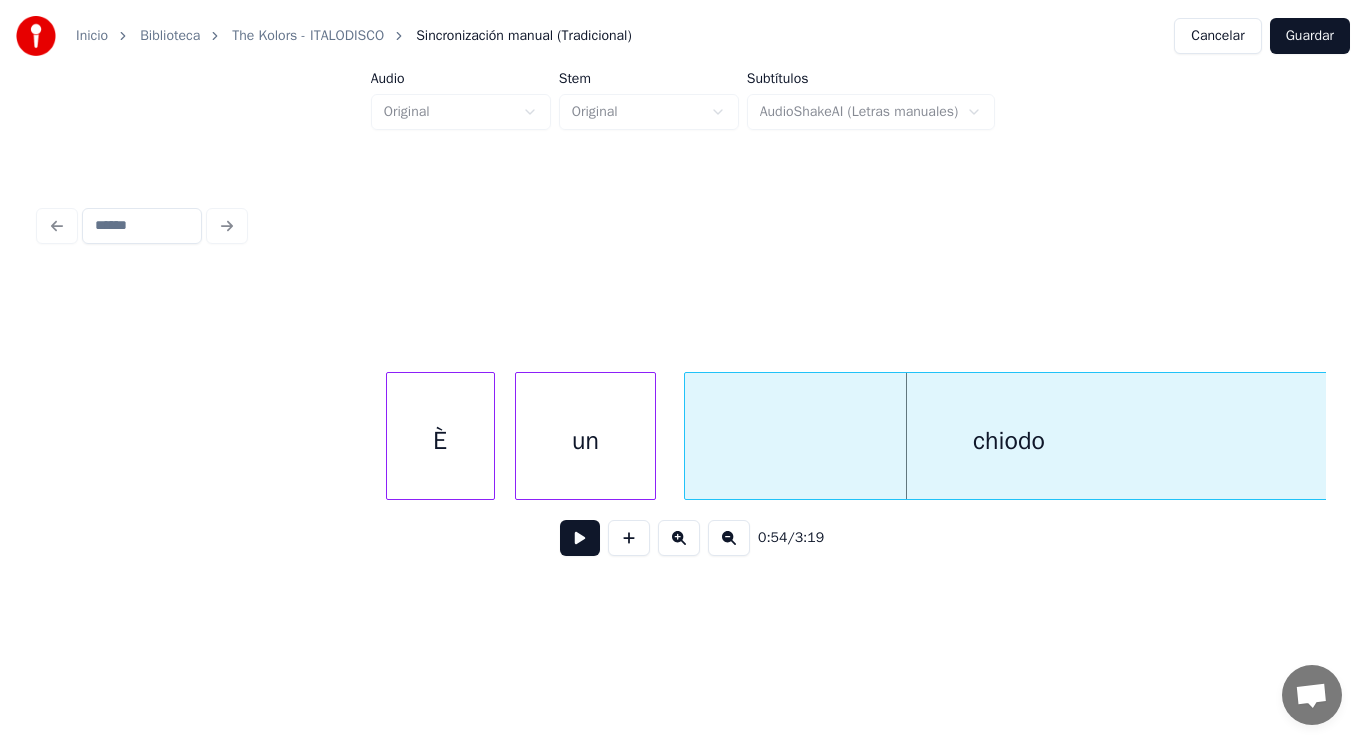 click at bounding box center (688, 436) 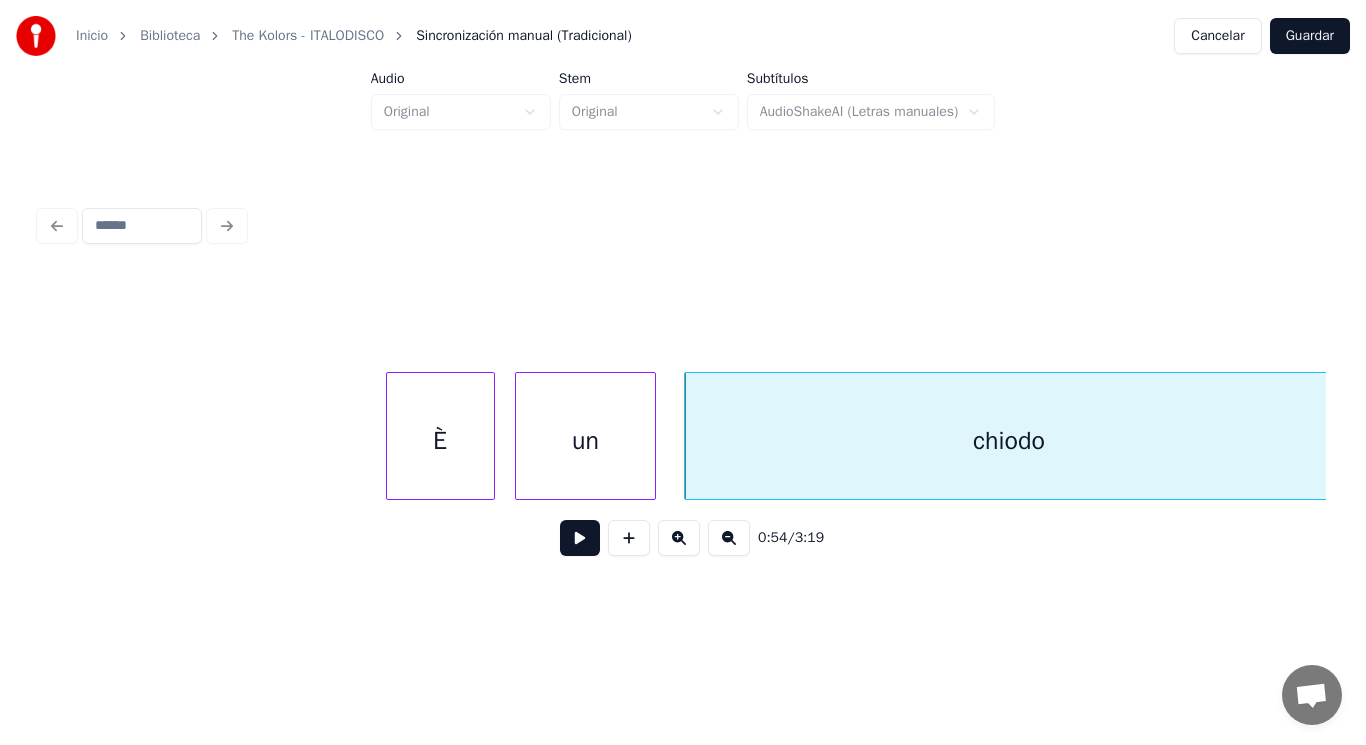 click at bounding box center [580, 538] 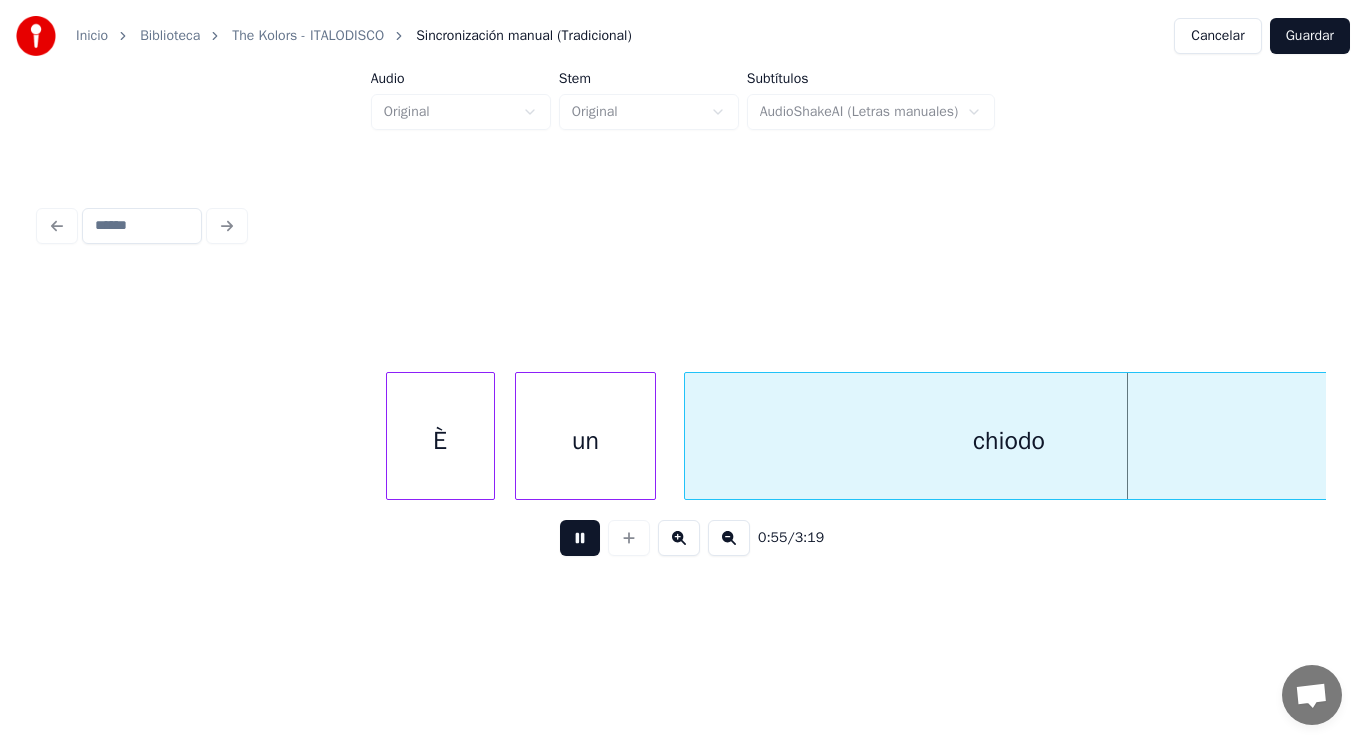 scroll, scrollTop: 0, scrollLeft: 77223, axis: horizontal 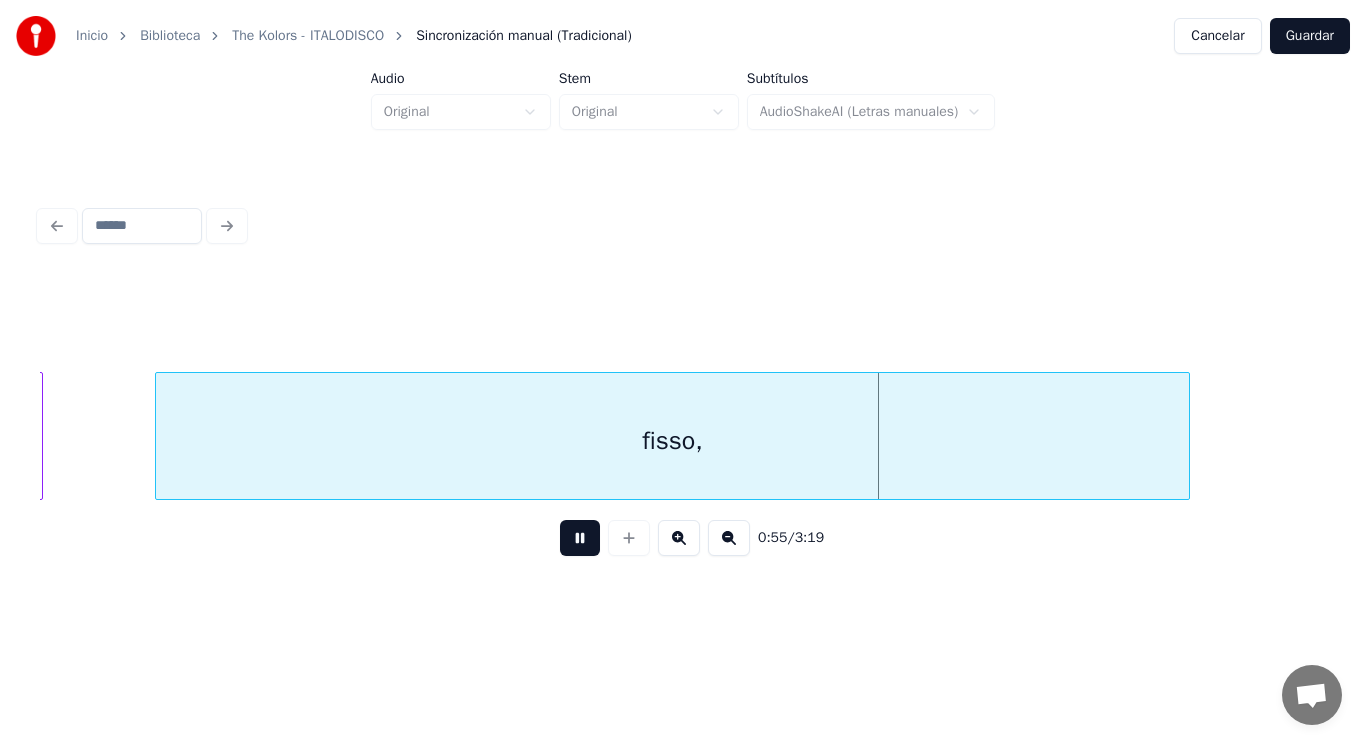 drag, startPoint x: 571, startPoint y: 539, endPoint x: 242, endPoint y: 416, distance: 351.24066 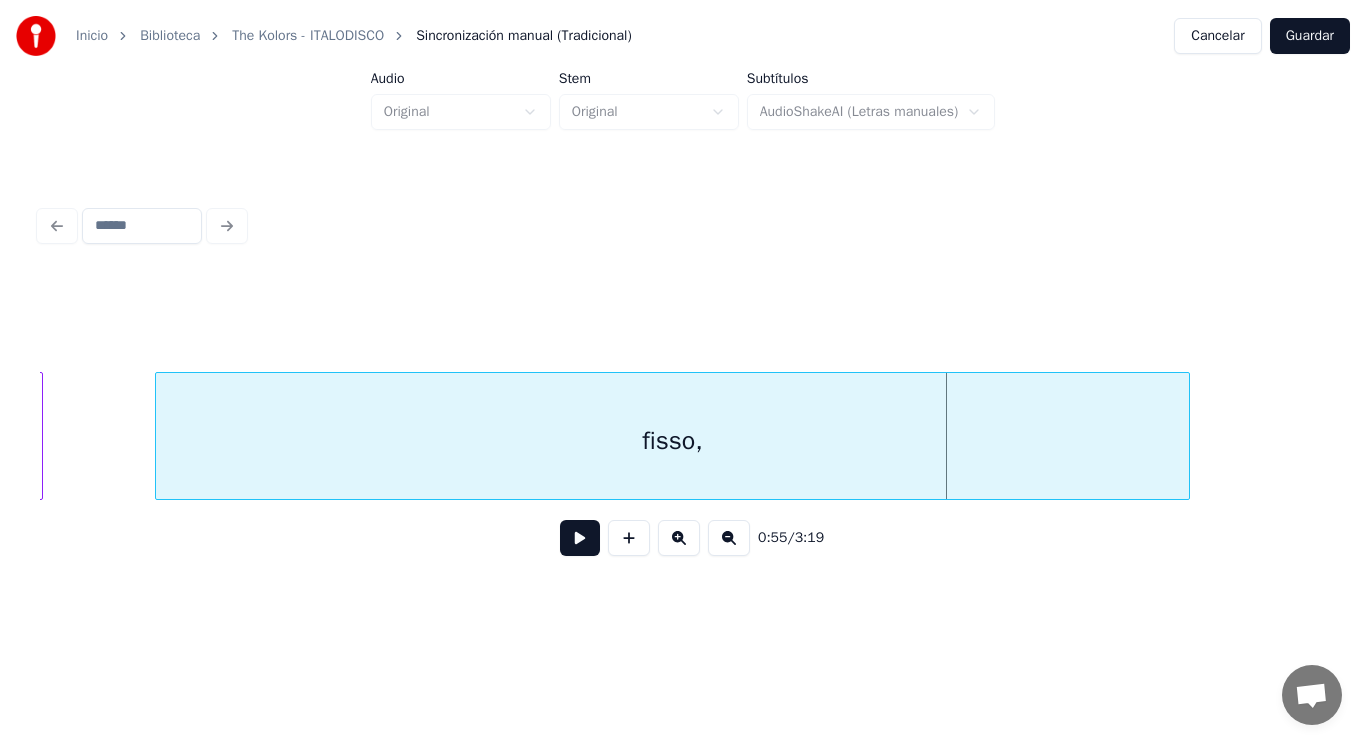 click on "fisso," at bounding box center [673, 441] 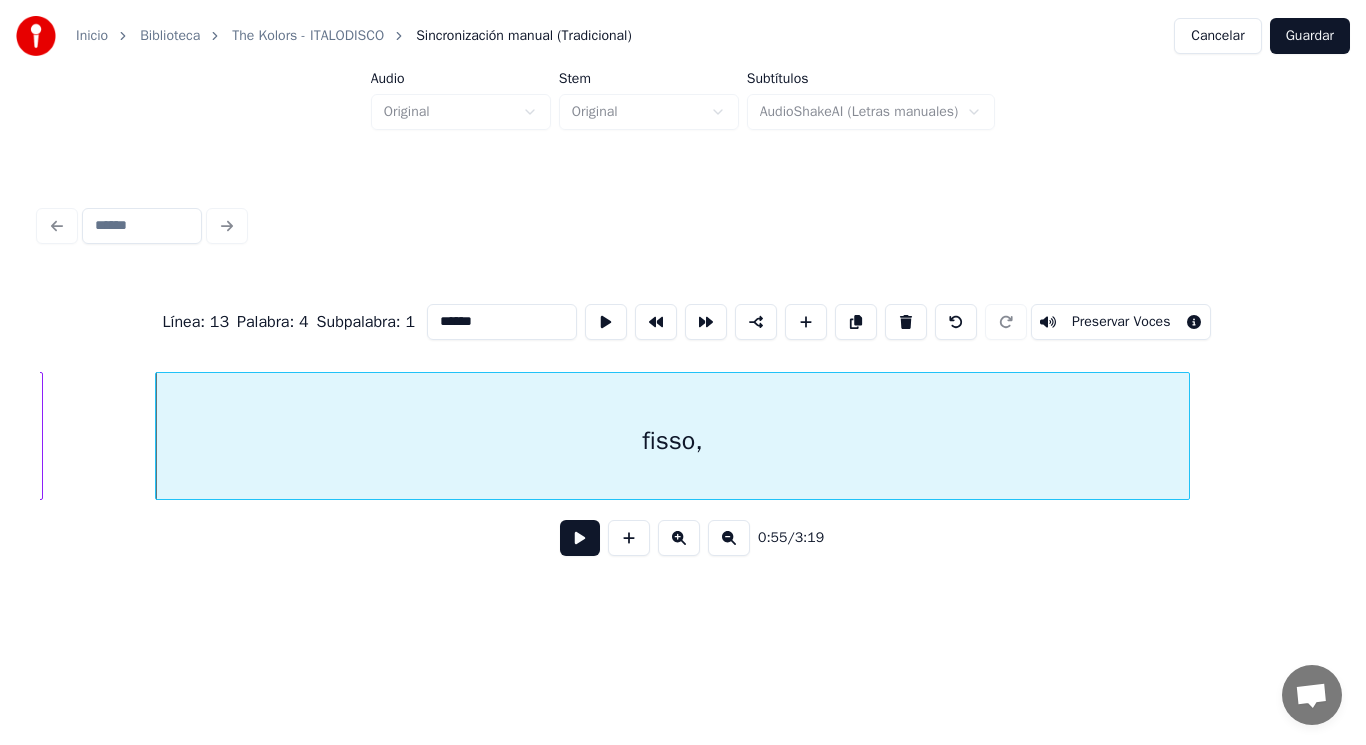 click at bounding box center (580, 538) 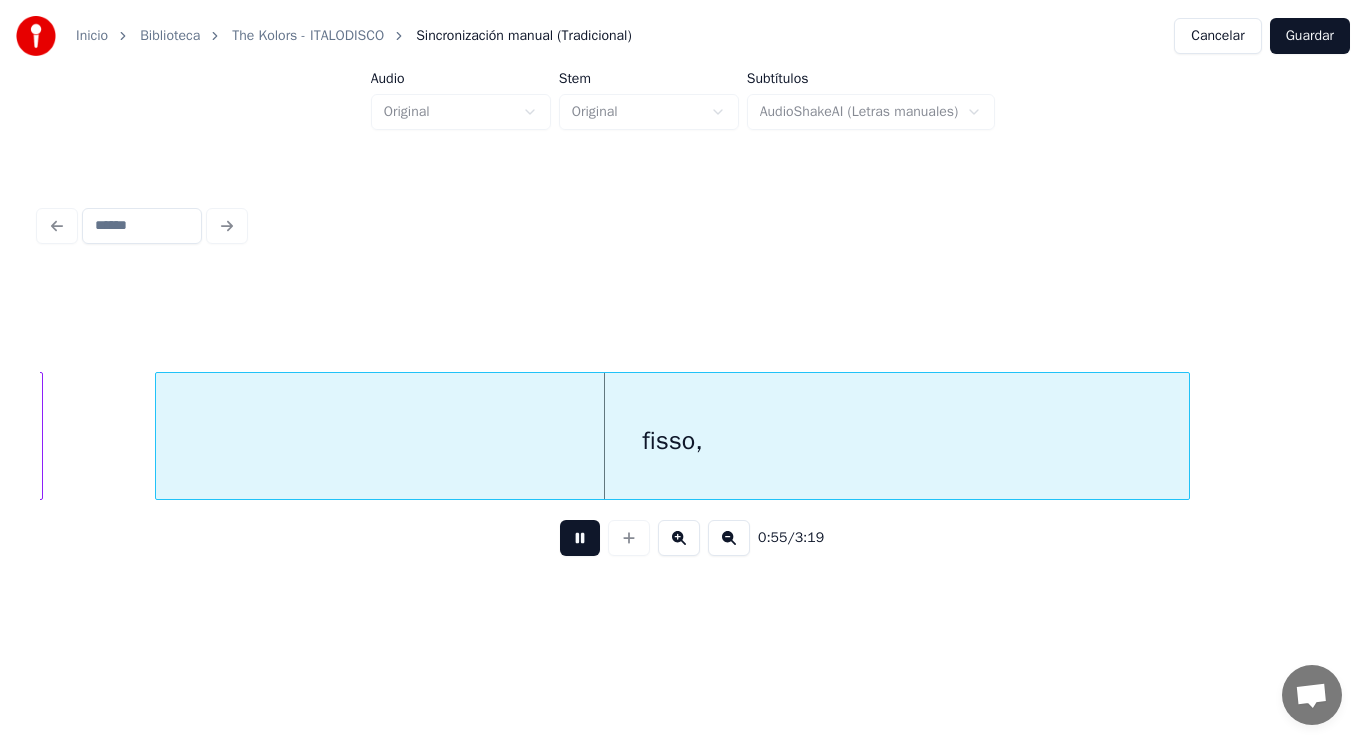 click at bounding box center (580, 538) 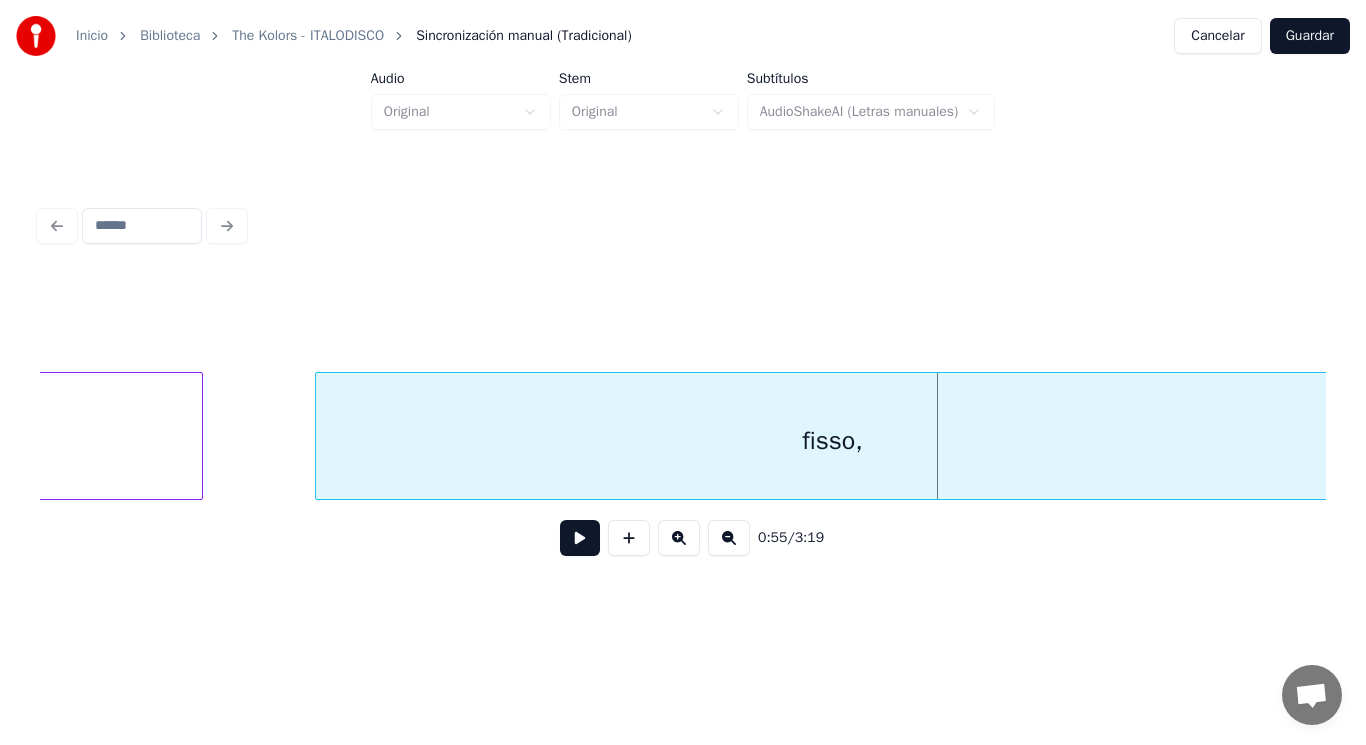 click on "chiodo" at bounding box center (-123, 441) 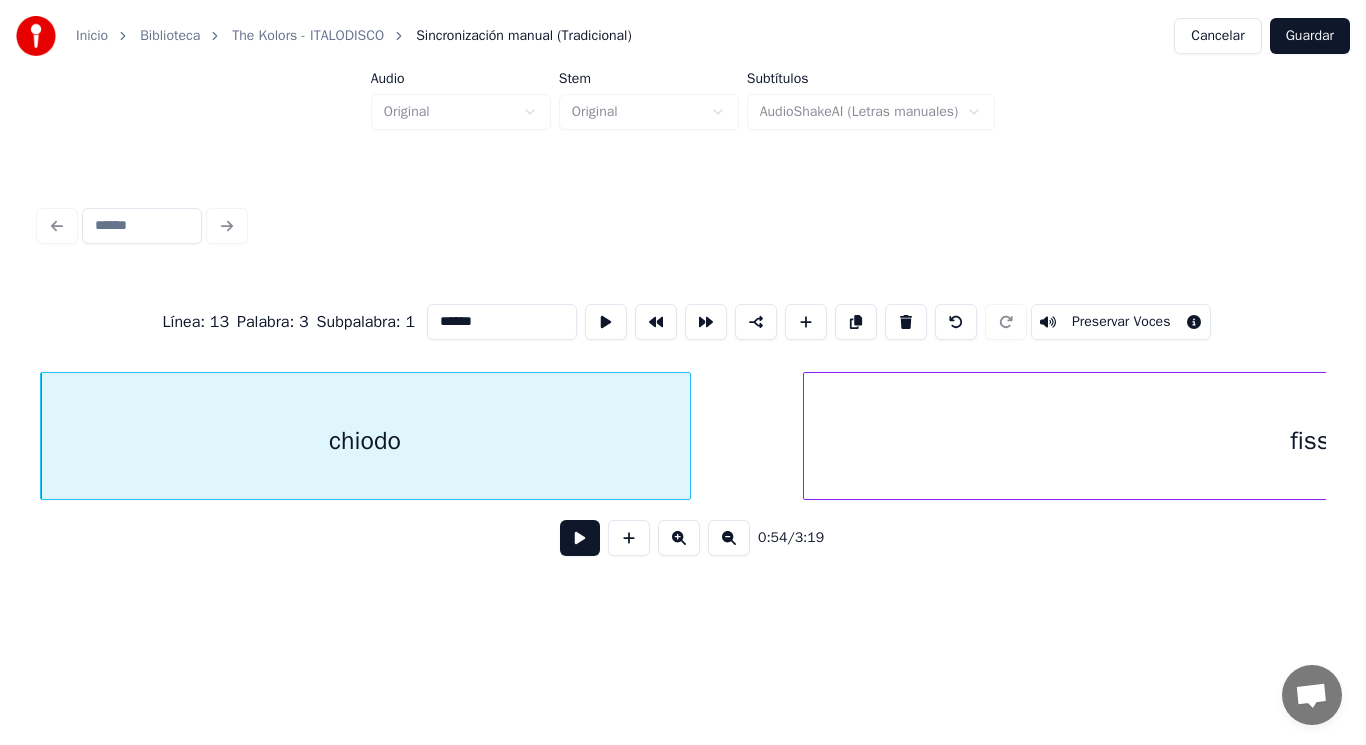 click at bounding box center (580, 538) 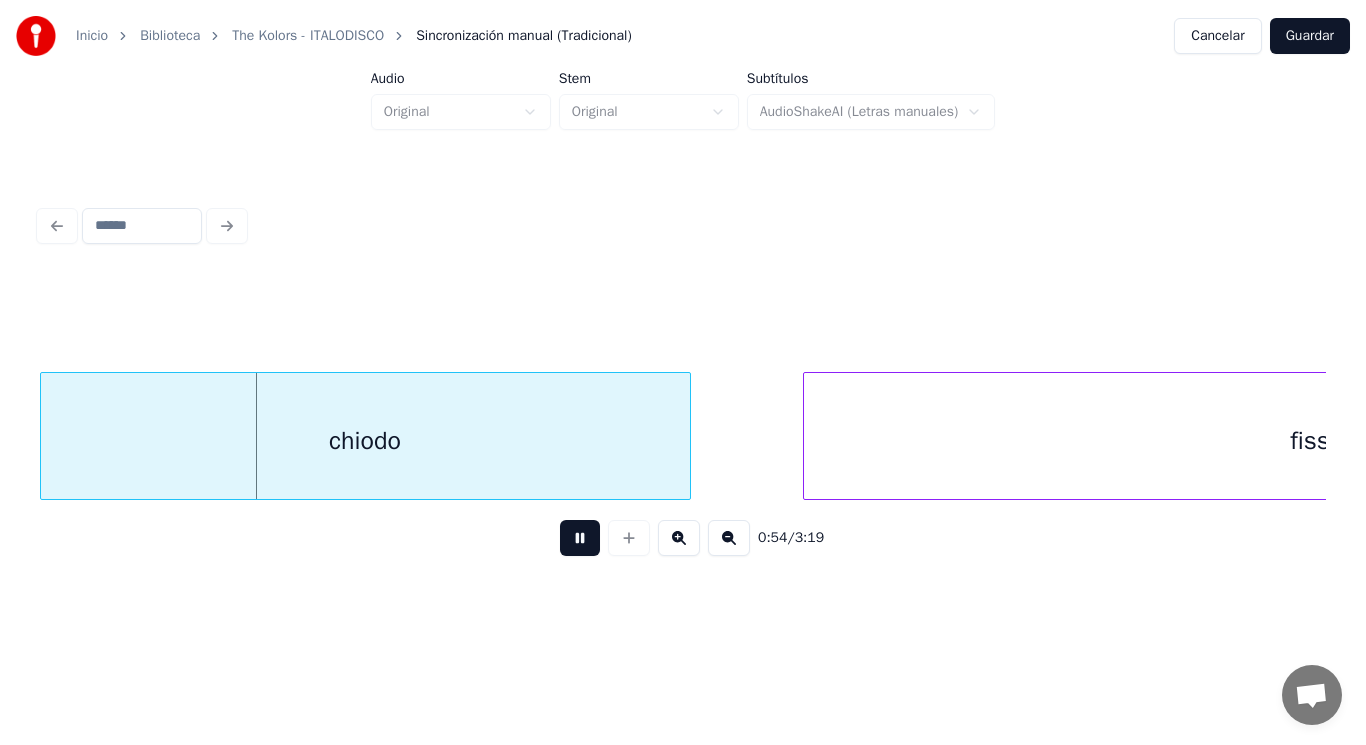 click at bounding box center (580, 538) 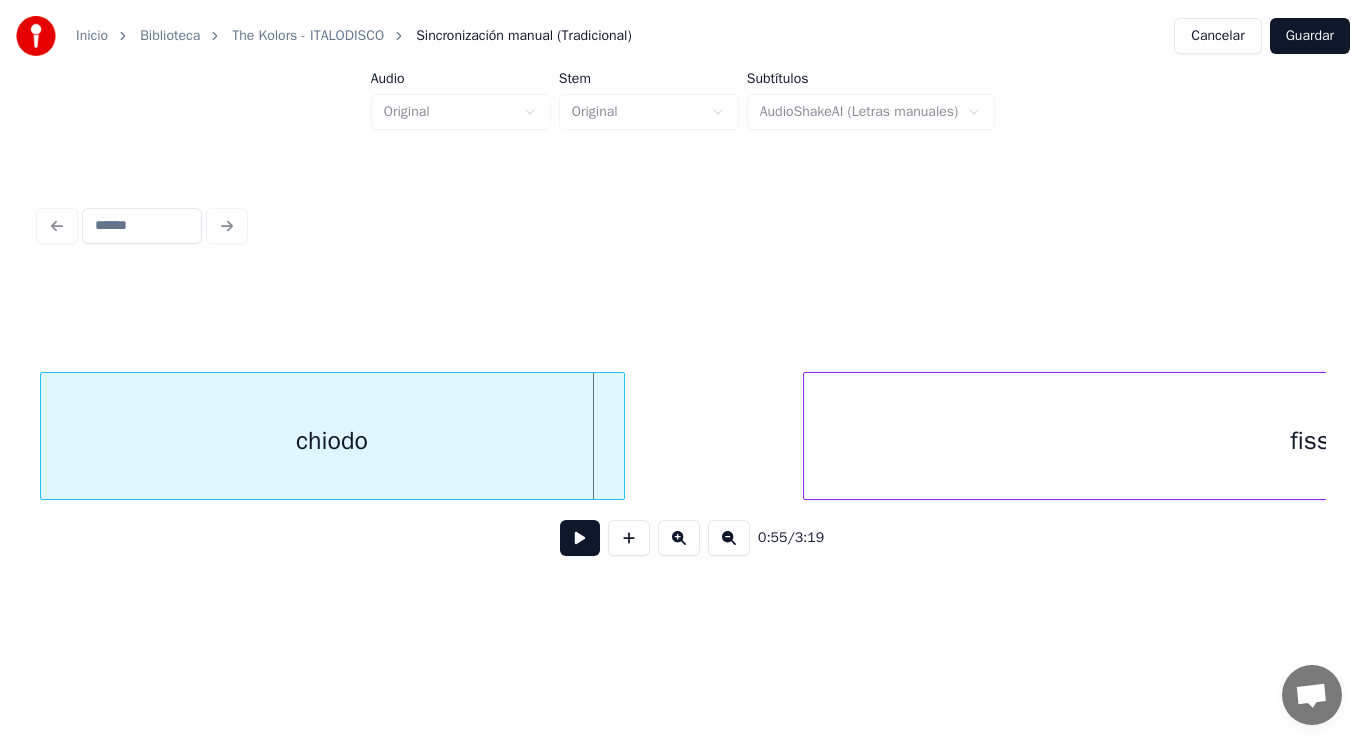 click at bounding box center (621, 436) 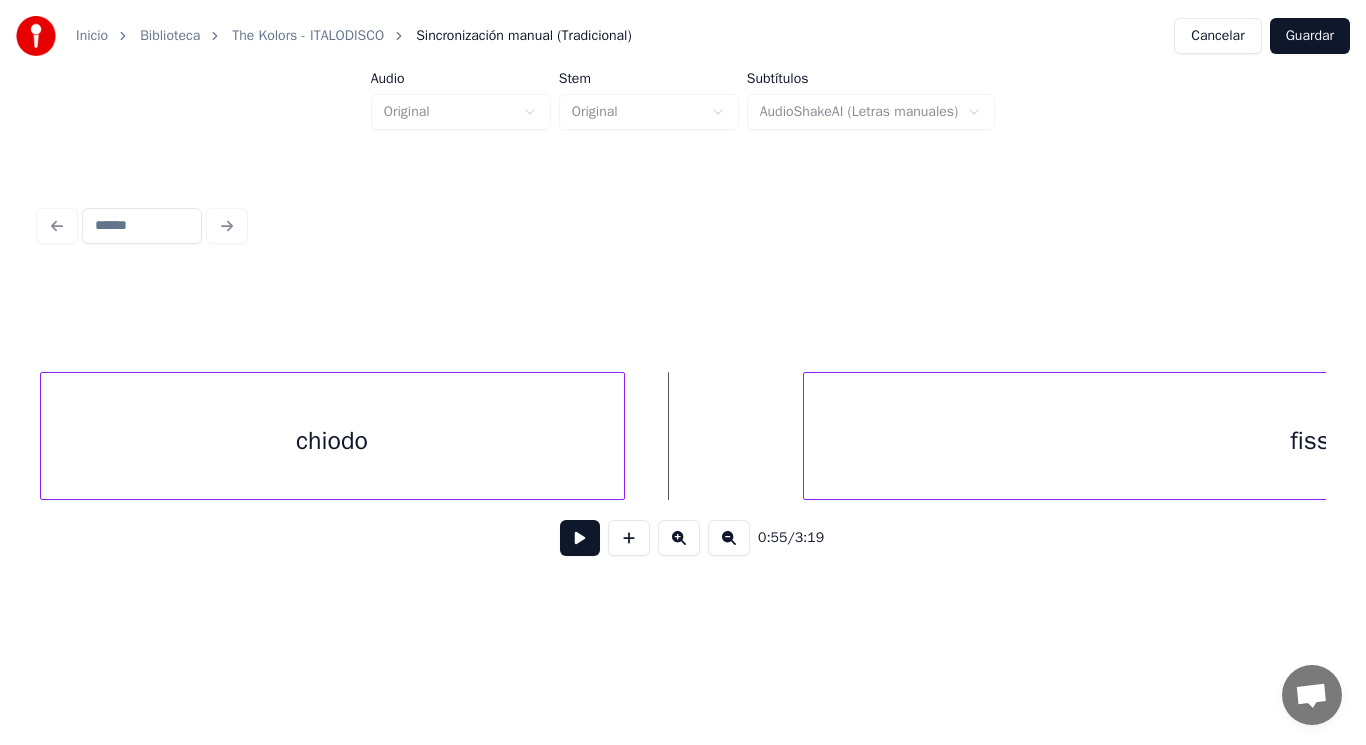 click at bounding box center (580, 538) 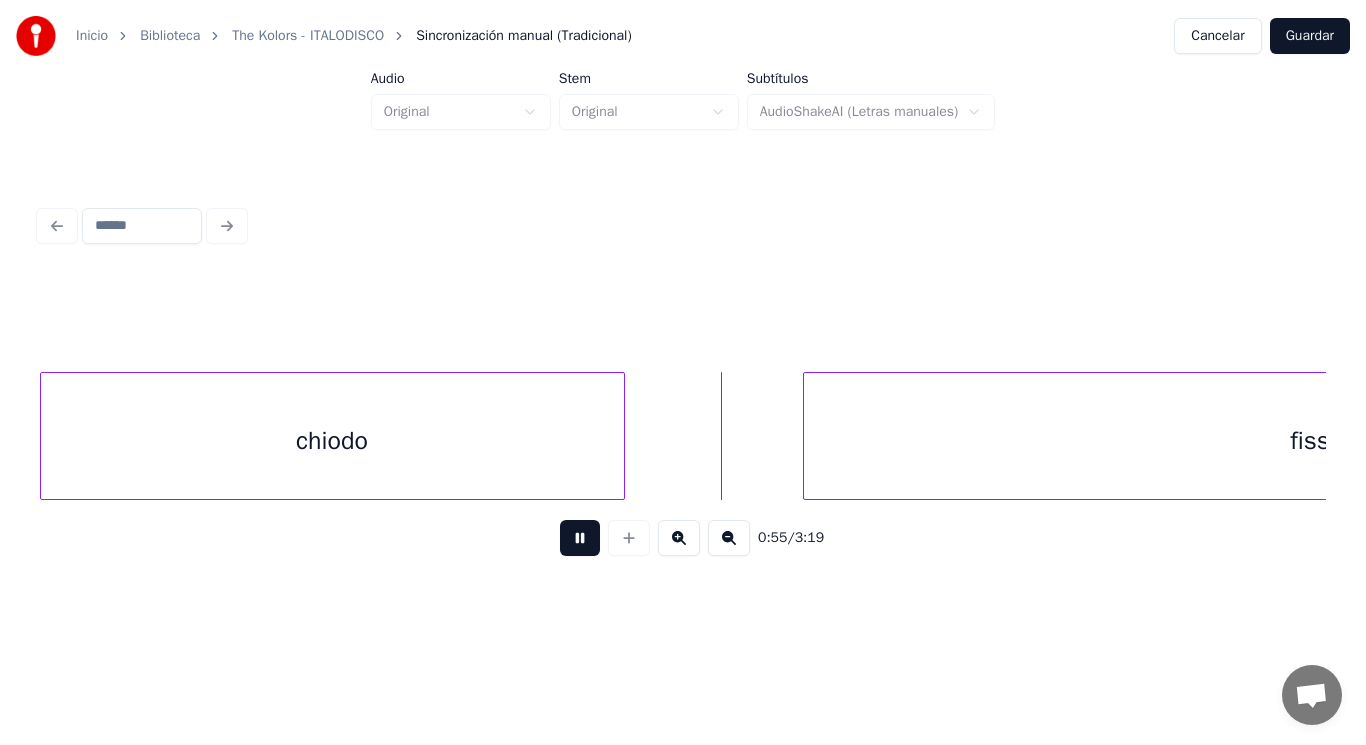 drag, startPoint x: 575, startPoint y: 553, endPoint x: 763, endPoint y: 474, distance: 203.92401 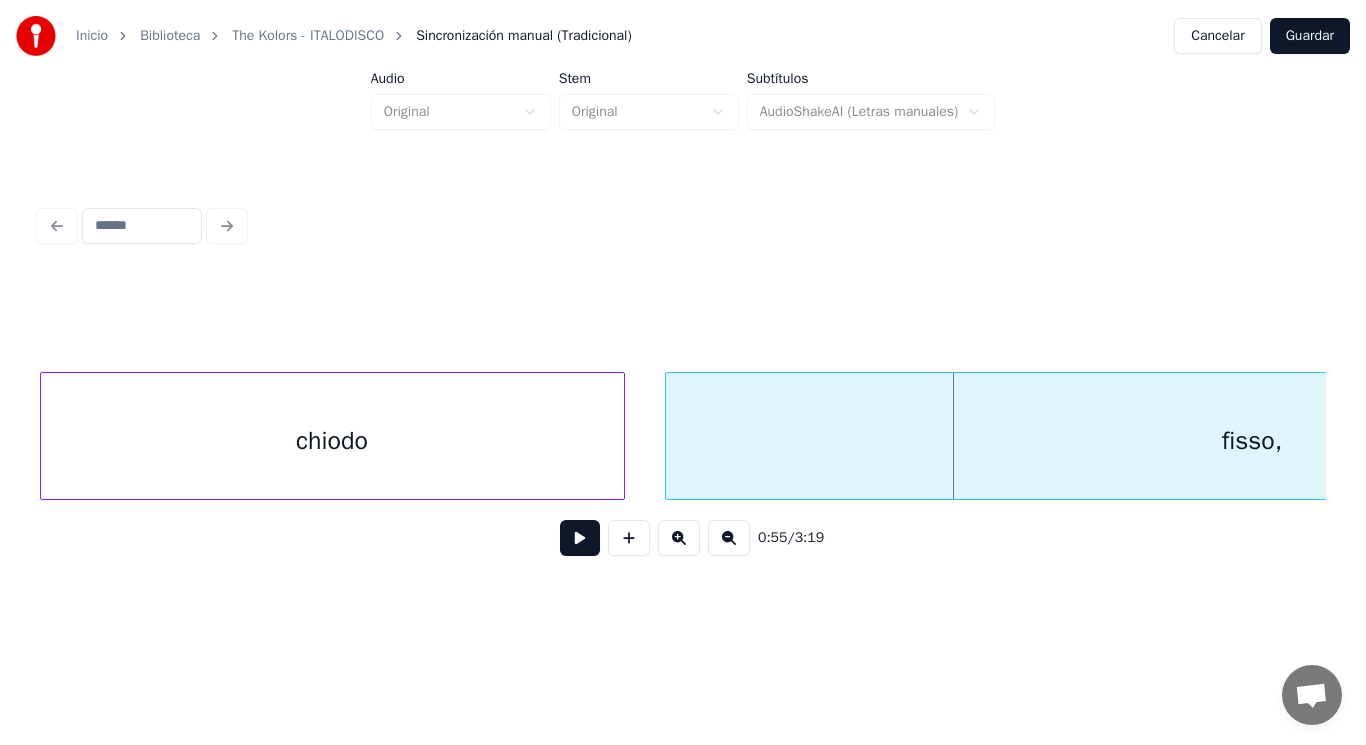 click at bounding box center [669, 436] 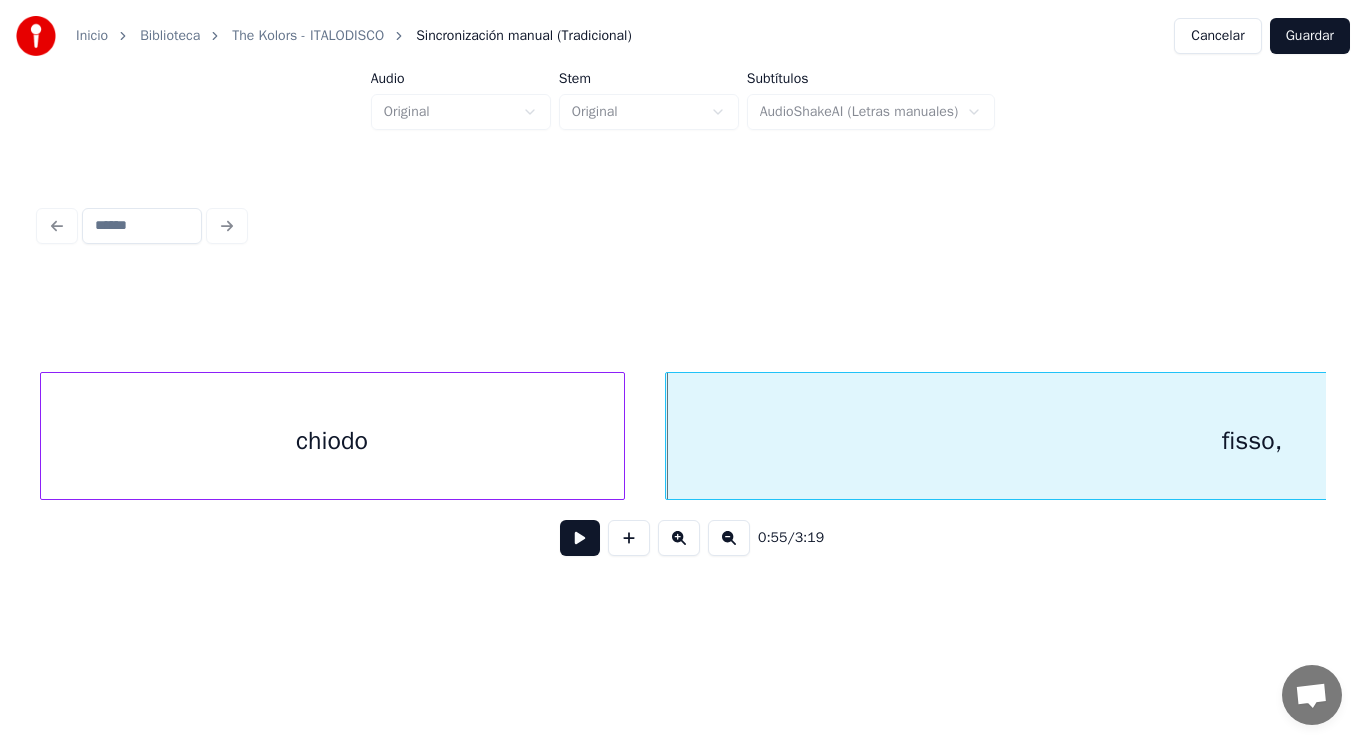 click at bounding box center [580, 538] 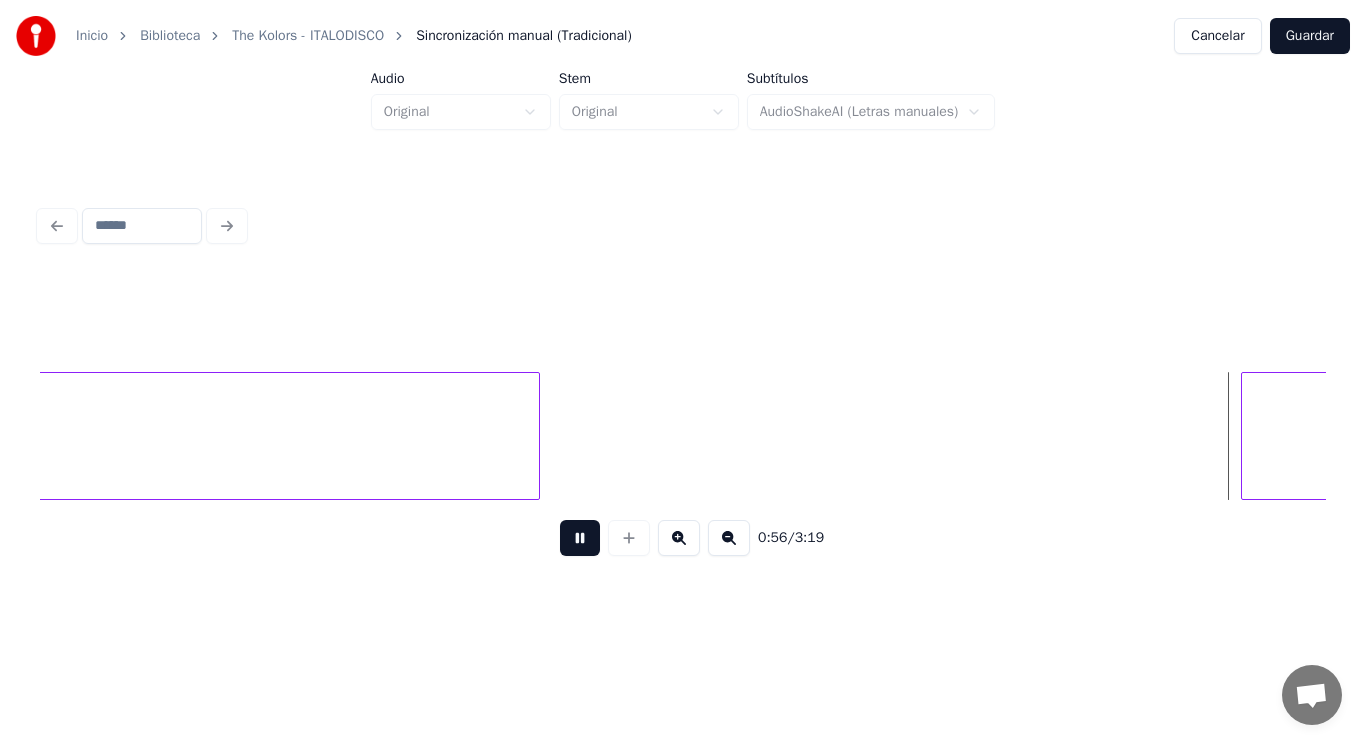 scroll, scrollTop: 0, scrollLeft: 79180, axis: horizontal 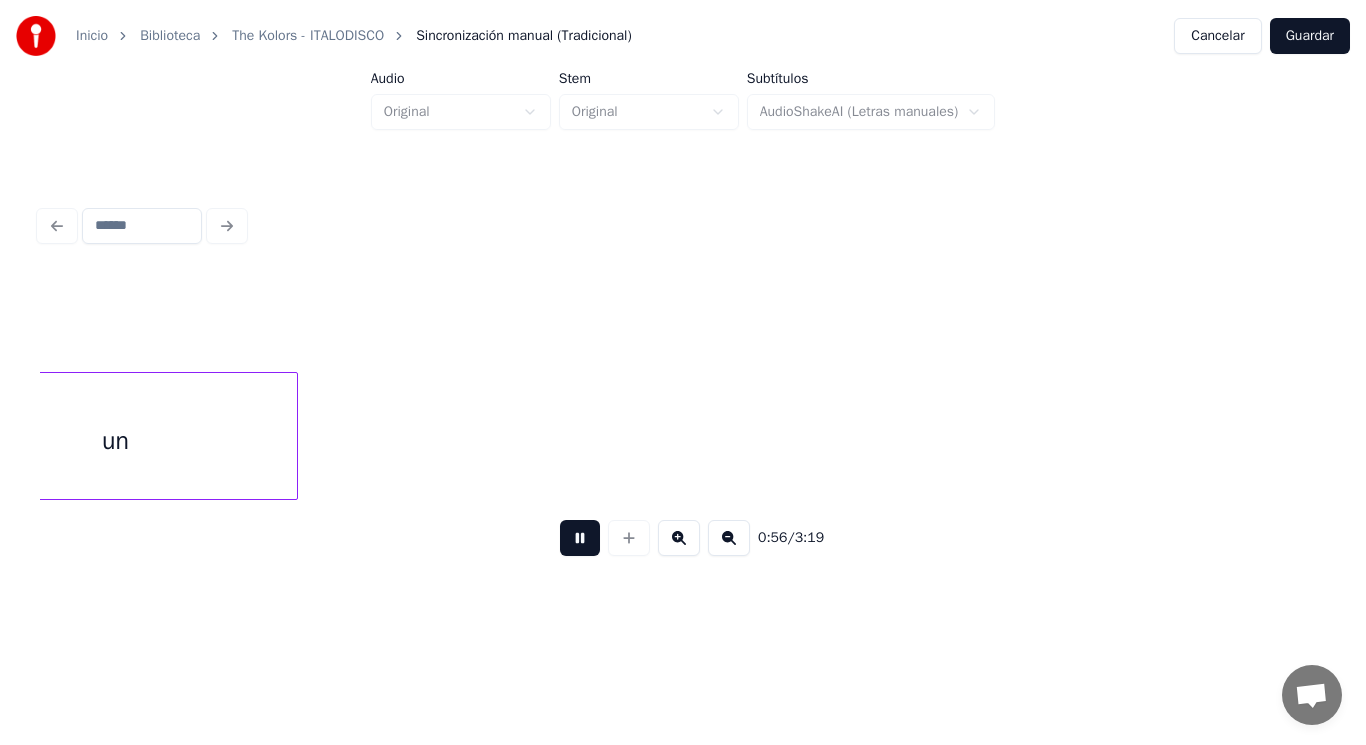 click at bounding box center (580, 538) 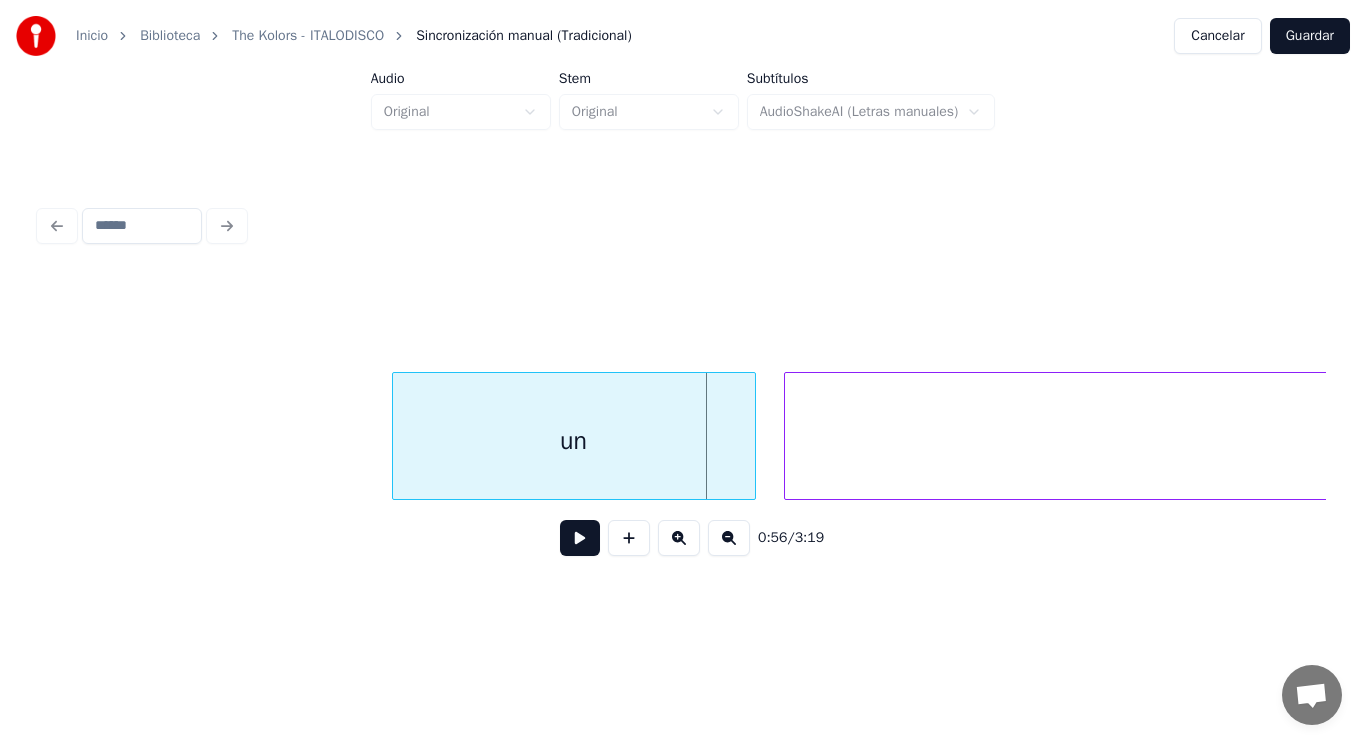 scroll, scrollTop: 0, scrollLeft: 78700, axis: horizontal 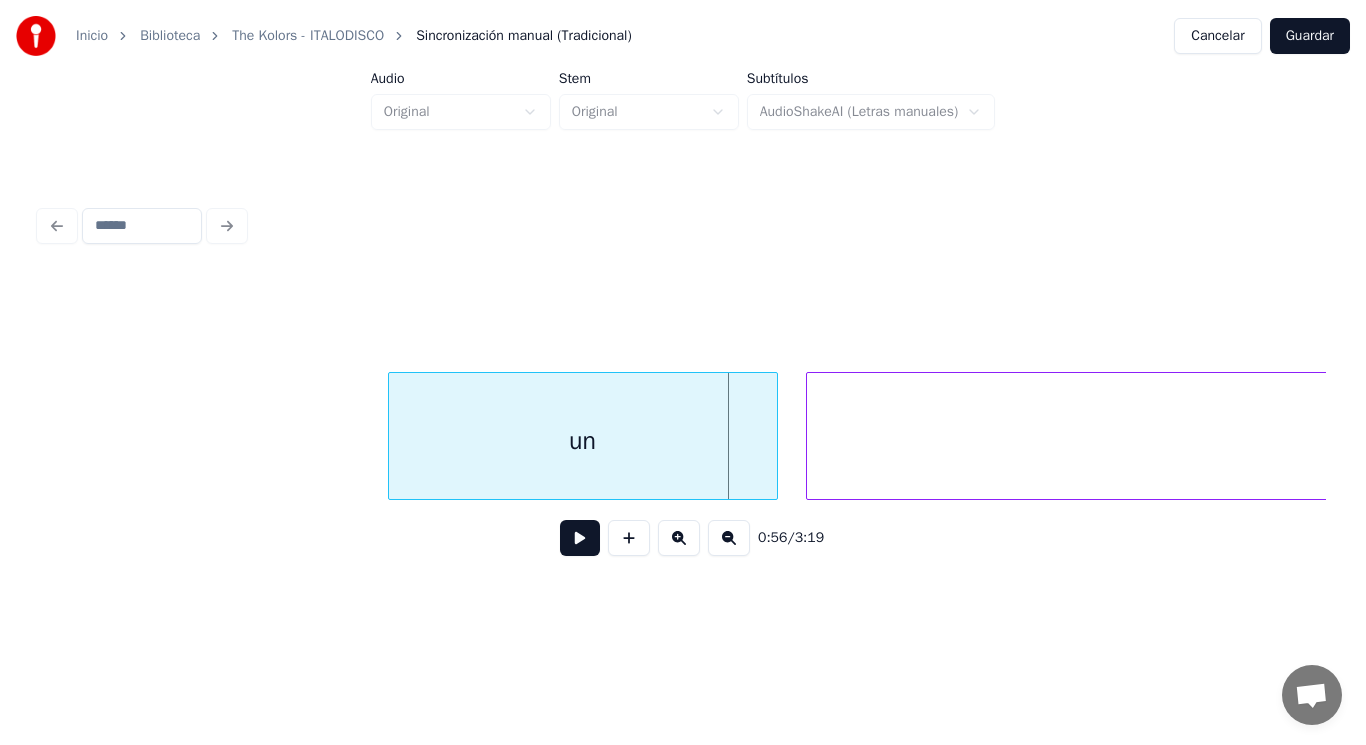 click at bounding box center [392, 436] 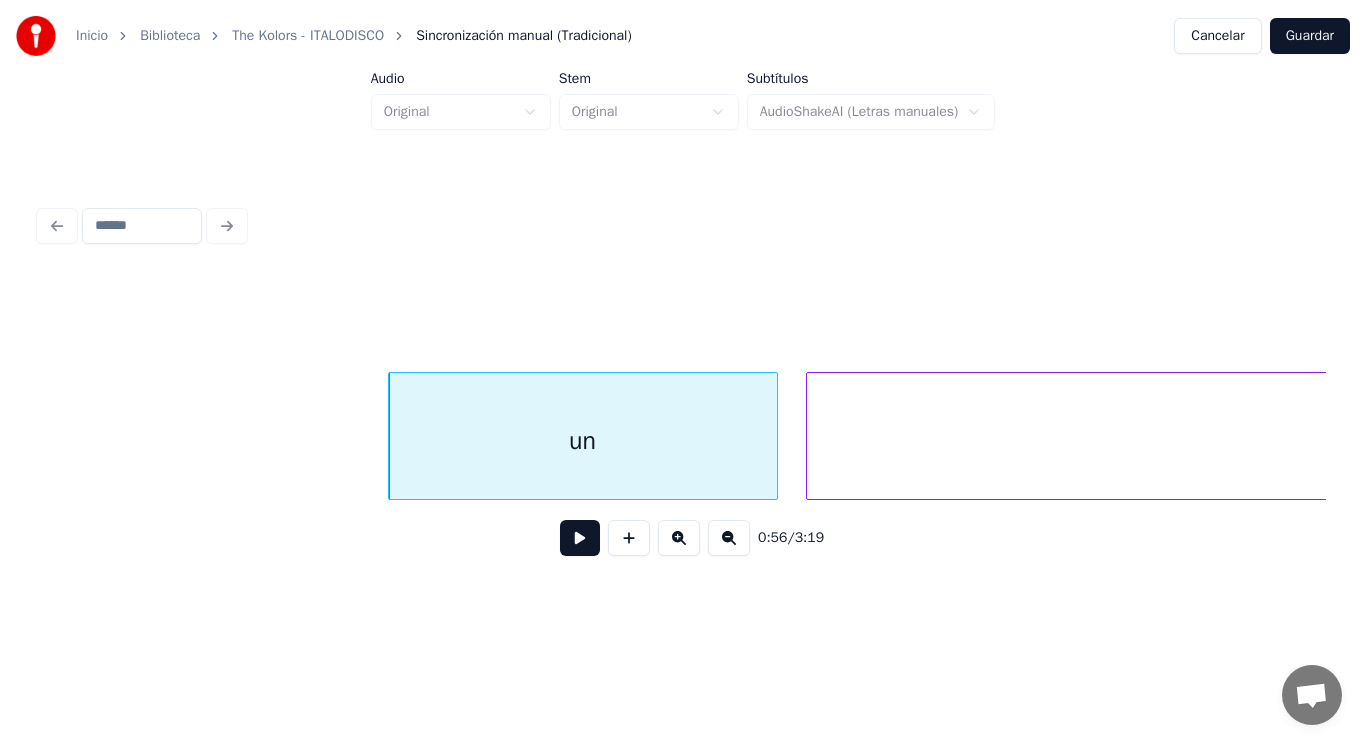 click at bounding box center [580, 538] 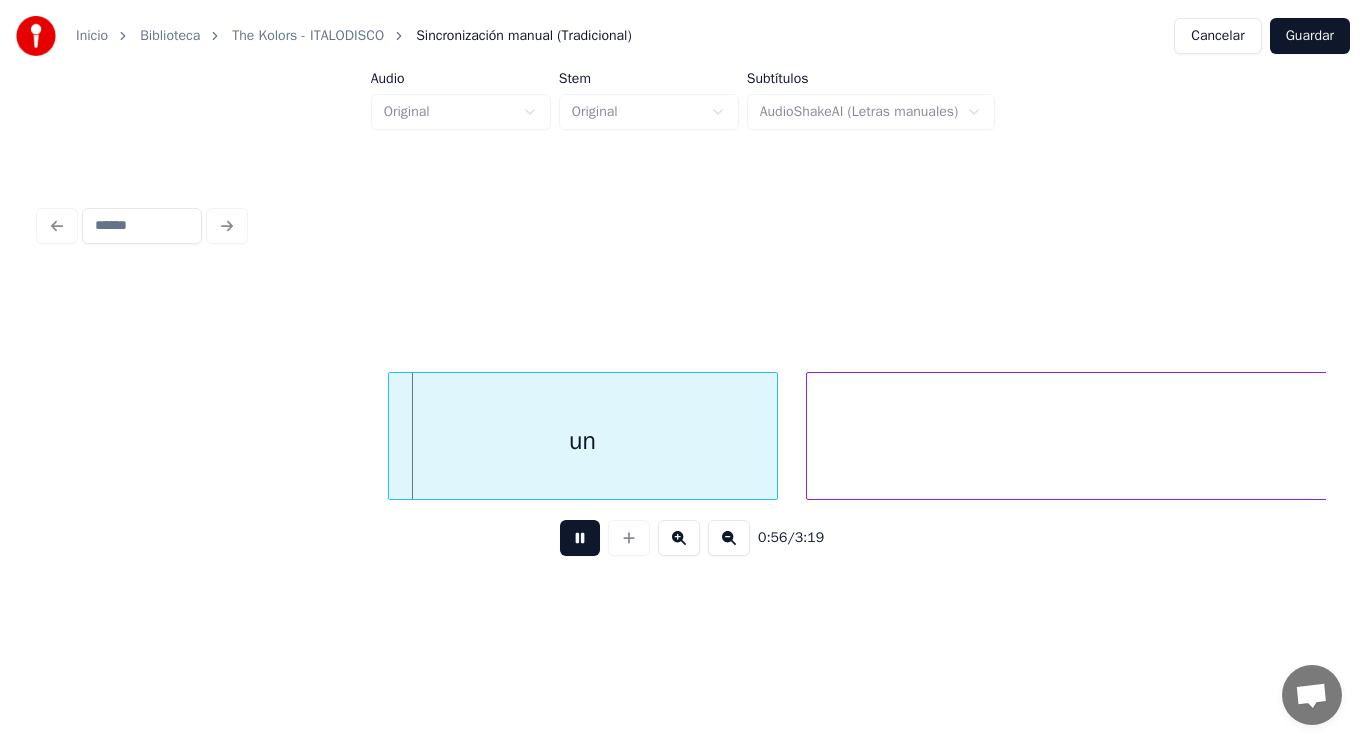 click at bounding box center (580, 538) 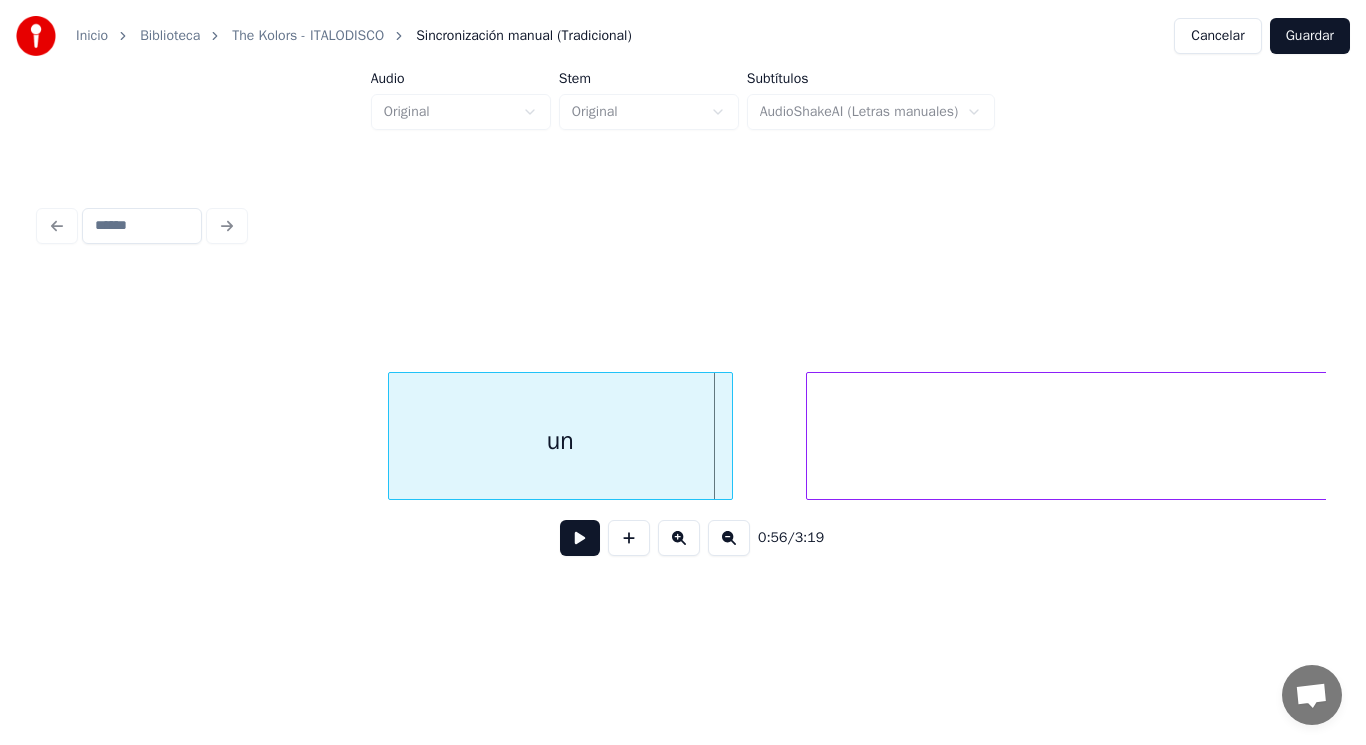 click at bounding box center [729, 436] 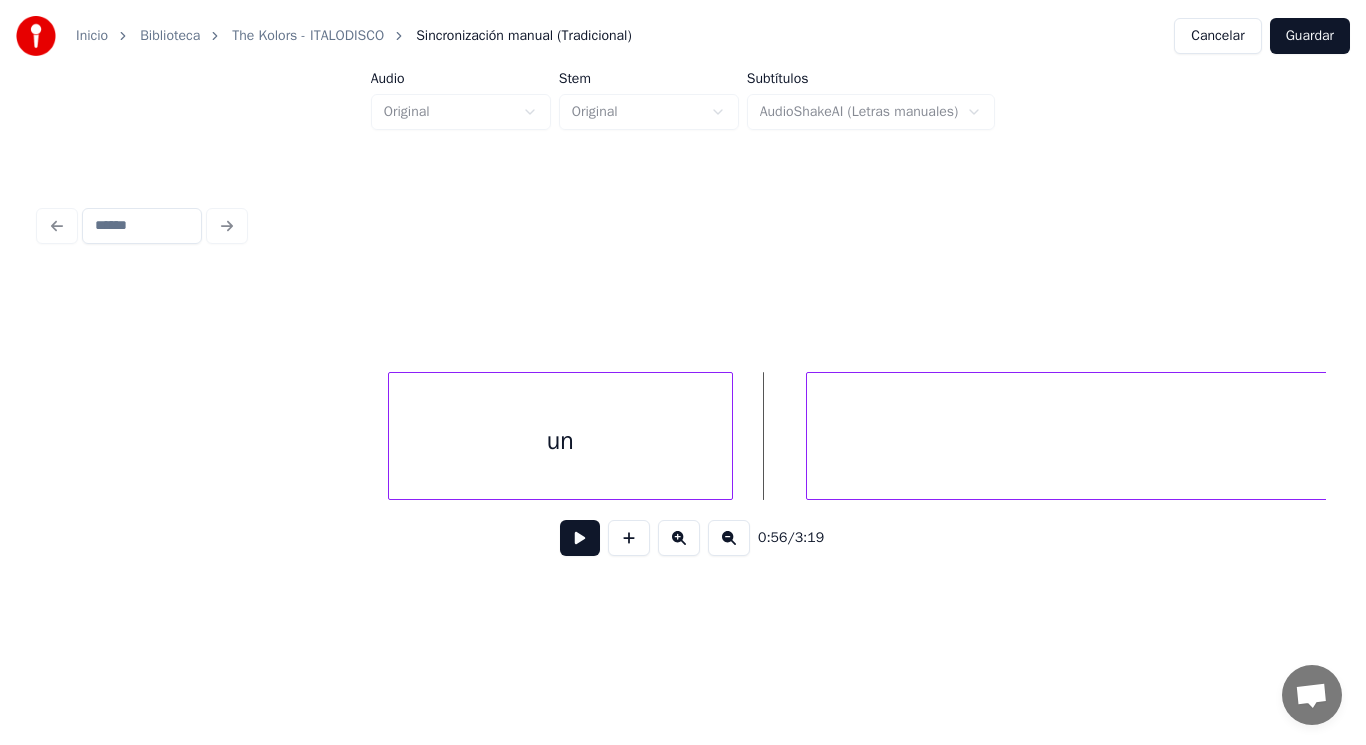 click at bounding box center [580, 538] 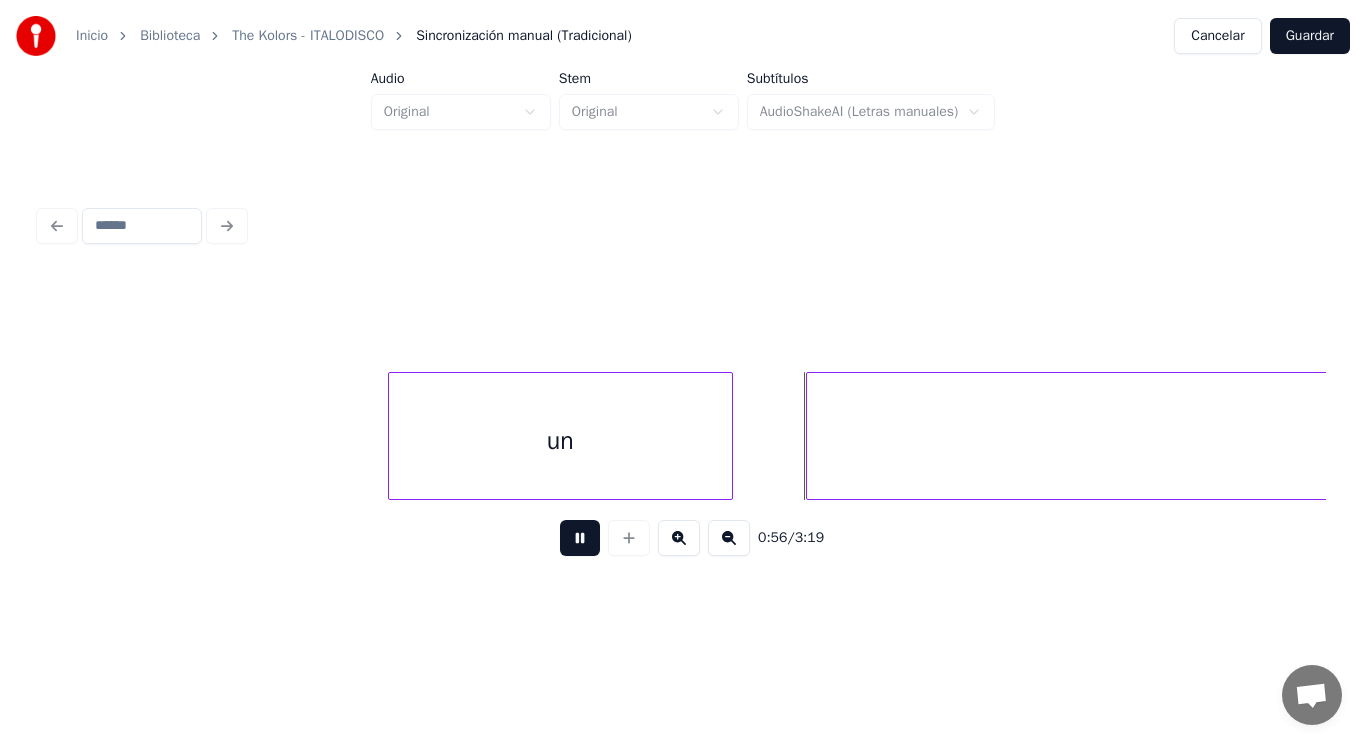 drag, startPoint x: 573, startPoint y: 540, endPoint x: 761, endPoint y: 495, distance: 193.31064 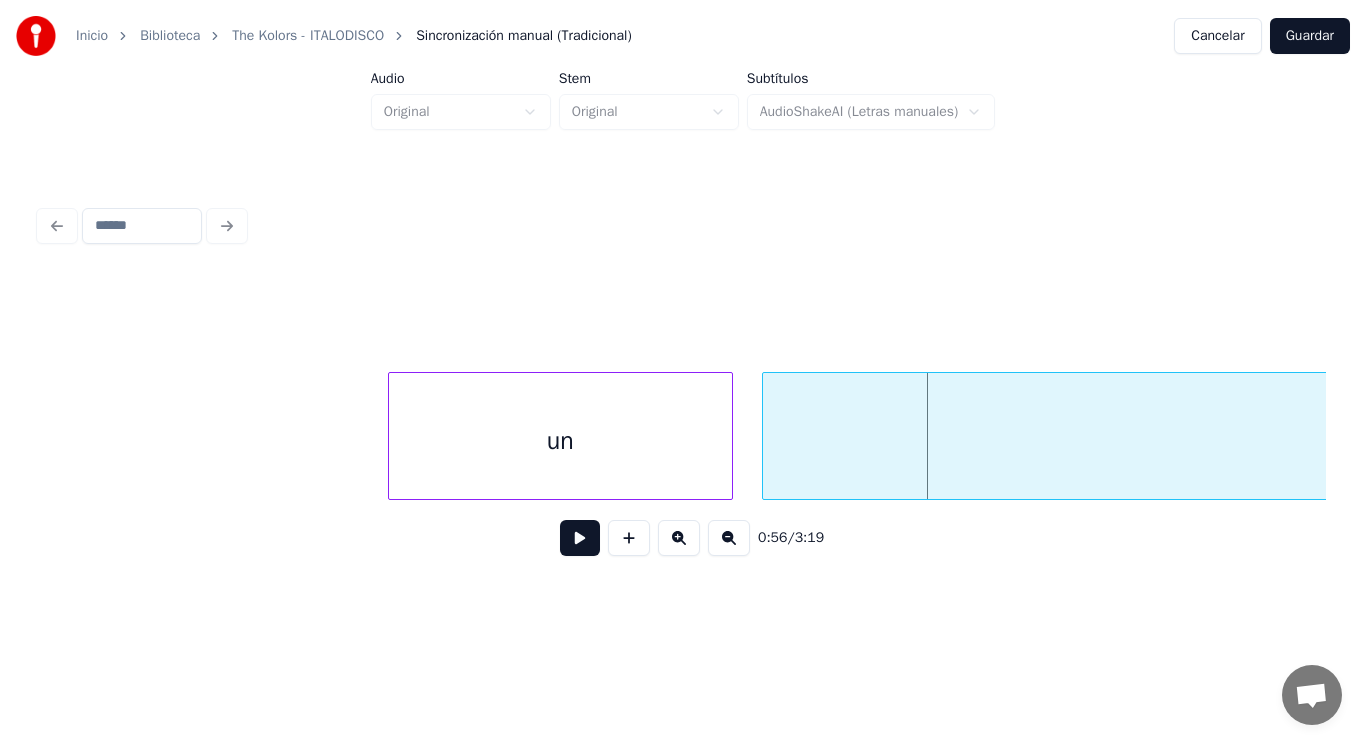 click at bounding box center [766, 436] 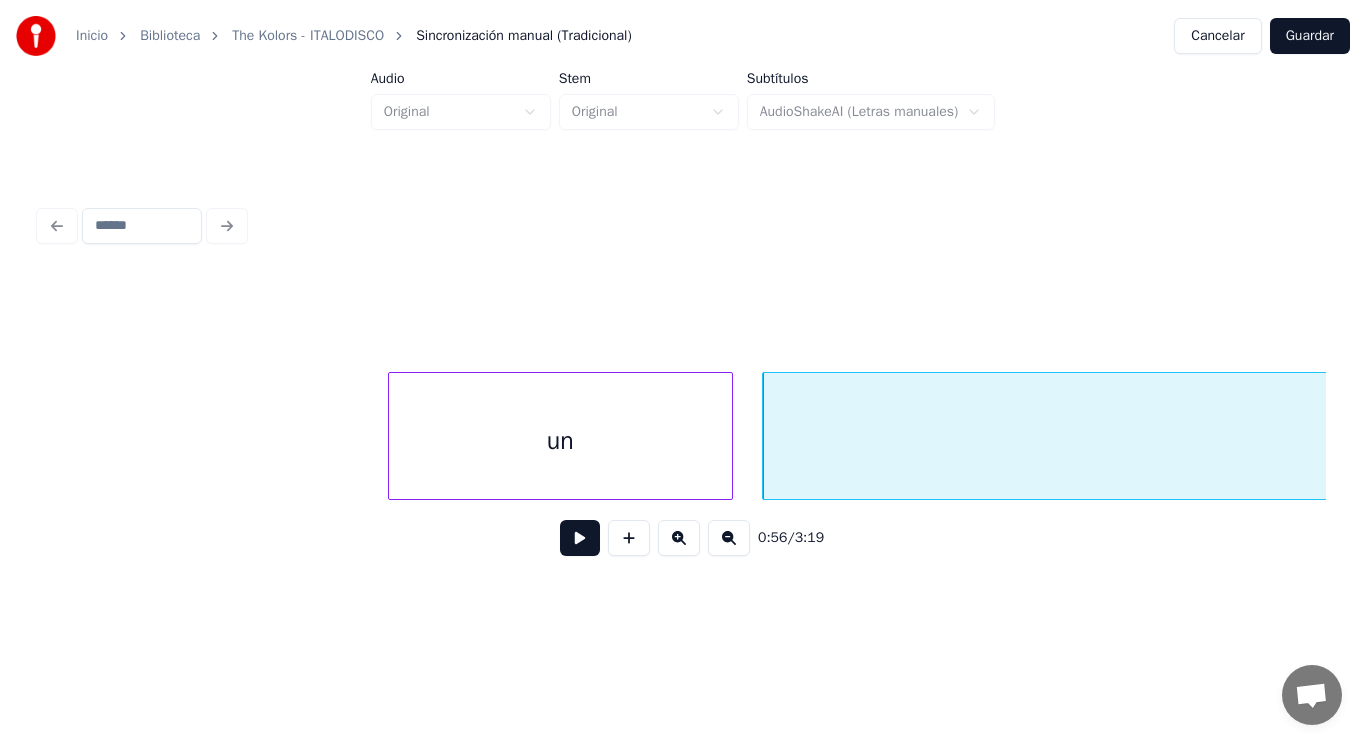 click at bounding box center [580, 538] 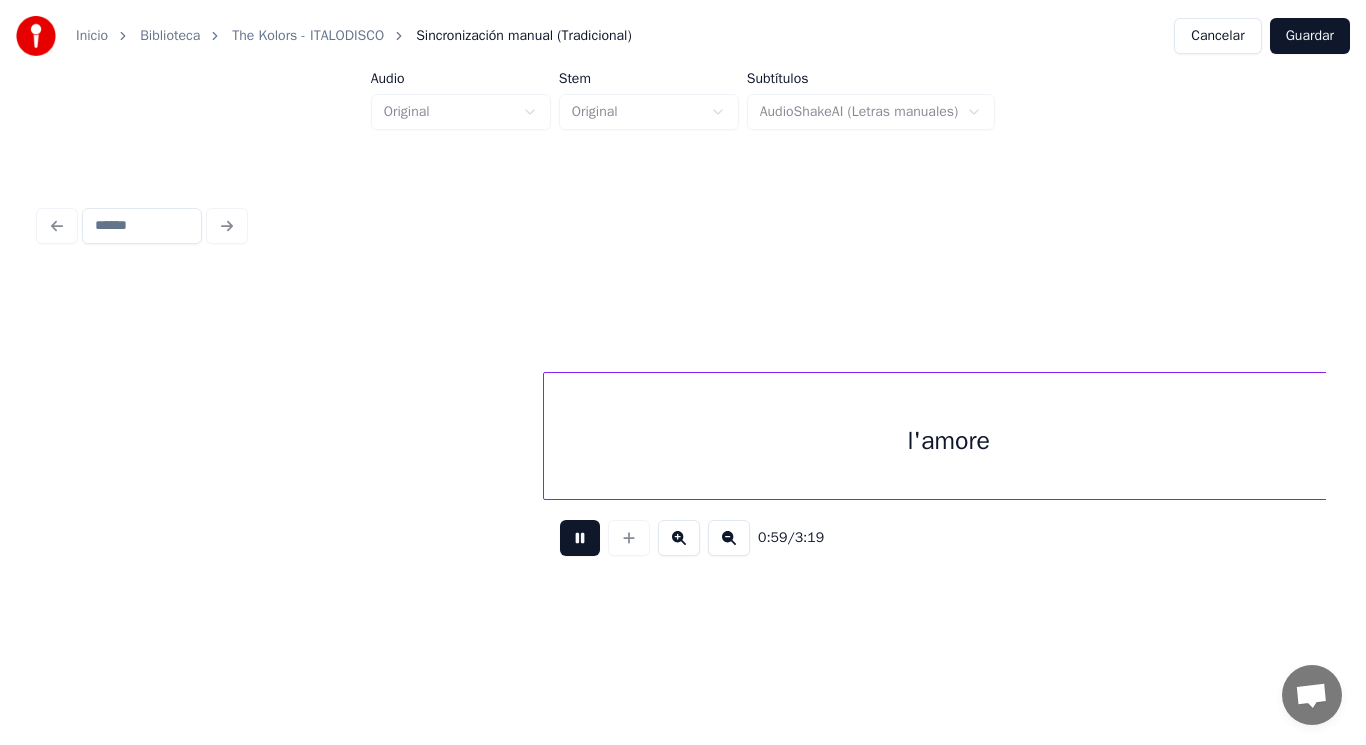 scroll, scrollTop: 0, scrollLeft: 82594, axis: horizontal 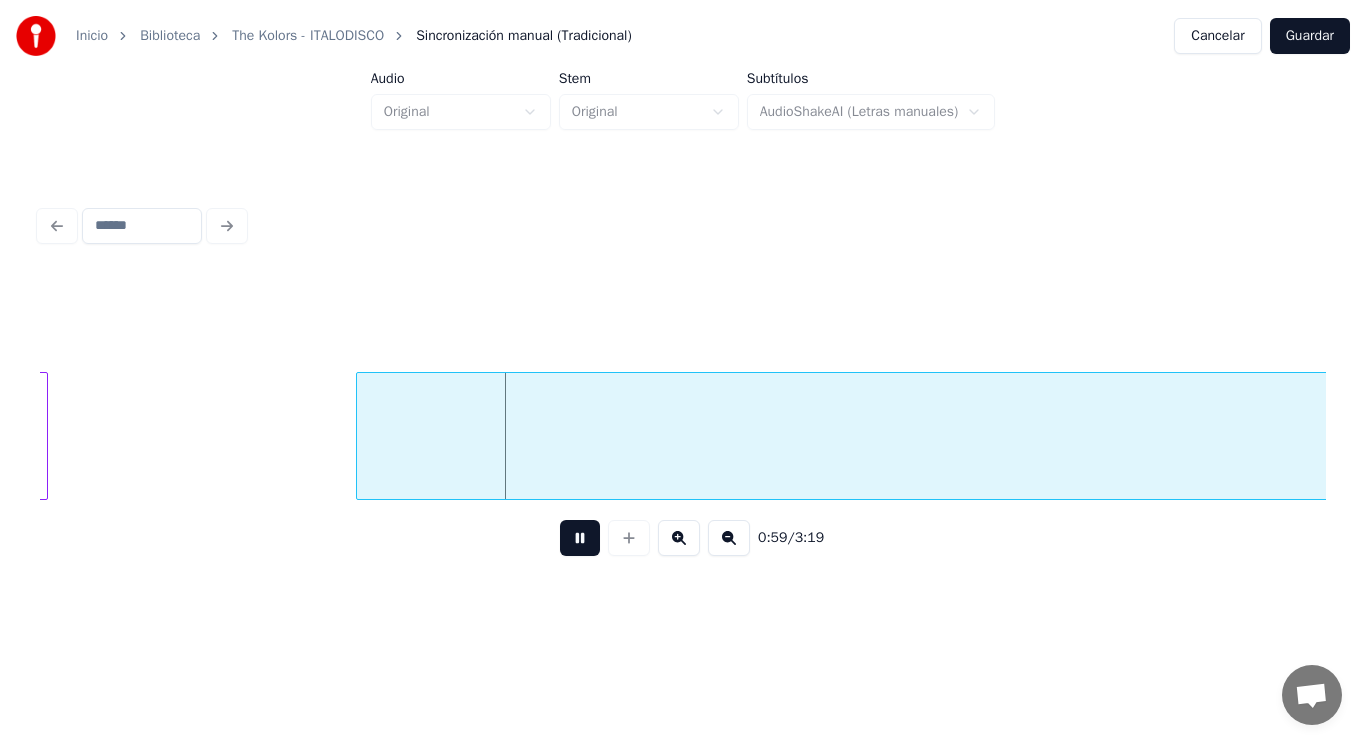 click at bounding box center (580, 538) 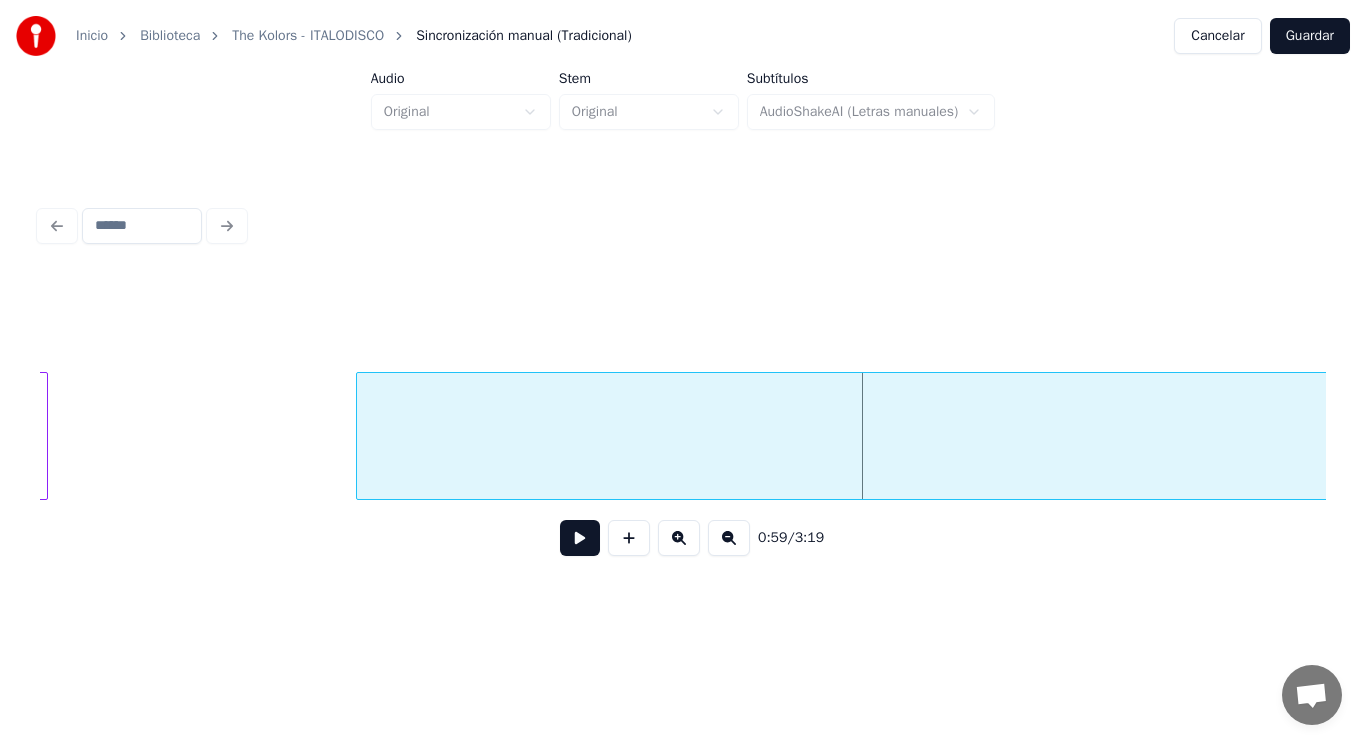 click on "l'amore (Aaaaaaaaaah)" at bounding box center [56791, 436] 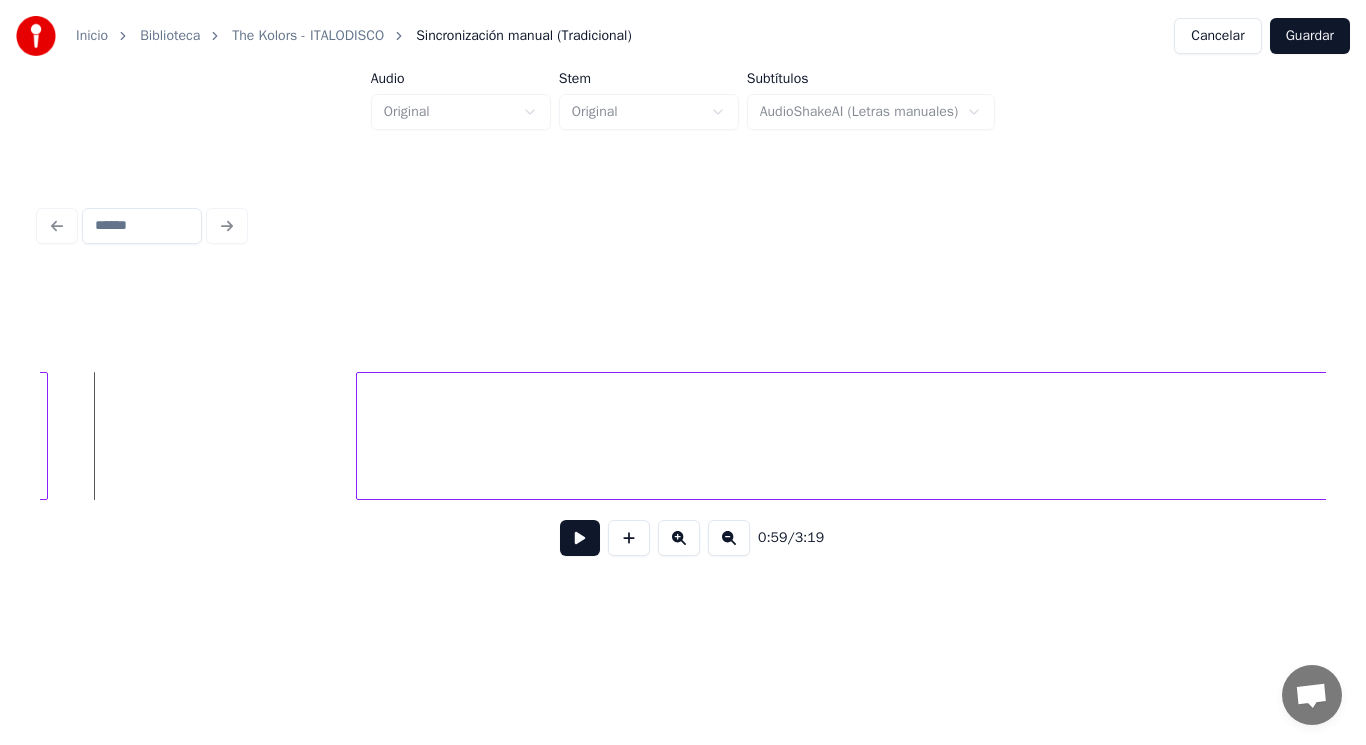 click at bounding box center (580, 538) 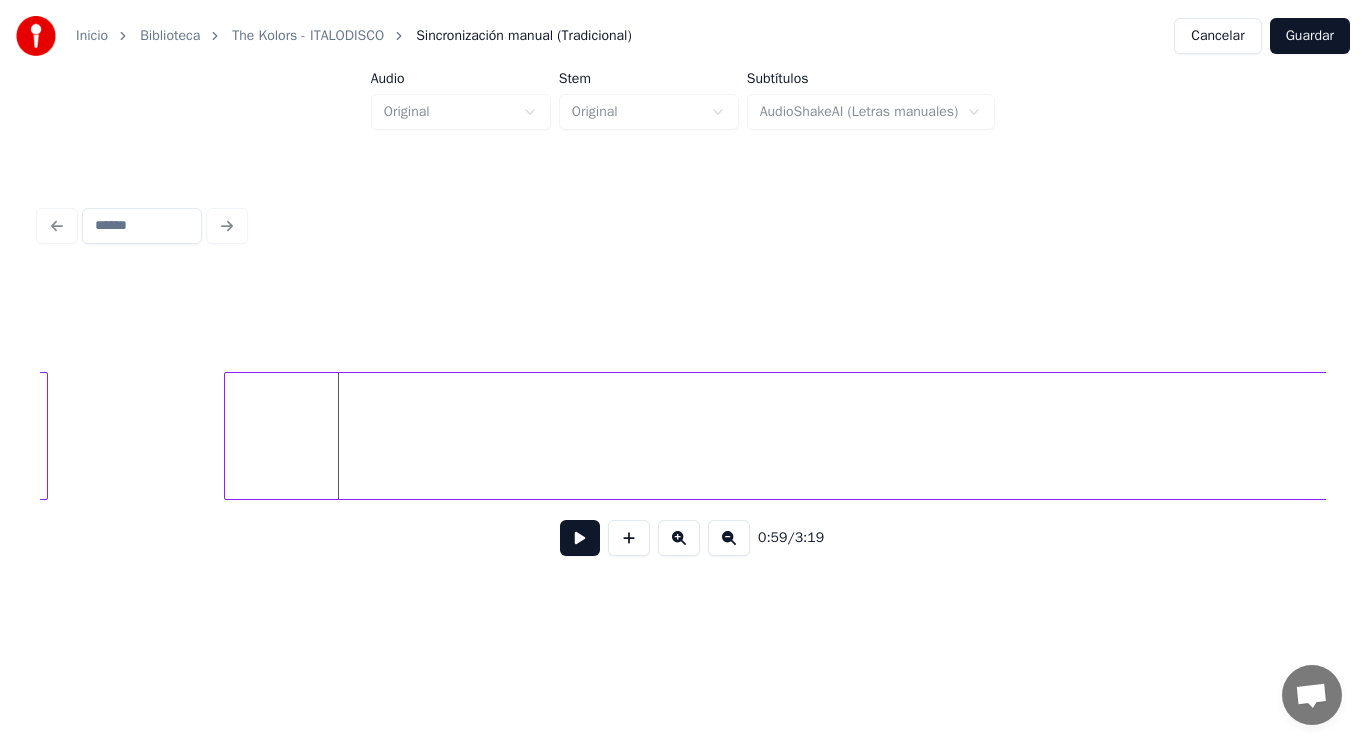 click at bounding box center [228, 436] 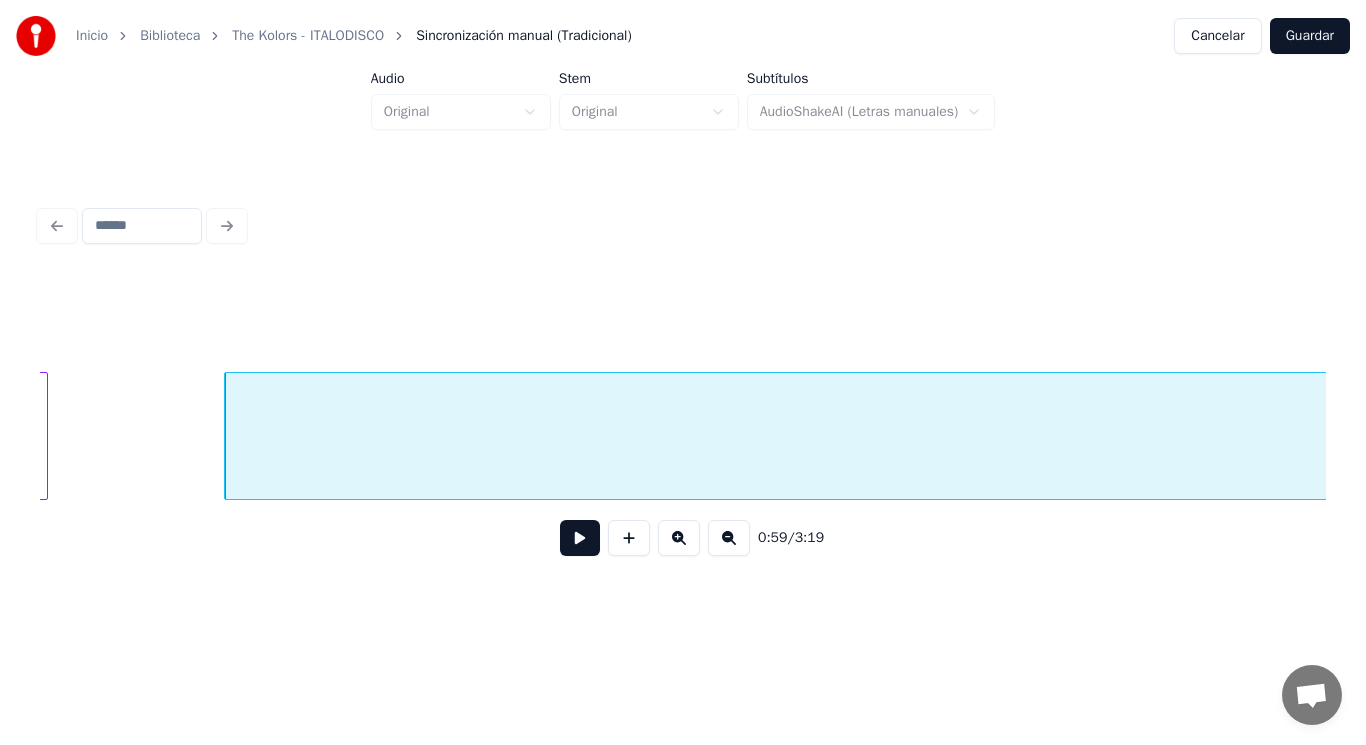 click at bounding box center [580, 538] 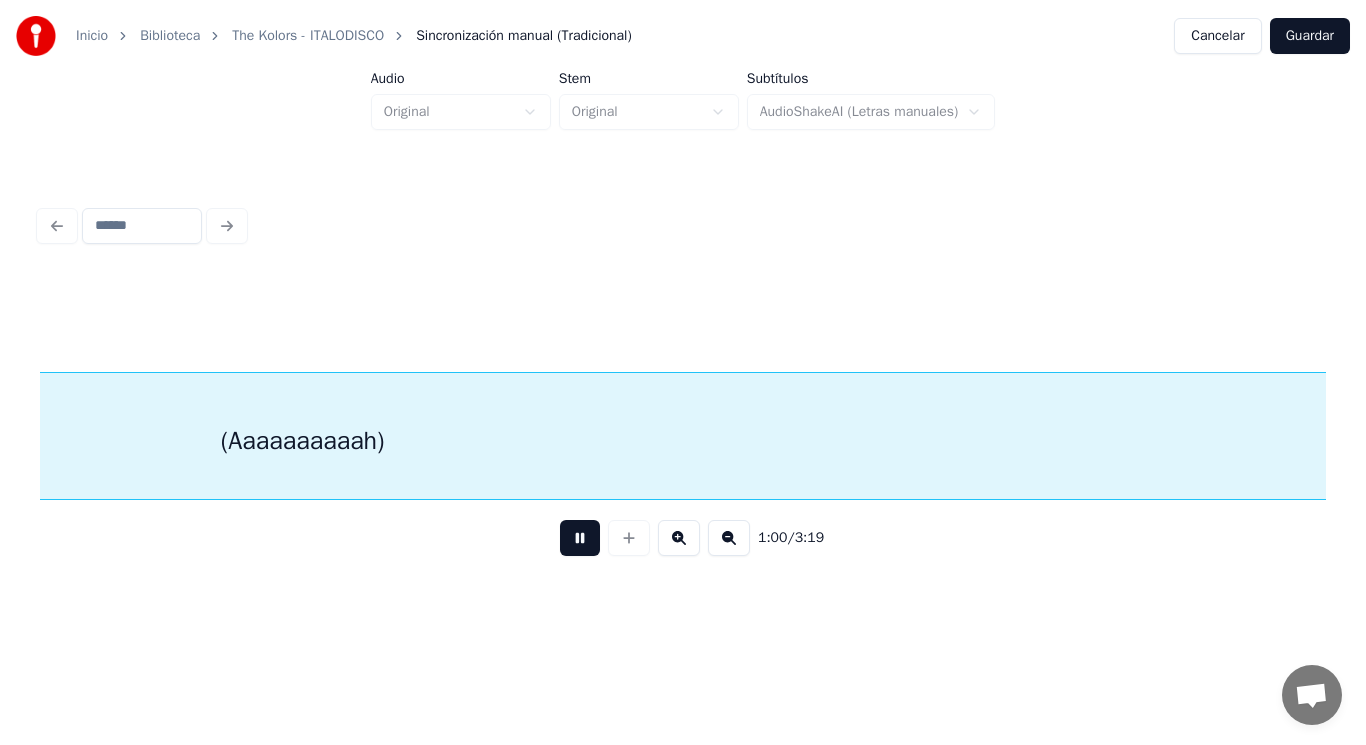 scroll, scrollTop: 0, scrollLeft: 85190, axis: horizontal 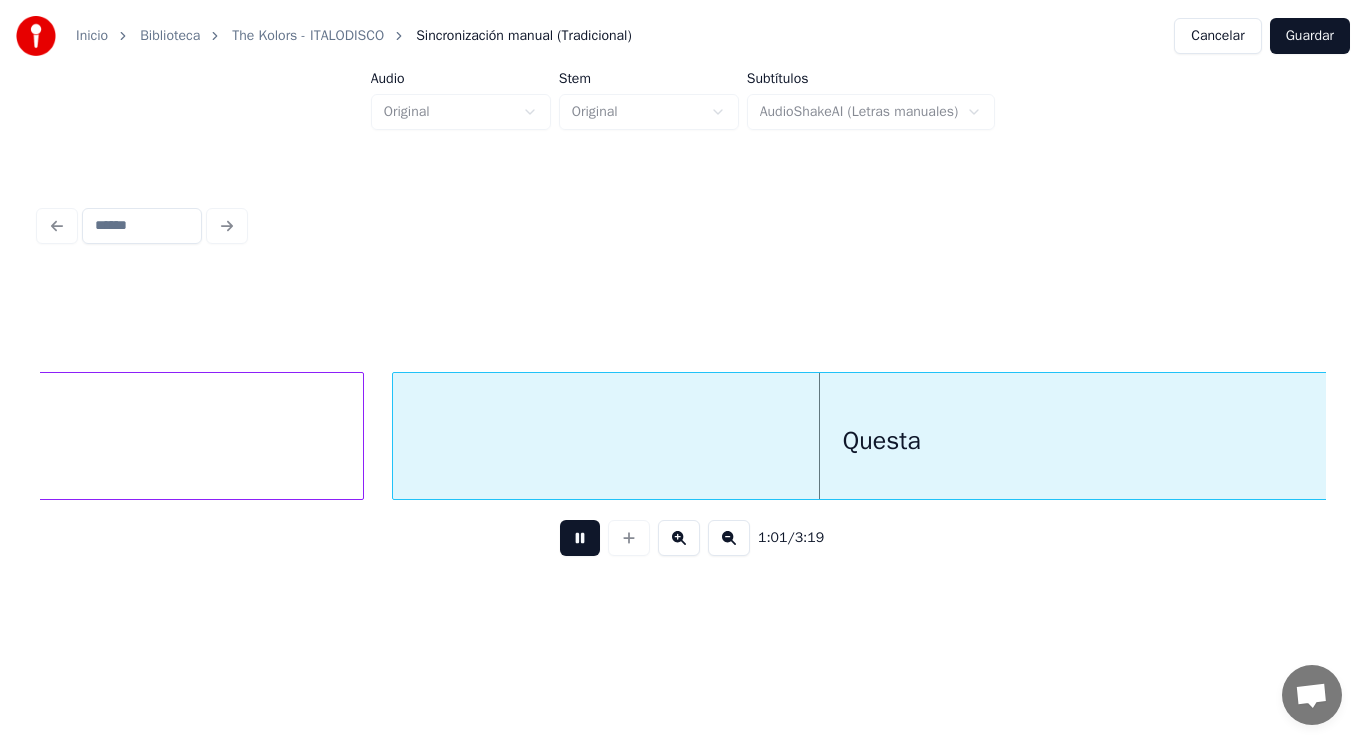 click at bounding box center (580, 538) 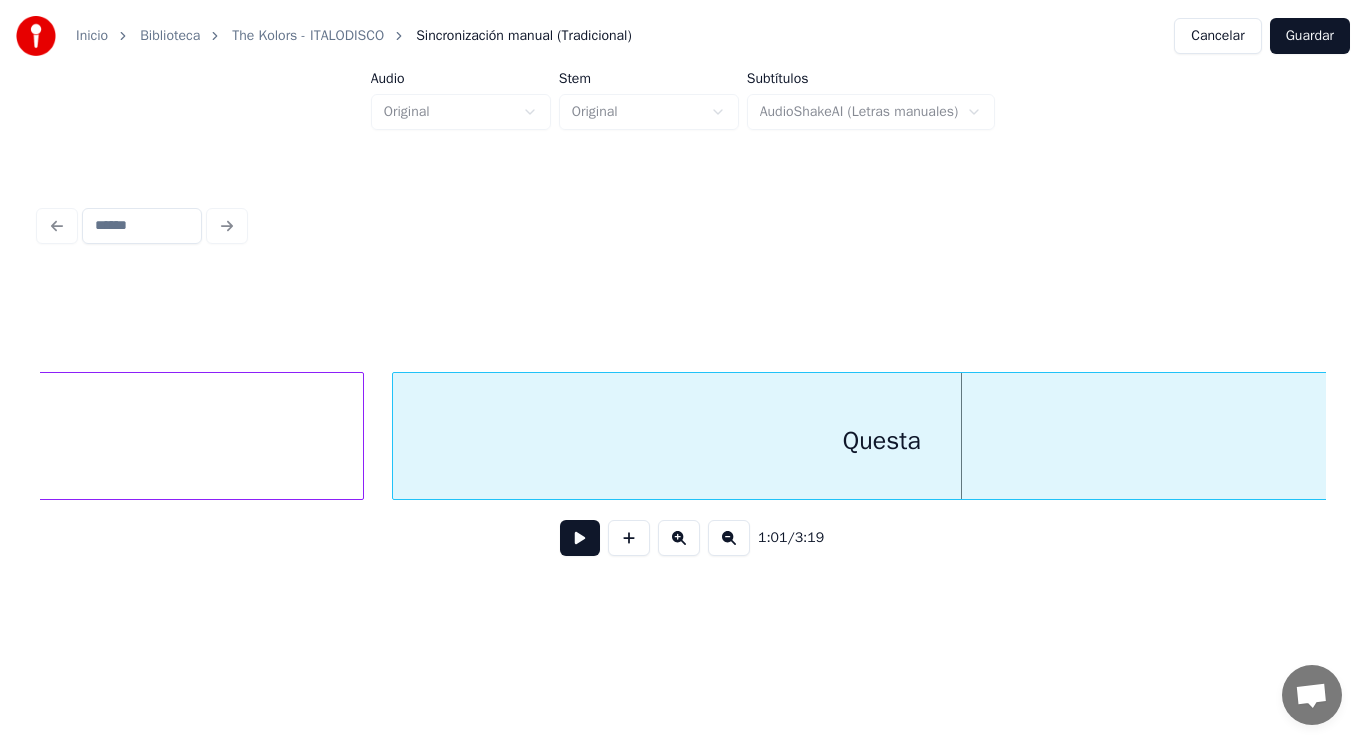 click on "Questa" at bounding box center [882, 441] 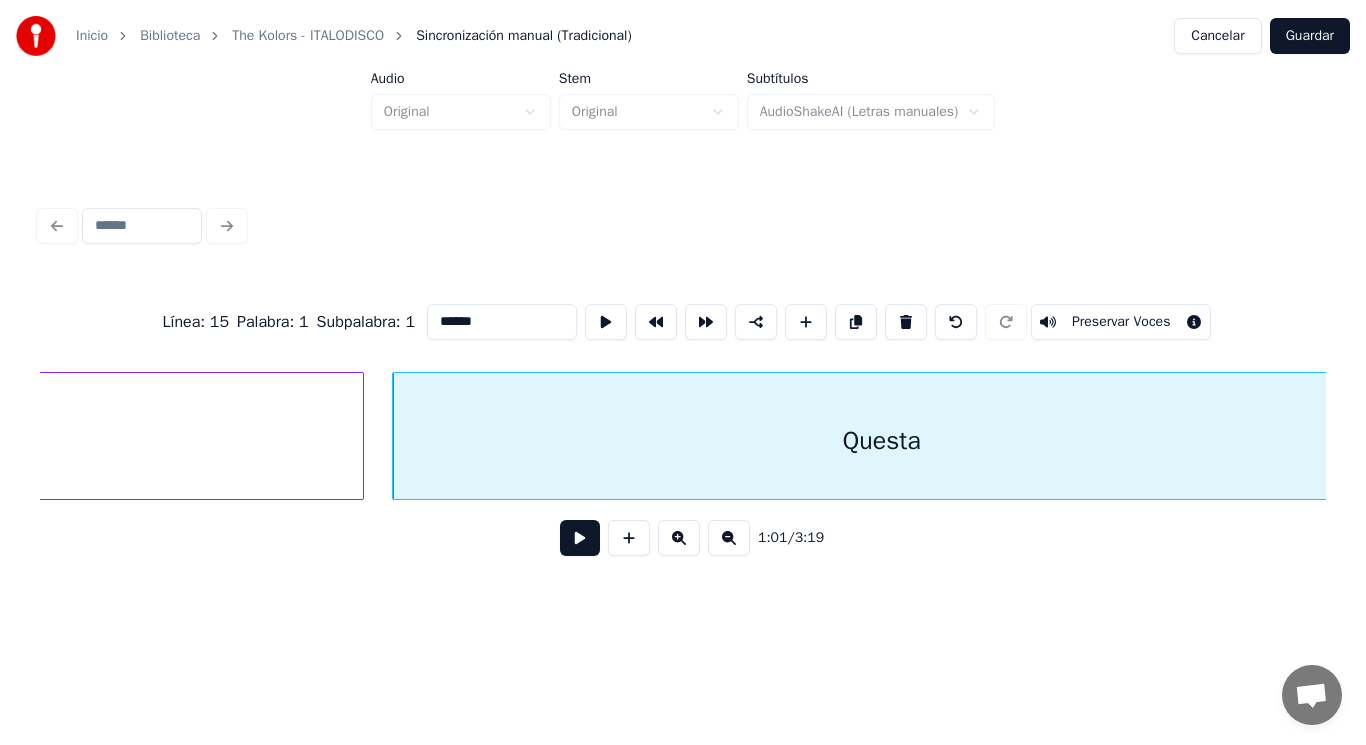 click at bounding box center [580, 538] 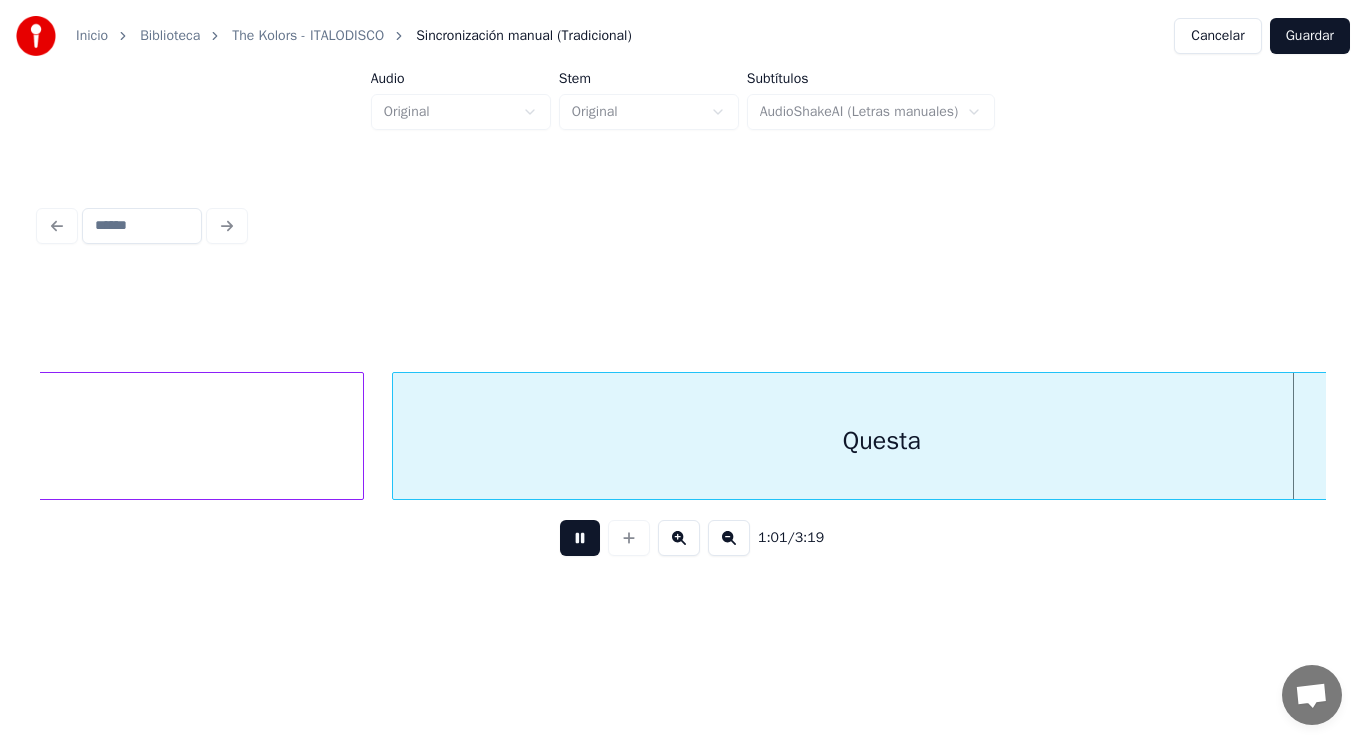 scroll, scrollTop: 0, scrollLeft: 86499, axis: horizontal 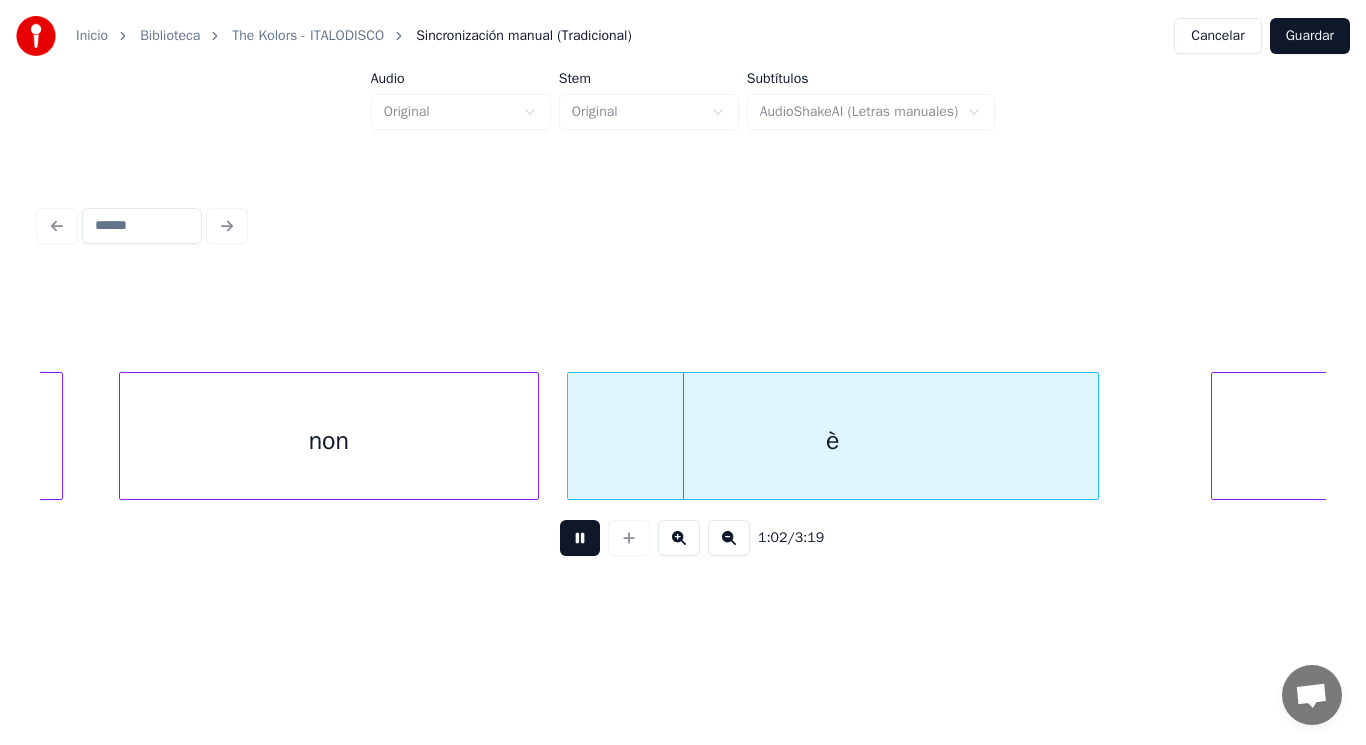 click at bounding box center (580, 538) 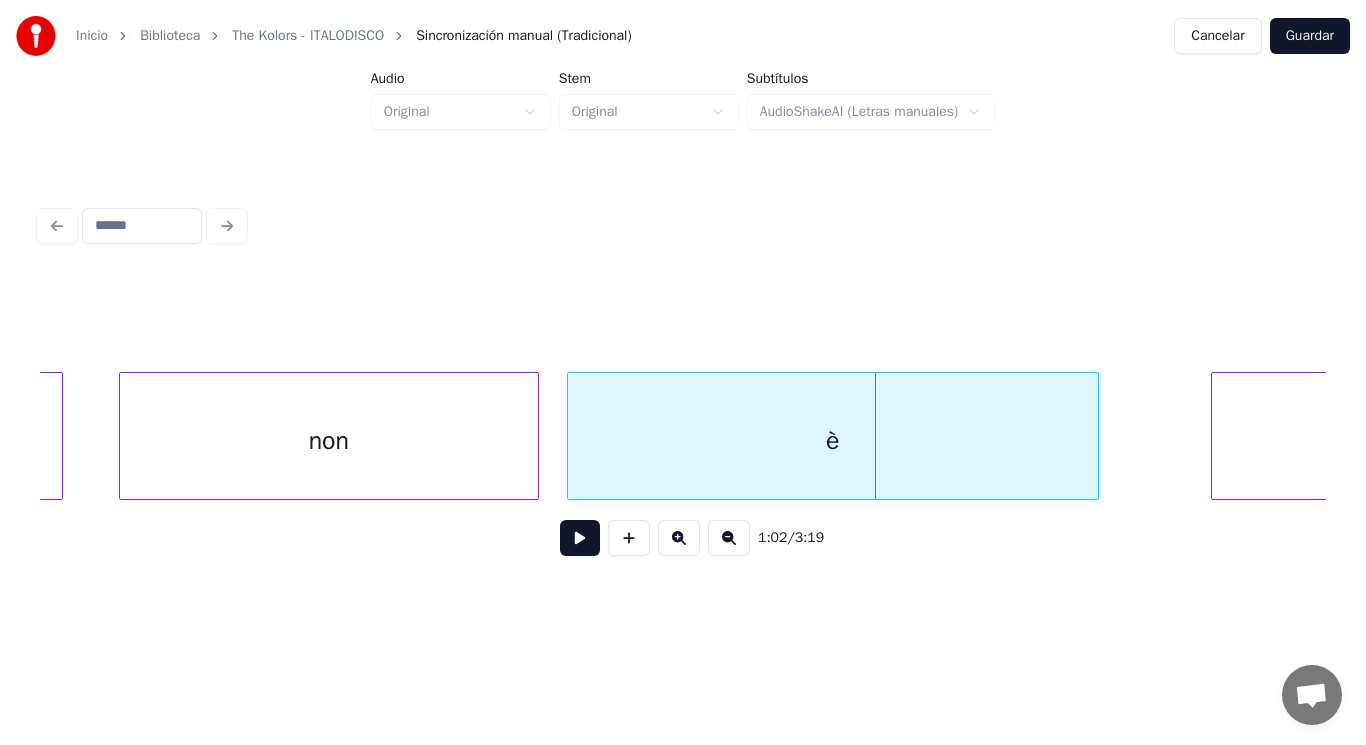 click at bounding box center [580, 538] 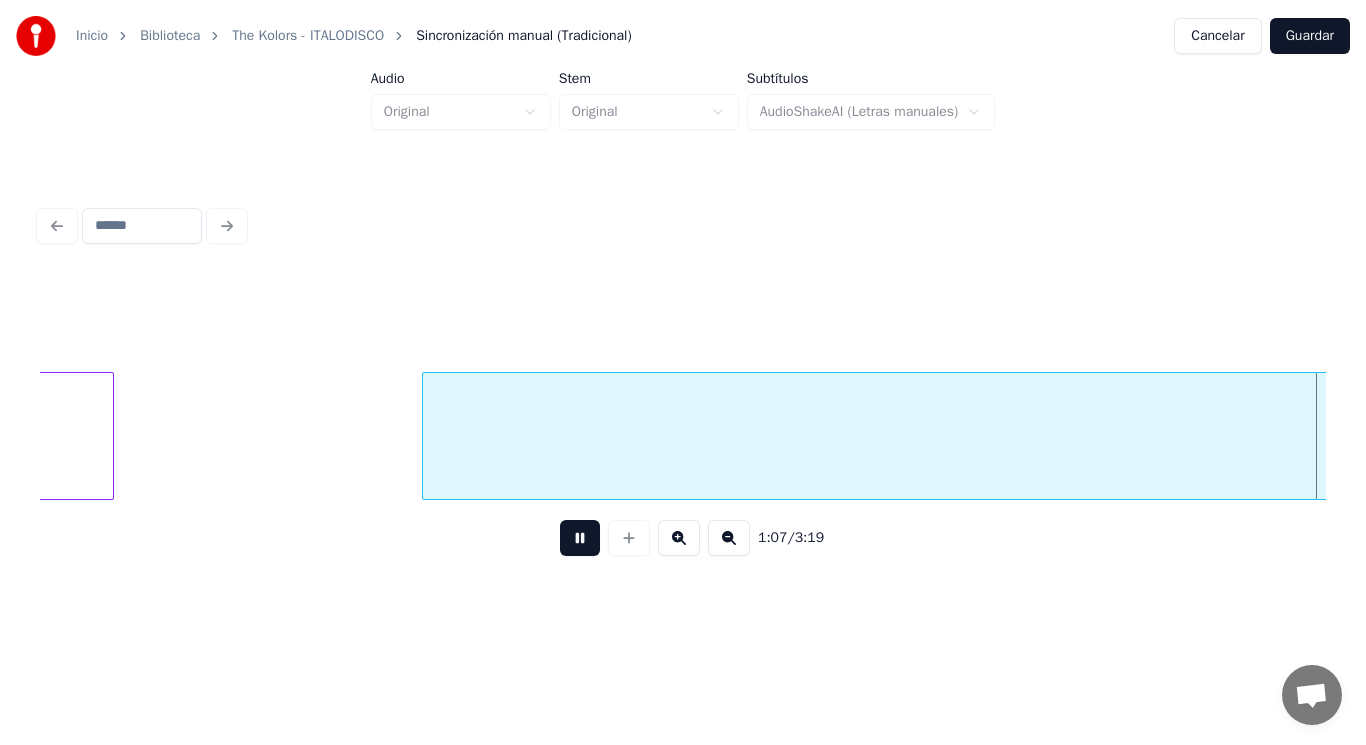 scroll, scrollTop: 0, scrollLeft: 94303, axis: horizontal 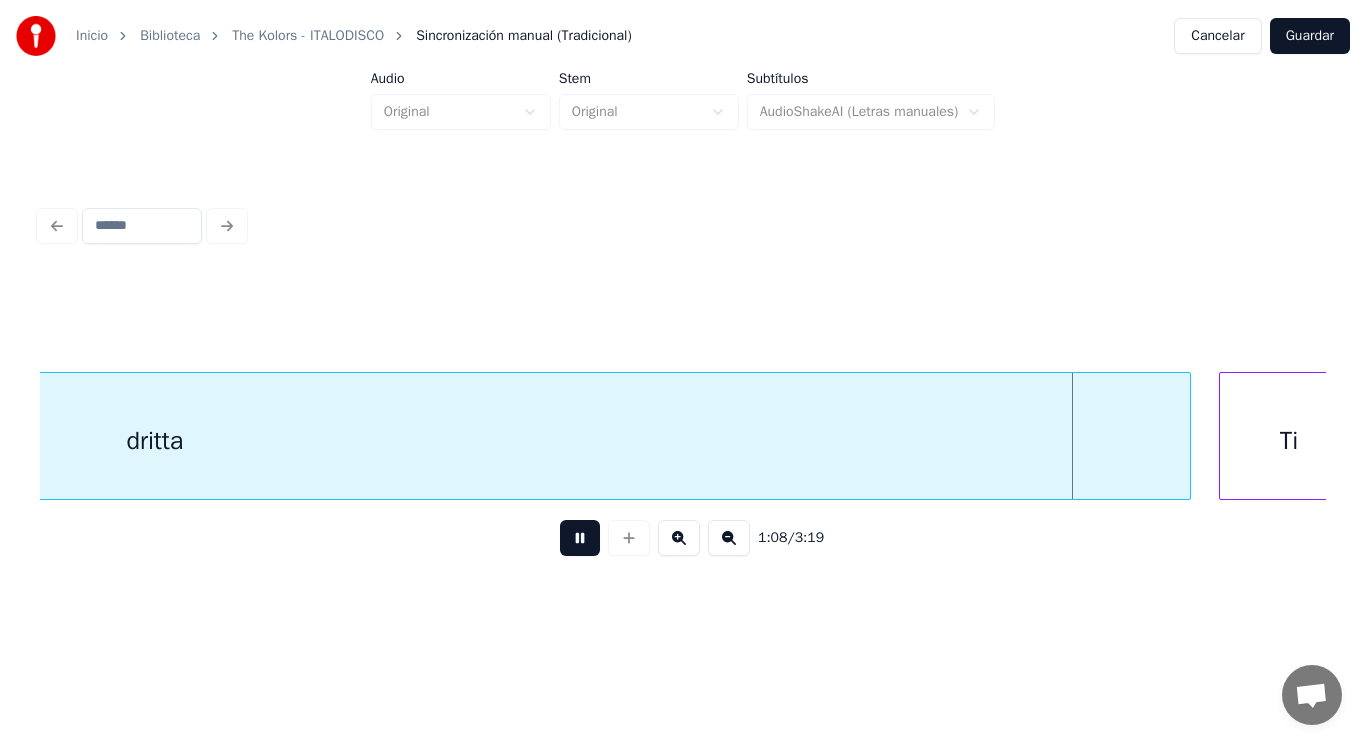 click at bounding box center [580, 538] 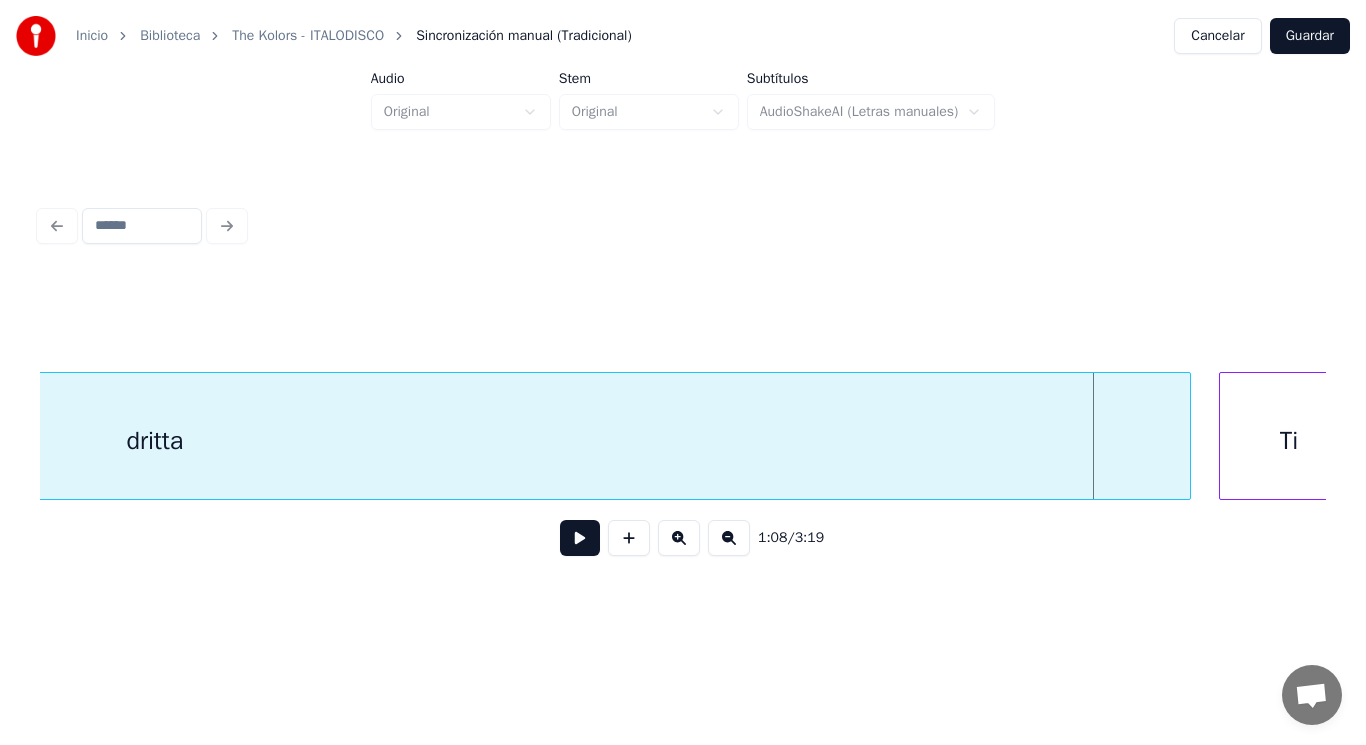 click on "dritta" at bounding box center (155, 441) 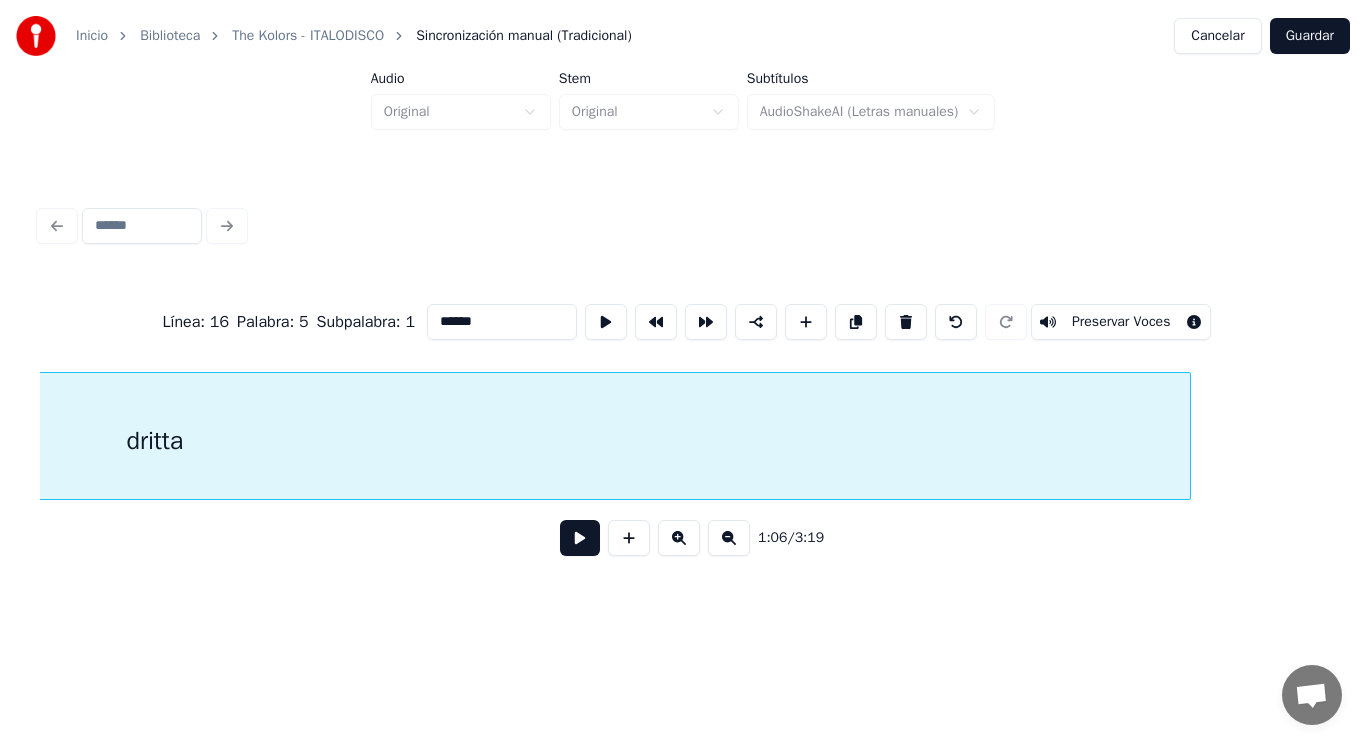 type on "******" 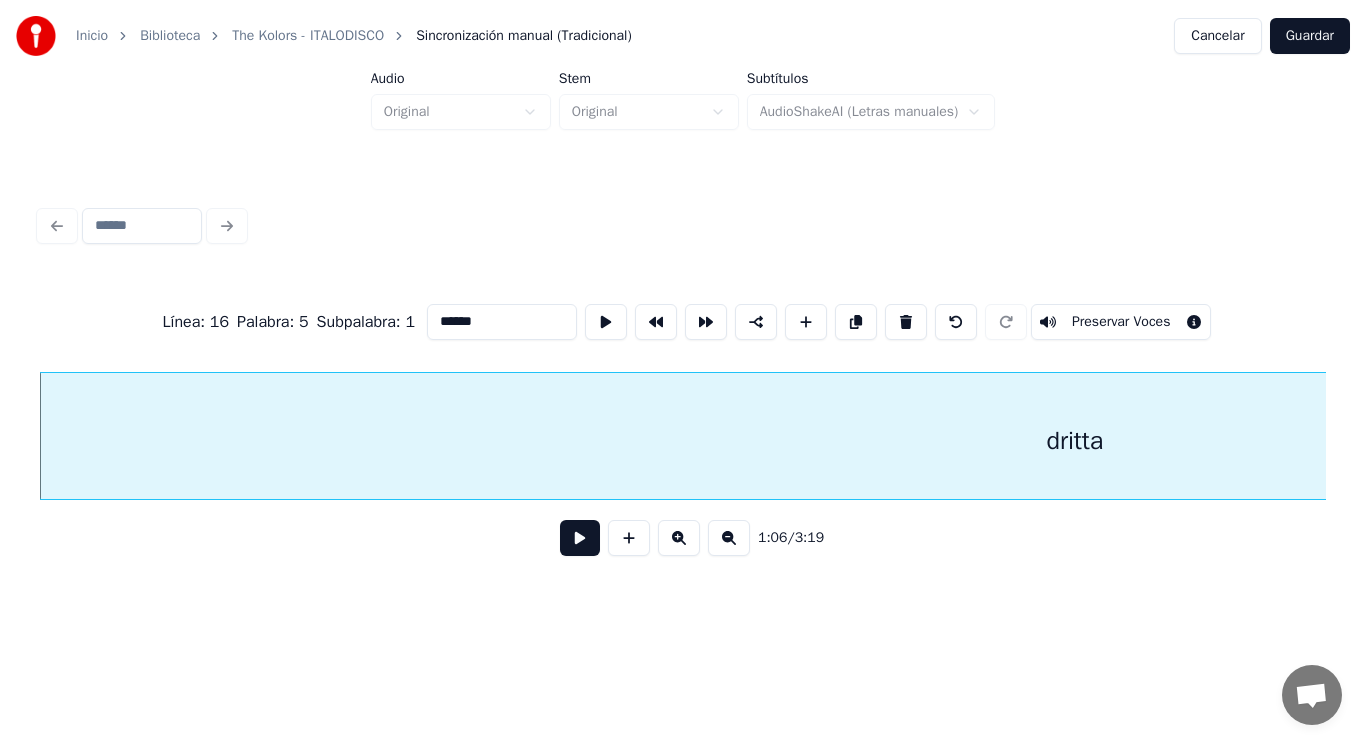 click at bounding box center (580, 538) 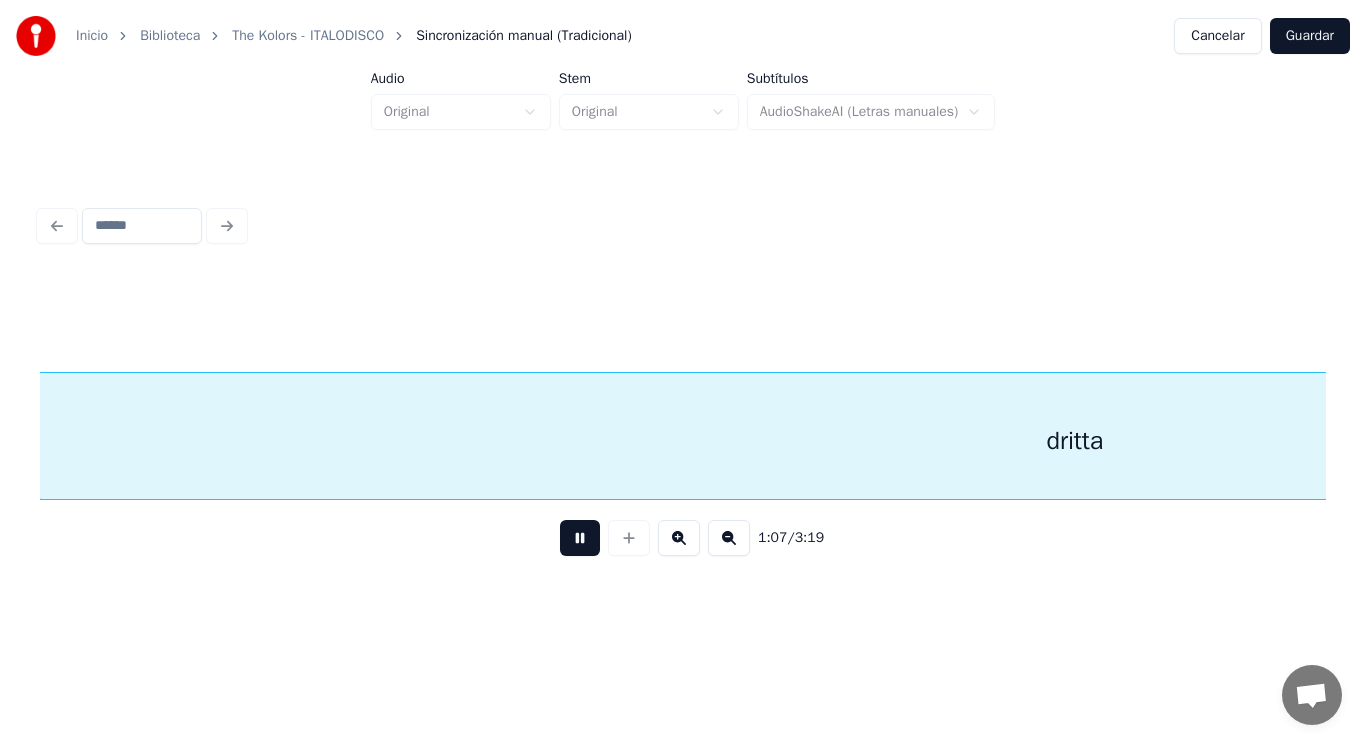 scroll, scrollTop: 0, scrollLeft: 94673, axis: horizontal 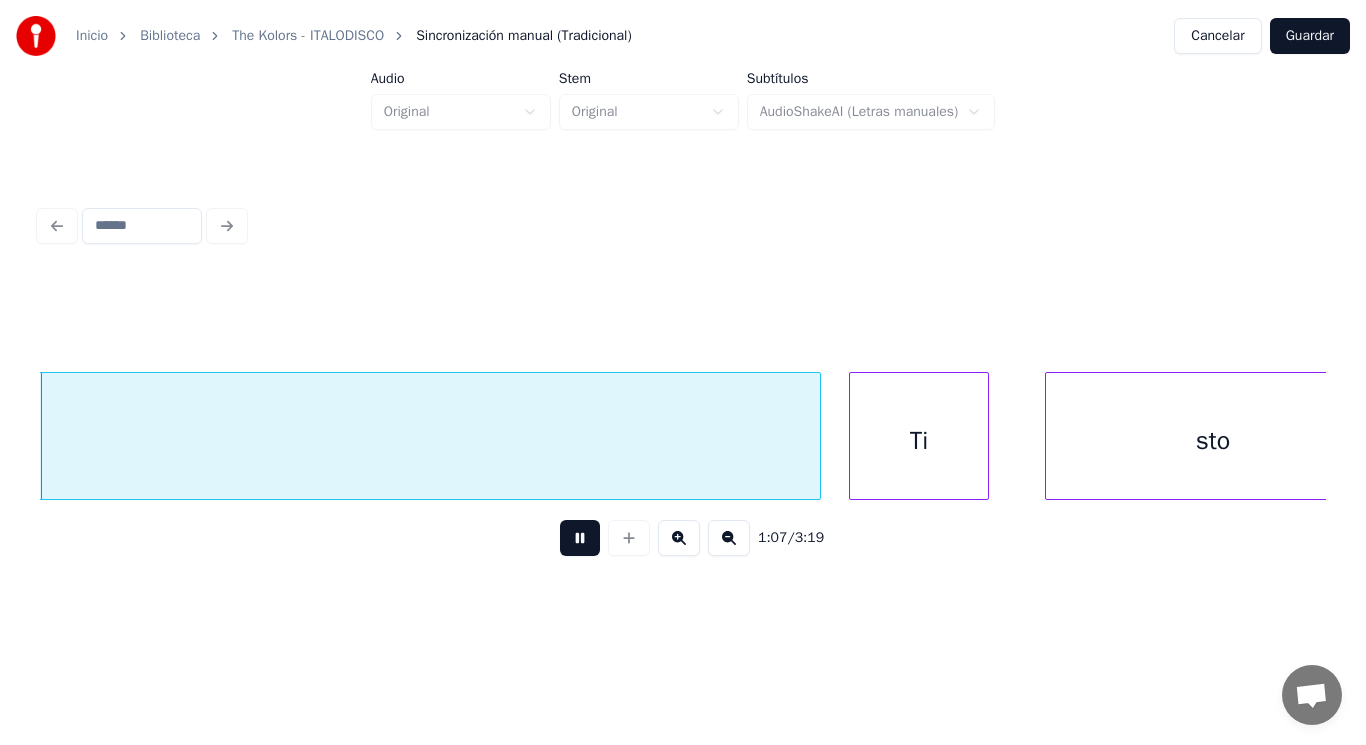 click at bounding box center (580, 538) 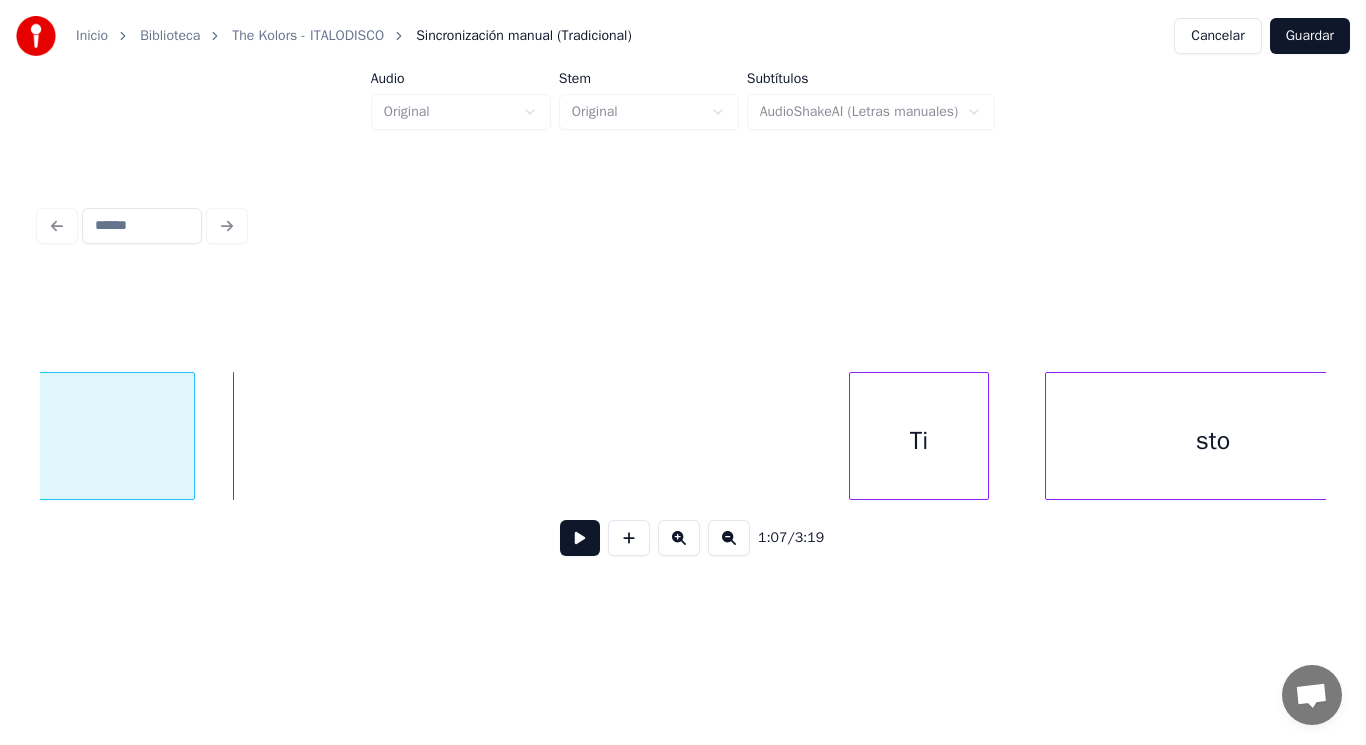 click at bounding box center (191, 436) 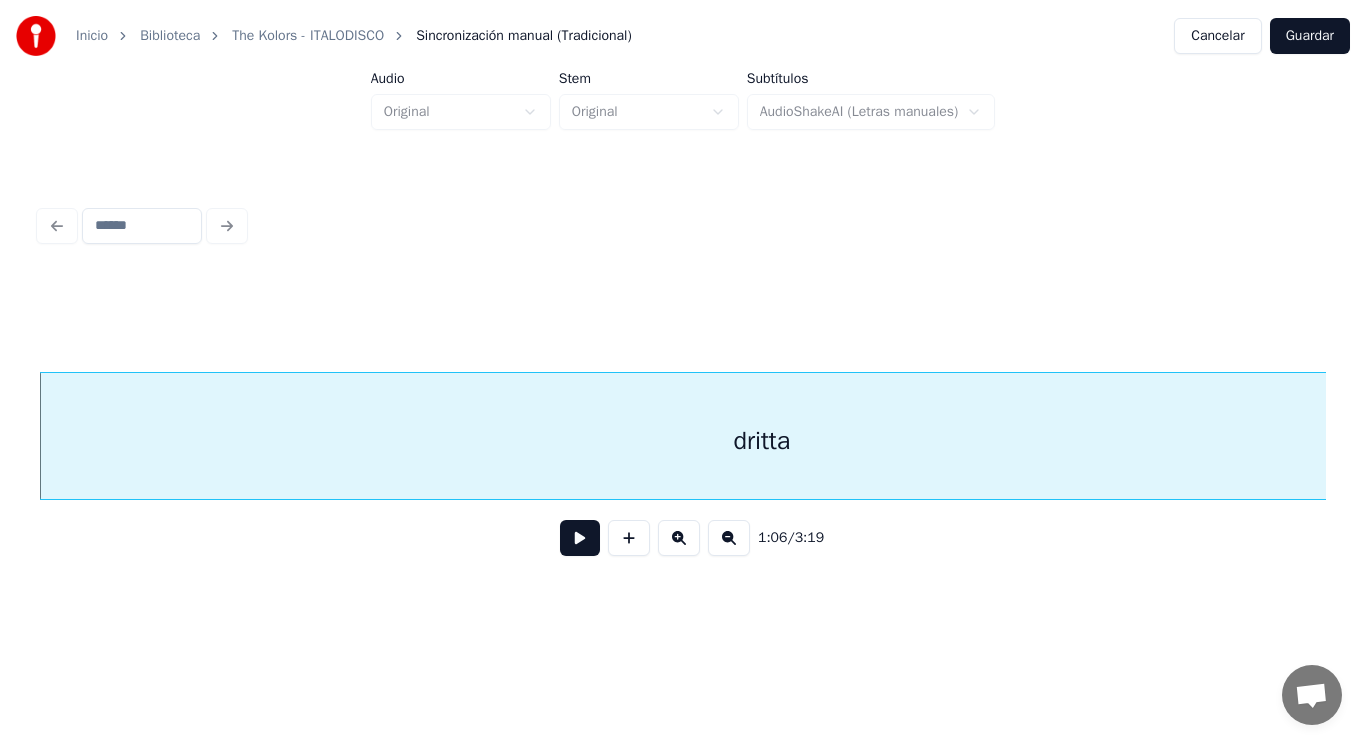 click at bounding box center [580, 538] 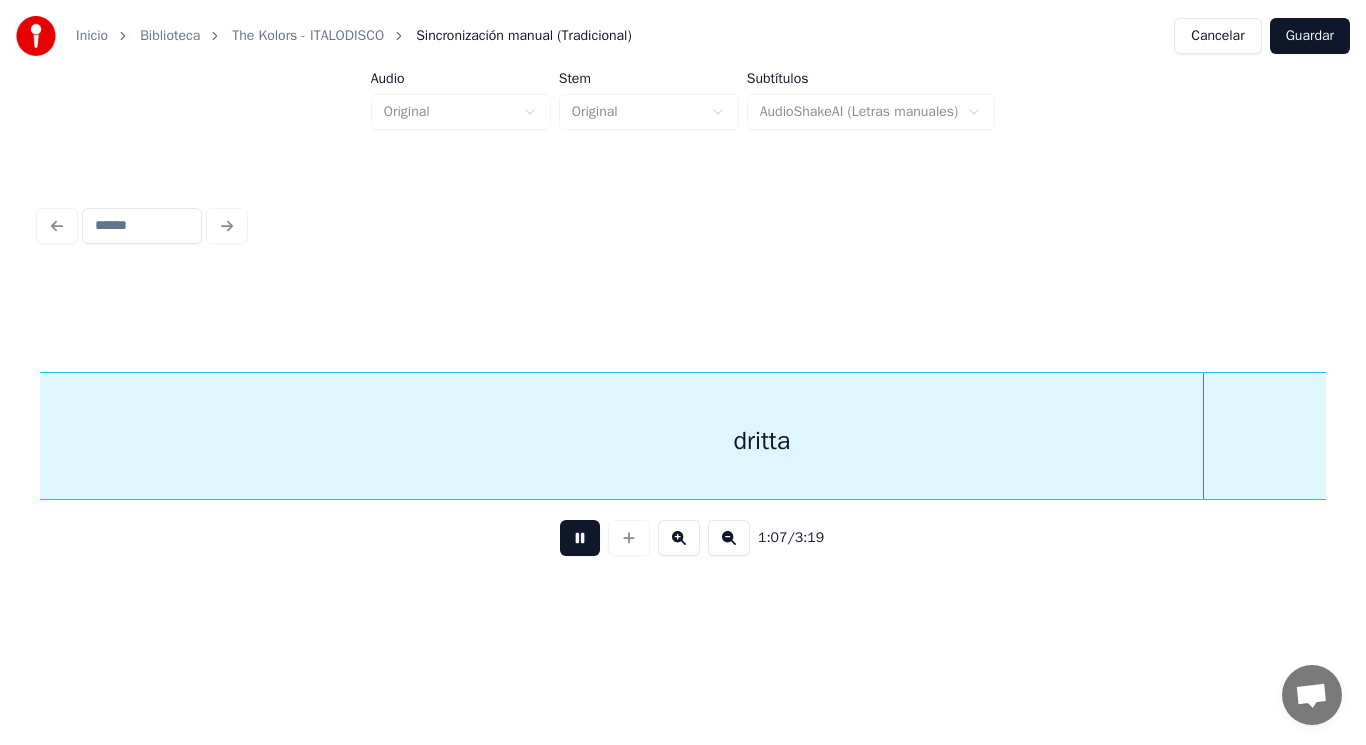 click at bounding box center (580, 538) 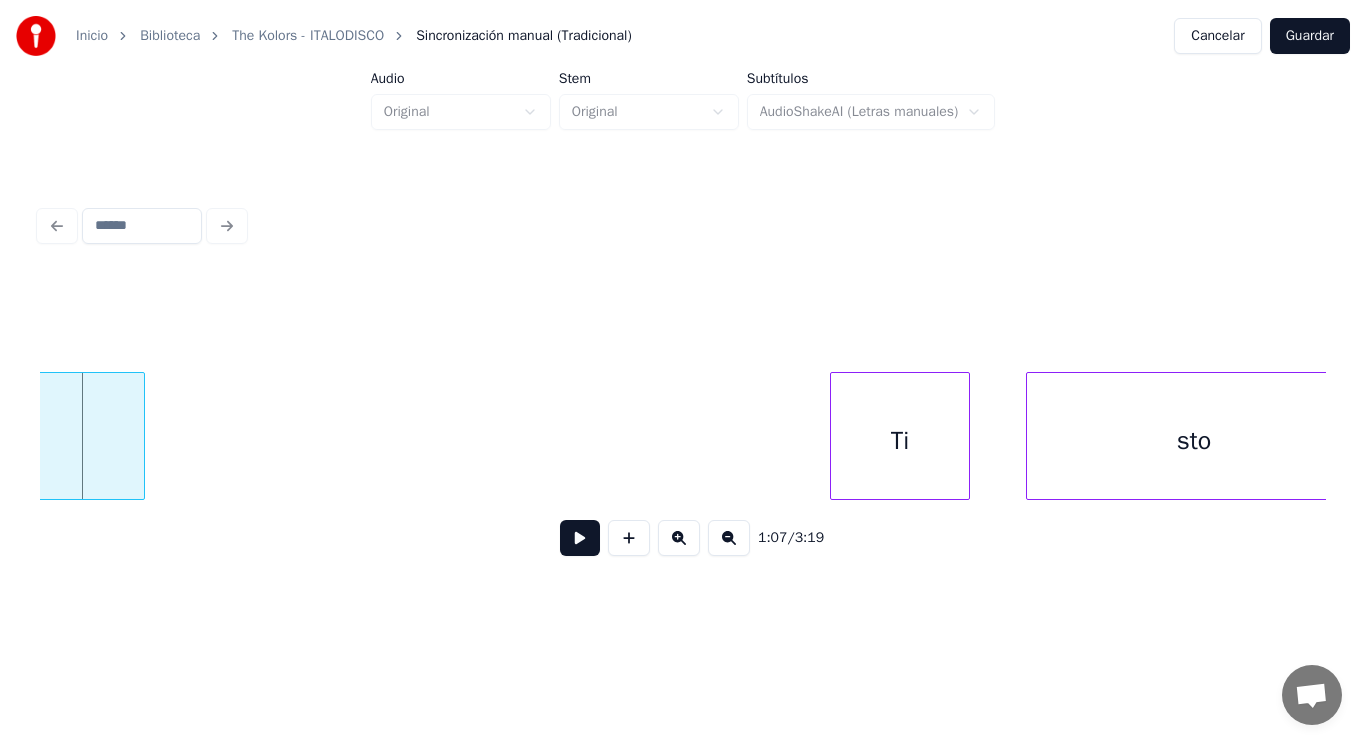 click at bounding box center (141, 436) 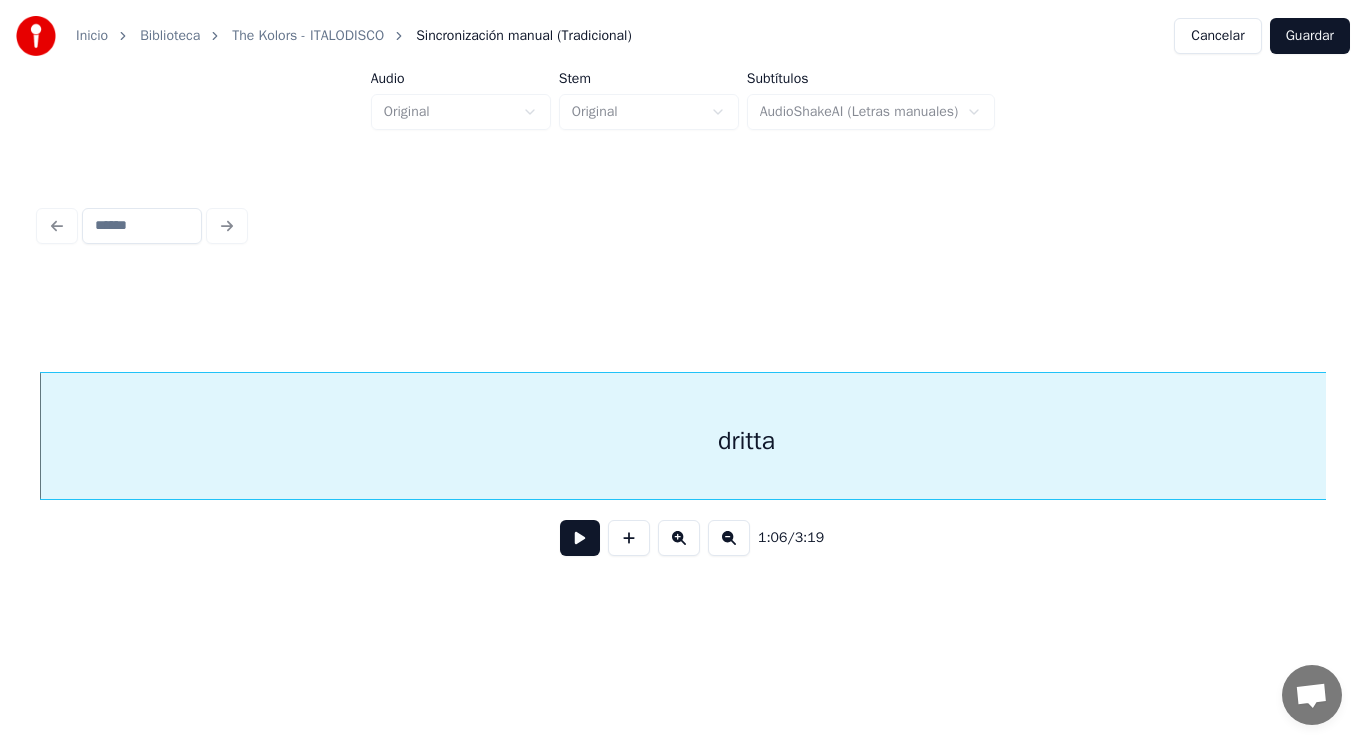 click at bounding box center (580, 538) 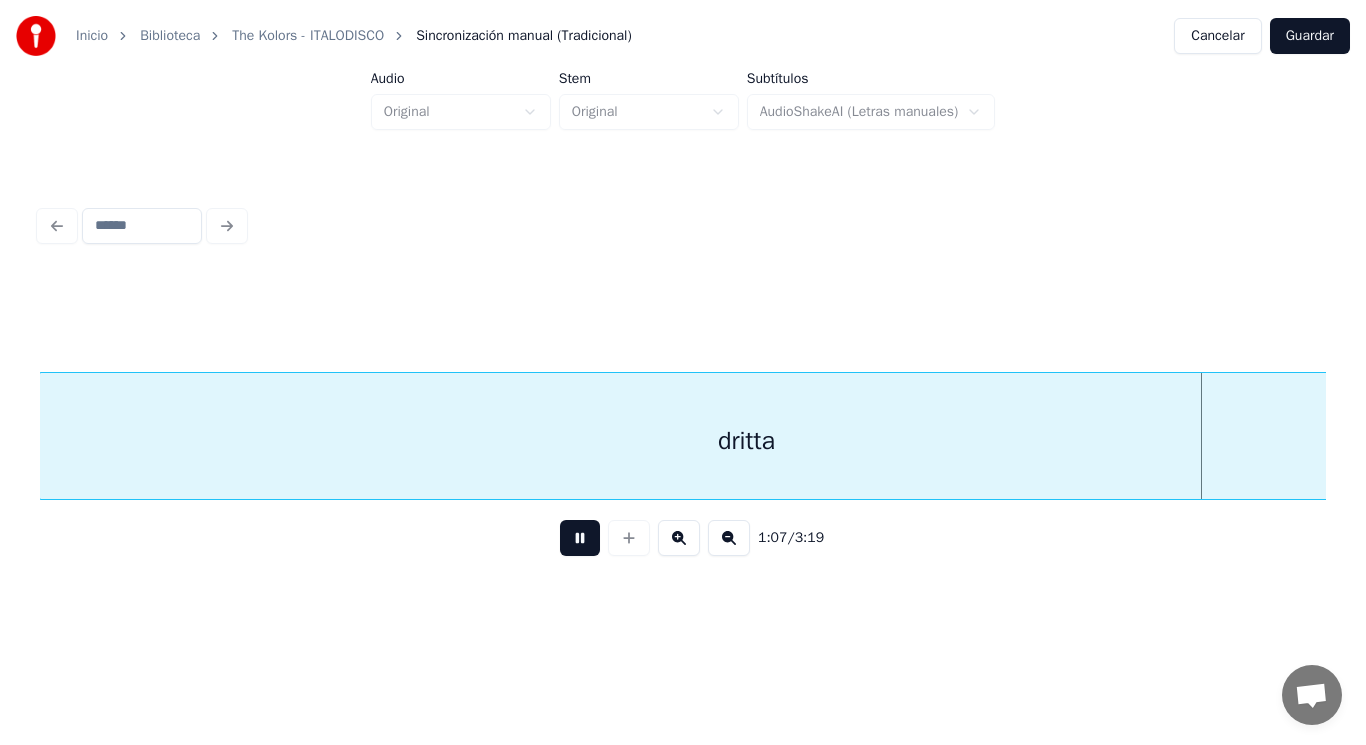 scroll, scrollTop: 0, scrollLeft: 94673, axis: horizontal 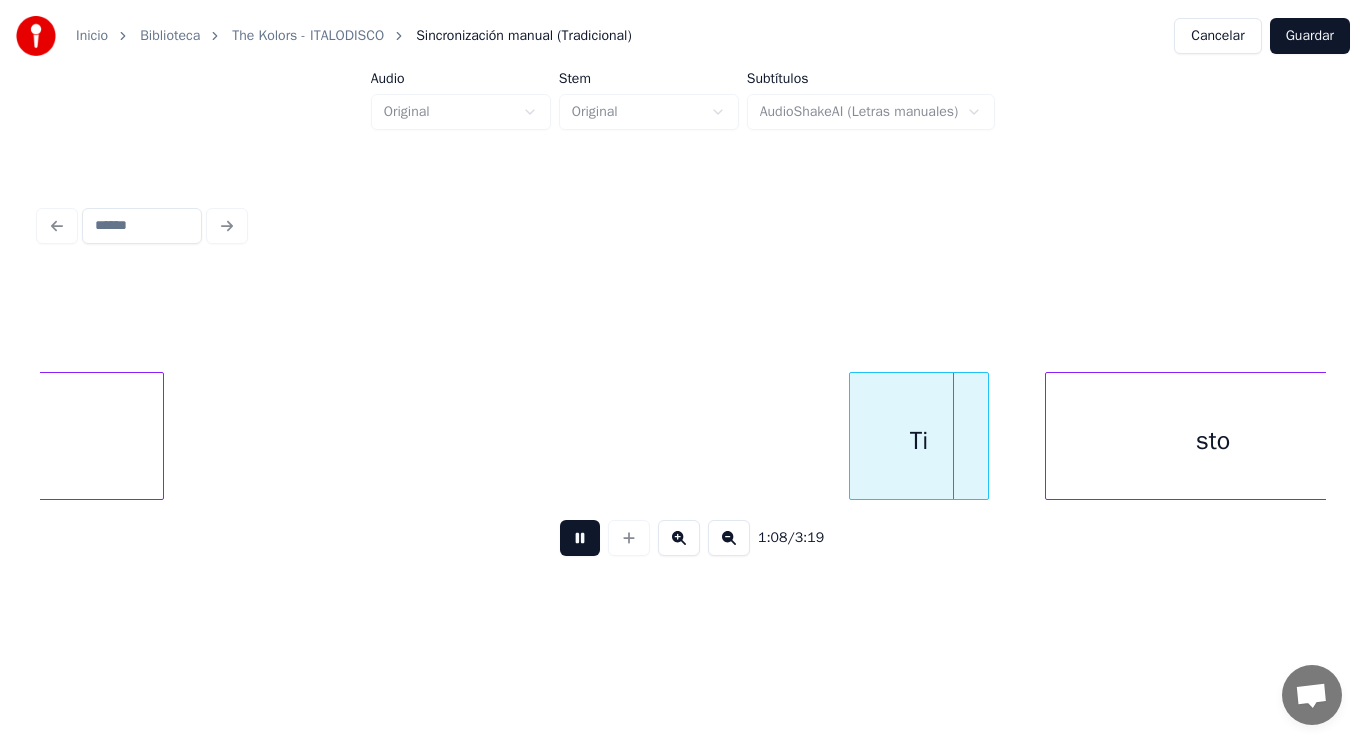 click at bounding box center [580, 538] 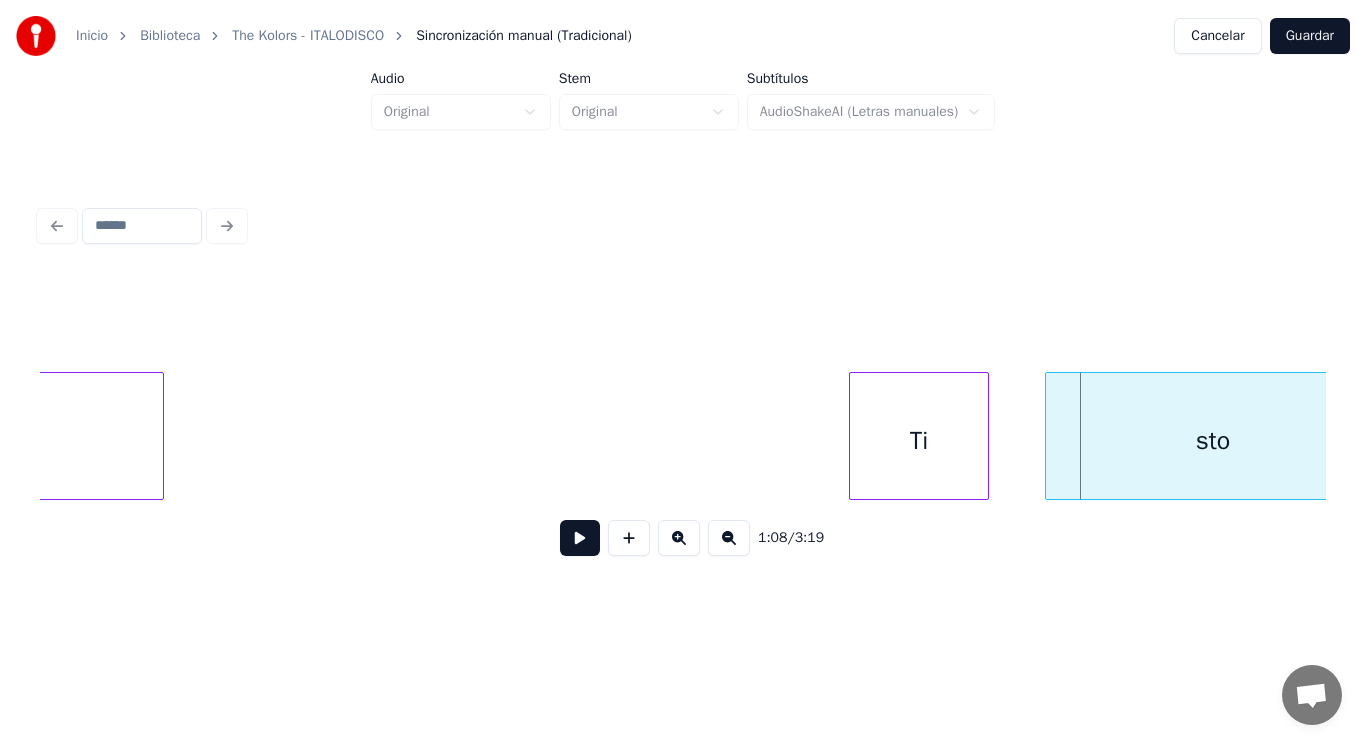 click on "dritta Ti sto" at bounding box center [44712, 436] 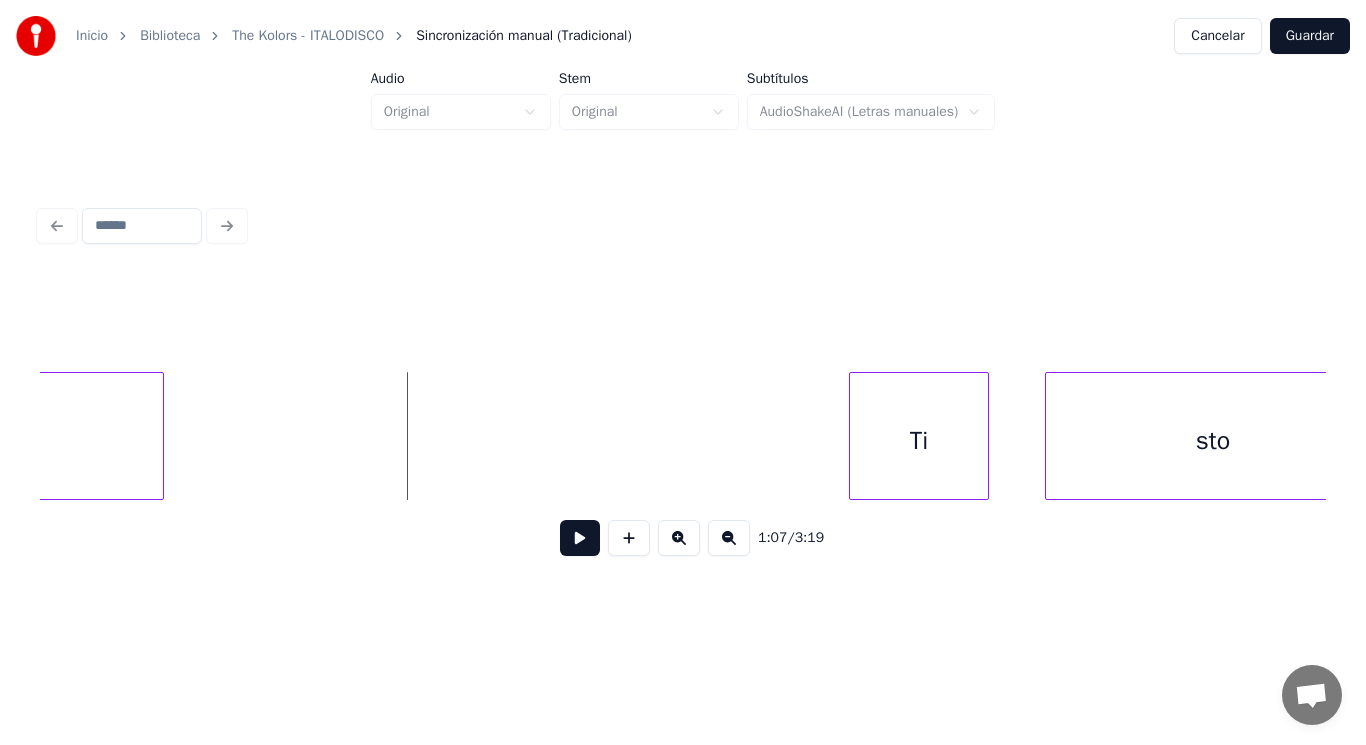 click at bounding box center (580, 538) 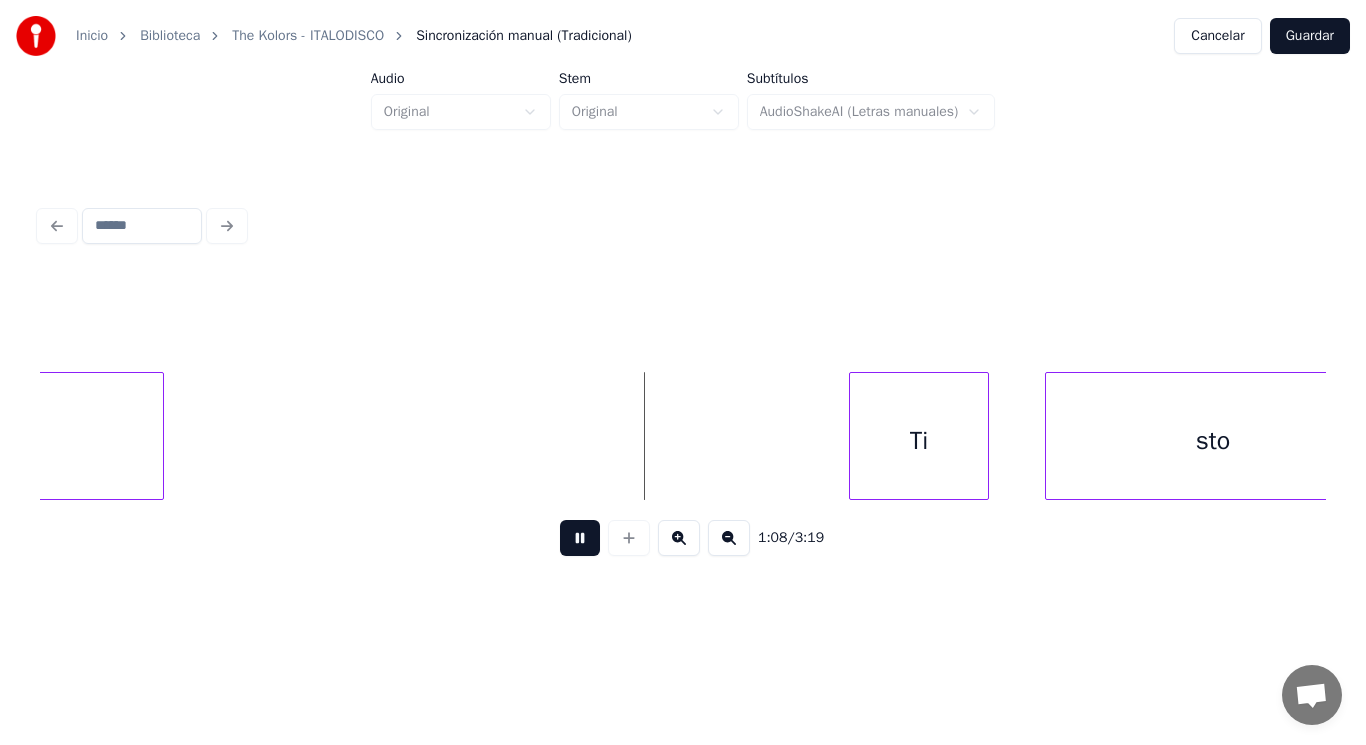 click at bounding box center (580, 538) 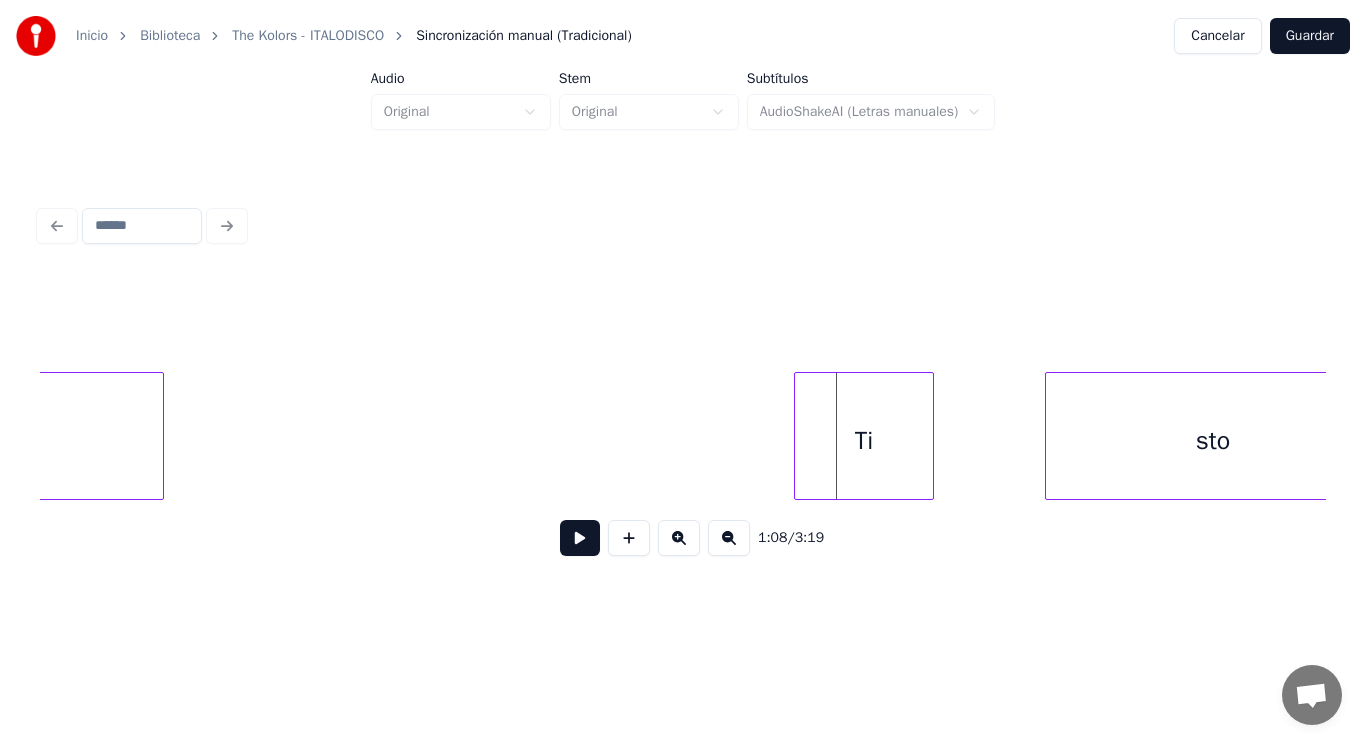 click on "Ti" at bounding box center [864, 441] 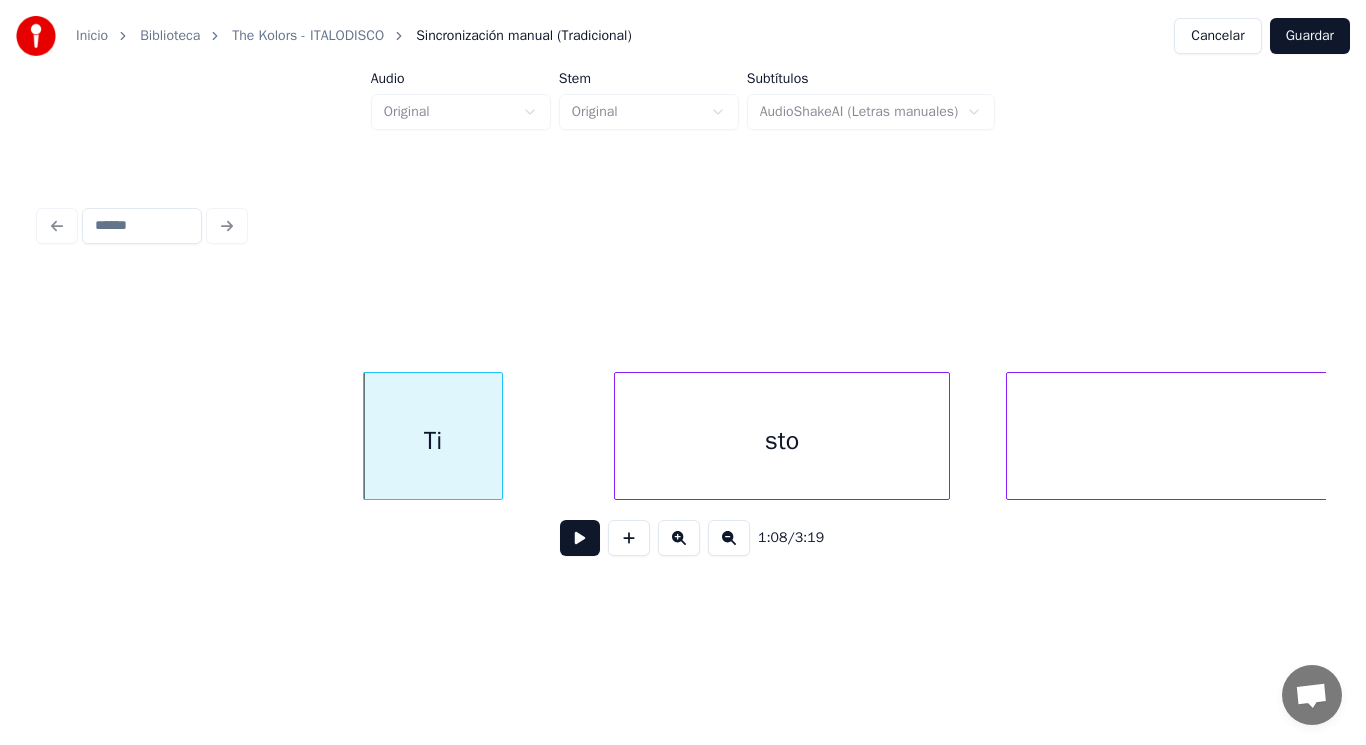 scroll, scrollTop: 0, scrollLeft: 95113, axis: horizontal 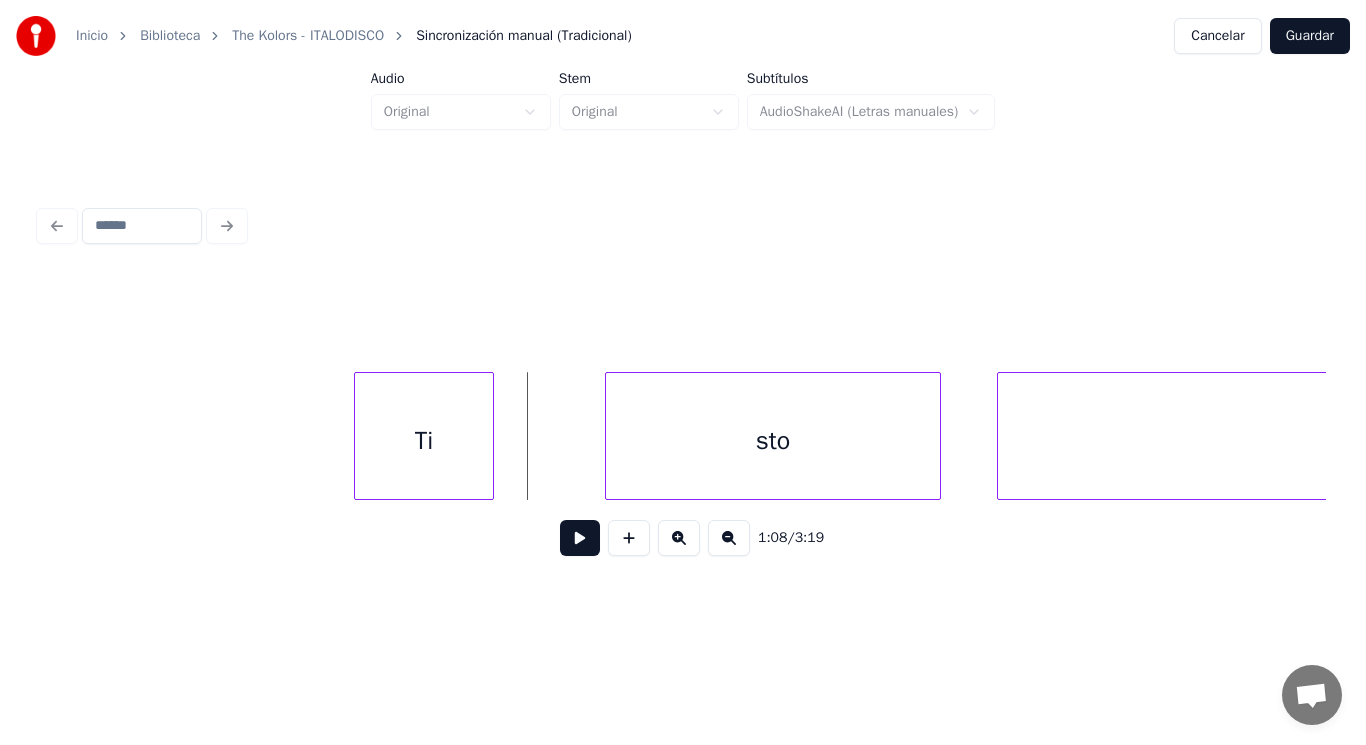 click at bounding box center (580, 538) 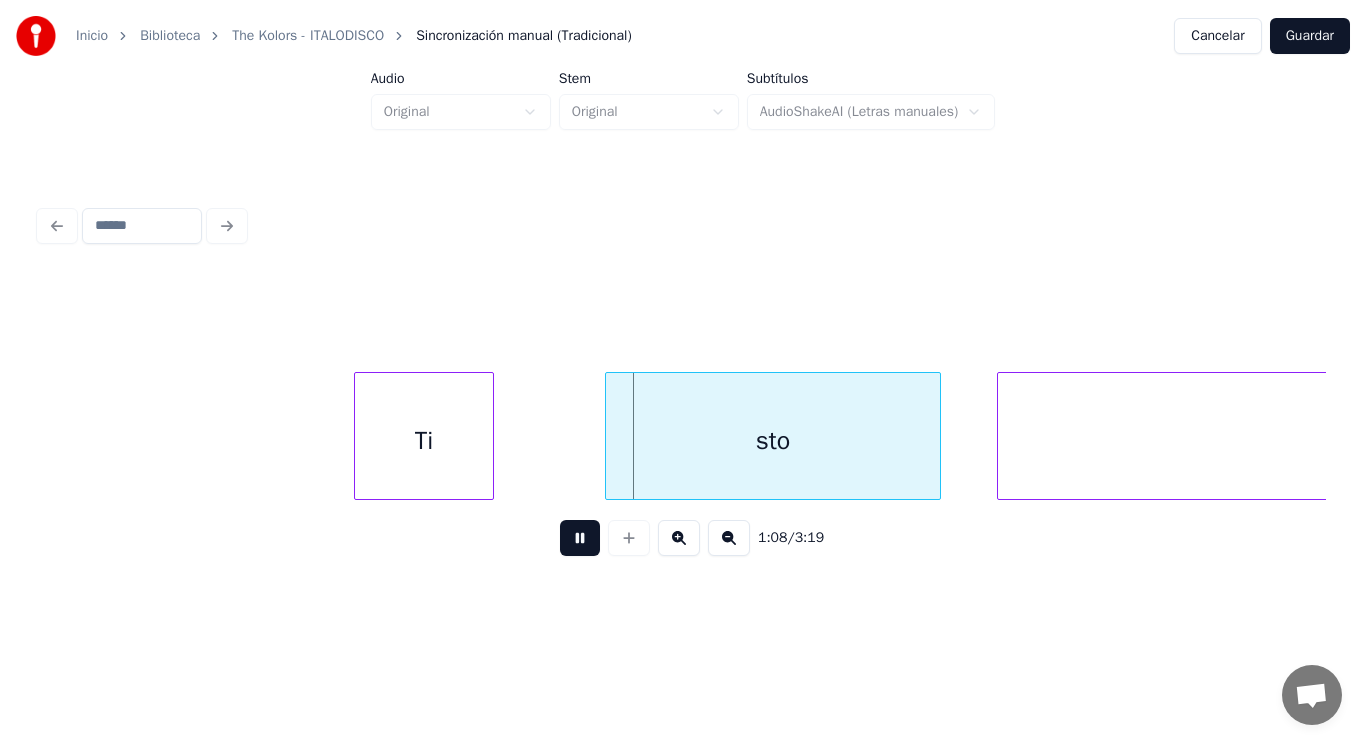 click at bounding box center (580, 538) 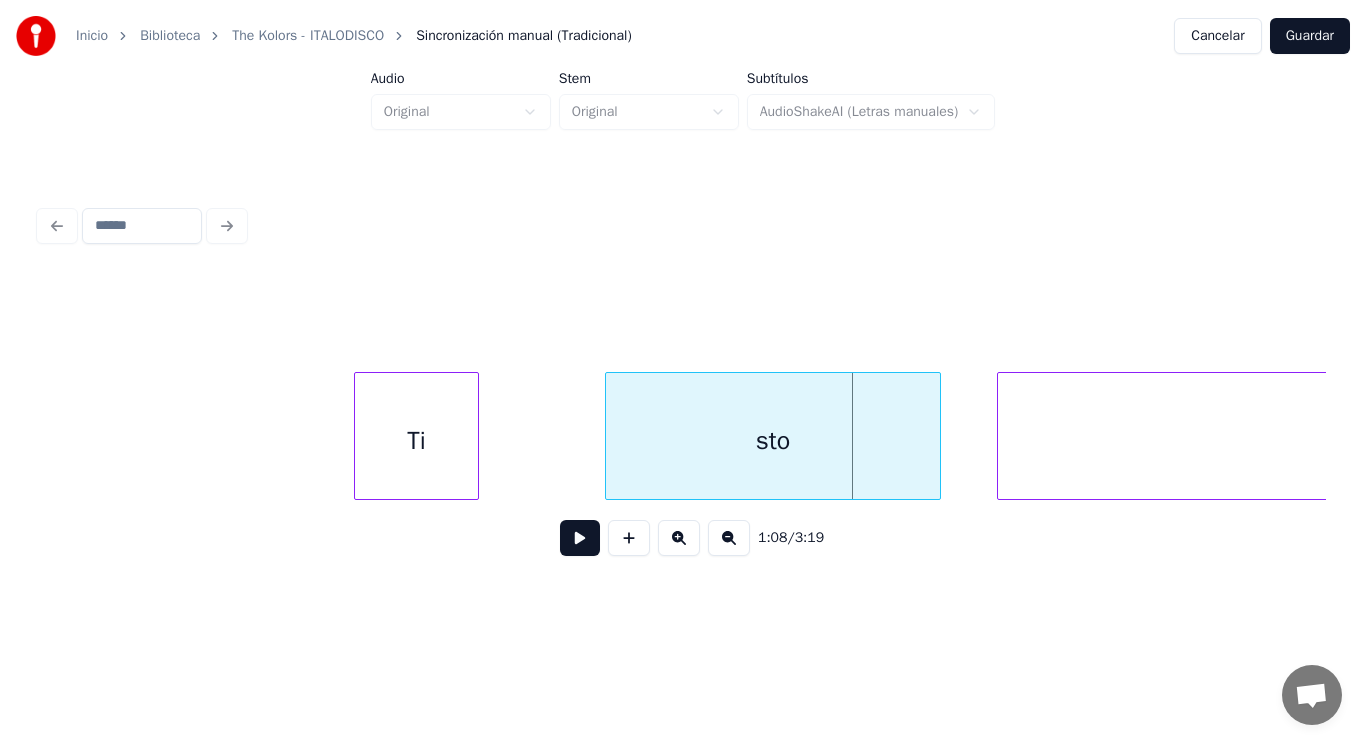 click at bounding box center (475, 436) 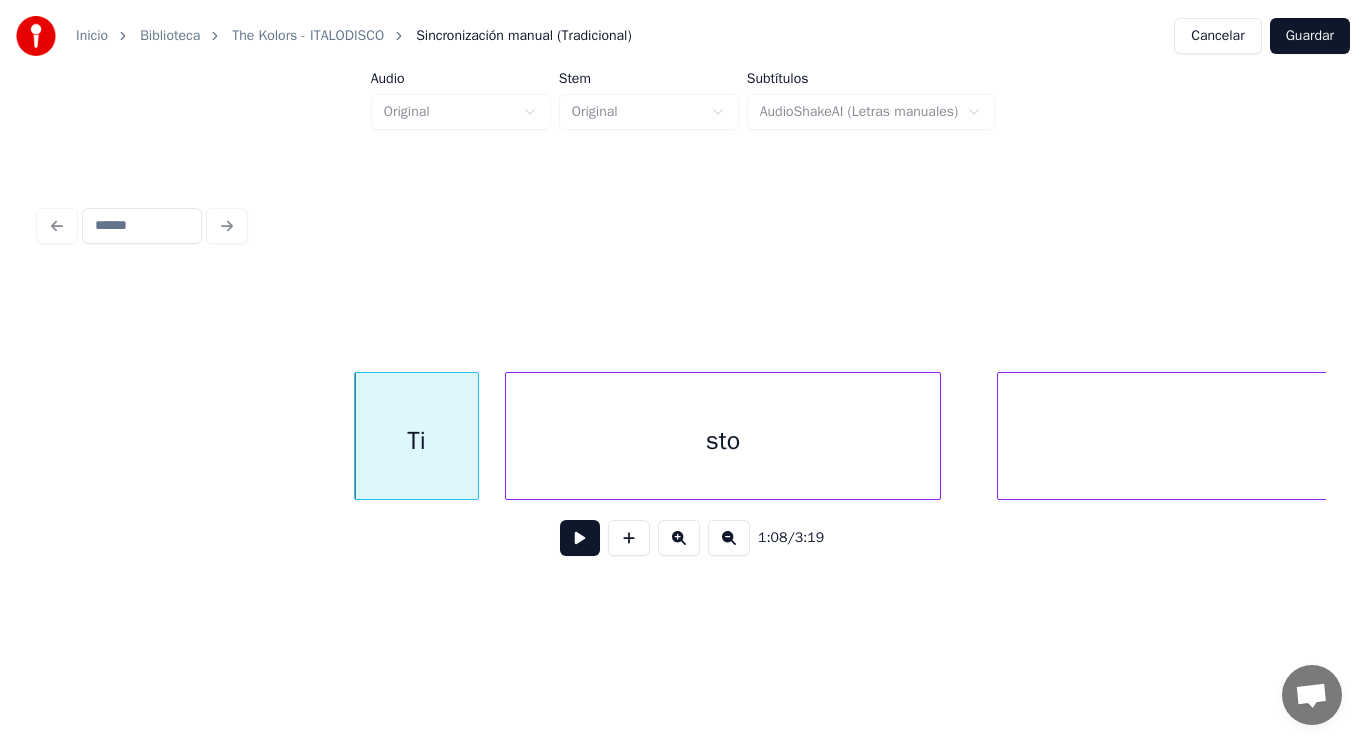 click at bounding box center [509, 436] 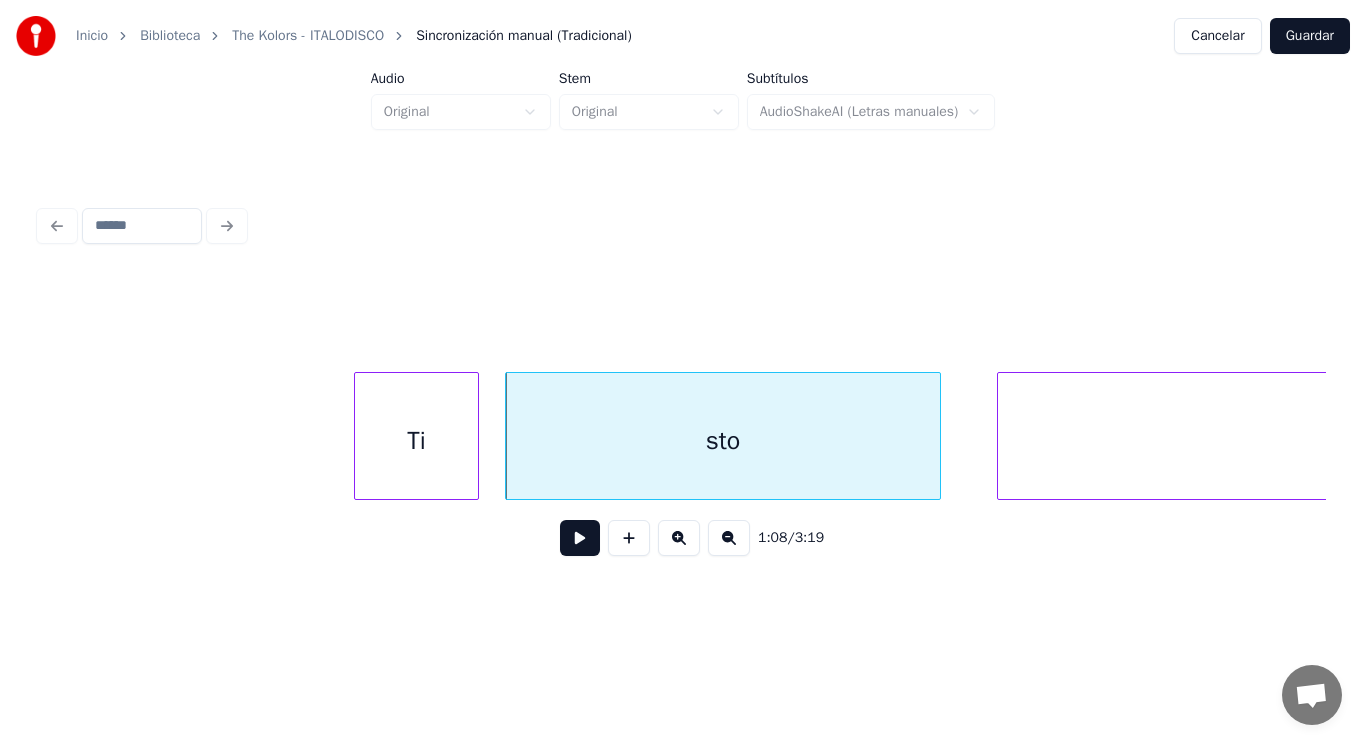 click at bounding box center [580, 538] 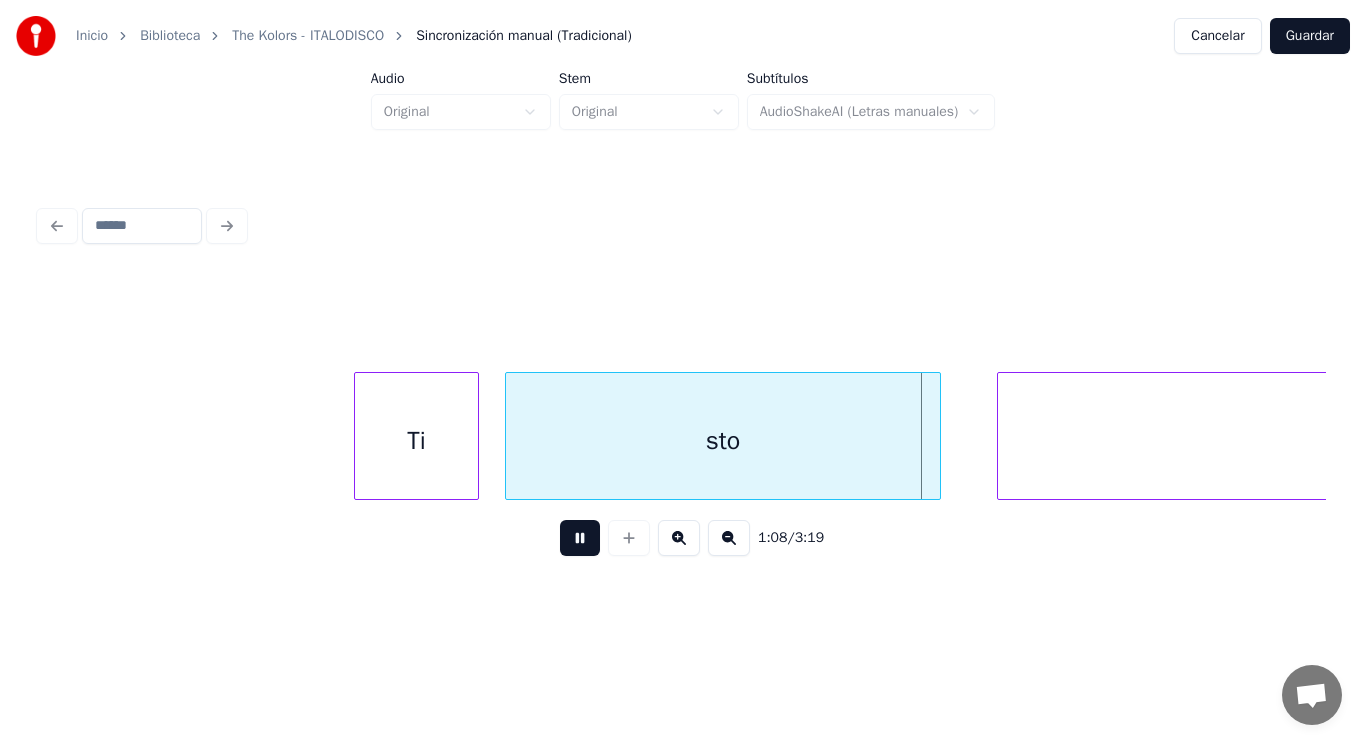 click at bounding box center (580, 538) 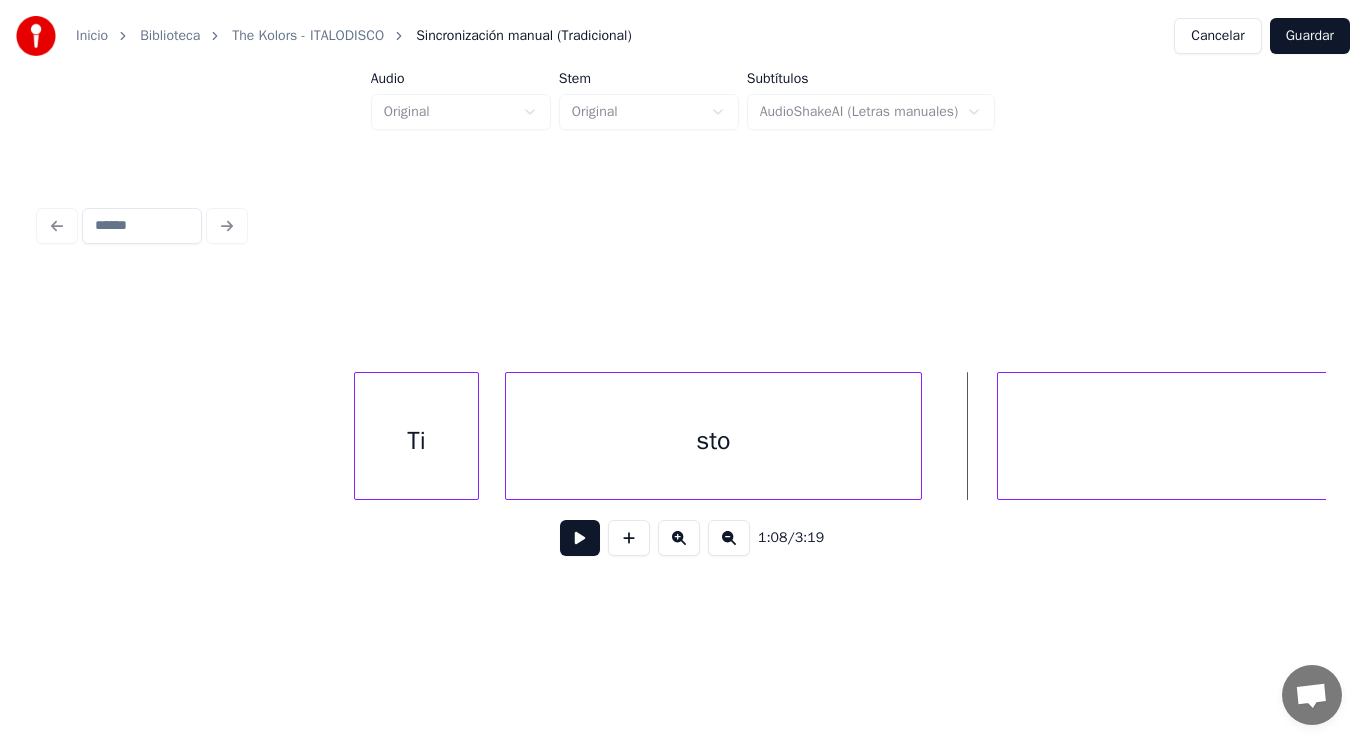click at bounding box center [918, 436] 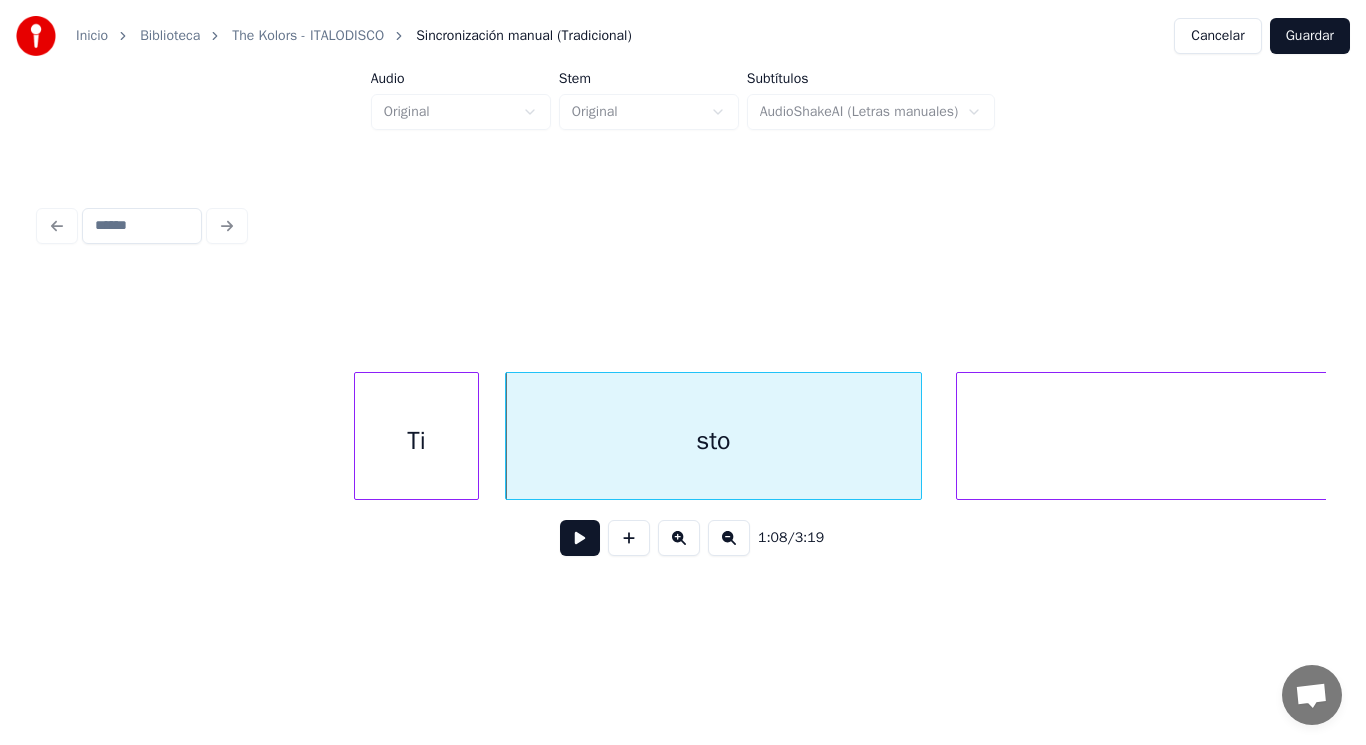 click at bounding box center [960, 436] 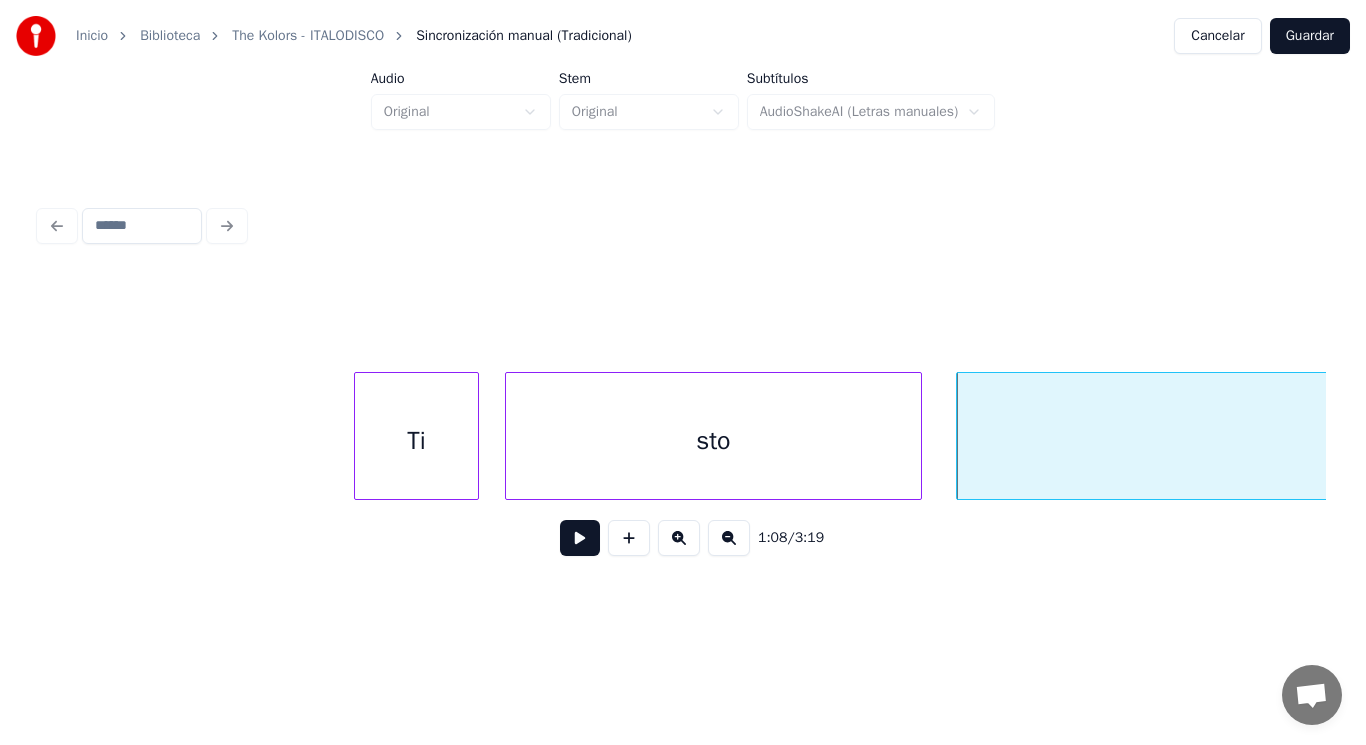 click at bounding box center [580, 538] 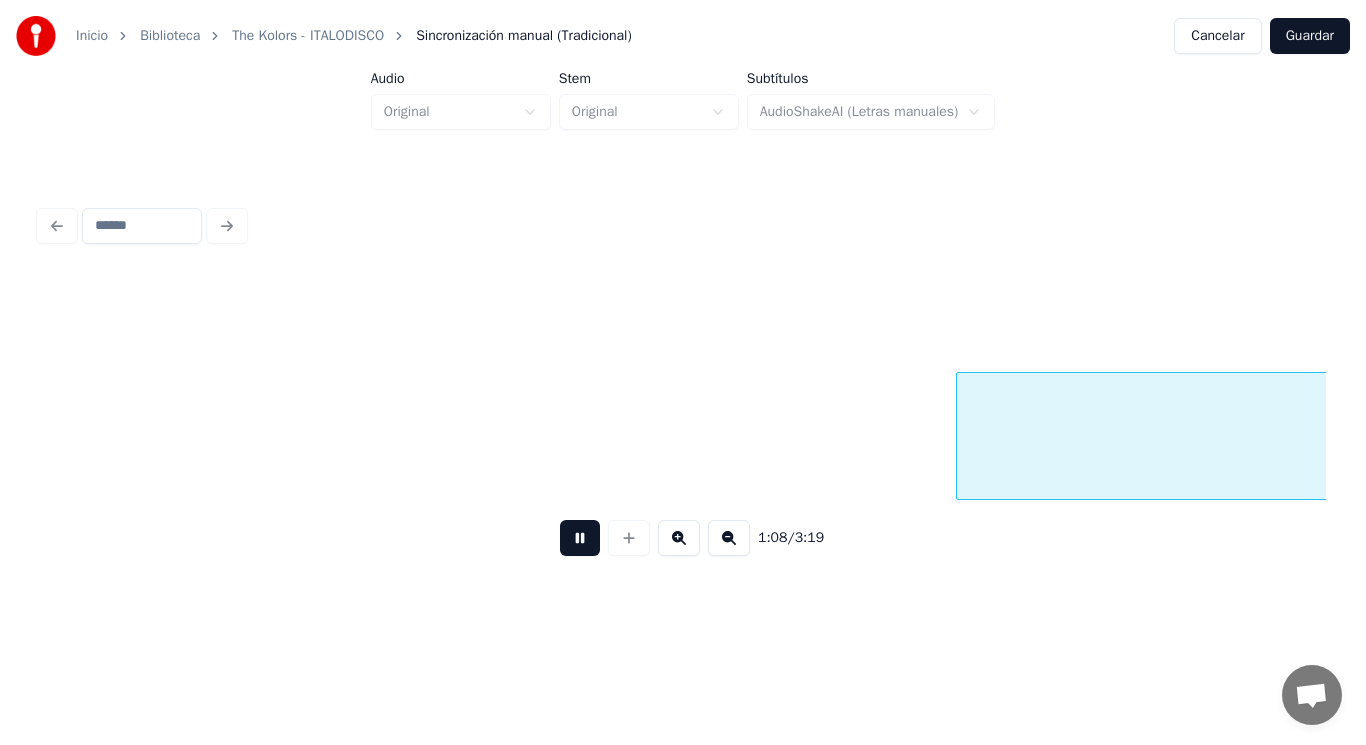 scroll, scrollTop: 0, scrollLeft: 96417, axis: horizontal 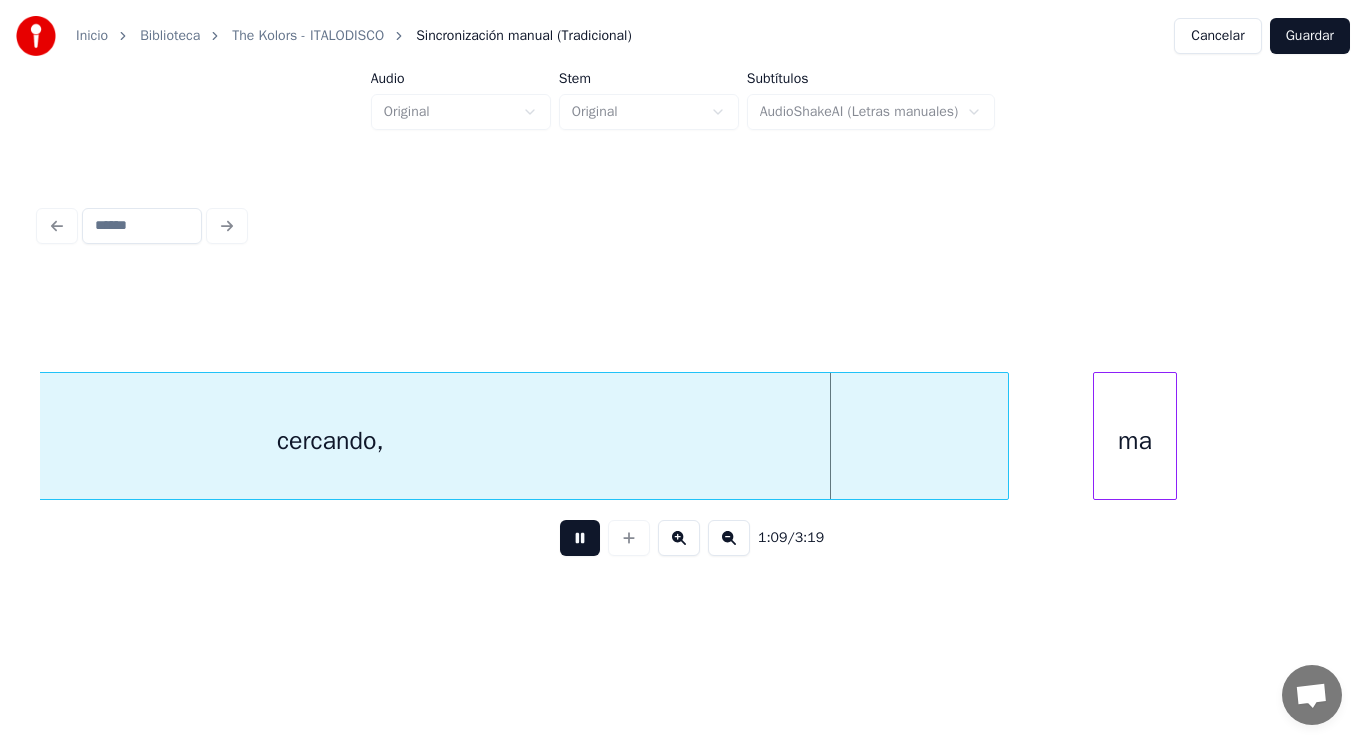 click at bounding box center [580, 538] 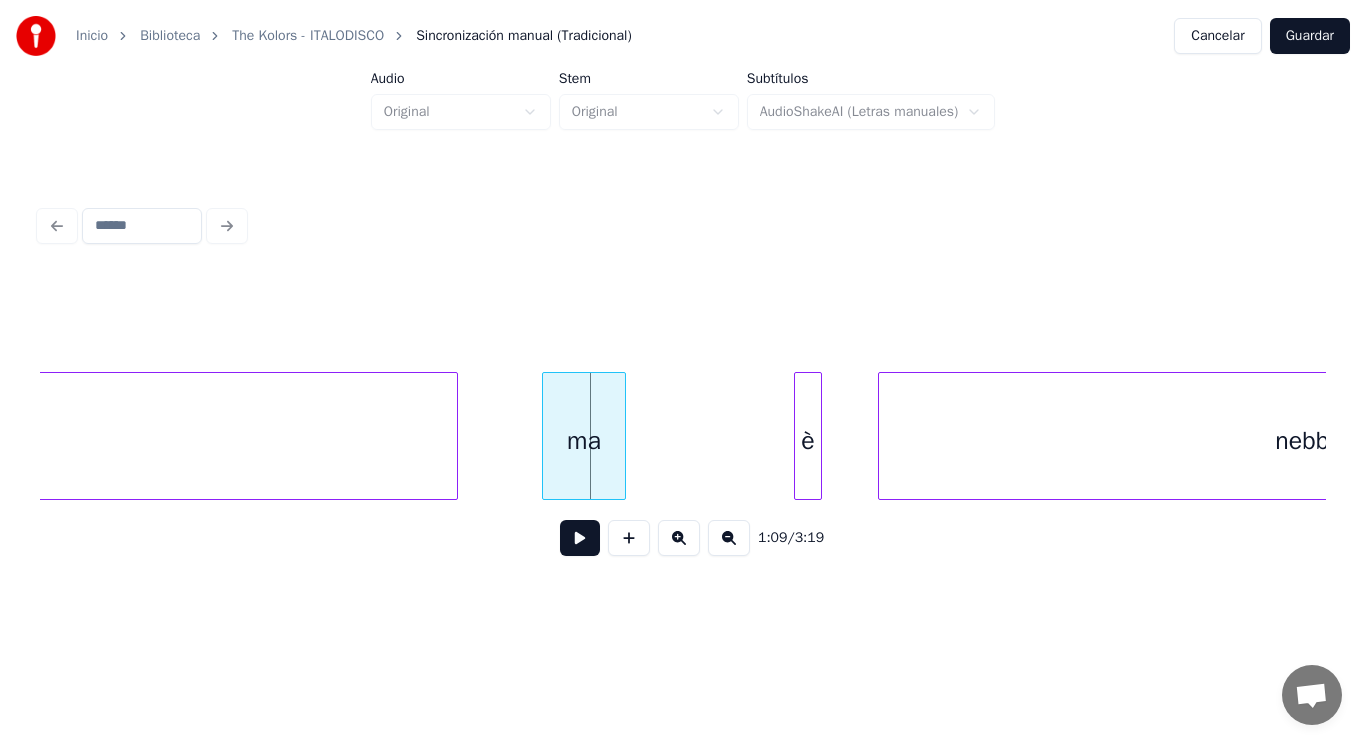 scroll, scrollTop: 0, scrollLeft: 96977, axis: horizontal 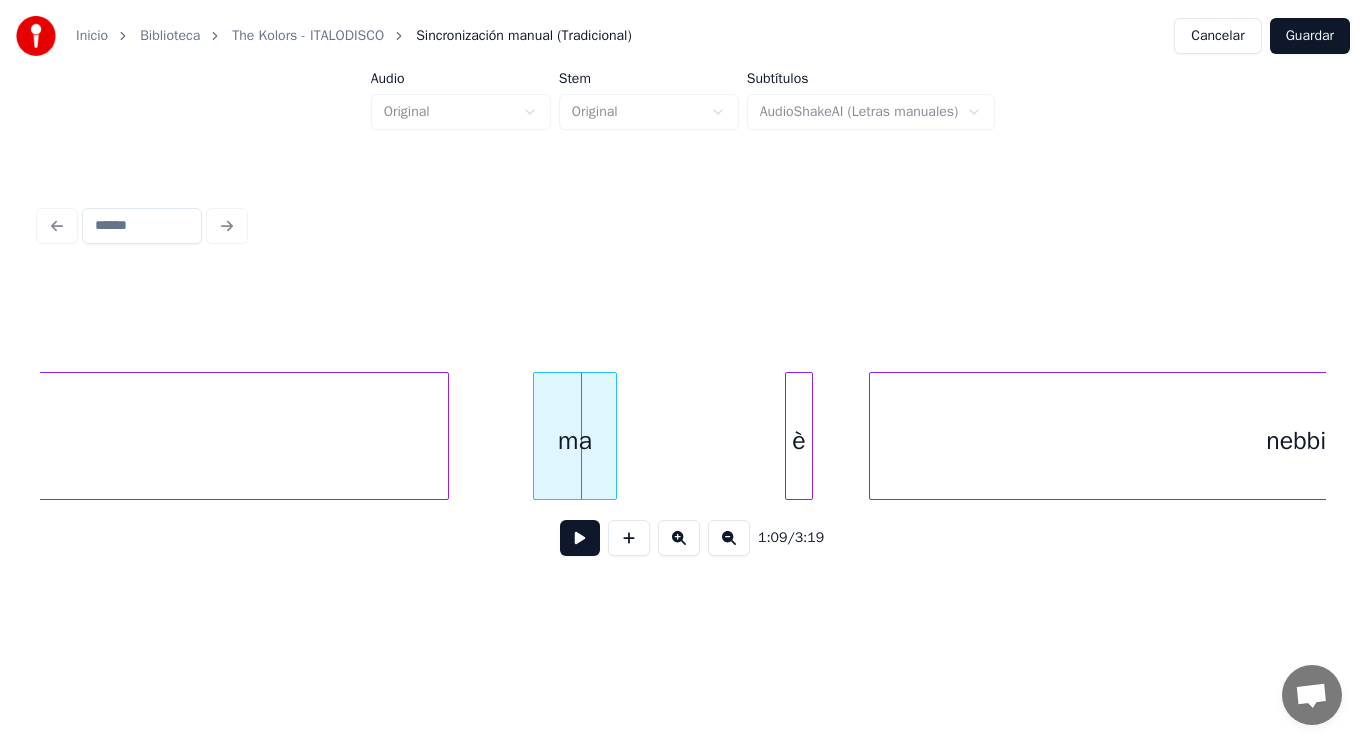 click on "ma" at bounding box center [575, 441] 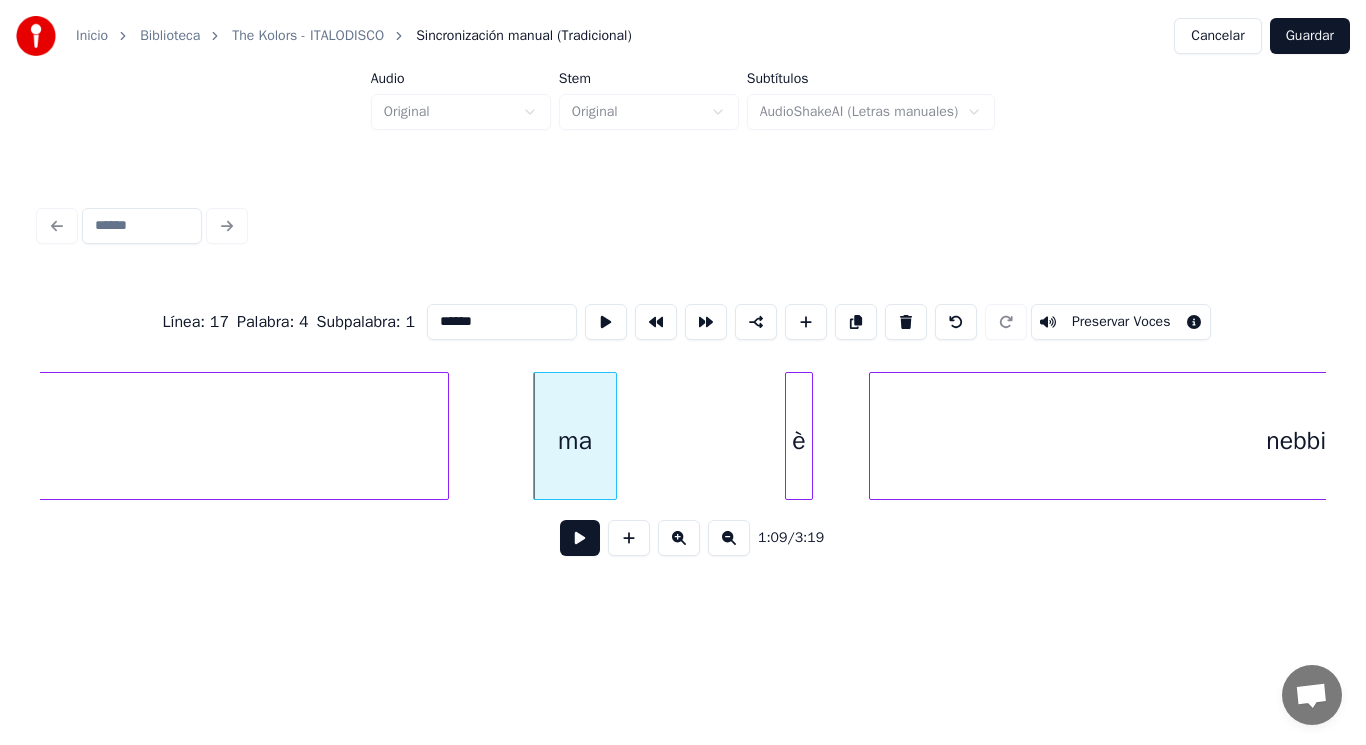 type on "**" 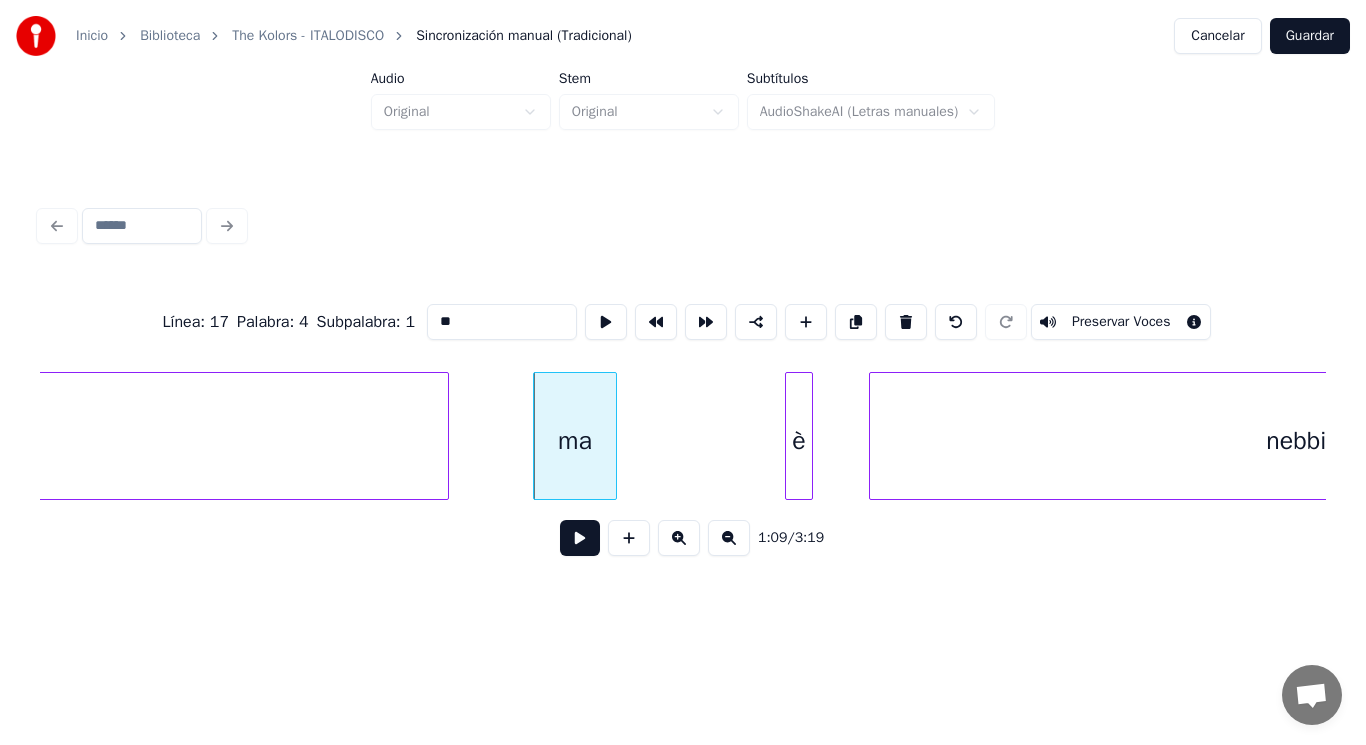 click at bounding box center (580, 538) 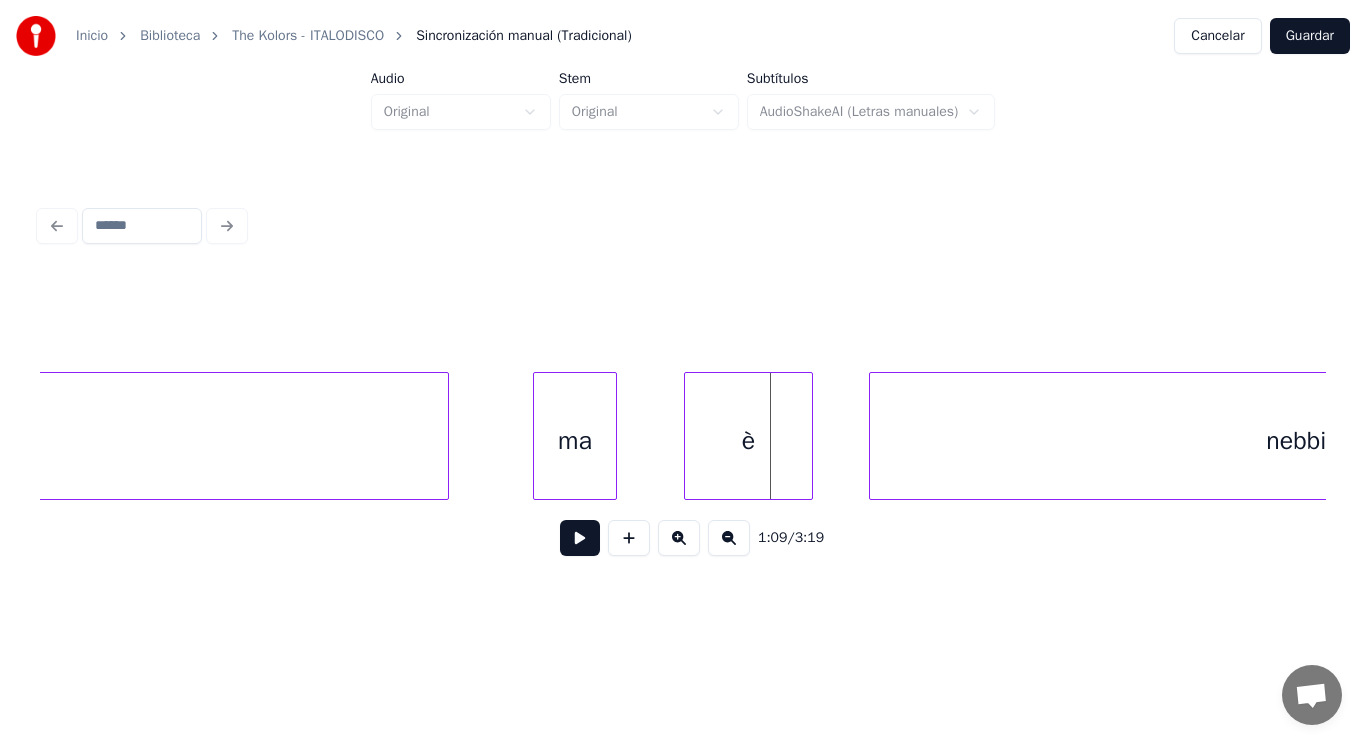 click at bounding box center (688, 436) 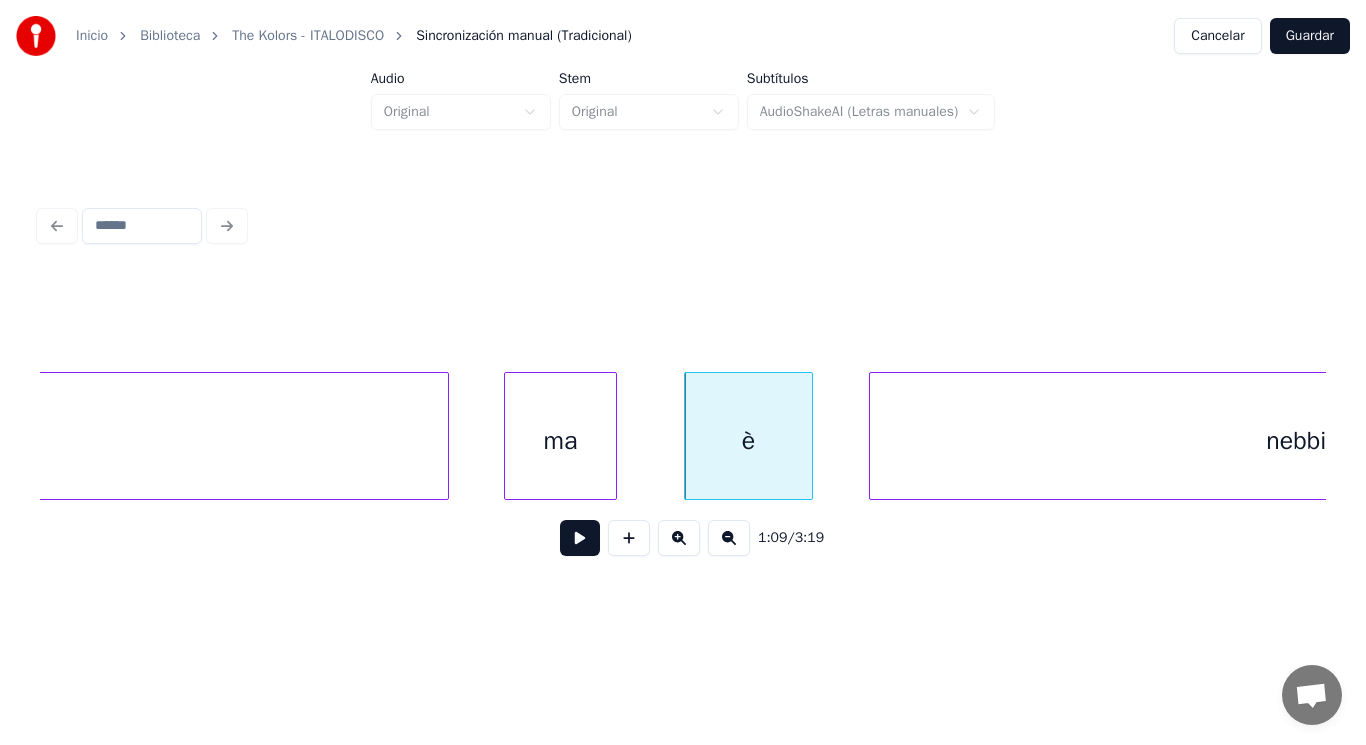 click at bounding box center (508, 436) 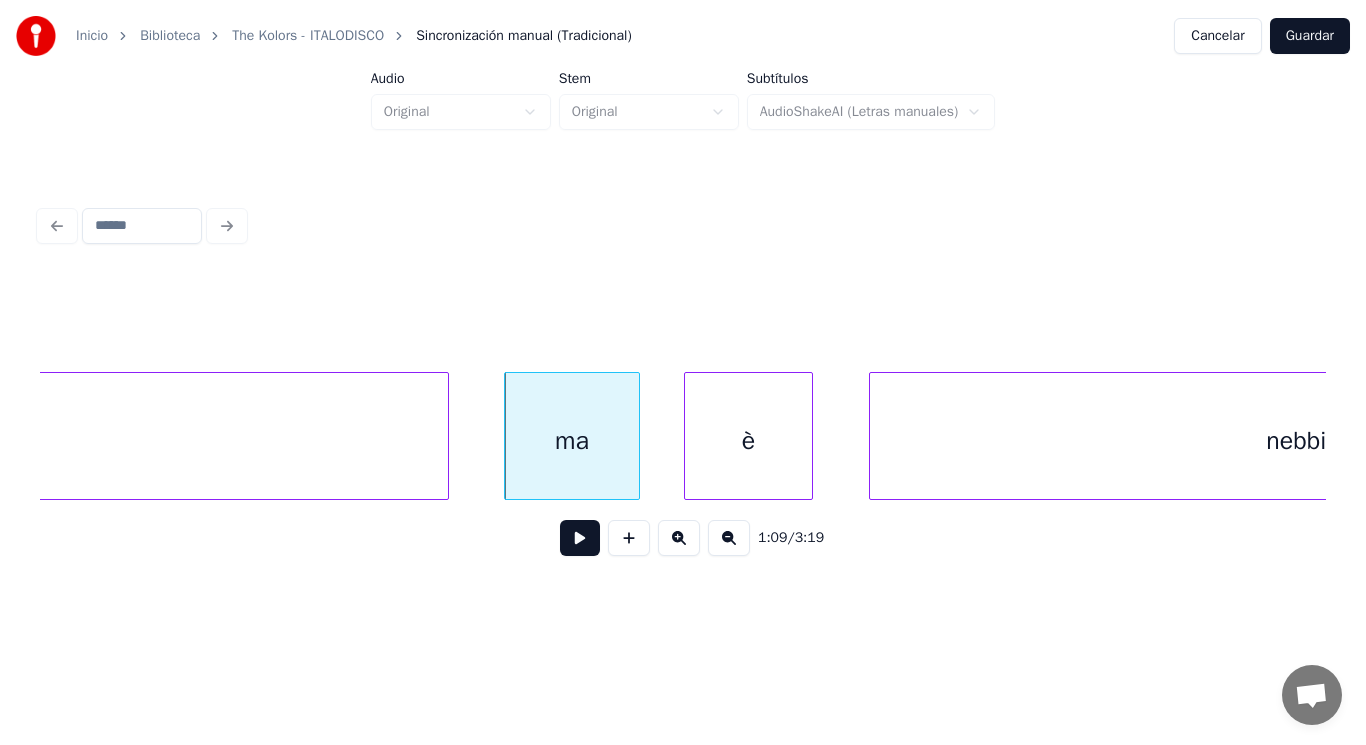 click at bounding box center [636, 436] 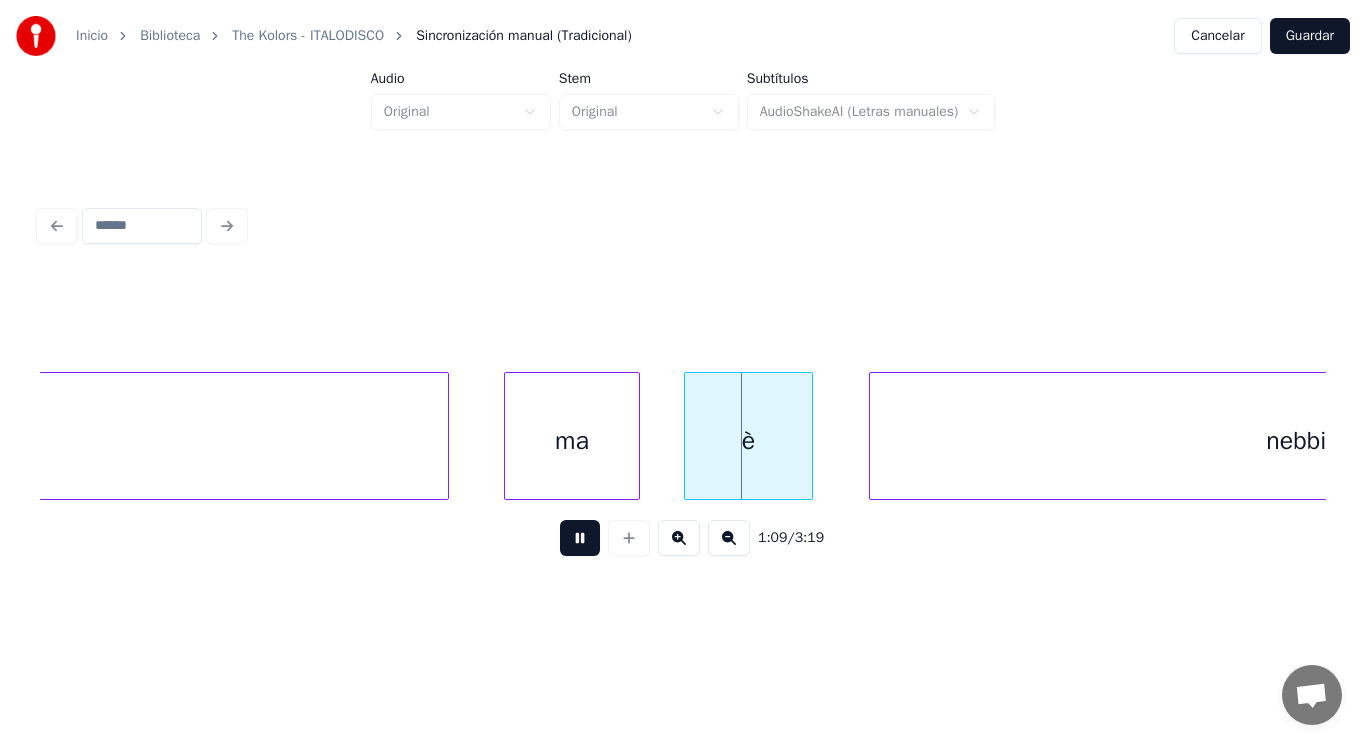 click at bounding box center (580, 538) 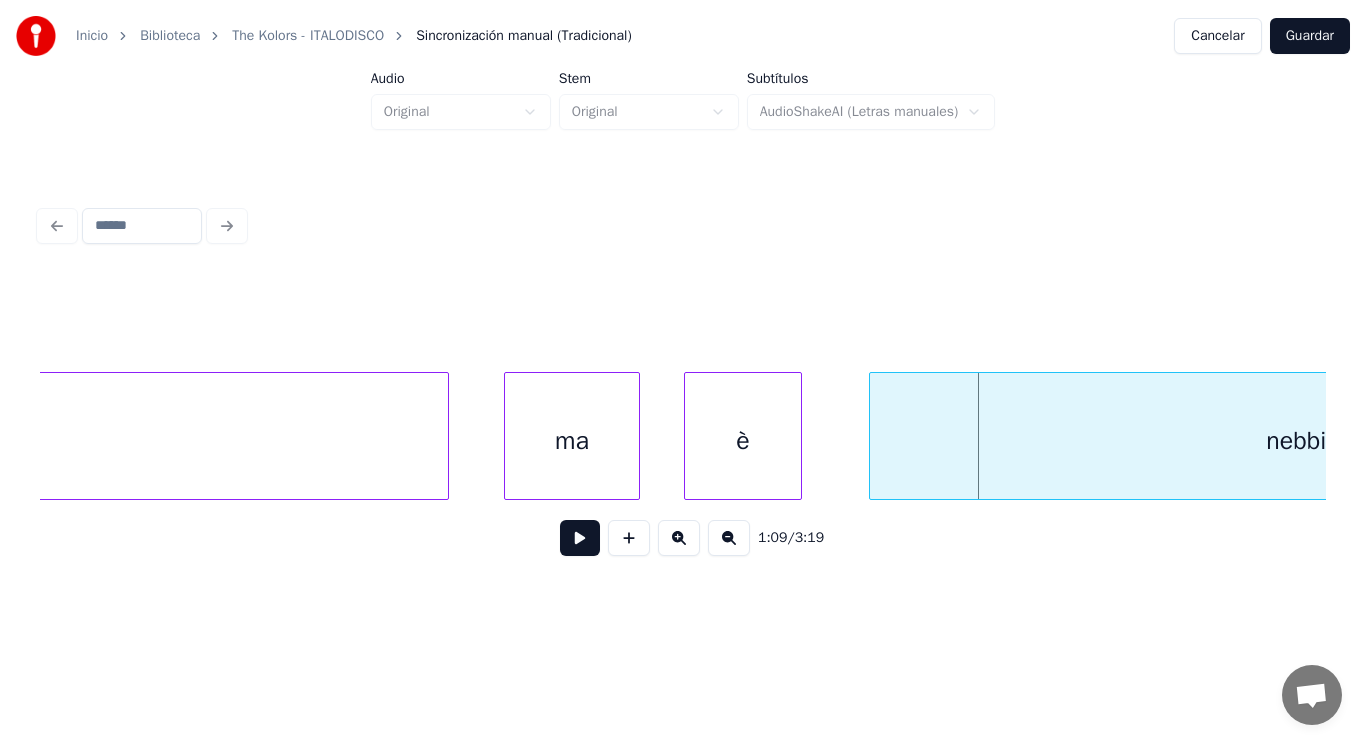 click at bounding box center (798, 436) 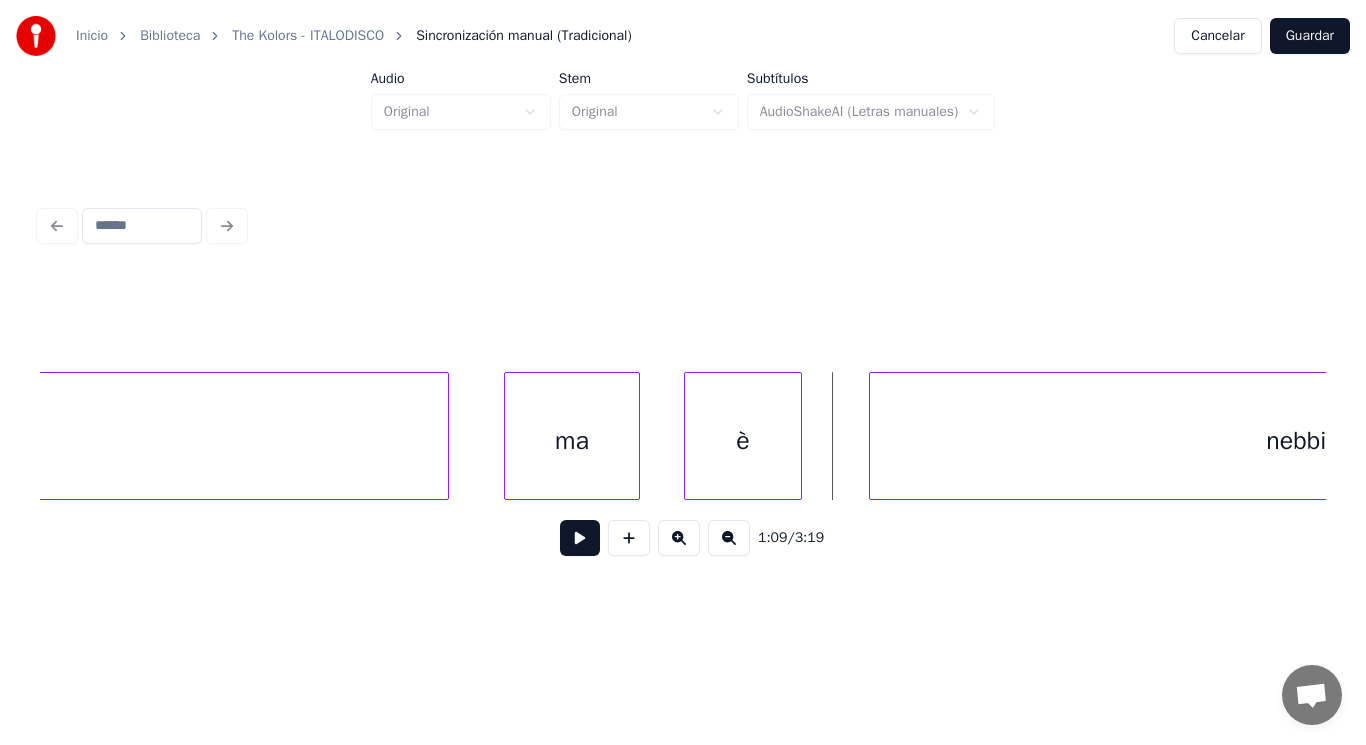 click at bounding box center (580, 538) 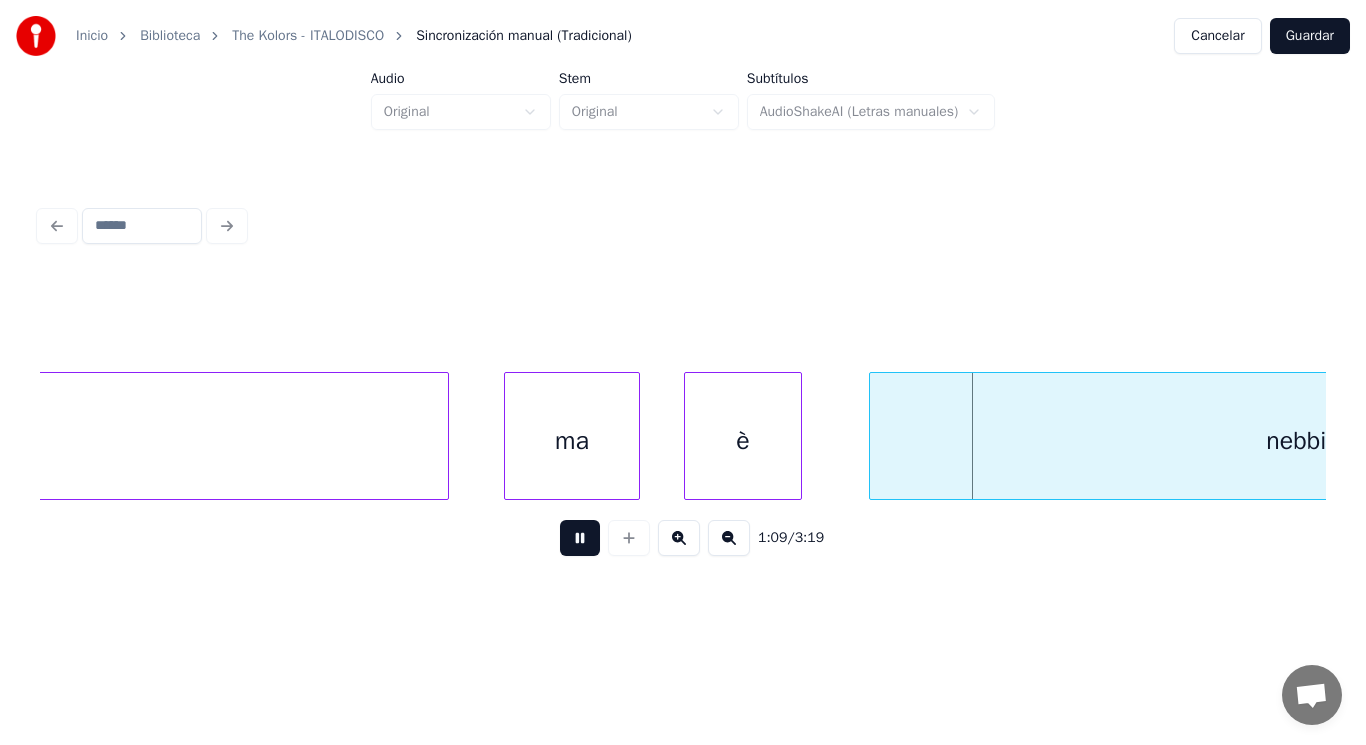 drag, startPoint x: 563, startPoint y: 542, endPoint x: 800, endPoint y: 472, distance: 247.12143 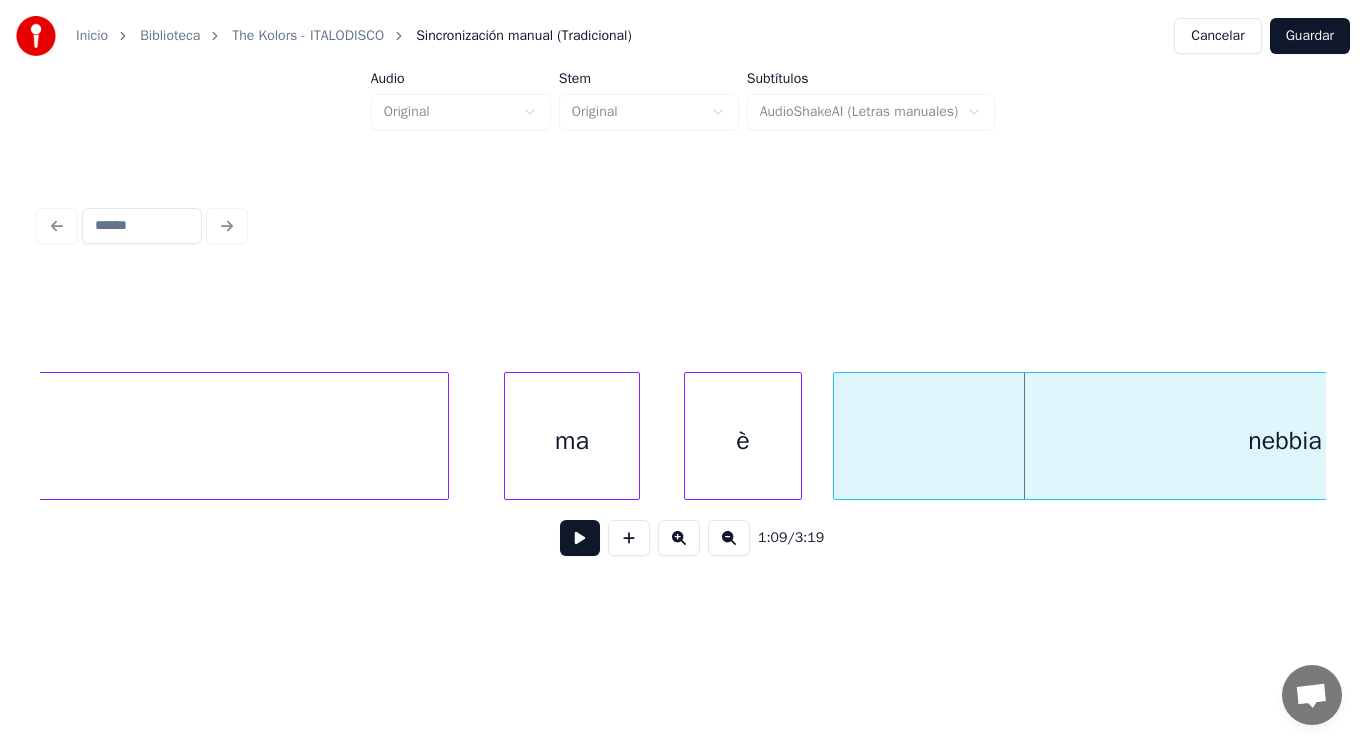 click at bounding box center [837, 436] 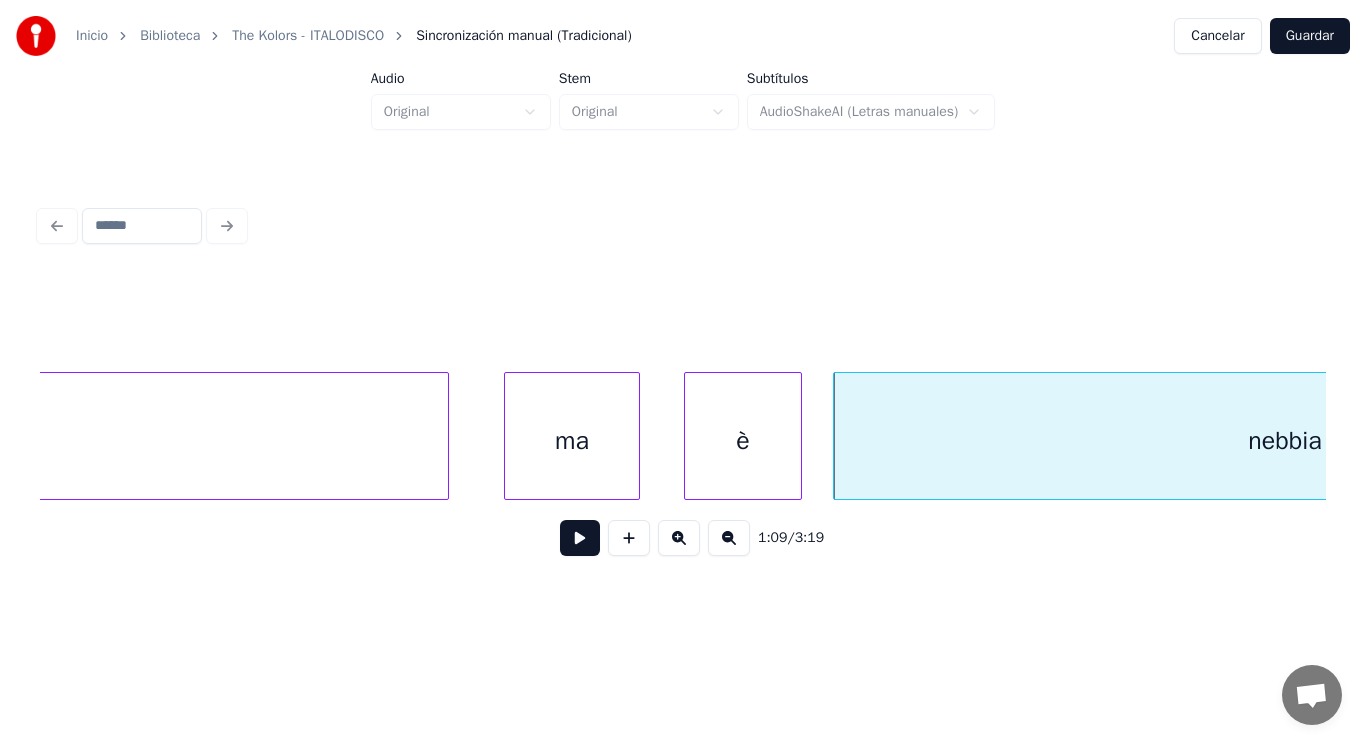 click at bounding box center [580, 538] 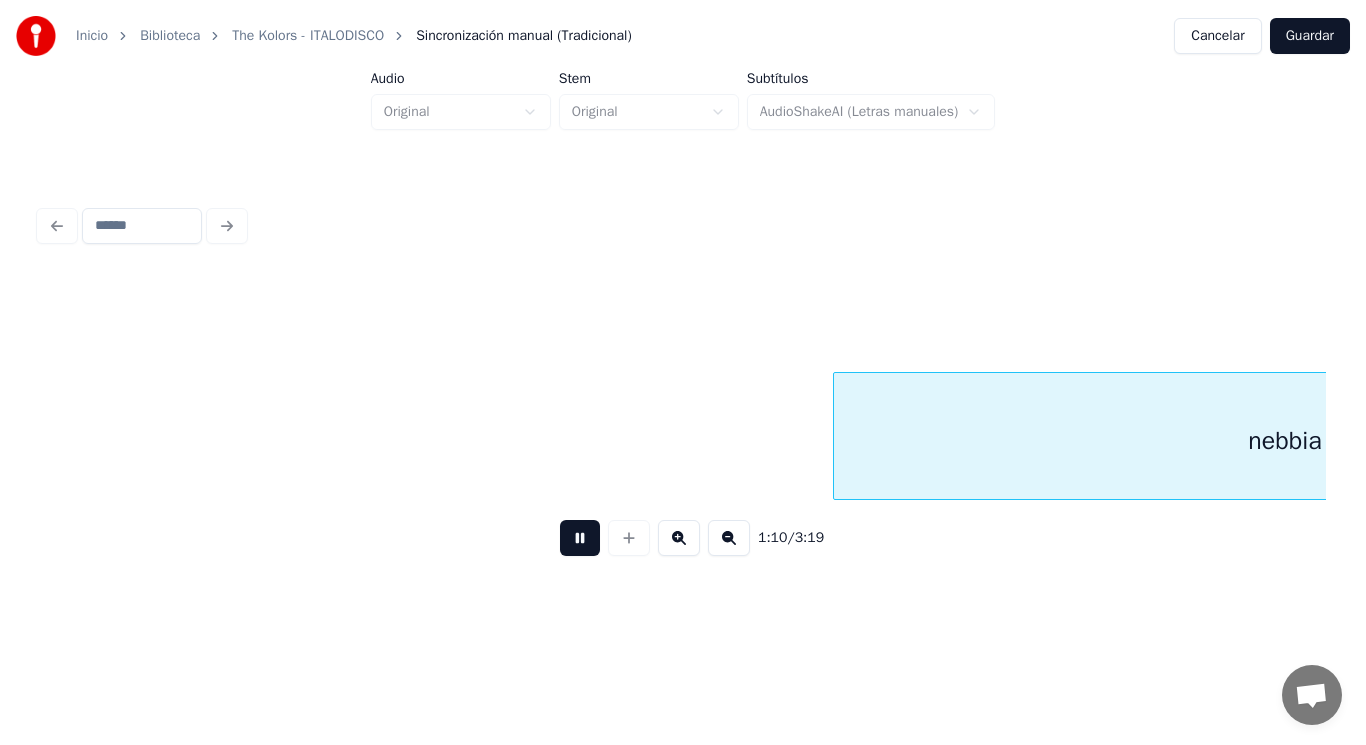 scroll, scrollTop: 0, scrollLeft: 98281, axis: horizontal 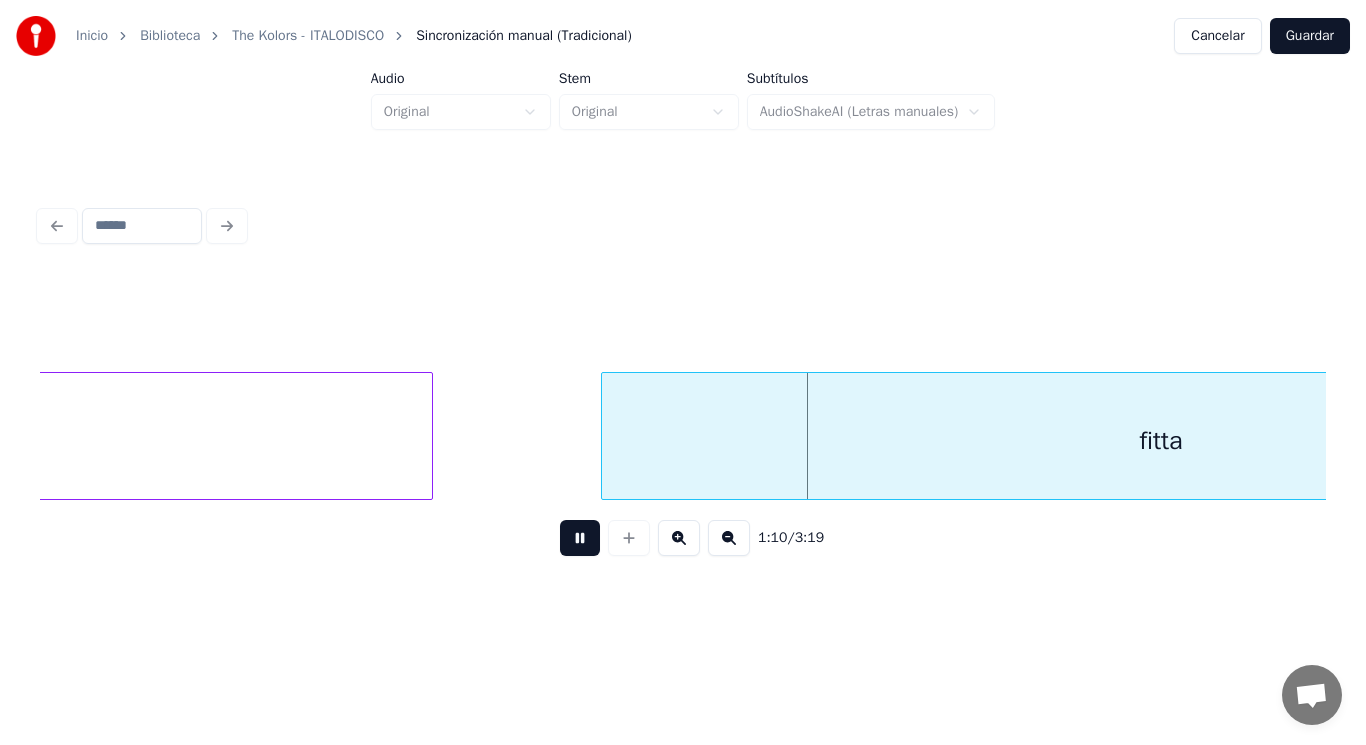 click at bounding box center [580, 538] 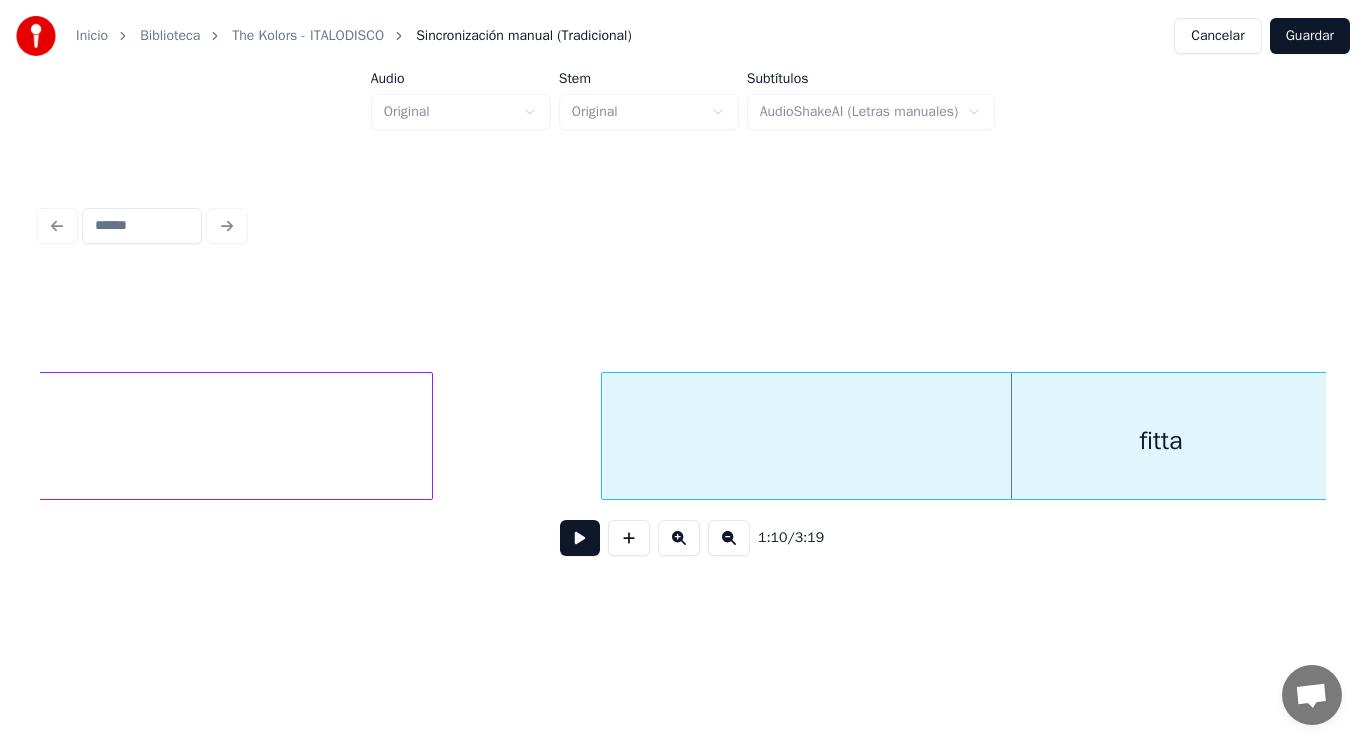 click on "nebbia" at bounding box center [-19, 441] 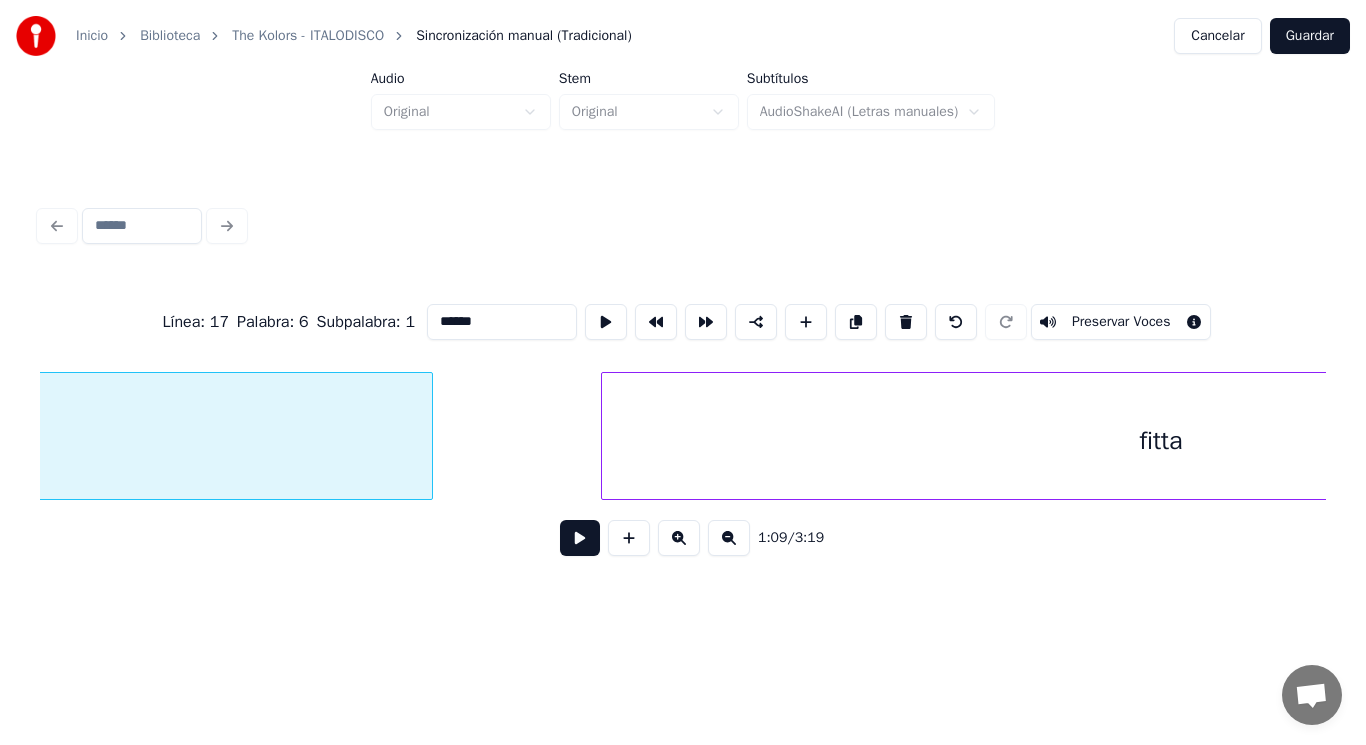 scroll, scrollTop: 0, scrollLeft: 97771, axis: horizontal 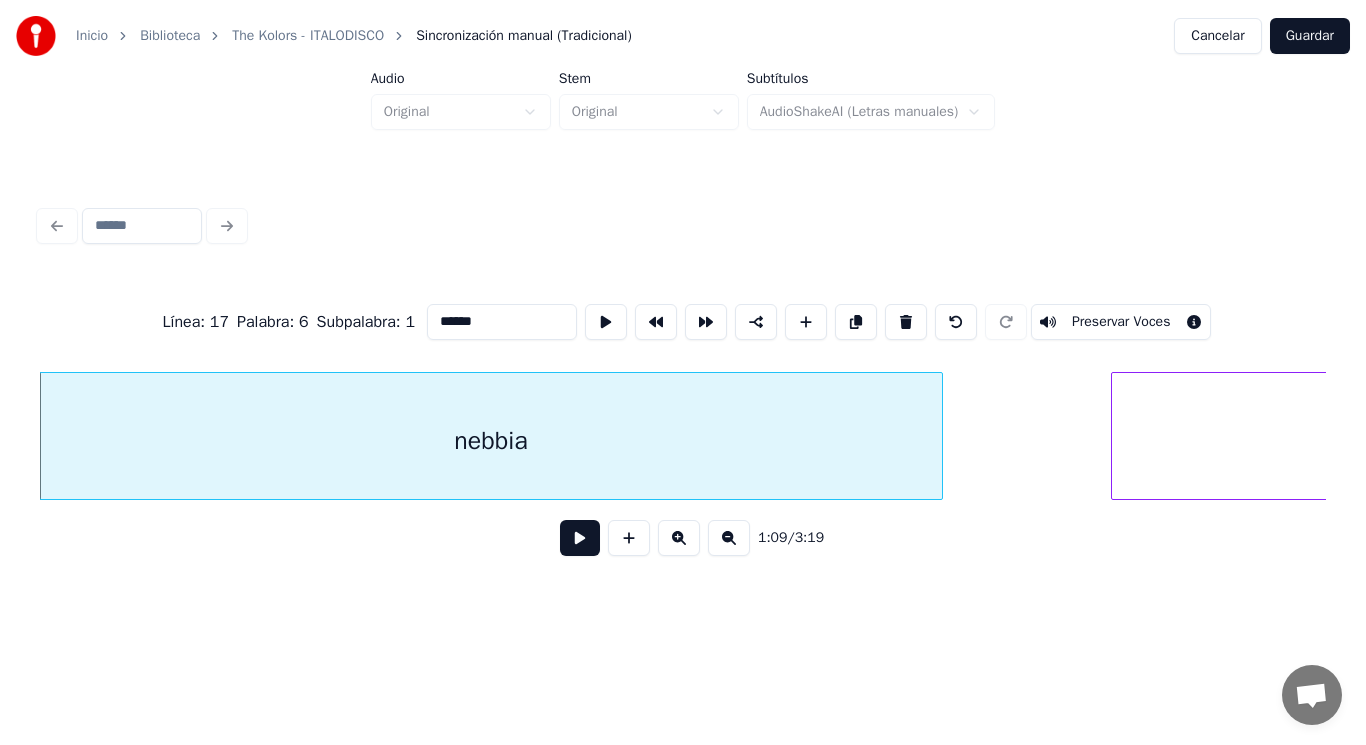 click at bounding box center [580, 538] 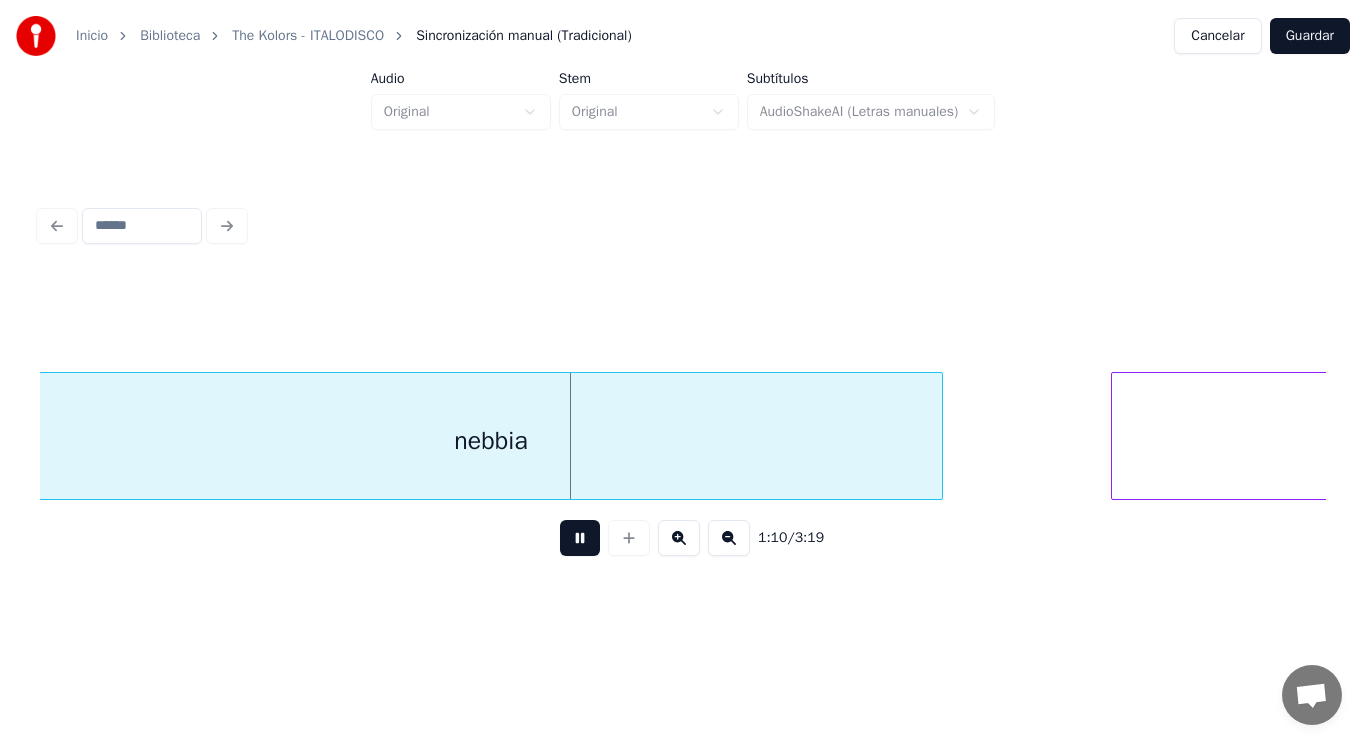 click at bounding box center [580, 538] 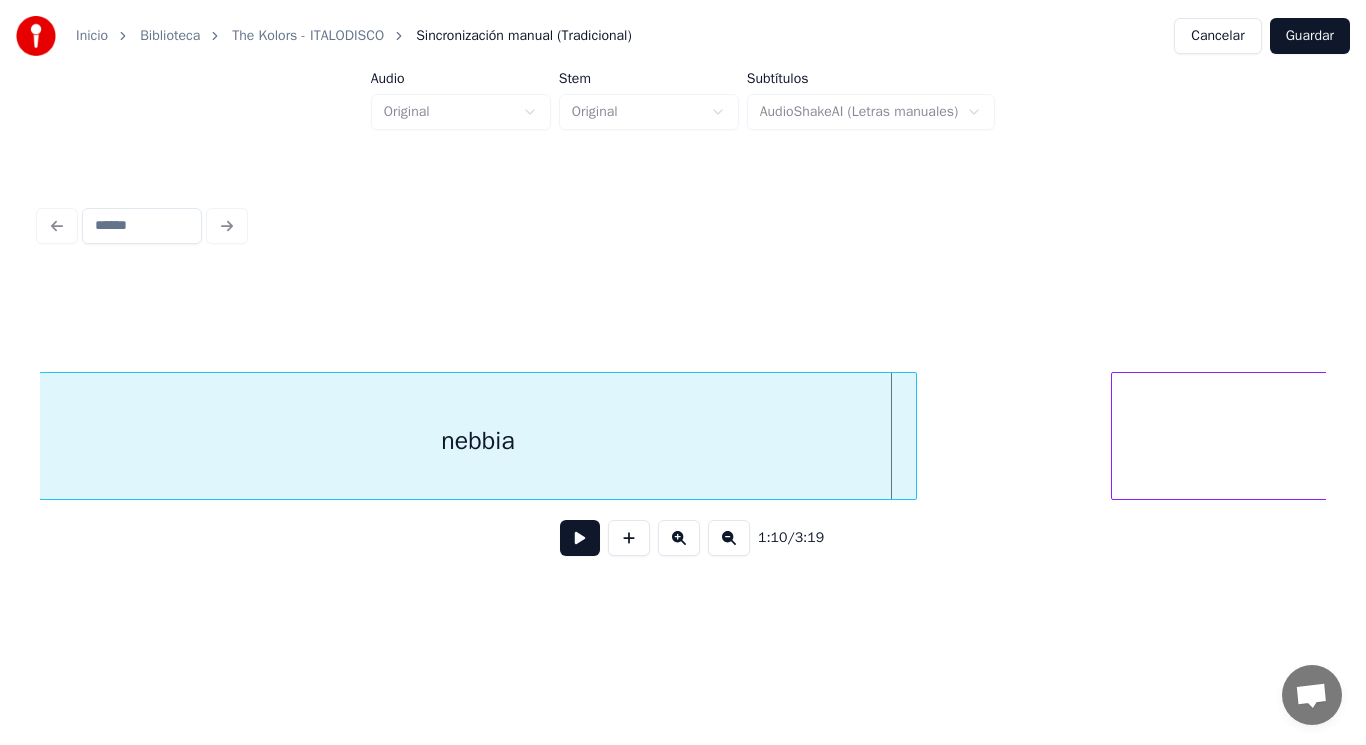 click at bounding box center (913, 436) 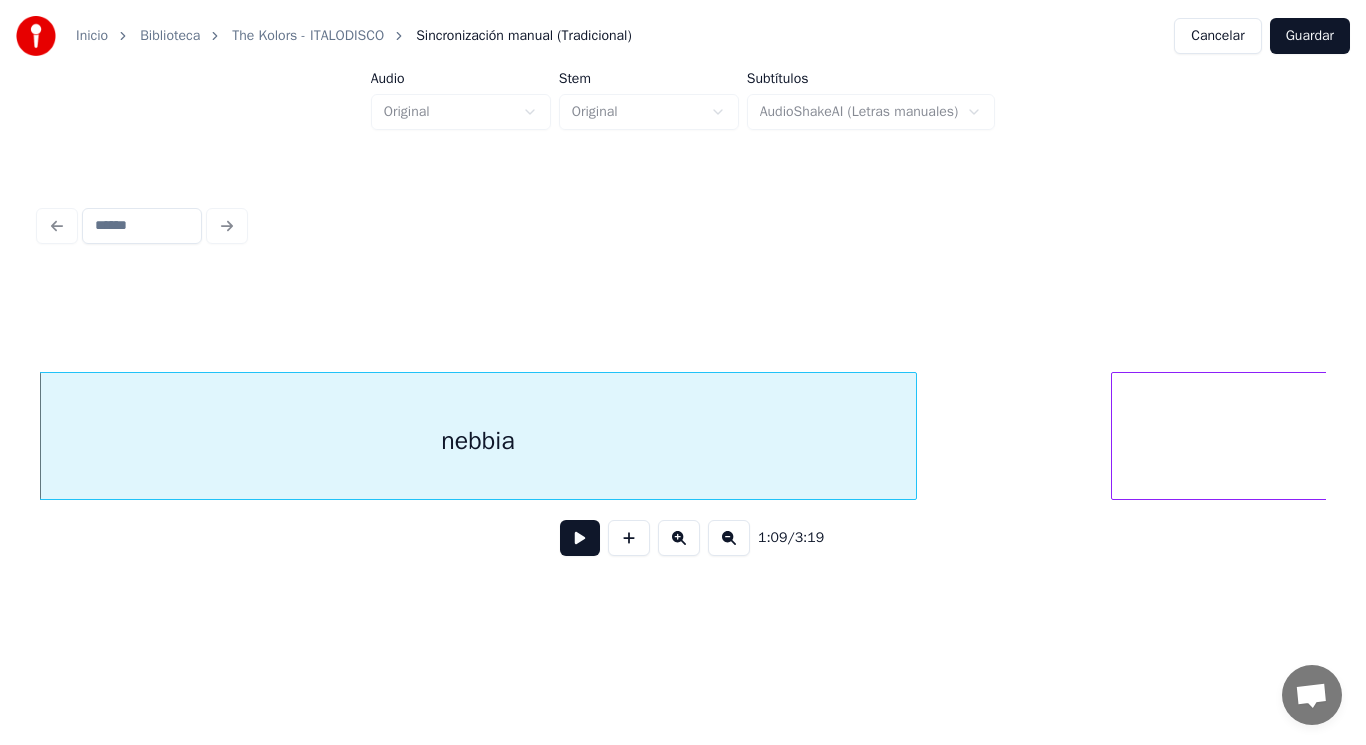 click at bounding box center (580, 538) 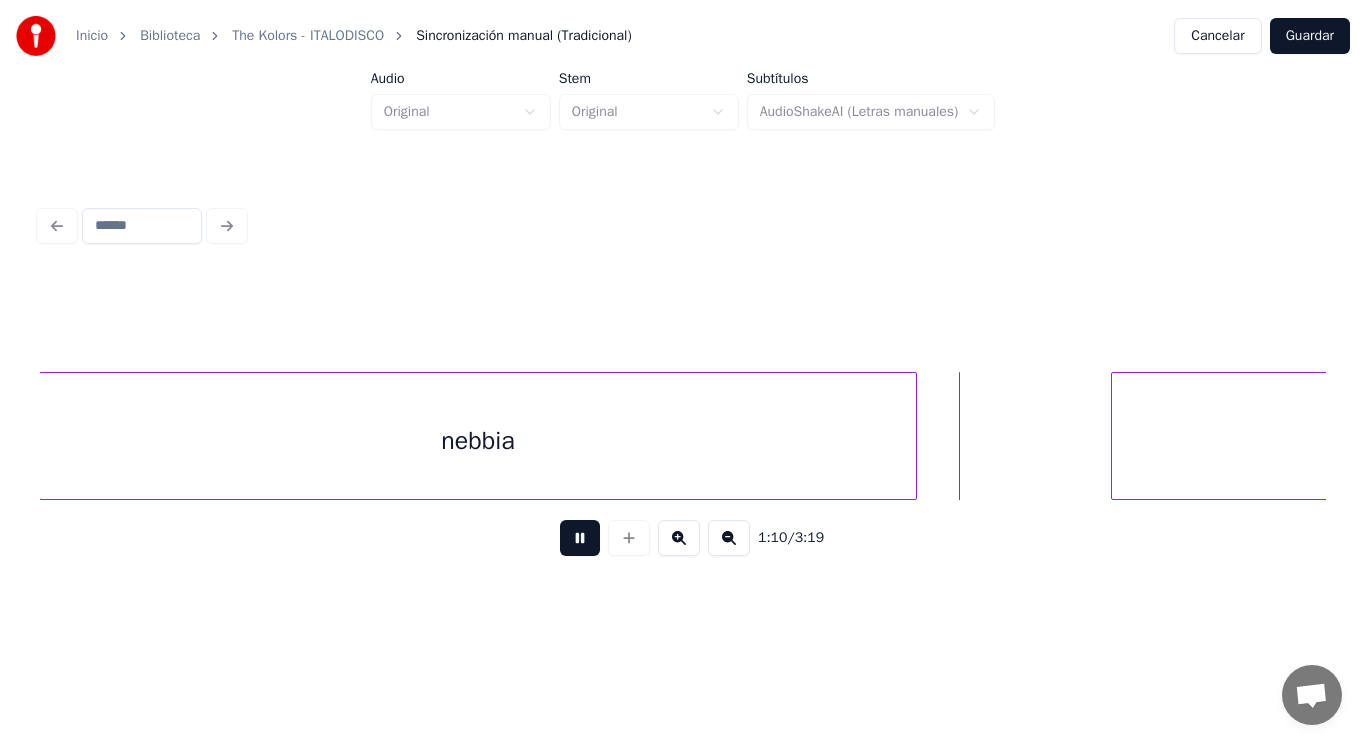click at bounding box center (580, 538) 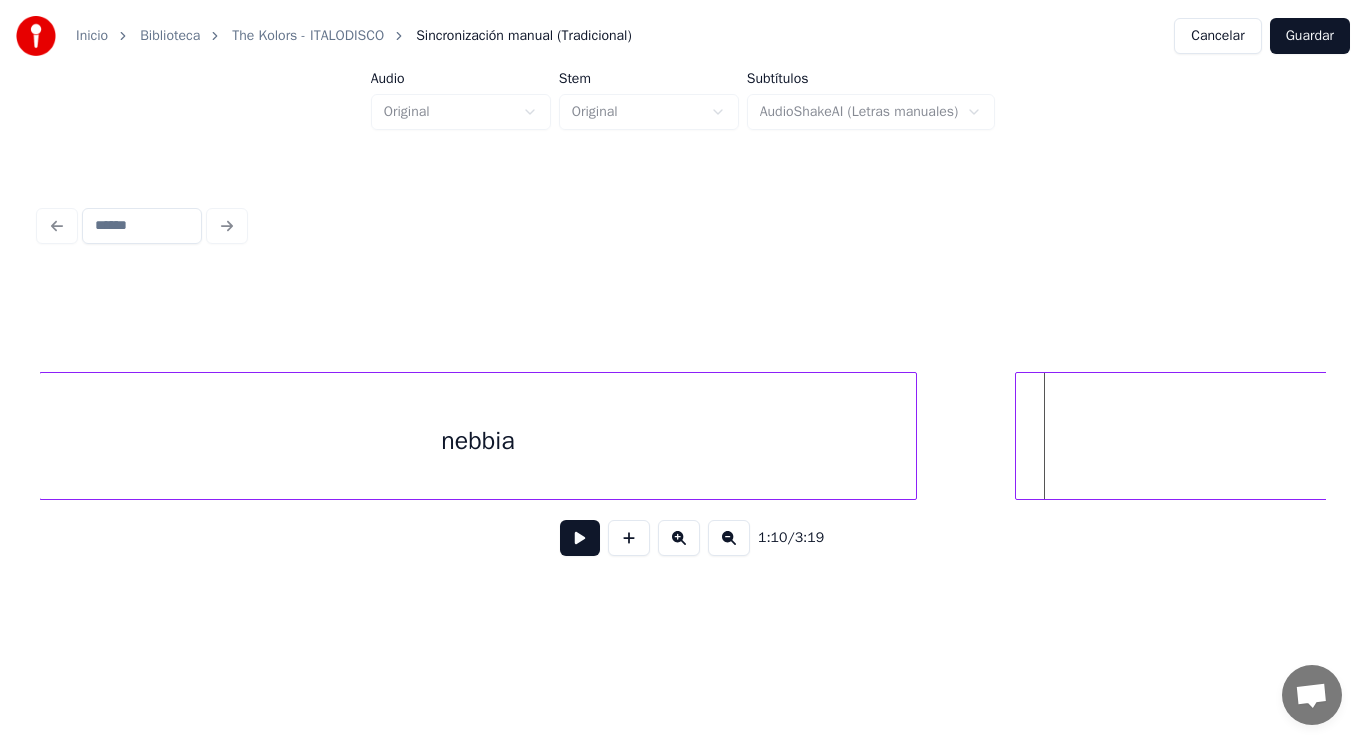 click at bounding box center (1019, 436) 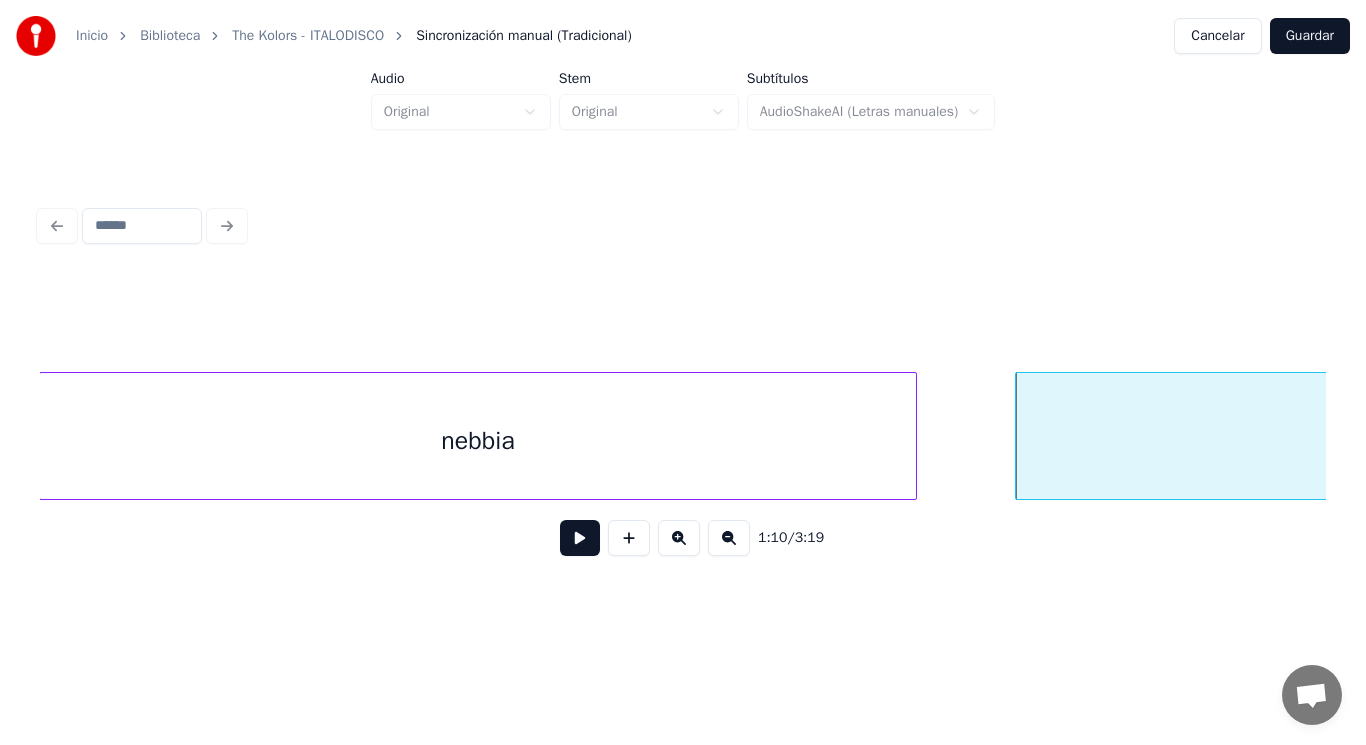 click at bounding box center [580, 538] 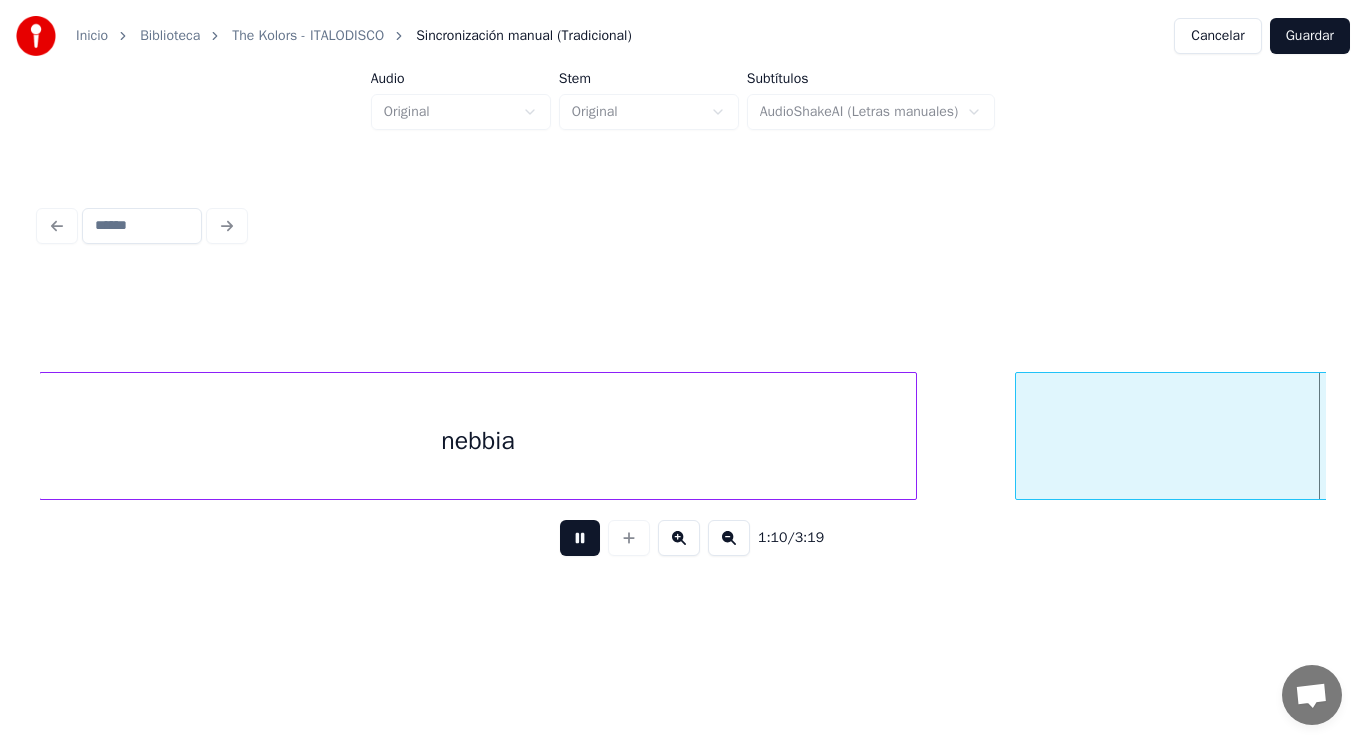 scroll, scrollTop: 0, scrollLeft: 99072, axis: horizontal 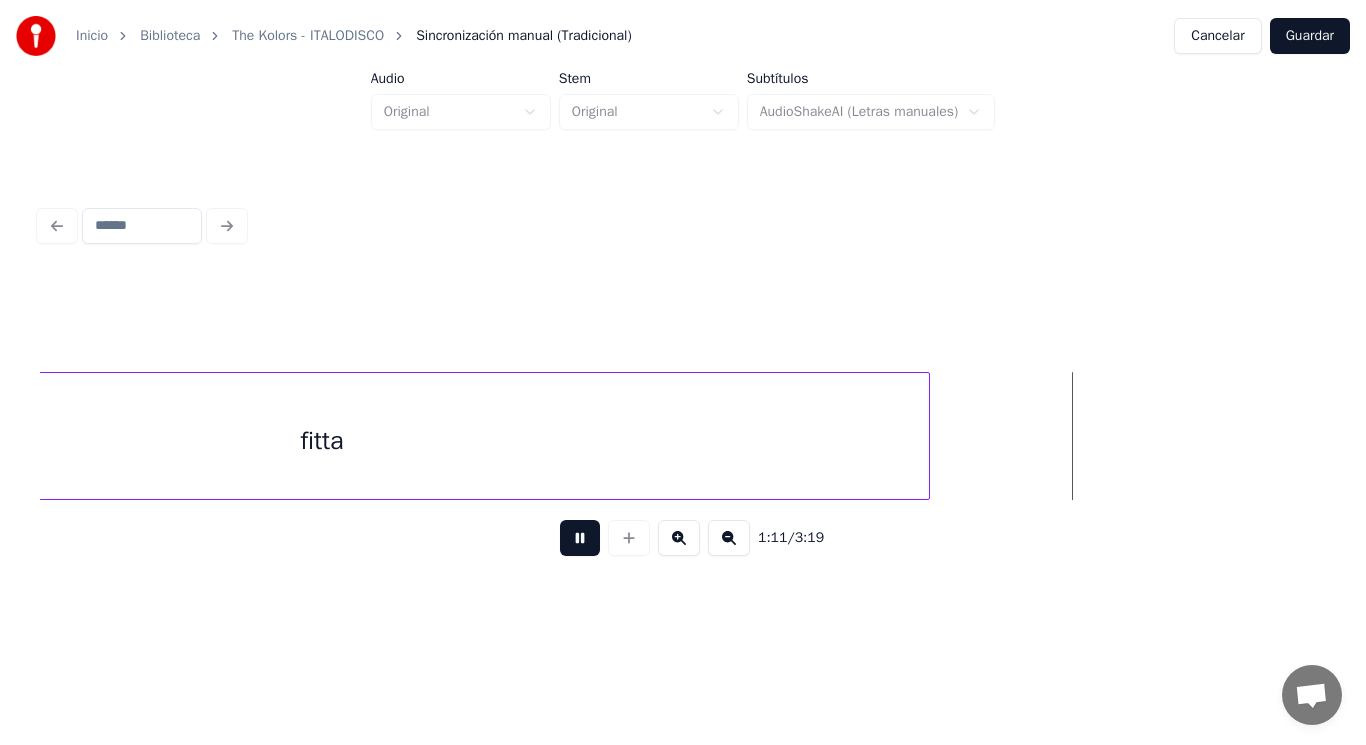 click at bounding box center [580, 538] 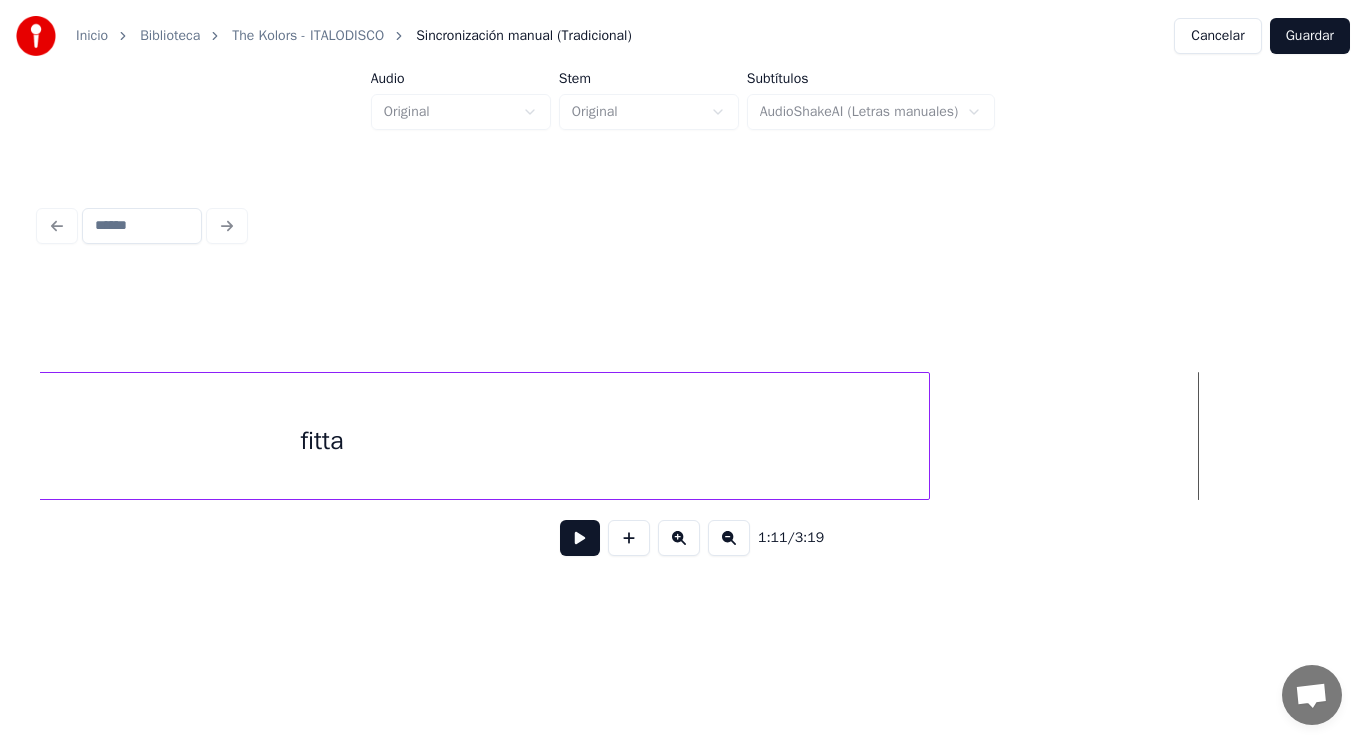 click on "fitta" at bounding box center [322, 441] 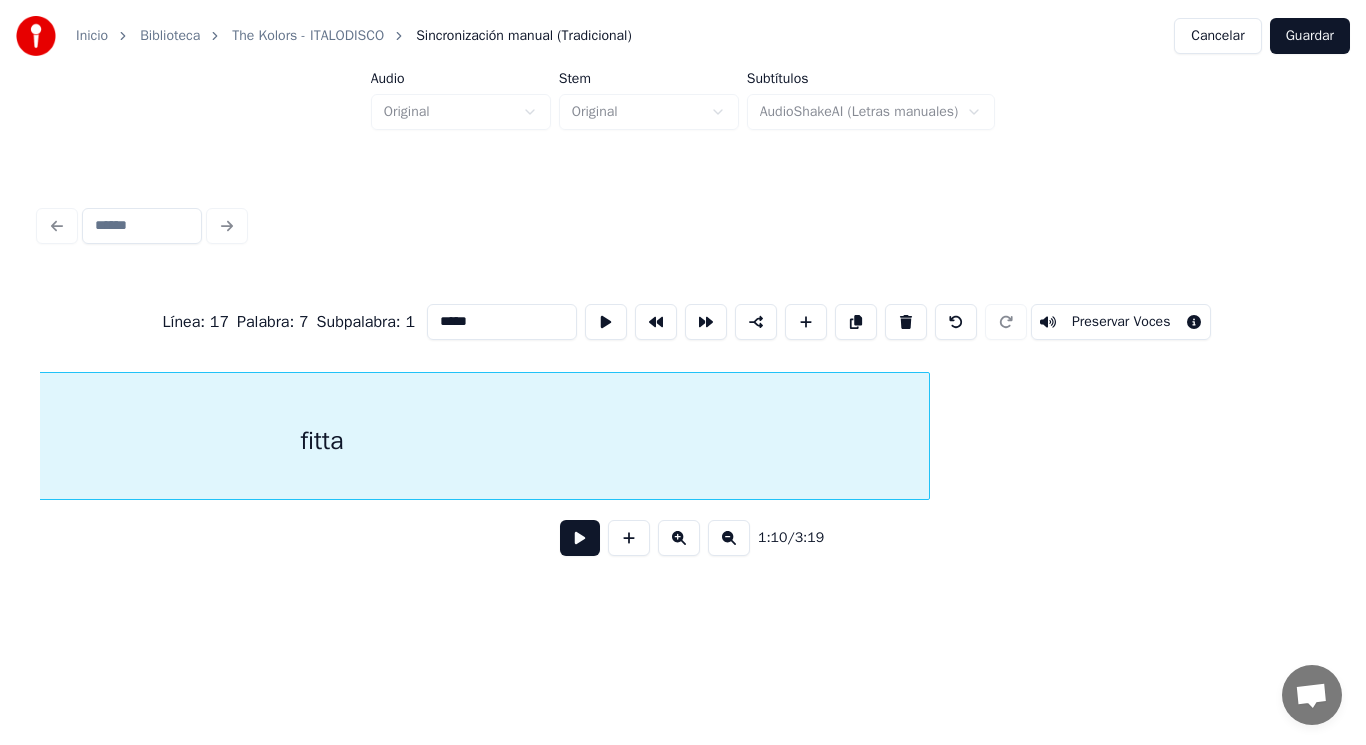 scroll, scrollTop: 0, scrollLeft: 98747, axis: horizontal 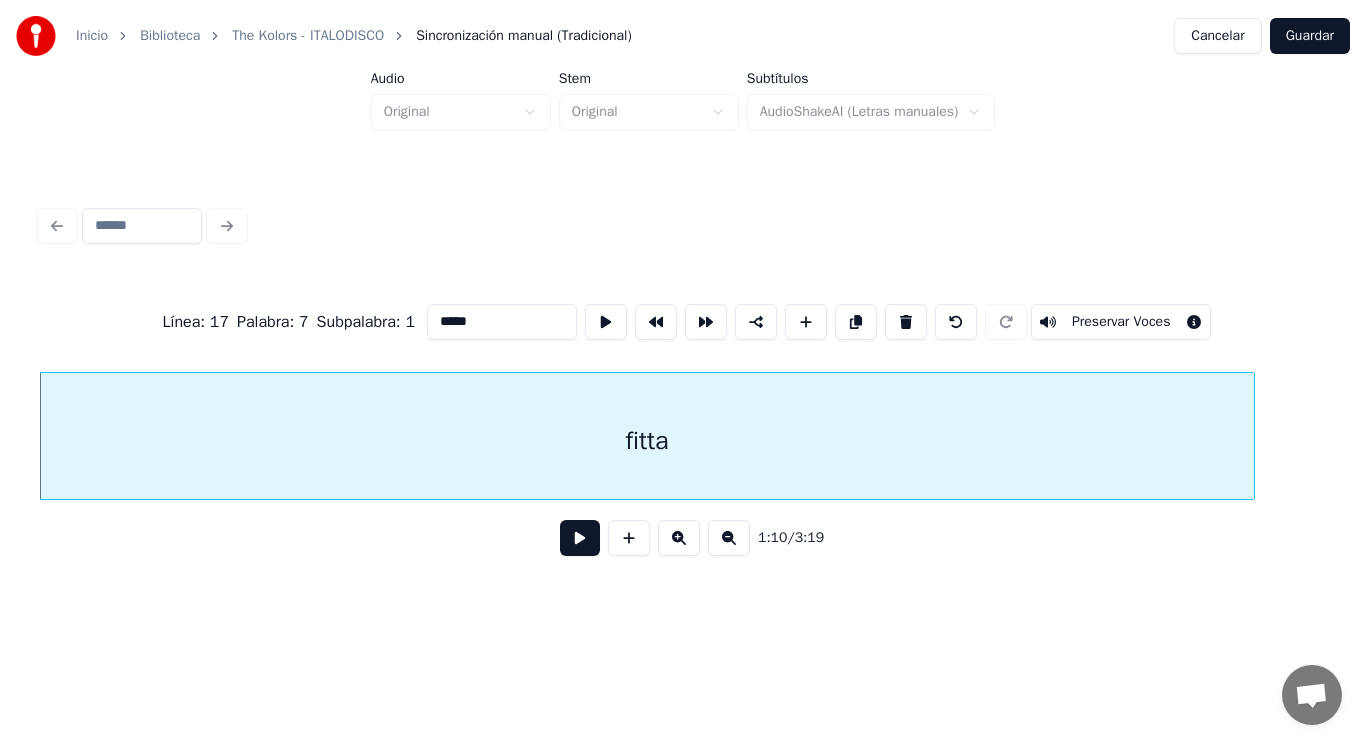 click at bounding box center [580, 538] 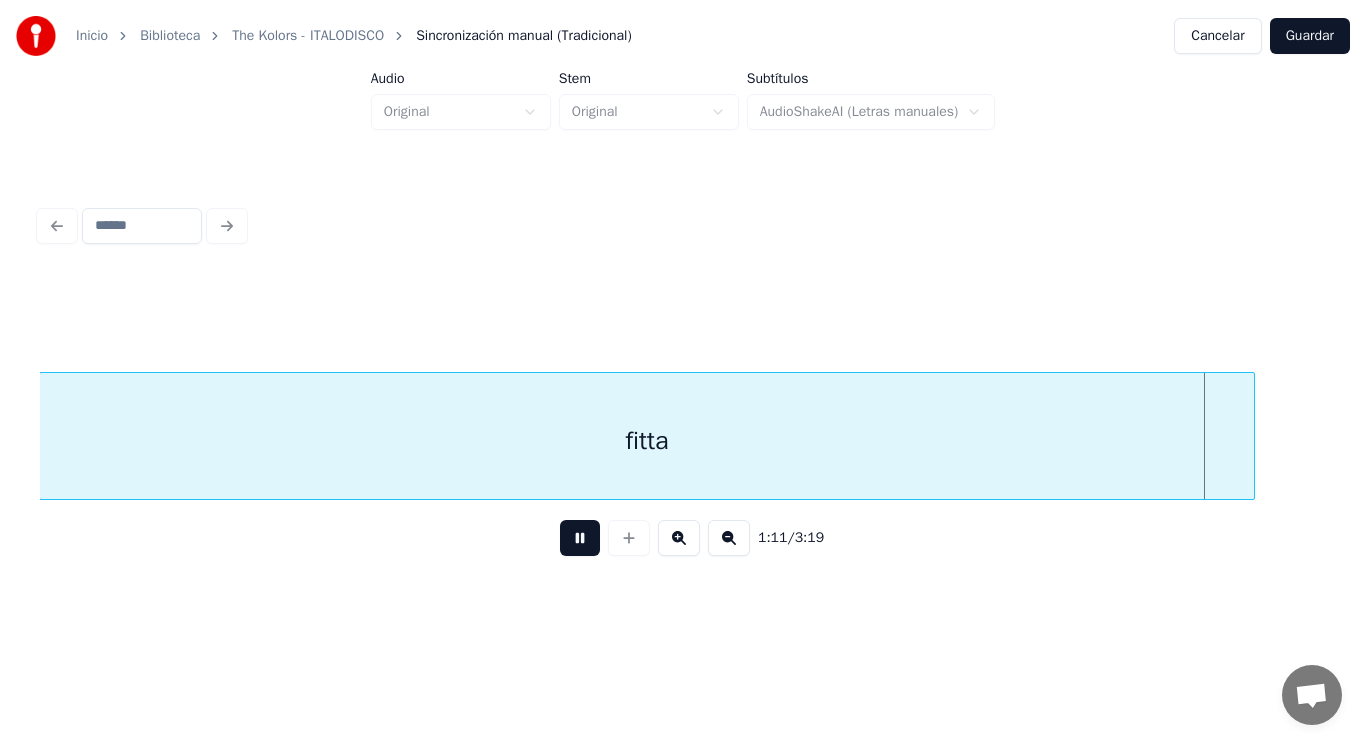 click at bounding box center [580, 538] 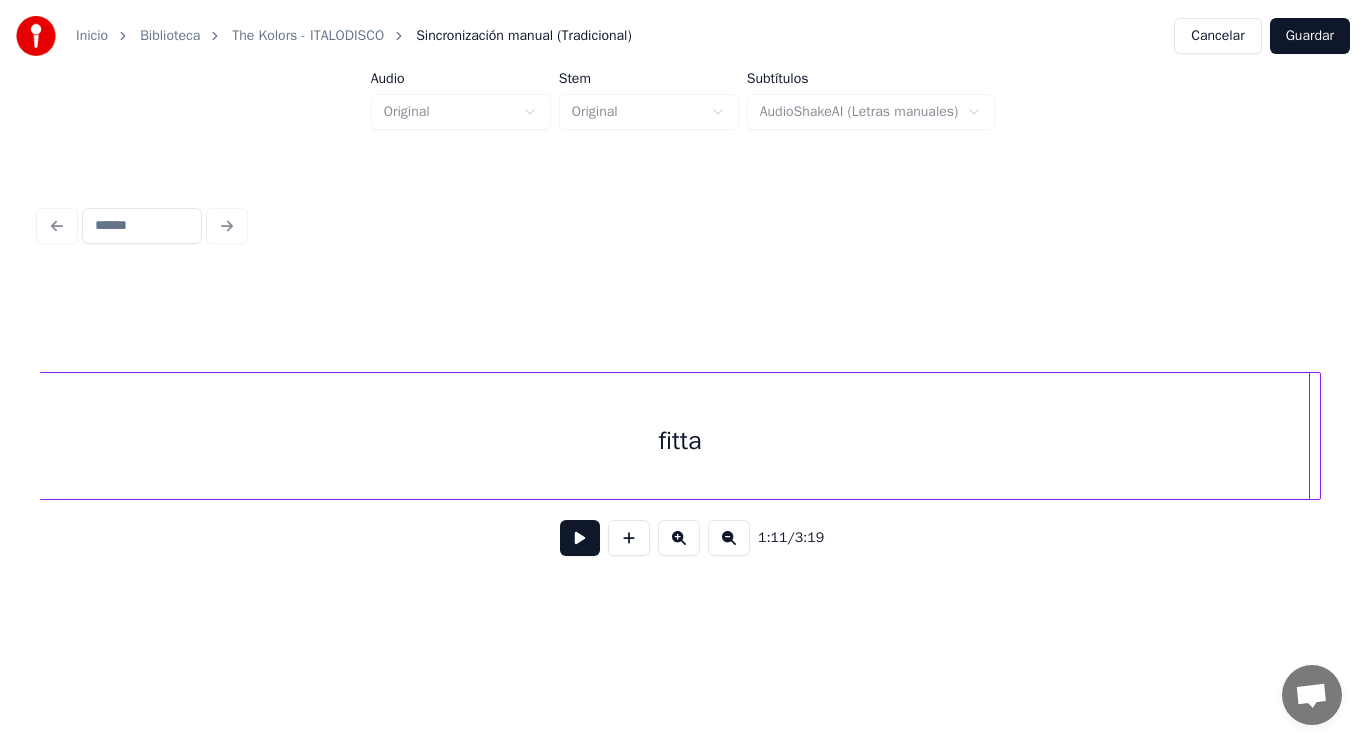 click at bounding box center (1317, 436) 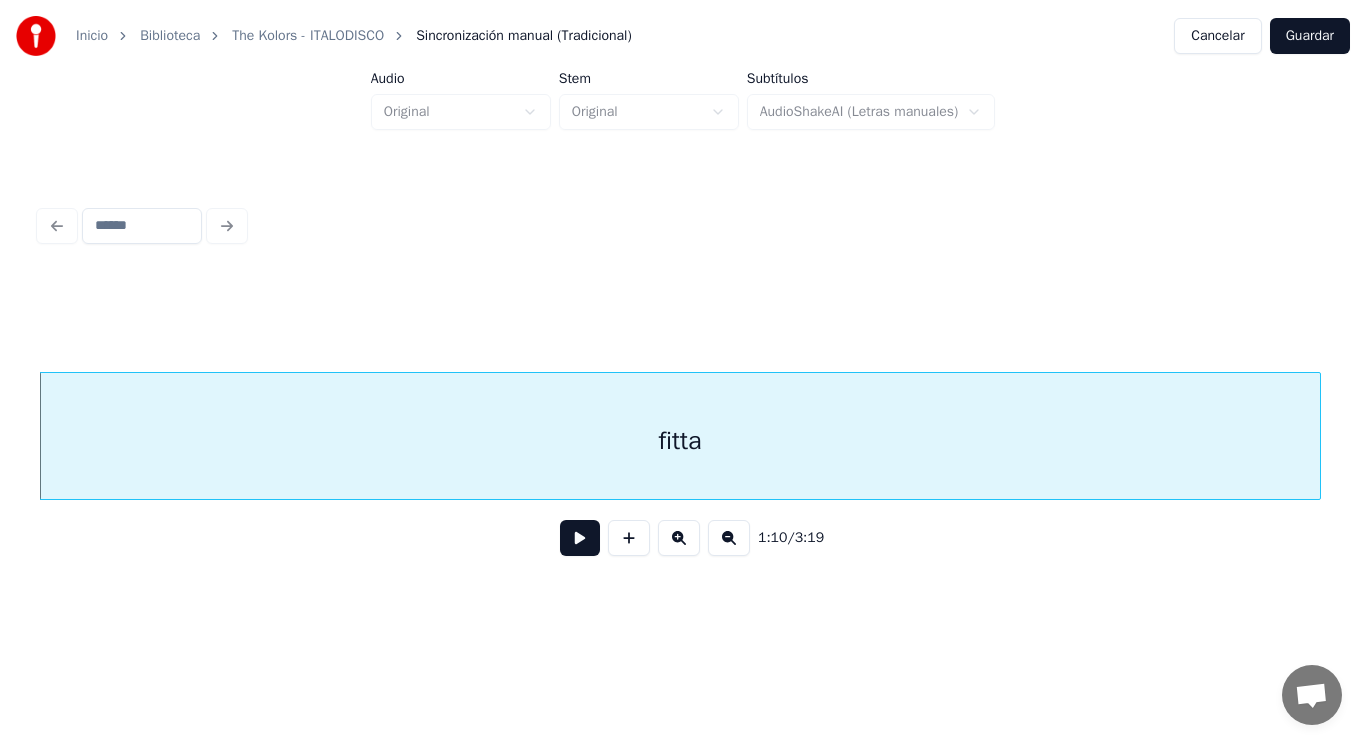 click at bounding box center (580, 538) 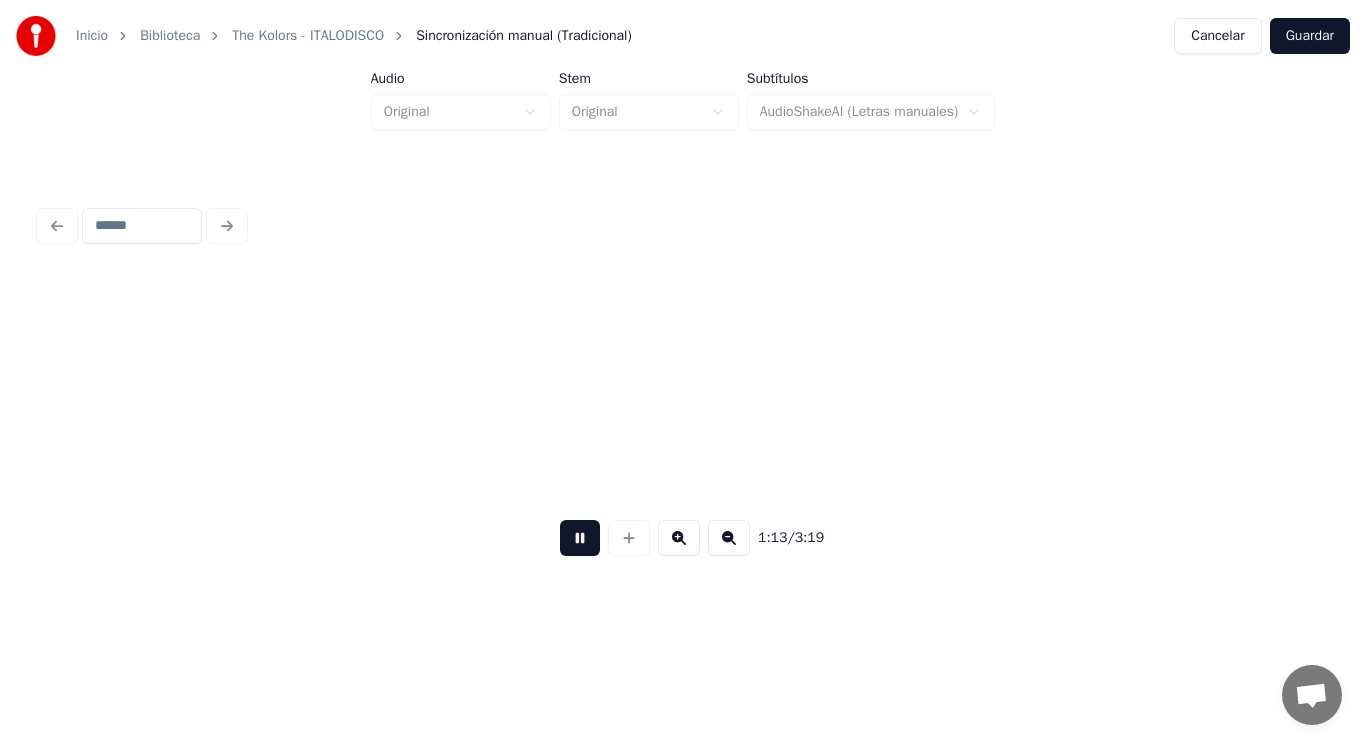 scroll, scrollTop: 0, scrollLeft: 102632, axis: horizontal 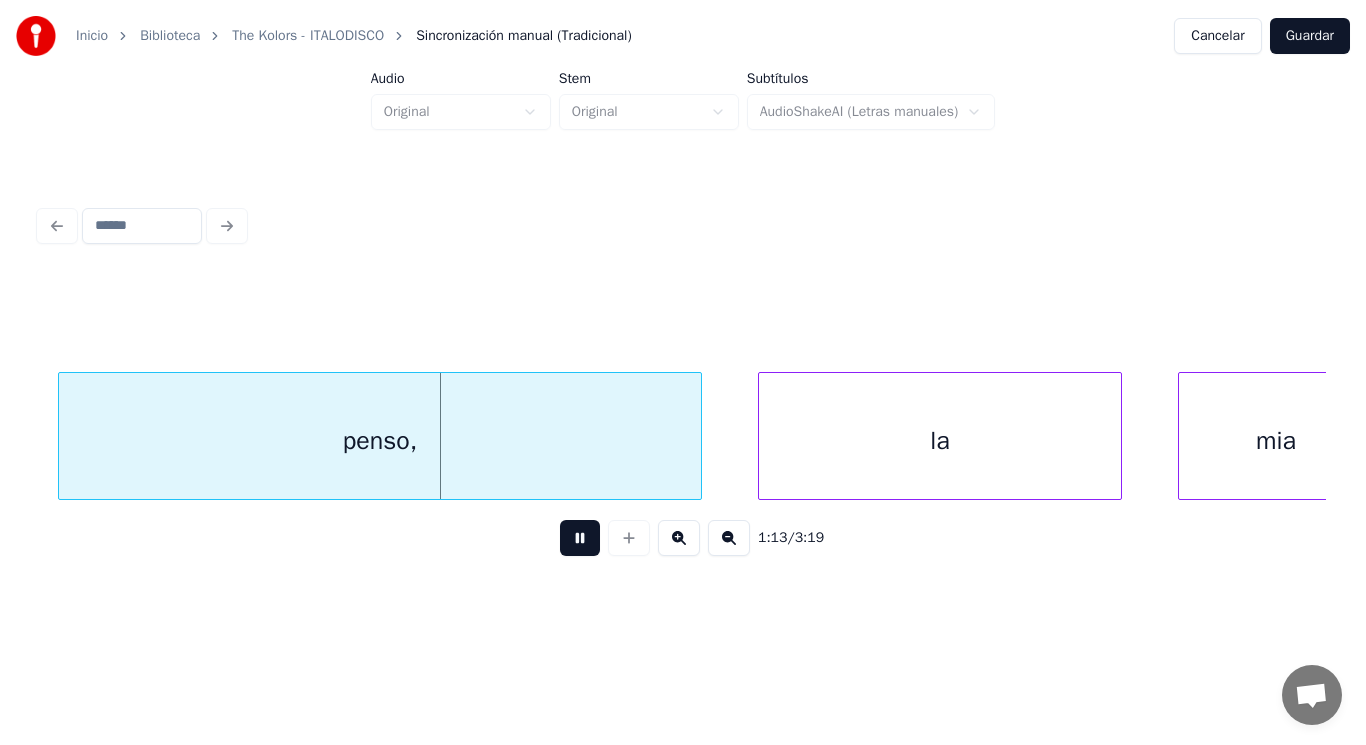 click at bounding box center [580, 538] 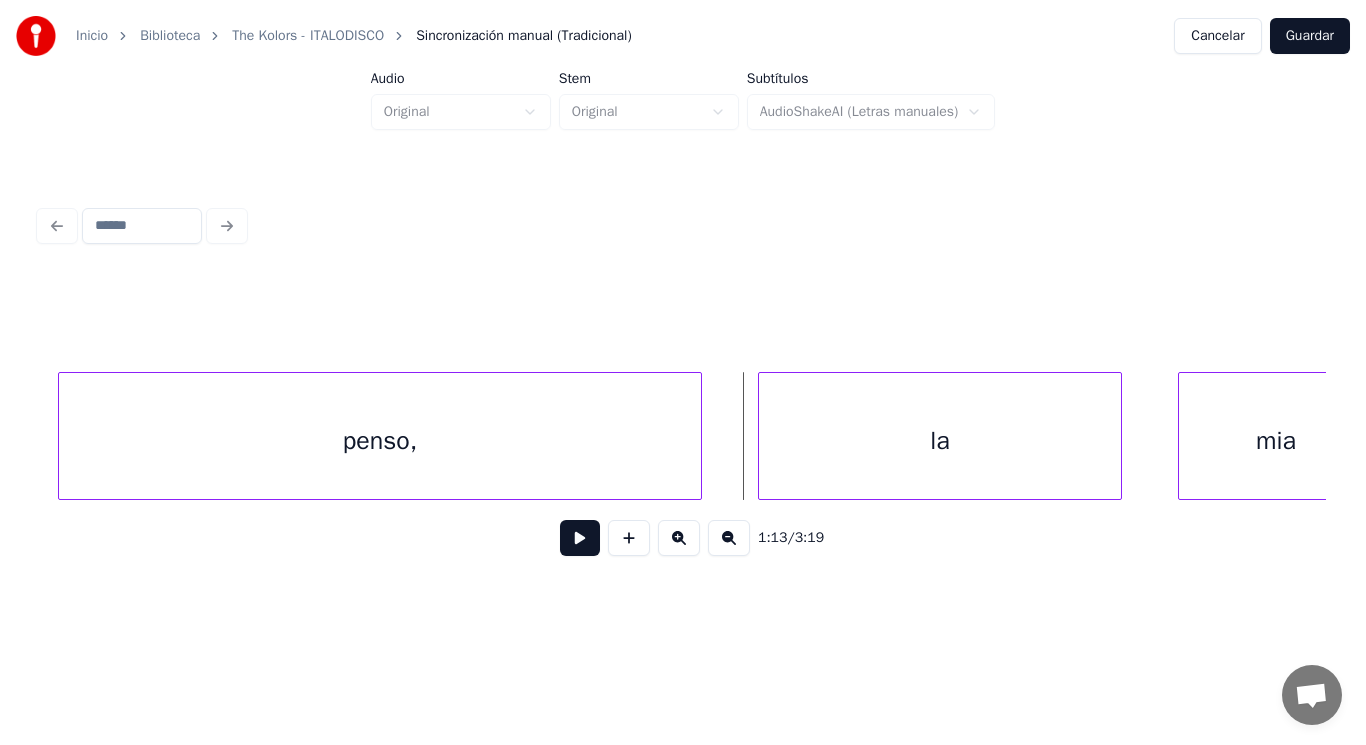 click on "penso," at bounding box center (380, 441) 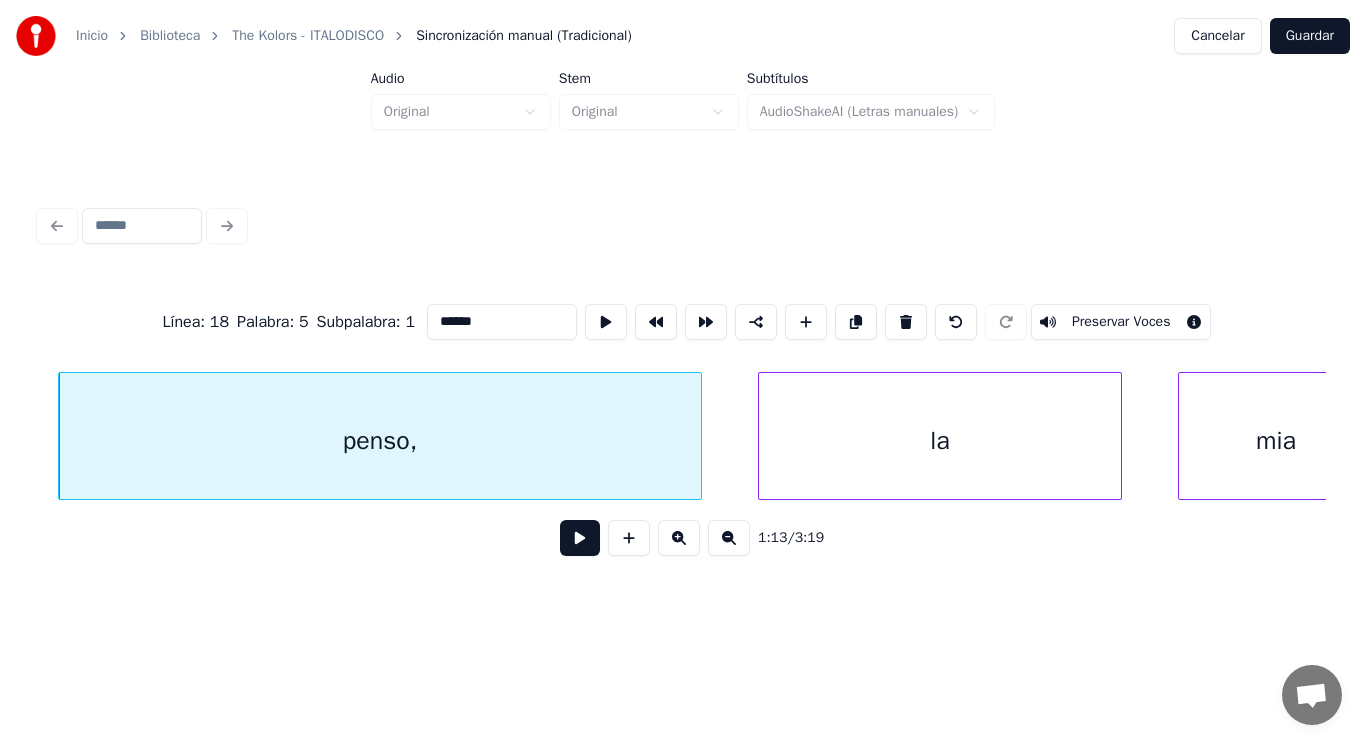 click at bounding box center (580, 538) 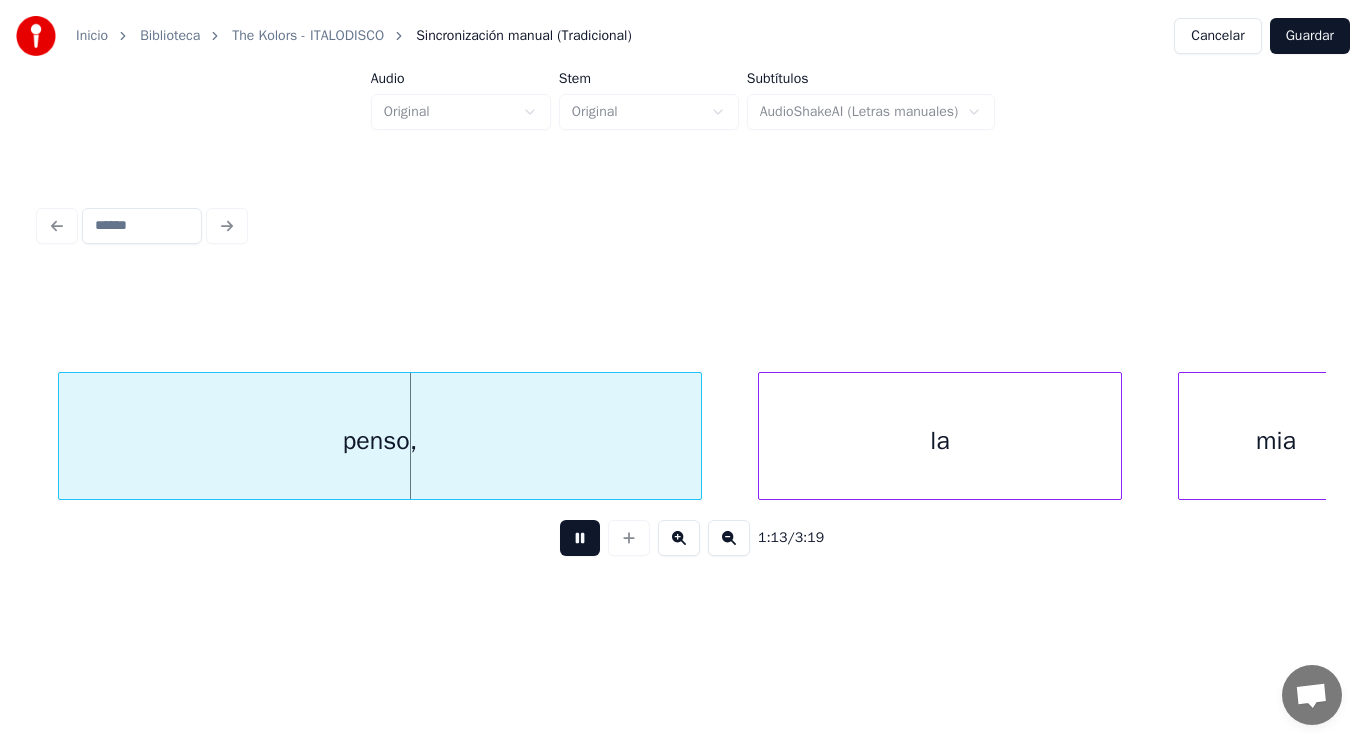 click at bounding box center [580, 538] 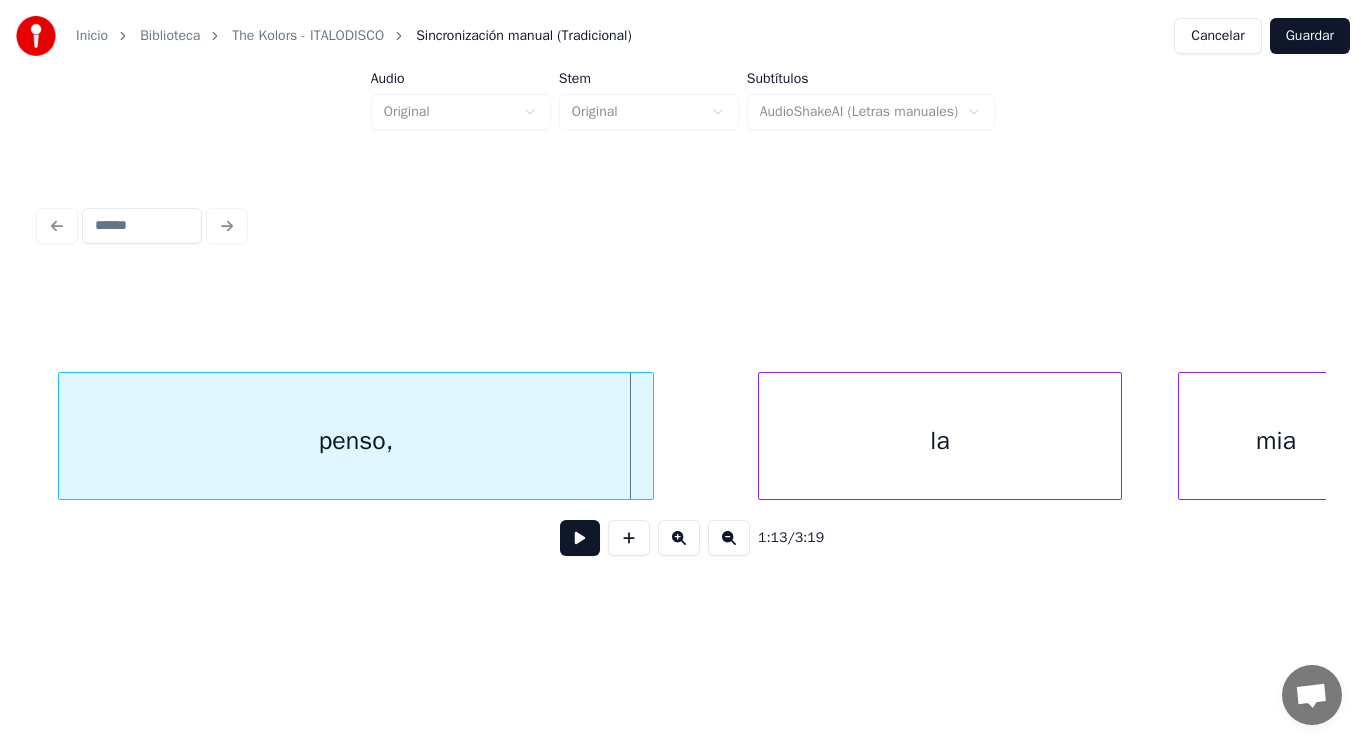 click at bounding box center [650, 436] 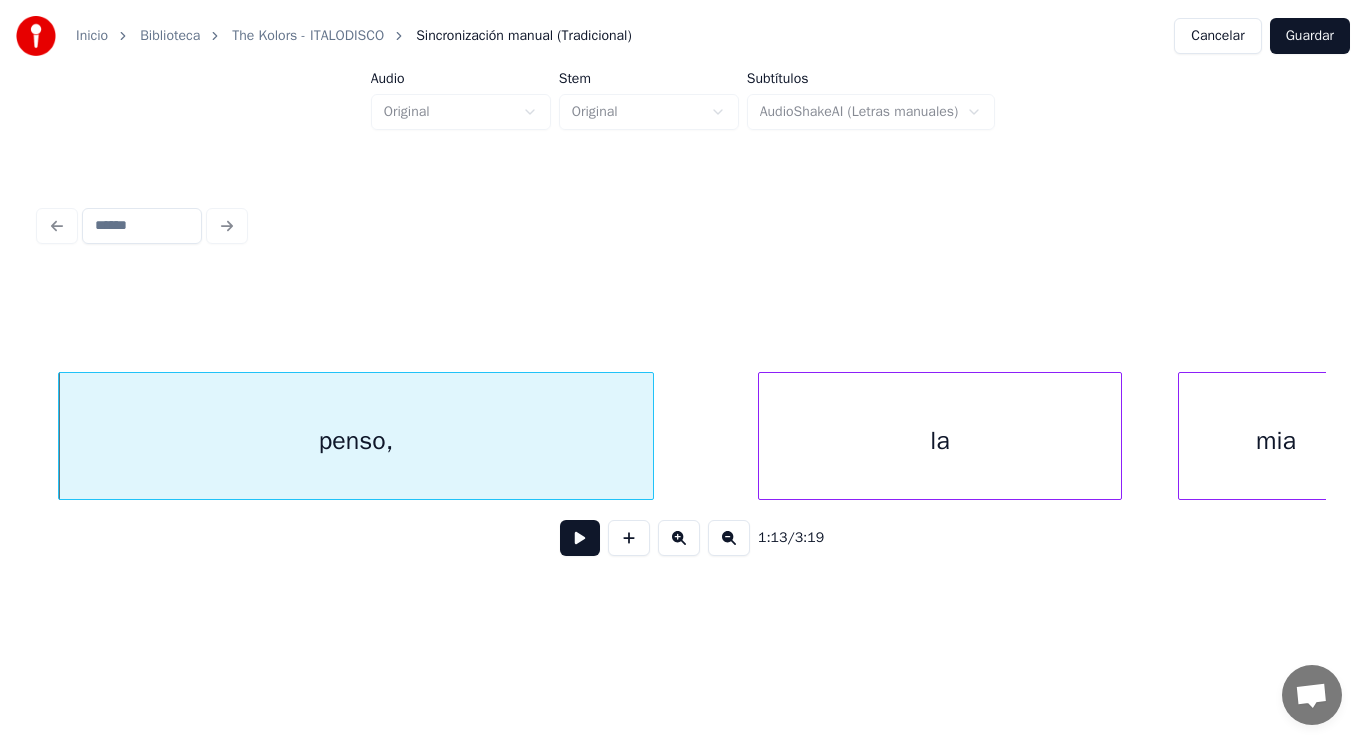 click at bounding box center [580, 538] 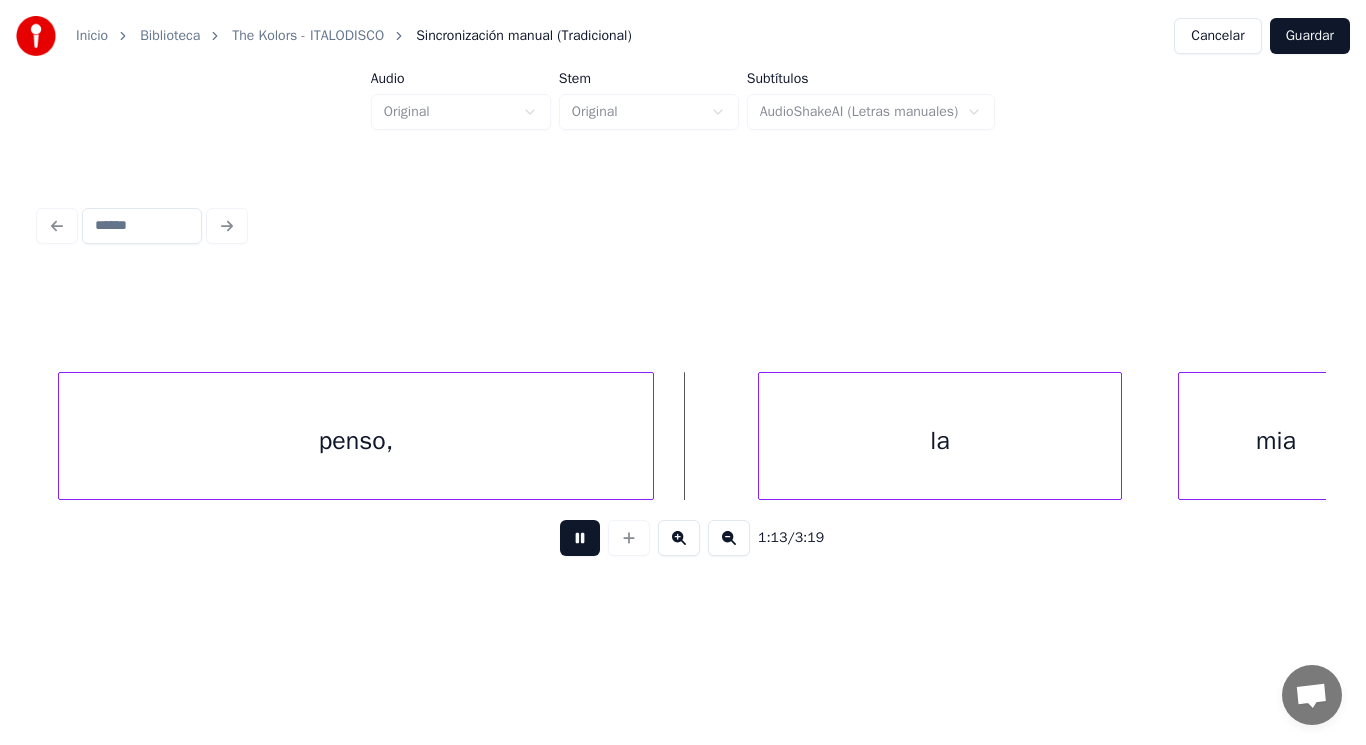 click at bounding box center [580, 538] 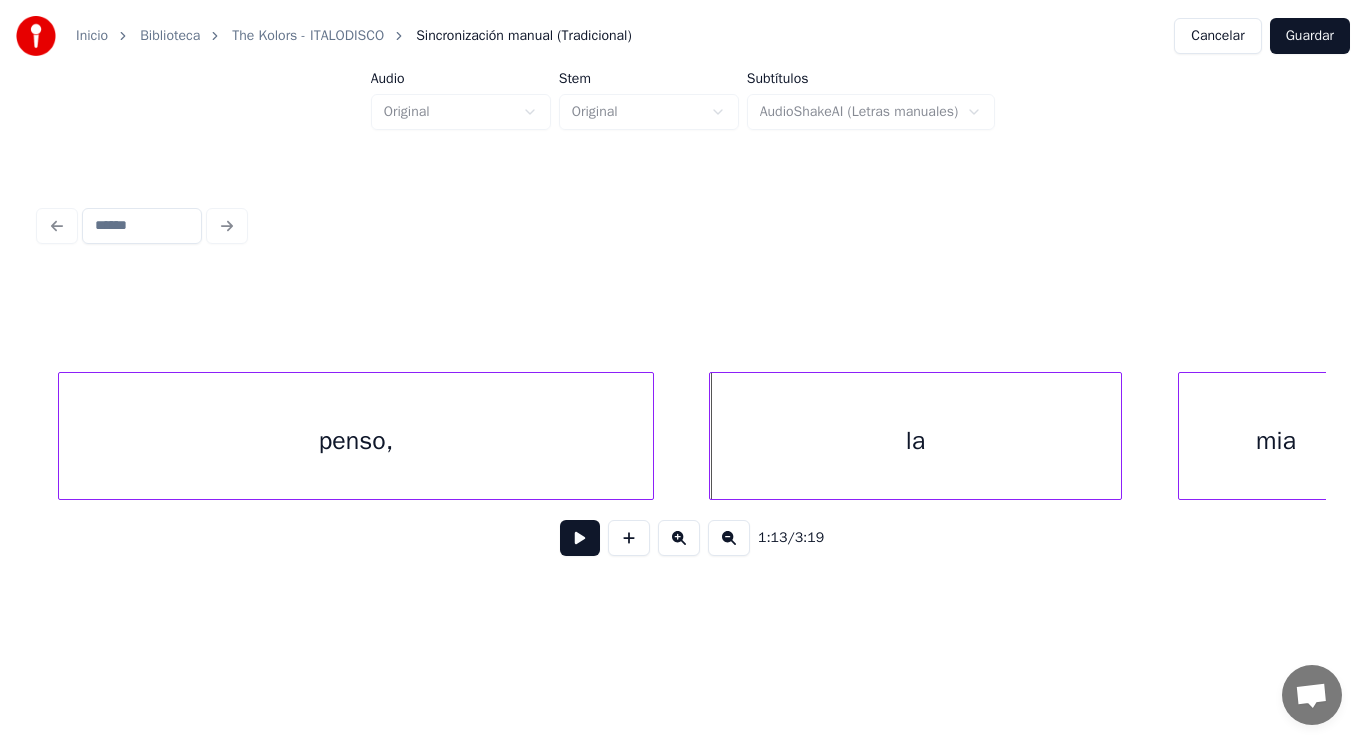 click at bounding box center [713, 436] 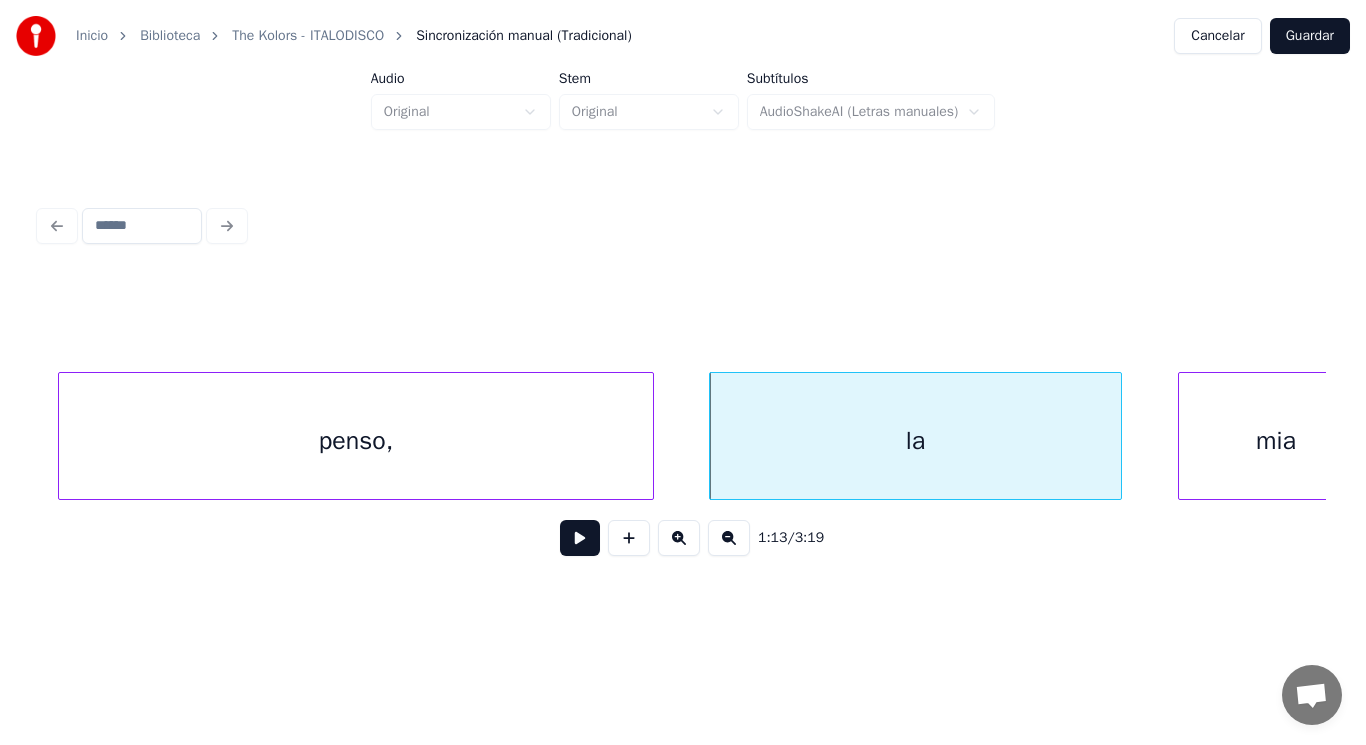 click at bounding box center (580, 538) 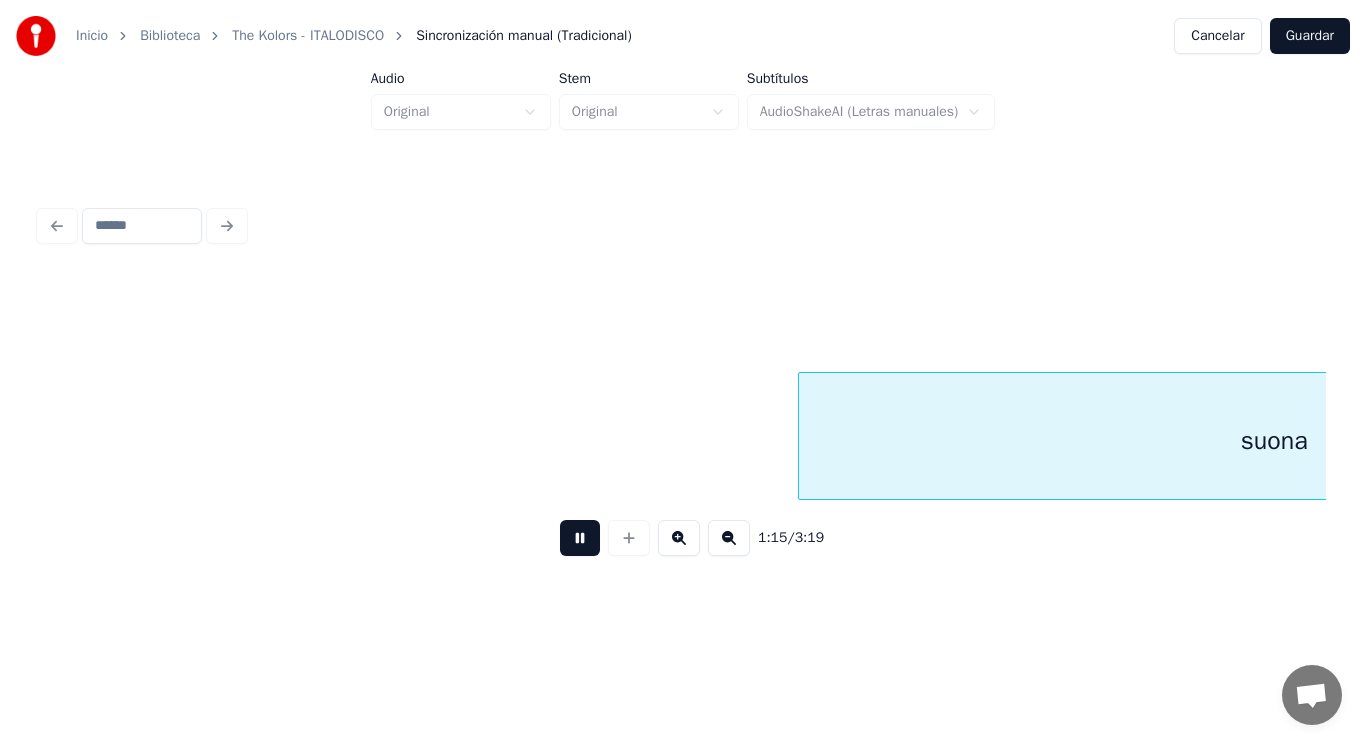 scroll, scrollTop: 0, scrollLeft: 105243, axis: horizontal 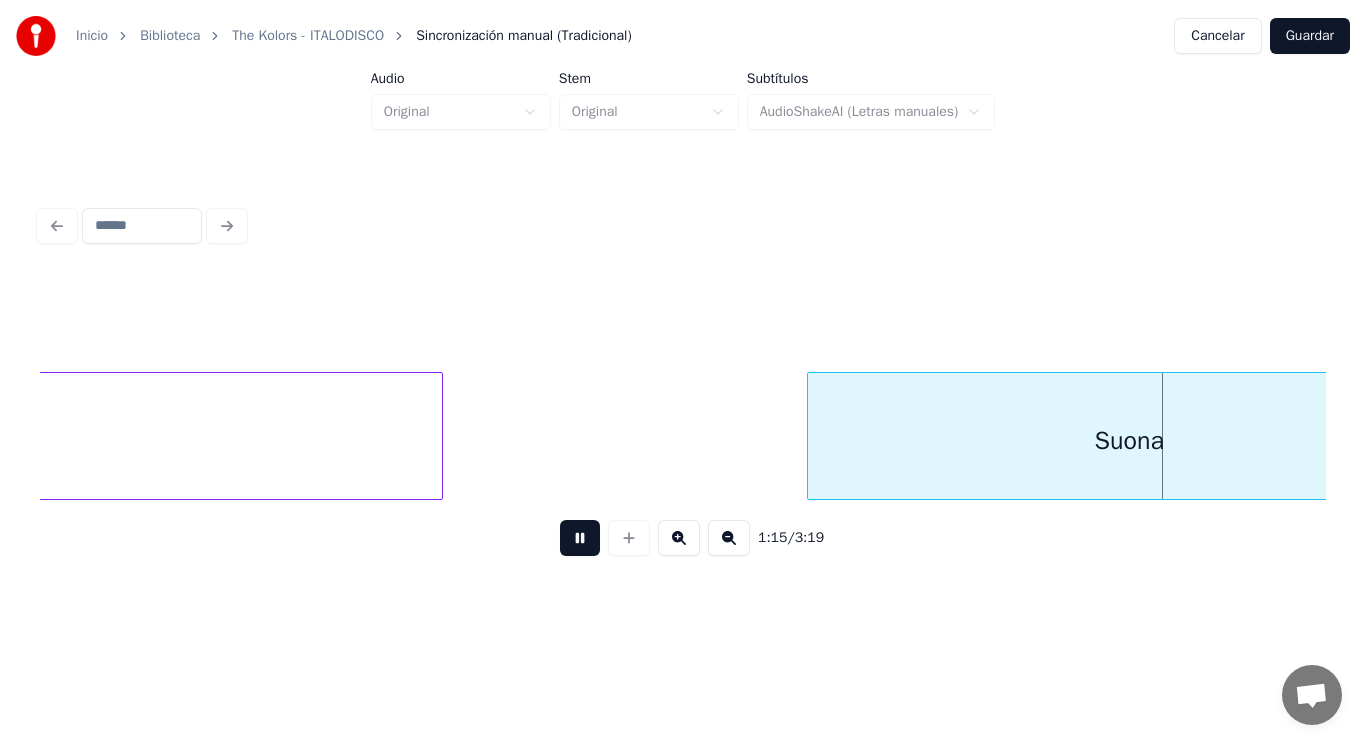 click at bounding box center (580, 538) 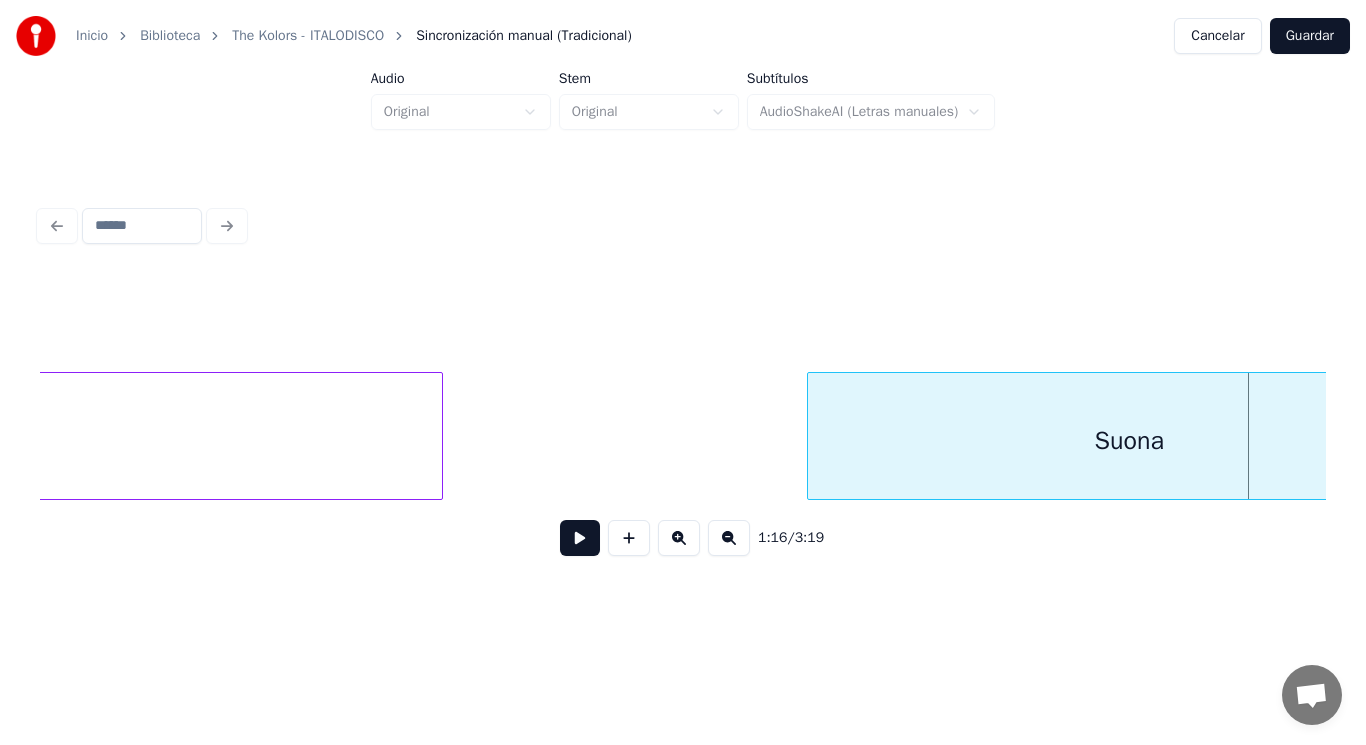 click on "suona Suona" at bounding box center (34142, 436) 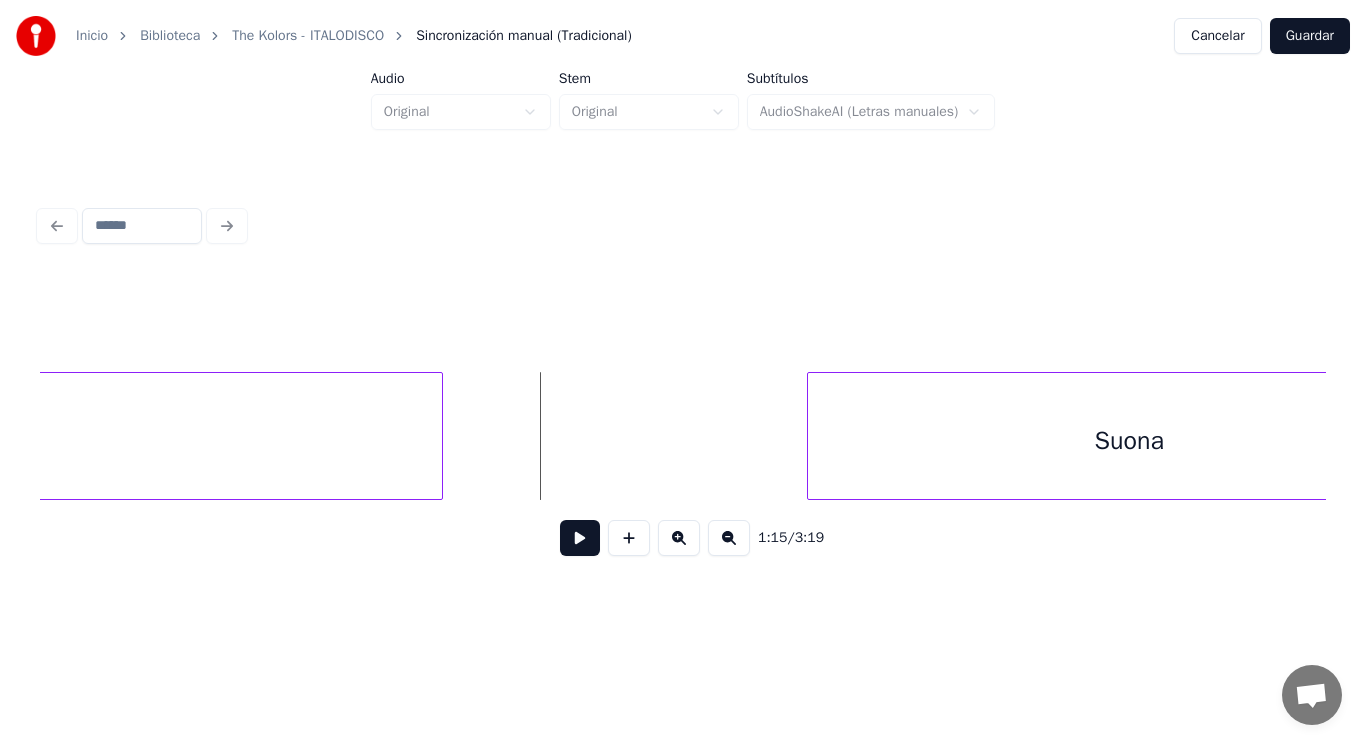 click at bounding box center (580, 538) 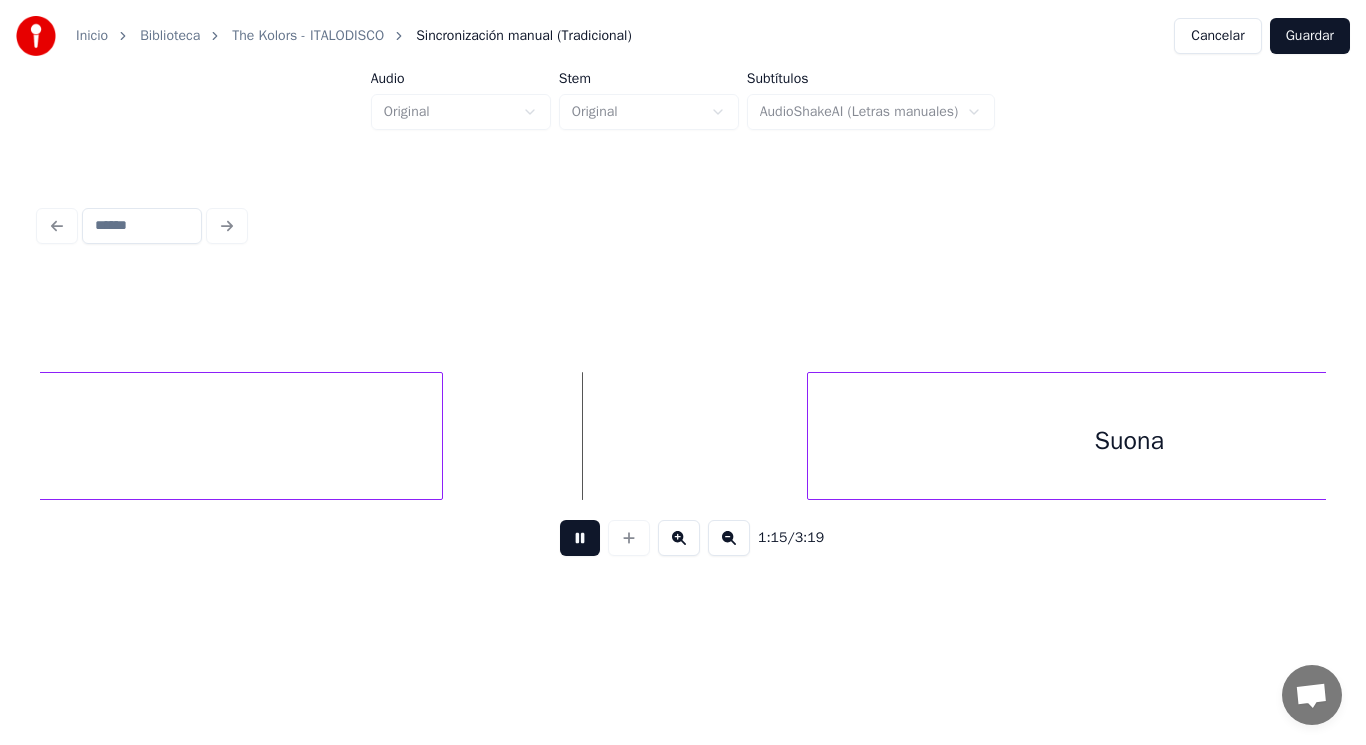 click at bounding box center (580, 538) 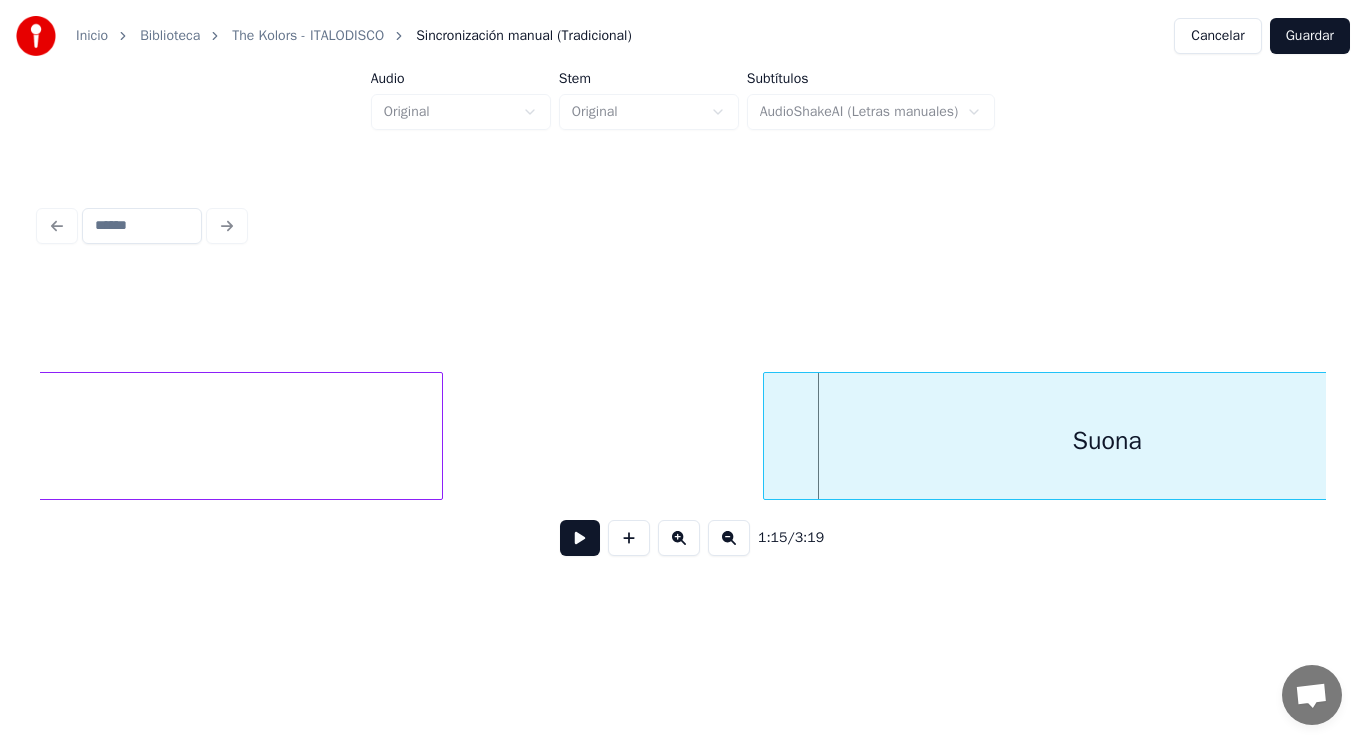 click at bounding box center (767, 436) 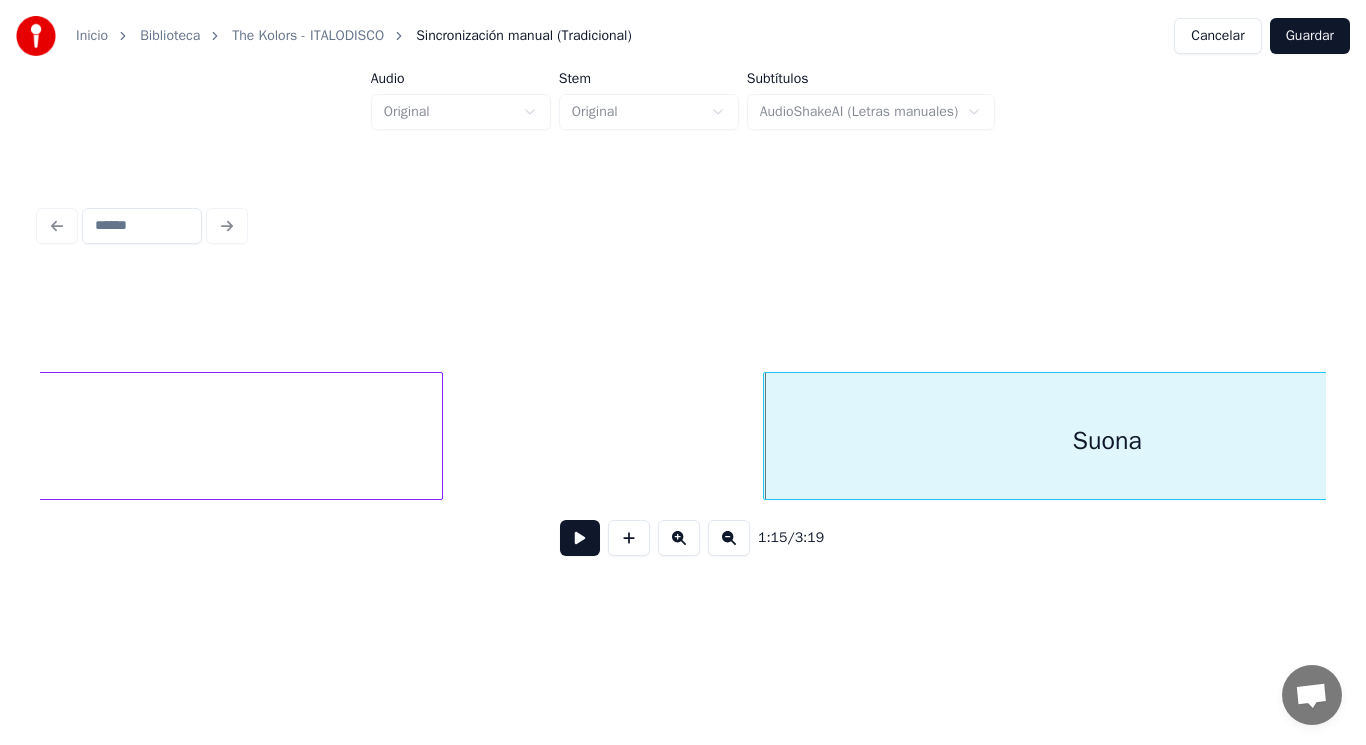 click at bounding box center (580, 538) 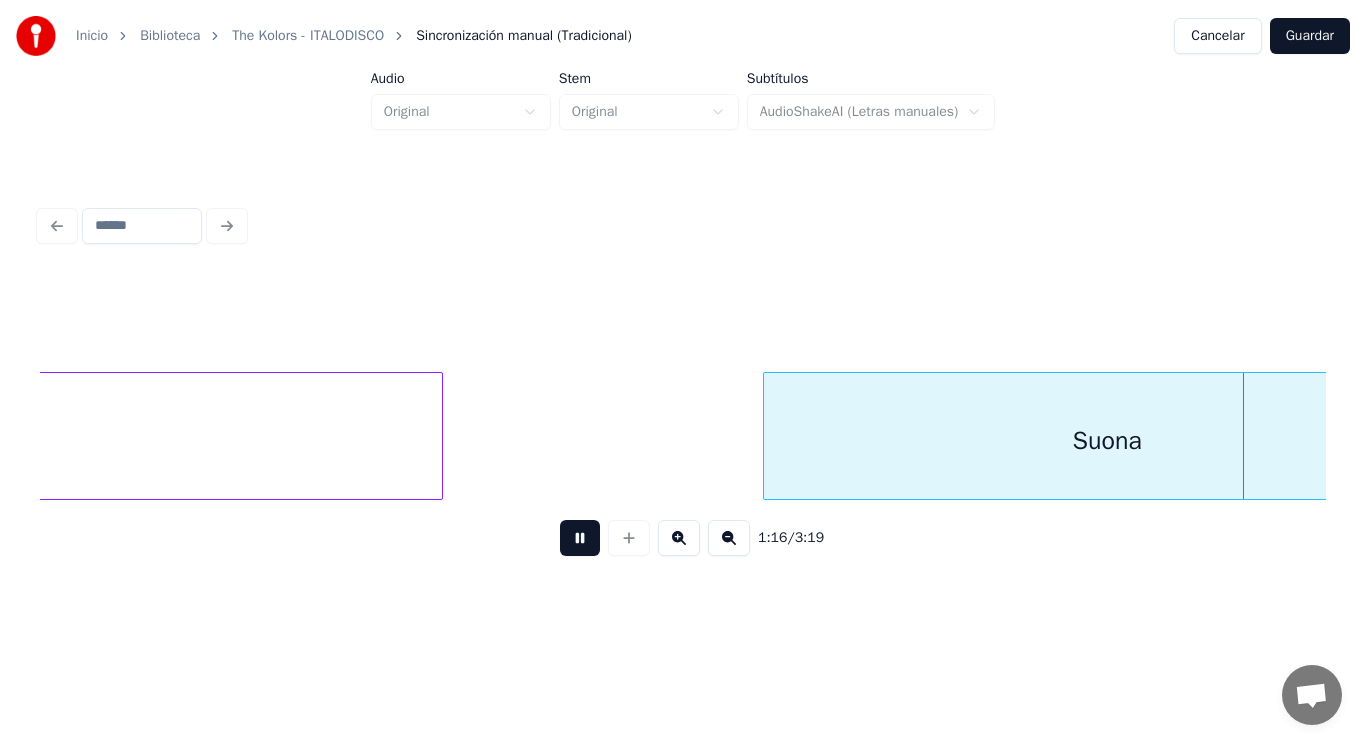 scroll, scrollTop: 0, scrollLeft: 106536, axis: horizontal 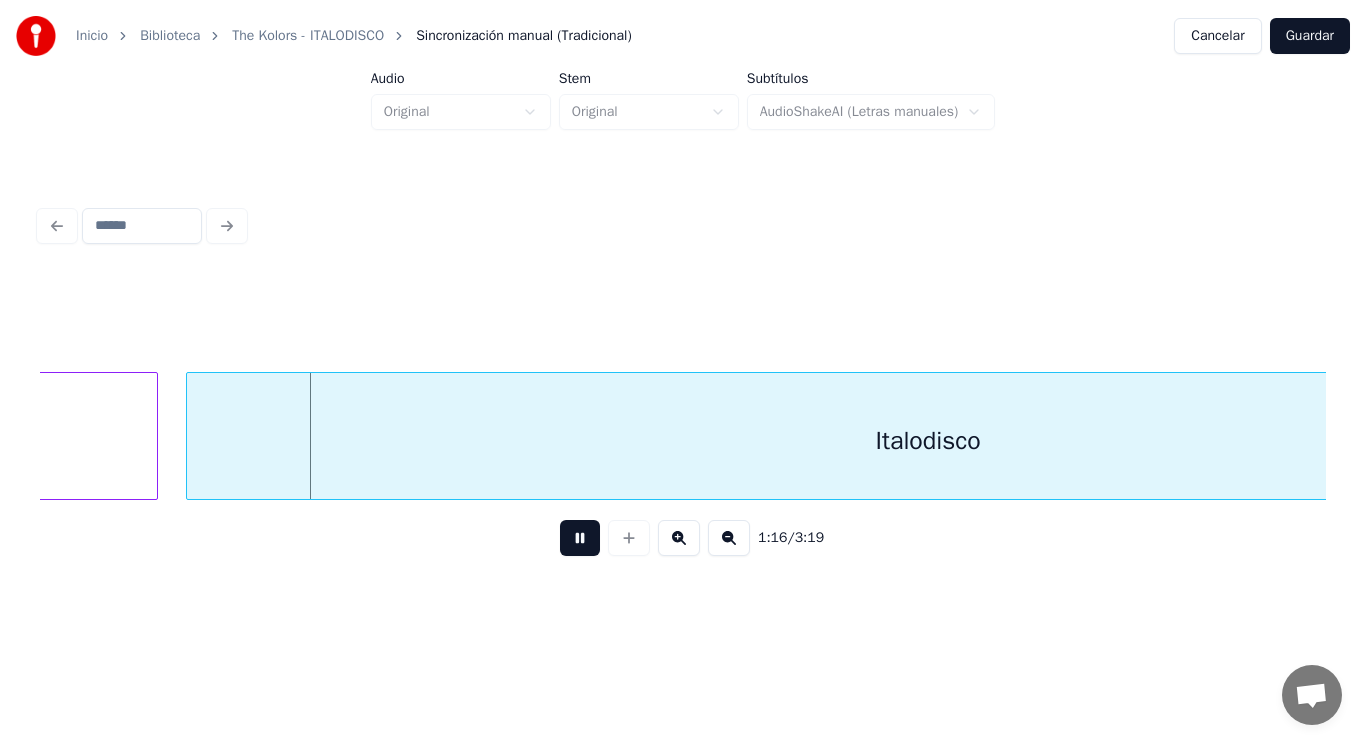 click at bounding box center (580, 538) 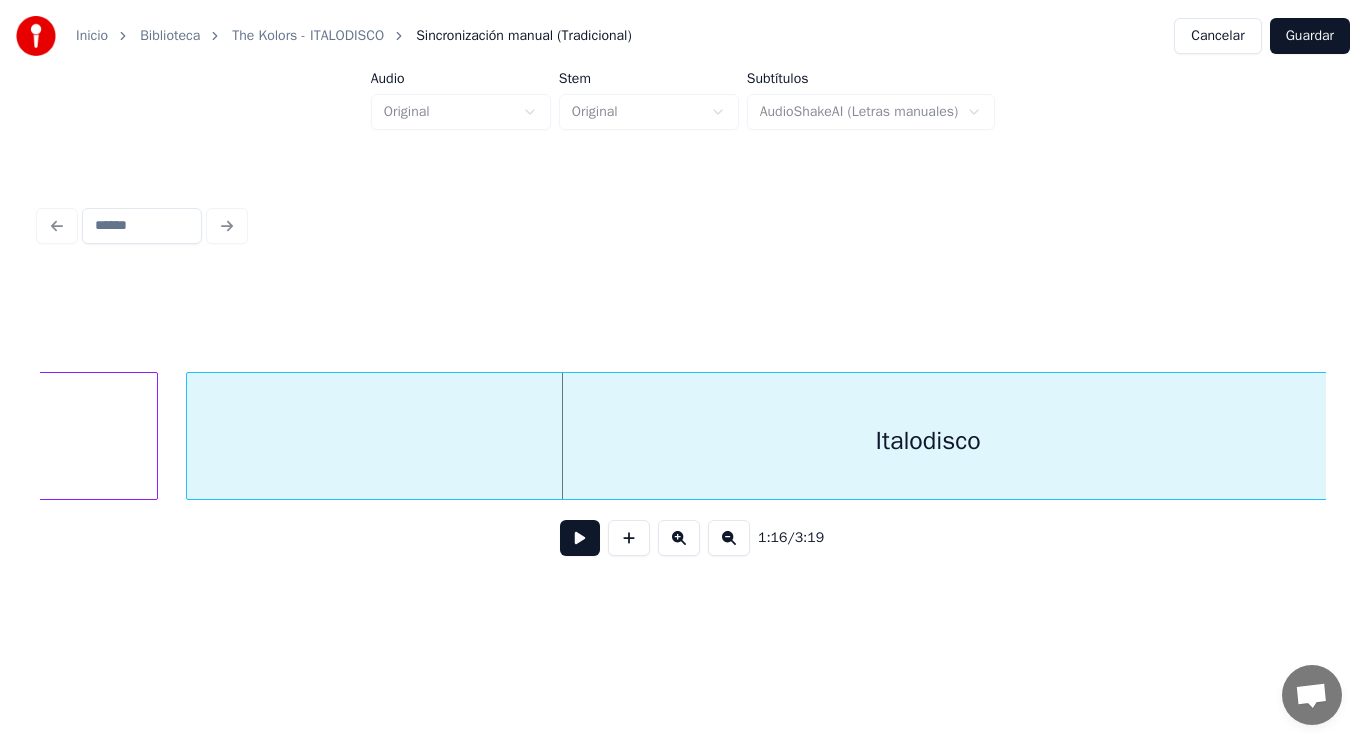 click at bounding box center (154, 436) 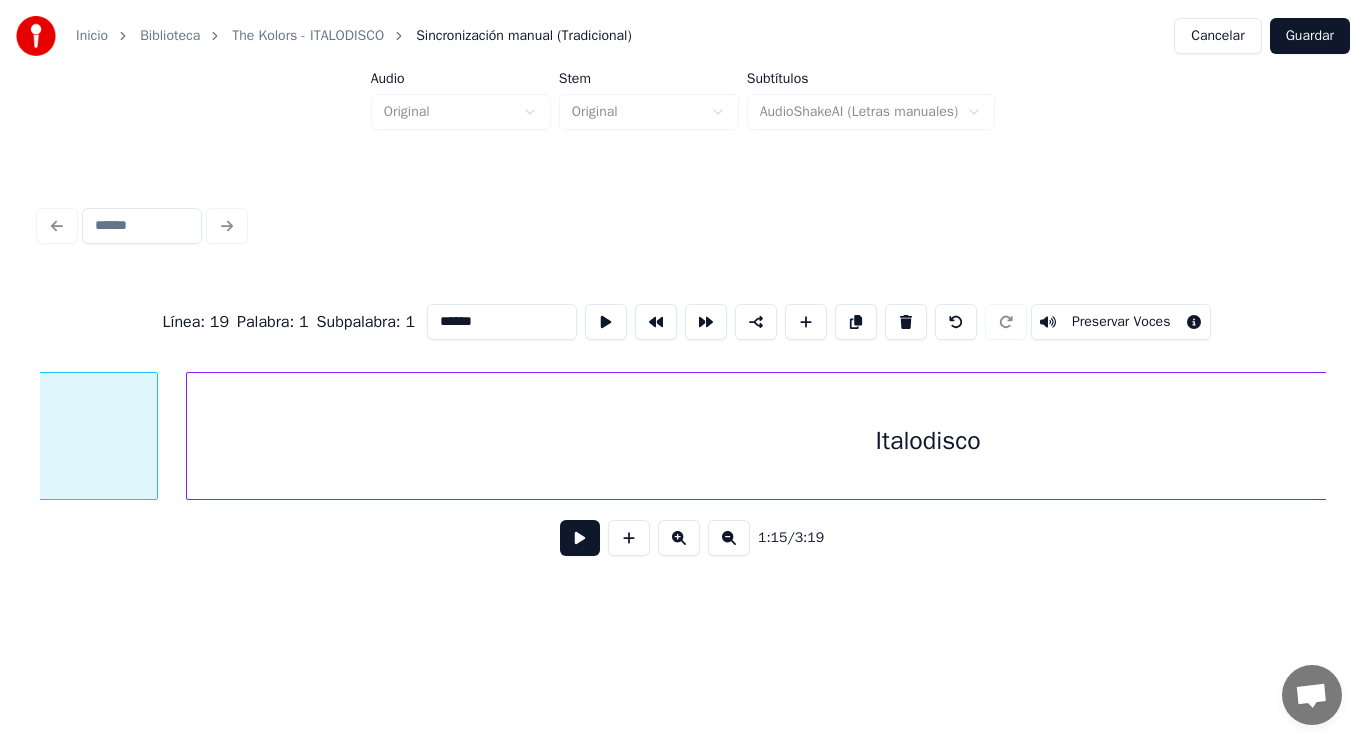 type on "*****" 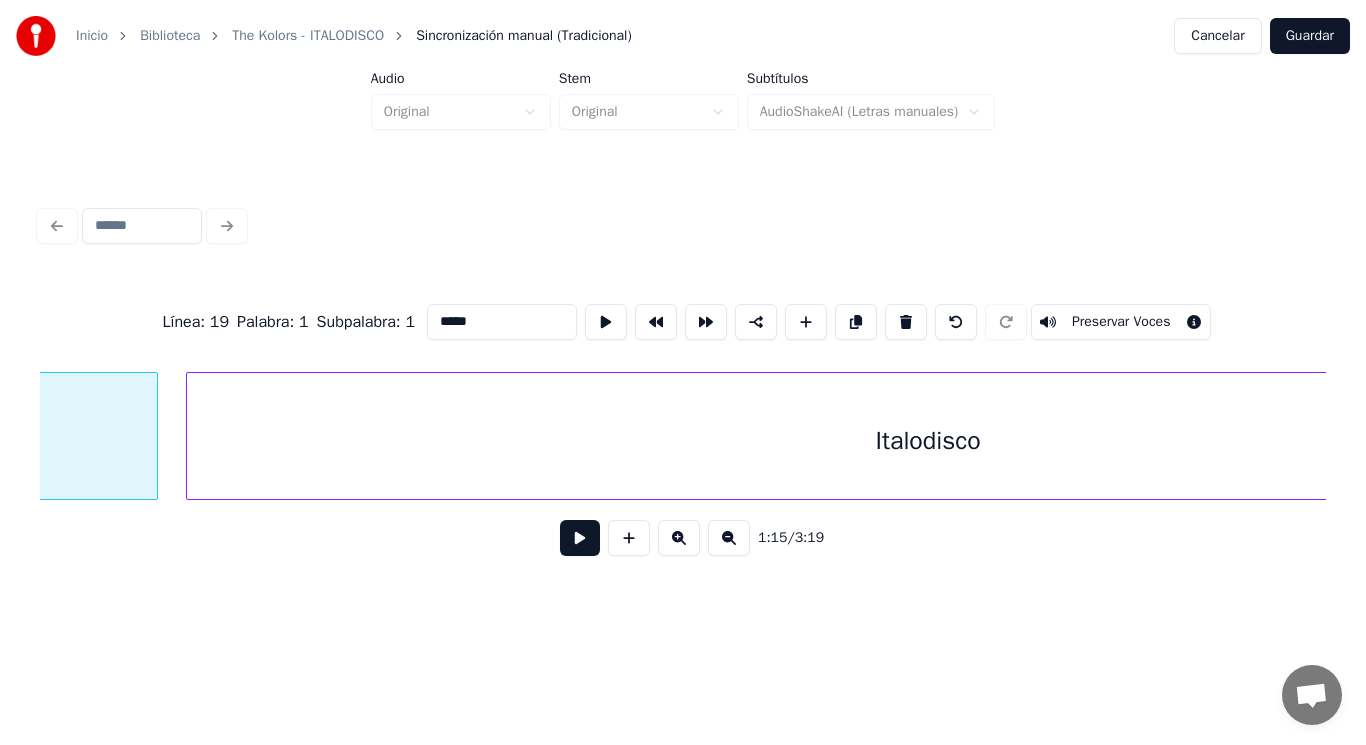 scroll, scrollTop: 0, scrollLeft: 105967, axis: horizontal 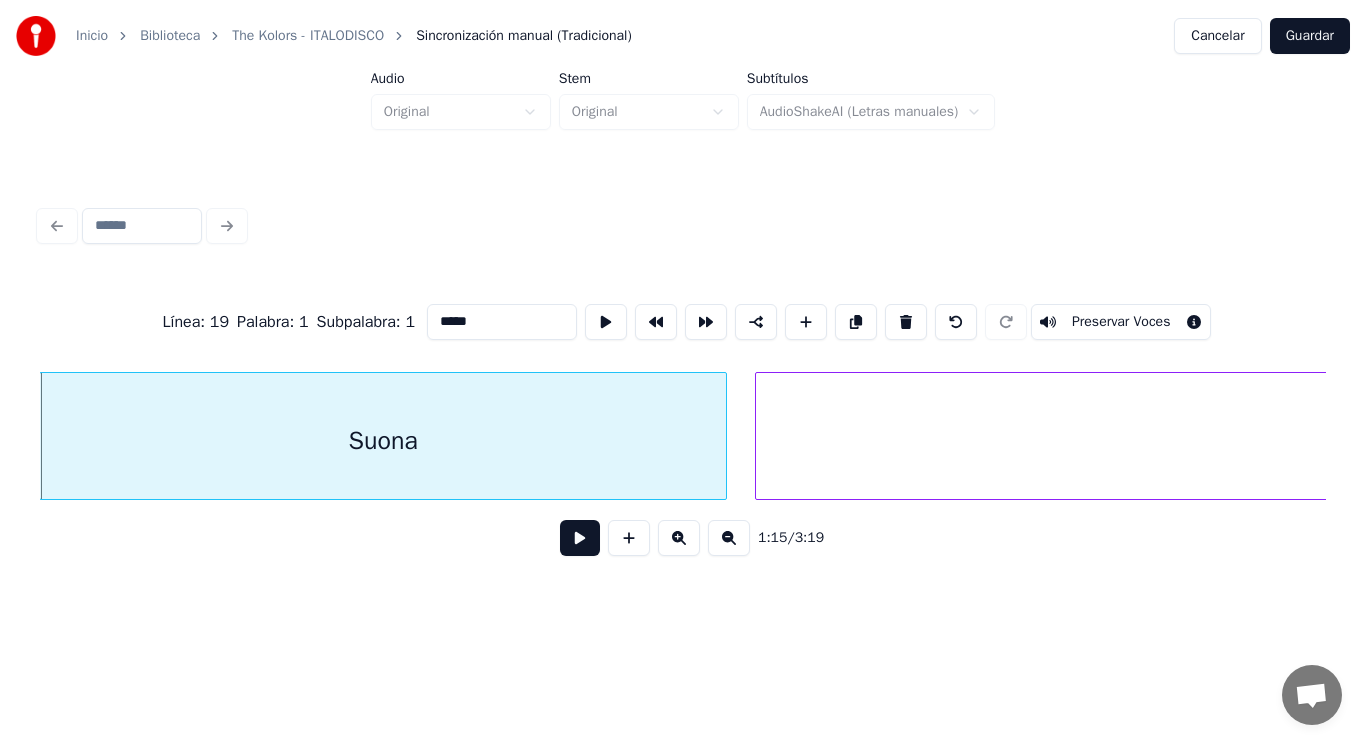 click at bounding box center (580, 538) 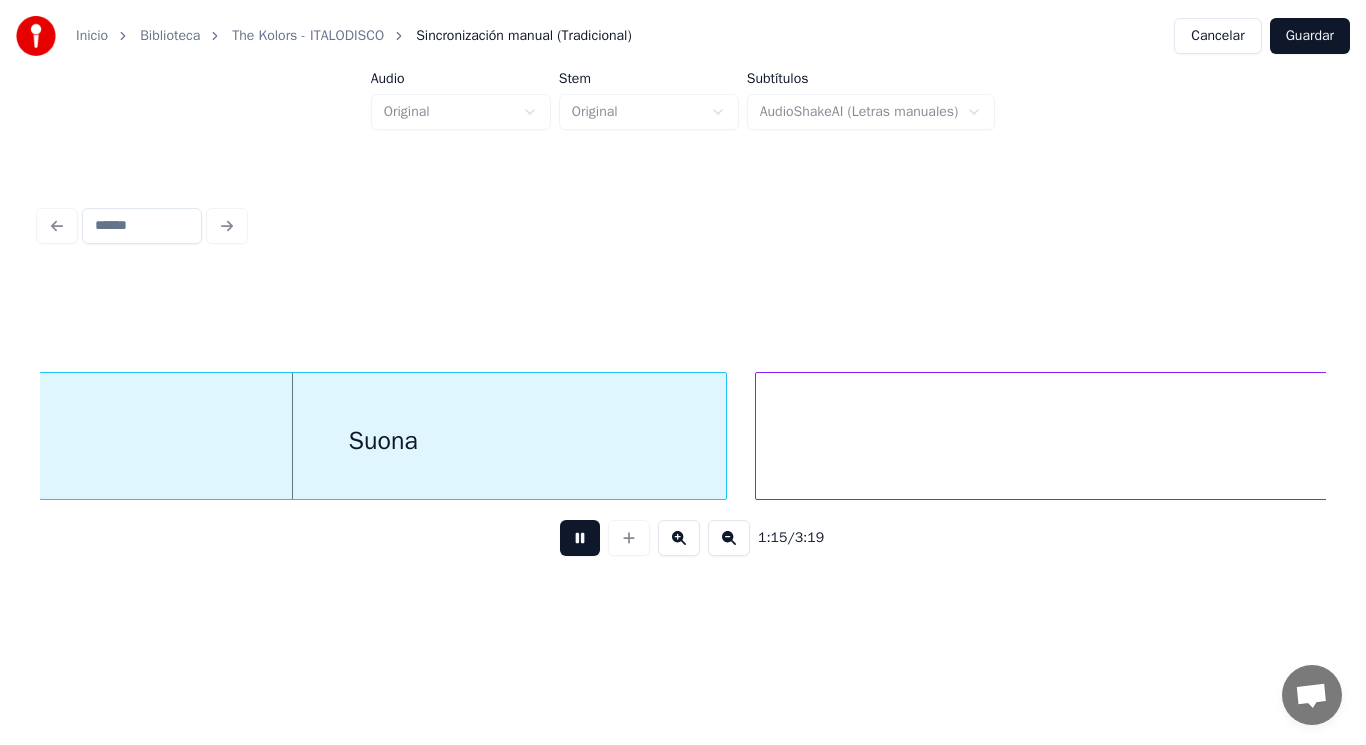 click at bounding box center [580, 538] 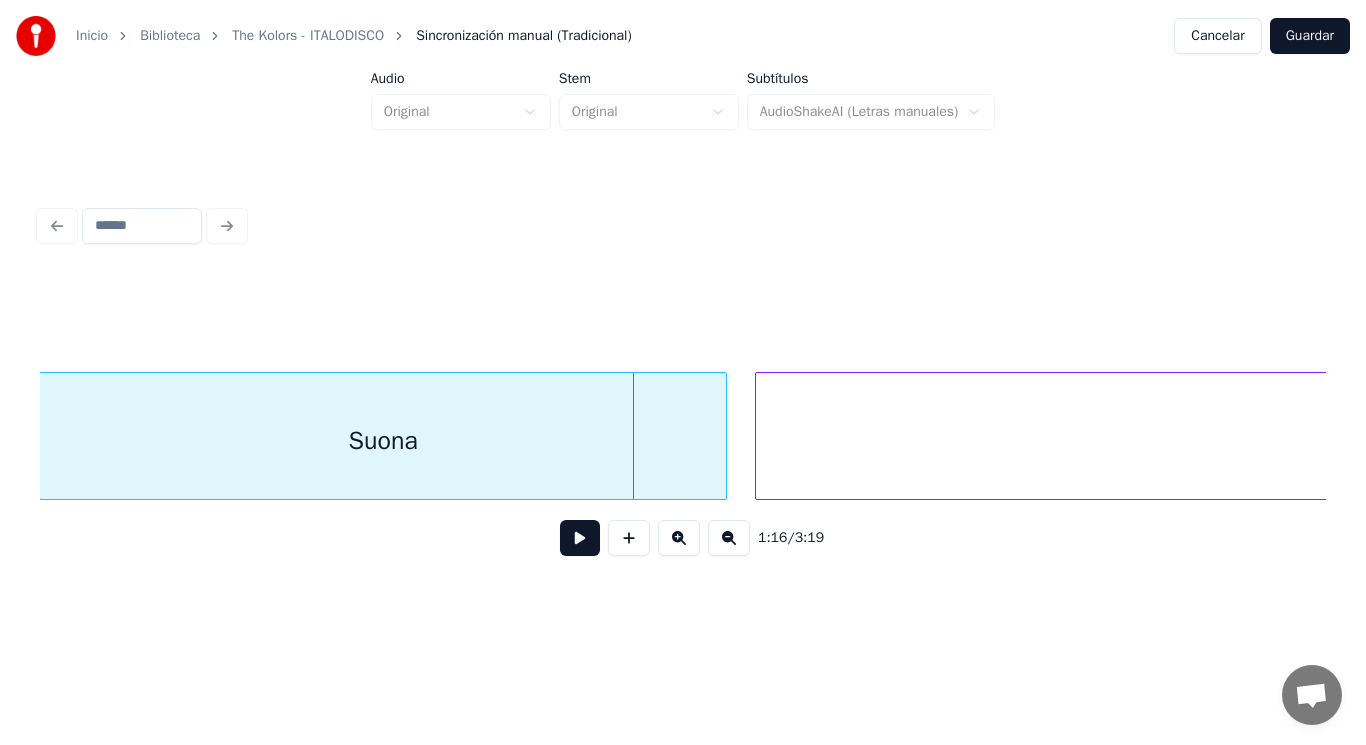click on "Suona" at bounding box center (383, 441) 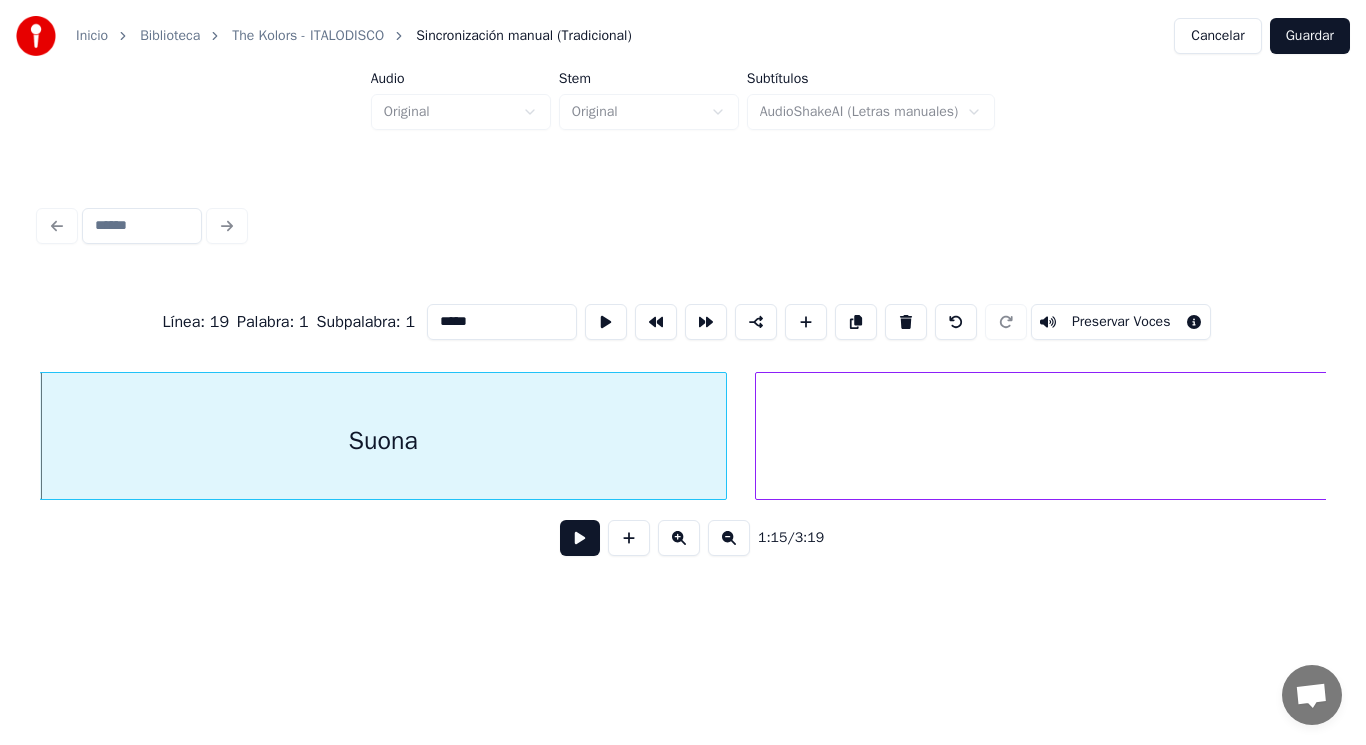 click at bounding box center [580, 538] 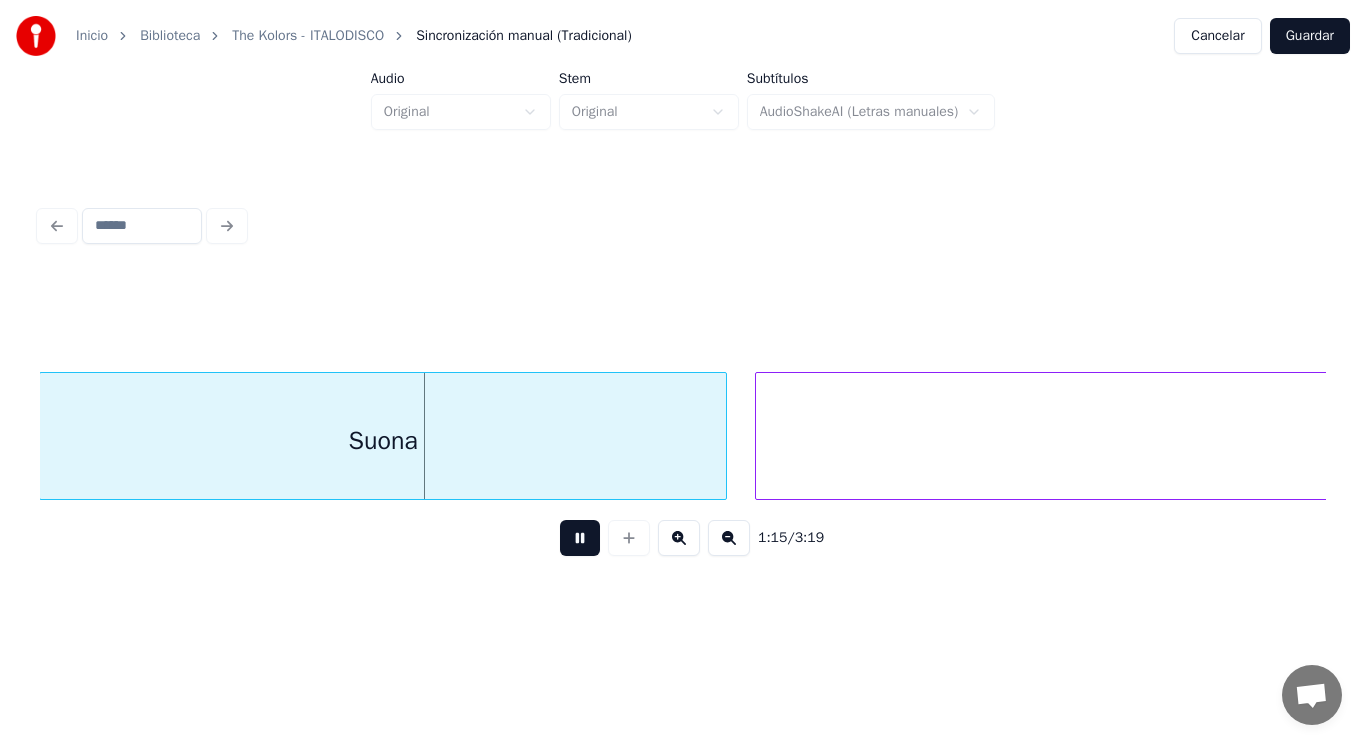 click at bounding box center (580, 538) 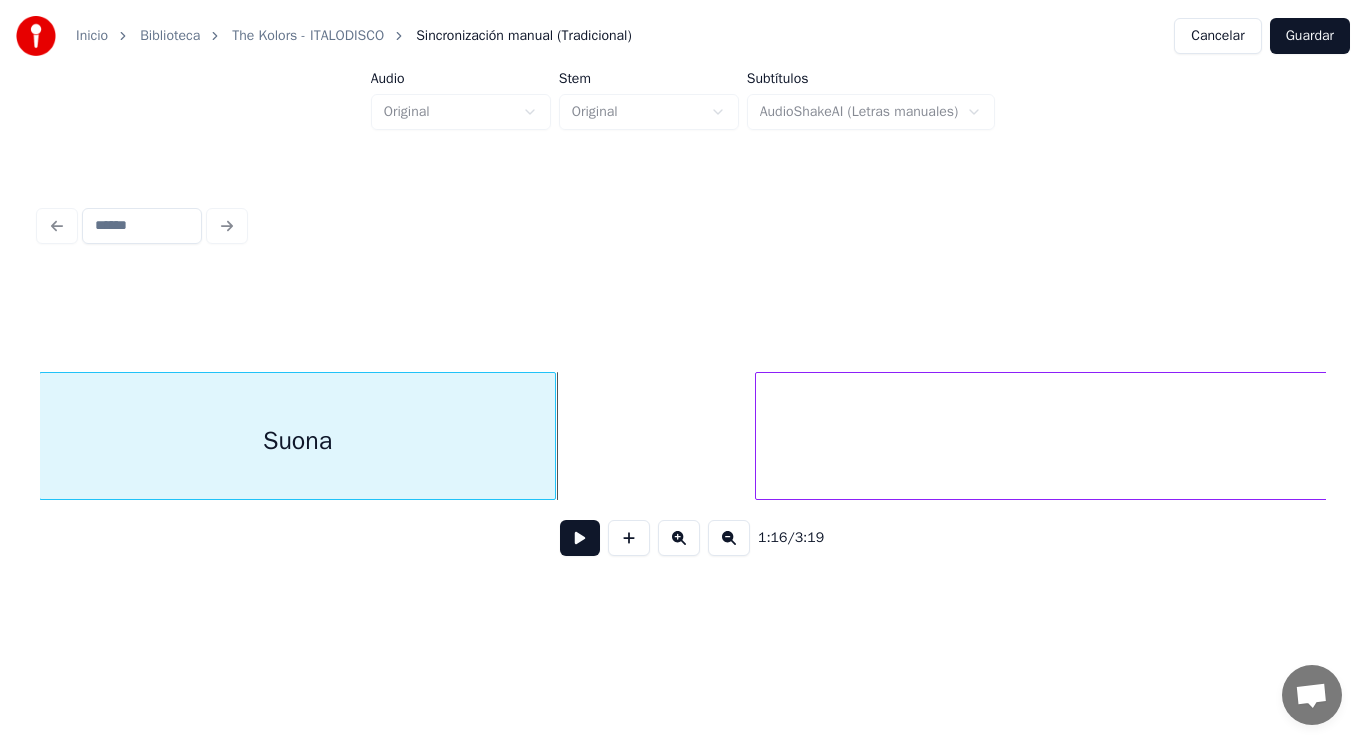 click at bounding box center [552, 436] 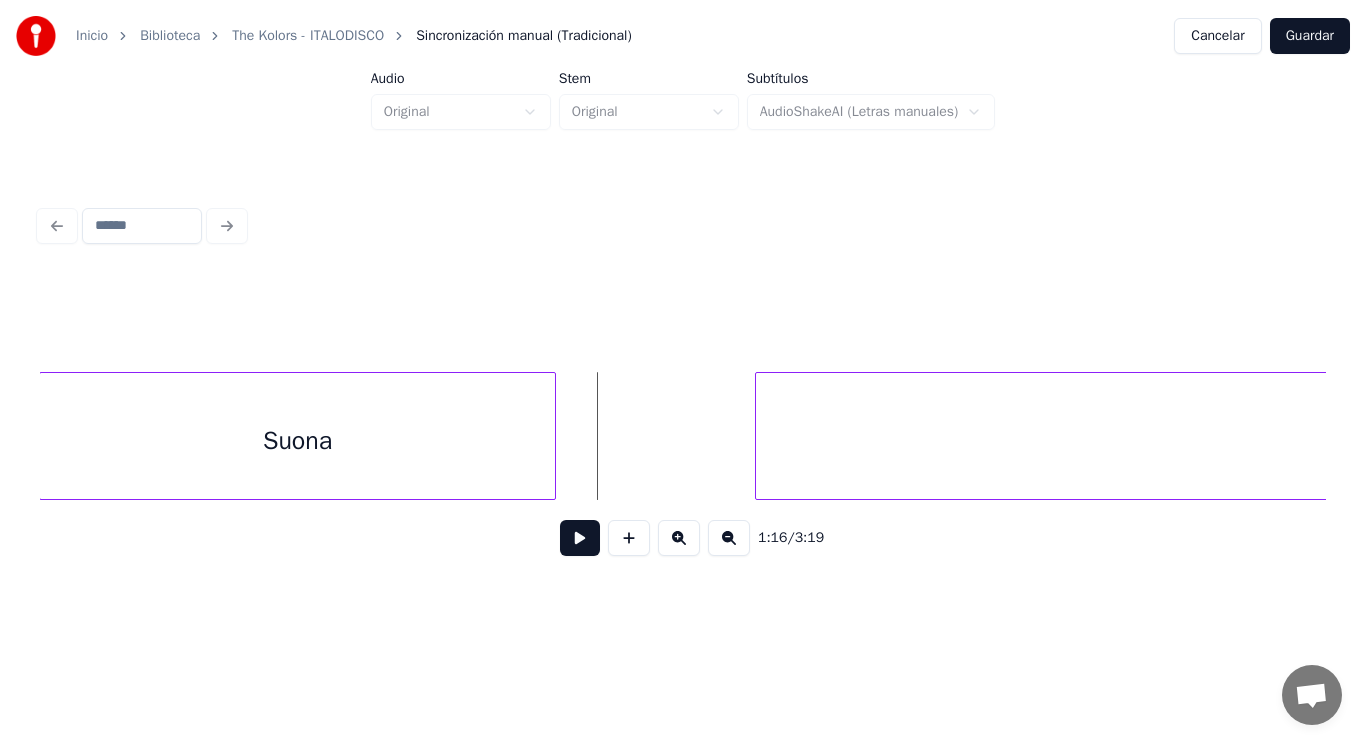 click at bounding box center [580, 538] 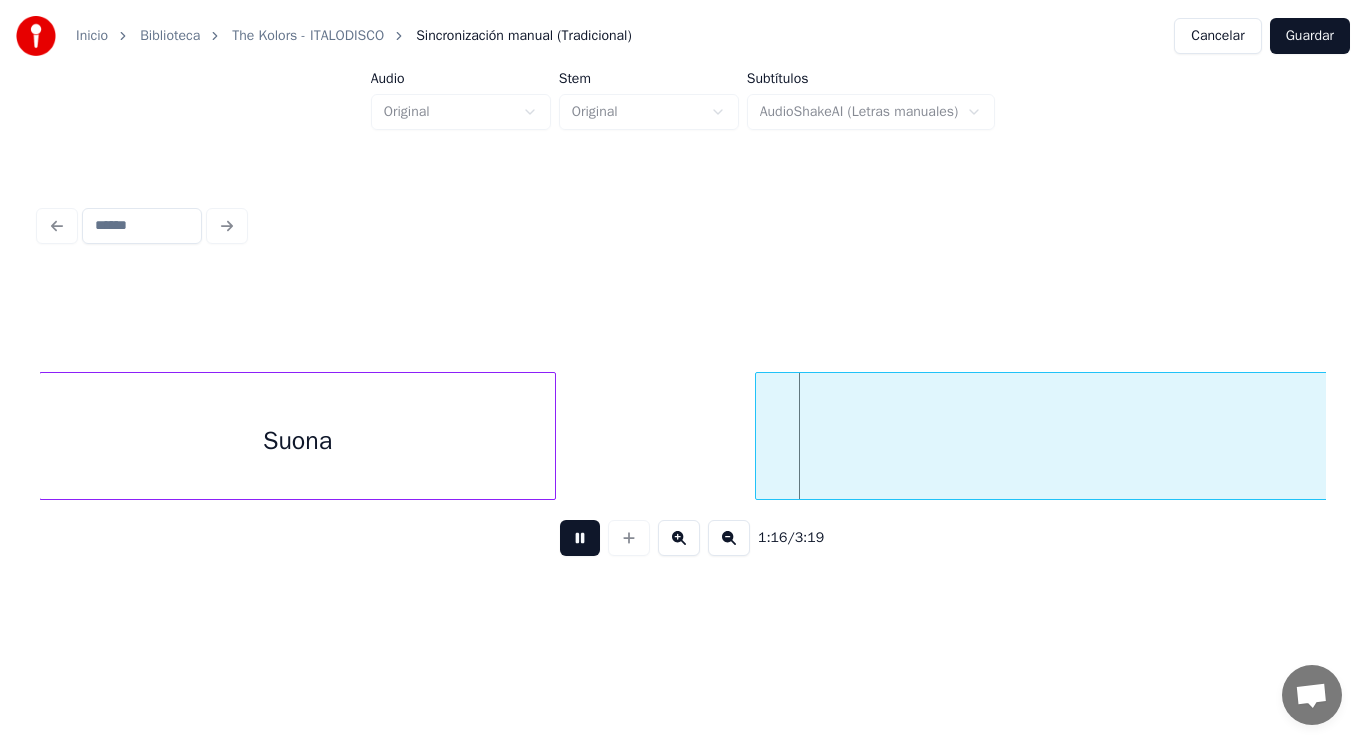 click at bounding box center [580, 538] 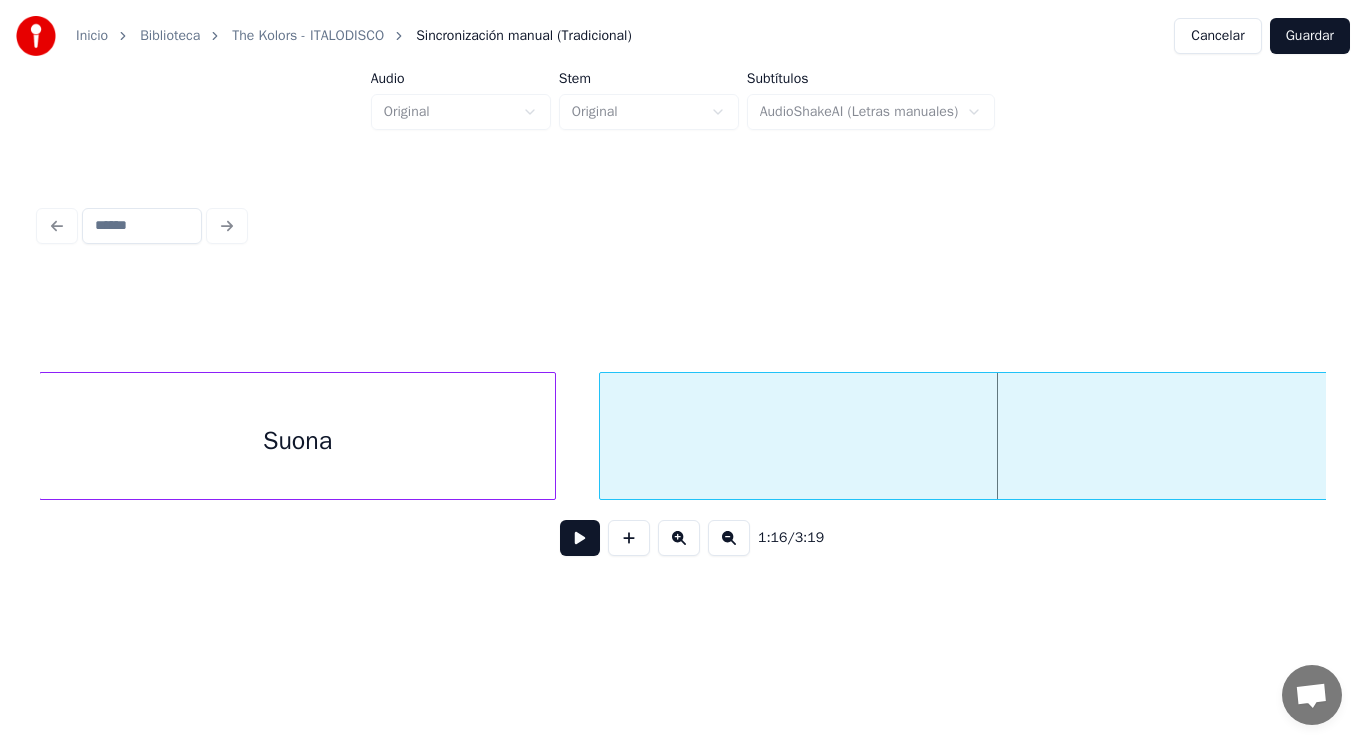 click at bounding box center (603, 436) 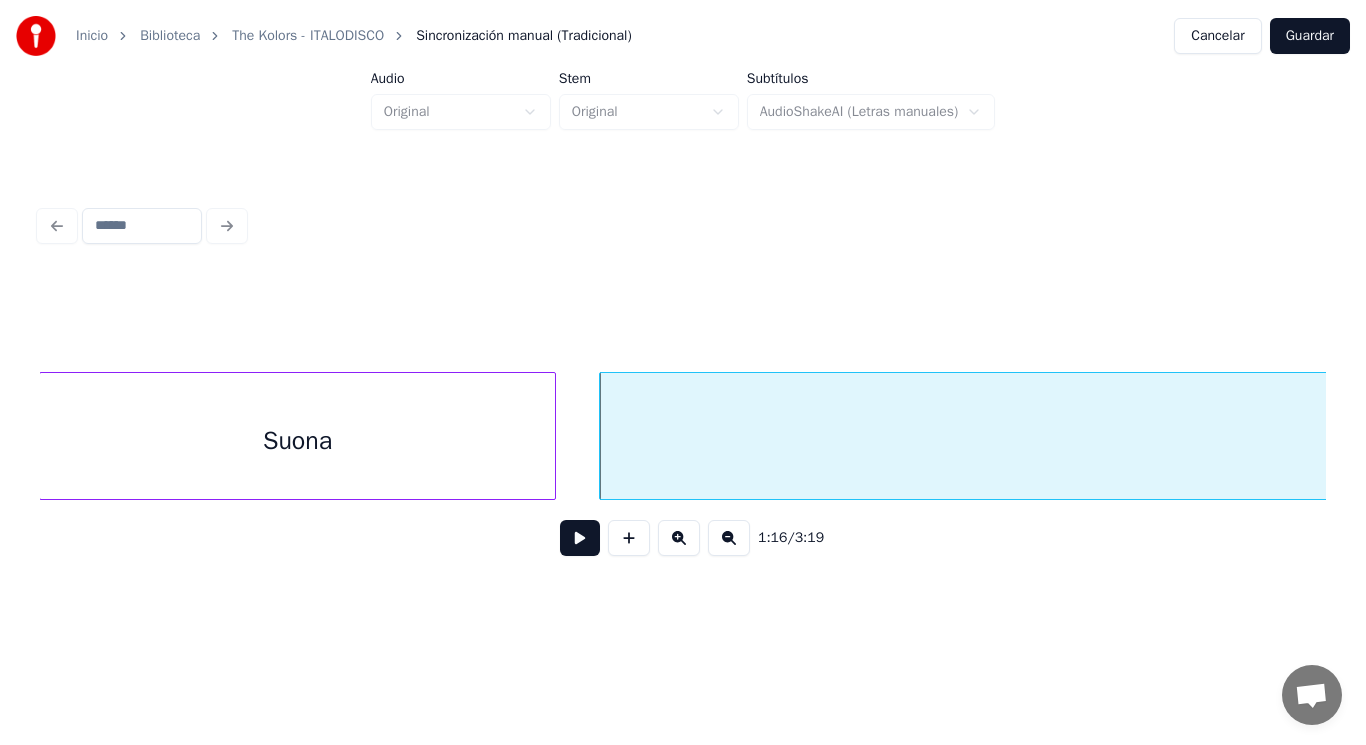 click at bounding box center (580, 538) 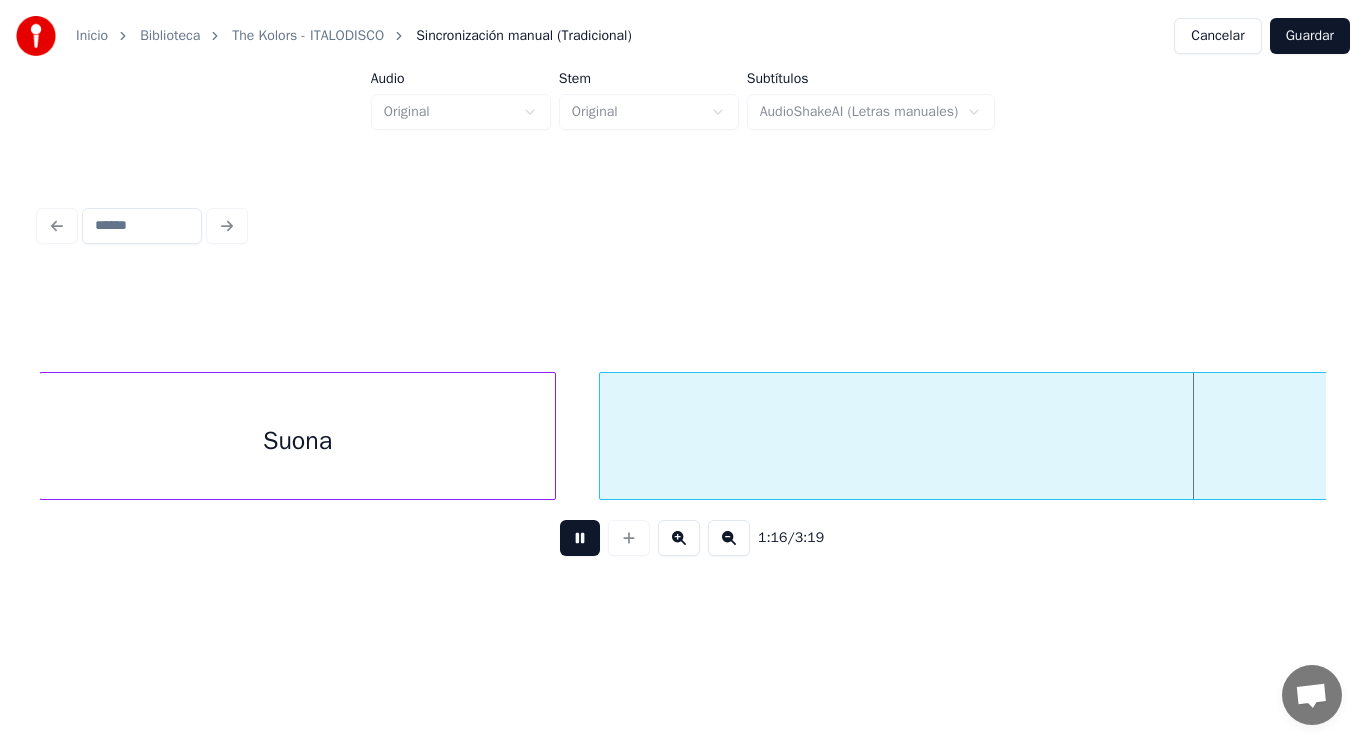 scroll, scrollTop: 0, scrollLeft: 107265, axis: horizontal 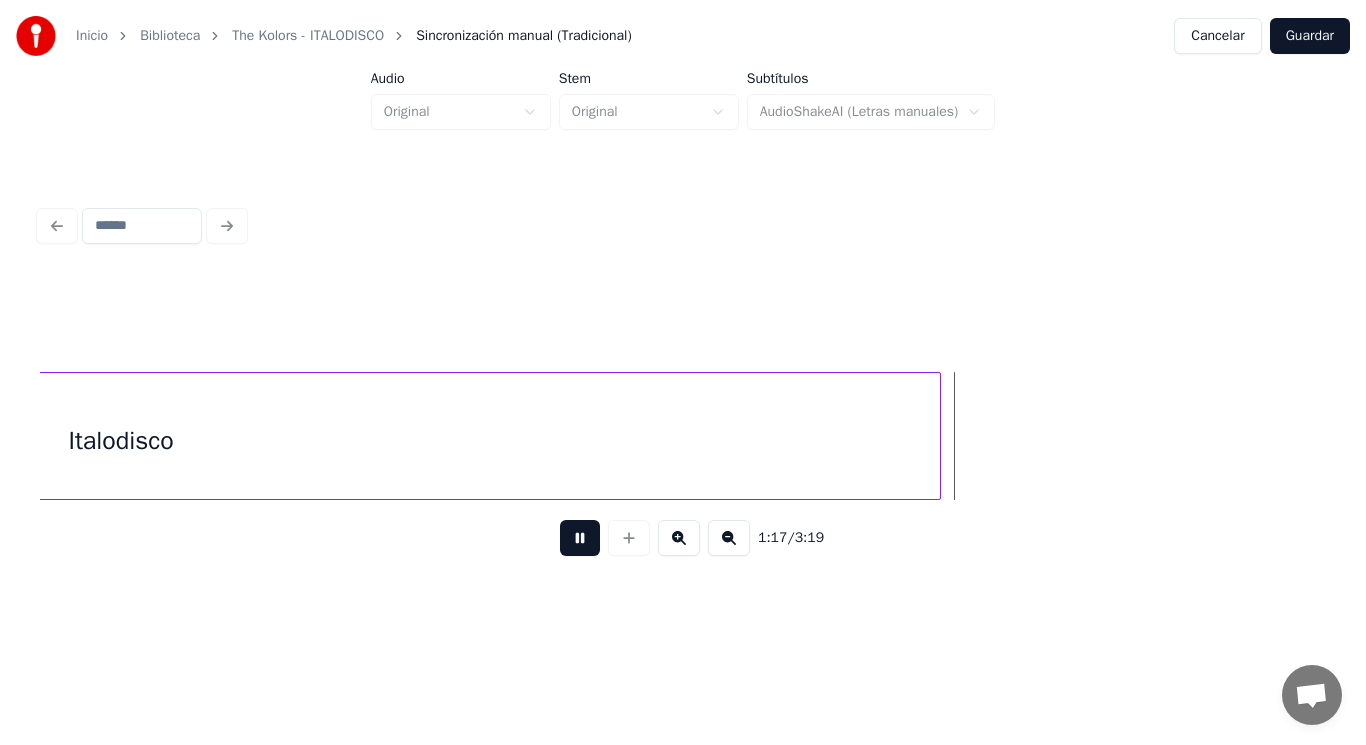 click at bounding box center [580, 538] 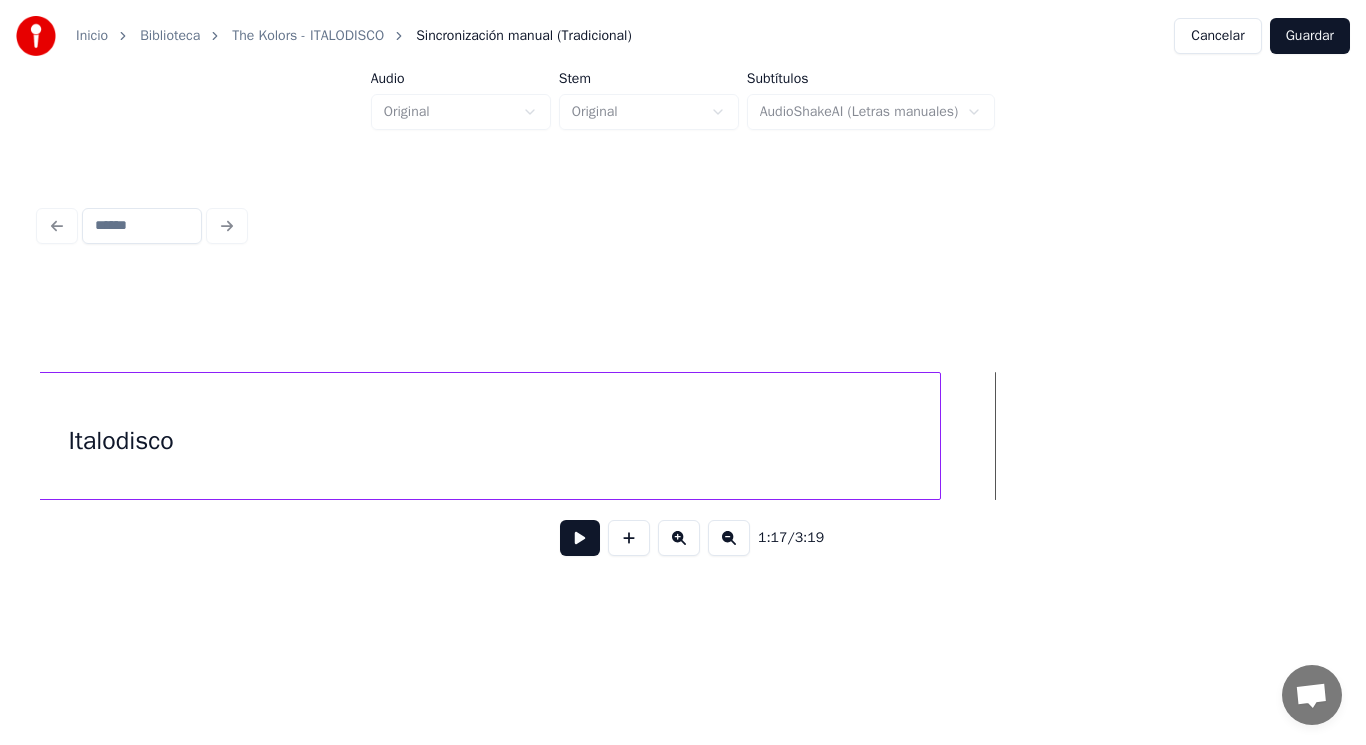 click on "Italodisco" at bounding box center [121, 441] 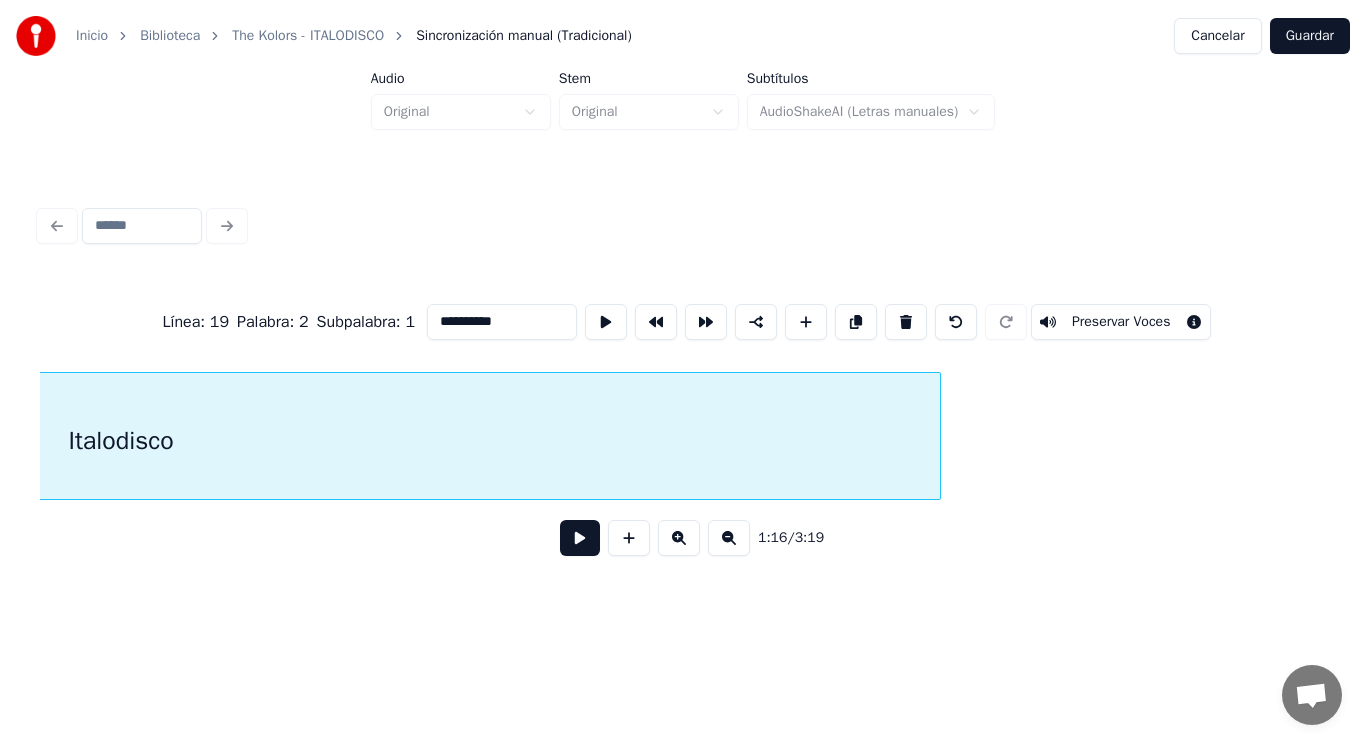 scroll, scrollTop: 0, scrollLeft: 106527, axis: horizontal 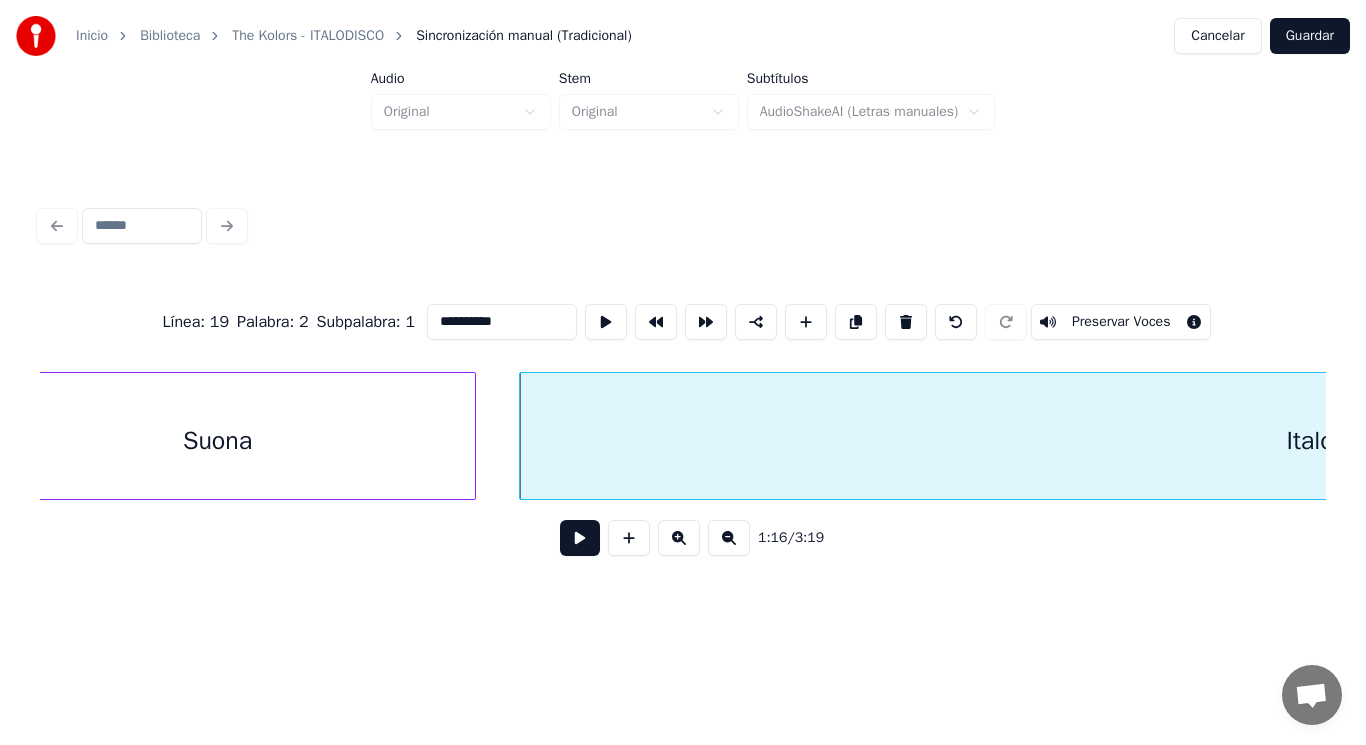 click on "Suona" at bounding box center (217, 441) 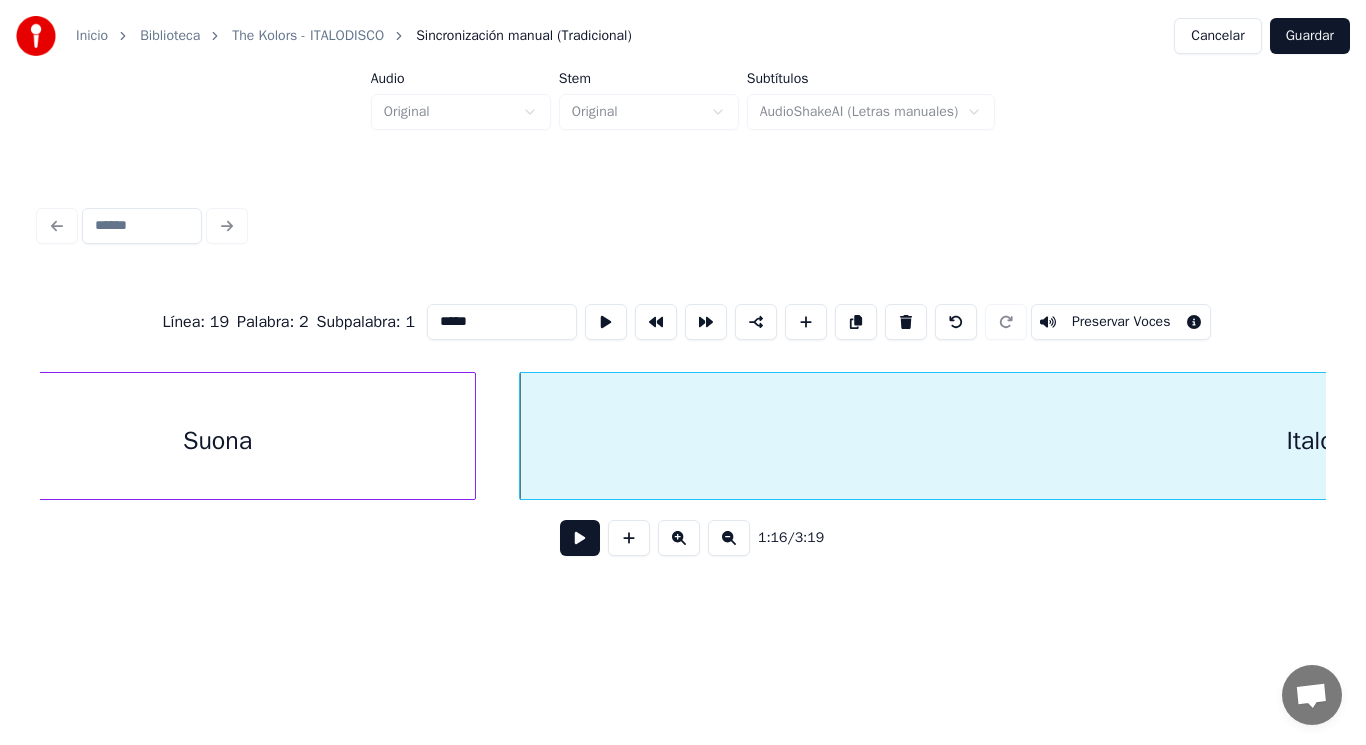 scroll, scrollTop: 0, scrollLeft: 105967, axis: horizontal 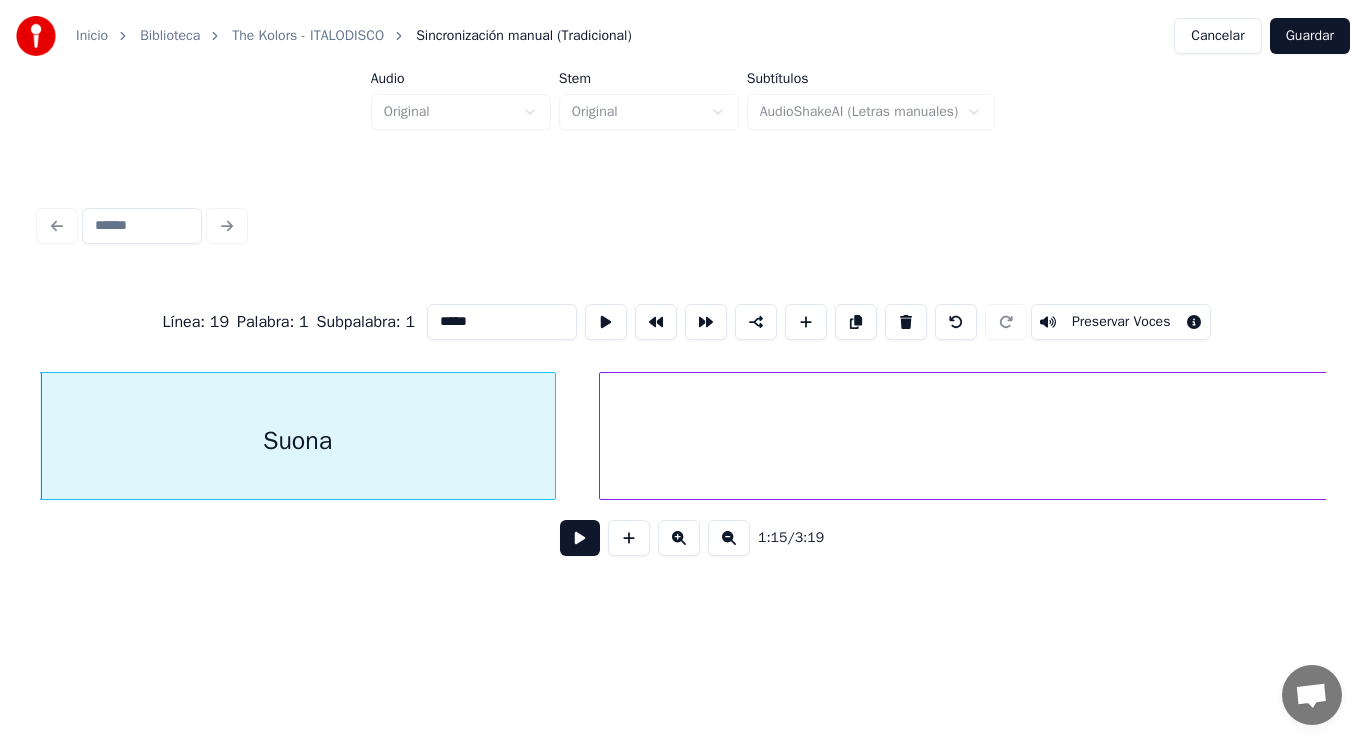 click at bounding box center [580, 538] 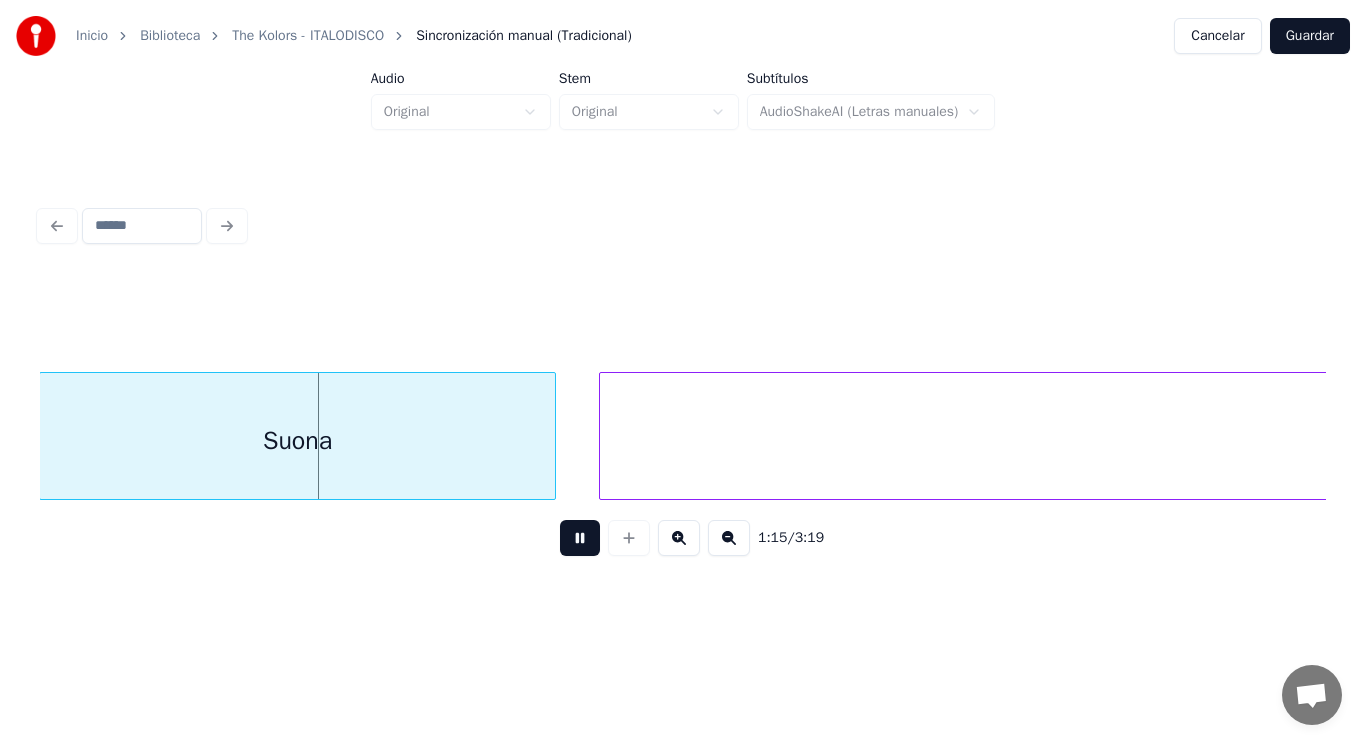 click at bounding box center [580, 538] 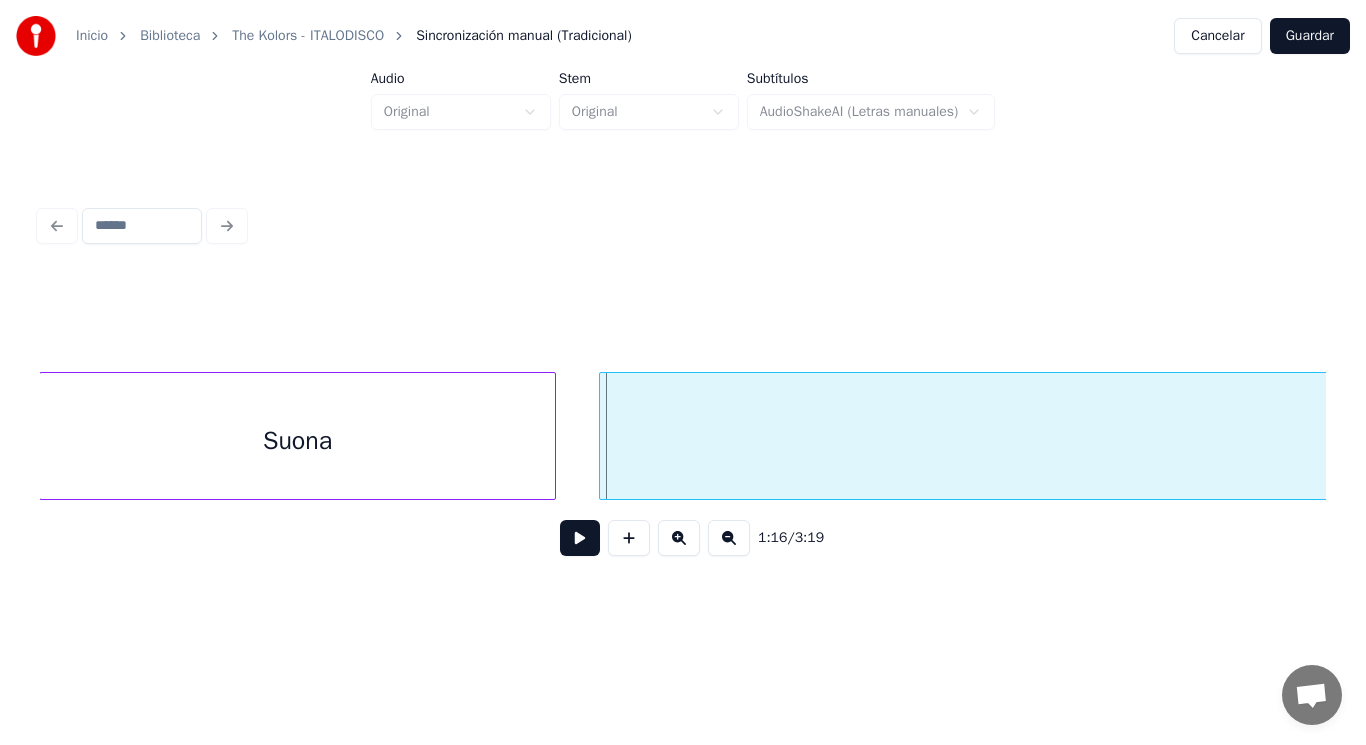 click on "Suona" at bounding box center (297, 441) 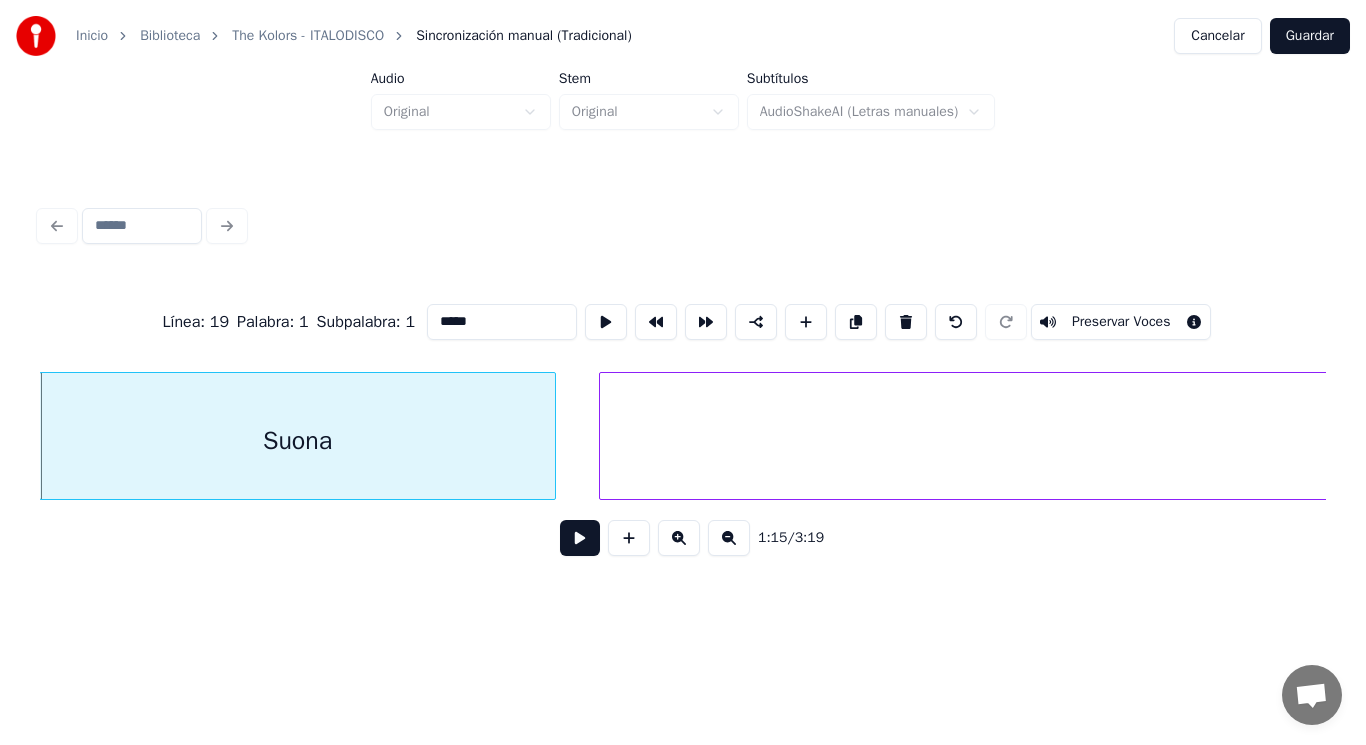 click at bounding box center (580, 538) 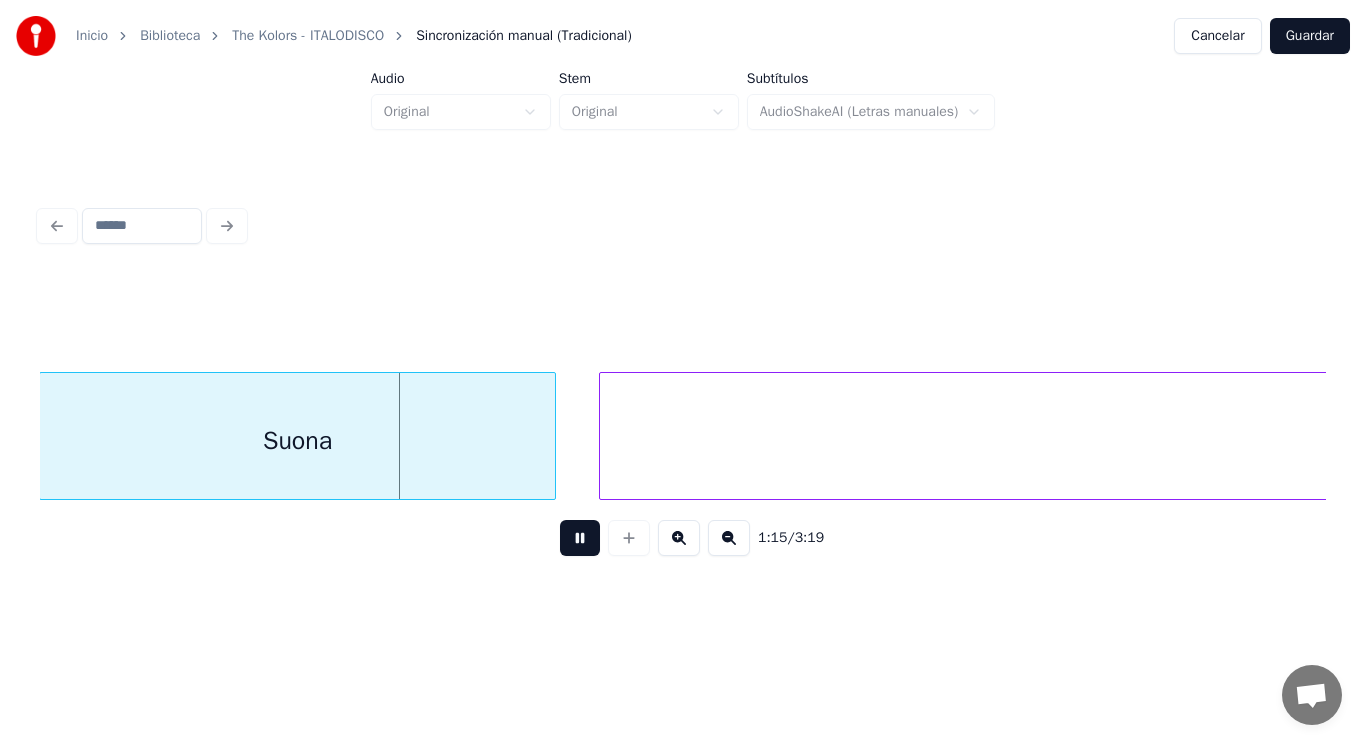 click at bounding box center [580, 538] 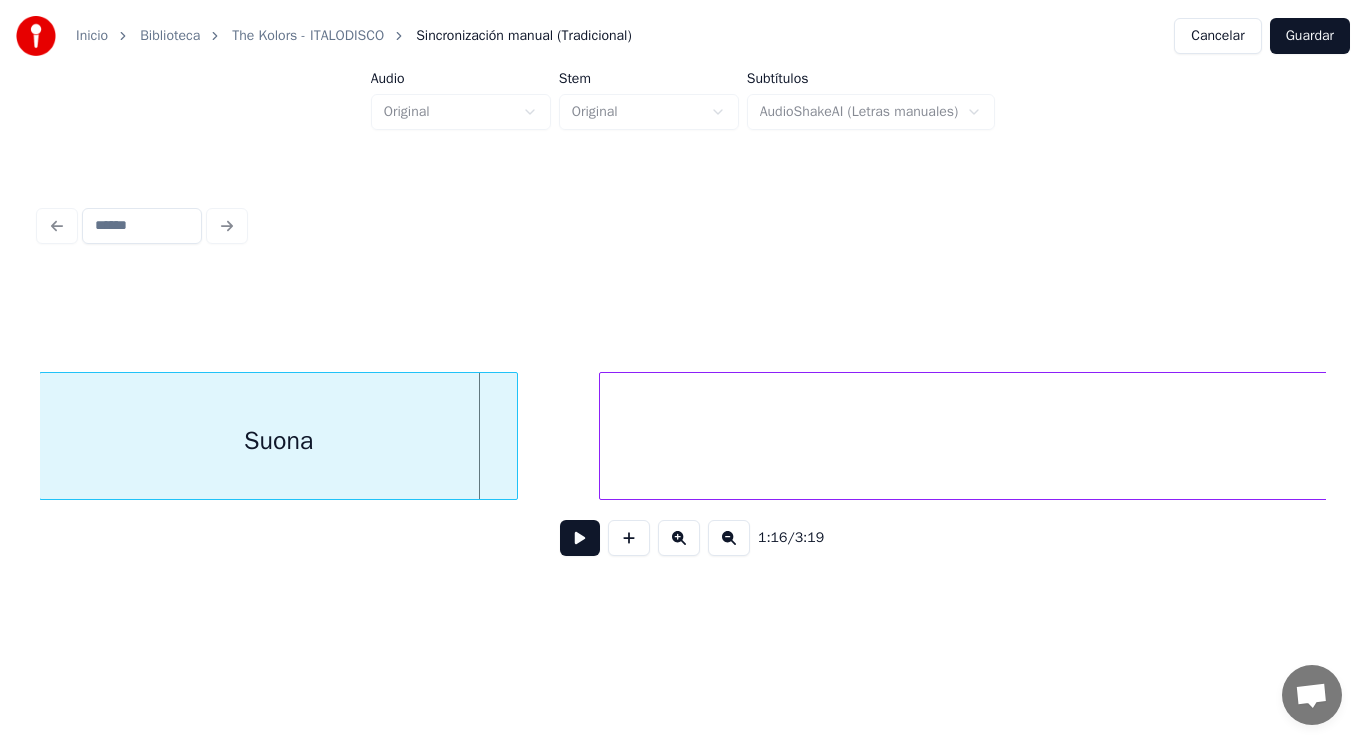 click at bounding box center (514, 436) 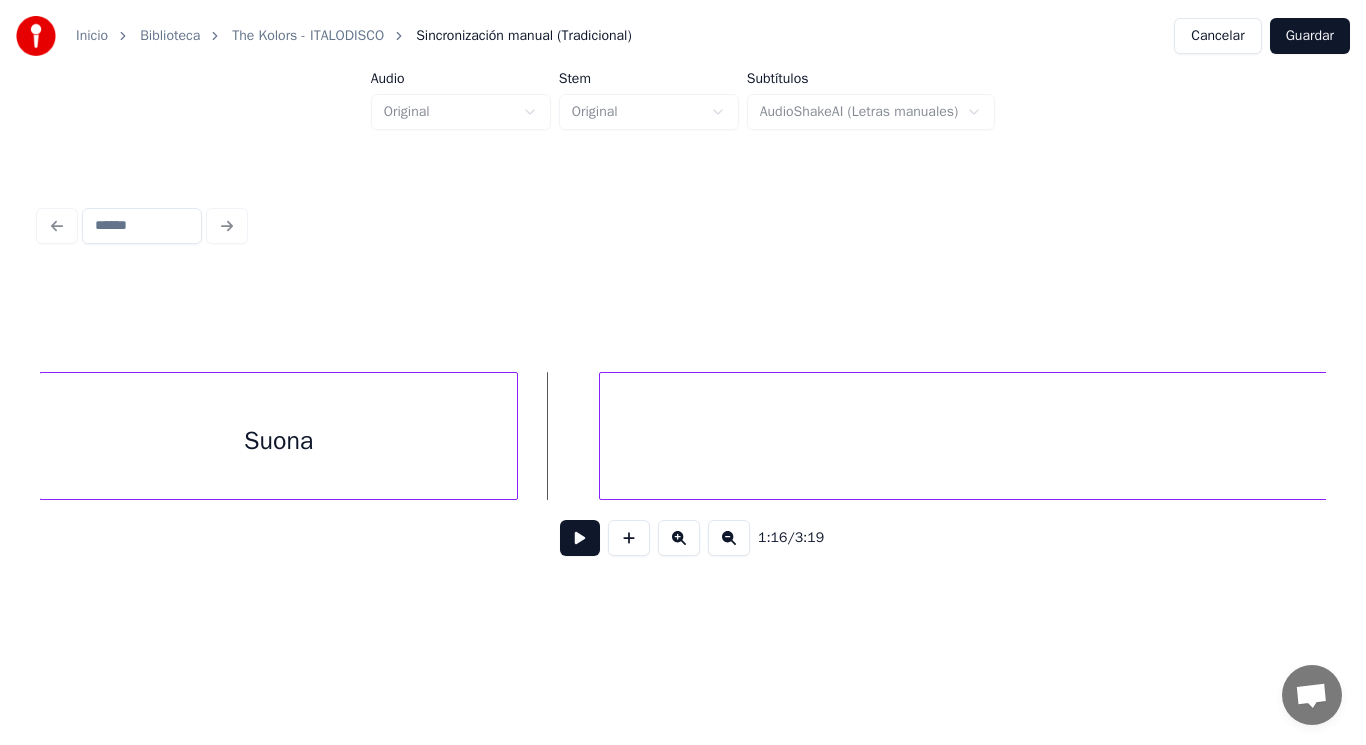 click at bounding box center [580, 538] 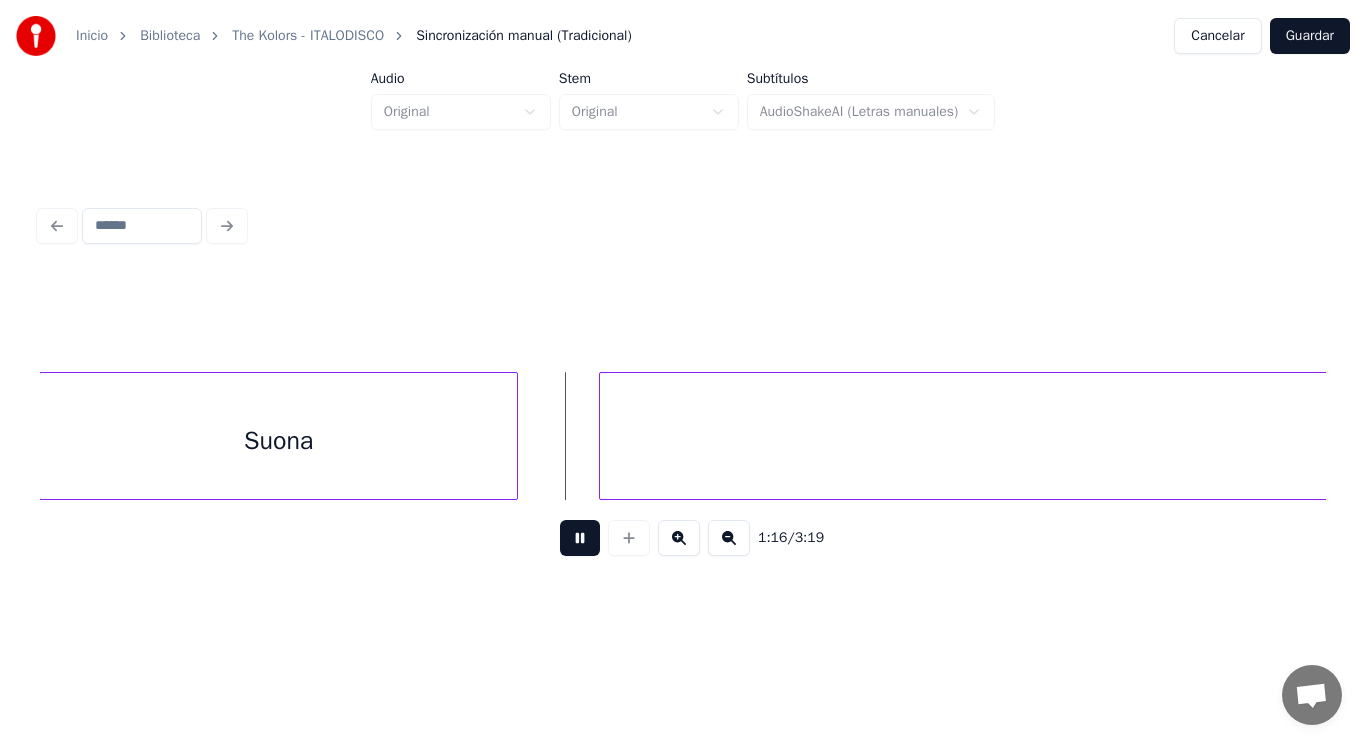 click at bounding box center (580, 538) 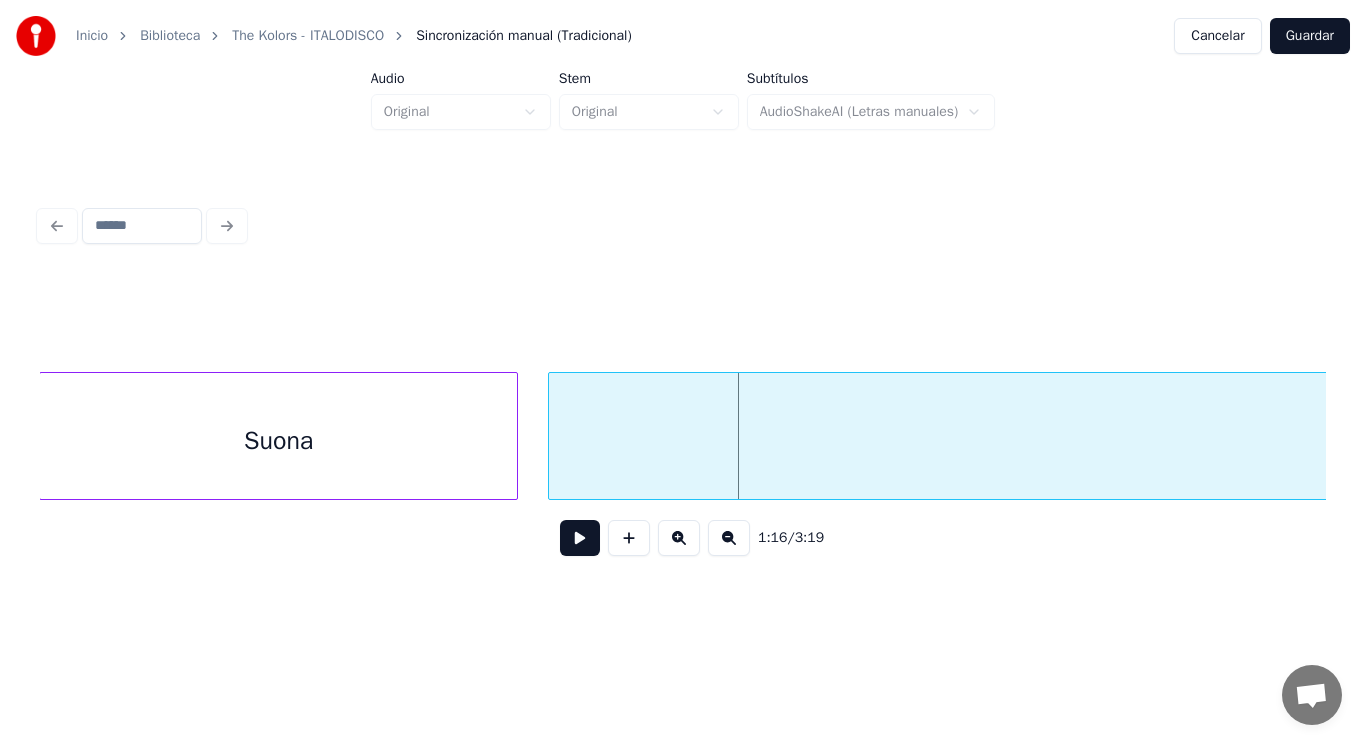 click at bounding box center [552, 436] 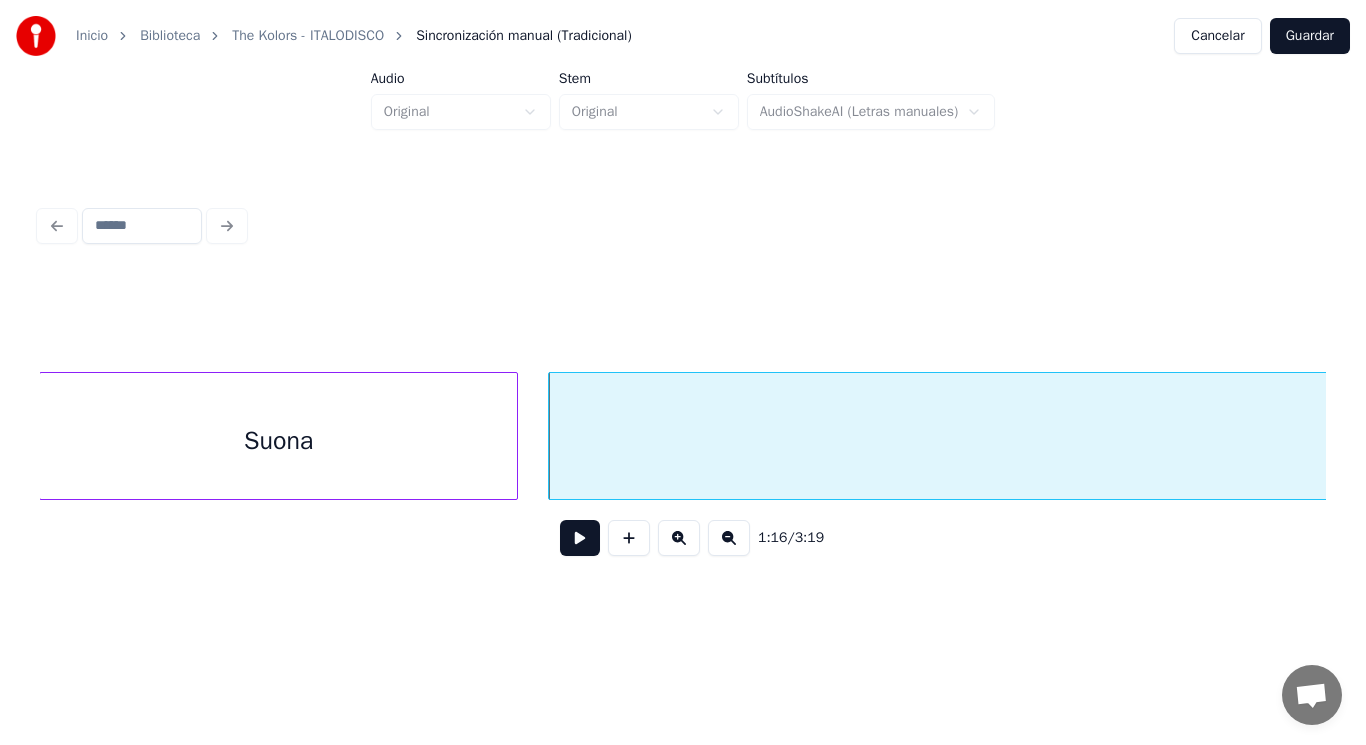 click at bounding box center (580, 538) 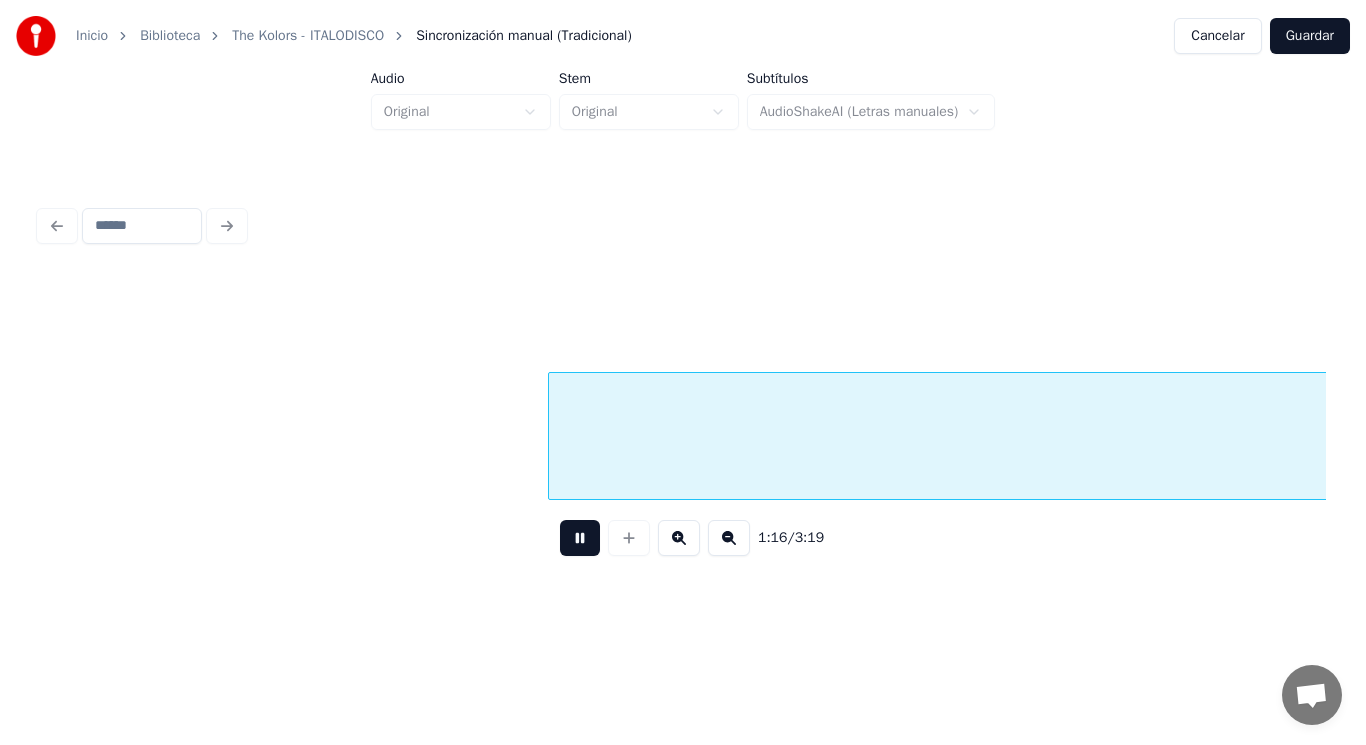 scroll, scrollTop: 0, scrollLeft: 107257, axis: horizontal 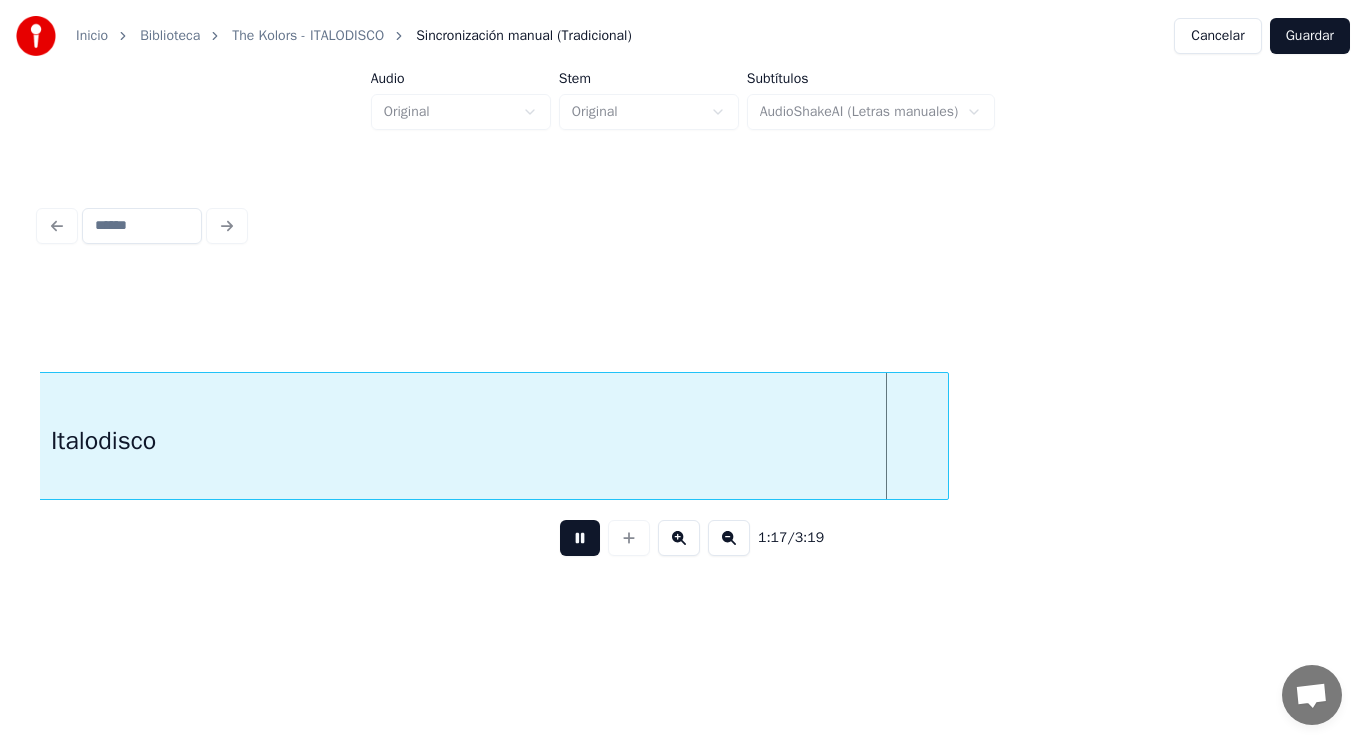 click at bounding box center [580, 538] 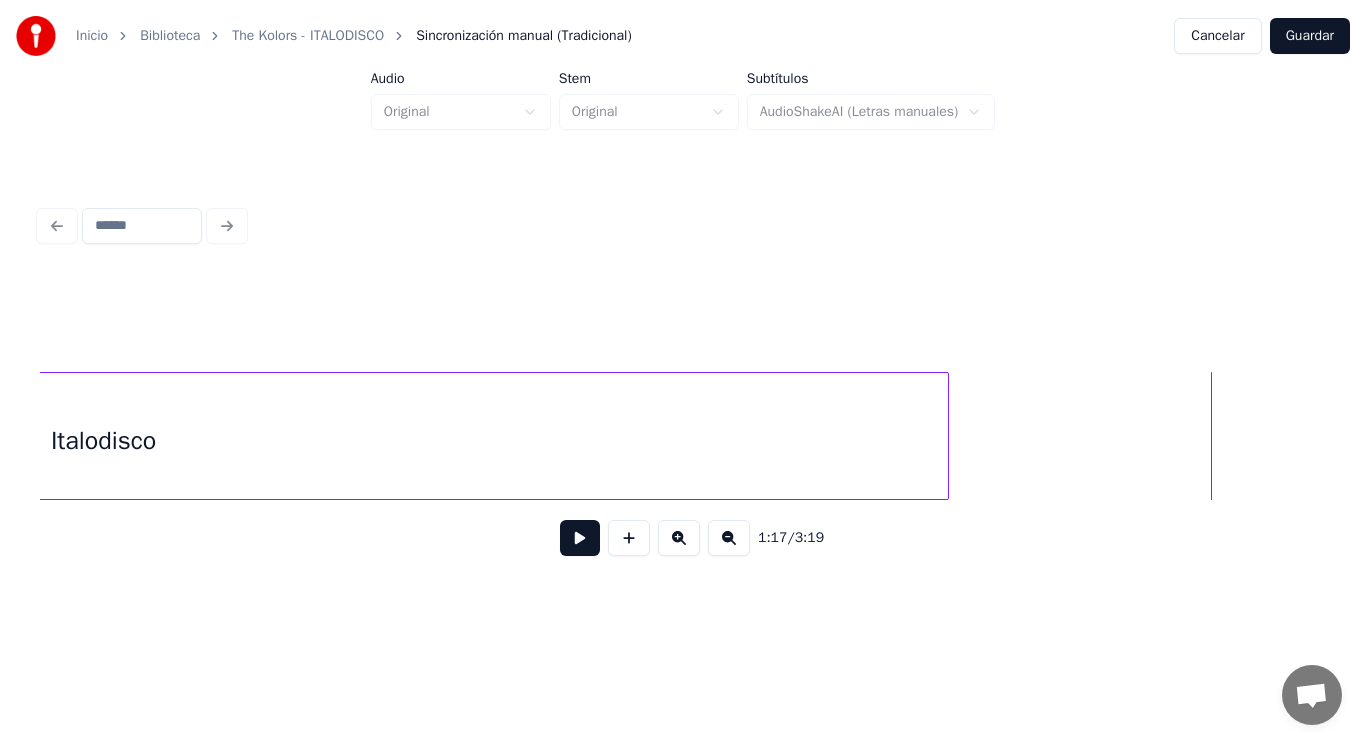 click at bounding box center (580, 538) 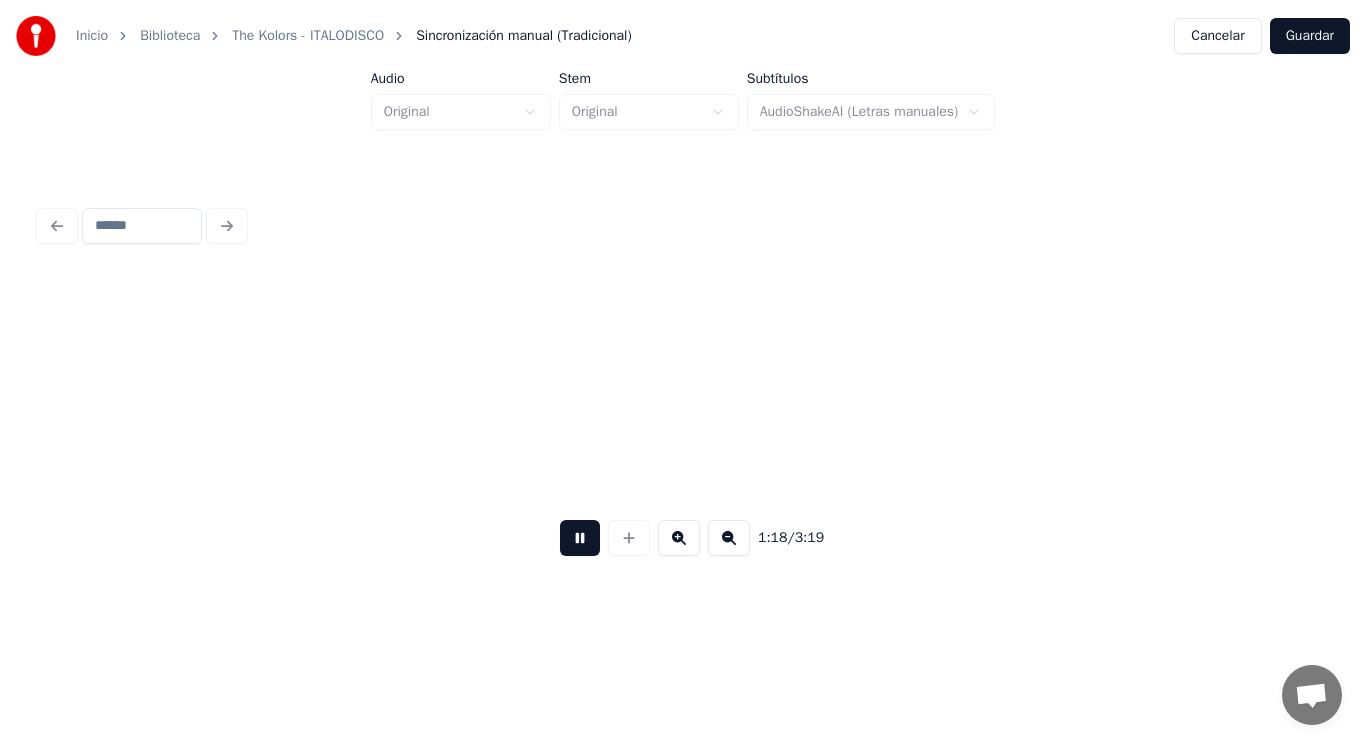 scroll, scrollTop: 0, scrollLeft: 109863, axis: horizontal 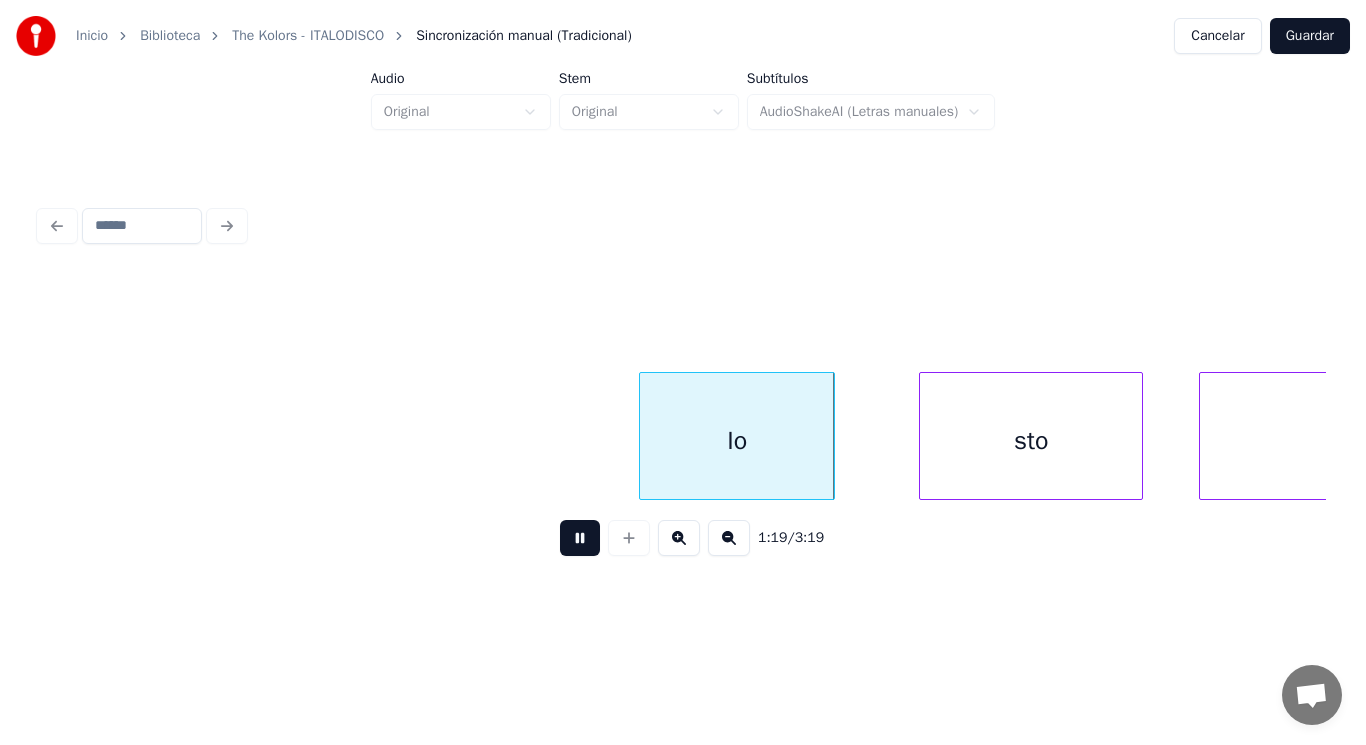 click at bounding box center (580, 538) 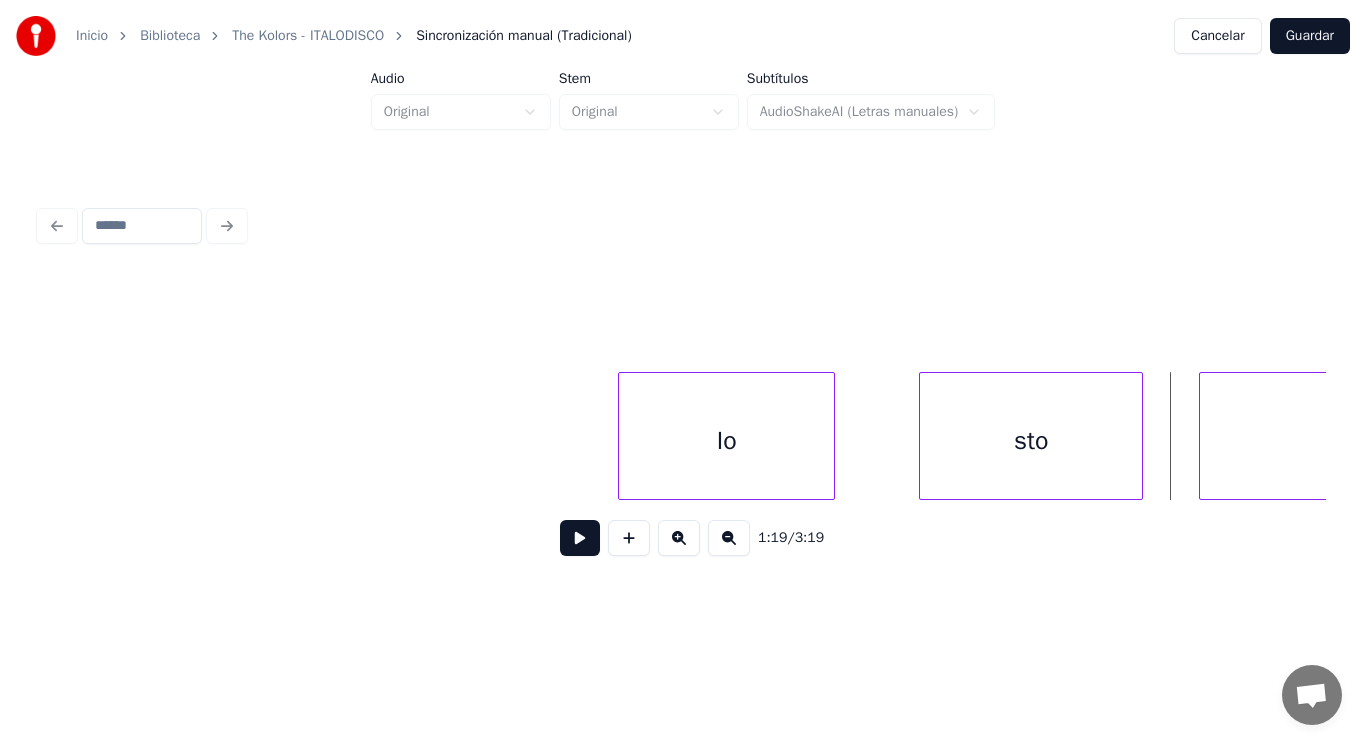 click at bounding box center [622, 436] 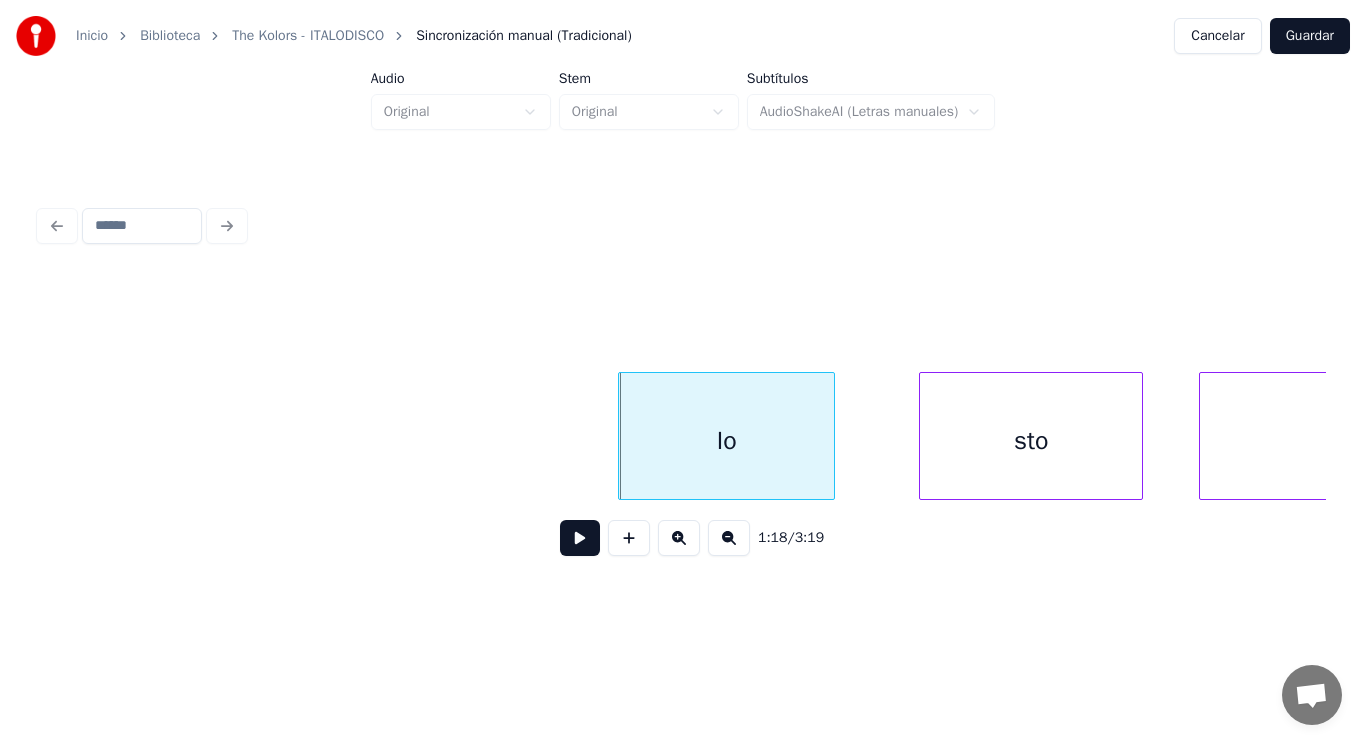 click at bounding box center (580, 538) 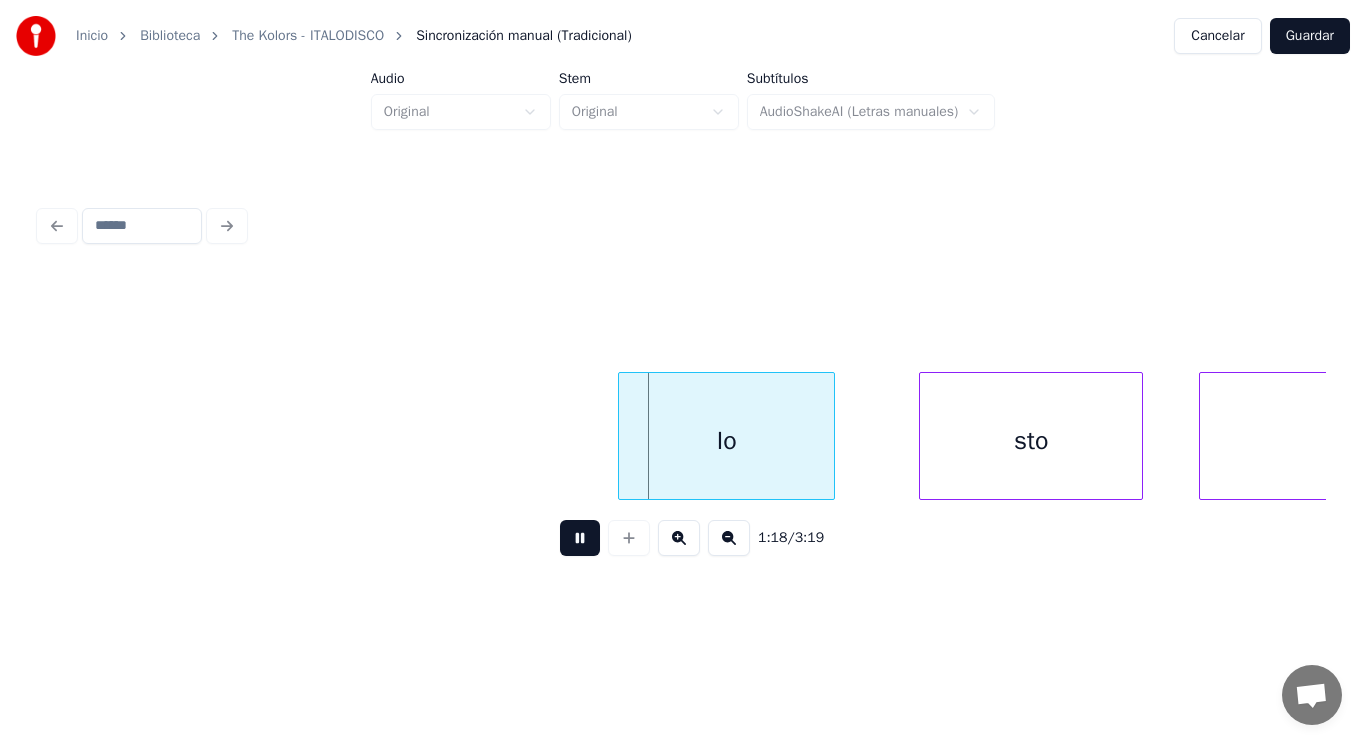 click at bounding box center (580, 538) 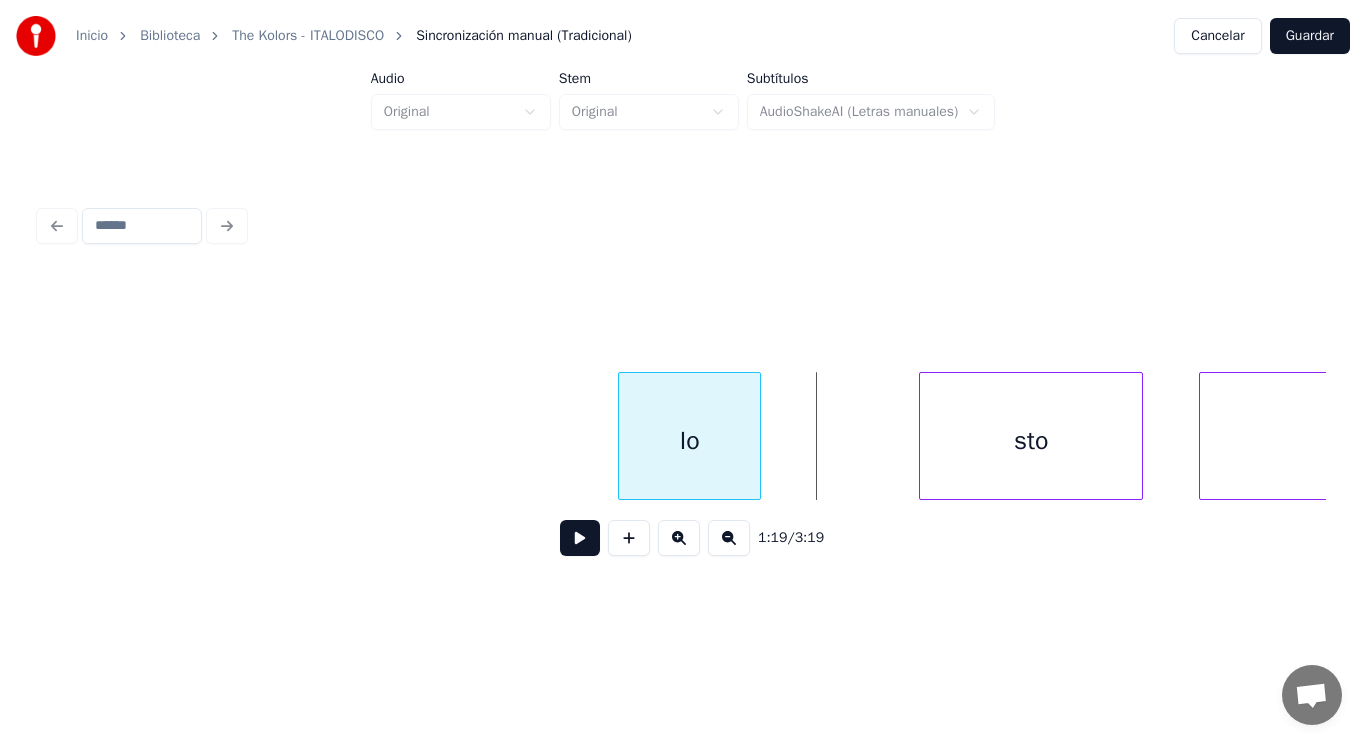 click at bounding box center [757, 436] 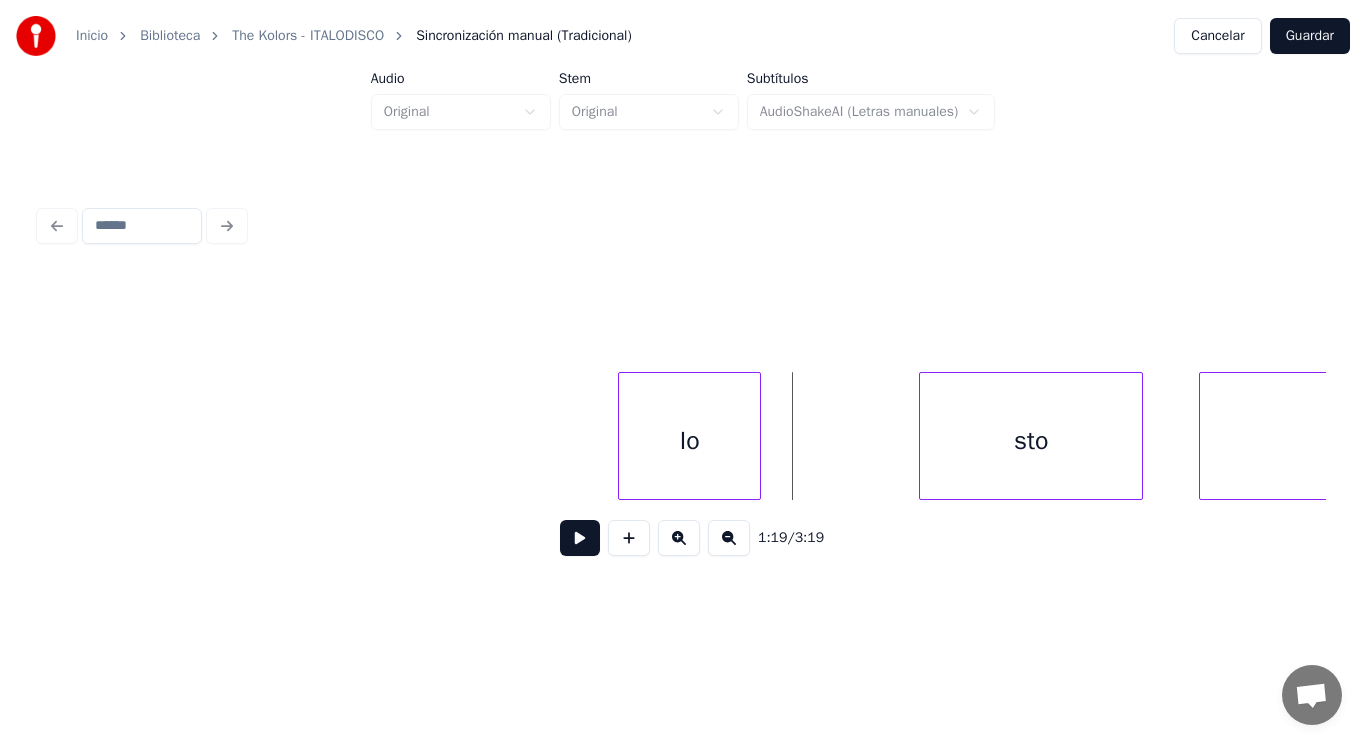 click at bounding box center (580, 538) 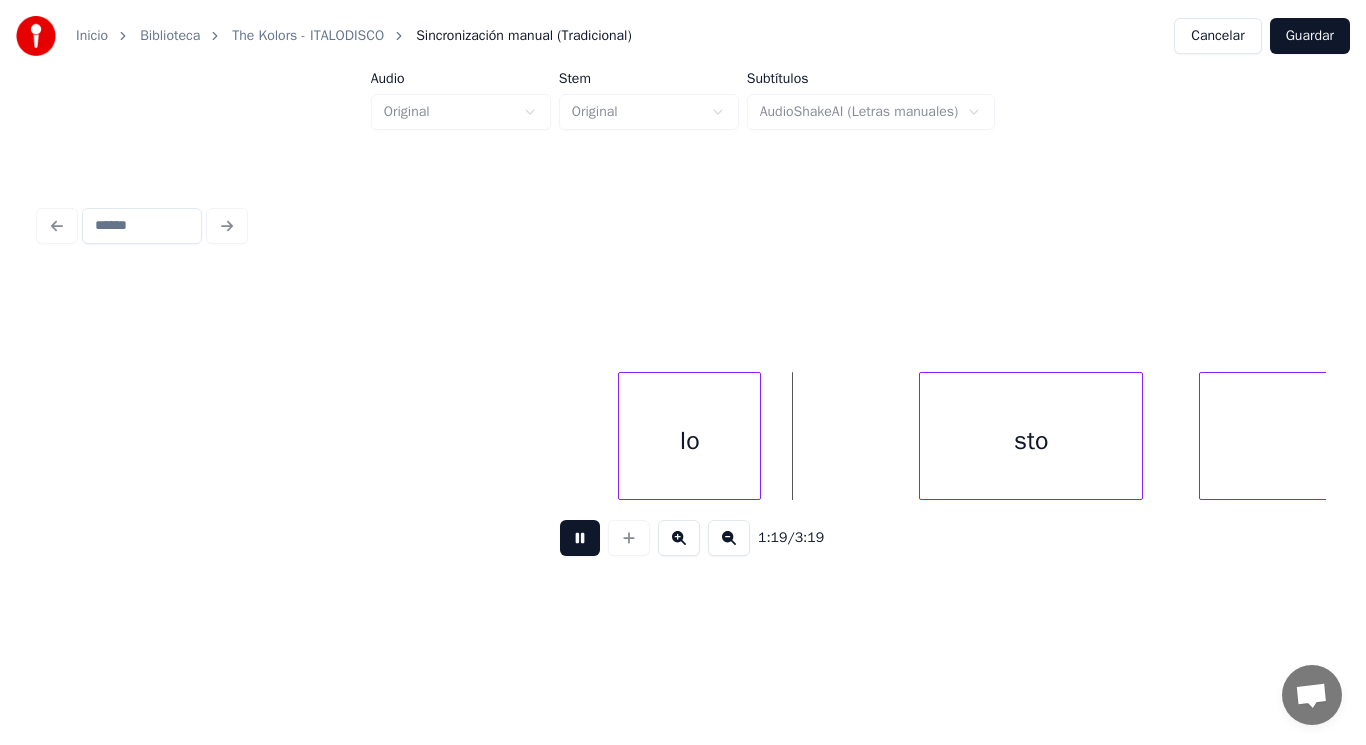 click at bounding box center (580, 538) 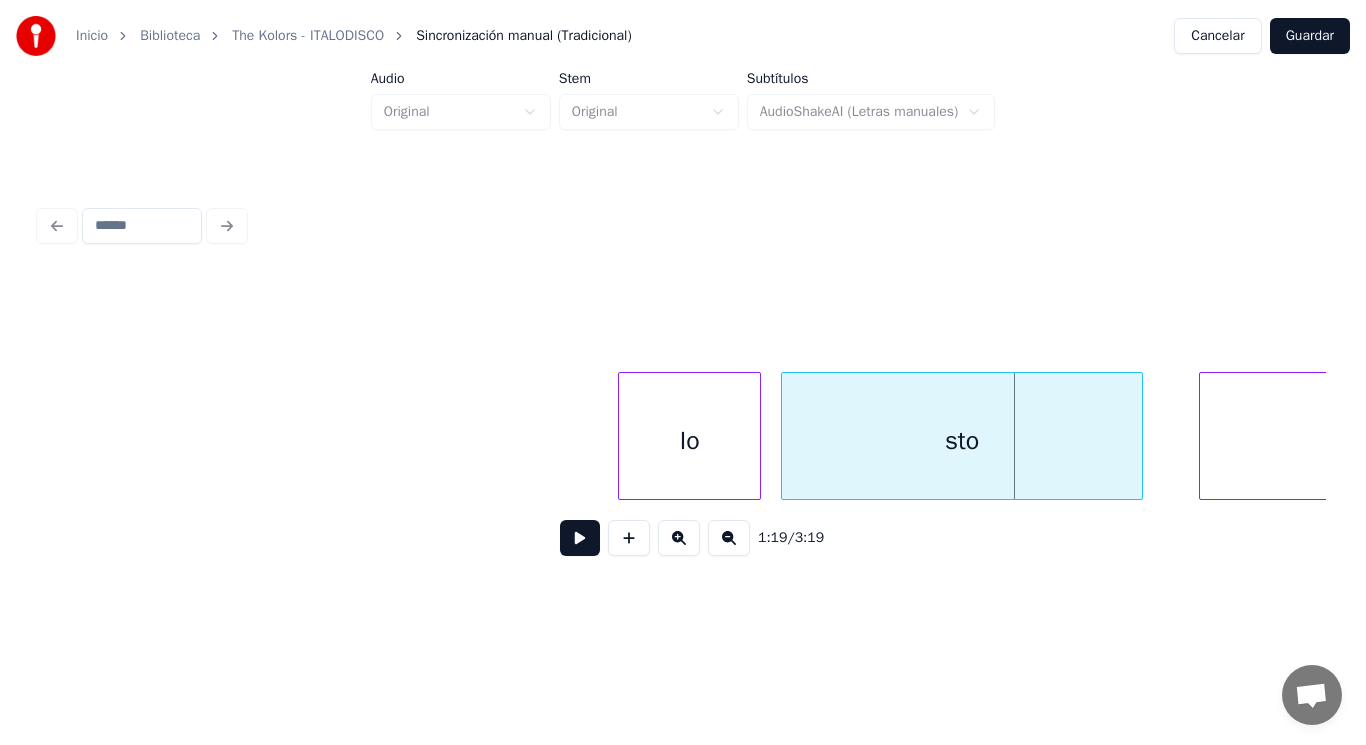 click at bounding box center (785, 436) 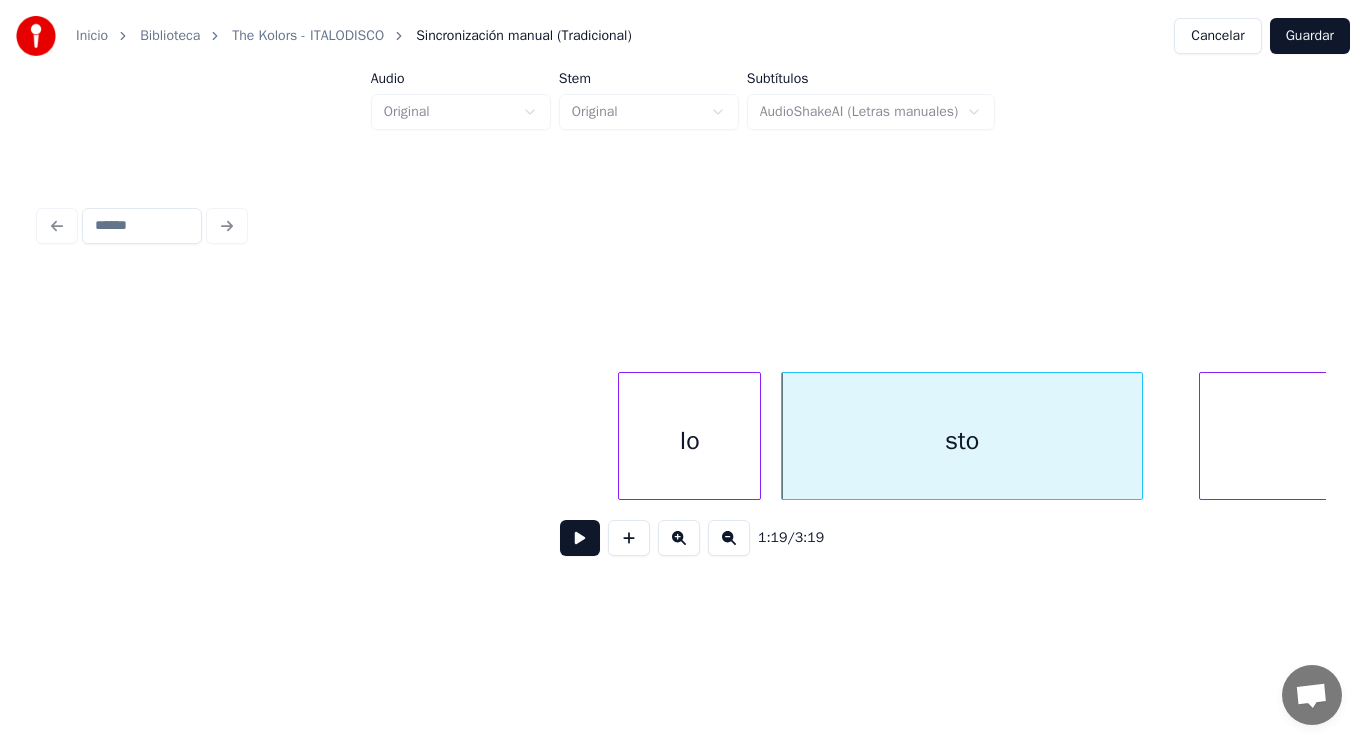 click on "Io" at bounding box center (689, 441) 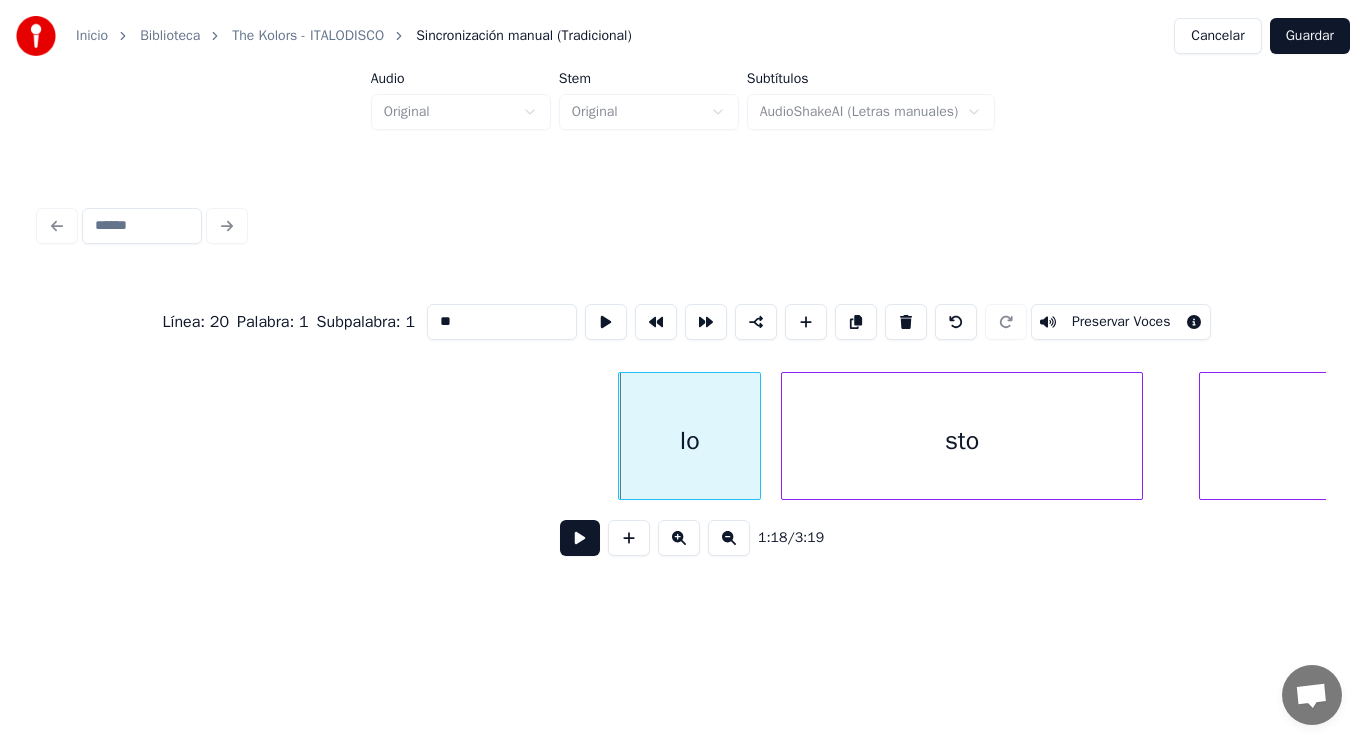 click at bounding box center (580, 538) 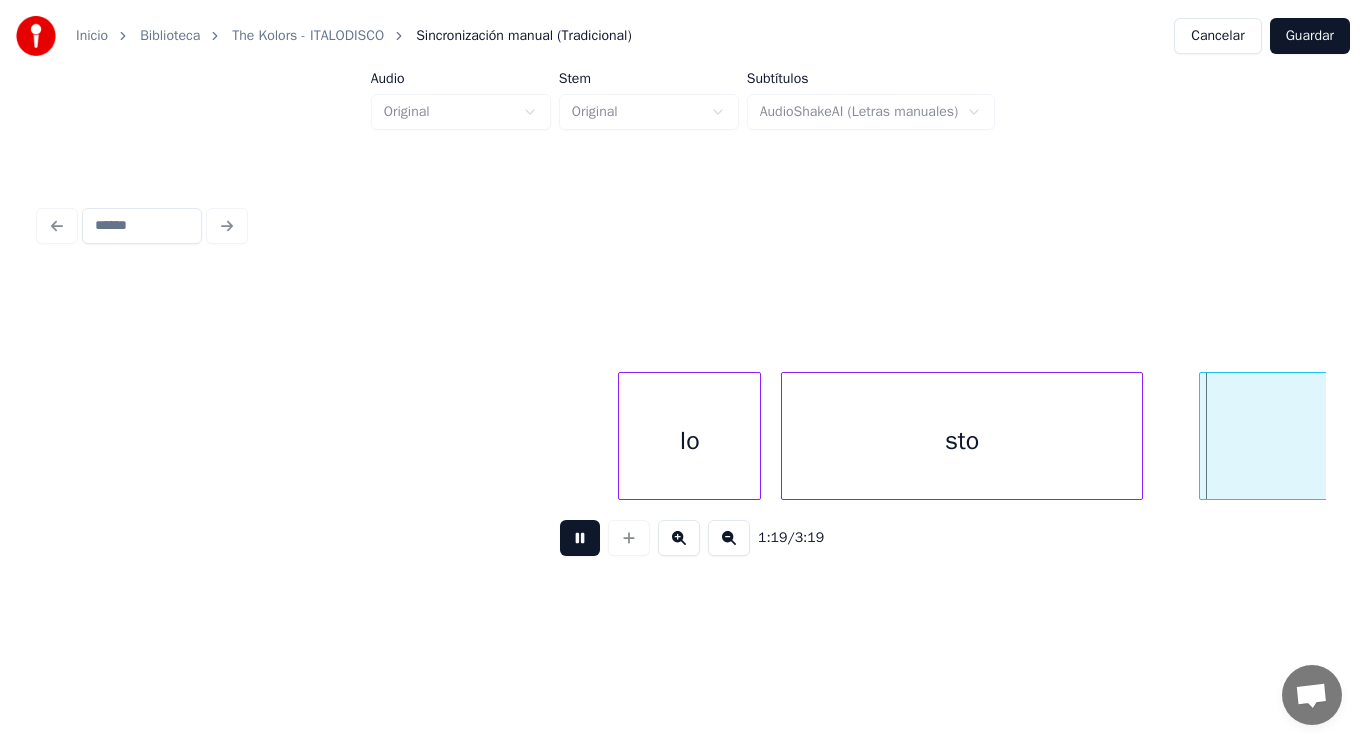 scroll, scrollTop: 0, scrollLeft: 111175, axis: horizontal 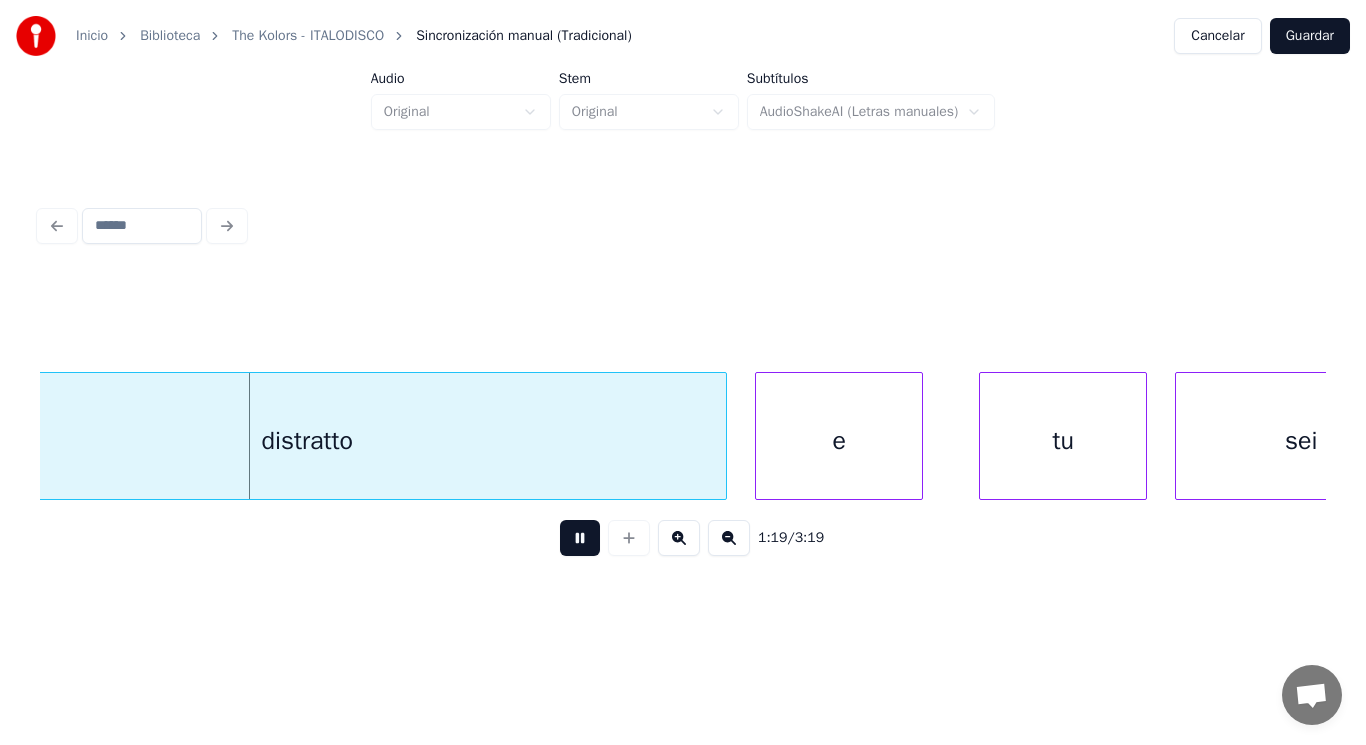 click at bounding box center [580, 538] 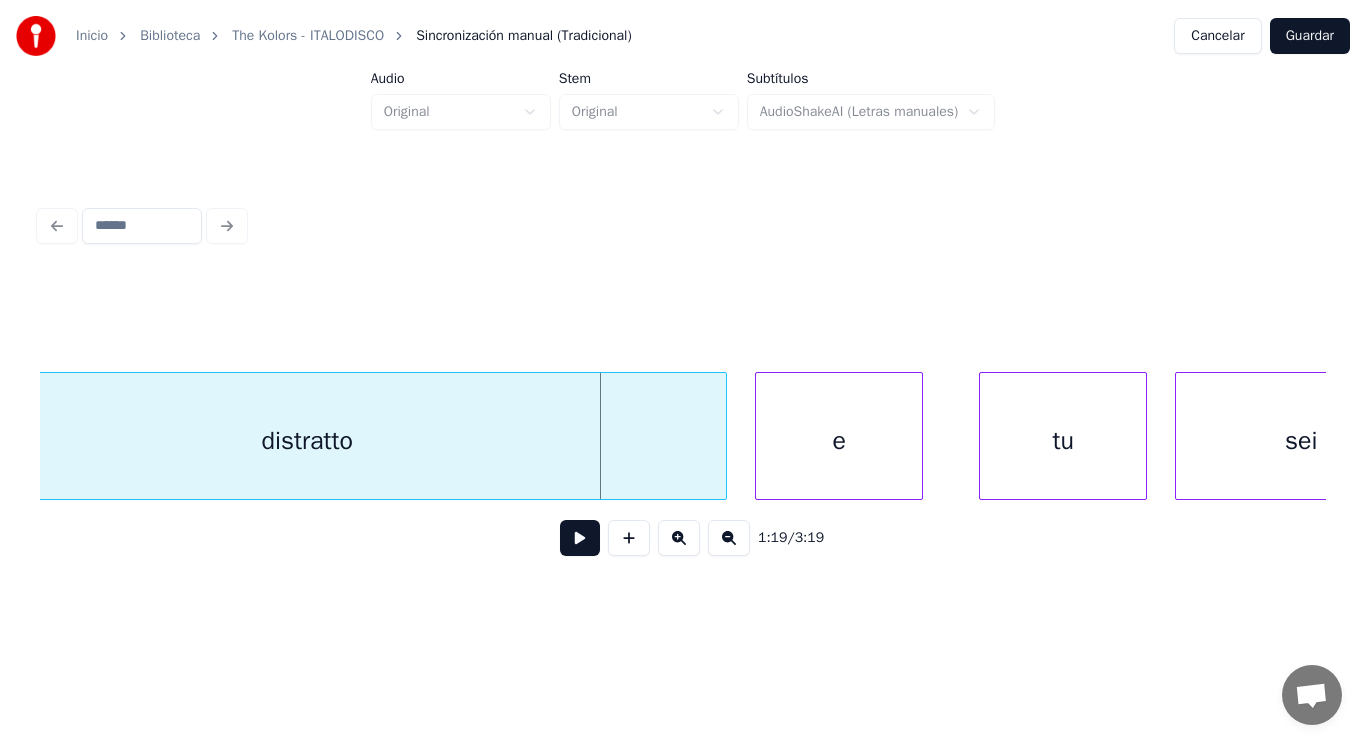 click on "distratto" at bounding box center (307, 441) 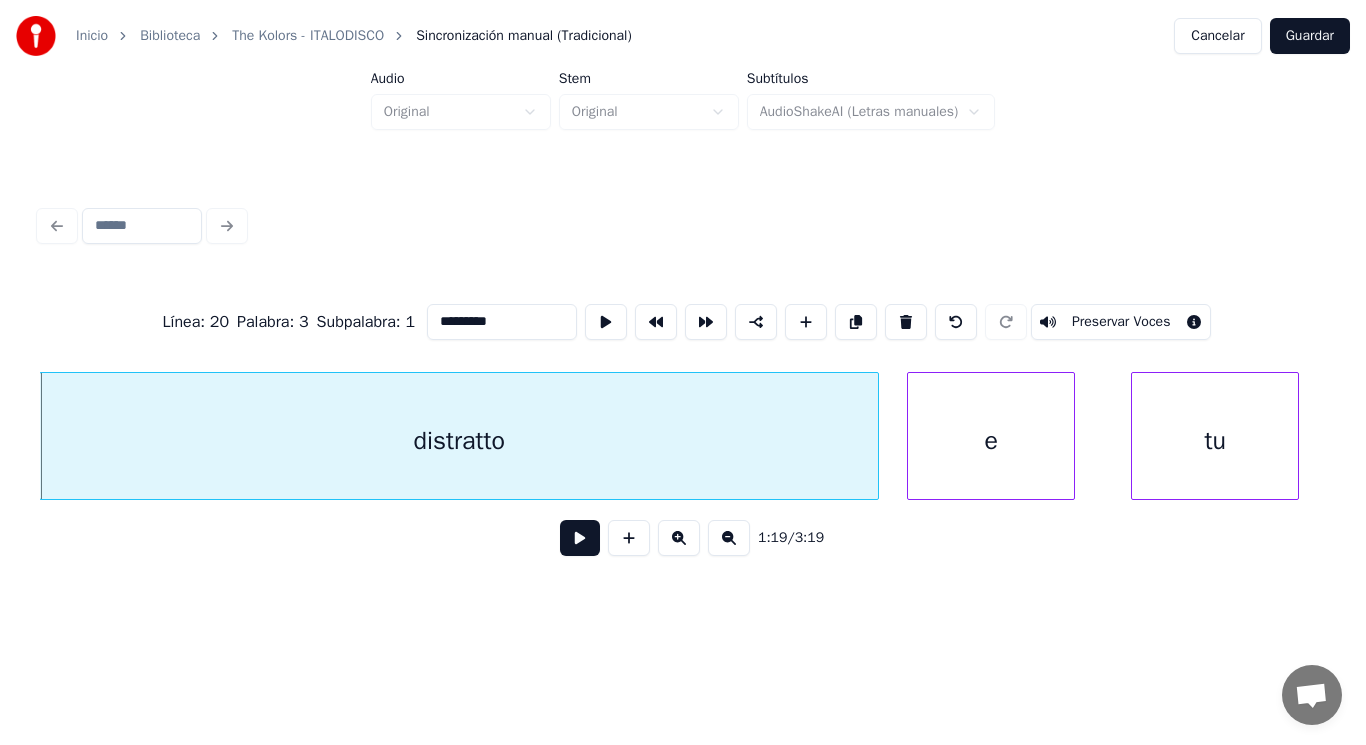 click at bounding box center (580, 538) 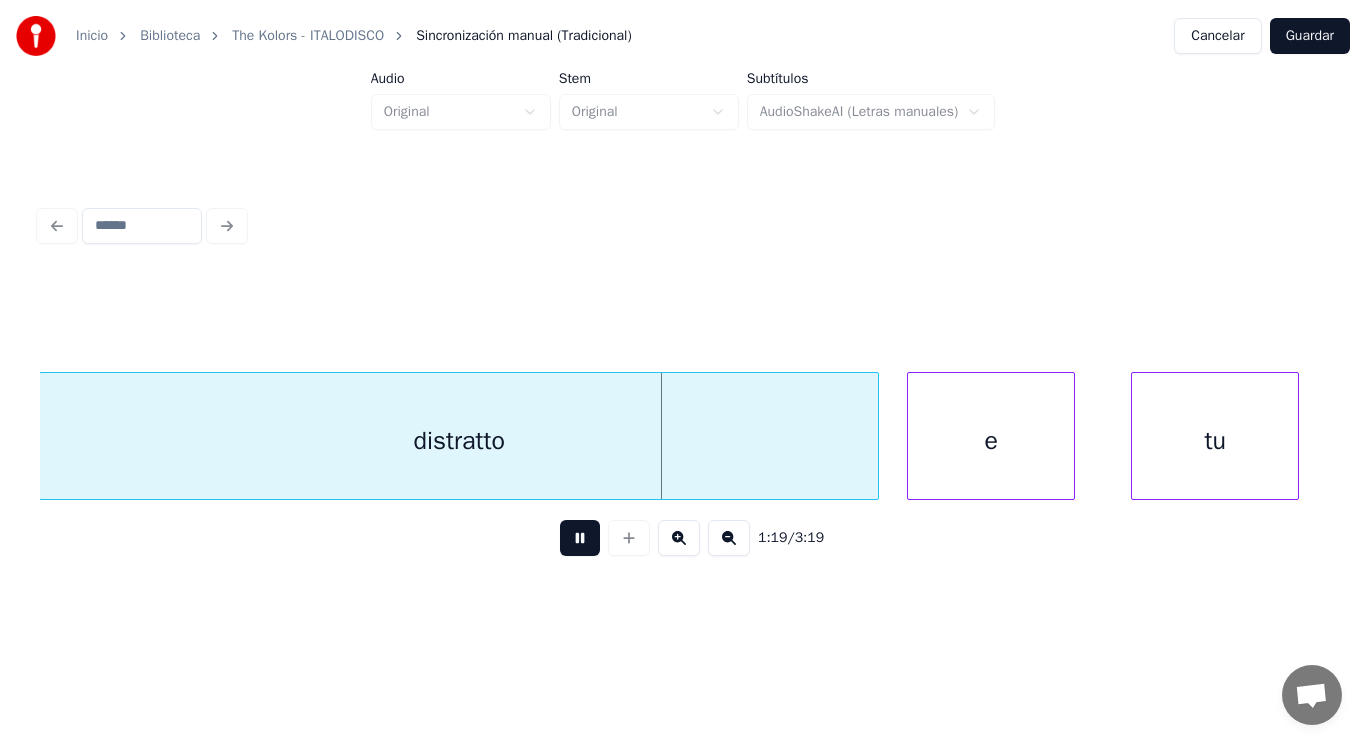 click at bounding box center (580, 538) 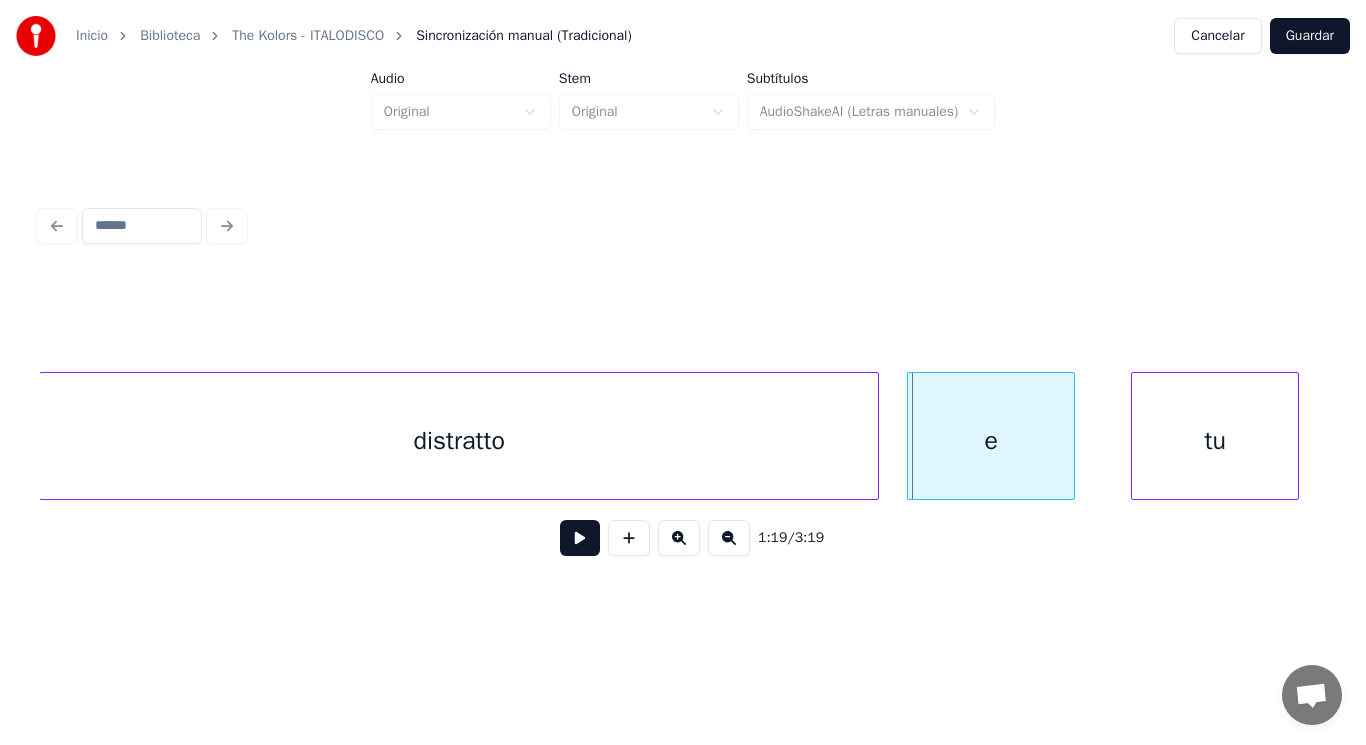 click on "distratto" at bounding box center (459, 441) 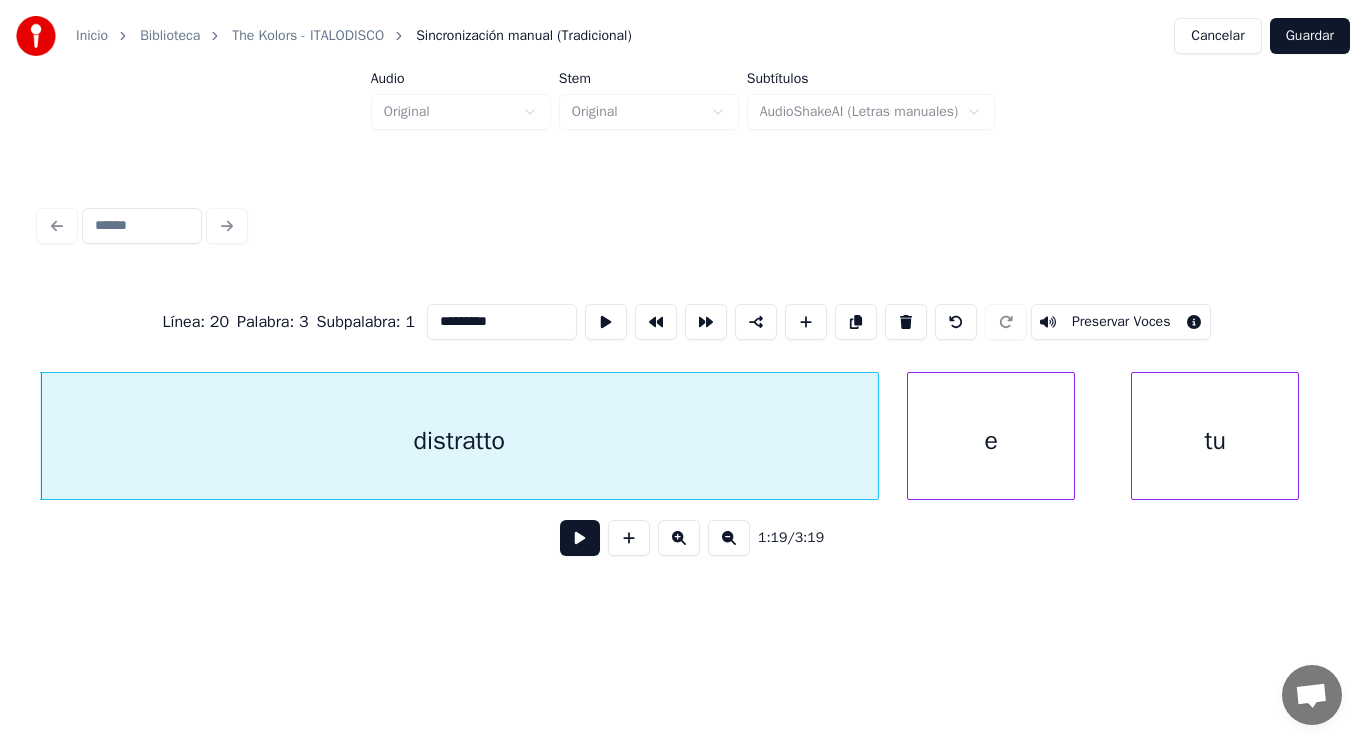 click at bounding box center [580, 538] 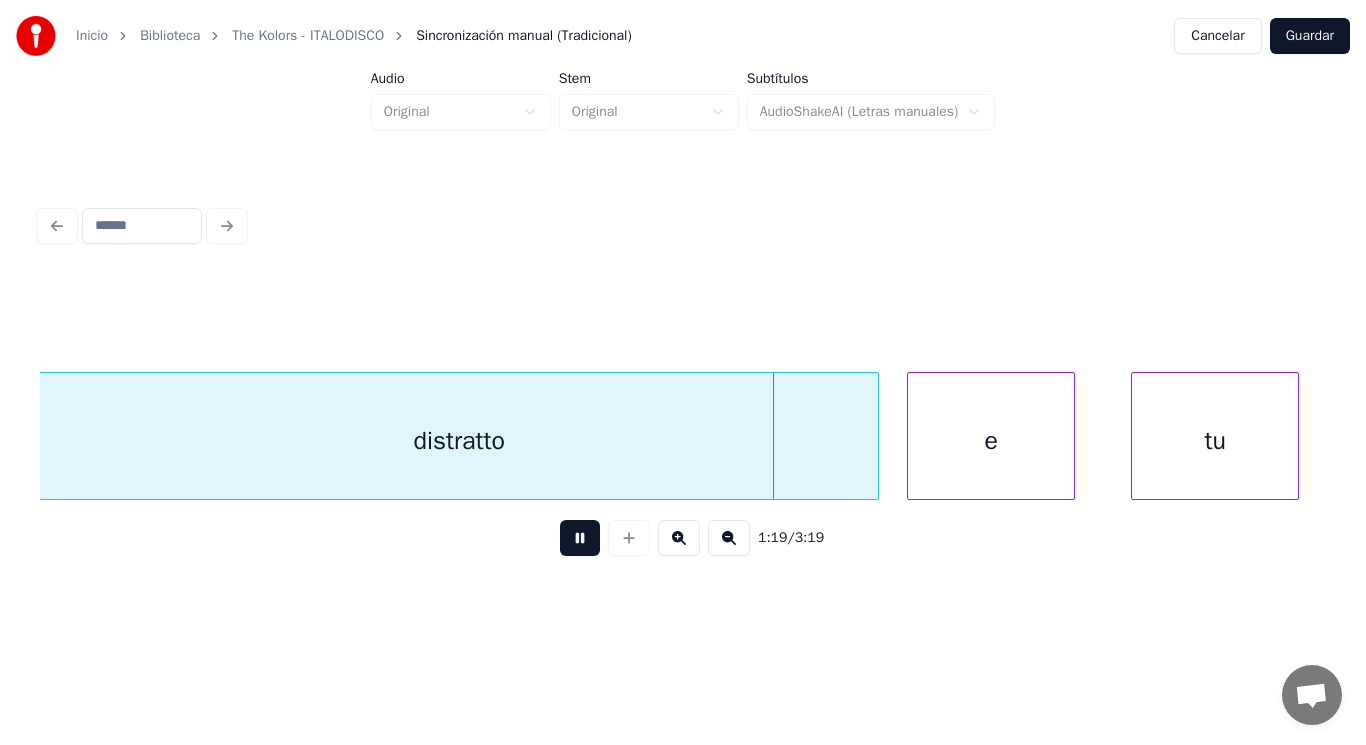 click at bounding box center [580, 538] 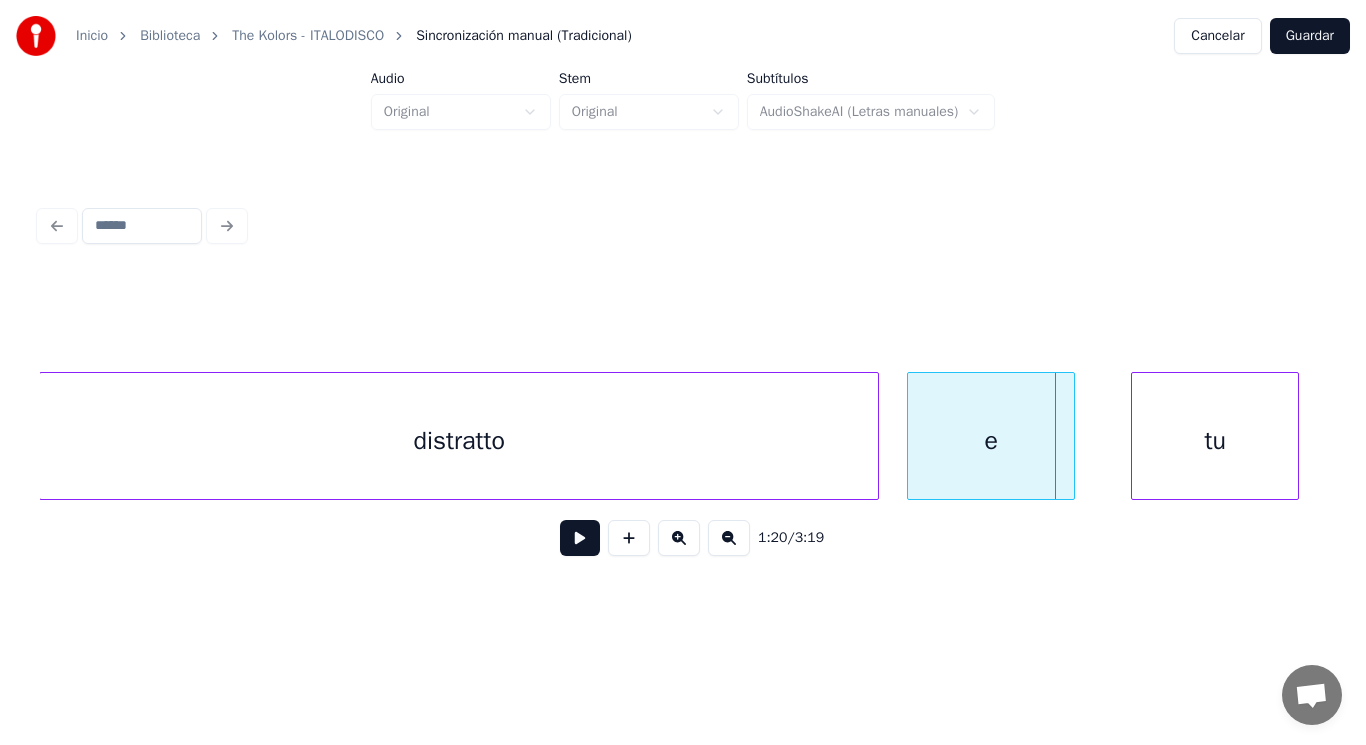 click on "e" at bounding box center (991, 441) 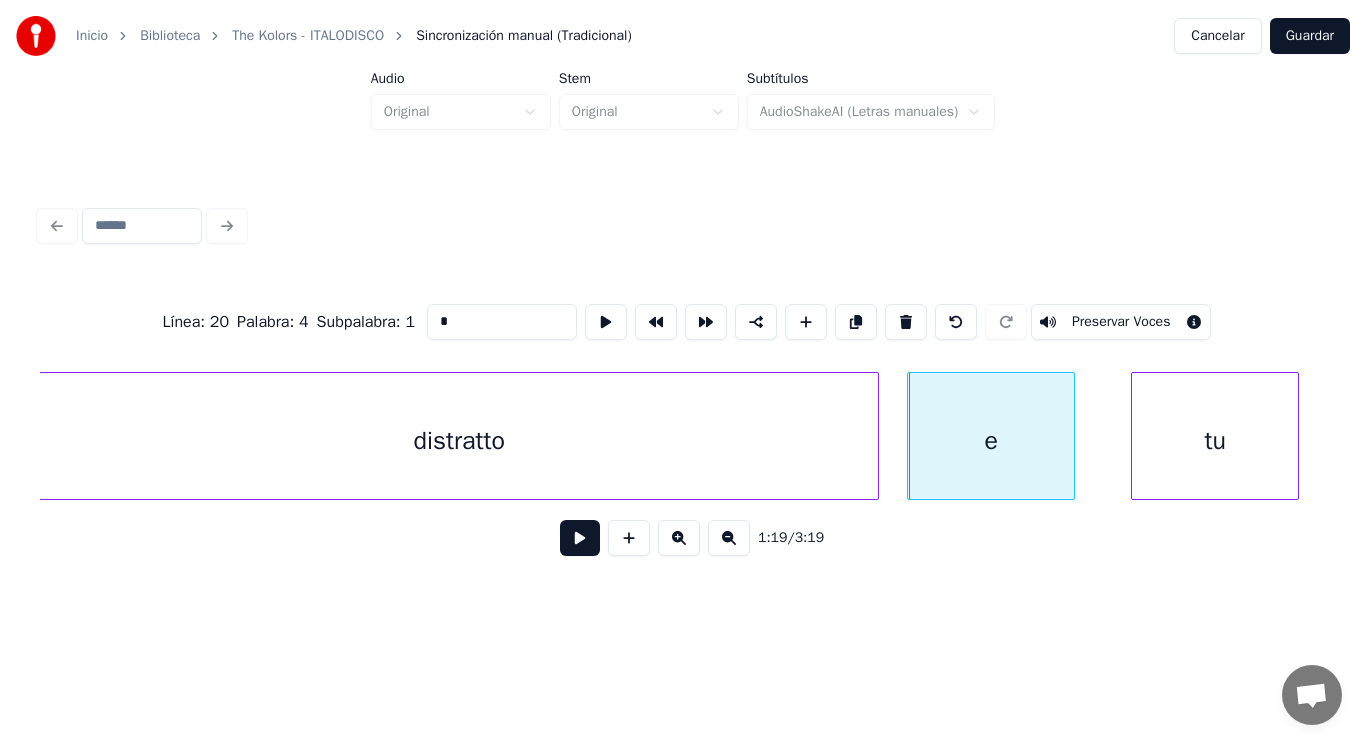 click at bounding box center (580, 538) 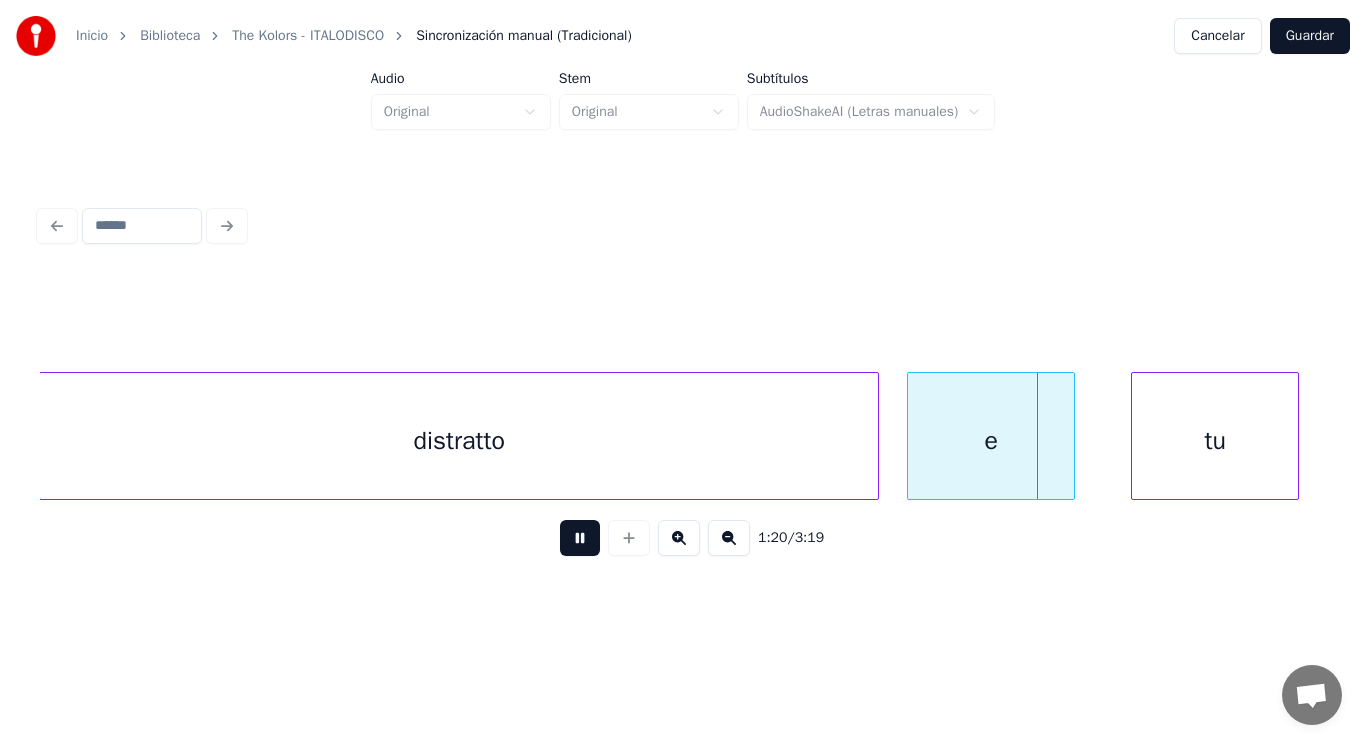 click at bounding box center (580, 538) 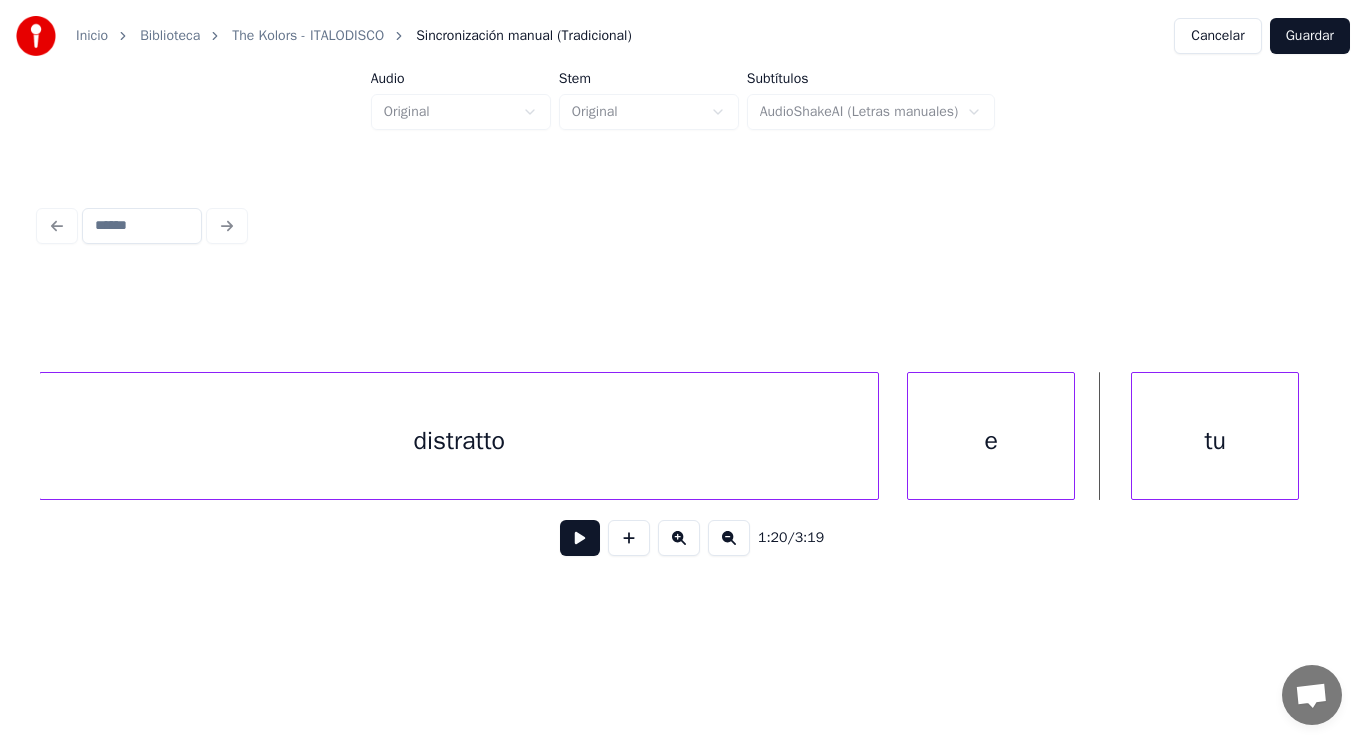 click on "distratto" at bounding box center [459, 441] 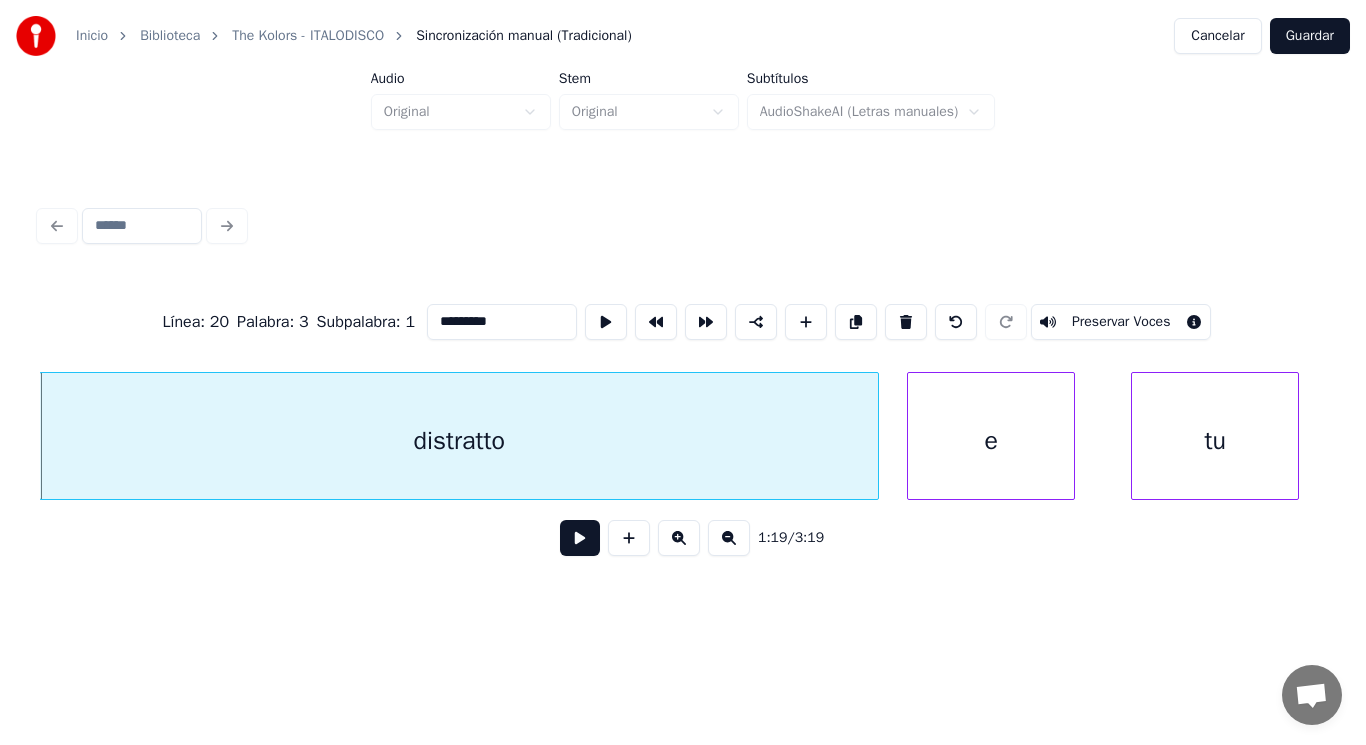 click at bounding box center (580, 538) 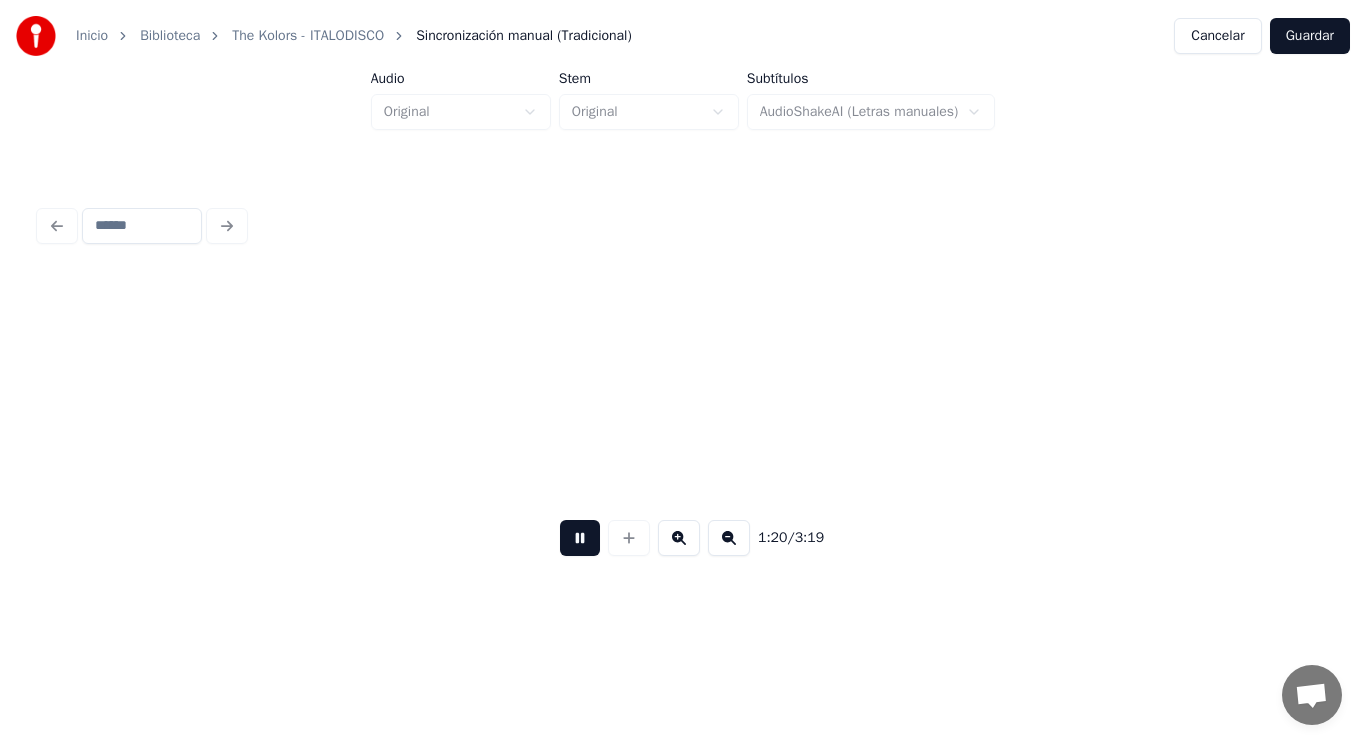scroll, scrollTop: 0, scrollLeft: 112318, axis: horizontal 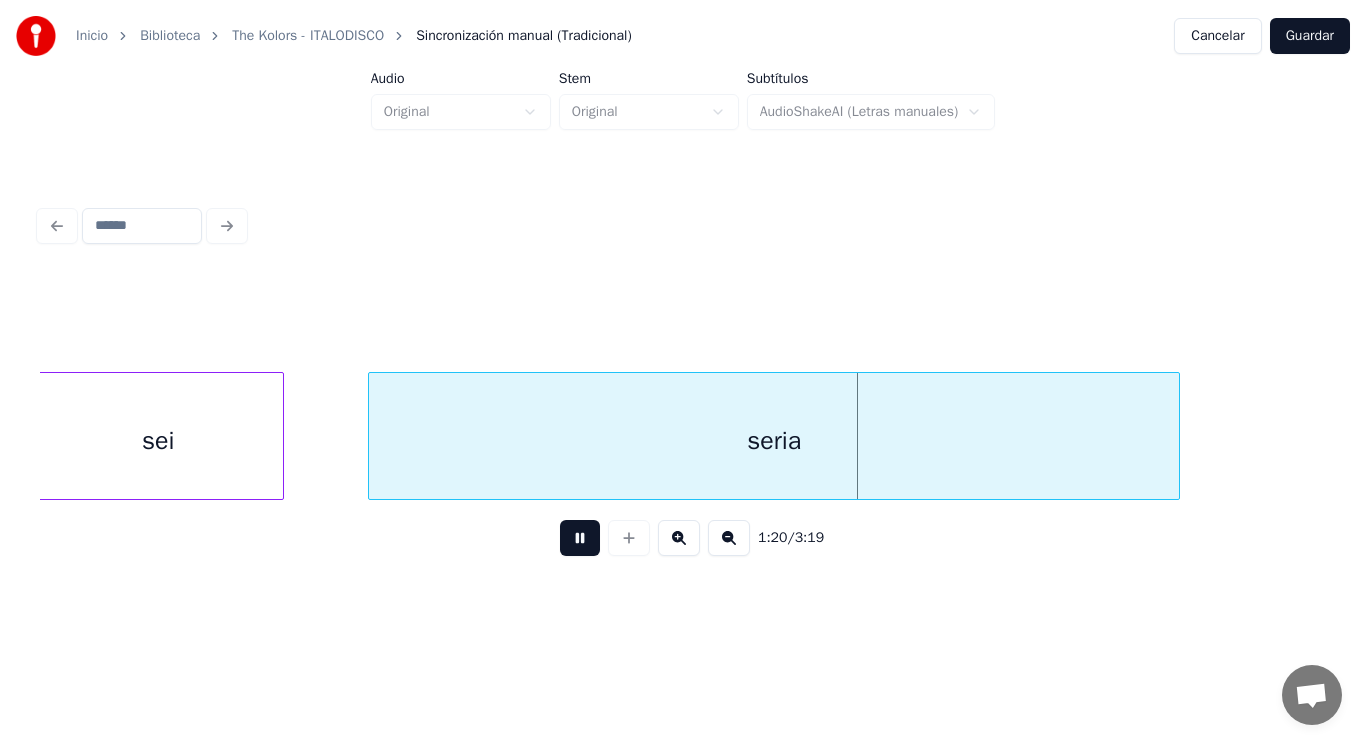 click at bounding box center [580, 538] 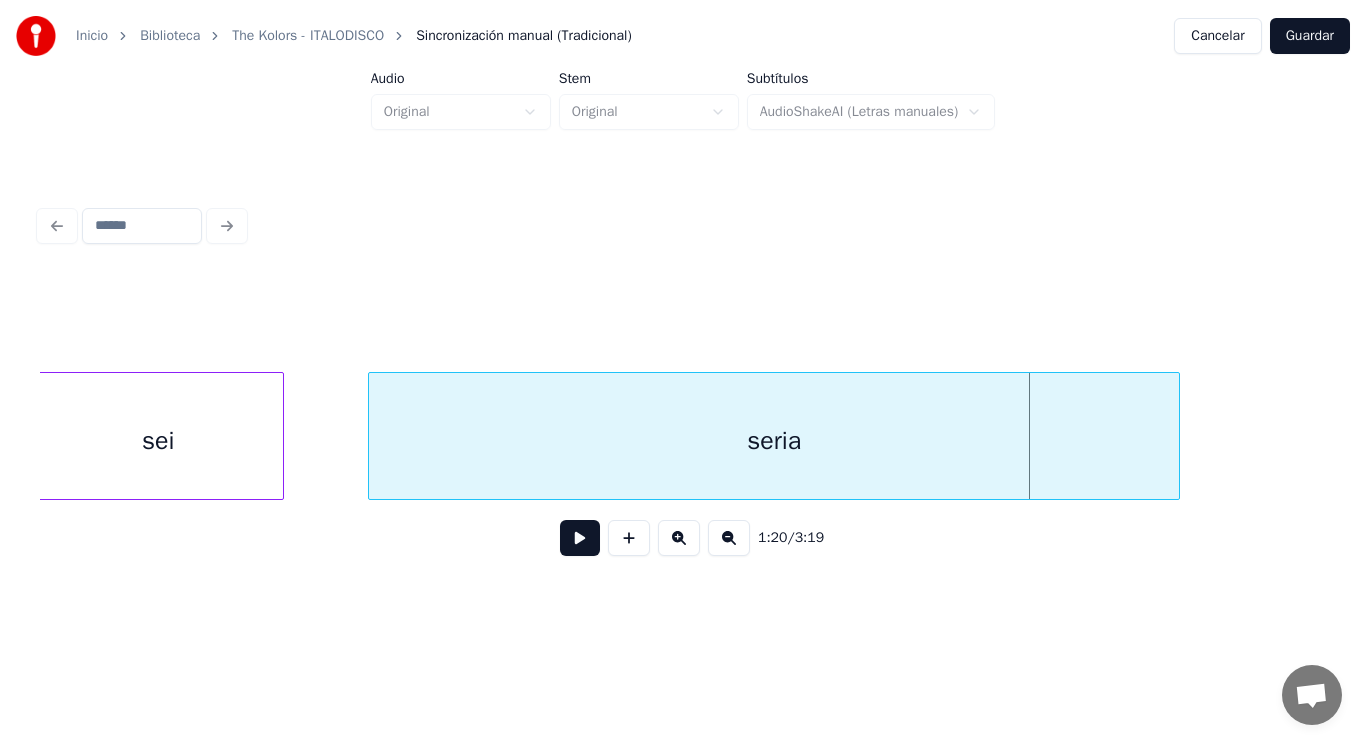 click at bounding box center [580, 538] 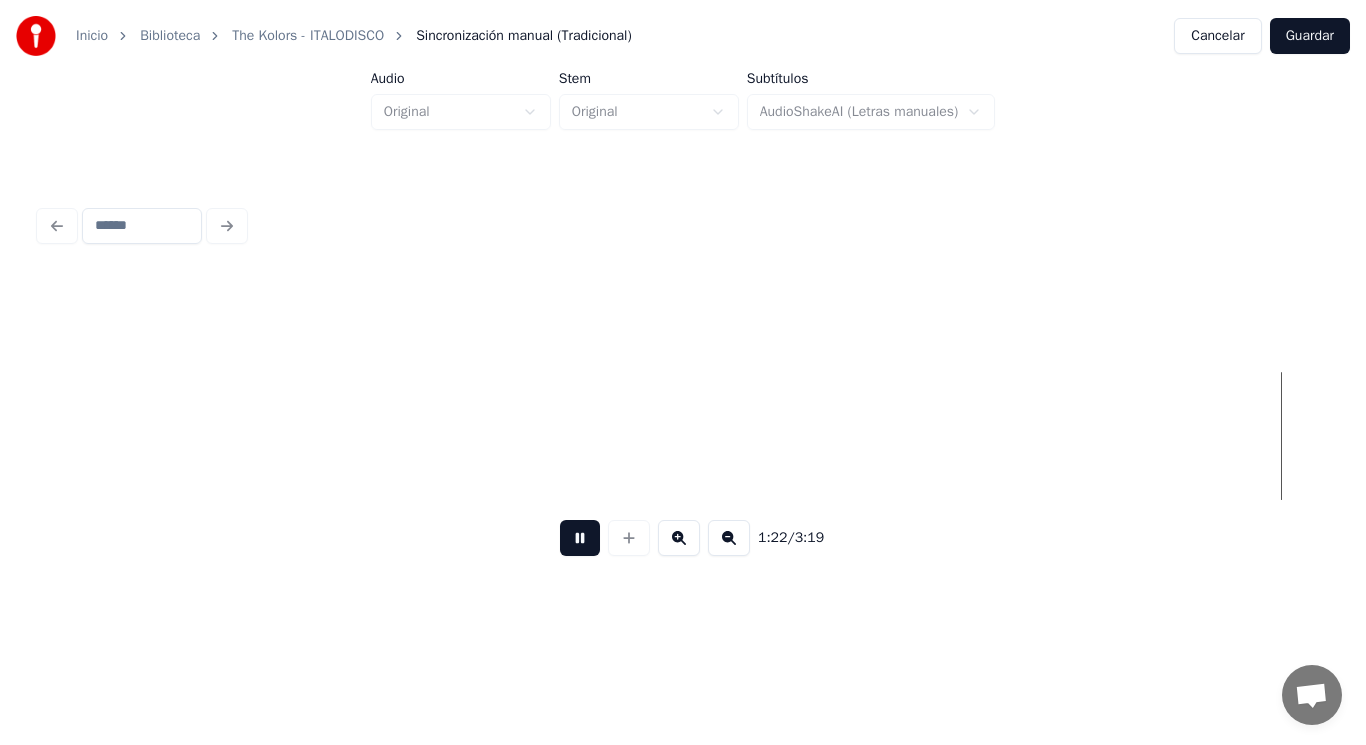 scroll, scrollTop: 0, scrollLeft: 114907, axis: horizontal 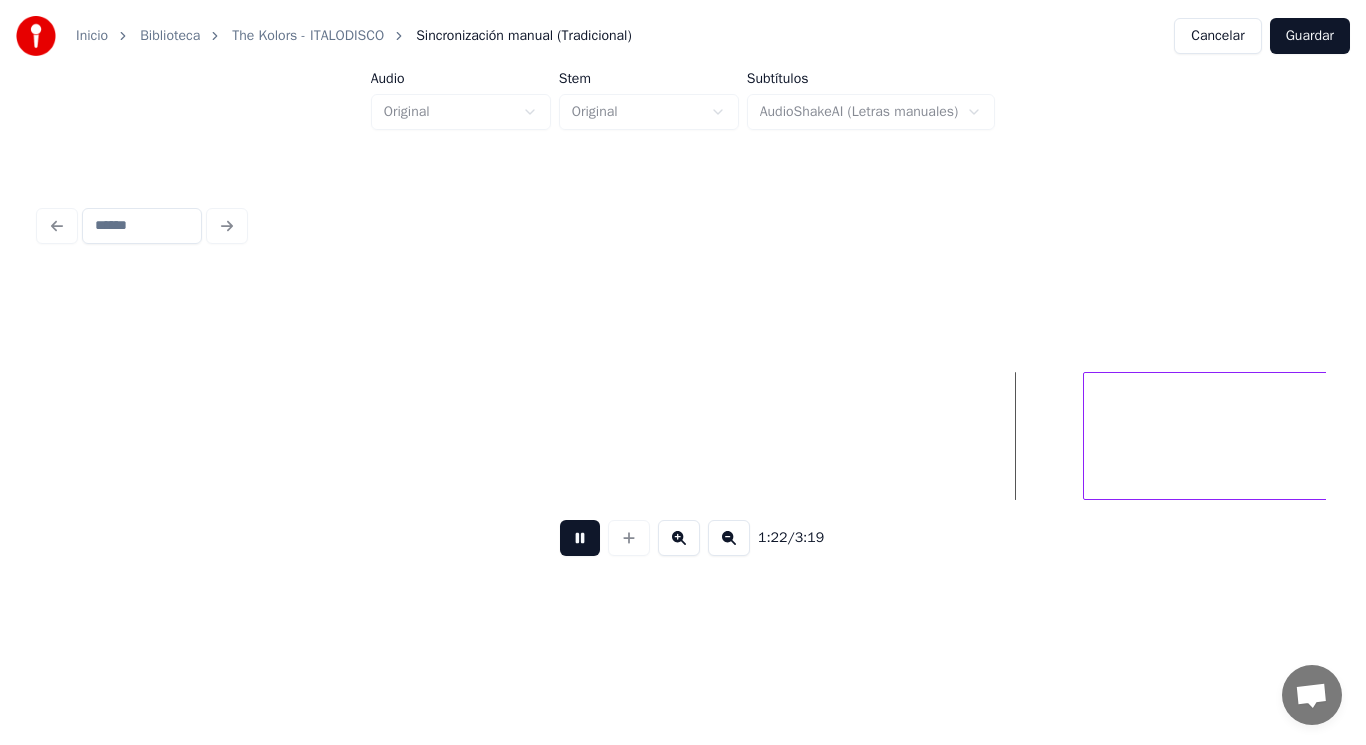 click at bounding box center [580, 538] 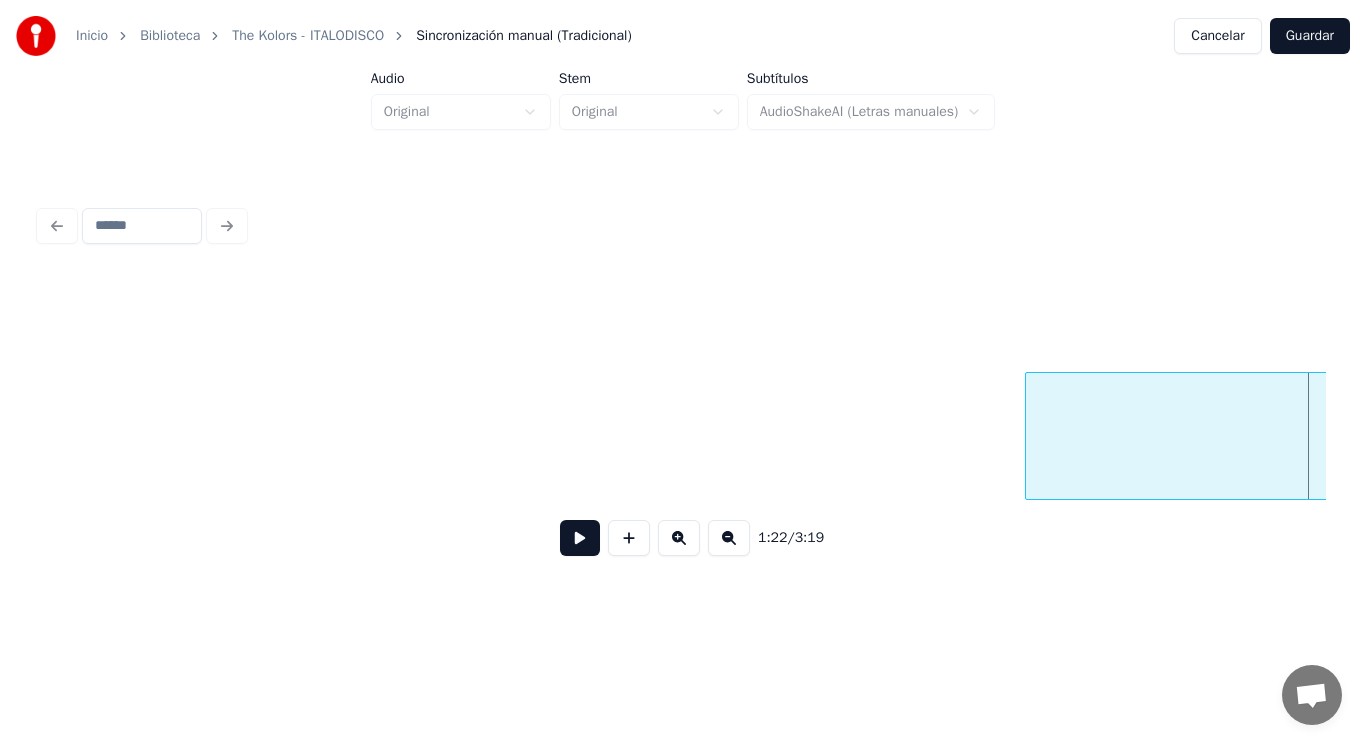 click at bounding box center (1029, 436) 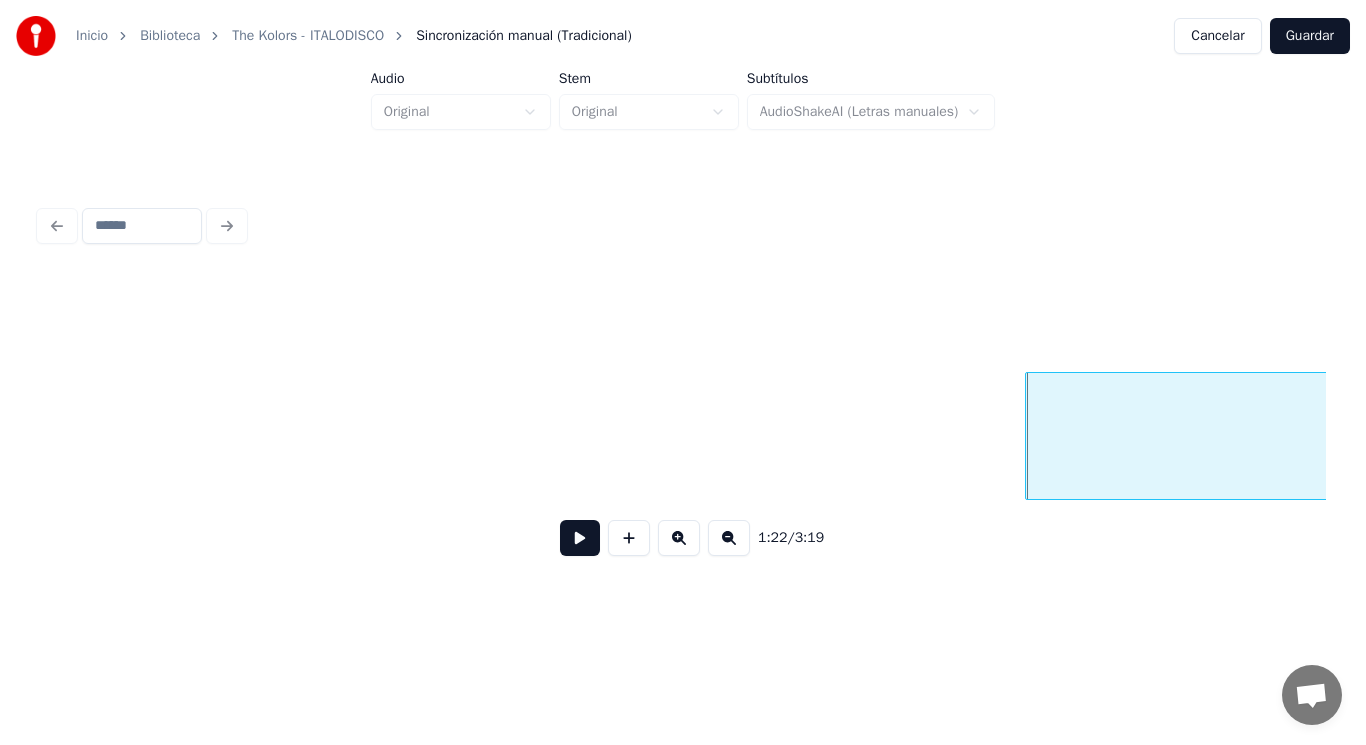 click at bounding box center (580, 538) 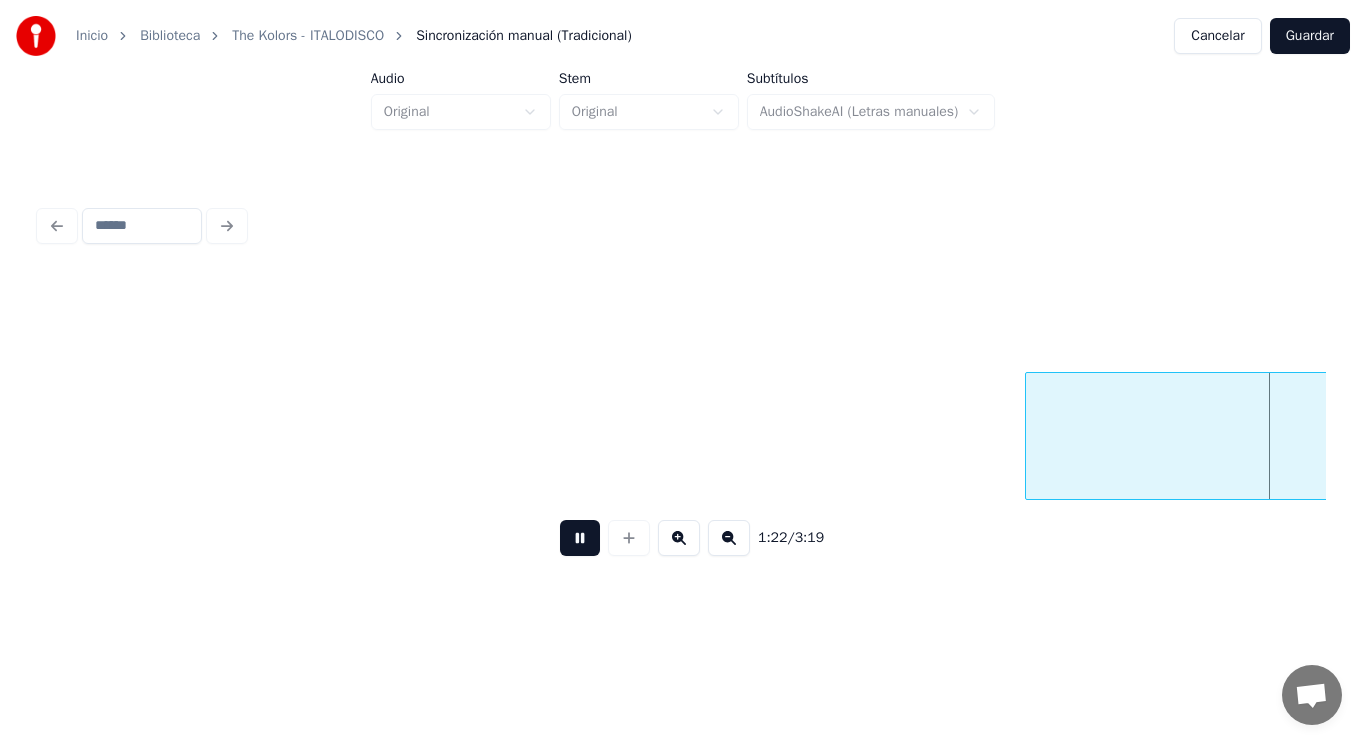 scroll, scrollTop: 0, scrollLeft: 116203, axis: horizontal 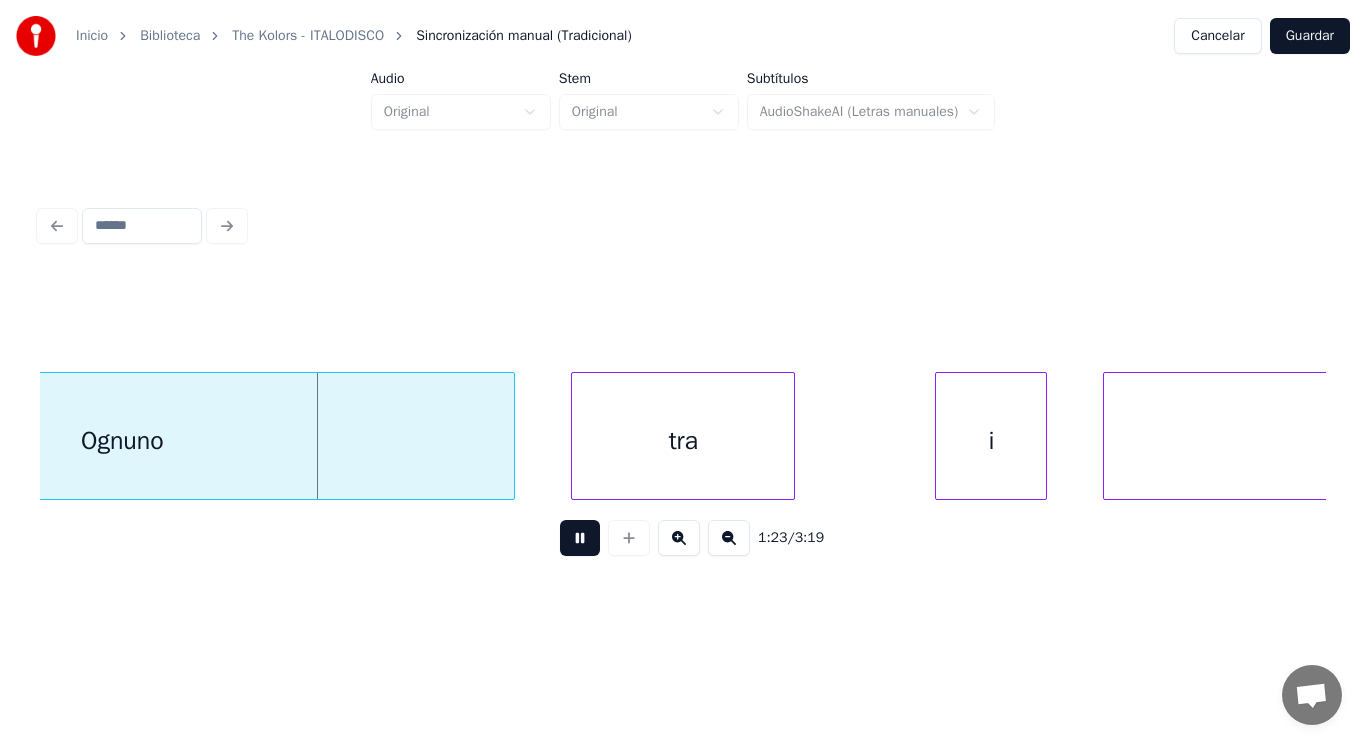 click at bounding box center (580, 538) 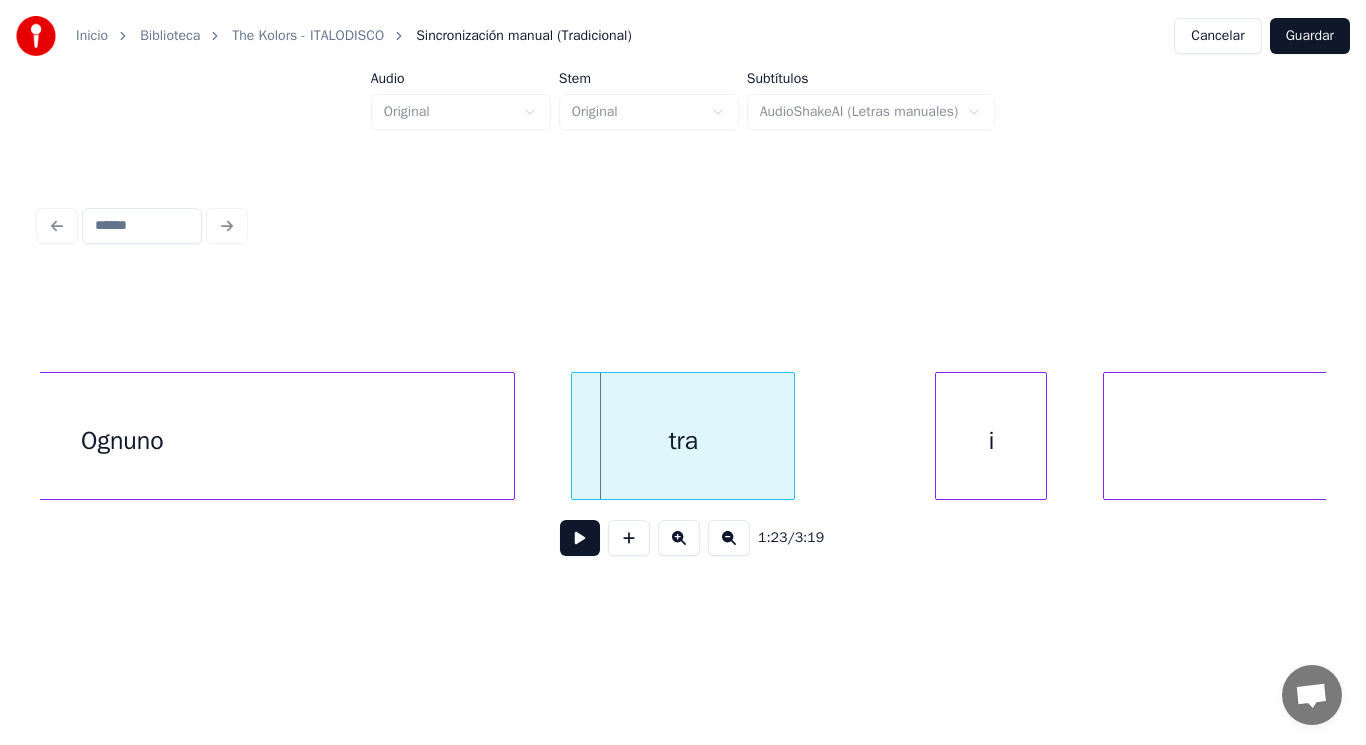 click on "Ognuno" at bounding box center (122, 441) 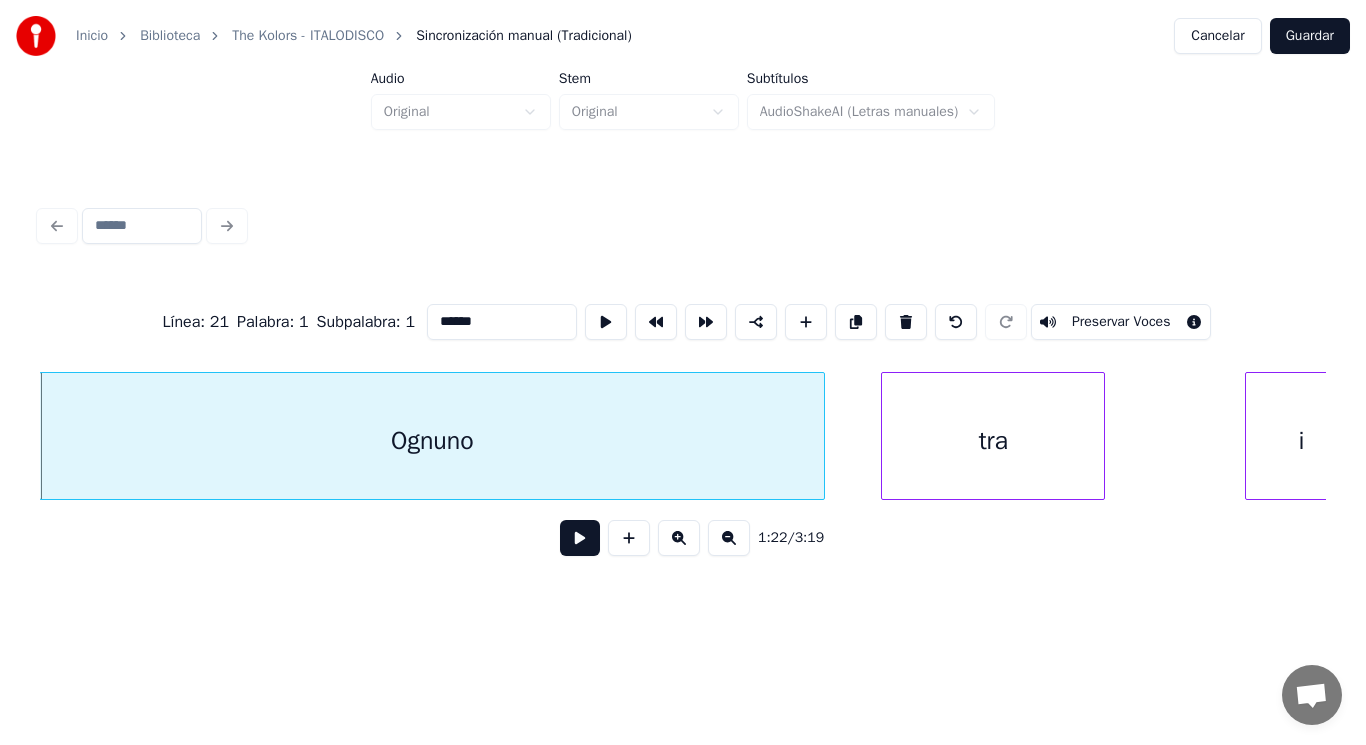 click at bounding box center (580, 538) 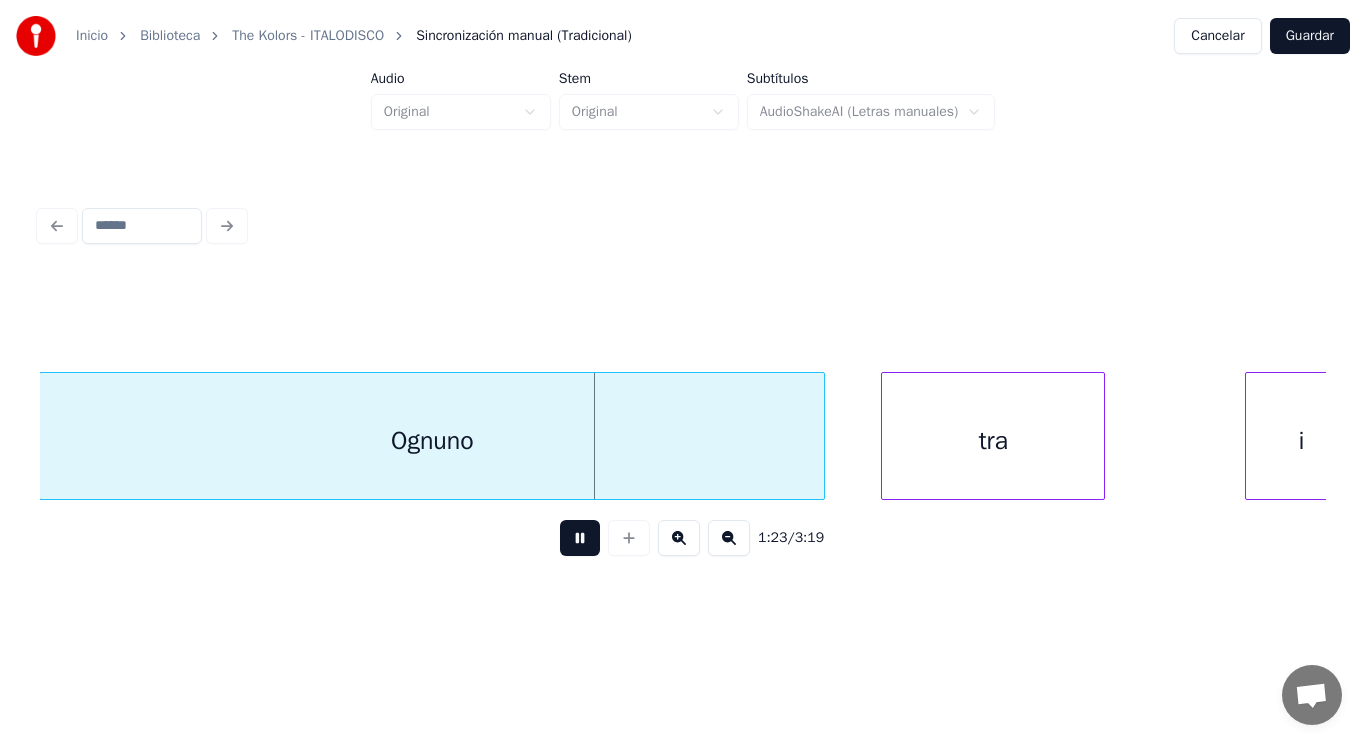 click at bounding box center [580, 538] 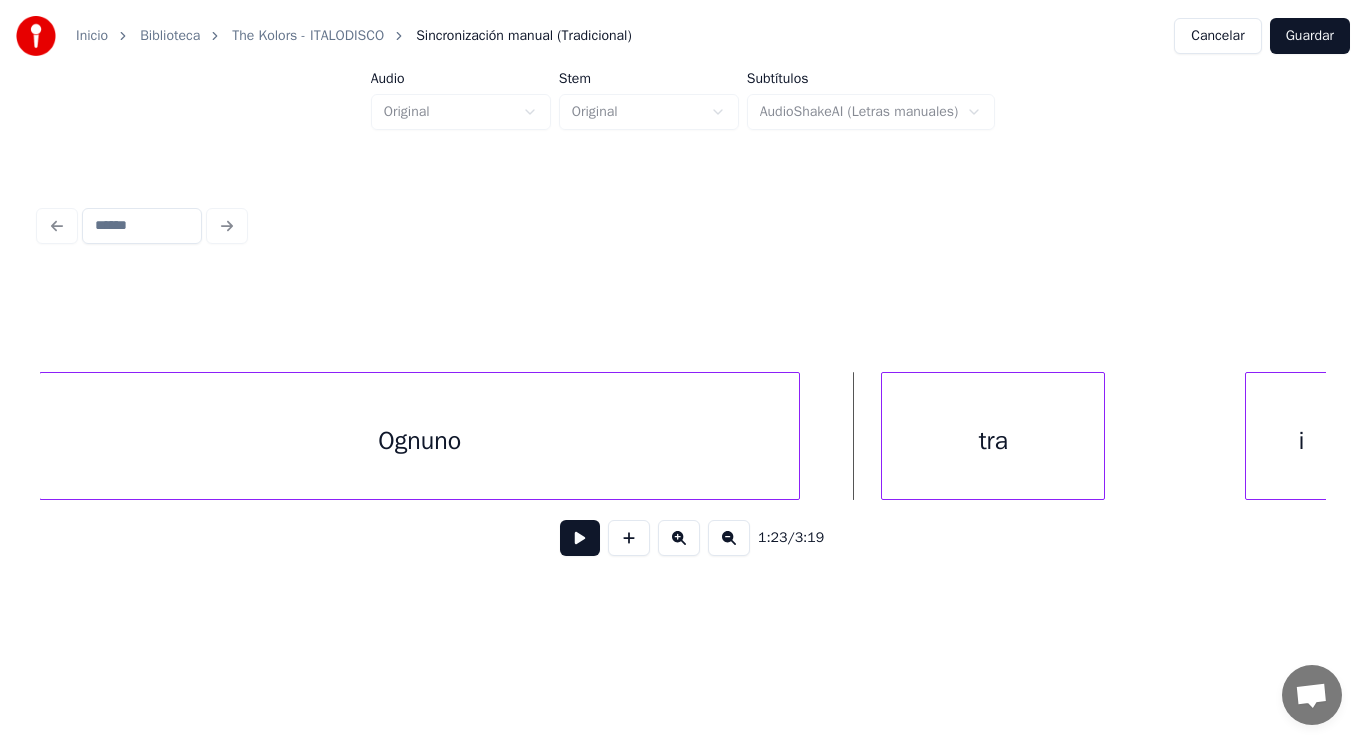 click at bounding box center [796, 436] 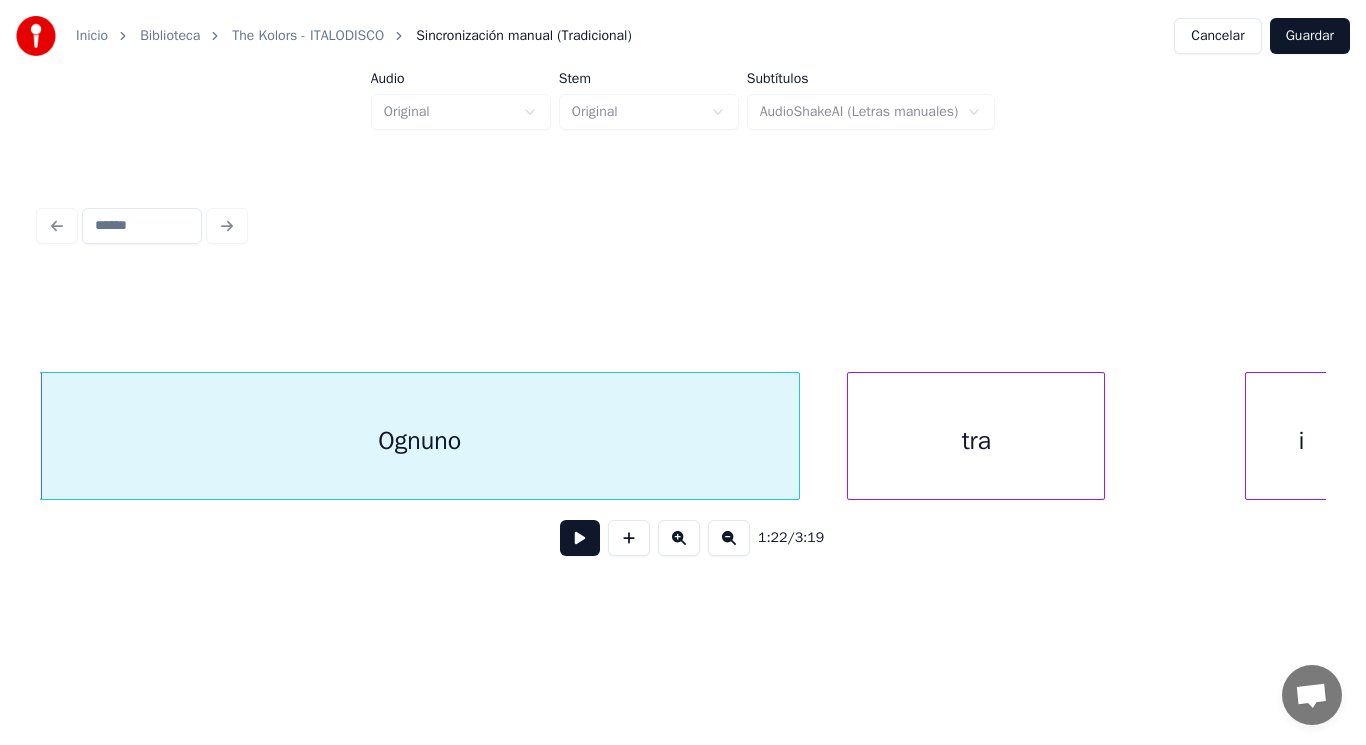 click at bounding box center [851, 436] 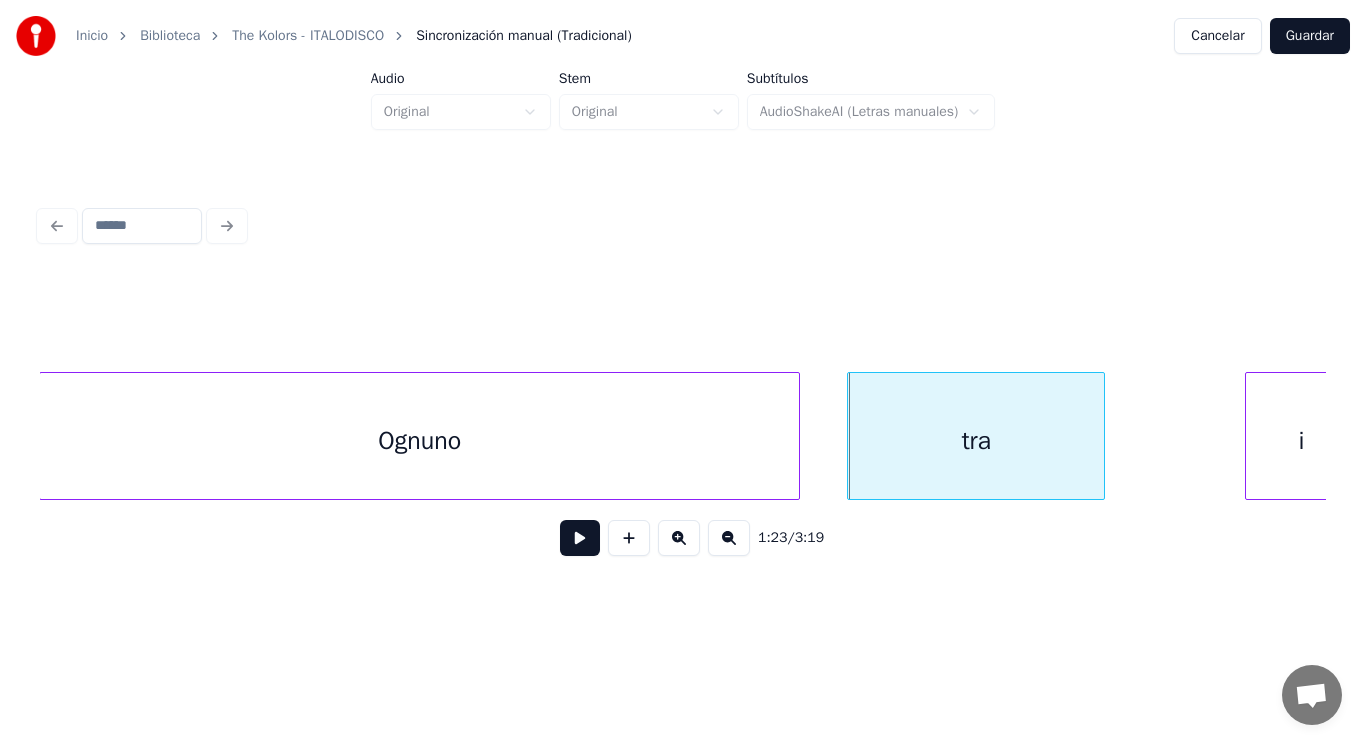 click at bounding box center (580, 538) 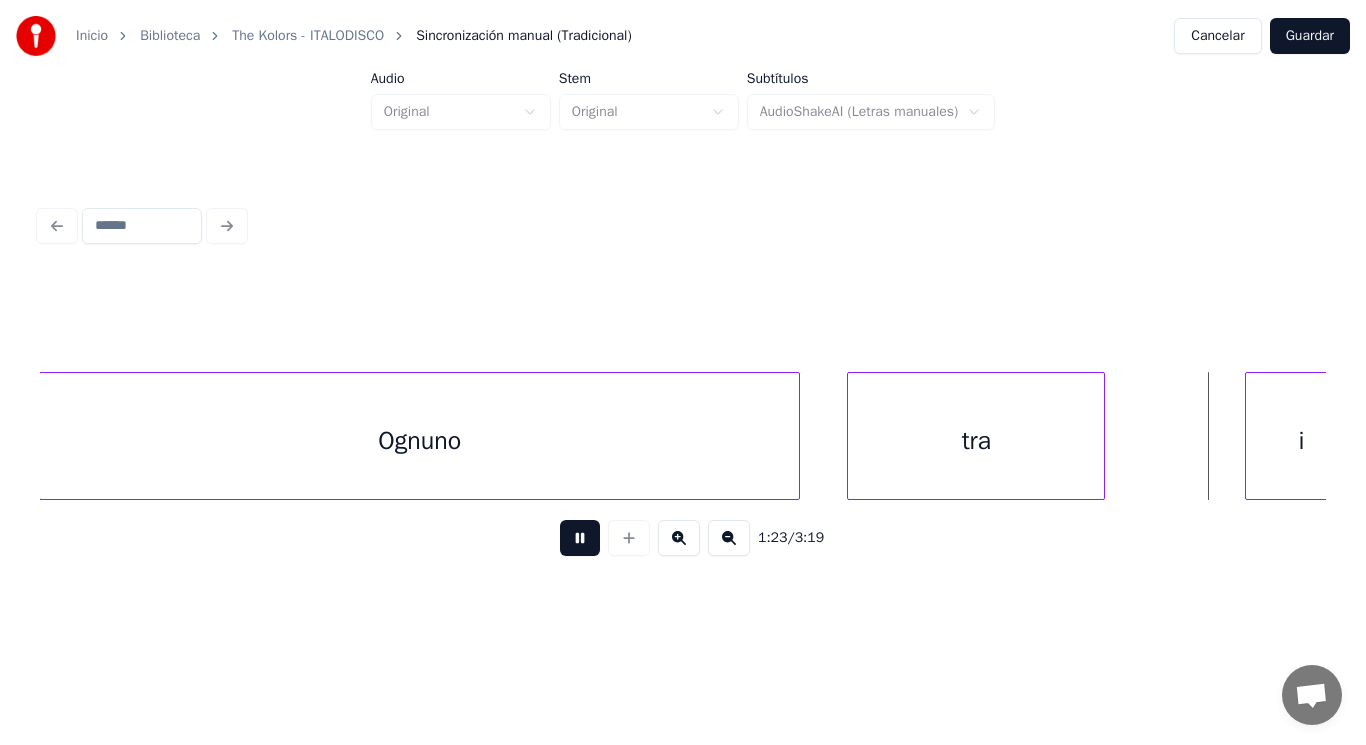 click at bounding box center (580, 538) 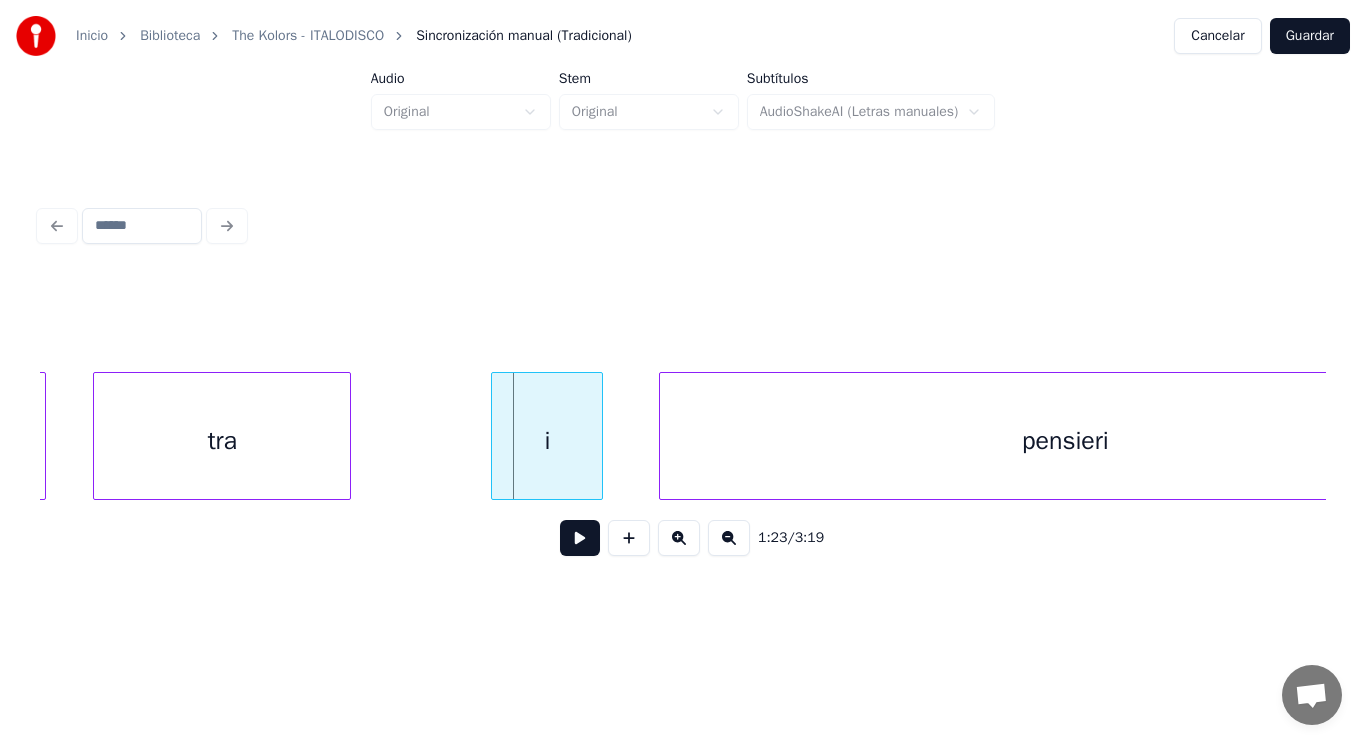scroll, scrollTop: 0, scrollLeft: 116618, axis: horizontal 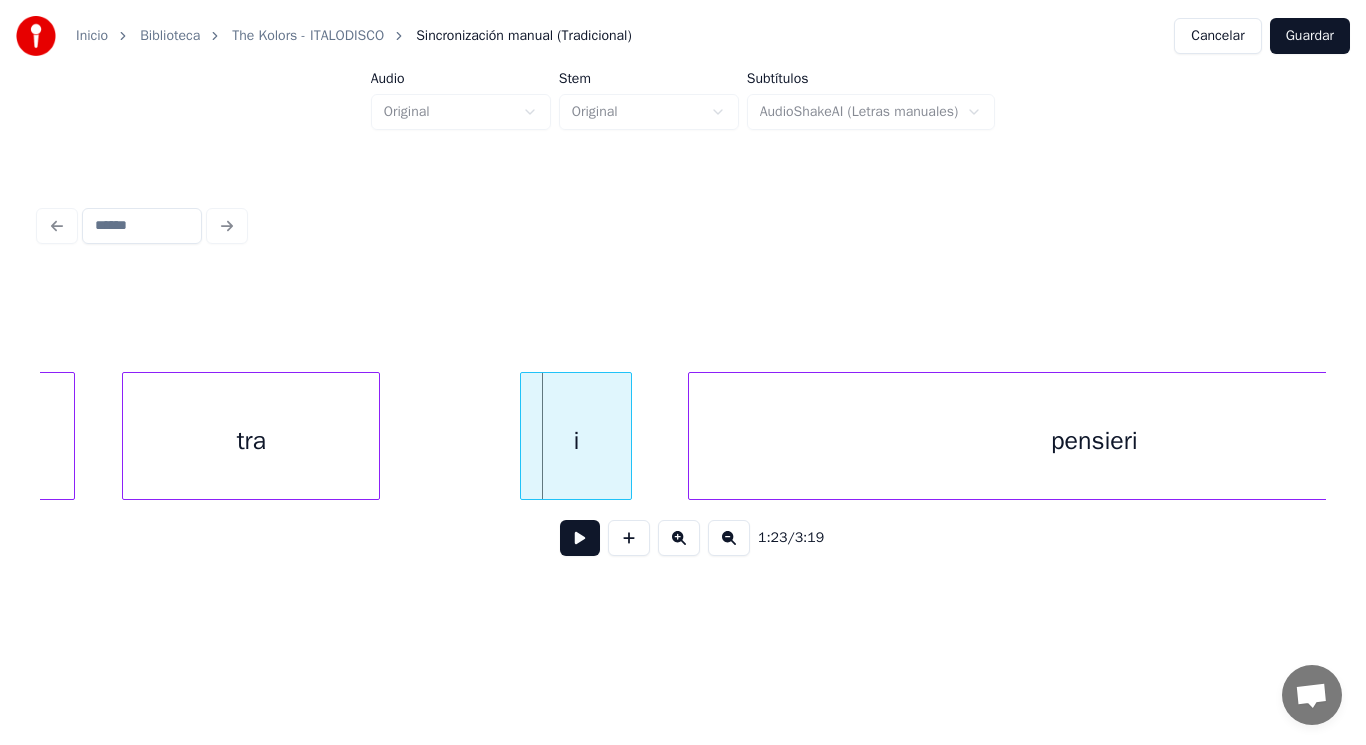 click on "tra" at bounding box center (251, 441) 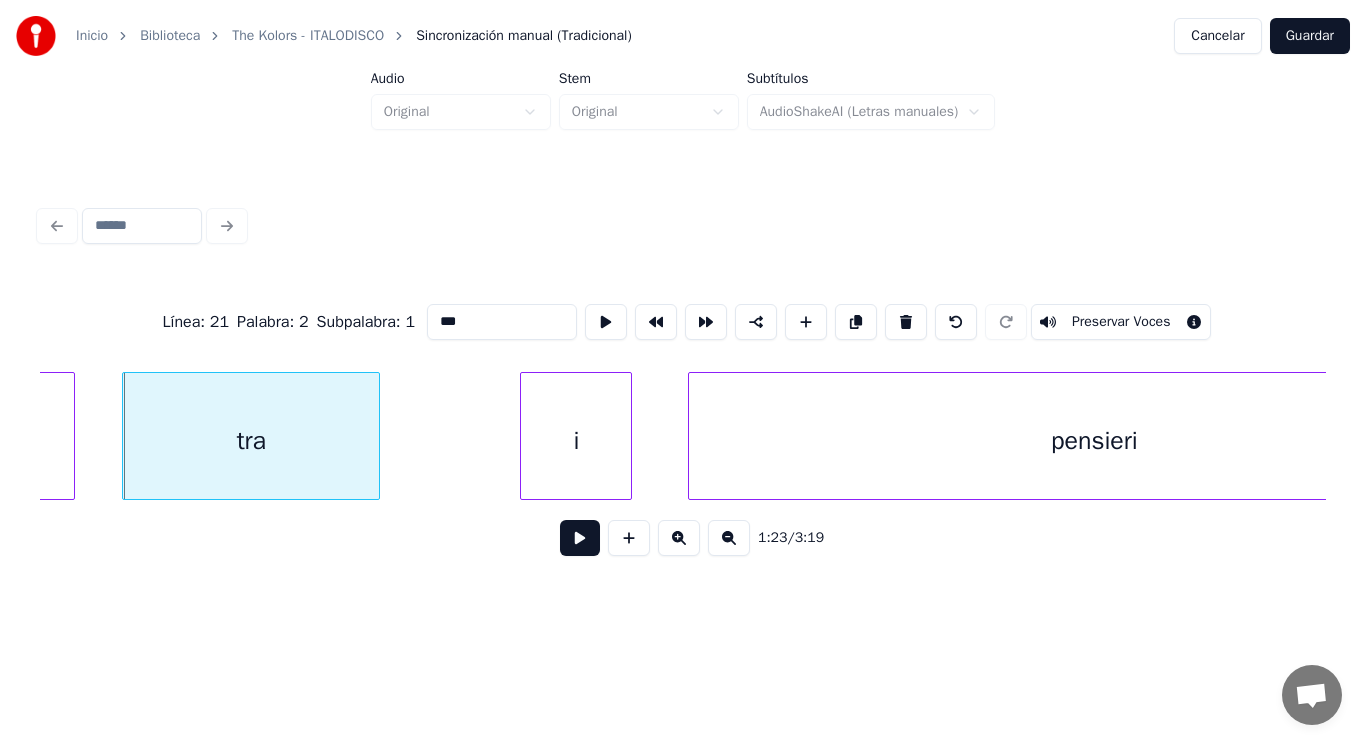 click at bounding box center (580, 538) 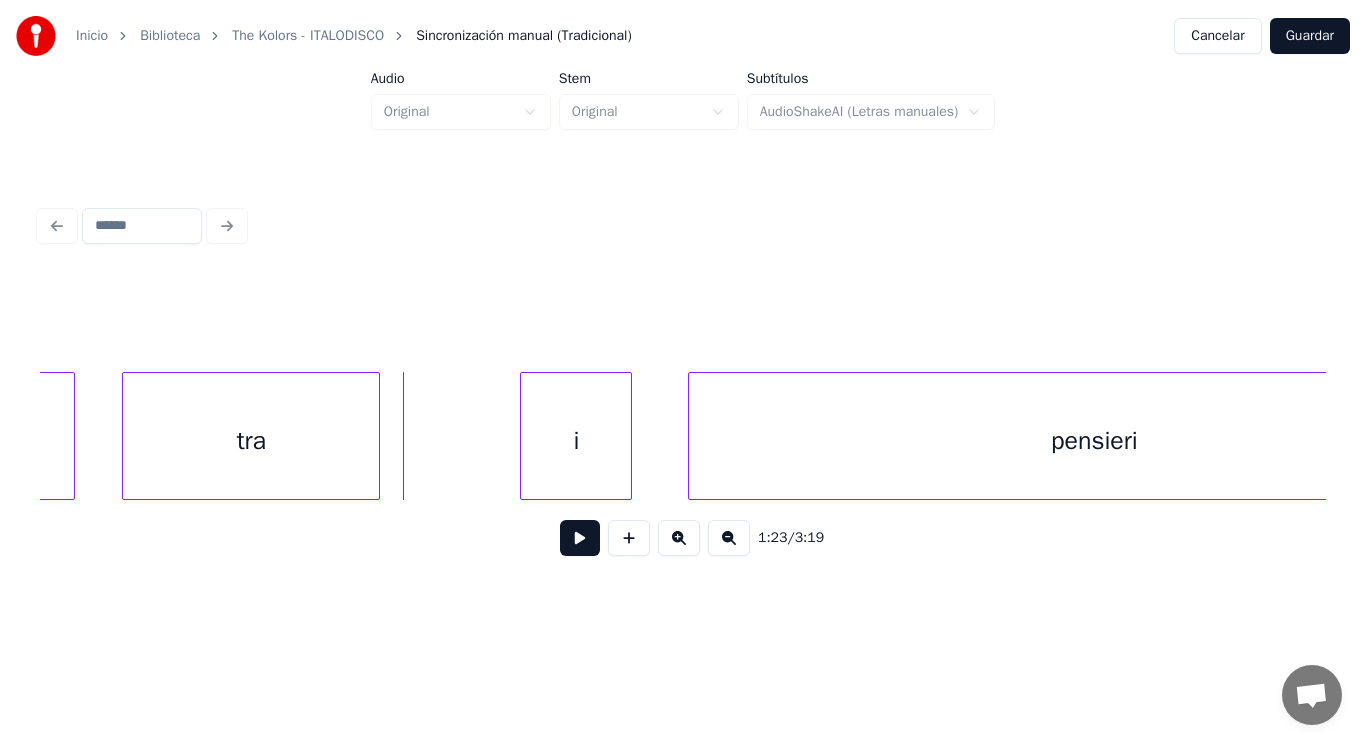 click at bounding box center (580, 538) 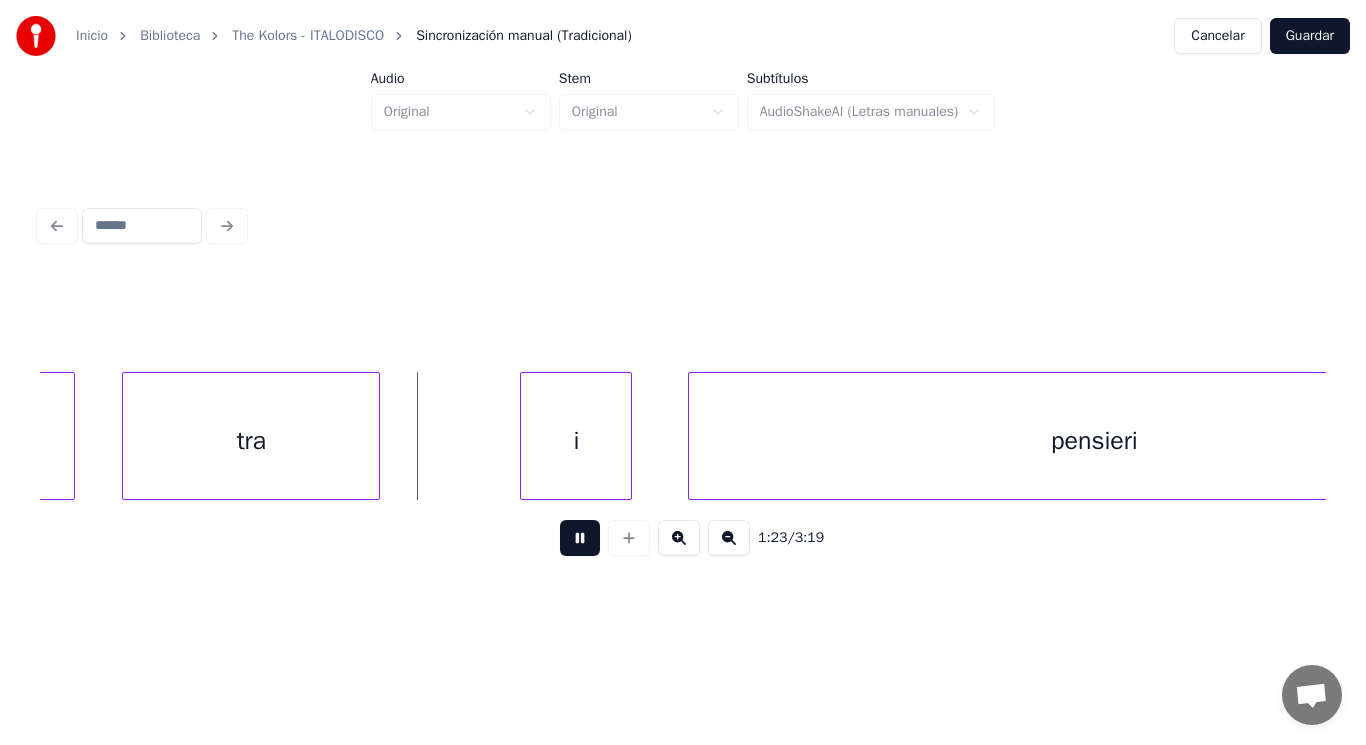click at bounding box center (580, 538) 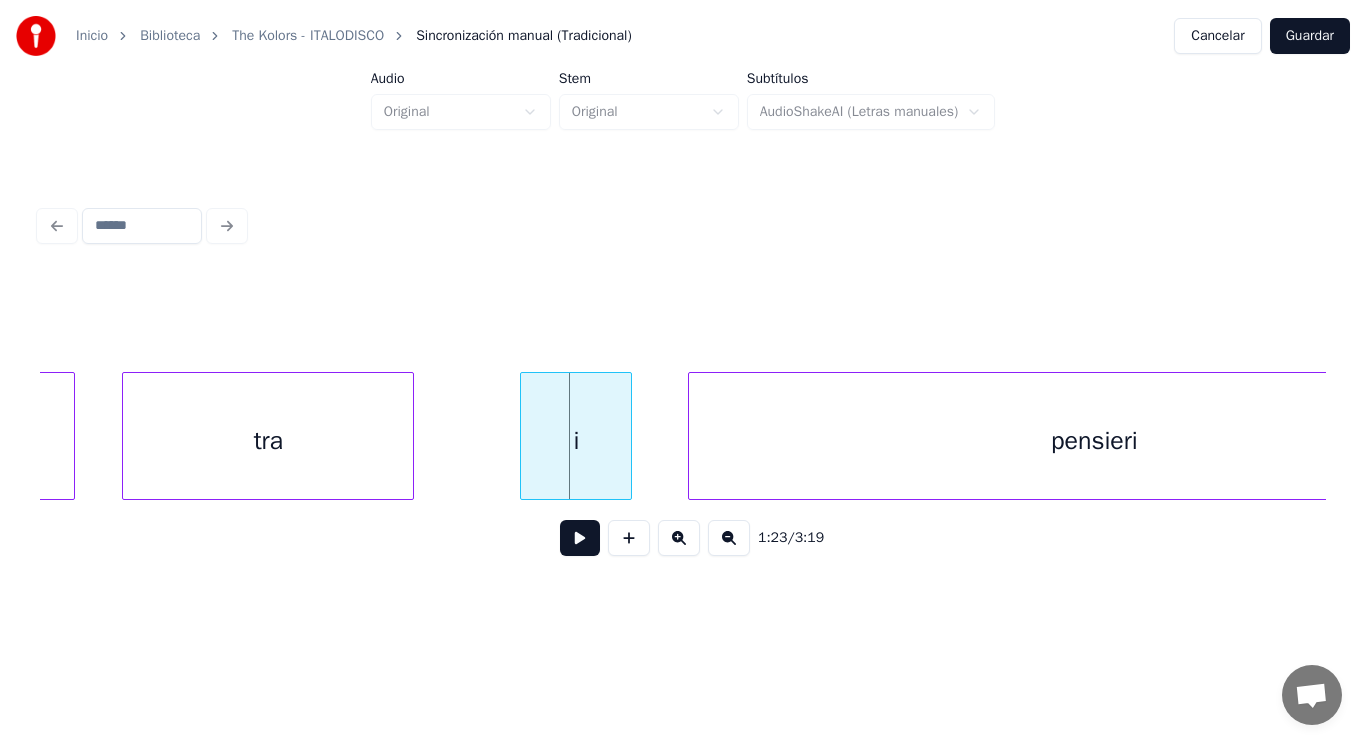 click at bounding box center (410, 436) 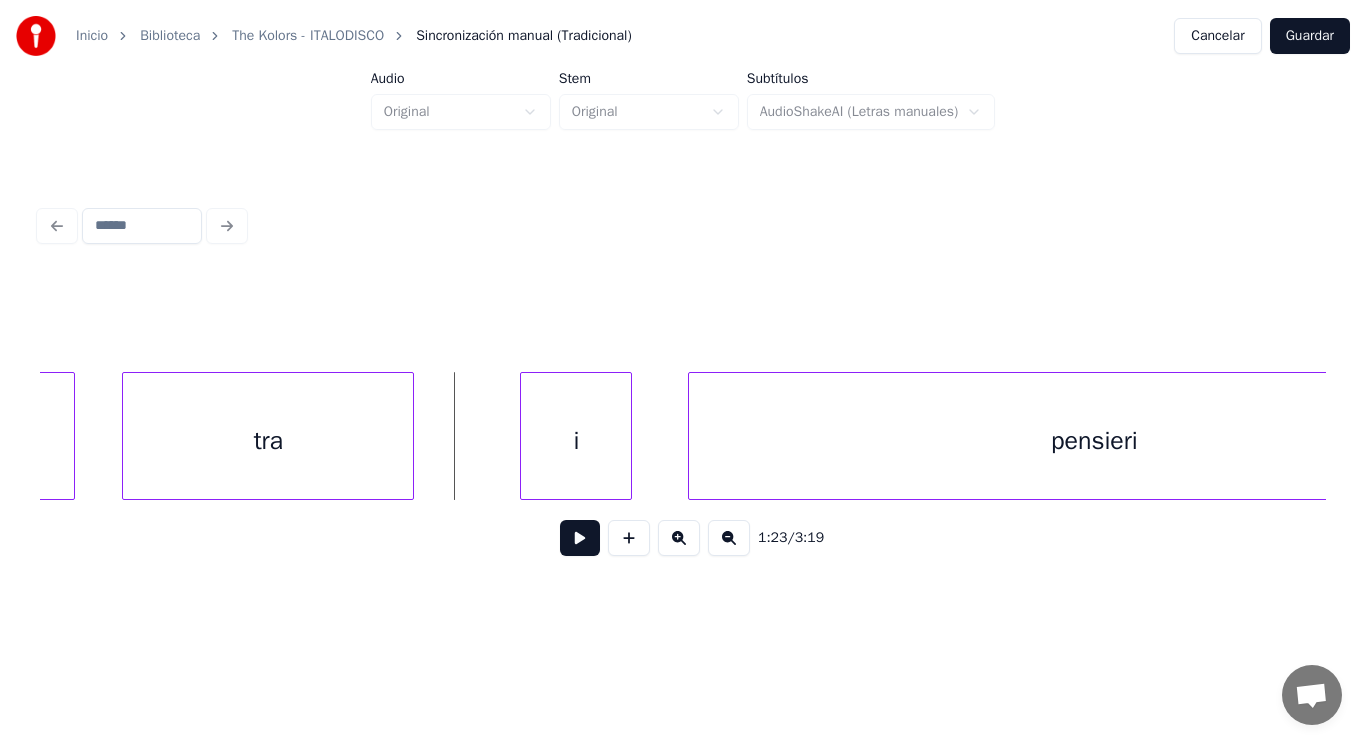 click at bounding box center [580, 538] 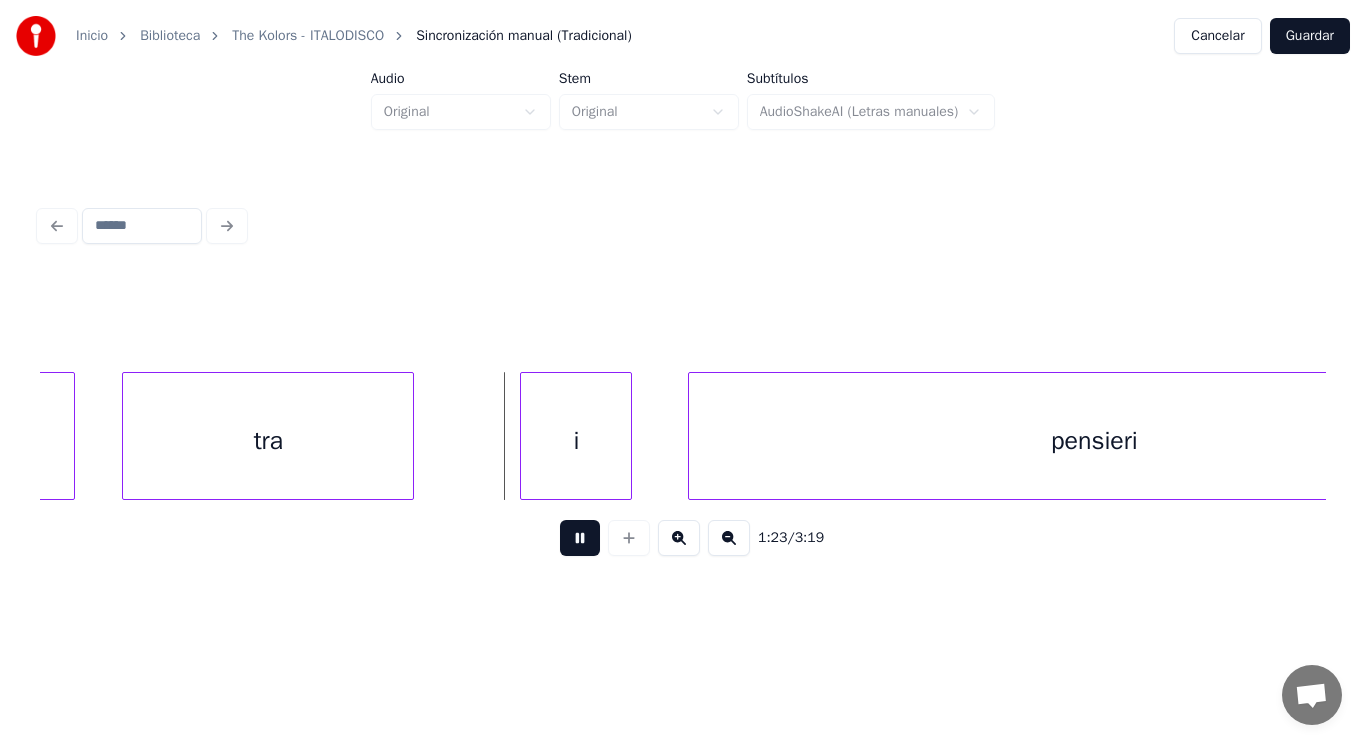 click at bounding box center (580, 538) 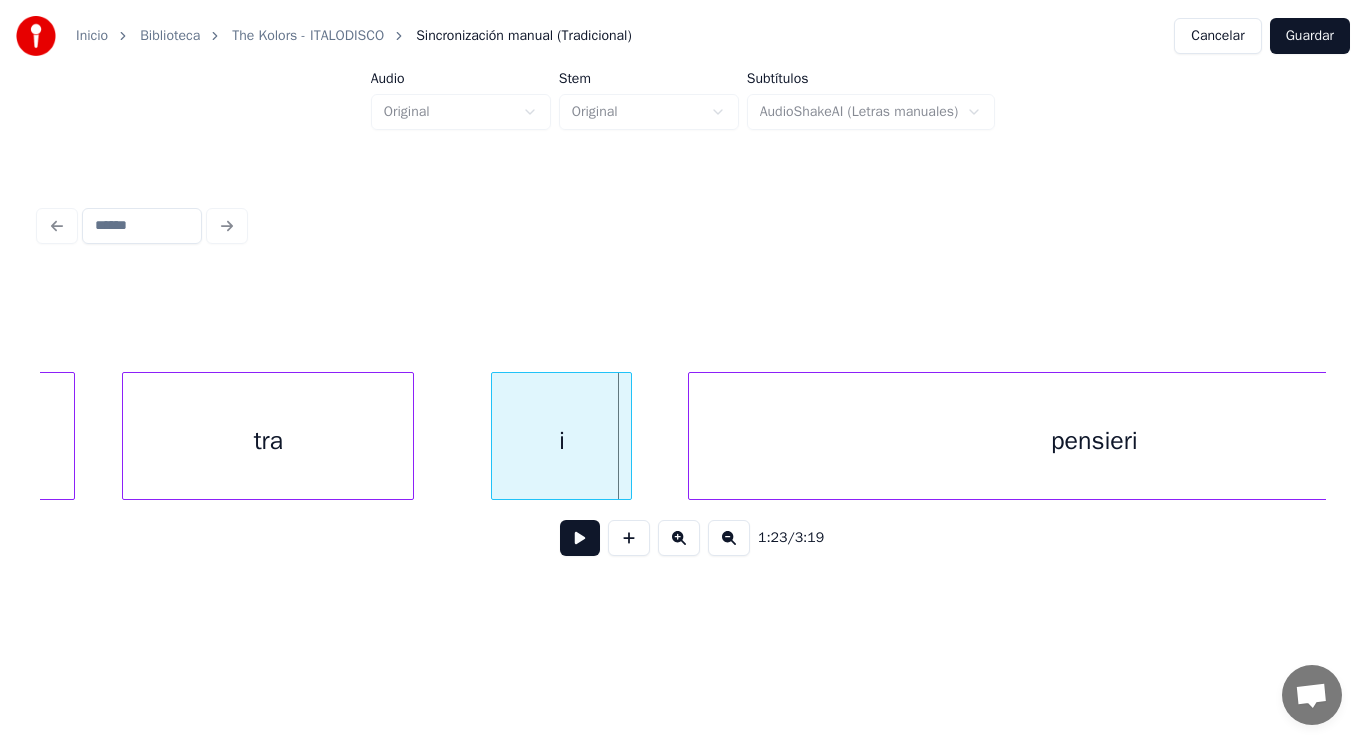click at bounding box center (495, 436) 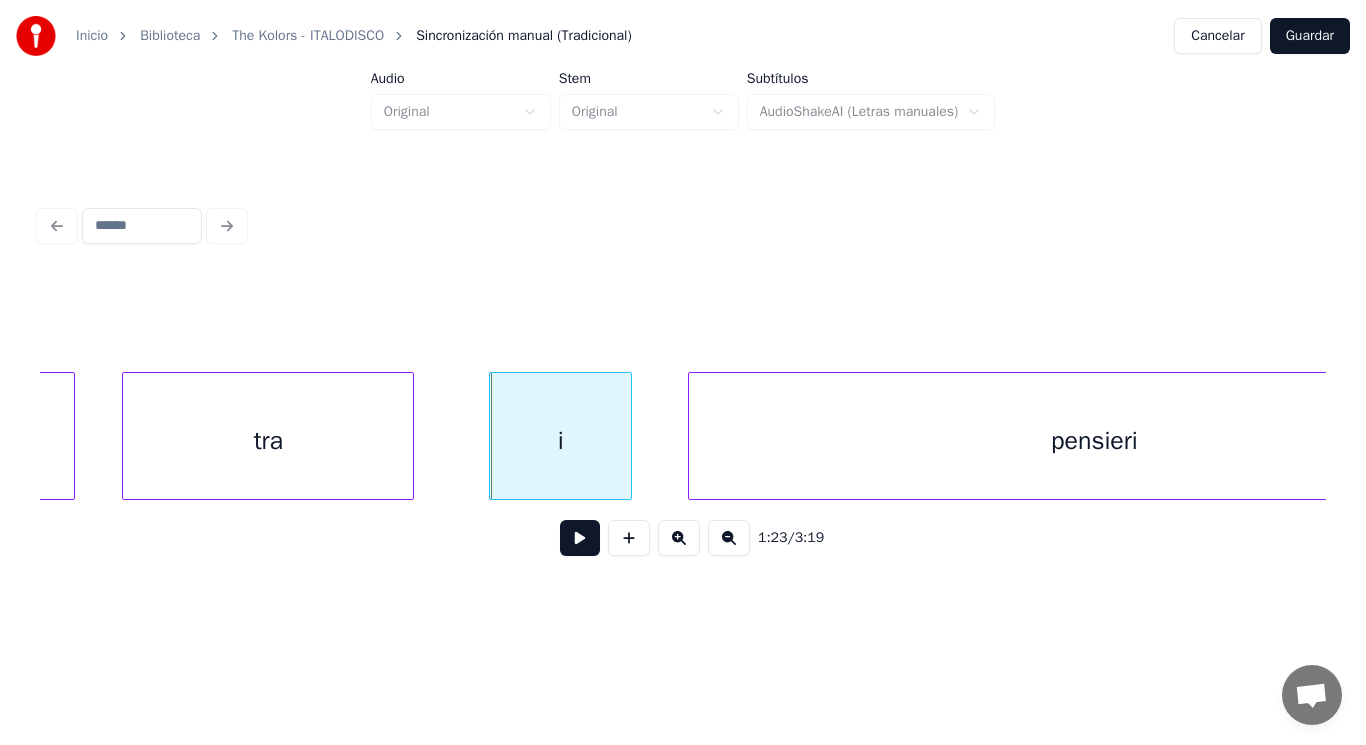 click at bounding box center [580, 538] 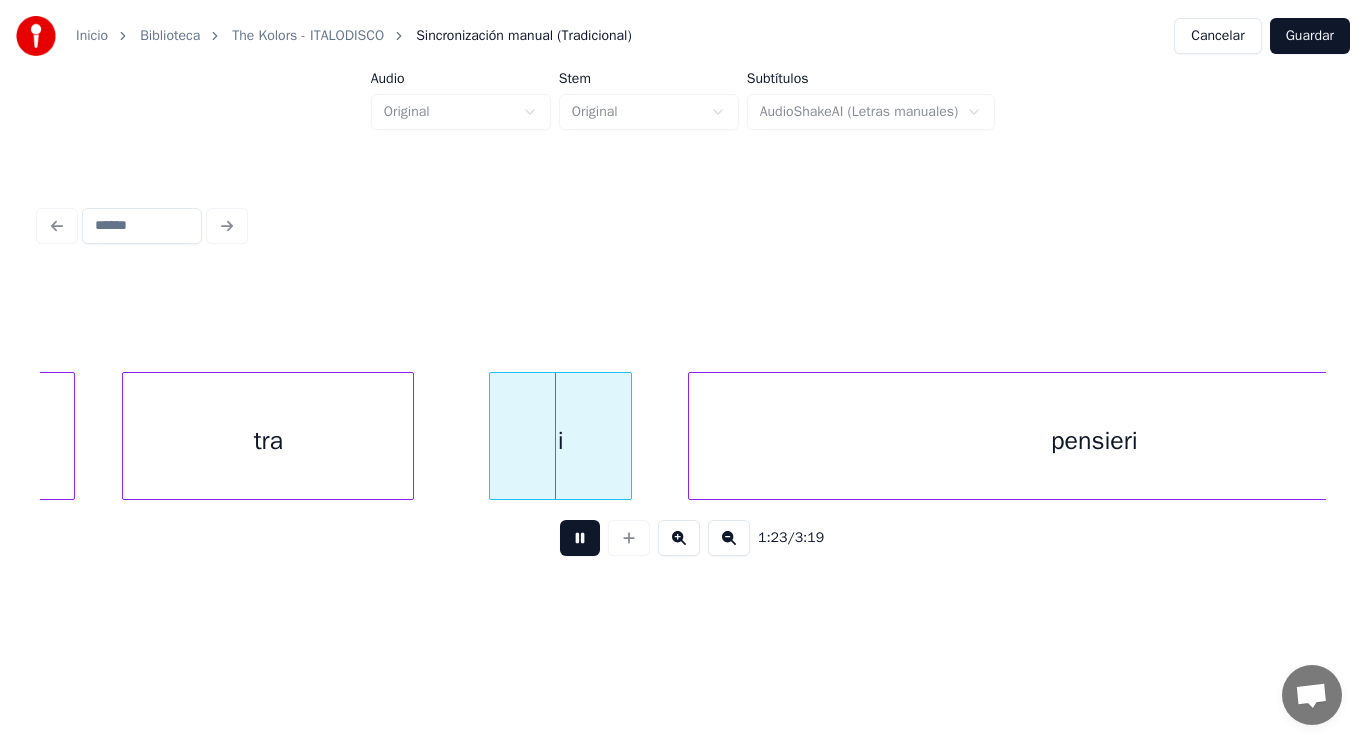 click at bounding box center (580, 538) 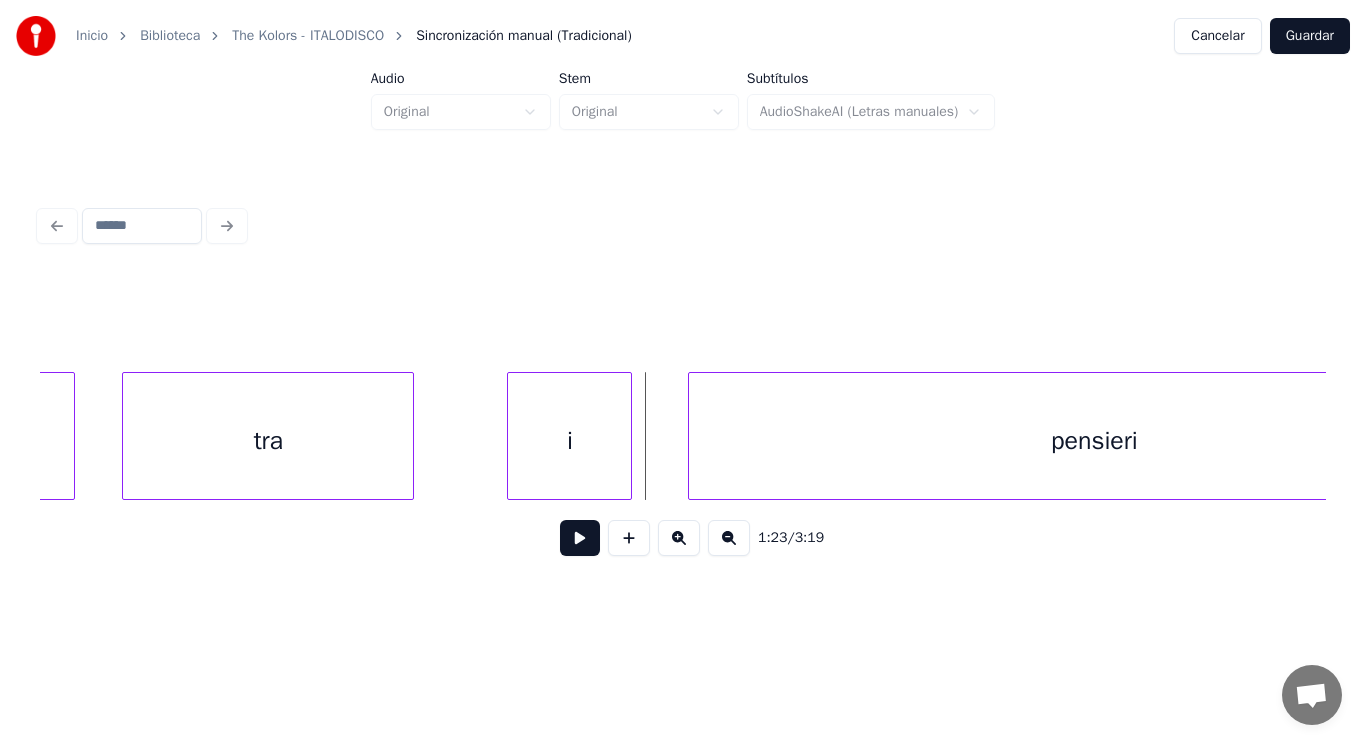 click at bounding box center (511, 436) 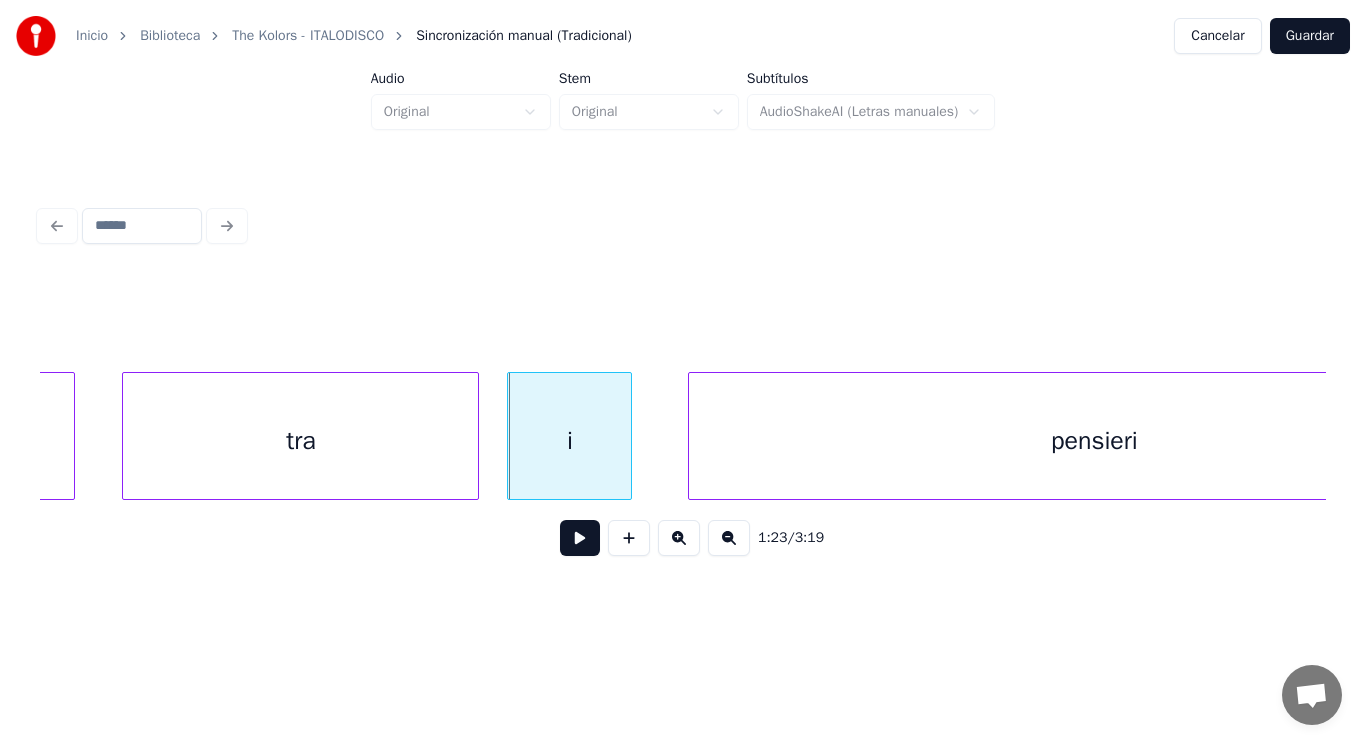 click at bounding box center (475, 436) 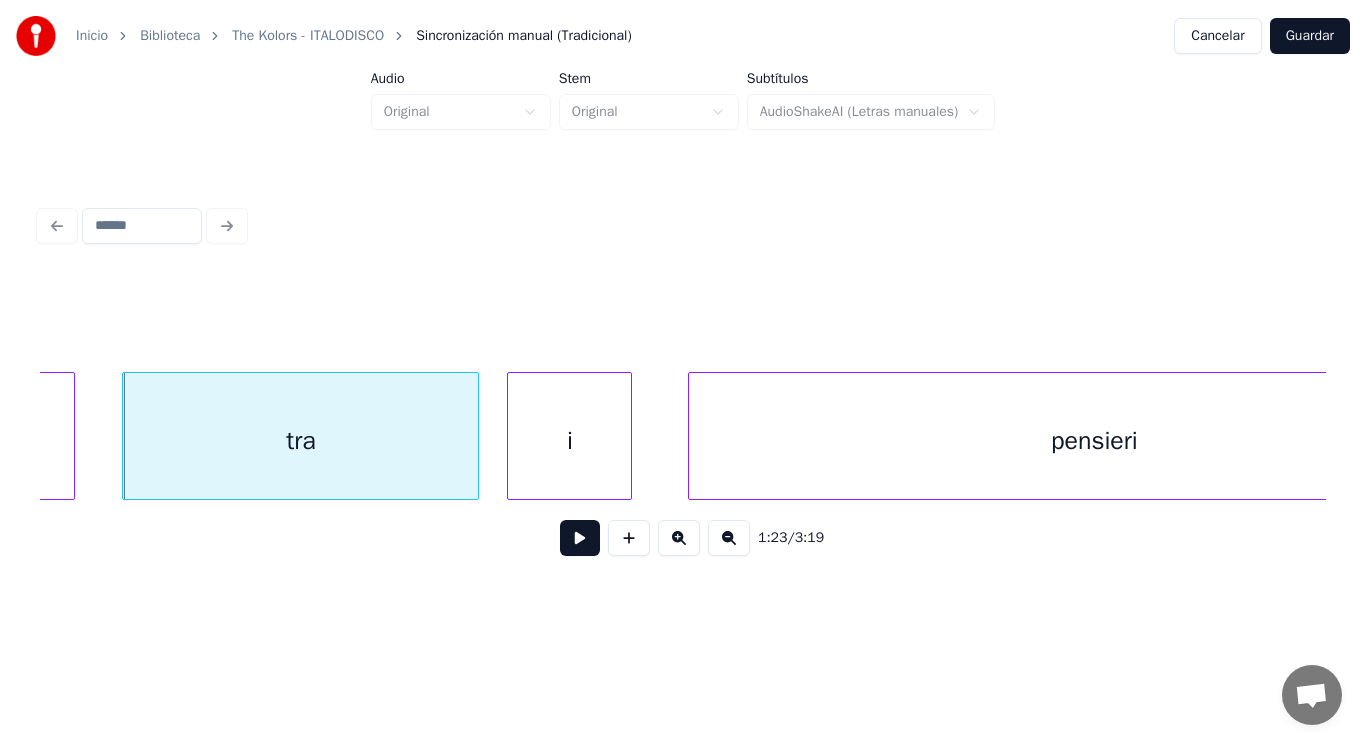 click at bounding box center (580, 538) 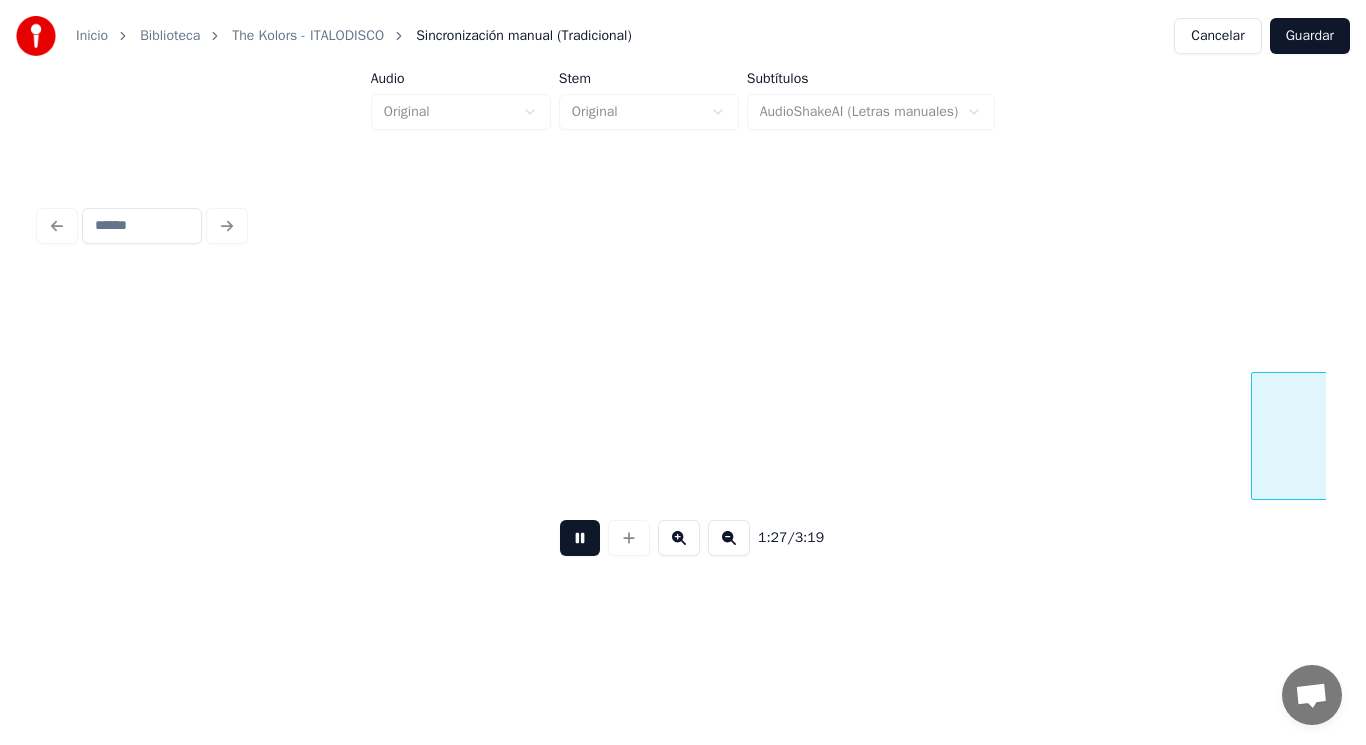 scroll, scrollTop: 0, scrollLeft: 121799, axis: horizontal 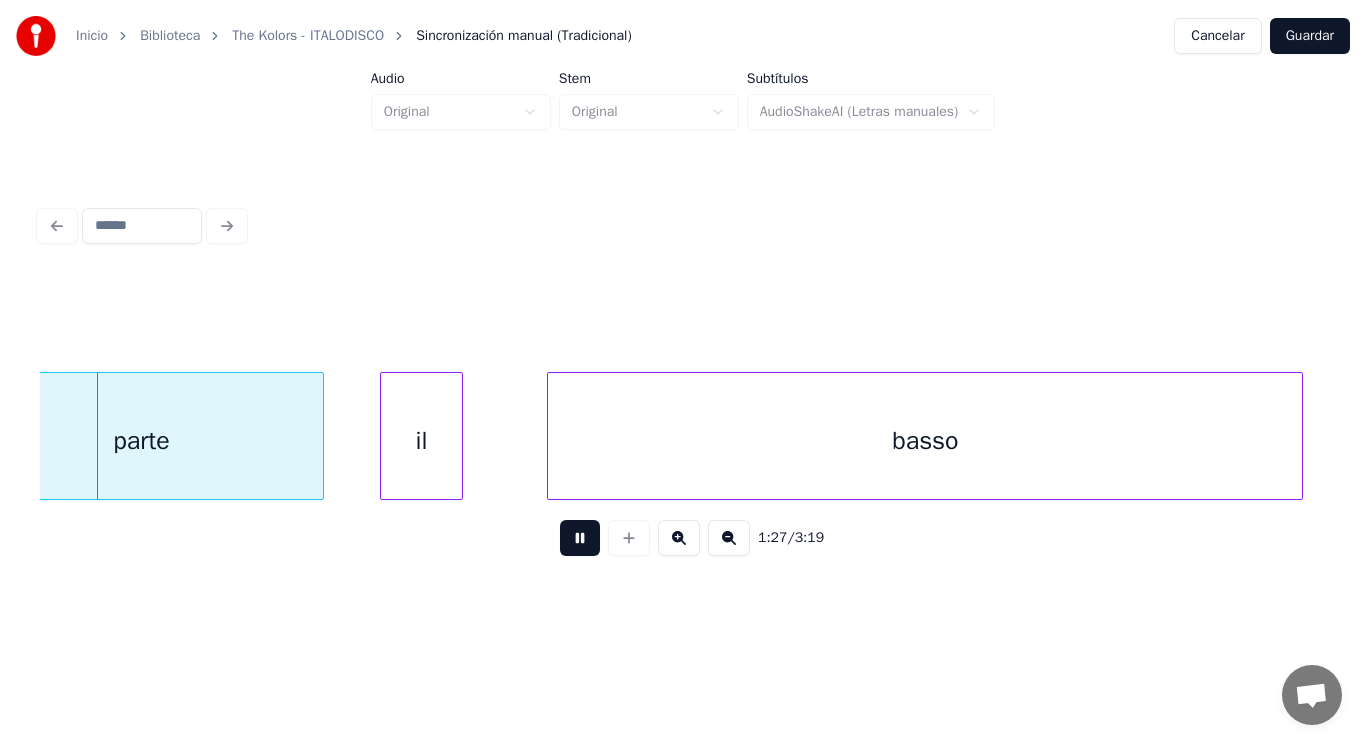 click at bounding box center (580, 538) 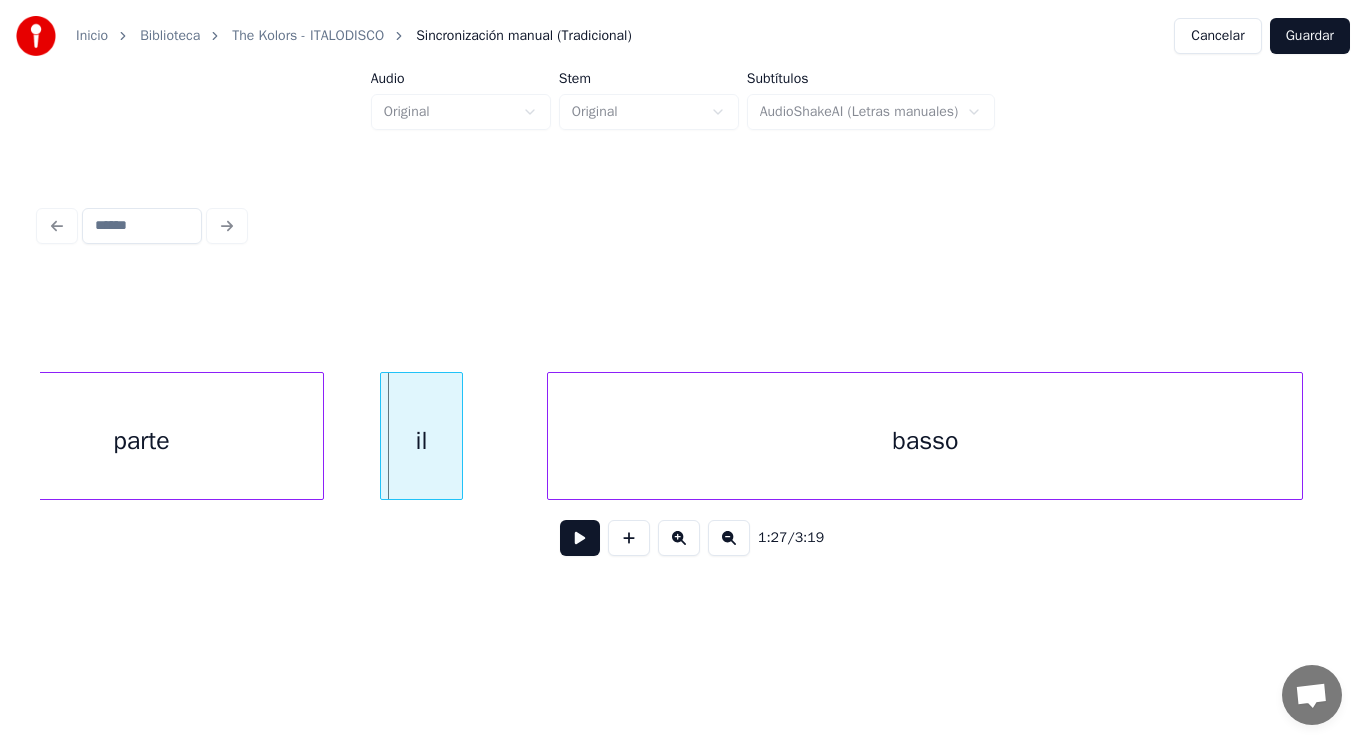 click on "parte" at bounding box center (142, 441) 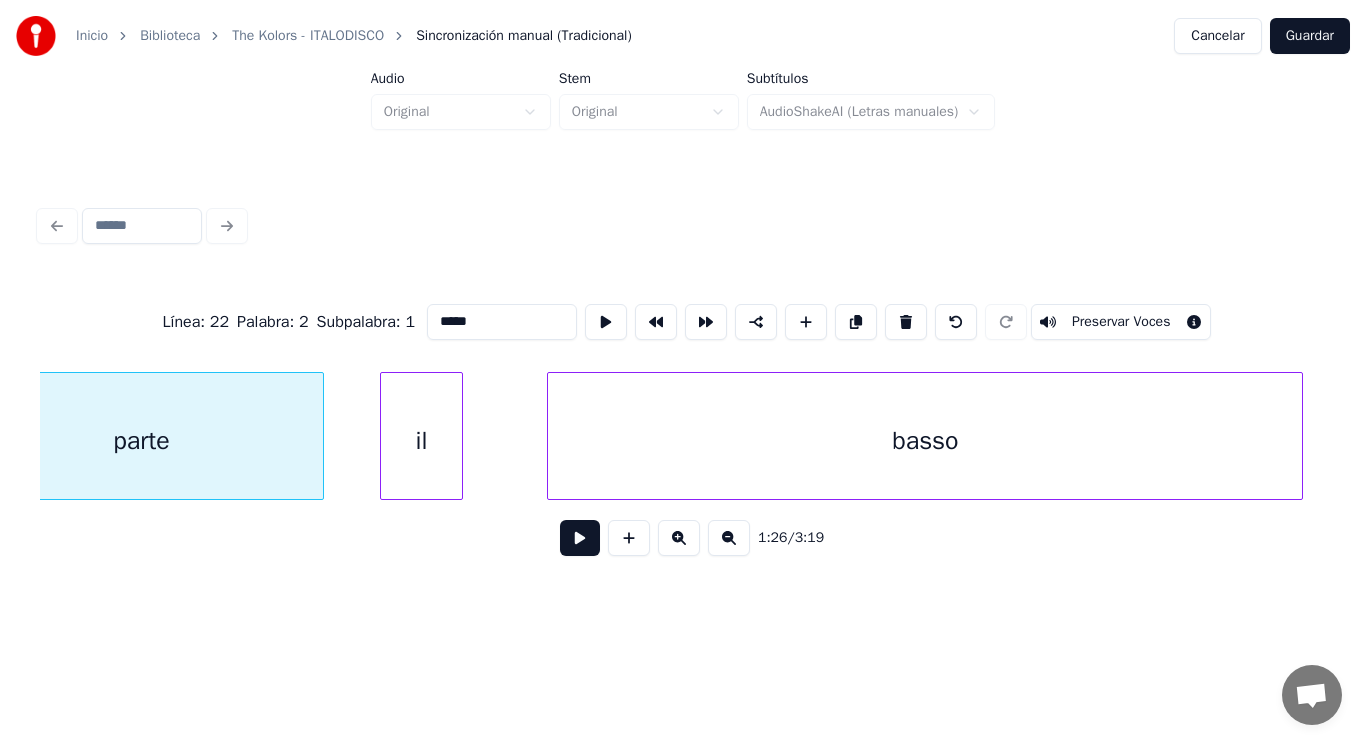 scroll, scrollTop: 0, scrollLeft: 121719, axis: horizontal 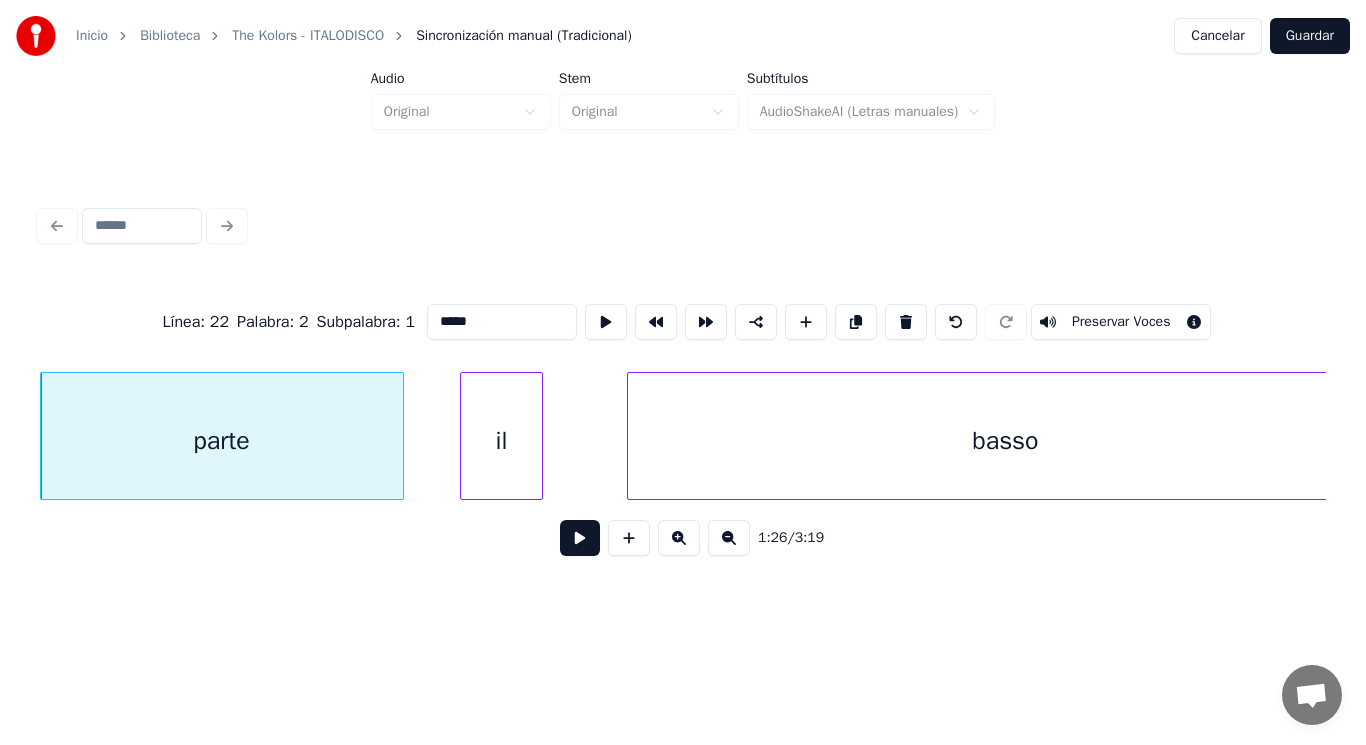 click at bounding box center (580, 538) 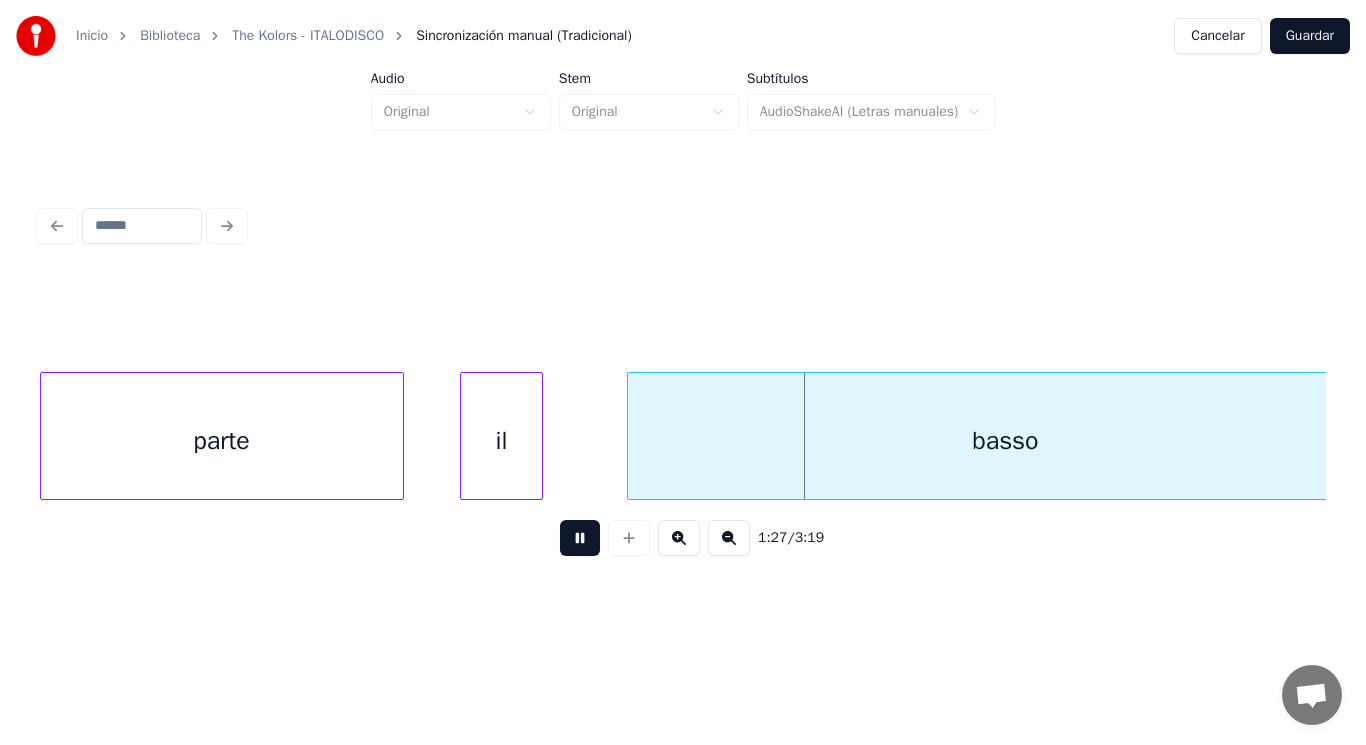 click at bounding box center [580, 538] 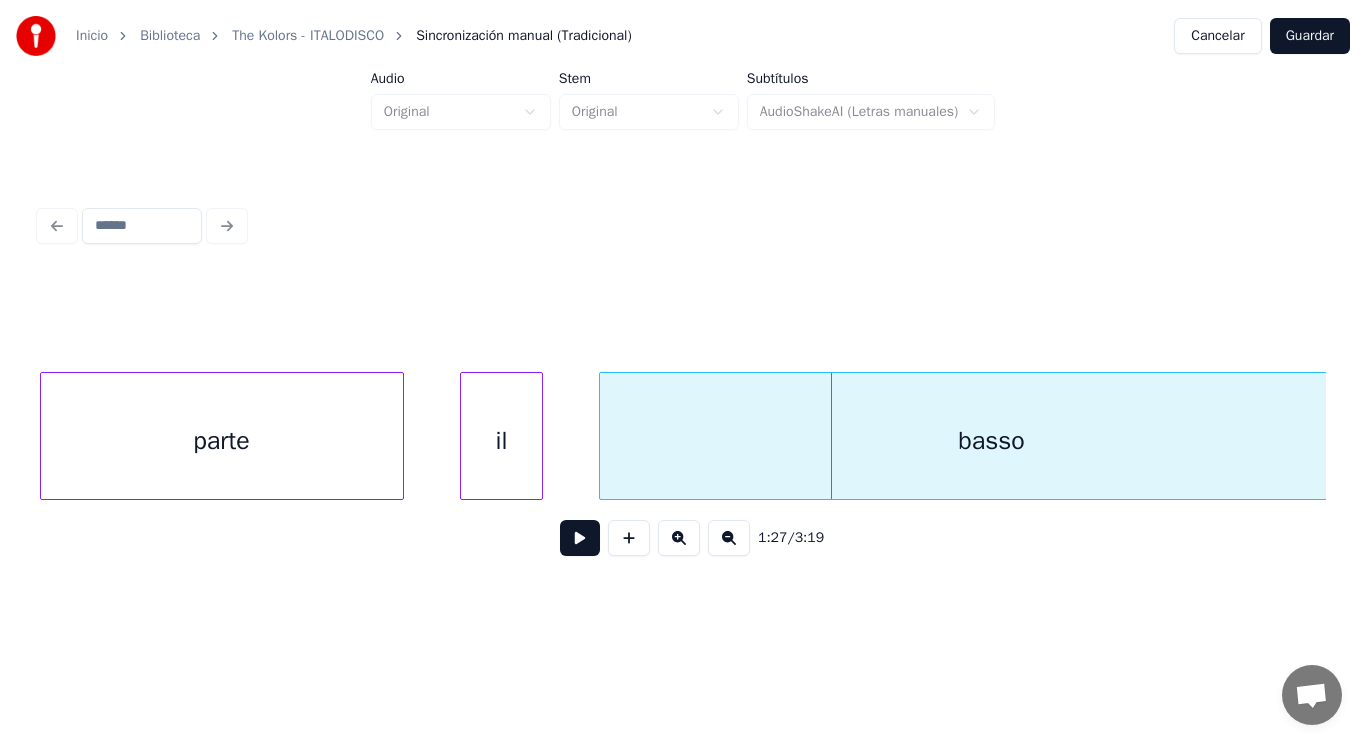 click at bounding box center (603, 436) 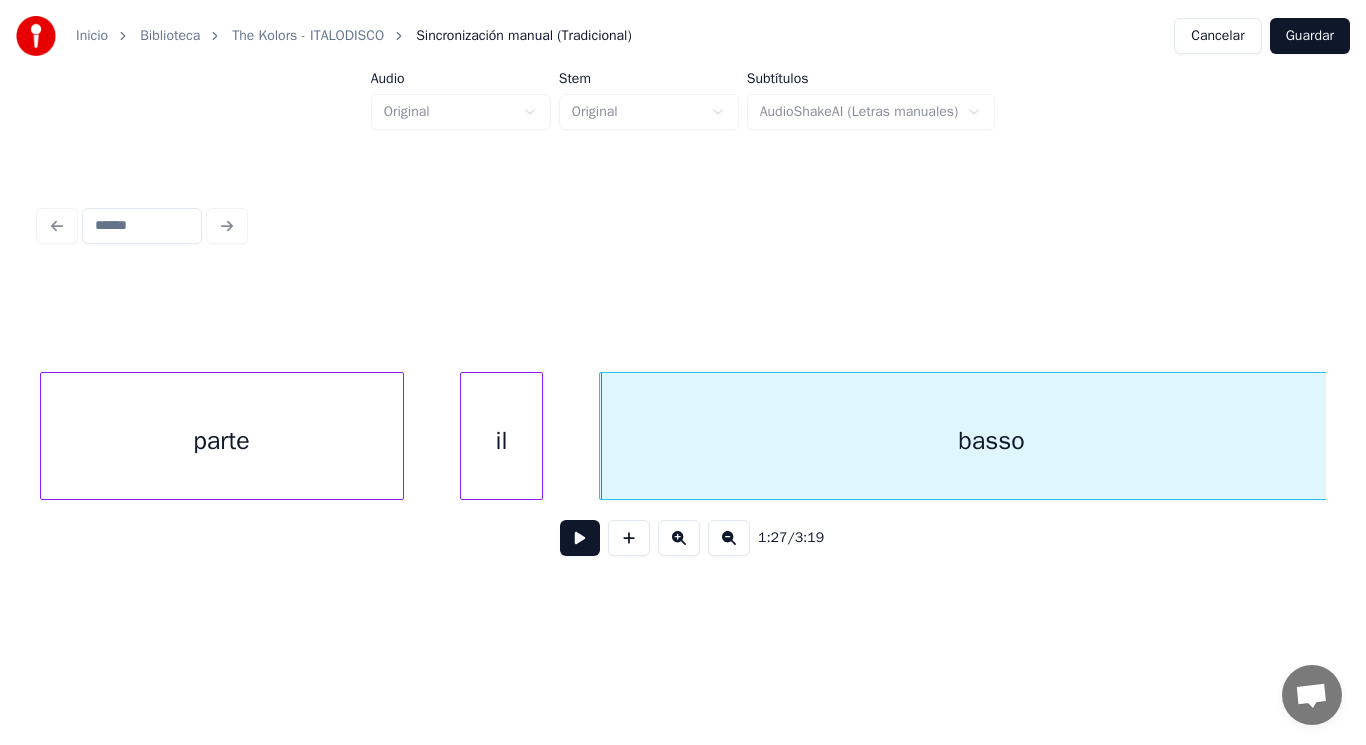 click at bounding box center [580, 538] 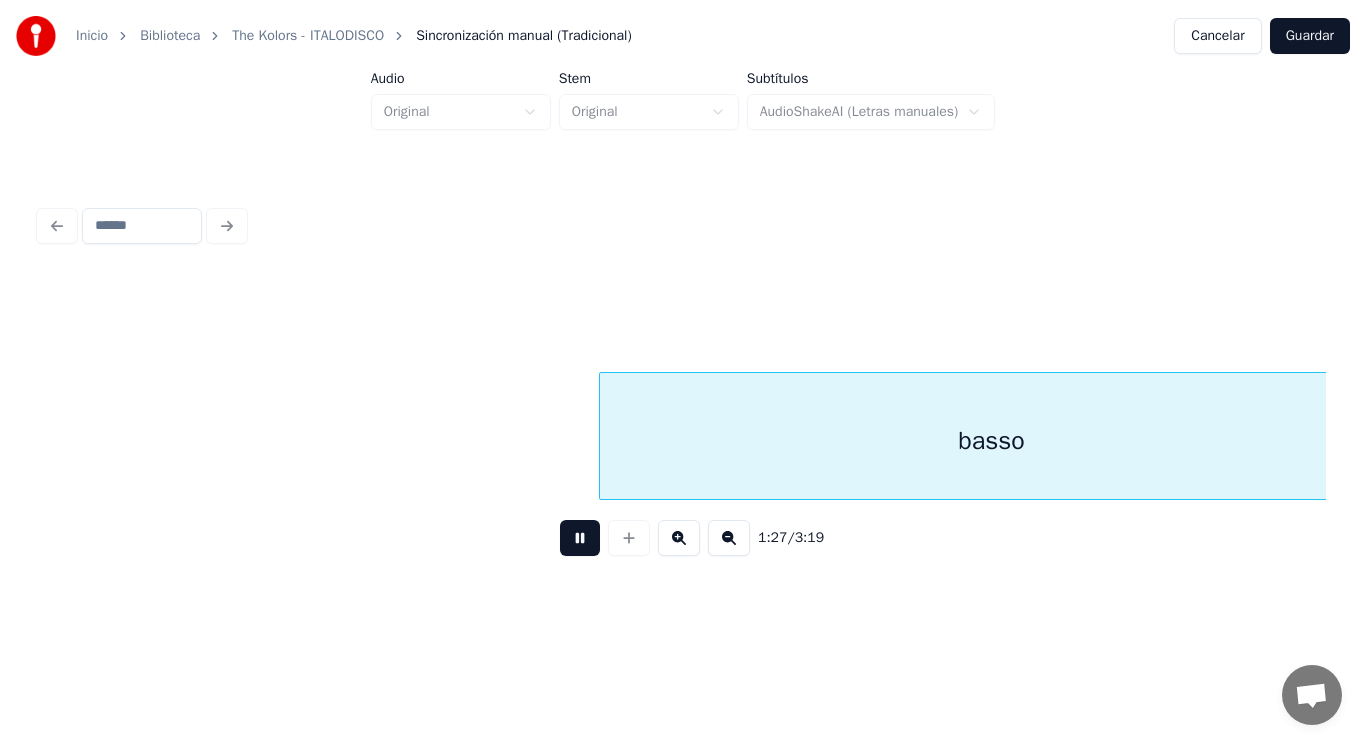 scroll, scrollTop: 0, scrollLeft: 123007, axis: horizontal 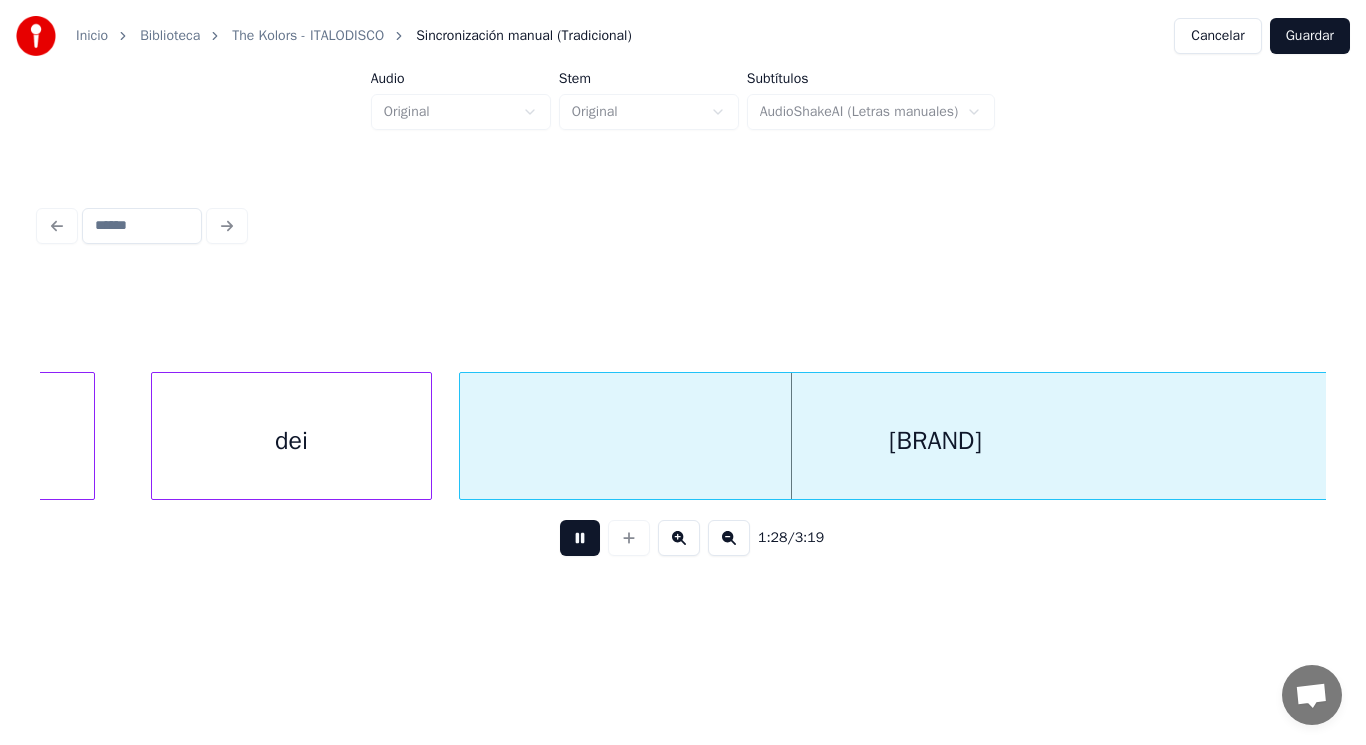 click at bounding box center (580, 538) 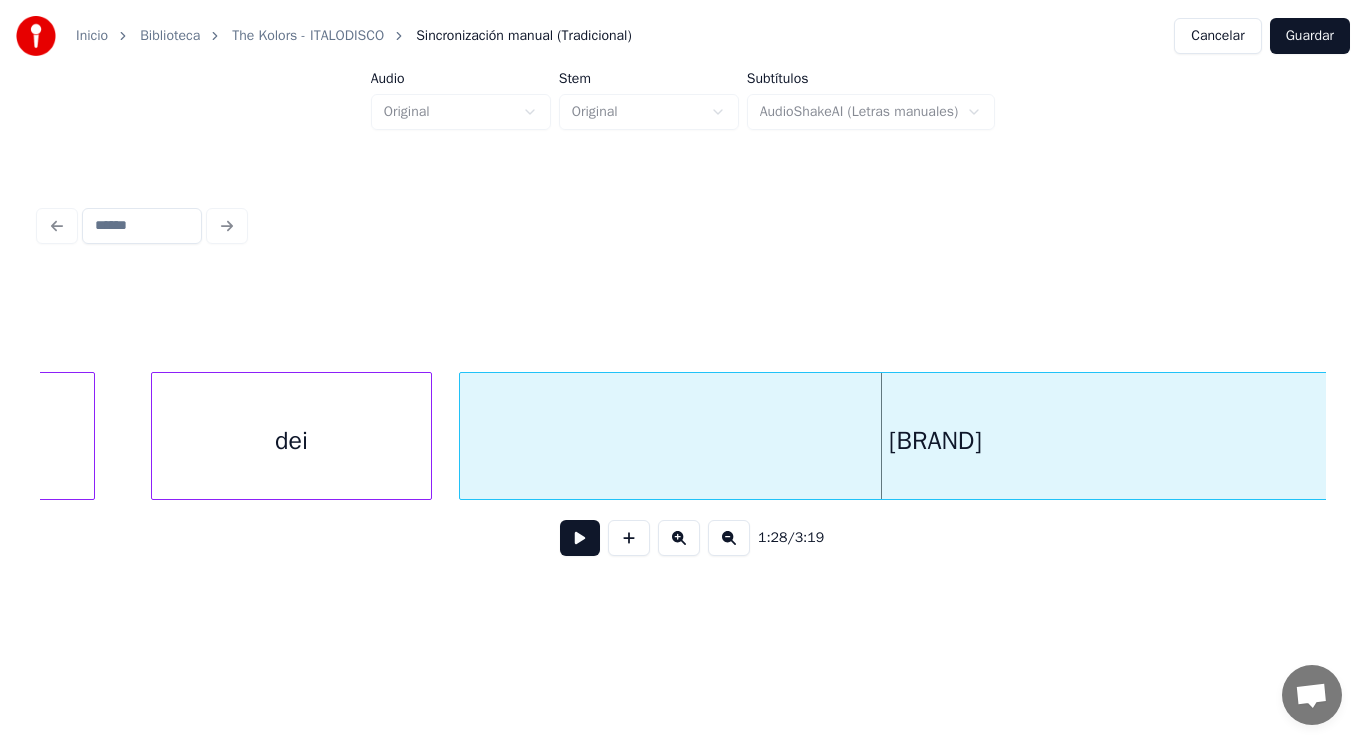 click at bounding box center [580, 538] 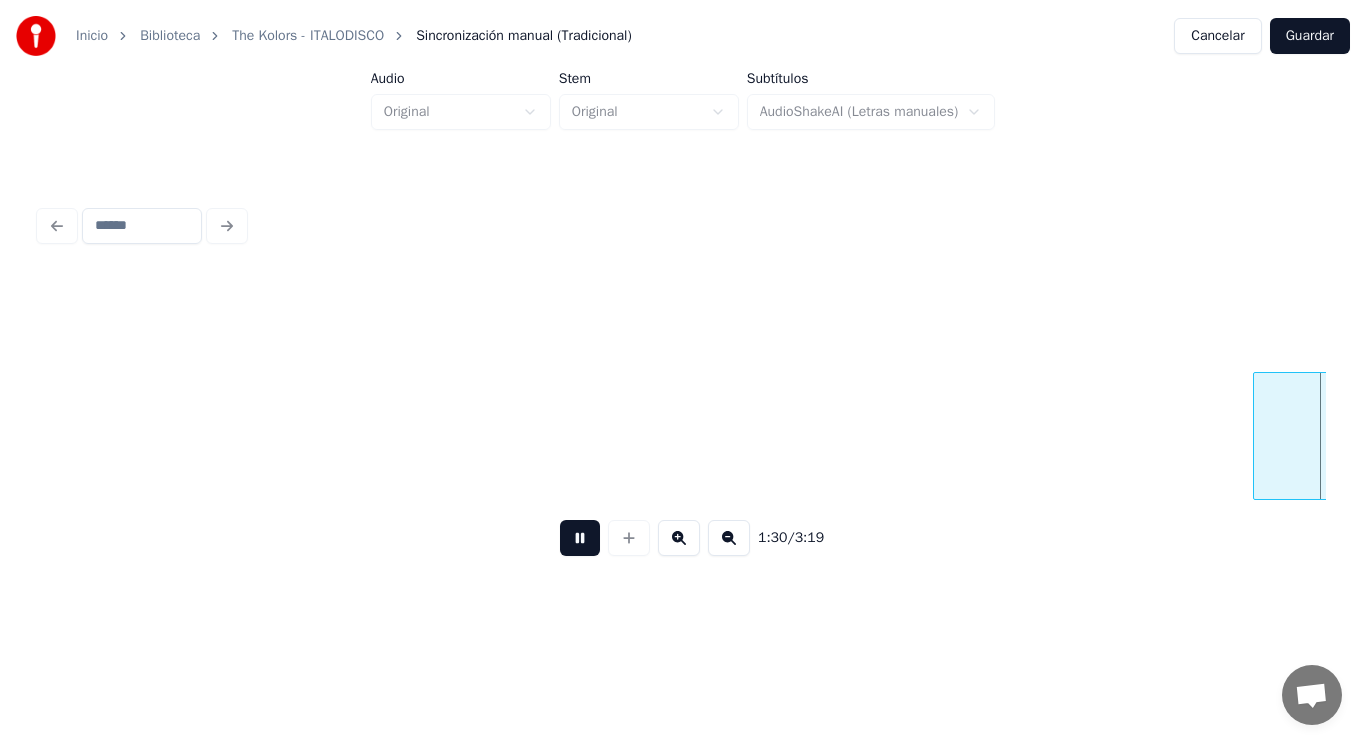 scroll, scrollTop: 0, scrollLeft: 126908, axis: horizontal 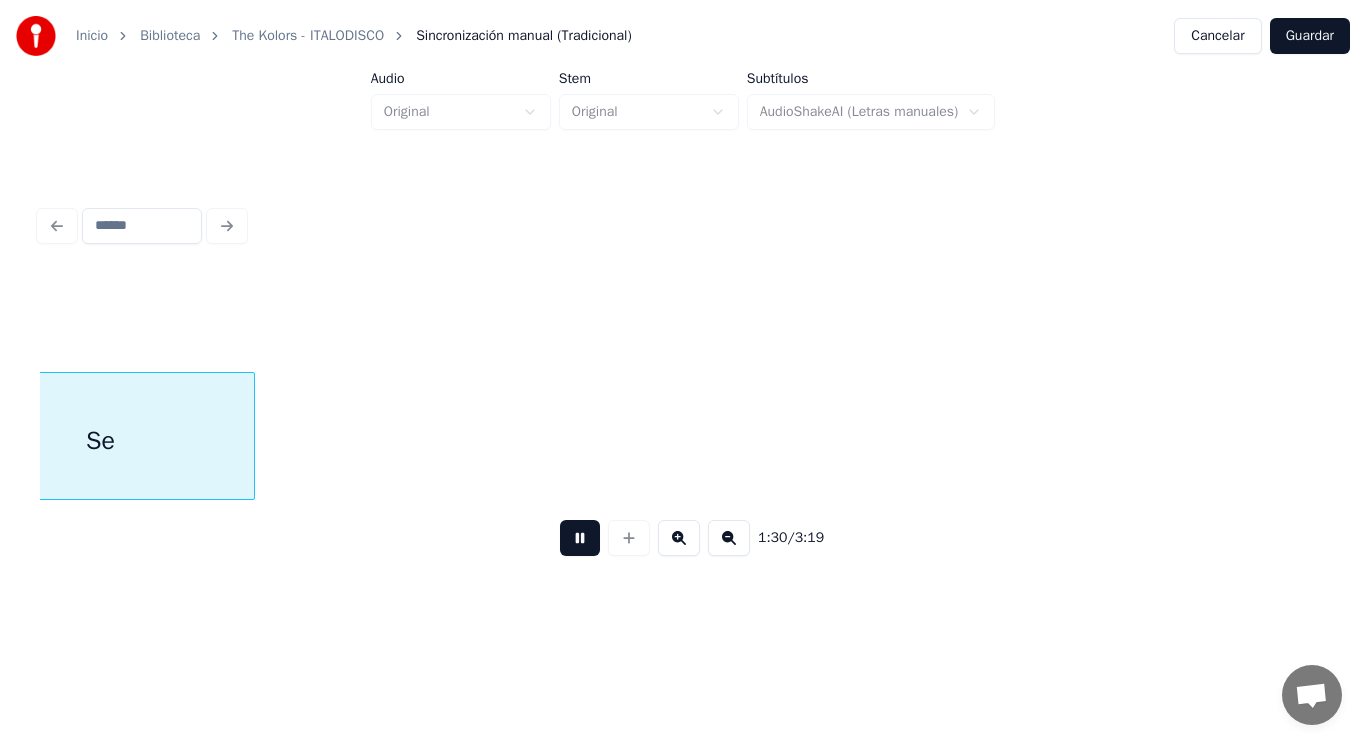 click at bounding box center [580, 538] 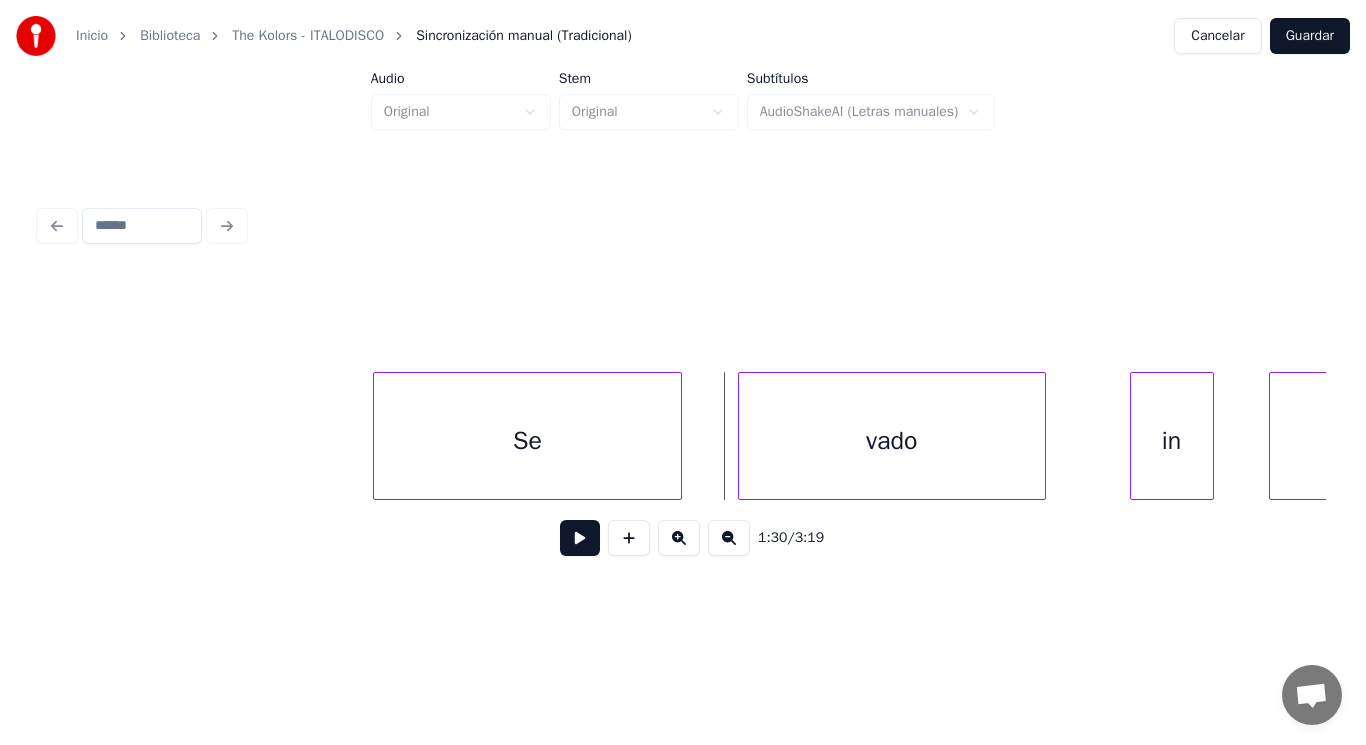 scroll, scrollTop: 0, scrollLeft: 126428, axis: horizontal 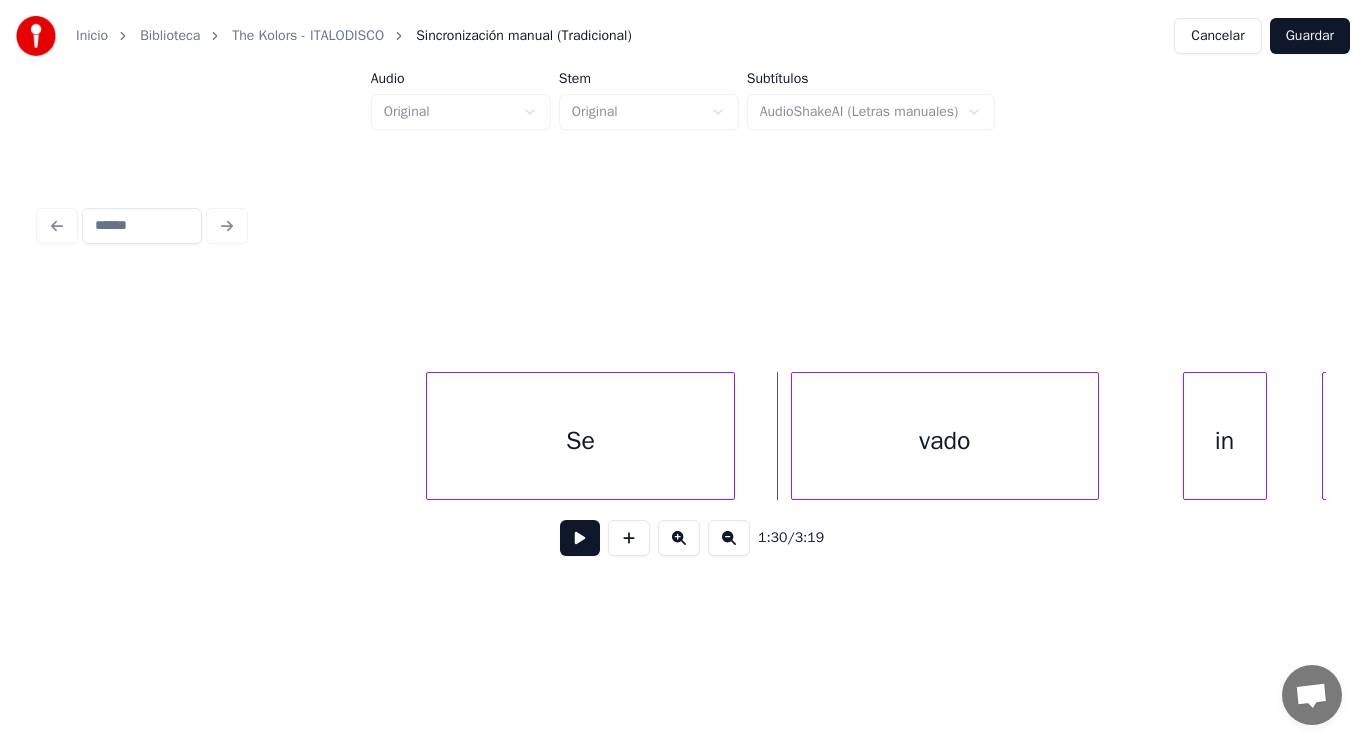 click on "Se vado in contro" at bounding box center [12957, 436] 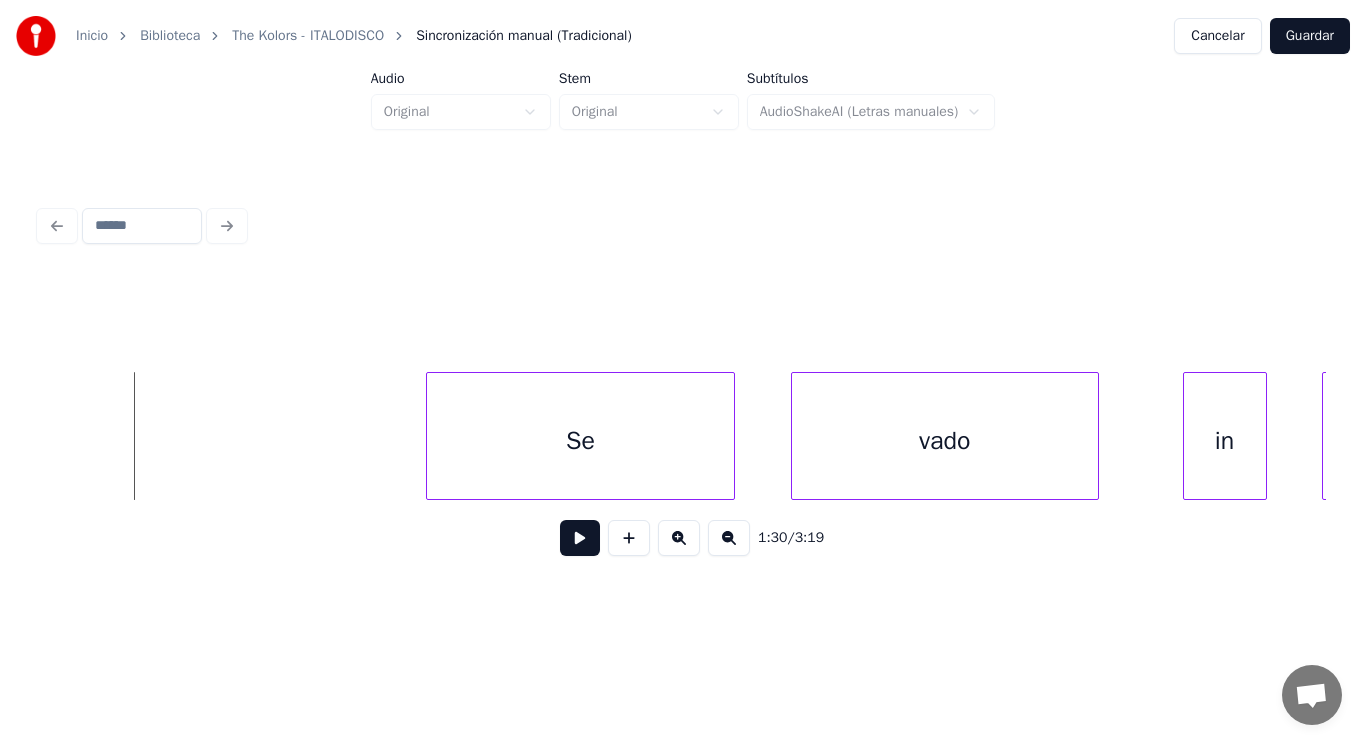click at bounding box center [580, 538] 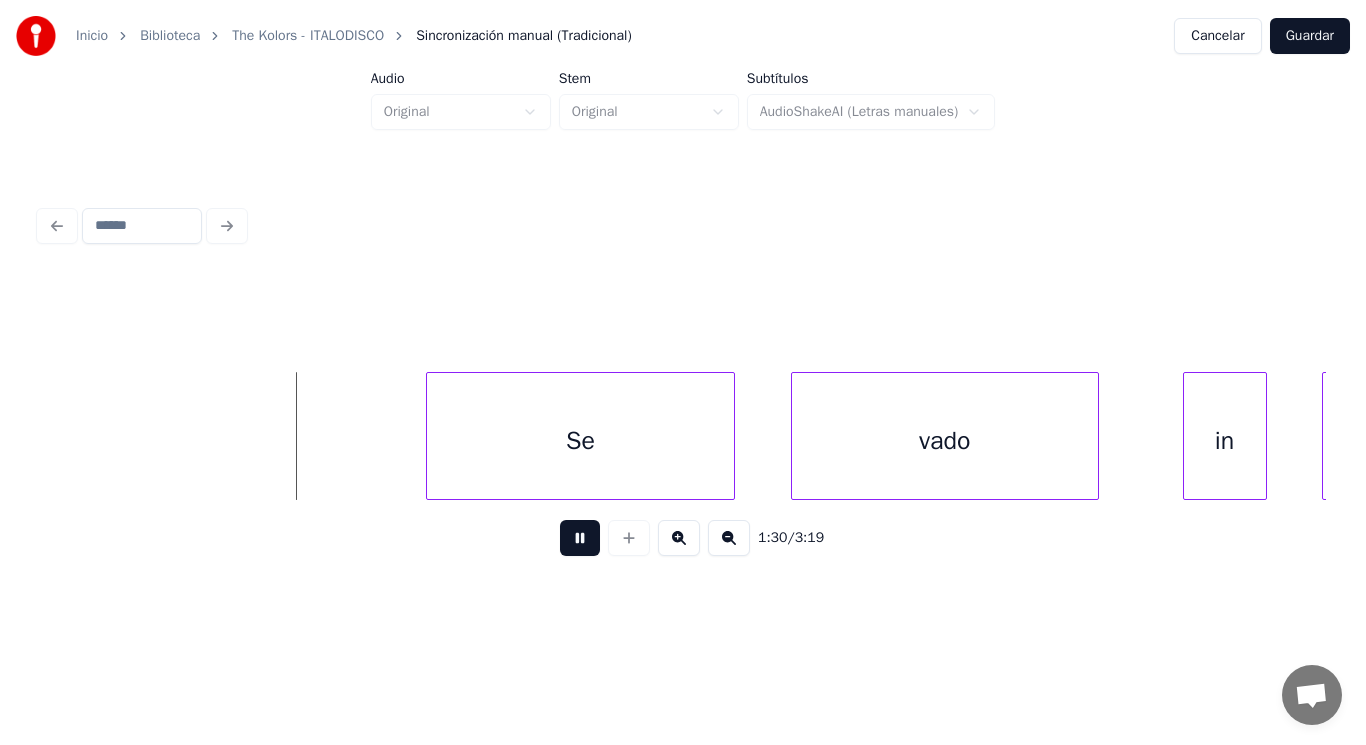 click at bounding box center (580, 538) 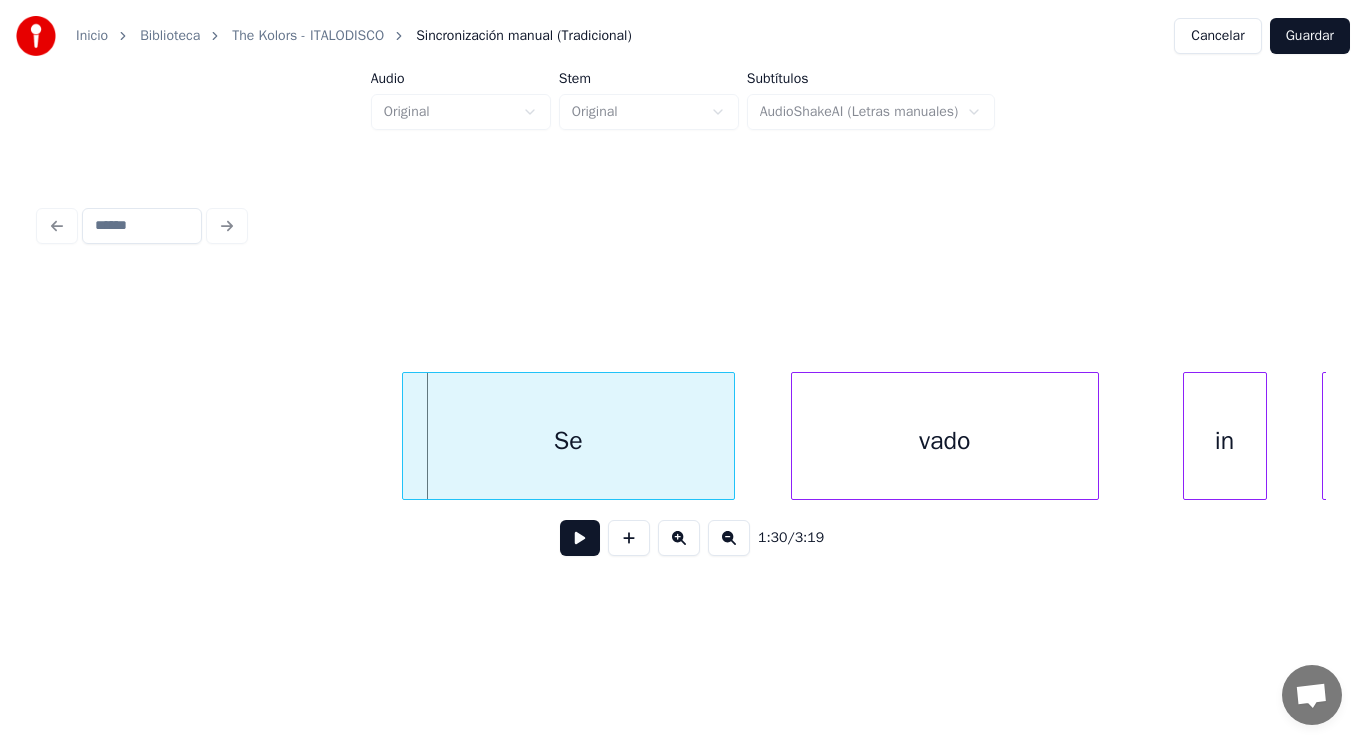 click at bounding box center (406, 436) 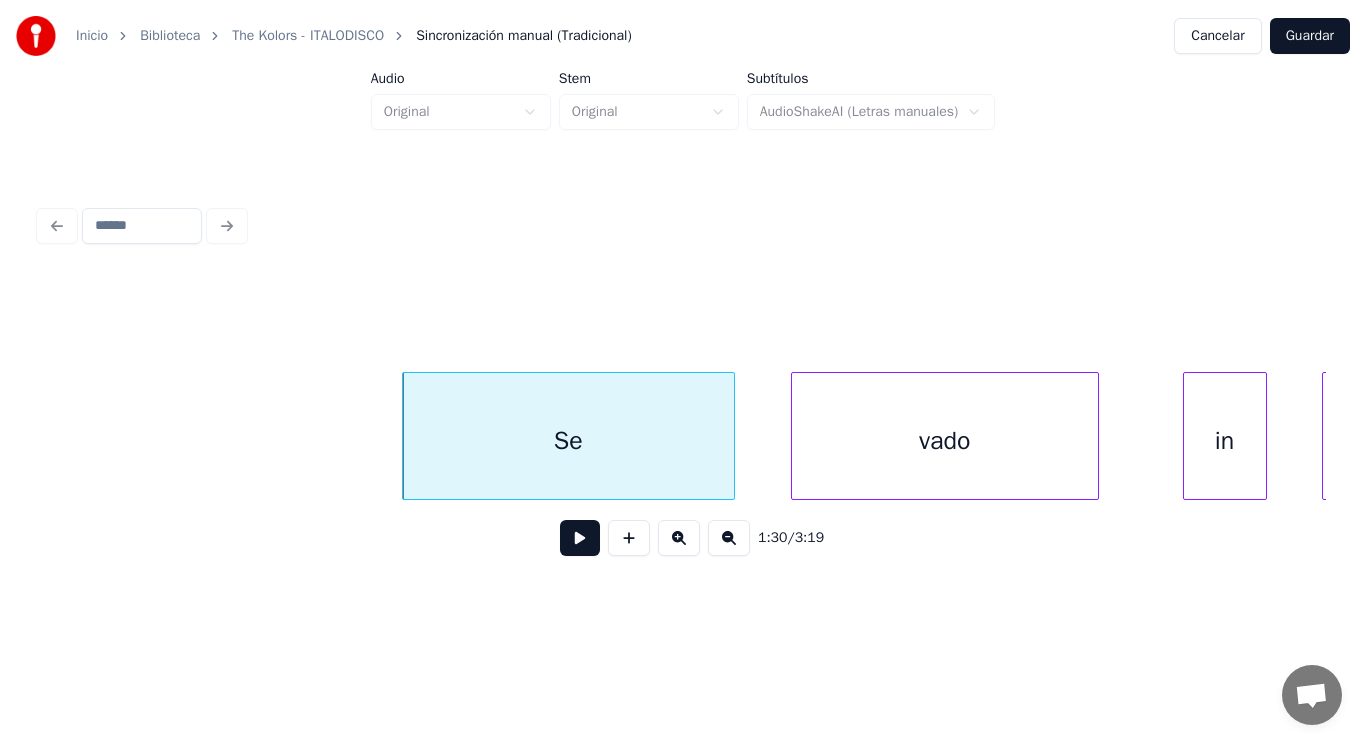 click at bounding box center (580, 538) 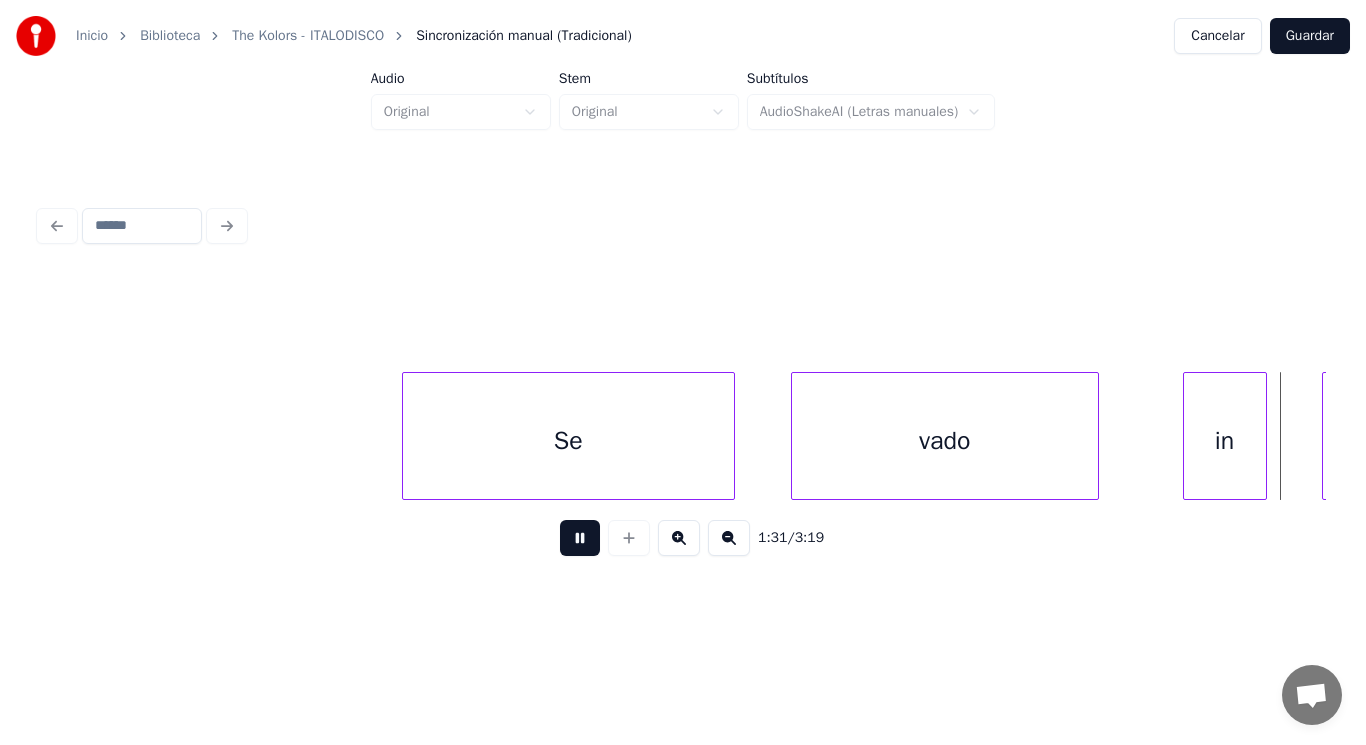 click at bounding box center (580, 538) 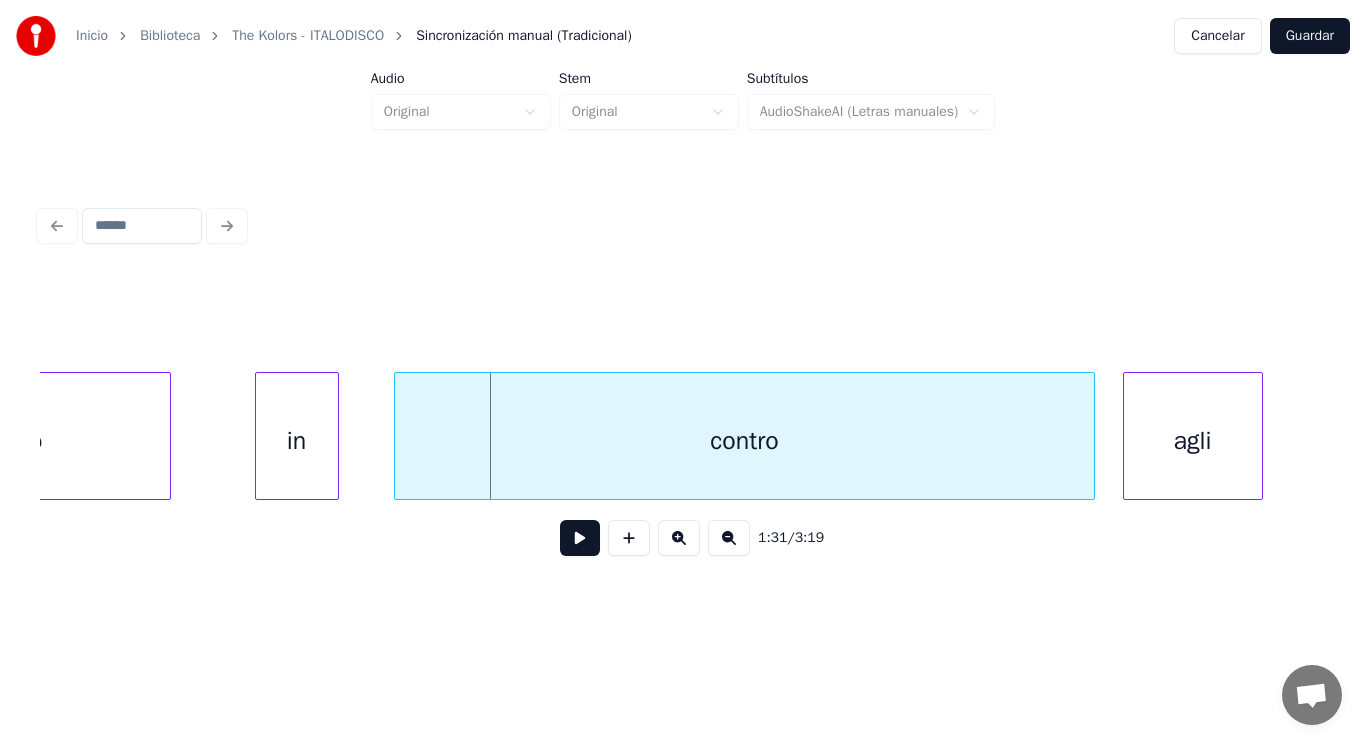 scroll, scrollTop: 0, scrollLeft: 127323, axis: horizontal 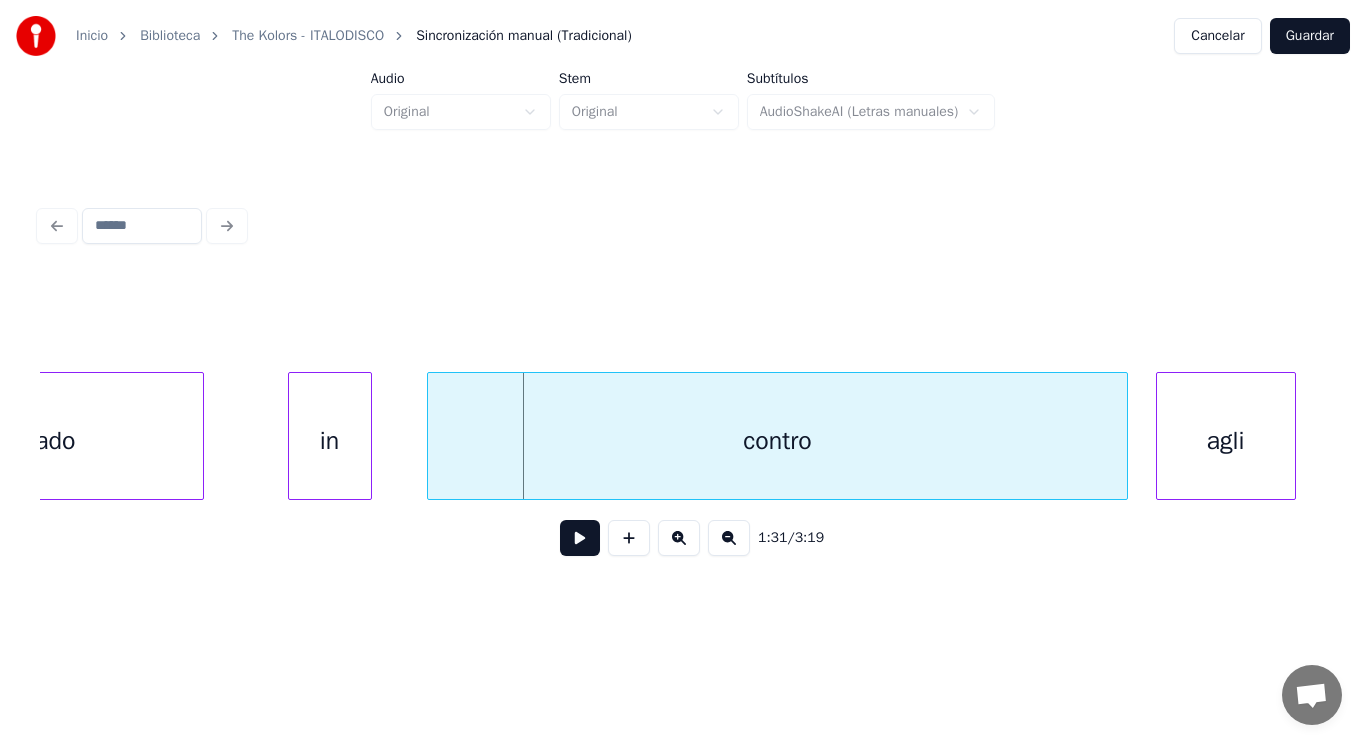 click on "contro agli in vado" at bounding box center [12062, 436] 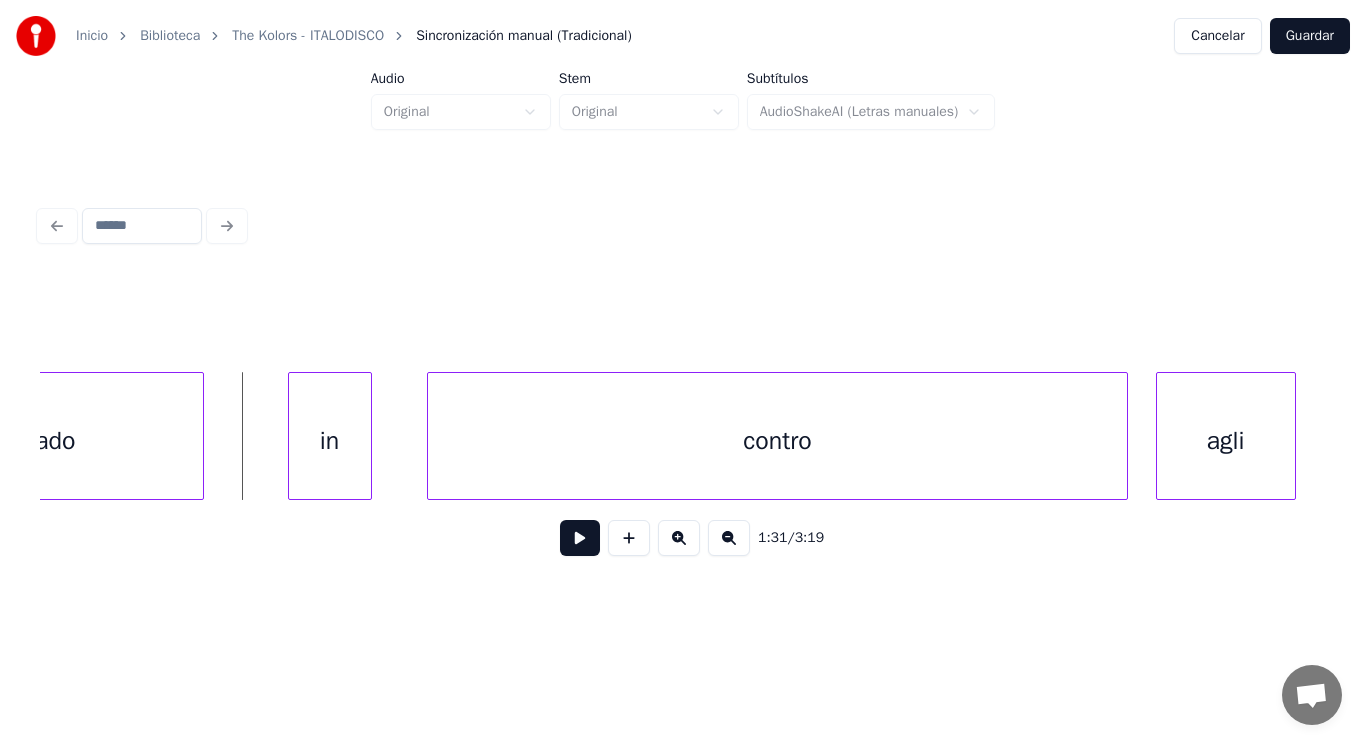 click at bounding box center (580, 538) 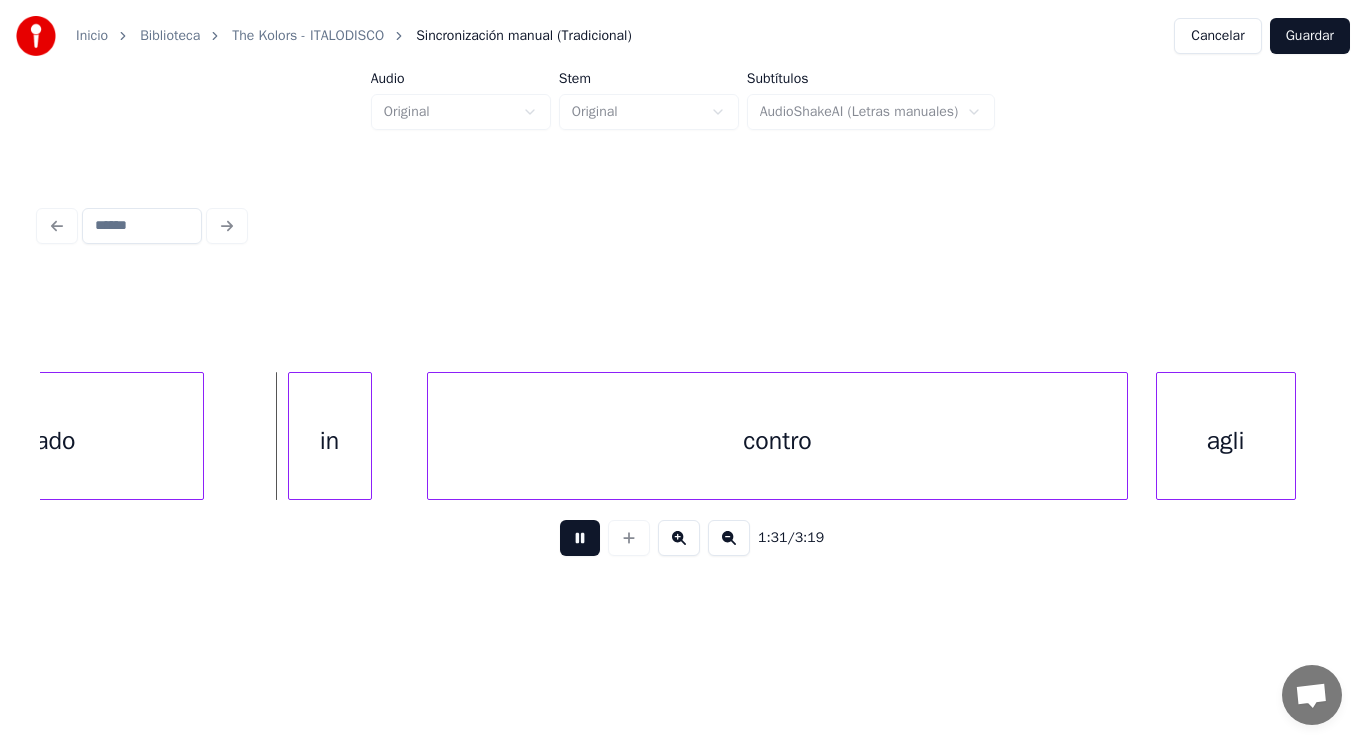 click at bounding box center (580, 538) 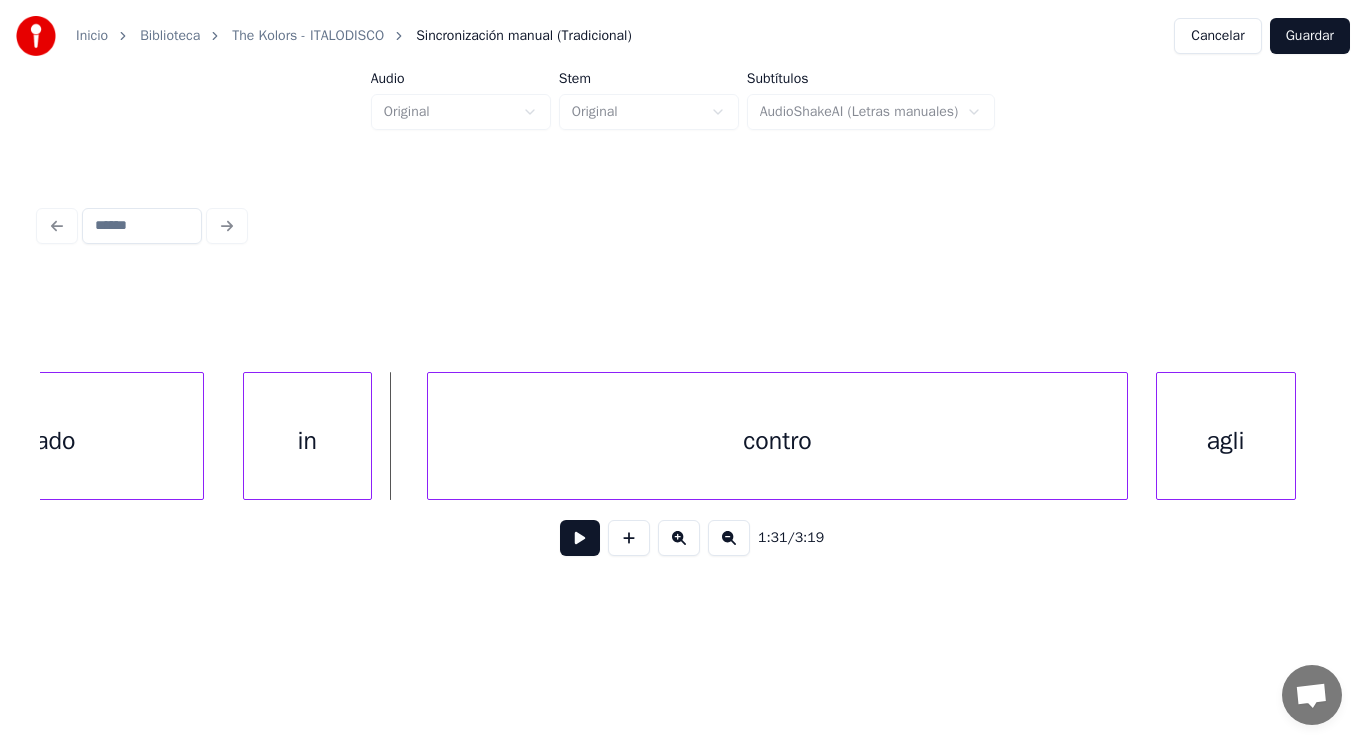 click at bounding box center (247, 436) 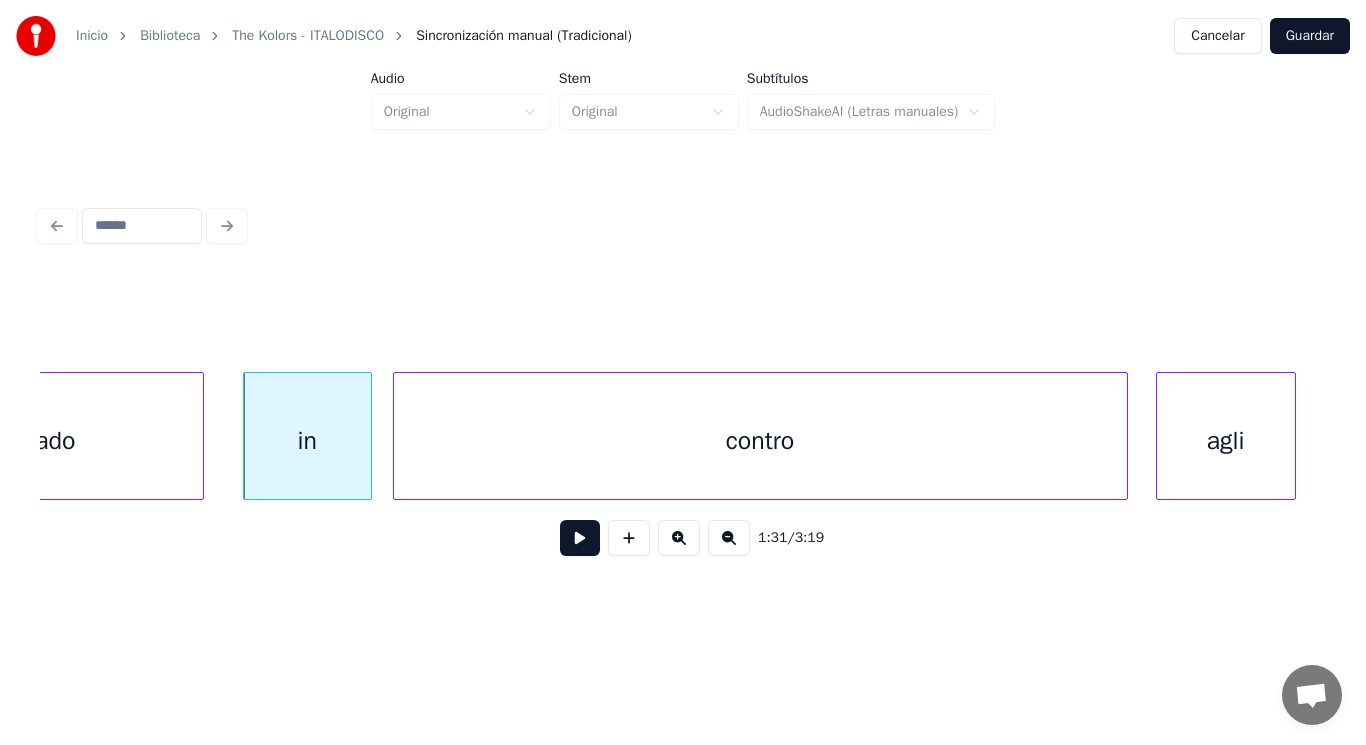 click at bounding box center [397, 436] 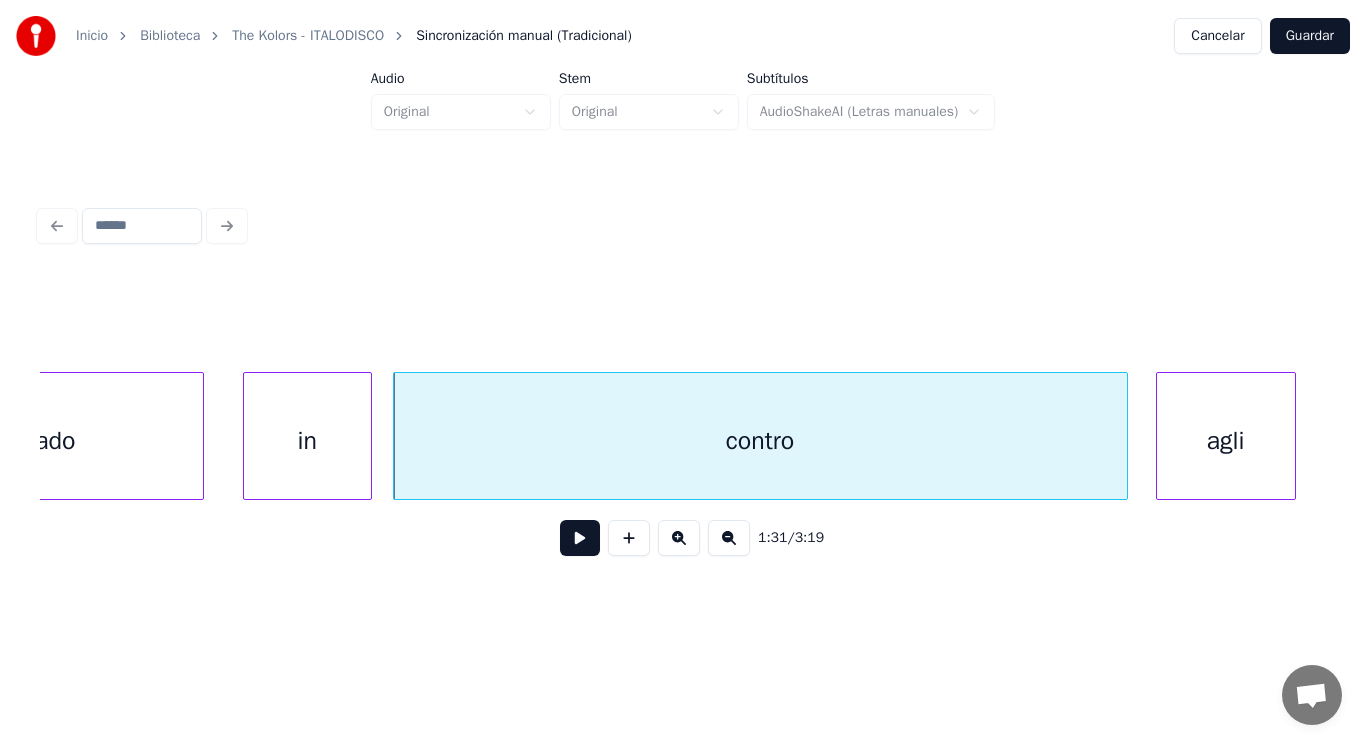 click at bounding box center (580, 538) 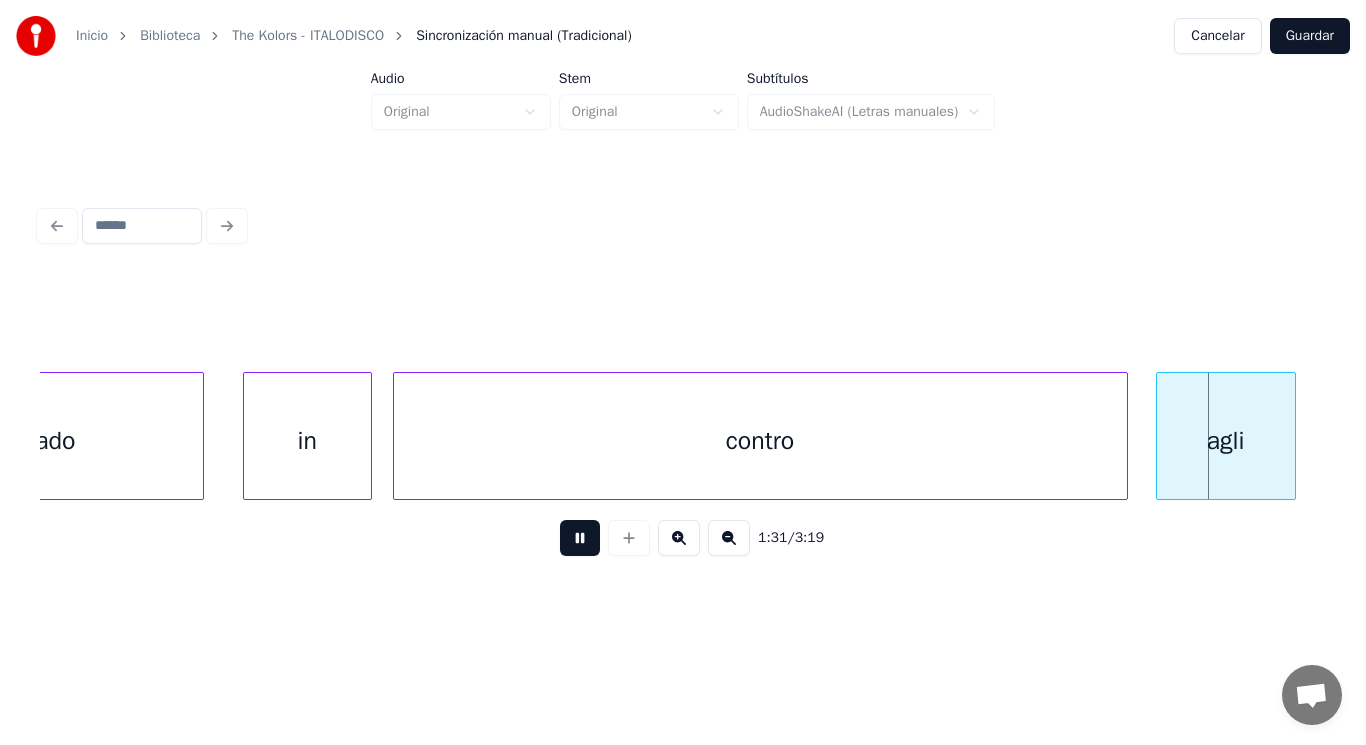 scroll, scrollTop: 0, scrollLeft: 128609, axis: horizontal 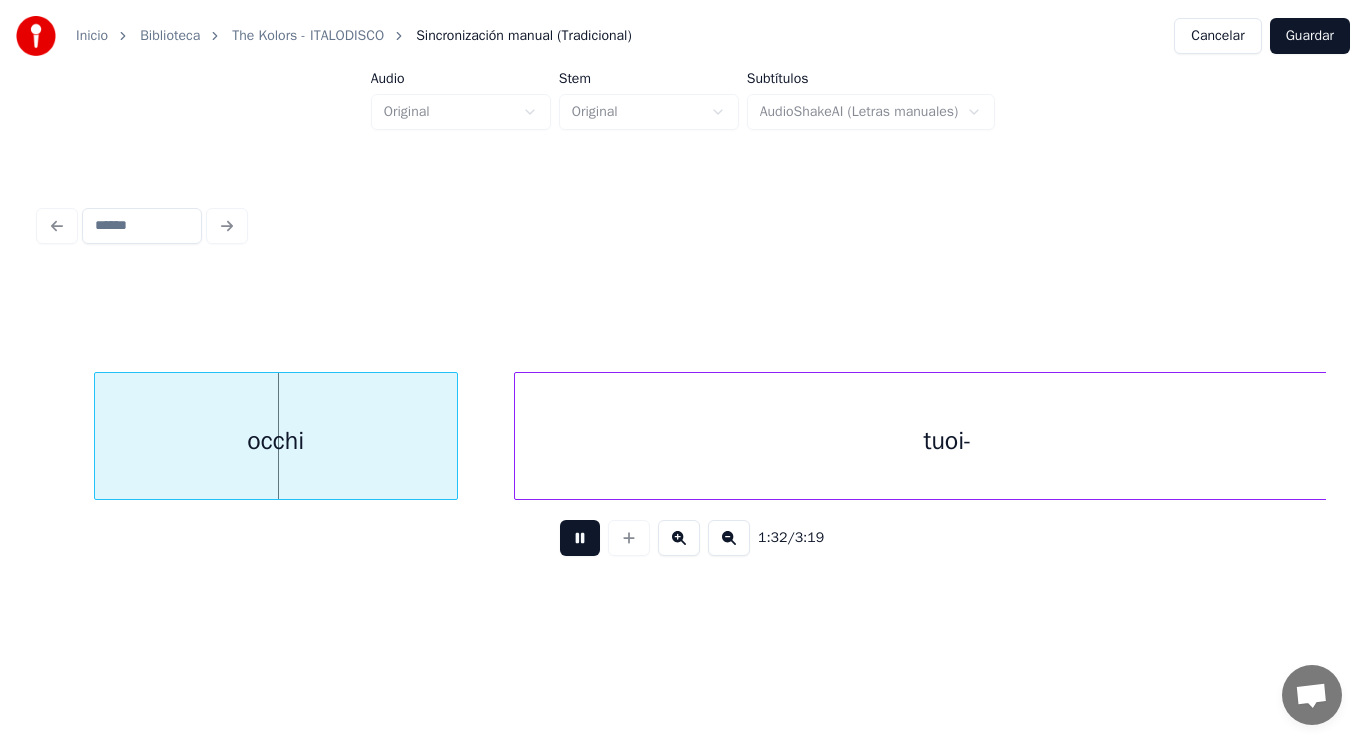 click at bounding box center [580, 538] 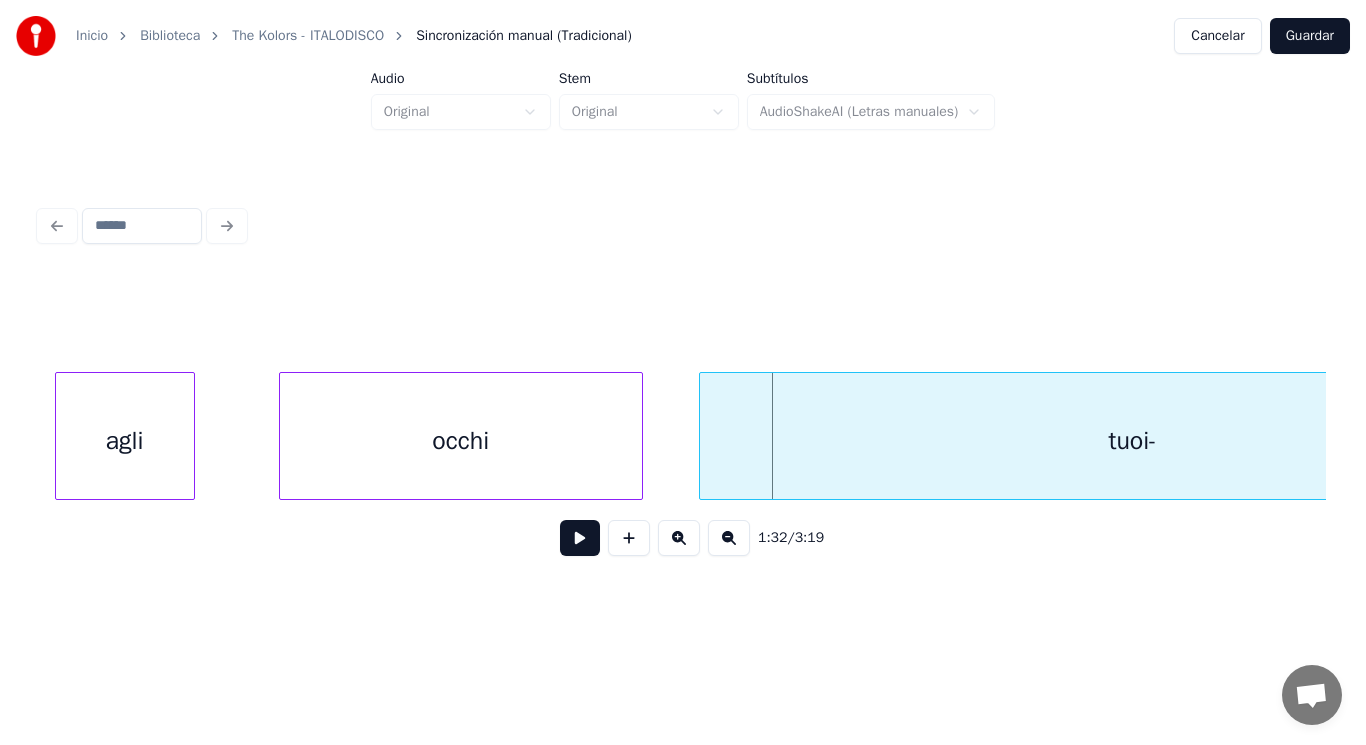 scroll, scrollTop: 0, scrollLeft: 128329, axis: horizontal 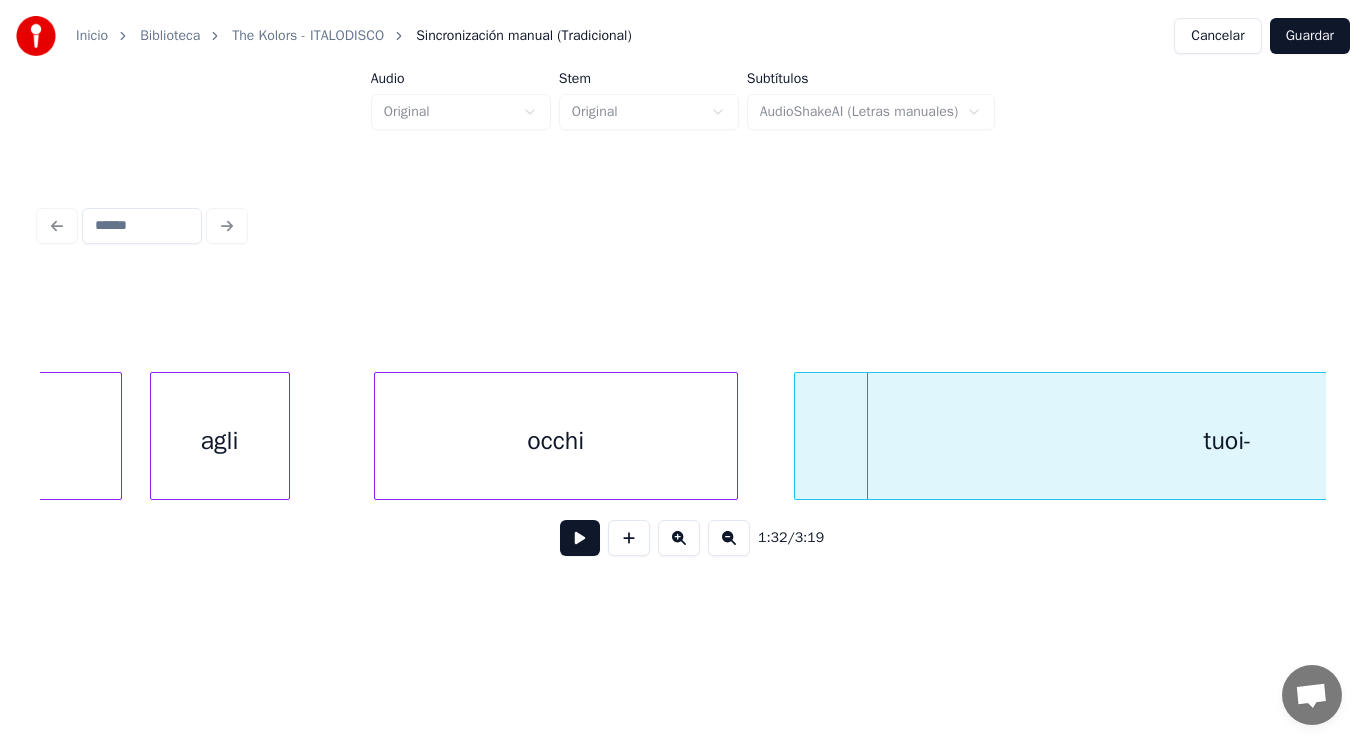click on "agli" at bounding box center [220, 441] 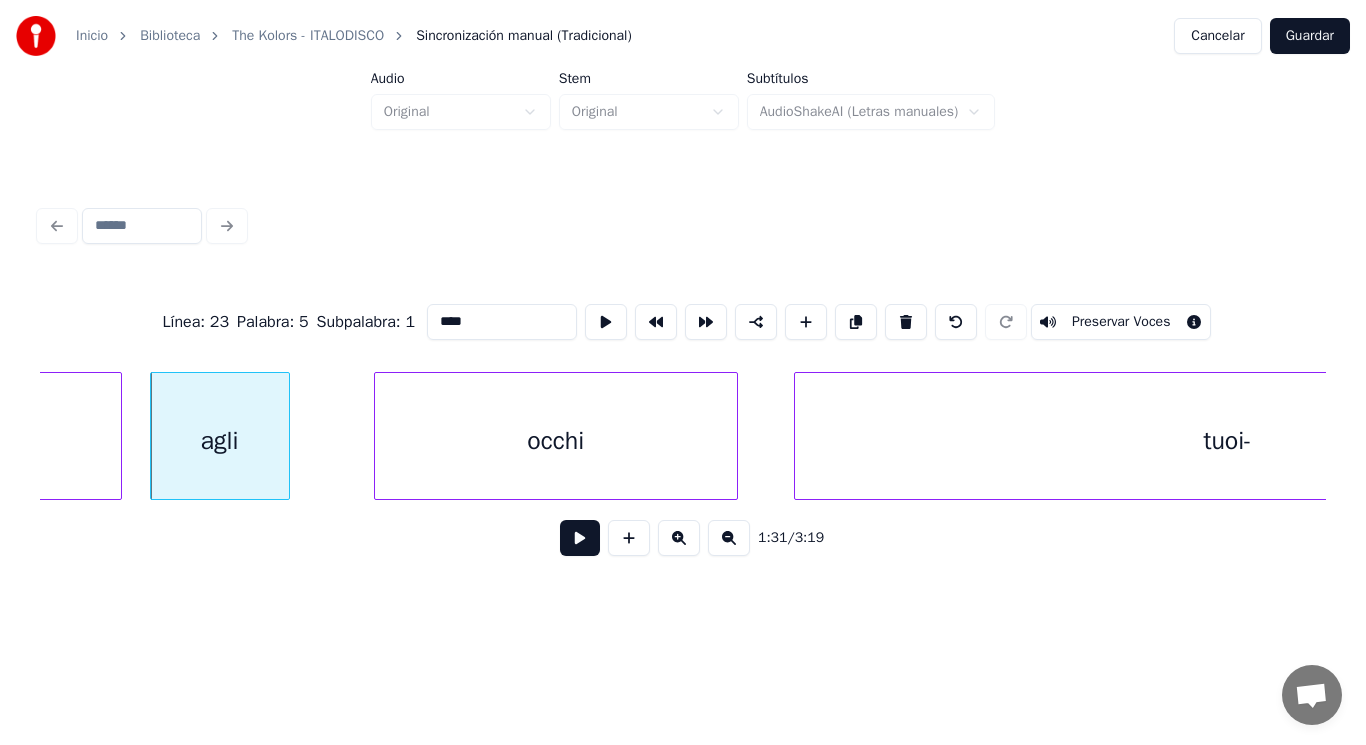 click at bounding box center [580, 538] 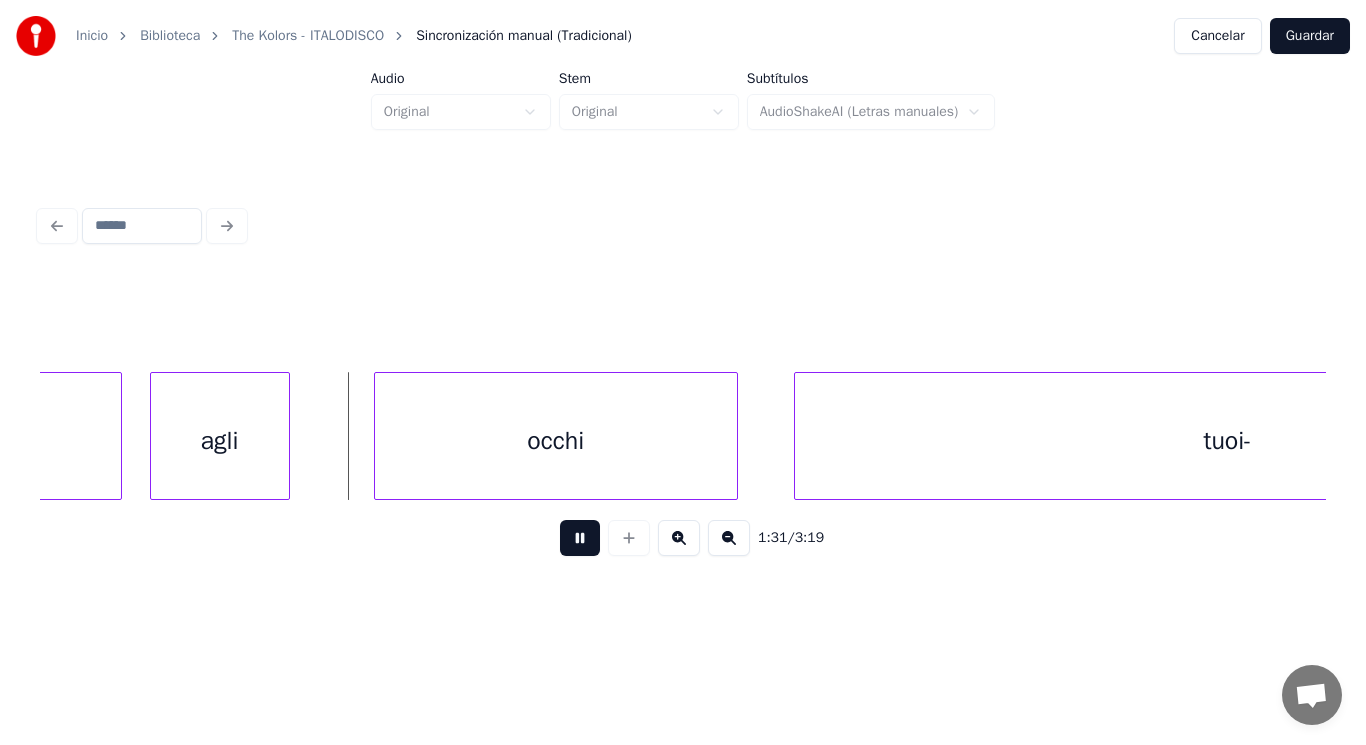 click at bounding box center (580, 538) 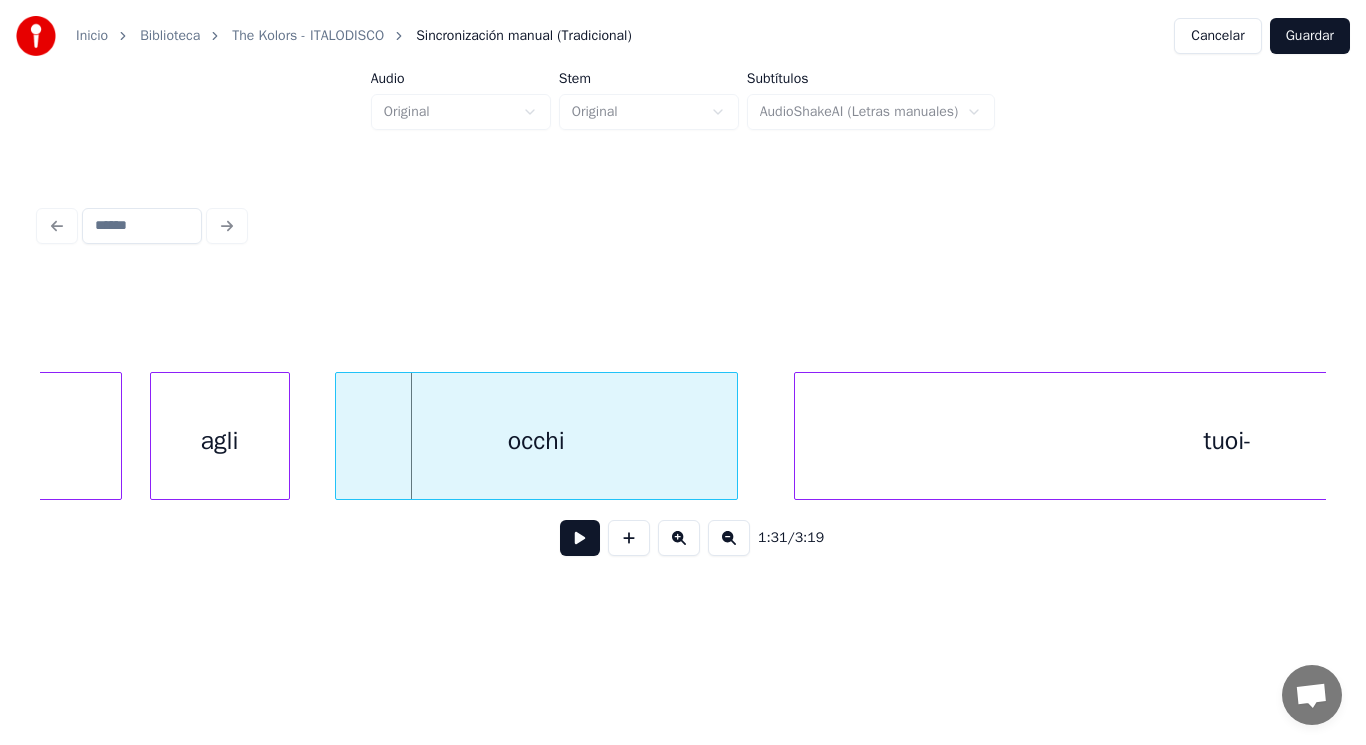 click at bounding box center [339, 436] 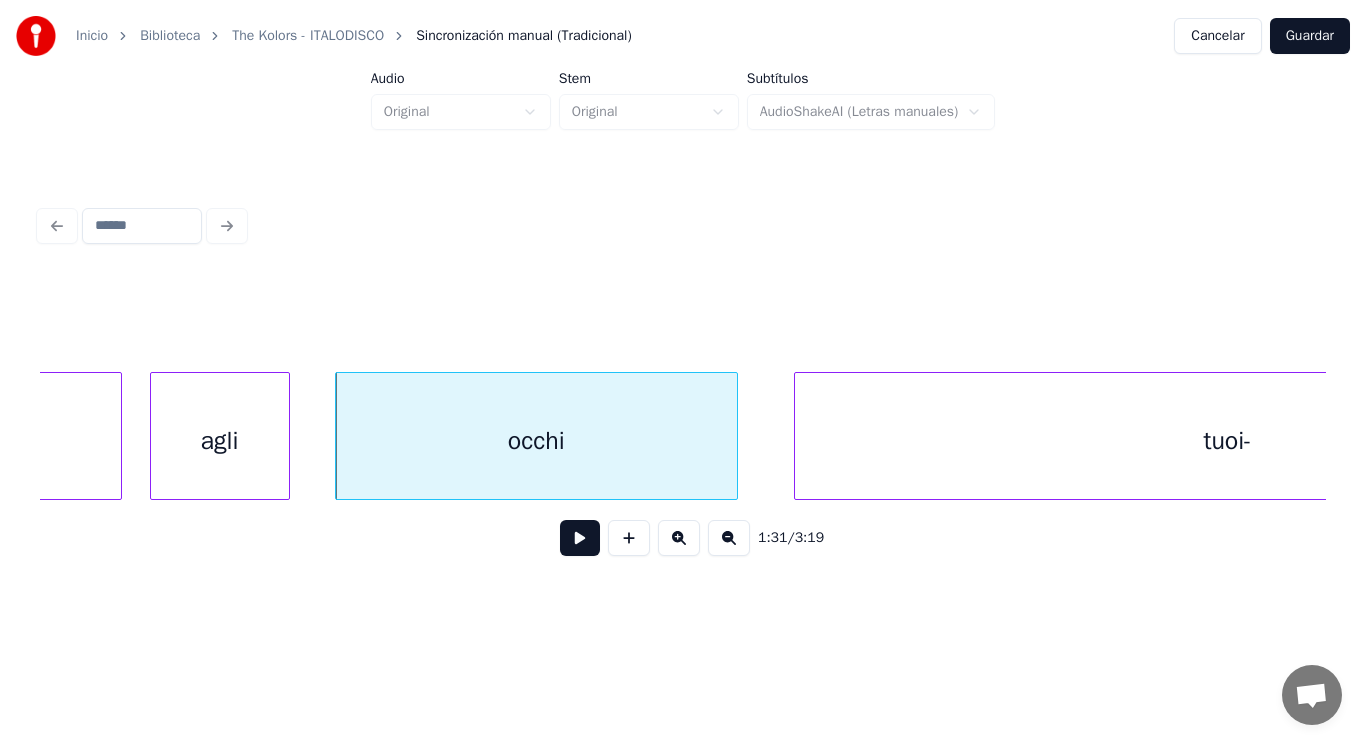 click at bounding box center (580, 538) 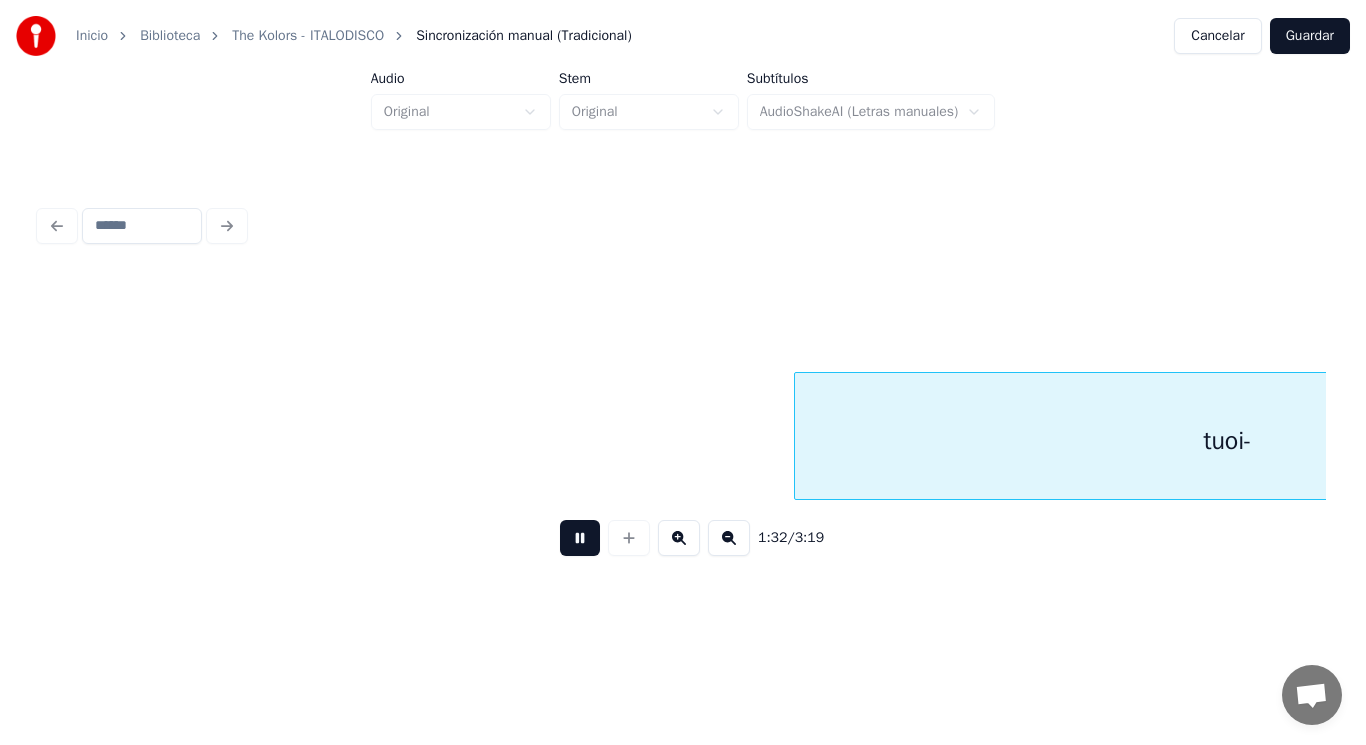 click at bounding box center [580, 538] 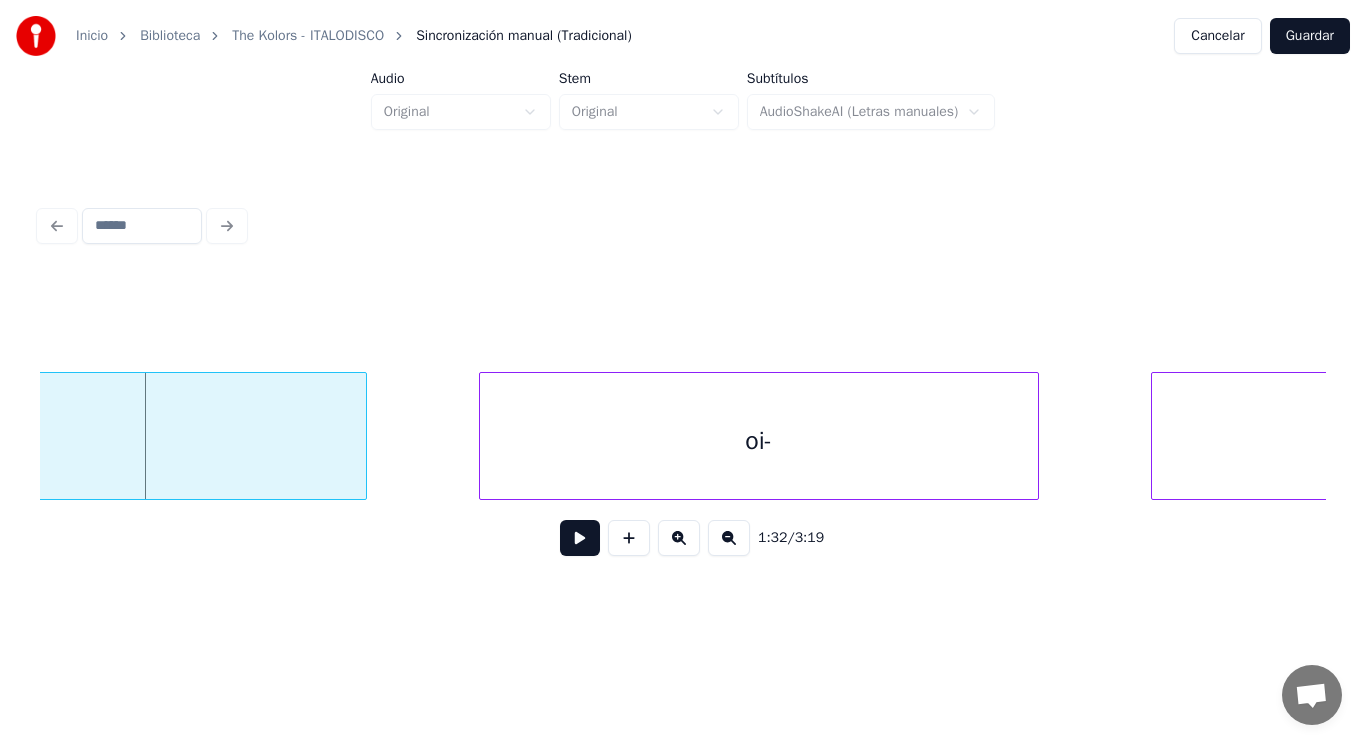 click on "tuoi-" at bounding box center [-67, 441] 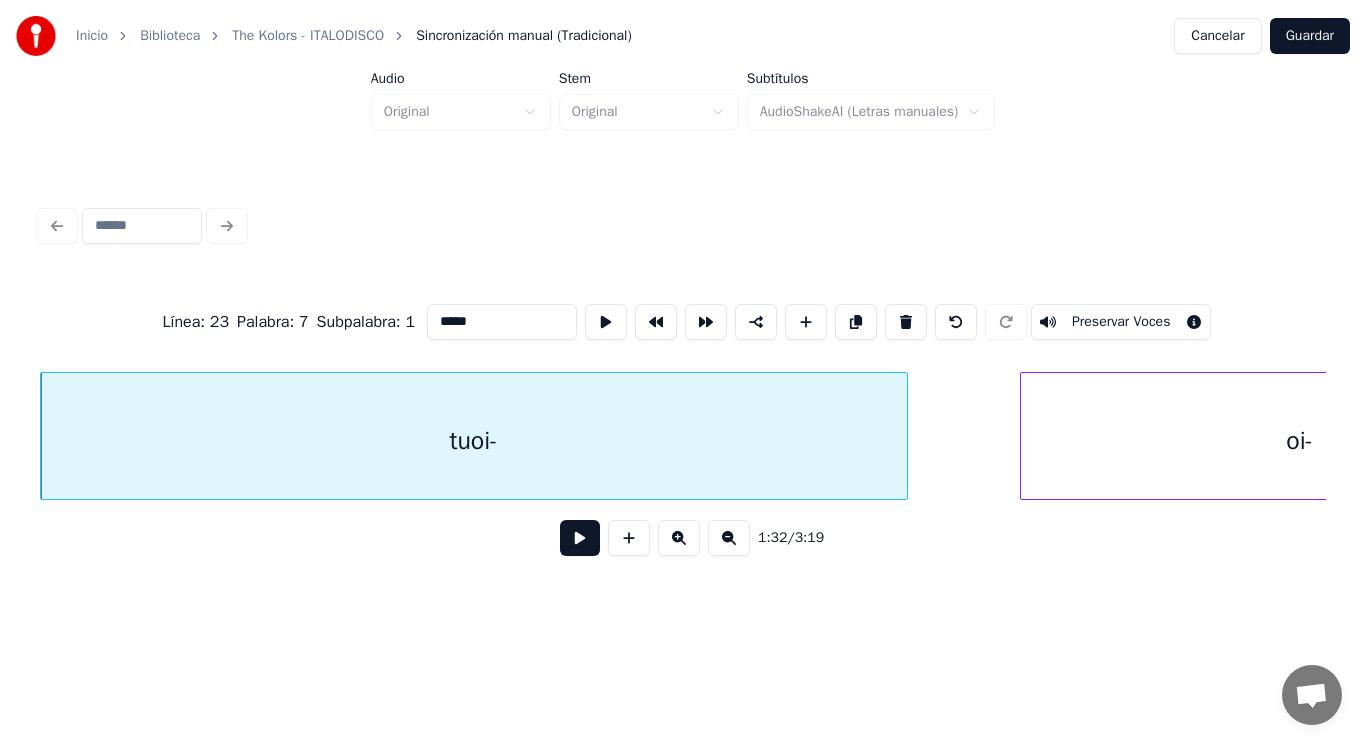 click at bounding box center (580, 538) 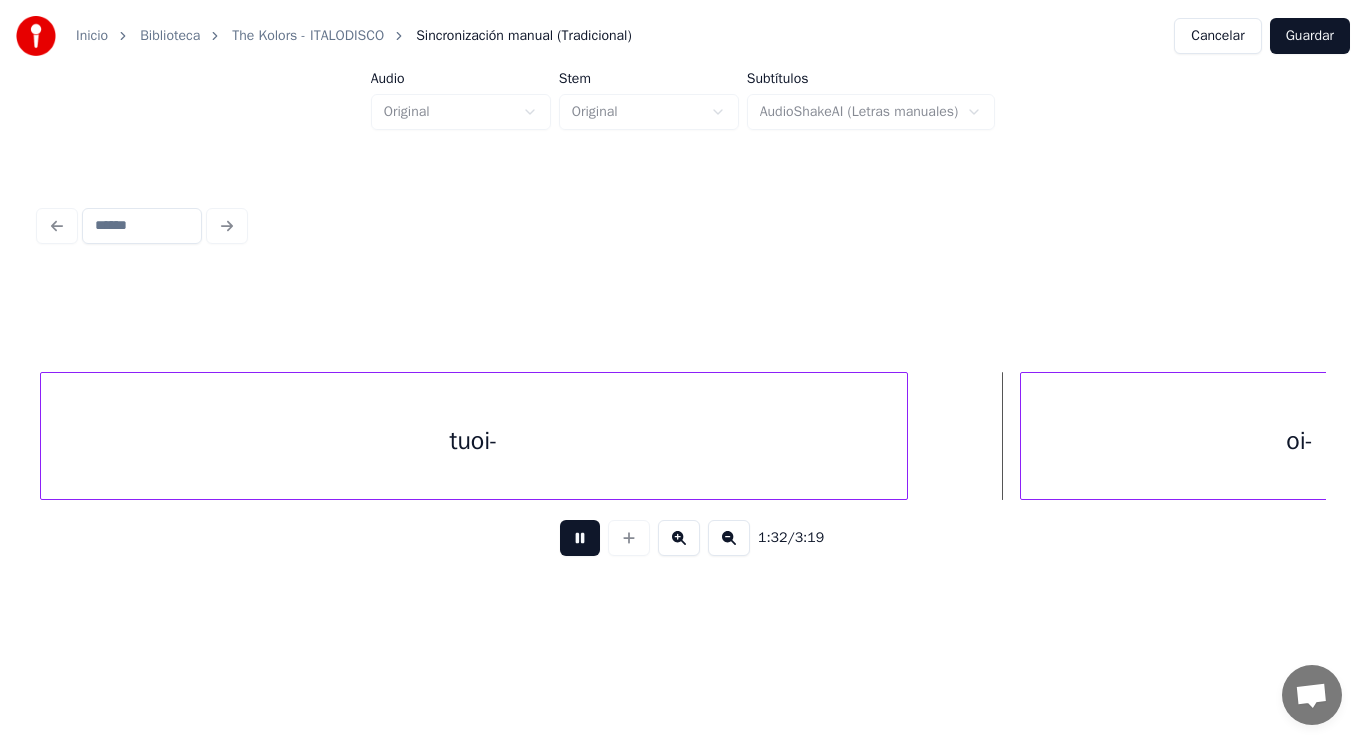 click at bounding box center (580, 538) 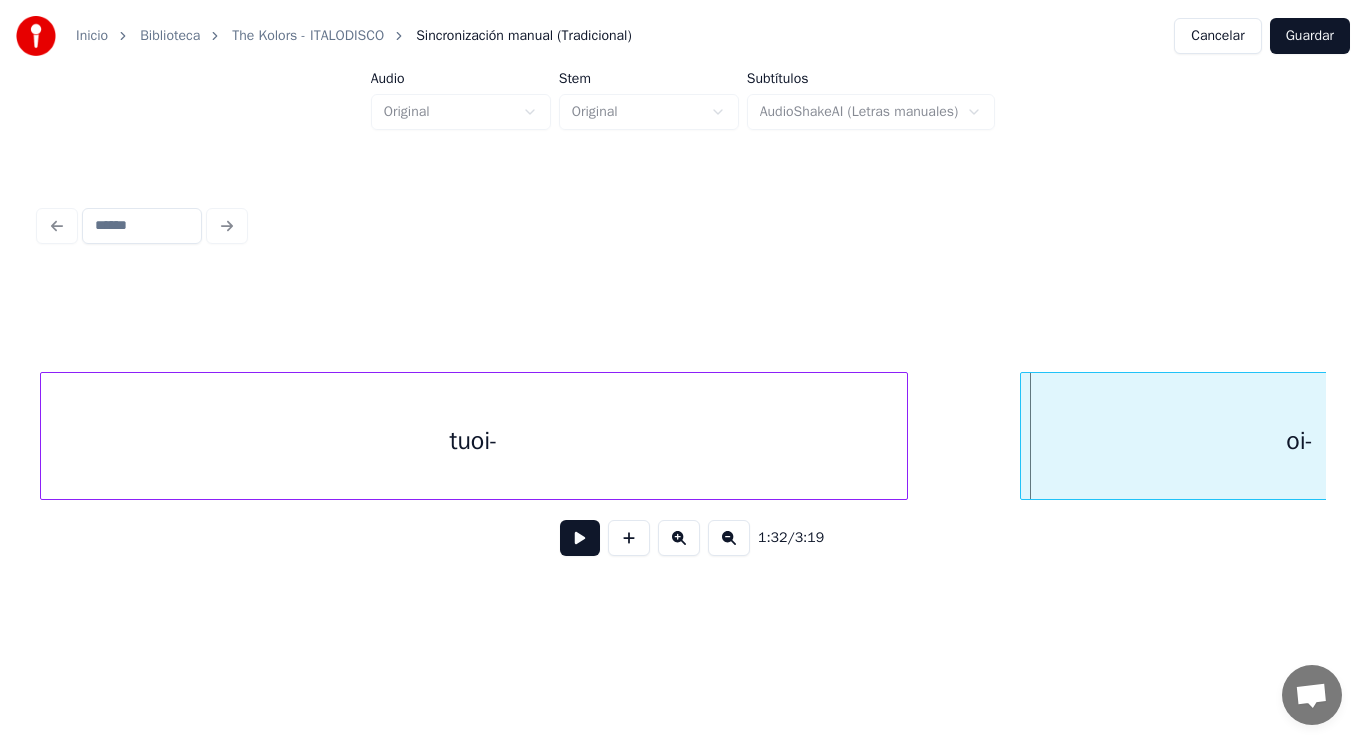 click on "tuoi-" at bounding box center (474, 441) 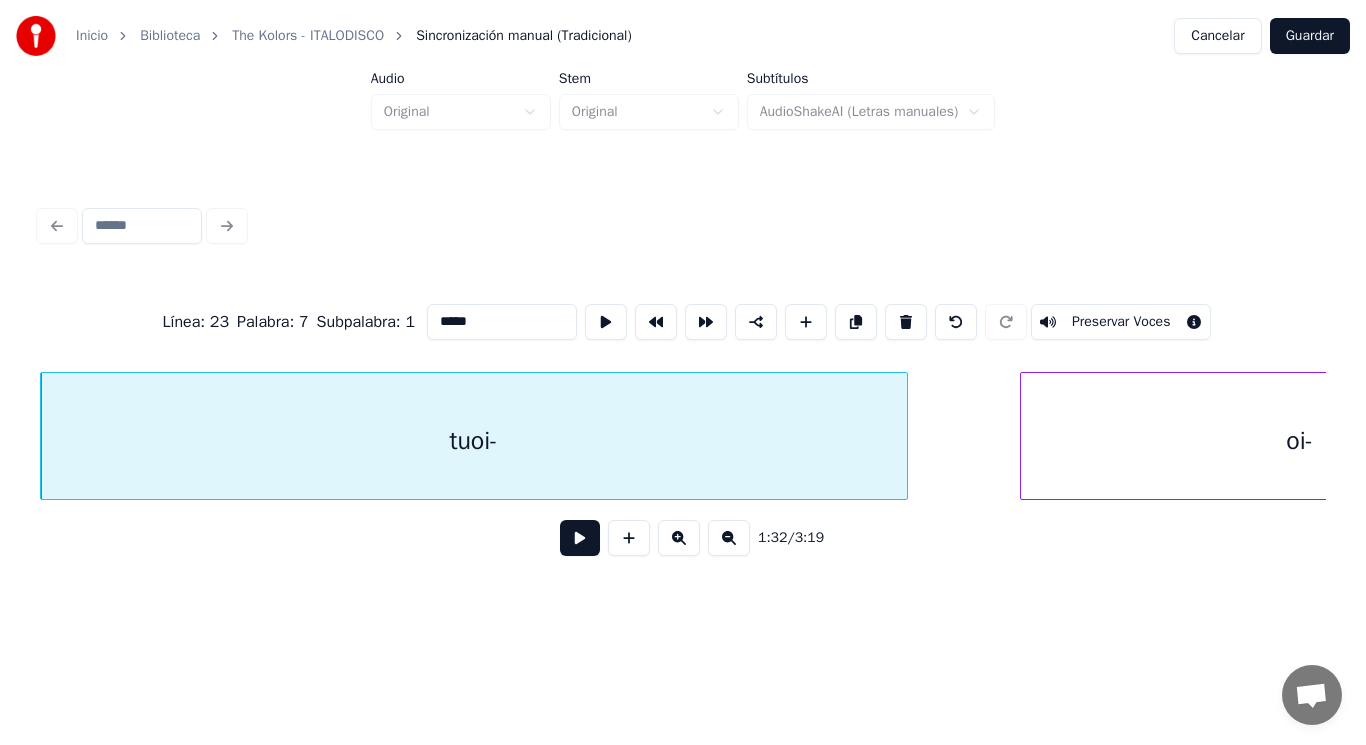 click at bounding box center [580, 538] 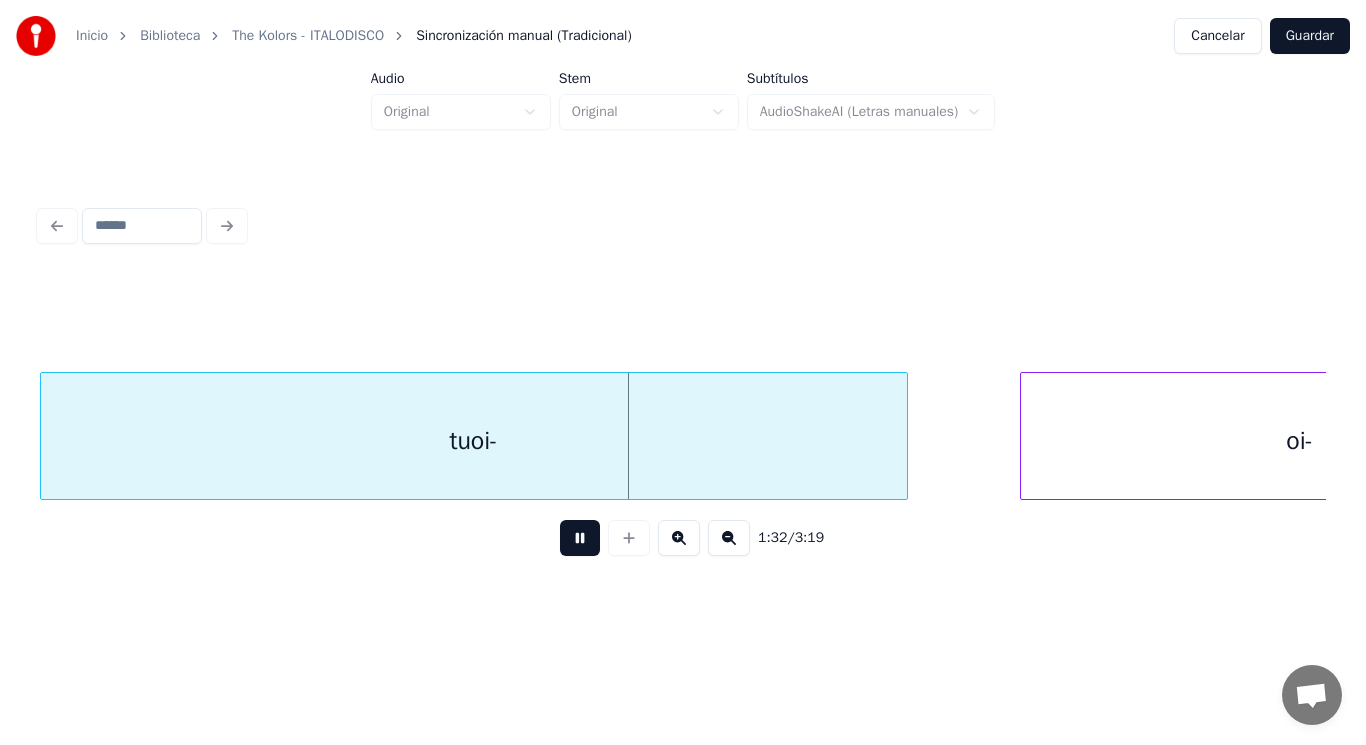 click at bounding box center [580, 538] 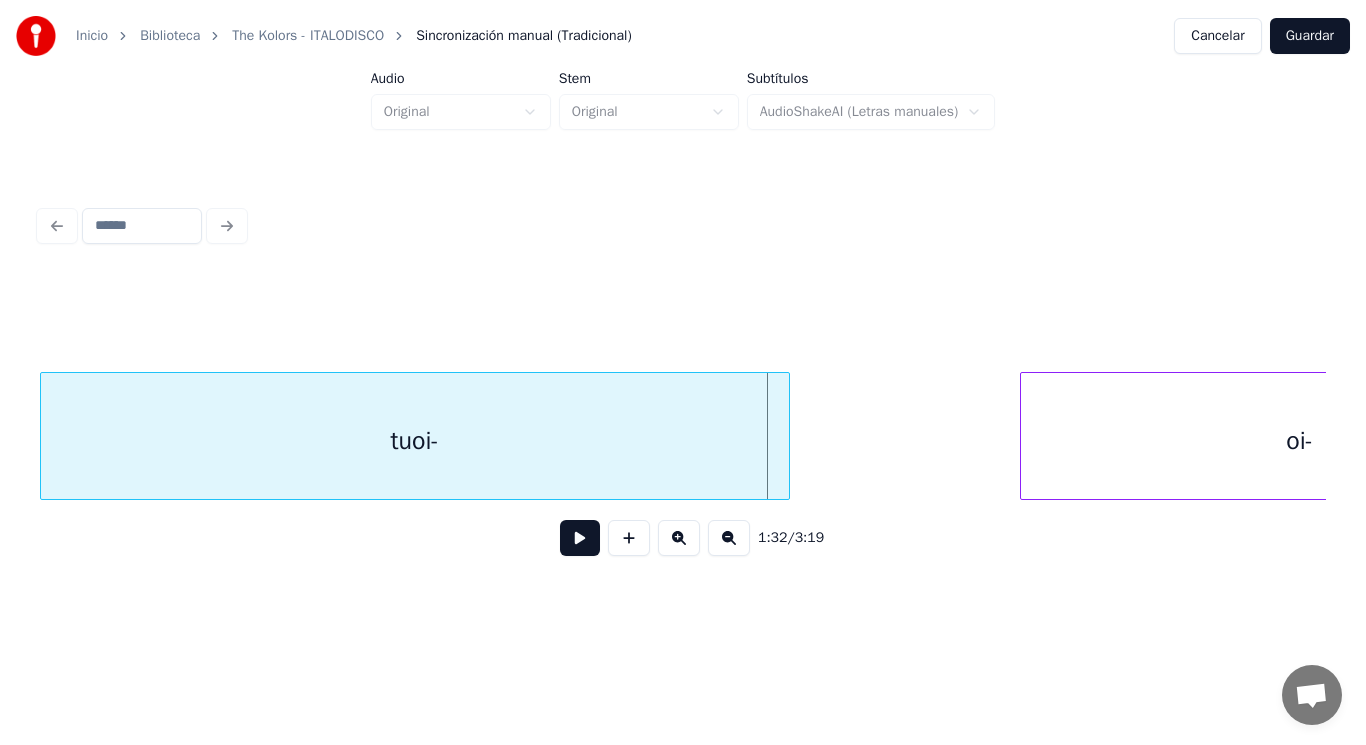 click at bounding box center [786, 436] 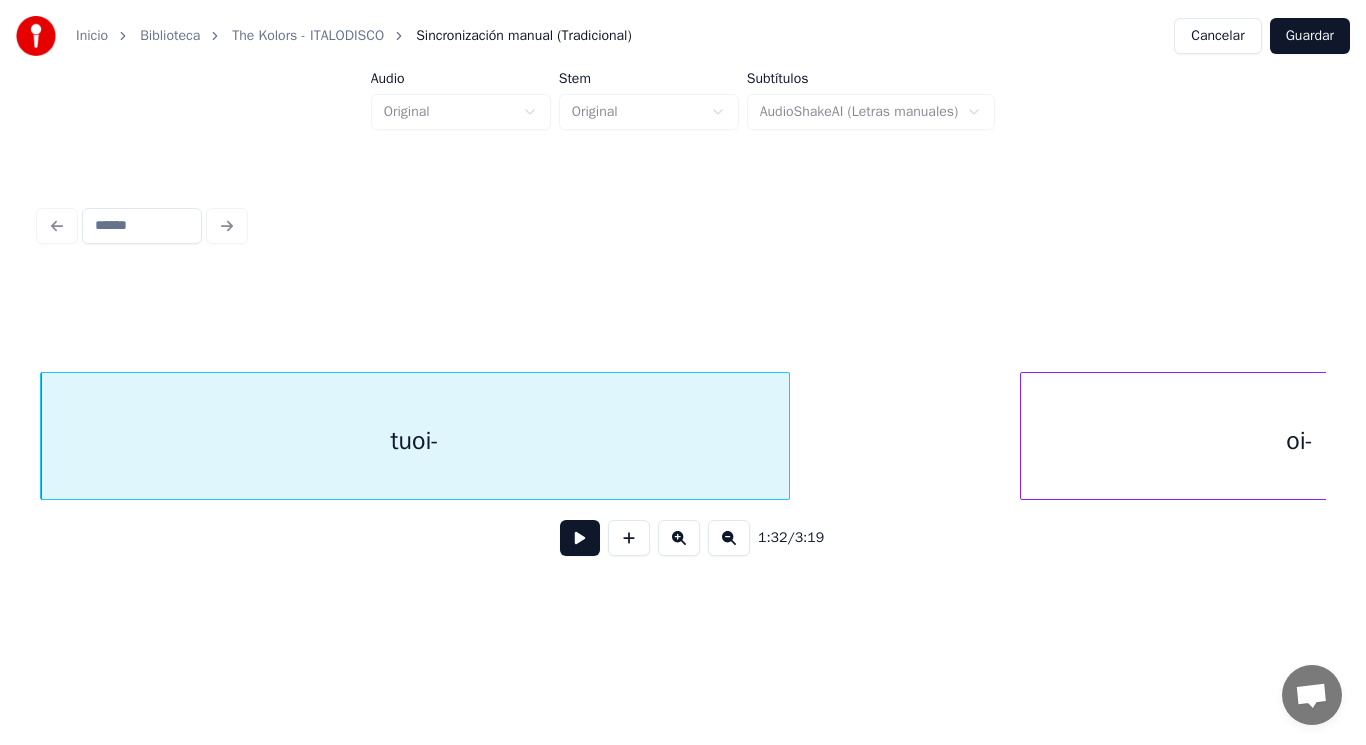 click at bounding box center (580, 538) 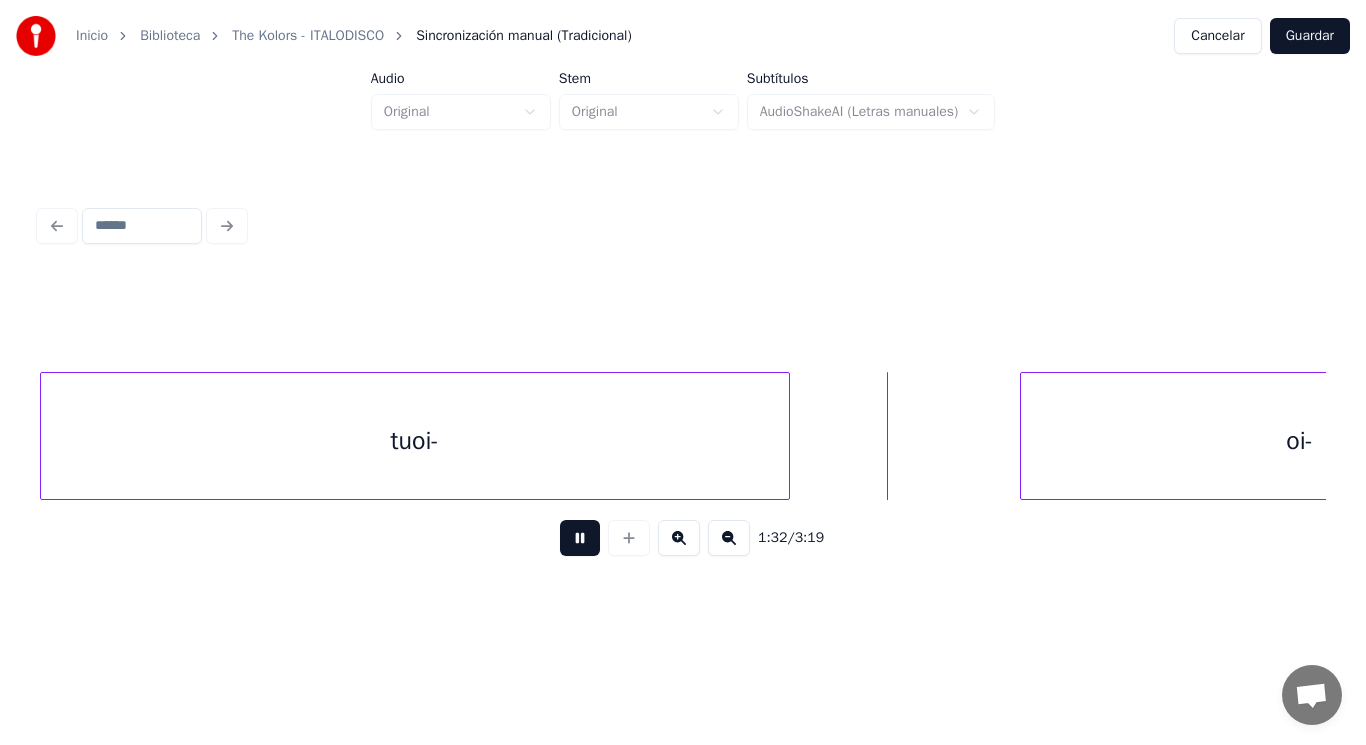 click at bounding box center (580, 538) 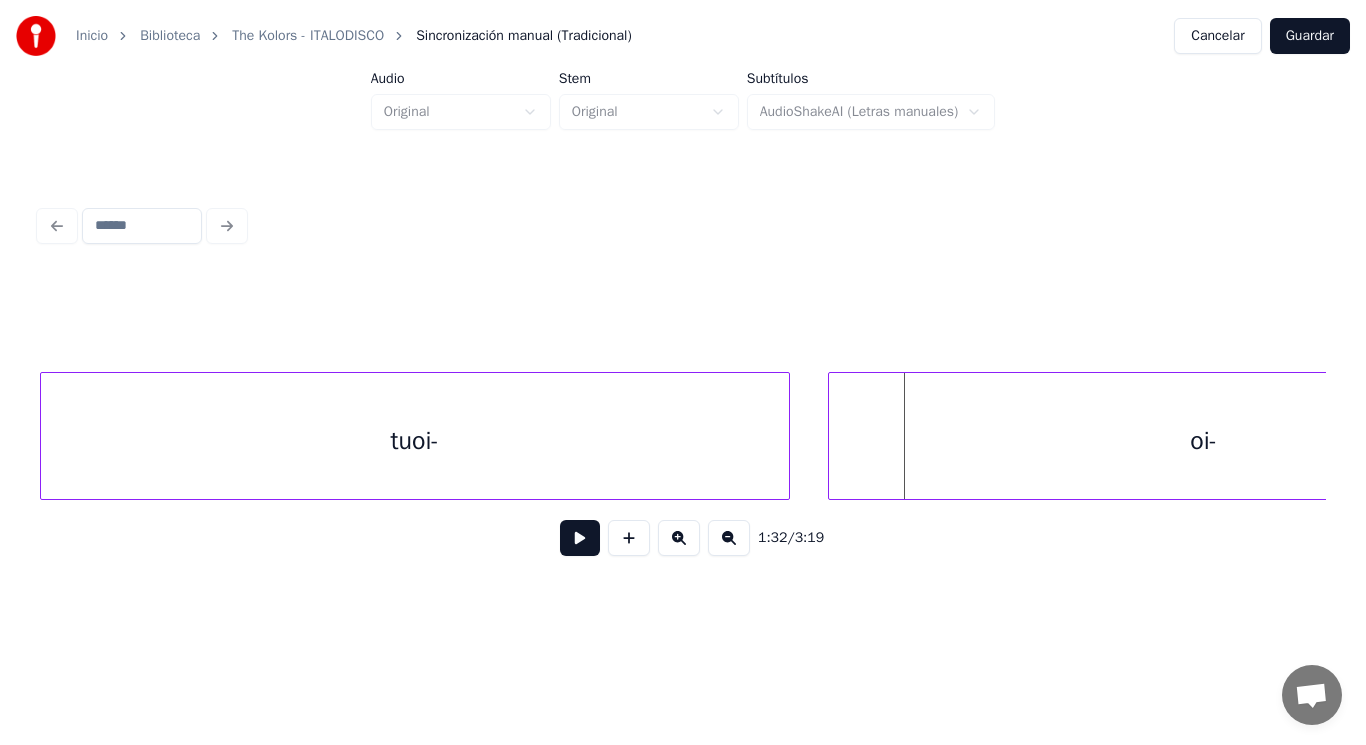click at bounding box center [832, 436] 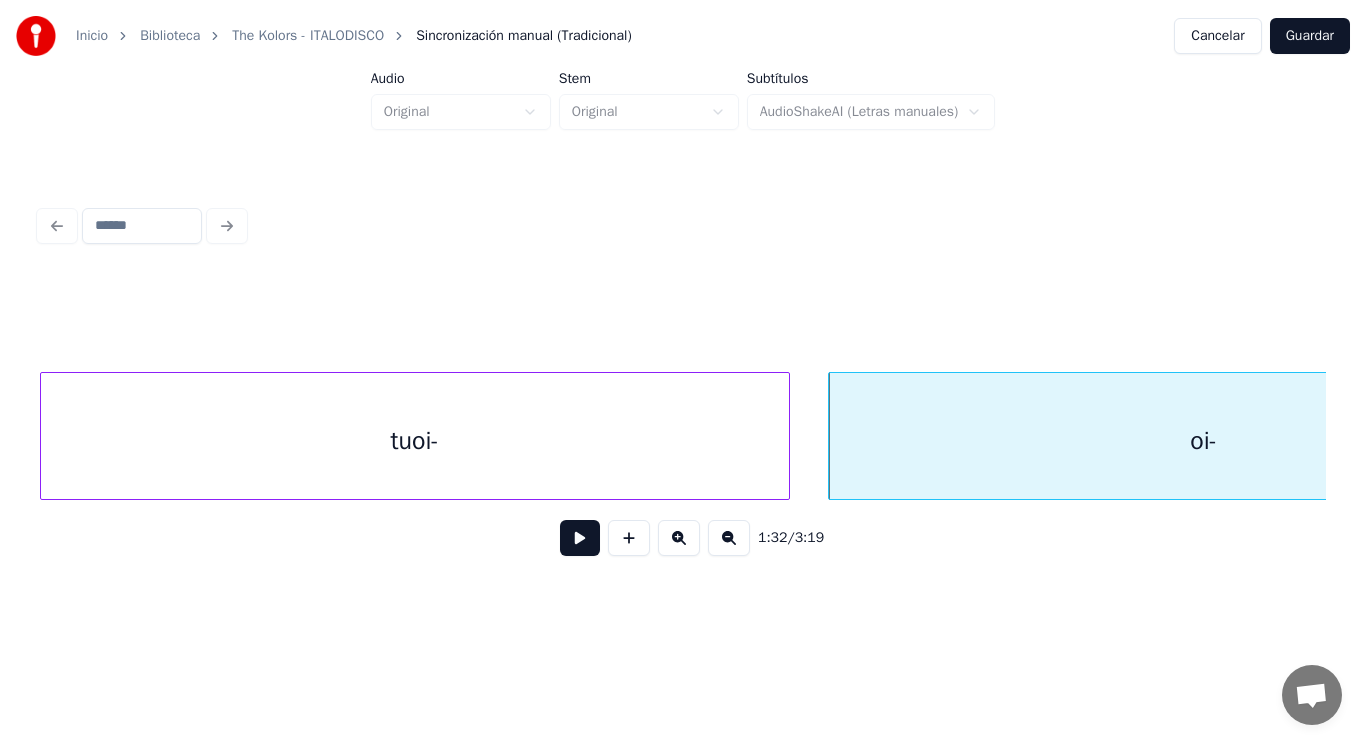 click at bounding box center [580, 538] 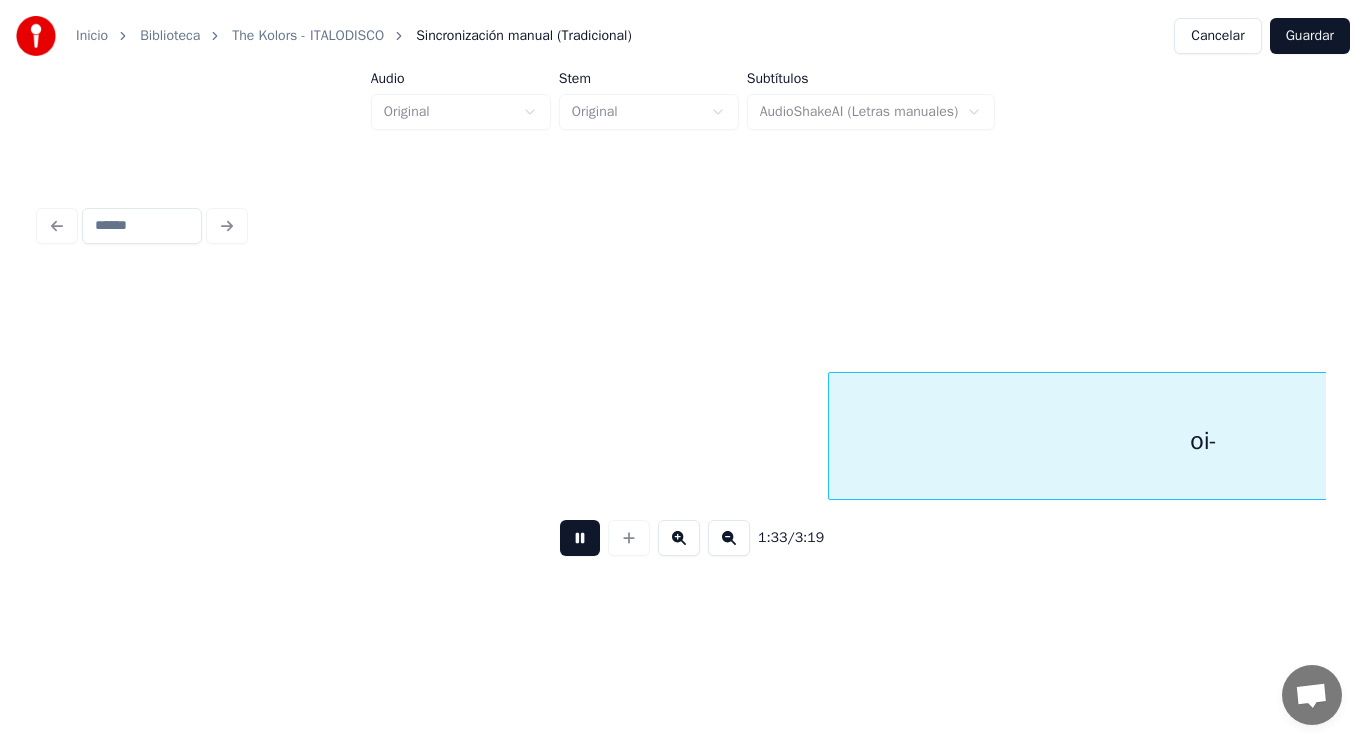 scroll, scrollTop: 0, scrollLeft: 130386, axis: horizontal 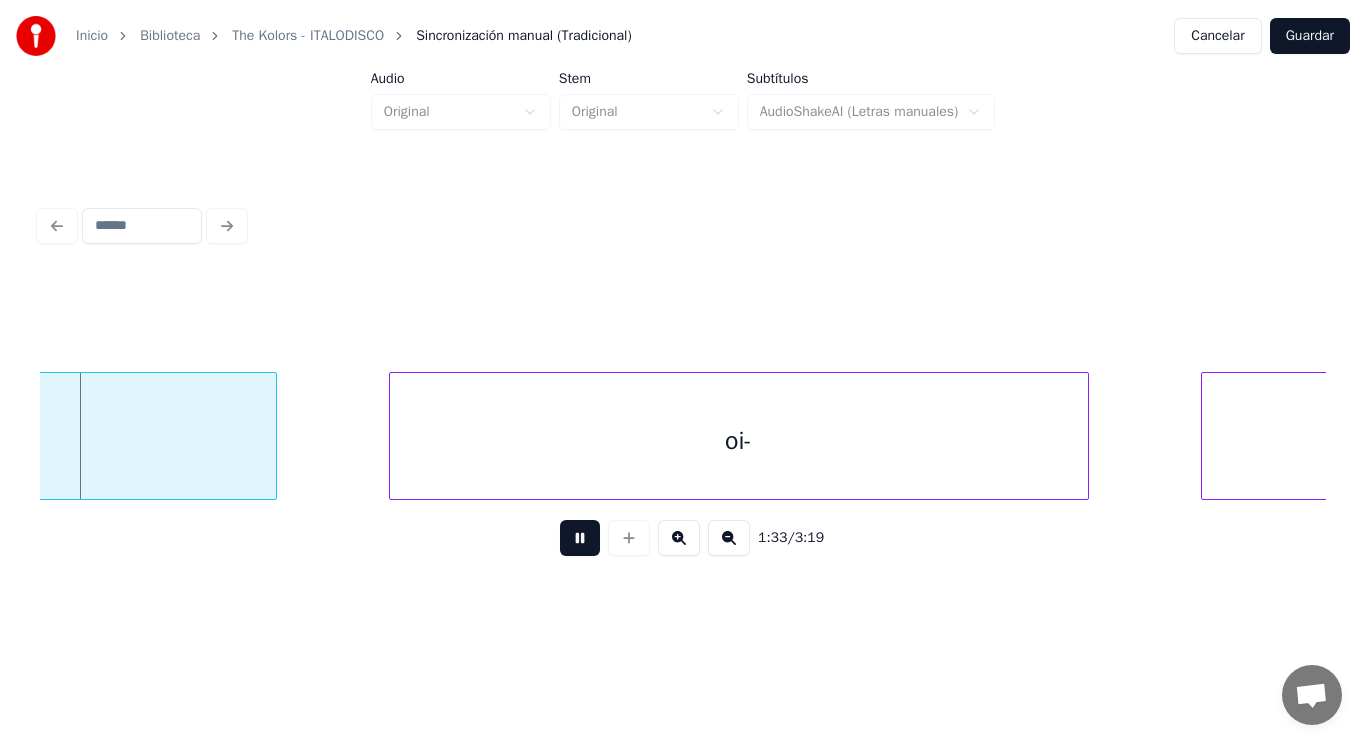 click at bounding box center [580, 538] 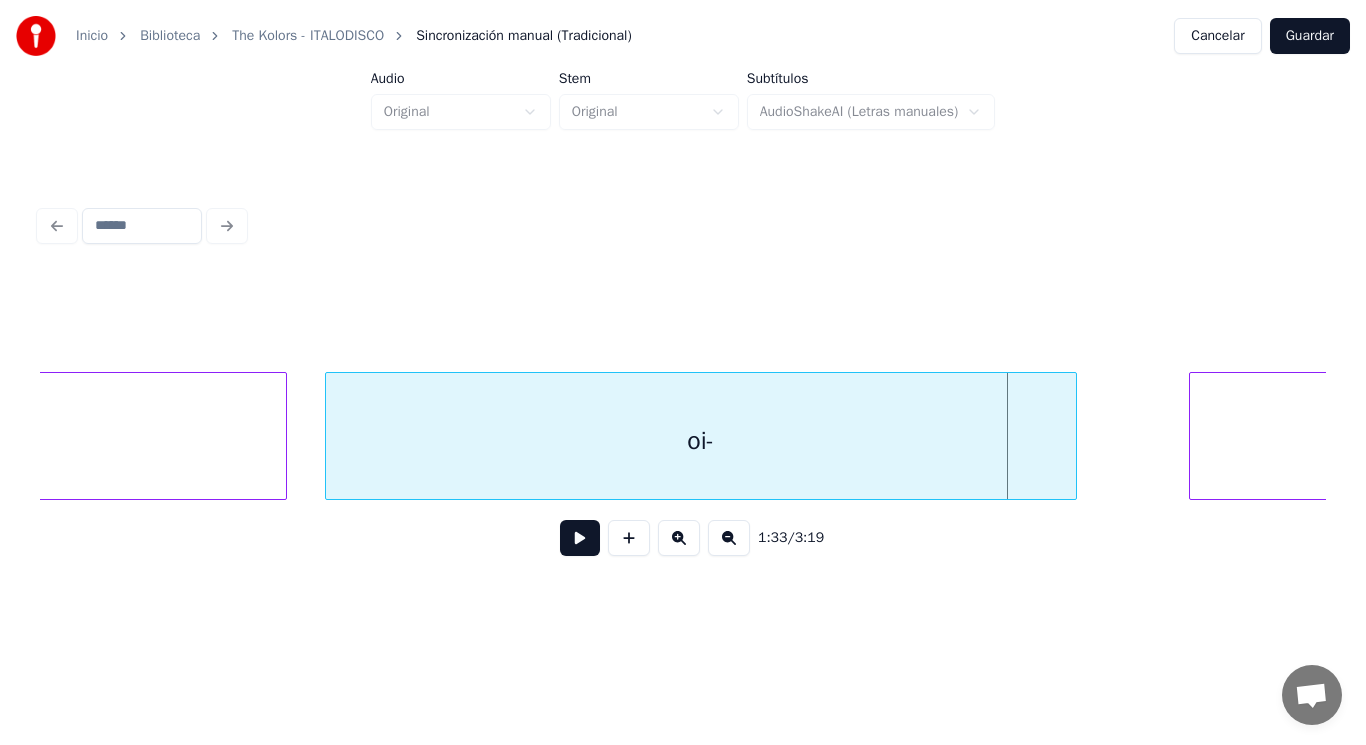 click on "tuoi-" at bounding box center [-88, 441] 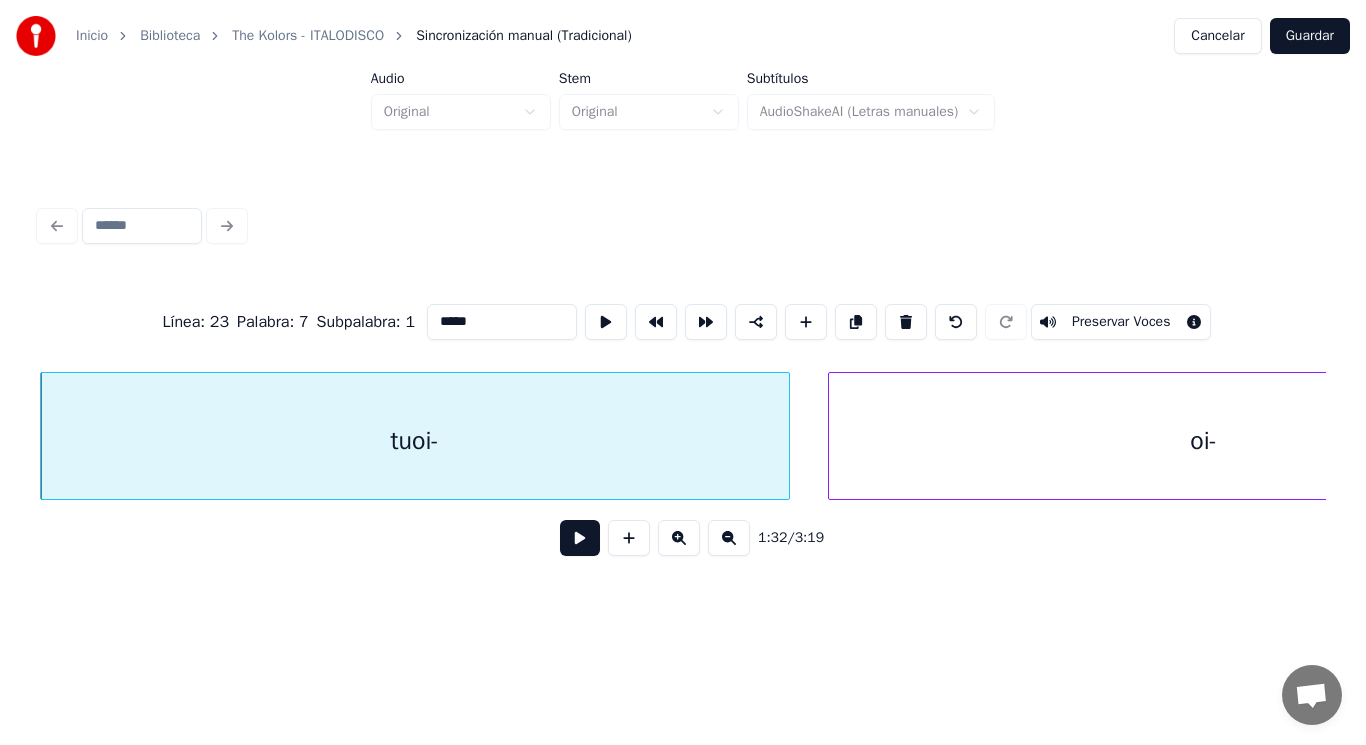 click at bounding box center (580, 538) 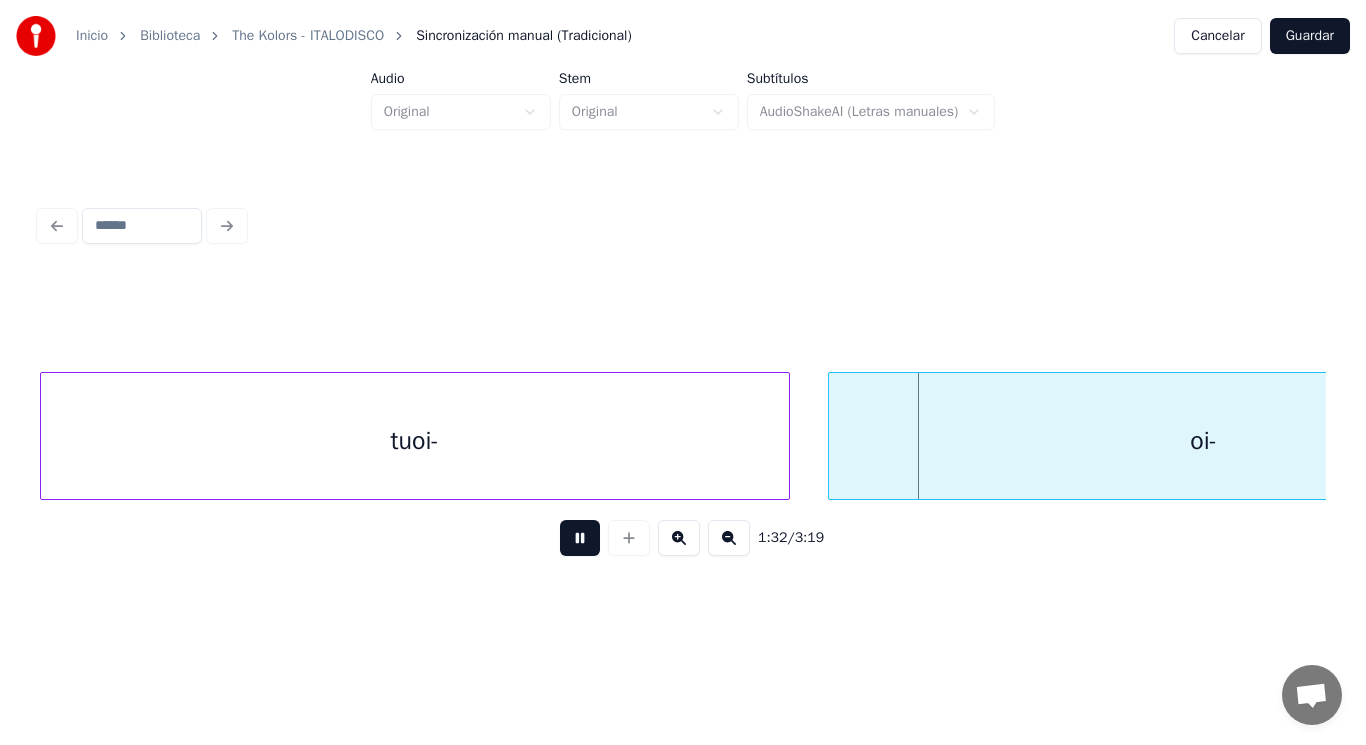 click at bounding box center [580, 538] 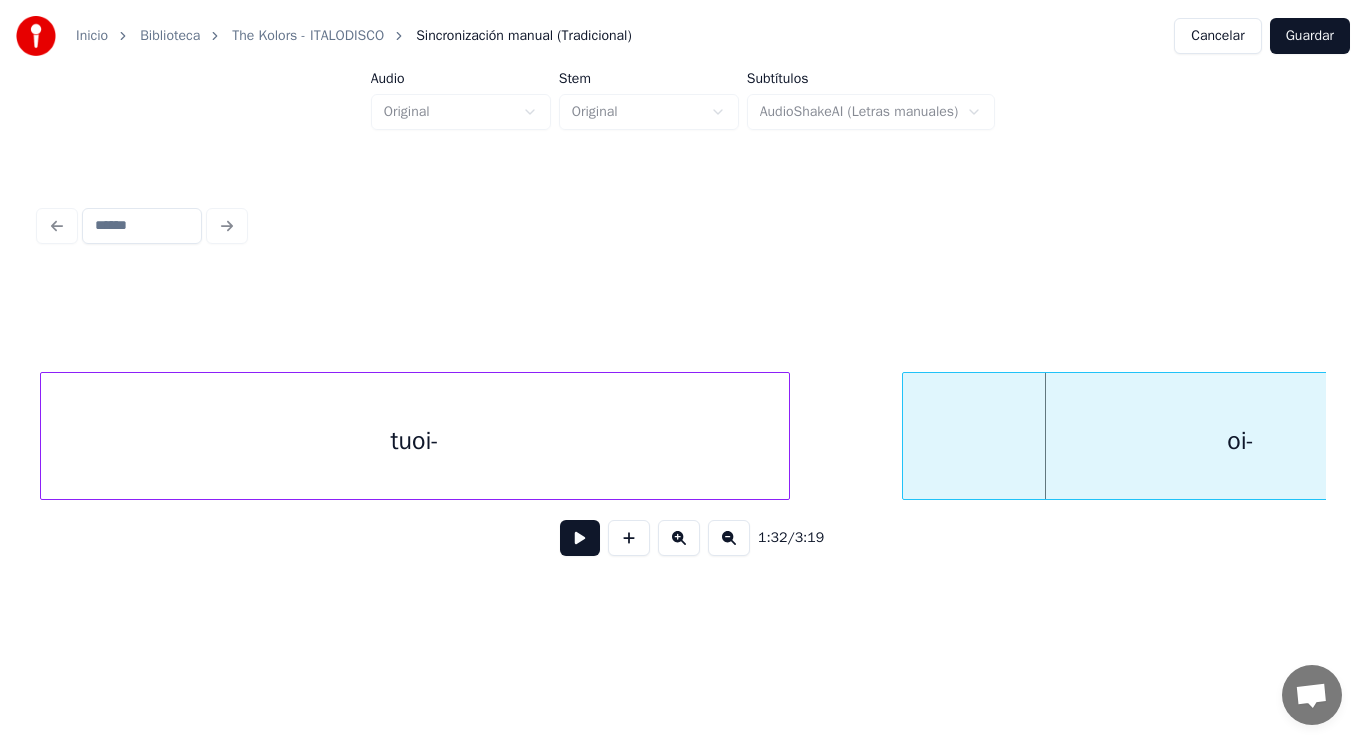 click at bounding box center (906, 436) 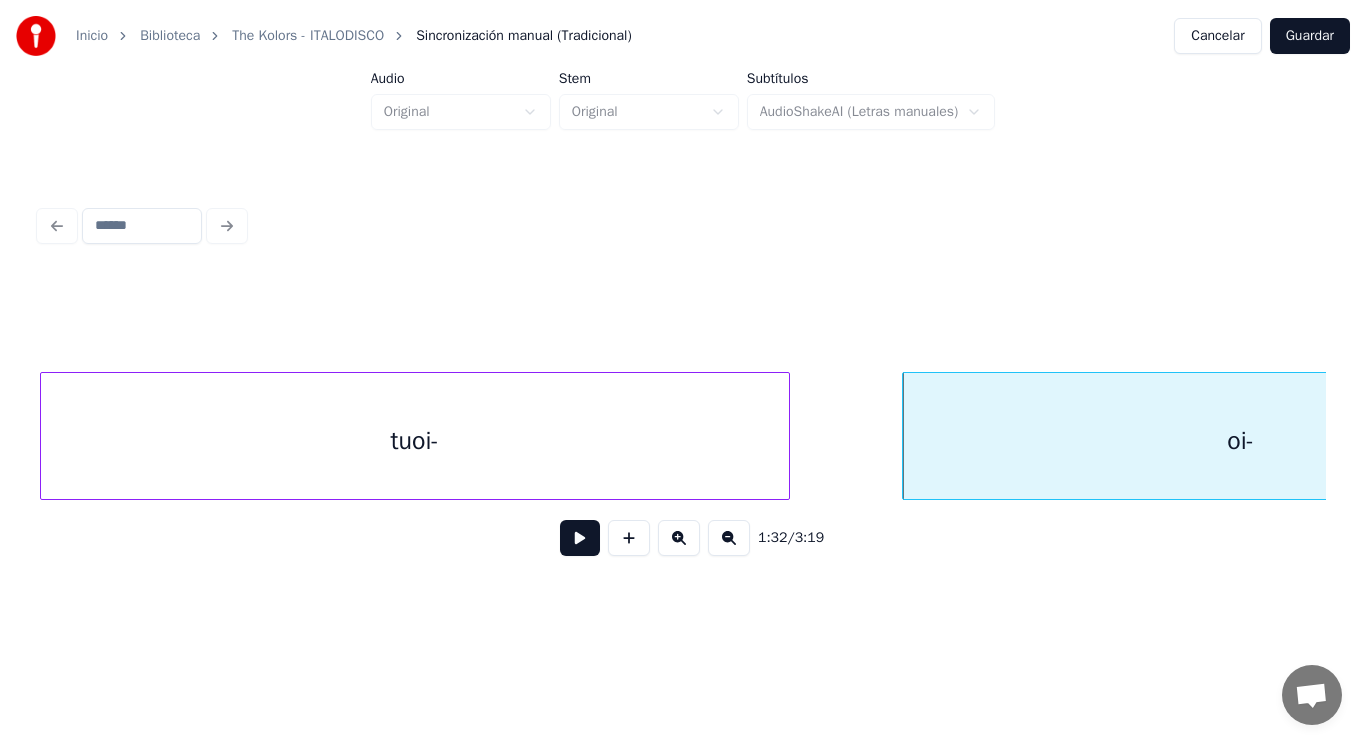 click at bounding box center [580, 538] 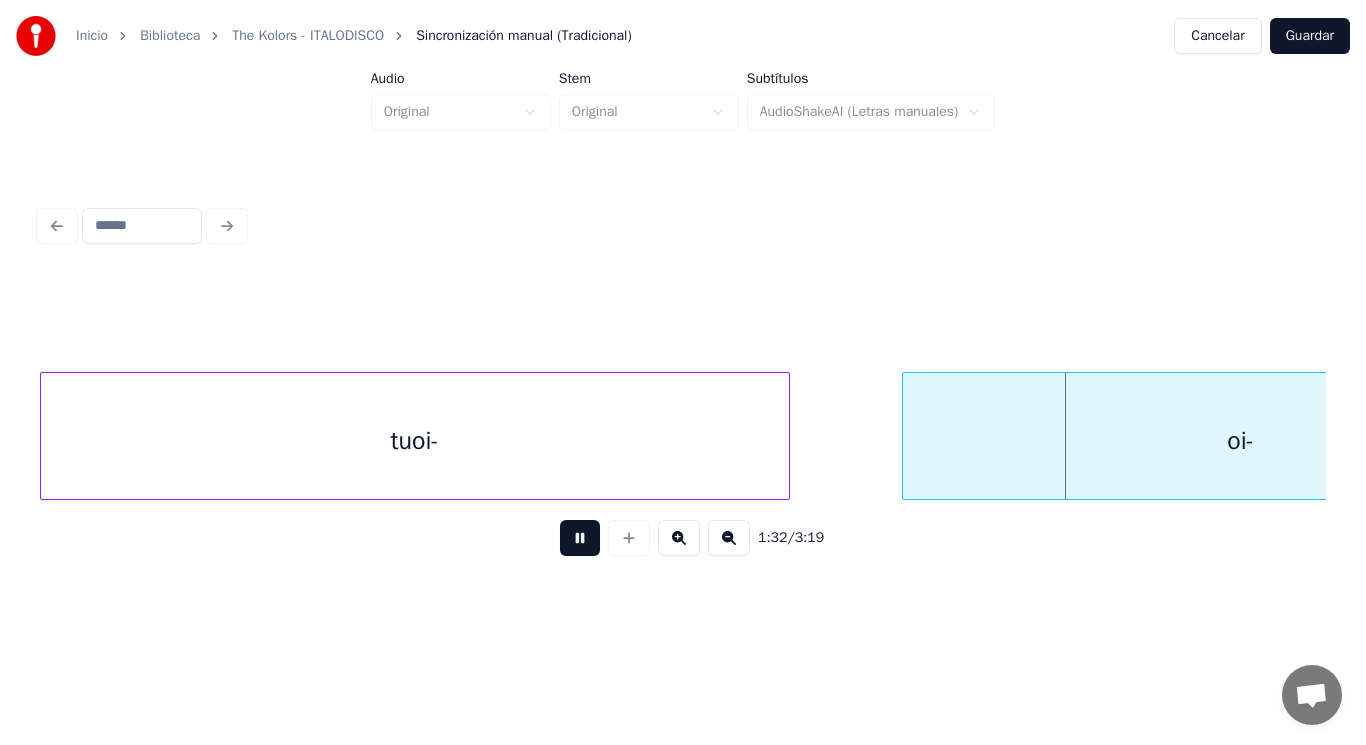 click at bounding box center [580, 538] 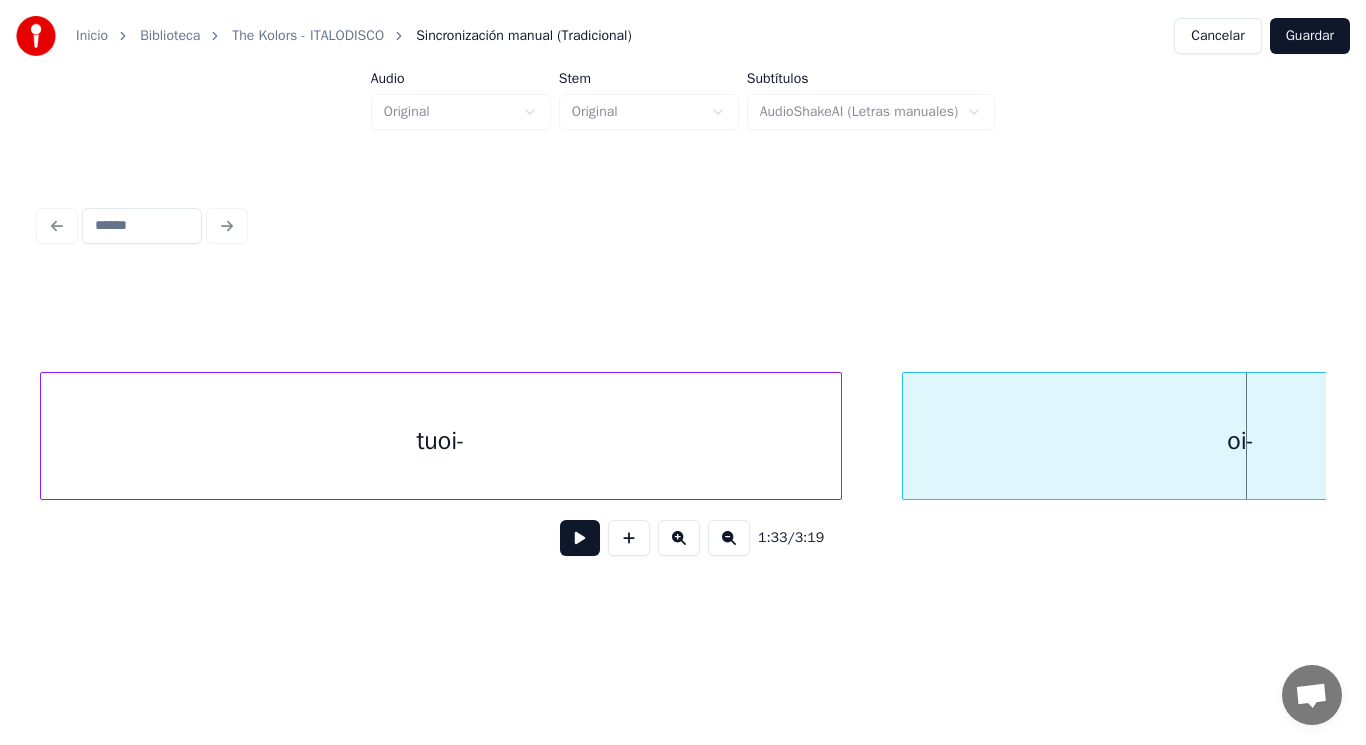 click at bounding box center [838, 436] 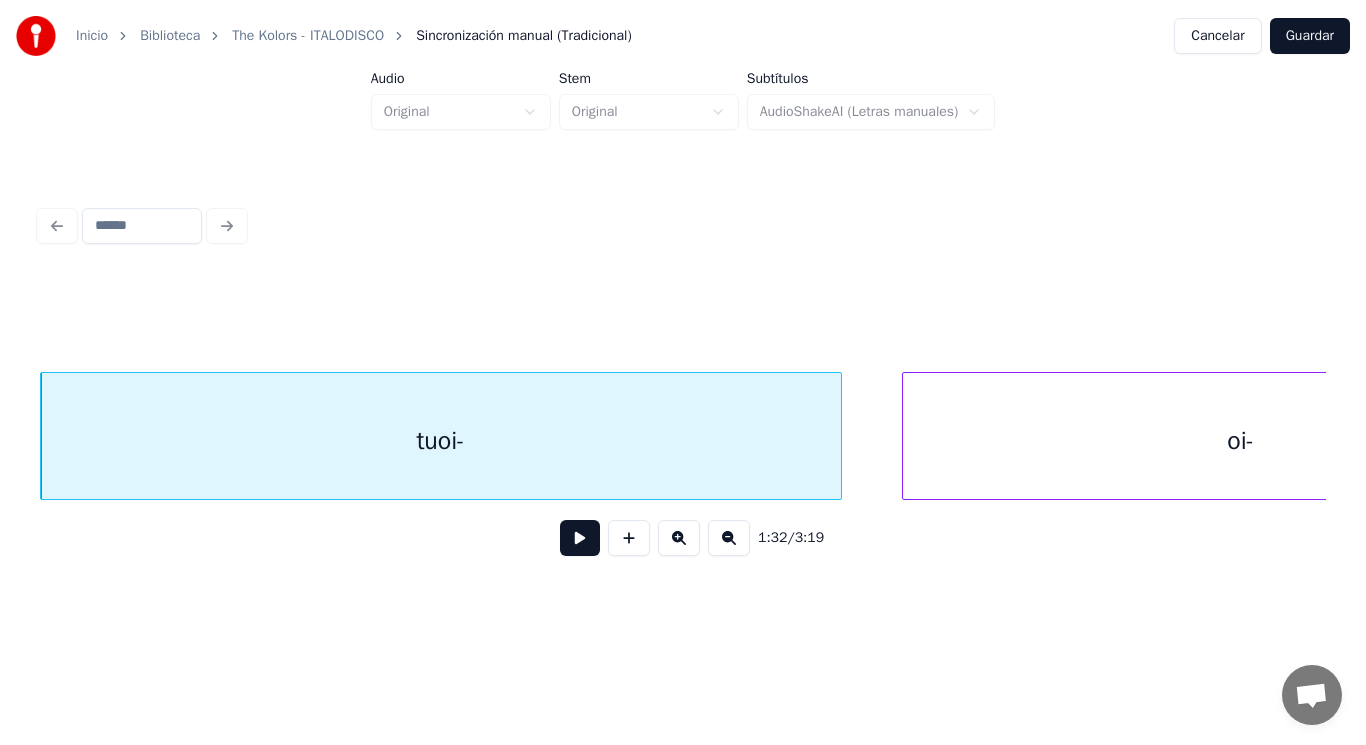 click at bounding box center (580, 538) 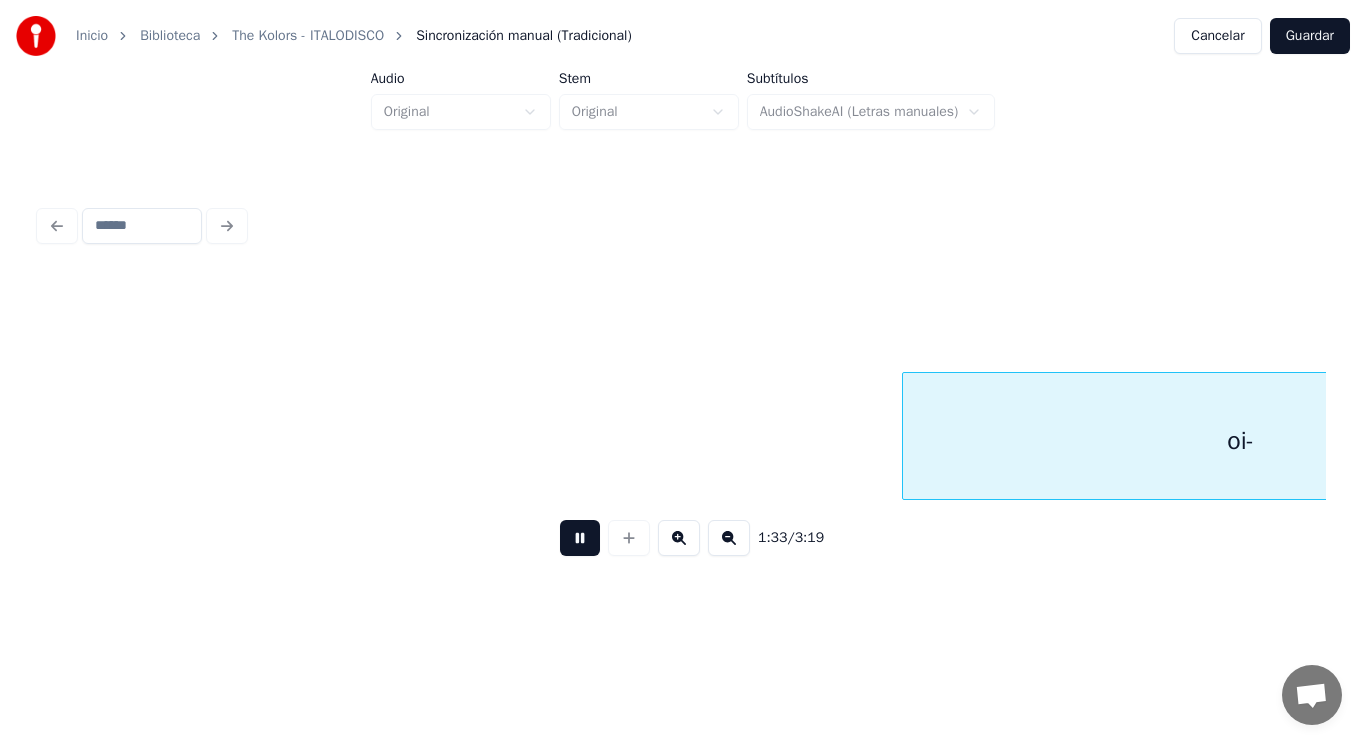 scroll, scrollTop: 0, scrollLeft: 130383, axis: horizontal 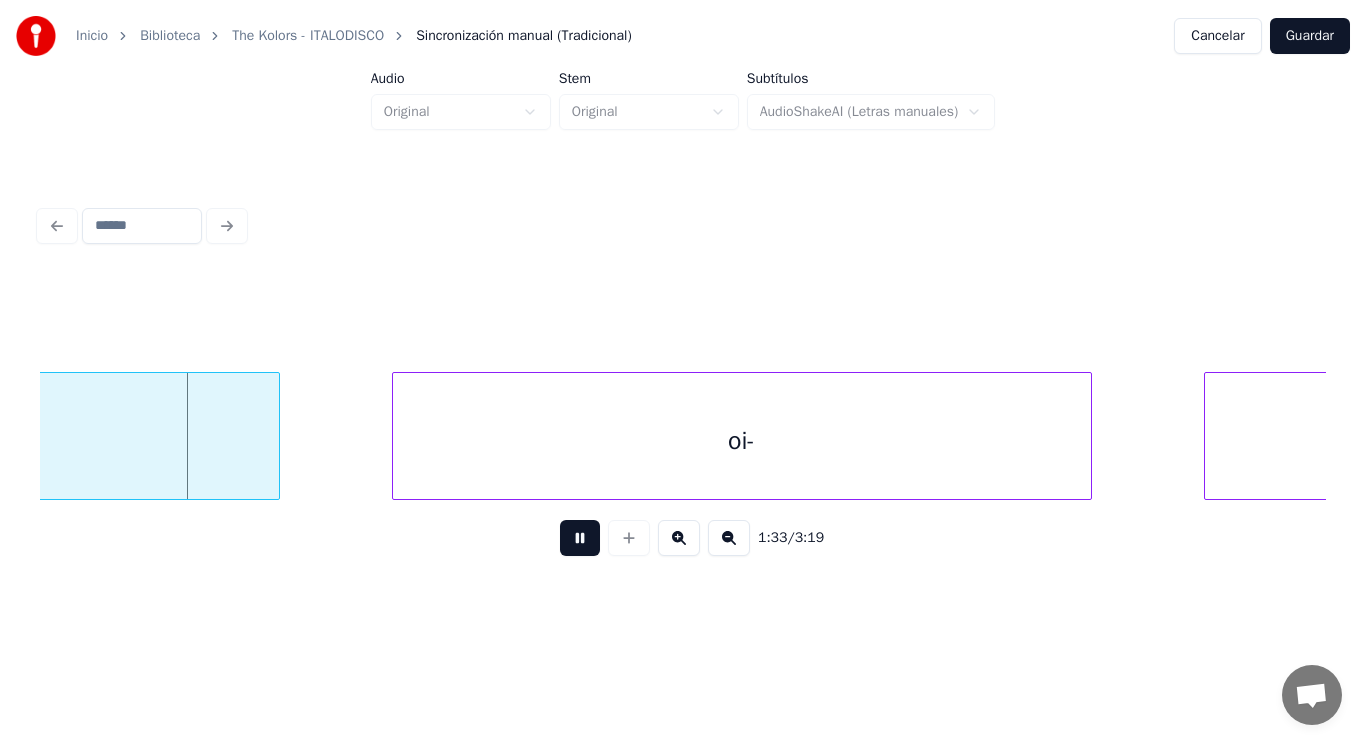click at bounding box center [580, 538] 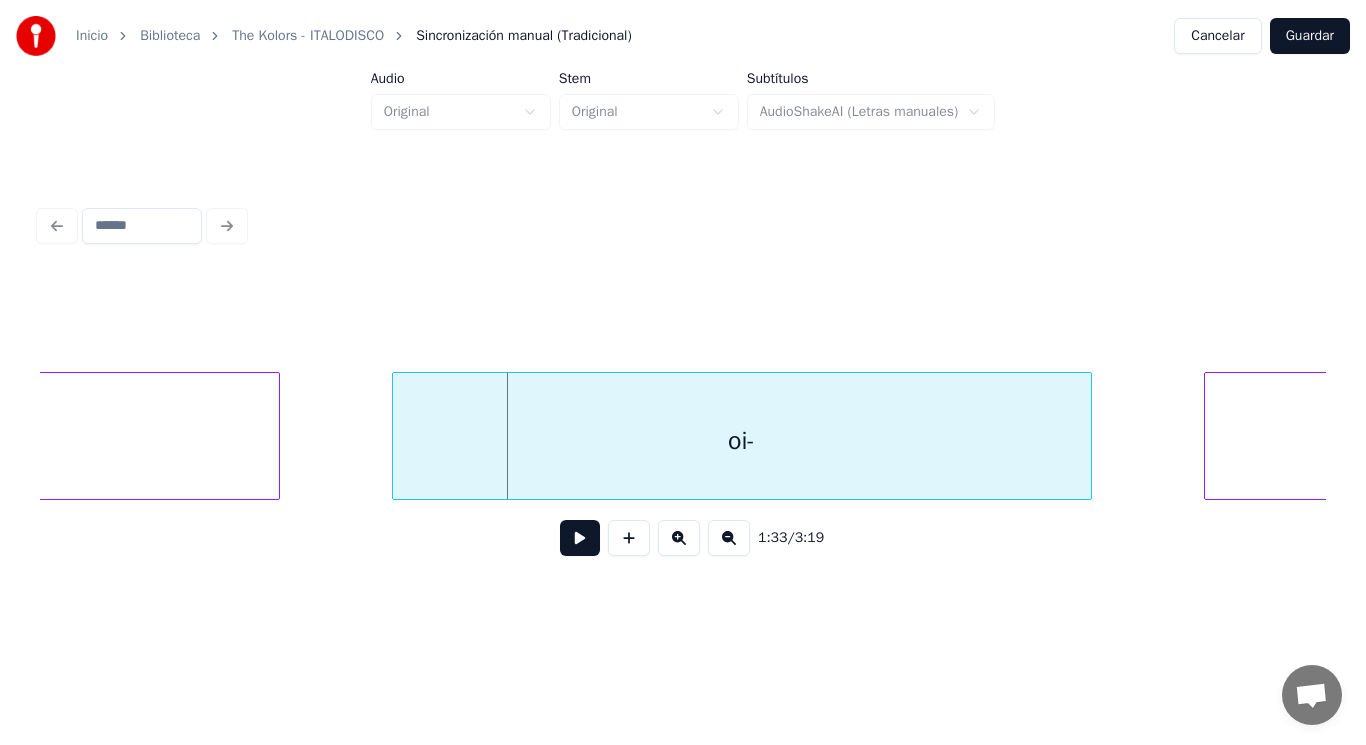 click at bounding box center (276, 436) 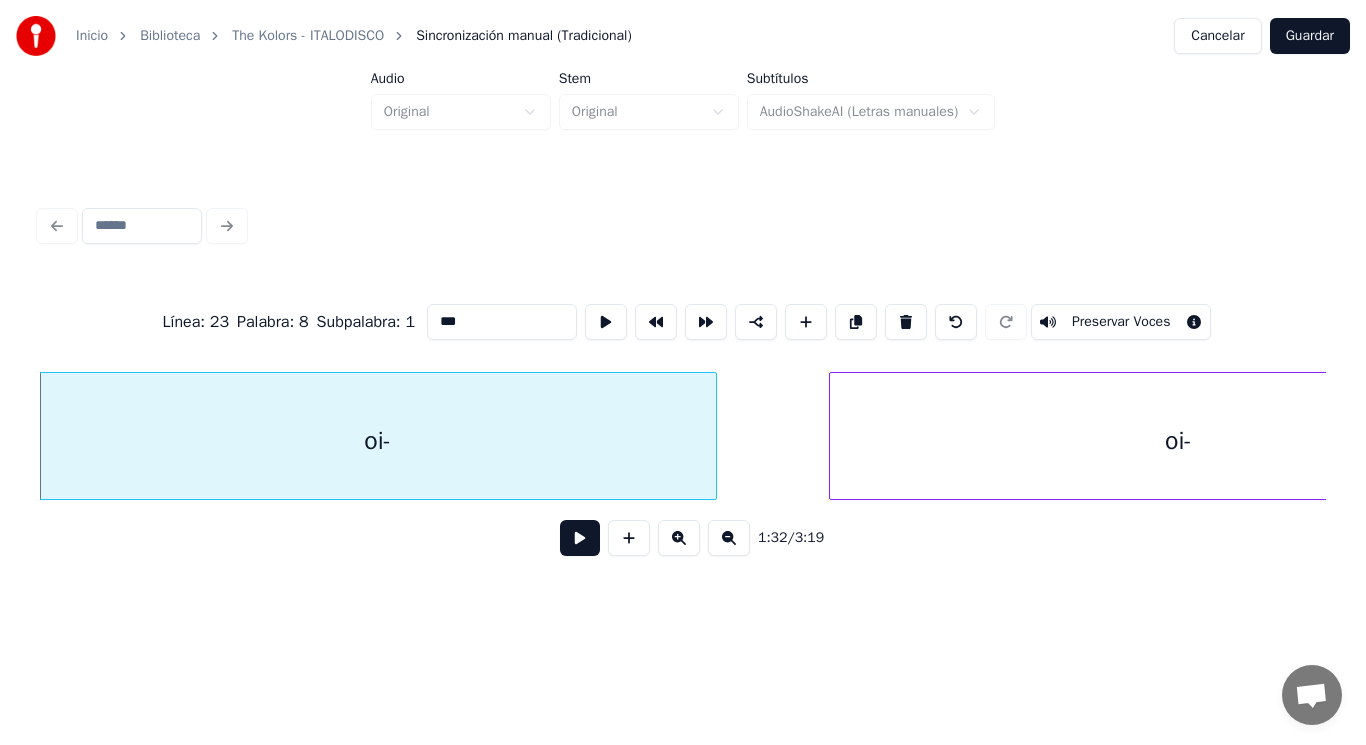 click at bounding box center [580, 538] 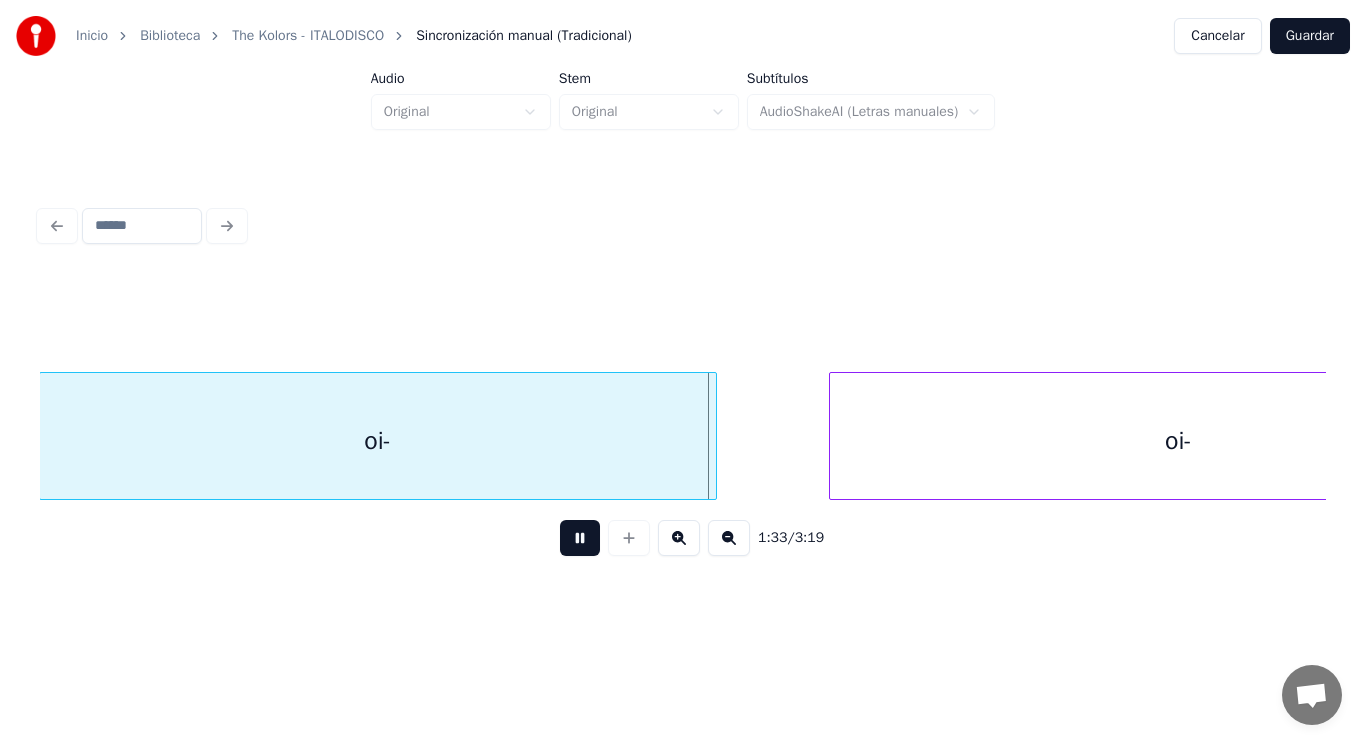 click at bounding box center (580, 538) 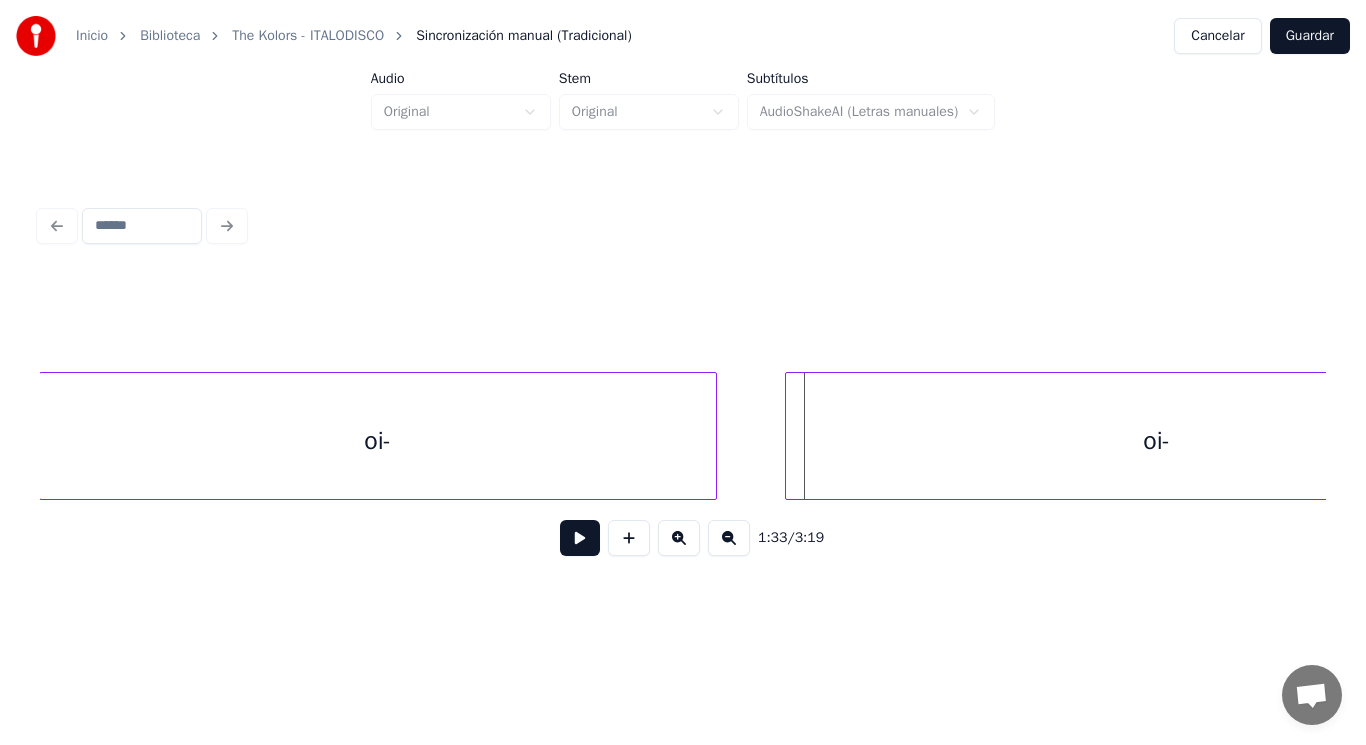 click at bounding box center [789, 436] 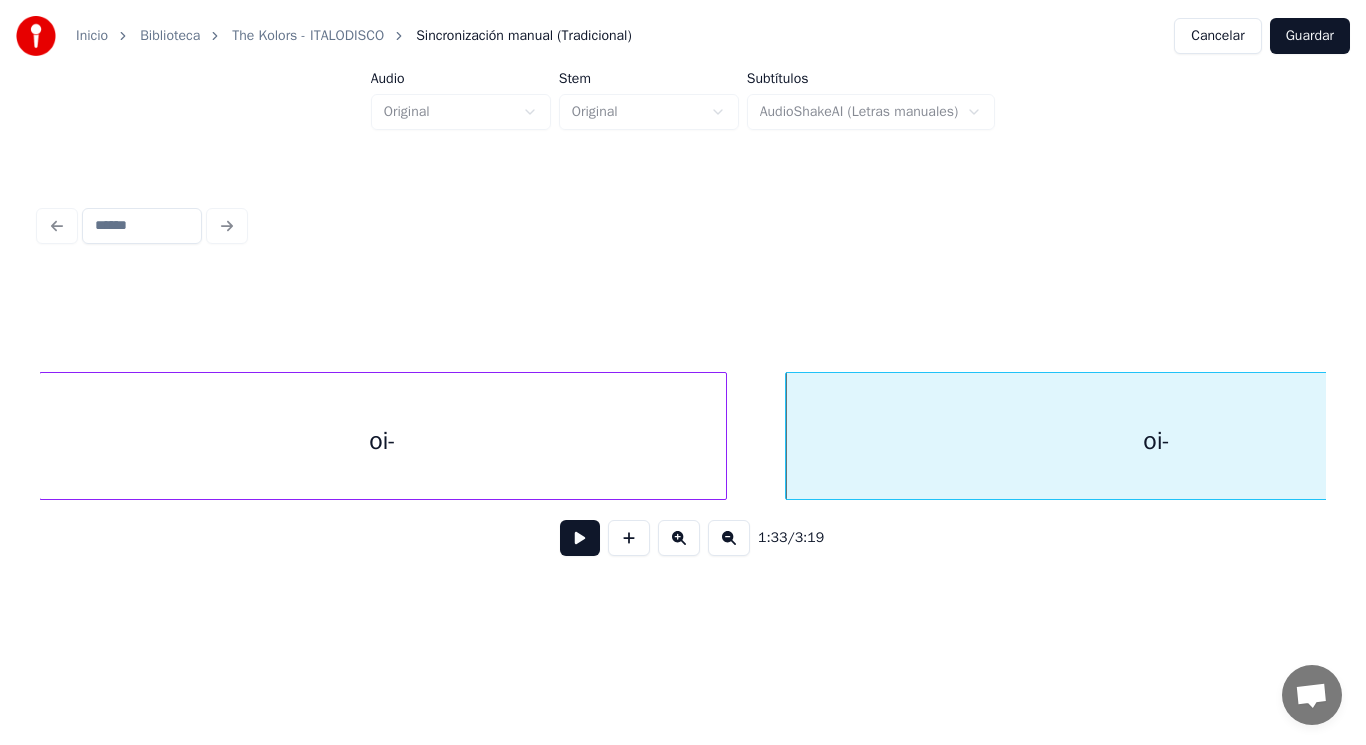 click at bounding box center (723, 436) 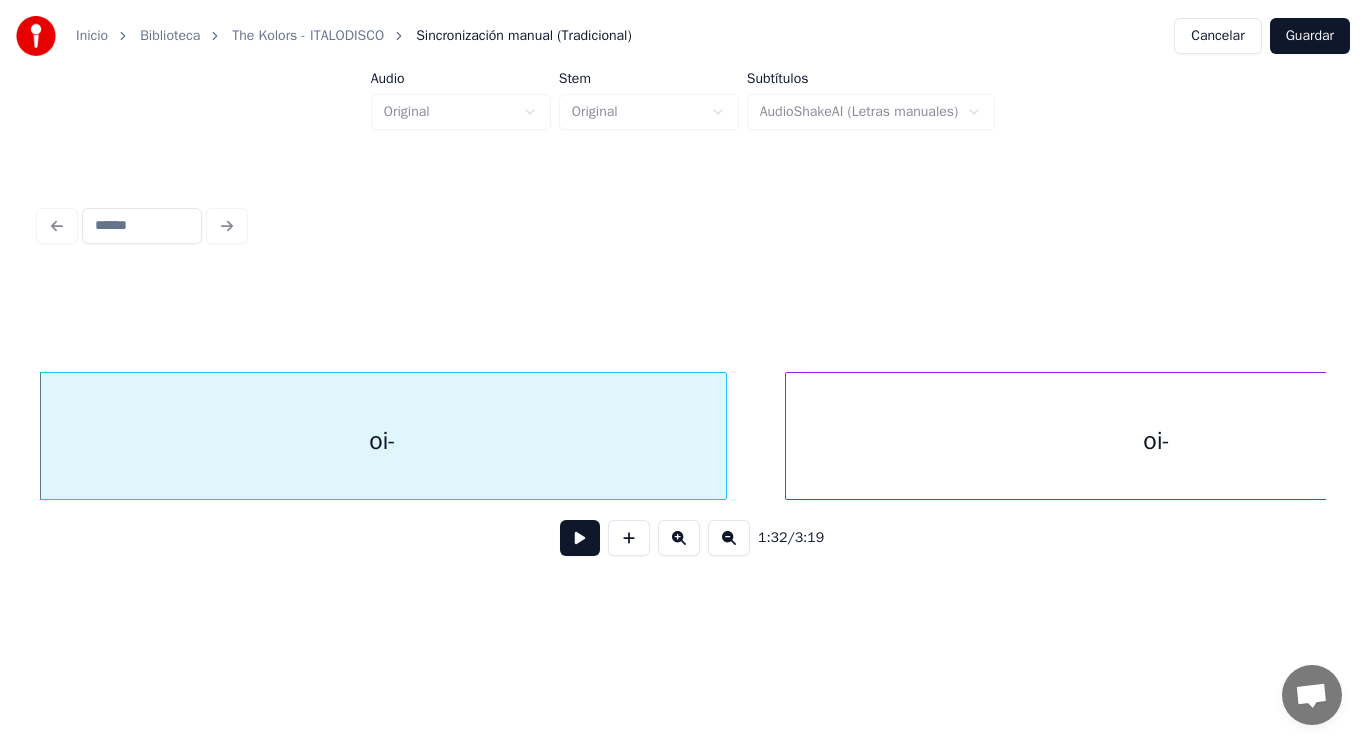click on "oi-" at bounding box center [383, 441] 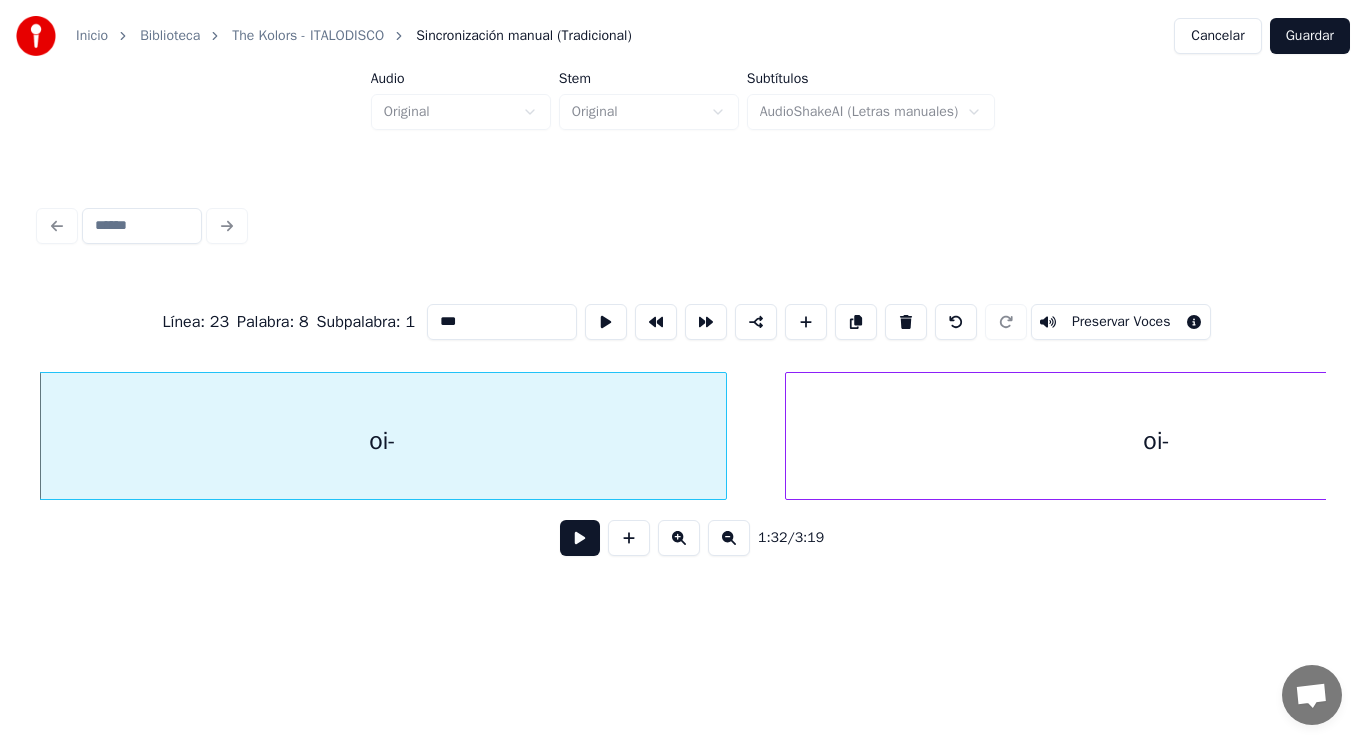 click at bounding box center (580, 538) 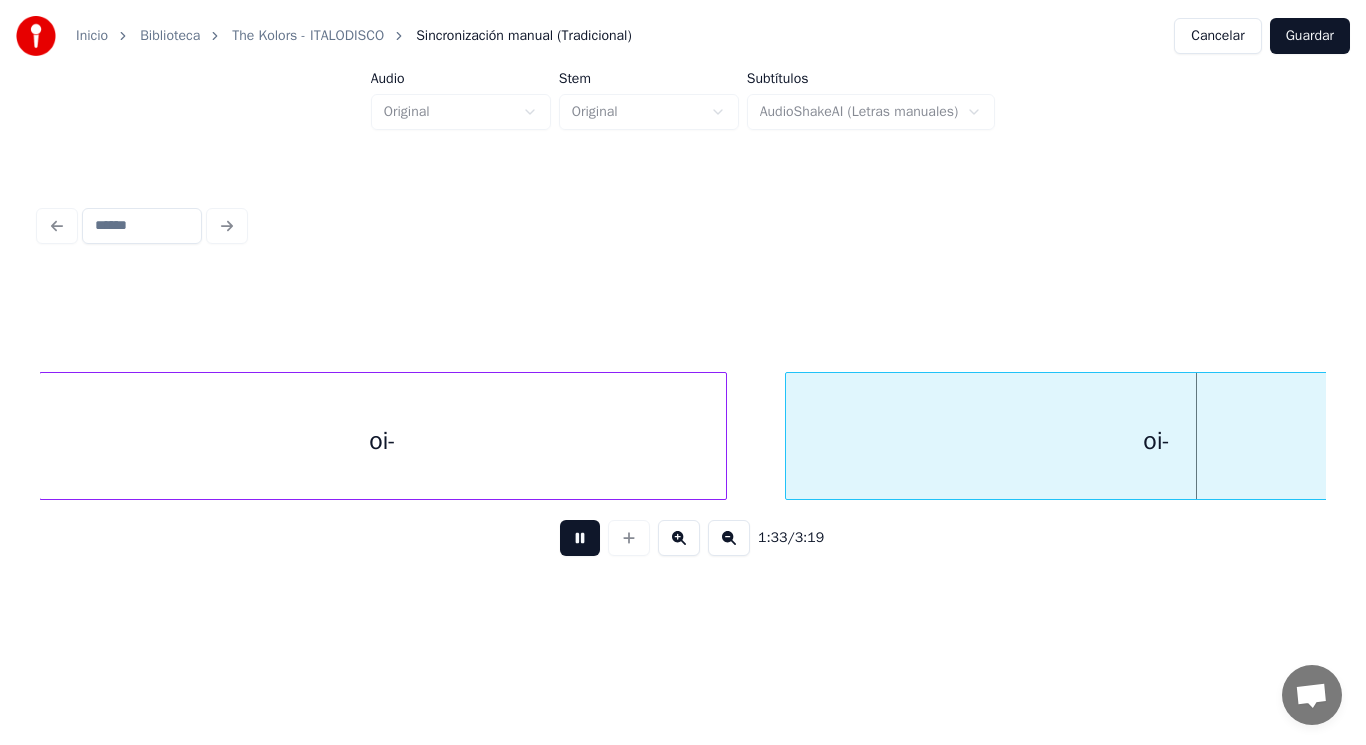 scroll, scrollTop: 0, scrollLeft: 131259, axis: horizontal 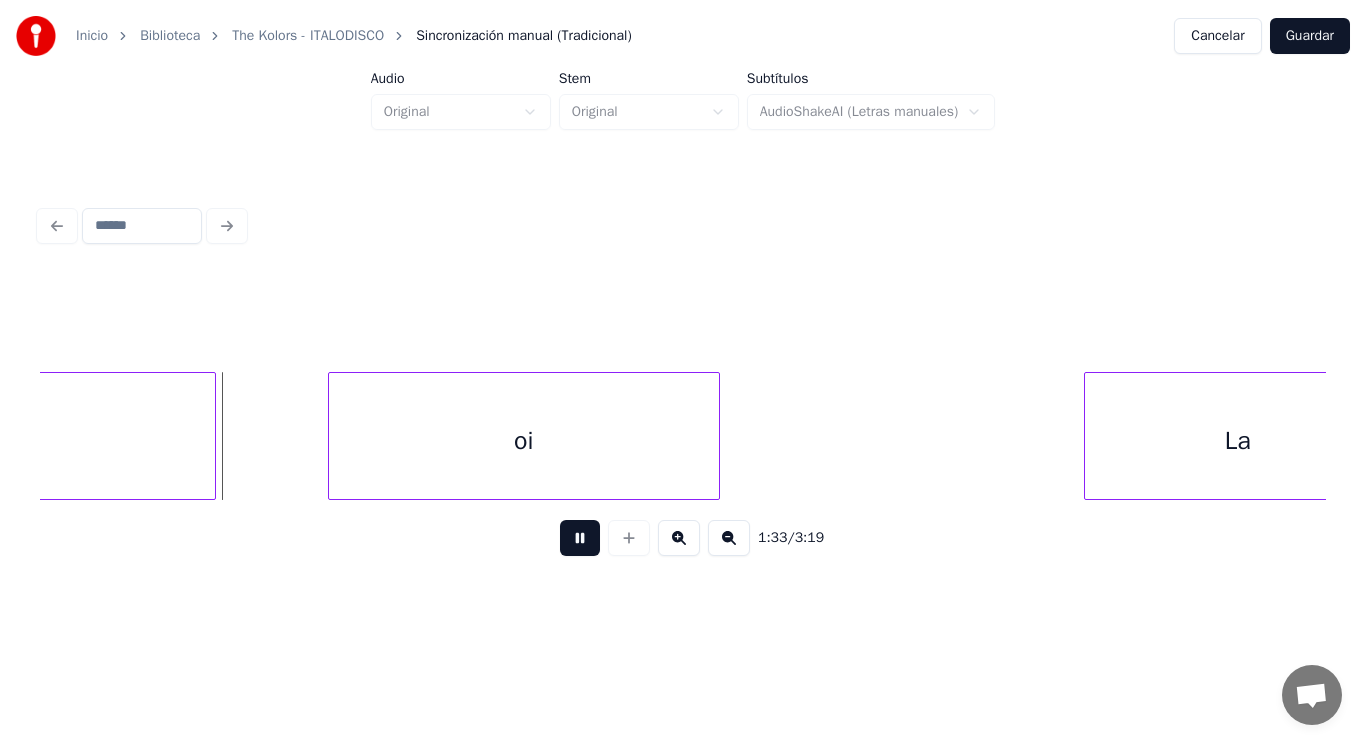 click at bounding box center [580, 538] 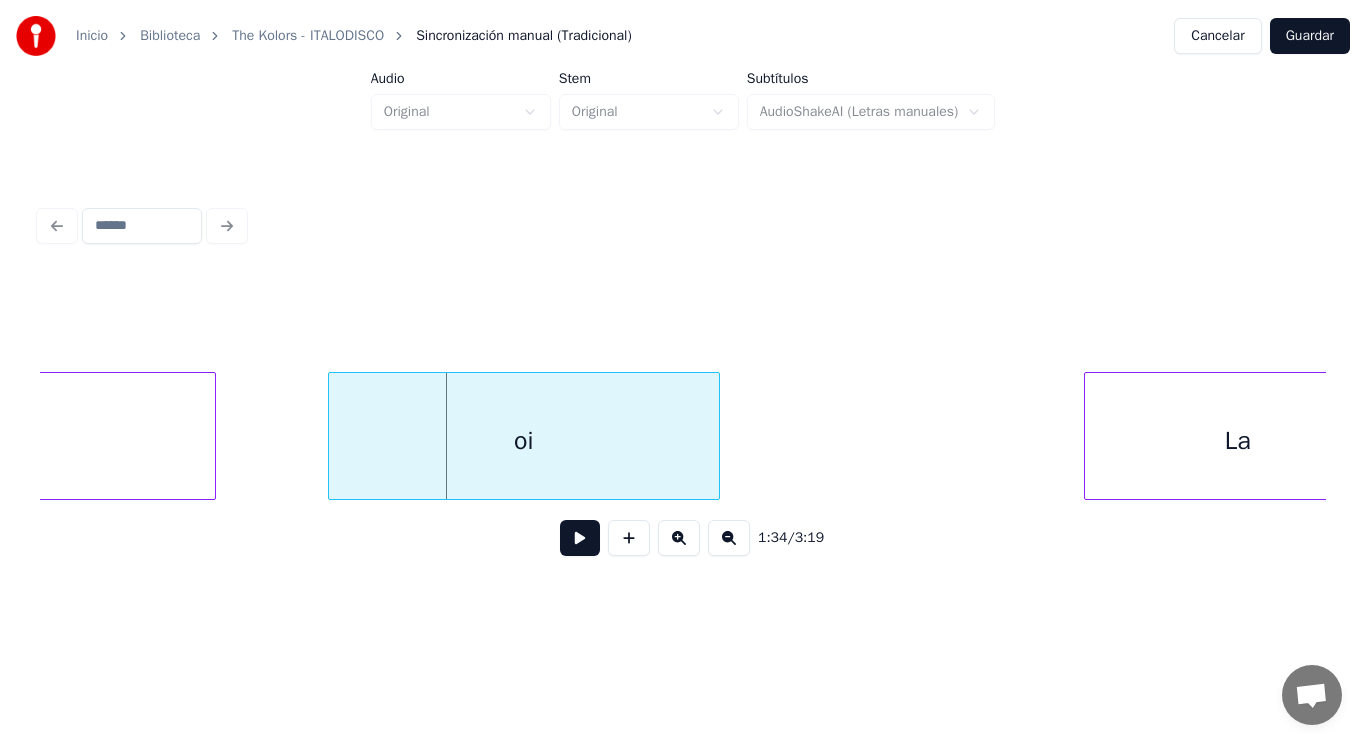 click on "oi-" at bounding box center (-156, 441) 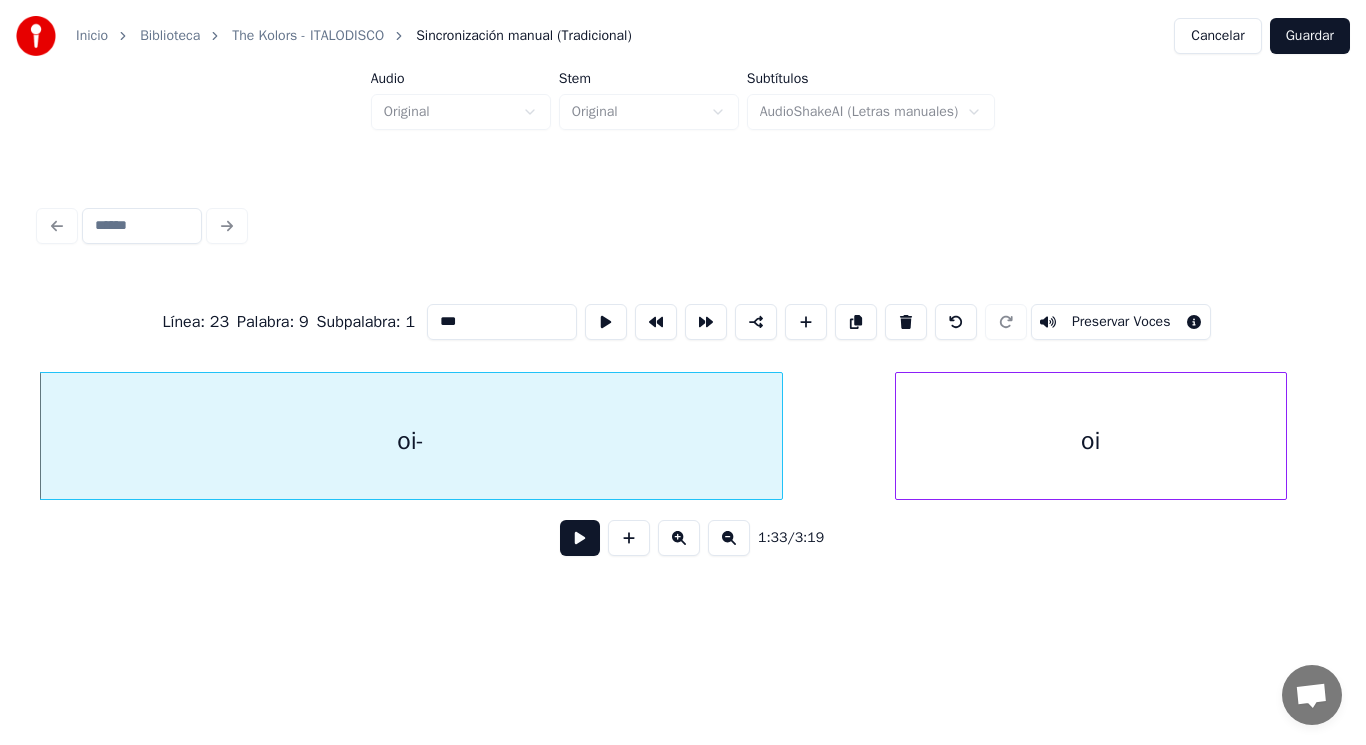 click at bounding box center (580, 538) 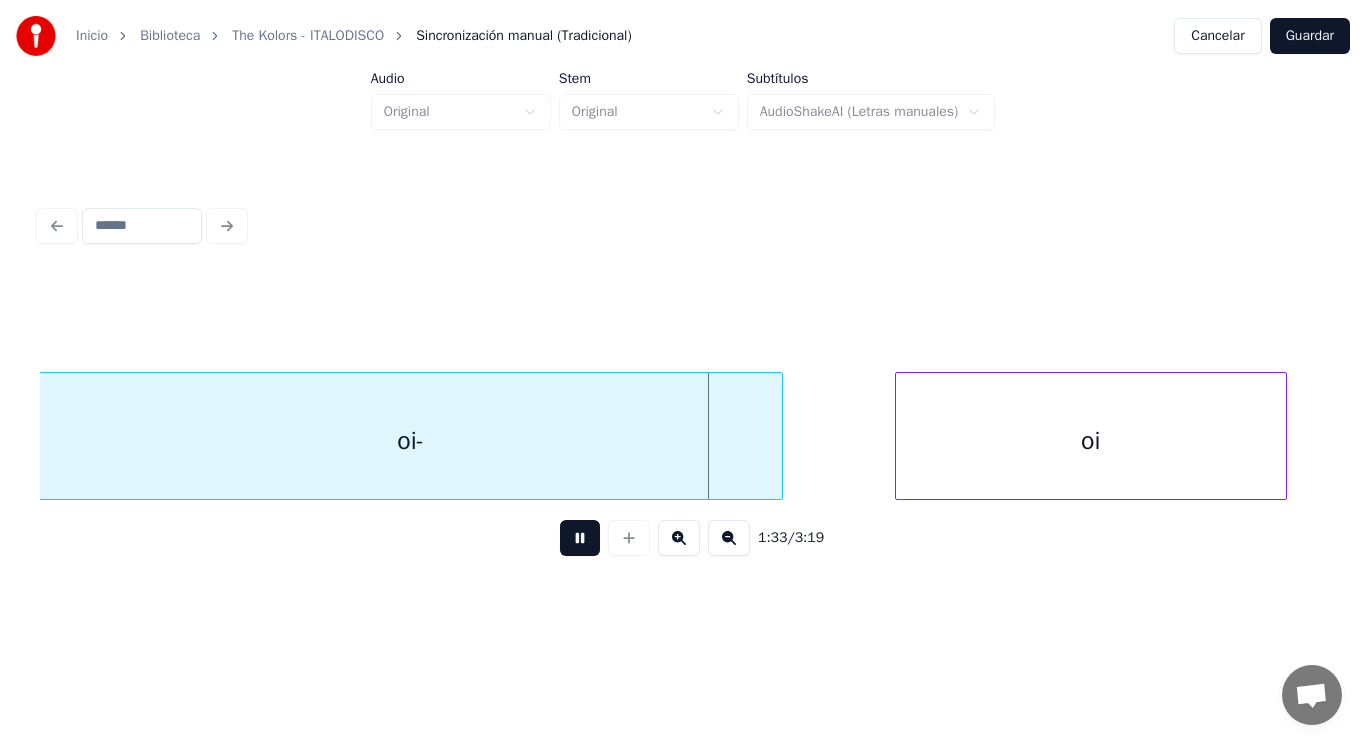 click at bounding box center (580, 538) 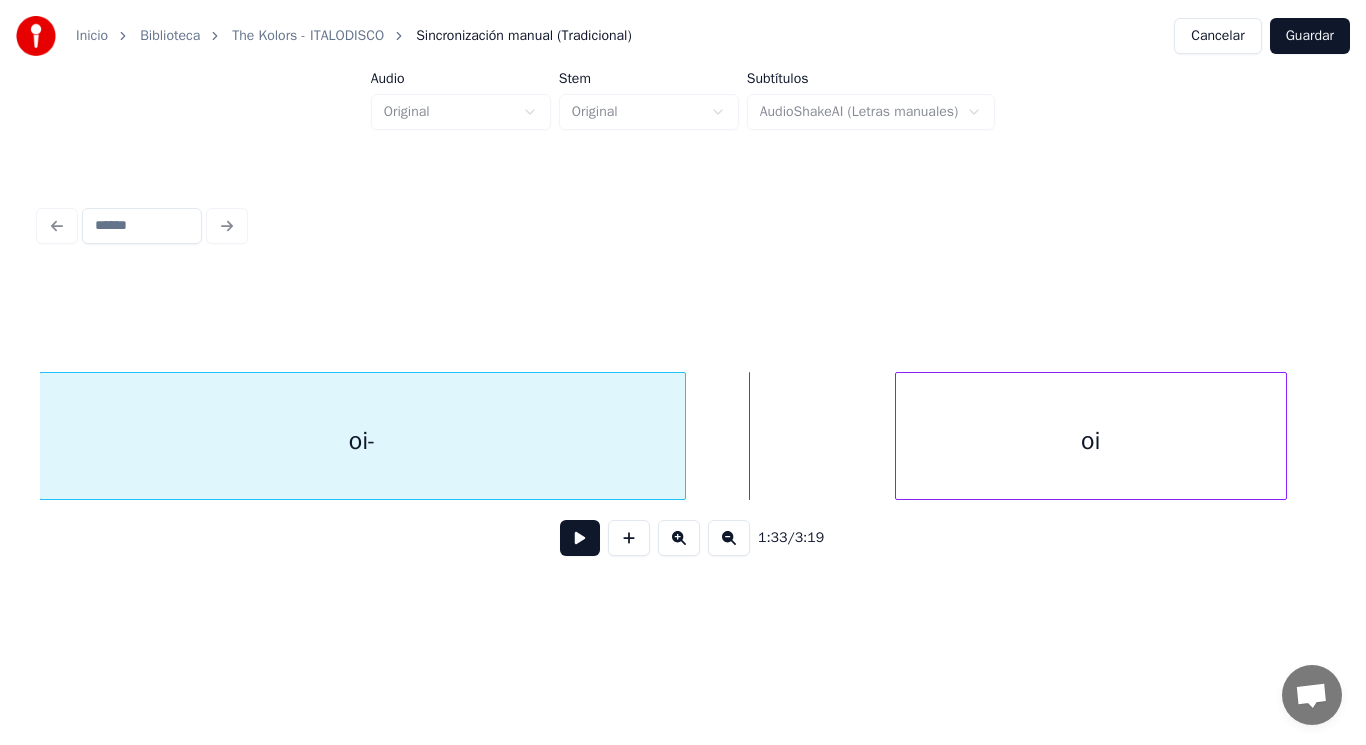 click at bounding box center (682, 436) 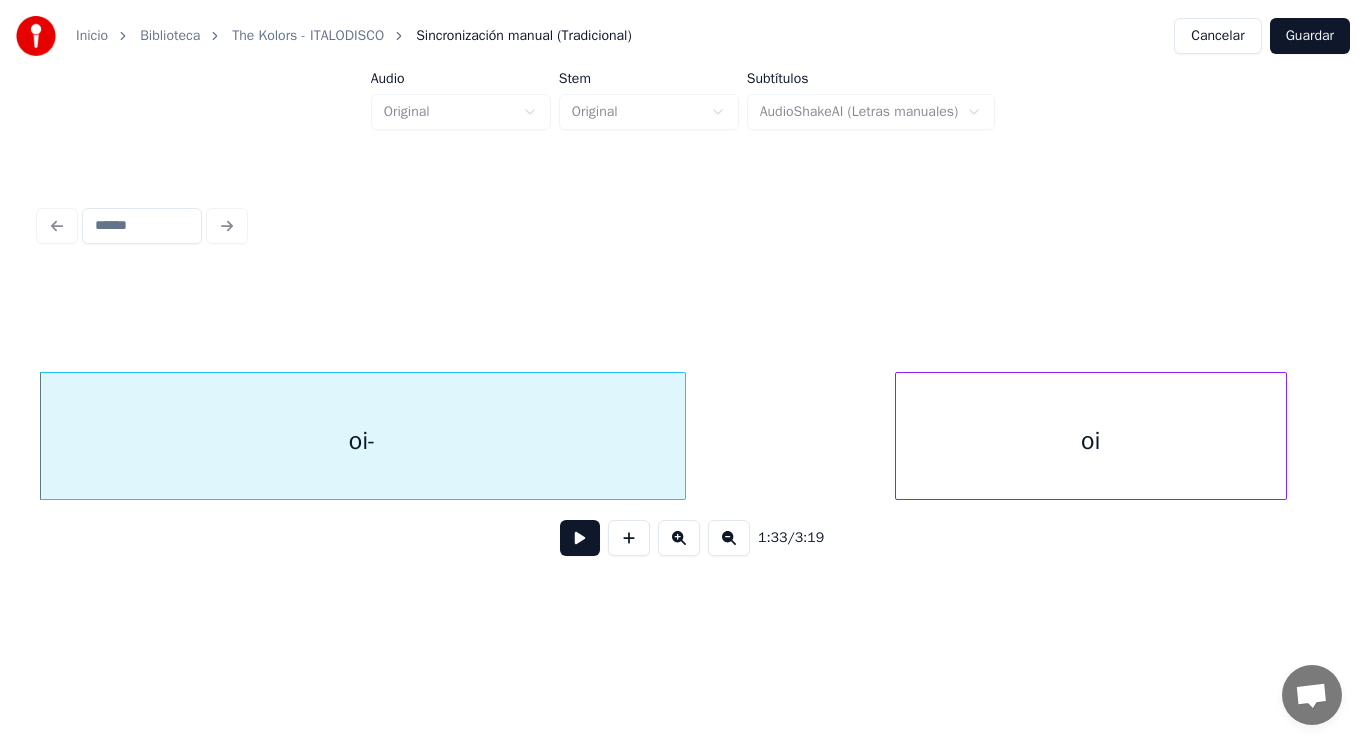 click at bounding box center [580, 538] 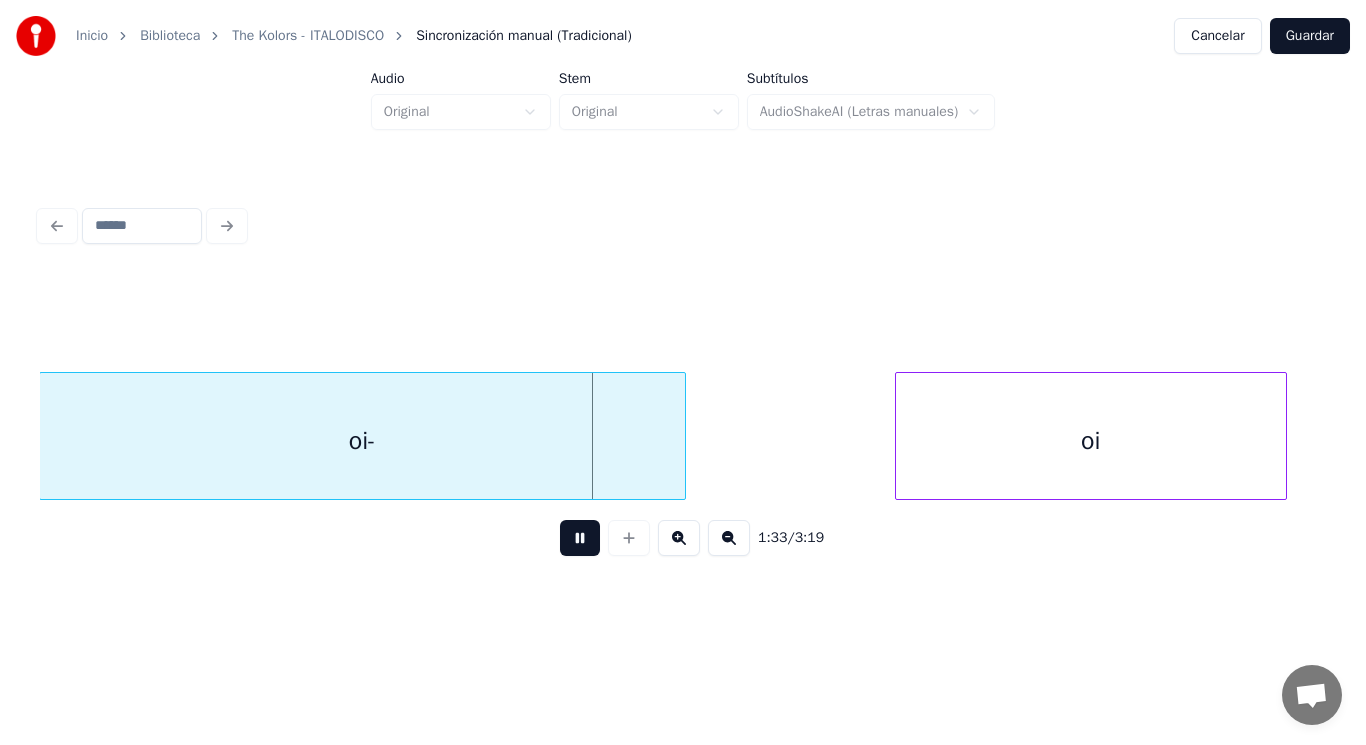 click at bounding box center [580, 538] 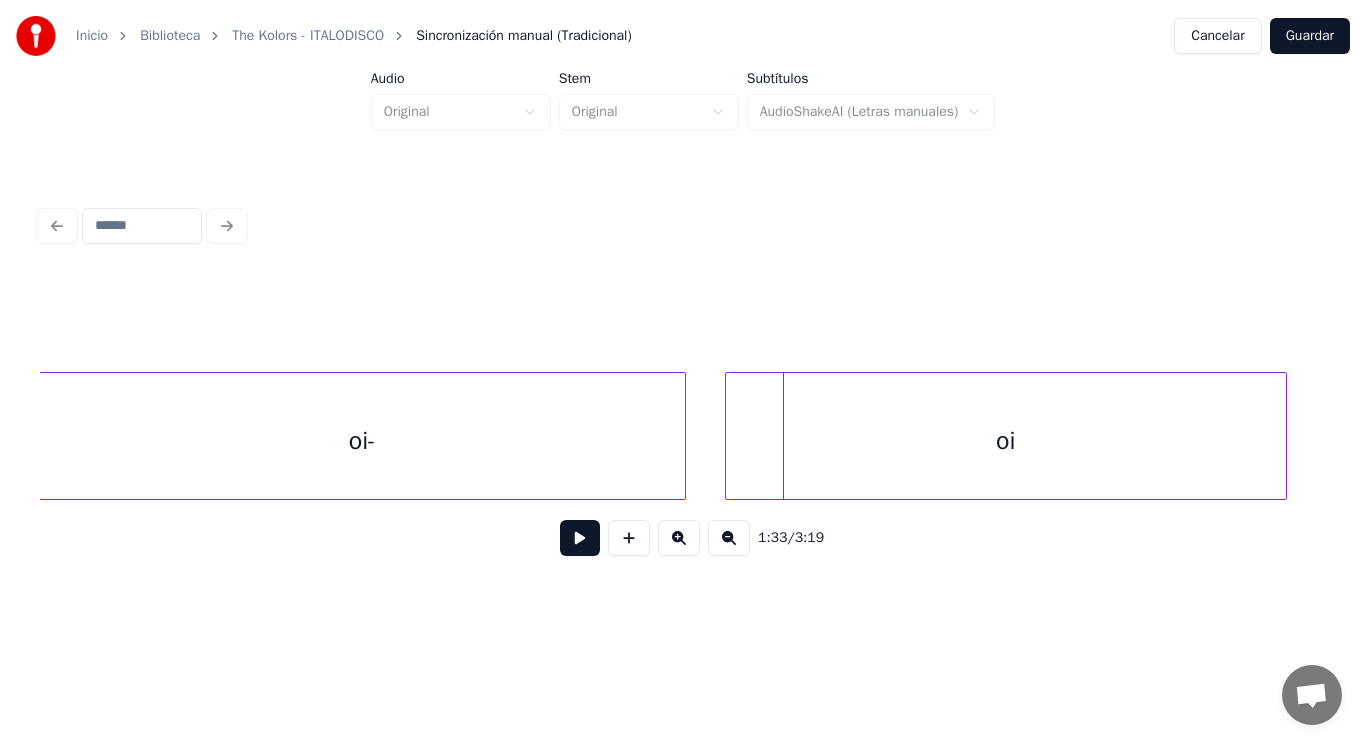 click at bounding box center (729, 436) 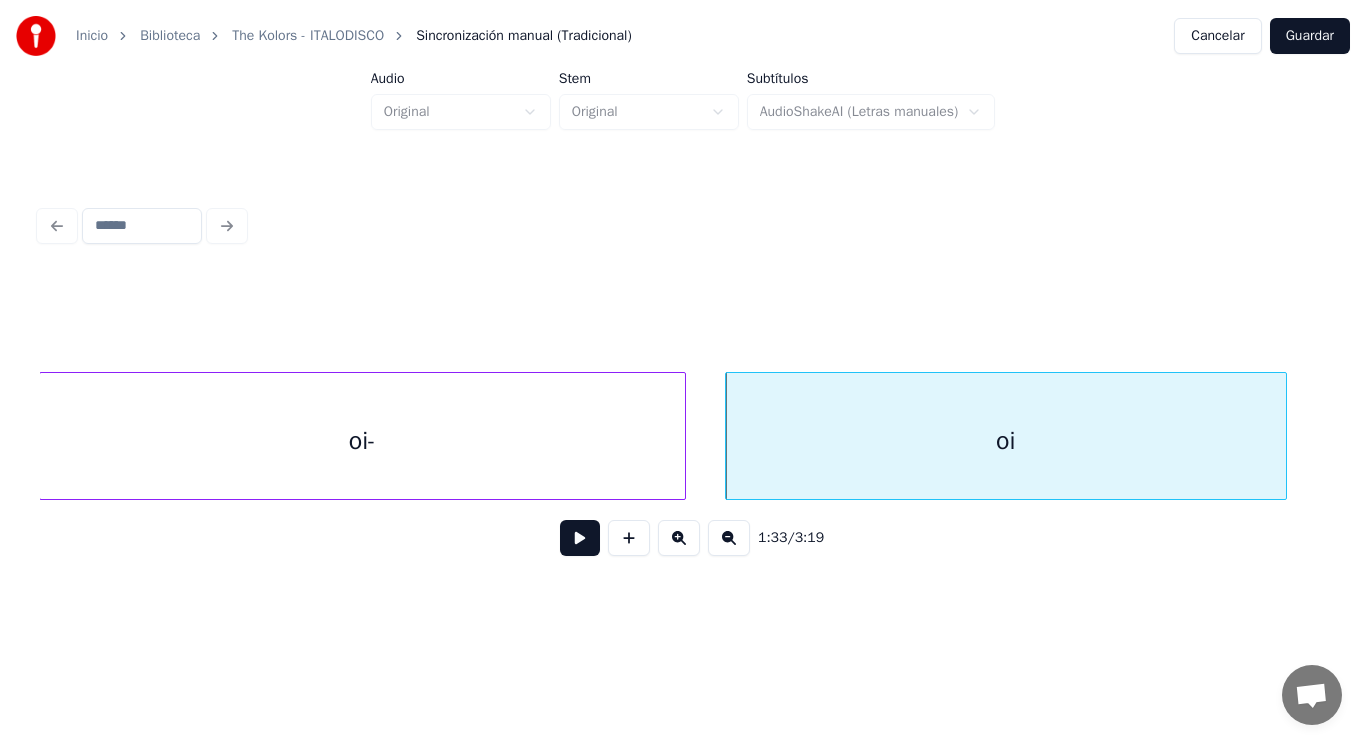 click on "oi-" at bounding box center [362, 441] 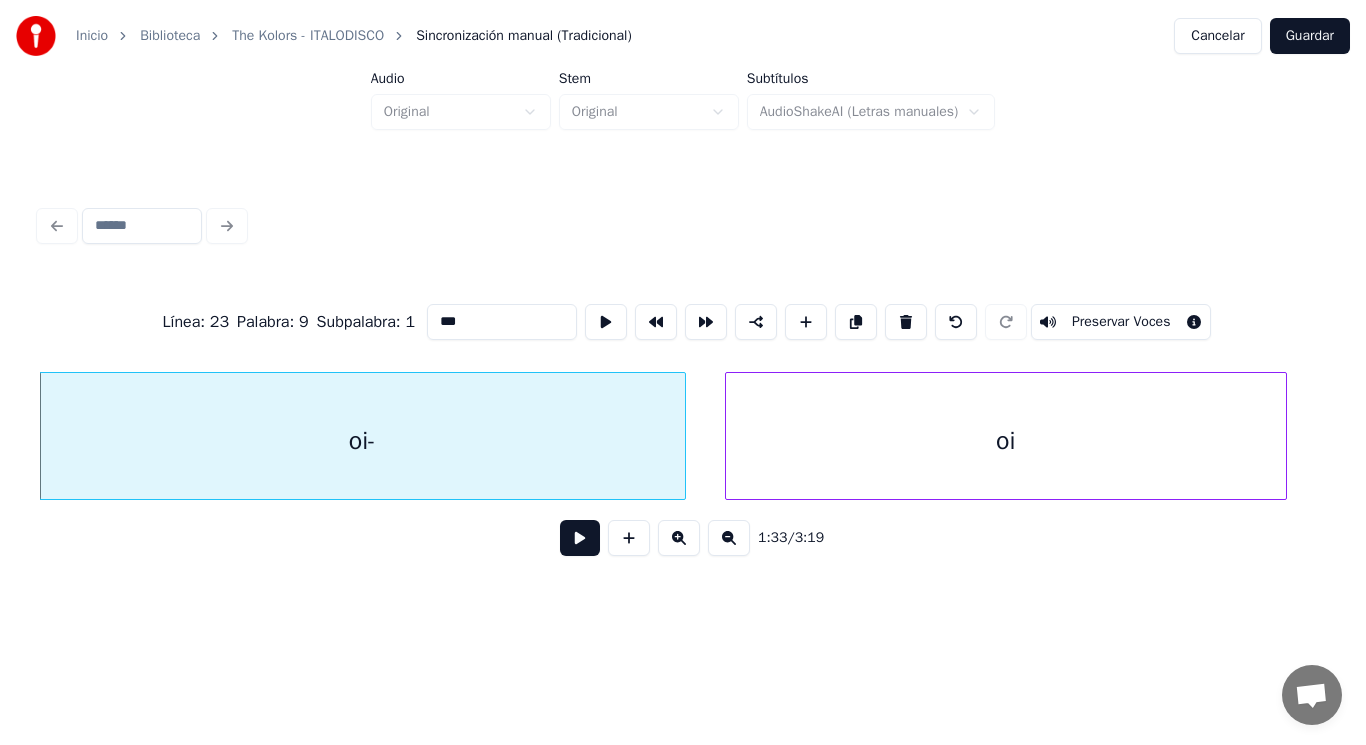 click at bounding box center [580, 538] 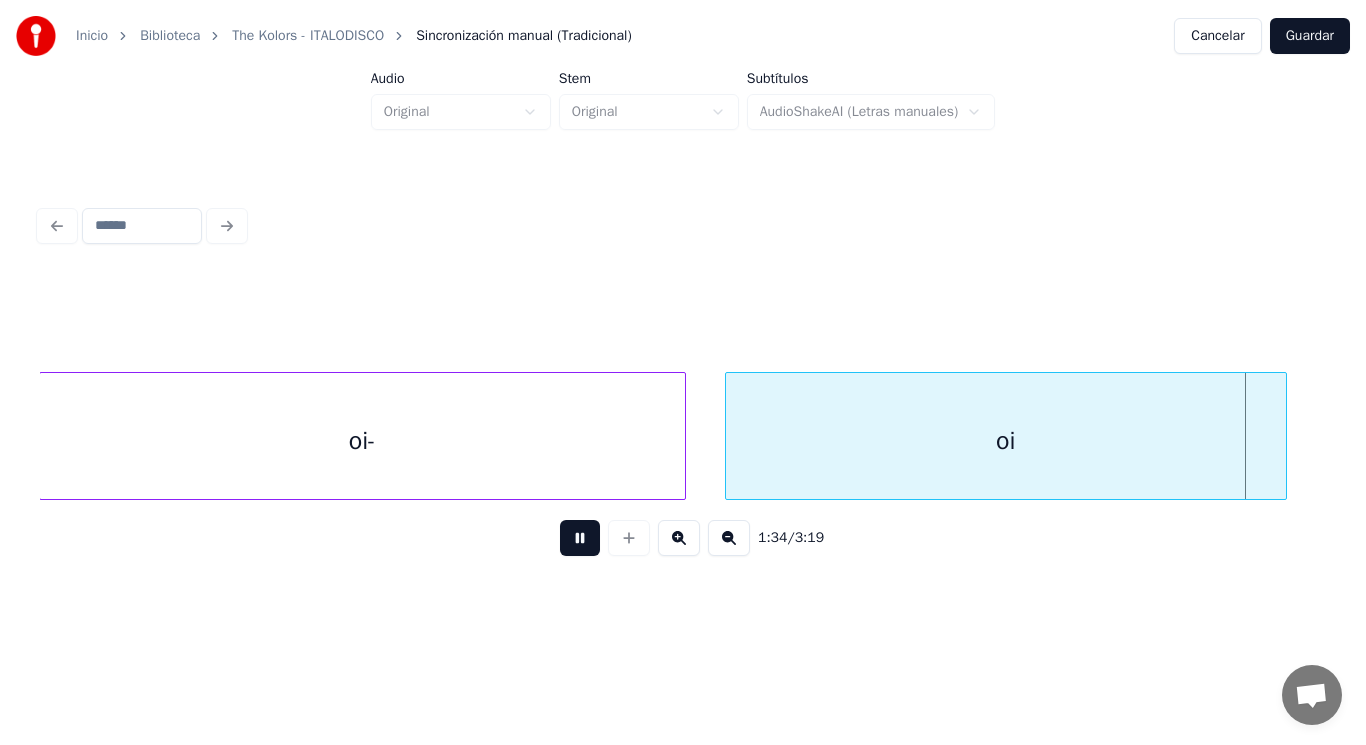 click at bounding box center (580, 538) 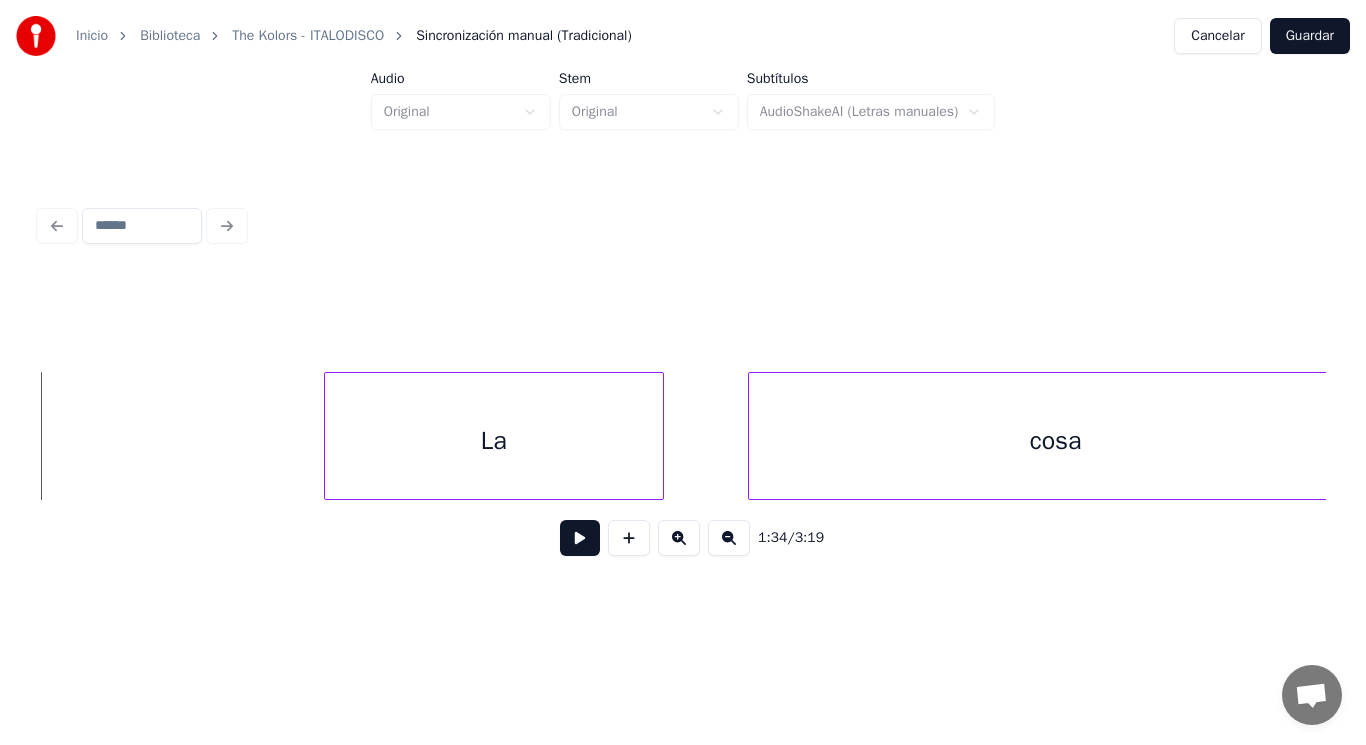 click at bounding box center [328, 436] 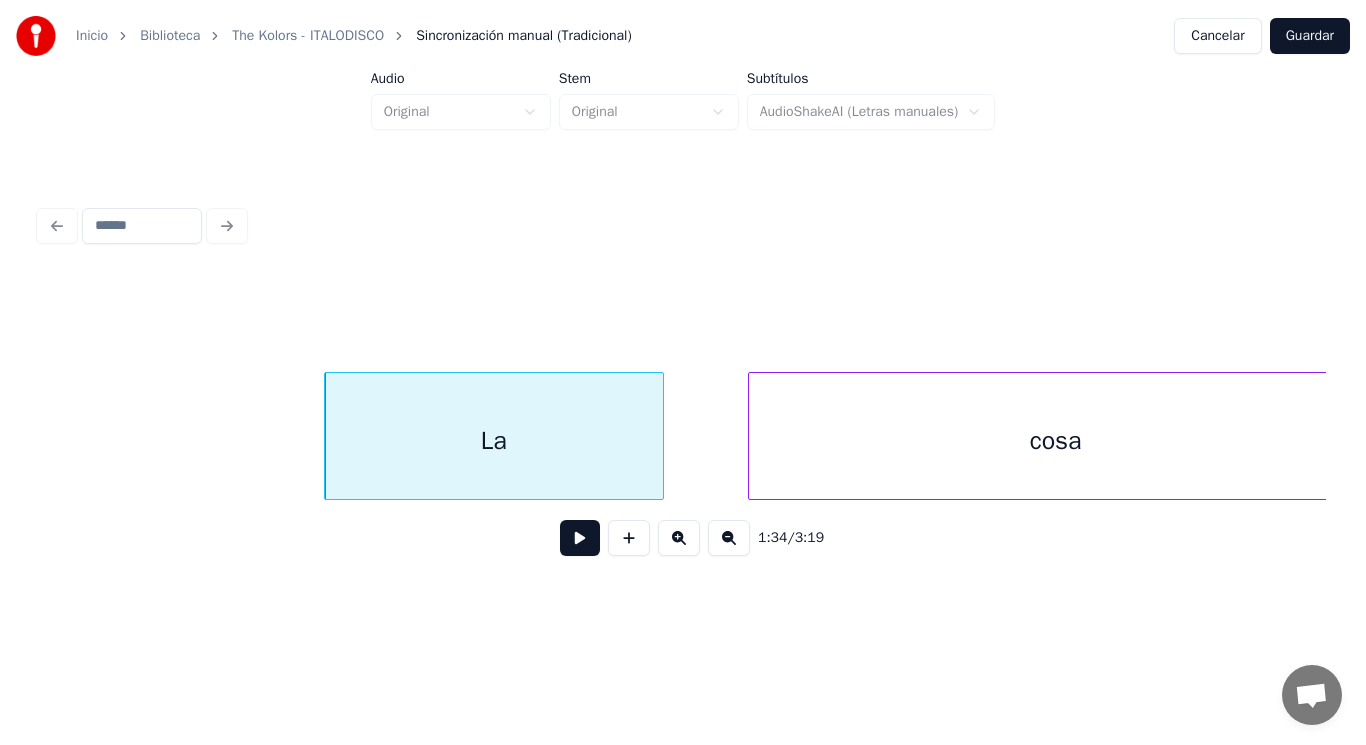 click at bounding box center [580, 538] 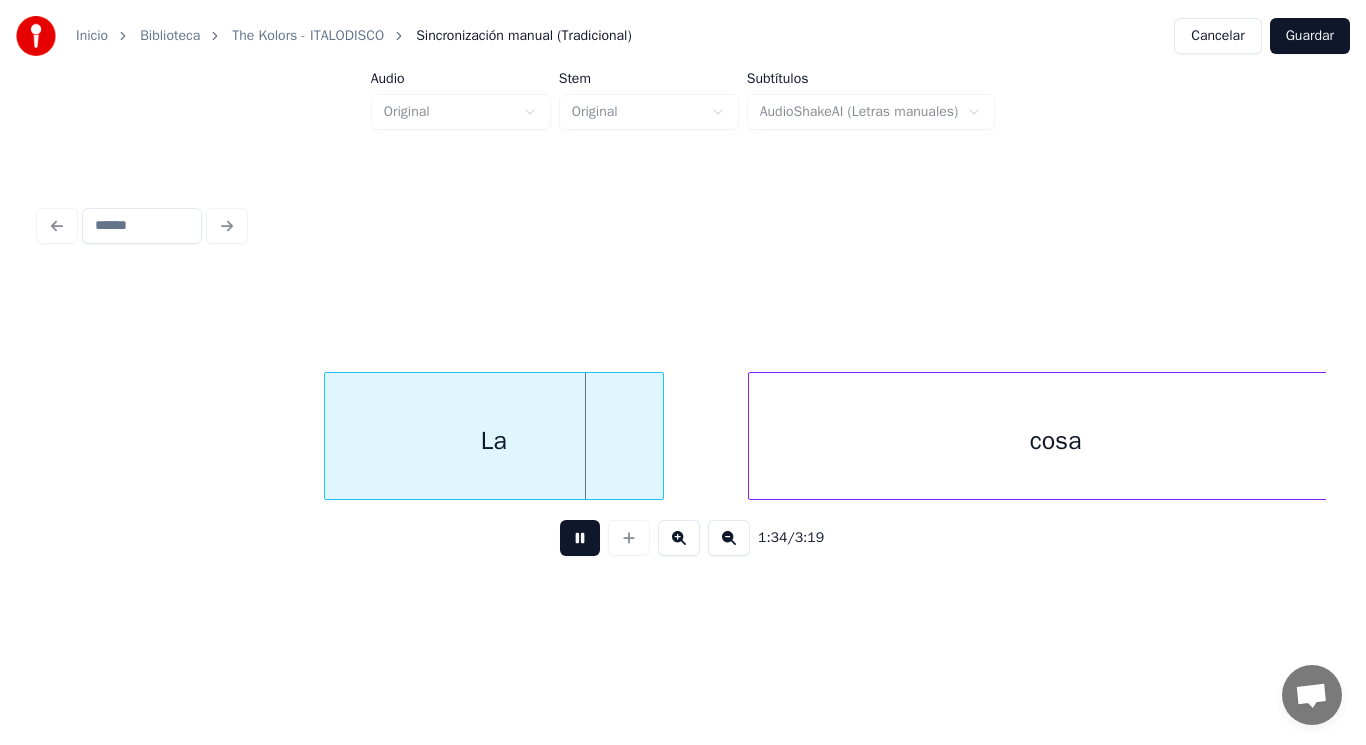 click at bounding box center [580, 538] 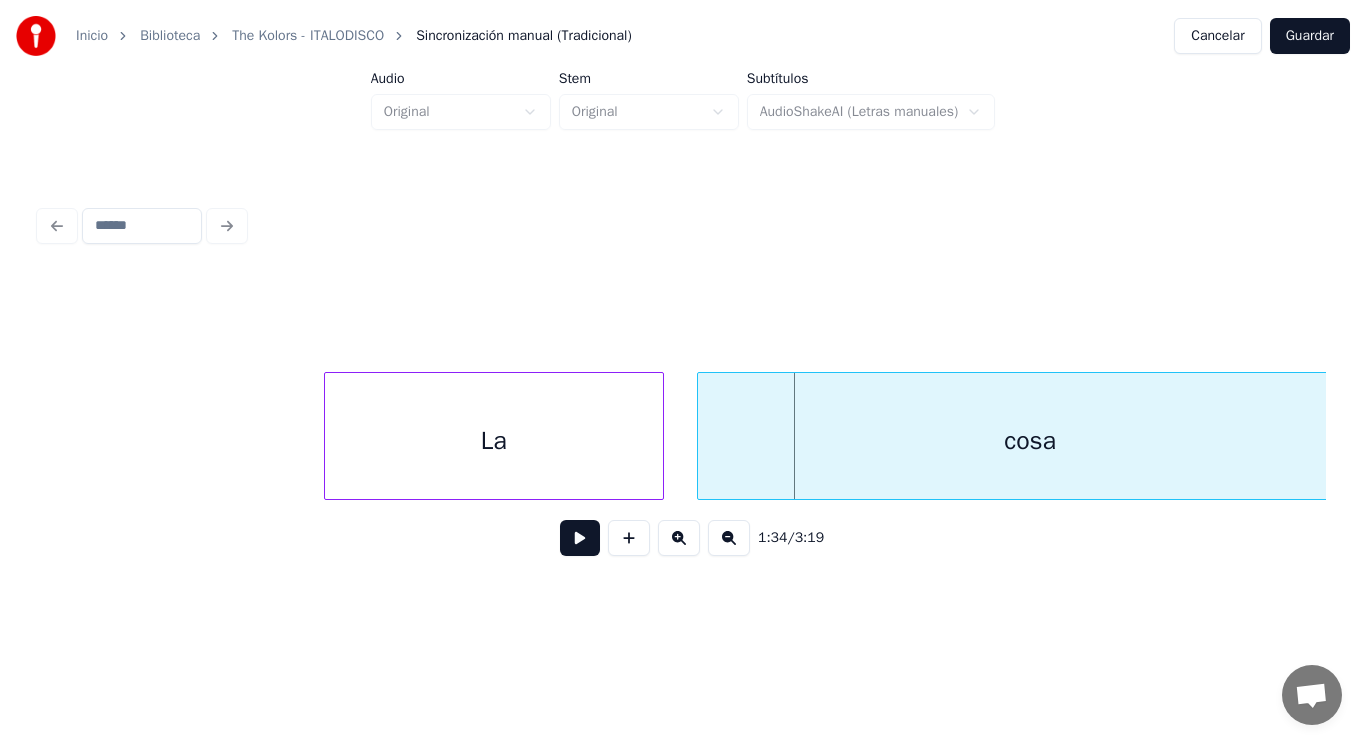 click at bounding box center (701, 436) 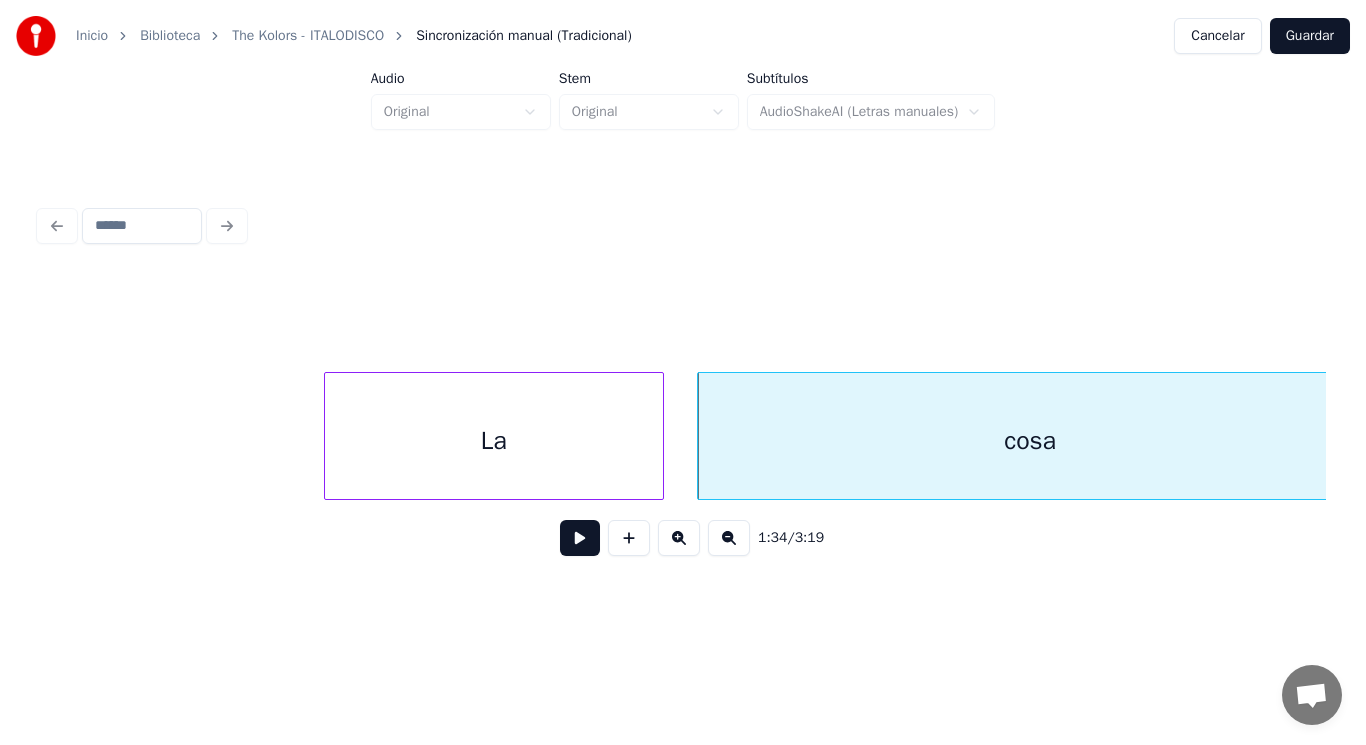click at bounding box center (580, 538) 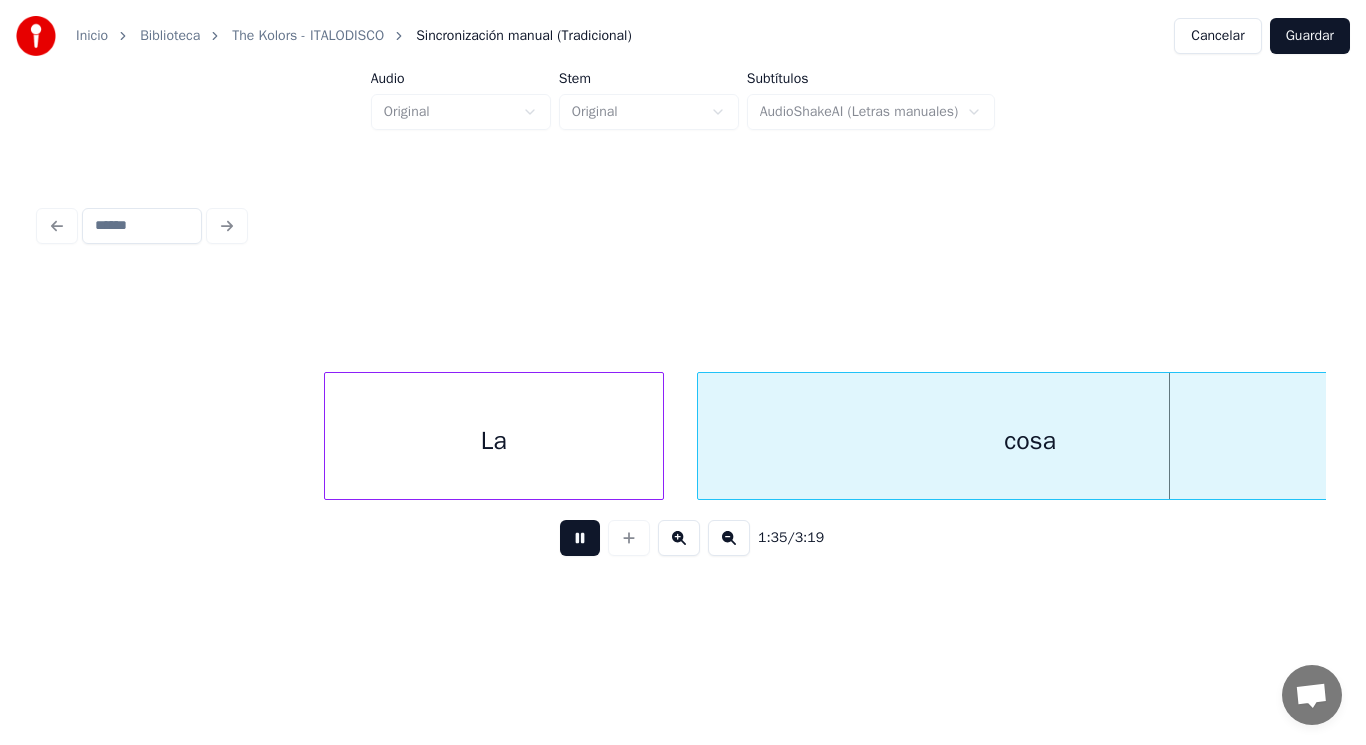 scroll, scrollTop: 0, scrollLeft: 133273, axis: horizontal 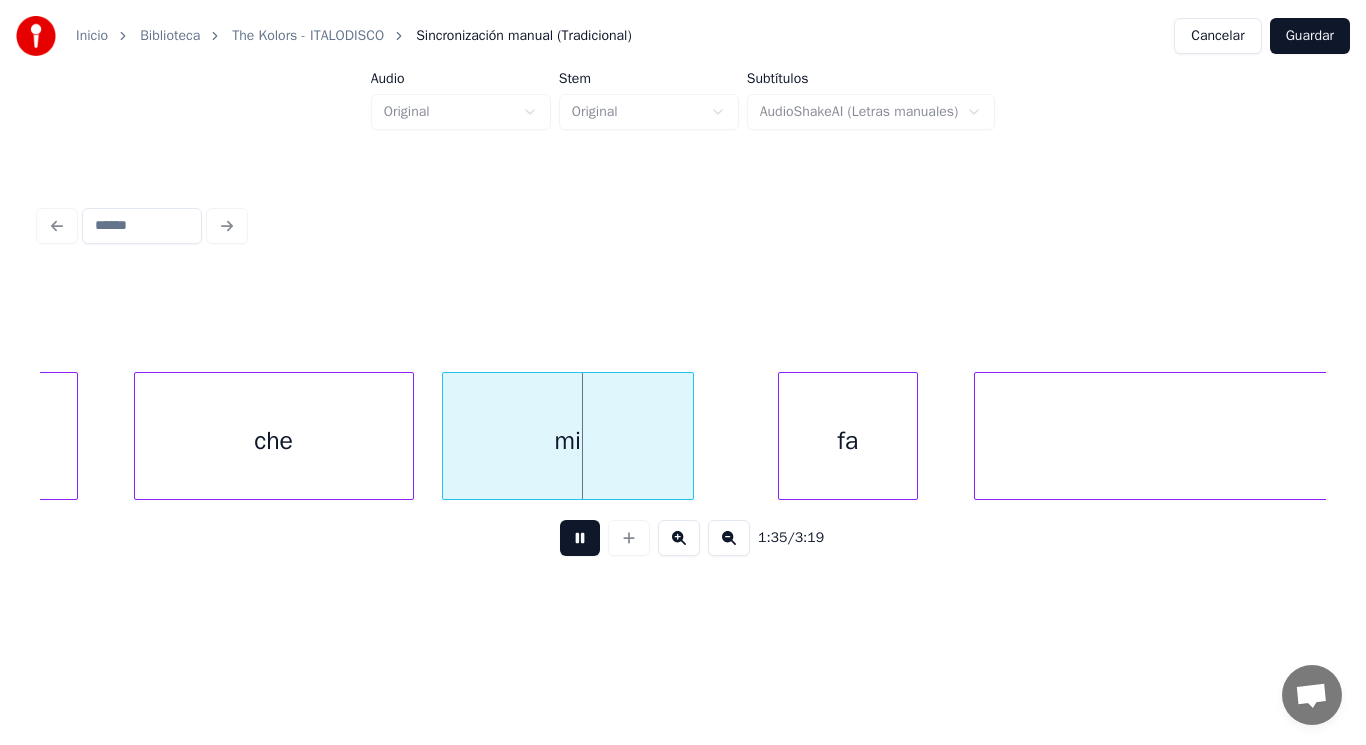 click at bounding box center [580, 538] 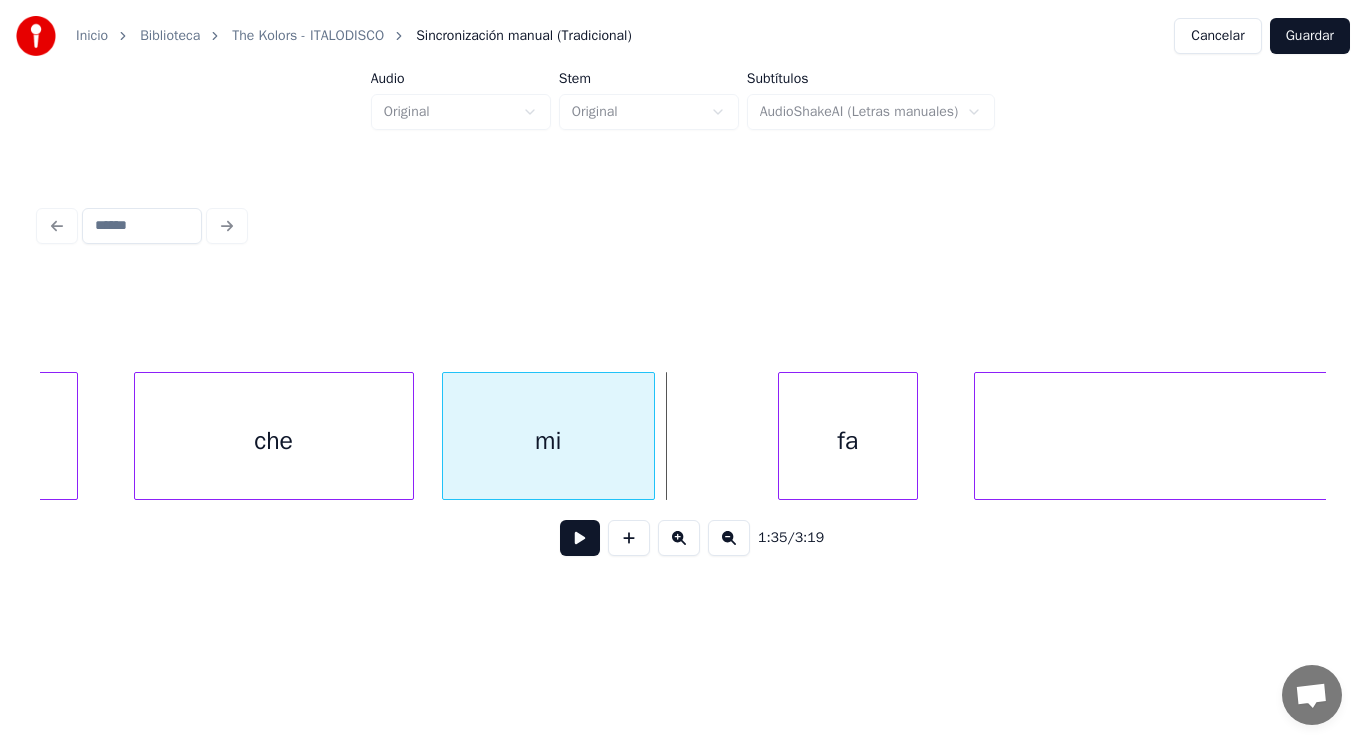 click at bounding box center [651, 436] 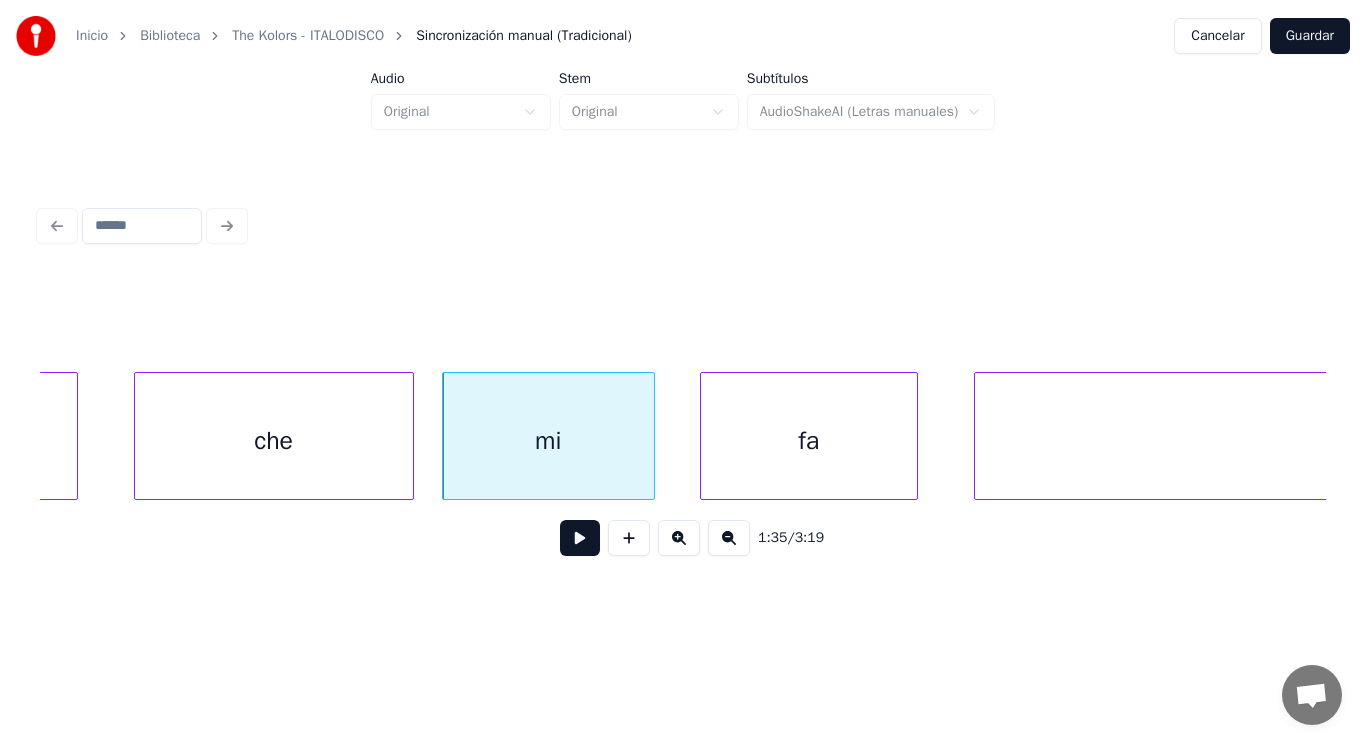 click at bounding box center [704, 436] 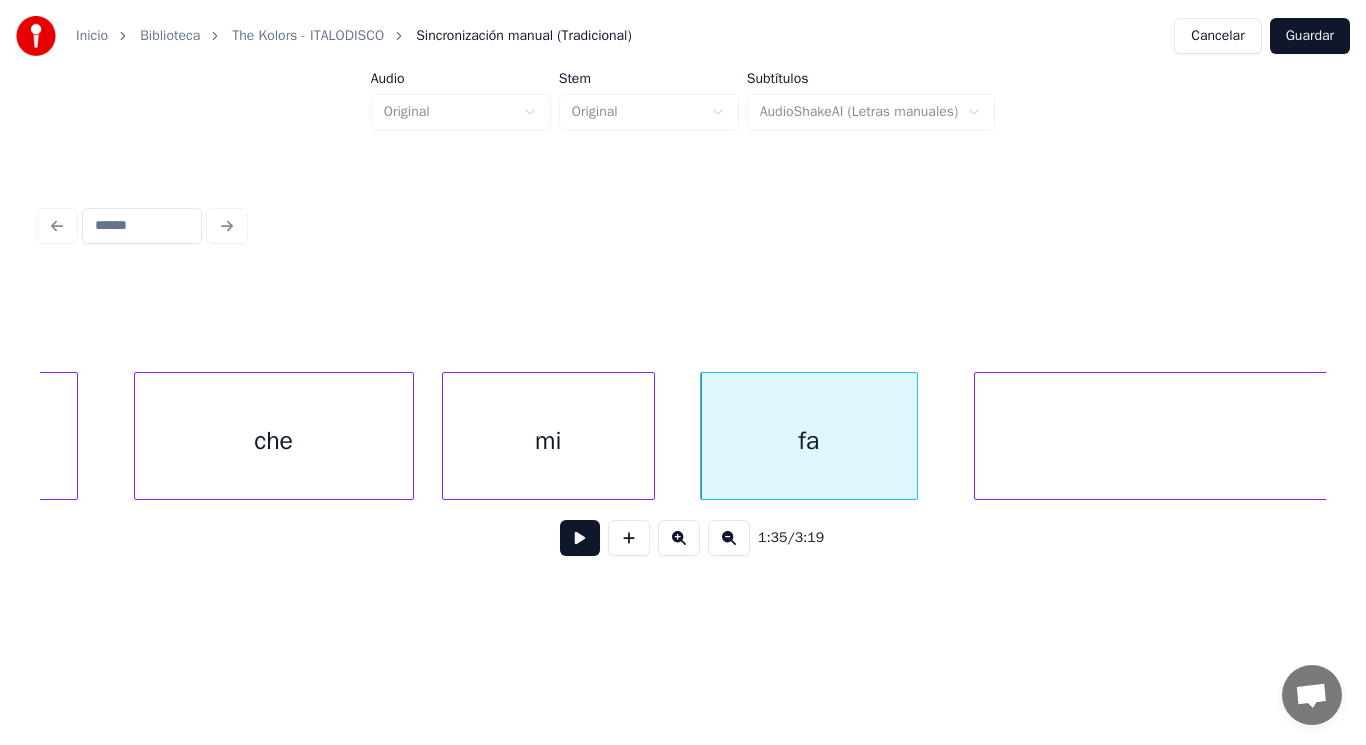 click at bounding box center [580, 538] 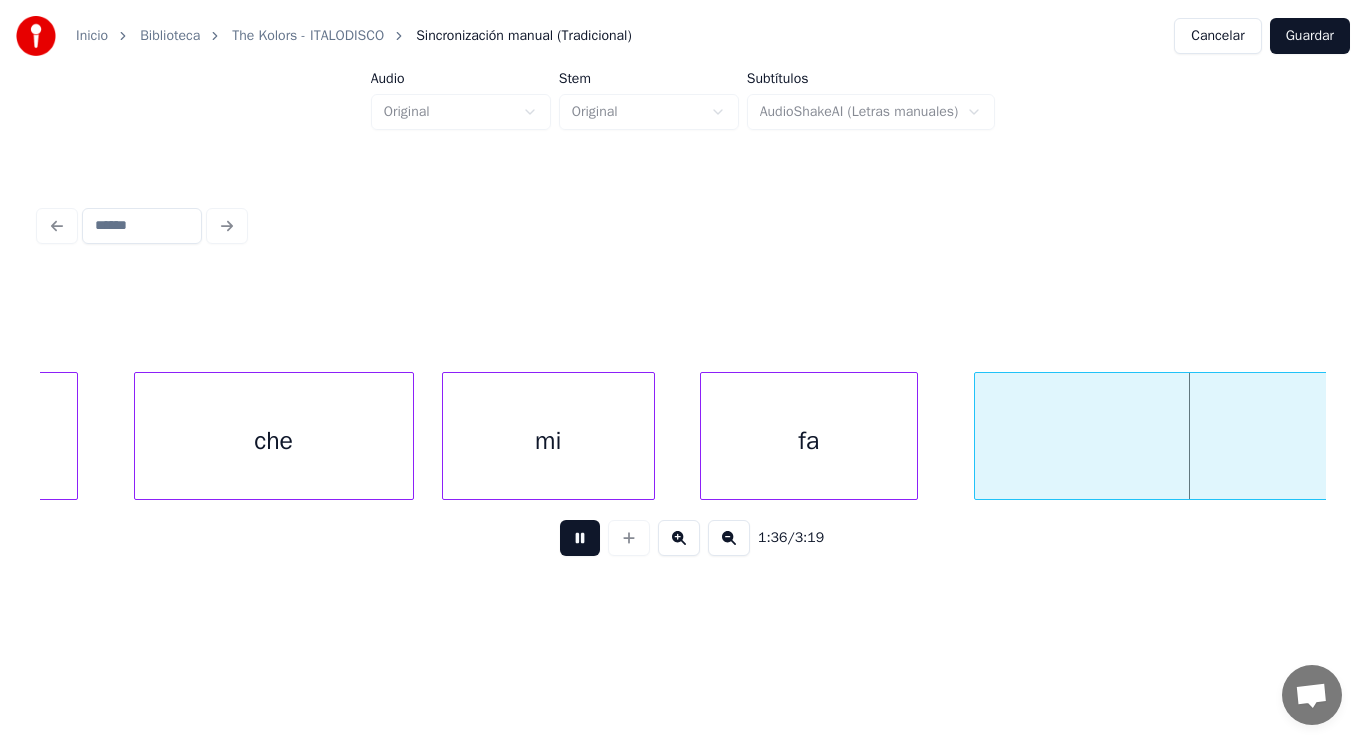 click at bounding box center (580, 538) 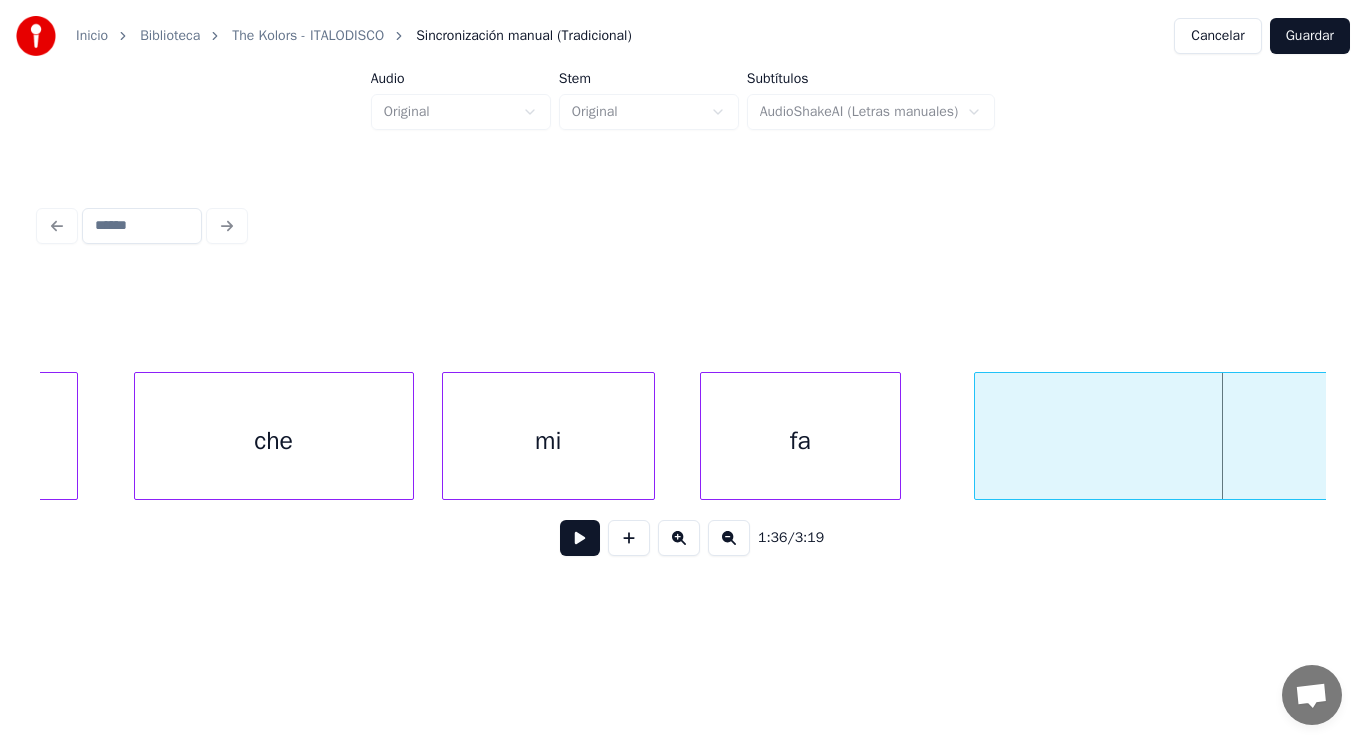 click at bounding box center (897, 436) 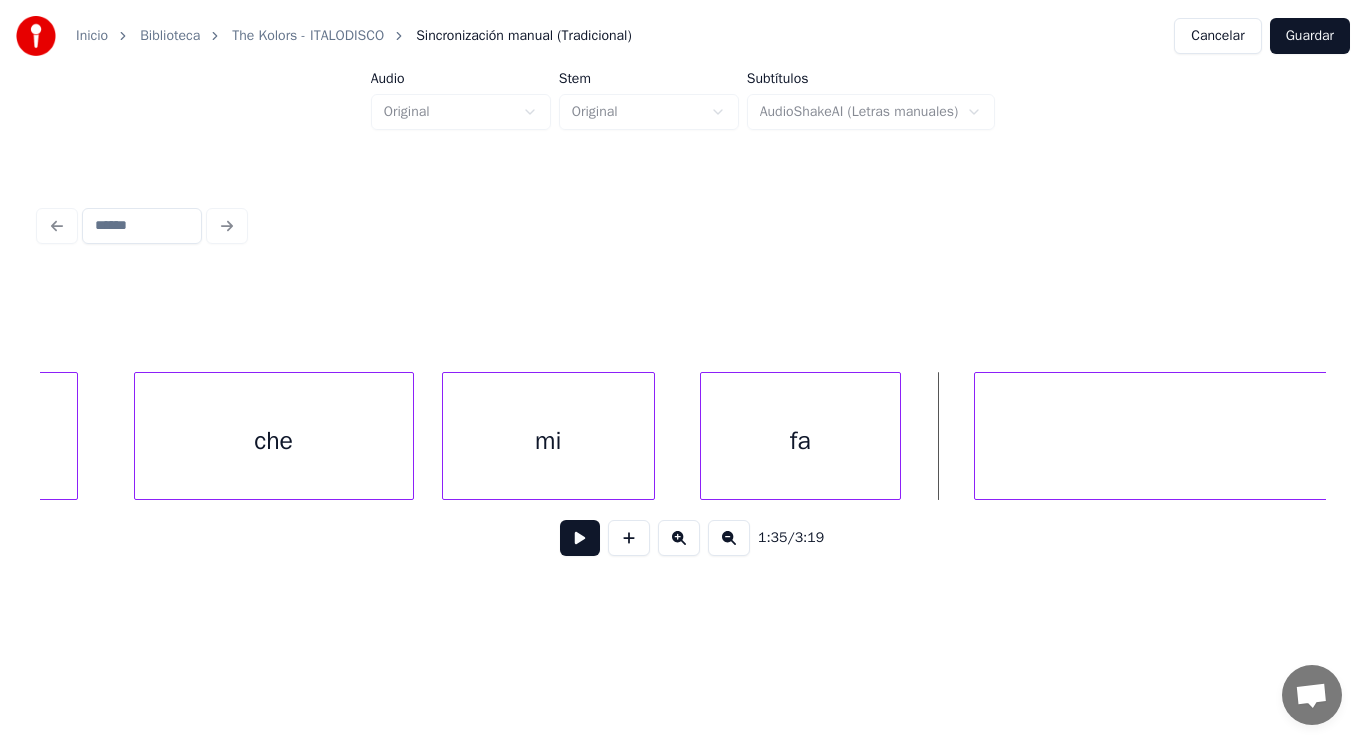 click at bounding box center (580, 538) 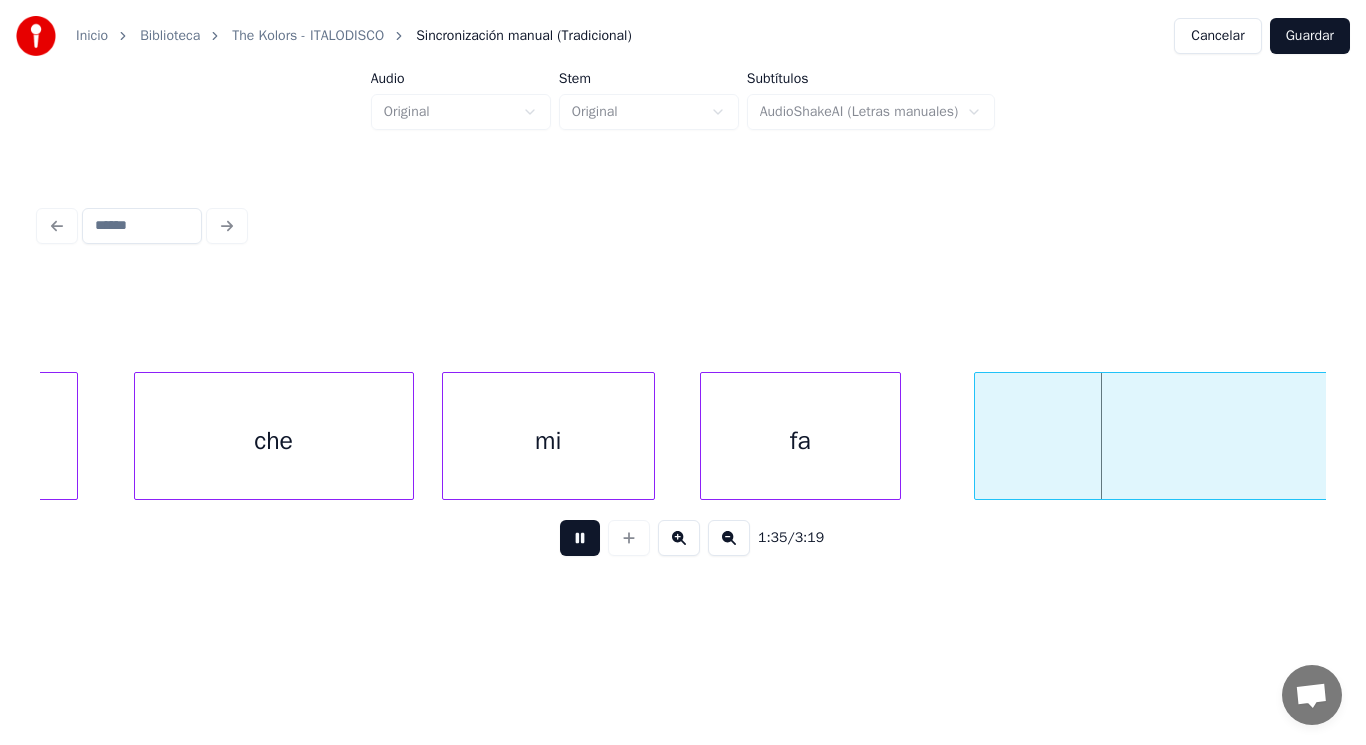drag, startPoint x: 575, startPoint y: 534, endPoint x: 970, endPoint y: 467, distance: 400.642 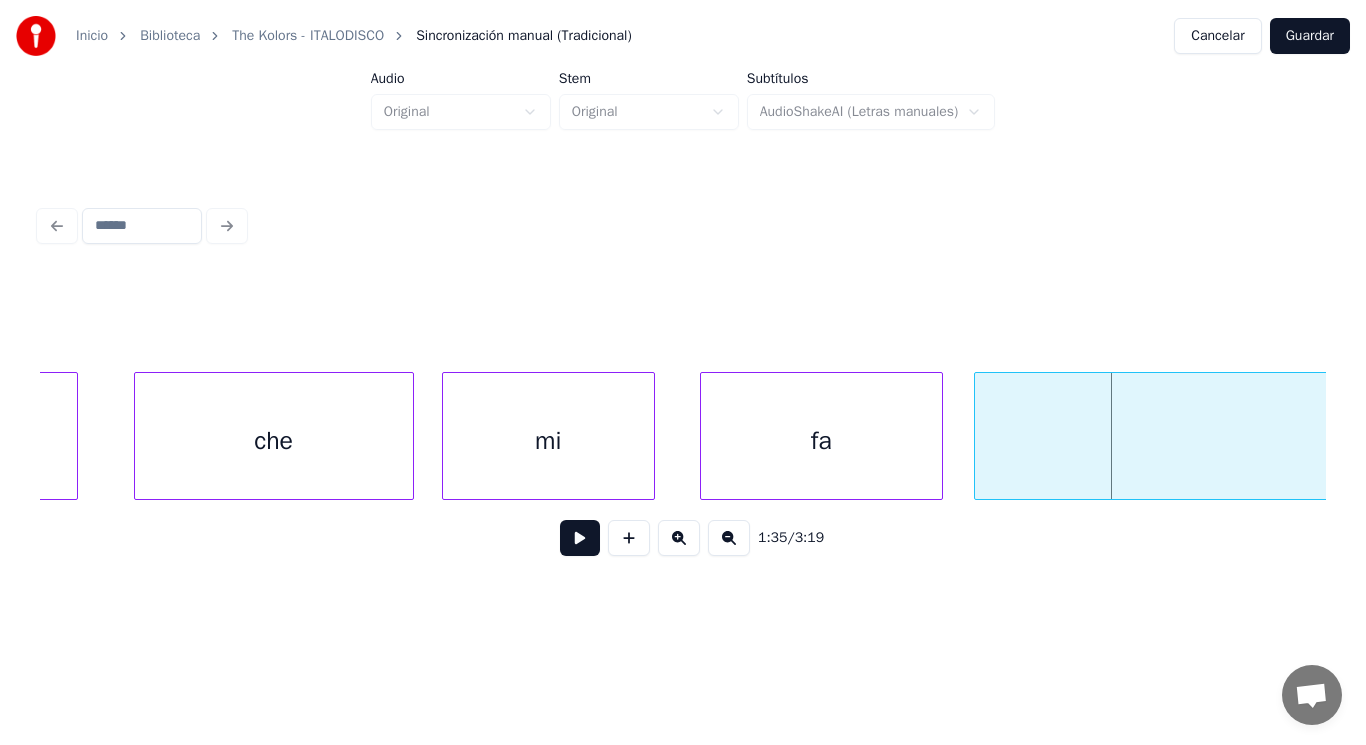click at bounding box center [939, 436] 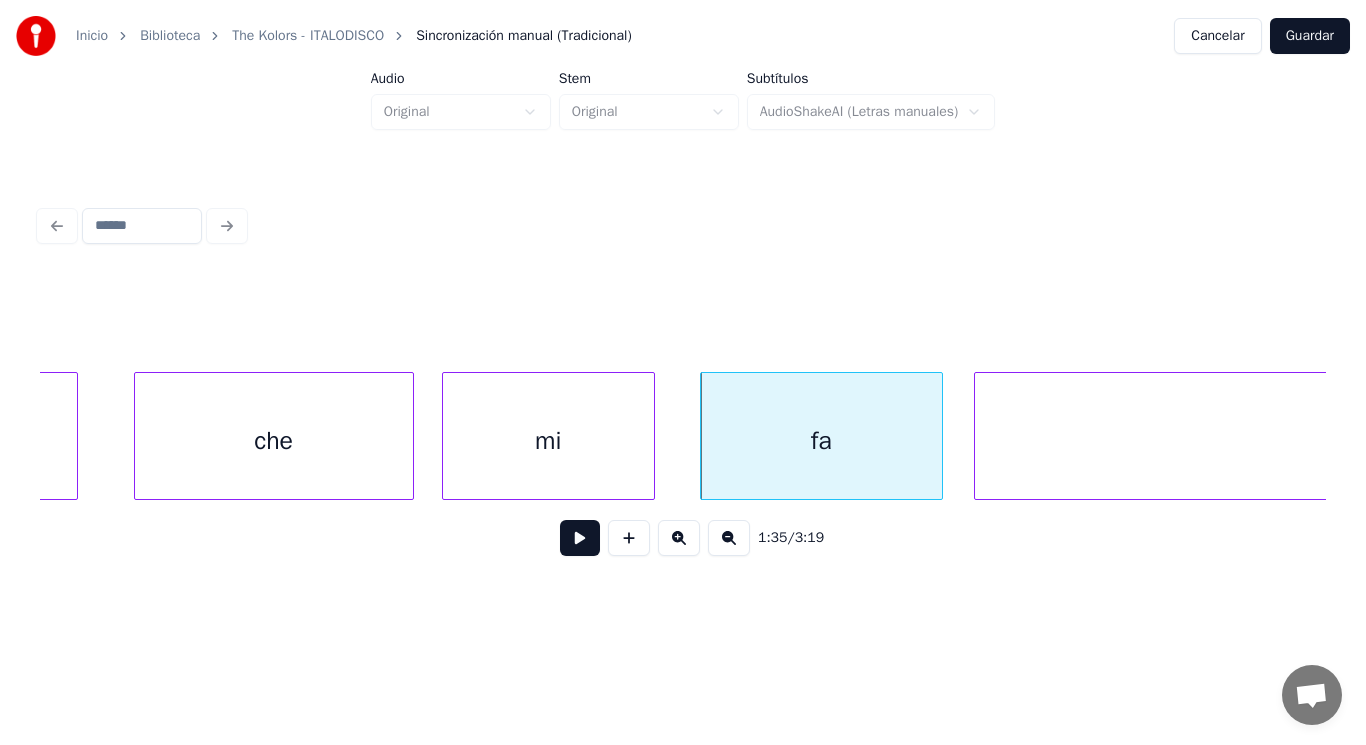 click at bounding box center [580, 538] 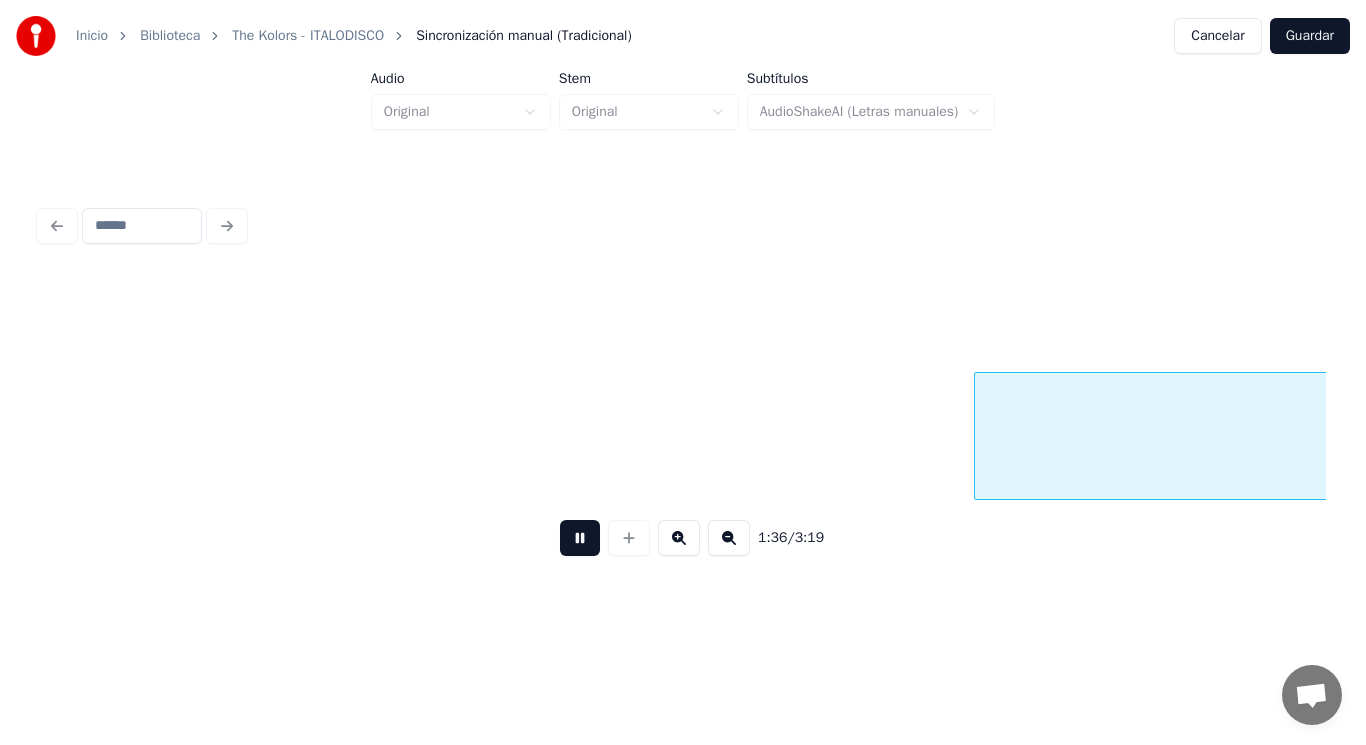 scroll, scrollTop: 0, scrollLeft: 134563, axis: horizontal 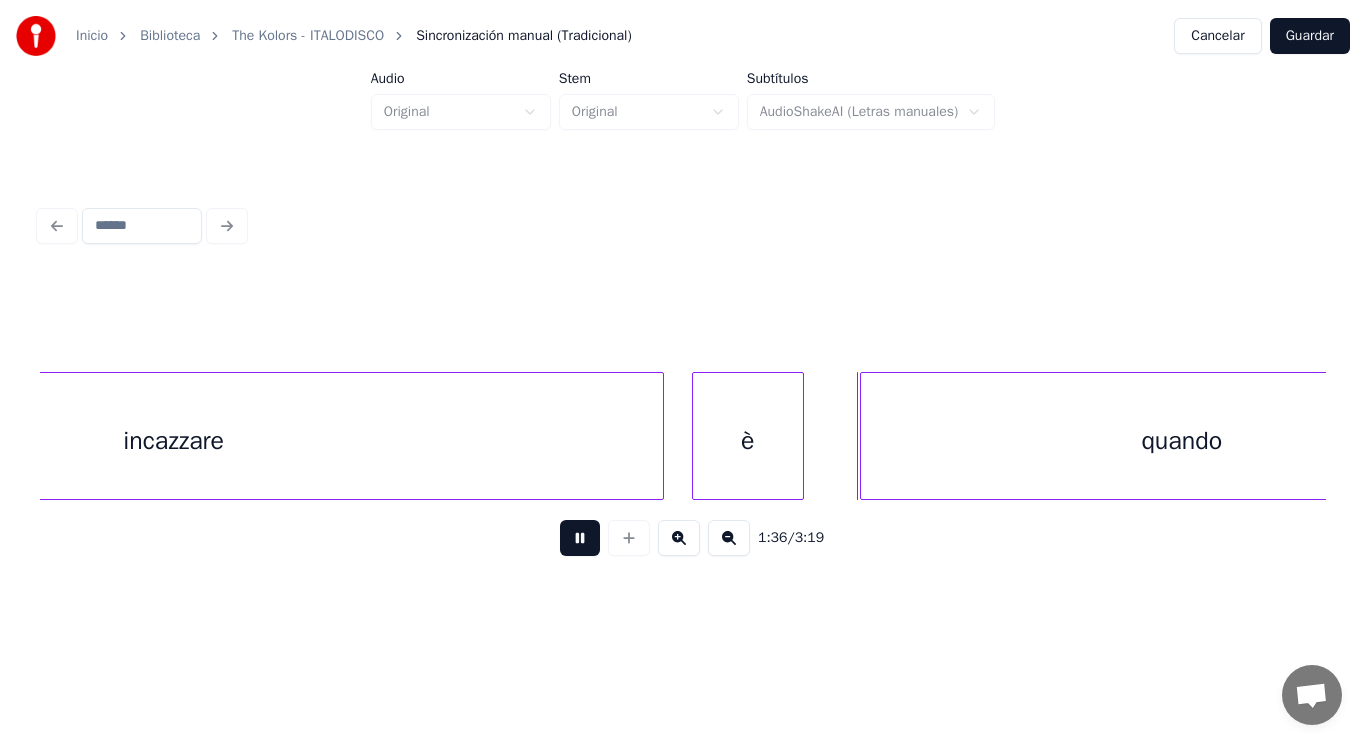 click at bounding box center (580, 538) 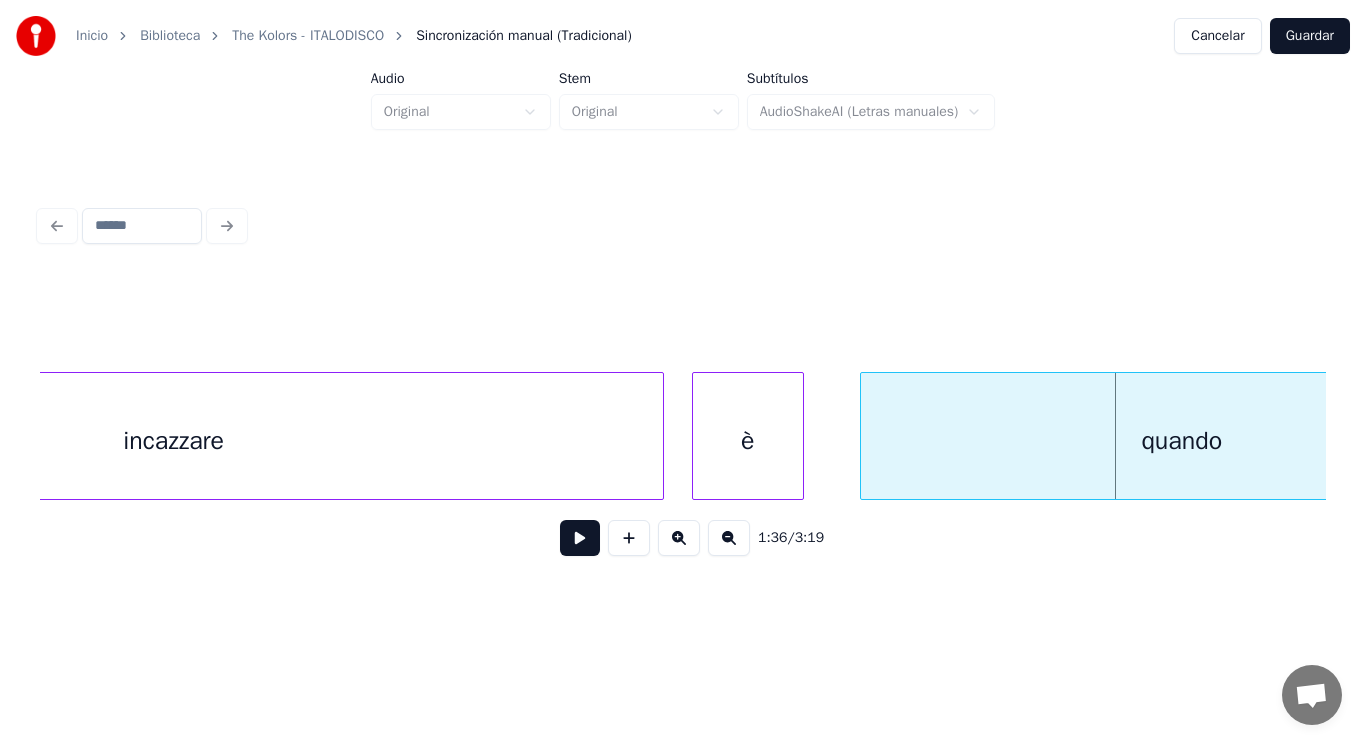 click at bounding box center [580, 538] 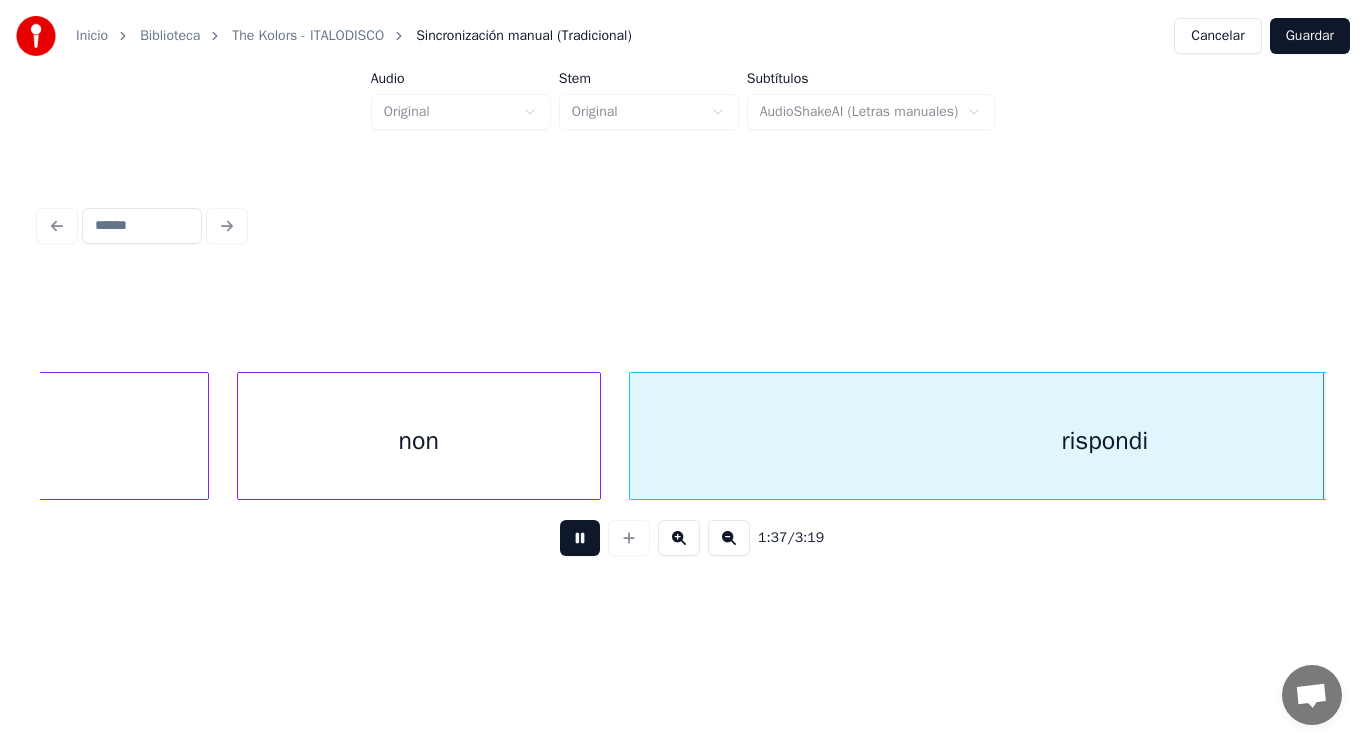 scroll, scrollTop: 0, scrollLeft: 137166, axis: horizontal 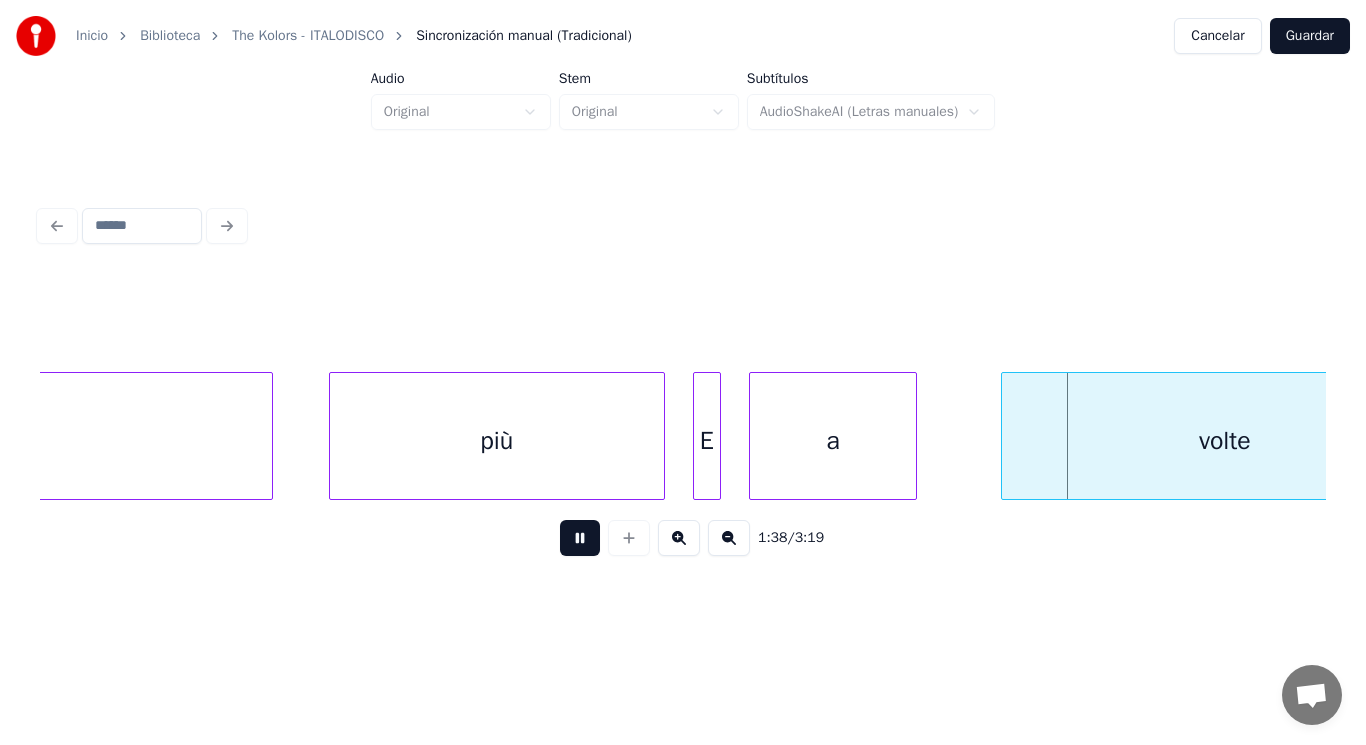 click at bounding box center (580, 538) 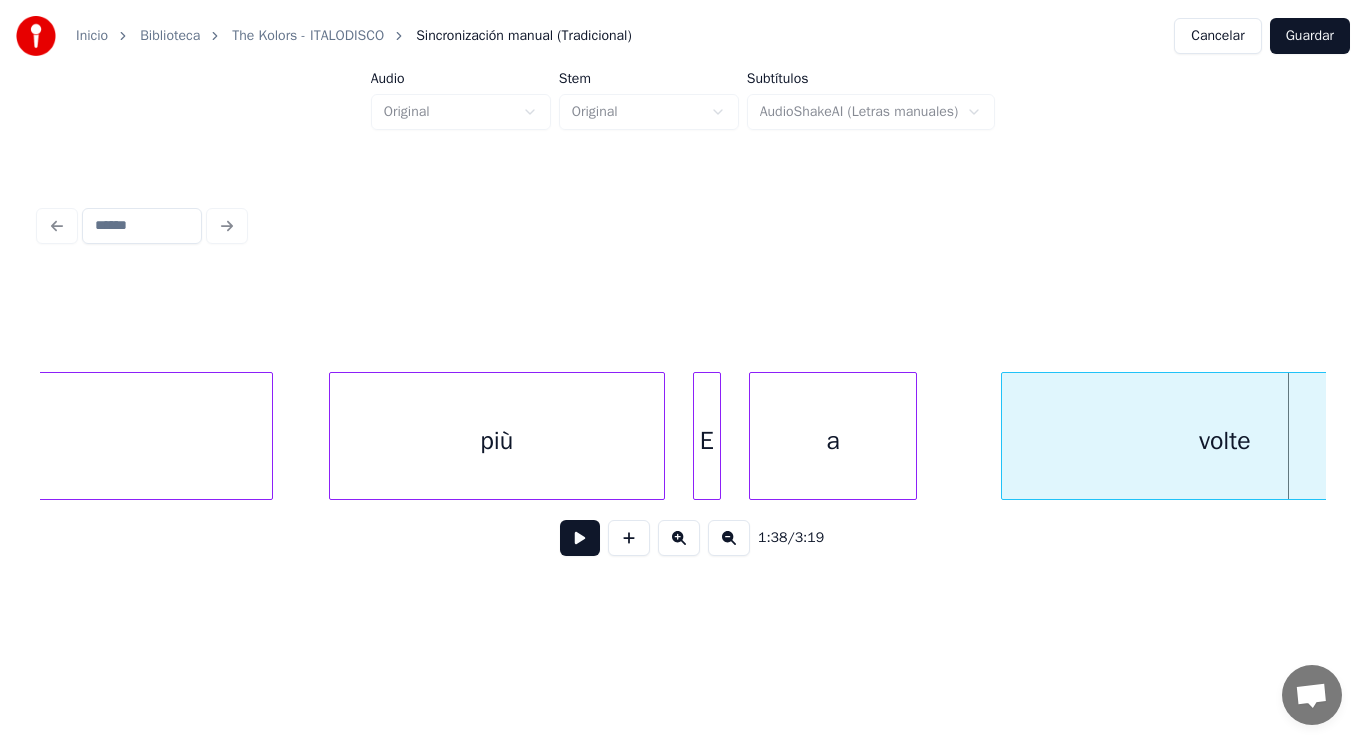 click at bounding box center [717, 436] 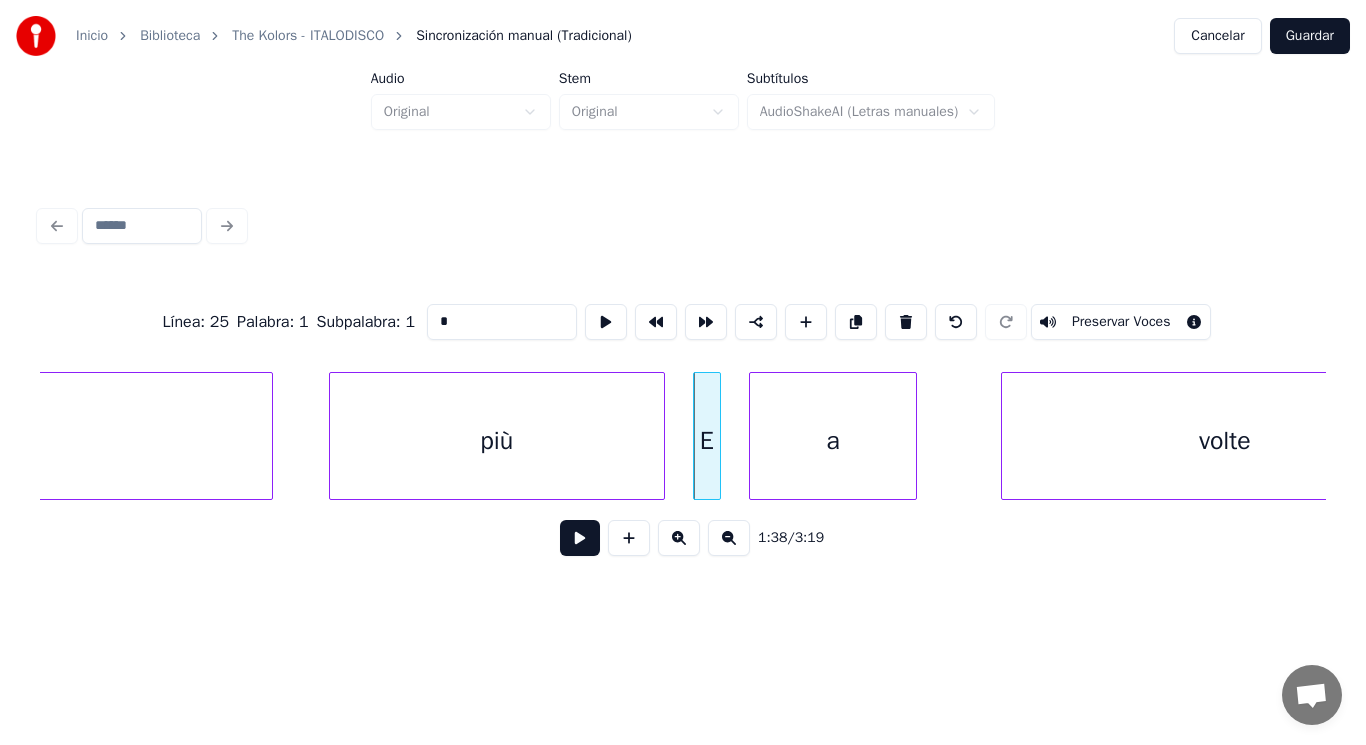 click at bounding box center (580, 538) 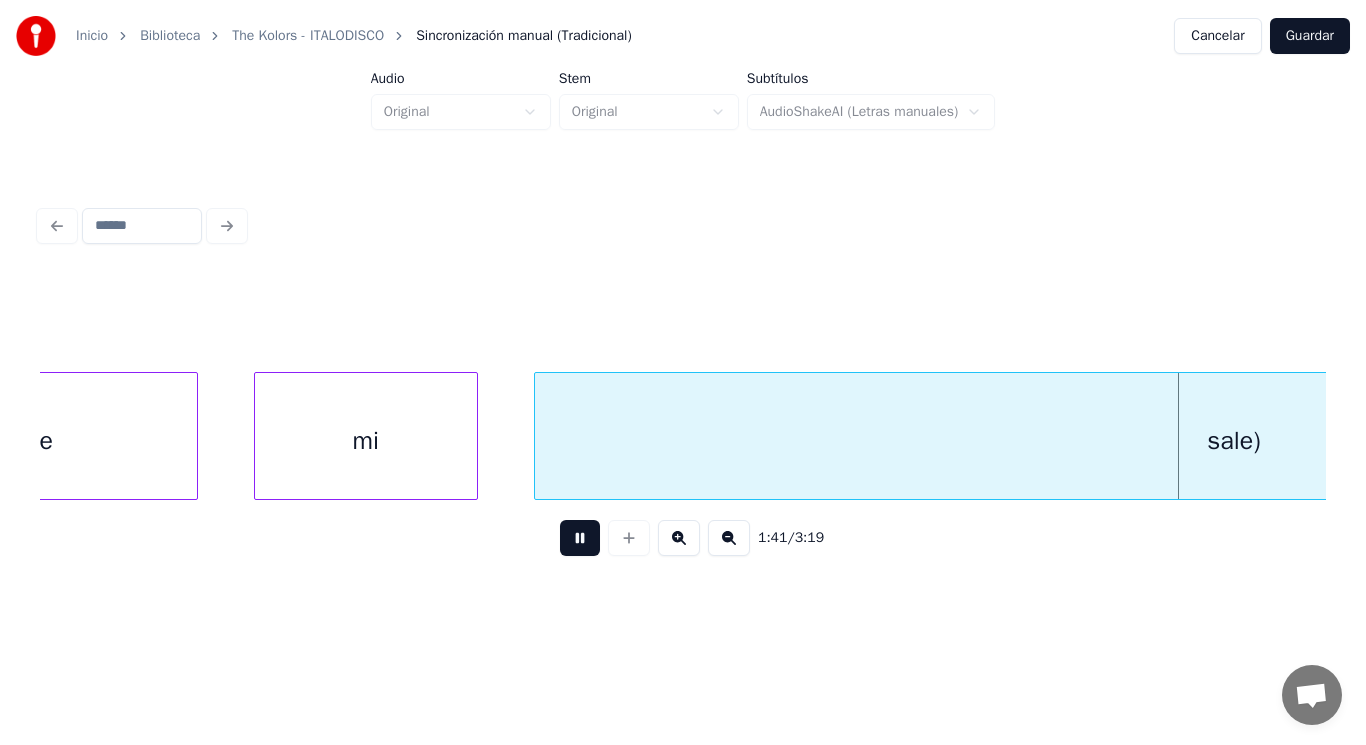 scroll, scrollTop: 0, scrollLeft: 142384, axis: horizontal 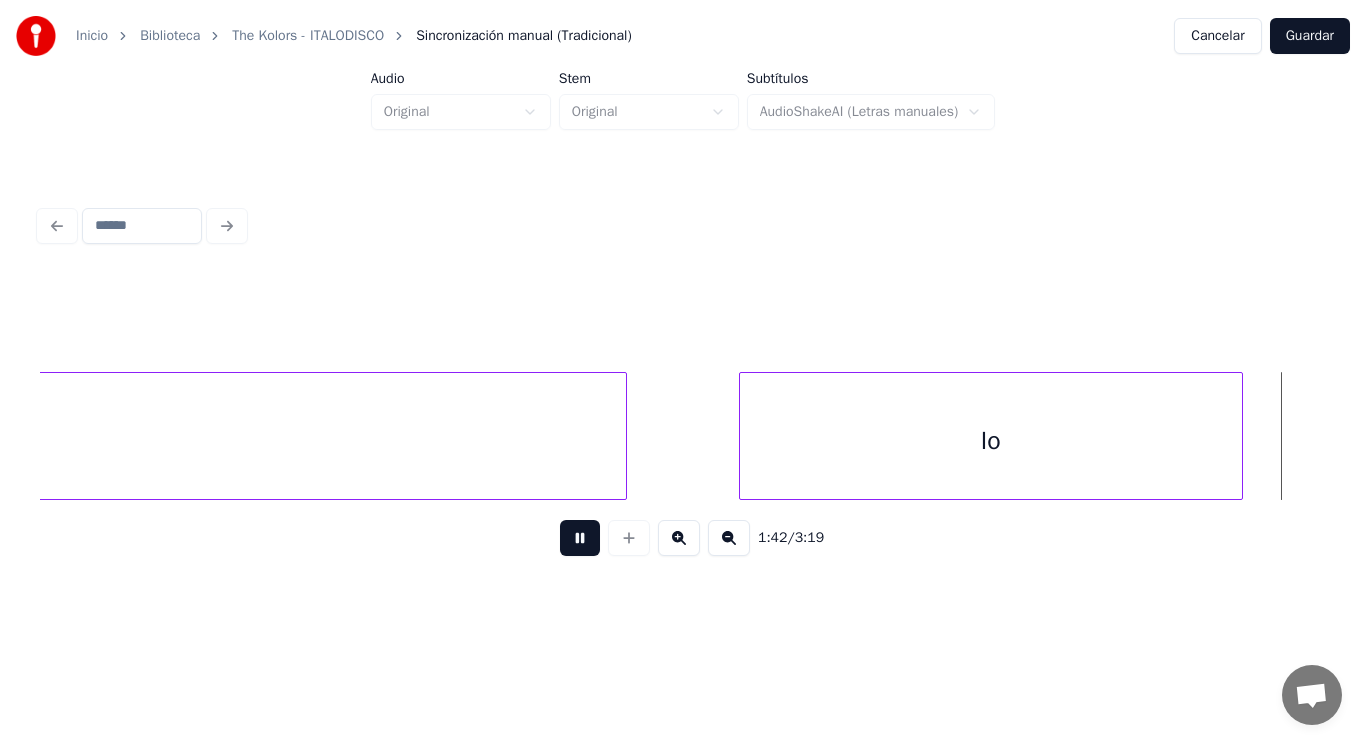 click at bounding box center (580, 538) 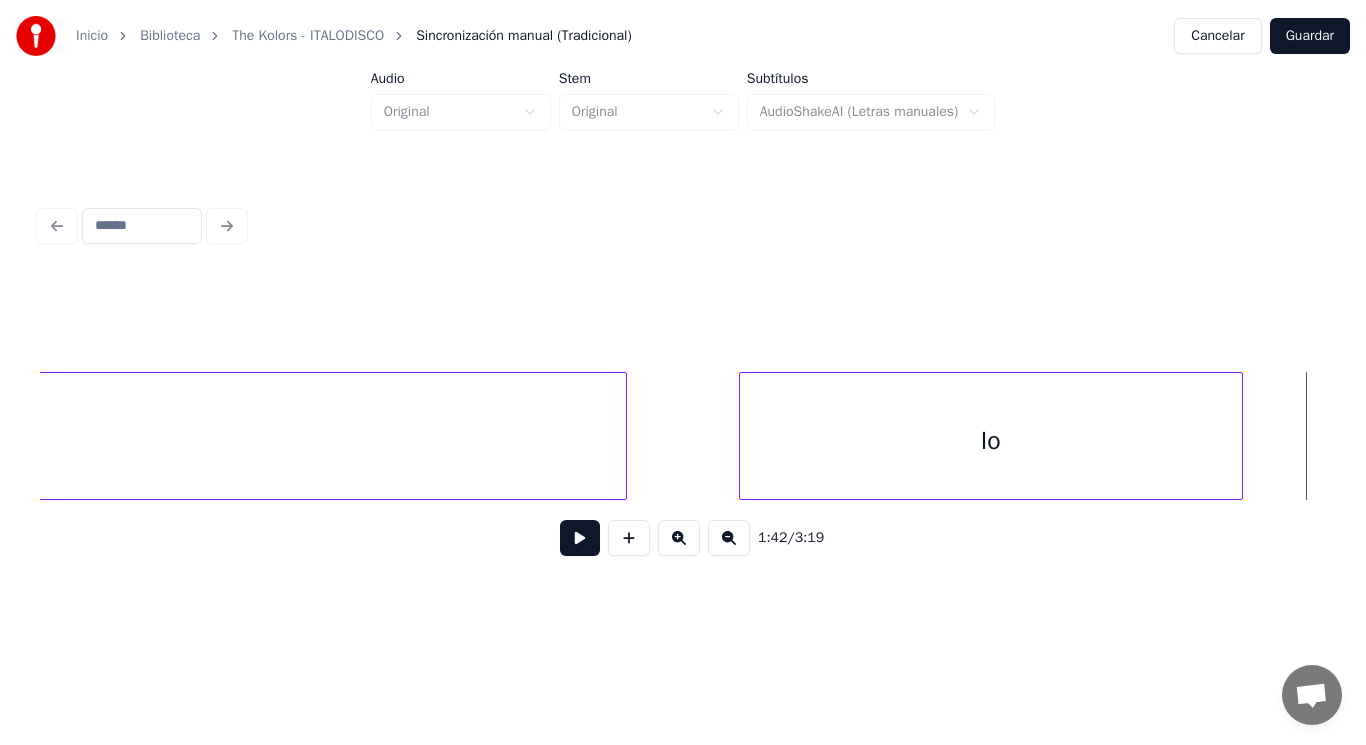 click on "sale)" at bounding box center [-73, 441] 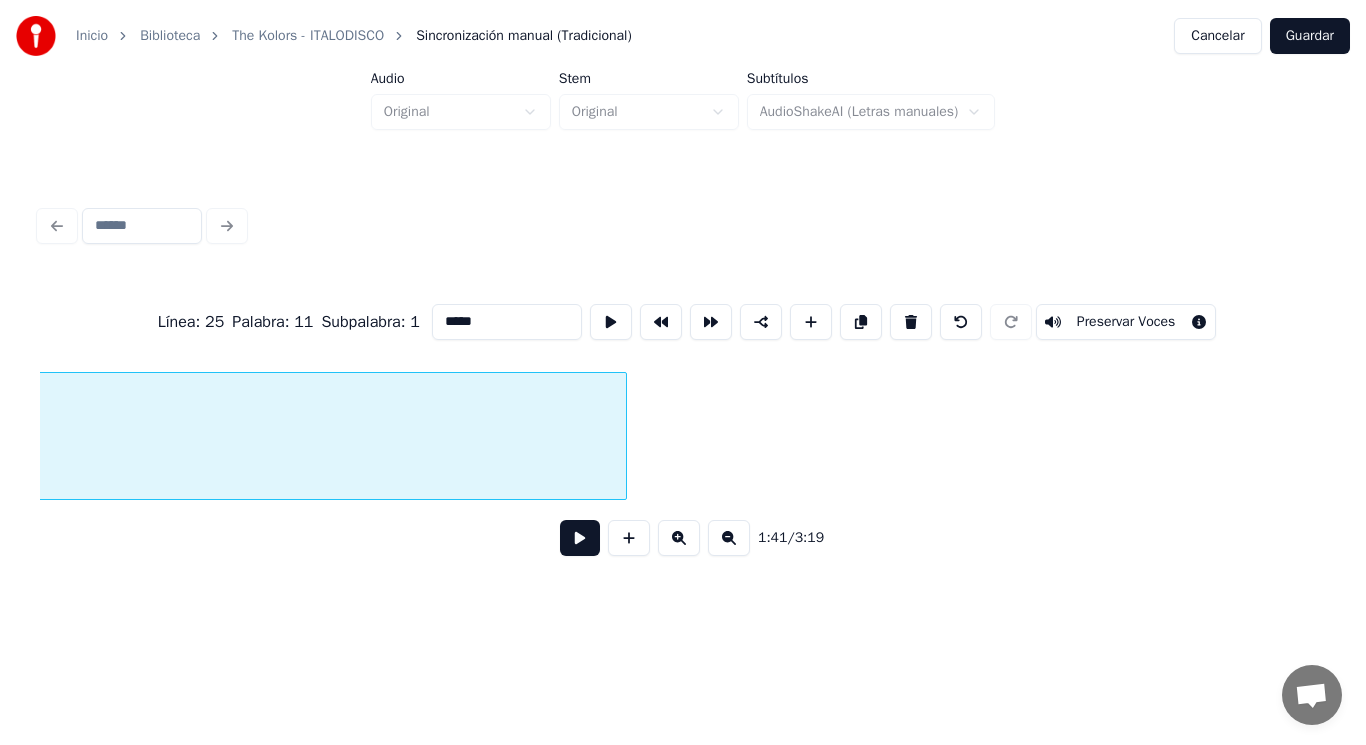 scroll, scrollTop: 0, scrollLeft: 141572, axis: horizontal 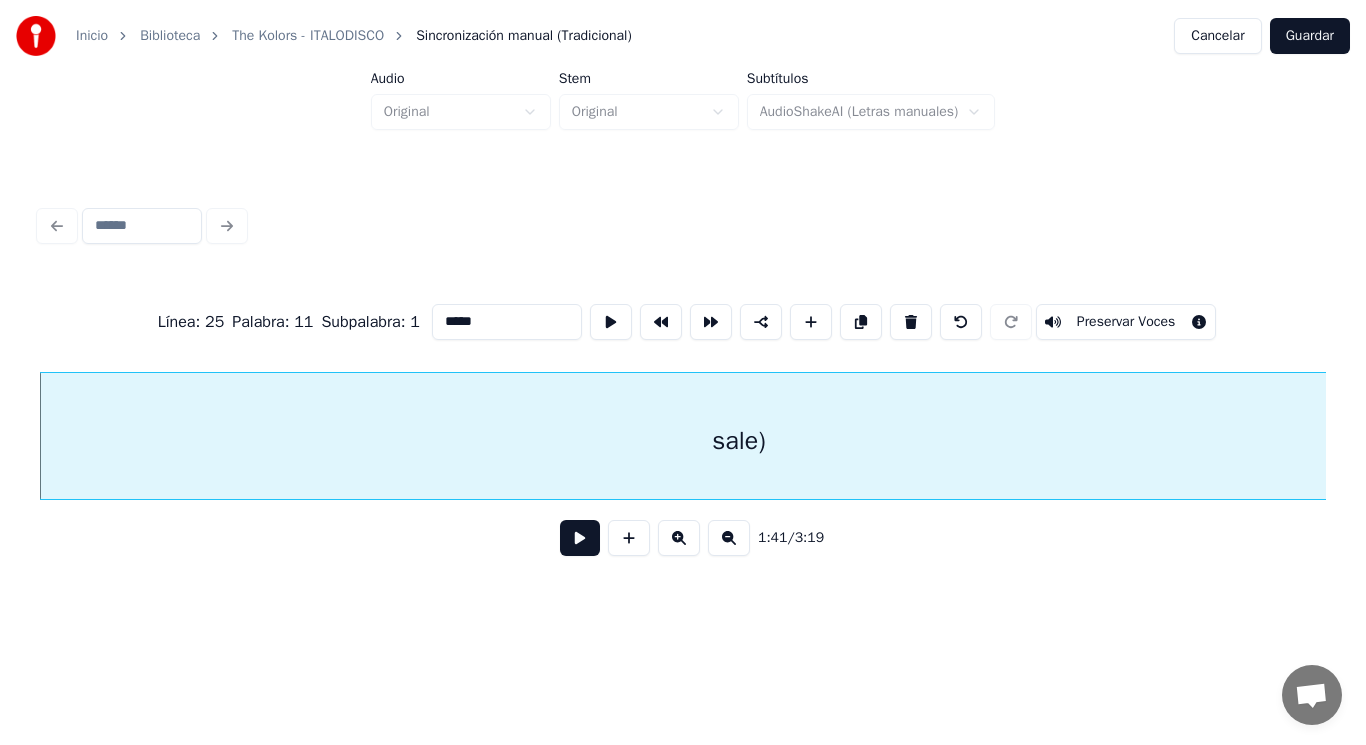 click at bounding box center [580, 538] 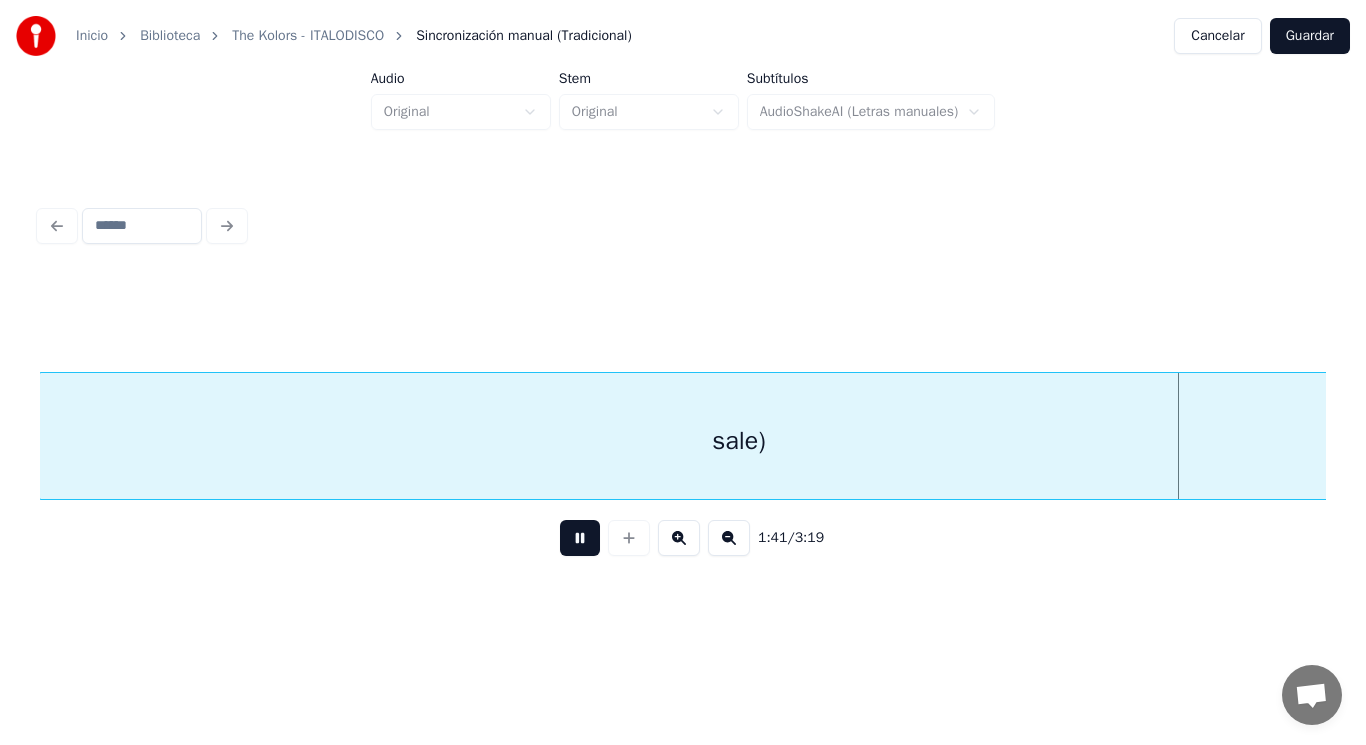 click at bounding box center [580, 538] 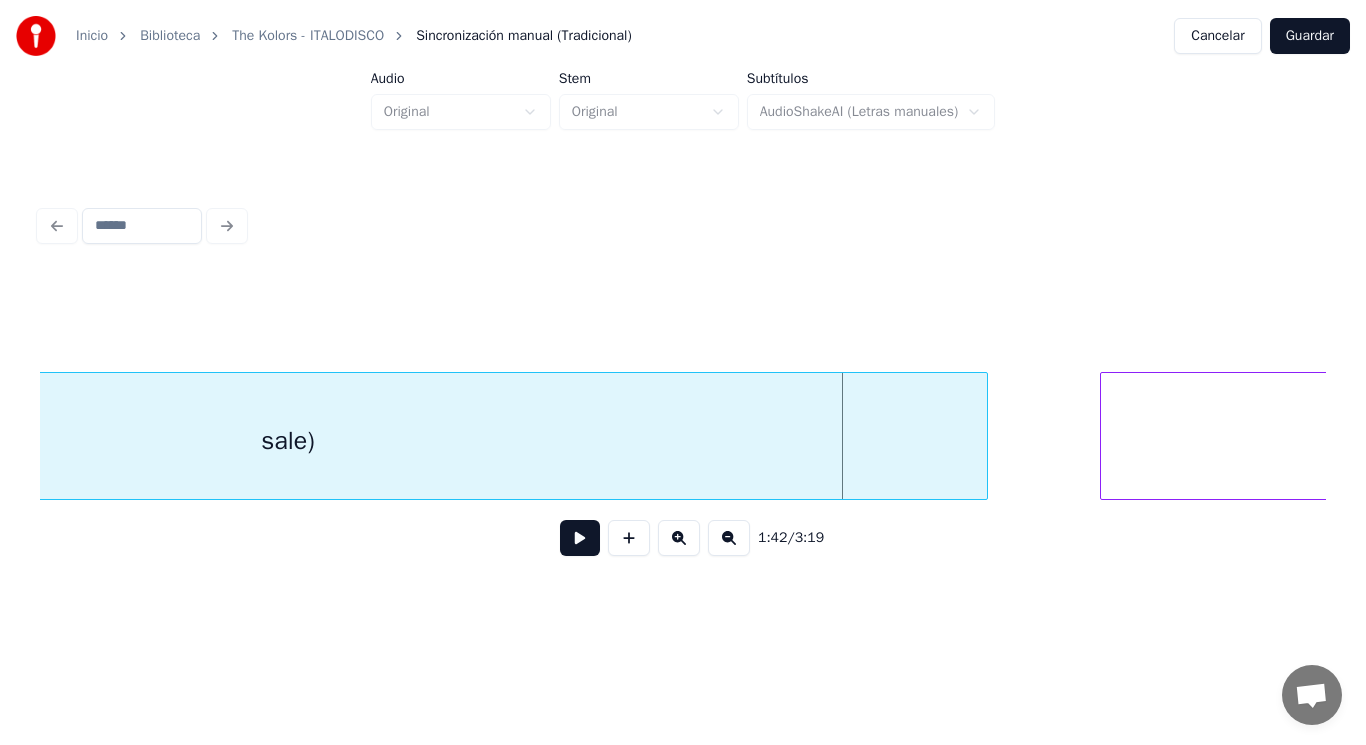 scroll, scrollTop: 0, scrollLeft: 142052, axis: horizontal 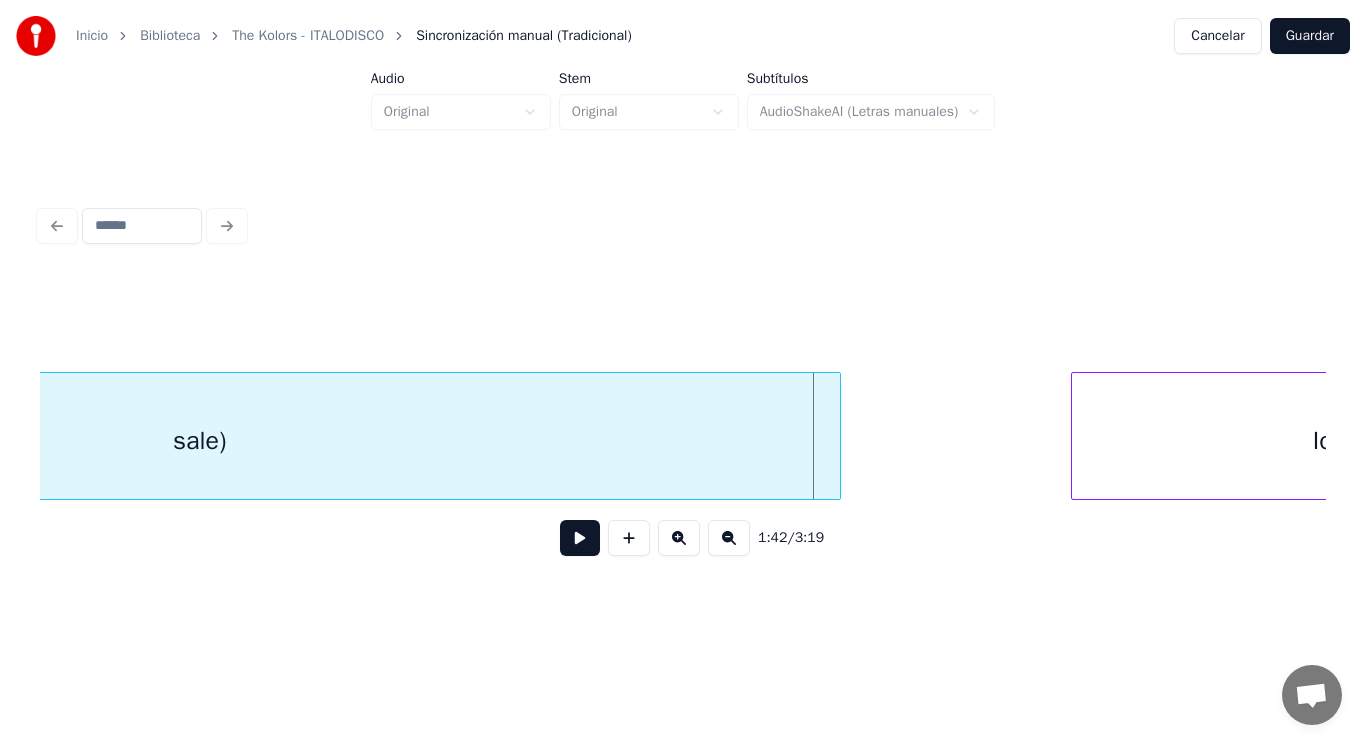 click at bounding box center [837, 436] 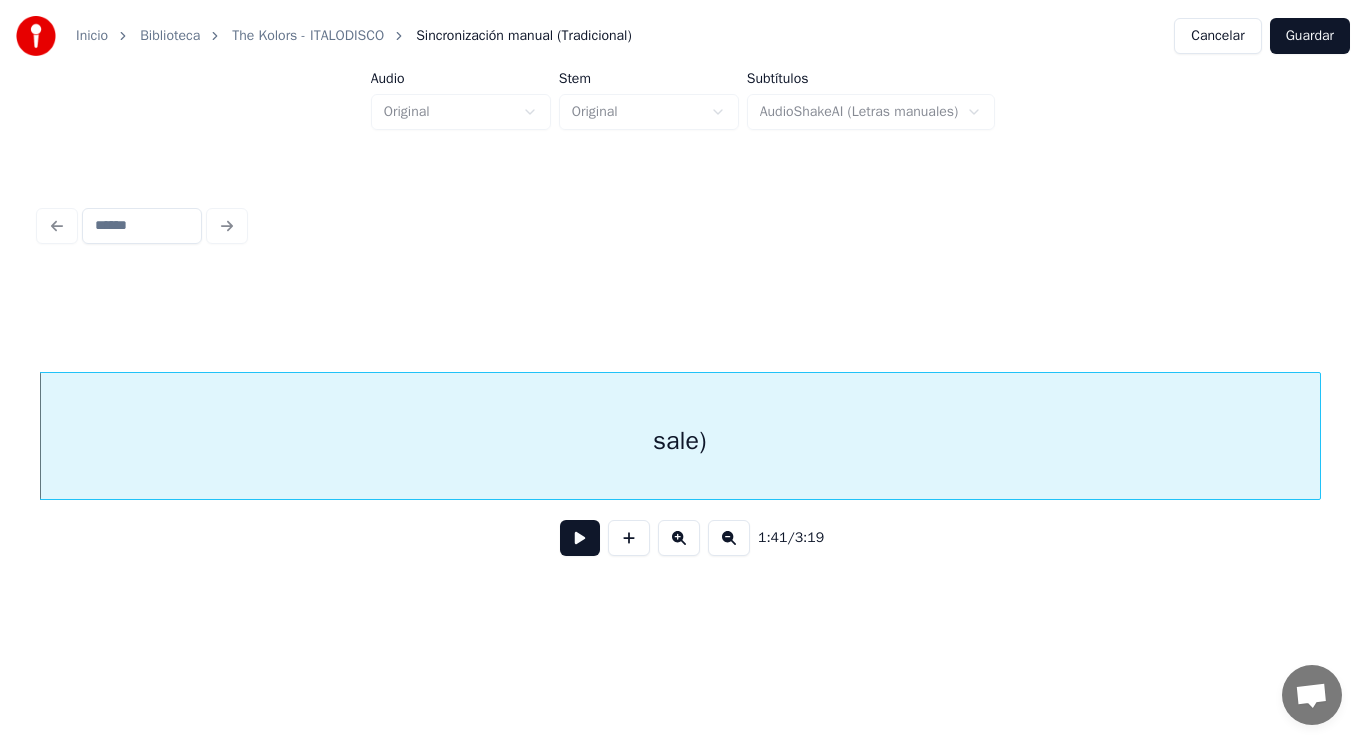 click at bounding box center (580, 538) 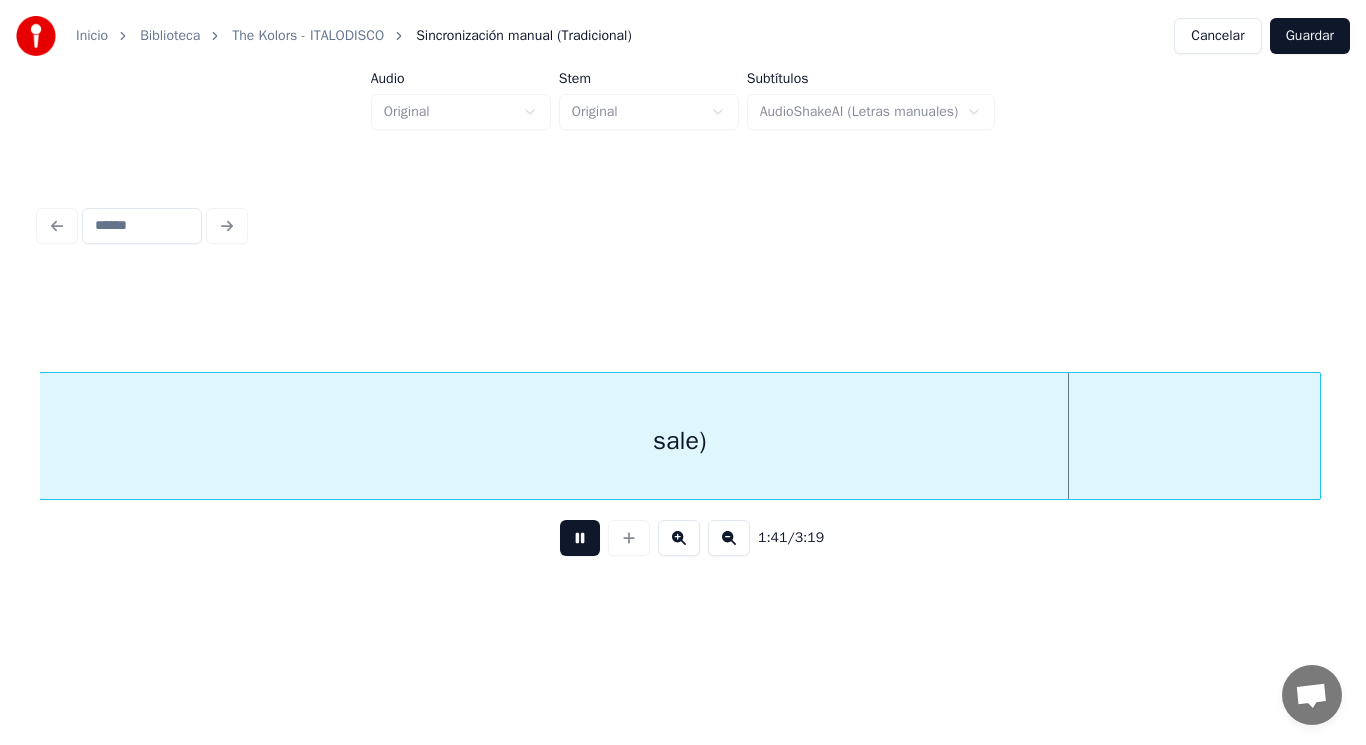 click at bounding box center [580, 538] 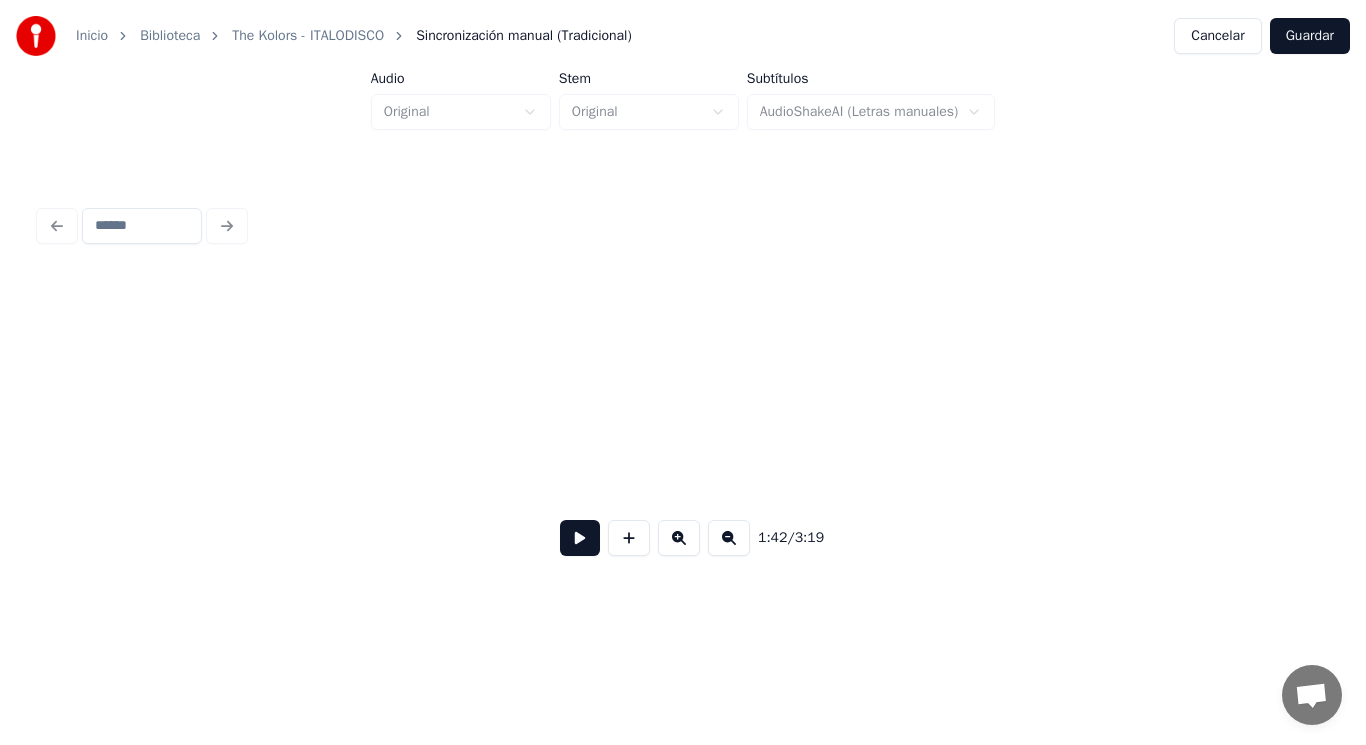 scroll, scrollTop: 0, scrollLeft: 142872, axis: horizontal 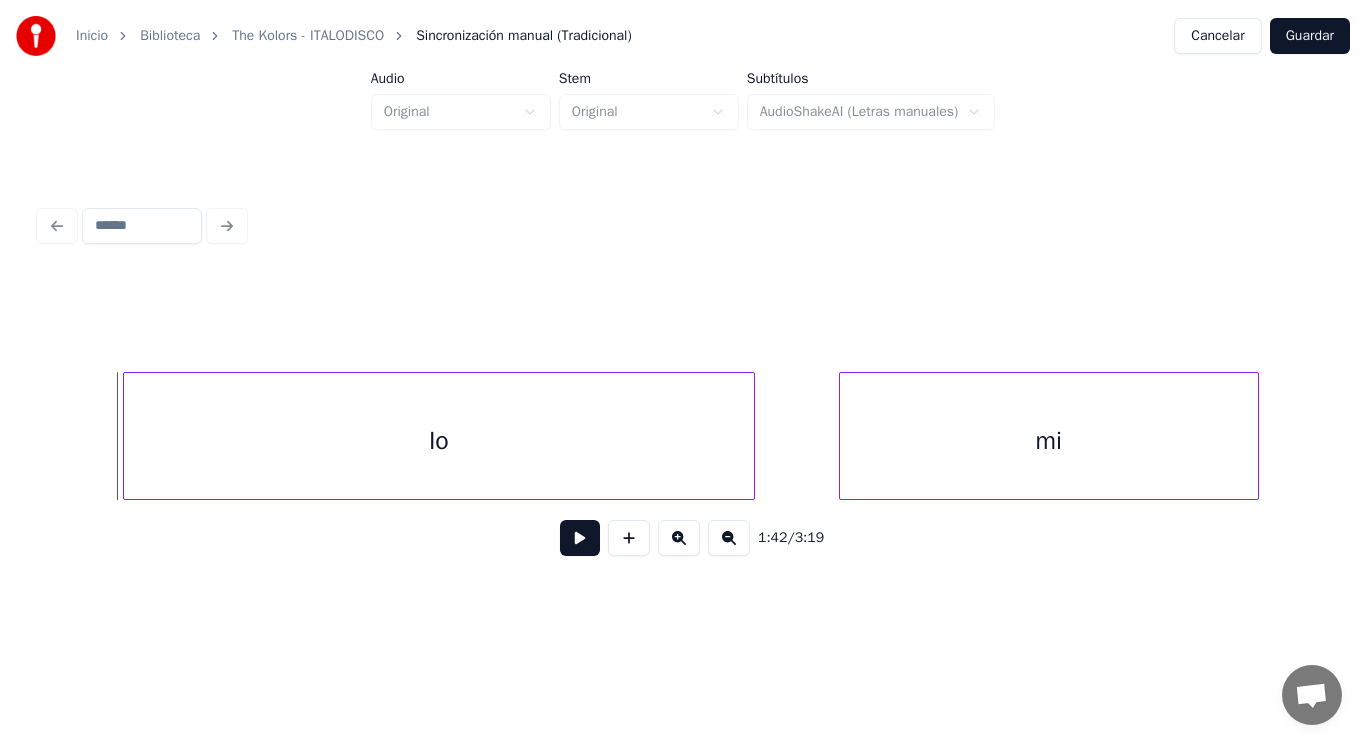 click at bounding box center [127, 436] 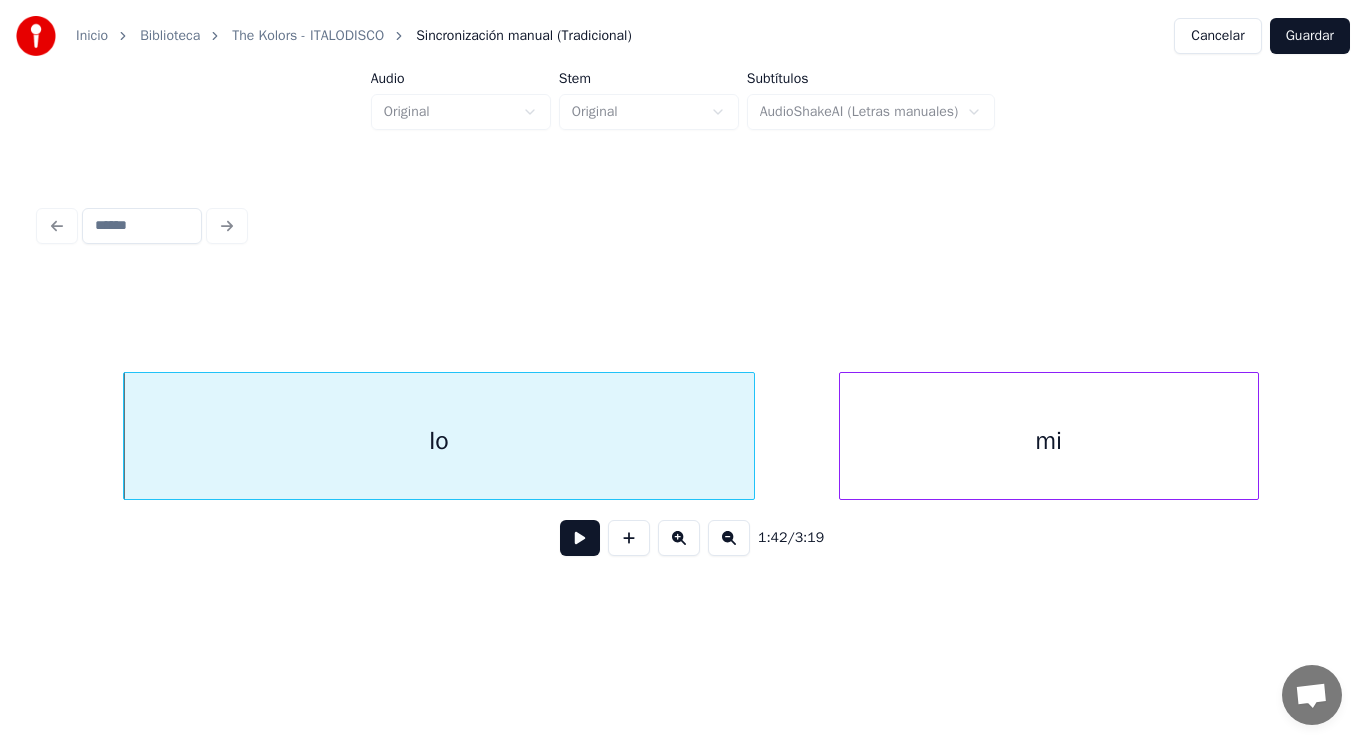click at bounding box center (580, 538) 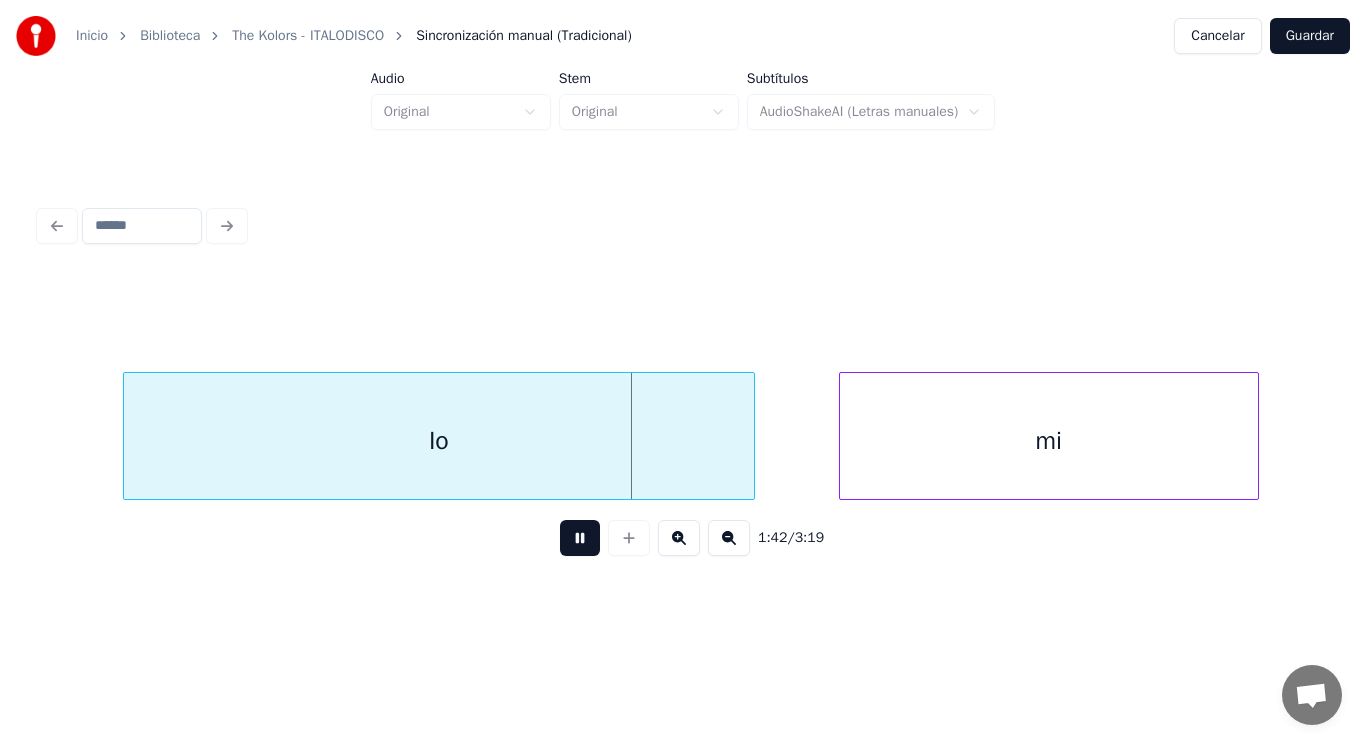 click at bounding box center [580, 538] 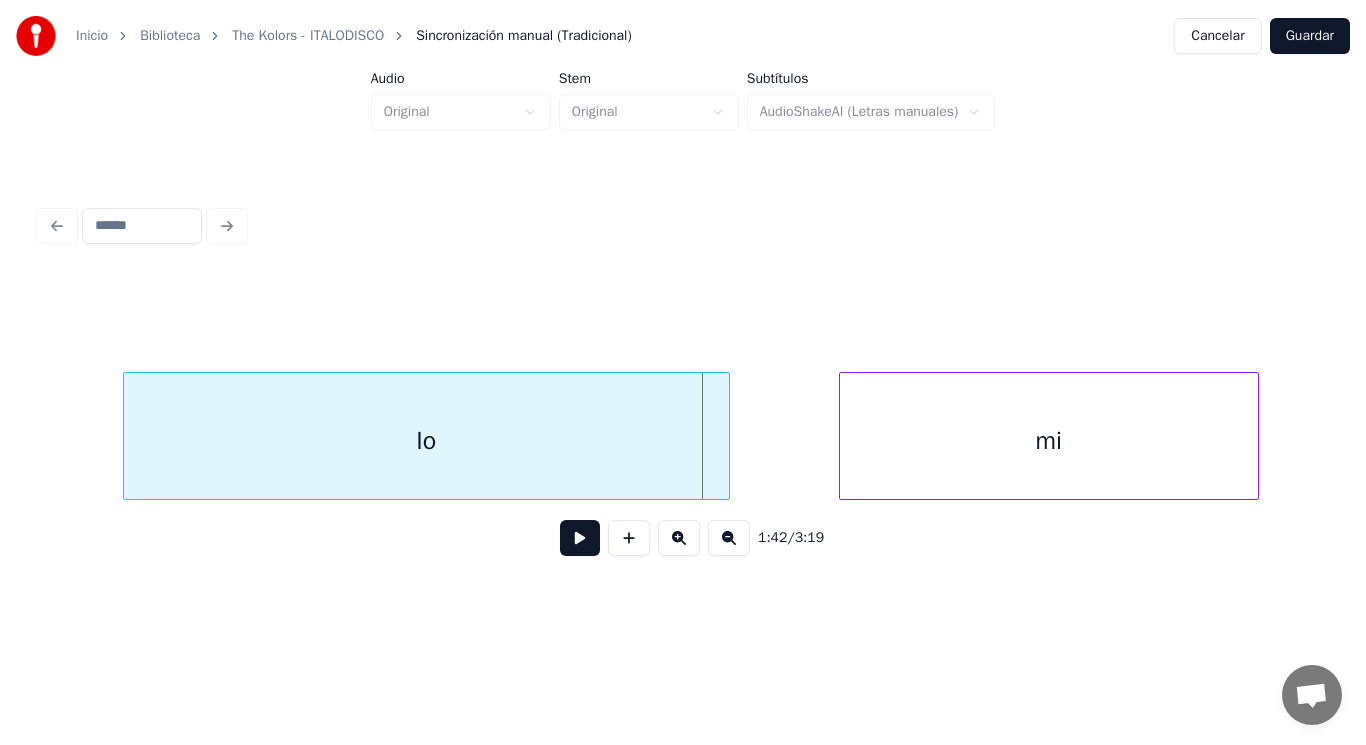 click at bounding box center (726, 436) 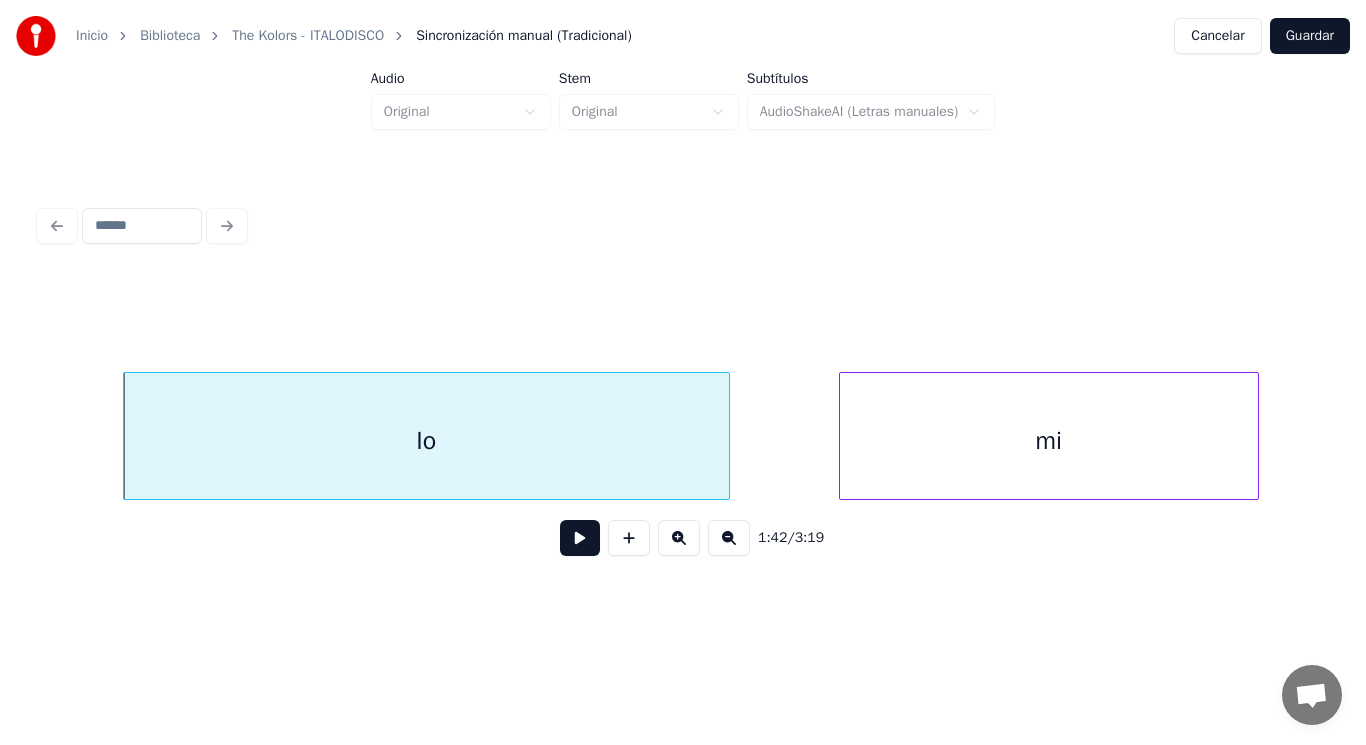 click at bounding box center [580, 538] 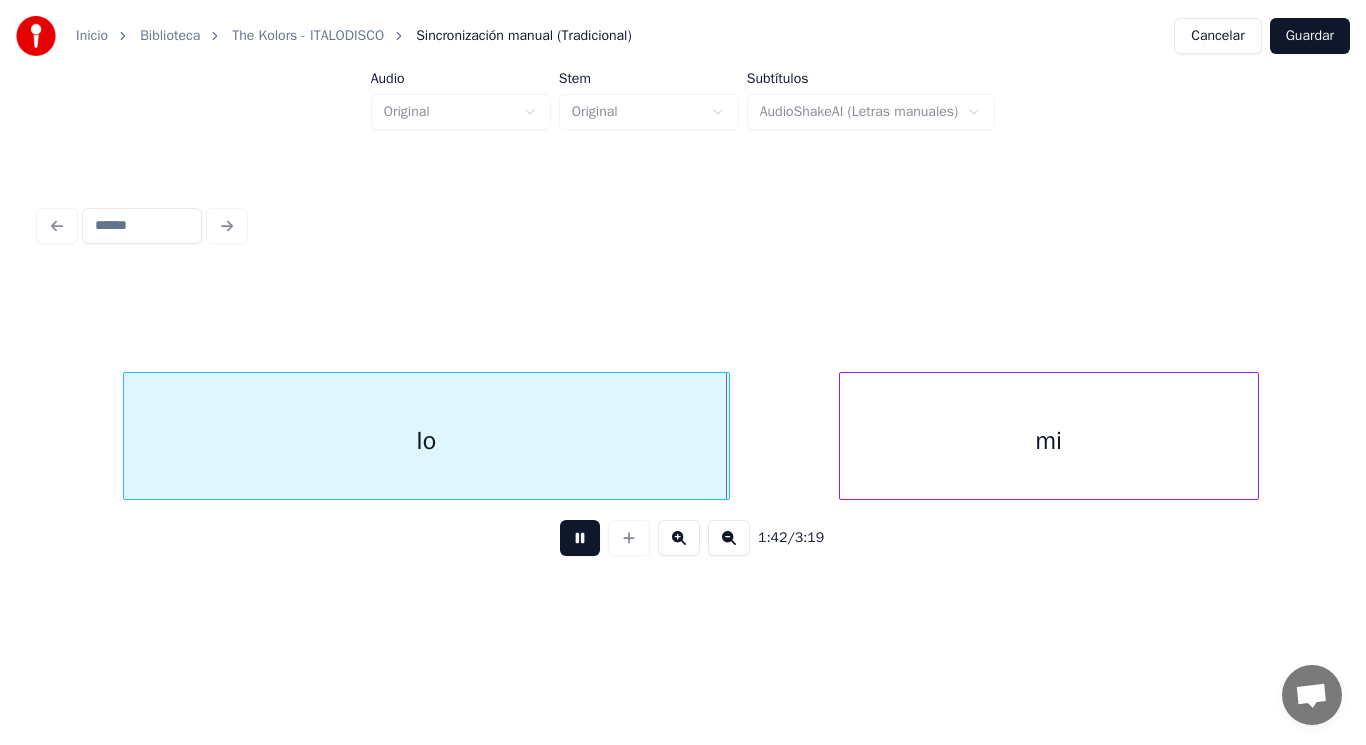 click at bounding box center (580, 538) 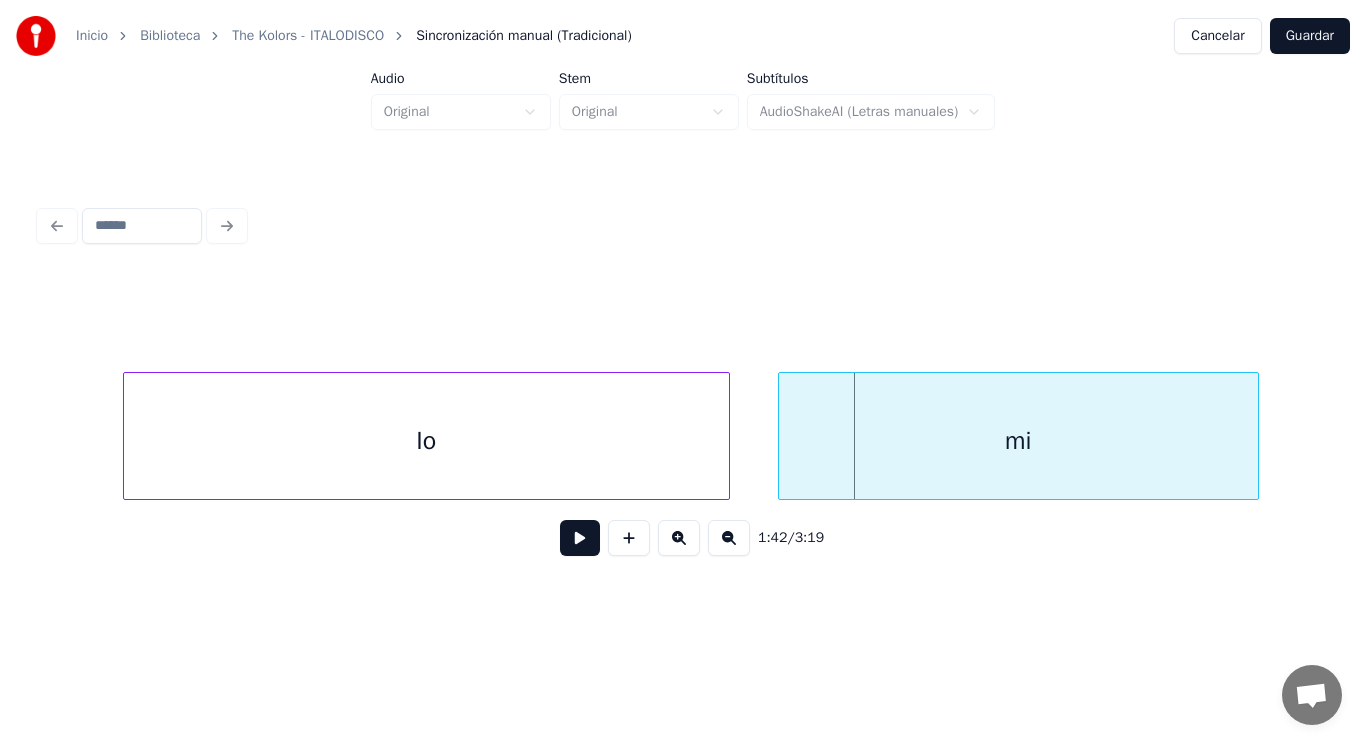 click at bounding box center [782, 436] 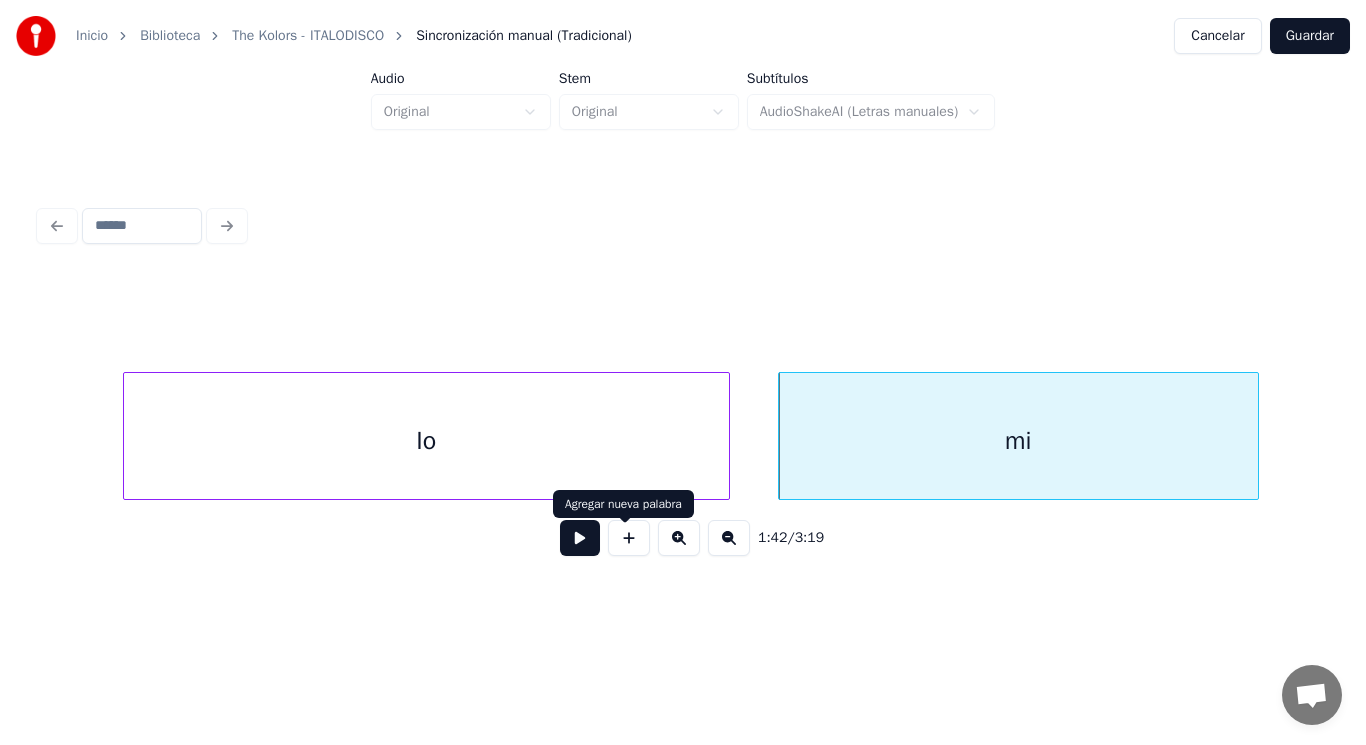 click at bounding box center (580, 538) 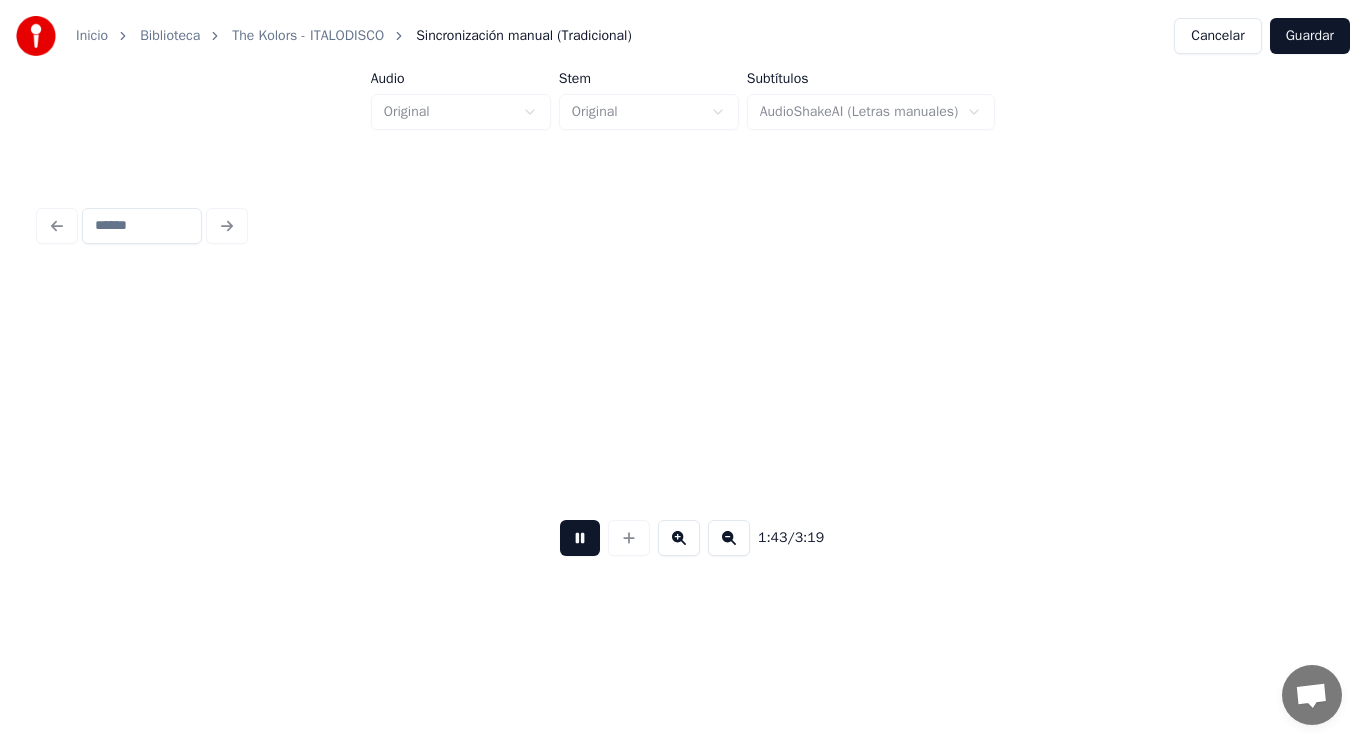 scroll, scrollTop: 0, scrollLeft: 144180, axis: horizontal 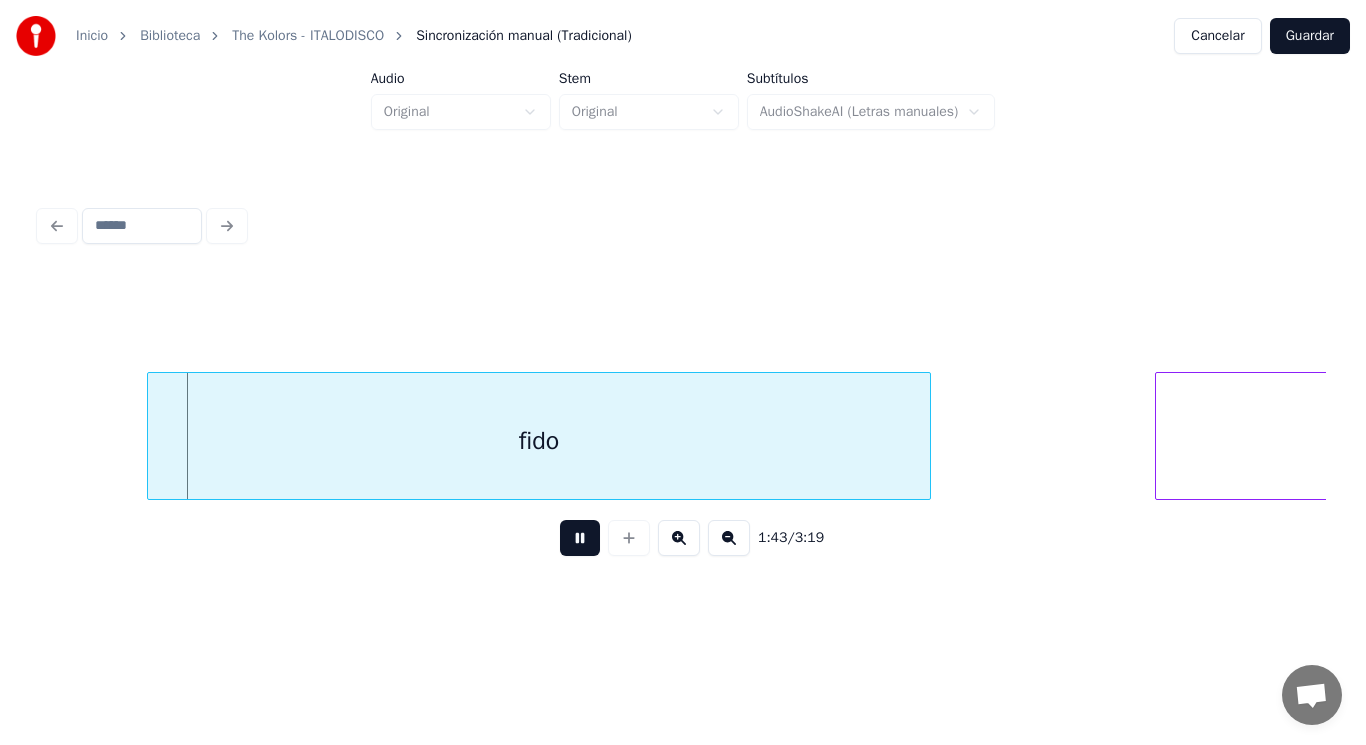 click at bounding box center [580, 538] 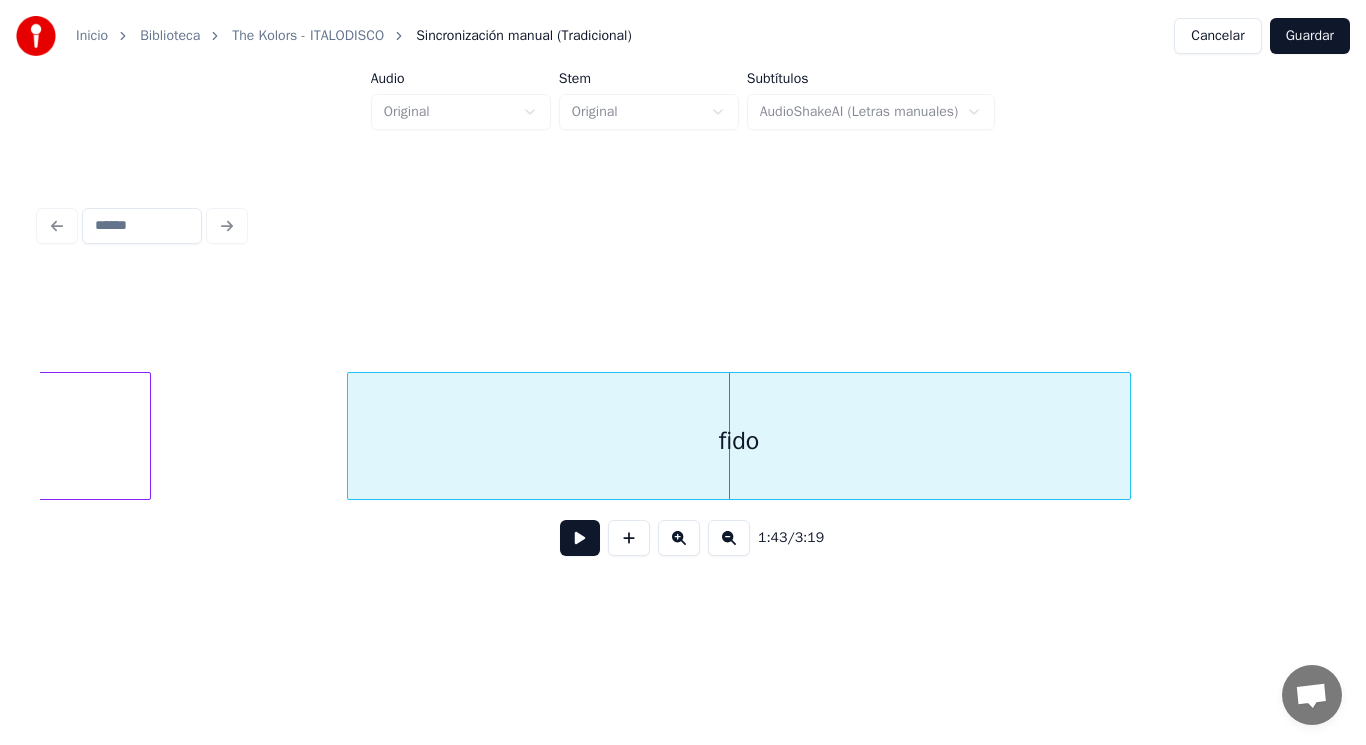 click on "mi" at bounding box center [-90, 441] 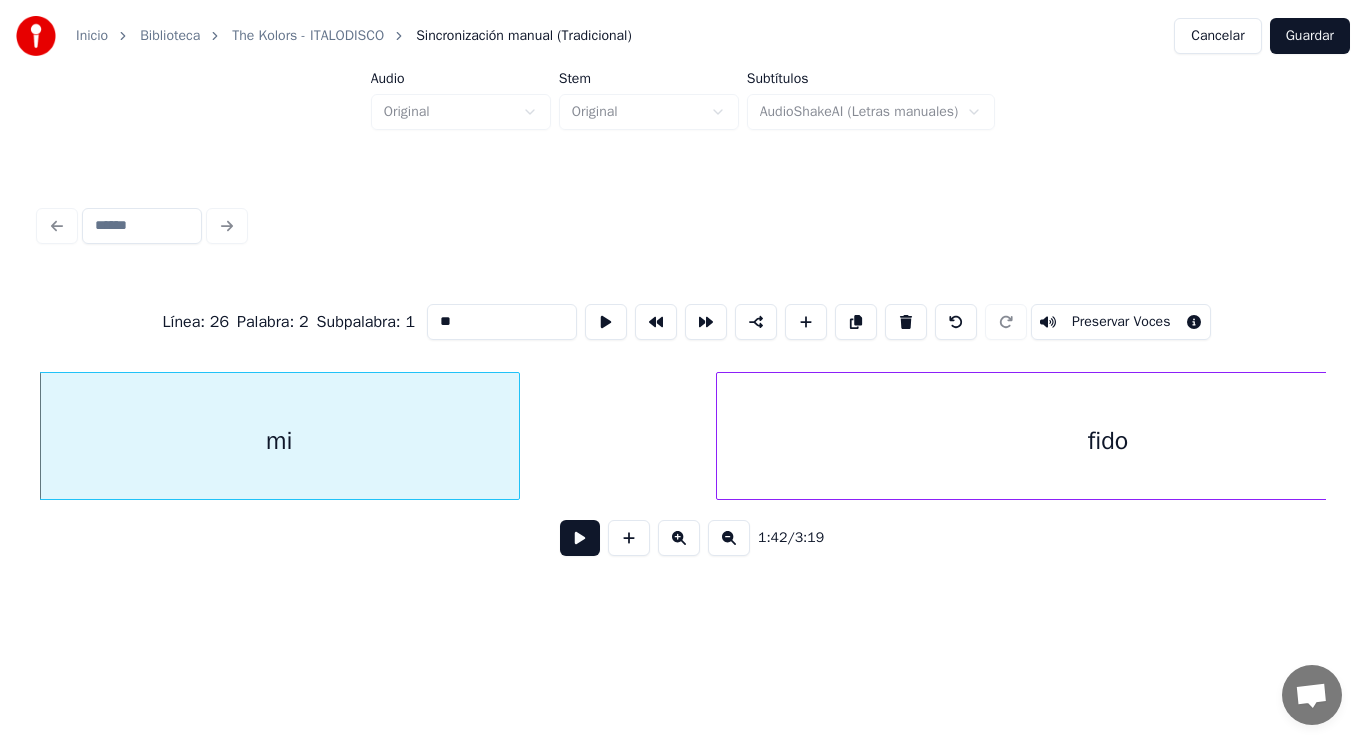 click at bounding box center (580, 538) 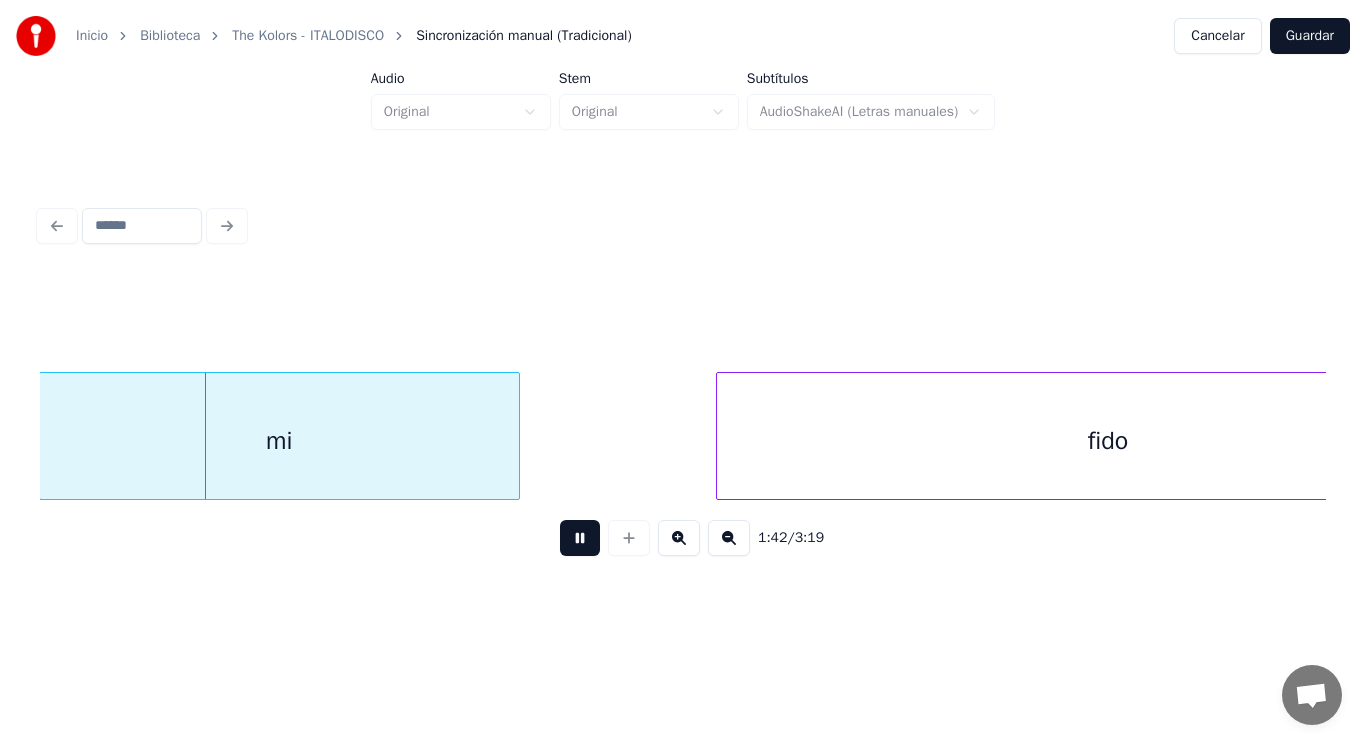 click at bounding box center (580, 538) 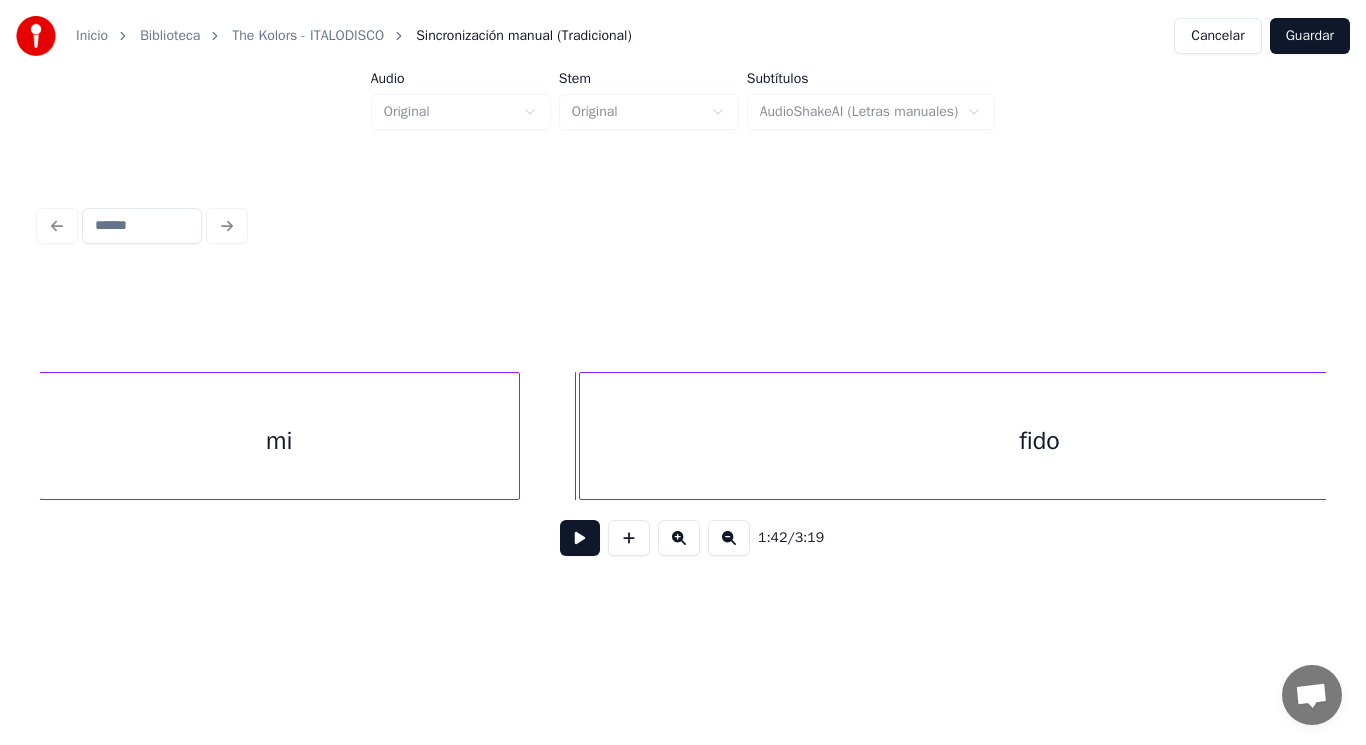 click at bounding box center (583, 436) 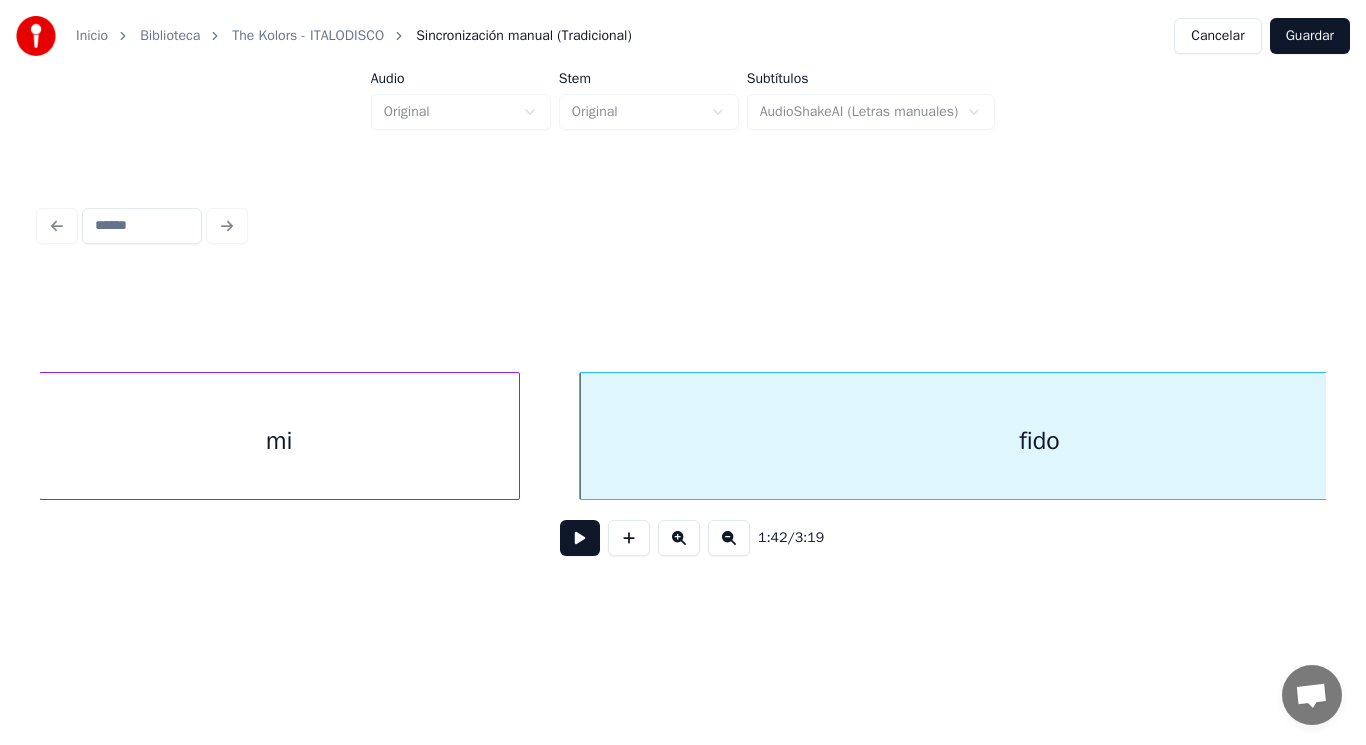 click at bounding box center (580, 538) 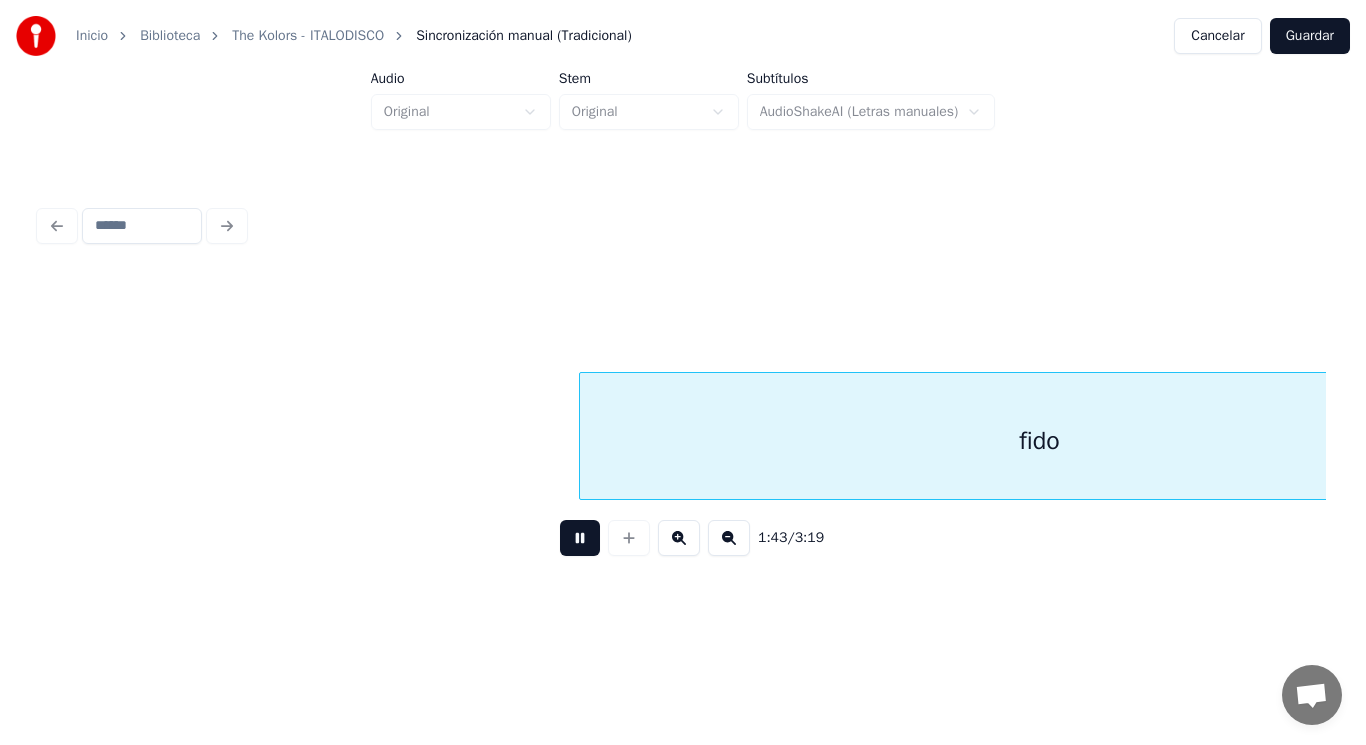 scroll, scrollTop: 0, scrollLeft: 144898, axis: horizontal 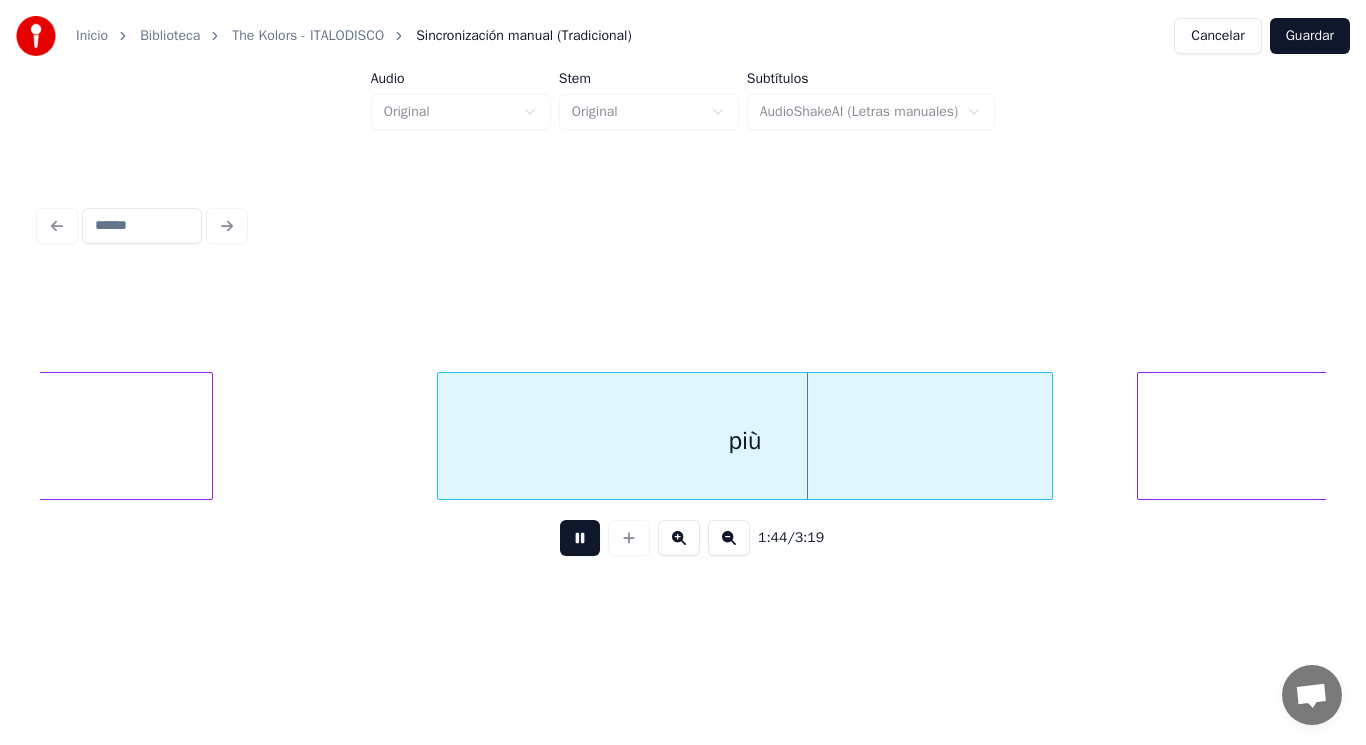 click at bounding box center [580, 538] 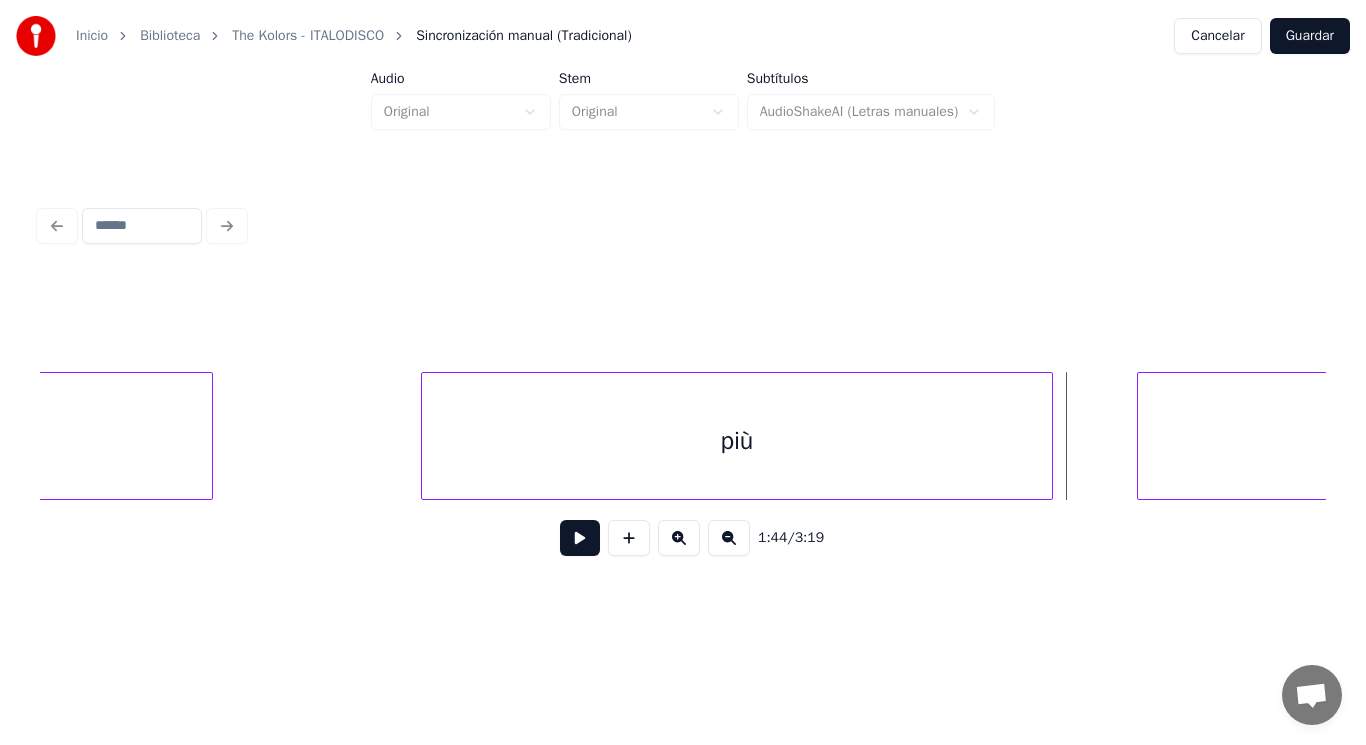 click at bounding box center [425, 436] 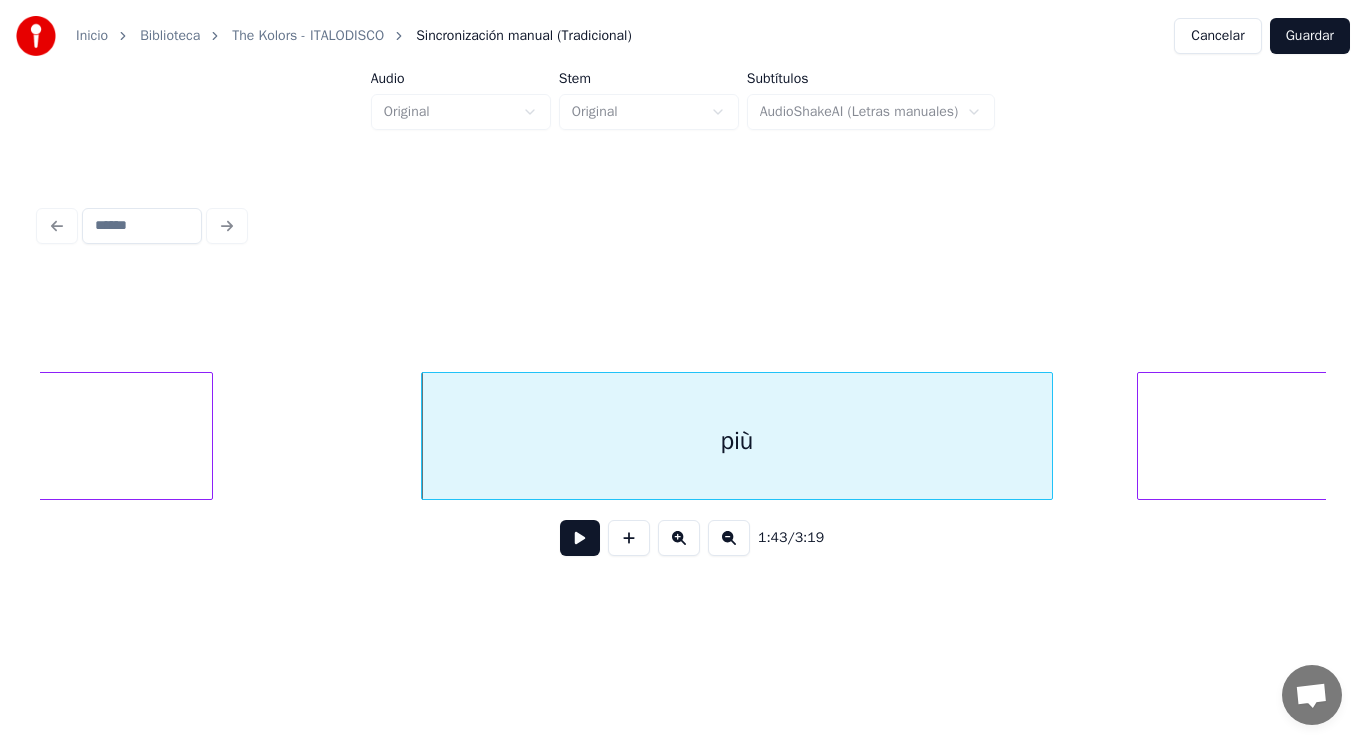 click at bounding box center (580, 538) 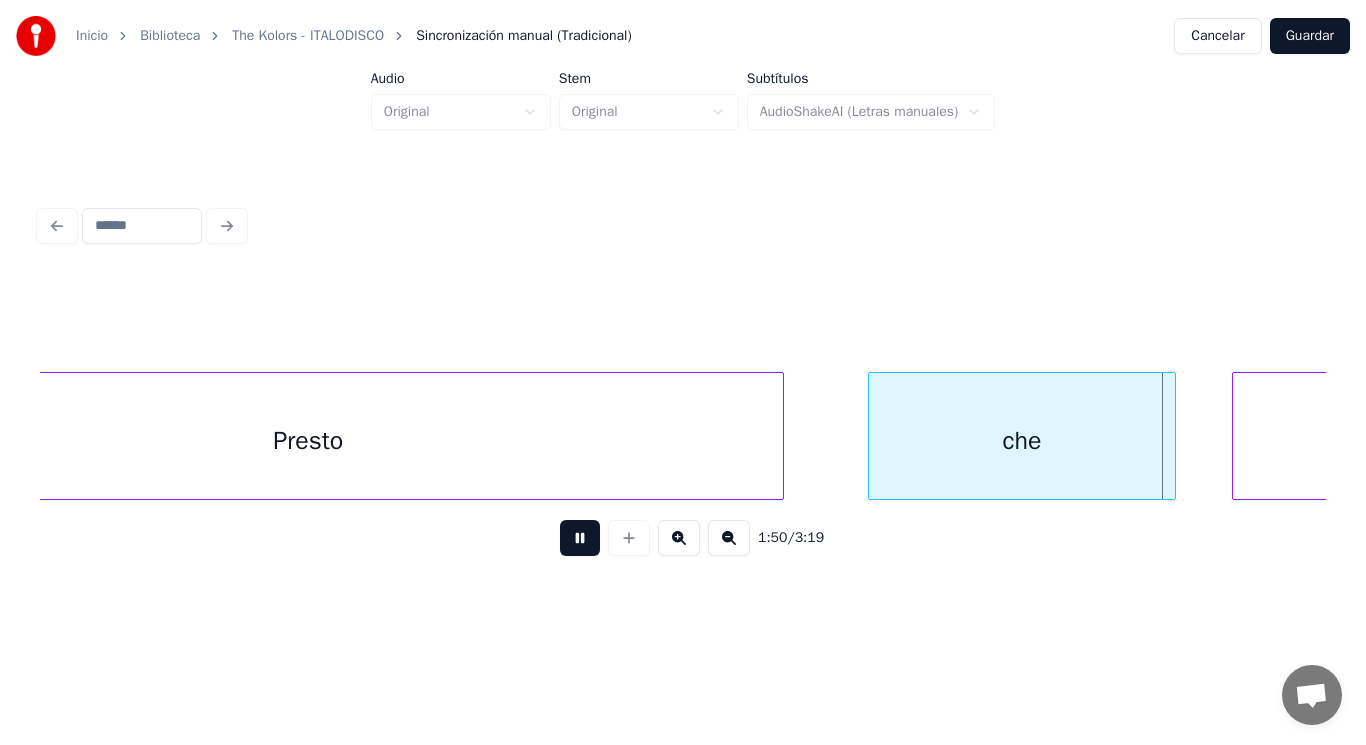 scroll, scrollTop: 0, scrollLeft: 155350, axis: horizontal 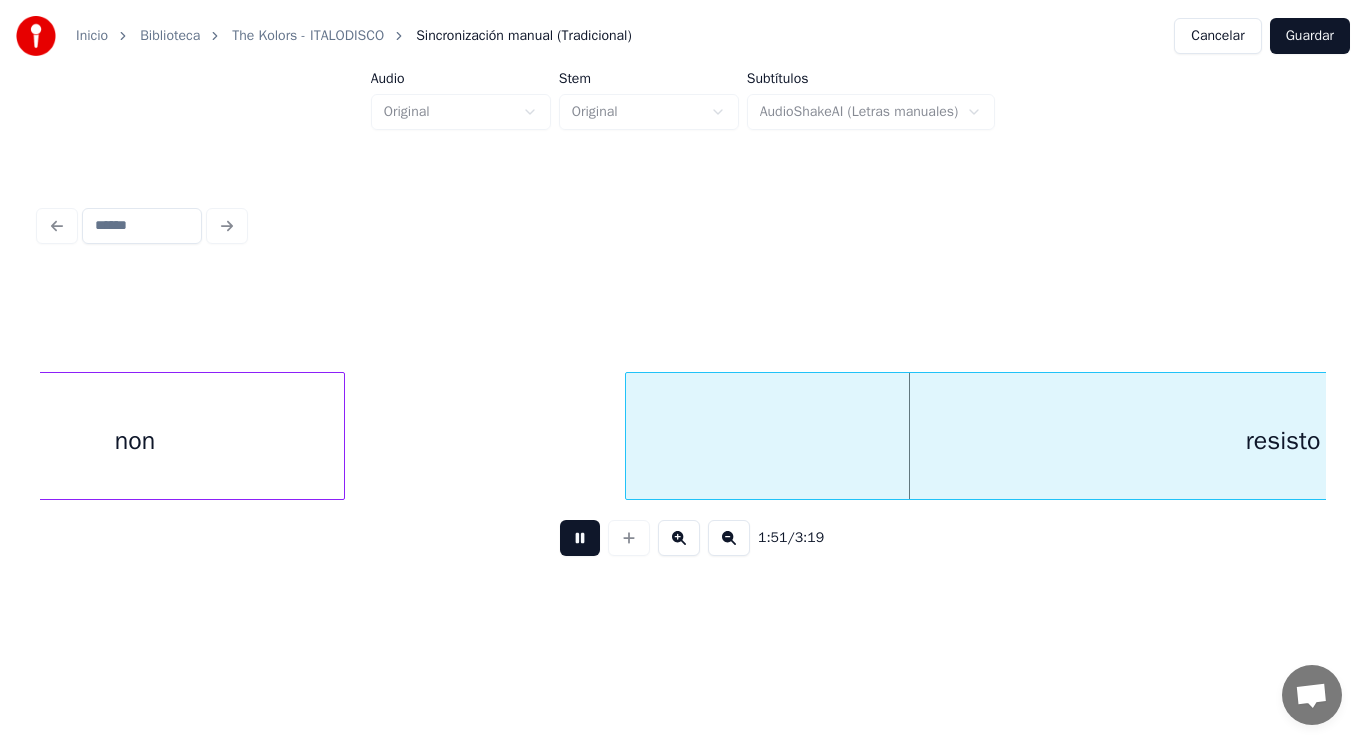 click at bounding box center [580, 538] 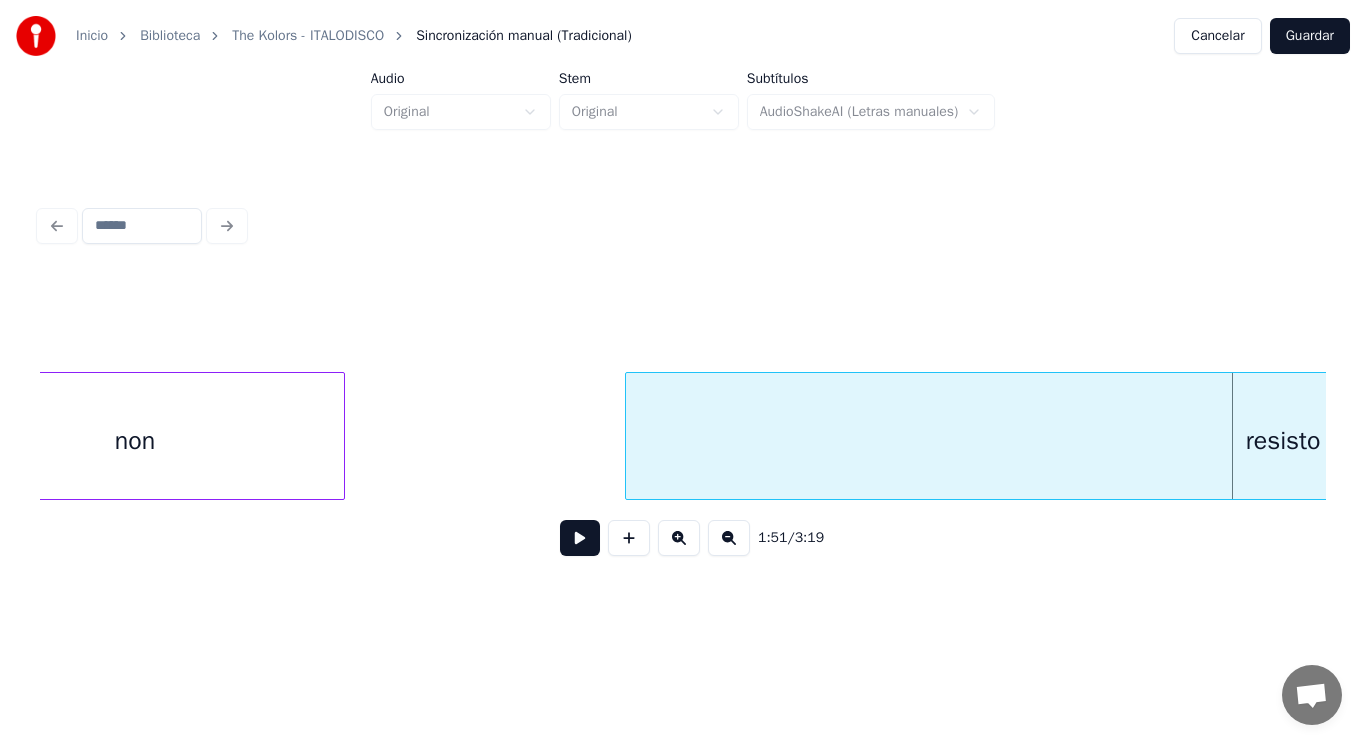 click on "non resisto" at bounding box center (-15965, 436) 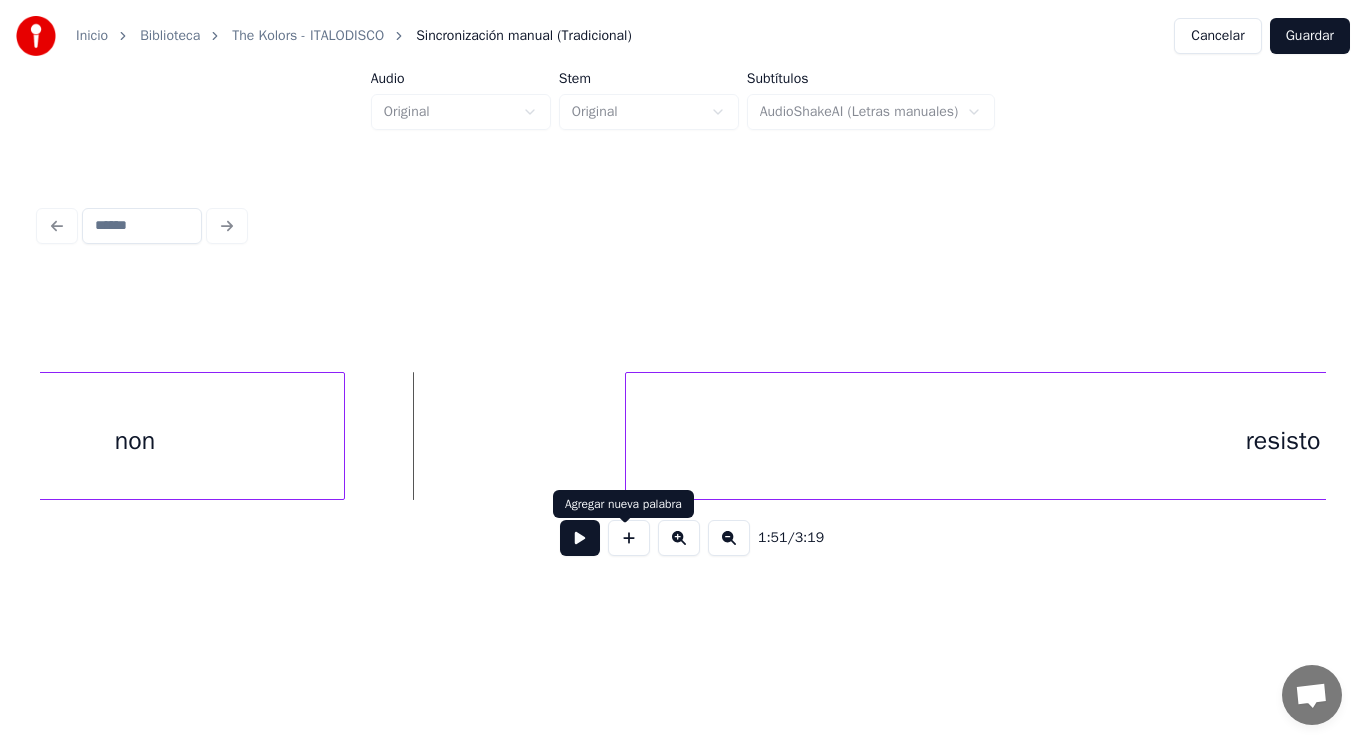 click at bounding box center [580, 538] 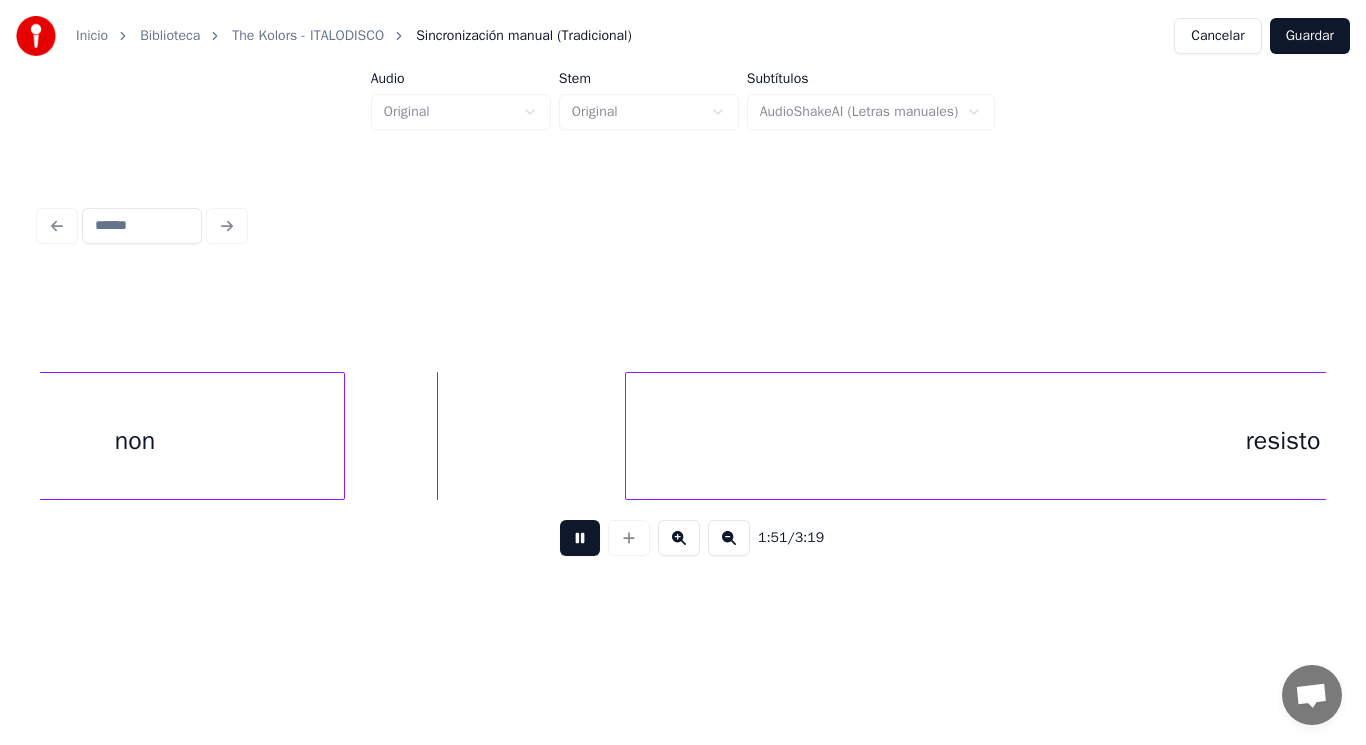 click at bounding box center [580, 538] 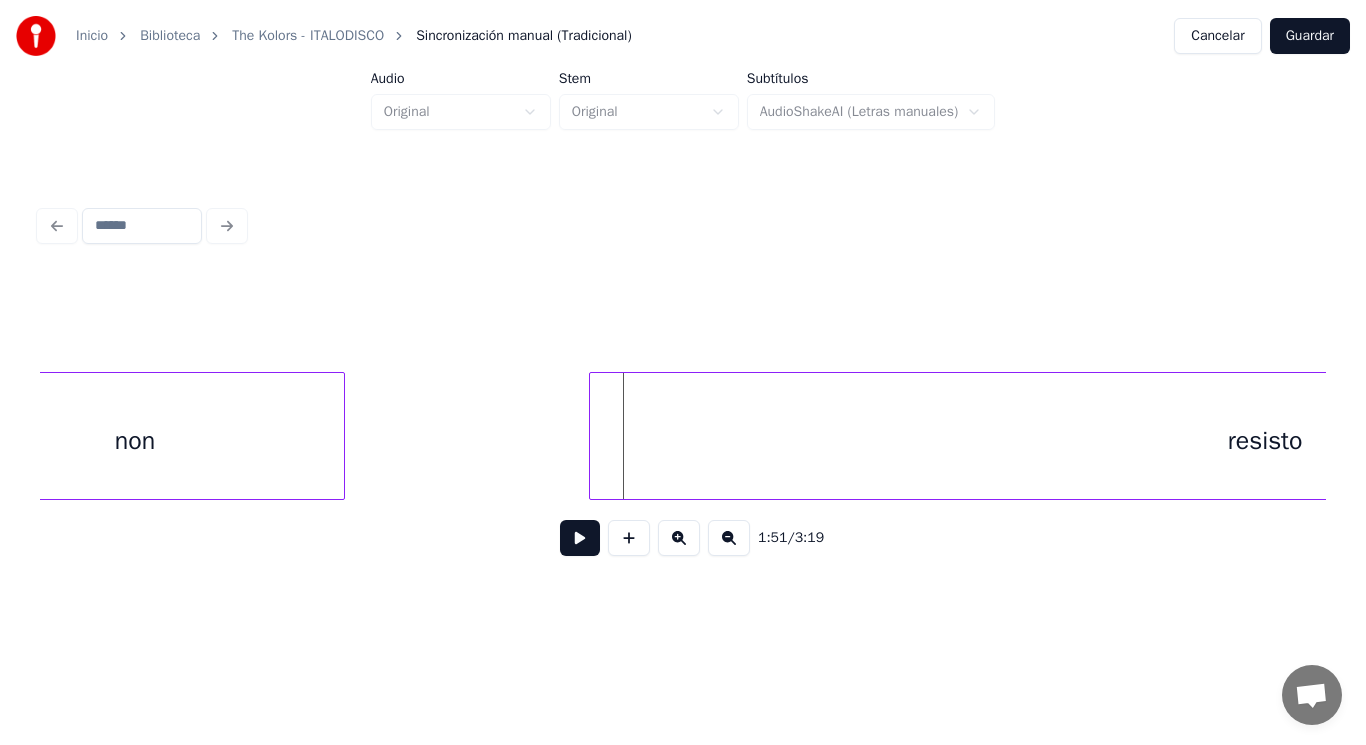 click at bounding box center (593, 436) 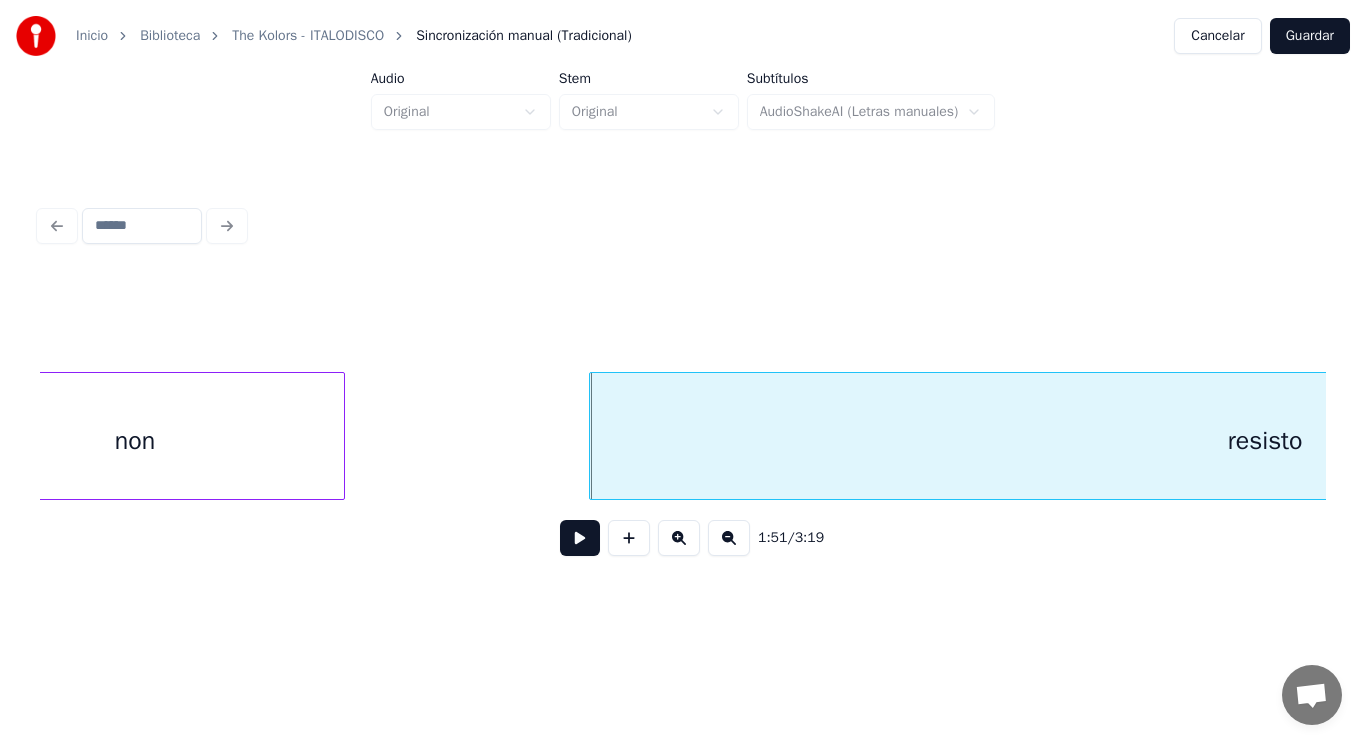 click at bounding box center (580, 538) 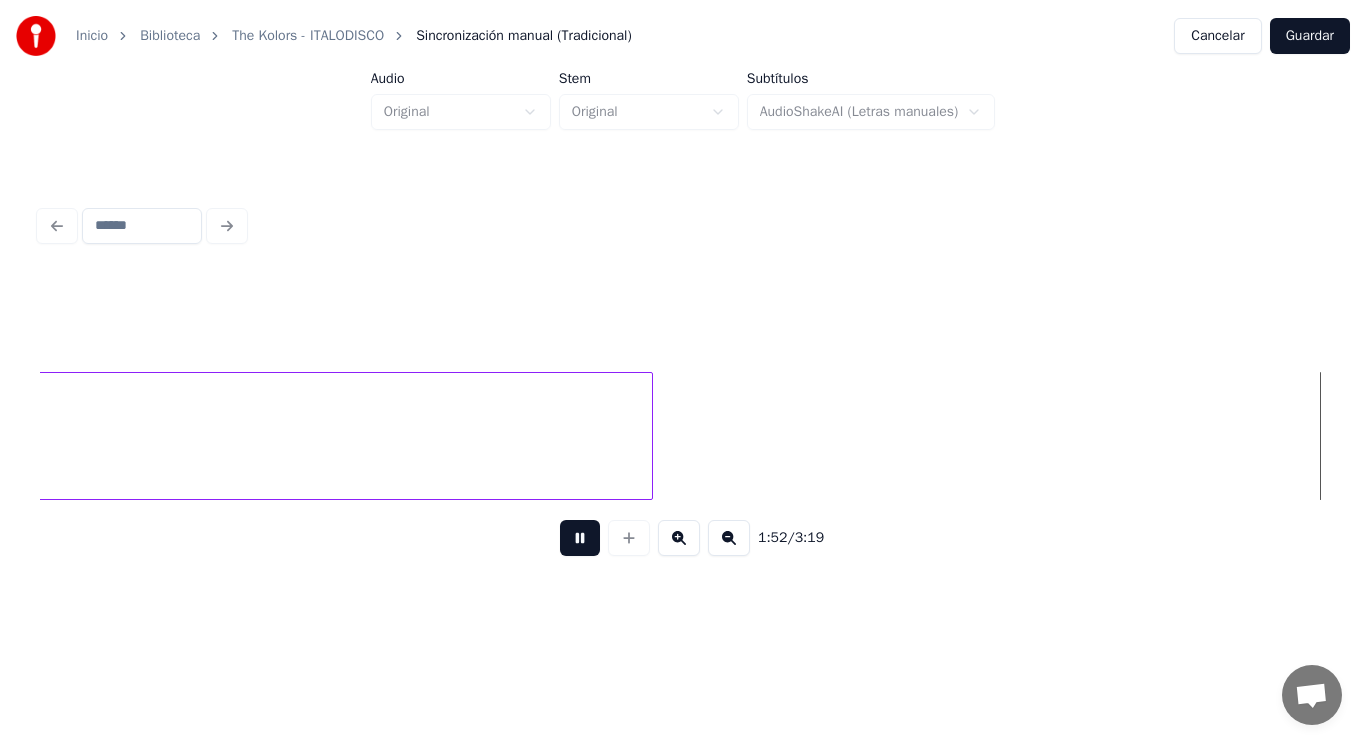 scroll, scrollTop: 0, scrollLeft: 157946, axis: horizontal 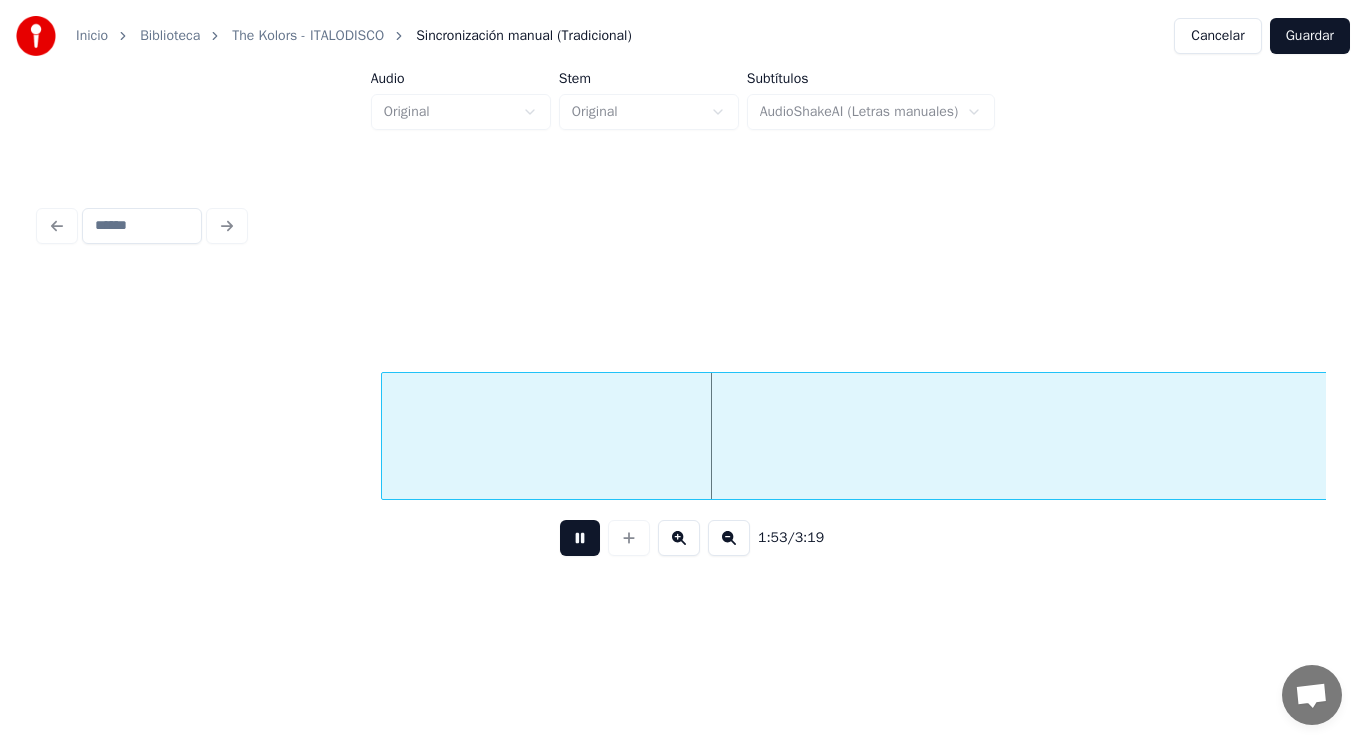 click at bounding box center [580, 538] 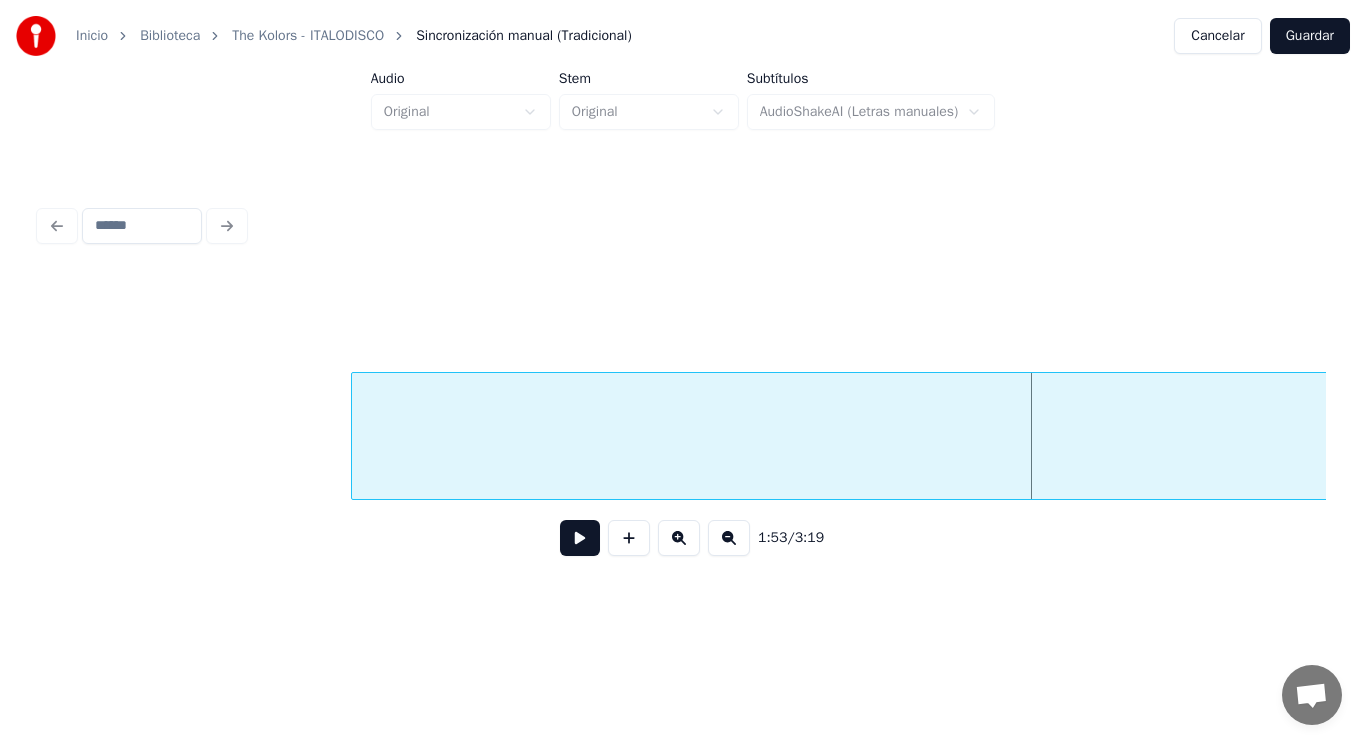 click at bounding box center [355, 436] 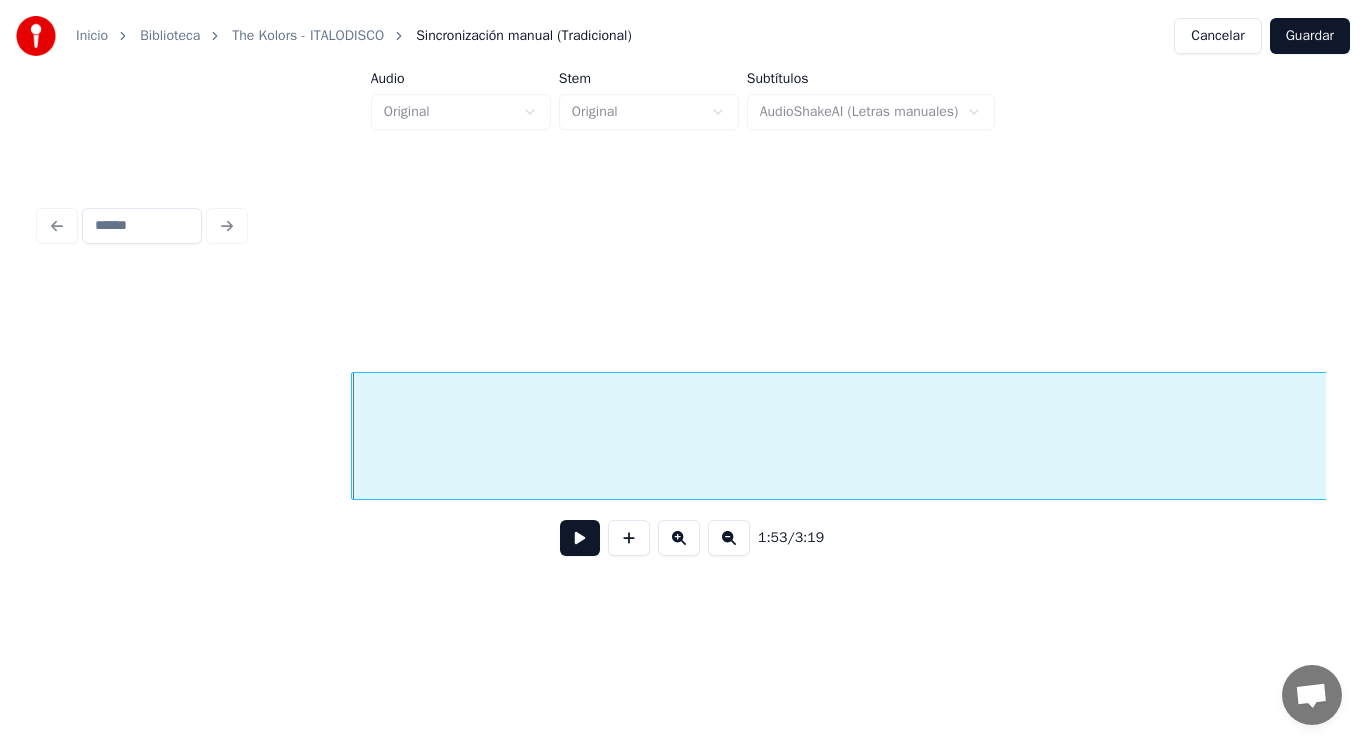 click at bounding box center (580, 538) 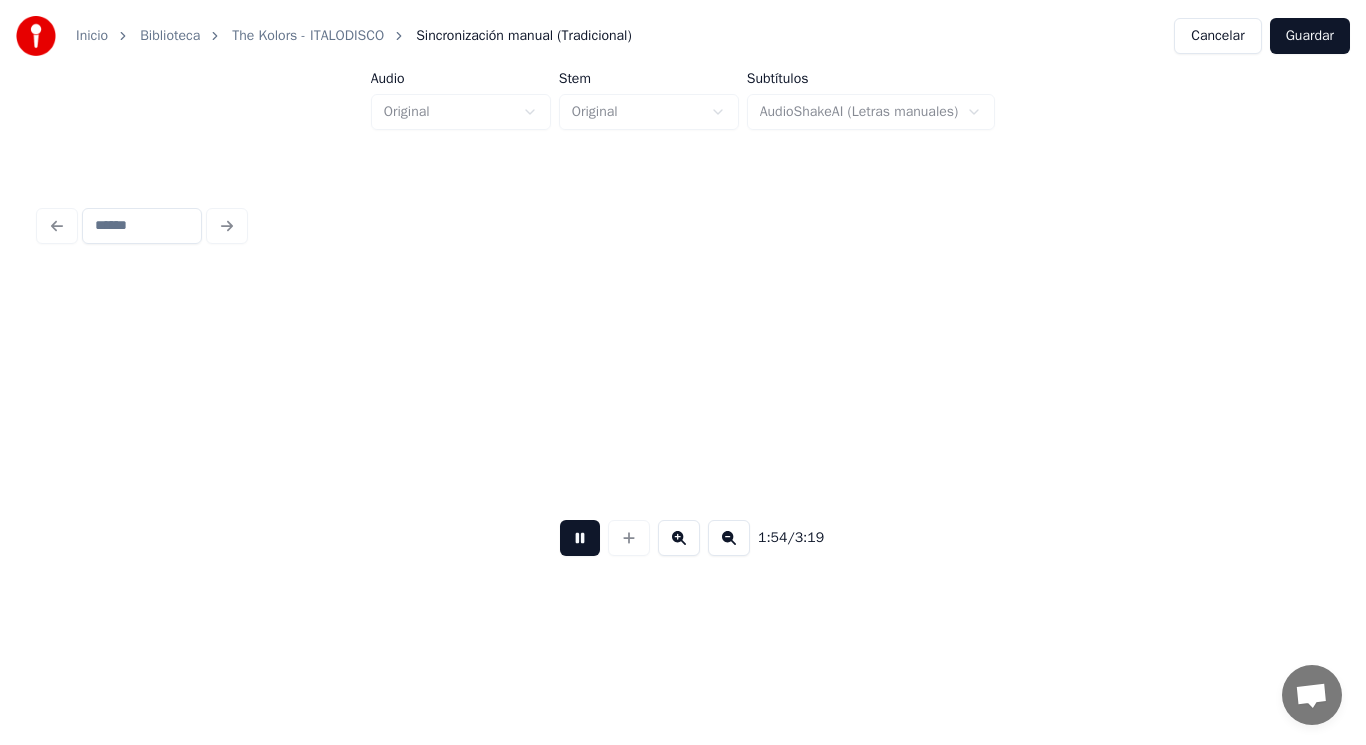 scroll, scrollTop: 0, scrollLeft: 160527, axis: horizontal 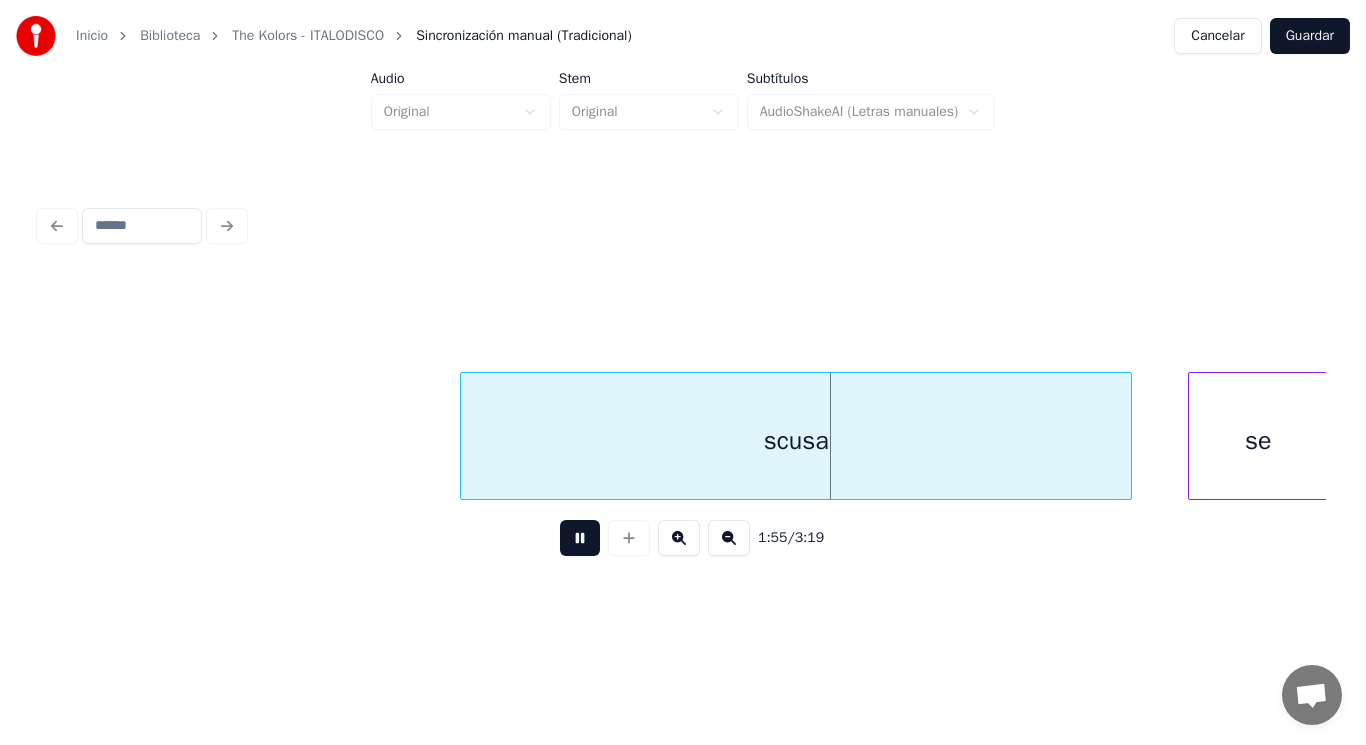 click at bounding box center (580, 538) 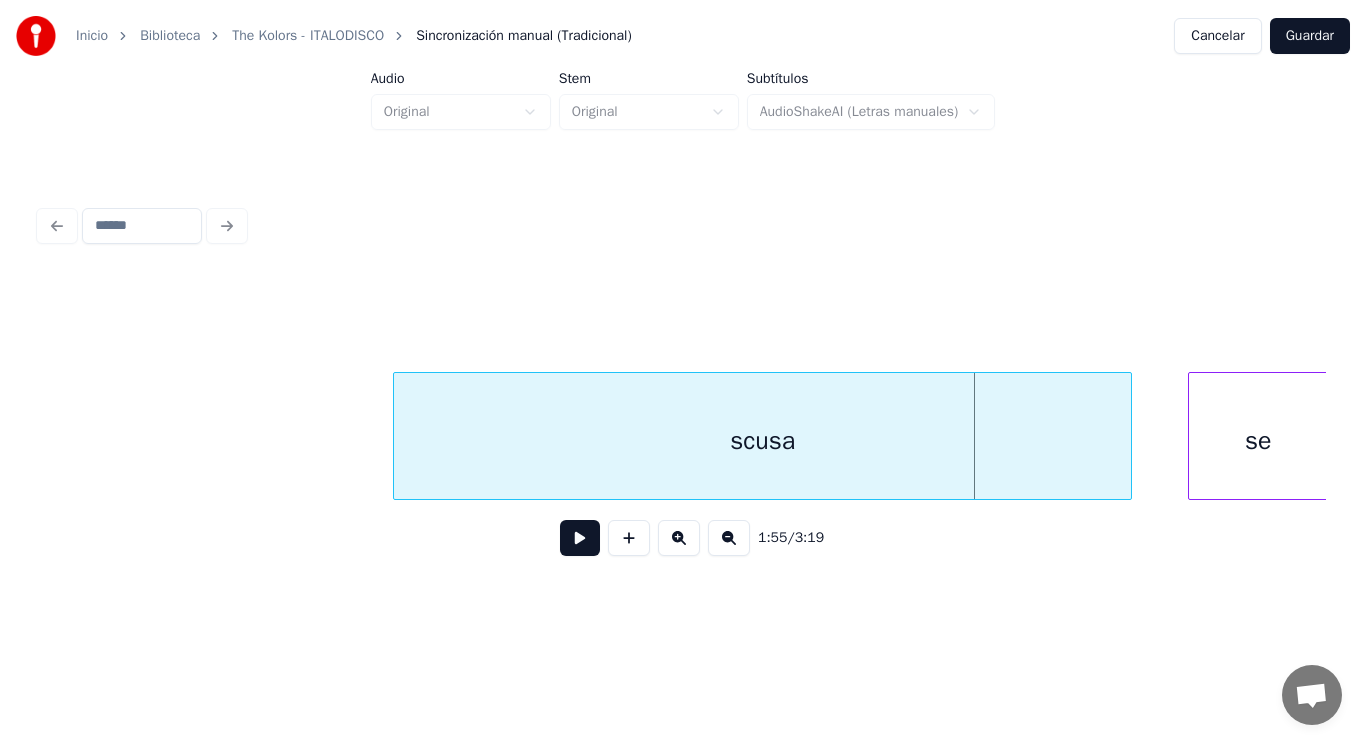 click at bounding box center [397, 436] 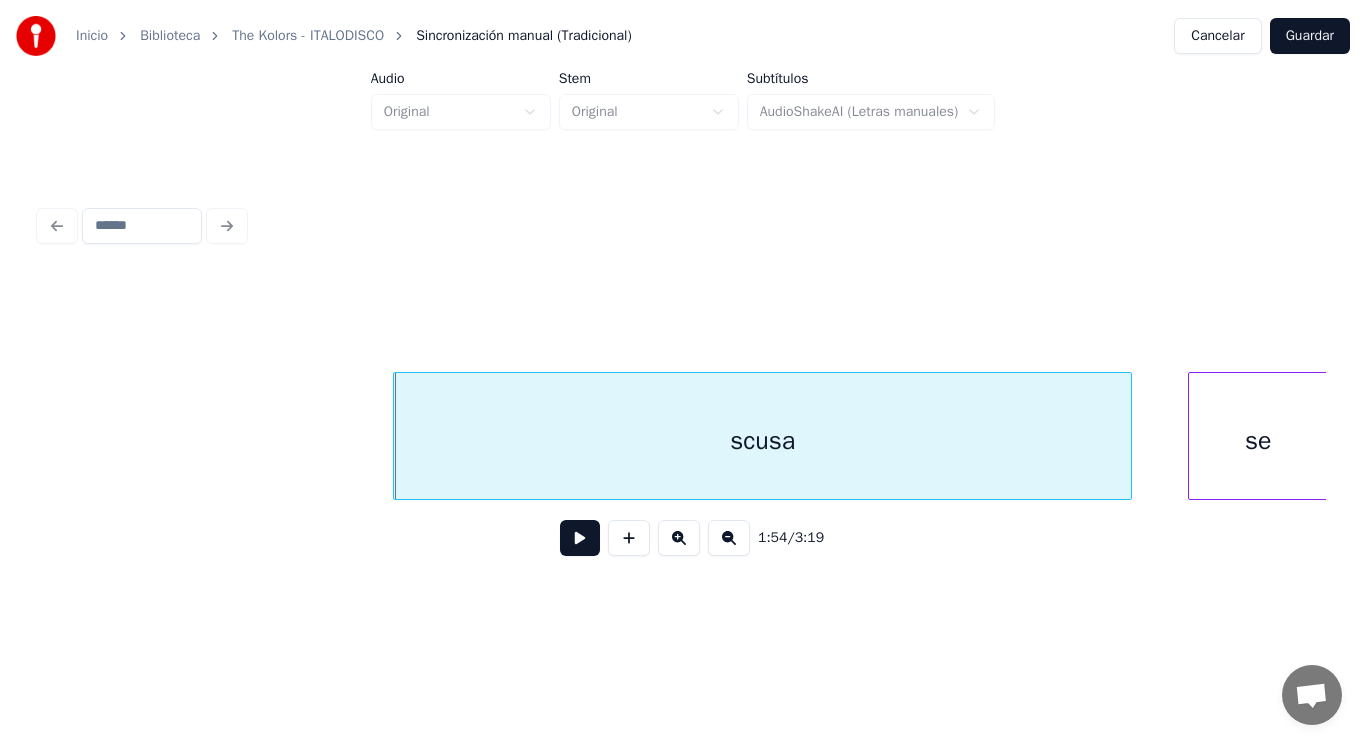 click at bounding box center (580, 538) 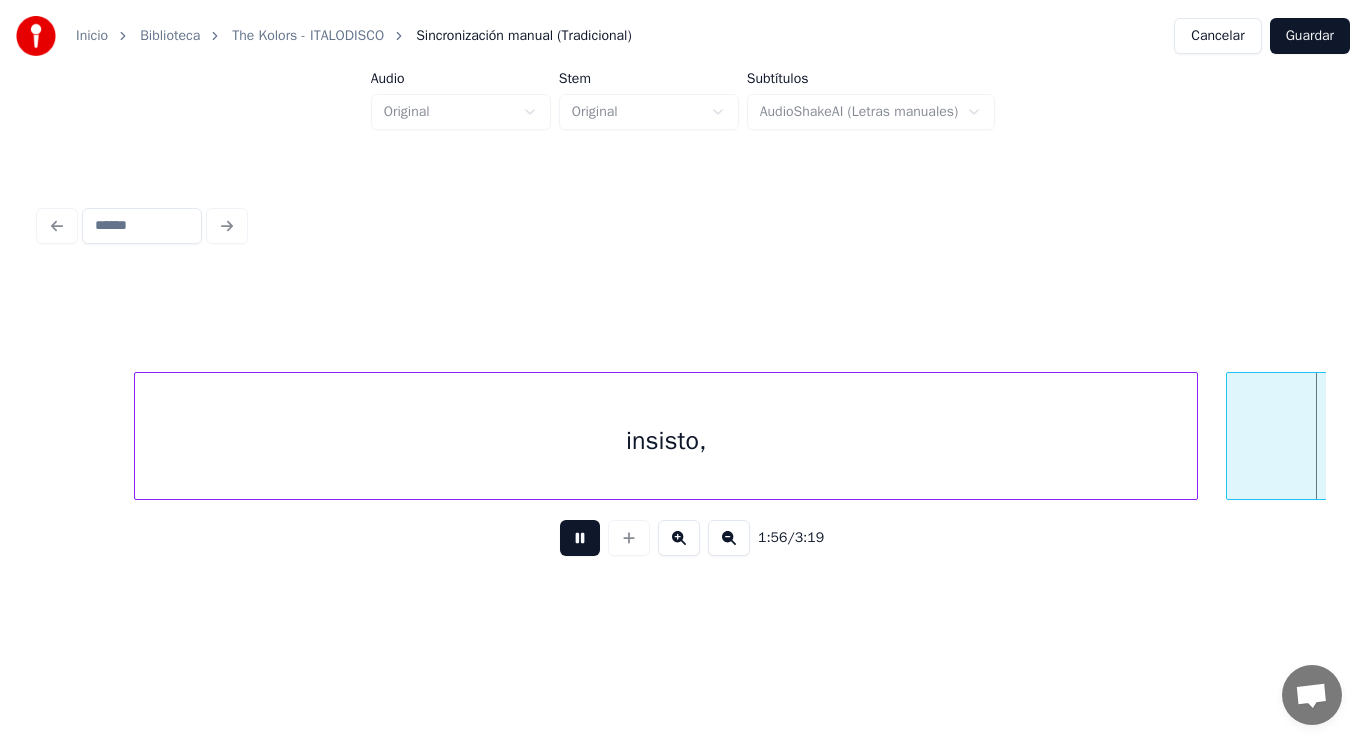 scroll, scrollTop: 0, scrollLeft: 163136, axis: horizontal 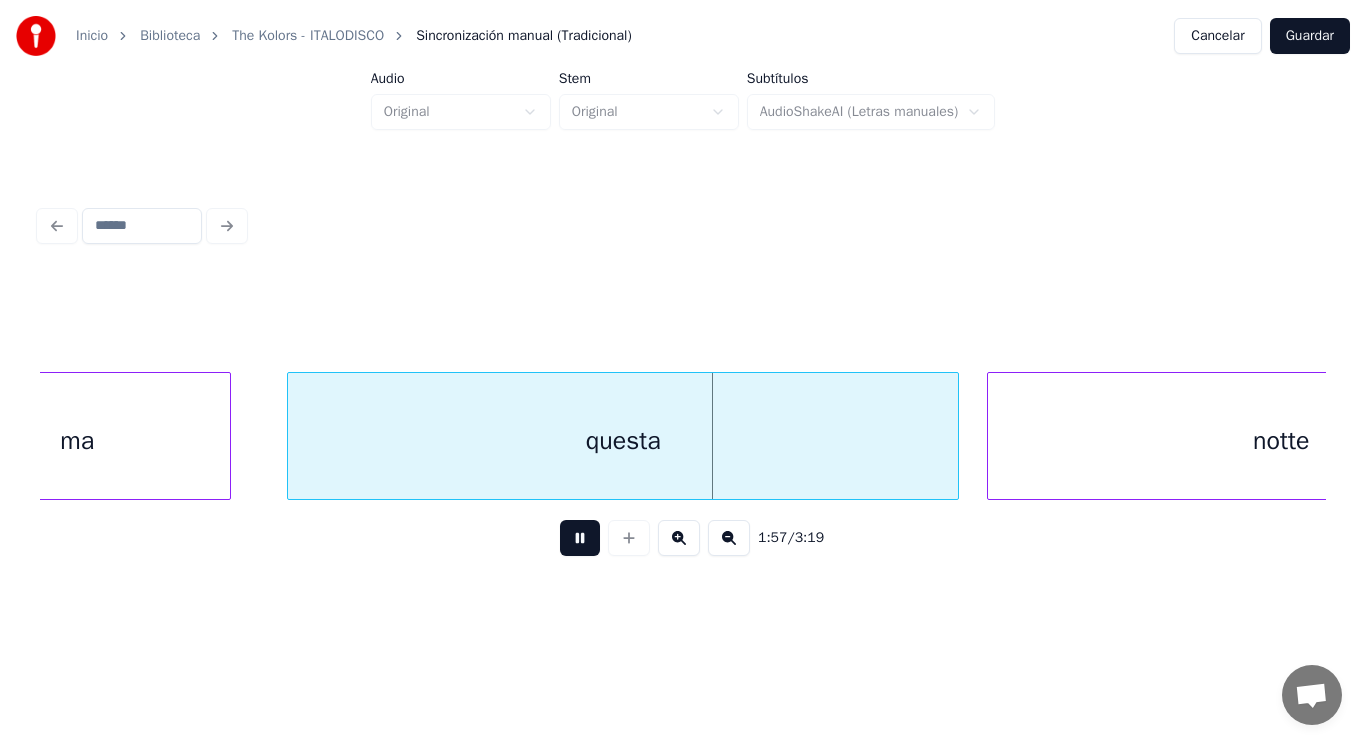 click at bounding box center (580, 538) 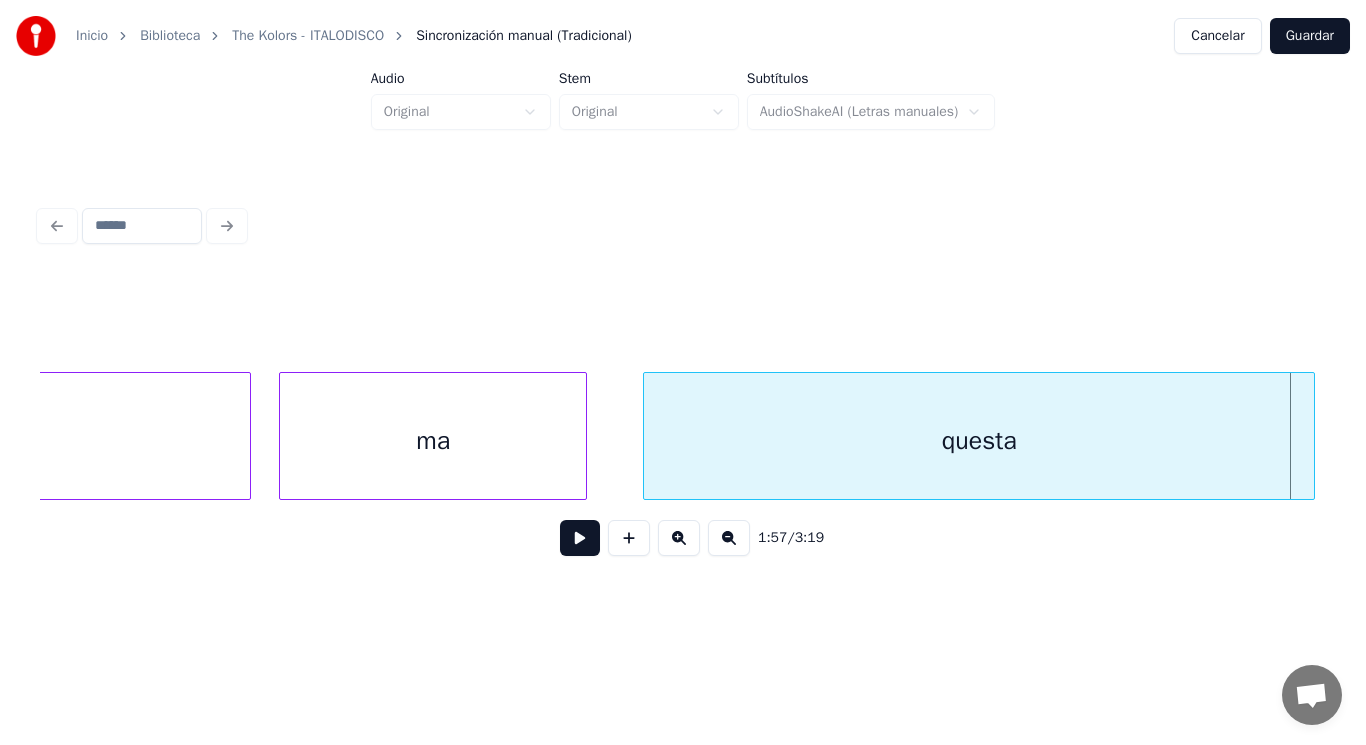 scroll, scrollTop: 0, scrollLeft: 162776, axis: horizontal 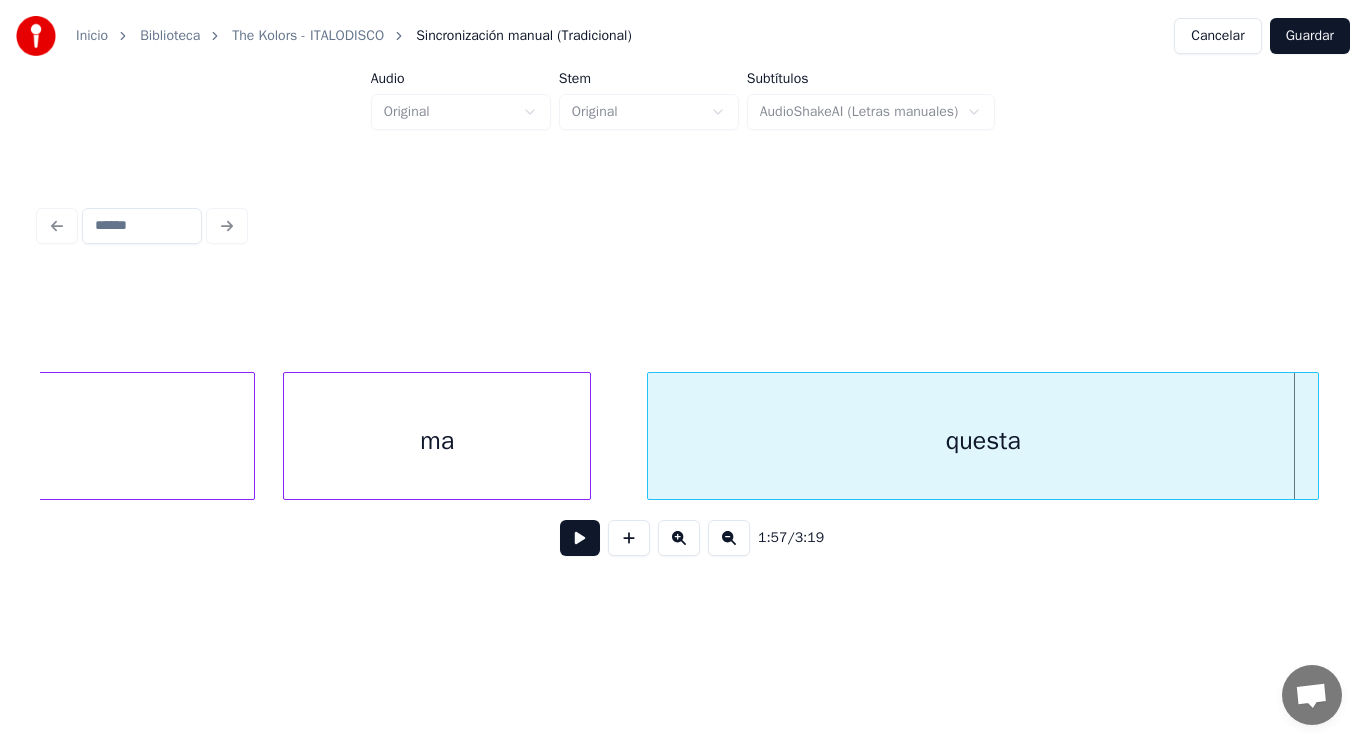 click on "ma" at bounding box center (437, 441) 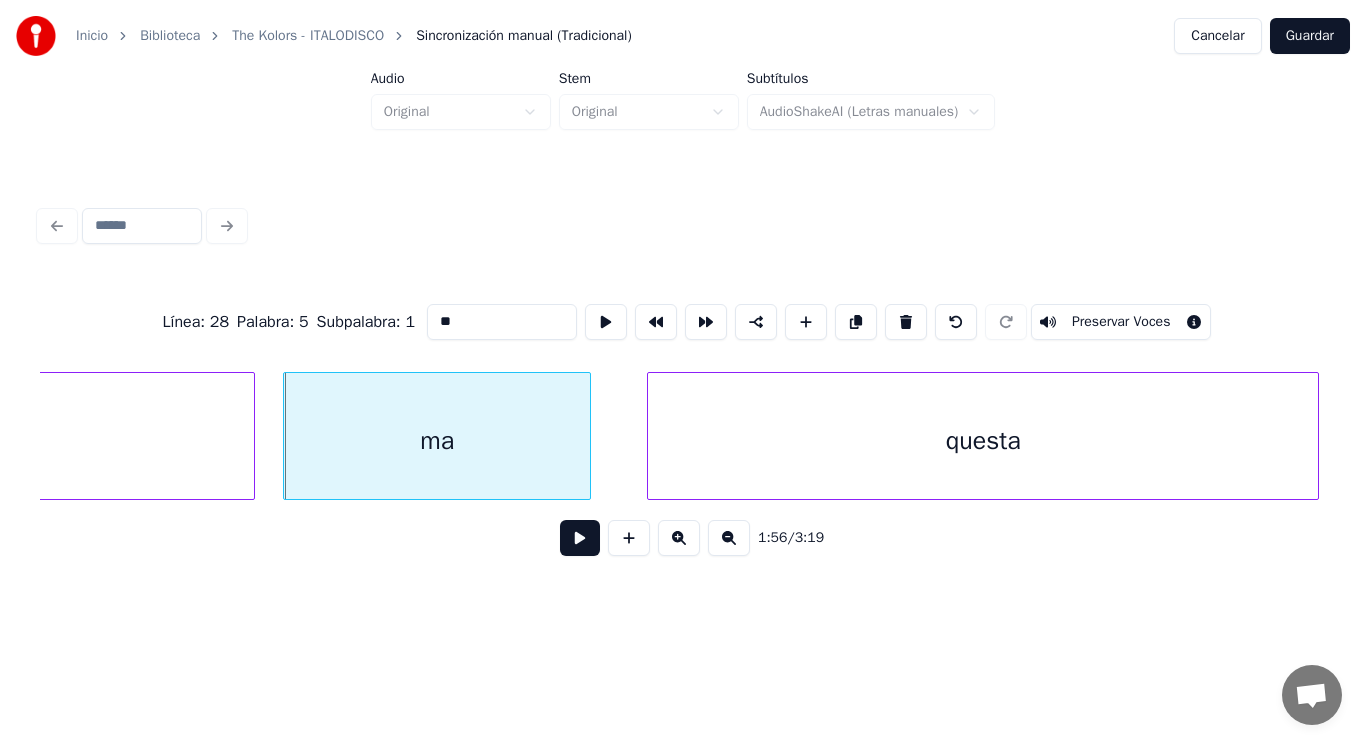 click at bounding box center [580, 538] 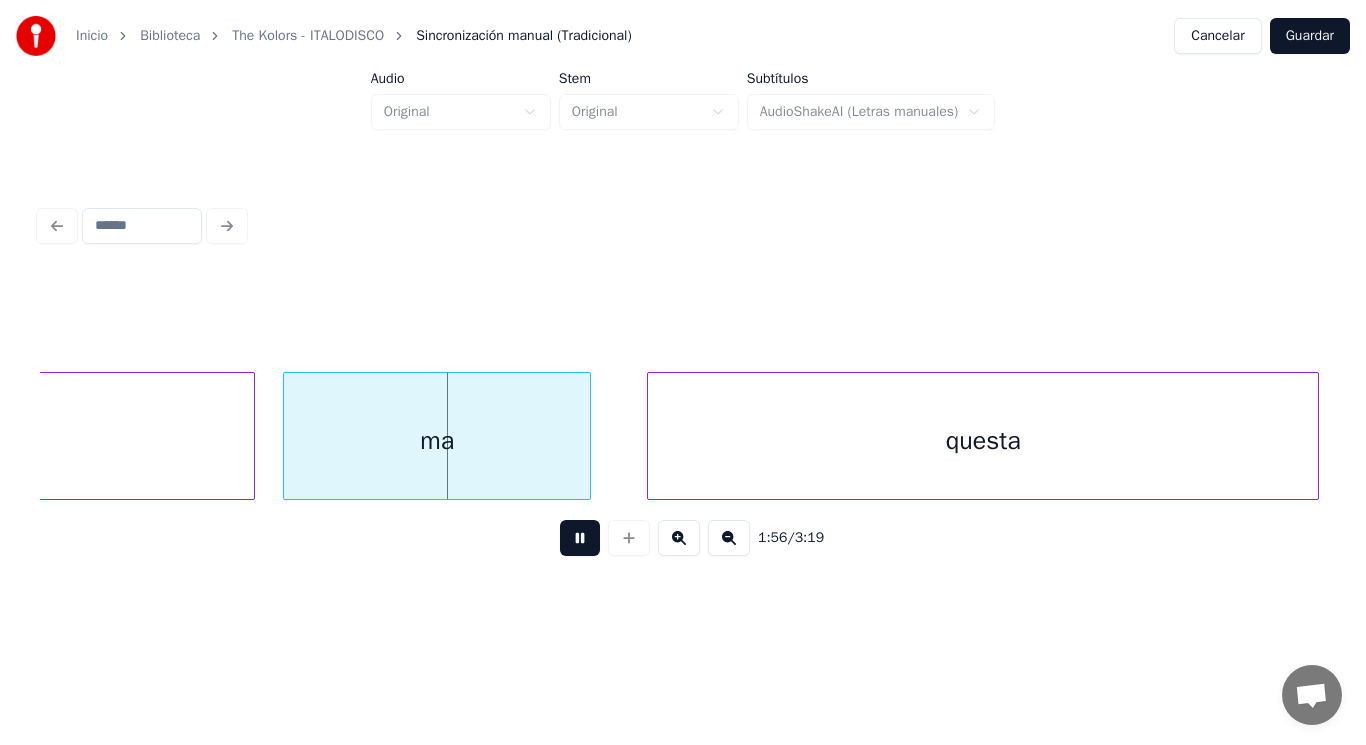 click at bounding box center (580, 538) 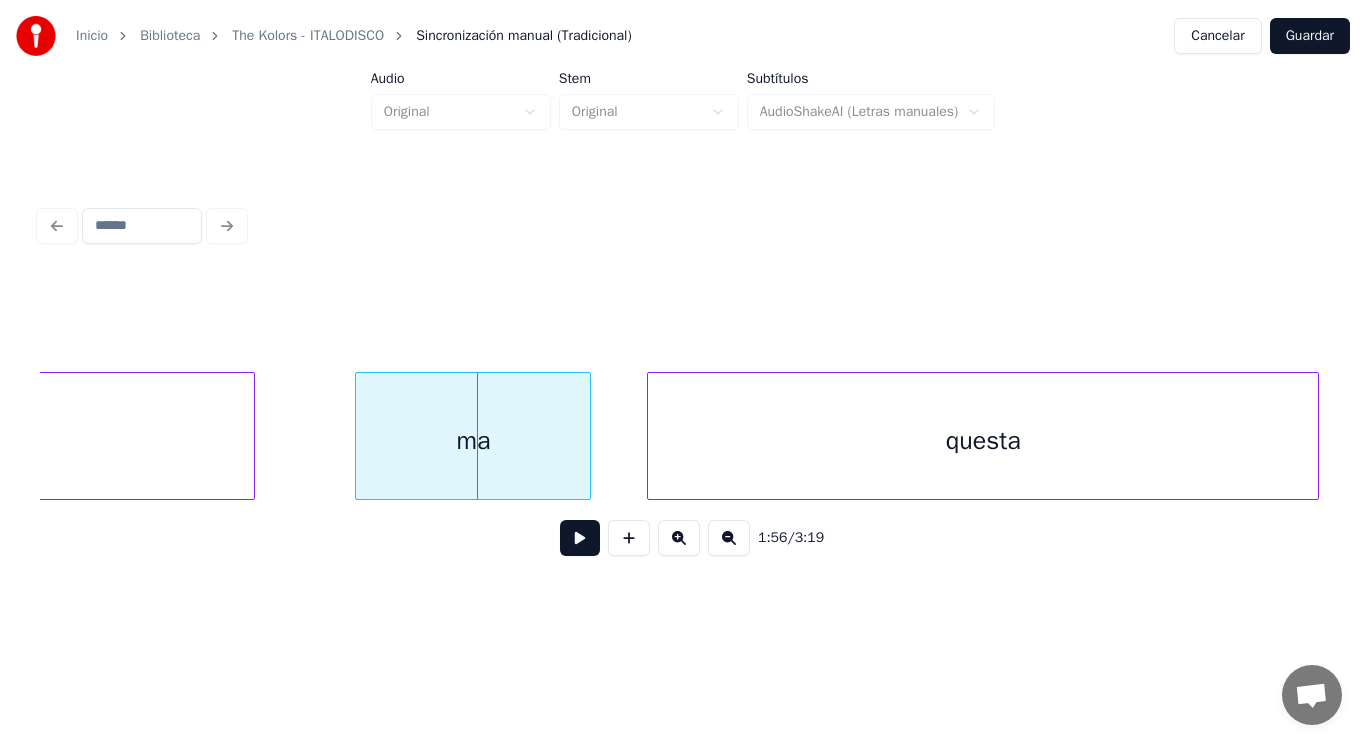 click at bounding box center [359, 436] 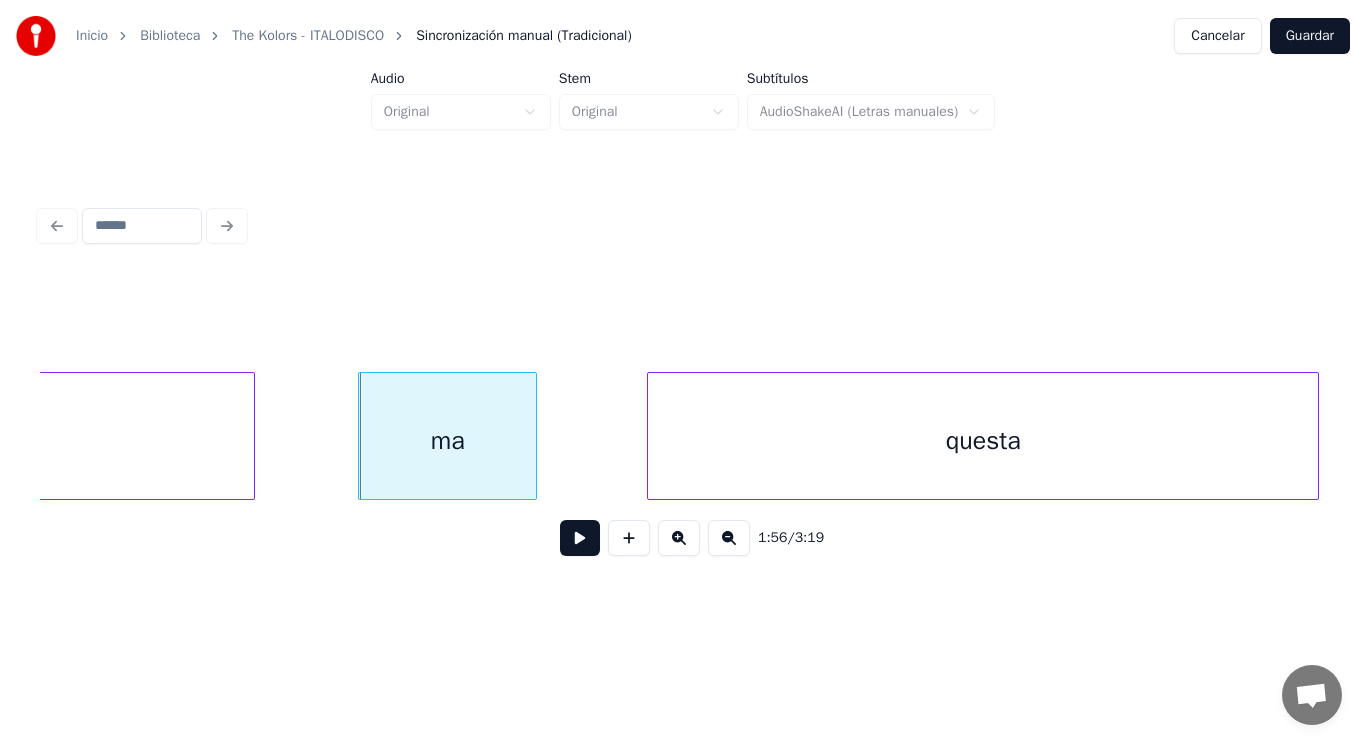 click at bounding box center [533, 436] 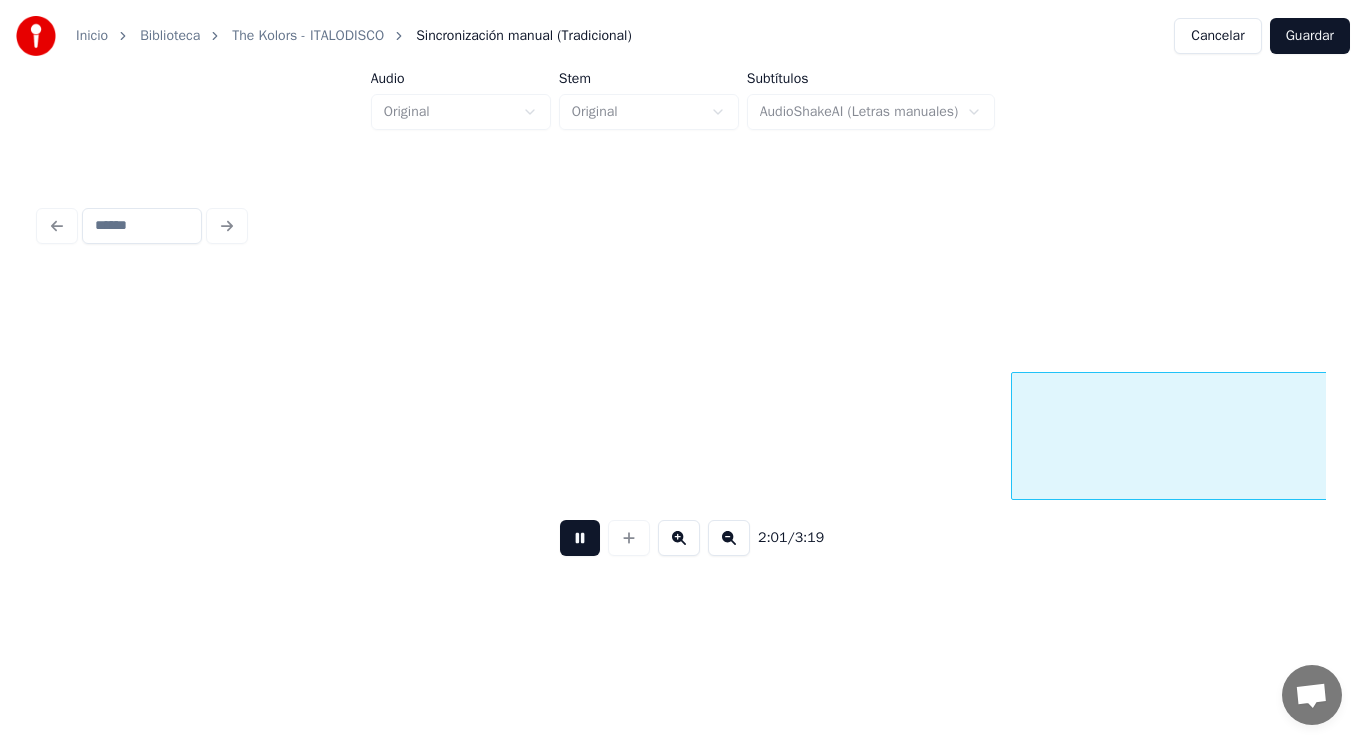 scroll, scrollTop: 0, scrollLeft: 170579, axis: horizontal 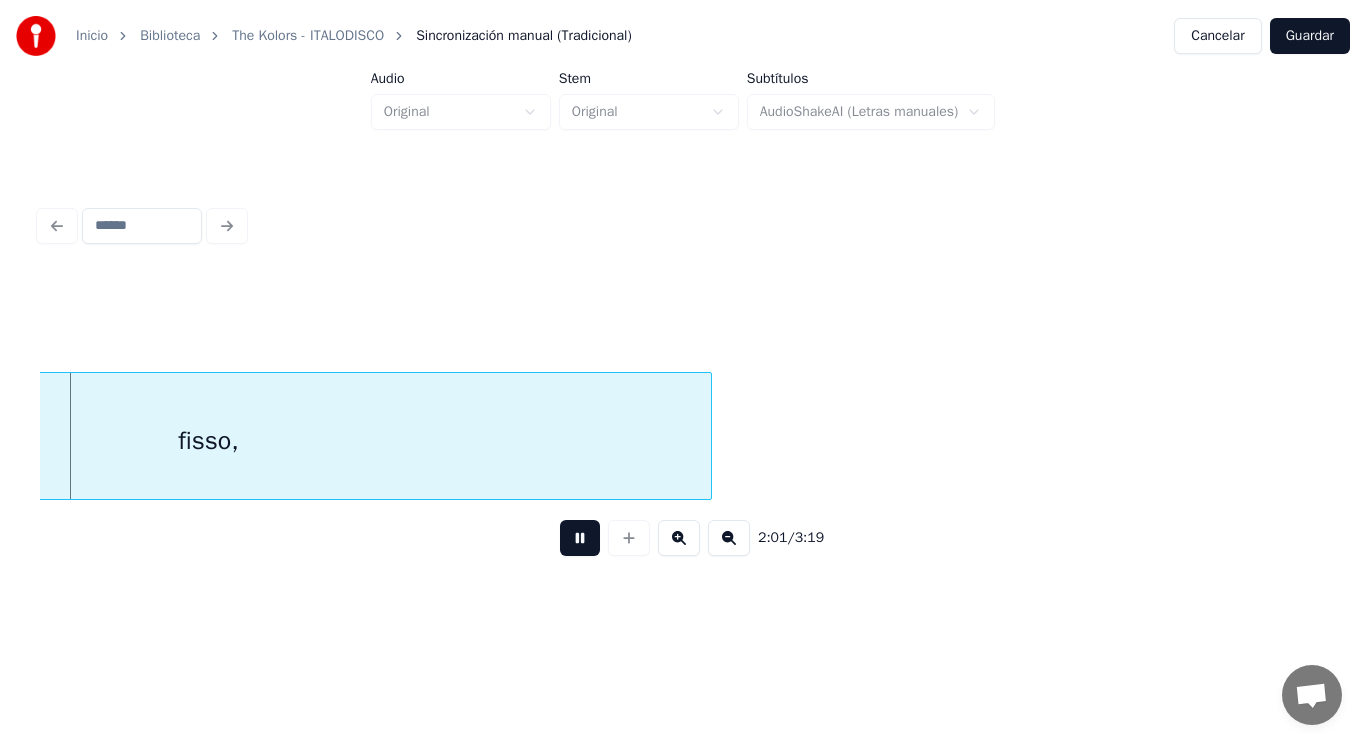 click at bounding box center [580, 538] 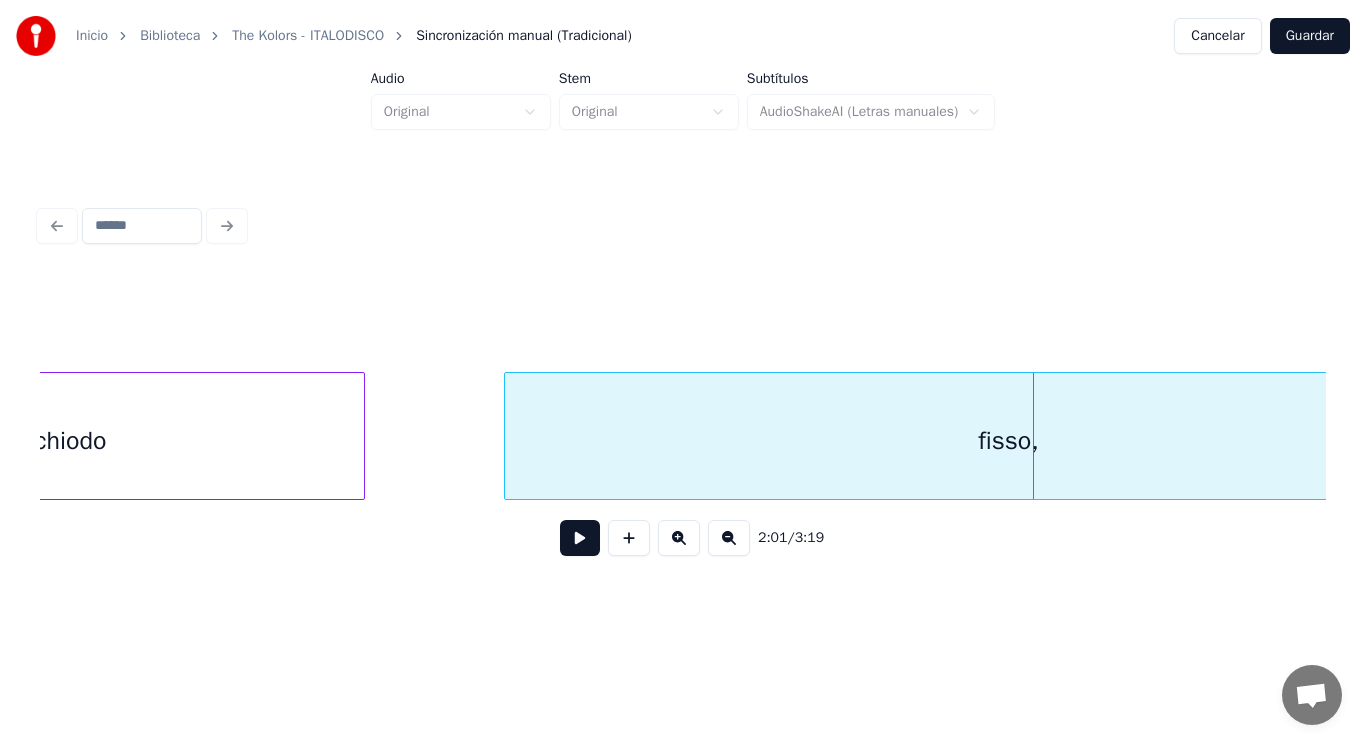 click on "chiodo" at bounding box center (70, 441) 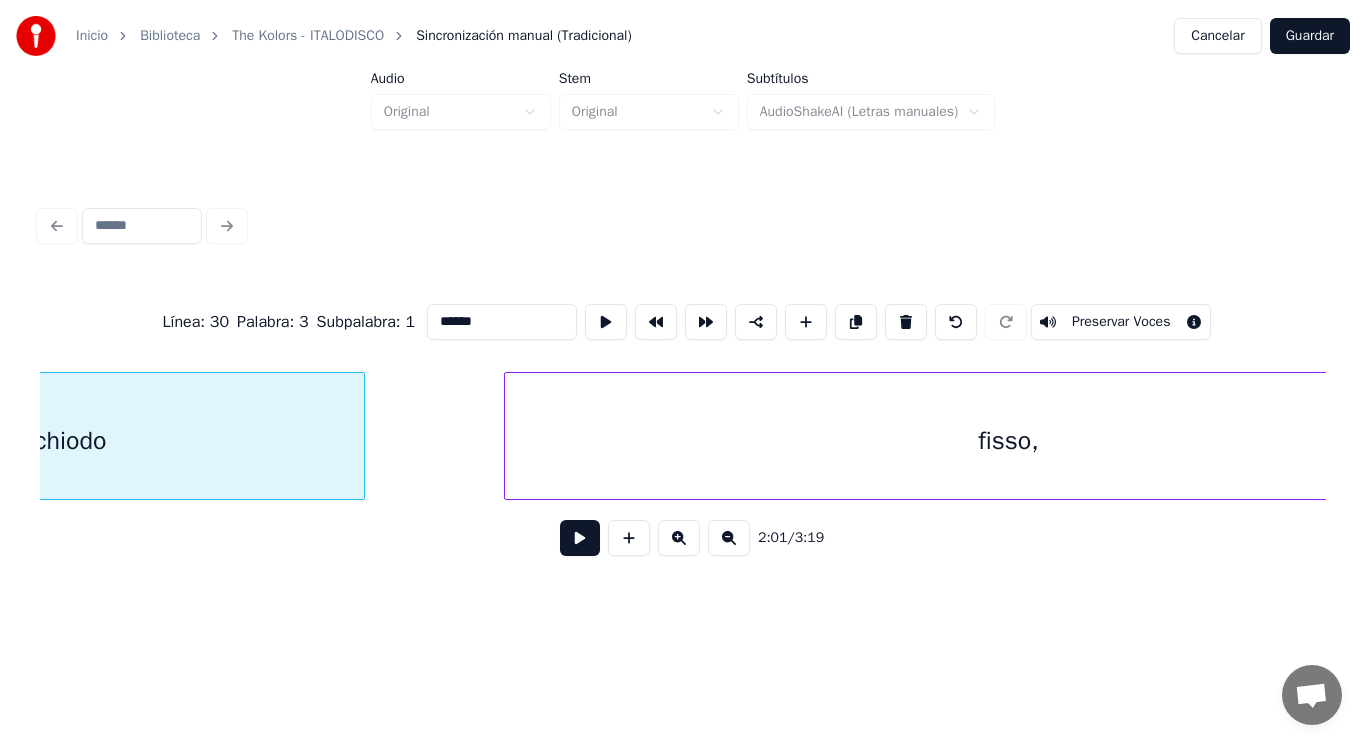 scroll, scrollTop: 0, scrollLeft: 169516, axis: horizontal 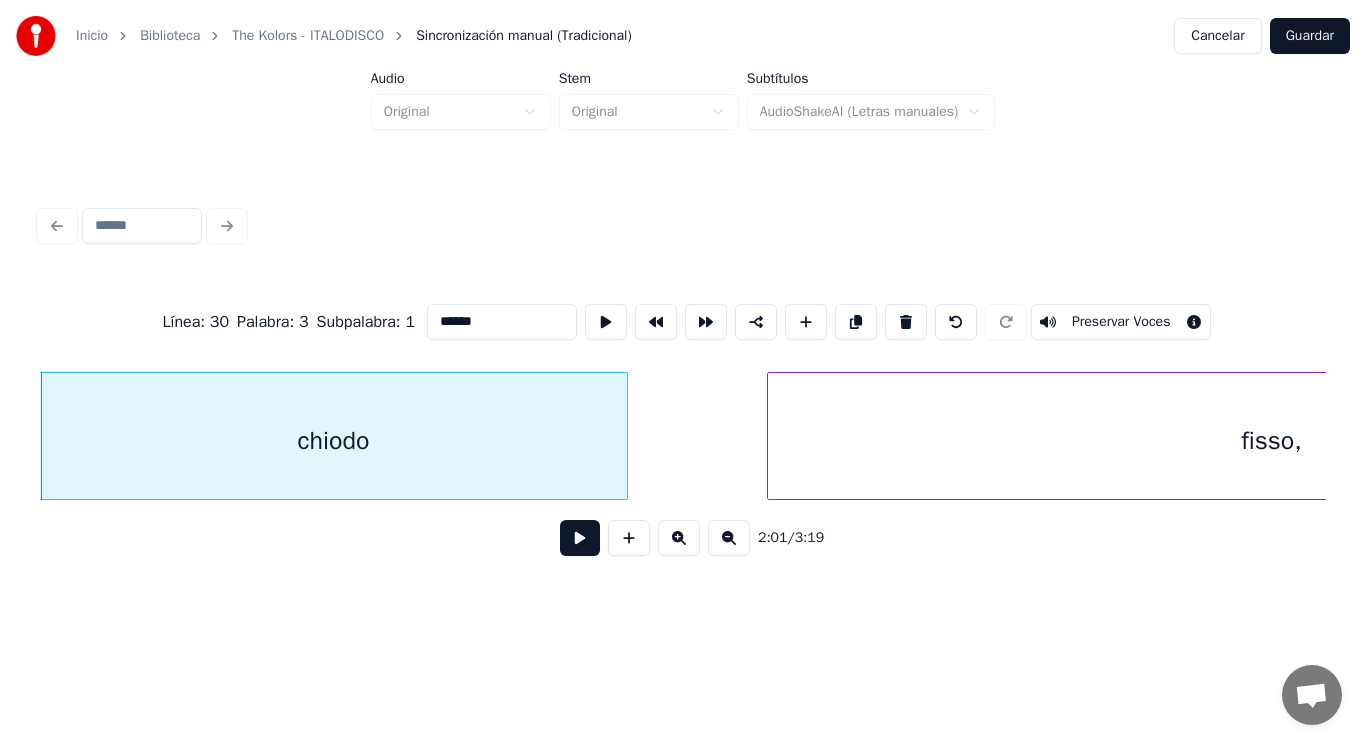 click at bounding box center [580, 538] 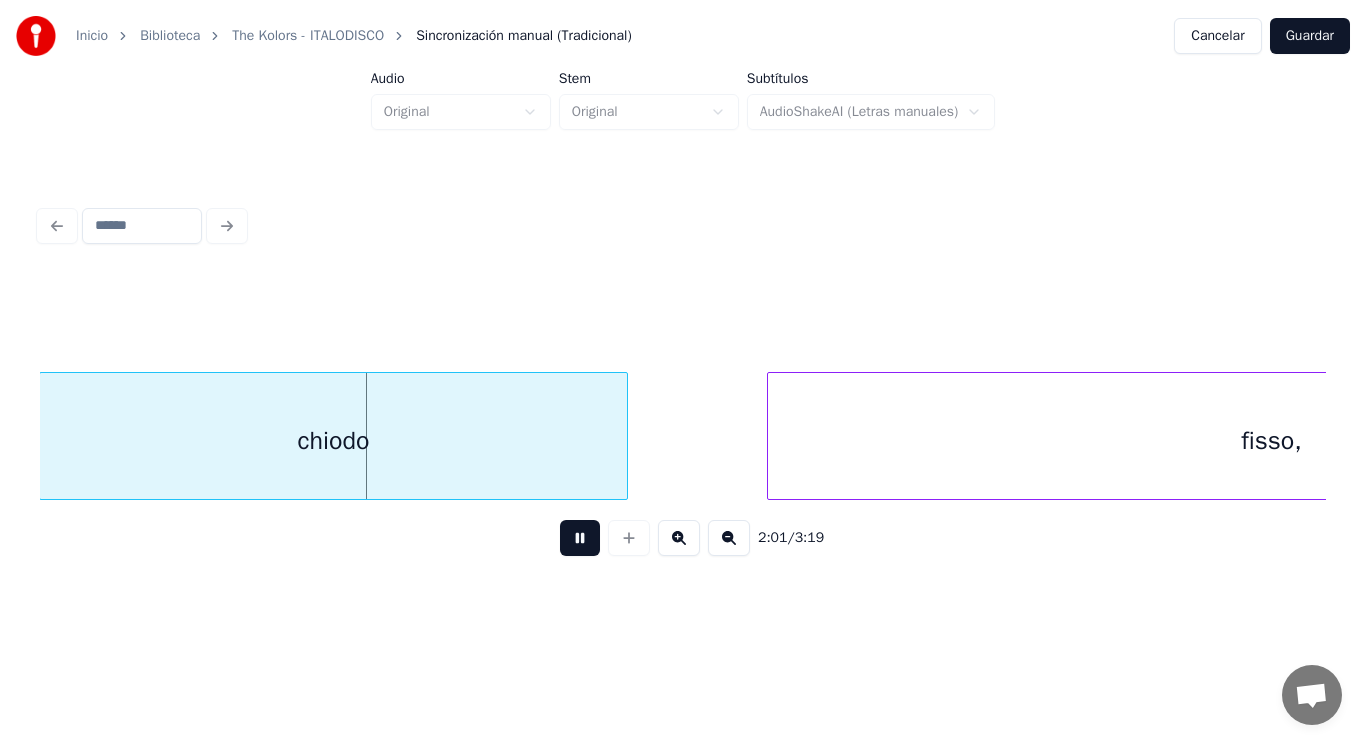 click at bounding box center [580, 538] 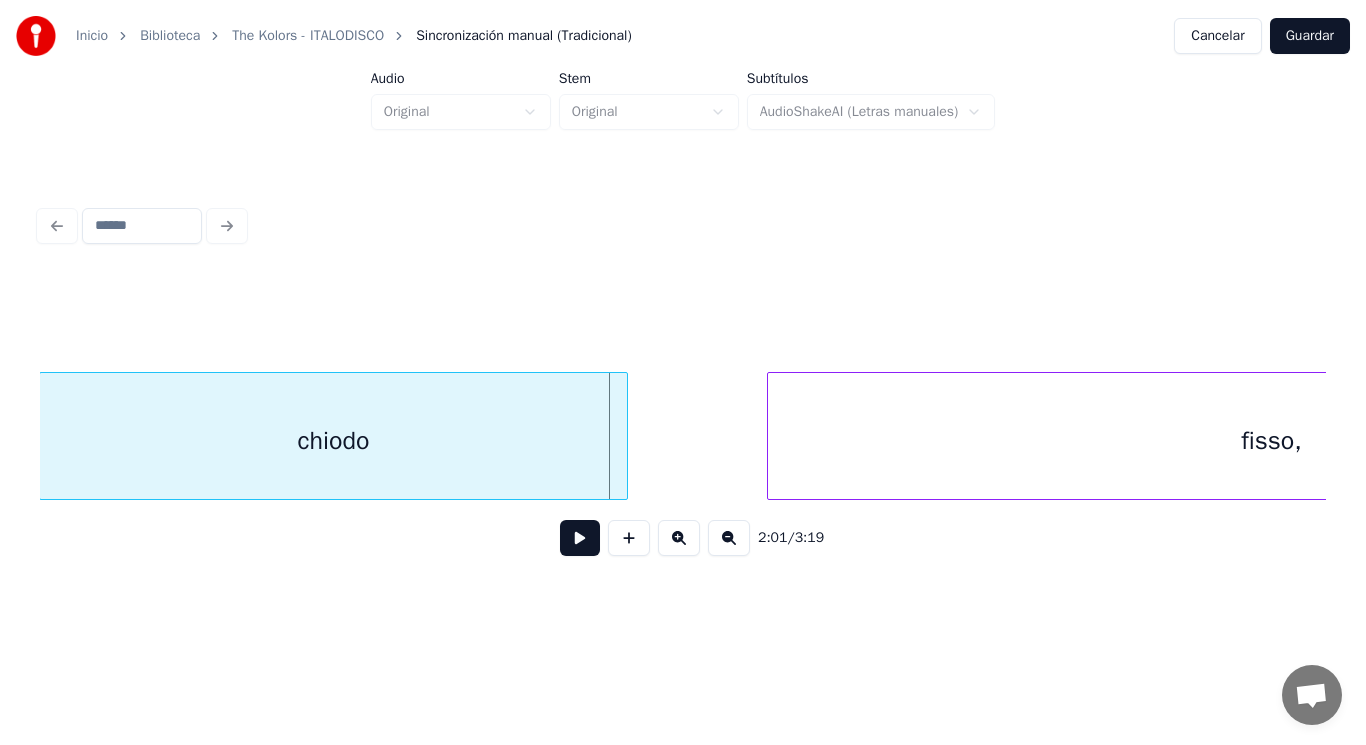 click on "chiodo" at bounding box center [333, 441] 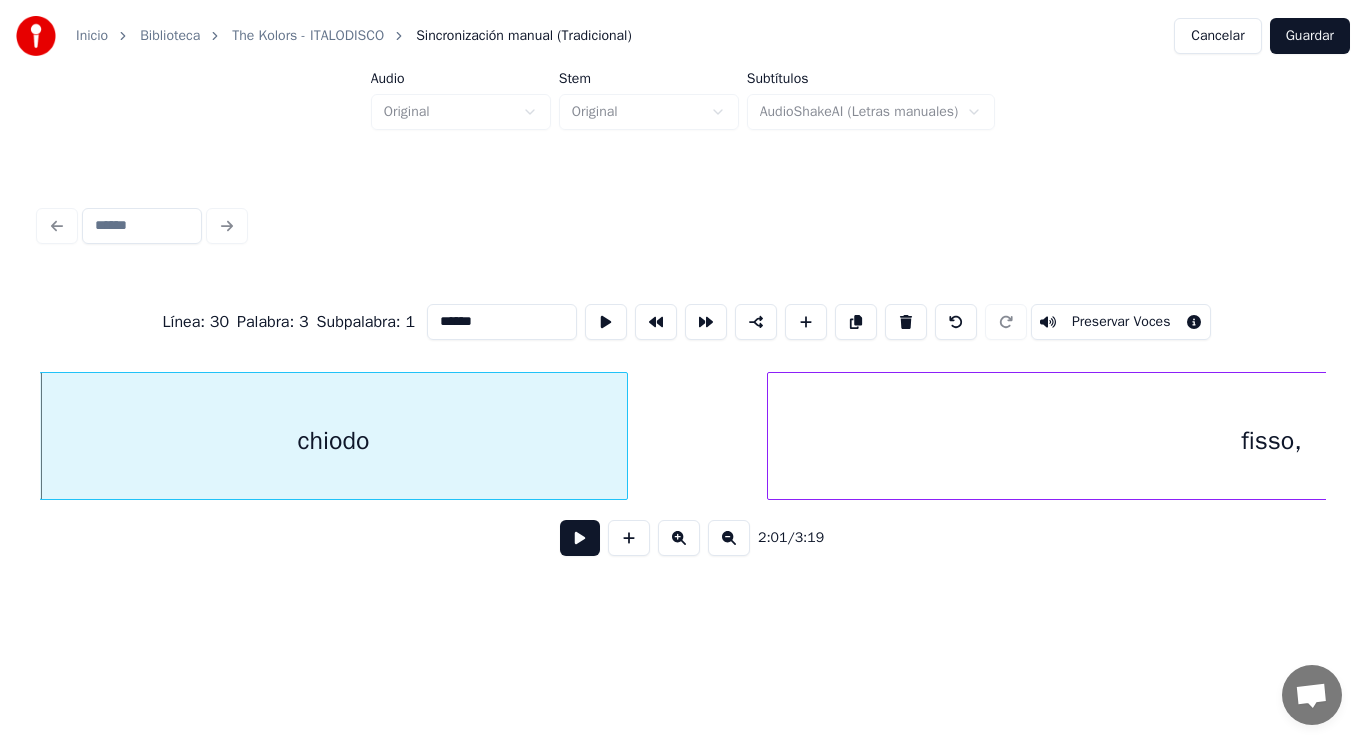 click at bounding box center [580, 538] 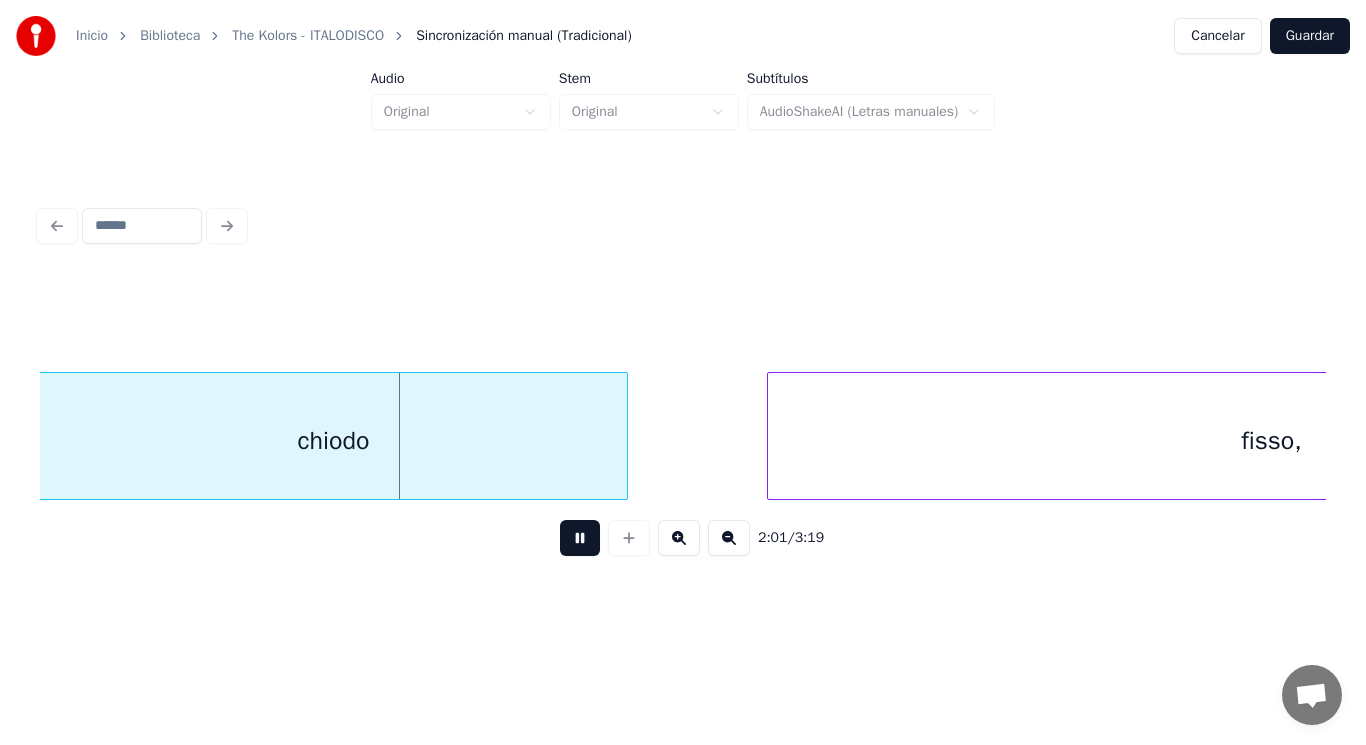 click at bounding box center [580, 538] 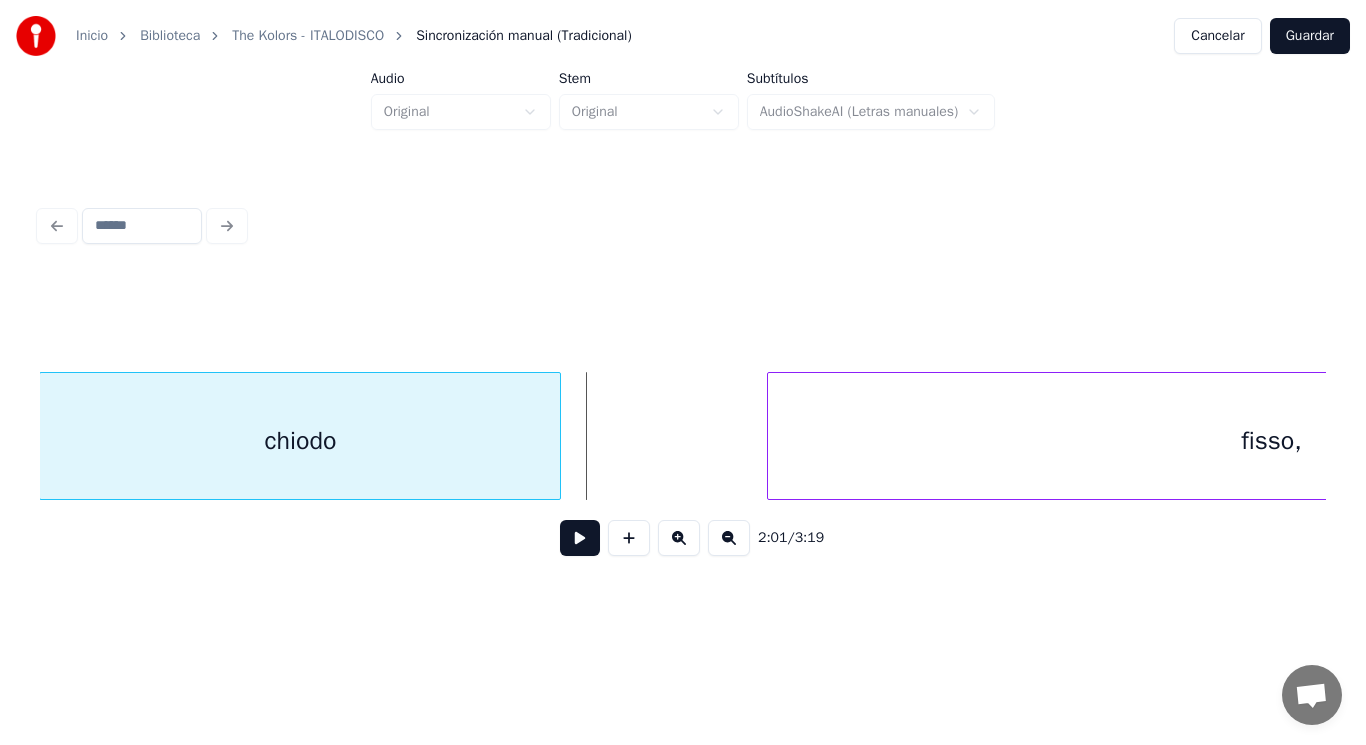 click at bounding box center (557, 436) 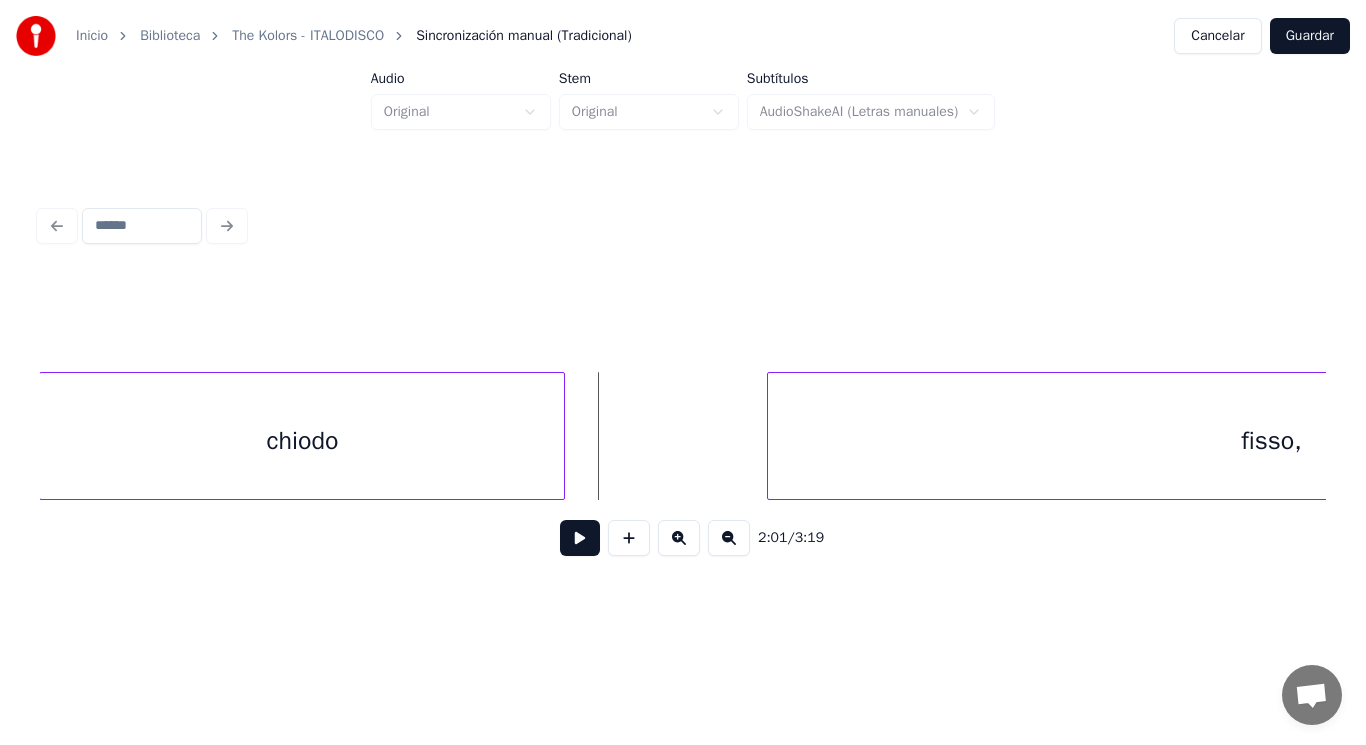 click at bounding box center (580, 538) 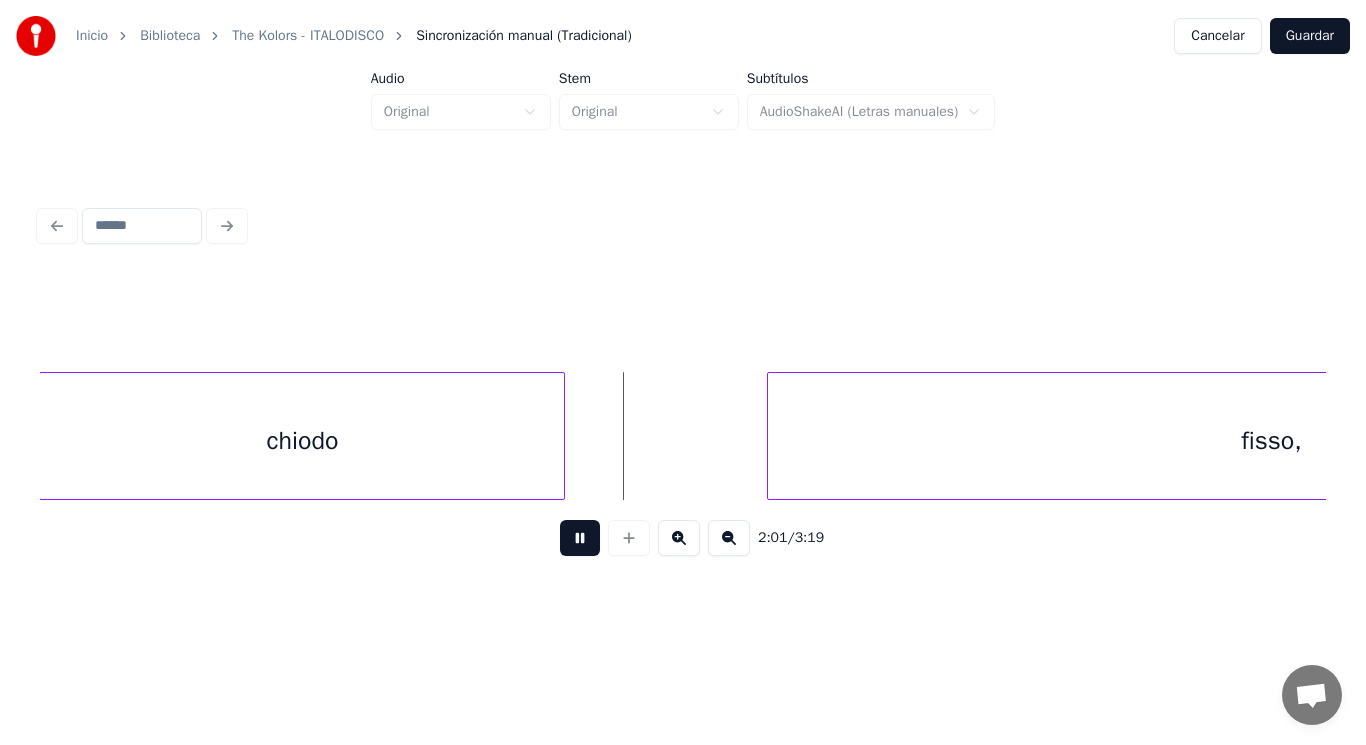 drag, startPoint x: 567, startPoint y: 546, endPoint x: 730, endPoint y: 463, distance: 182.91528 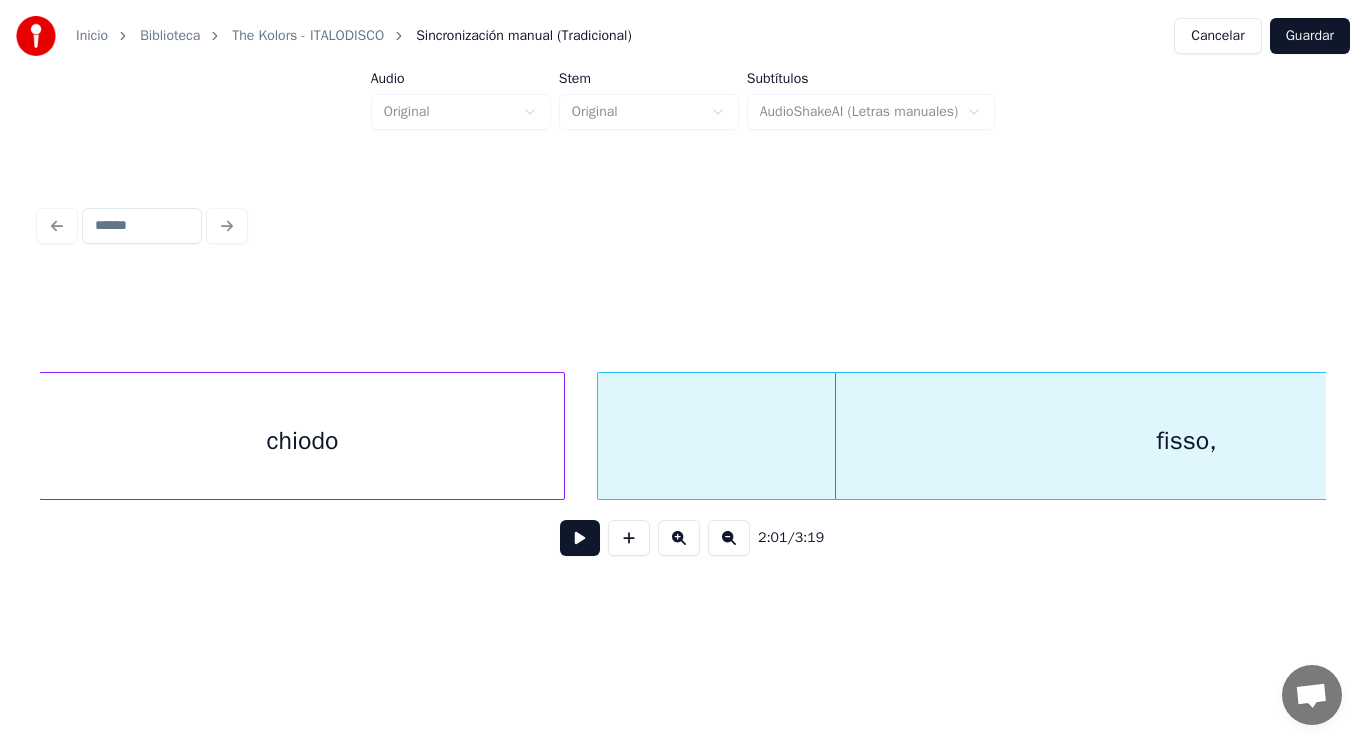 click at bounding box center [601, 436] 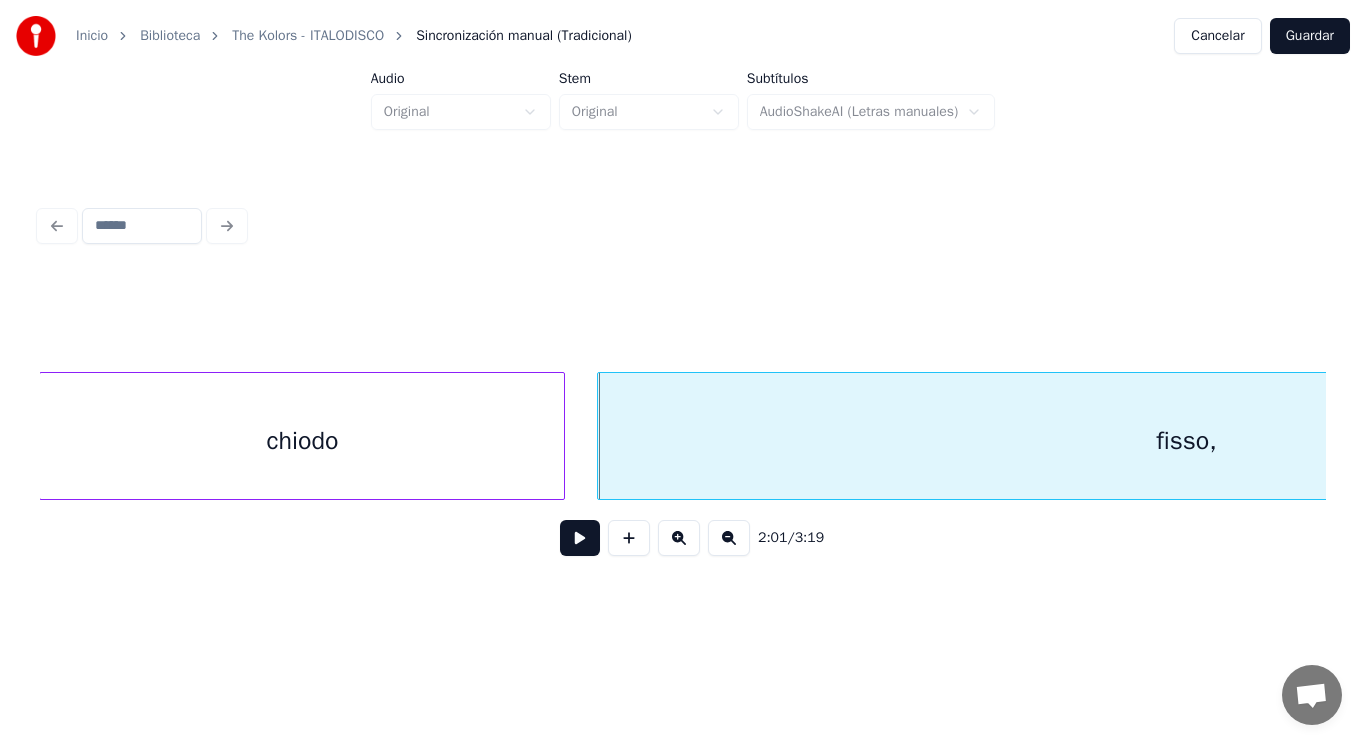 click at bounding box center [580, 538] 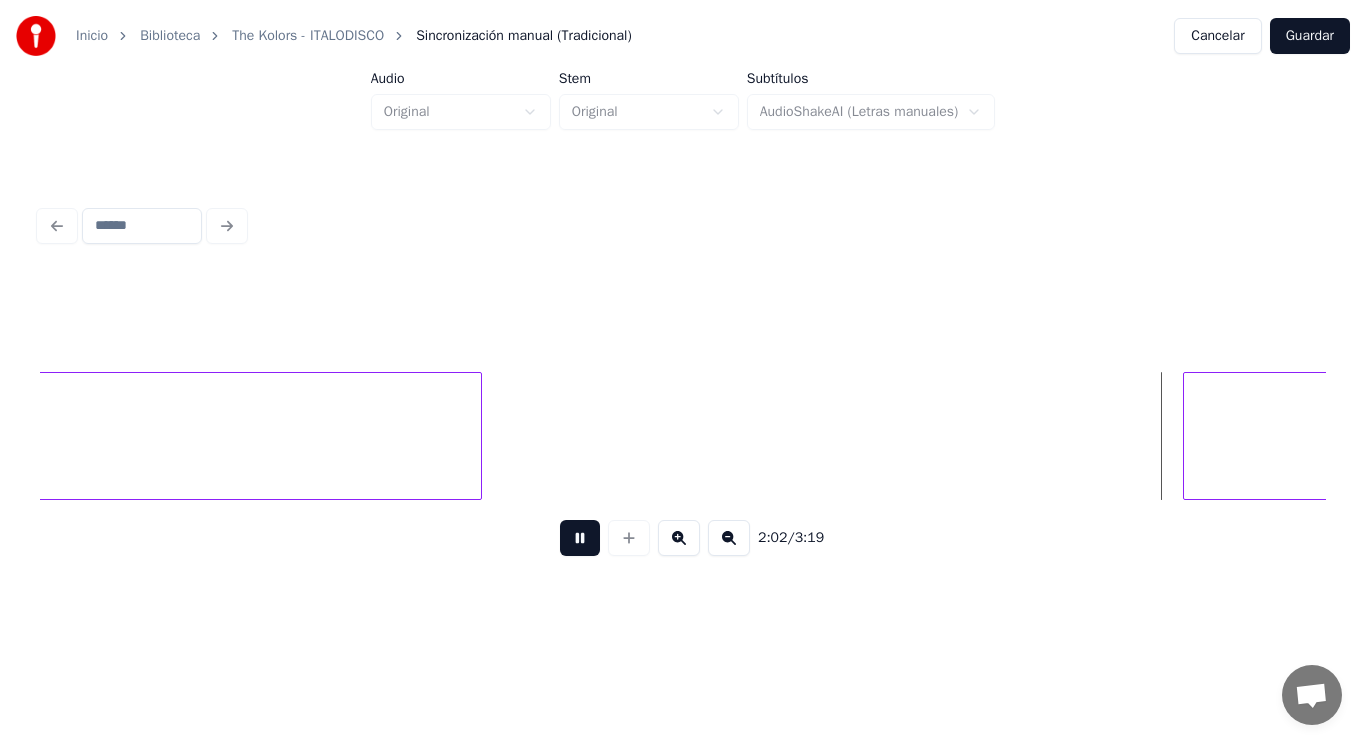 click at bounding box center (580, 538) 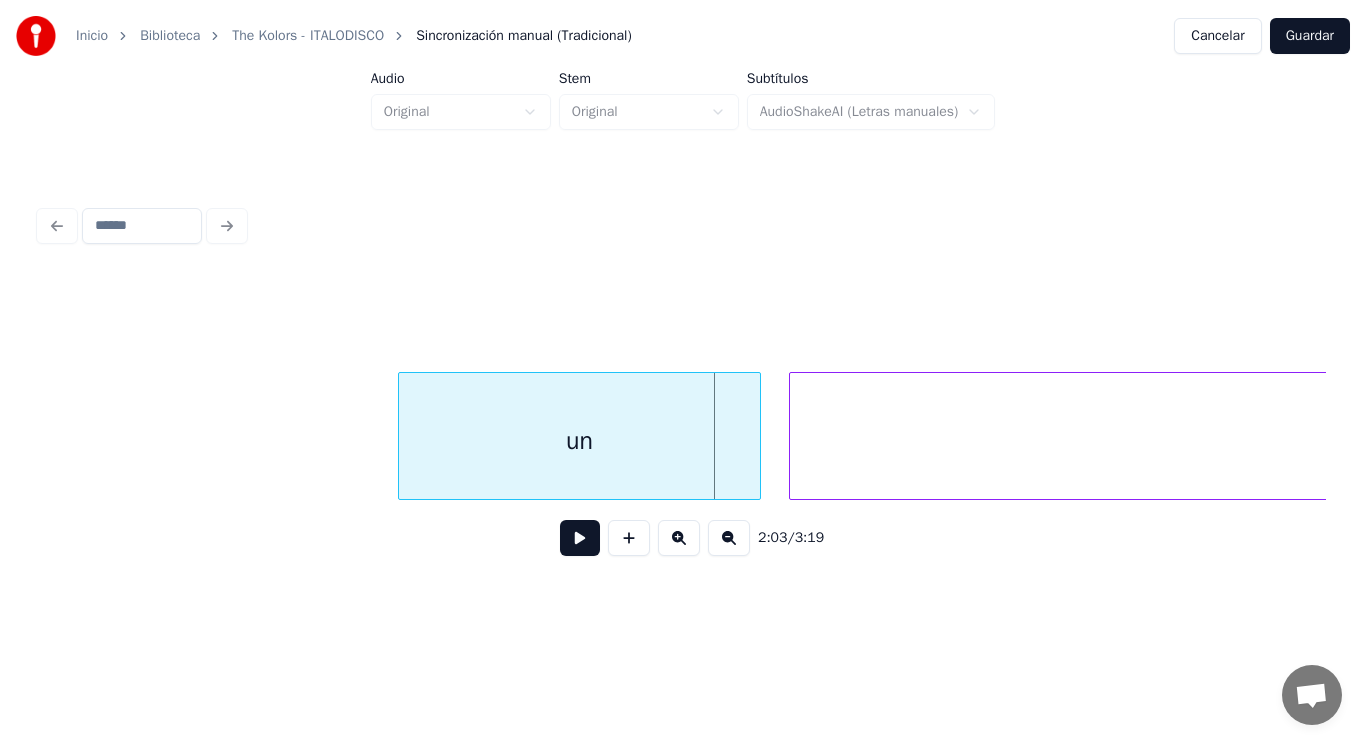 scroll, scrollTop: 0, scrollLeft: 171555, axis: horizontal 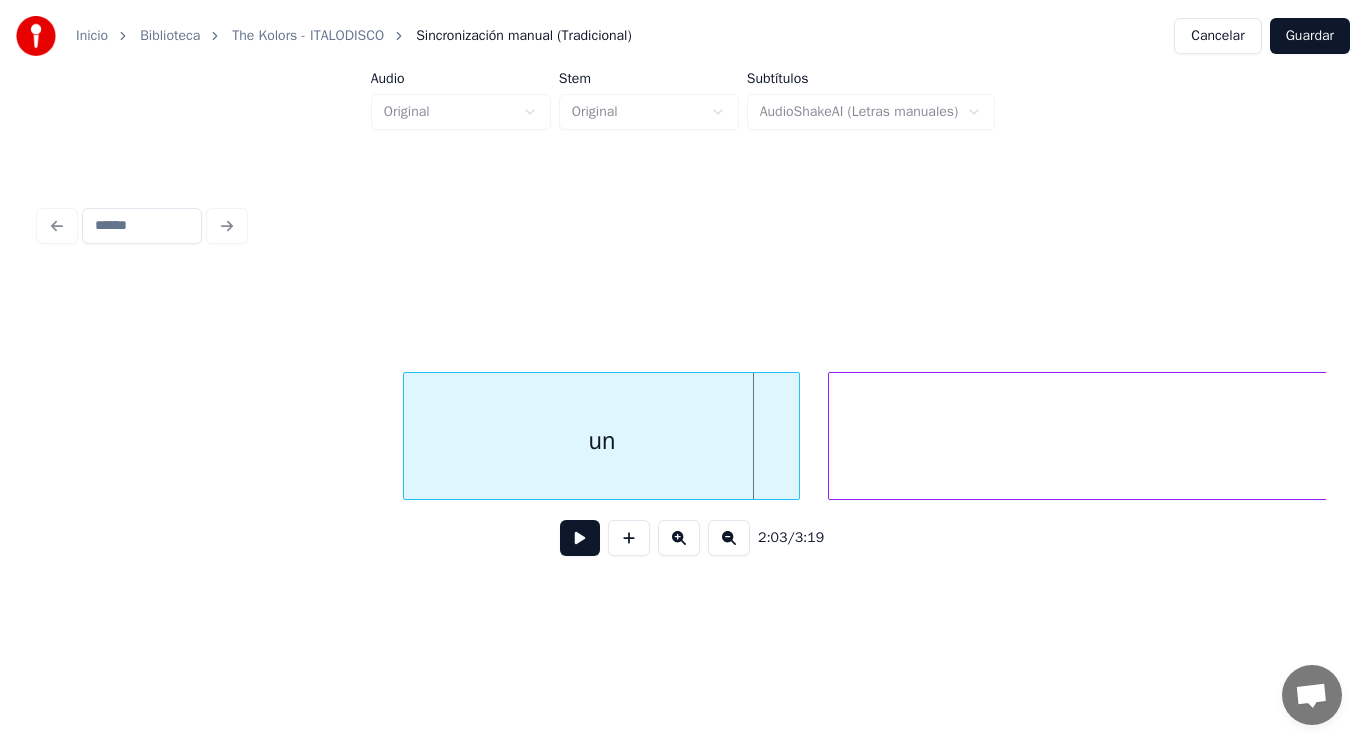 click at bounding box center (407, 436) 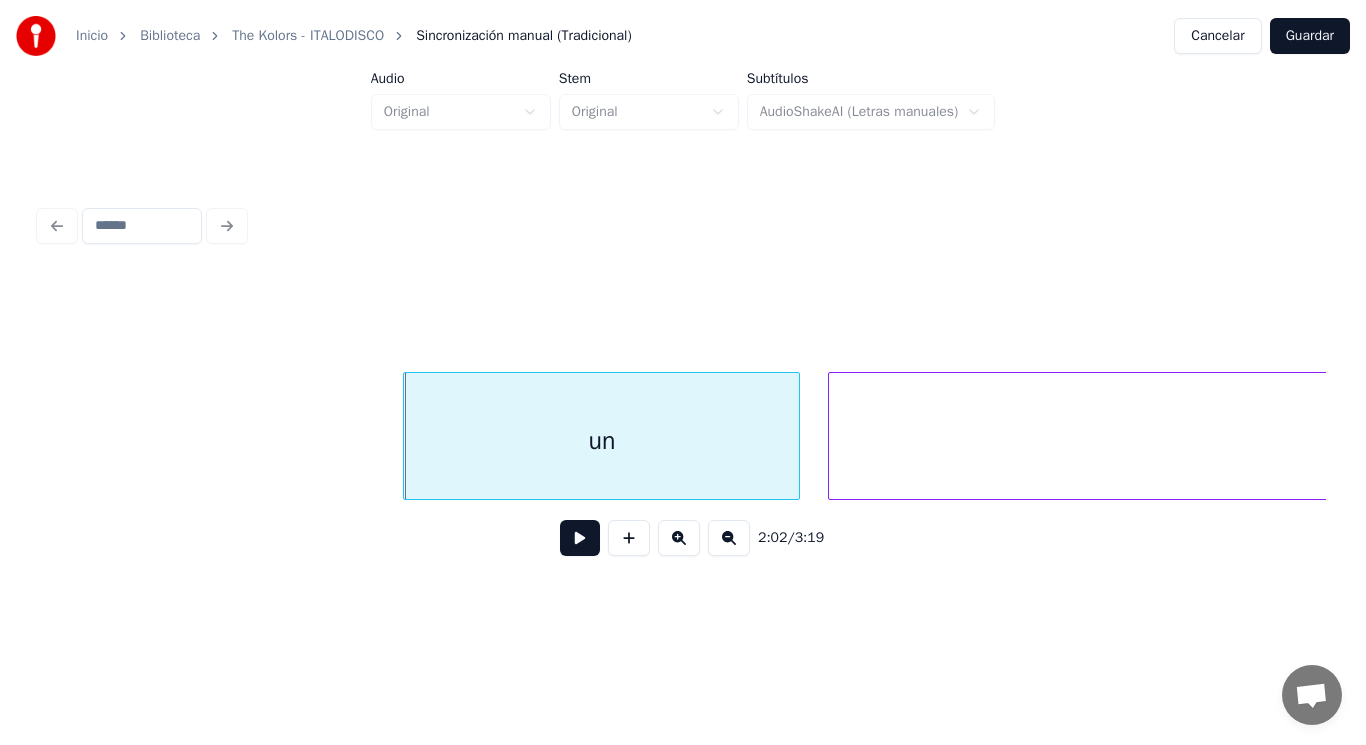 click at bounding box center [580, 538] 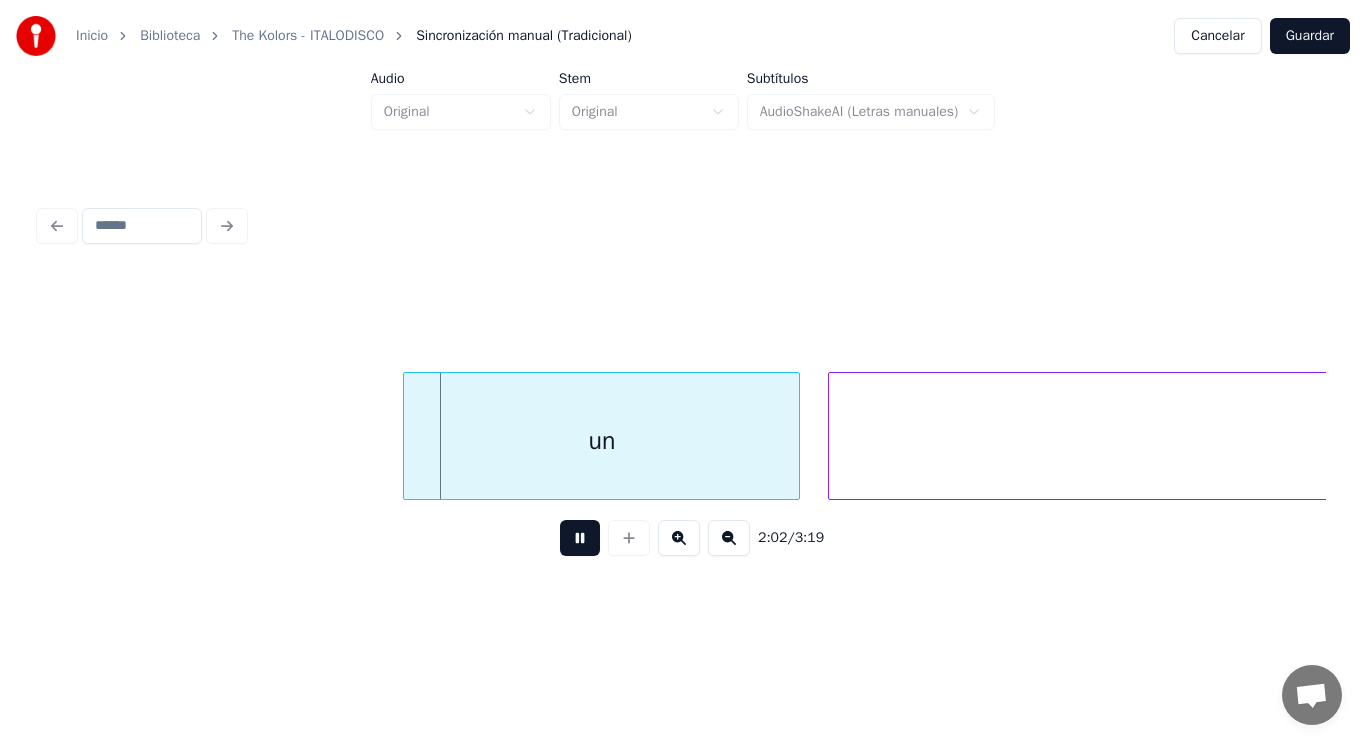 click at bounding box center (580, 538) 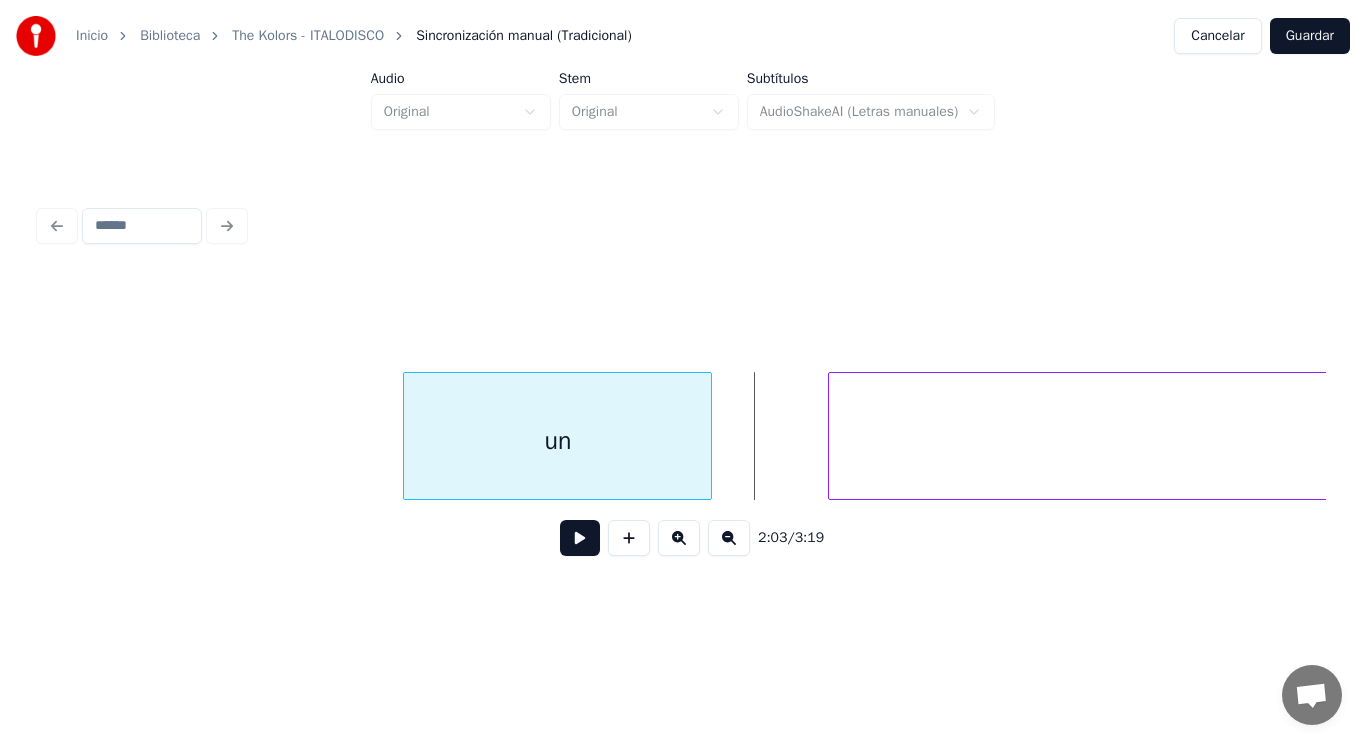 click at bounding box center (708, 436) 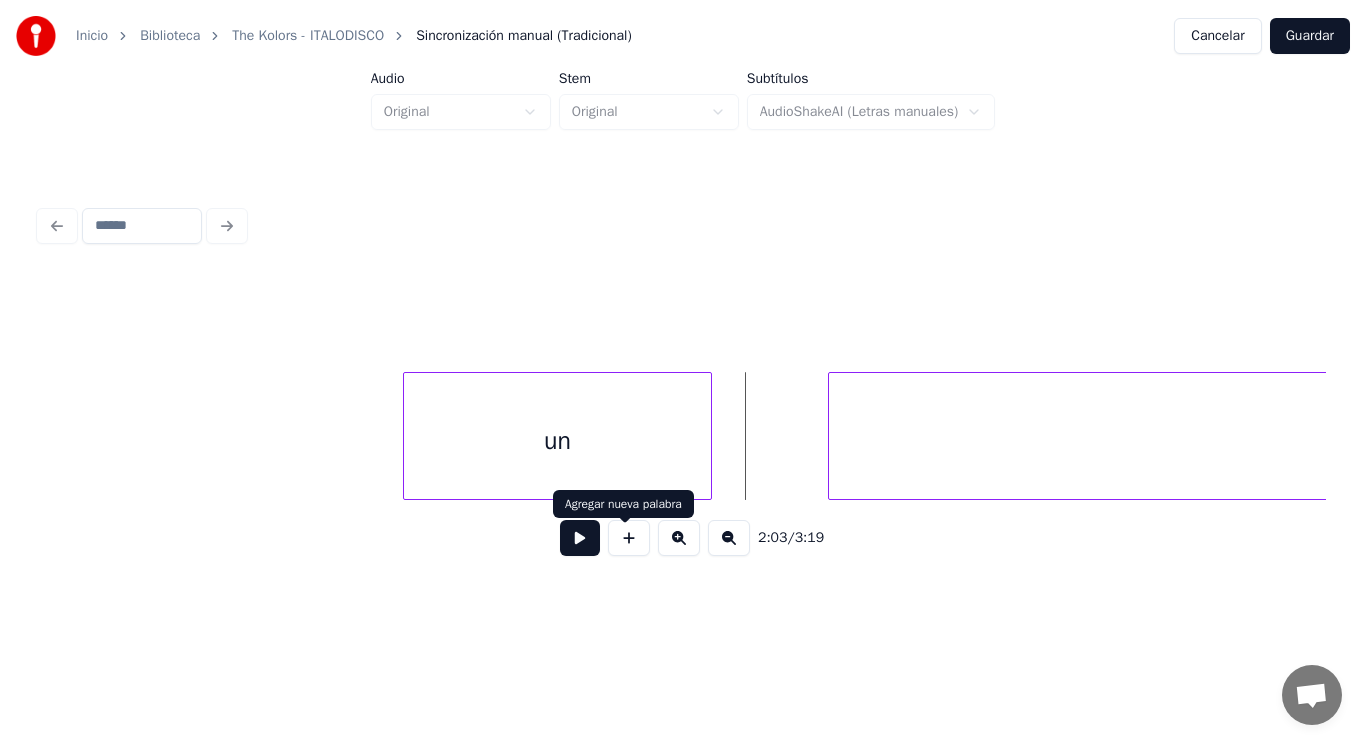 click at bounding box center [580, 538] 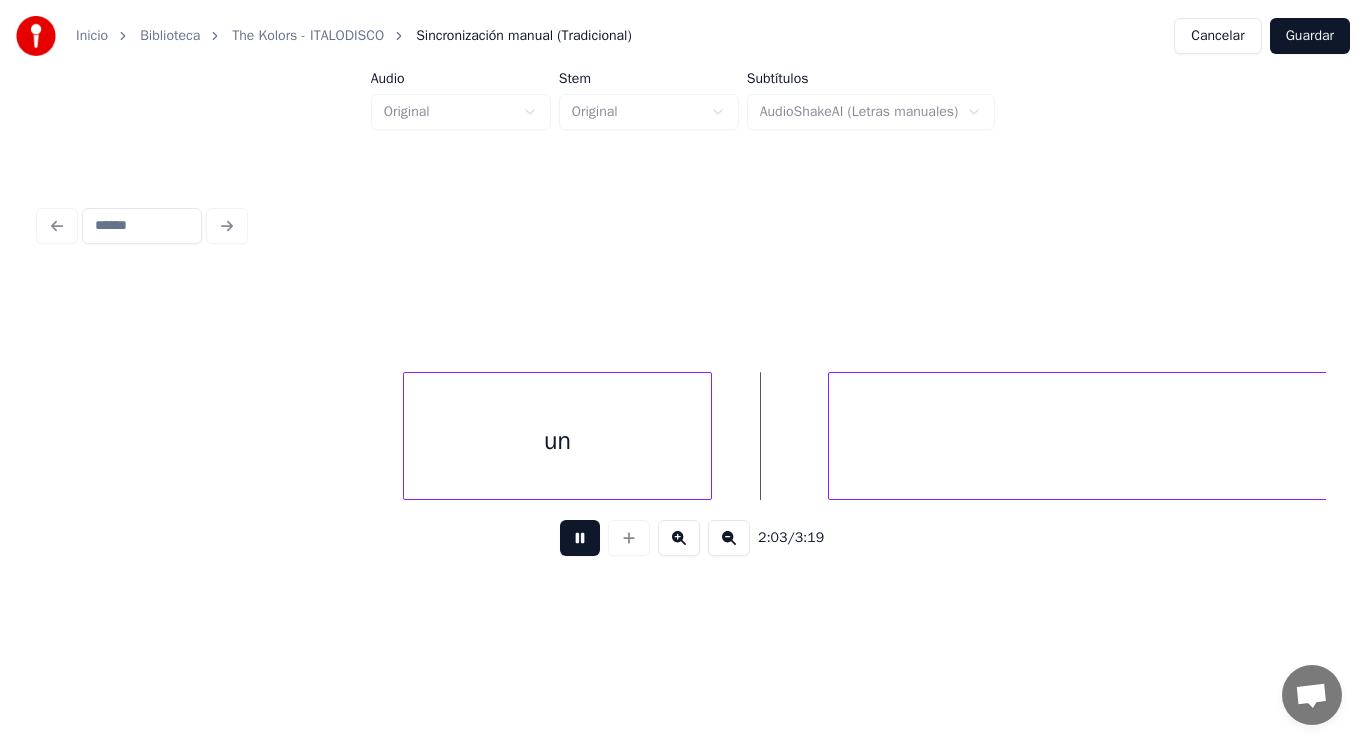 click at bounding box center (580, 538) 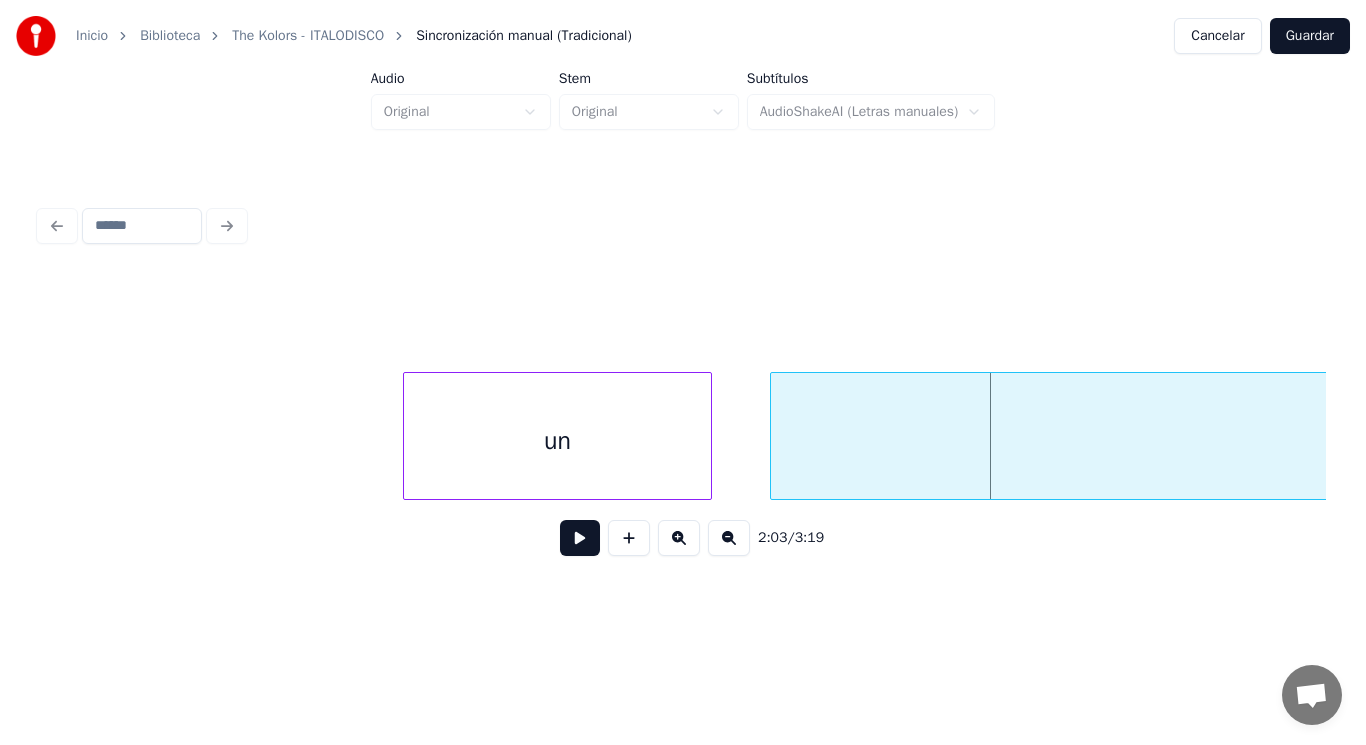 click at bounding box center [774, 436] 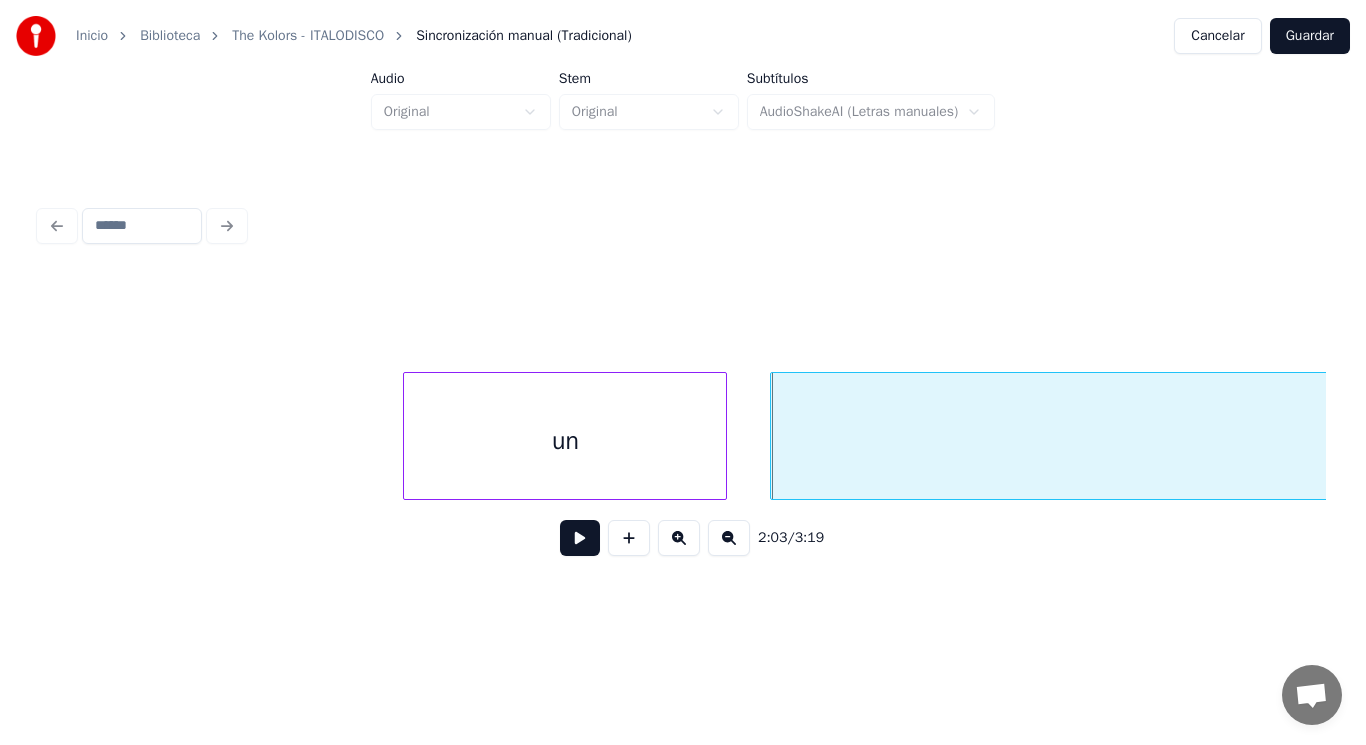 click at bounding box center [723, 436] 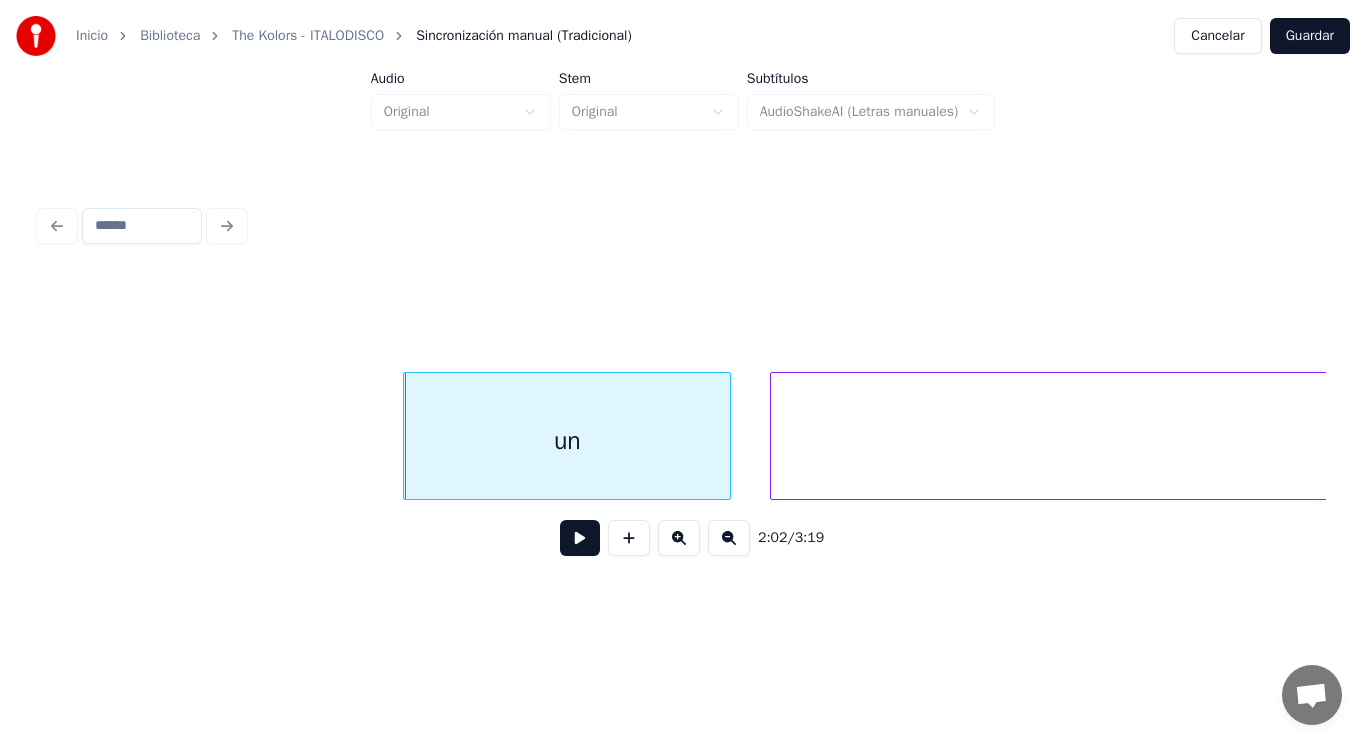 click at bounding box center (580, 538) 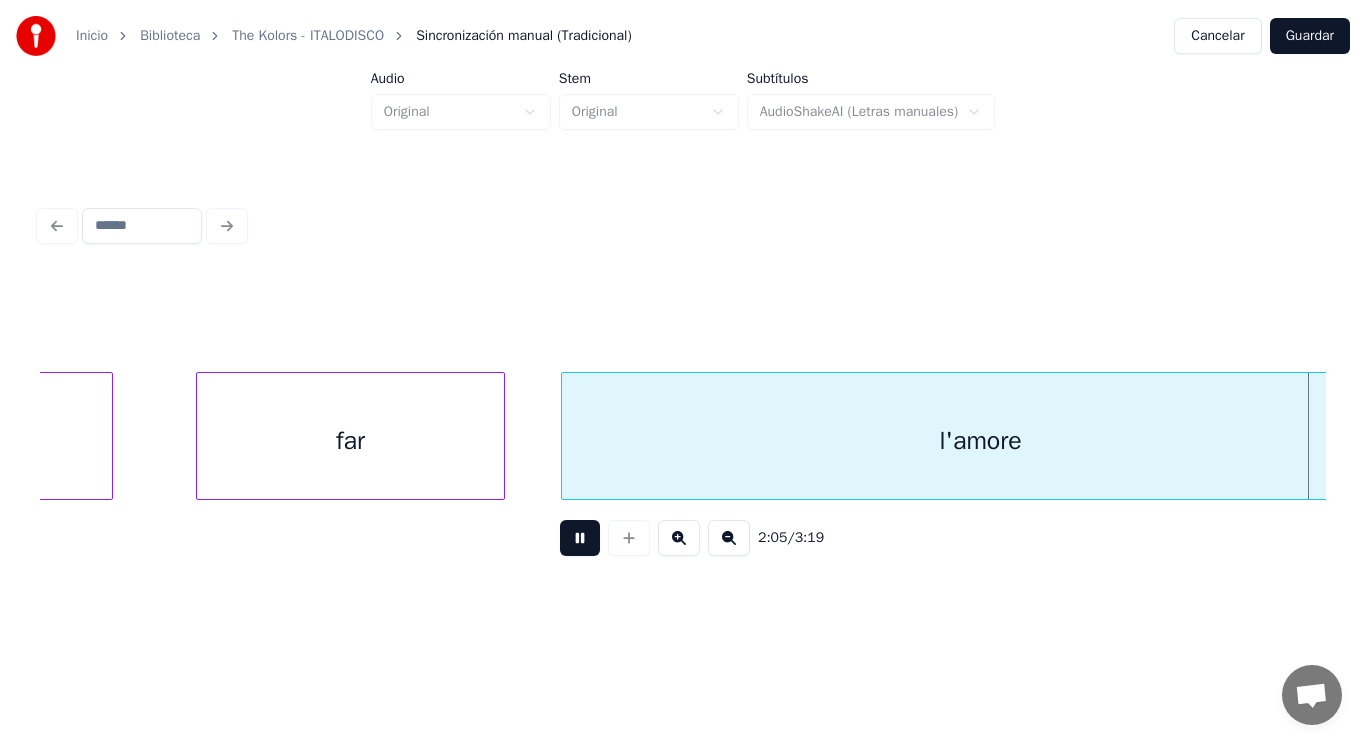 scroll, scrollTop: 0, scrollLeft: 175453, axis: horizontal 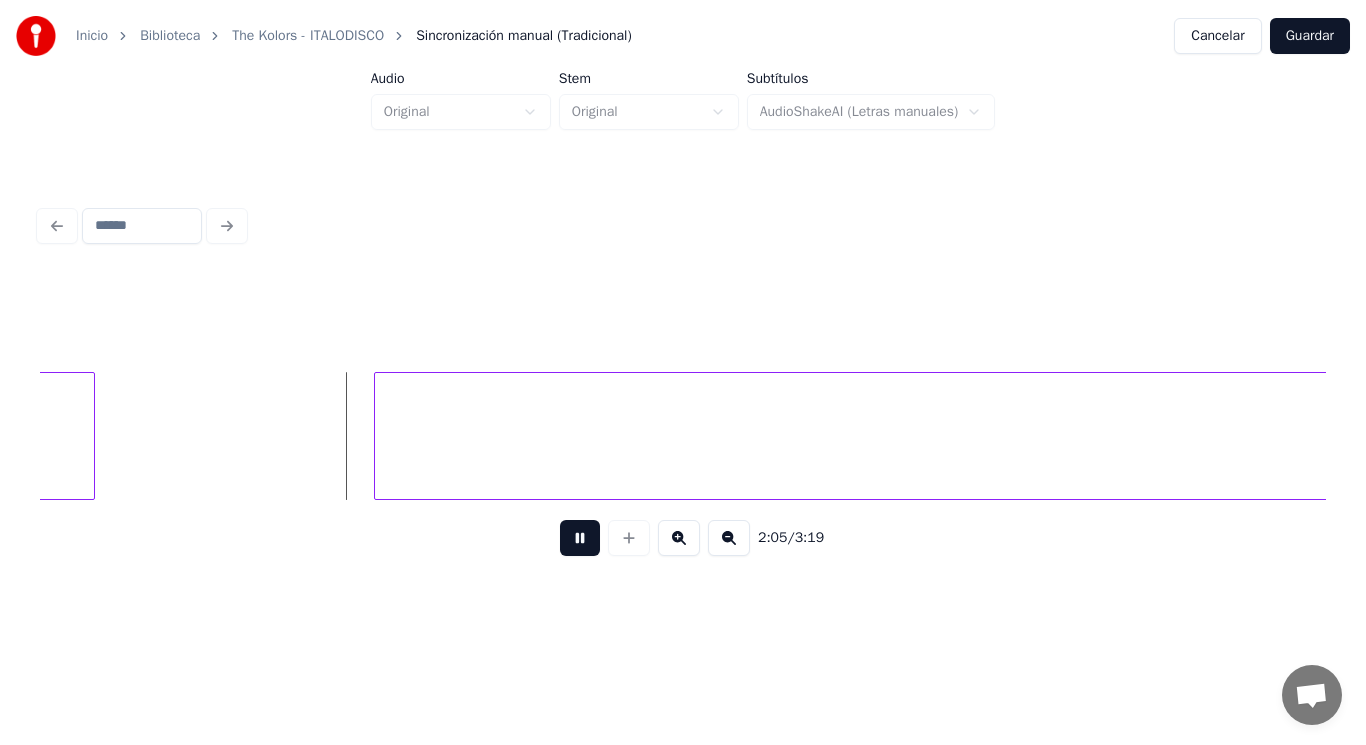 click at bounding box center [580, 538] 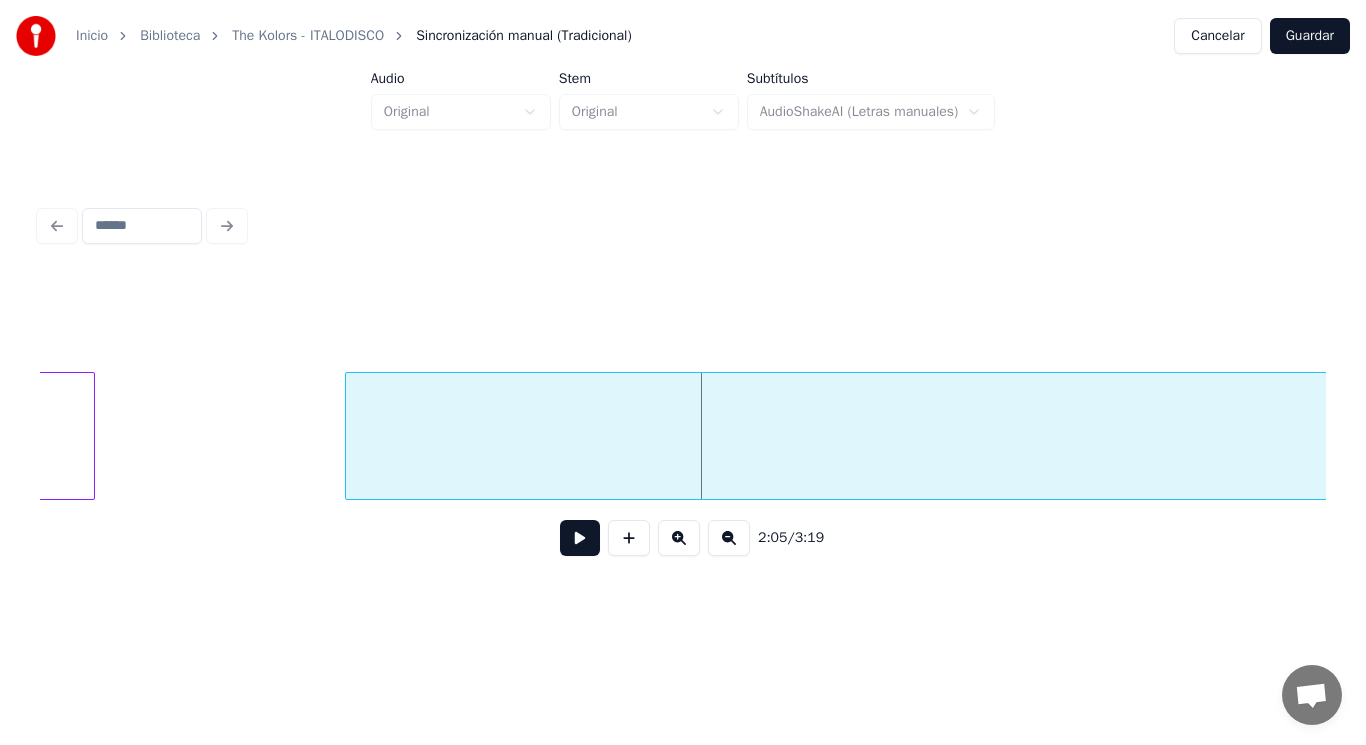 click at bounding box center [349, 436] 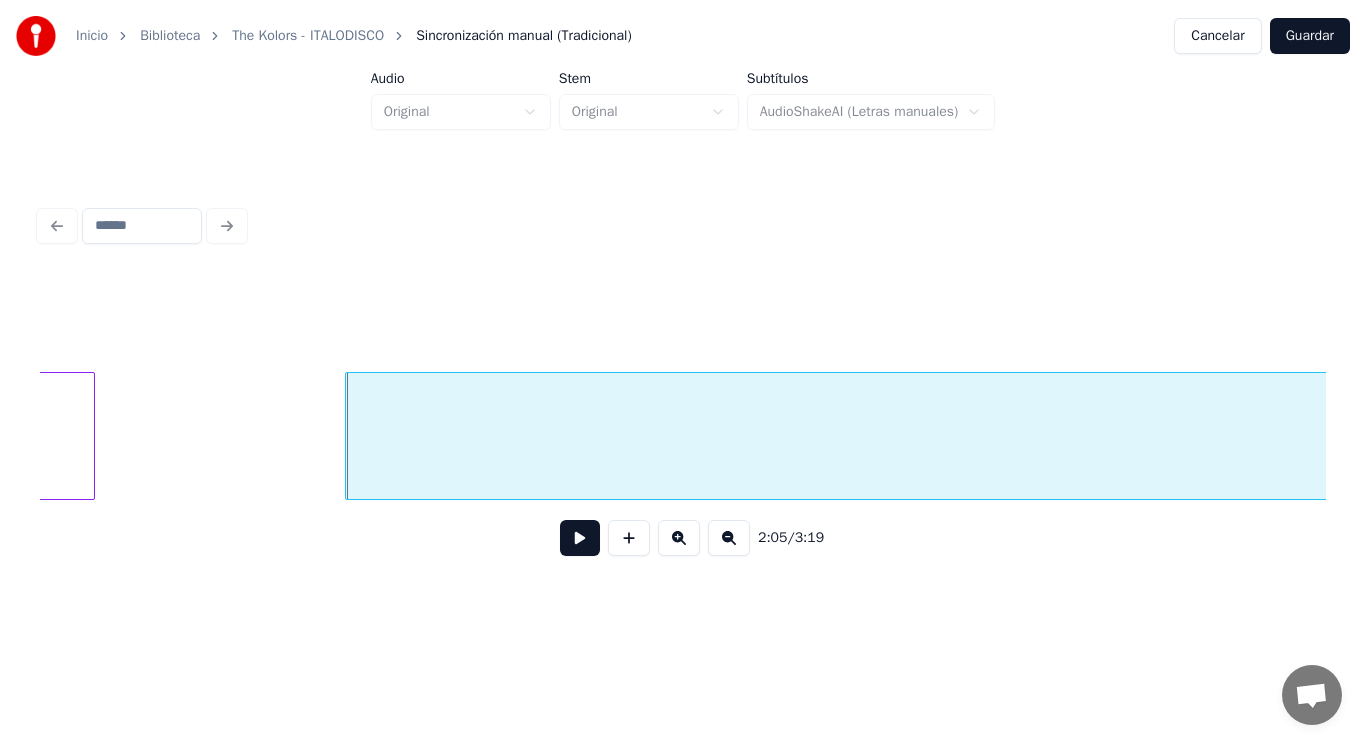 click at bounding box center [580, 538] 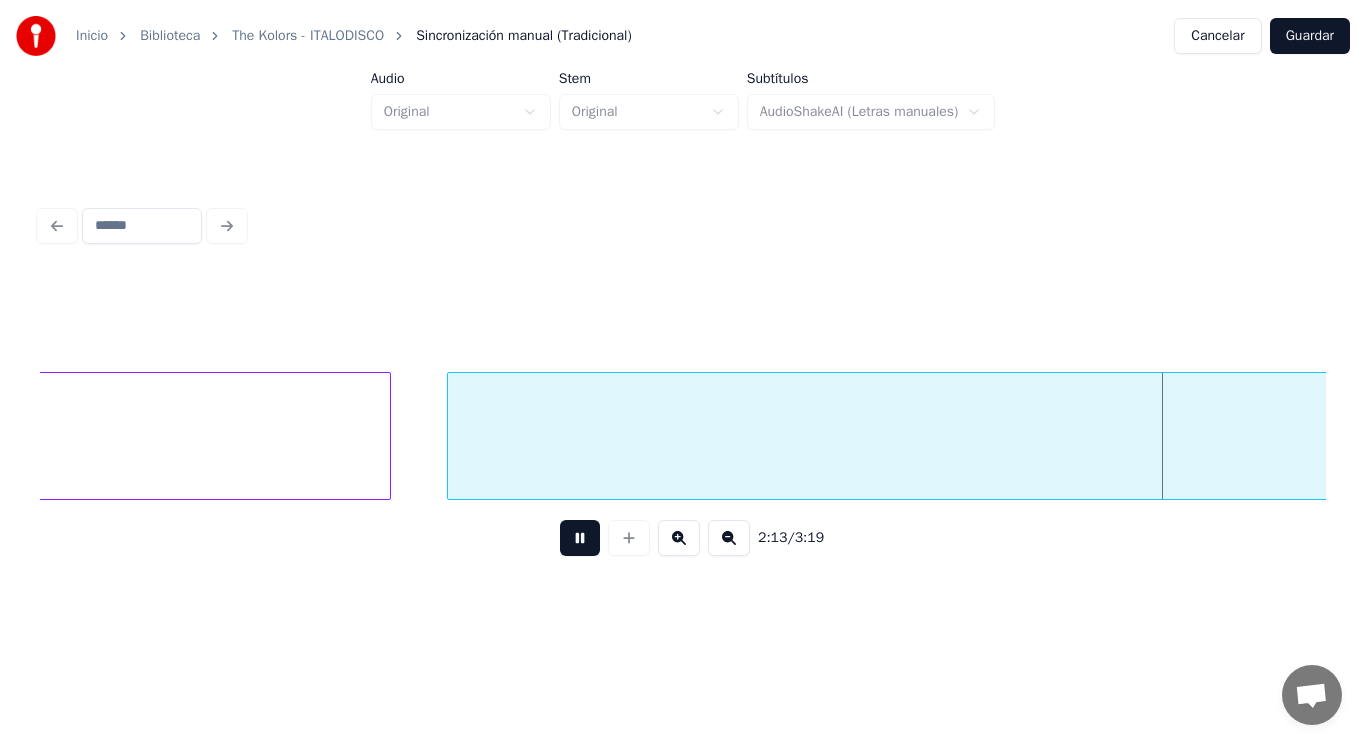 scroll, scrollTop: 0, scrollLeft: 187161, axis: horizontal 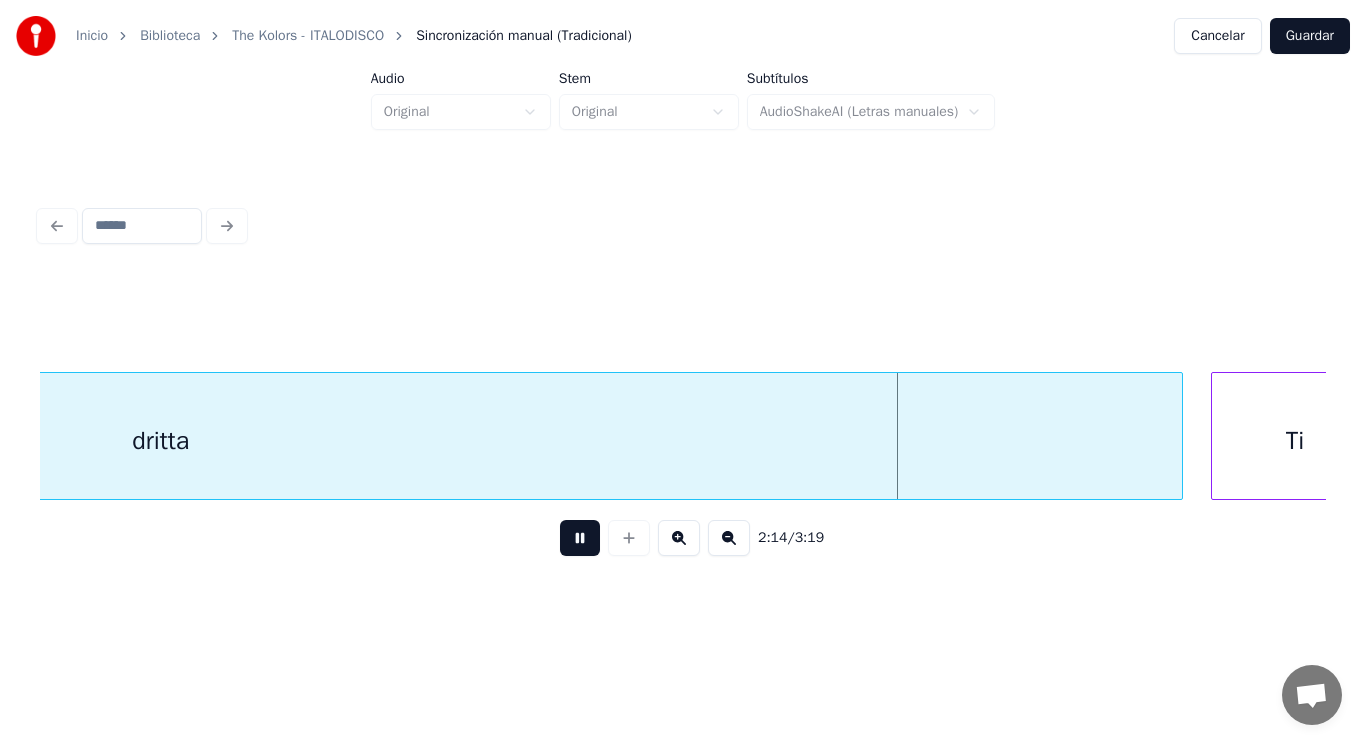 click at bounding box center [580, 538] 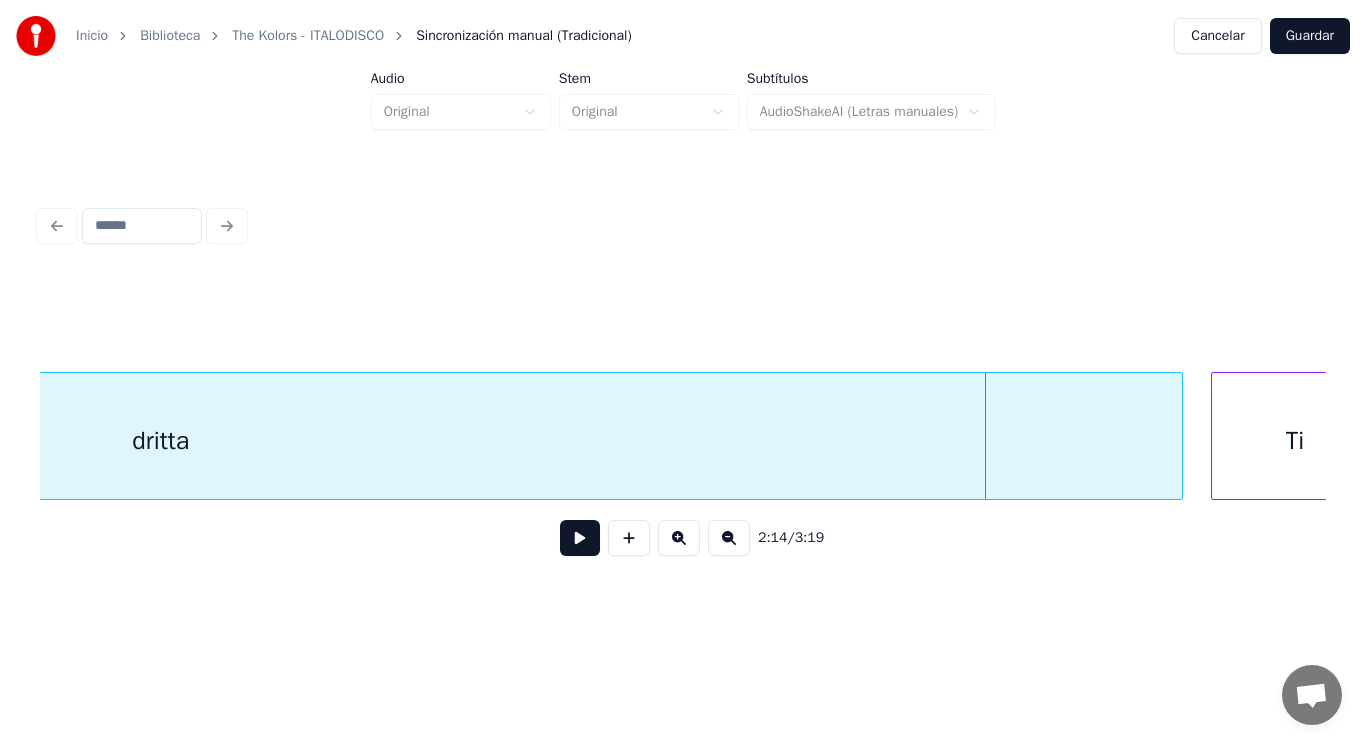 click on "dritta" at bounding box center [161, 441] 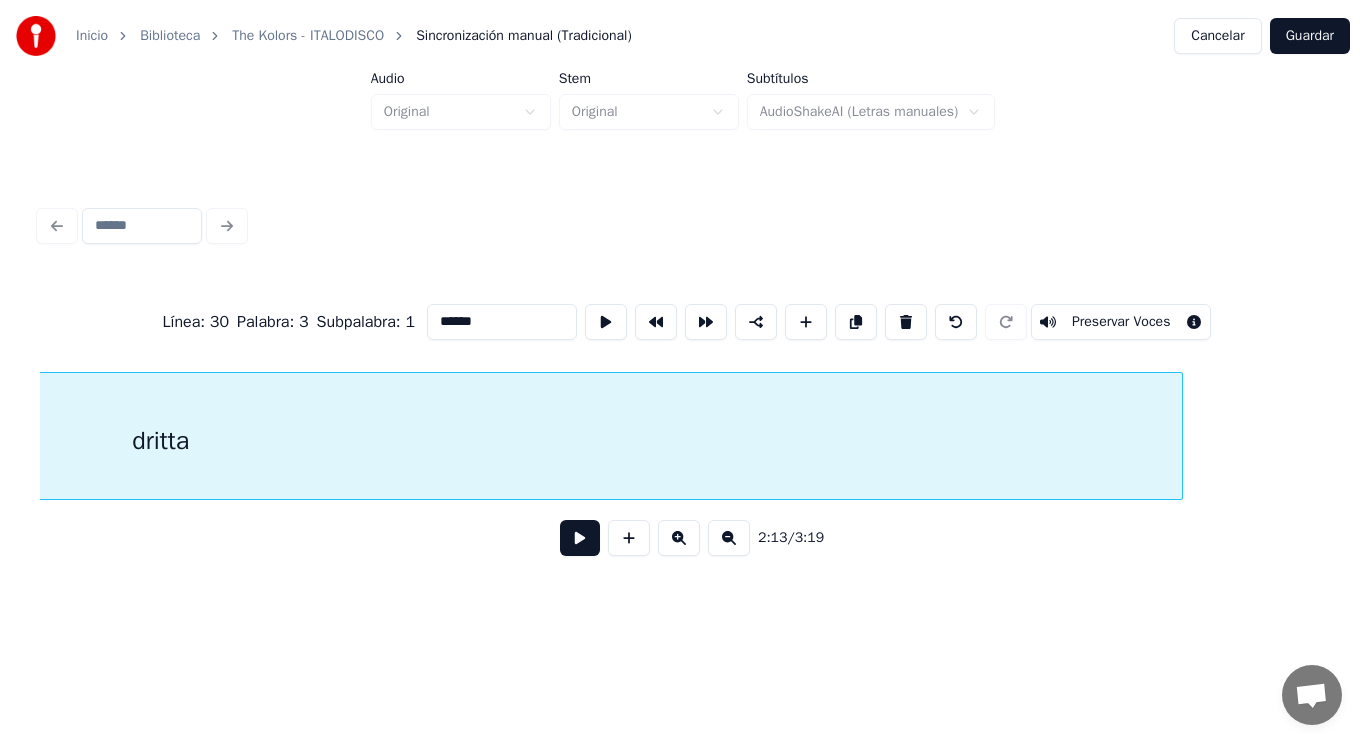 type on "******" 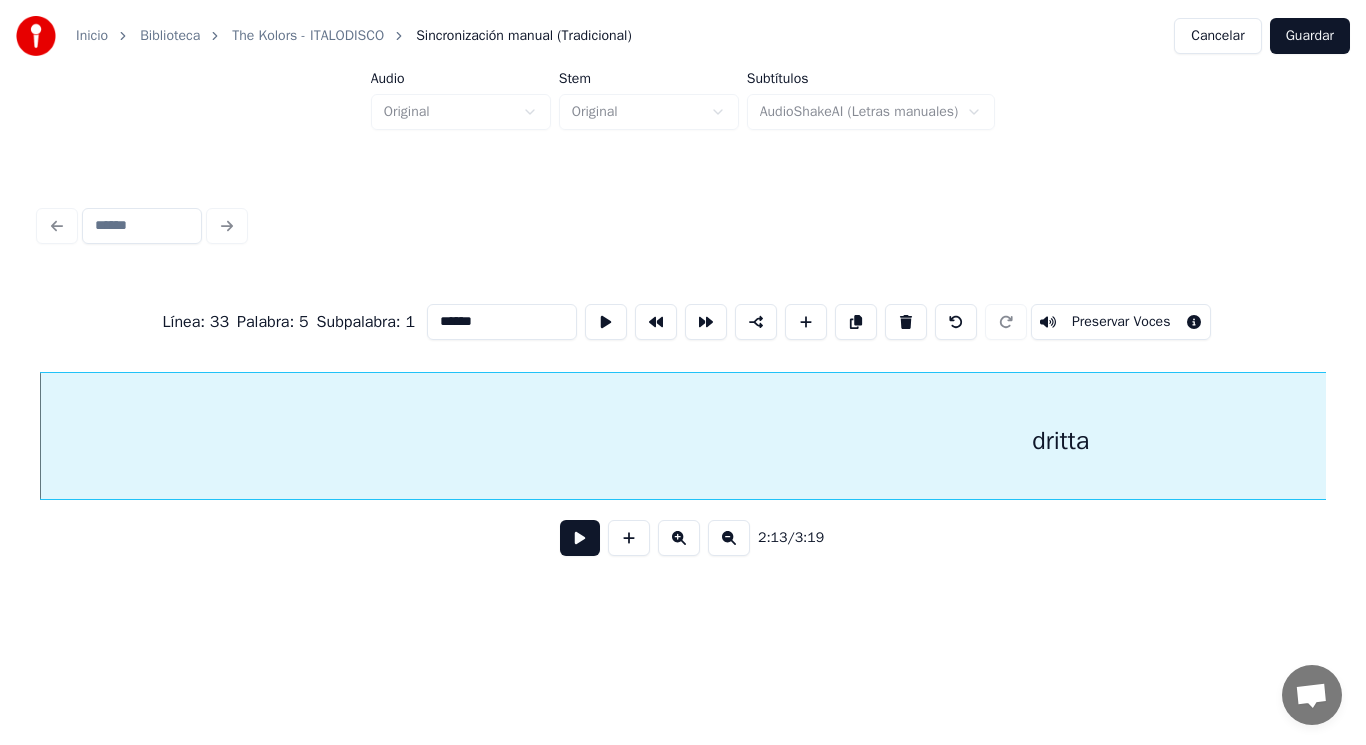 click at bounding box center (580, 538) 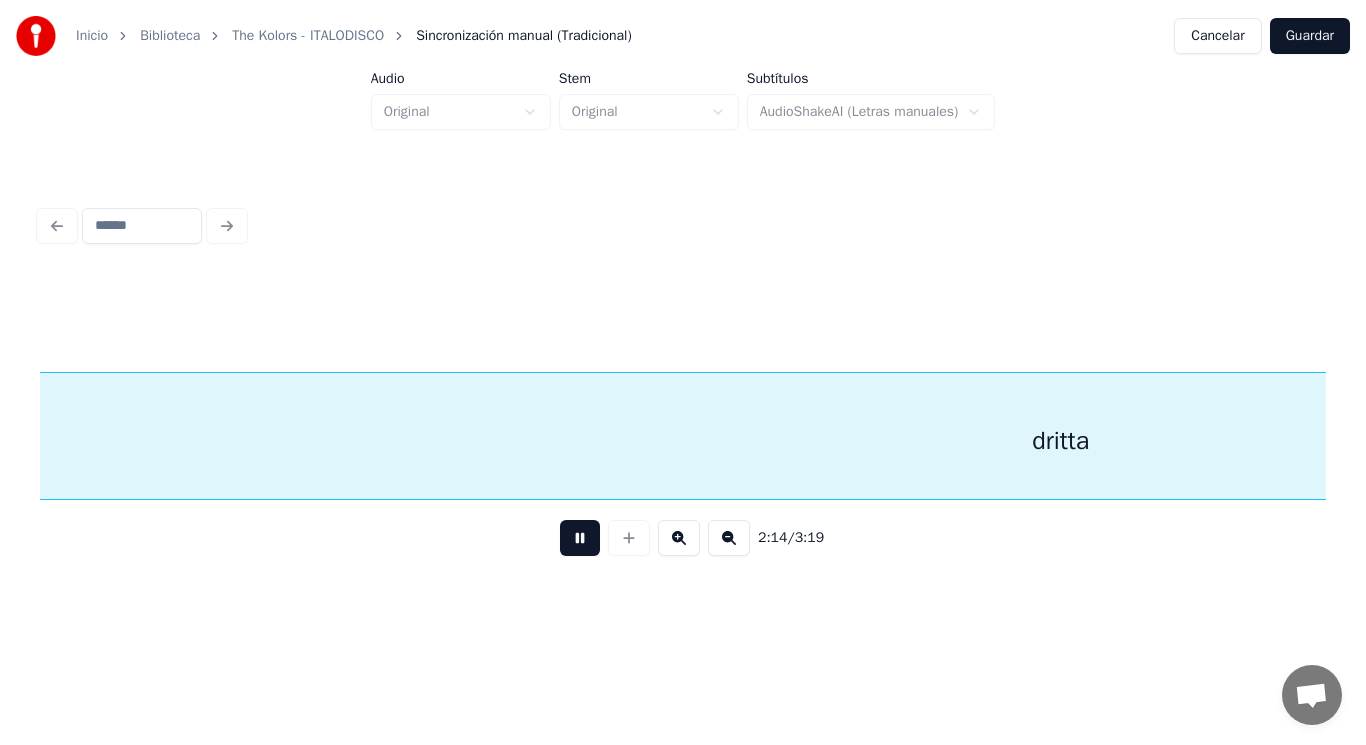 click at bounding box center [580, 538] 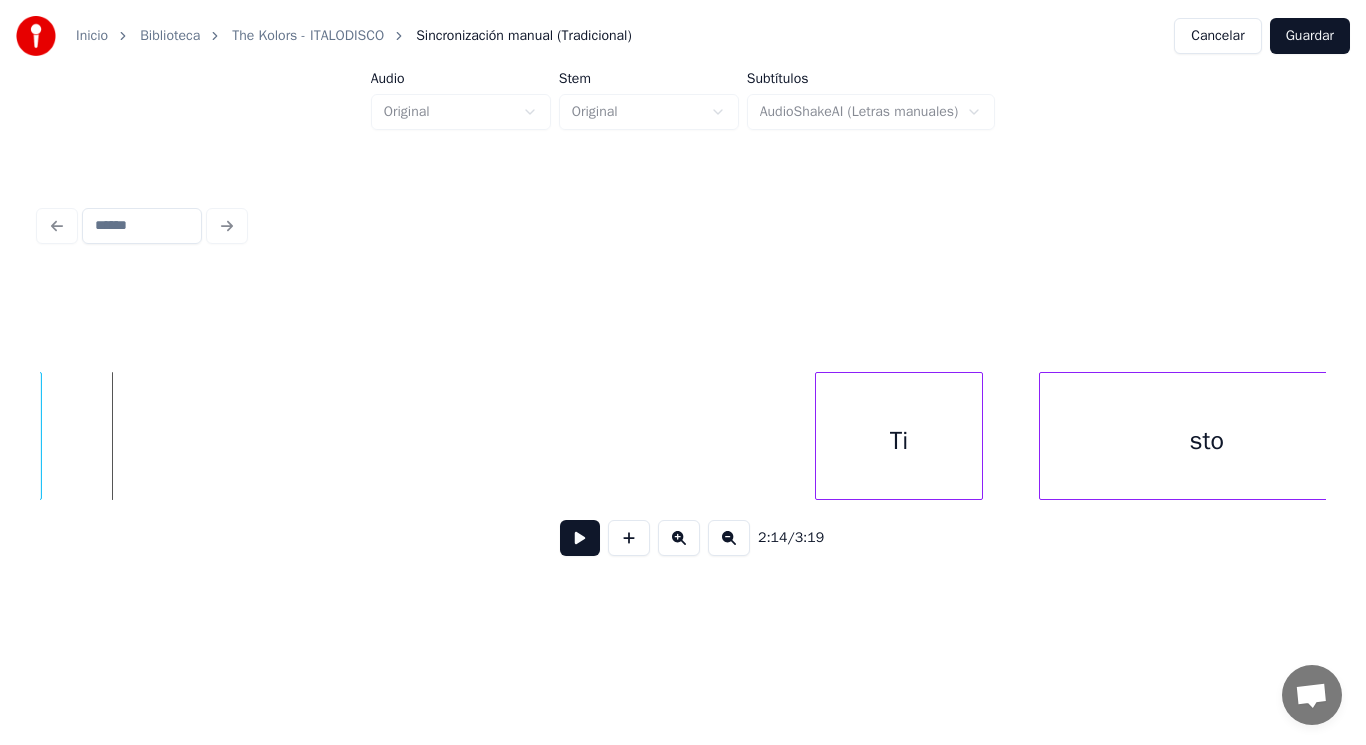 click on "2:14  /  3:19" at bounding box center [683, 386] 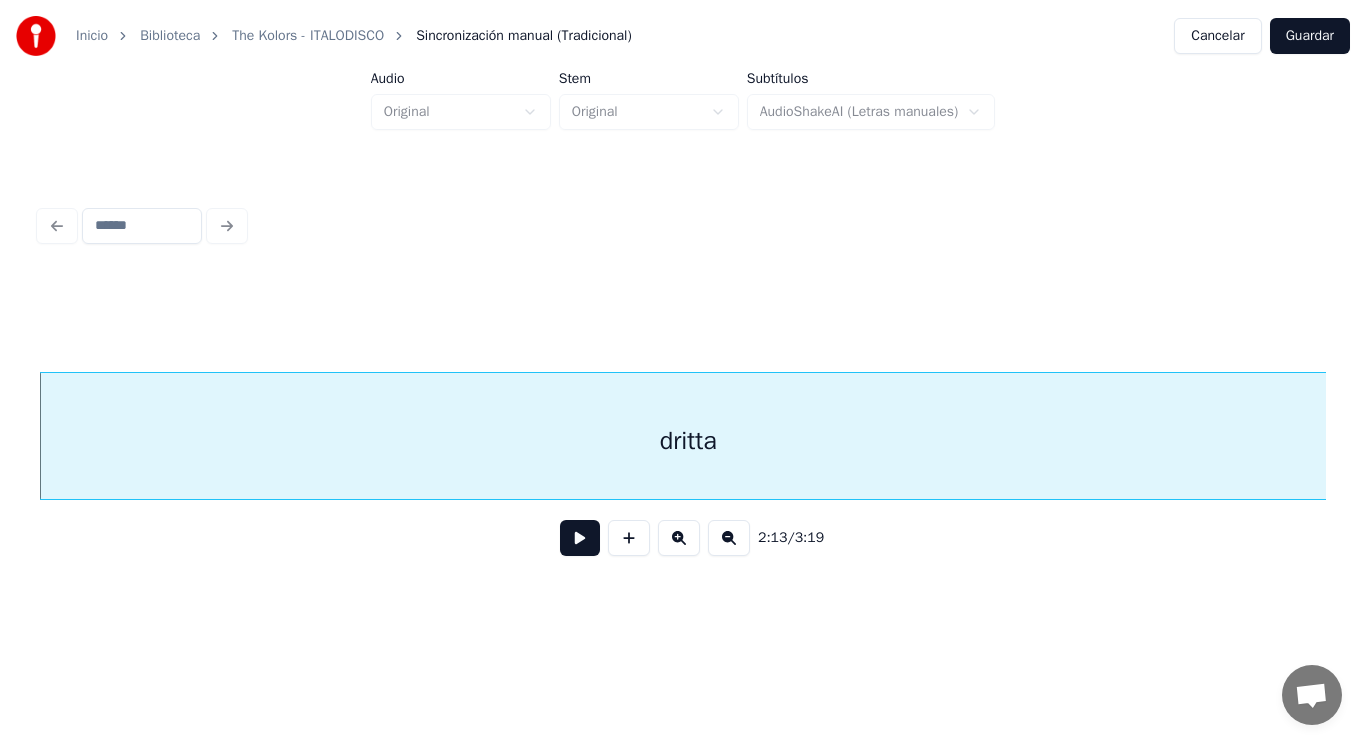 click at bounding box center (580, 538) 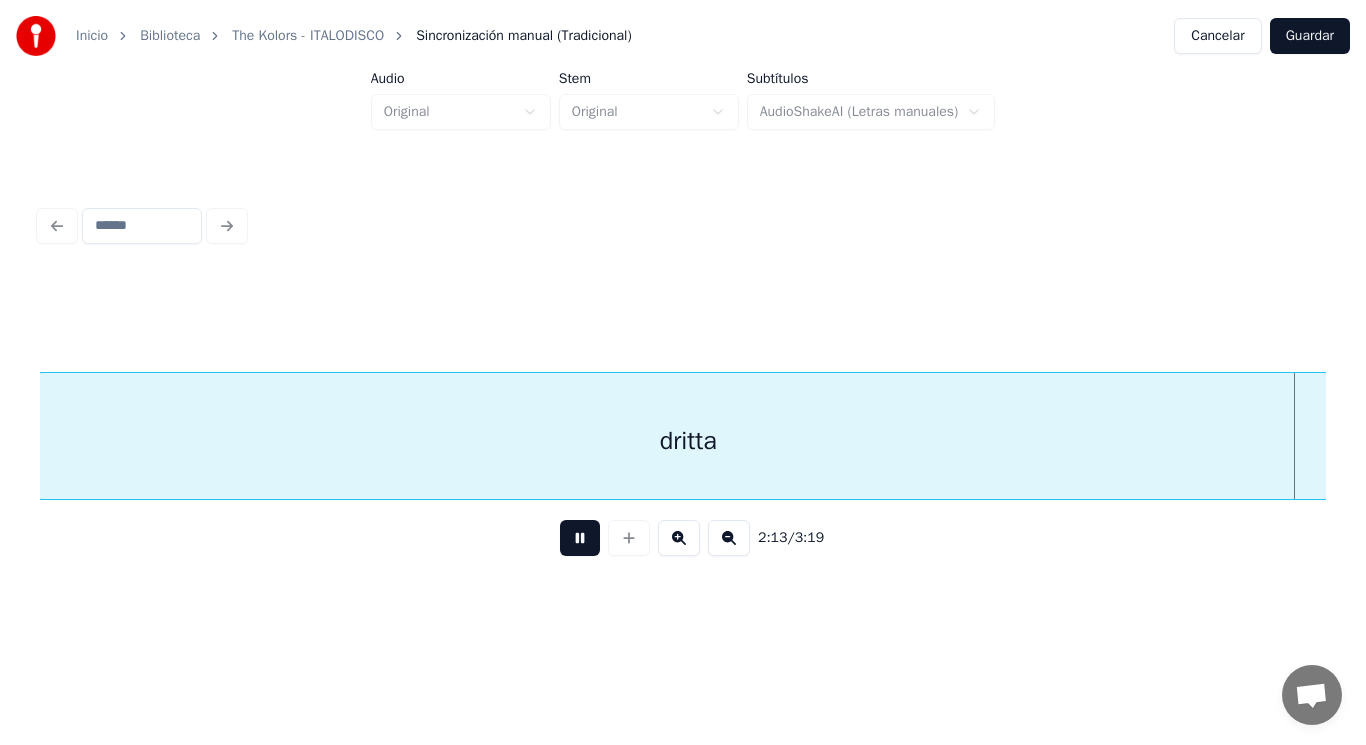 click at bounding box center (580, 538) 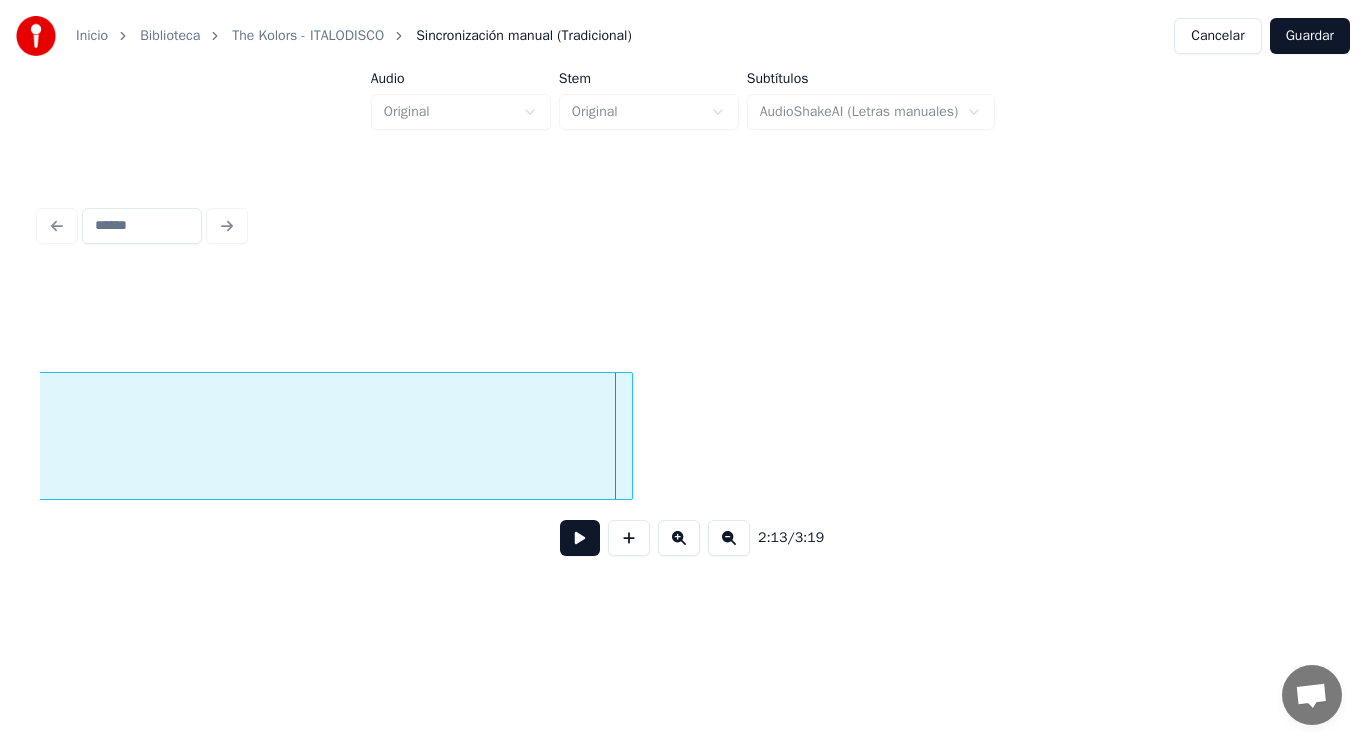 scroll, scrollTop: 0, scrollLeft: 186981, axis: horizontal 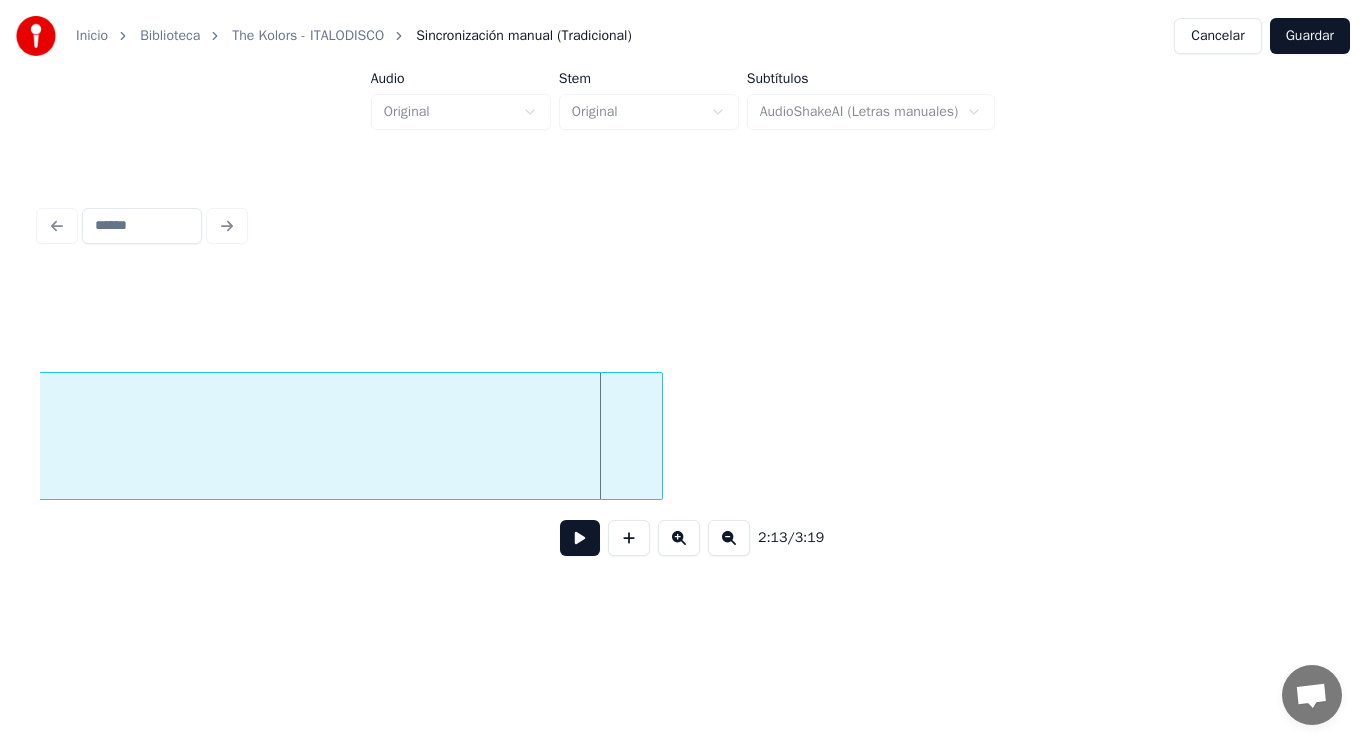 click at bounding box center (659, 436) 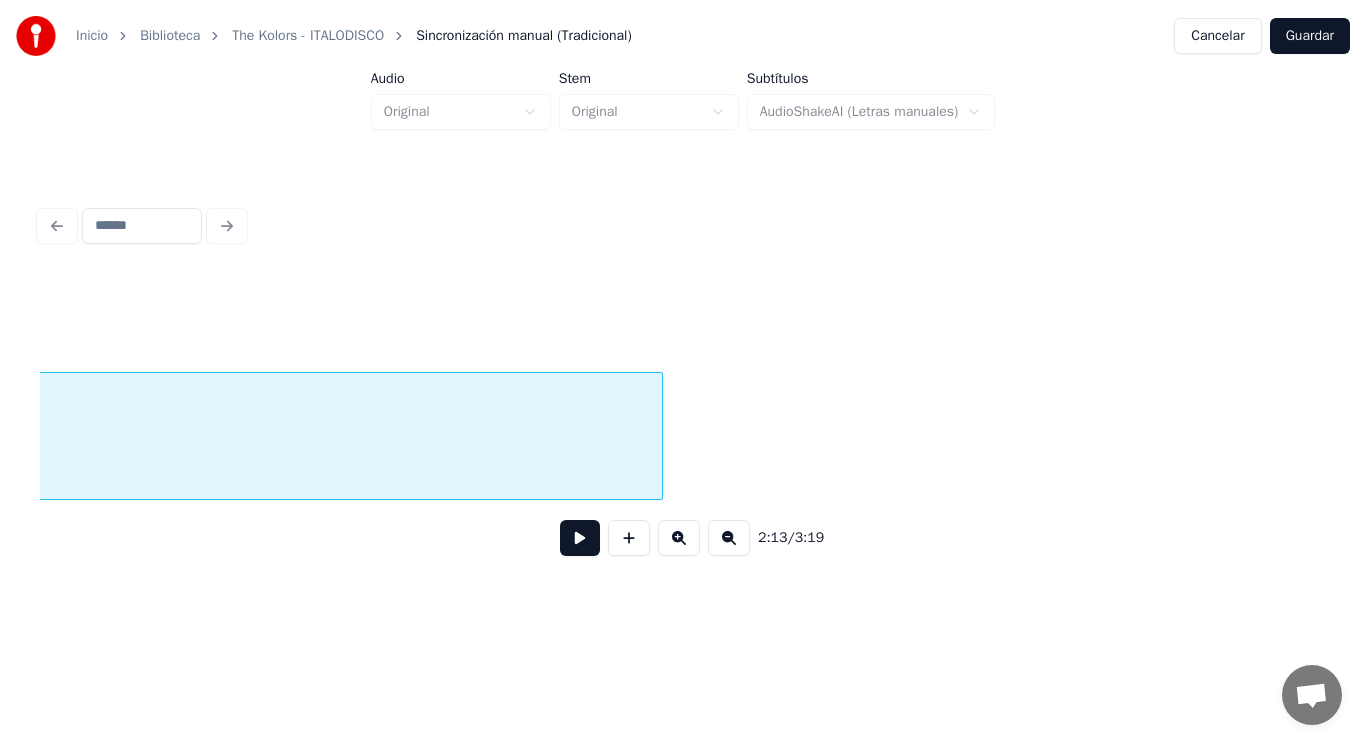 scroll, scrollTop: 0, scrollLeft: 186261, axis: horizontal 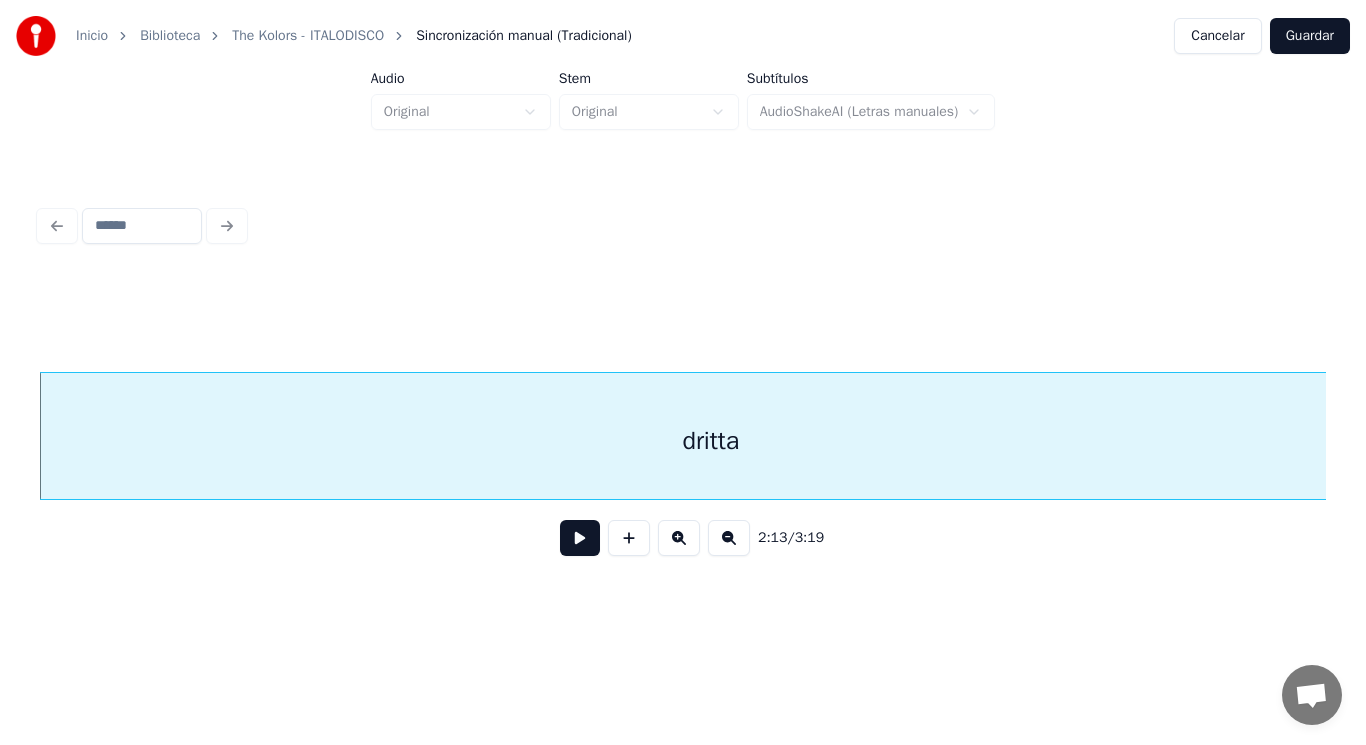 click at bounding box center [580, 538] 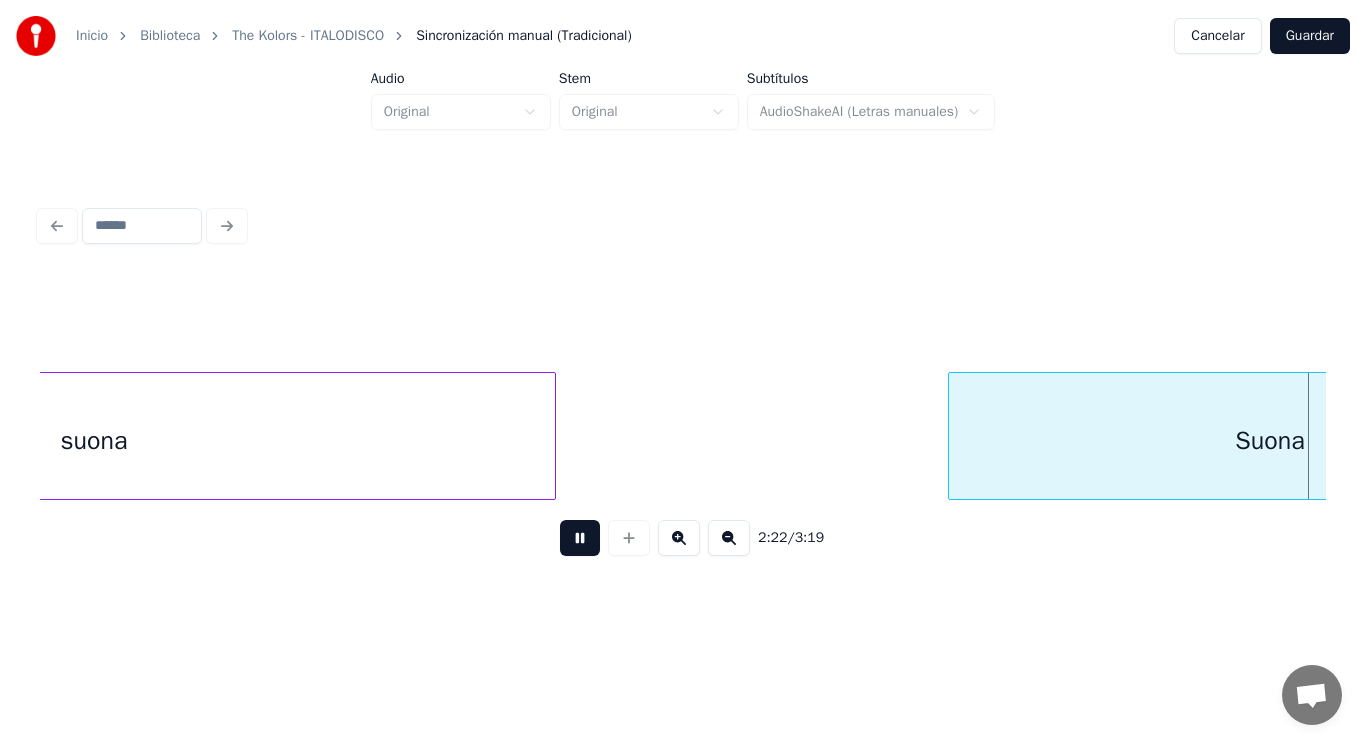 scroll, scrollTop: 0, scrollLeft: 199287, axis: horizontal 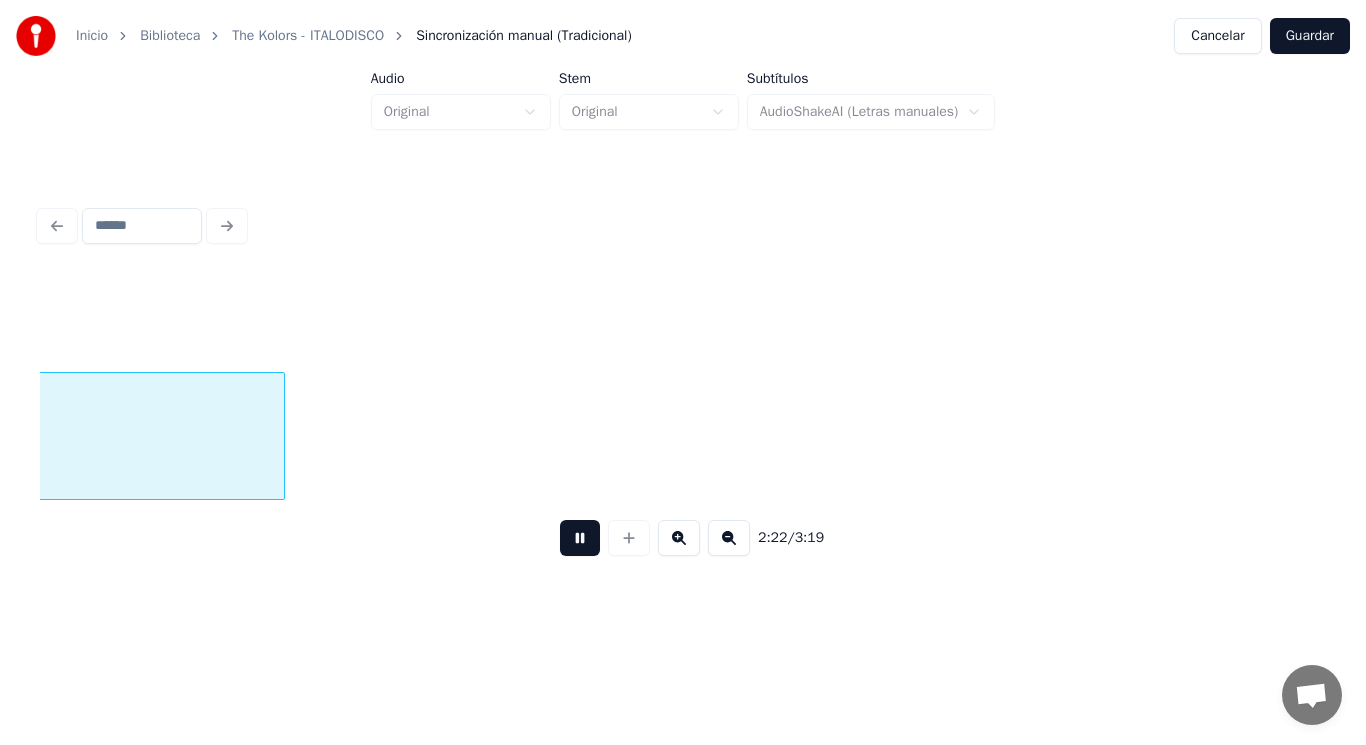 click at bounding box center (580, 538) 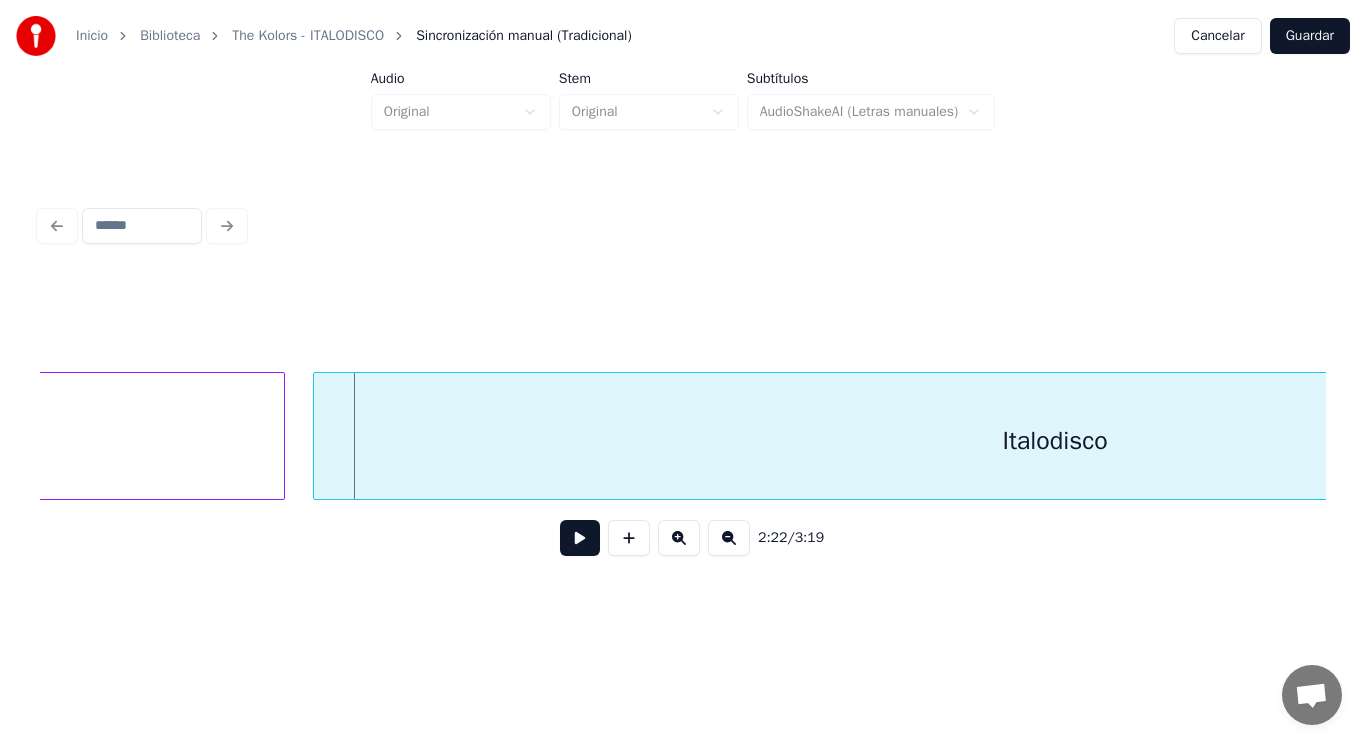 click on "Suona" at bounding box center [-37, 441] 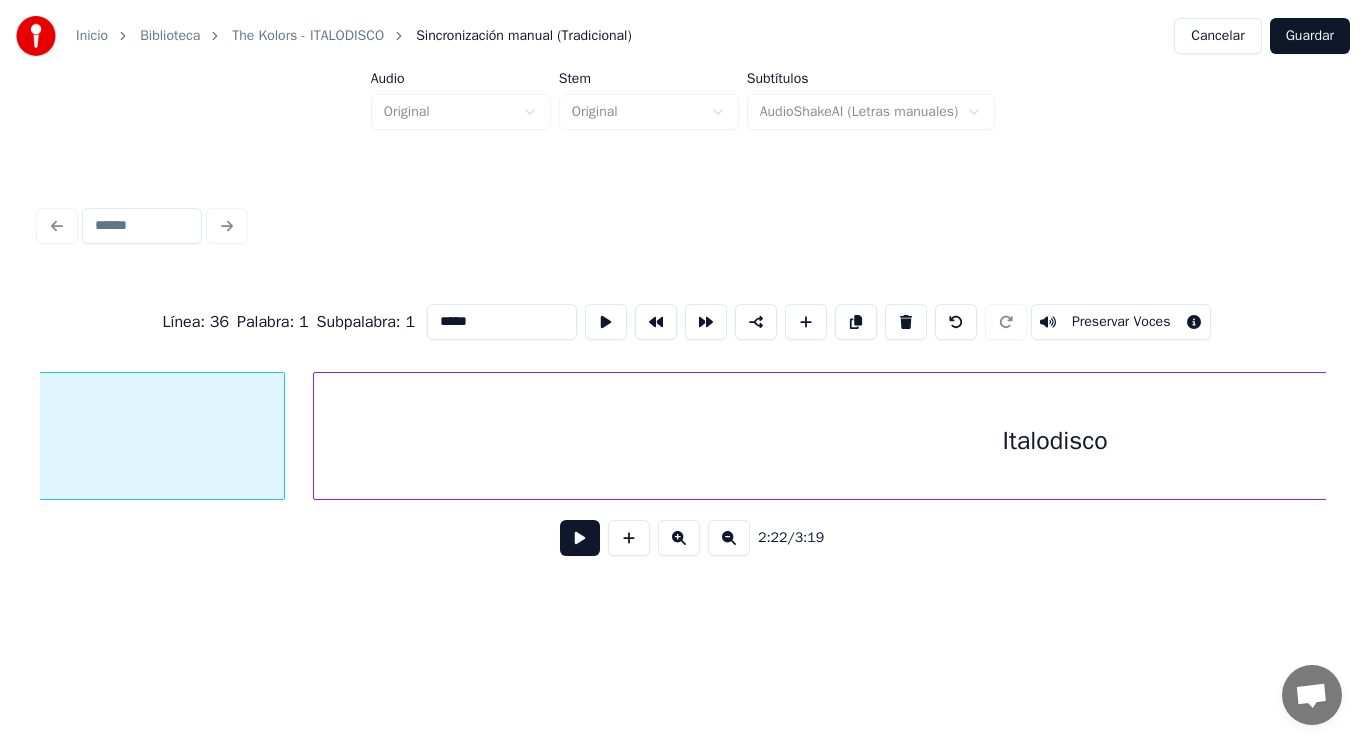 scroll, scrollTop: 0, scrollLeft: 198889, axis: horizontal 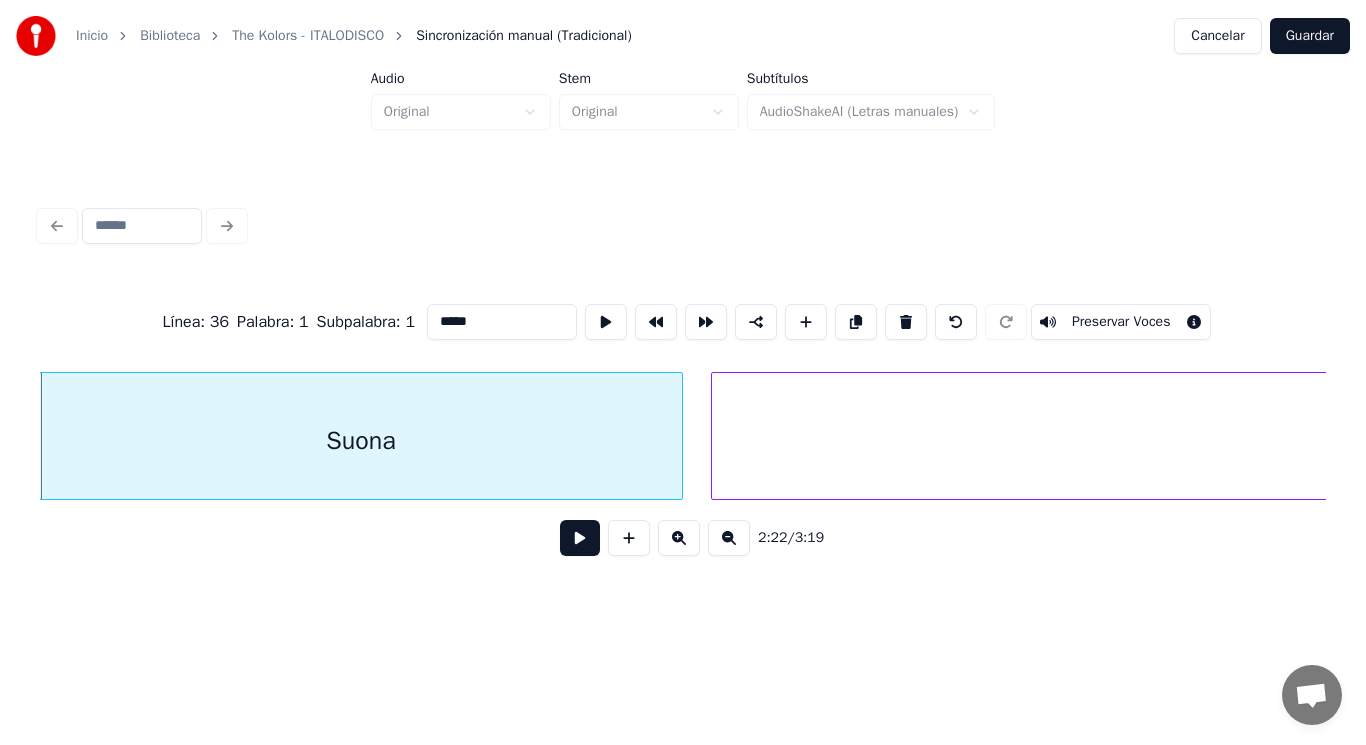 click at bounding box center [580, 538] 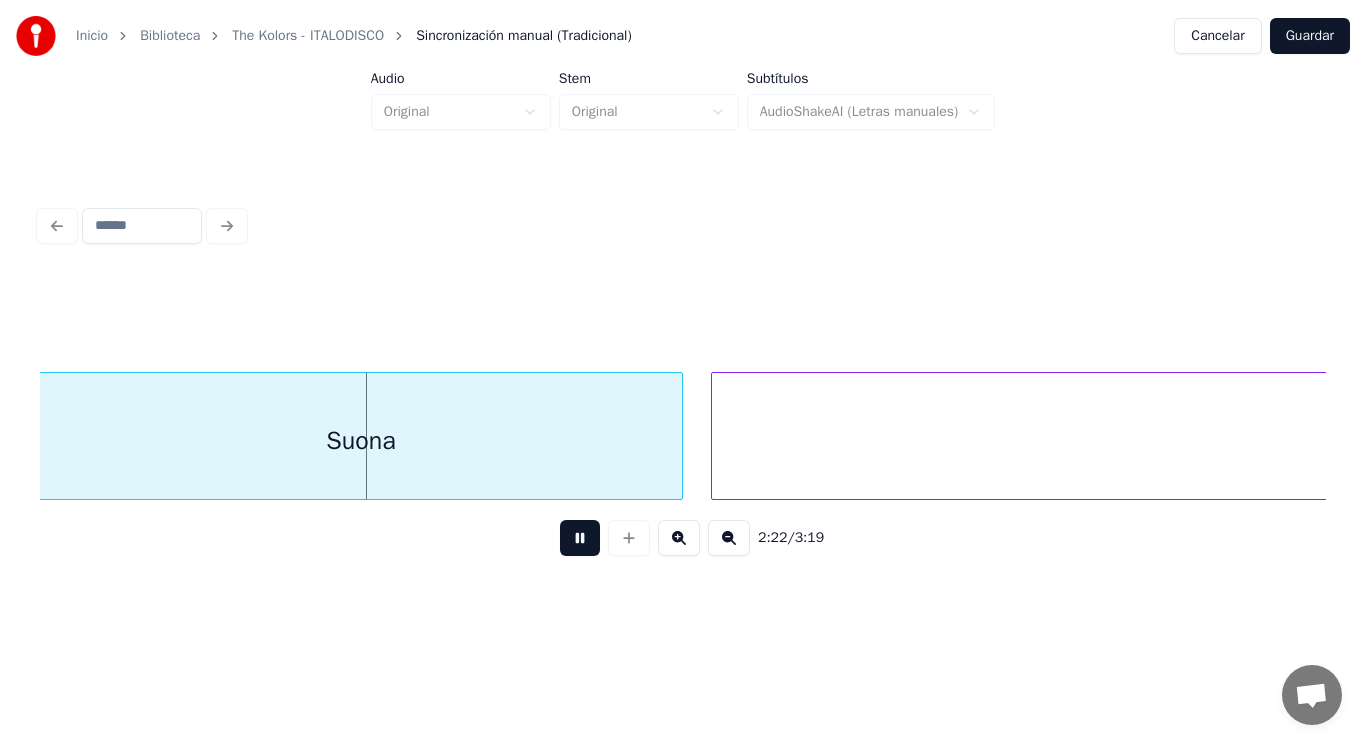 drag, startPoint x: 568, startPoint y: 547, endPoint x: 147, endPoint y: 521, distance: 421.8021 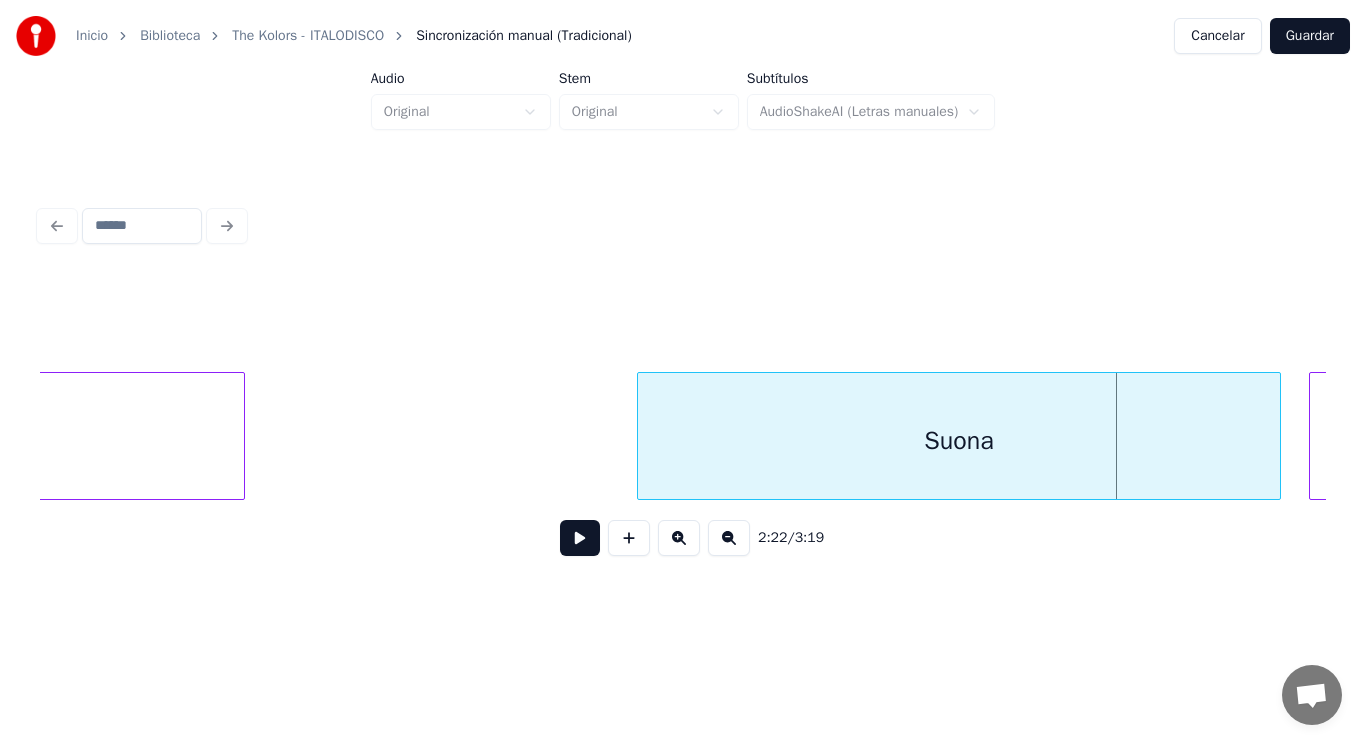 scroll, scrollTop: 0, scrollLeft: 198289, axis: horizontal 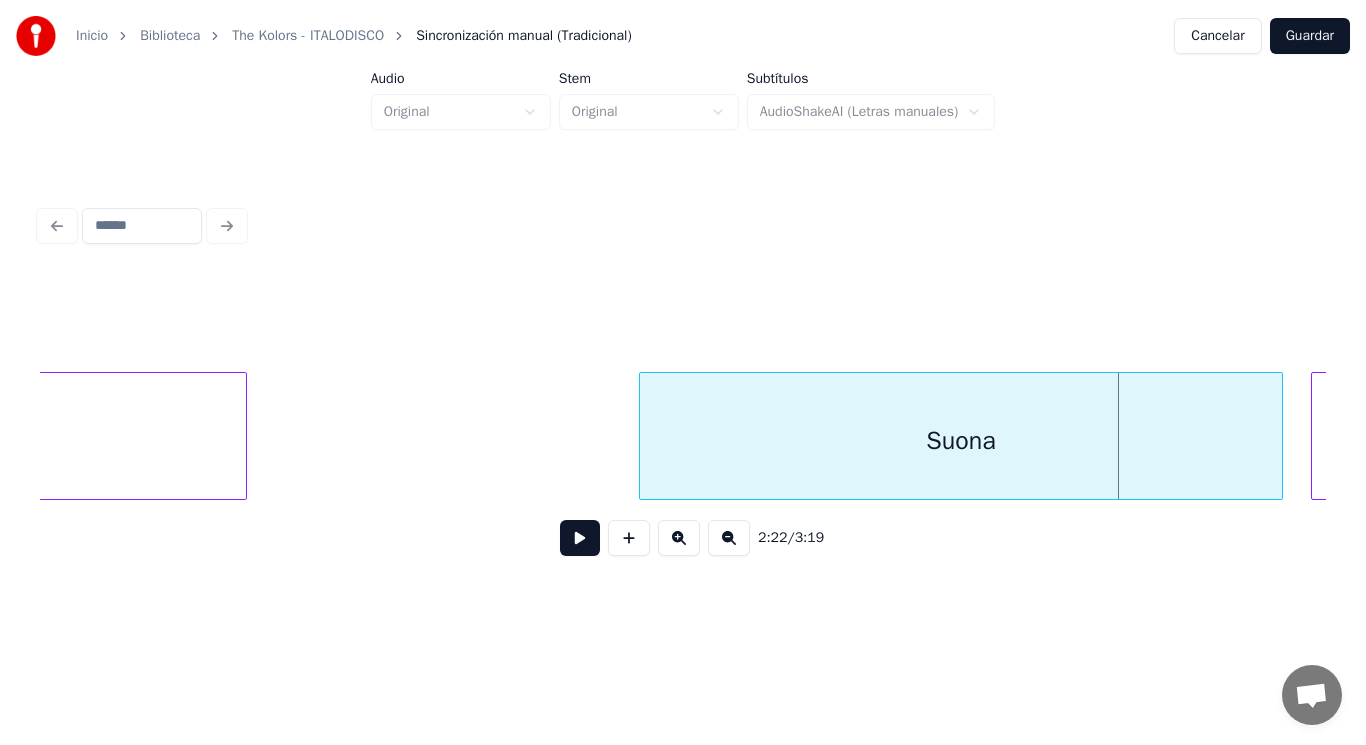 click on "Suona Italodisco suona" at bounding box center (-58904, 436) 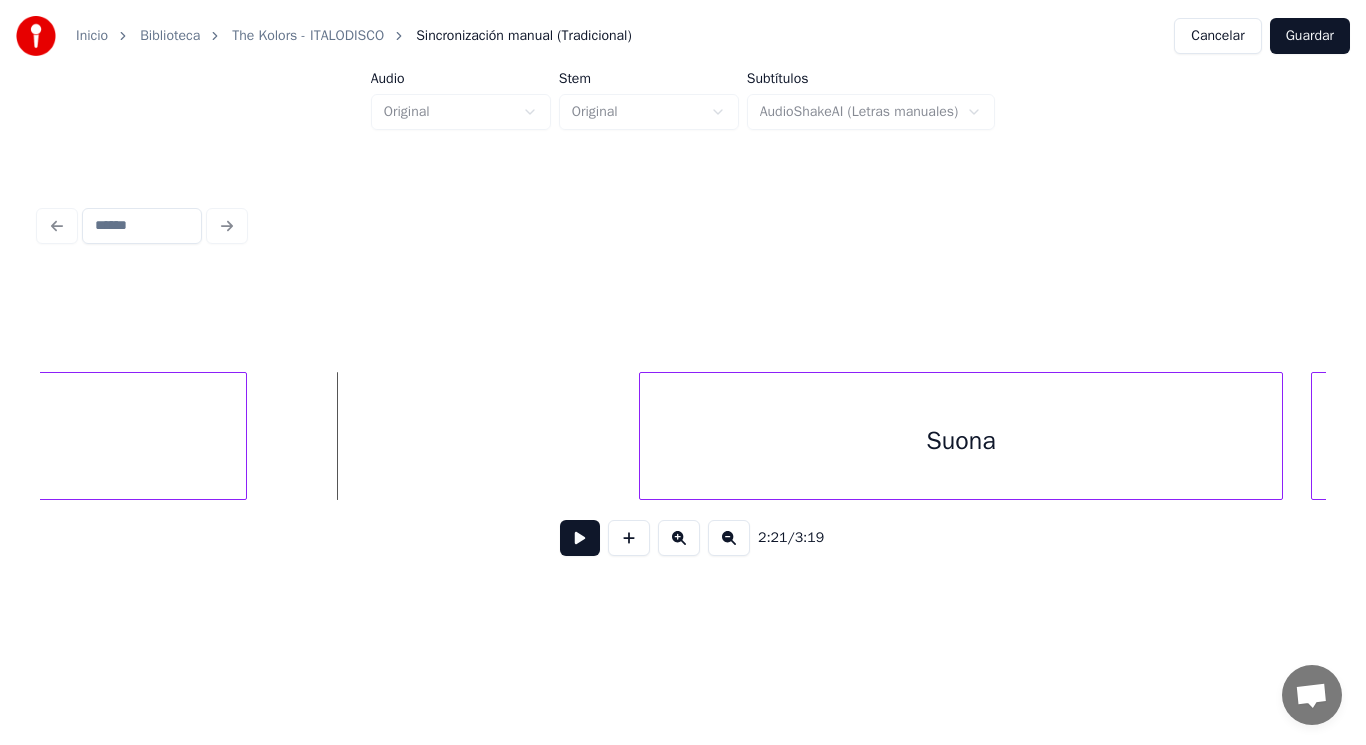 click at bounding box center [580, 538] 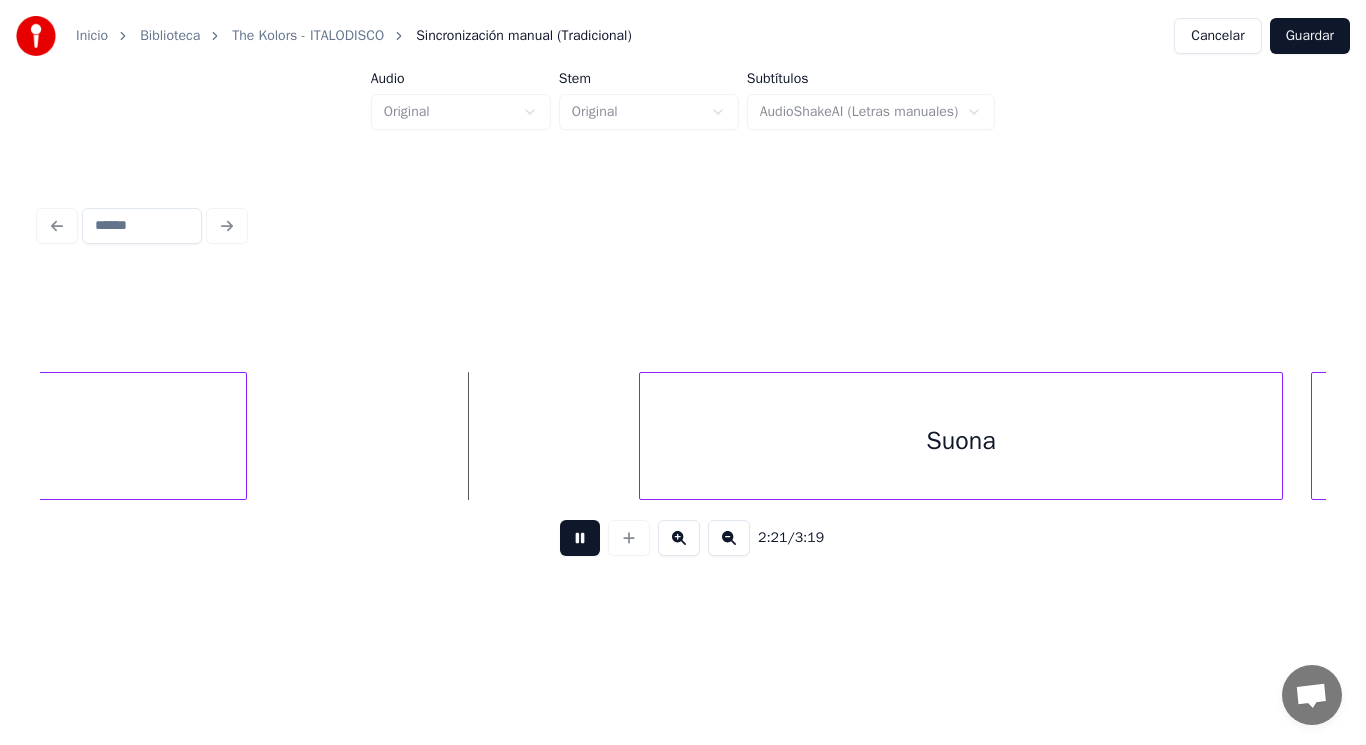 click at bounding box center [580, 538] 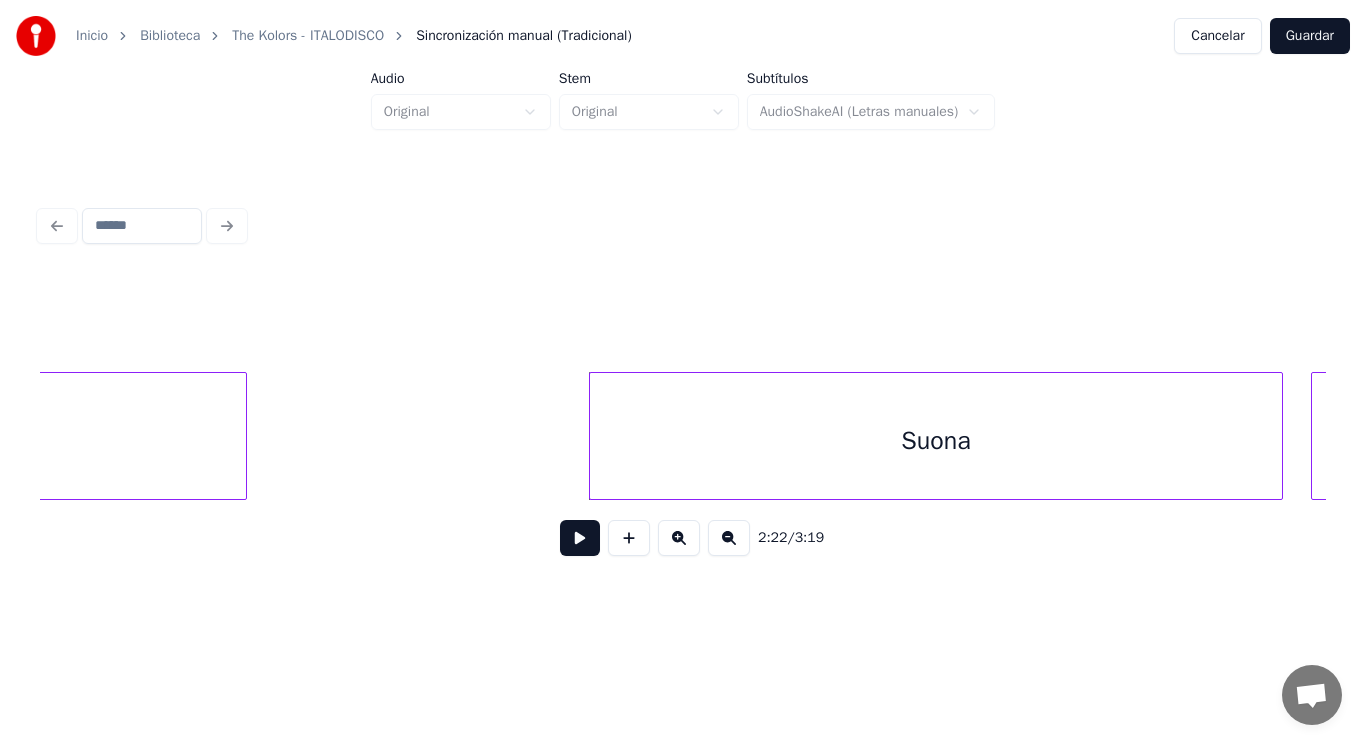 click at bounding box center [593, 436] 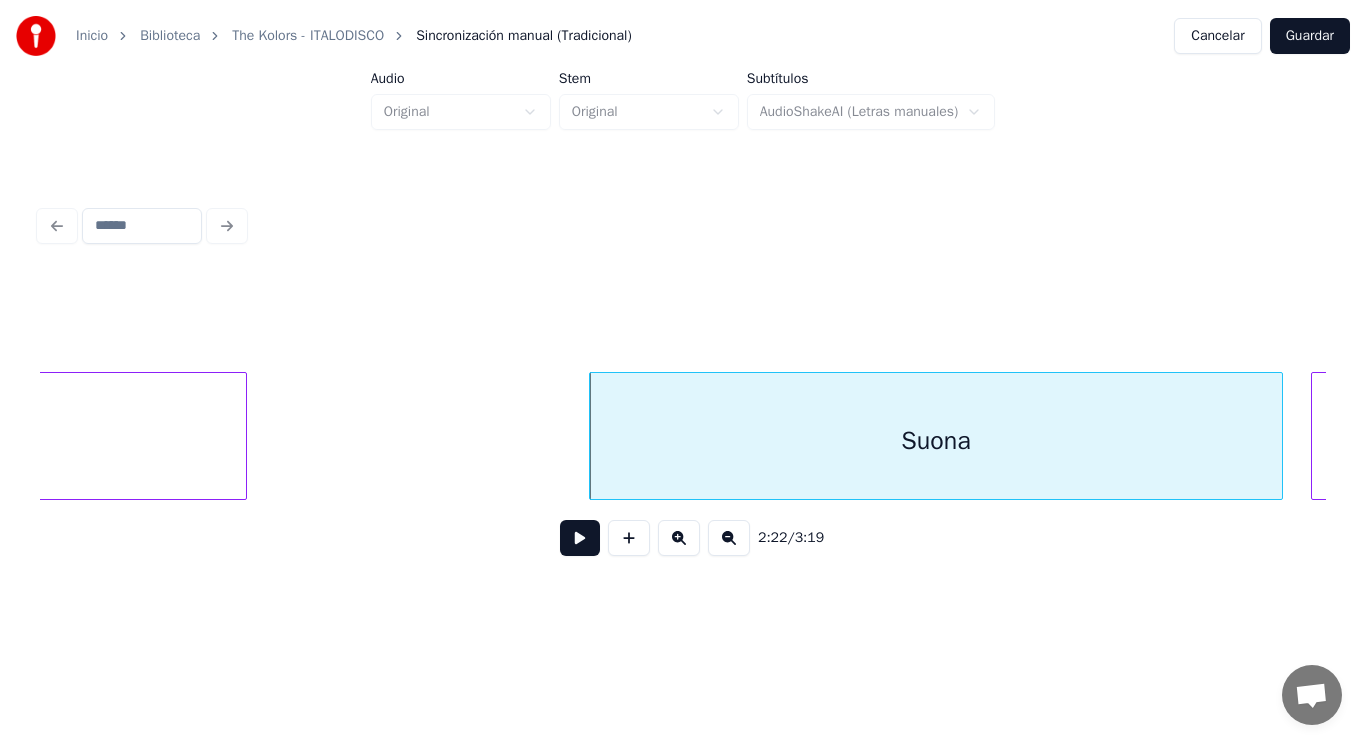 click at bounding box center (580, 538) 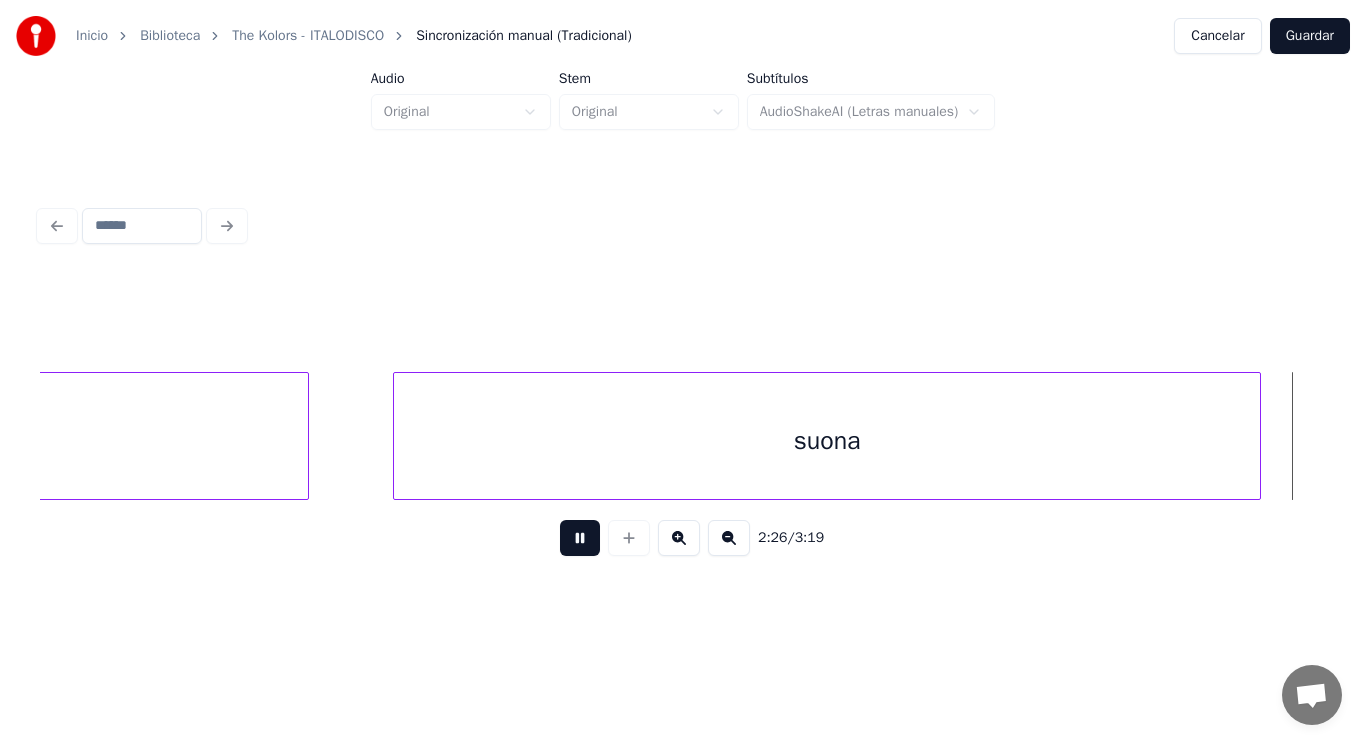 click at bounding box center [580, 538] 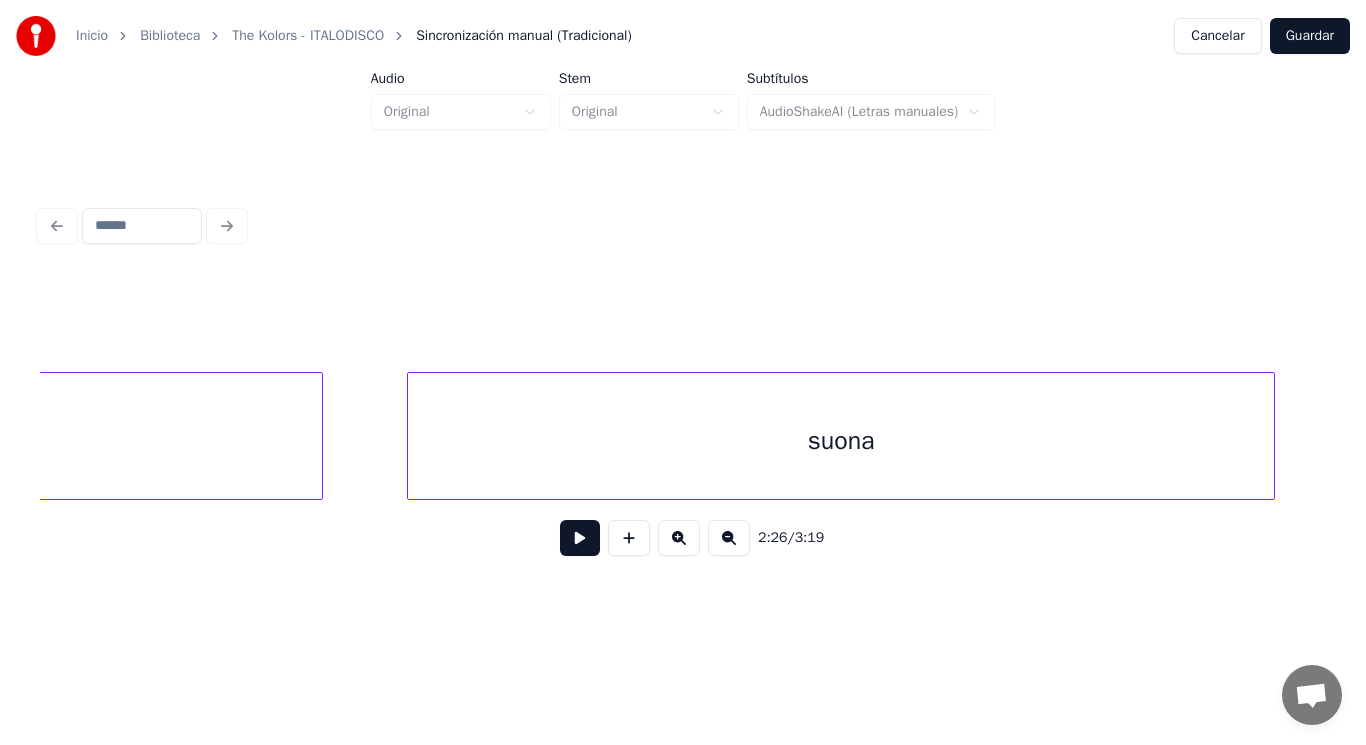 click on "(Disco," at bounding box center (-83, 441) 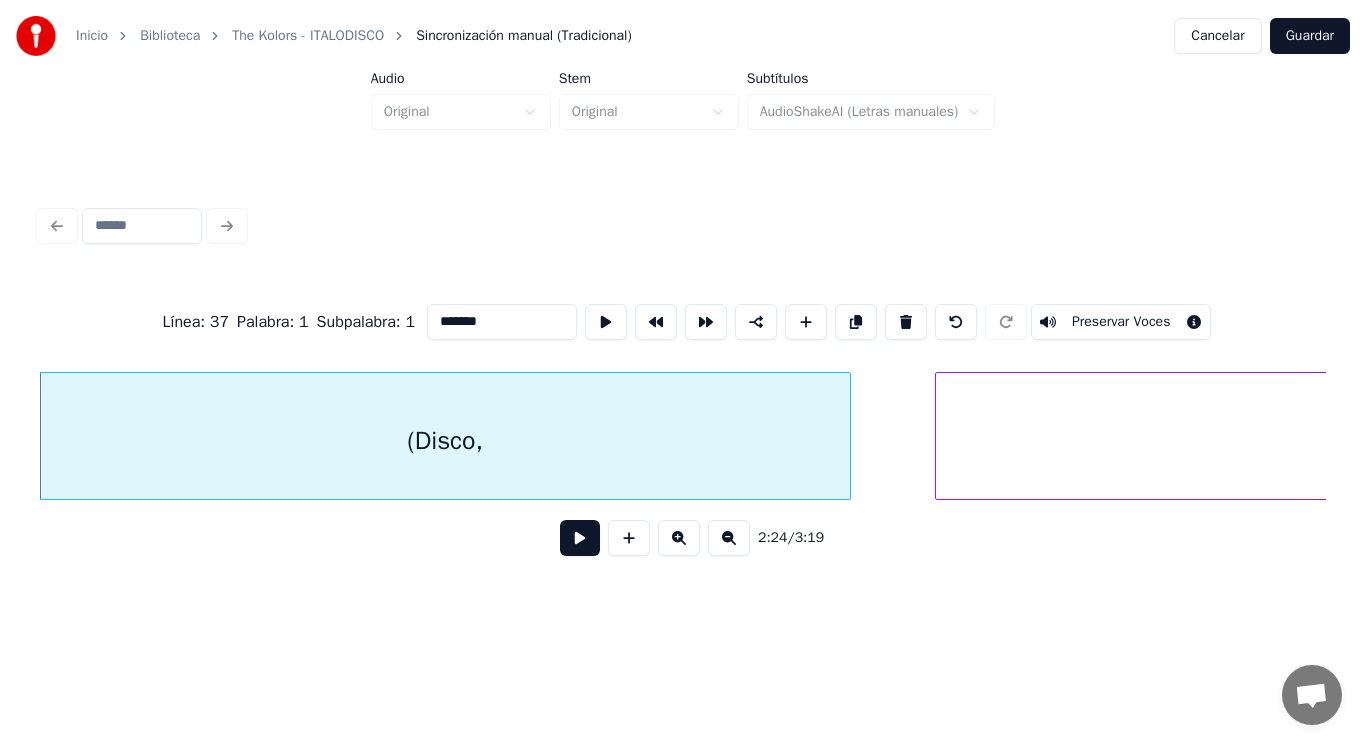 click at bounding box center (580, 538) 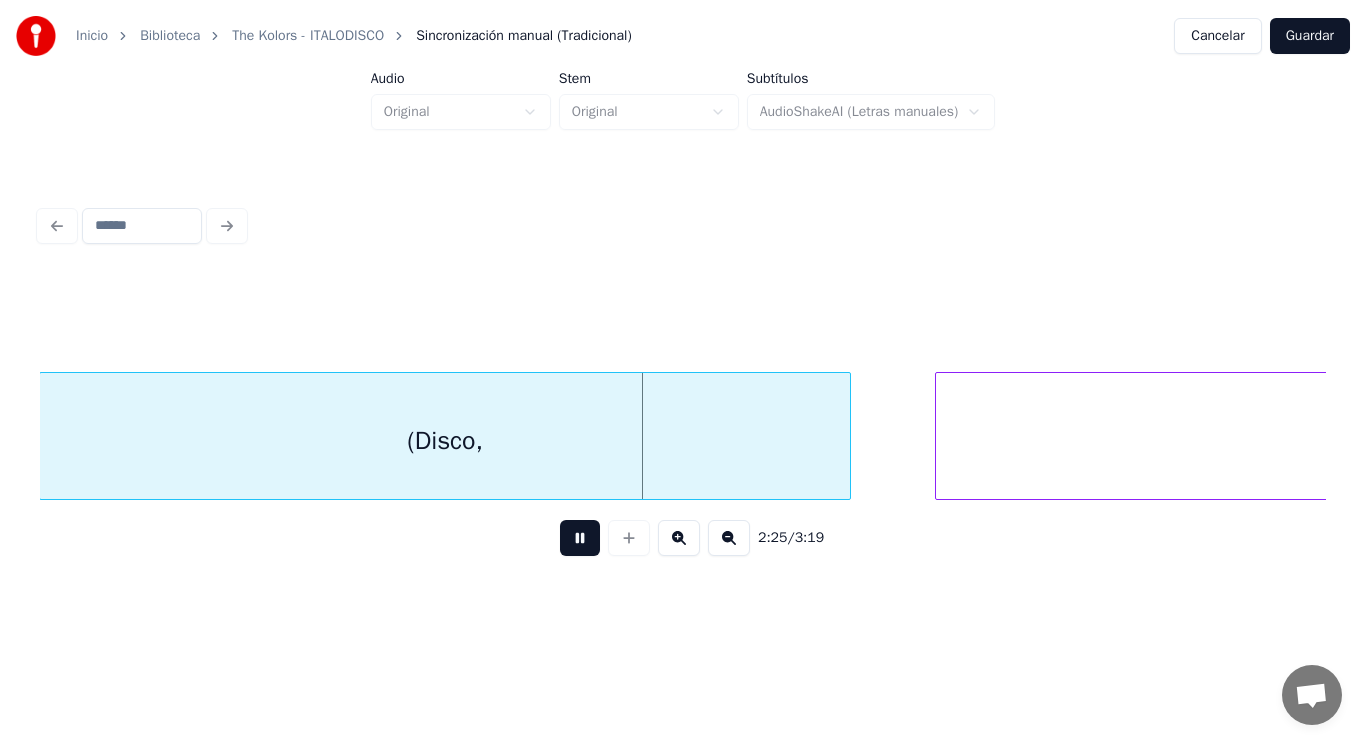 click at bounding box center [580, 538] 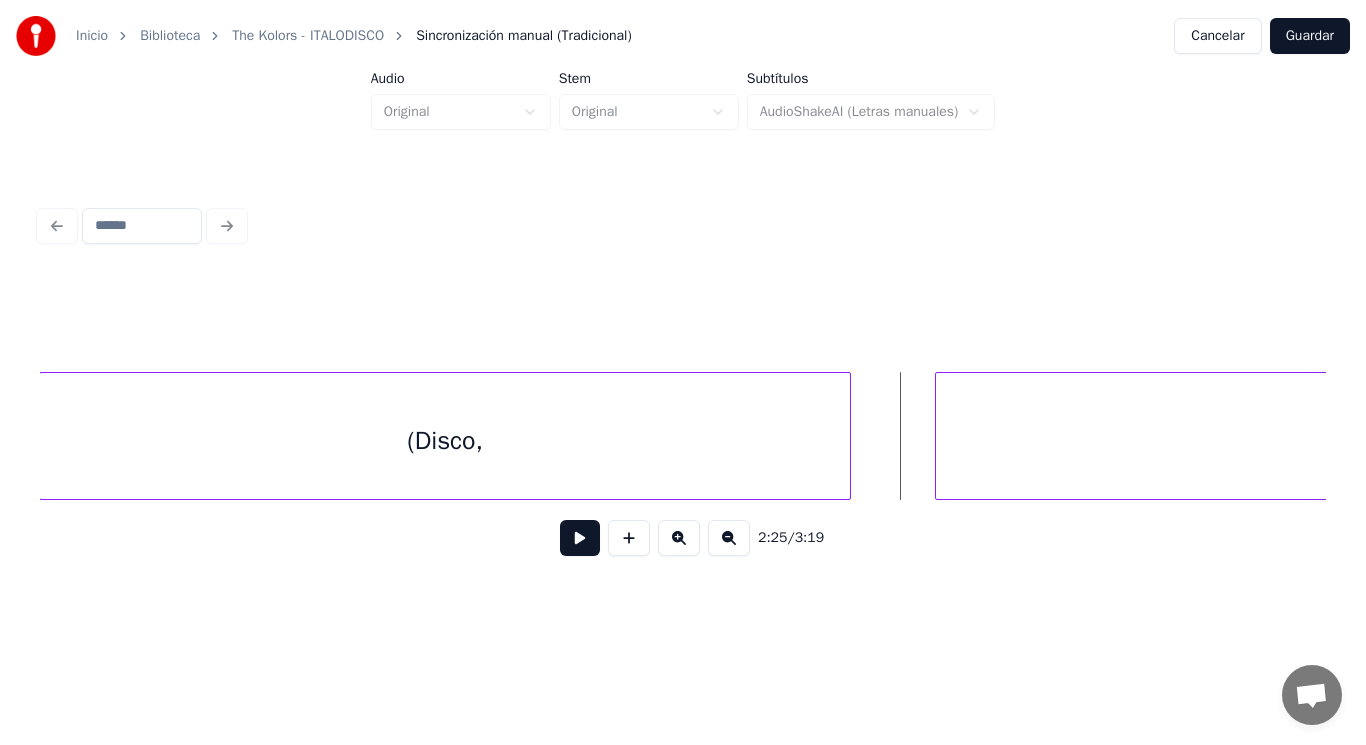 click on "(Disco," at bounding box center [445, 441] 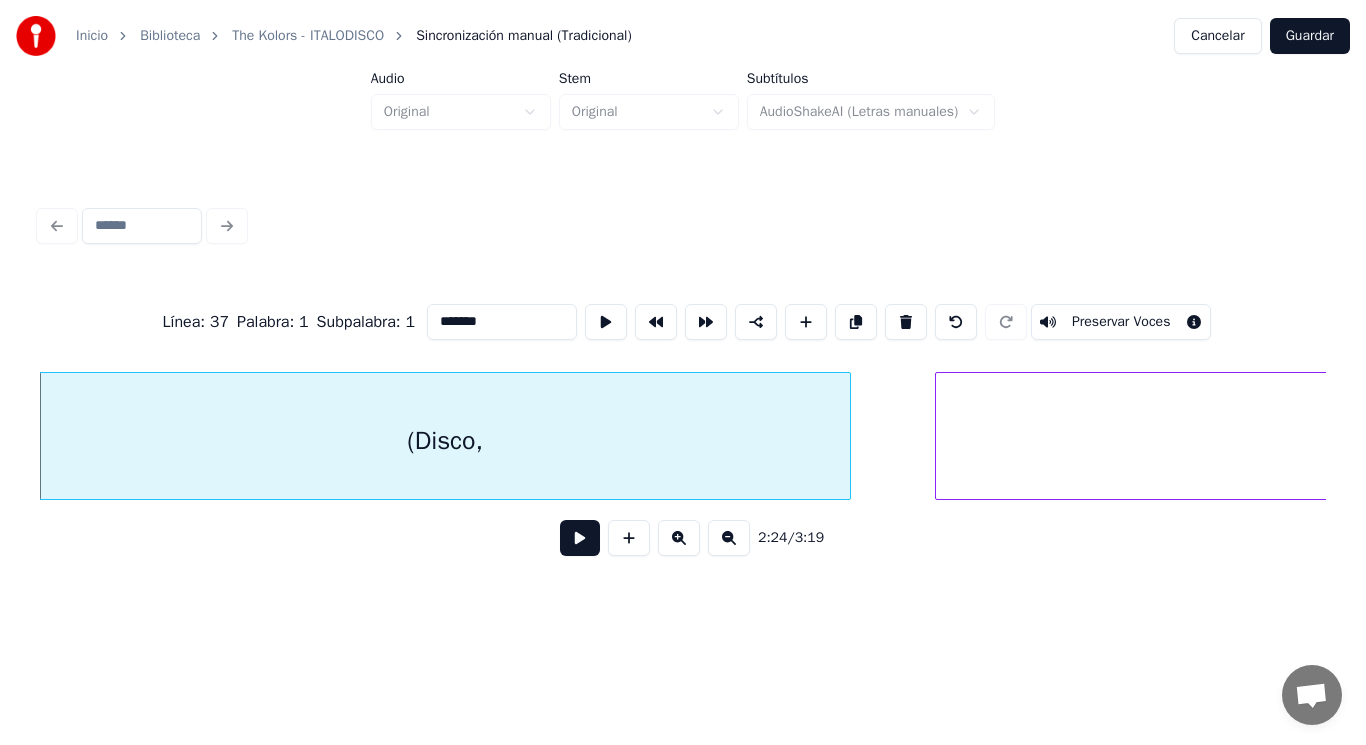 click at bounding box center (580, 538) 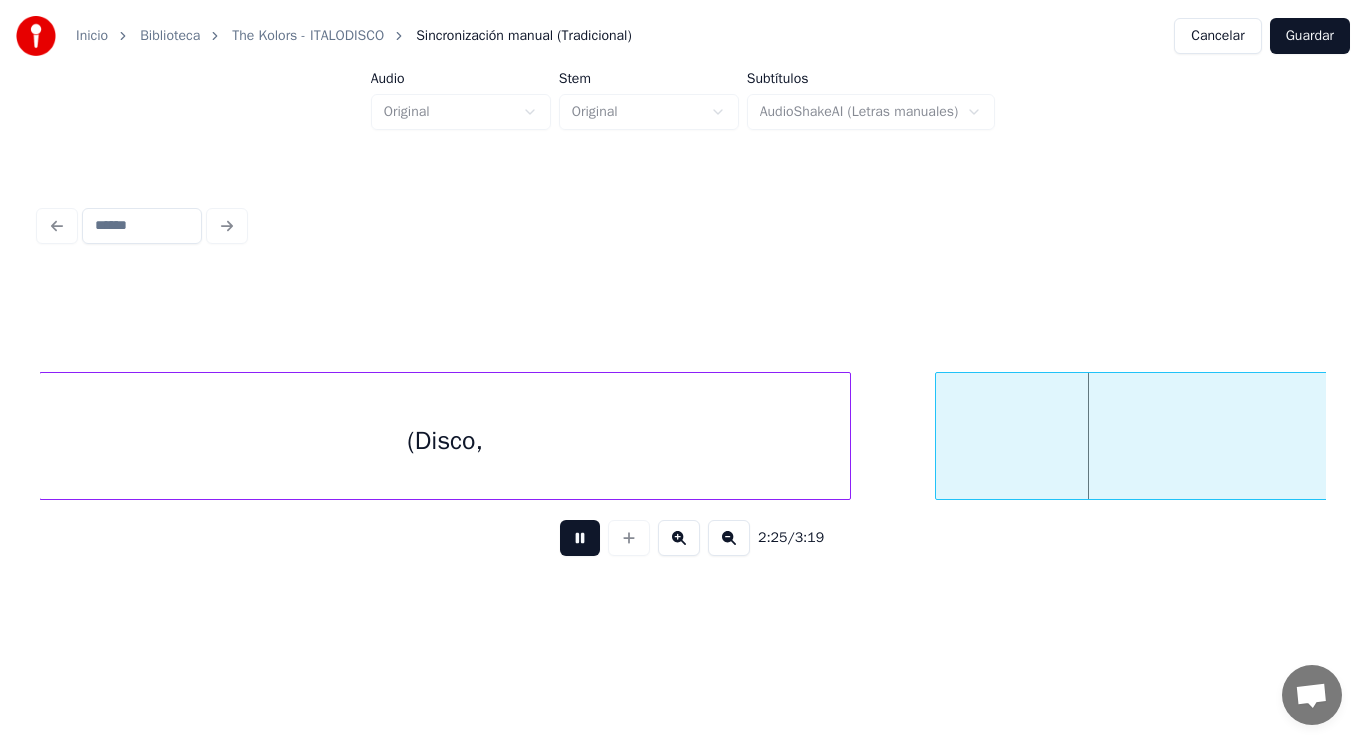 click at bounding box center [580, 538] 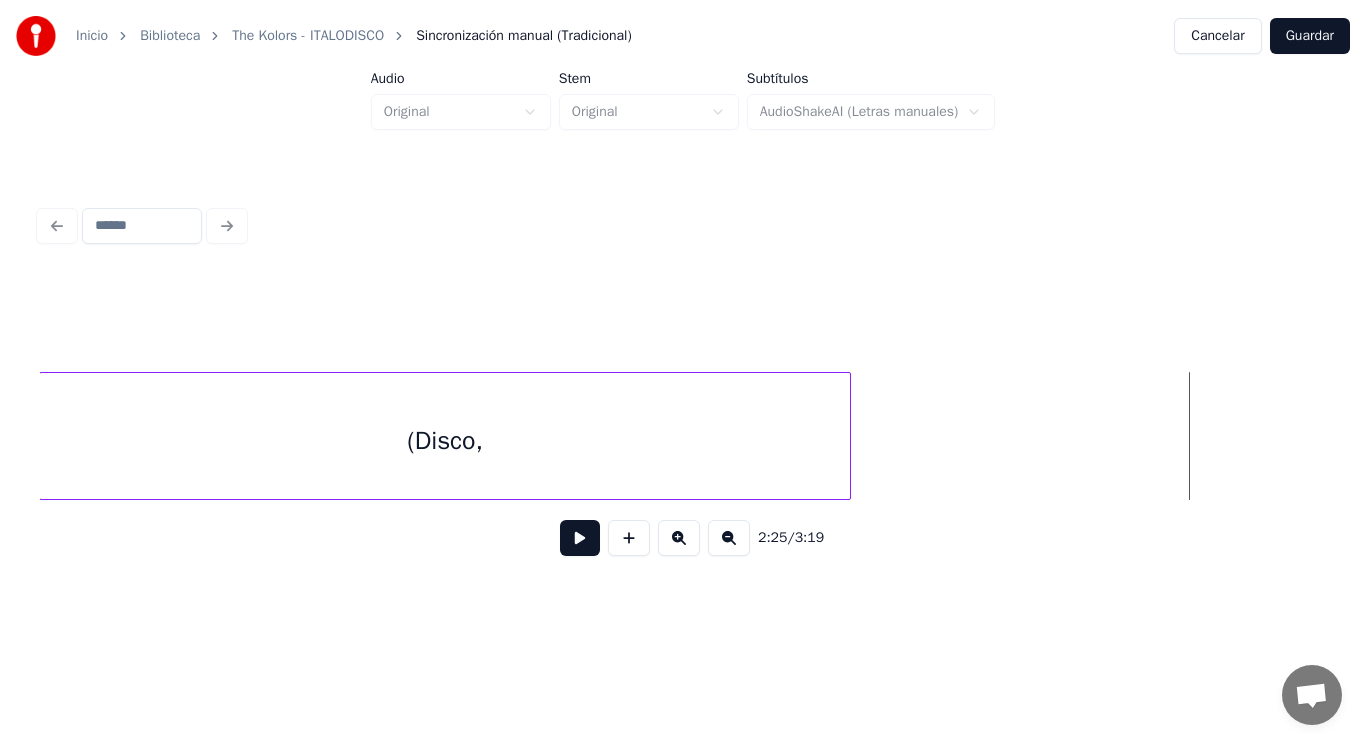 click on "Inicio Biblioteca The Kolors - ITALODISCO Sincronización manual (Tradicional) Cancelar Guardar Audio Original Stem Original Subtítulos AudioShakeAI (Letras manuales) 2:25  /  3:19" at bounding box center (683, 304) 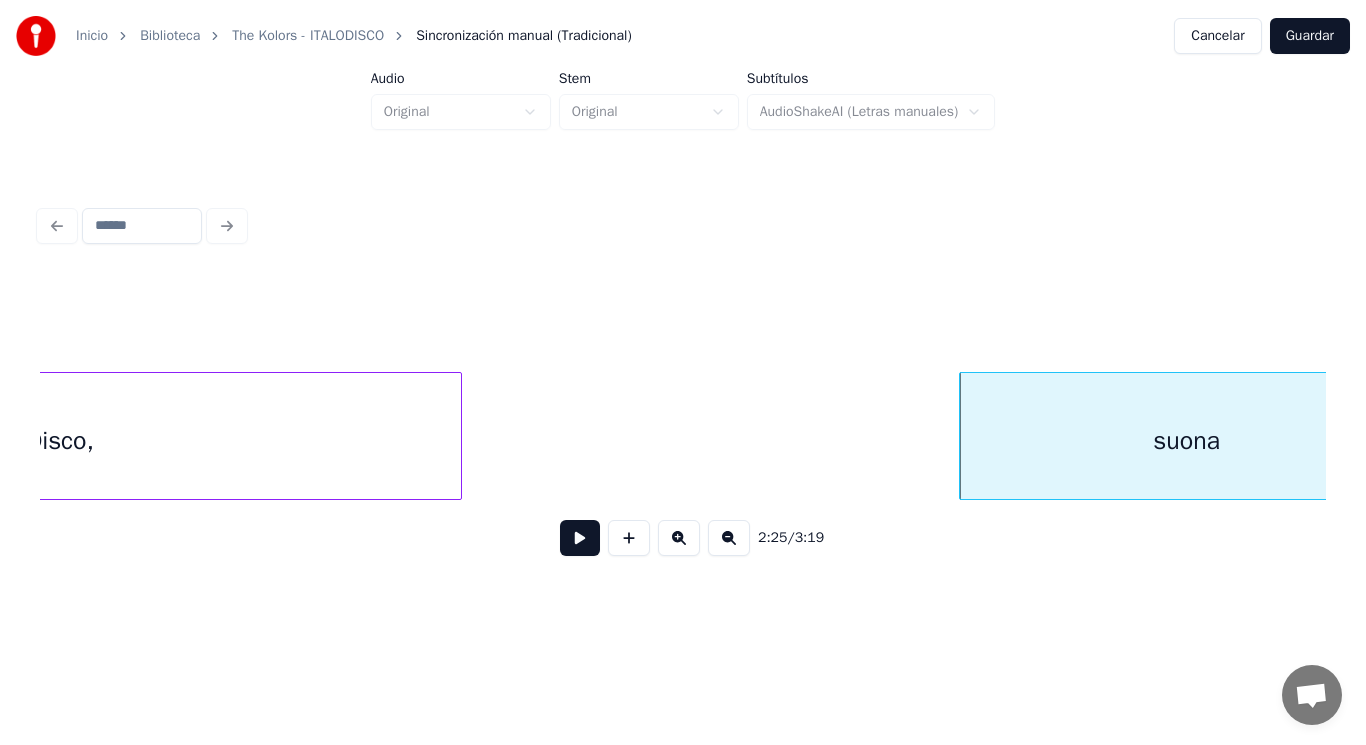 click on "(Disco," at bounding box center (56, 441) 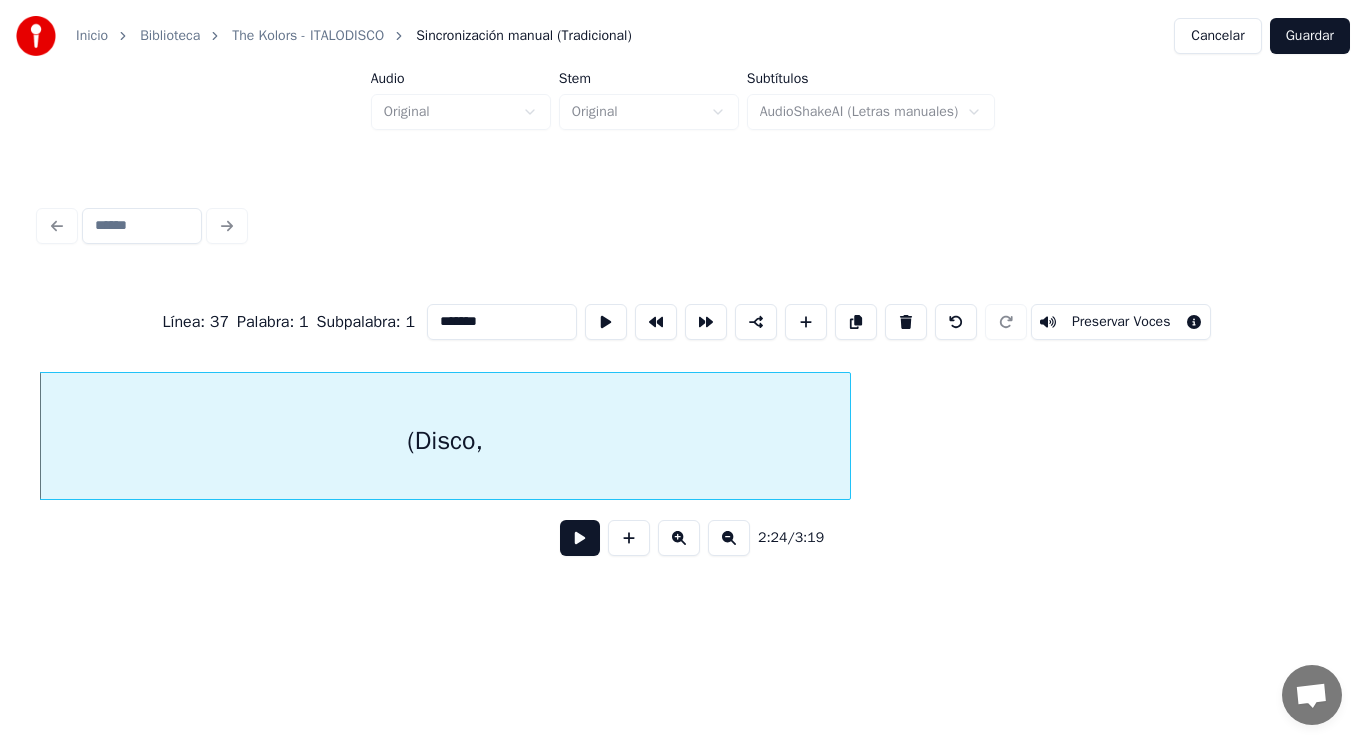 click at bounding box center (580, 538) 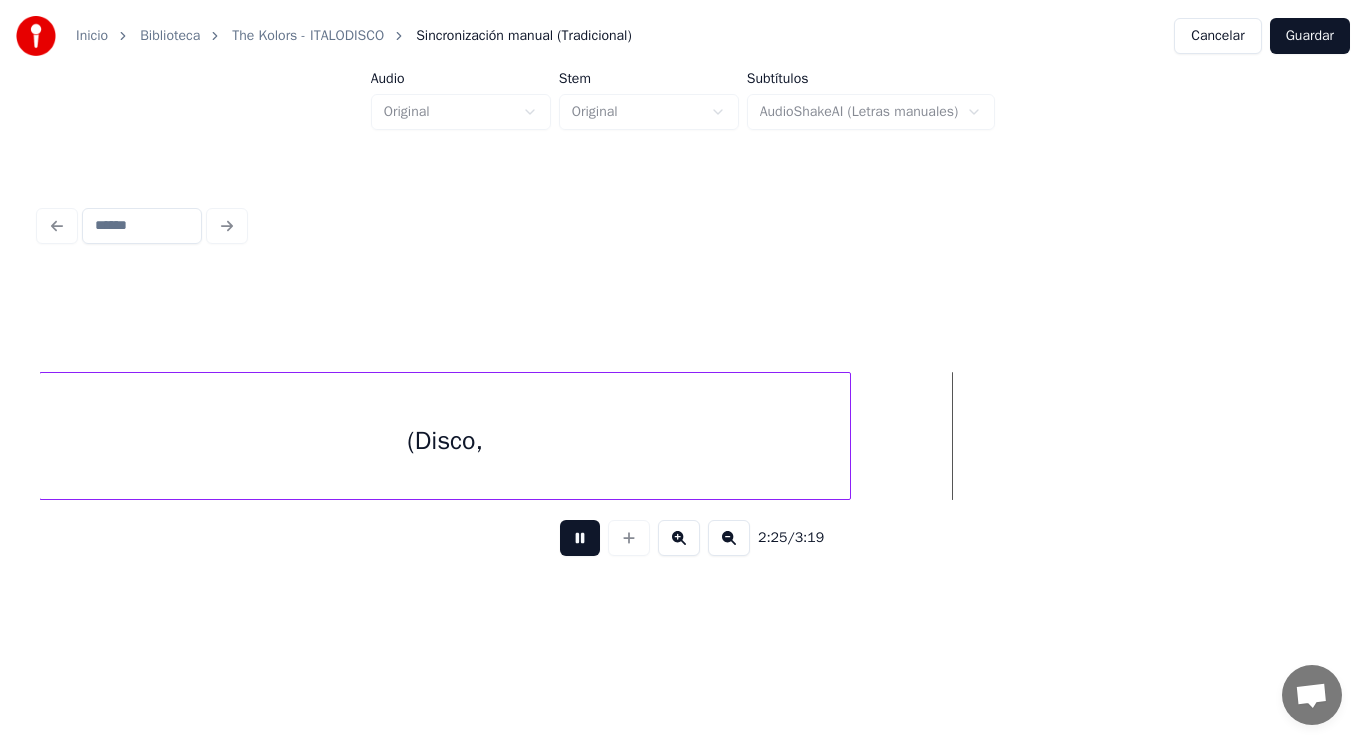 click at bounding box center [580, 538] 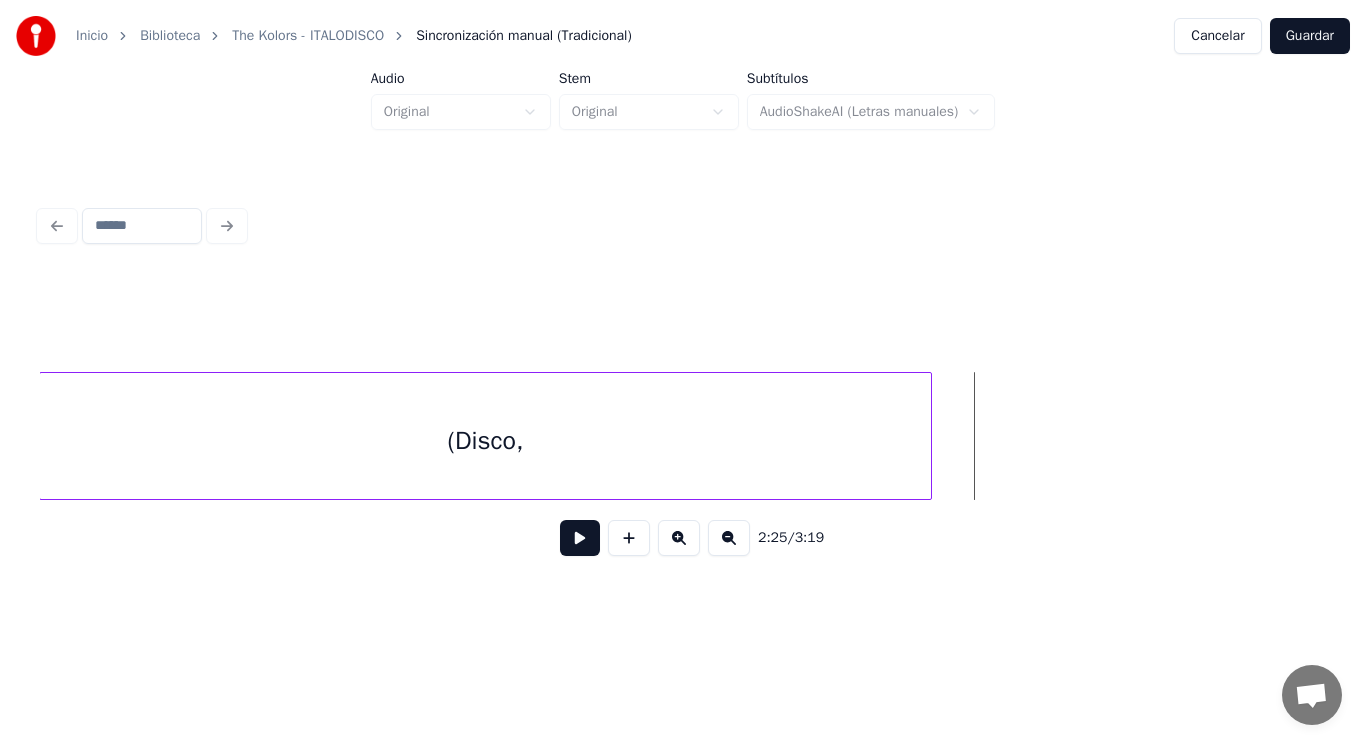 click at bounding box center [928, 436] 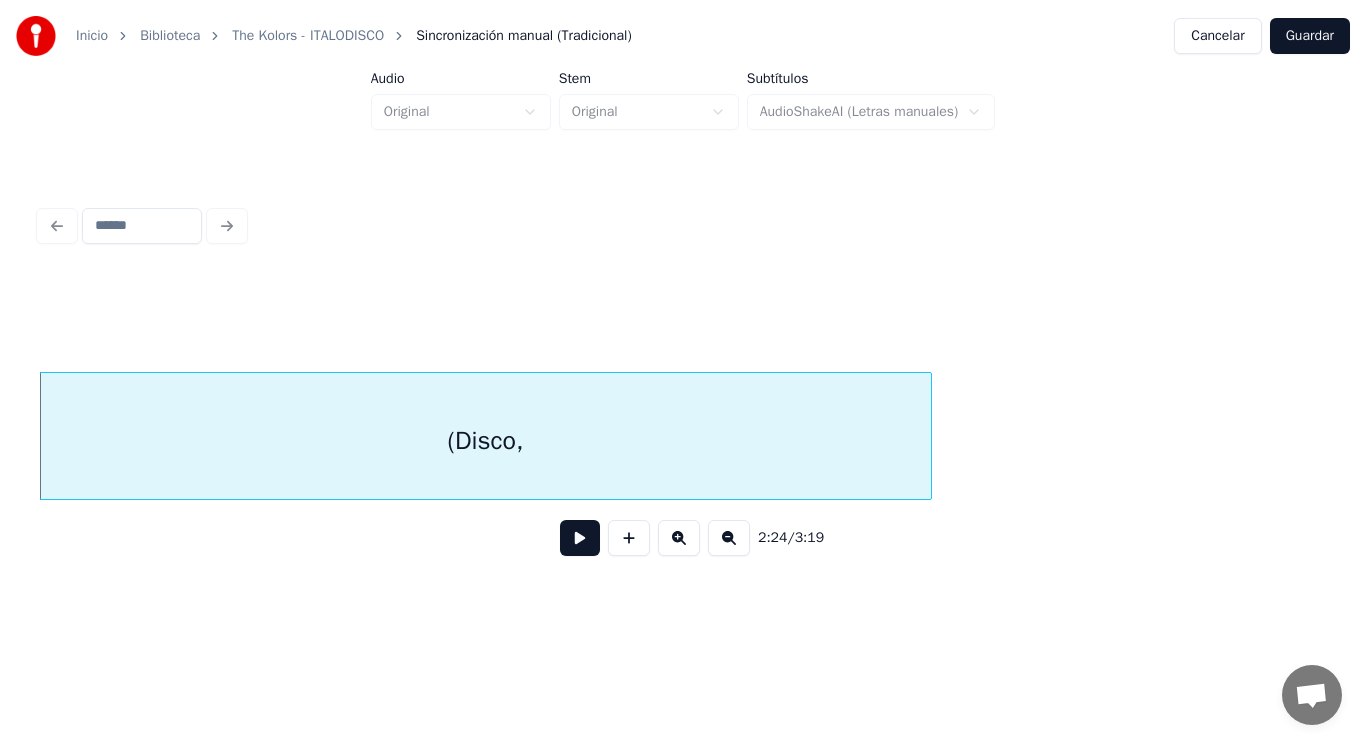 click at bounding box center [580, 538] 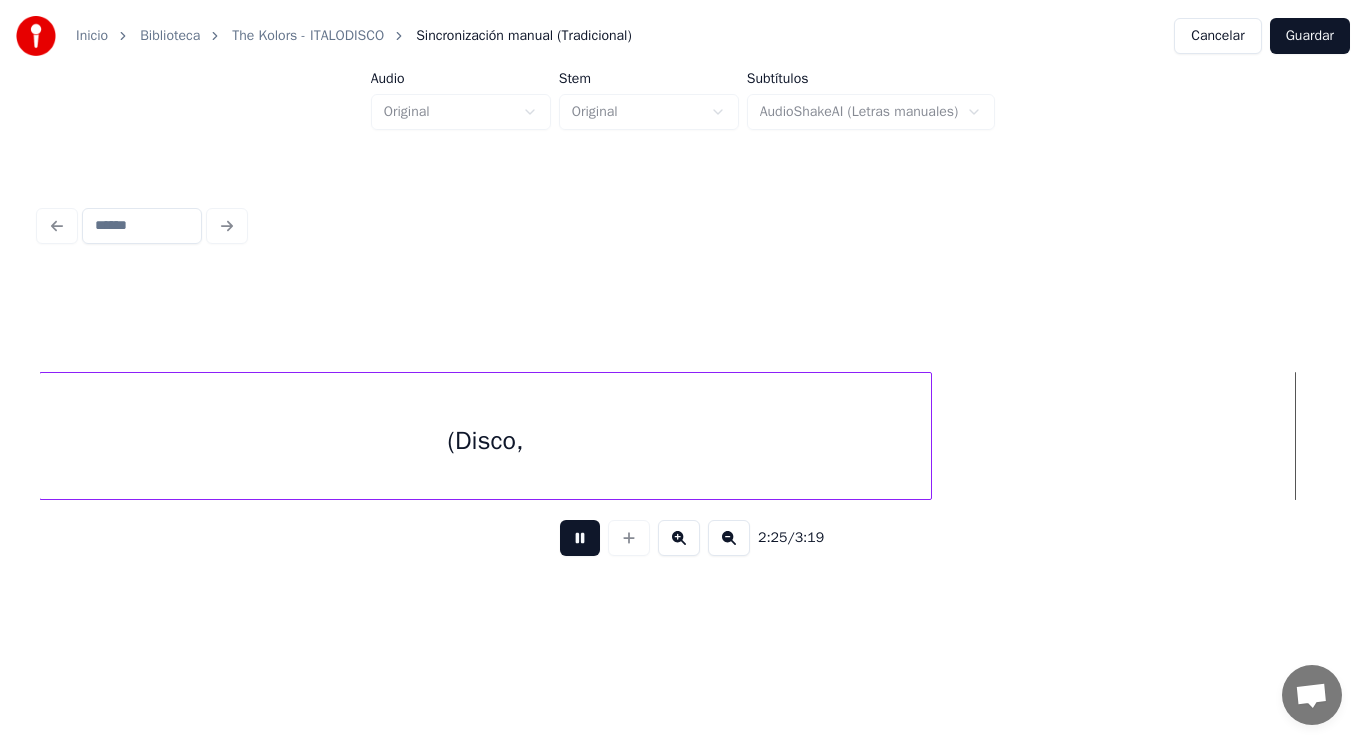 scroll, scrollTop: 0, scrollLeft: 204259, axis: horizontal 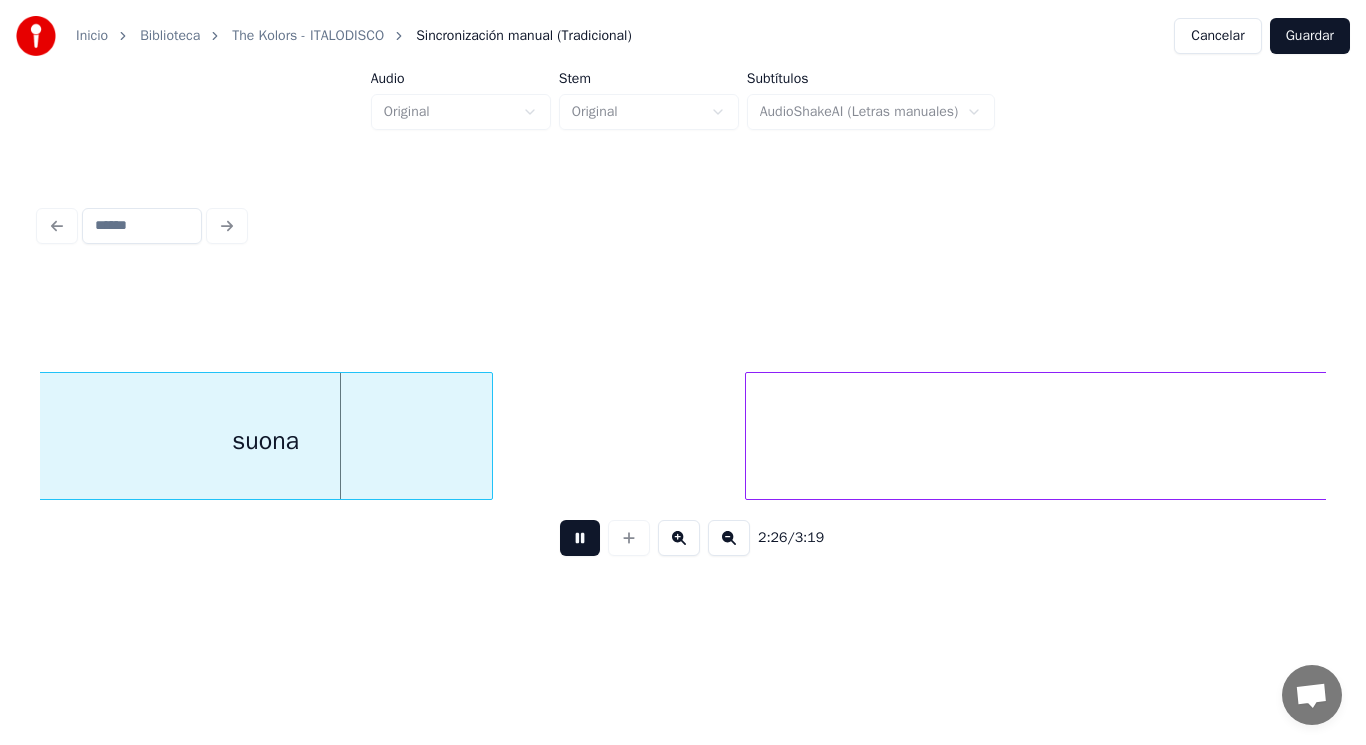 click at bounding box center (580, 538) 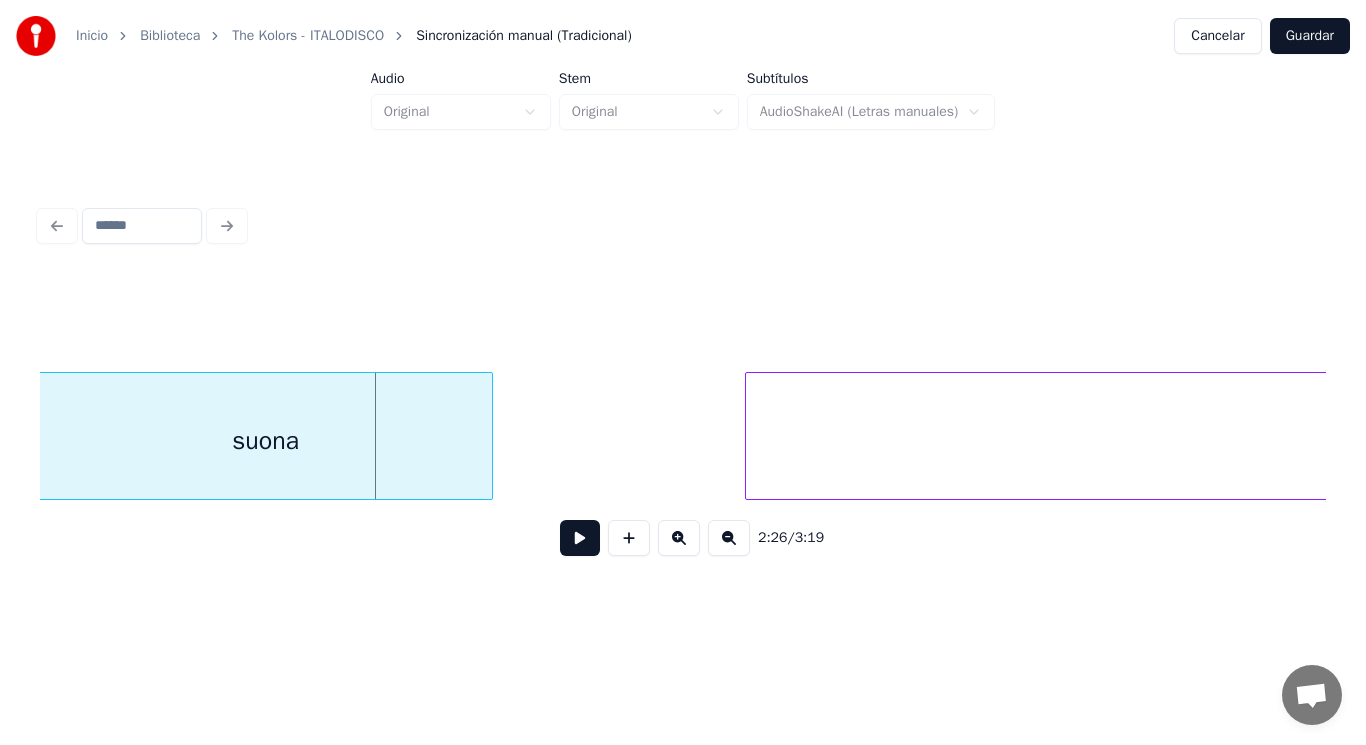 click on "2:26  /  3:19" at bounding box center [683, 386] 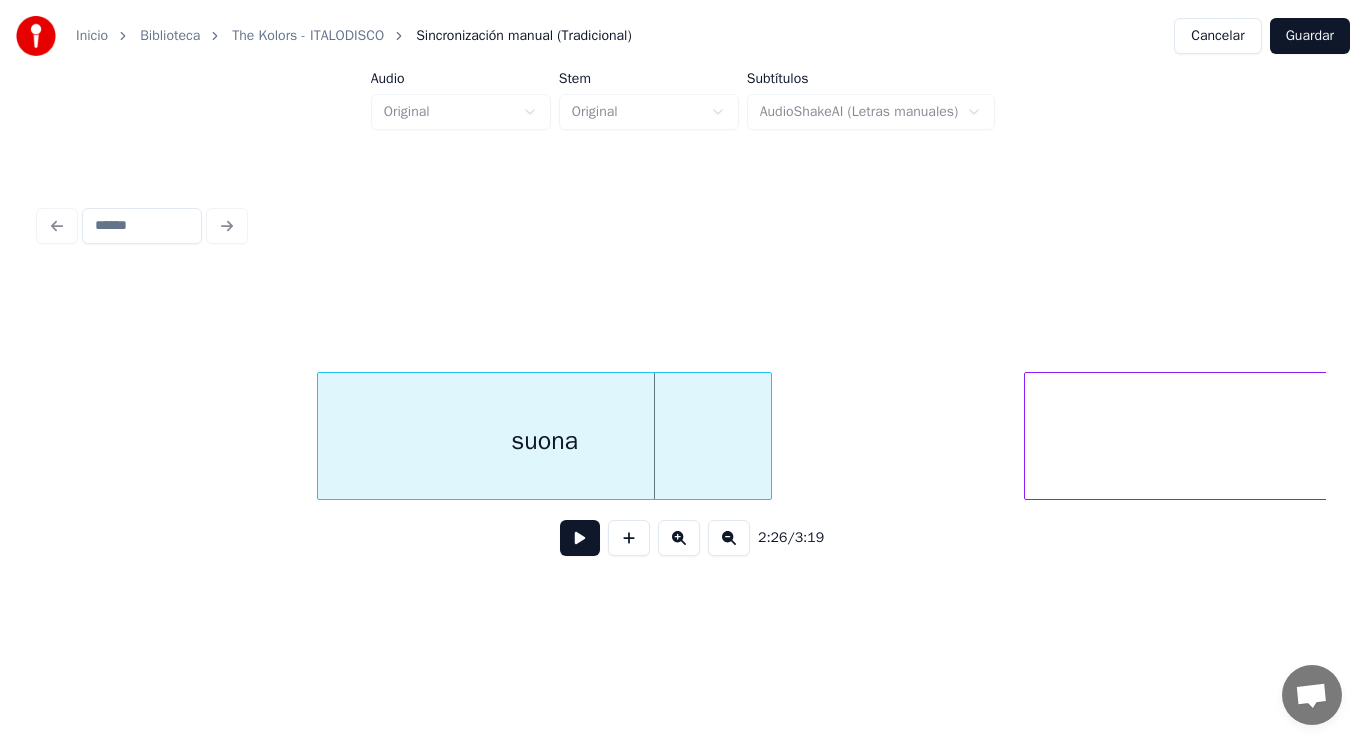 scroll, scrollTop: 0, scrollLeft: 203939, axis: horizontal 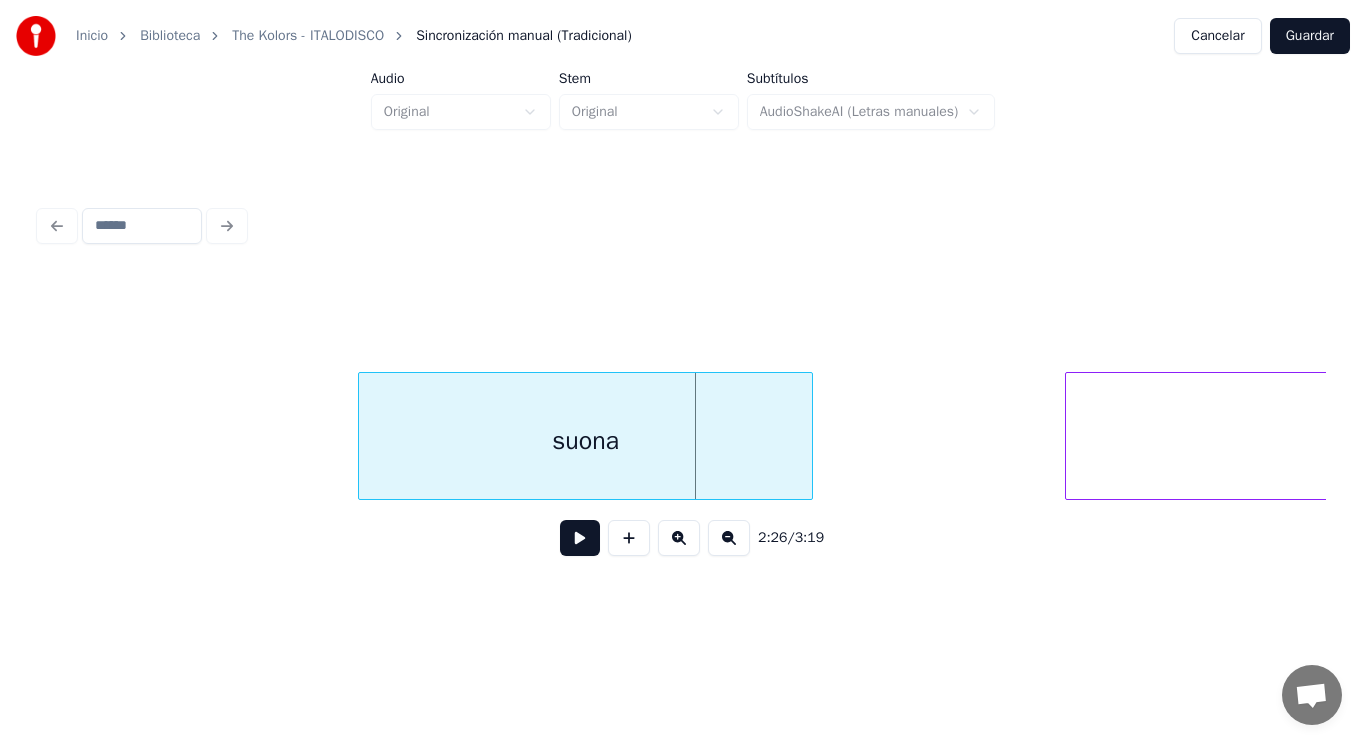 drag, startPoint x: 171, startPoint y: 448, endPoint x: 538, endPoint y: 558, distance: 383.13052 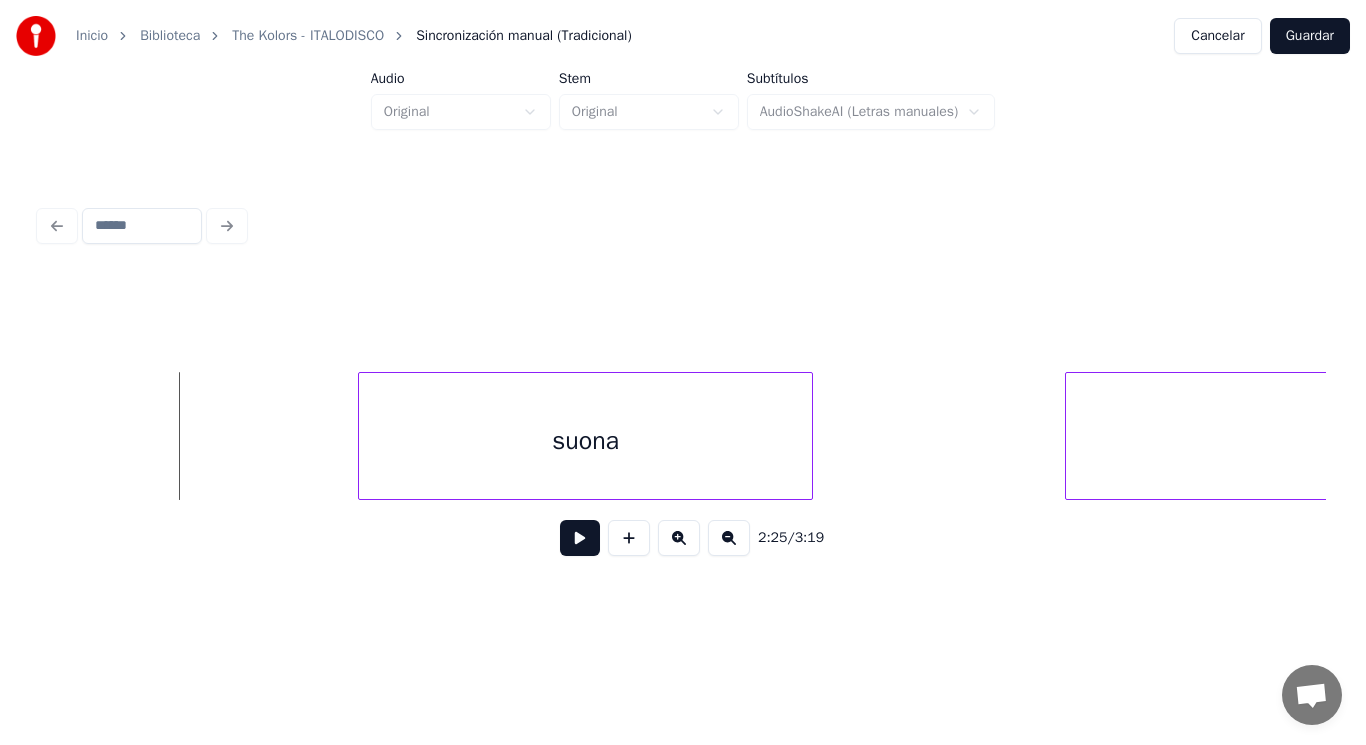 click at bounding box center [580, 538] 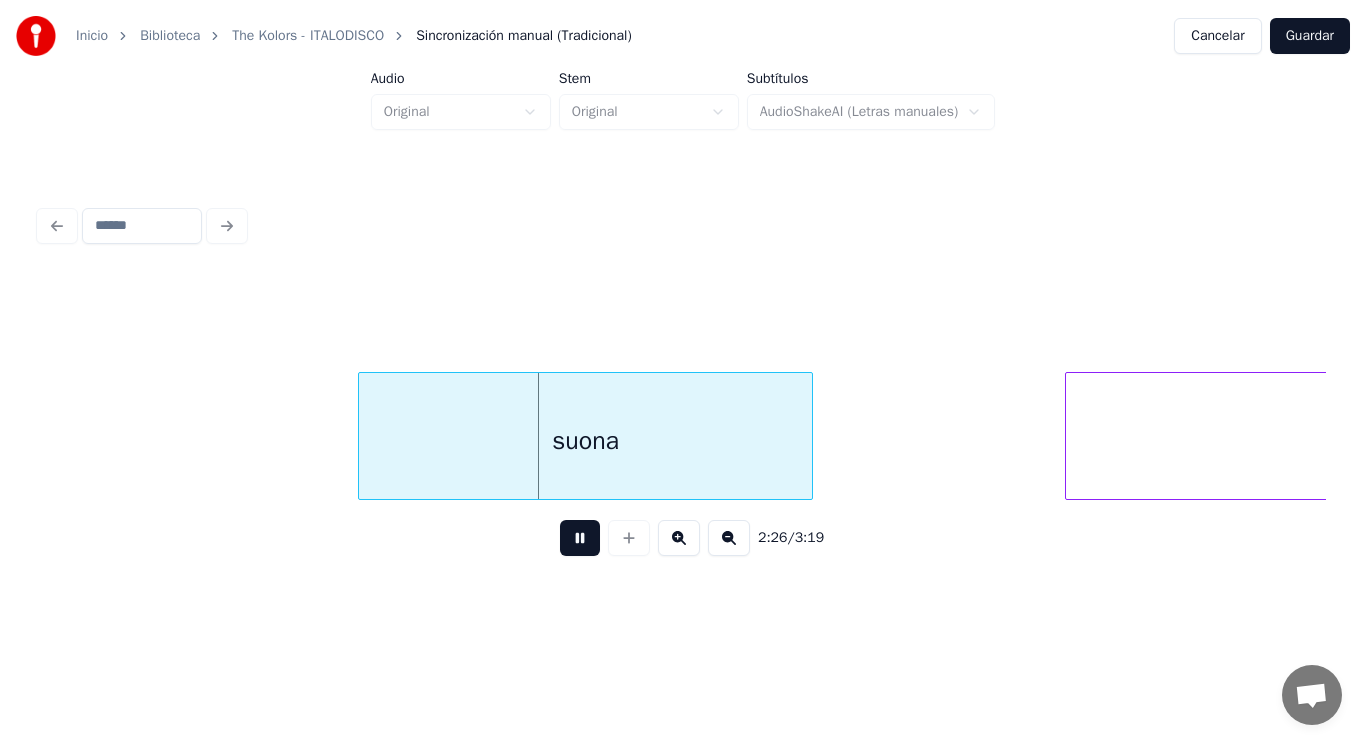 click at bounding box center [580, 538] 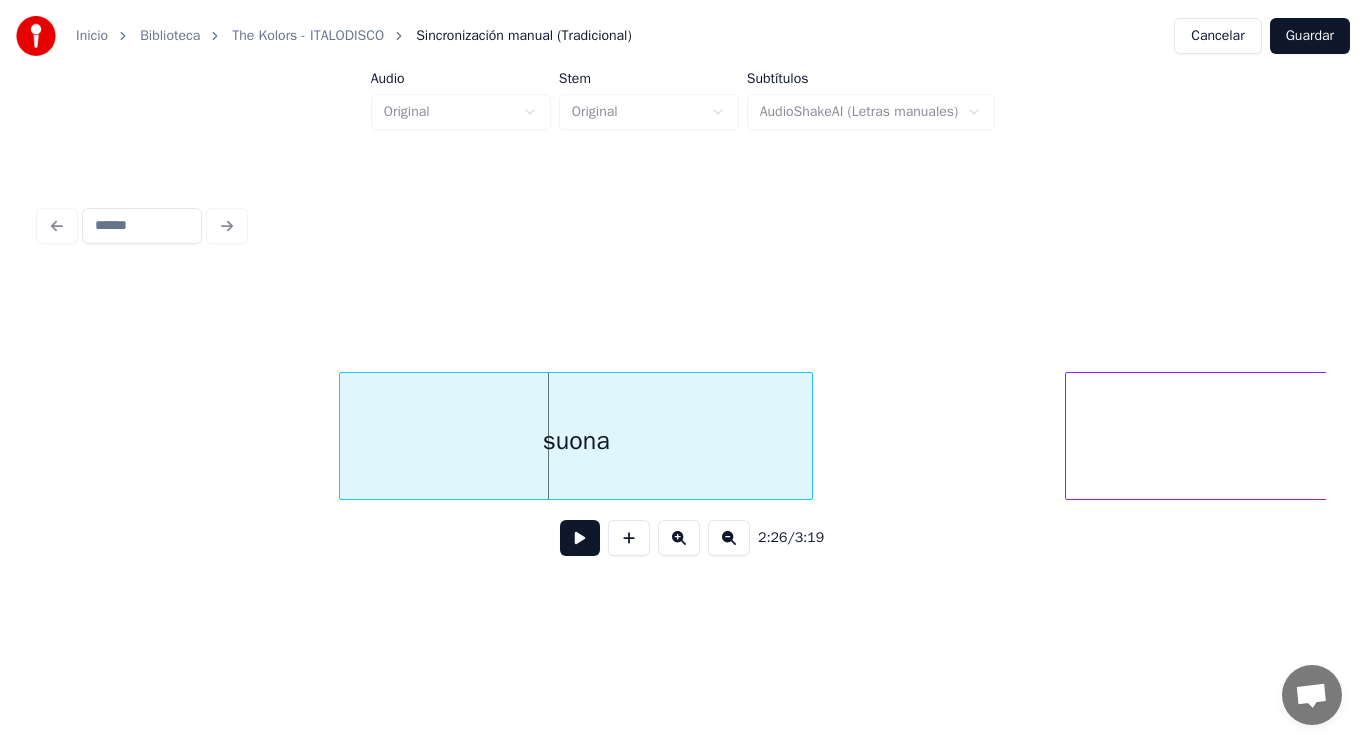 click at bounding box center (343, 436) 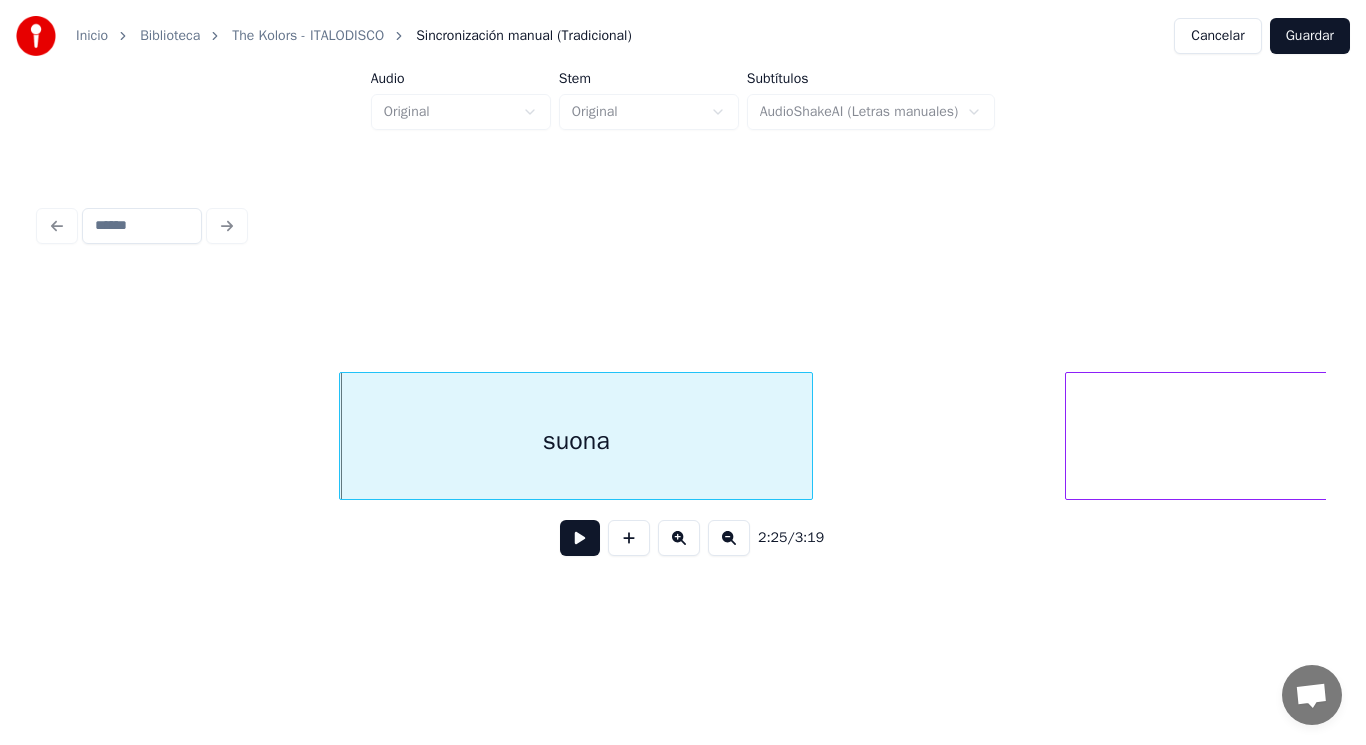 click at bounding box center (580, 538) 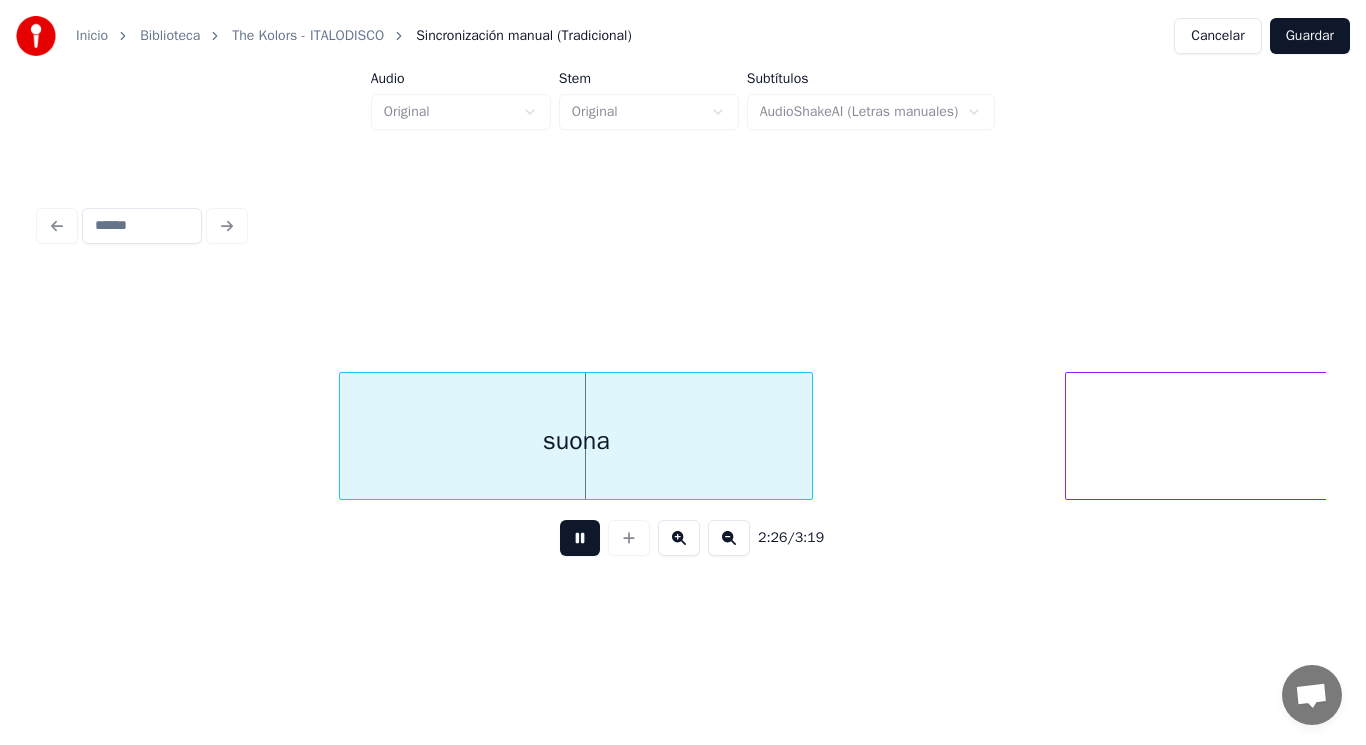 click at bounding box center [580, 538] 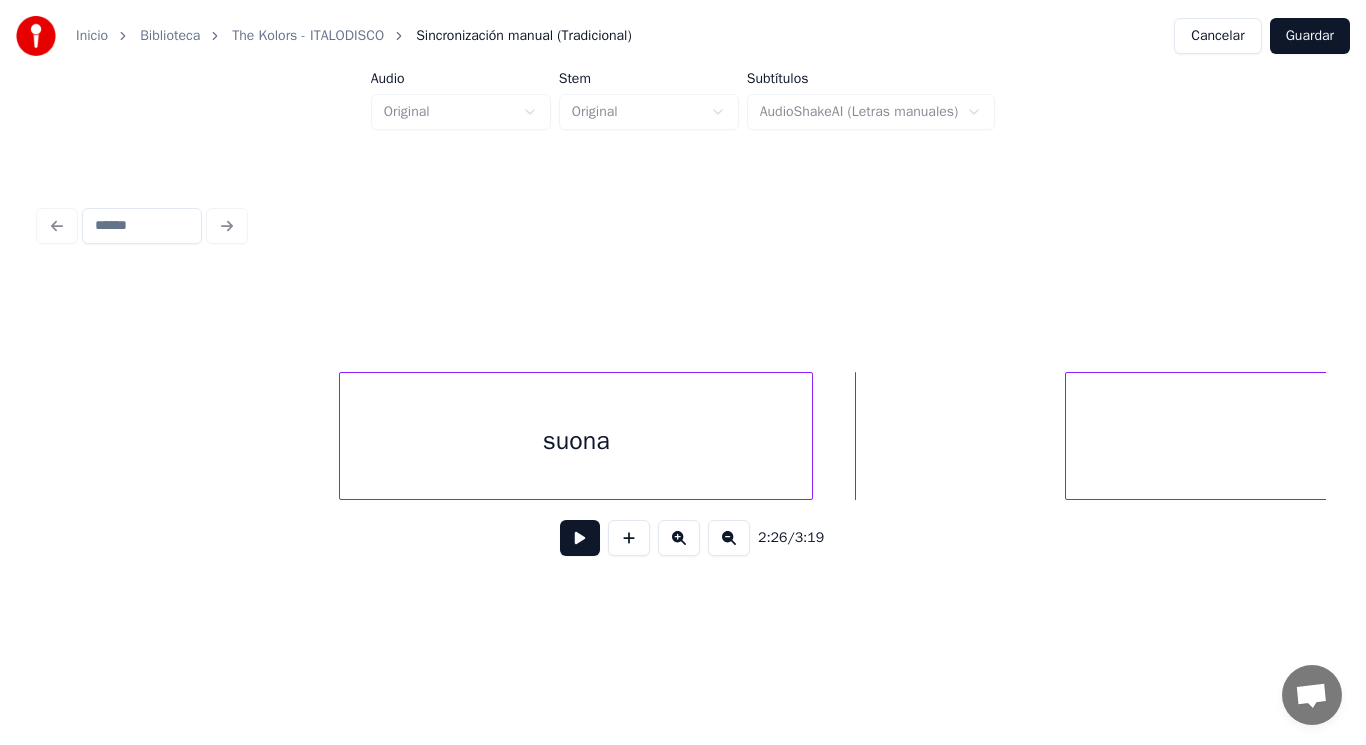 click on "suona" at bounding box center (576, 441) 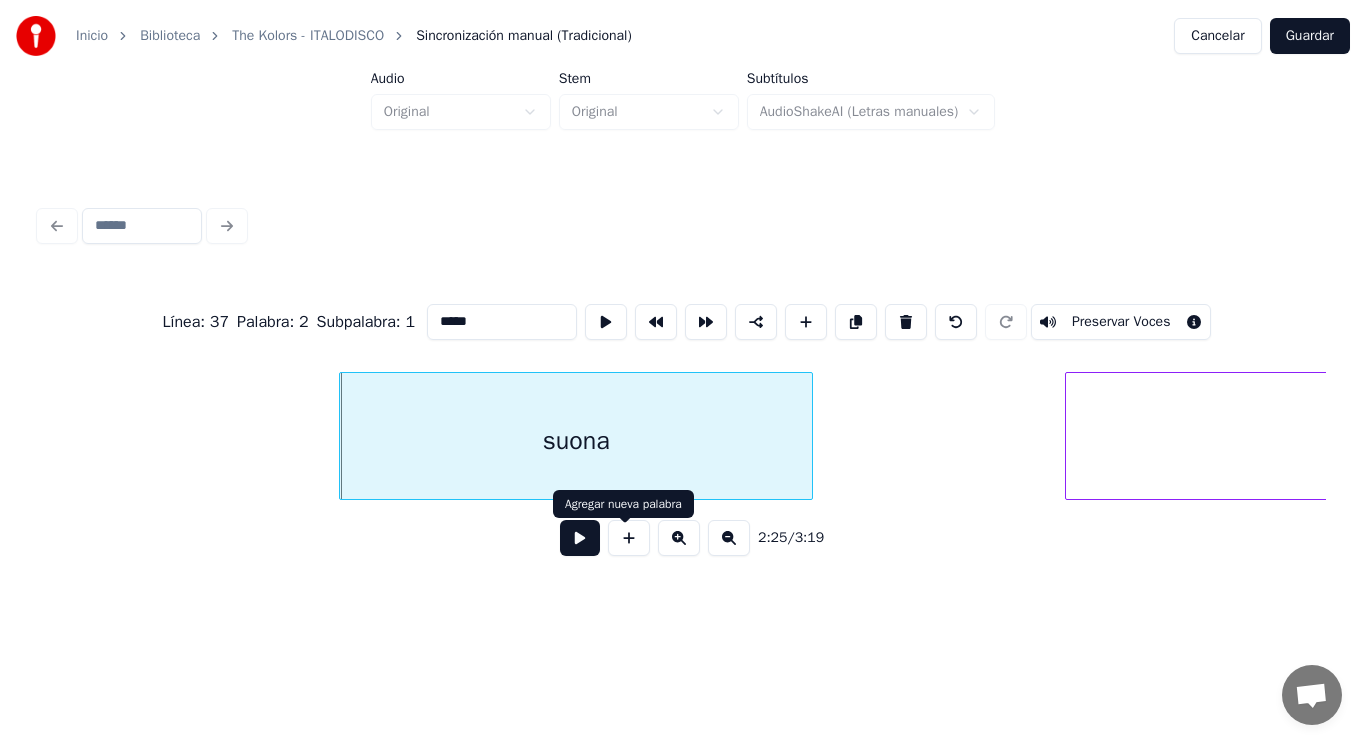 click at bounding box center (580, 538) 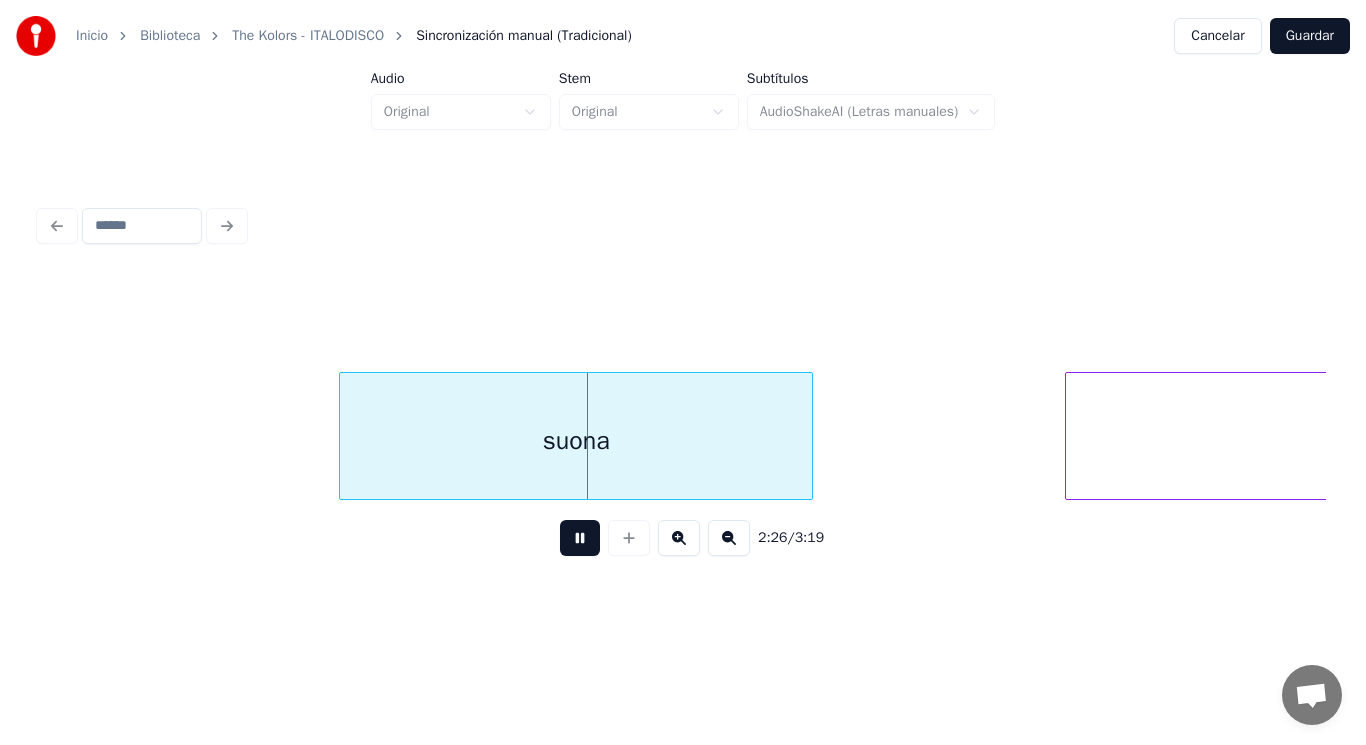 click at bounding box center (580, 538) 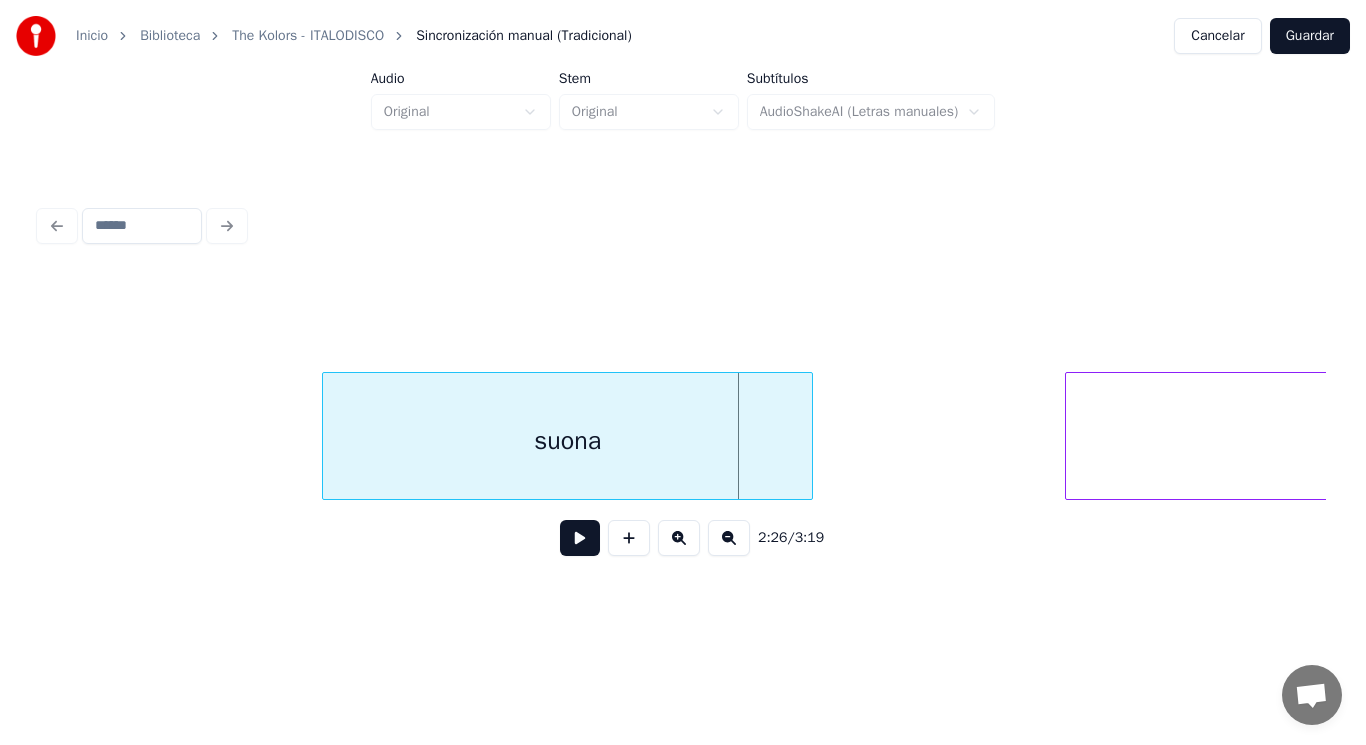 click at bounding box center [326, 436] 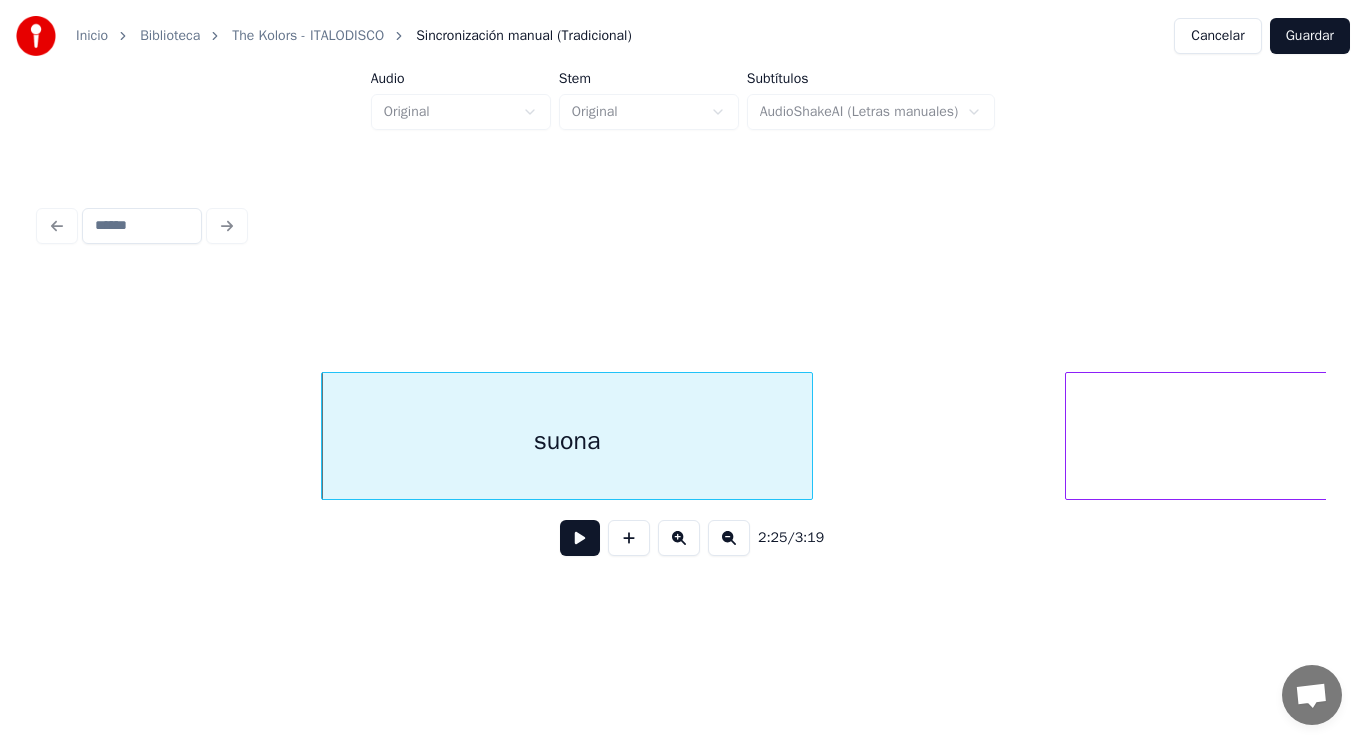 click at bounding box center [580, 538] 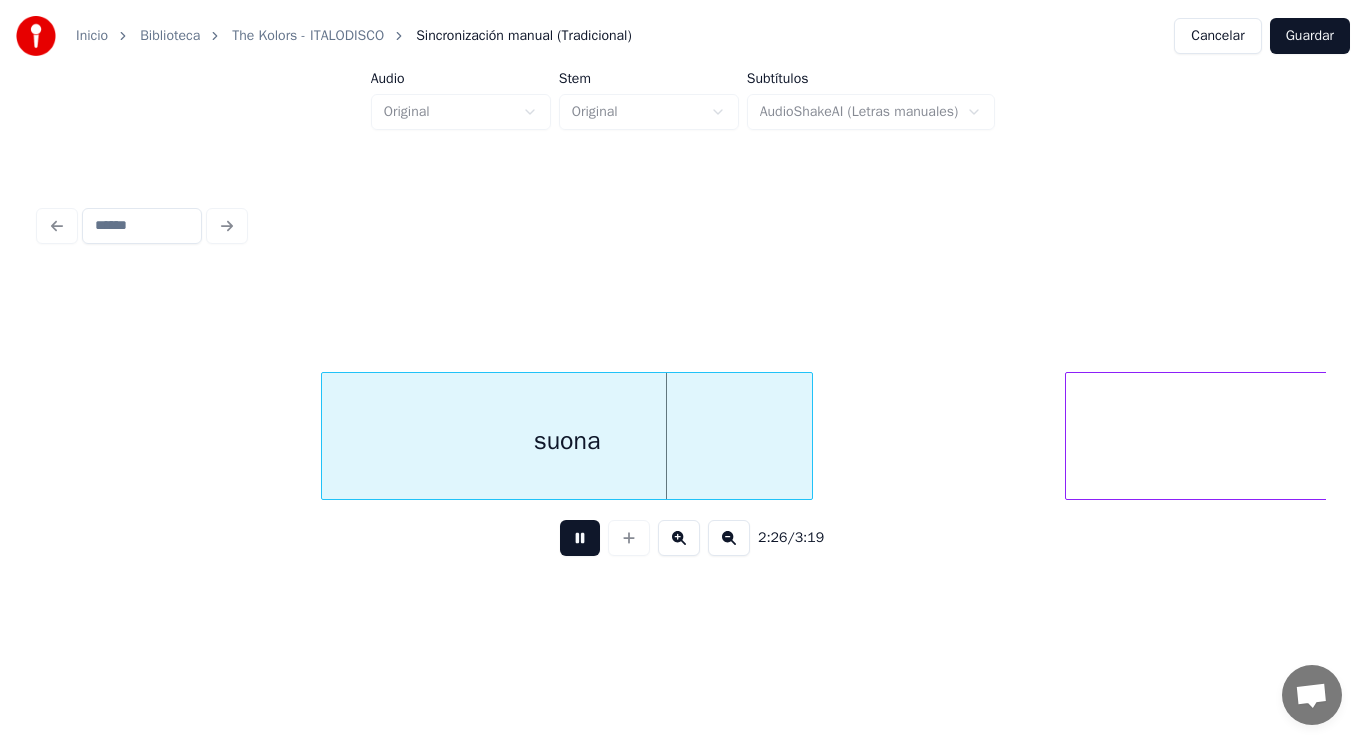 click at bounding box center [580, 538] 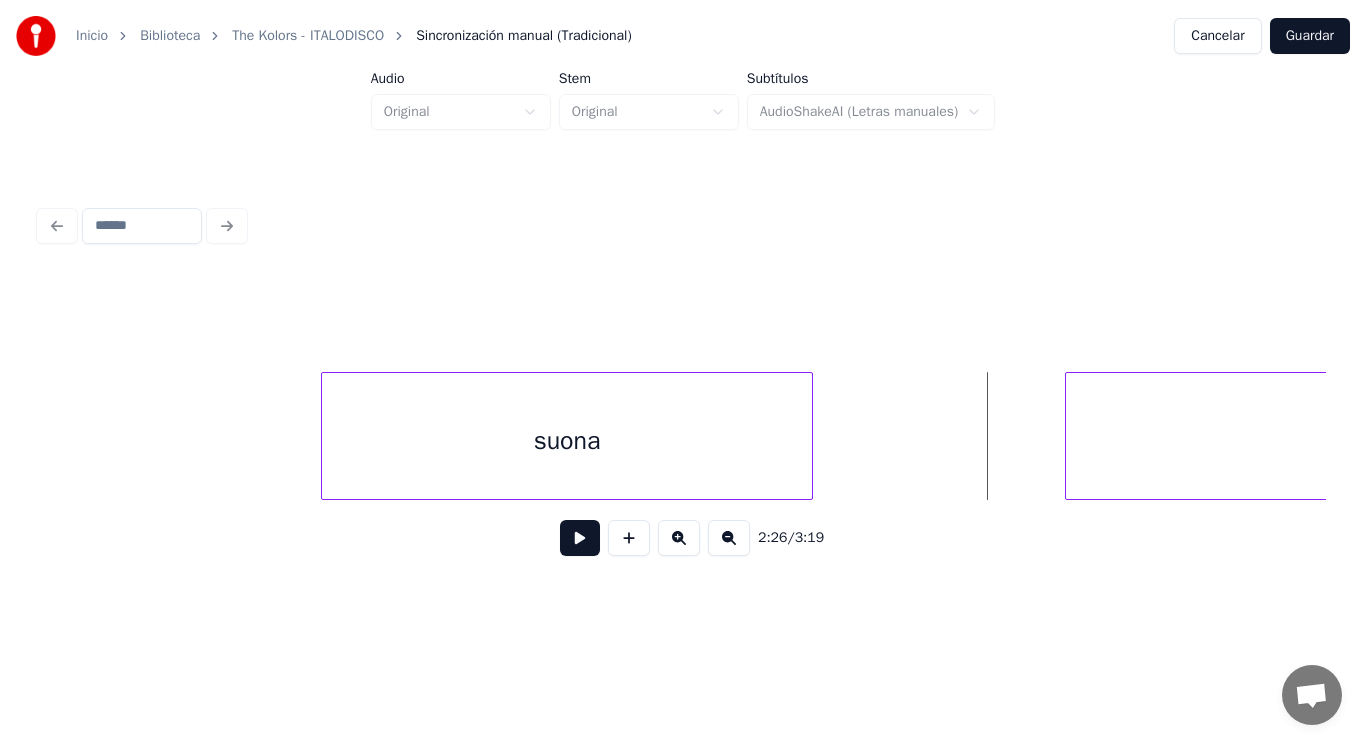 click on "suona Italodisco)" at bounding box center (-64554, 436) 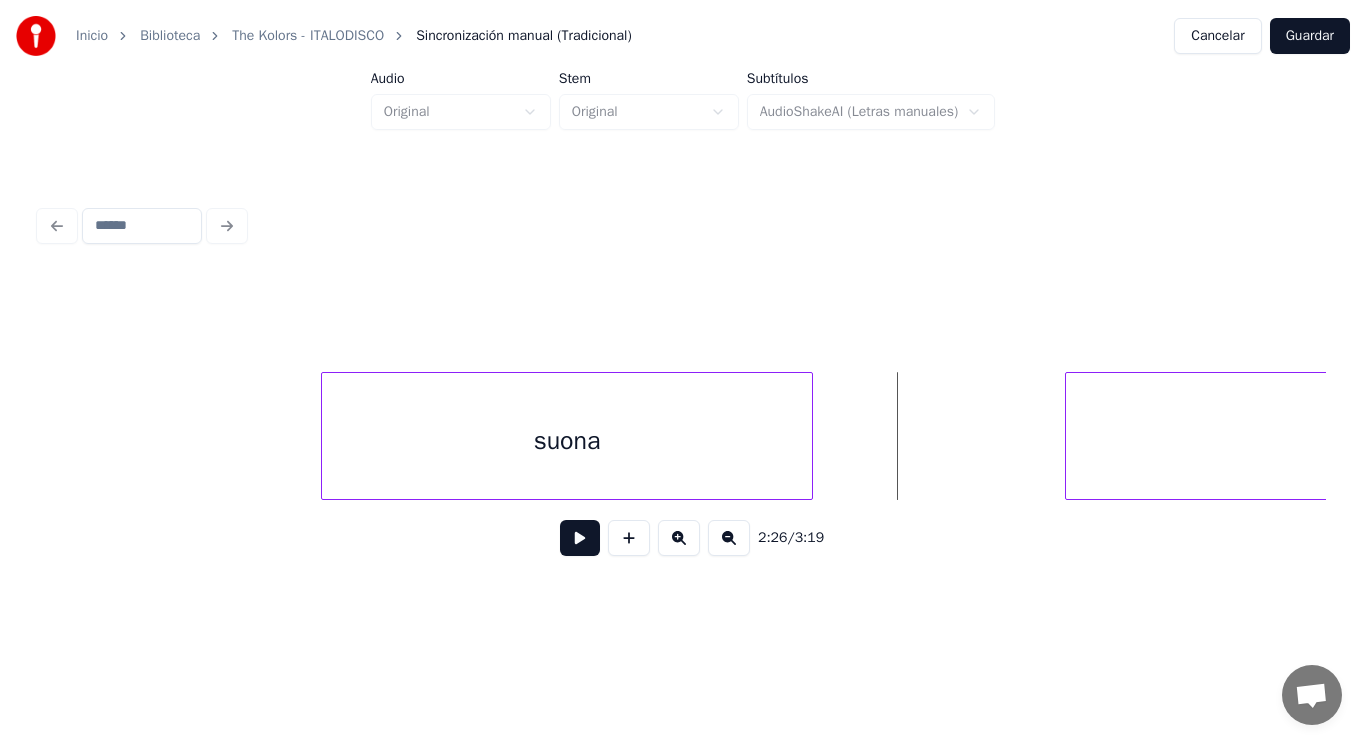 click at bounding box center (580, 538) 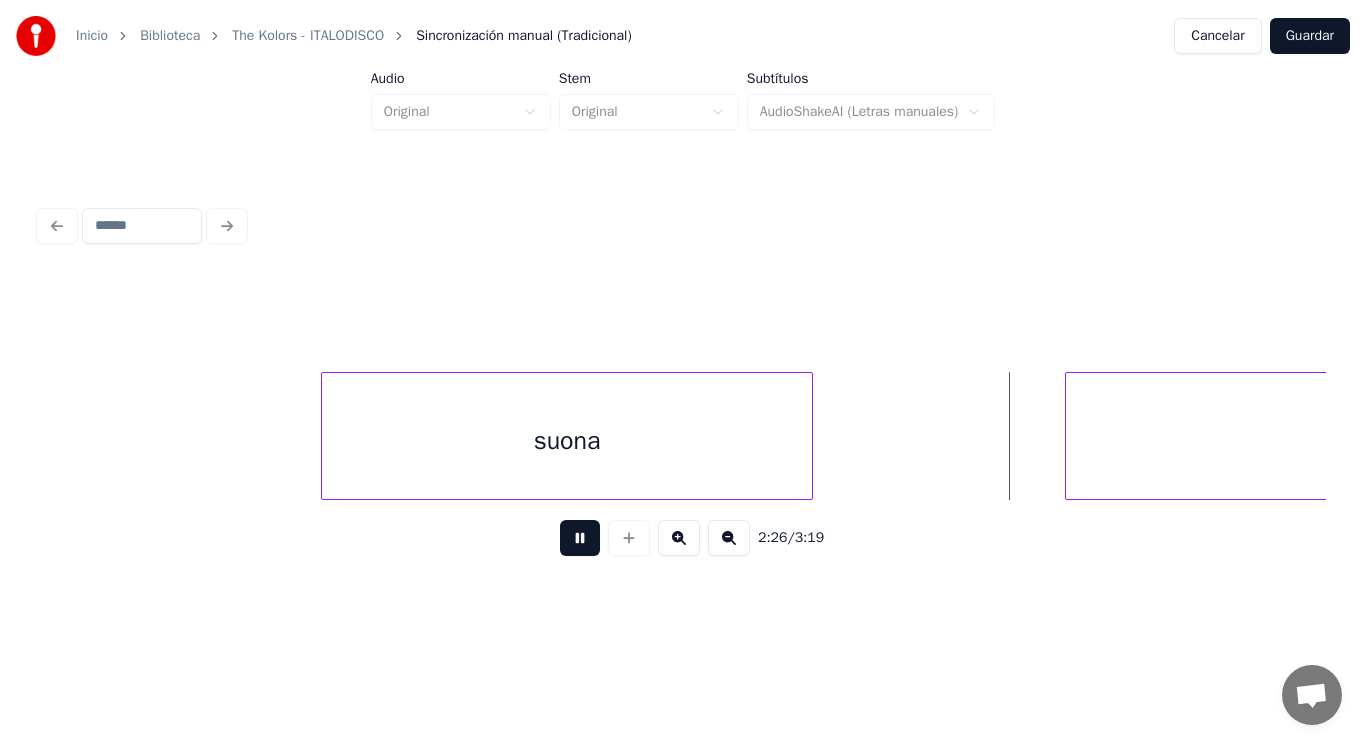 drag, startPoint x: 573, startPoint y: 546, endPoint x: 917, endPoint y: 506, distance: 346.31778 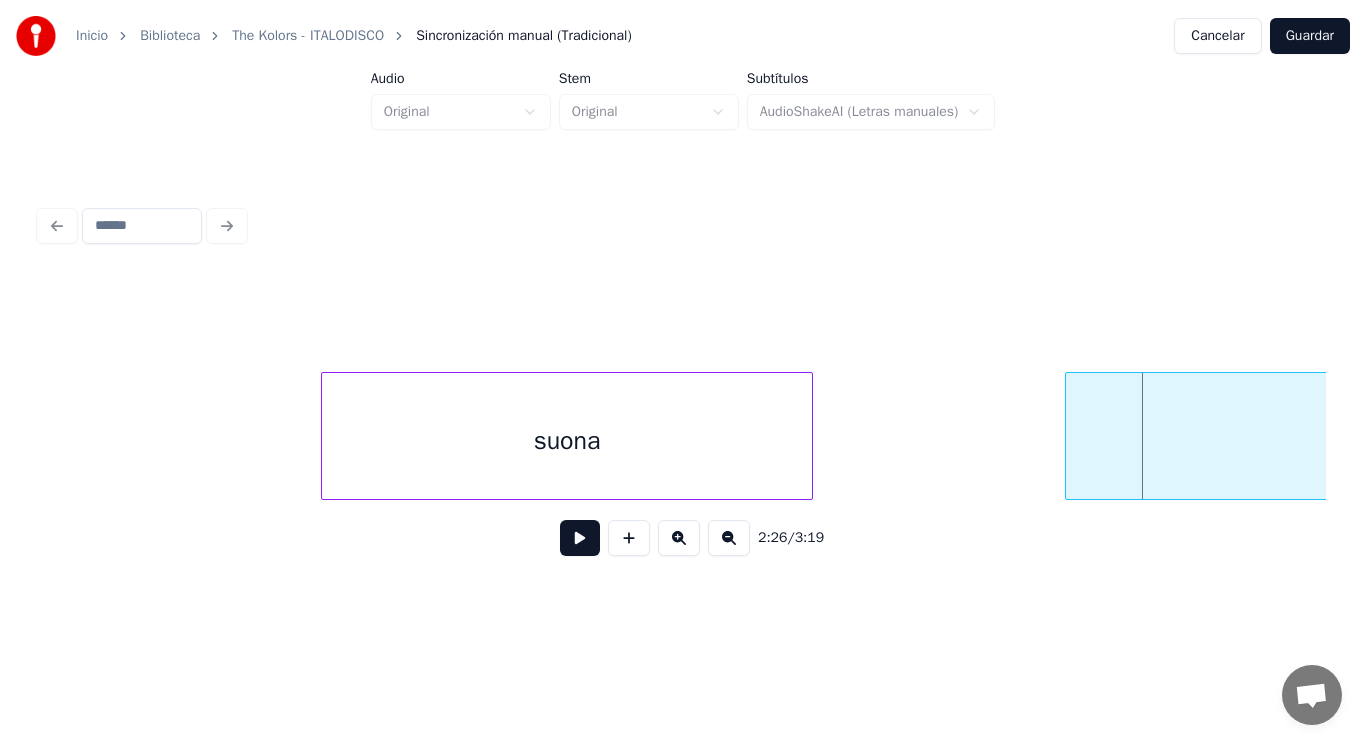 click on "suona" at bounding box center (567, 441) 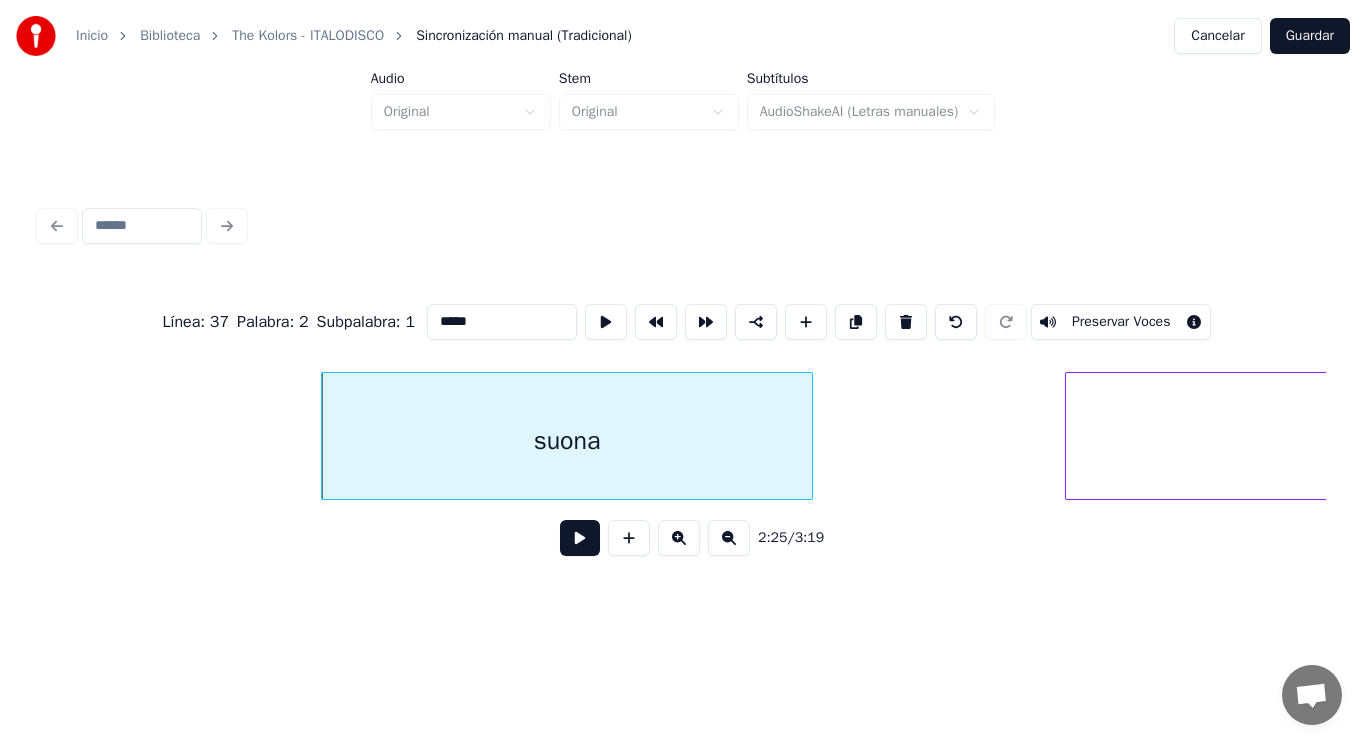 click at bounding box center [580, 538] 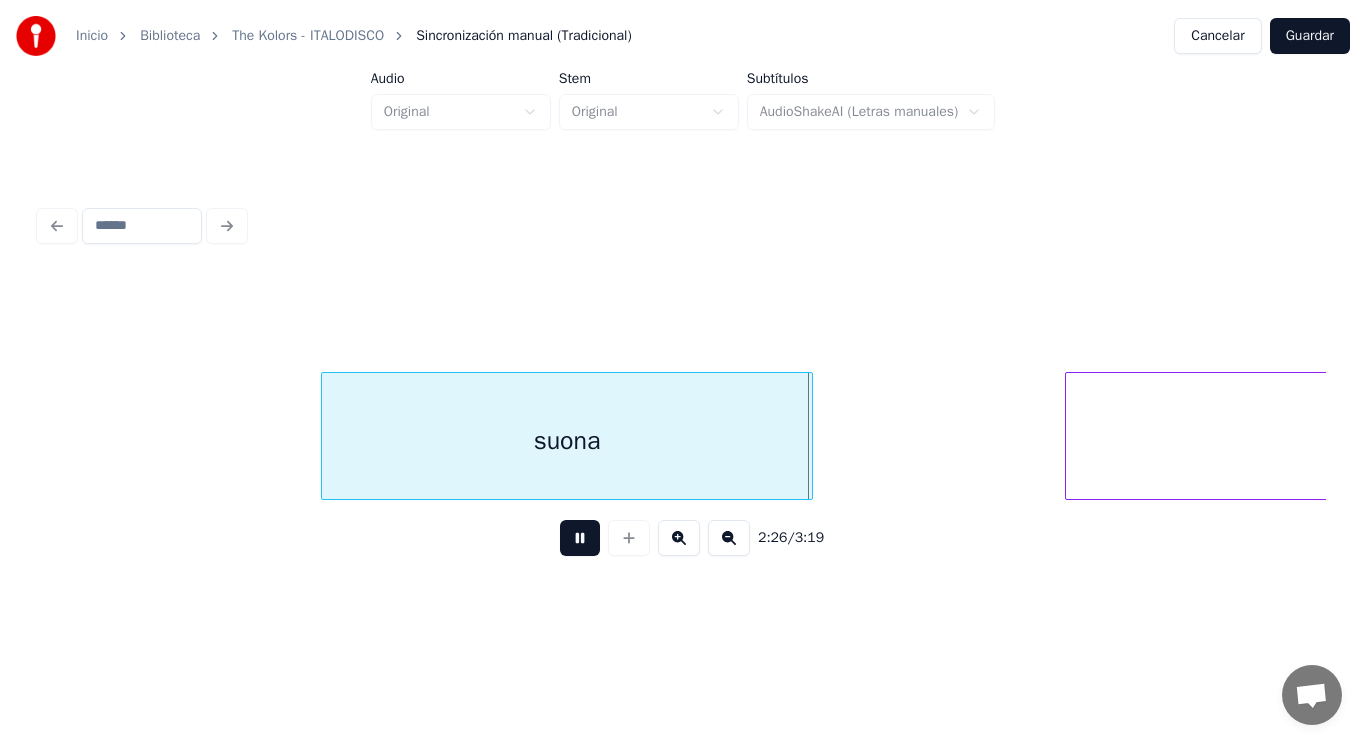 click at bounding box center (580, 538) 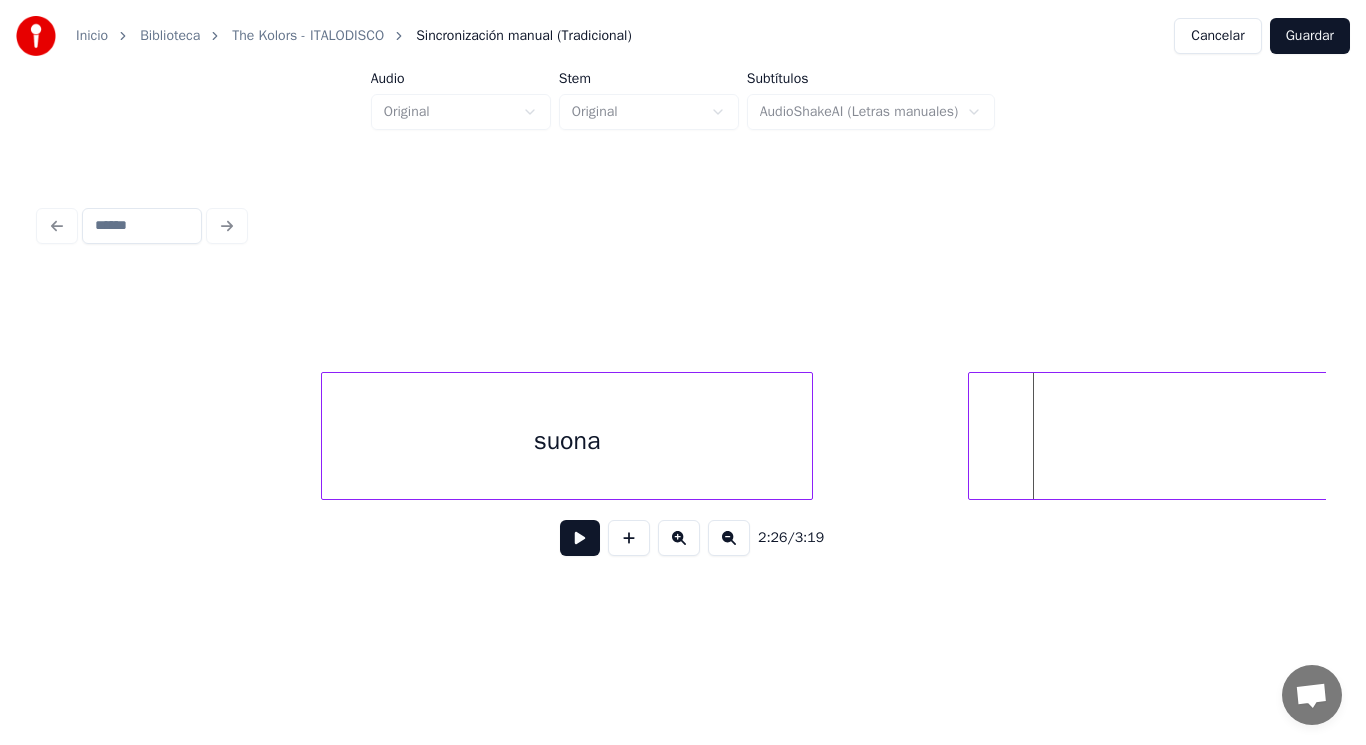 click at bounding box center (972, 436) 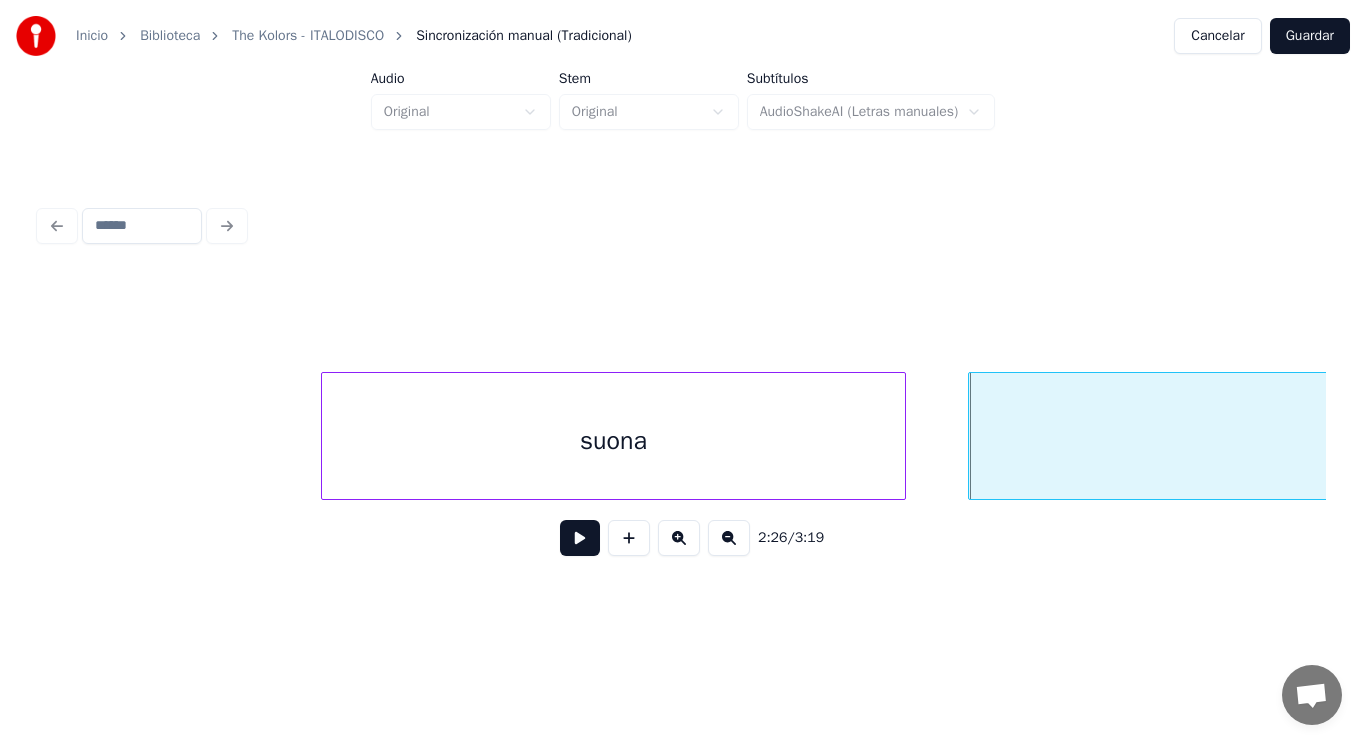 click at bounding box center (902, 436) 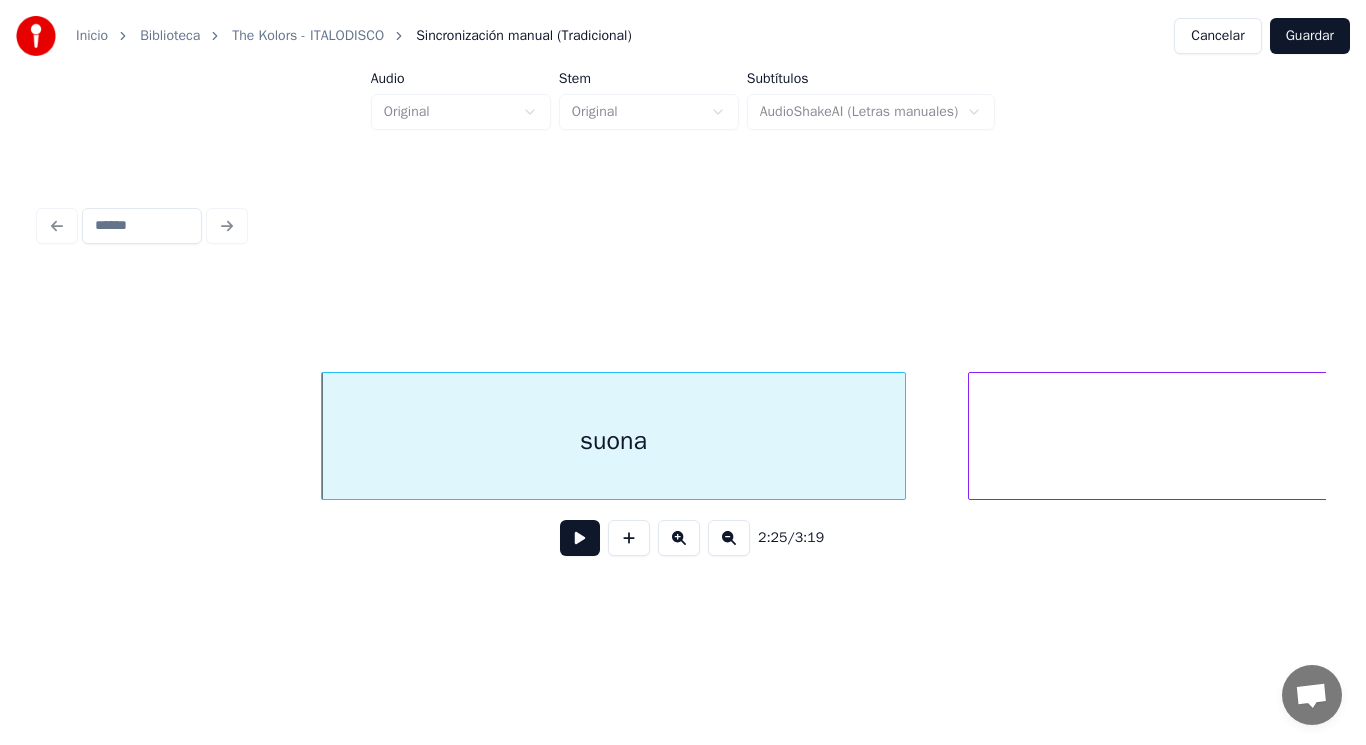 click at bounding box center (580, 538) 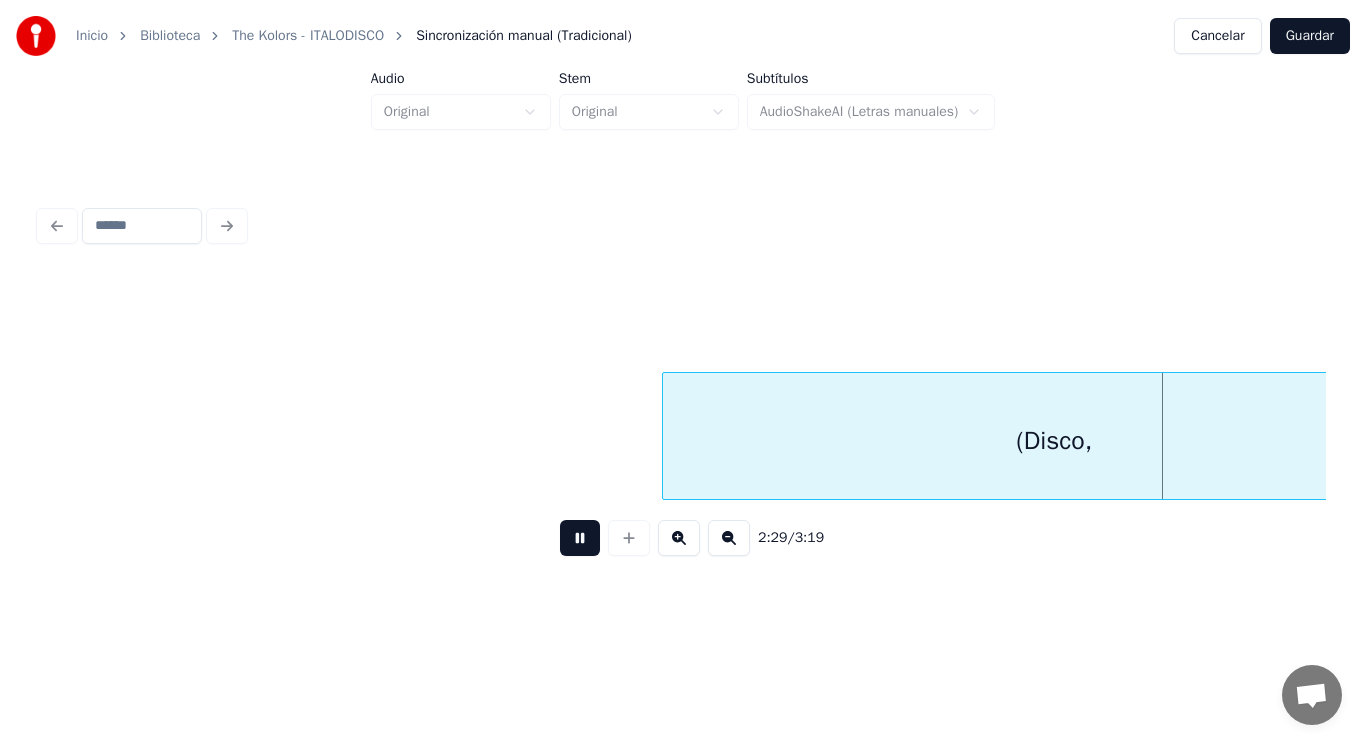 scroll, scrollTop: 0, scrollLeft: 209110, axis: horizontal 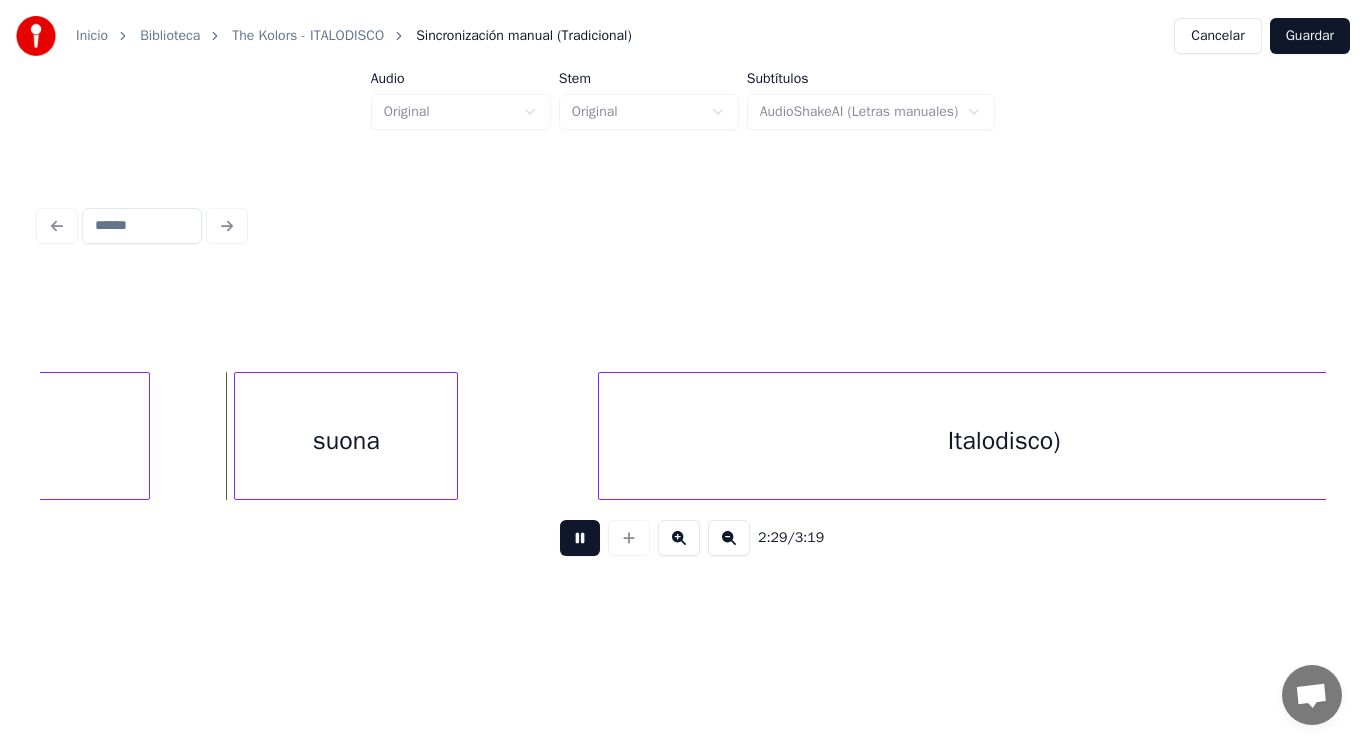 click at bounding box center [580, 538] 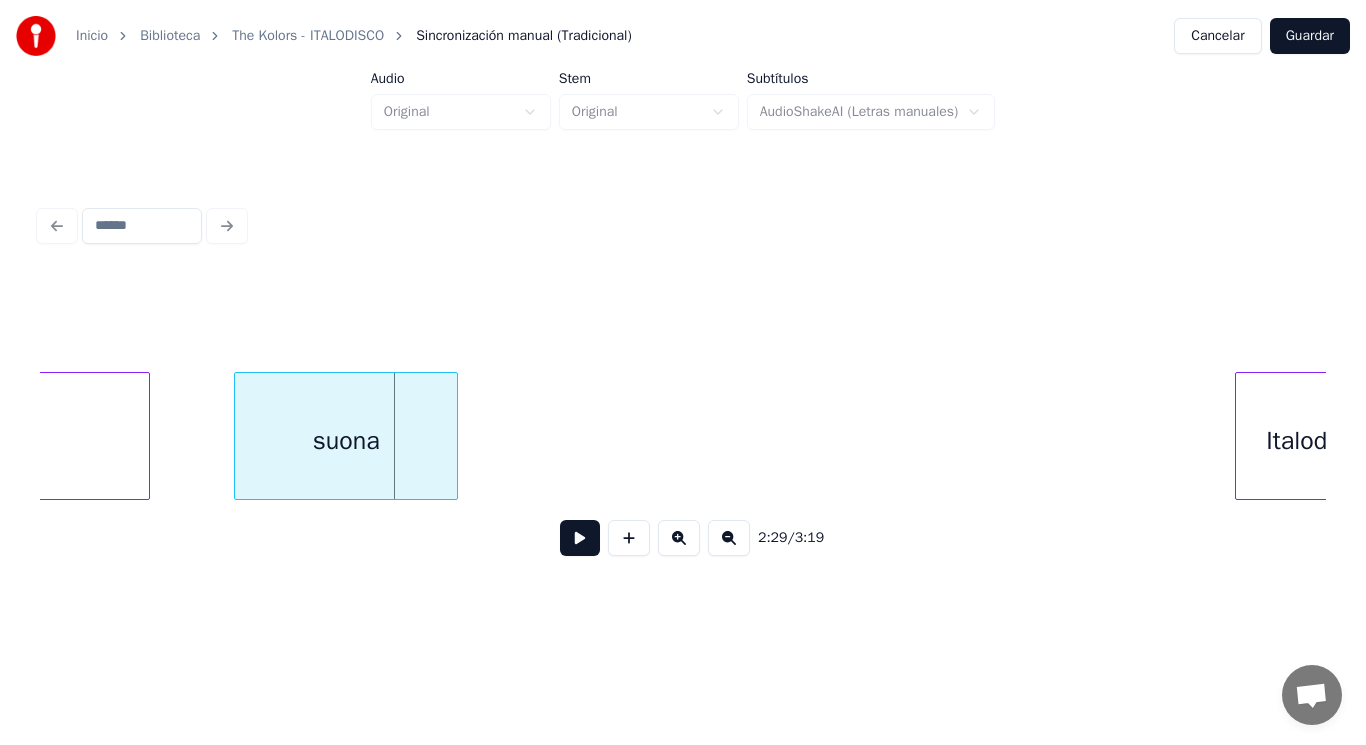 click at bounding box center [1239, 436] 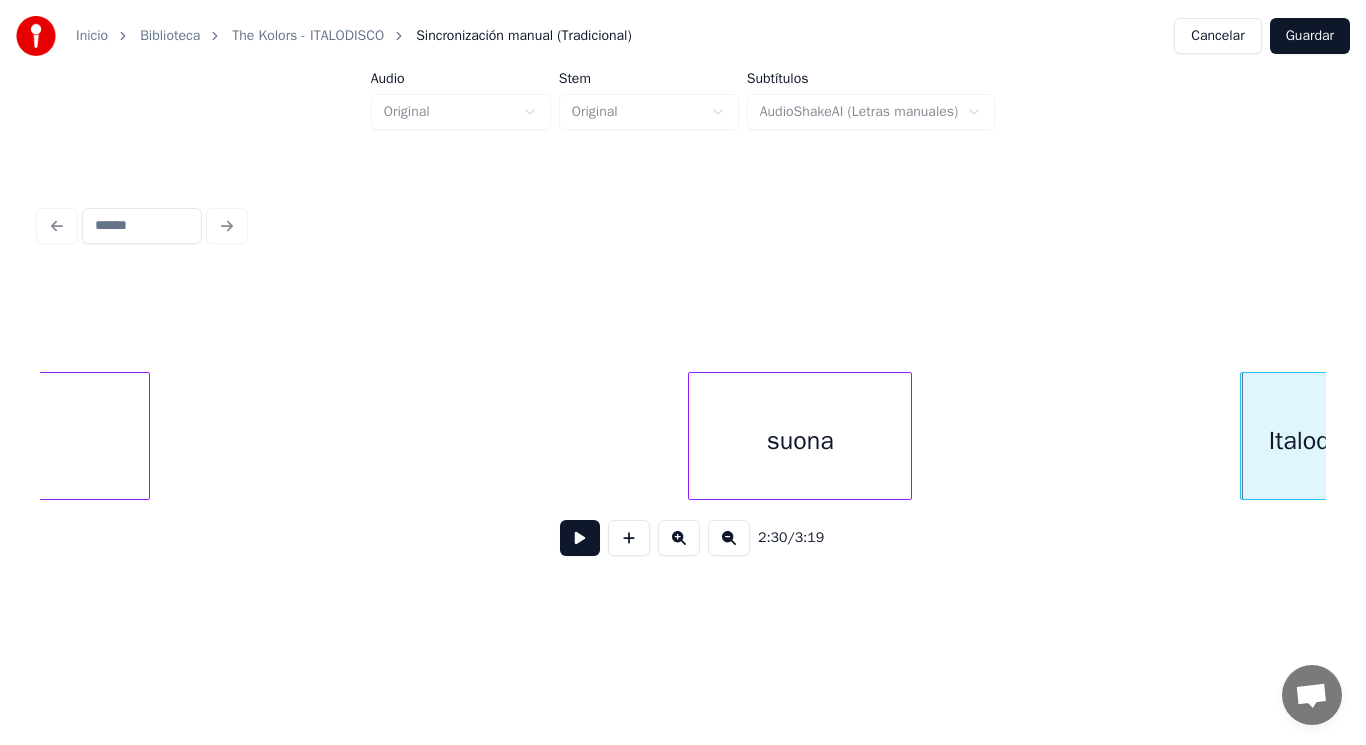 click on "suona" at bounding box center [800, 441] 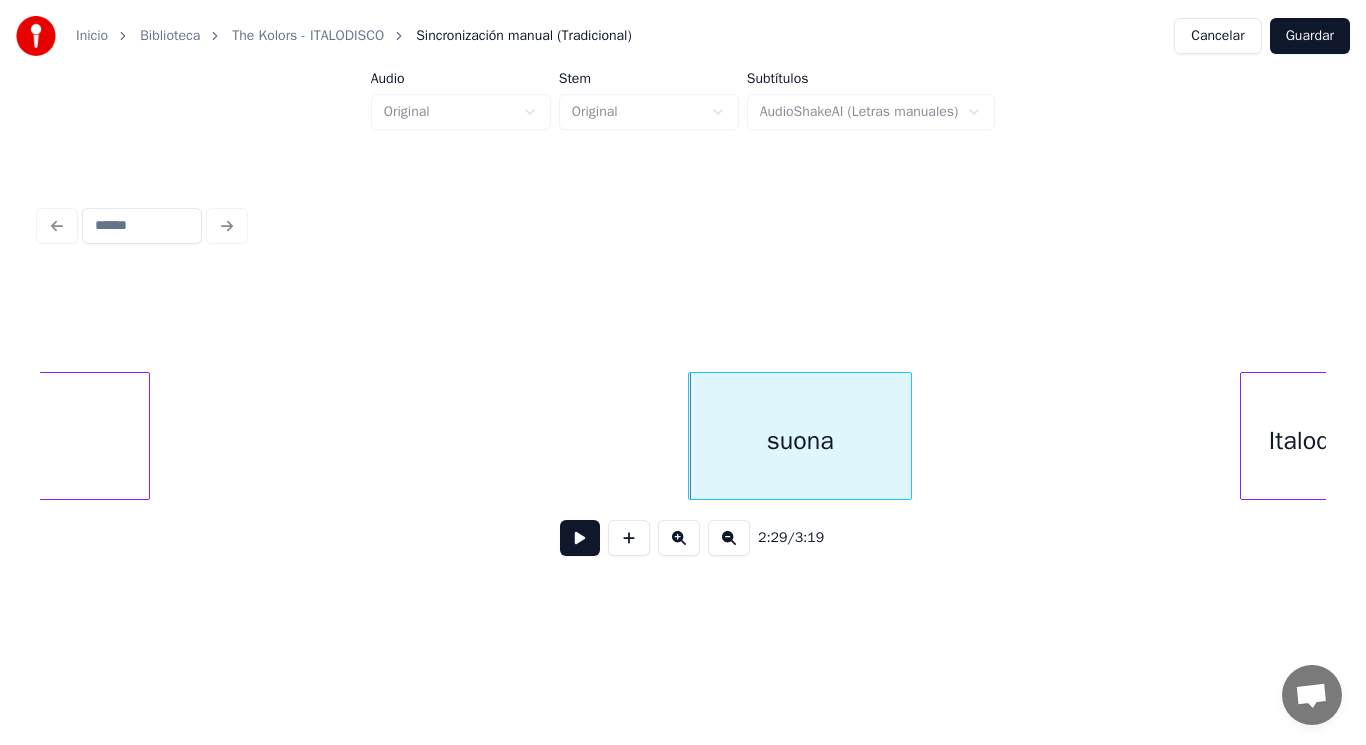 click on "(Disco," at bounding box center [-242, 441] 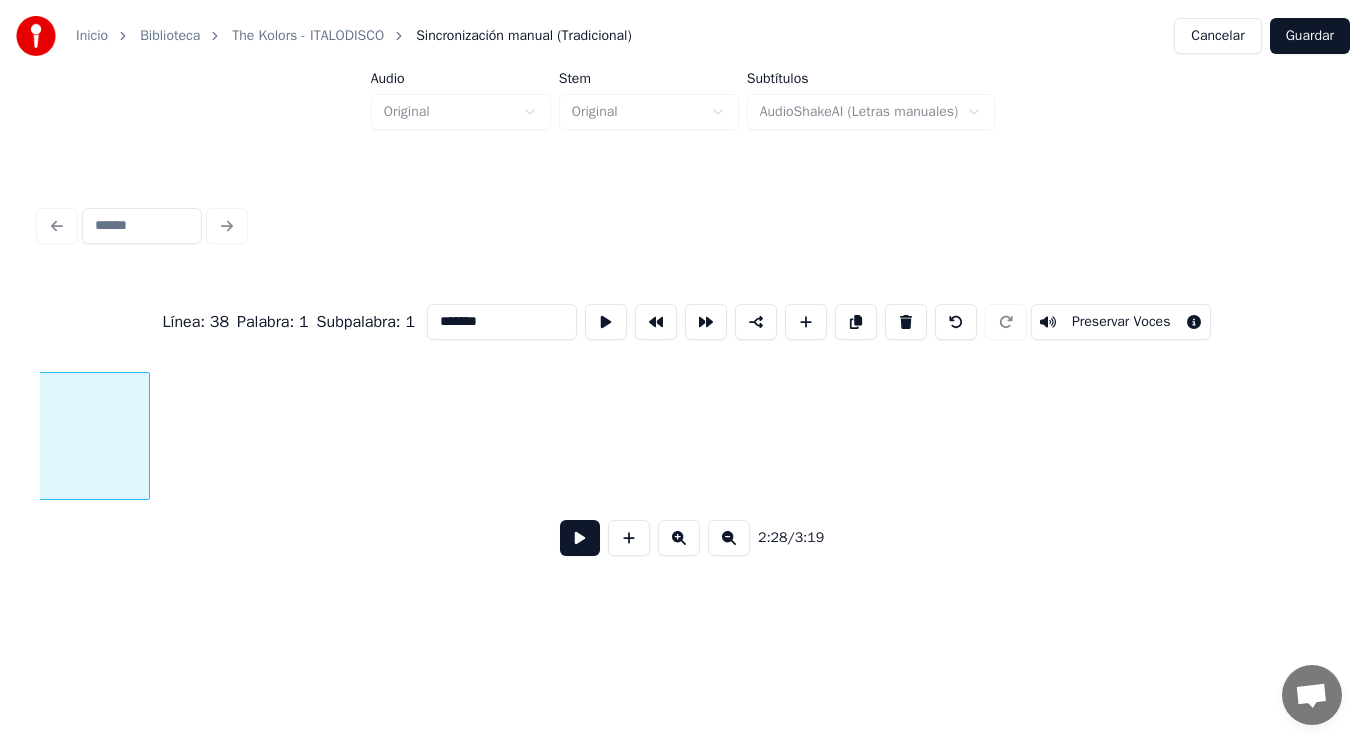scroll, scrollTop: 0, scrollLeft: 208437, axis: horizontal 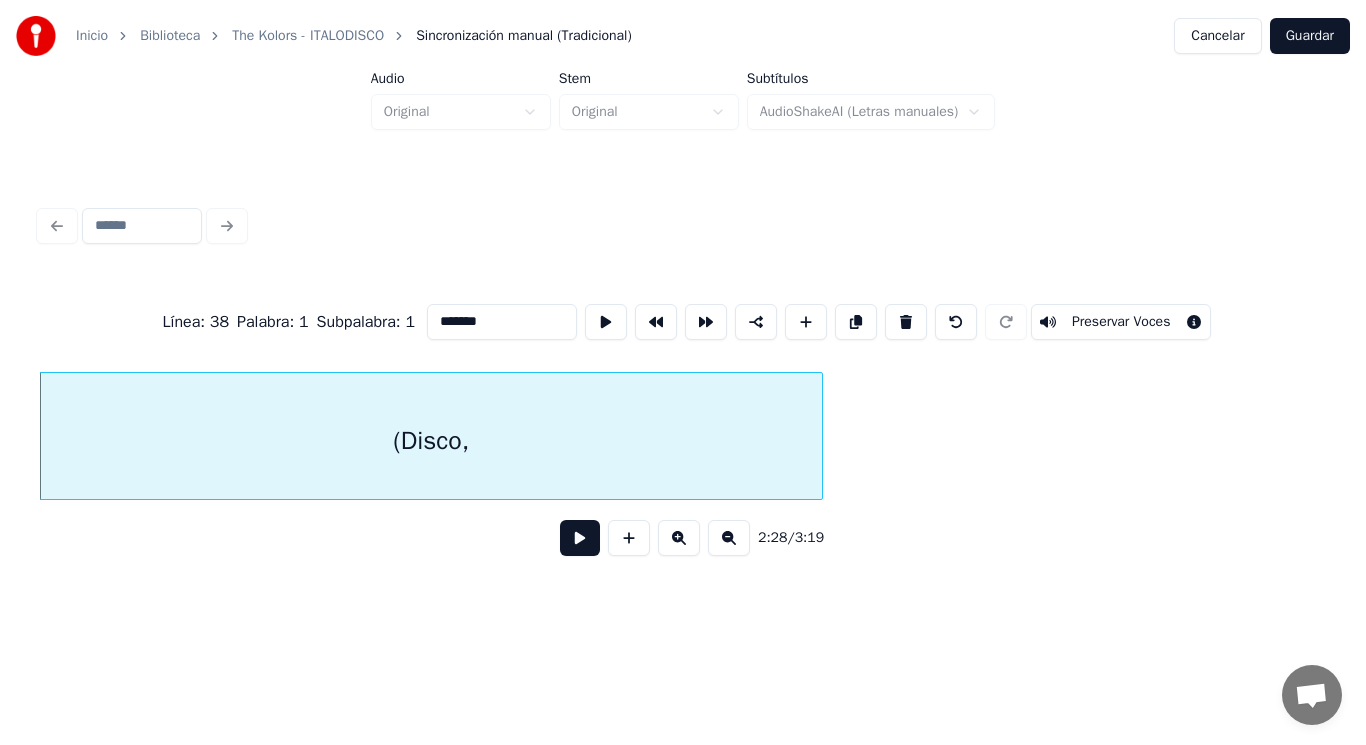 click at bounding box center [580, 538] 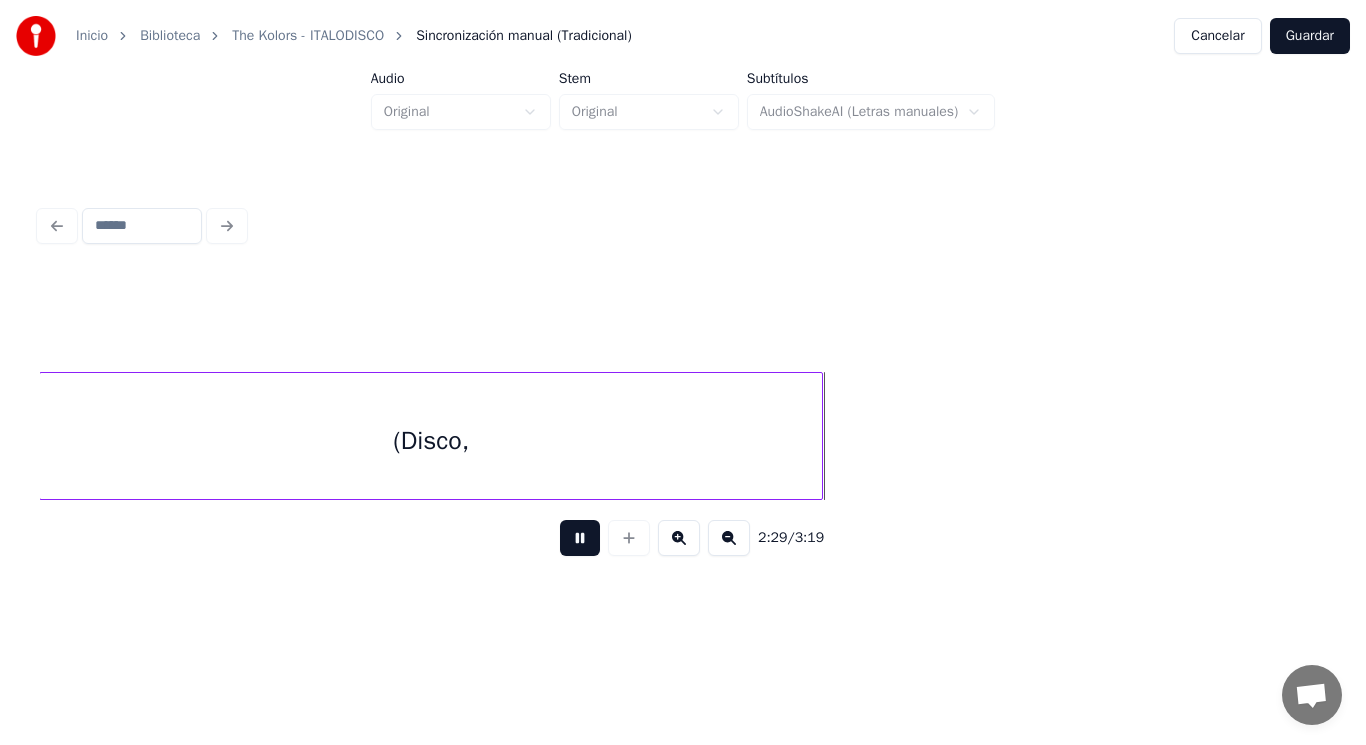 click at bounding box center (580, 538) 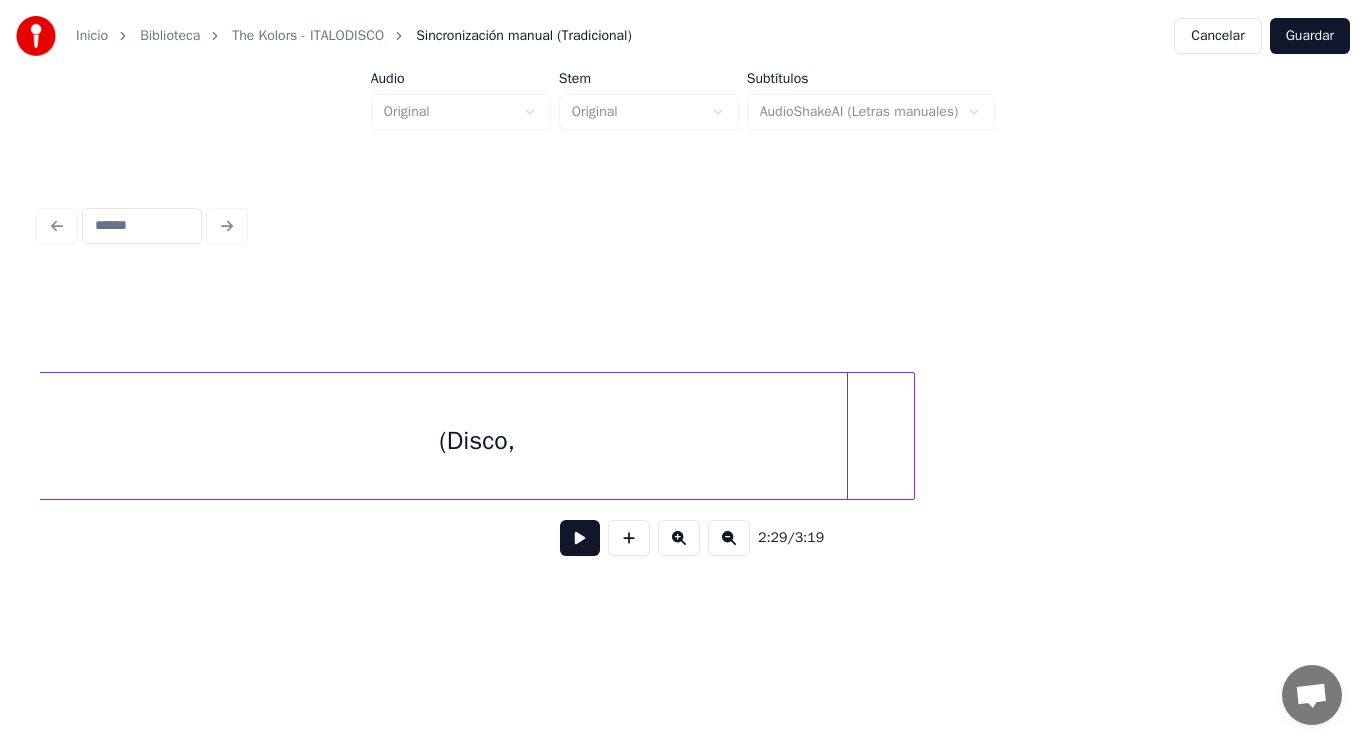 click at bounding box center (911, 436) 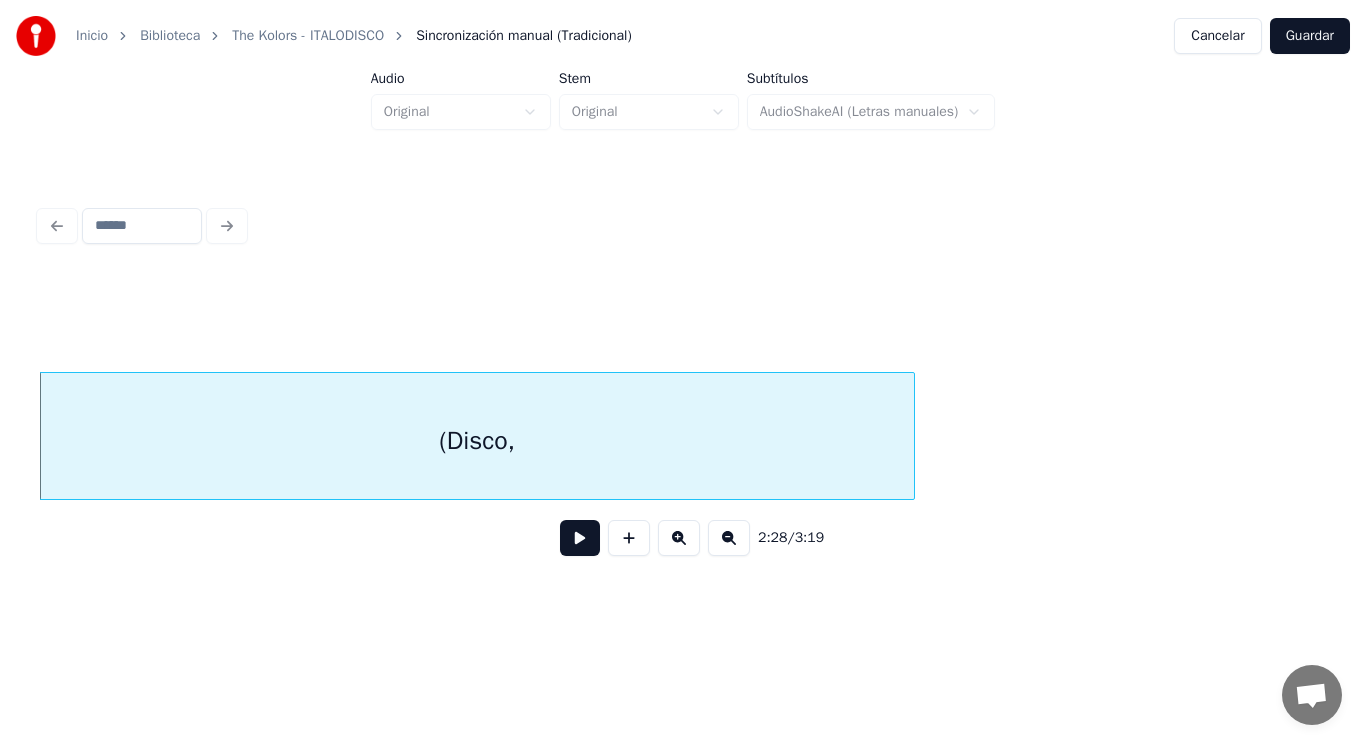 click at bounding box center (580, 538) 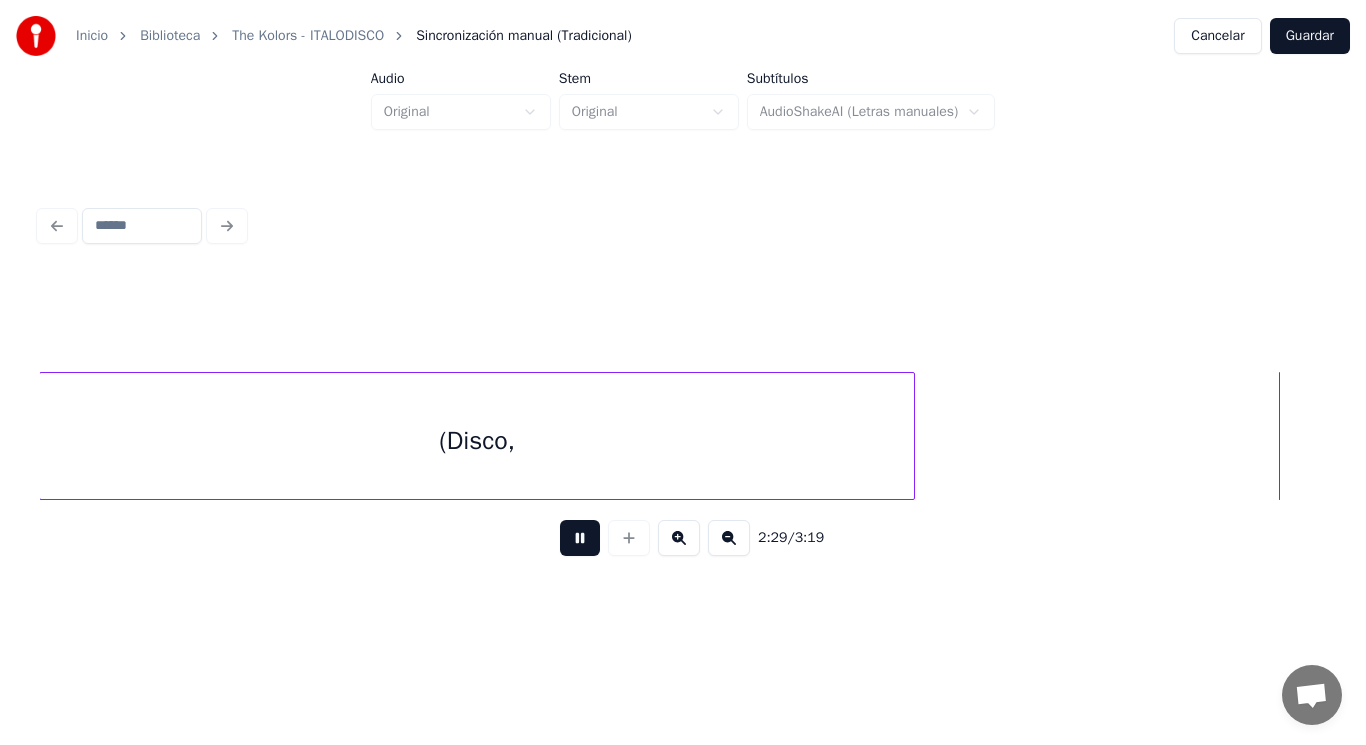 click at bounding box center [580, 538] 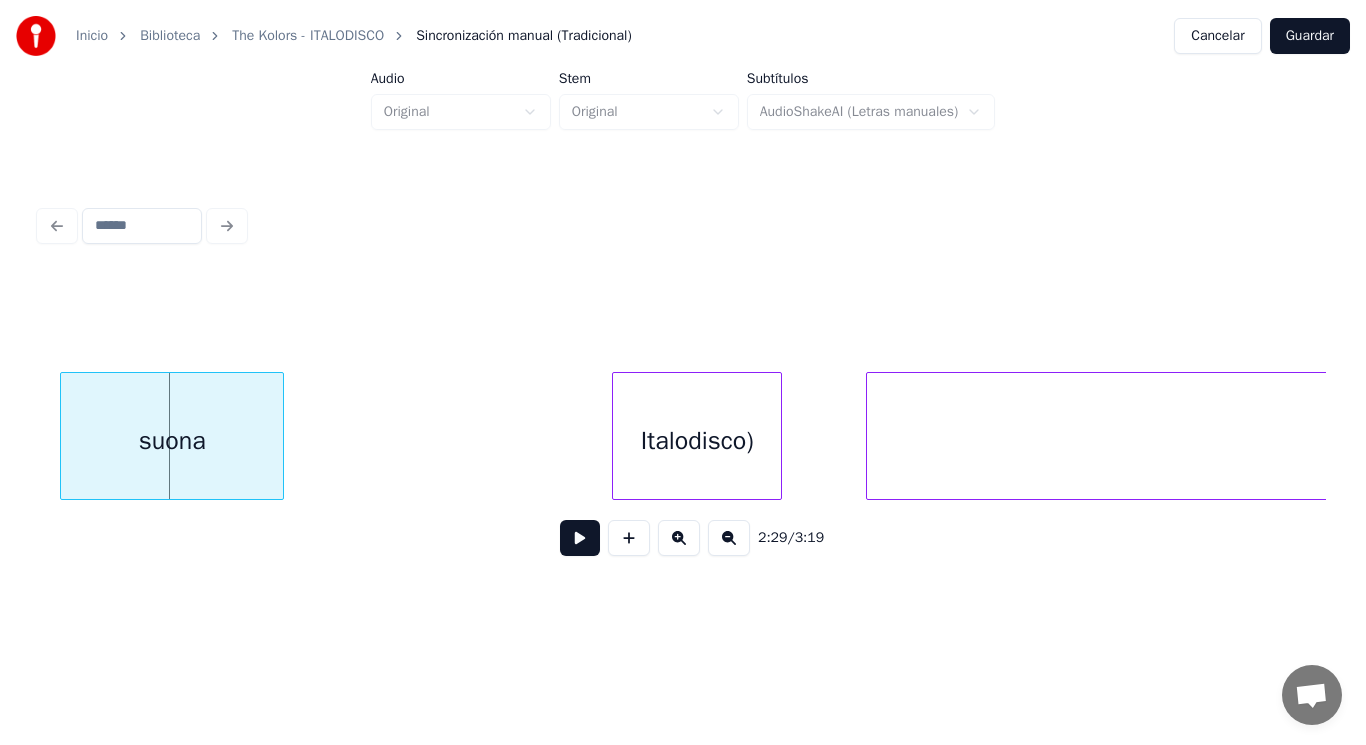 click on "suona" at bounding box center [172, 441] 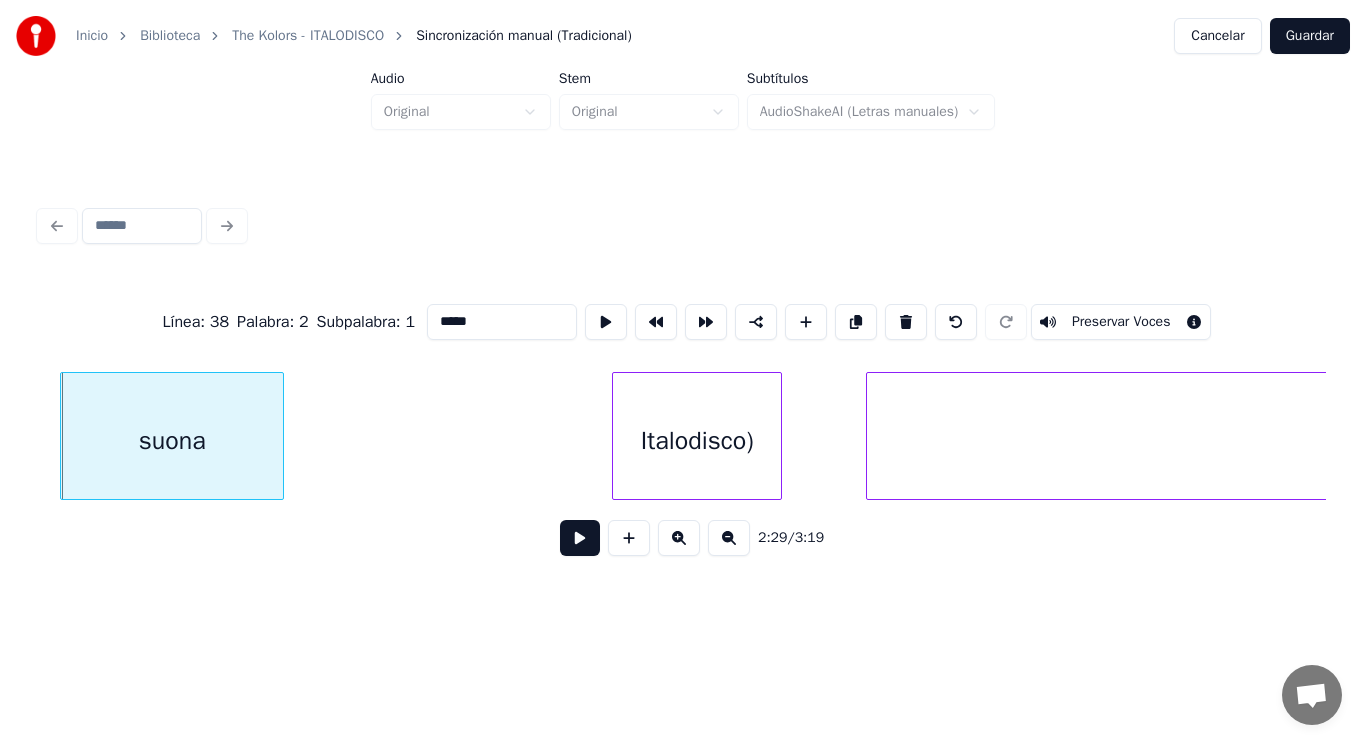 click at bounding box center [580, 538] 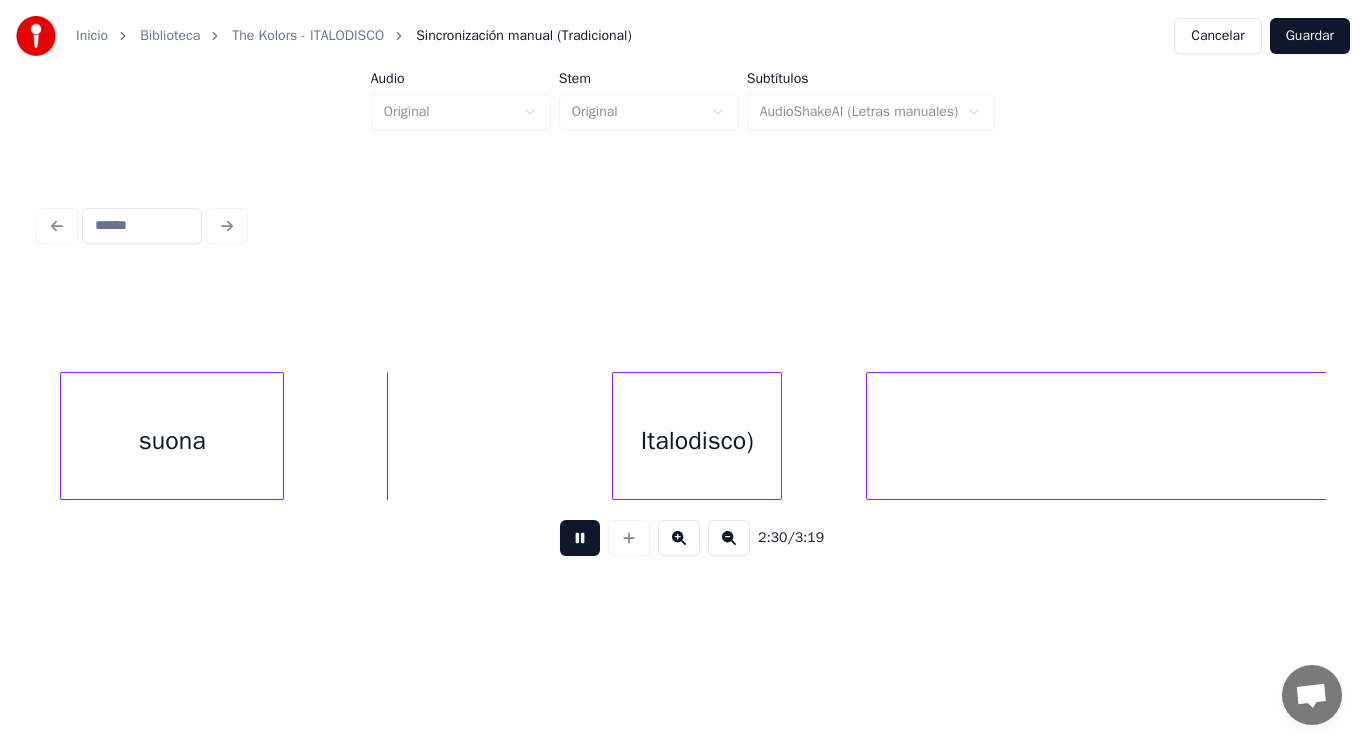 click at bounding box center [580, 538] 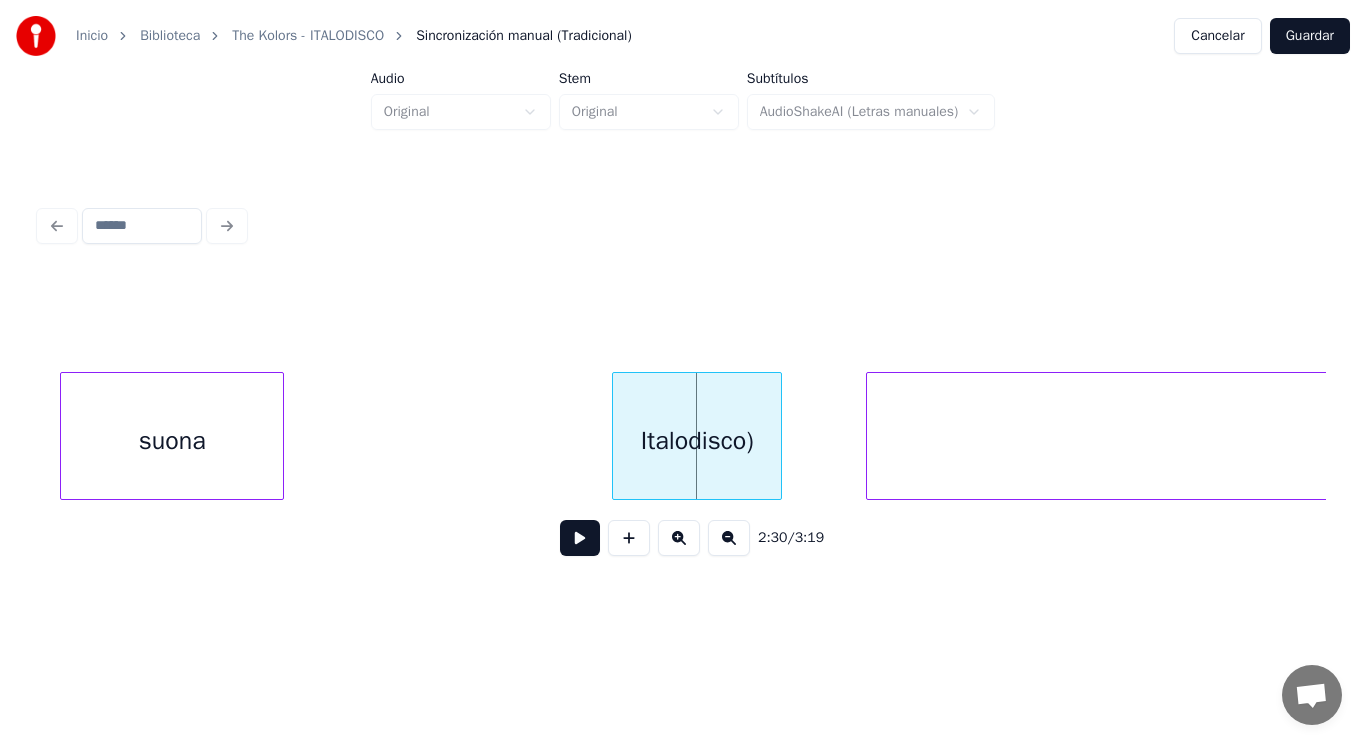 click on "suona" at bounding box center (172, 441) 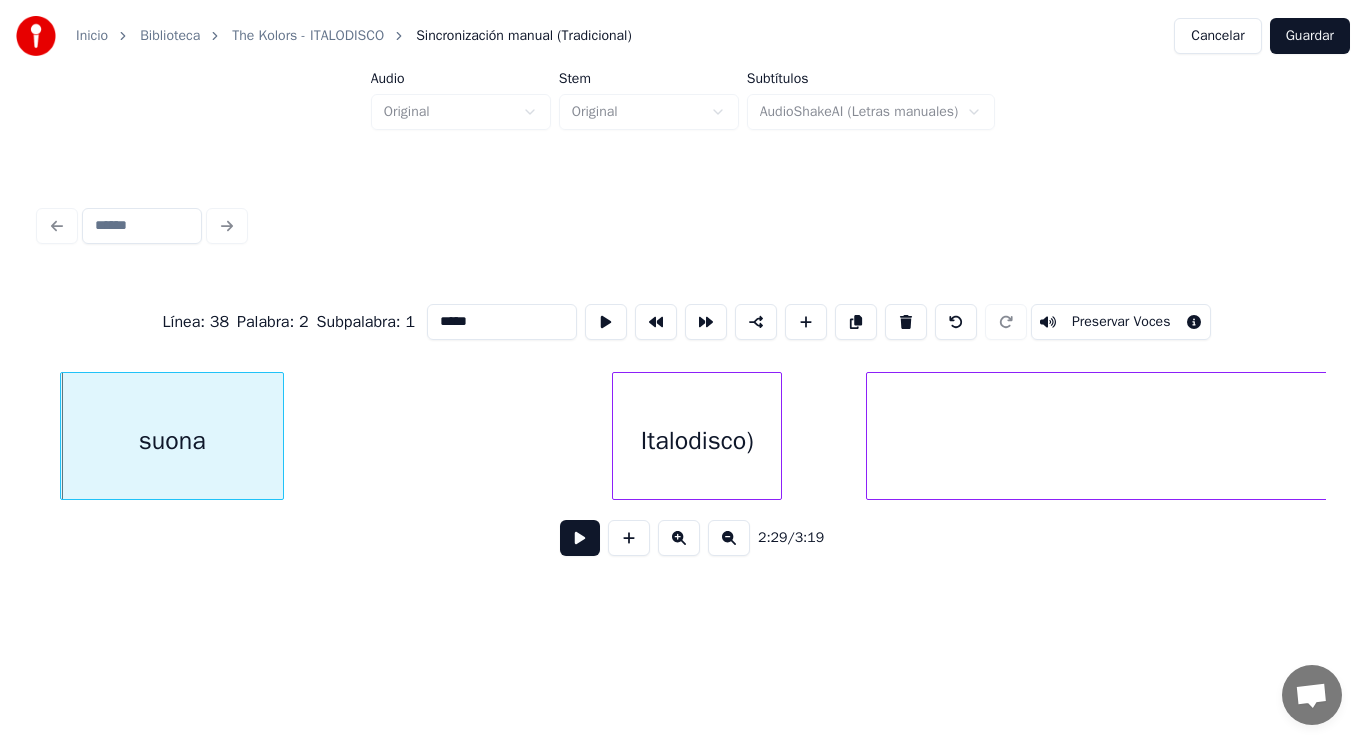 click at bounding box center (580, 538) 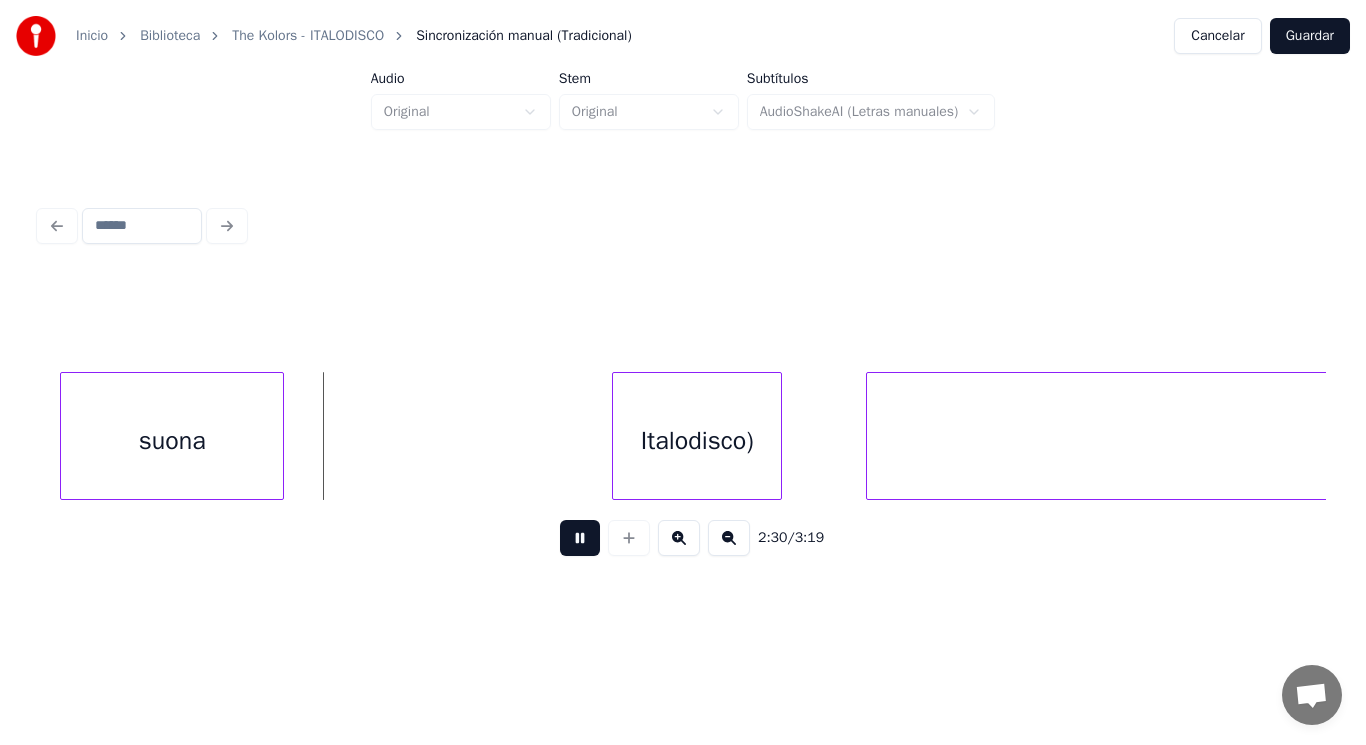 click at bounding box center [580, 538] 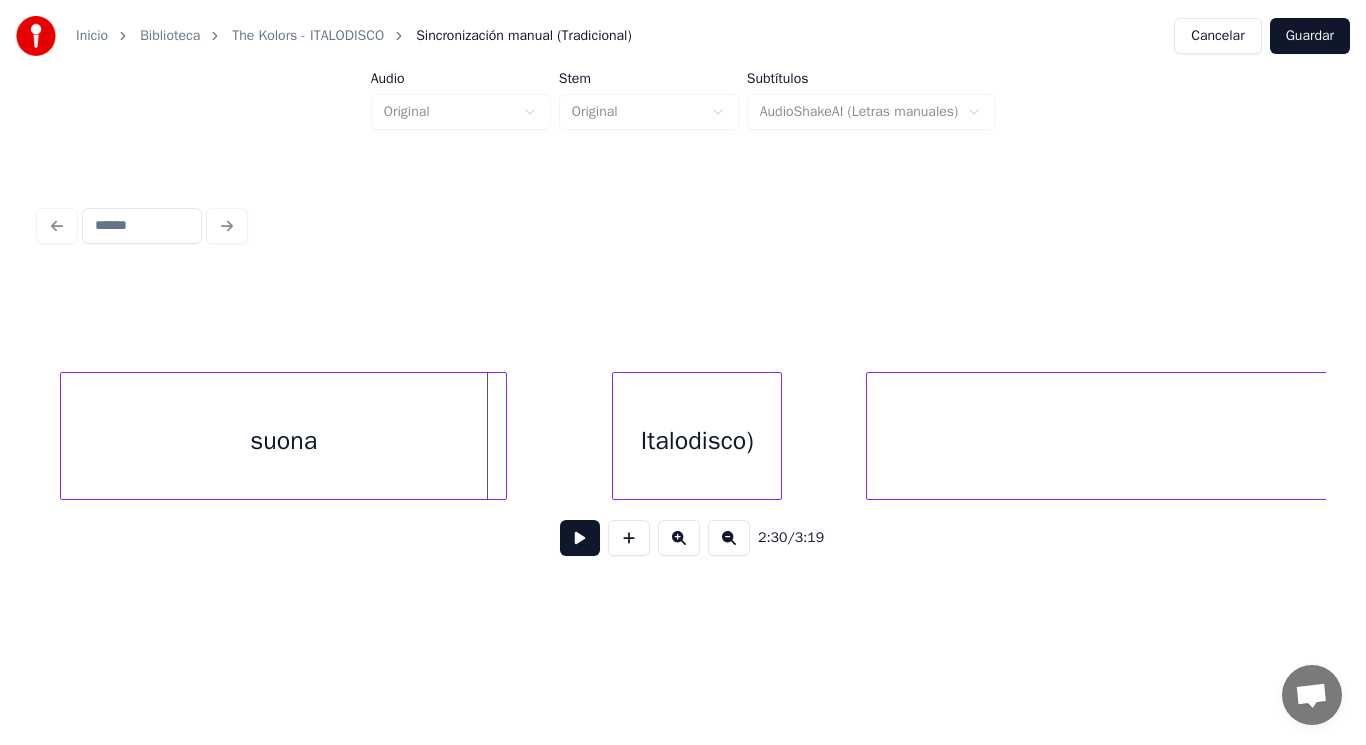 click at bounding box center (503, 436) 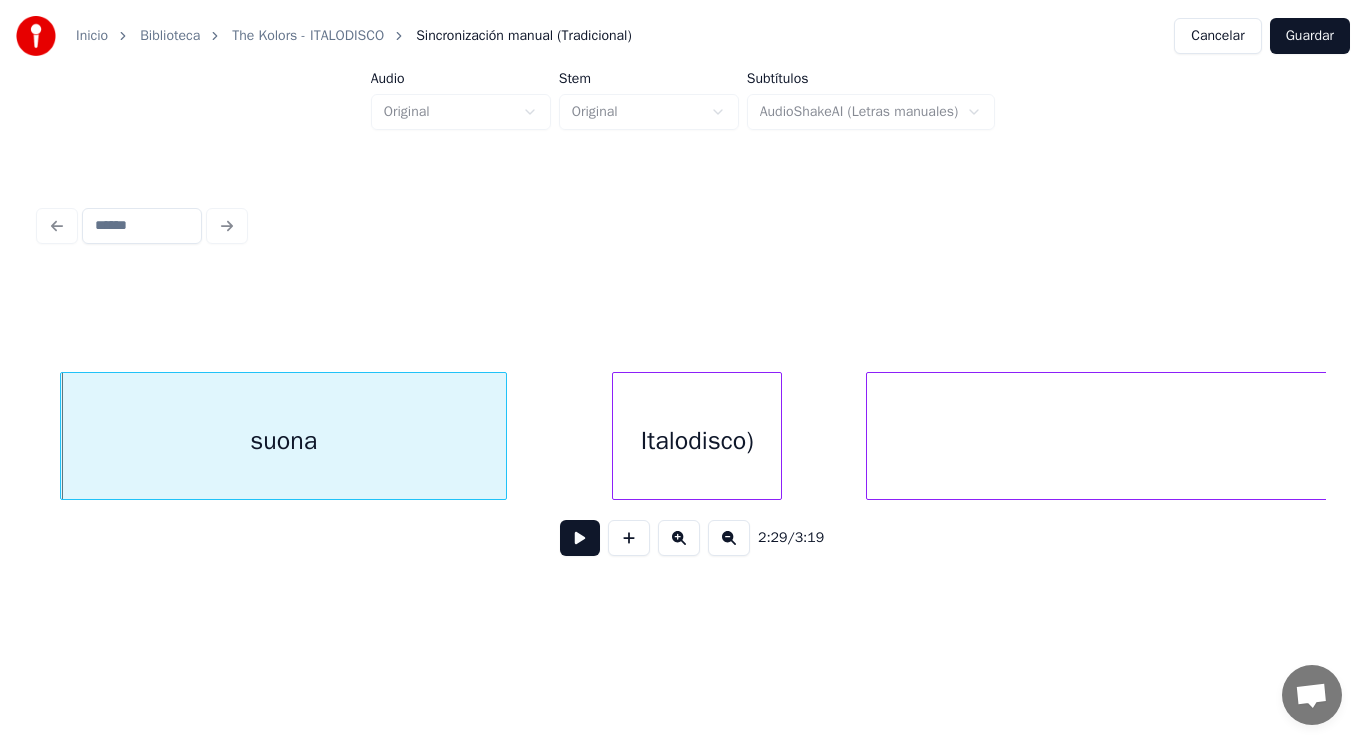 click at bounding box center (580, 538) 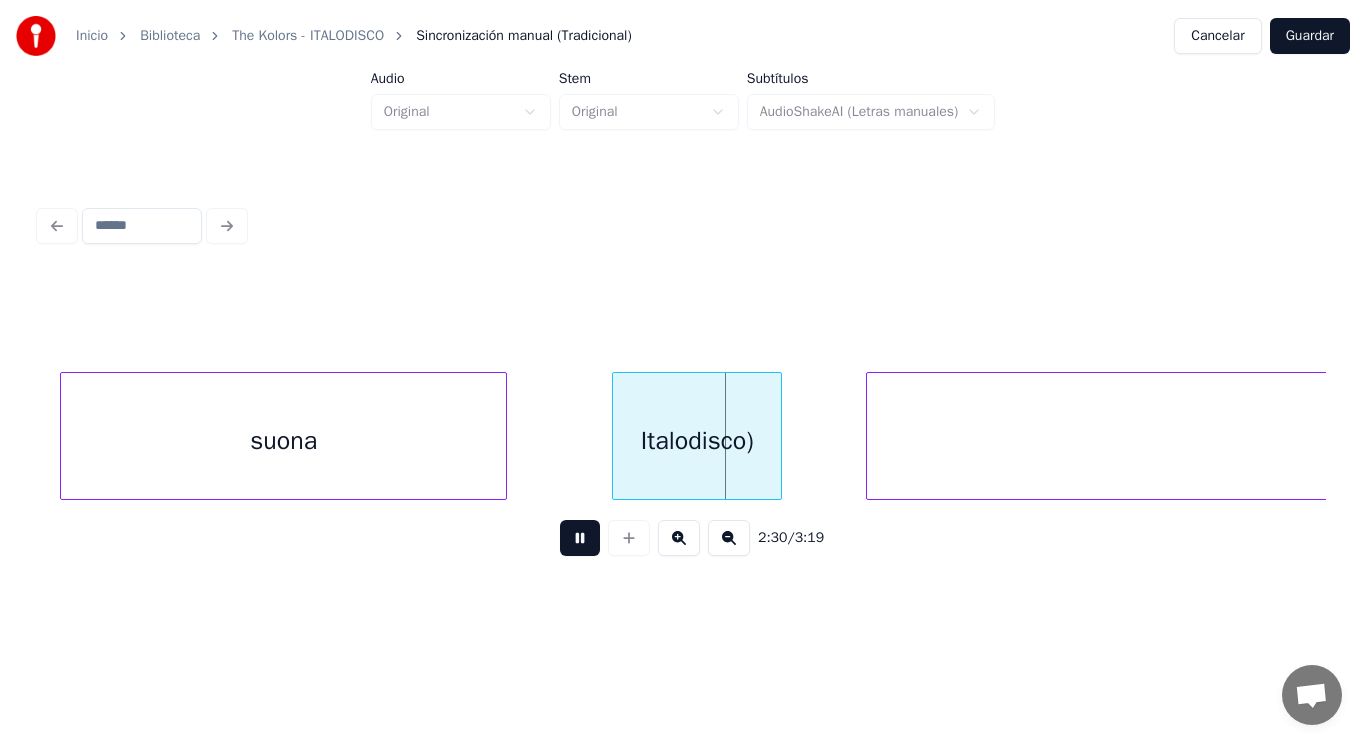 click at bounding box center [580, 538] 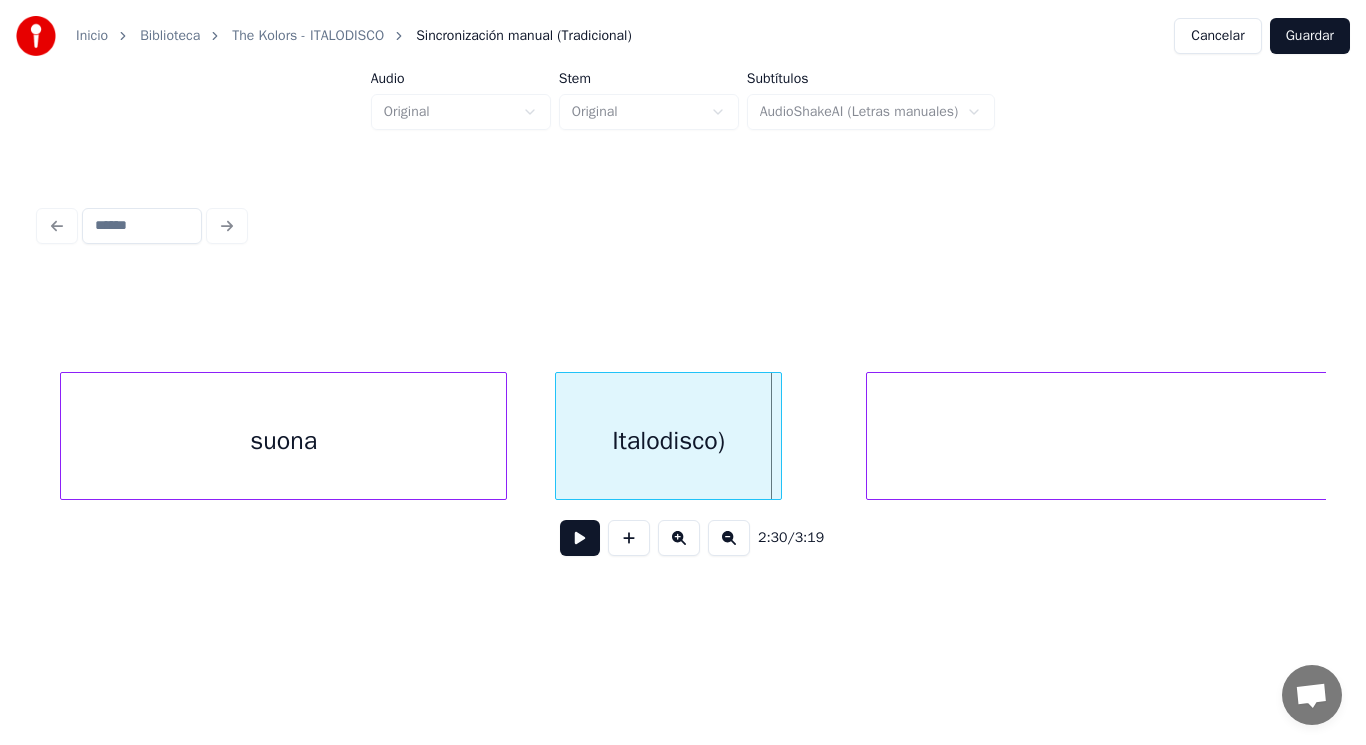 click at bounding box center (559, 436) 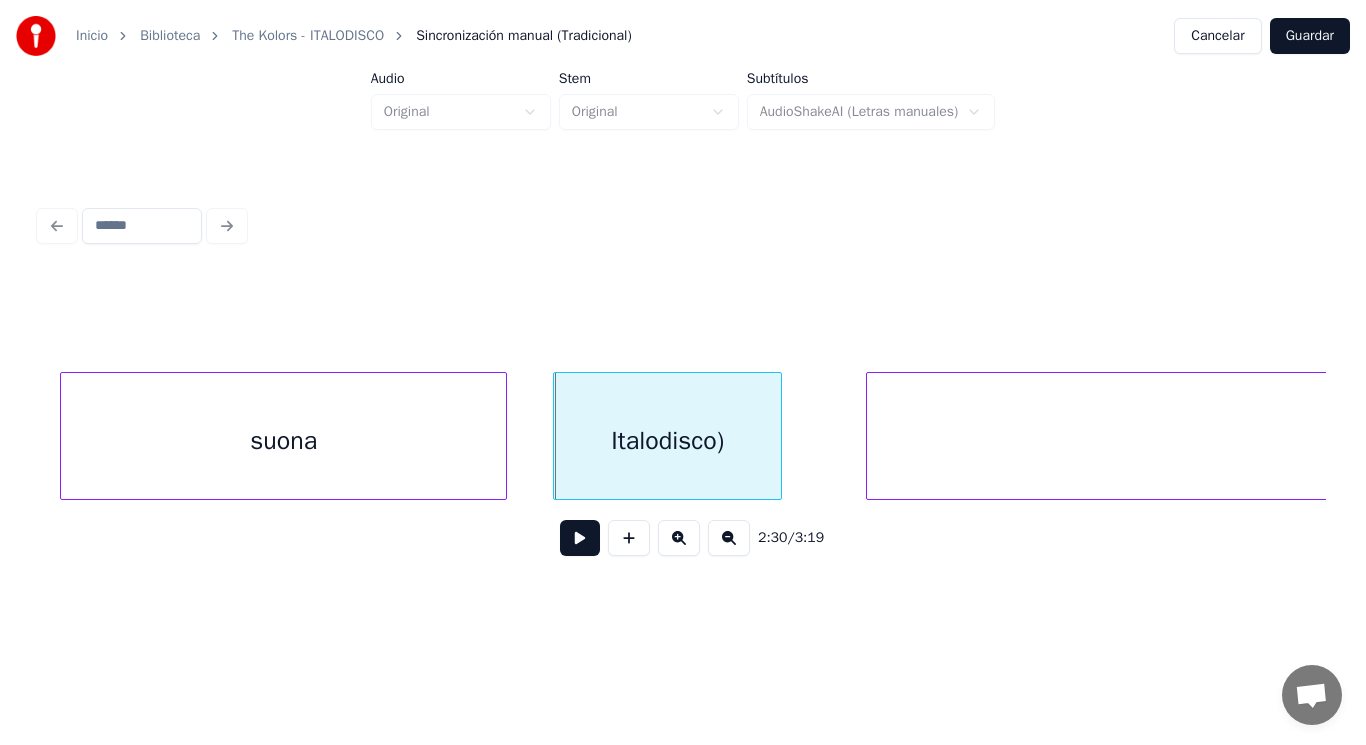click on "Vorrei" at bounding box center [2546, 441] 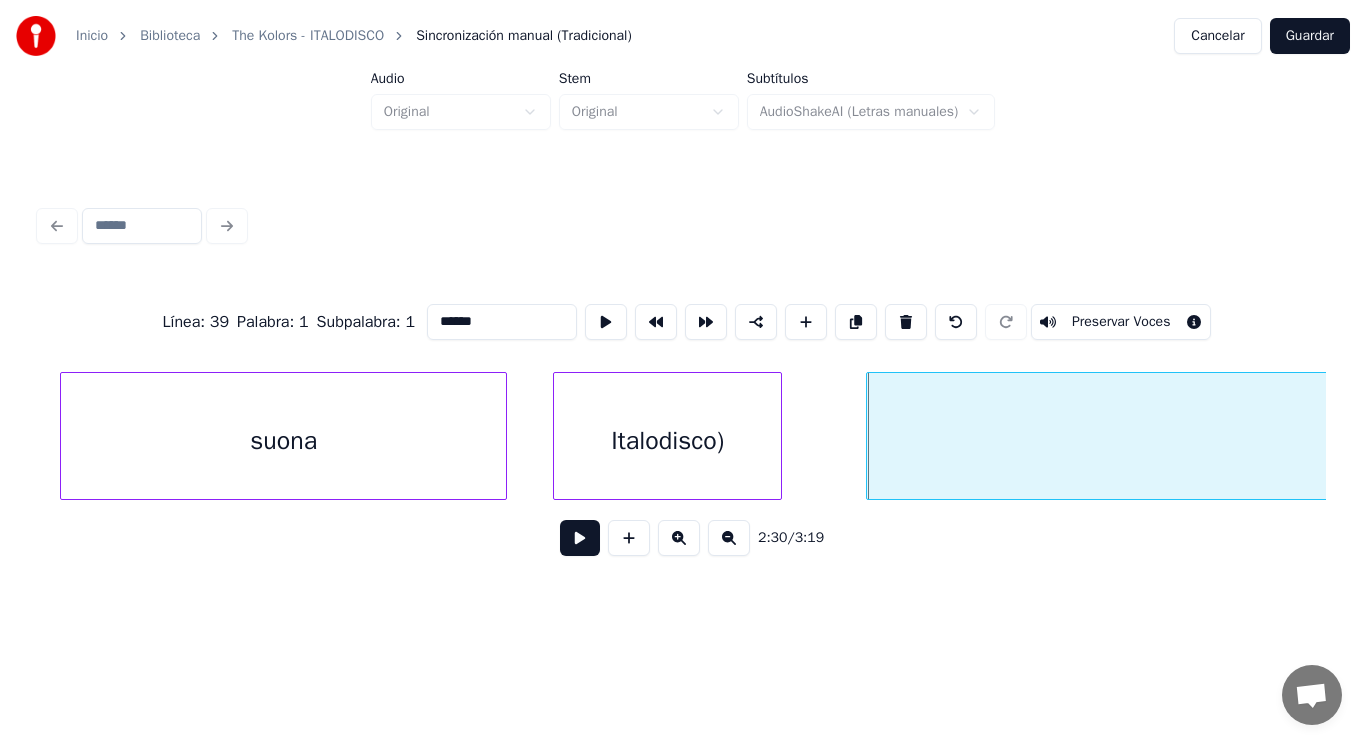 click at bounding box center [580, 538] 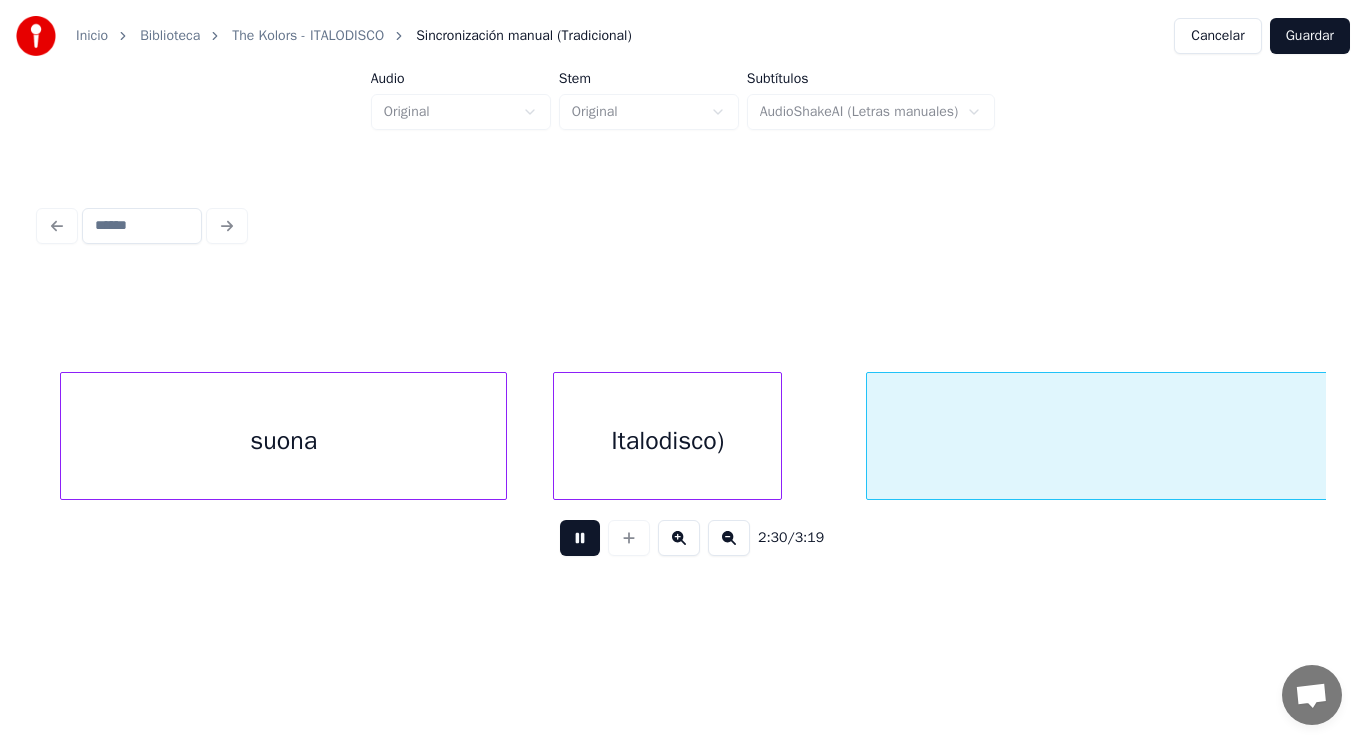 click at bounding box center (580, 538) 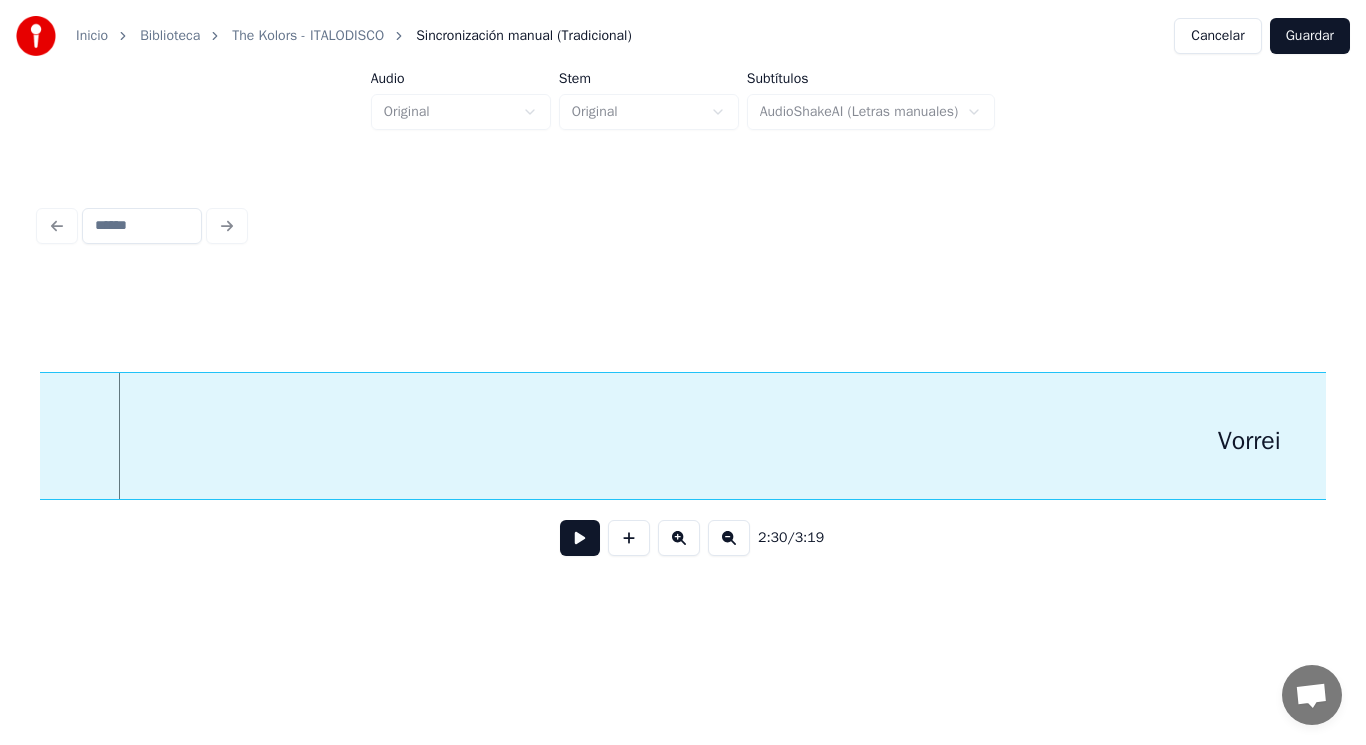 click on "Vorrei" at bounding box center [1249, 441] 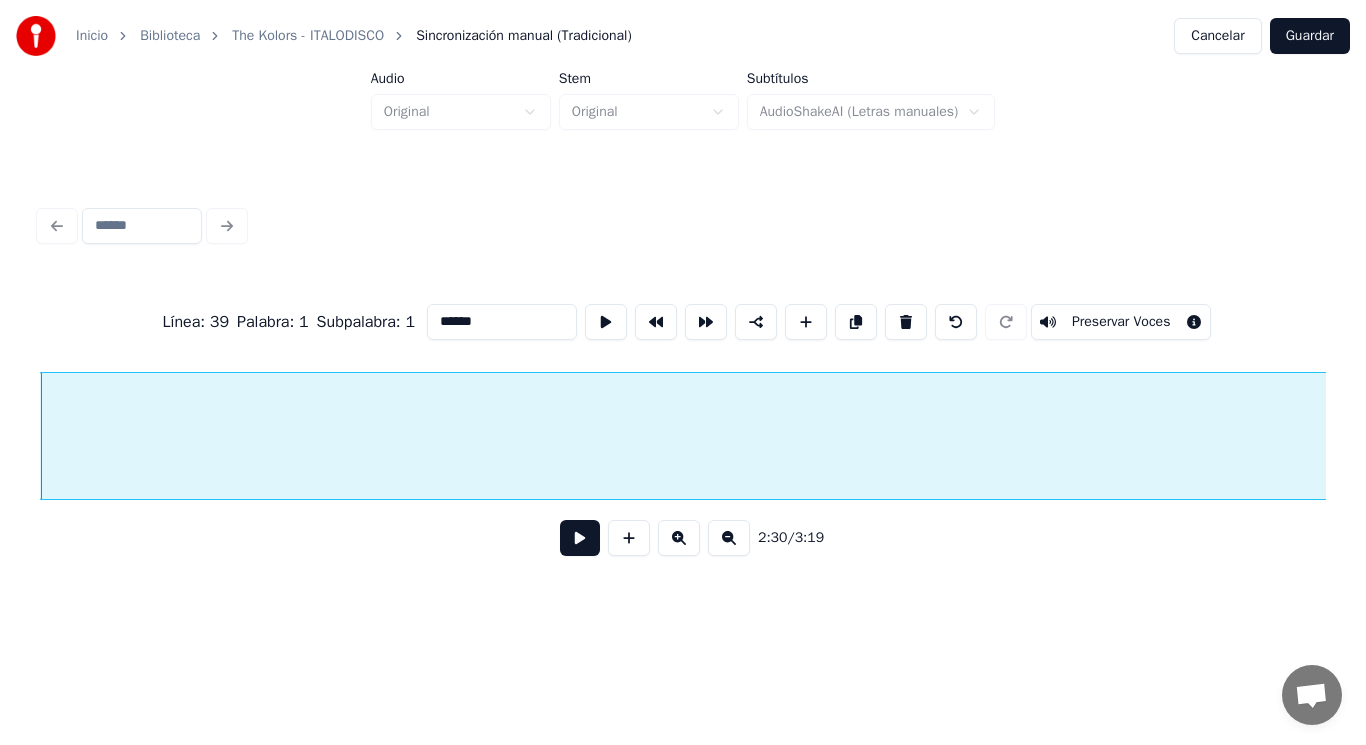 click at bounding box center (580, 538) 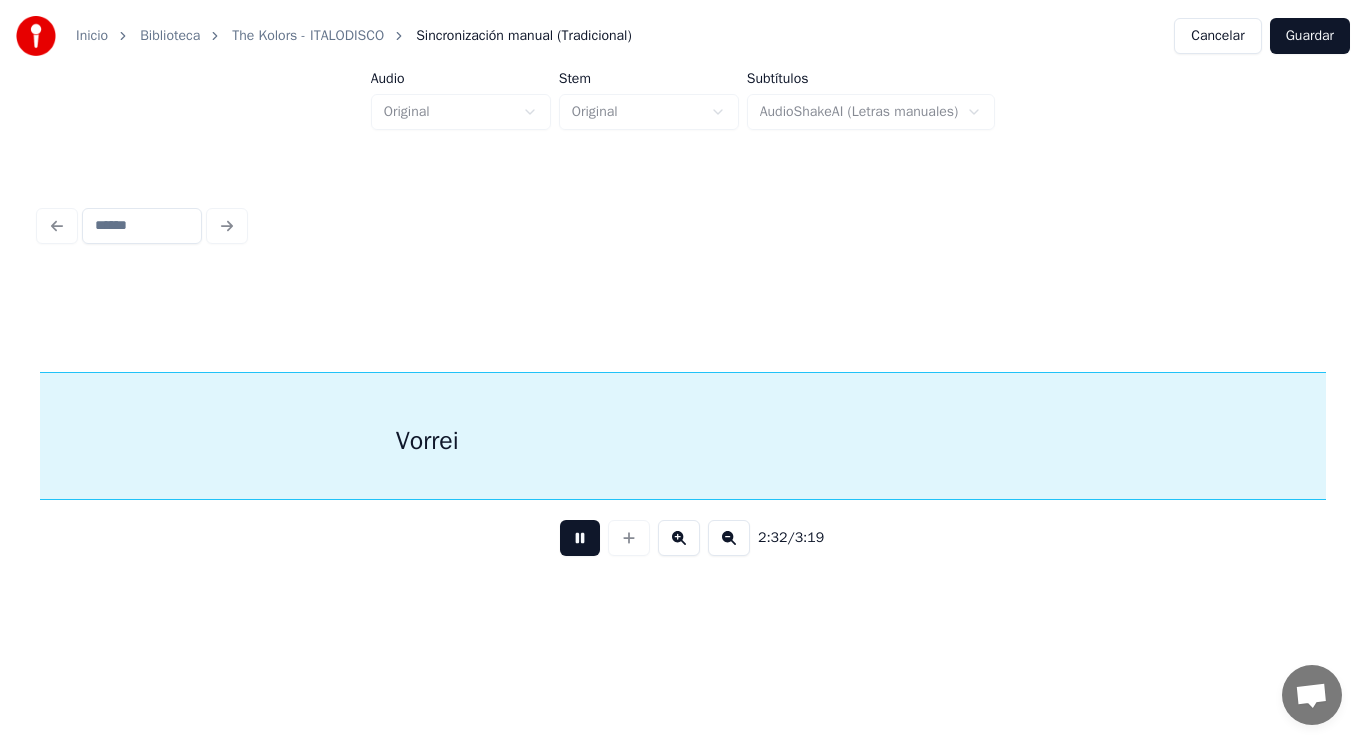 scroll, scrollTop: 0, scrollLeft: 213164, axis: horizontal 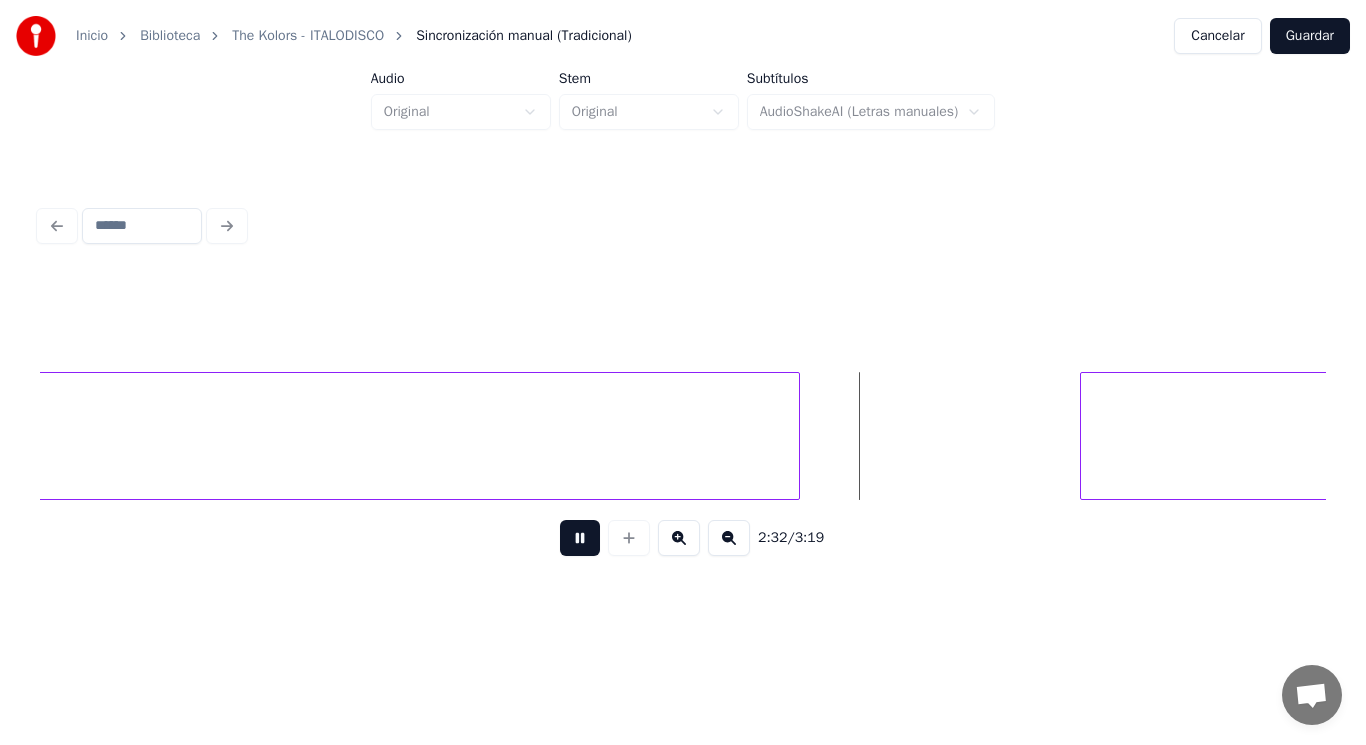 click at bounding box center [580, 538] 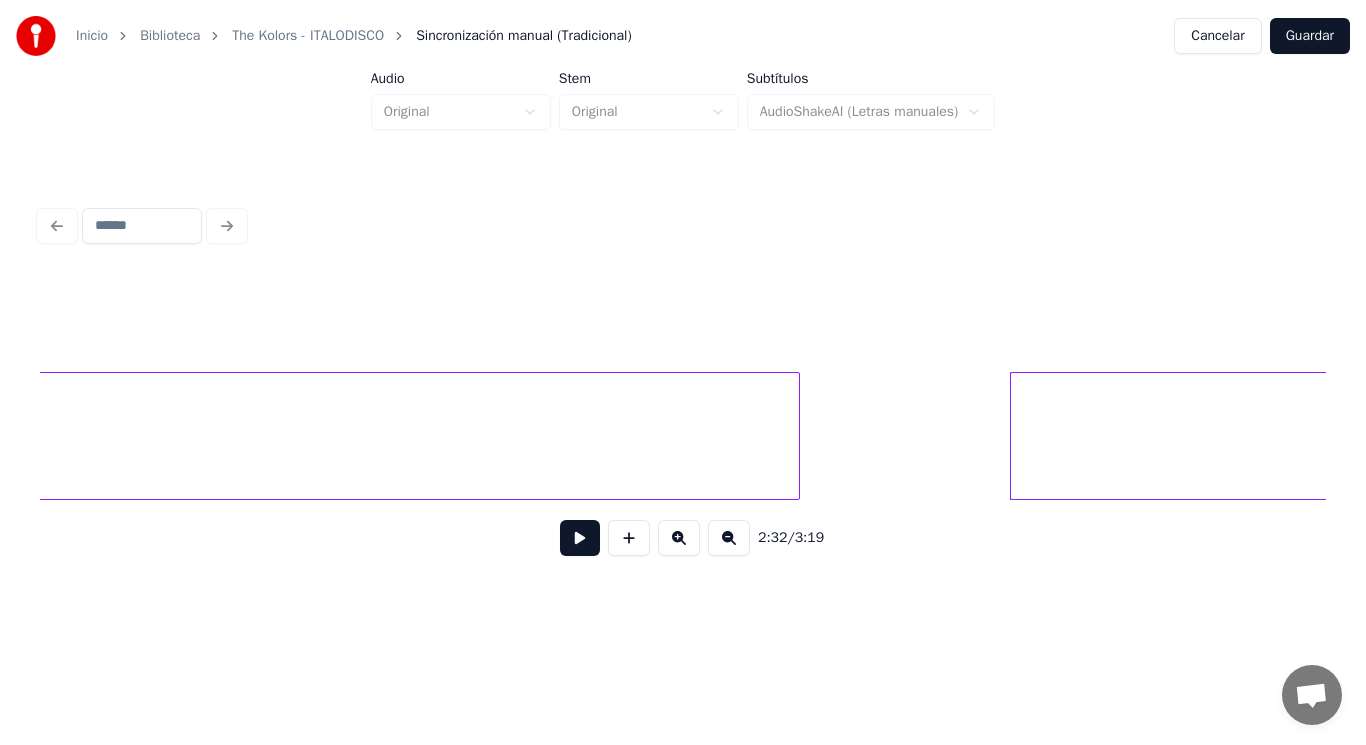 click at bounding box center (1014, 436) 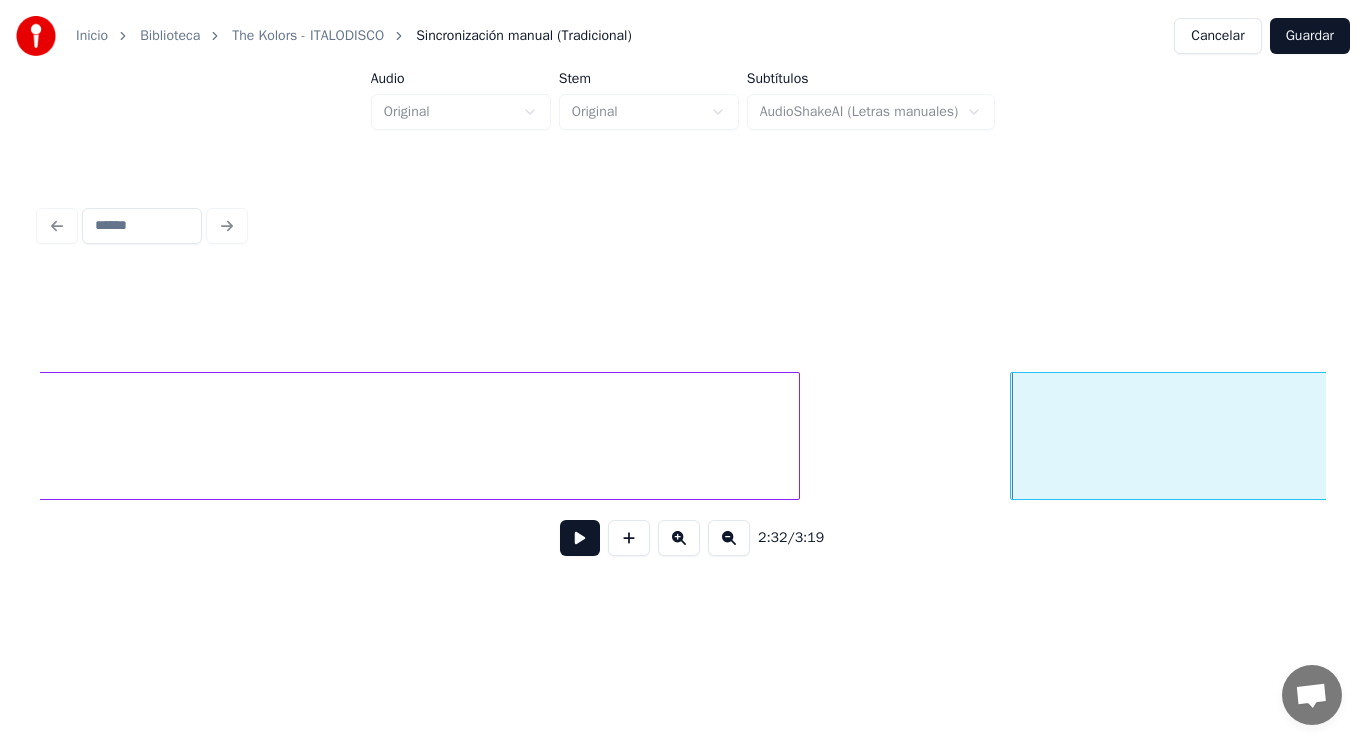 click at bounding box center [580, 538] 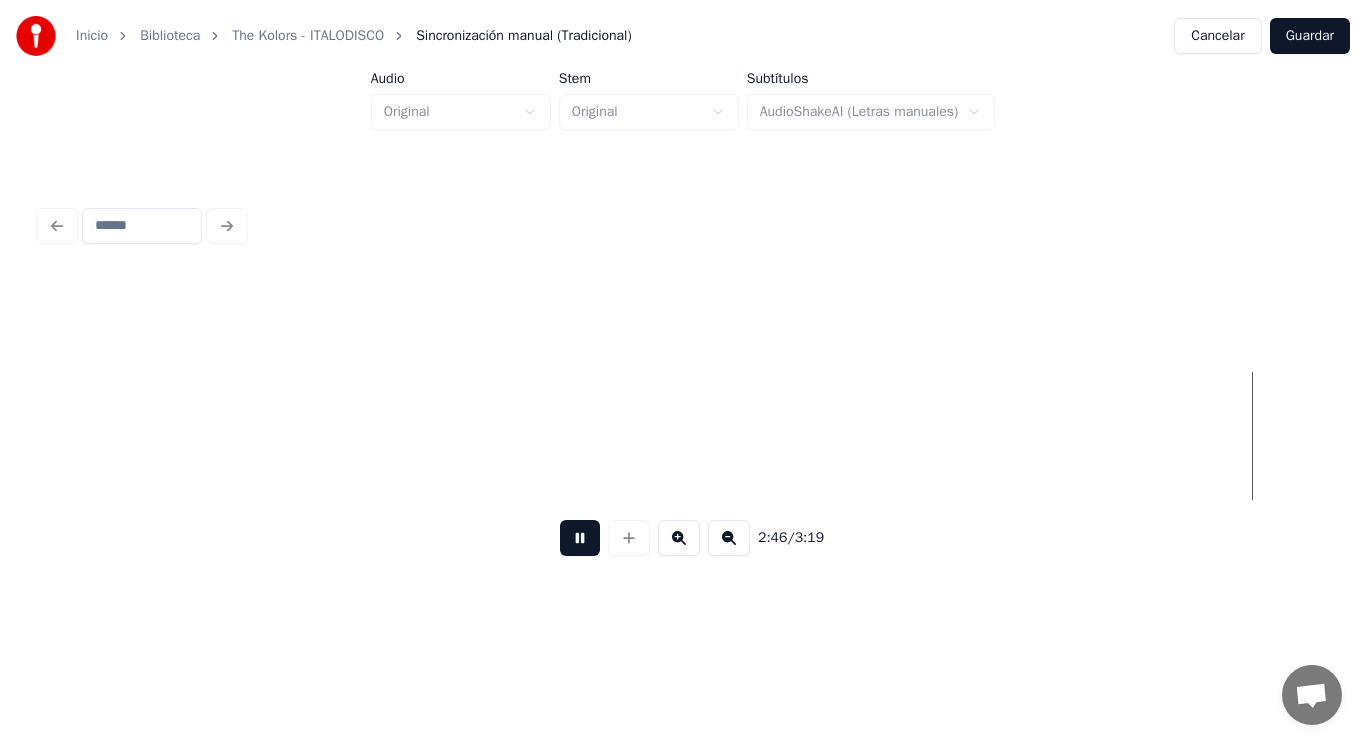 scroll, scrollTop: 0, scrollLeft: 232696, axis: horizontal 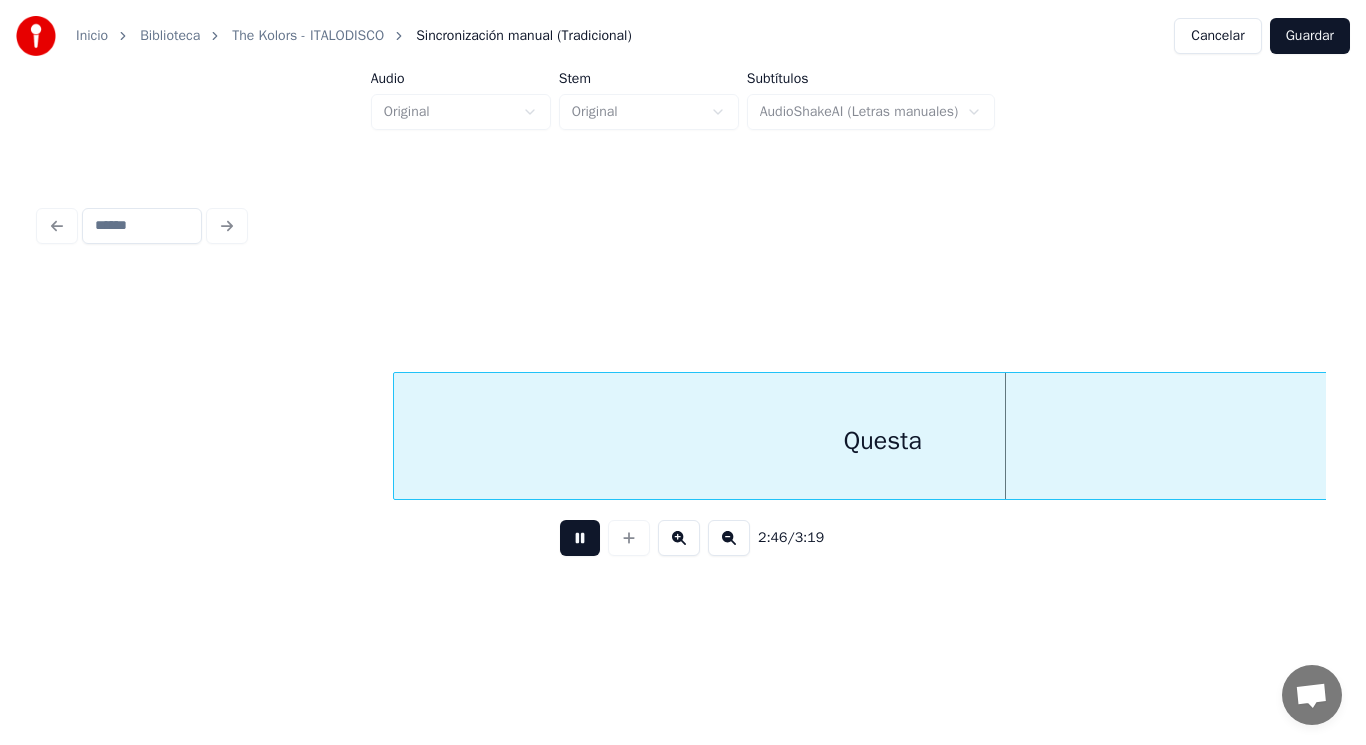 click at bounding box center (580, 538) 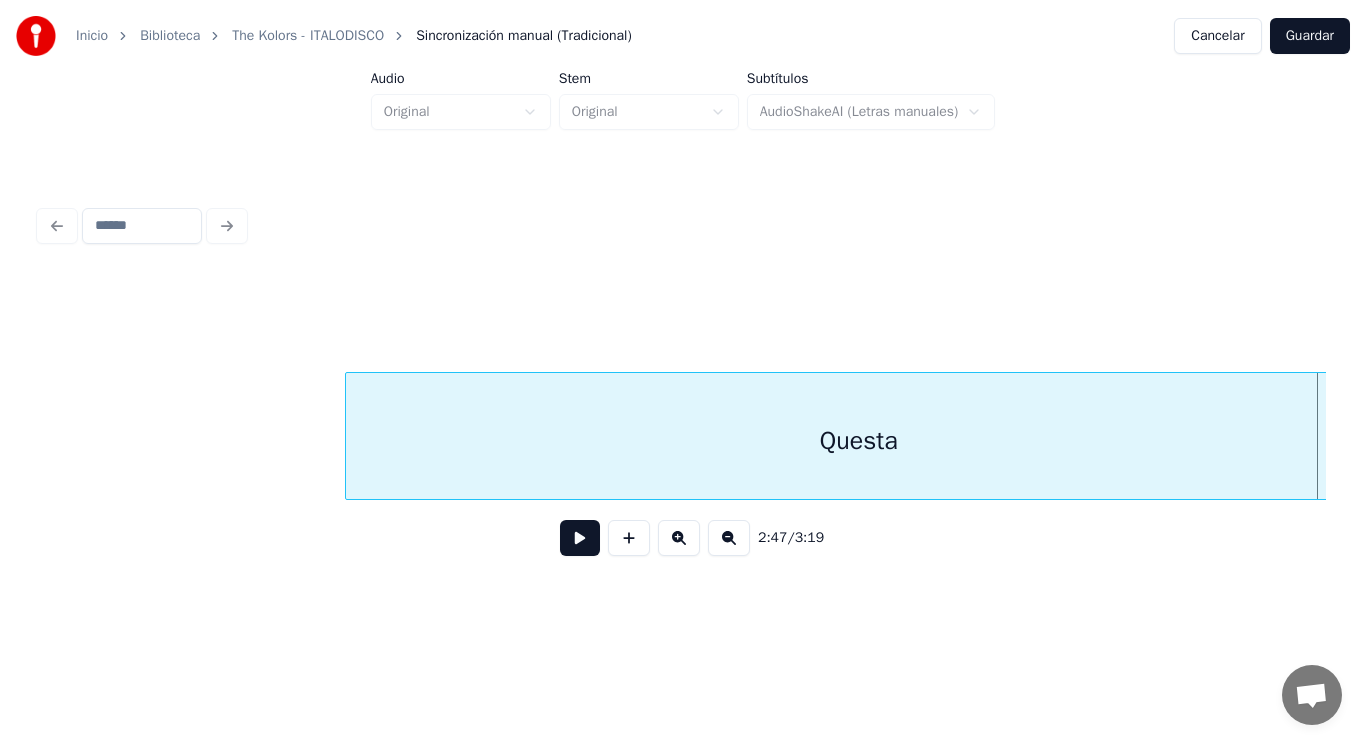 click at bounding box center [349, 436] 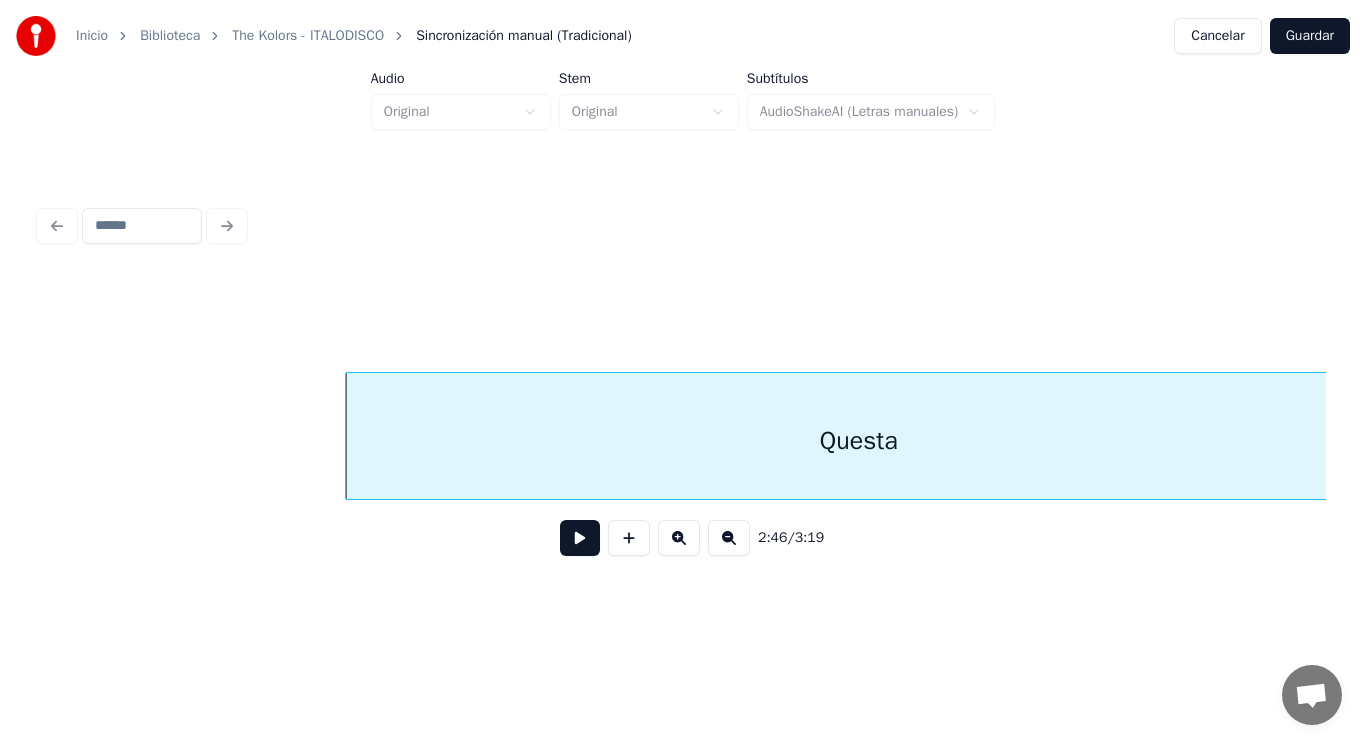 click at bounding box center (580, 538) 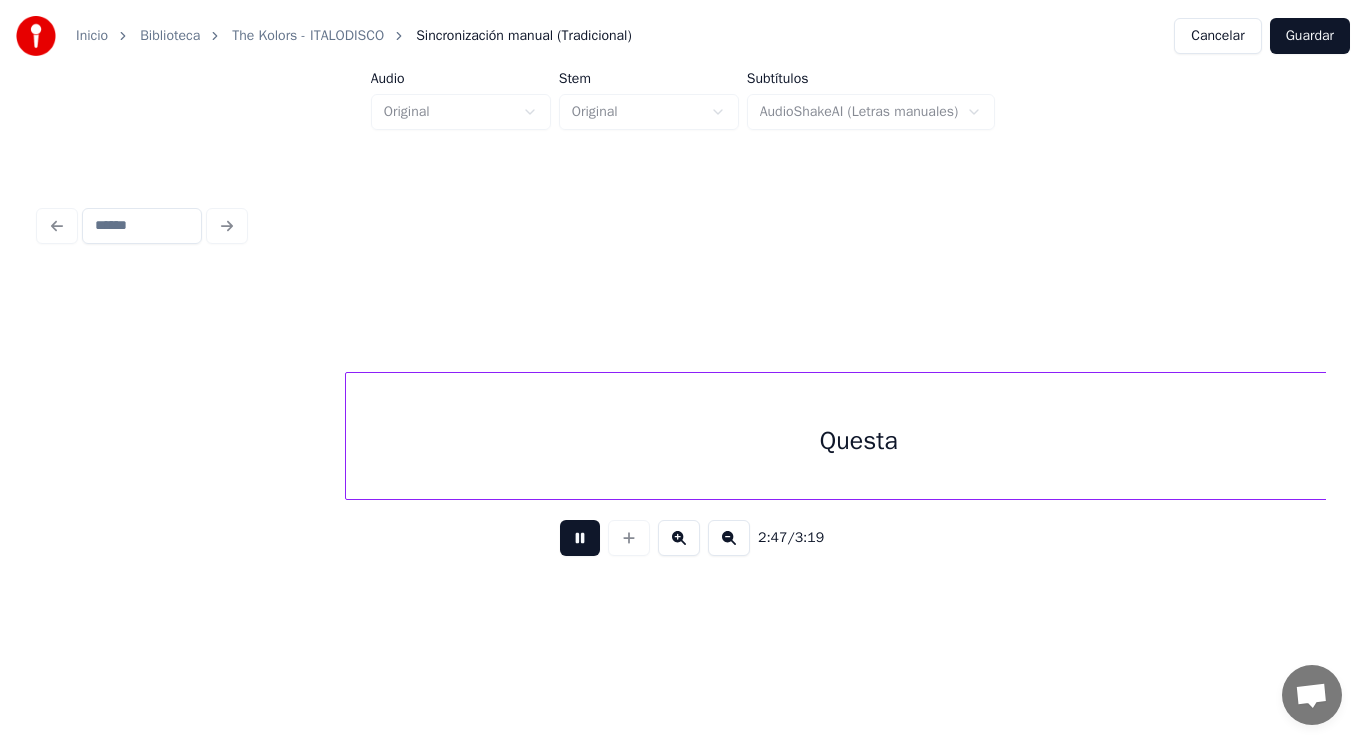 scroll, scrollTop: 0, scrollLeft: 234008, axis: horizontal 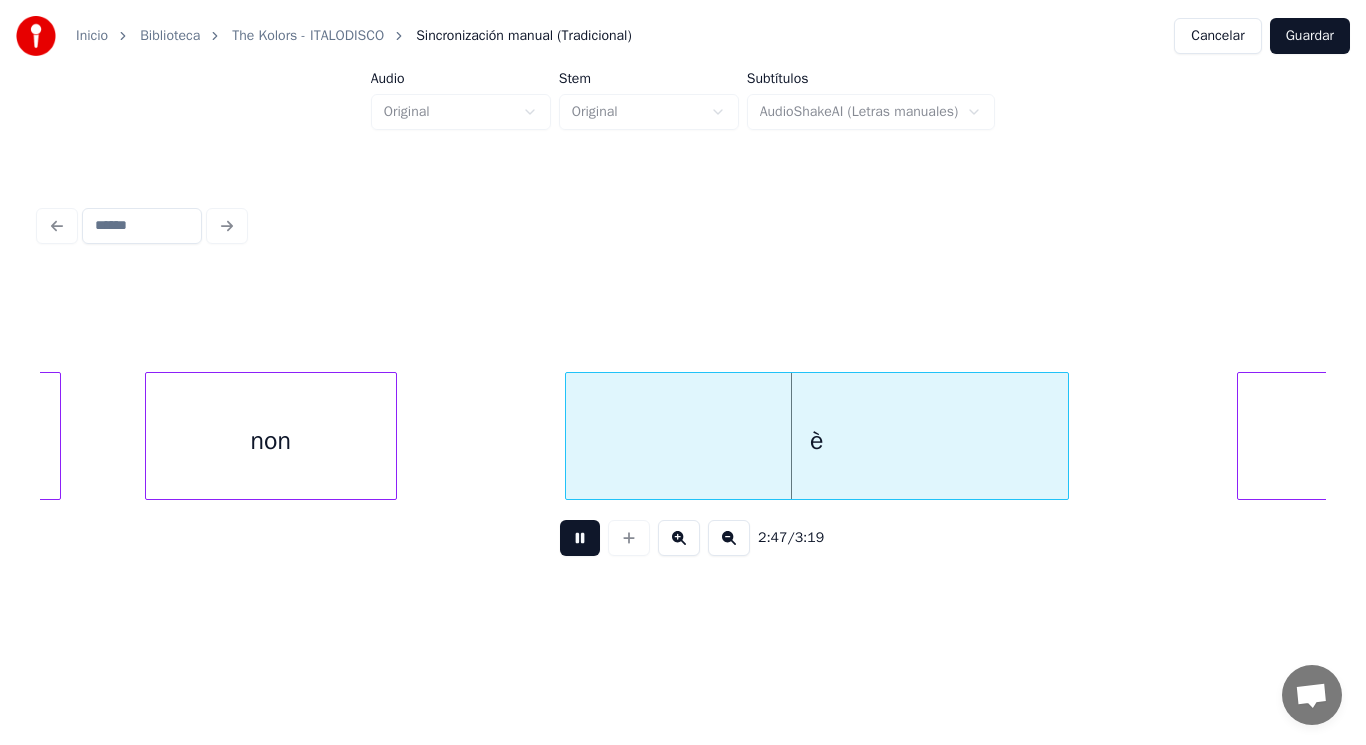 click at bounding box center [580, 538] 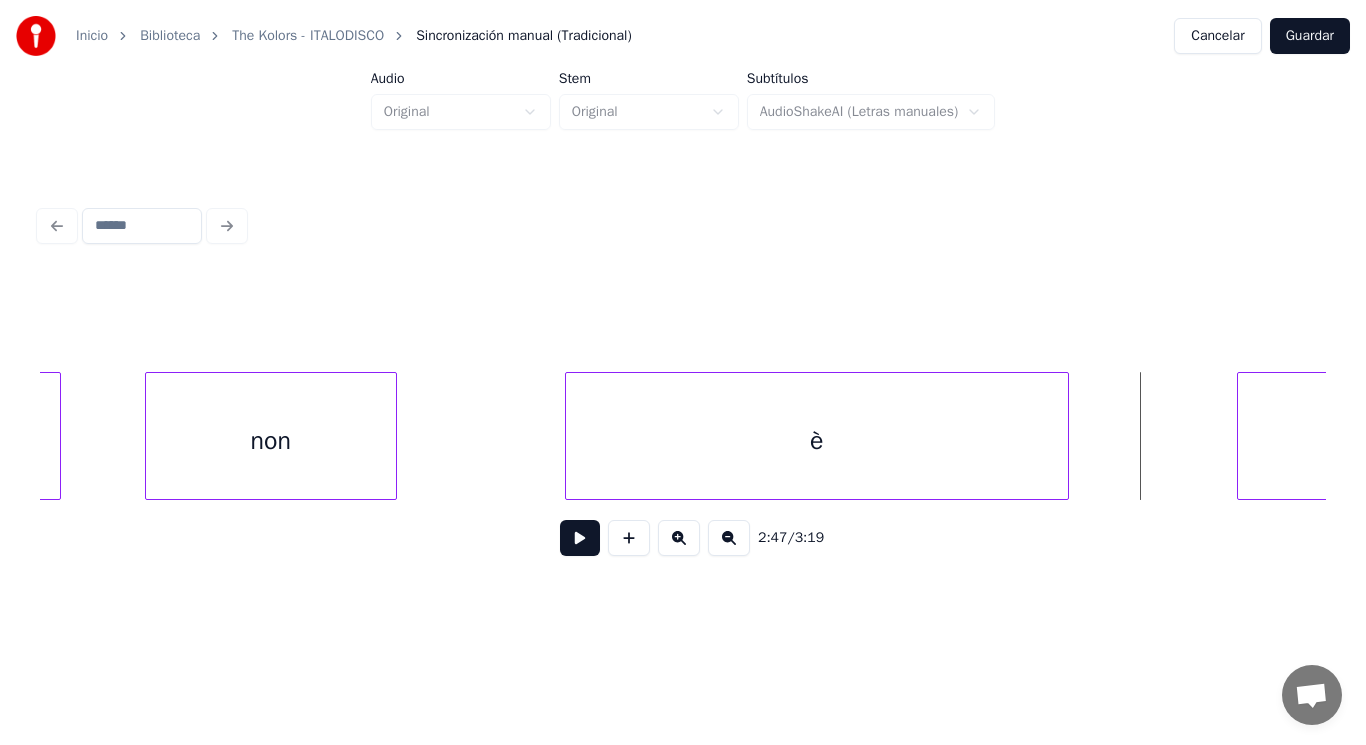 click on "non" at bounding box center (271, 441) 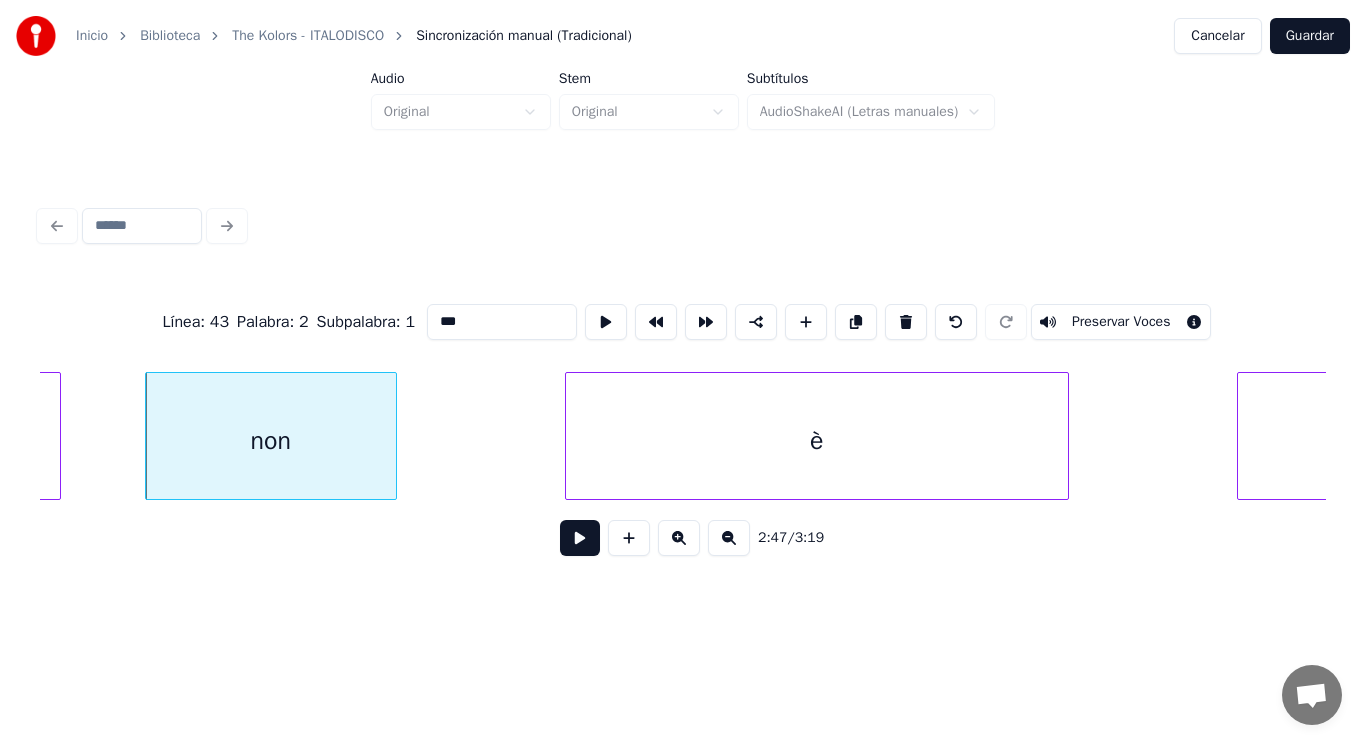 click at bounding box center (580, 538) 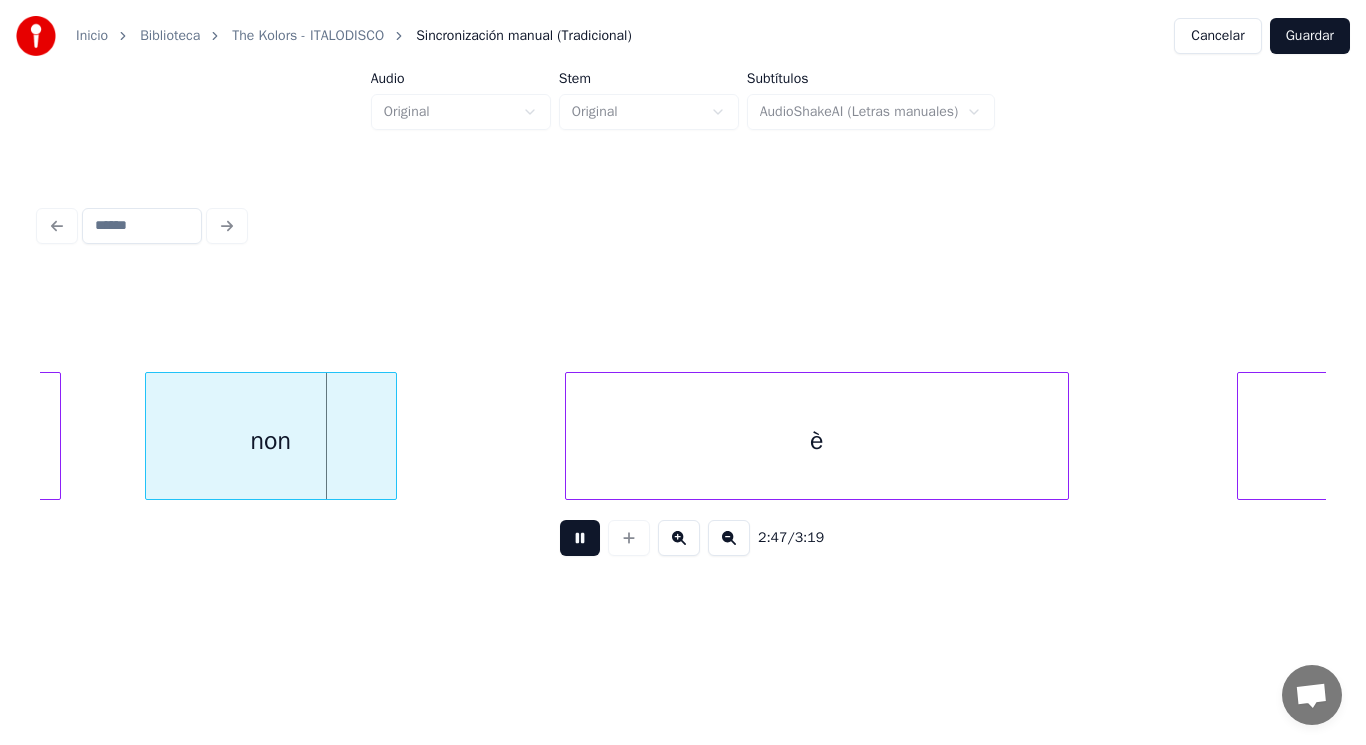 click at bounding box center [580, 538] 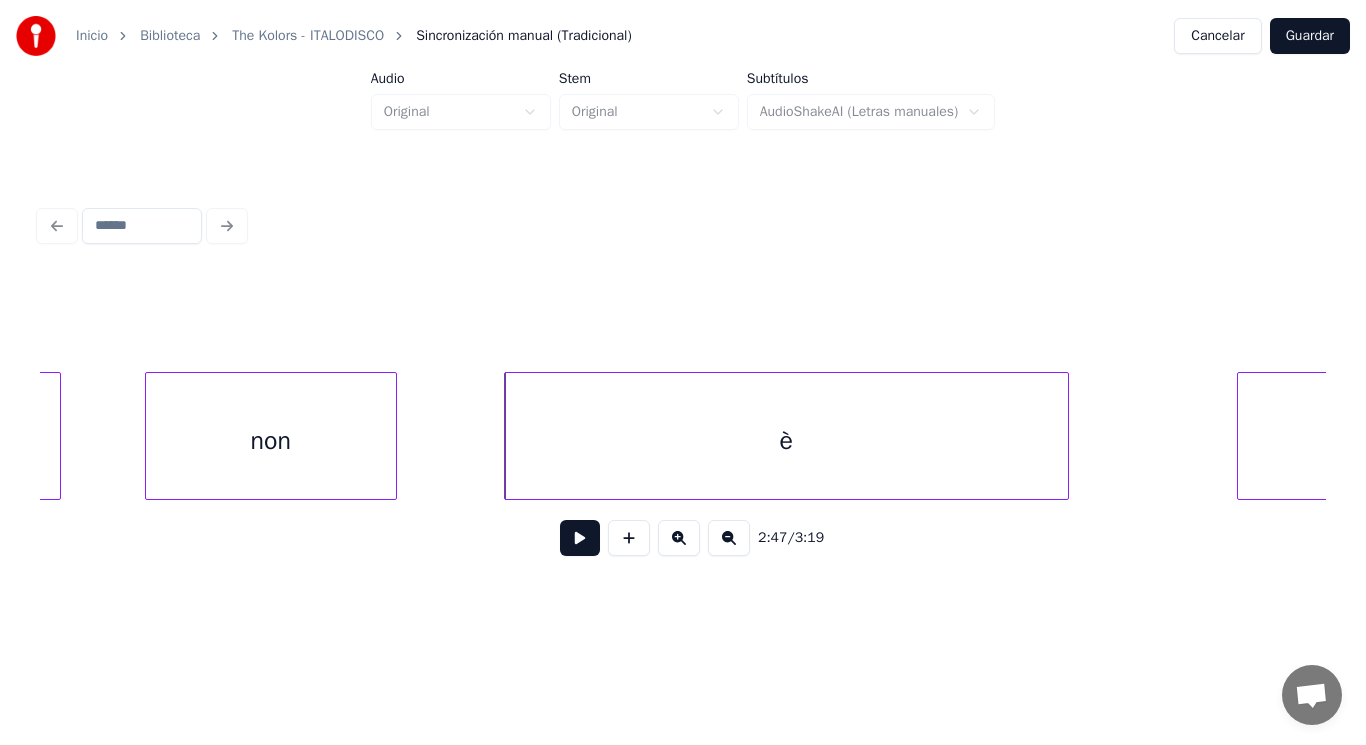 click at bounding box center [508, 436] 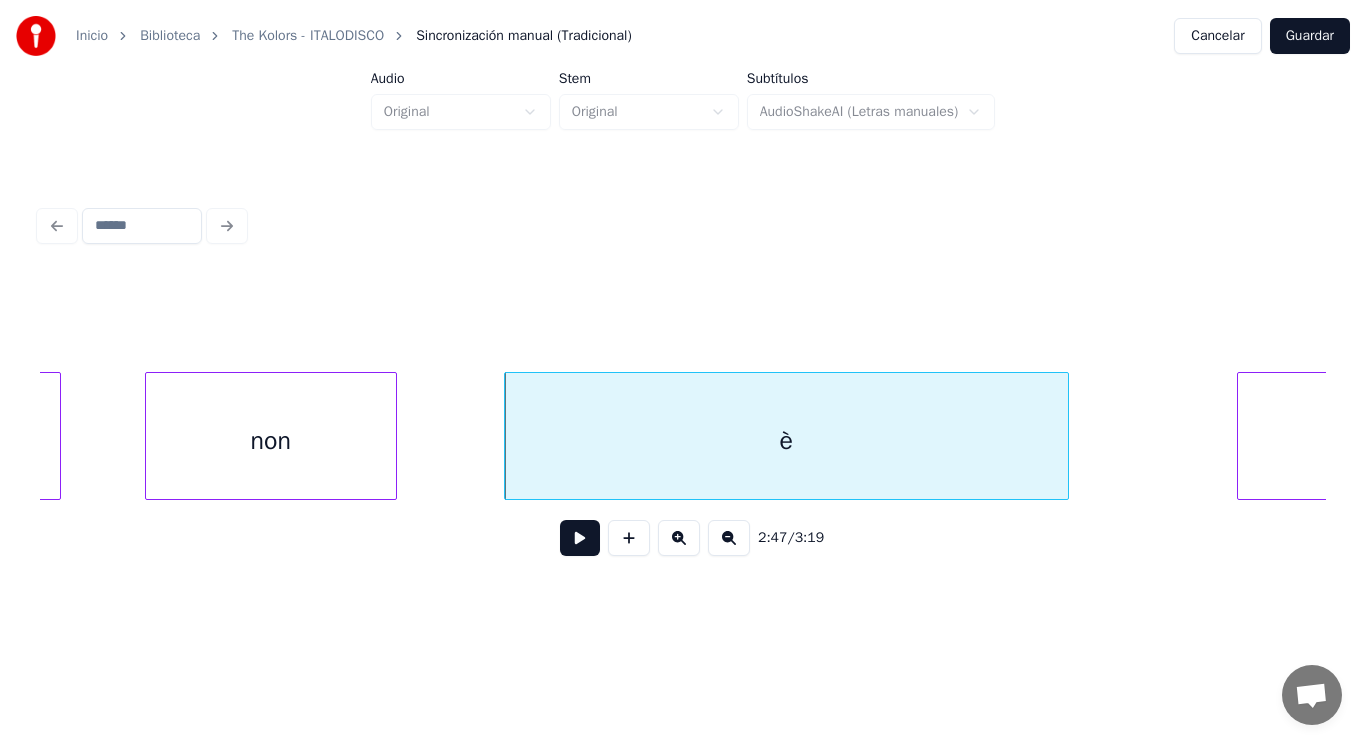 click on "non" at bounding box center [271, 441] 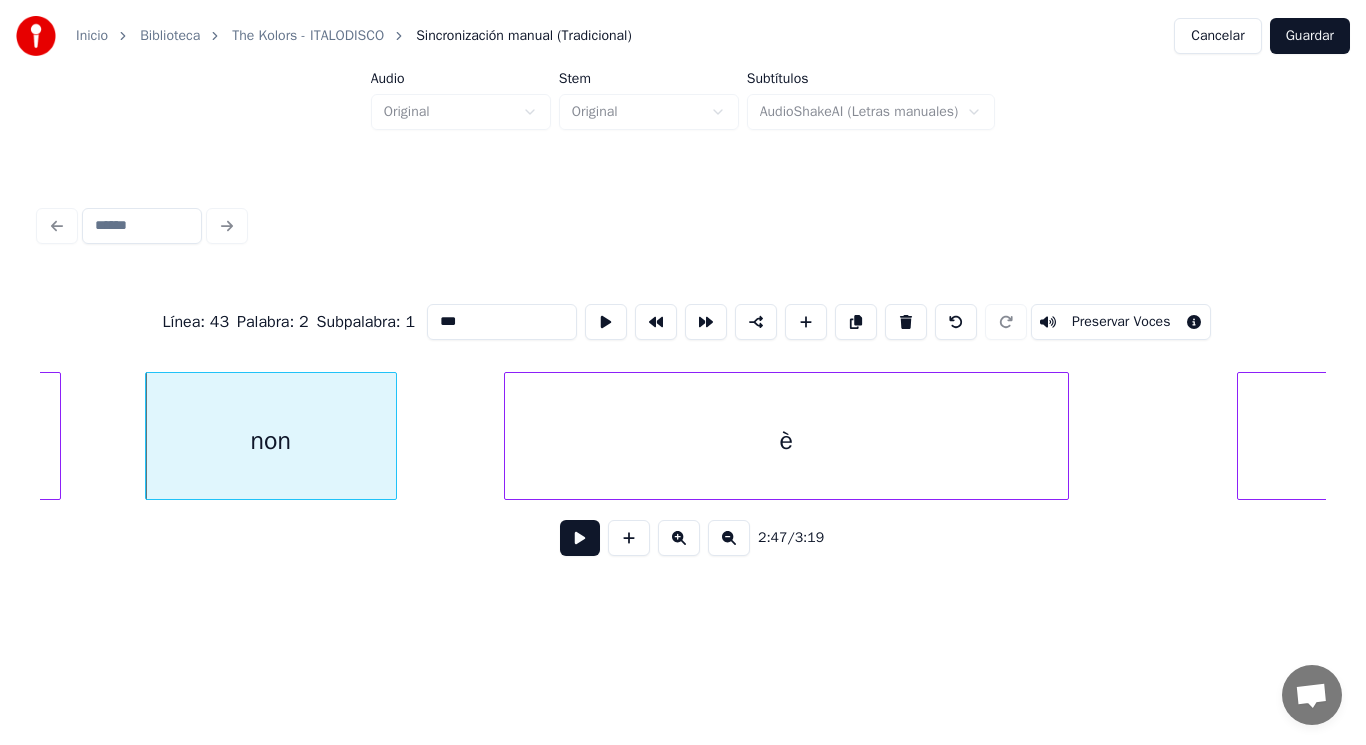 click at bounding box center (580, 538) 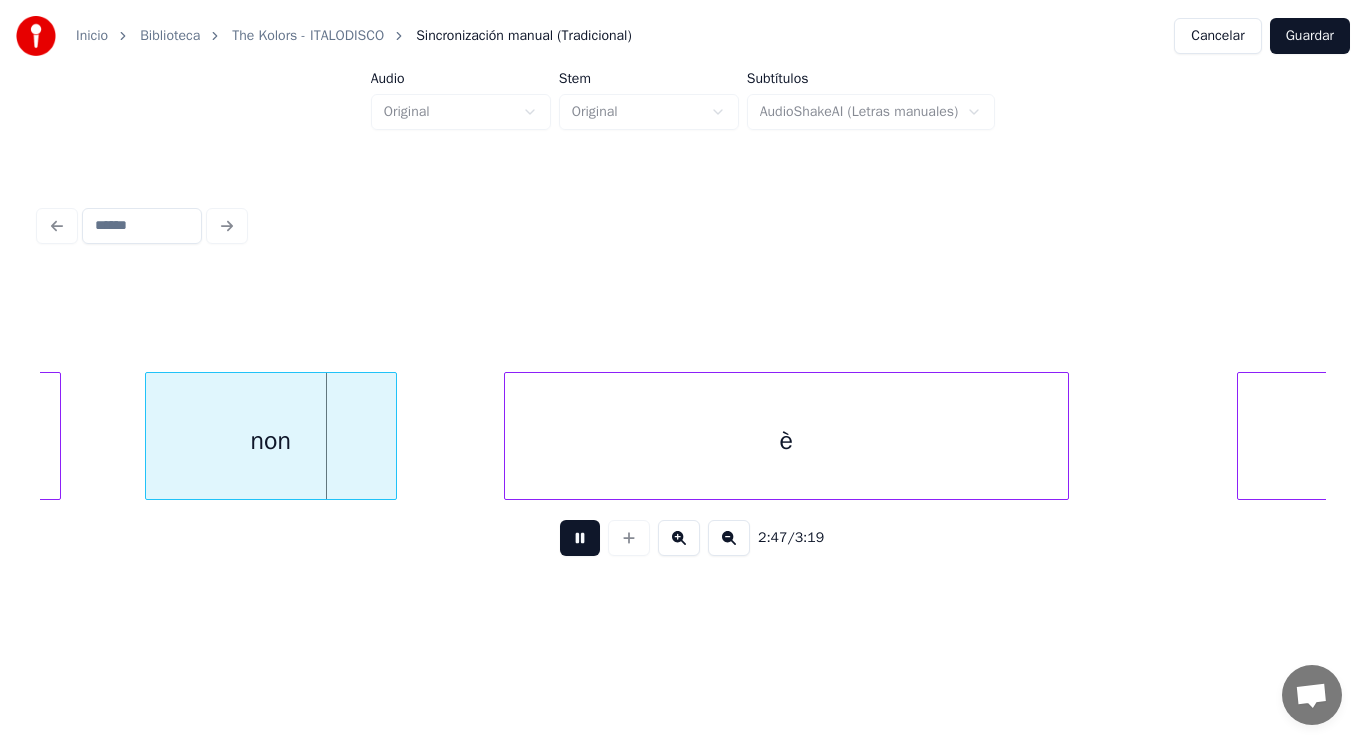 click at bounding box center [580, 538] 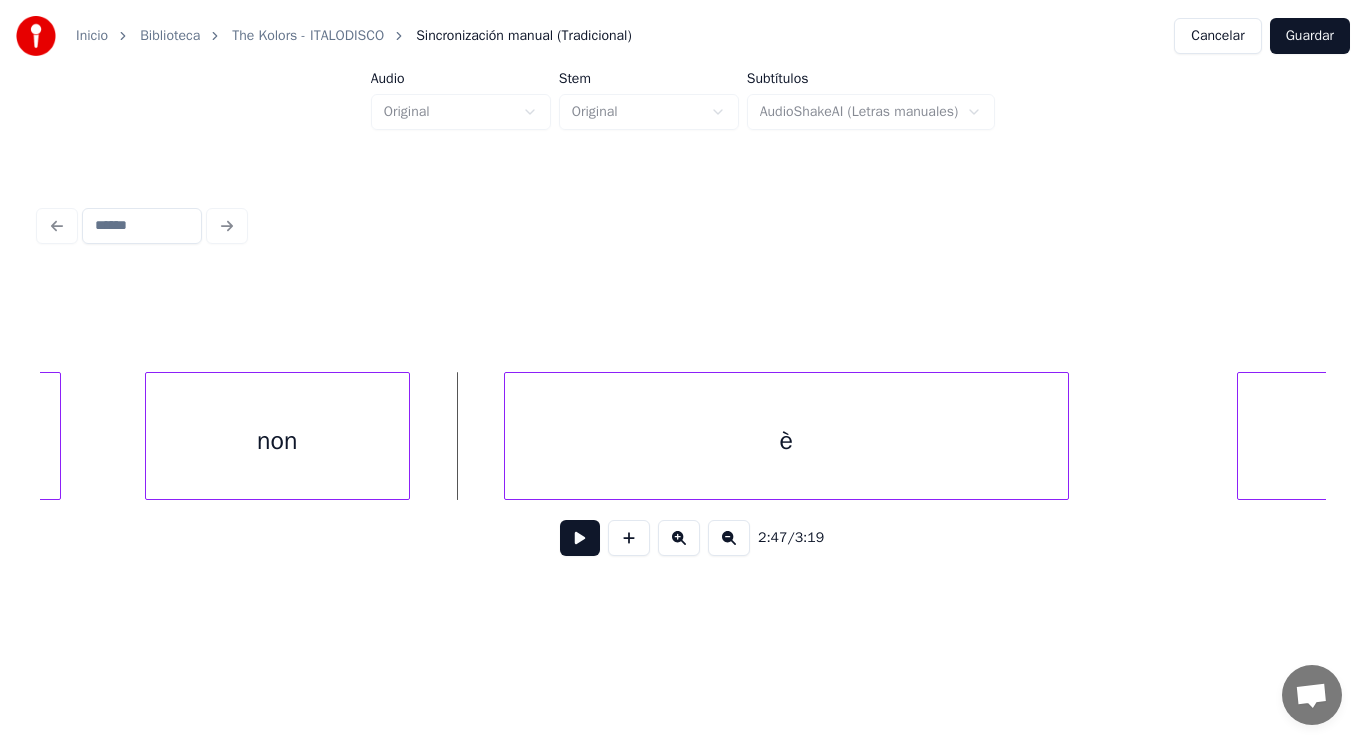 click at bounding box center (406, 436) 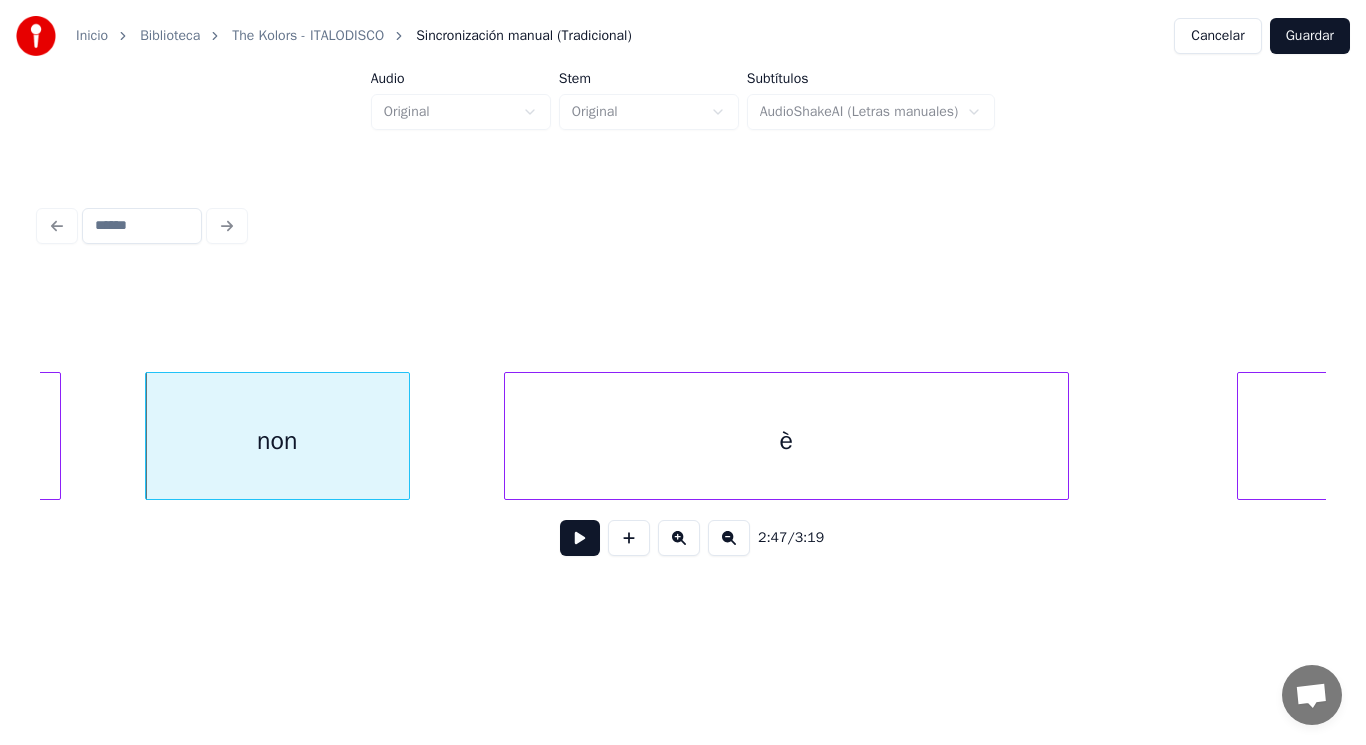 click at bounding box center [580, 538] 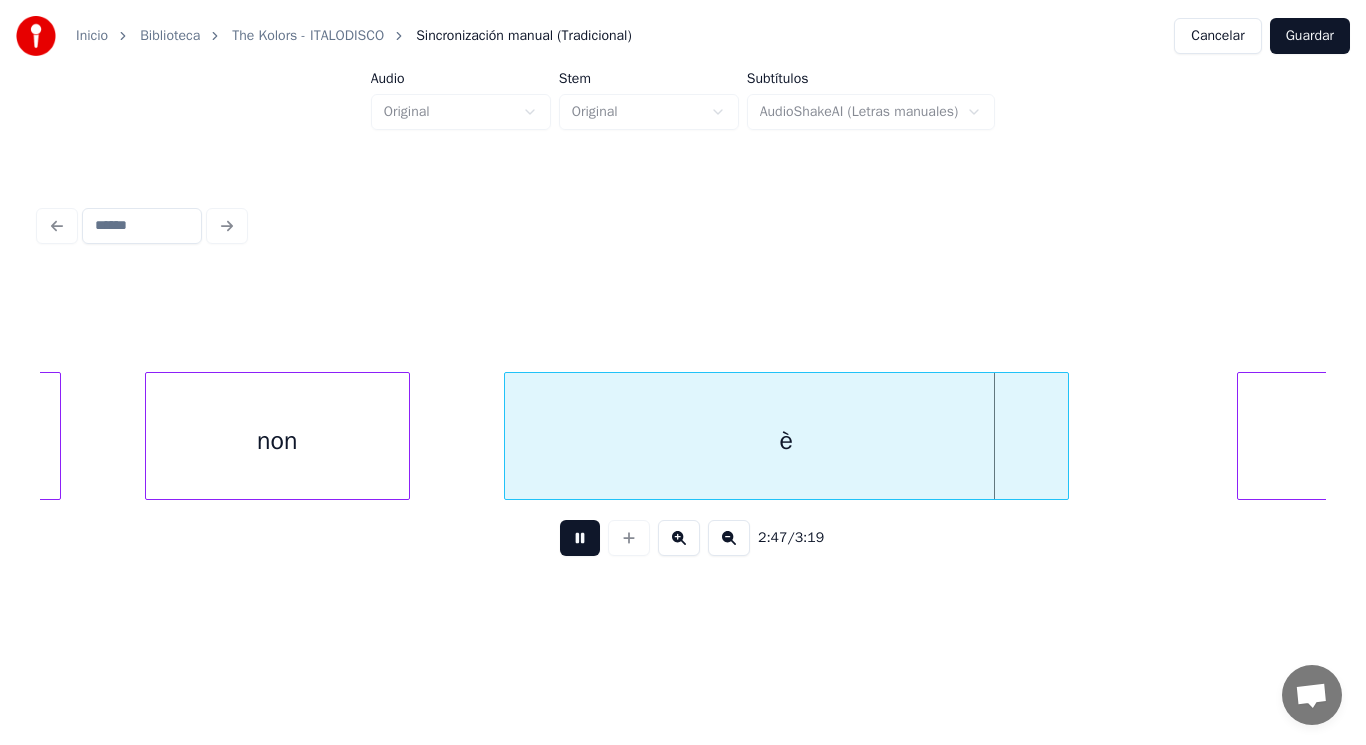 click at bounding box center (580, 538) 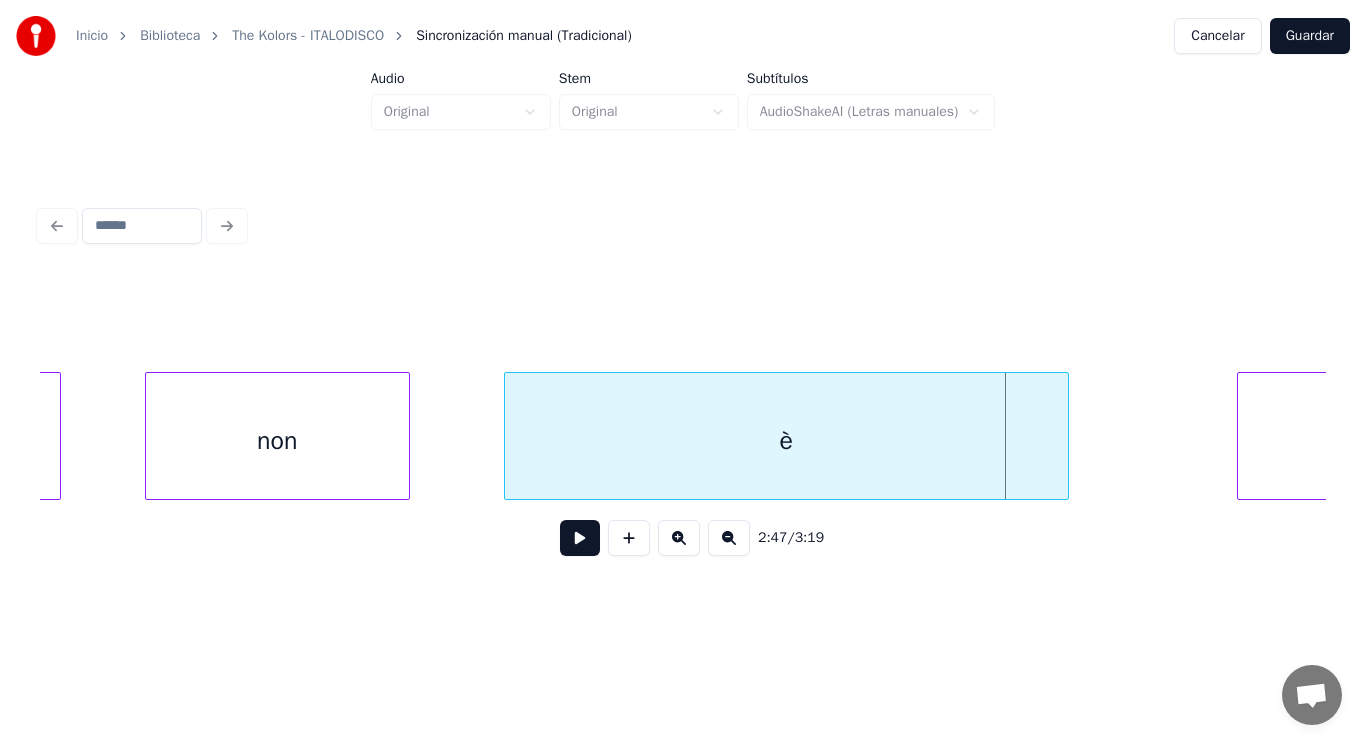 click at bounding box center (580, 538) 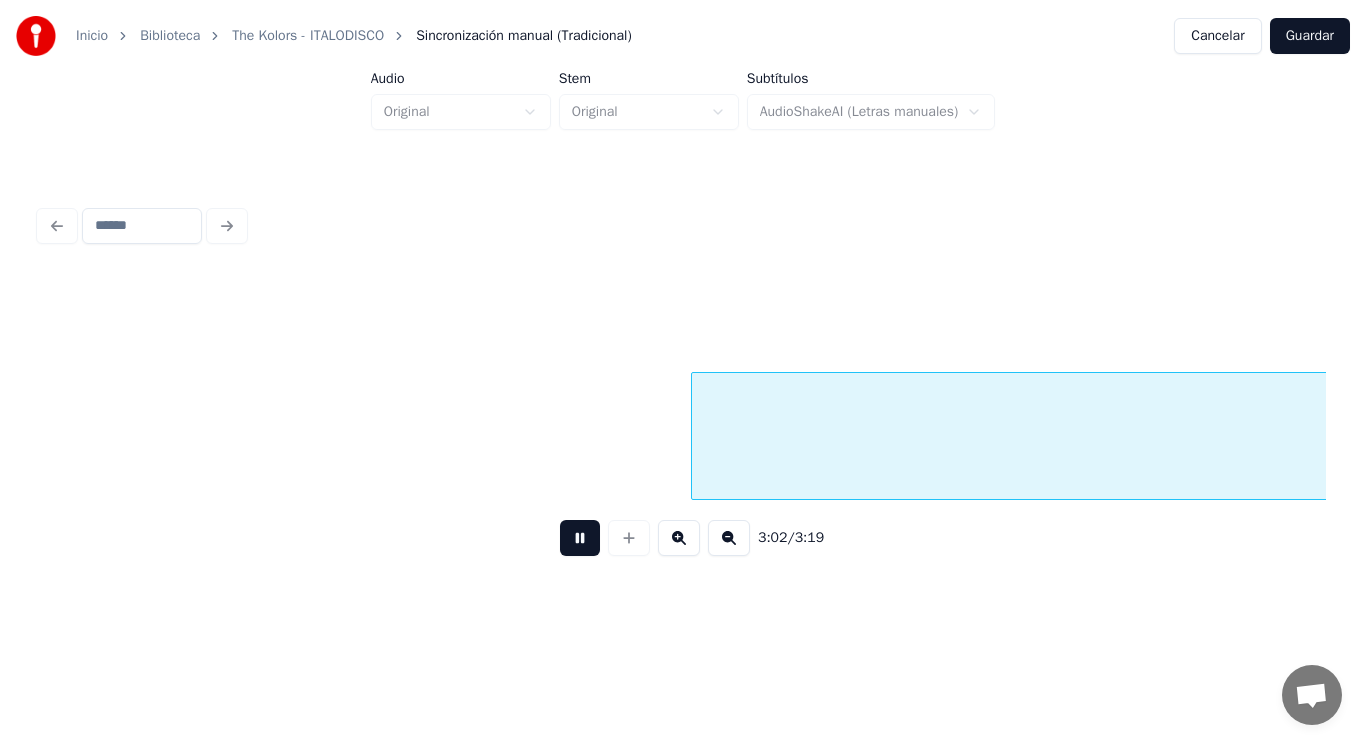 scroll, scrollTop: 0, scrollLeft: 254874, axis: horizontal 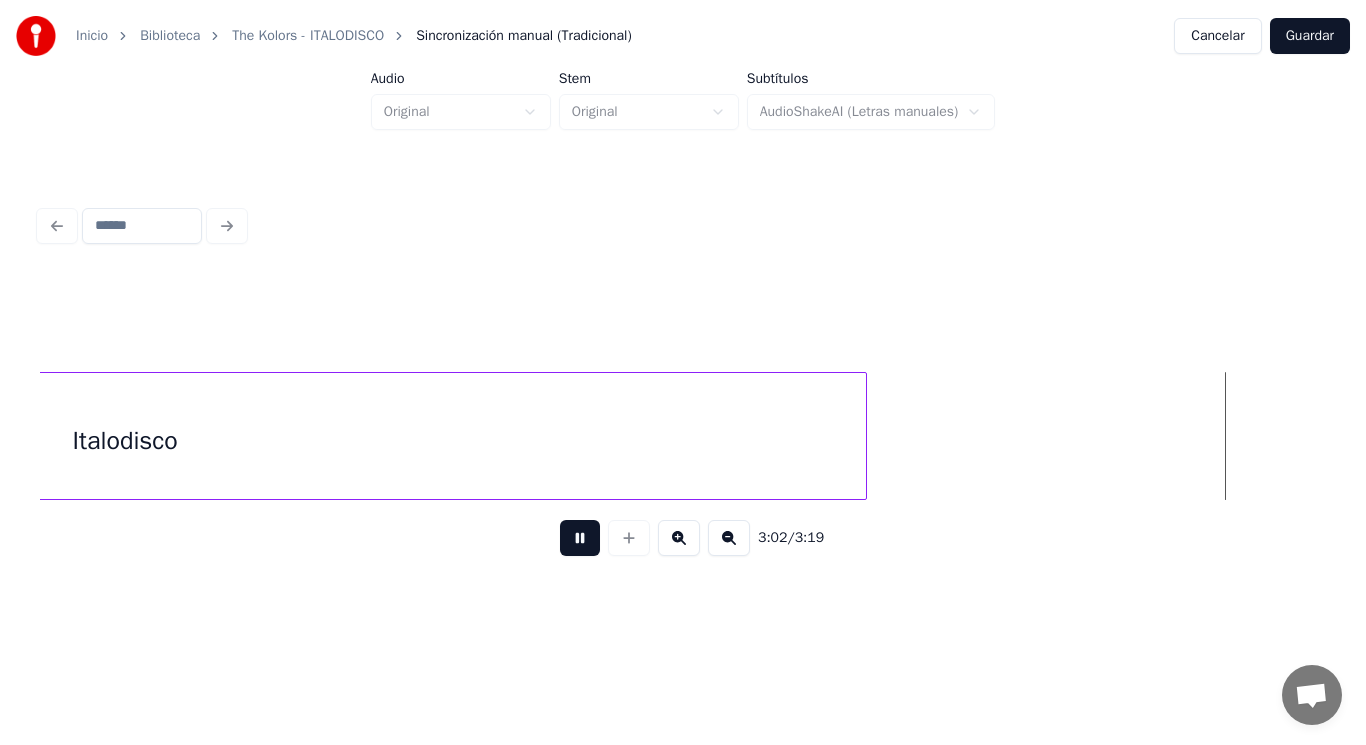 click at bounding box center [580, 538] 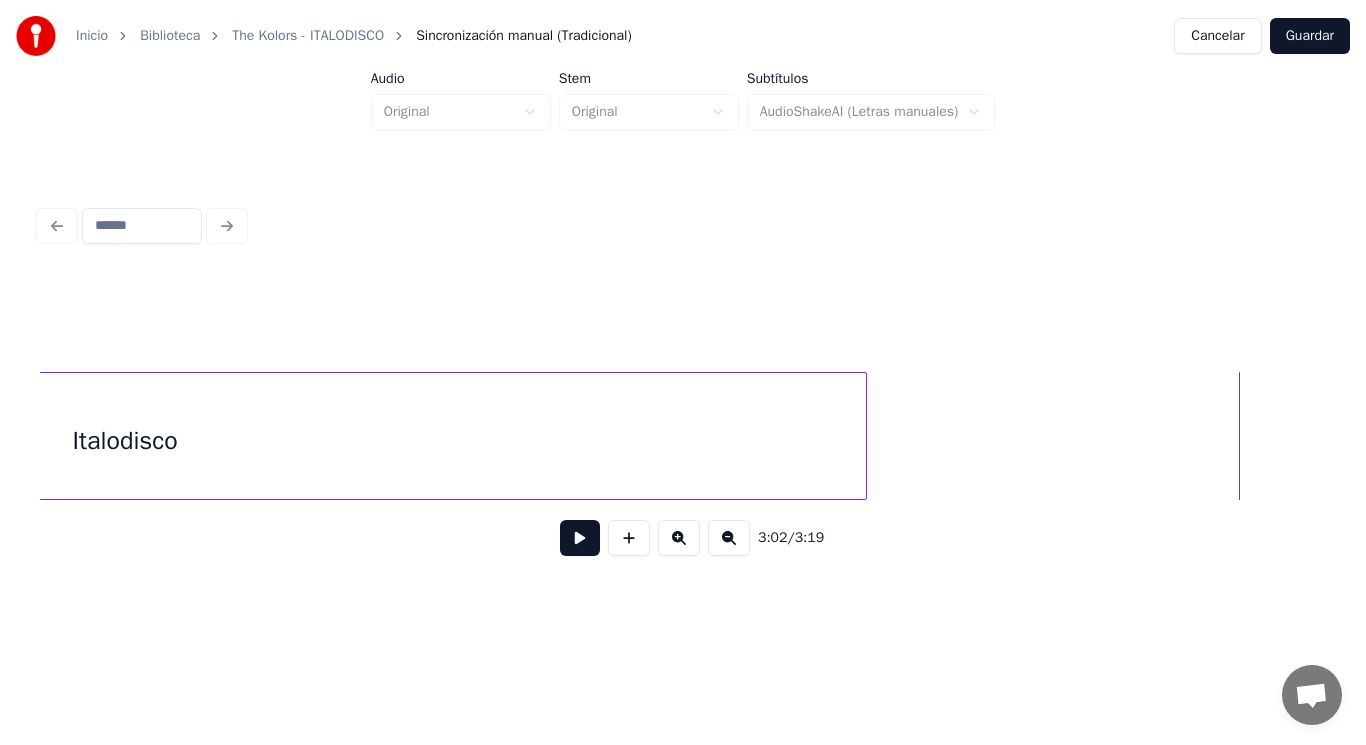 click at bounding box center (580, 538) 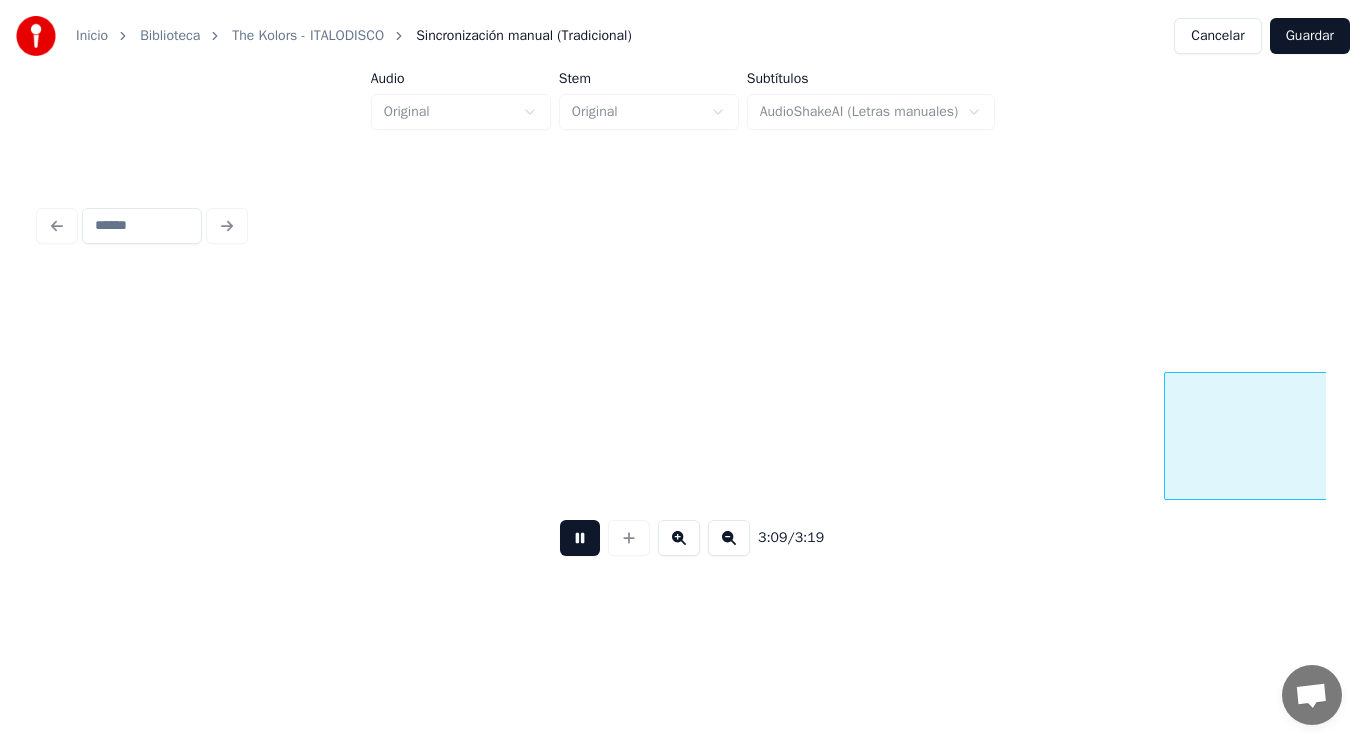 scroll, scrollTop: 0, scrollLeft: 265305, axis: horizontal 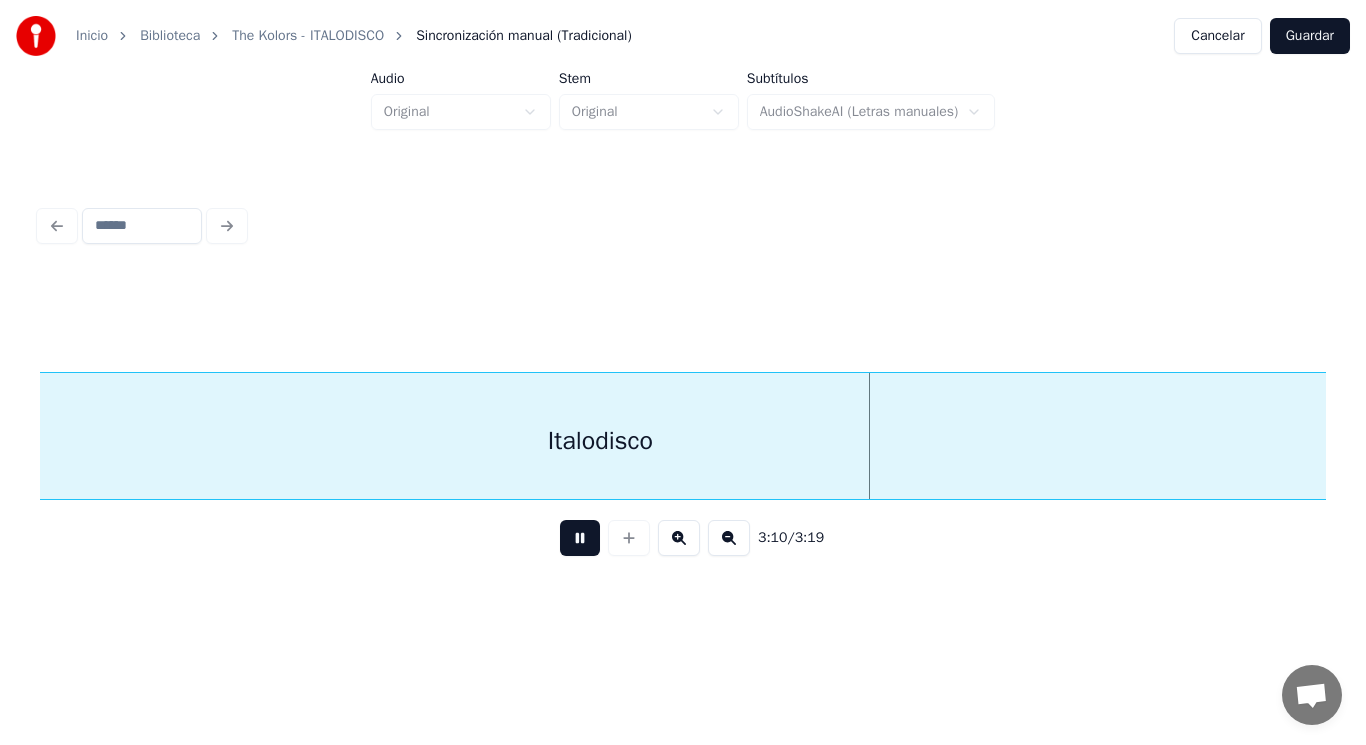 click at bounding box center (580, 538) 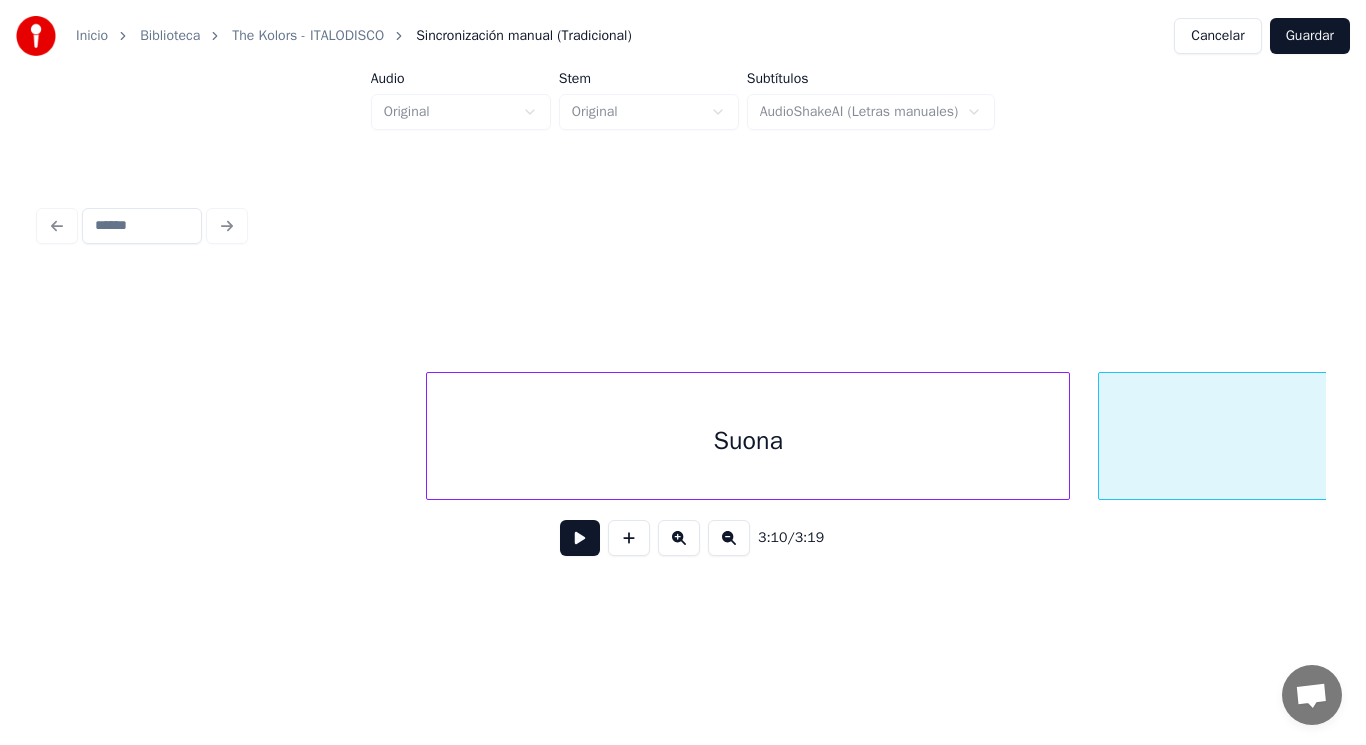 scroll, scrollTop: 0, scrollLeft: 263945, axis: horizontal 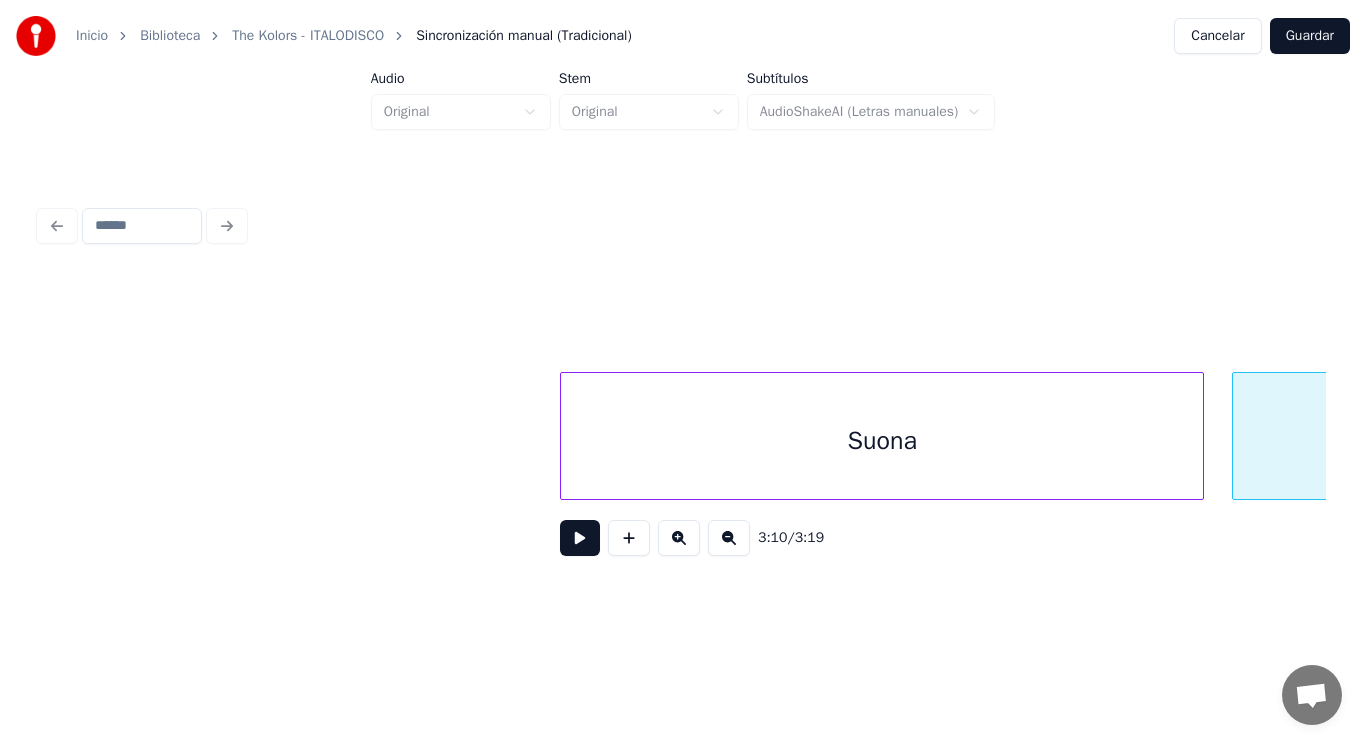 click on "Italodisco Suona" at bounding box center (-124560, 436) 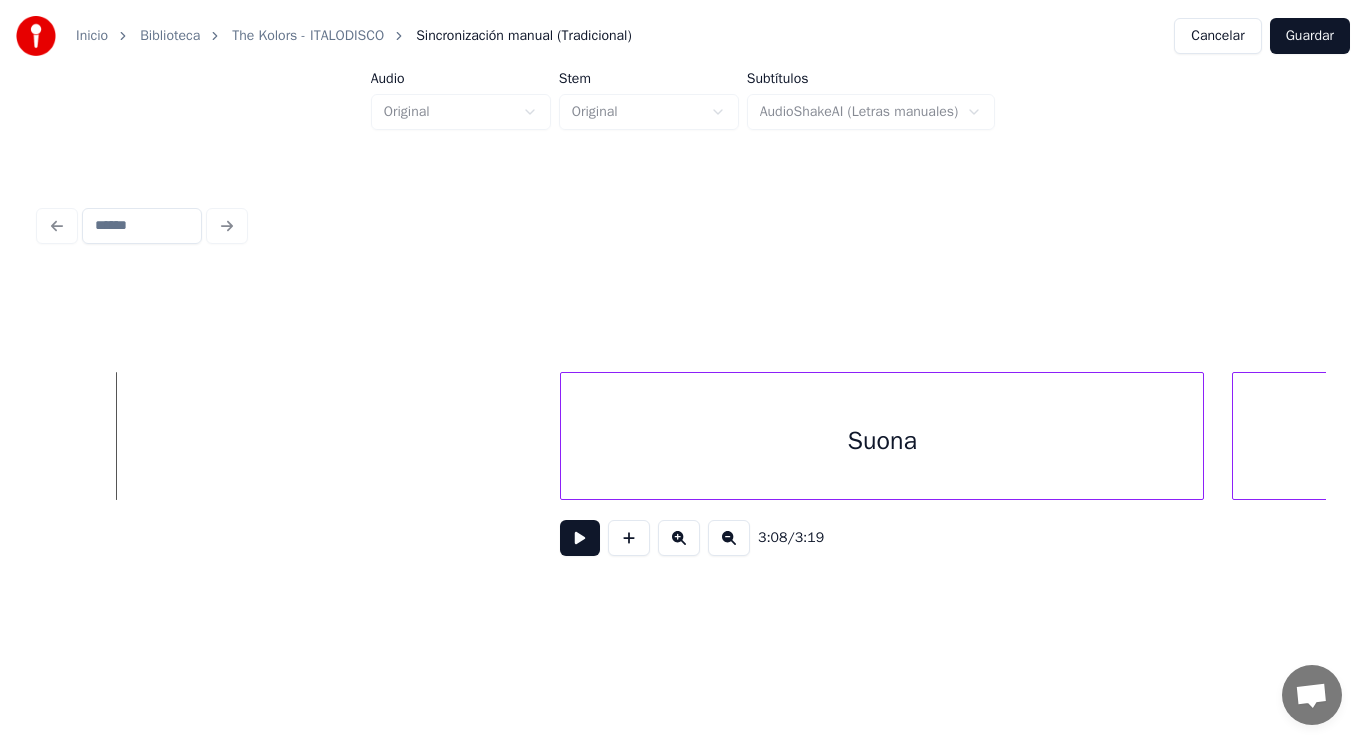 click at bounding box center [580, 538] 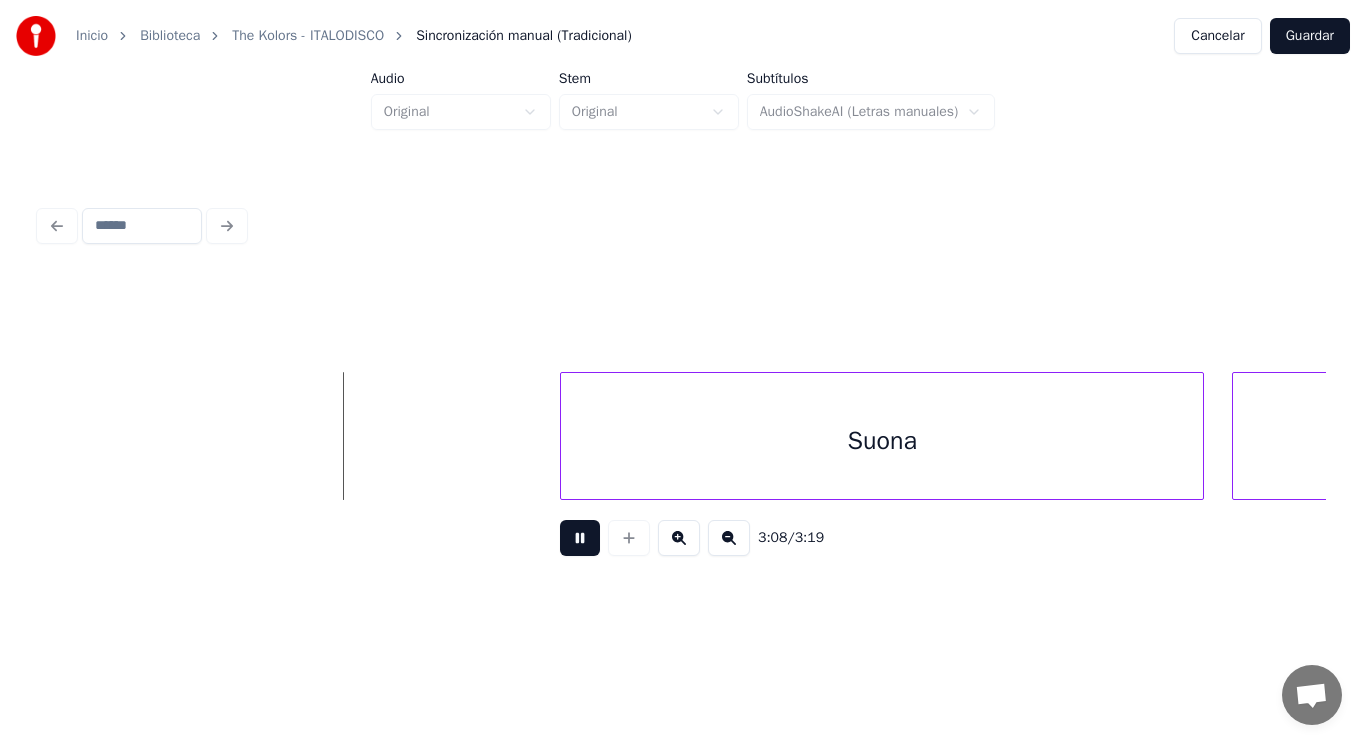 click at bounding box center [580, 538] 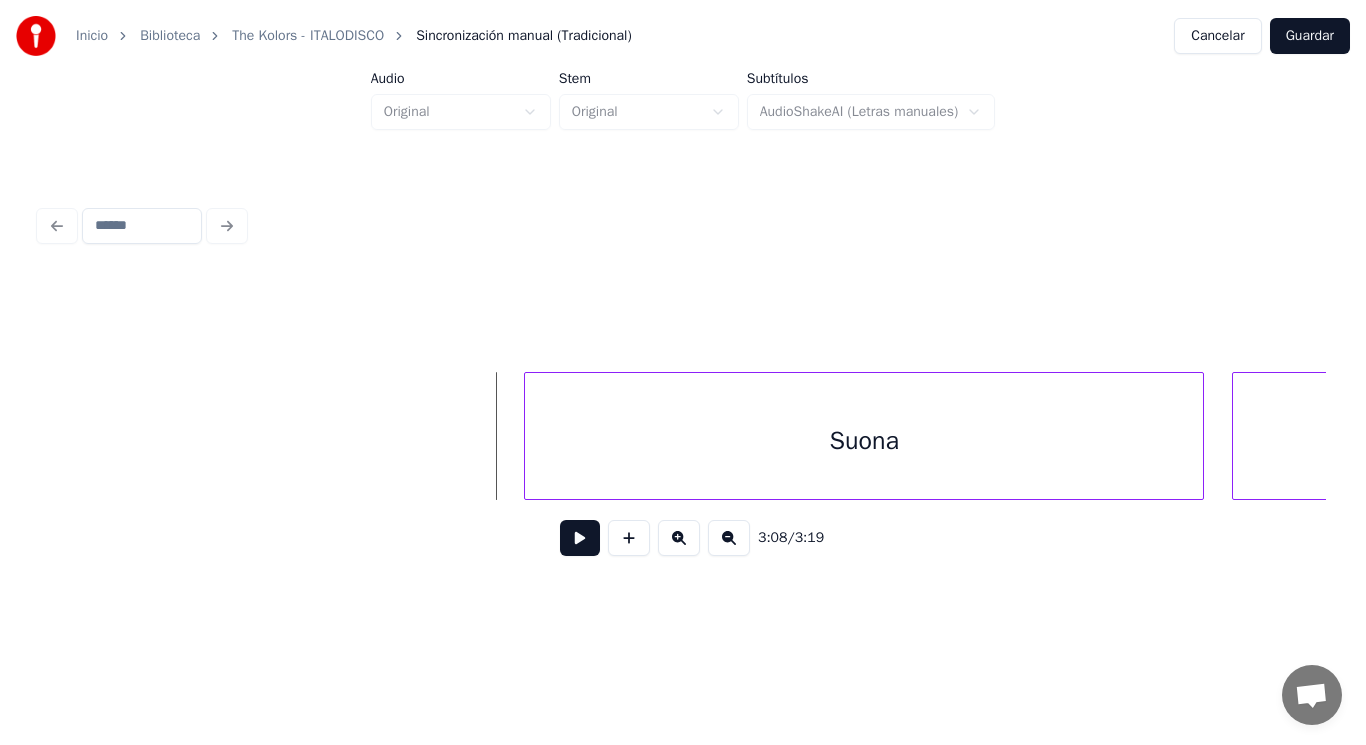 click at bounding box center (528, 436) 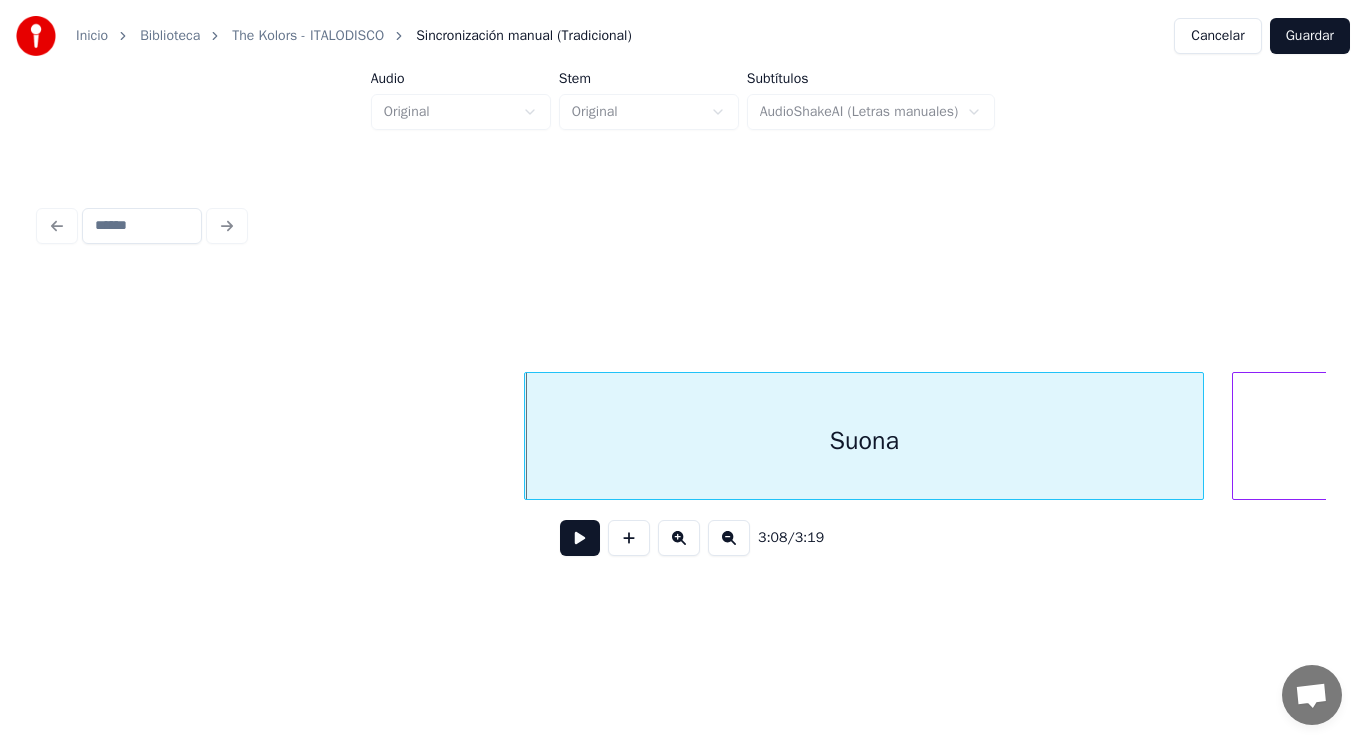 click at bounding box center [580, 538] 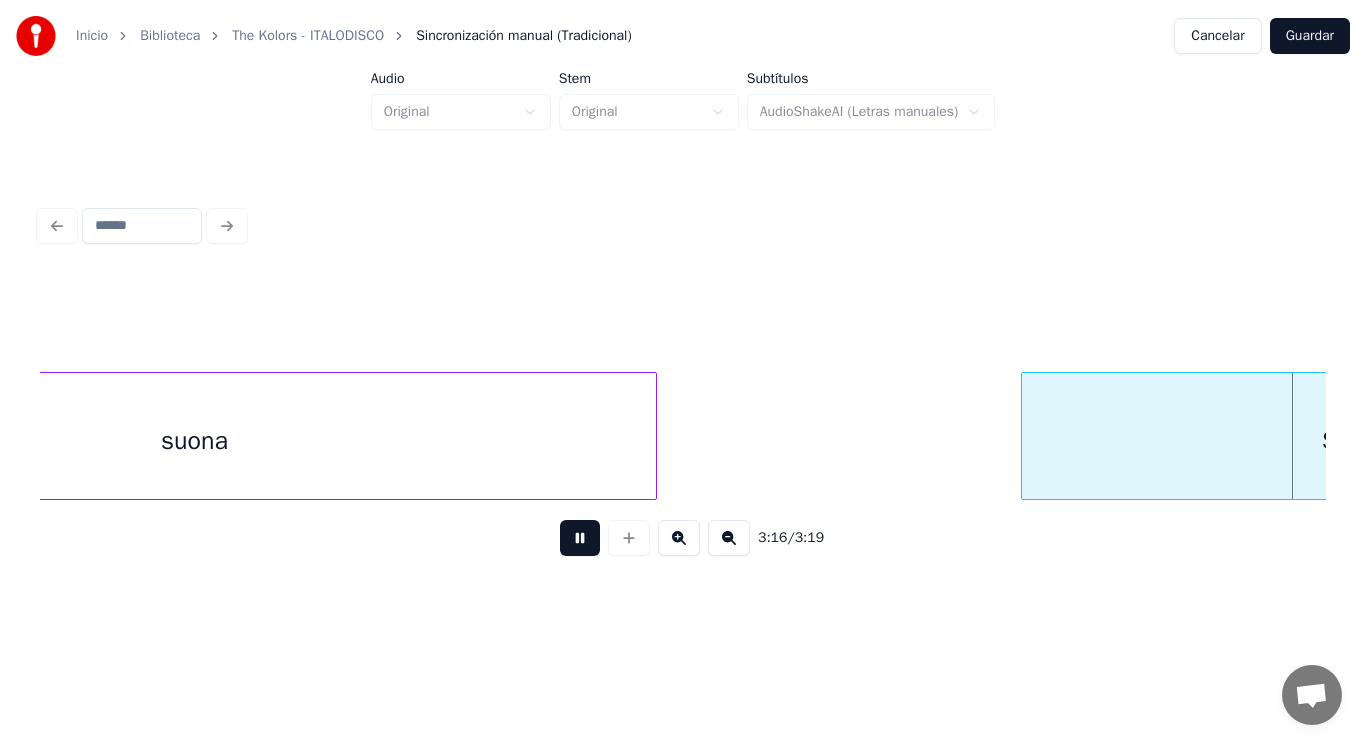 scroll, scrollTop: 0, scrollLeft: 275685, axis: horizontal 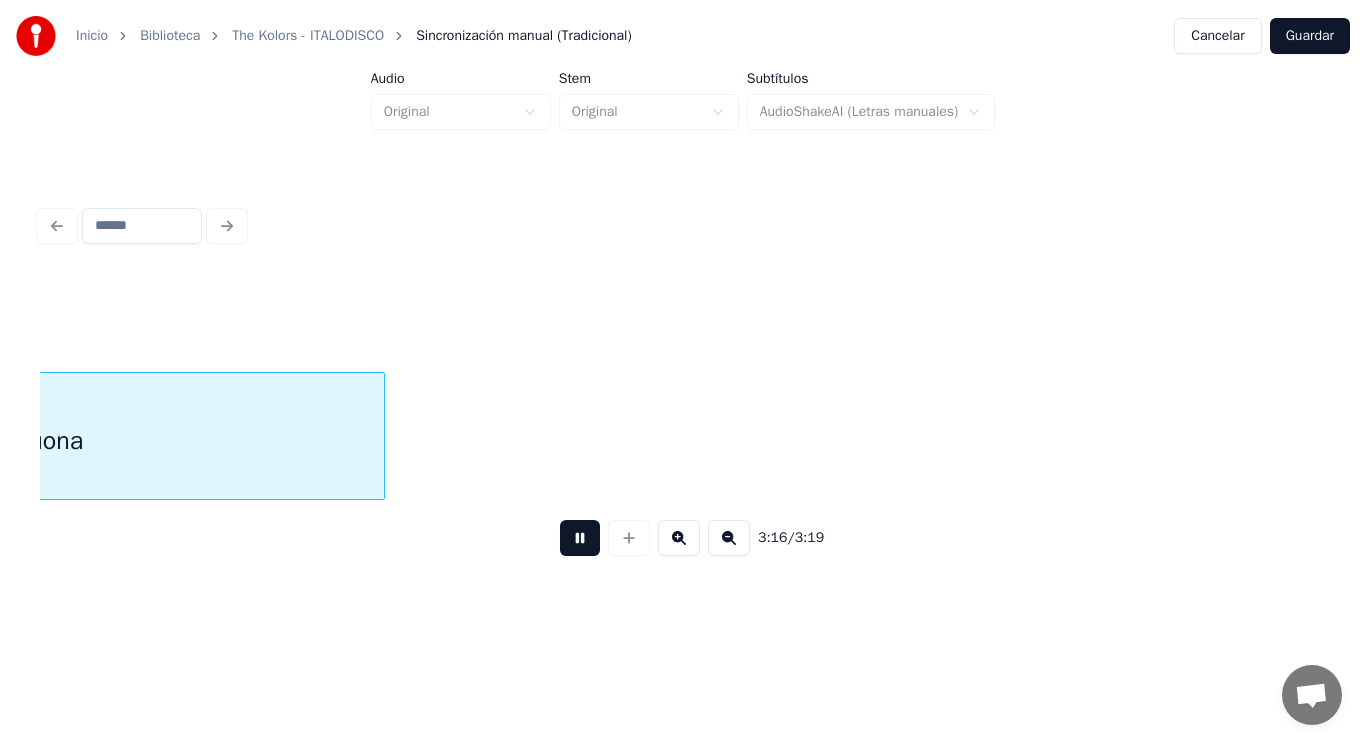 click at bounding box center (580, 538) 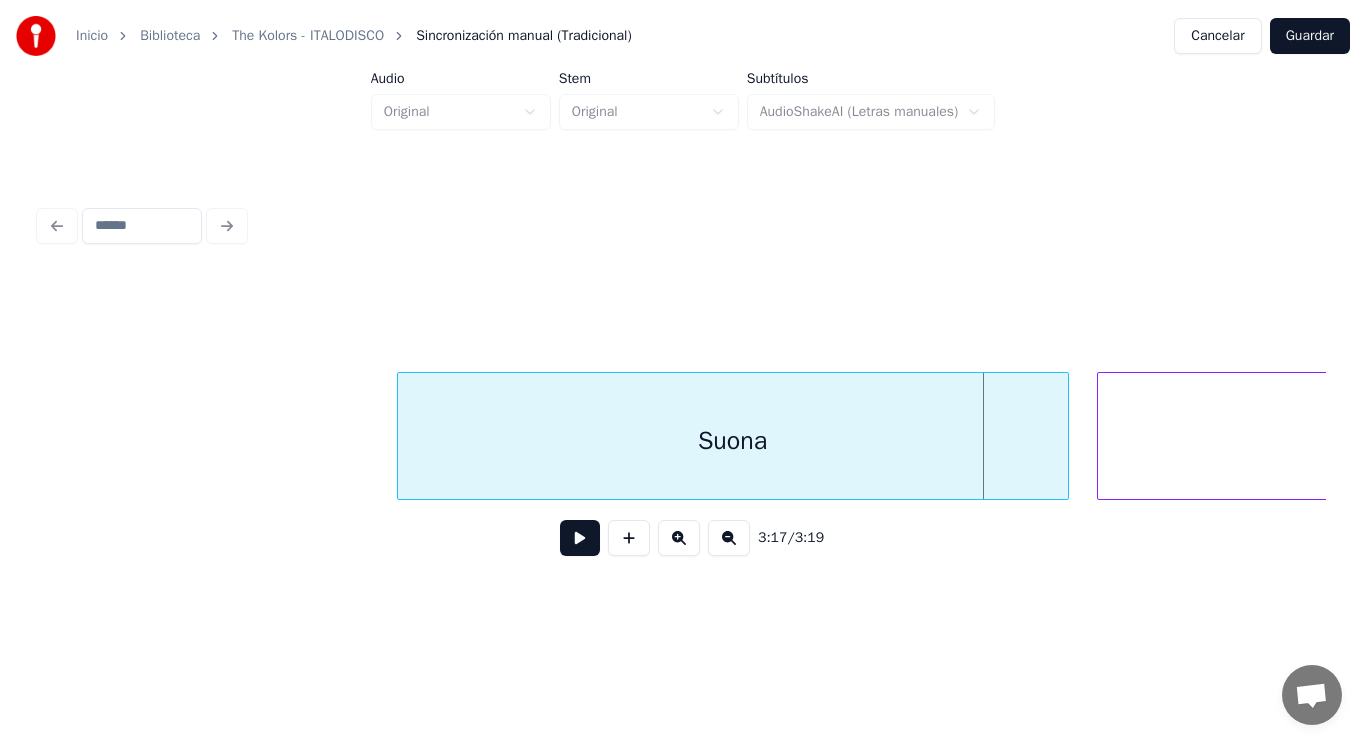 scroll, scrollTop: 0, scrollLeft: 274925, axis: horizontal 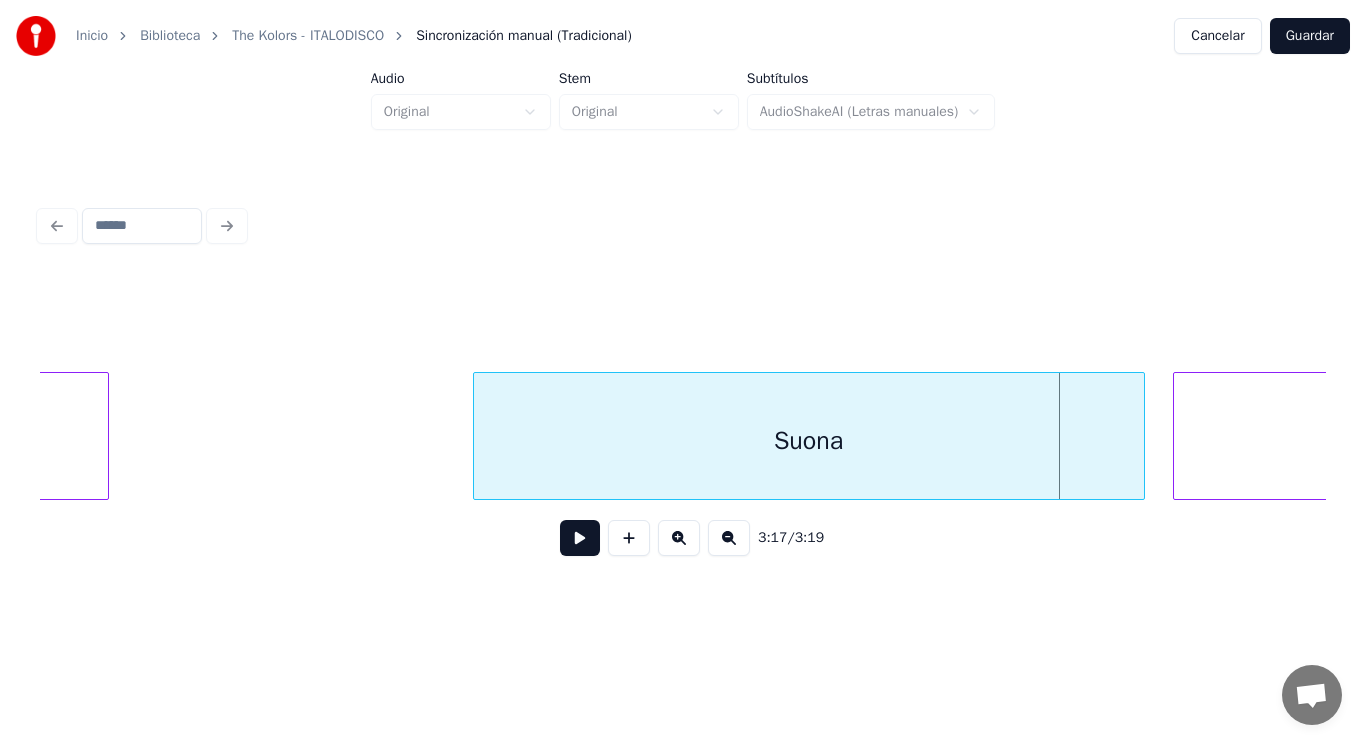 click on "Suona Italodisco suona" at bounding box center (-135540, 436) 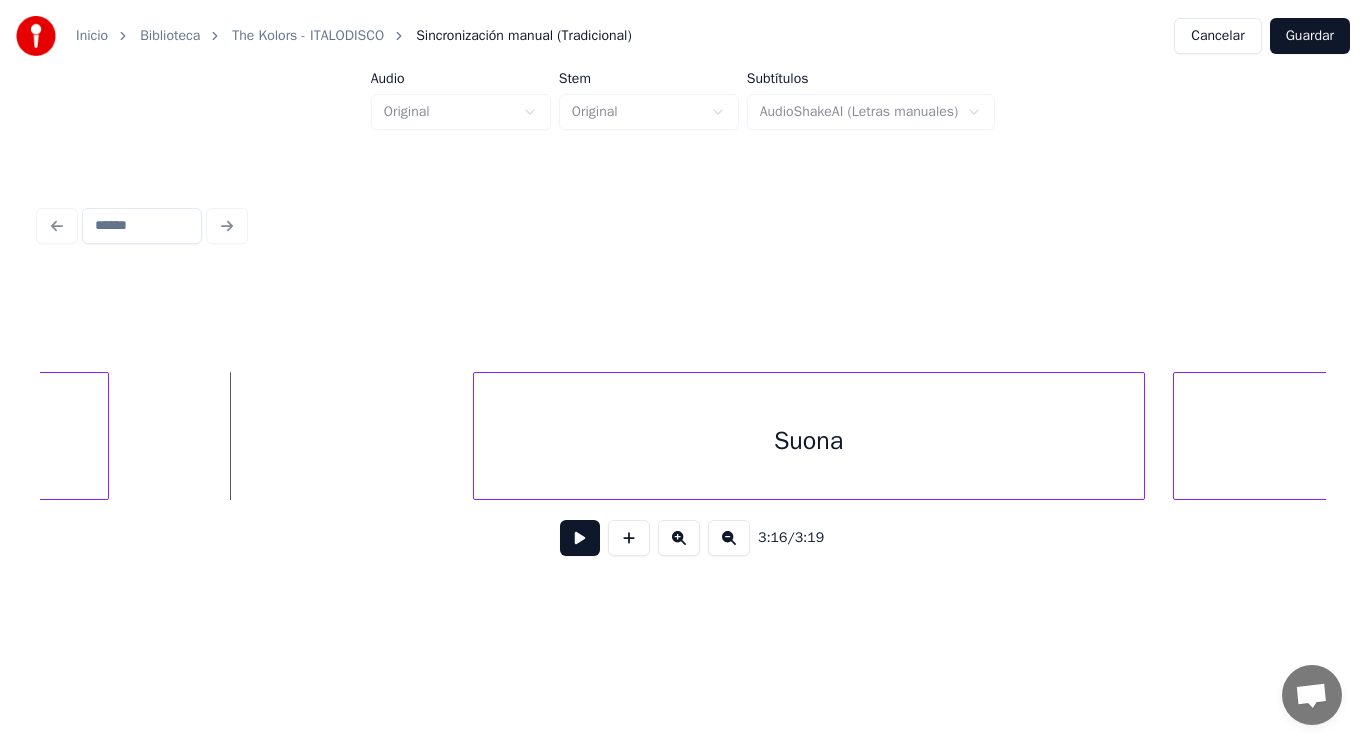 click at bounding box center (580, 538) 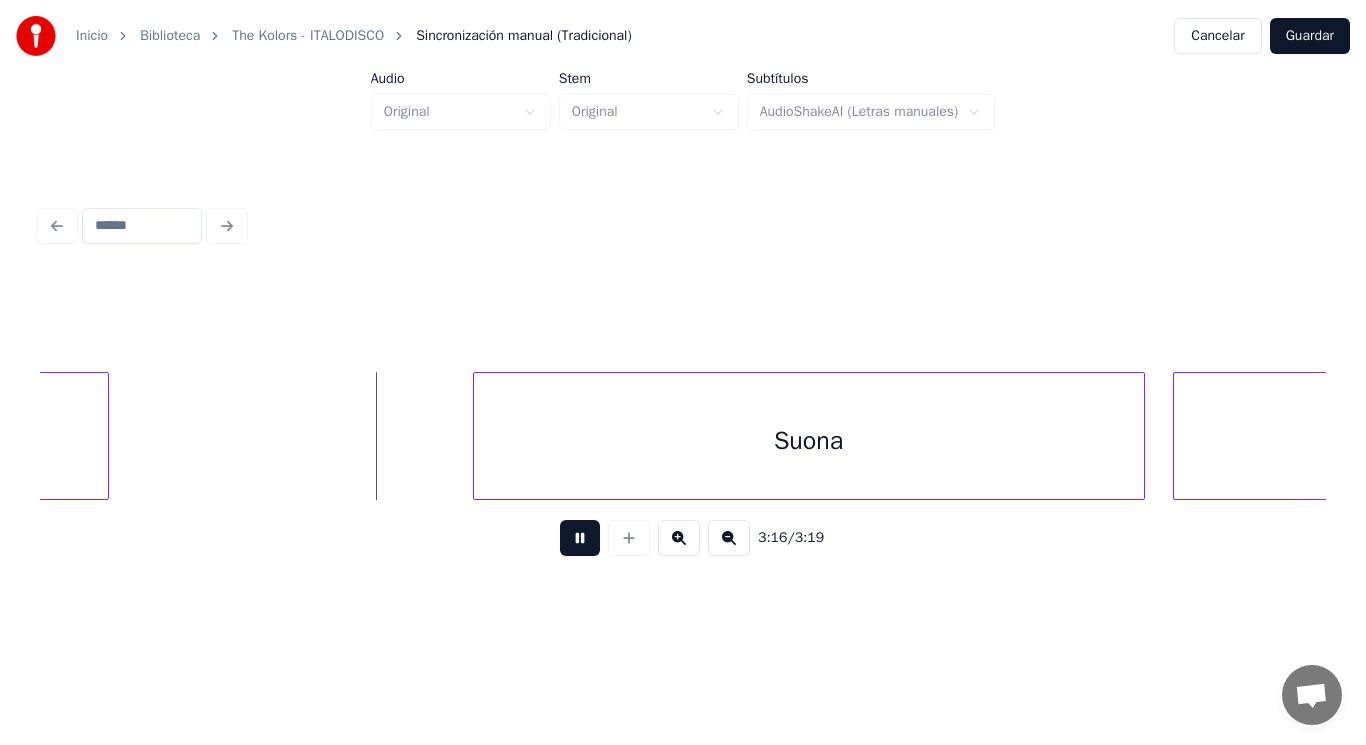 click at bounding box center (580, 538) 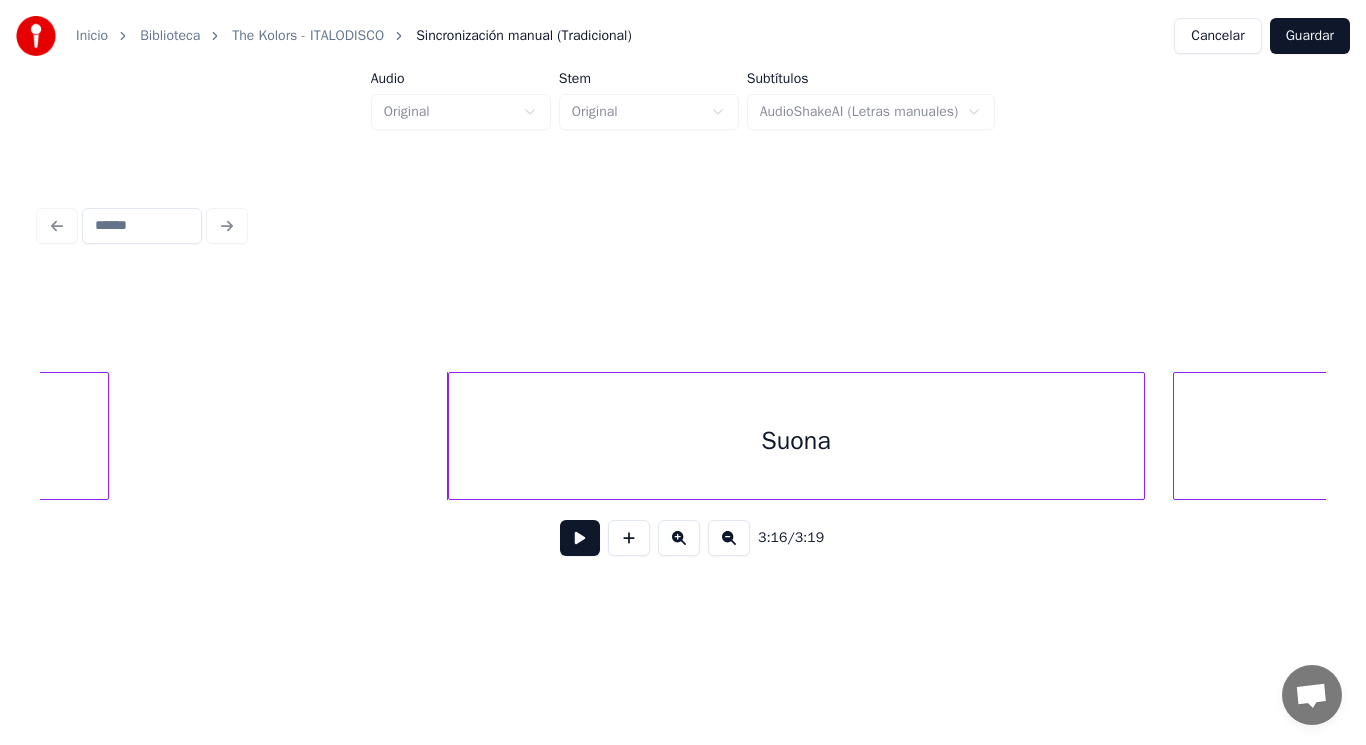 click at bounding box center (452, 436) 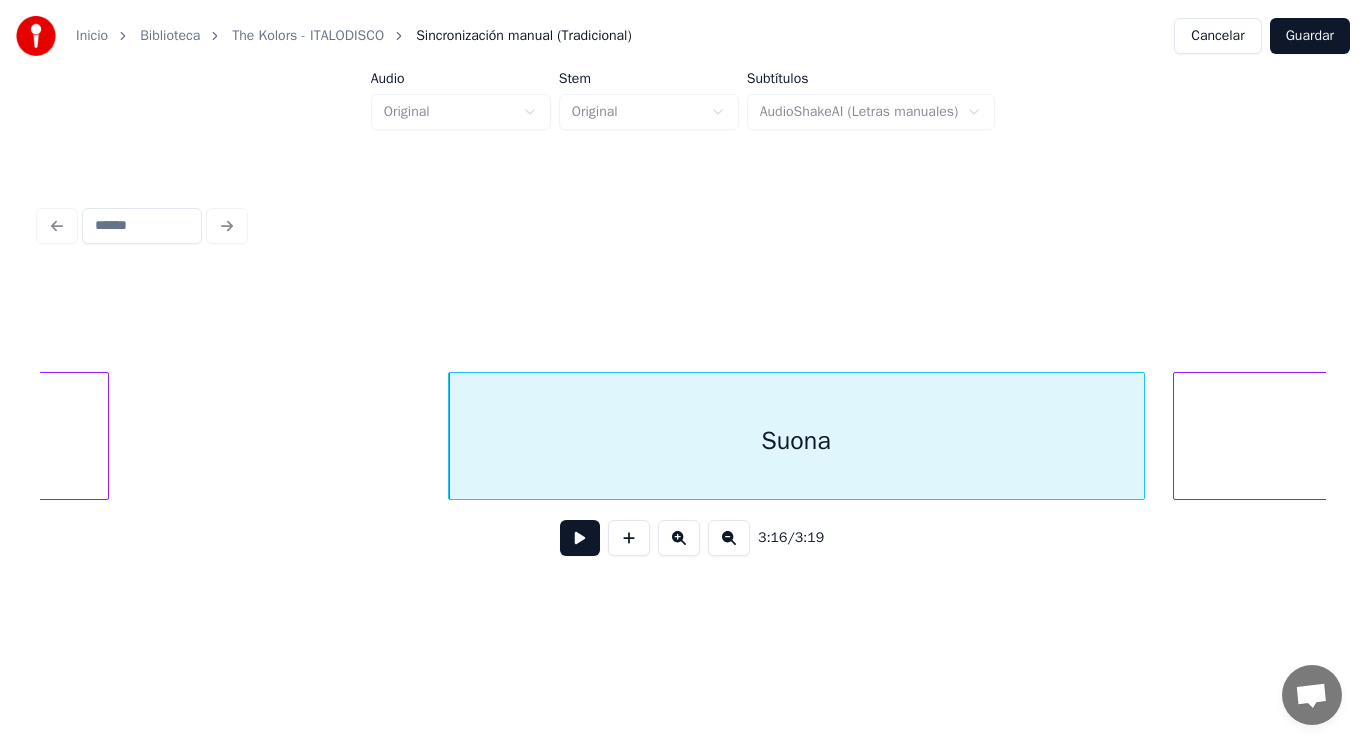 click at bounding box center (580, 538) 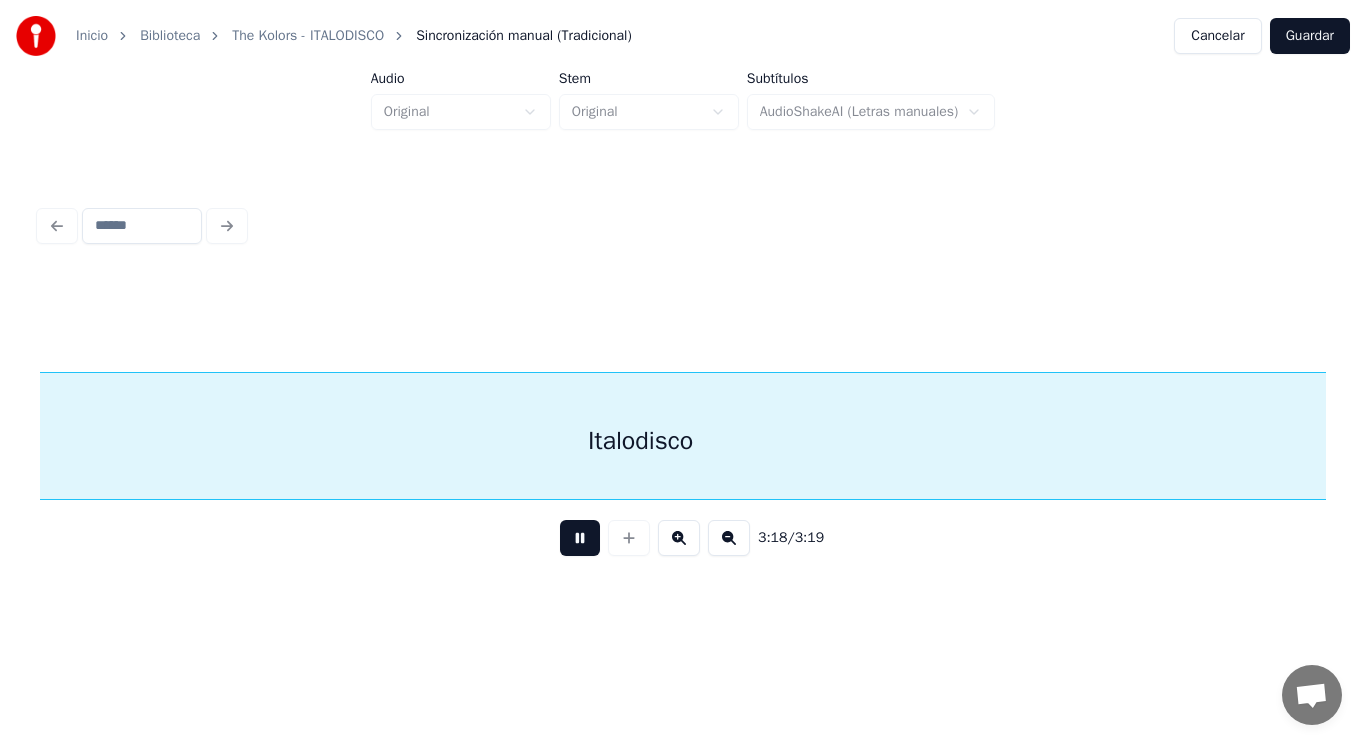 scroll, scrollTop: 0, scrollLeft: 277405, axis: horizontal 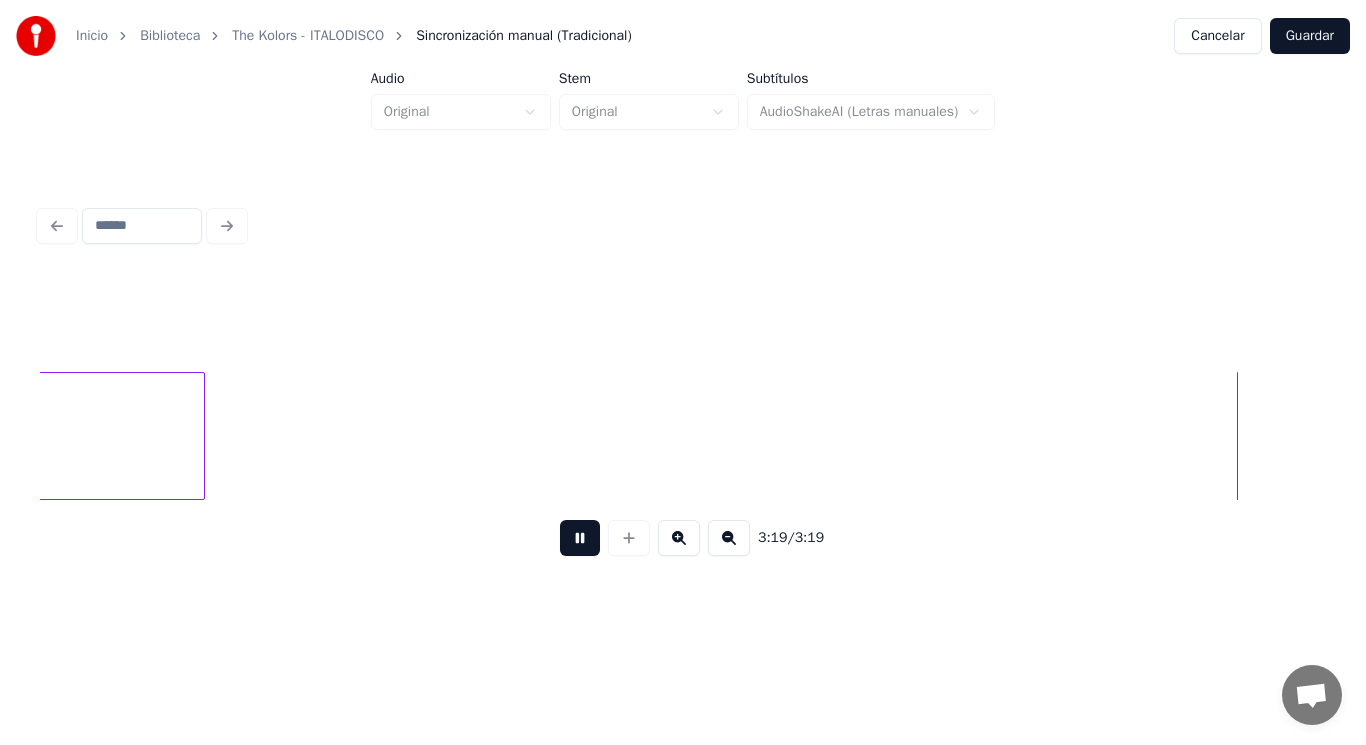 click at bounding box center [580, 538] 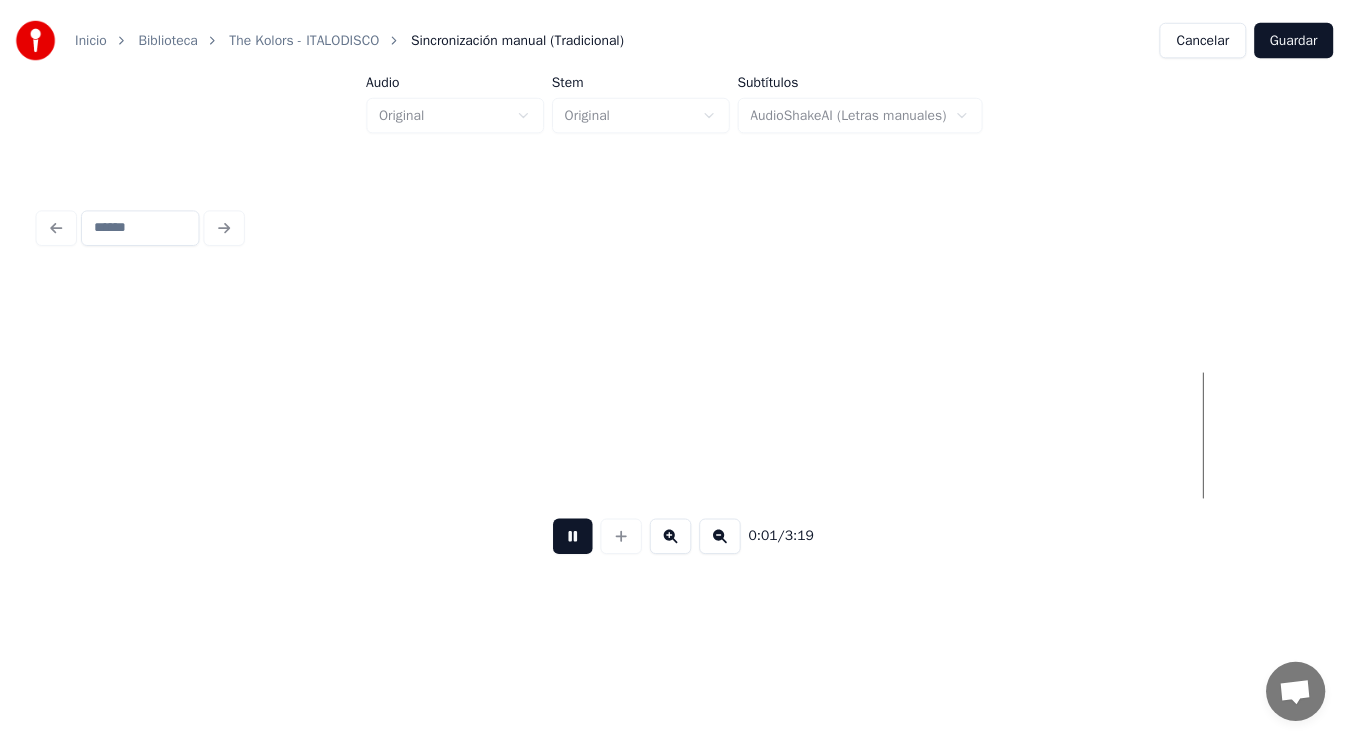scroll, scrollTop: 0, scrollLeft: 2618, axis: horizontal 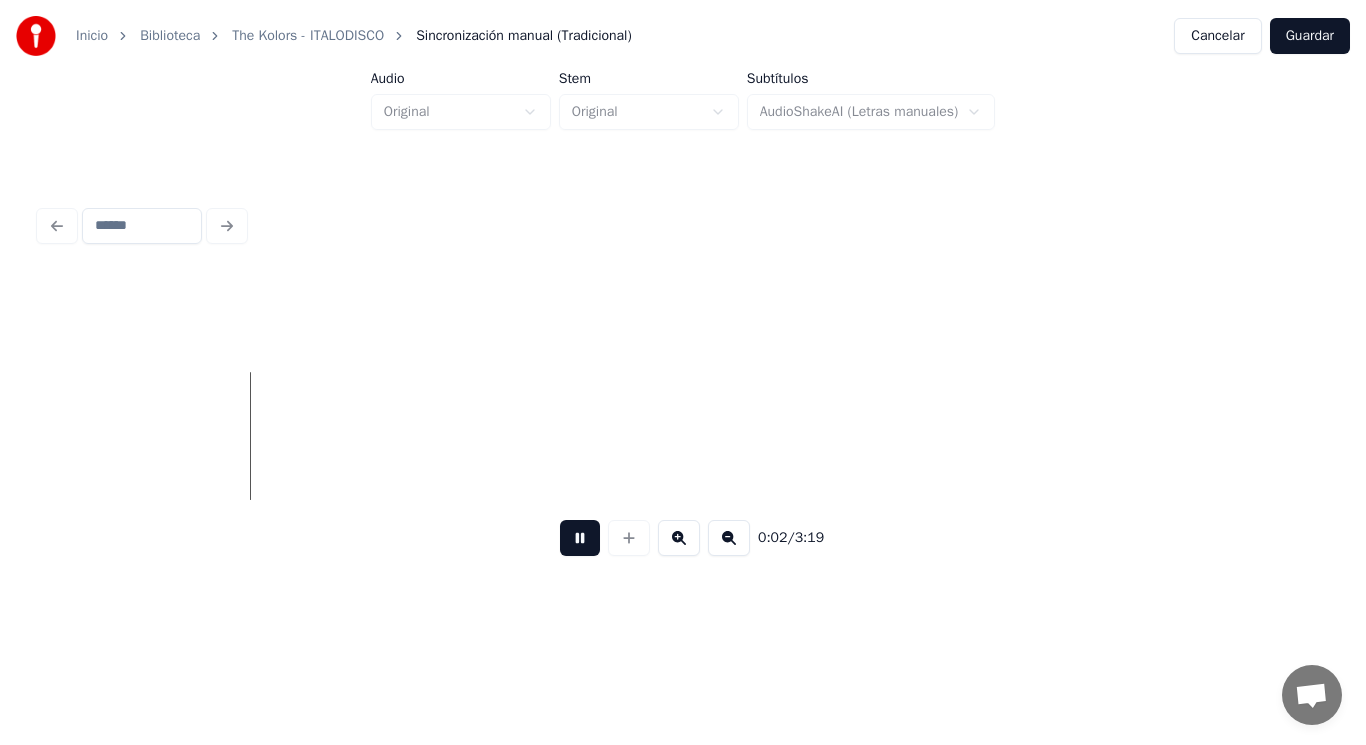 click at bounding box center [580, 538] 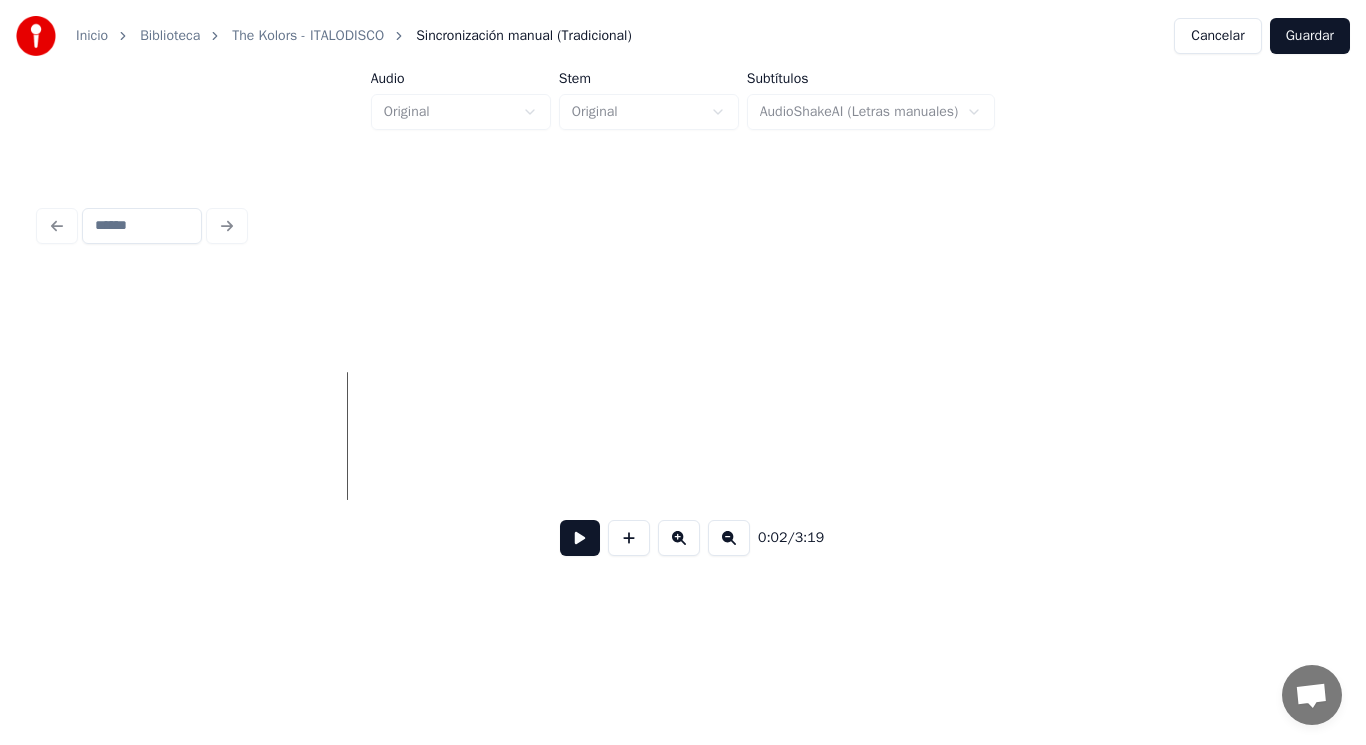 click on "Guardar" at bounding box center (1310, 36) 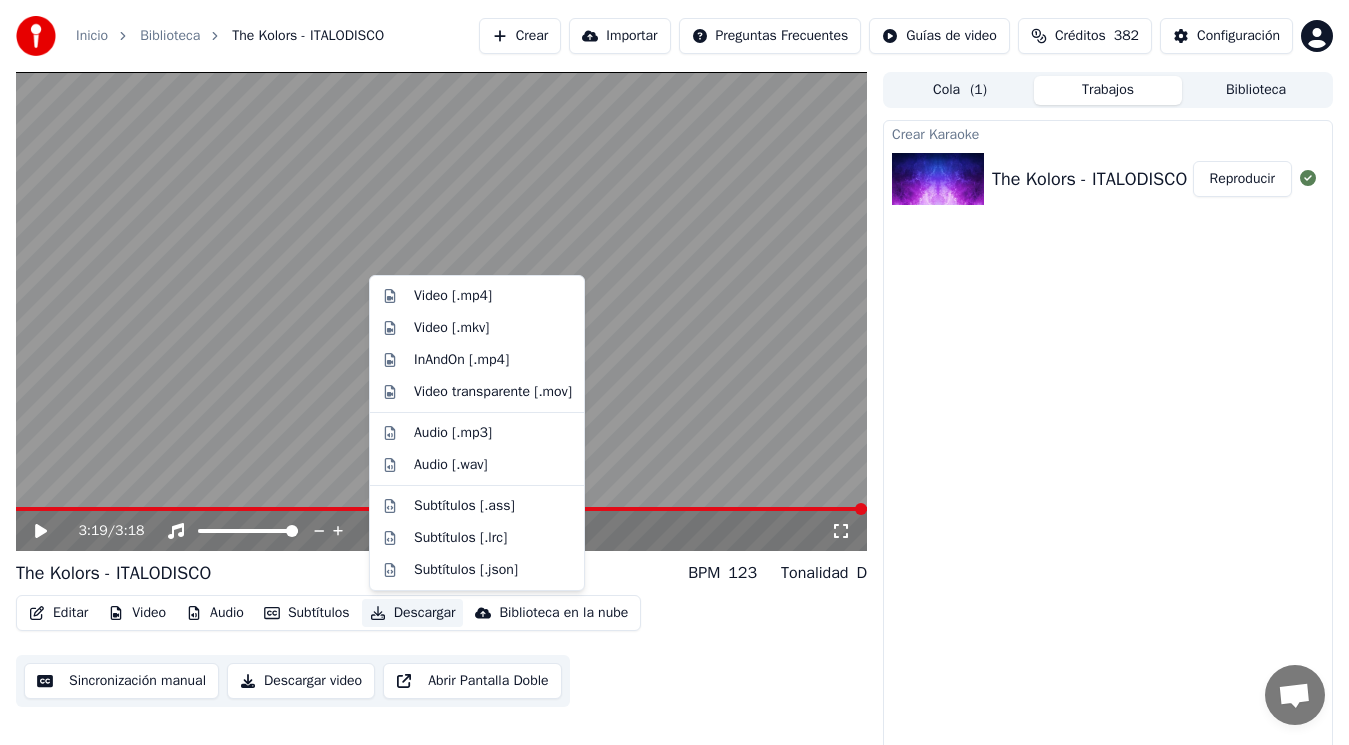 click on "Descargar" at bounding box center [413, 613] 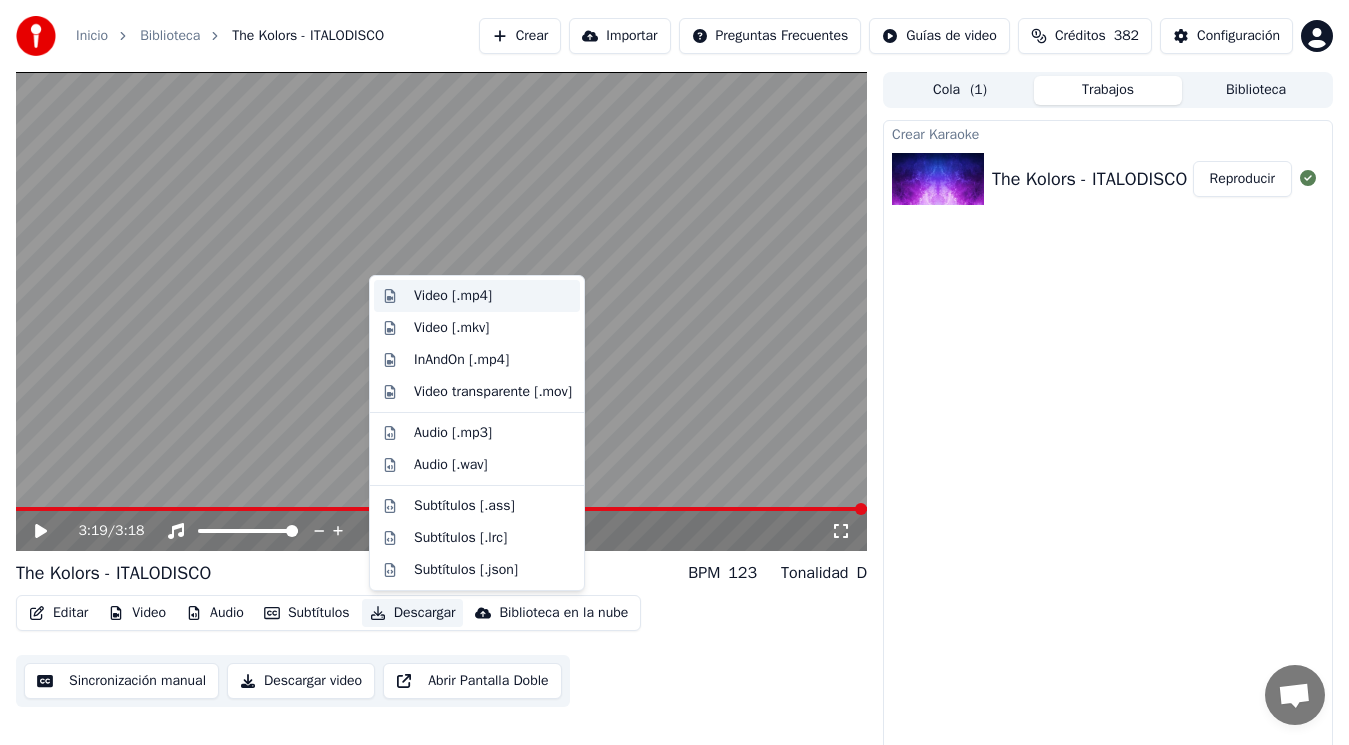 click on "Video [.mp4]" at bounding box center (453, 296) 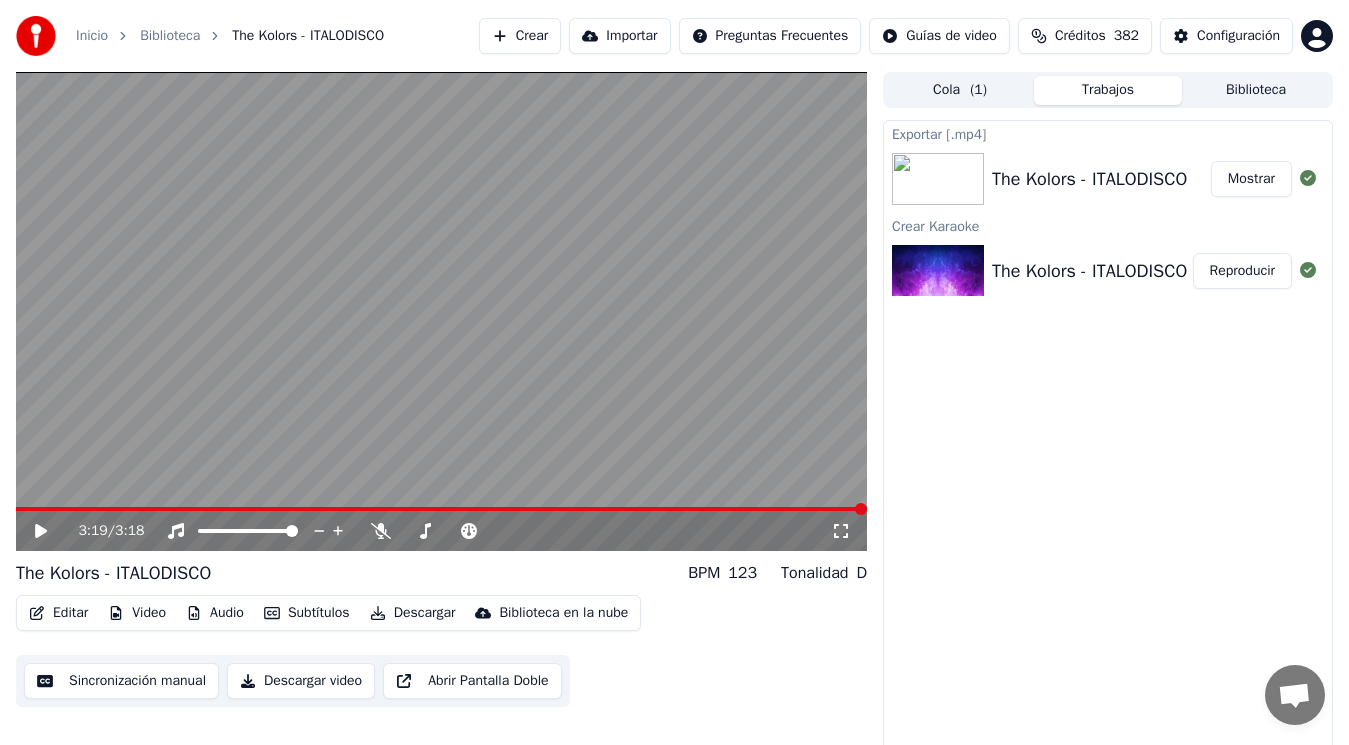 click on "Mostrar" at bounding box center (1251, 179) 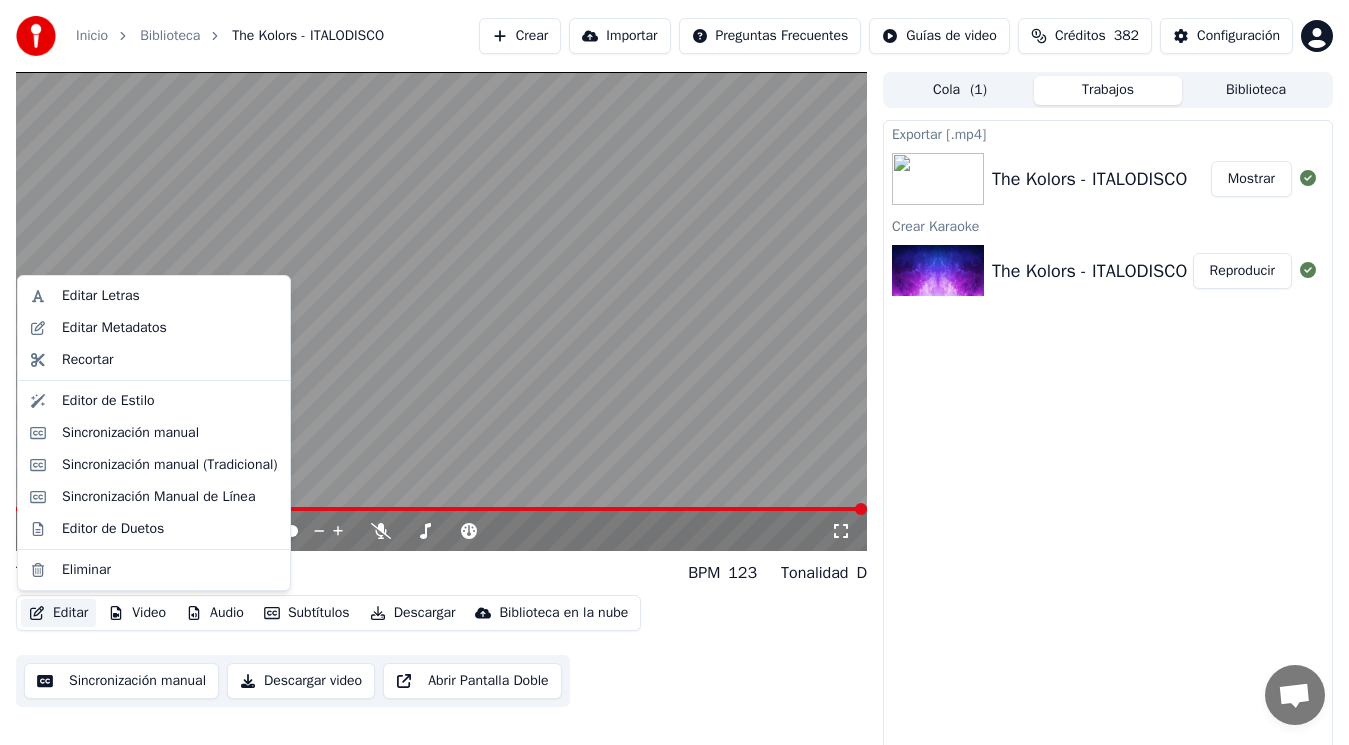 click on "Editar" at bounding box center [58, 613] 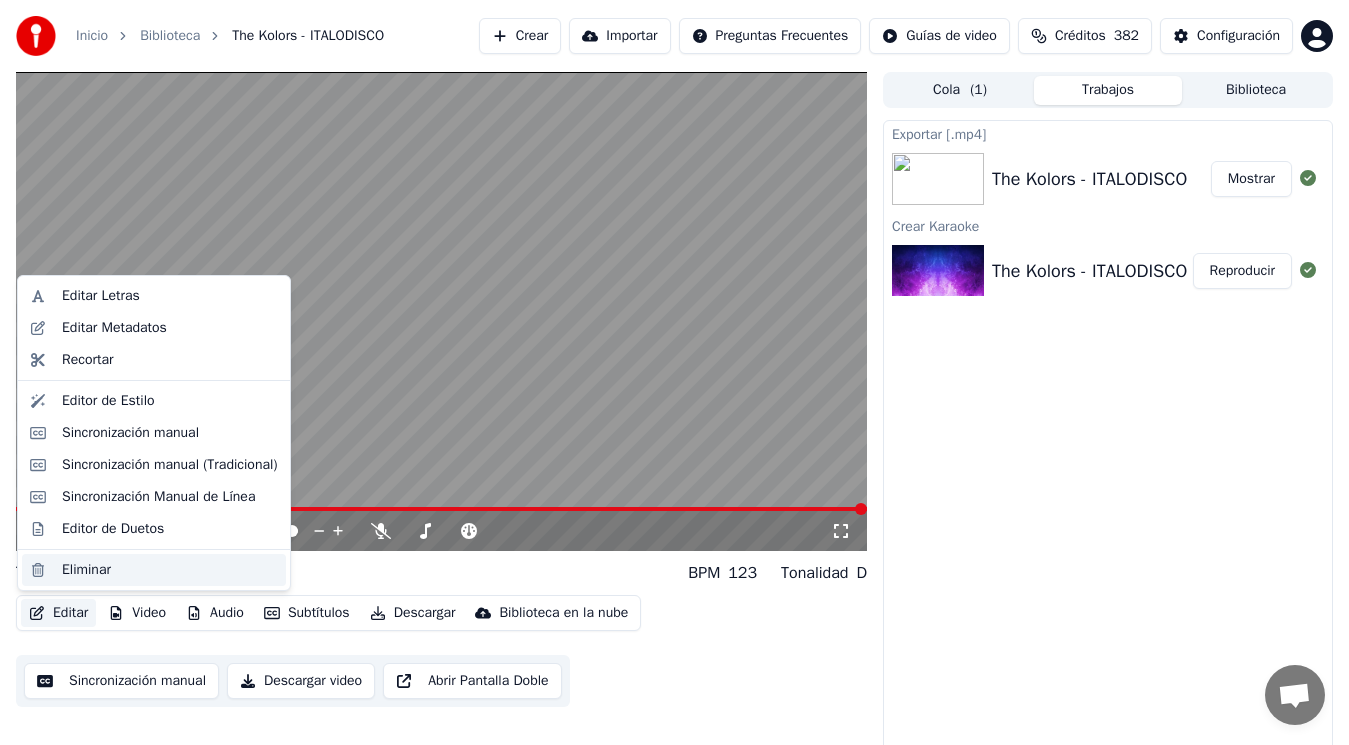 click on "Eliminar" at bounding box center [86, 570] 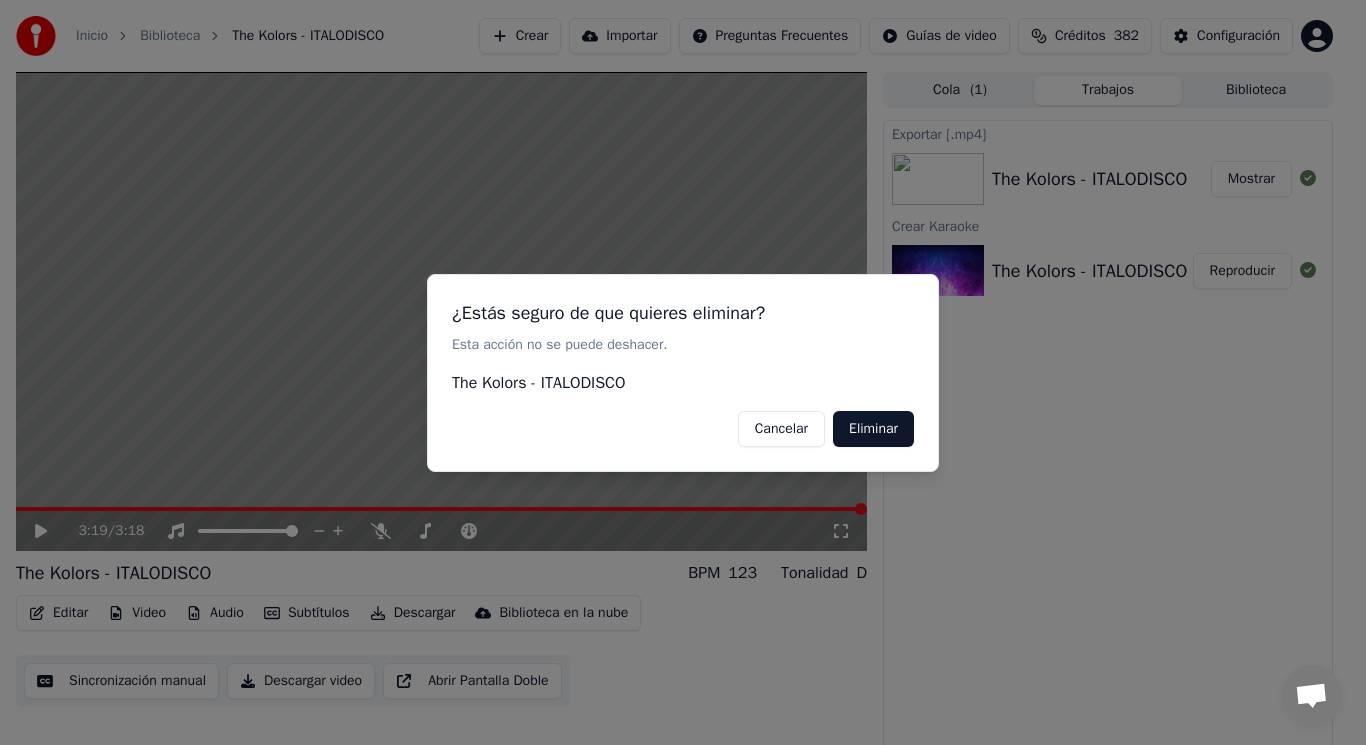 click on "Eliminar" at bounding box center (873, 428) 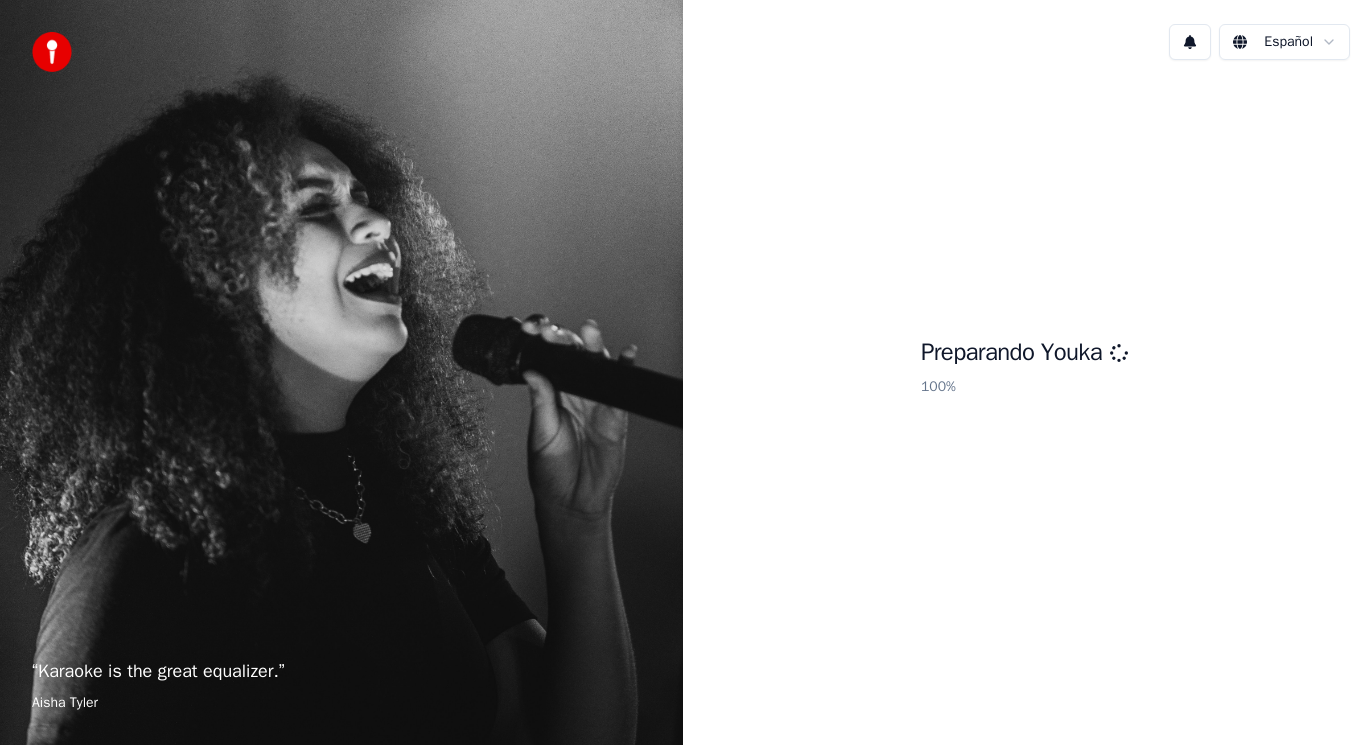 scroll, scrollTop: 0, scrollLeft: 0, axis: both 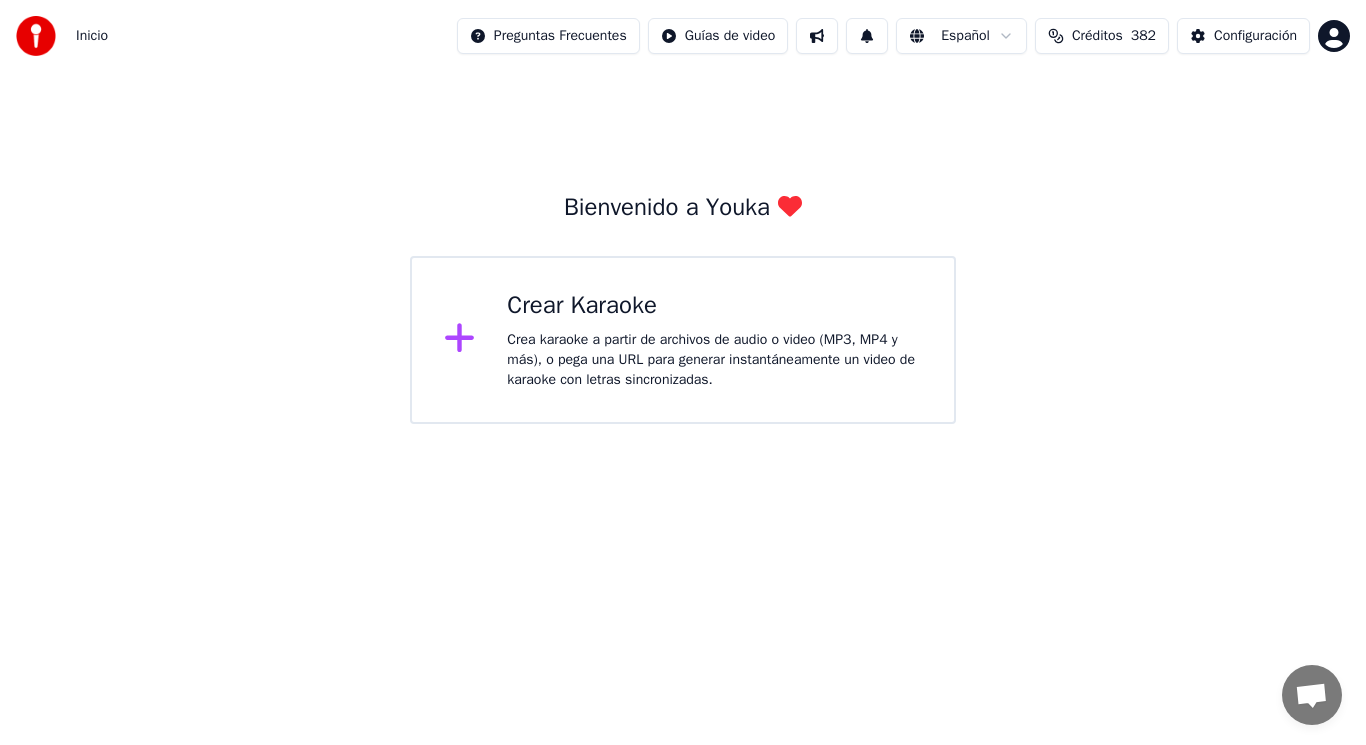 click on "Crea karaoke a partir de archivos de audio o video (MP3, MP4 y más), o pega una URL para generar instantáneamente un video de karaoke con letras sincronizadas." at bounding box center [714, 360] 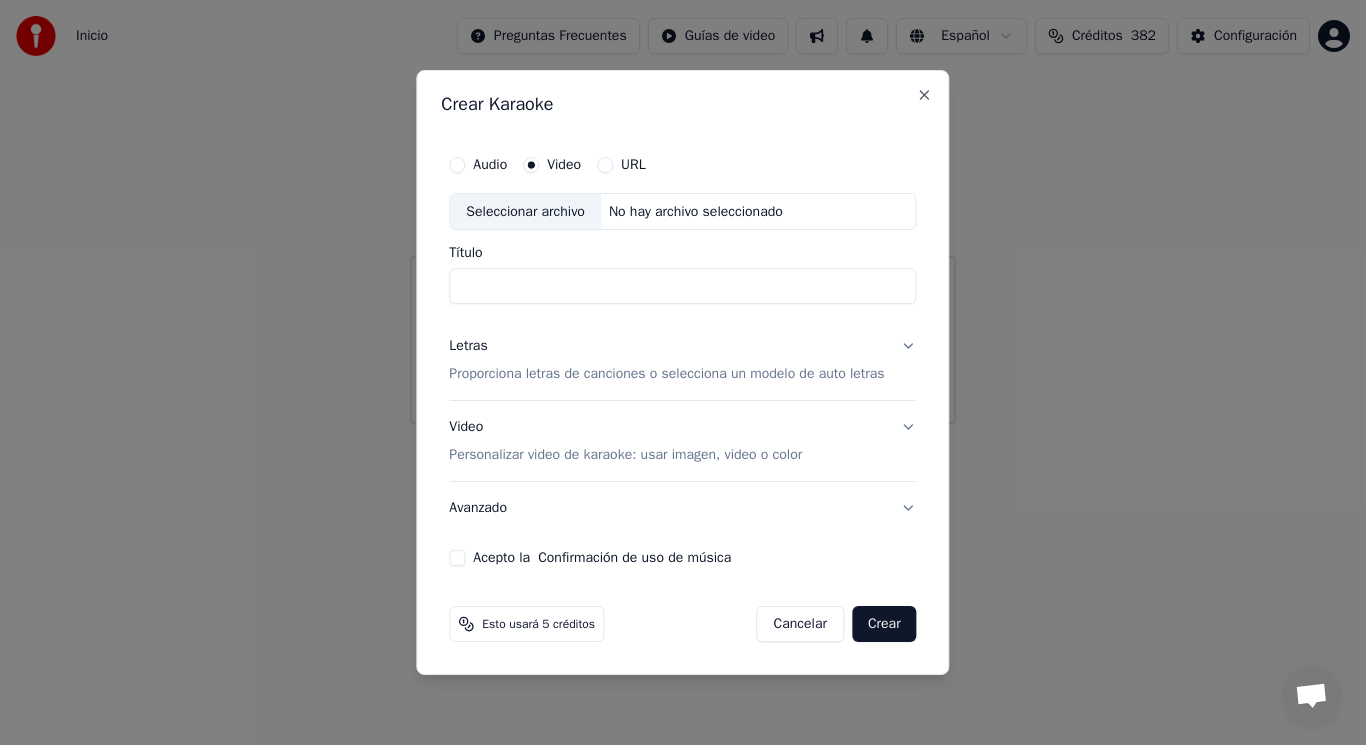 click on "Seleccionar archivo" at bounding box center (525, 212) 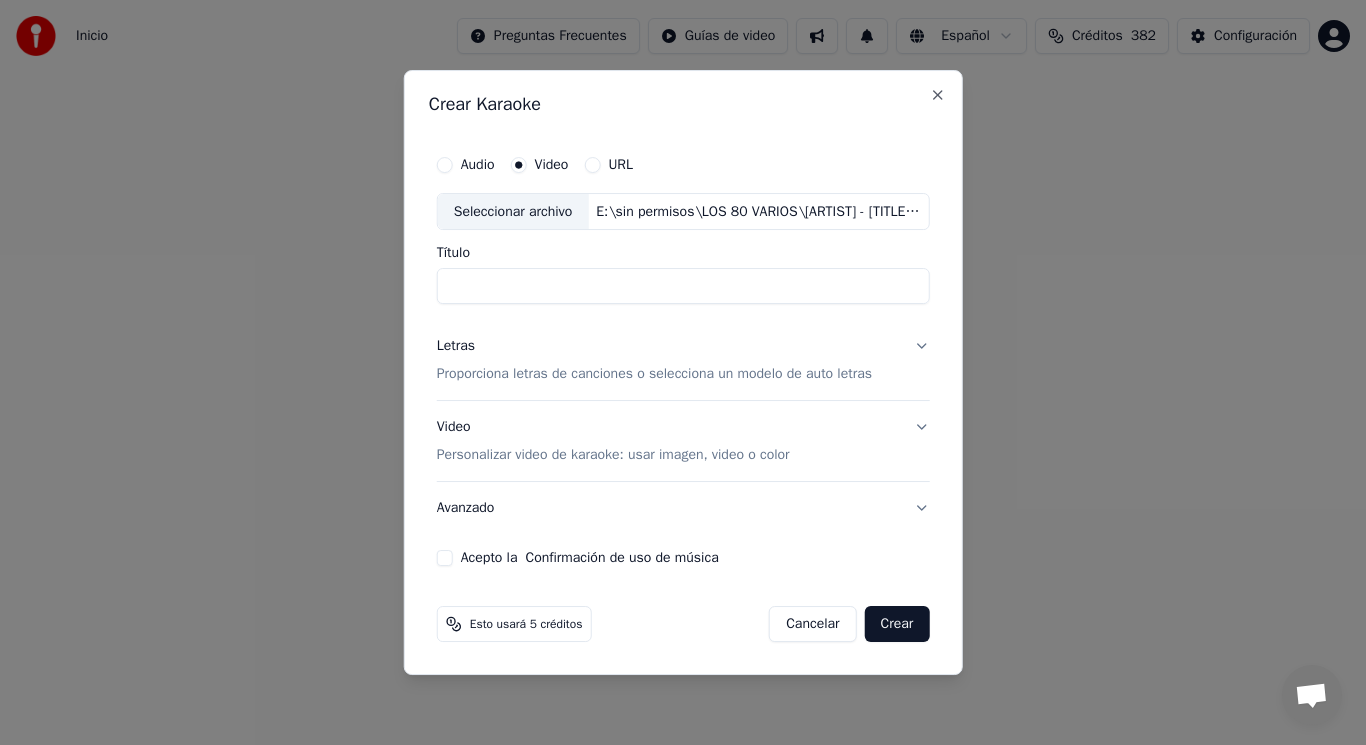 type on "**********" 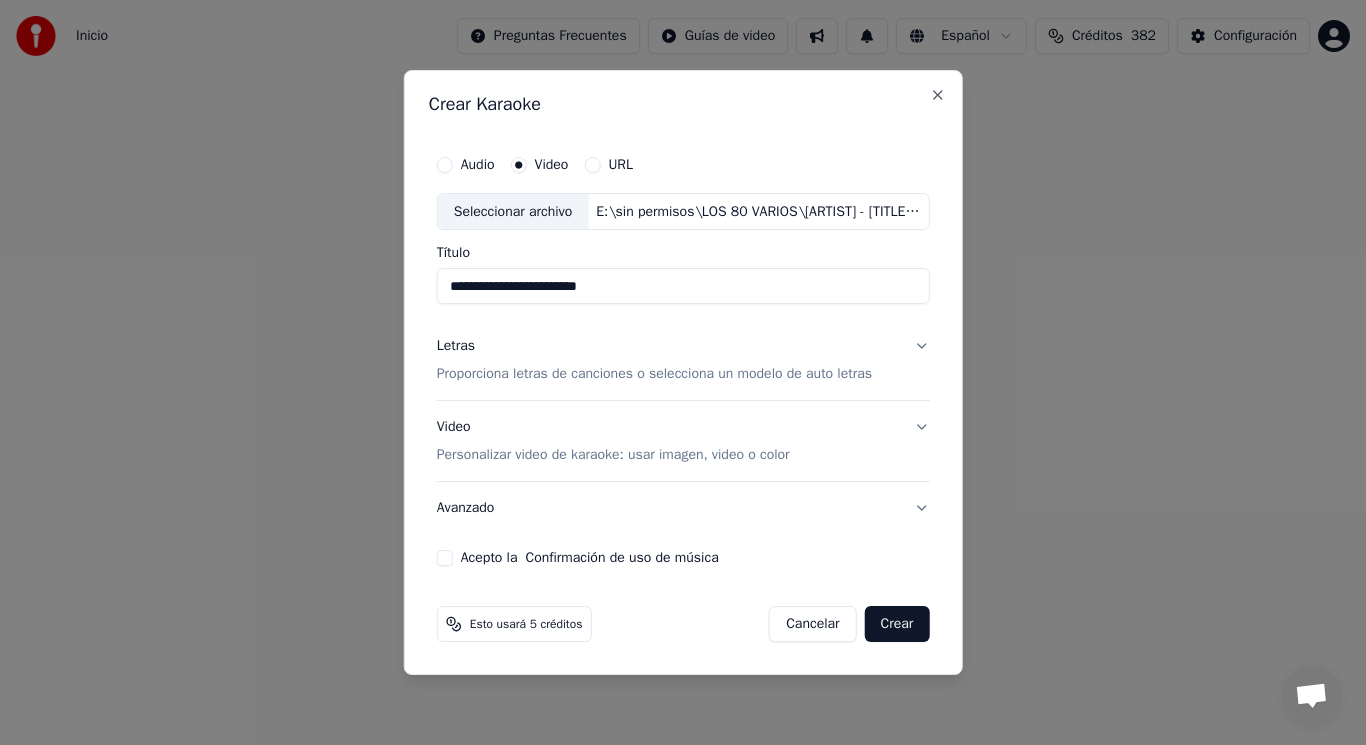click on "Letras Proporciona letras de canciones o selecciona un modelo de auto letras" at bounding box center [683, 361] 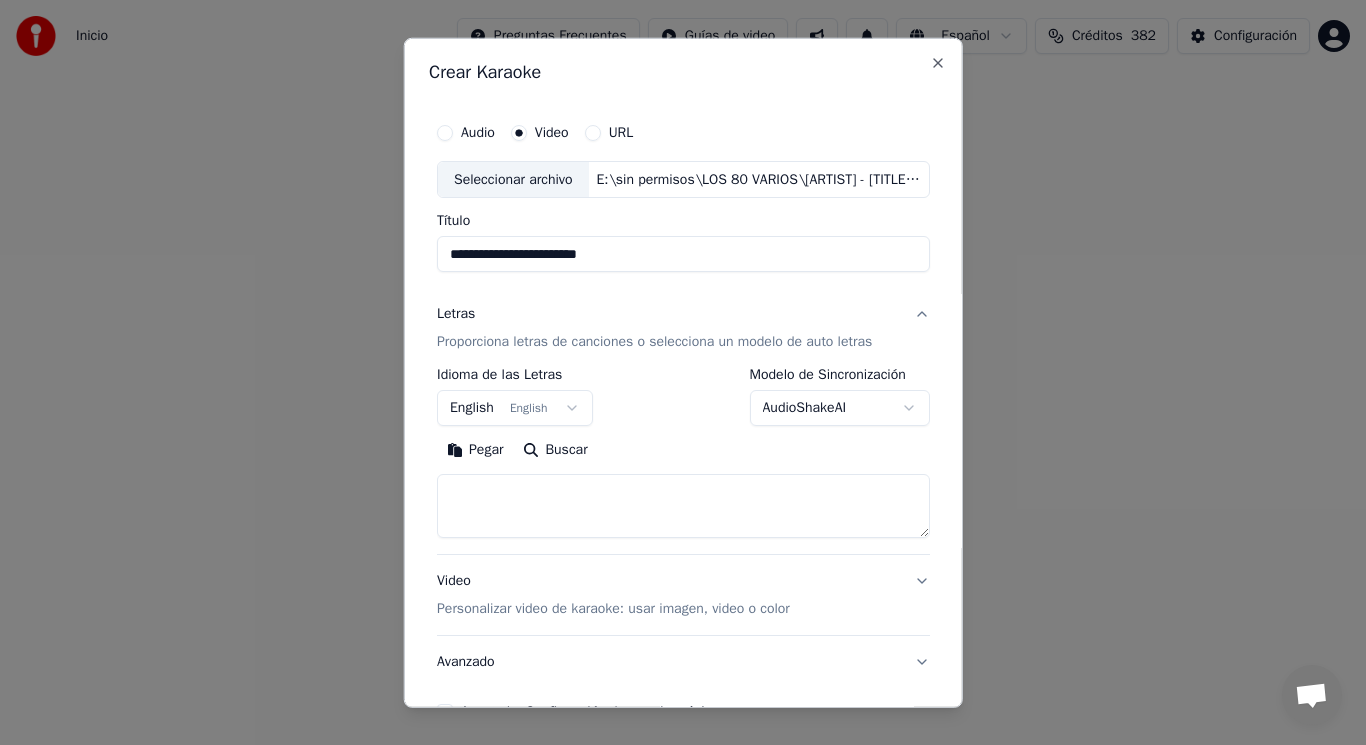 click at bounding box center [683, 506] 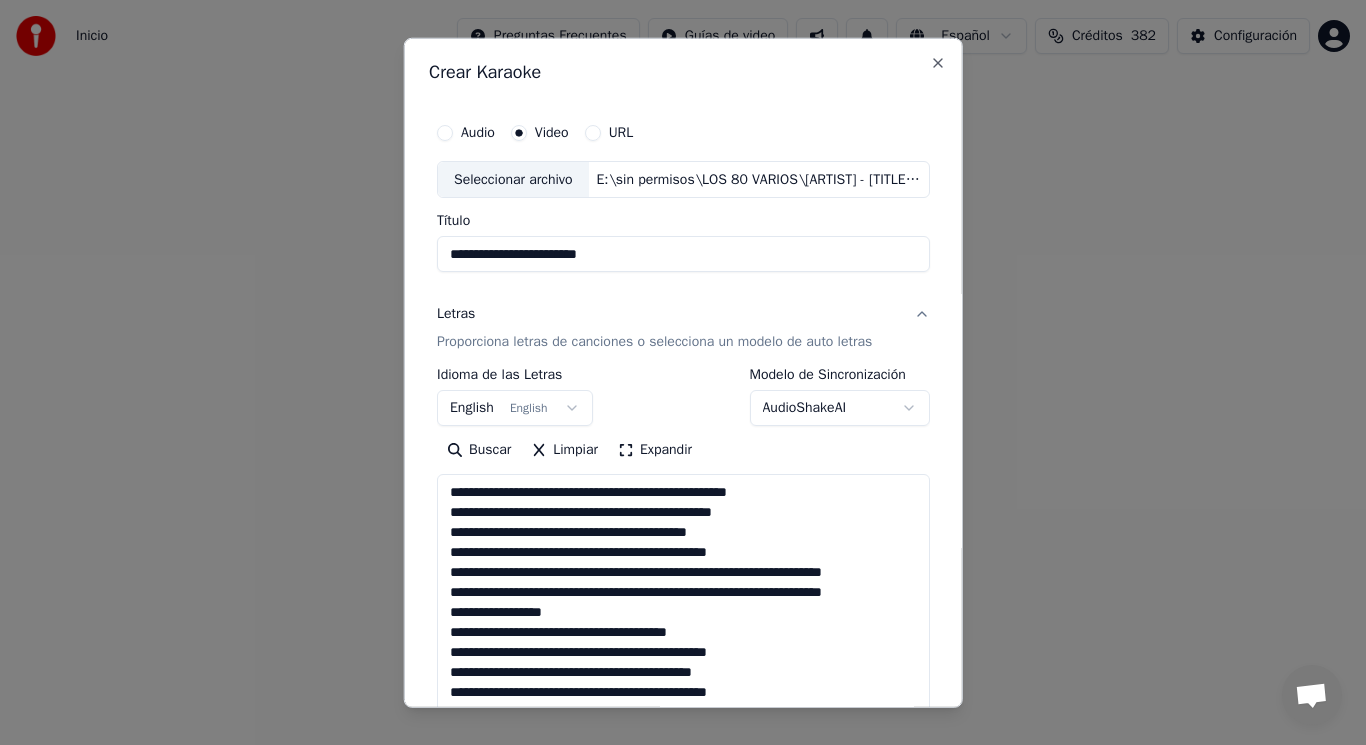 scroll, scrollTop: 445, scrollLeft: 0, axis: vertical 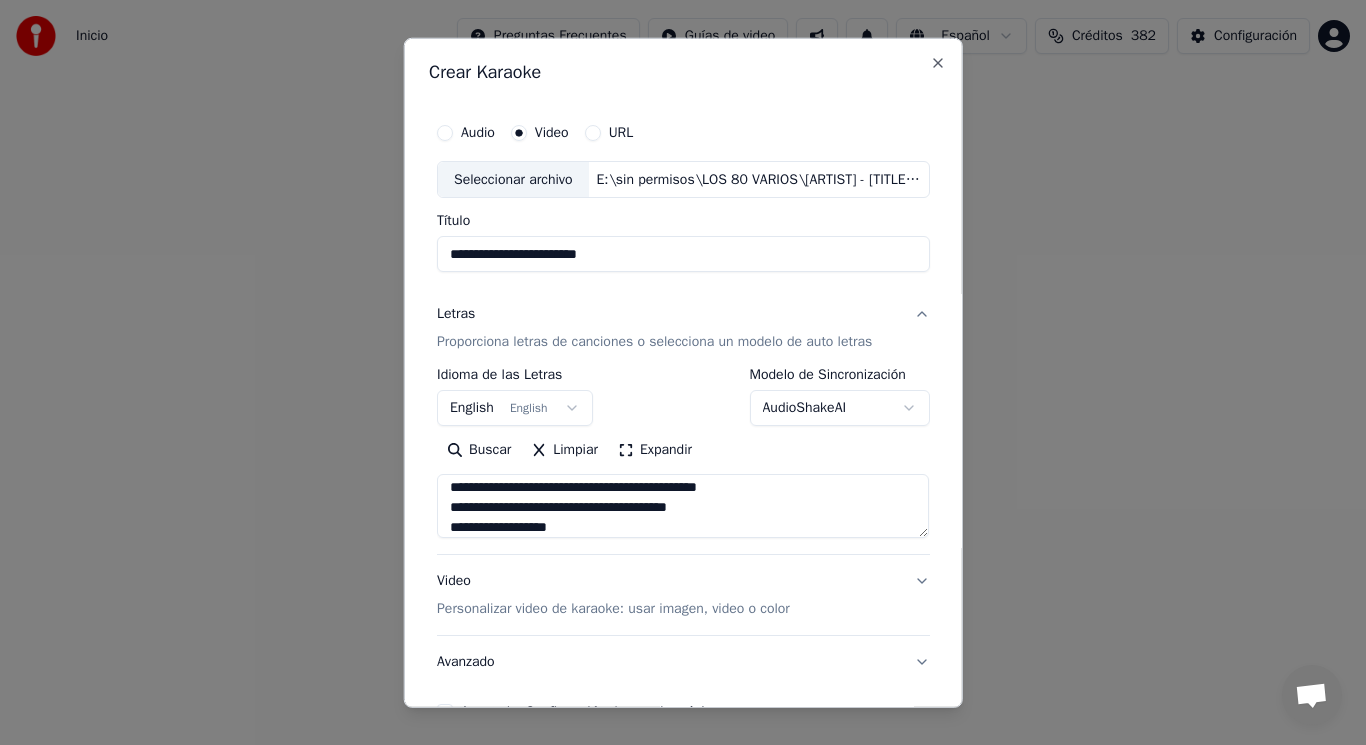 click at bounding box center (683, 506) 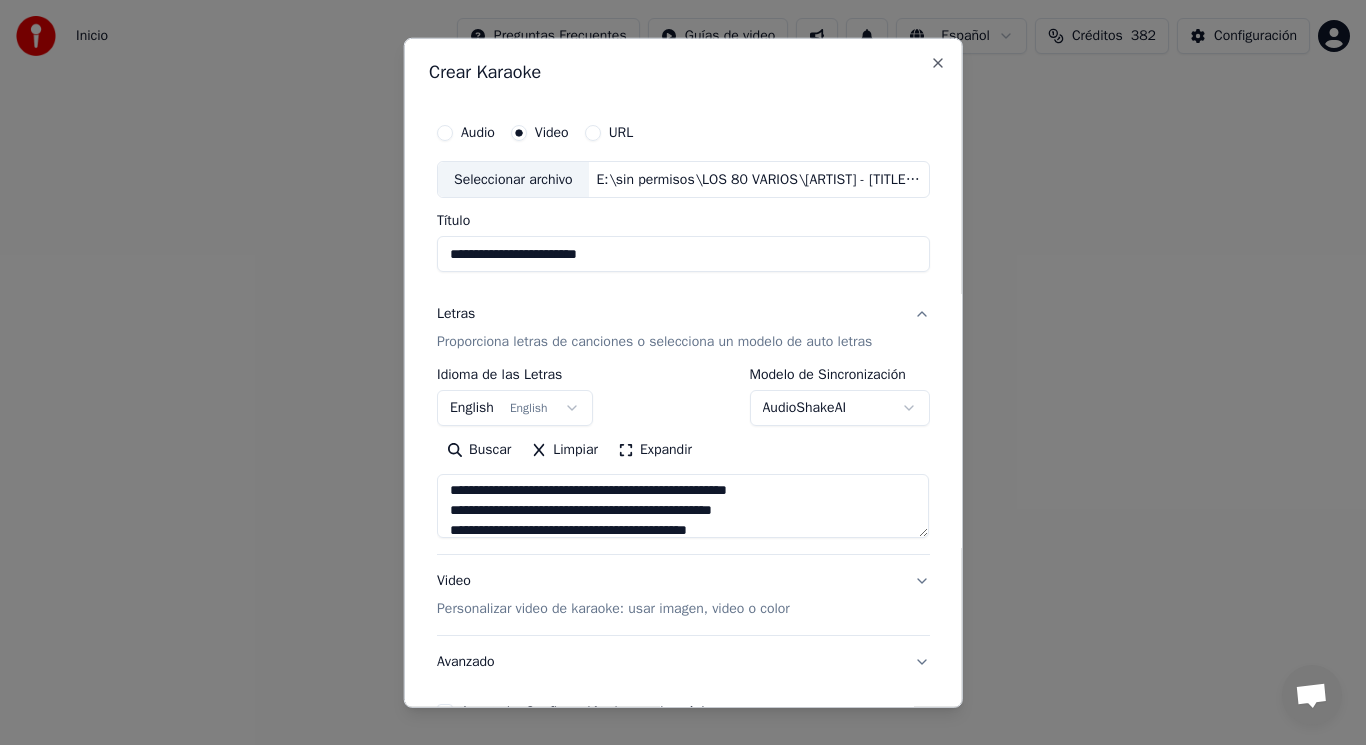 scroll, scrollTop: 0, scrollLeft: 0, axis: both 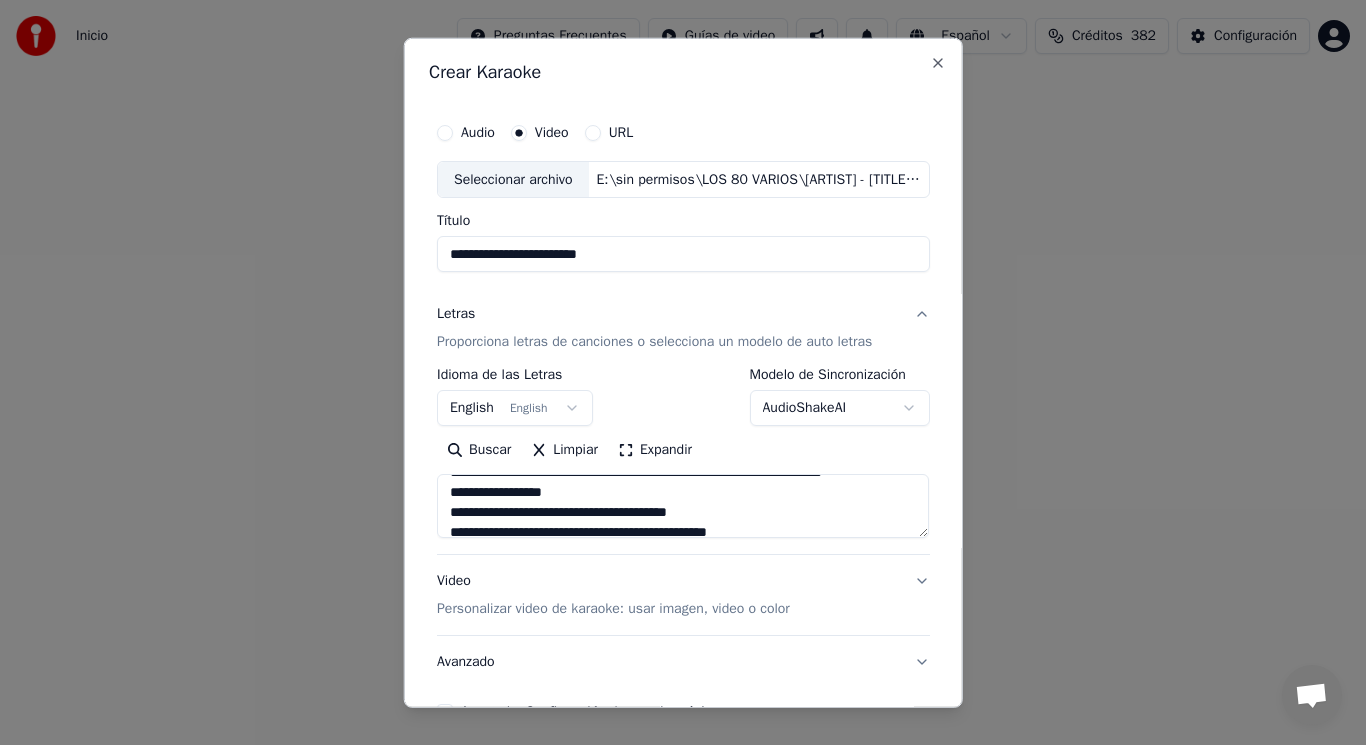 click at bounding box center [683, 506] 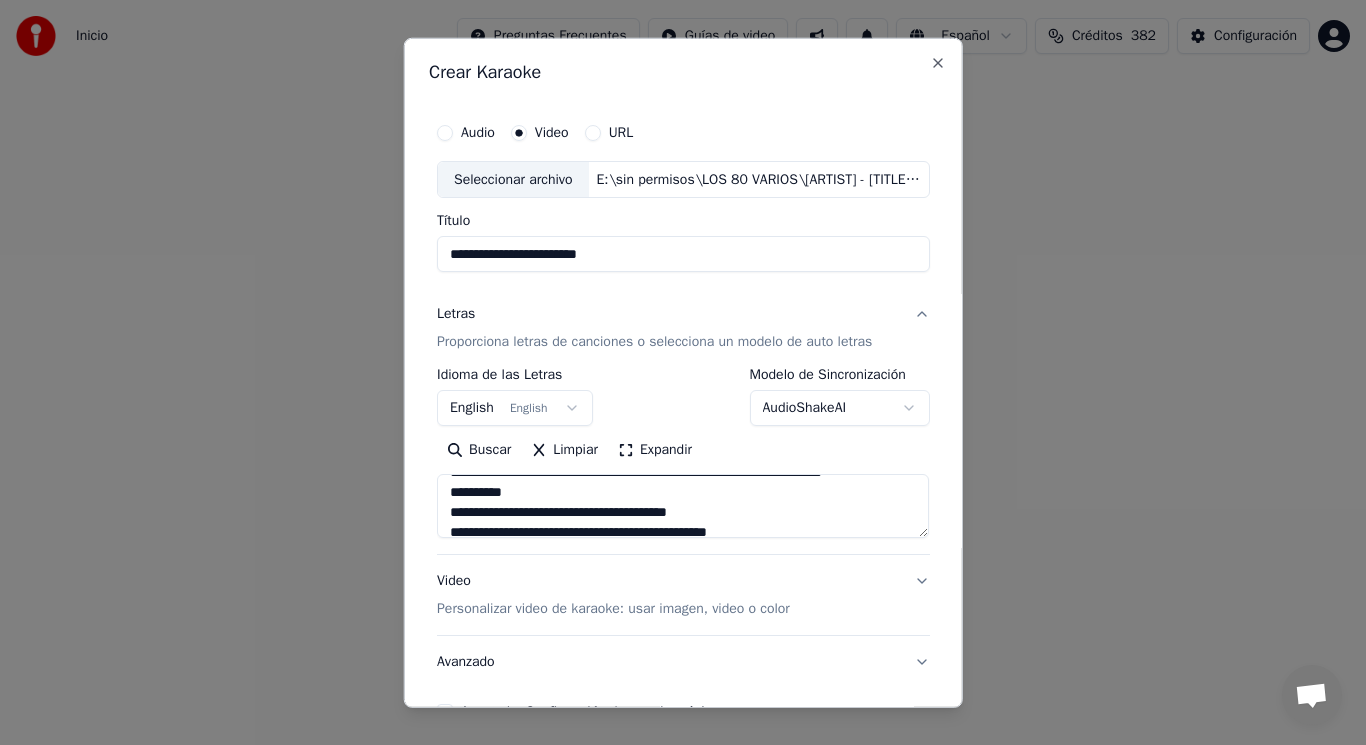 scroll, scrollTop: 160, scrollLeft: 0, axis: vertical 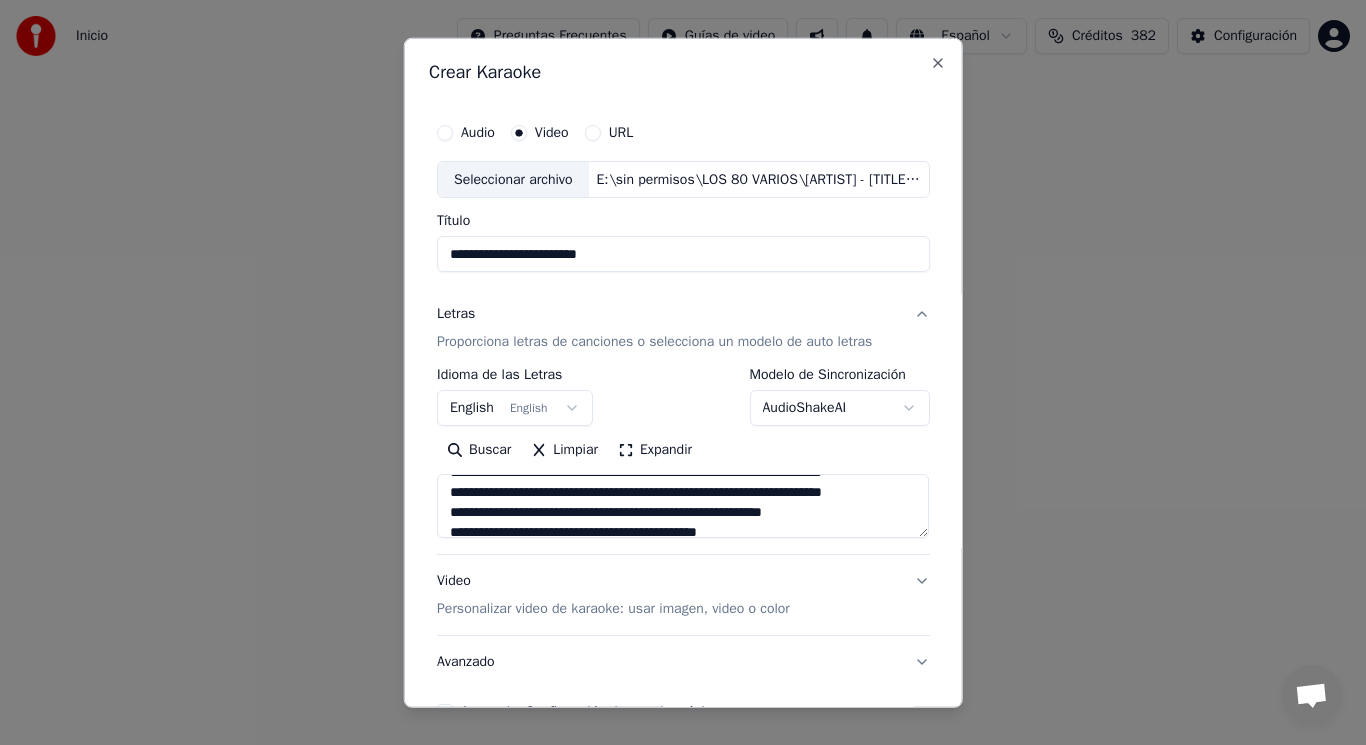 click at bounding box center [683, 506] 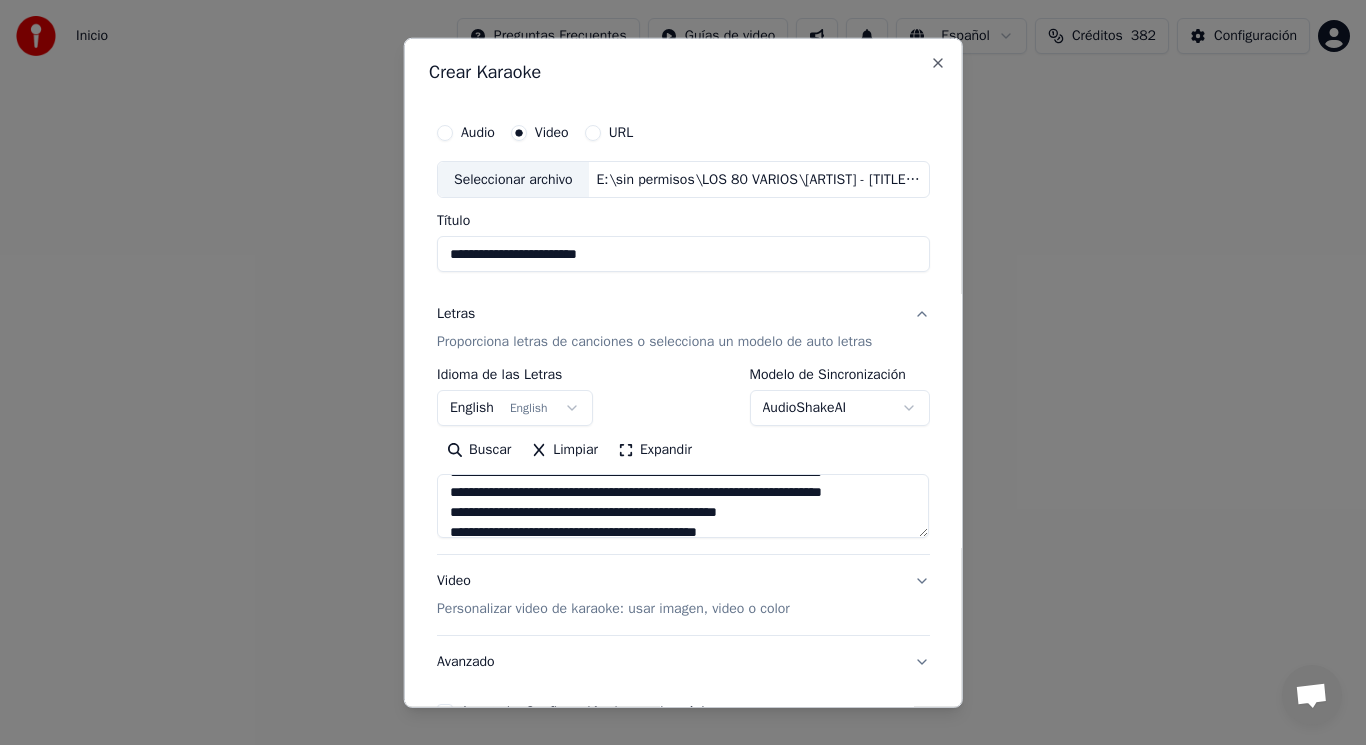 click at bounding box center [683, 506] 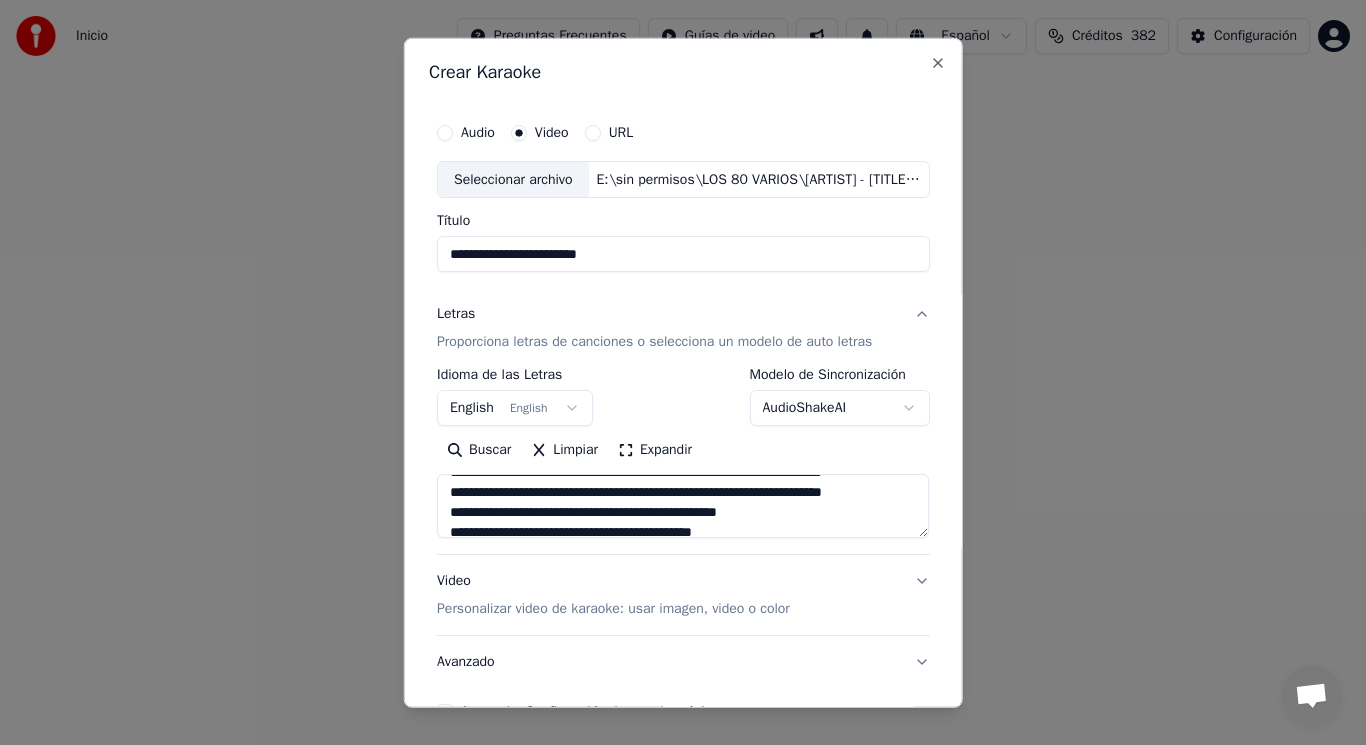 scroll, scrollTop: 405, scrollLeft: 0, axis: vertical 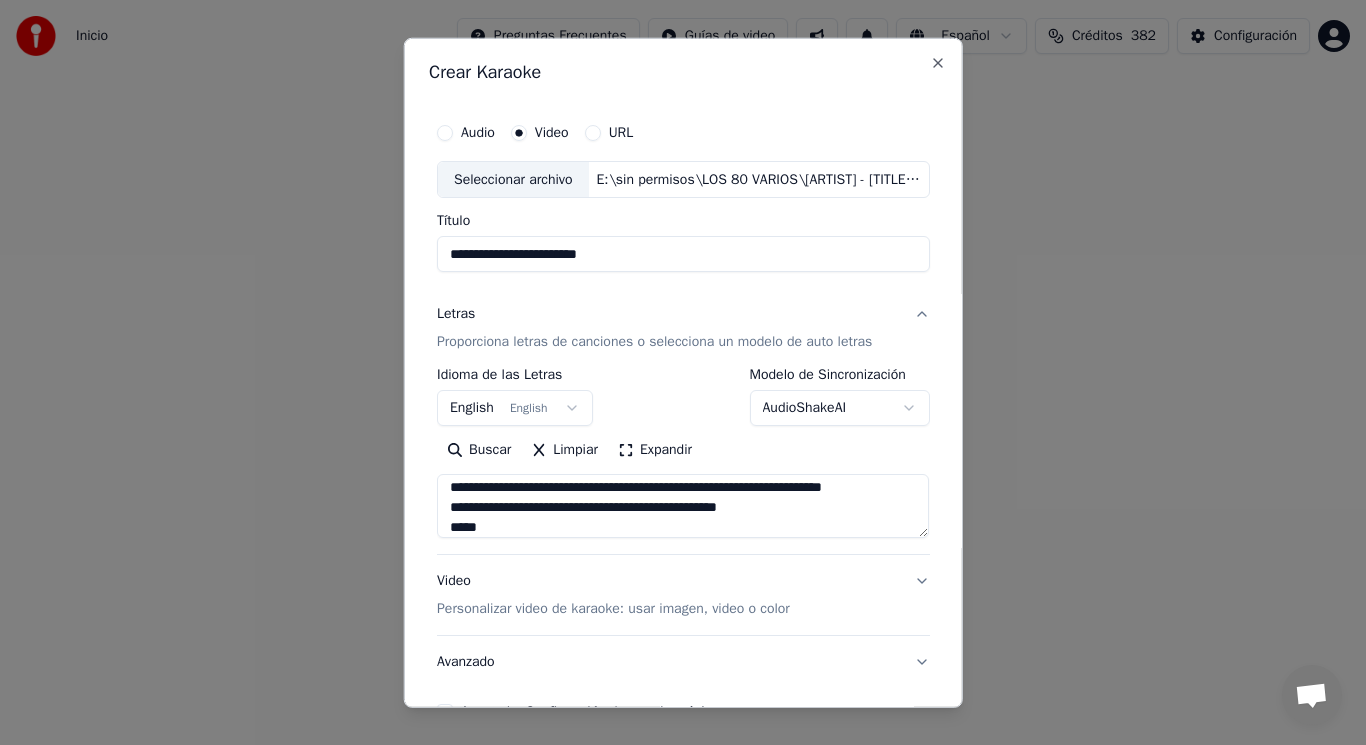 click at bounding box center (683, 506) 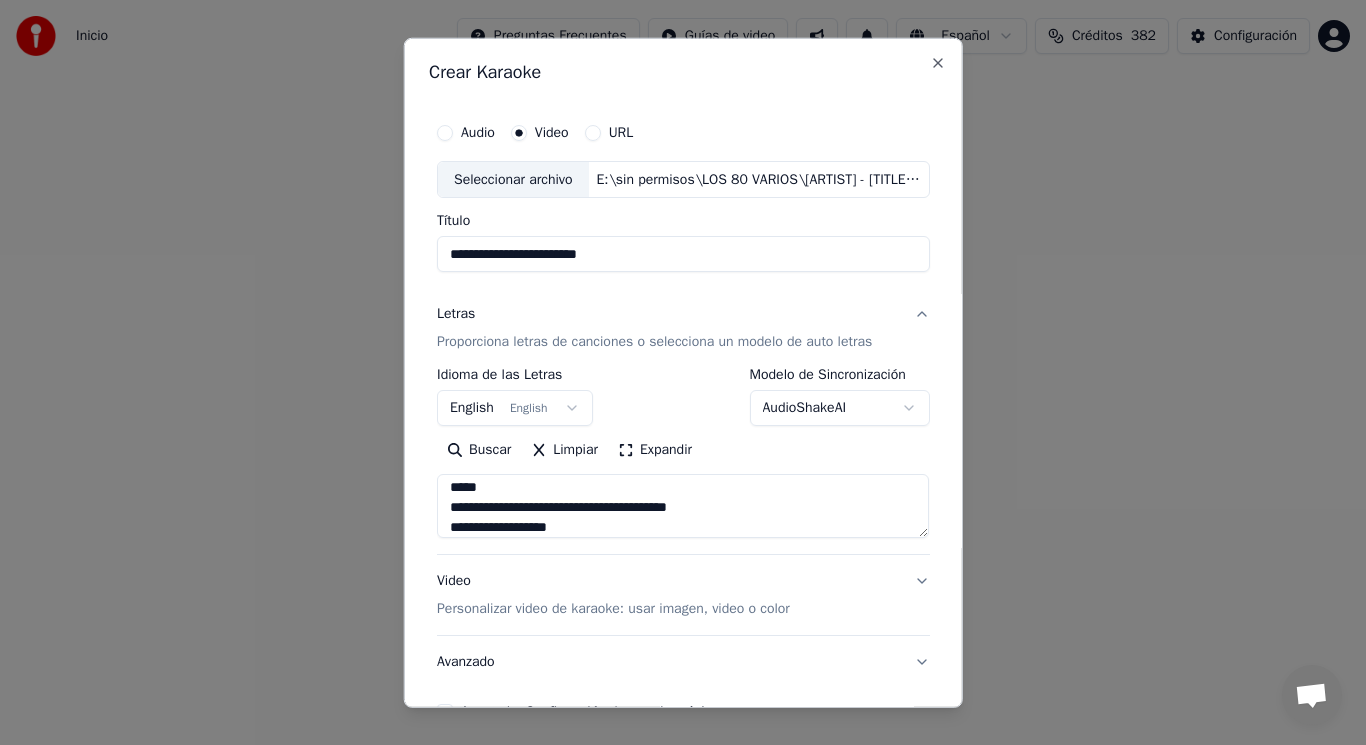 scroll, scrollTop: 454, scrollLeft: 0, axis: vertical 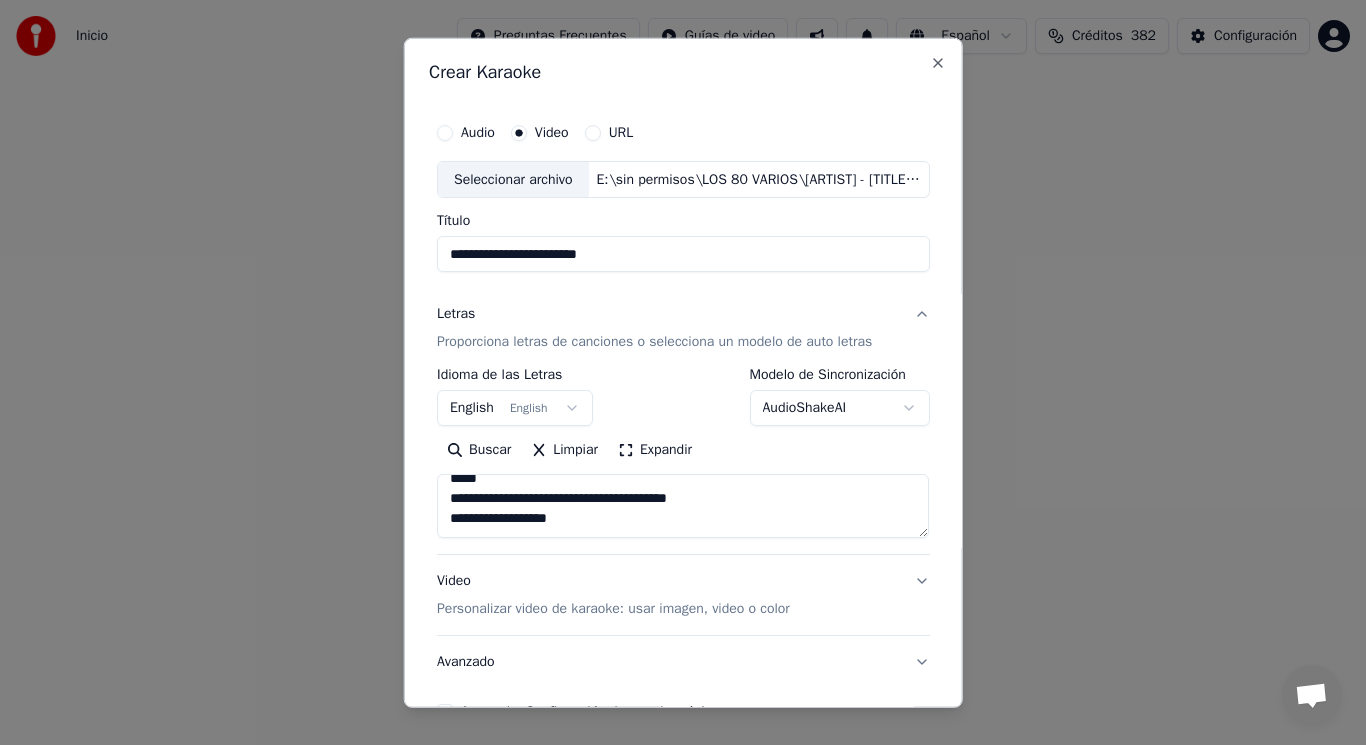 type on "**********" 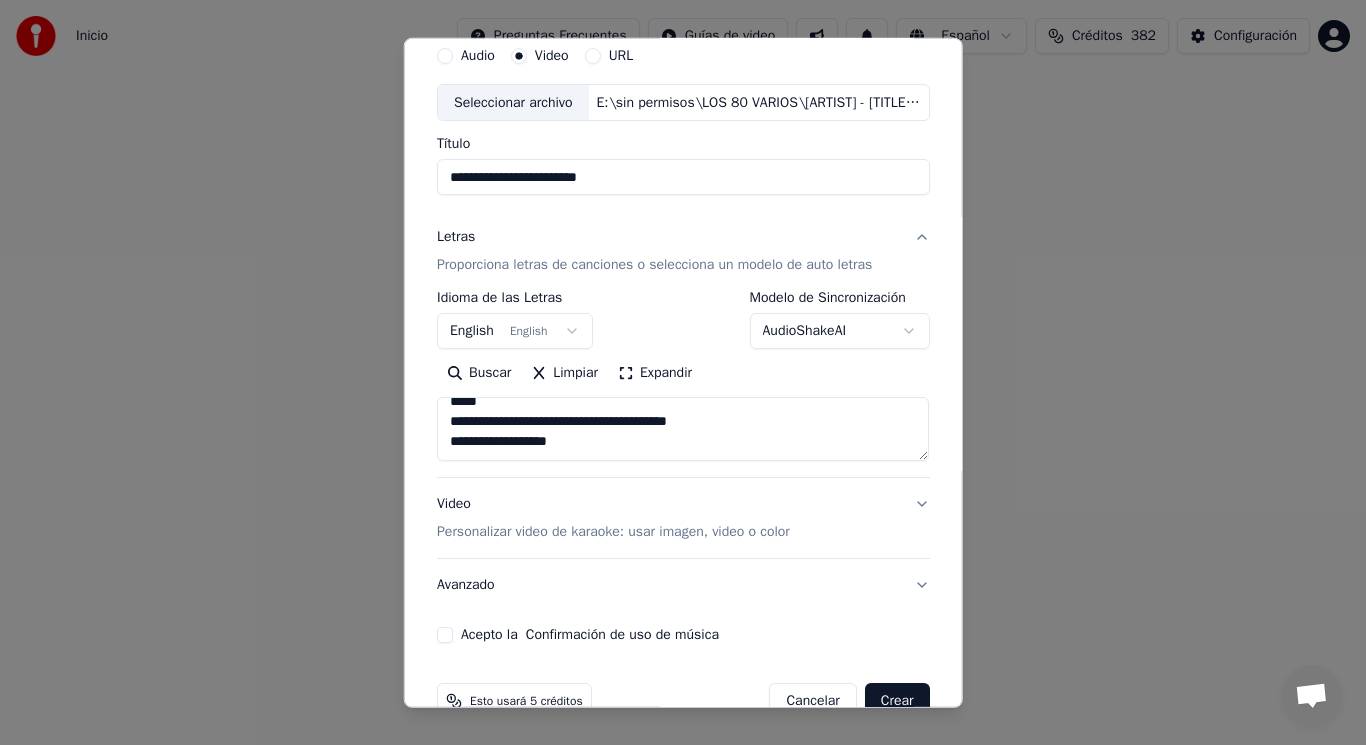 scroll, scrollTop: 120, scrollLeft: 0, axis: vertical 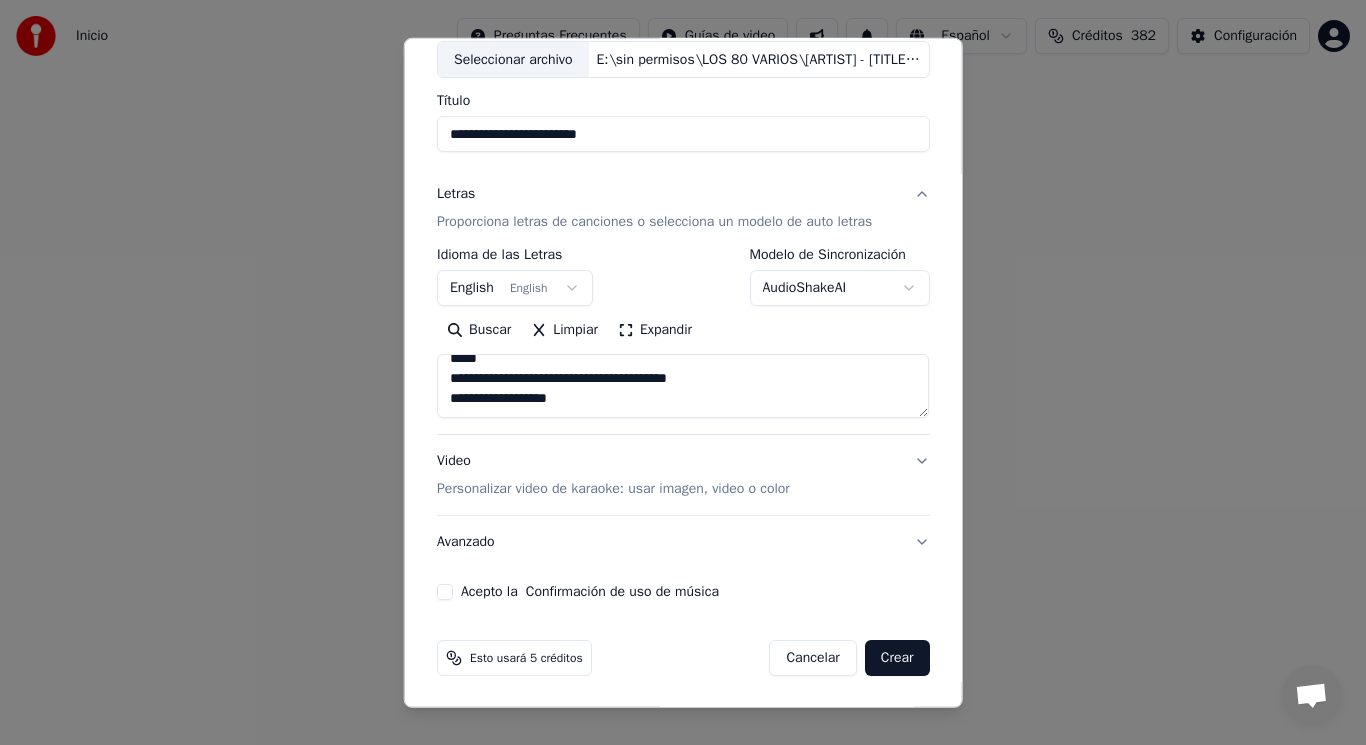 click on "Acepto la   Confirmación de uso de música" at bounding box center [445, 592] 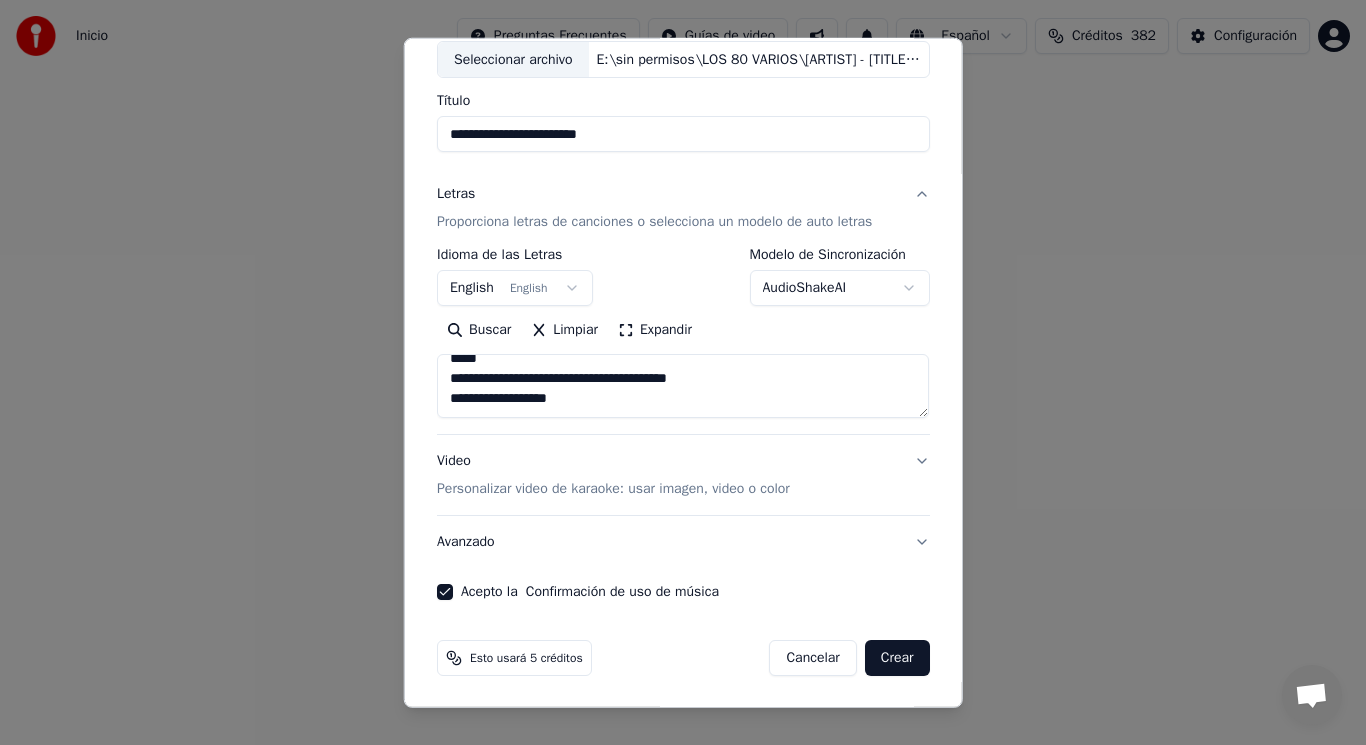 click on "Crear" at bounding box center (897, 658) 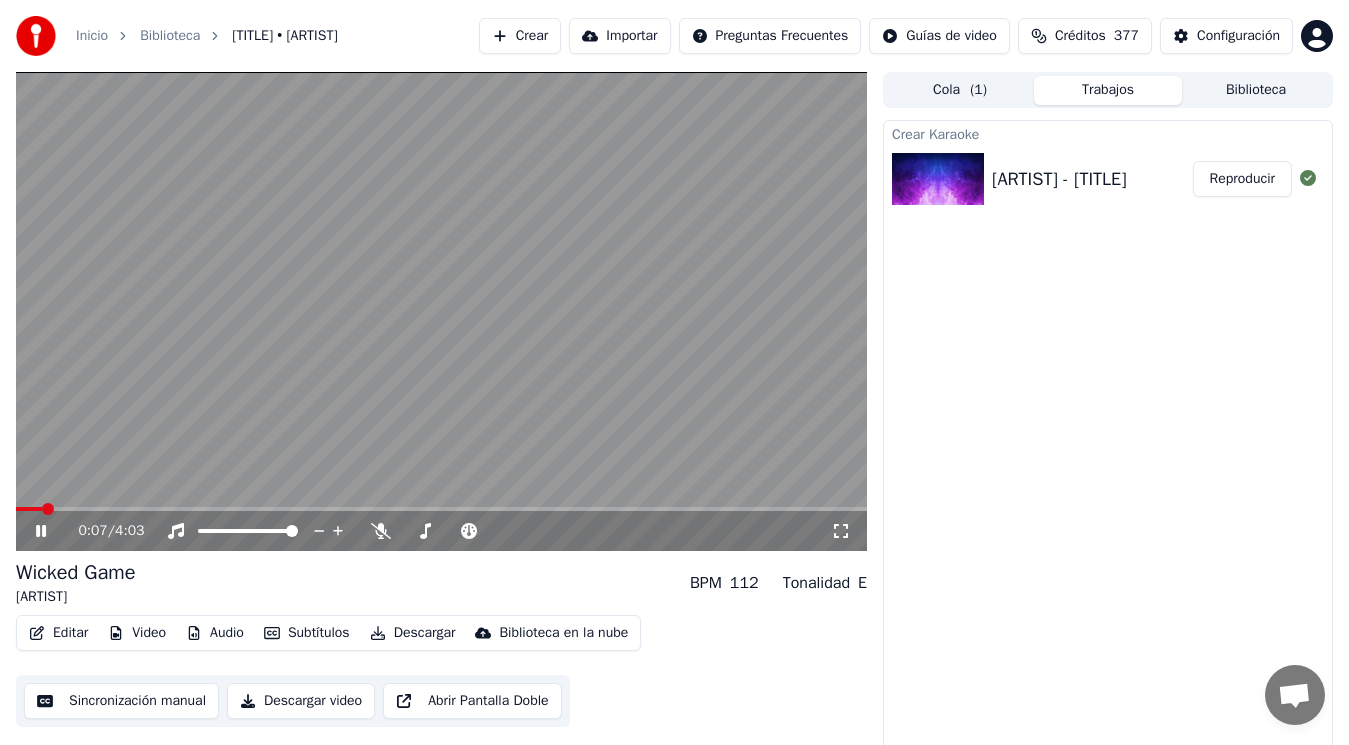 click 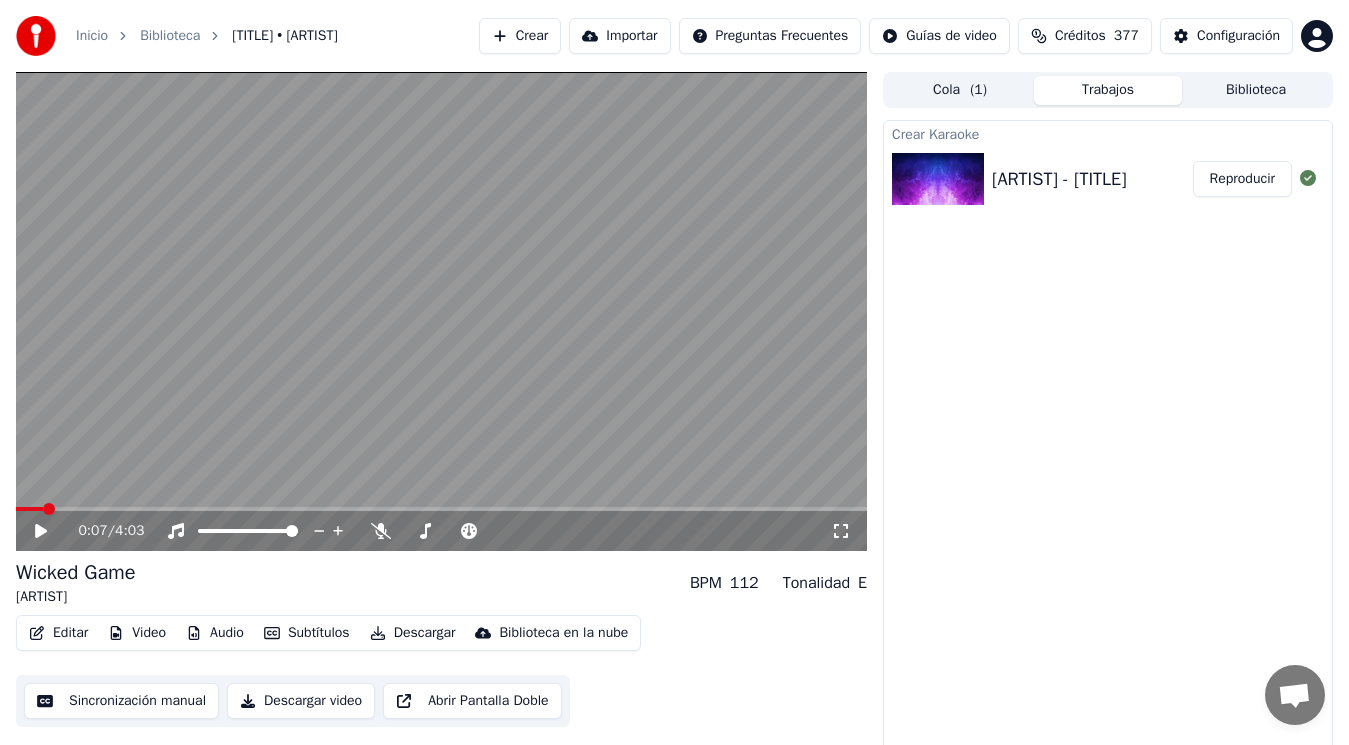 click on "Editar" at bounding box center (58, 633) 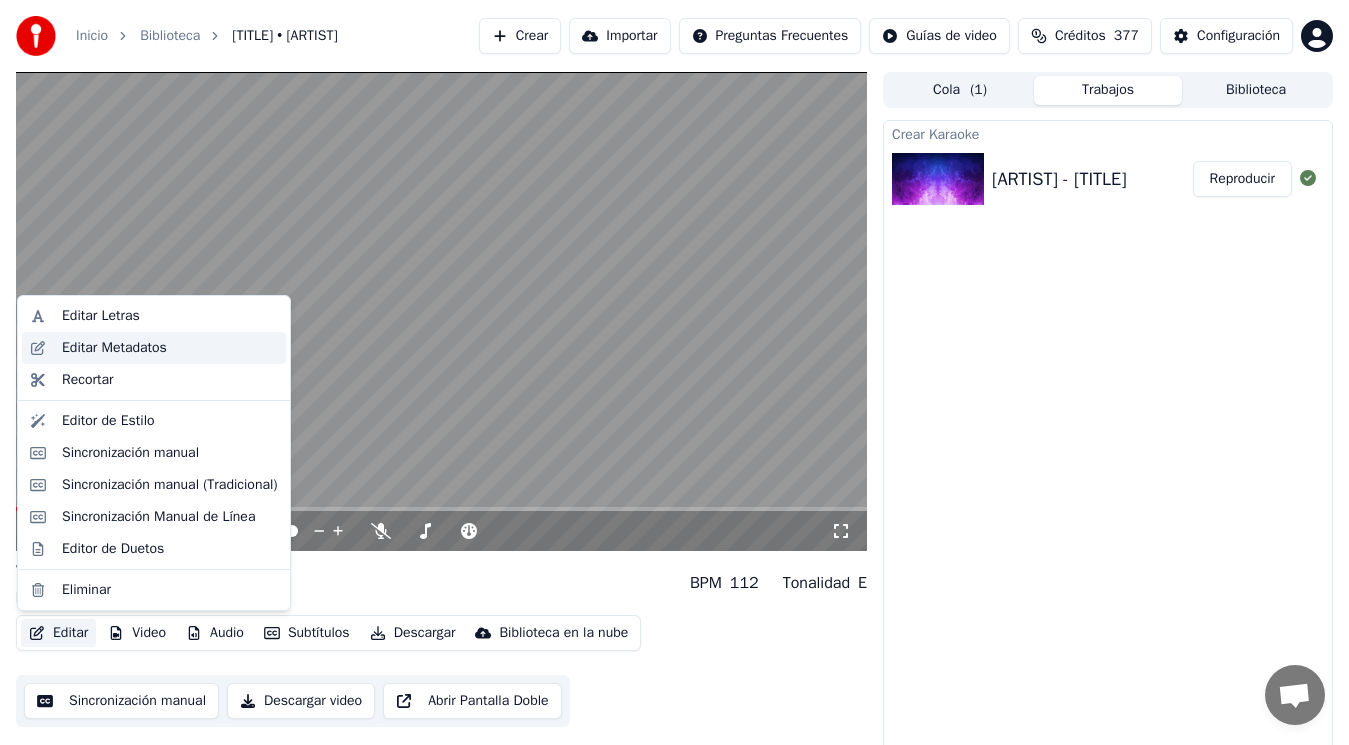 click on "Editar Metadatos" at bounding box center (114, 348) 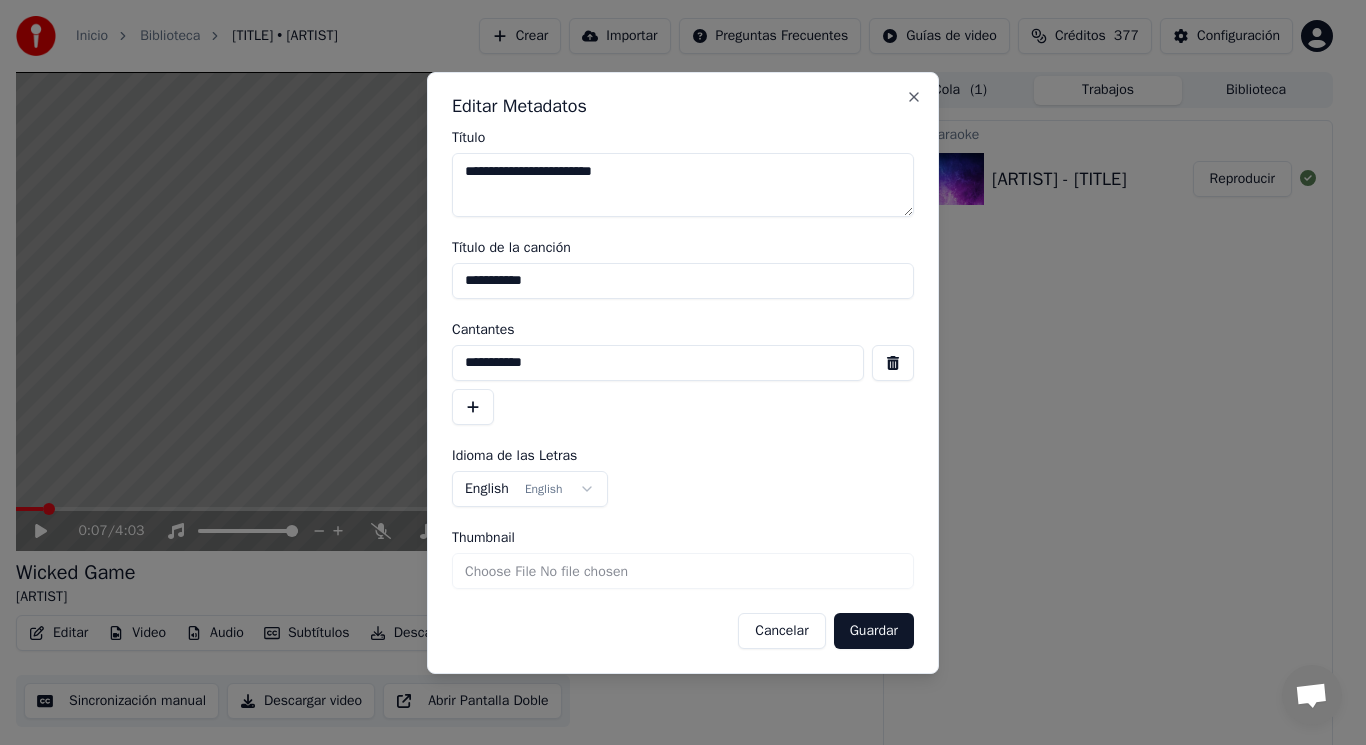 click at bounding box center (893, 363) 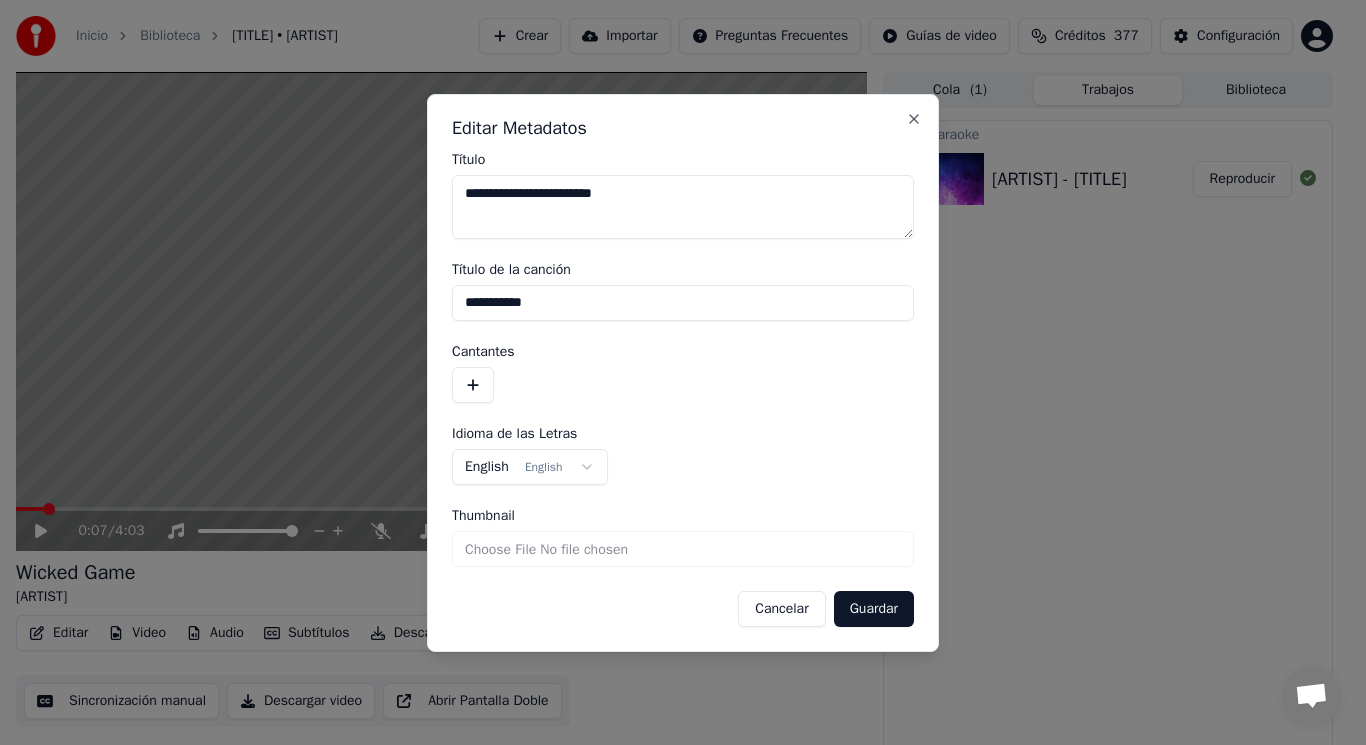 drag, startPoint x: 575, startPoint y: 307, endPoint x: 357, endPoint y: 303, distance: 218.0367 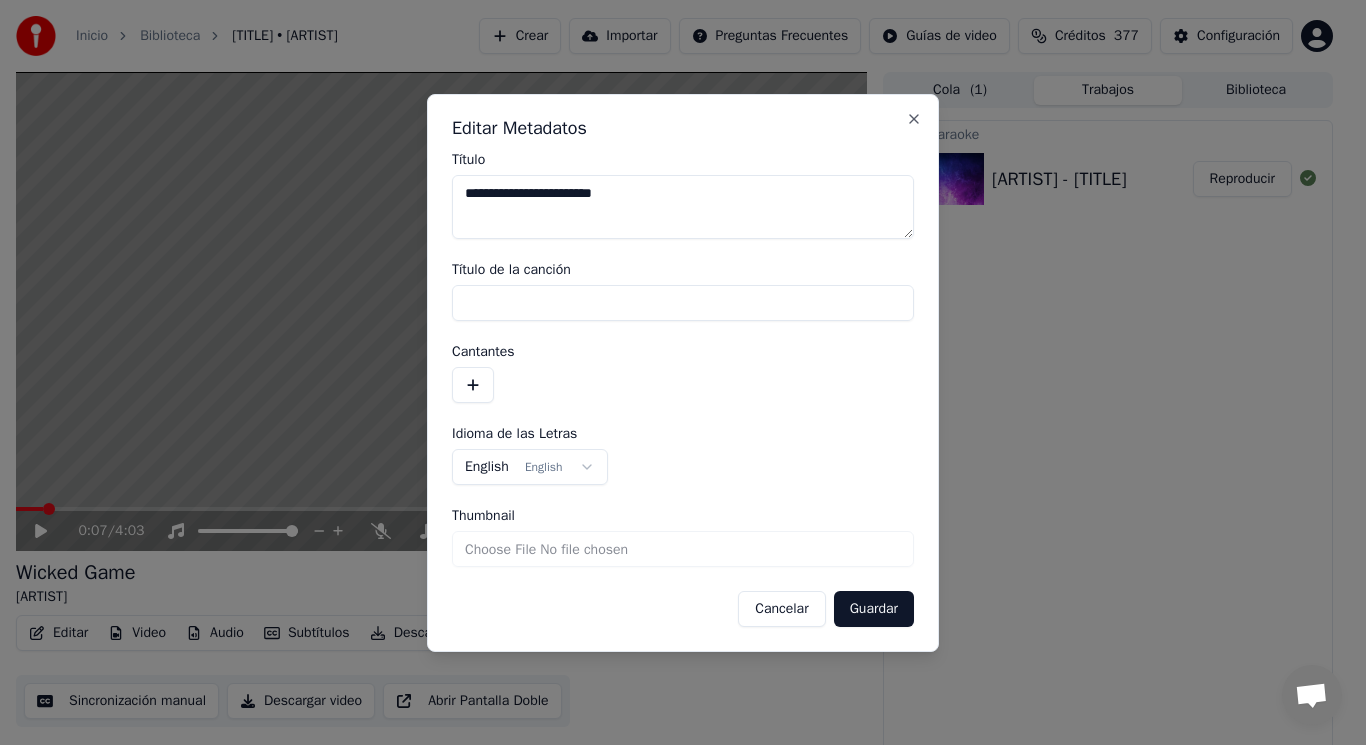 type 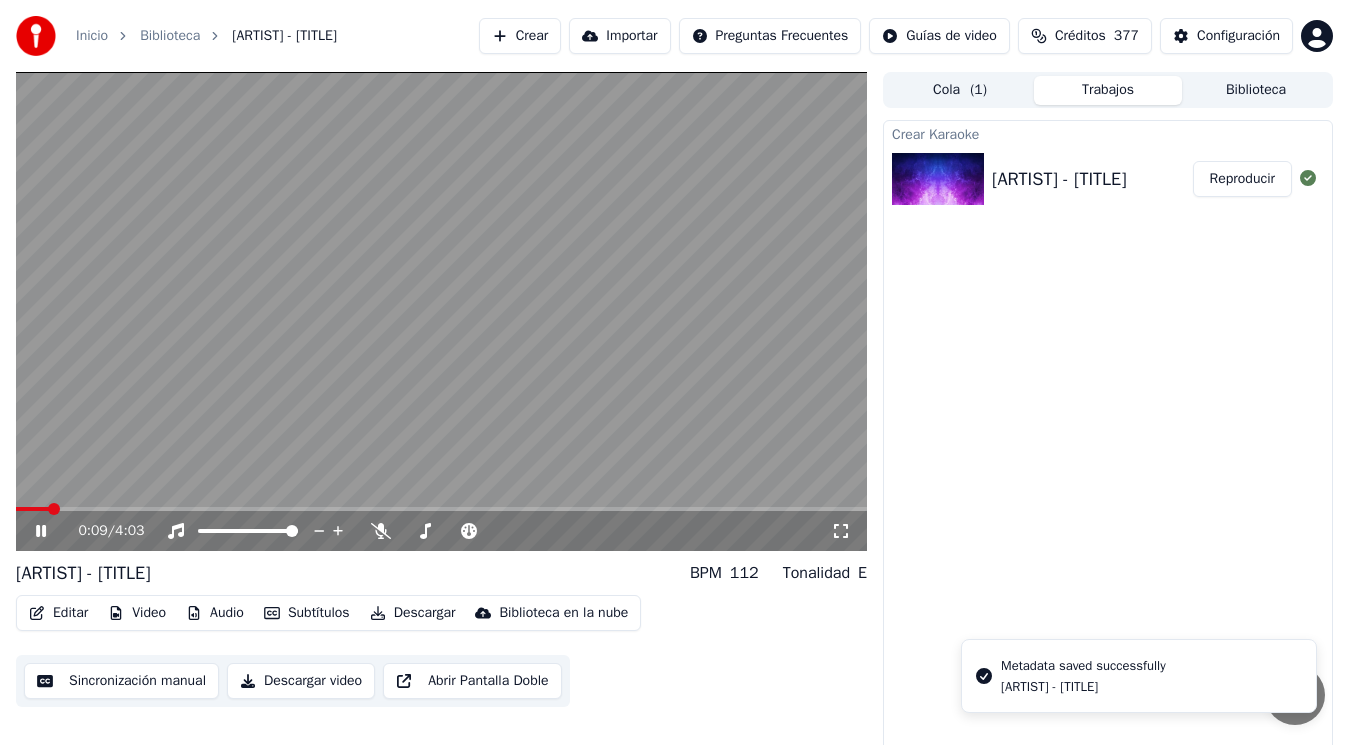 click 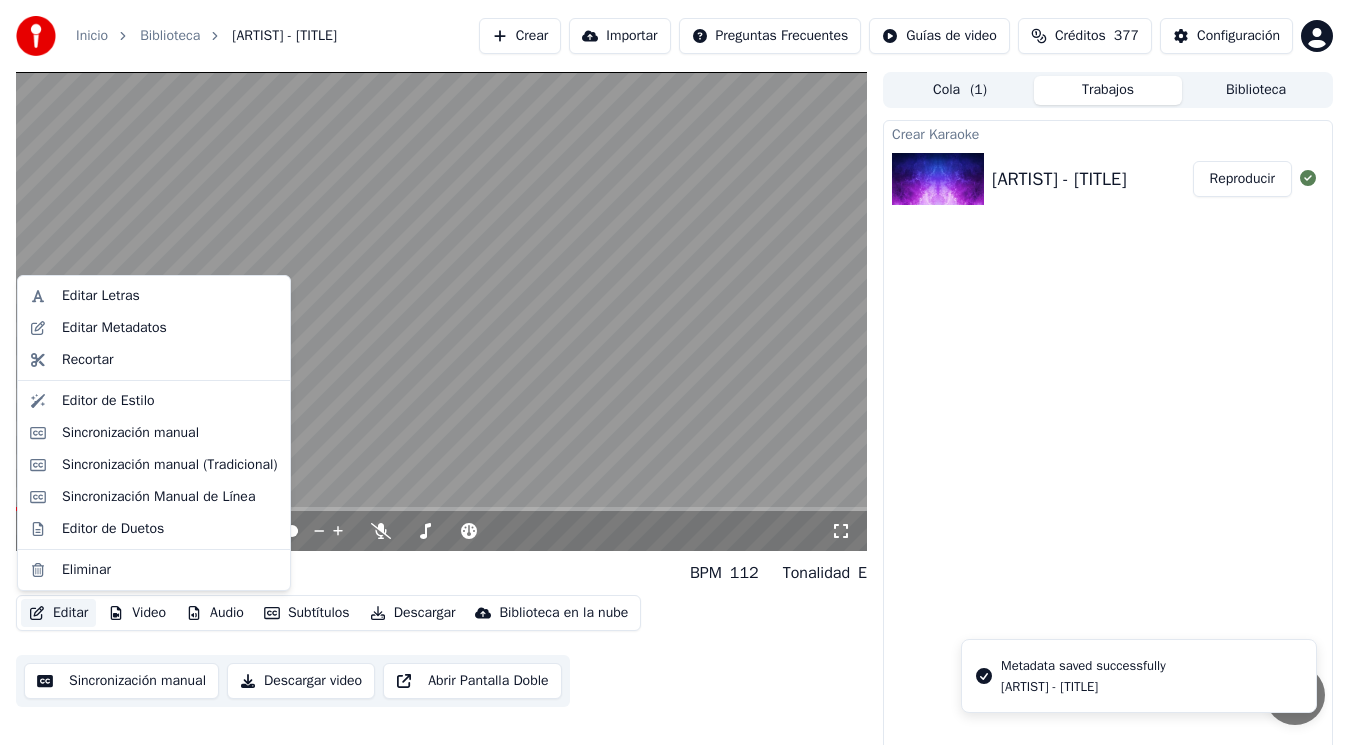 click on "Editar" at bounding box center [58, 613] 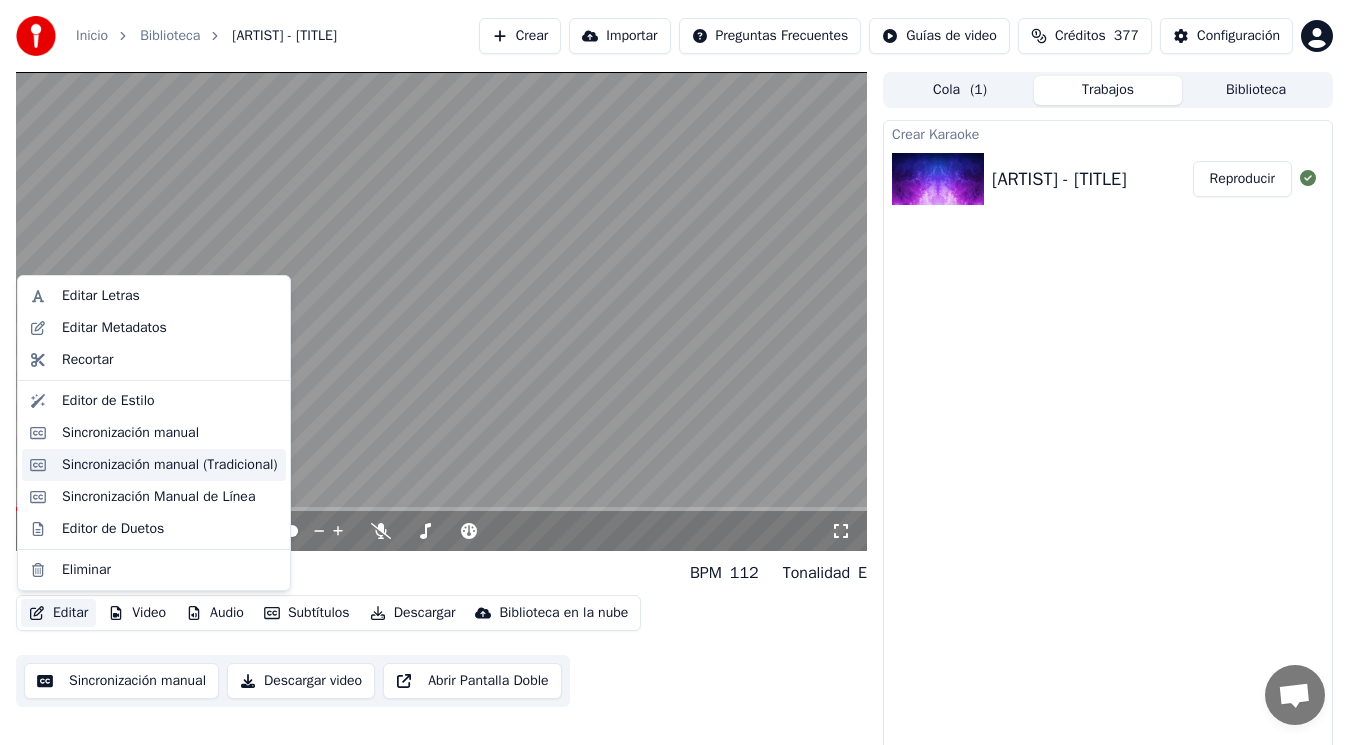 click on "Sincronización manual (Tradicional)" at bounding box center (170, 465) 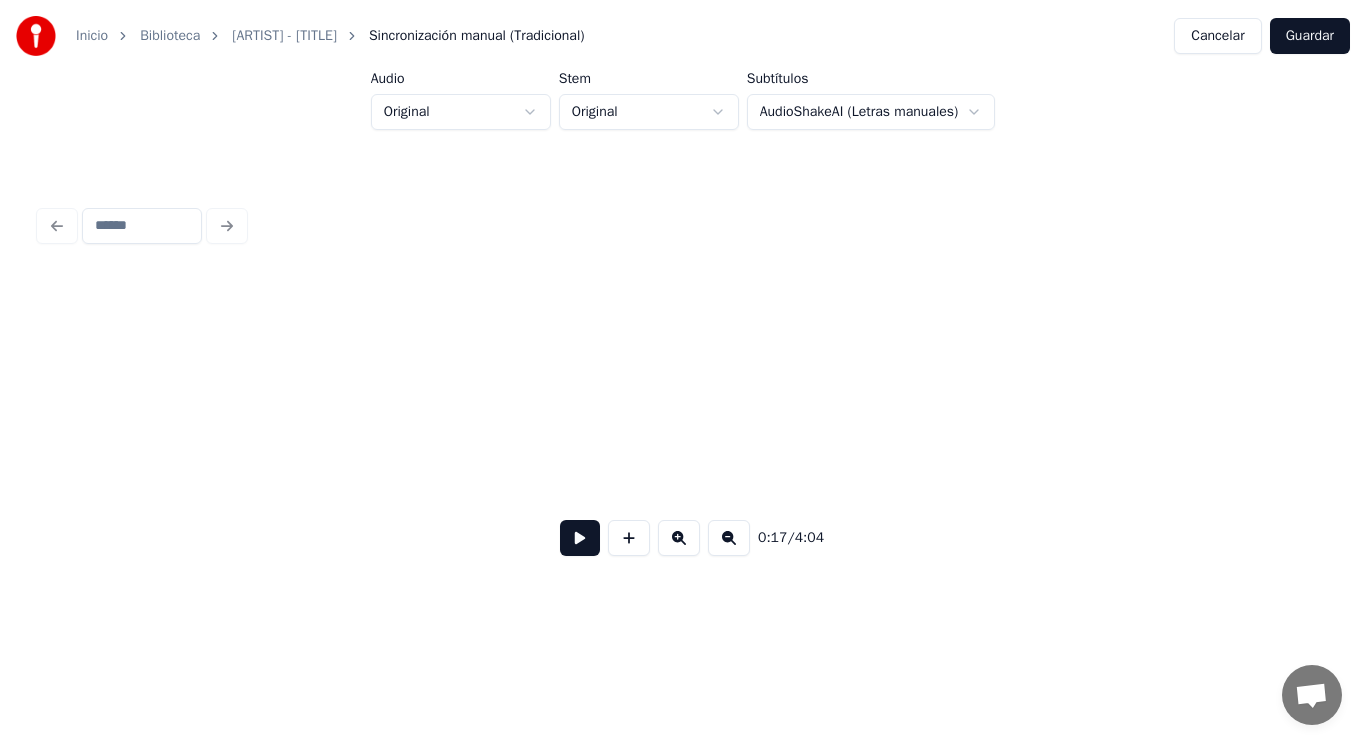 scroll, scrollTop: 0, scrollLeft: 25199, axis: horizontal 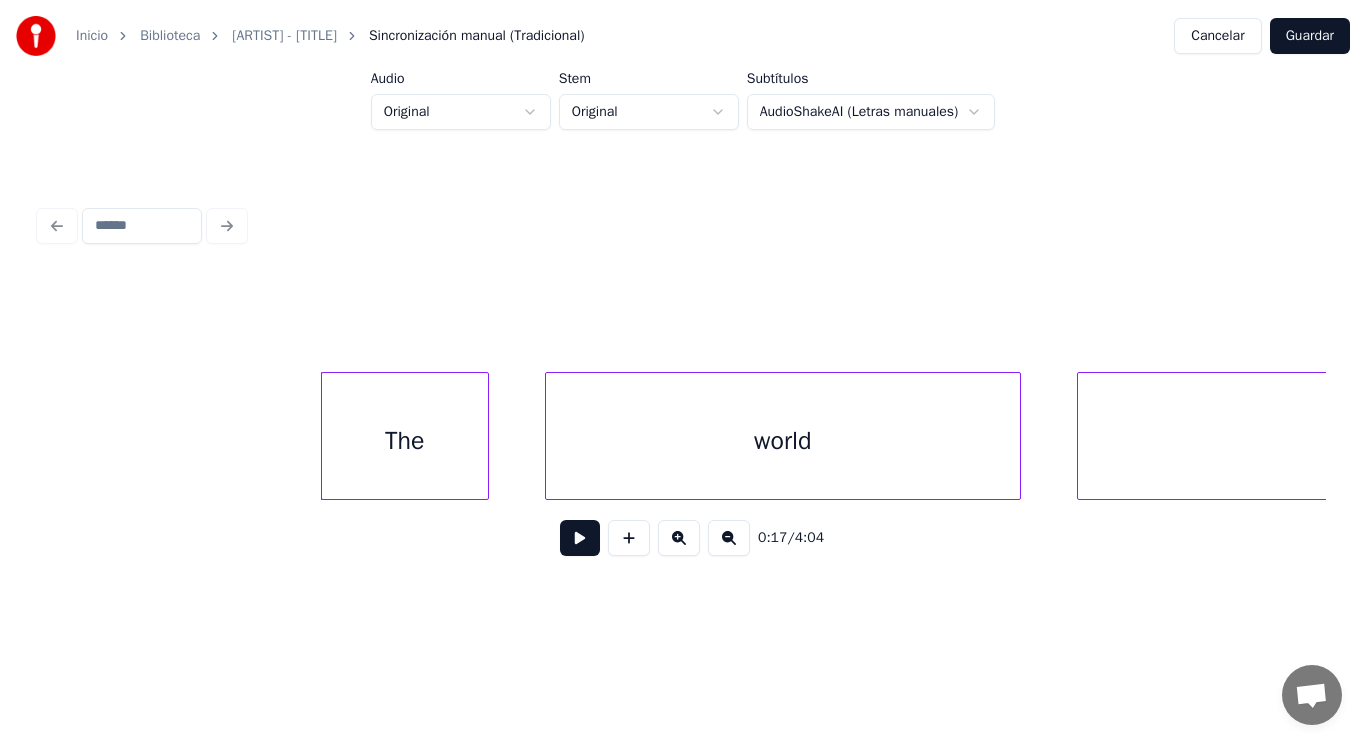 click on "The world was" at bounding box center [145934, 436] 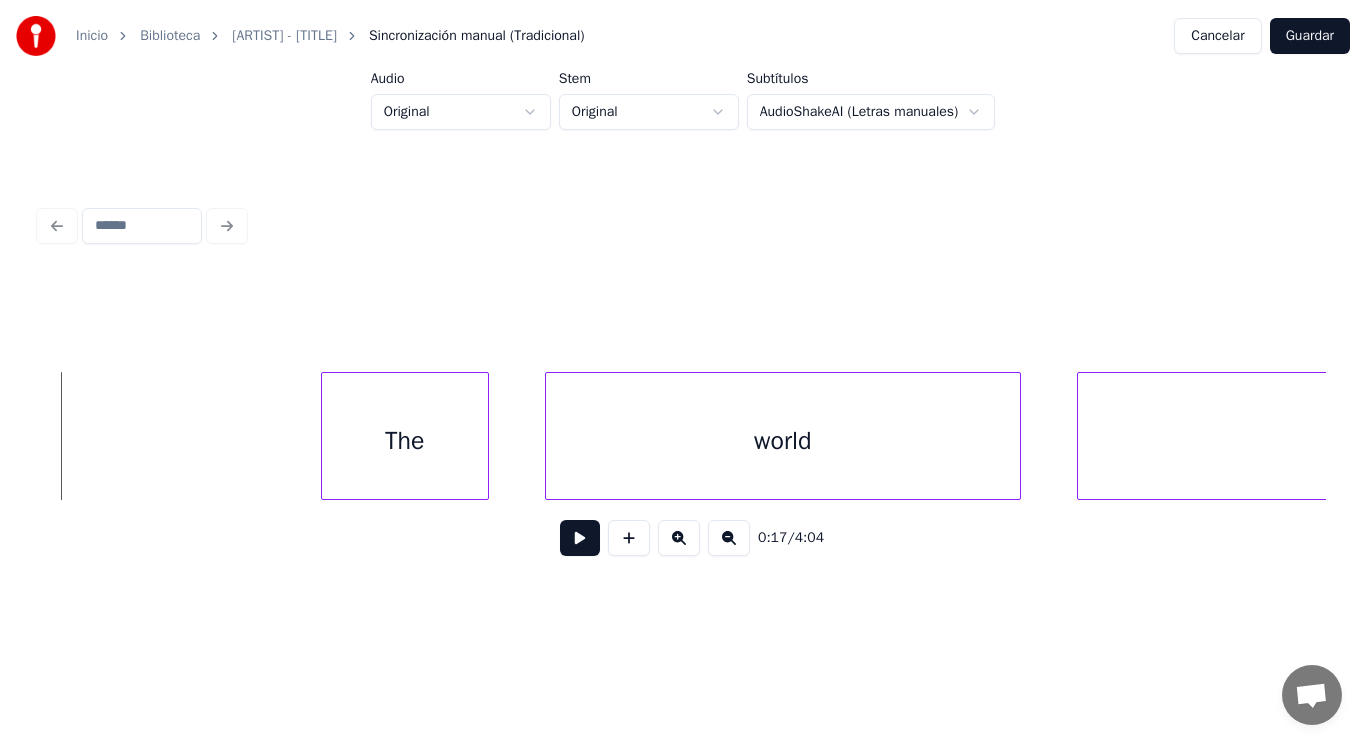 click at bounding box center (580, 538) 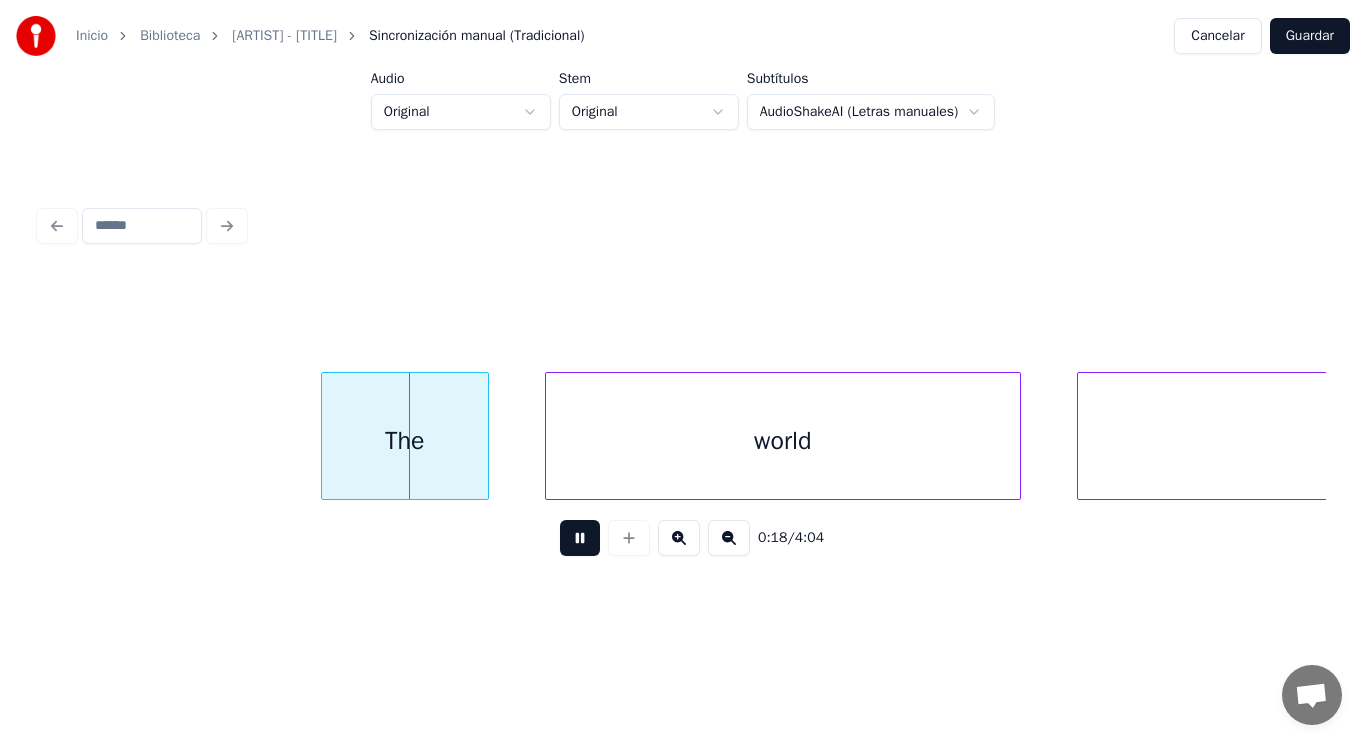 click at bounding box center (580, 538) 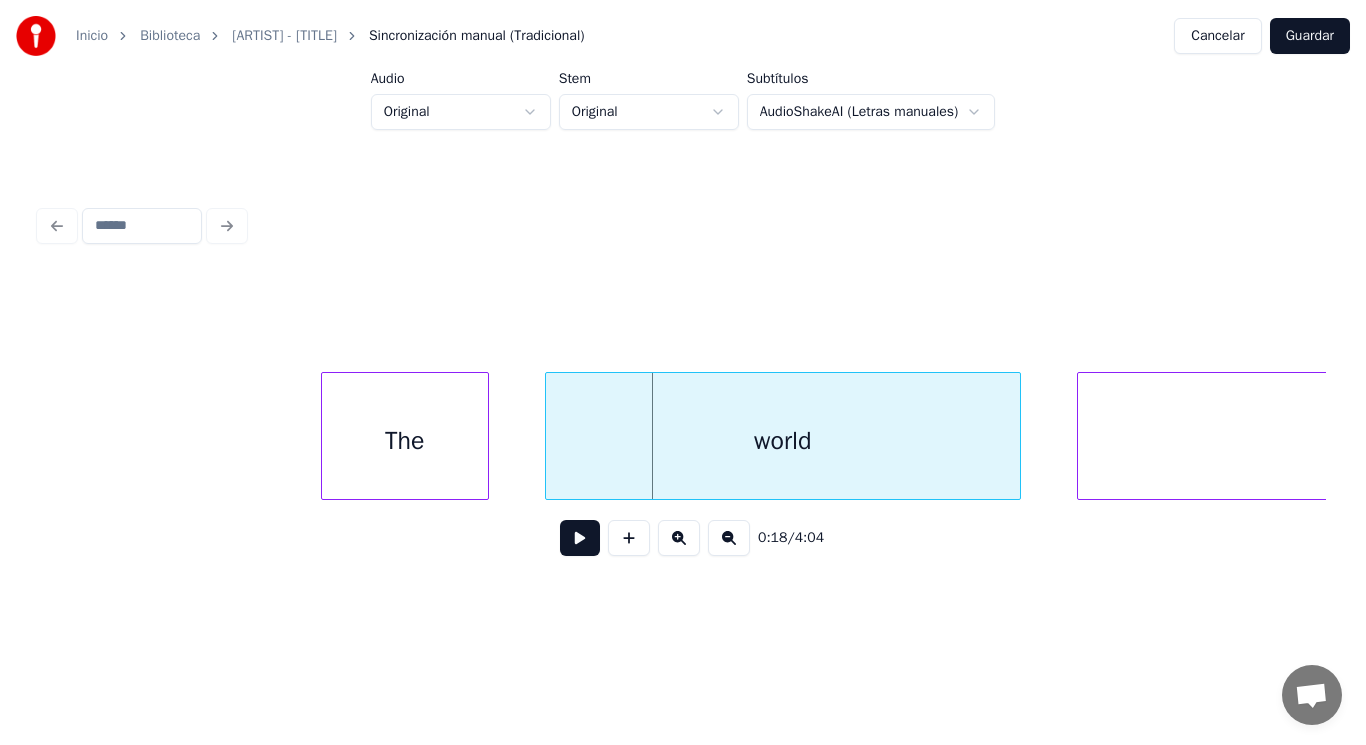 click on "The" at bounding box center (405, 441) 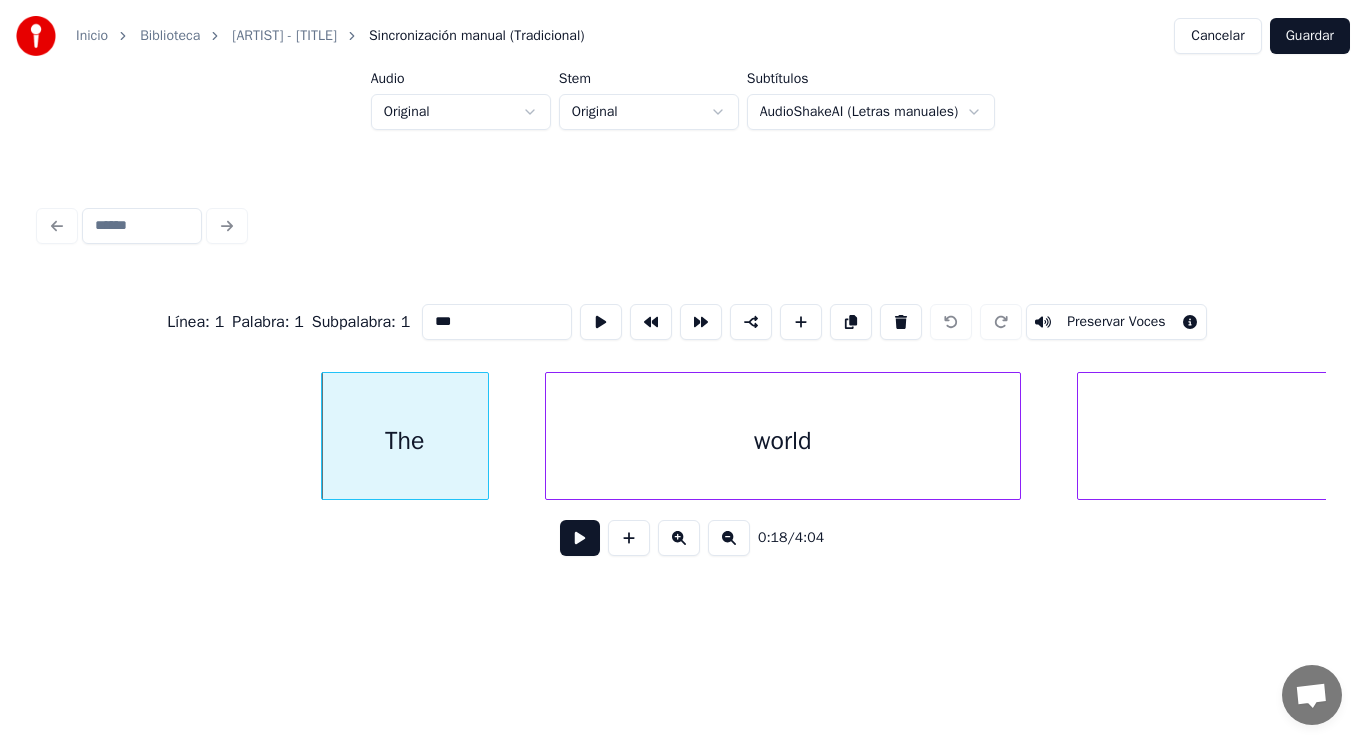click at bounding box center [580, 538] 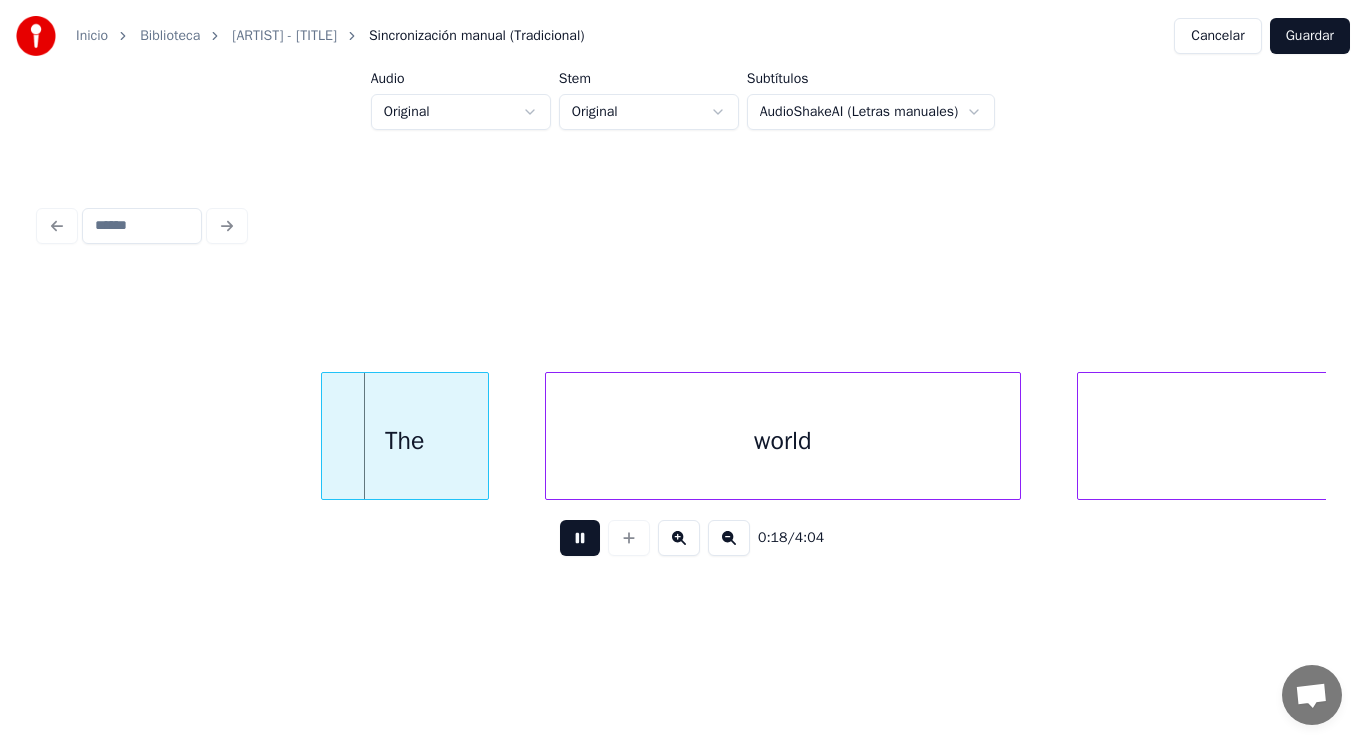 click at bounding box center (580, 538) 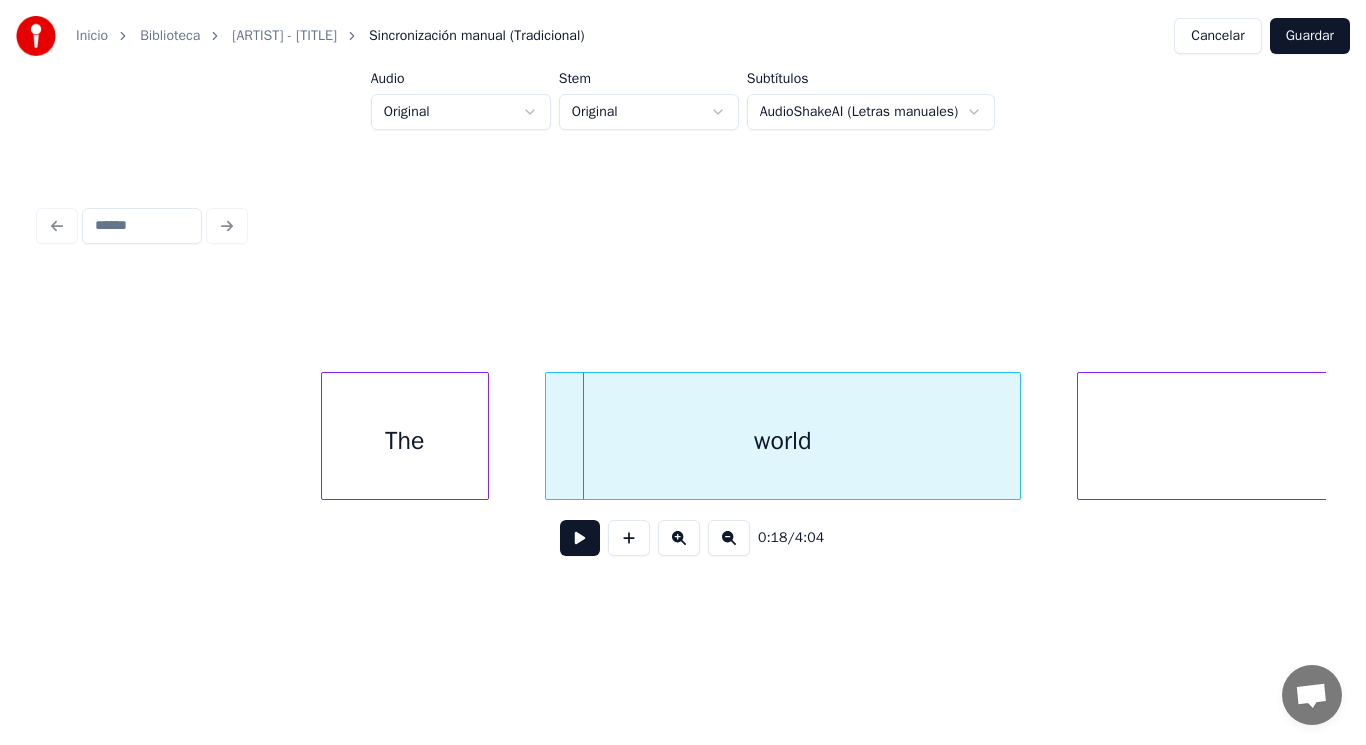 click on "world" at bounding box center (783, 441) 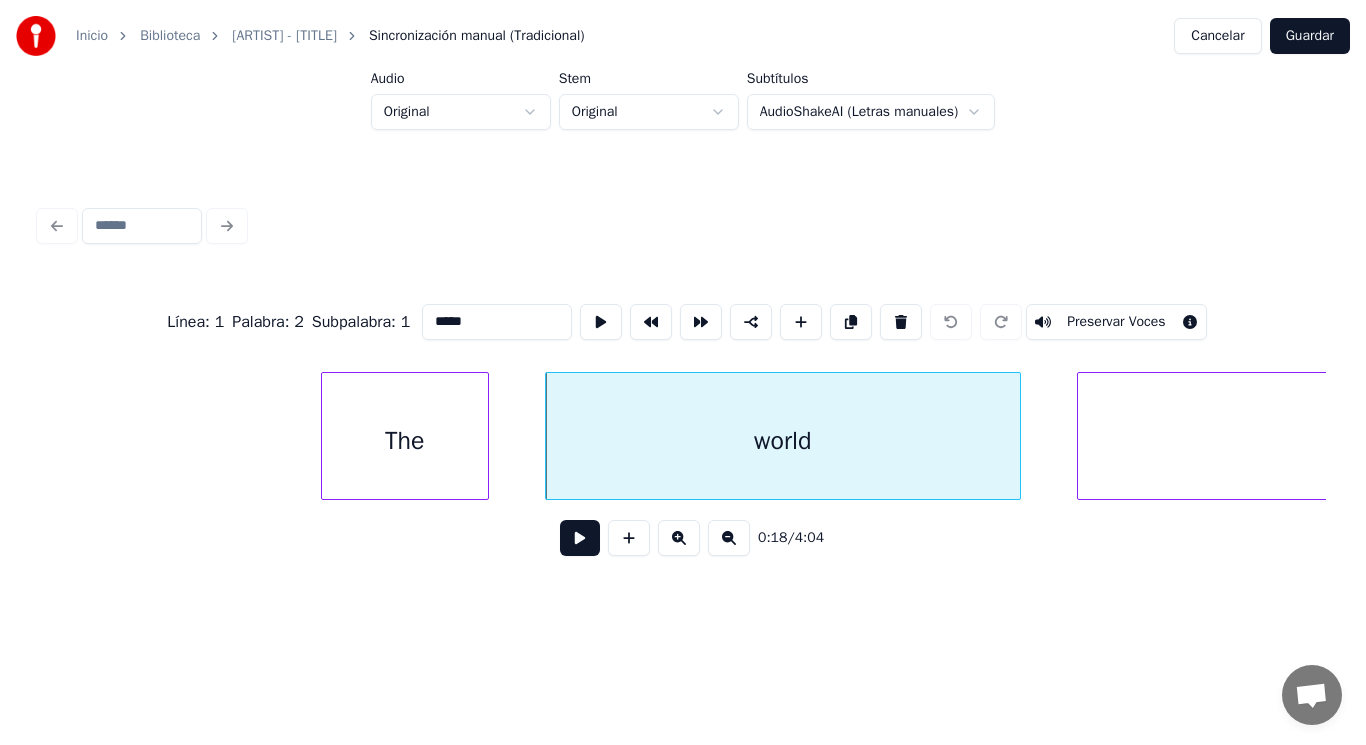 click at bounding box center (580, 538) 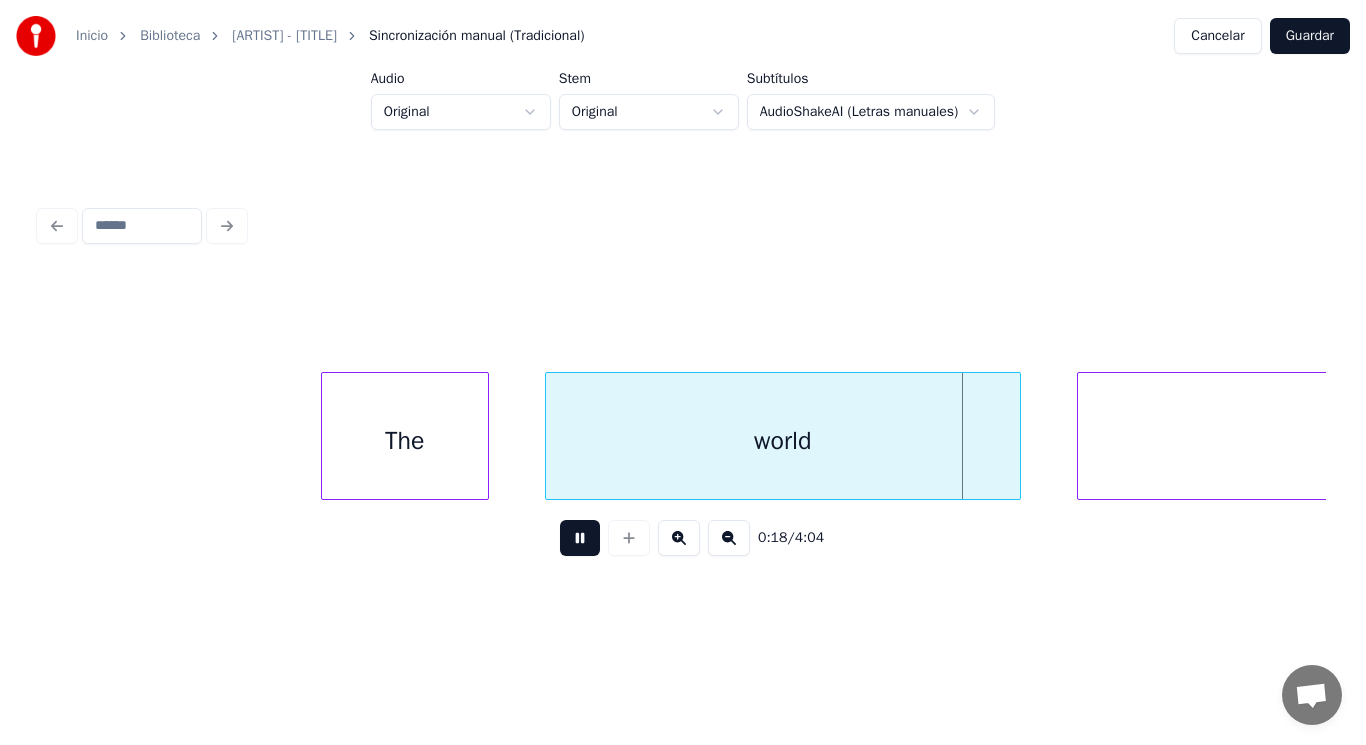 click at bounding box center [580, 538] 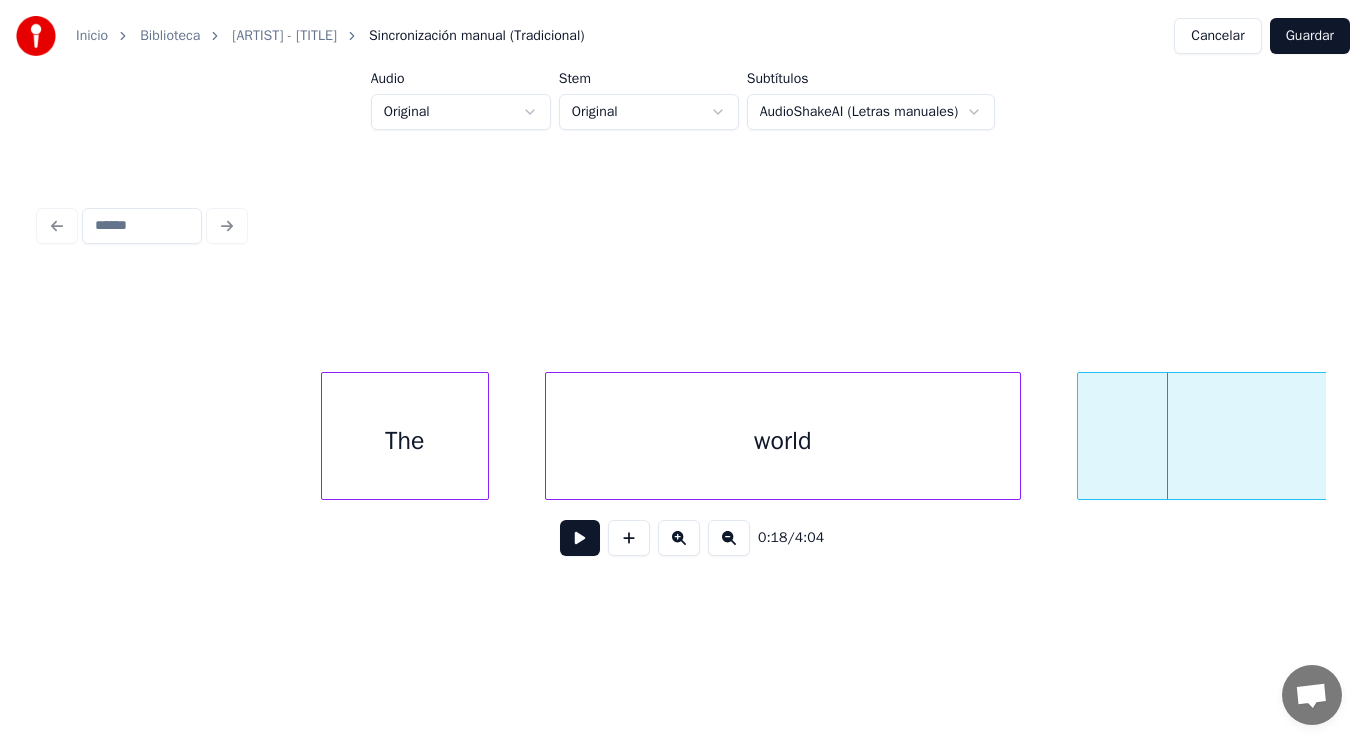 click on "The" at bounding box center (405, 441) 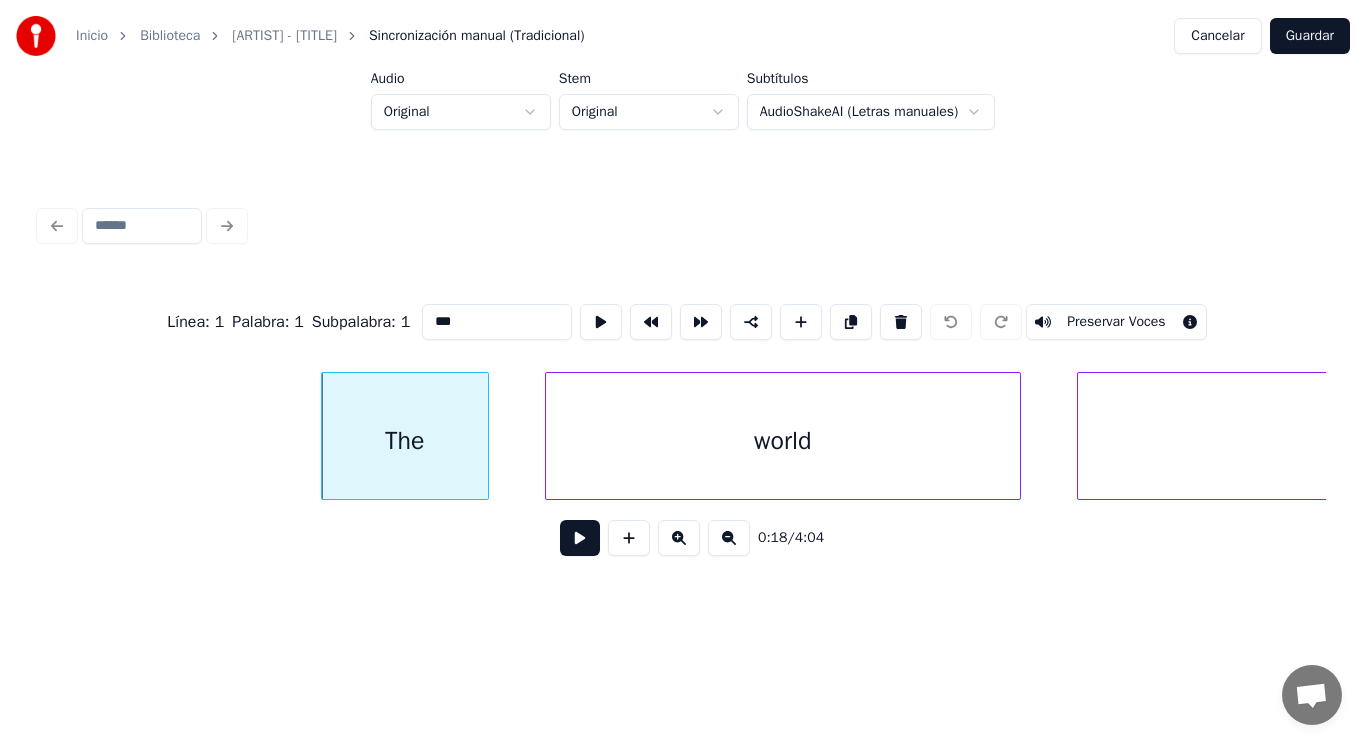 click at bounding box center (580, 538) 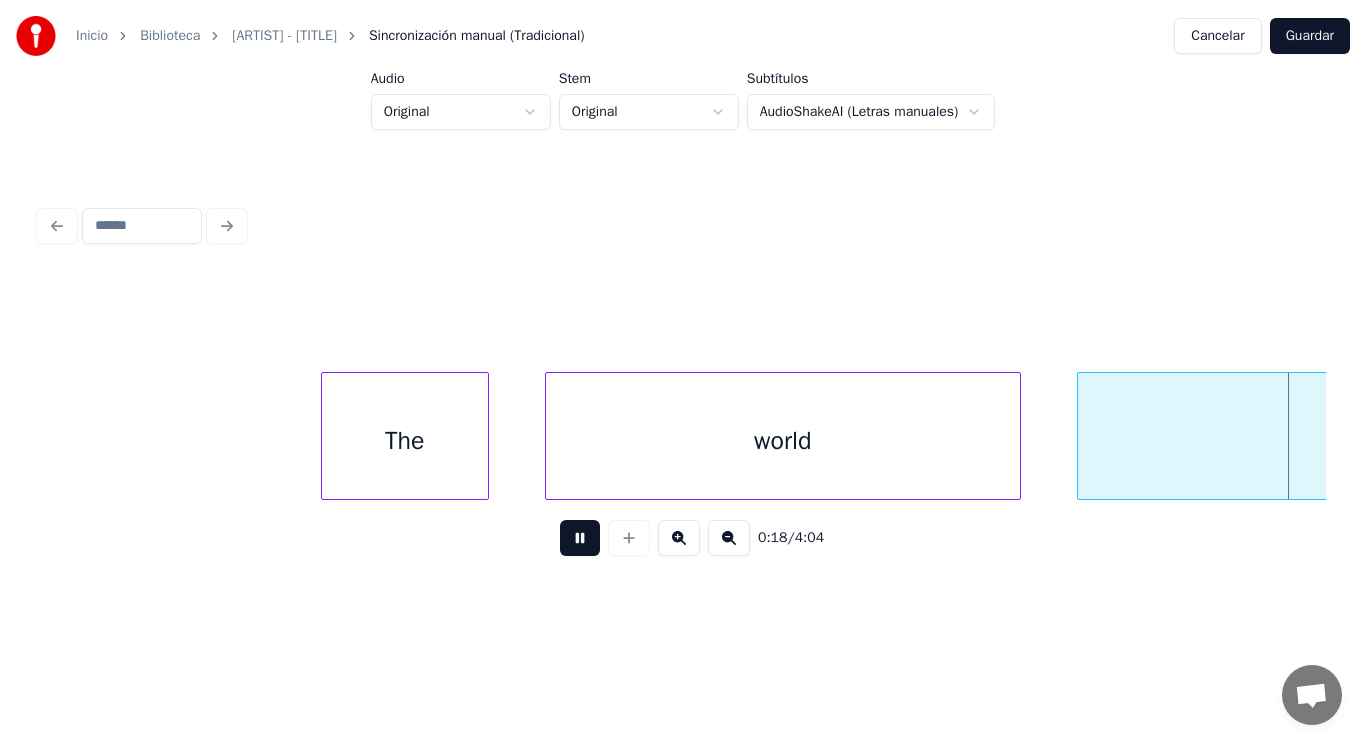 scroll, scrollTop: 0, scrollLeft: 26206, axis: horizontal 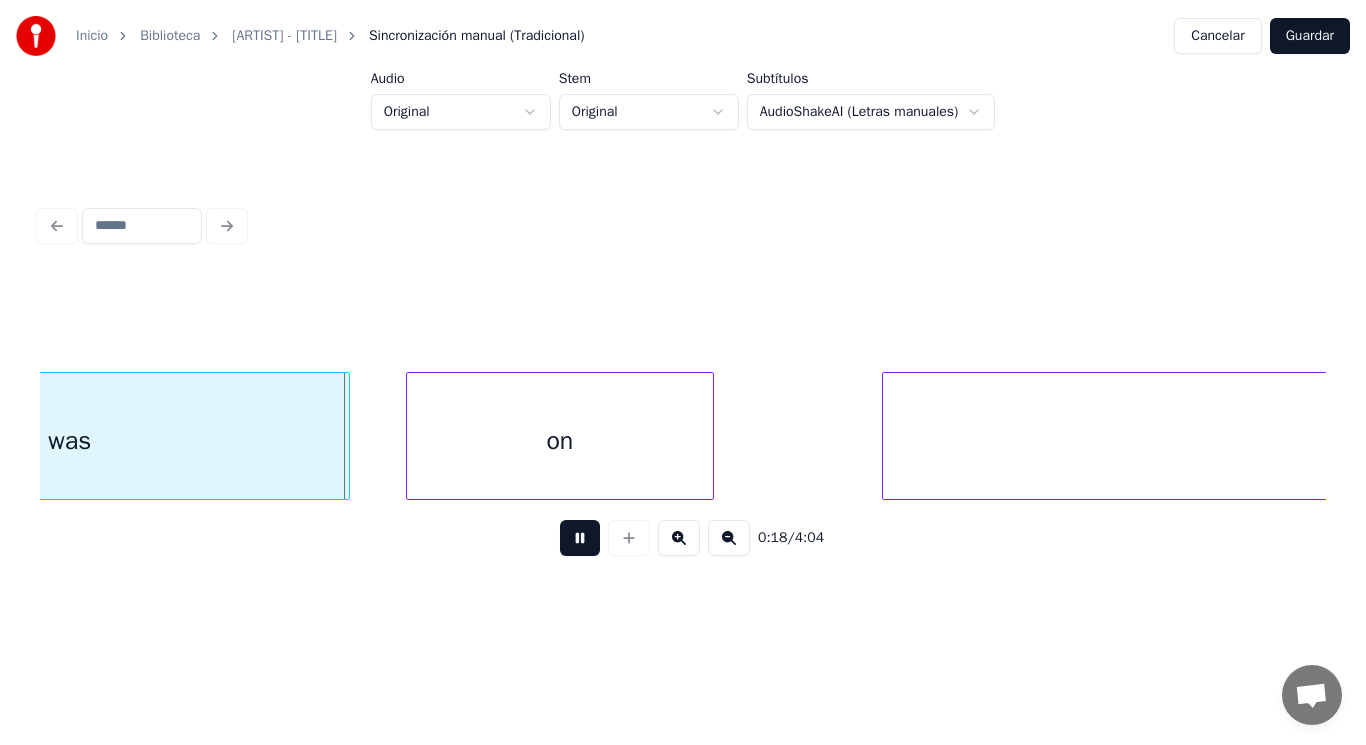 click at bounding box center [580, 538] 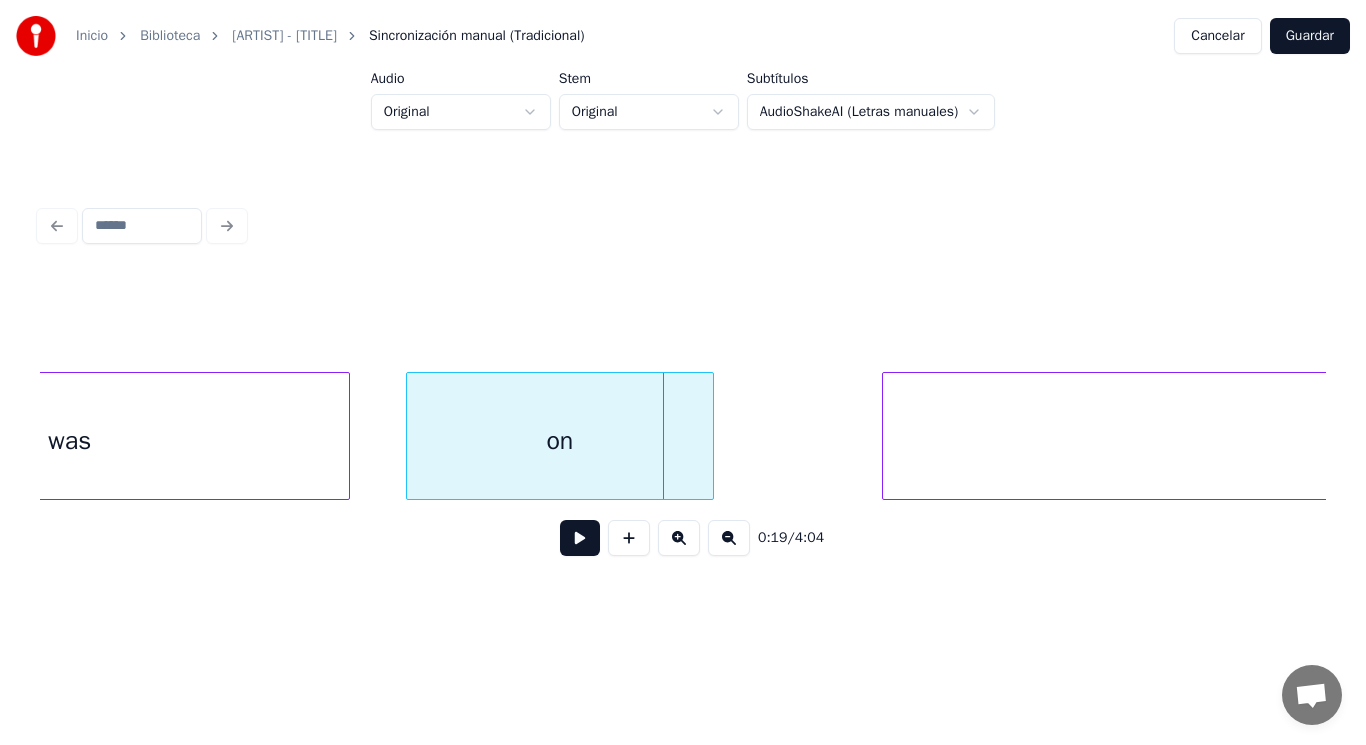 click on "on" at bounding box center (560, 441) 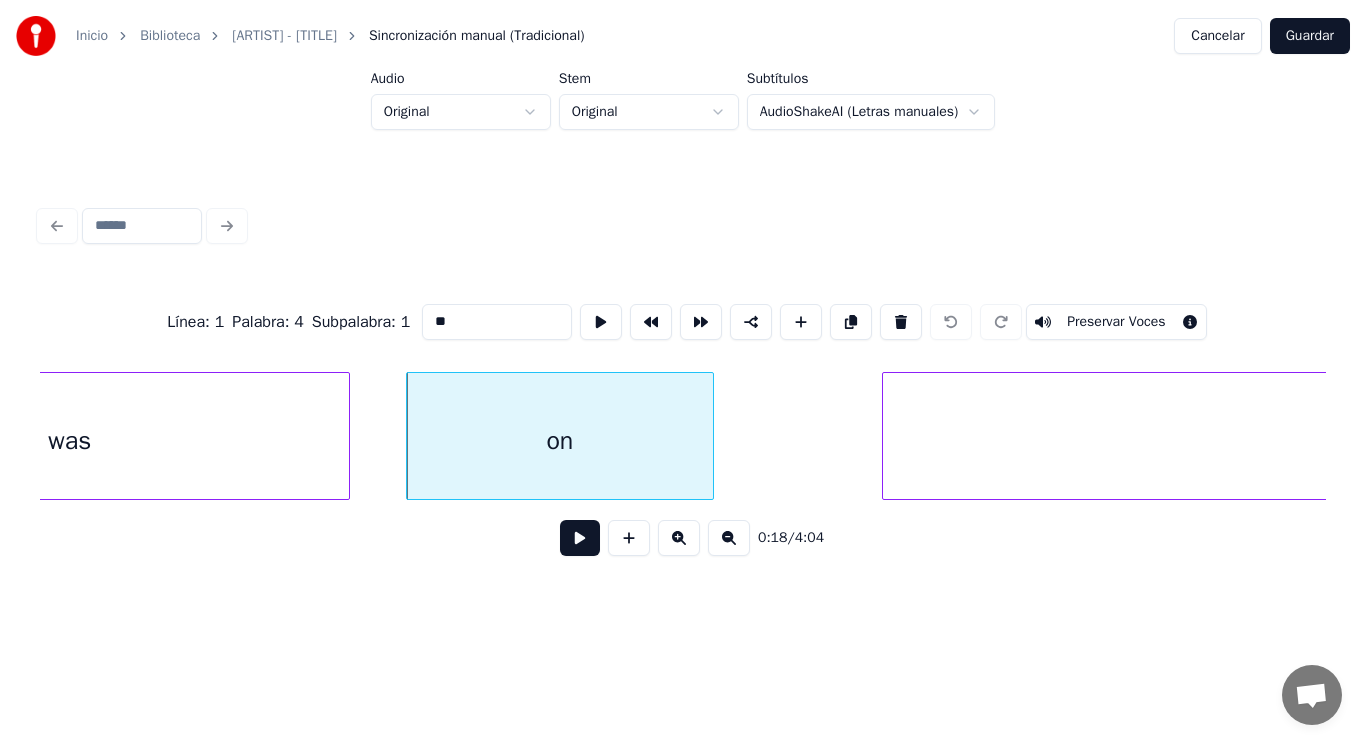 click at bounding box center (580, 538) 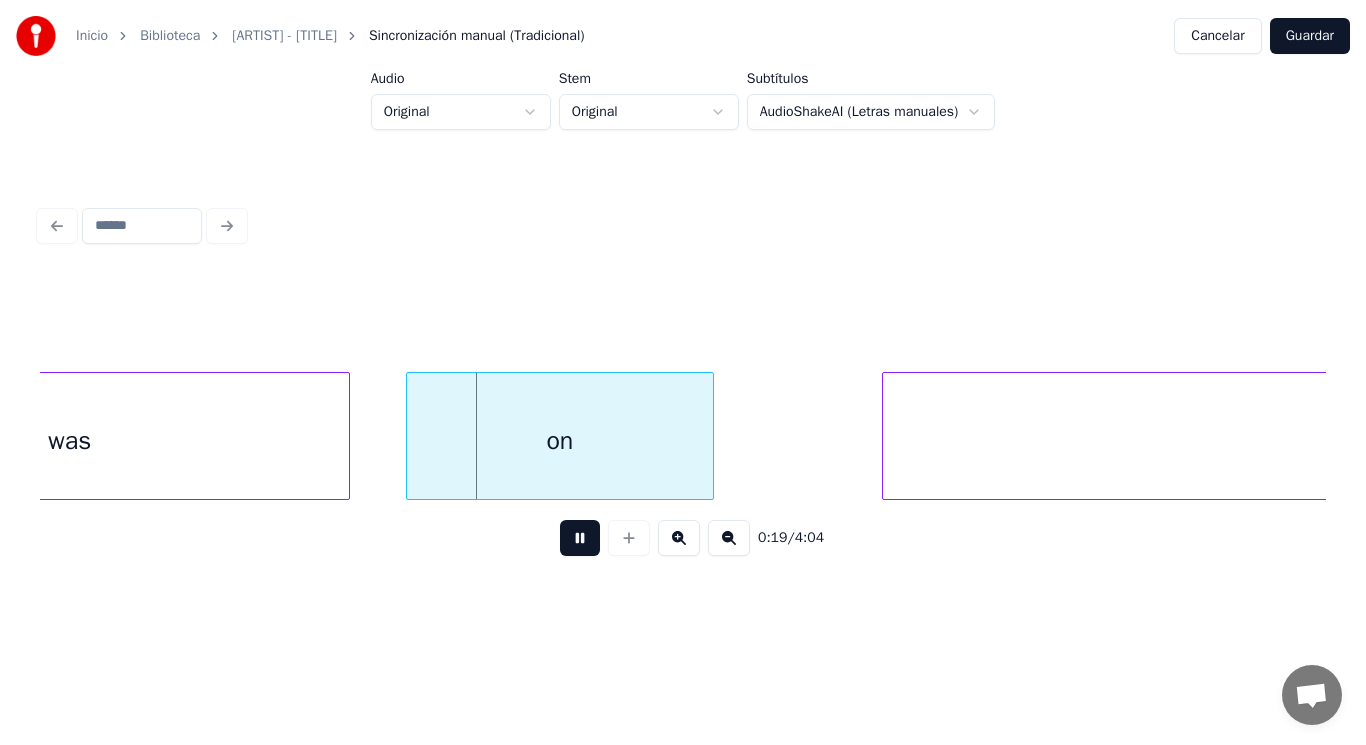 click at bounding box center [580, 538] 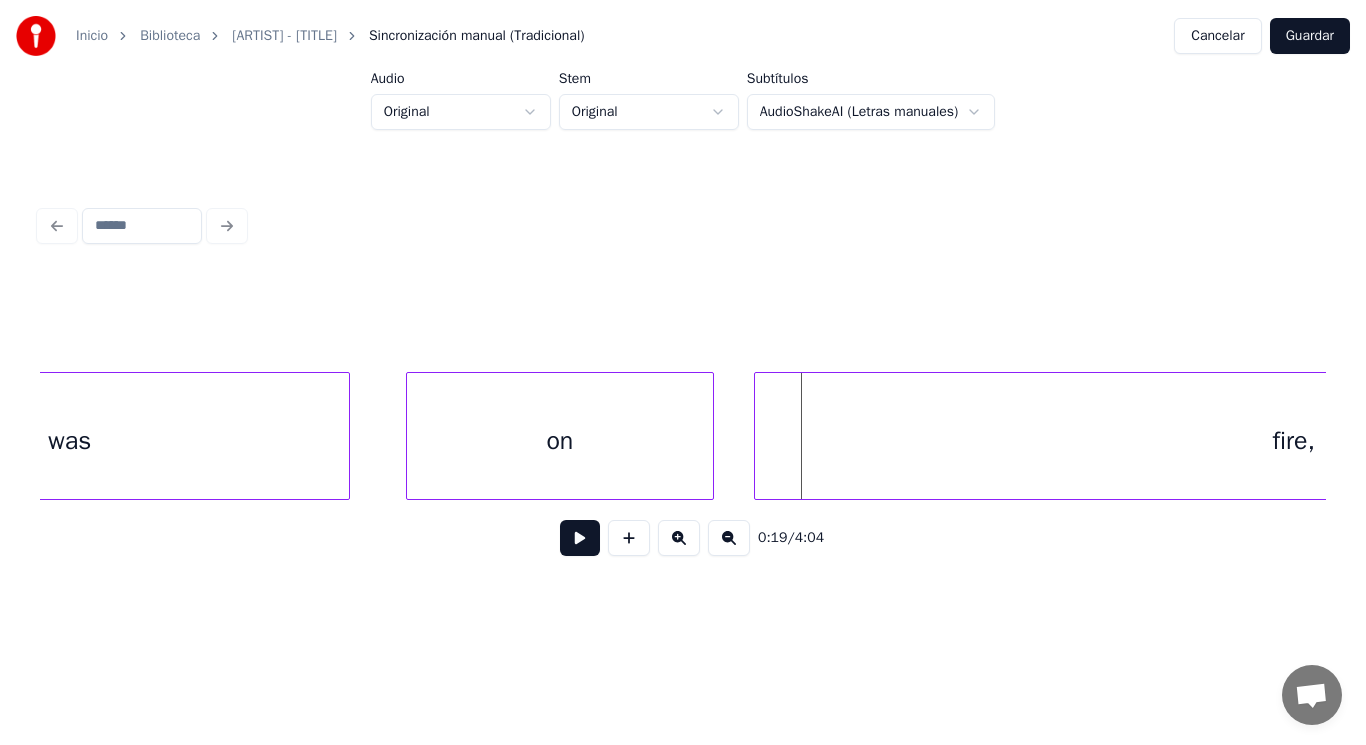 click at bounding box center [758, 436] 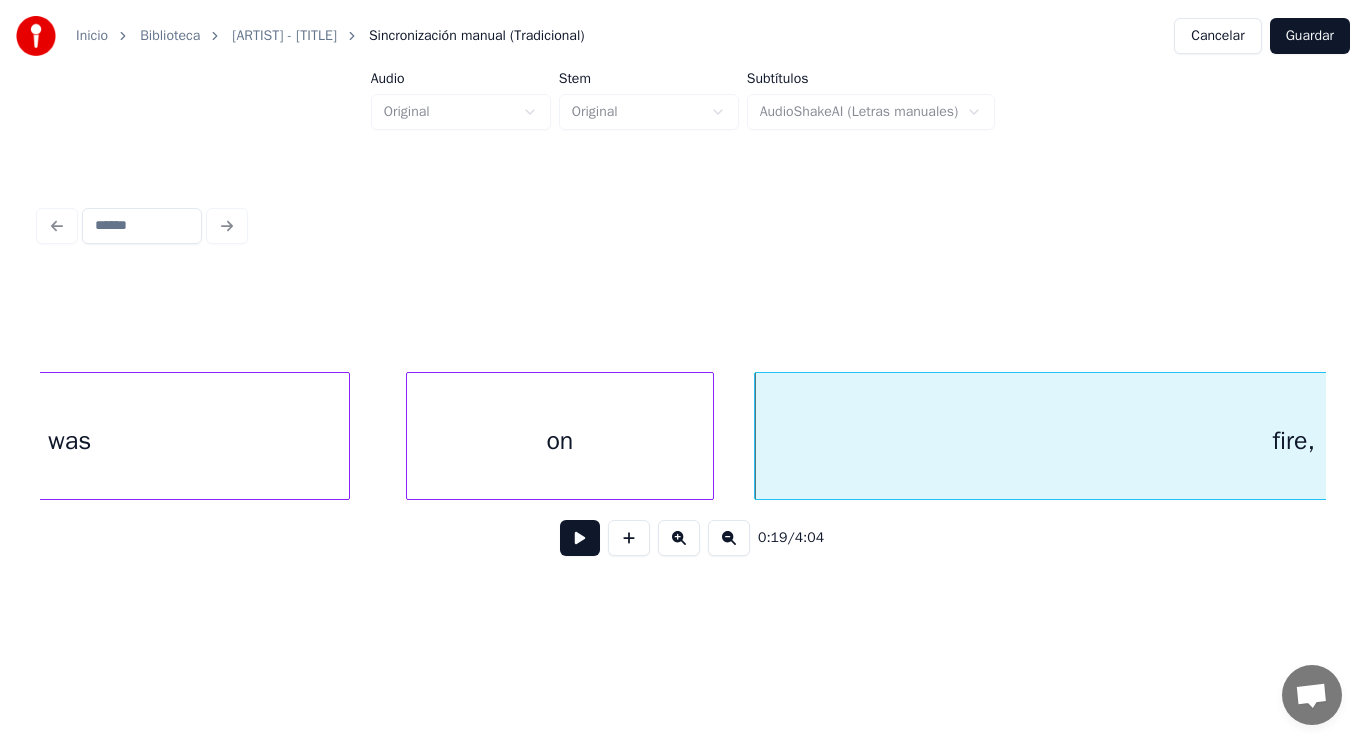 click at bounding box center [580, 538] 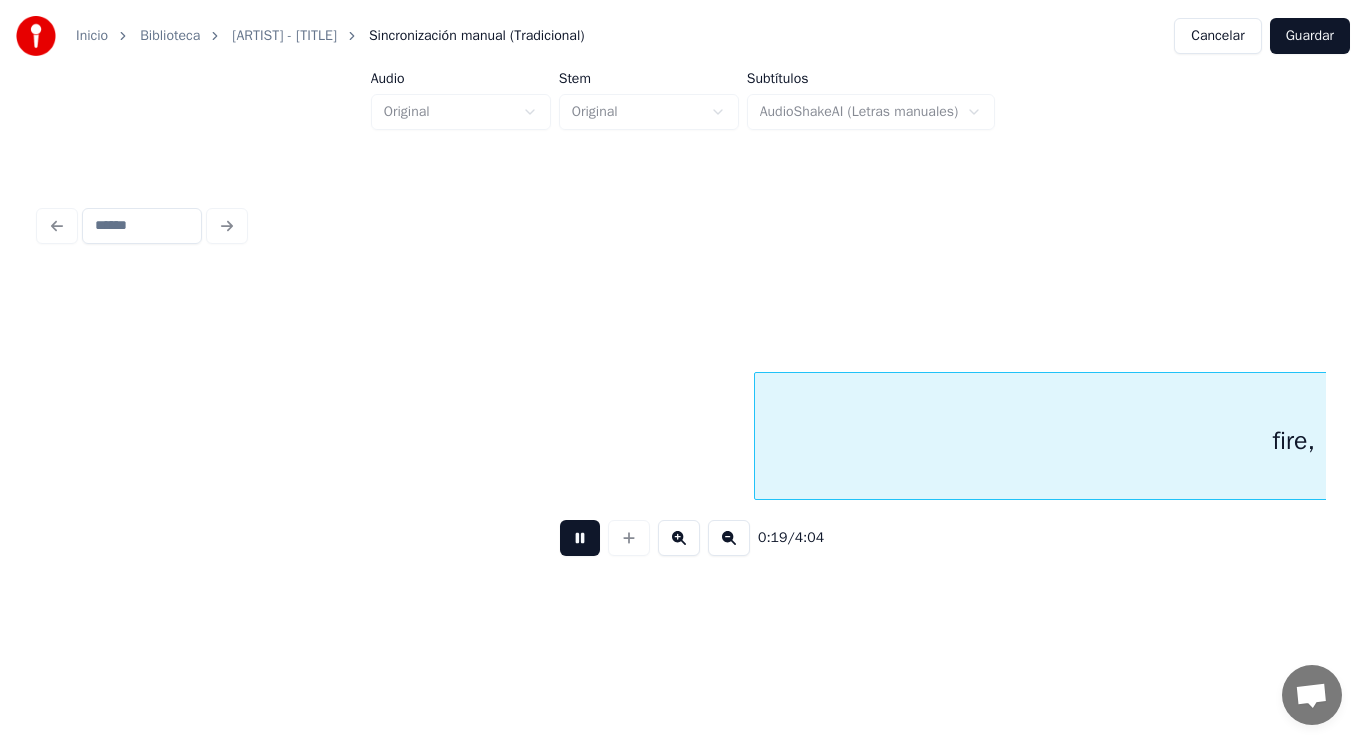 scroll, scrollTop: 0, scrollLeft: 27494, axis: horizontal 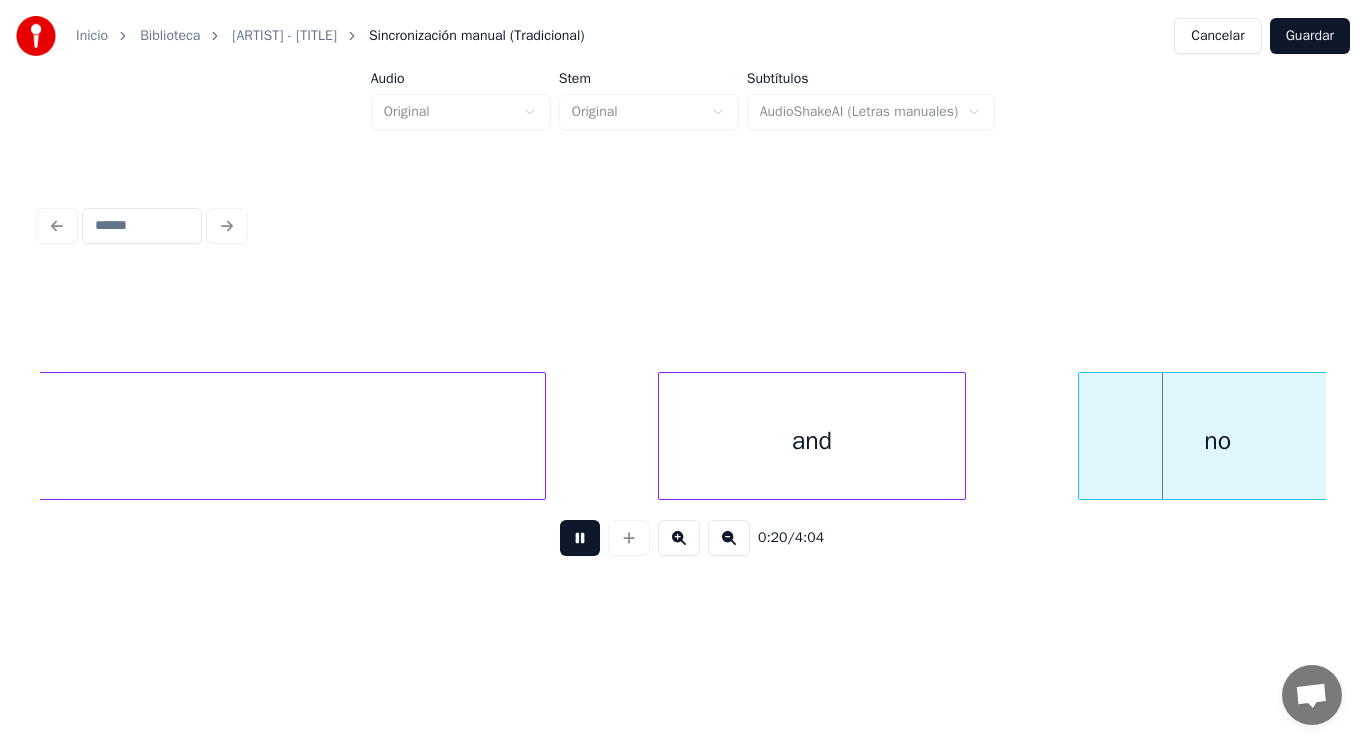 click at bounding box center [580, 538] 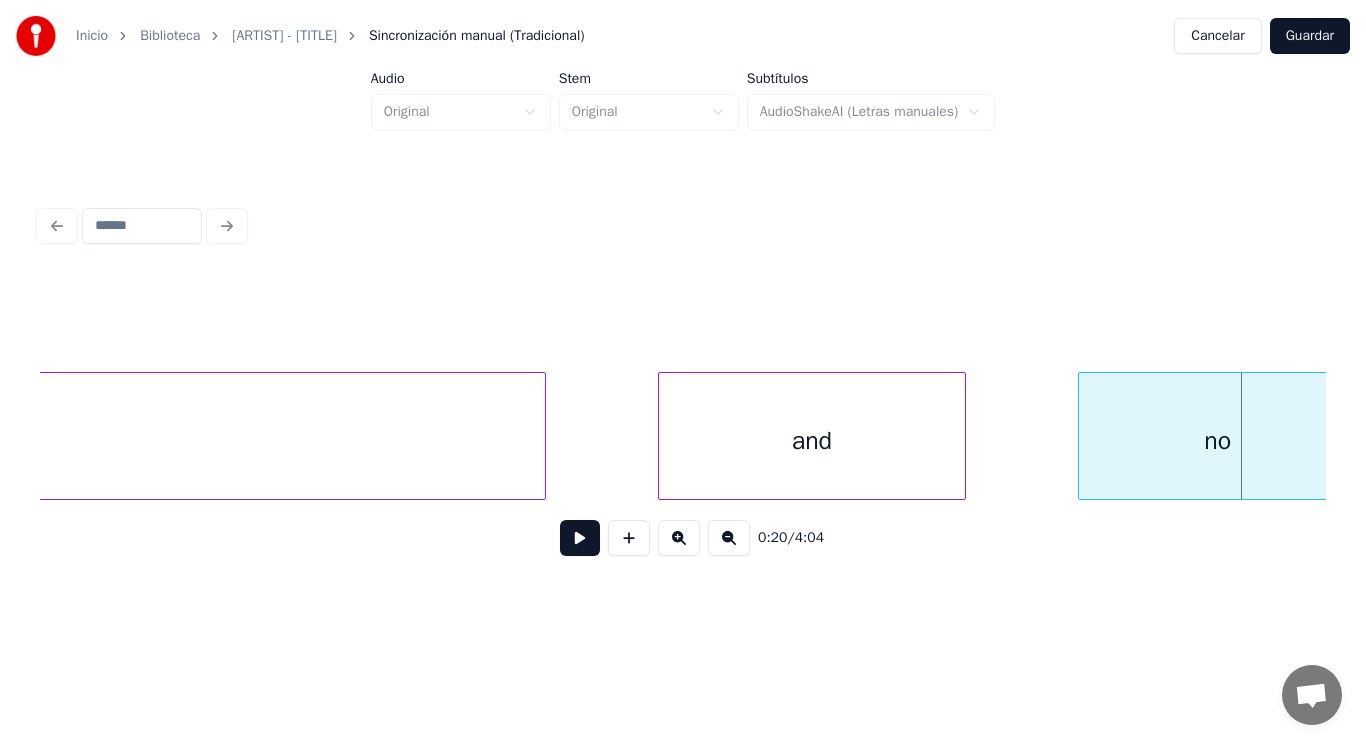 click on "and" at bounding box center (812, 441) 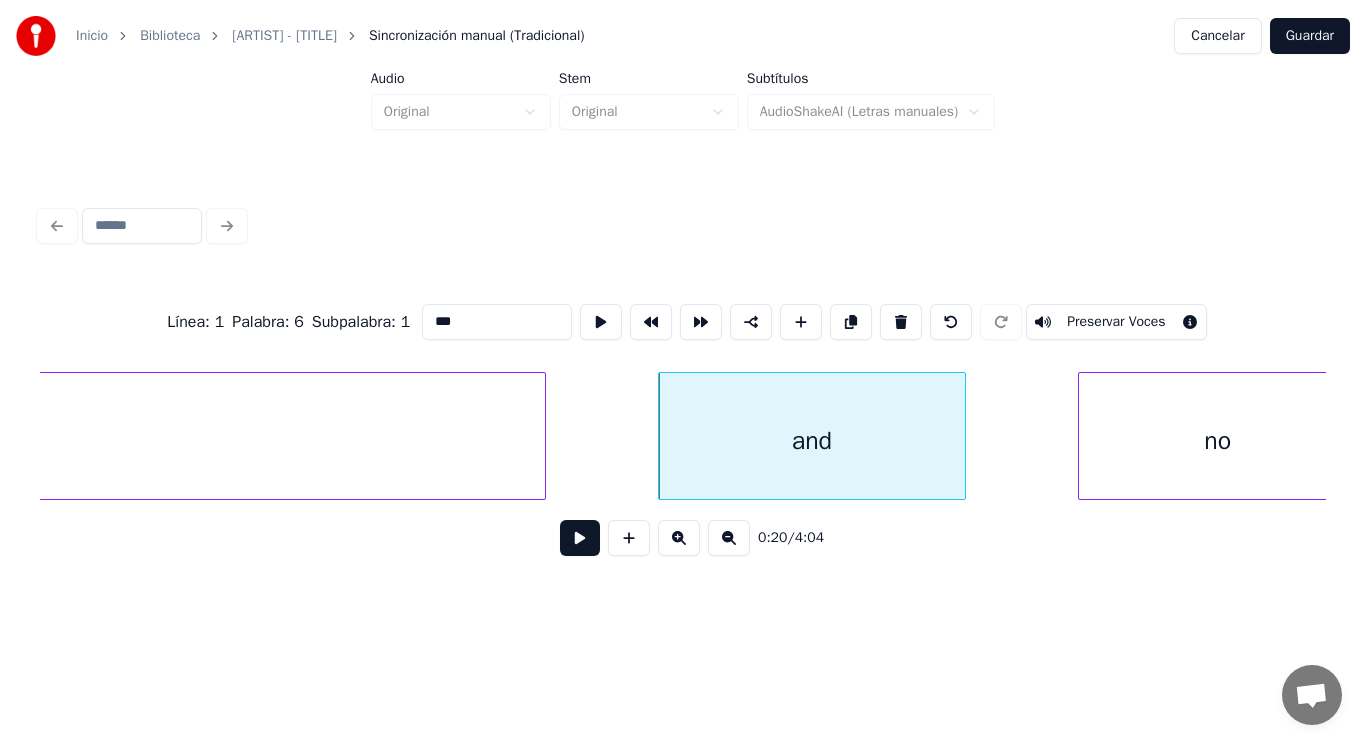 click at bounding box center (580, 538) 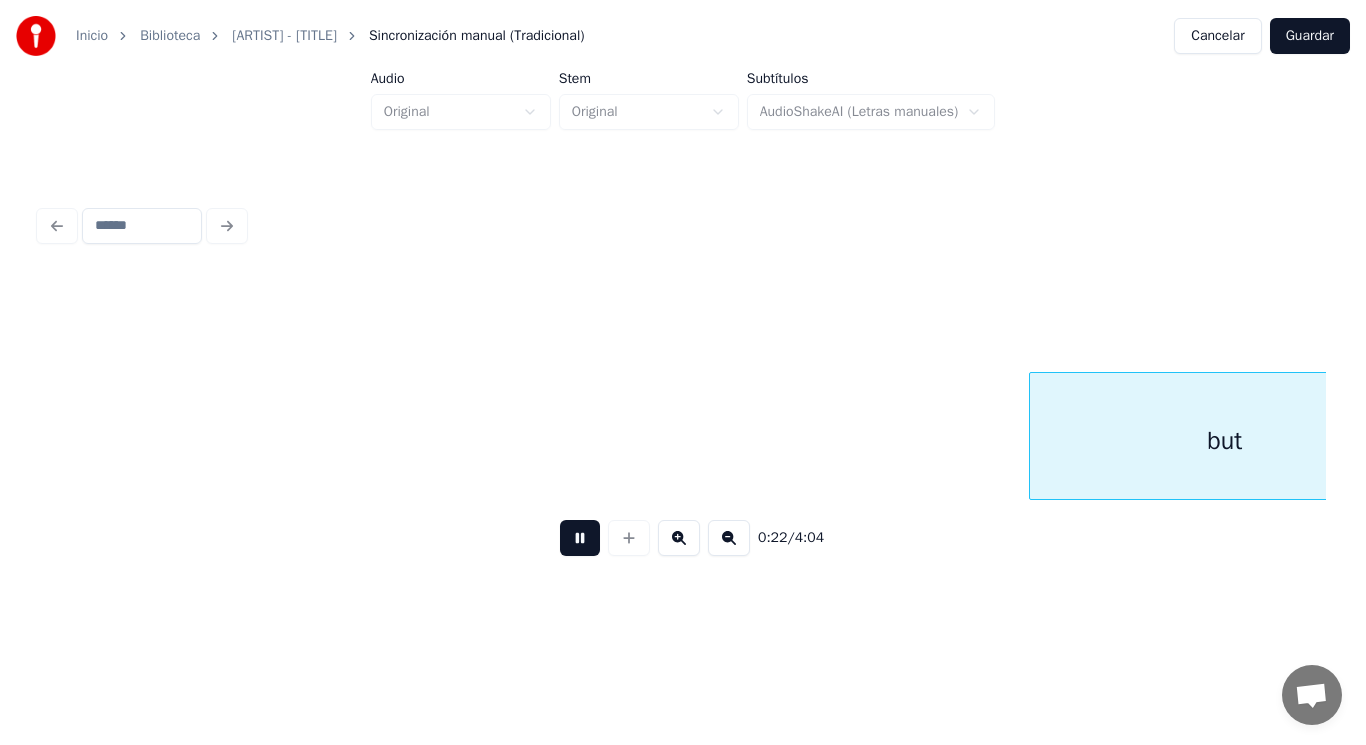 scroll, scrollTop: 0, scrollLeft: 31398, axis: horizontal 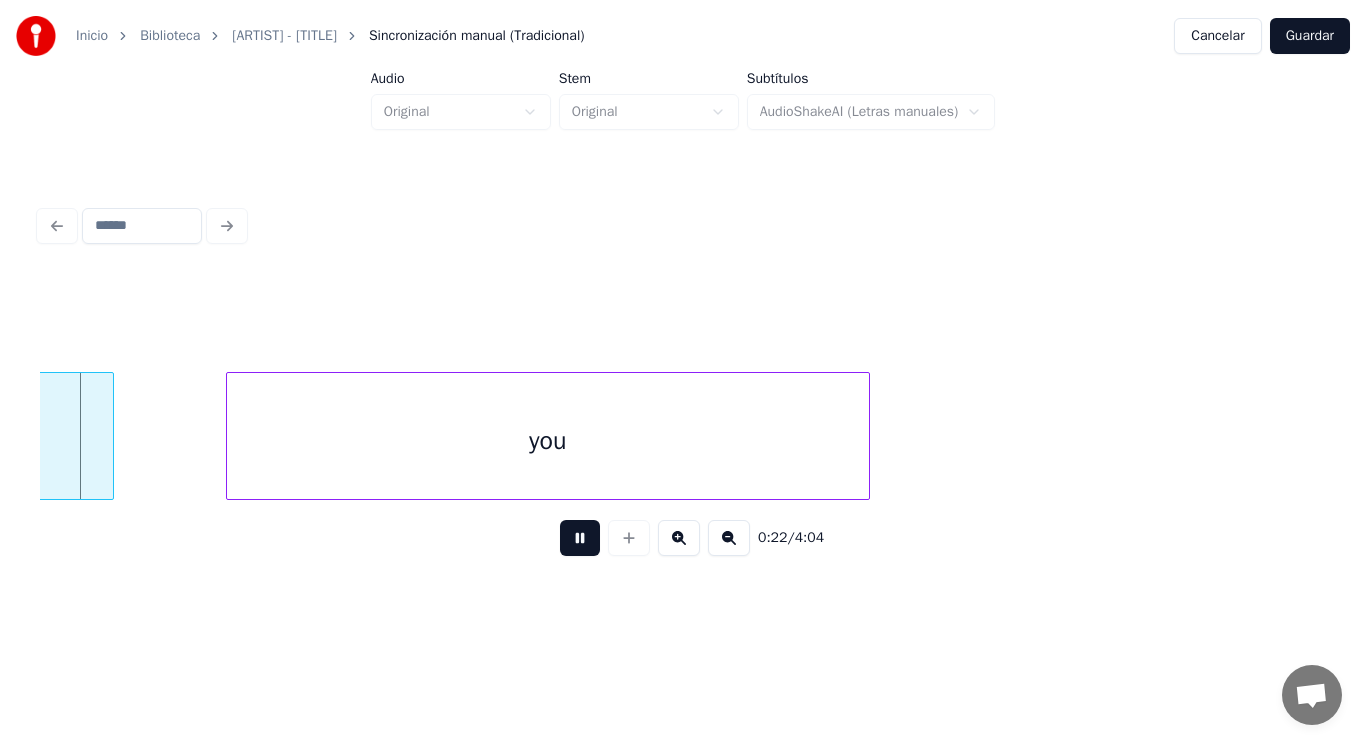 click at bounding box center [580, 538] 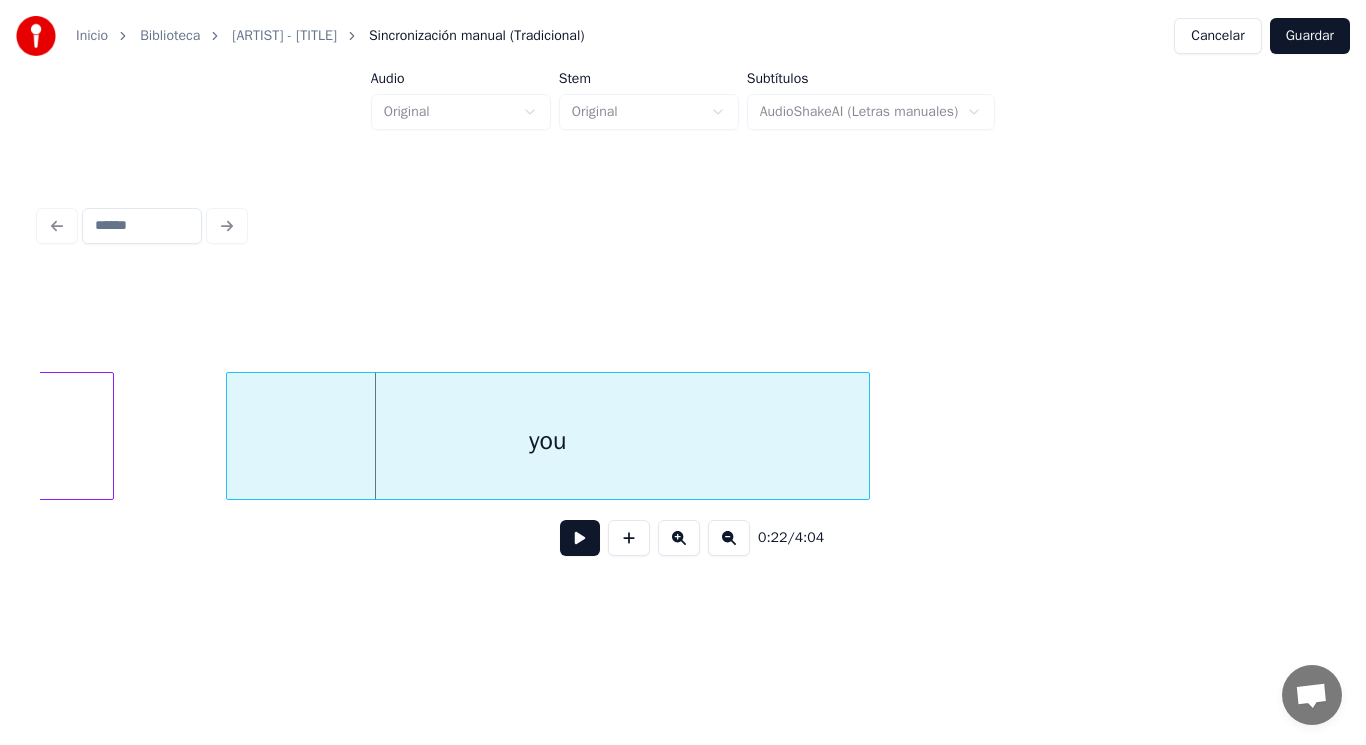 click on "you" at bounding box center [548, 441] 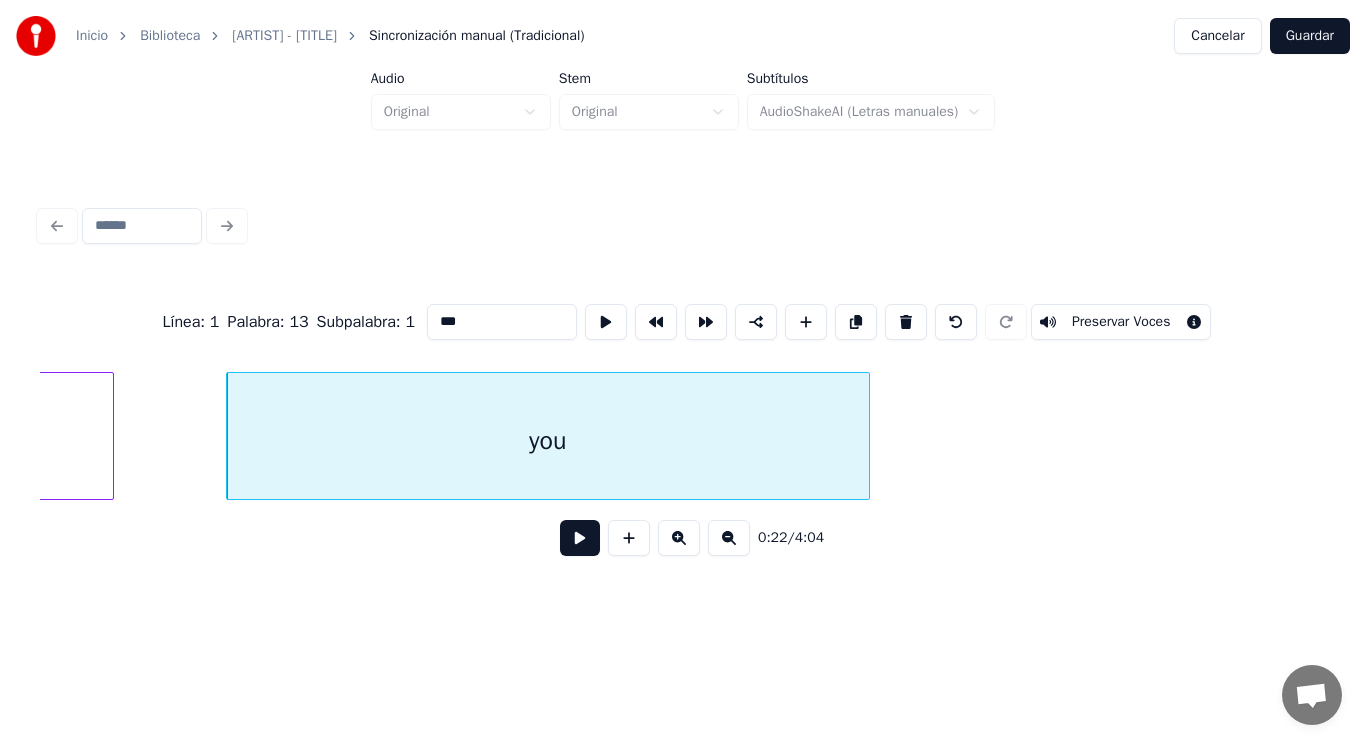 click at bounding box center [580, 538] 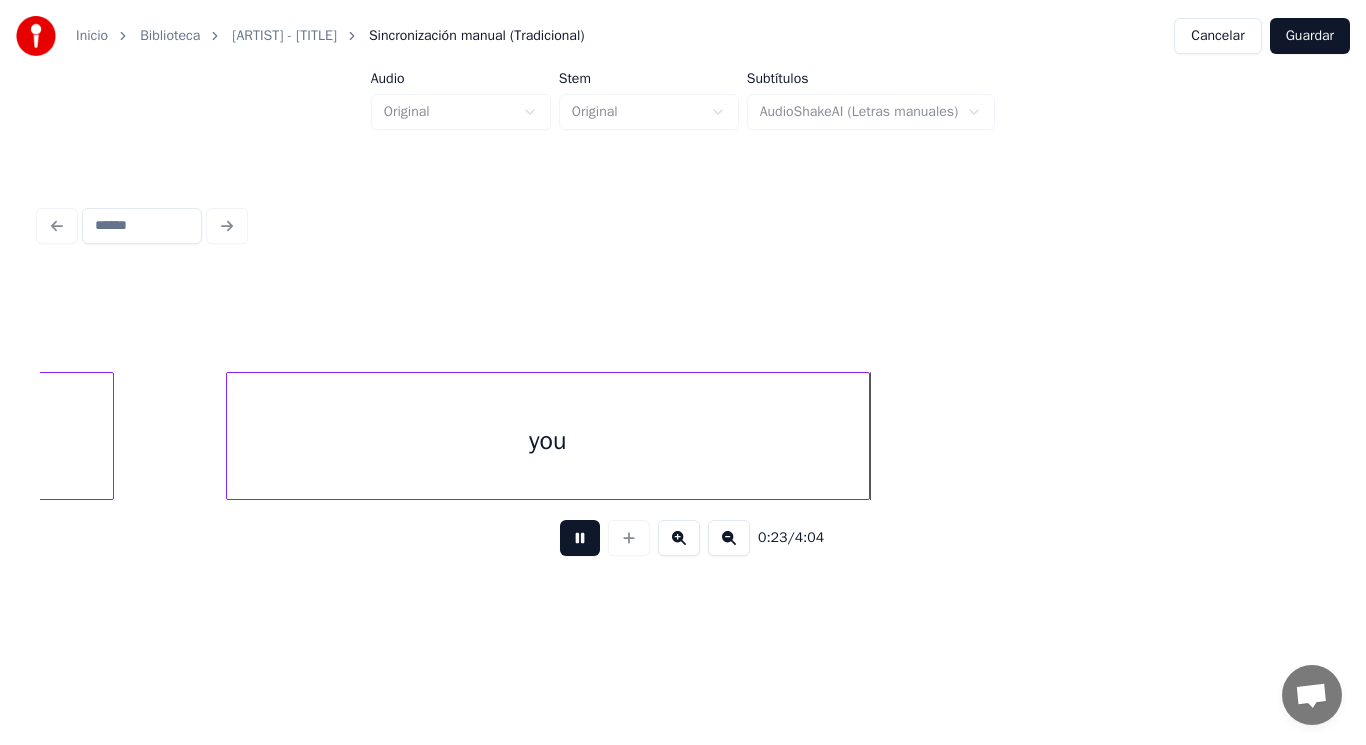 click at bounding box center [580, 538] 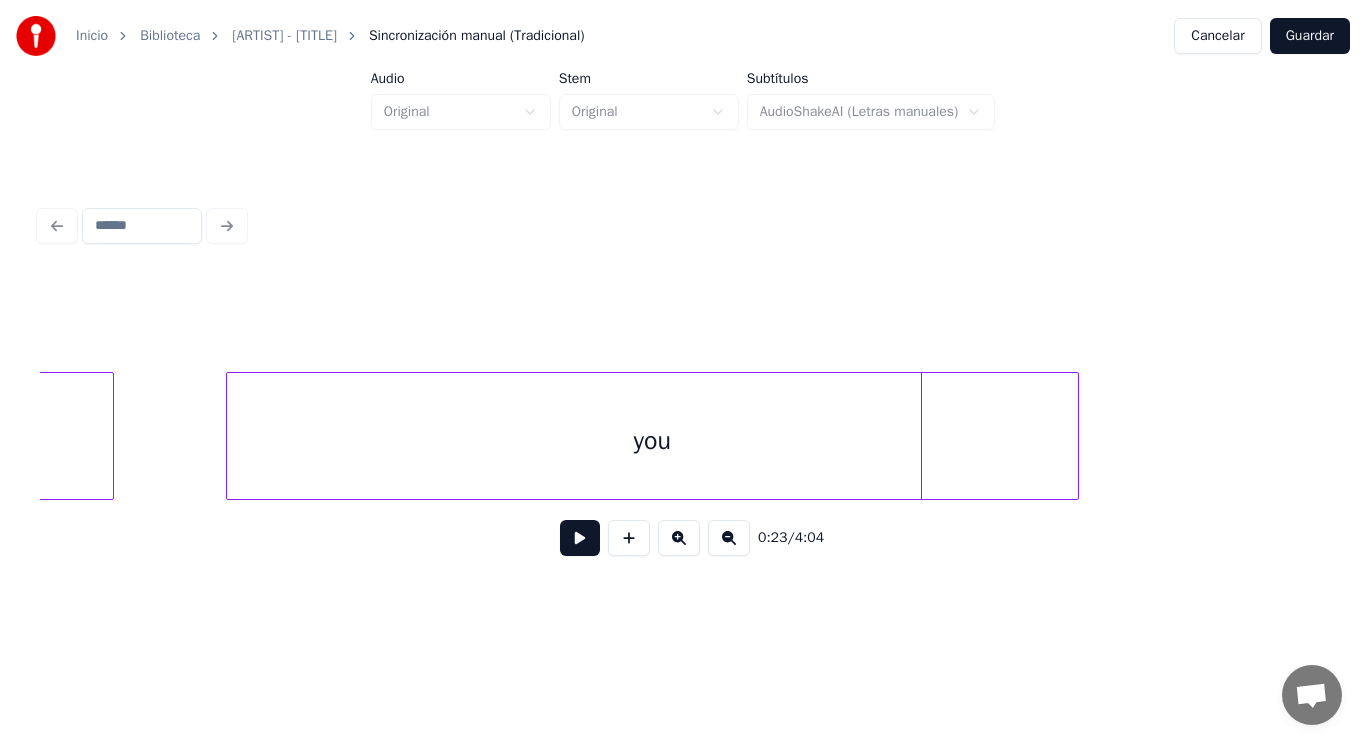 click at bounding box center [1075, 436] 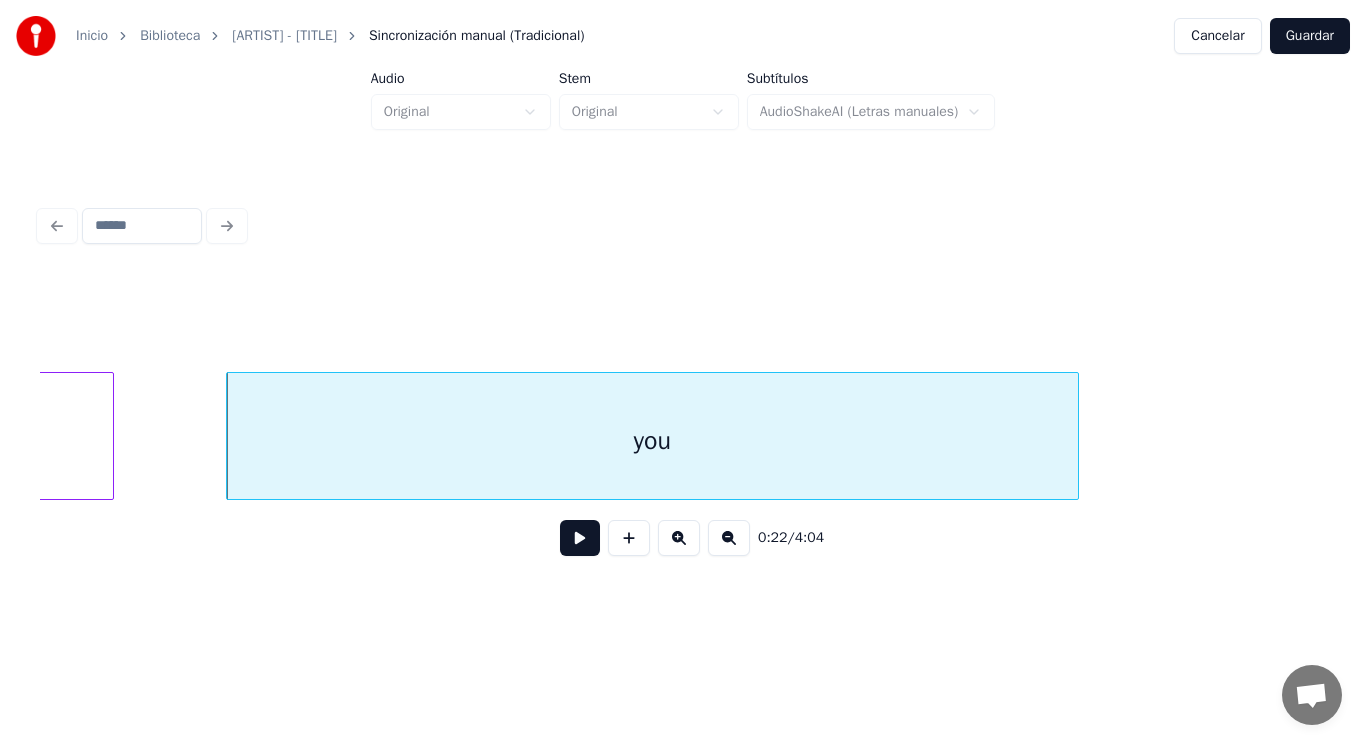 click at bounding box center [580, 538] 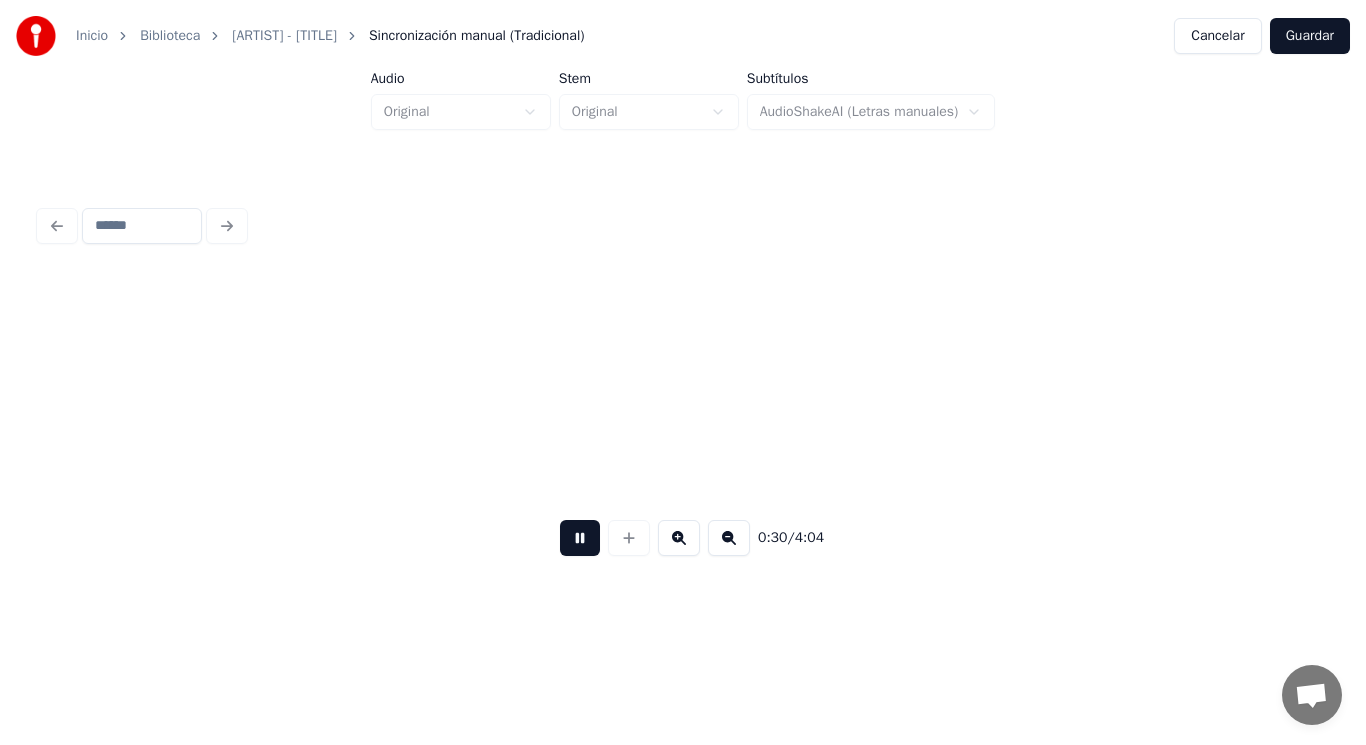 scroll, scrollTop: 0, scrollLeft: 43131, axis: horizontal 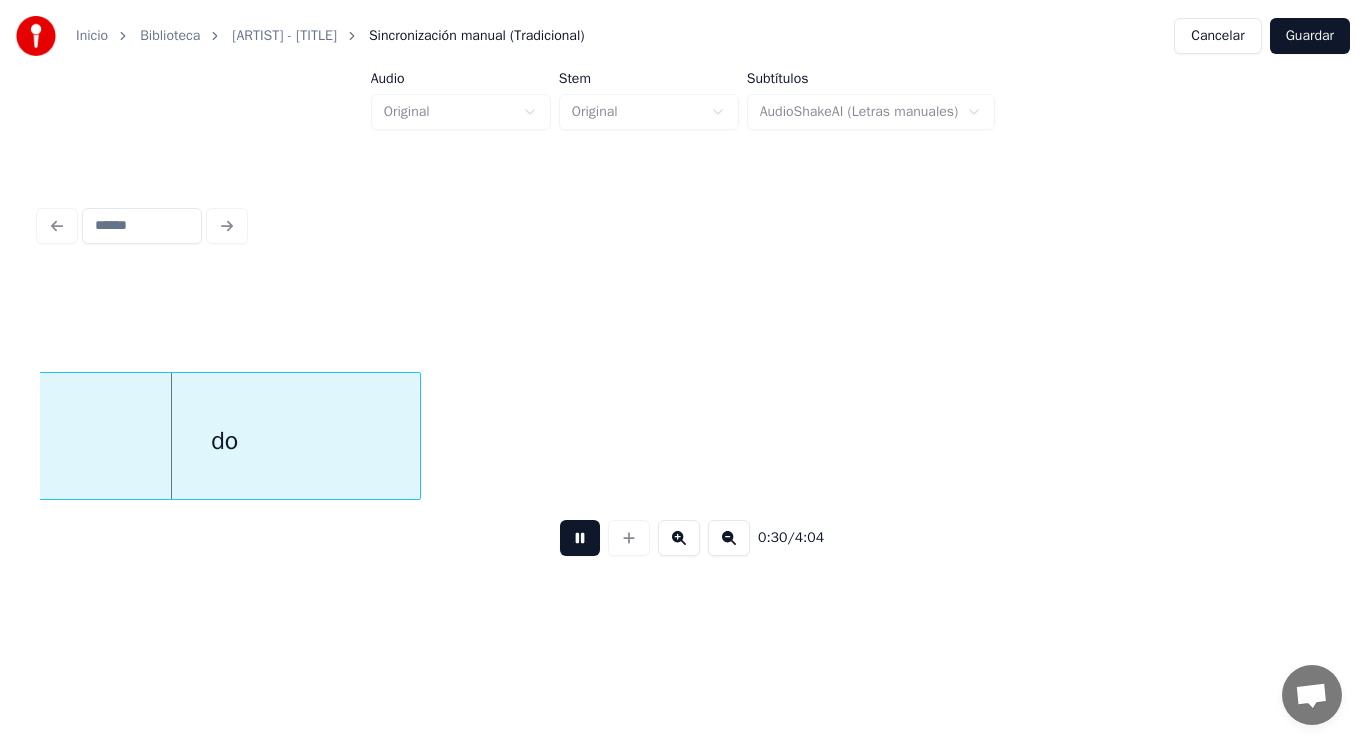 click at bounding box center [580, 538] 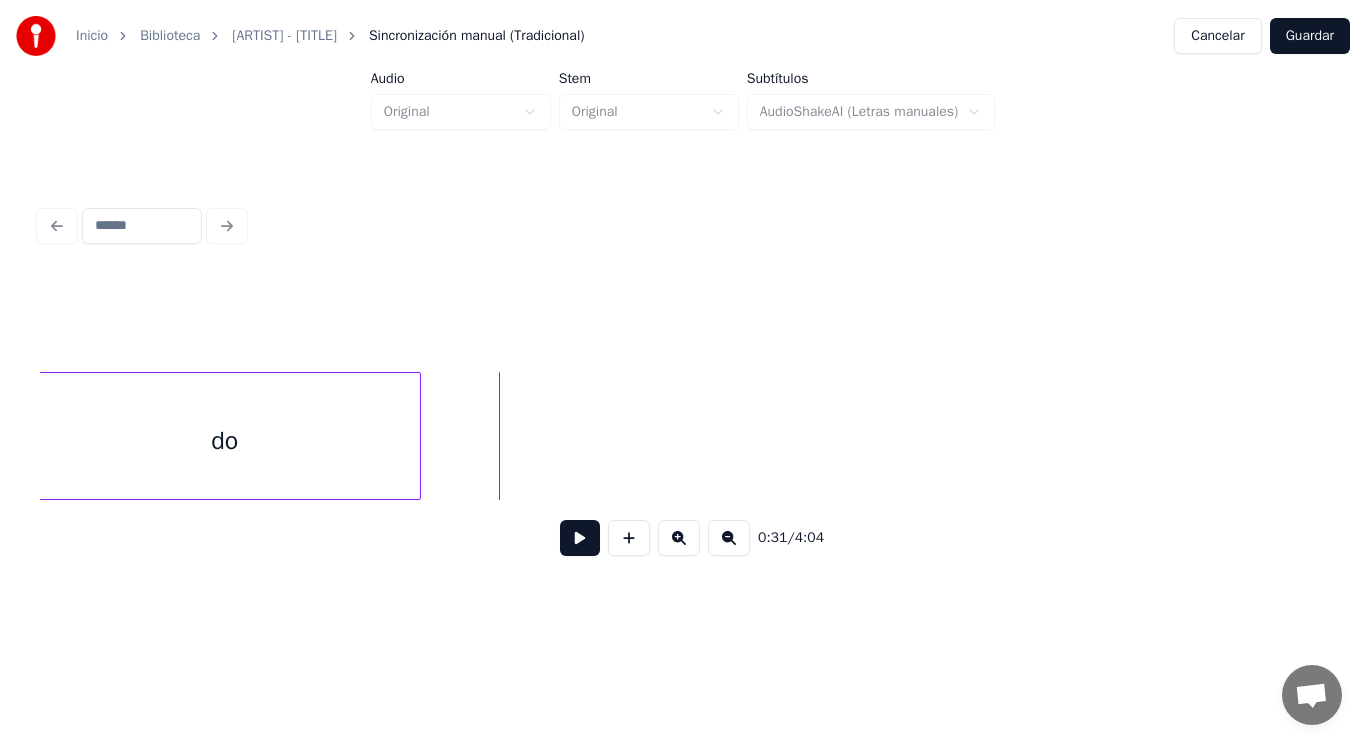 click on "do" at bounding box center [225, 441] 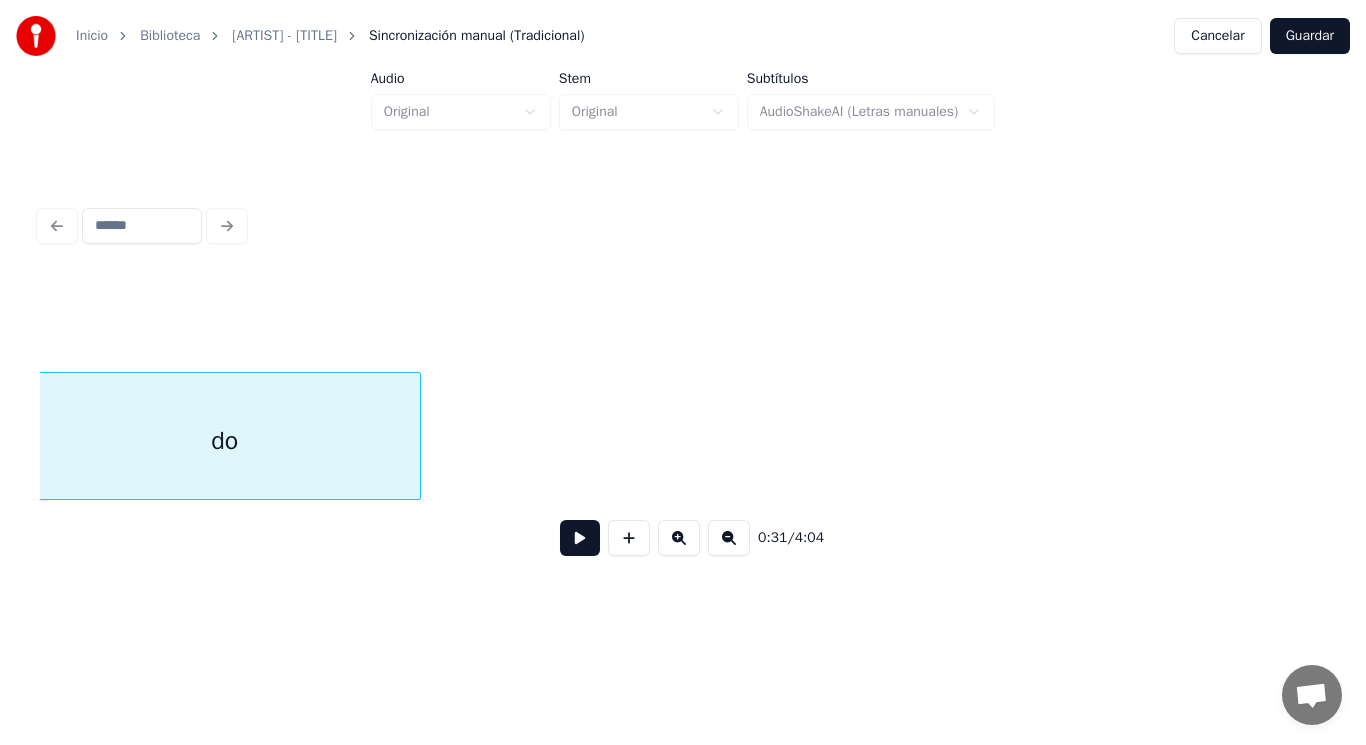 scroll, scrollTop: 0, scrollLeft: 43121, axis: horizontal 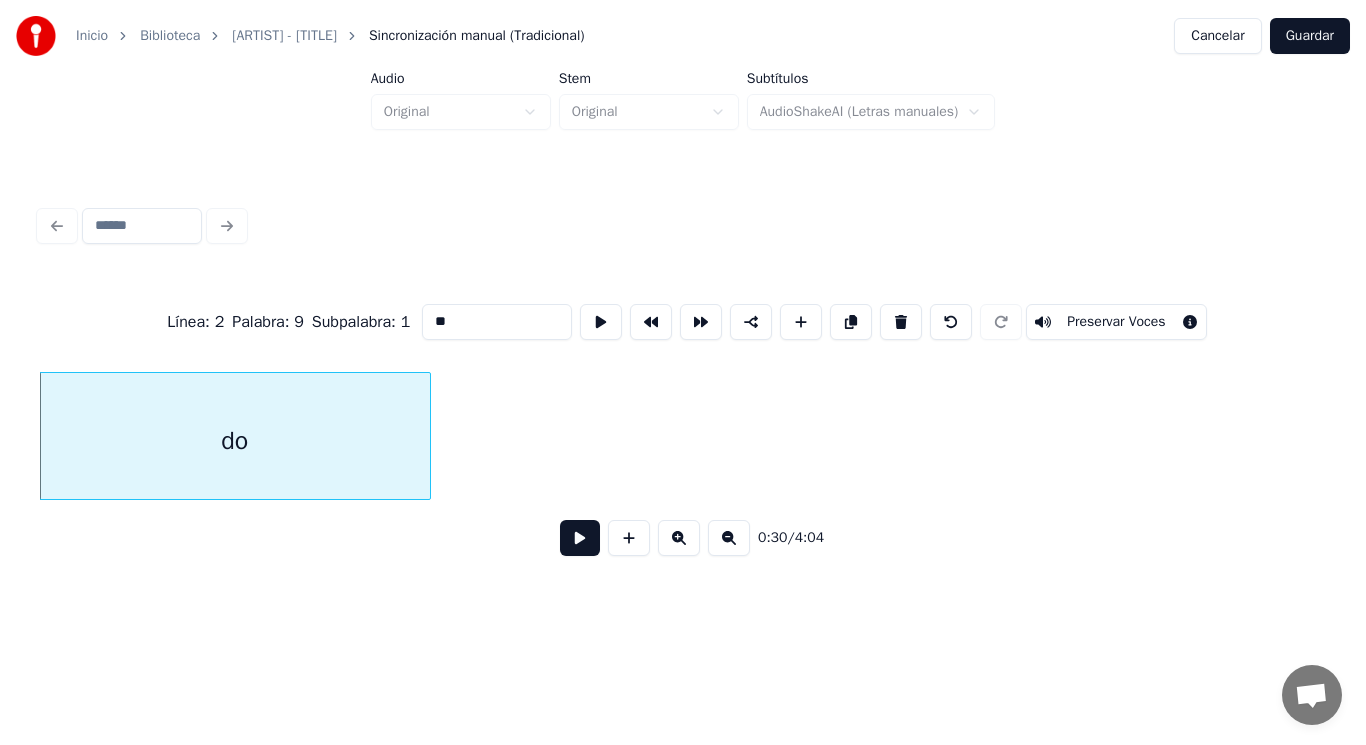 click at bounding box center (580, 538) 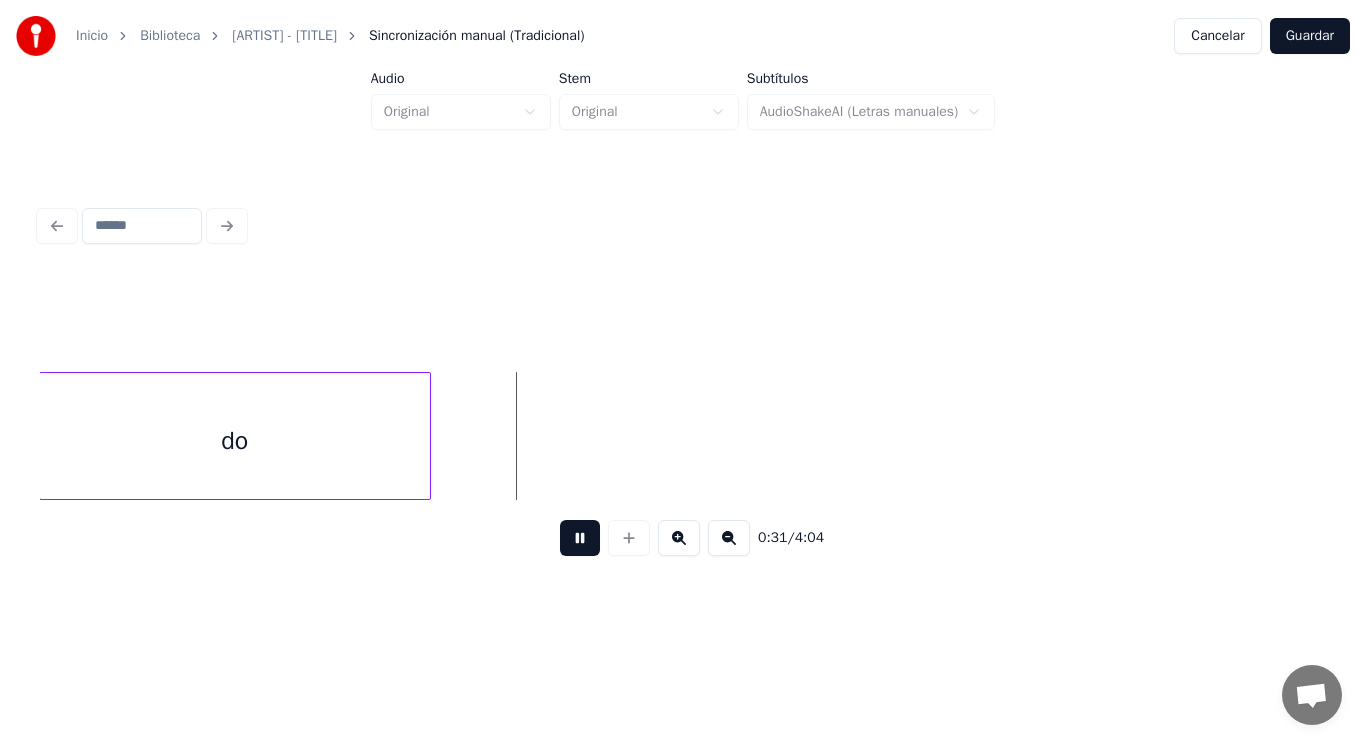 click at bounding box center [580, 538] 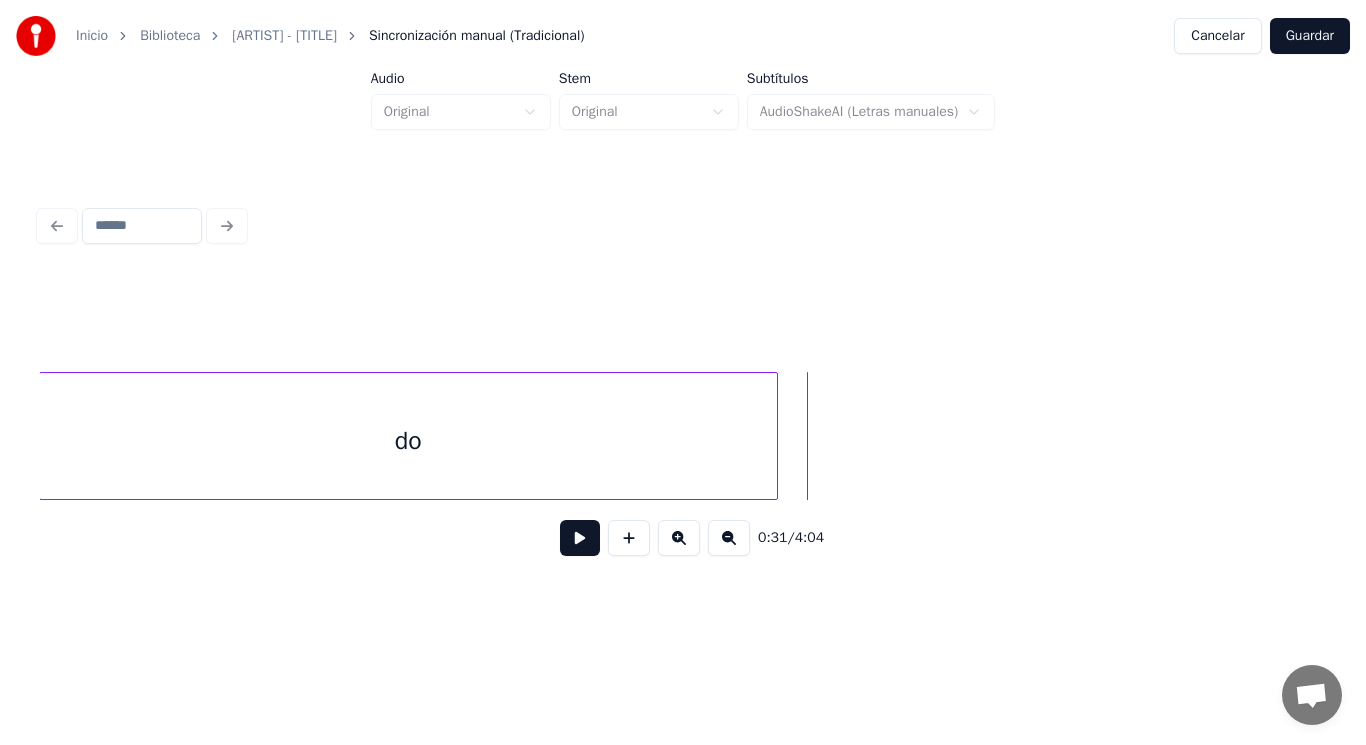 click at bounding box center (774, 436) 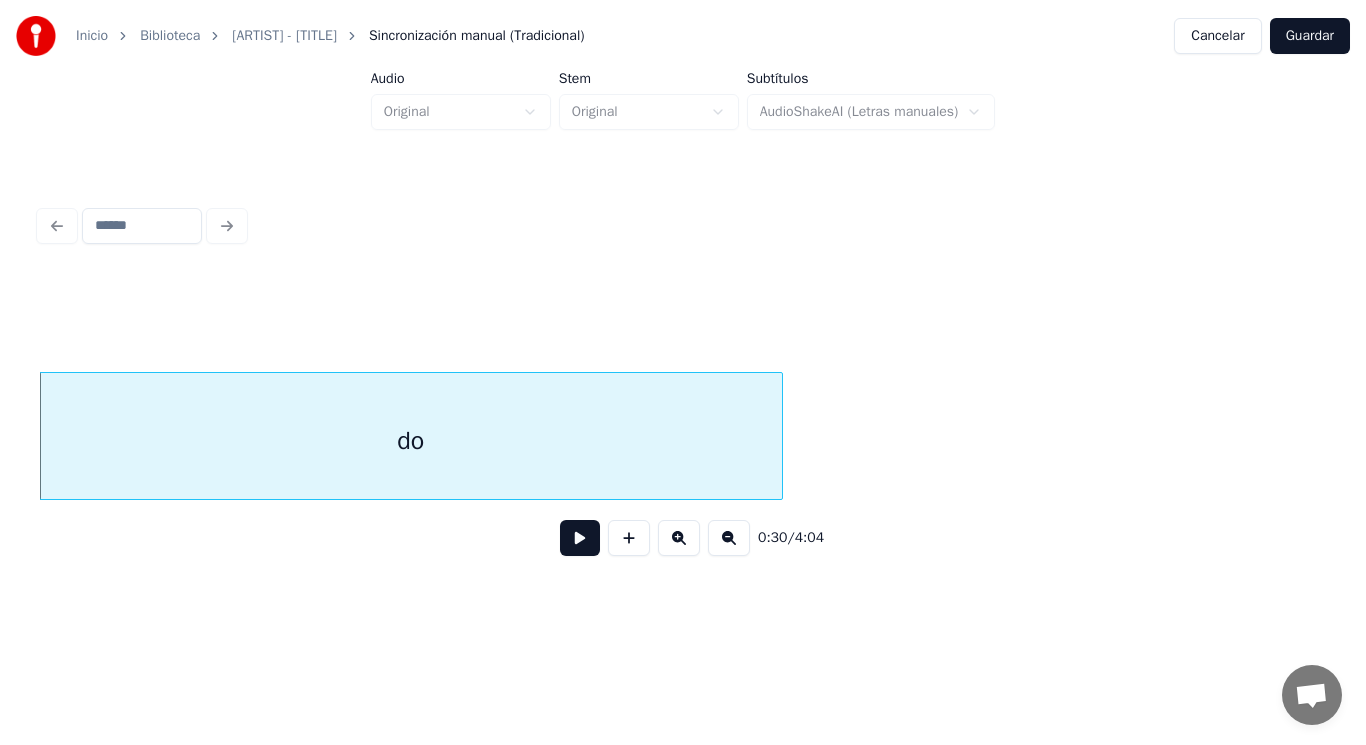 click at bounding box center [580, 538] 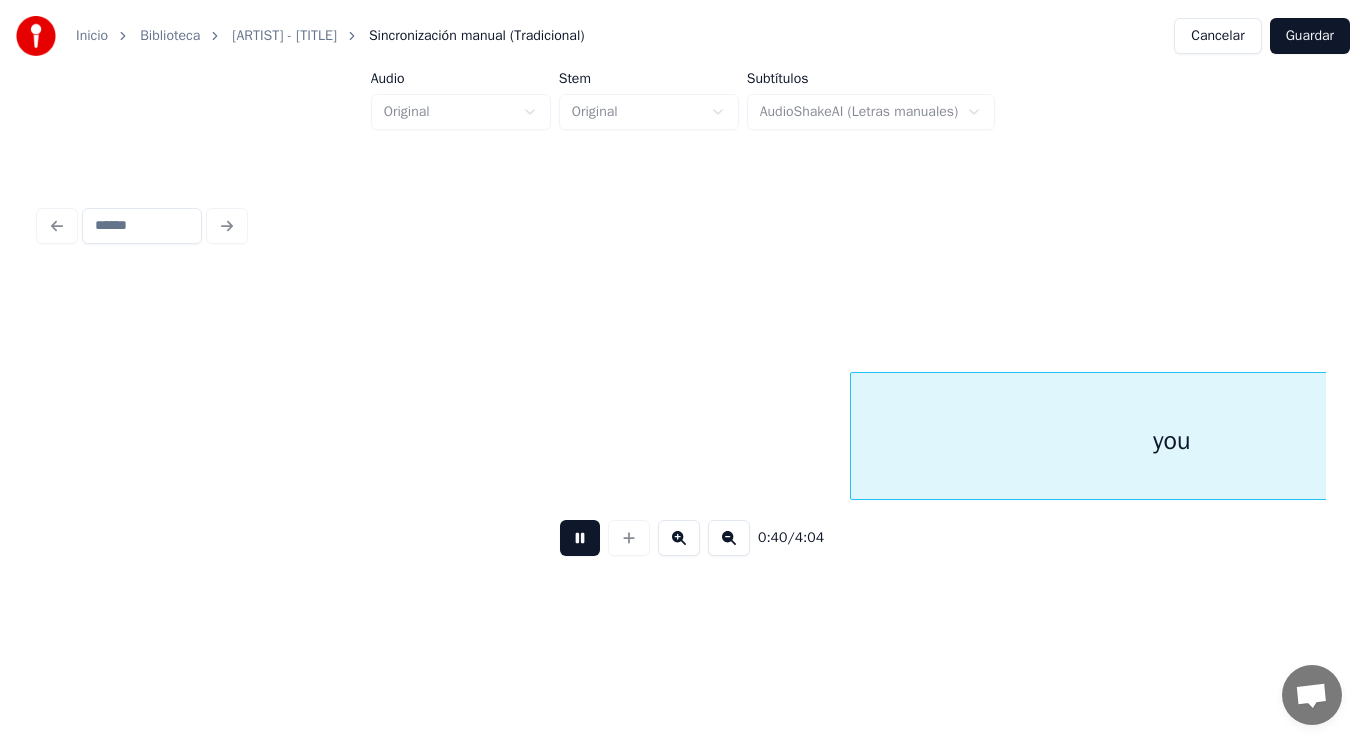 scroll, scrollTop: 0, scrollLeft: 56156, axis: horizontal 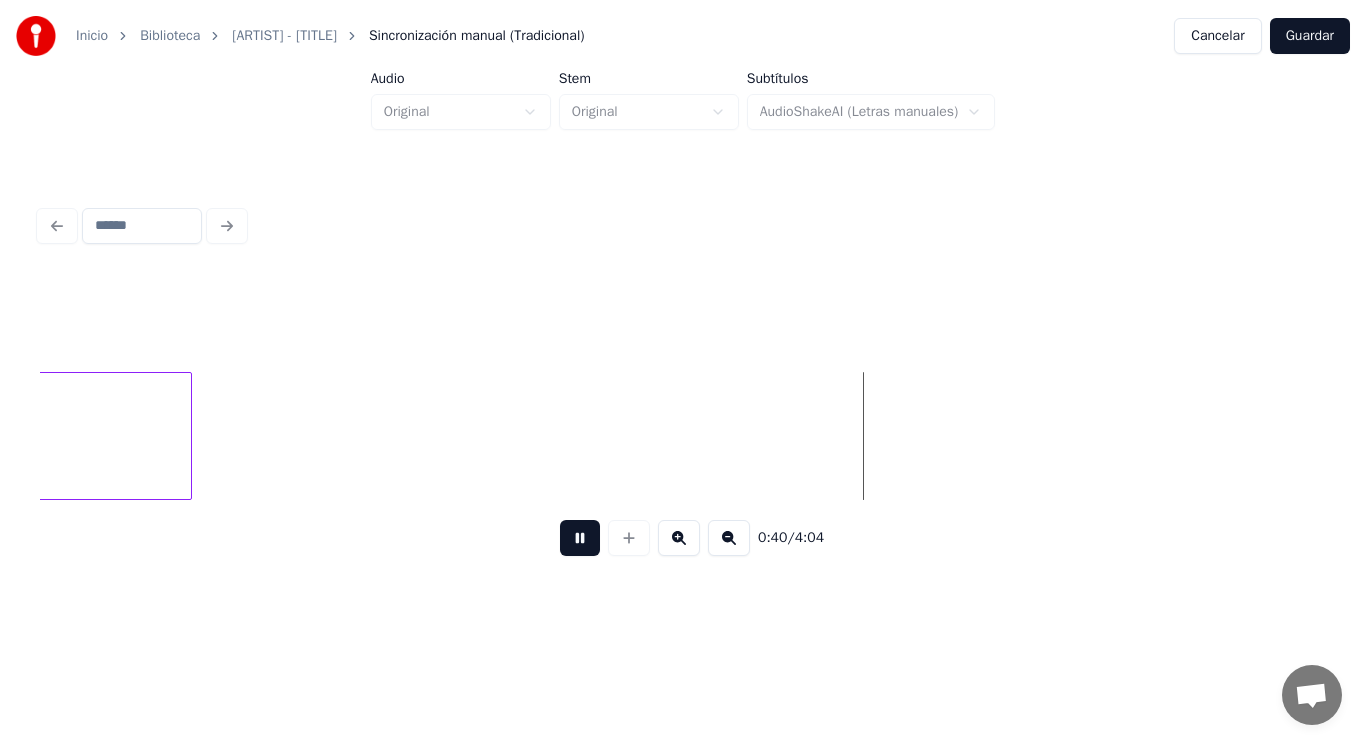 click at bounding box center (580, 538) 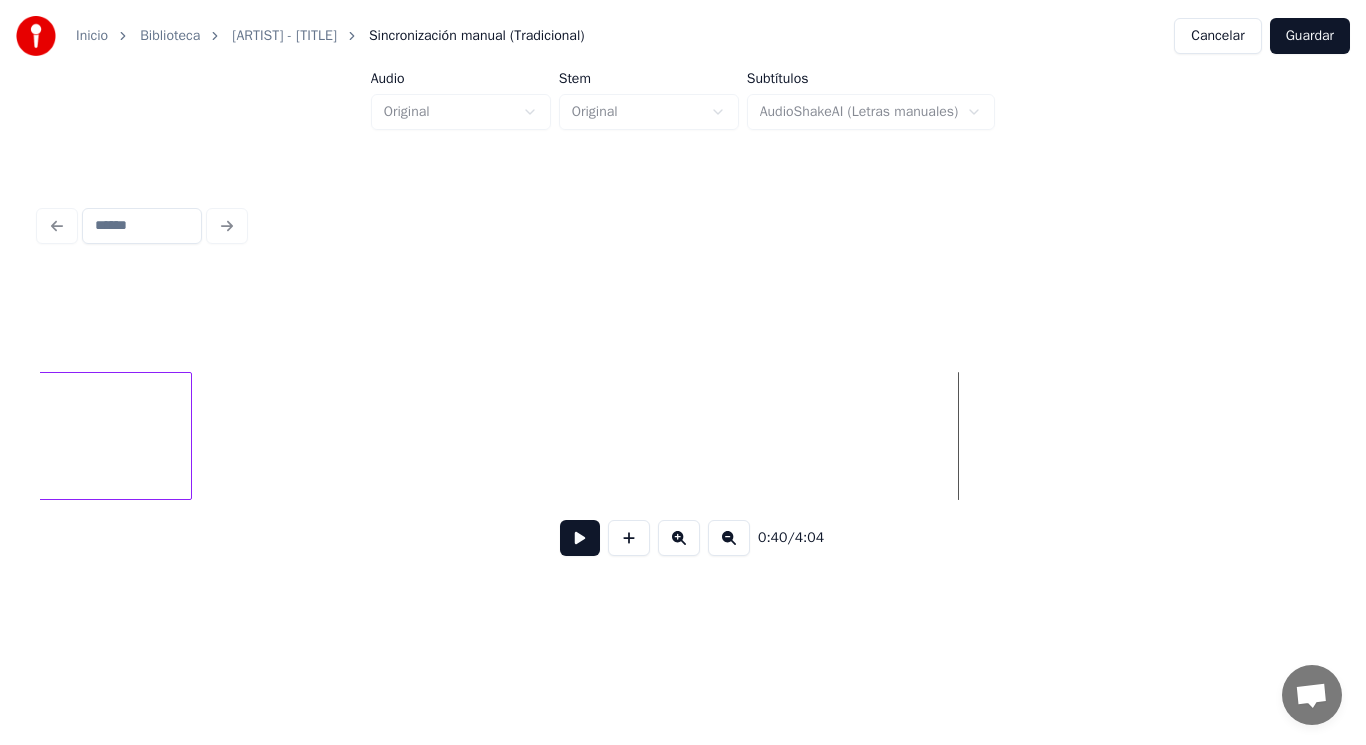 click on "you" at bounding box center [-130, 441] 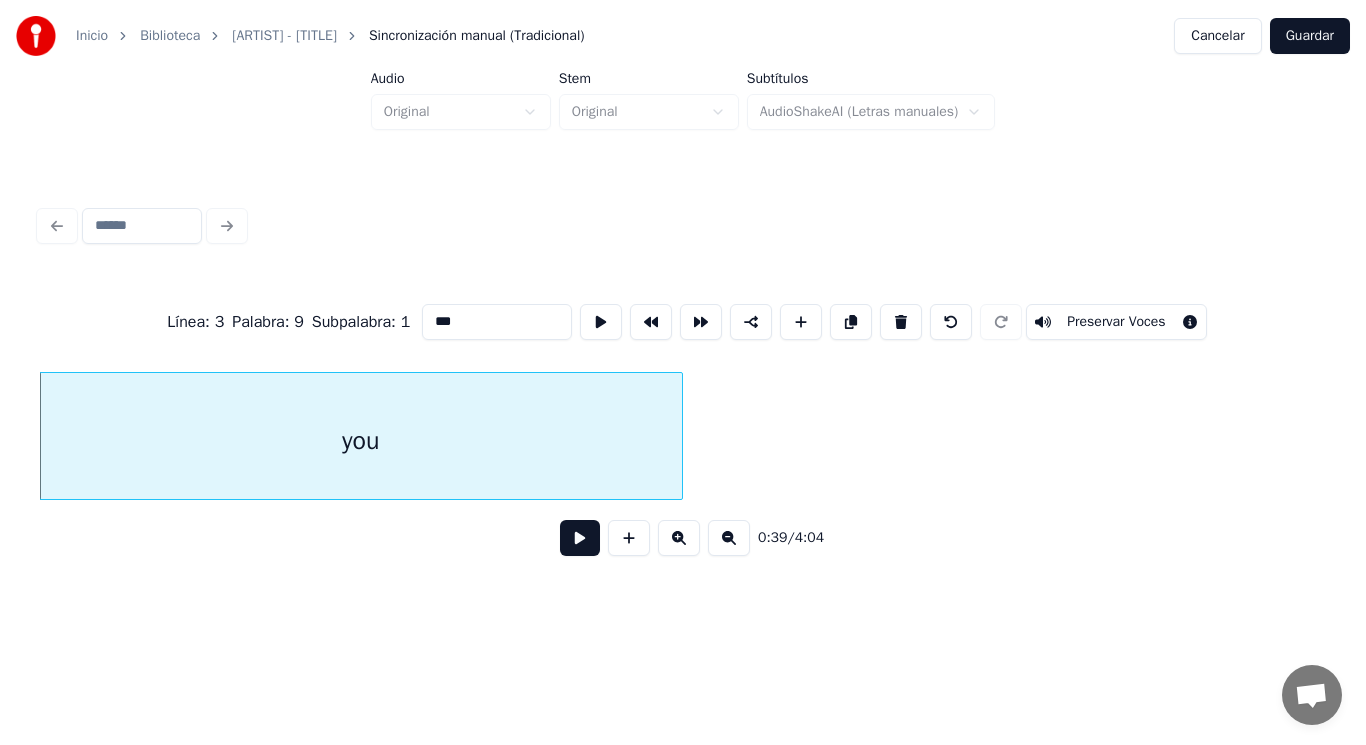 click at bounding box center (580, 538) 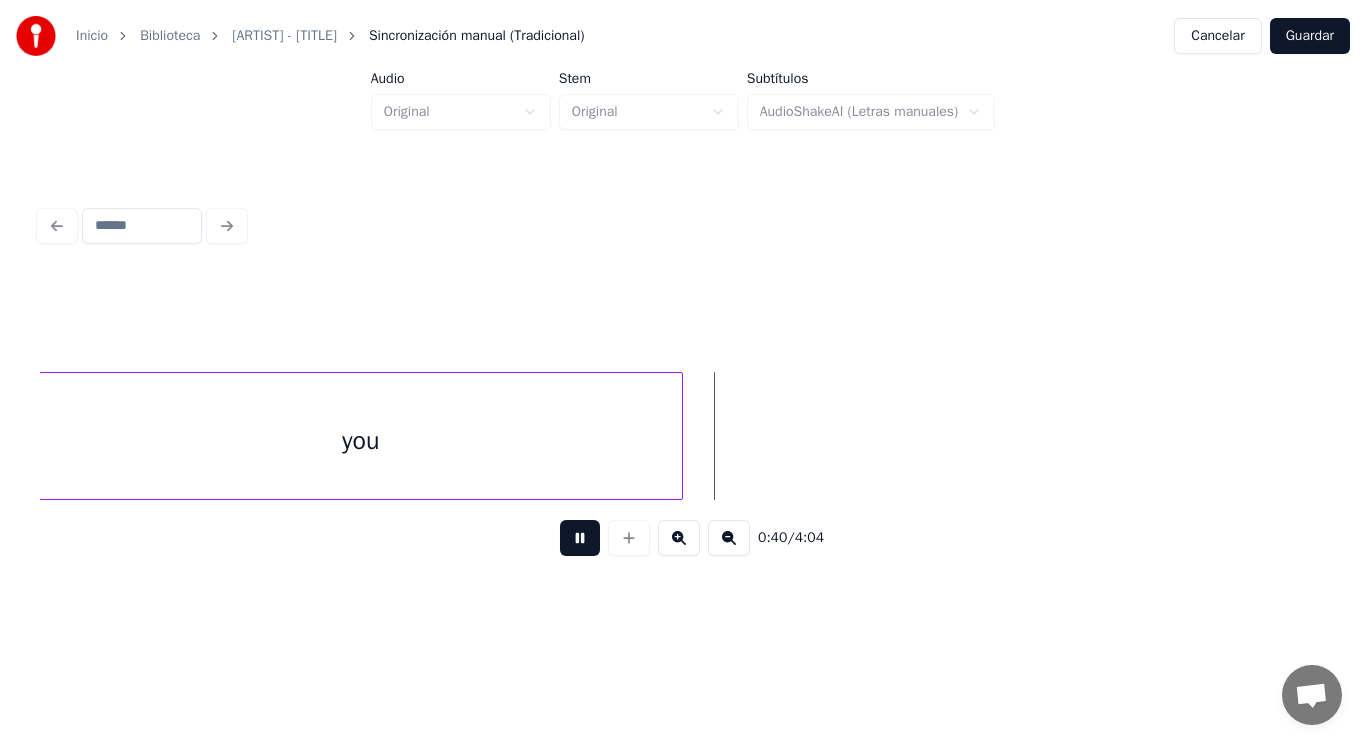 click at bounding box center [580, 538] 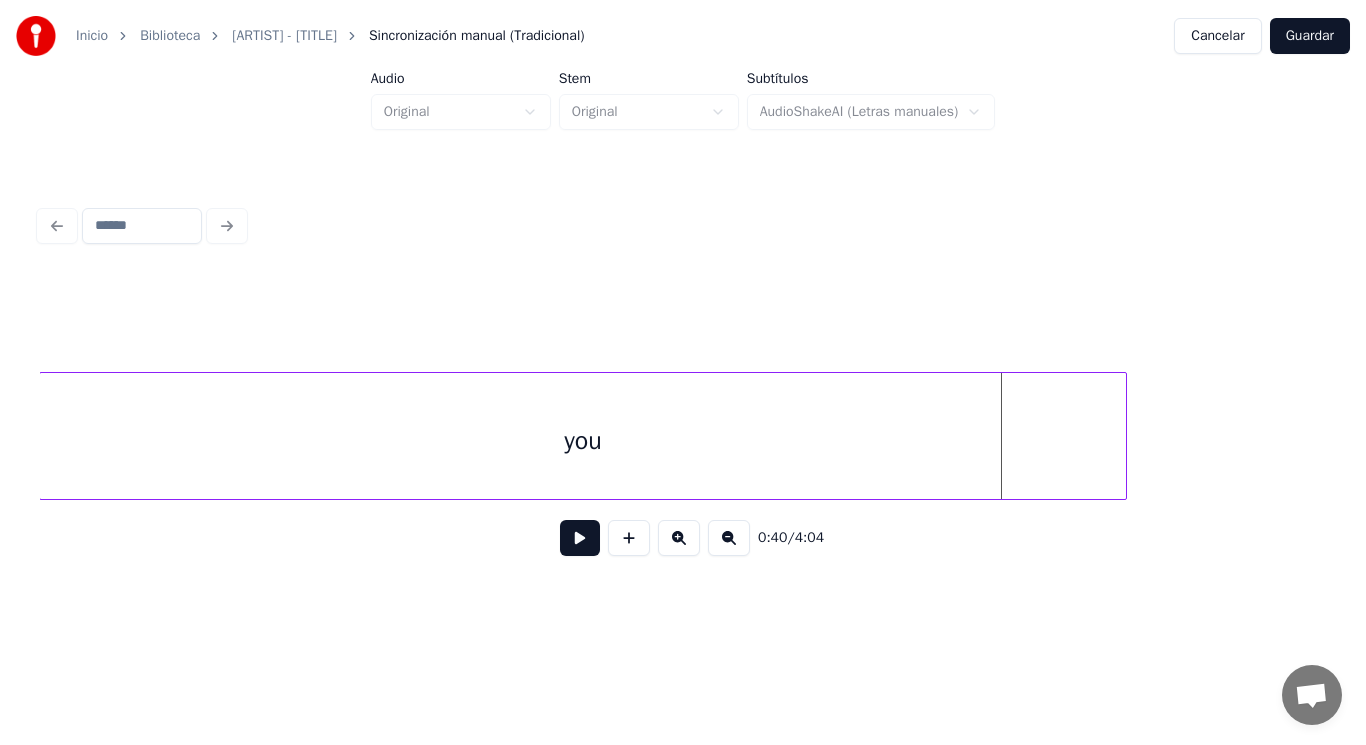 click at bounding box center (1123, 436) 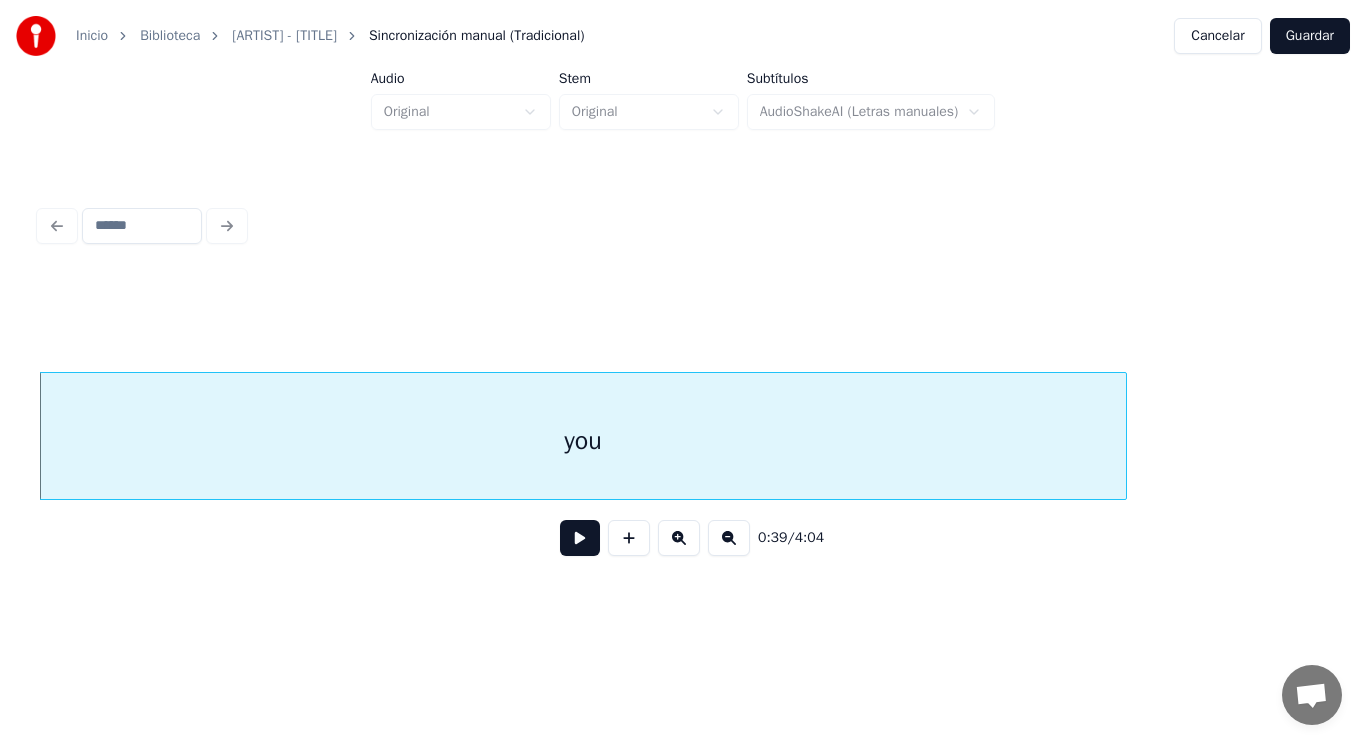 click at bounding box center [580, 538] 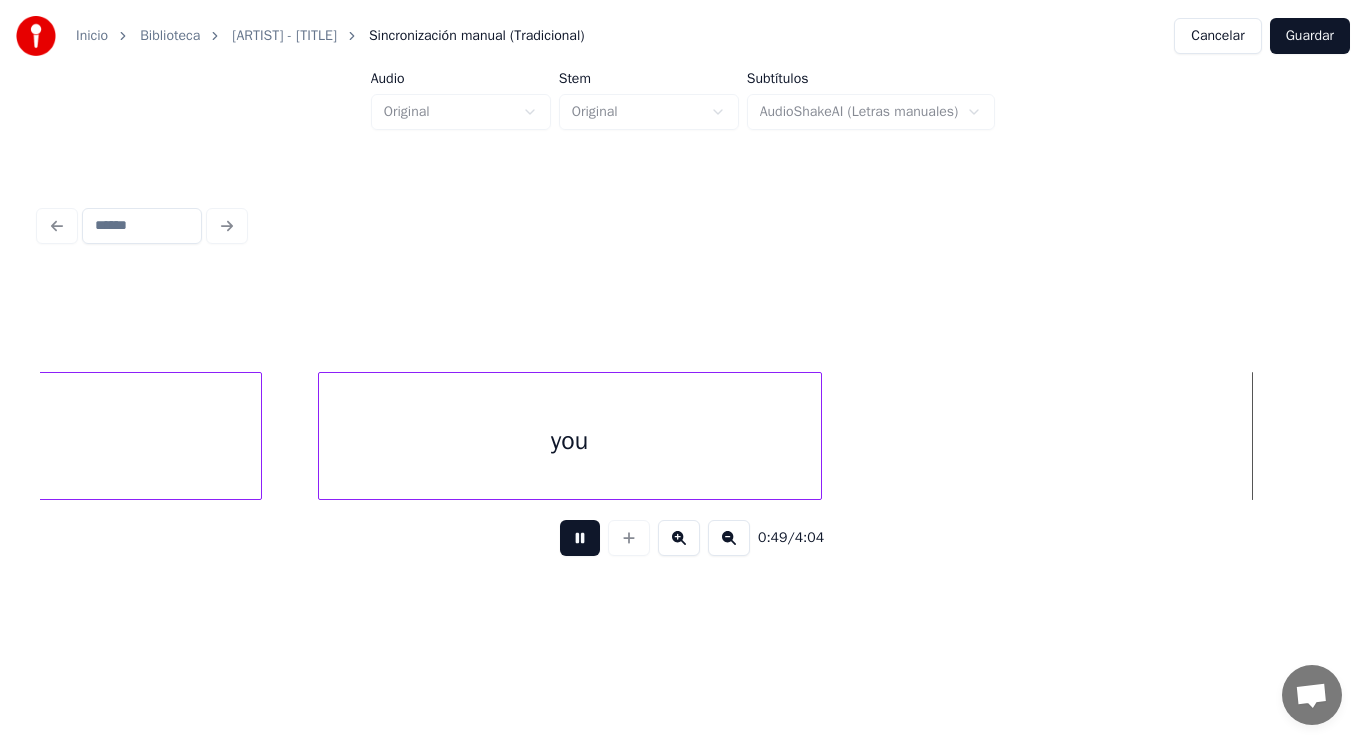 click at bounding box center (580, 538) 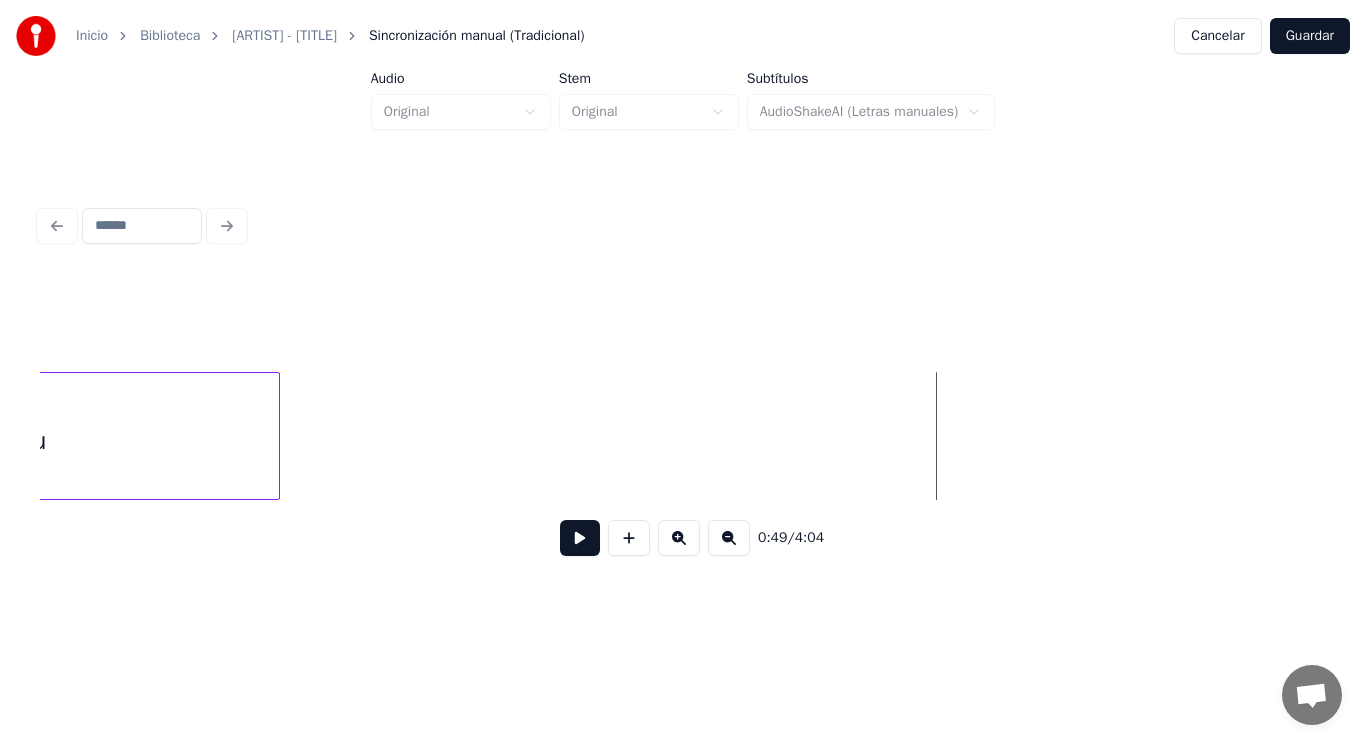 click on "you" at bounding box center [28, 441] 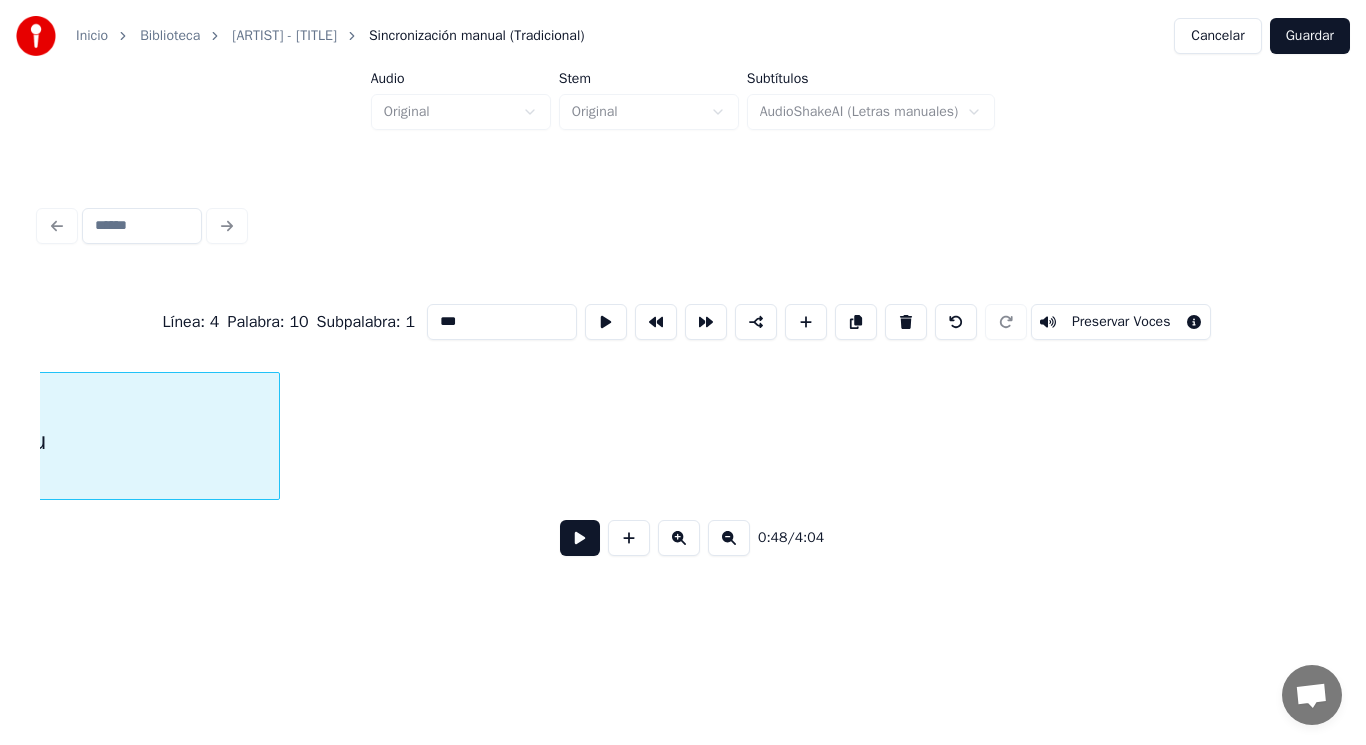 scroll, scrollTop: 0, scrollLeft: 67676, axis: horizontal 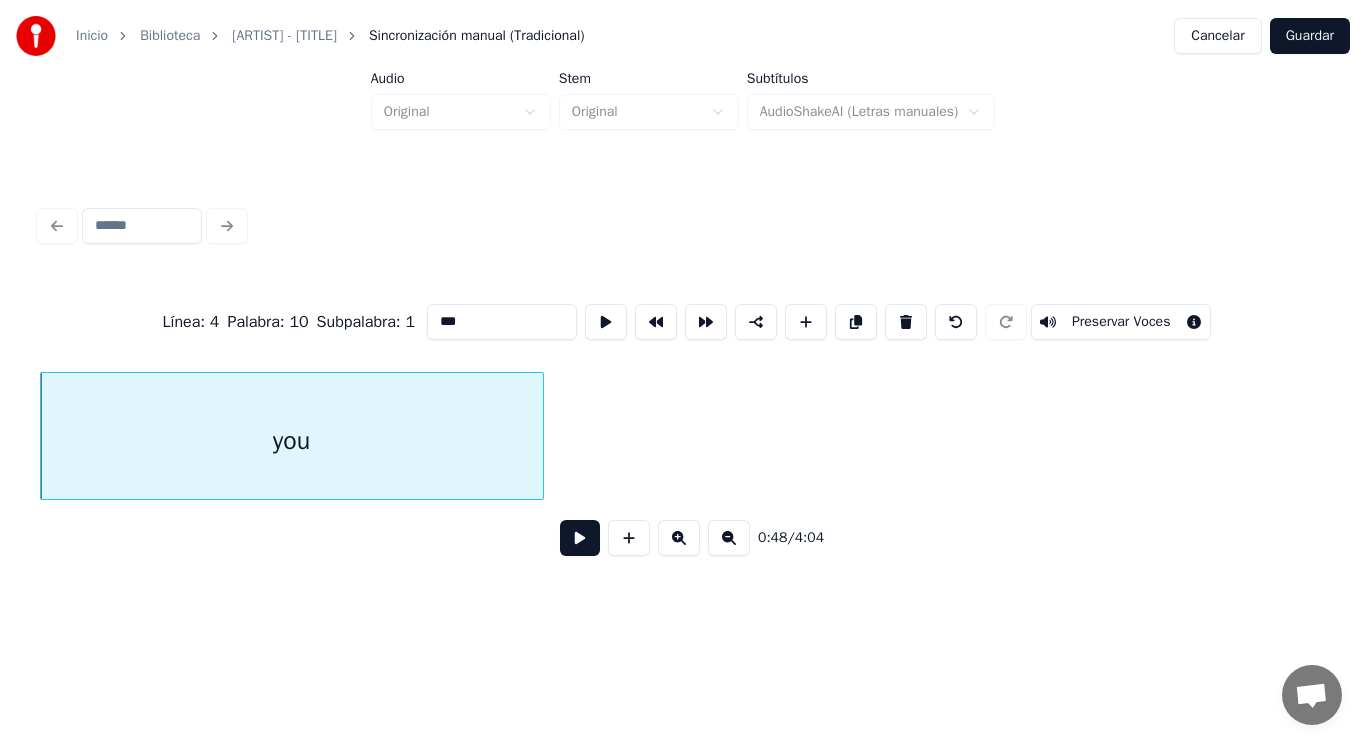 click at bounding box center (580, 538) 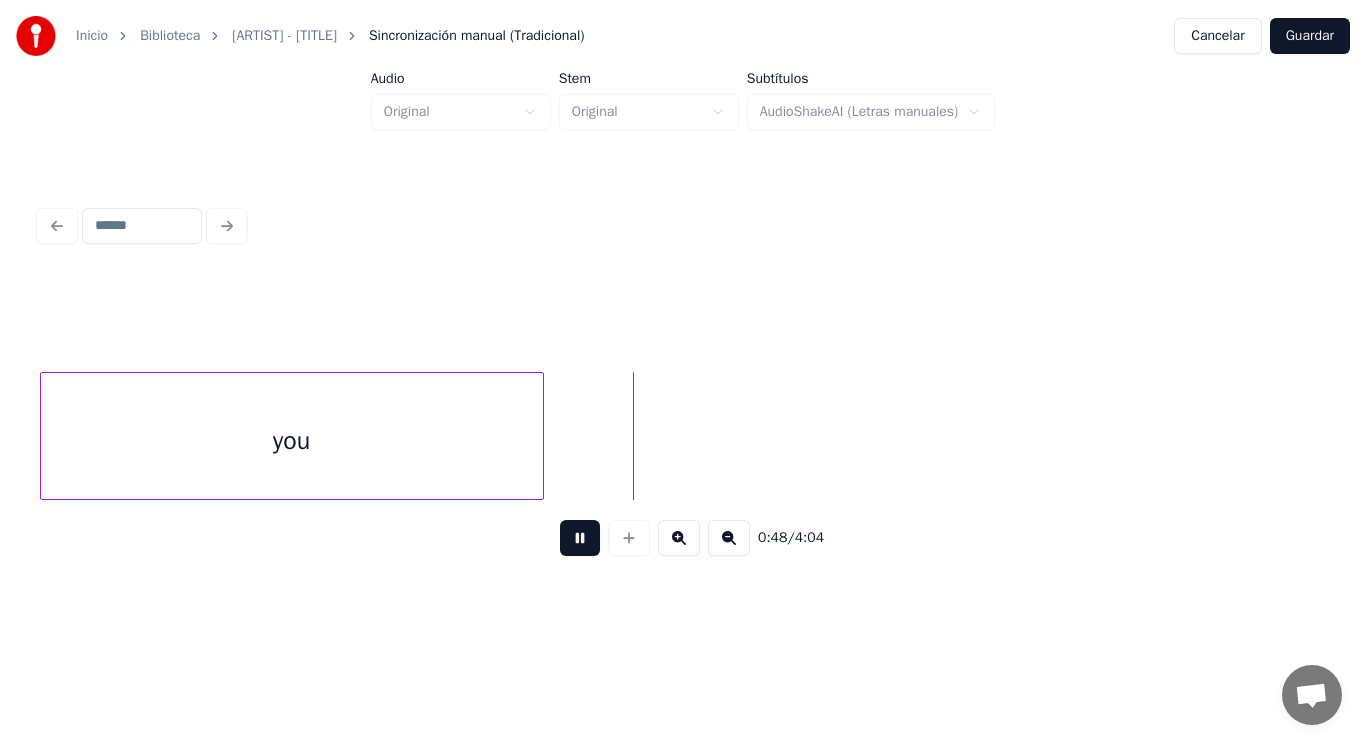 click at bounding box center (580, 538) 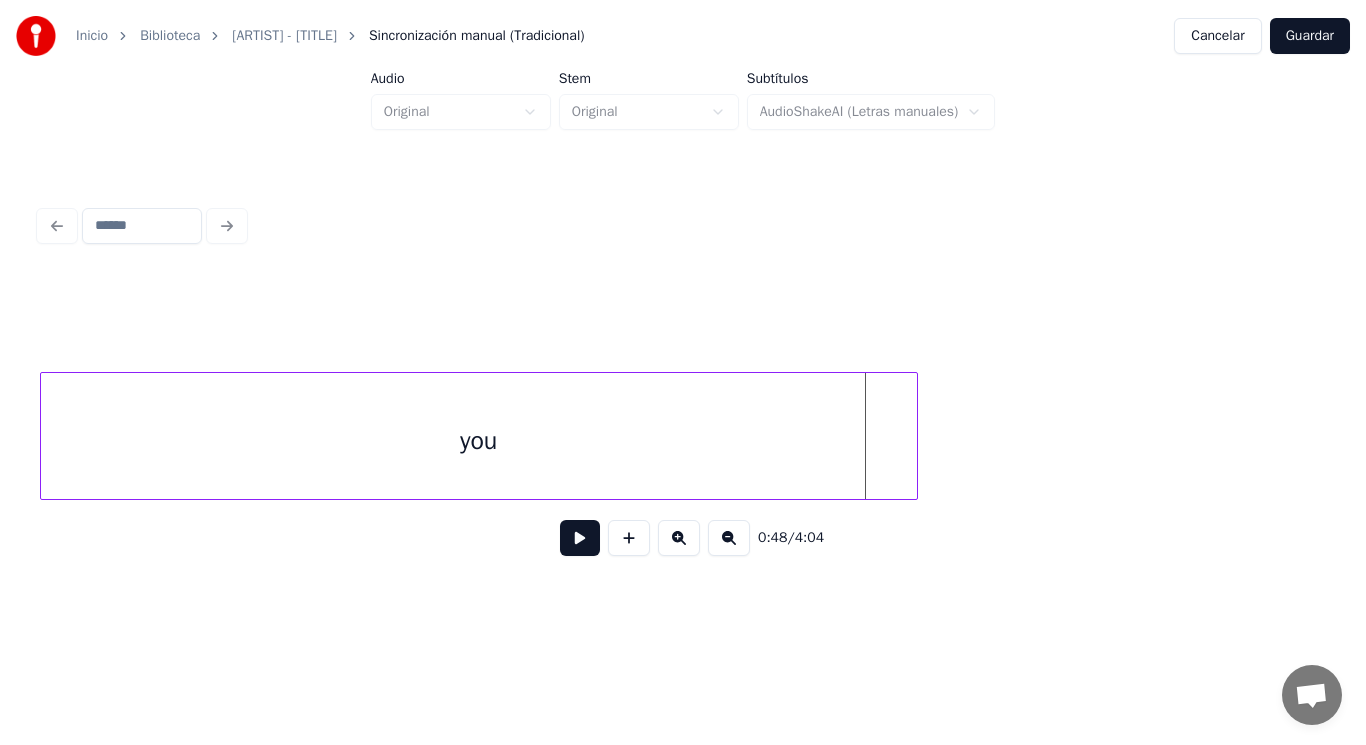 click at bounding box center [914, 436] 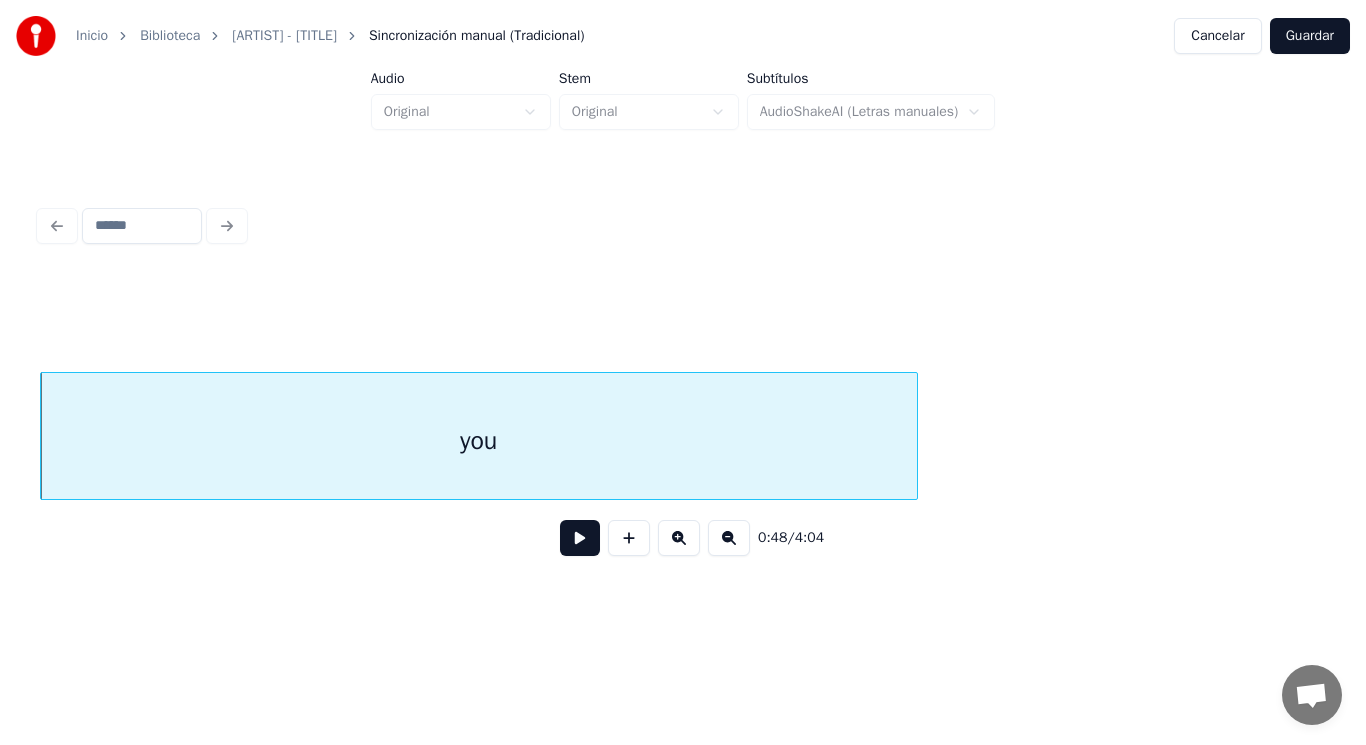 click at bounding box center (580, 538) 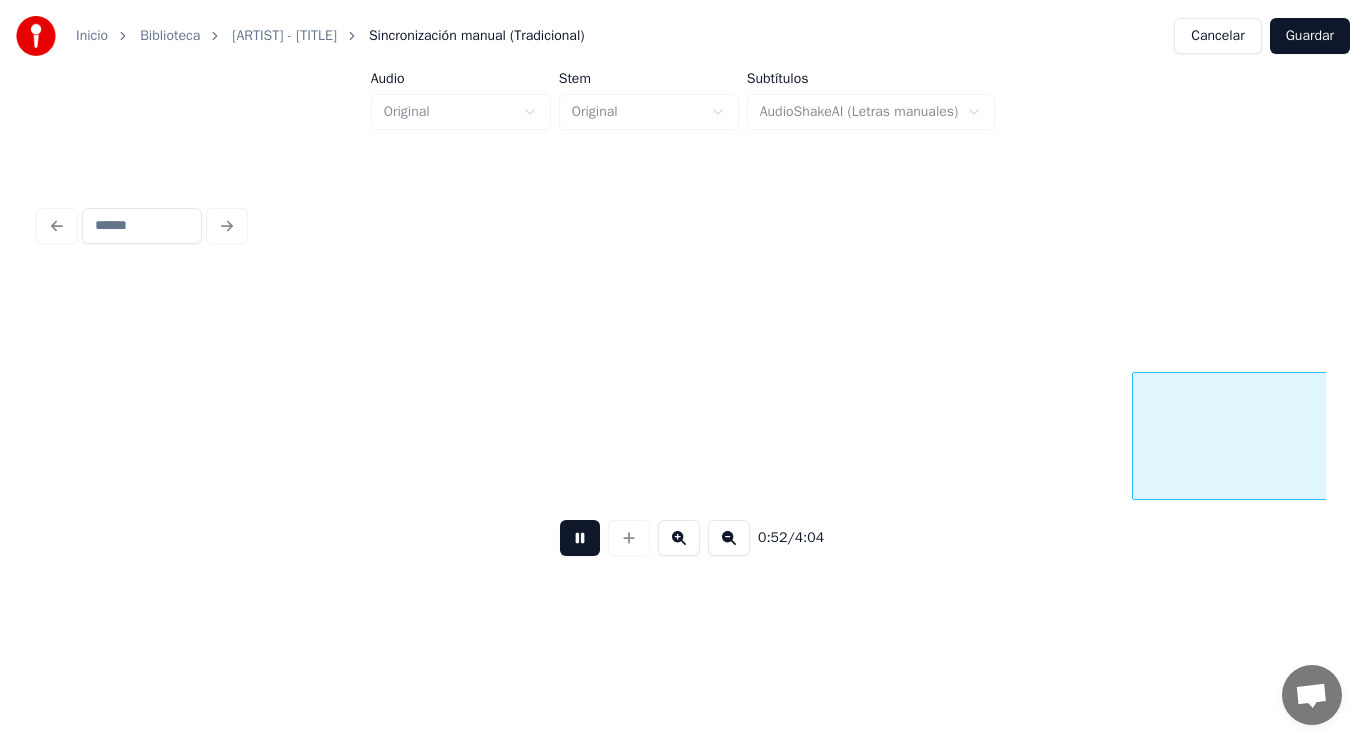 scroll, scrollTop: 0, scrollLeft: 72903, axis: horizontal 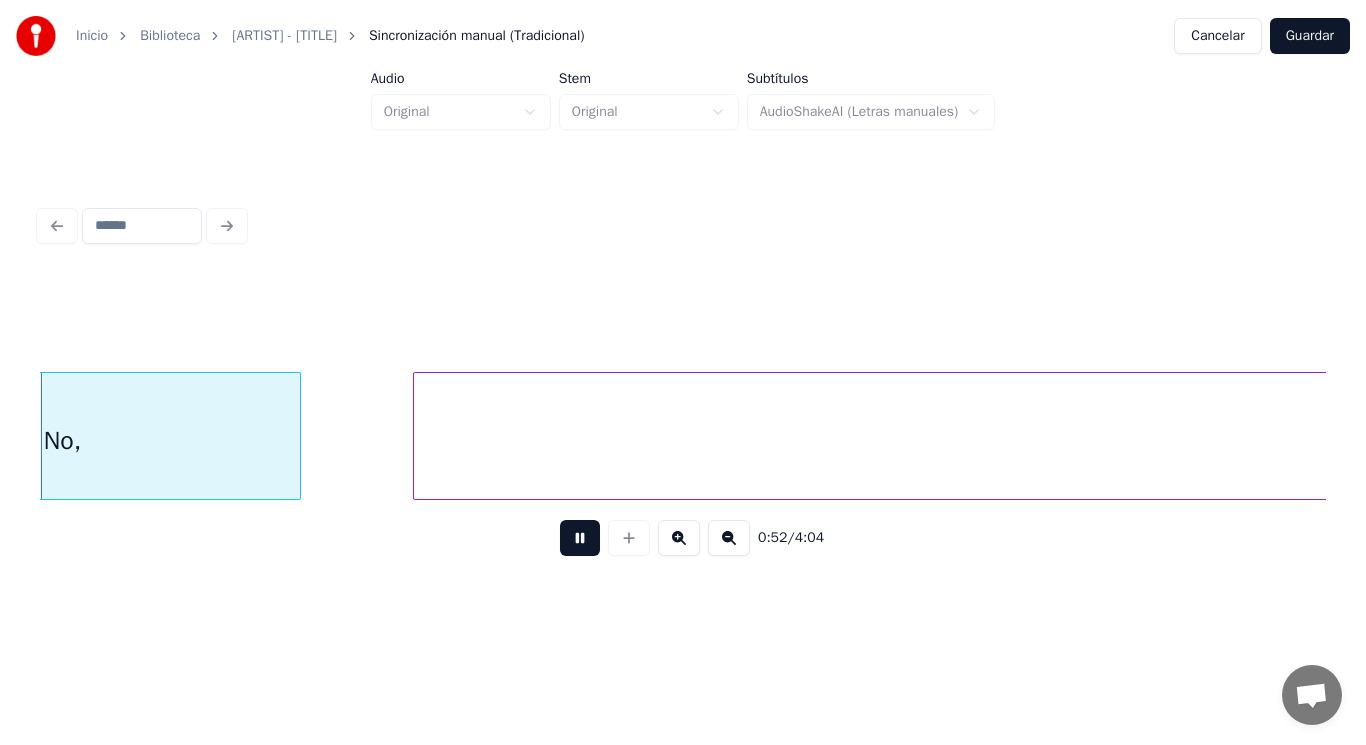 click at bounding box center (580, 538) 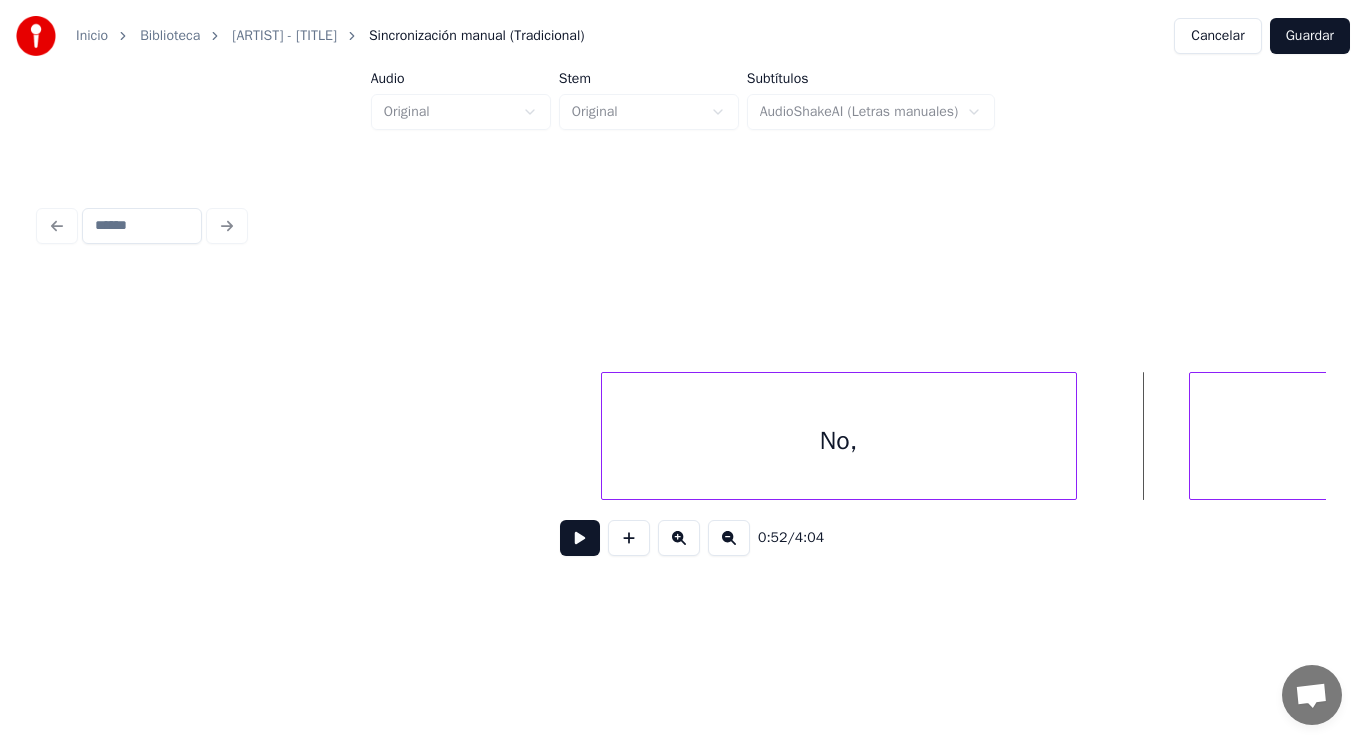 scroll, scrollTop: 0, scrollLeft: 72103, axis: horizontal 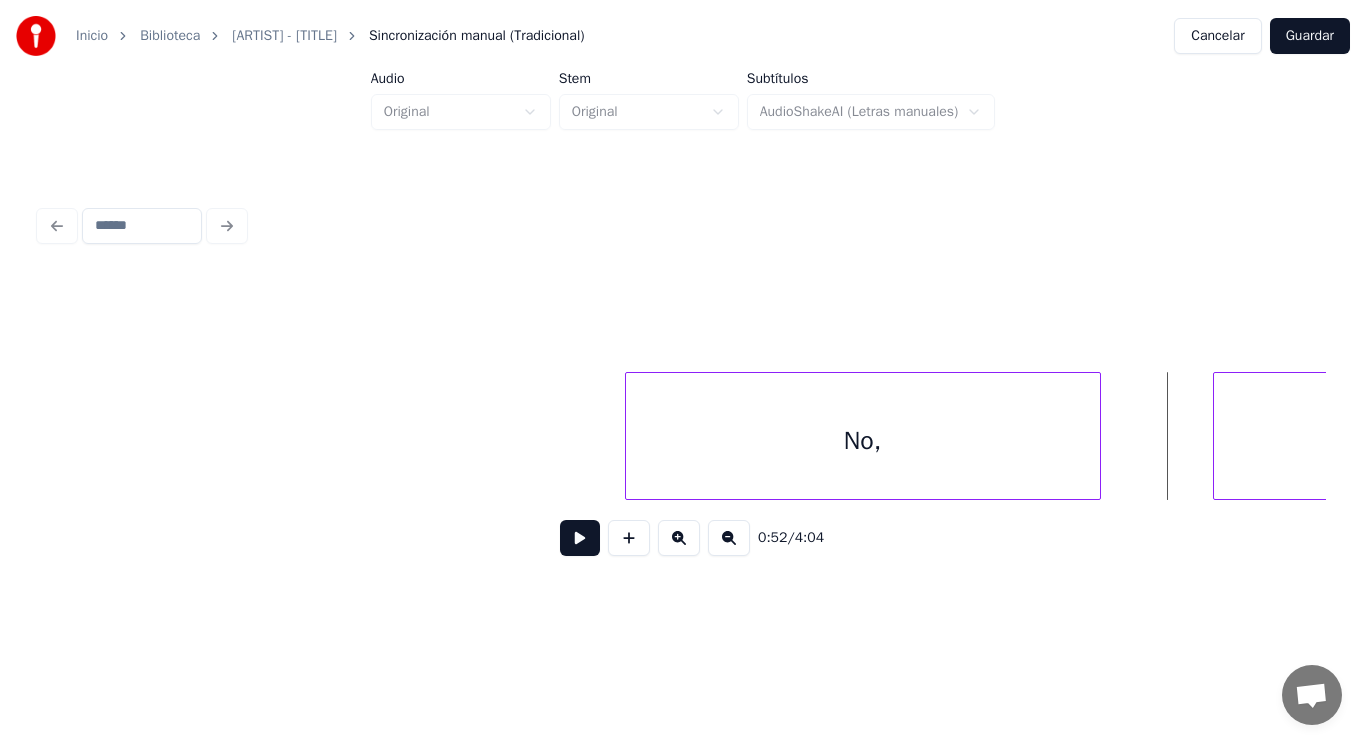 click on "No, I" at bounding box center (98750, 436) 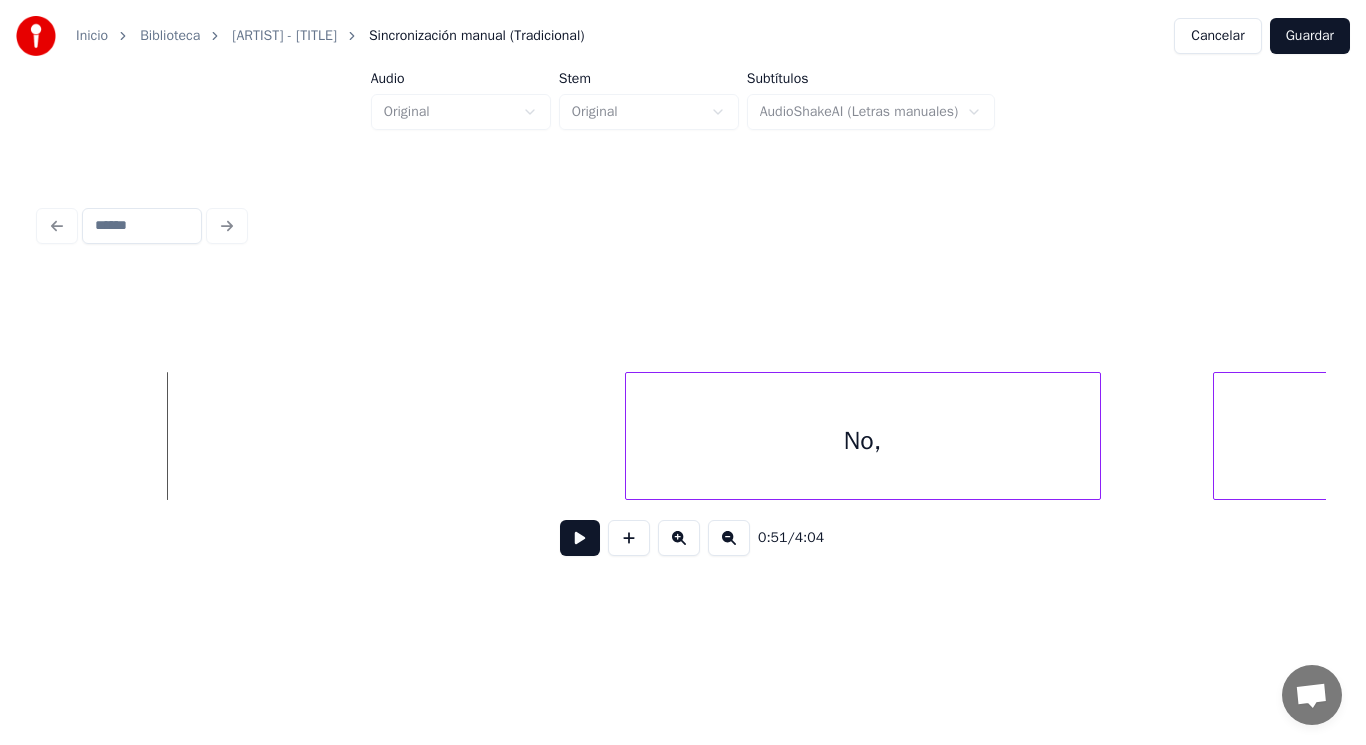 click at bounding box center (580, 538) 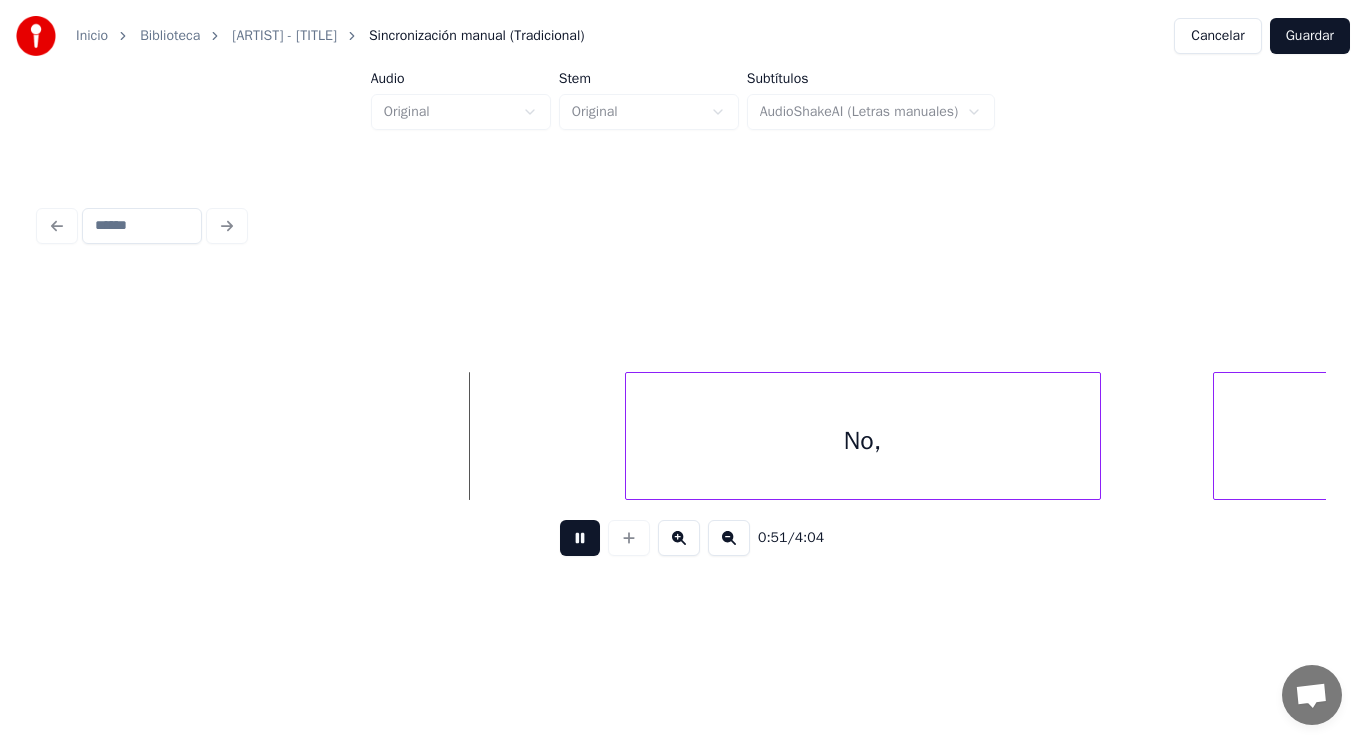 click at bounding box center (580, 538) 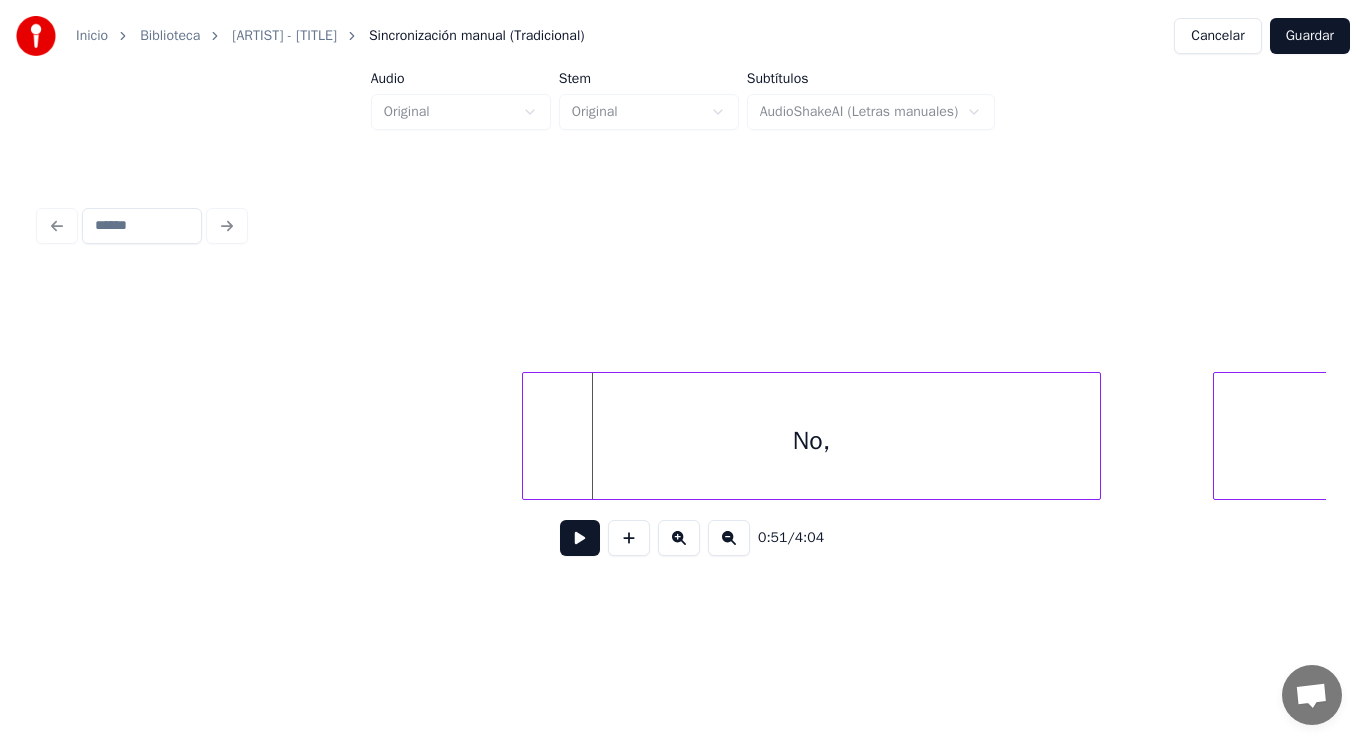 click at bounding box center [526, 436] 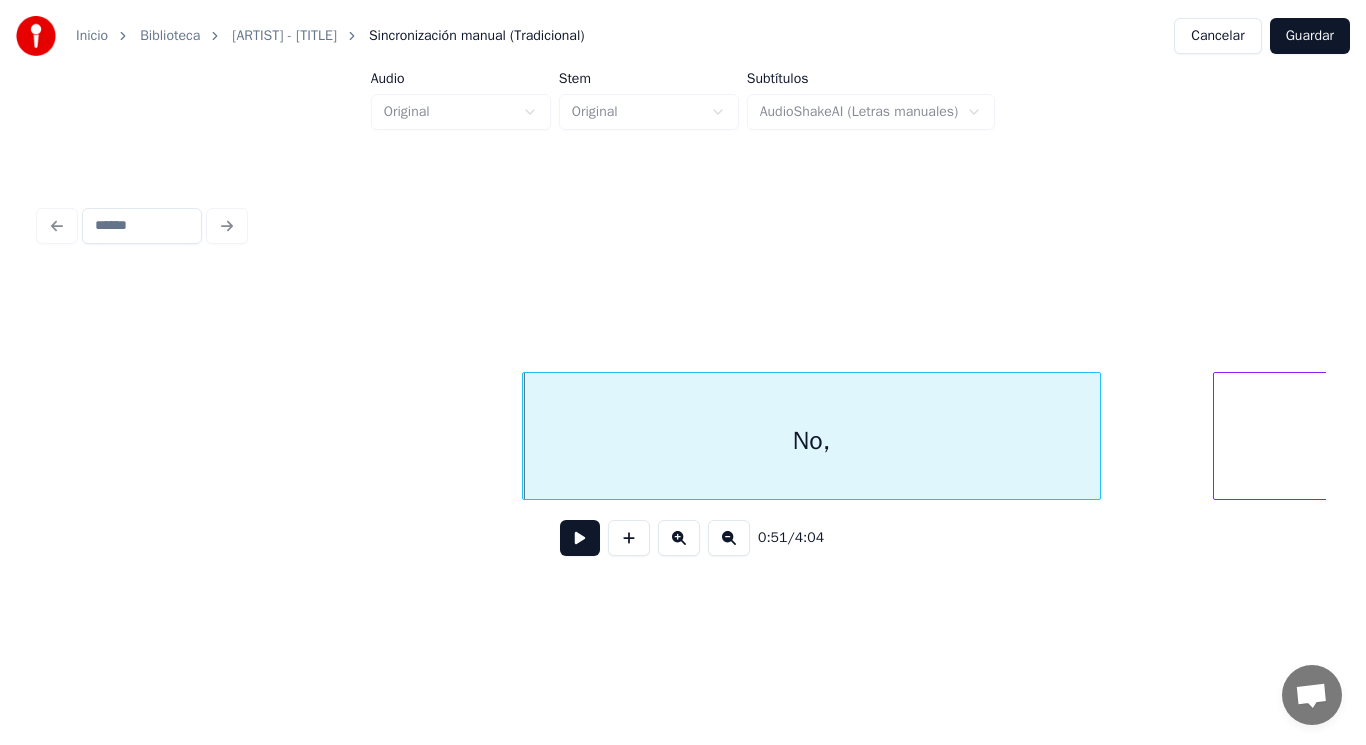 click at bounding box center [580, 538] 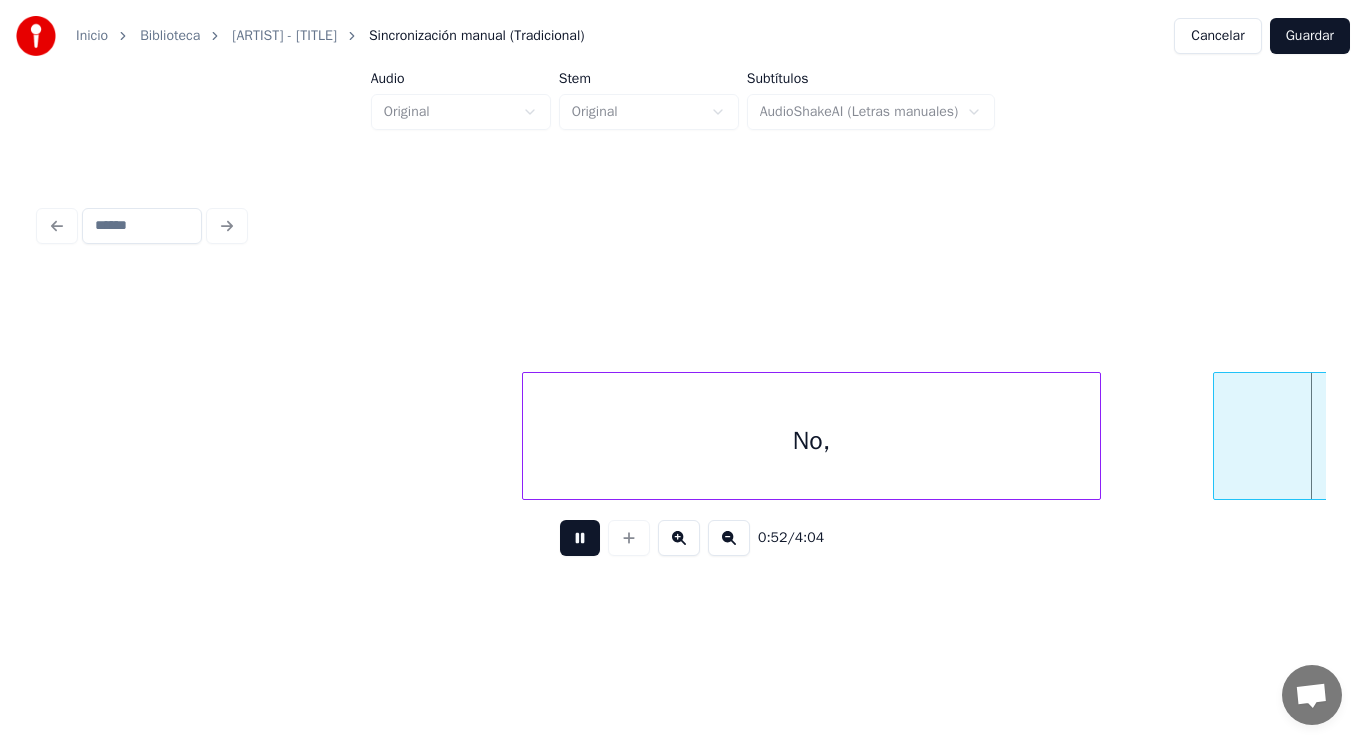 click at bounding box center [580, 538] 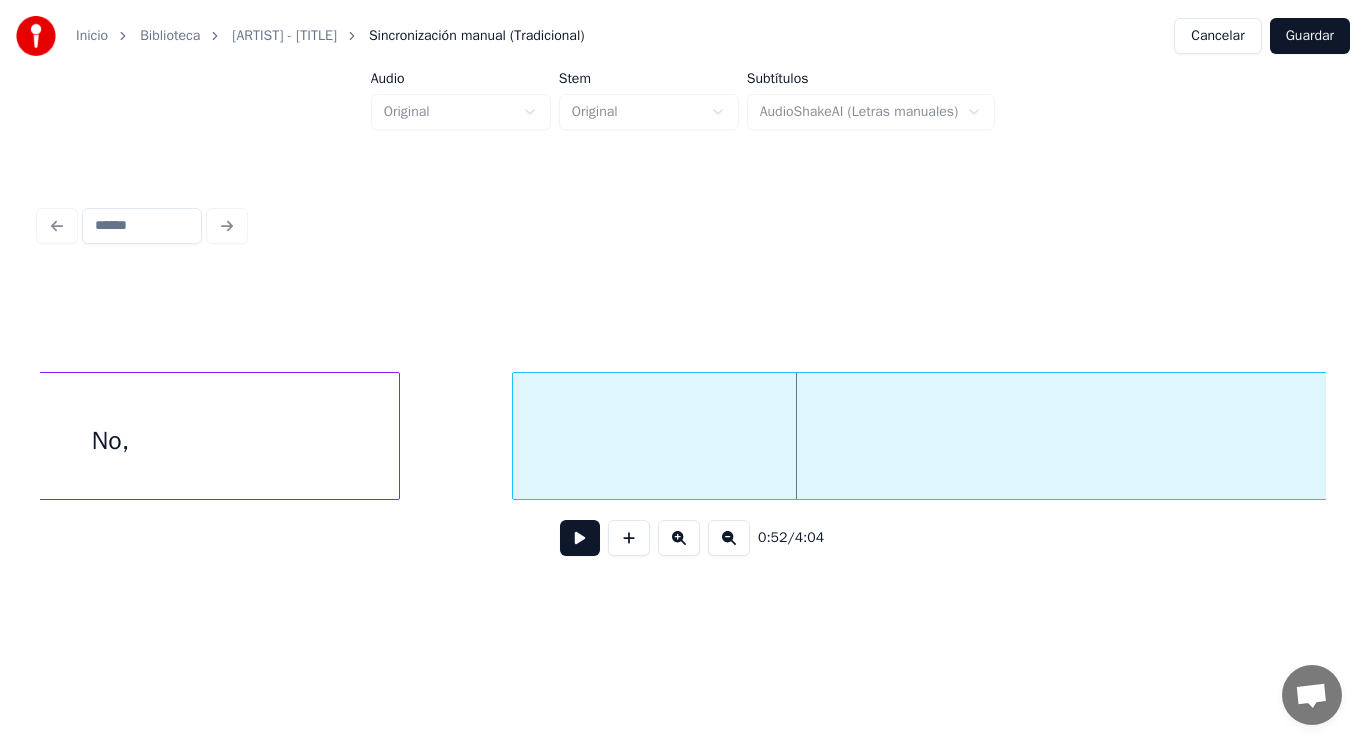 scroll, scrollTop: 0, scrollLeft: 72801, axis: horizontal 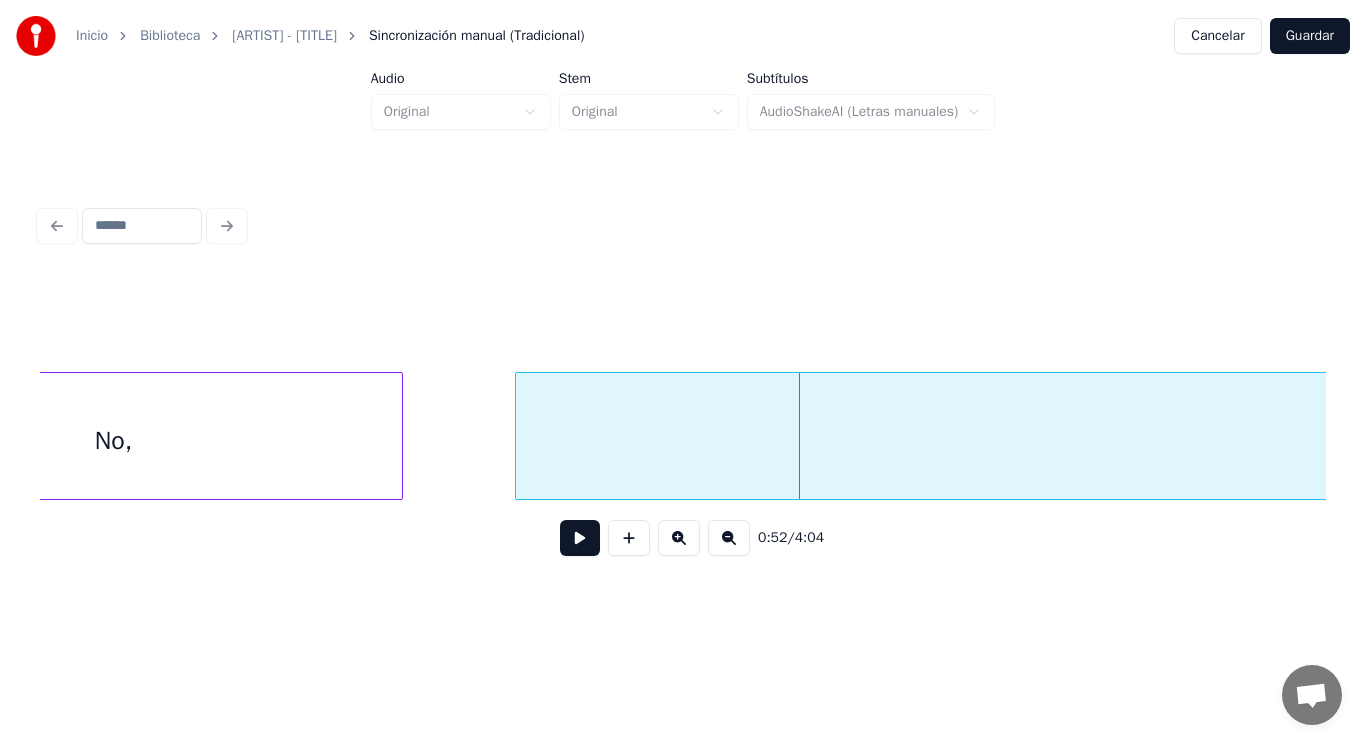 drag, startPoint x: 464, startPoint y: 464, endPoint x: 559, endPoint y: 541, distance: 122.28655 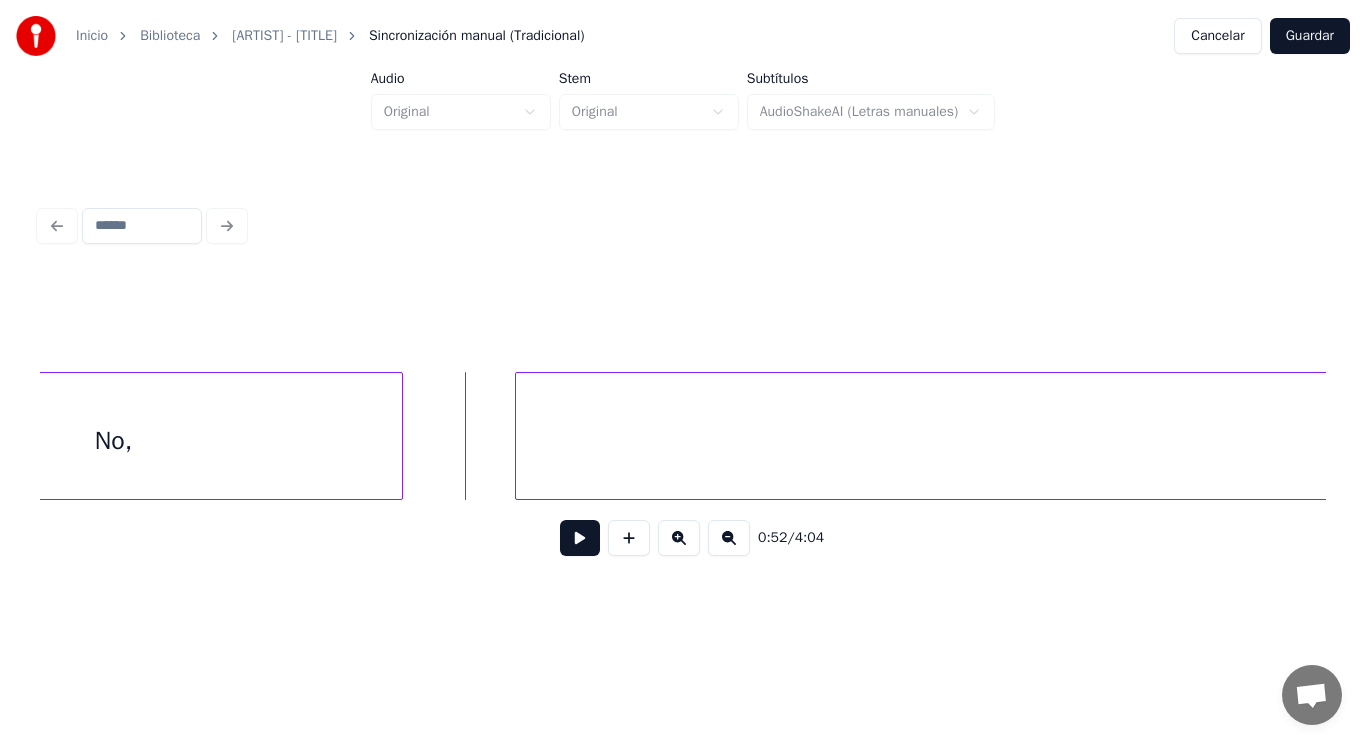 click at bounding box center (580, 538) 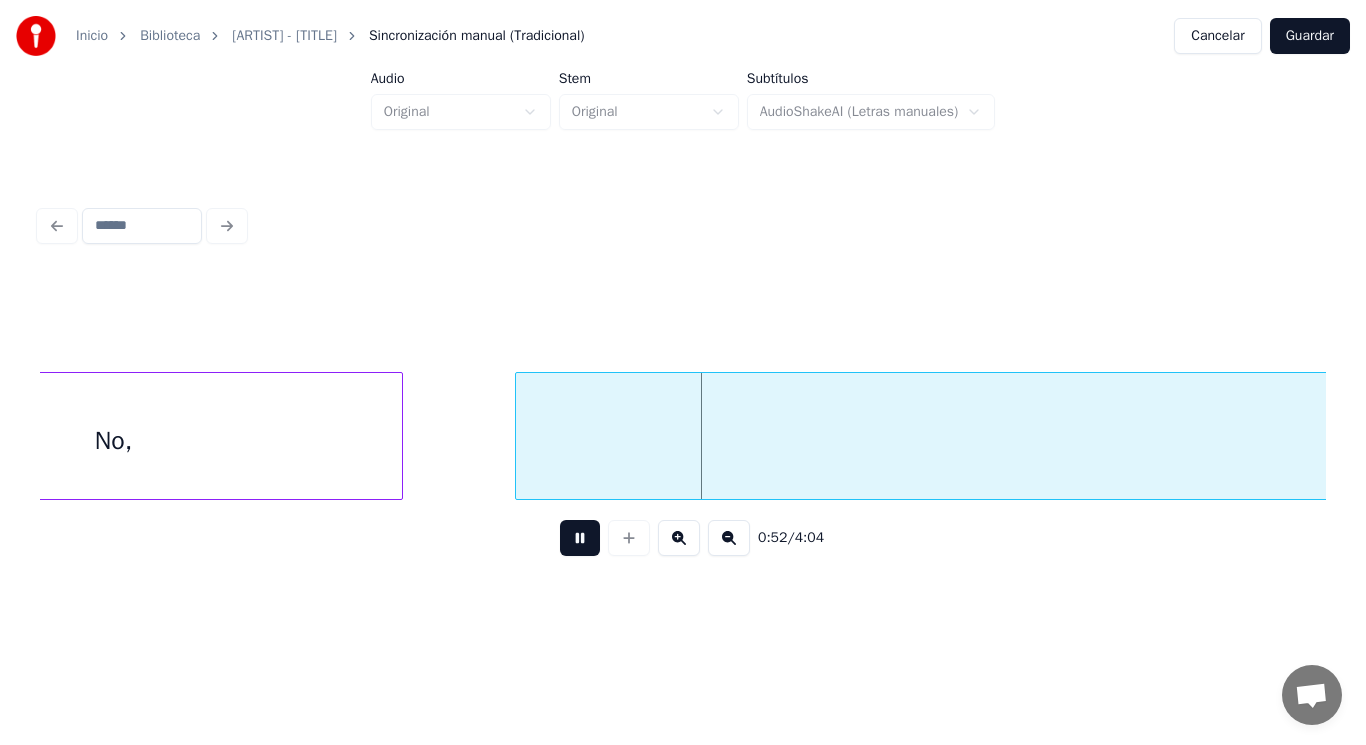 click at bounding box center (580, 538) 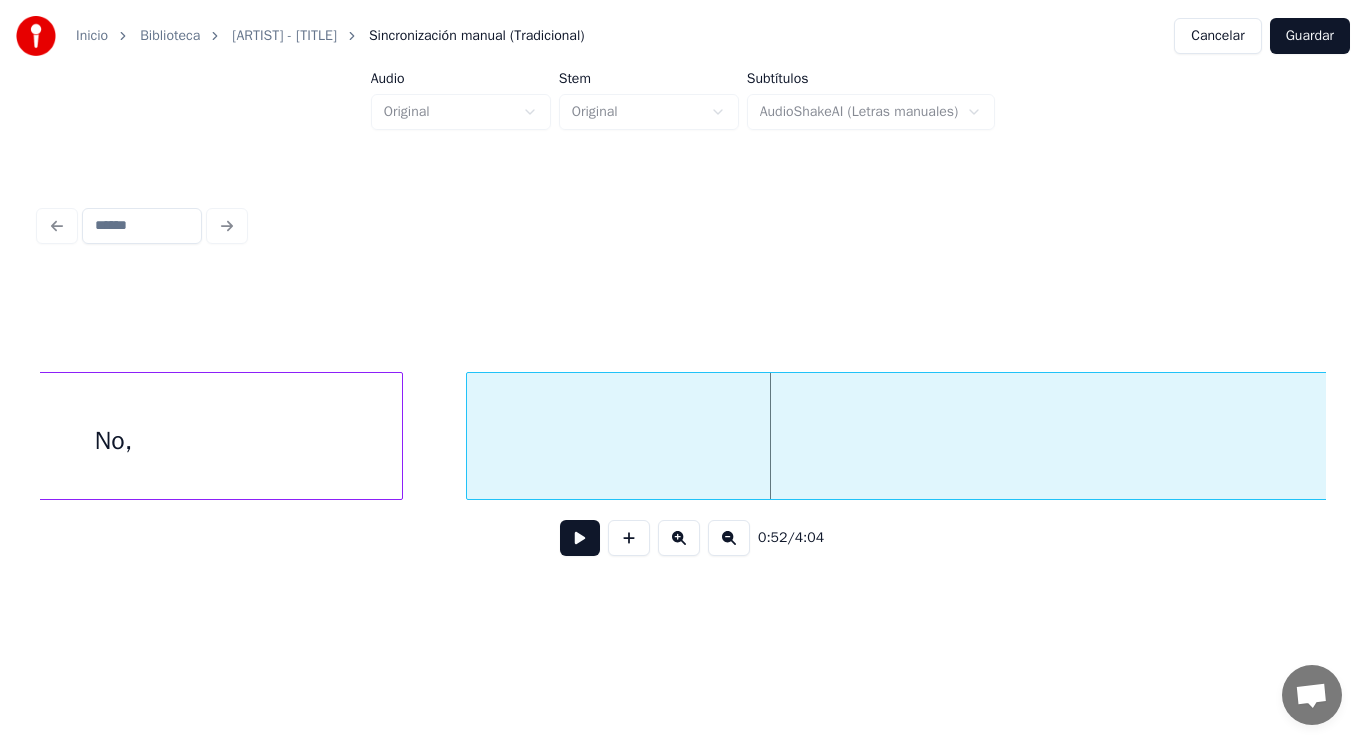 click at bounding box center (470, 436) 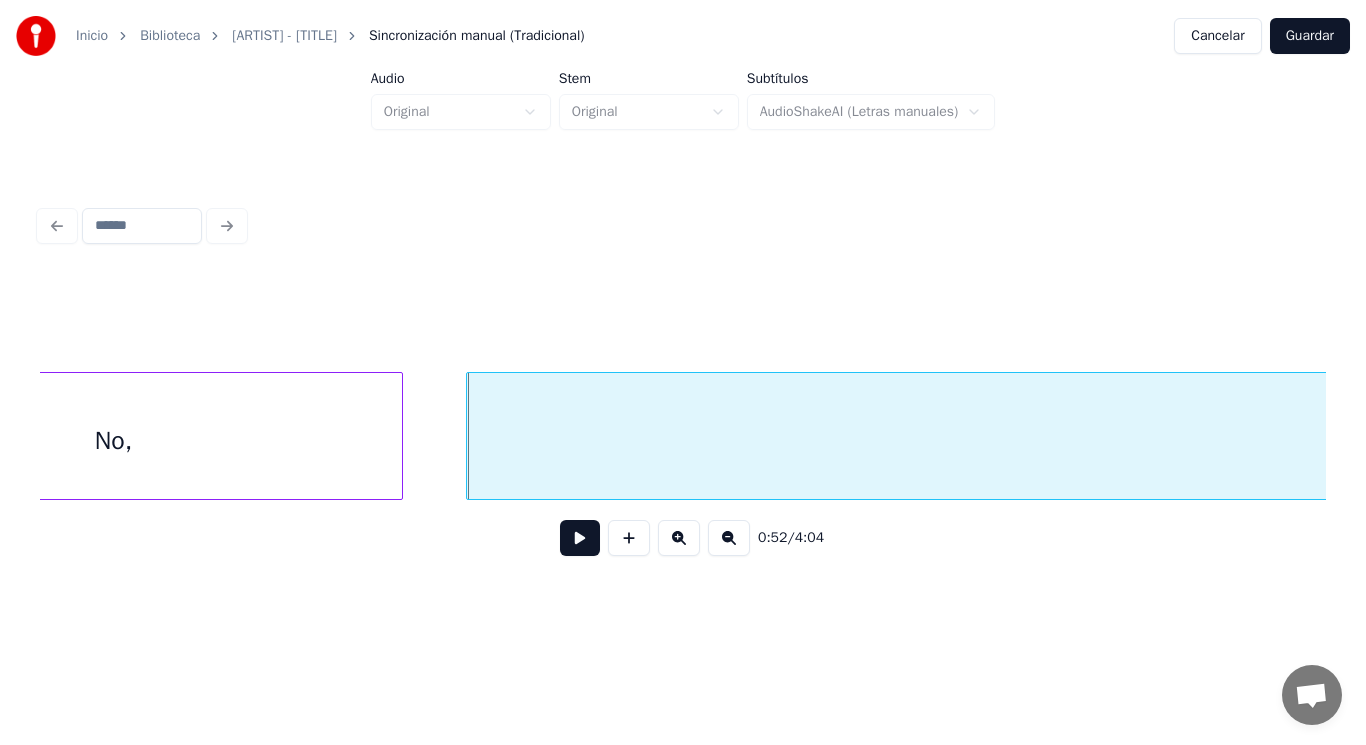 click at bounding box center [580, 538] 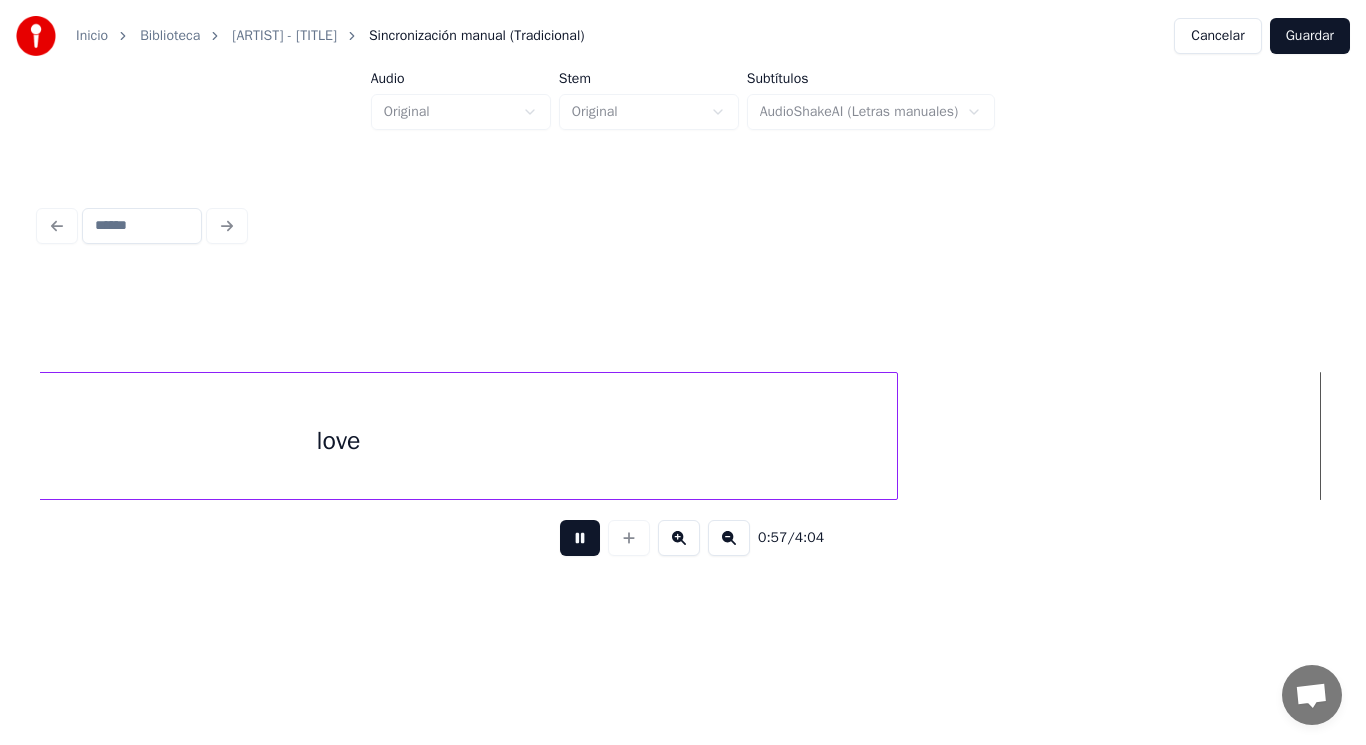 scroll, scrollTop: 0, scrollLeft: 80608, axis: horizontal 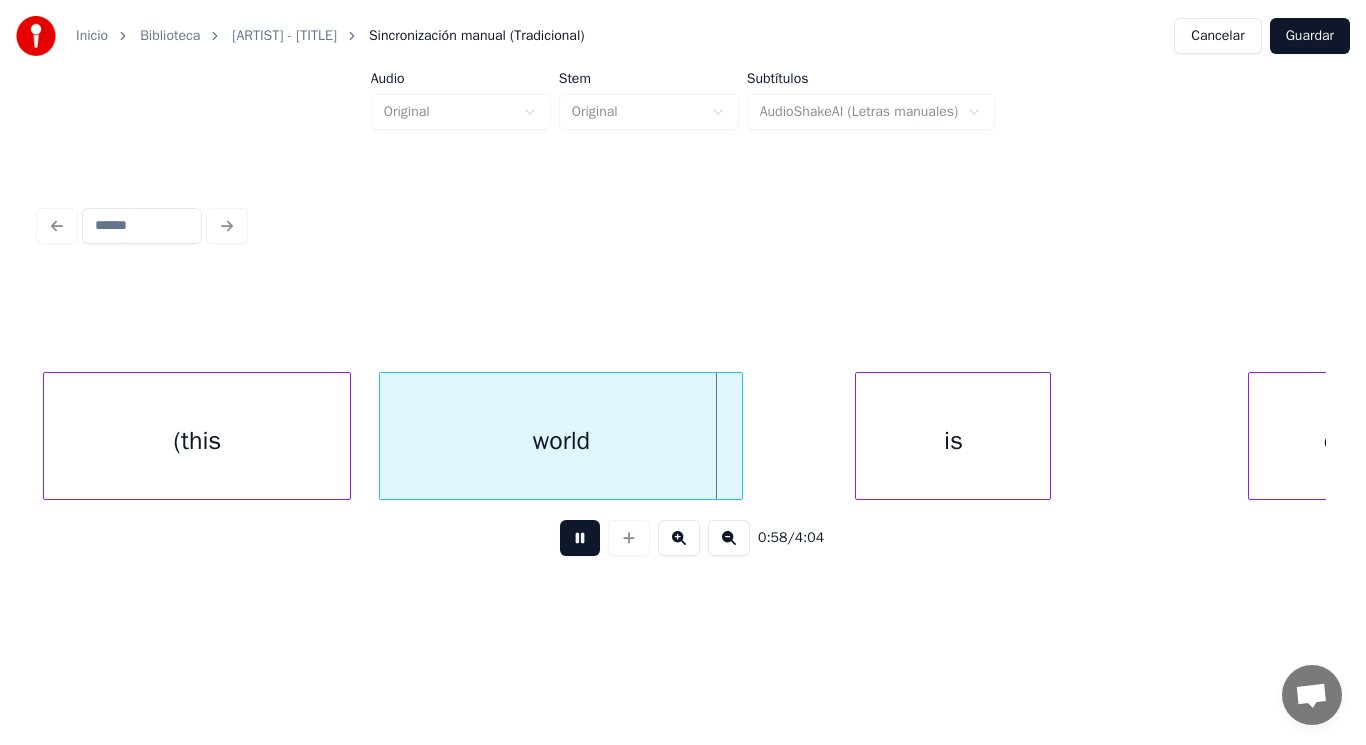 drag, startPoint x: 565, startPoint y: 555, endPoint x: 110, endPoint y: 533, distance: 455.53156 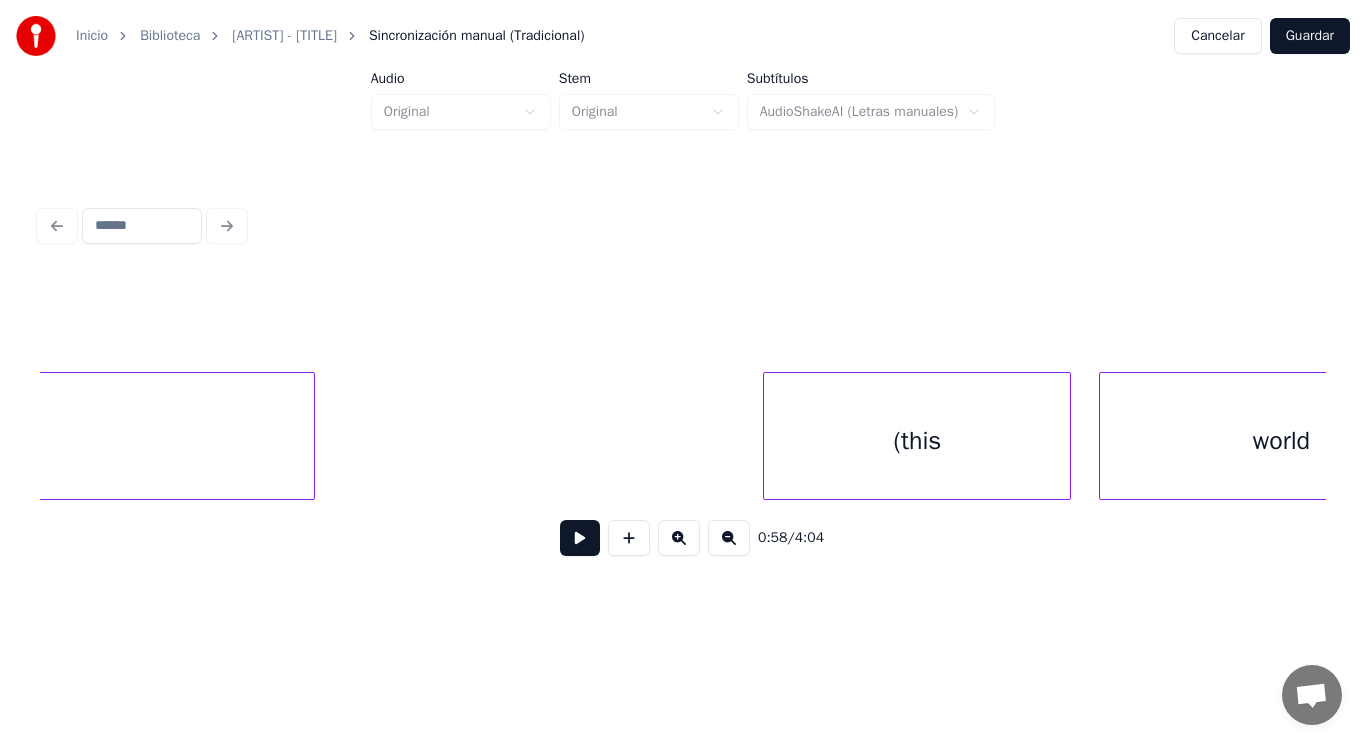 click on "love" at bounding box center (-244, 441) 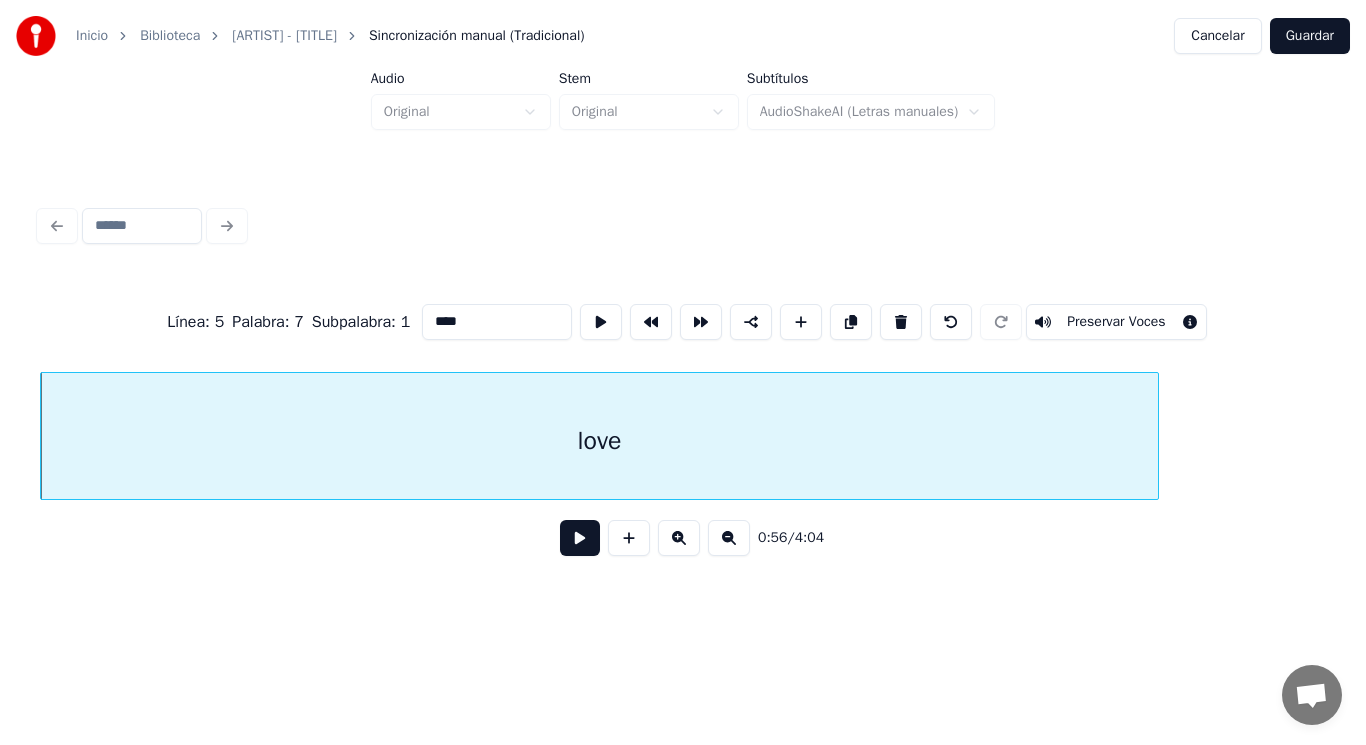 click at bounding box center [580, 538] 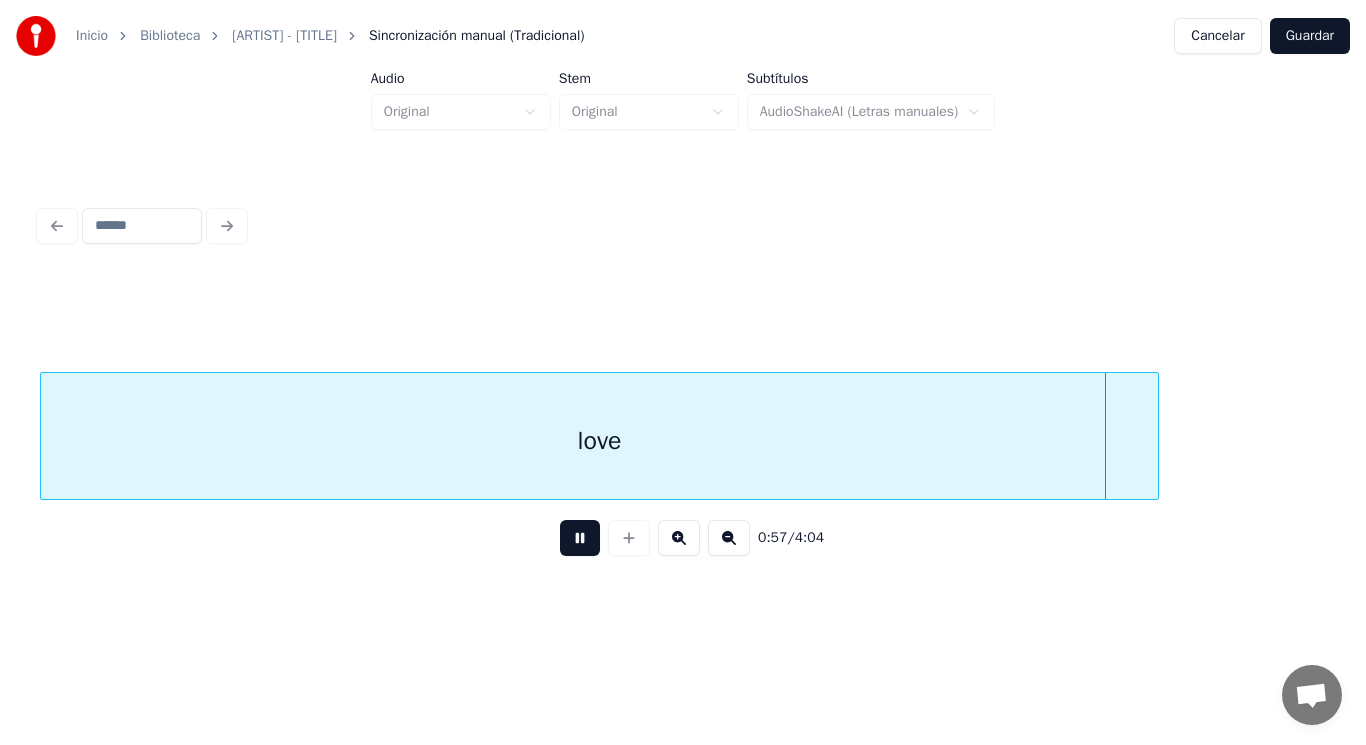 click at bounding box center (580, 538) 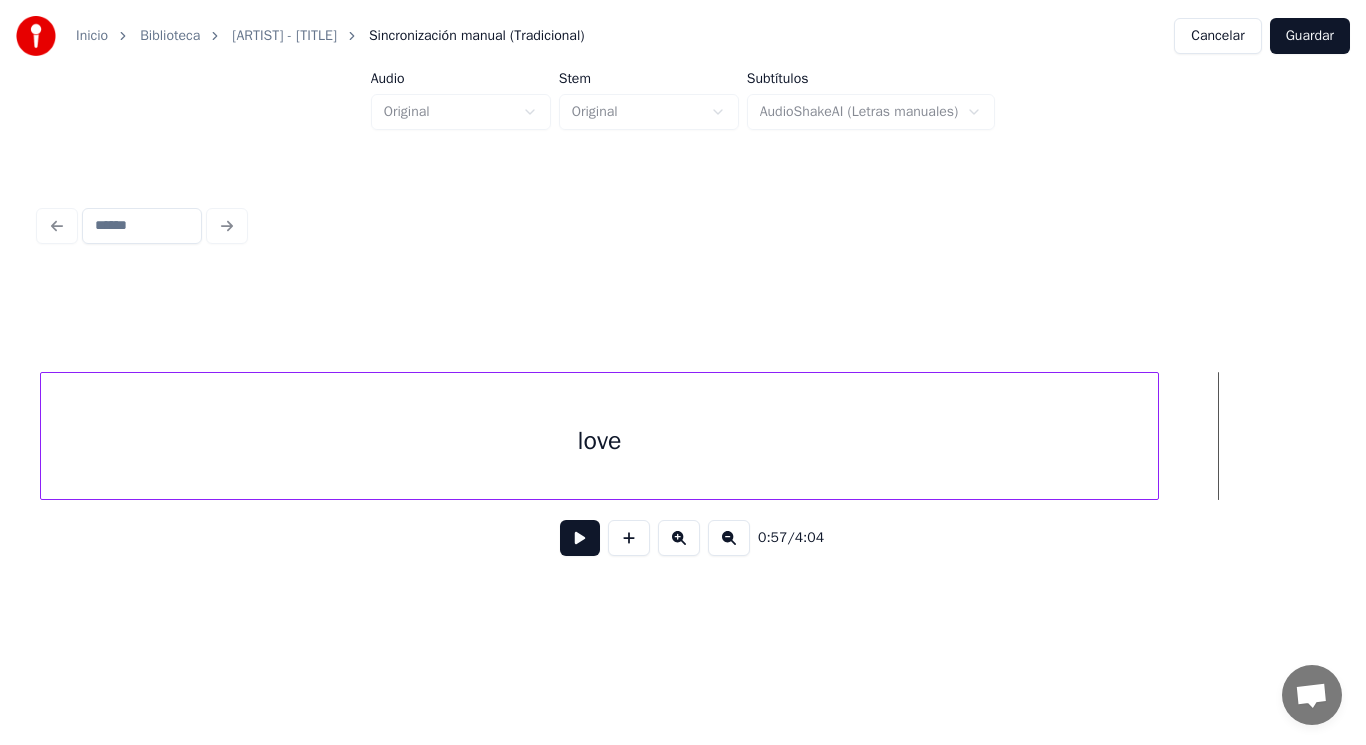 click on "love" at bounding box center (600, 441) 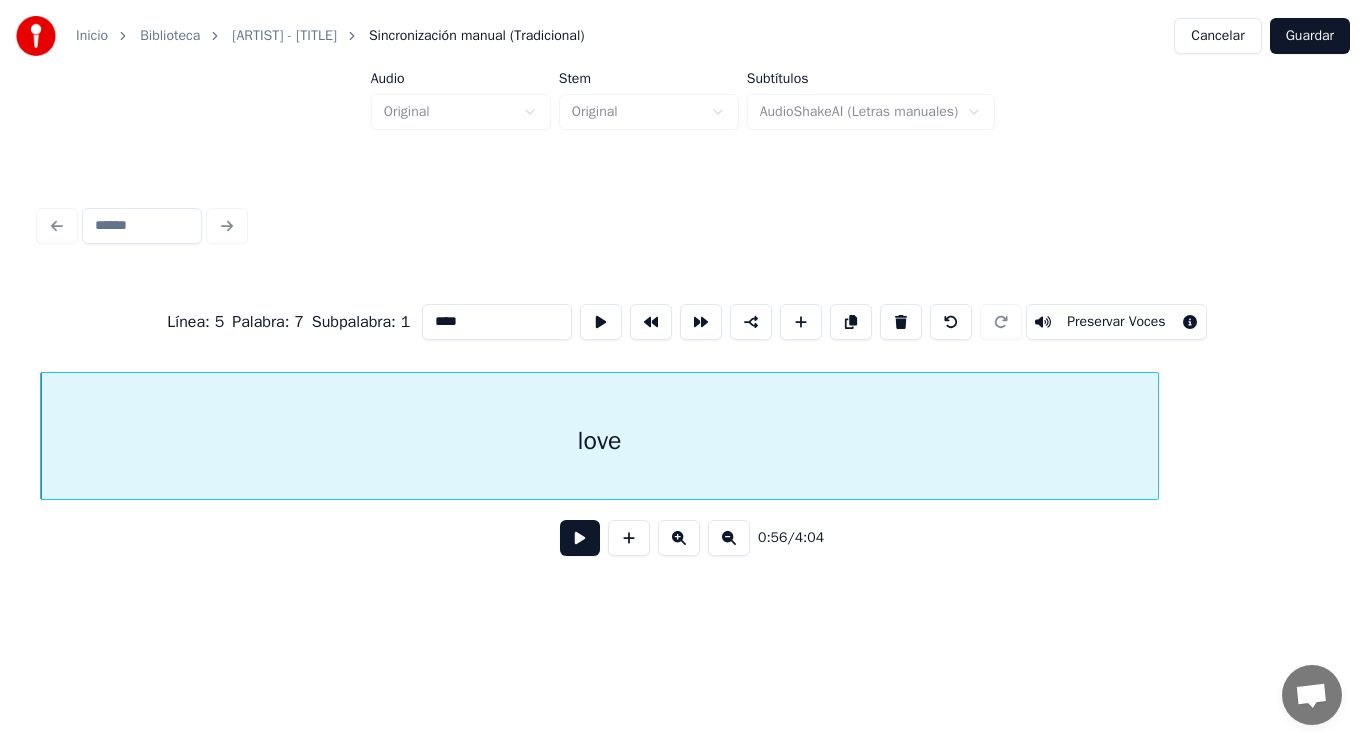 click at bounding box center [580, 538] 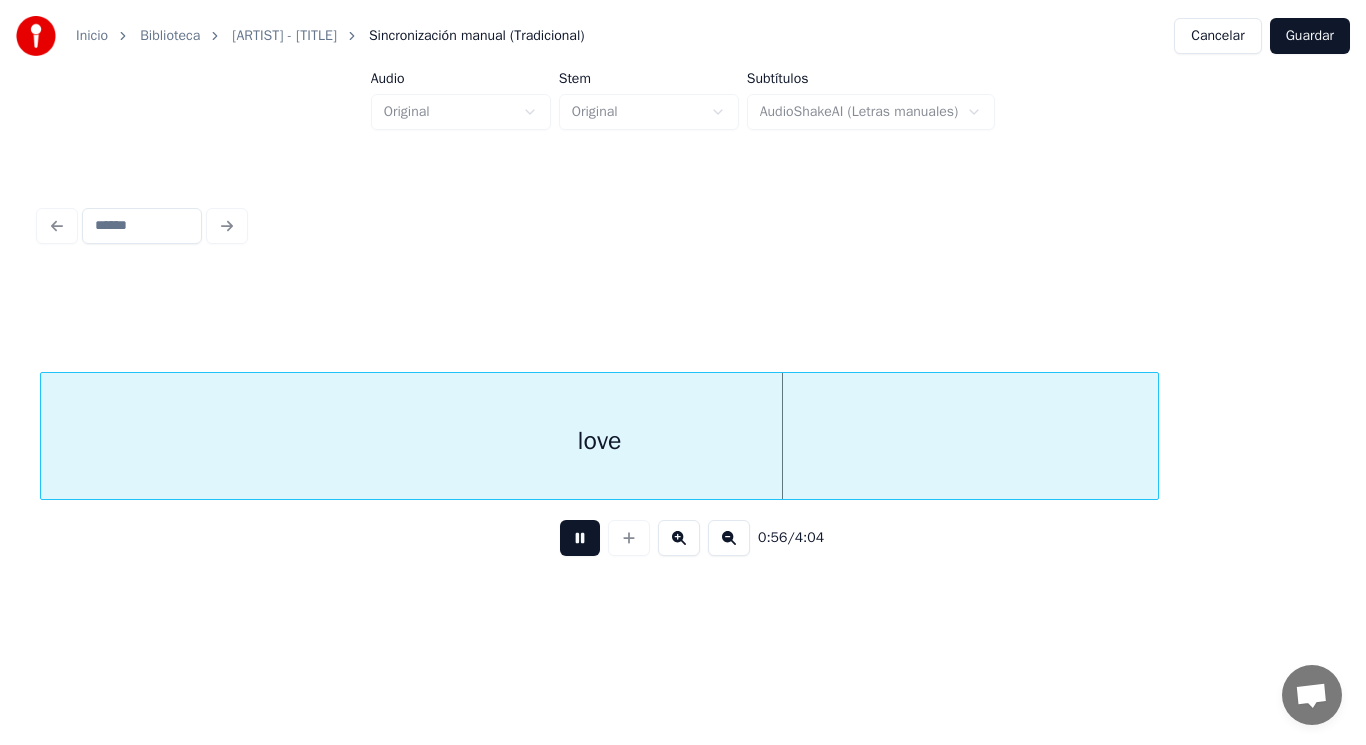 click at bounding box center [580, 538] 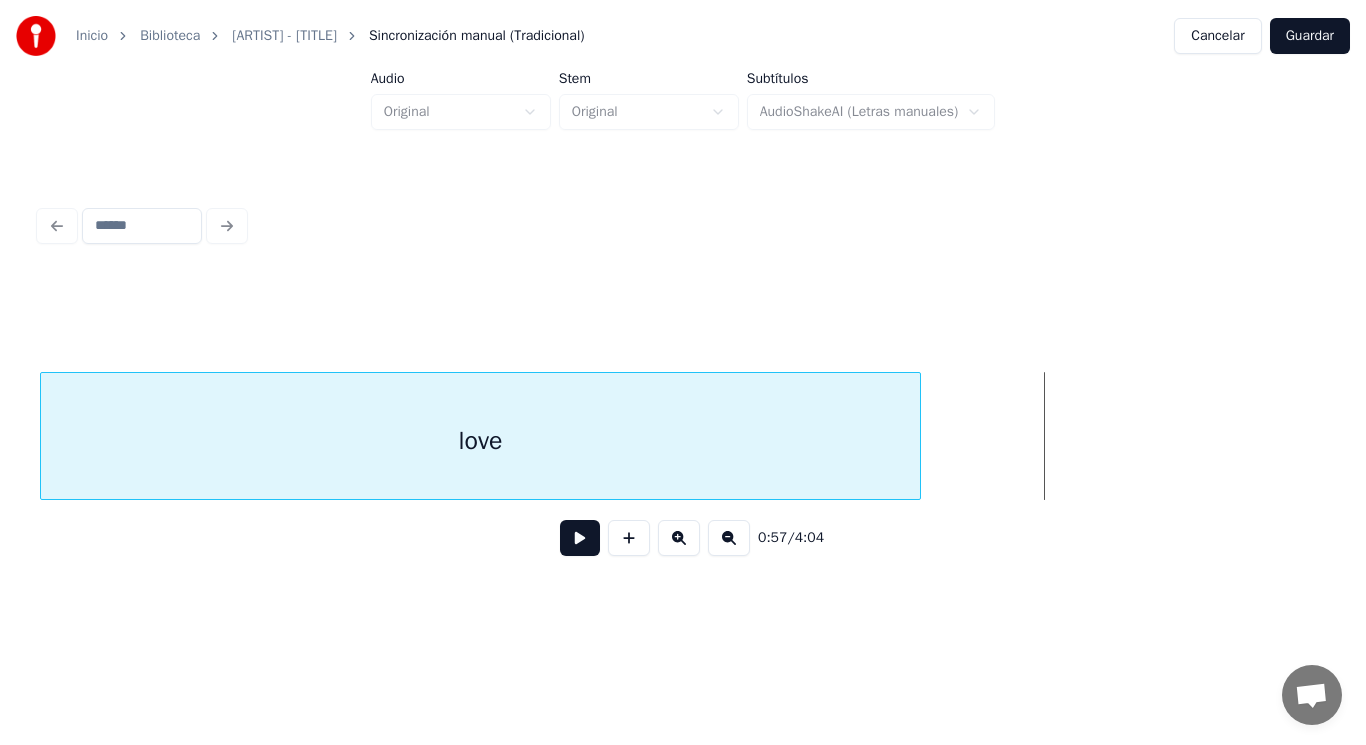 click at bounding box center [917, 436] 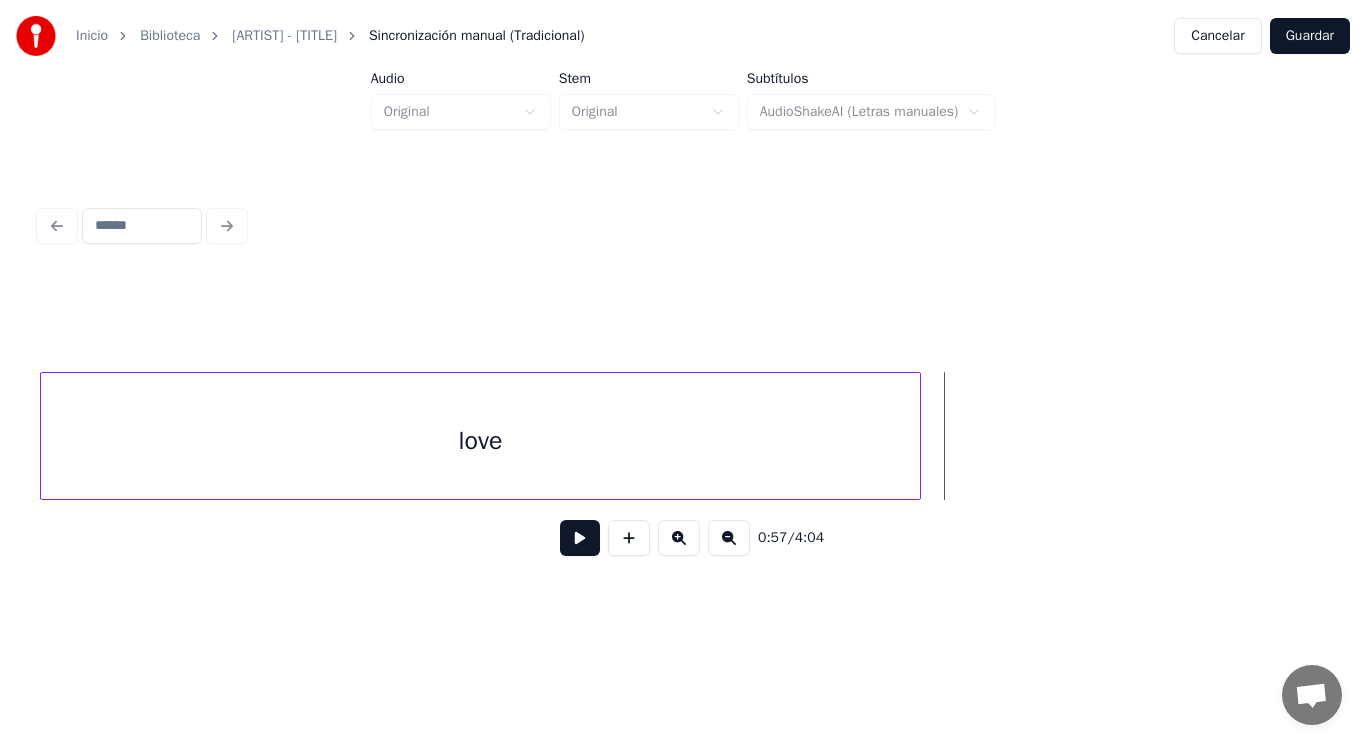click at bounding box center (580, 538) 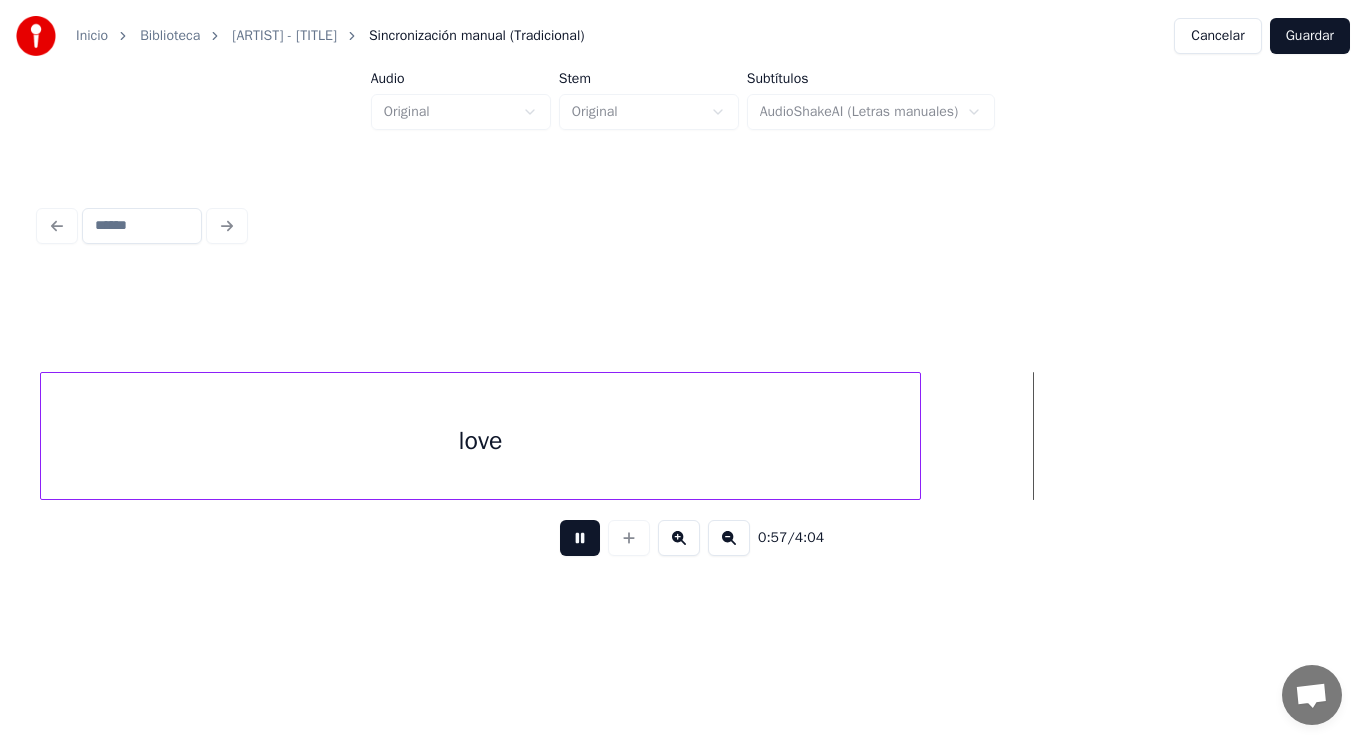 click at bounding box center [580, 538] 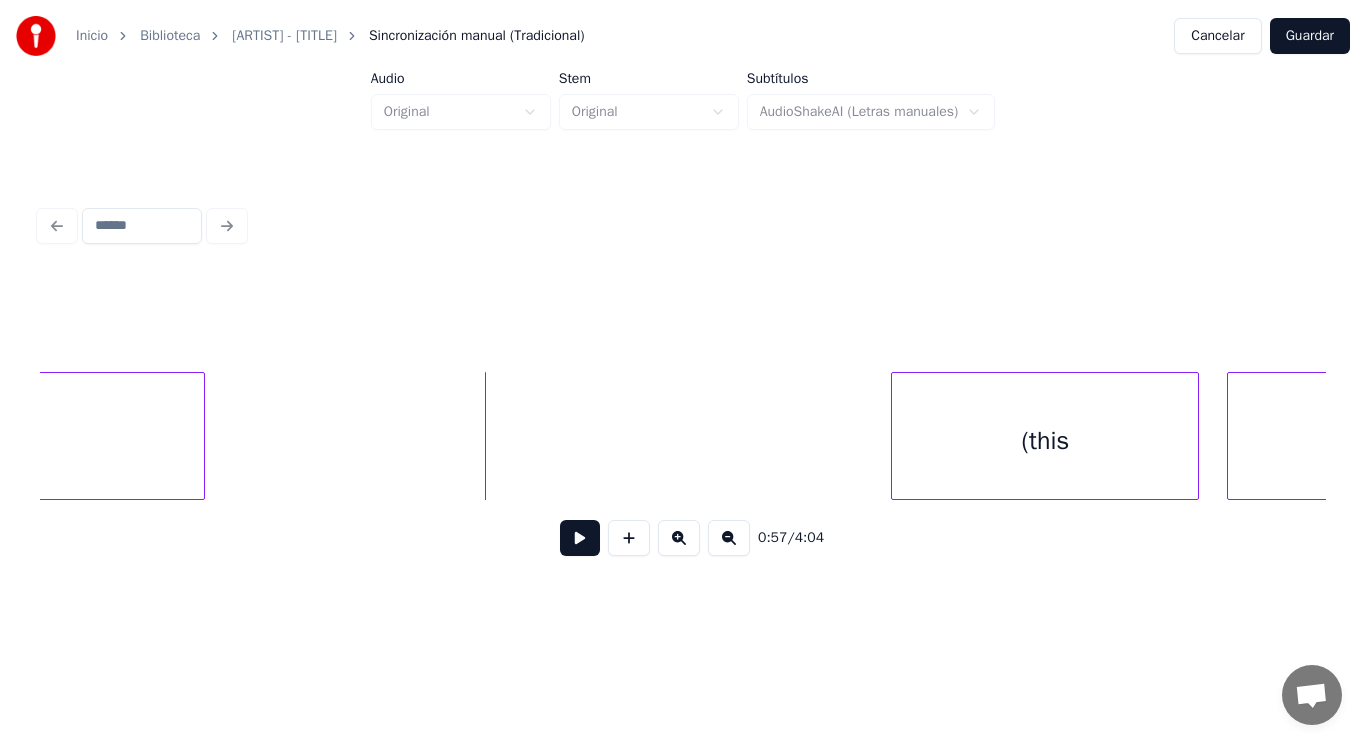 scroll, scrollTop: 0, scrollLeft: 79764, axis: horizontal 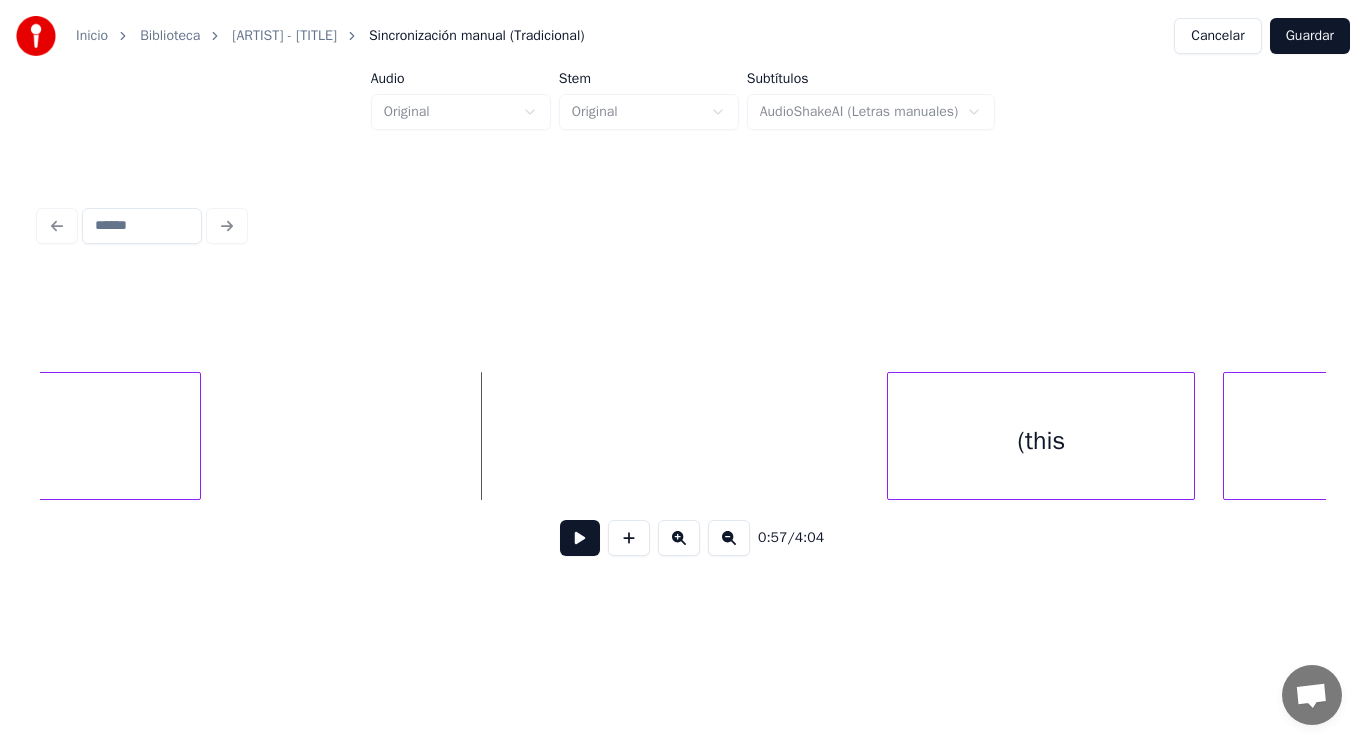 click on "(this" at bounding box center [1041, 441] 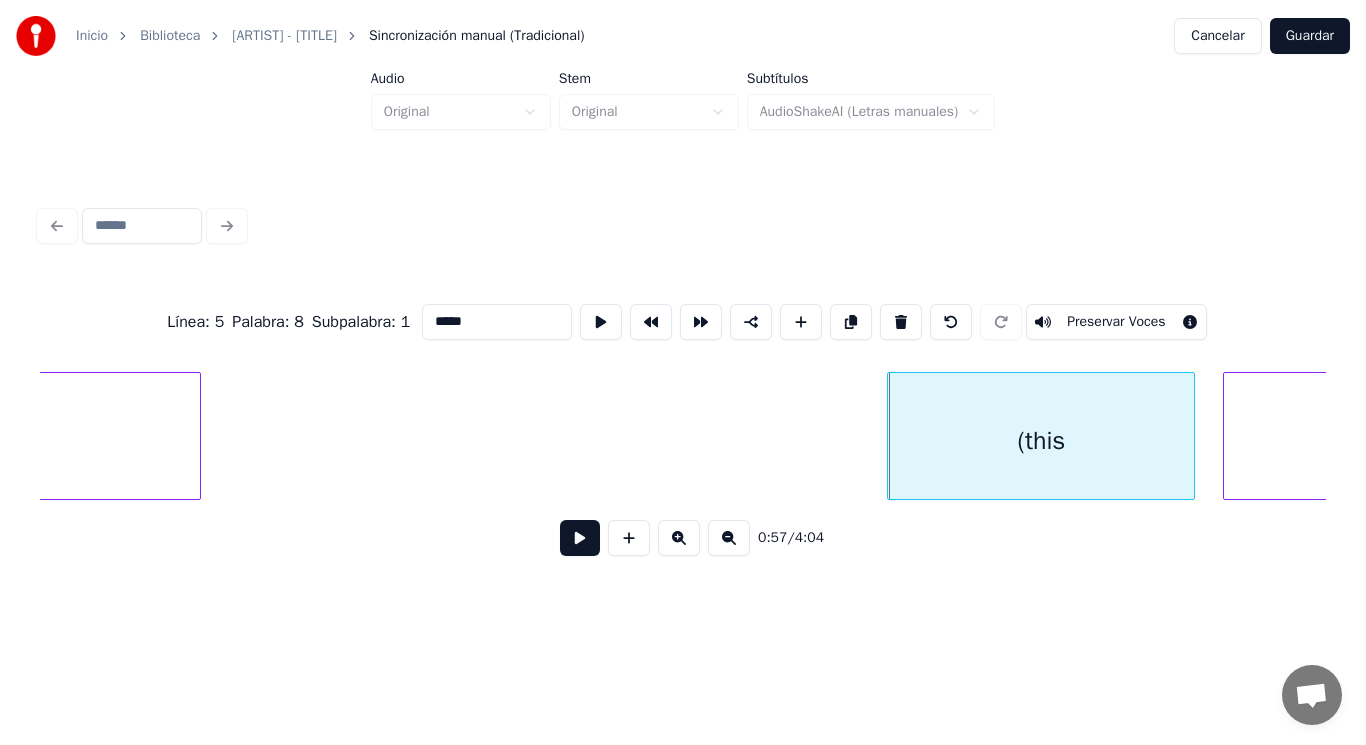 click at bounding box center (580, 538) 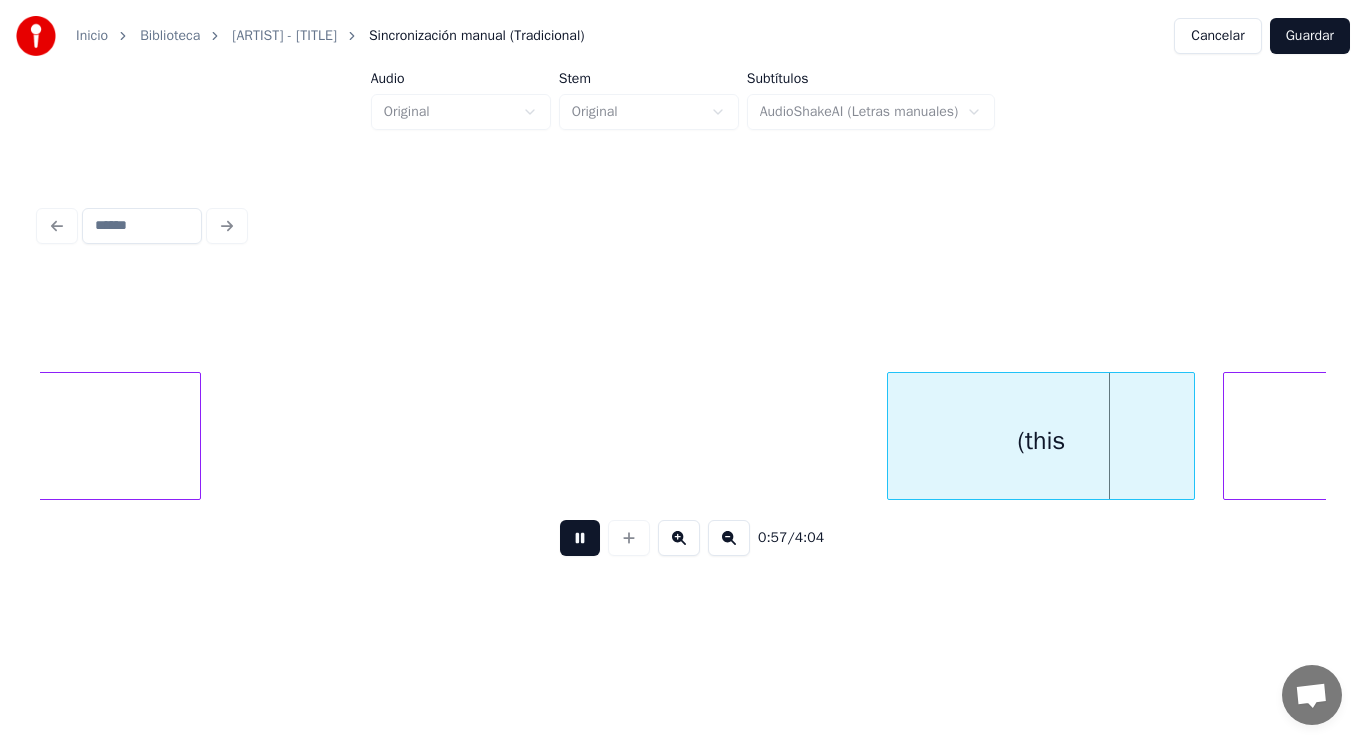 click at bounding box center [580, 538] 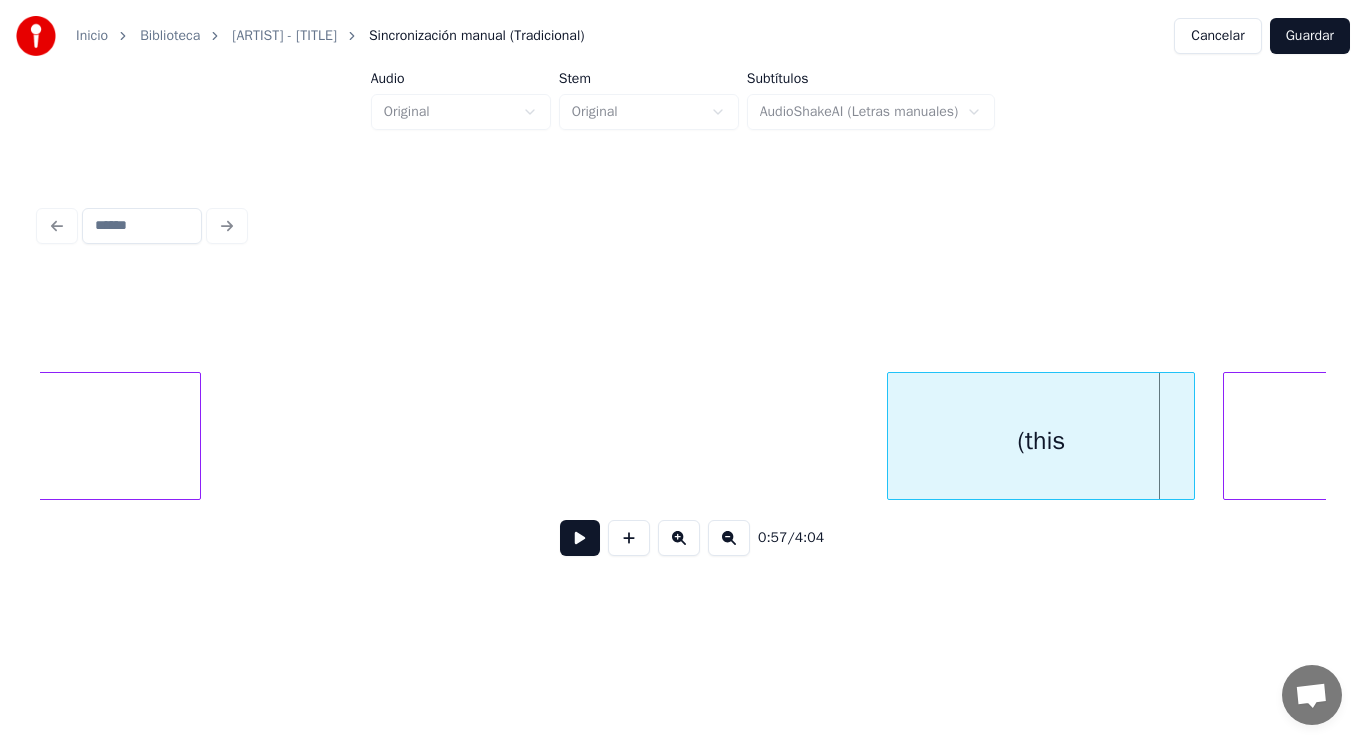click on "love" at bounding box center (-239, 441) 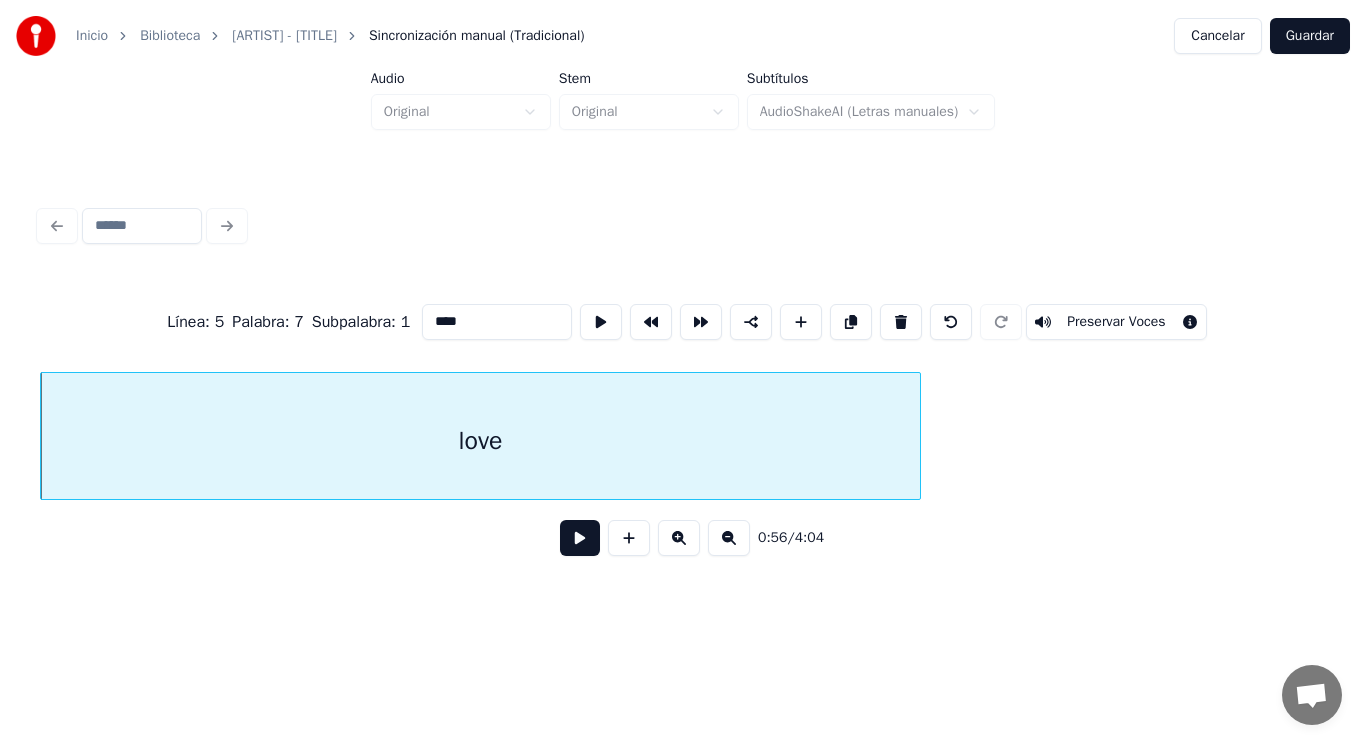 click at bounding box center (580, 538) 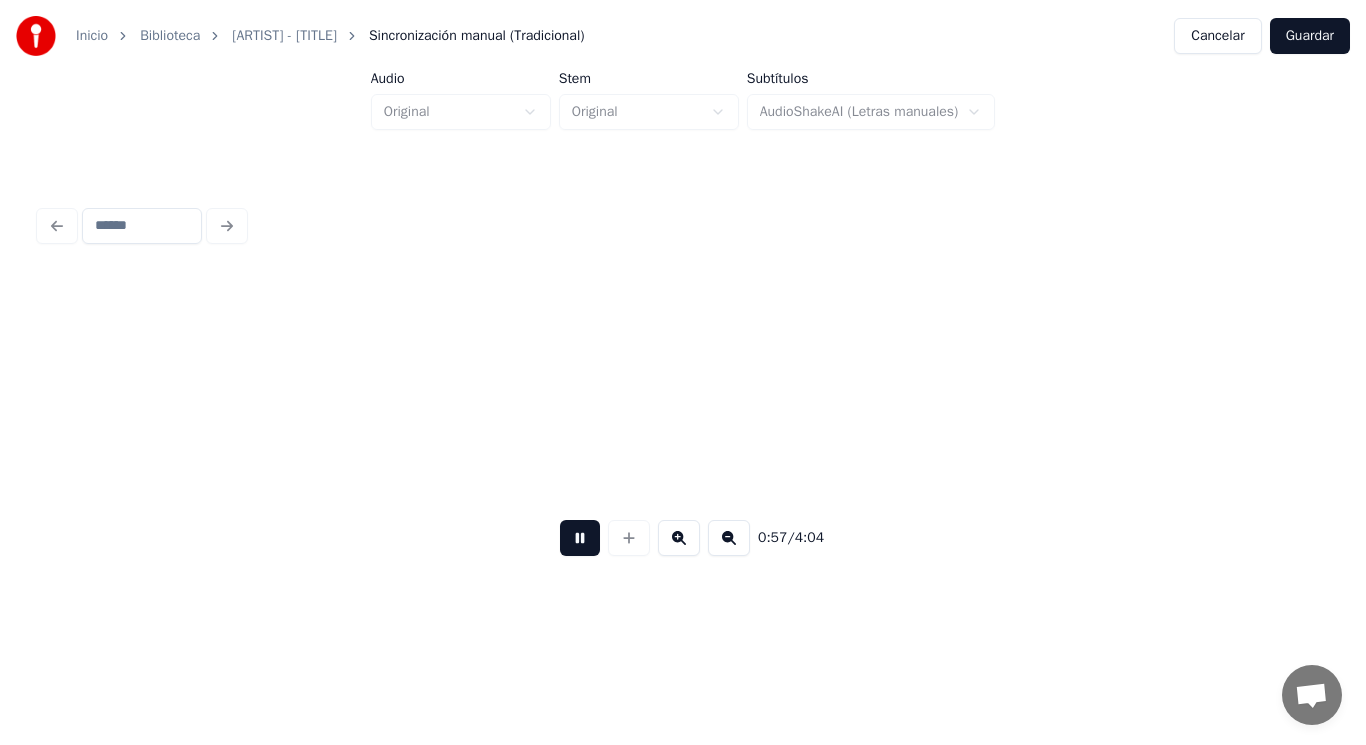 scroll, scrollTop: 0, scrollLeft: 80331, axis: horizontal 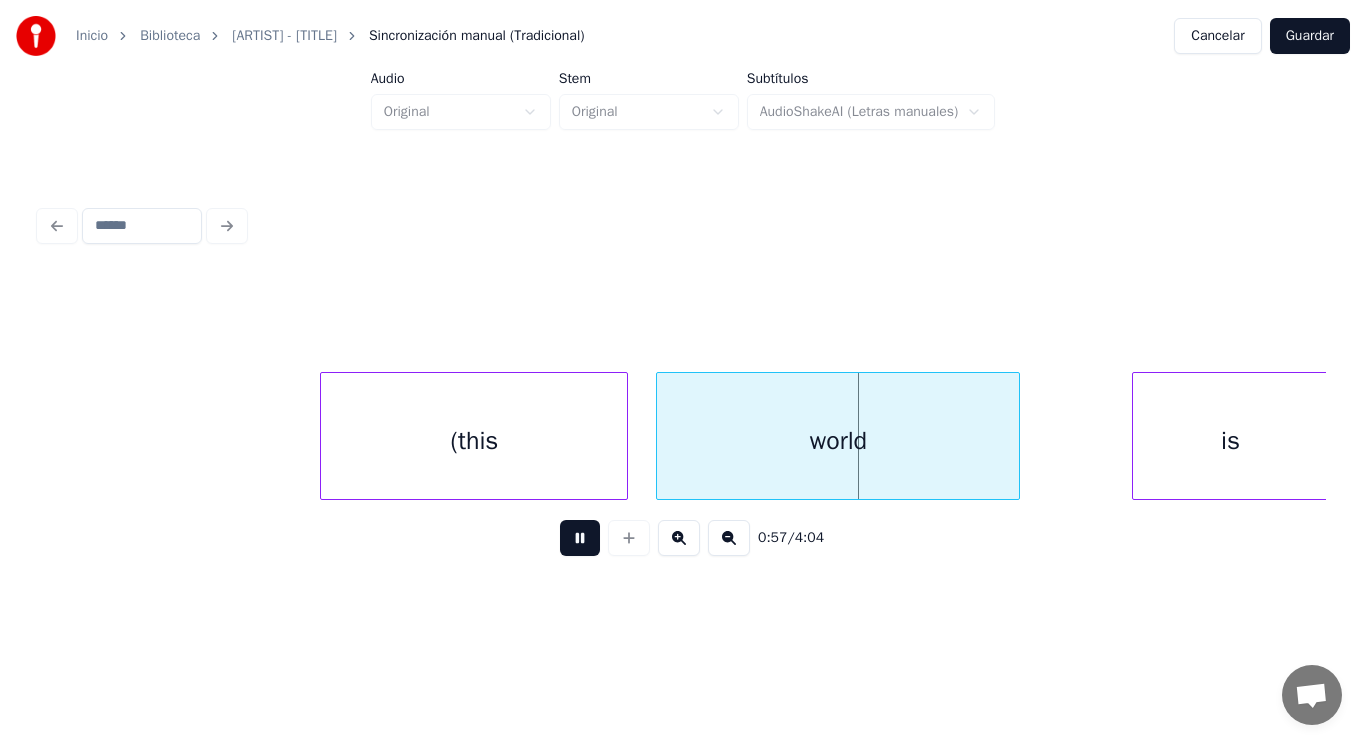 click at bounding box center [580, 538] 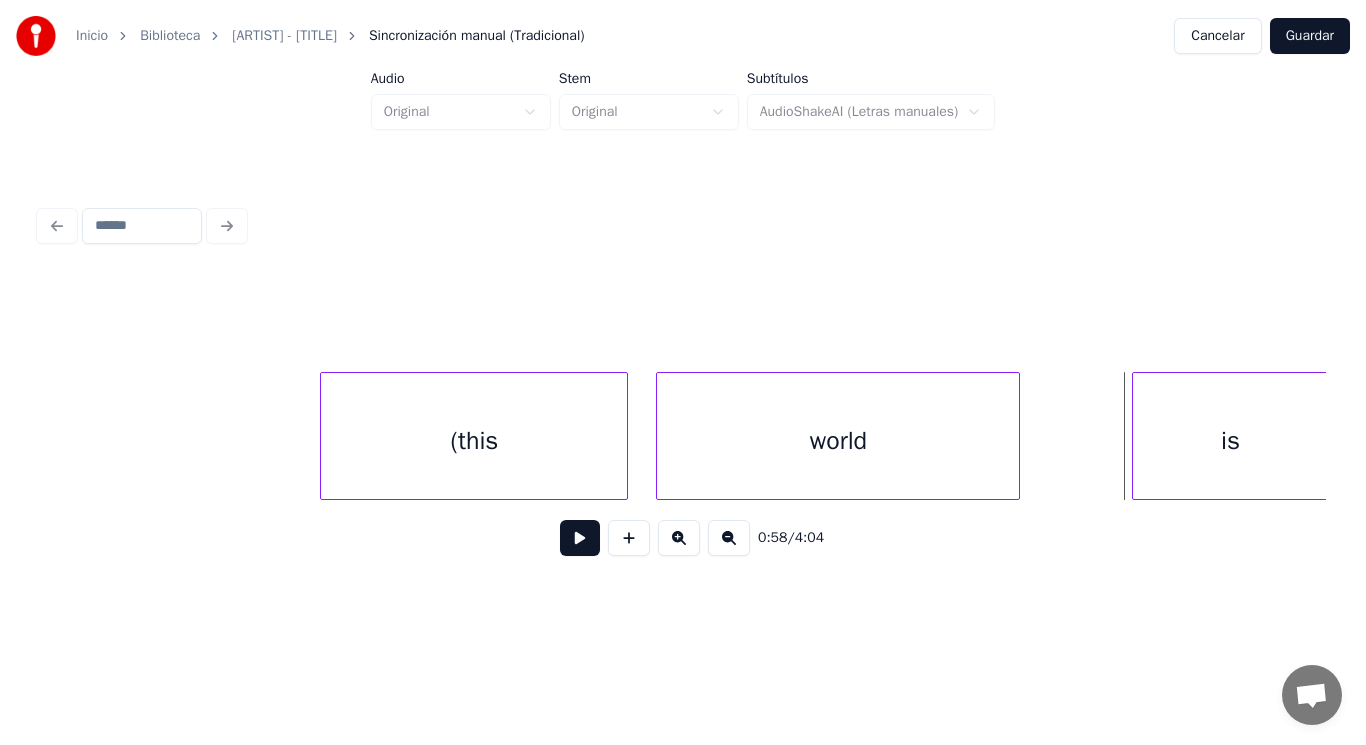 click at bounding box center (580, 538) 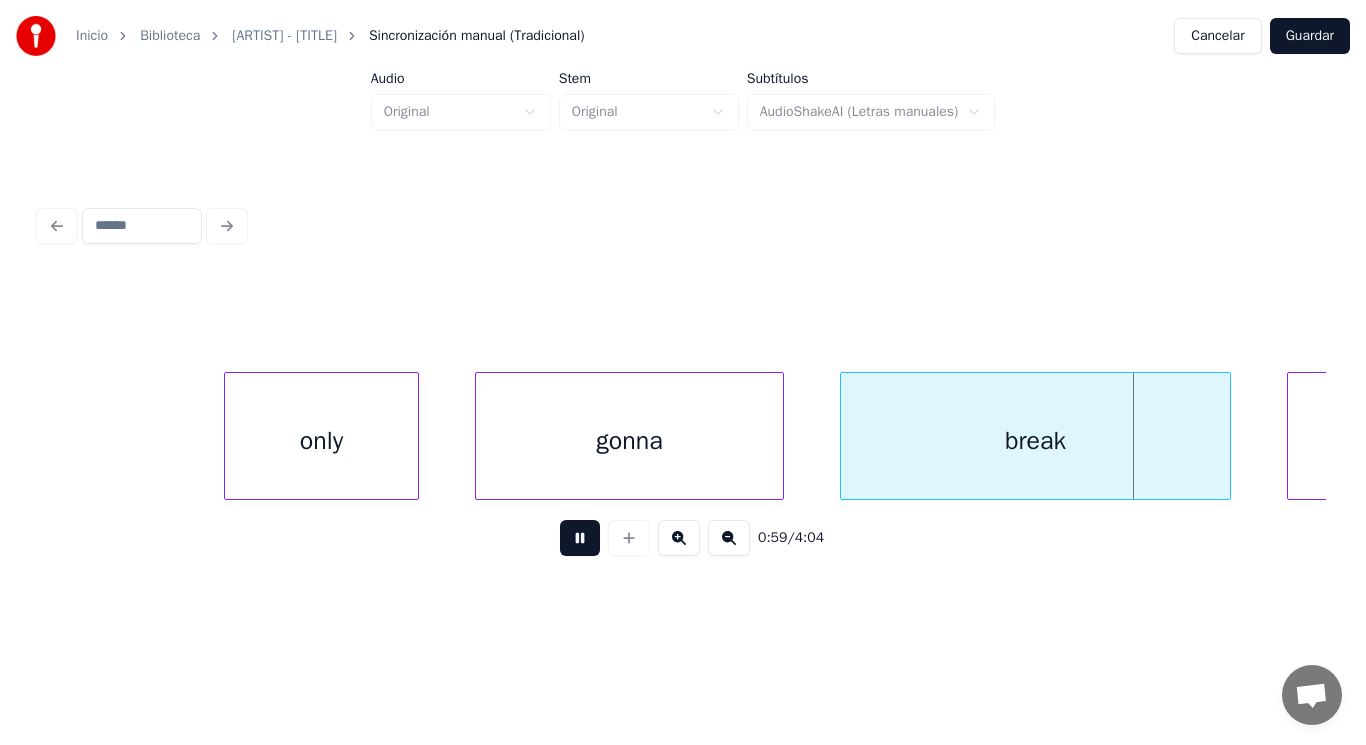 scroll, scrollTop: 0, scrollLeft: 82927, axis: horizontal 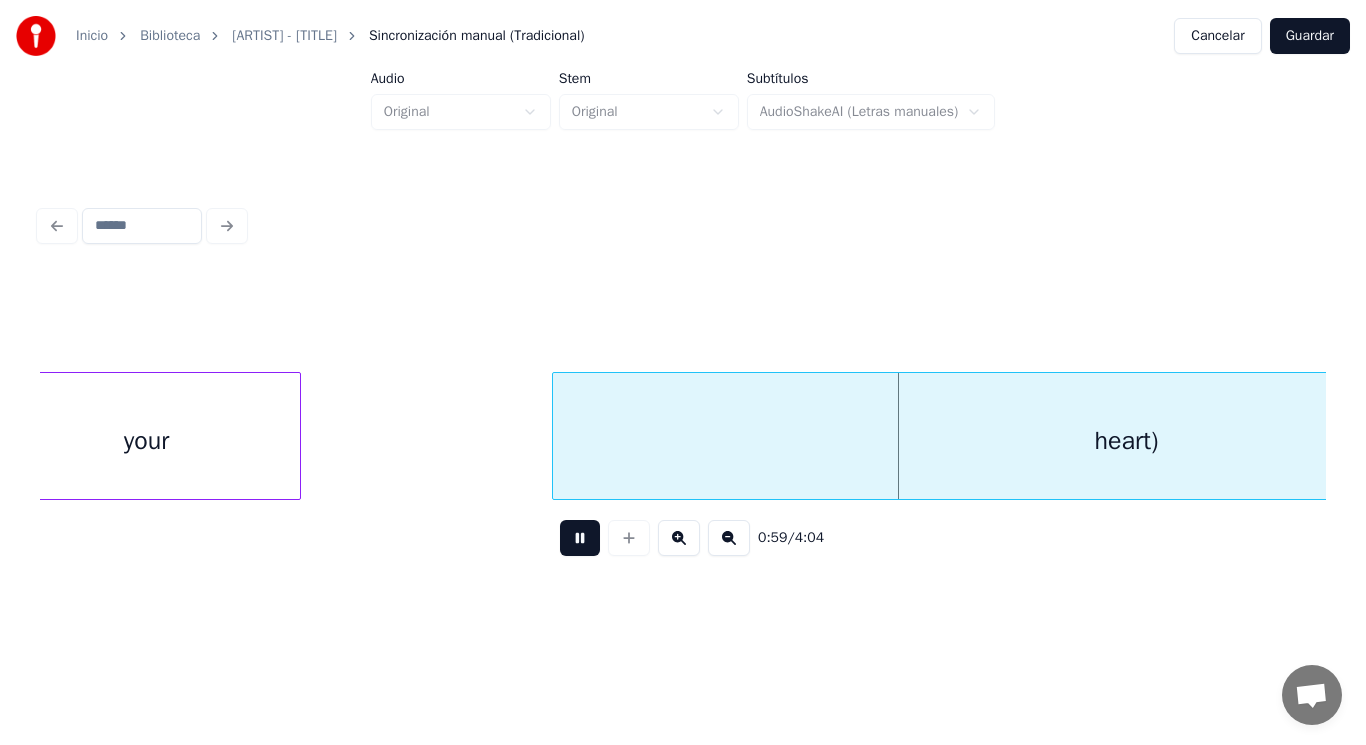 click at bounding box center [580, 538] 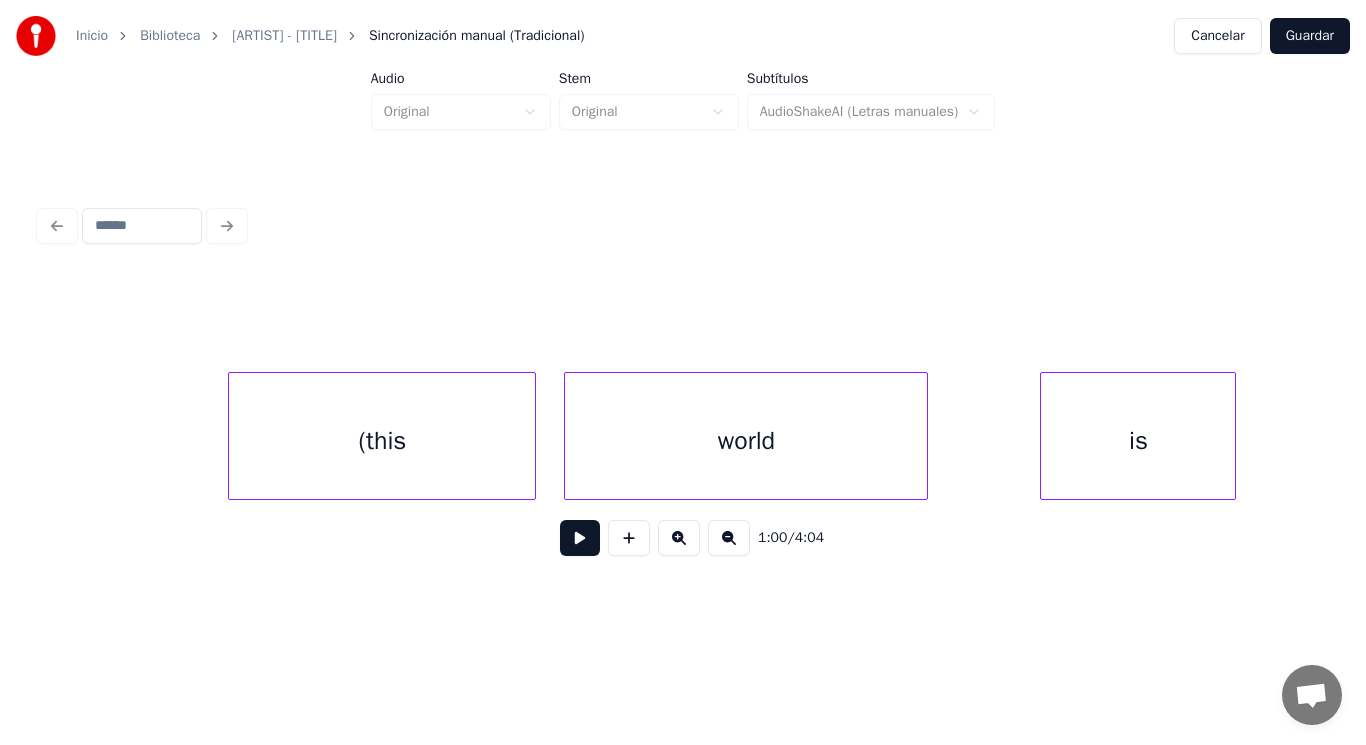 scroll, scrollTop: 0, scrollLeft: 80407, axis: horizontal 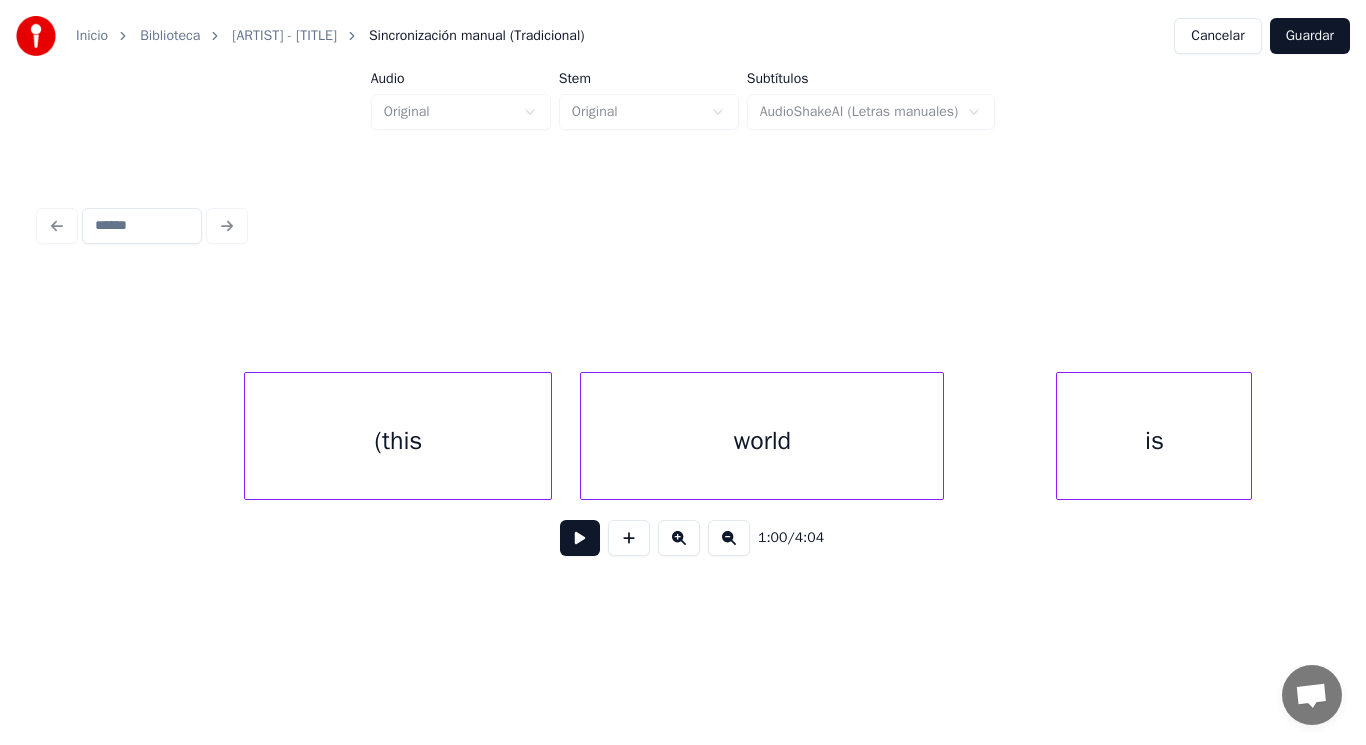 click on "(this" at bounding box center (398, 441) 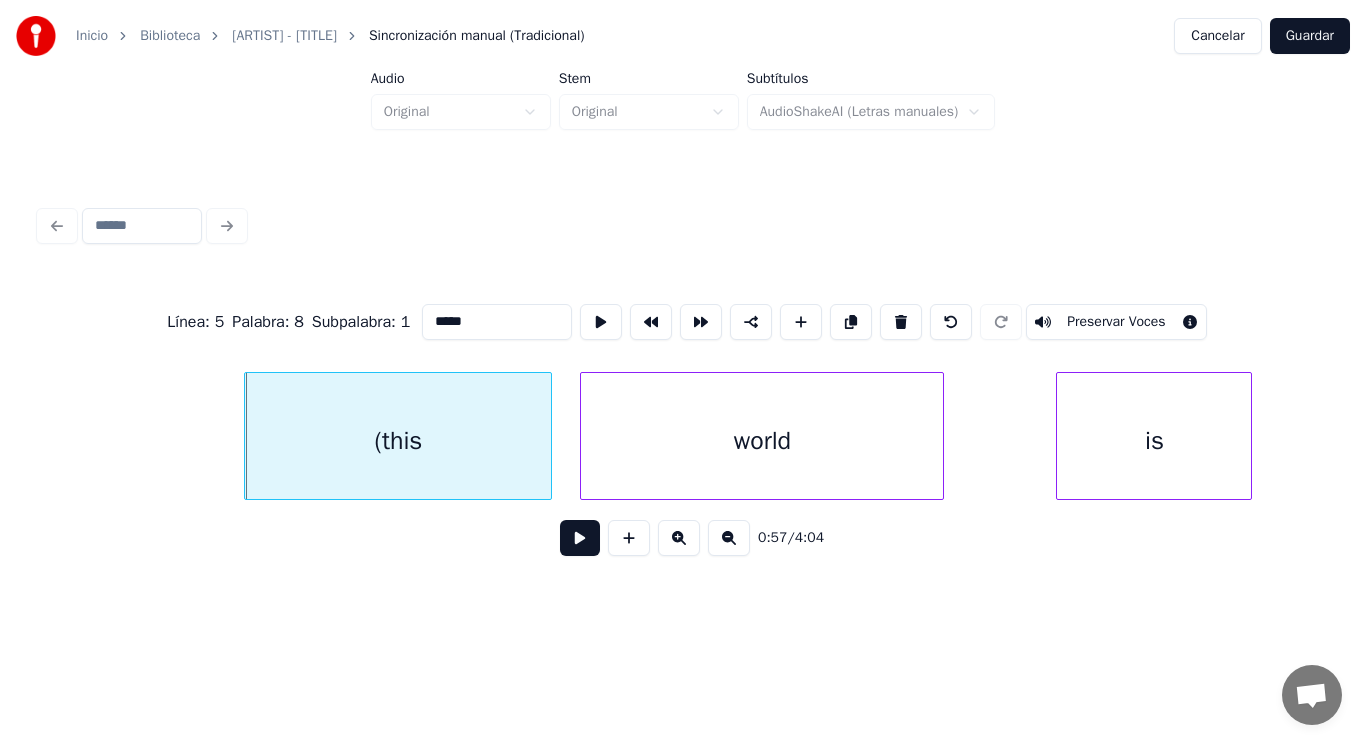 click at bounding box center (580, 538) 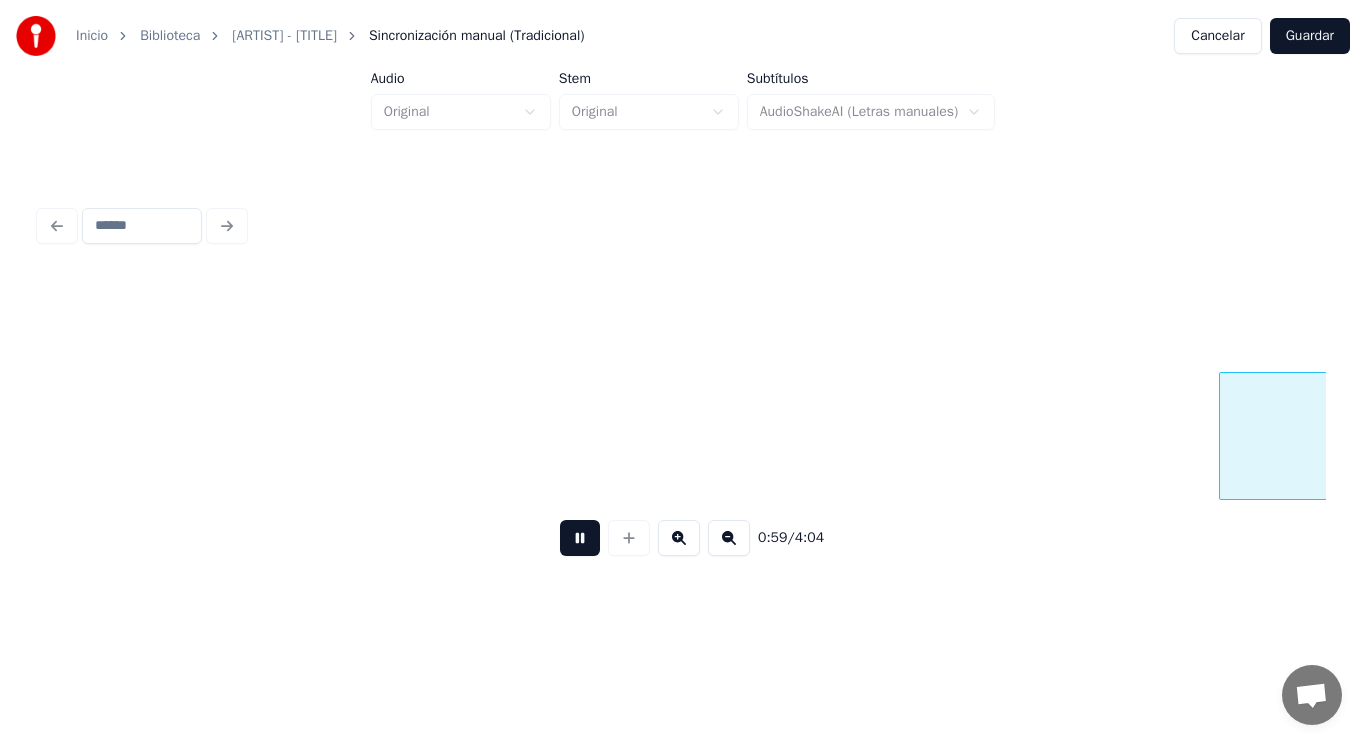 scroll, scrollTop: 0, scrollLeft: 83002, axis: horizontal 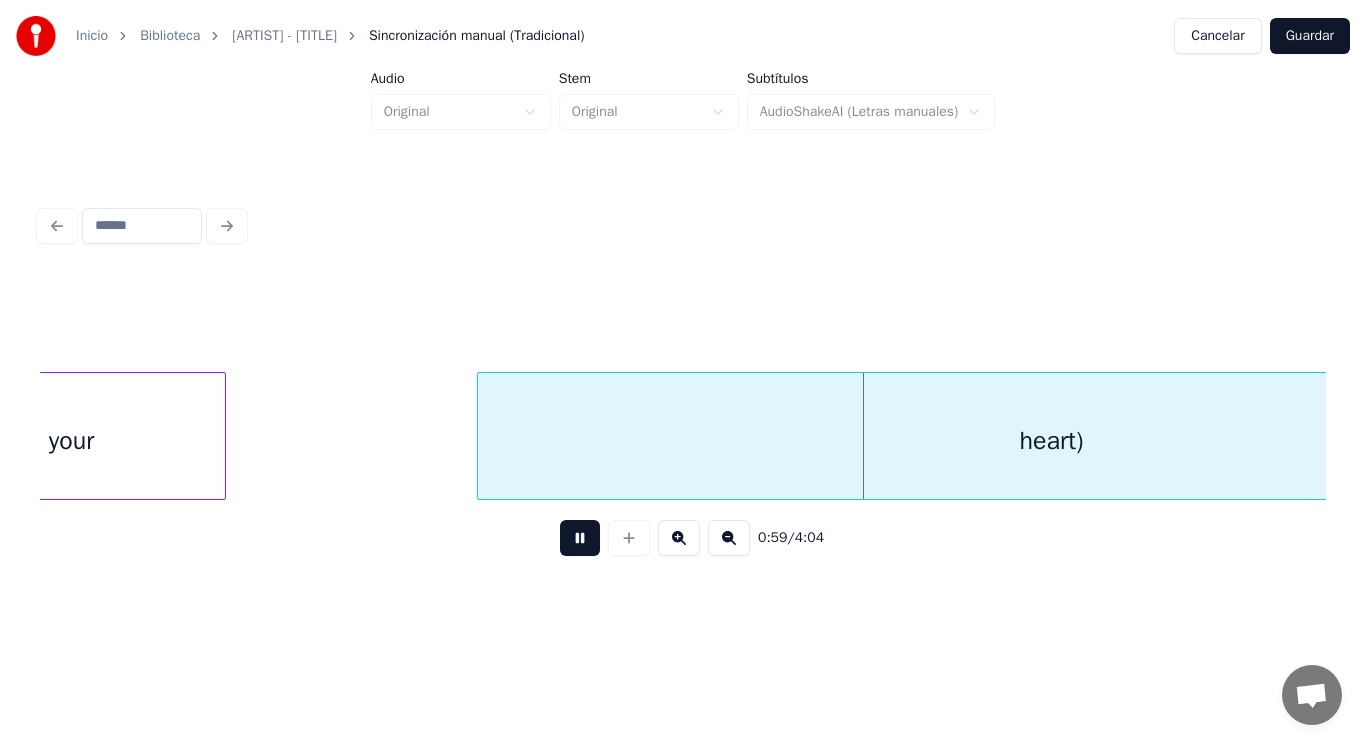 click at bounding box center (580, 538) 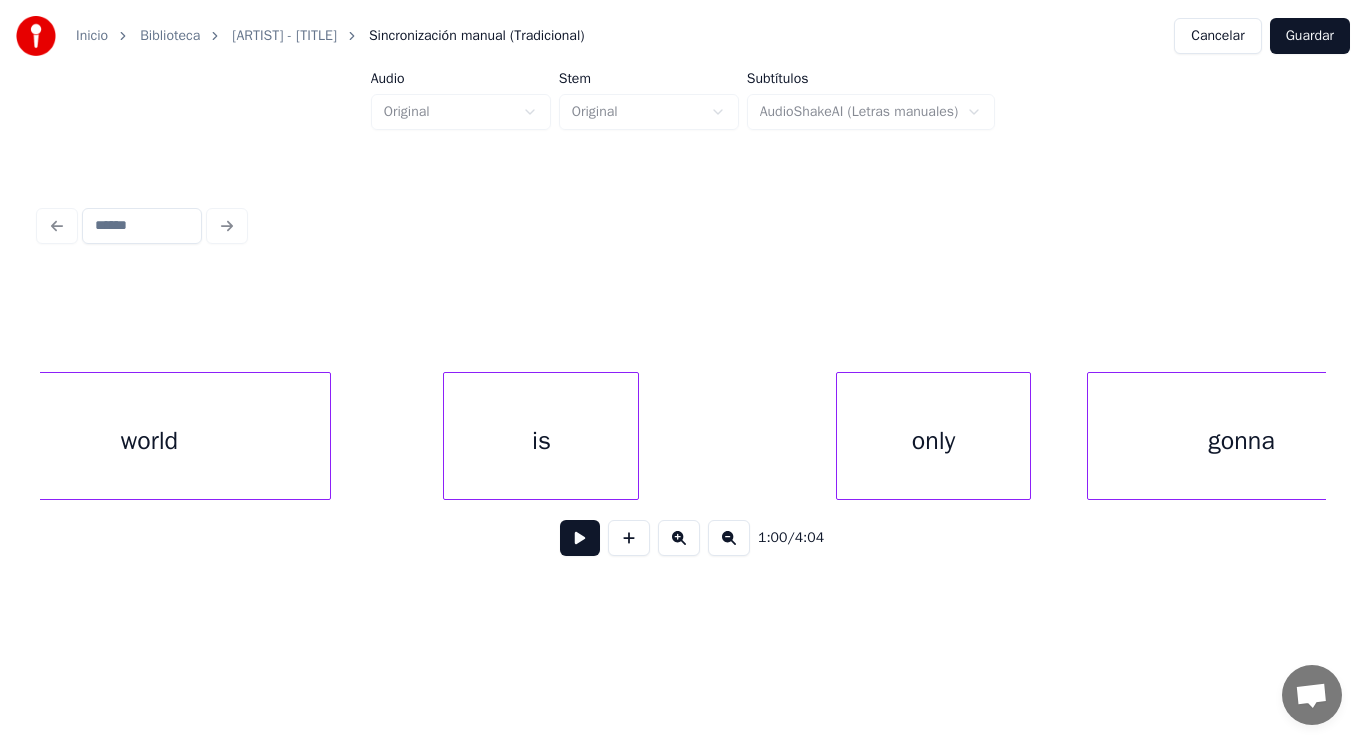 scroll, scrollTop: 0, scrollLeft: 79918, axis: horizontal 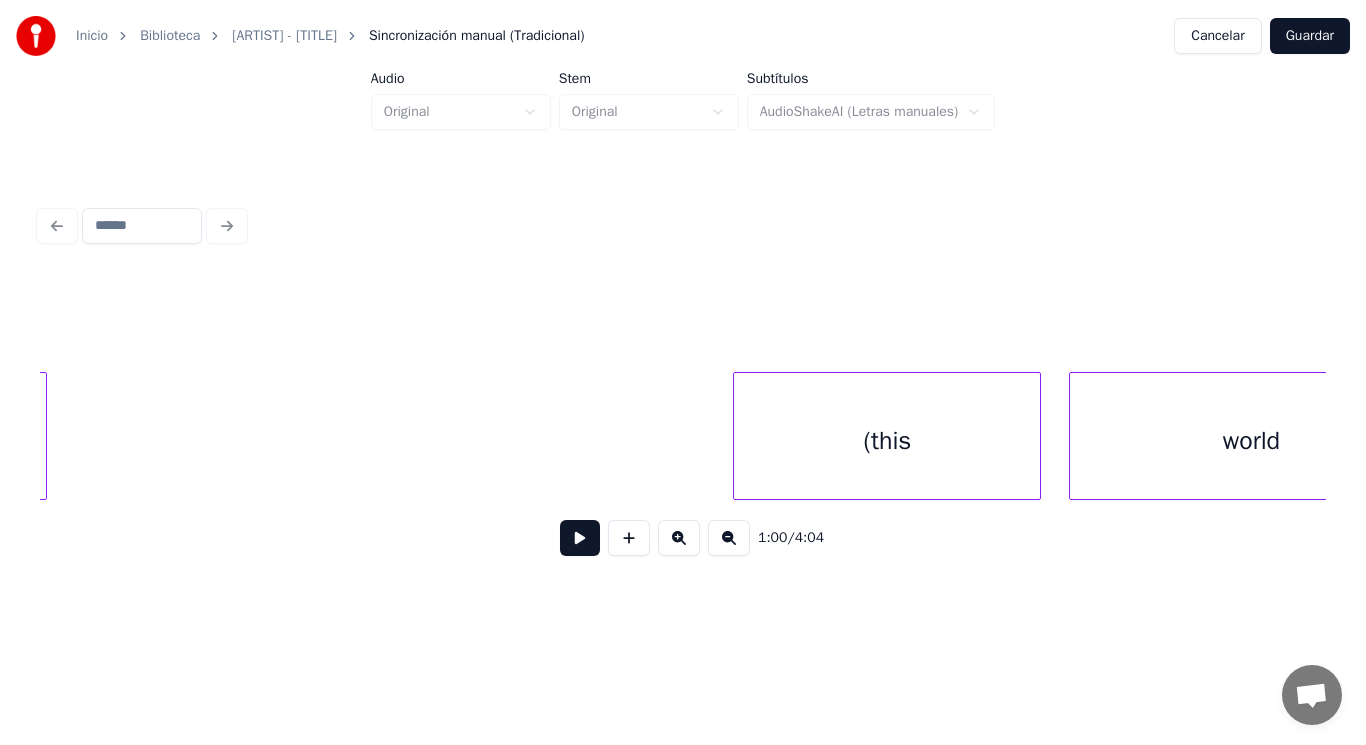 drag, startPoint x: 158, startPoint y: 472, endPoint x: 500, endPoint y: 571, distance: 356.04074 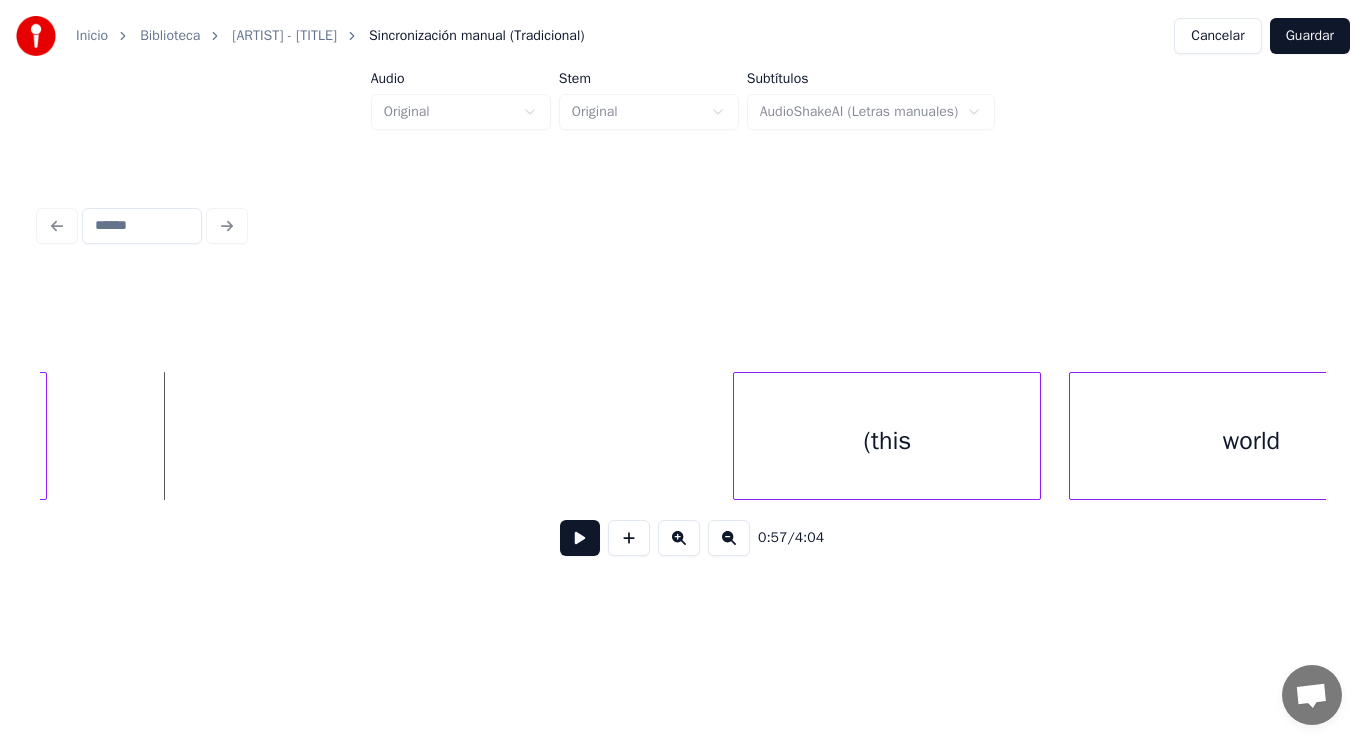click at bounding box center [580, 538] 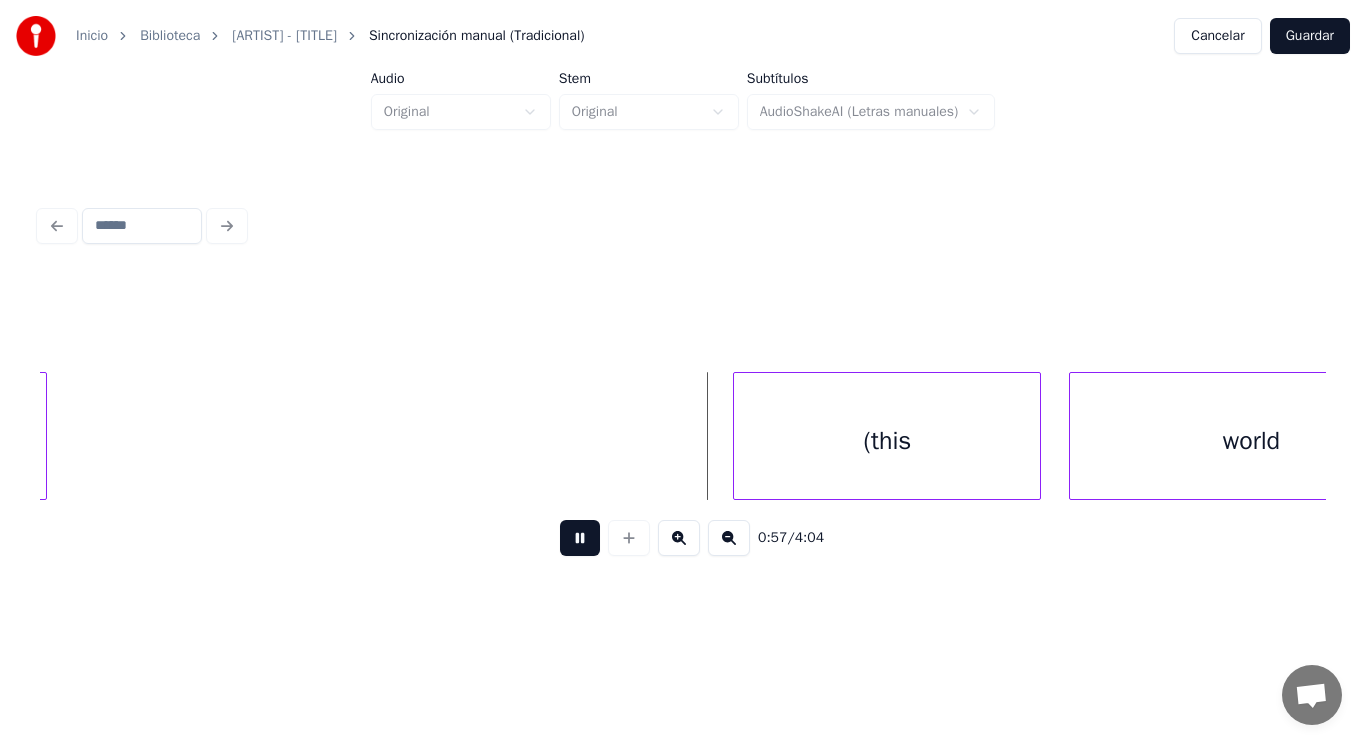 click at bounding box center [580, 538] 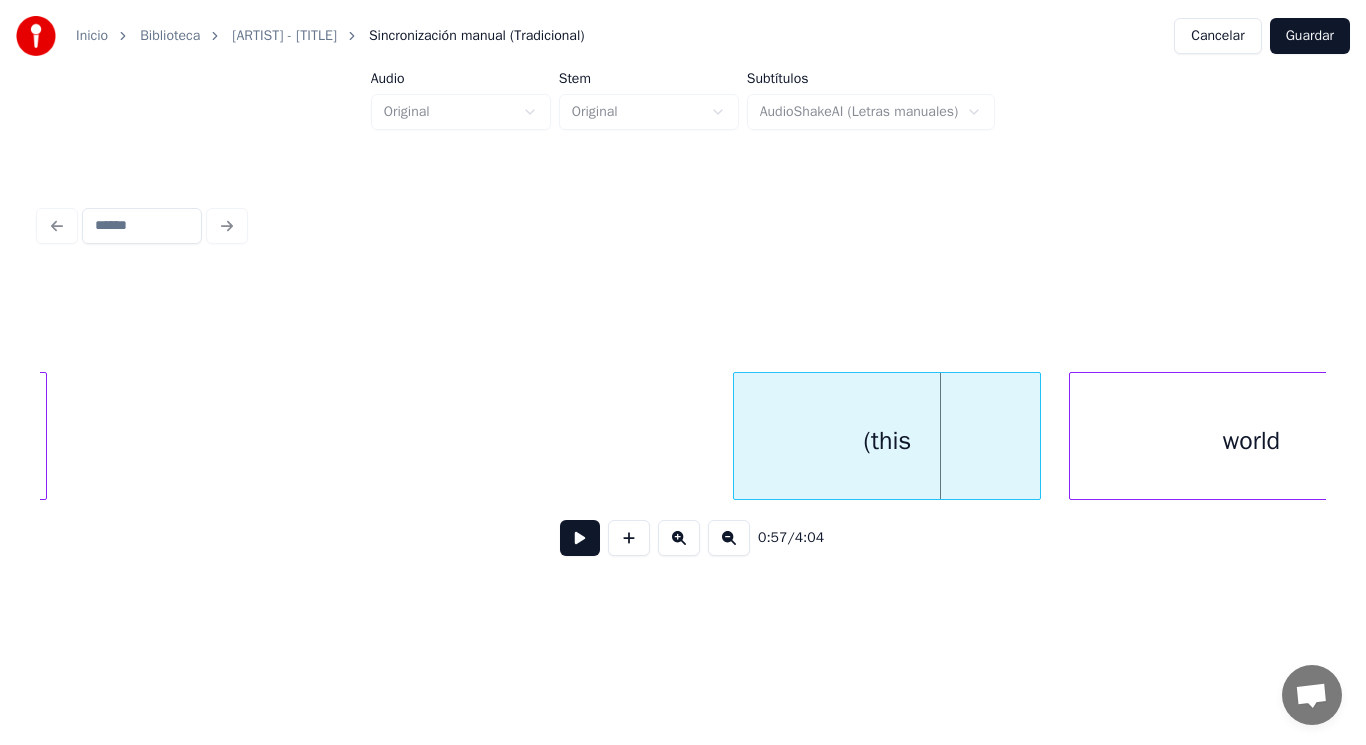 click on "world (this love" at bounding box center [90935, 436] 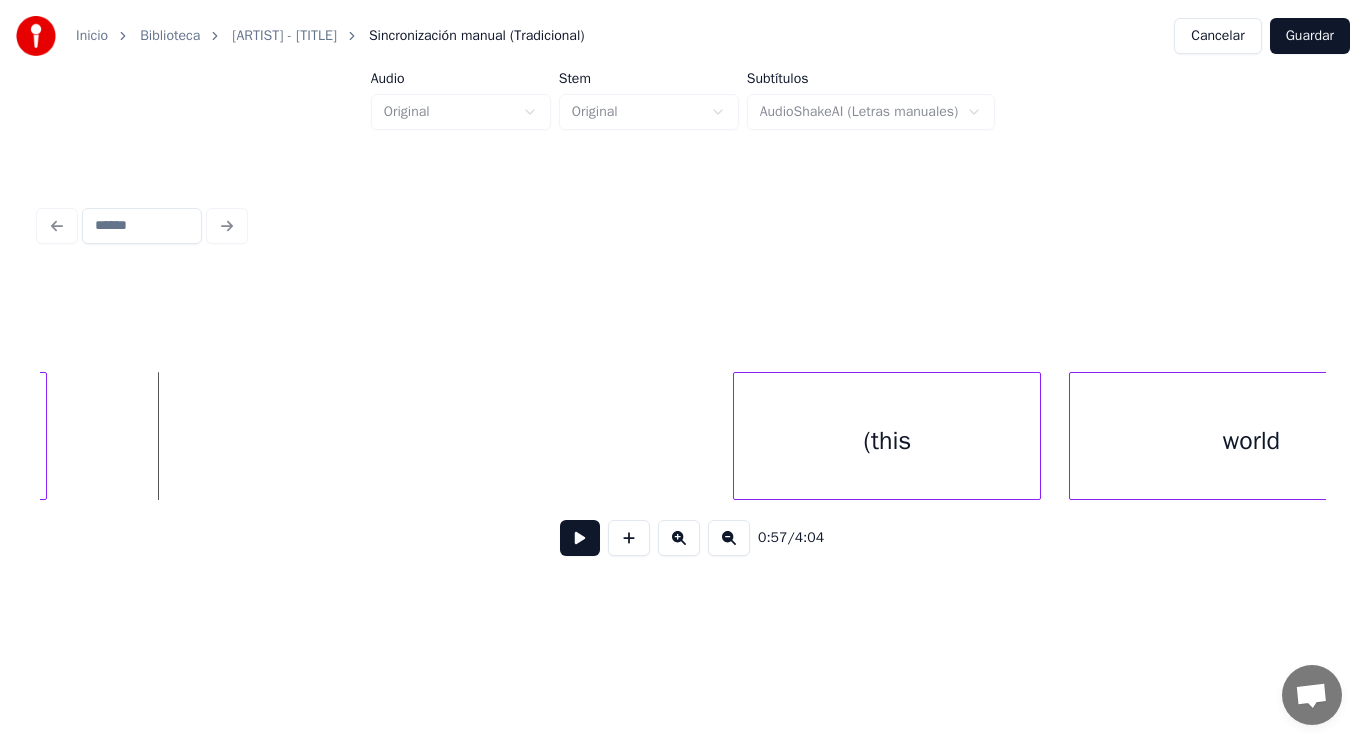 click at bounding box center (580, 538) 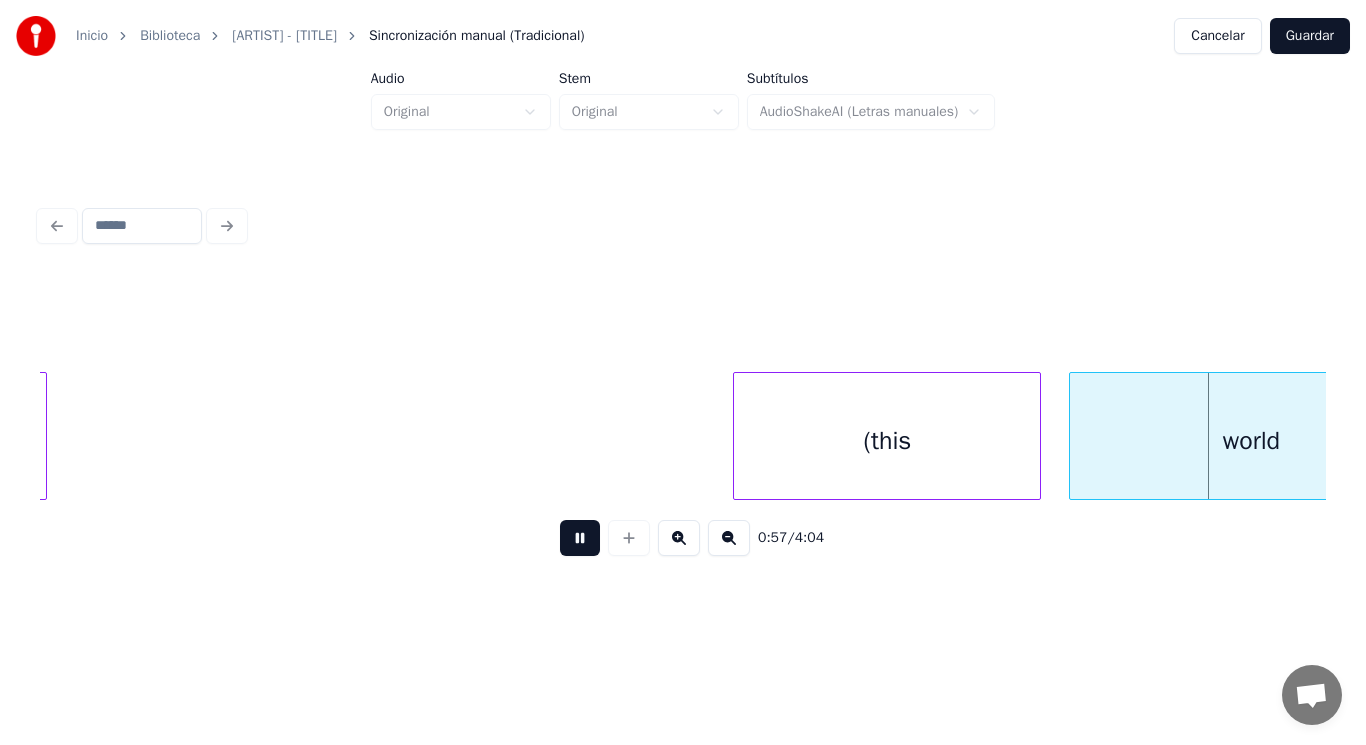 scroll, scrollTop: 0, scrollLeft: 81204, axis: horizontal 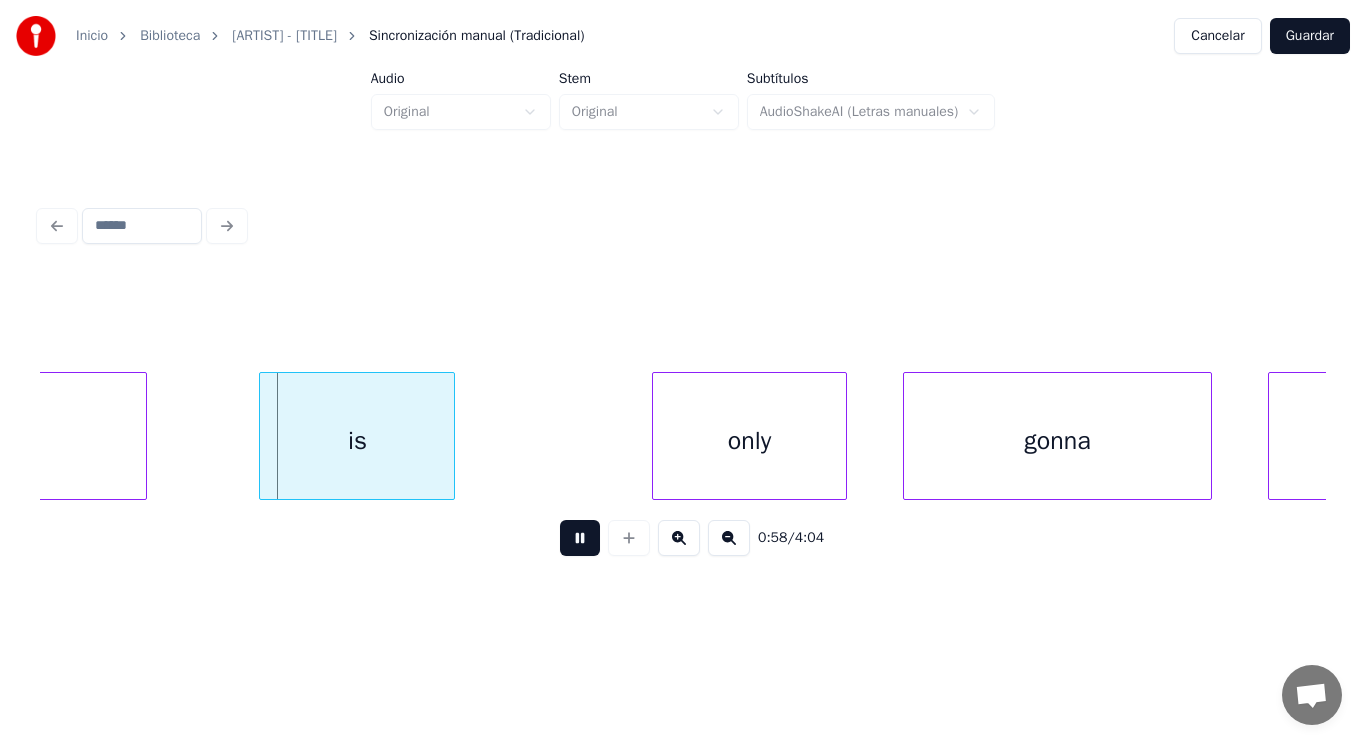click at bounding box center [580, 538] 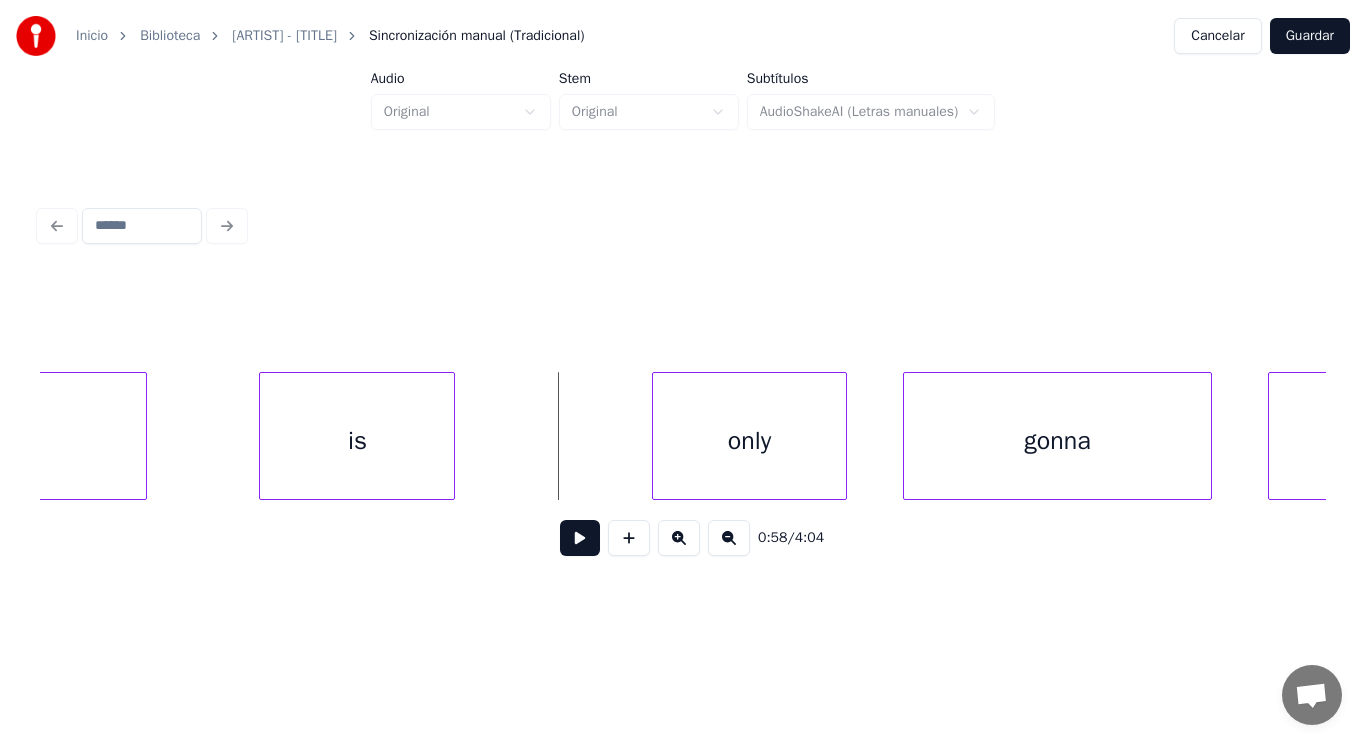 click at bounding box center (580, 538) 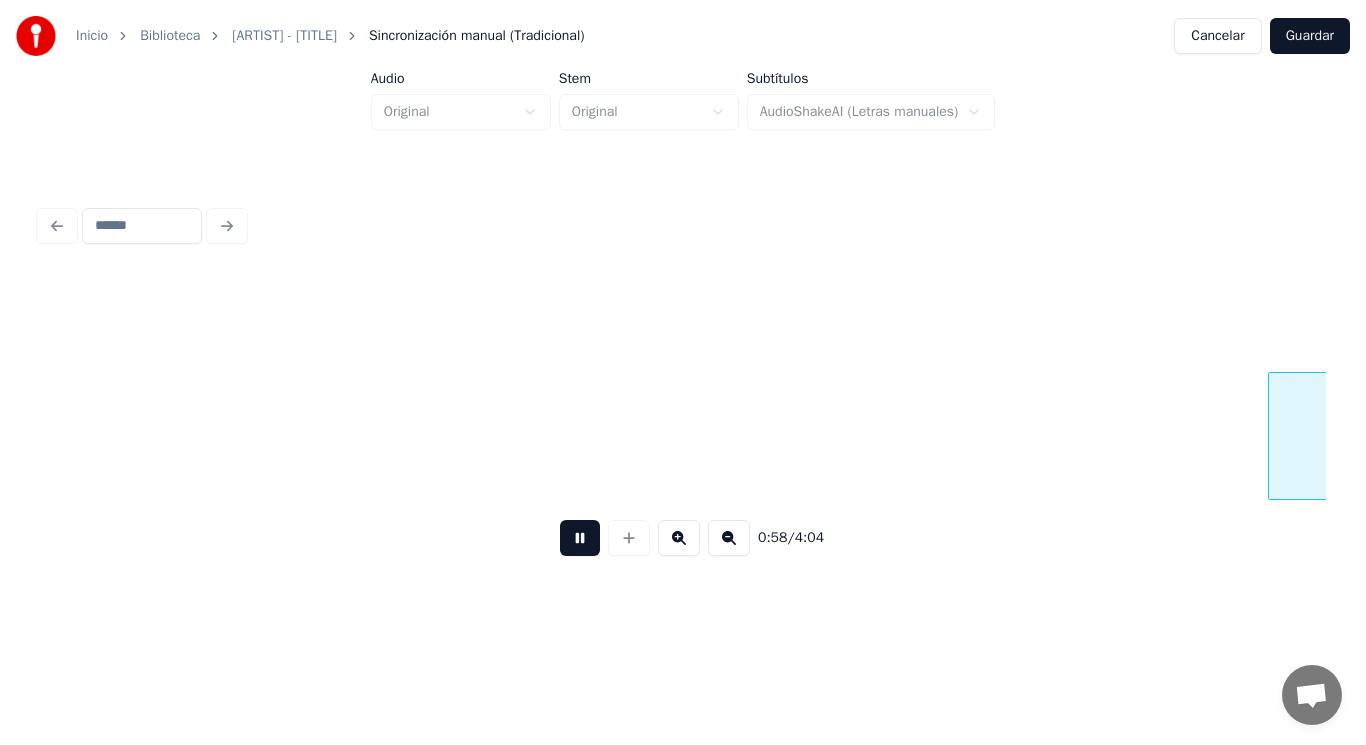 scroll, scrollTop: 0, scrollLeft: 82509, axis: horizontal 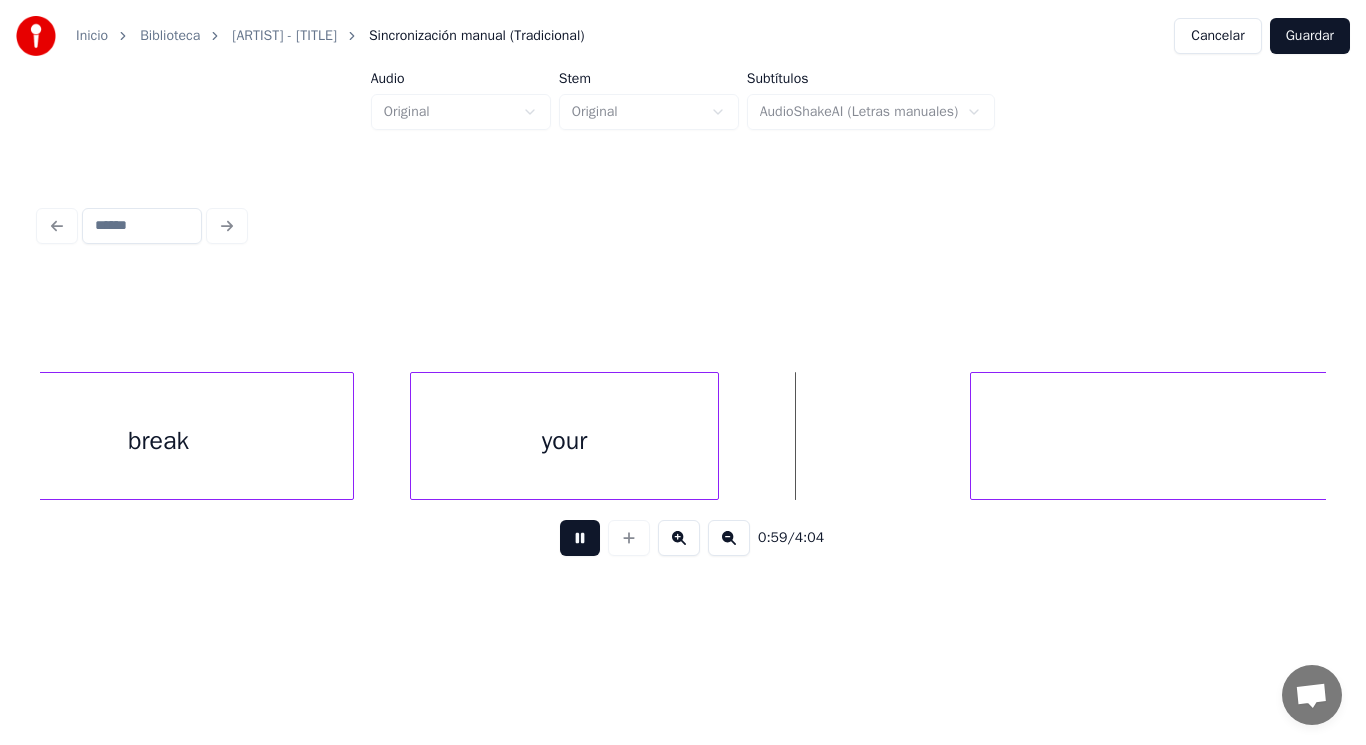 click at bounding box center (580, 538) 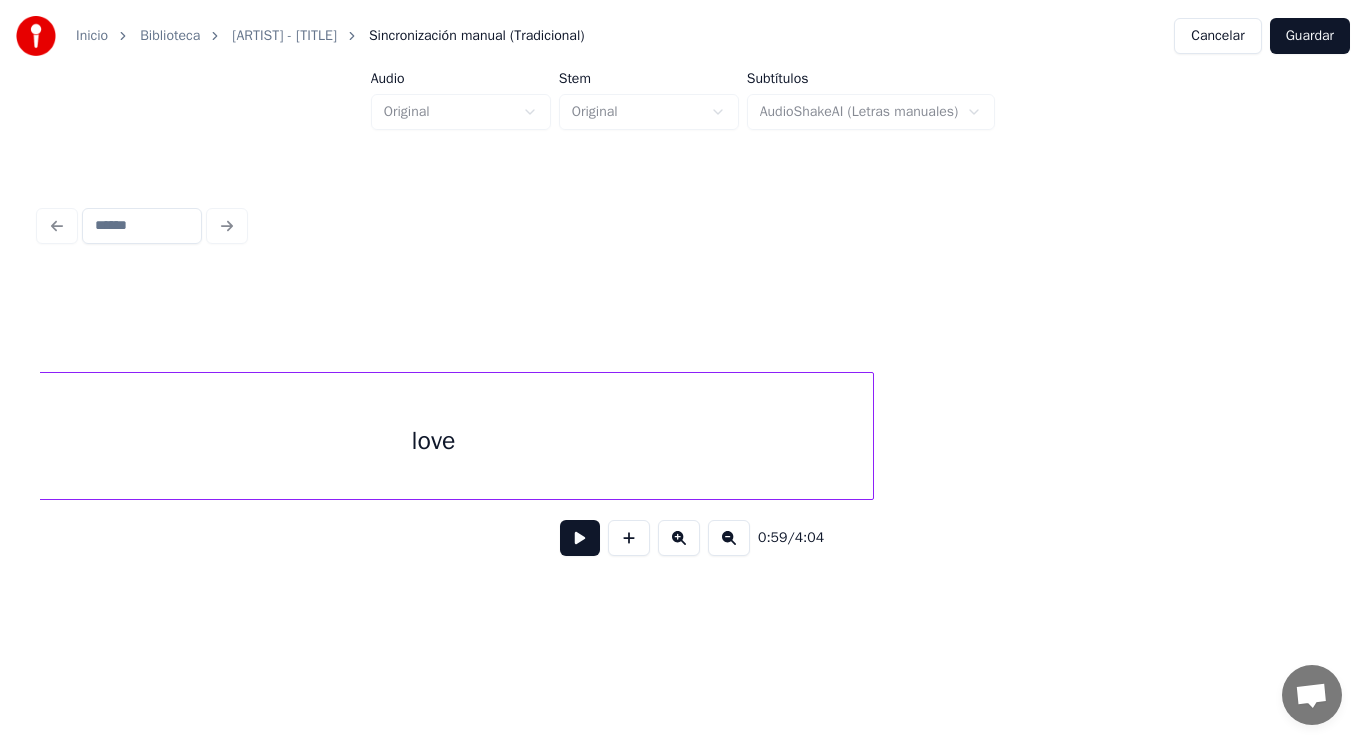 scroll, scrollTop: 0, scrollLeft: 79366, axis: horizontal 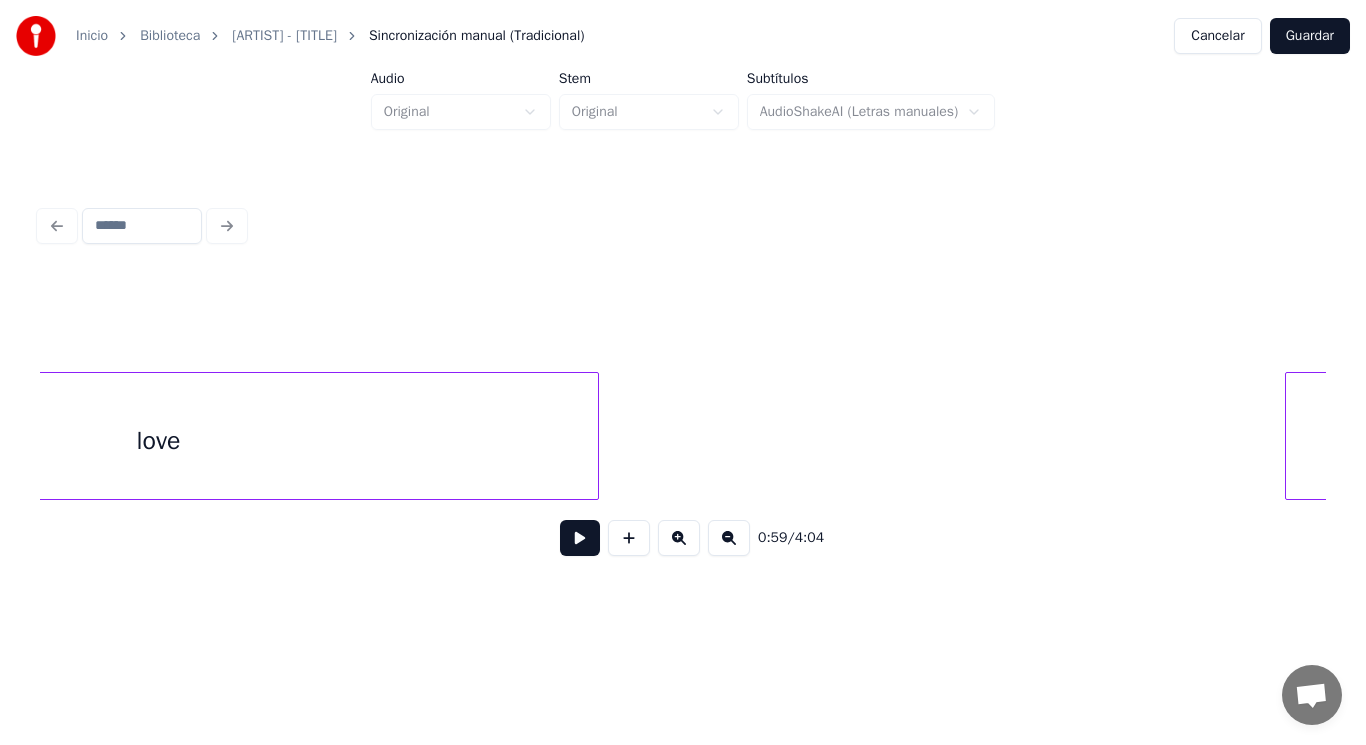 click on "love" at bounding box center (159, 441) 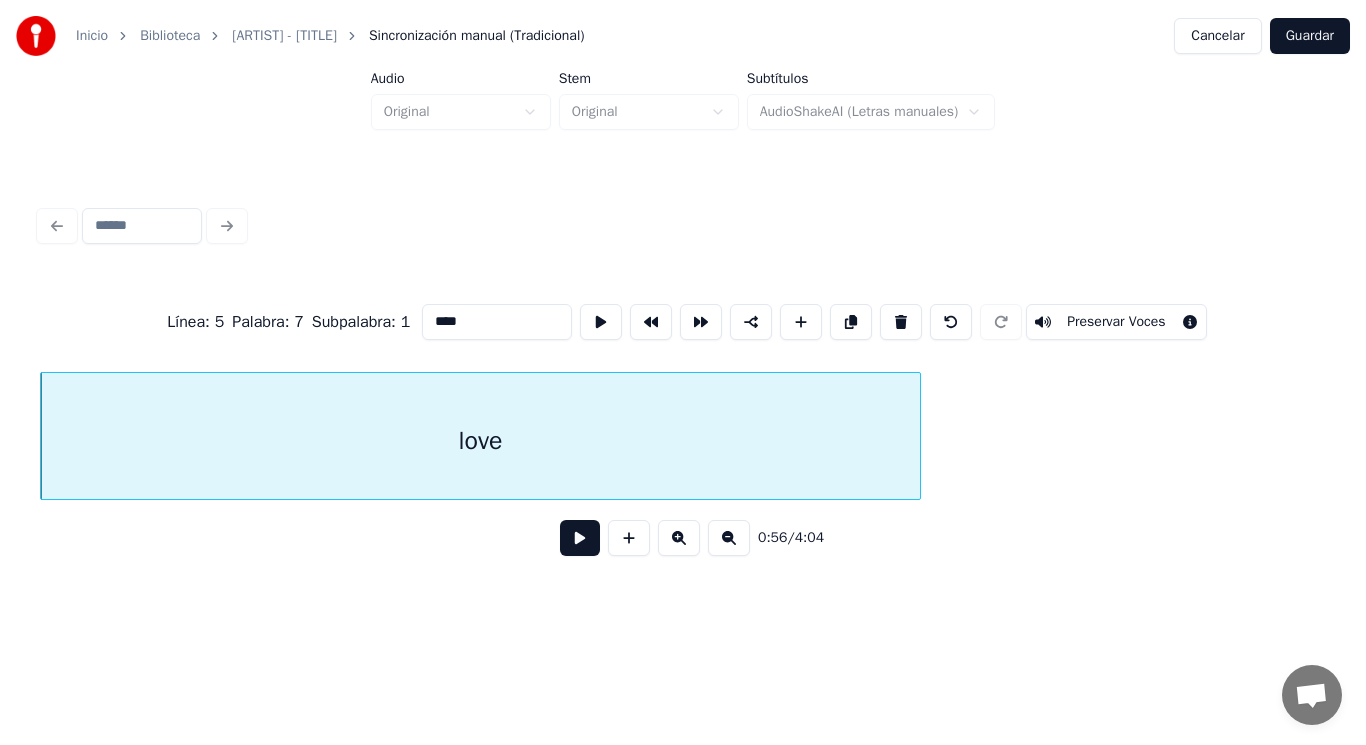 click at bounding box center [580, 538] 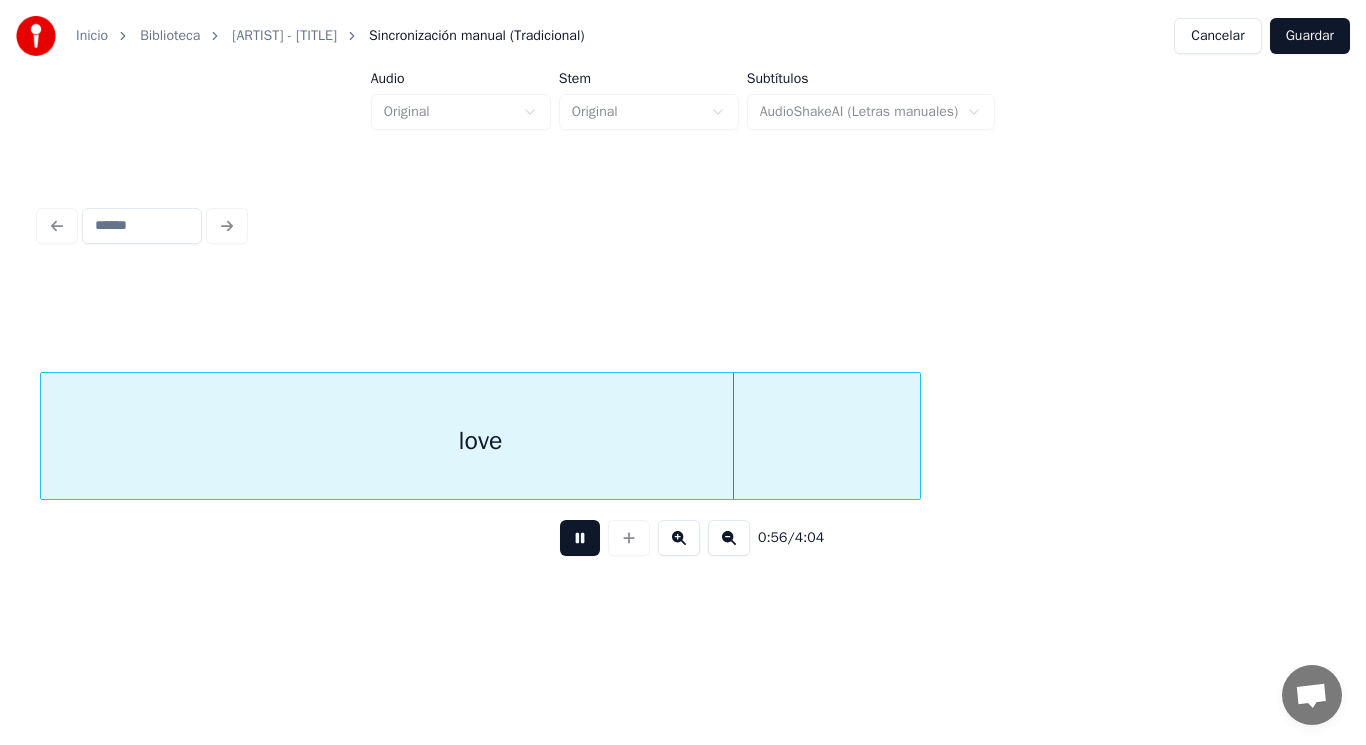 click at bounding box center (580, 538) 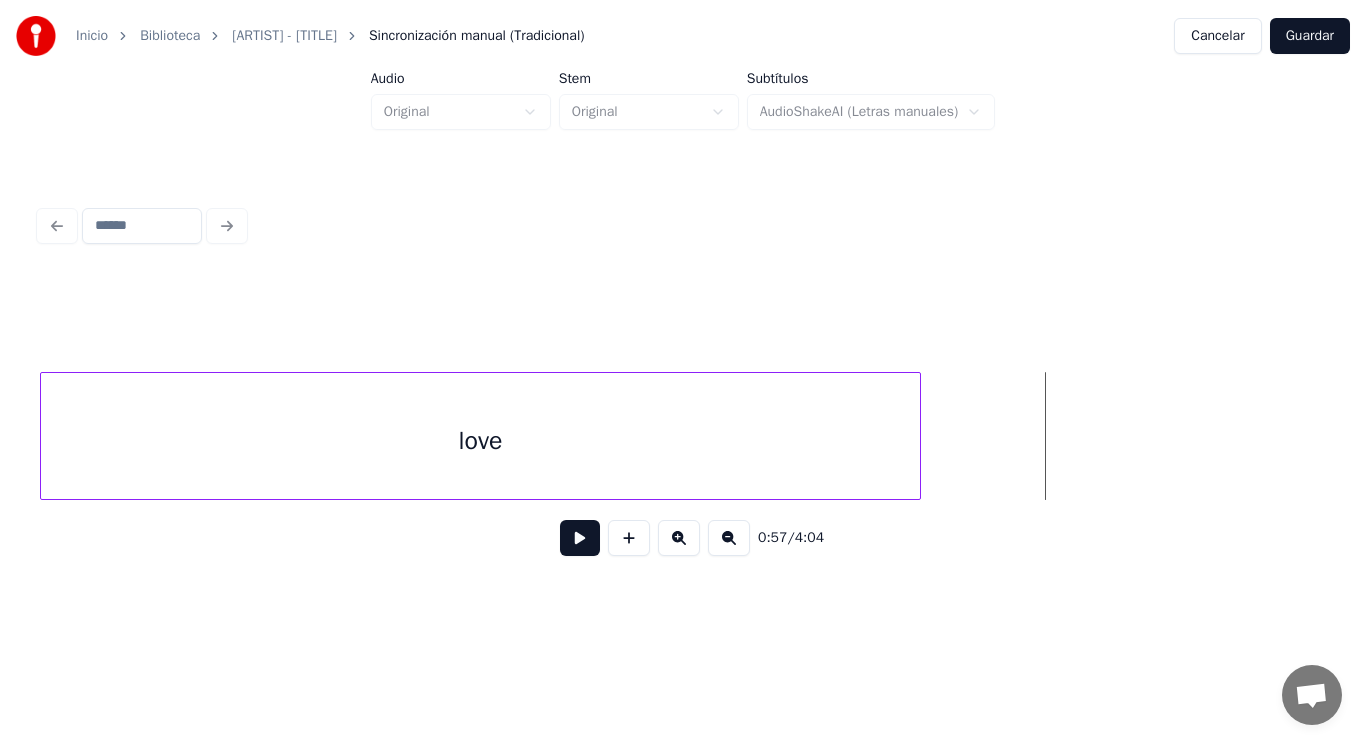 click on "love" at bounding box center [481, 441] 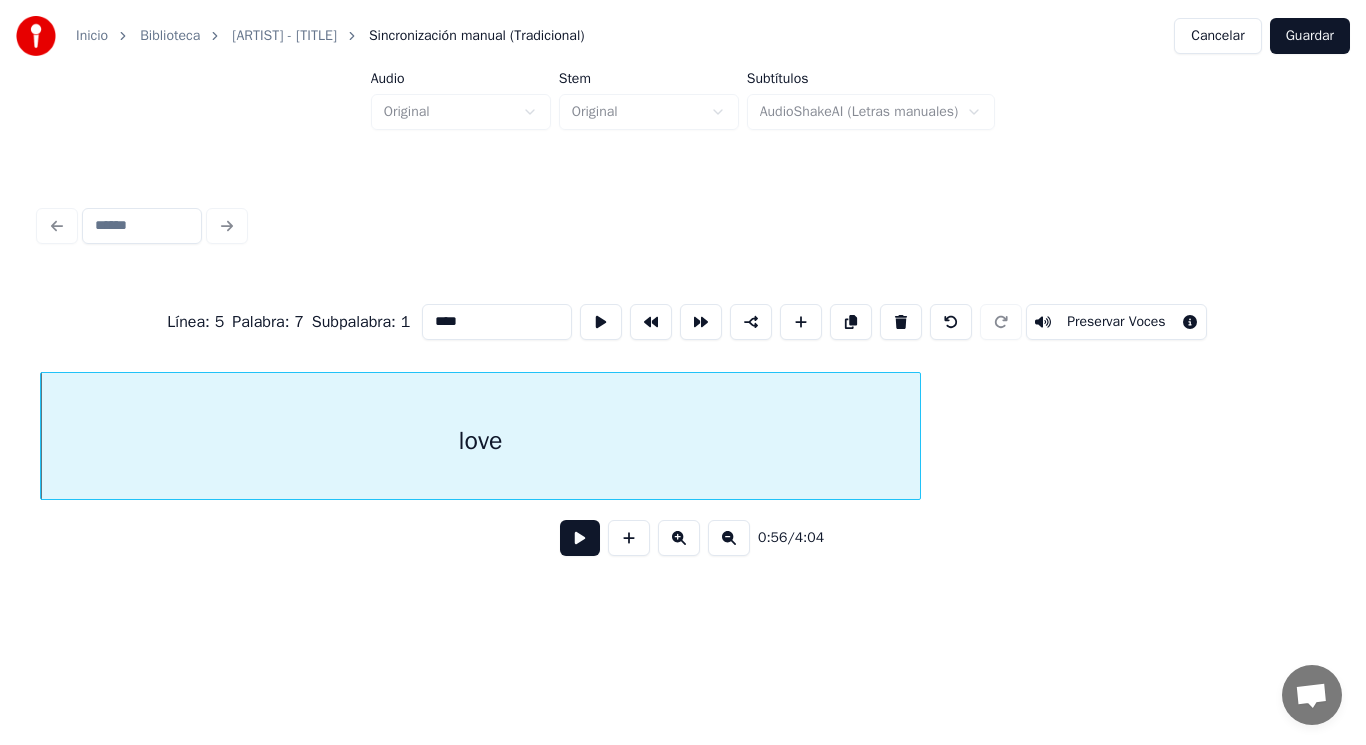 click at bounding box center [580, 538] 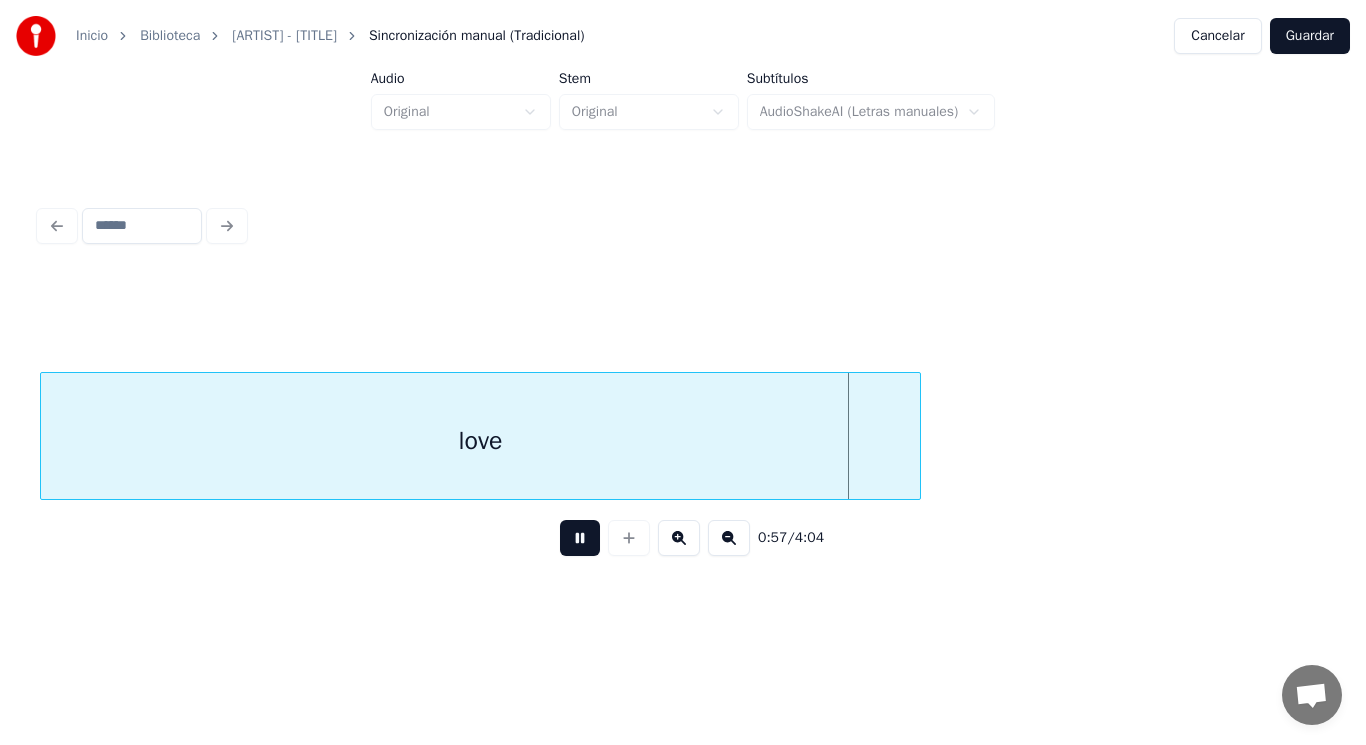 click at bounding box center (580, 538) 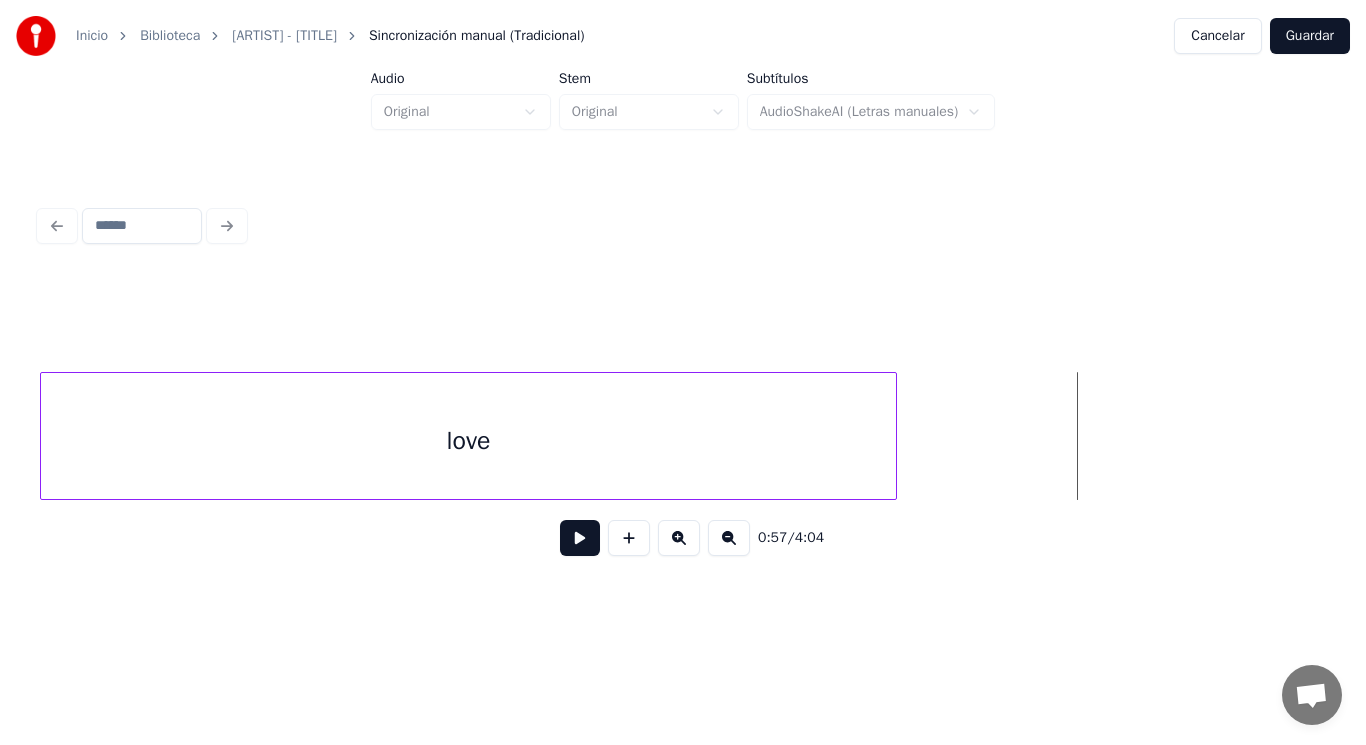 click at bounding box center [893, 436] 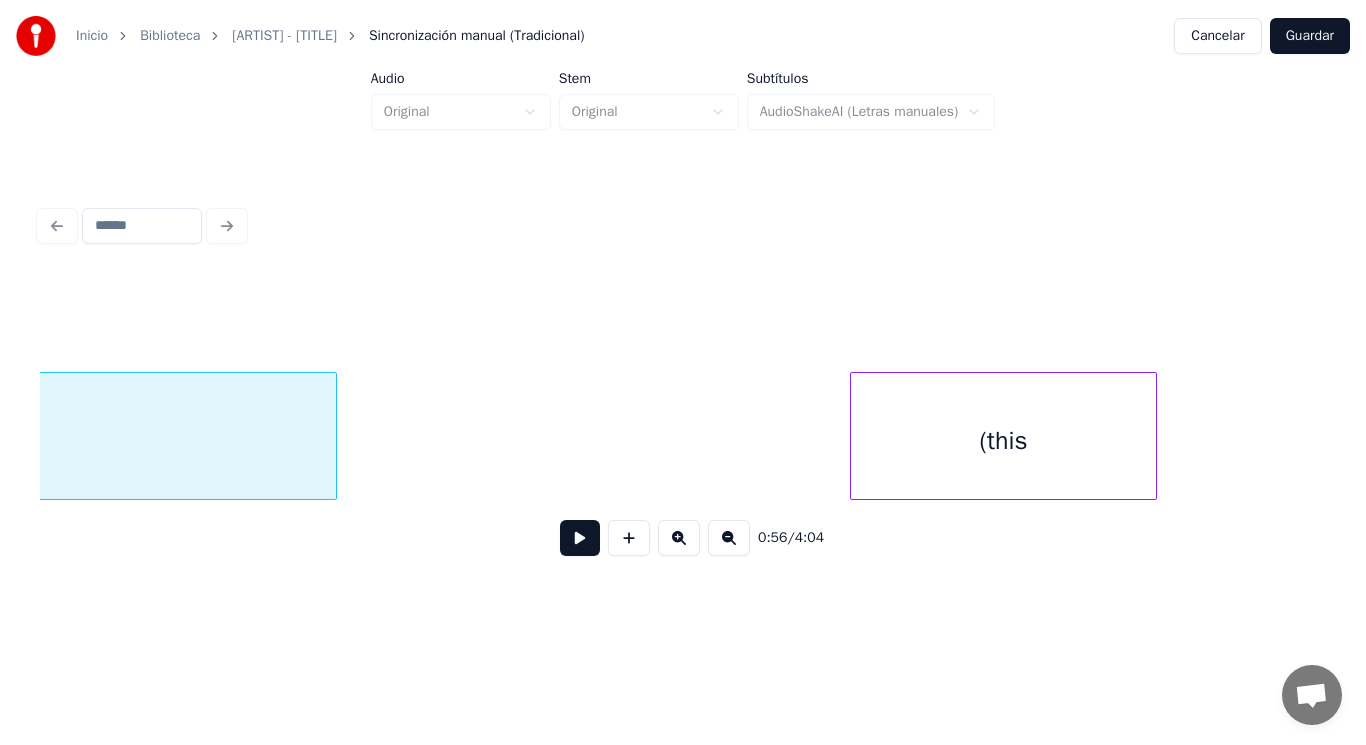 scroll, scrollTop: 0, scrollLeft: 79625, axis: horizontal 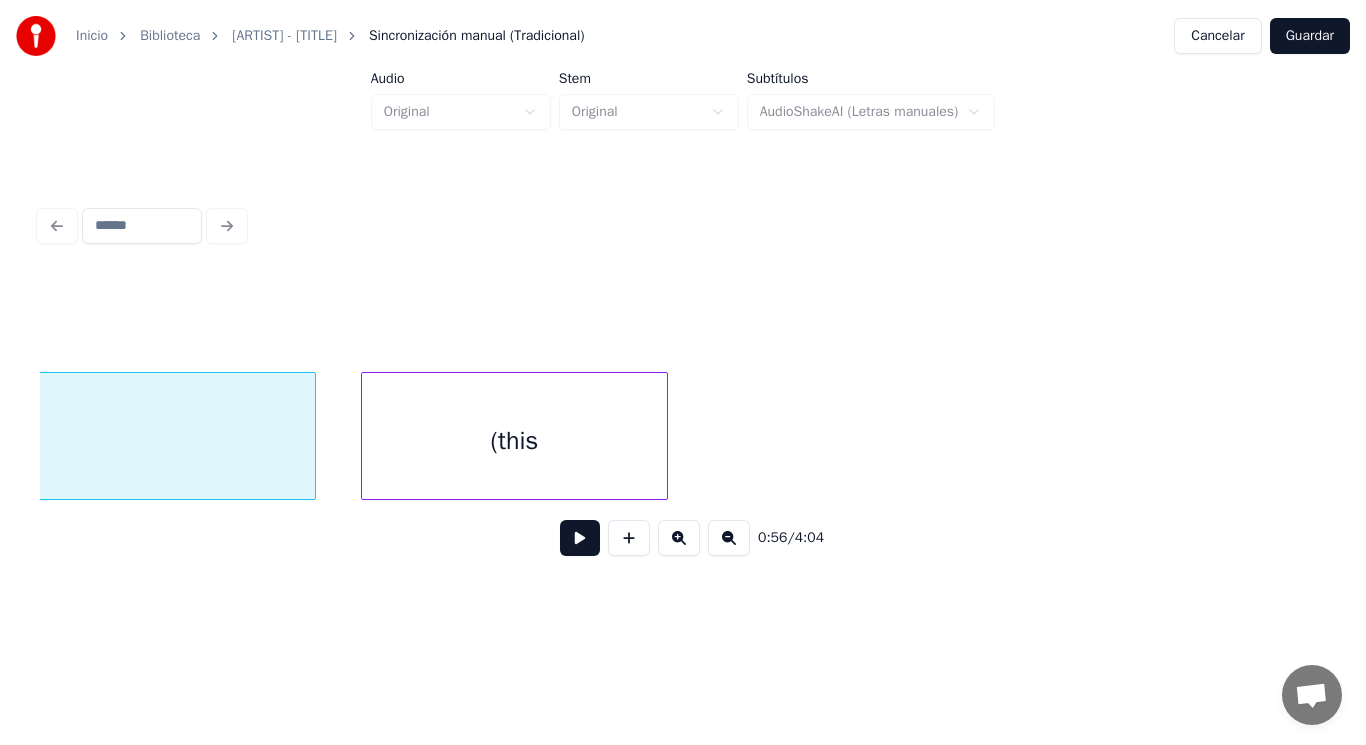 click on "(this" at bounding box center (515, 441) 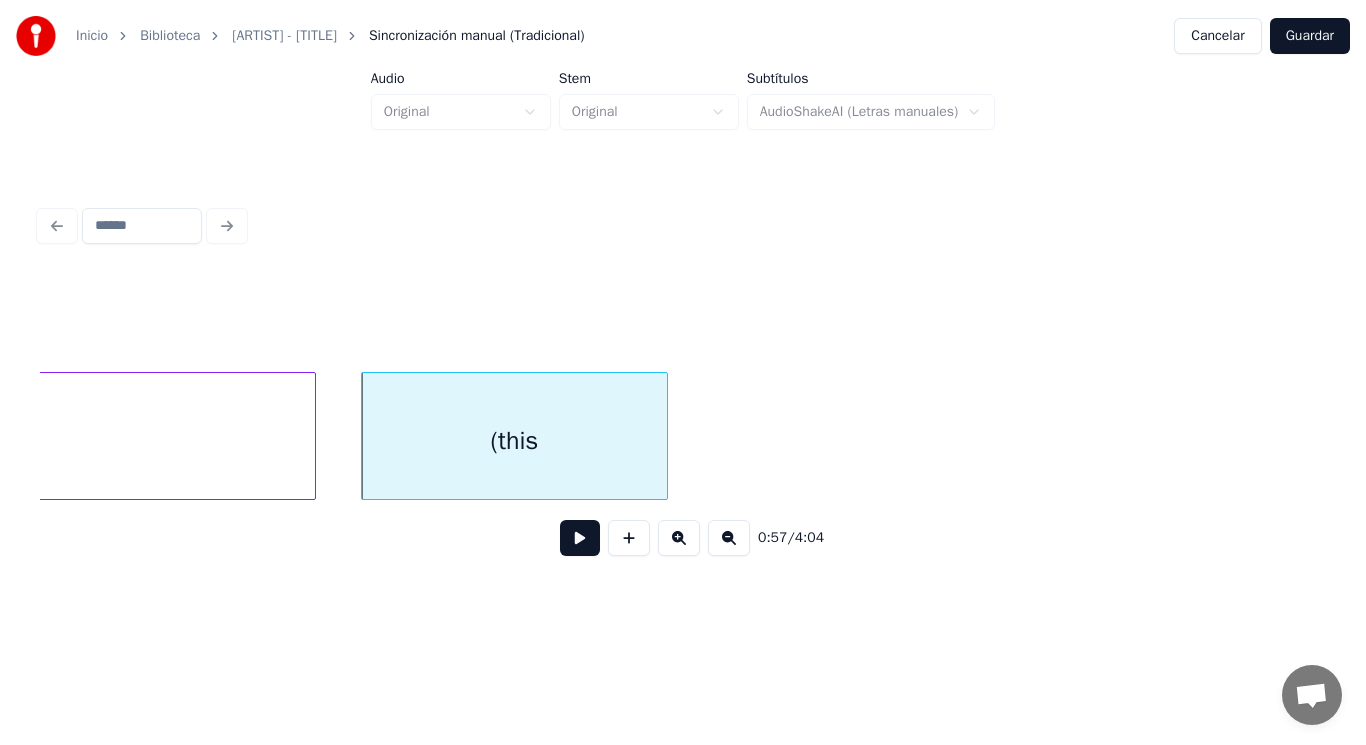 click on "(this" at bounding box center (515, 441) 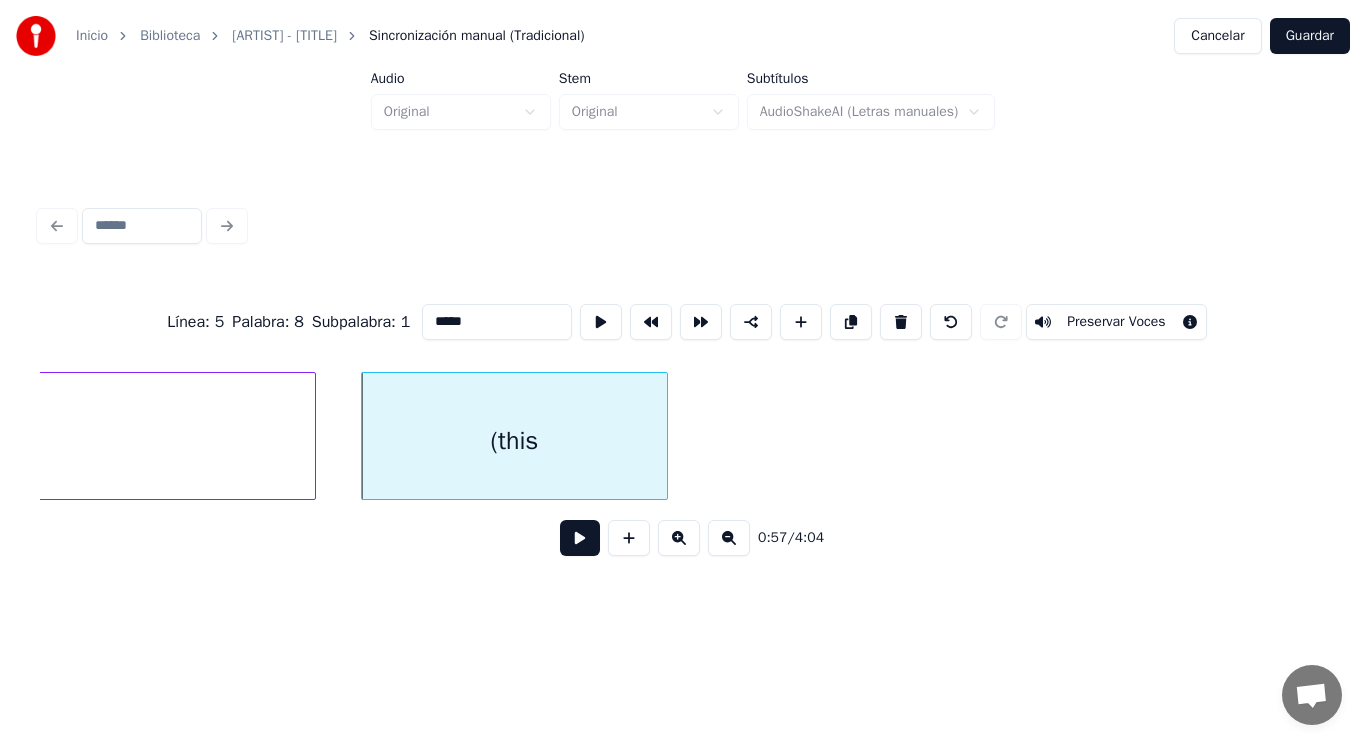 click on "*****" at bounding box center (497, 322) 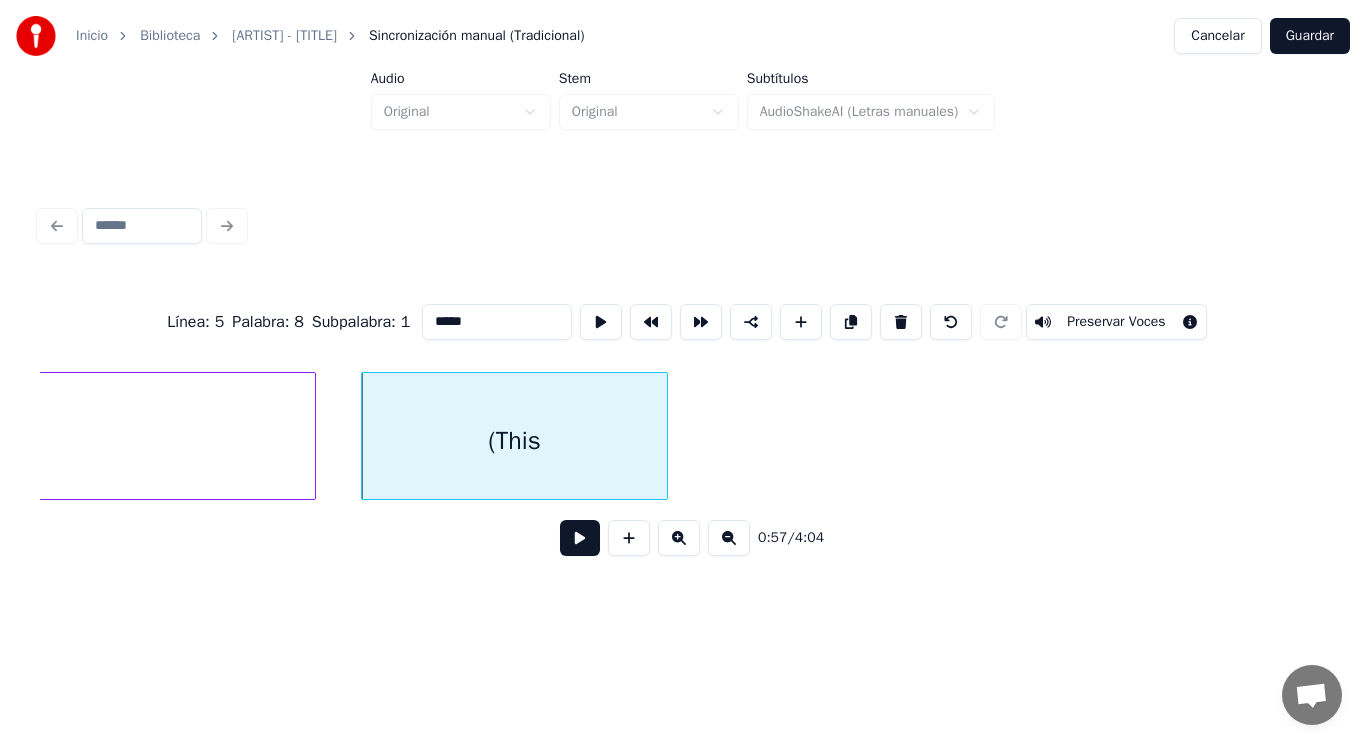 type on "*****" 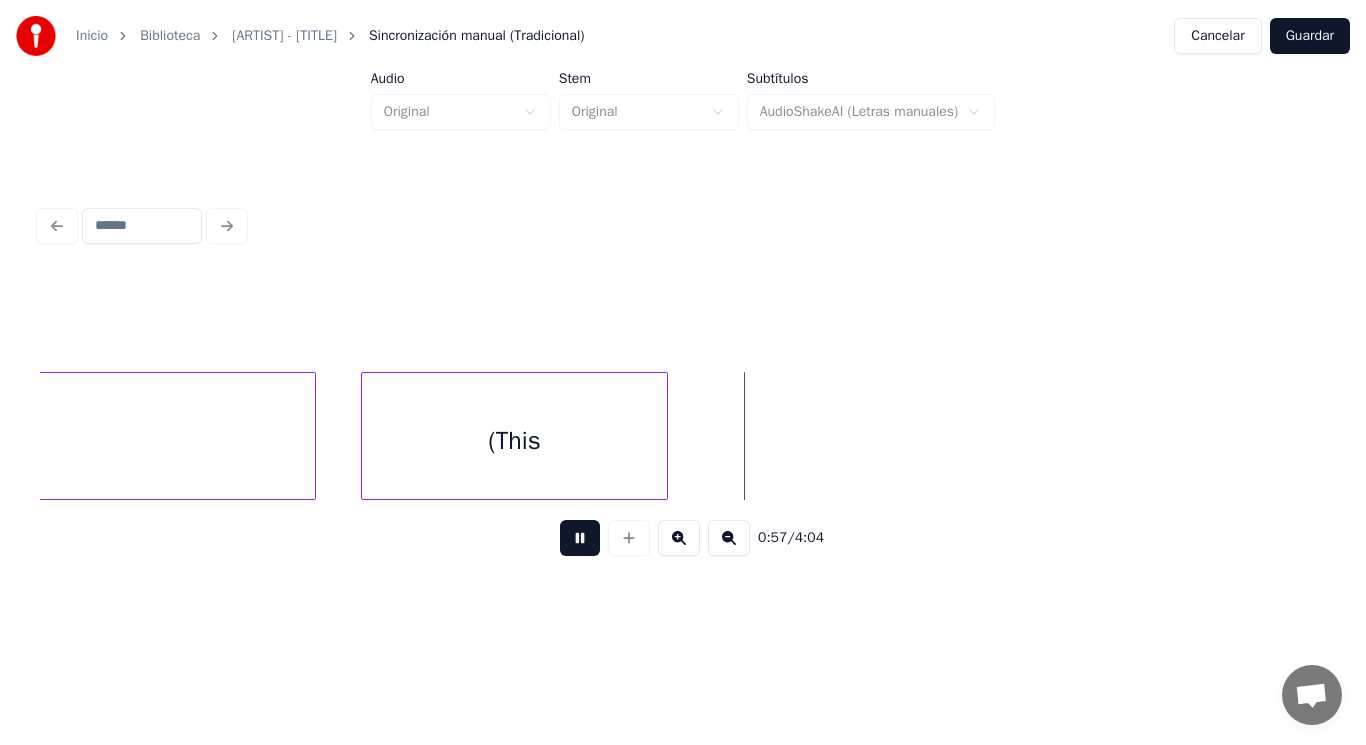 click at bounding box center [580, 538] 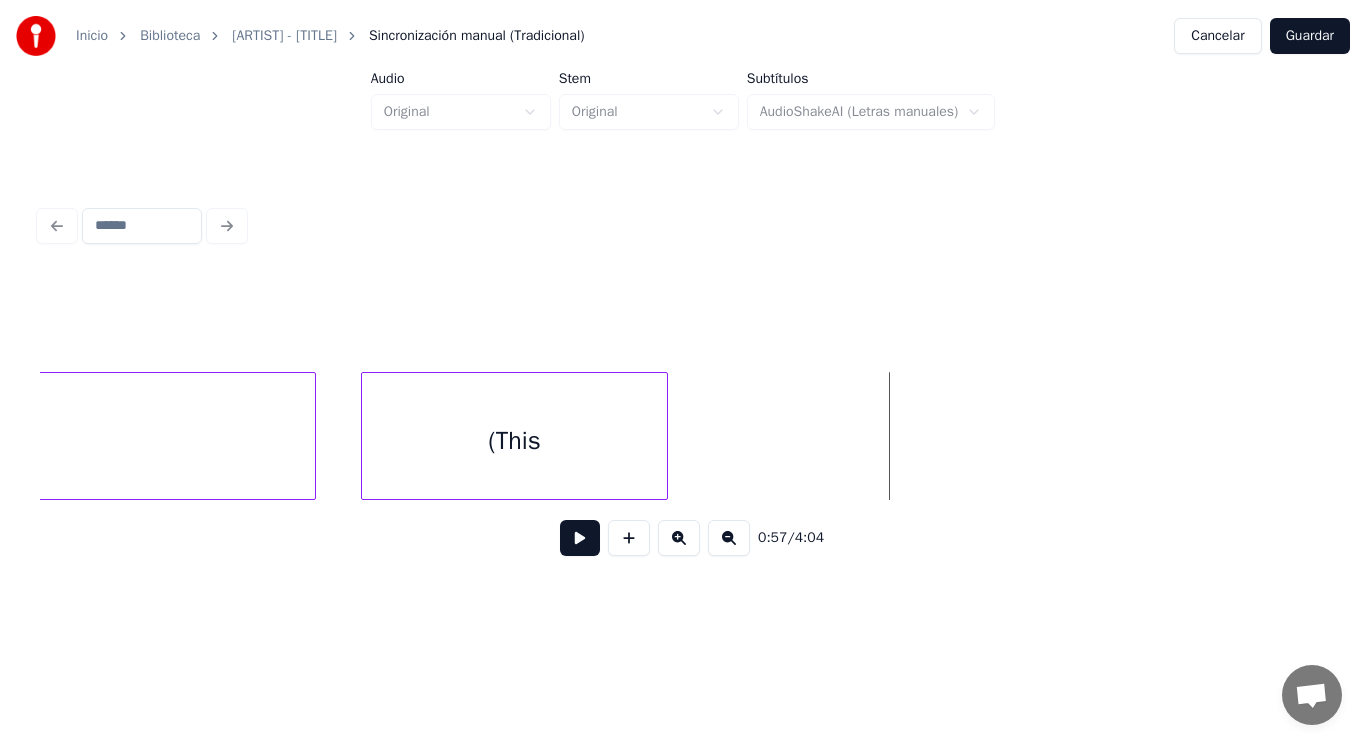 click on "(This" at bounding box center [515, 441] 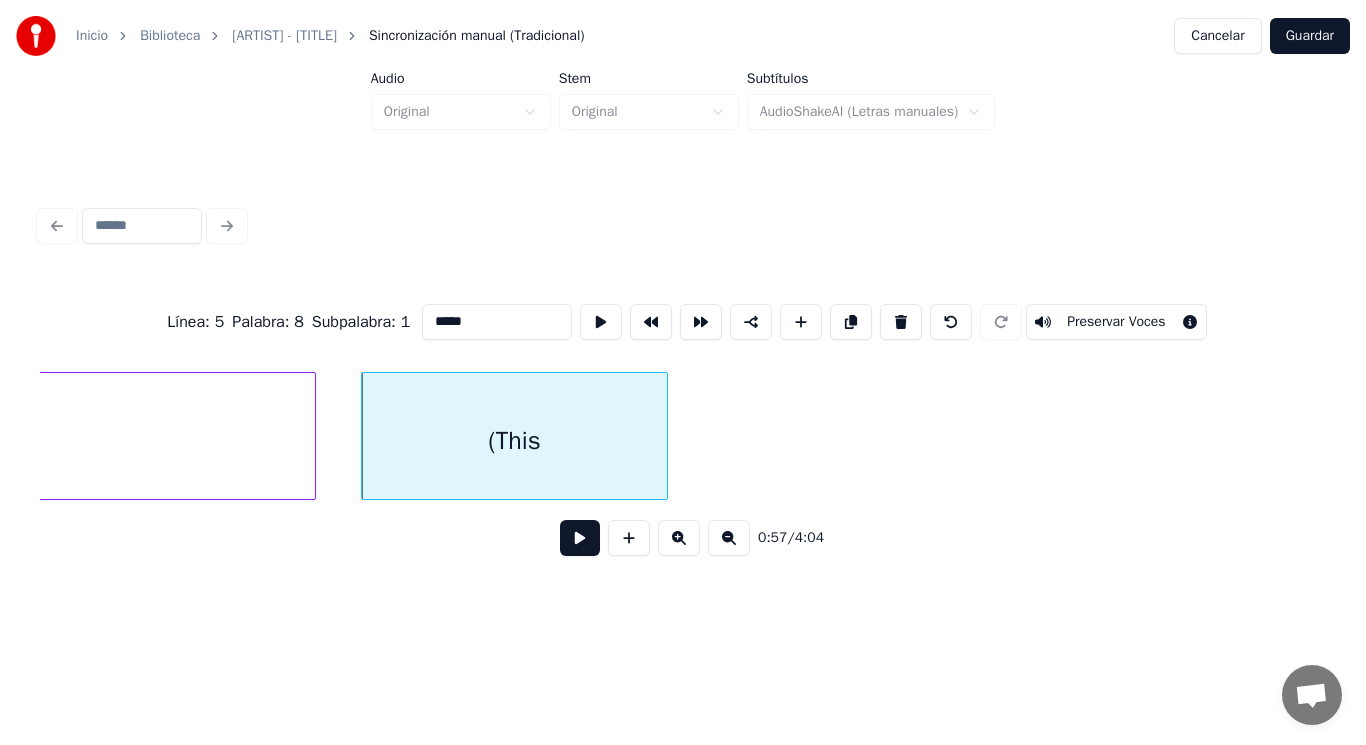click at bounding box center (580, 538) 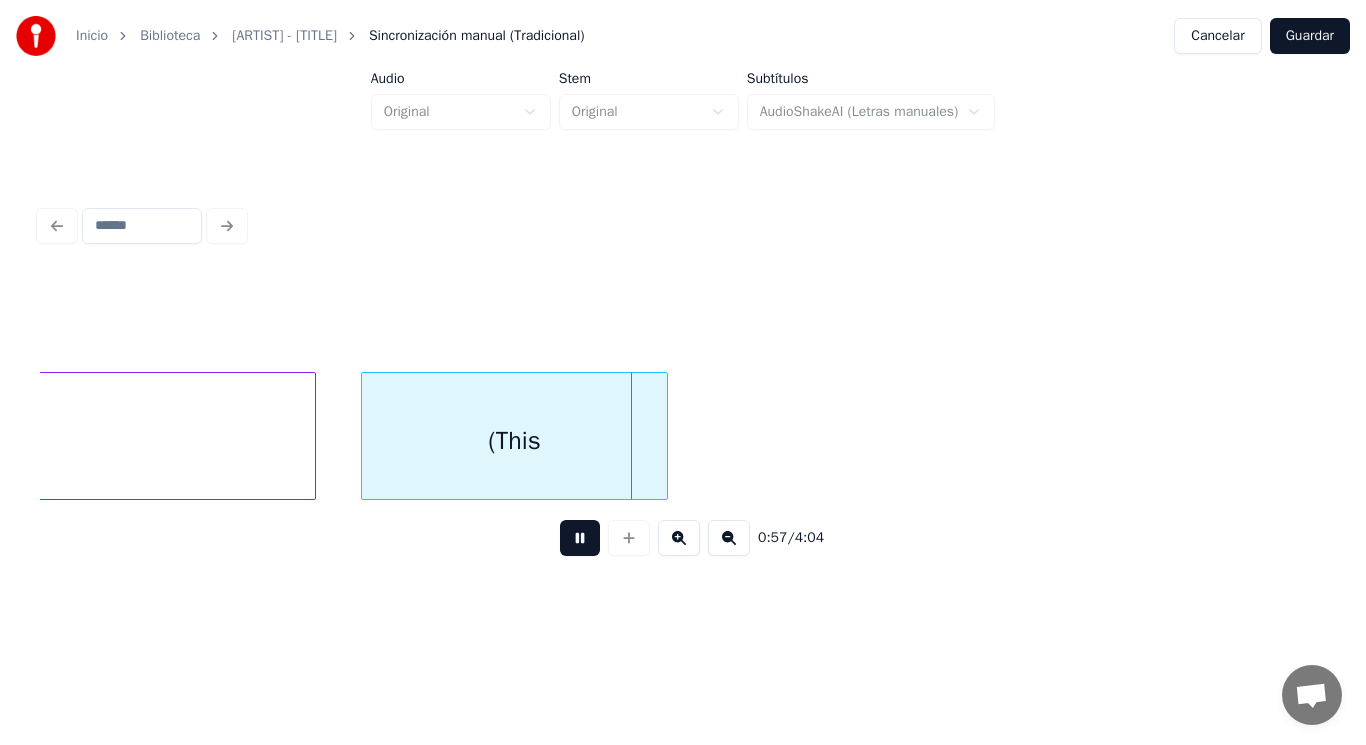 click at bounding box center (580, 538) 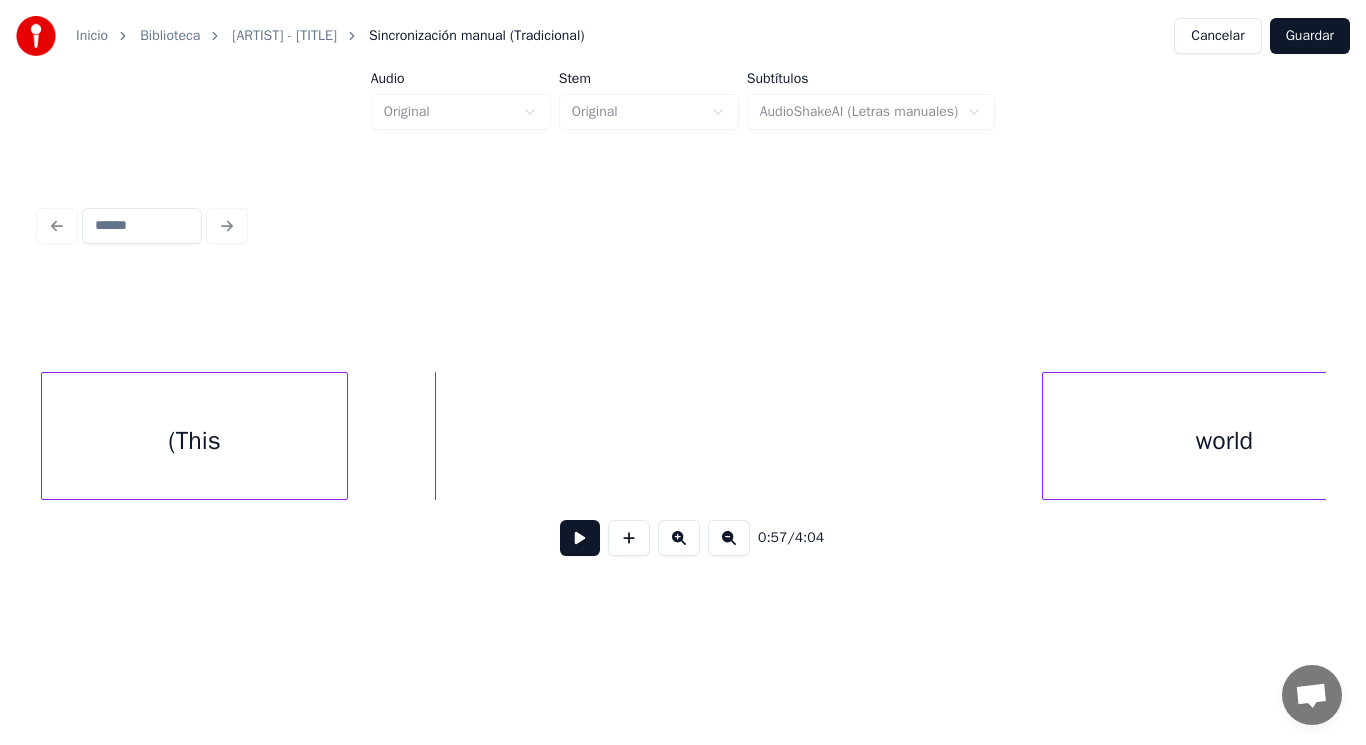 scroll, scrollTop: 0, scrollLeft: 80012, axis: horizontal 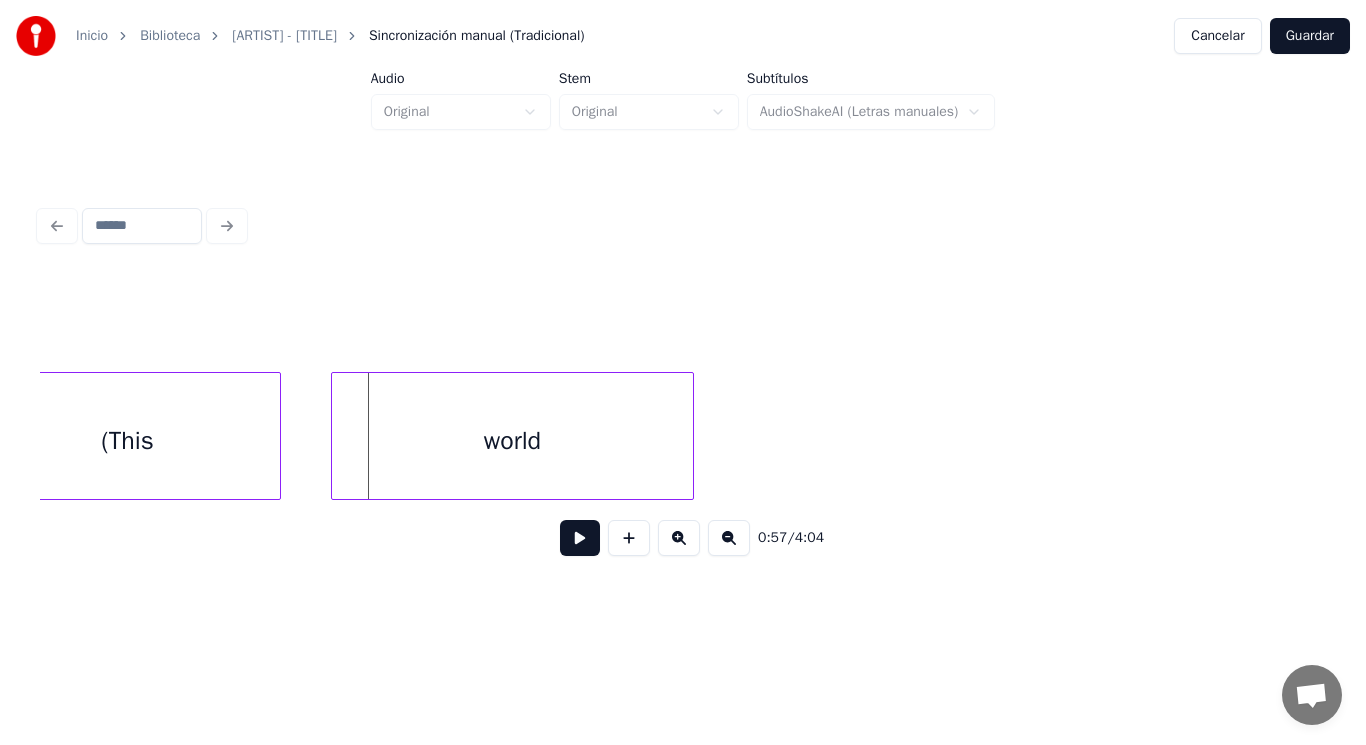 click on "world" at bounding box center [513, 441] 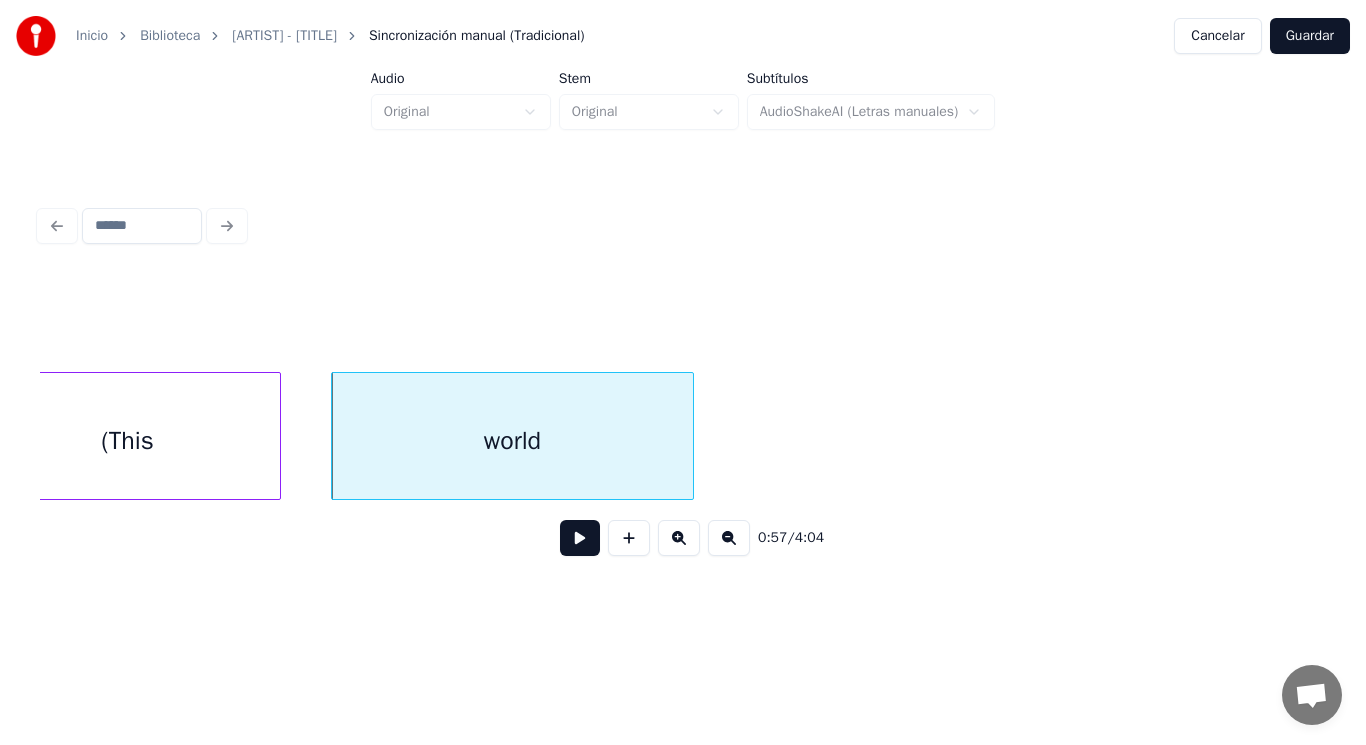 click on "(This" at bounding box center (128, 441) 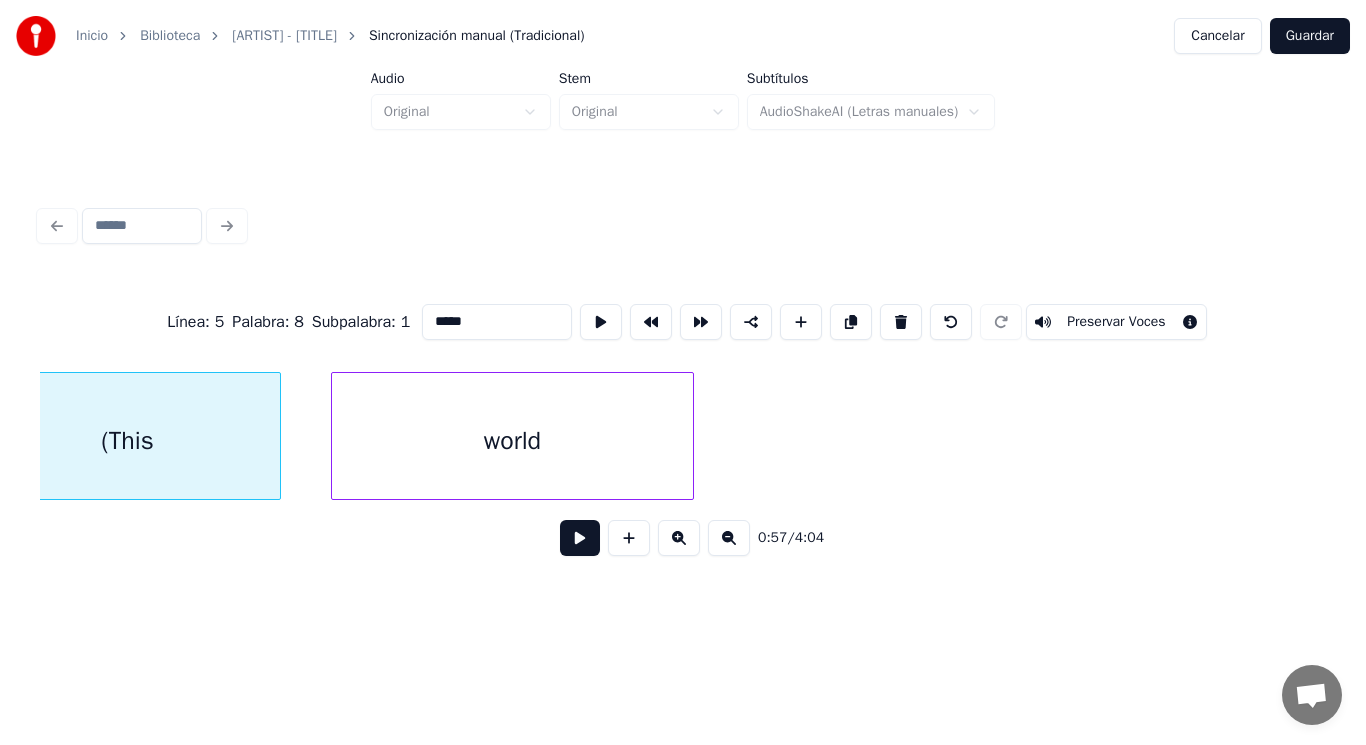 scroll, scrollTop: 0, scrollLeft: 79946, axis: horizontal 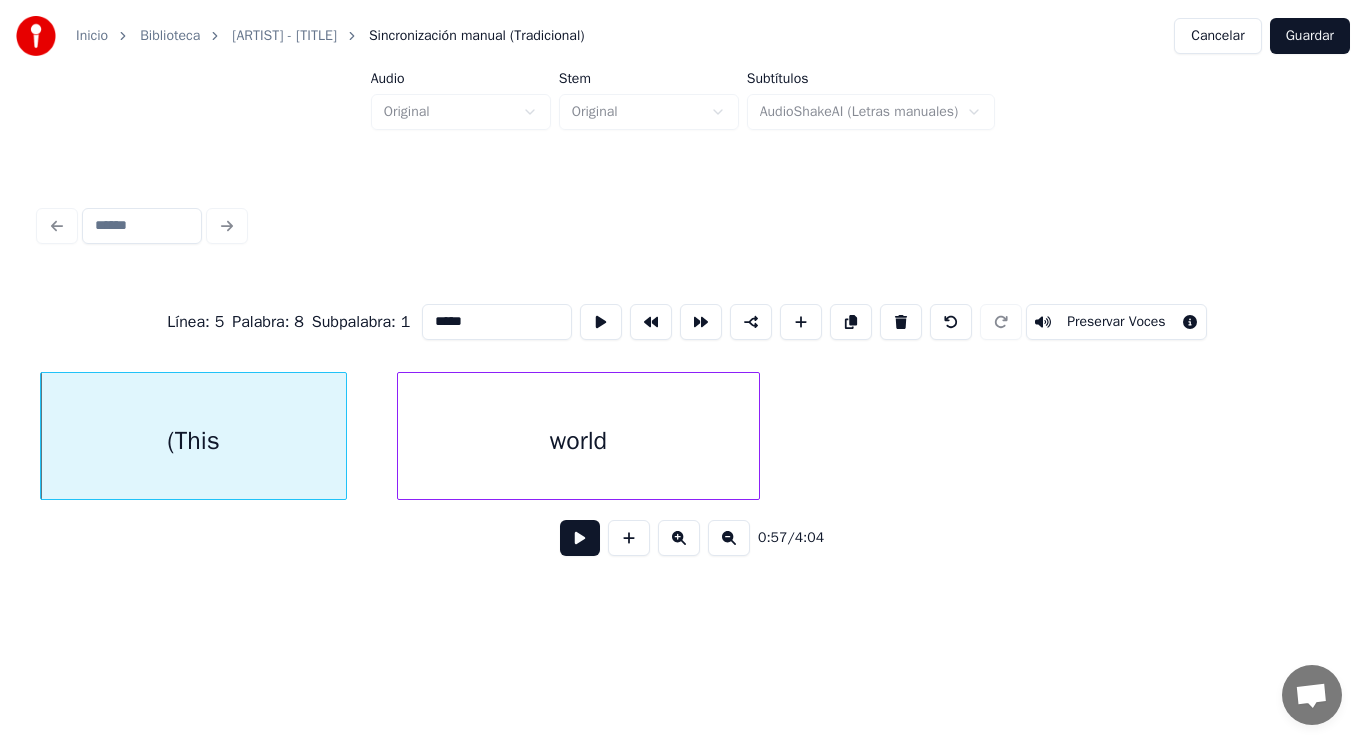 click at bounding box center [580, 538] 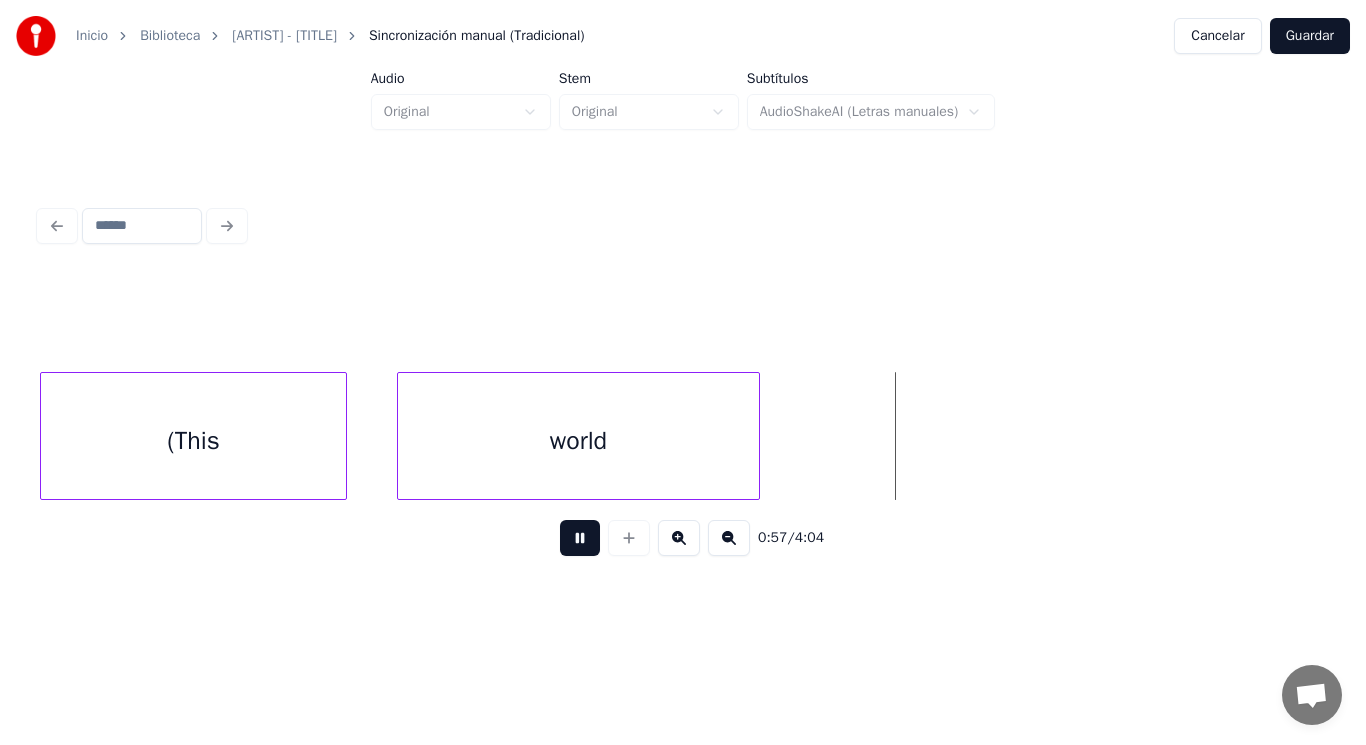 click at bounding box center [580, 538] 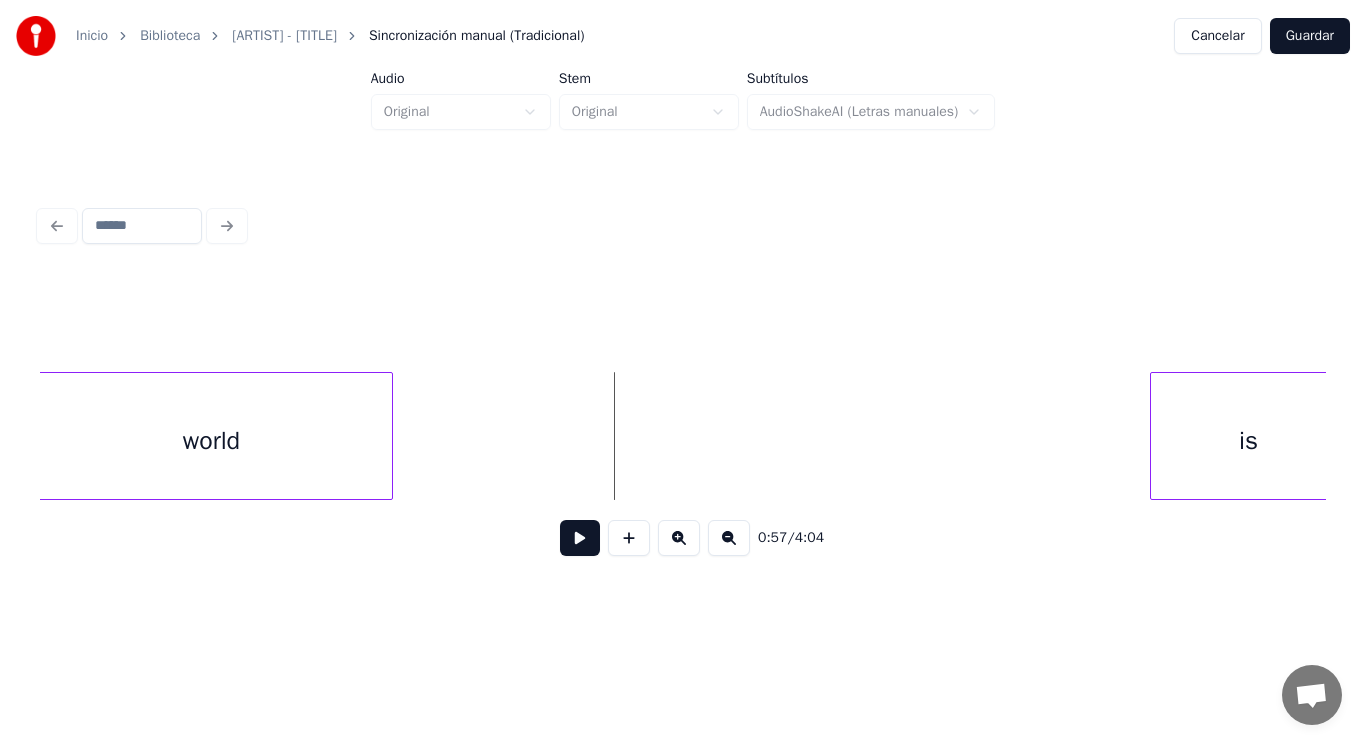 scroll, scrollTop: 0, scrollLeft: 80346, axis: horizontal 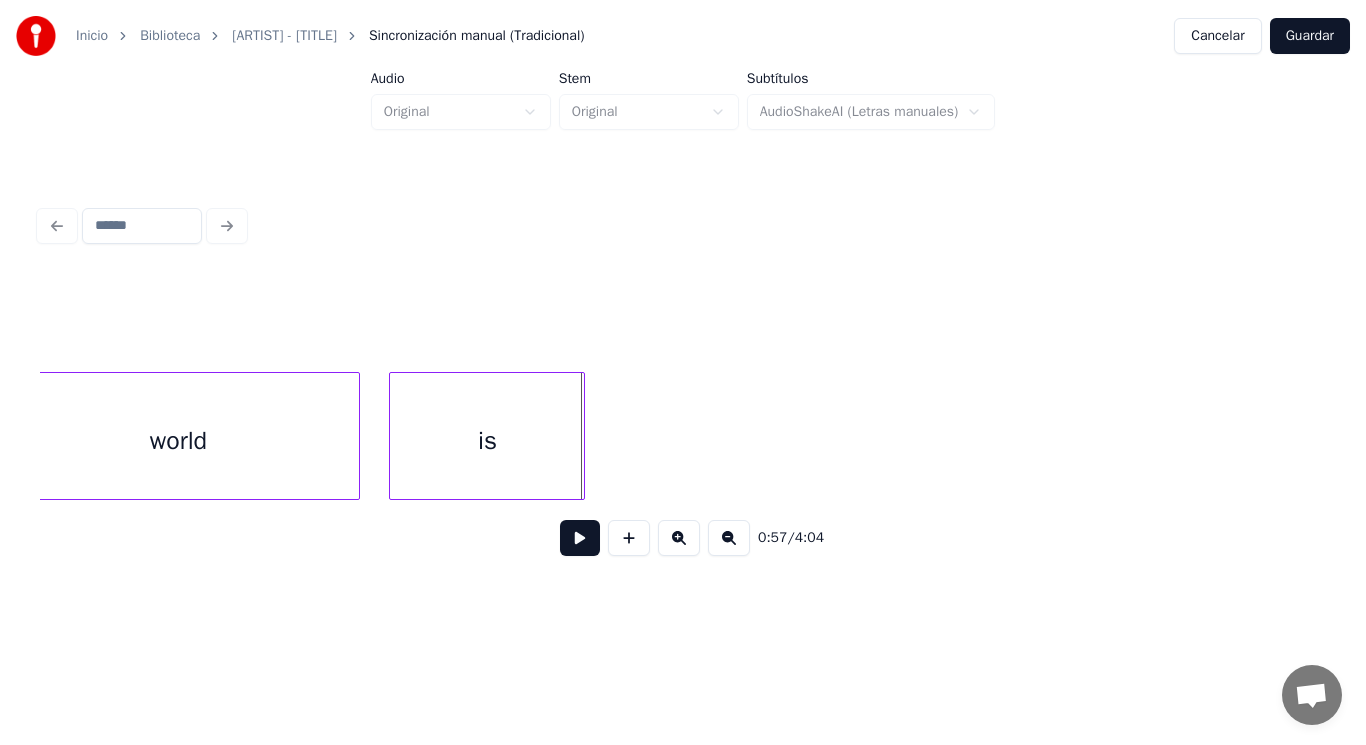 click on "is" at bounding box center [487, 441] 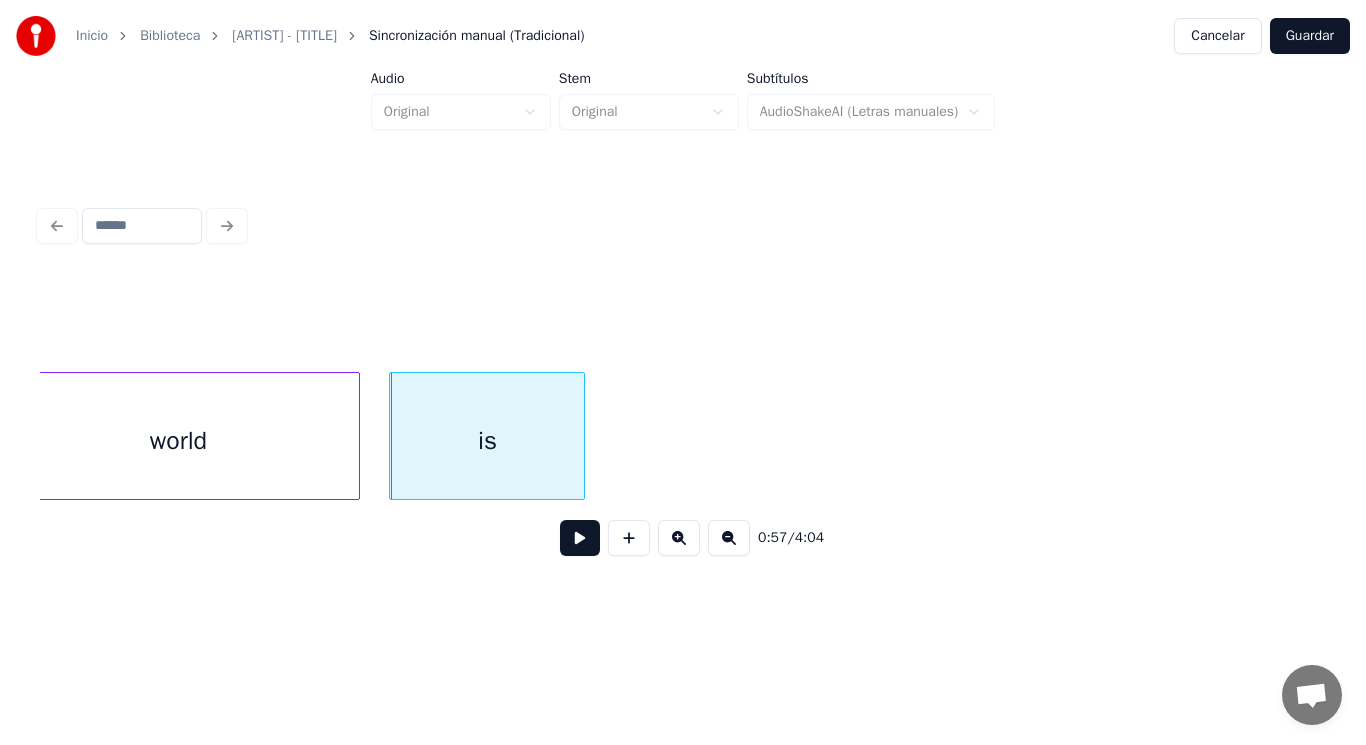 click at bounding box center (580, 538) 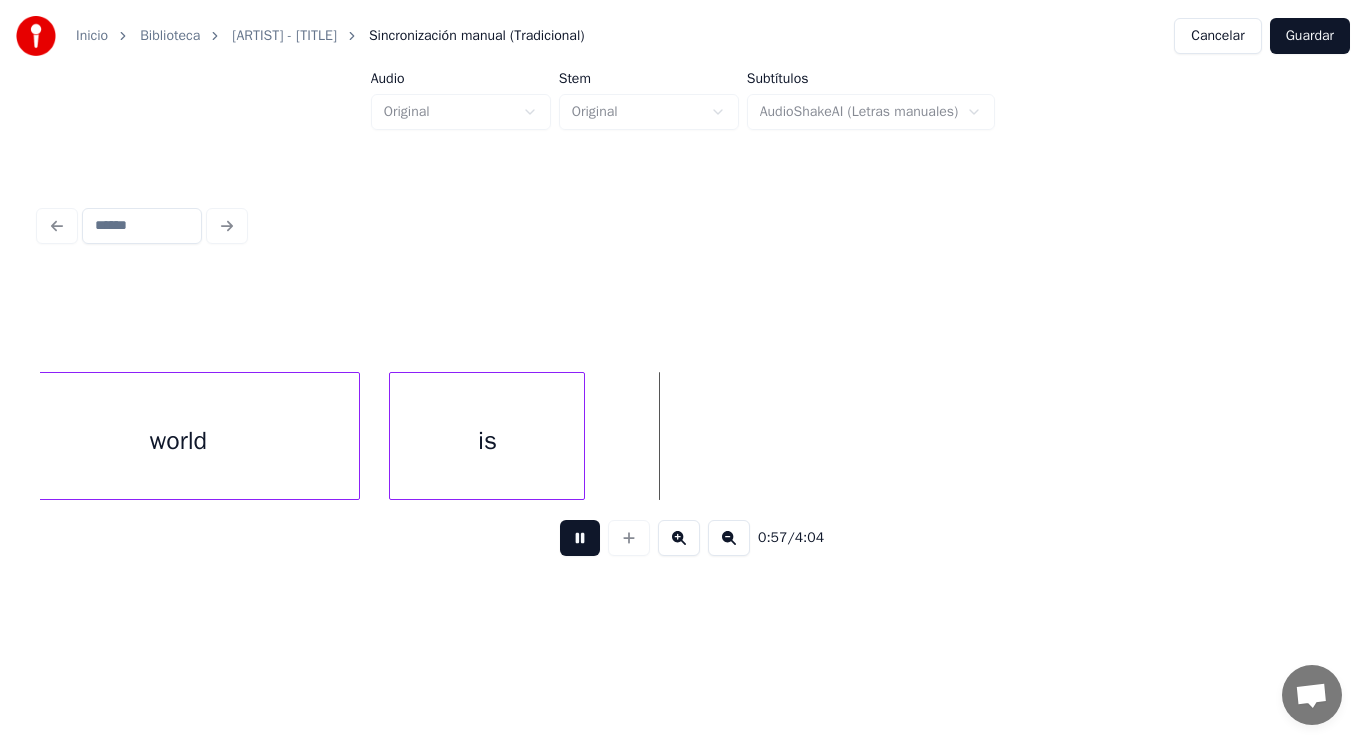 click at bounding box center (580, 538) 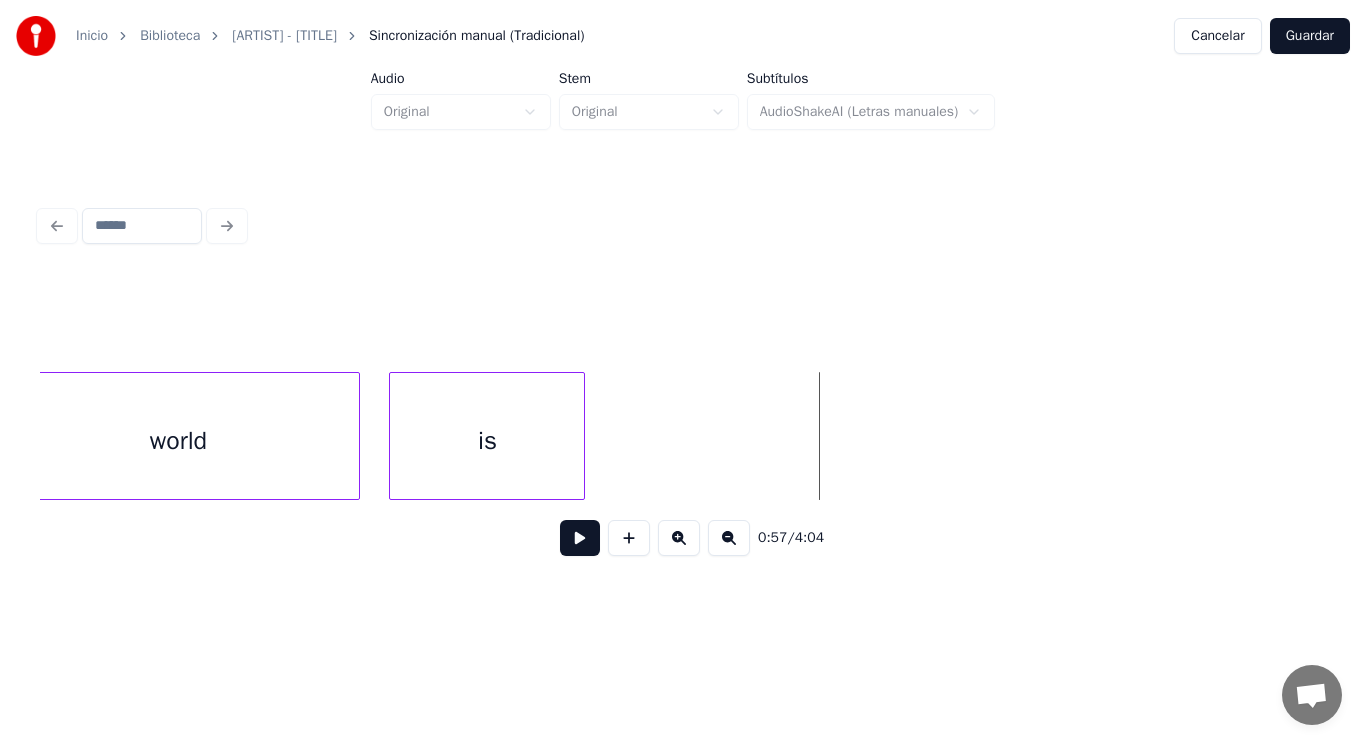 click on "world is" at bounding box center (90507, 436) 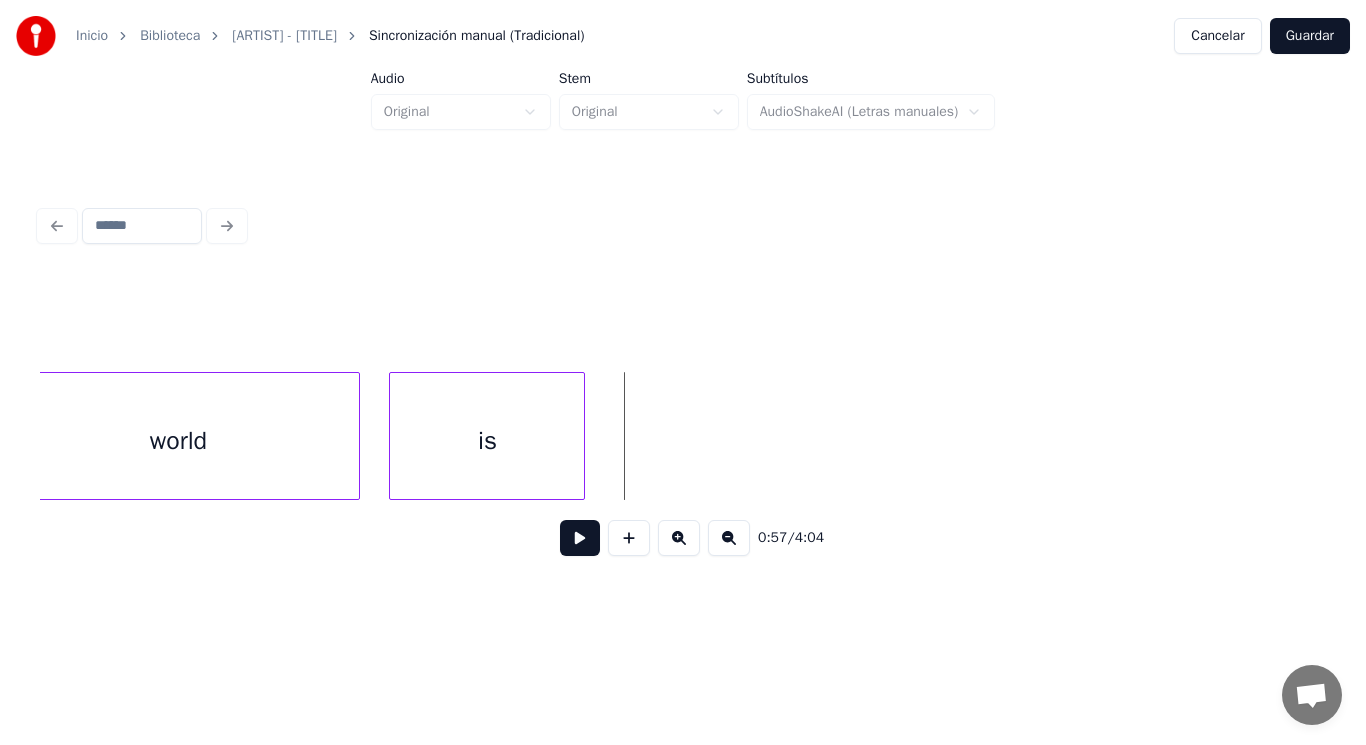 click at bounding box center [580, 538] 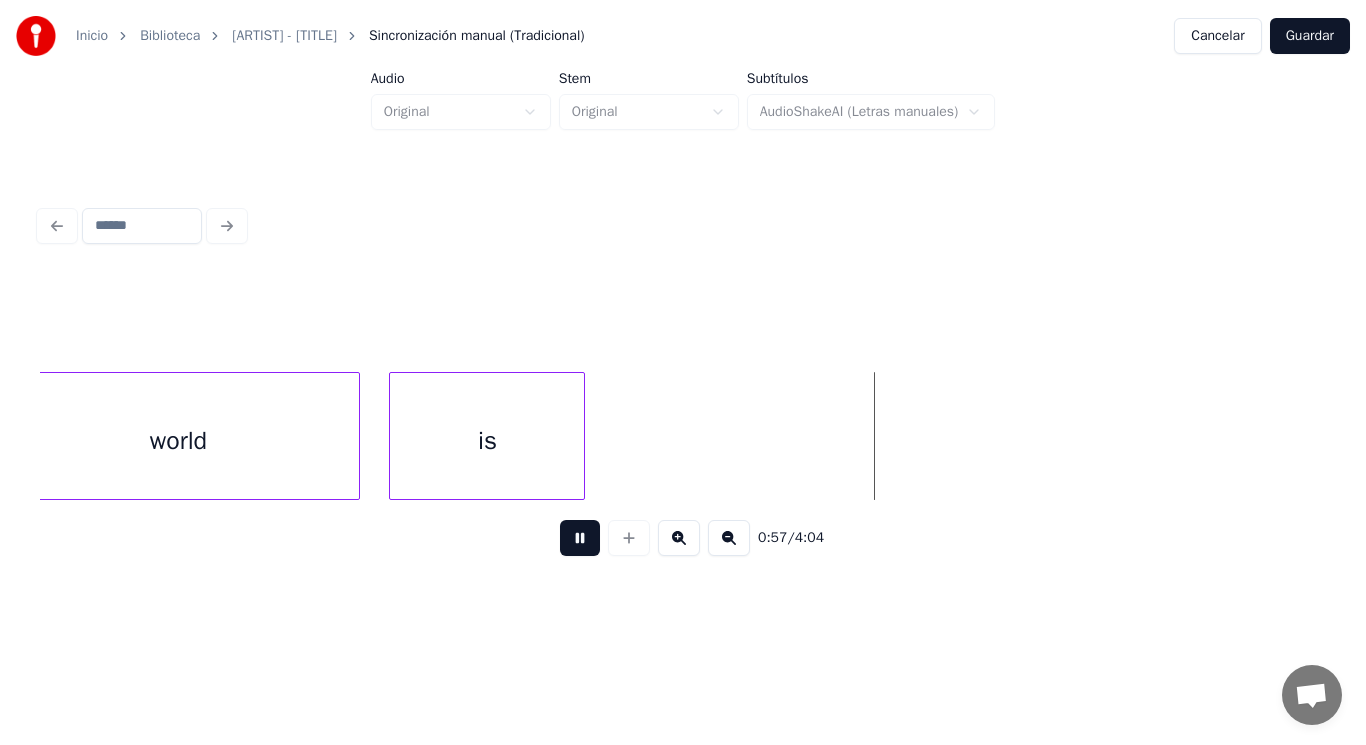 click at bounding box center [580, 538] 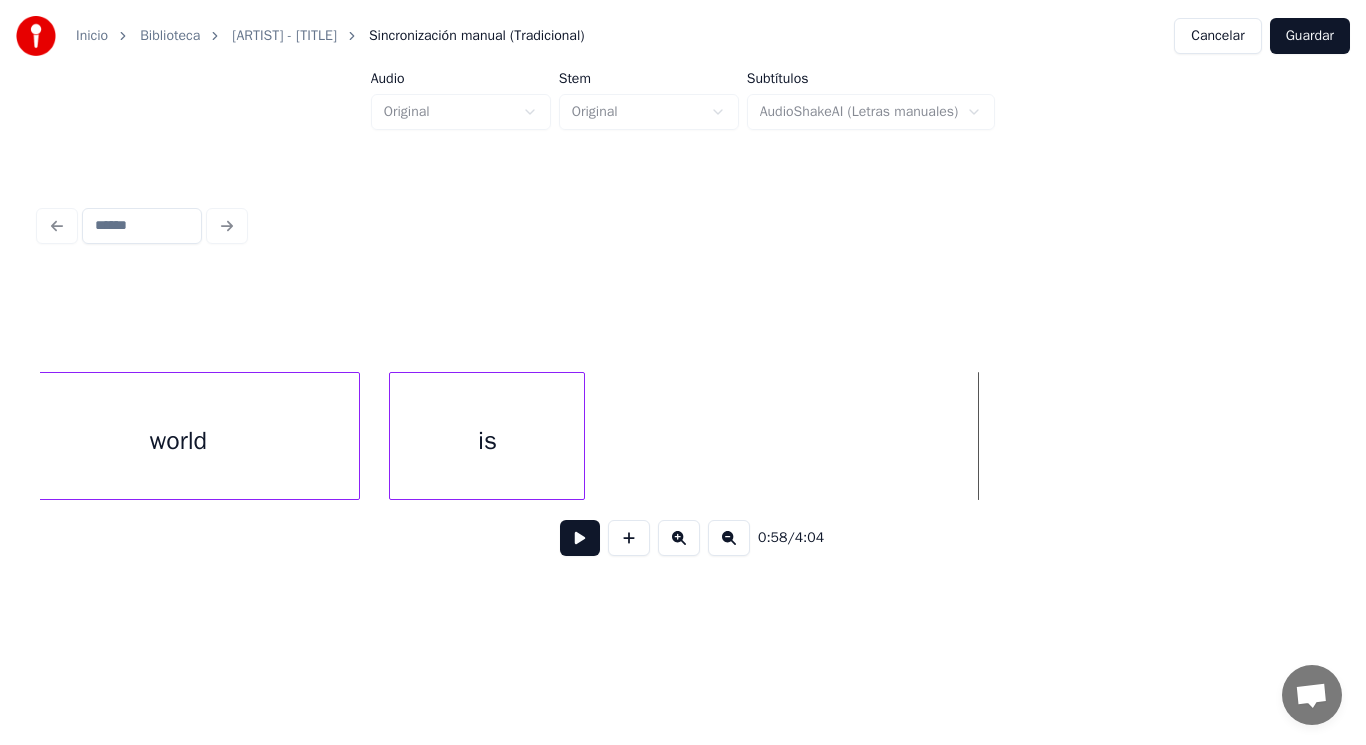 click on "world is" at bounding box center [90507, 436] 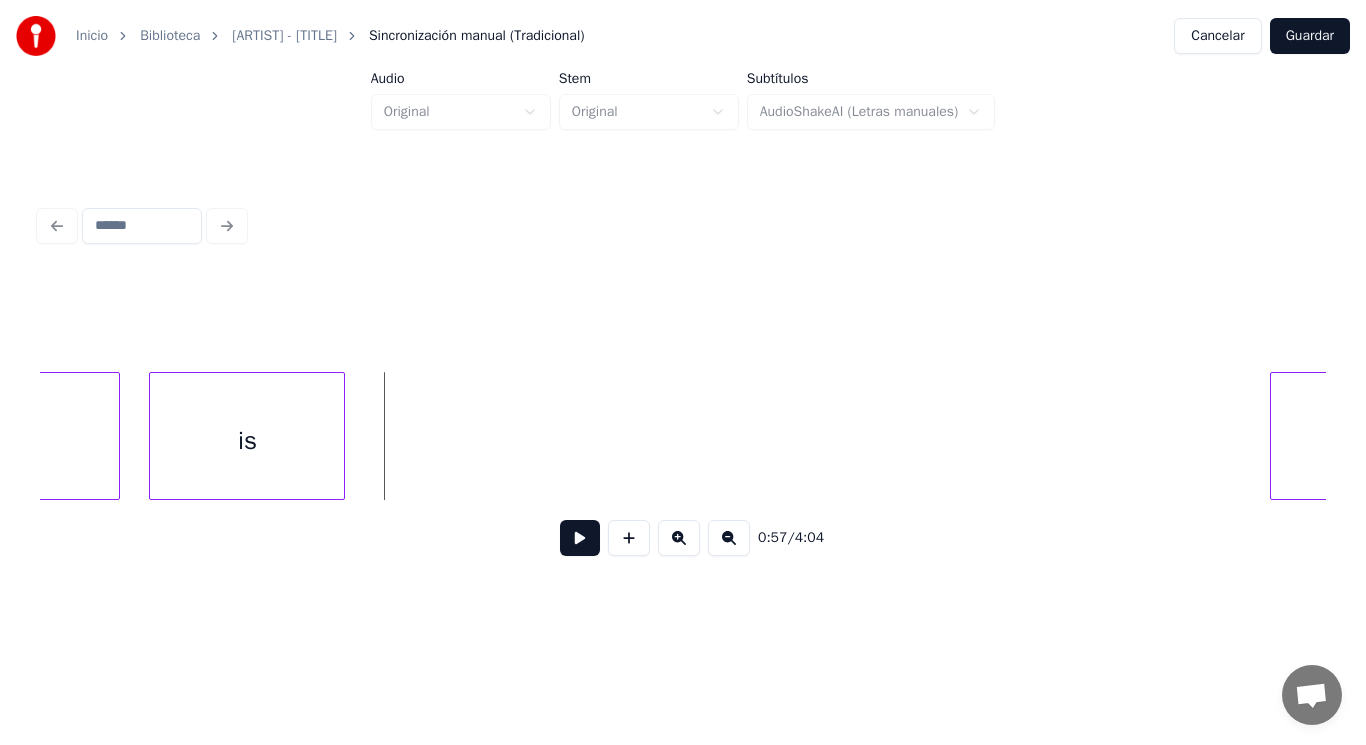 scroll, scrollTop: 0, scrollLeft: 80717, axis: horizontal 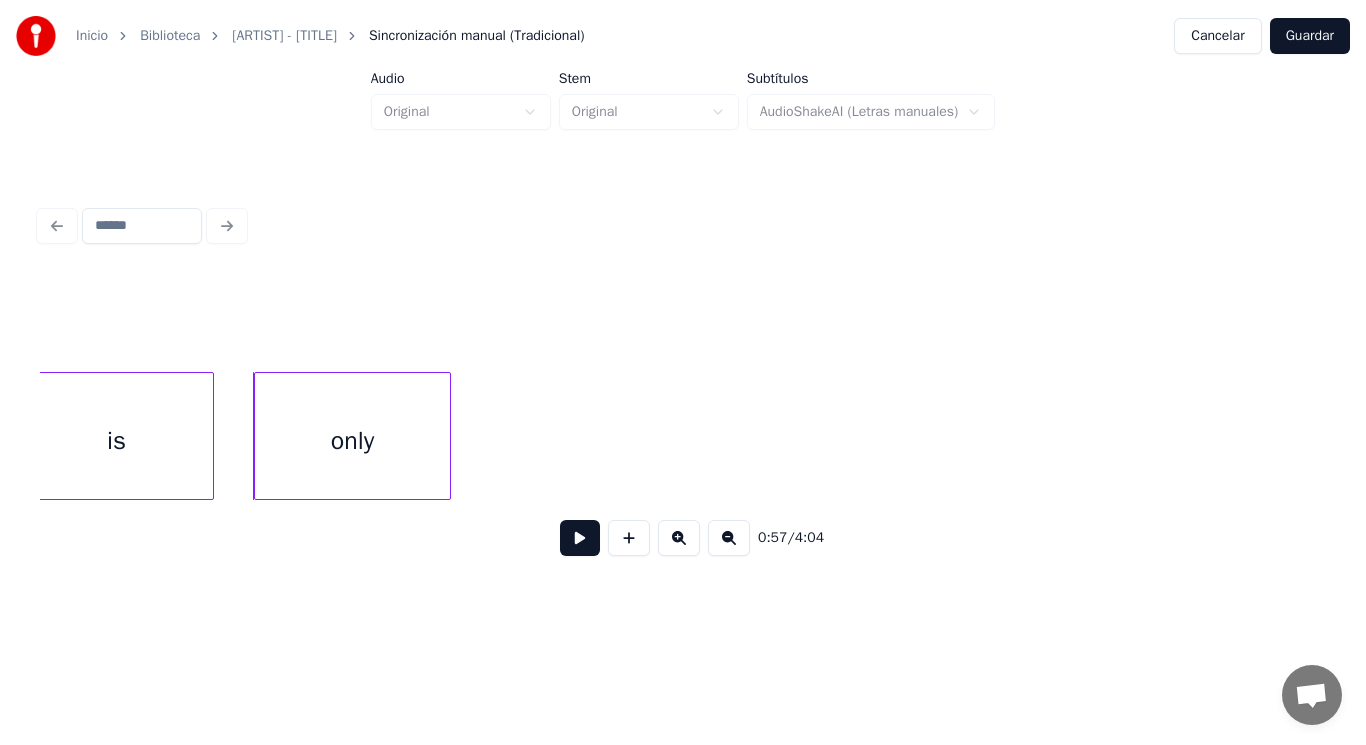 click on "is only" at bounding box center (683, 436) 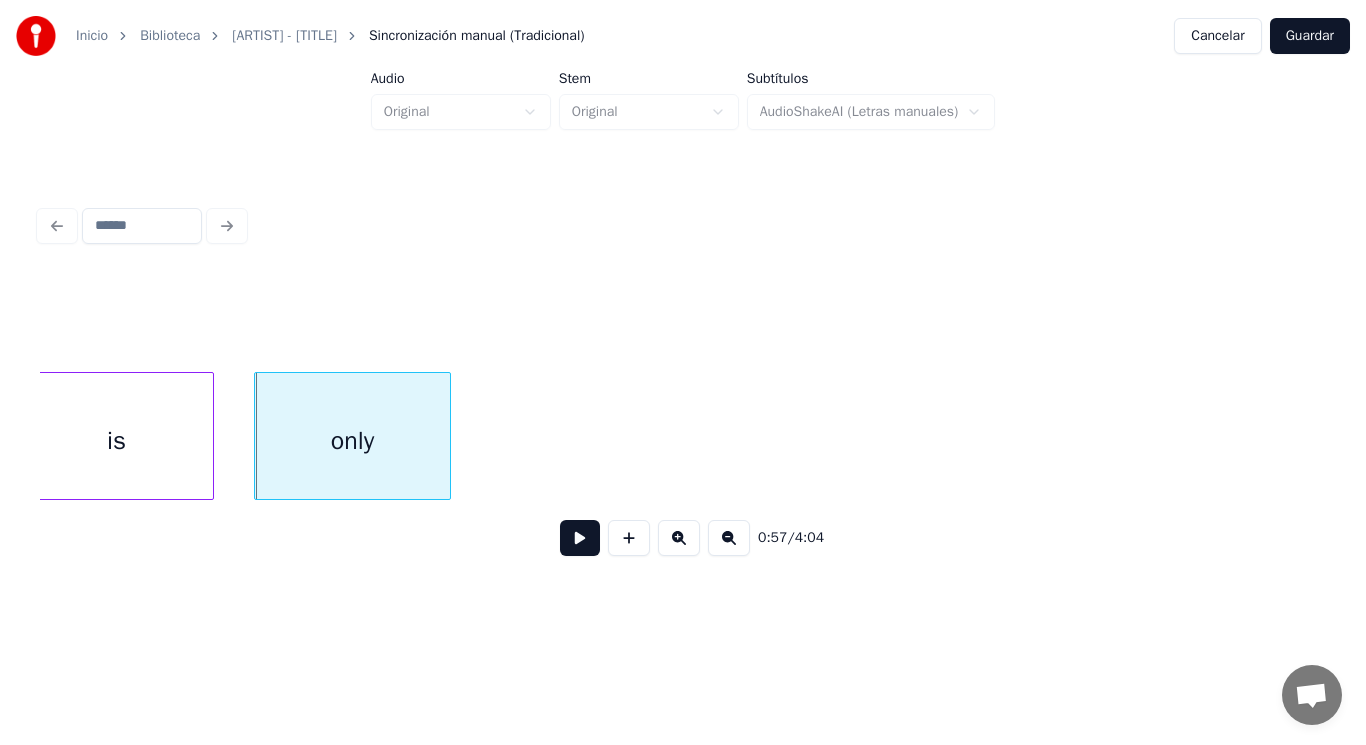 click at bounding box center [580, 538] 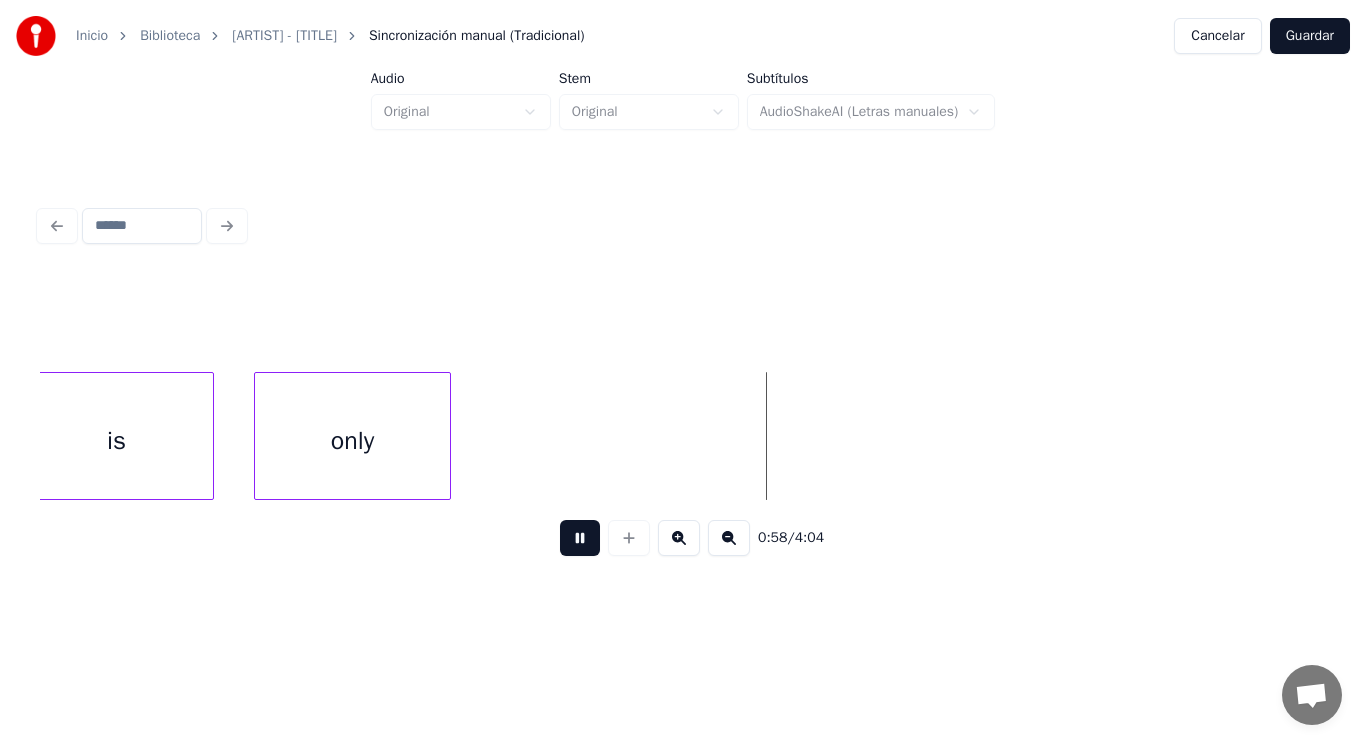 click at bounding box center (580, 538) 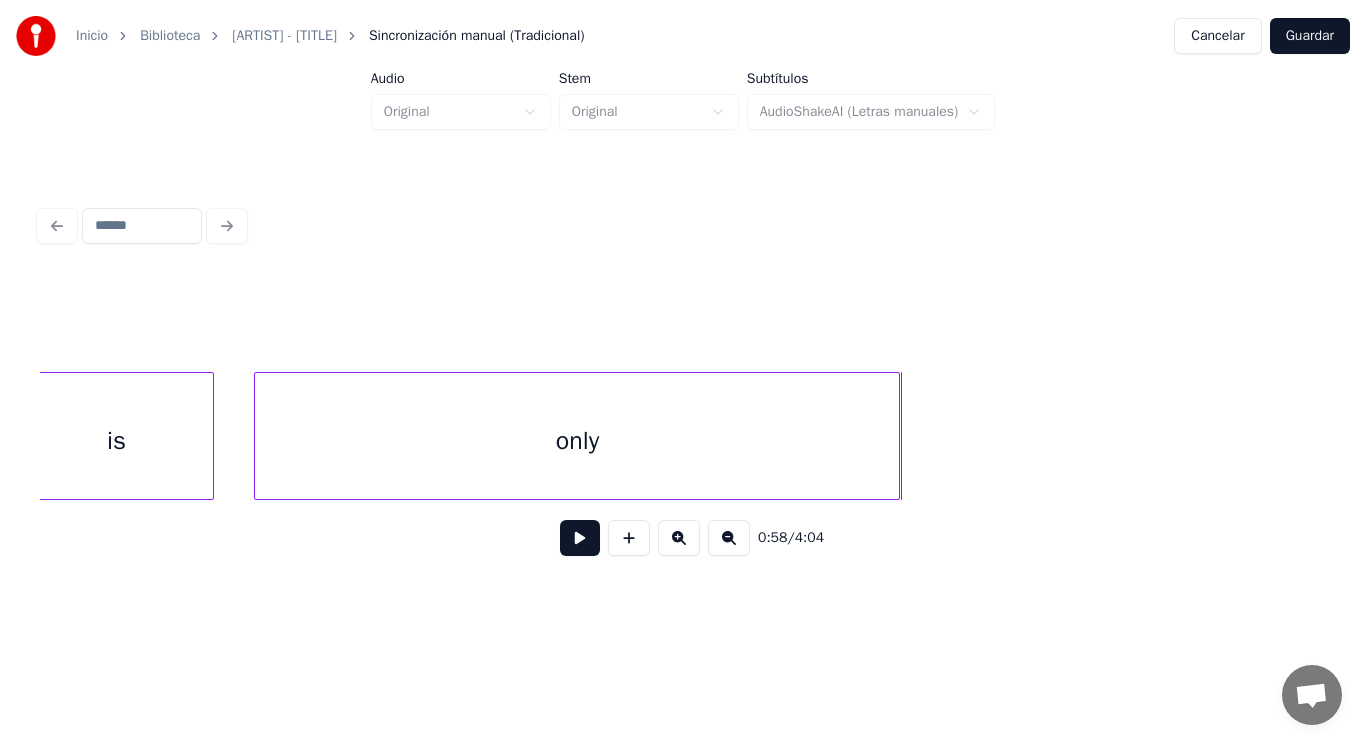 click at bounding box center (896, 436) 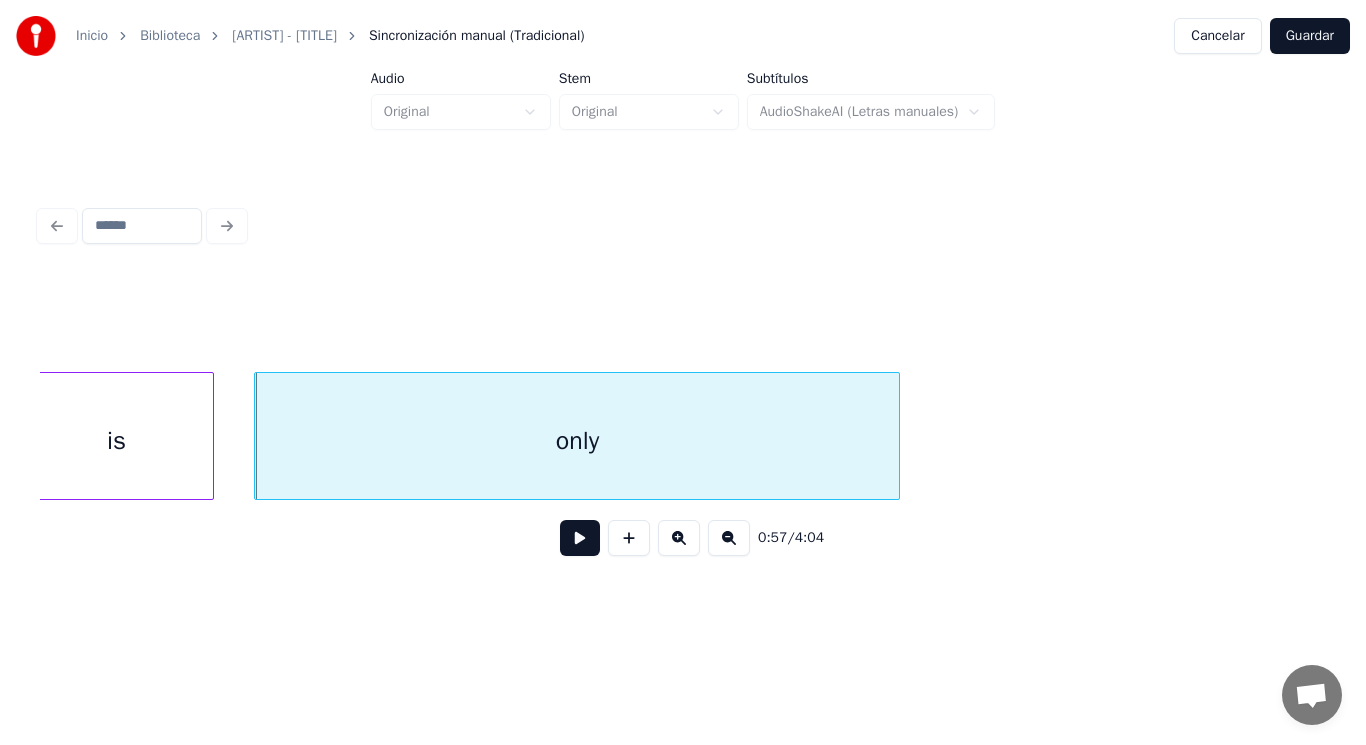 click at bounding box center [580, 538] 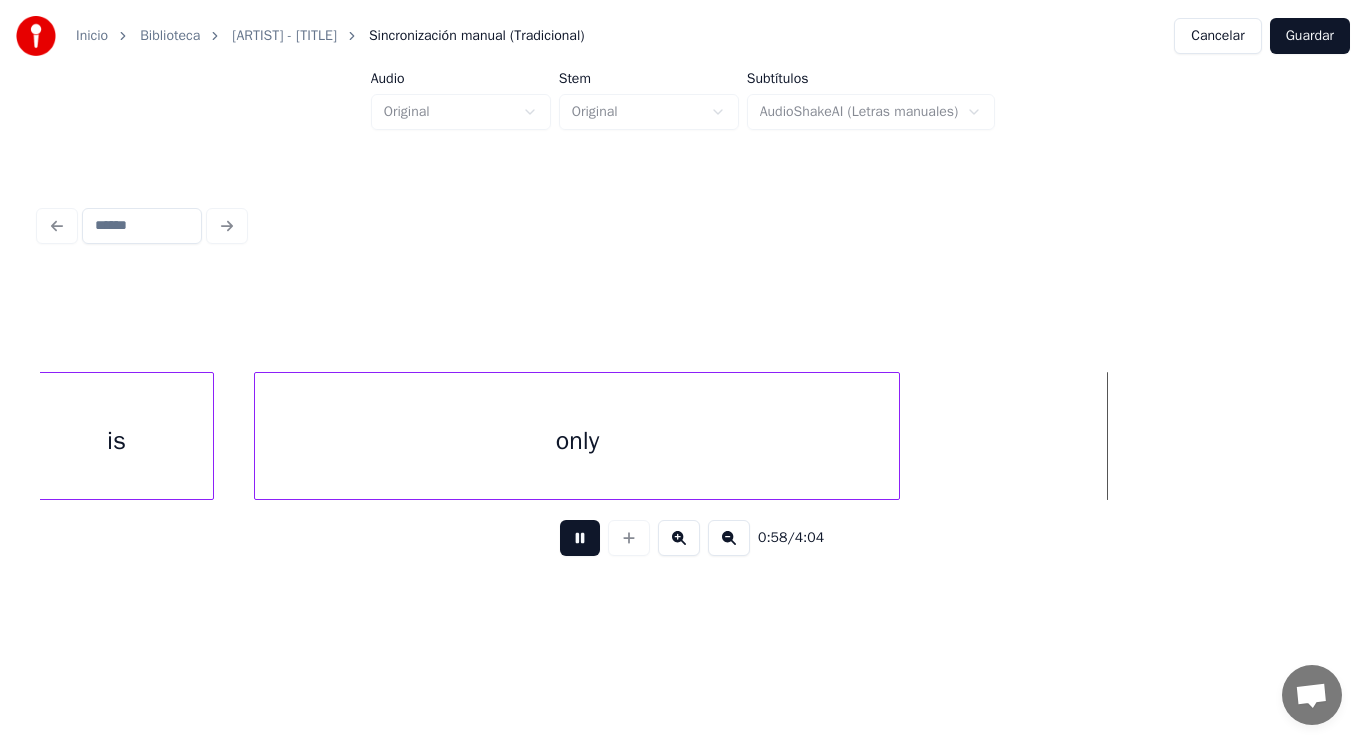click at bounding box center (580, 538) 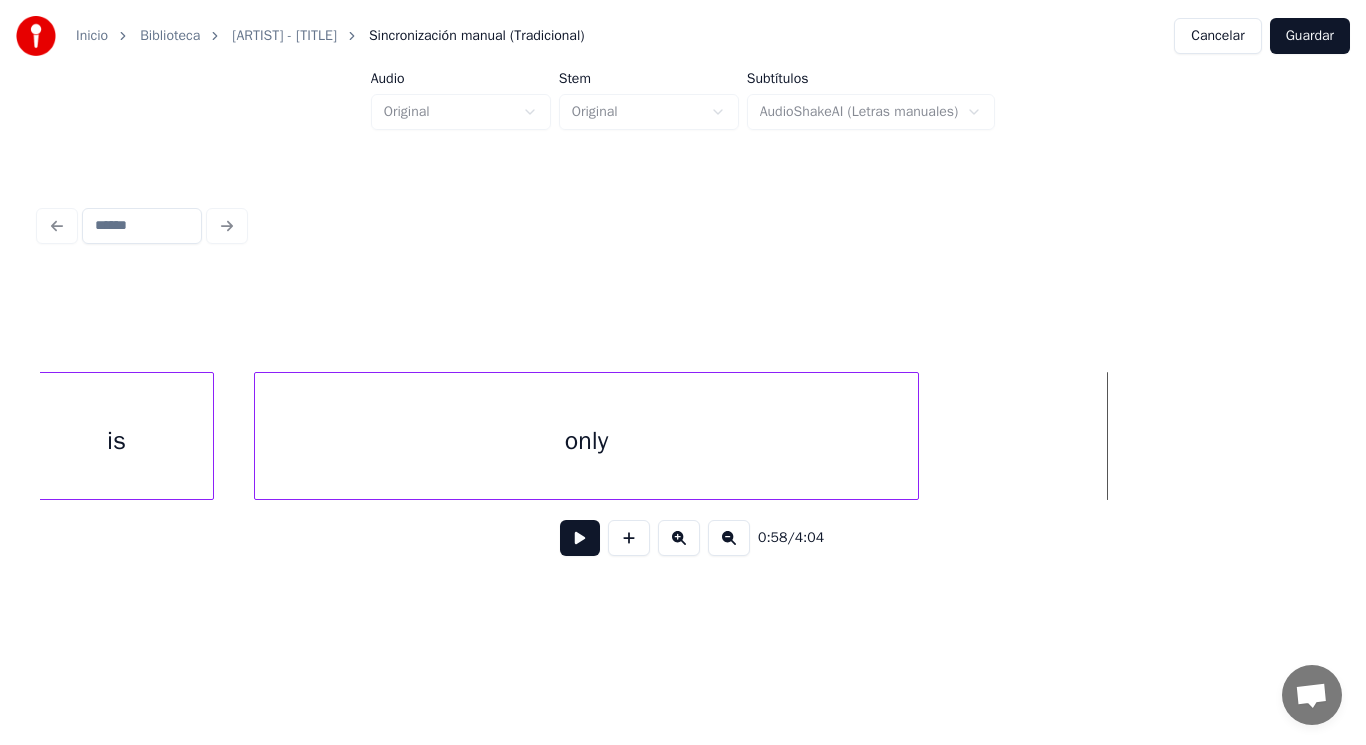 click at bounding box center (915, 436) 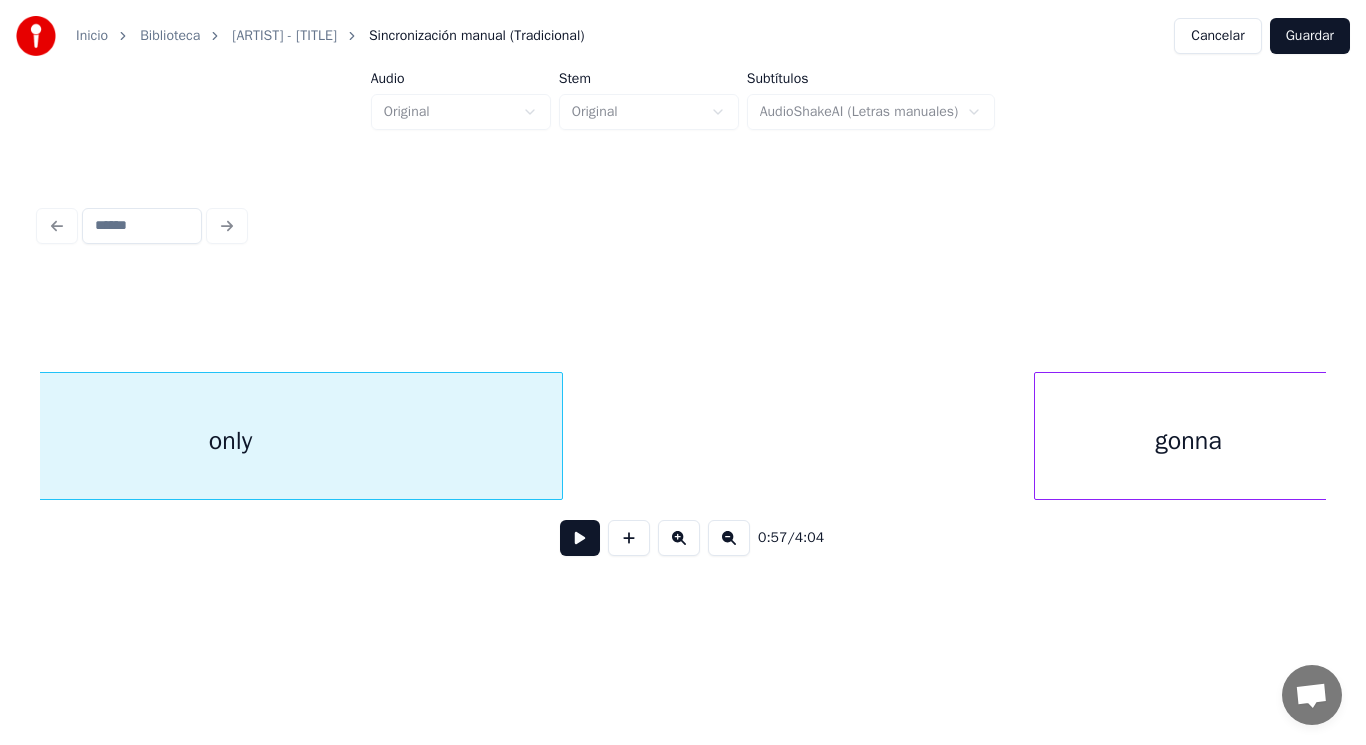 scroll, scrollTop: 0, scrollLeft: 81157, axis: horizontal 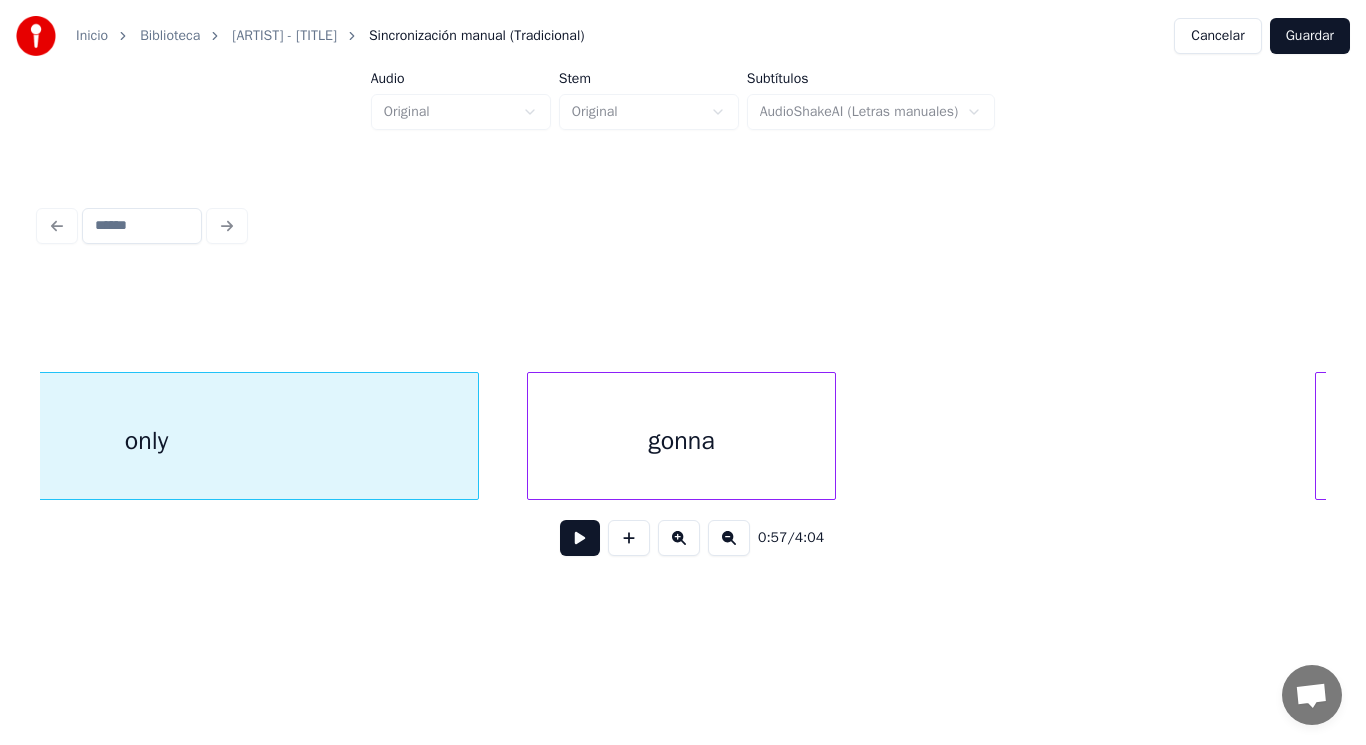 click on "gonna" at bounding box center (681, 441) 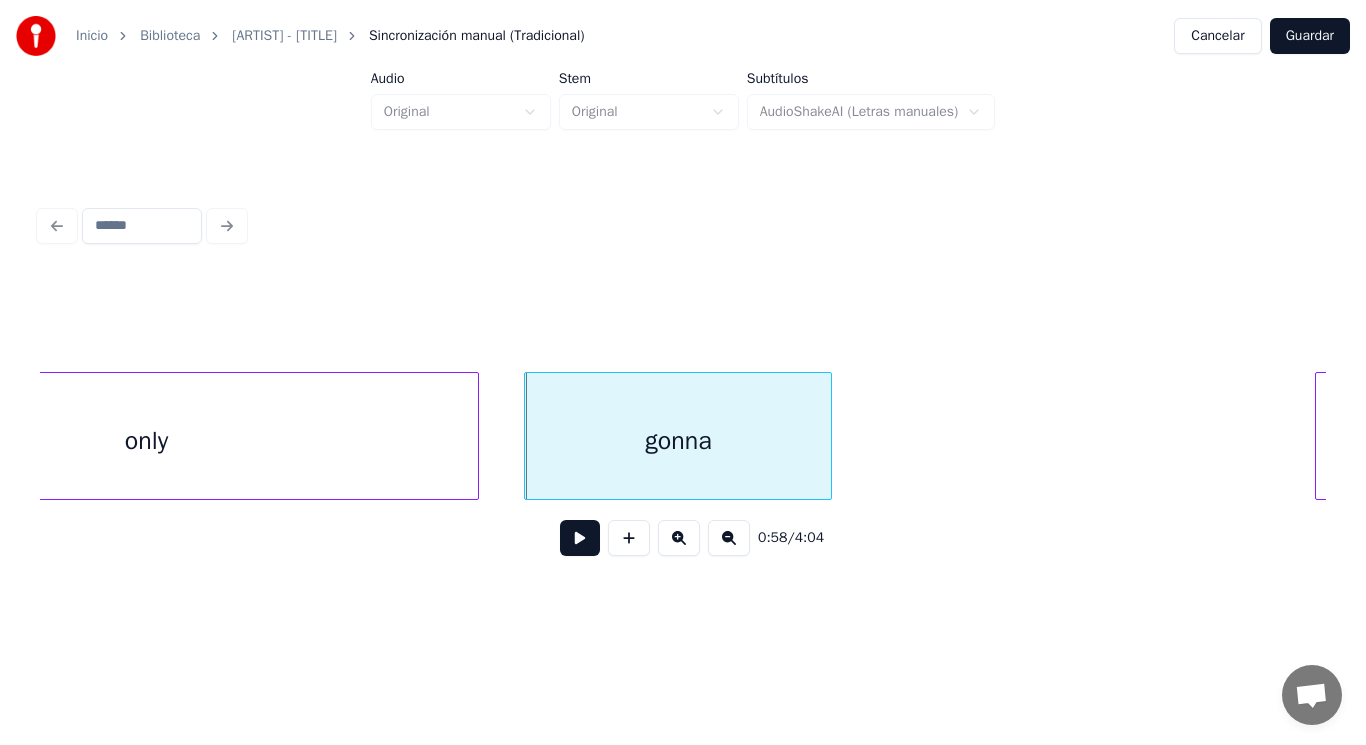 click at bounding box center (580, 538) 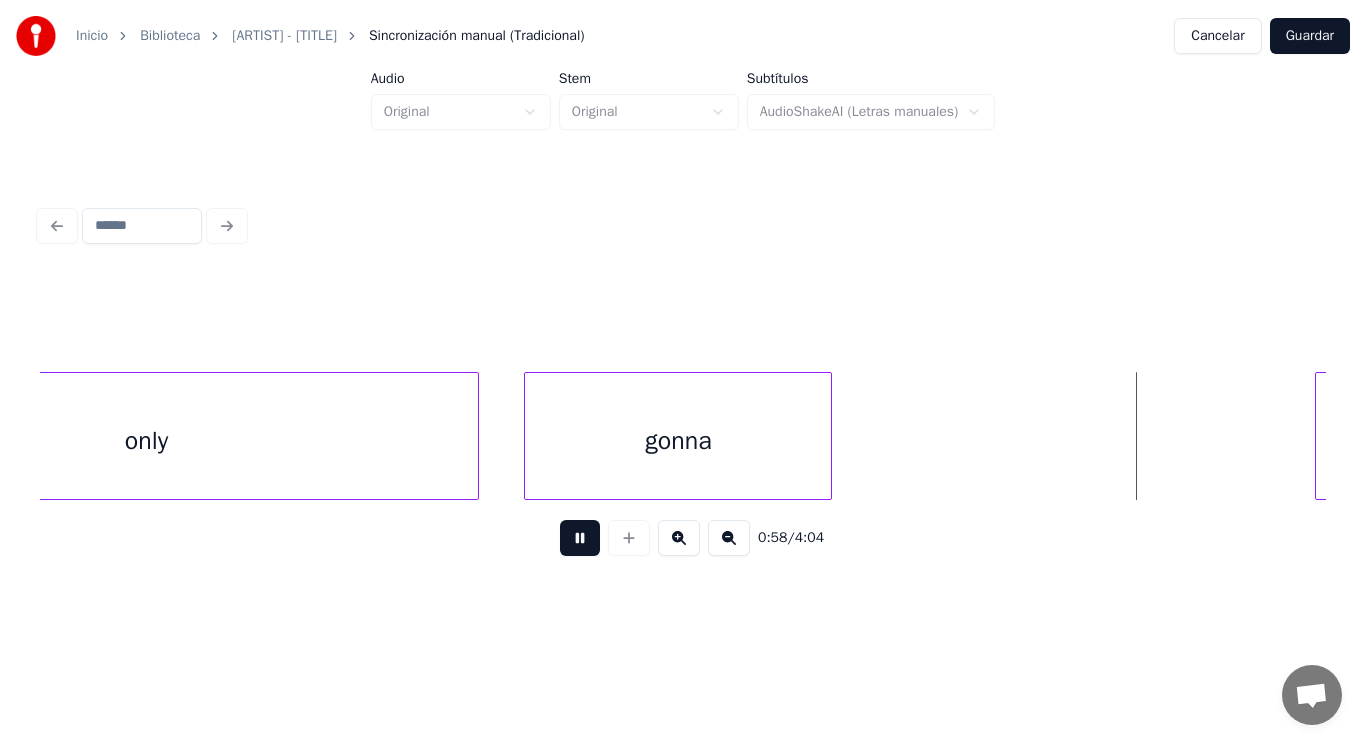 click at bounding box center (580, 538) 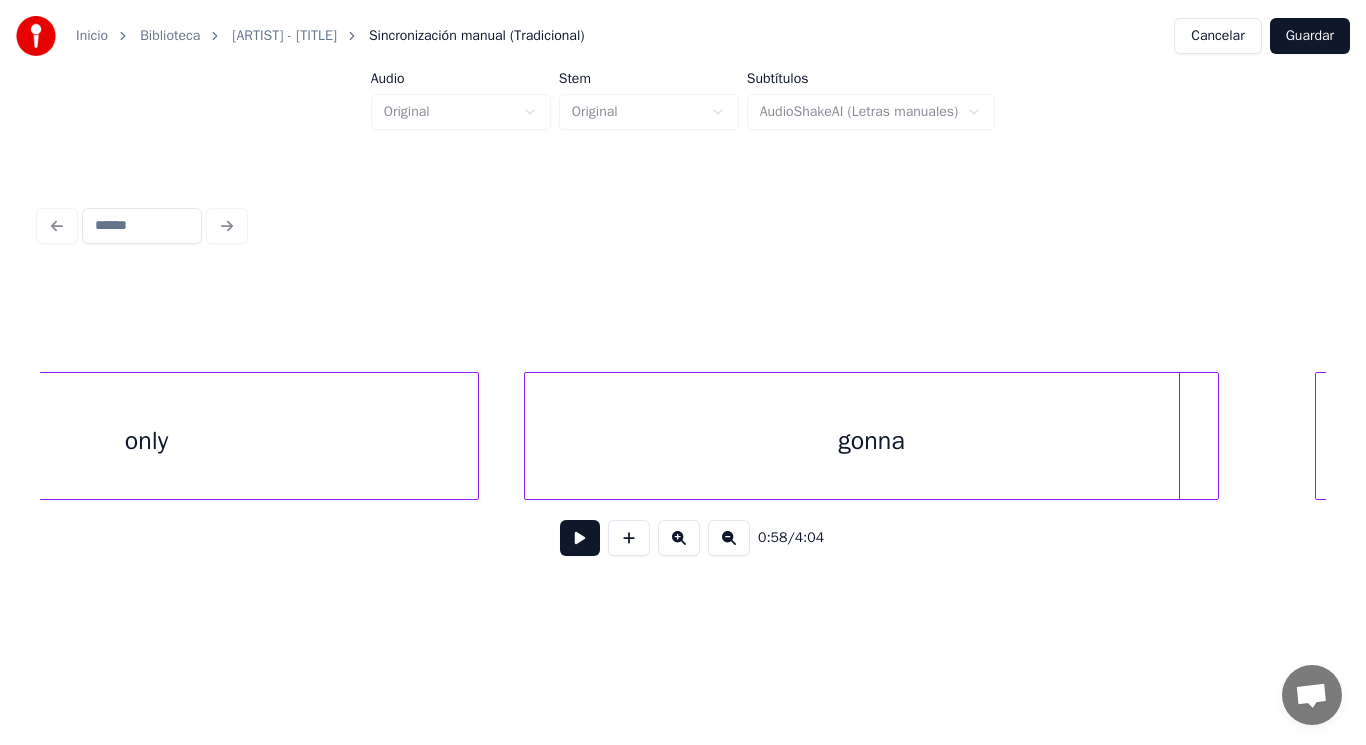 click at bounding box center (1215, 436) 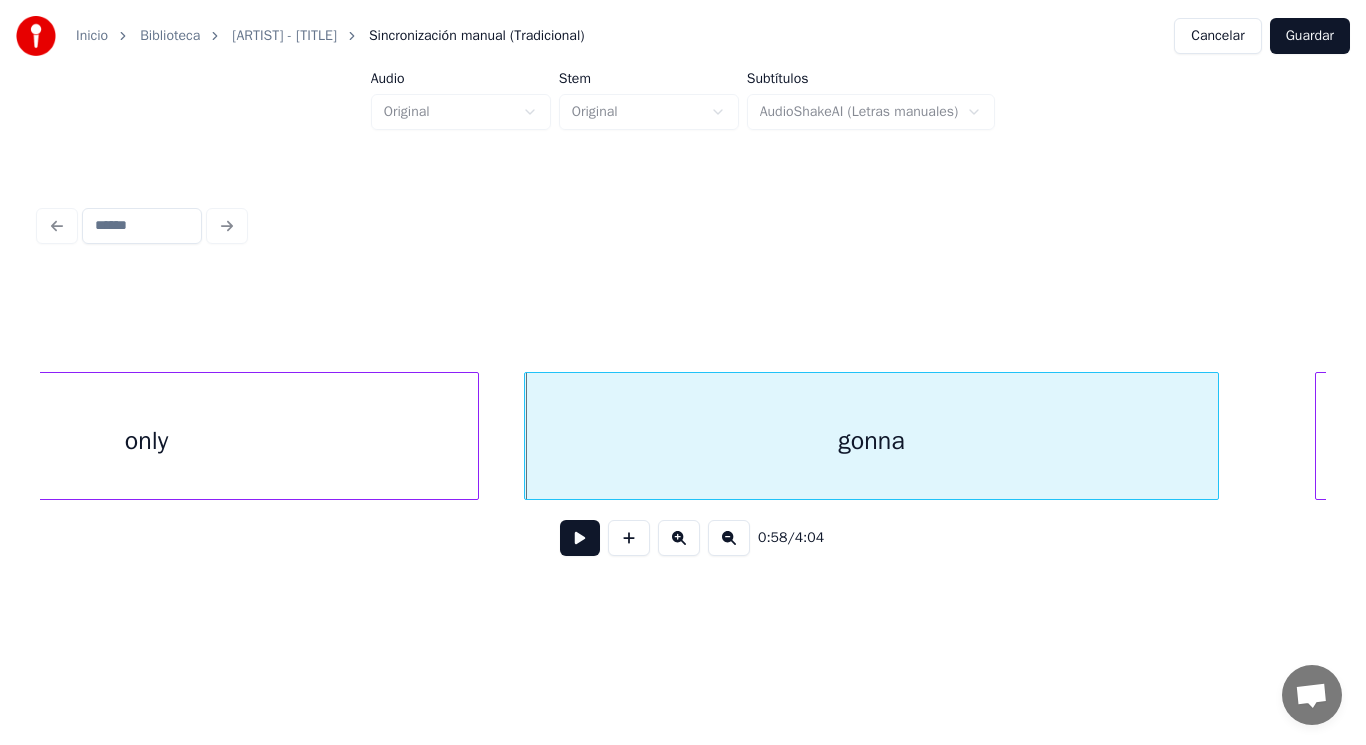 click at bounding box center (580, 538) 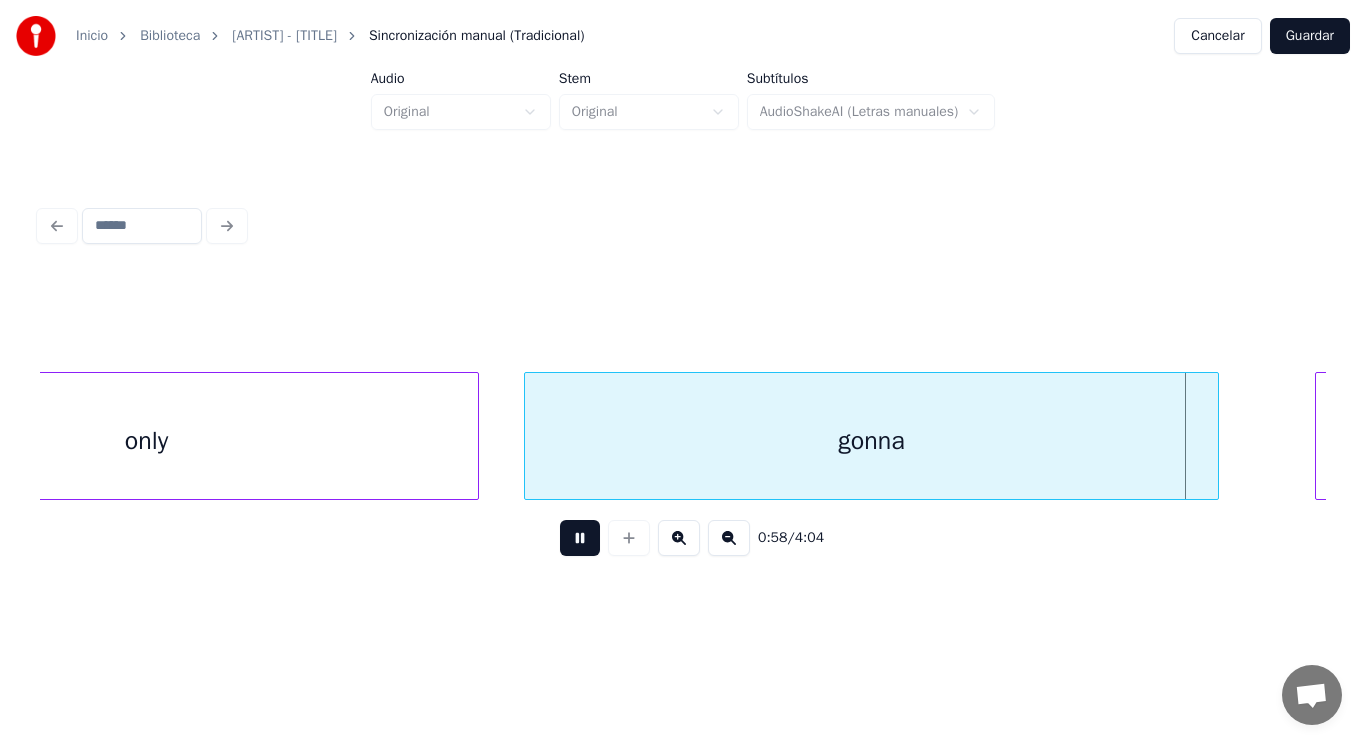 scroll, scrollTop: 0, scrollLeft: 82448, axis: horizontal 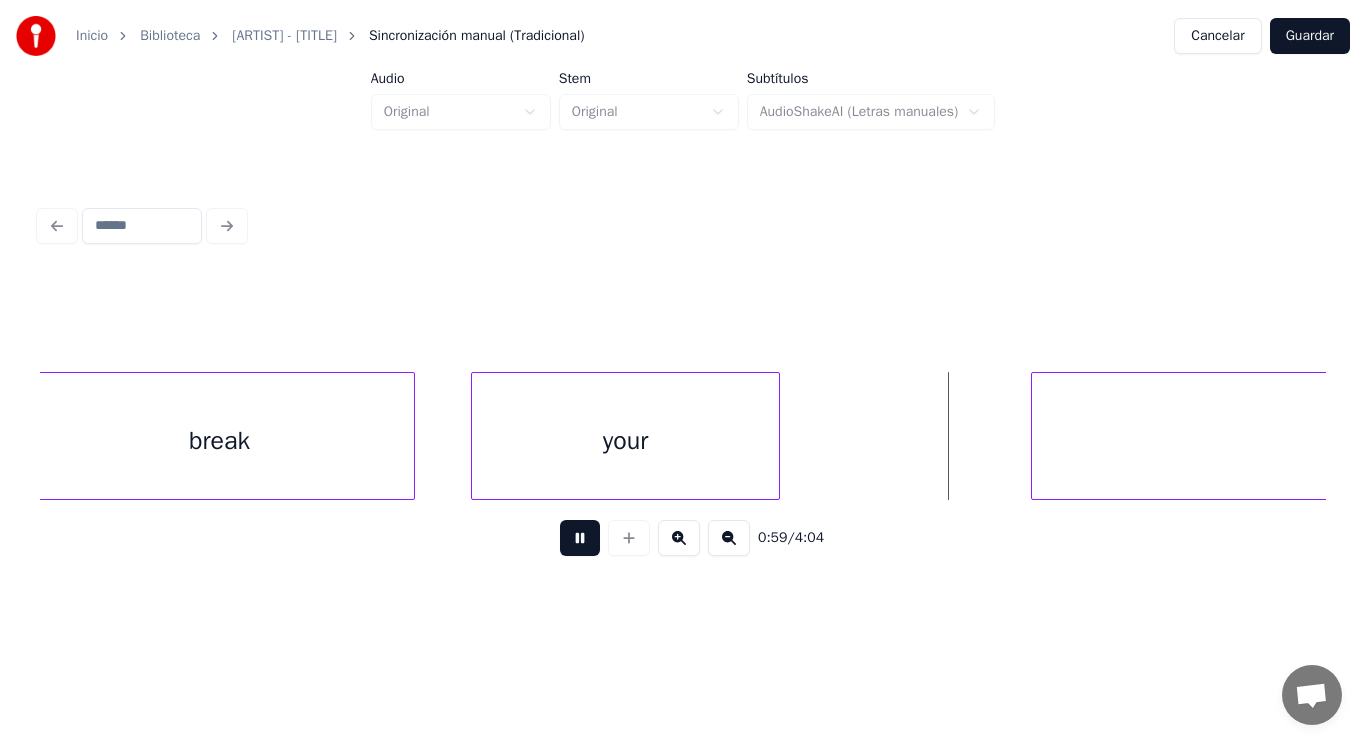 click at bounding box center [580, 538] 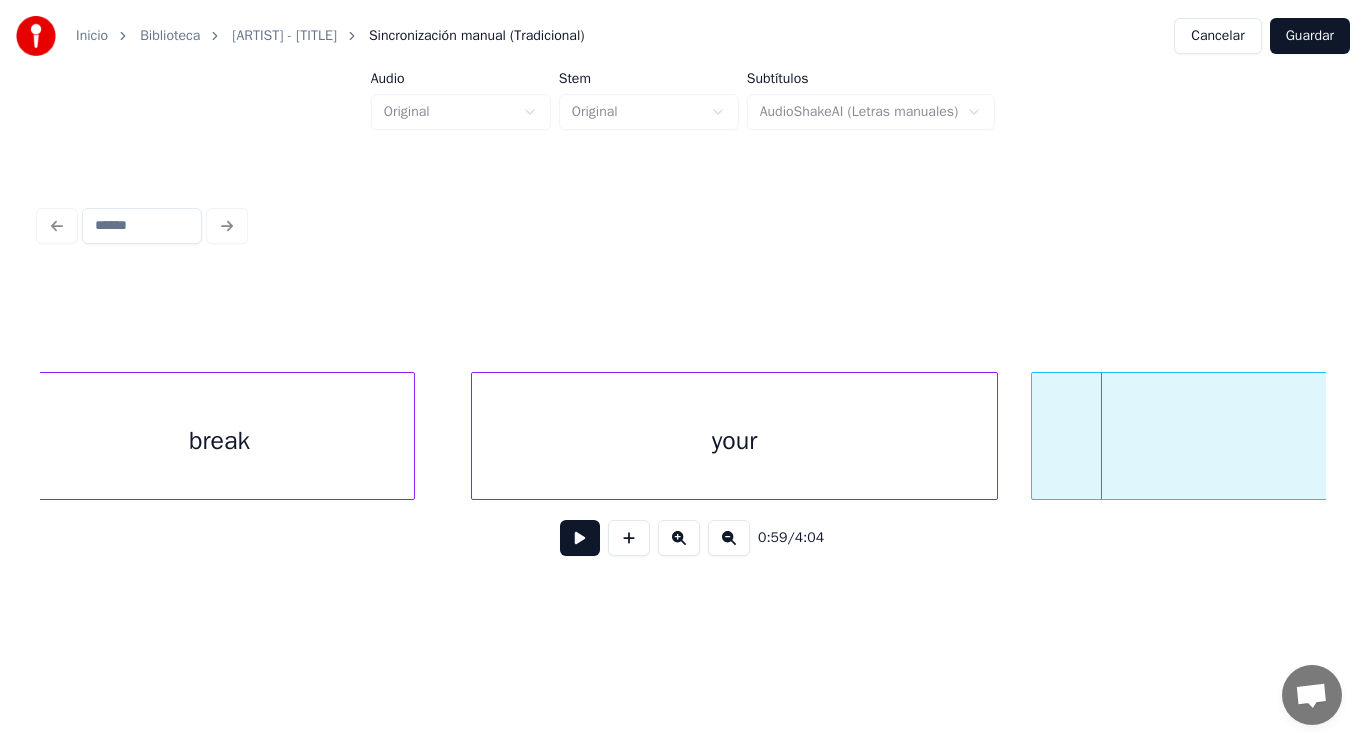 click at bounding box center [994, 436] 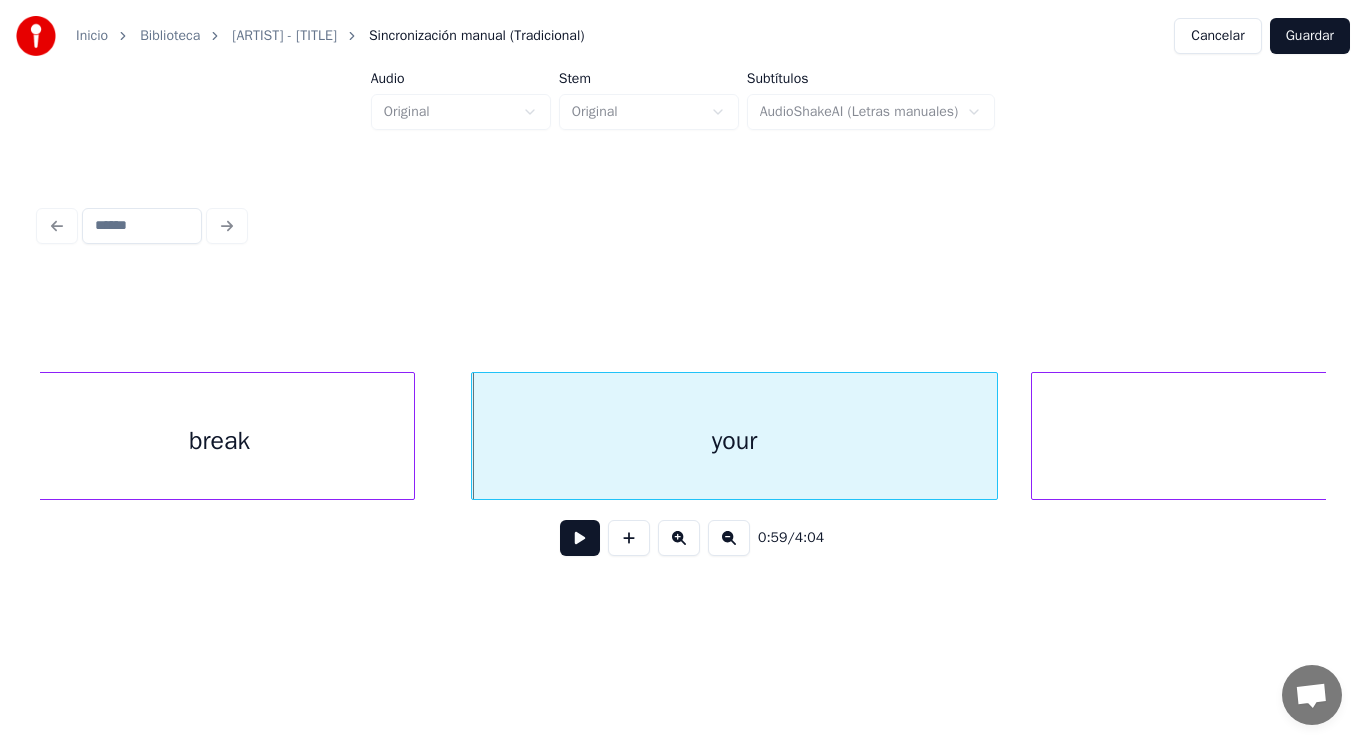 click at bounding box center [580, 538] 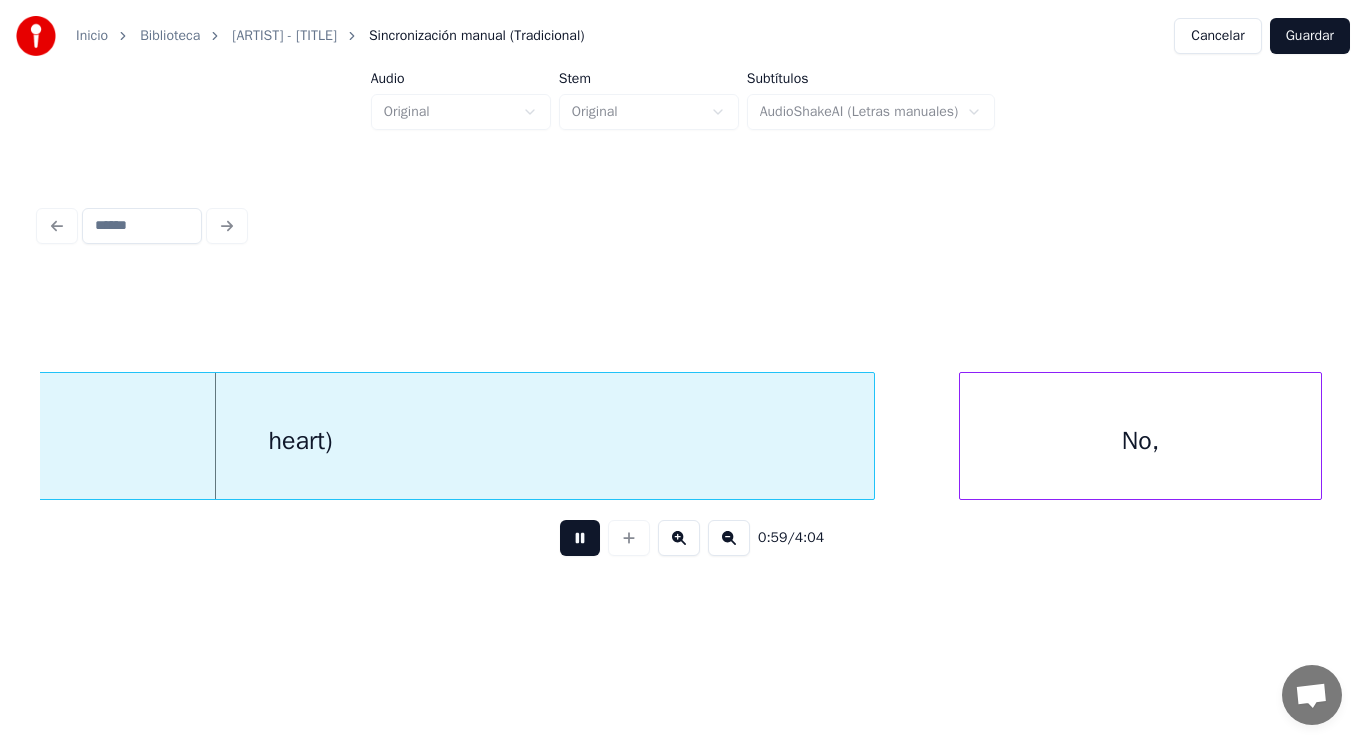 click at bounding box center (580, 538) 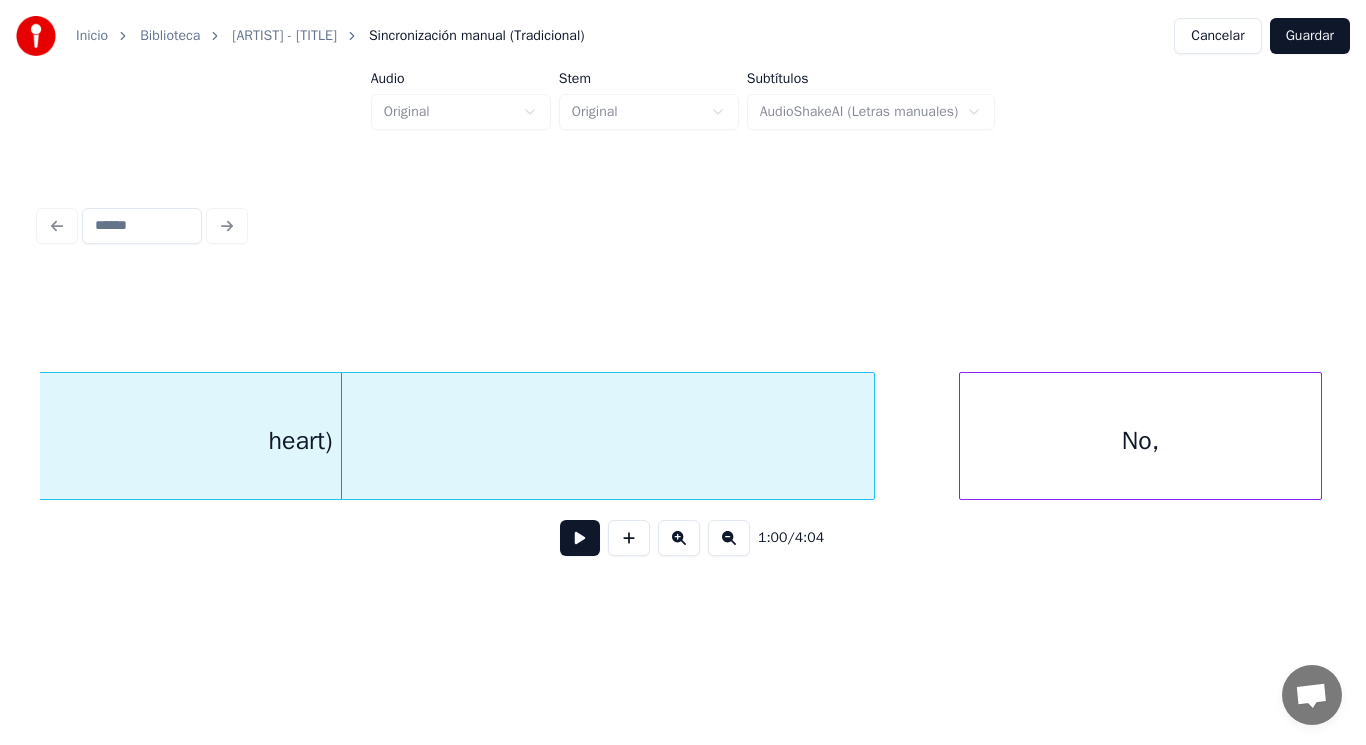 click on "heart)" at bounding box center (300, 441) 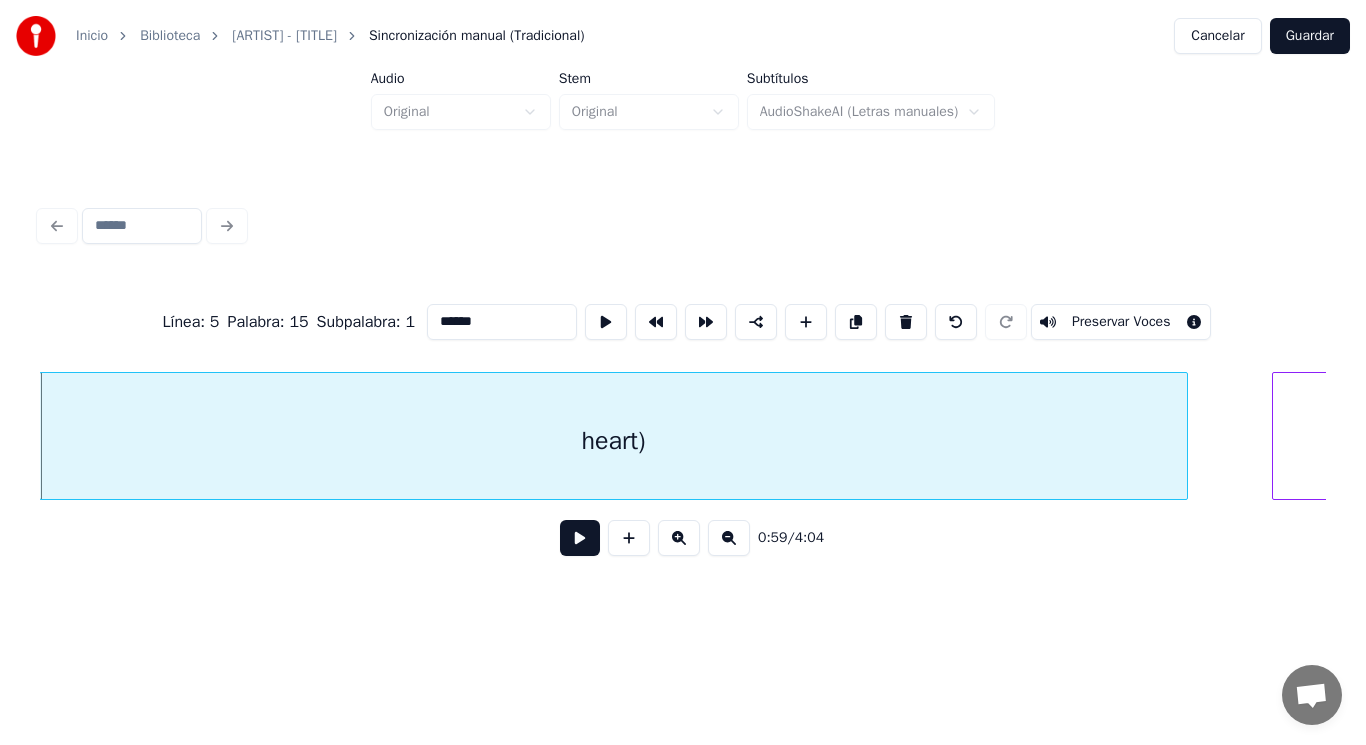click at bounding box center [580, 538] 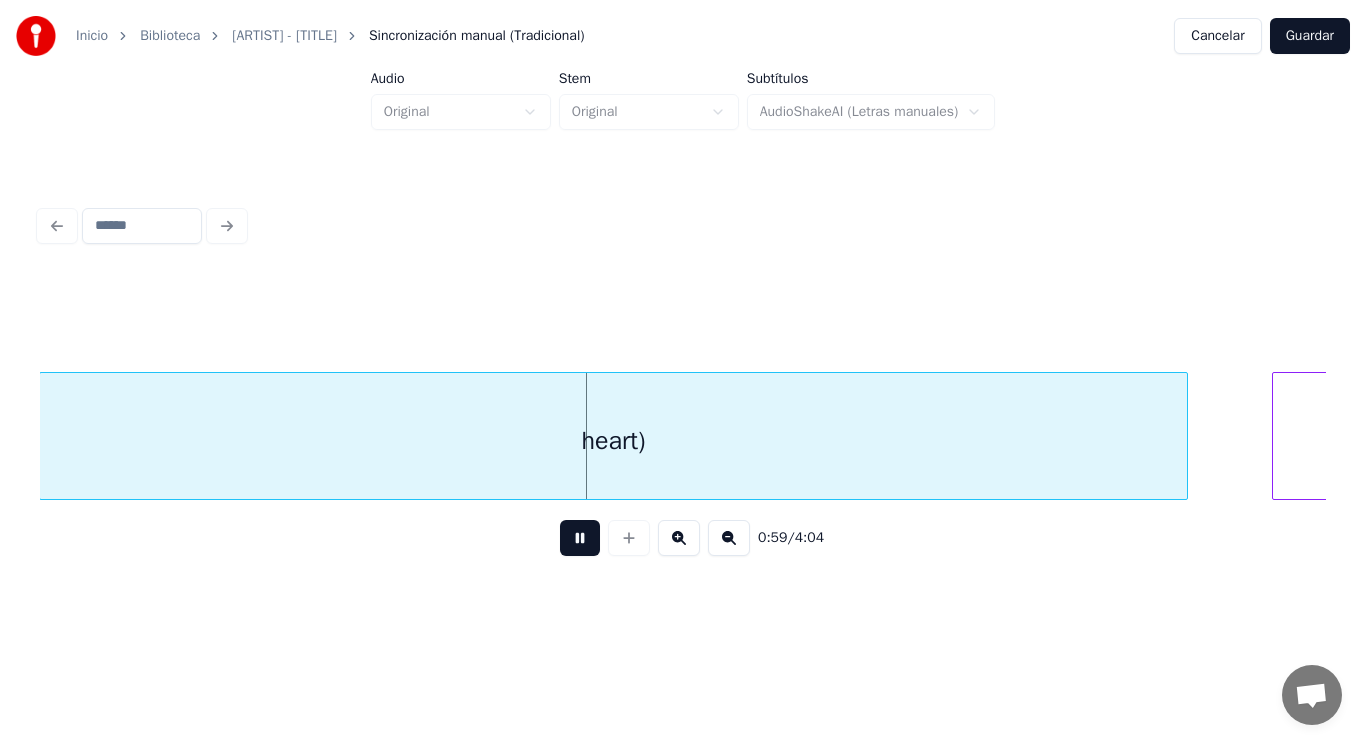 click at bounding box center (580, 538) 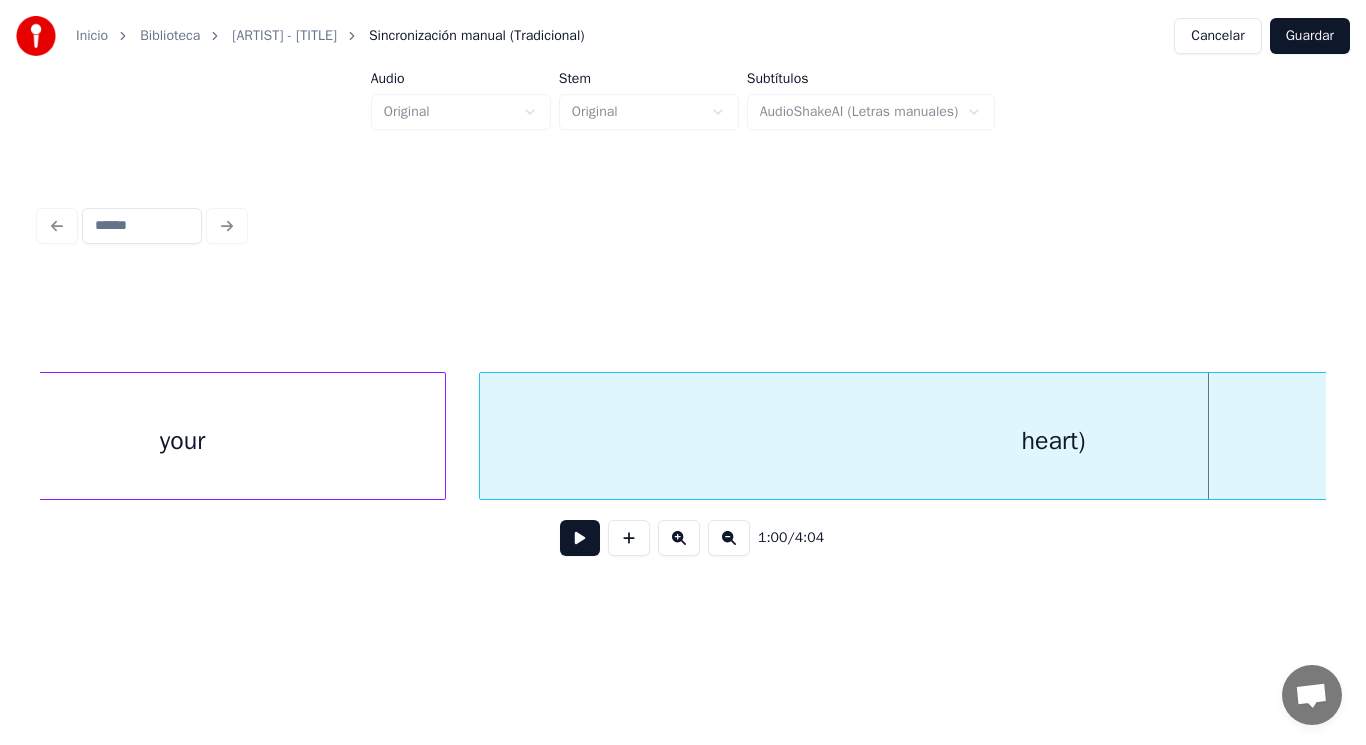click on "your" at bounding box center (182, 441) 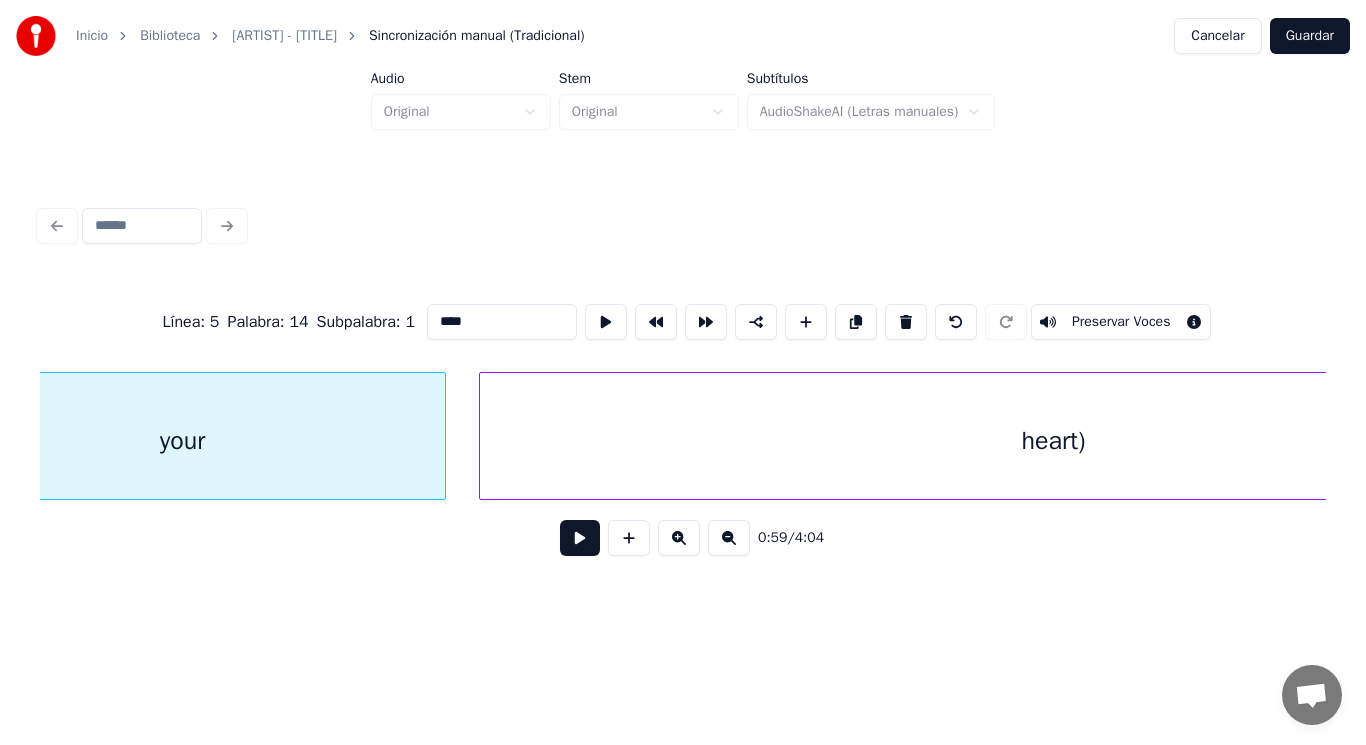 scroll, scrollTop: 0, scrollLeft: 82880, axis: horizontal 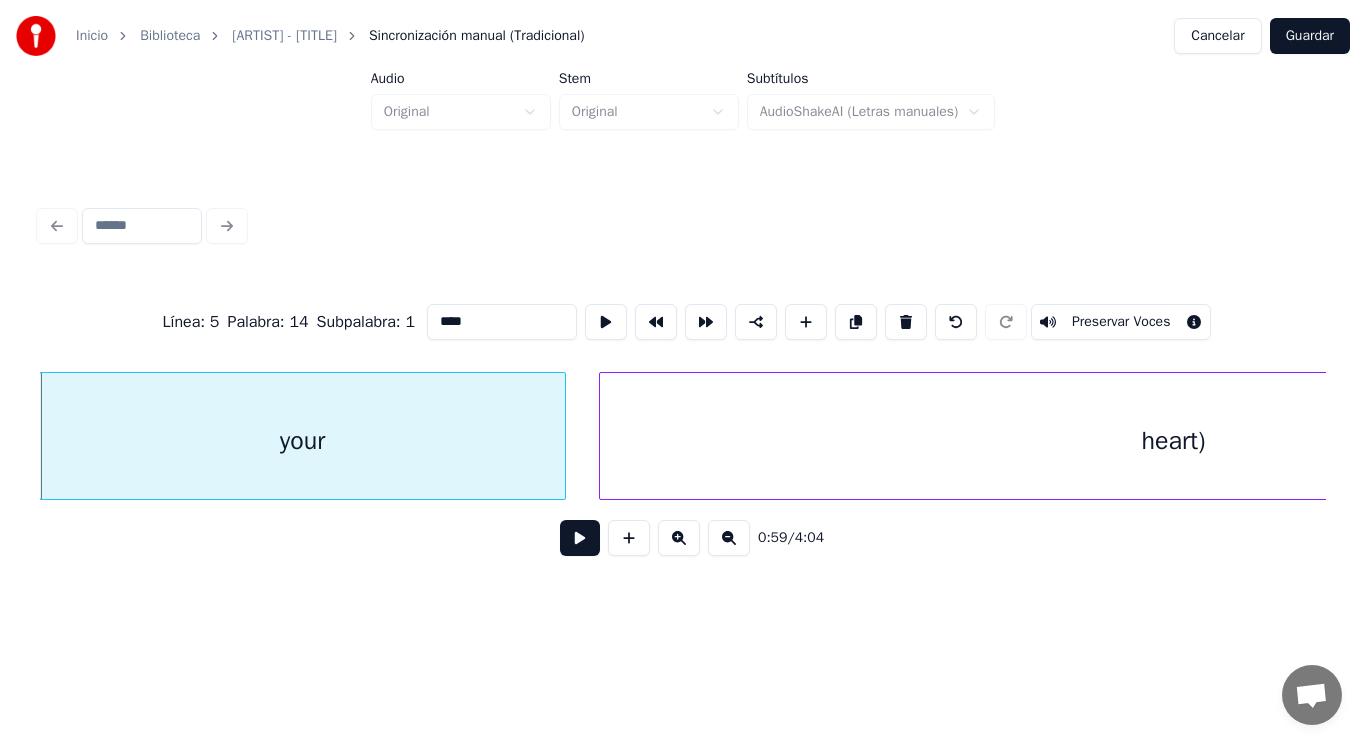 click at bounding box center [580, 538] 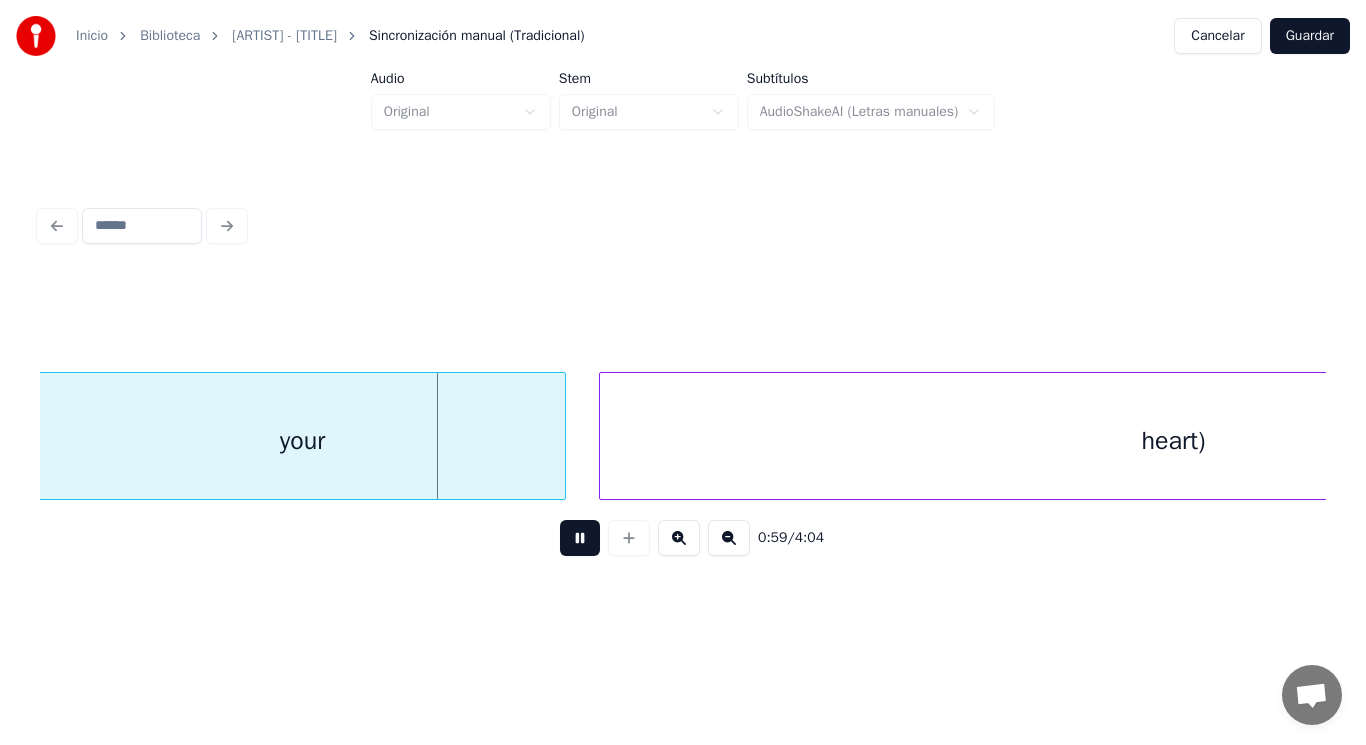 click at bounding box center [580, 538] 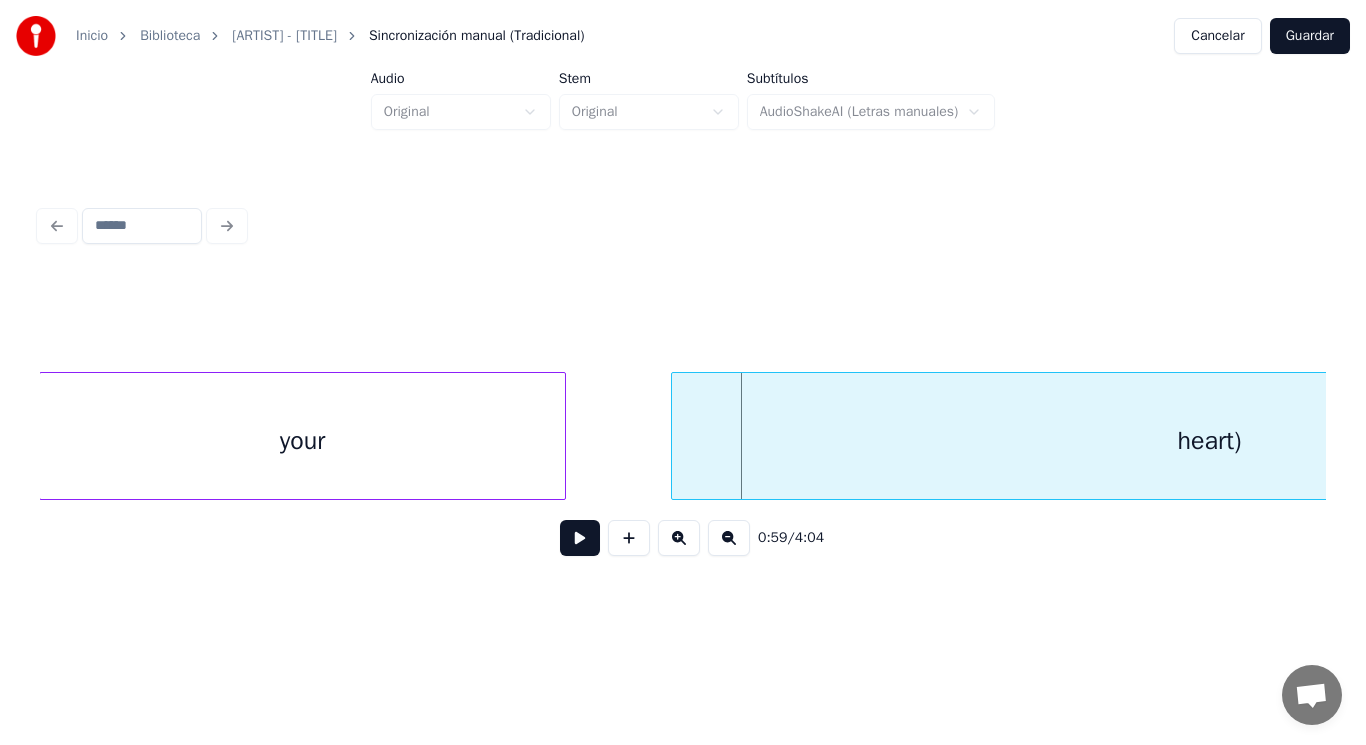 click at bounding box center [675, 436] 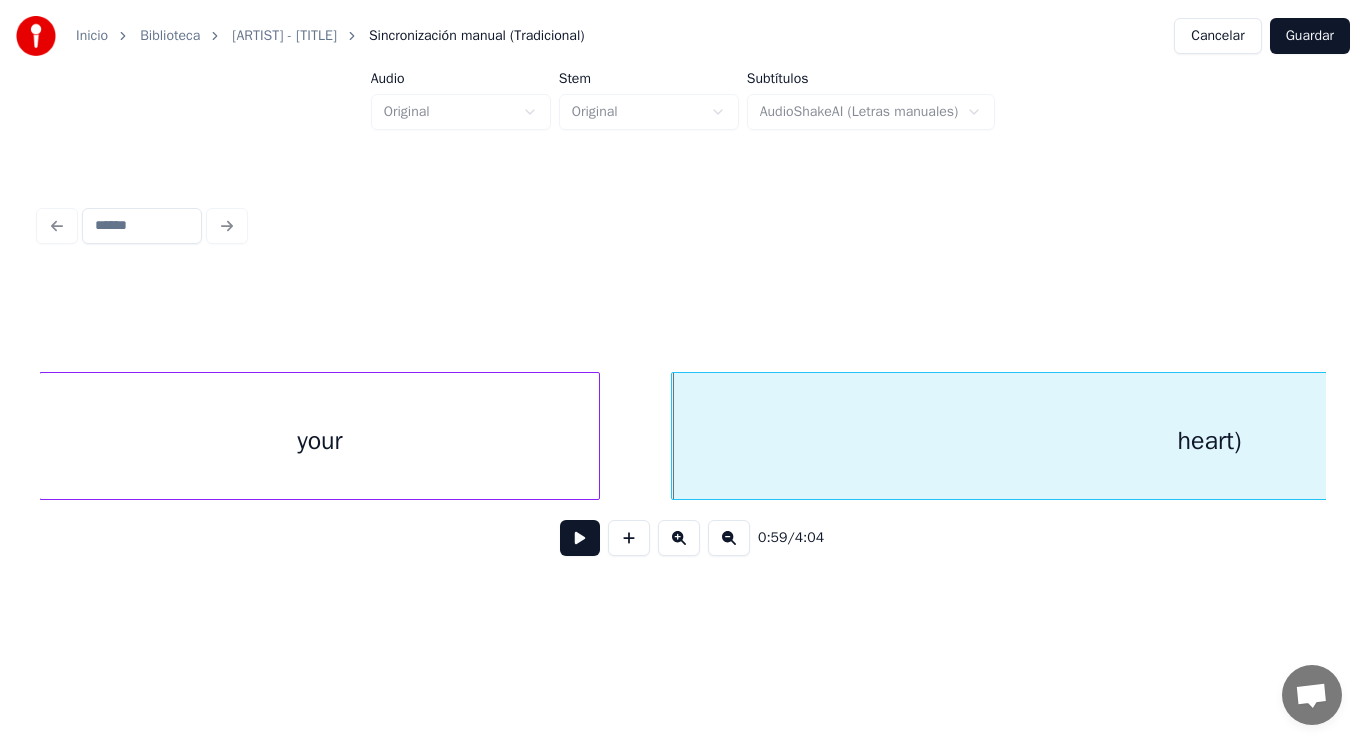 click at bounding box center [596, 436] 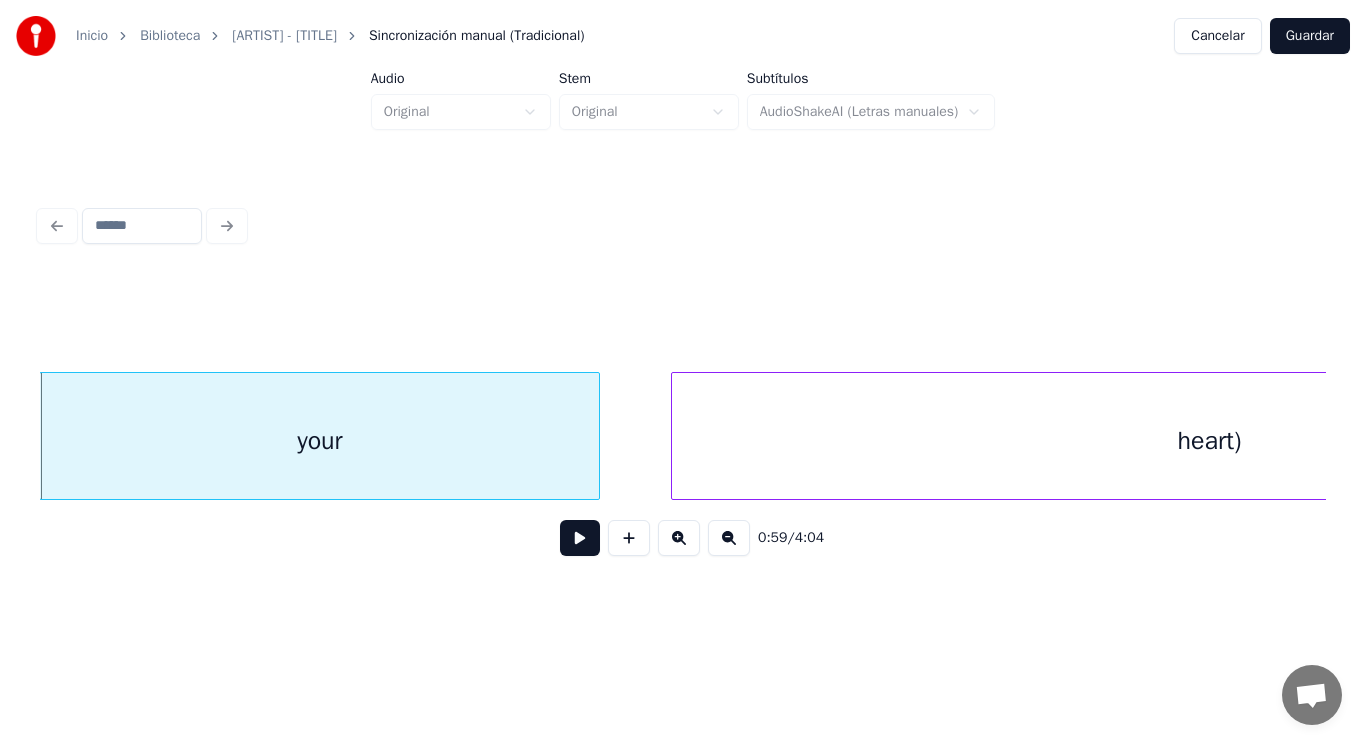 click at bounding box center (580, 538) 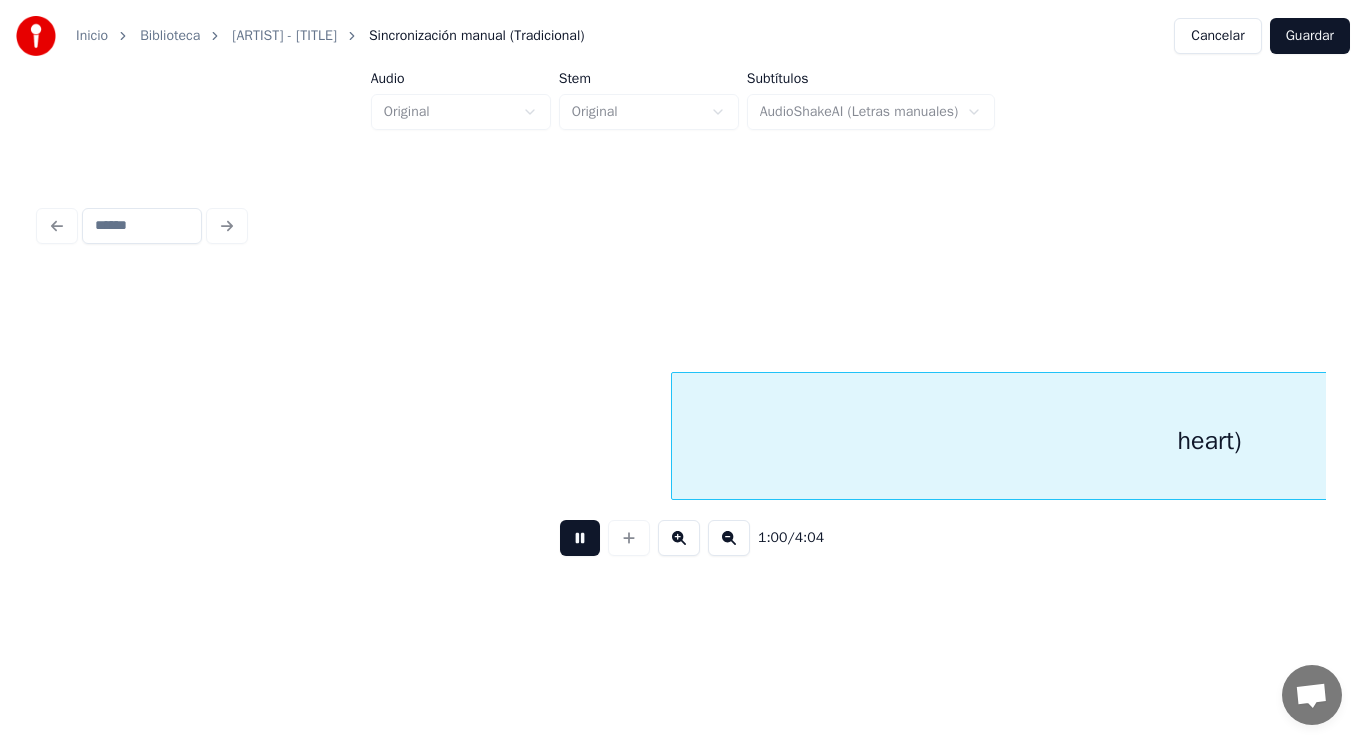 scroll, scrollTop: 0, scrollLeft: 84171, axis: horizontal 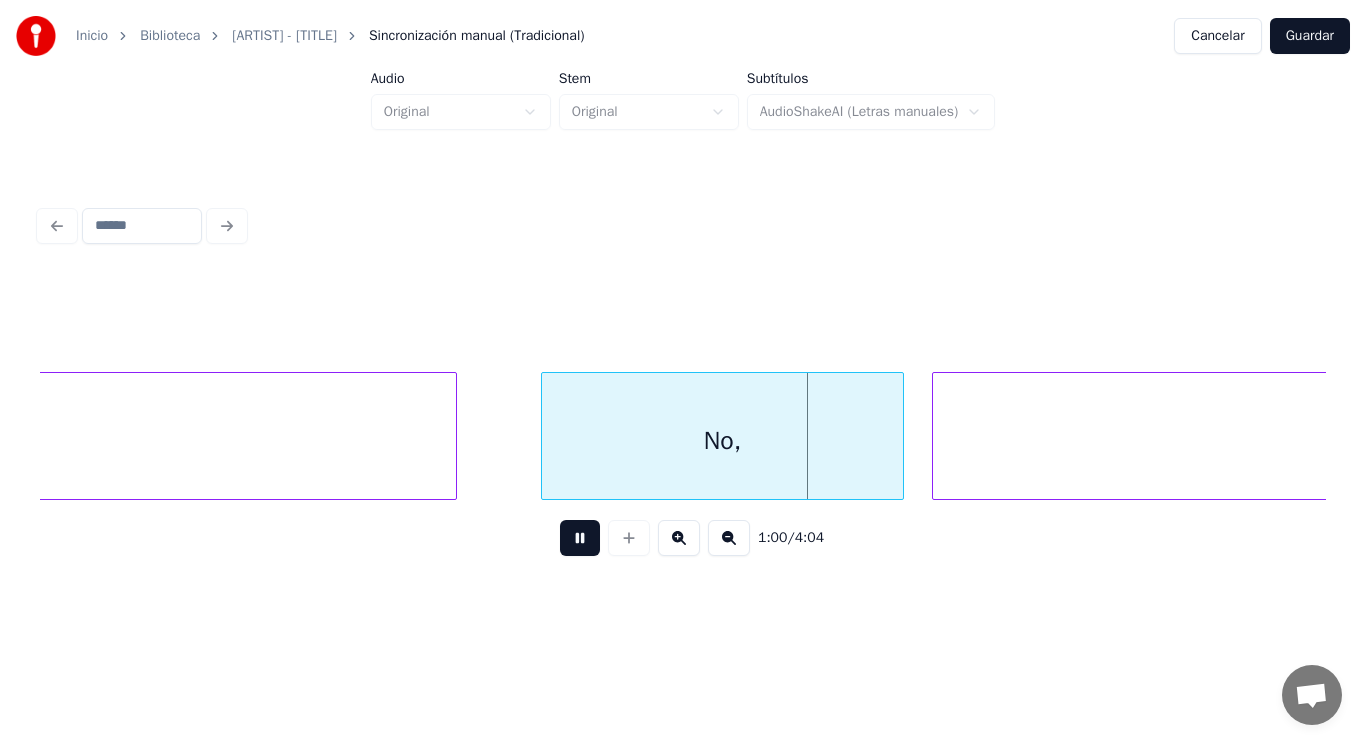 click at bounding box center (580, 538) 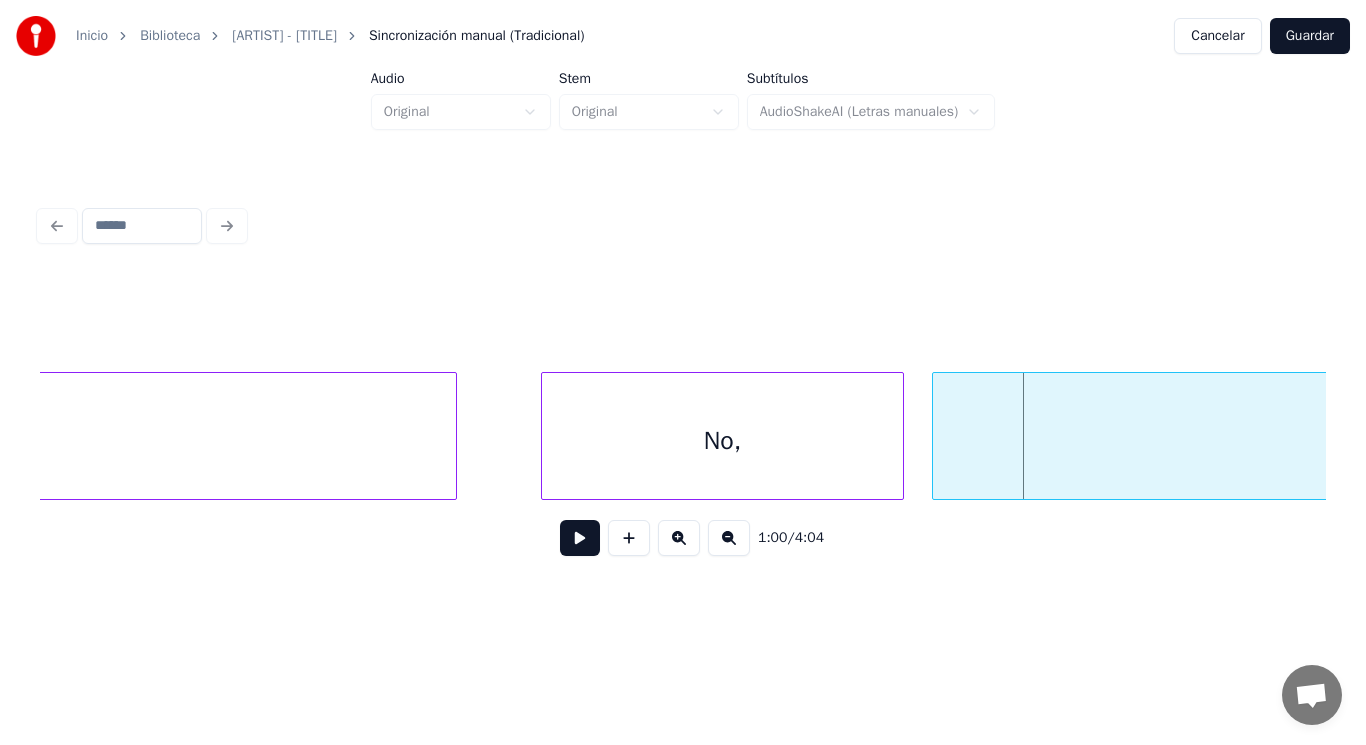click on "heart)" at bounding box center [-82, 441] 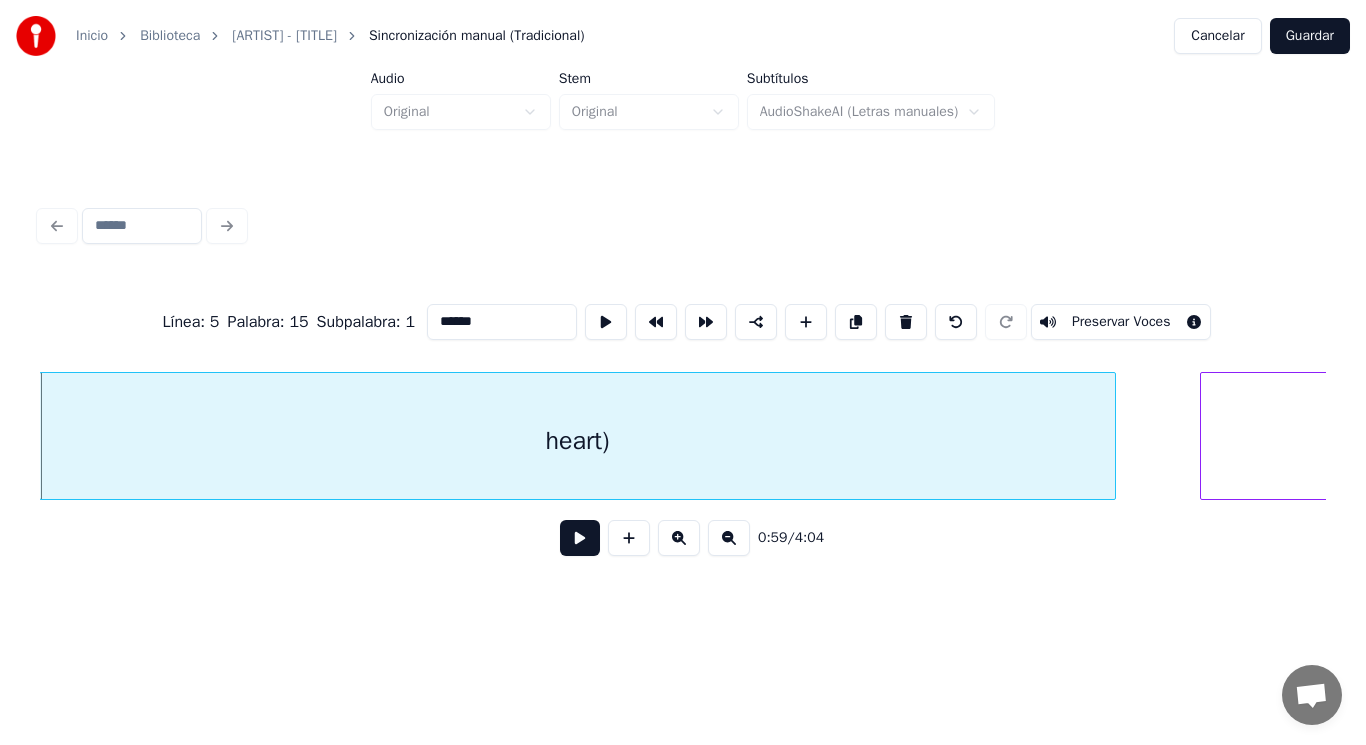 click at bounding box center (580, 538) 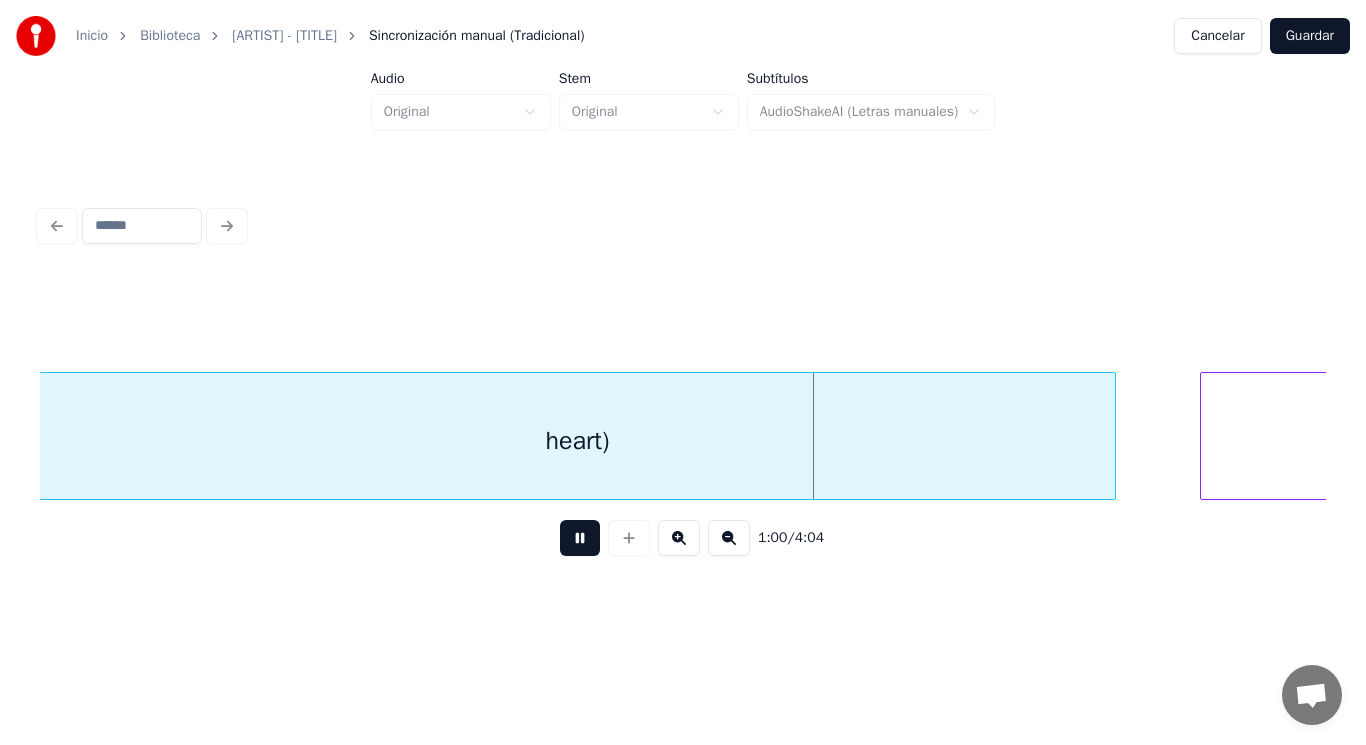 click at bounding box center [580, 538] 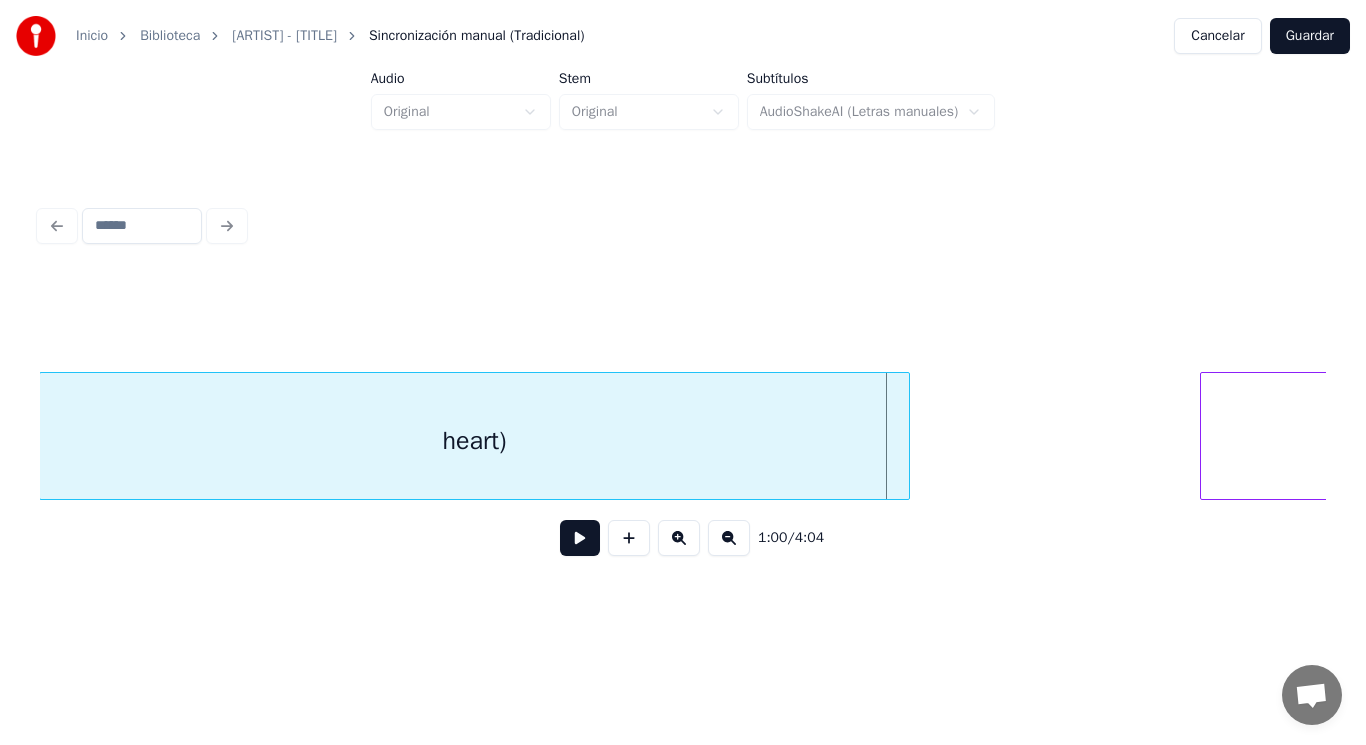 click at bounding box center [906, 436] 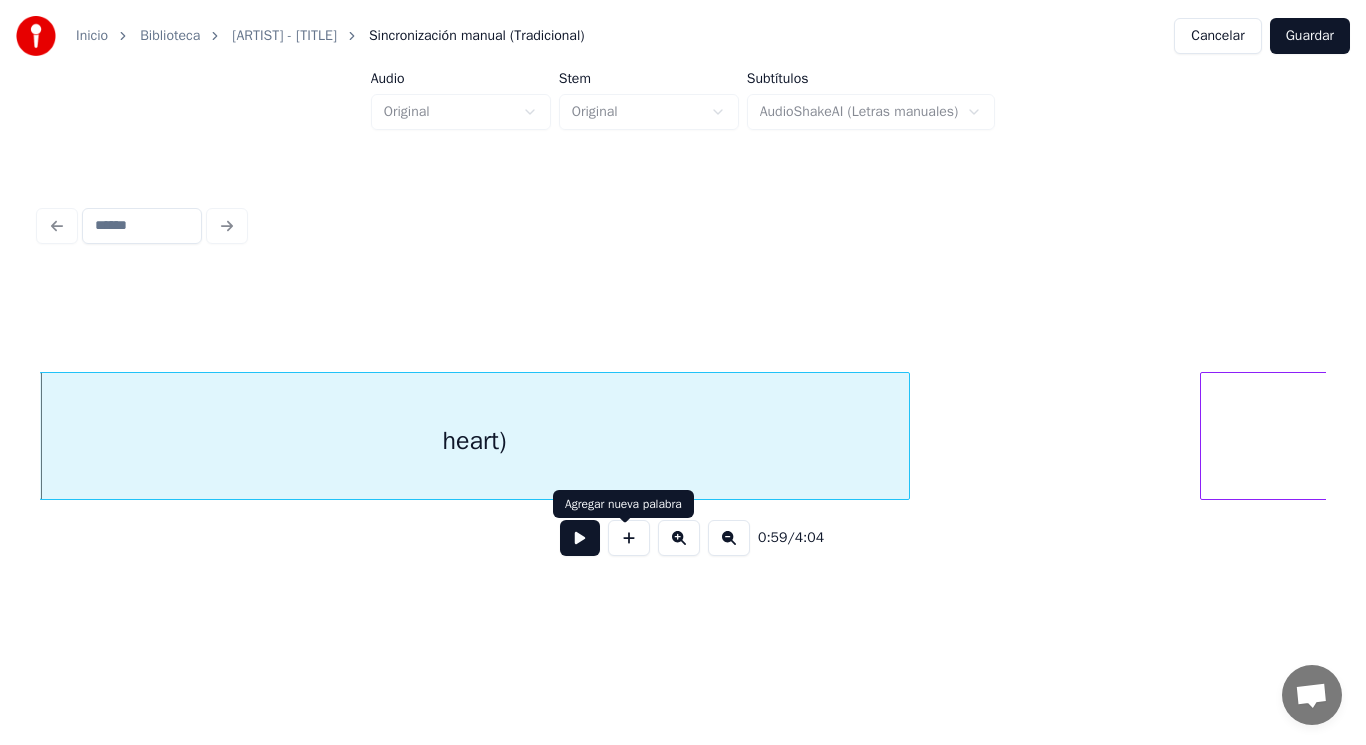click at bounding box center (580, 538) 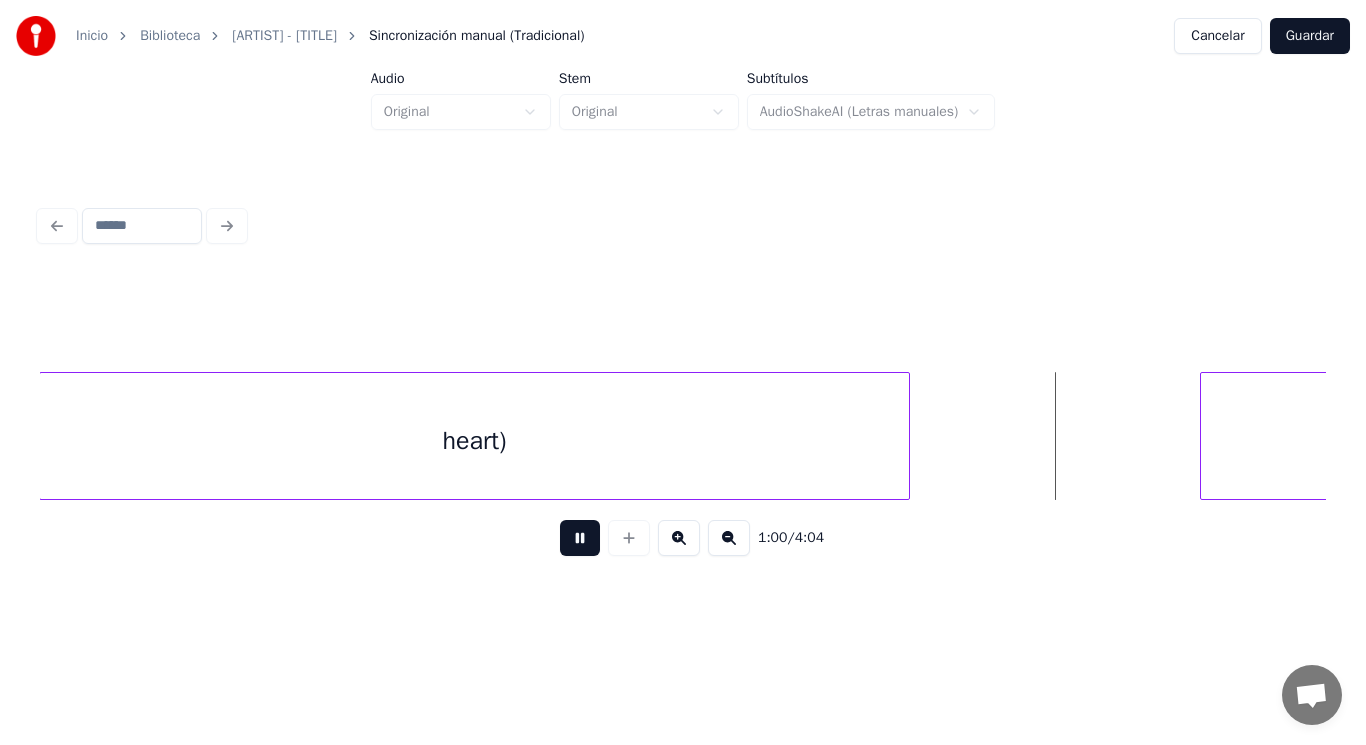 click at bounding box center [580, 538] 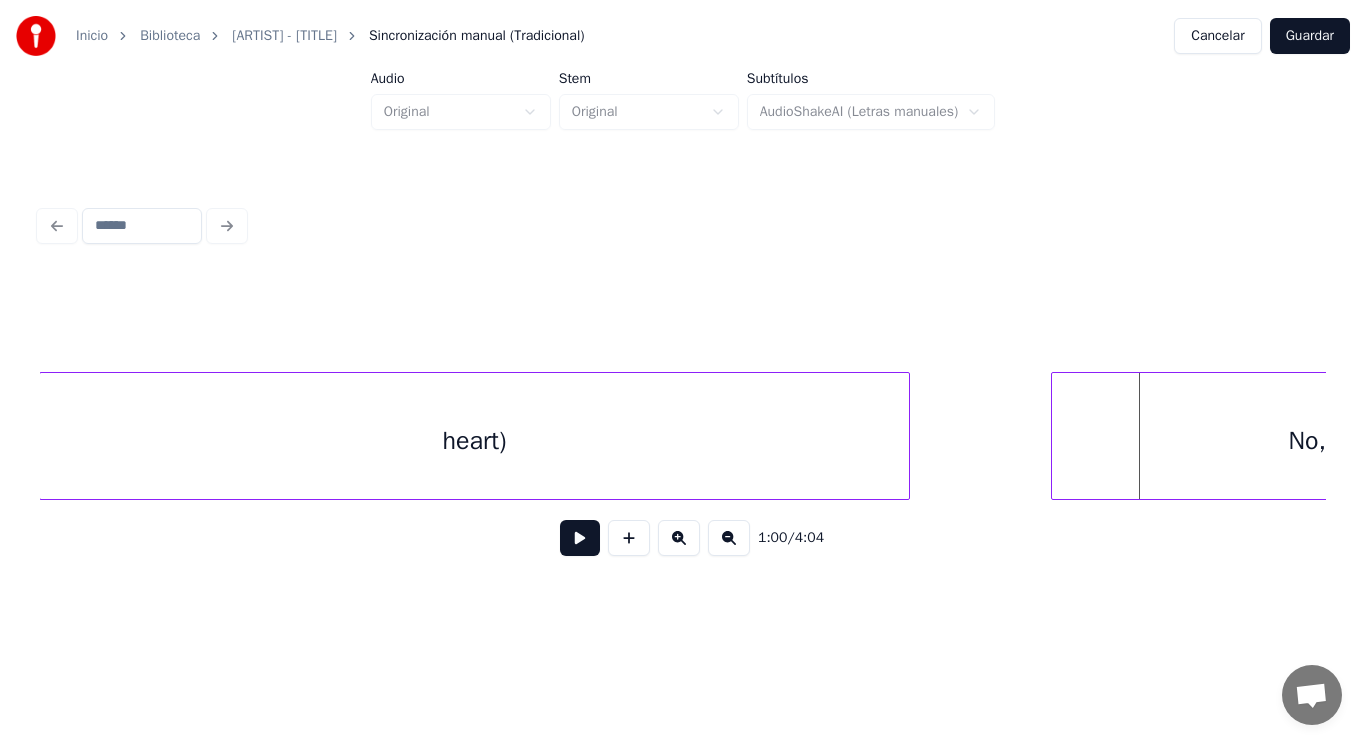 click at bounding box center [1055, 436] 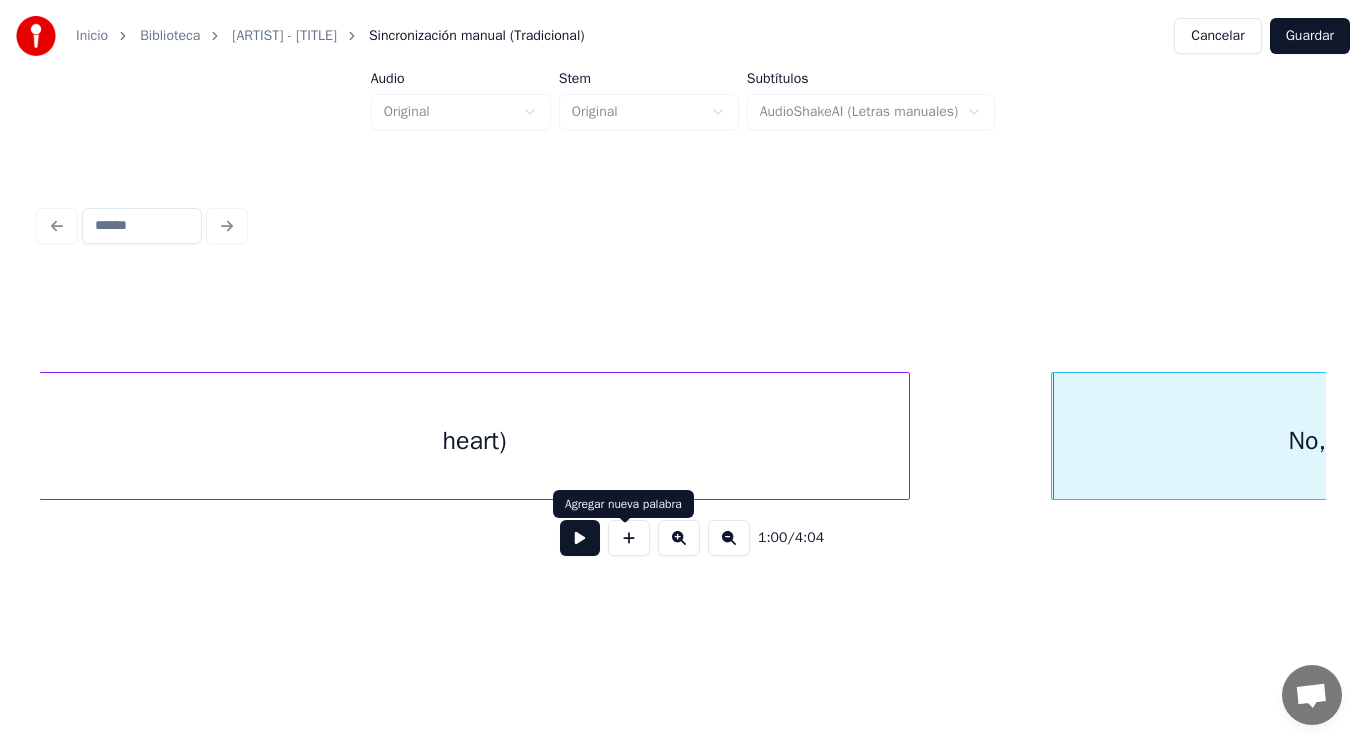 click at bounding box center (580, 538) 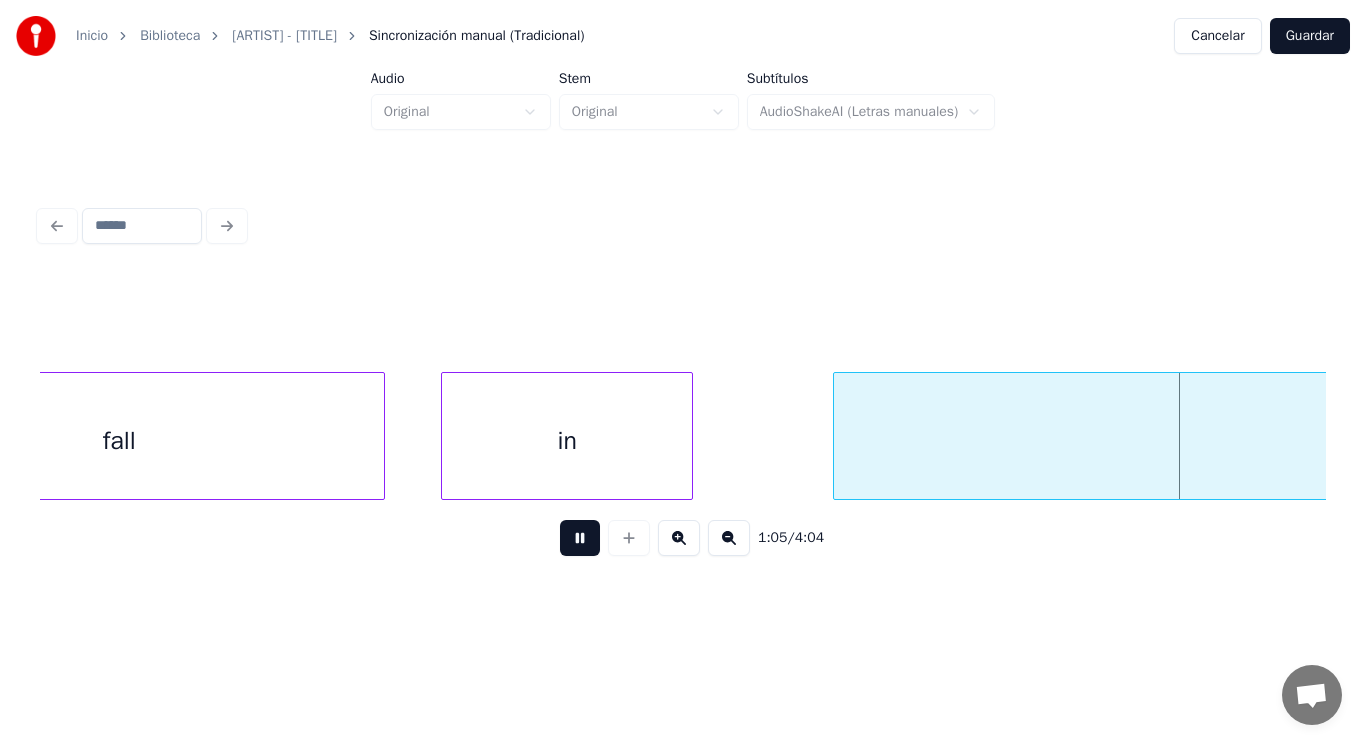 scroll, scrollTop: 0, scrollLeft: 91323, axis: horizontal 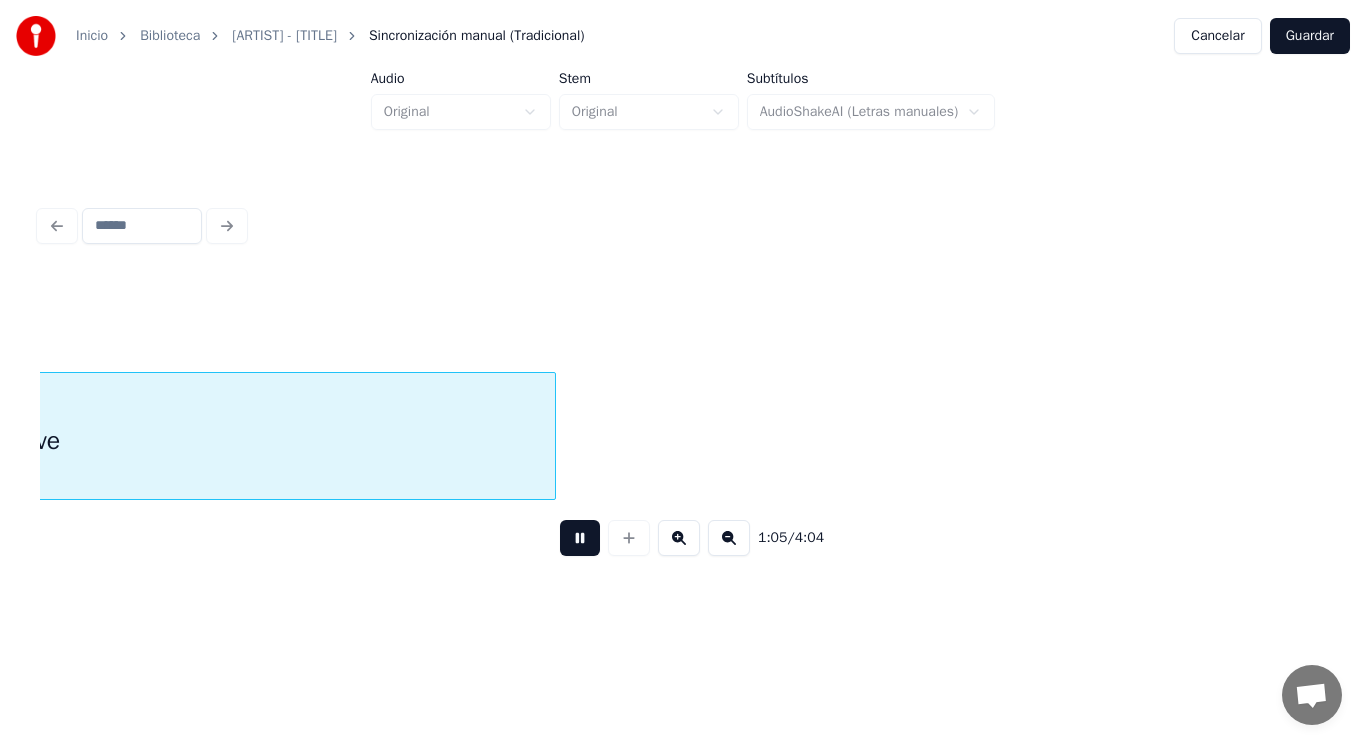 click at bounding box center [580, 538] 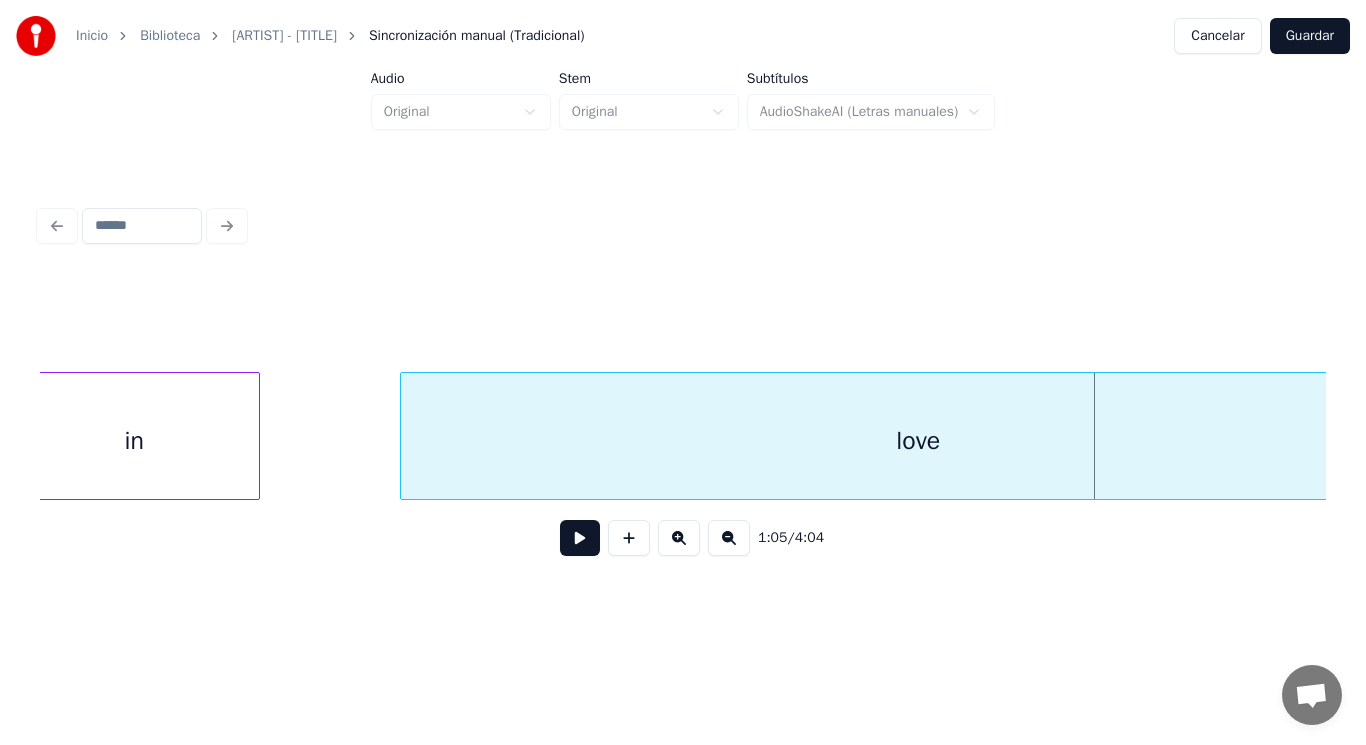 scroll, scrollTop: 0, scrollLeft: 90403, axis: horizontal 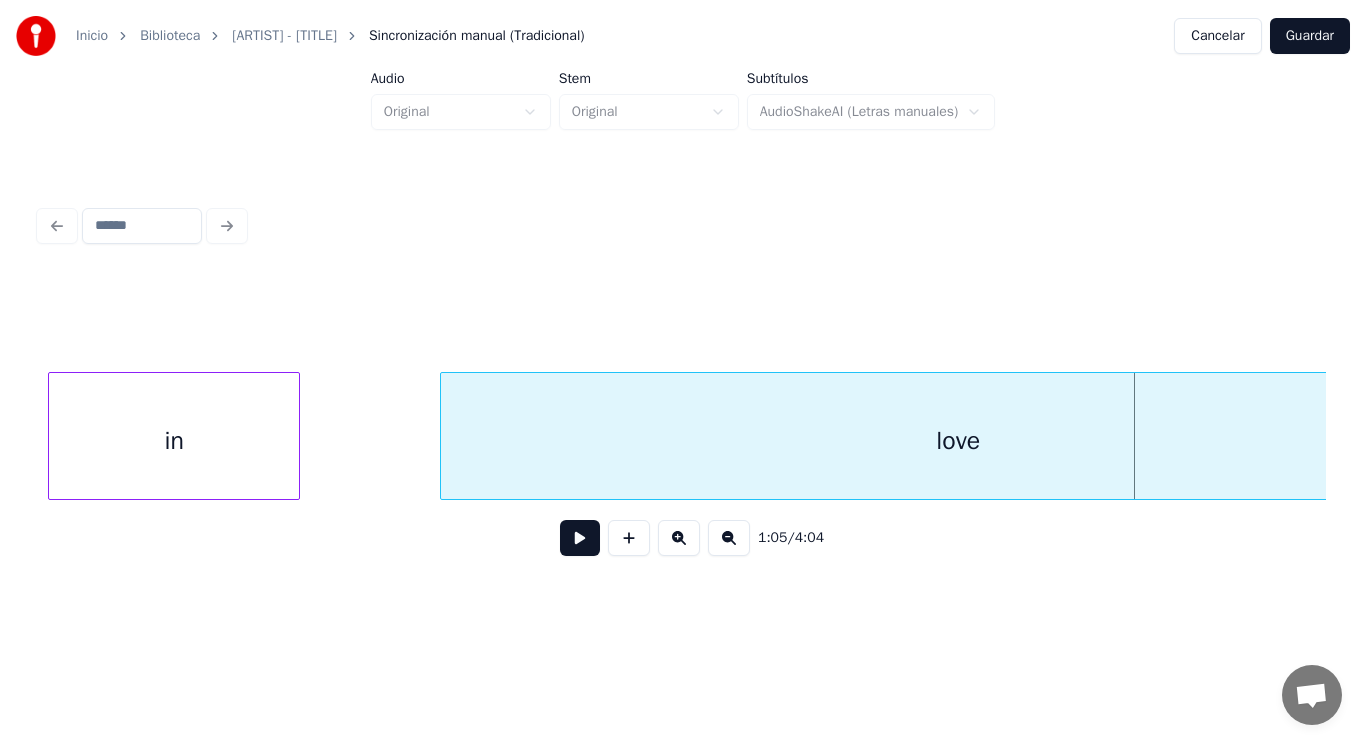 click on "in" at bounding box center (174, 441) 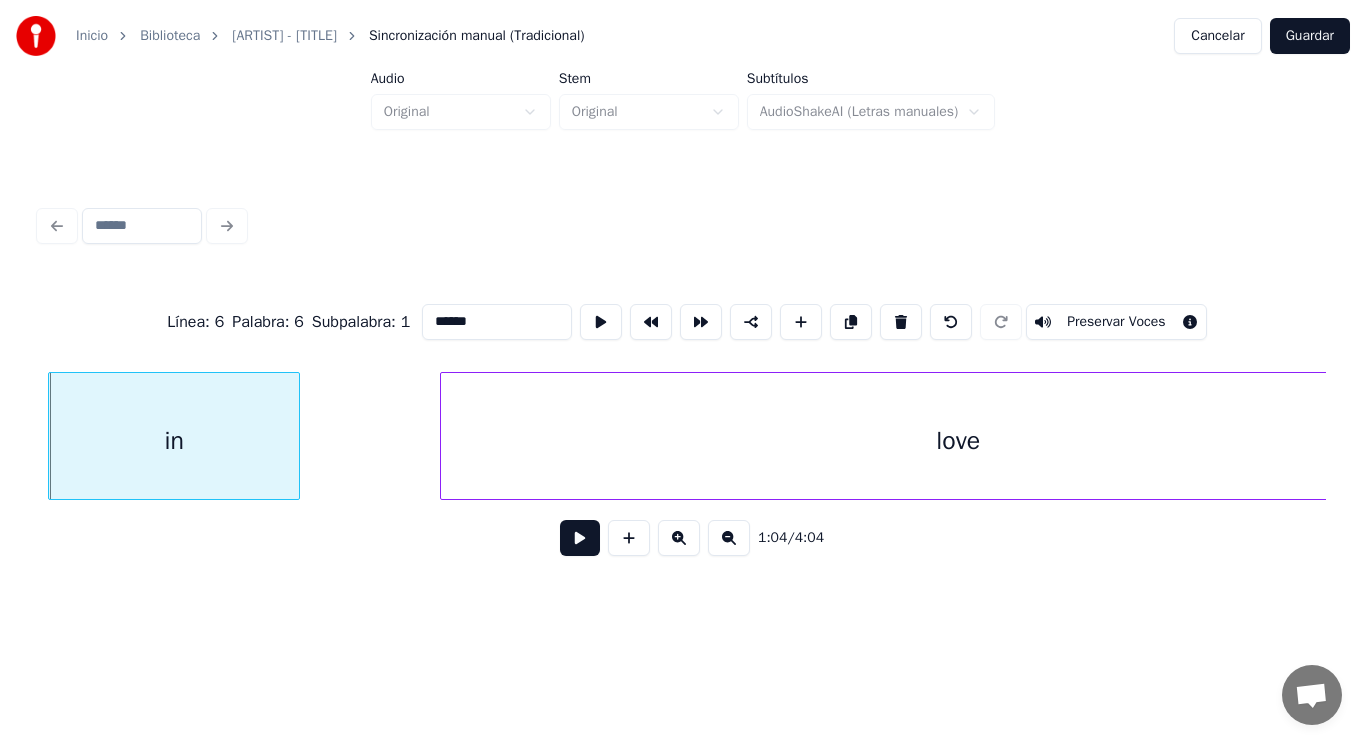 type on "**" 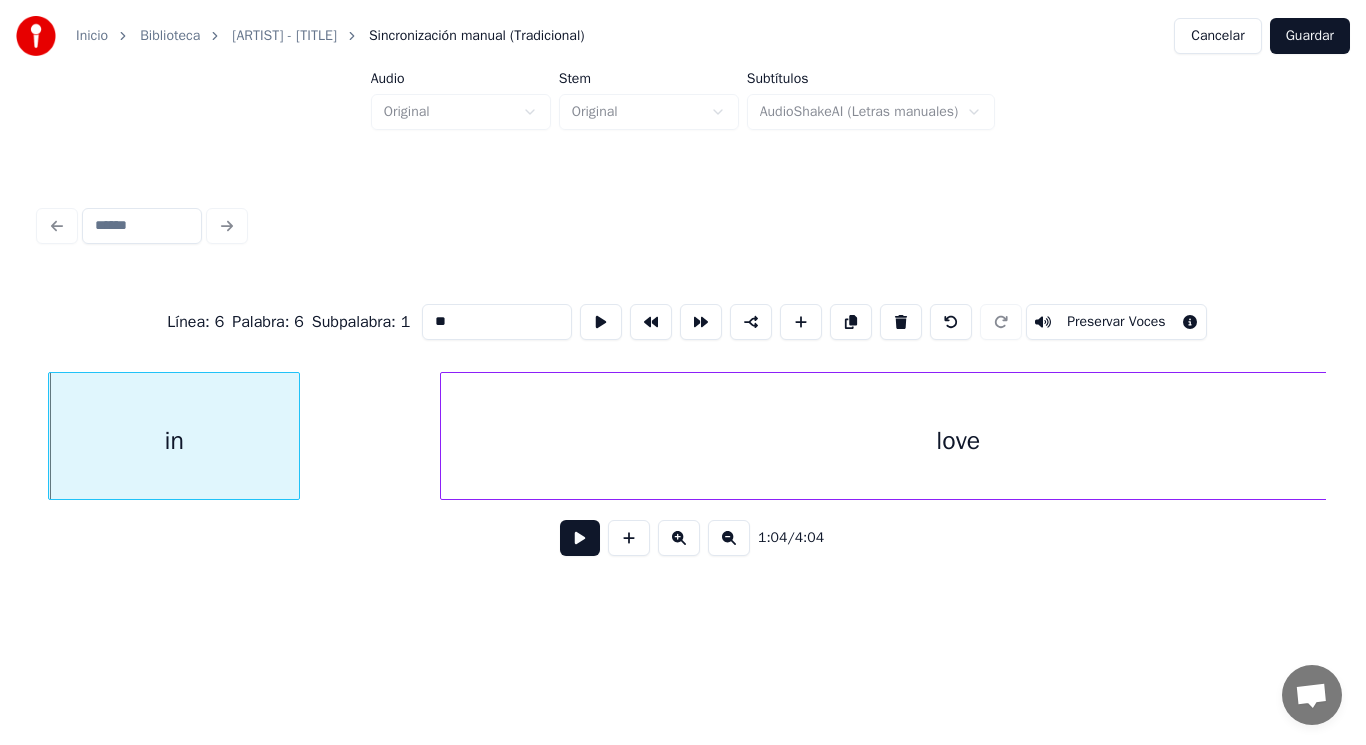 click at bounding box center (580, 538) 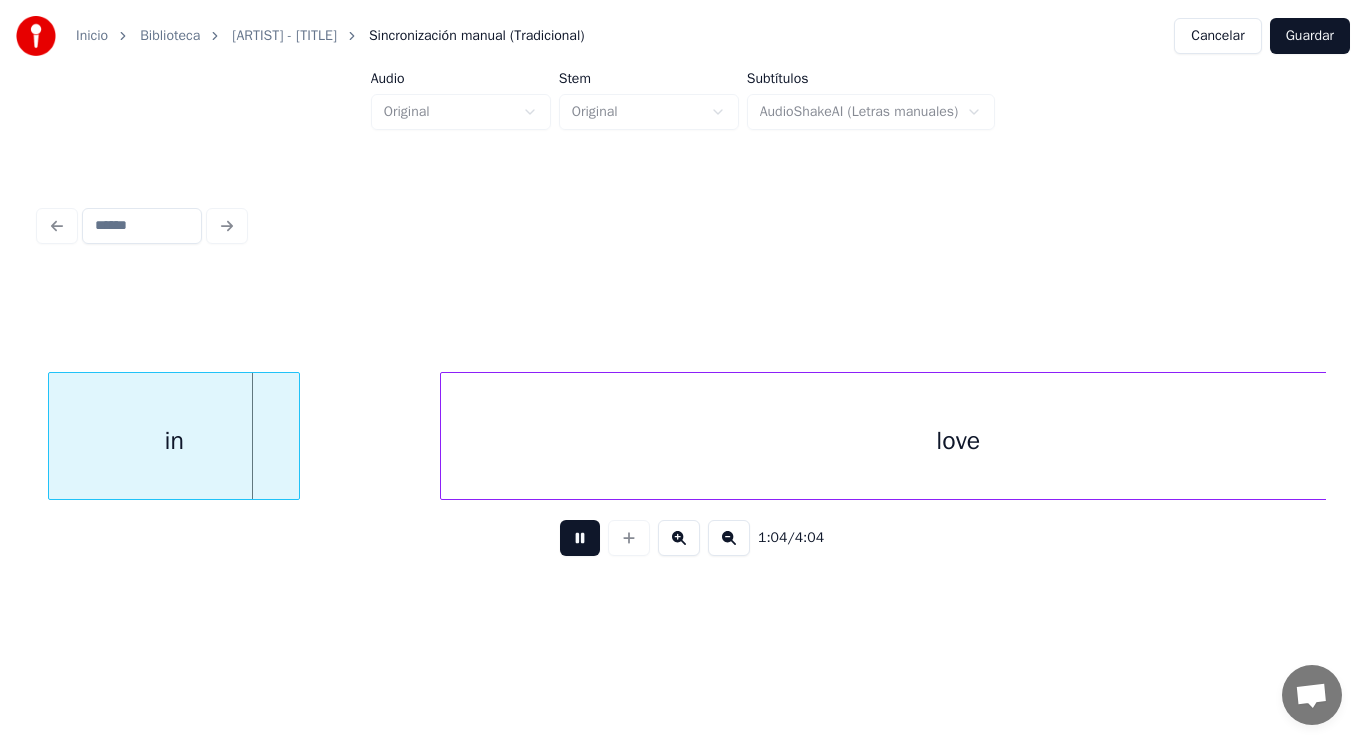 click at bounding box center (580, 538) 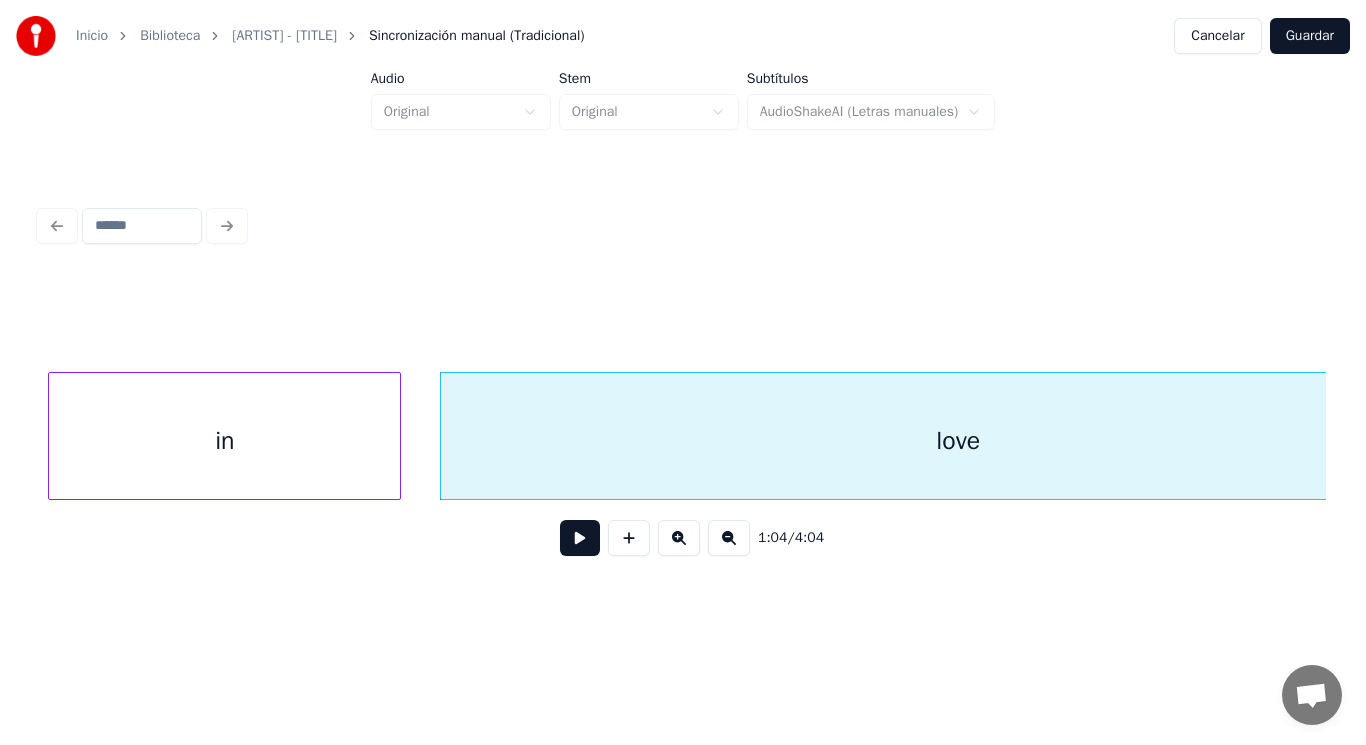 click at bounding box center [397, 436] 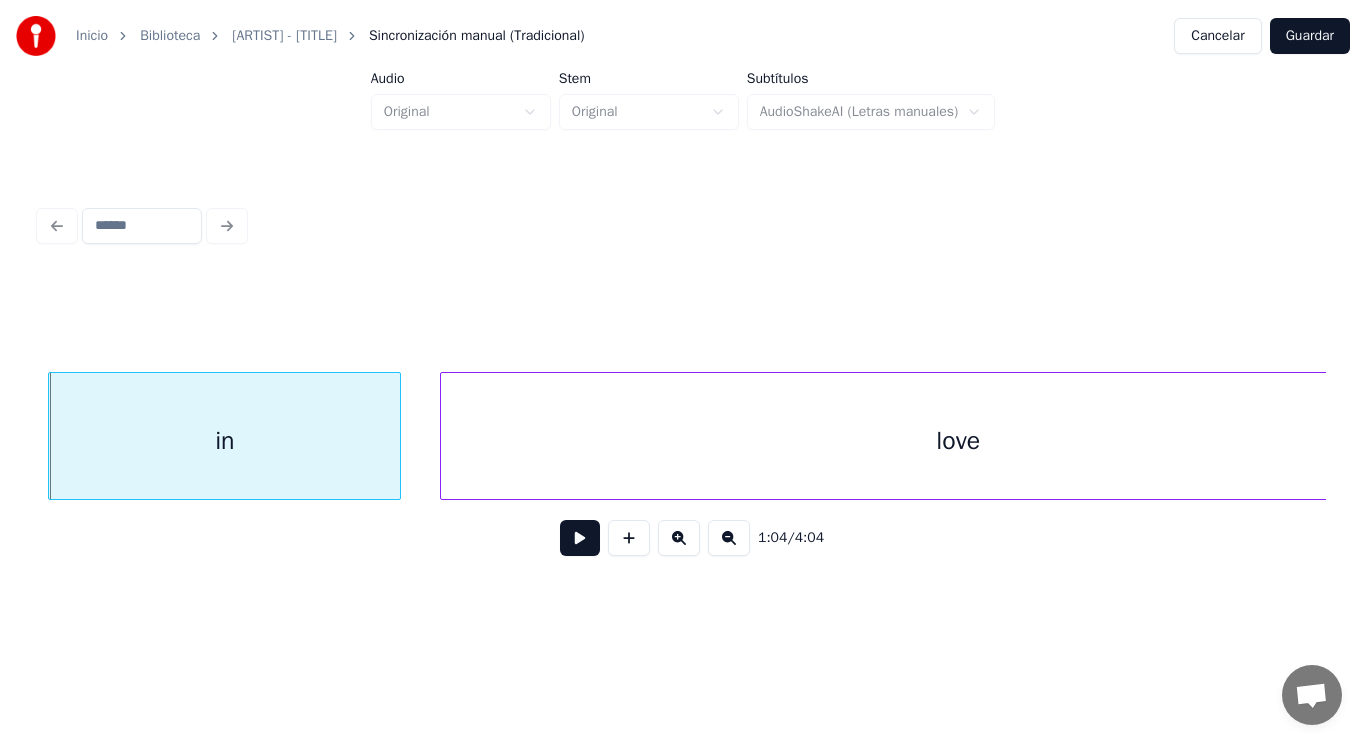 click at bounding box center (580, 538) 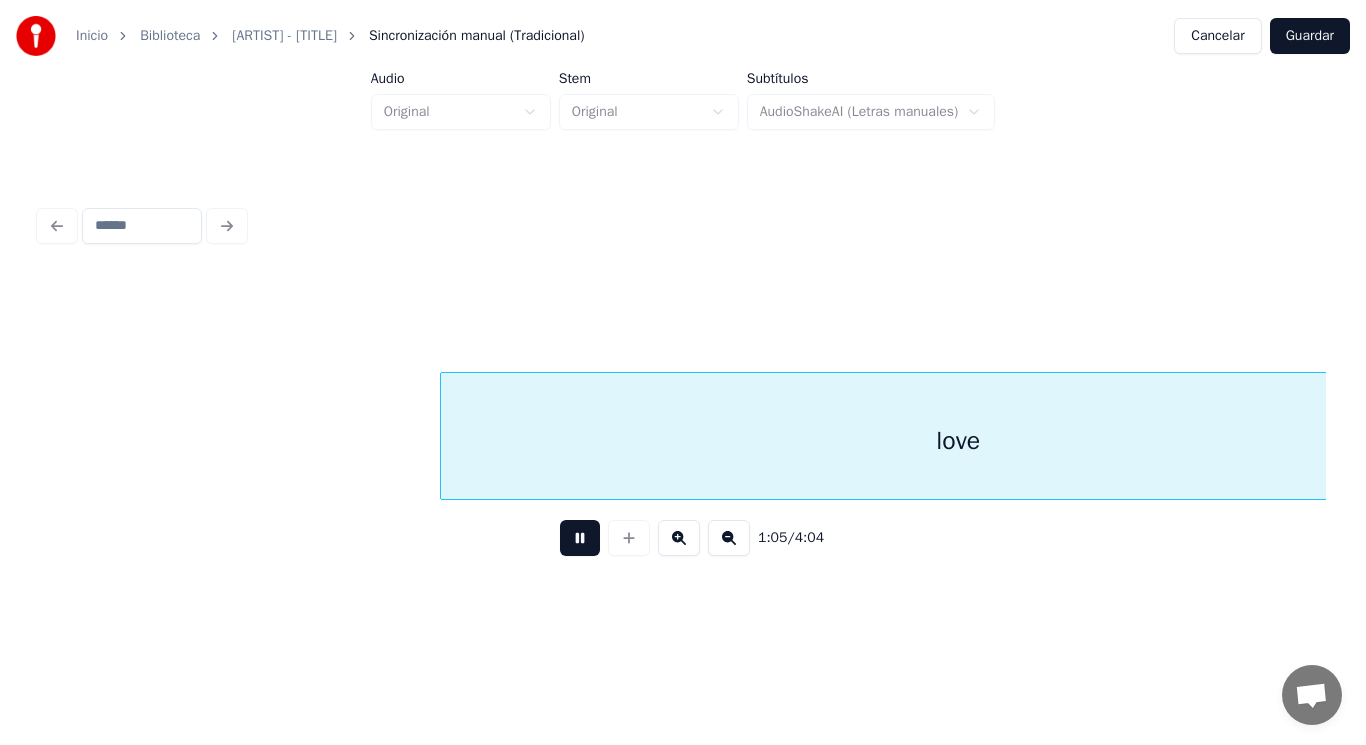 scroll, scrollTop: 0, scrollLeft: 91689, axis: horizontal 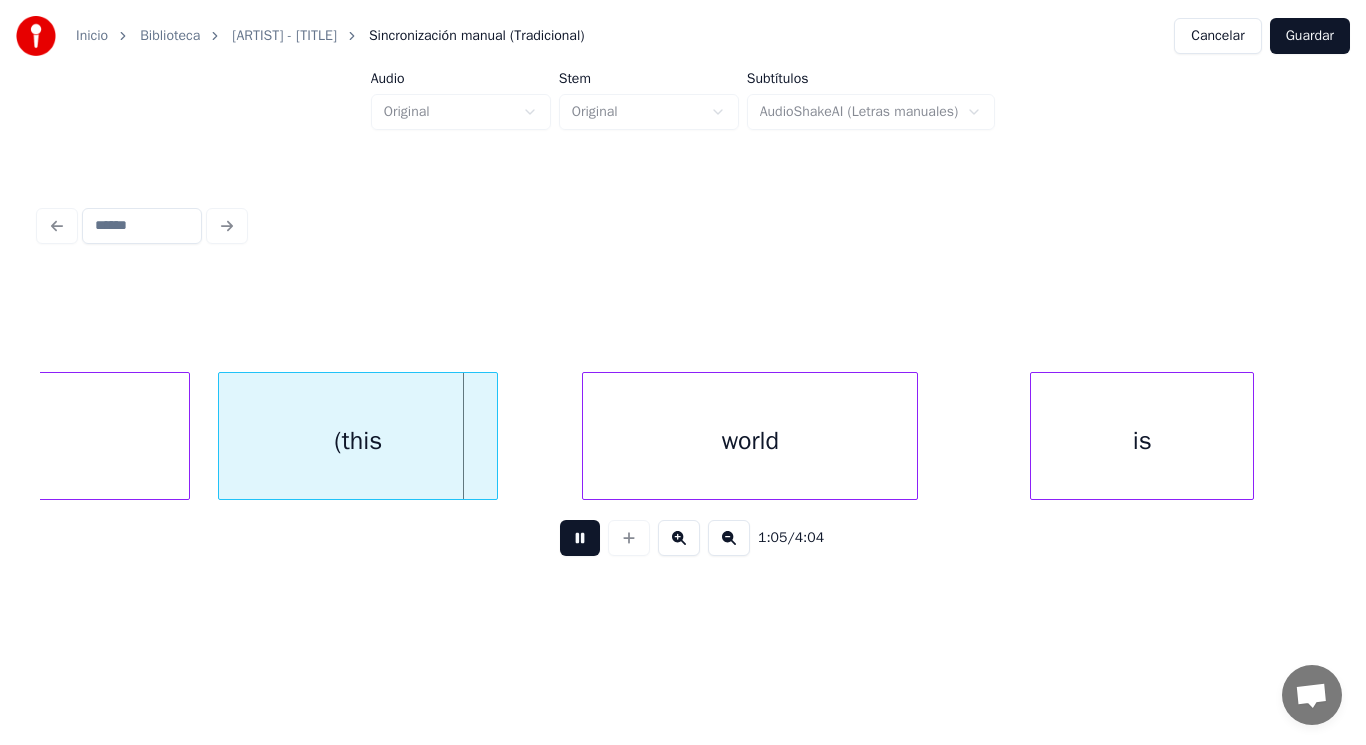 click at bounding box center (580, 538) 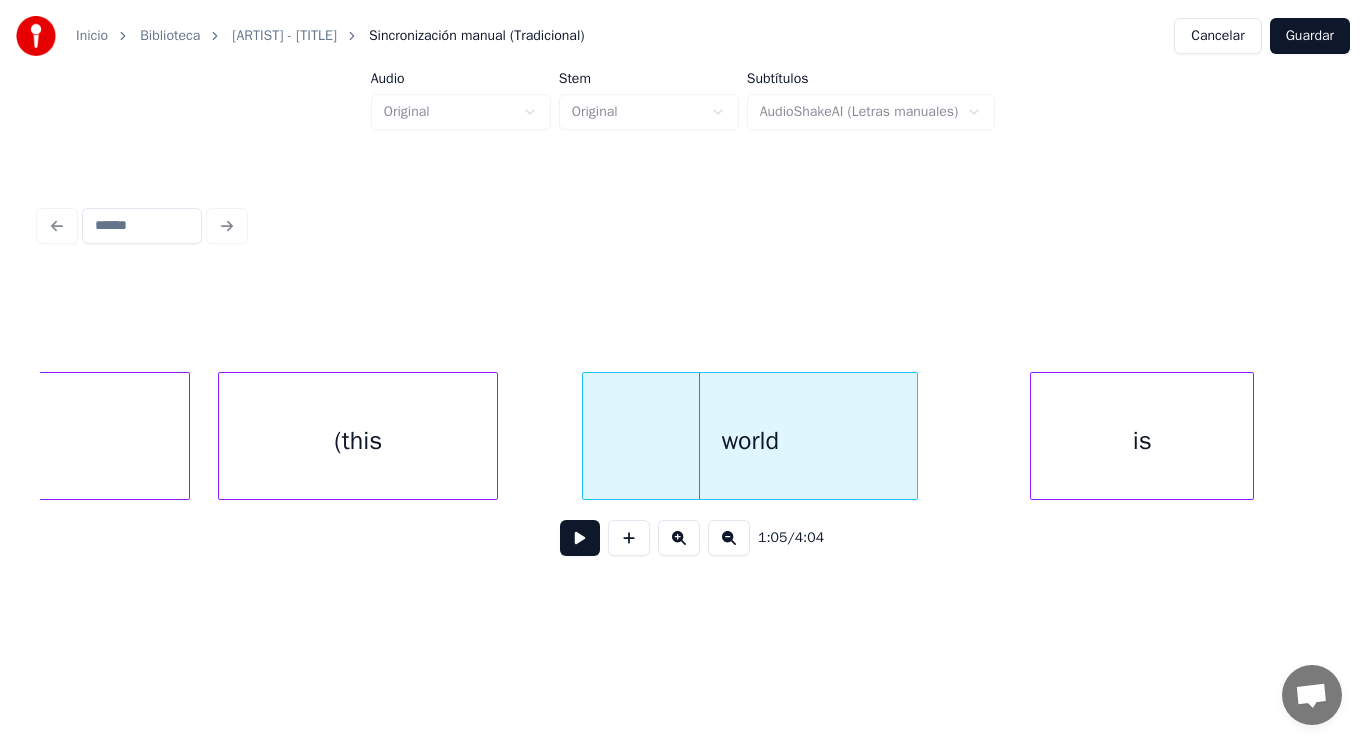 click on "(this" at bounding box center [358, 441] 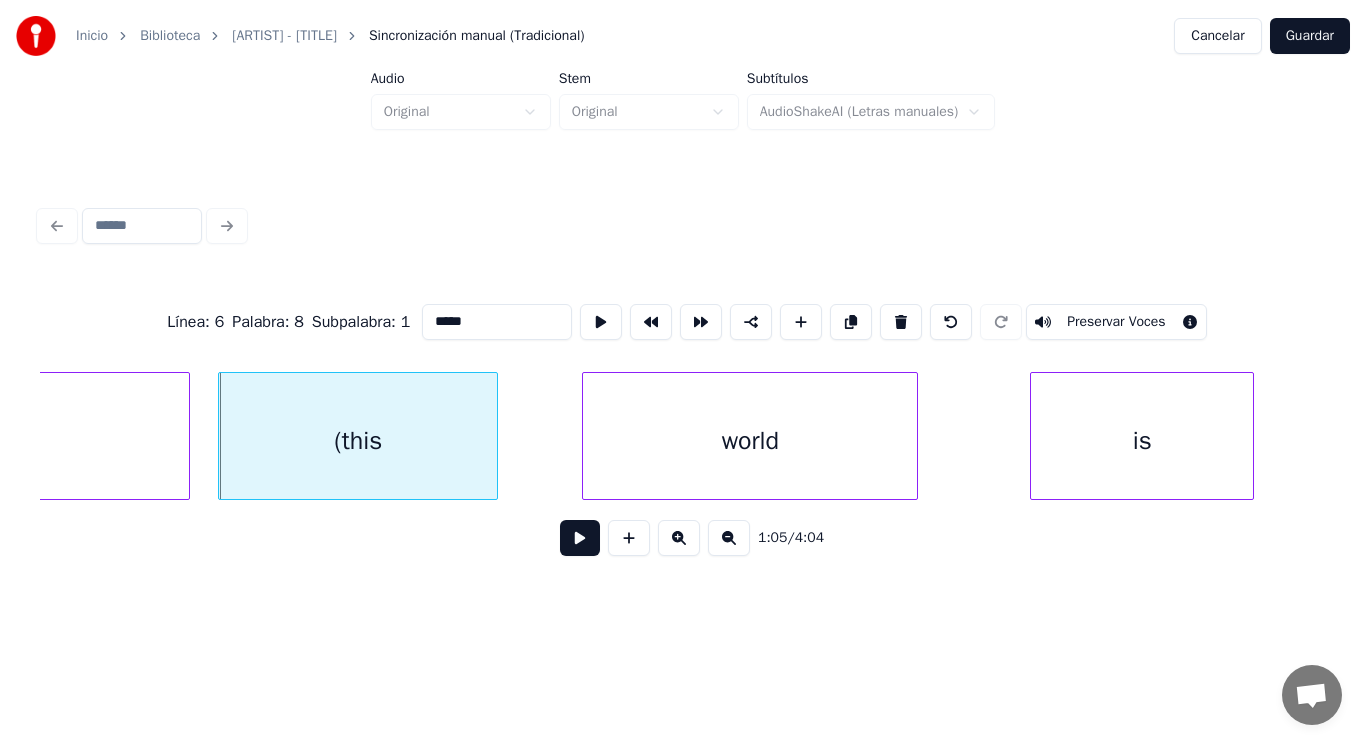 click on "*****" at bounding box center [497, 322] 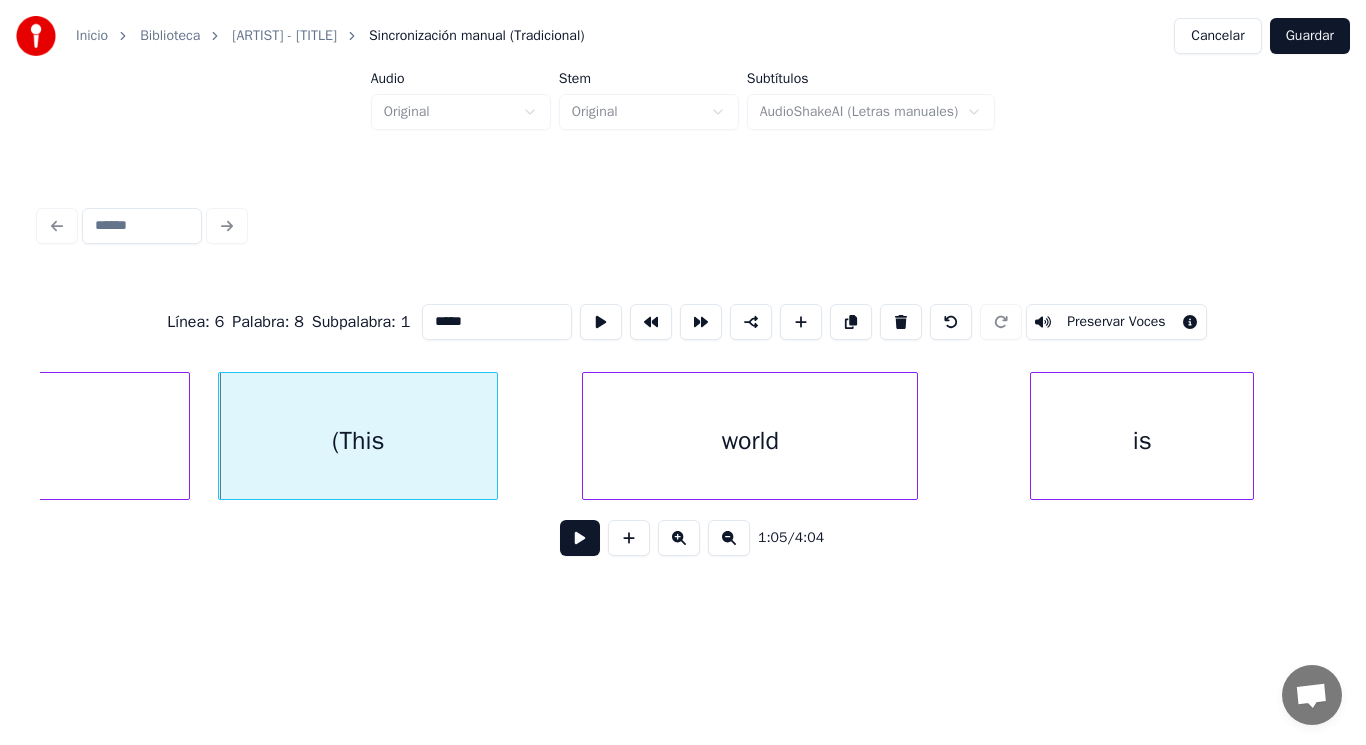 type on "*****" 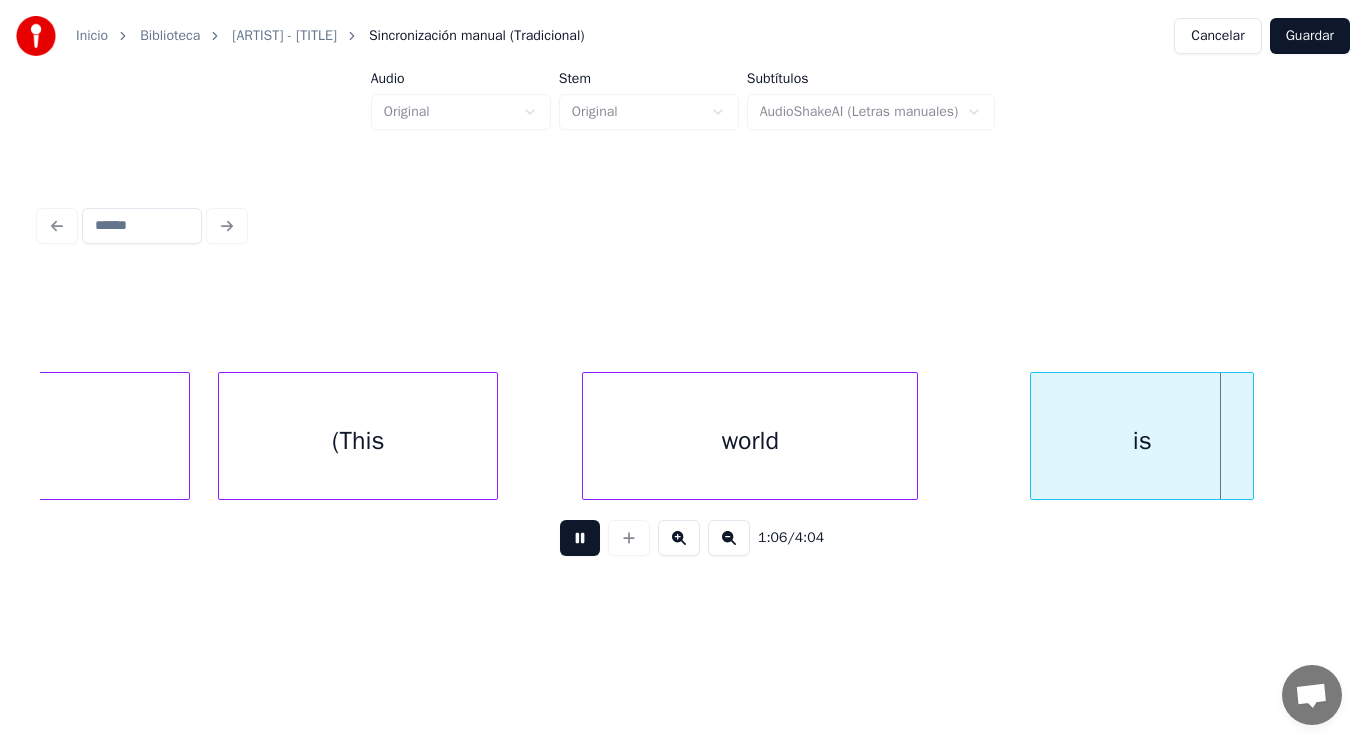 scroll, scrollTop: 0, scrollLeft: 92987, axis: horizontal 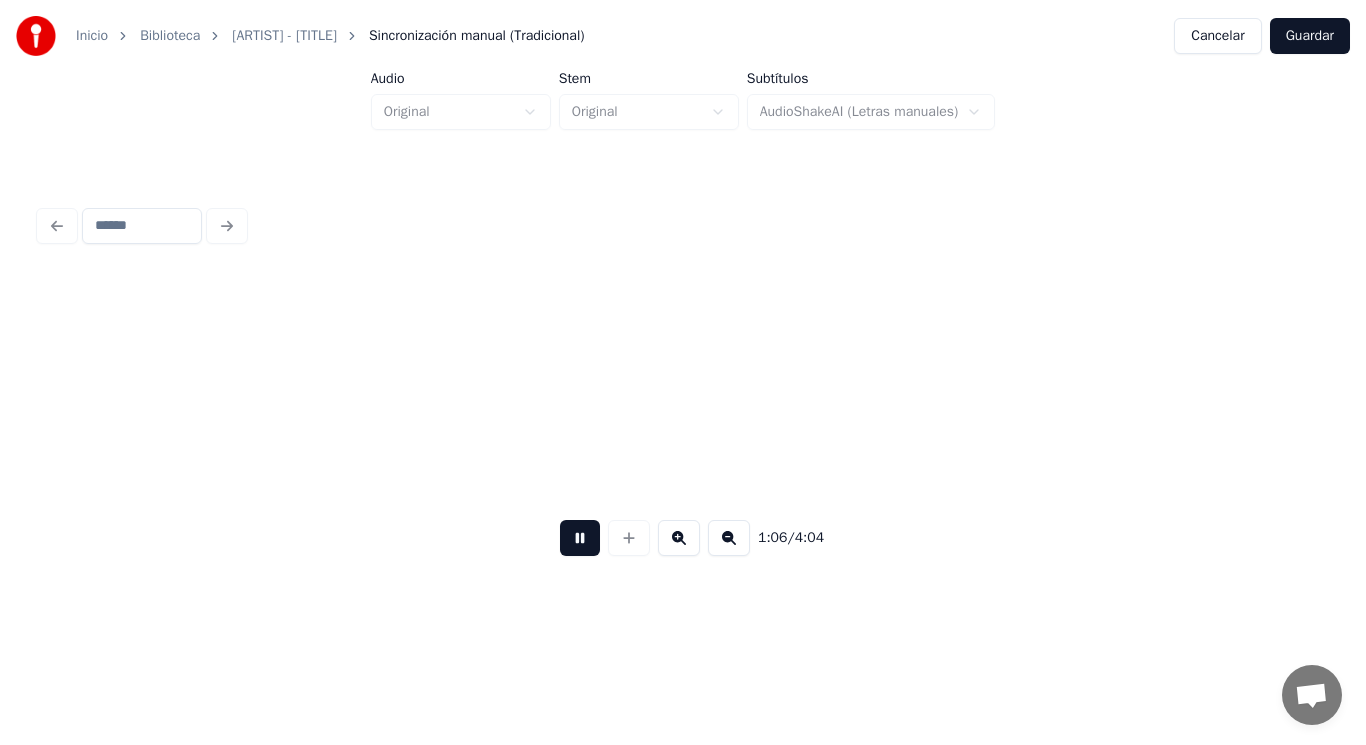 click at bounding box center (580, 538) 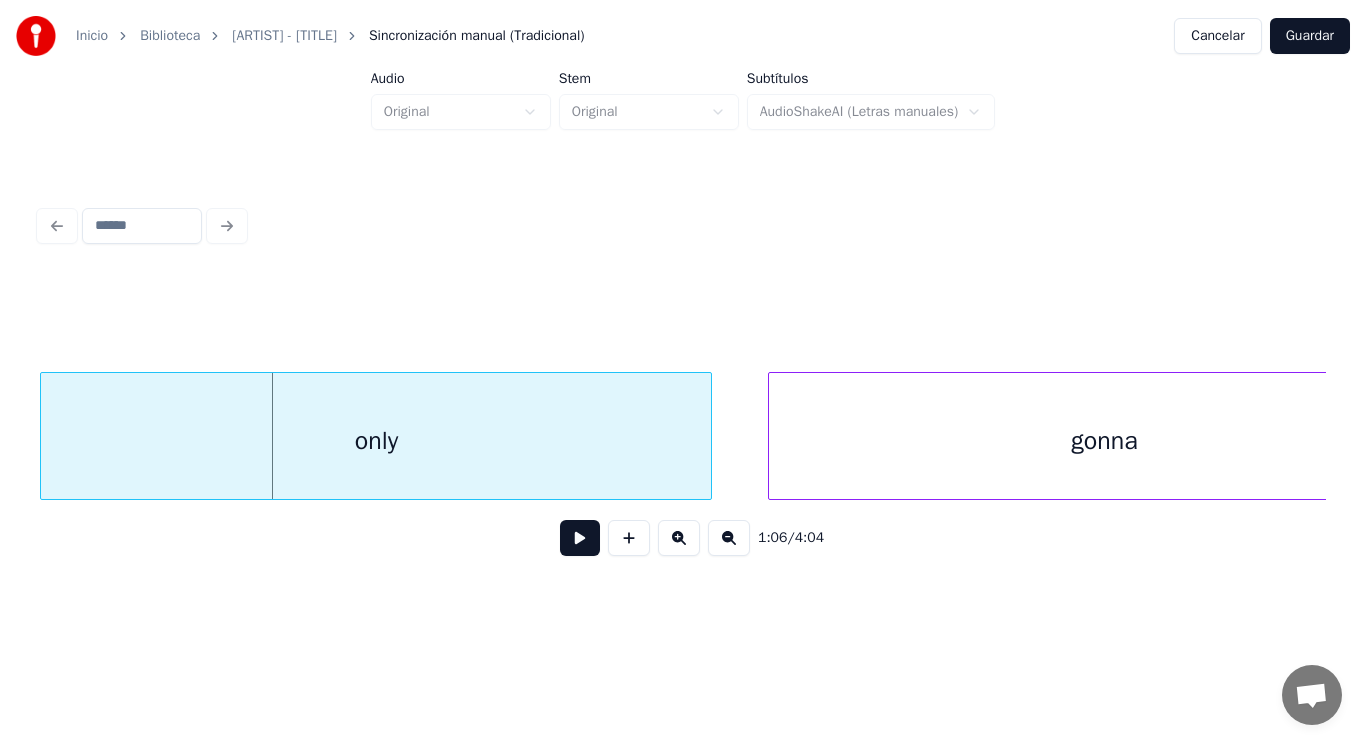 click at bounding box center [580, 538] 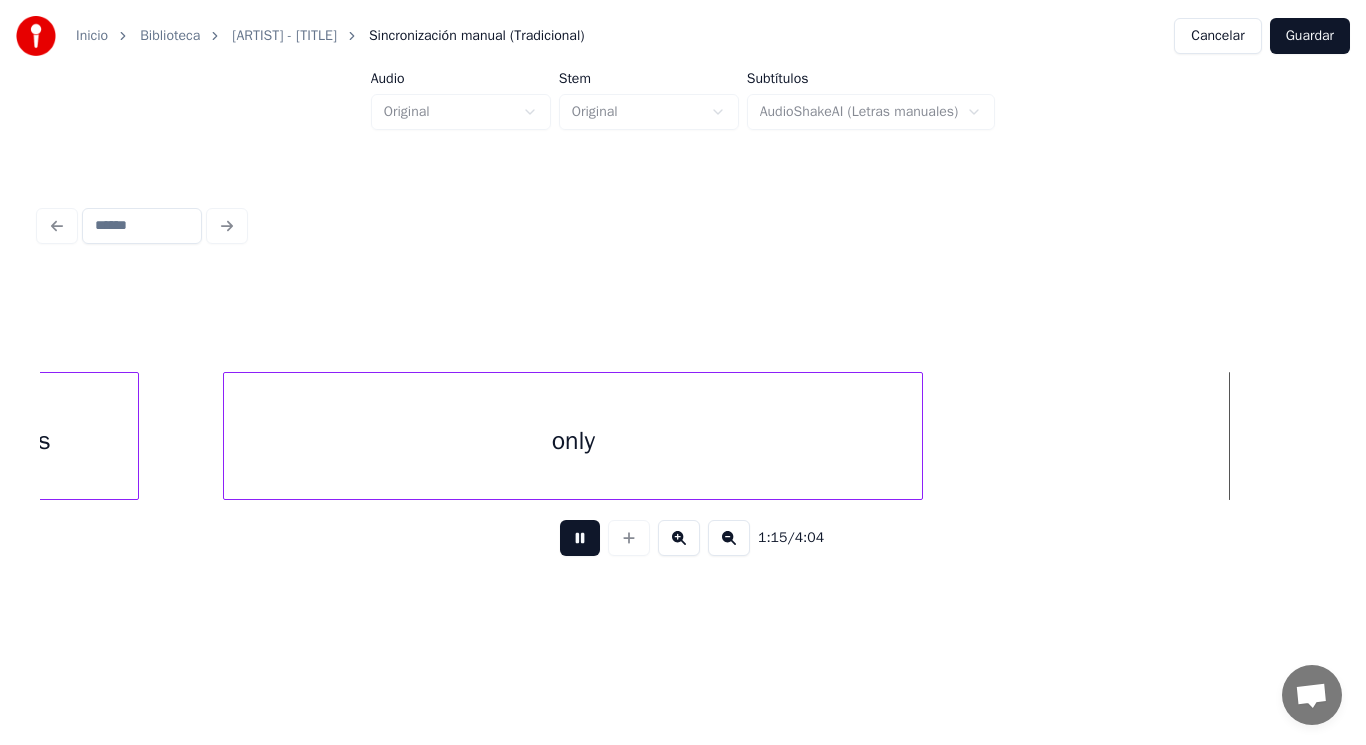scroll, scrollTop: 0, scrollLeft: 106039, axis: horizontal 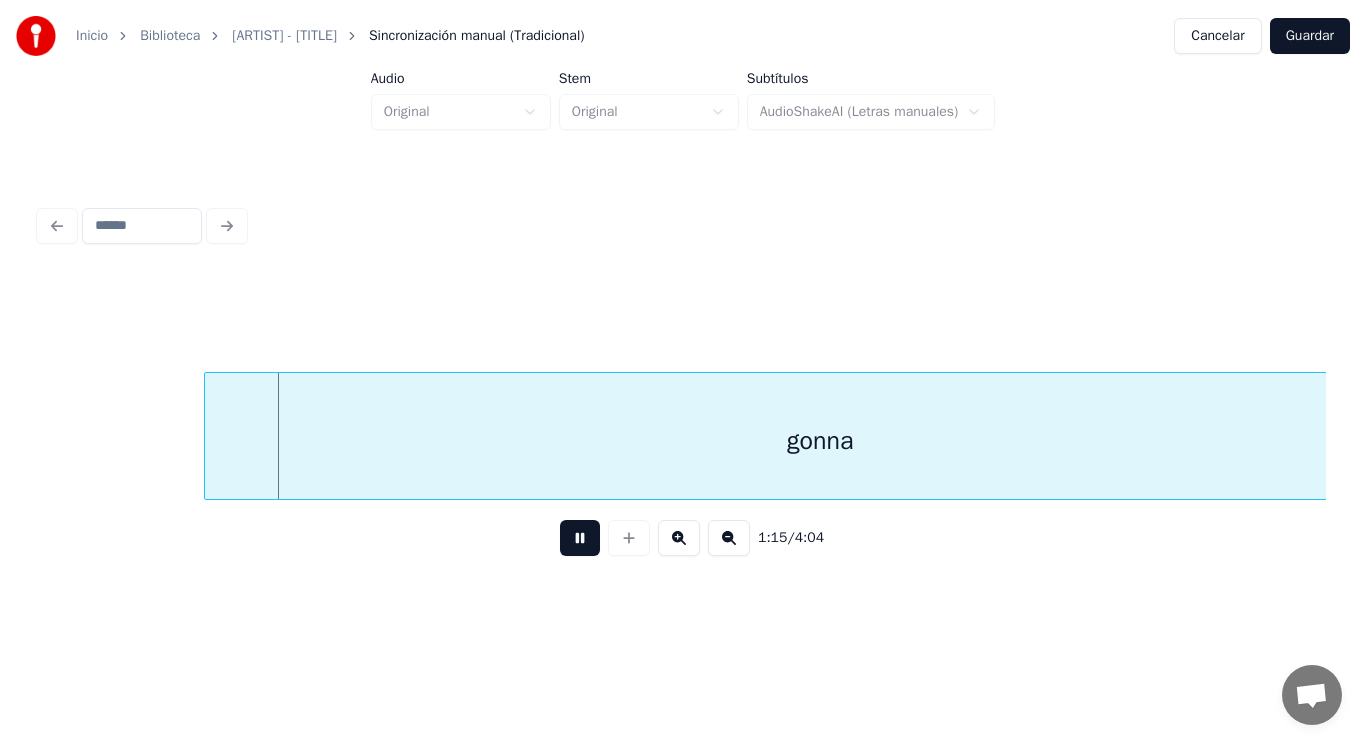 click at bounding box center [580, 538] 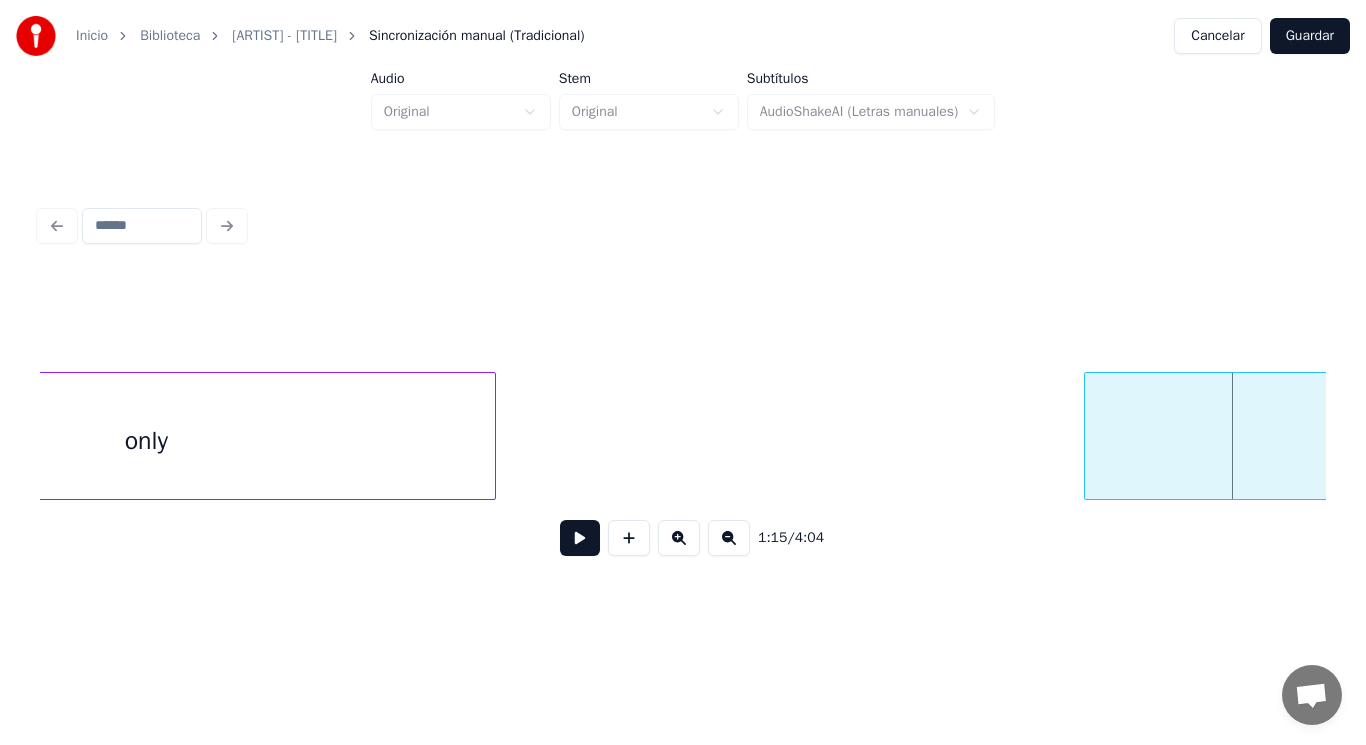 click on "only" at bounding box center (146, 441) 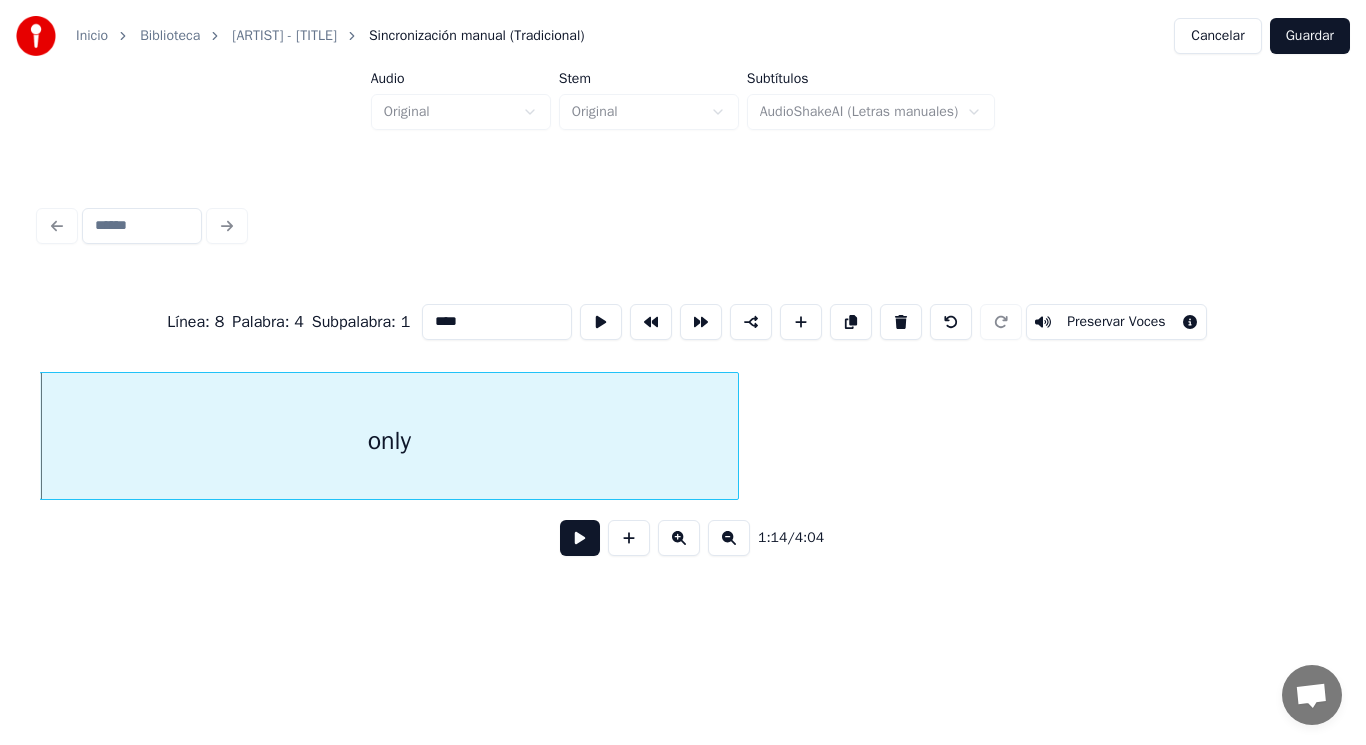 click at bounding box center [580, 538] 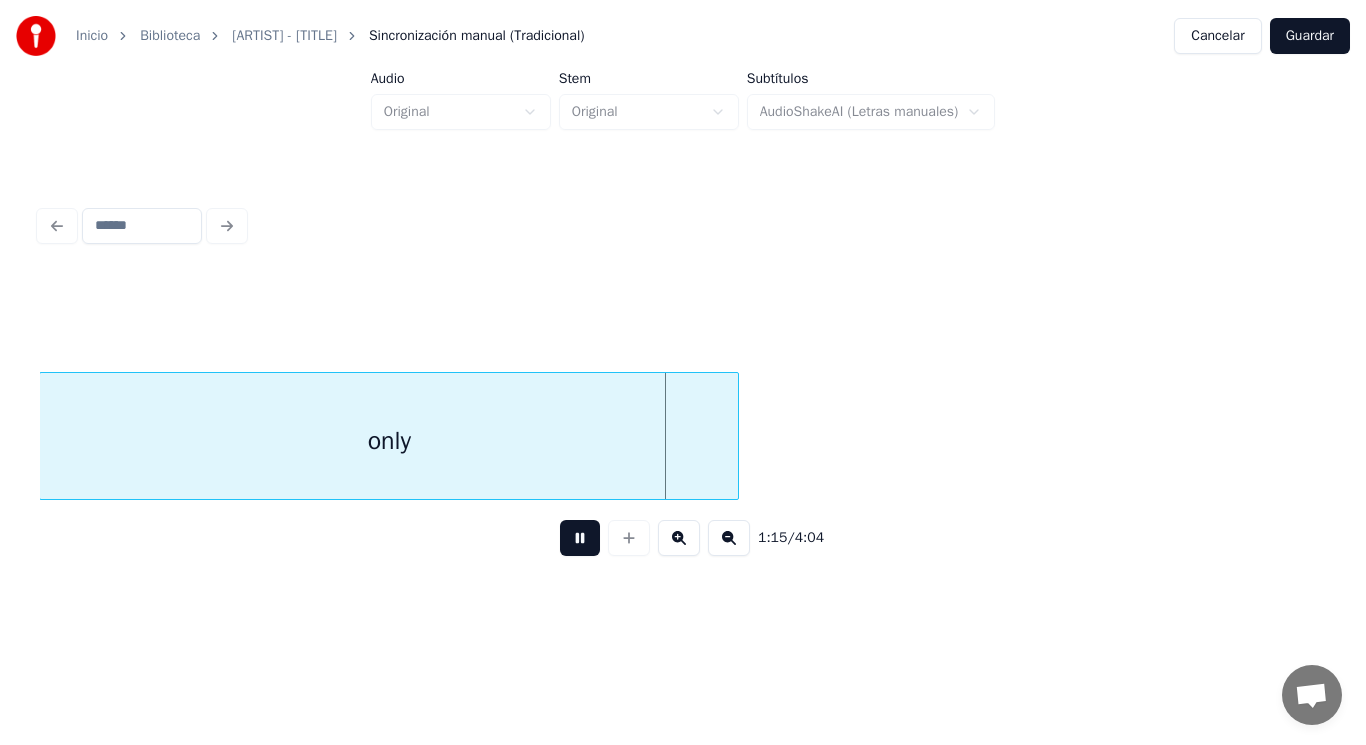 click at bounding box center [580, 538] 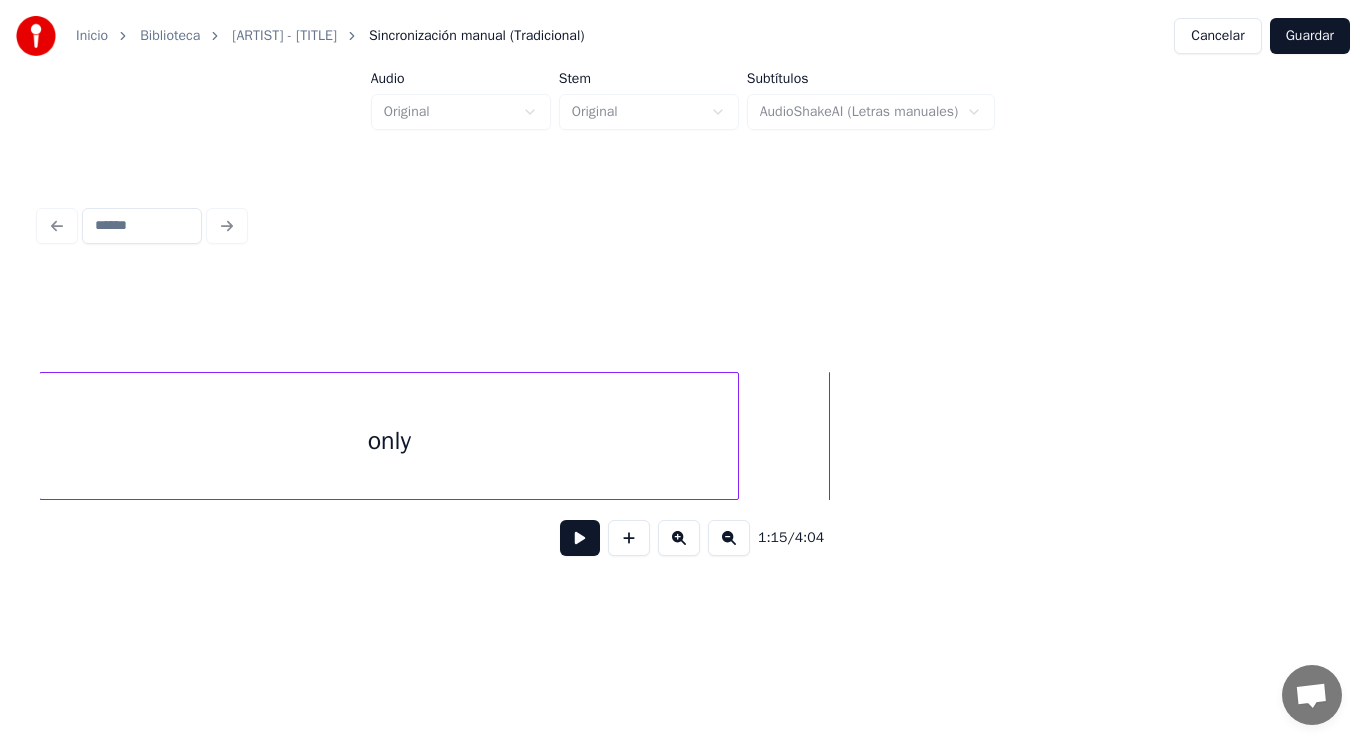 click on "only" at bounding box center (389, 441) 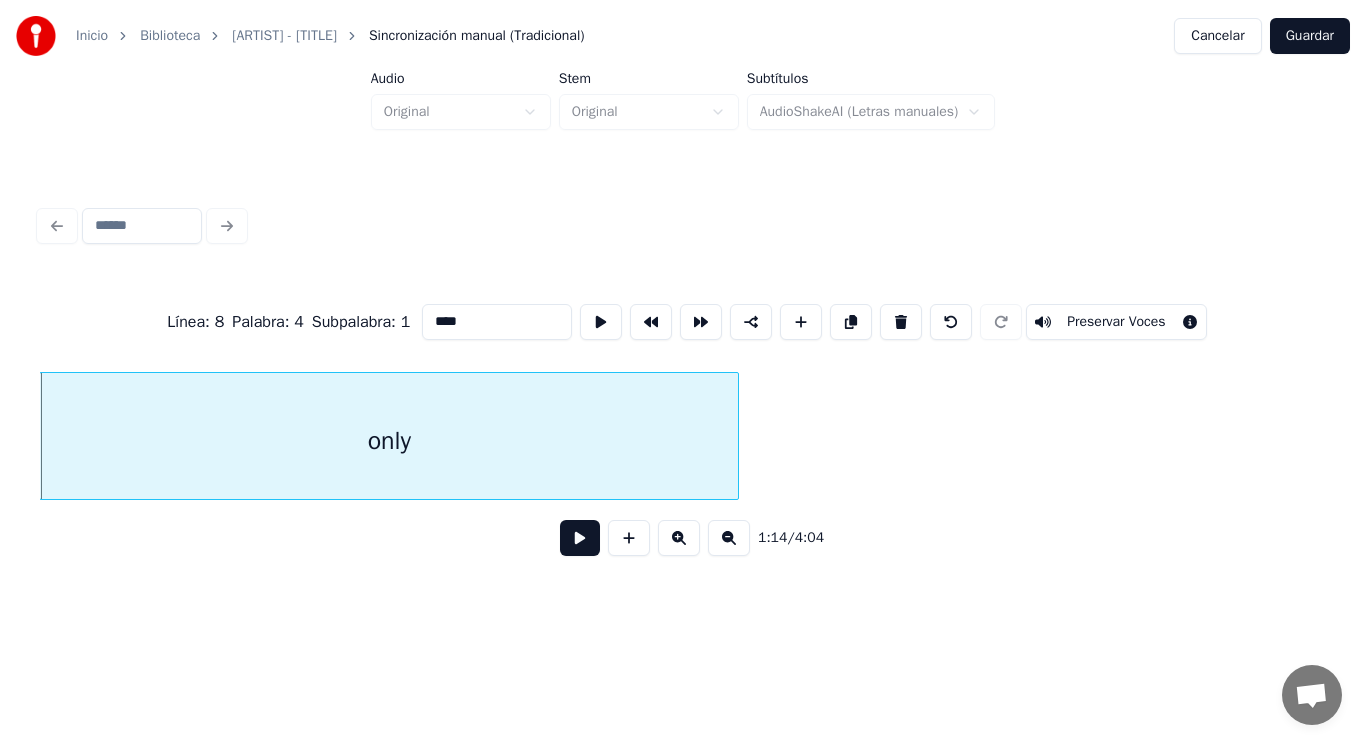 click at bounding box center [580, 538] 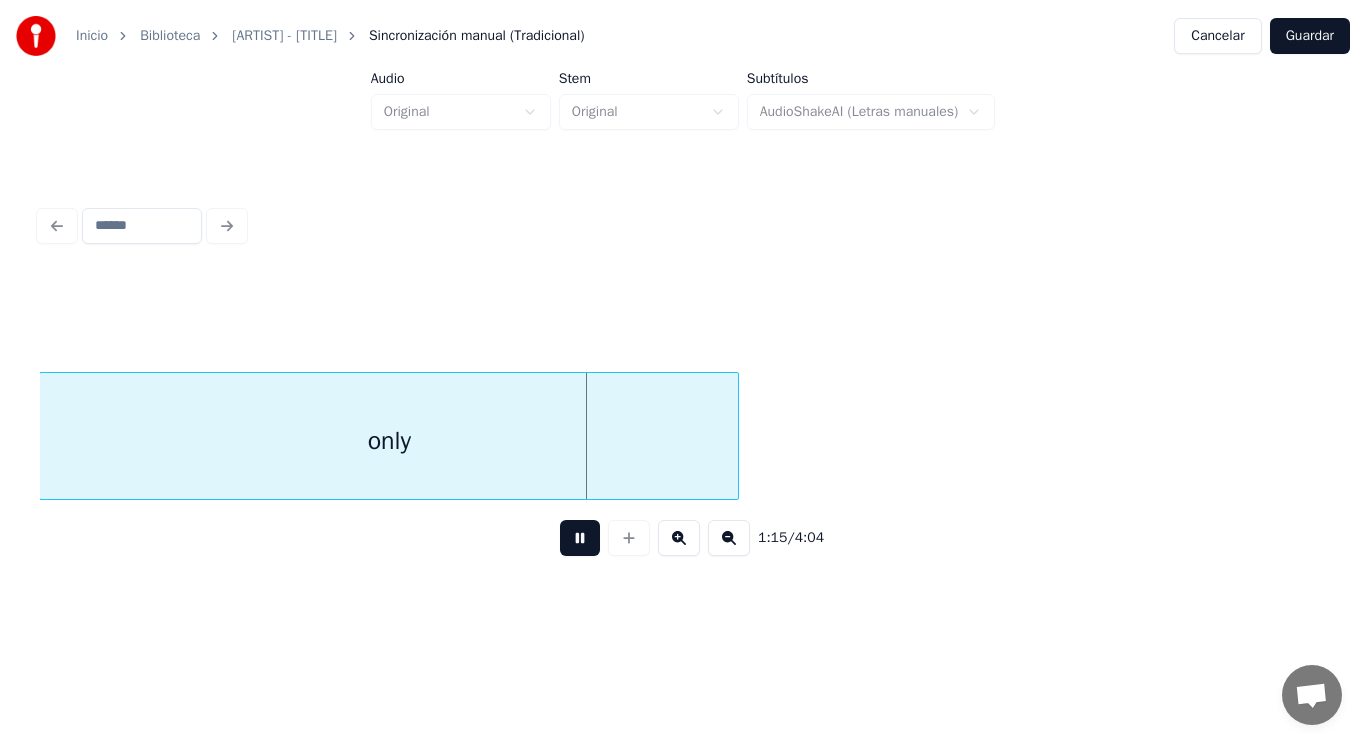 click at bounding box center [580, 538] 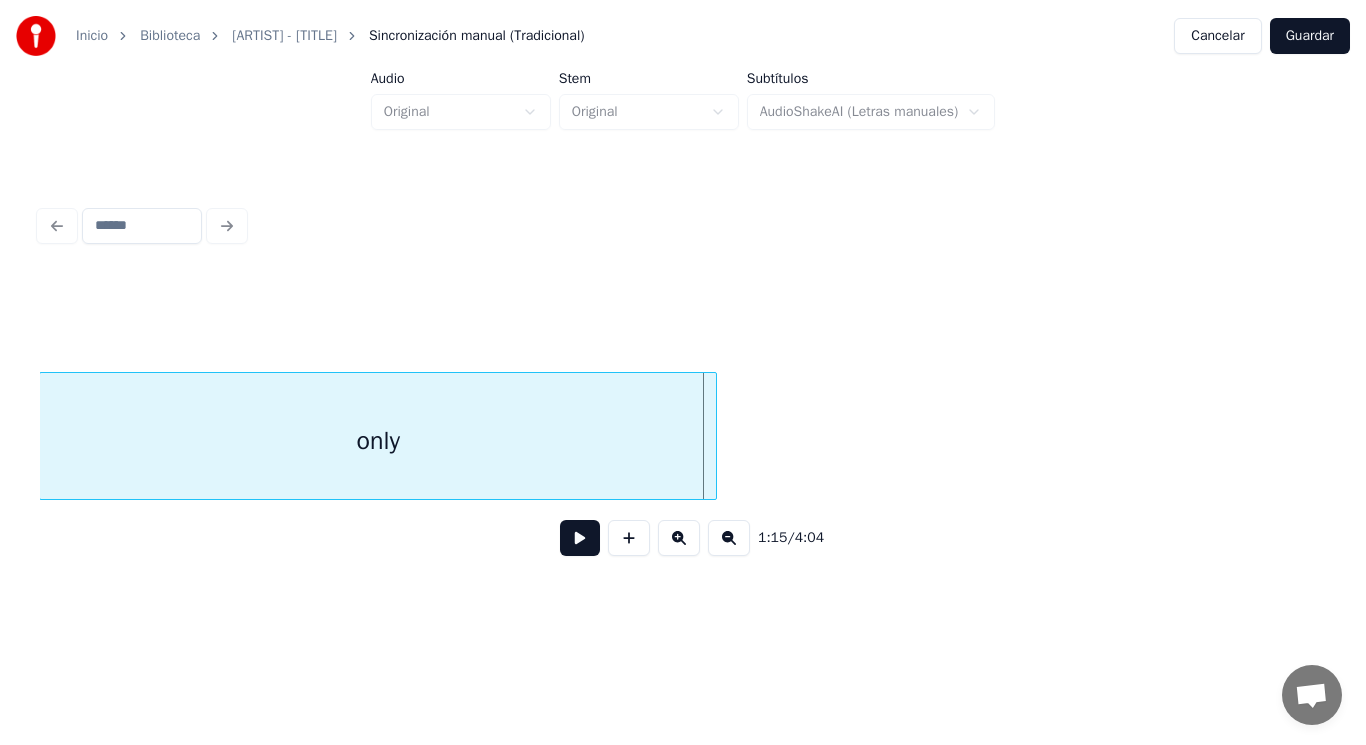 click at bounding box center (713, 436) 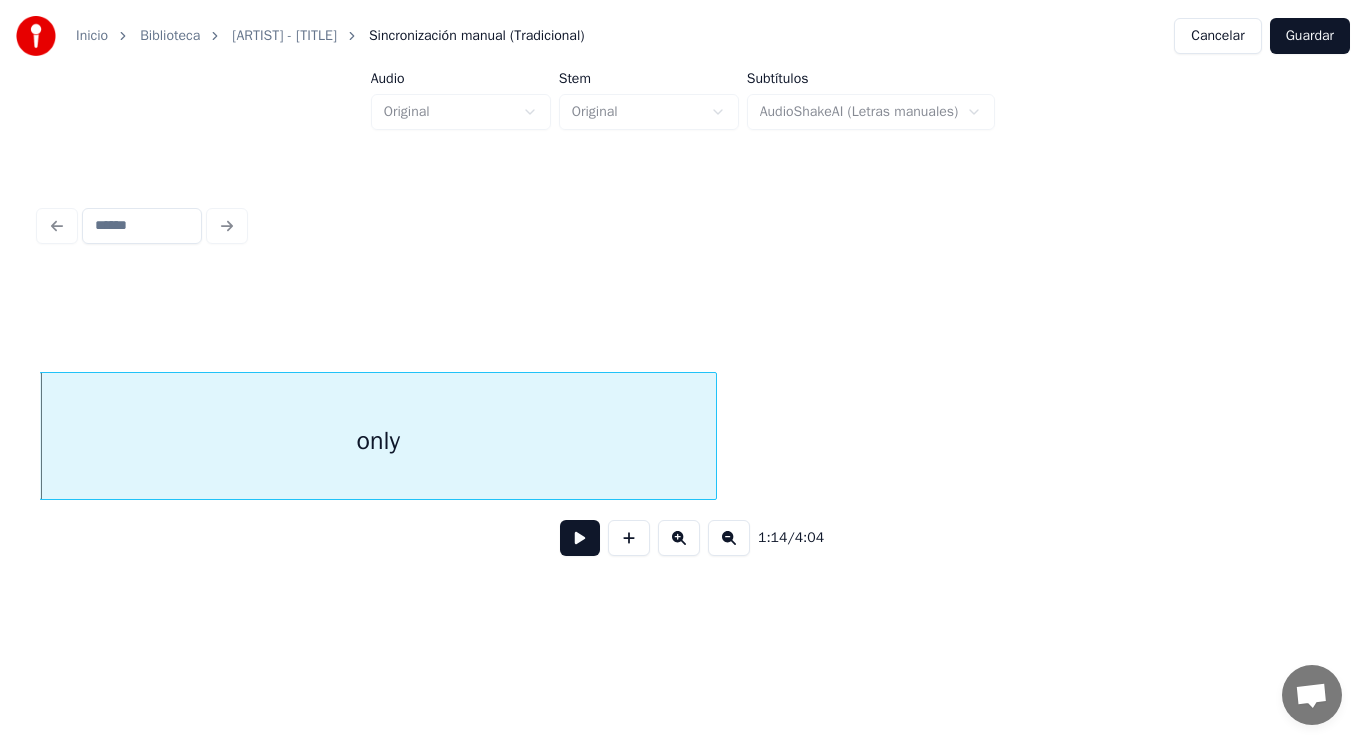 click at bounding box center (580, 538) 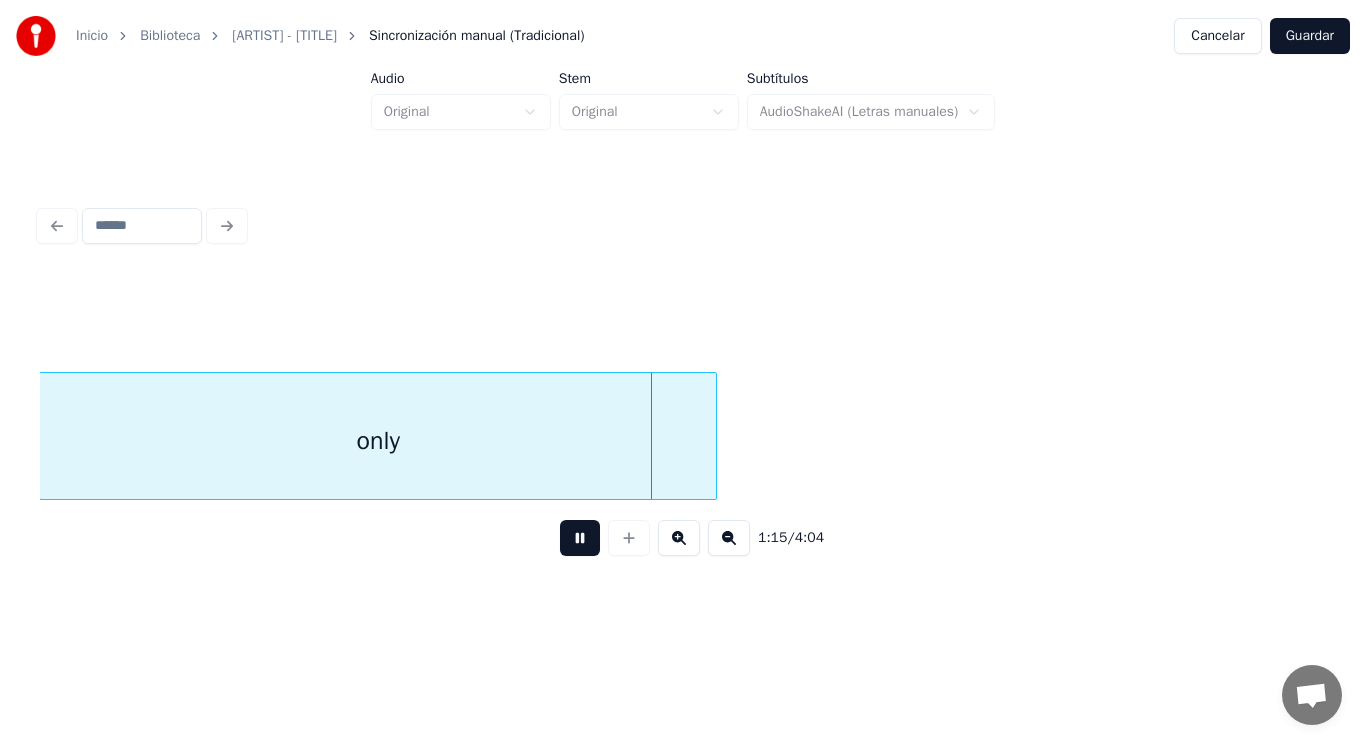 click at bounding box center (580, 538) 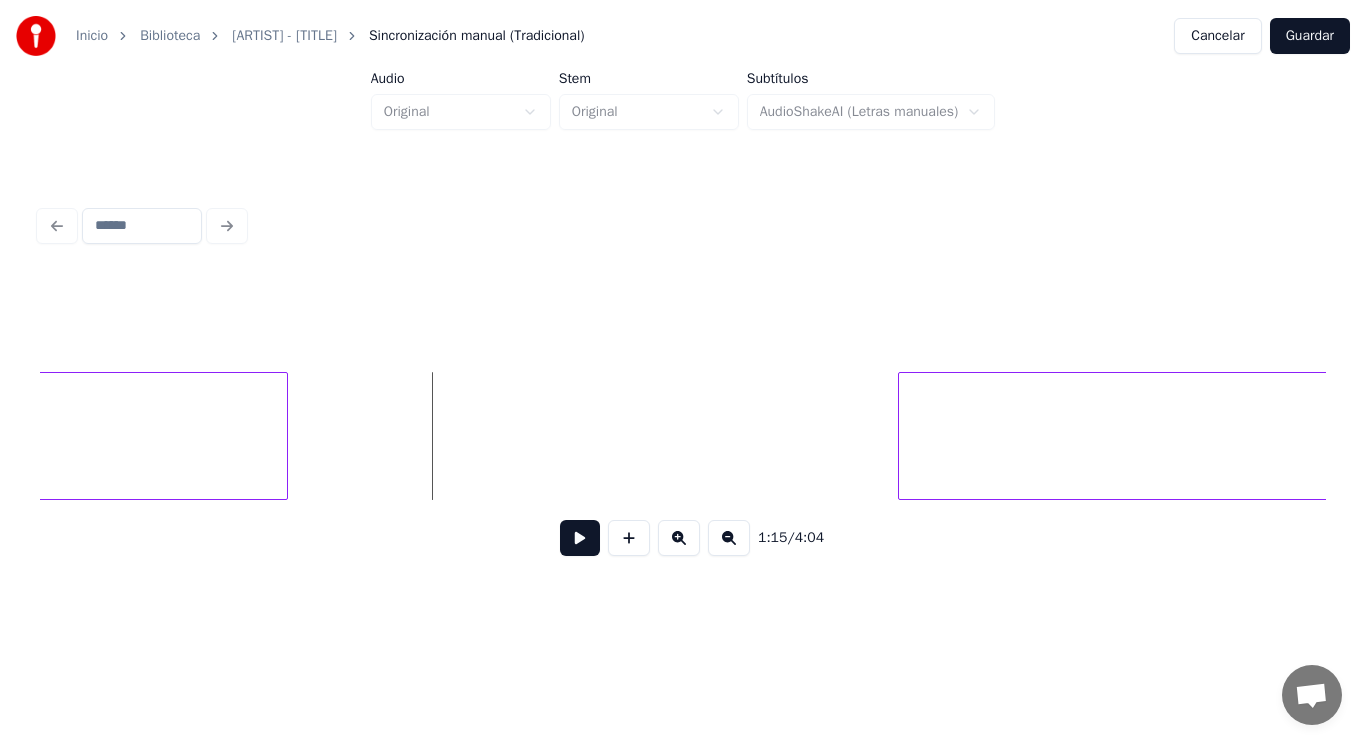 scroll, scrollTop: 0, scrollLeft: 105356, axis: horizontal 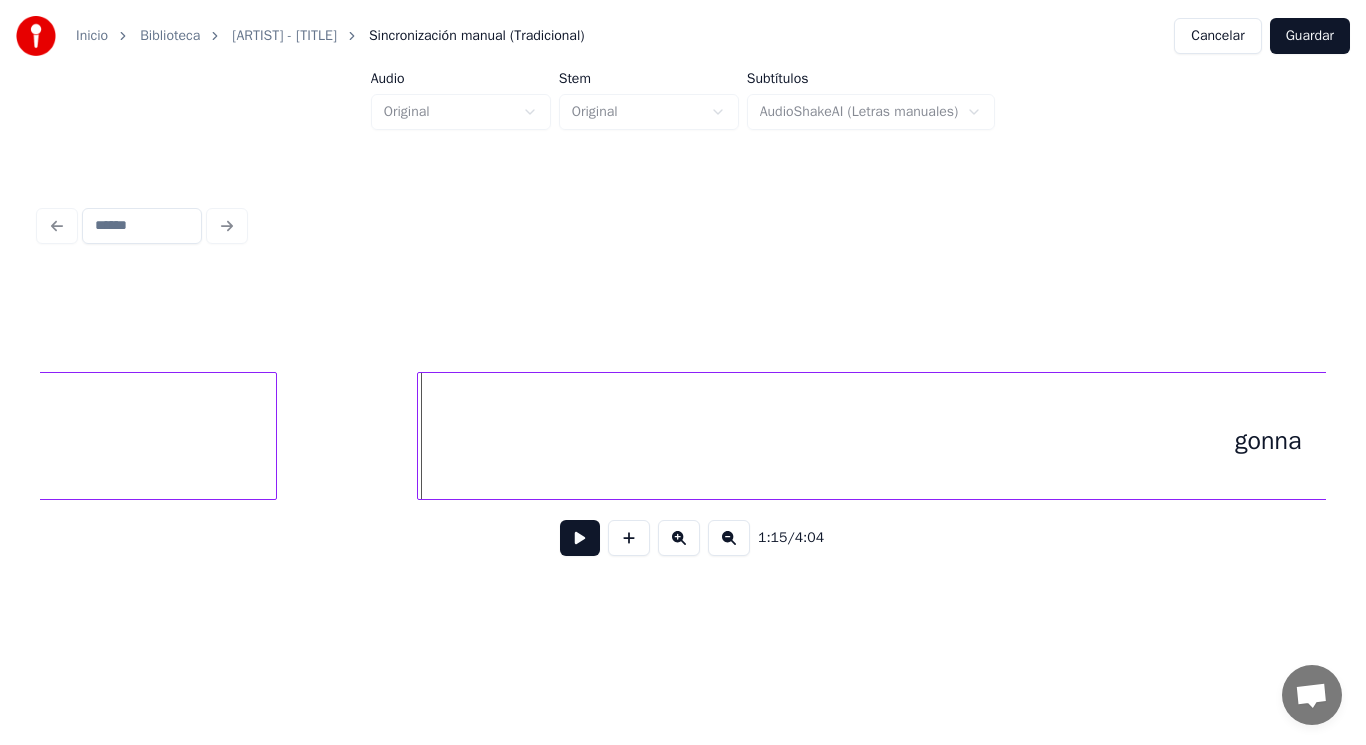 click at bounding box center [421, 436] 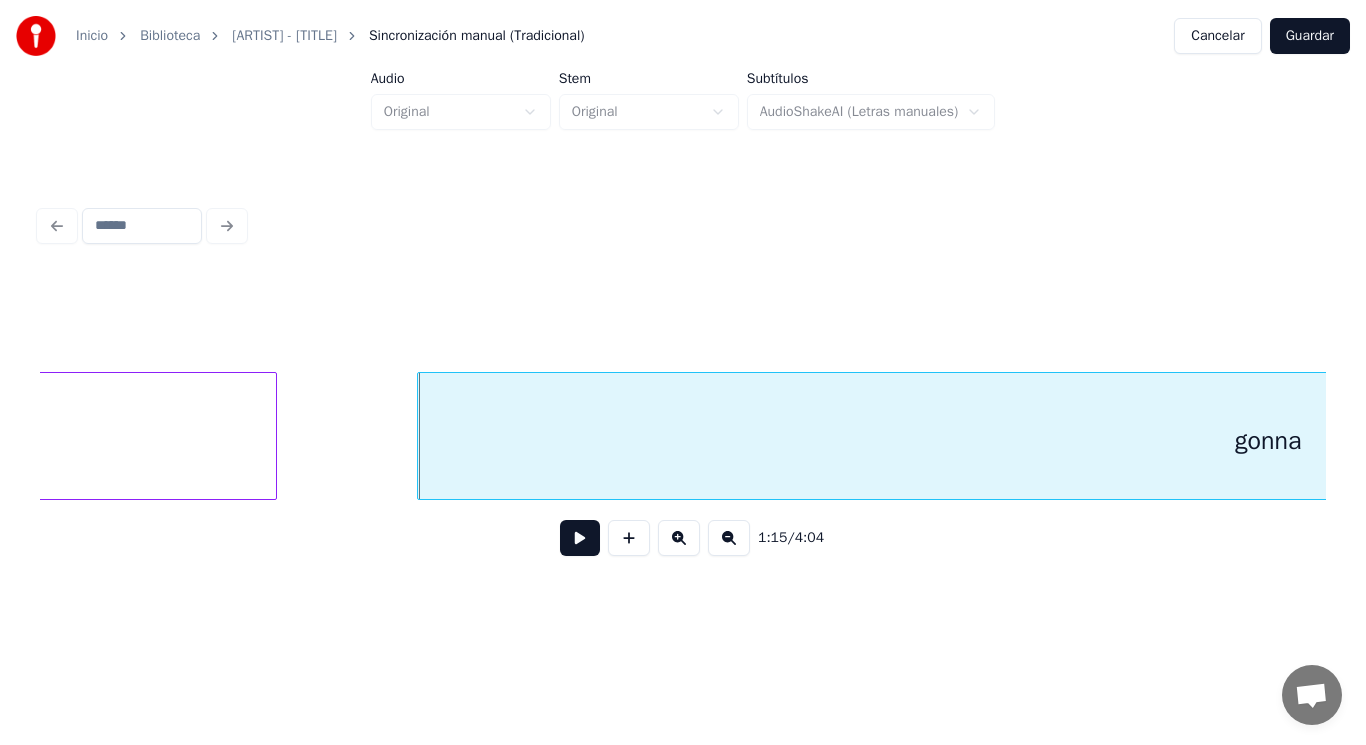 click at bounding box center (580, 538) 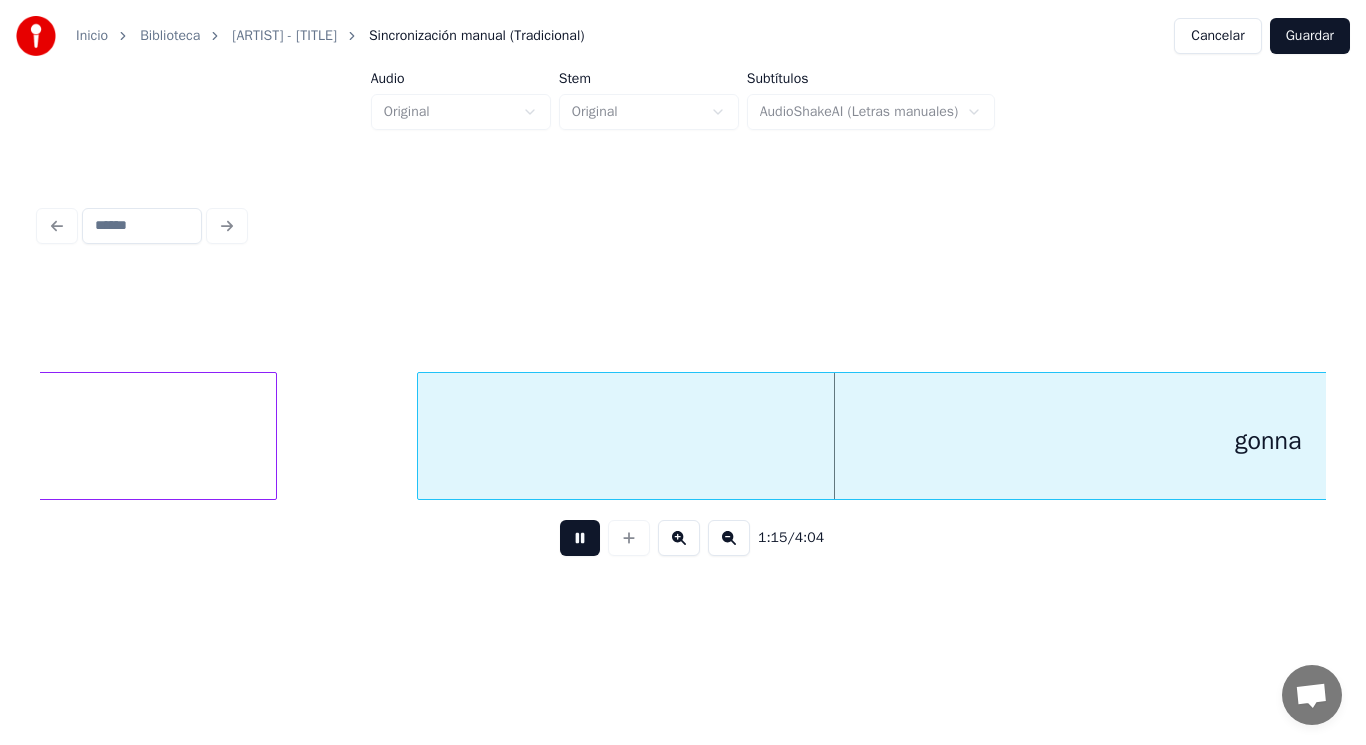 click at bounding box center [580, 538] 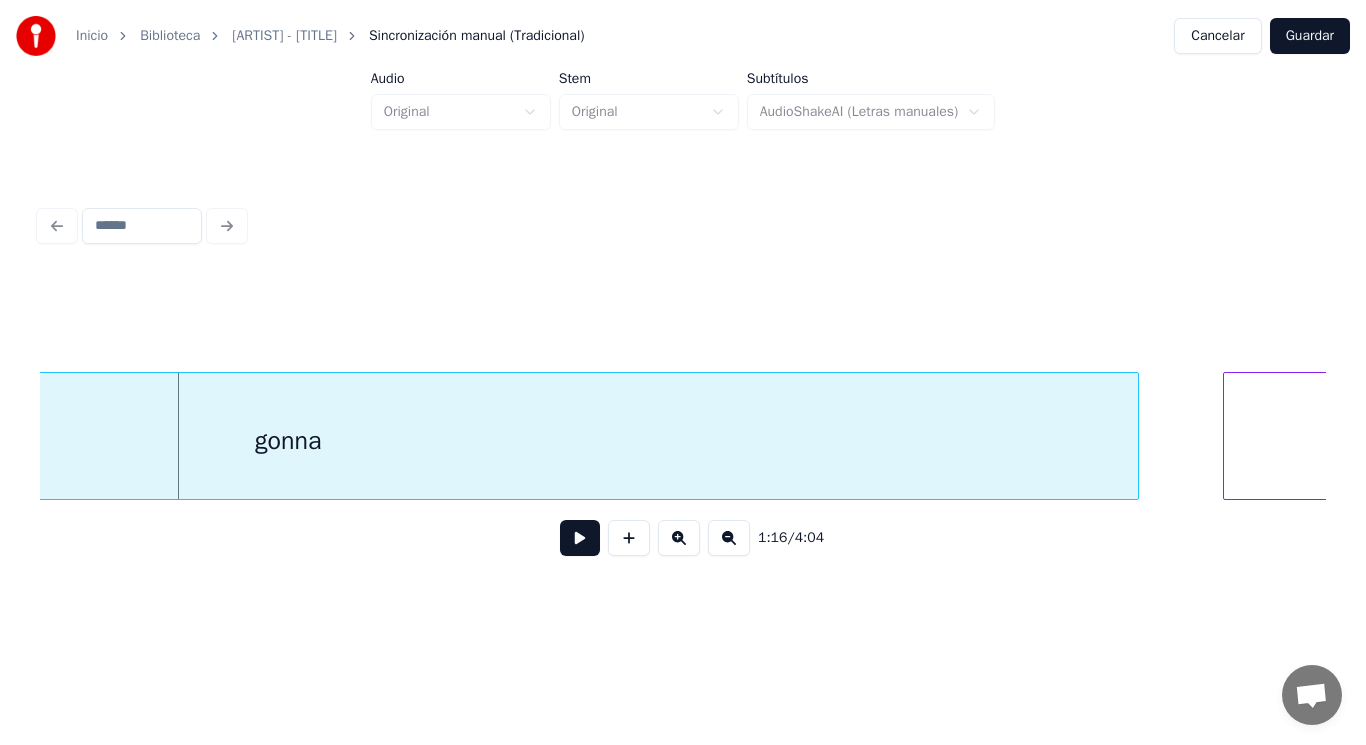 scroll, scrollTop: 0, scrollLeft: 106356, axis: horizontal 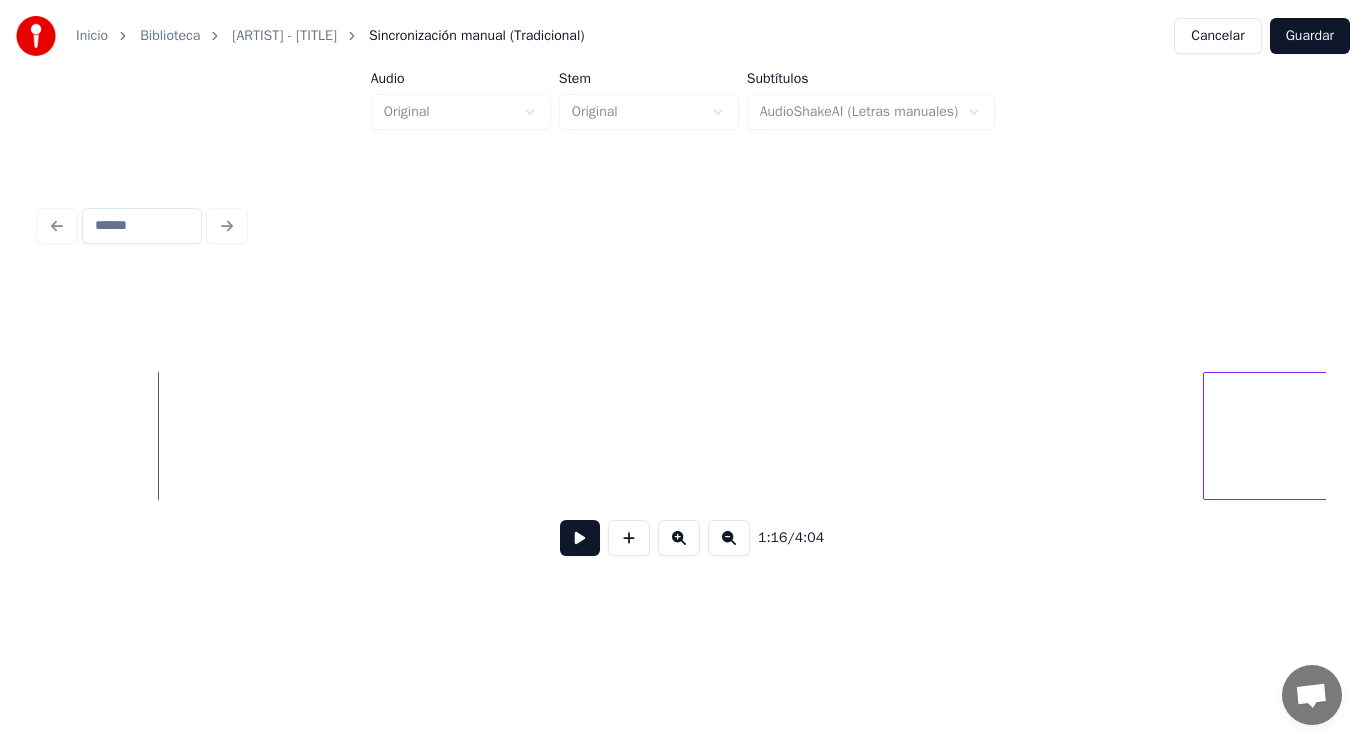 click on "Inicio Biblioteca [ARTIST] - [TITLE] Sincronización manual (Tradicional) Cancelar Guardar Audio Original Stem Original Subtítulos AudioShakeAI (Letras manuales) 1:16  /  4:04" at bounding box center (683, 304) 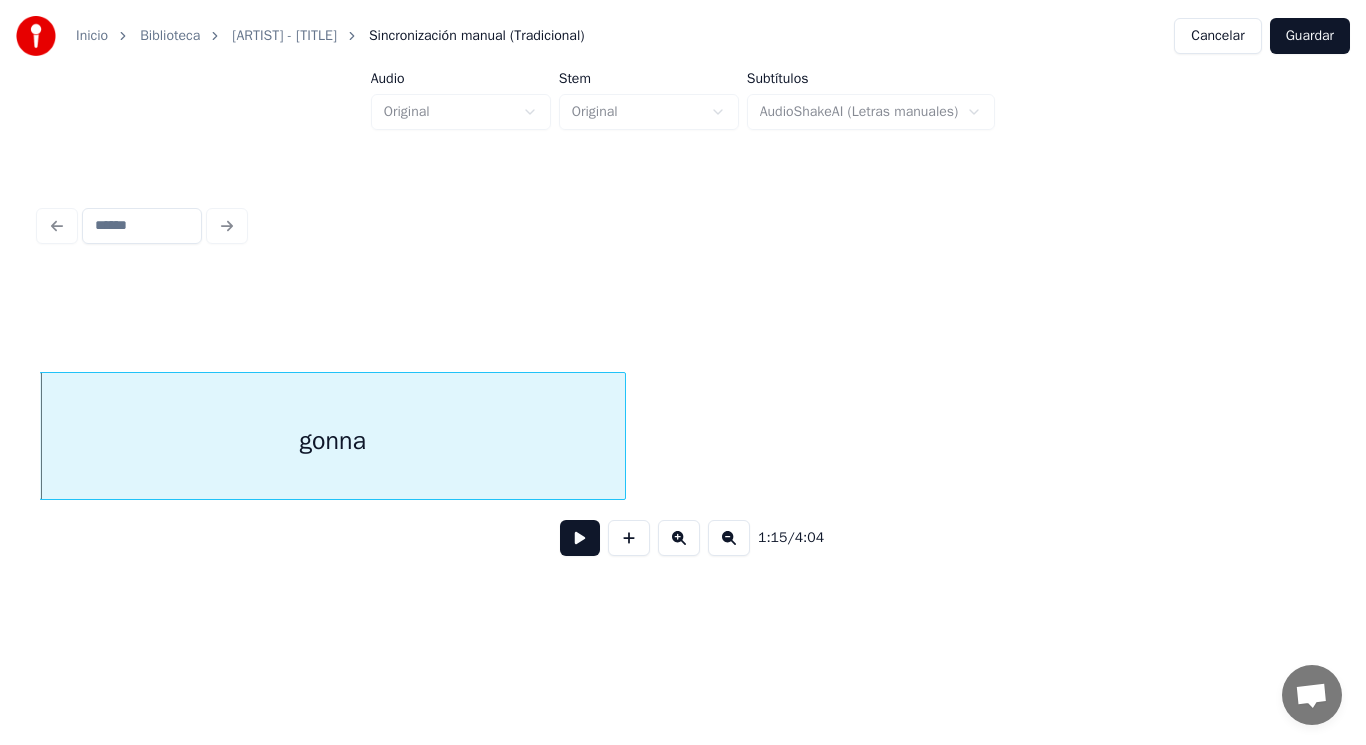 click at bounding box center [580, 538] 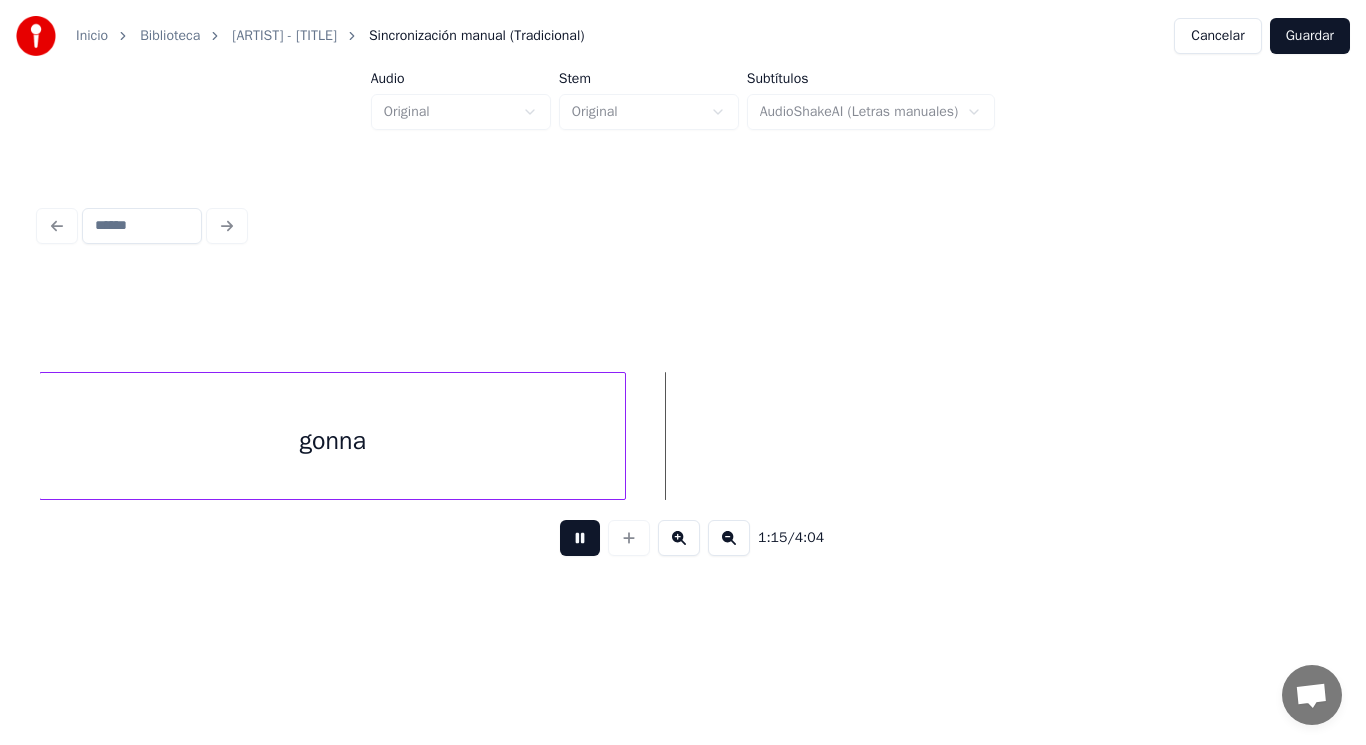 click at bounding box center (580, 538) 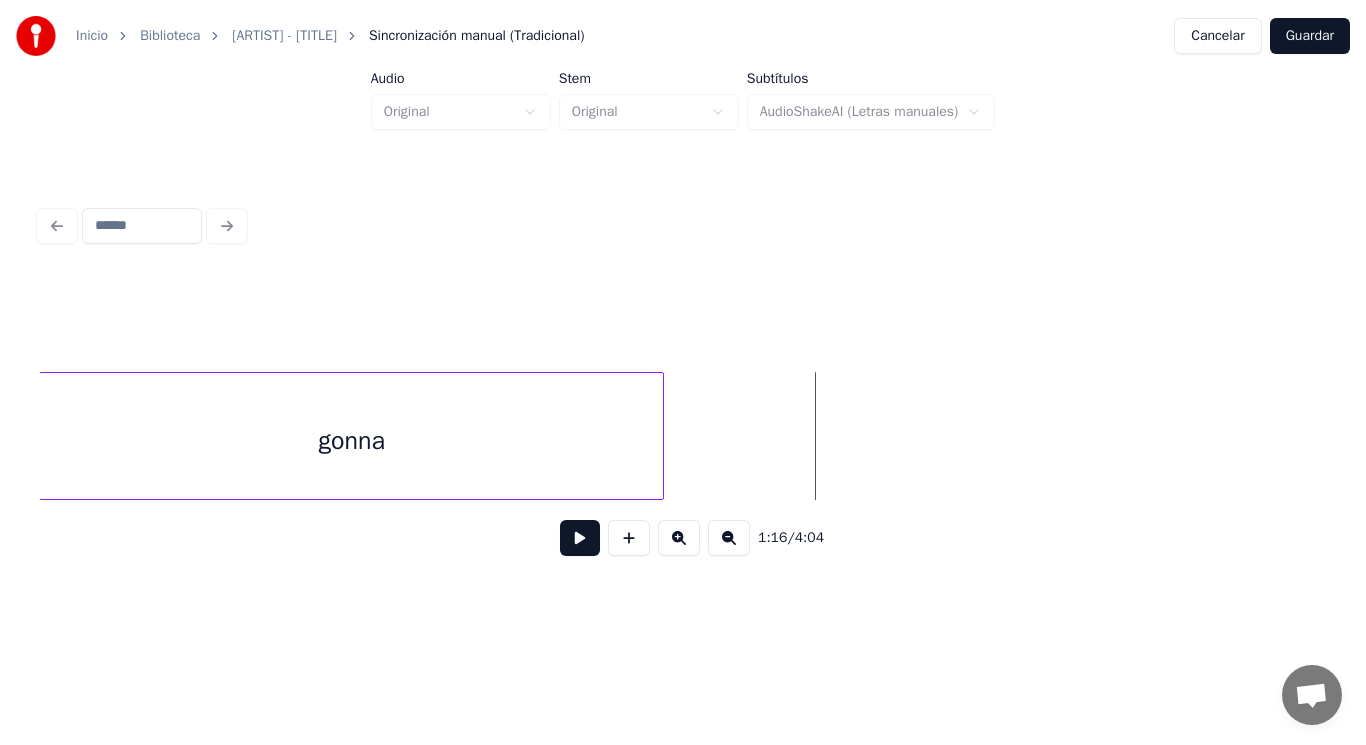 click at bounding box center [660, 436] 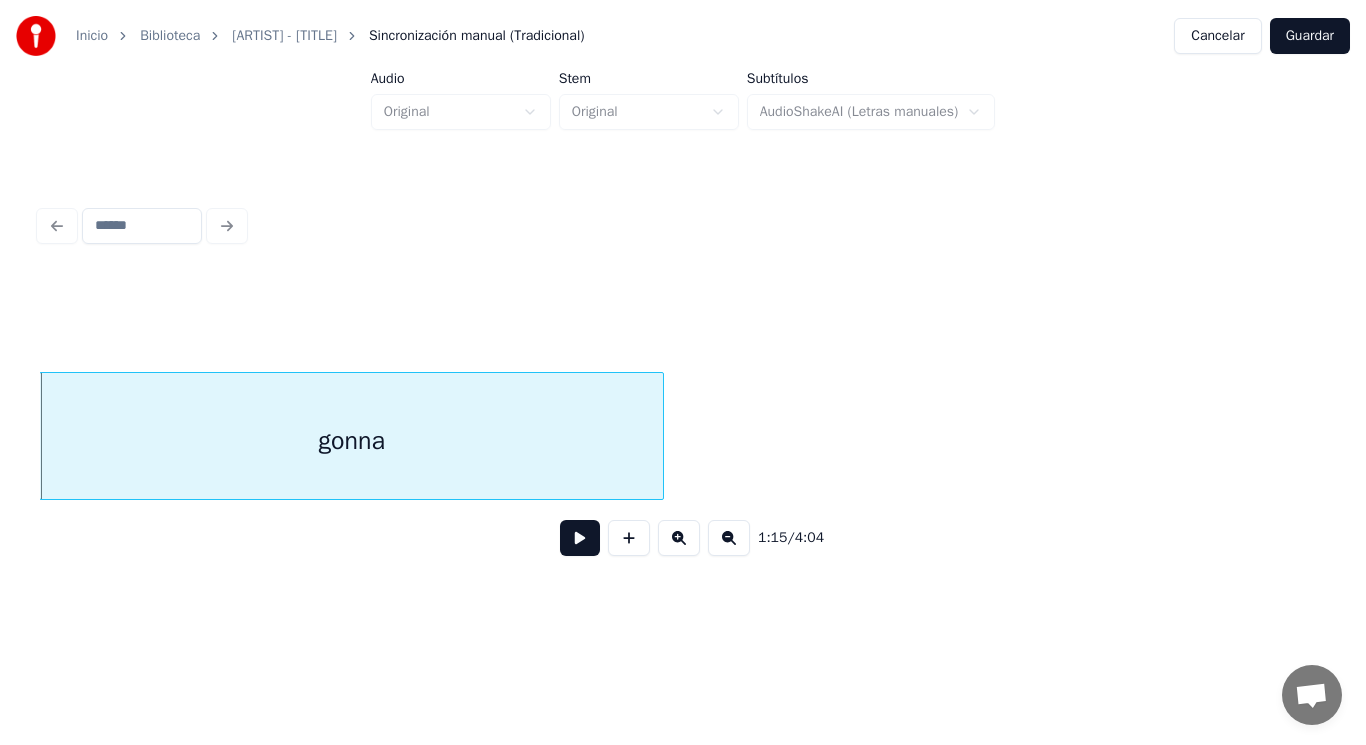 click at bounding box center [580, 538] 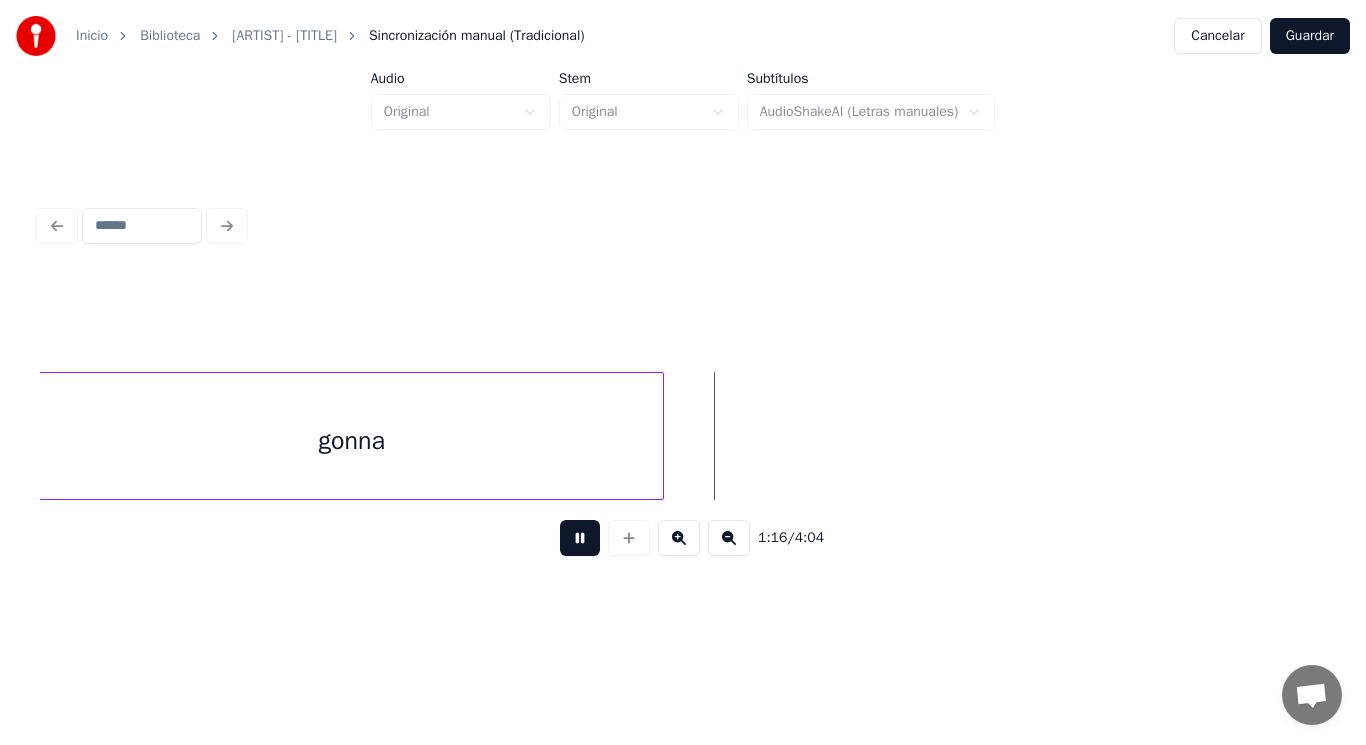 click at bounding box center [580, 538] 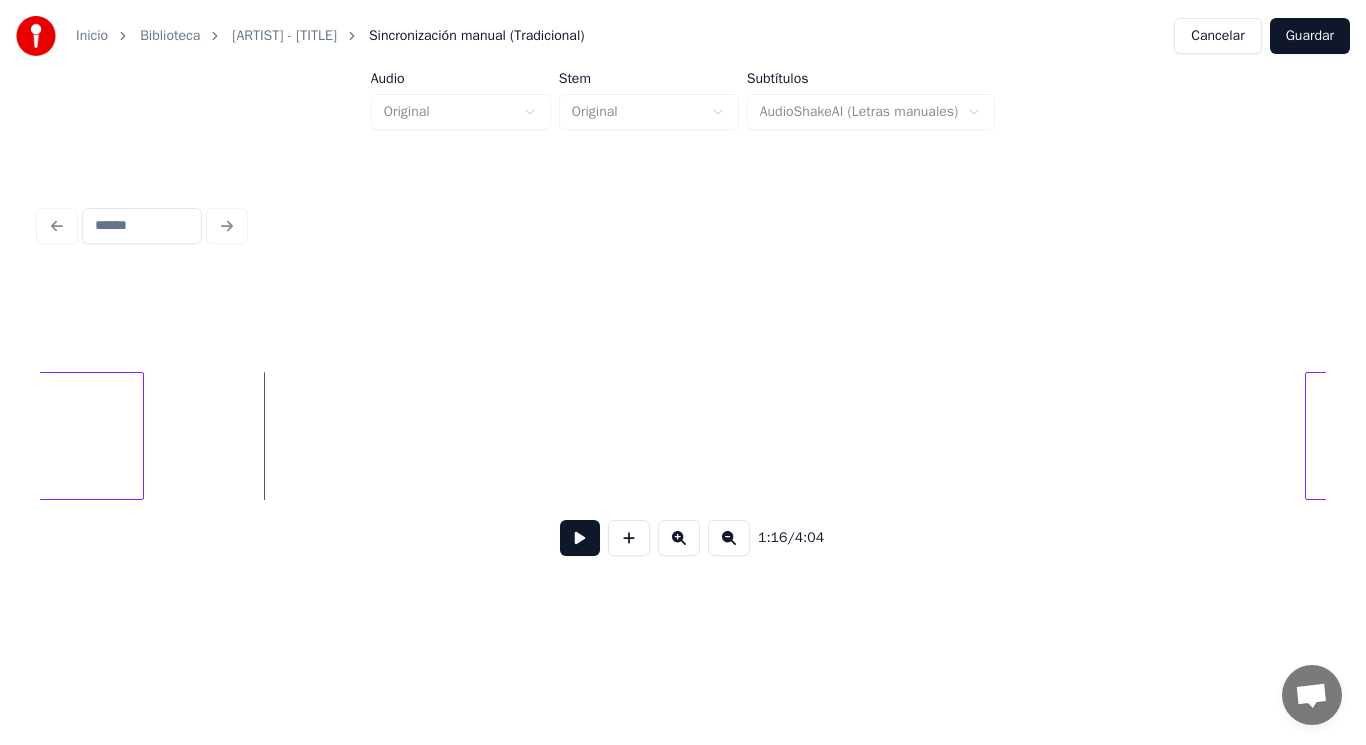 scroll, scrollTop: 0, scrollLeft: 106294, axis: horizontal 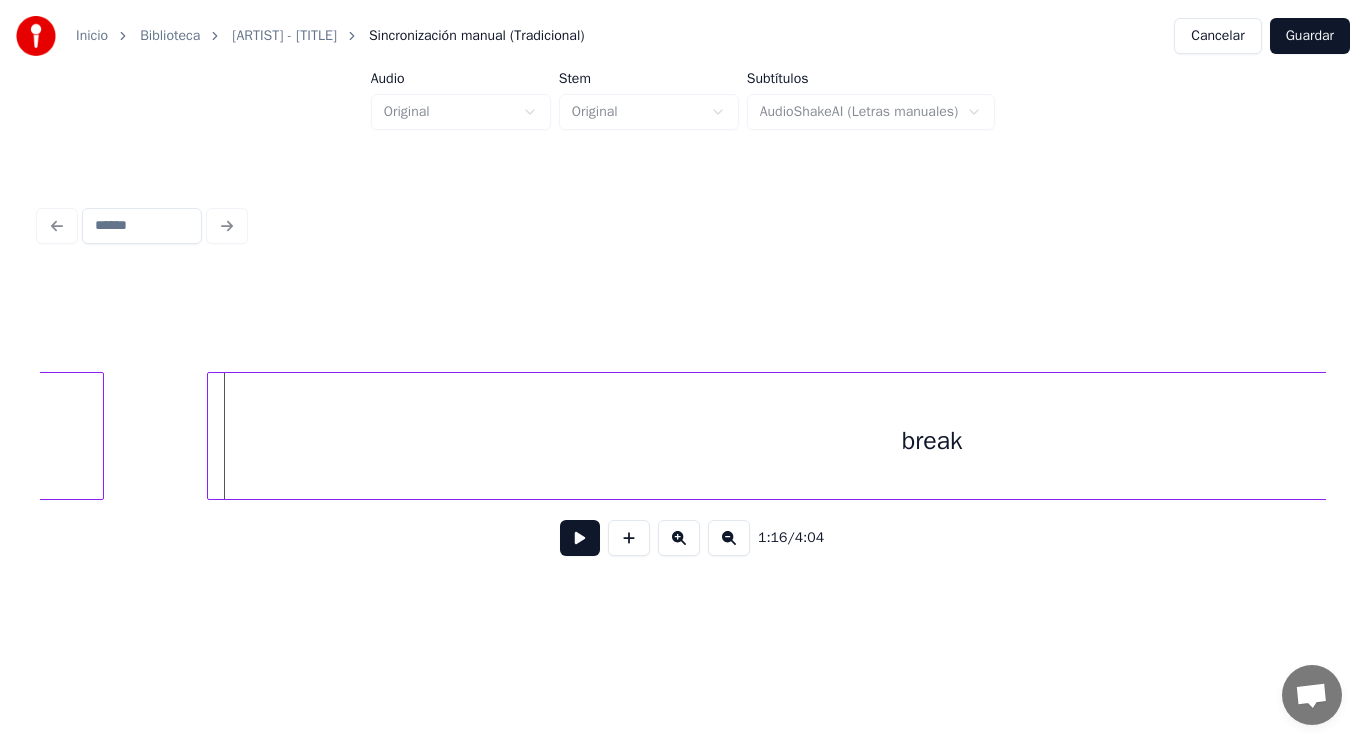click at bounding box center [211, 436] 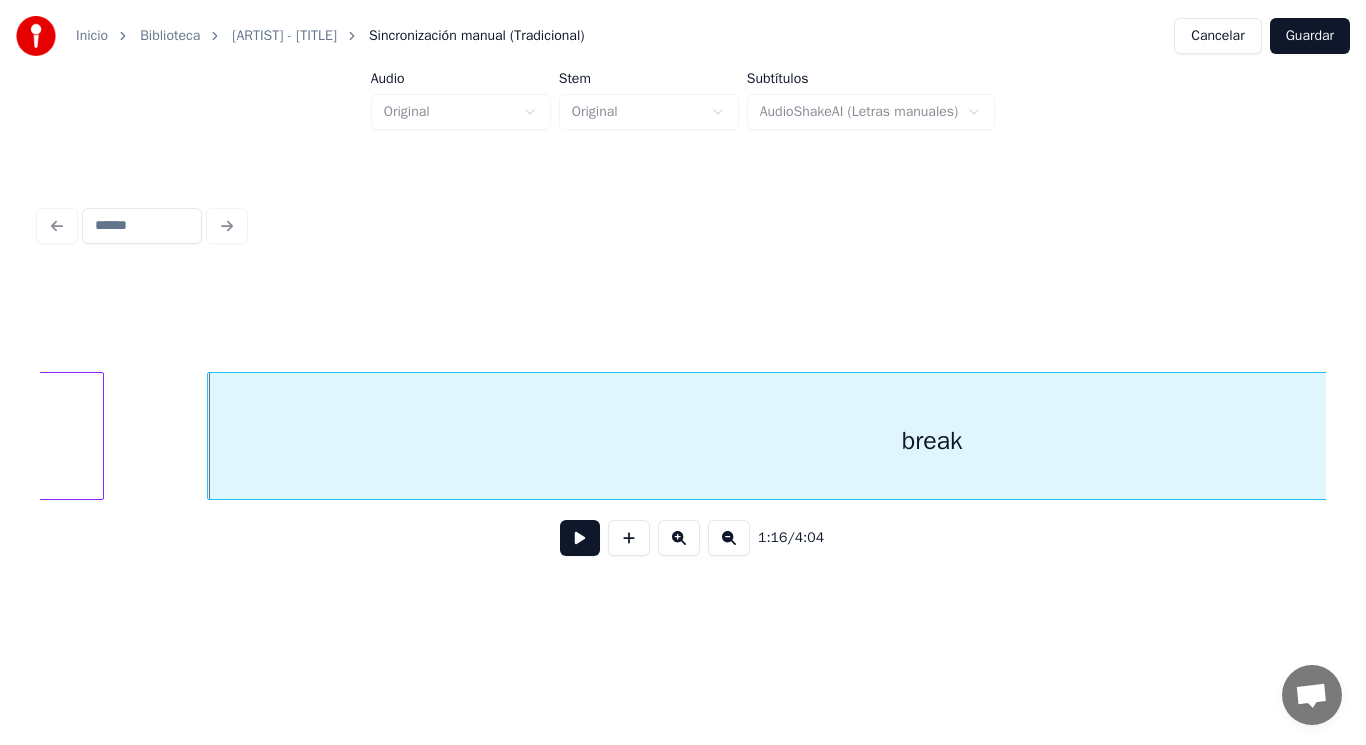 click at bounding box center [580, 538] 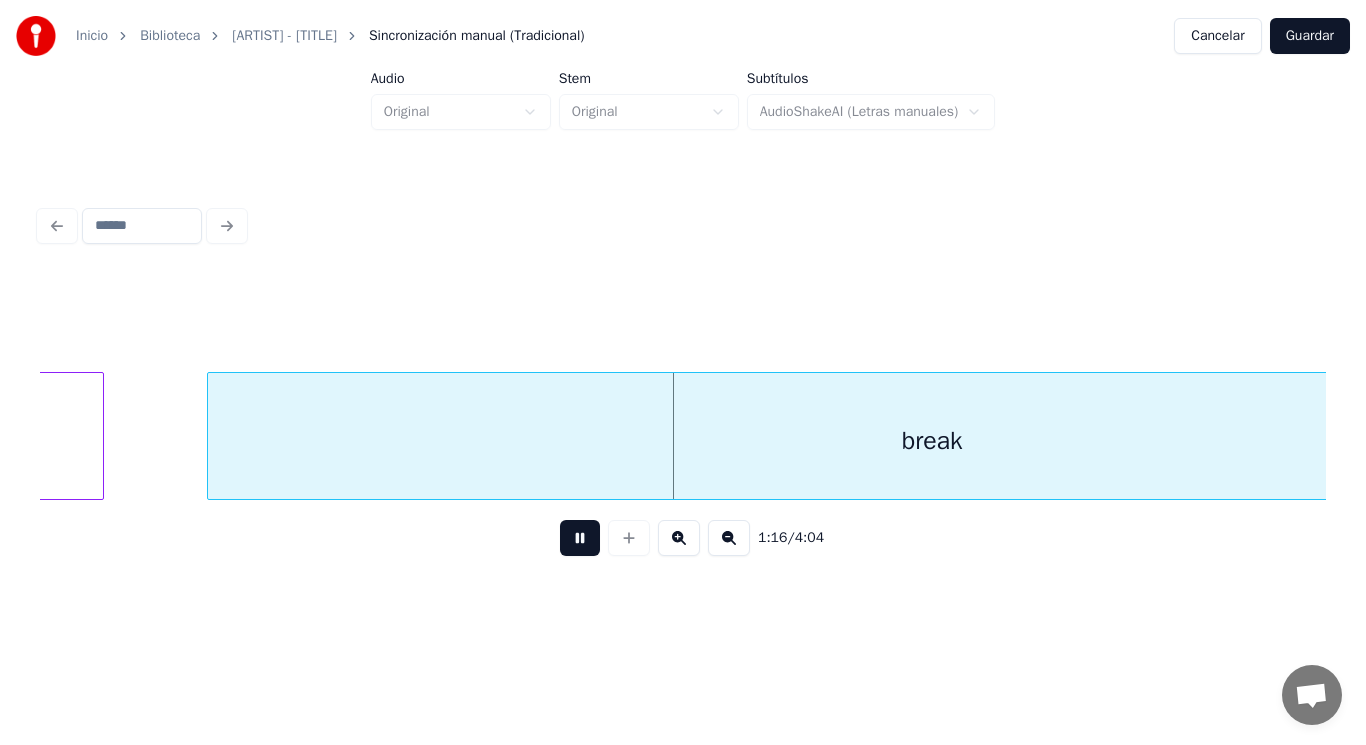 click at bounding box center (580, 538) 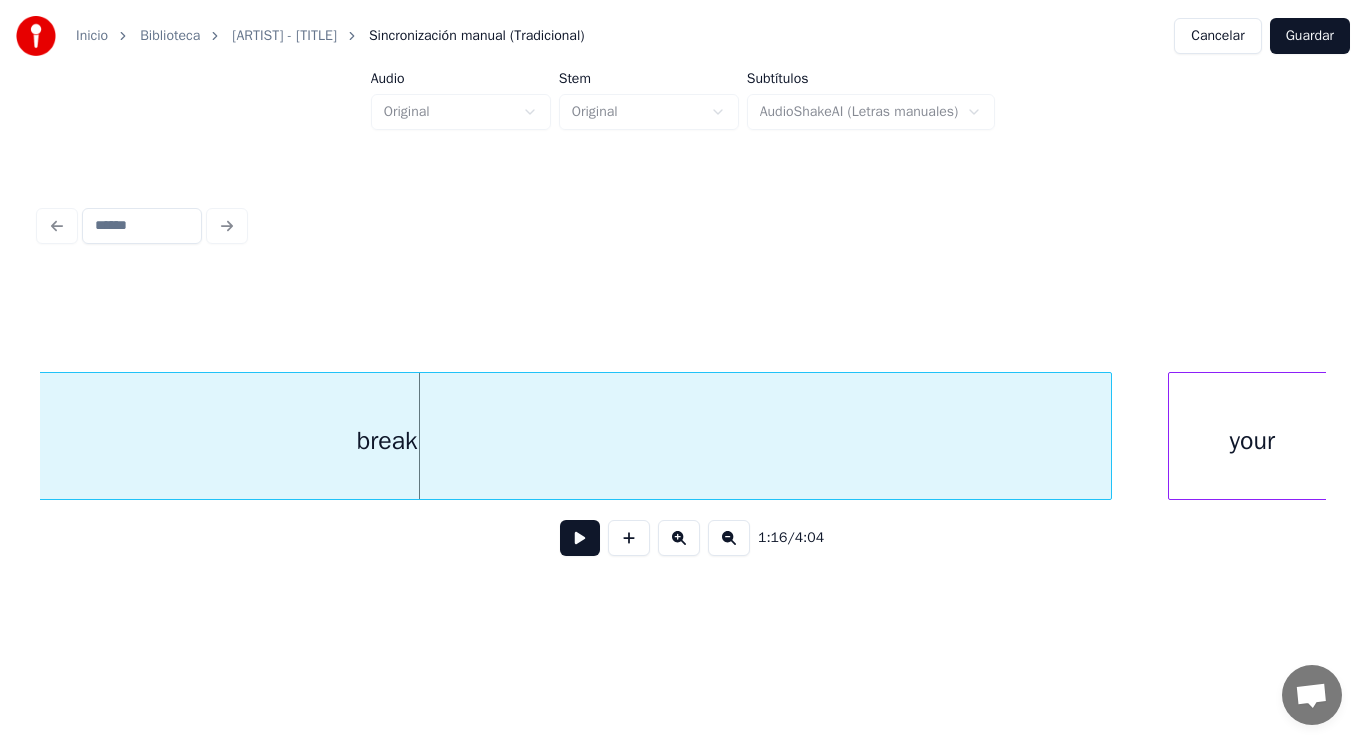 scroll, scrollTop: 0, scrollLeft: 106894, axis: horizontal 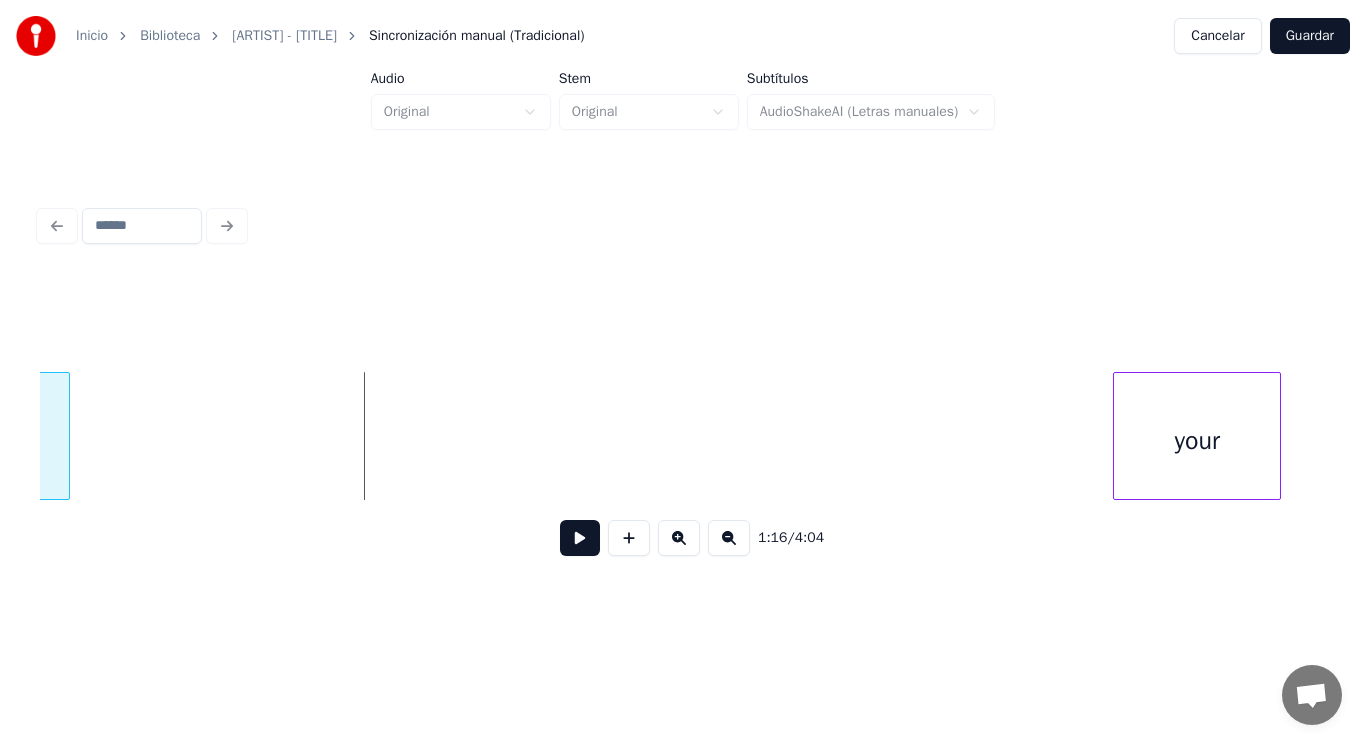 click at bounding box center (66, 436) 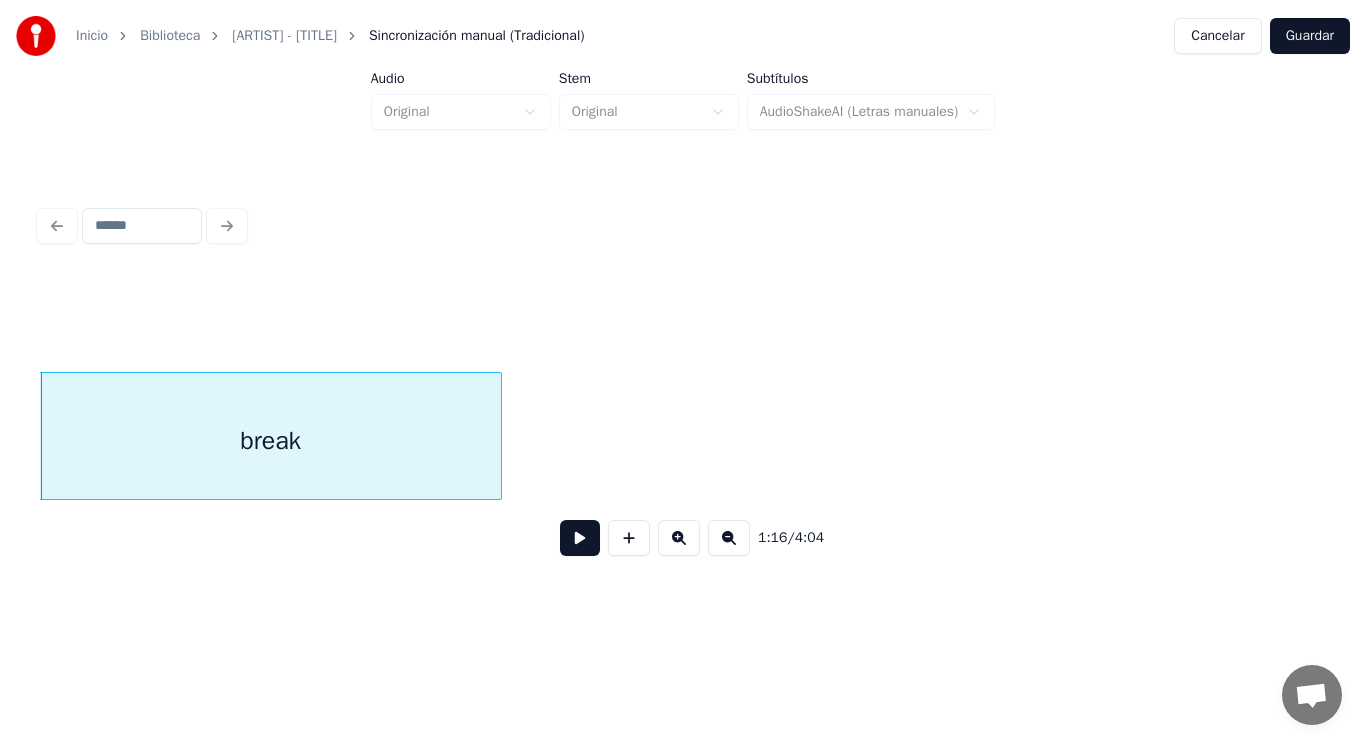 click at bounding box center (580, 538) 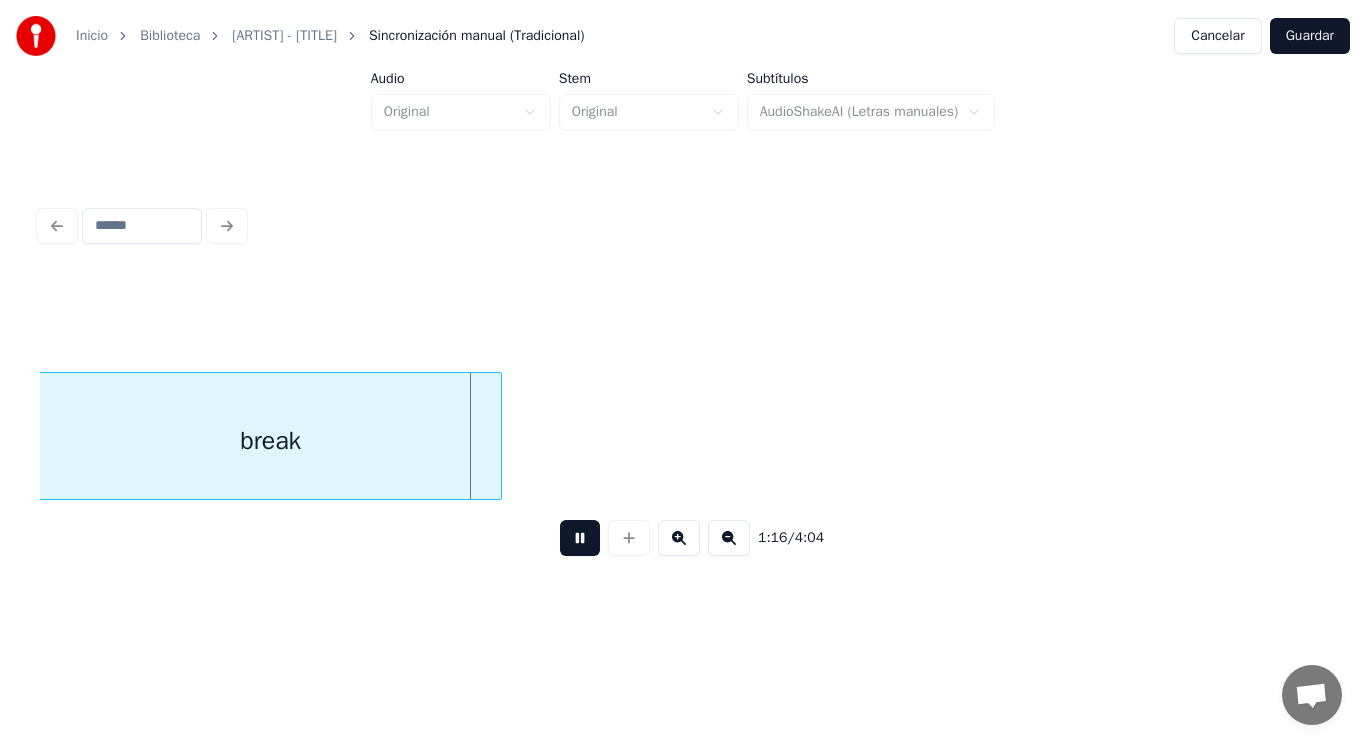 click at bounding box center [580, 538] 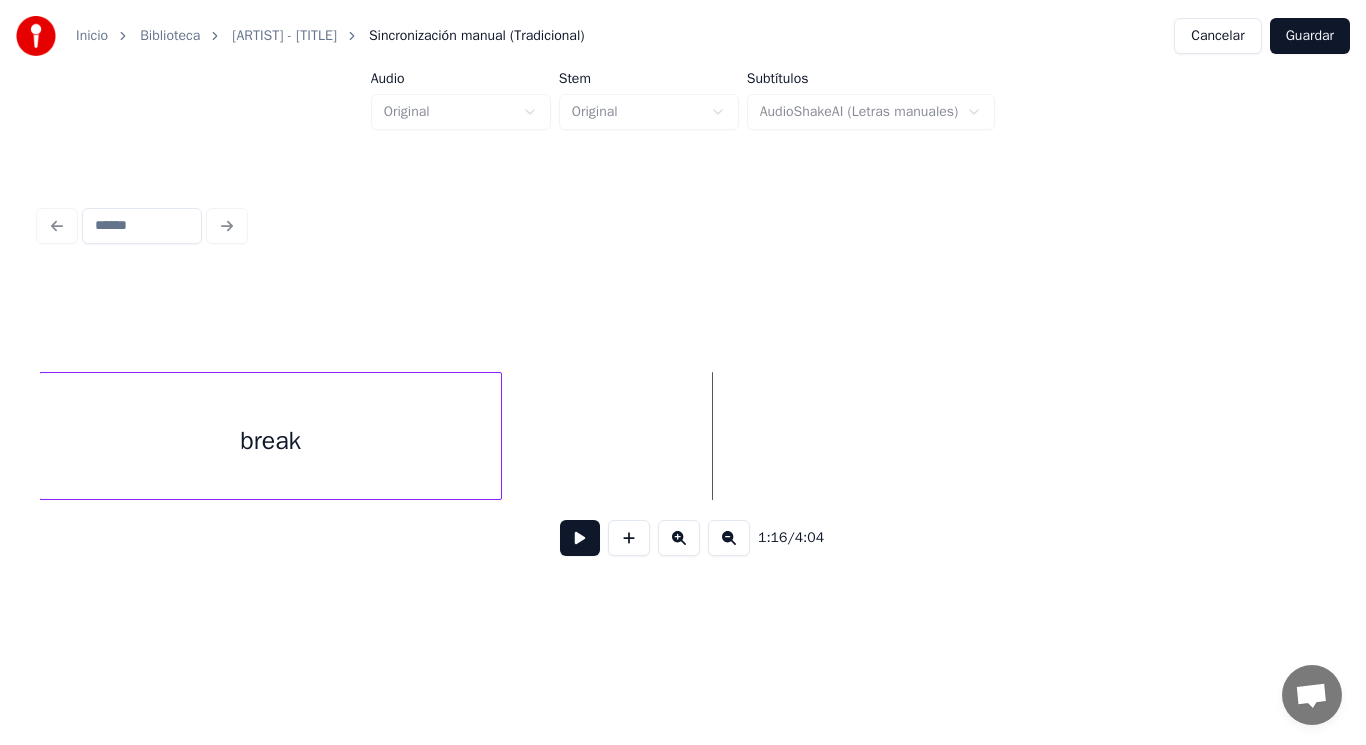 click on "break" at bounding box center [64391, 436] 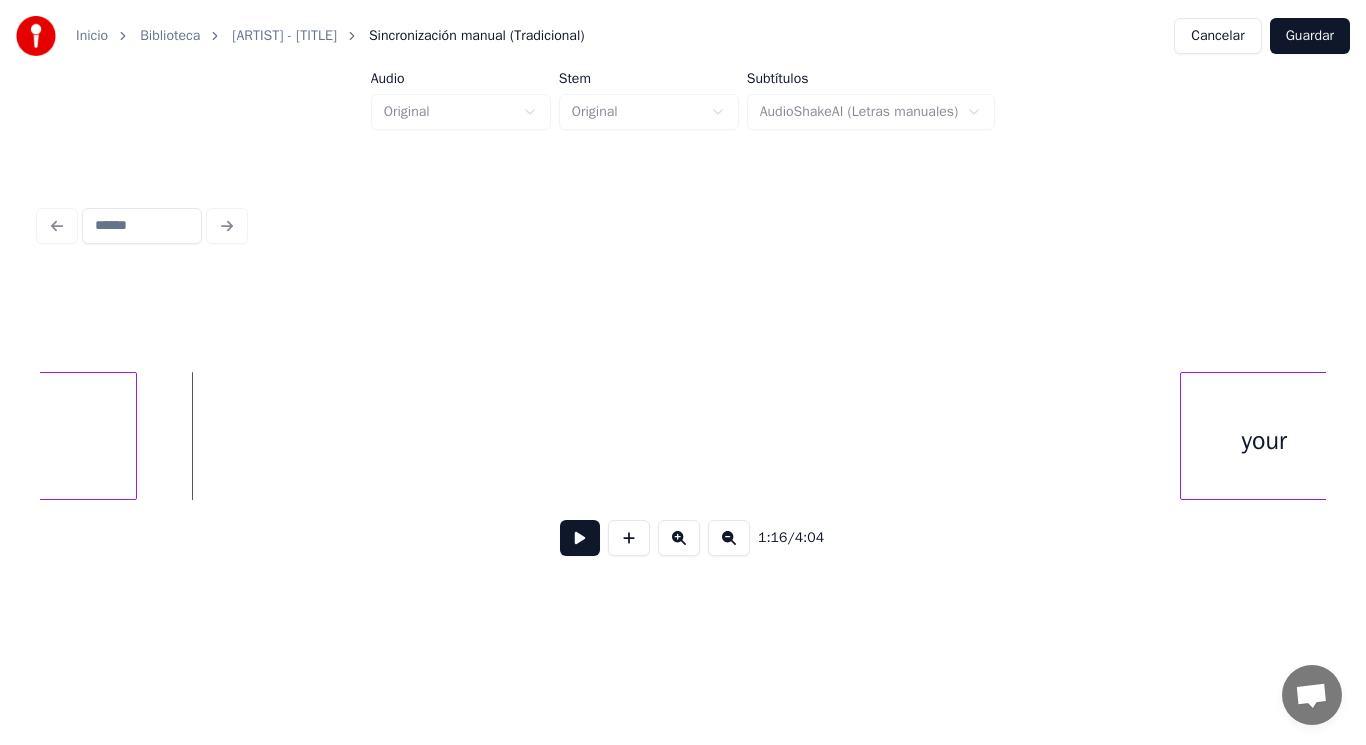 scroll, scrollTop: 0, scrollLeft: 106862, axis: horizontal 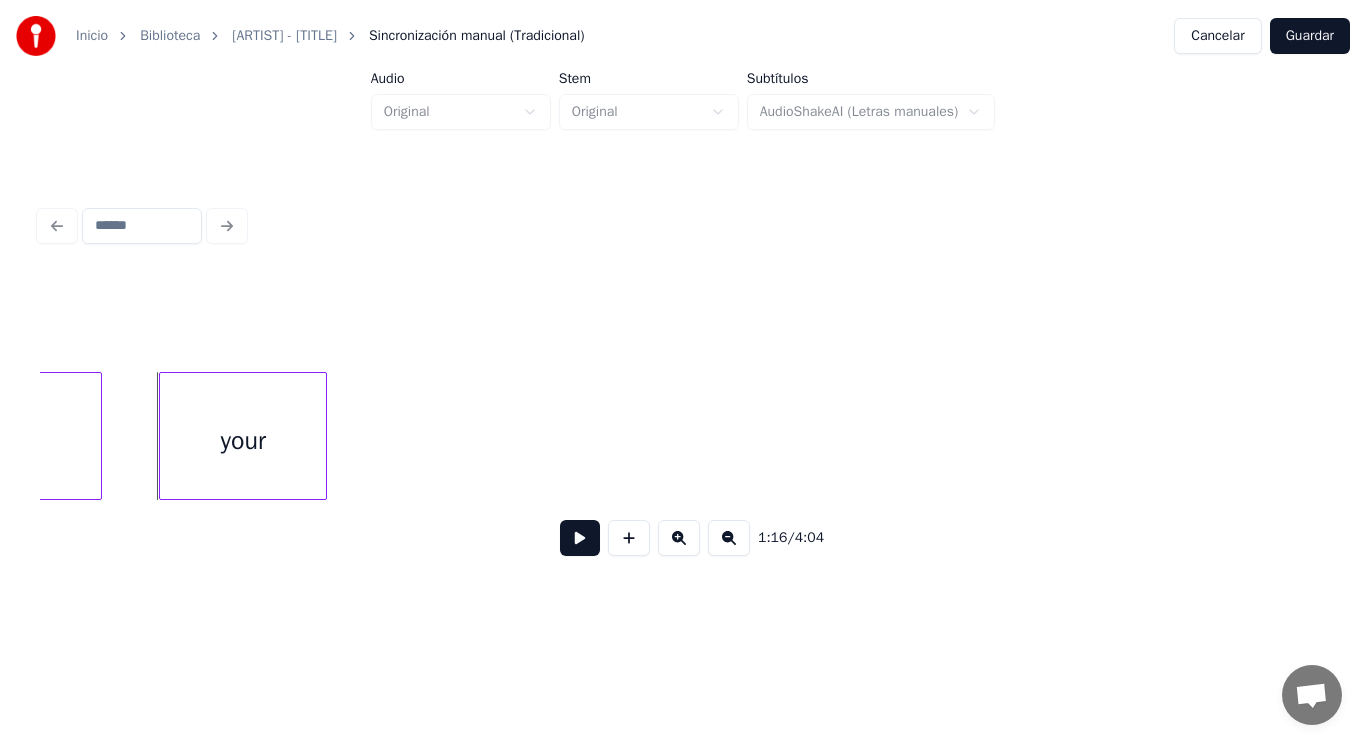 click on "your" at bounding box center (243, 441) 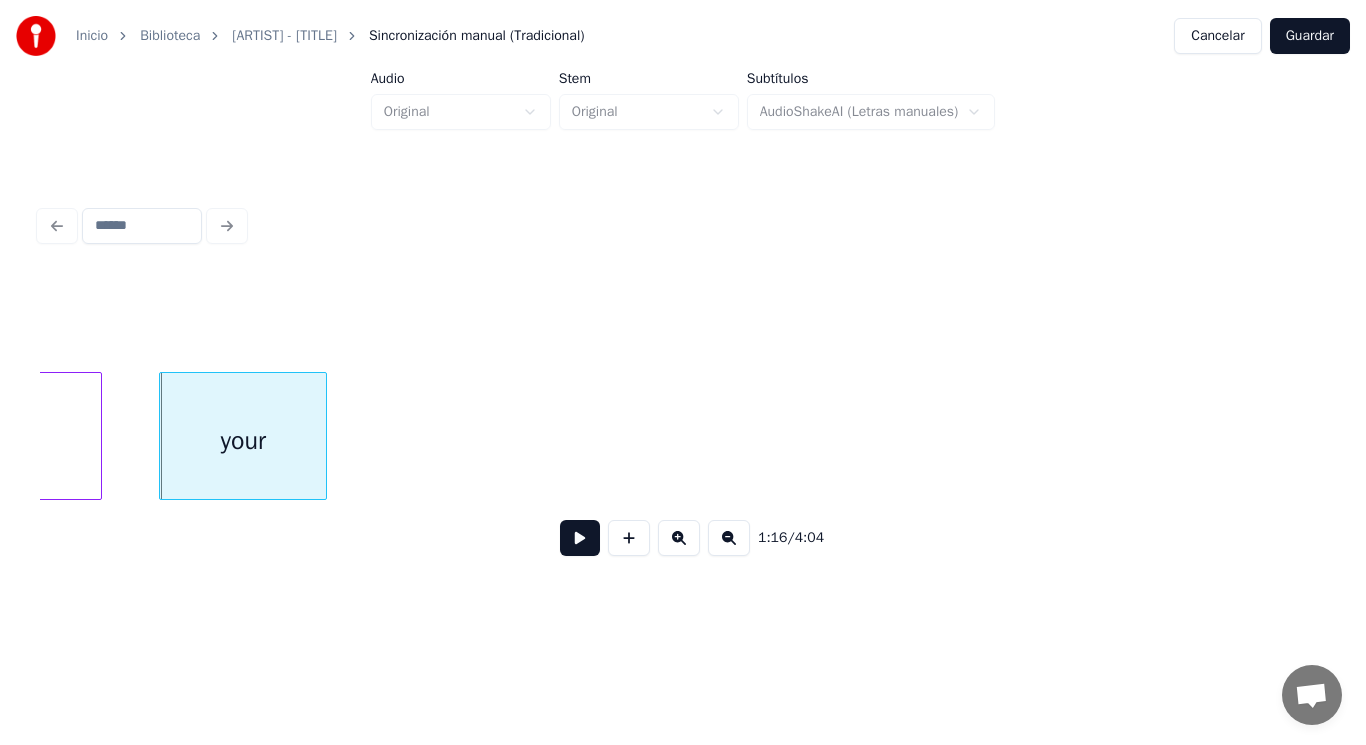 click at bounding box center [580, 538] 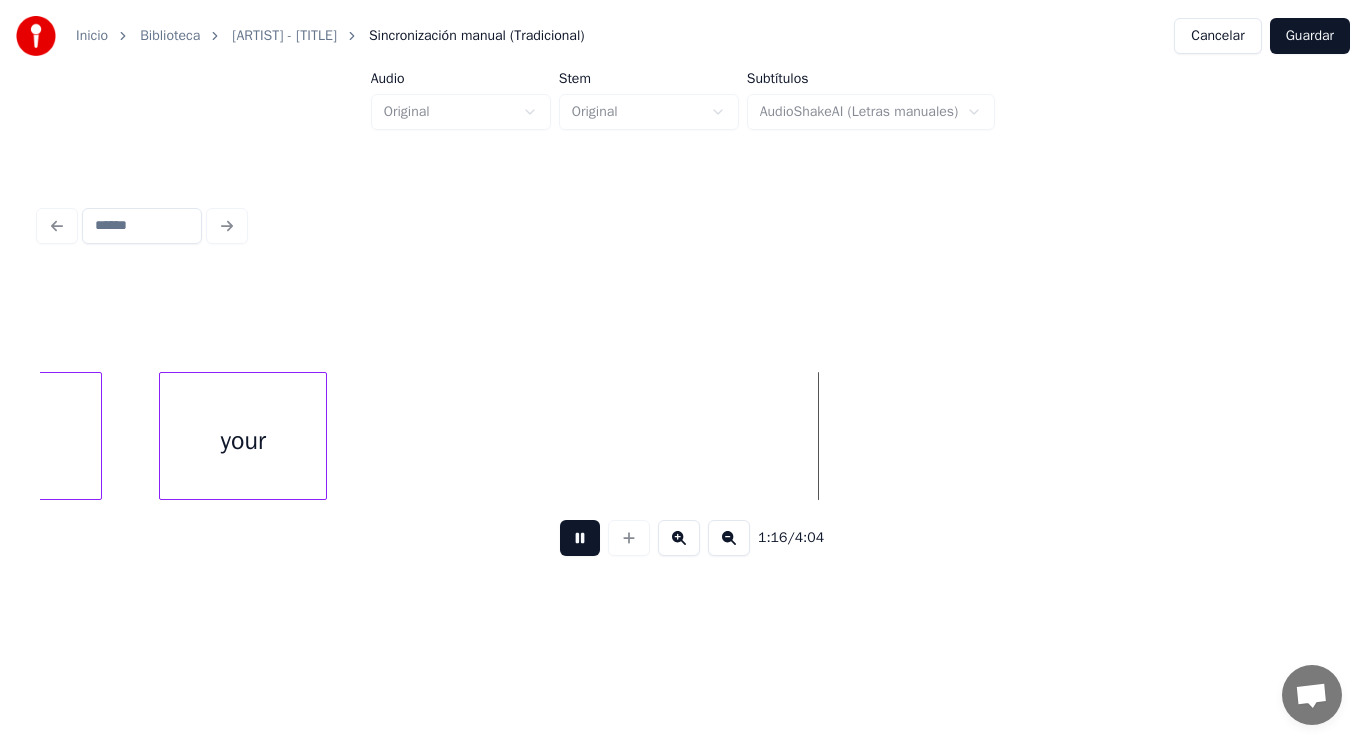 click at bounding box center [580, 538] 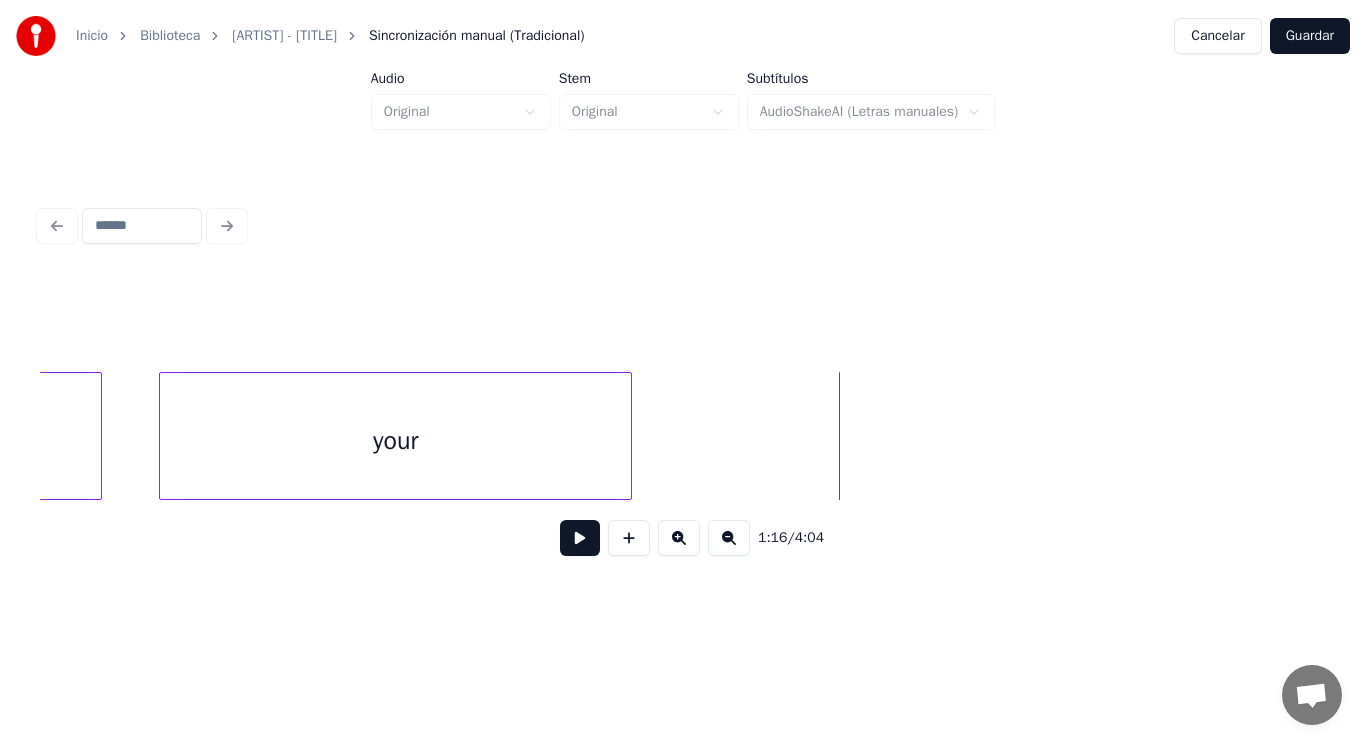 click at bounding box center [628, 436] 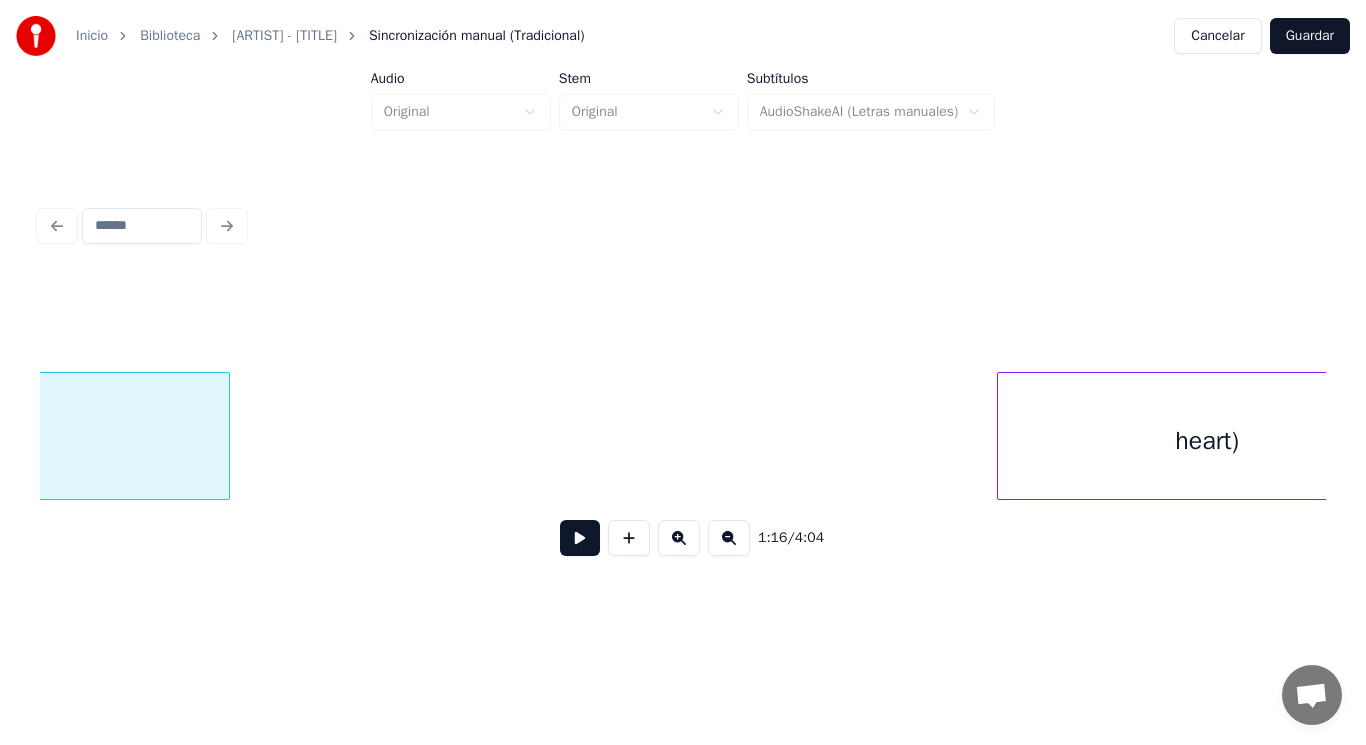 scroll, scrollTop: 0, scrollLeft: 107335, axis: horizontal 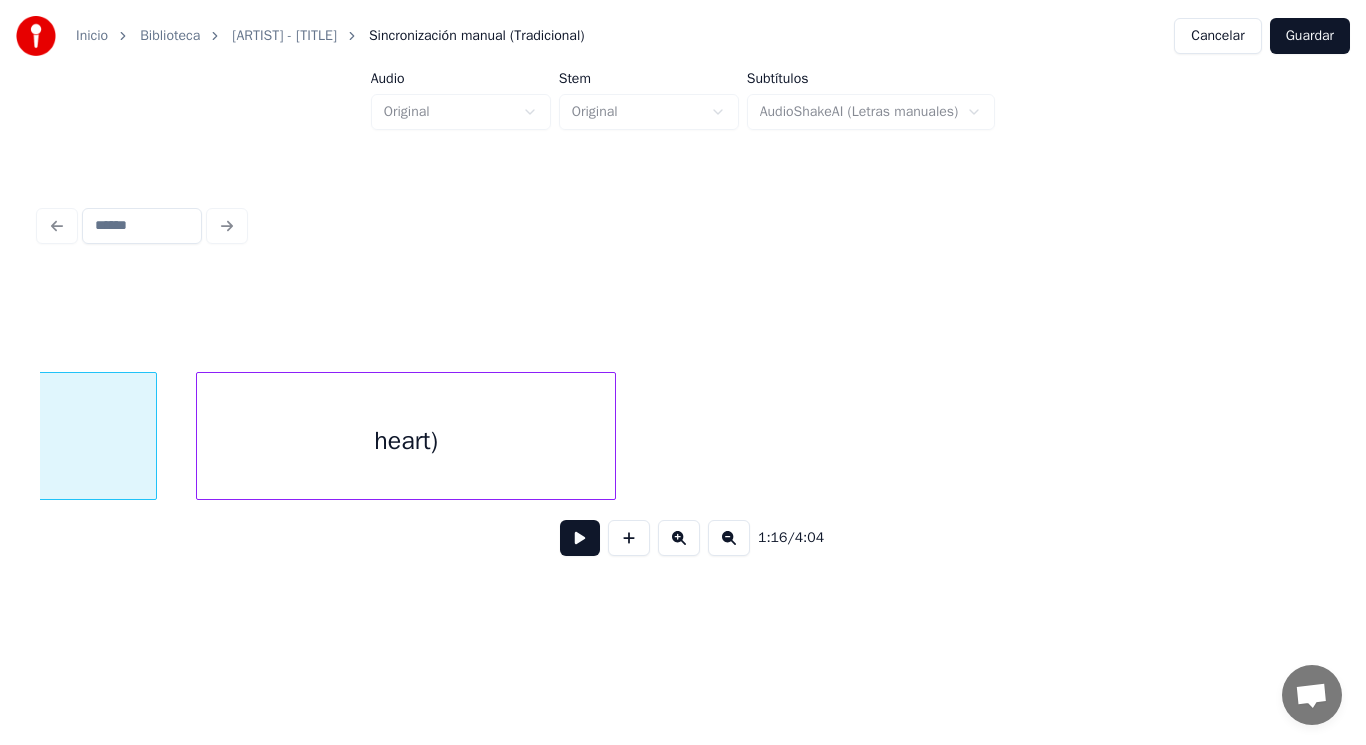 click on "heart)" at bounding box center [406, 441] 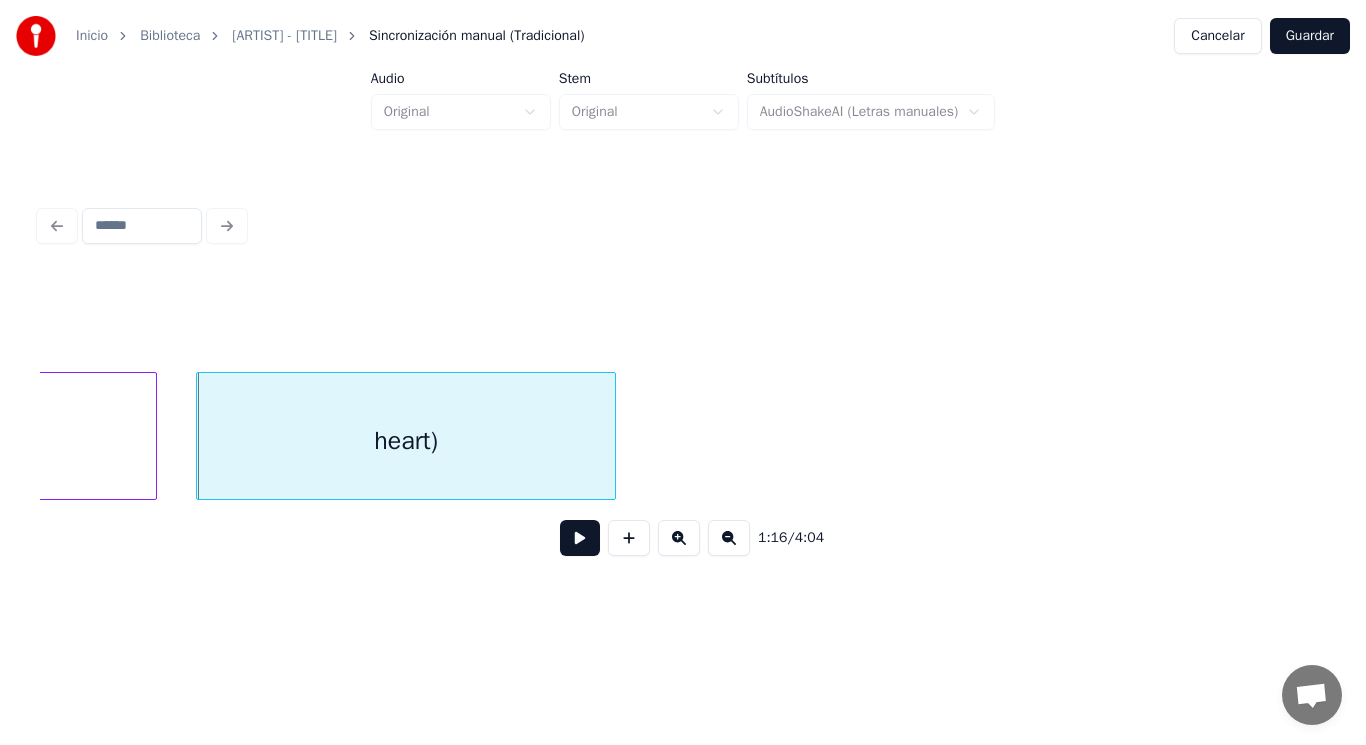 click at bounding box center [580, 538] 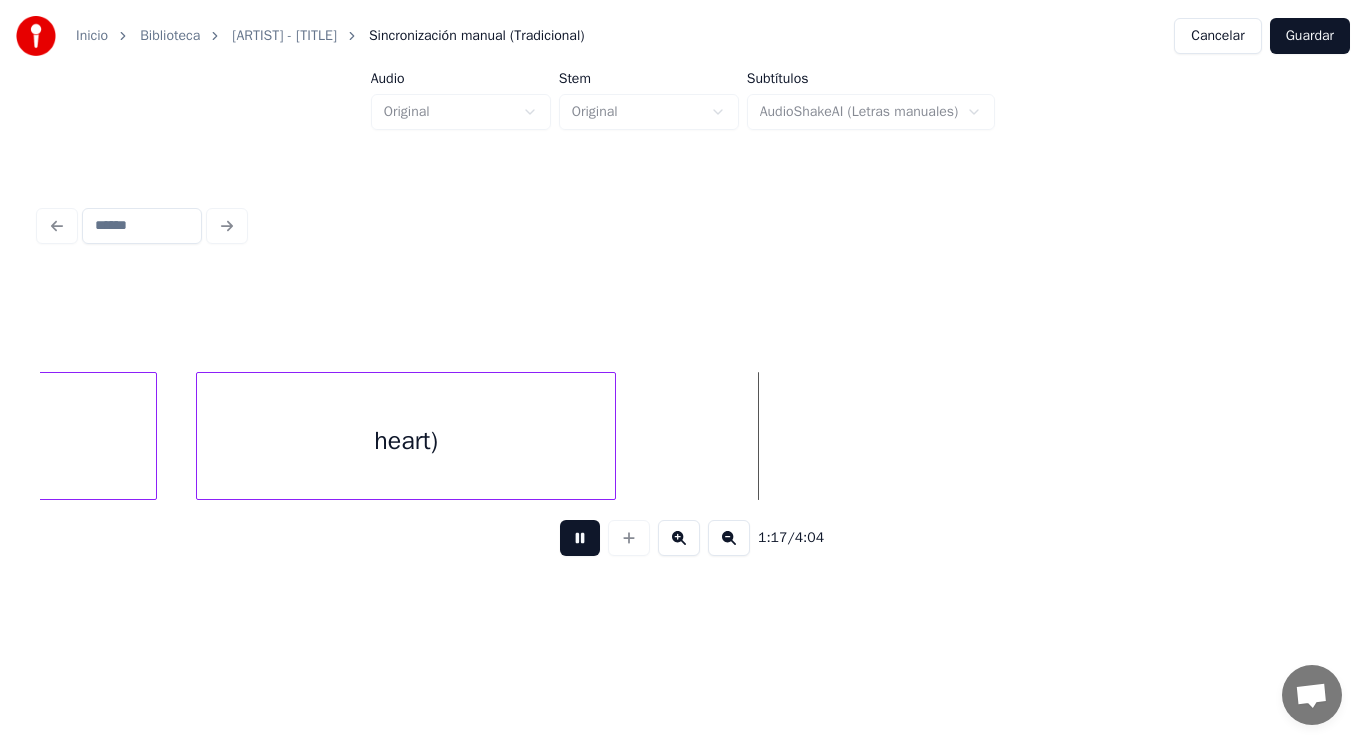 click at bounding box center [580, 538] 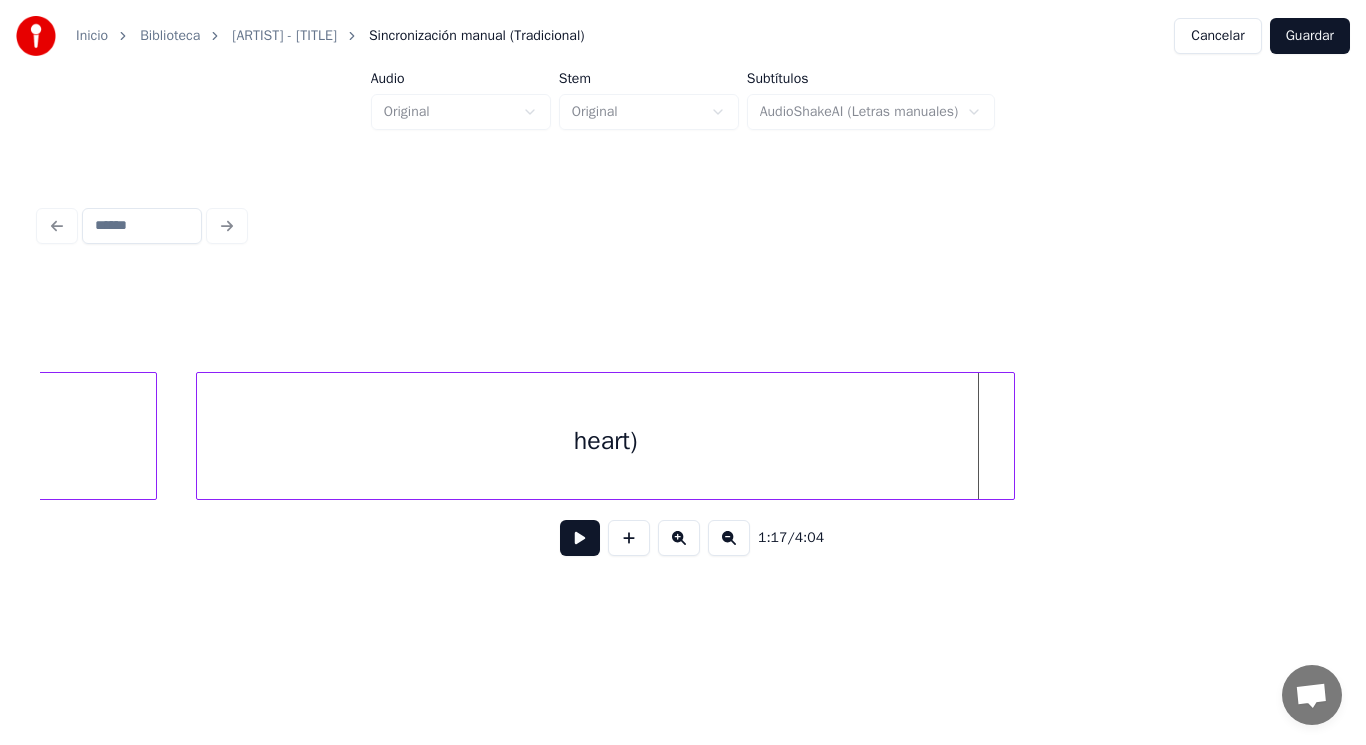 click at bounding box center (1011, 436) 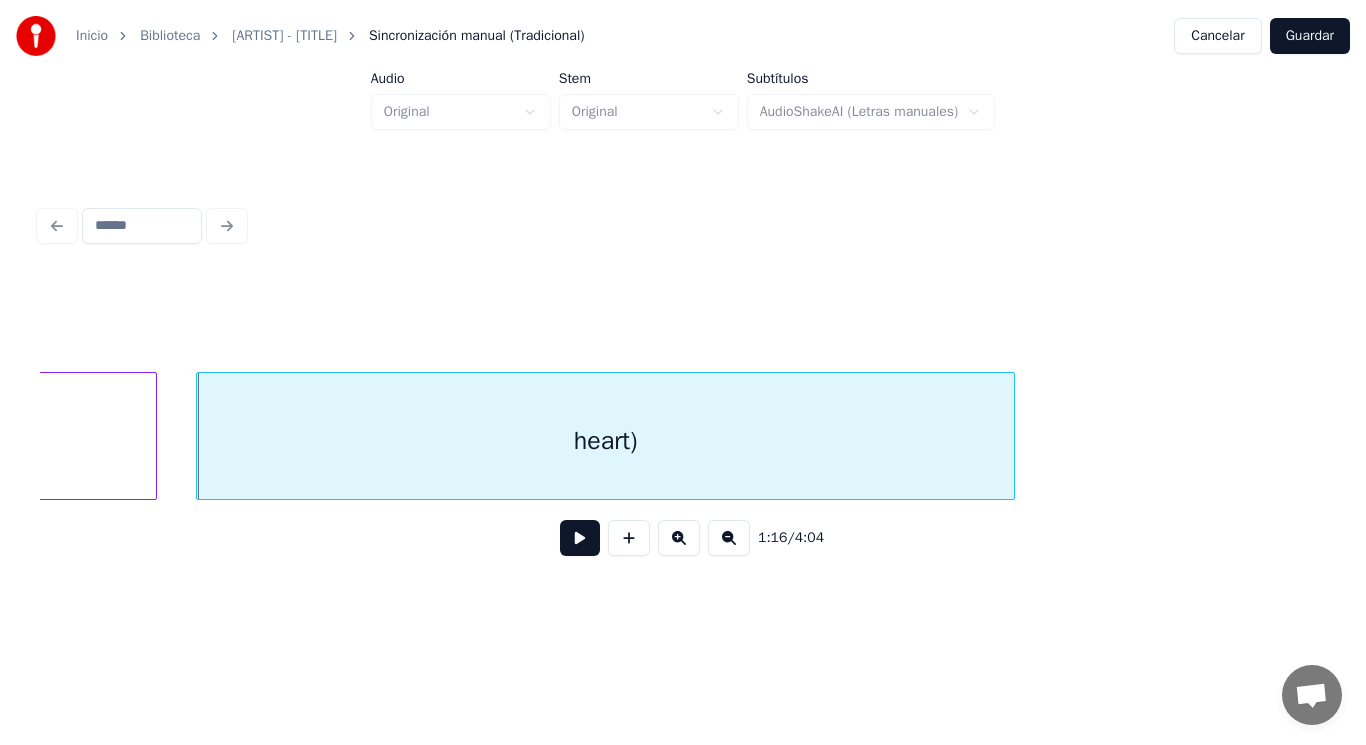 click on "1:16  /  4:04" at bounding box center (683, 538) 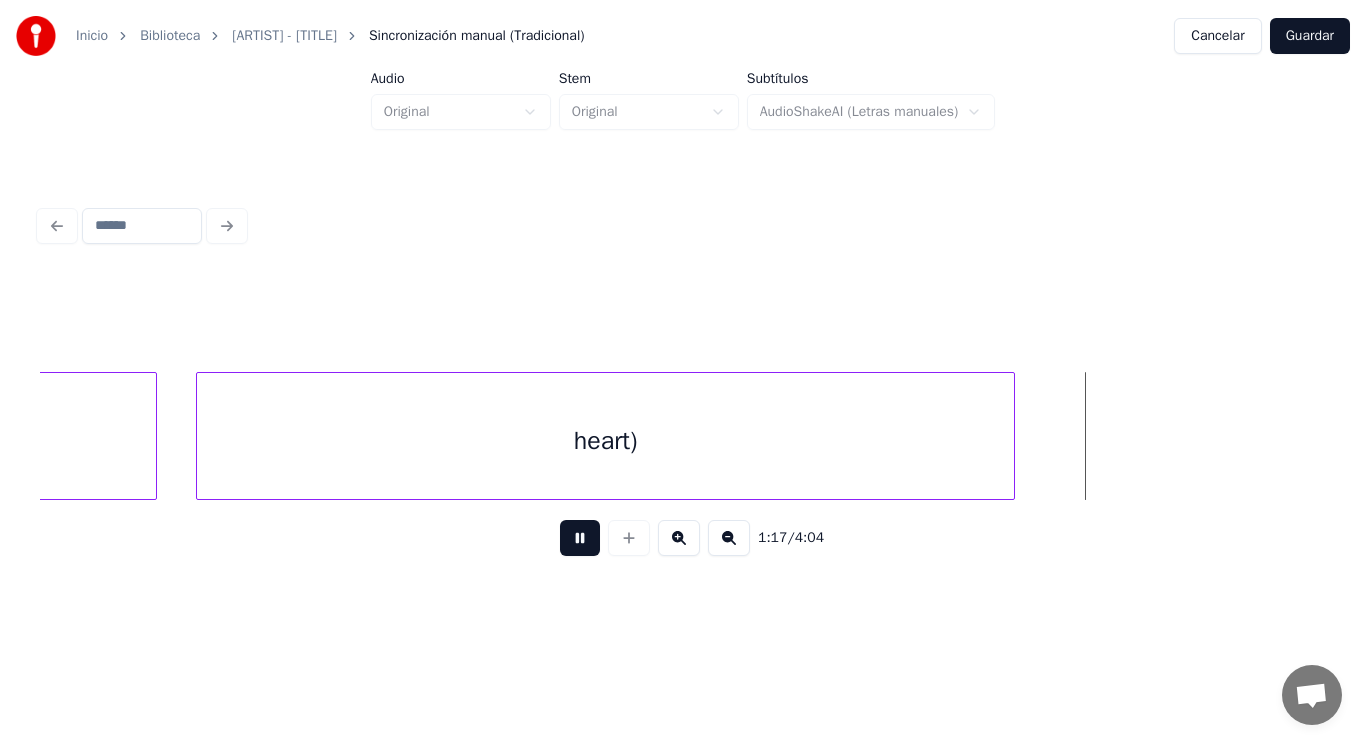 click at bounding box center [580, 538] 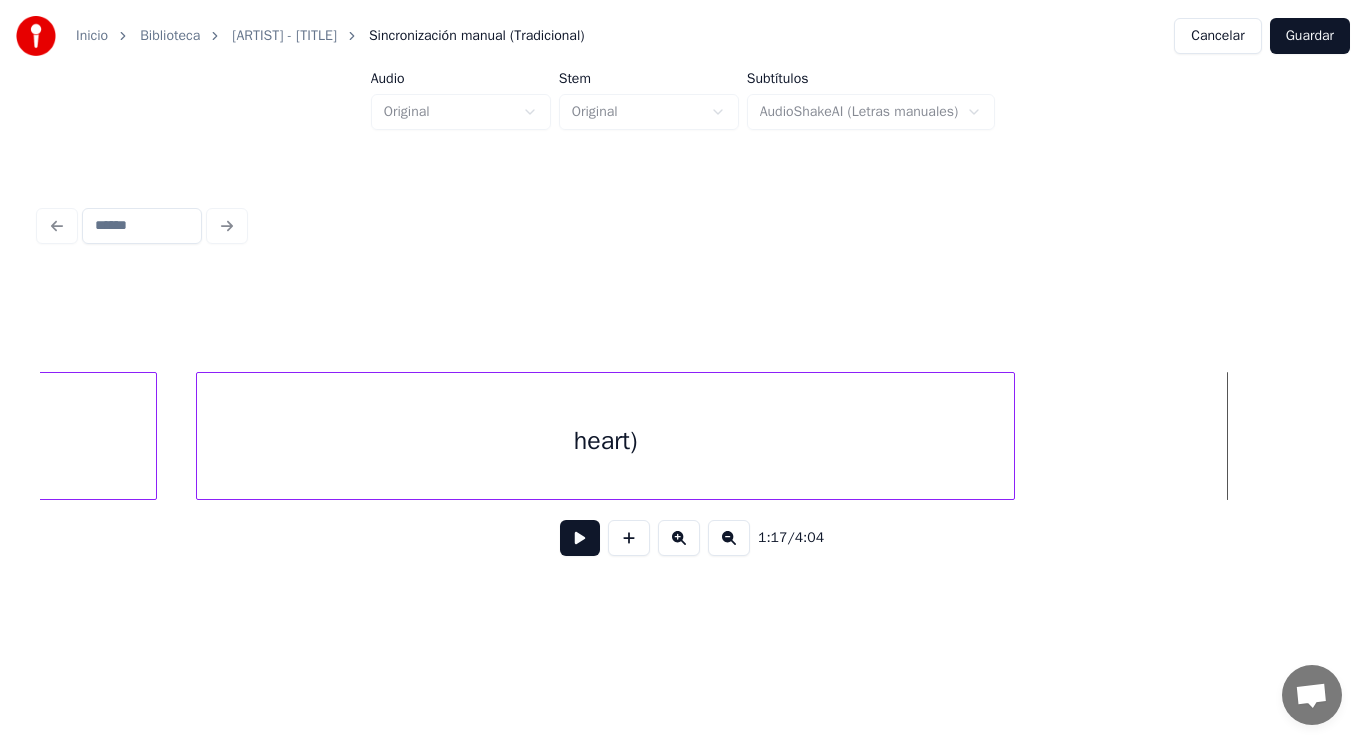 click on "your" at bounding box center [-79, 441] 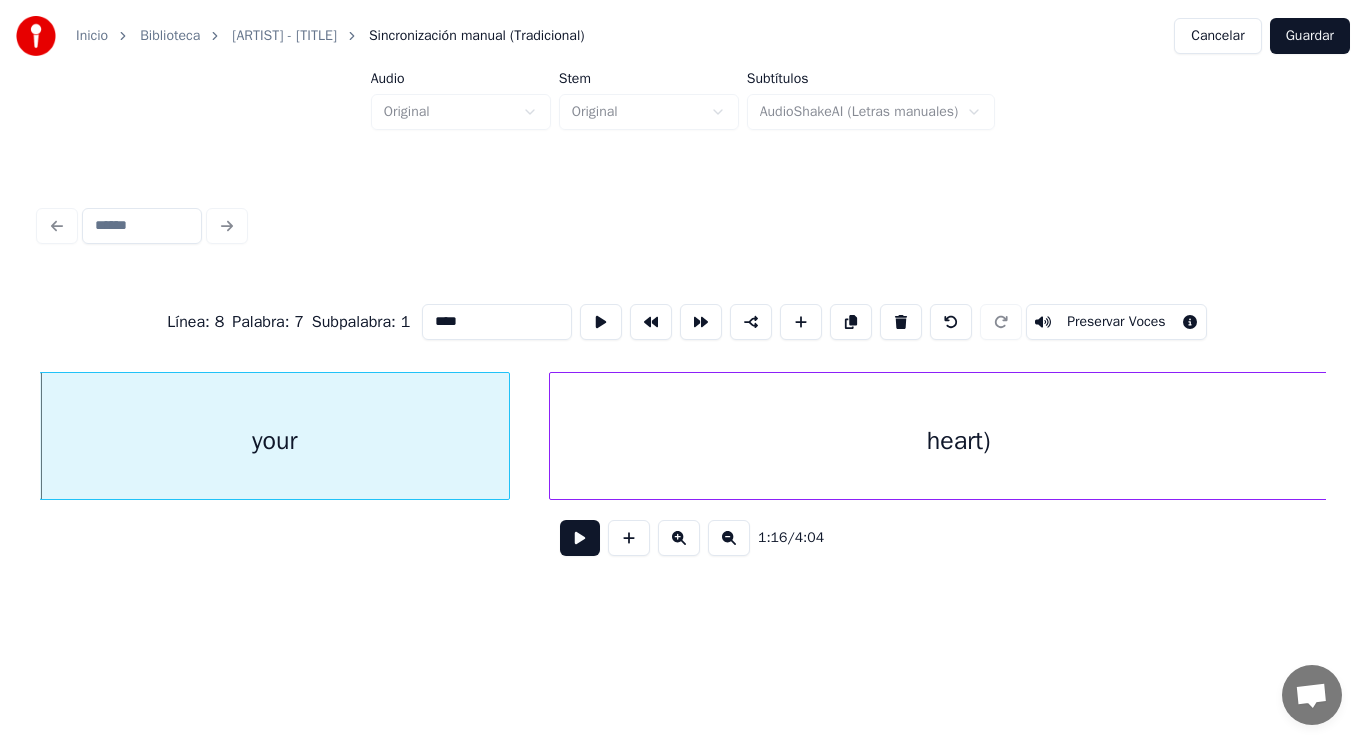 click at bounding box center (580, 538) 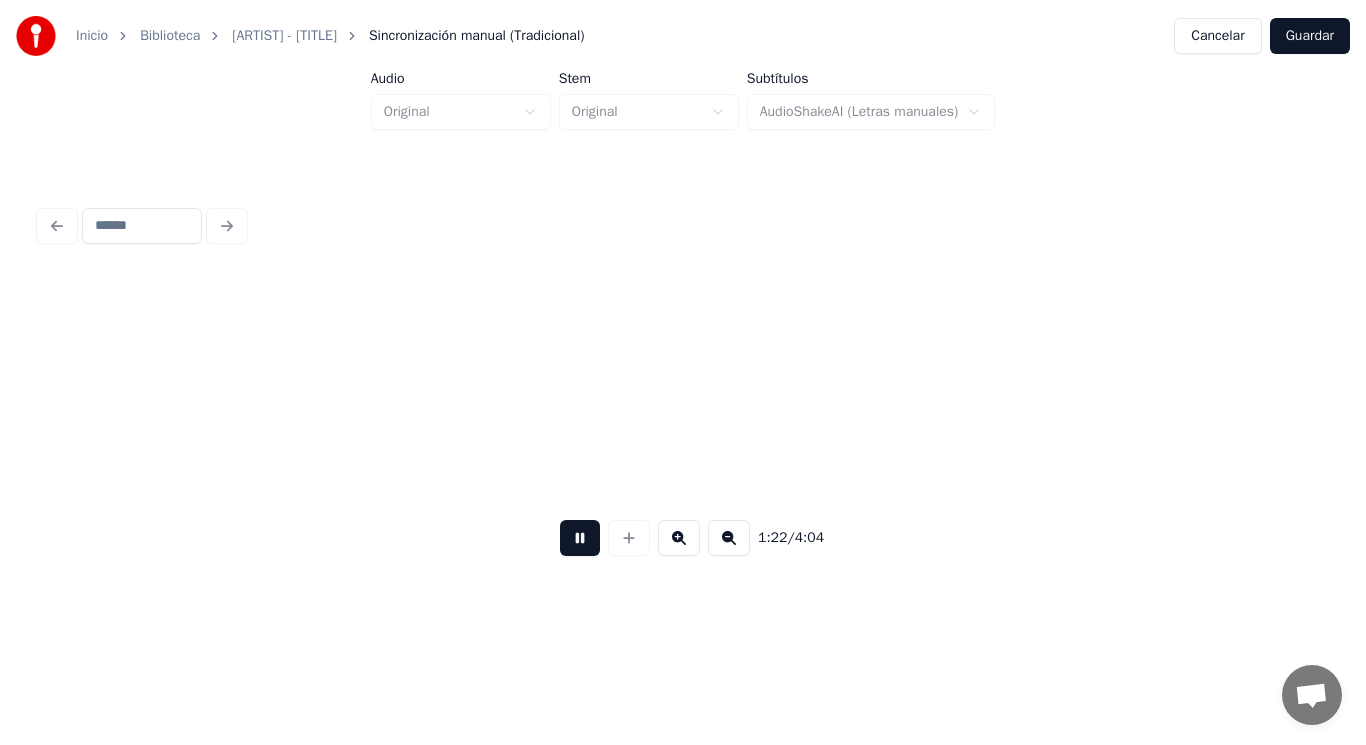 scroll, scrollTop: 0, scrollLeft: 116097, axis: horizontal 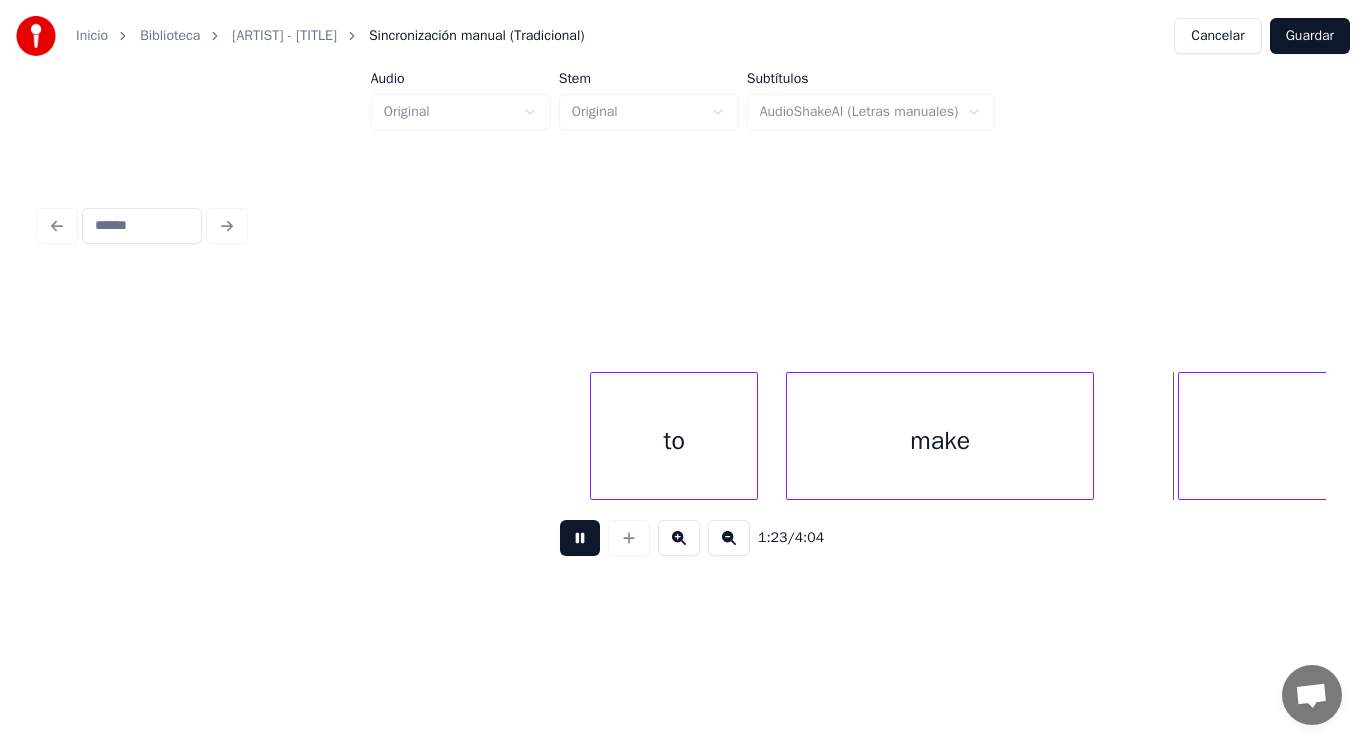 click at bounding box center (580, 538) 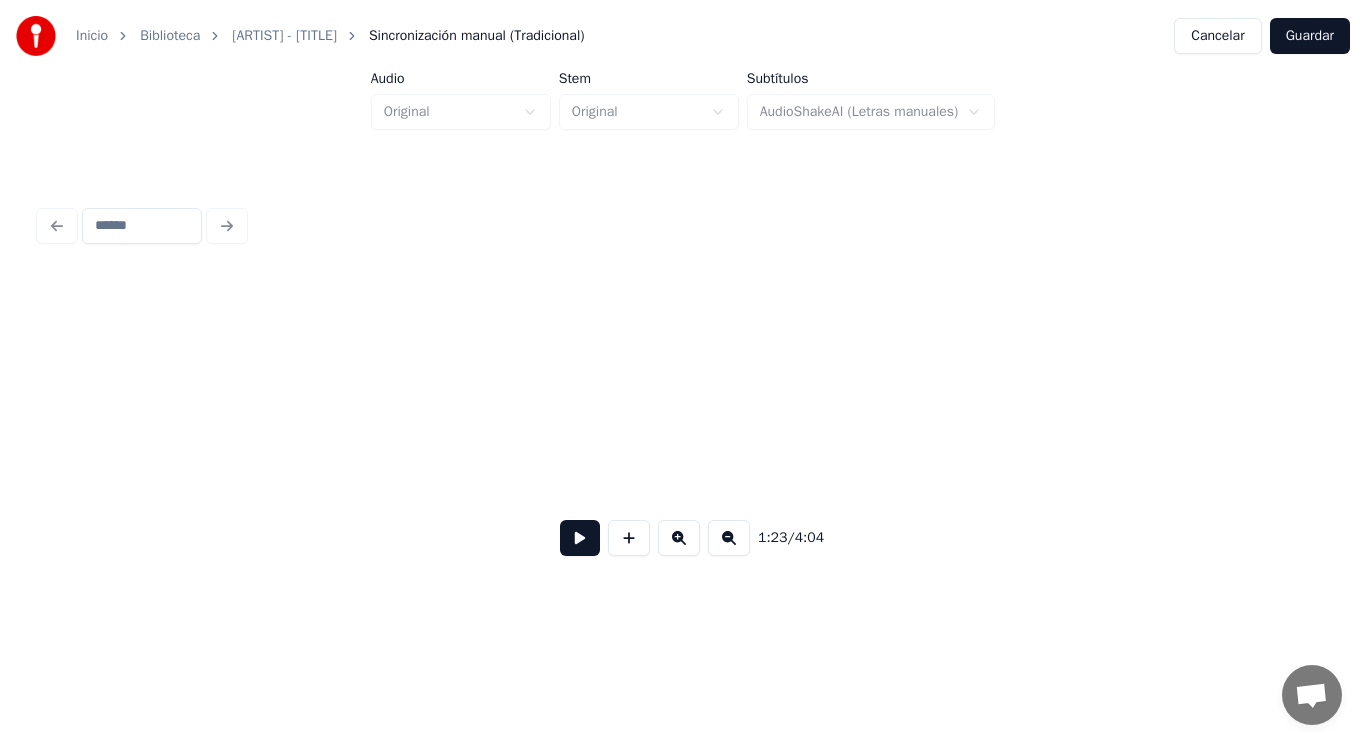 scroll, scrollTop: 0, scrollLeft: 114090, axis: horizontal 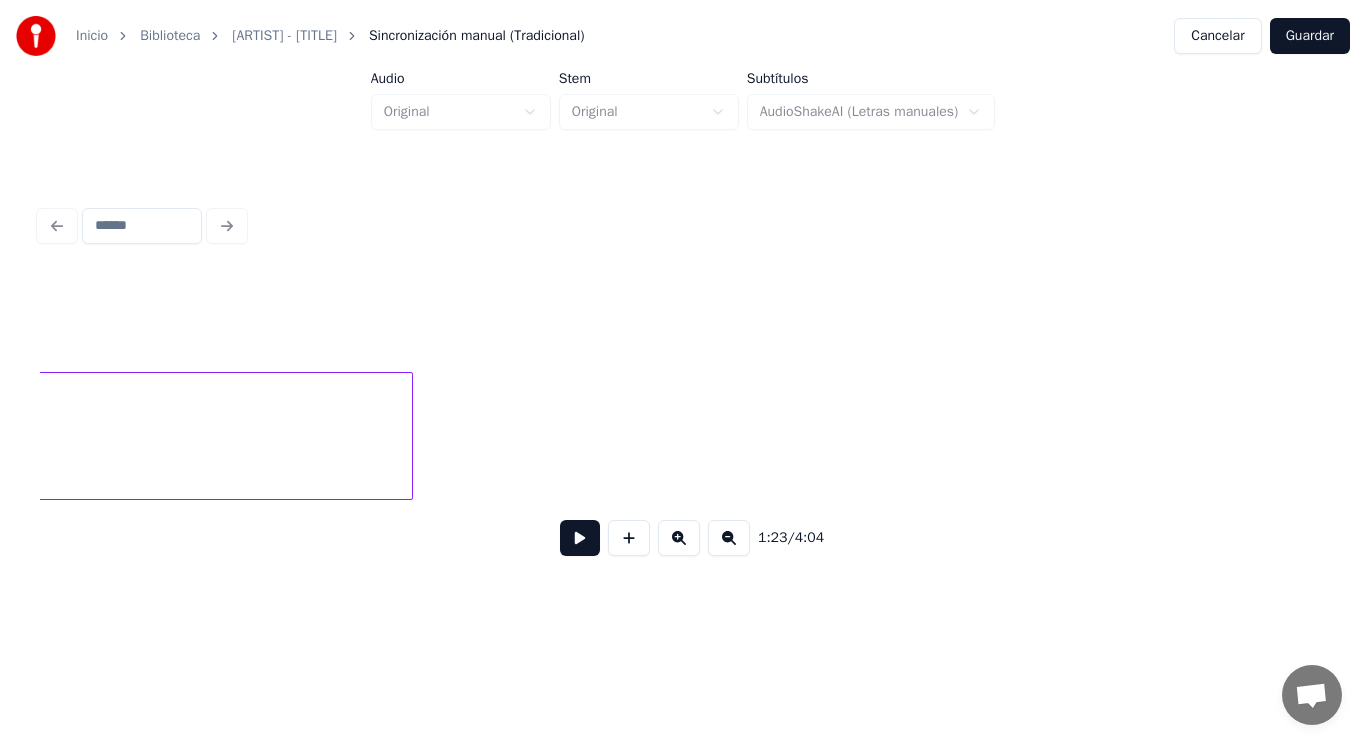 click on "play" at bounding box center (-119, 441) 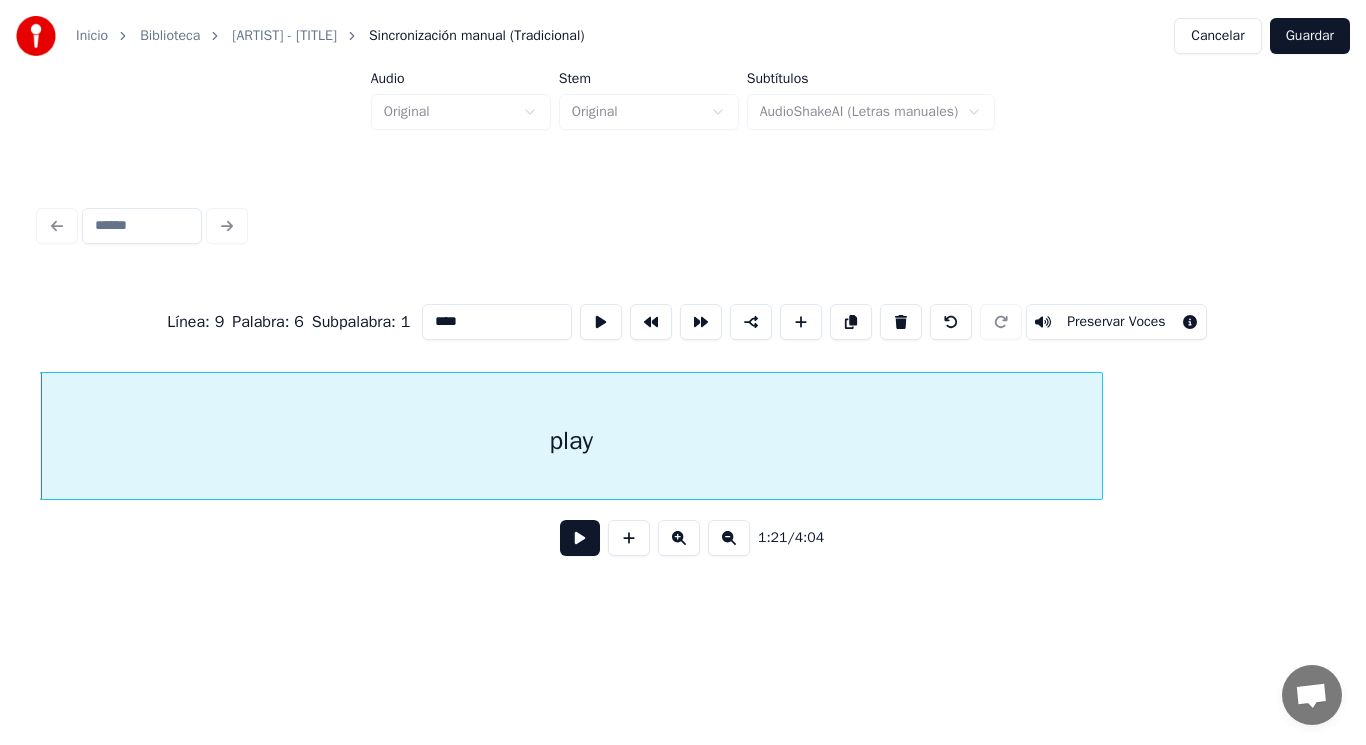 click at bounding box center (580, 538) 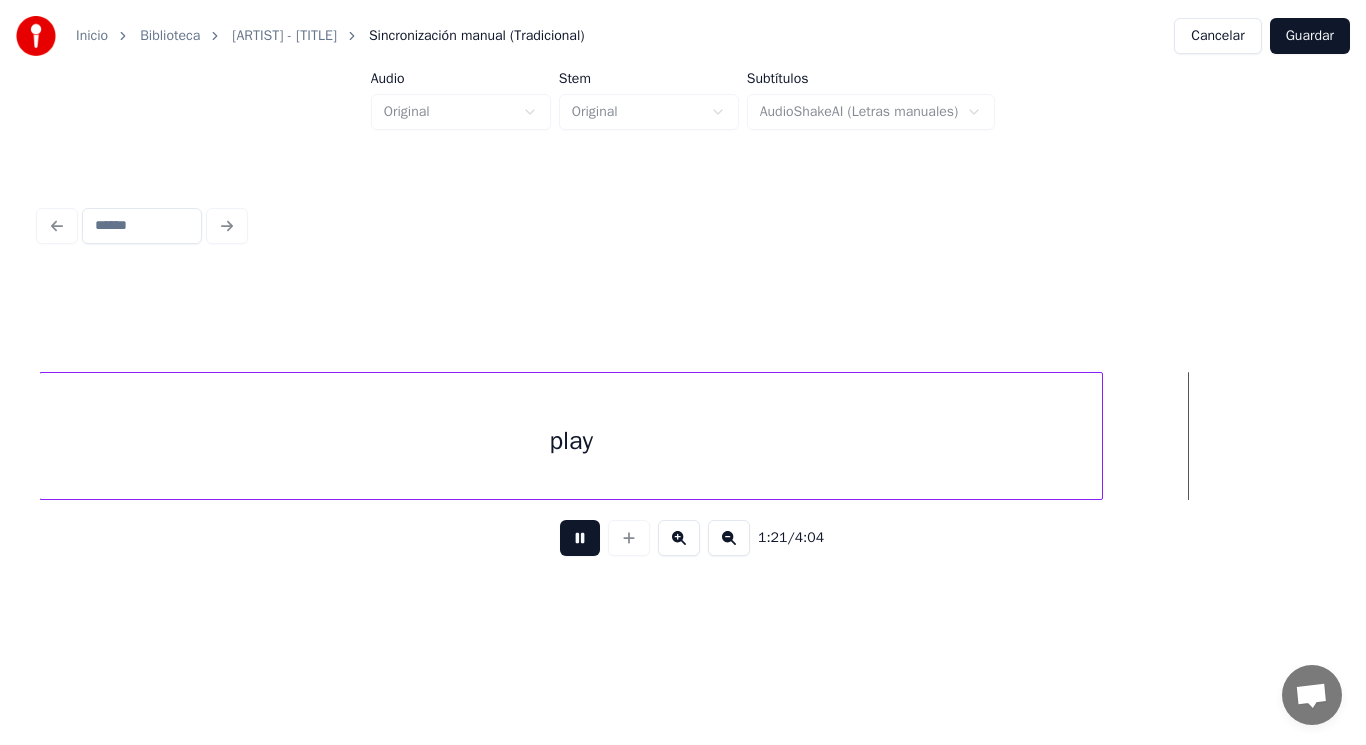 click at bounding box center (580, 538) 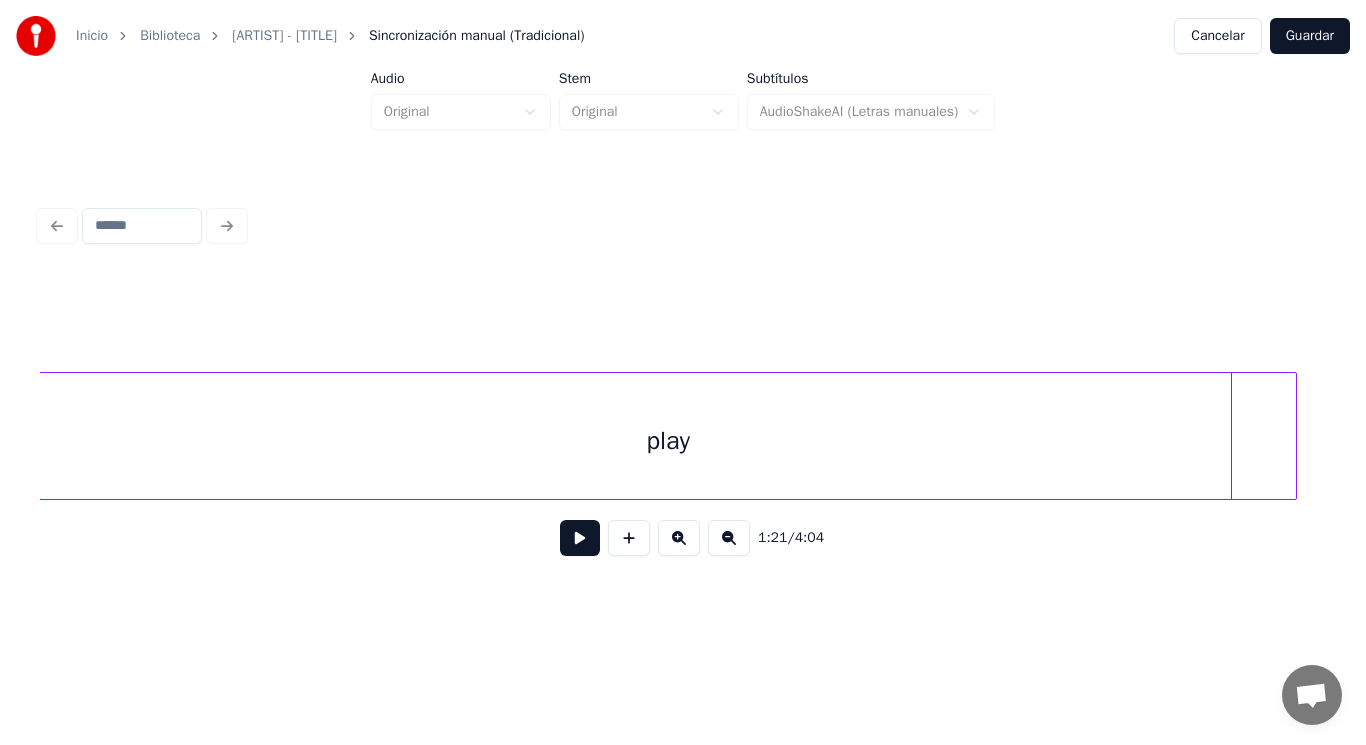 click at bounding box center [1293, 436] 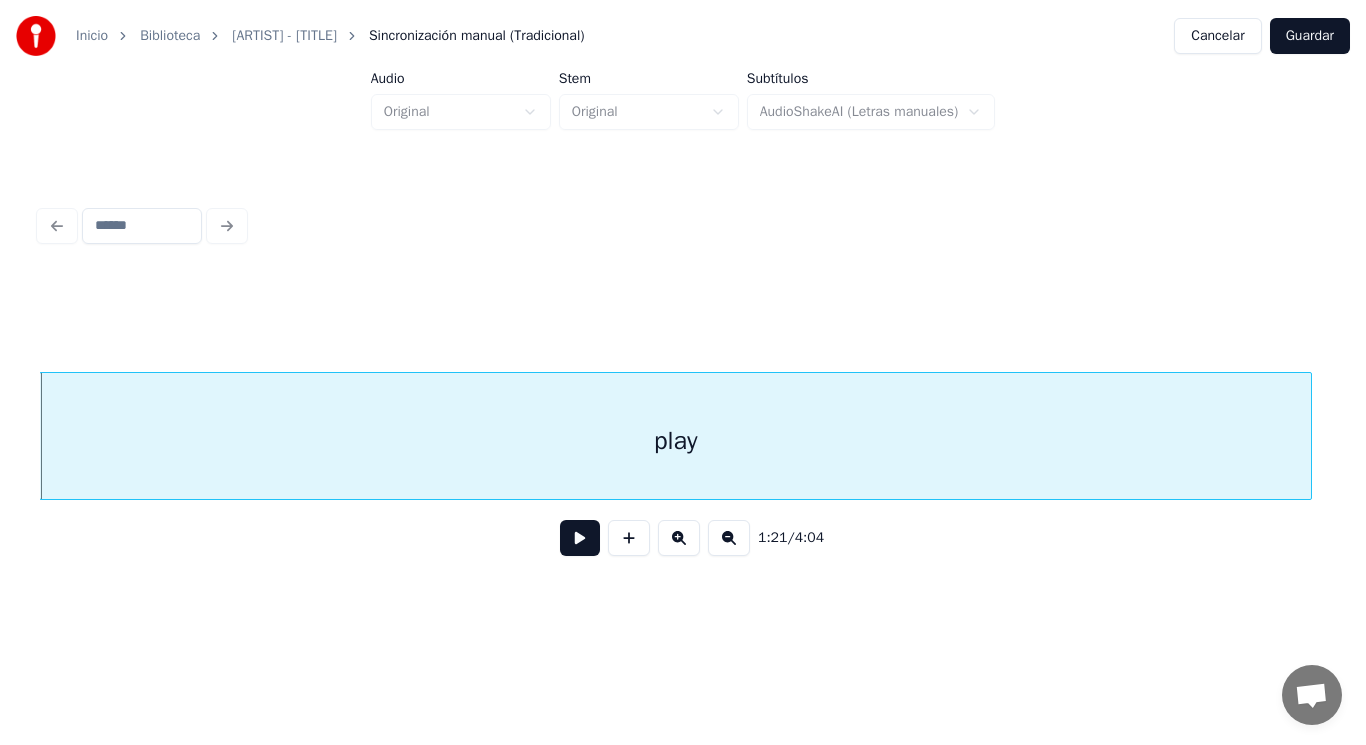 click at bounding box center [580, 538] 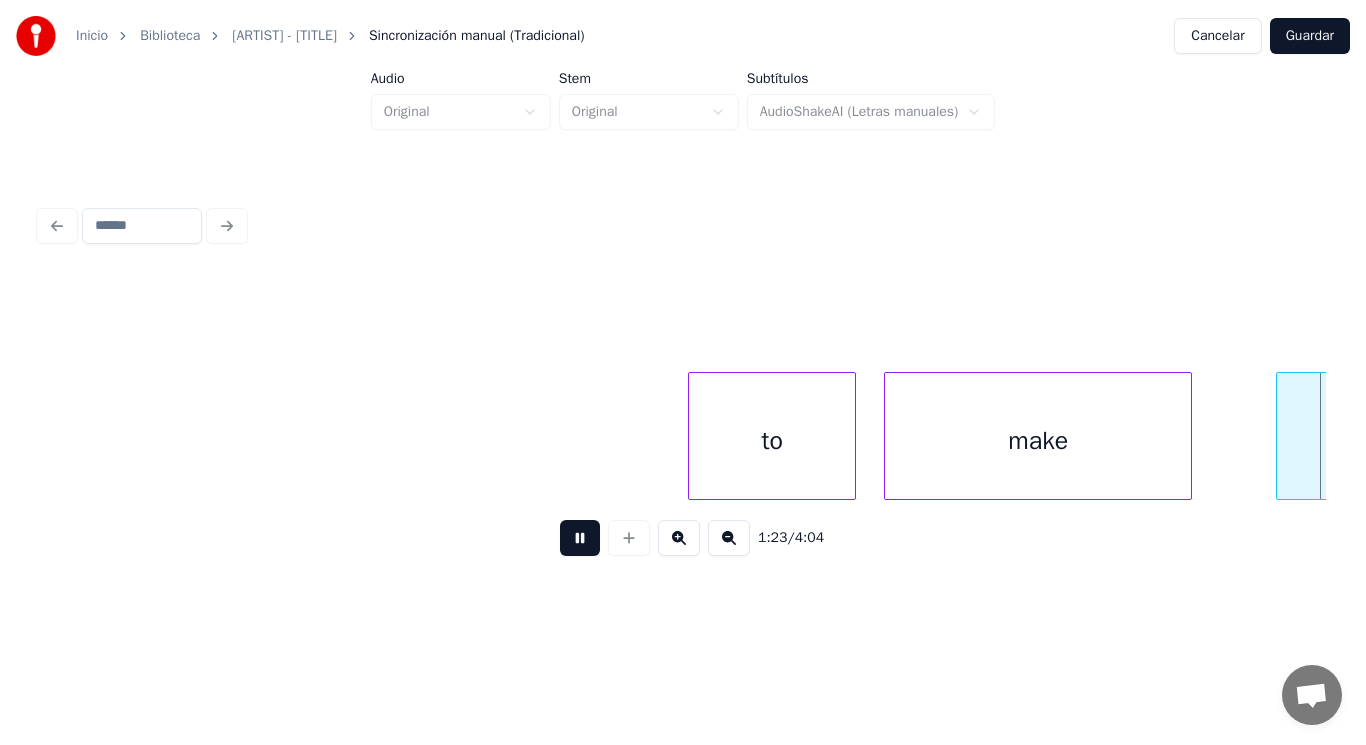 scroll, scrollTop: 0, scrollLeft: 117306, axis: horizontal 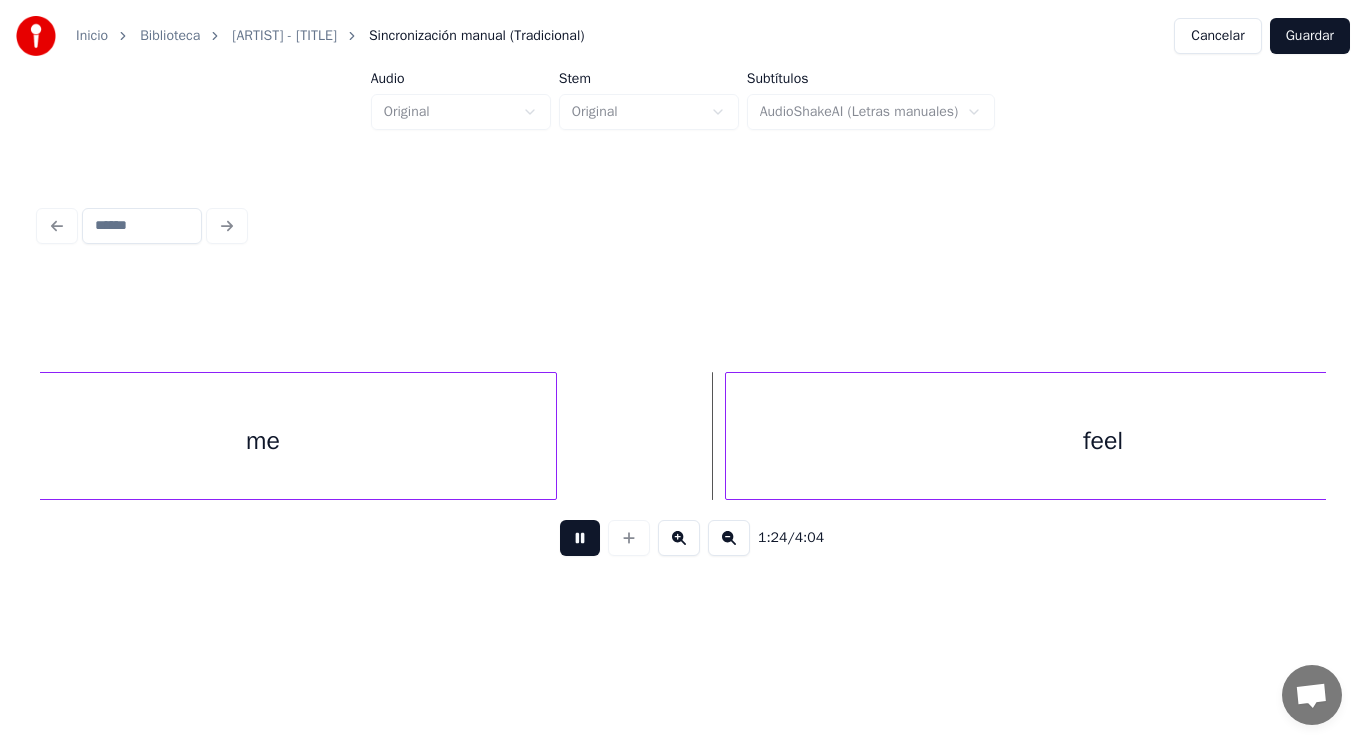 drag, startPoint x: 564, startPoint y: 553, endPoint x: 109, endPoint y: 558, distance: 455.02747 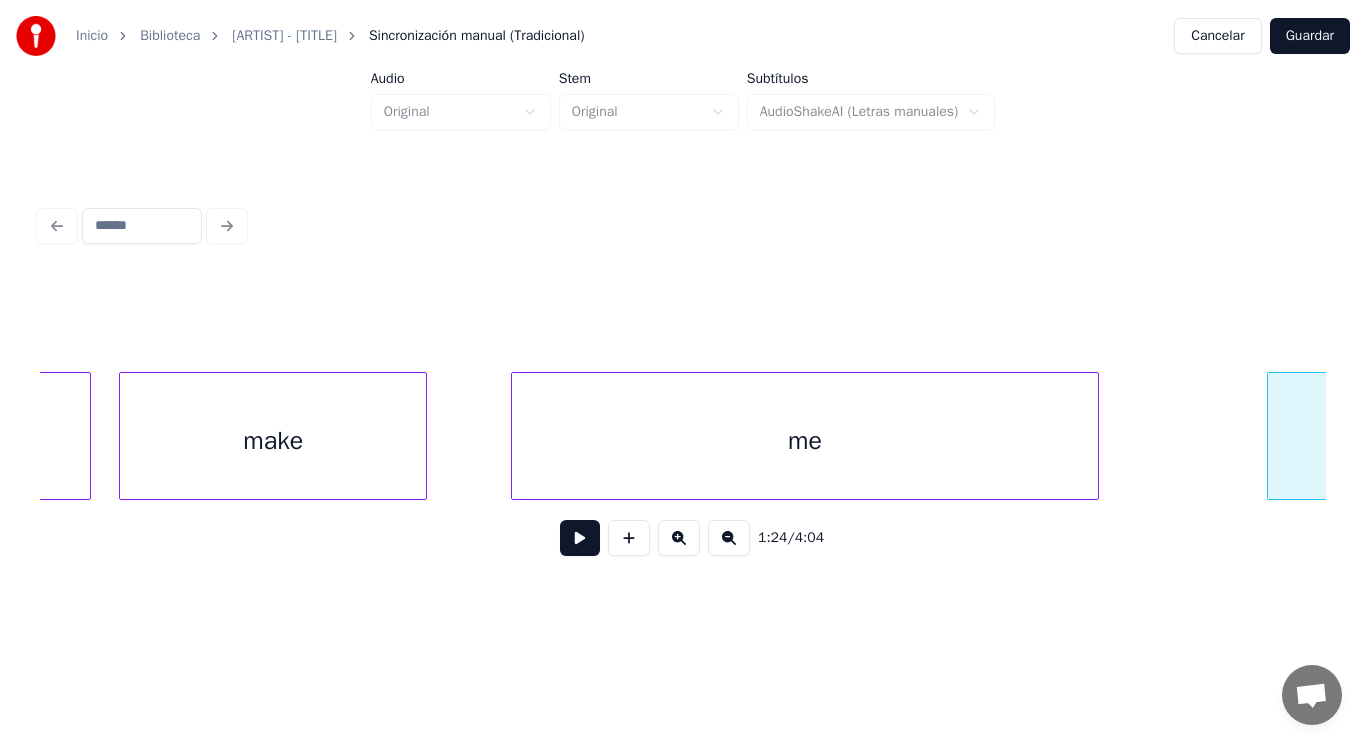 scroll, scrollTop: 0, scrollLeft: 116746, axis: horizontal 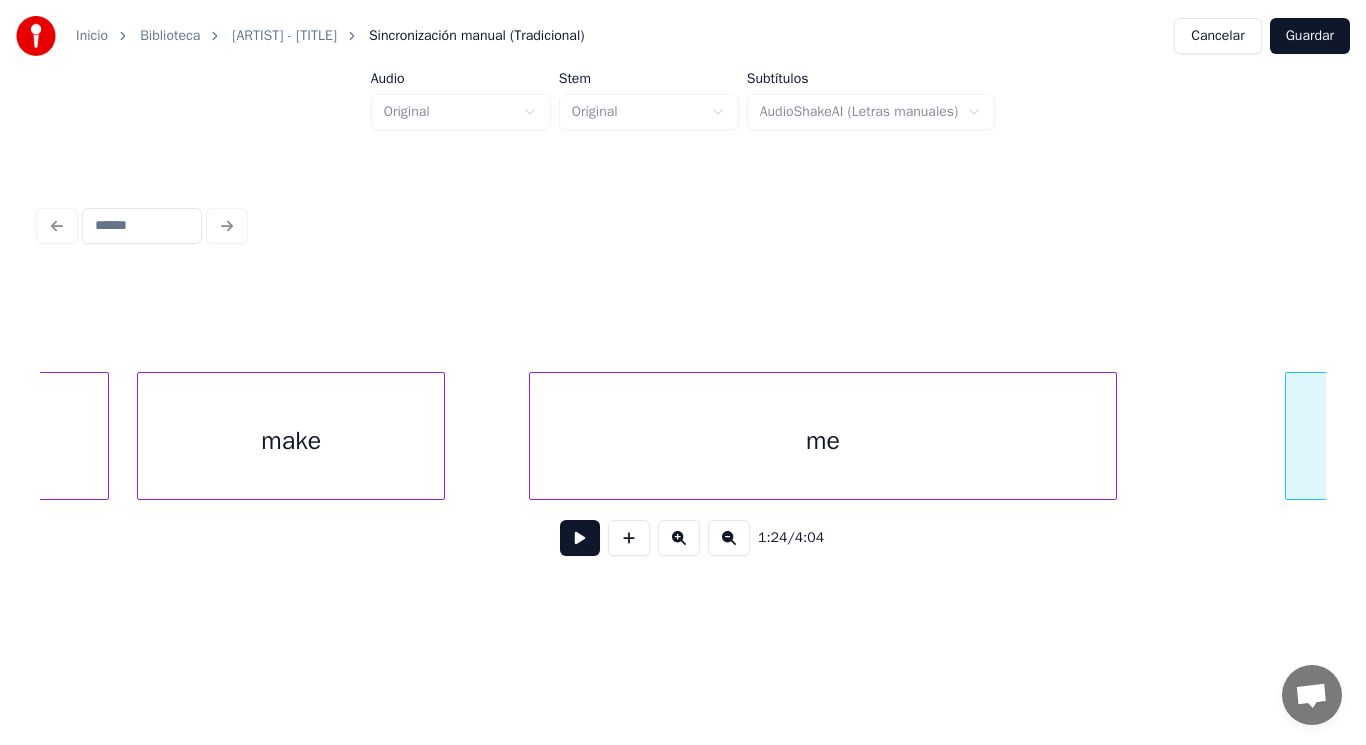 click on "make" at bounding box center (291, 441) 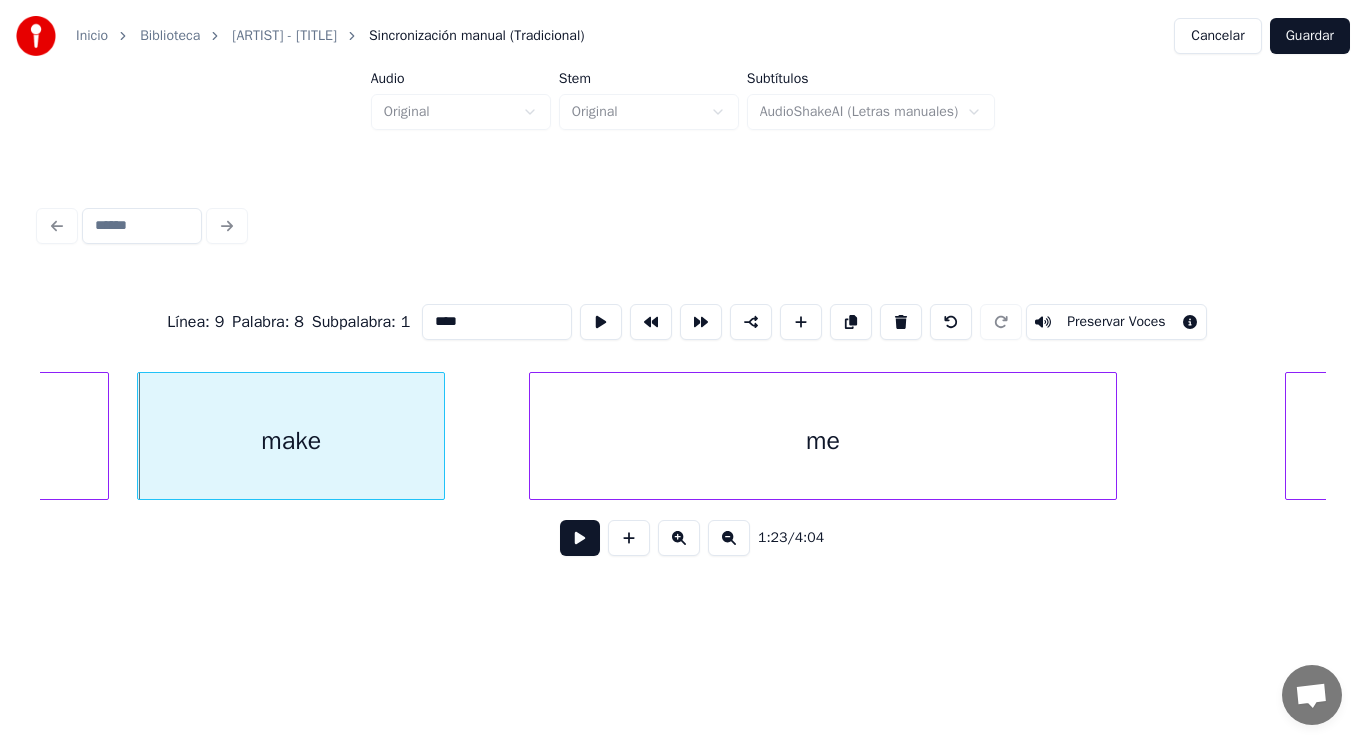 click at bounding box center (580, 538) 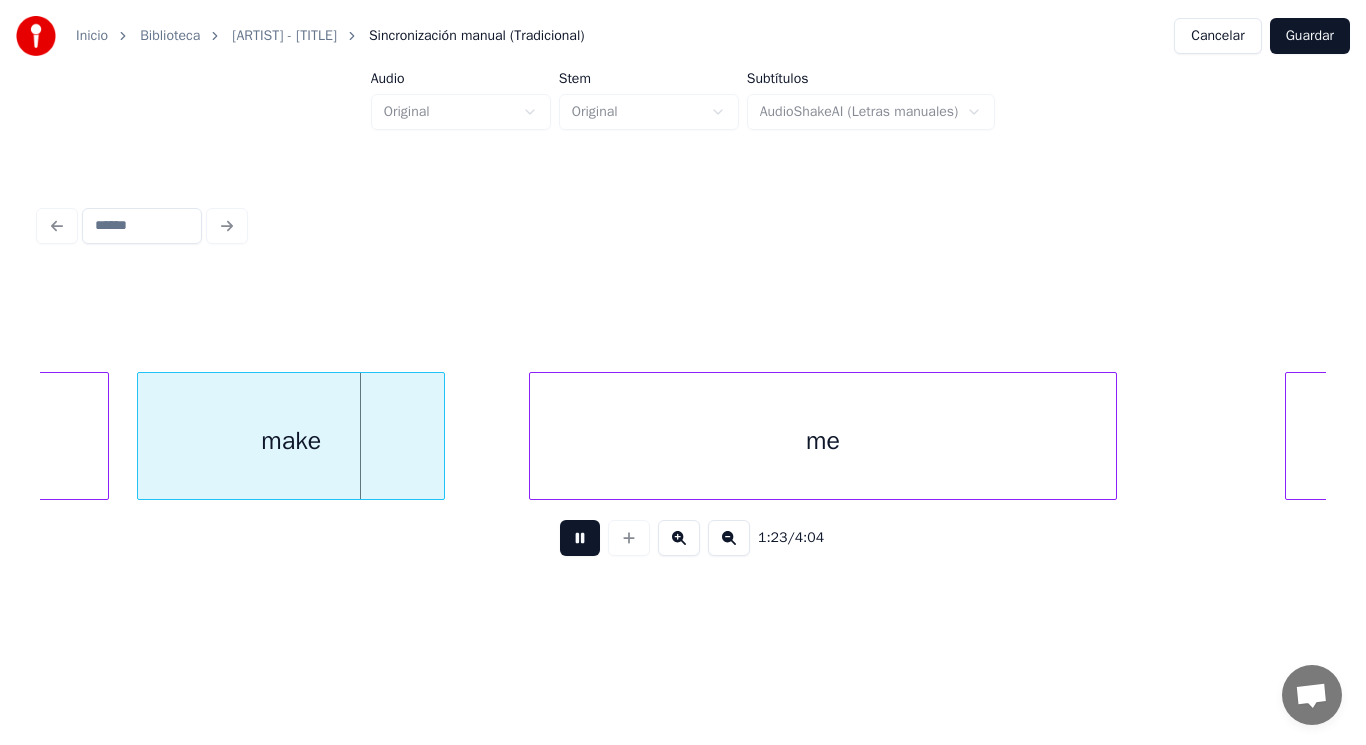 click at bounding box center [580, 538] 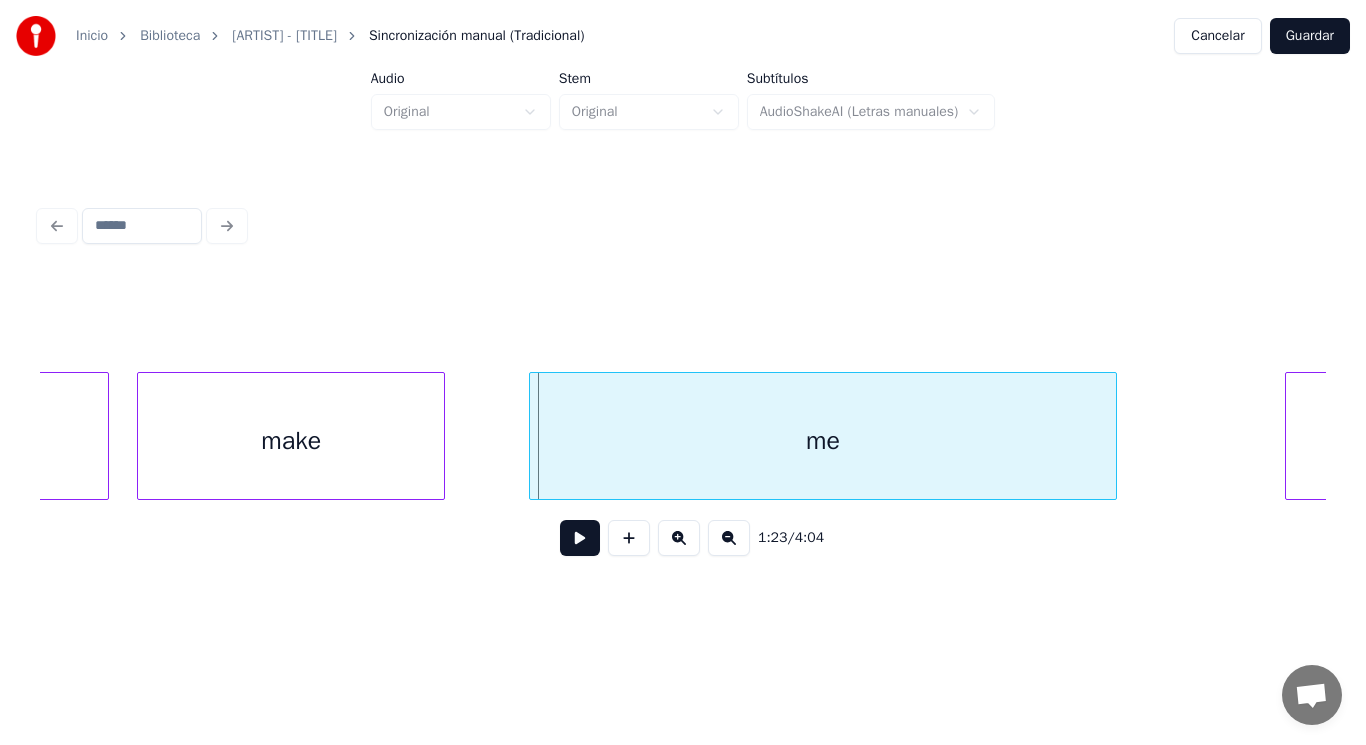 click at bounding box center [580, 538] 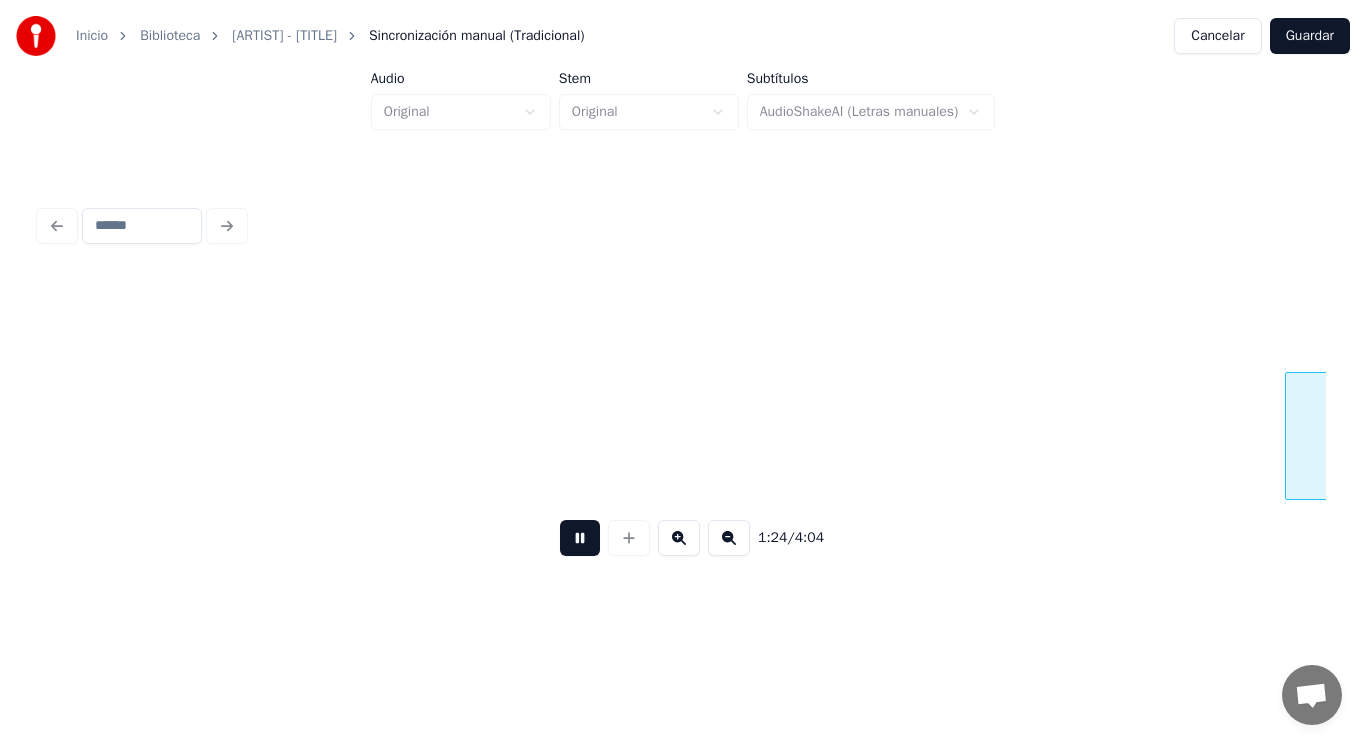click at bounding box center [580, 538] 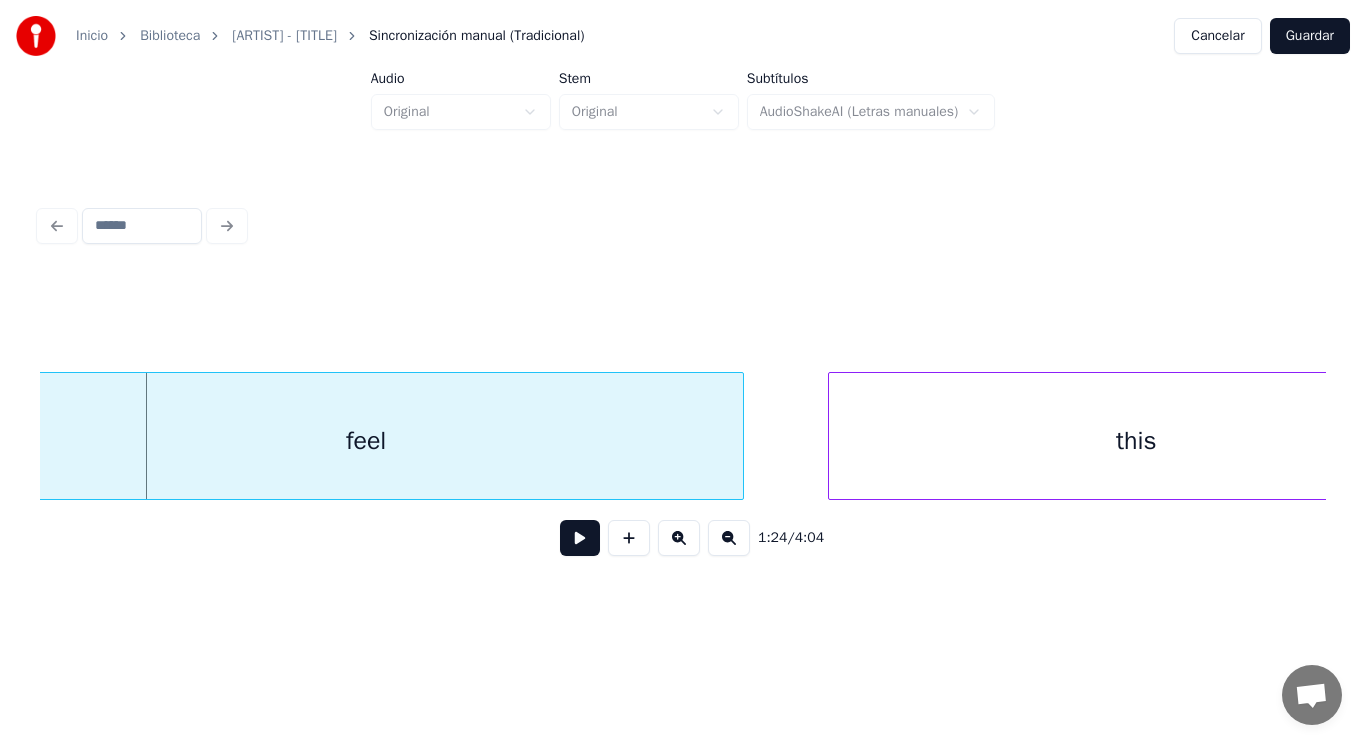 click on "feel" at bounding box center (366, 441) 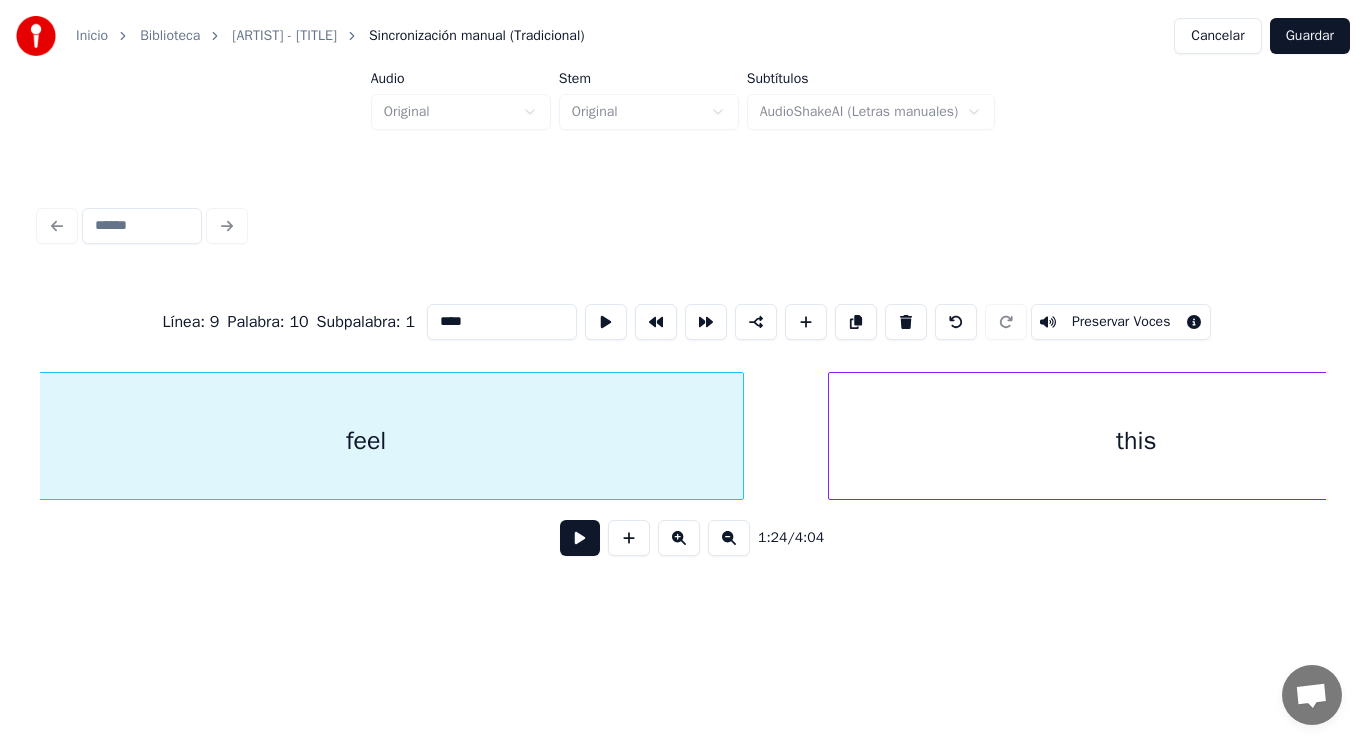 scroll, scrollTop: 0, scrollLeft: 117992, axis: horizontal 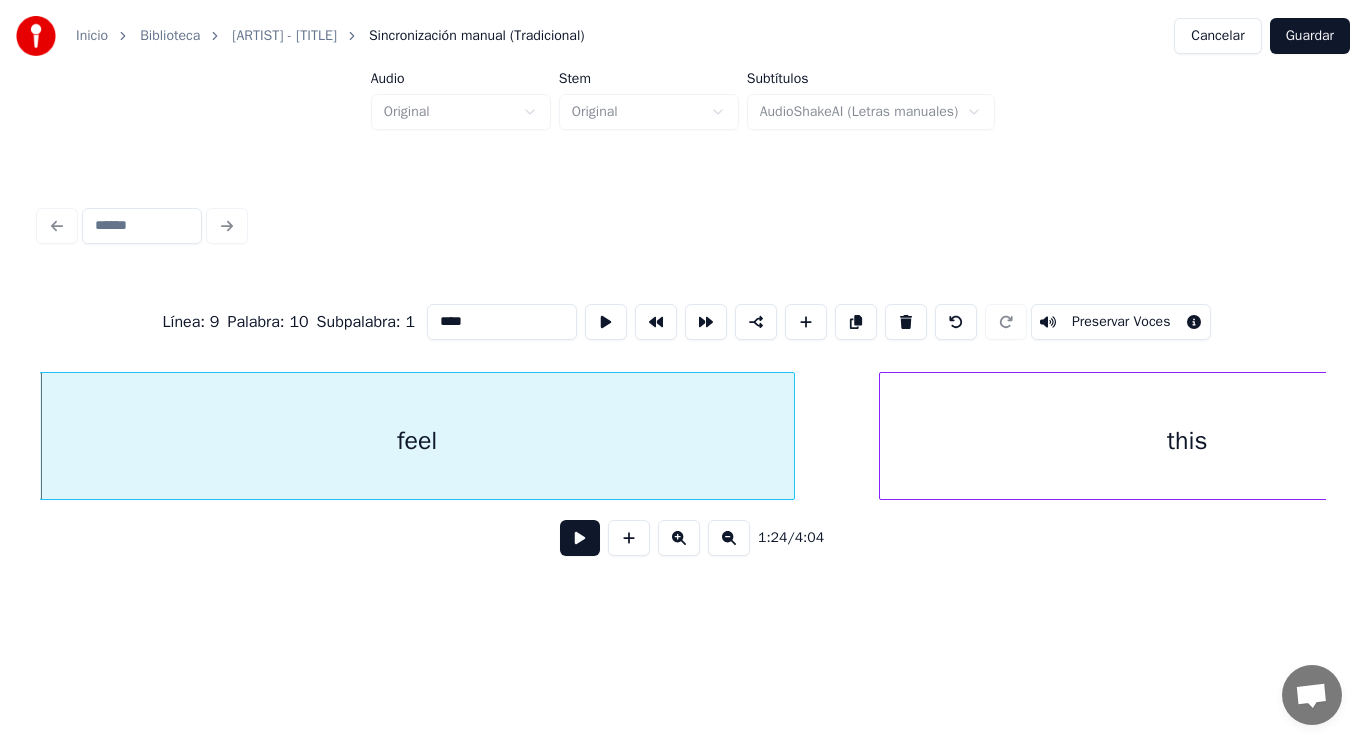 click at bounding box center (580, 538) 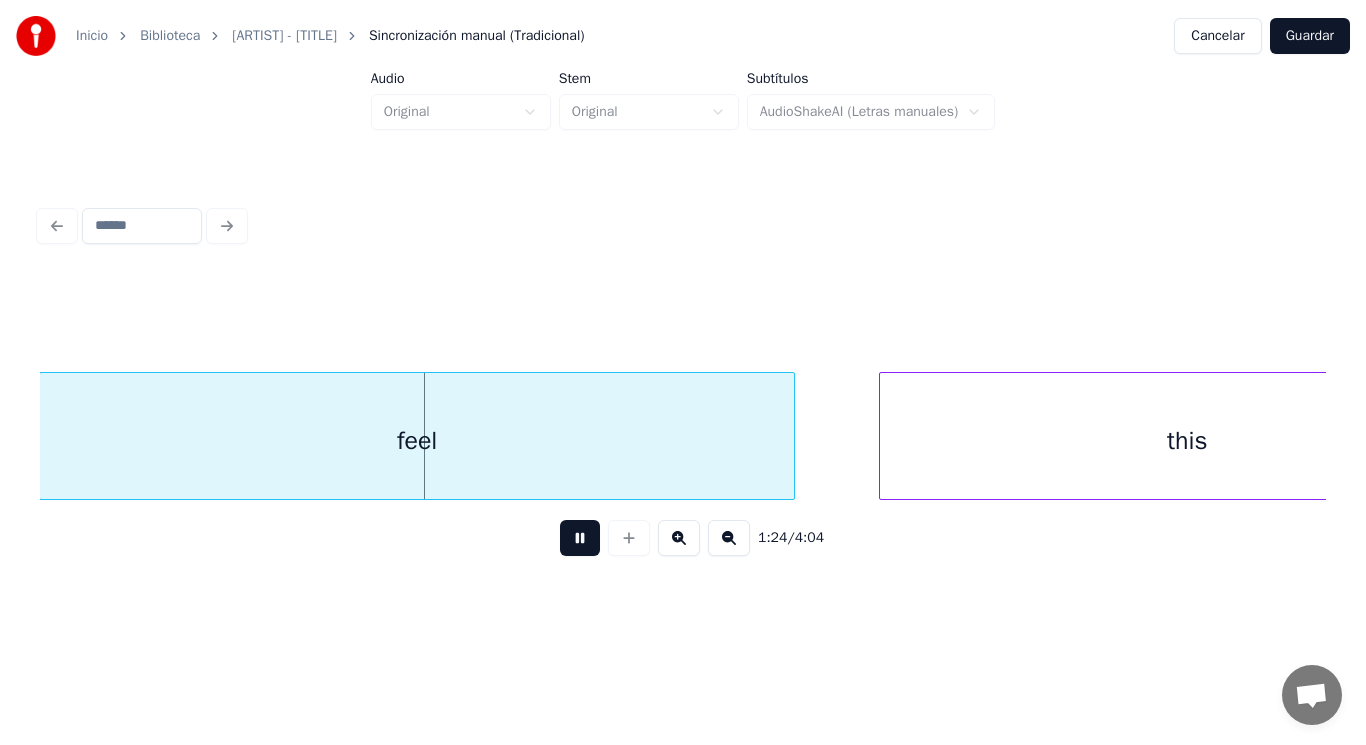click at bounding box center [580, 538] 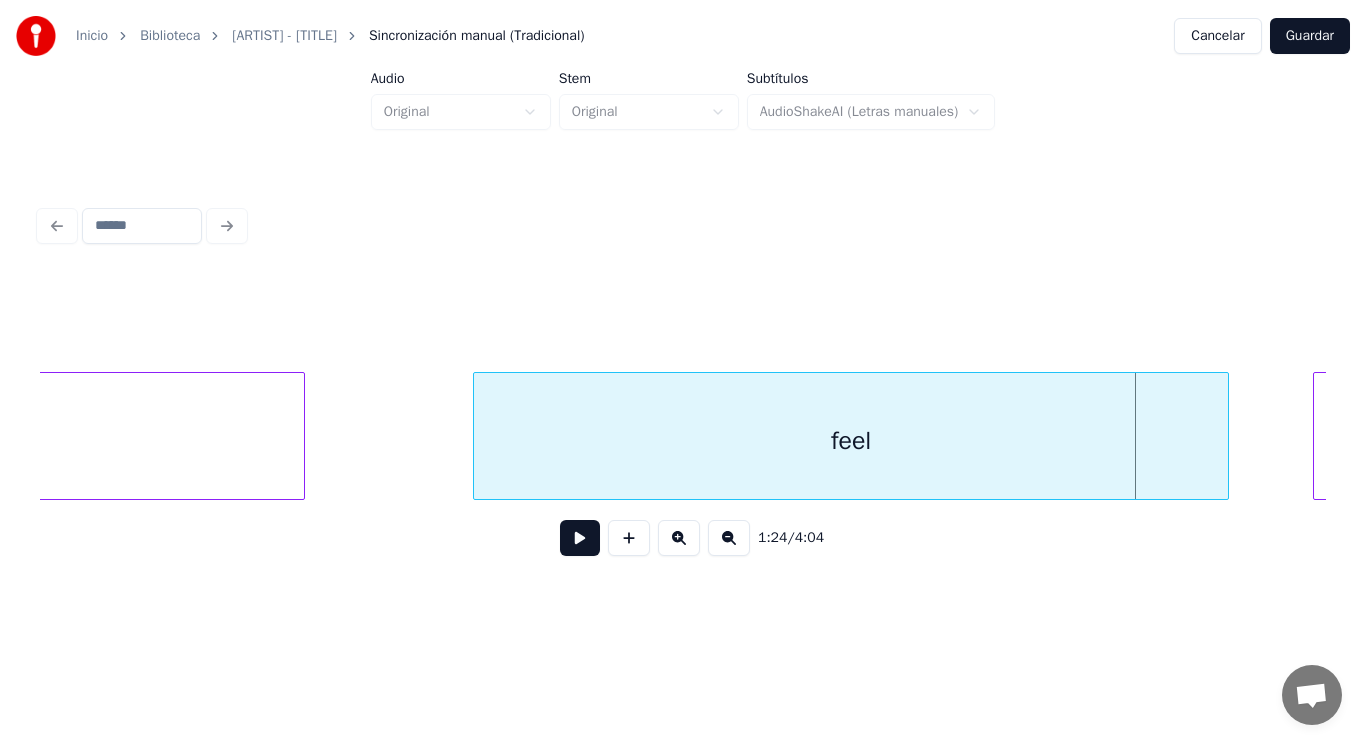 scroll, scrollTop: 0, scrollLeft: 117552, axis: horizontal 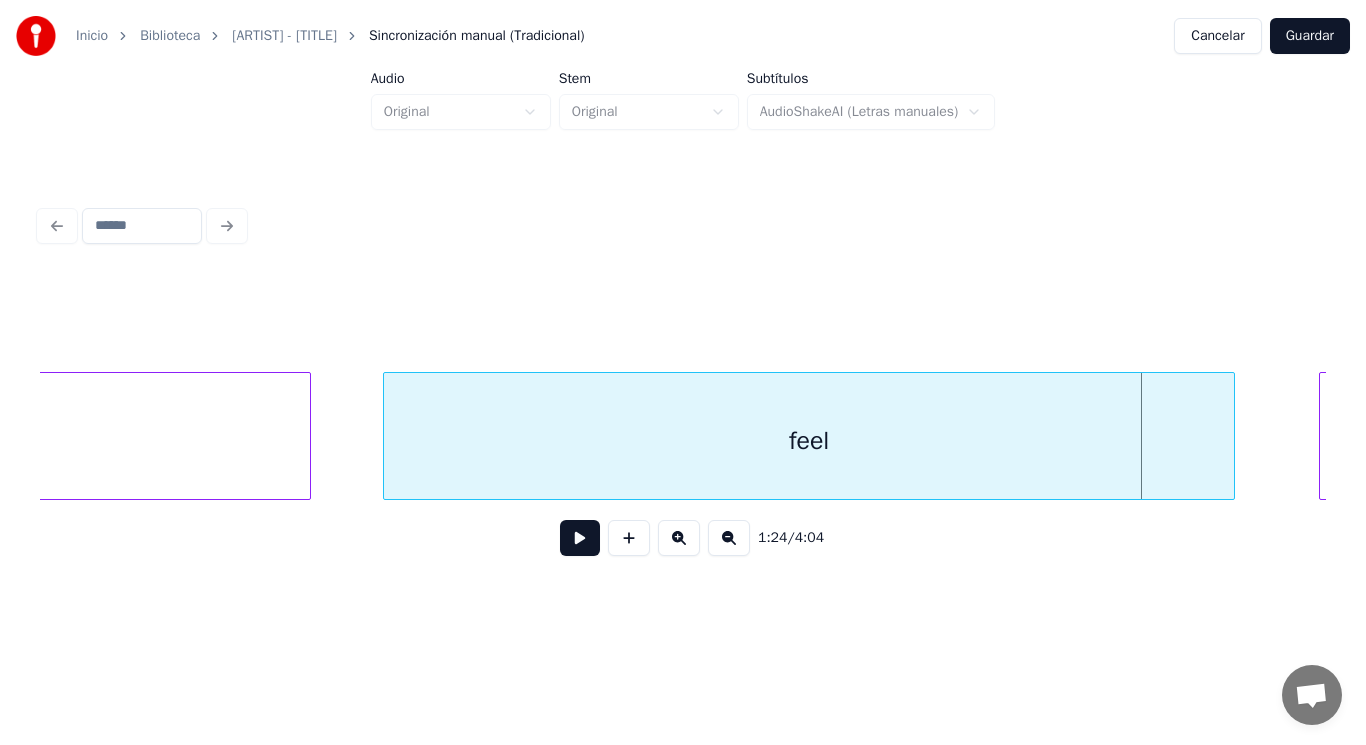 click at bounding box center [387, 436] 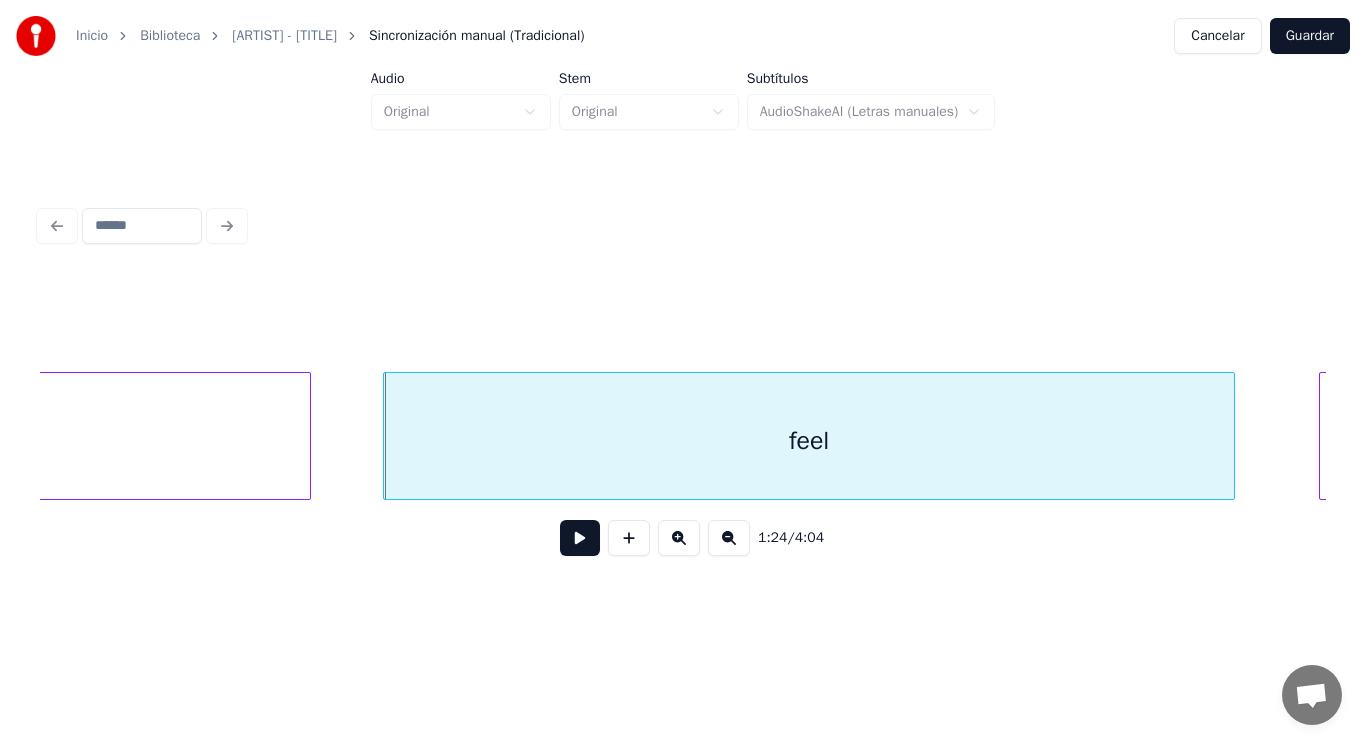 click at bounding box center (580, 538) 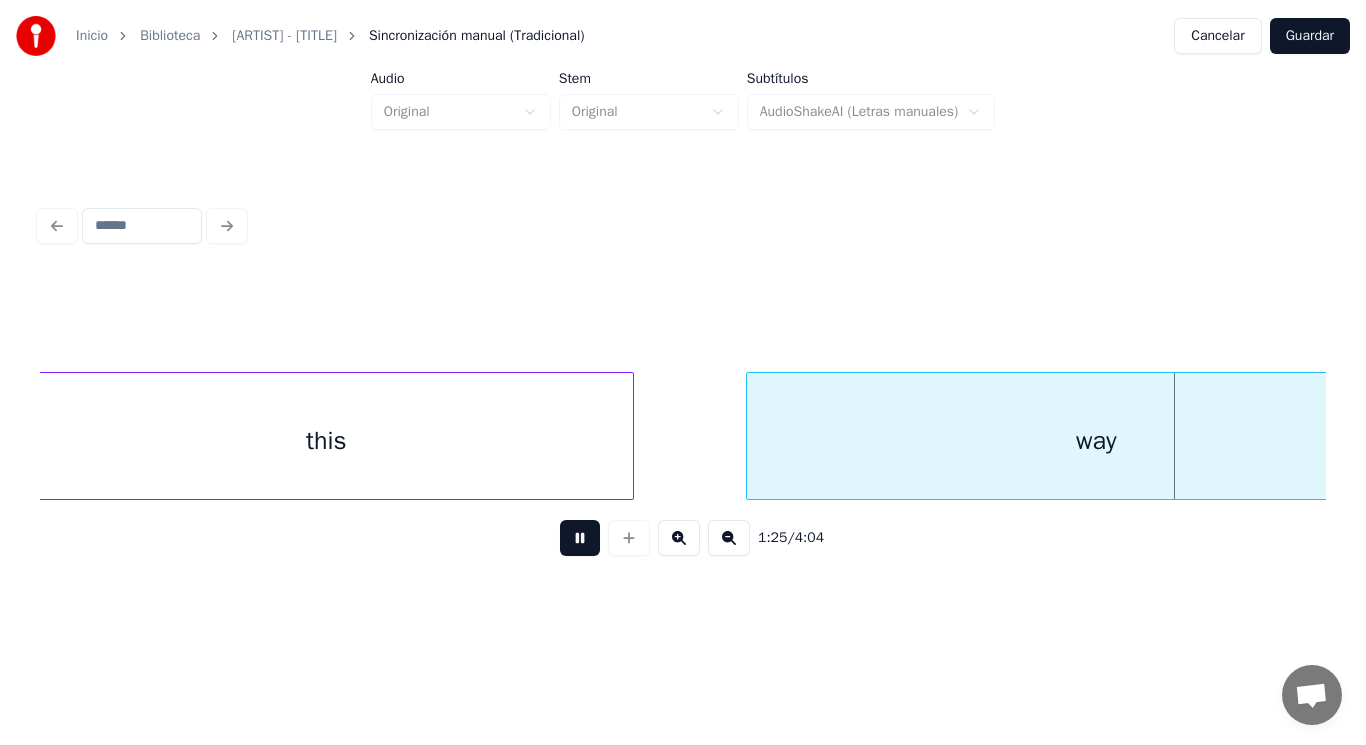 scroll, scrollTop: 0, scrollLeft: 120160, axis: horizontal 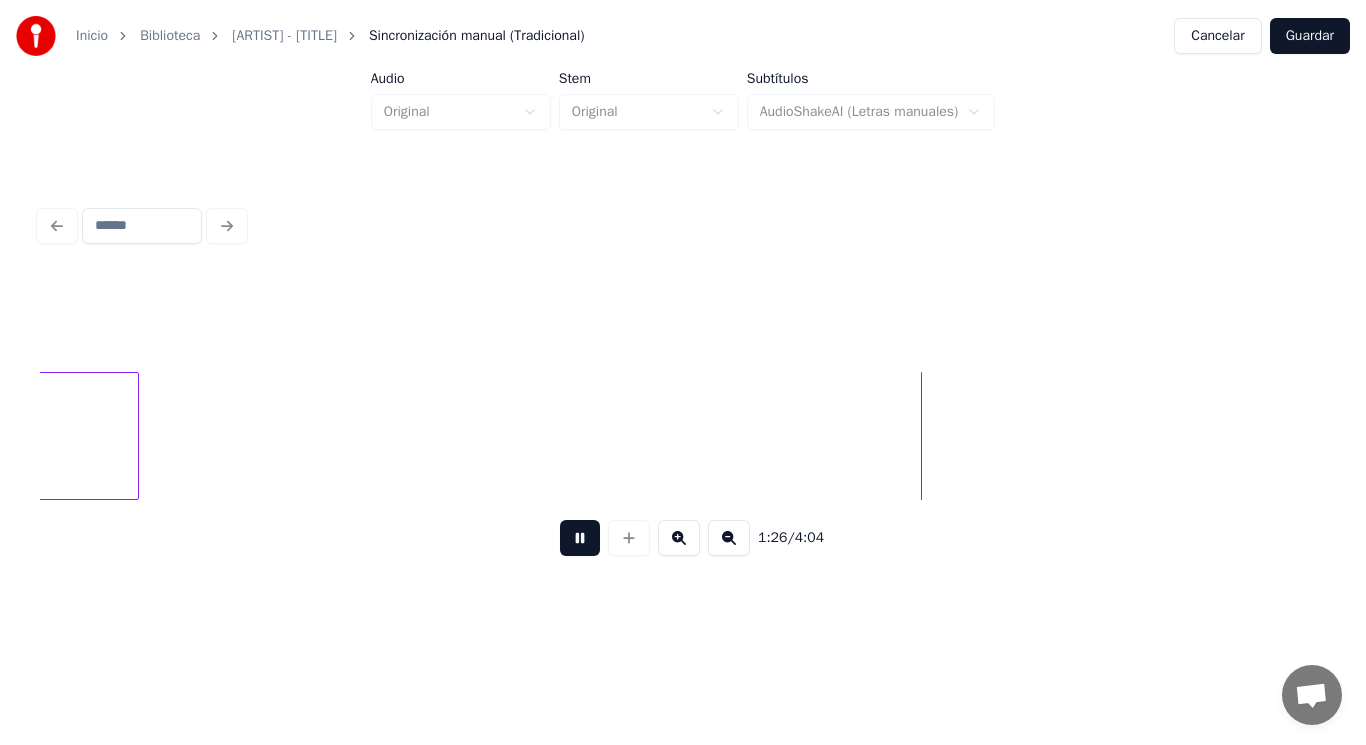 drag, startPoint x: 561, startPoint y: 544, endPoint x: 85, endPoint y: 476, distance: 480.8326 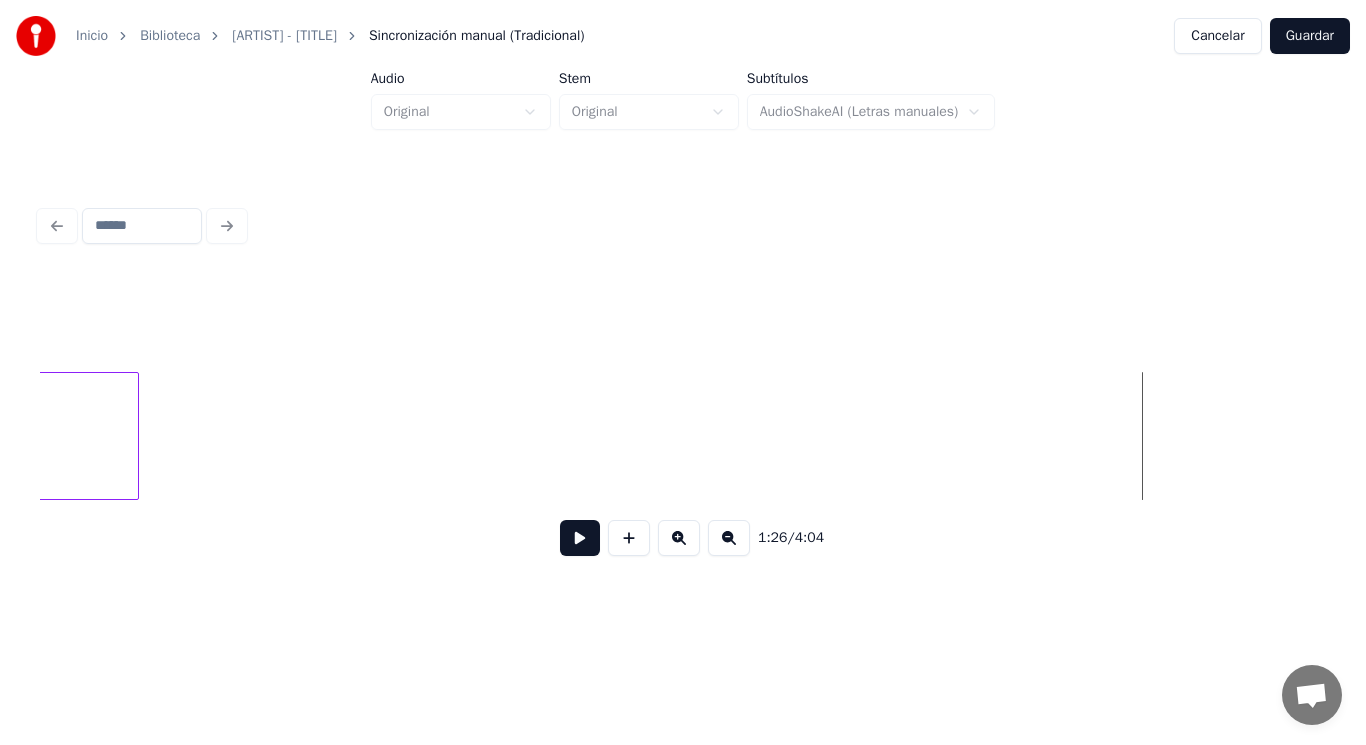 click on "way" at bounding box center [-211, 441] 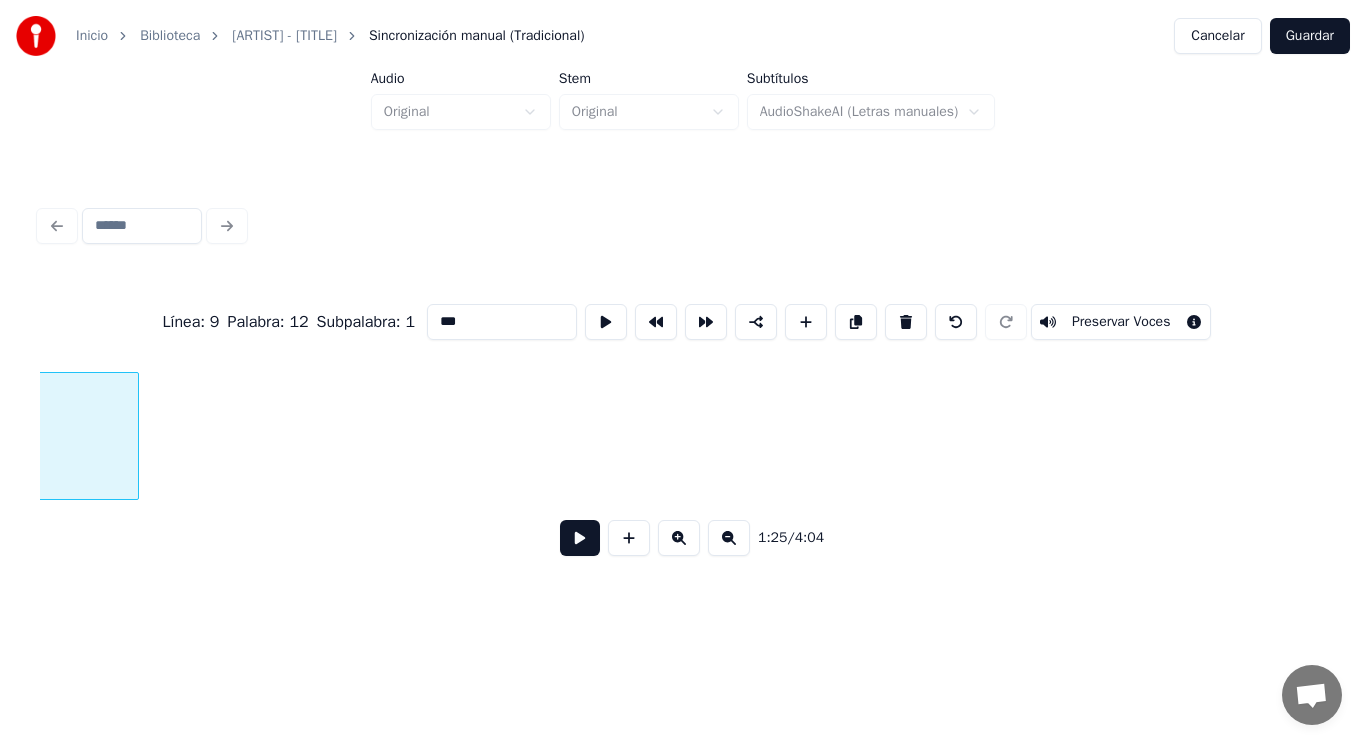 scroll, scrollTop: 0, scrollLeft: 119560, axis: horizontal 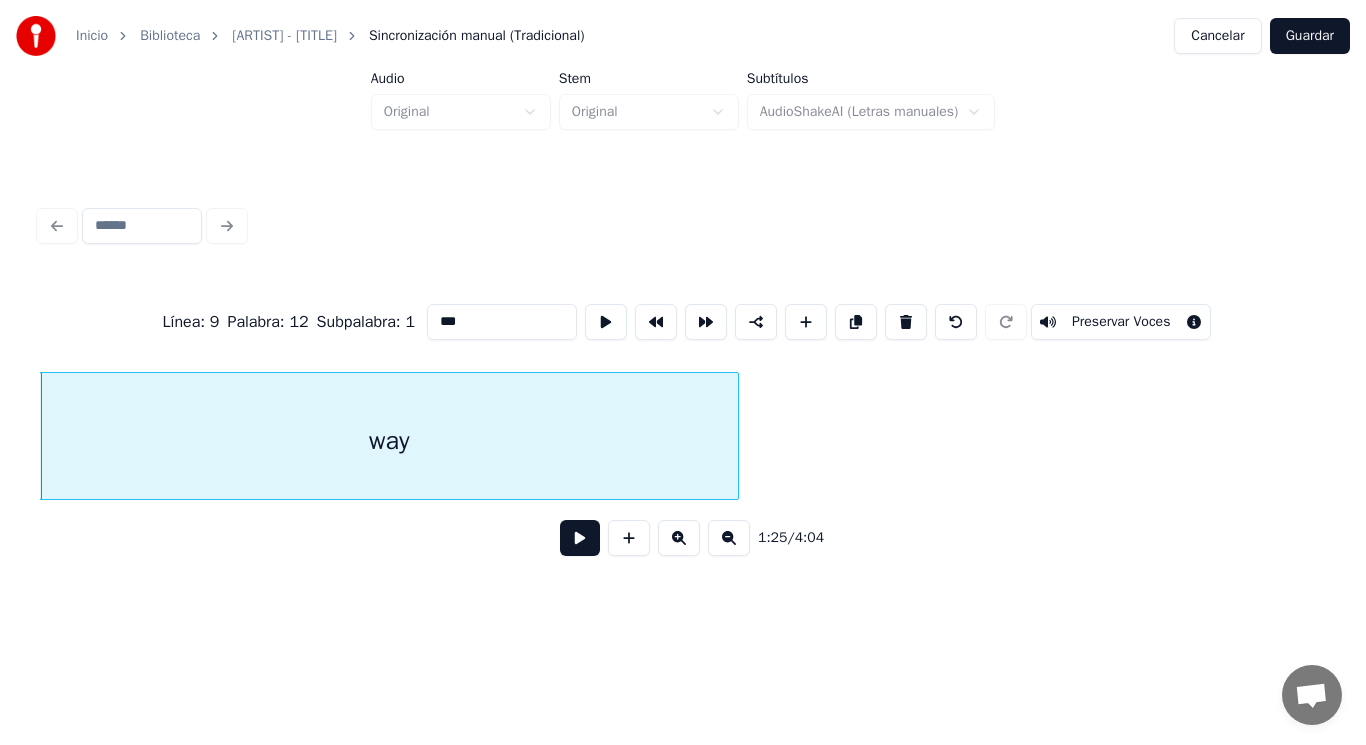 click at bounding box center [580, 538] 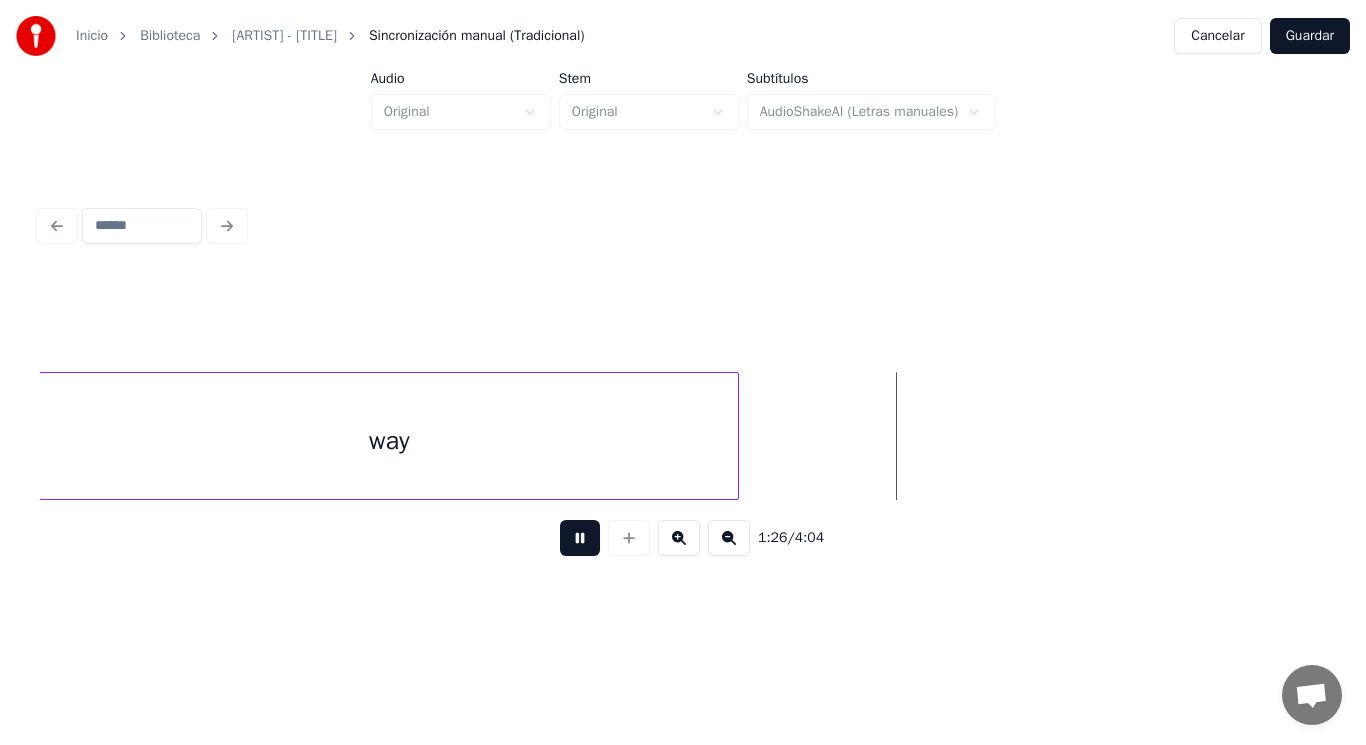 click at bounding box center [580, 538] 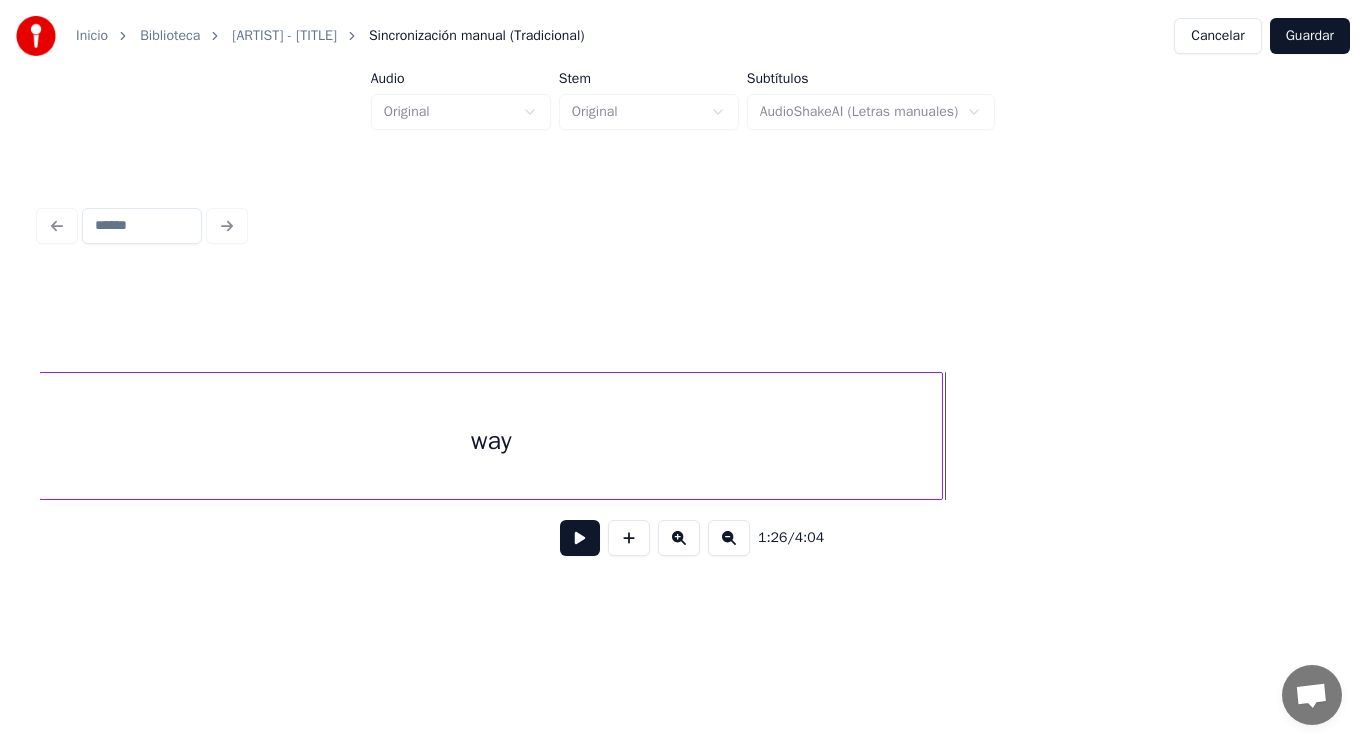 click at bounding box center [939, 436] 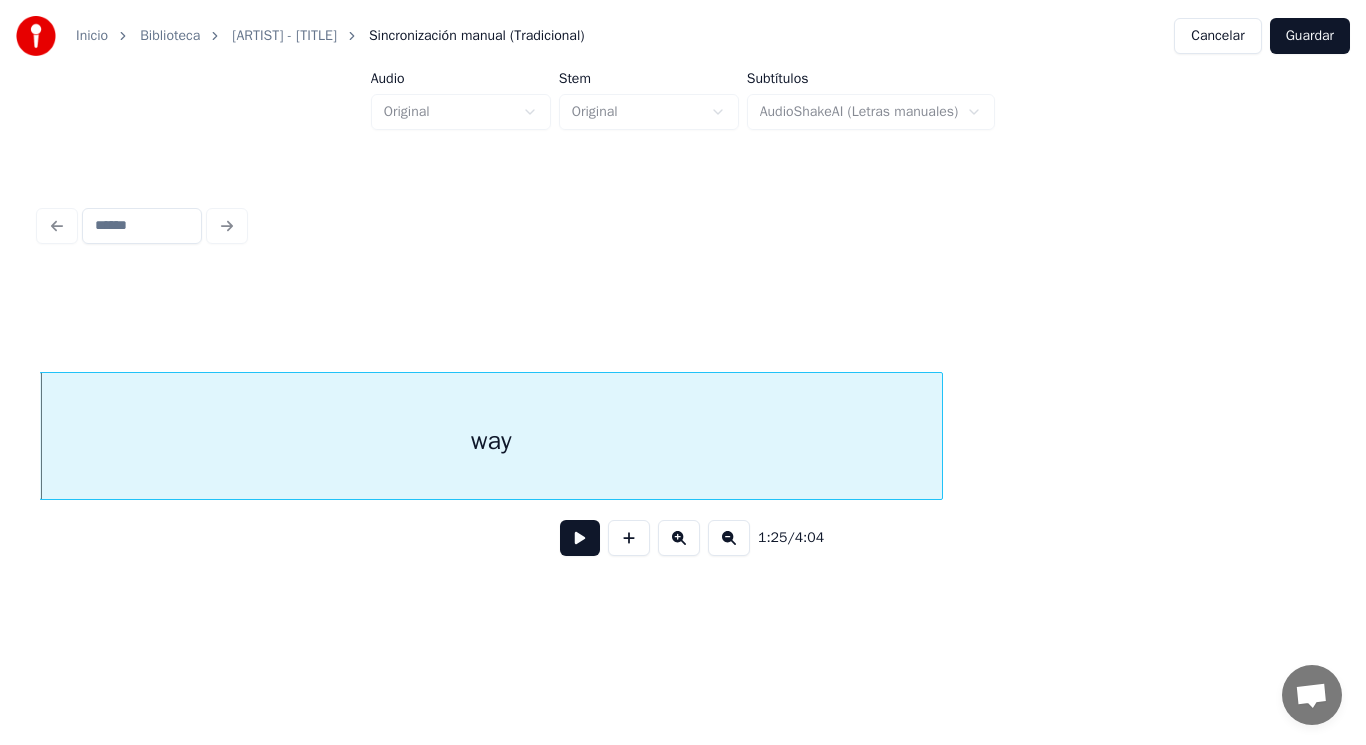 click at bounding box center (580, 538) 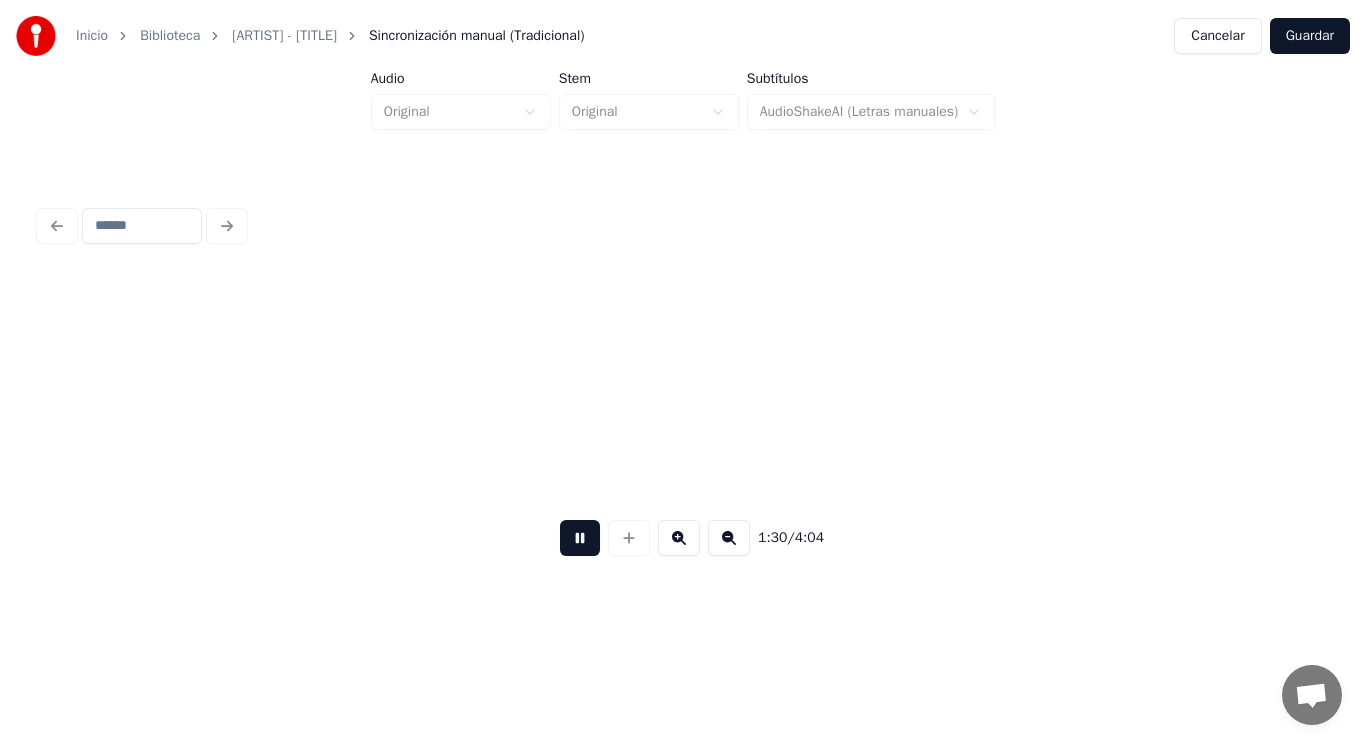 scroll, scrollTop: 0, scrollLeft: 127372, axis: horizontal 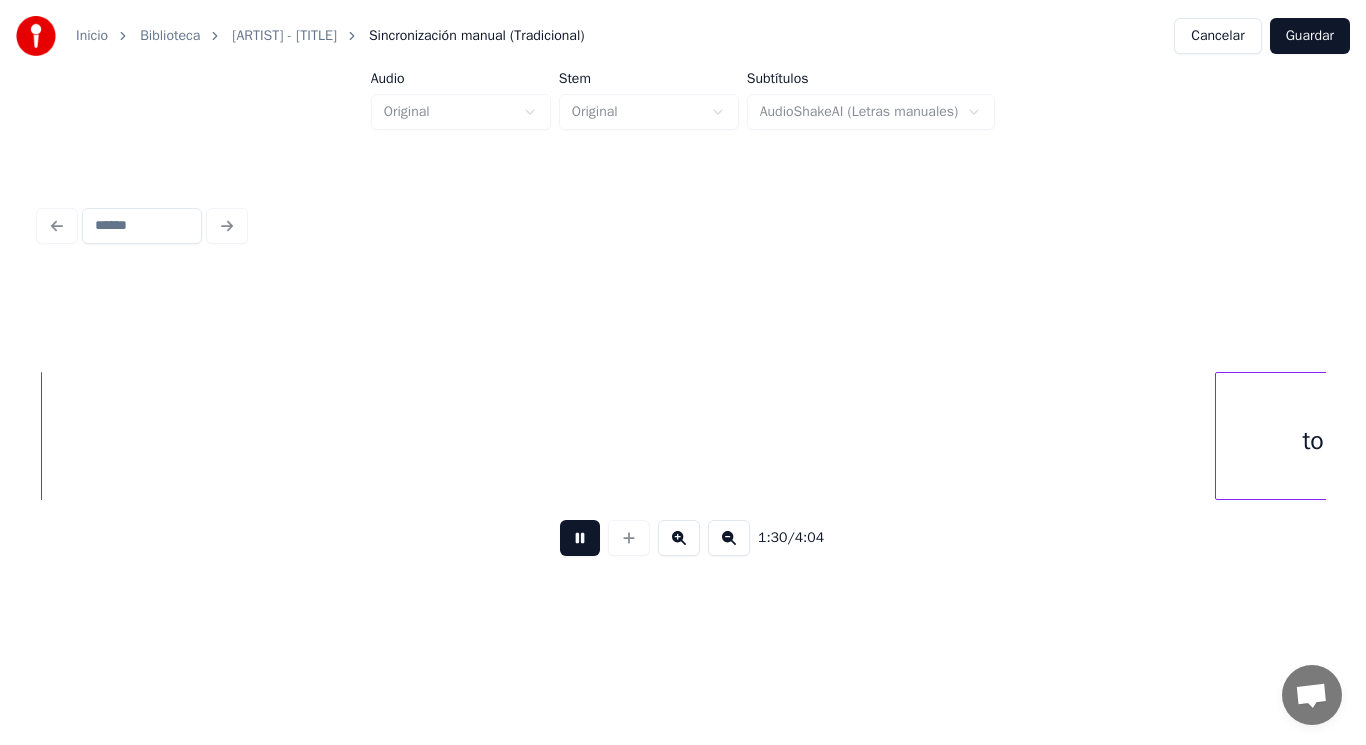 click at bounding box center (580, 538) 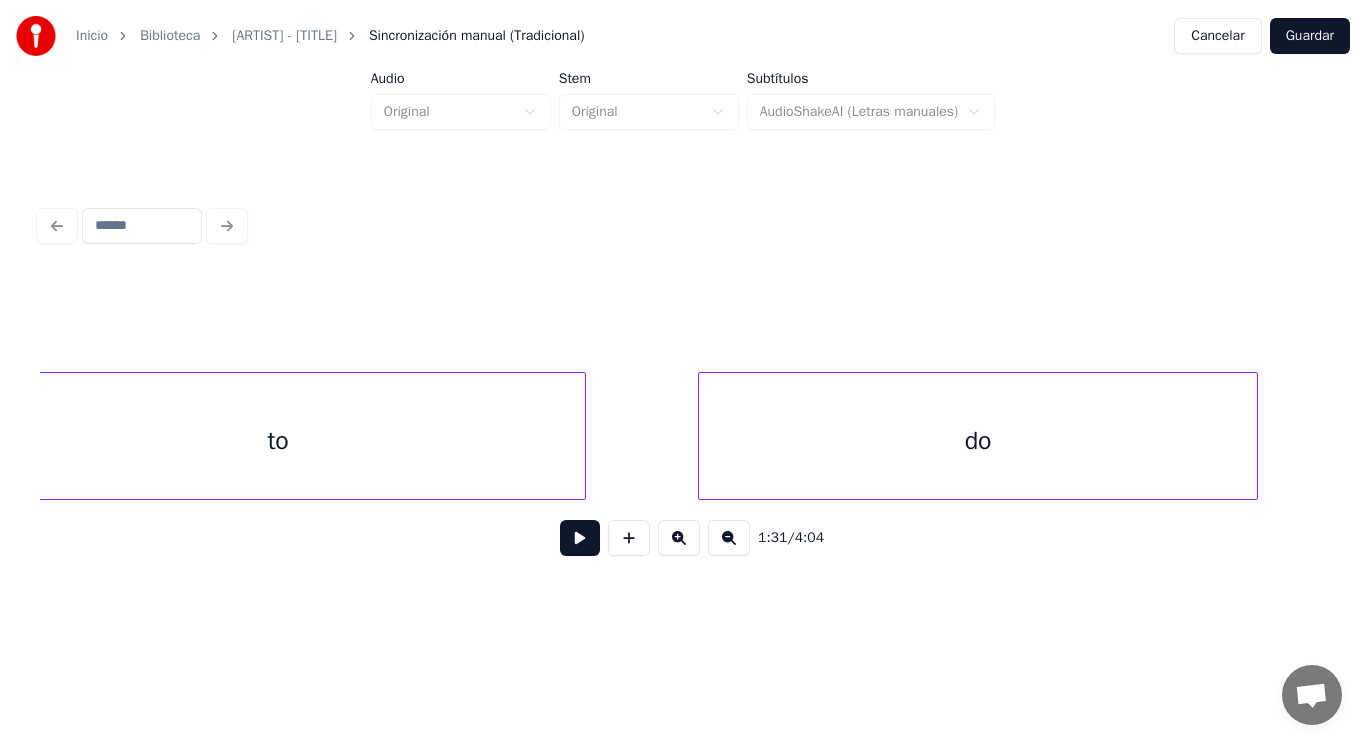 scroll, scrollTop: 0, scrollLeft: 123735, axis: horizontal 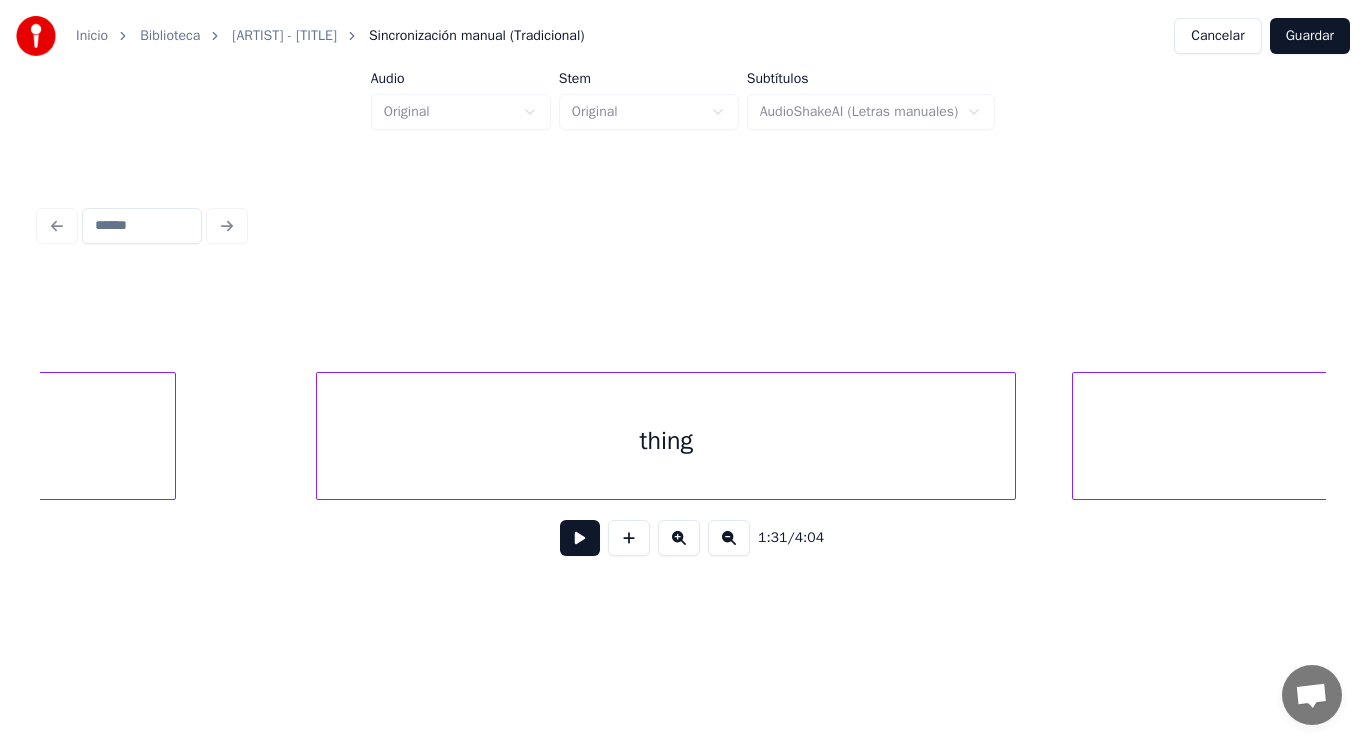 click on "thing" at bounding box center (666, 441) 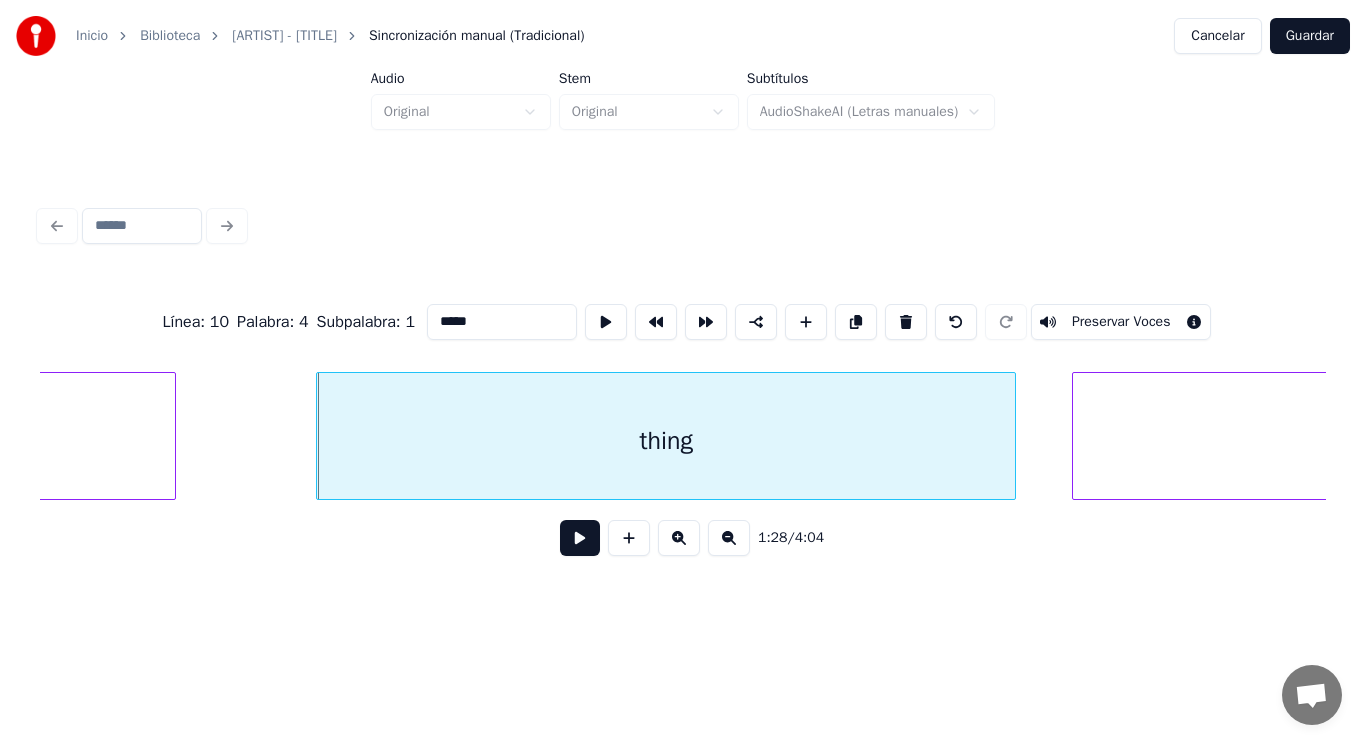 click at bounding box center [580, 538] 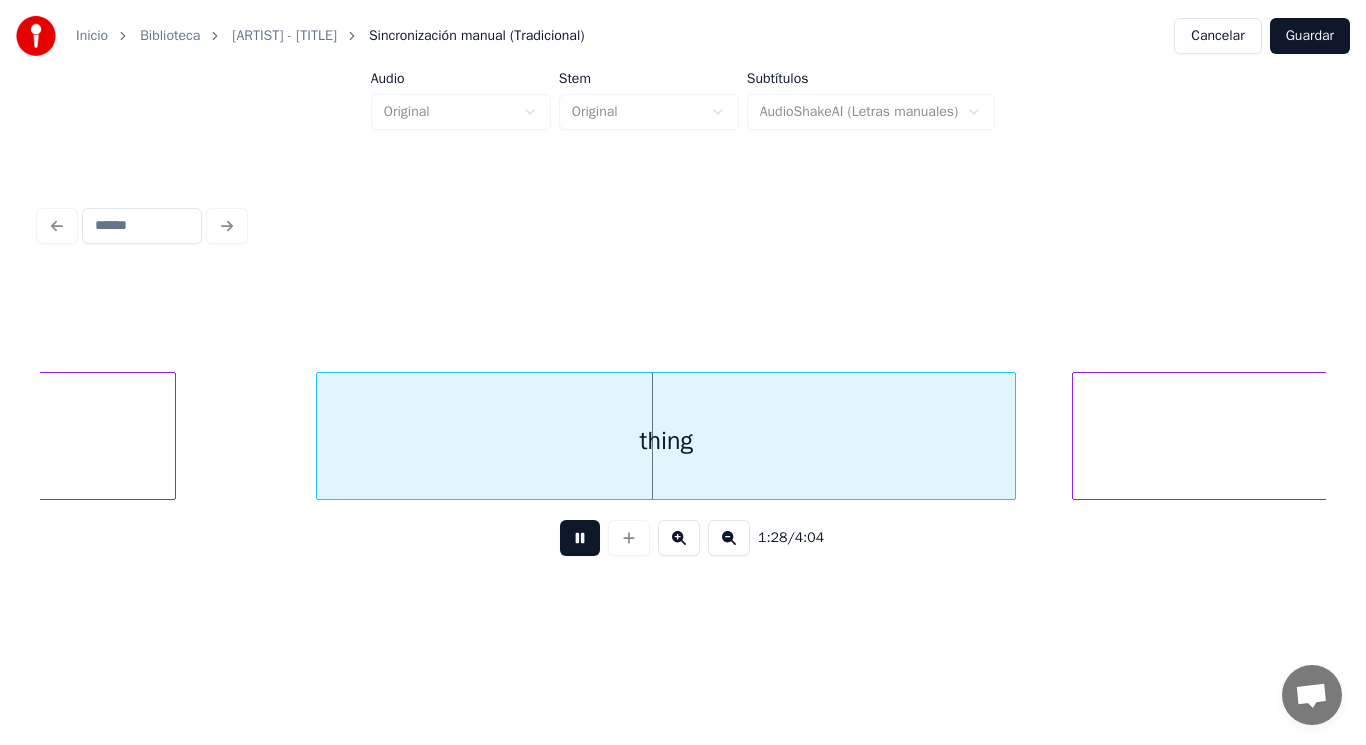 click at bounding box center (580, 538) 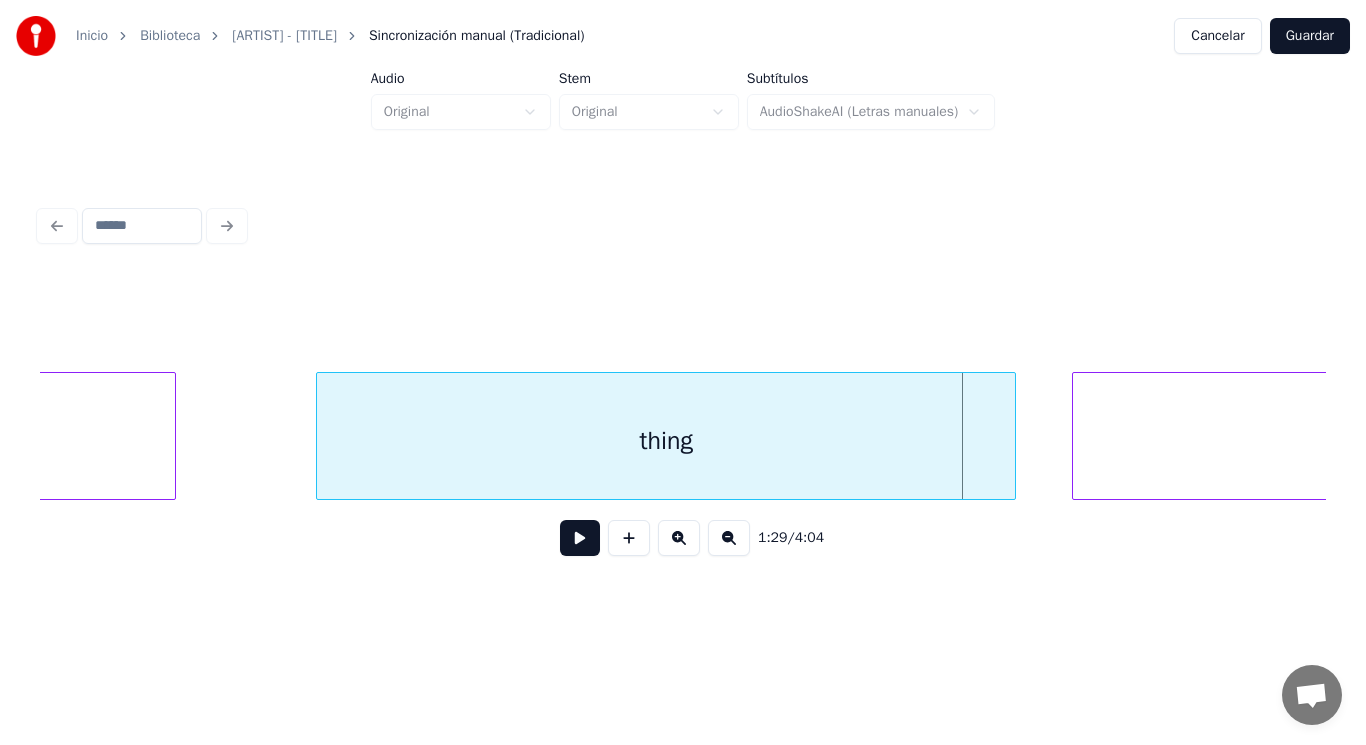 click on "wicked" at bounding box center (-328, 441) 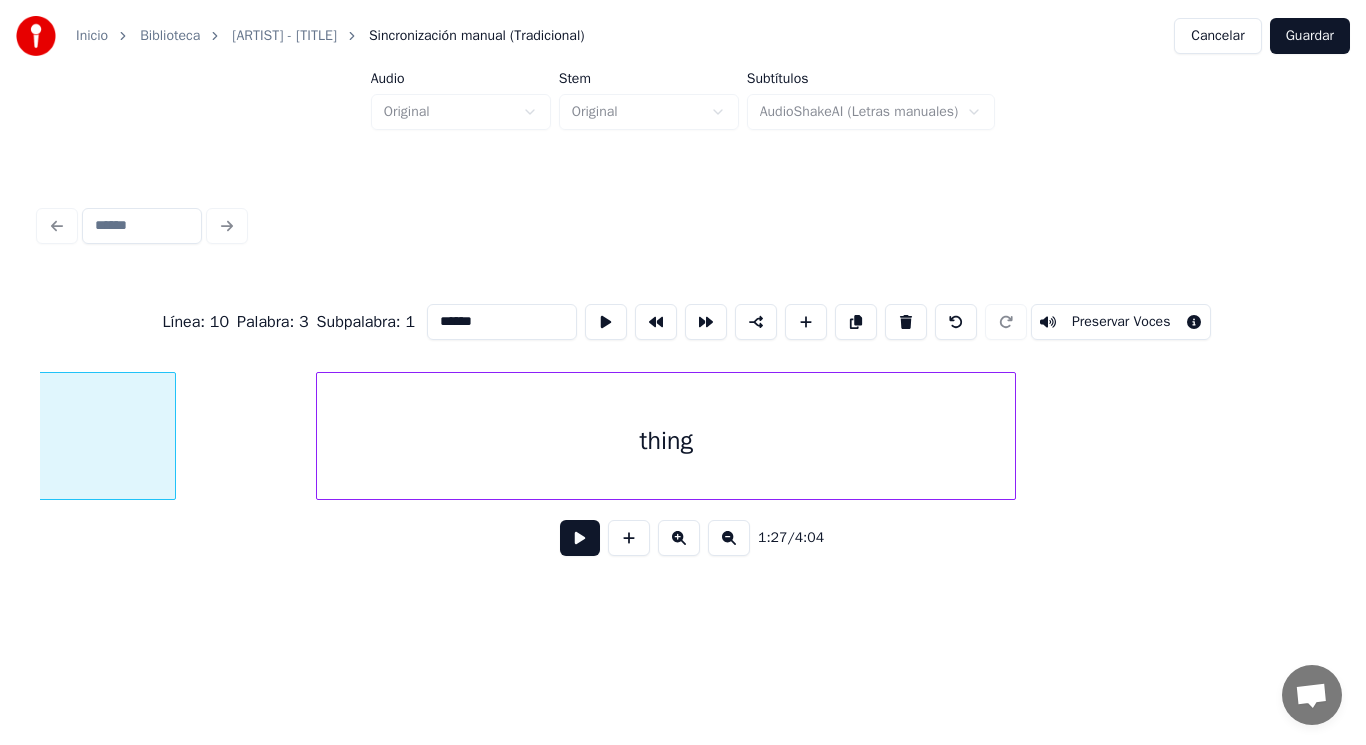 scroll, scrollTop: 0, scrollLeft: 122864, axis: horizontal 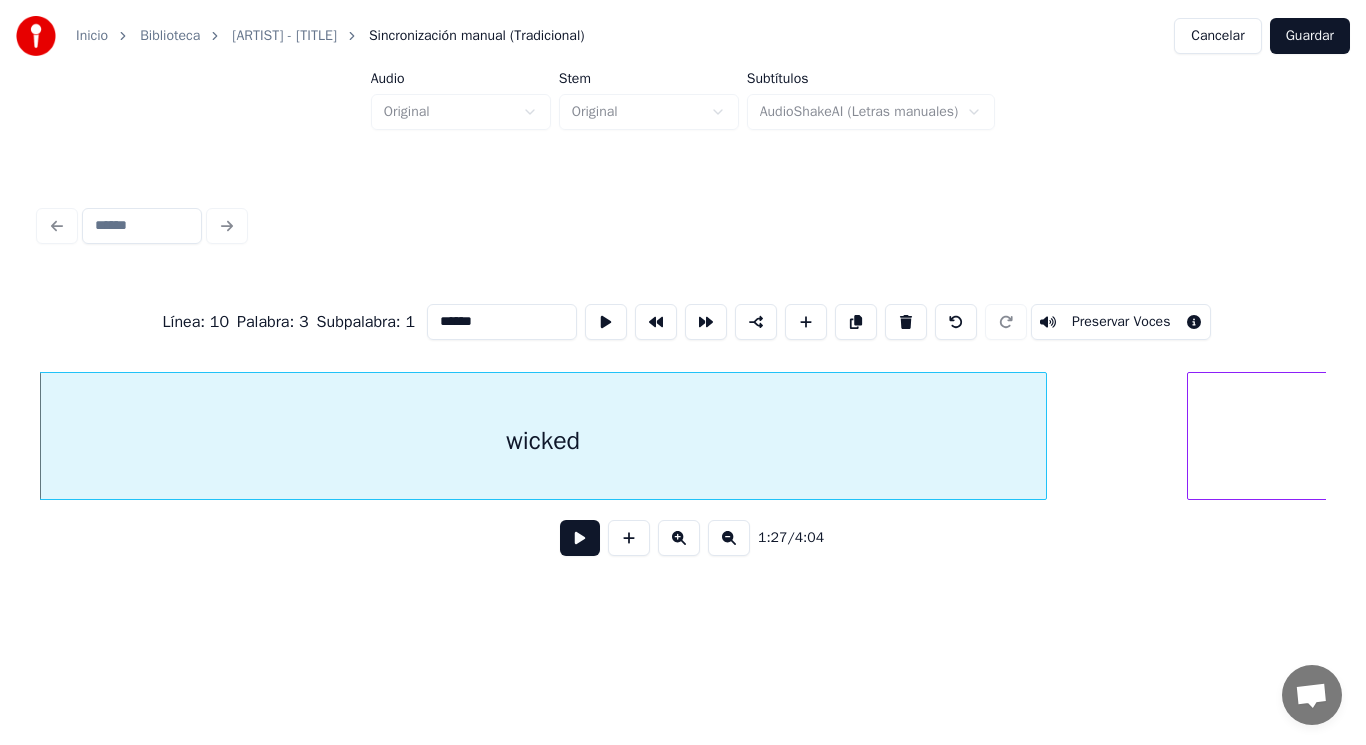 click at bounding box center (580, 538) 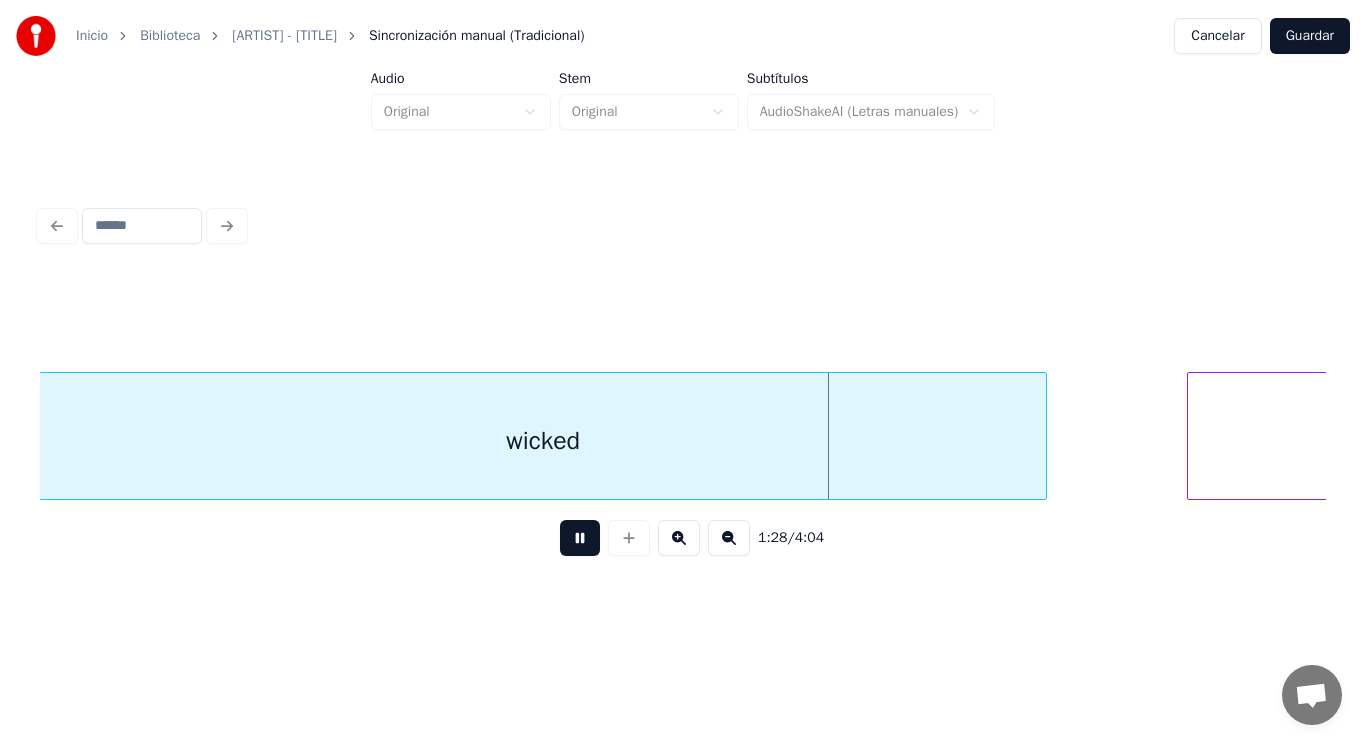 click at bounding box center [580, 538] 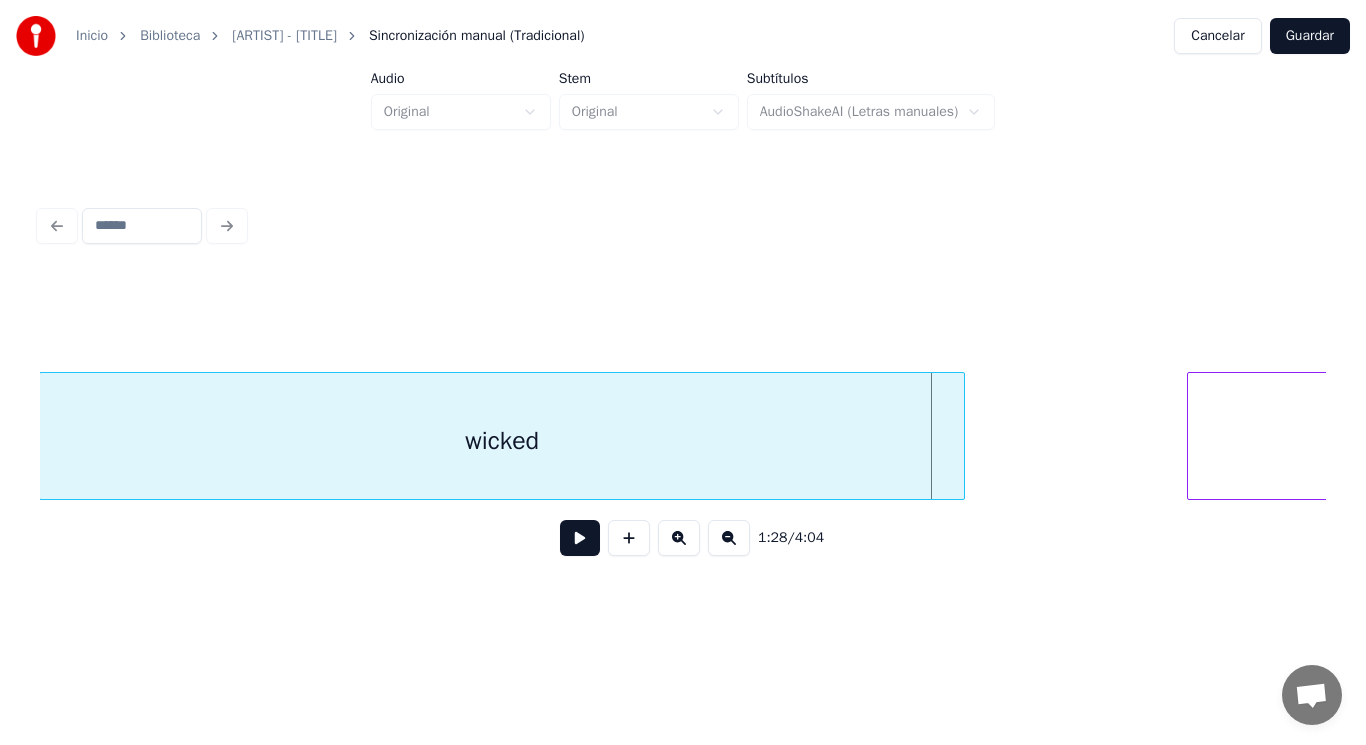 click at bounding box center [961, 436] 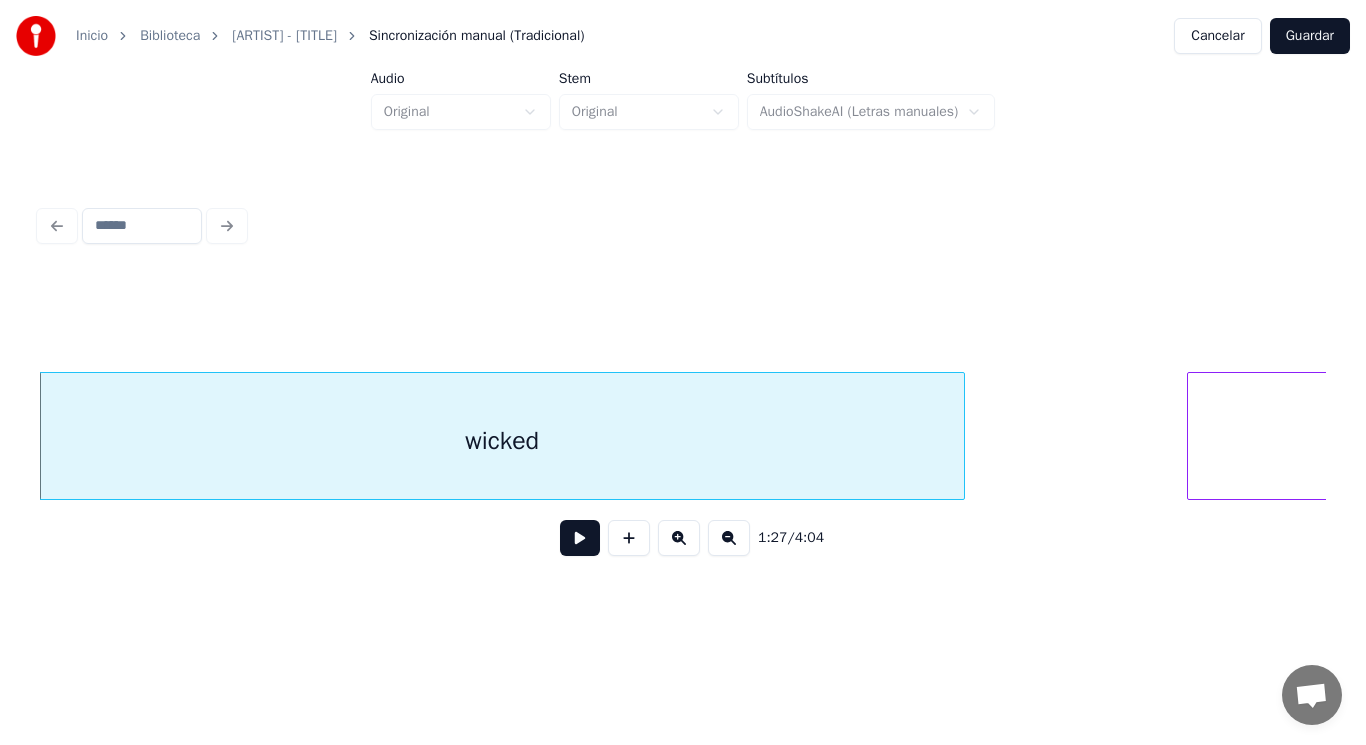click at bounding box center [580, 538] 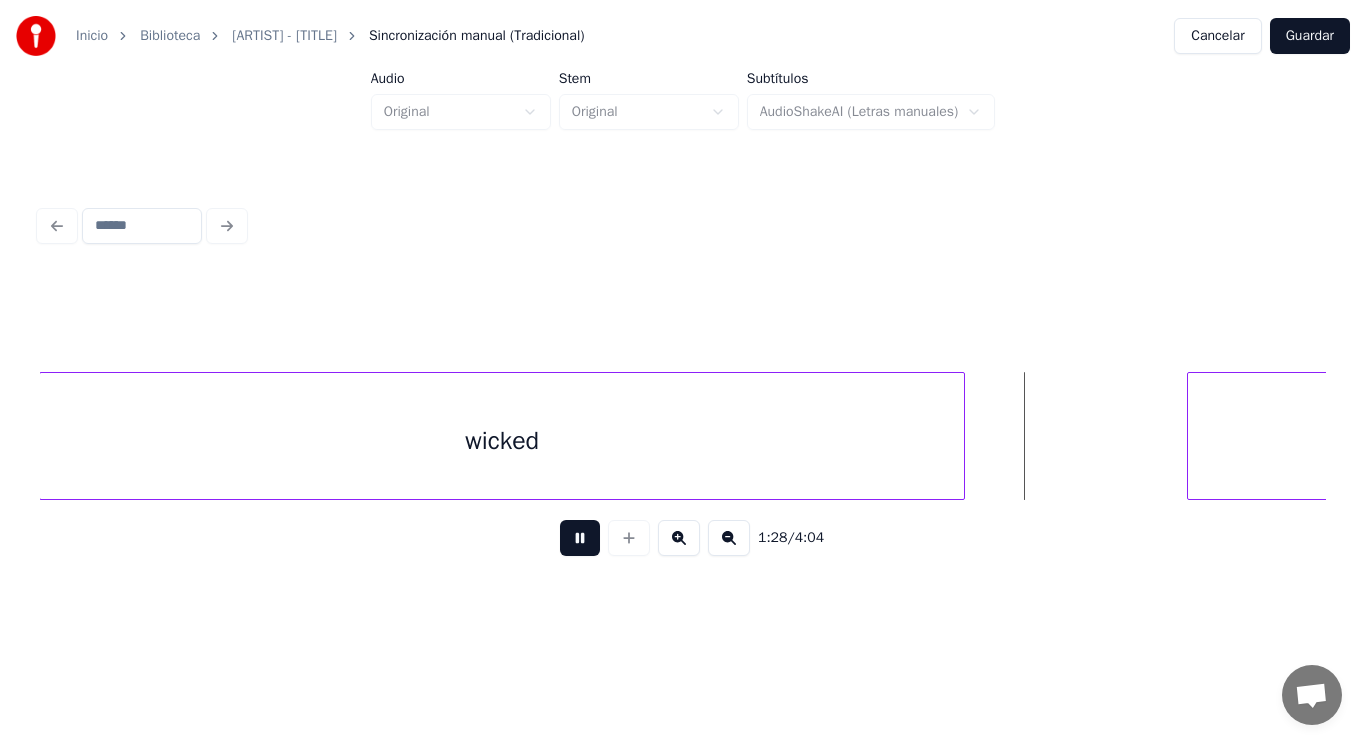 click at bounding box center [580, 538] 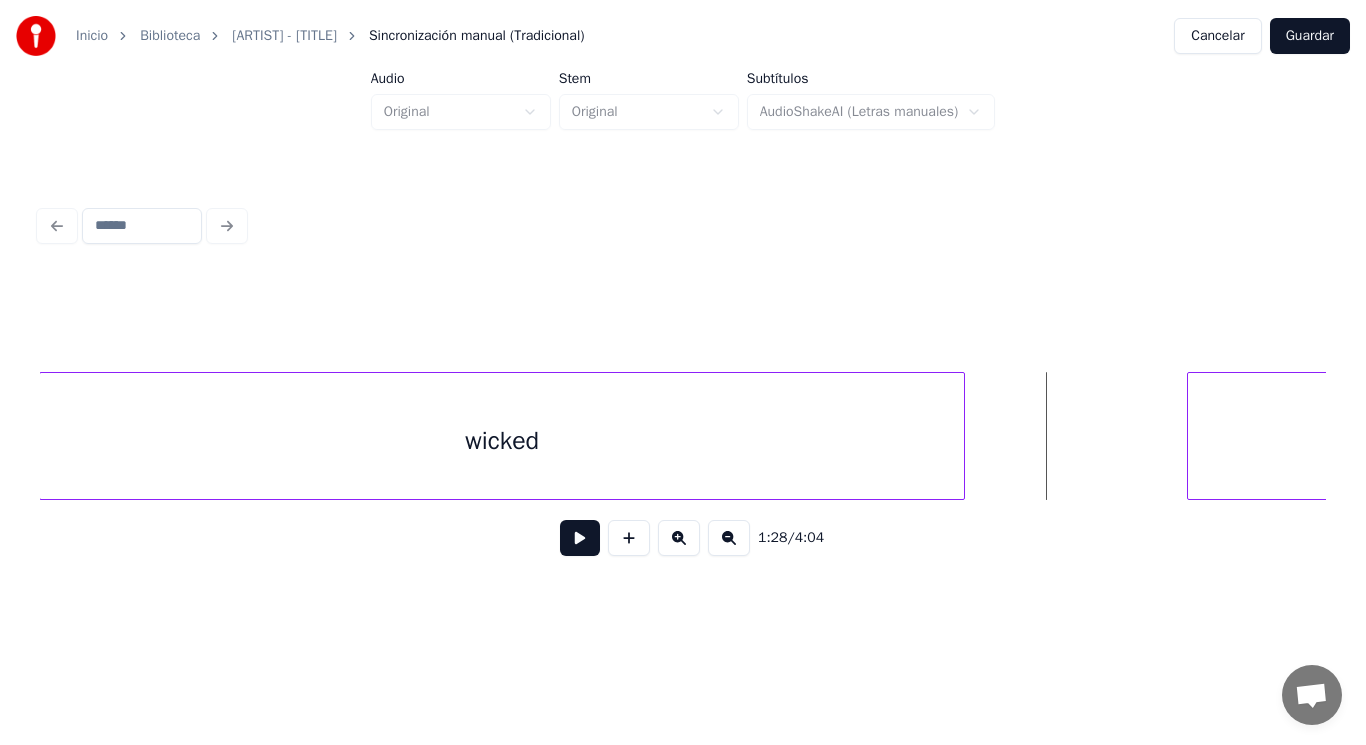 click on "wicked" at bounding box center [502, 441] 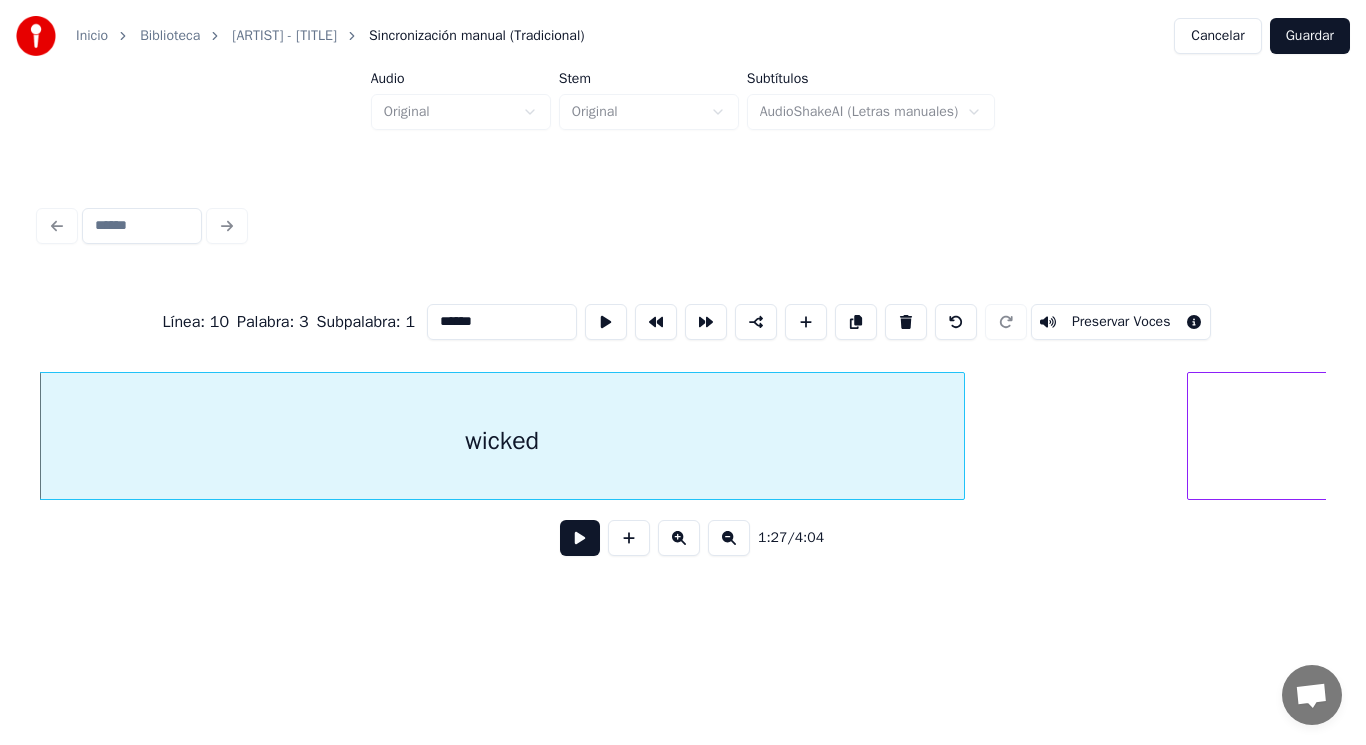 click at bounding box center (580, 538) 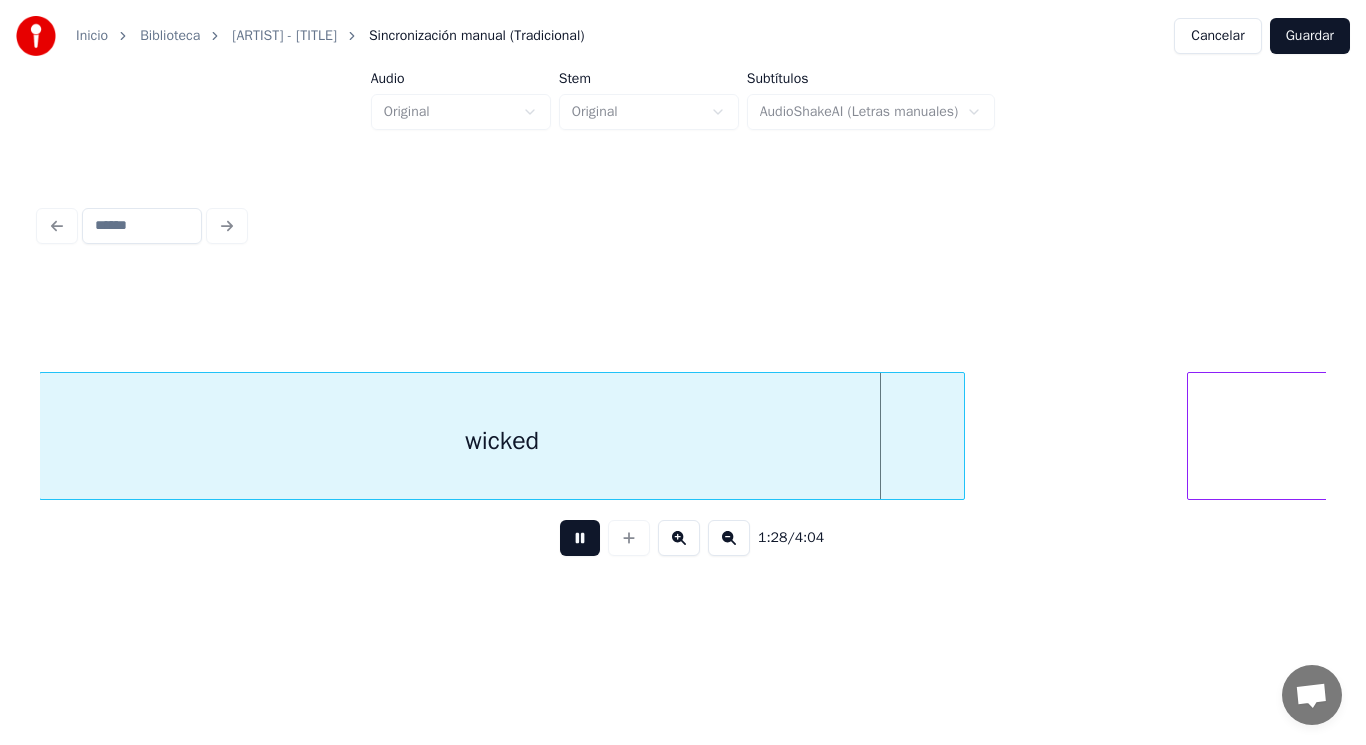 click at bounding box center [580, 538] 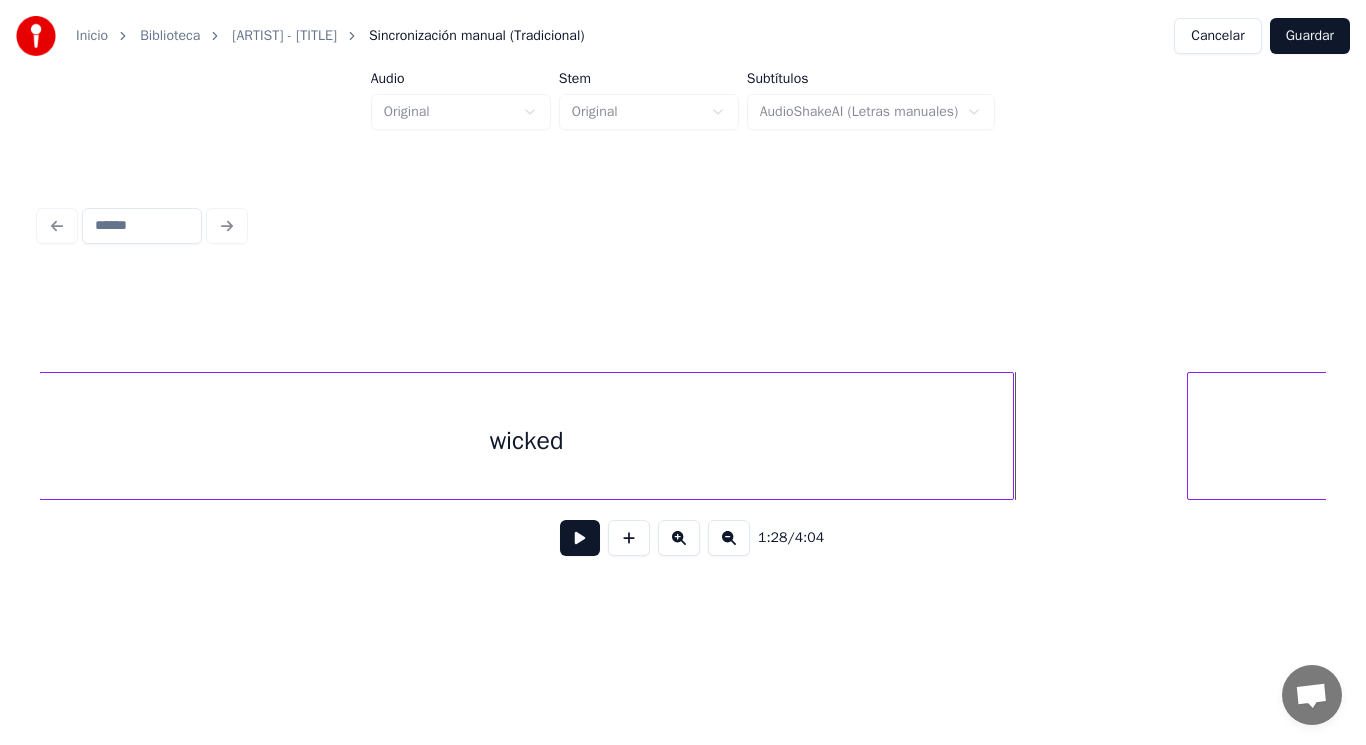 click at bounding box center (1010, 436) 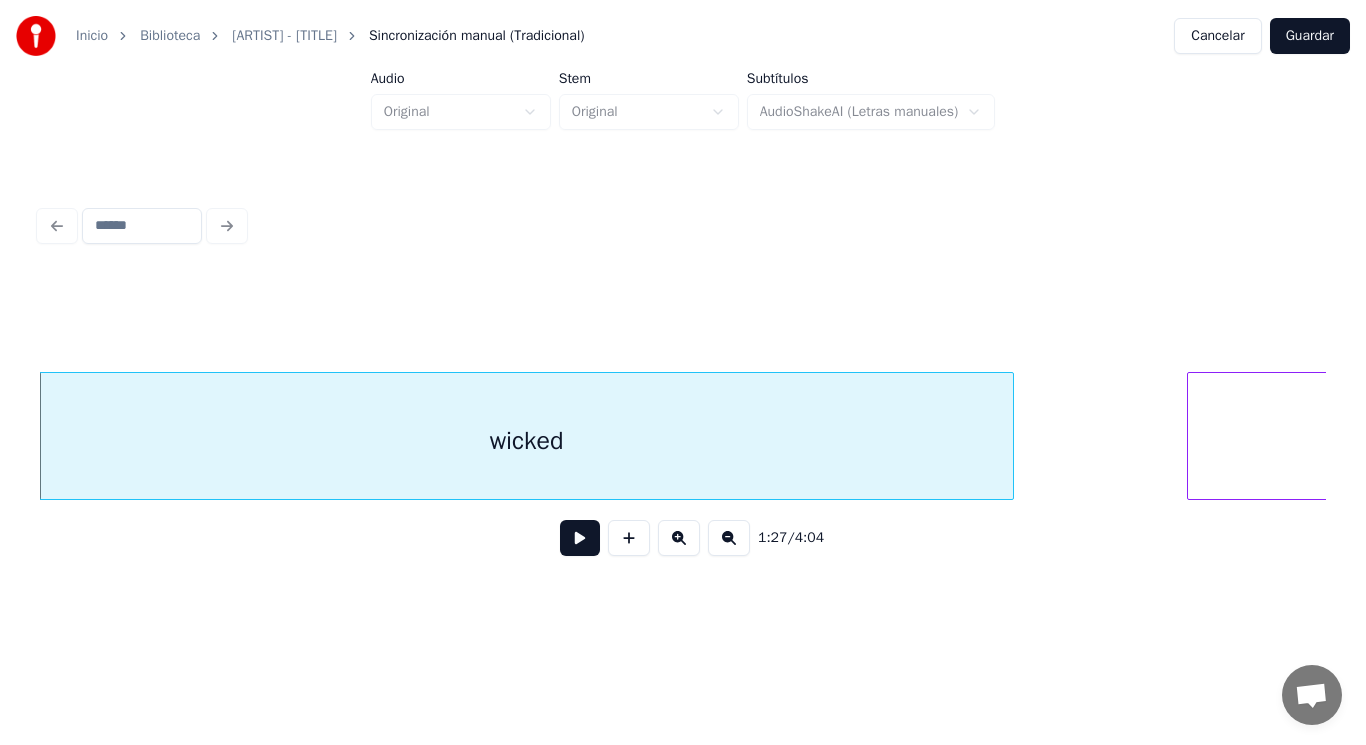 click at bounding box center (580, 538) 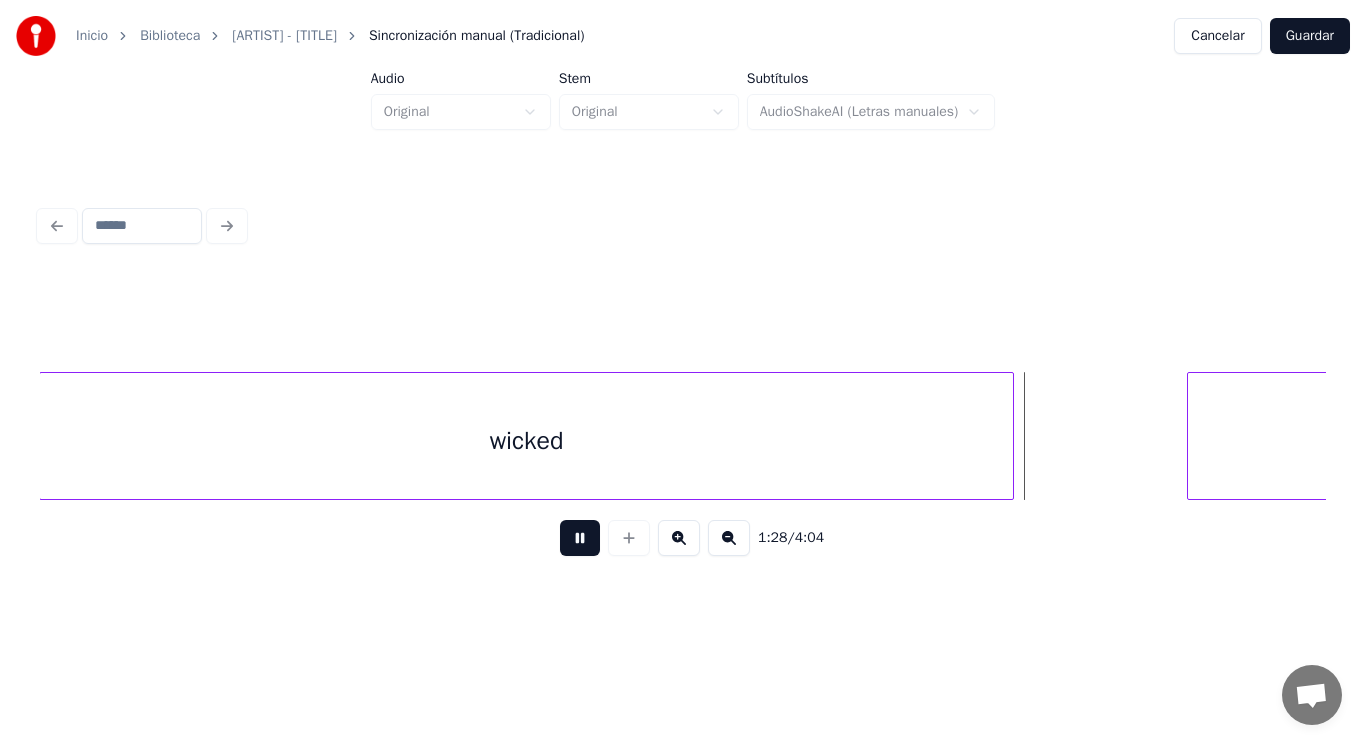 click at bounding box center (580, 538) 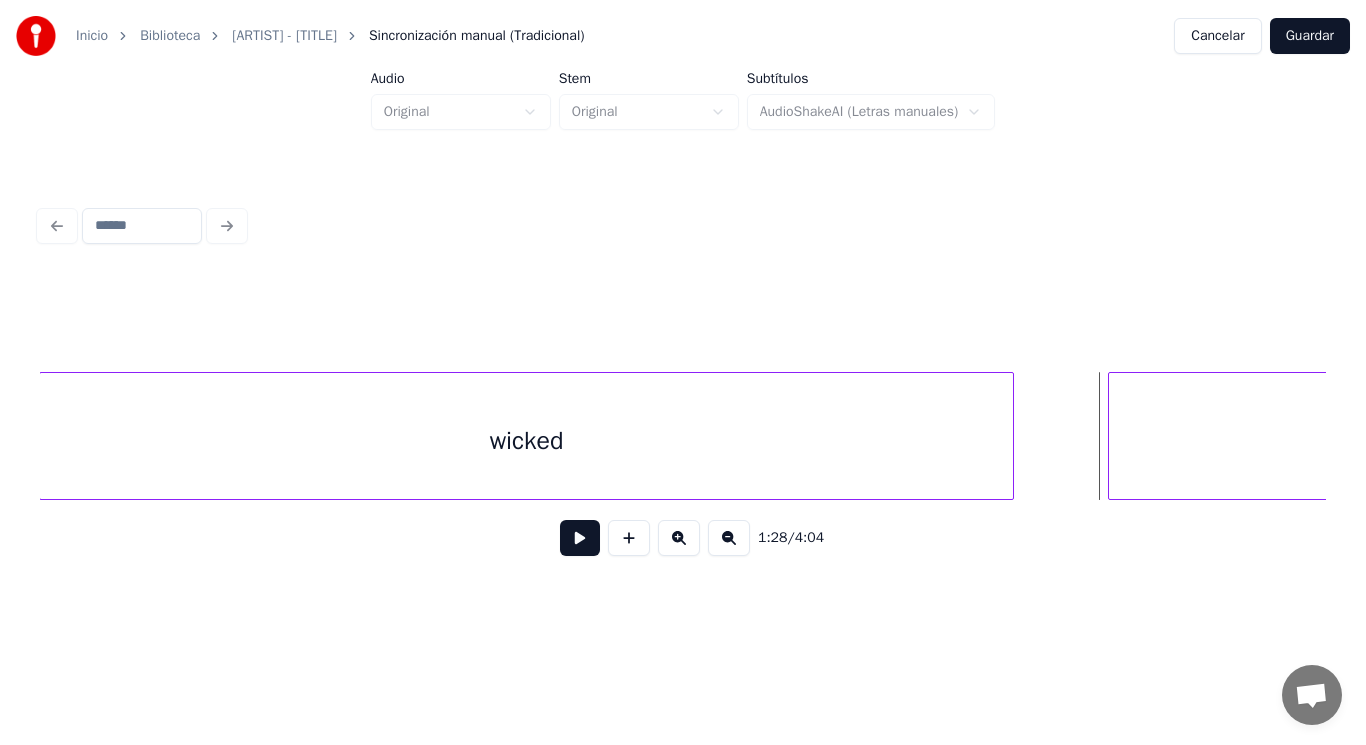 click at bounding box center [1112, 436] 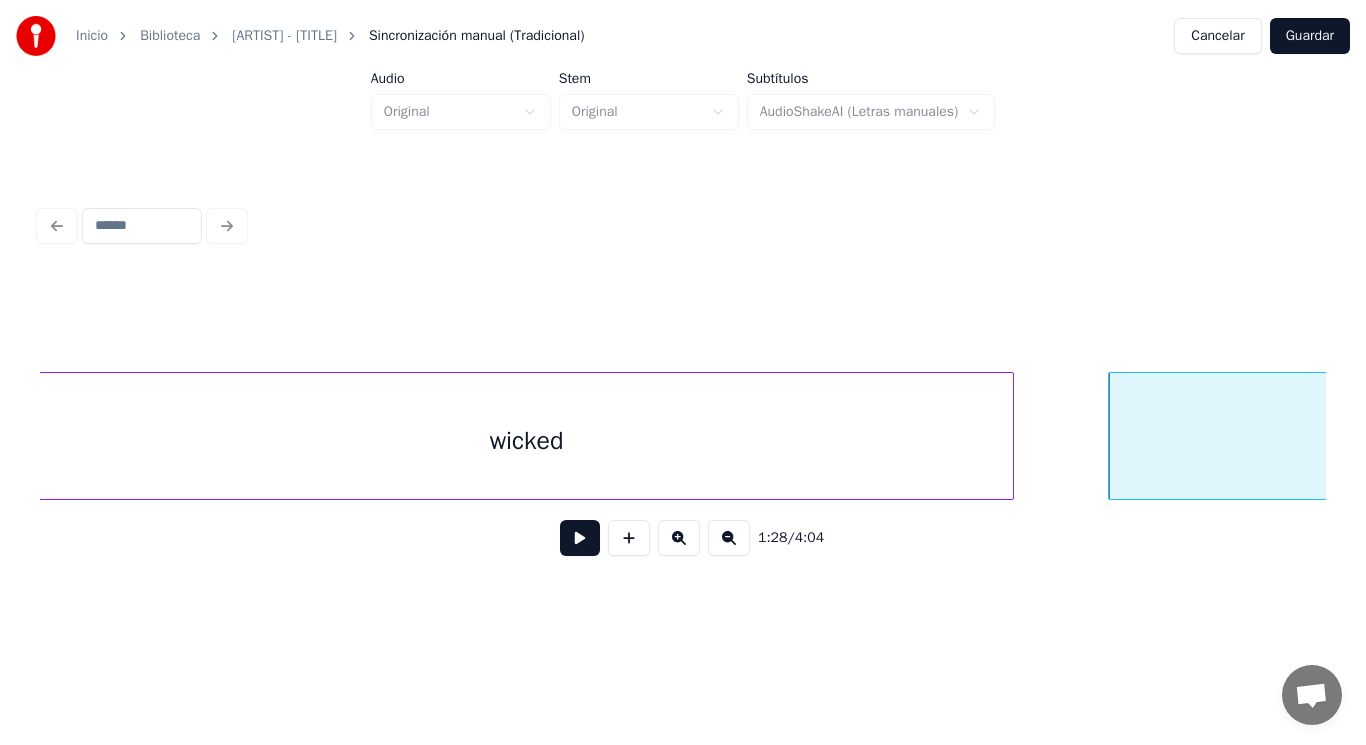 click at bounding box center [580, 538] 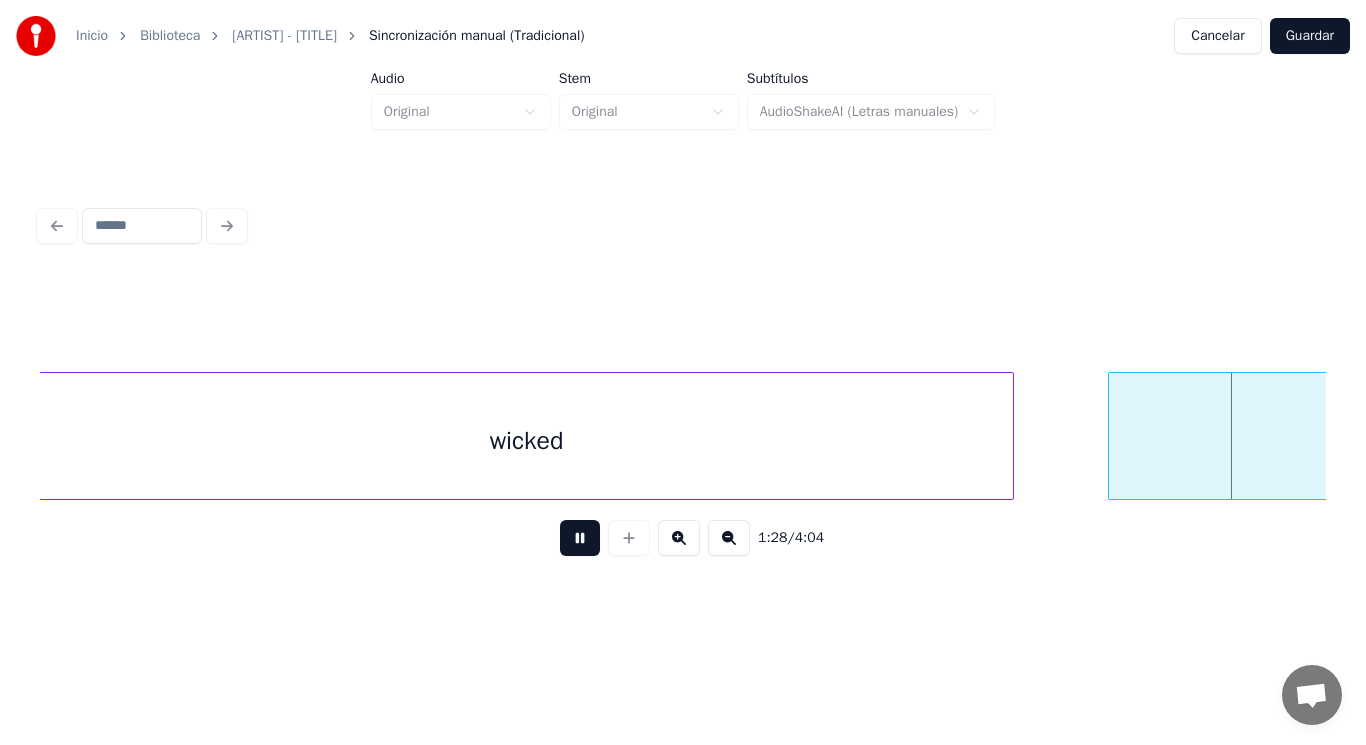 scroll, scrollTop: 0, scrollLeft: 124150, axis: horizontal 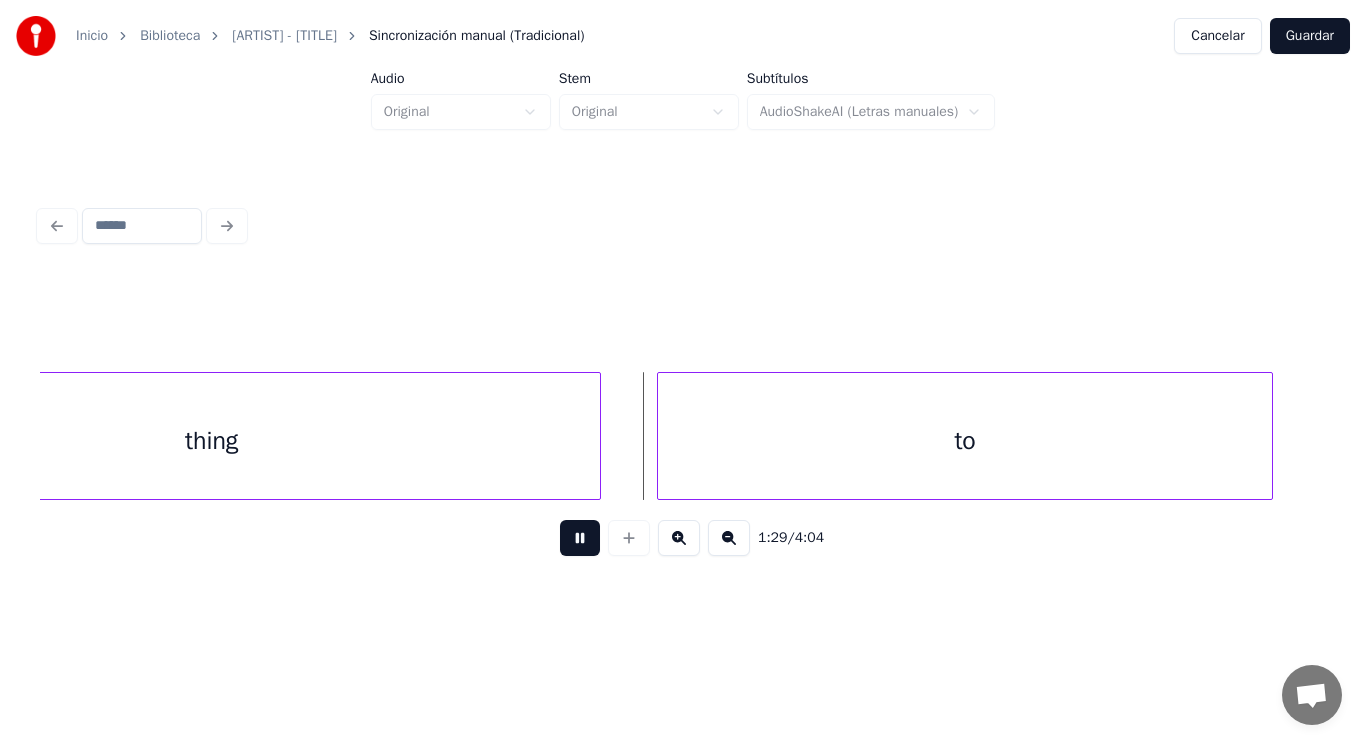 click at bounding box center [580, 538] 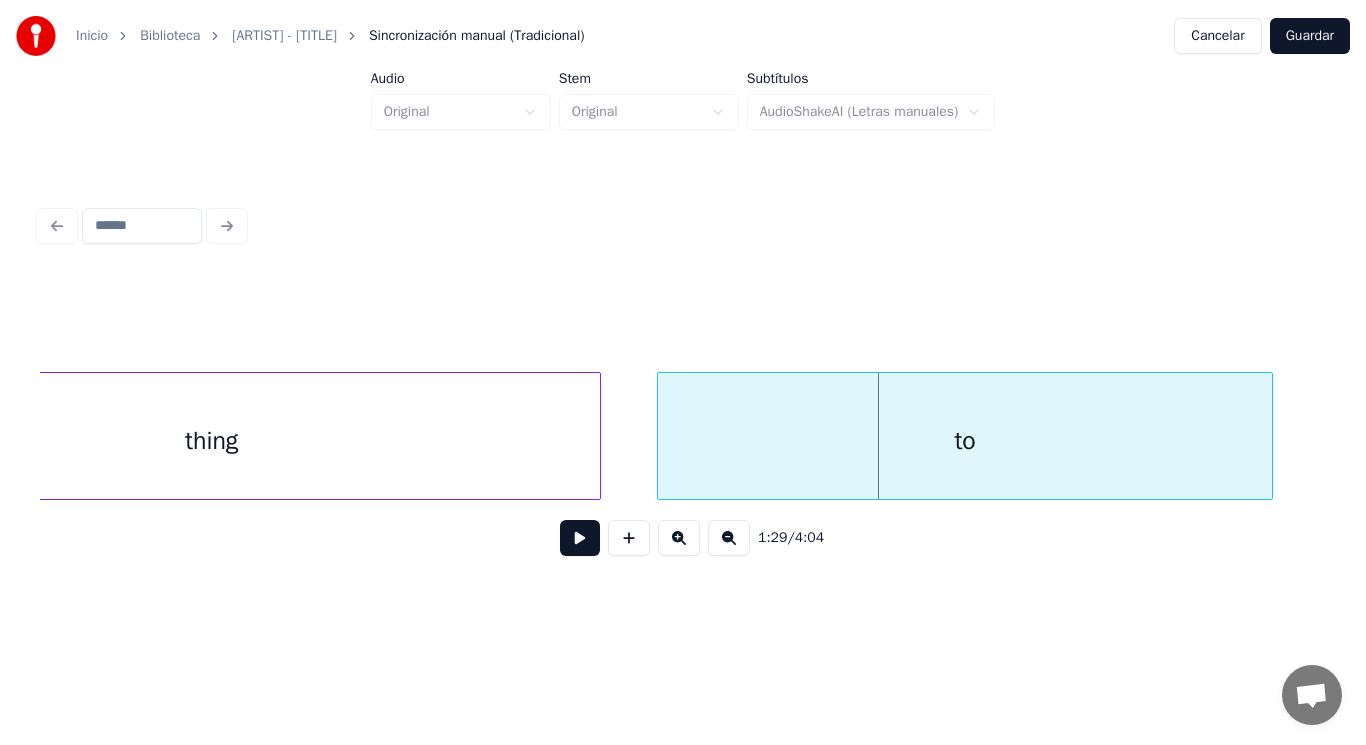 click on "to" at bounding box center [965, 441] 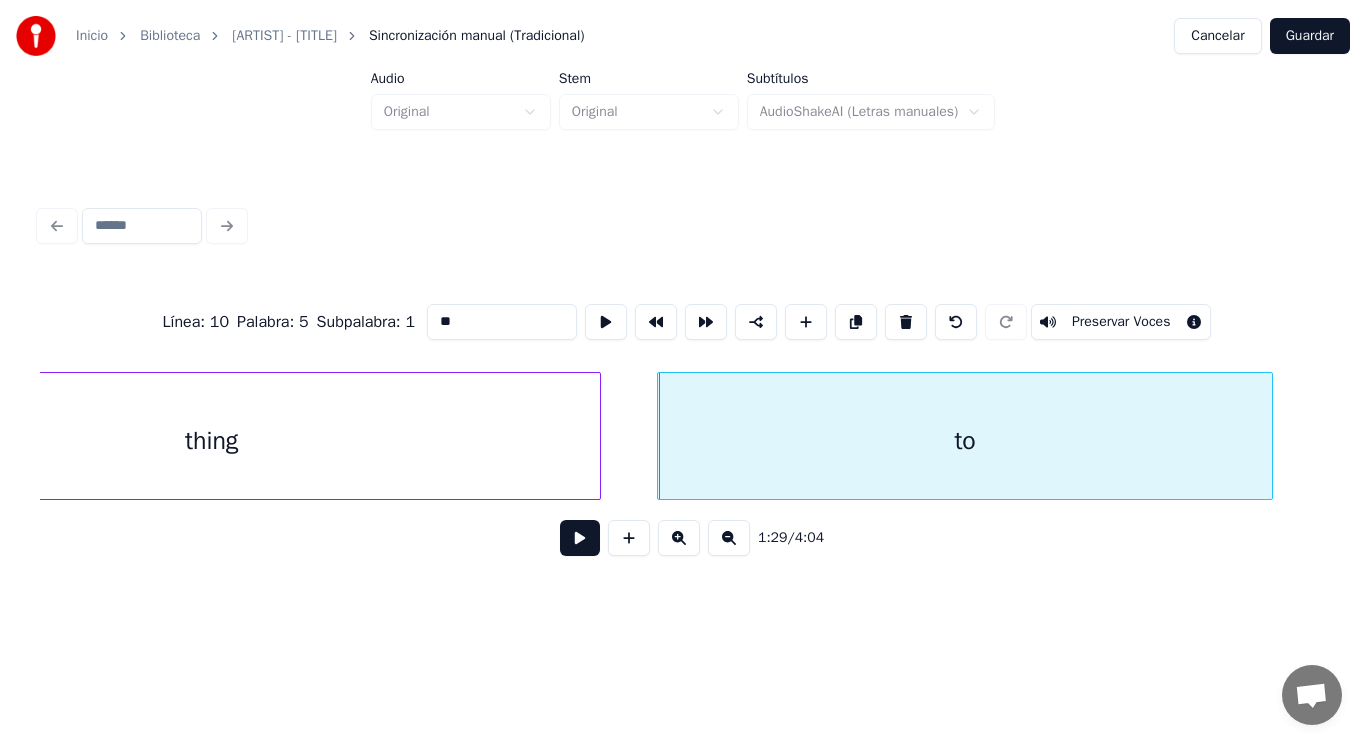 click at bounding box center [580, 538] 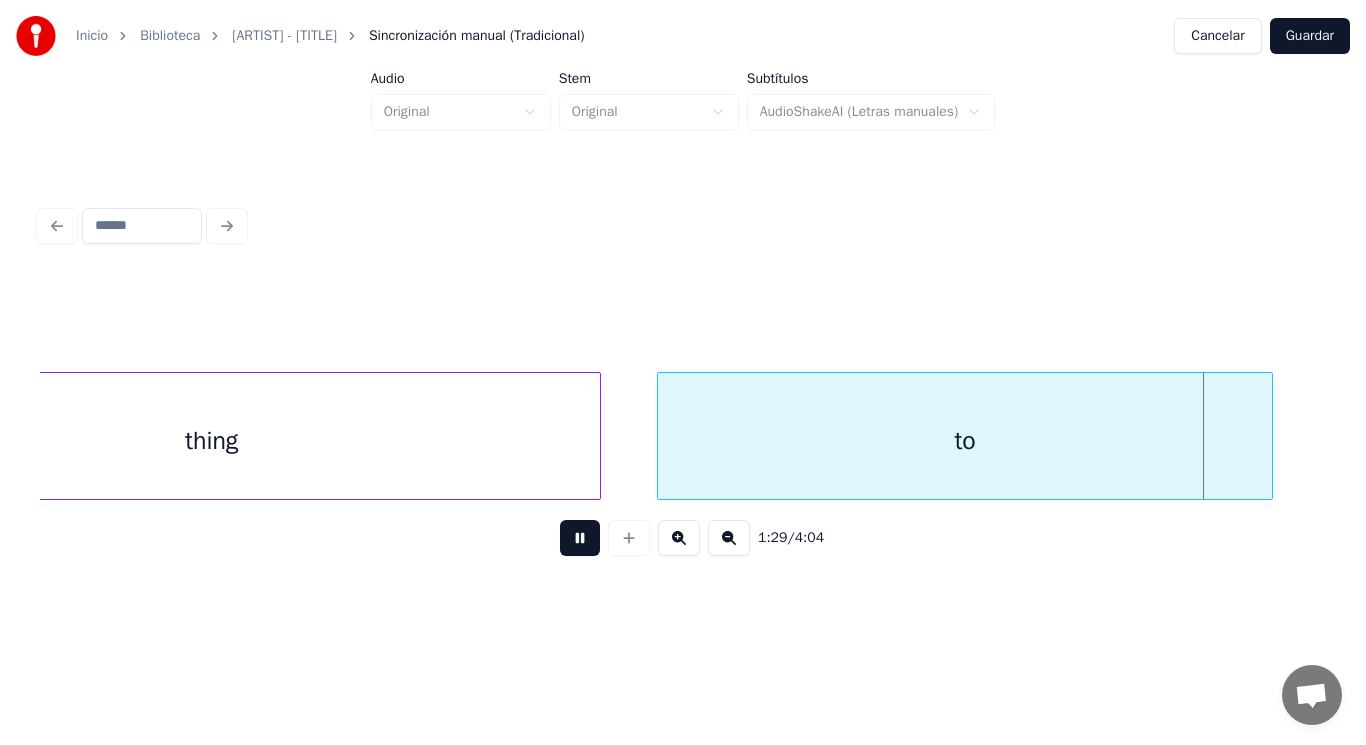 click at bounding box center (580, 538) 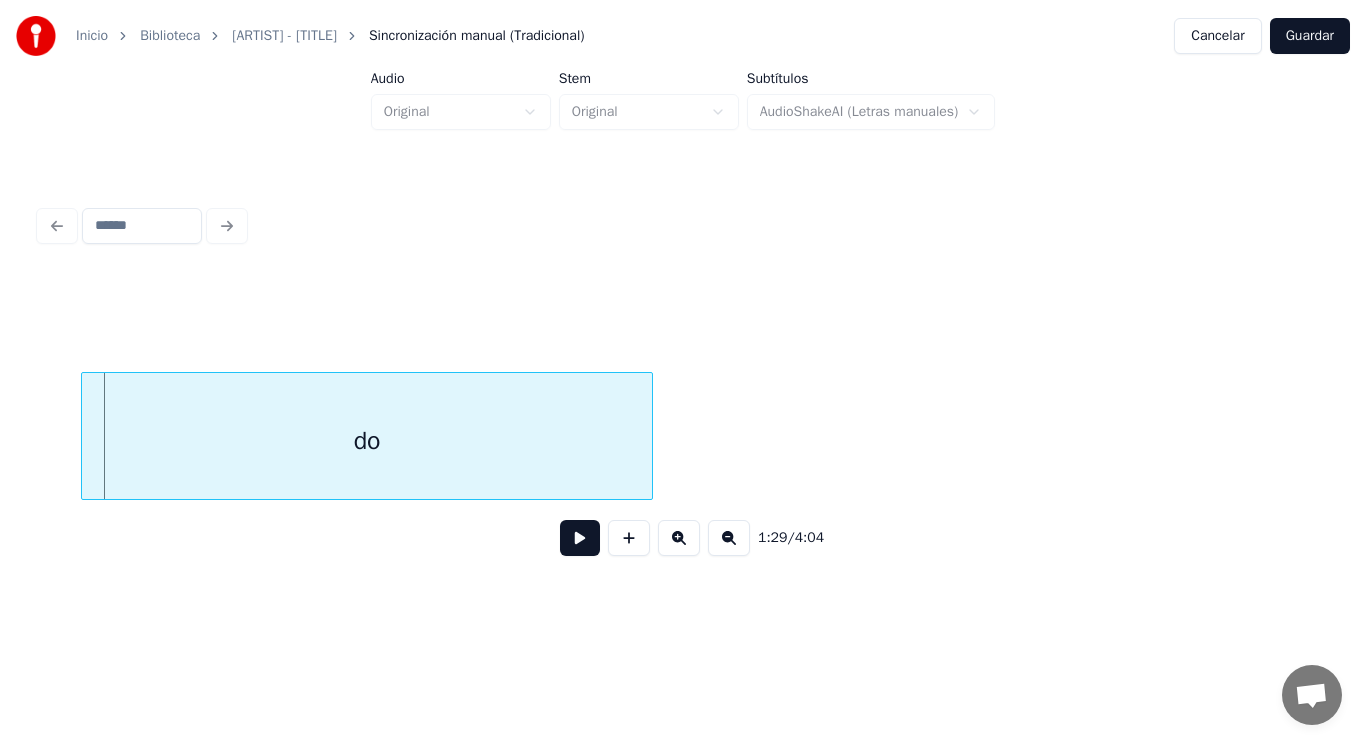 click at bounding box center (85, 436) 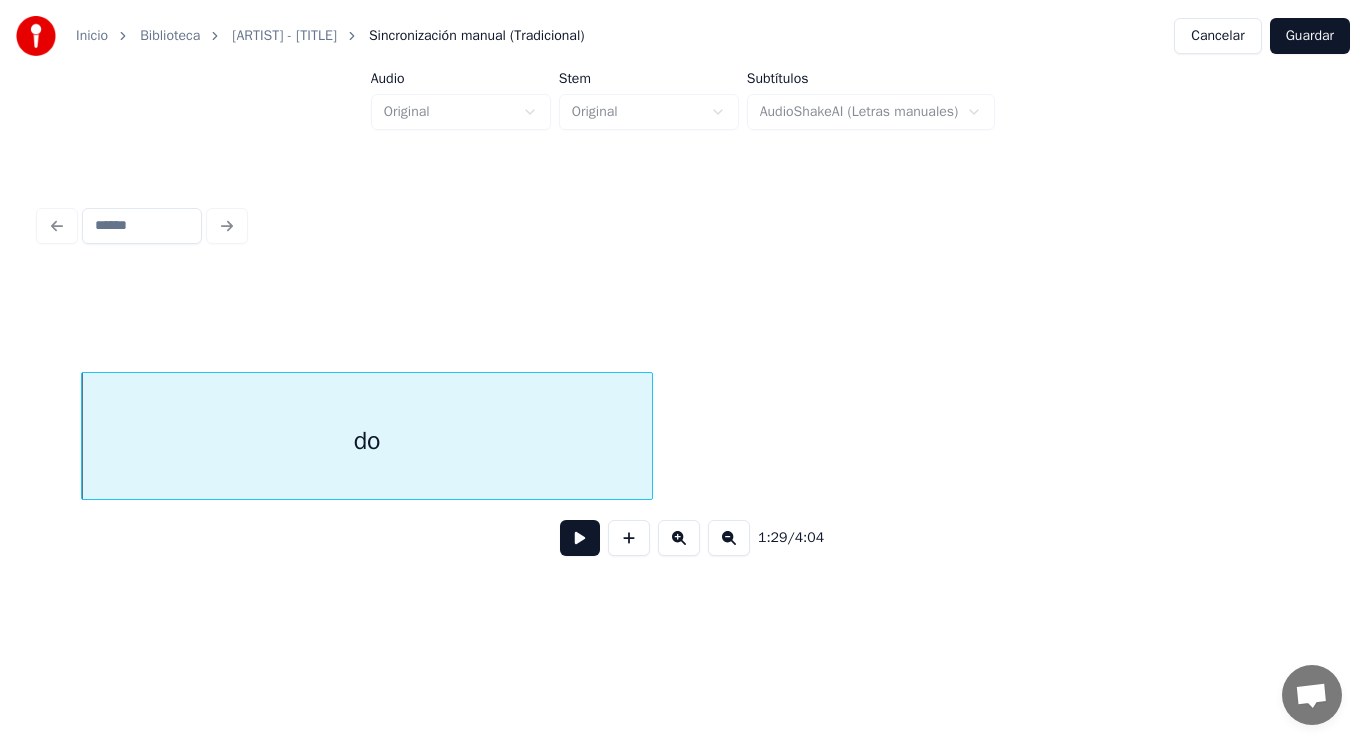 click at bounding box center (580, 538) 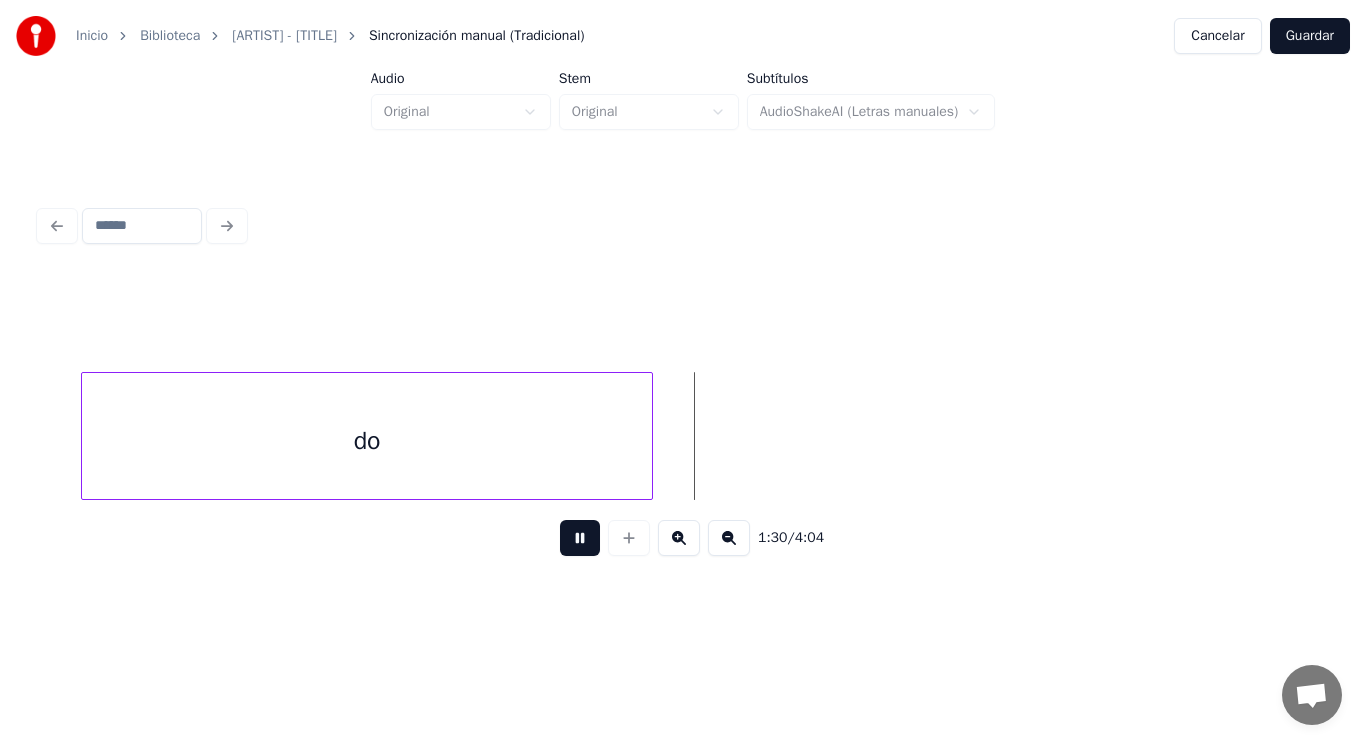 click at bounding box center (580, 538) 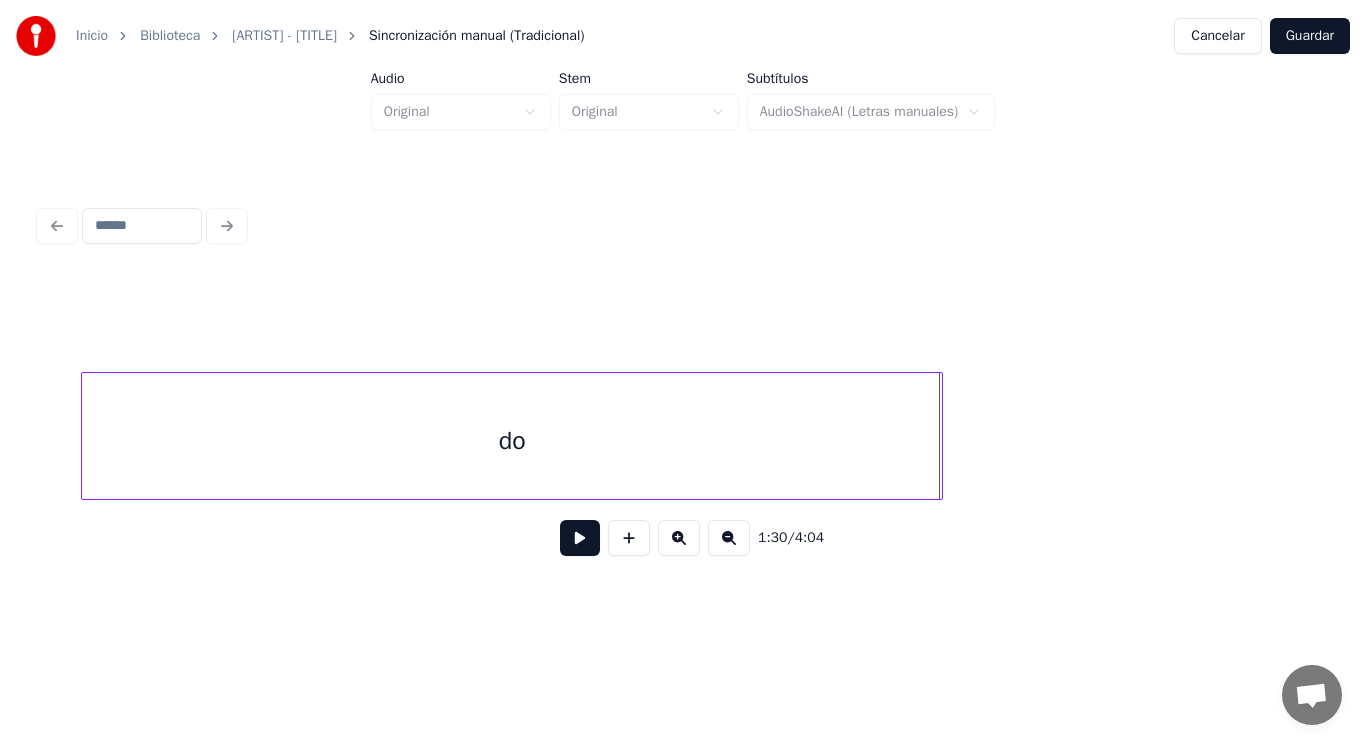 click at bounding box center (939, 436) 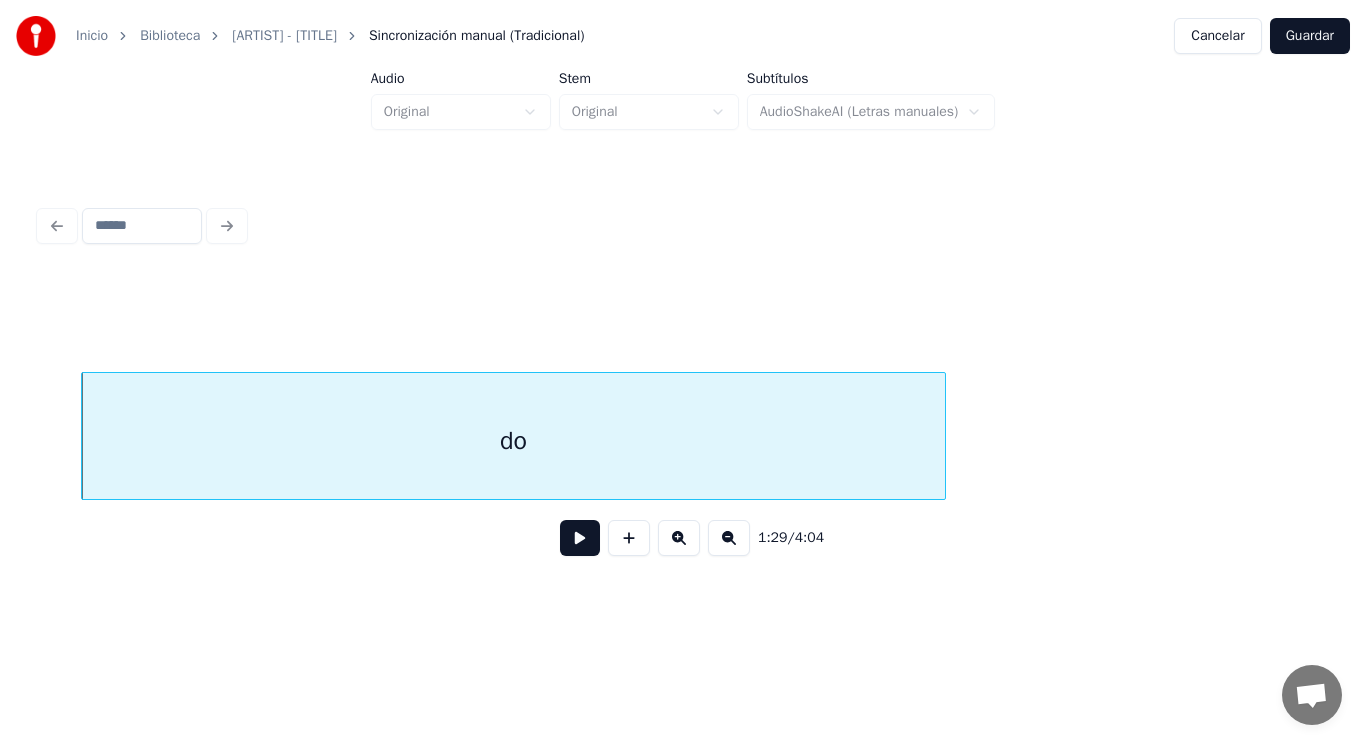 click at bounding box center (580, 538) 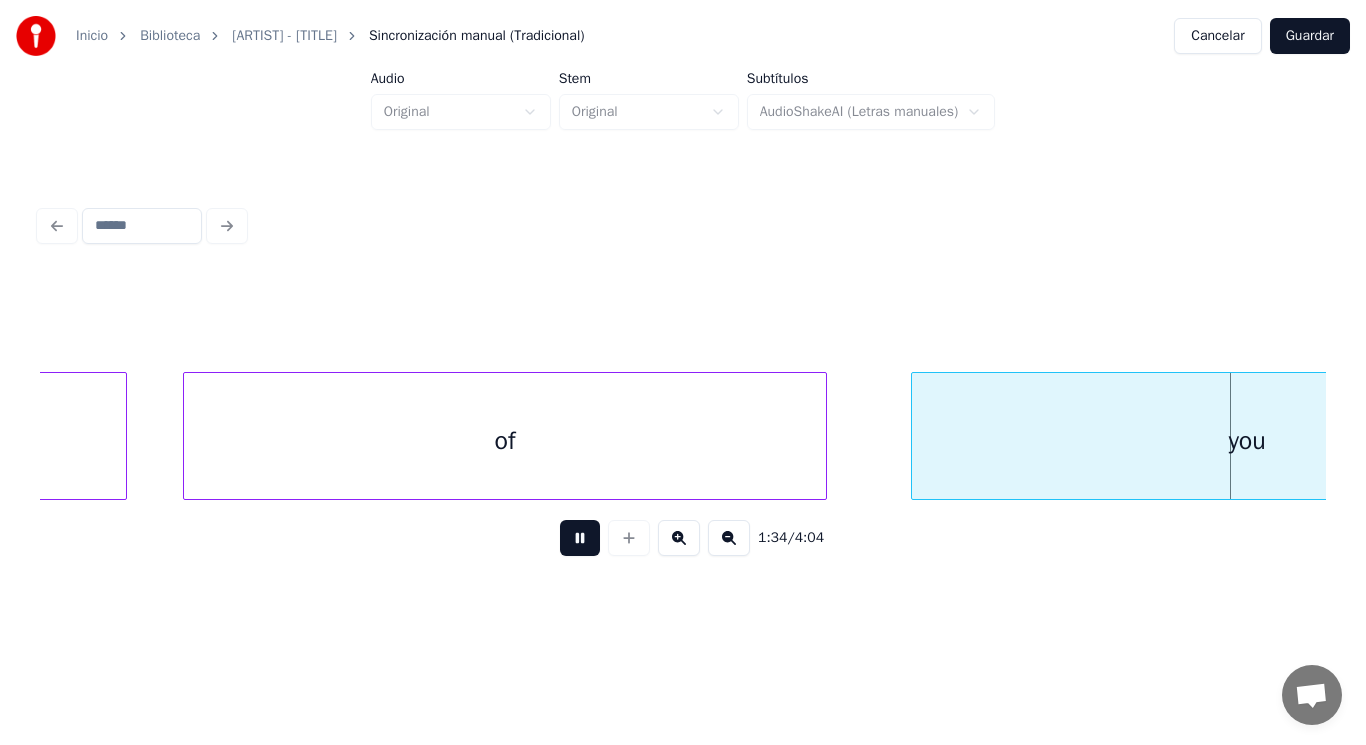 scroll, scrollTop: 0, scrollLeft: 131951, axis: horizontal 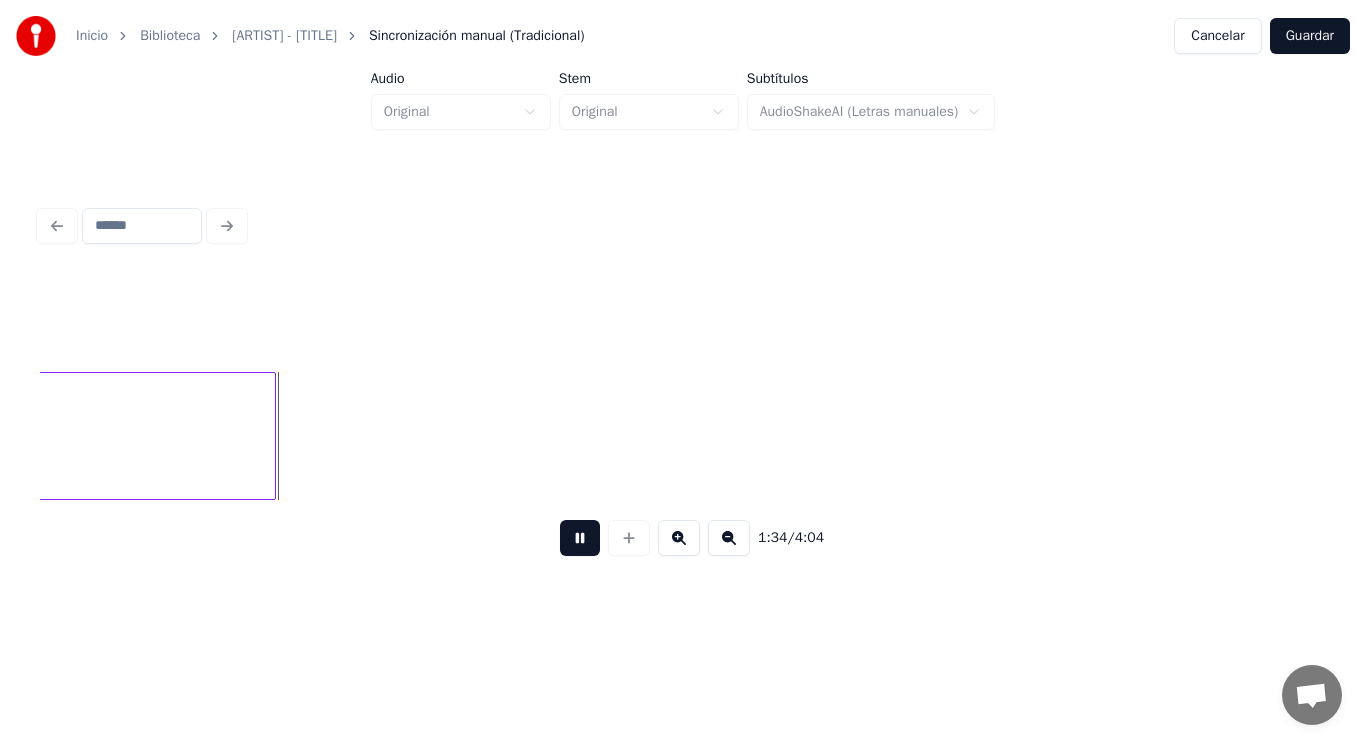 click at bounding box center [580, 538] 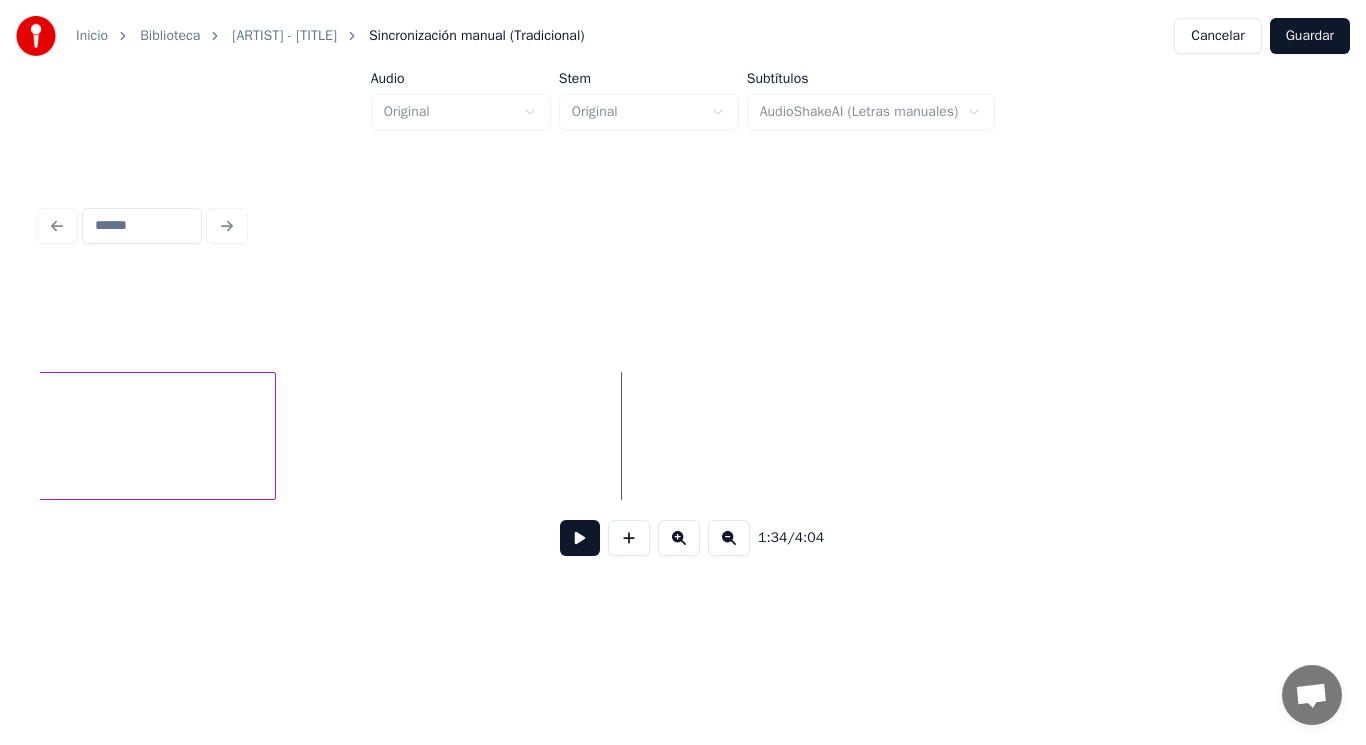 click on "you" at bounding box center [-60, 441] 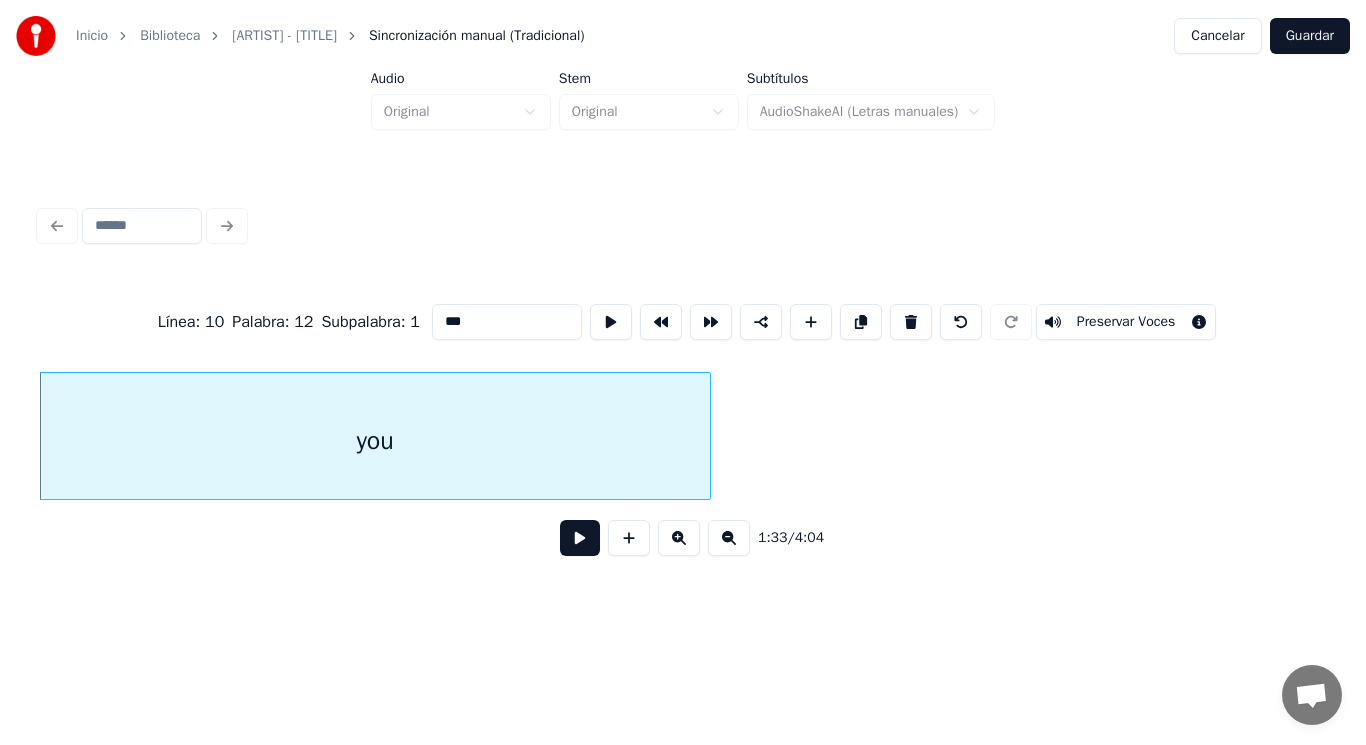 click at bounding box center [580, 538] 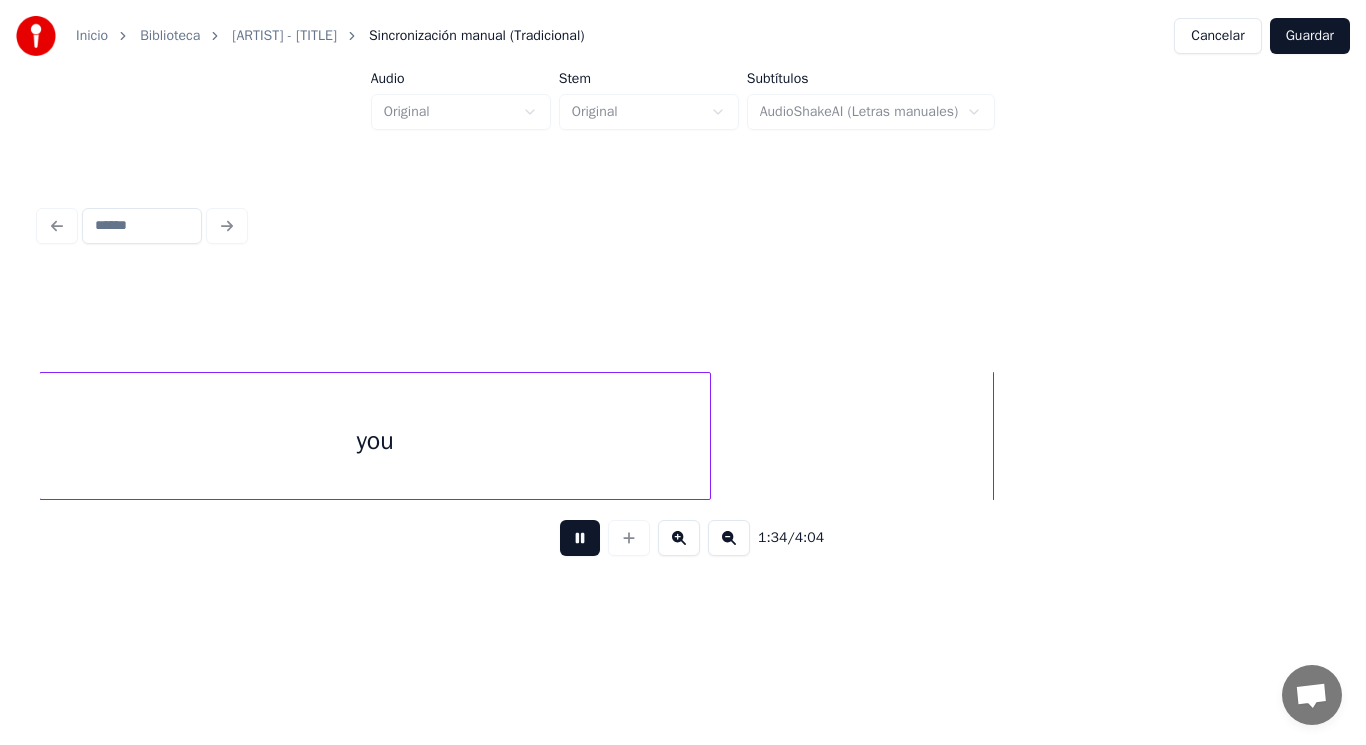 click at bounding box center (580, 538) 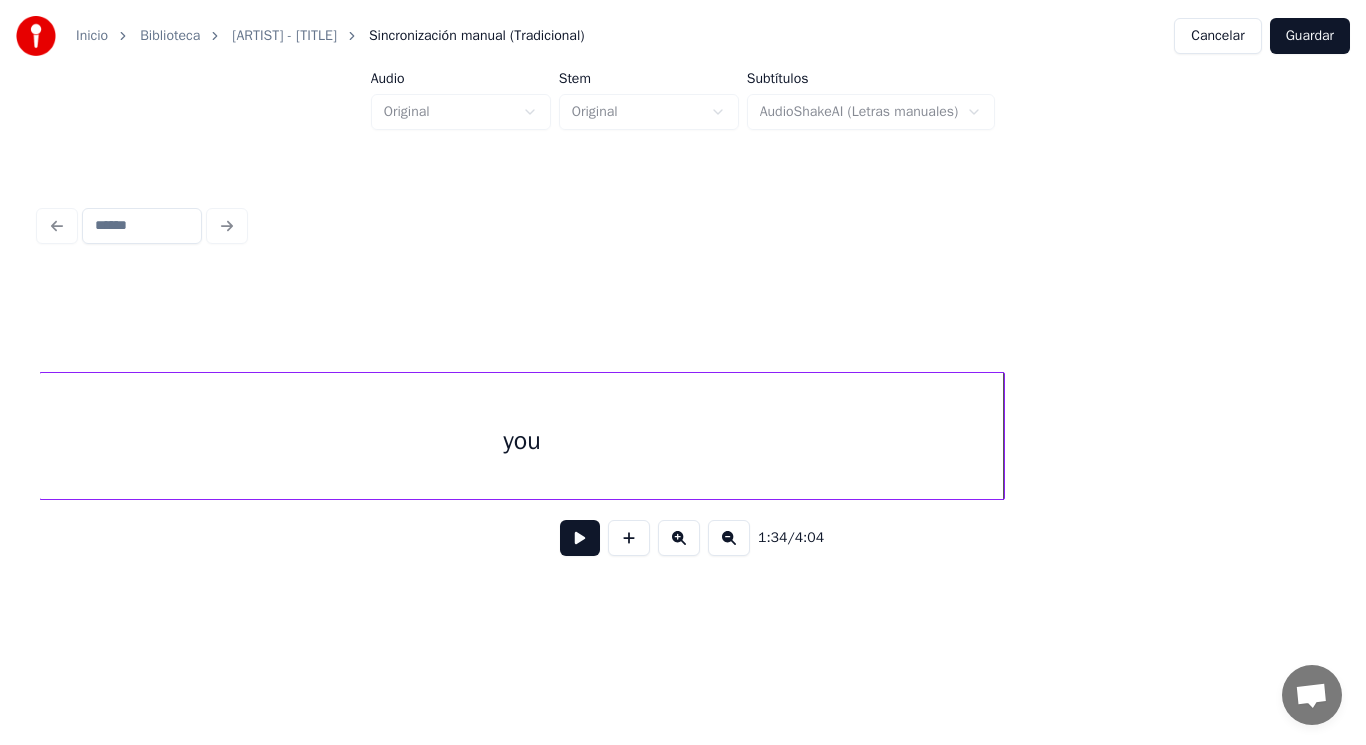 click at bounding box center (1001, 436) 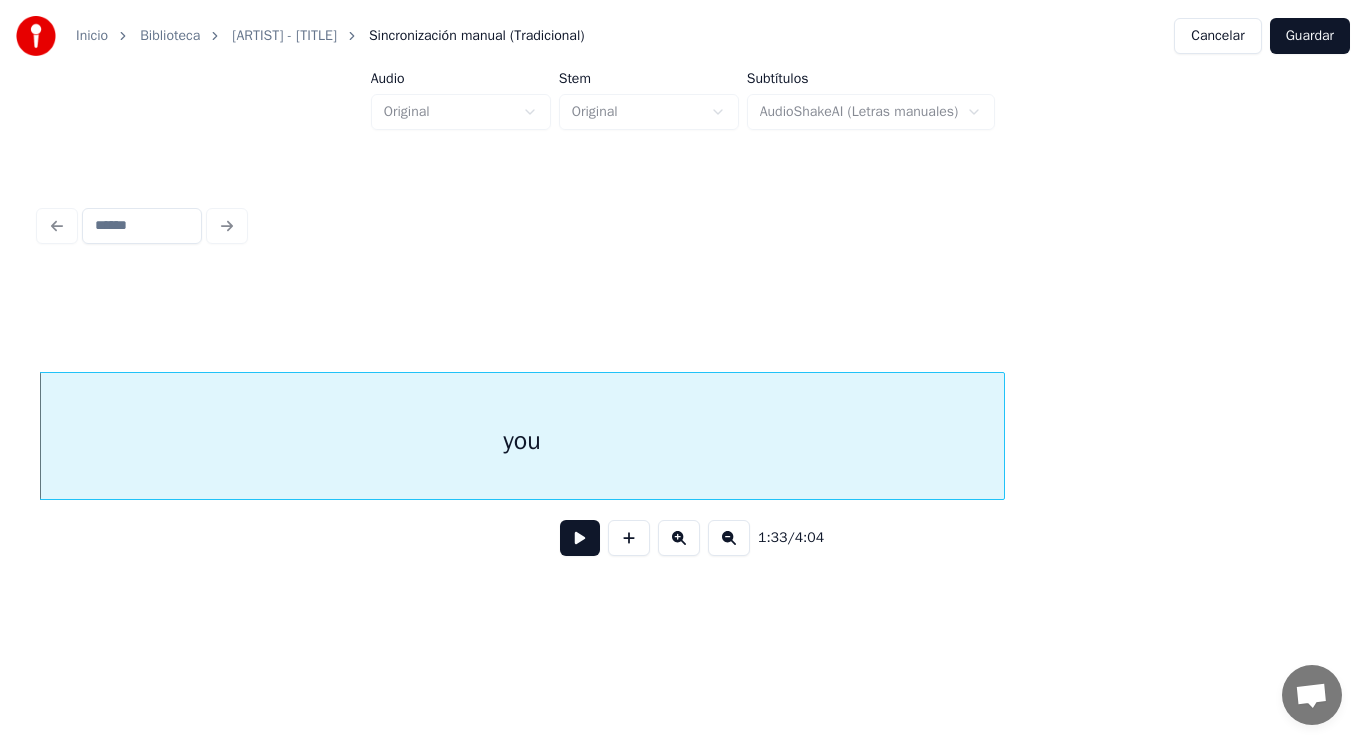 click at bounding box center [580, 538] 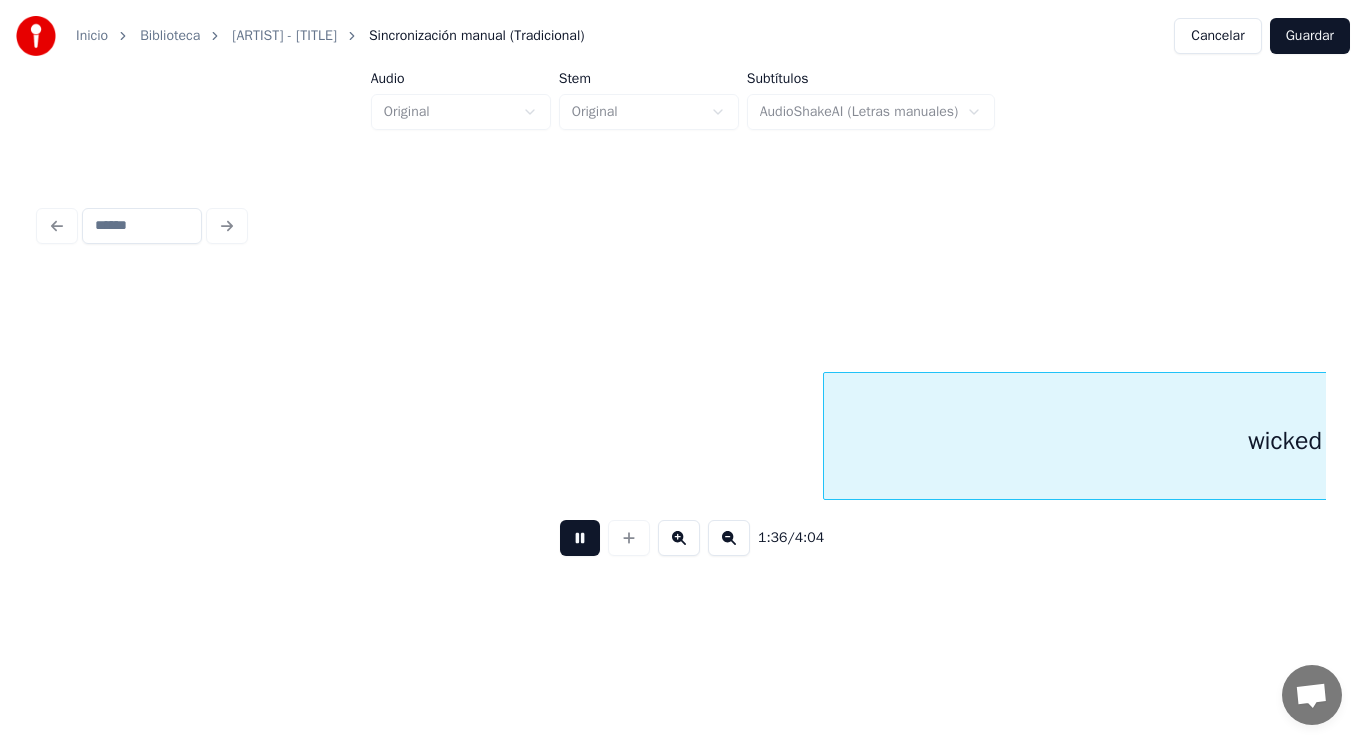 scroll, scrollTop: 0, scrollLeft: 135427, axis: horizontal 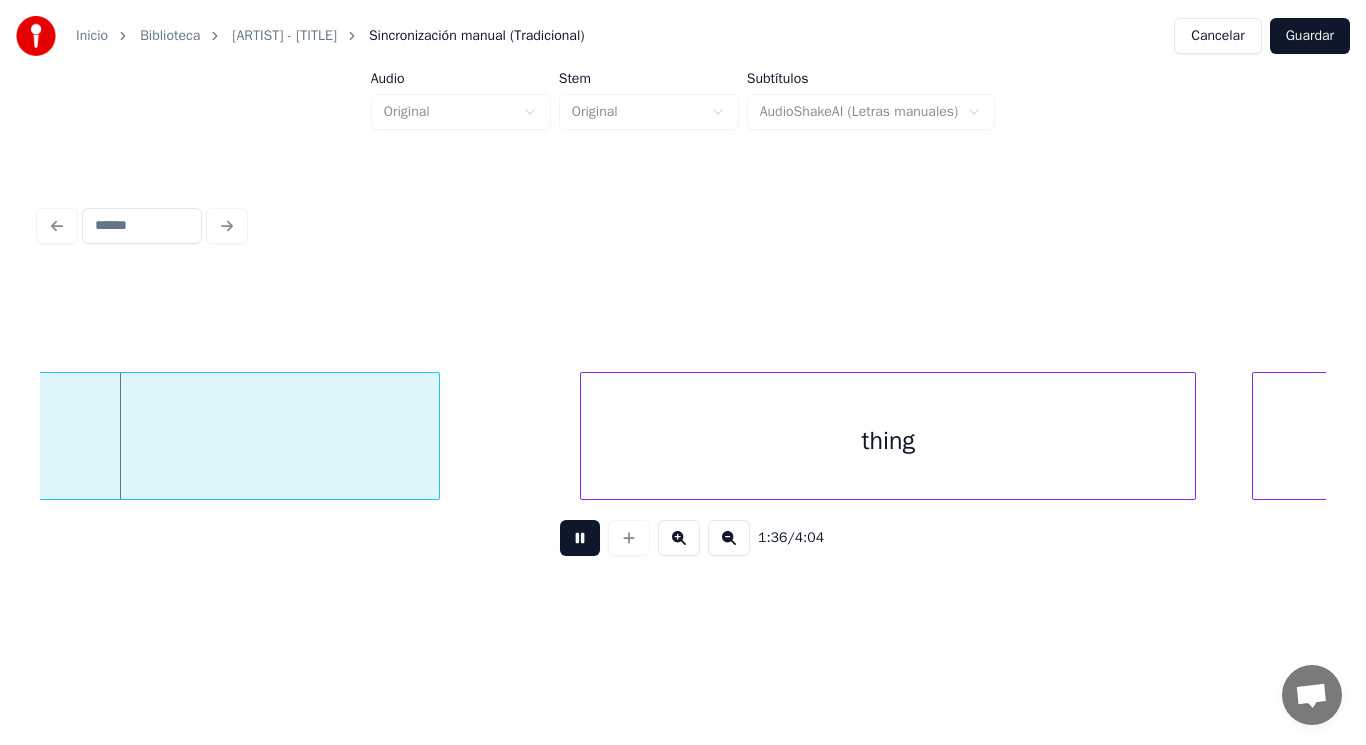 click at bounding box center [580, 538] 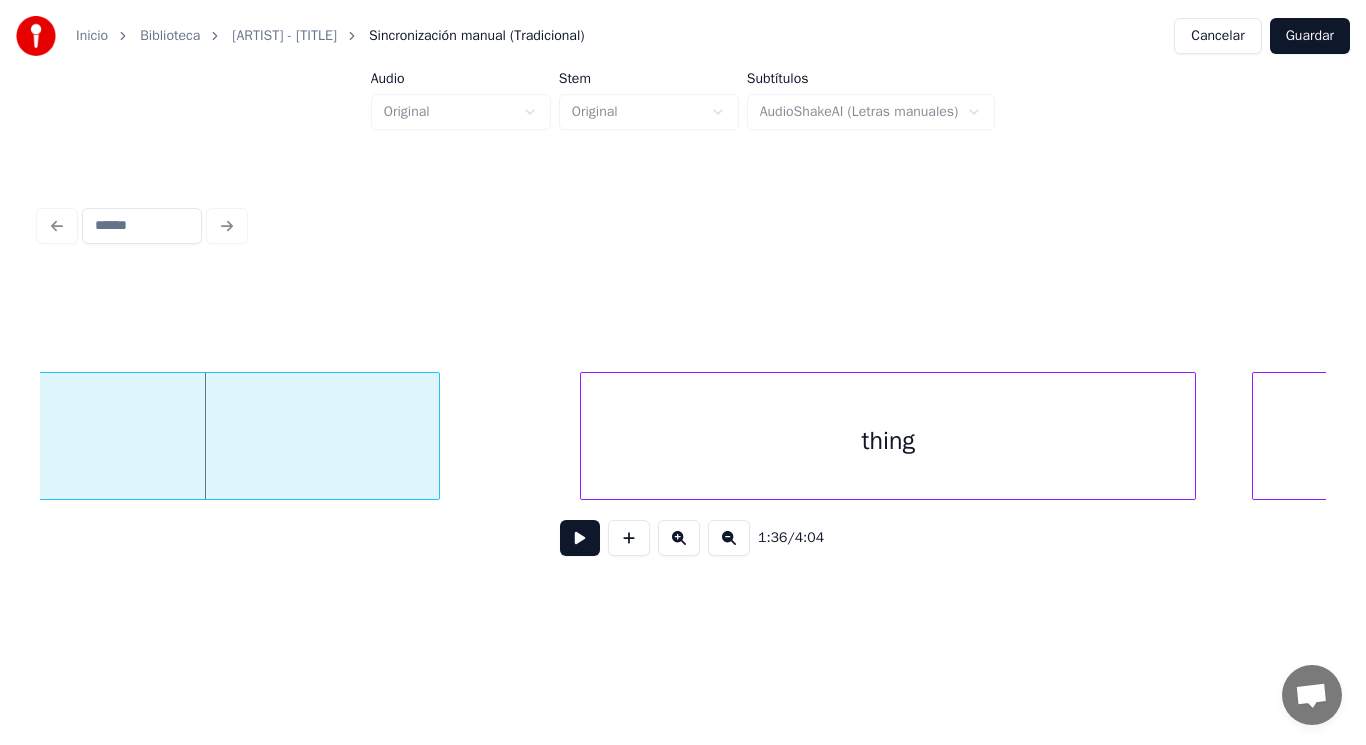 click on "wicked" at bounding box center [-22, 441] 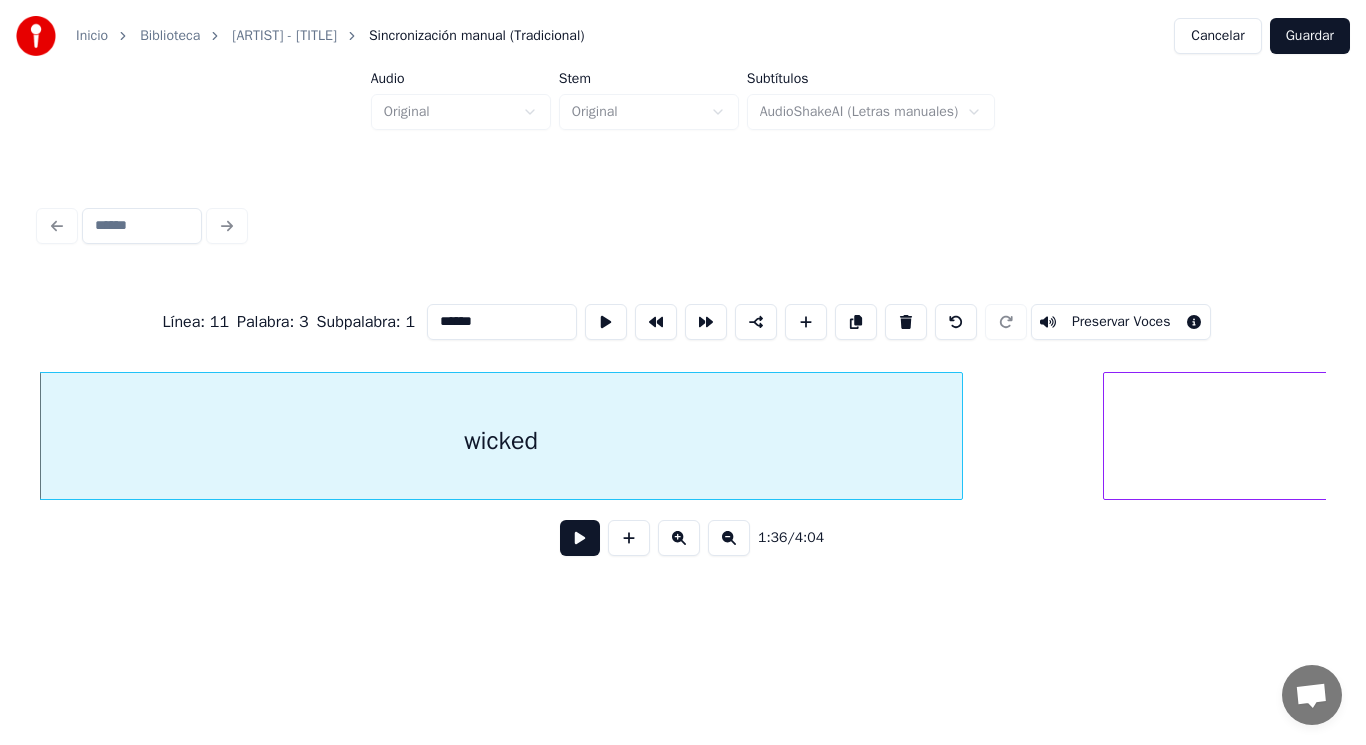 click at bounding box center [580, 538] 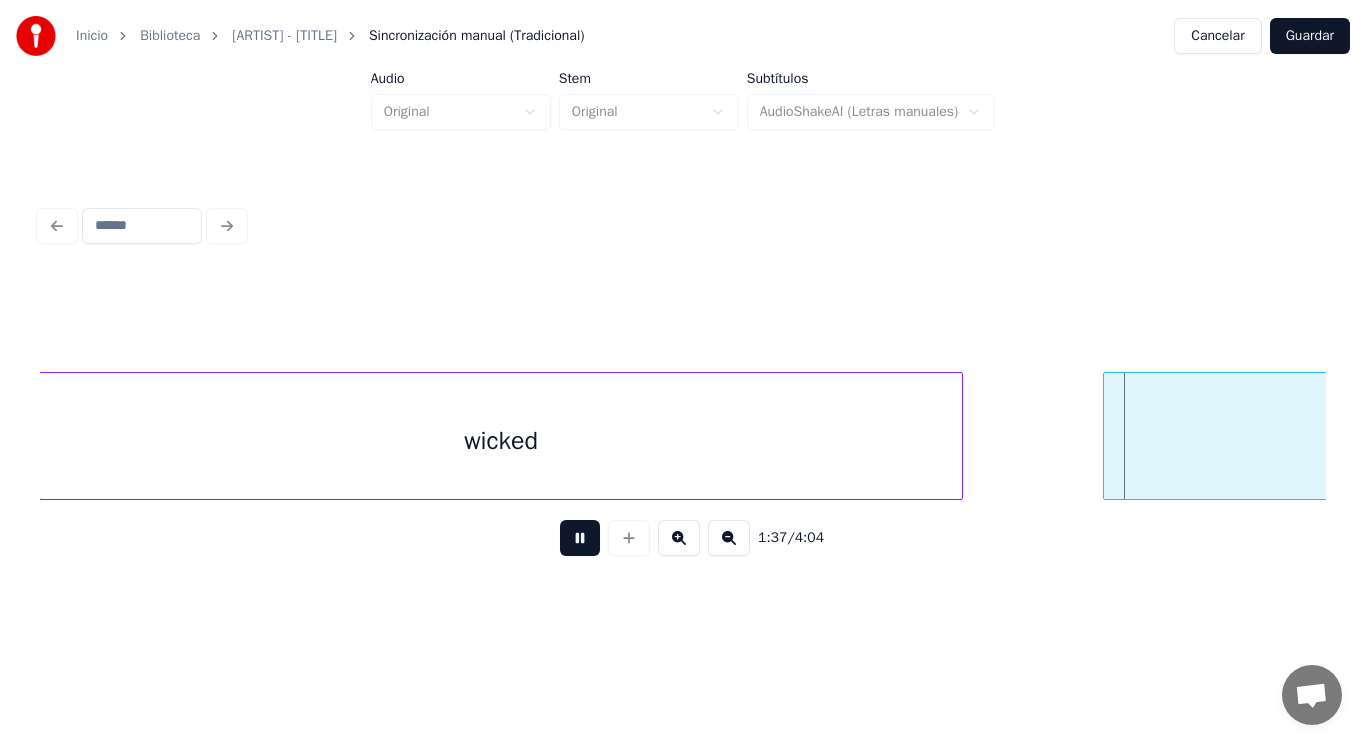 click at bounding box center (580, 538) 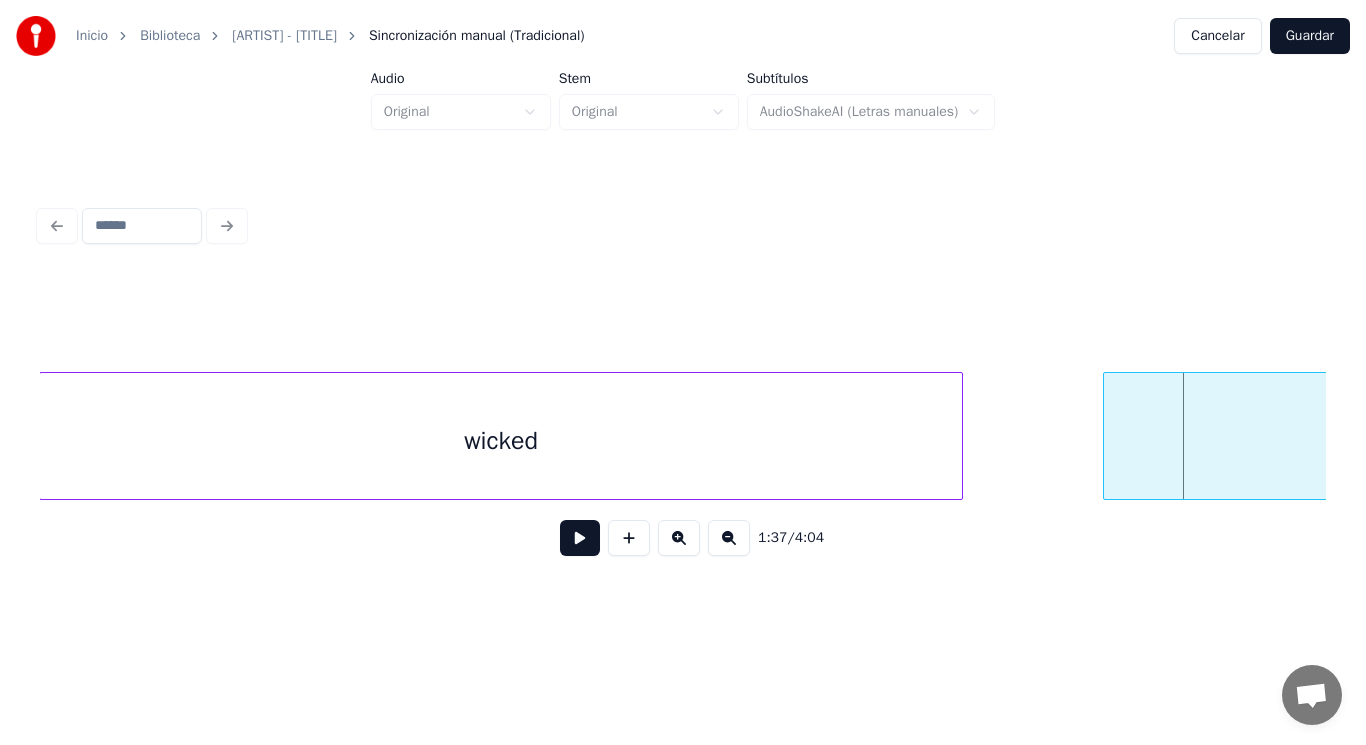 click at bounding box center [580, 538] 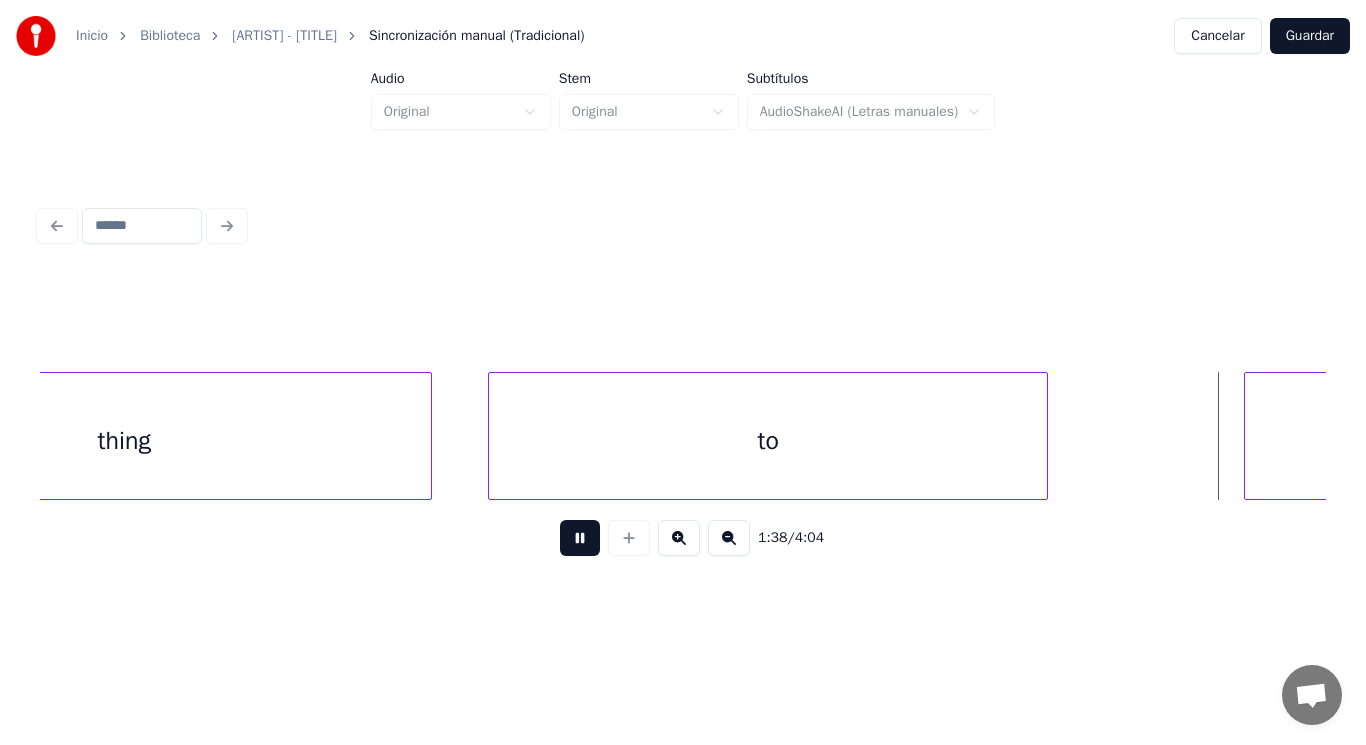 click at bounding box center (580, 538) 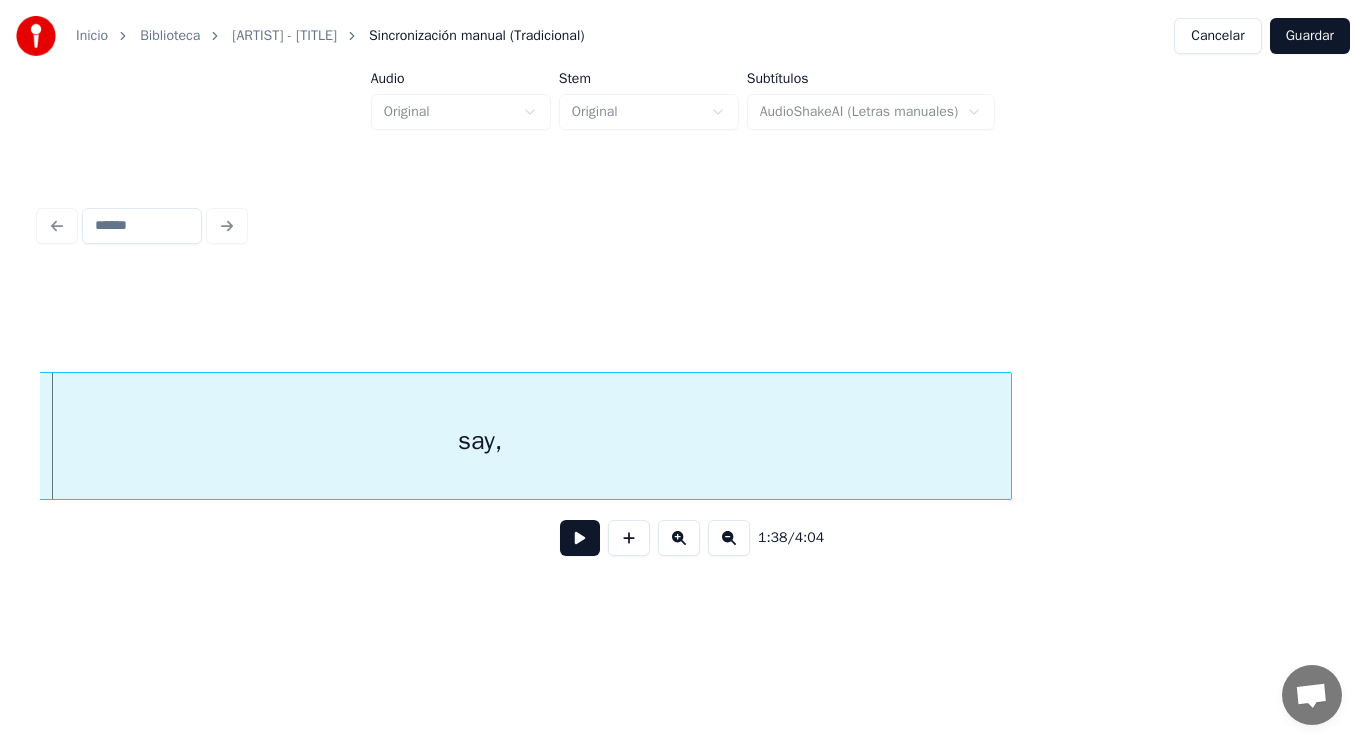 click on "say," at bounding box center (480, 441) 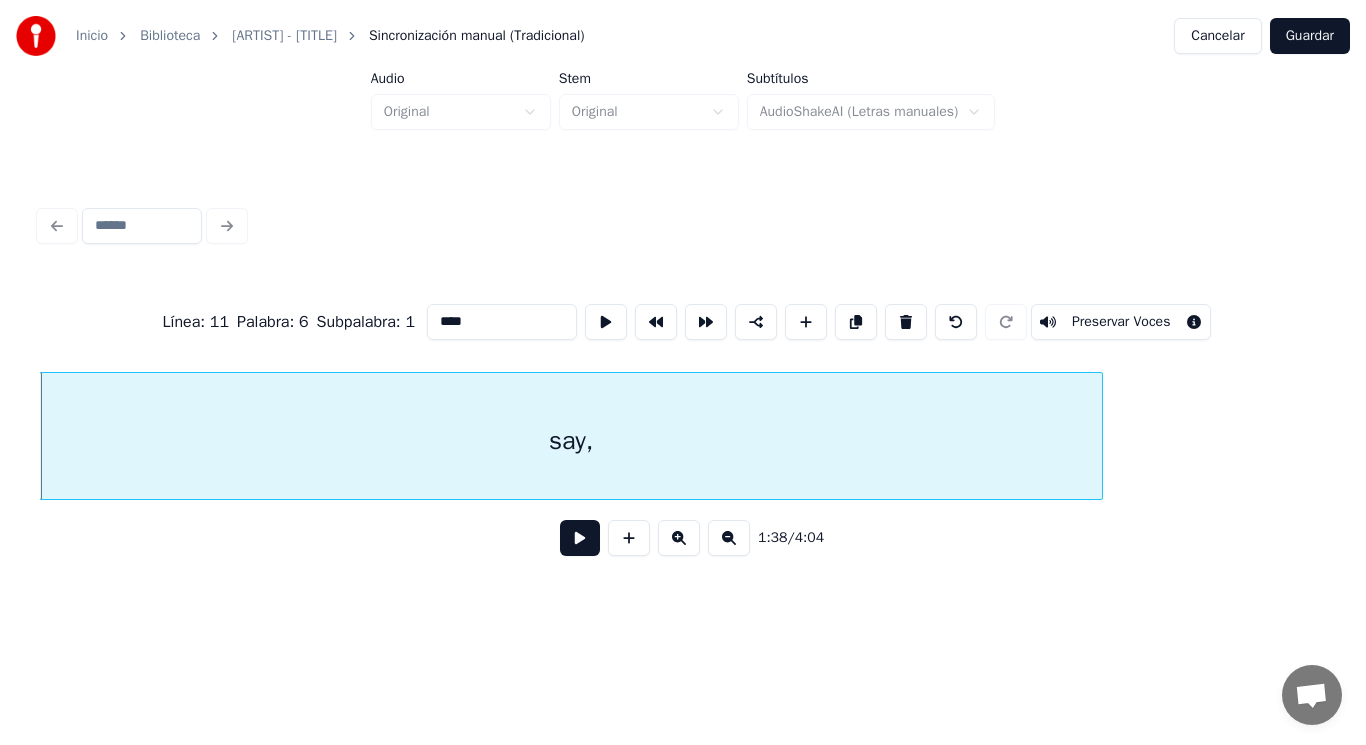click at bounding box center (580, 538) 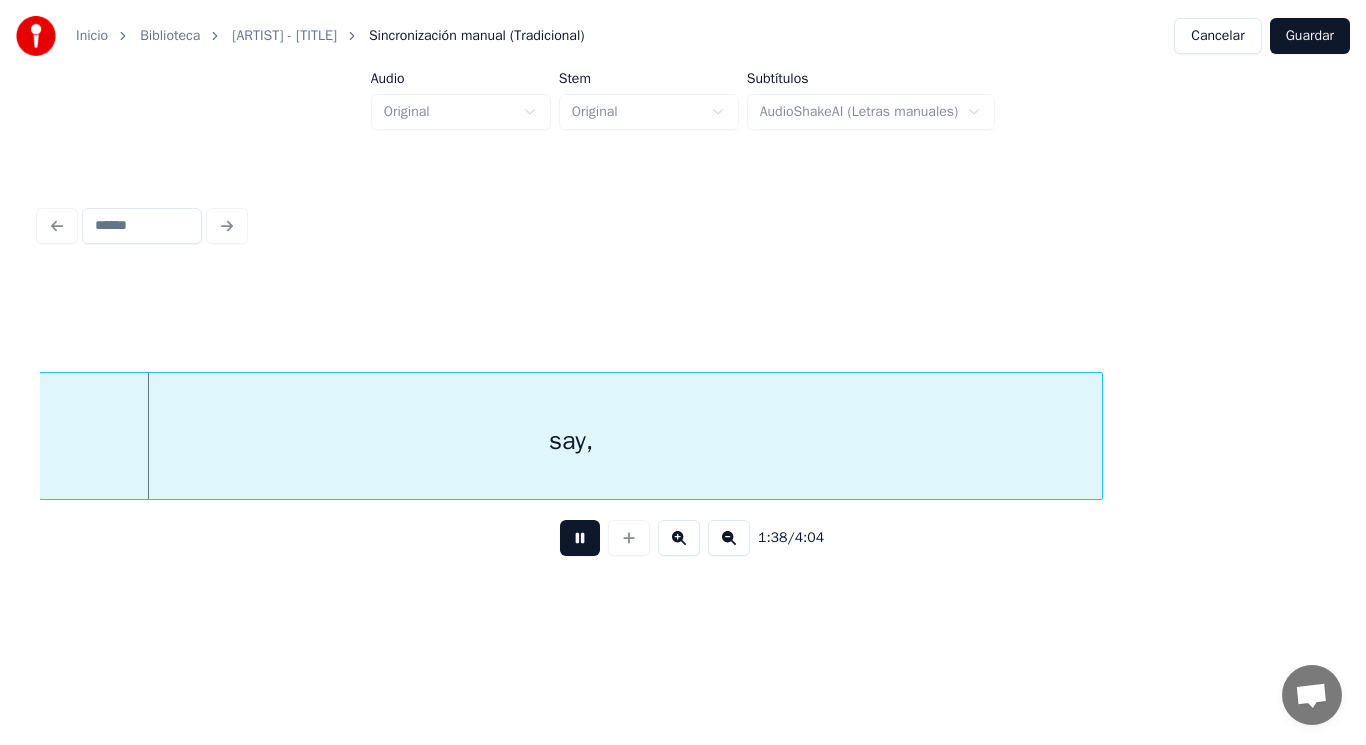 drag, startPoint x: 569, startPoint y: 541, endPoint x: 489, endPoint y: 523, distance: 82 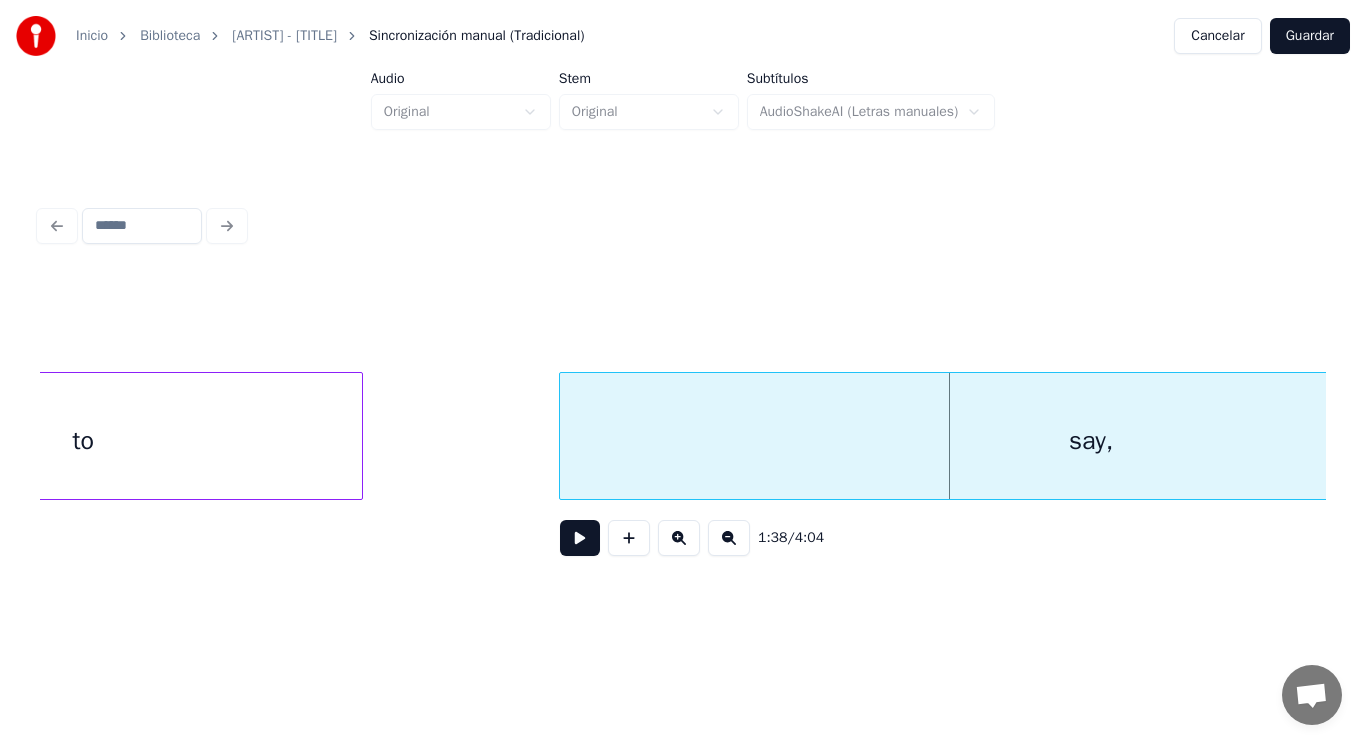 click on "to" at bounding box center (83, 441) 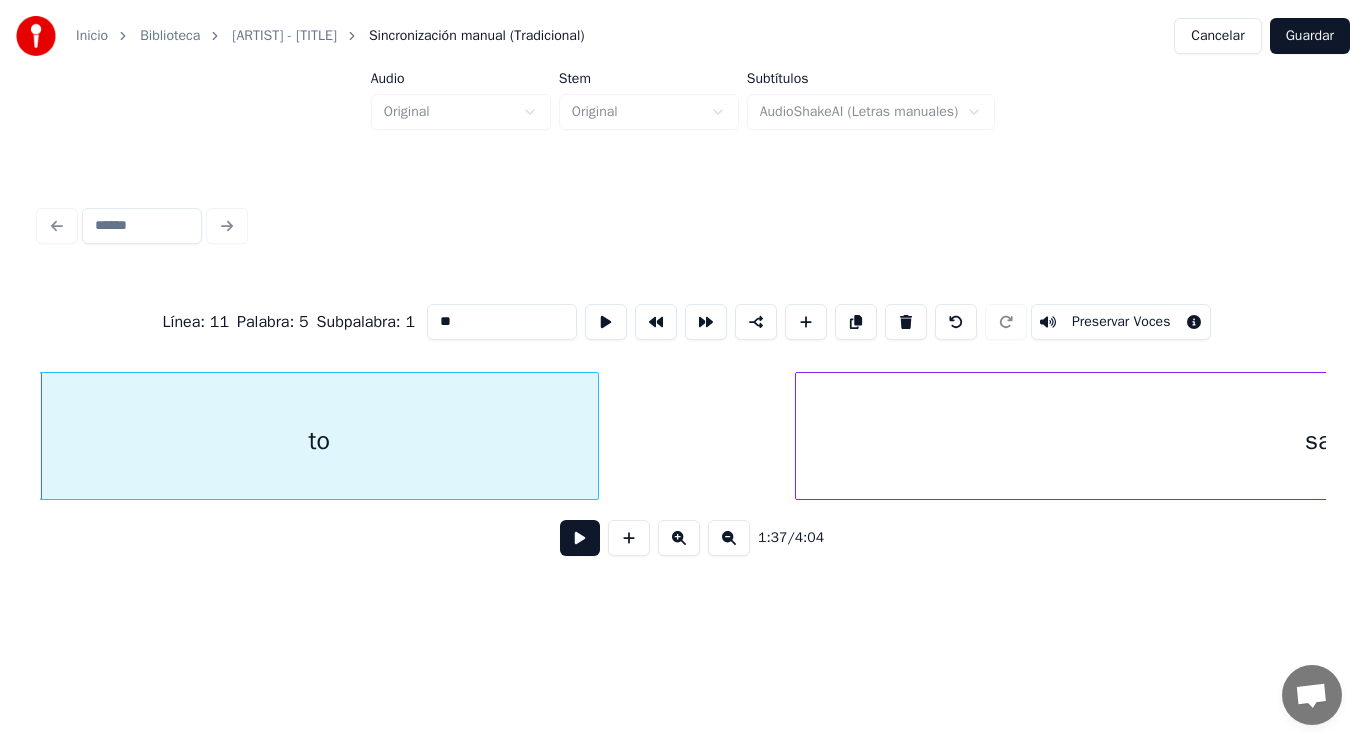 click at bounding box center (580, 538) 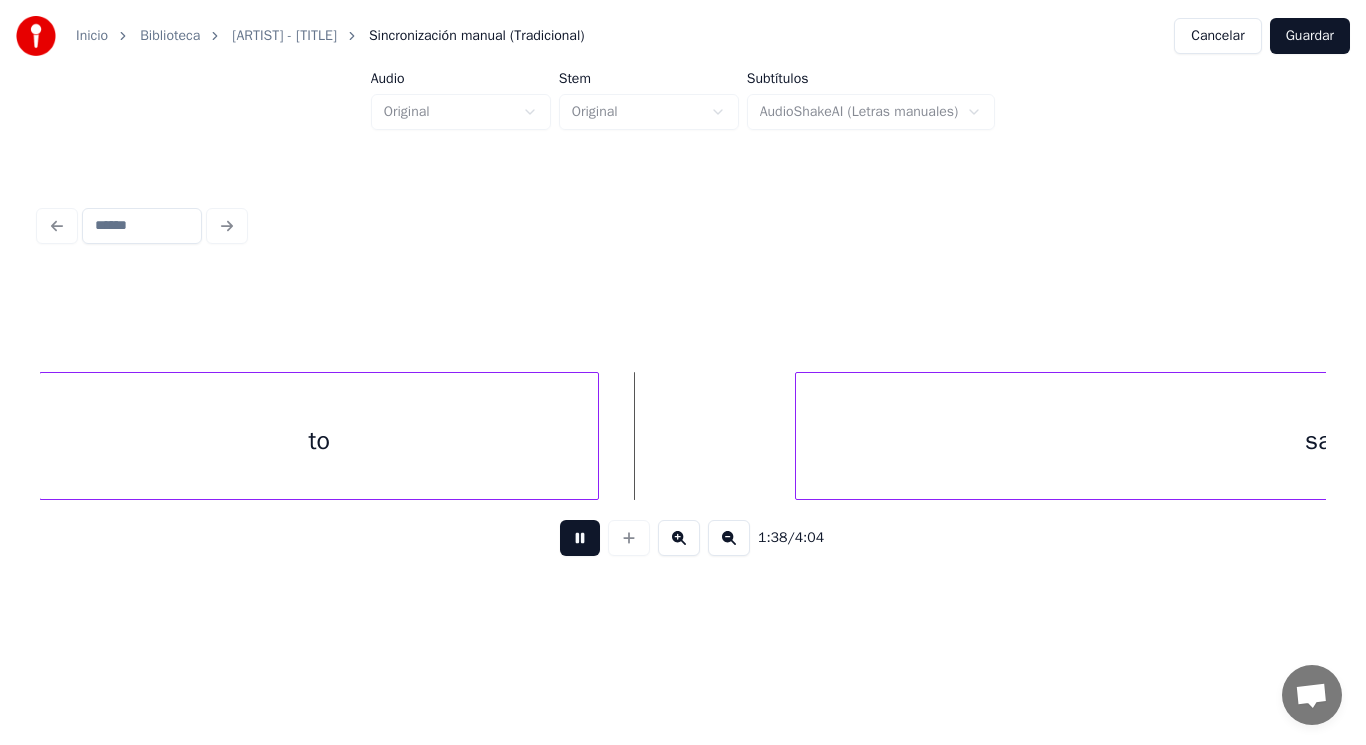 click at bounding box center [580, 538] 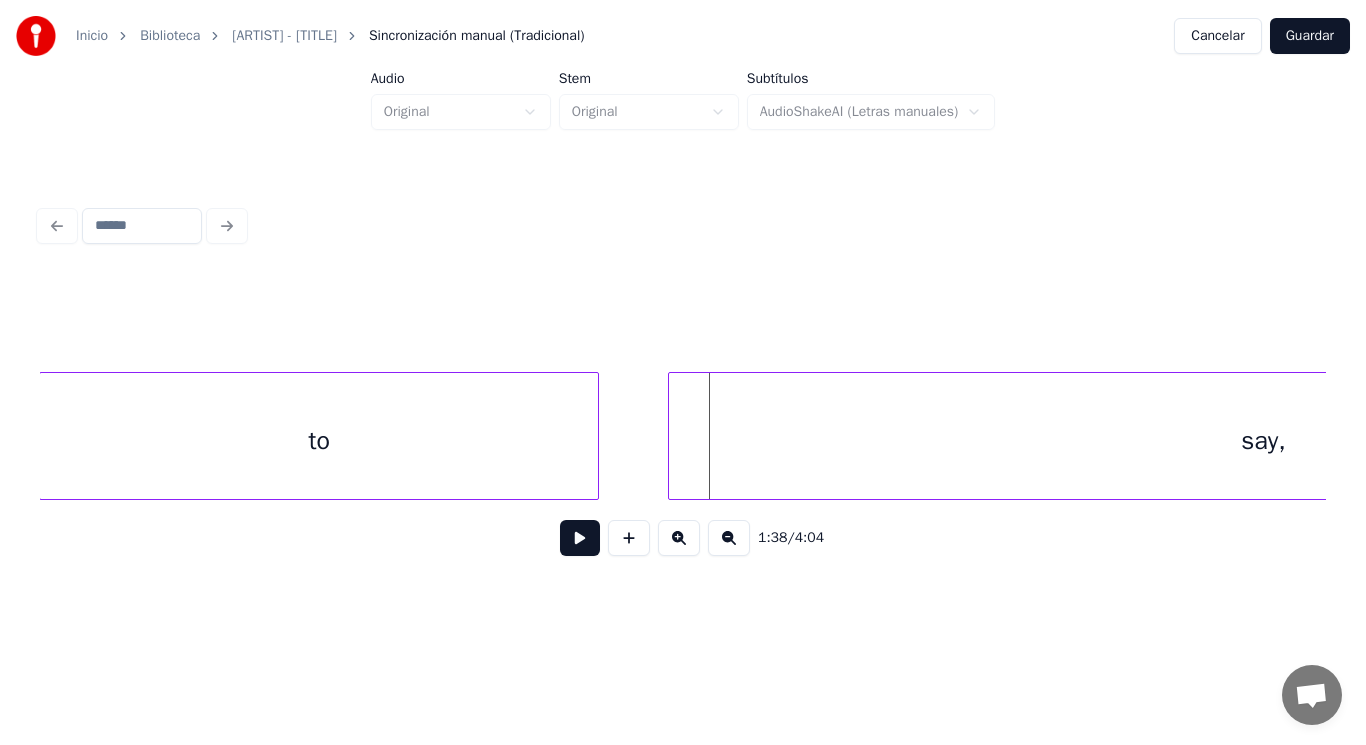 click at bounding box center (672, 436) 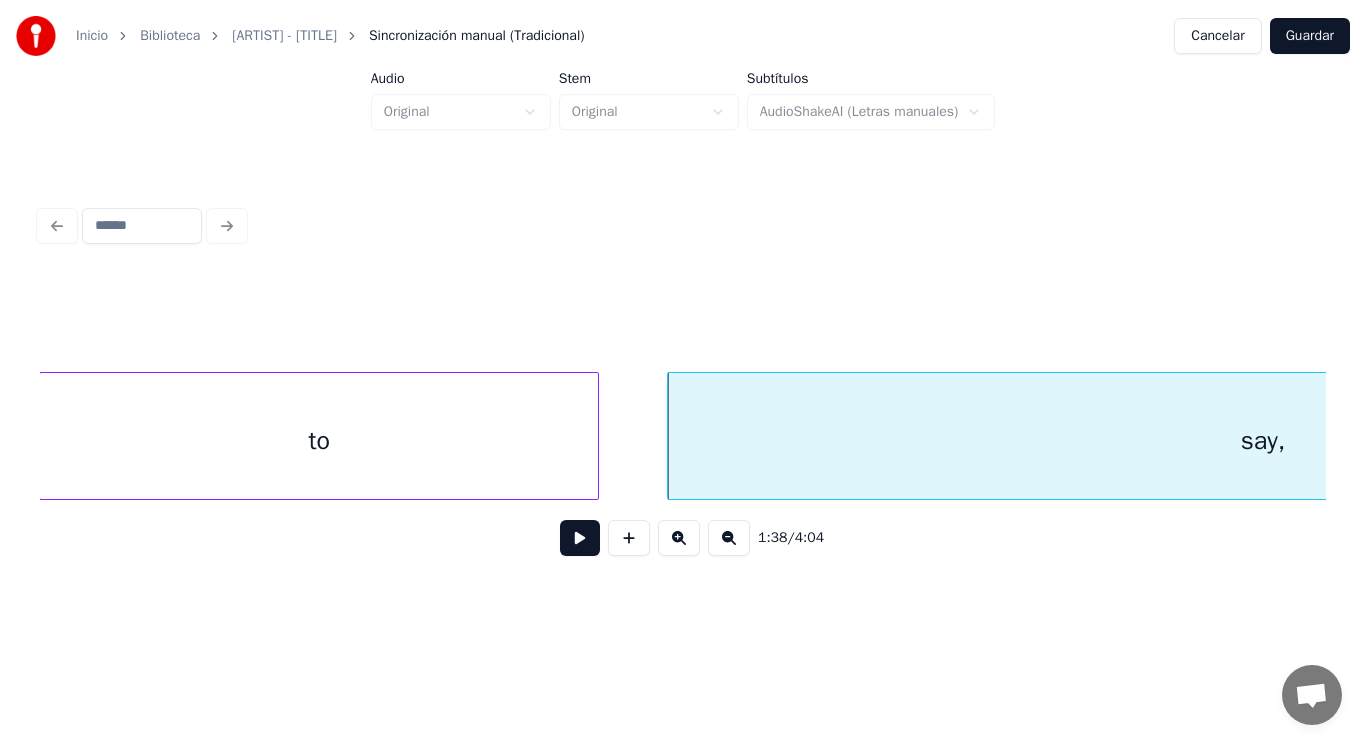 click at bounding box center [580, 538] 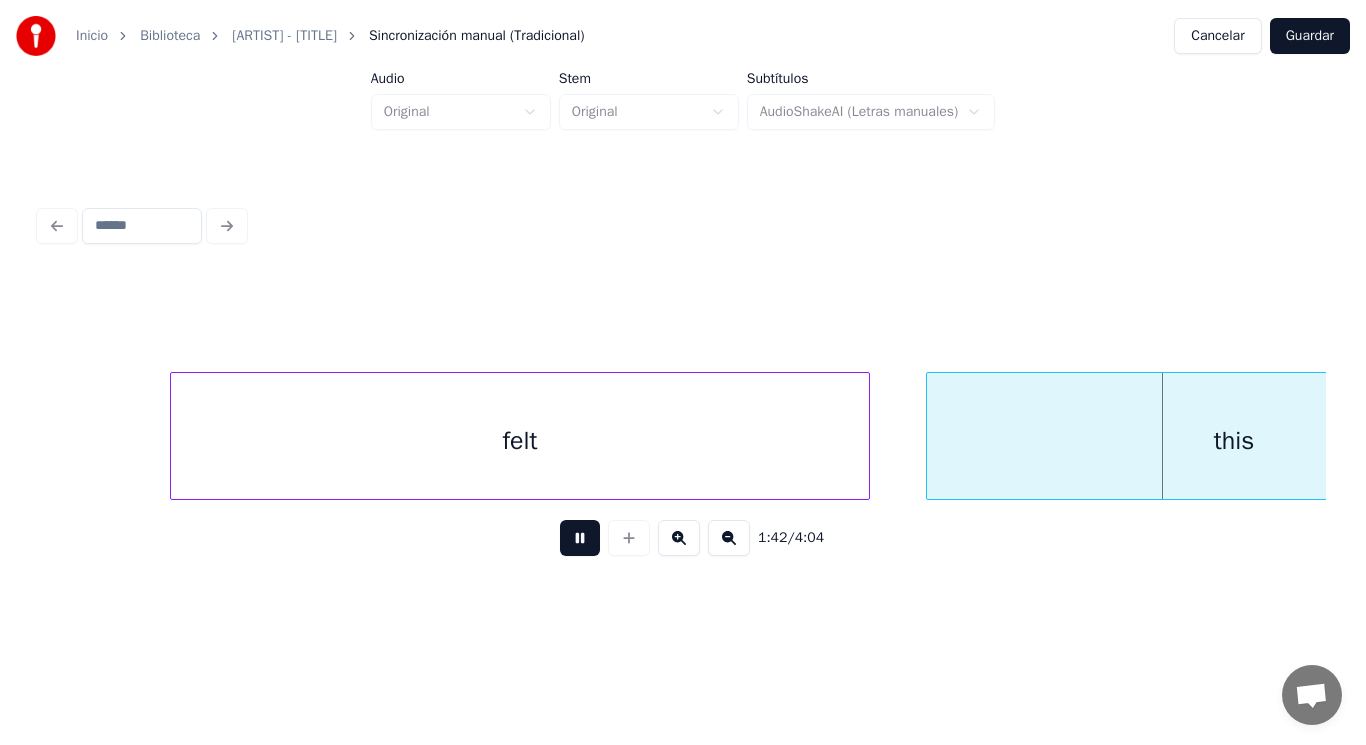 scroll, scrollTop: 0, scrollLeft: 143122, axis: horizontal 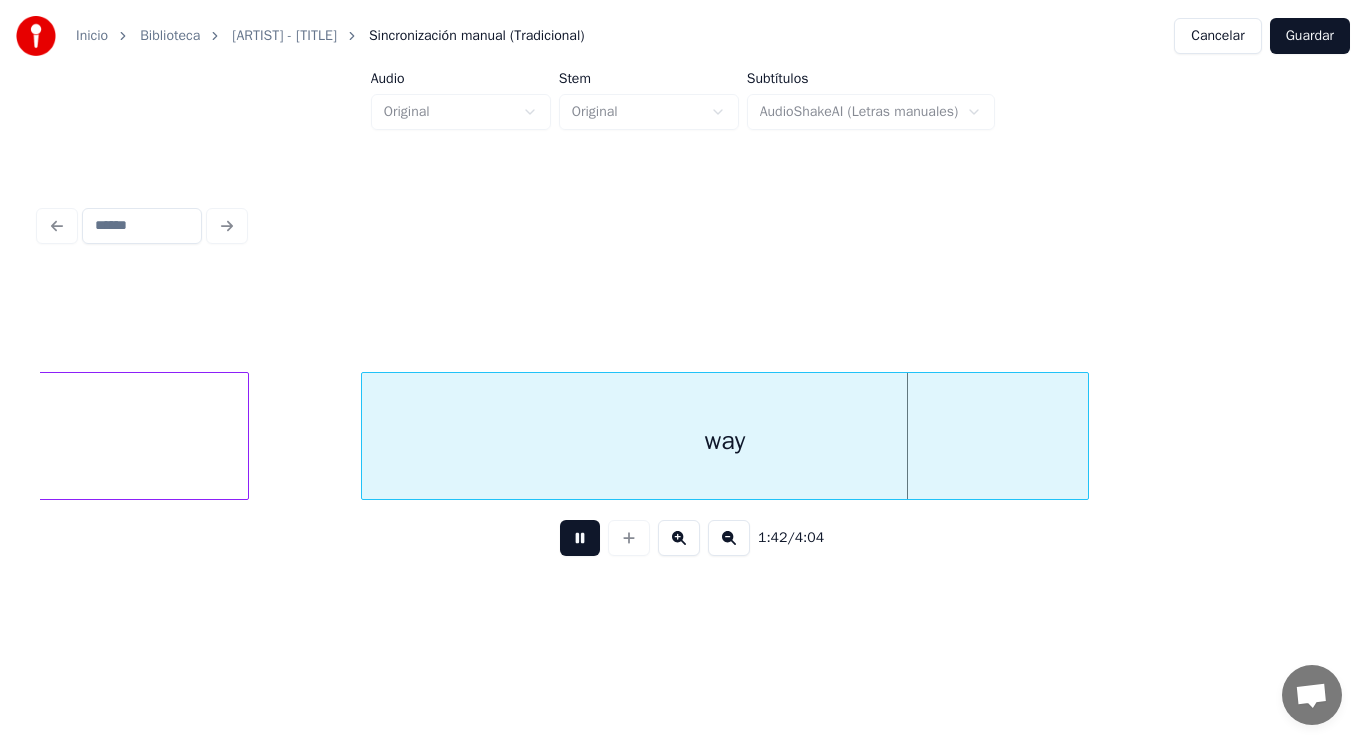 click at bounding box center [580, 538] 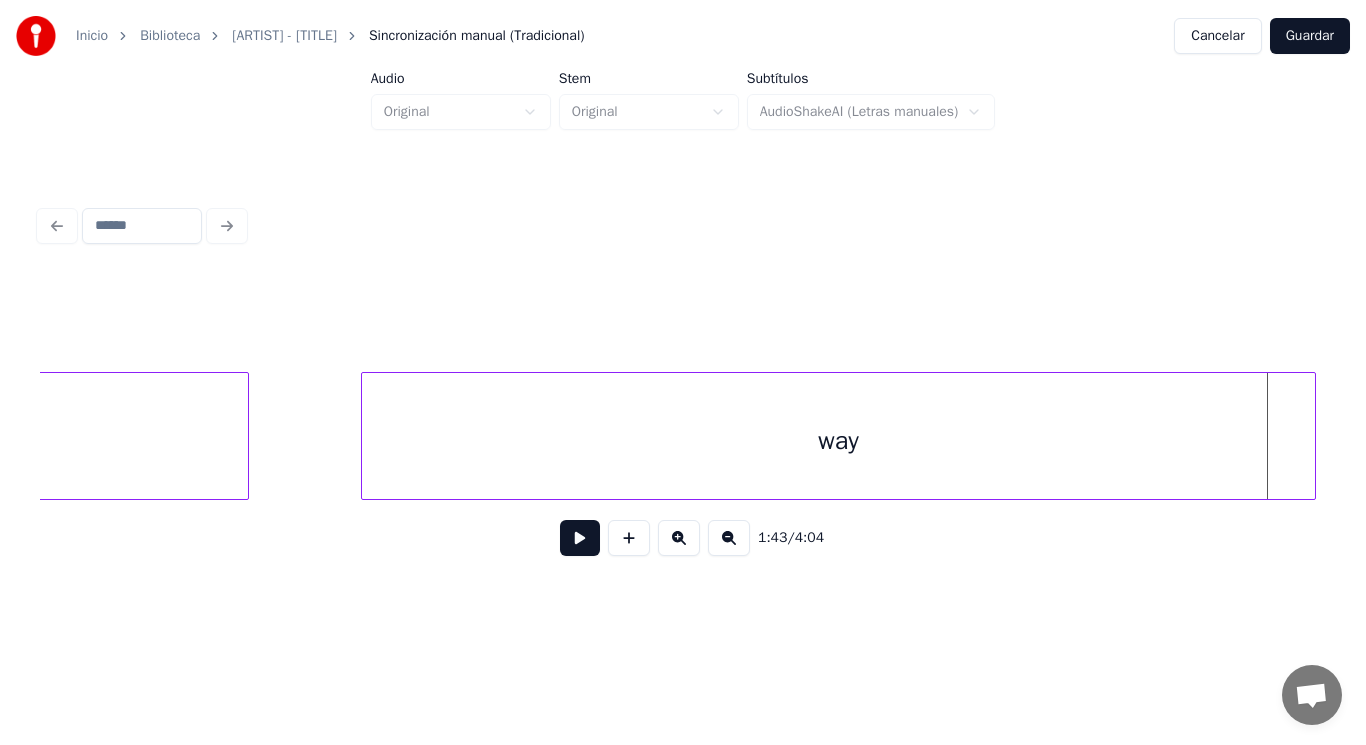 click at bounding box center [1312, 436] 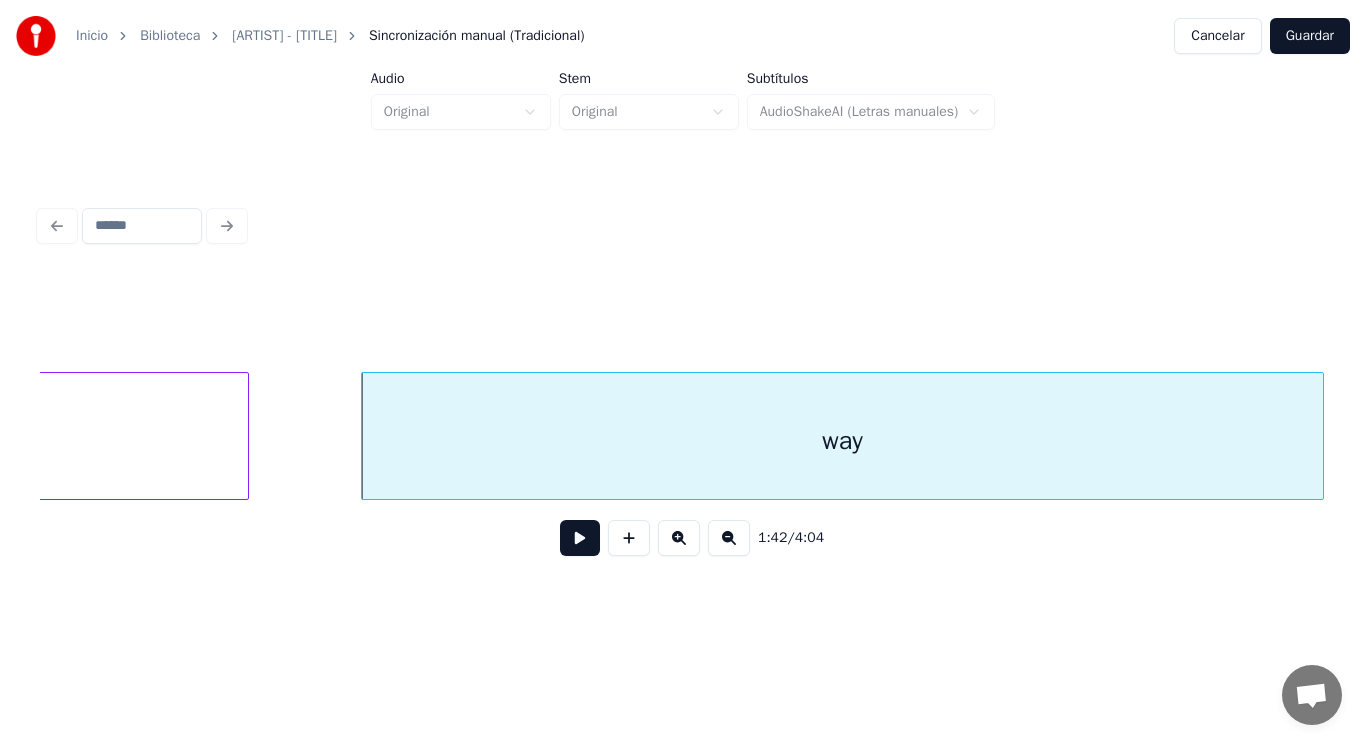 click at bounding box center (580, 538) 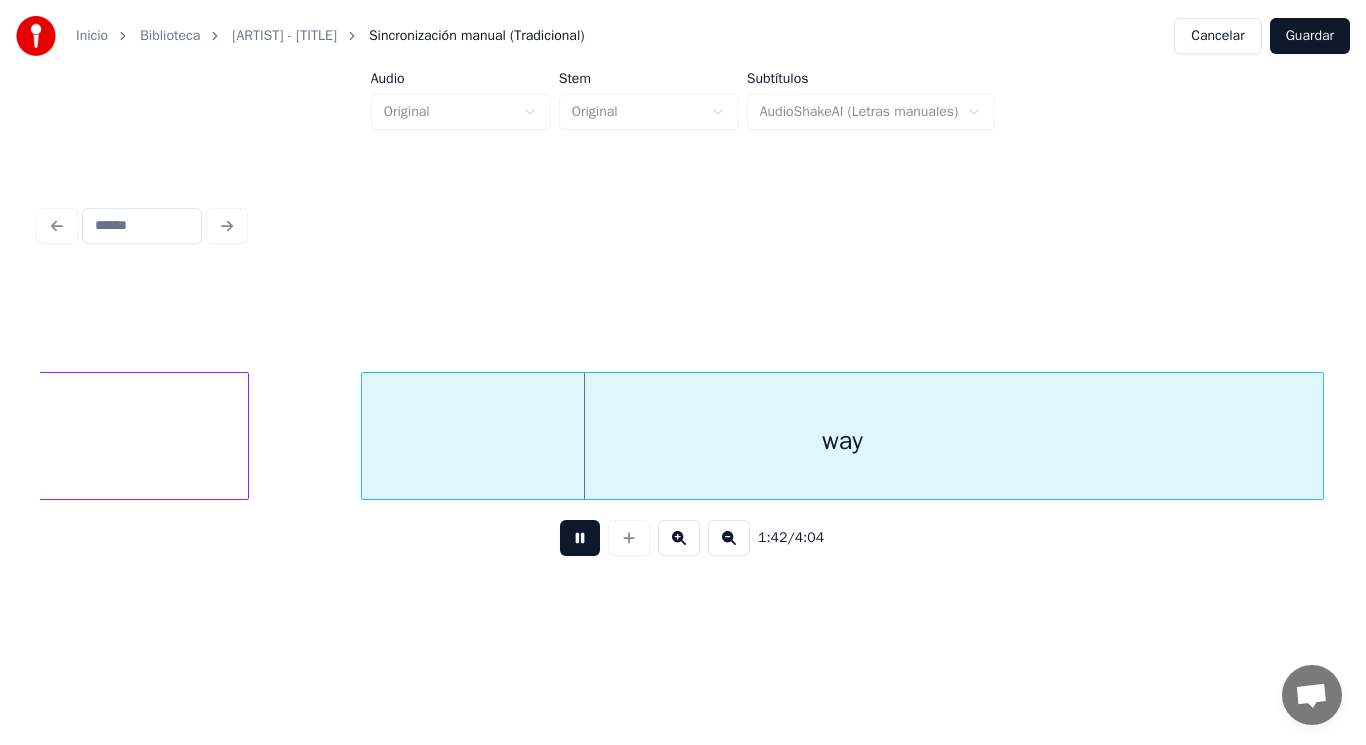 click at bounding box center [580, 538] 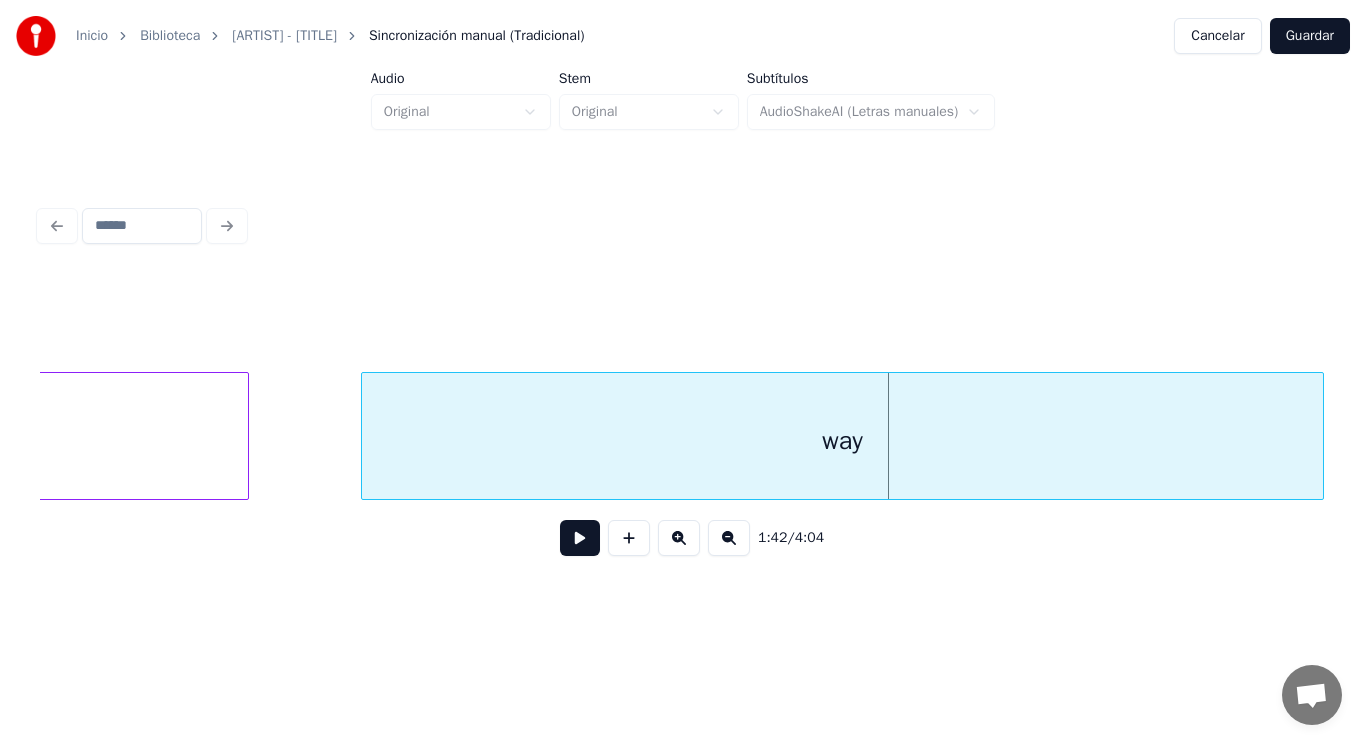 click at bounding box center (580, 538) 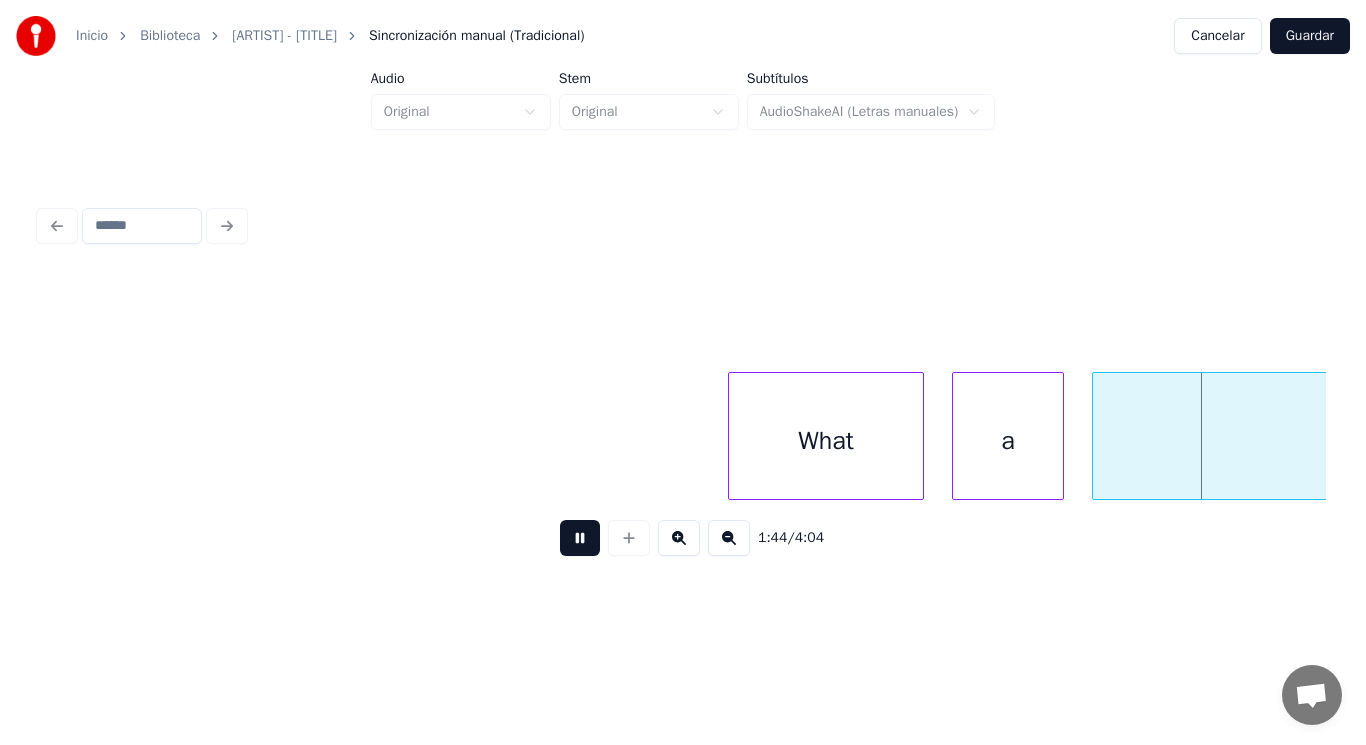 scroll, scrollTop: 0, scrollLeft: 147031, axis: horizontal 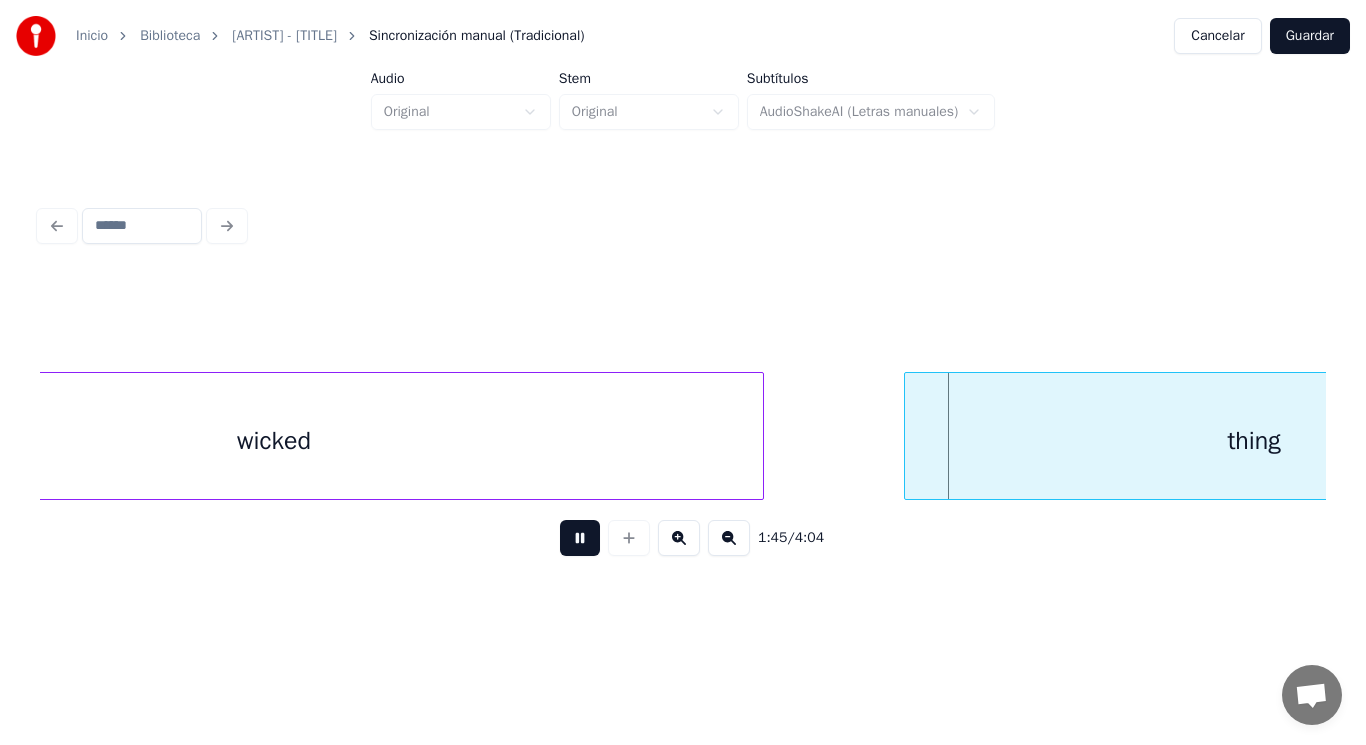 click at bounding box center (580, 538) 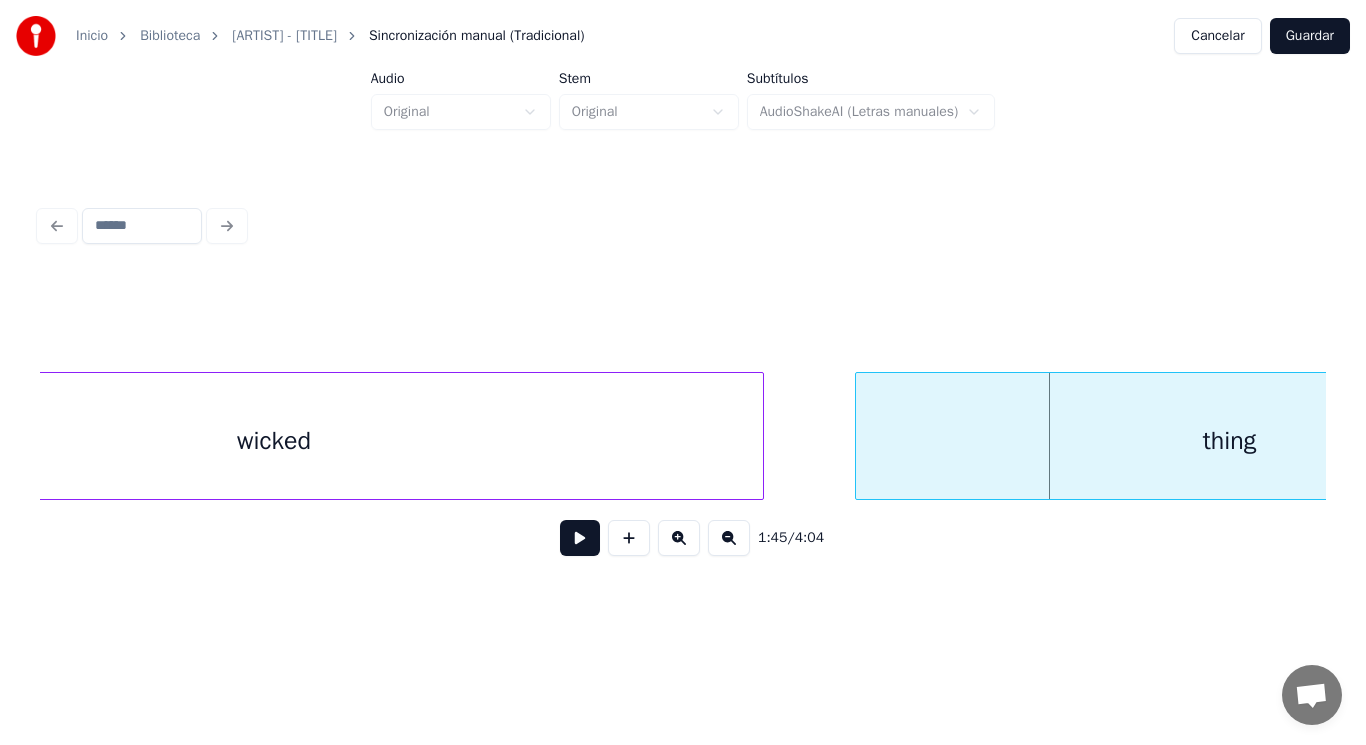 click at bounding box center [859, 436] 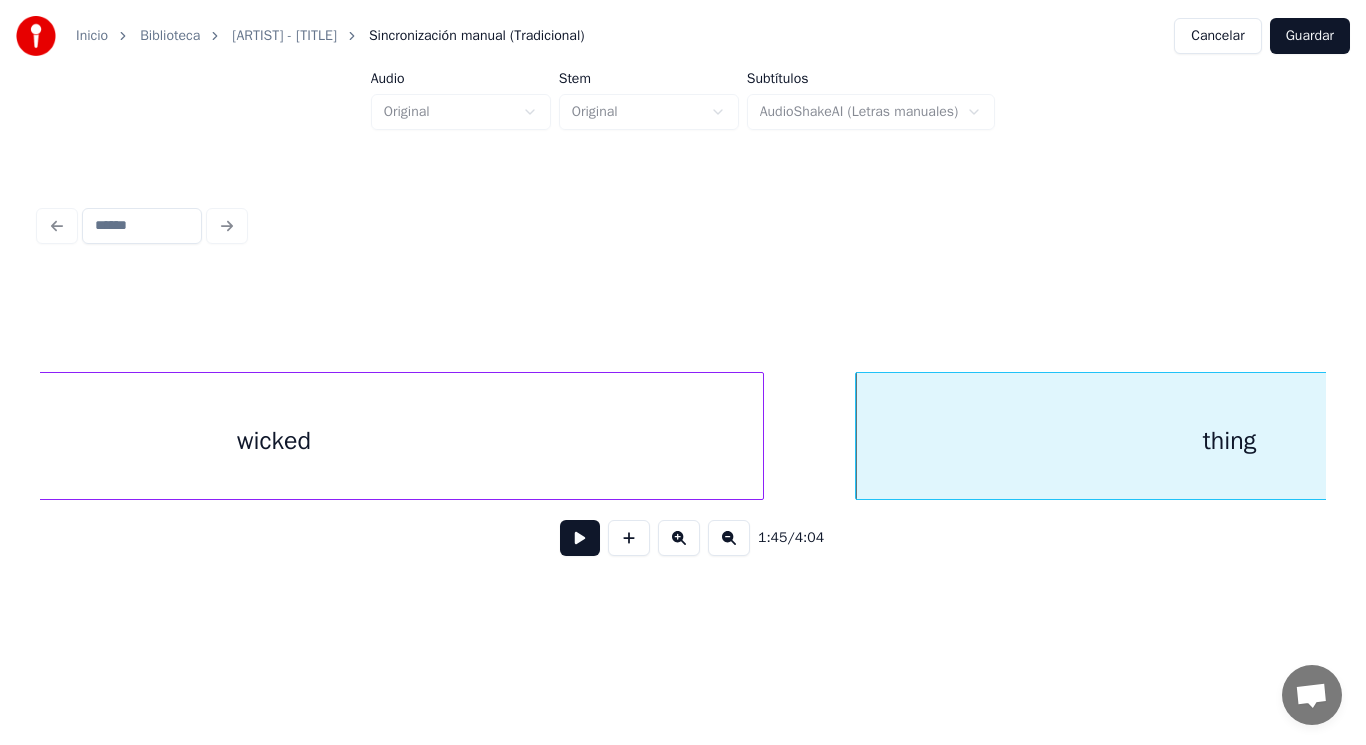 click at bounding box center [580, 538] 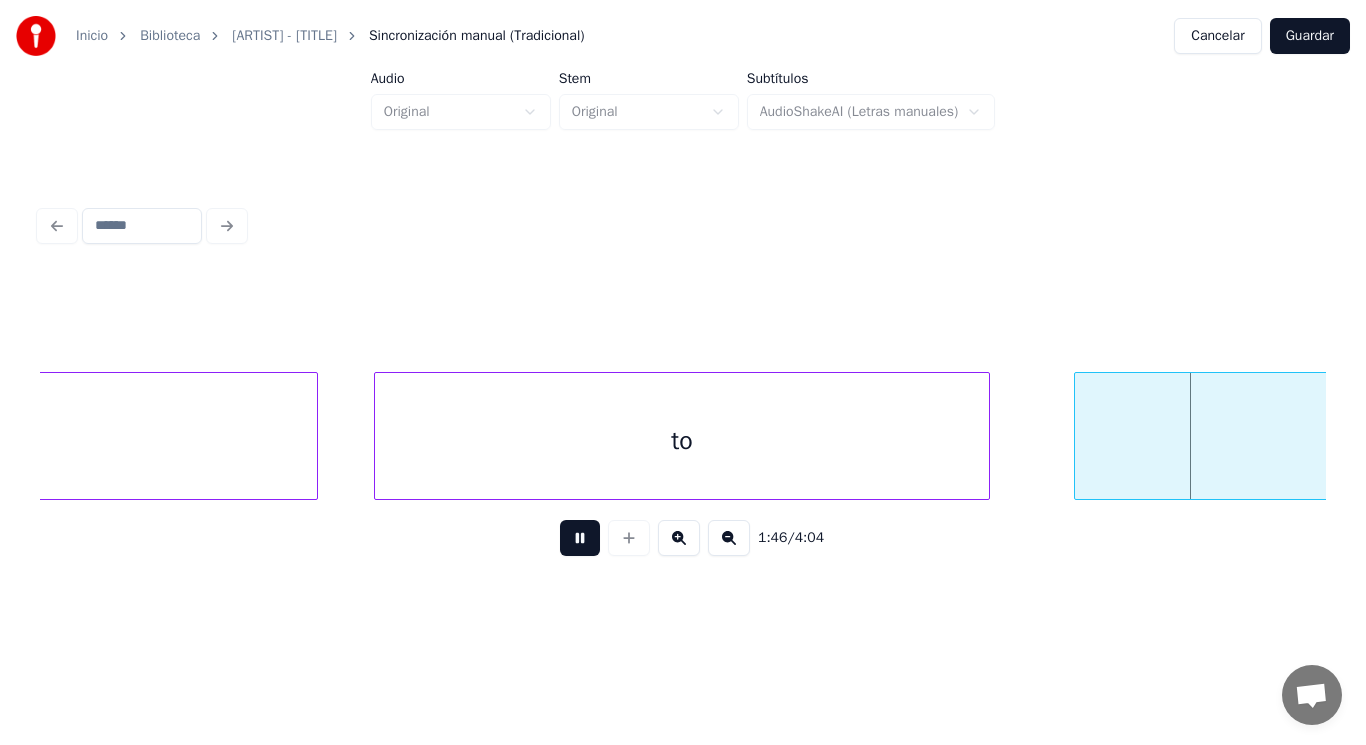 scroll, scrollTop: 0, scrollLeft: 149613, axis: horizontal 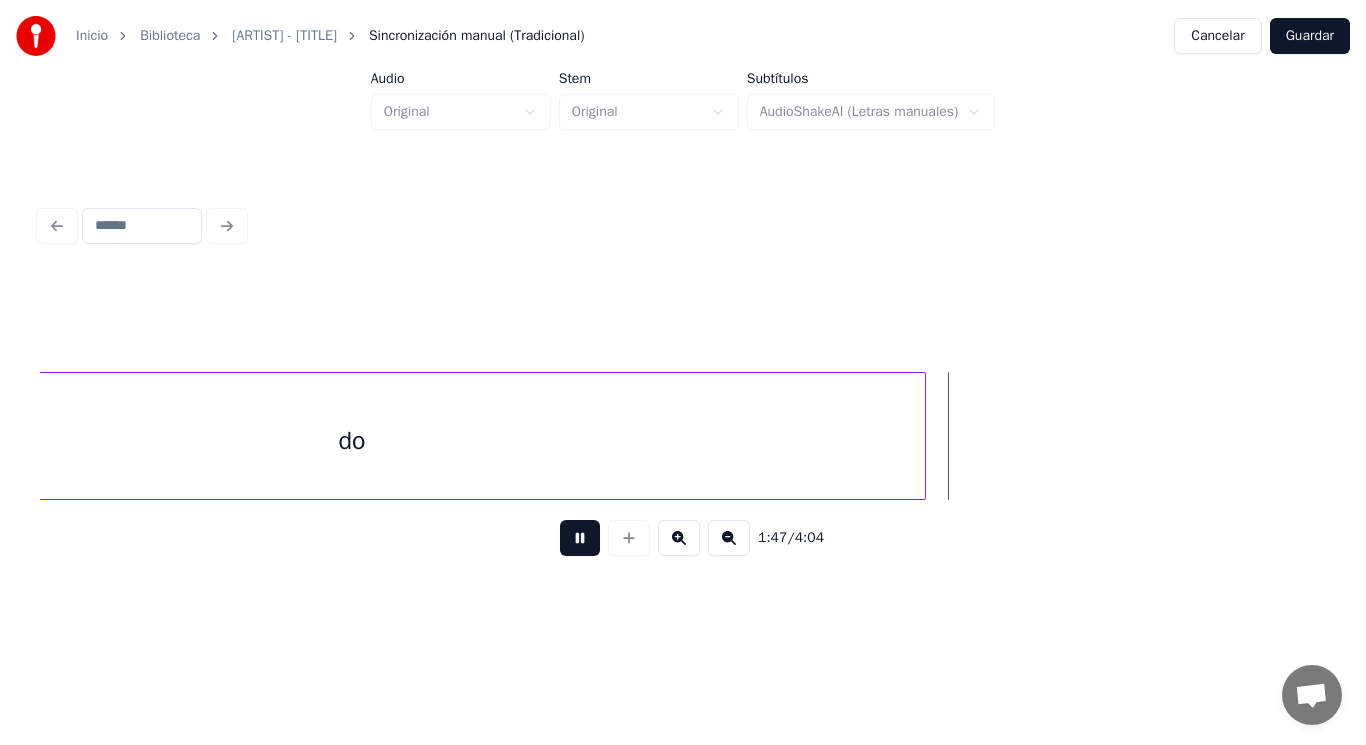 click at bounding box center [580, 538] 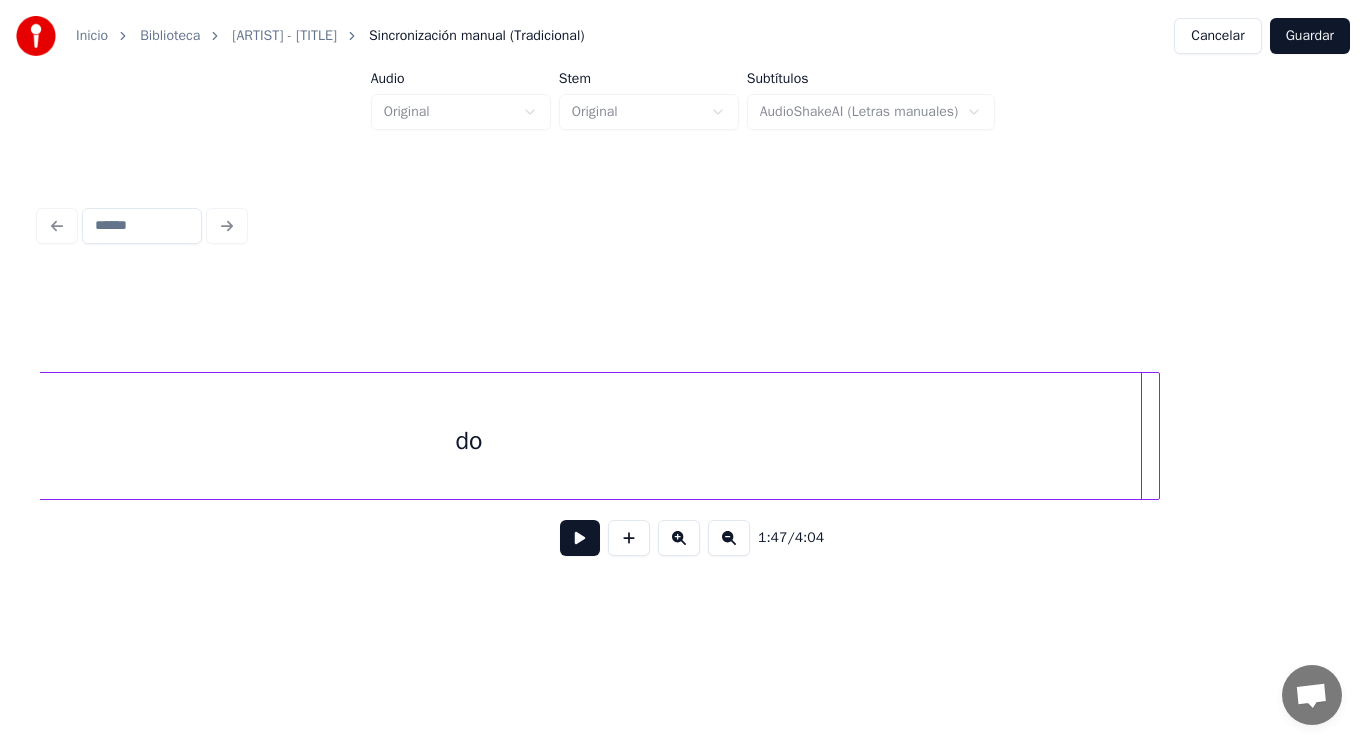 click at bounding box center (1156, 436) 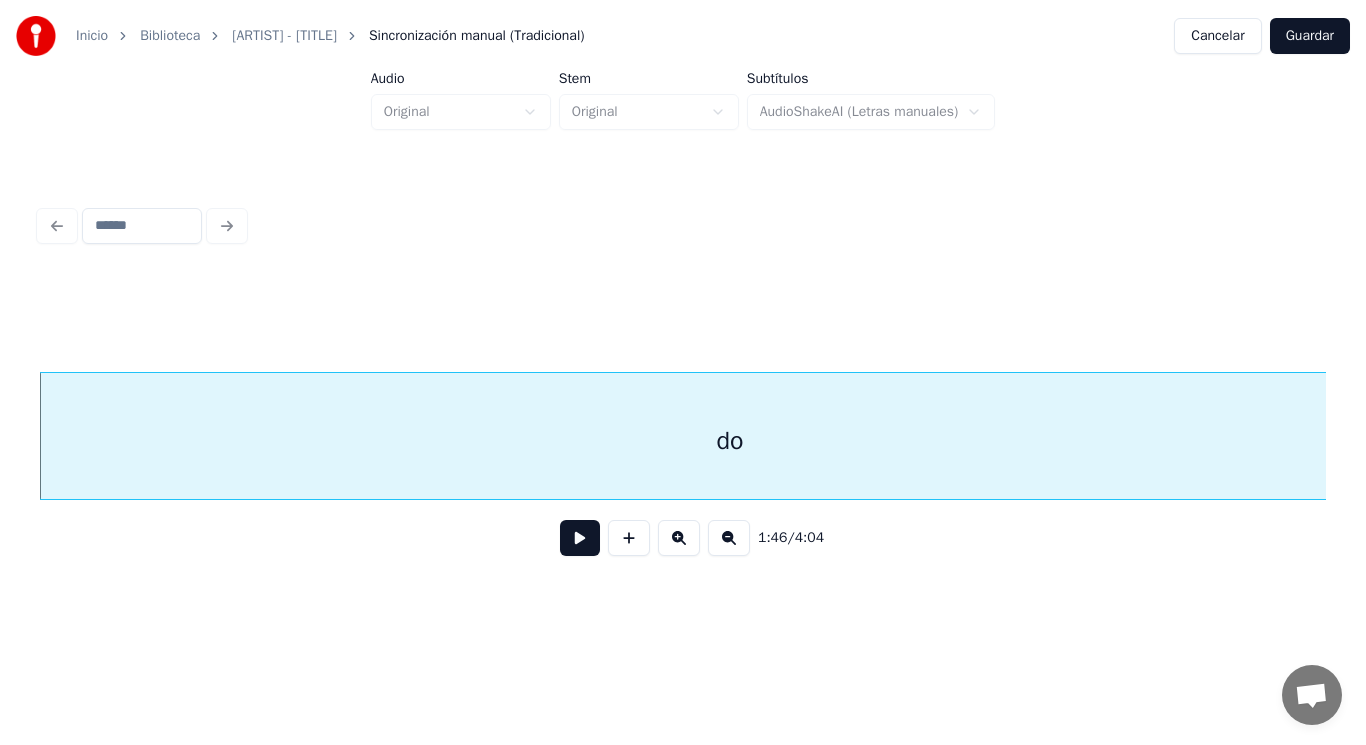 click at bounding box center [580, 538] 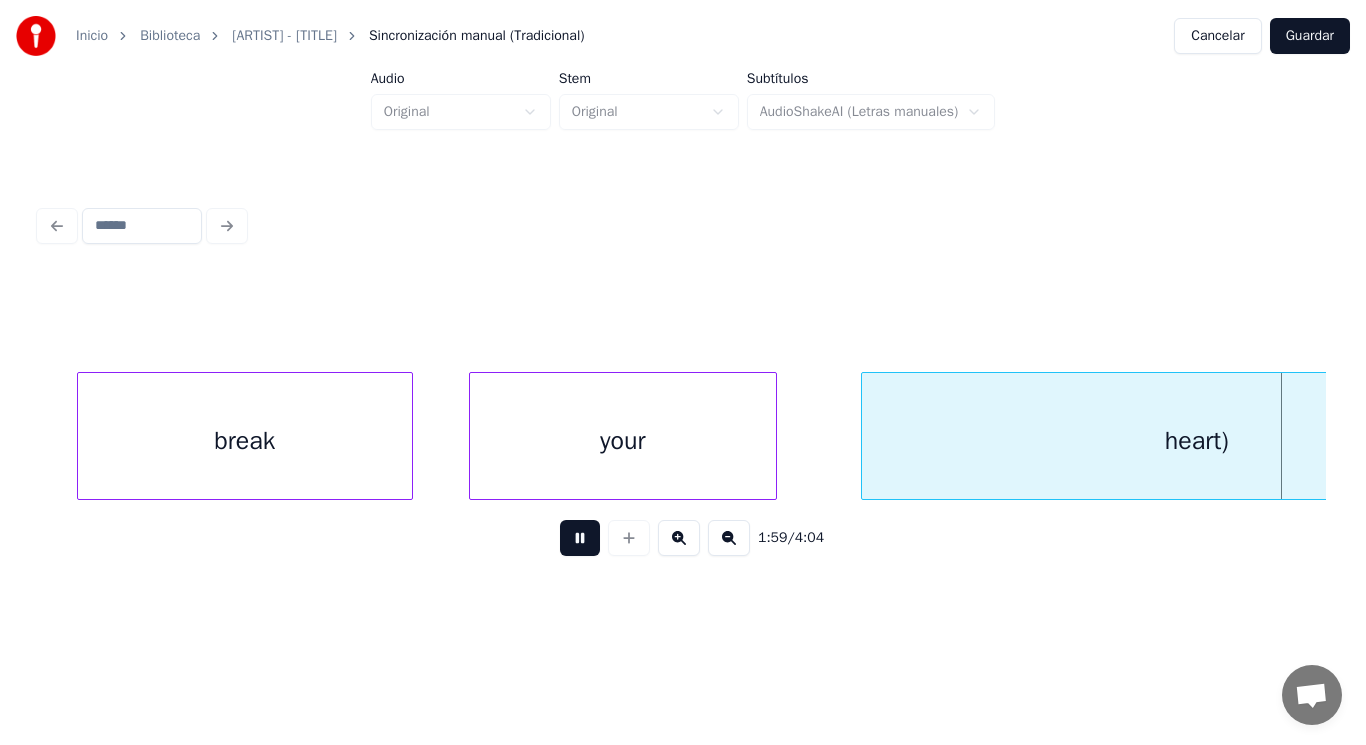 scroll, scrollTop: 0, scrollLeft: 167613, axis: horizontal 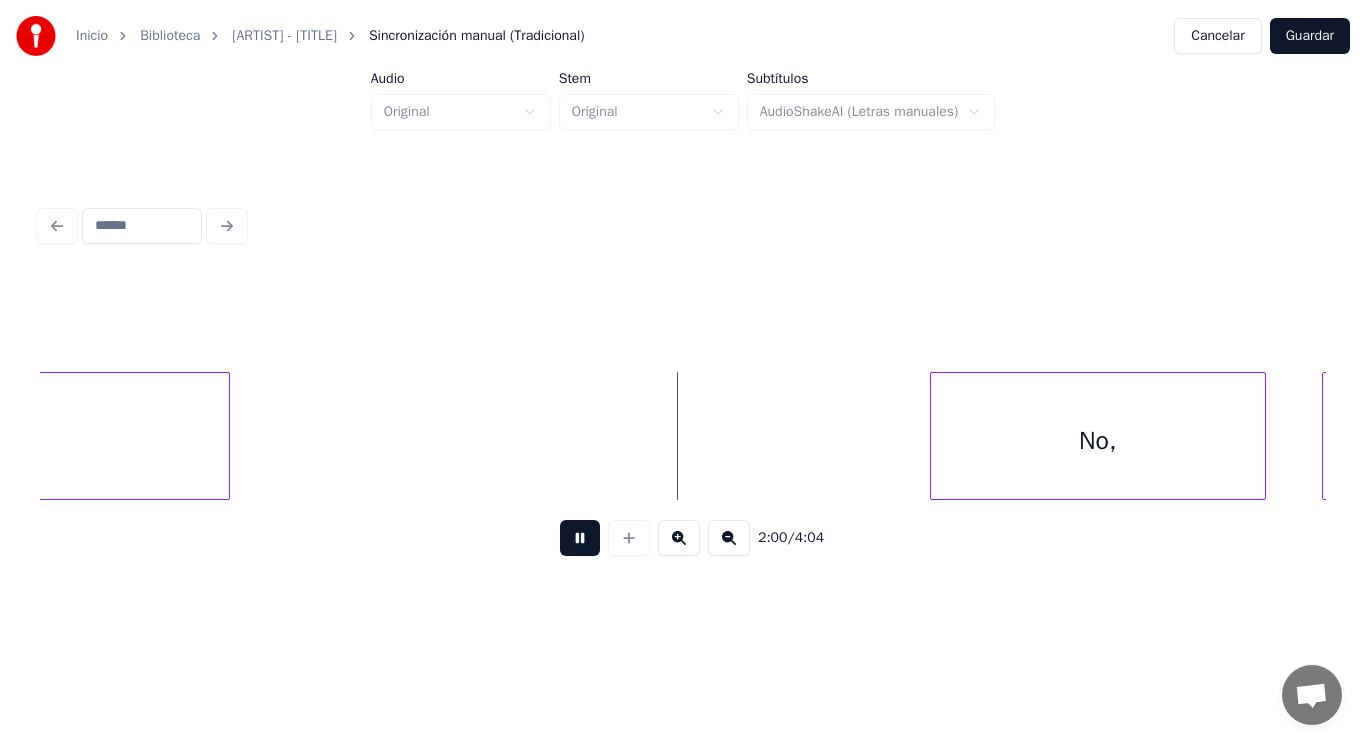click at bounding box center (580, 538) 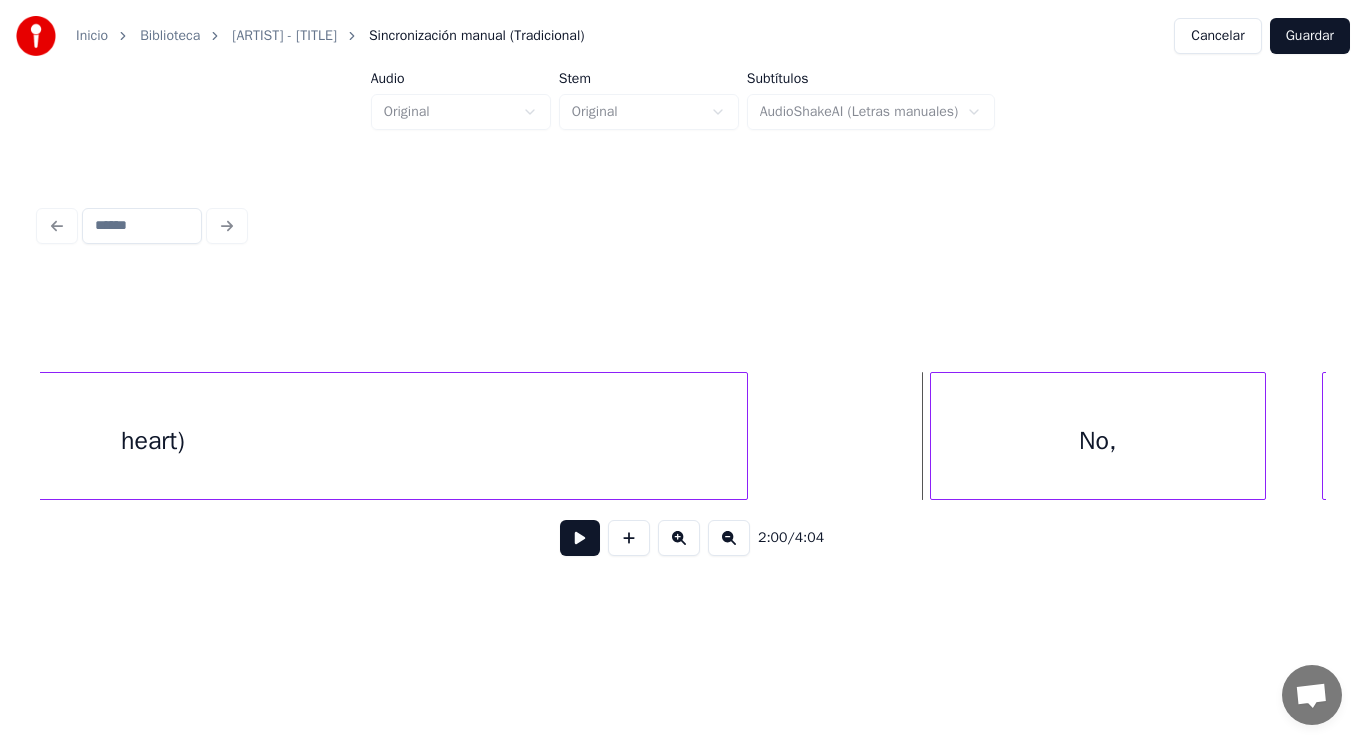 click at bounding box center [744, 436] 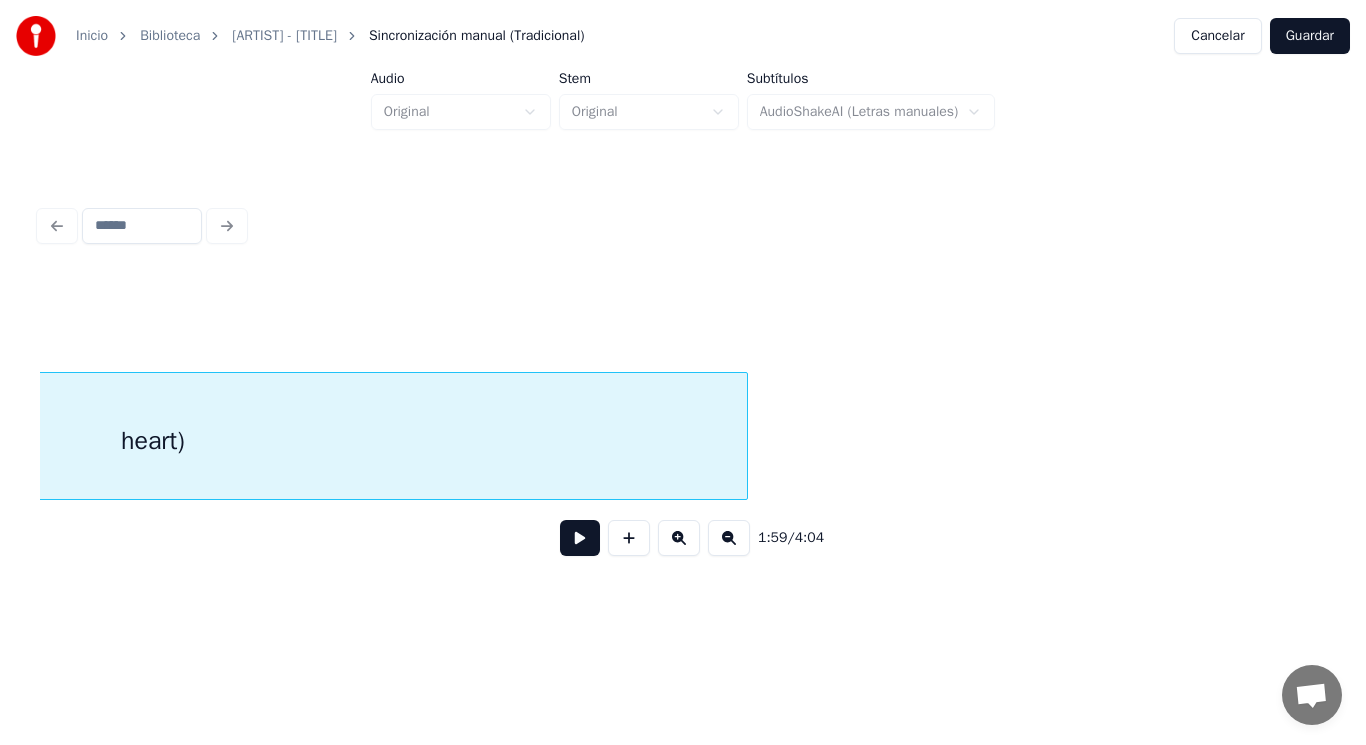 scroll, scrollTop: 0, scrollLeft: 167132, axis: horizontal 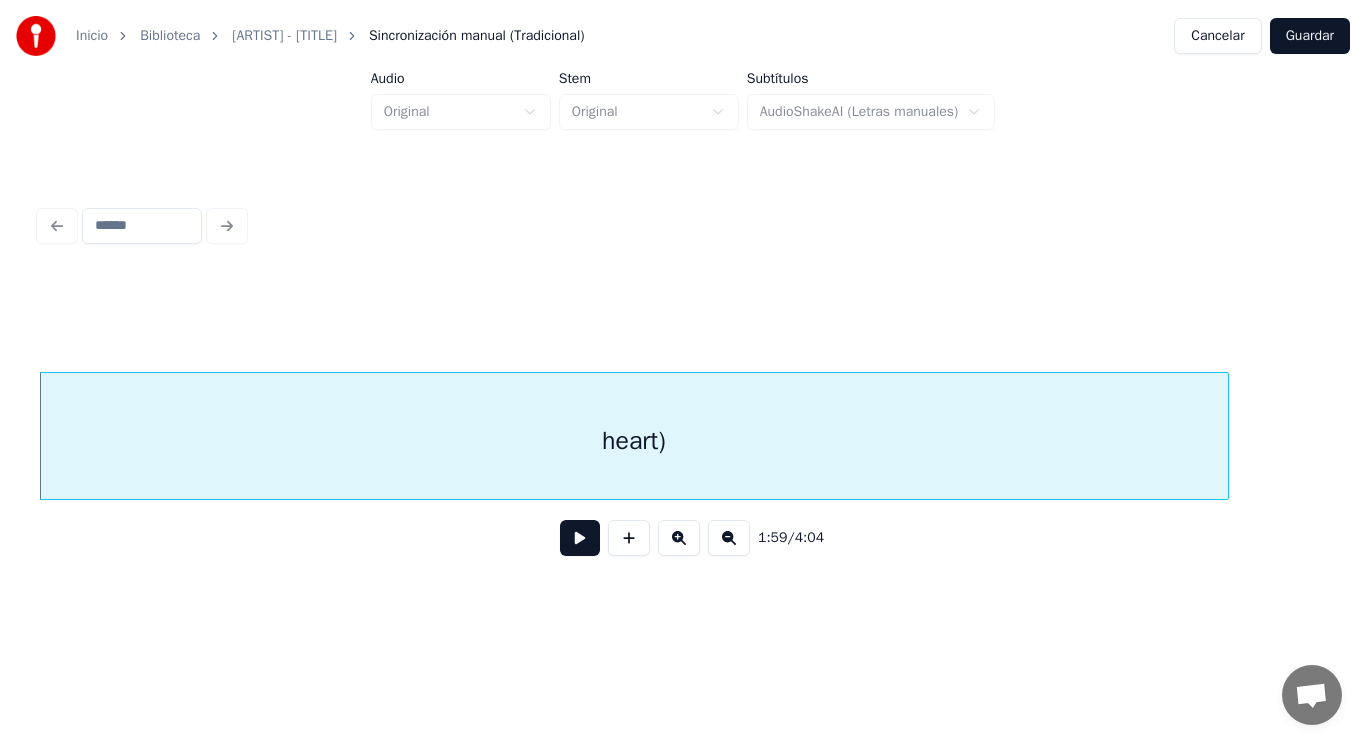click at bounding box center [580, 538] 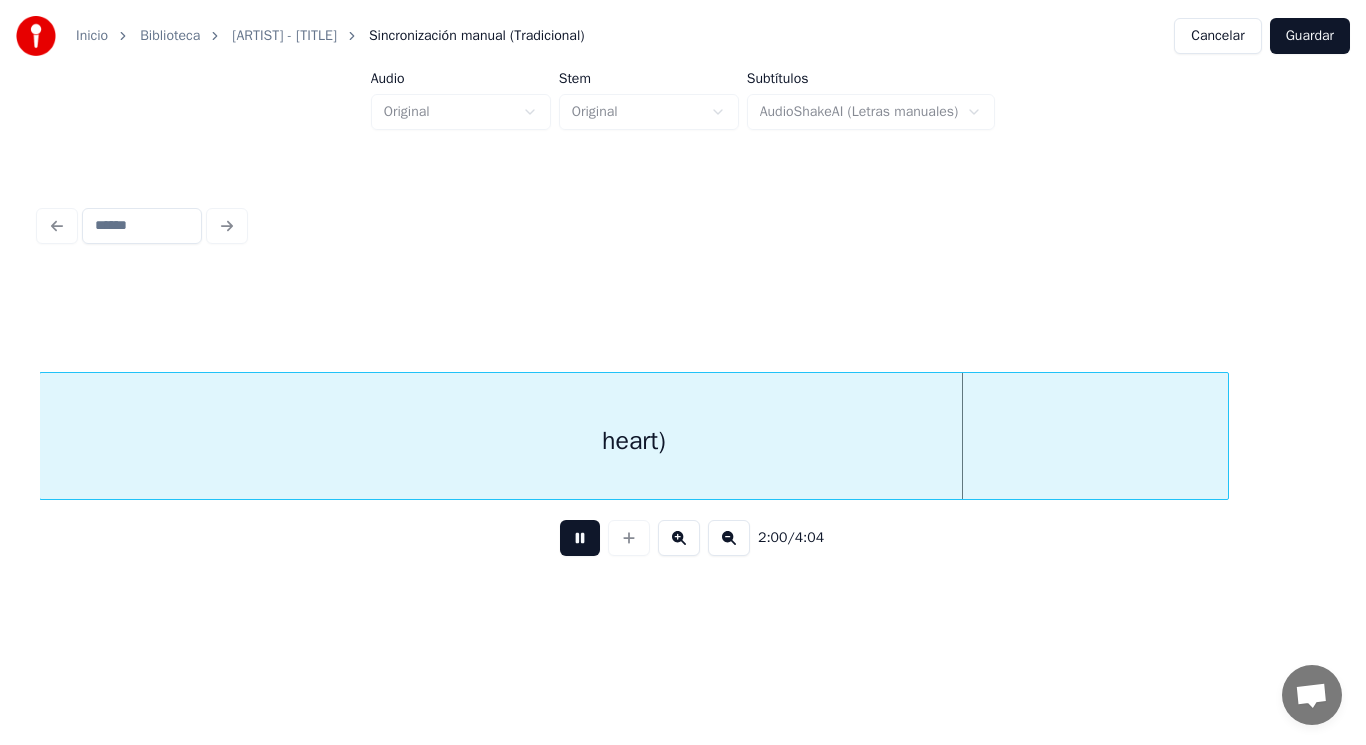 click at bounding box center (580, 538) 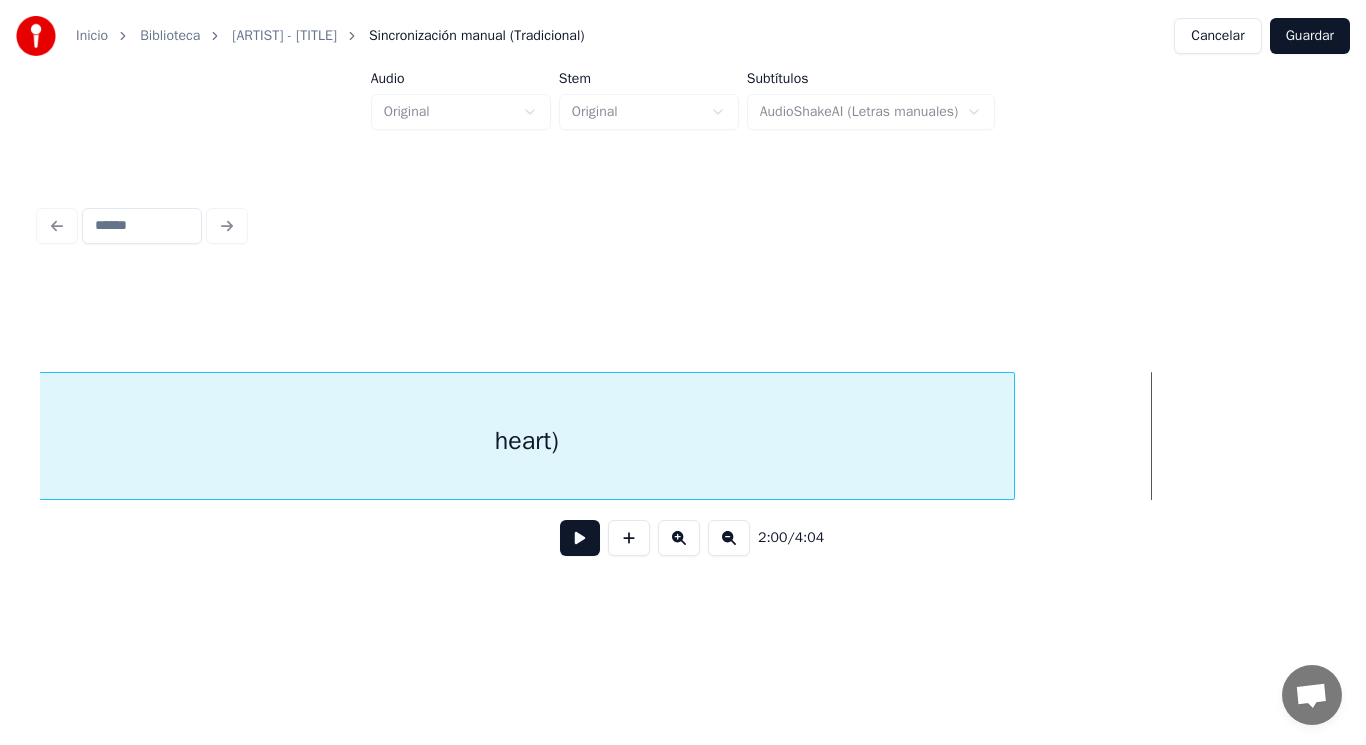 click at bounding box center (1011, 436) 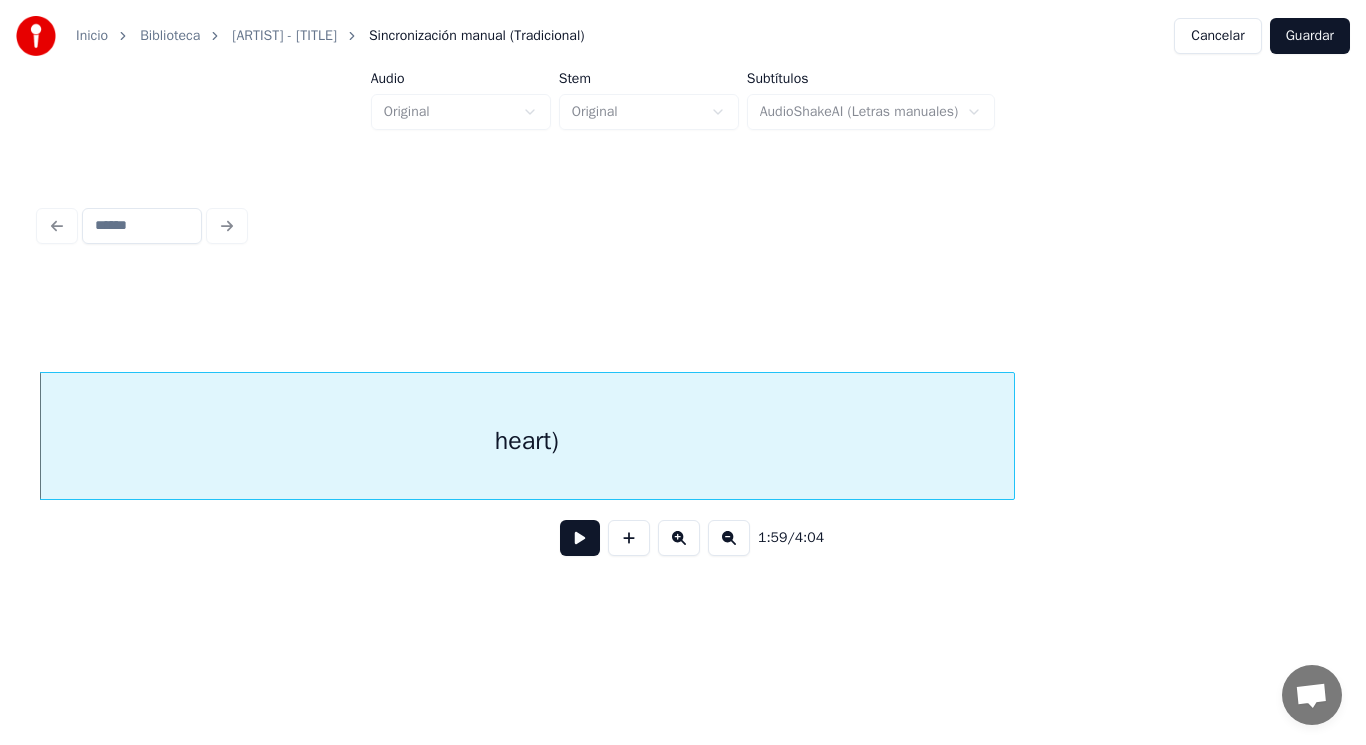 click at bounding box center (580, 538) 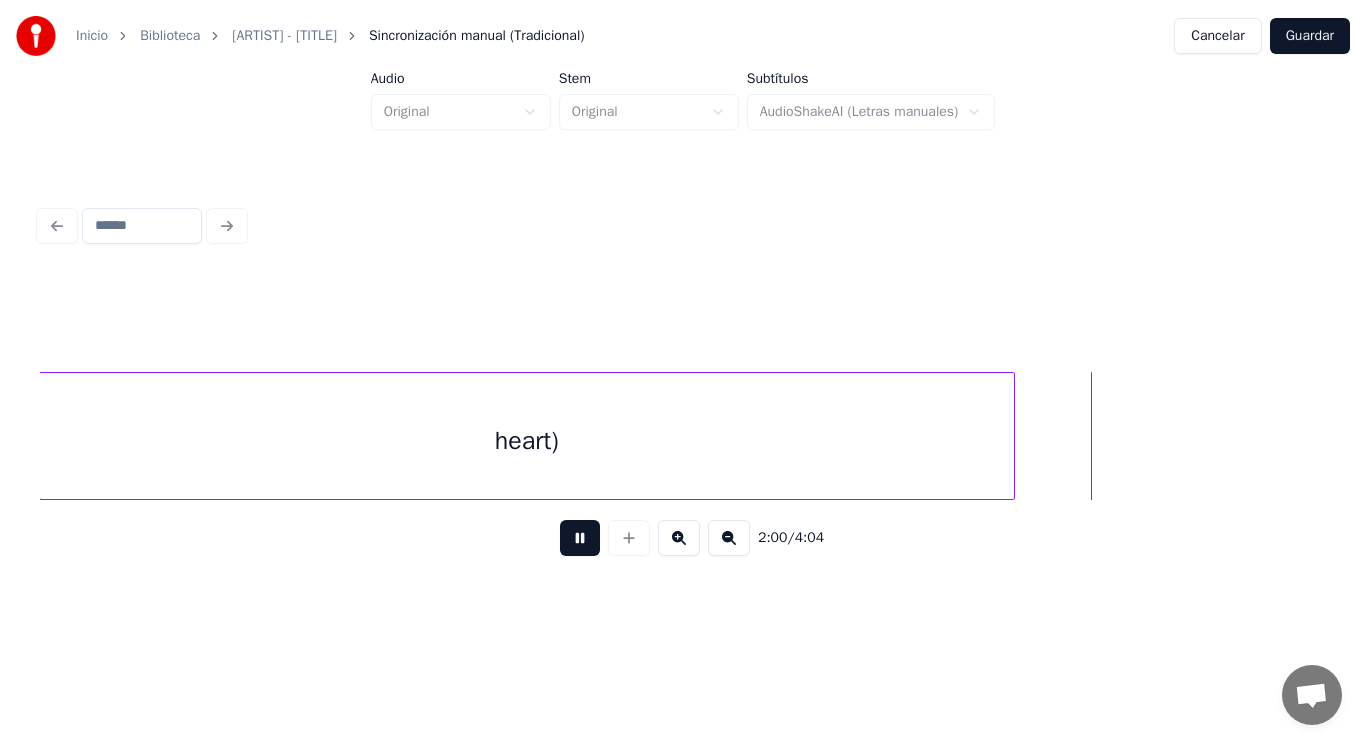 click at bounding box center (580, 538) 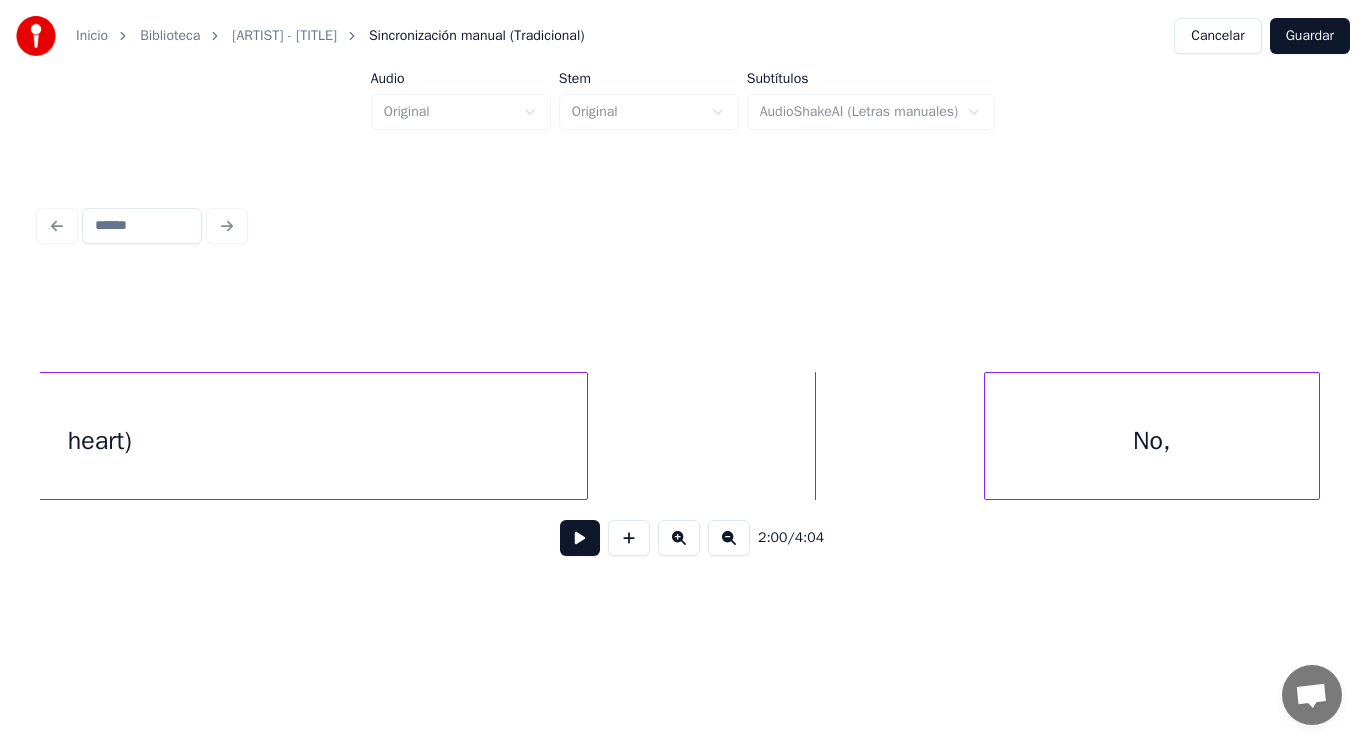 scroll, scrollTop: 0, scrollLeft: 167572, axis: horizontal 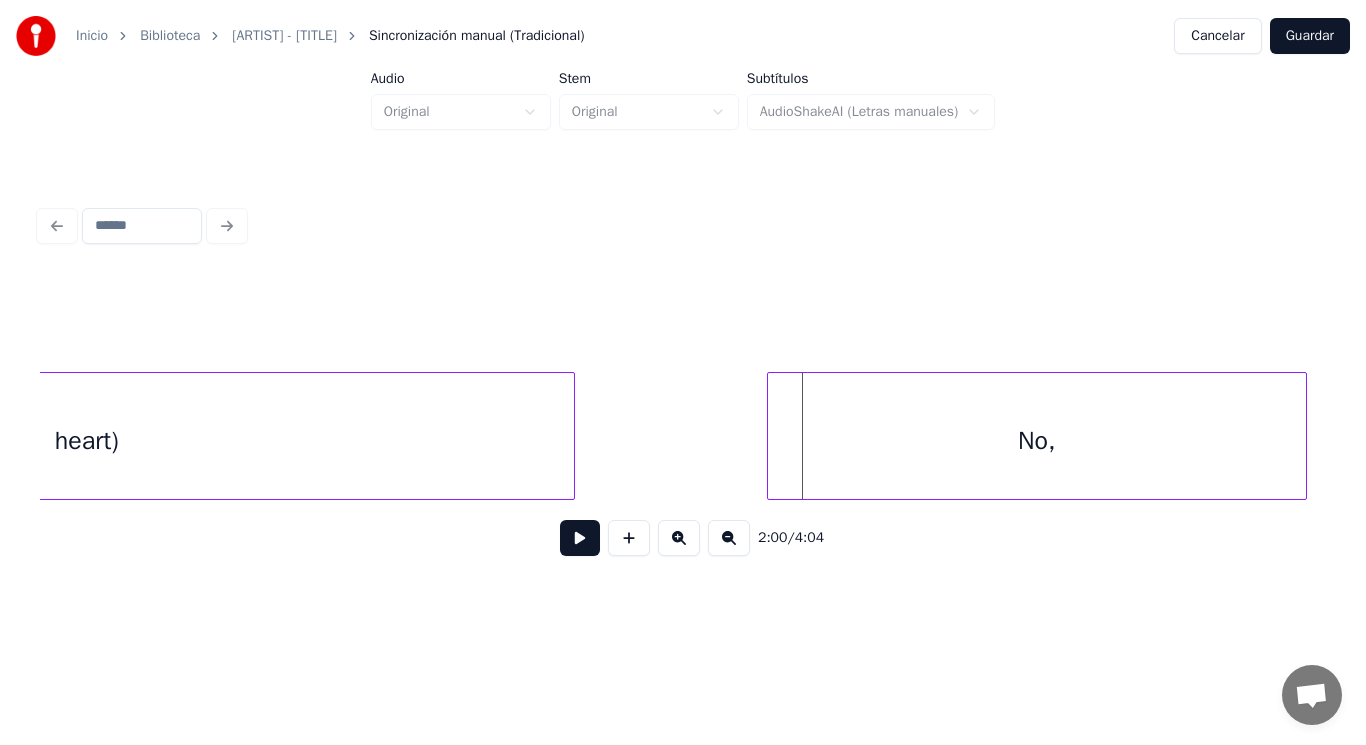 click at bounding box center [771, 436] 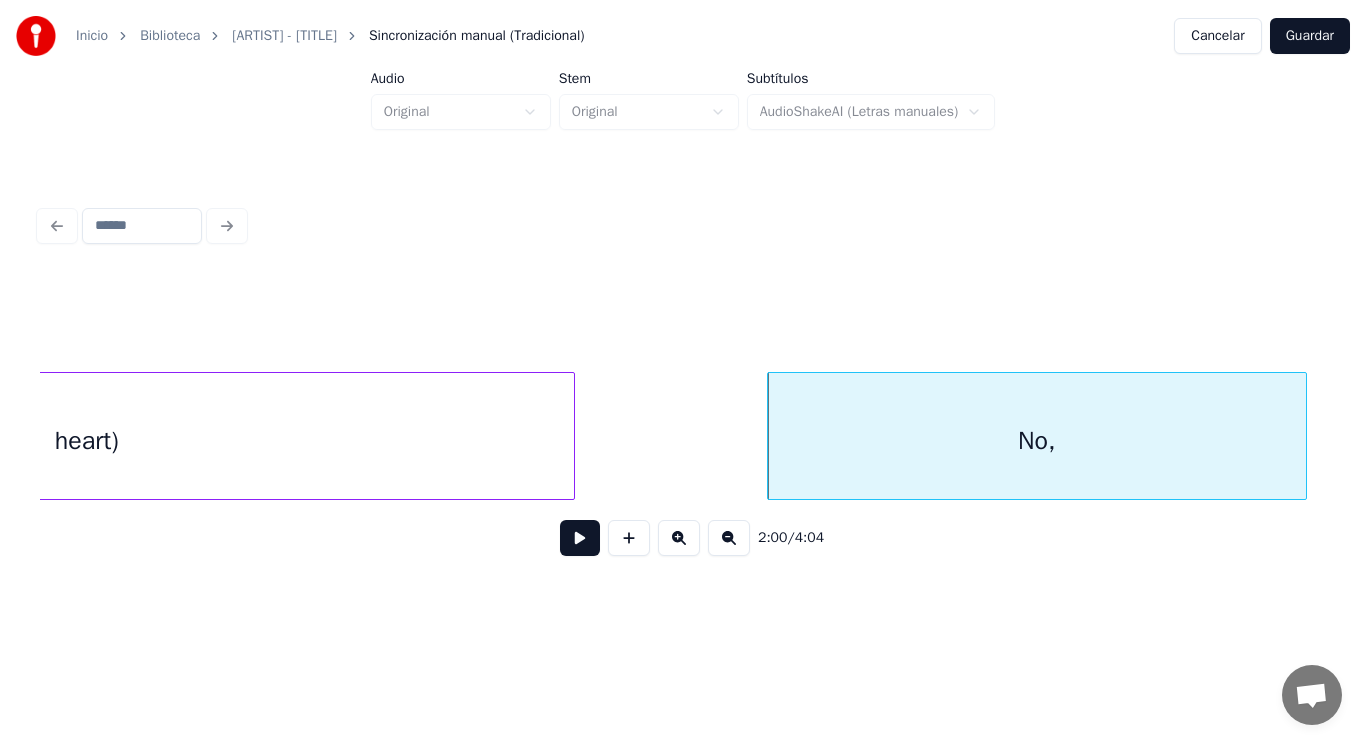 click at bounding box center (580, 538) 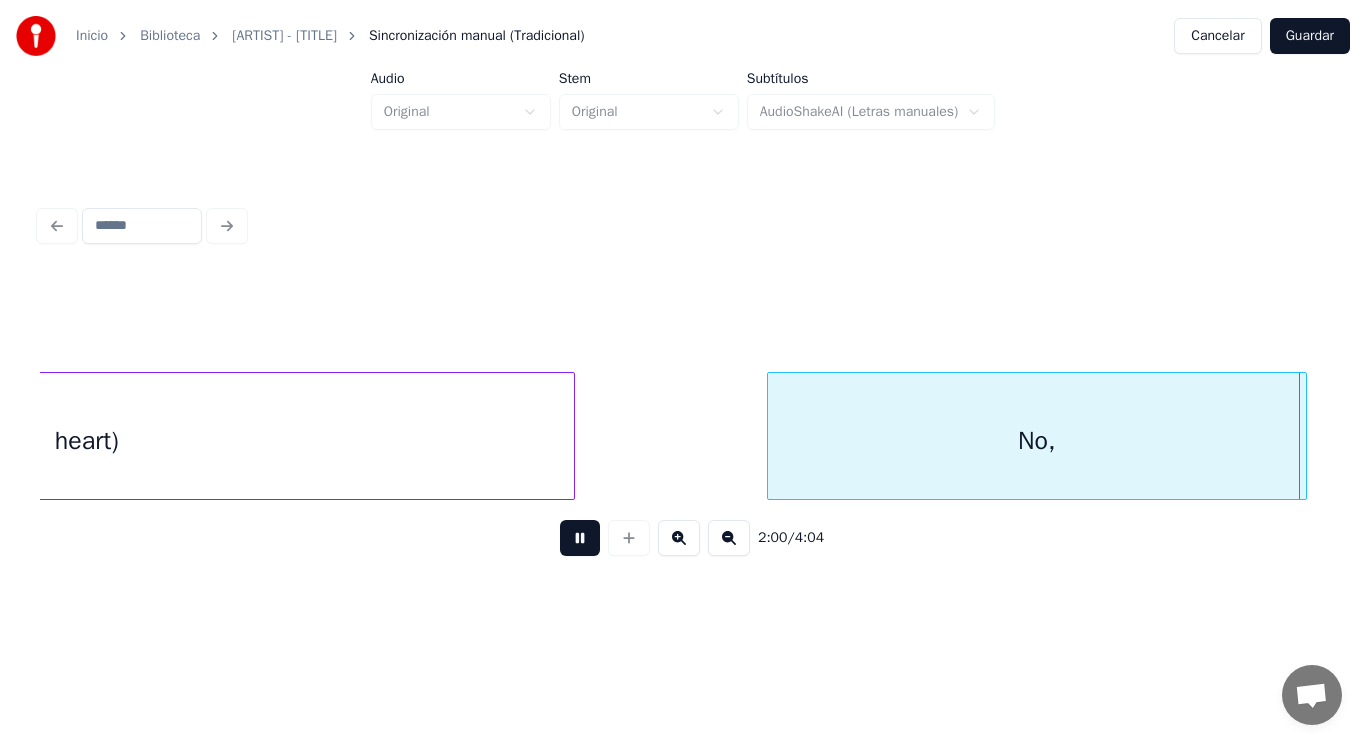 scroll, scrollTop: 0, scrollLeft: 168865, axis: horizontal 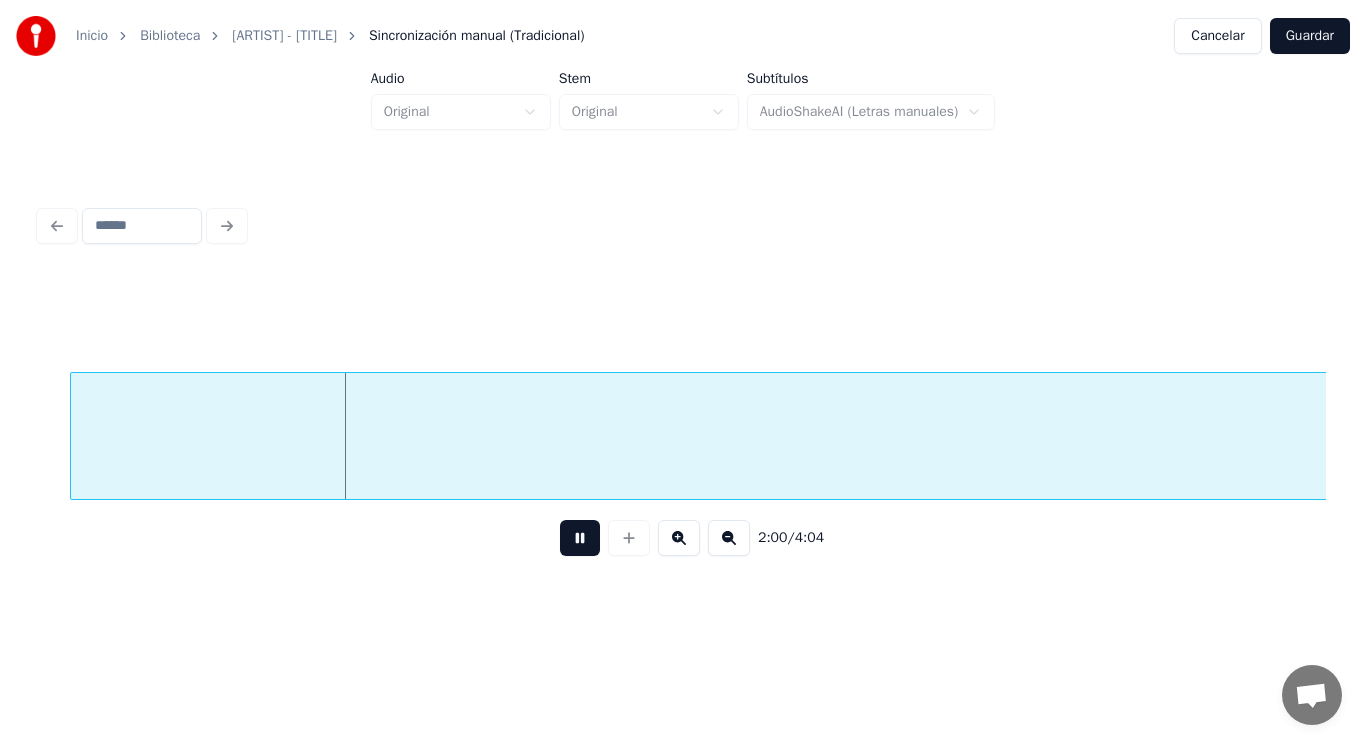 click at bounding box center (580, 538) 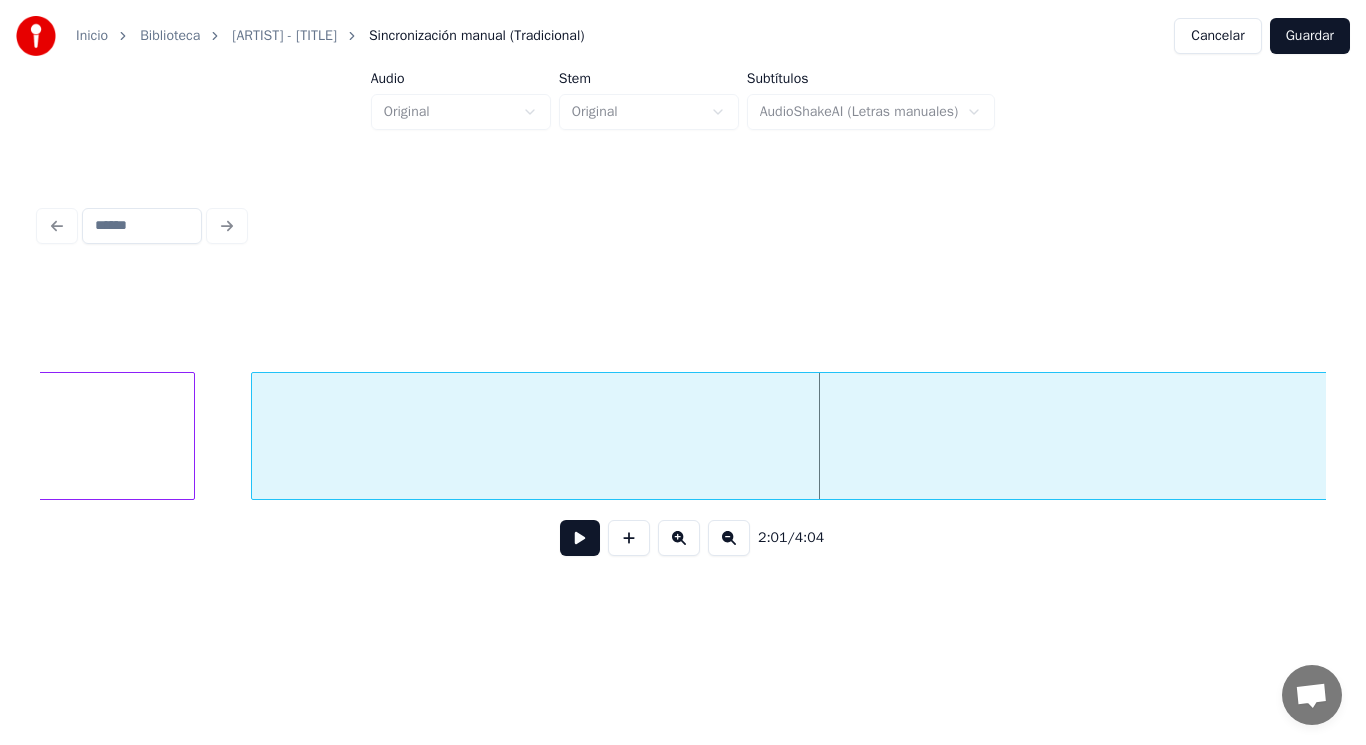 scroll, scrollTop: 0, scrollLeft: 168625, axis: horizontal 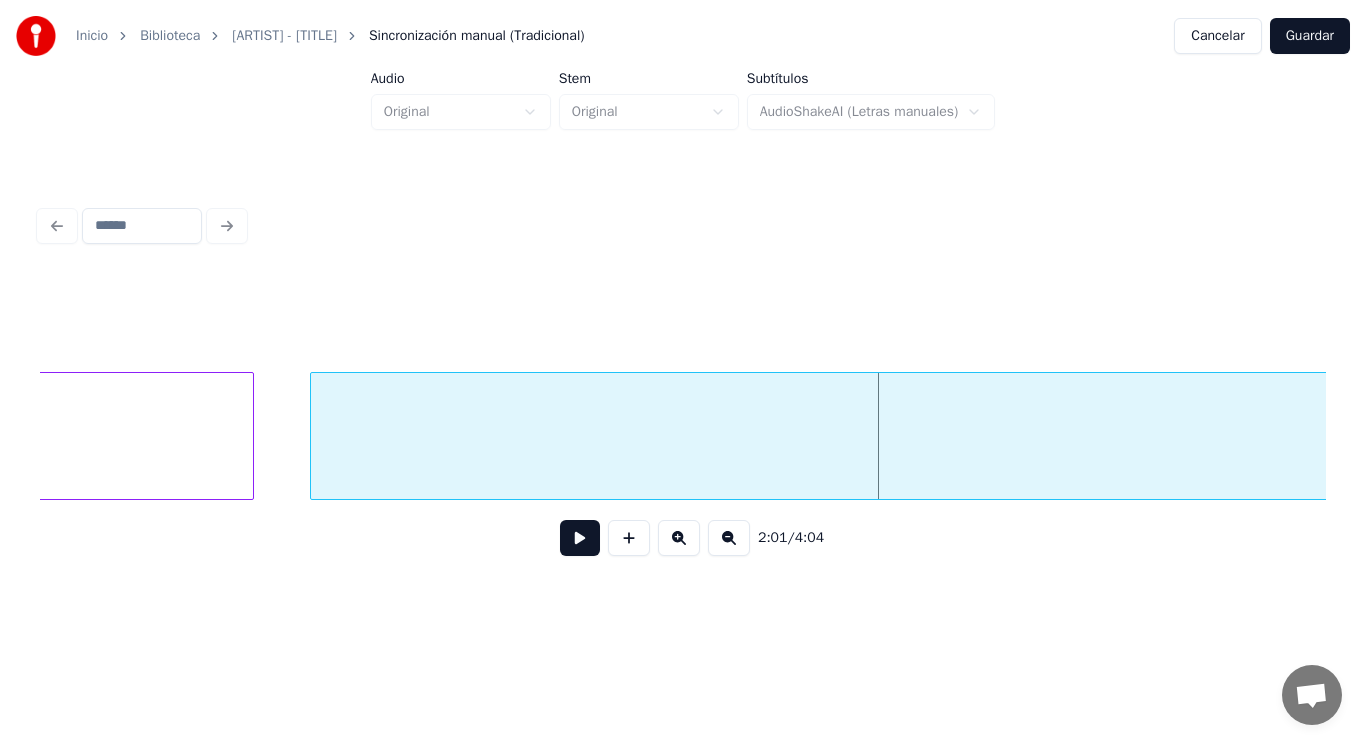 click on "I" at bounding box center [1976, 441] 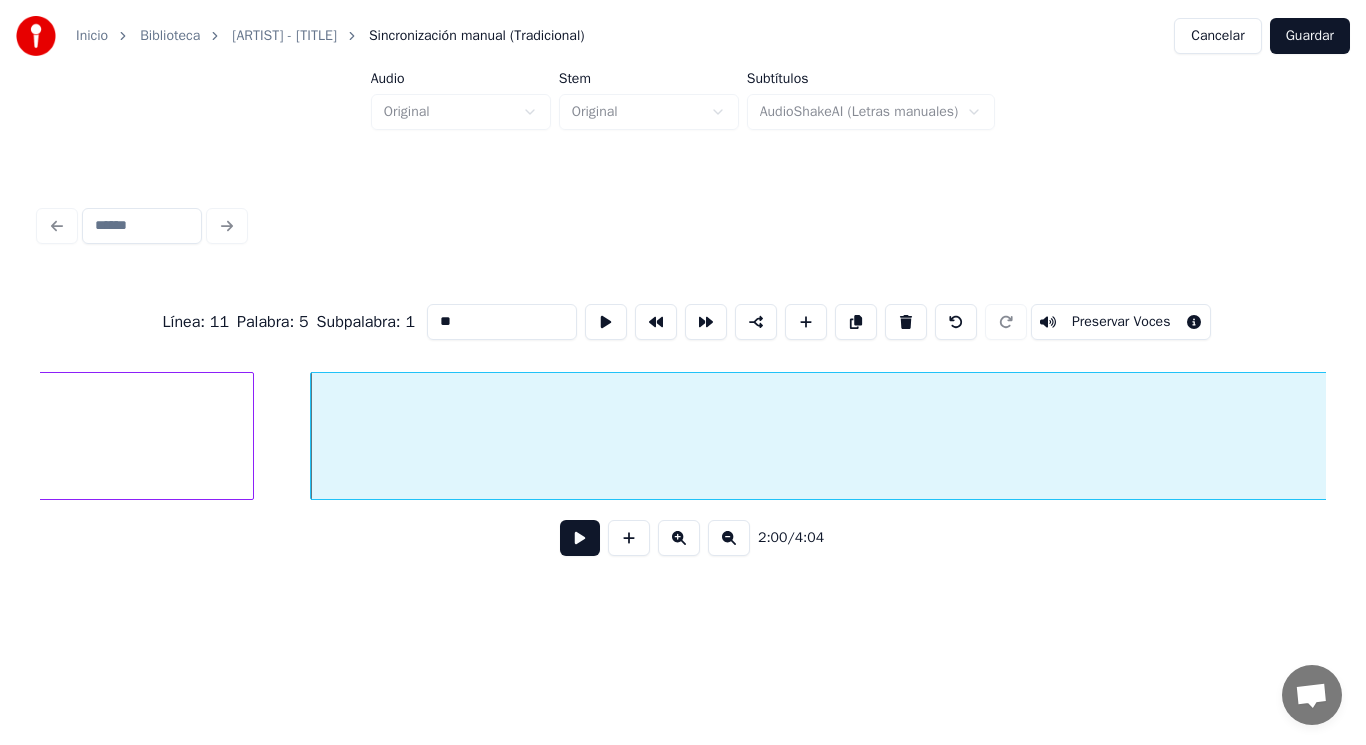 type on "*" 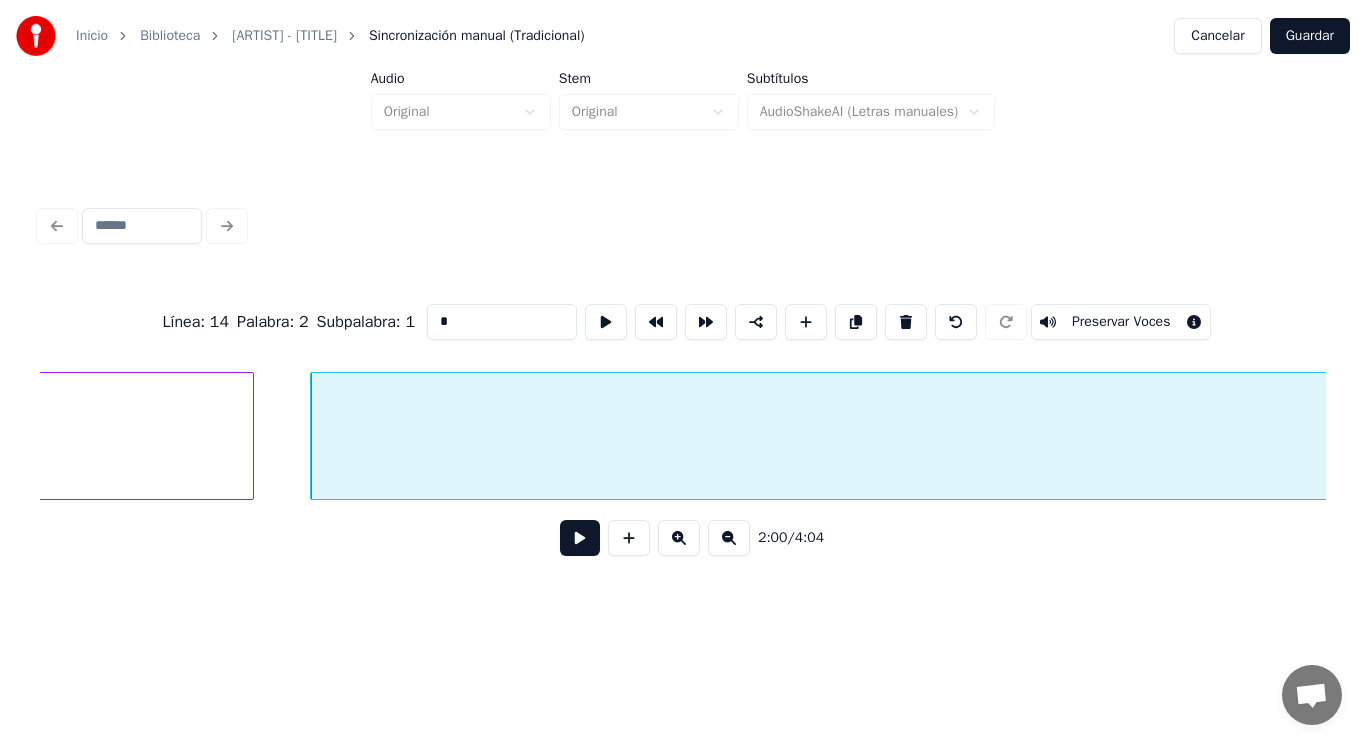 click at bounding box center [580, 538] 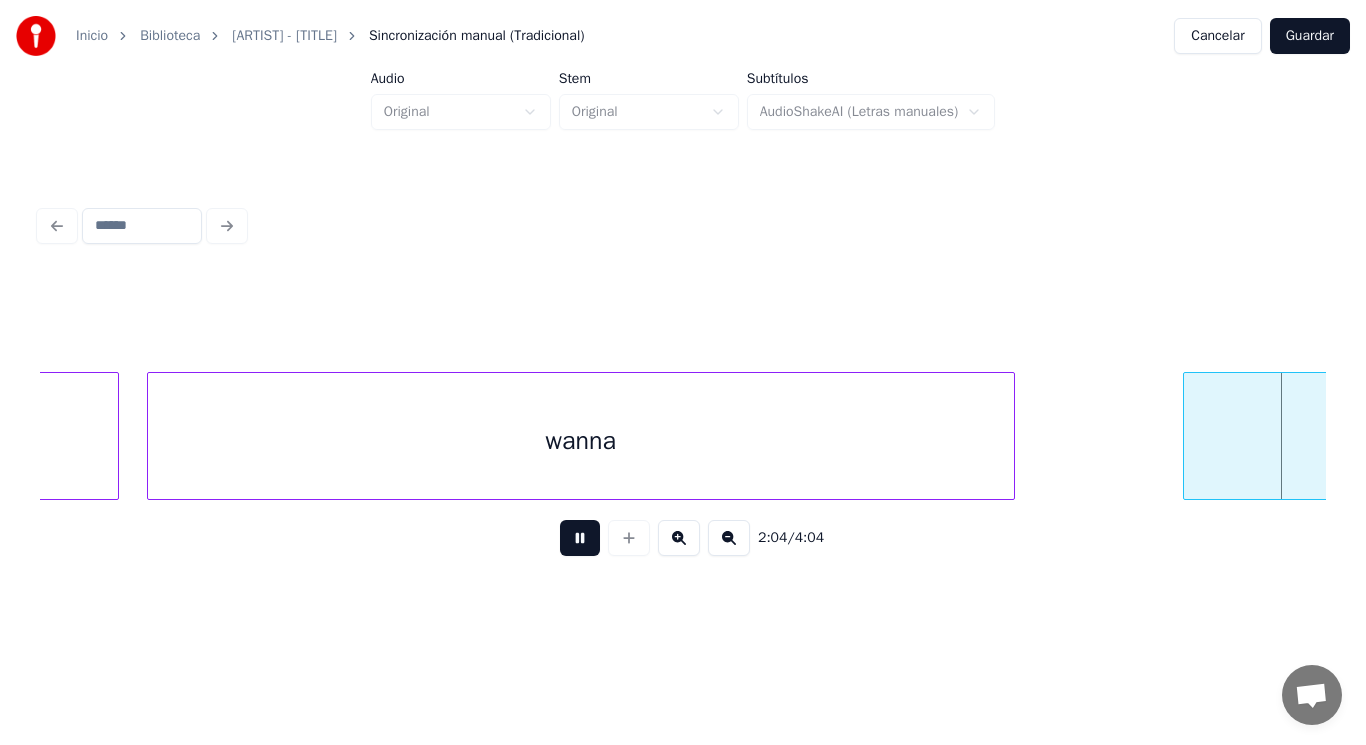 scroll, scrollTop: 0, scrollLeft: 173847, axis: horizontal 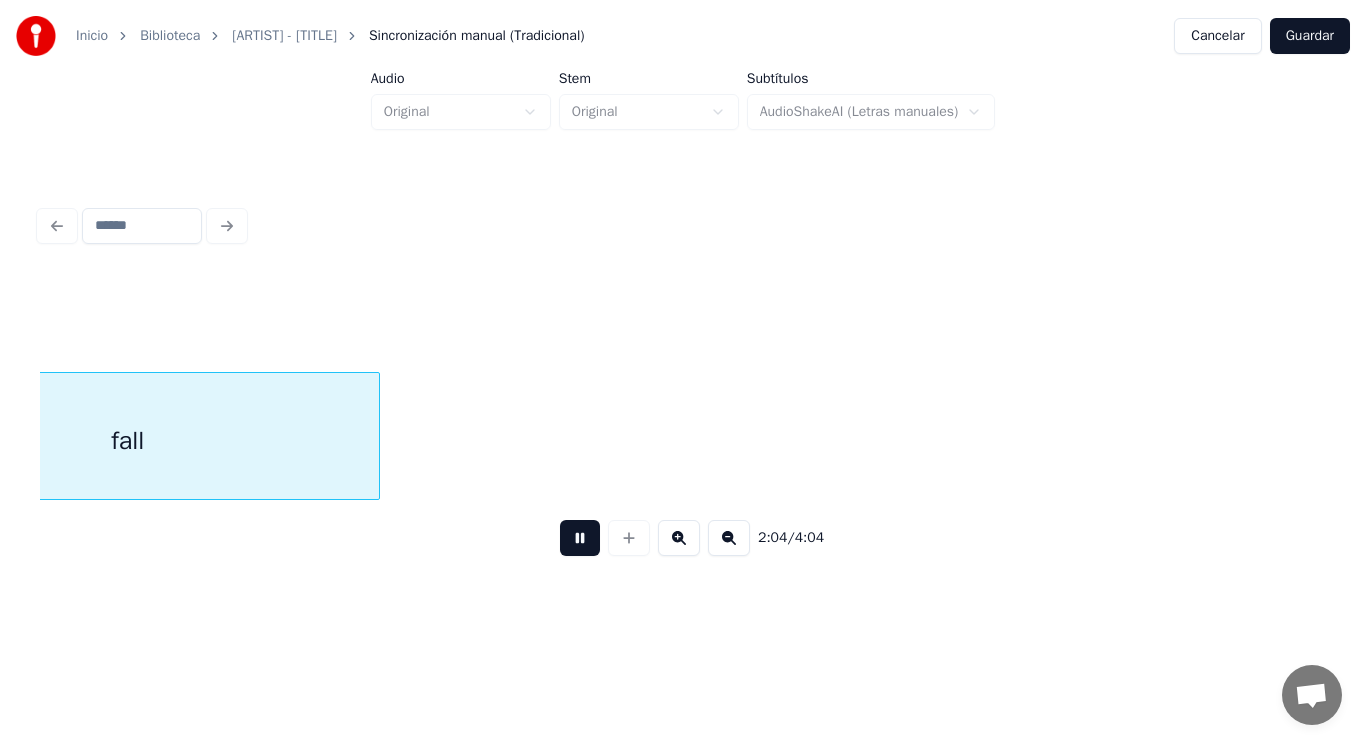 click at bounding box center [580, 538] 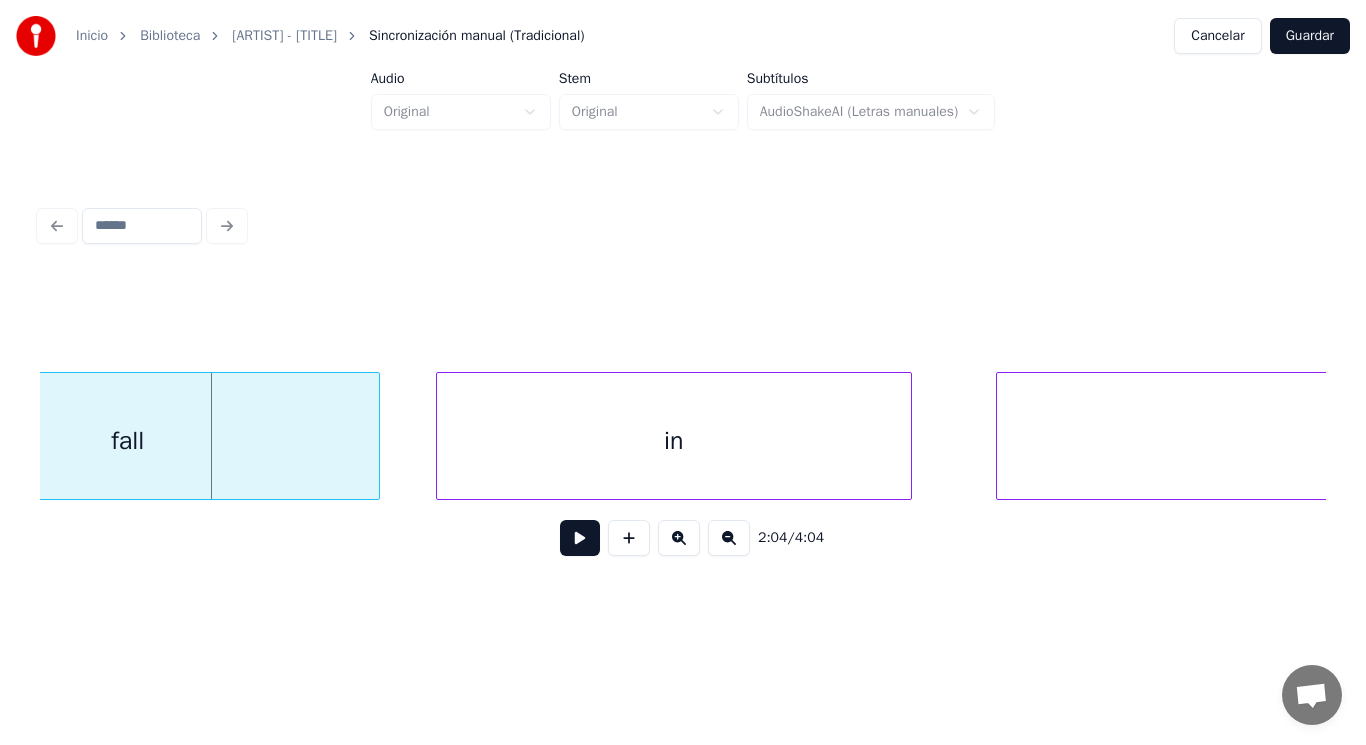 click on "fall" at bounding box center (128, 441) 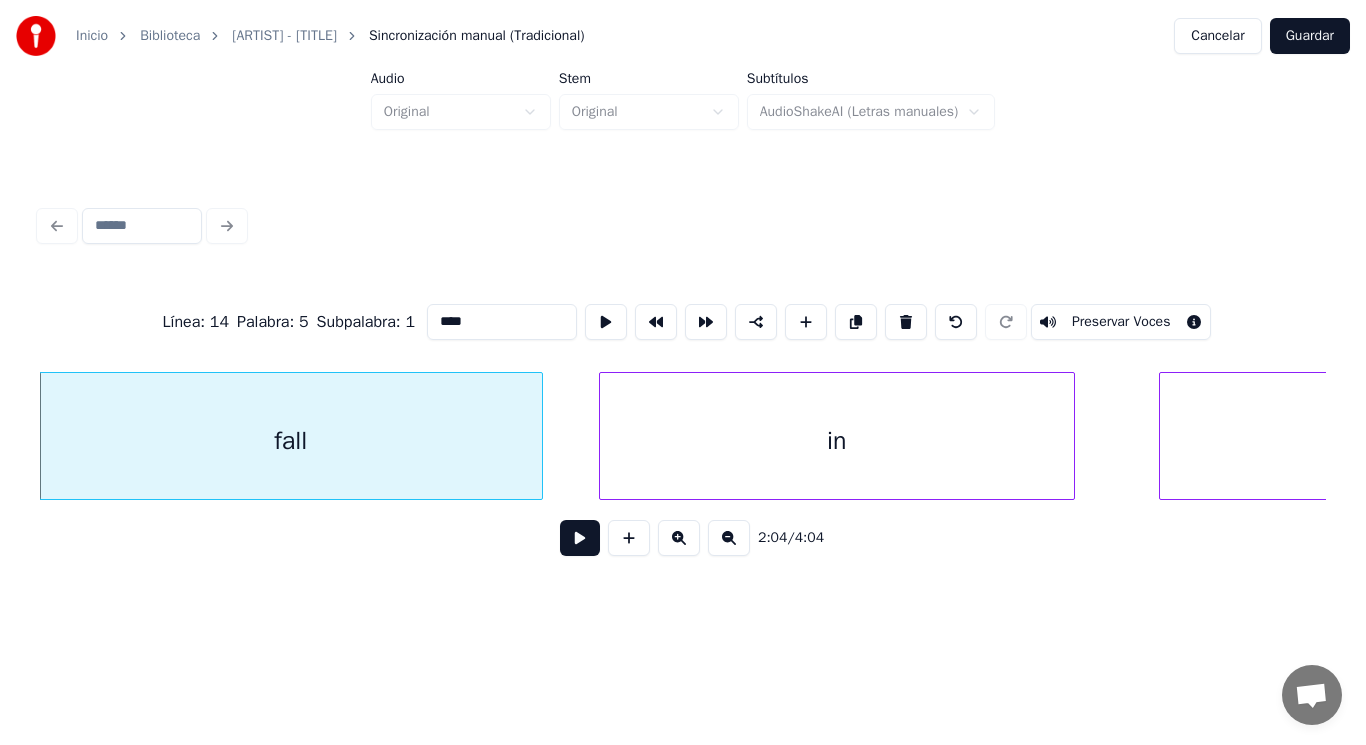 click at bounding box center [580, 538] 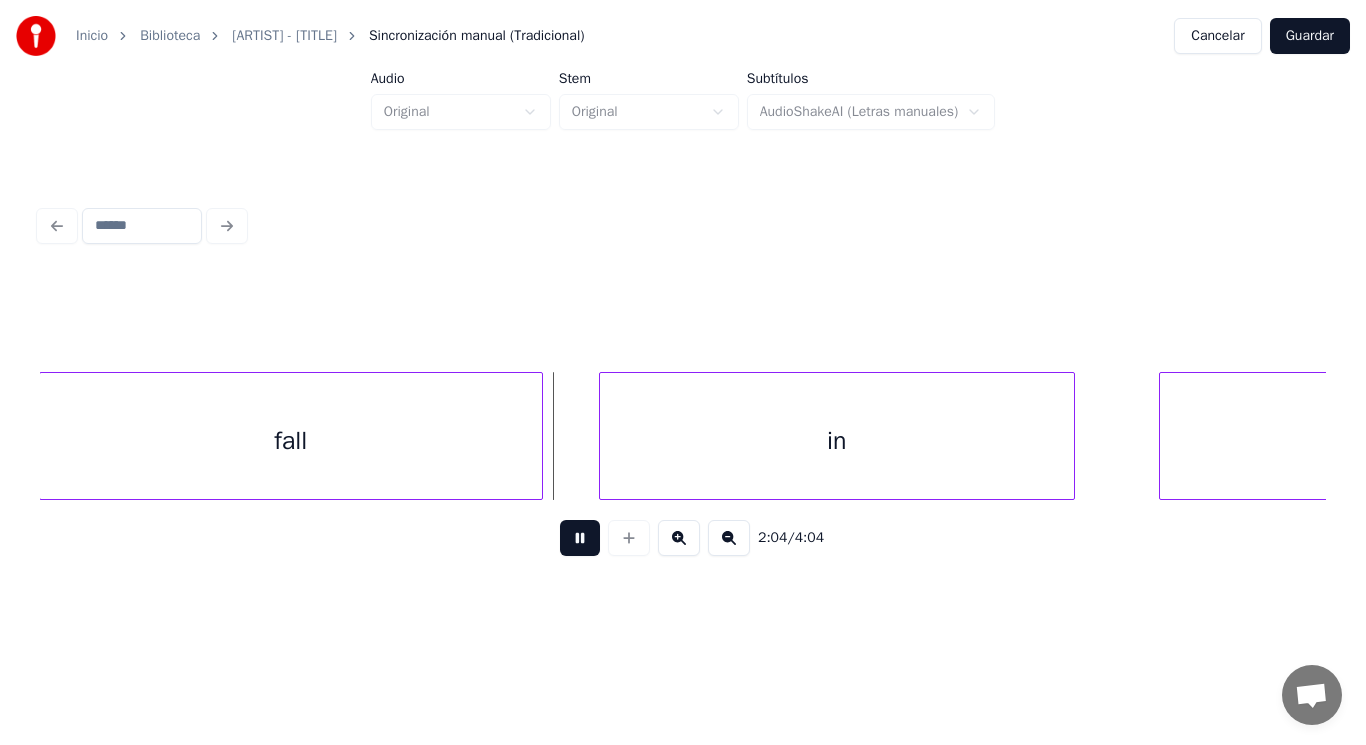 click at bounding box center [580, 538] 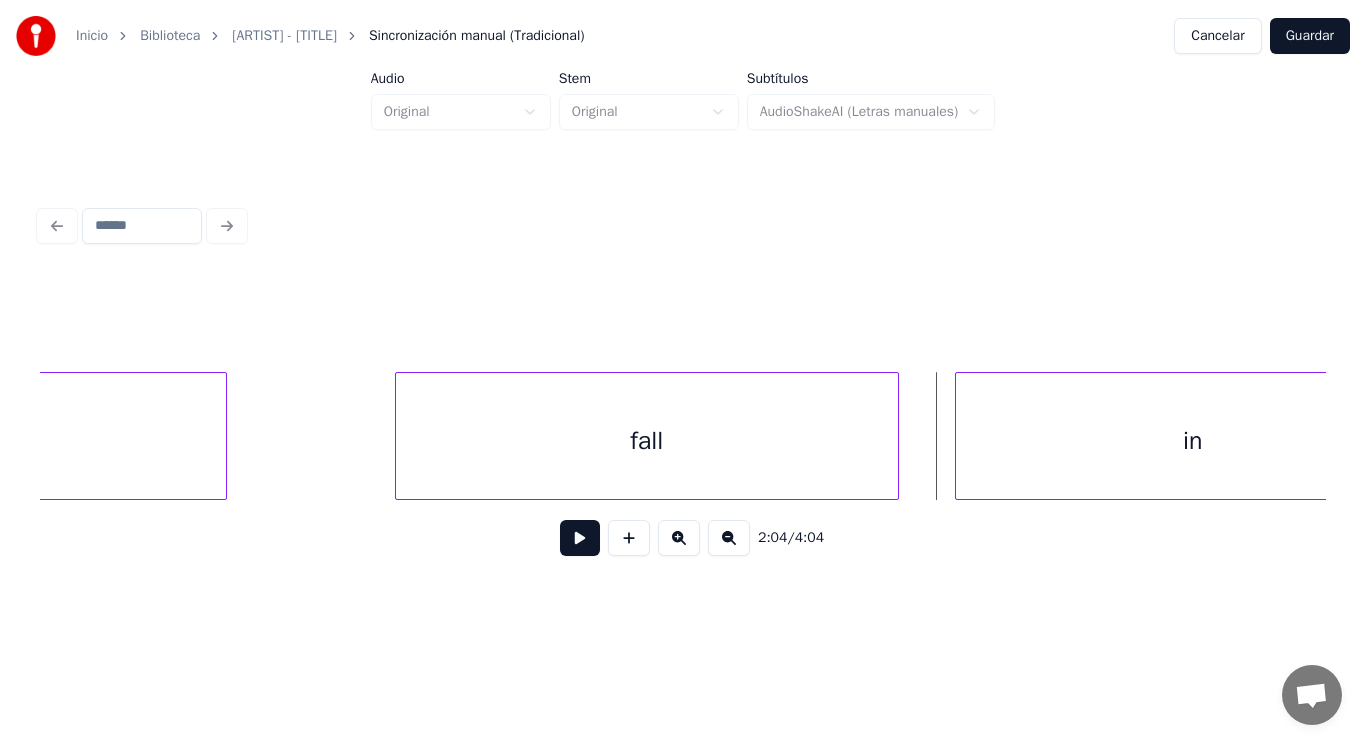 scroll, scrollTop: 0, scrollLeft: 173324, axis: horizontal 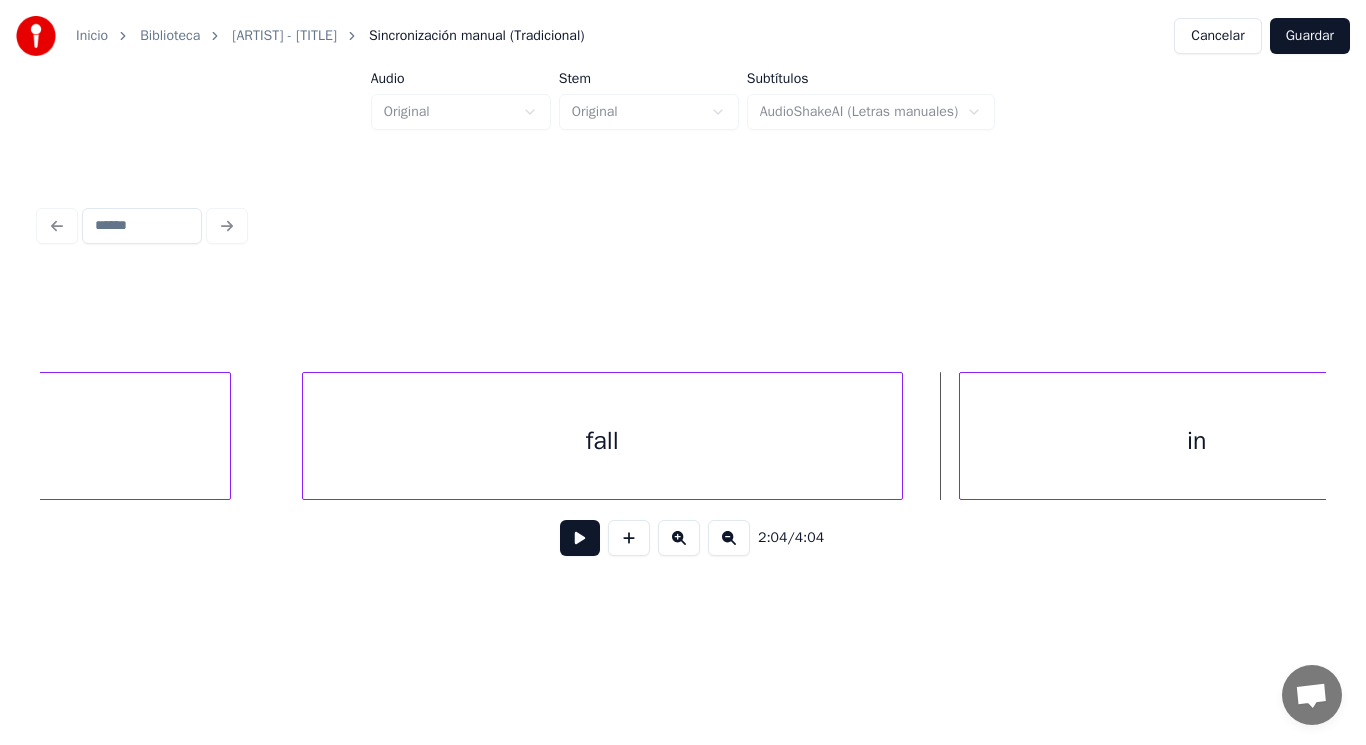 click at bounding box center [306, 436] 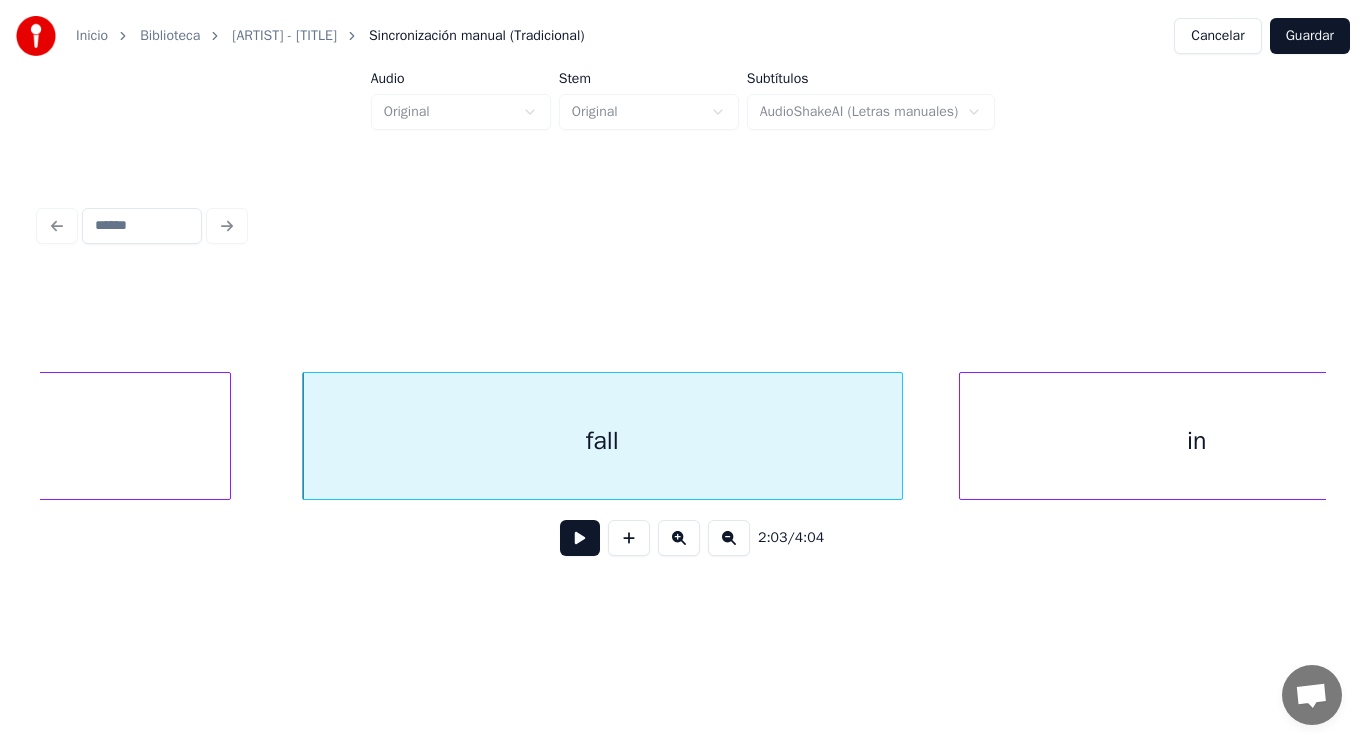 click at bounding box center [580, 538] 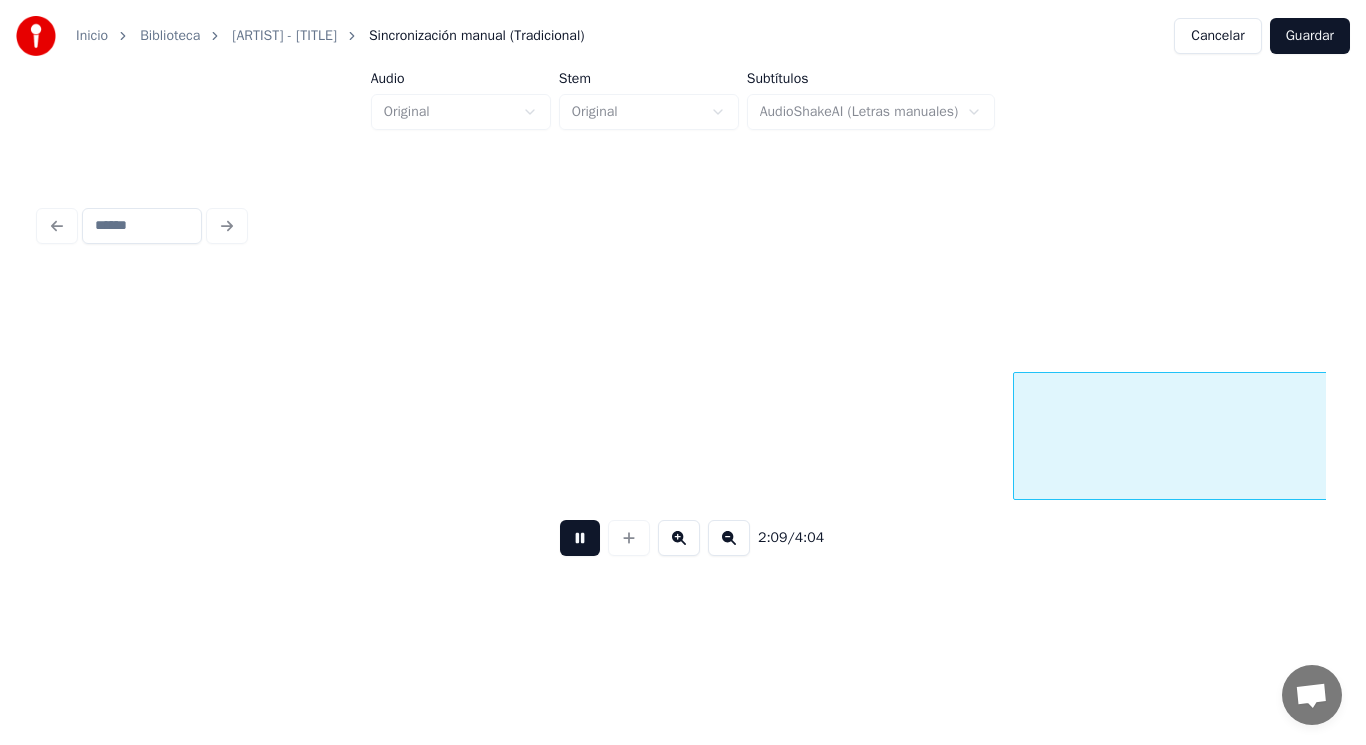 scroll, scrollTop: 0, scrollLeft: 181153, axis: horizontal 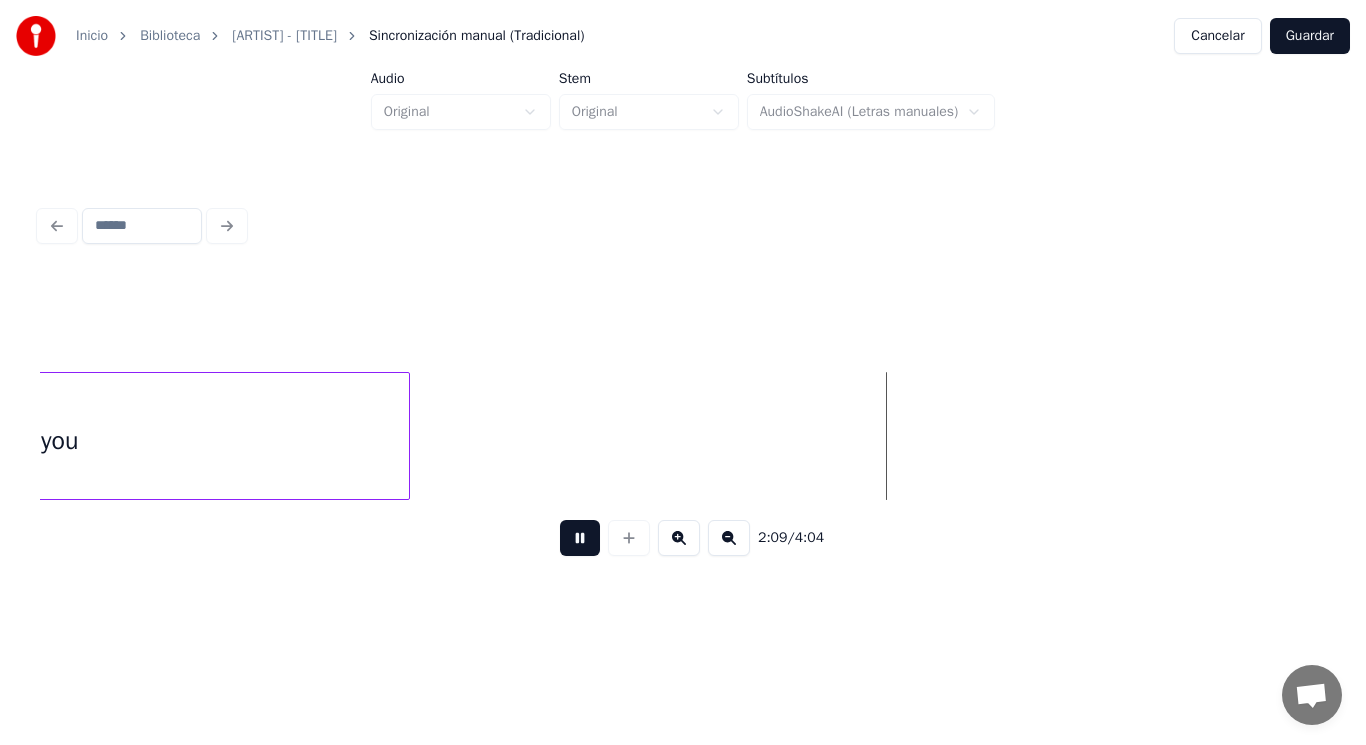 click at bounding box center (580, 538) 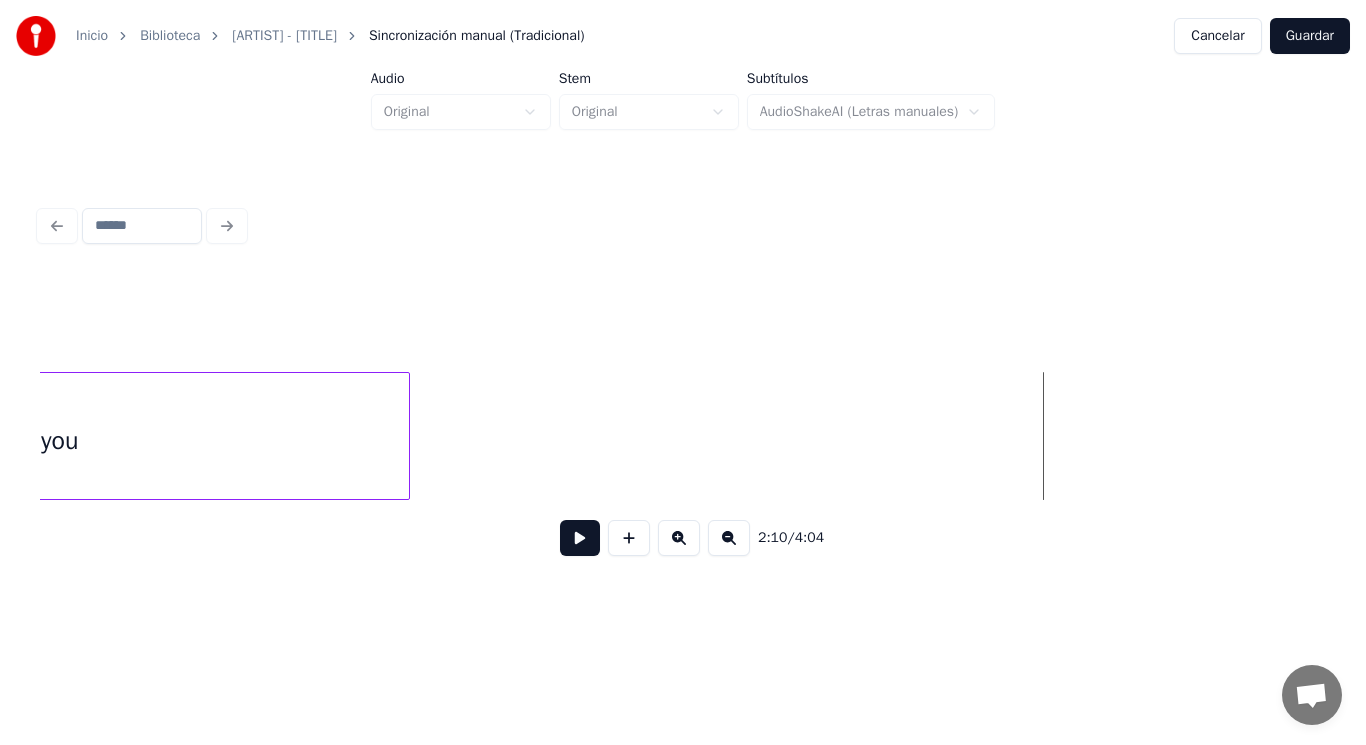 click at bounding box center [406, 436] 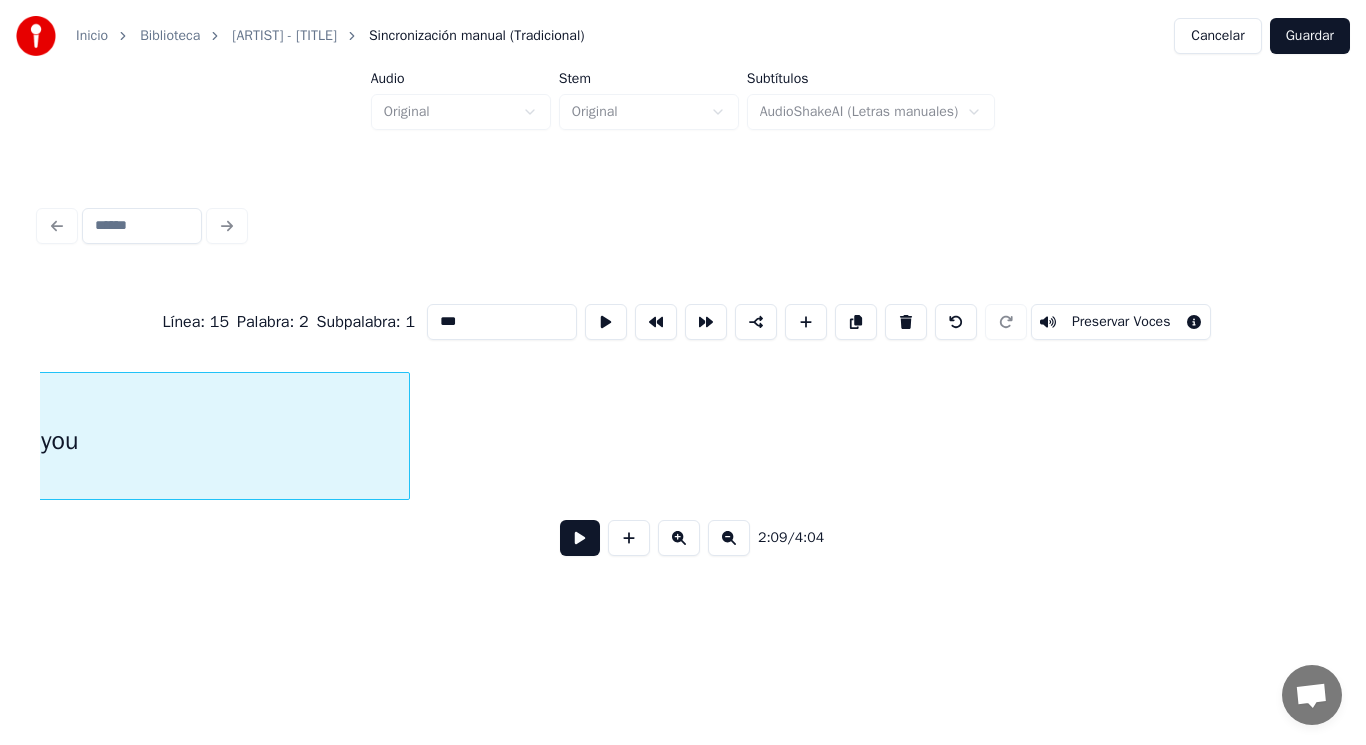 scroll, scrollTop: 0, scrollLeft: 180824, axis: horizontal 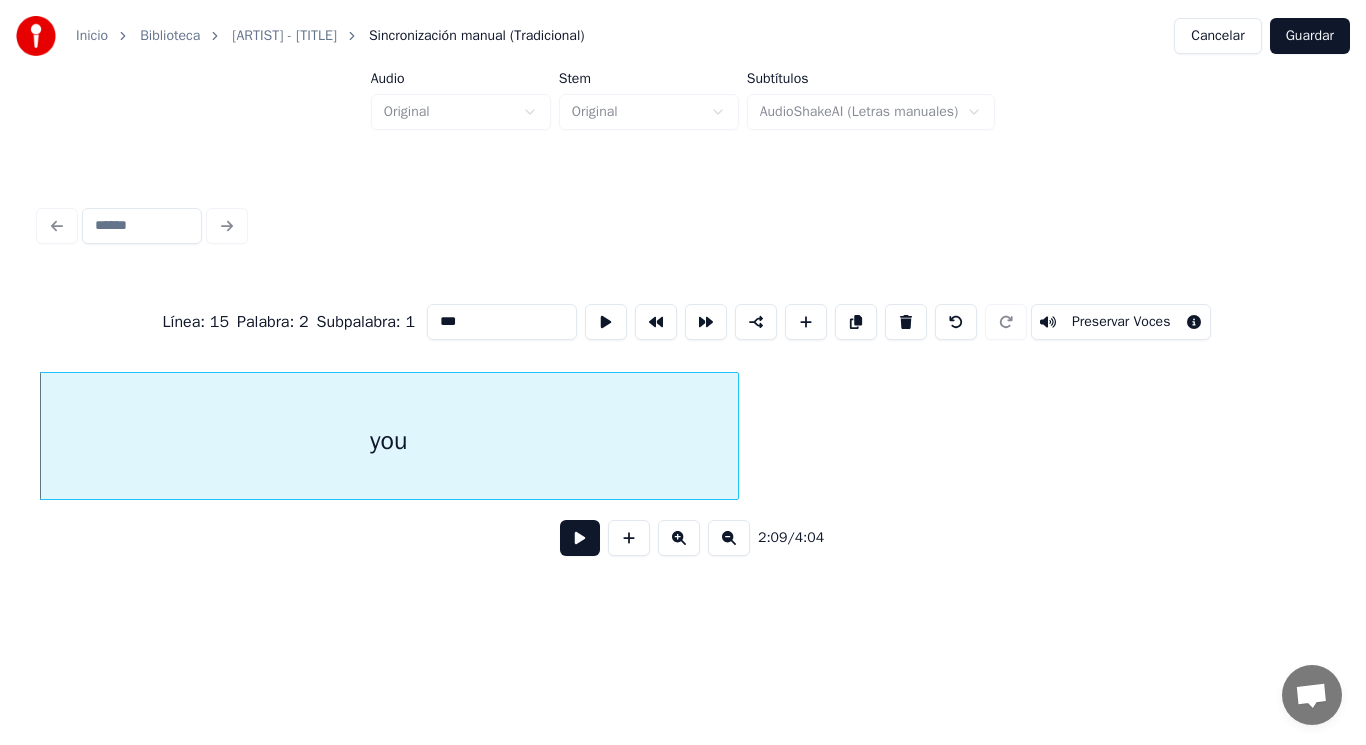 click at bounding box center [580, 538] 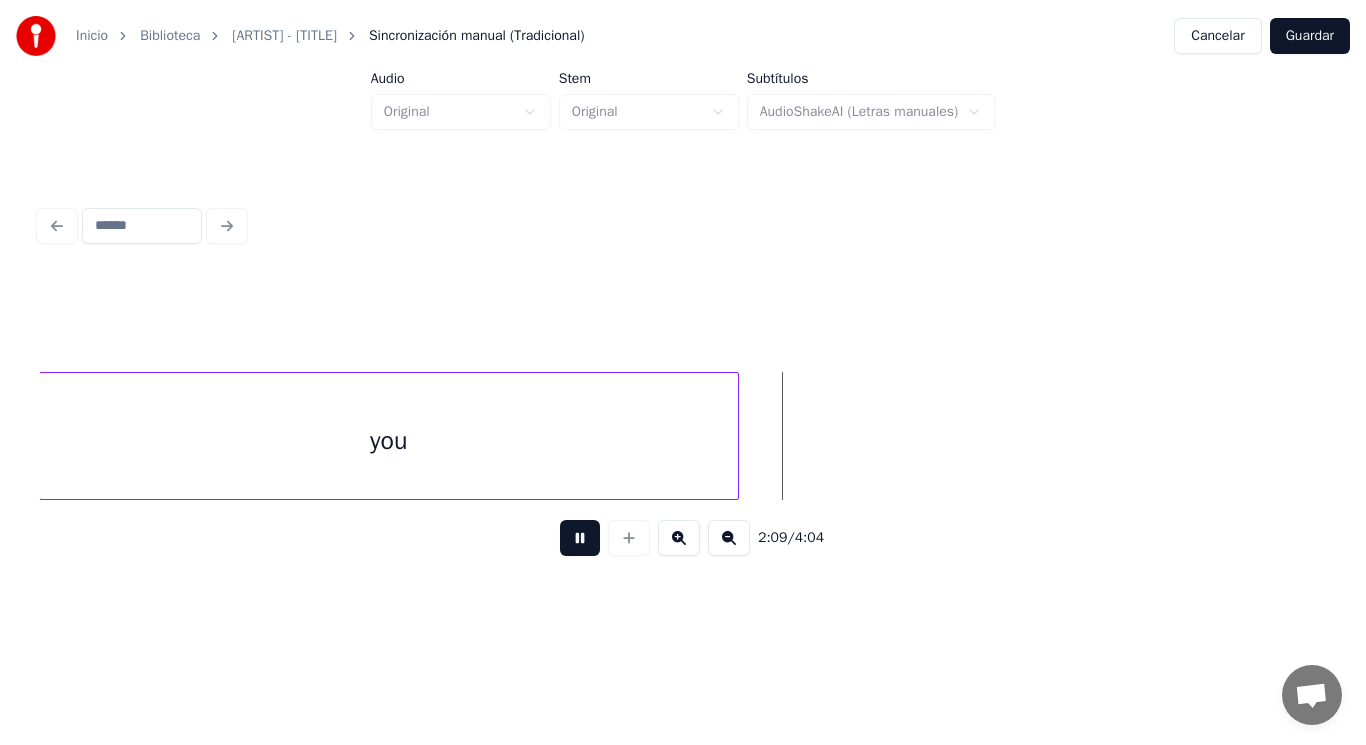 click at bounding box center (580, 538) 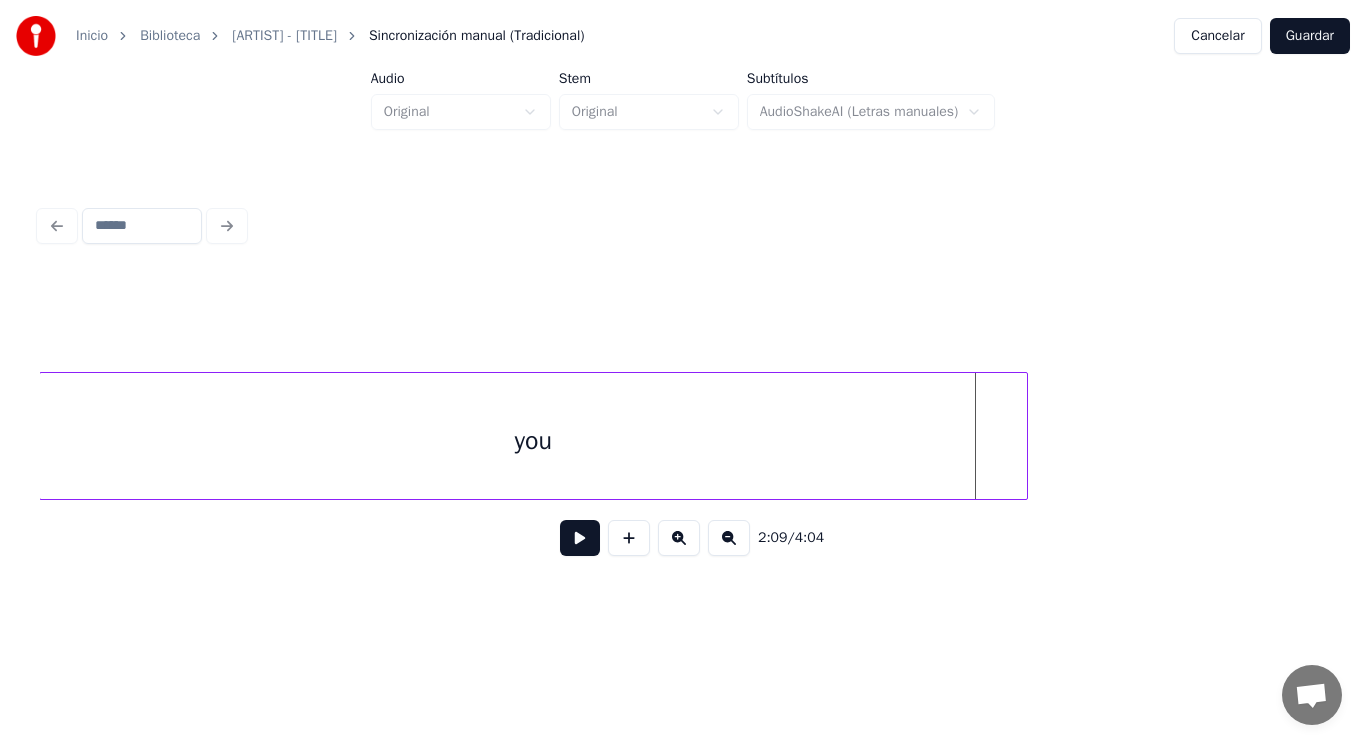 click at bounding box center (1024, 436) 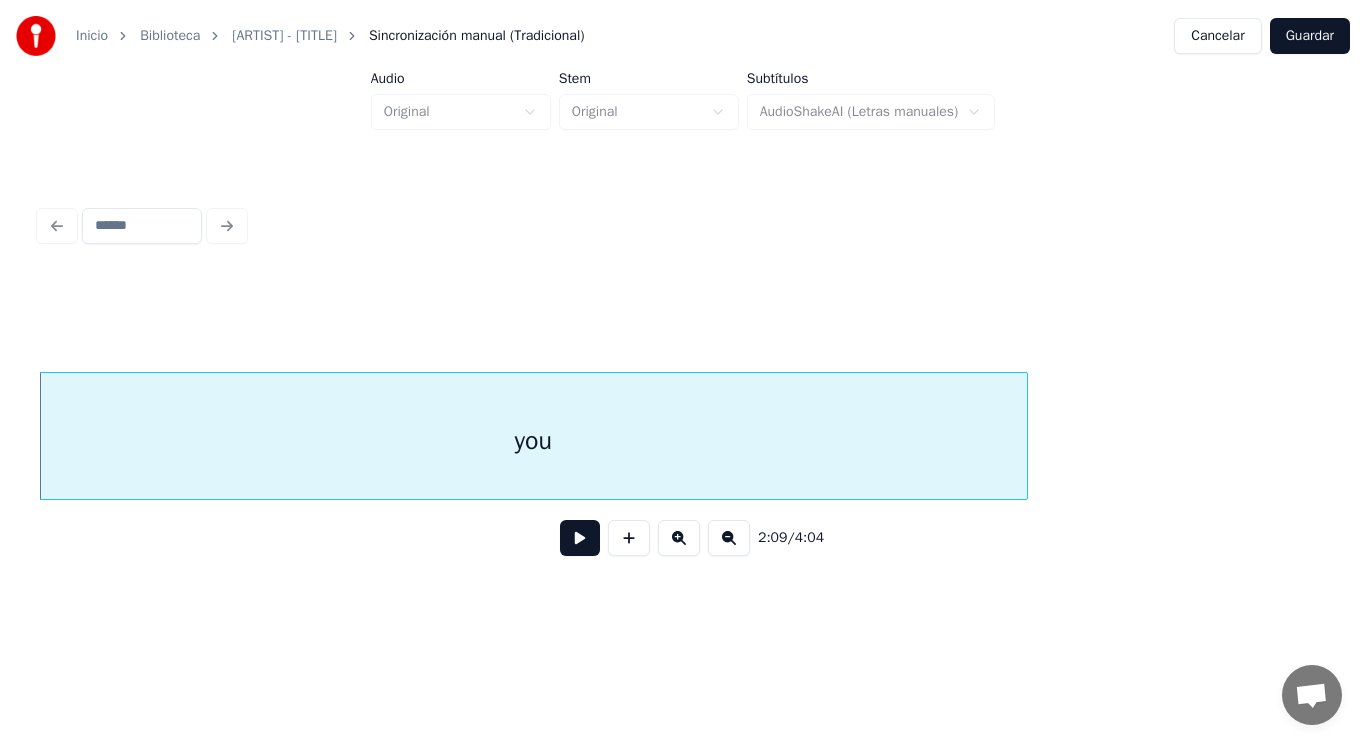 click at bounding box center (580, 538) 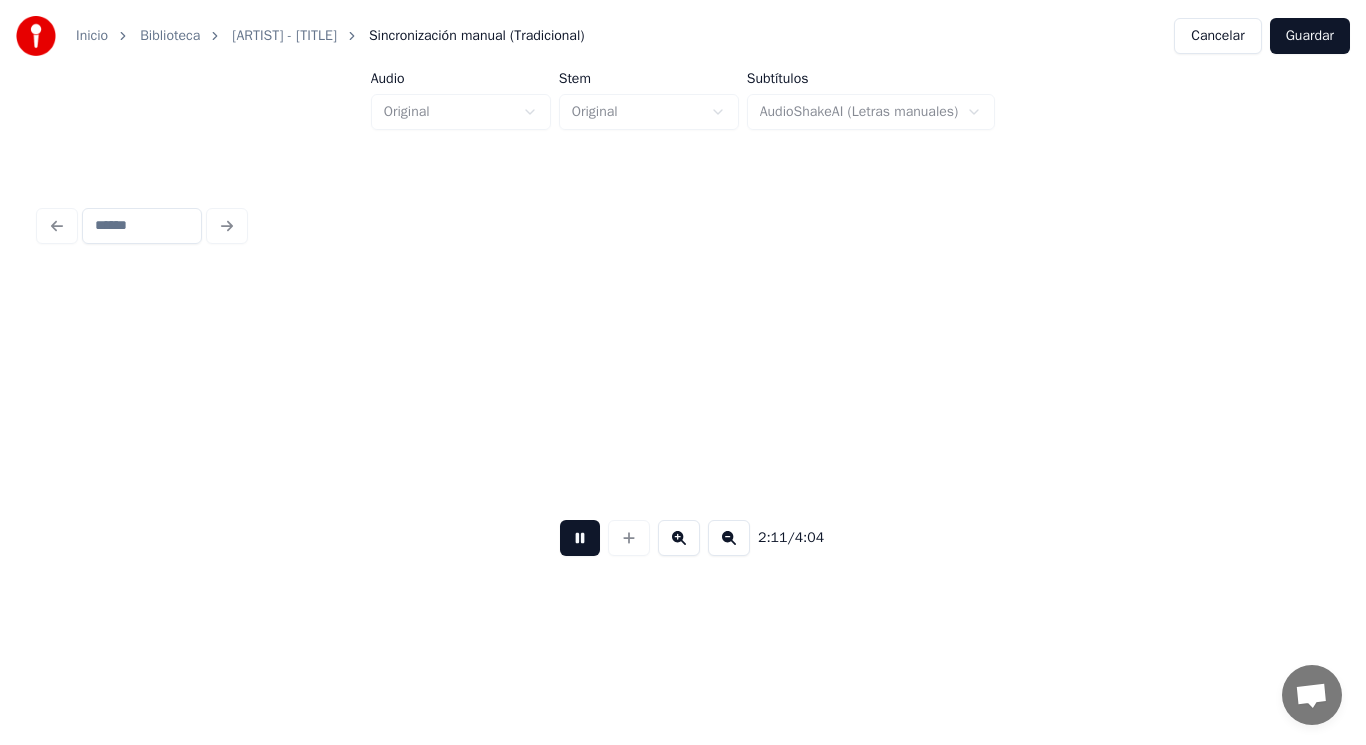 scroll, scrollTop: 0, scrollLeft: 183438, axis: horizontal 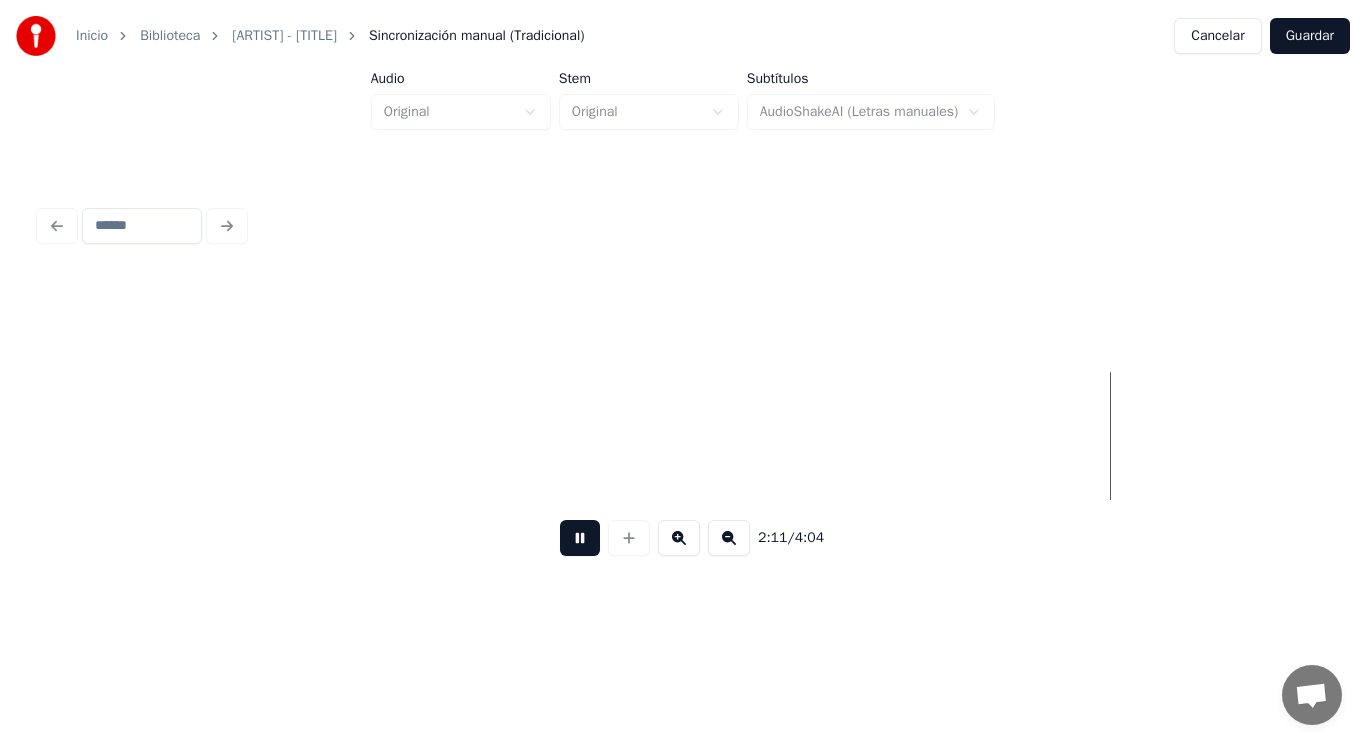 click at bounding box center (580, 538) 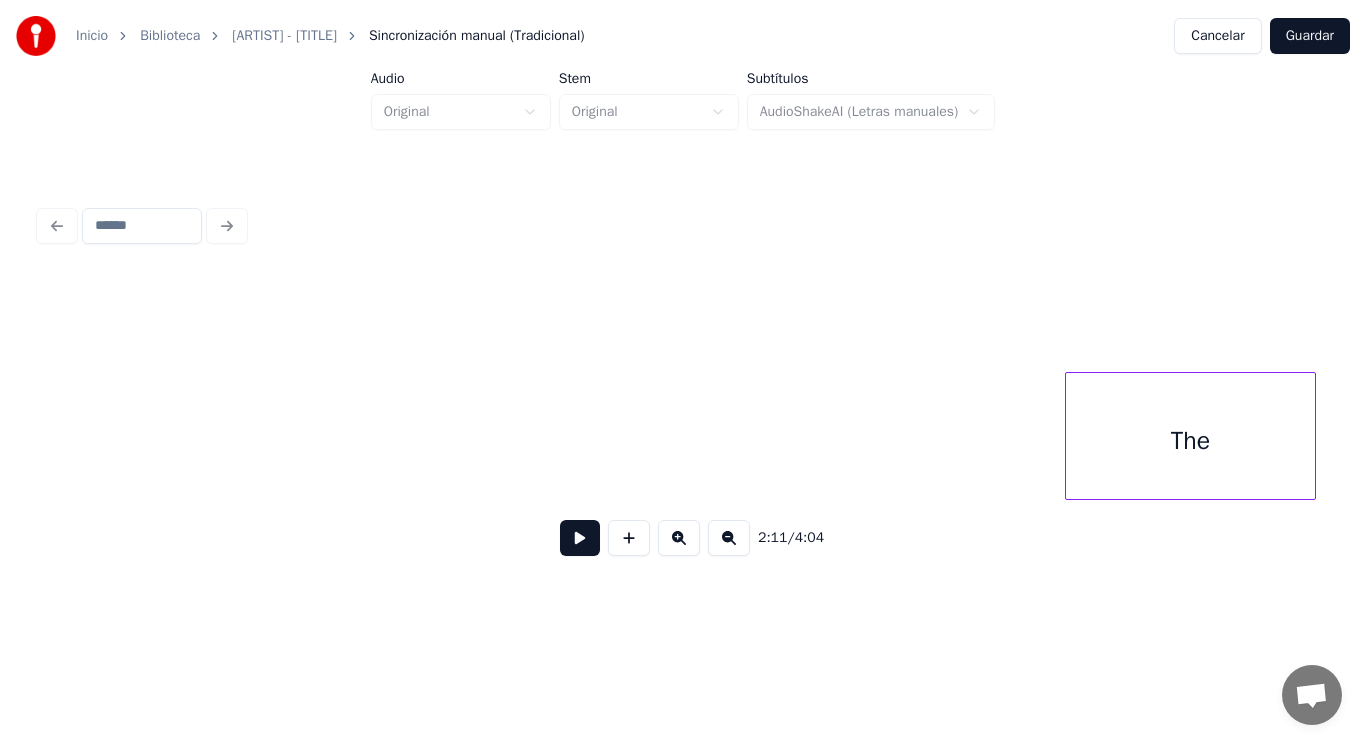 scroll, scrollTop: 0, scrollLeft: 216054, axis: horizontal 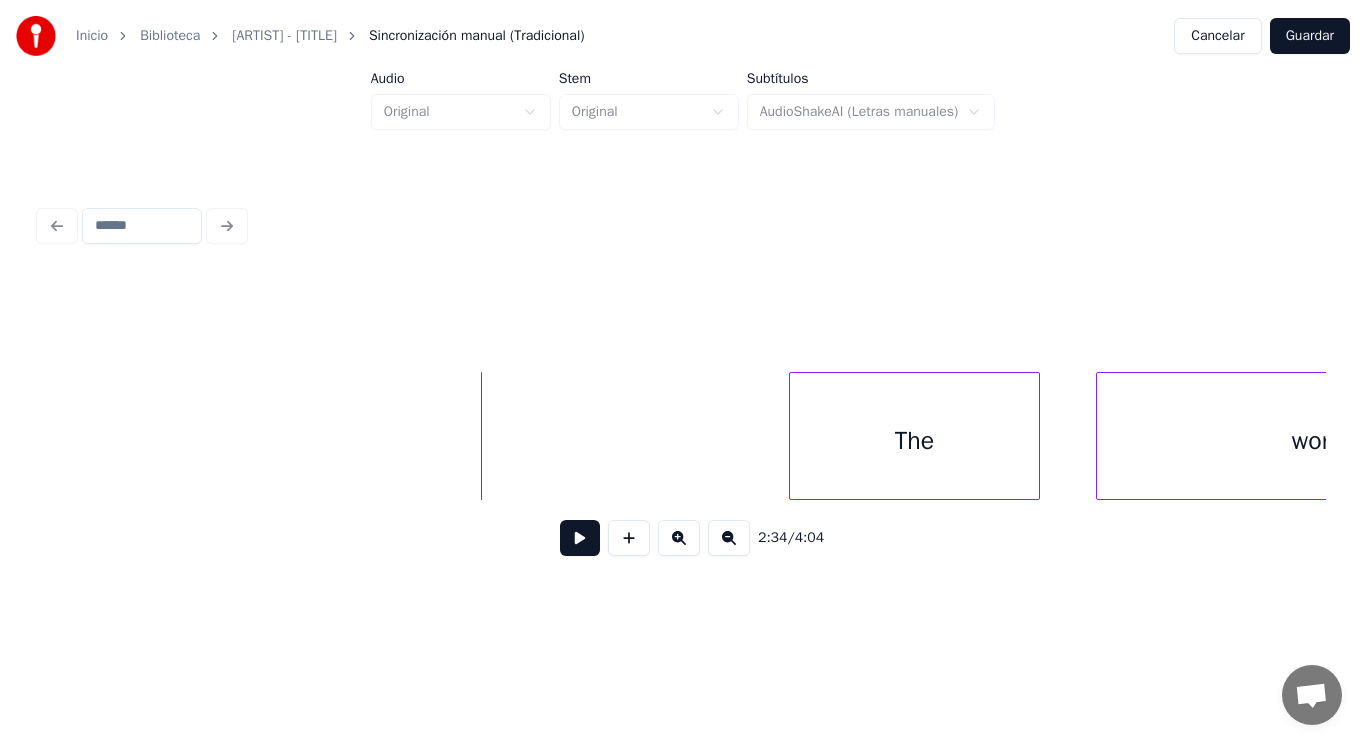 click at bounding box center [580, 538] 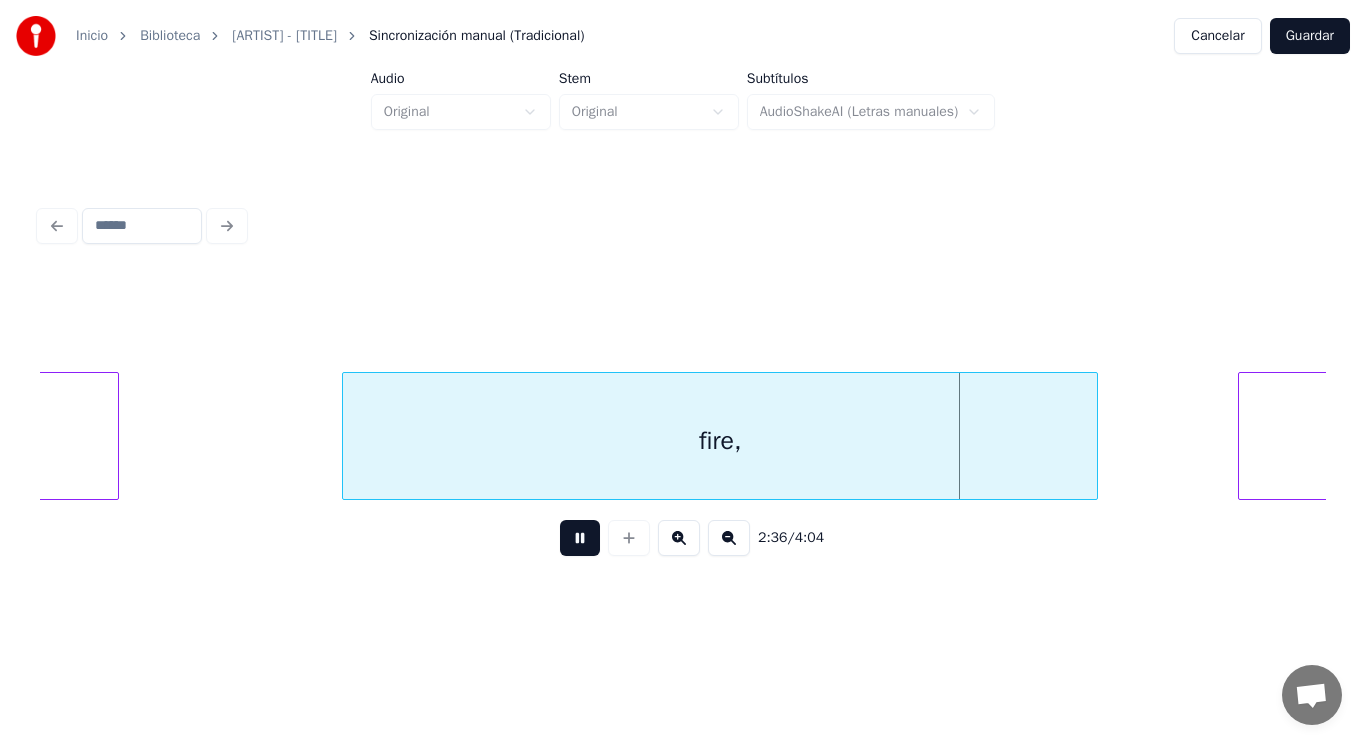 drag, startPoint x: 561, startPoint y: 546, endPoint x: 211, endPoint y: 521, distance: 350.89172 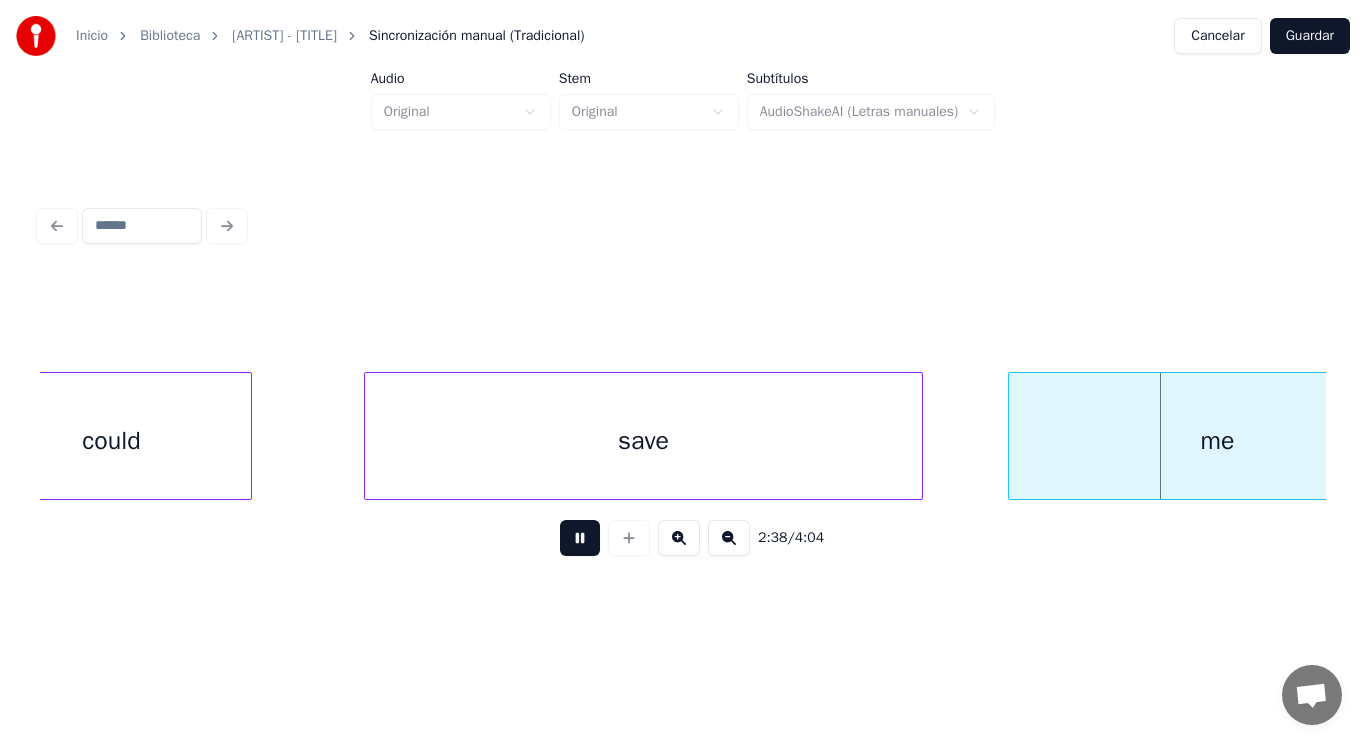 click at bounding box center [580, 538] 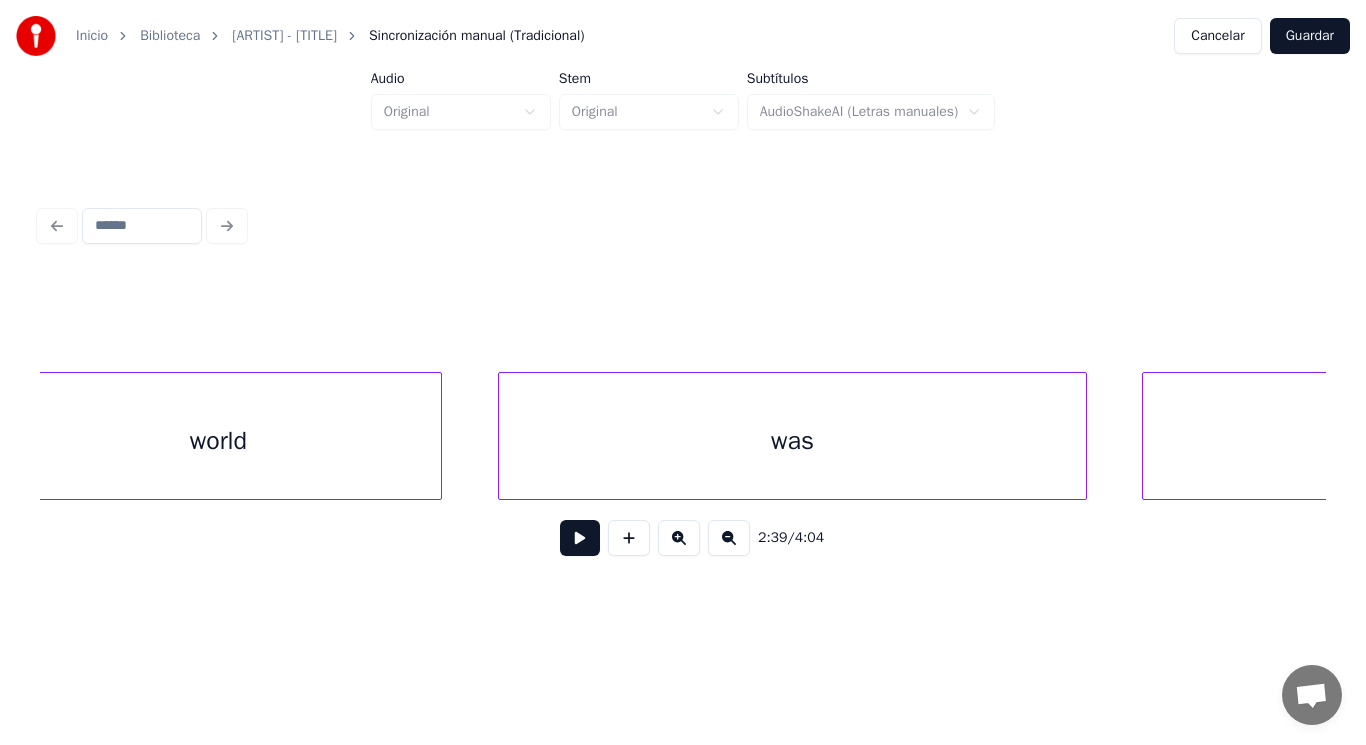 scroll, scrollTop: 0, scrollLeft: 216054, axis: horizontal 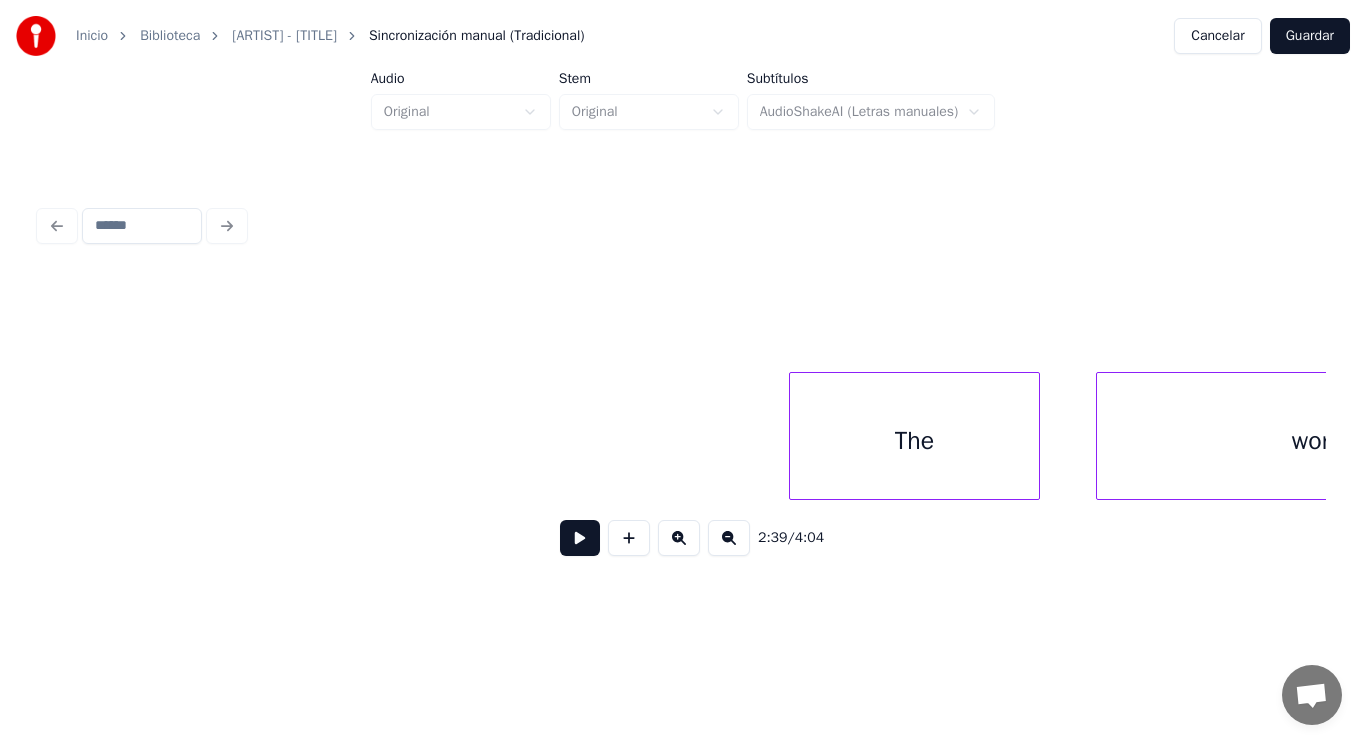 click on "world The" at bounding box center (-45201, 436) 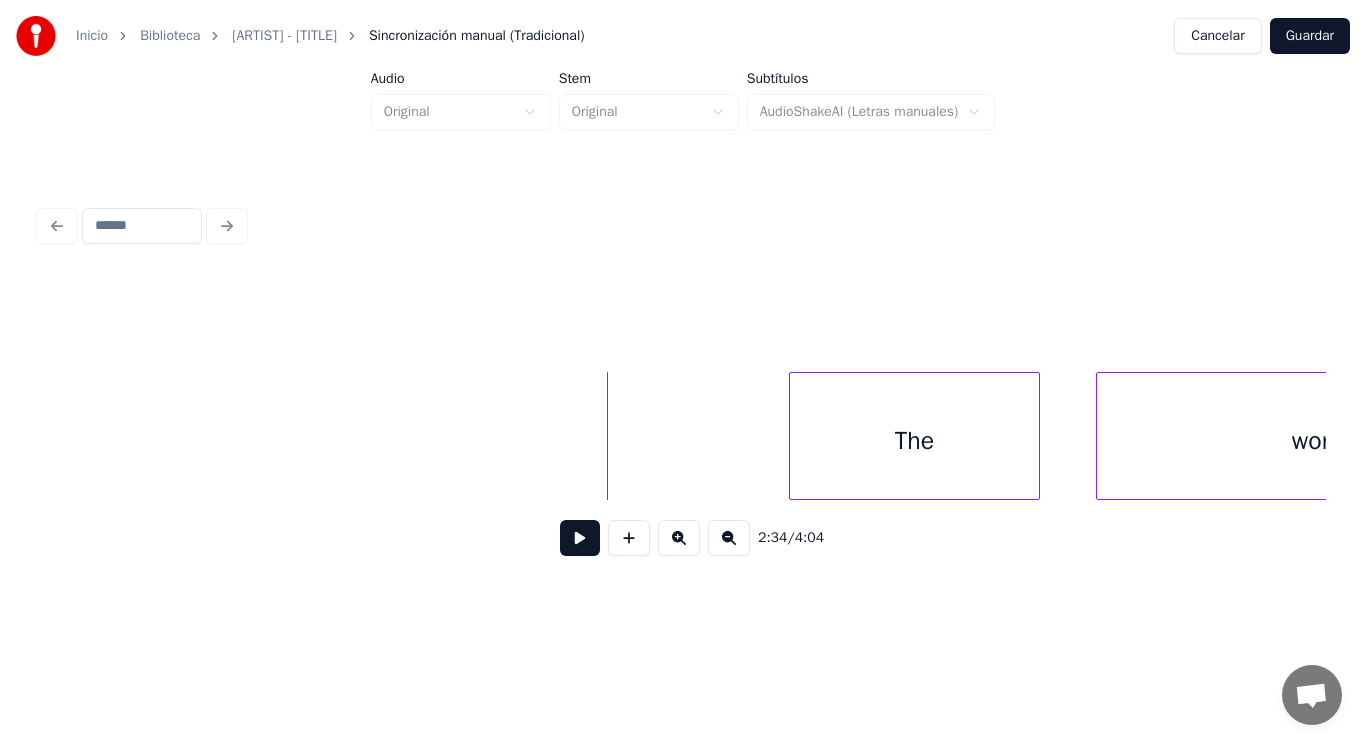 click at bounding box center [580, 538] 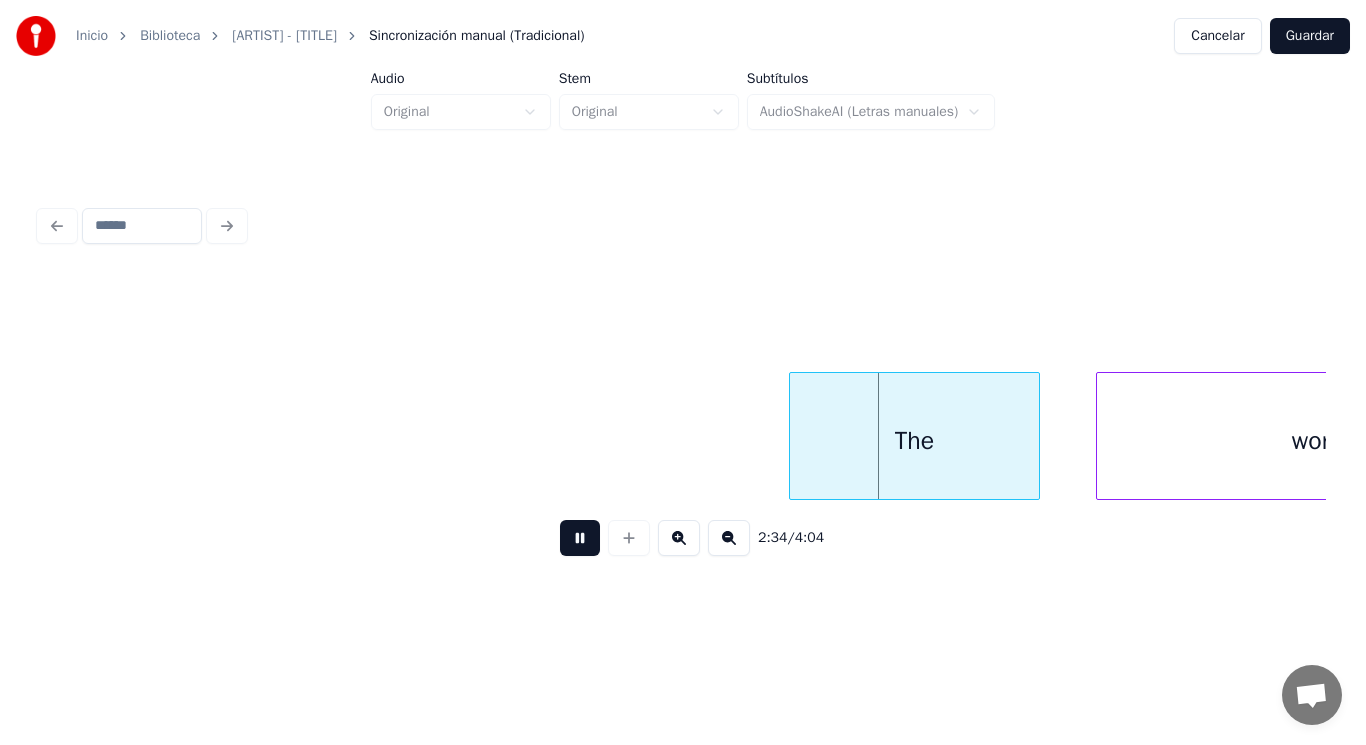 click at bounding box center [580, 538] 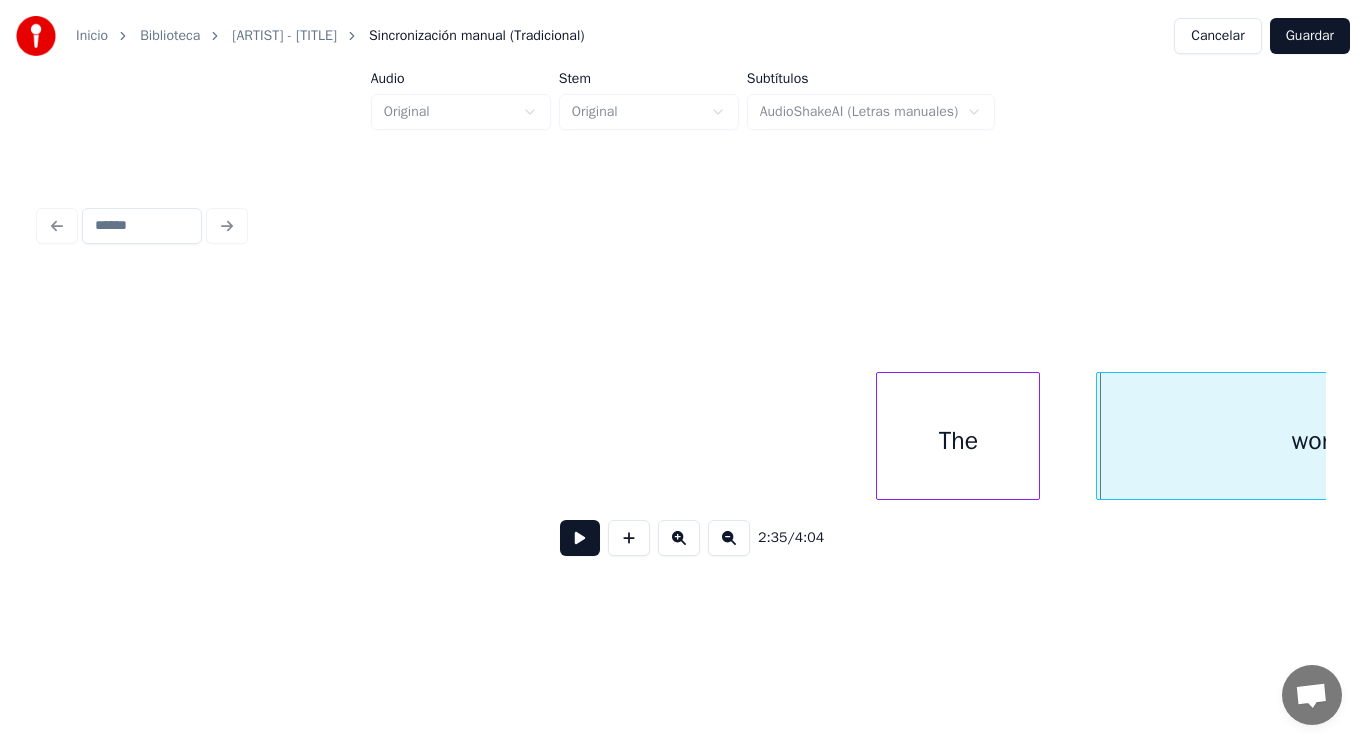 click at bounding box center [880, 436] 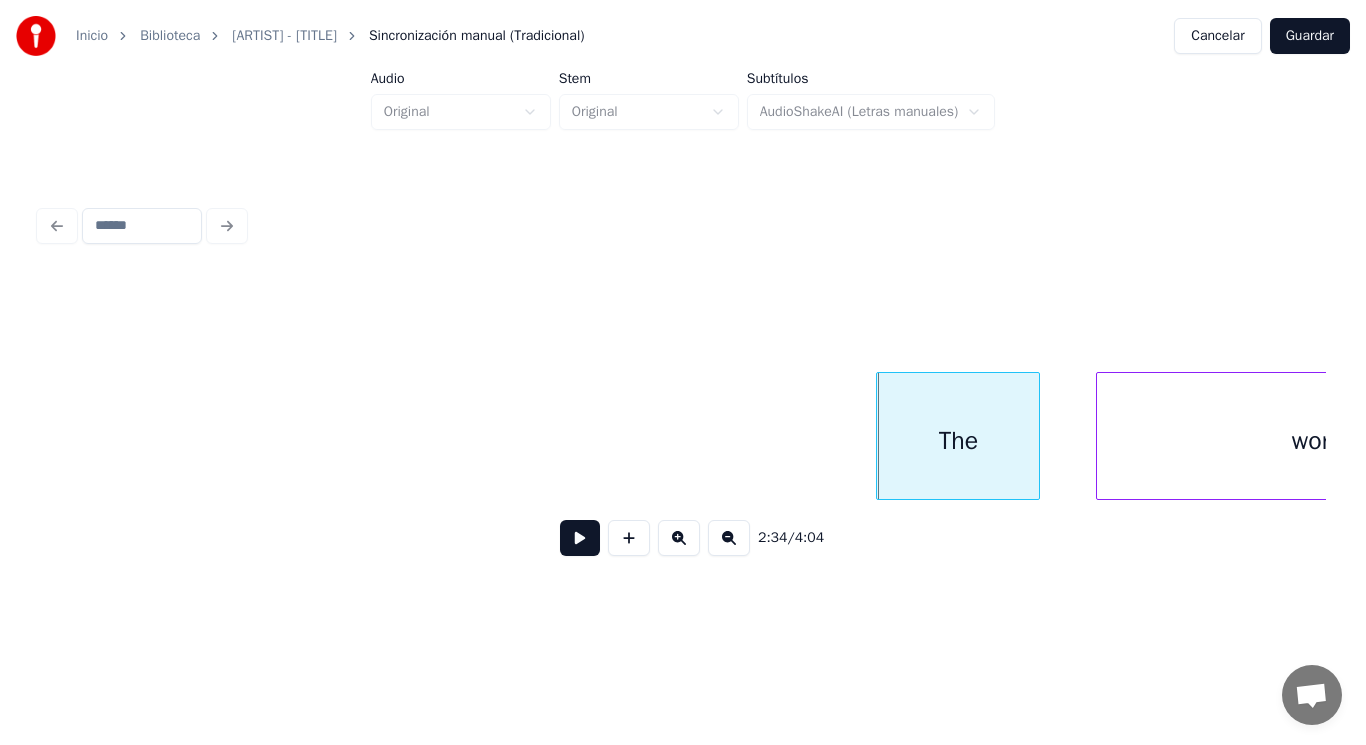 click at bounding box center [580, 538] 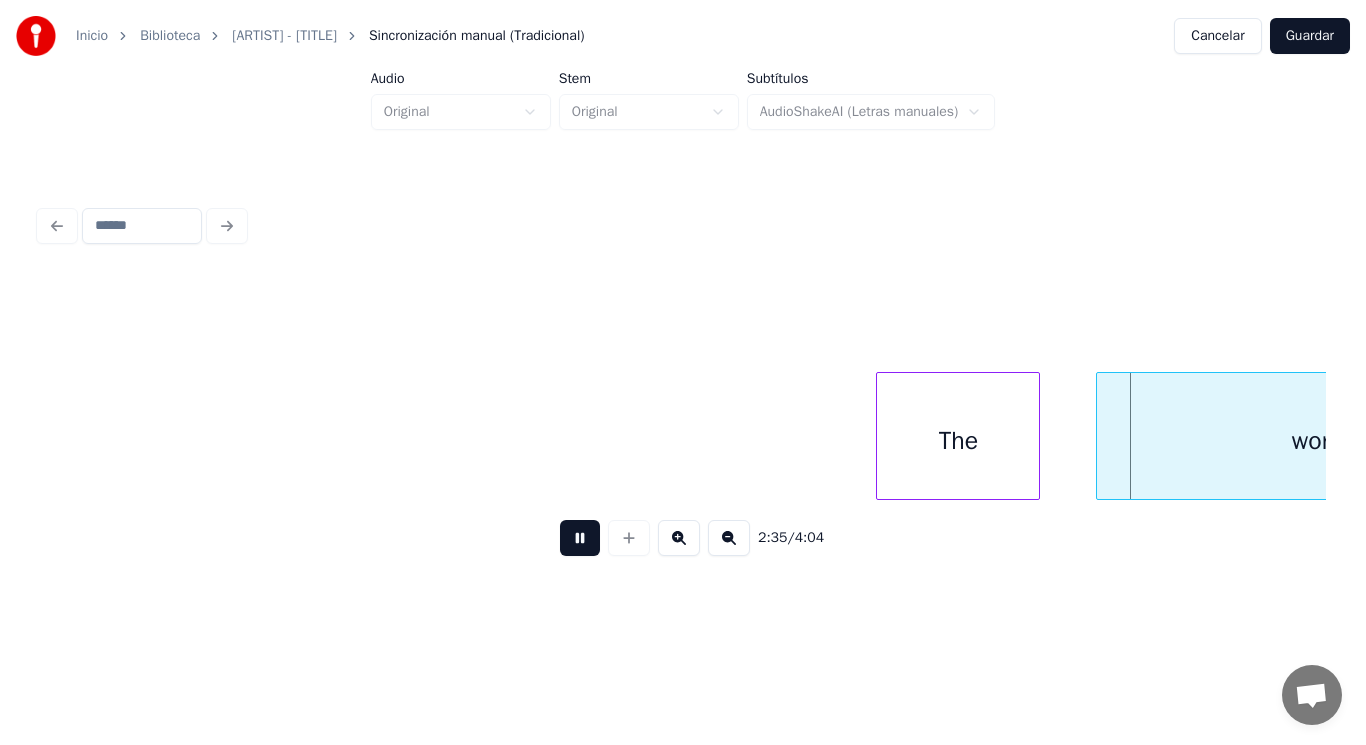 click at bounding box center [580, 538] 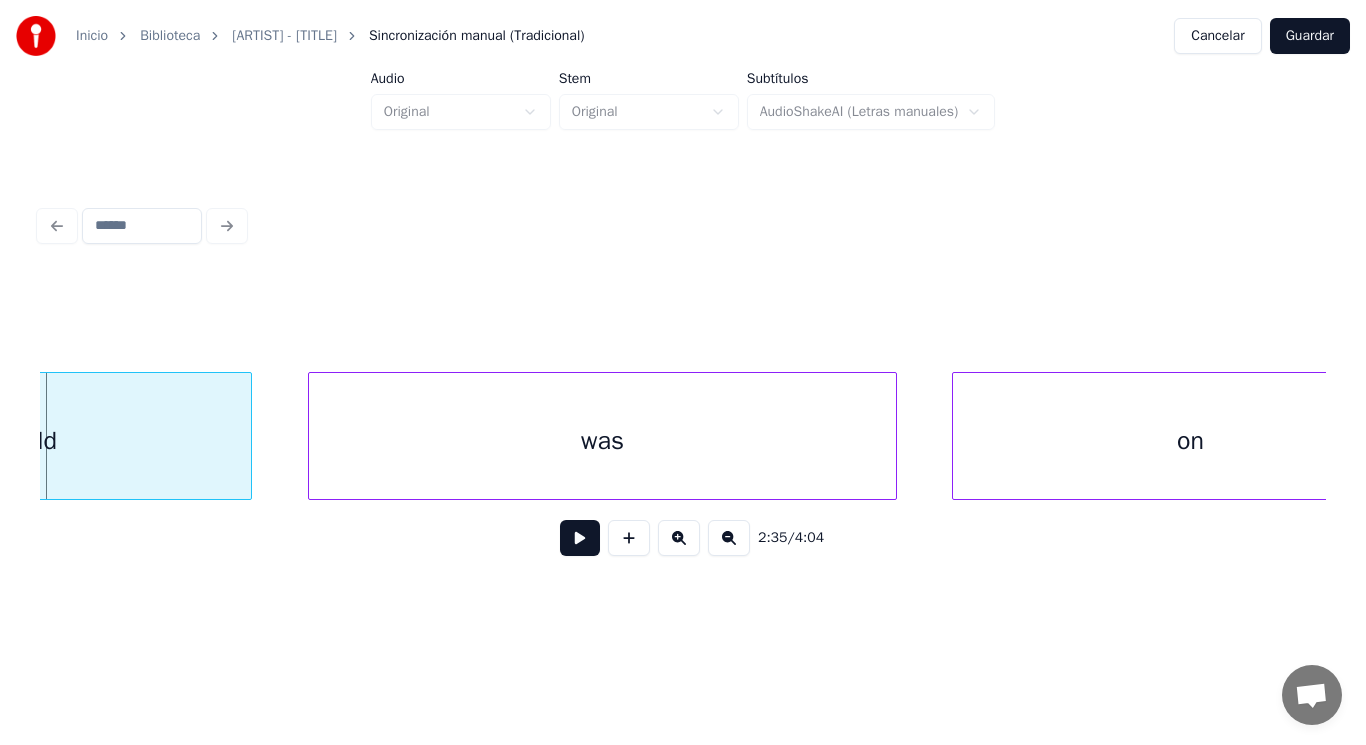 click on "world" at bounding box center (28, 441) 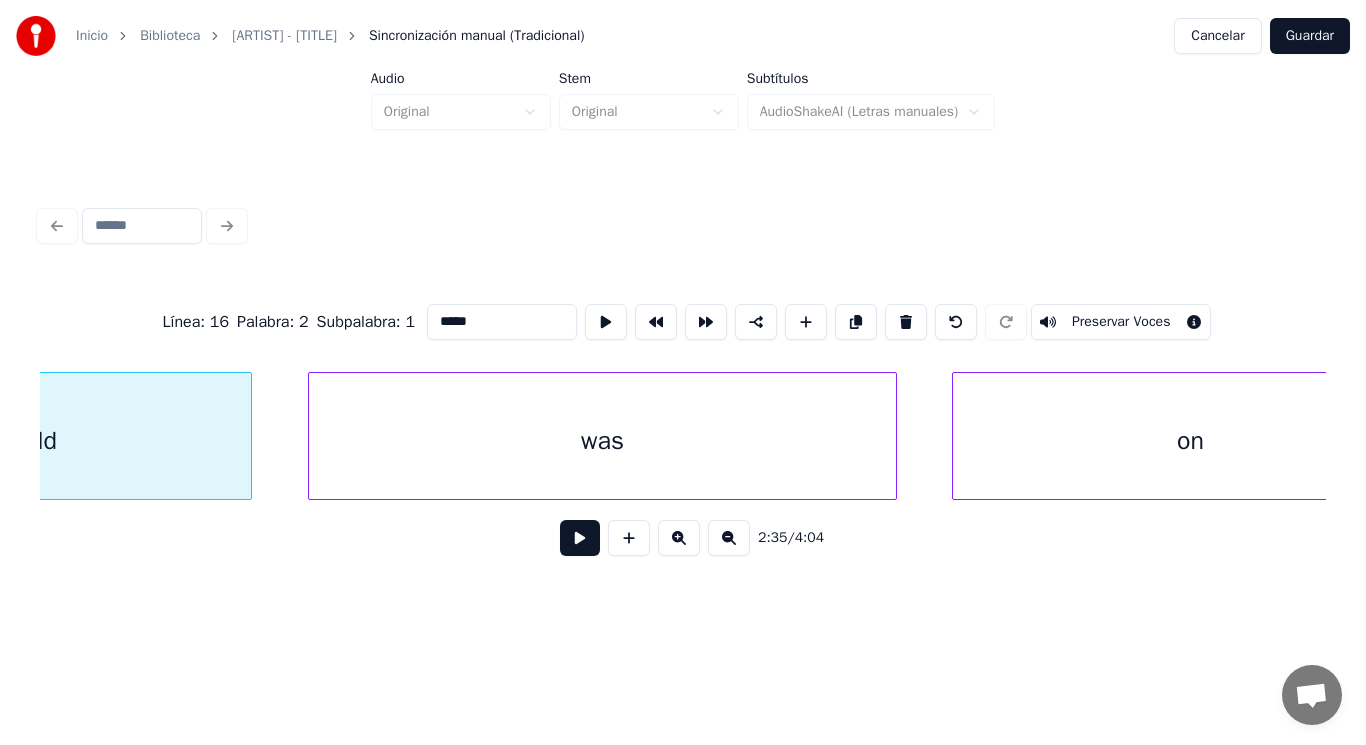 scroll, scrollTop: 0, scrollLeft: 217111, axis: horizontal 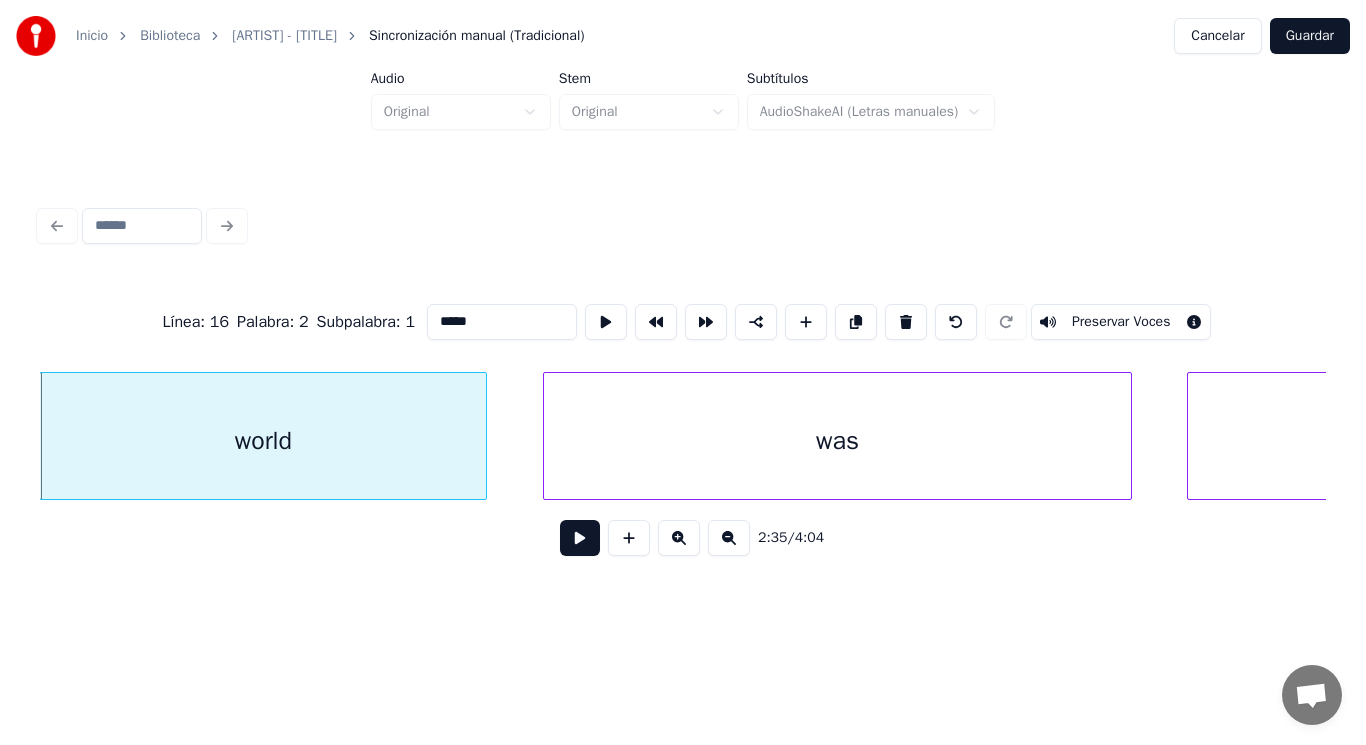 click at bounding box center (580, 538) 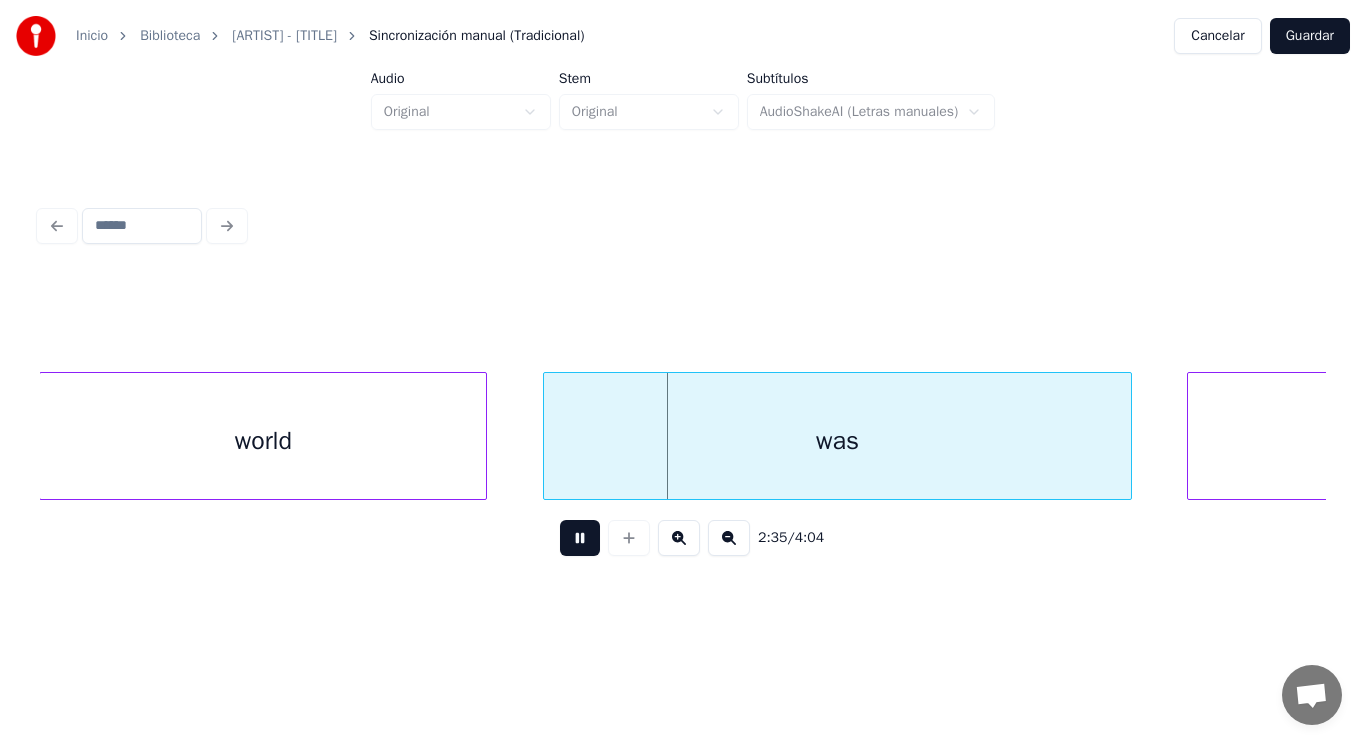click at bounding box center [580, 538] 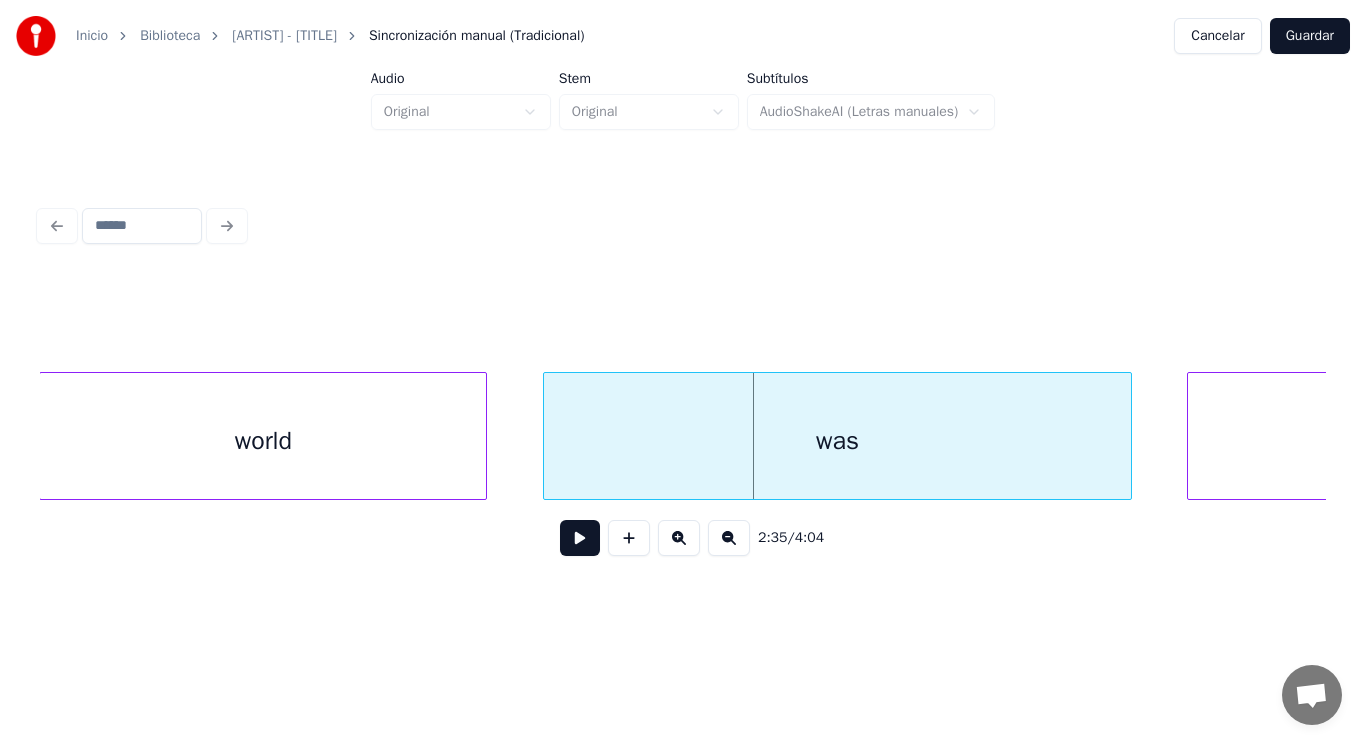 click on "was" at bounding box center (837, 441) 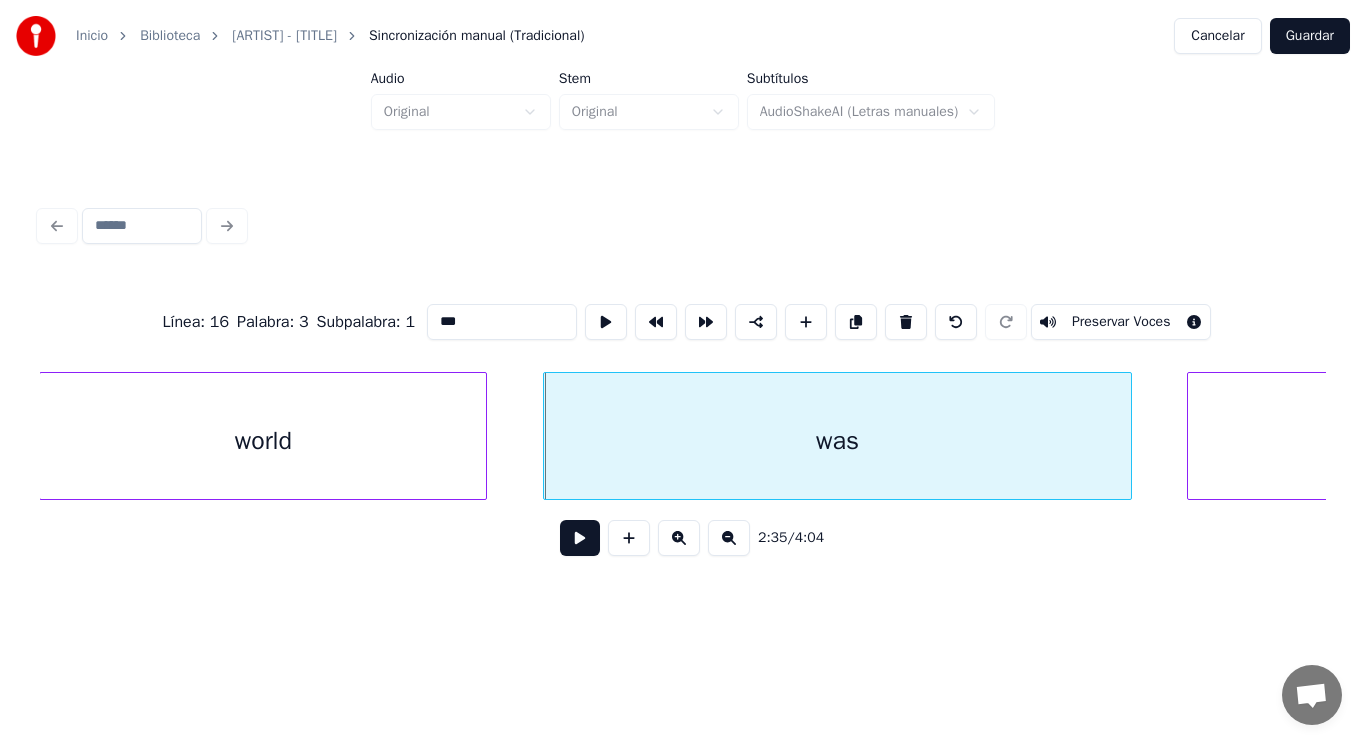 click at bounding box center [580, 538] 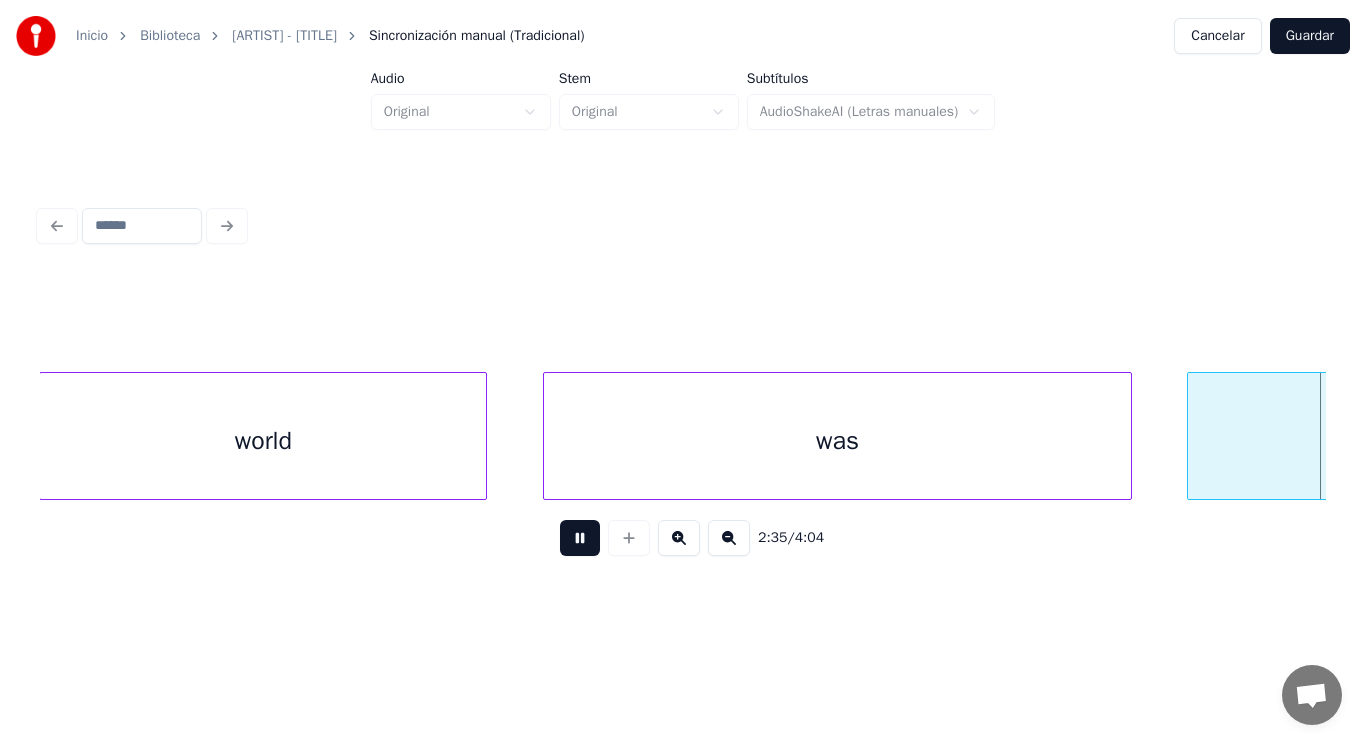 scroll, scrollTop: 0, scrollLeft: 218418, axis: horizontal 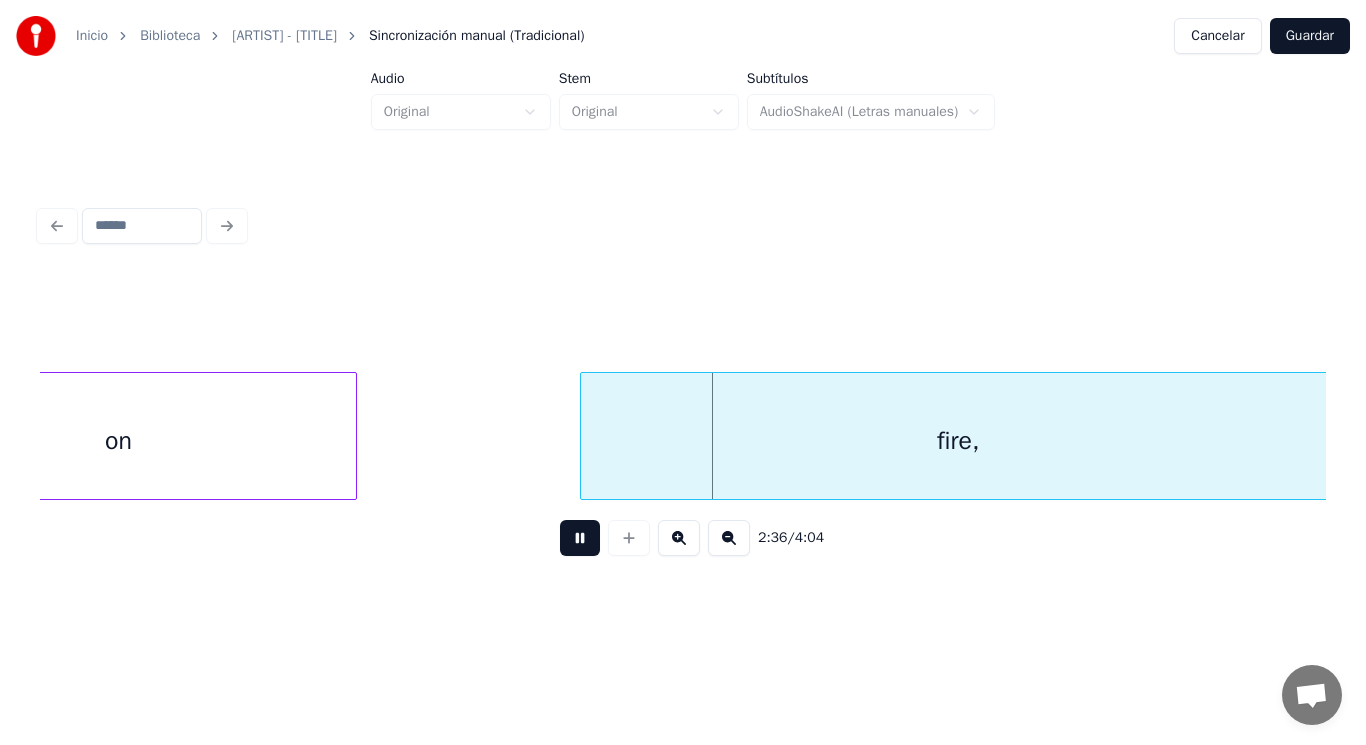 click at bounding box center (580, 538) 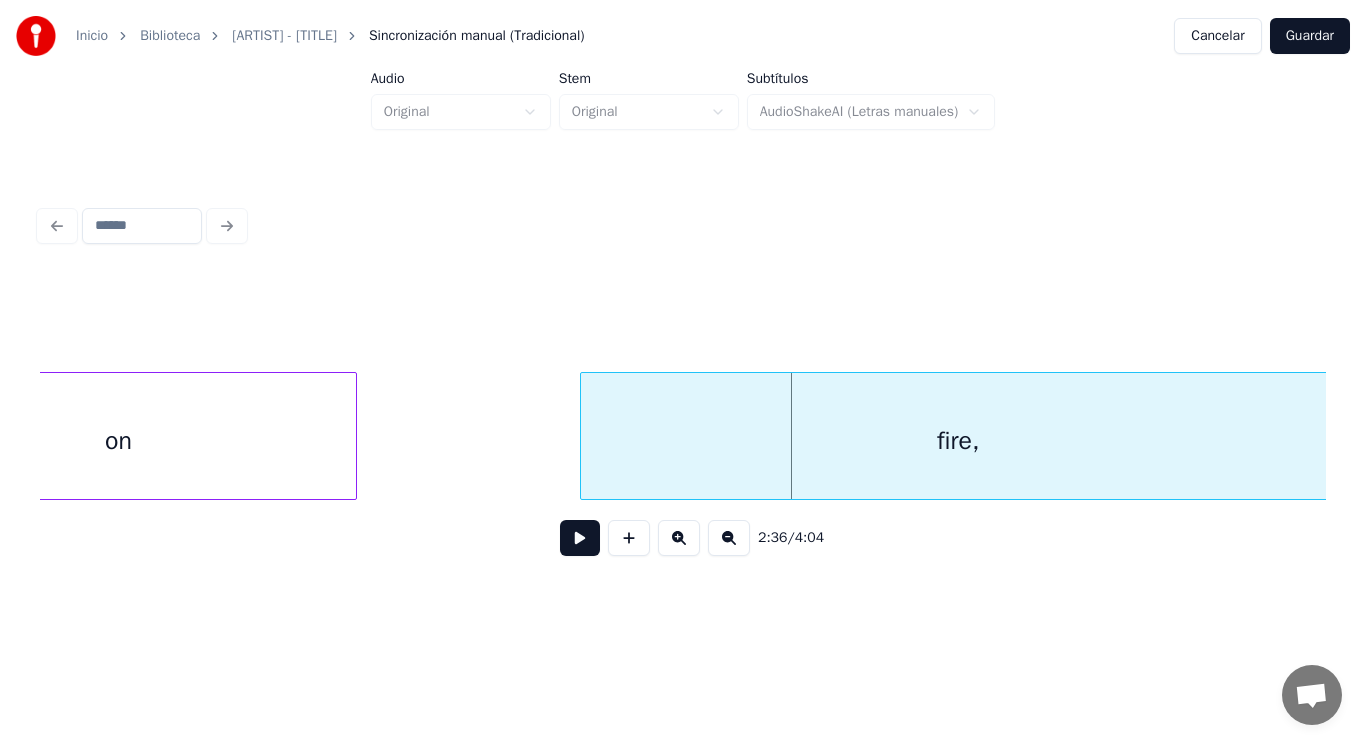 click on "on" at bounding box center (118, 441) 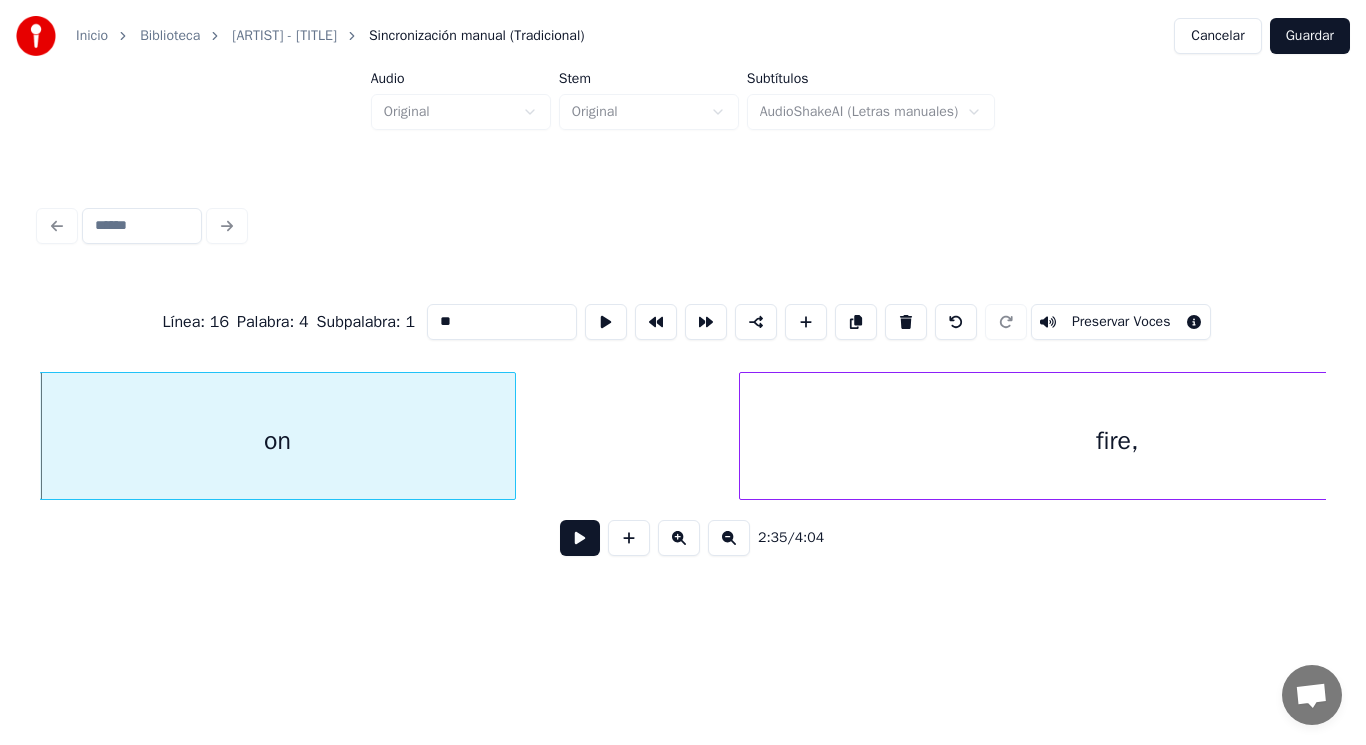 click at bounding box center [580, 538] 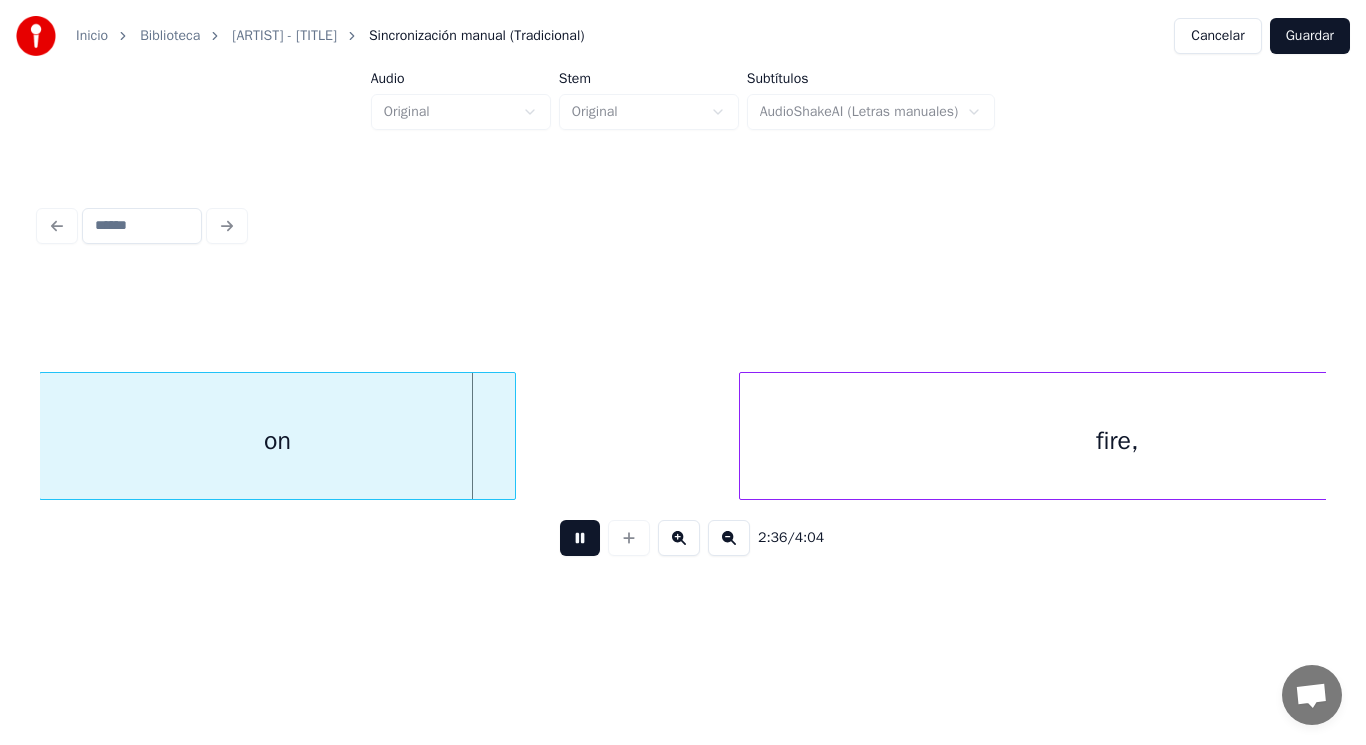 click at bounding box center (580, 538) 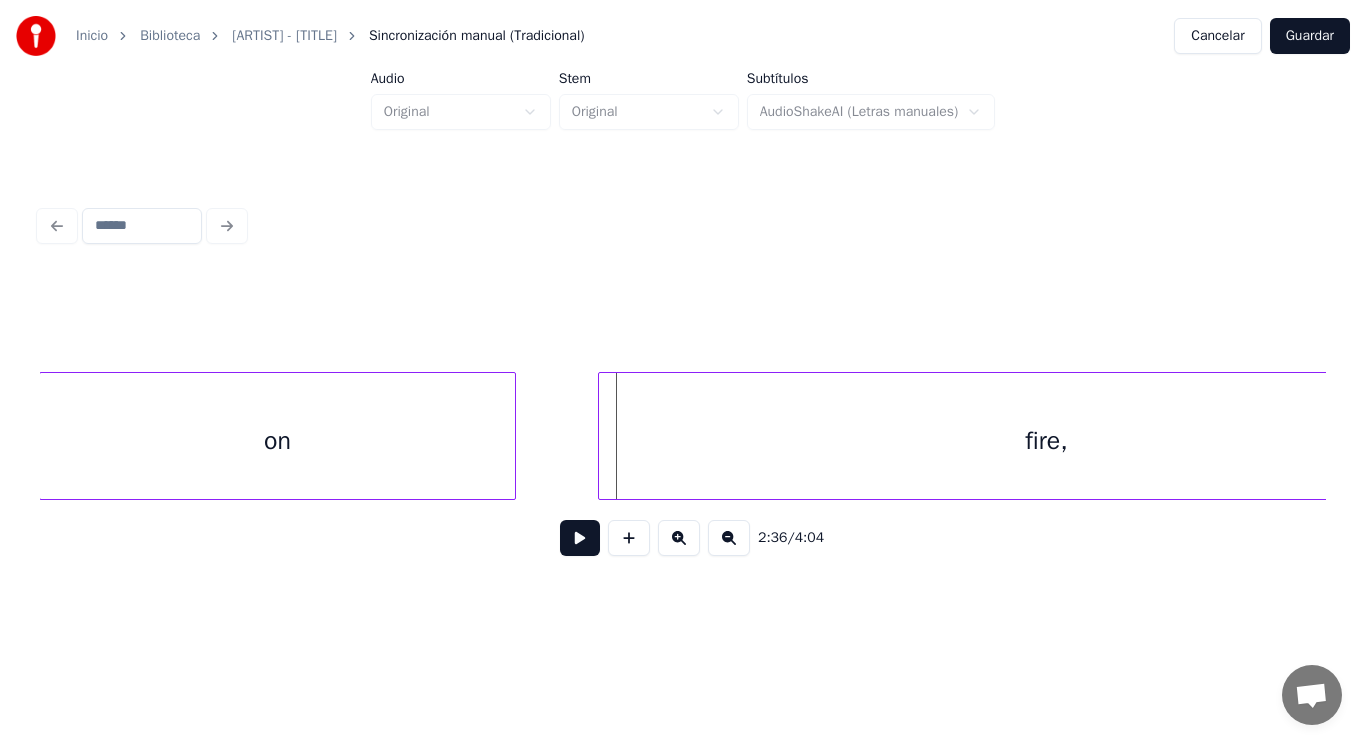 click at bounding box center (602, 436) 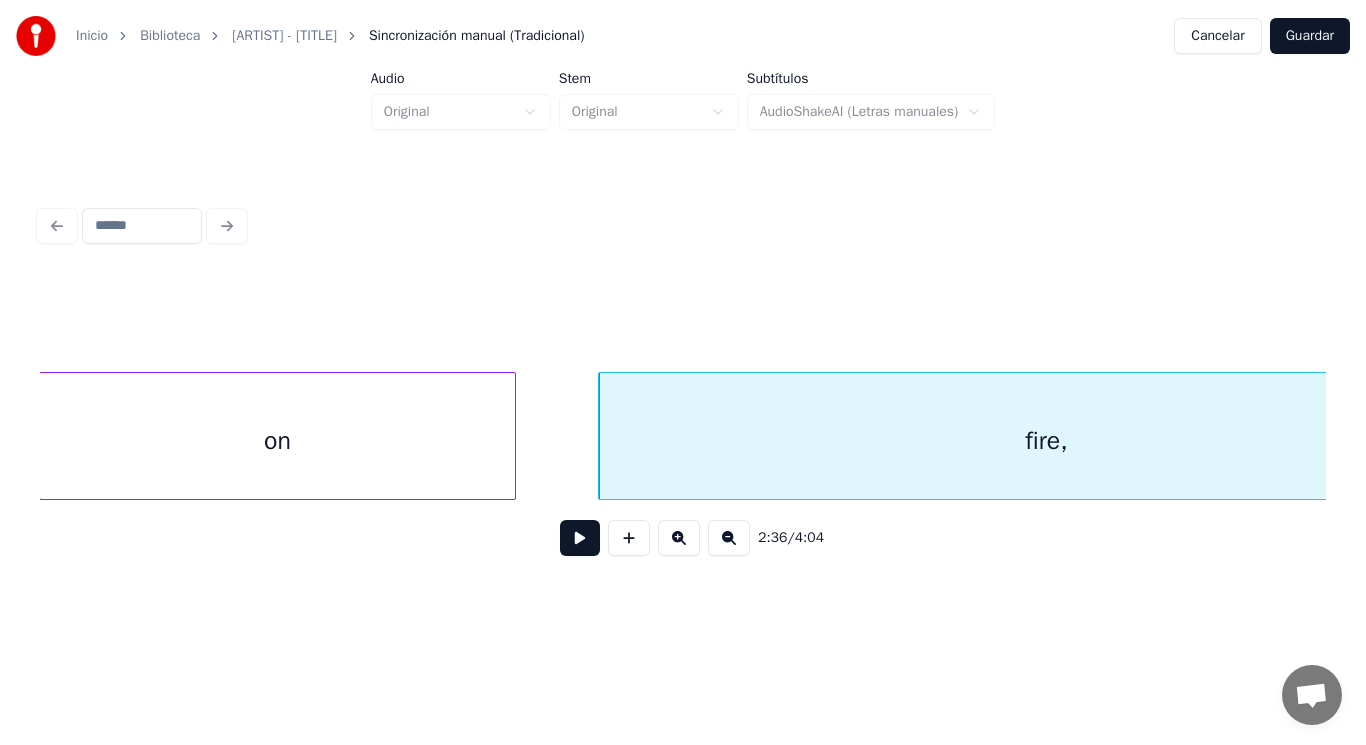 click at bounding box center [580, 538] 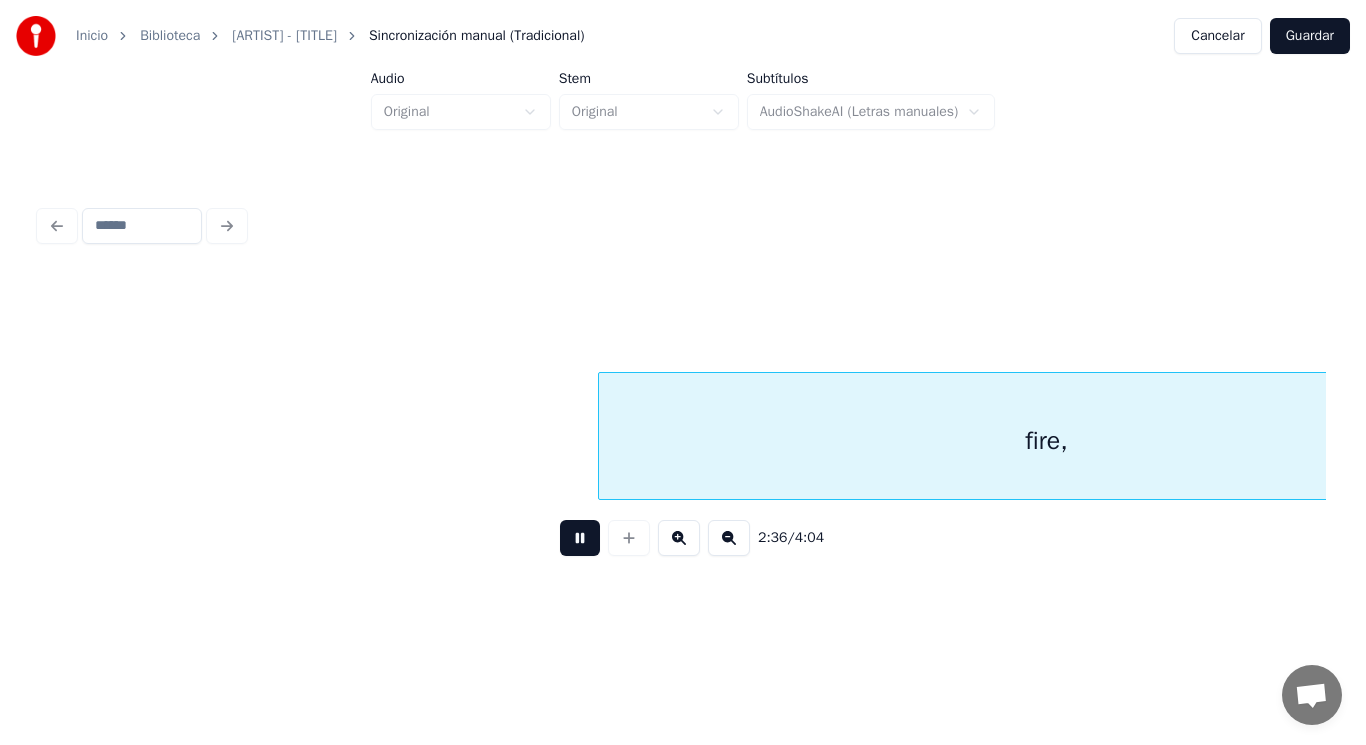 scroll, scrollTop: 0, scrollLeft: 219557, axis: horizontal 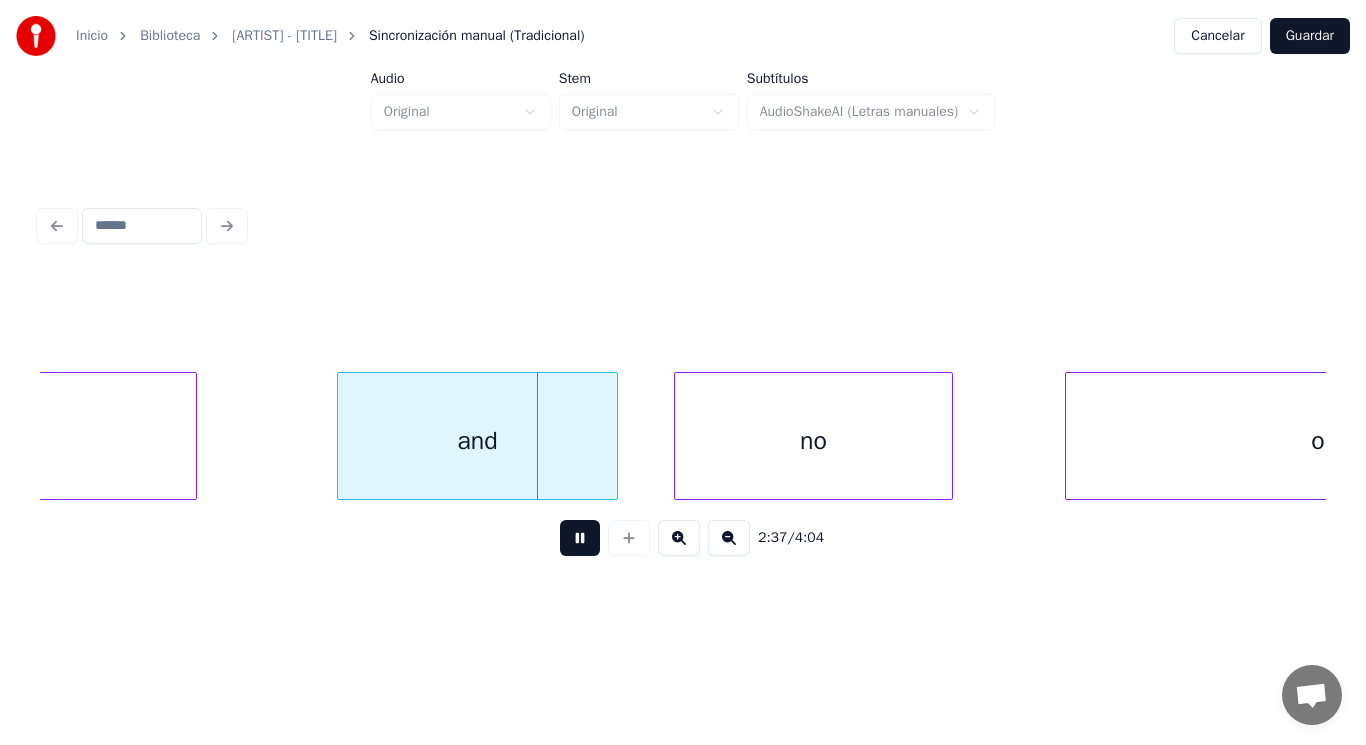 click at bounding box center (580, 538) 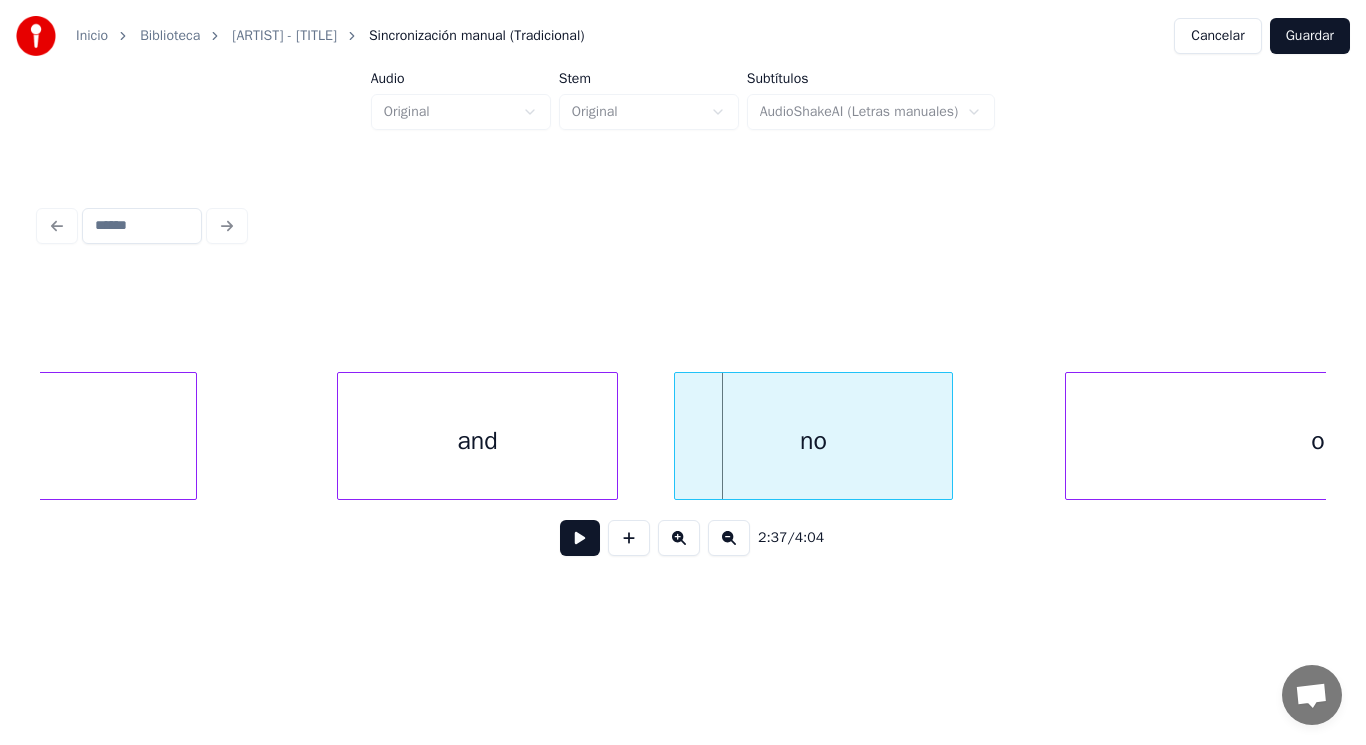 click on "fire," at bounding box center (-251, 441) 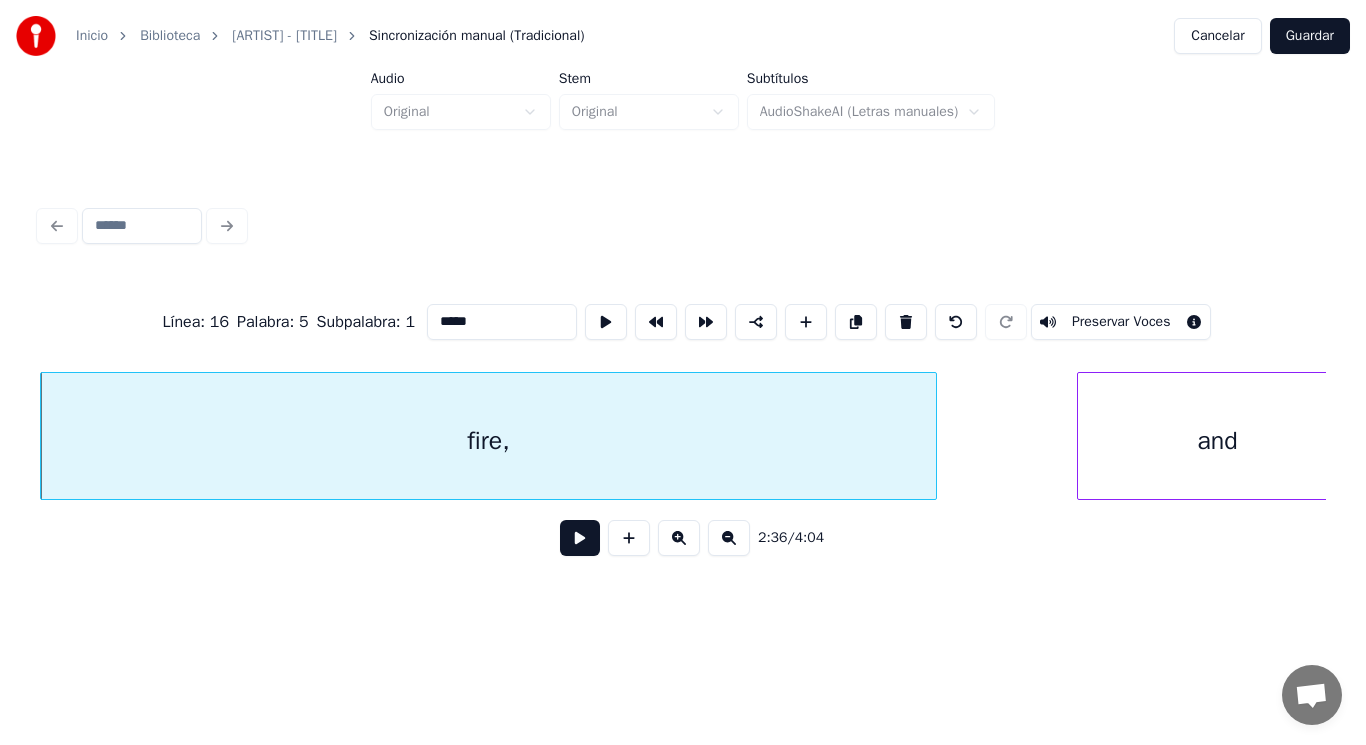 click at bounding box center [580, 538] 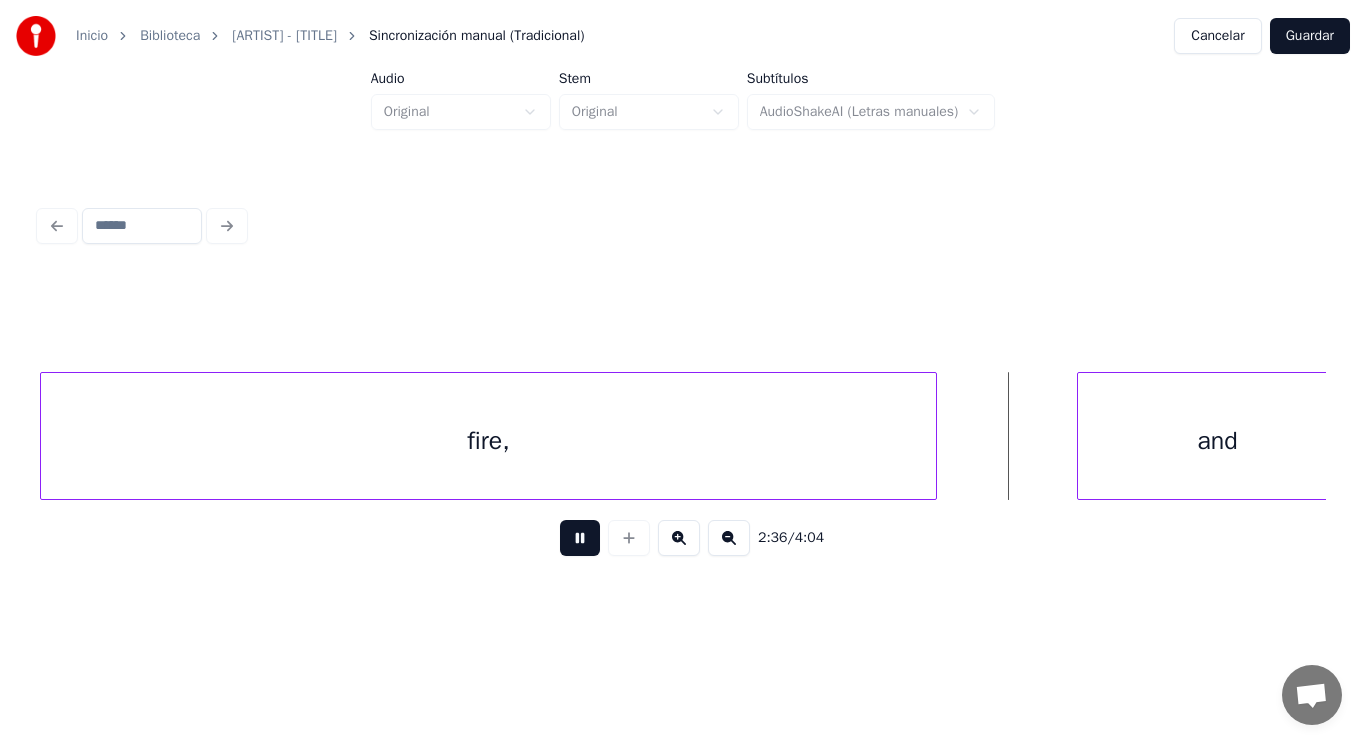 click at bounding box center [580, 538] 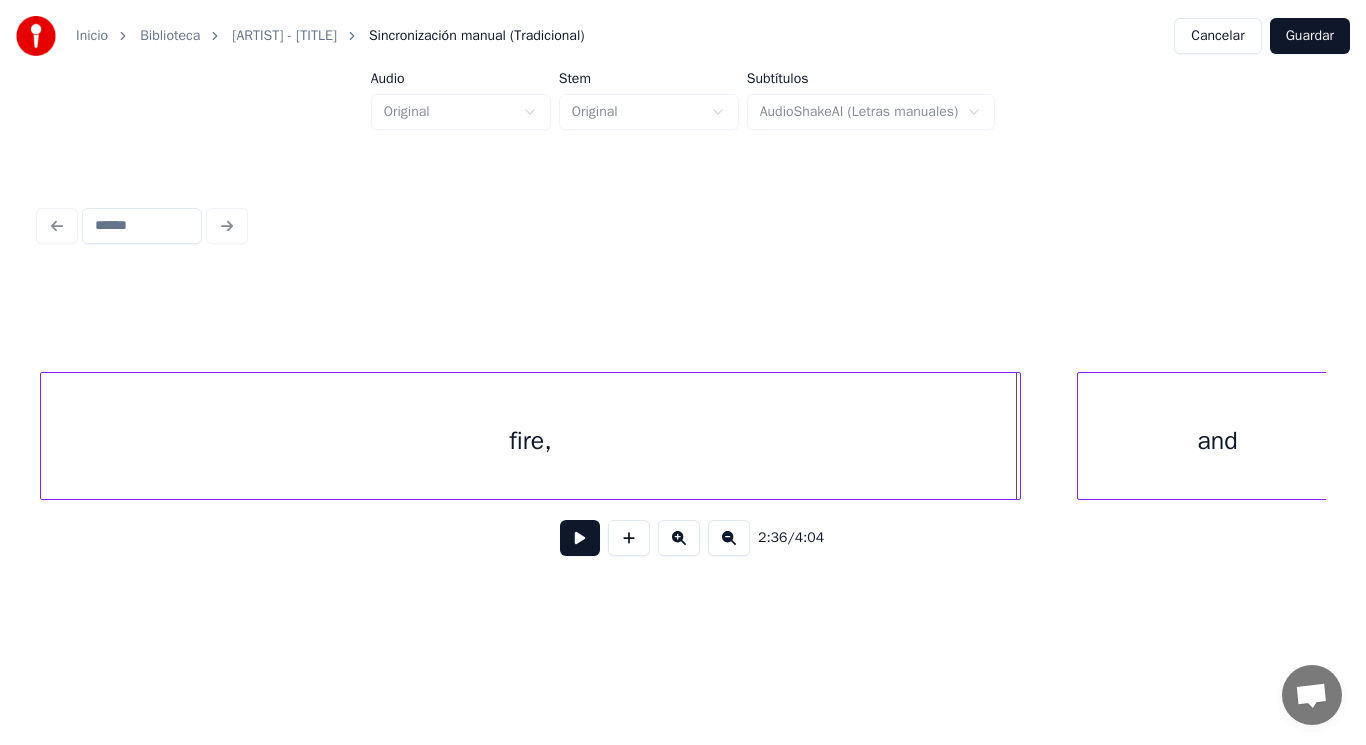 click at bounding box center [1017, 436] 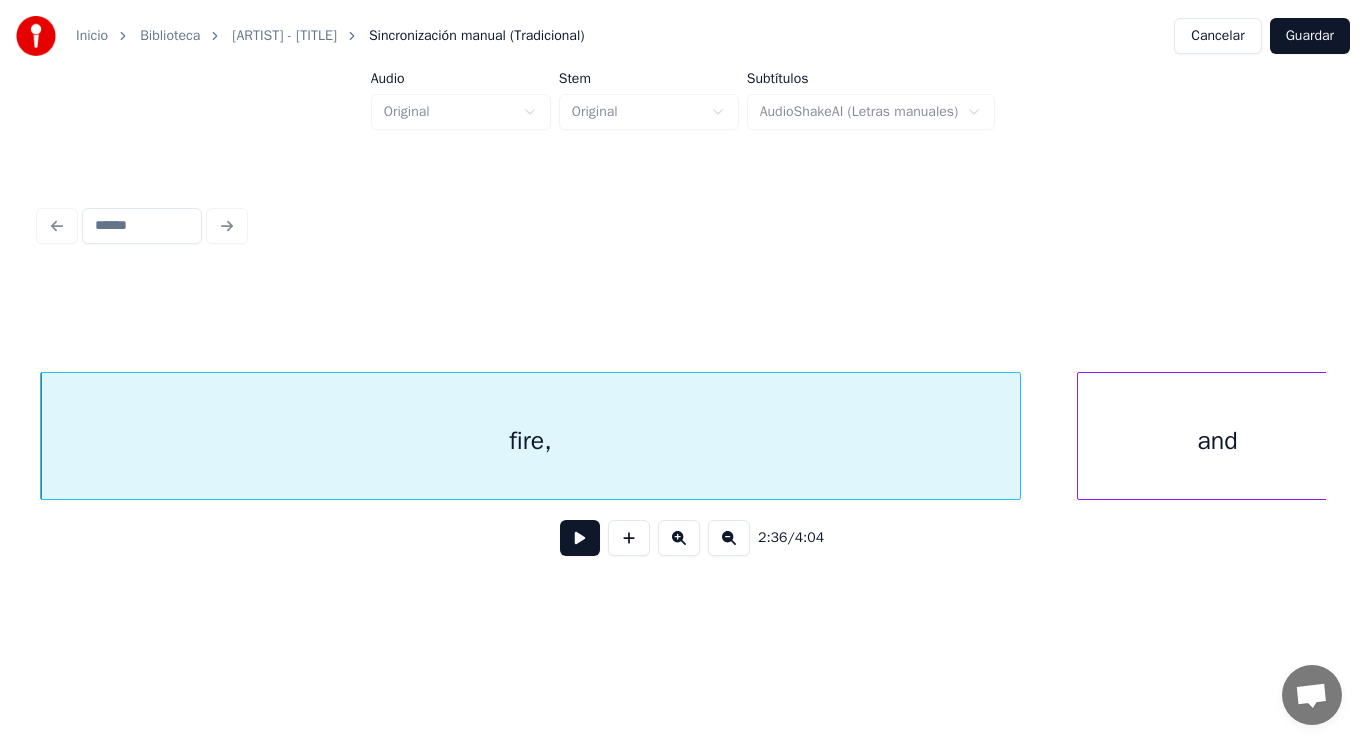 click at bounding box center [580, 538] 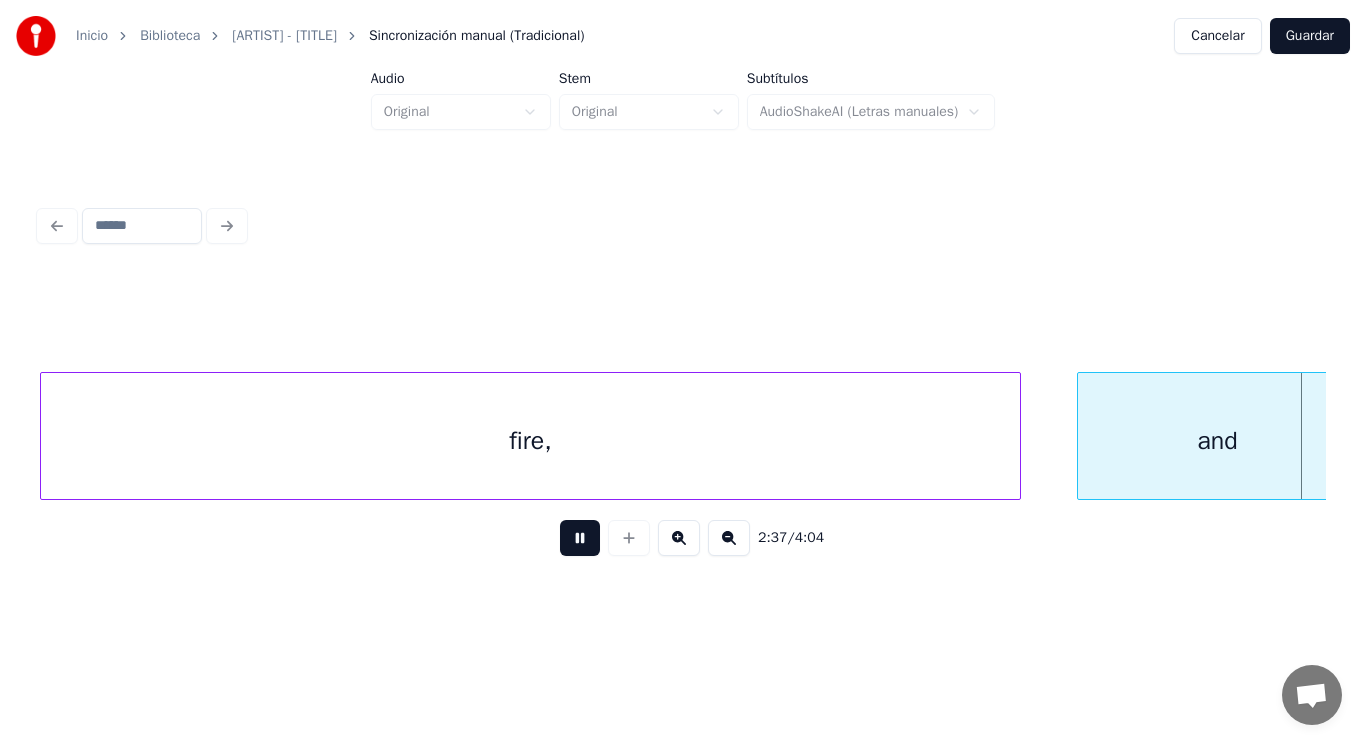 click at bounding box center [580, 538] 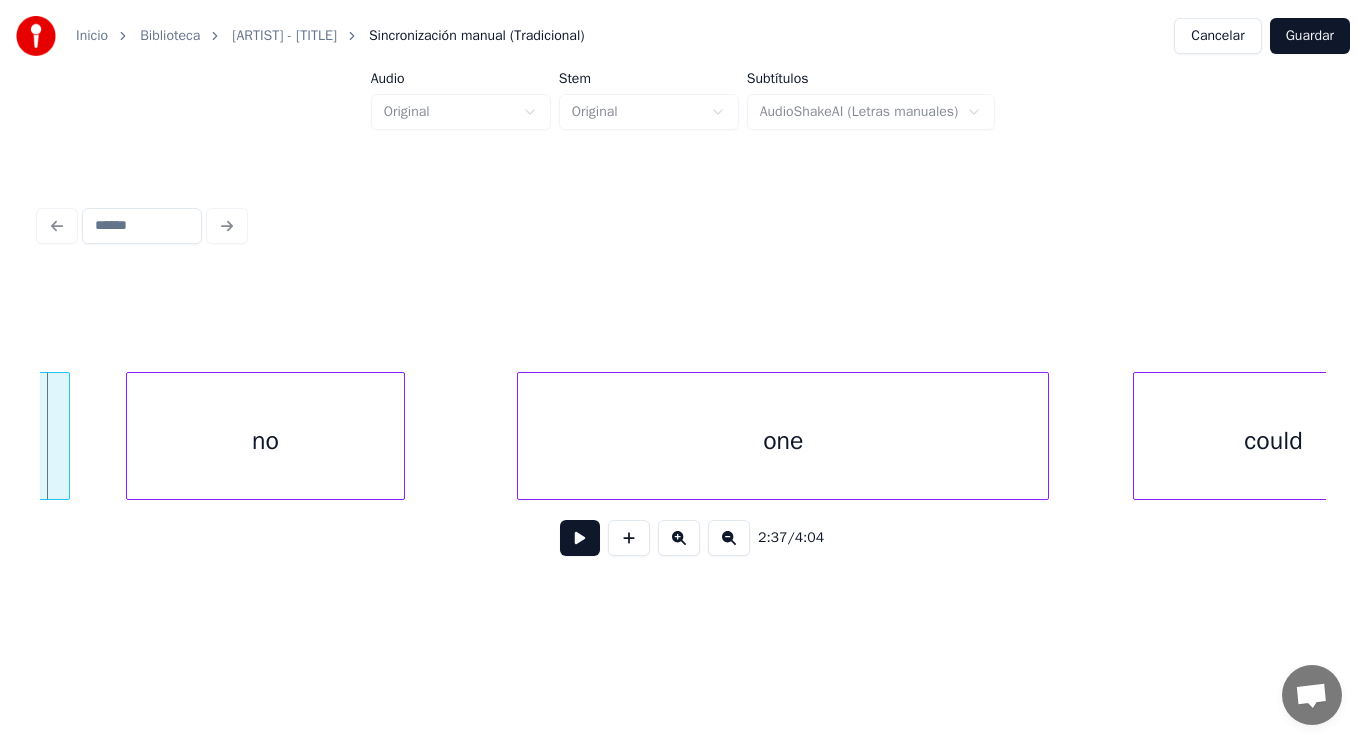 click on "and" at bounding box center [-71, 441] 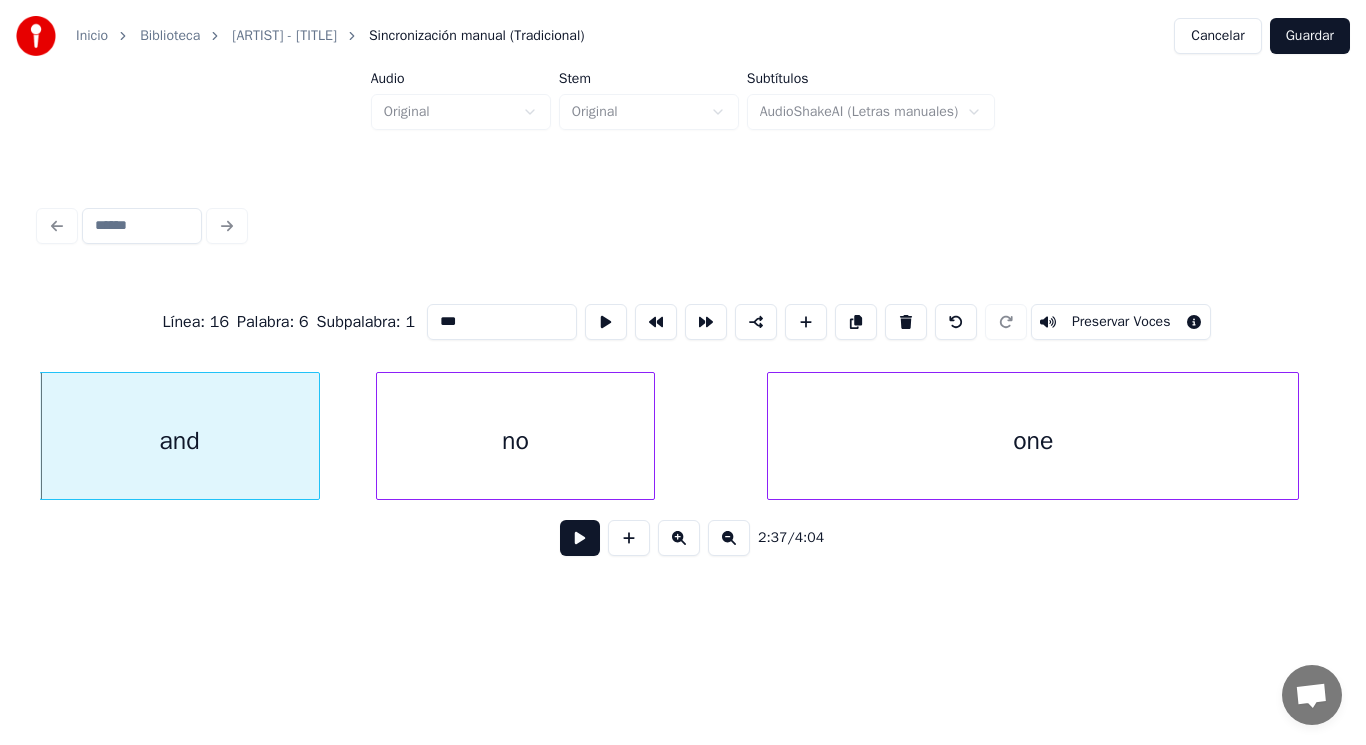 click at bounding box center (580, 538) 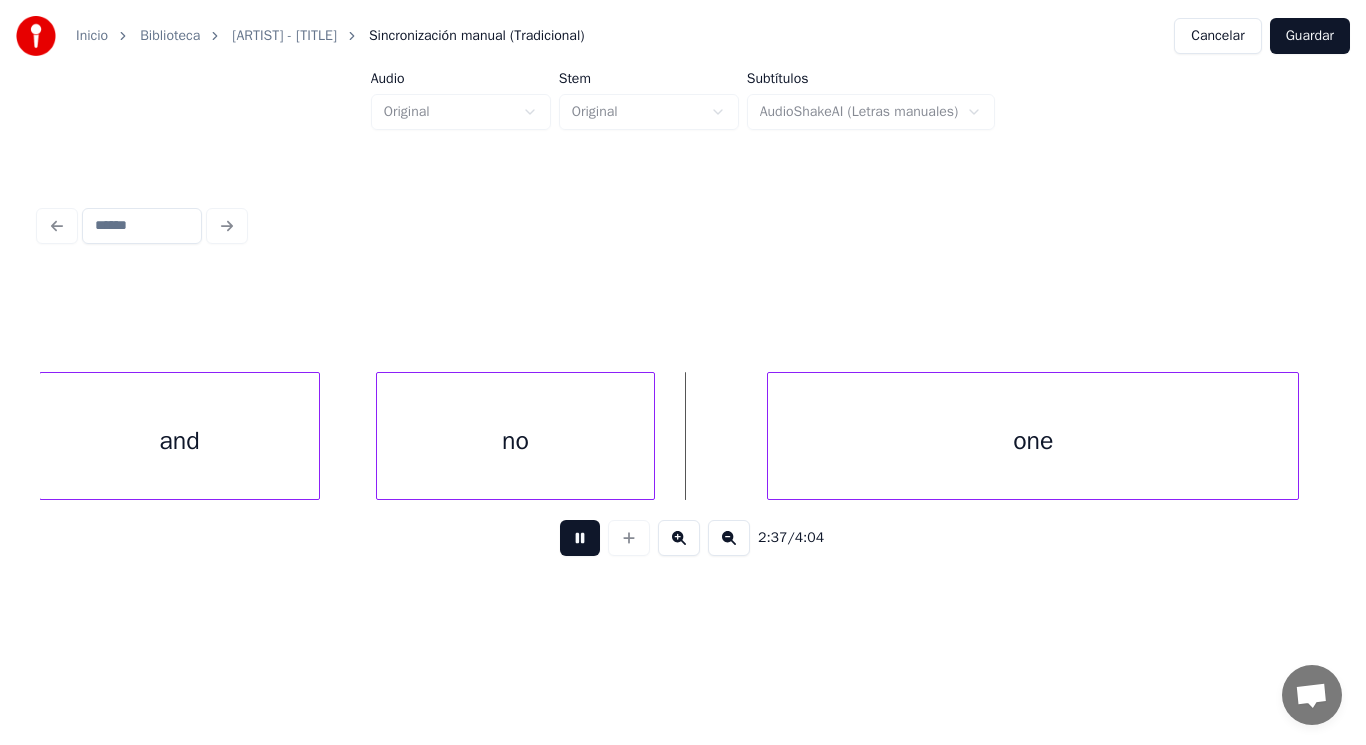 click at bounding box center [580, 538] 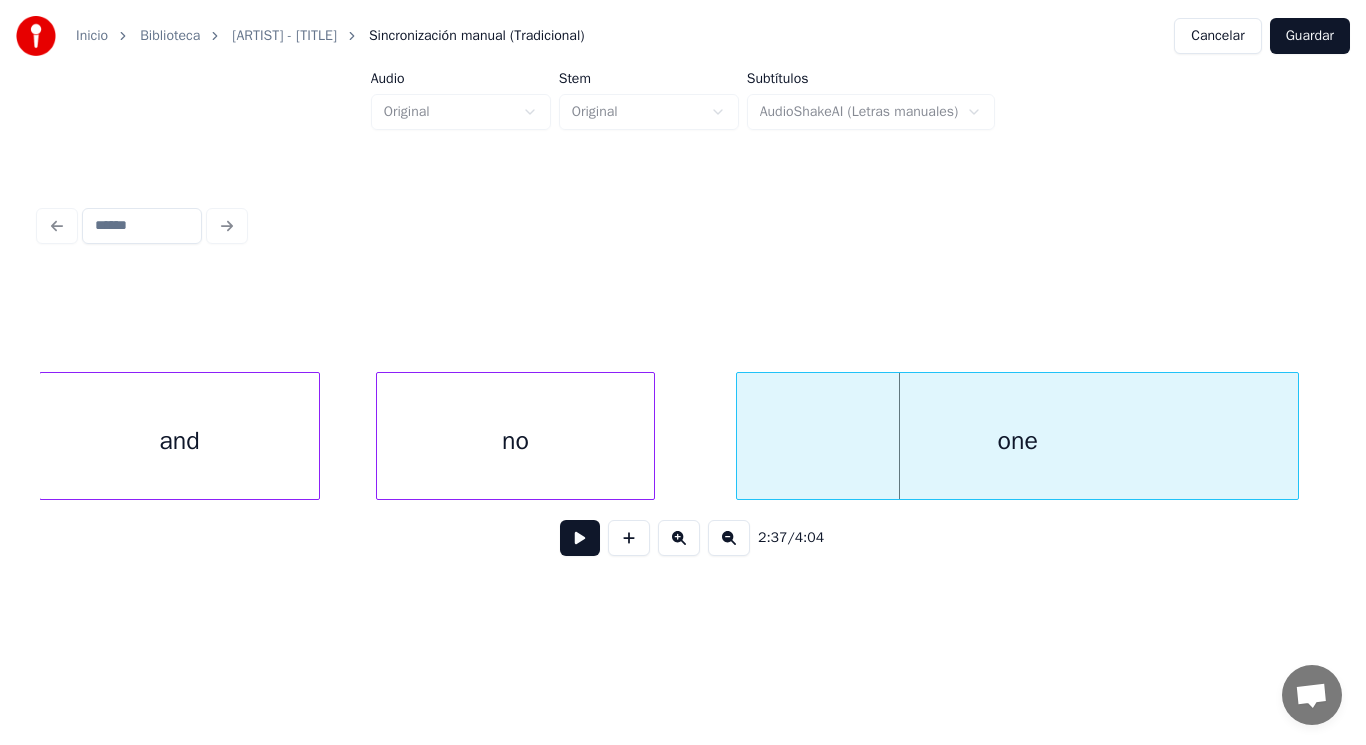 click at bounding box center [740, 436] 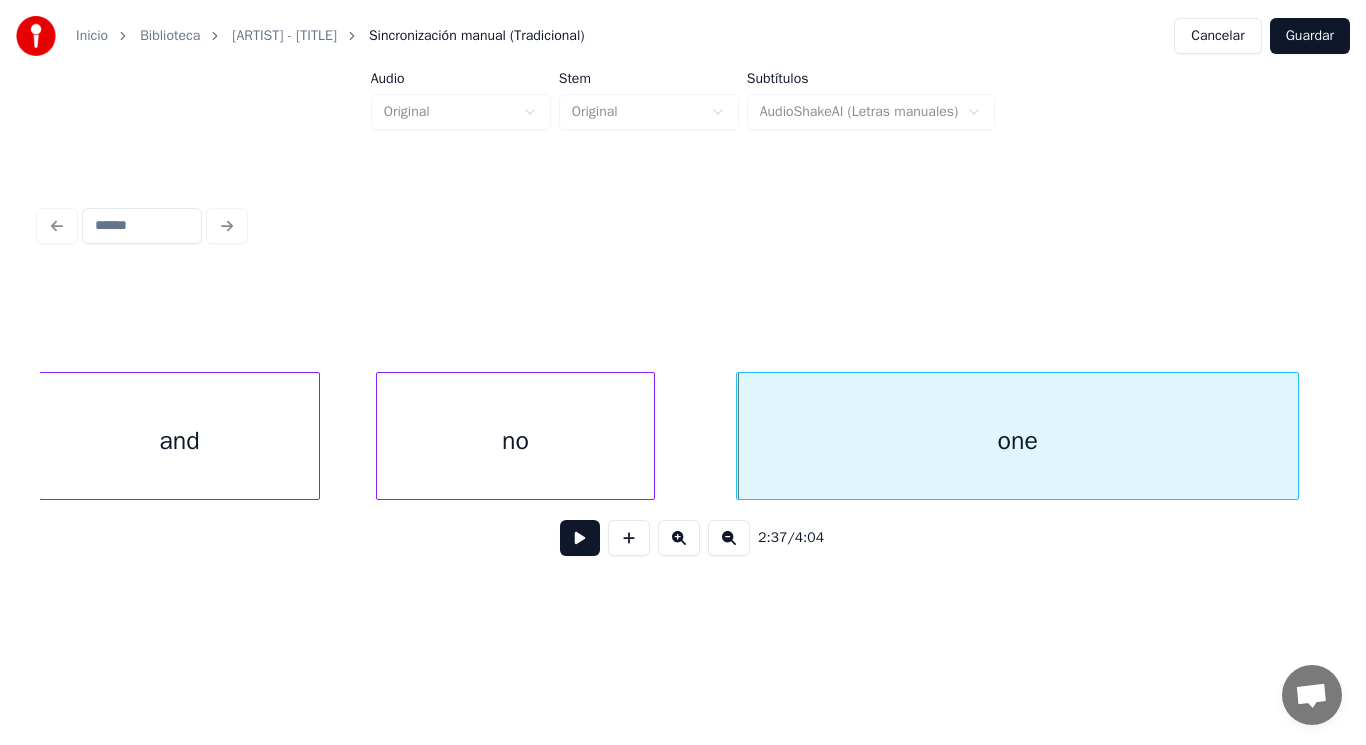 click at bounding box center [580, 538] 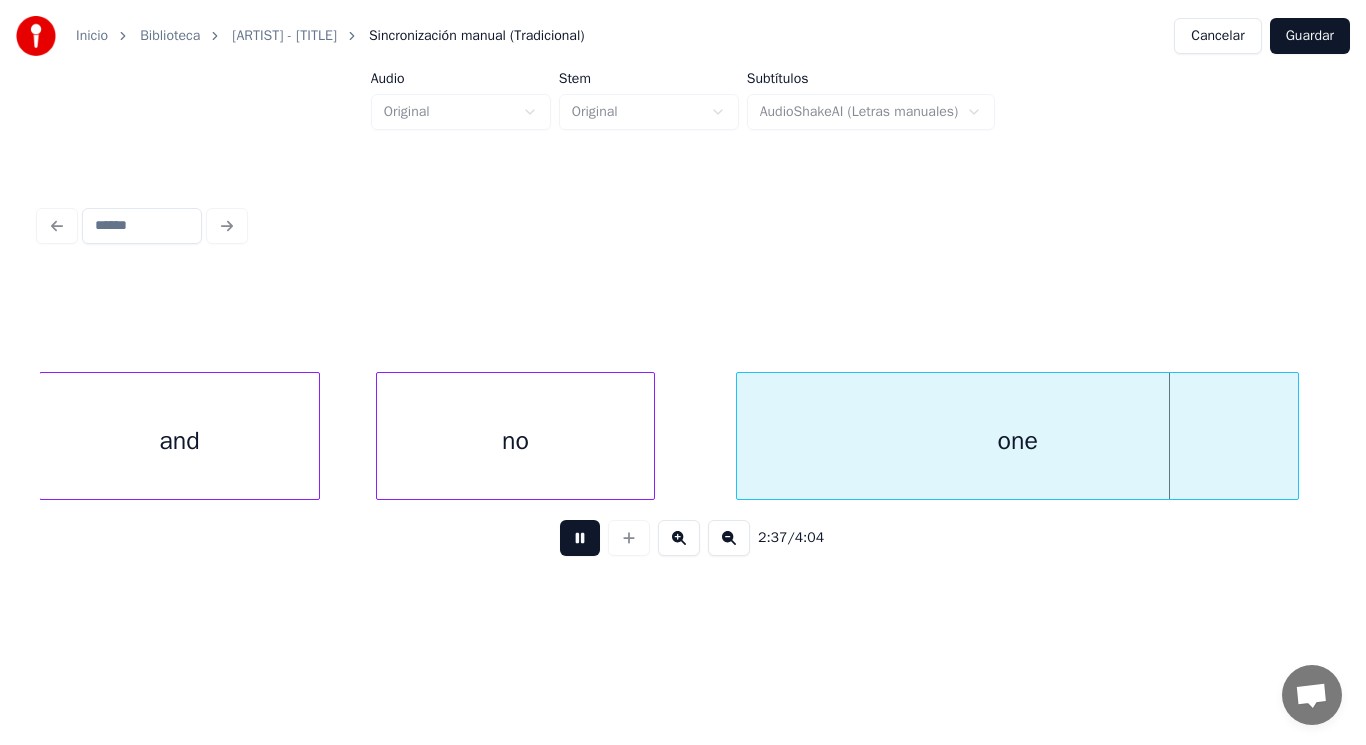 scroll, scrollTop: 0, scrollLeft: 221142, axis: horizontal 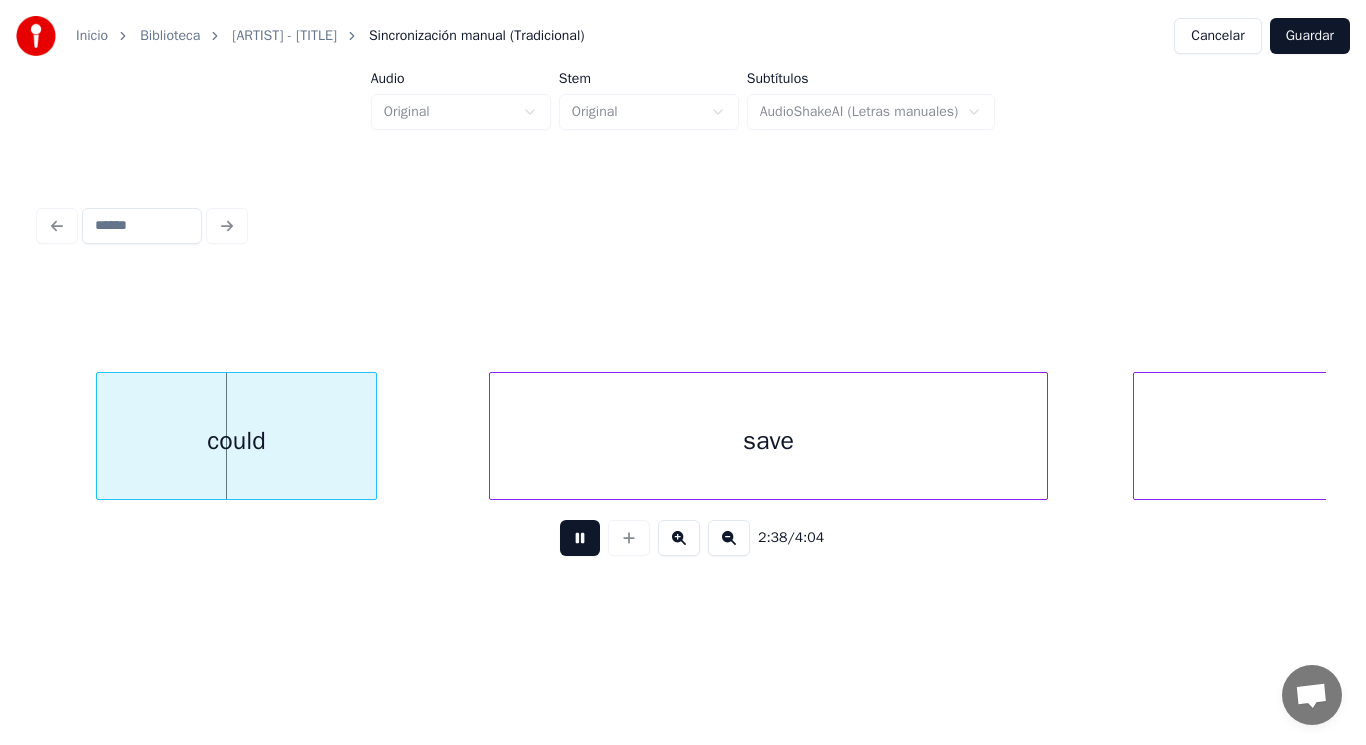 click at bounding box center [580, 538] 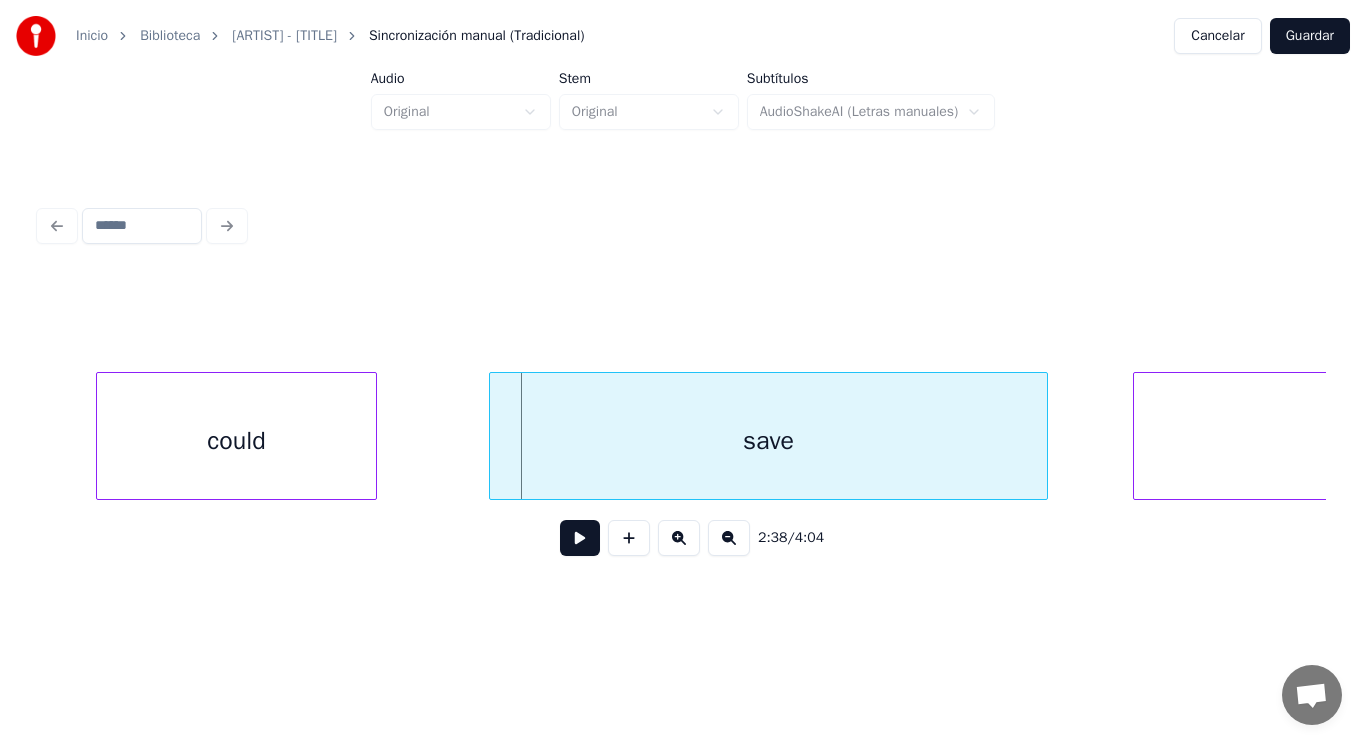 click on "could" at bounding box center [236, 441] 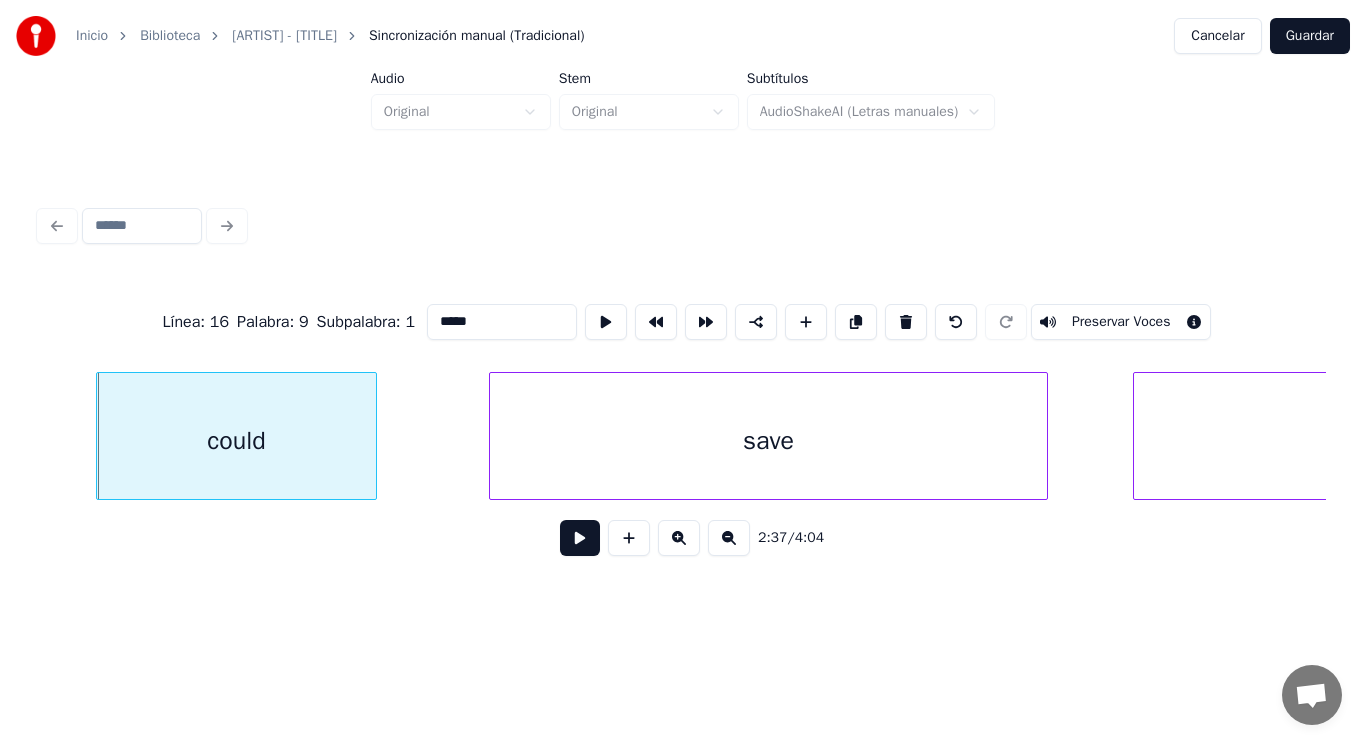 click at bounding box center [580, 538] 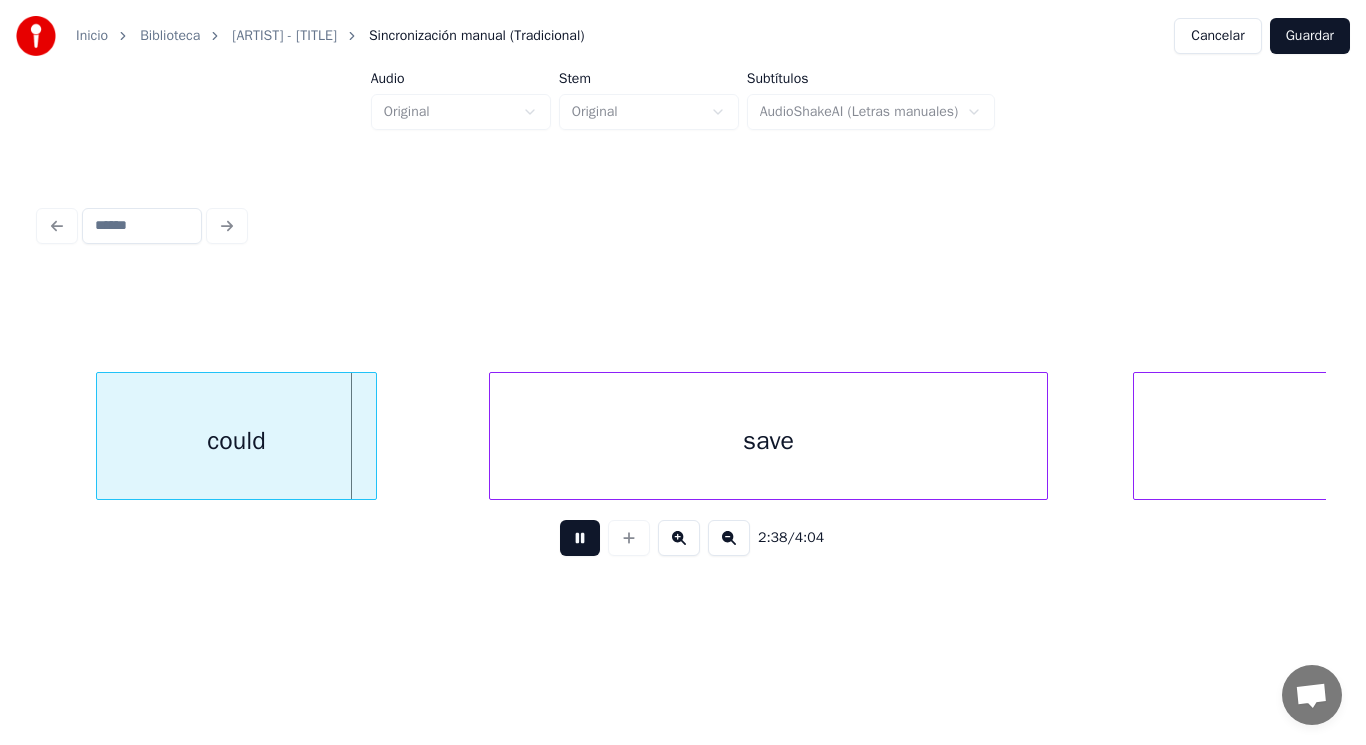 click at bounding box center [580, 538] 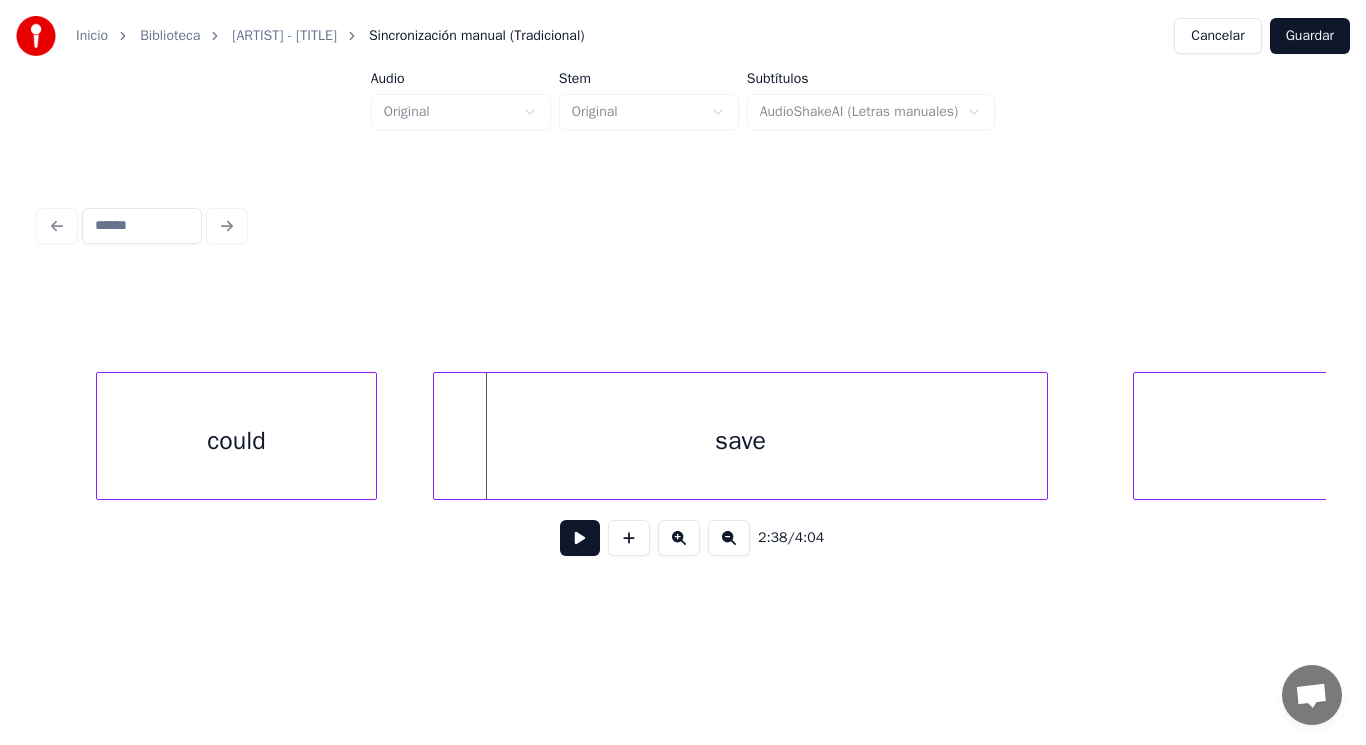 click at bounding box center (437, 436) 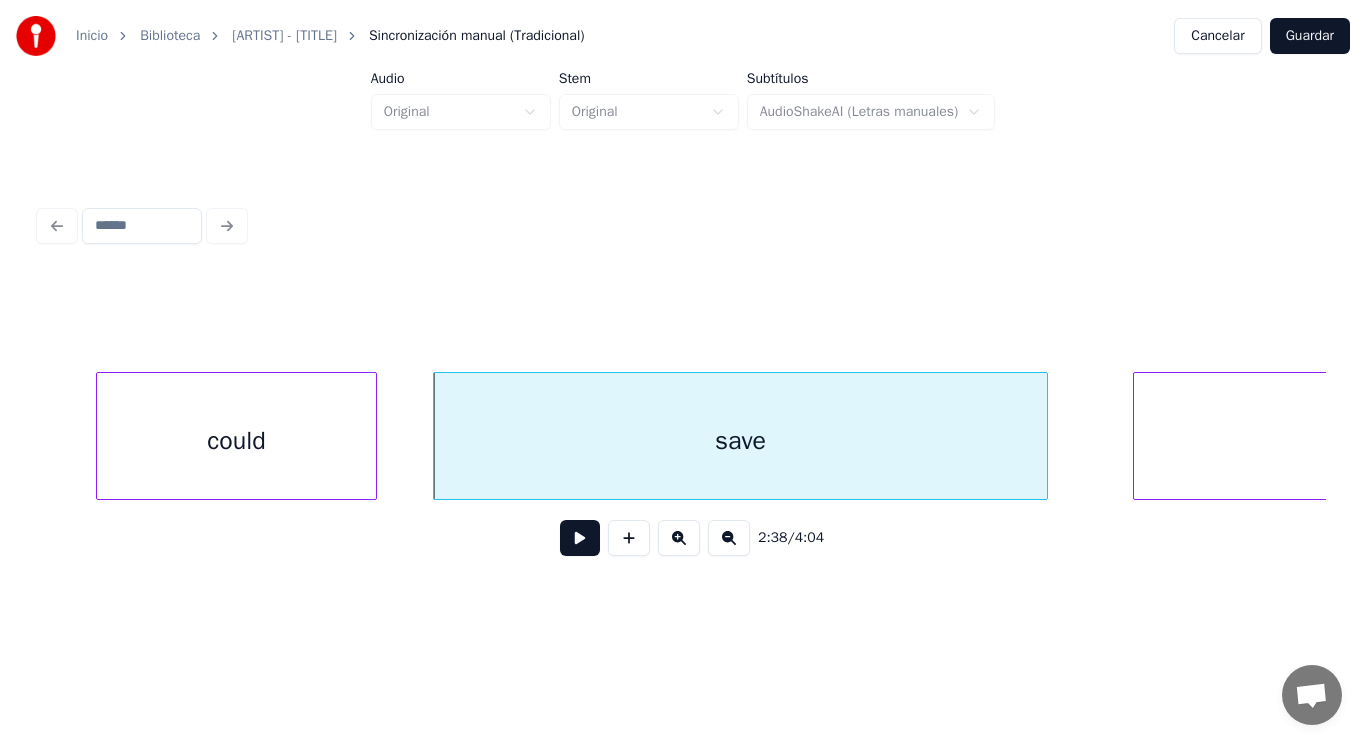 click at bounding box center (580, 538) 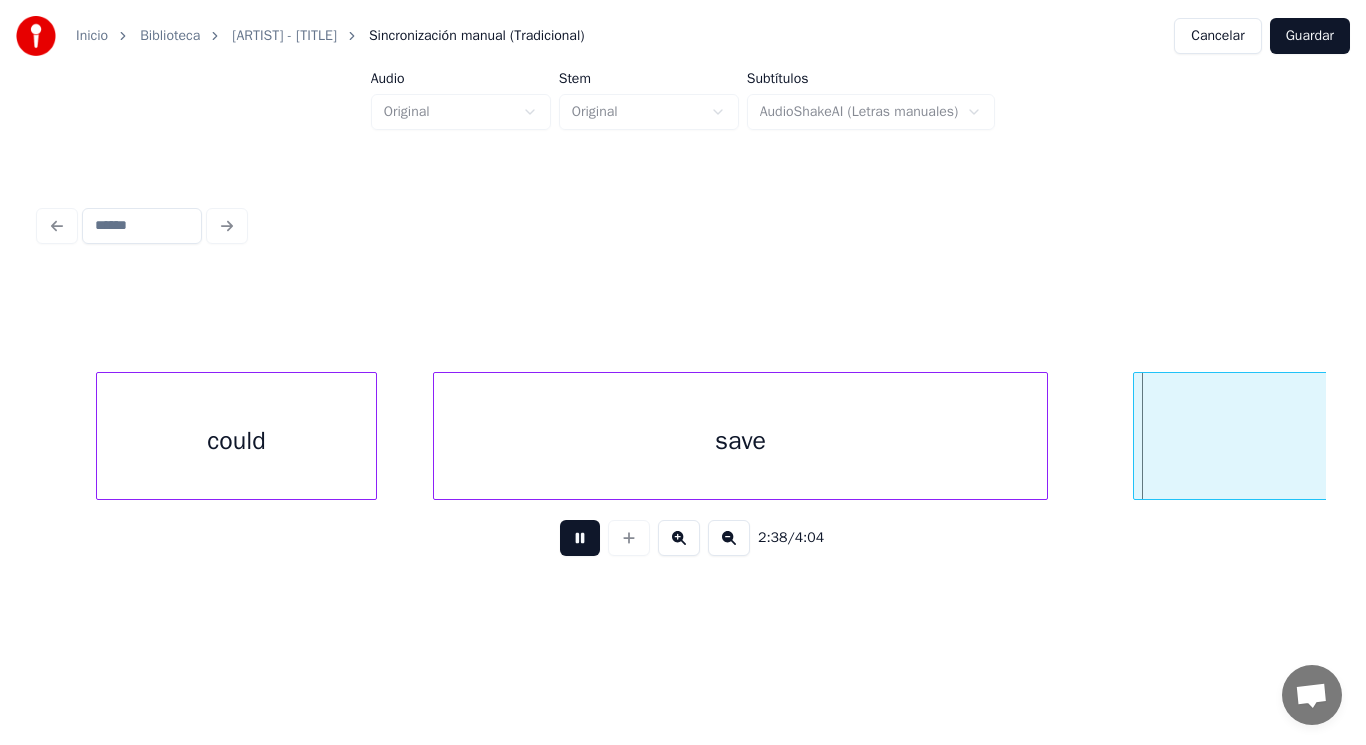 scroll, scrollTop: 0, scrollLeft: 222429, axis: horizontal 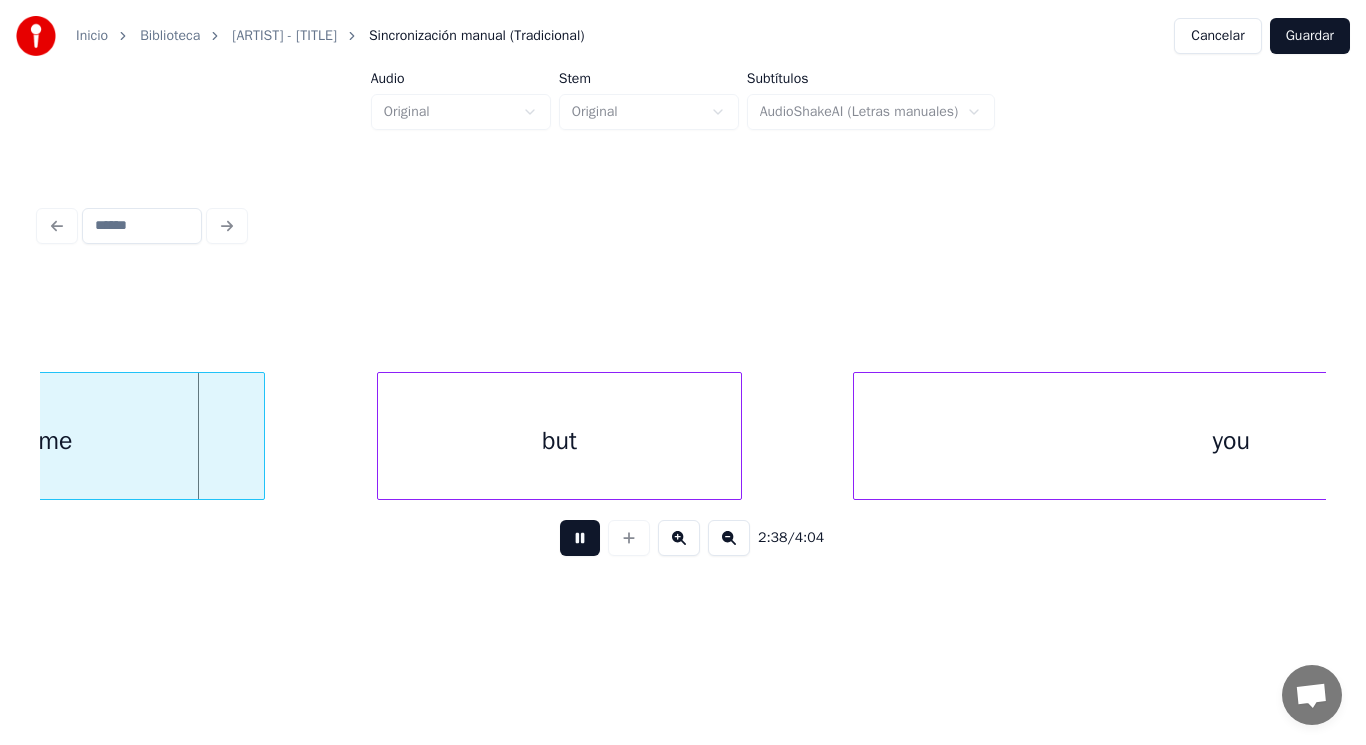 click at bounding box center (580, 538) 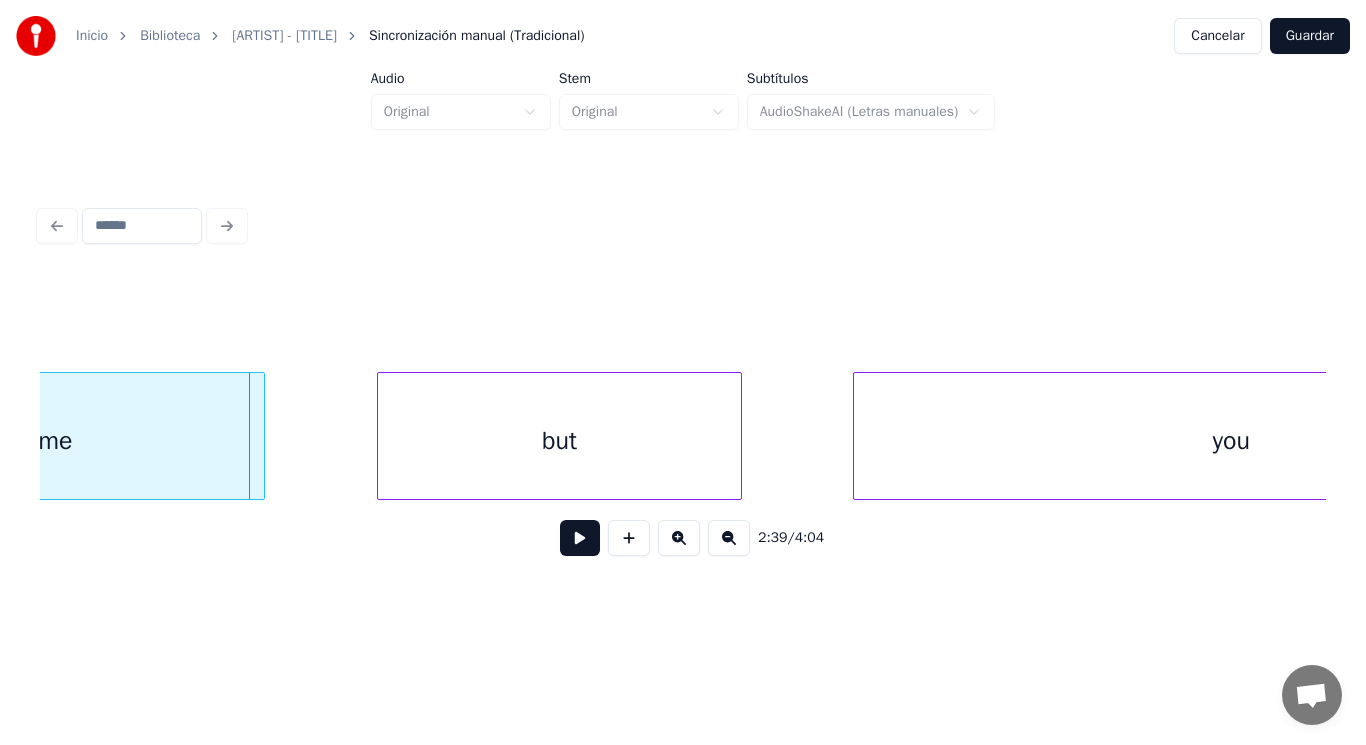click on "me" at bounding box center (56, 441) 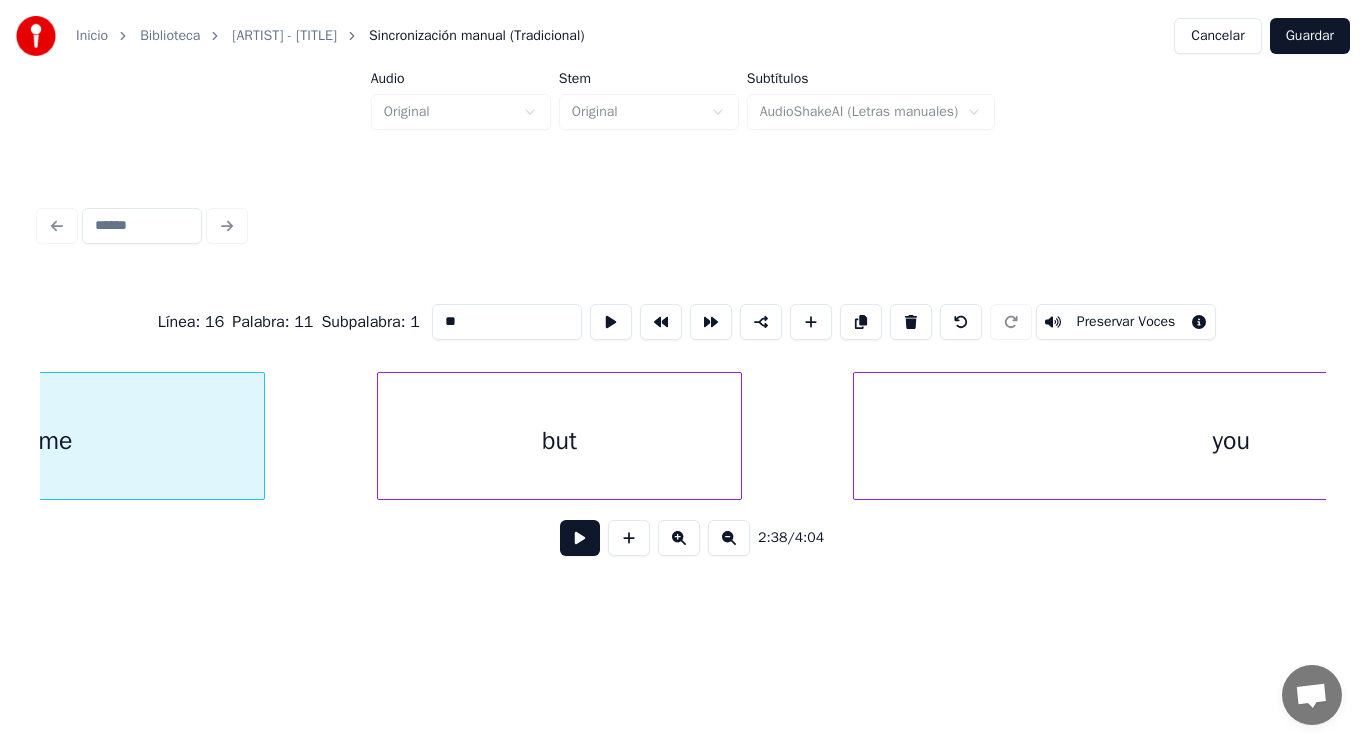 scroll, scrollTop: 0, scrollLeft: 222235, axis: horizontal 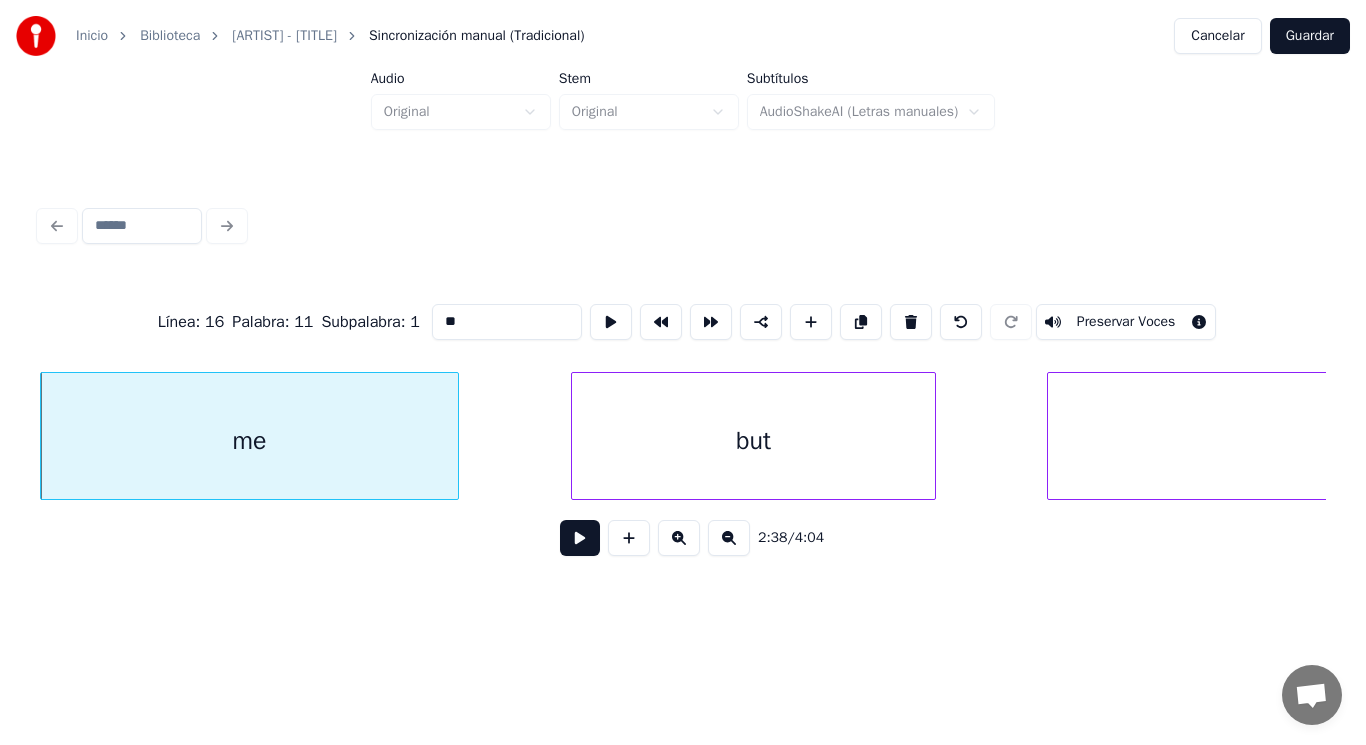 click at bounding box center [580, 538] 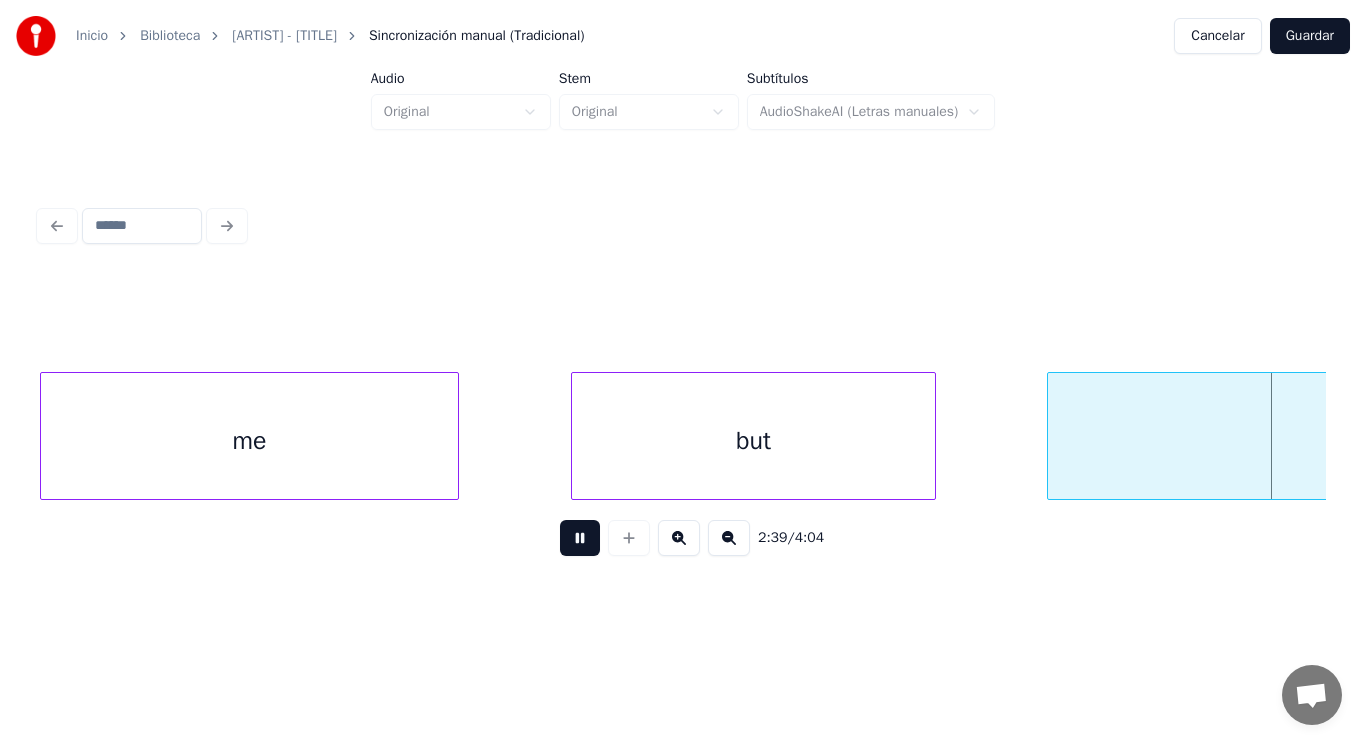 scroll, scrollTop: 0, scrollLeft: 223528, axis: horizontal 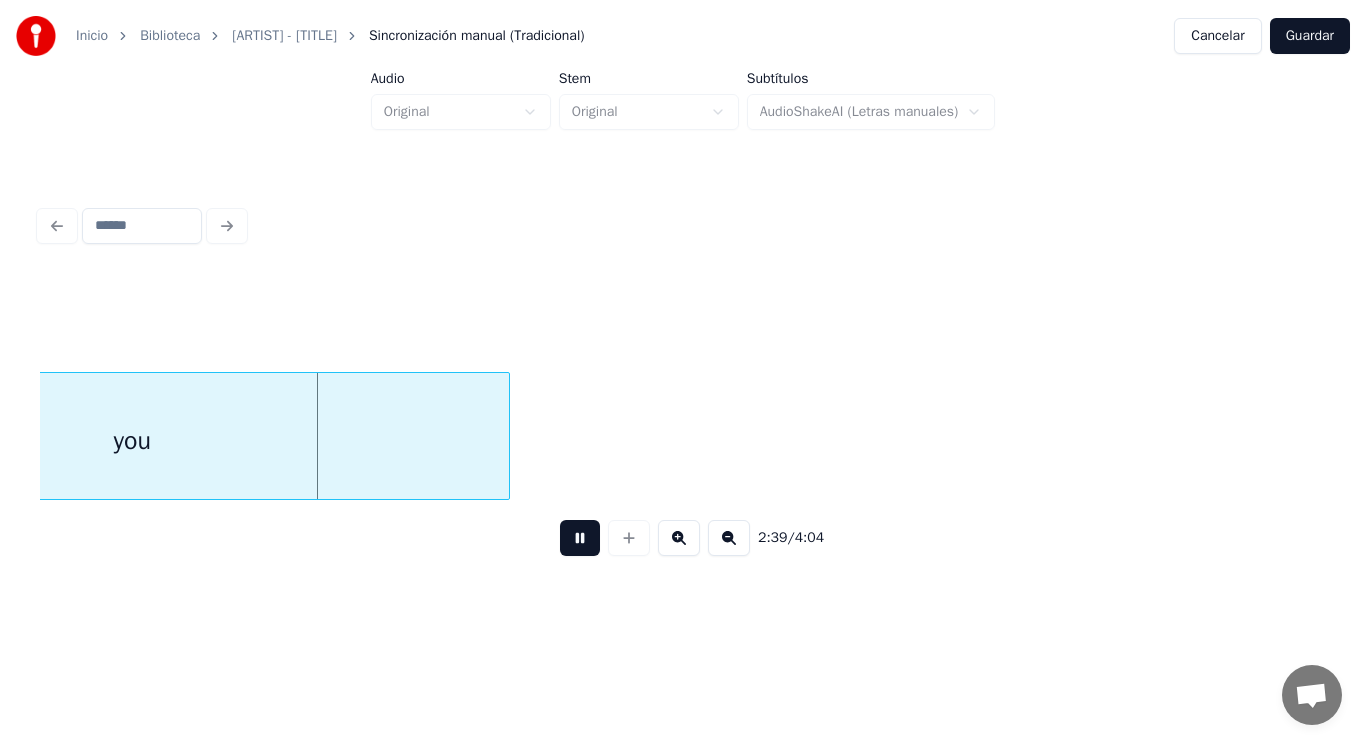click at bounding box center (580, 538) 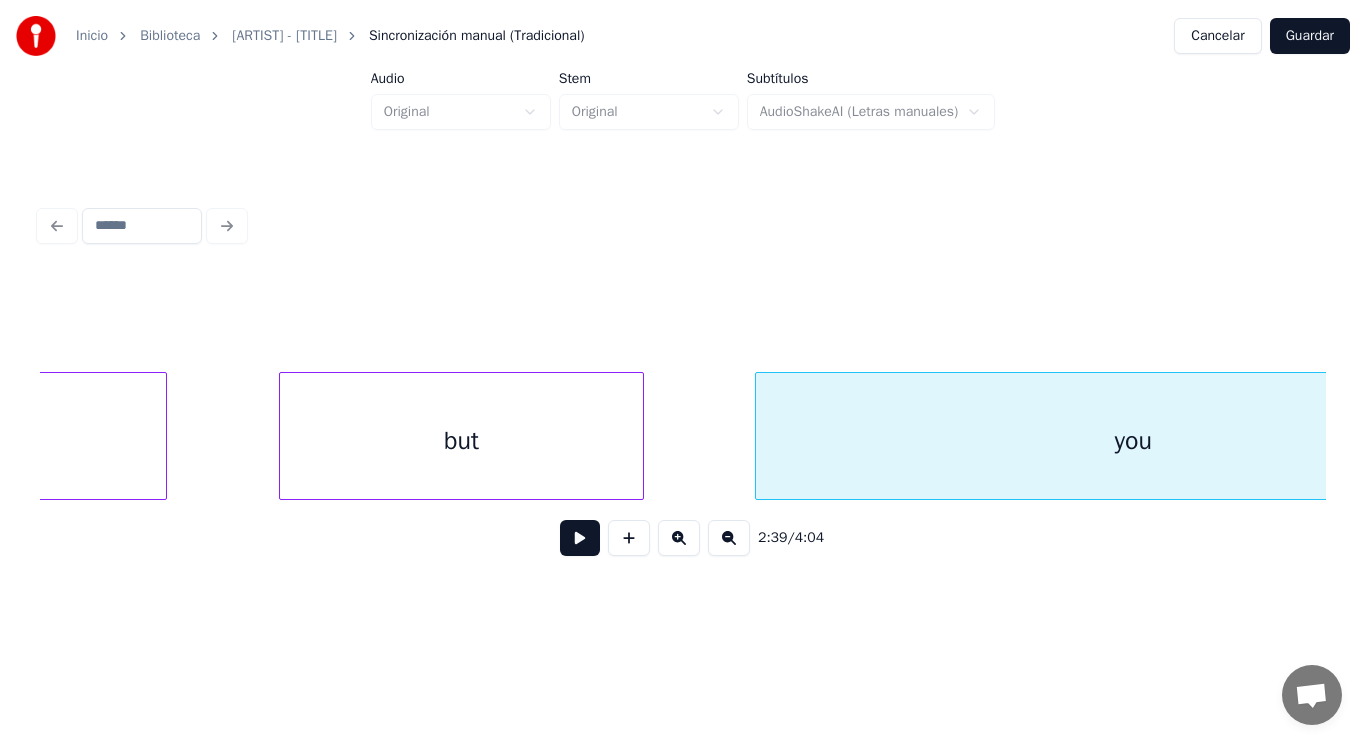 scroll, scrollTop: 0, scrollLeft: 222403, axis: horizontal 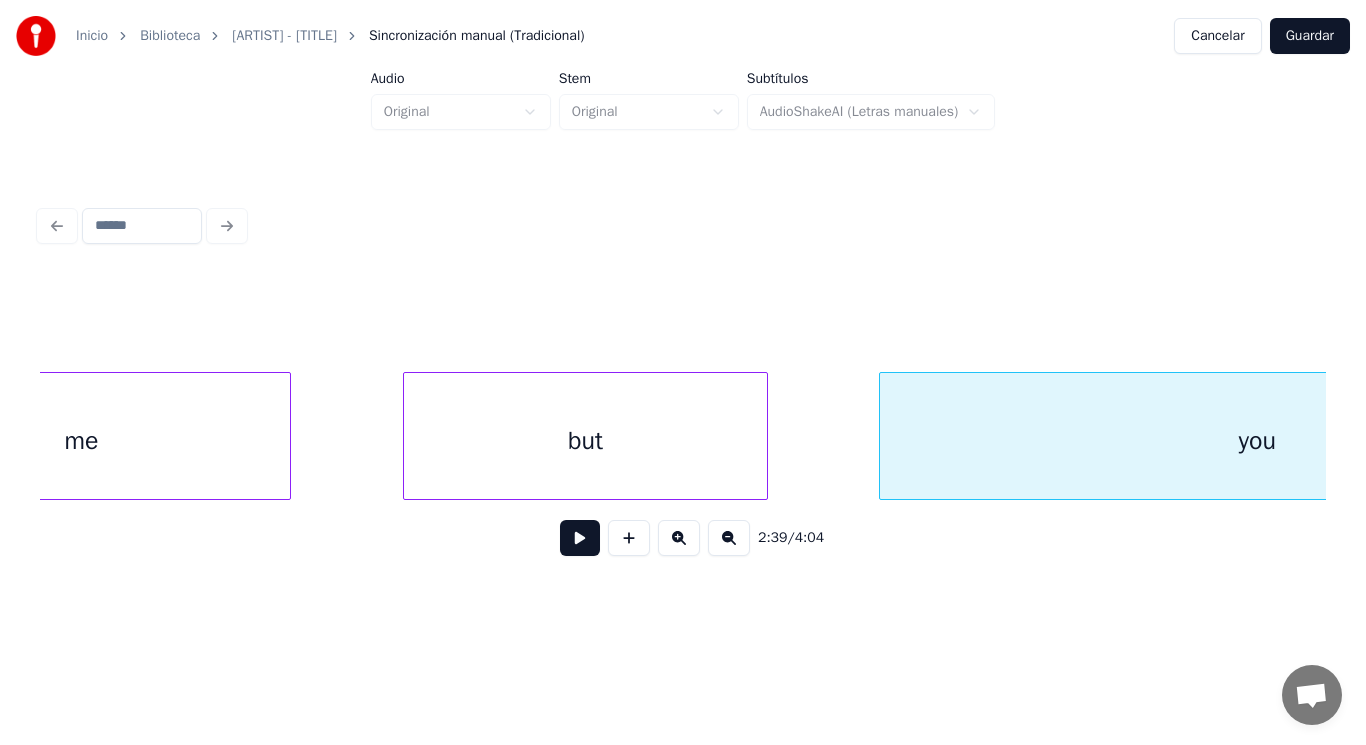 click on "you" at bounding box center (1257, 441) 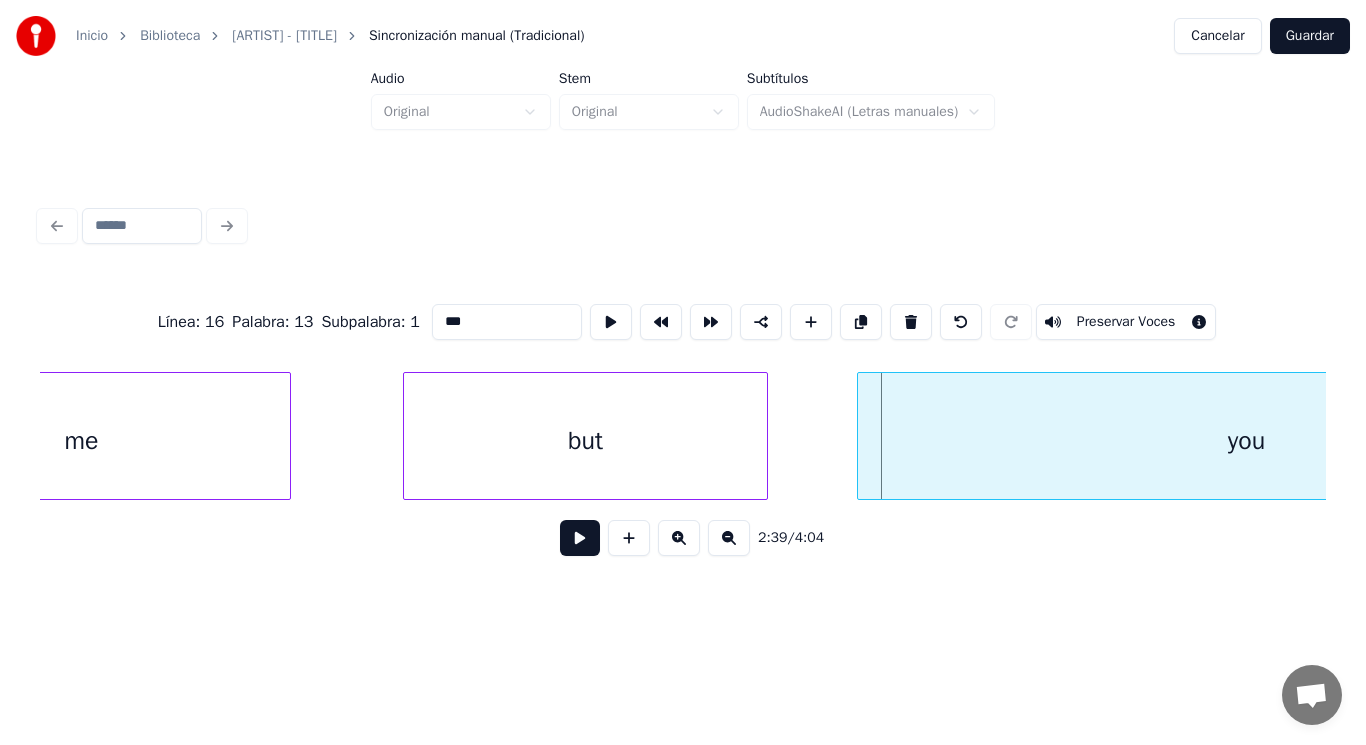 click at bounding box center (861, 436) 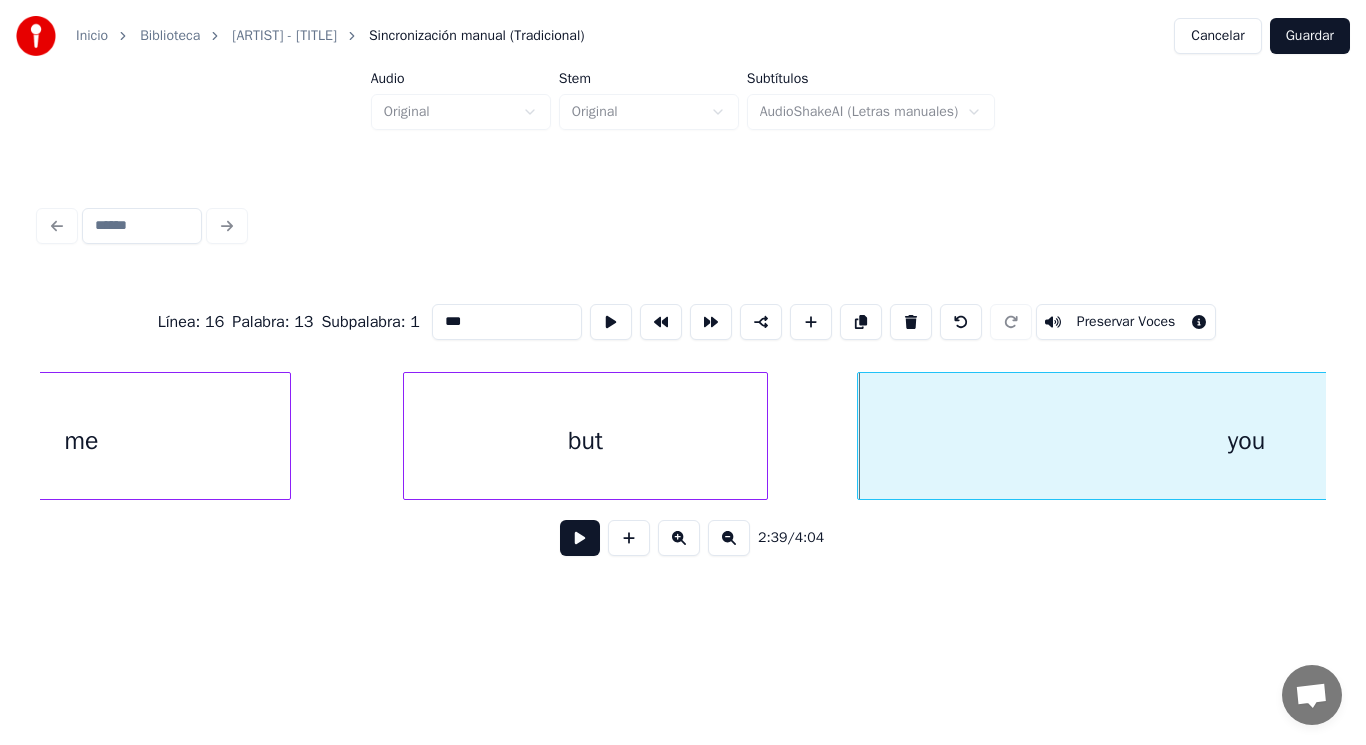 click at bounding box center (580, 538) 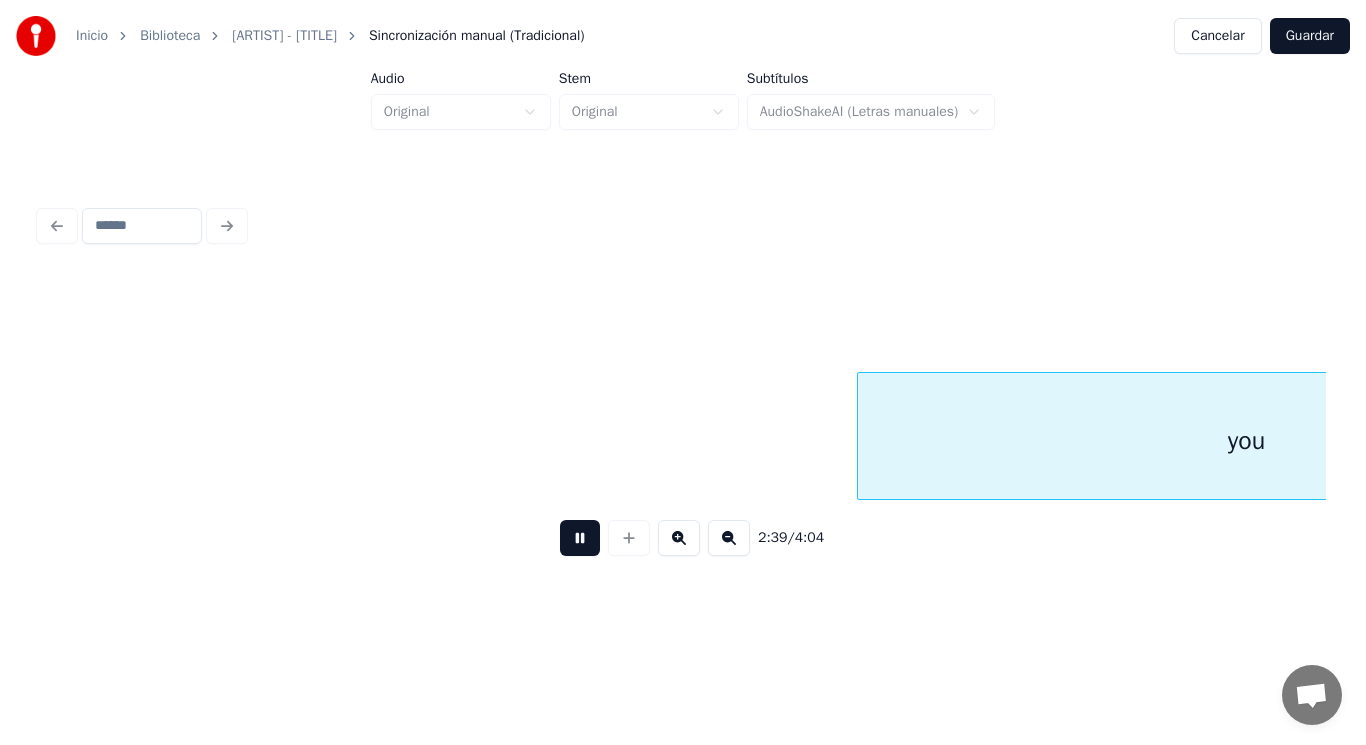 scroll, scrollTop: 0, scrollLeft: 223697, axis: horizontal 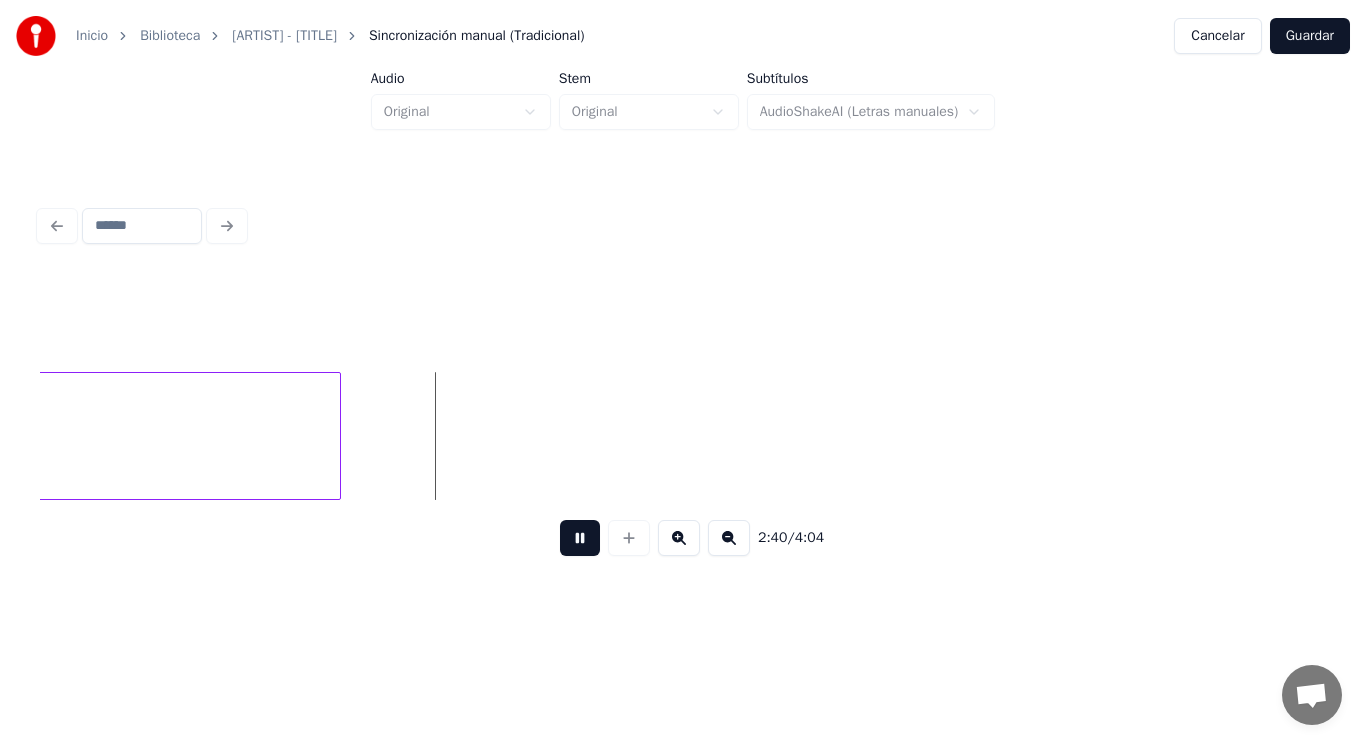 click at bounding box center [580, 538] 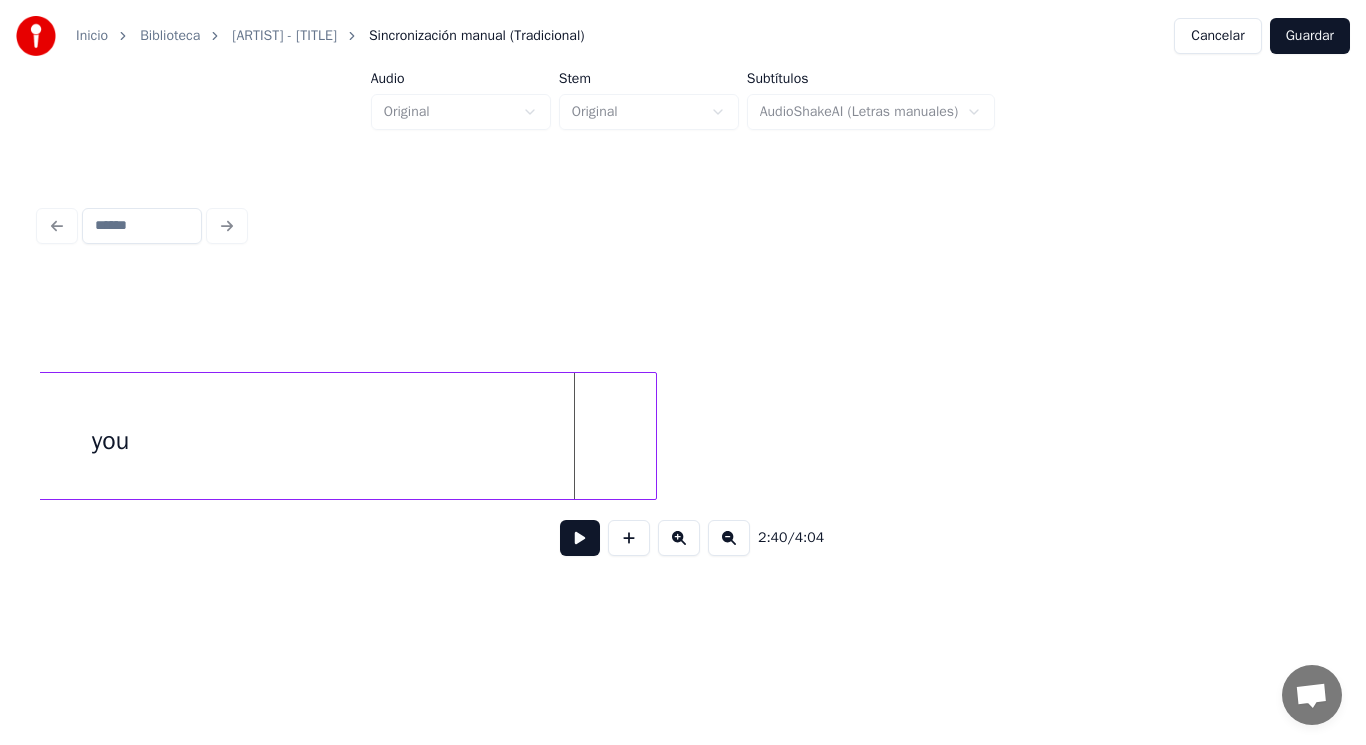 click at bounding box center (653, 436) 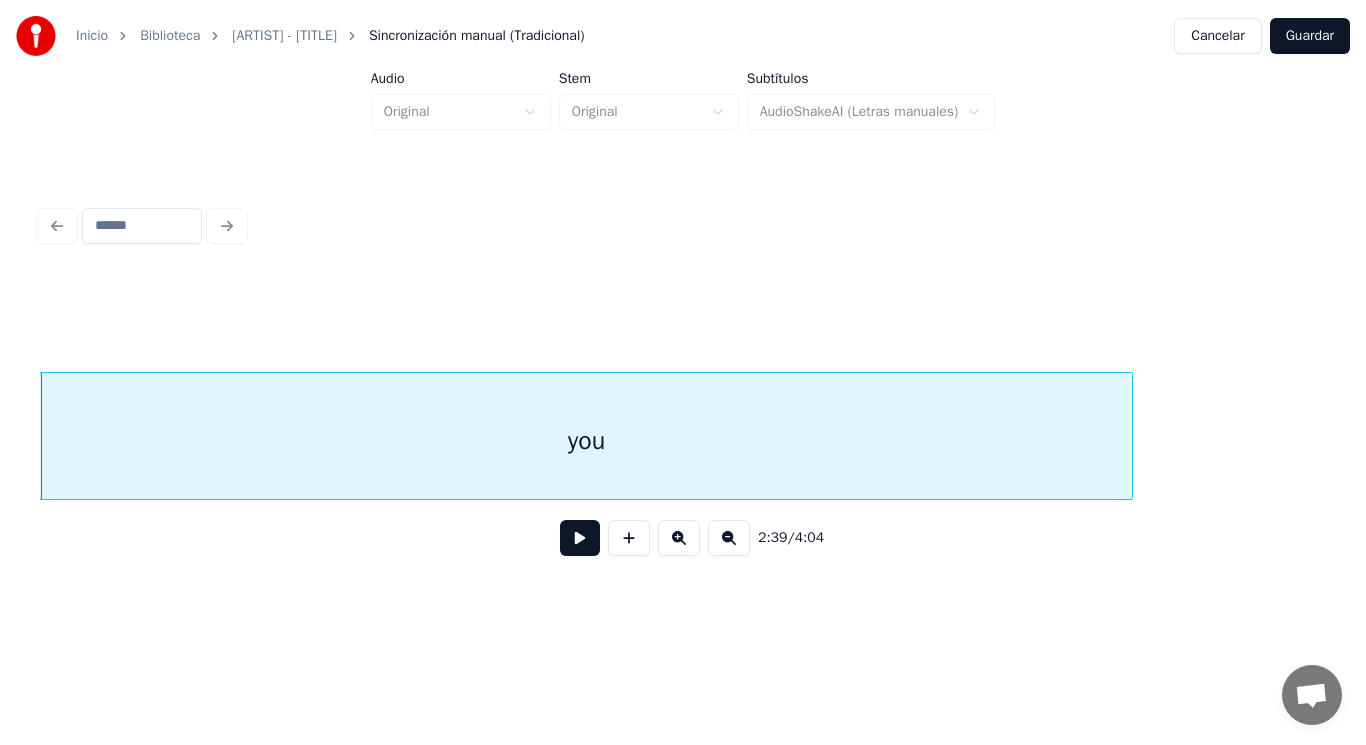 click at bounding box center [580, 538] 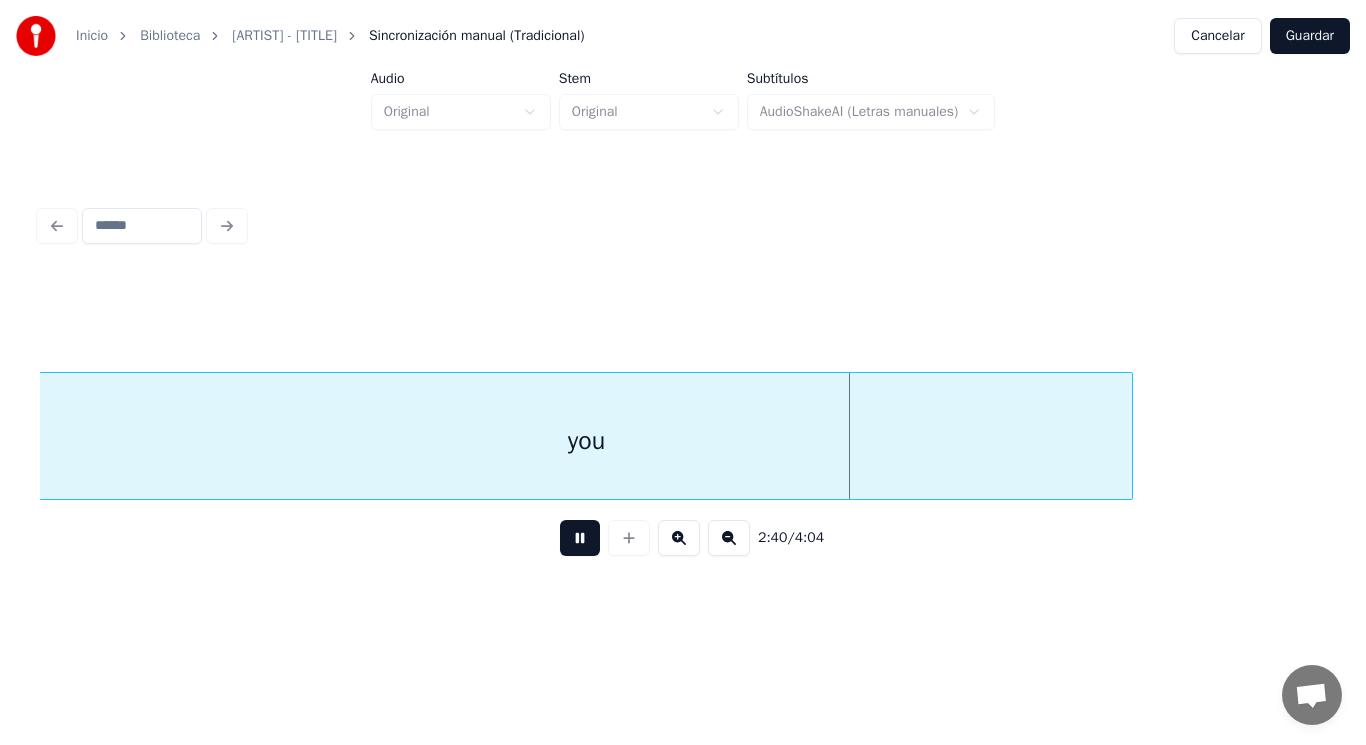 click at bounding box center (580, 538) 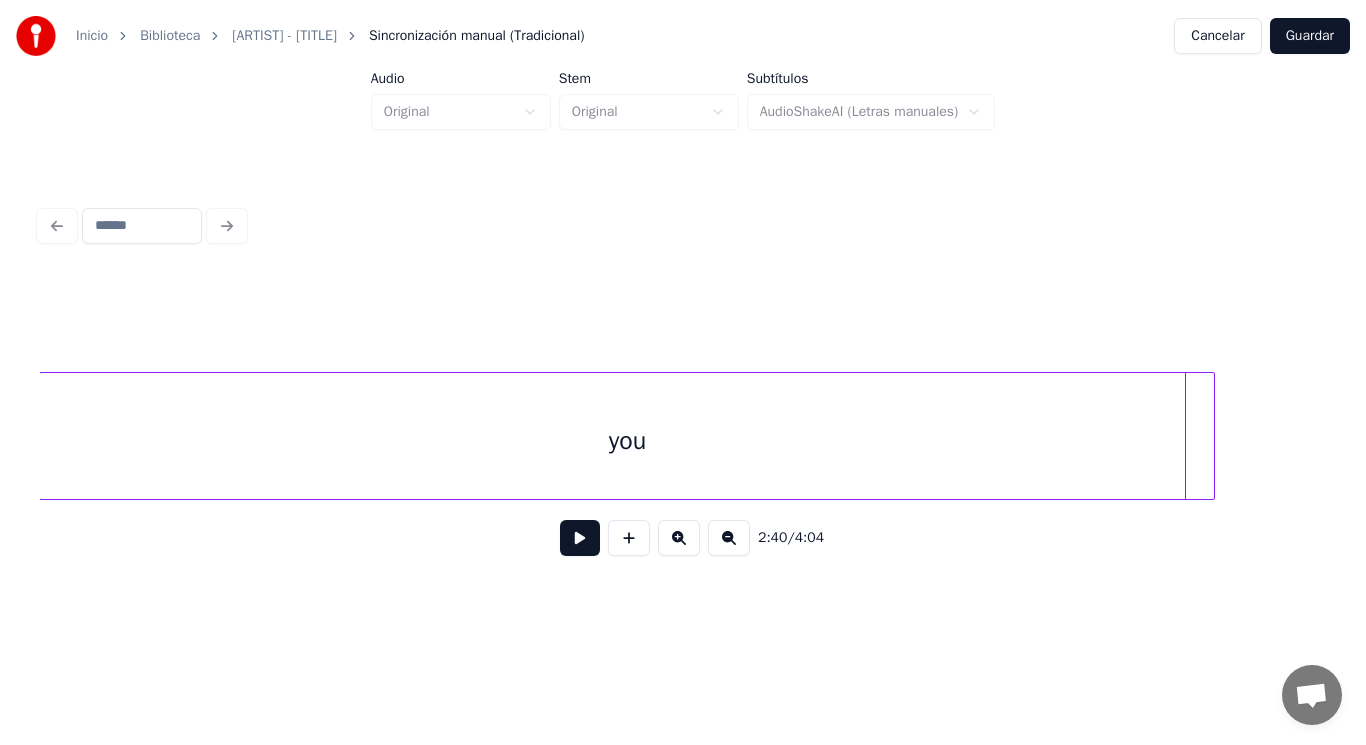 click at bounding box center [1211, 436] 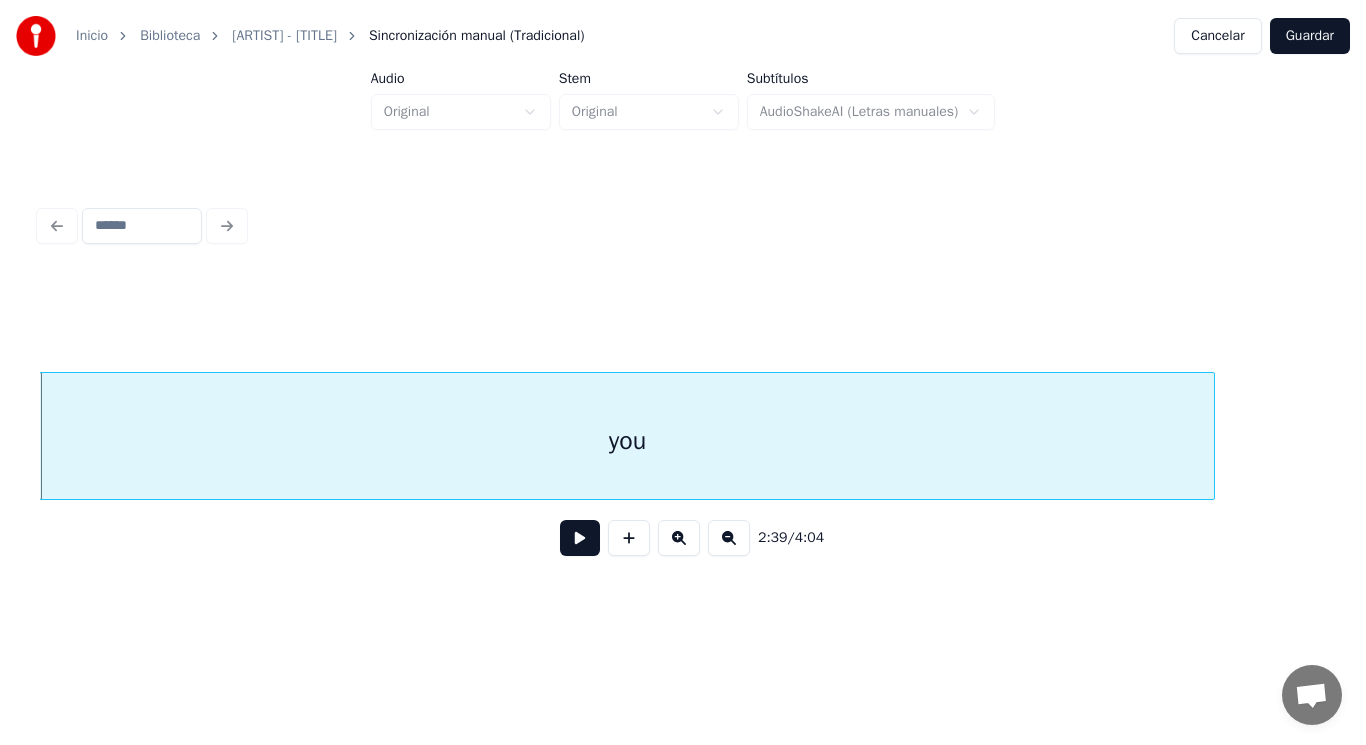 click at bounding box center [580, 538] 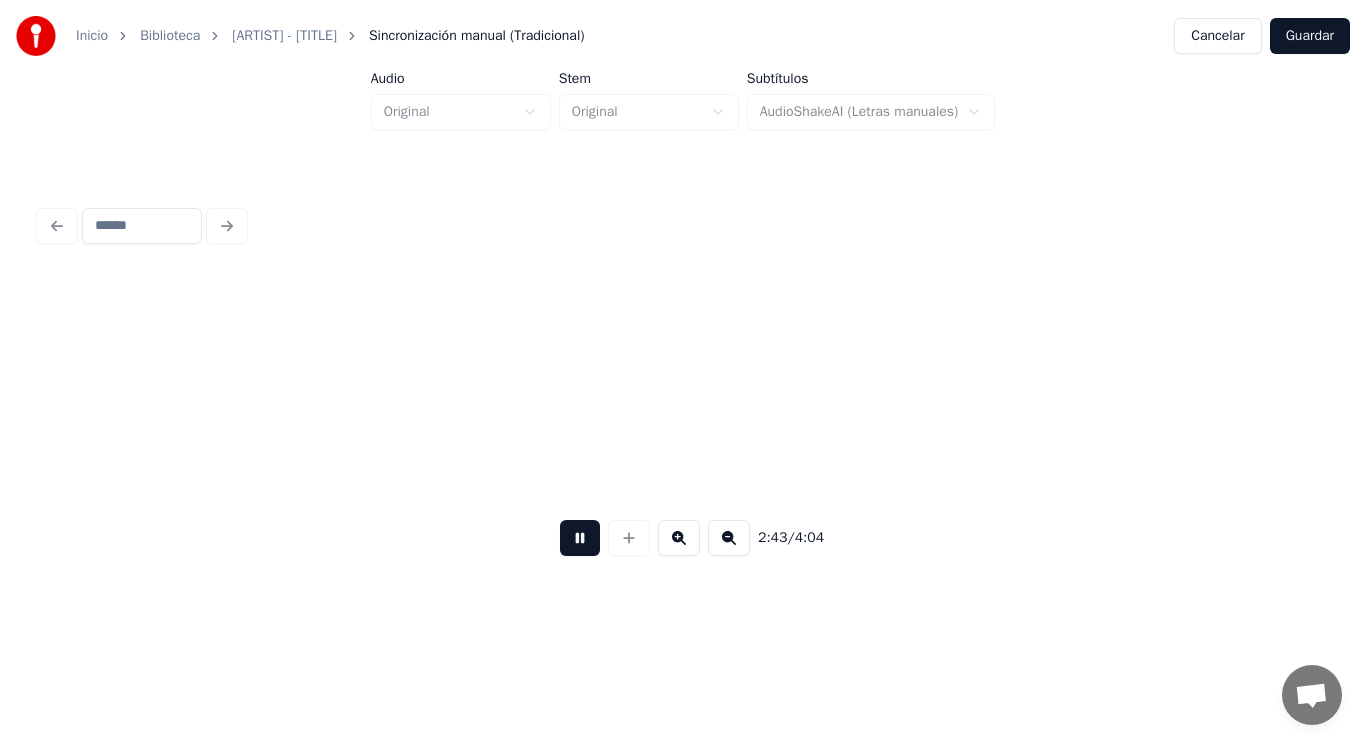 scroll, scrollTop: 0, scrollLeft: 228450, axis: horizontal 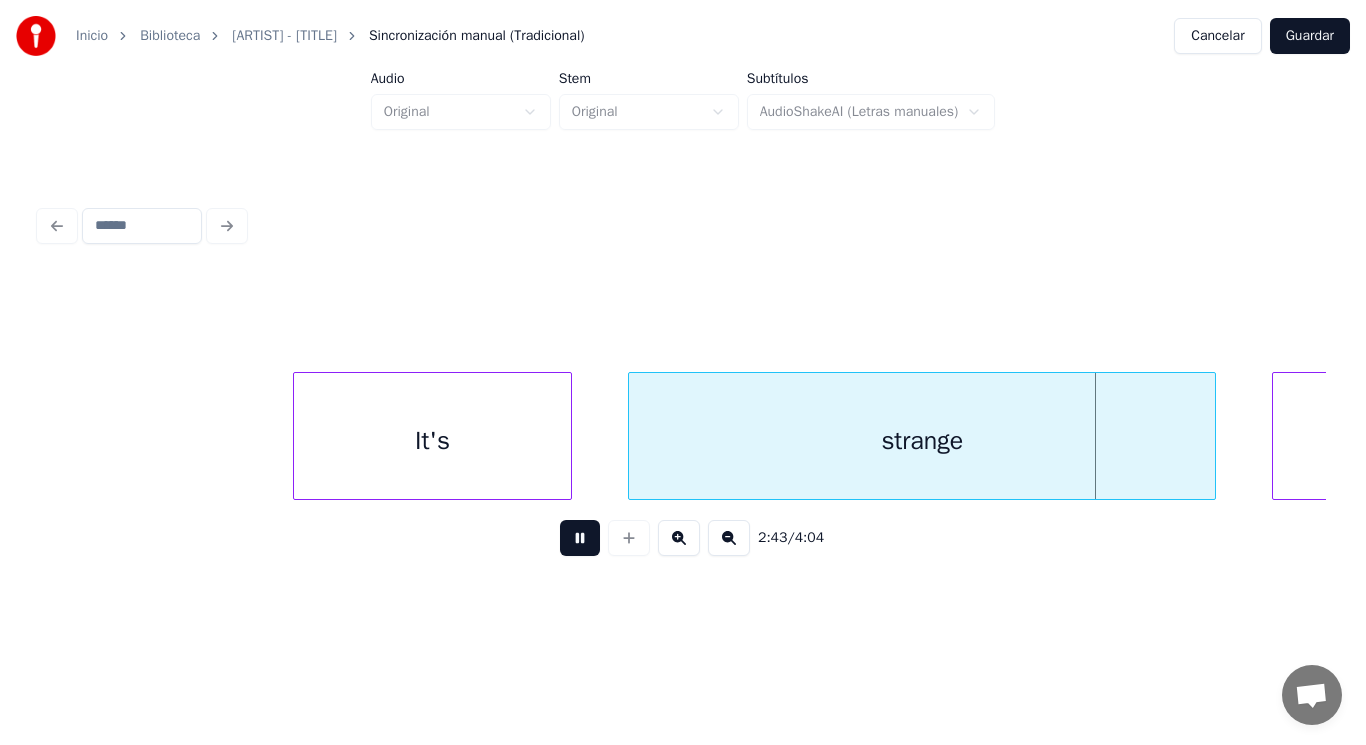 click at bounding box center (580, 538) 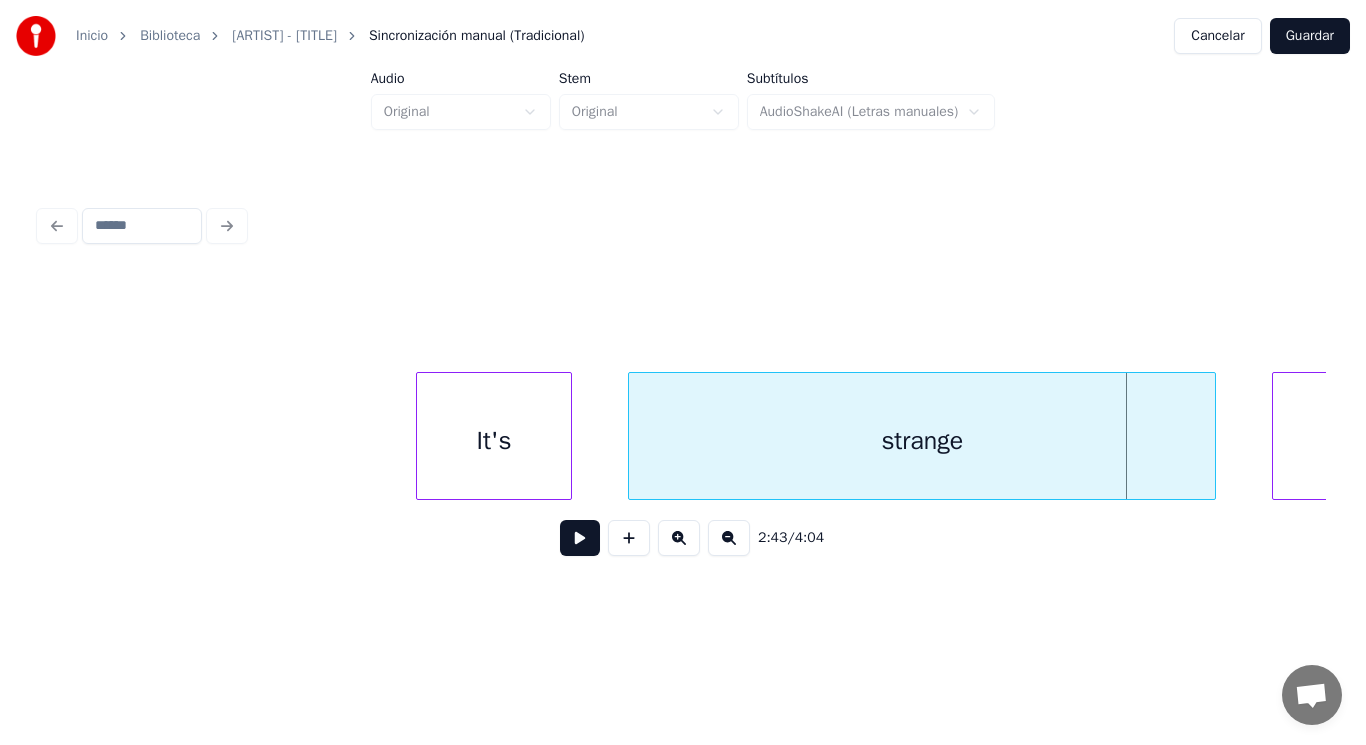 click at bounding box center (420, 436) 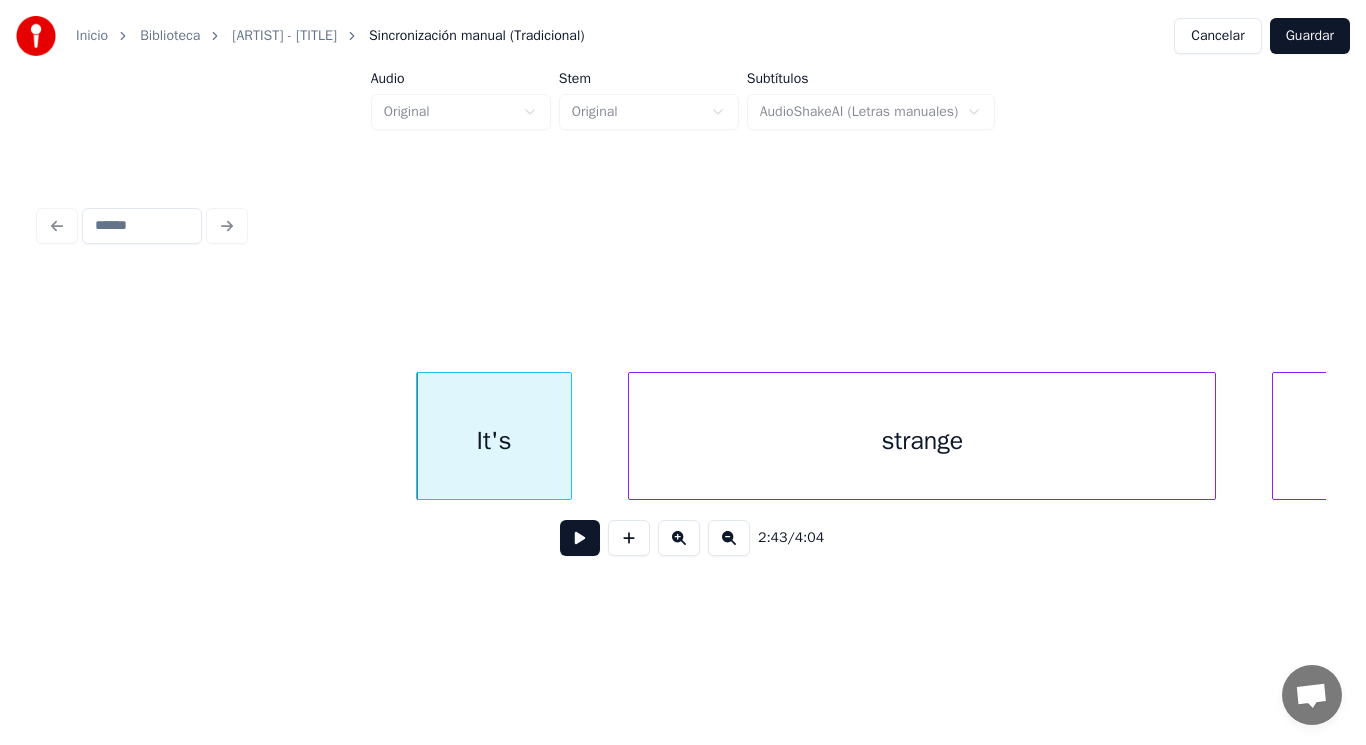 click at bounding box center [580, 538] 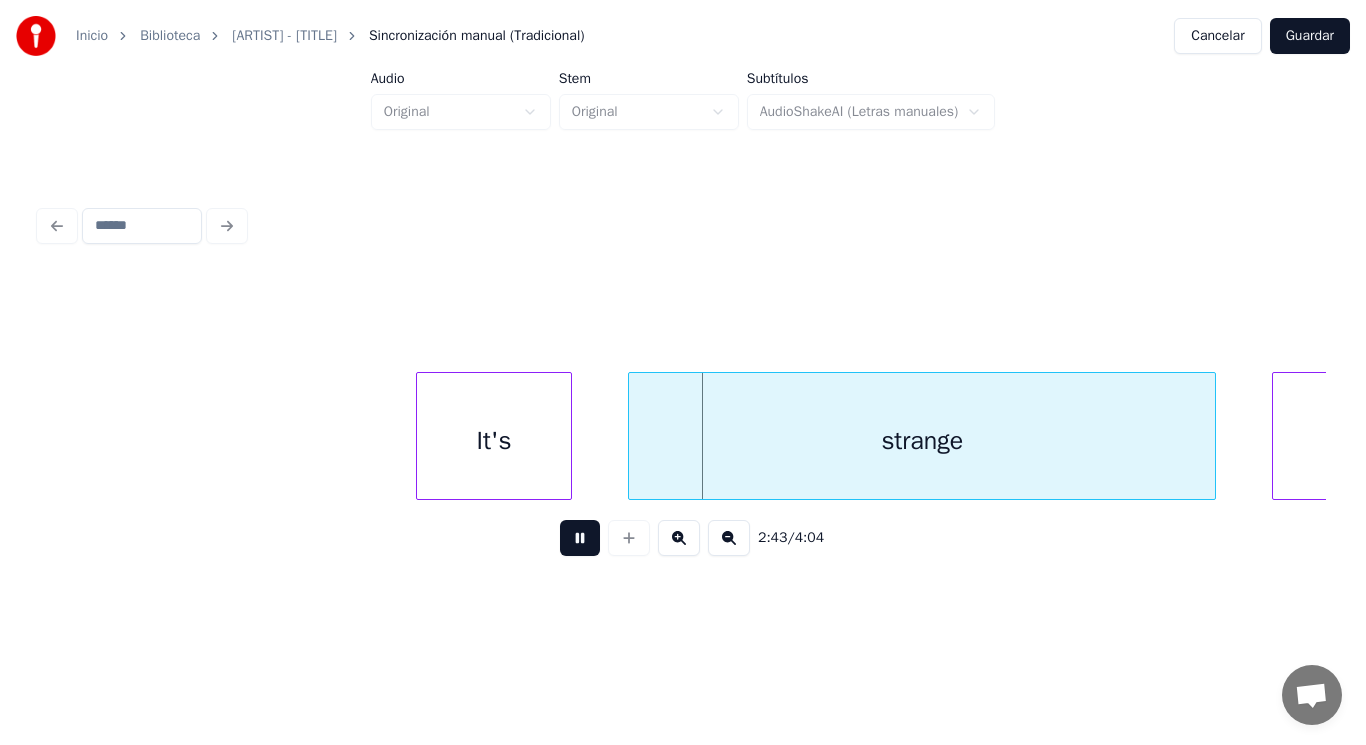 click at bounding box center (580, 538) 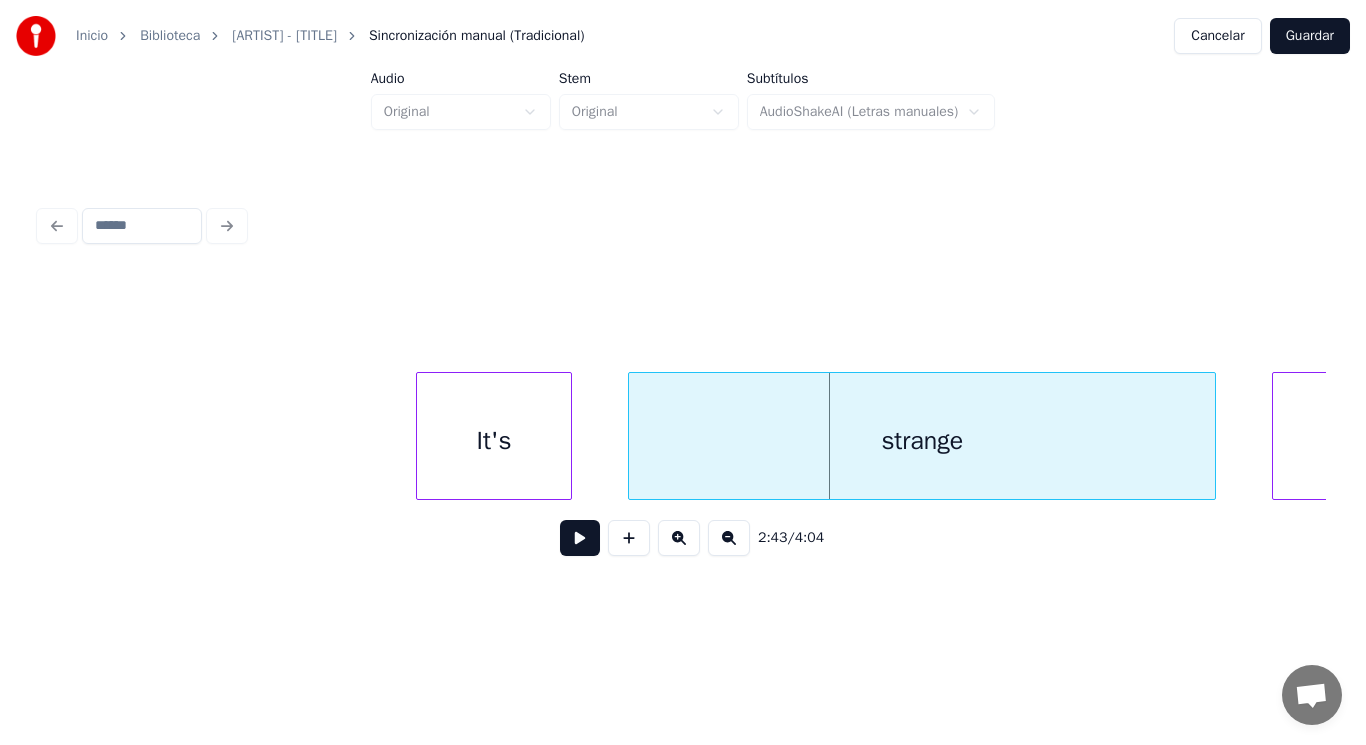 click on "strange" at bounding box center [922, 441] 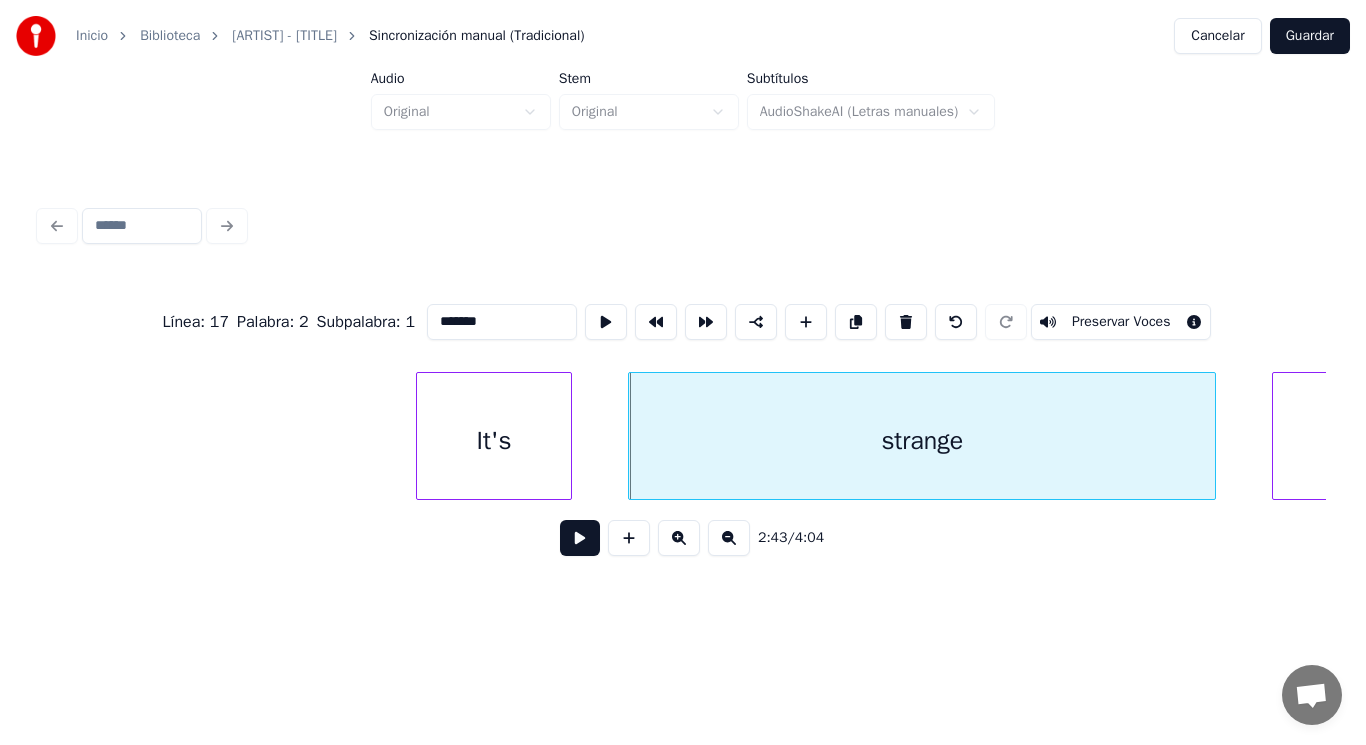 click at bounding box center [580, 538] 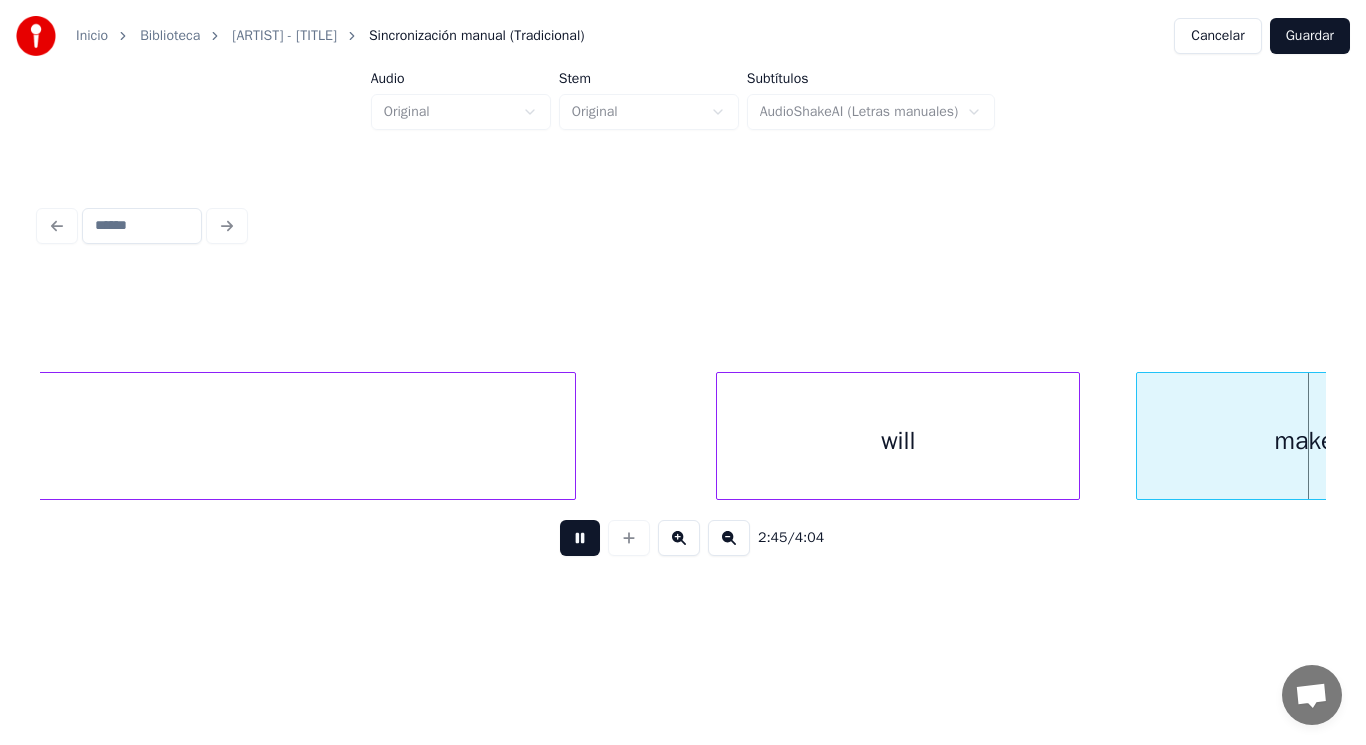 click at bounding box center [580, 538] 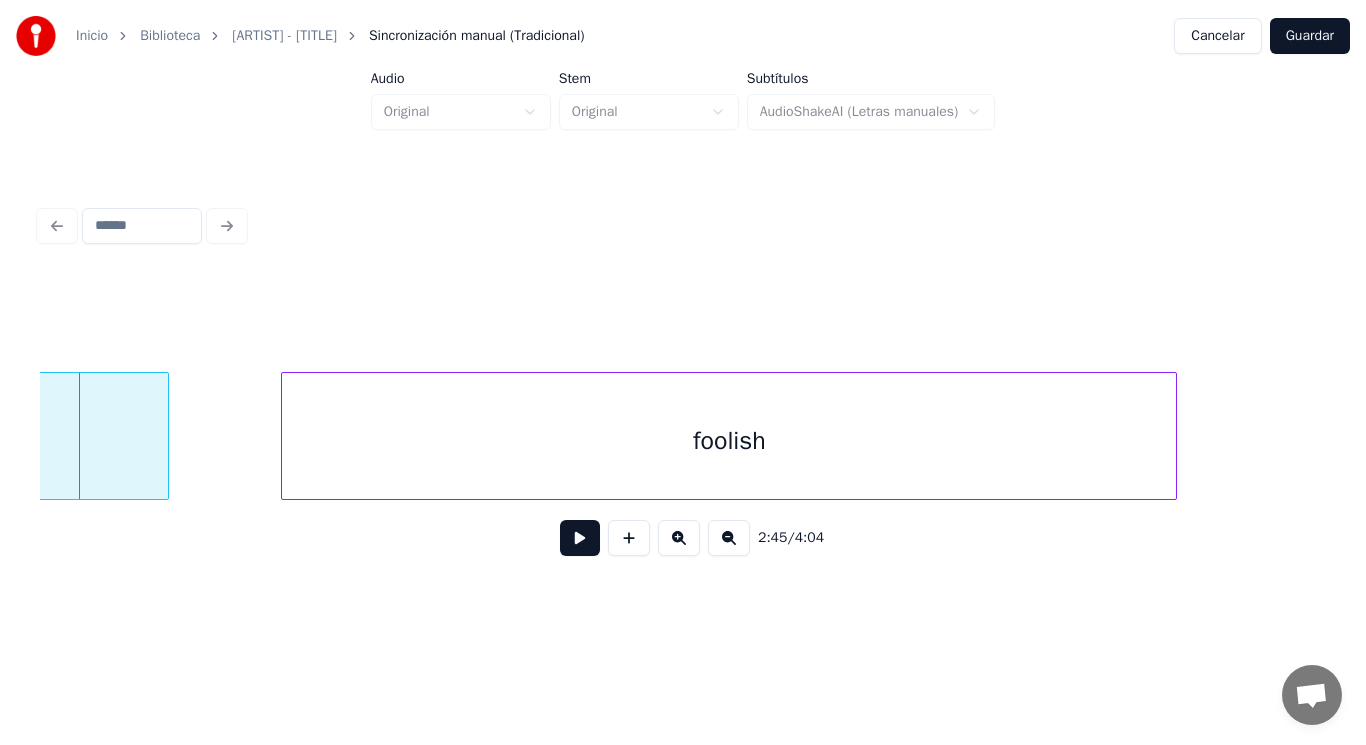 click at bounding box center [580, 538] 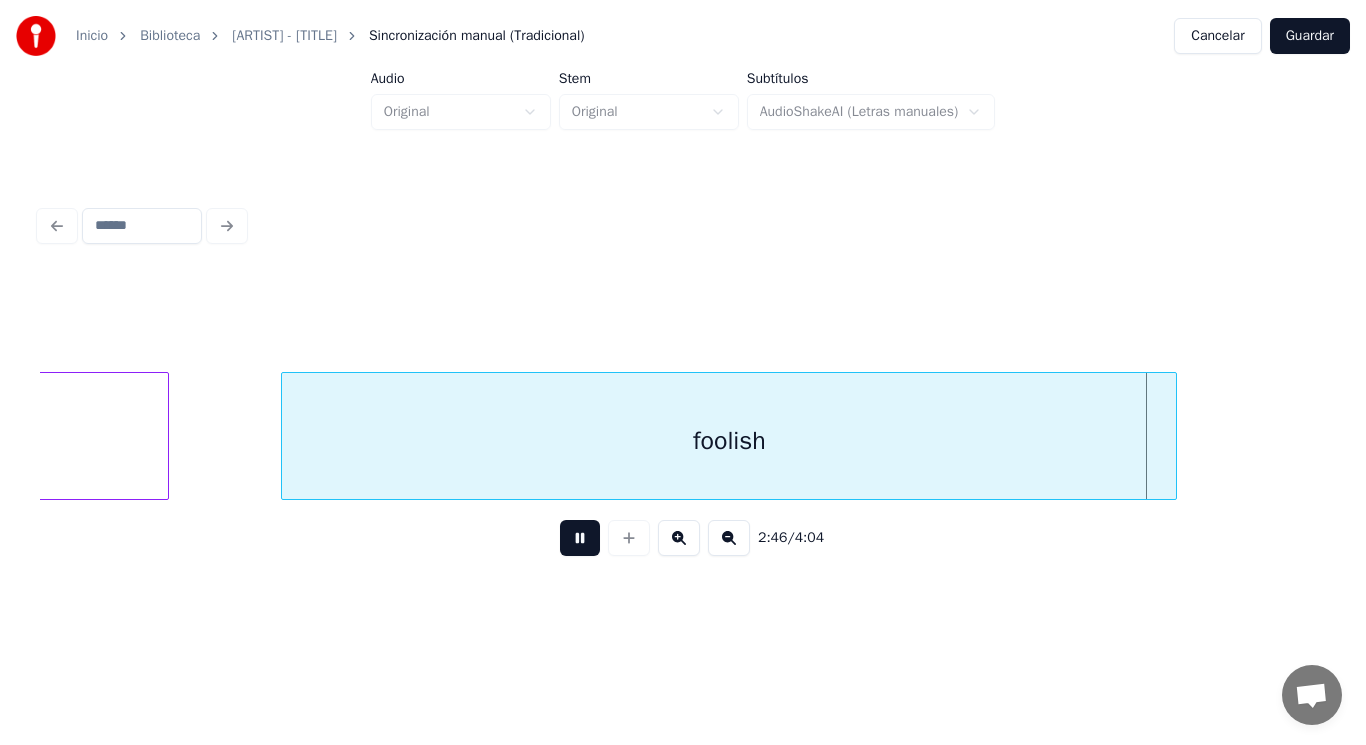 click at bounding box center (580, 538) 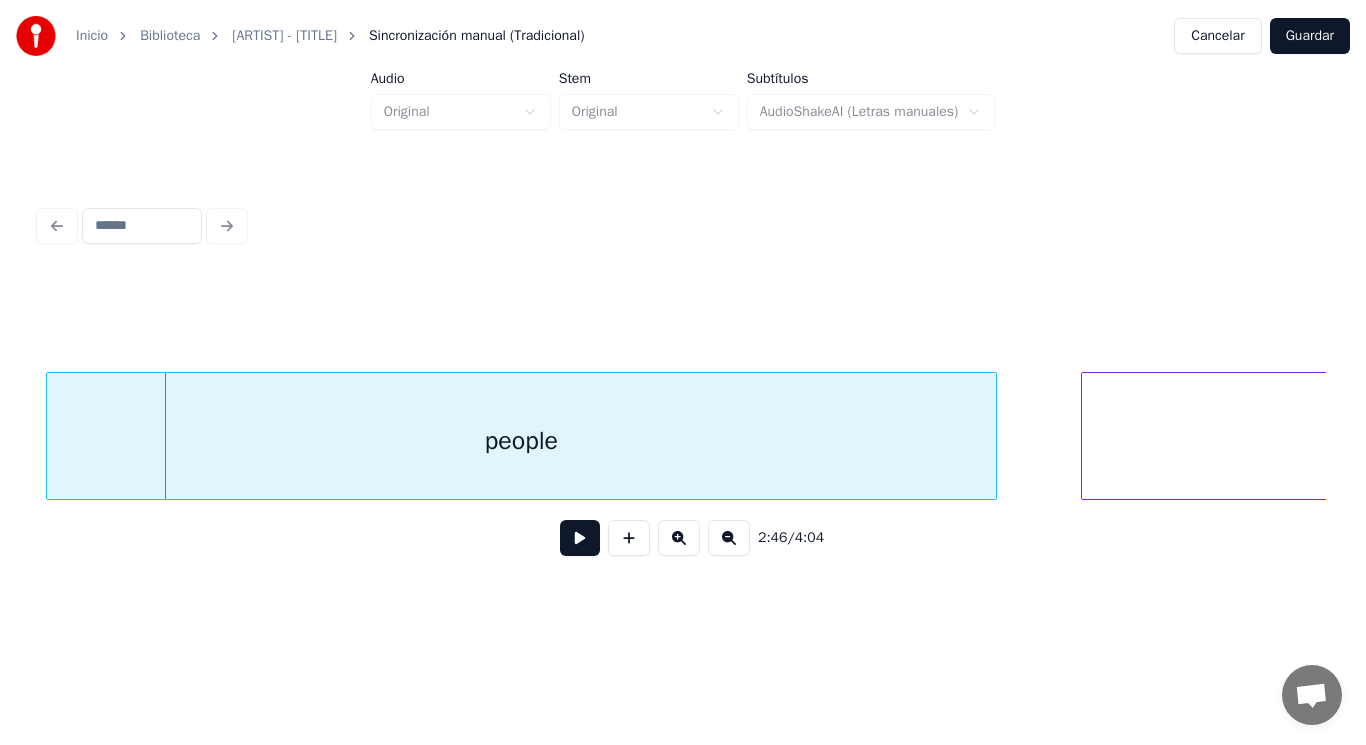 click on "people" at bounding box center [522, 441] 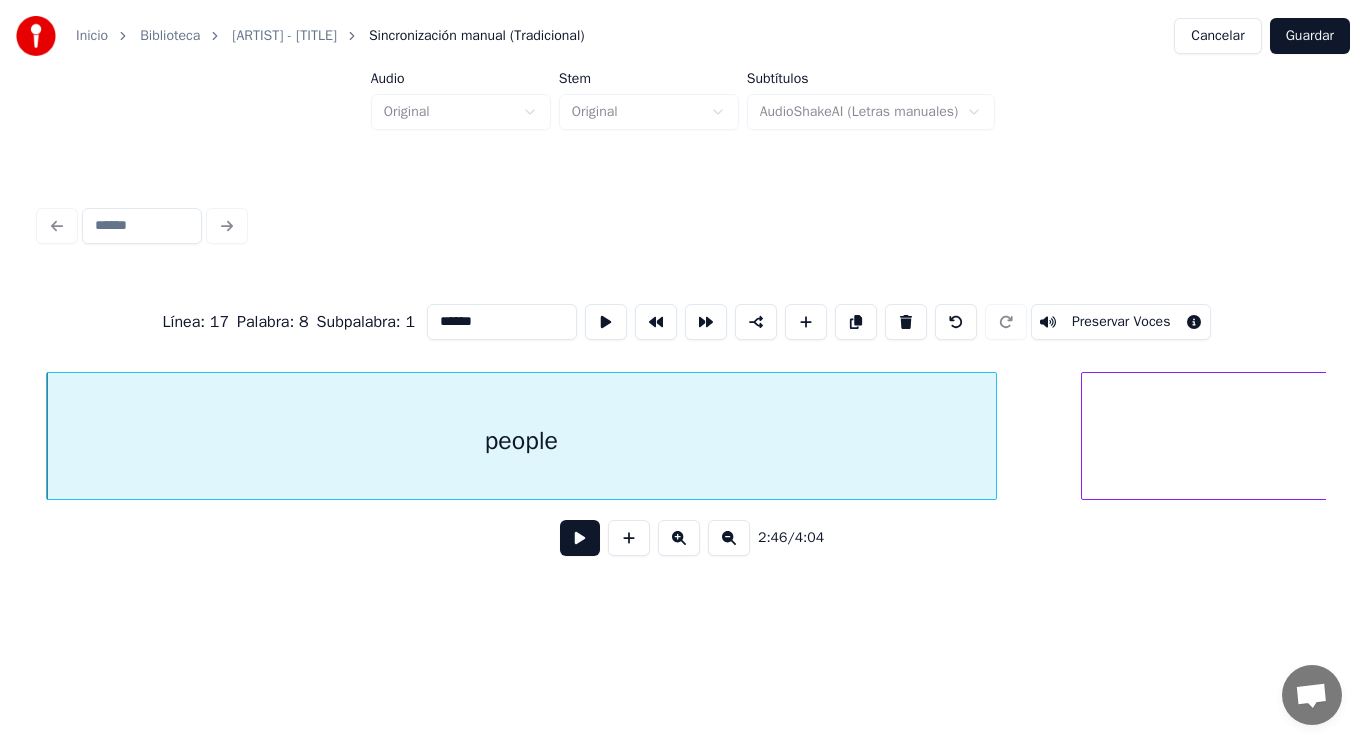 click at bounding box center [580, 538] 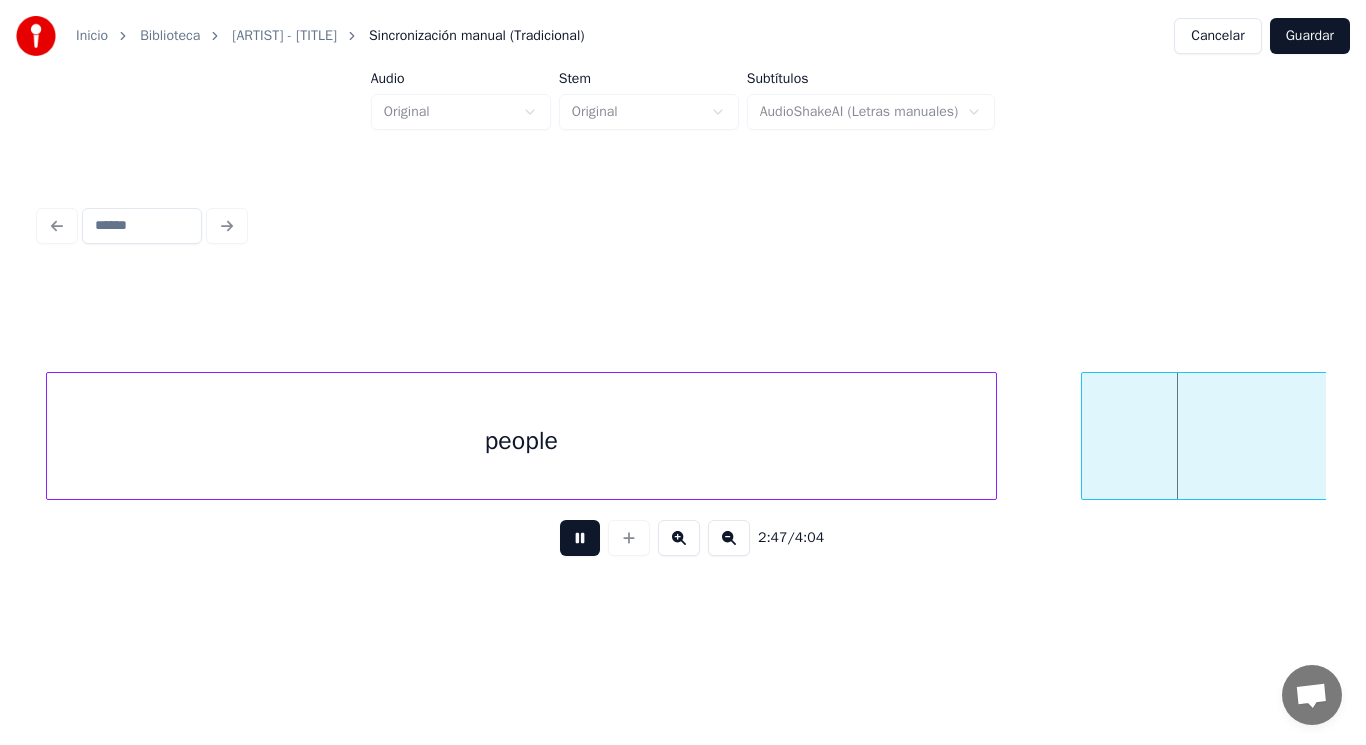 click at bounding box center (580, 538) 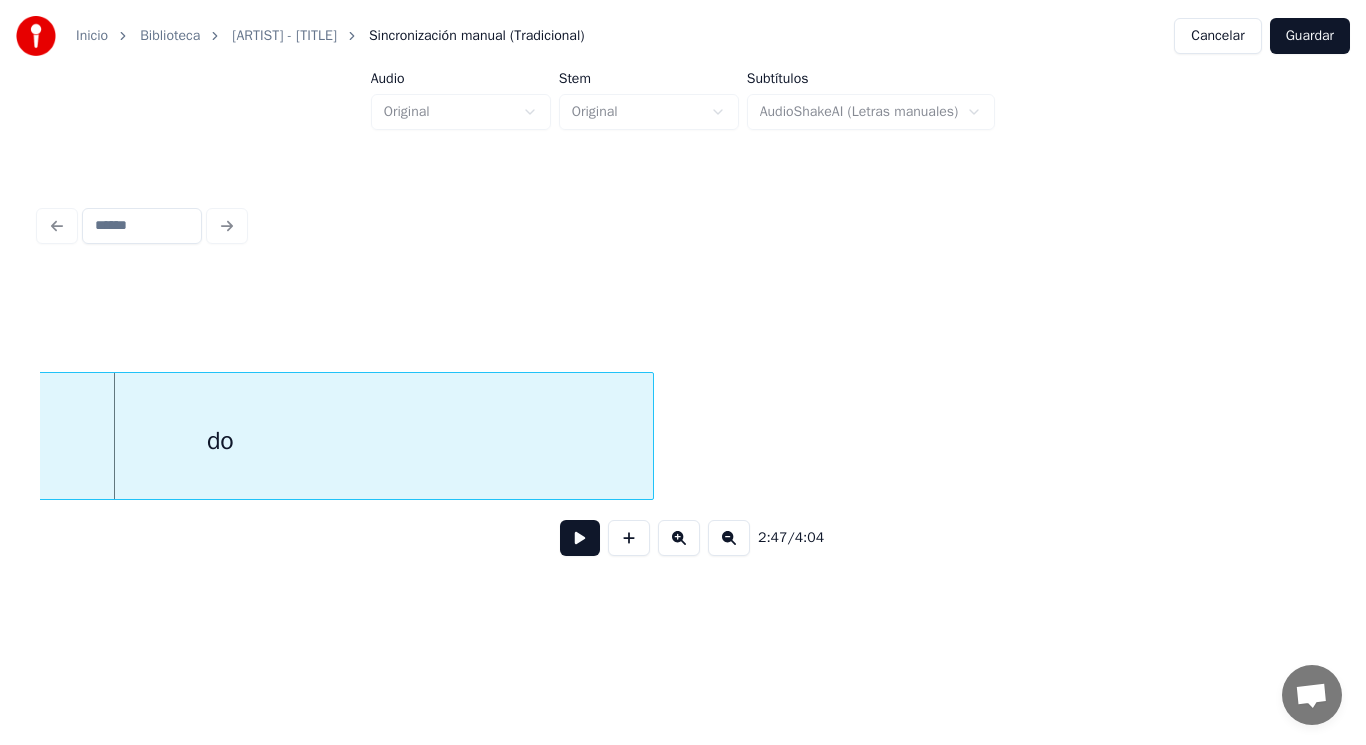 click on "do" at bounding box center (220, 441) 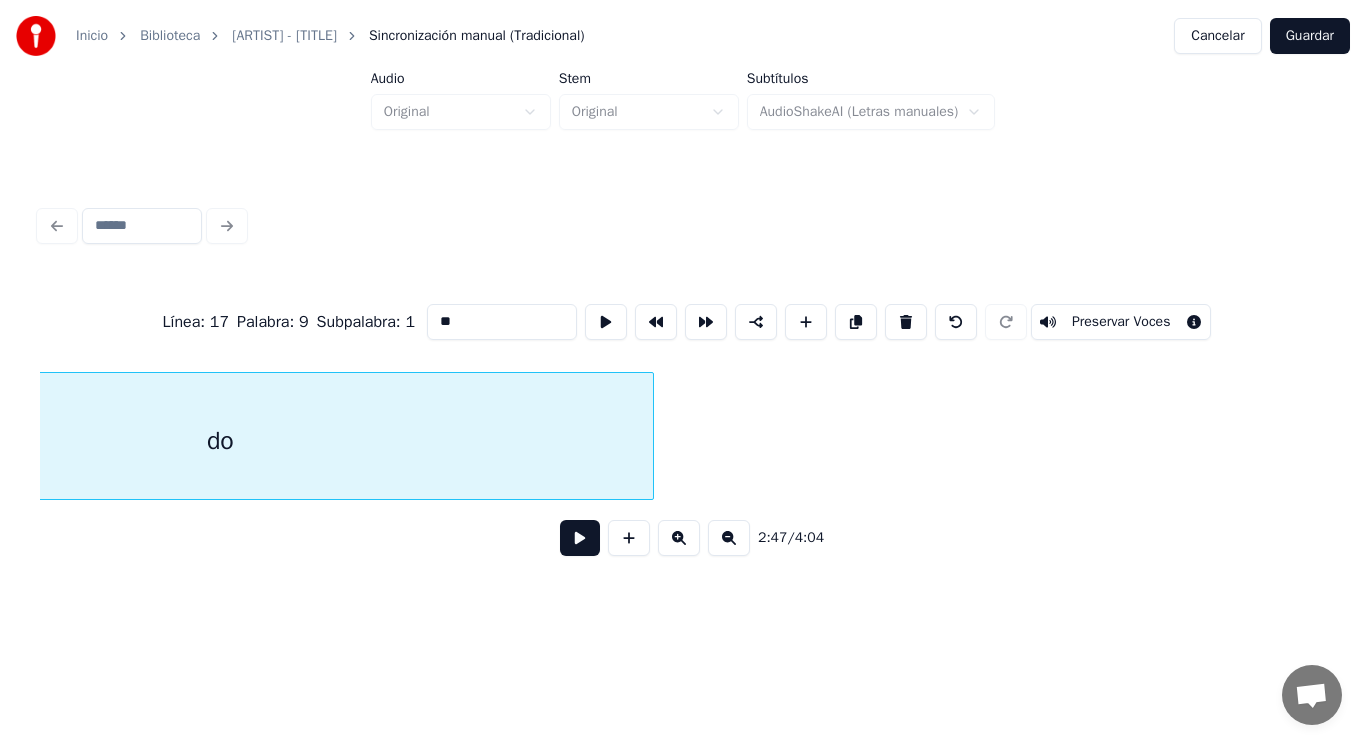 scroll, scrollTop: 0, scrollLeft: 234695, axis: horizontal 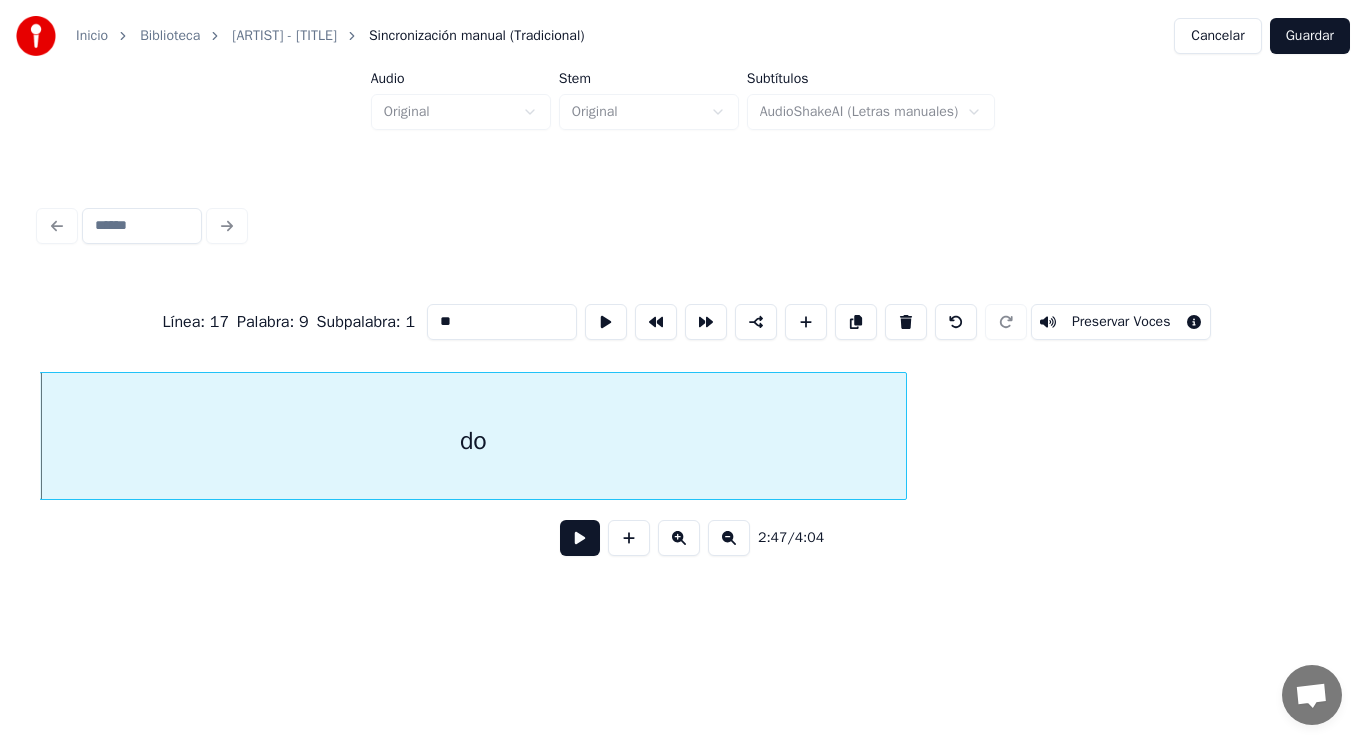 click at bounding box center [580, 538] 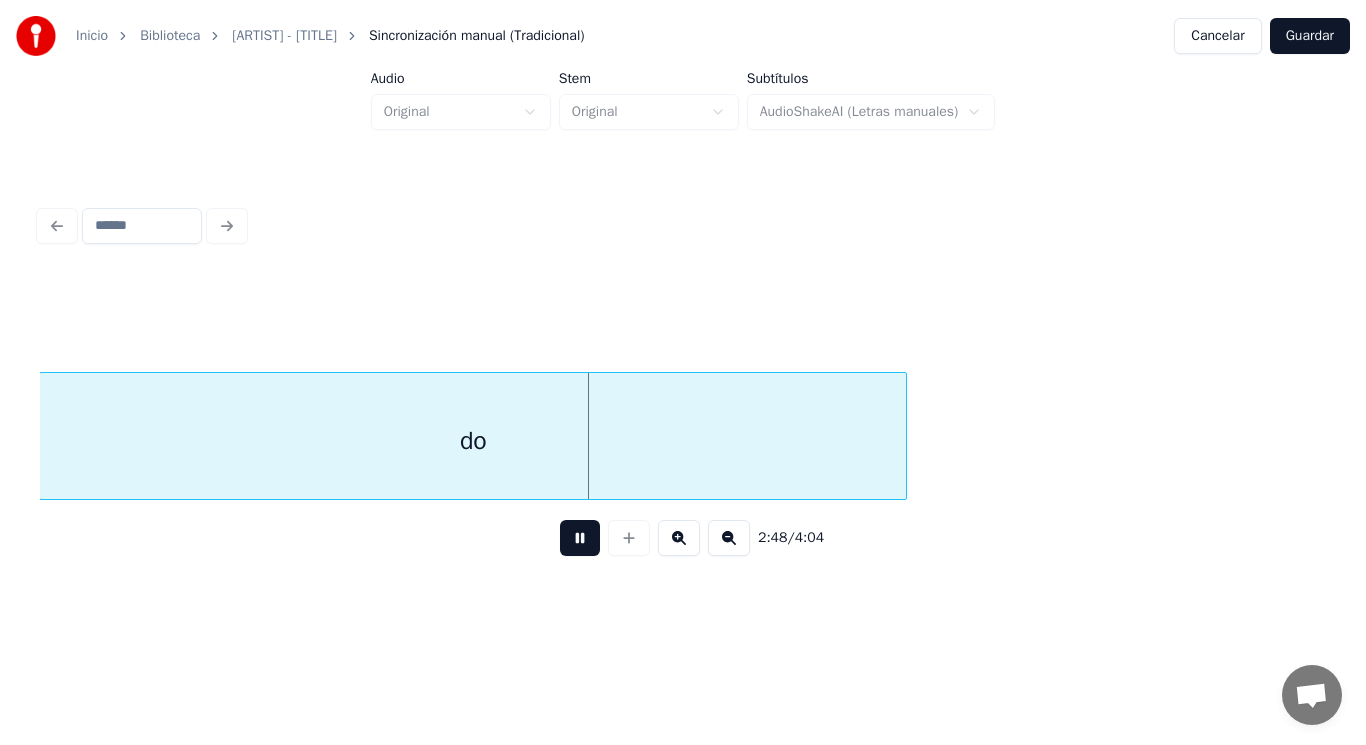 click at bounding box center [580, 538] 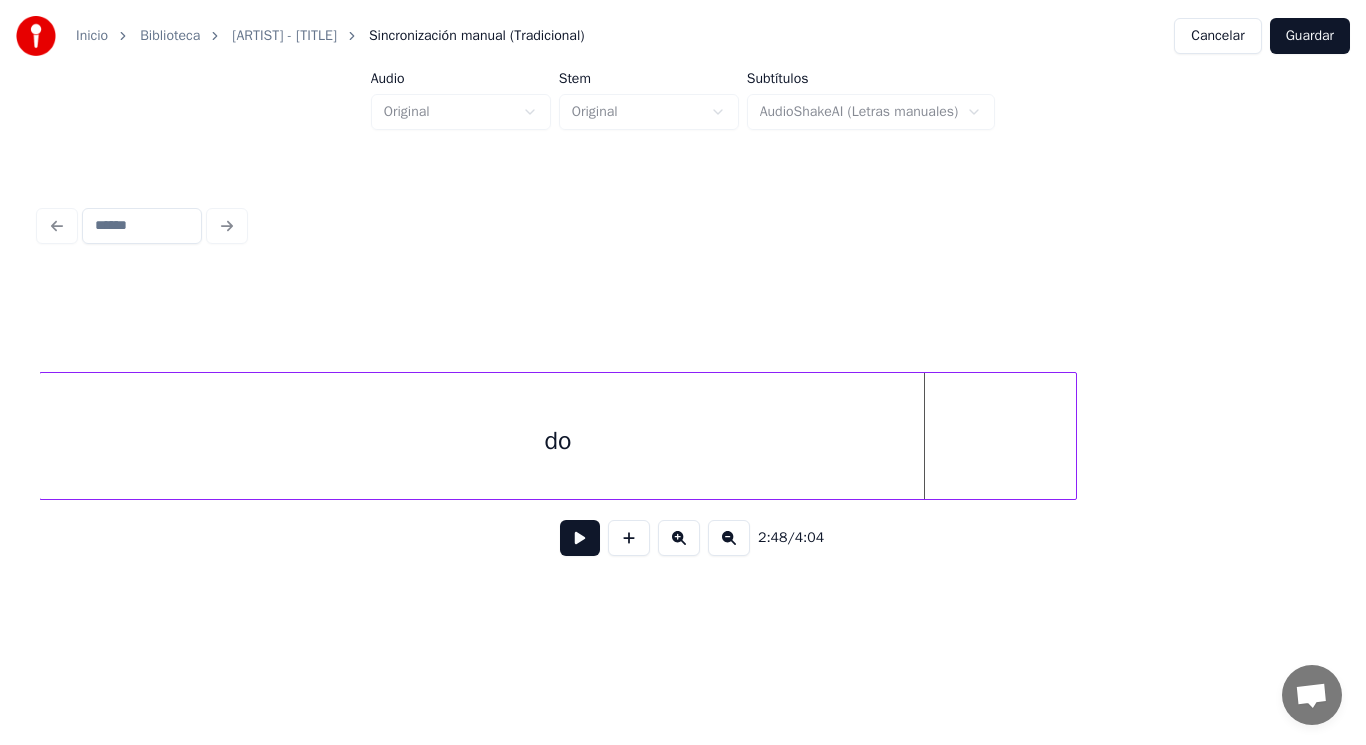 click at bounding box center [1073, 436] 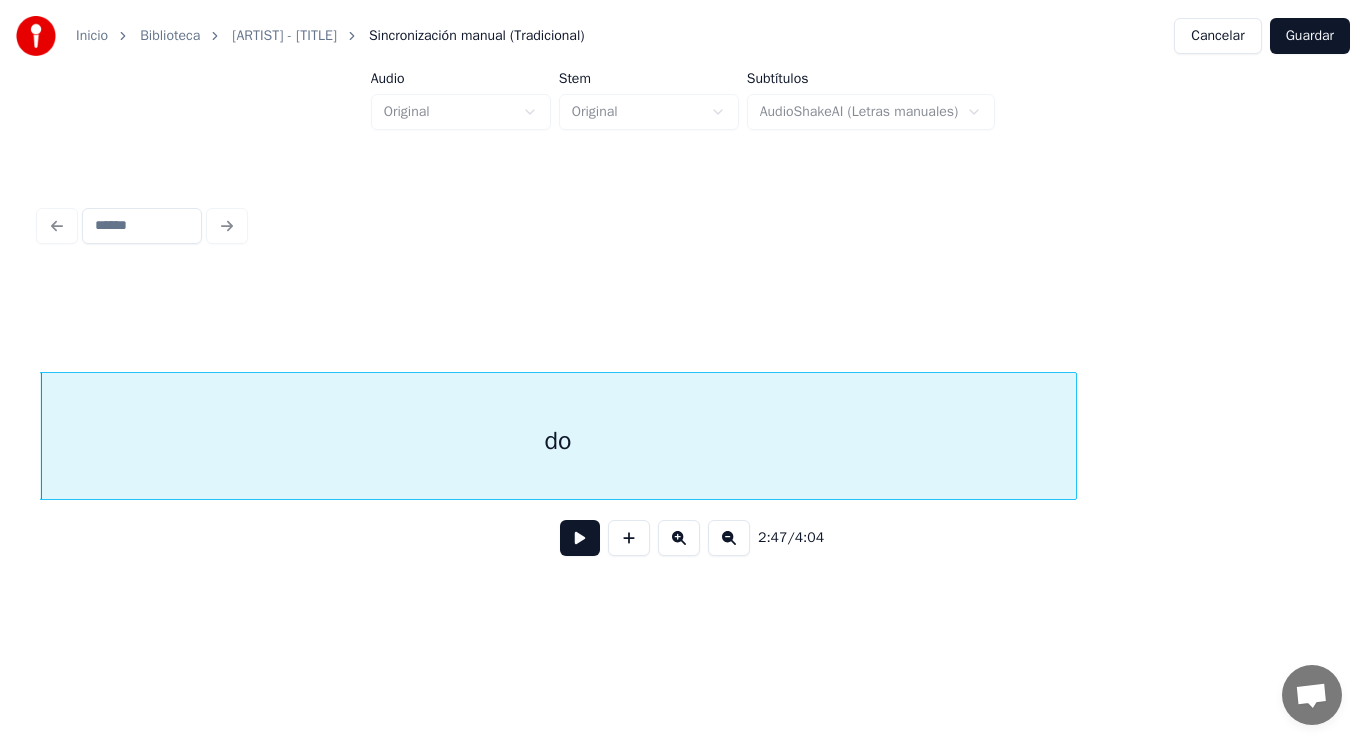click at bounding box center (580, 538) 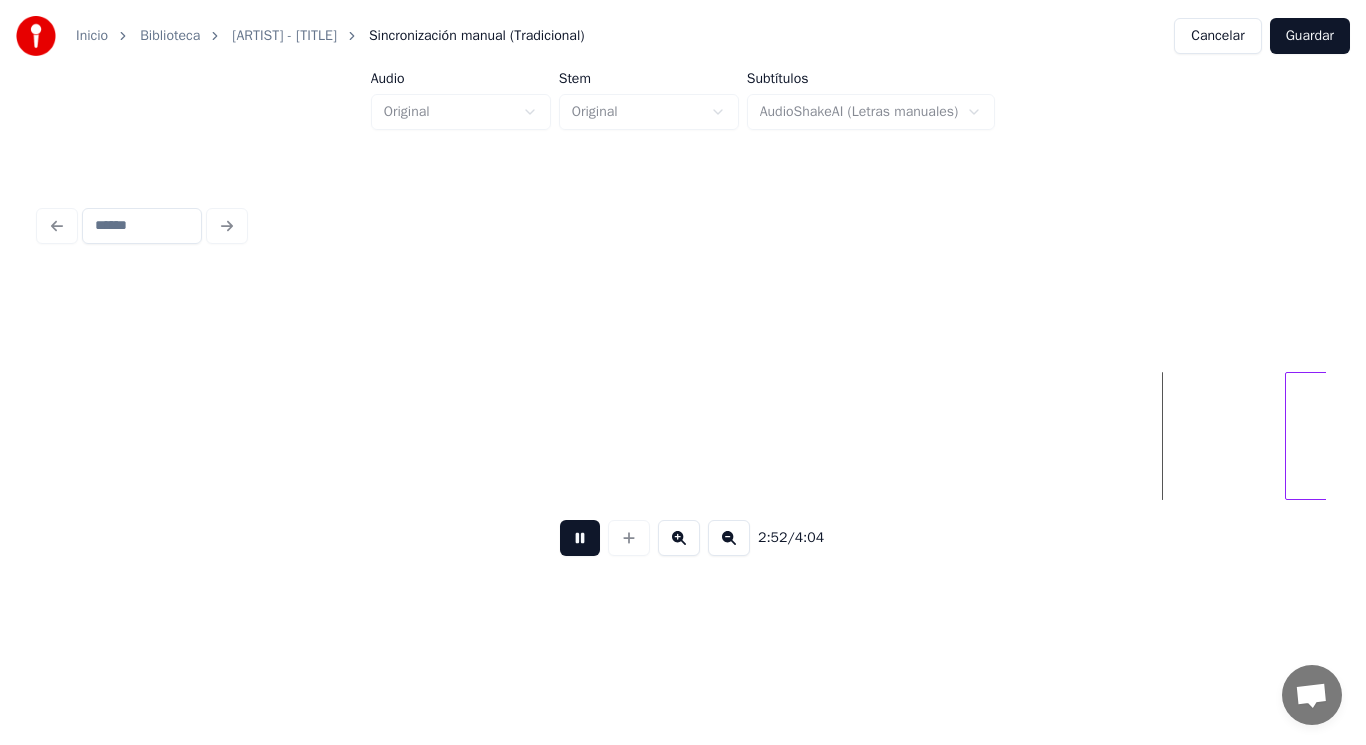 scroll, scrollTop: 0, scrollLeft: 241197, axis: horizontal 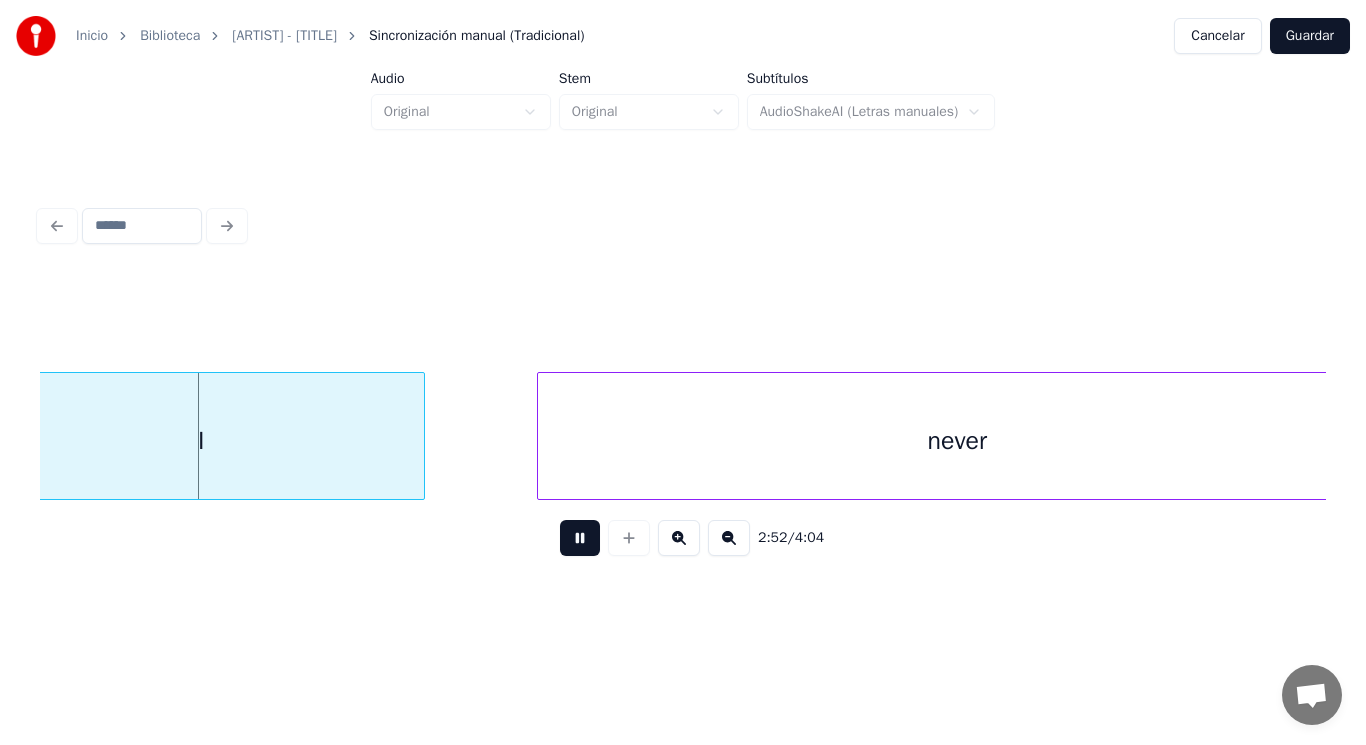 click at bounding box center [580, 538] 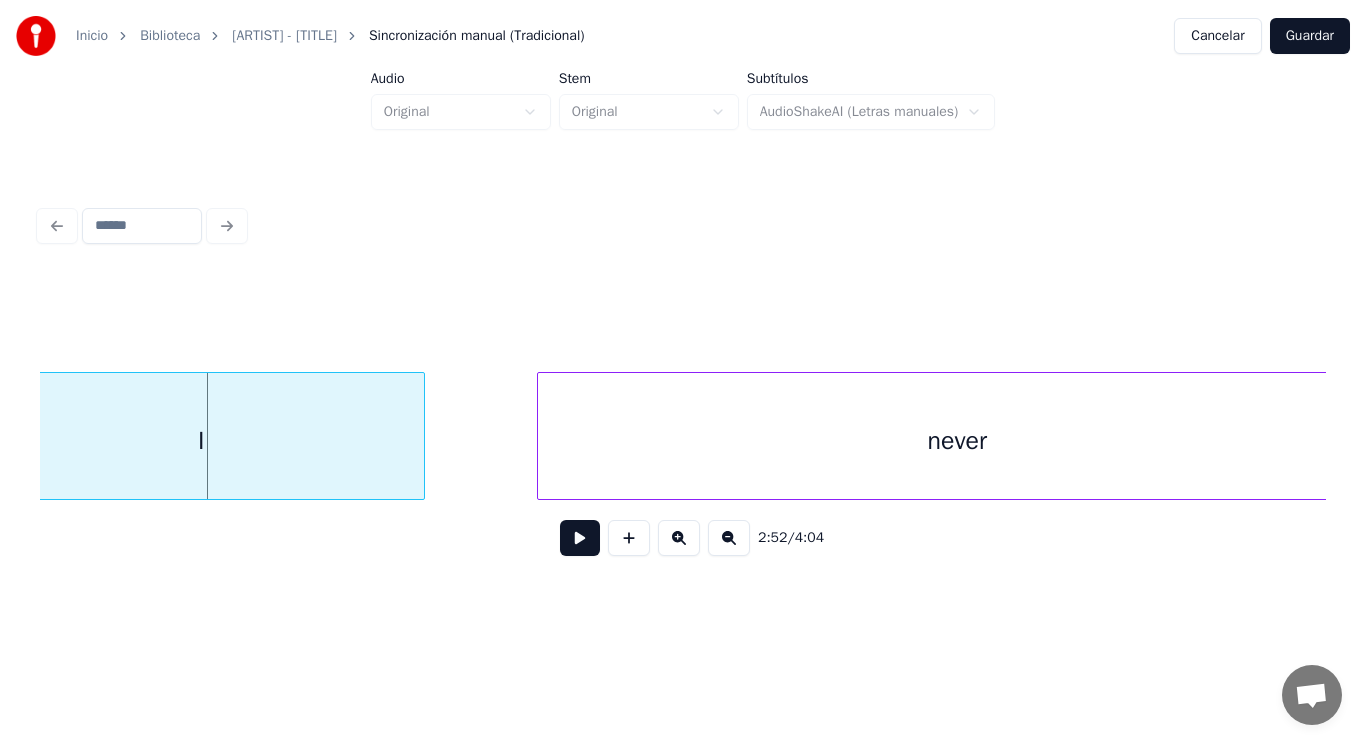 click at bounding box center [580, 538] 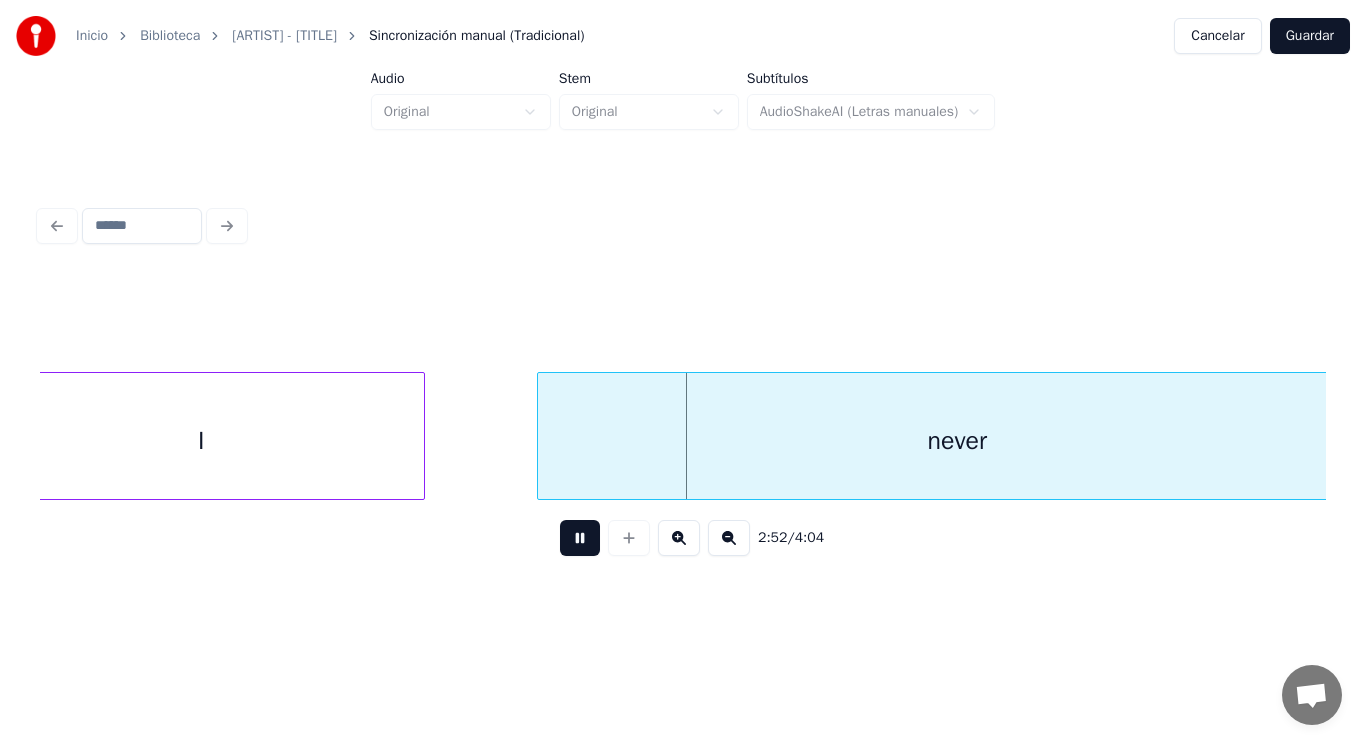 click at bounding box center [580, 538] 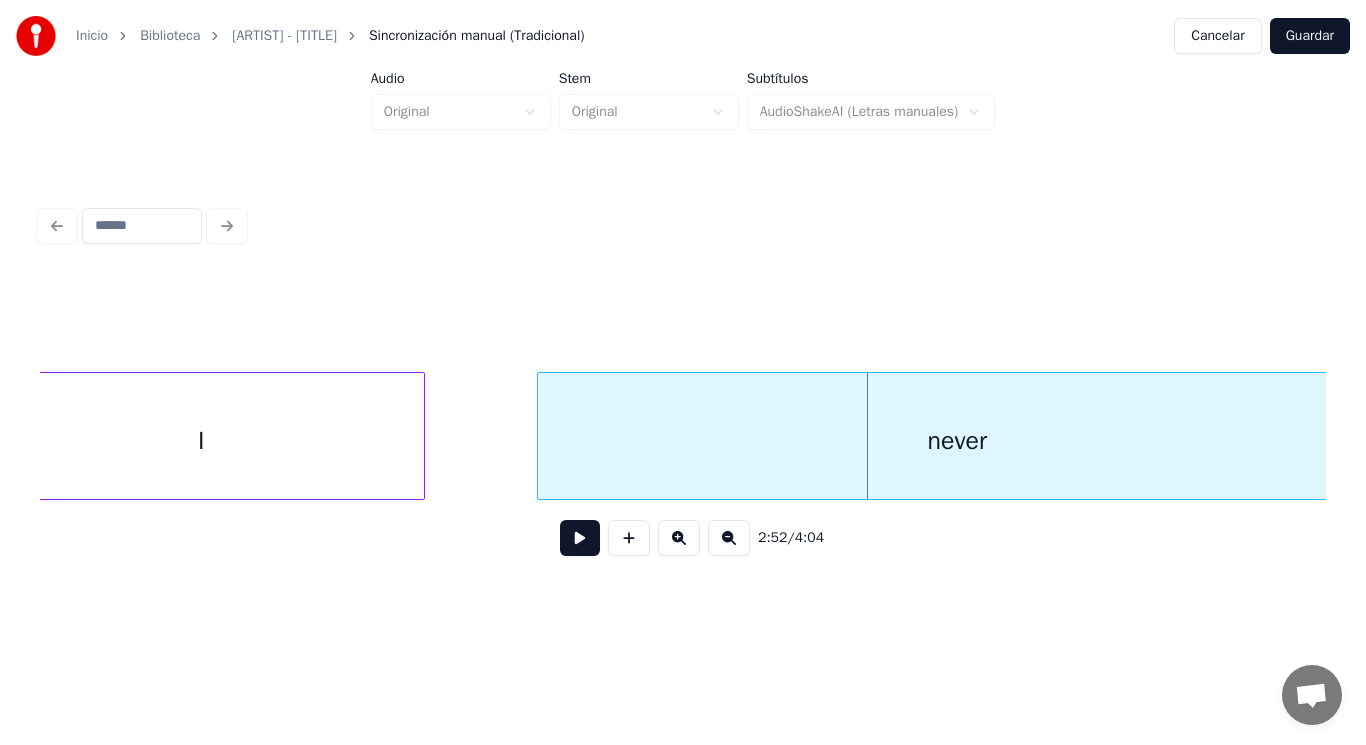 click on "I never" at bounding box center [-70344, 436] 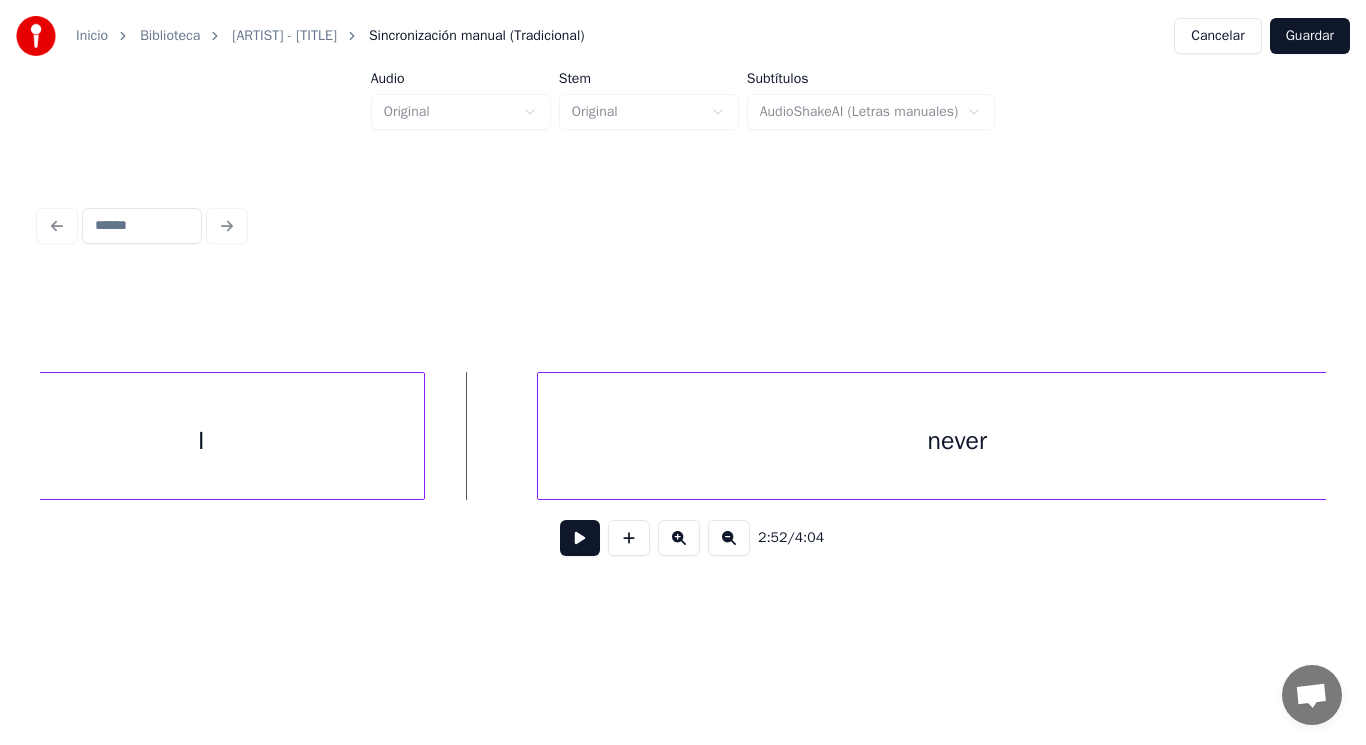click at bounding box center [580, 538] 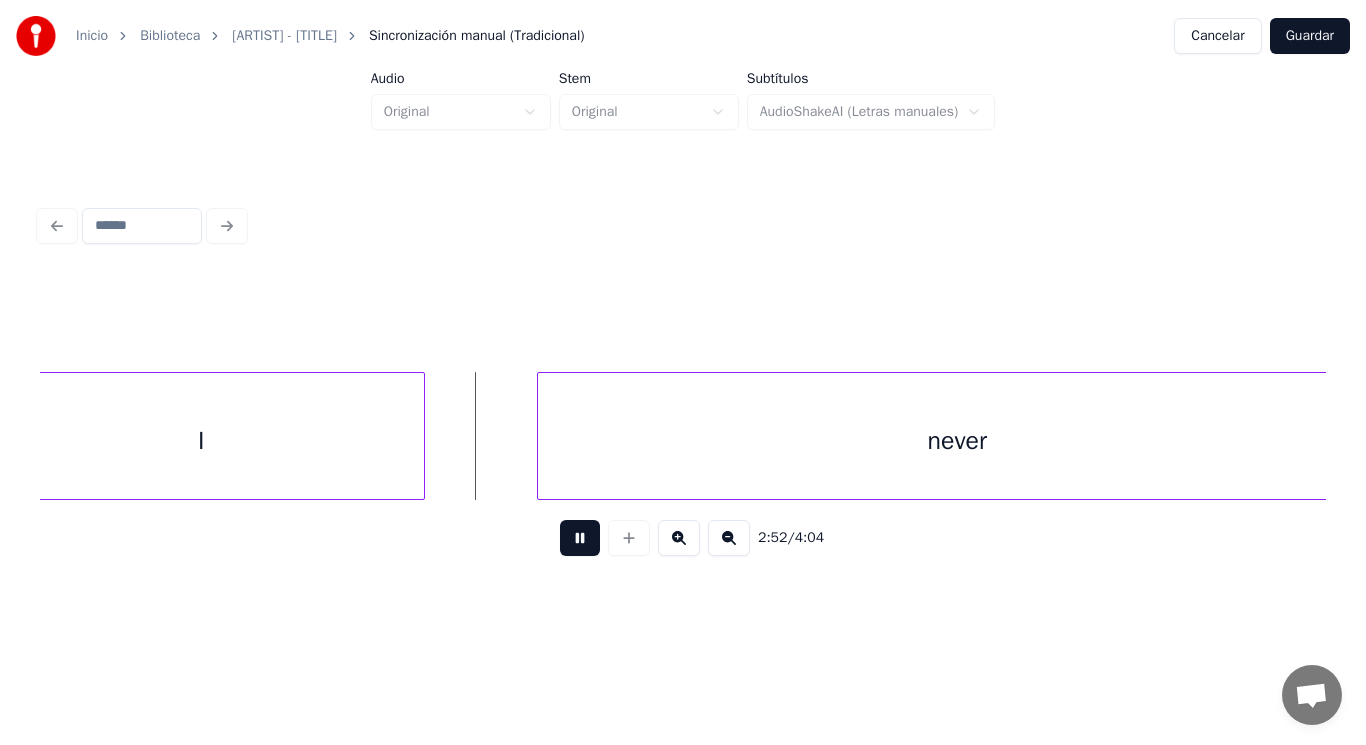 click at bounding box center (580, 538) 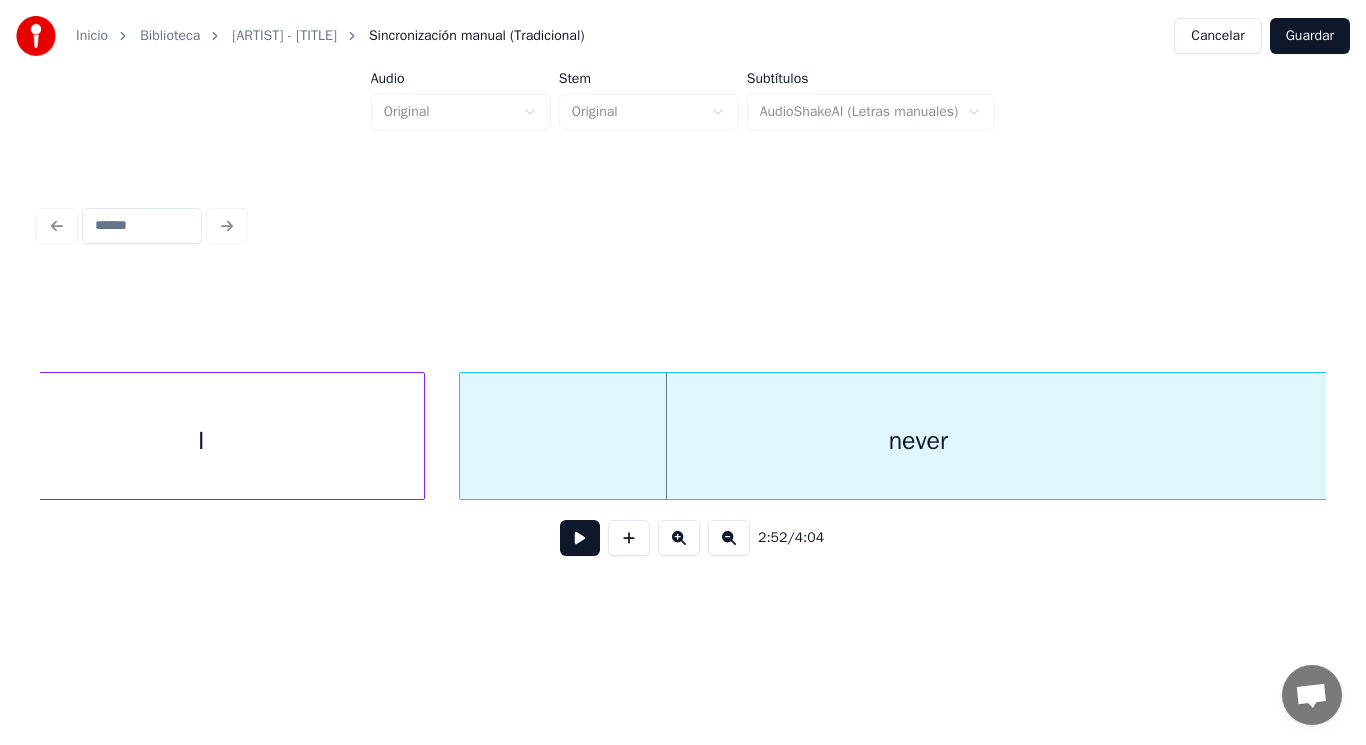 click at bounding box center (463, 436) 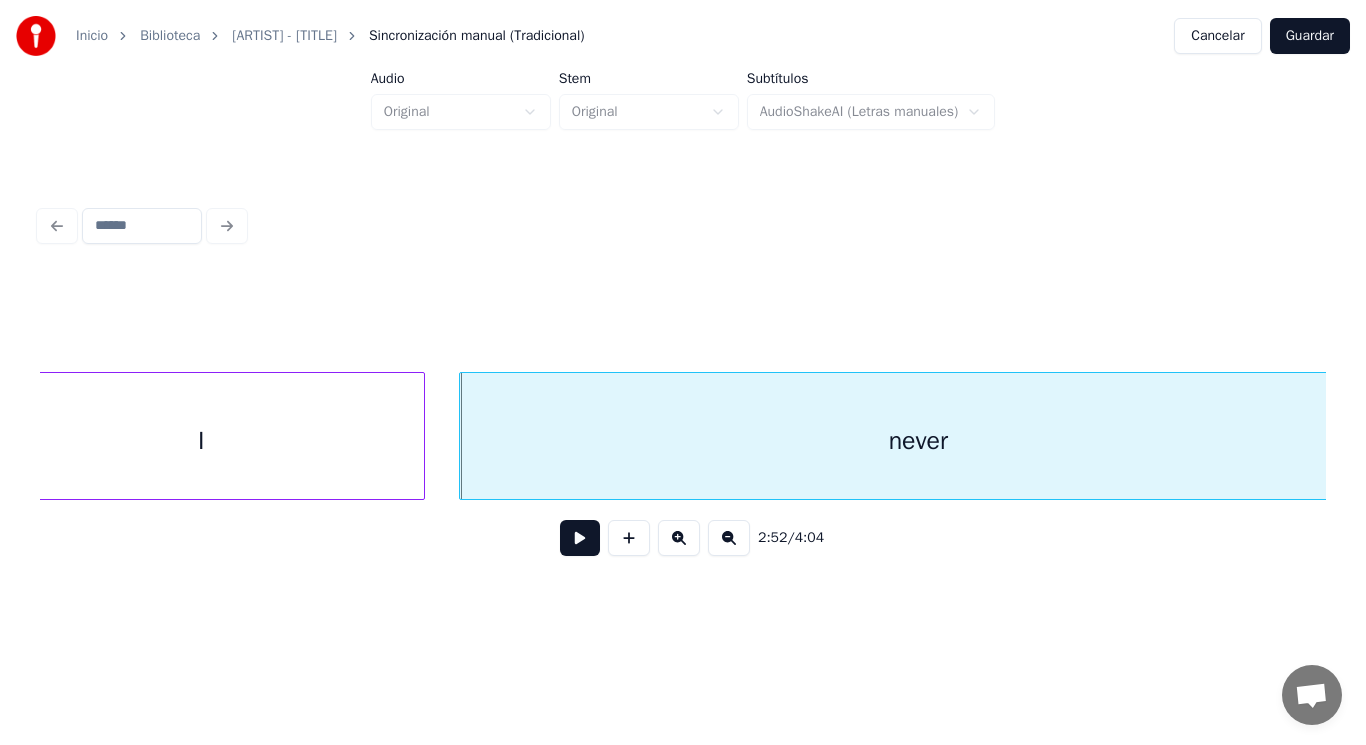click at bounding box center [580, 538] 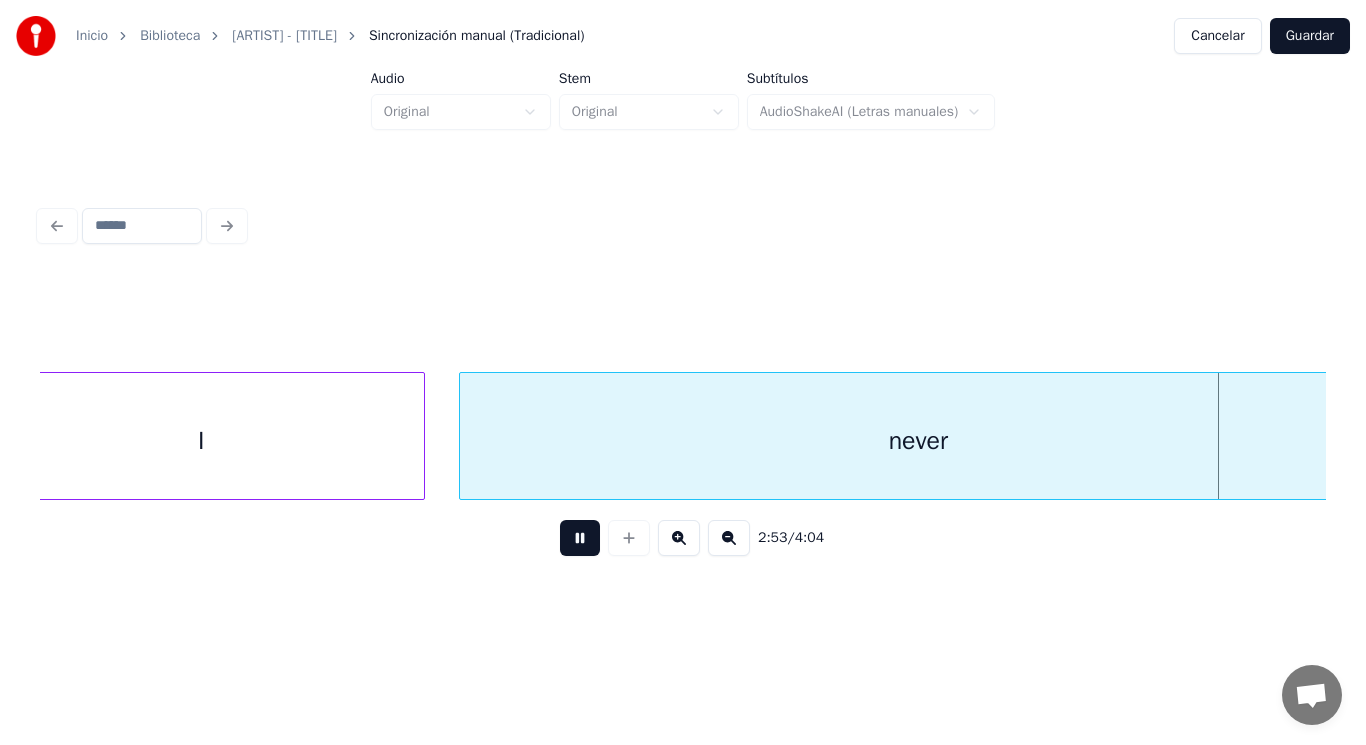 scroll, scrollTop: 0, scrollLeft: 242493, axis: horizontal 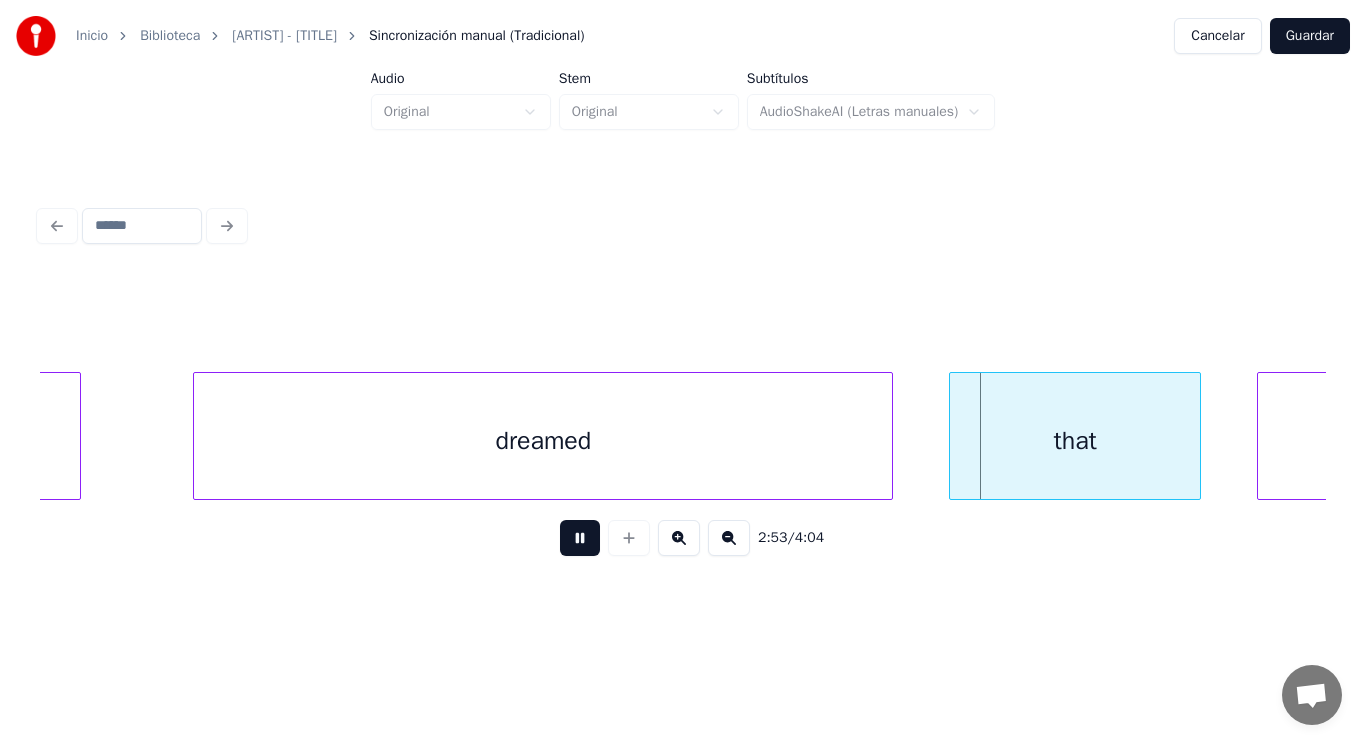 click at bounding box center (580, 538) 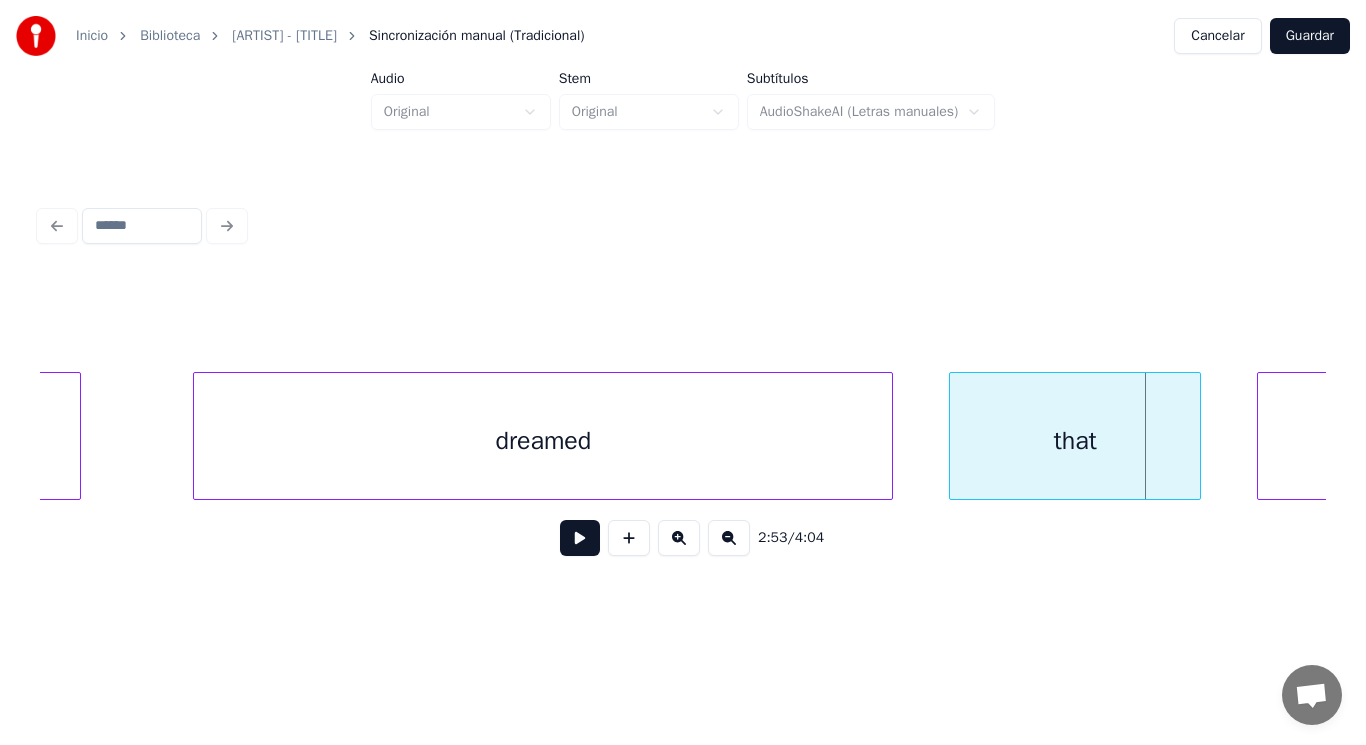 click at bounding box center [580, 538] 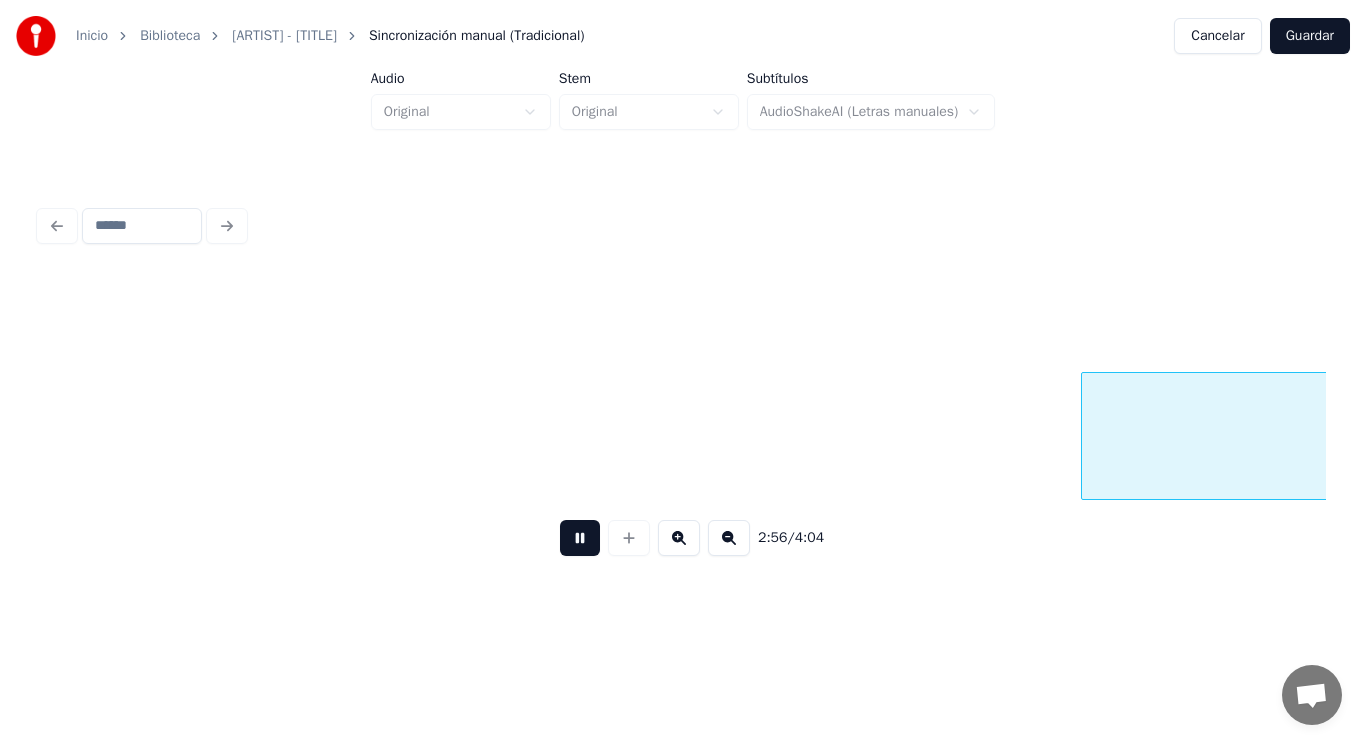 scroll, scrollTop: 0, scrollLeft: 247701, axis: horizontal 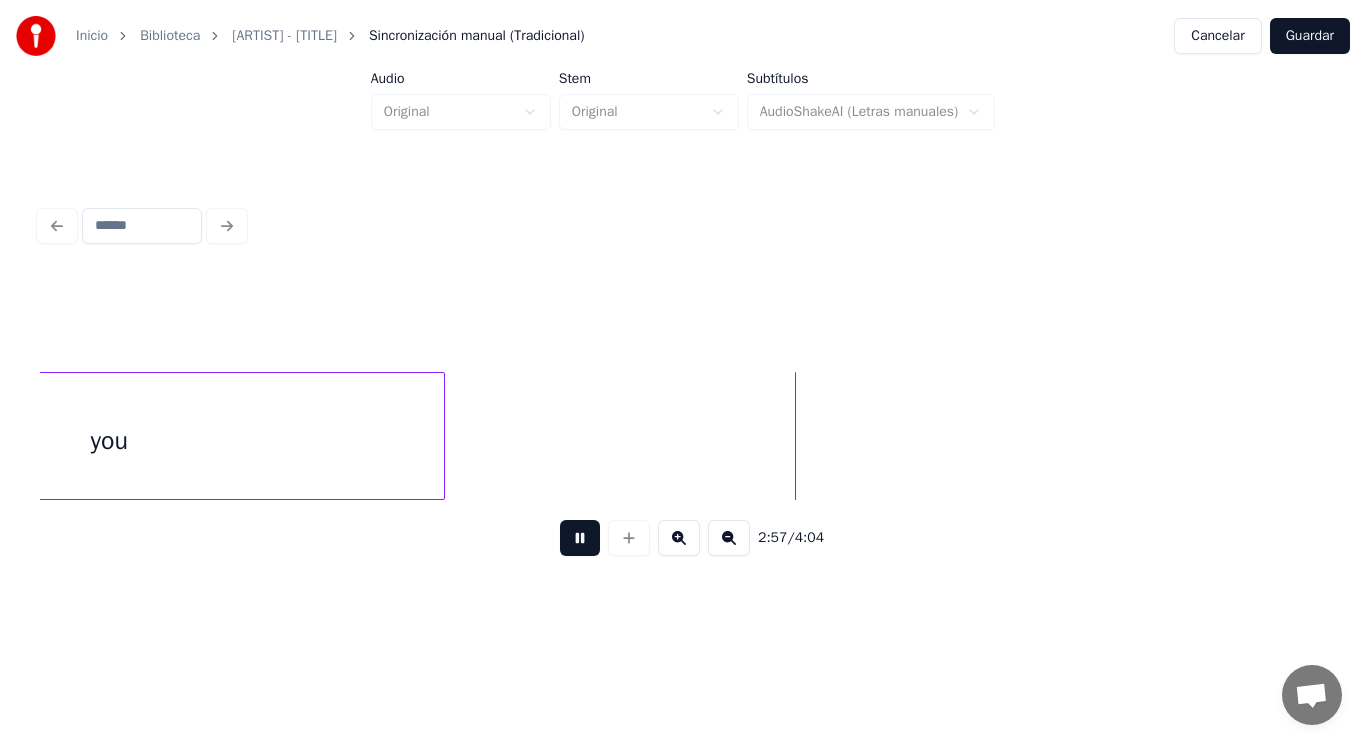 drag, startPoint x: 566, startPoint y: 542, endPoint x: 432, endPoint y: 474, distance: 150.26643 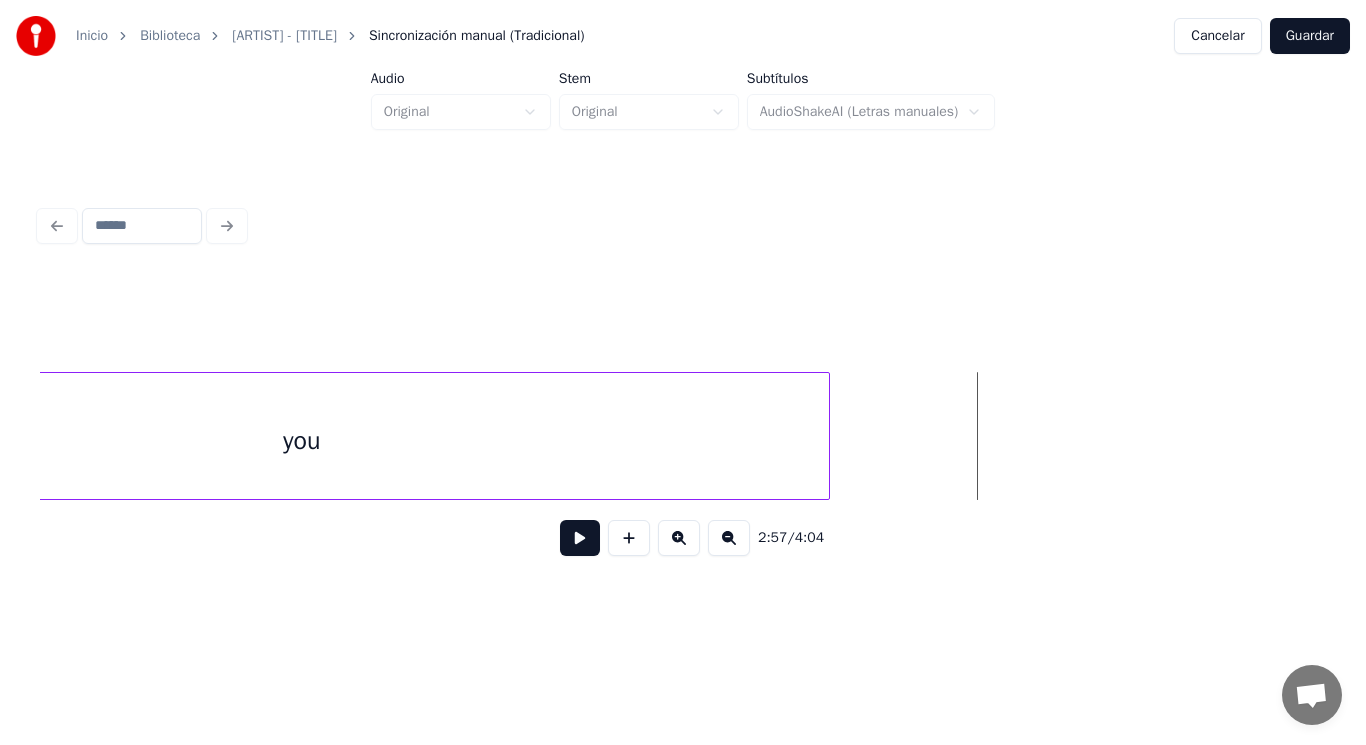 click at bounding box center (826, 436) 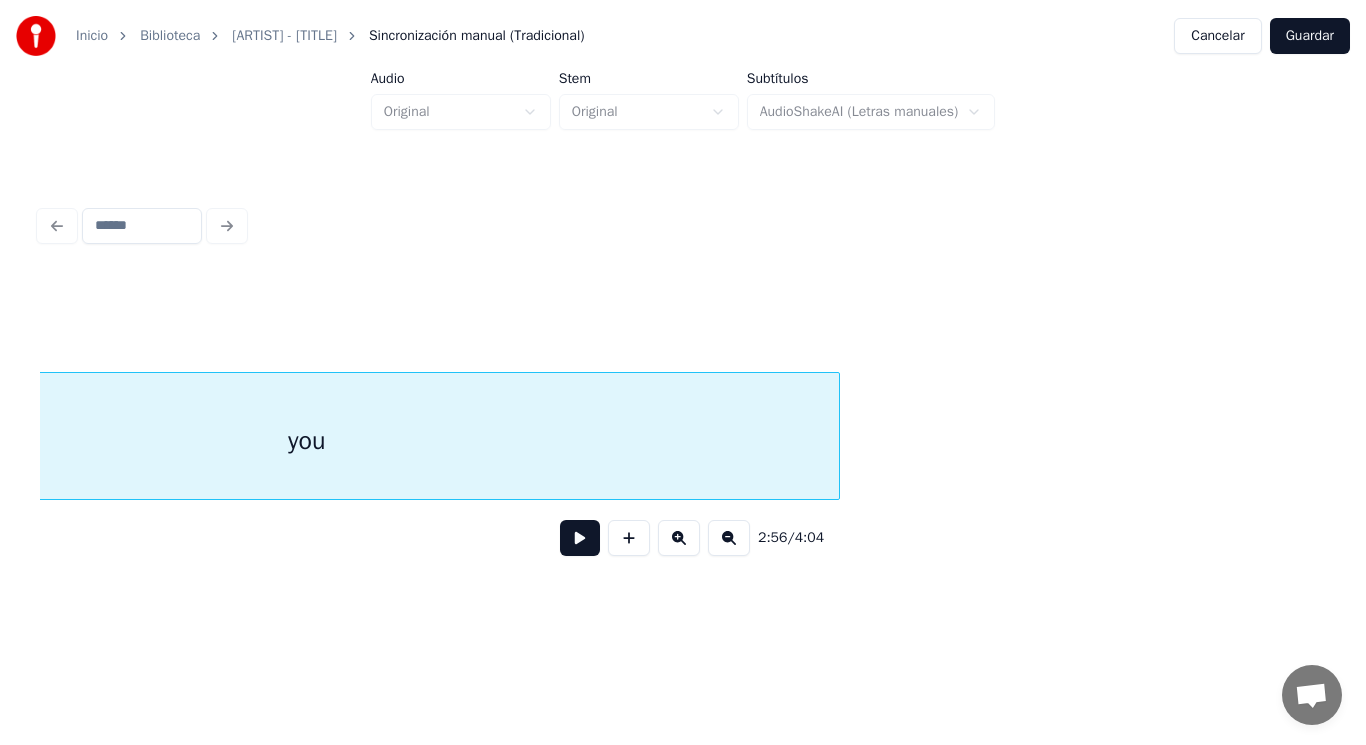scroll, scrollTop: 0, scrollLeft: 247435, axis: horizontal 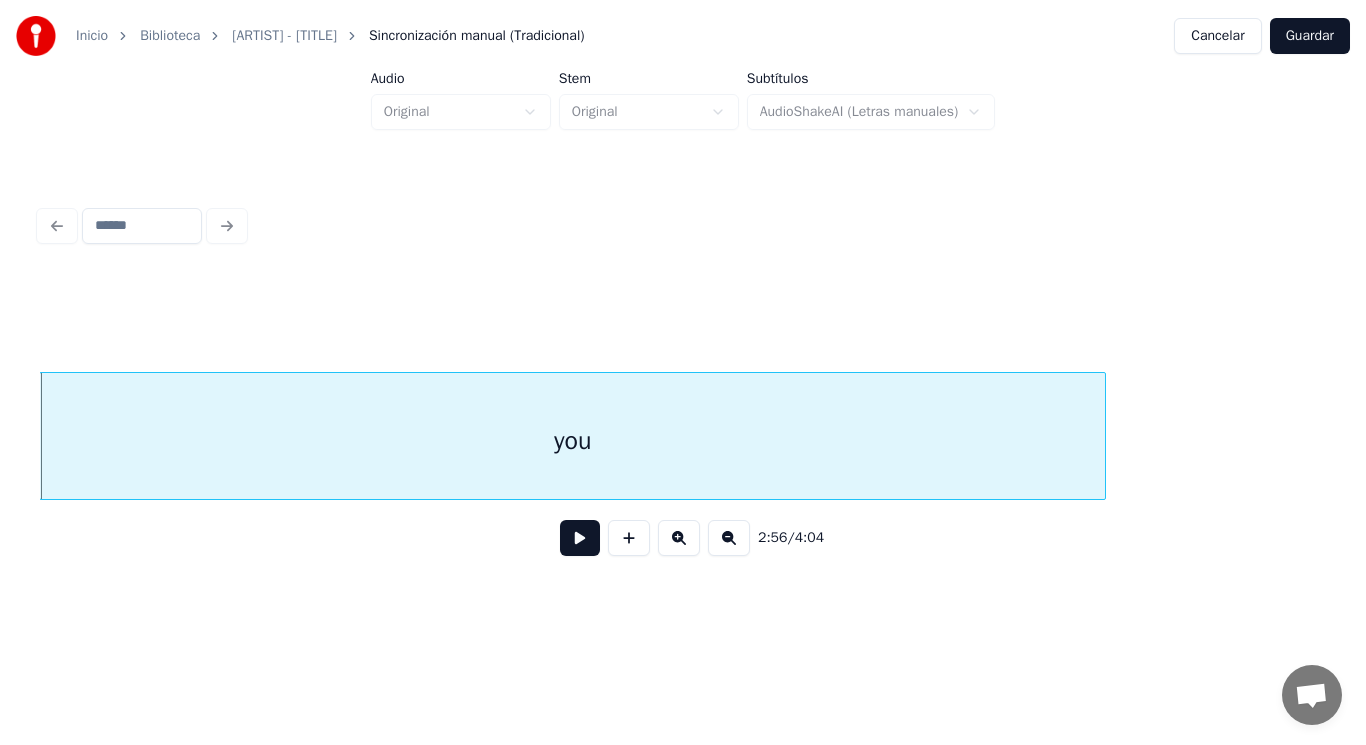 click at bounding box center [580, 538] 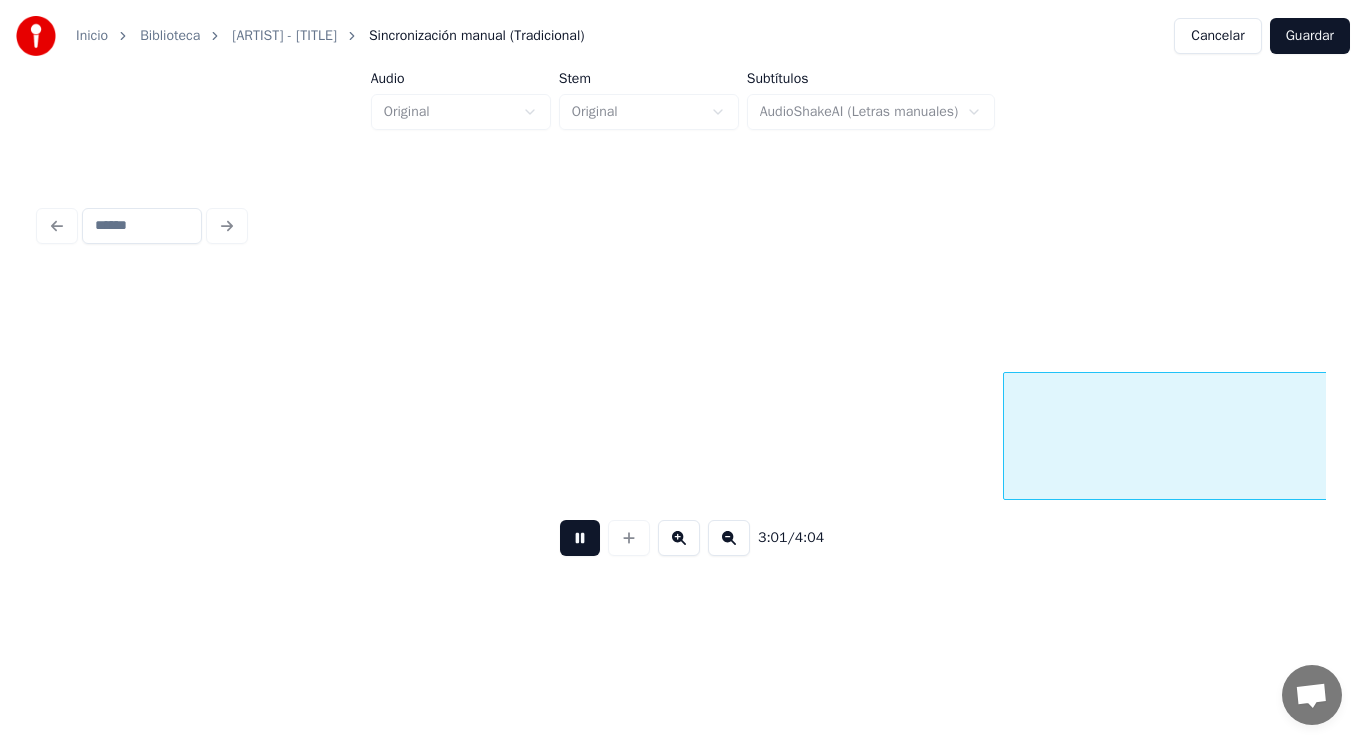 scroll, scrollTop: 0, scrollLeft: 253951, axis: horizontal 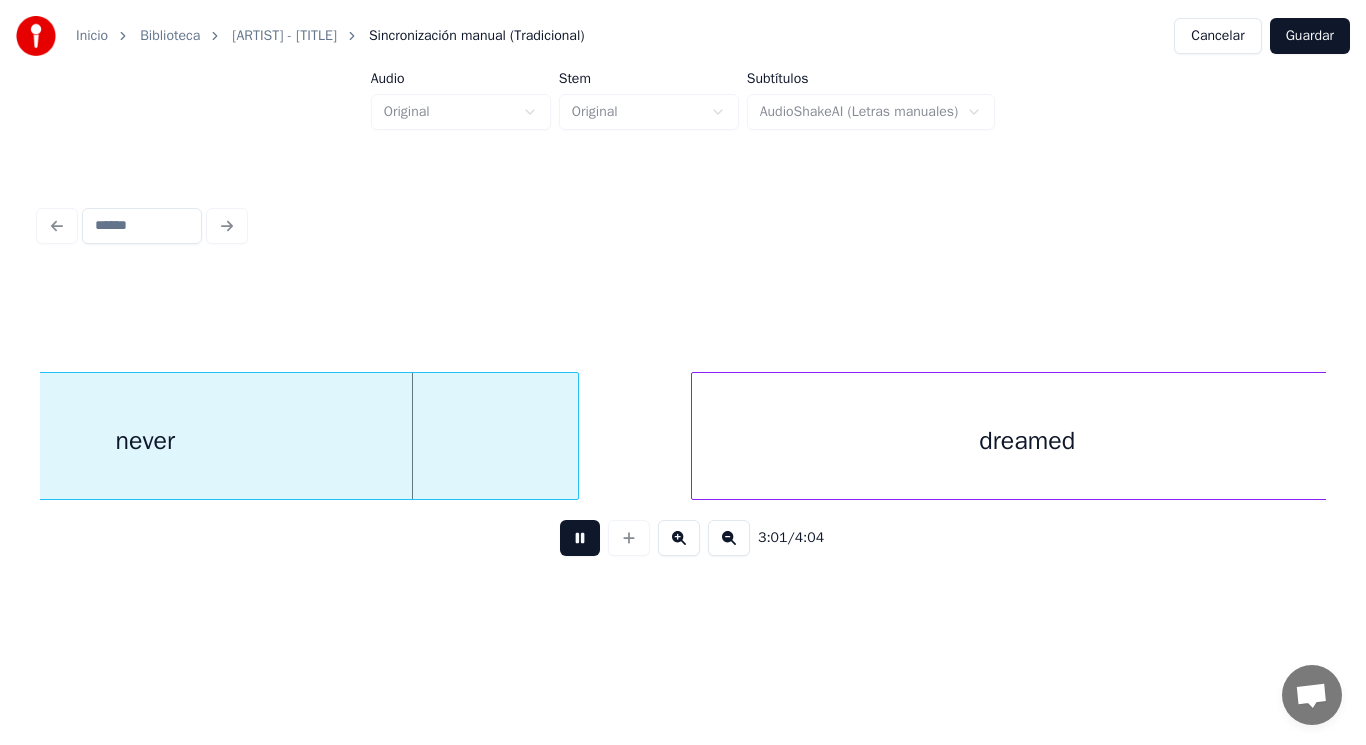 click at bounding box center [580, 538] 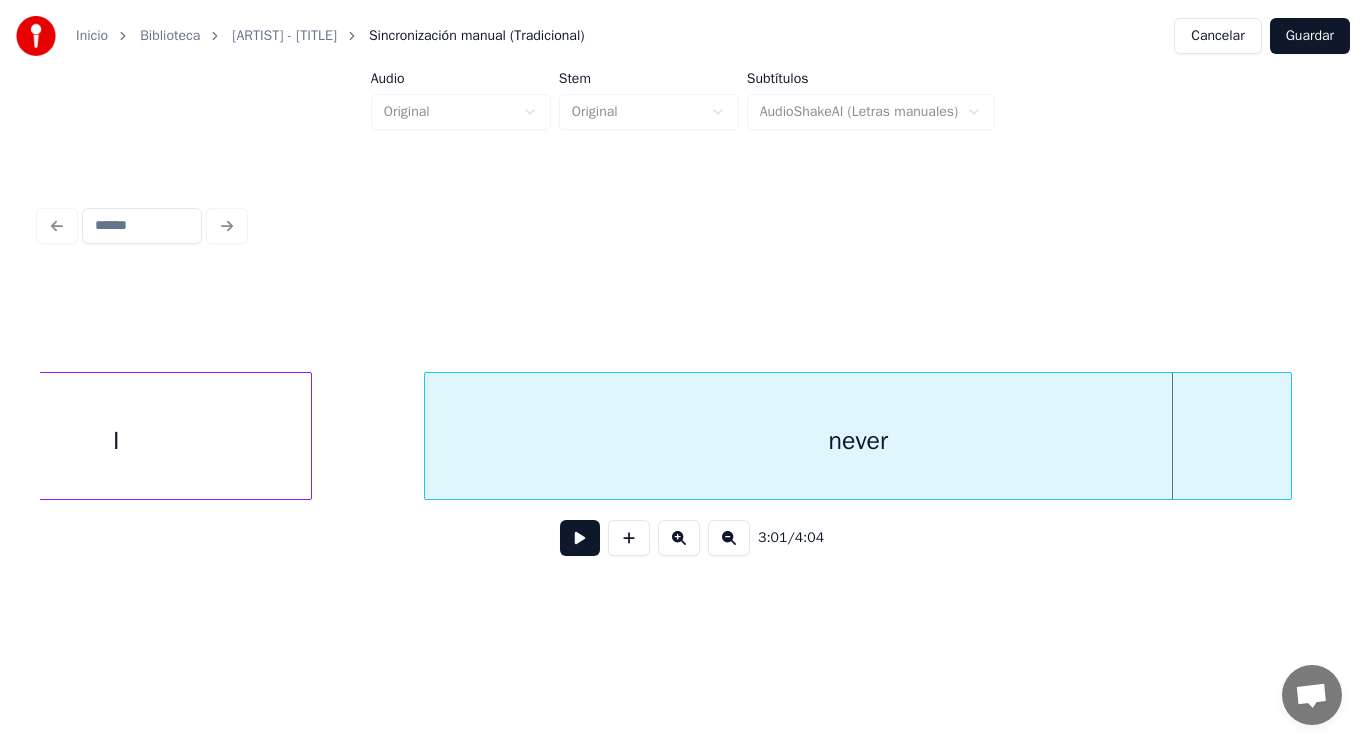 scroll, scrollTop: 0, scrollLeft: 253231, axis: horizontal 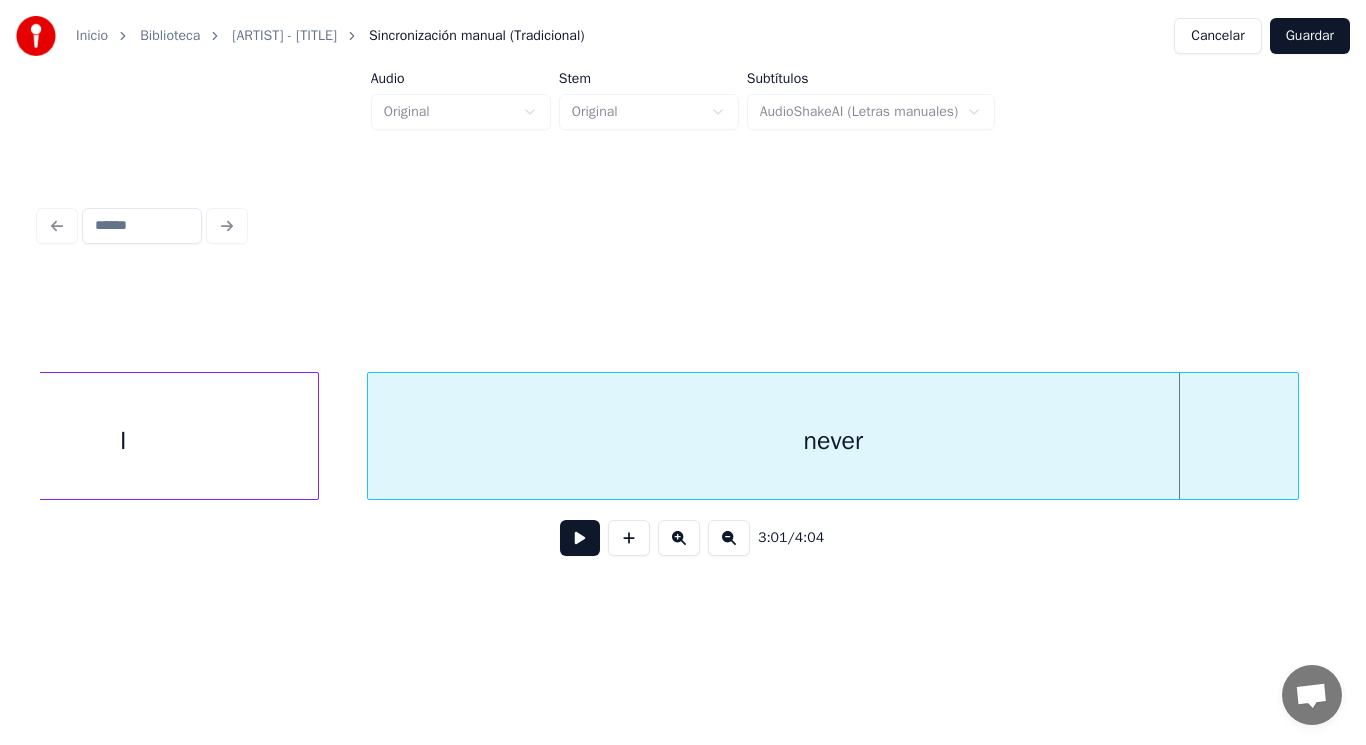 click at bounding box center (371, 436) 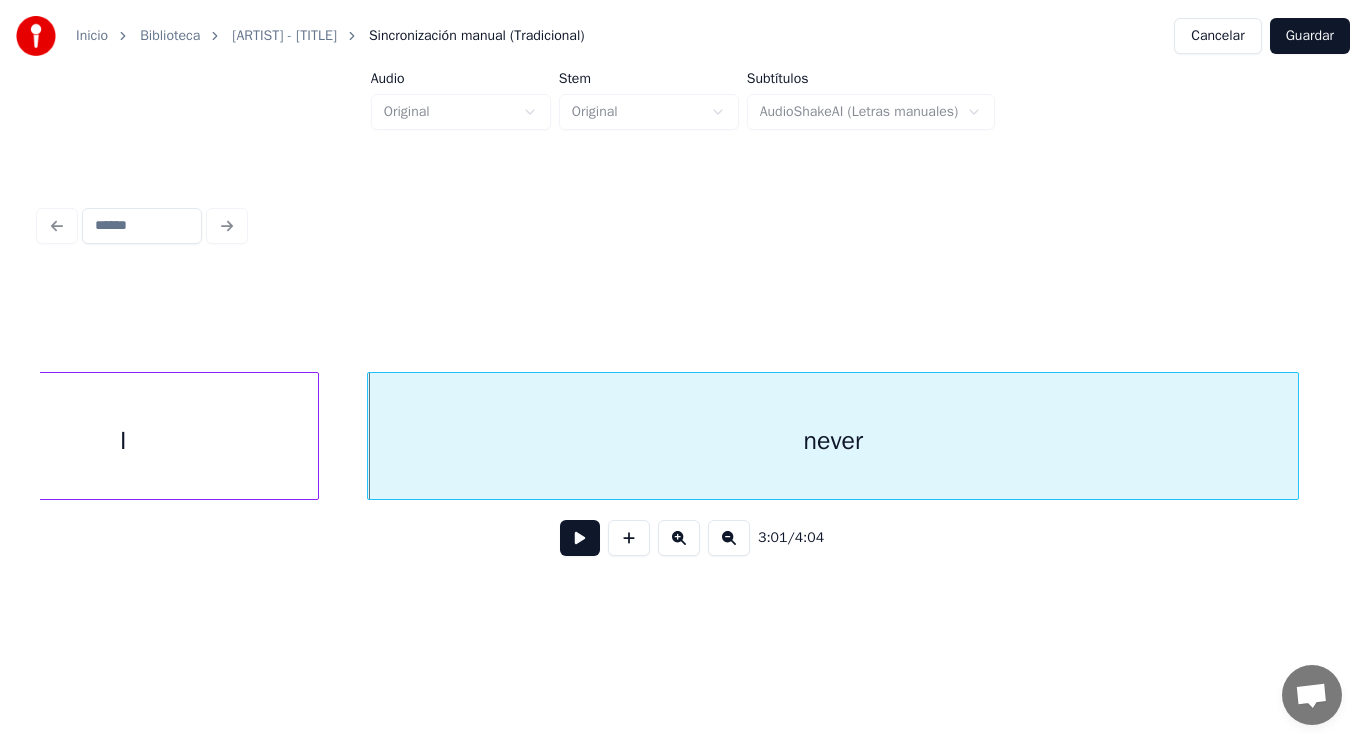 click at bounding box center [580, 538] 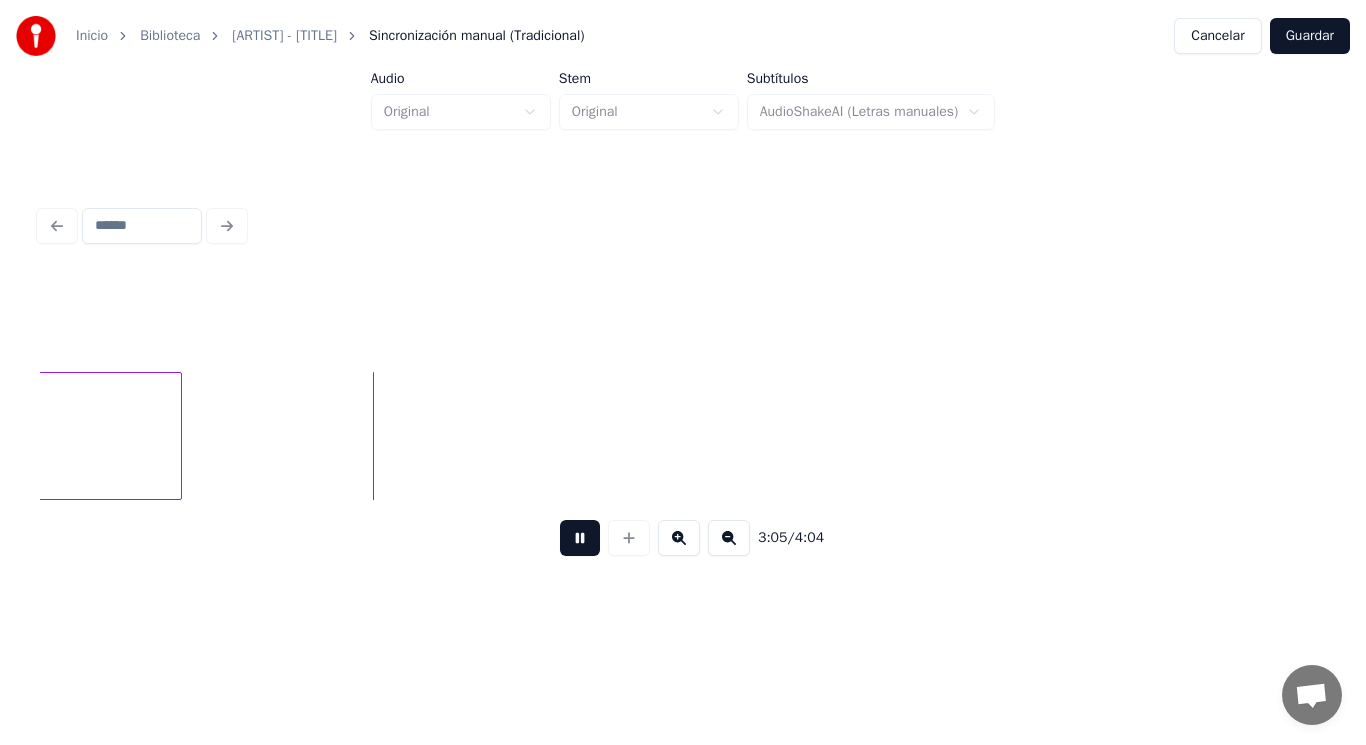 drag, startPoint x: 560, startPoint y: 550, endPoint x: 525, endPoint y: 541, distance: 36.138622 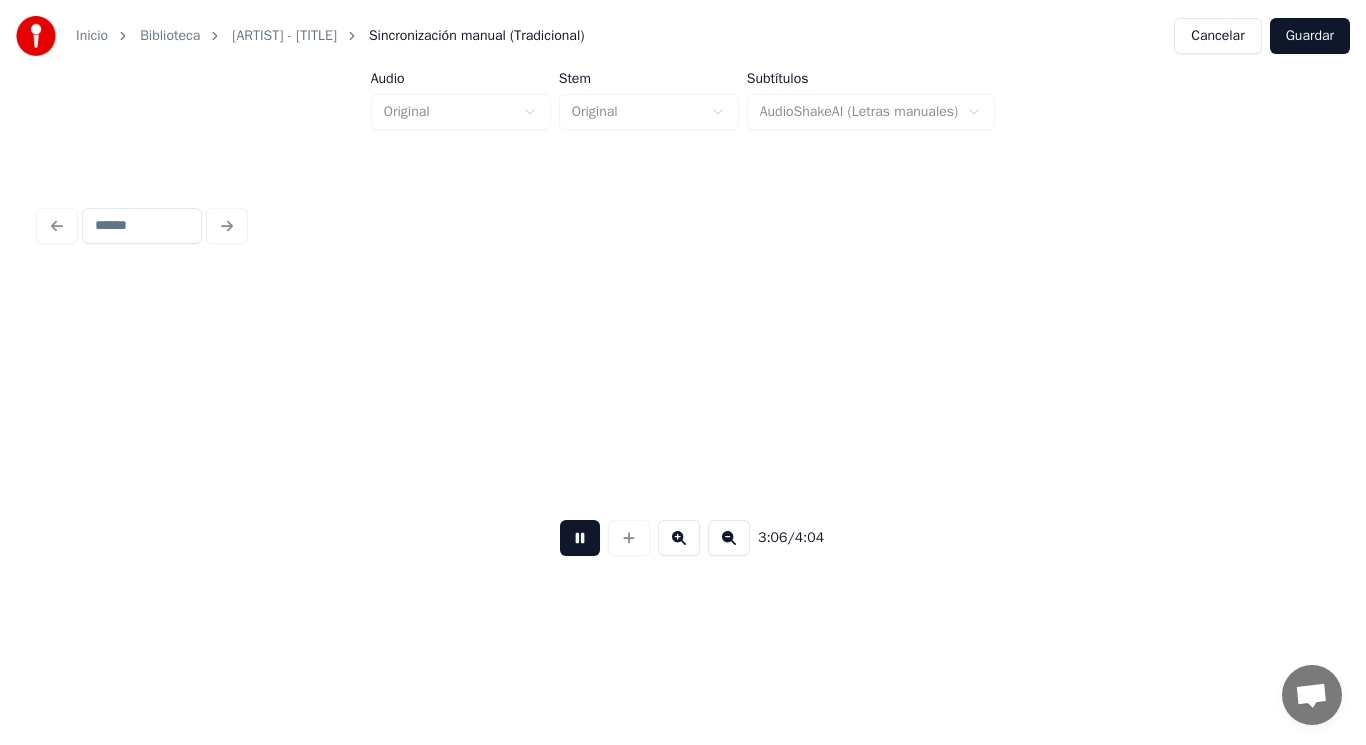 scroll, scrollTop: 0, scrollLeft: 261031, axis: horizontal 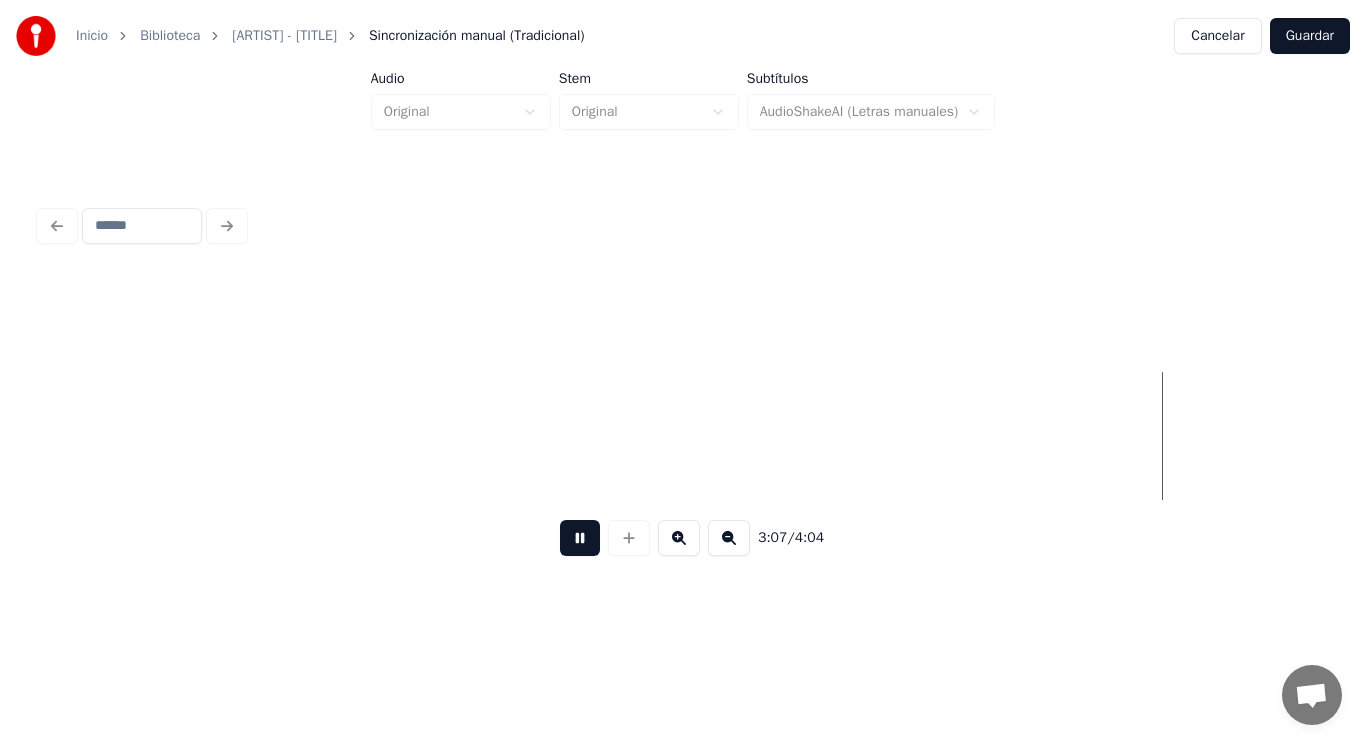 click at bounding box center (580, 538) 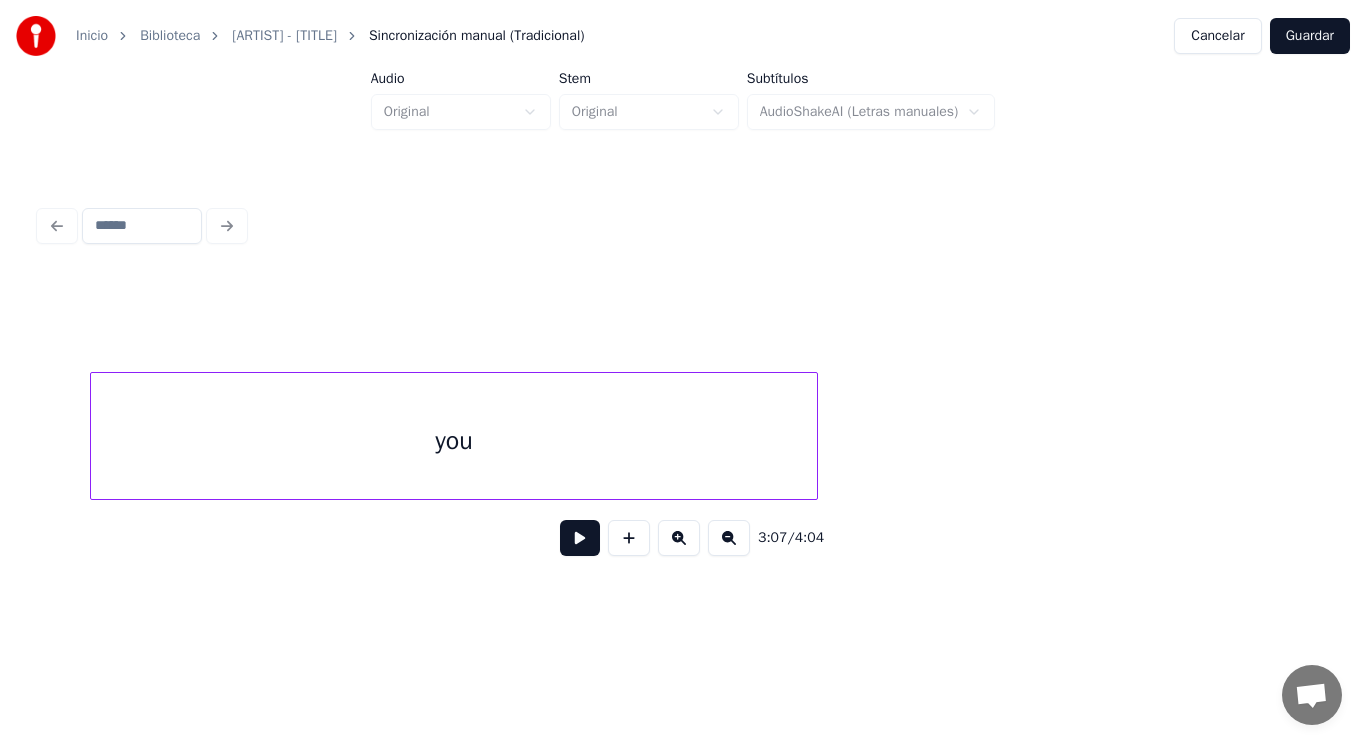 scroll, scrollTop: 0, scrollLeft: 259089, axis: horizontal 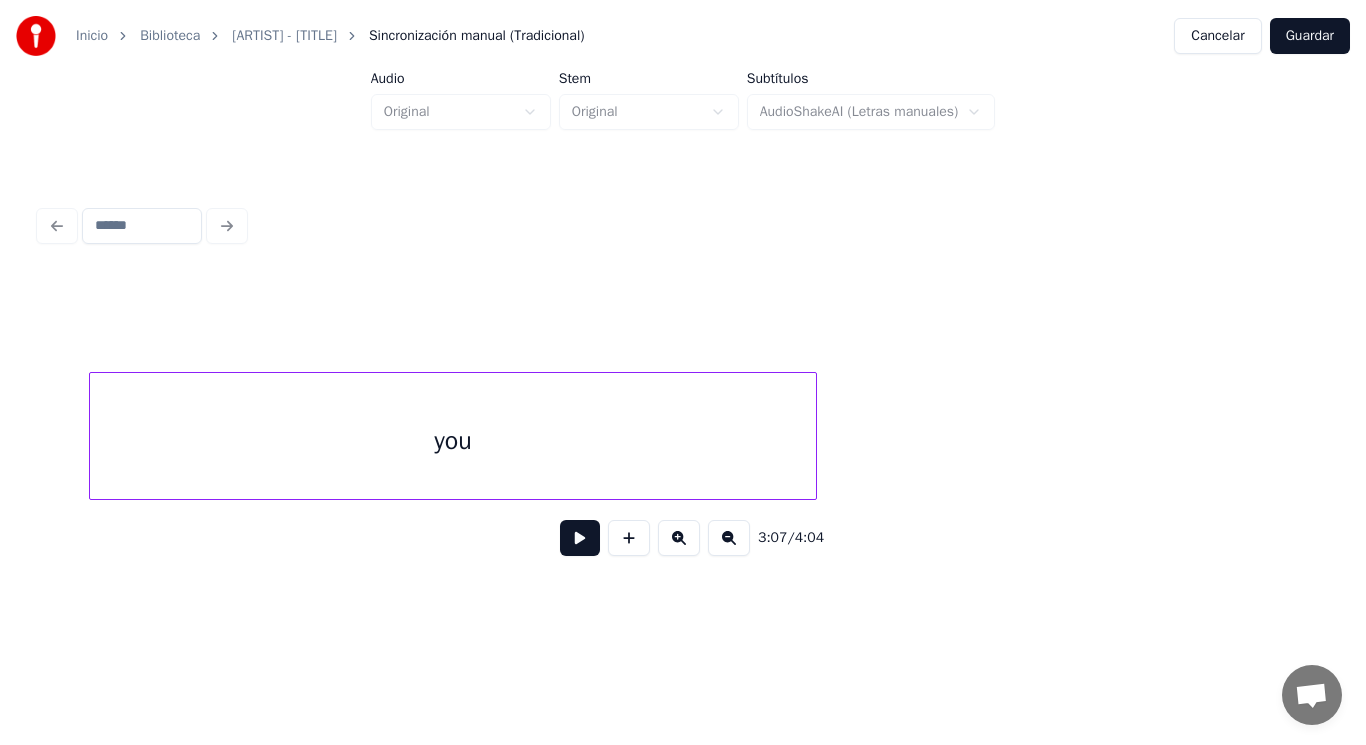 click on "you" at bounding box center [453, 441] 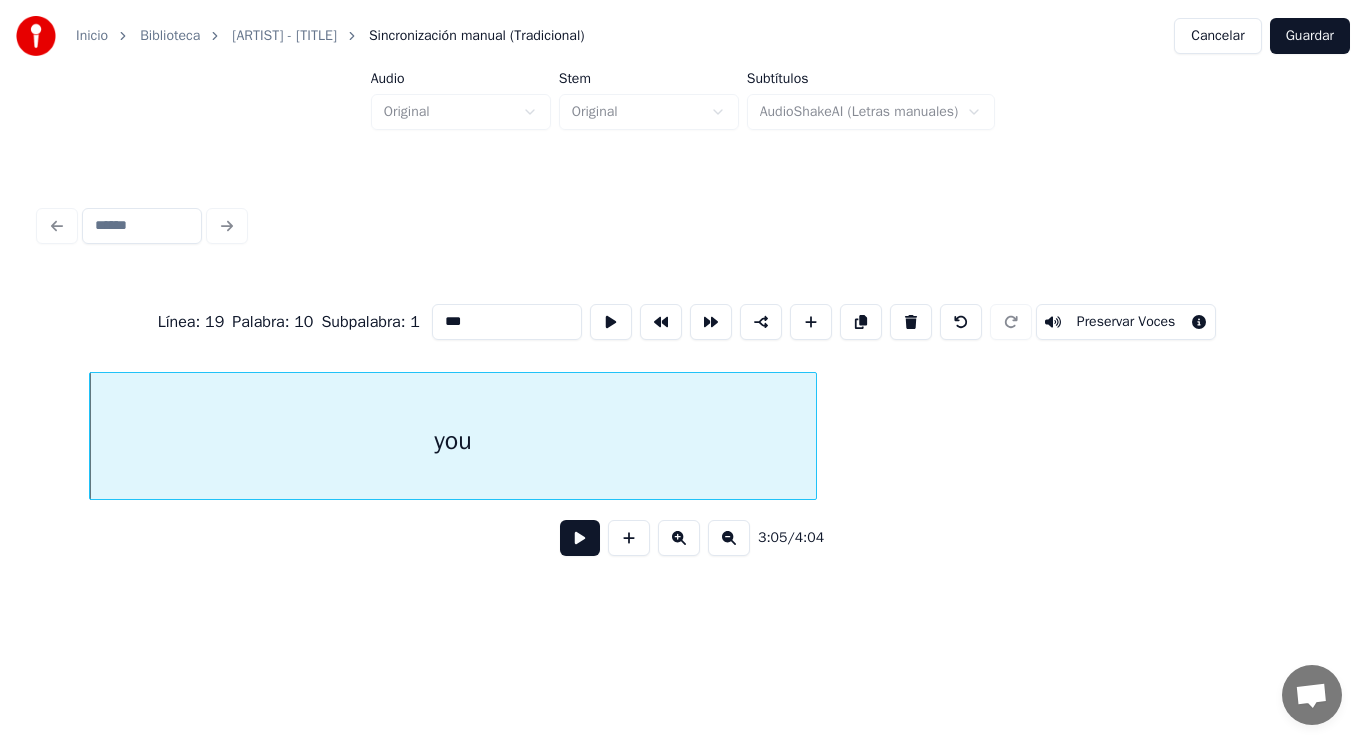 click at bounding box center (580, 538) 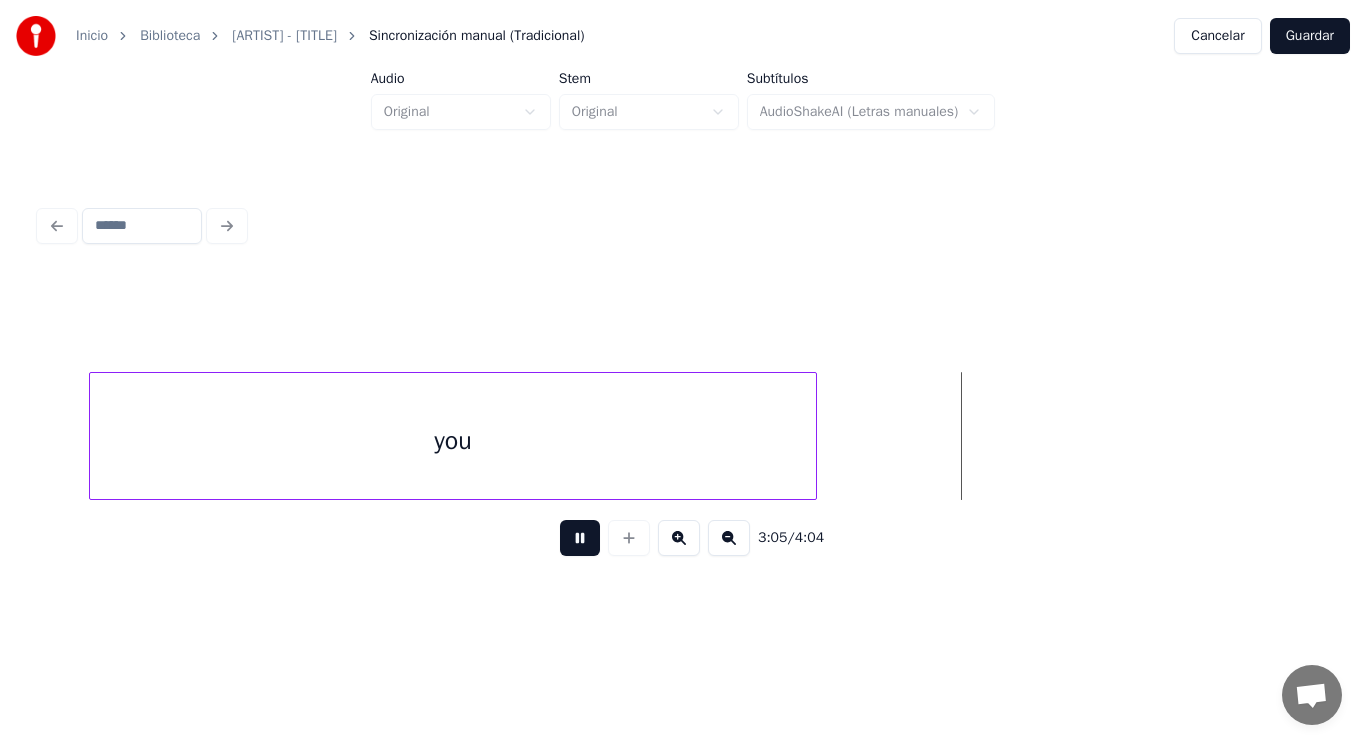 drag, startPoint x: 570, startPoint y: 541, endPoint x: 843, endPoint y: 433, distance: 293.58646 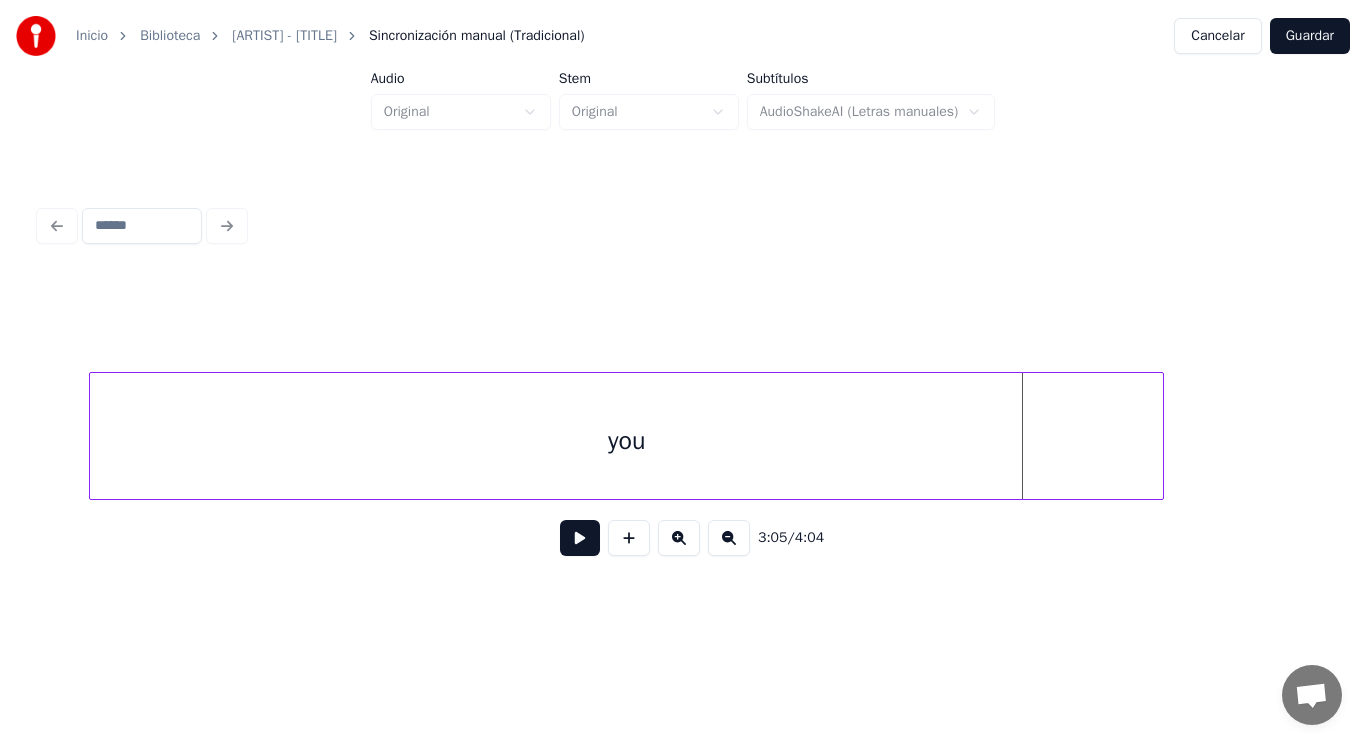 click at bounding box center [1160, 436] 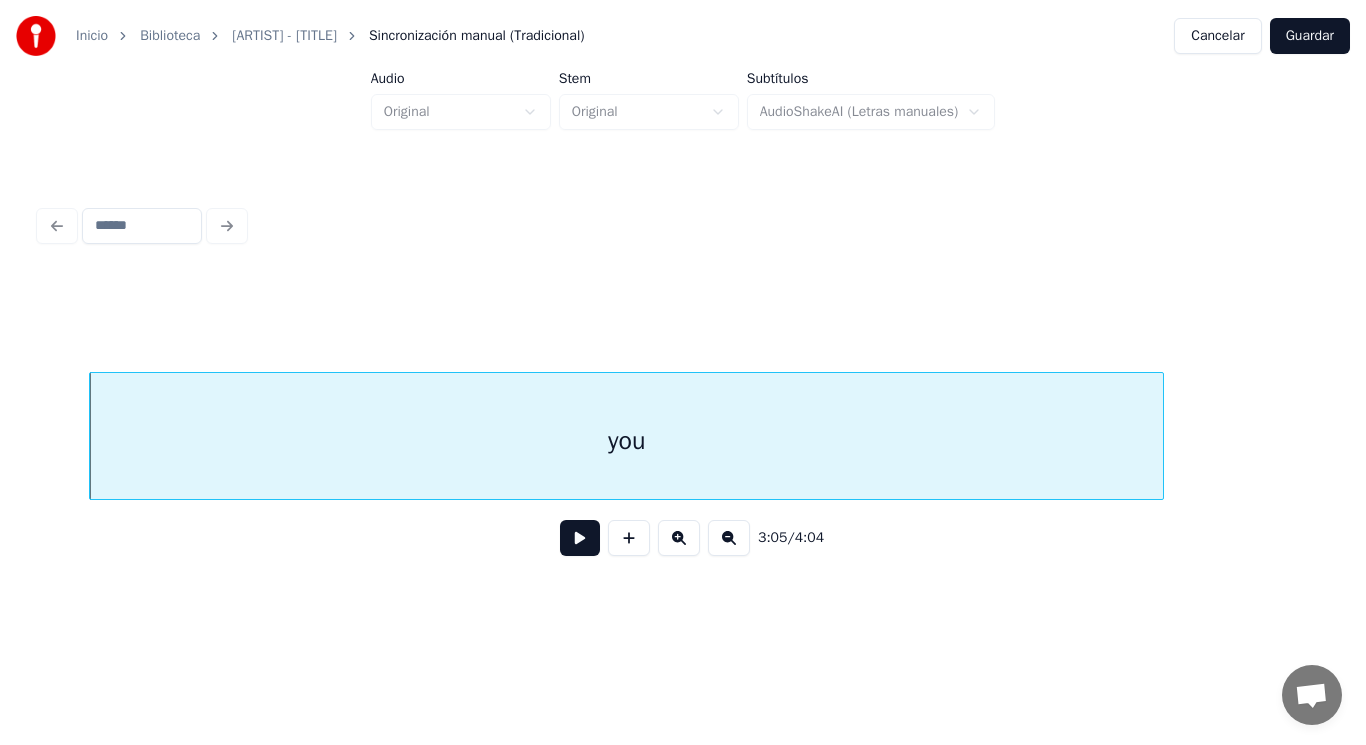 click at bounding box center [580, 538] 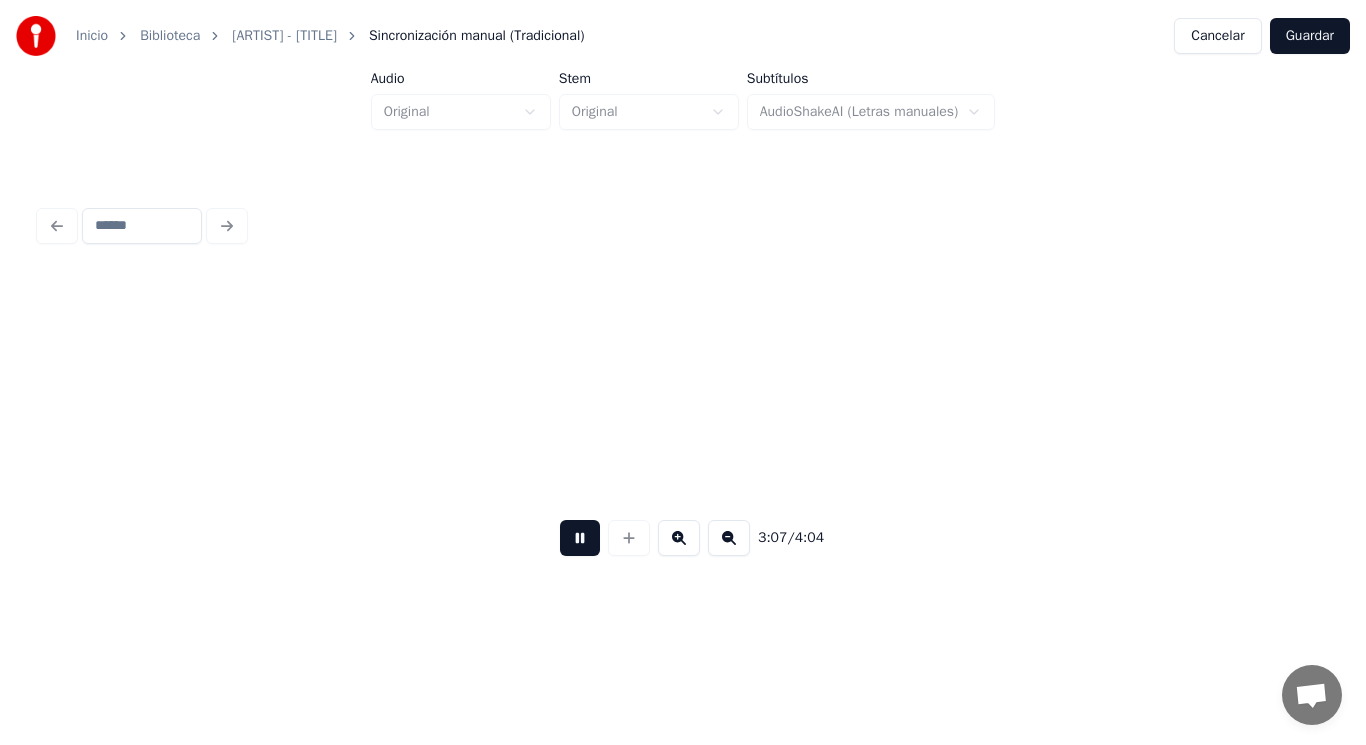 scroll, scrollTop: 0, scrollLeft: 262998, axis: horizontal 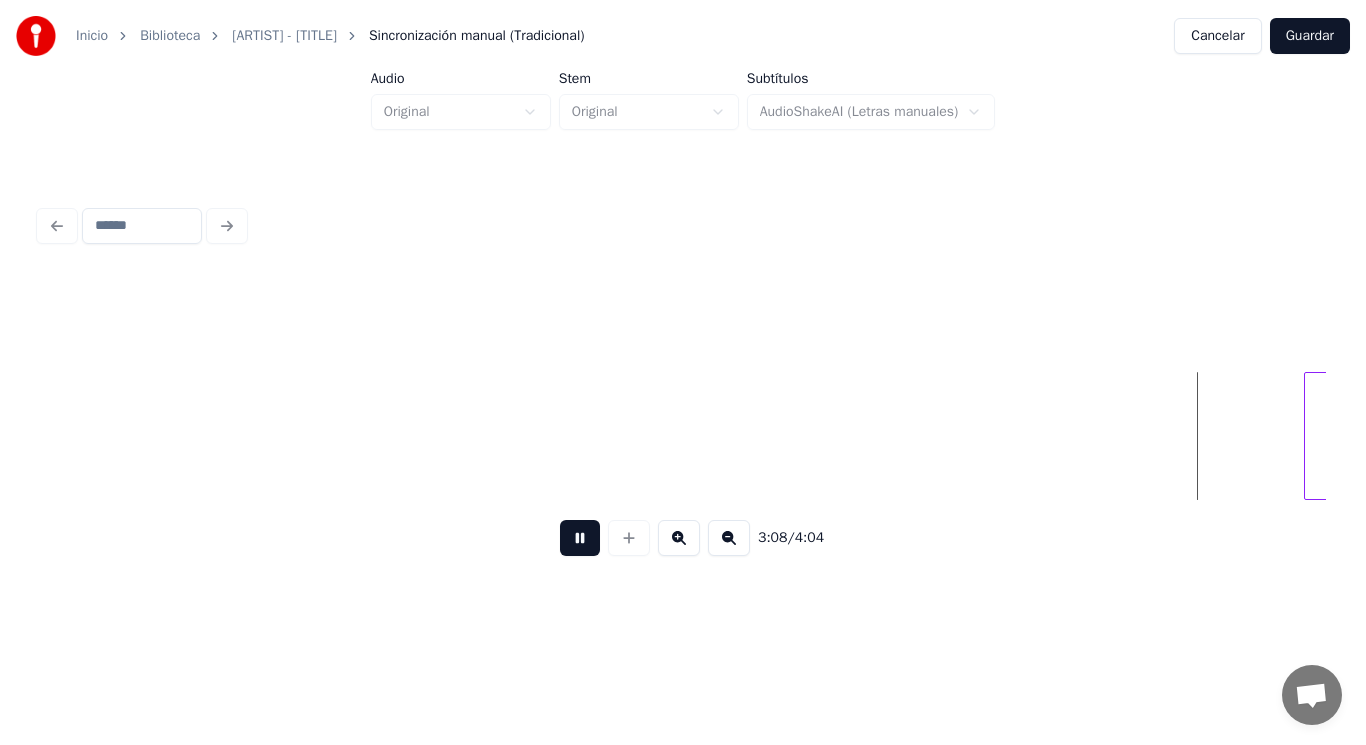 click at bounding box center (580, 538) 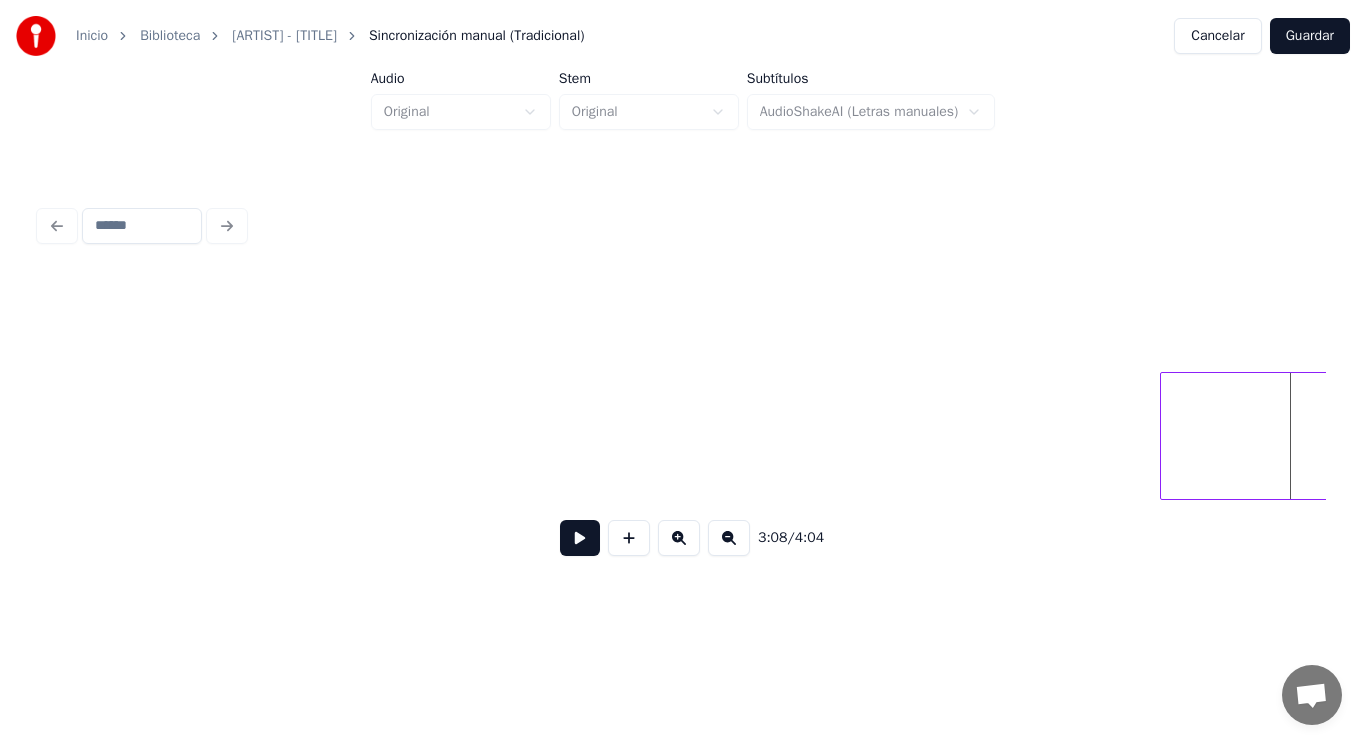click at bounding box center [1164, 436] 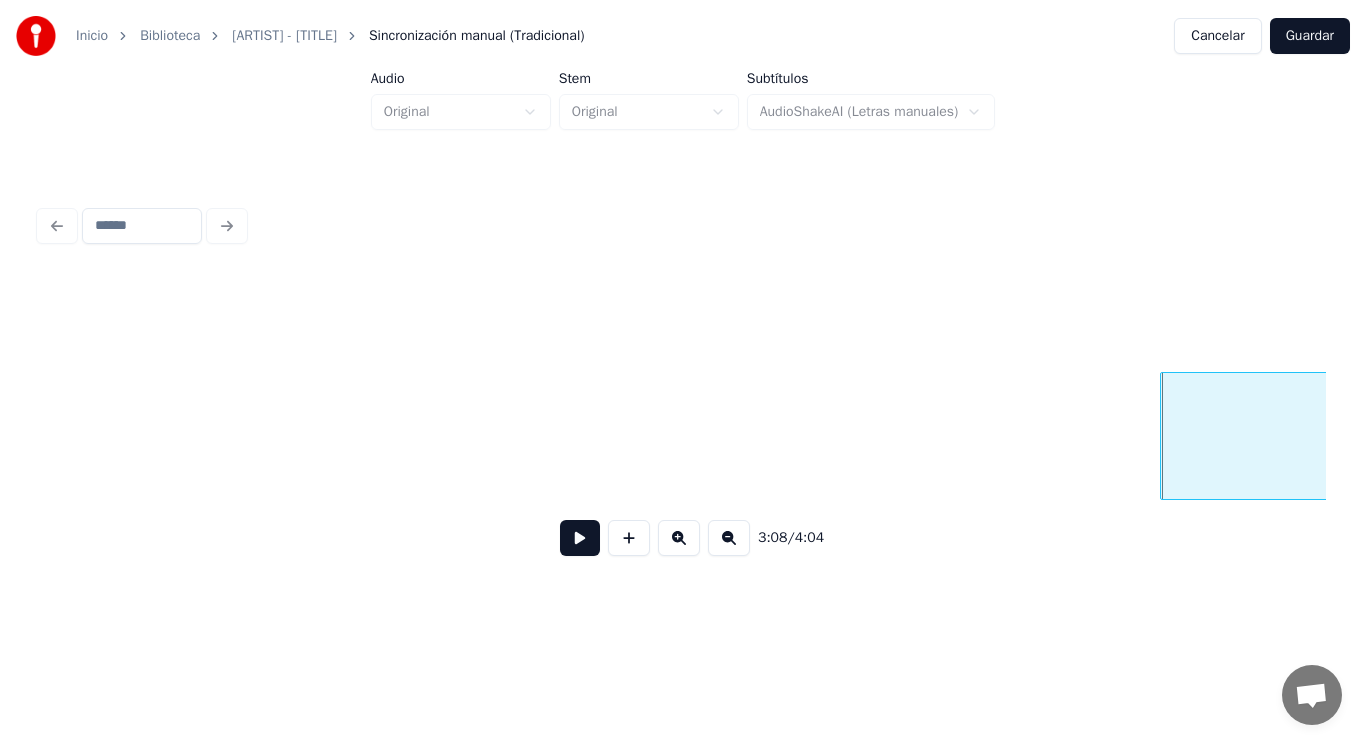 click at bounding box center [580, 538] 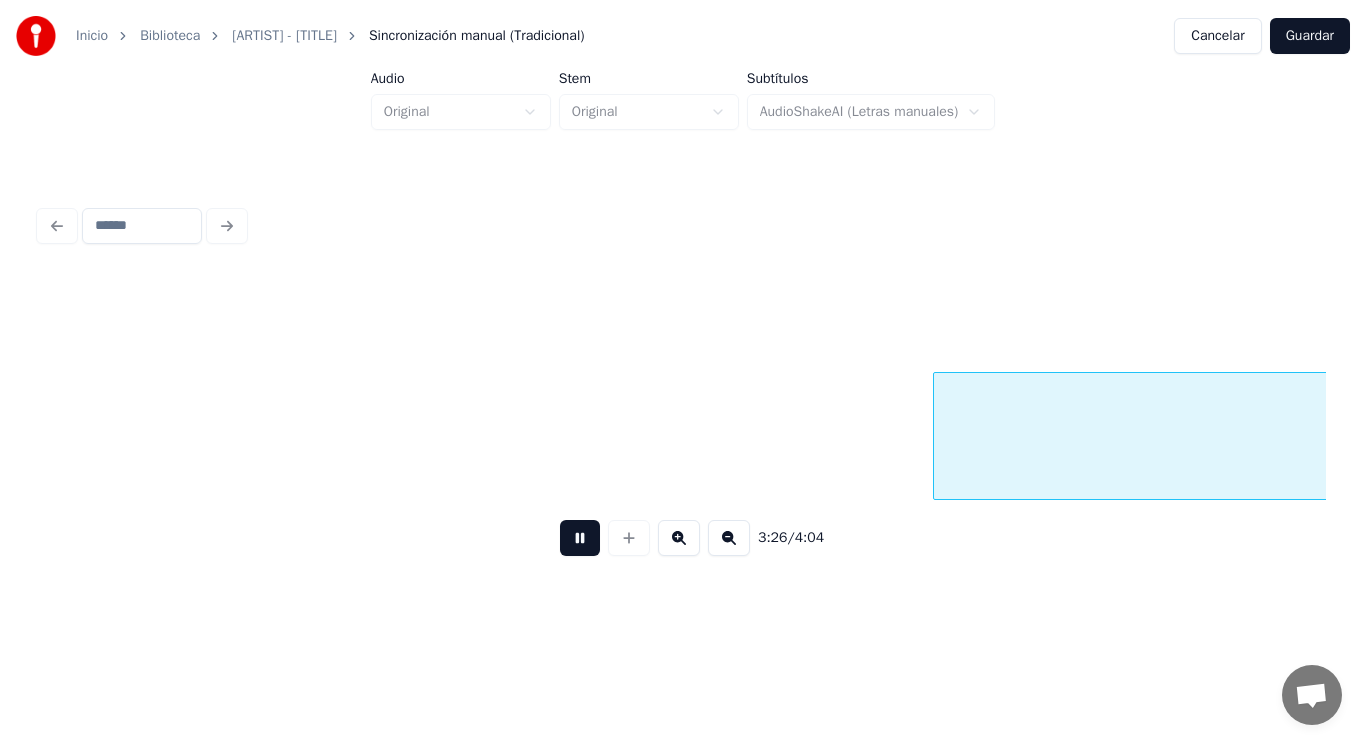scroll, scrollTop: 0, scrollLeft: 289065, axis: horizontal 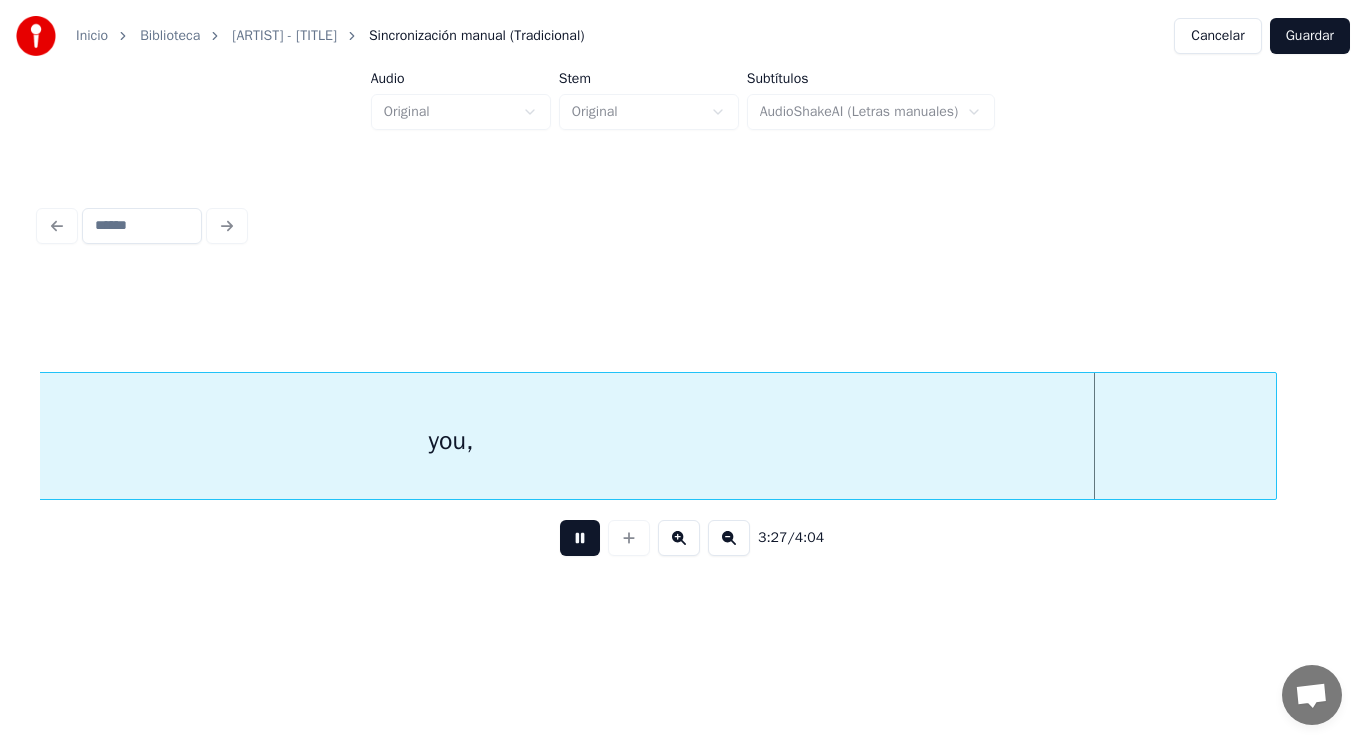 click at bounding box center [580, 538] 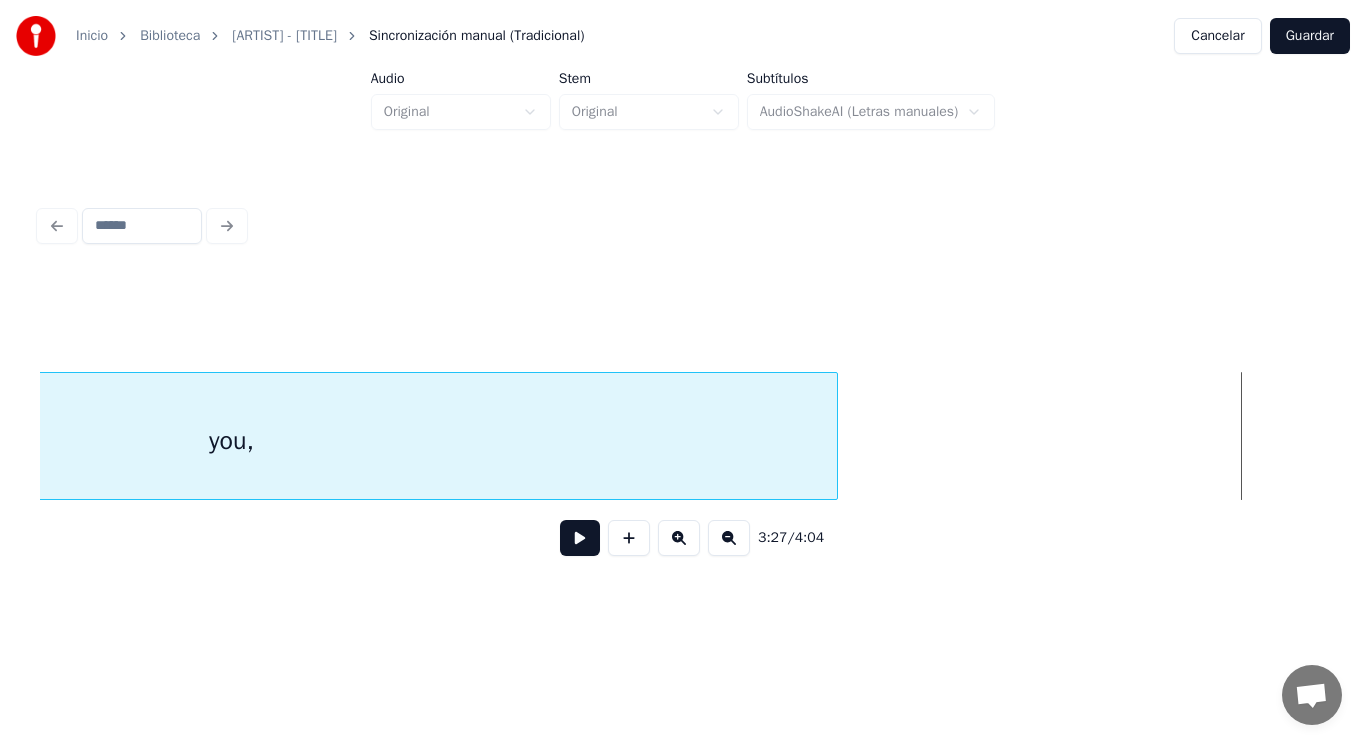 click at bounding box center [834, 436] 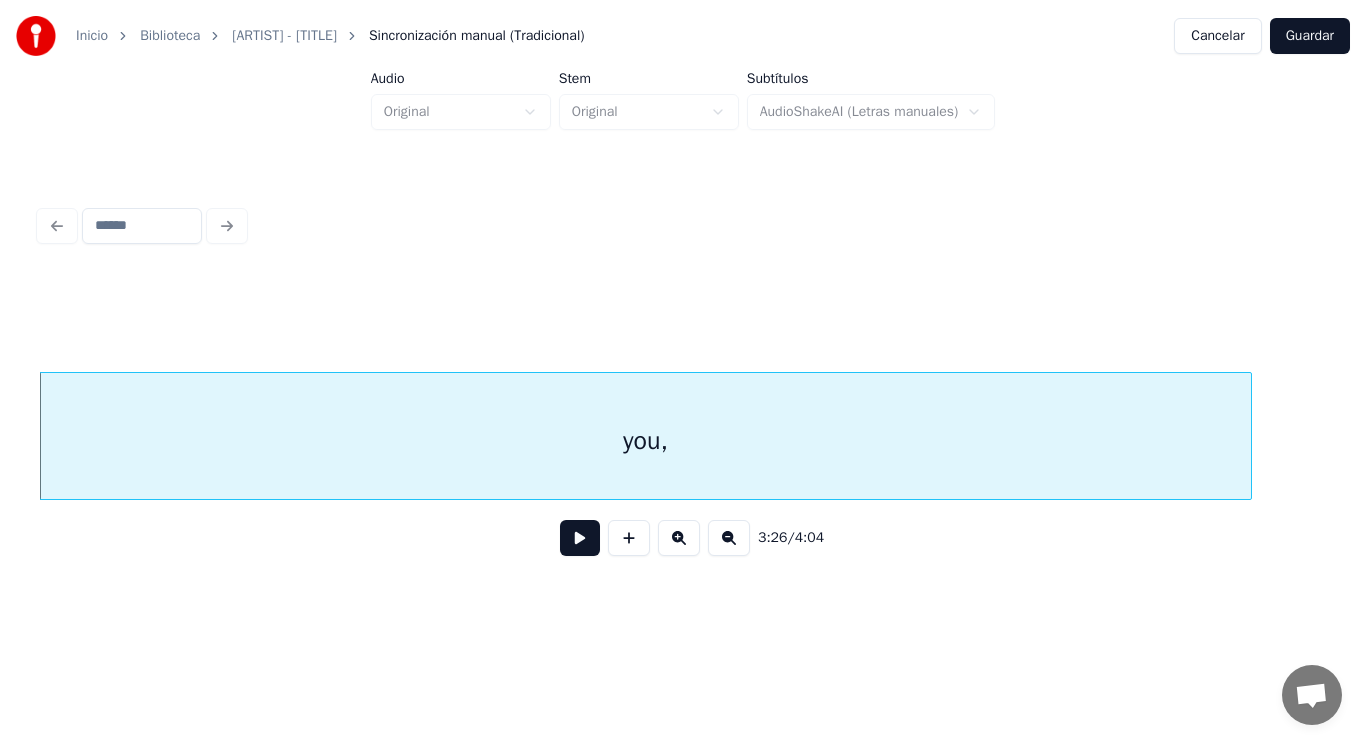 click at bounding box center (580, 538) 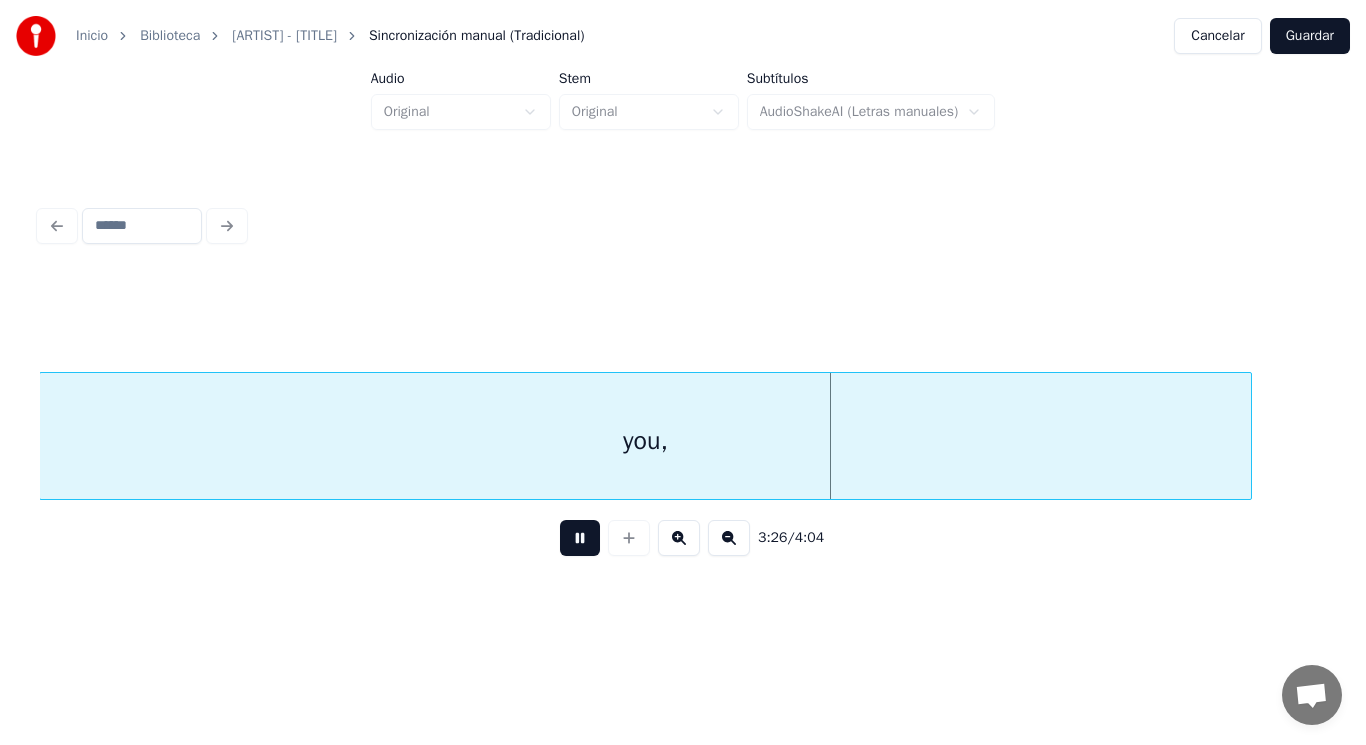 click at bounding box center (580, 538) 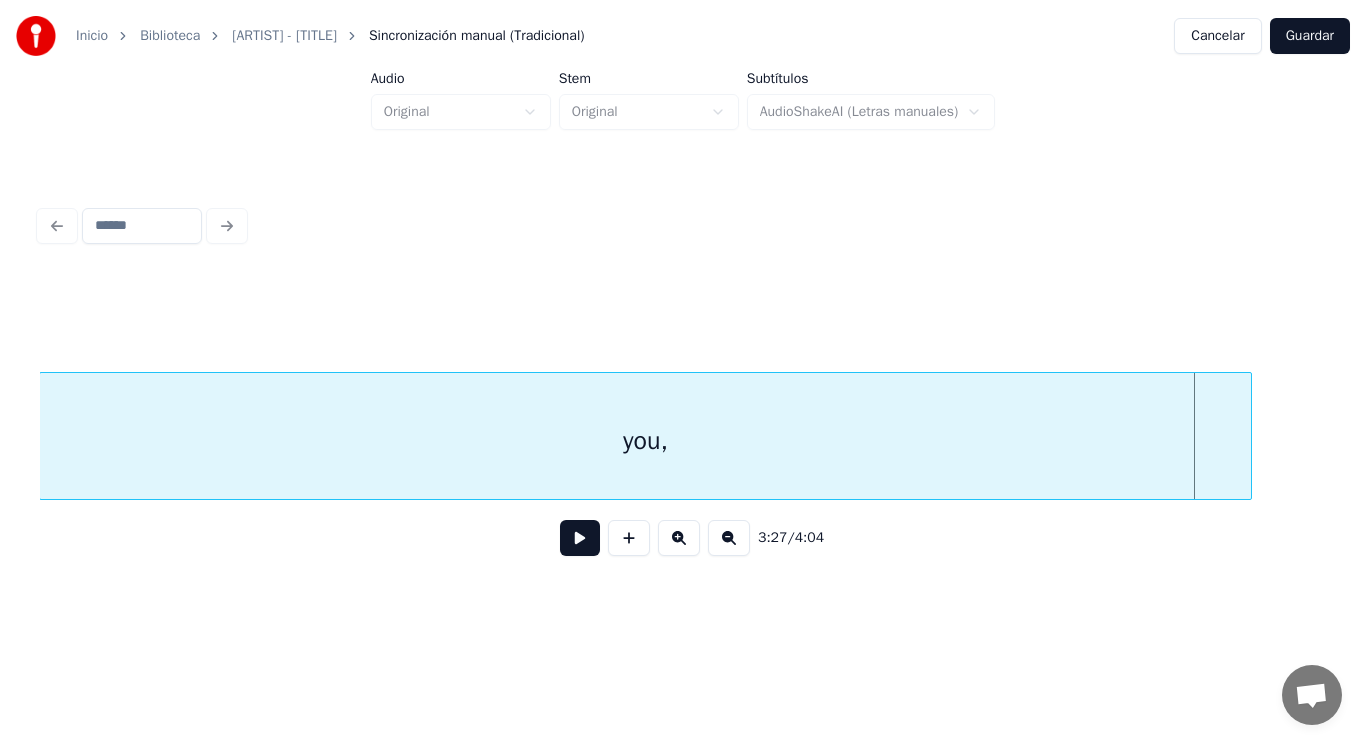 click at bounding box center (580, 538) 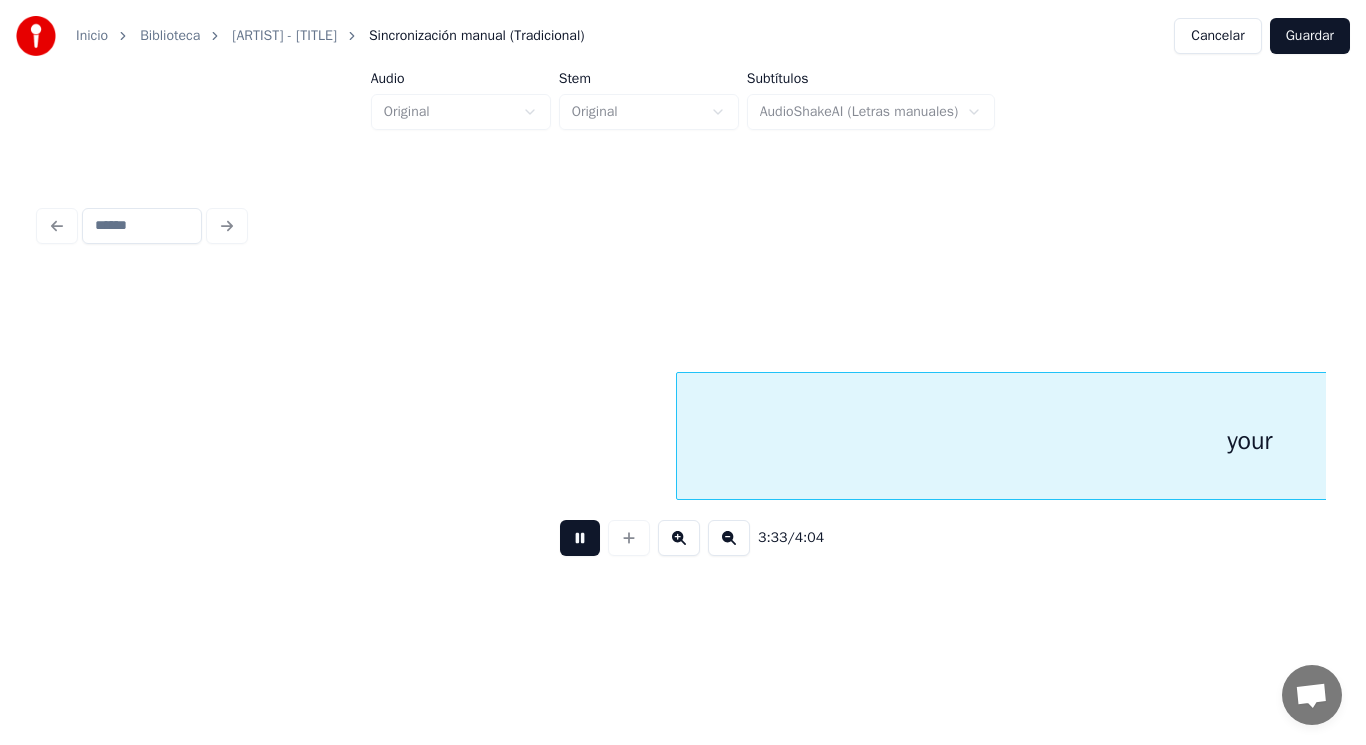 scroll, scrollTop: 0, scrollLeft: 299065, axis: horizontal 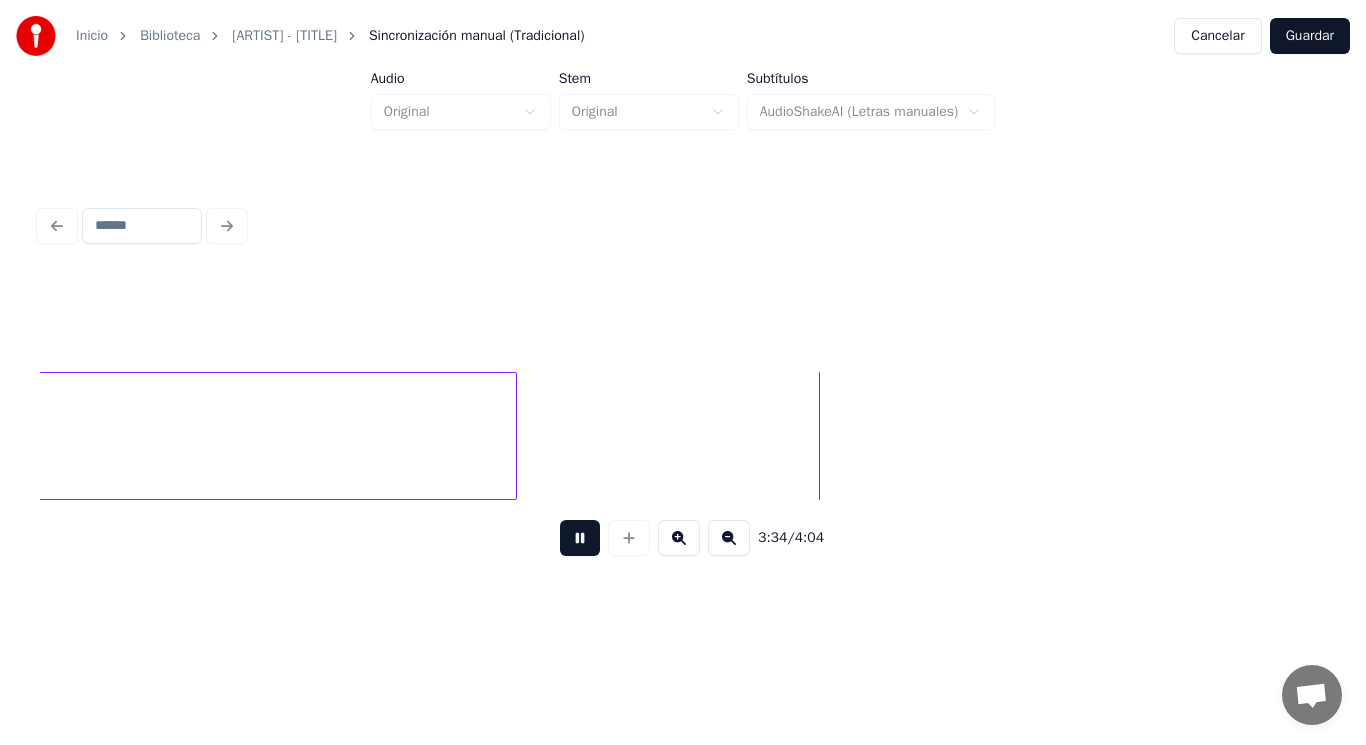 click at bounding box center [580, 538] 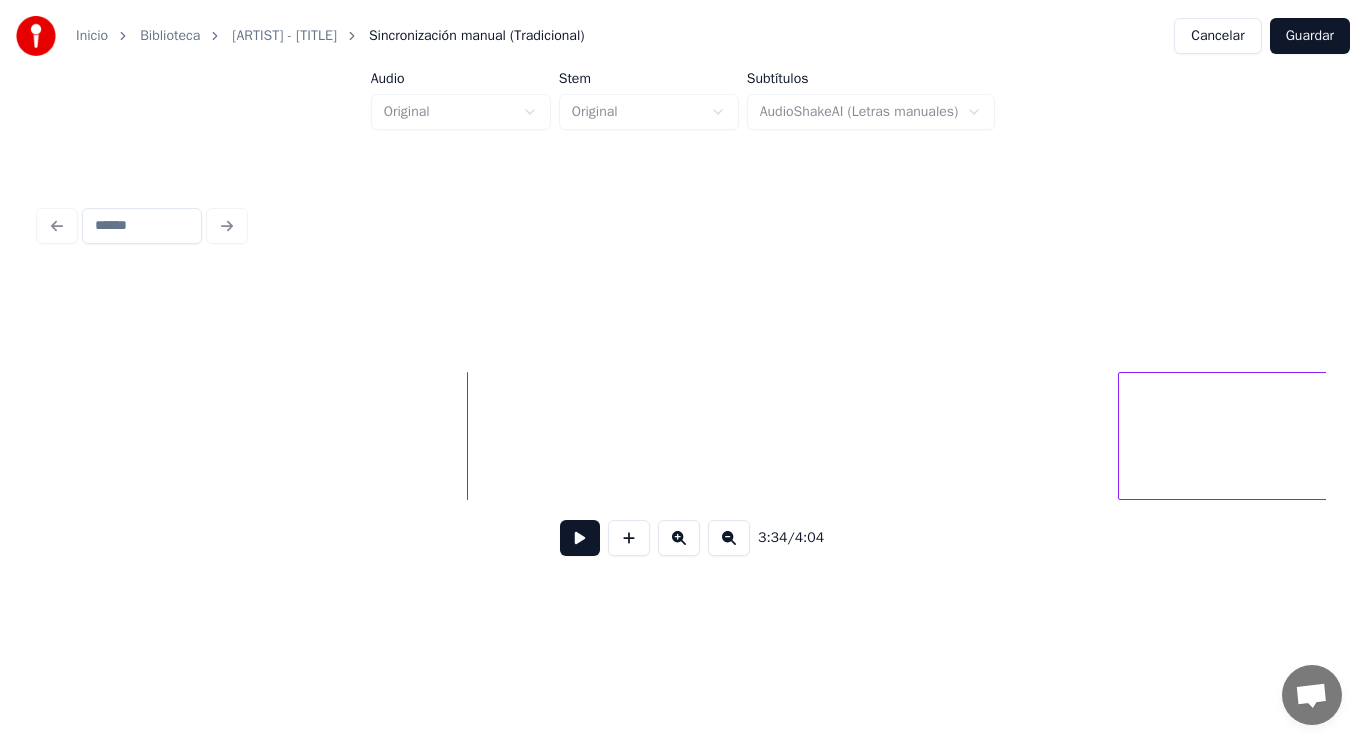 scroll, scrollTop: 0, scrollLeft: 299705, axis: horizontal 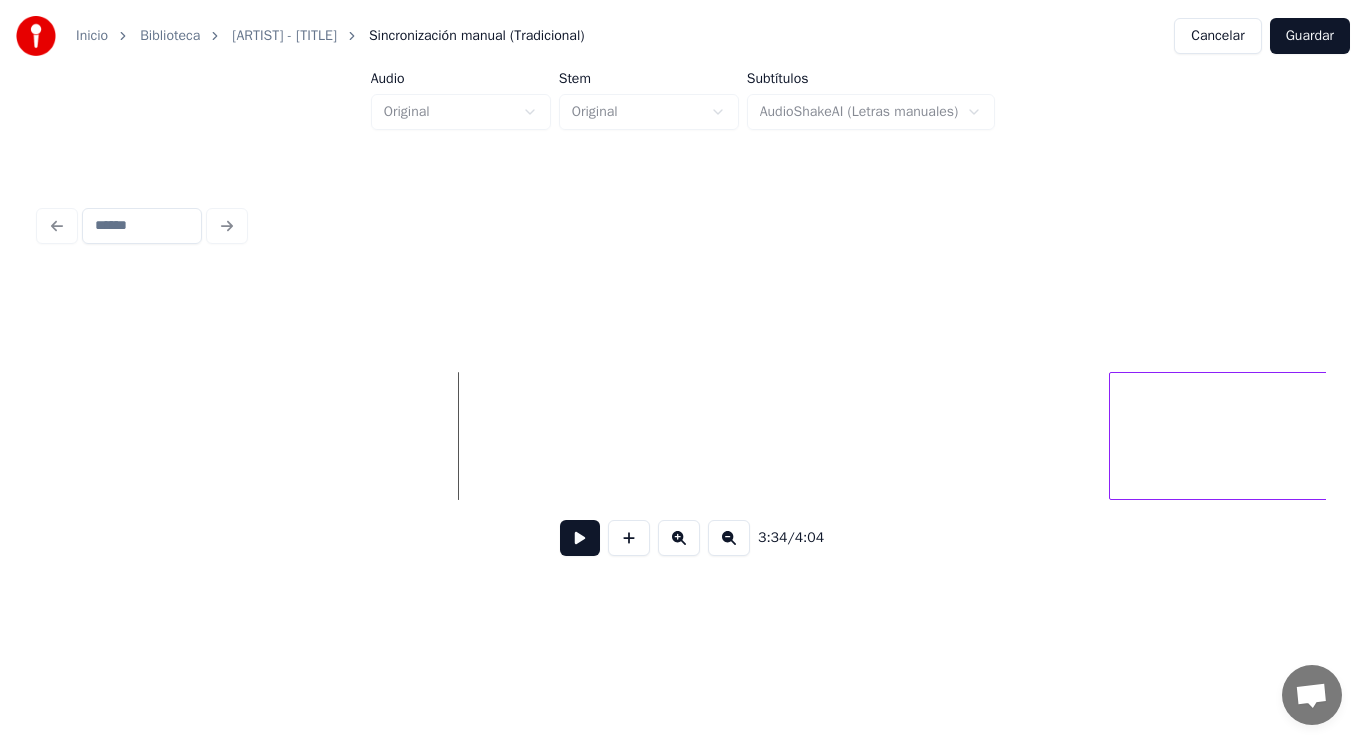click on "heart)" at bounding box center [4931, 441] 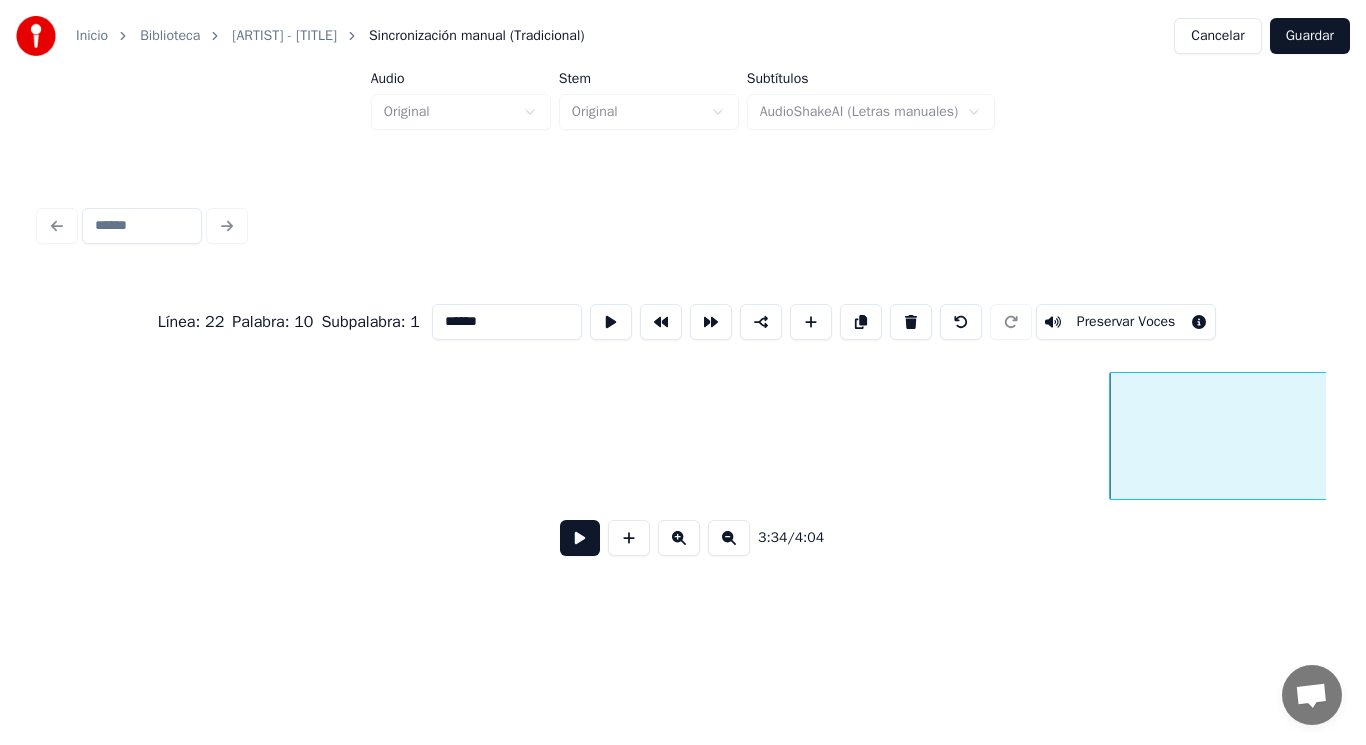 click at bounding box center [1113, 436] 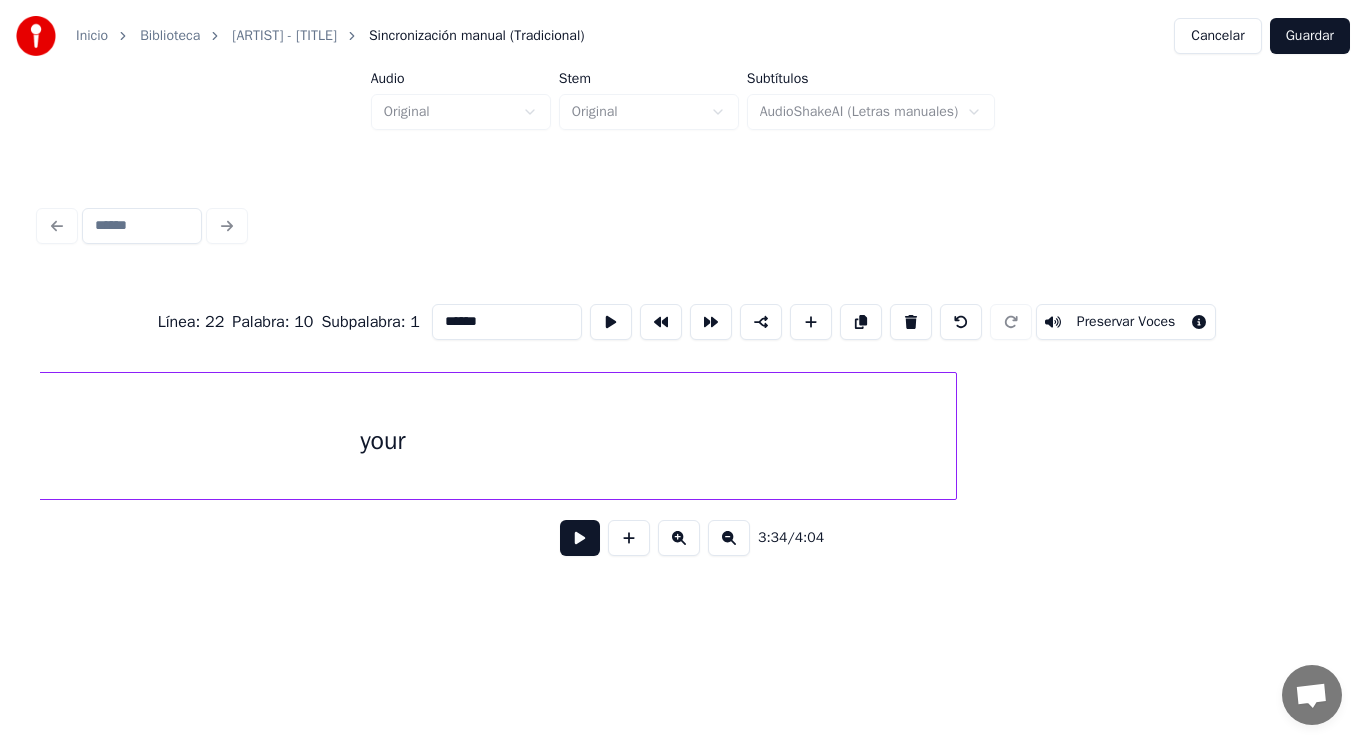 click on "your" at bounding box center (383, 441) 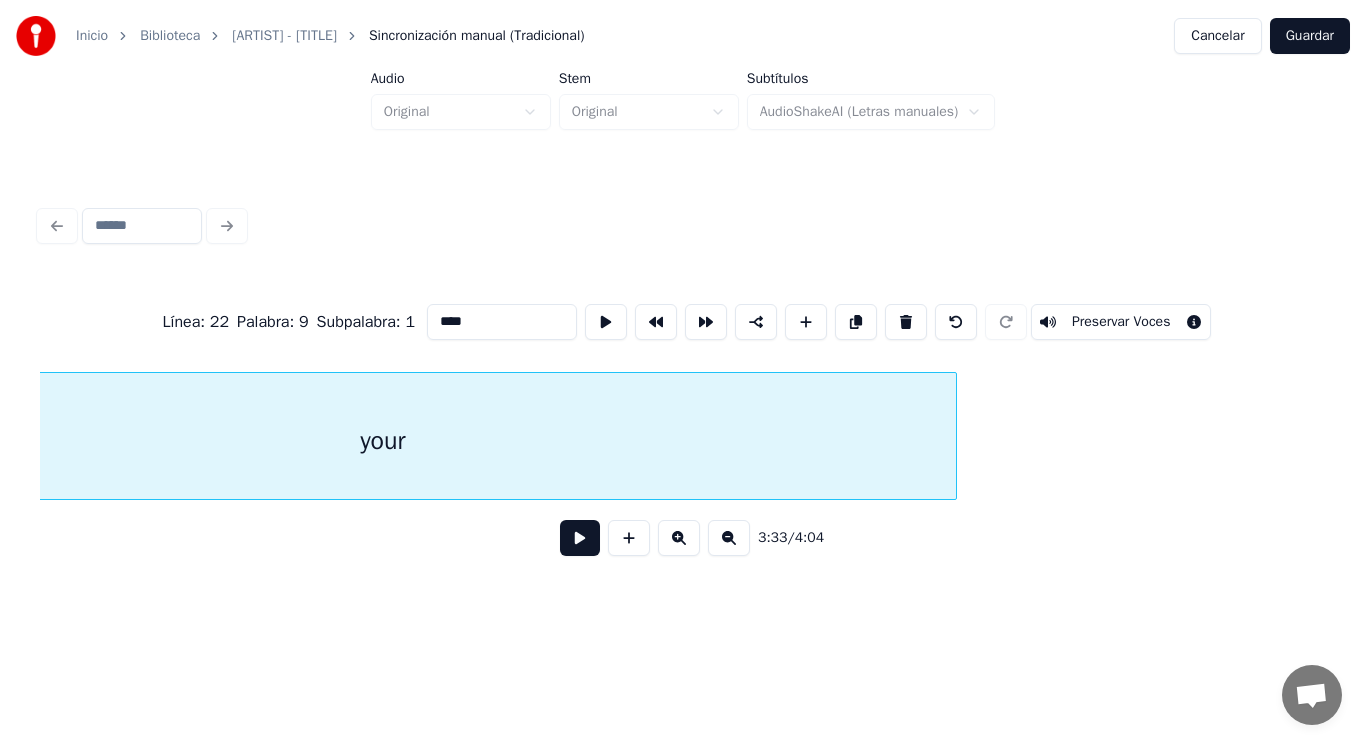 scroll, scrollTop: 0, scrollLeft: 298395, axis: horizontal 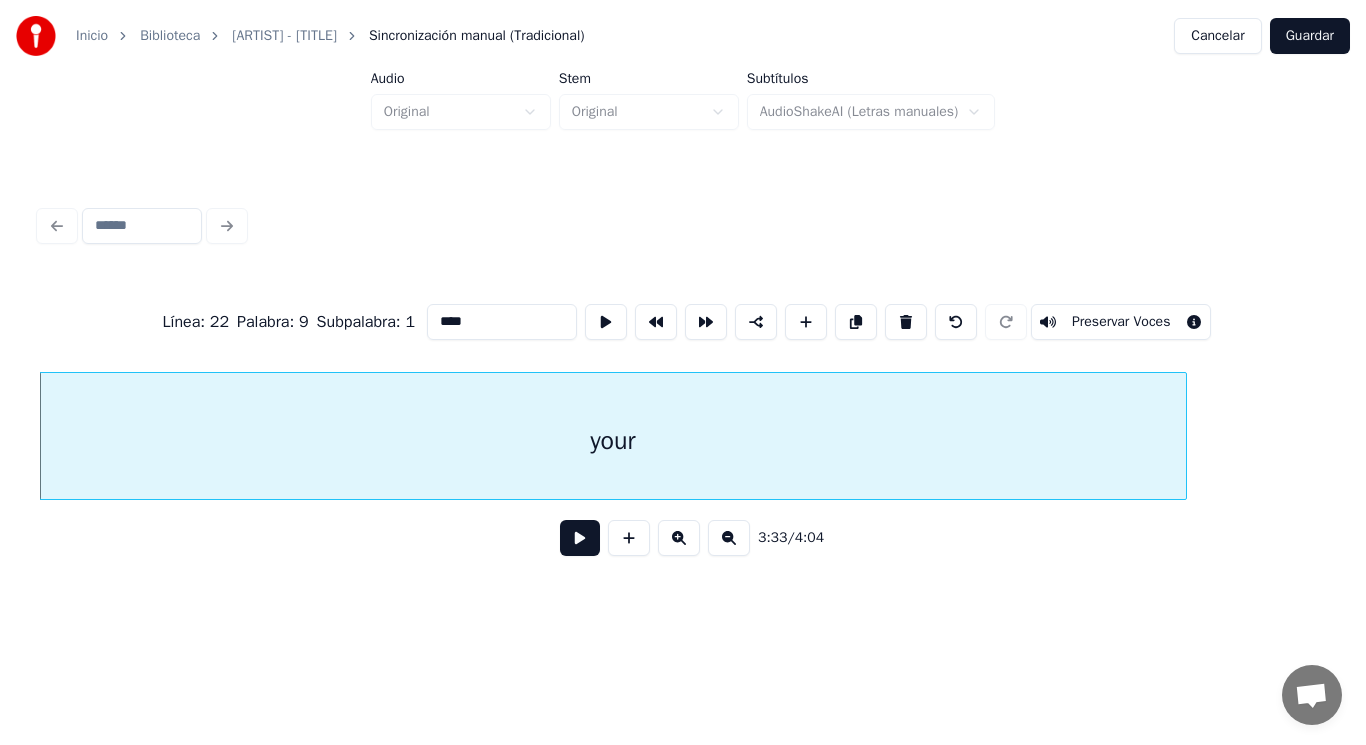 click at bounding box center [580, 538] 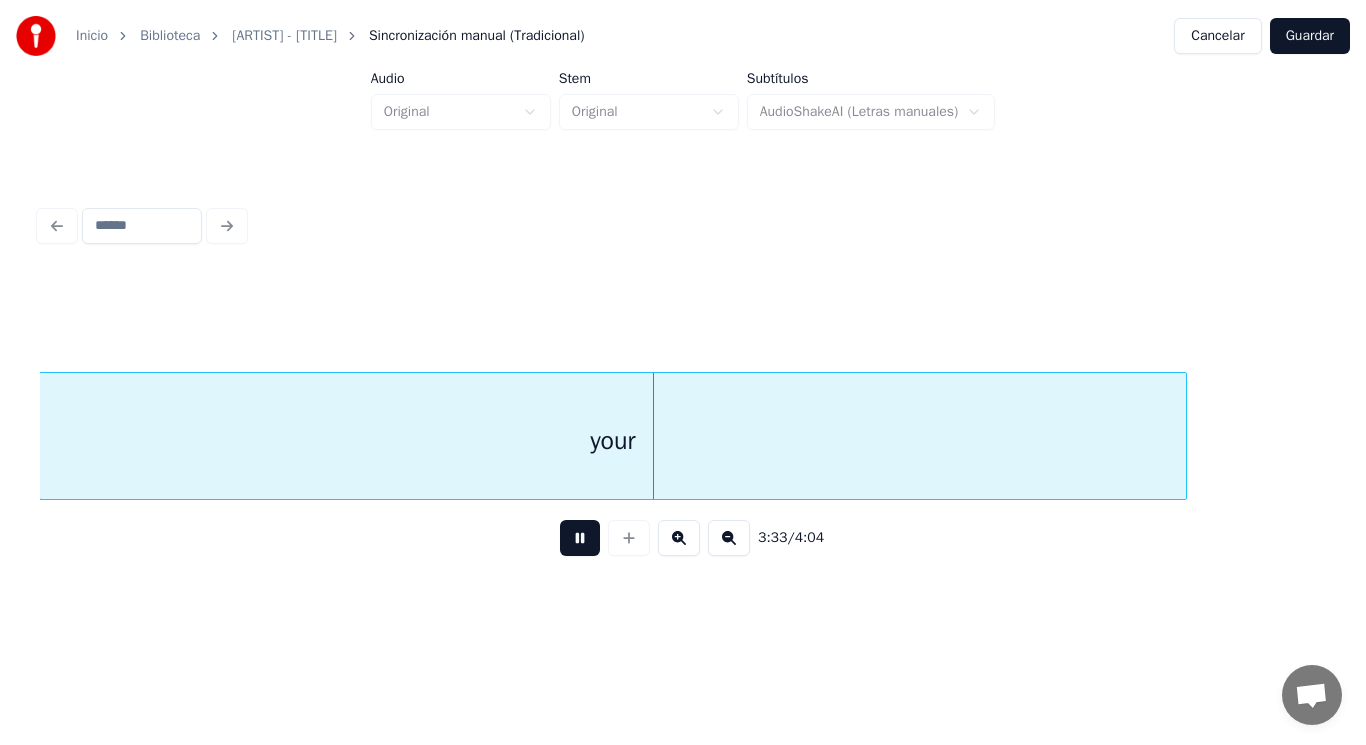 click at bounding box center [580, 538] 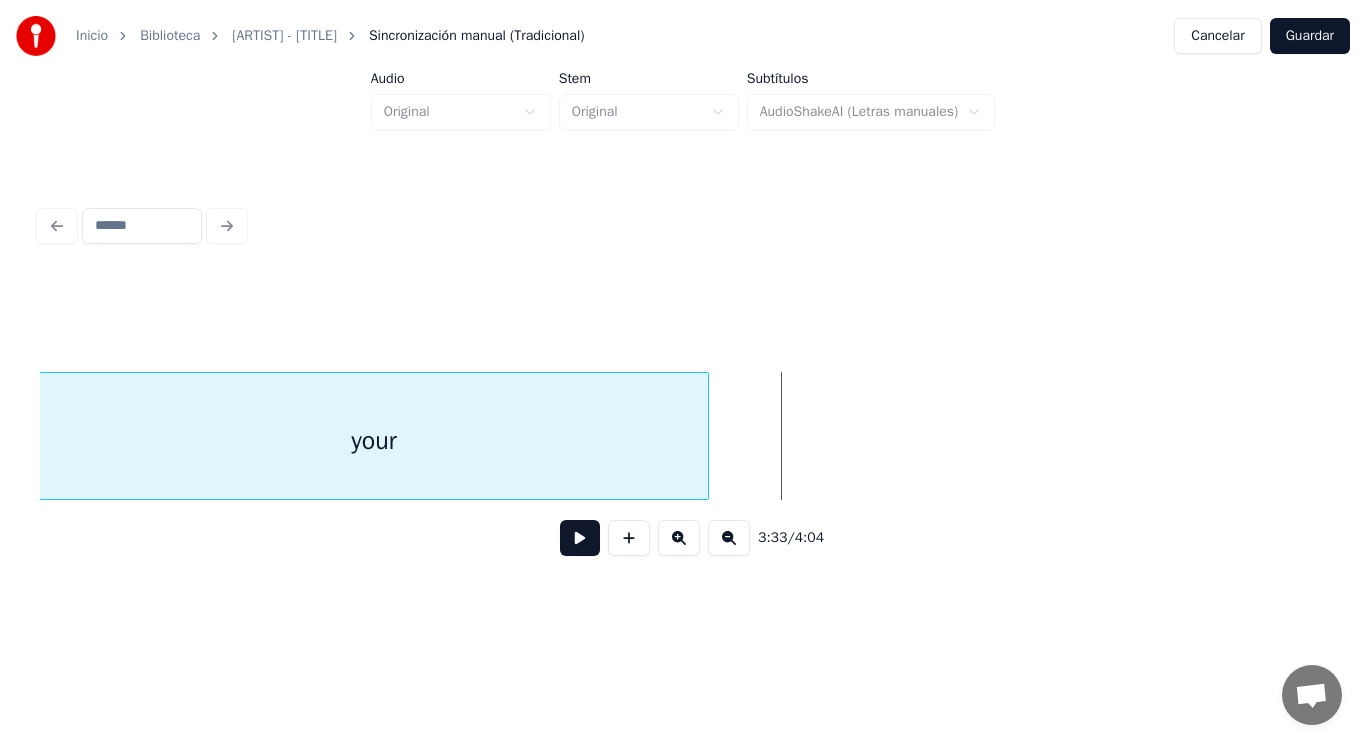 click at bounding box center (705, 436) 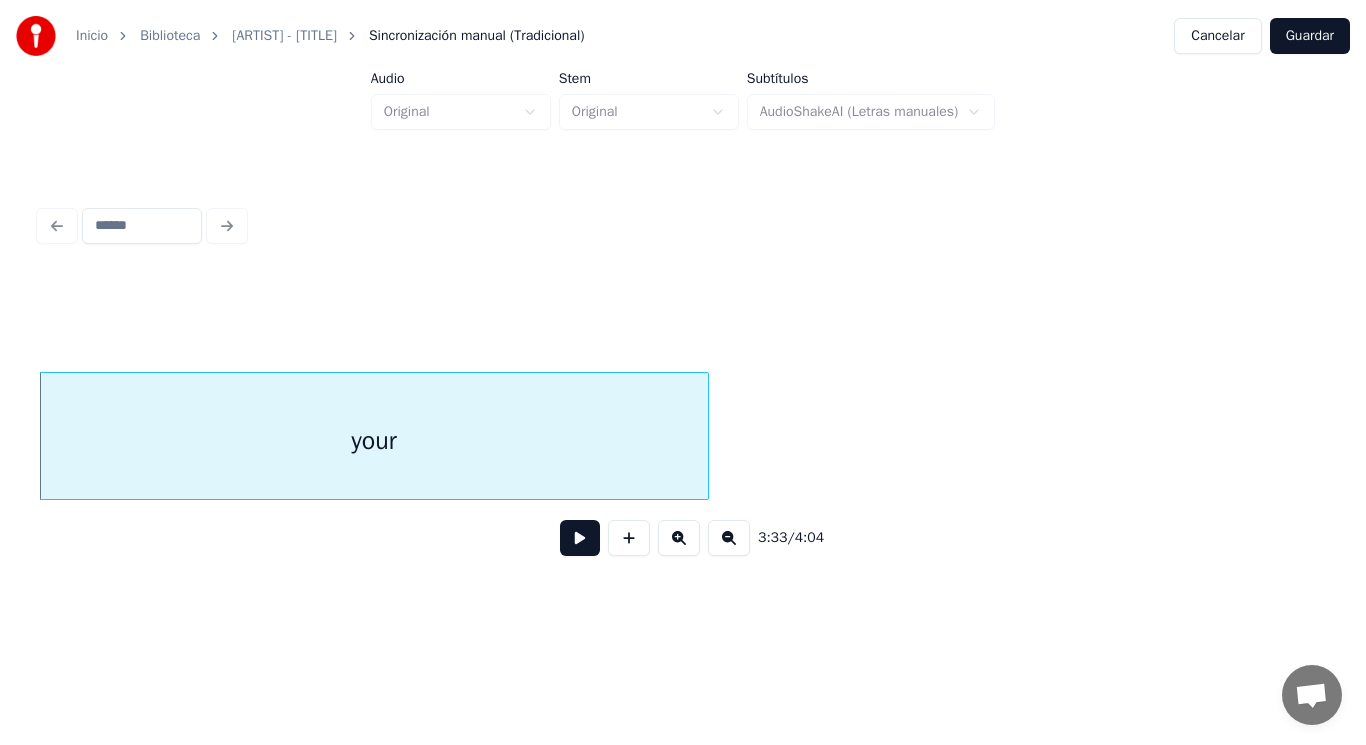 click at bounding box center [580, 538] 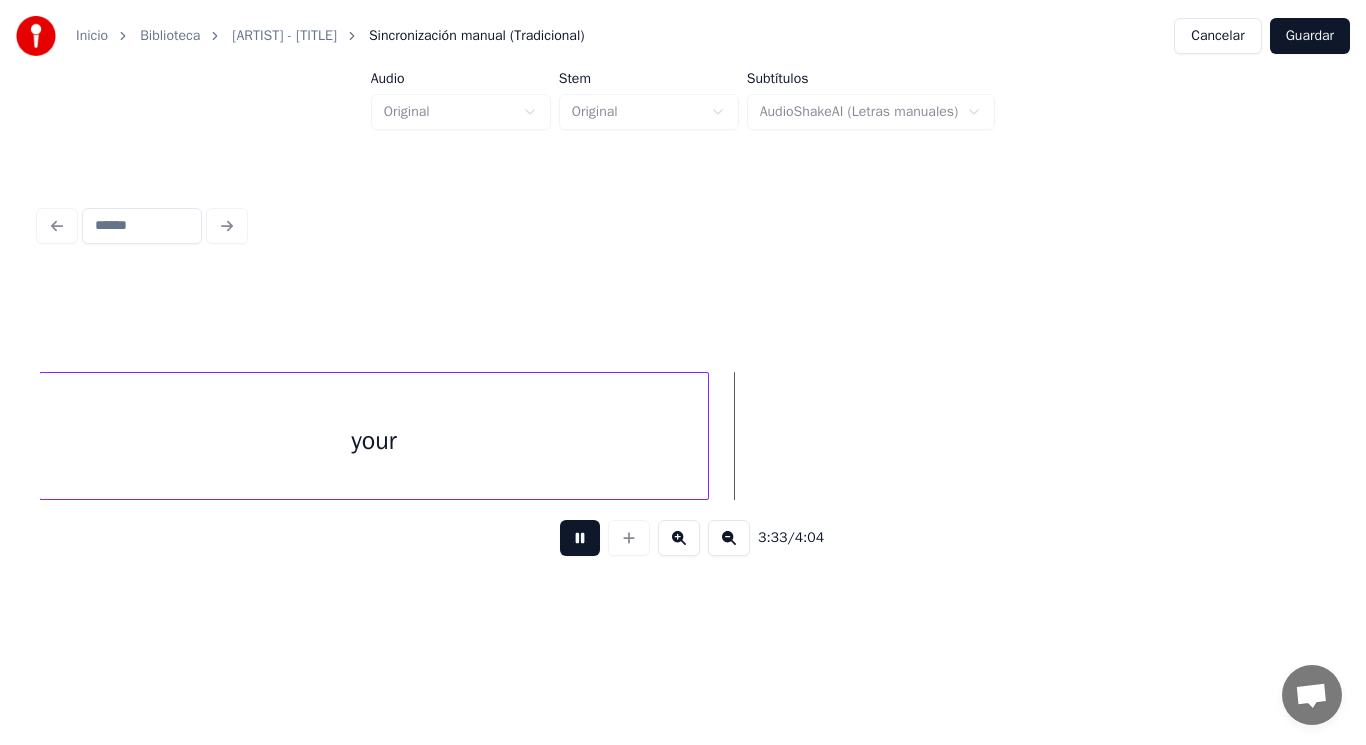 click at bounding box center (580, 538) 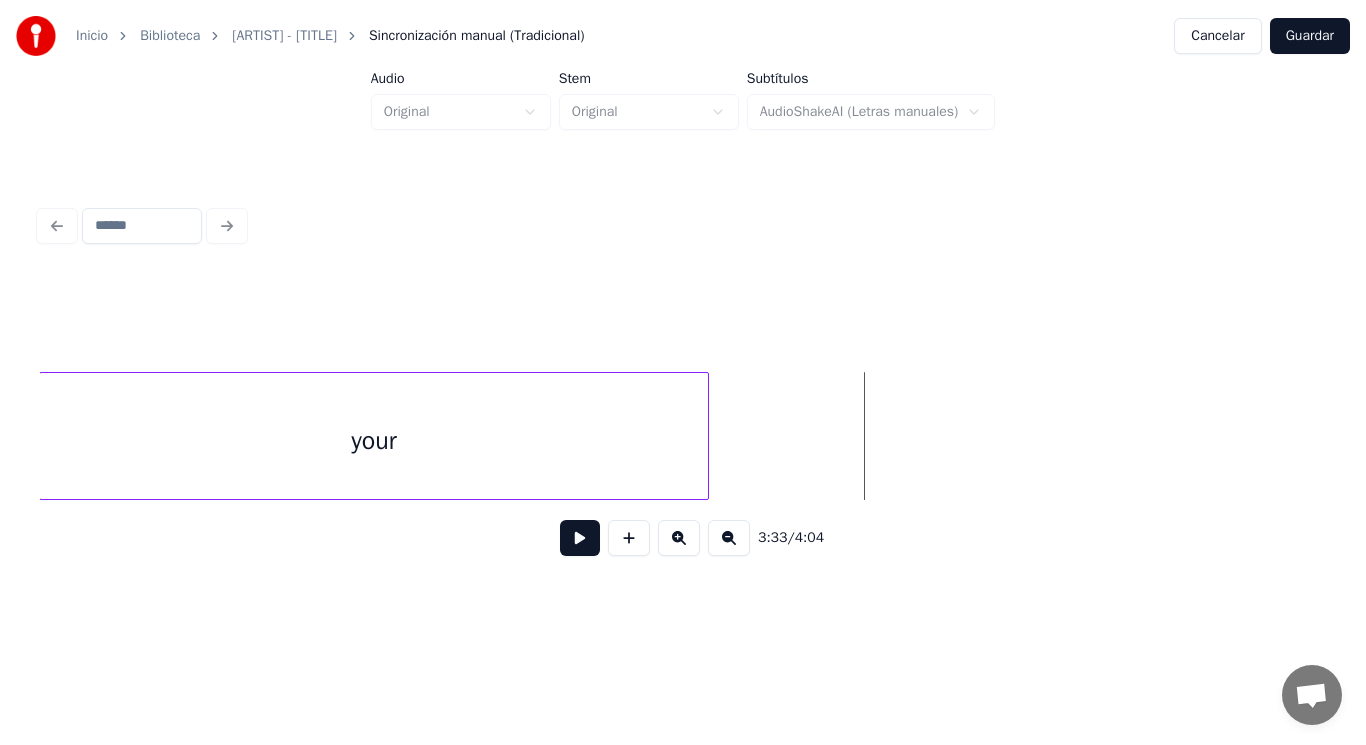 click on "your" at bounding box center [-127542, 436] 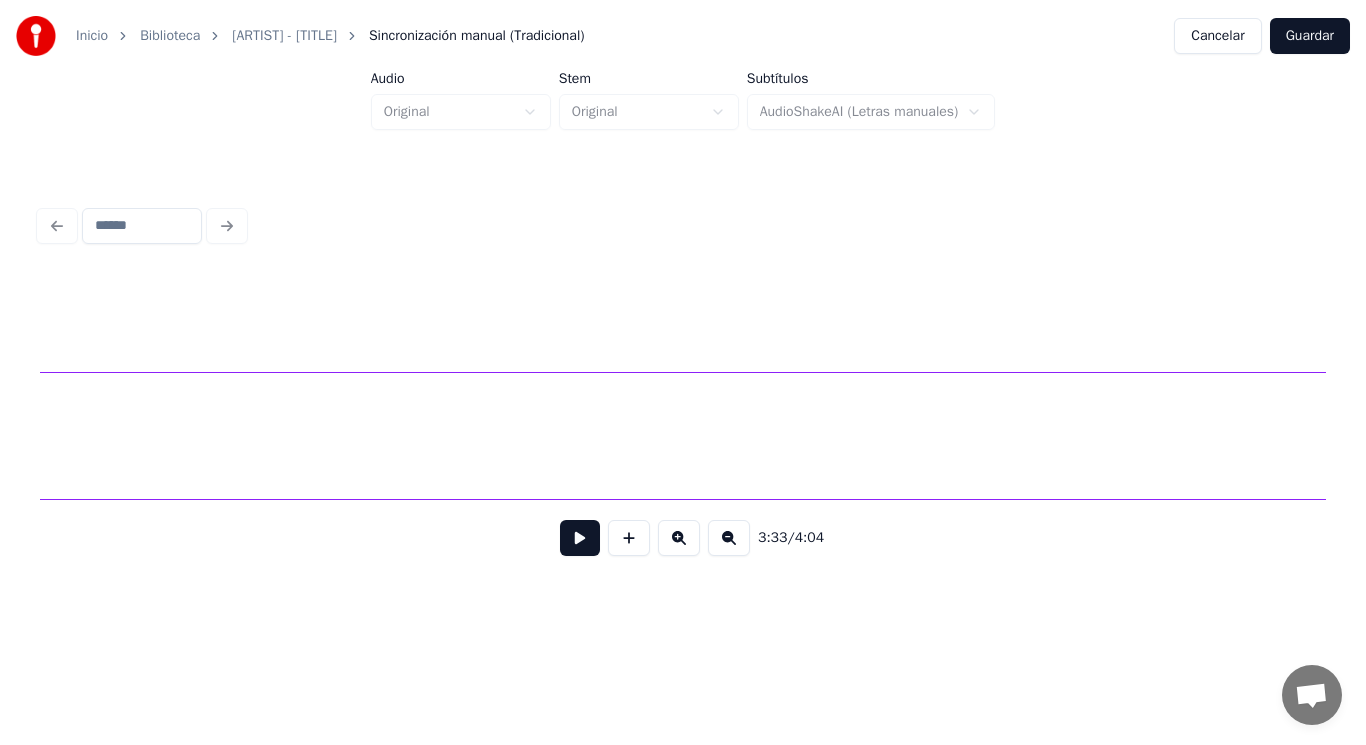 scroll, scrollTop: 0, scrollLeft: 299968, axis: horizontal 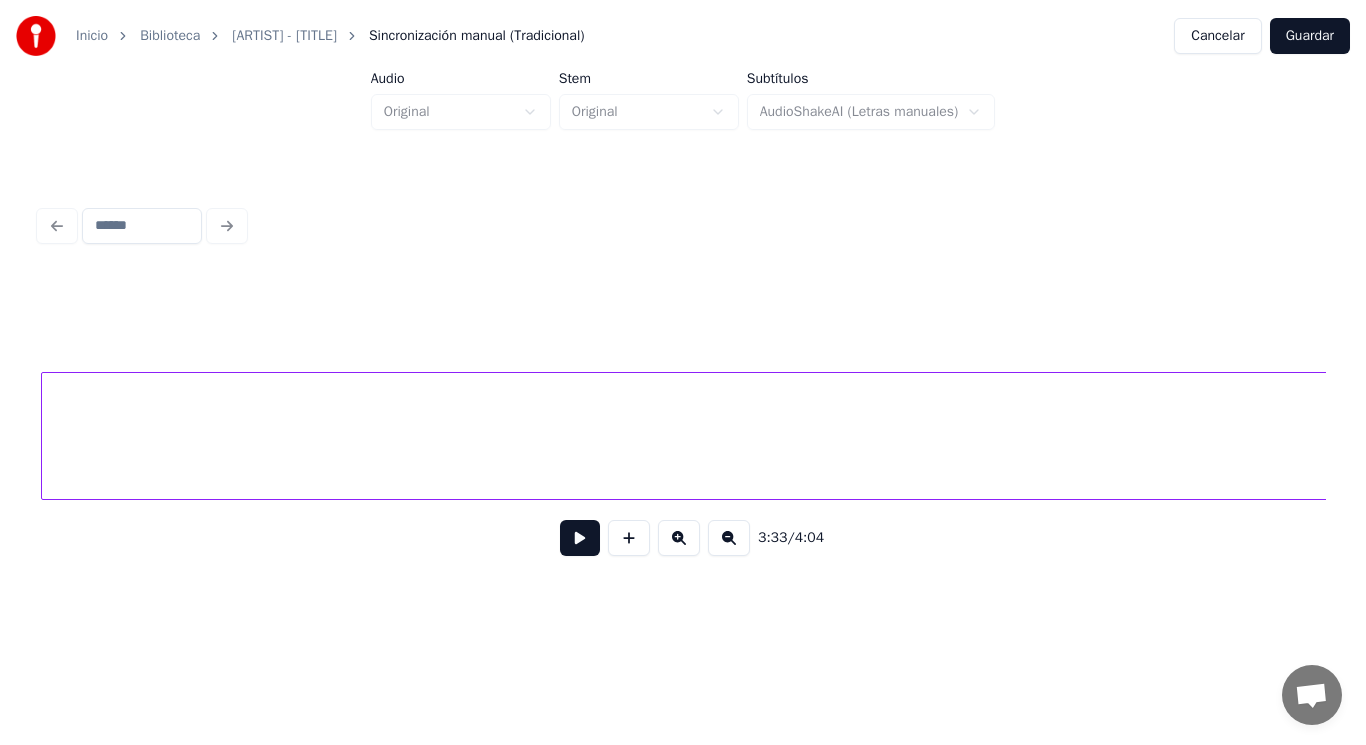 click on "heart)" at bounding box center [3863, 441] 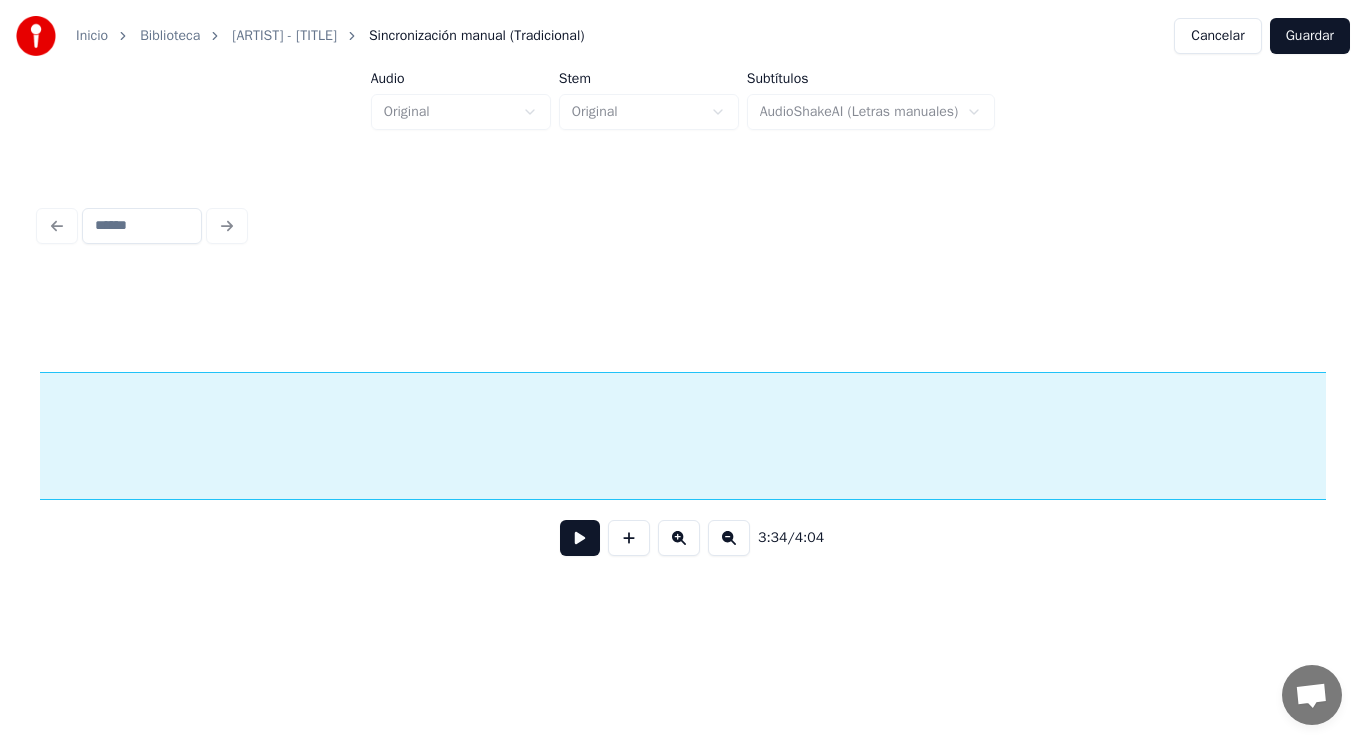 scroll, scrollTop: 0, scrollLeft: 306444, axis: horizontal 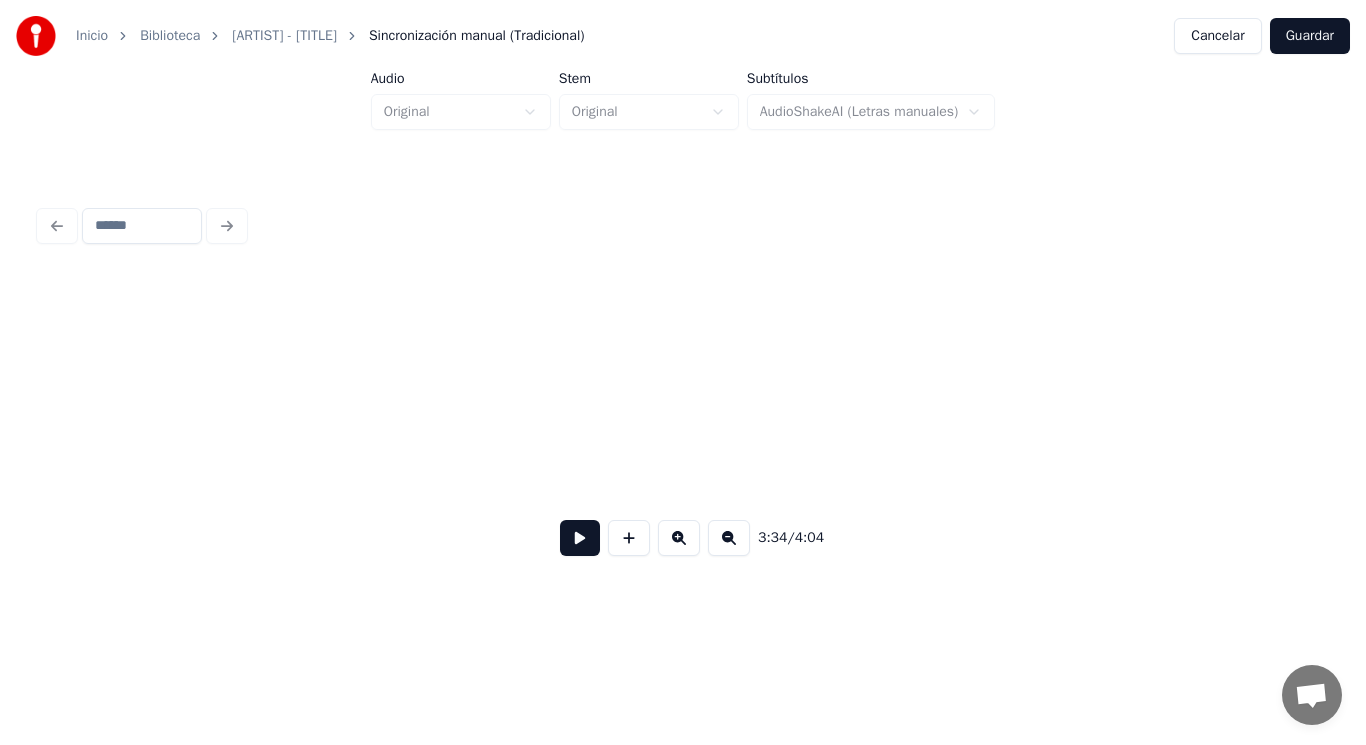 click on "Inicio Biblioteca [ARTIST] - [TITLE] Sincronización manual (Tradicional) Cancelar Guardar Audio Original Stem Original Subtítulos AudioShakeAI (Letras manuales) 3:34  /  4:04" at bounding box center [683, 304] 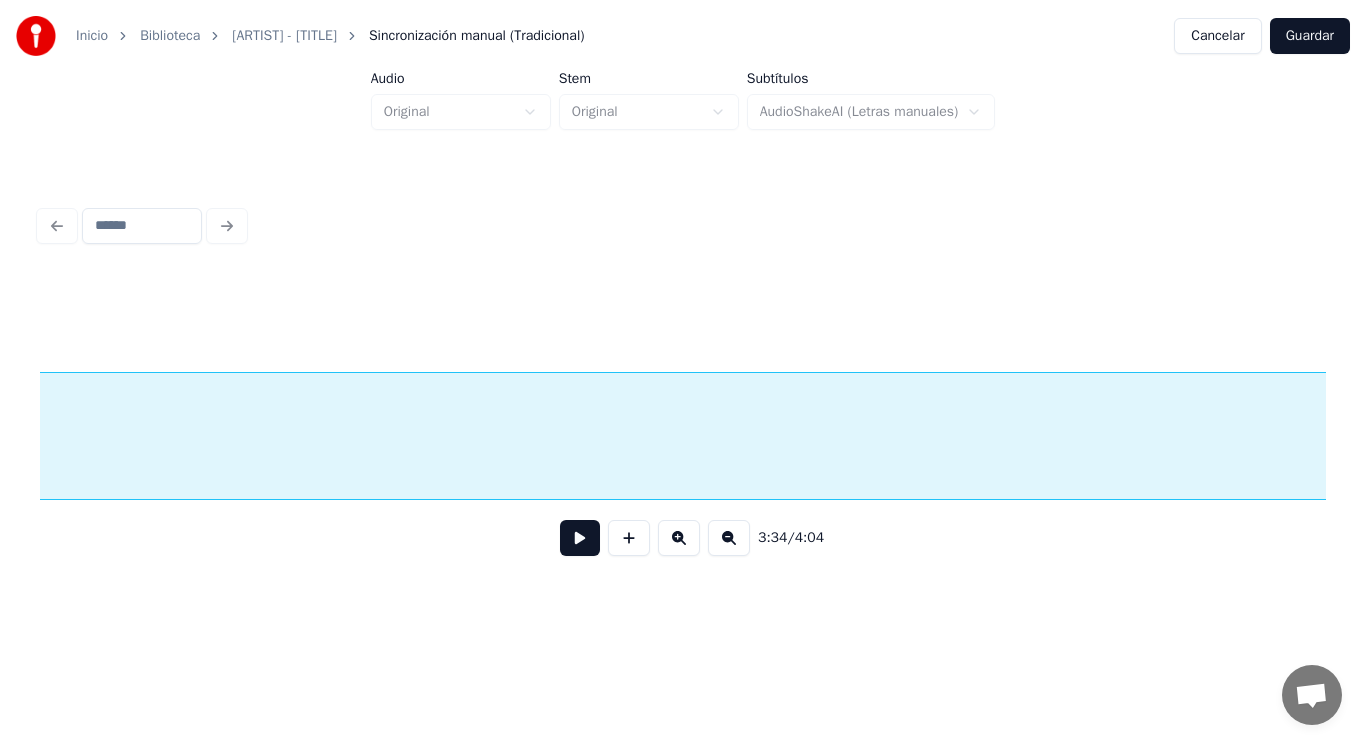 scroll, scrollTop: 0, scrollLeft: 305342, axis: horizontal 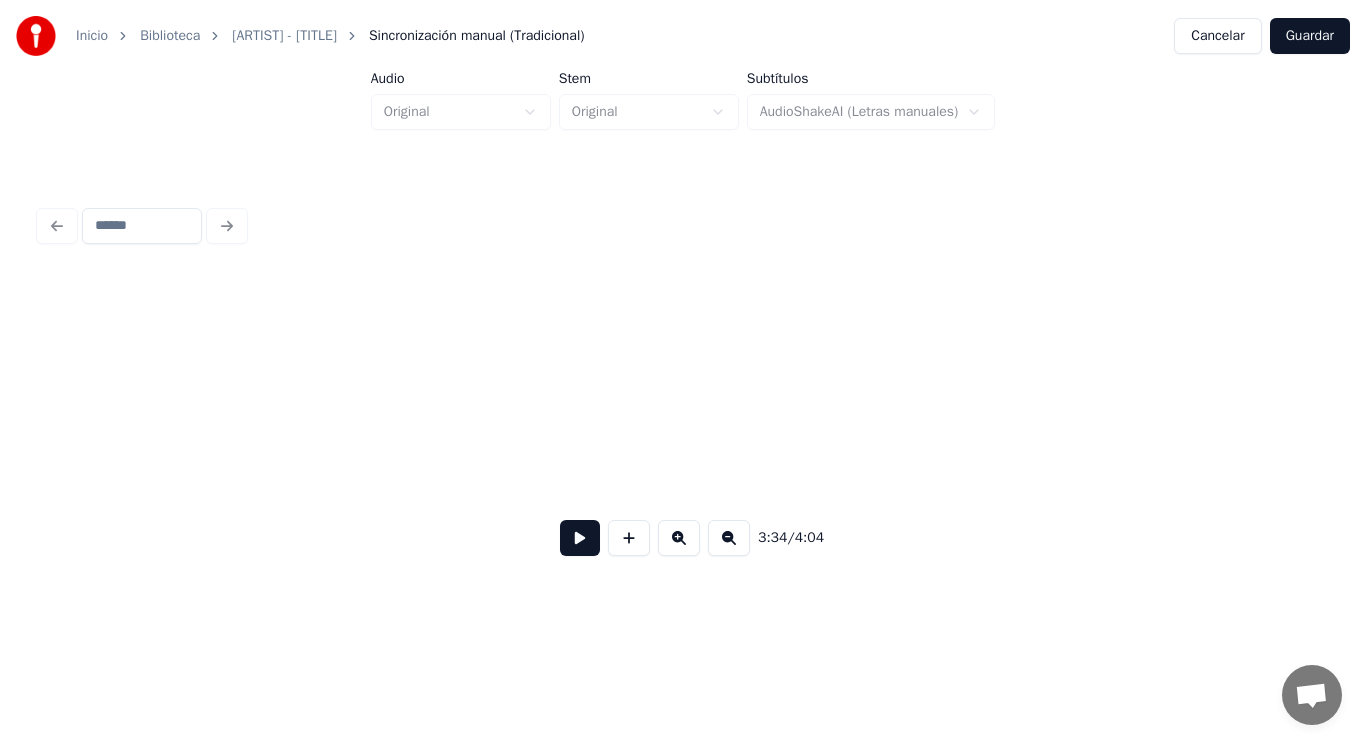 click on "Inicio Biblioteca [ARTIST] - [TITLE] Sincronización manual (Tradicional) Cancelar Guardar Audio Original Stem Original Subtítulos AudioShakeAI (Letras manuales) 3:34  /  4:04" at bounding box center [683, 304] 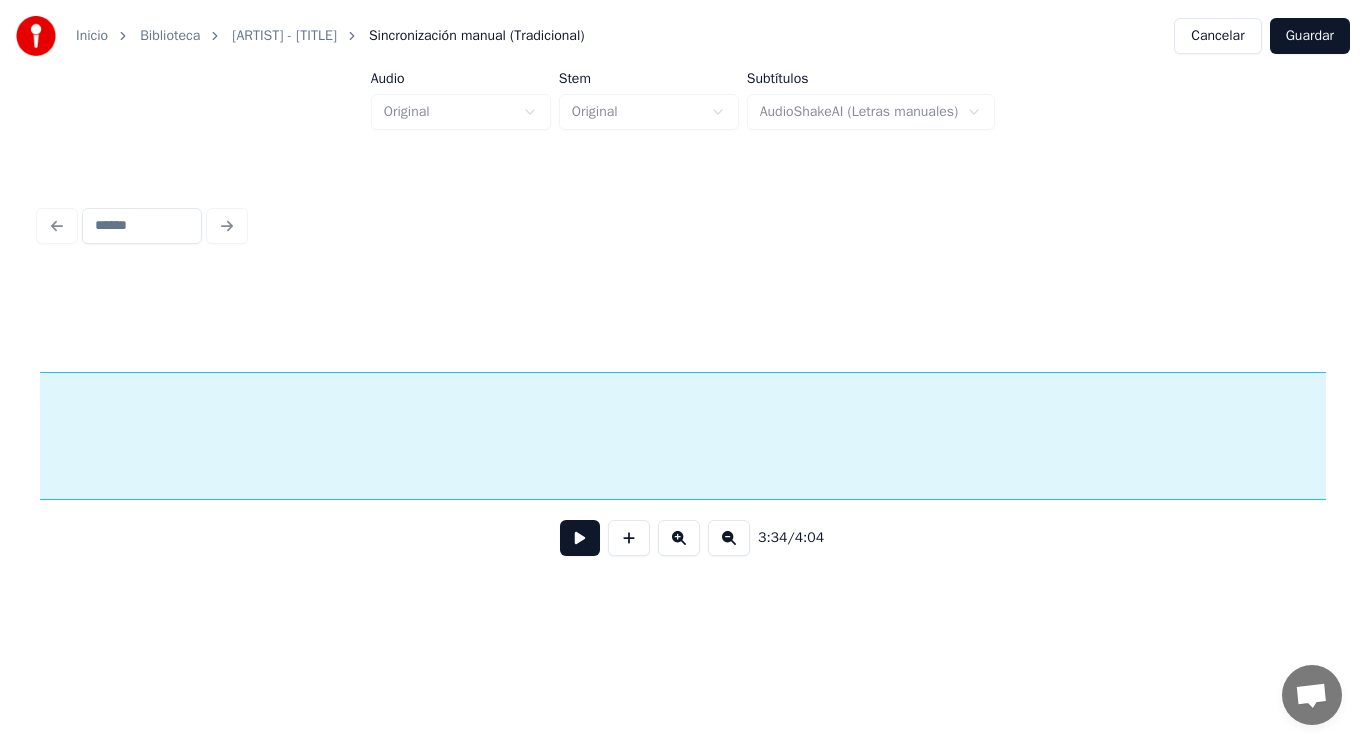 scroll, scrollTop: 0, scrollLeft: 304240, axis: horizontal 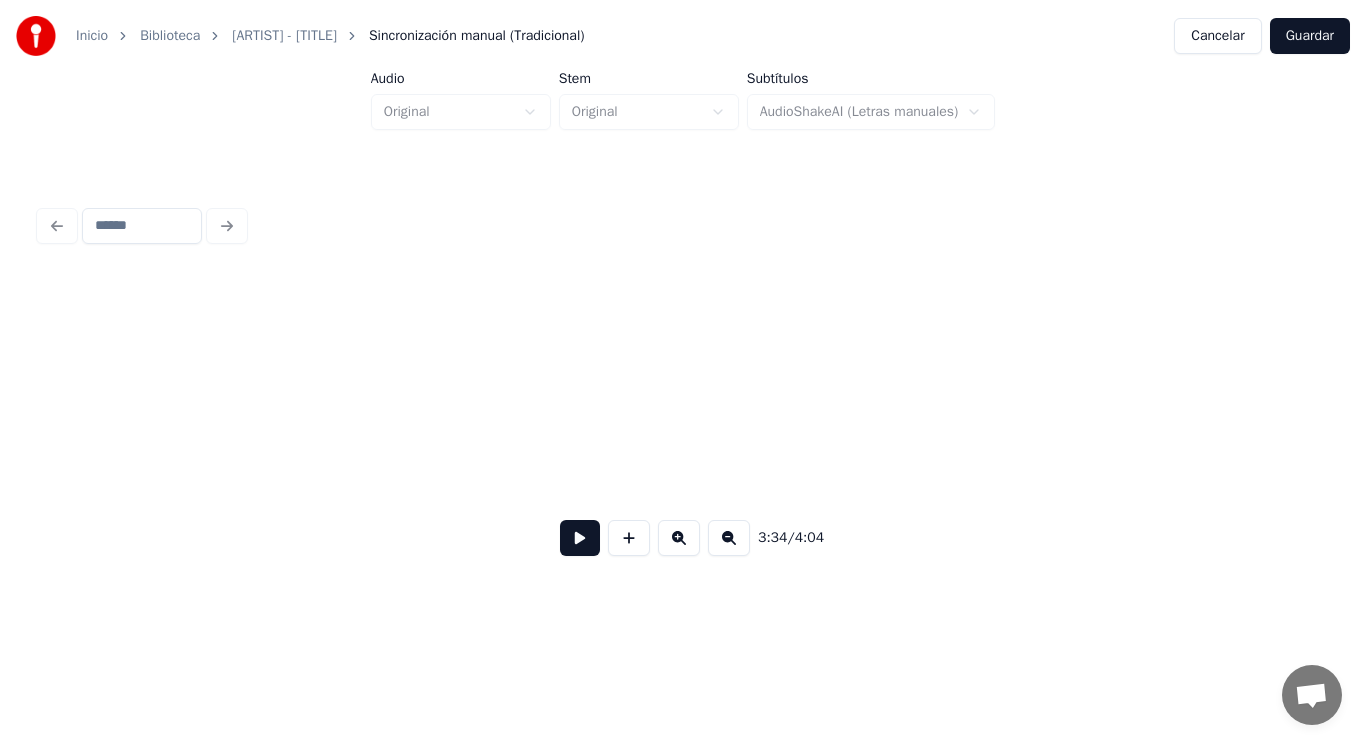 click on "Inicio Biblioteca [ARTIST] - [TITLE] Sincronización manual (Tradicional) Cancelar Guardar Audio Original Stem Original Subtítulos AudioShakeAI (Letras manuales) 3:34  /  4:04" at bounding box center [683, 304] 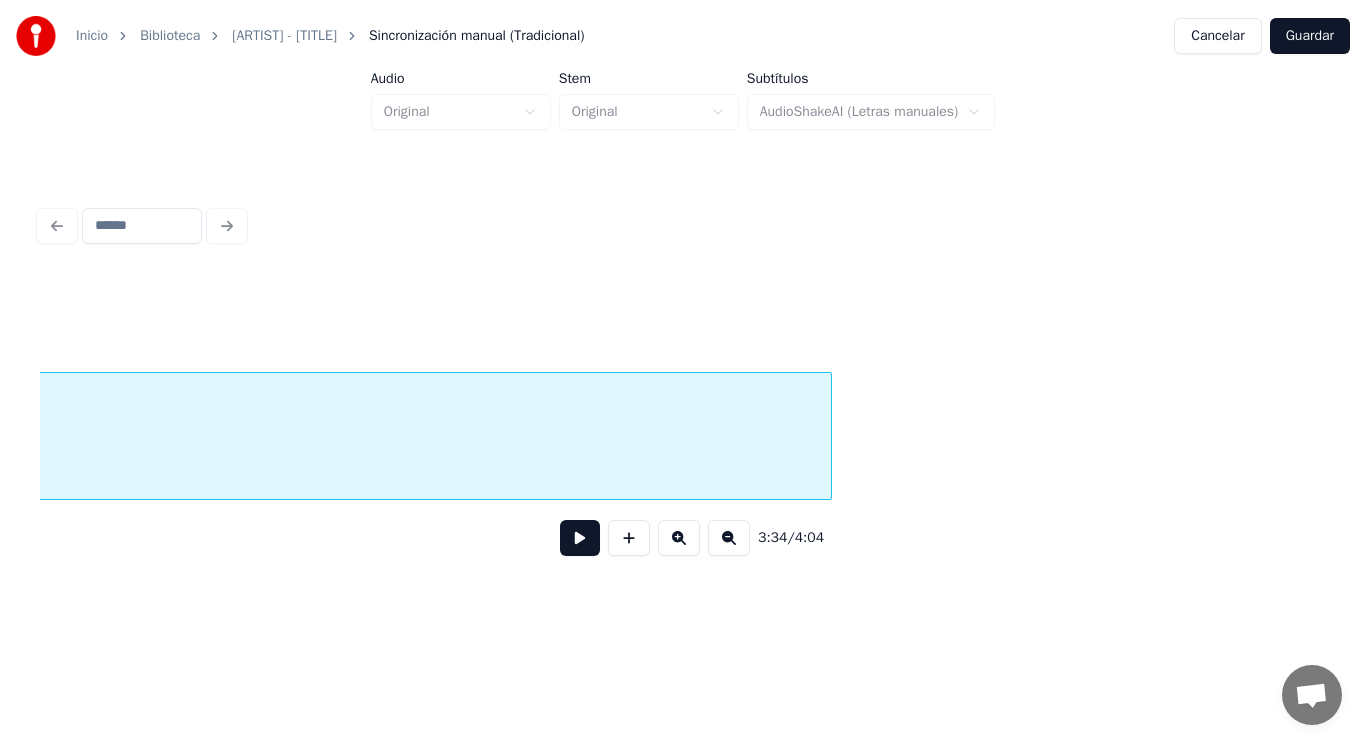 scroll, scrollTop: 0, scrollLeft: 303688, axis: horizontal 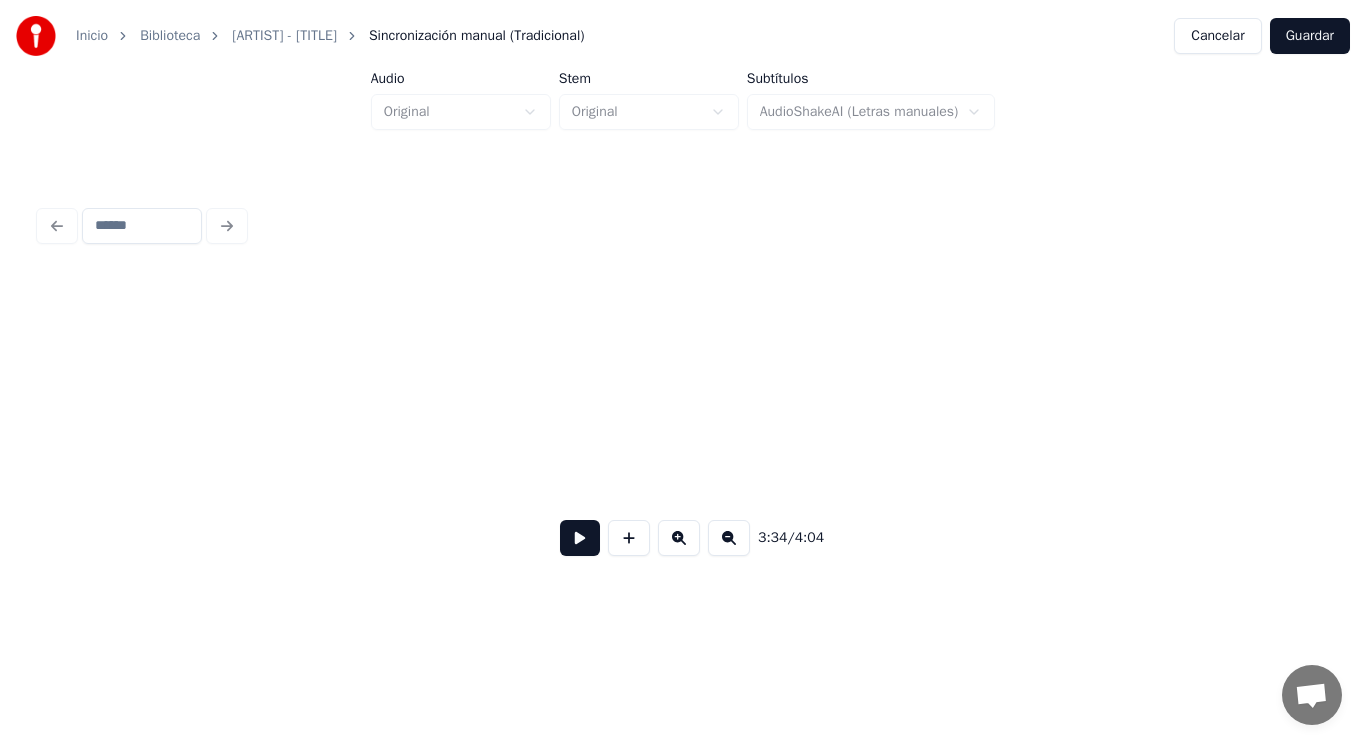click on "Inicio Biblioteca [ARTIST] - [TITLE] Sincronización manual (Tradicional) Cancelar Guardar Audio Original Stem Original Subtítulos AudioShakeAI (Letras manuales) 3:34  /  4:04" at bounding box center [683, 304] 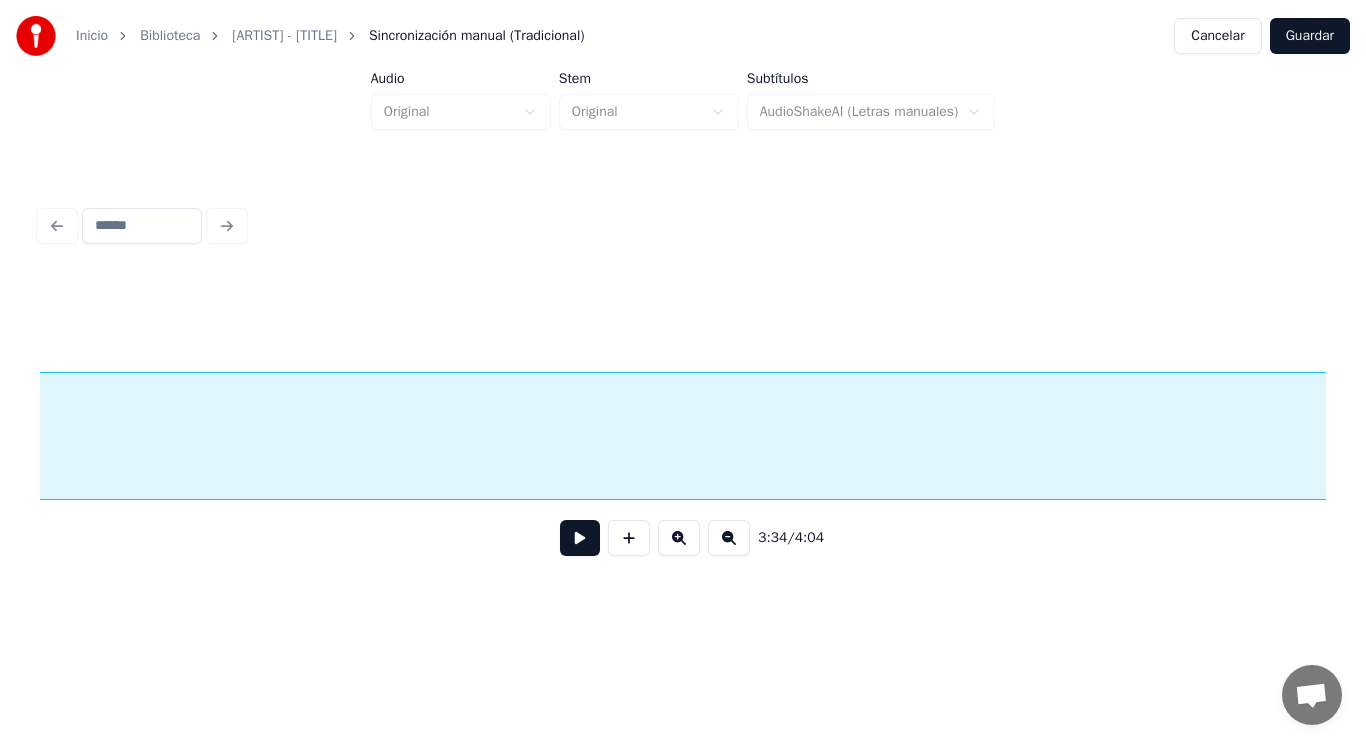 scroll, scrollTop: 0, scrollLeft: 302586, axis: horizontal 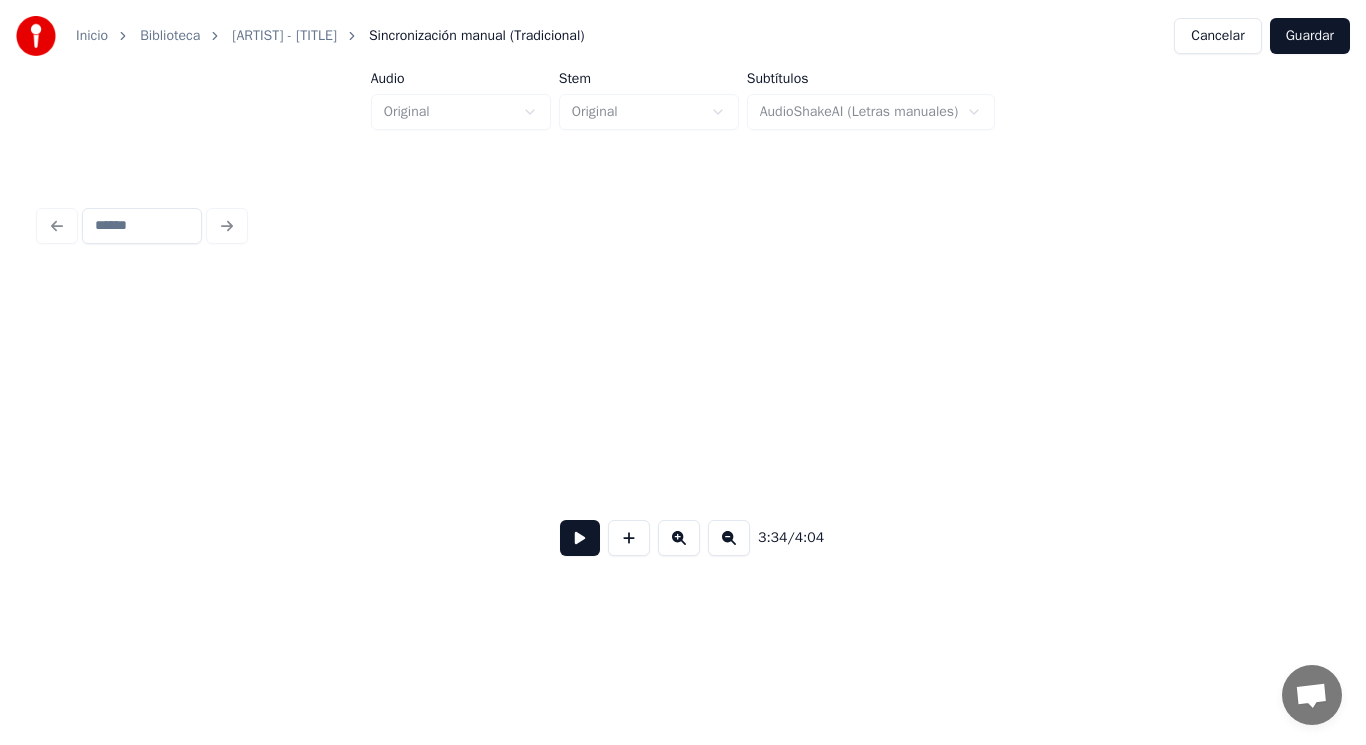 click on "Inicio Biblioteca [ARTIST] - [TITLE] Sincronización manual (Tradicional) Cancelar Guardar Audio Original Stem Original Subtítulos AudioShakeAI (Letras manuales) 3:34  /  4:04" at bounding box center (683, 304) 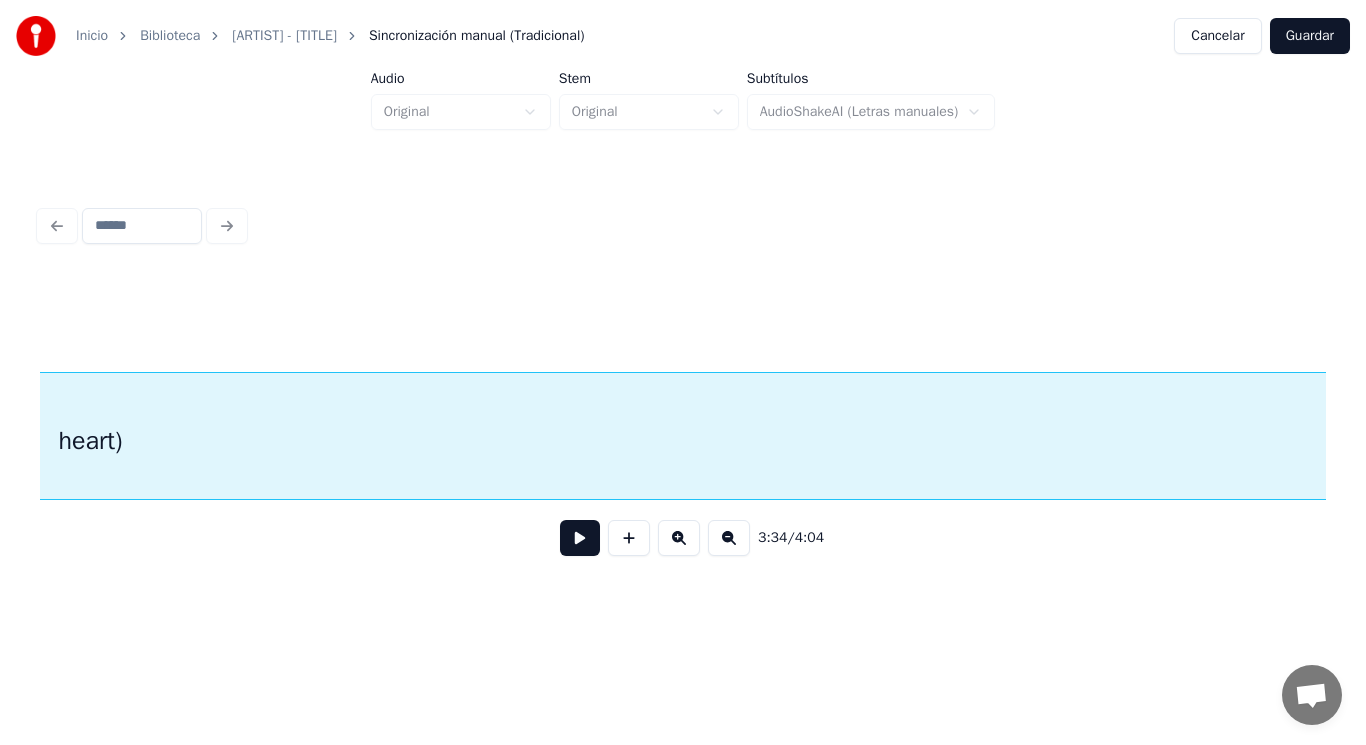 scroll, scrollTop: 0, scrollLeft: 301484, axis: horizontal 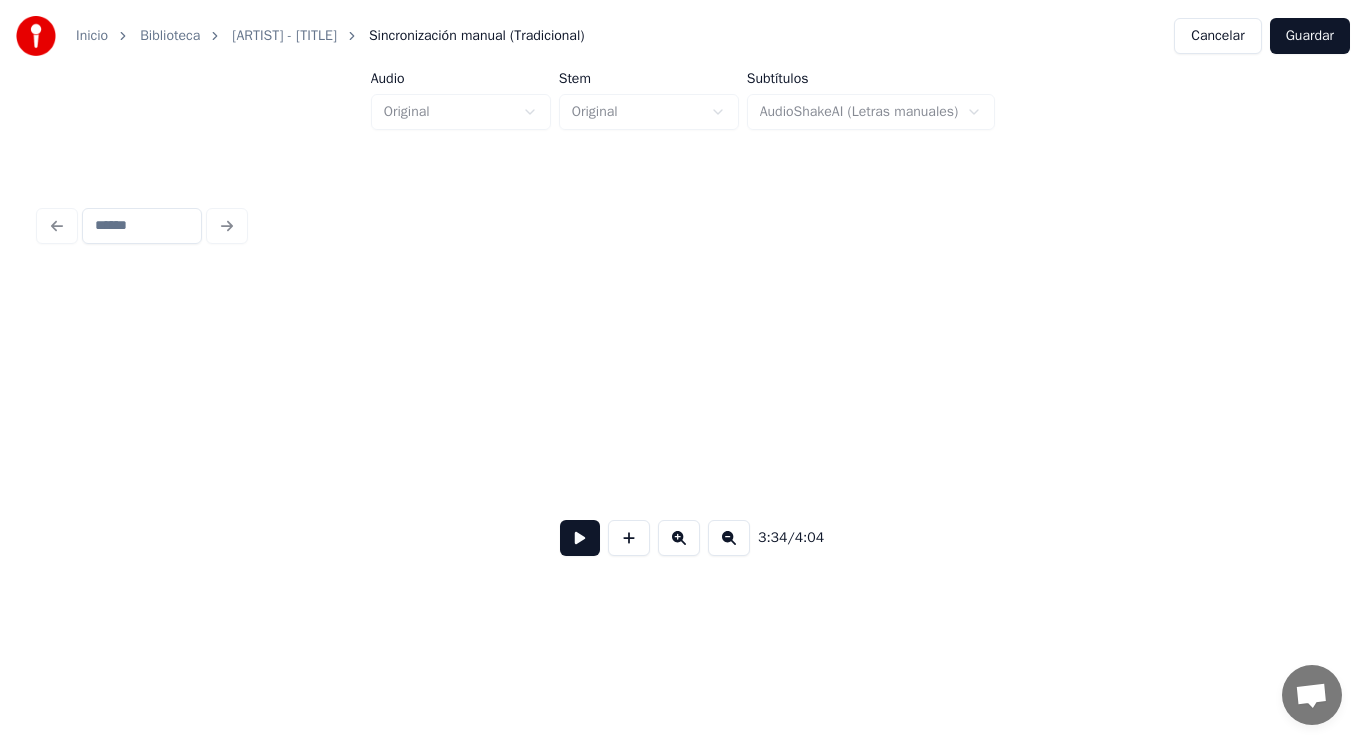 click on "Inicio Biblioteca [ARTIST] - [TITLE] Sincronización manual (Tradicional) Cancelar Guardar Audio Original Stem Original Subtítulos AudioShakeAI (Letras manuales) 3:34  /  4:04" at bounding box center (683, 304) 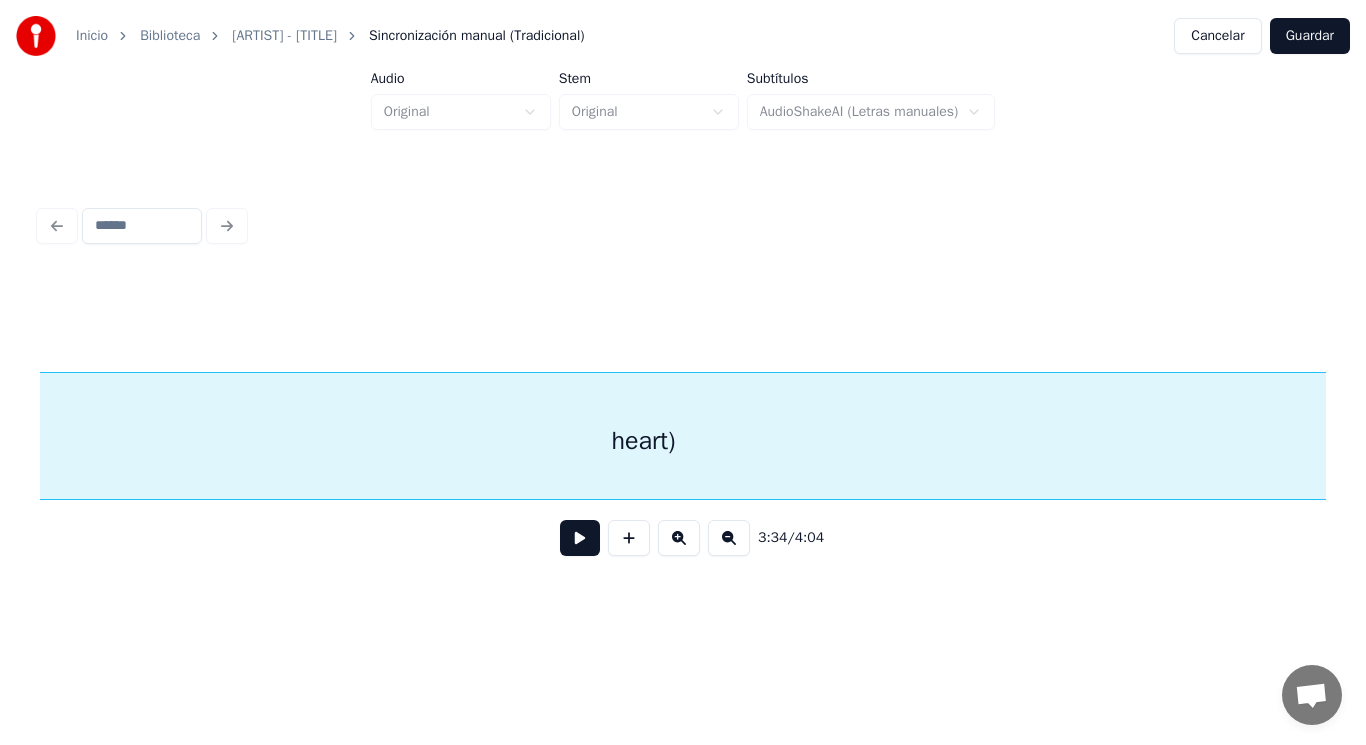 scroll, scrollTop: 0, scrollLeft: 300381, axis: horizontal 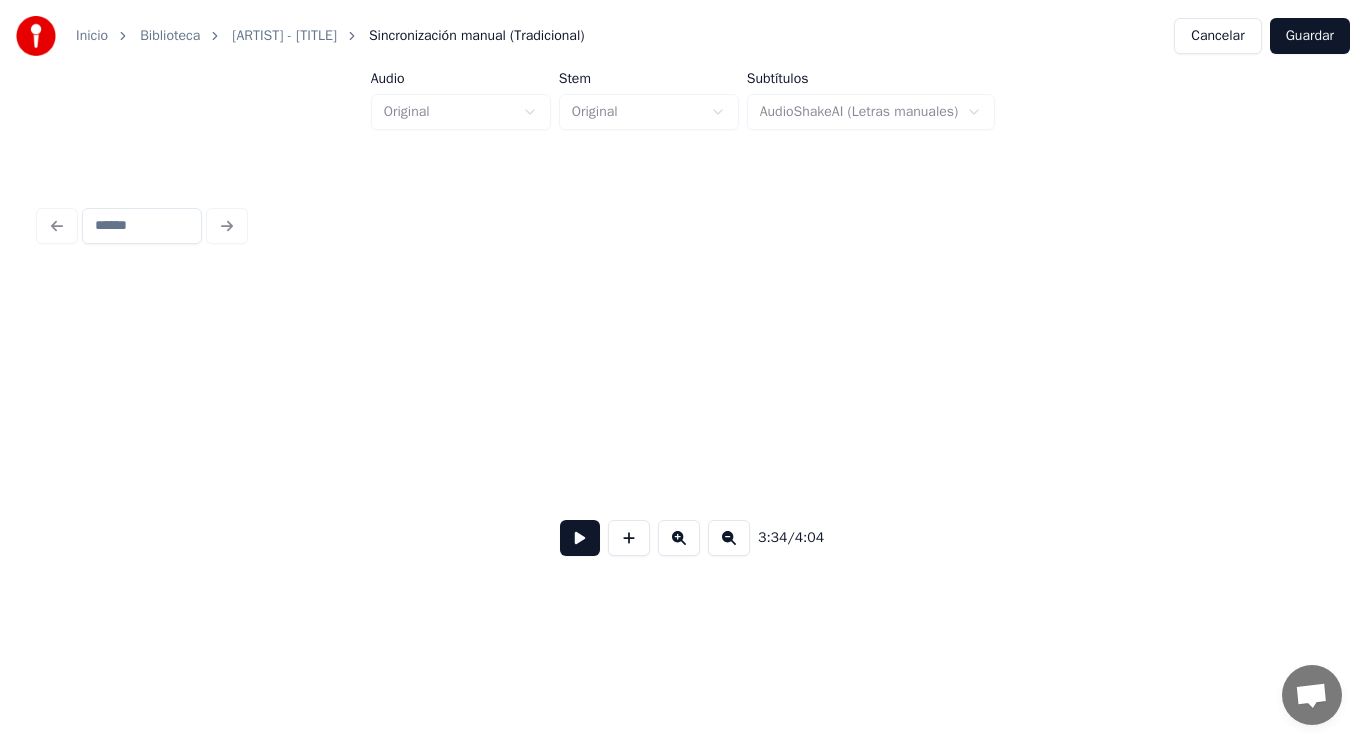 click on "Inicio Biblioteca [ARTIST] - [TITLE] Sincronización manual (Tradicional) Cancelar Guardar Audio Original Stem Original Subtítulos AudioShakeAI (Letras manuales) 3:34  /  4:04" at bounding box center [683, 304] 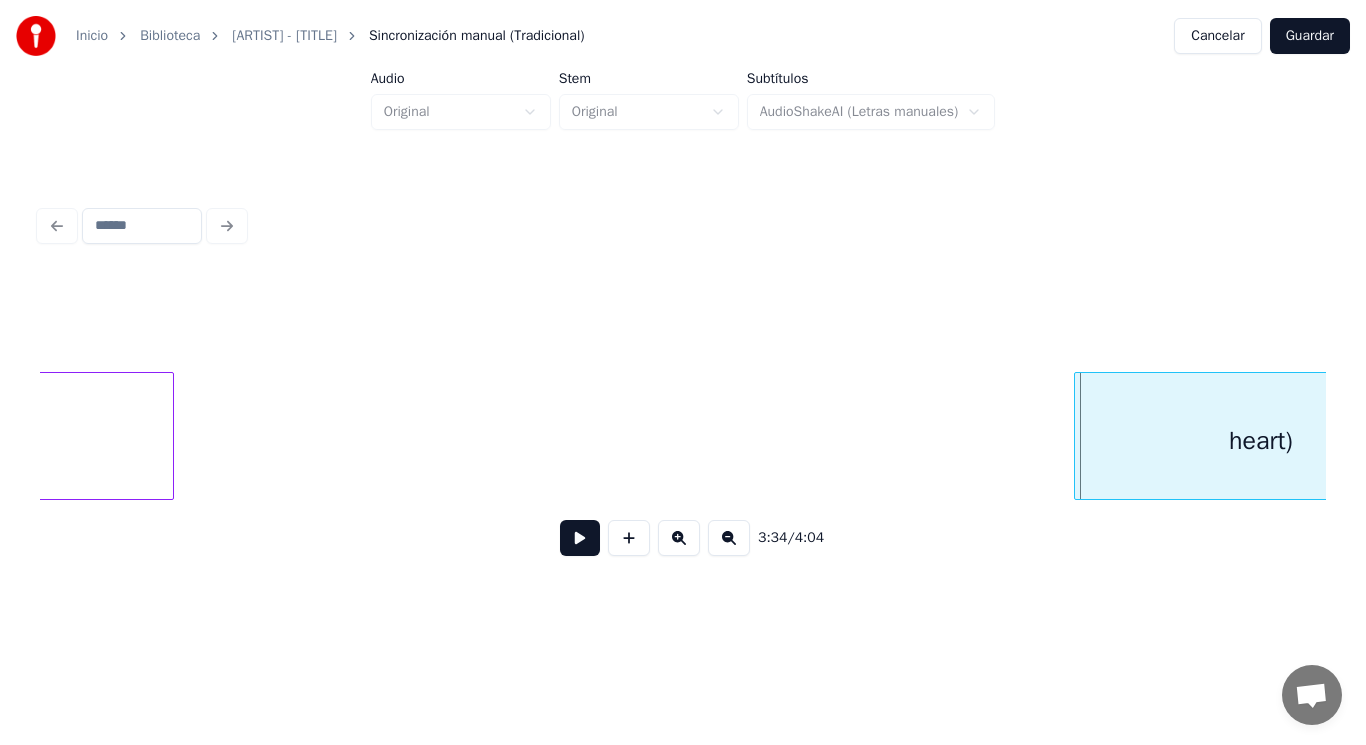 scroll, scrollTop: 0, scrollLeft: 299051, axis: horizontal 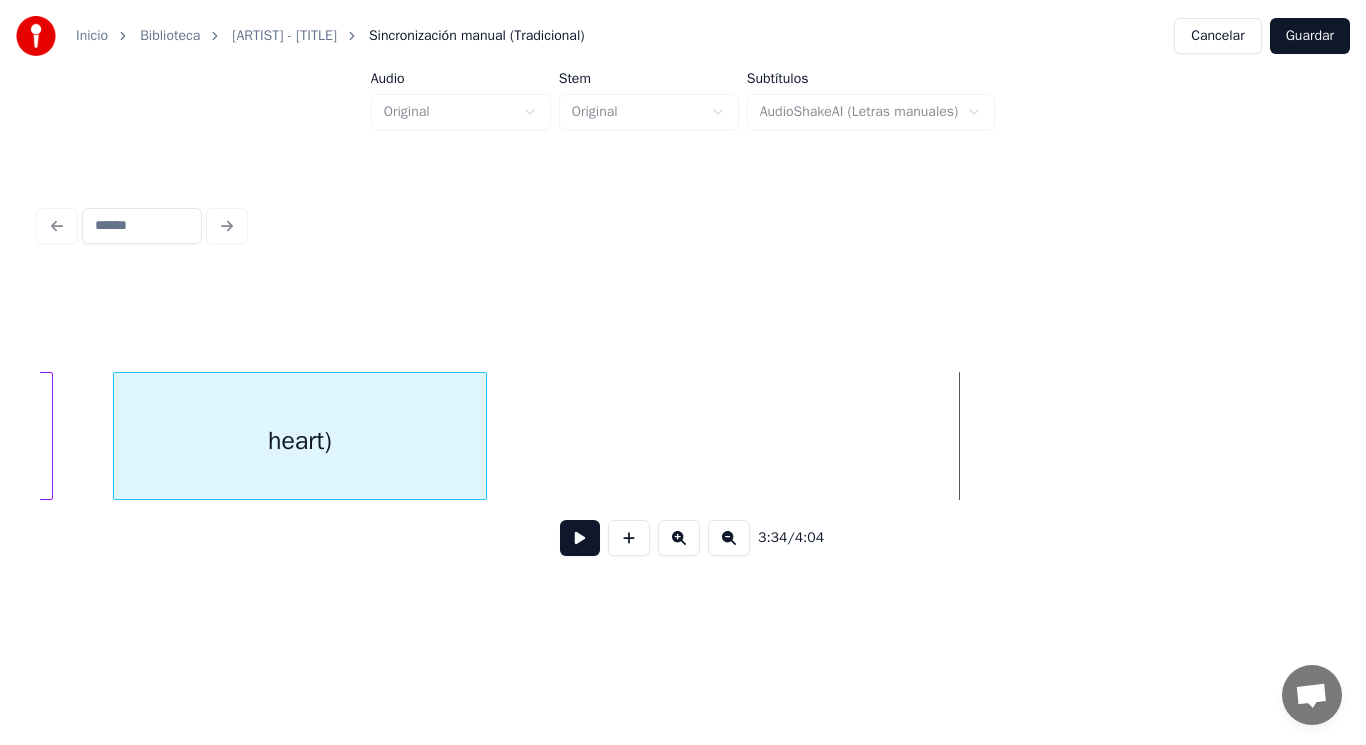 click on "heart)" at bounding box center [300, 441] 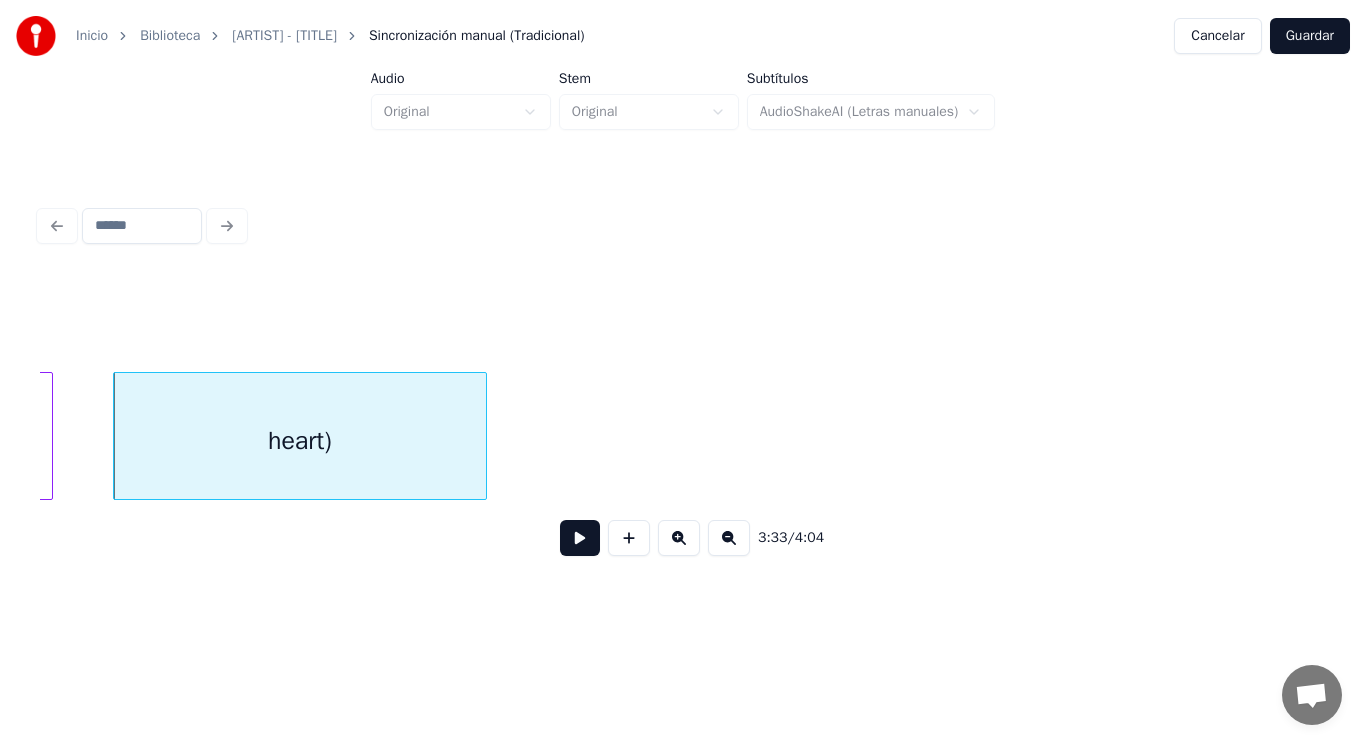 click at bounding box center [580, 538] 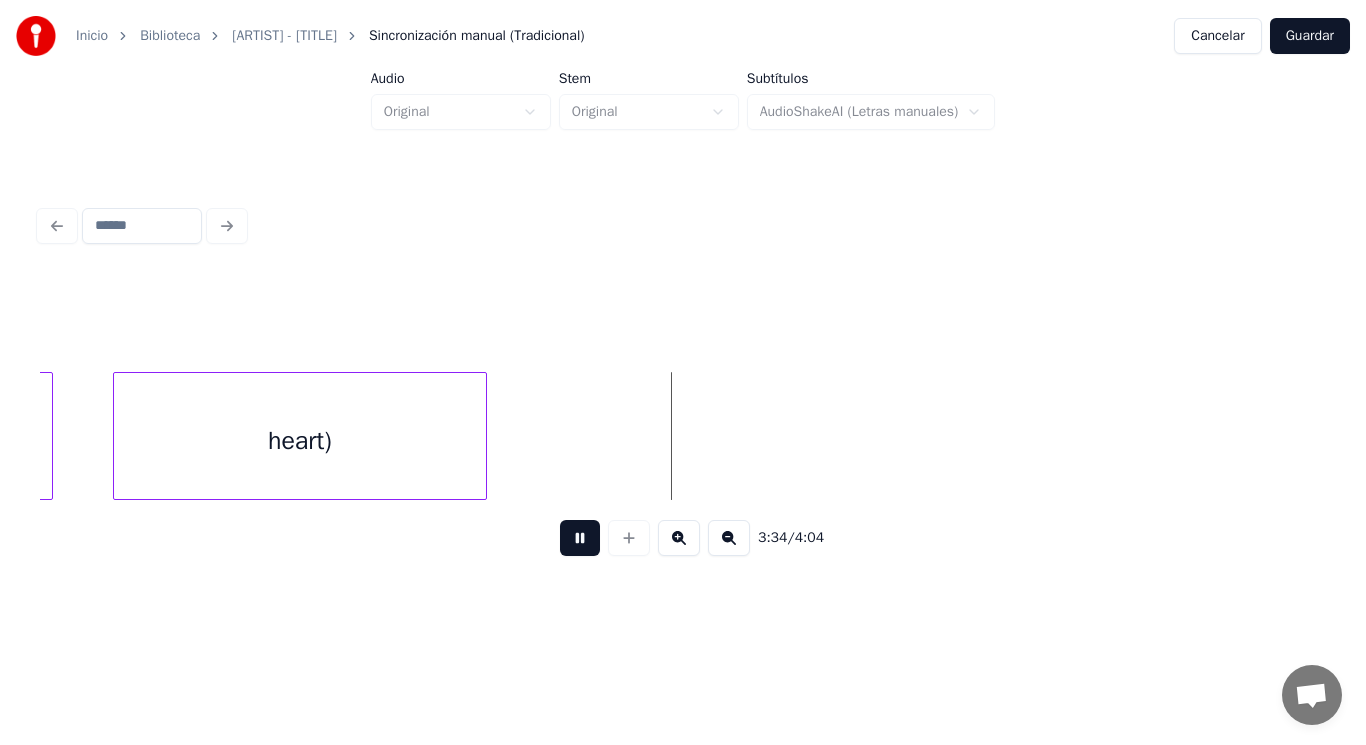 drag, startPoint x: 572, startPoint y: 543, endPoint x: 574, endPoint y: 532, distance: 11.18034 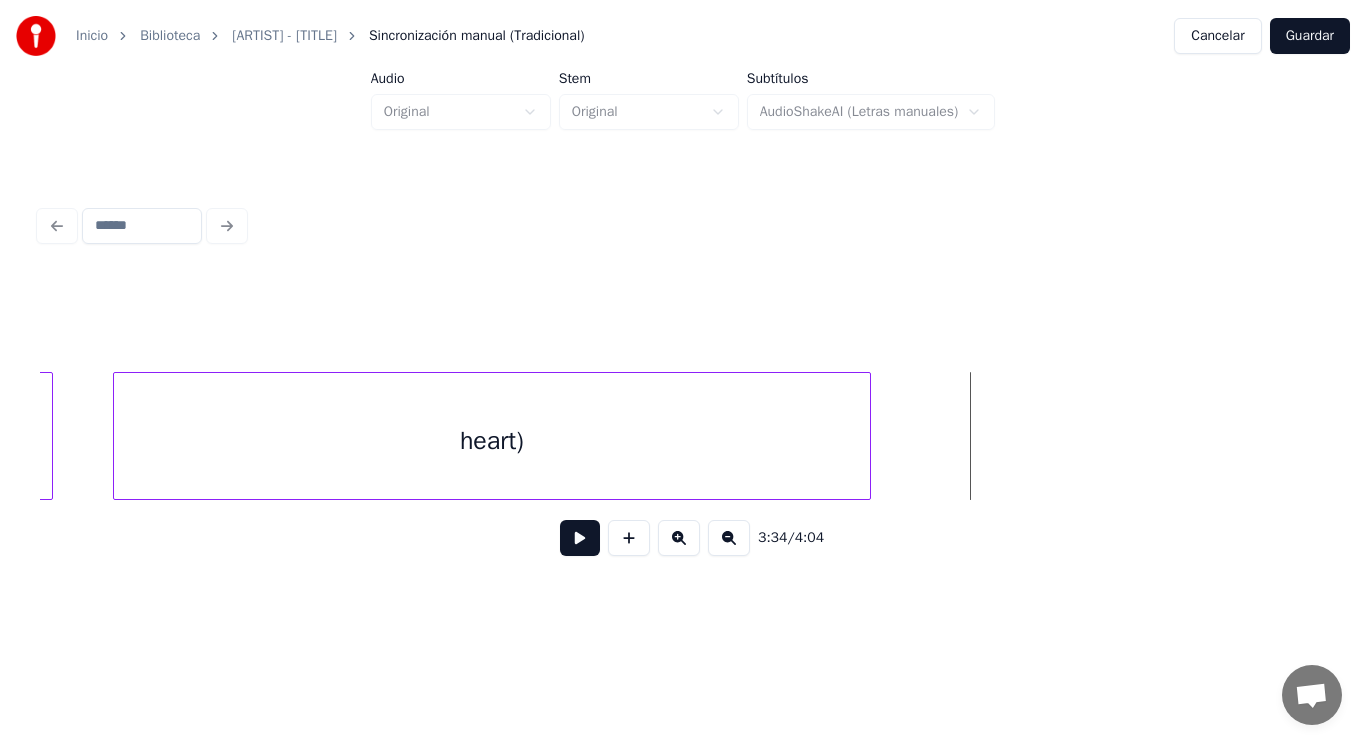 click at bounding box center [867, 436] 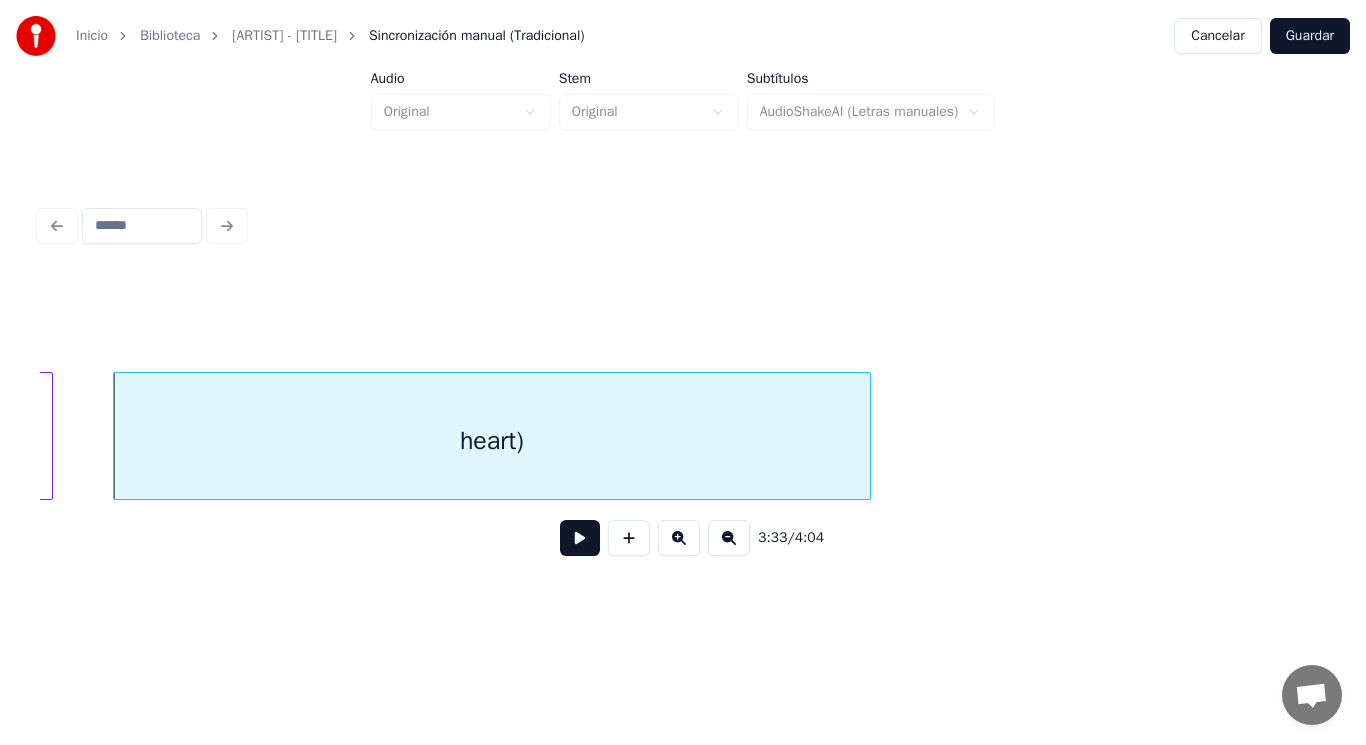 click at bounding box center (580, 538) 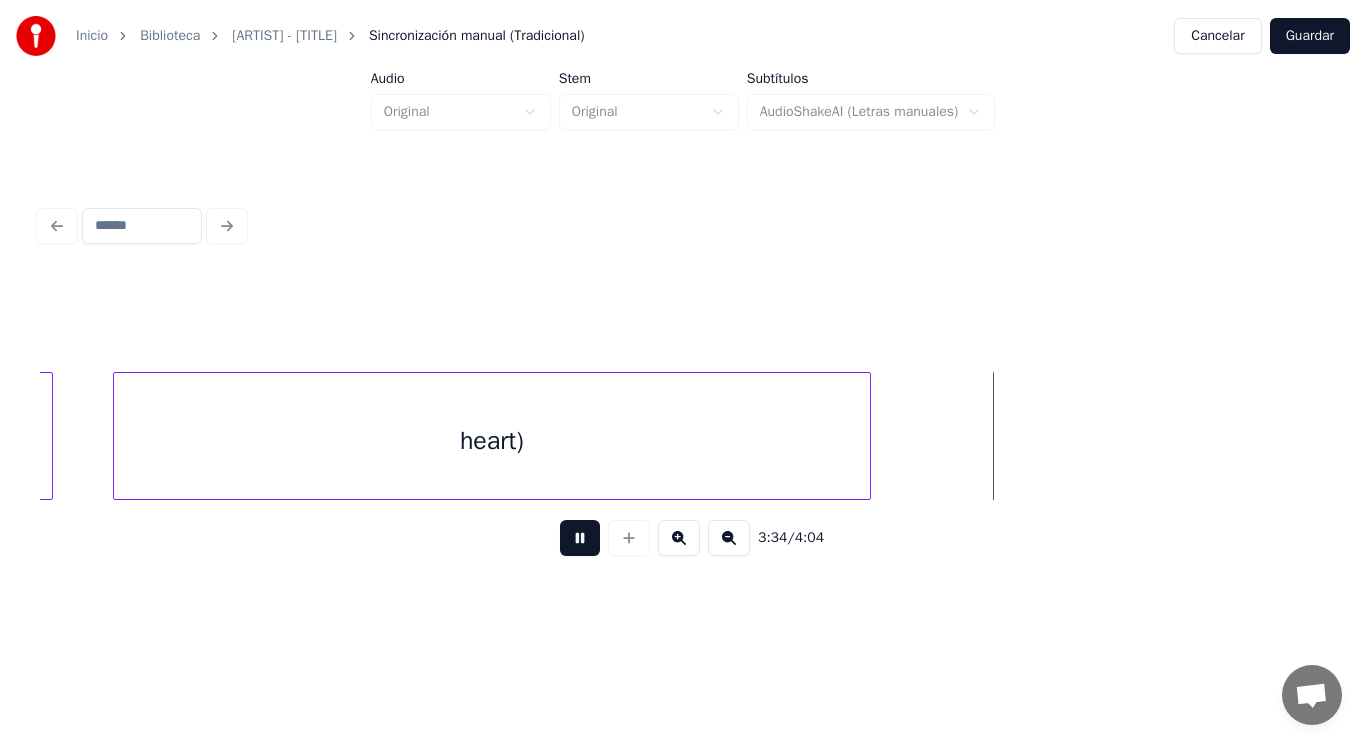 click at bounding box center (580, 538) 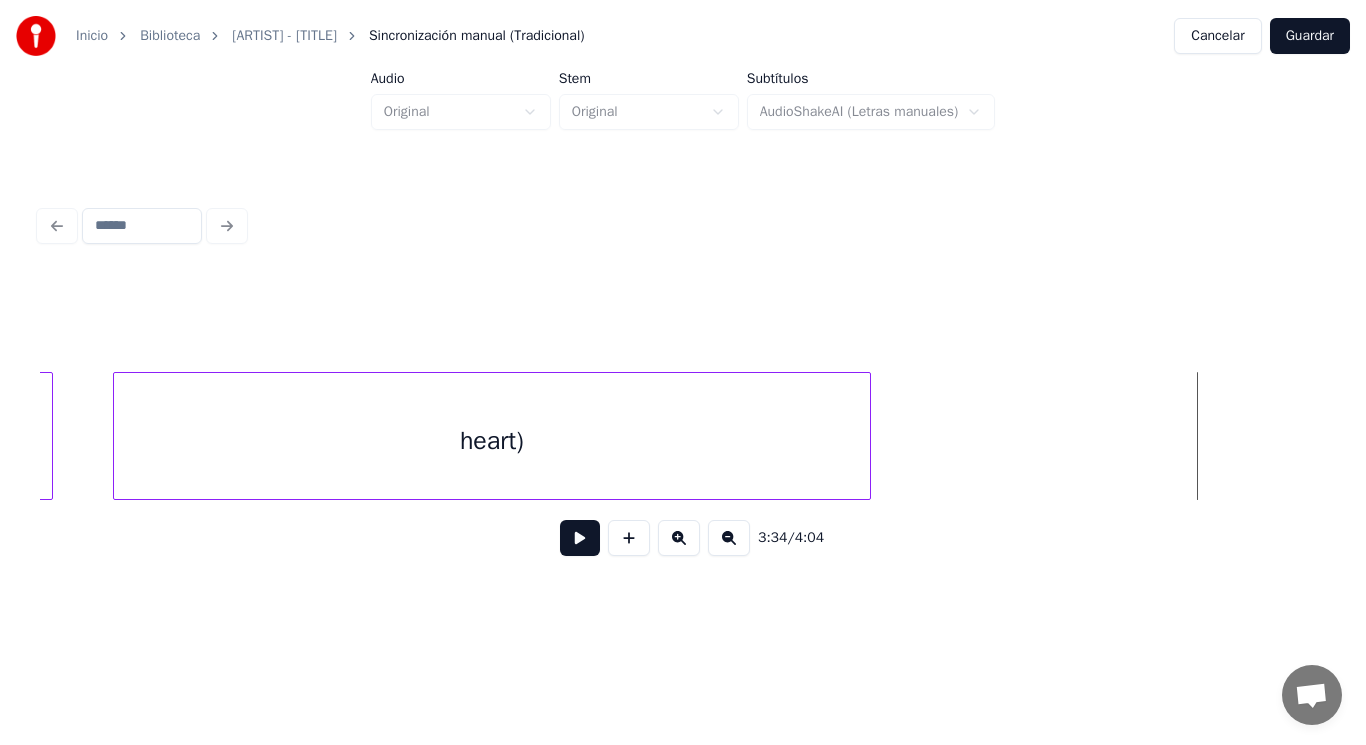 click on "heart) your" at bounding box center (-128198, 436) 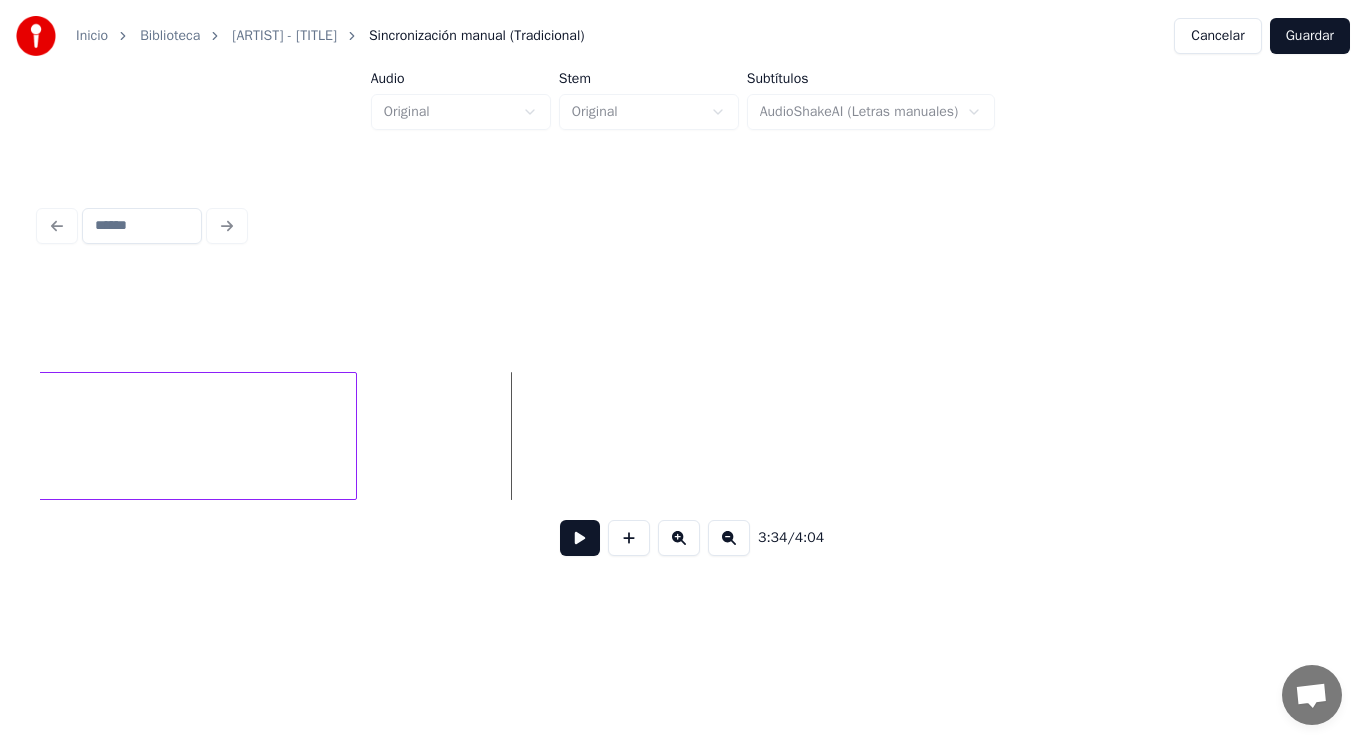 scroll, scrollTop: 0, scrollLeft: 299611, axis: horizontal 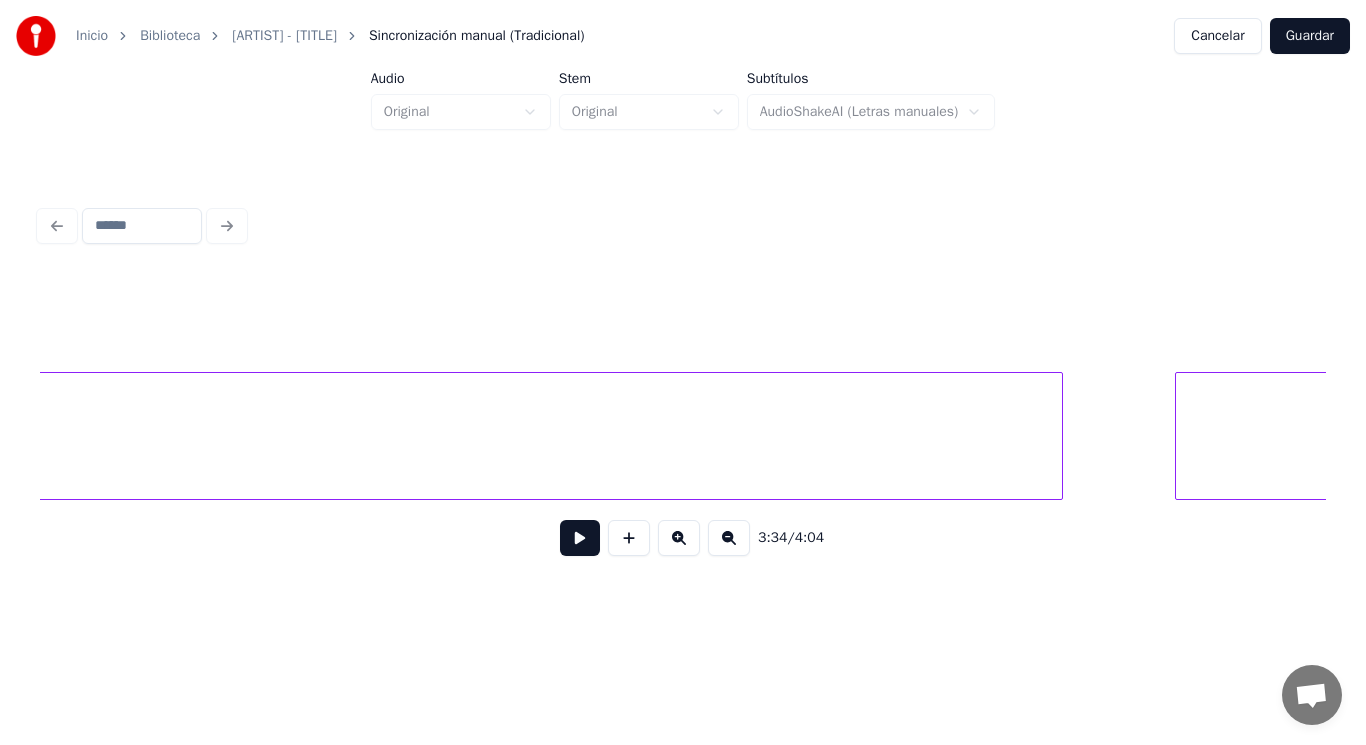 click on "No," at bounding box center [-183, 441] 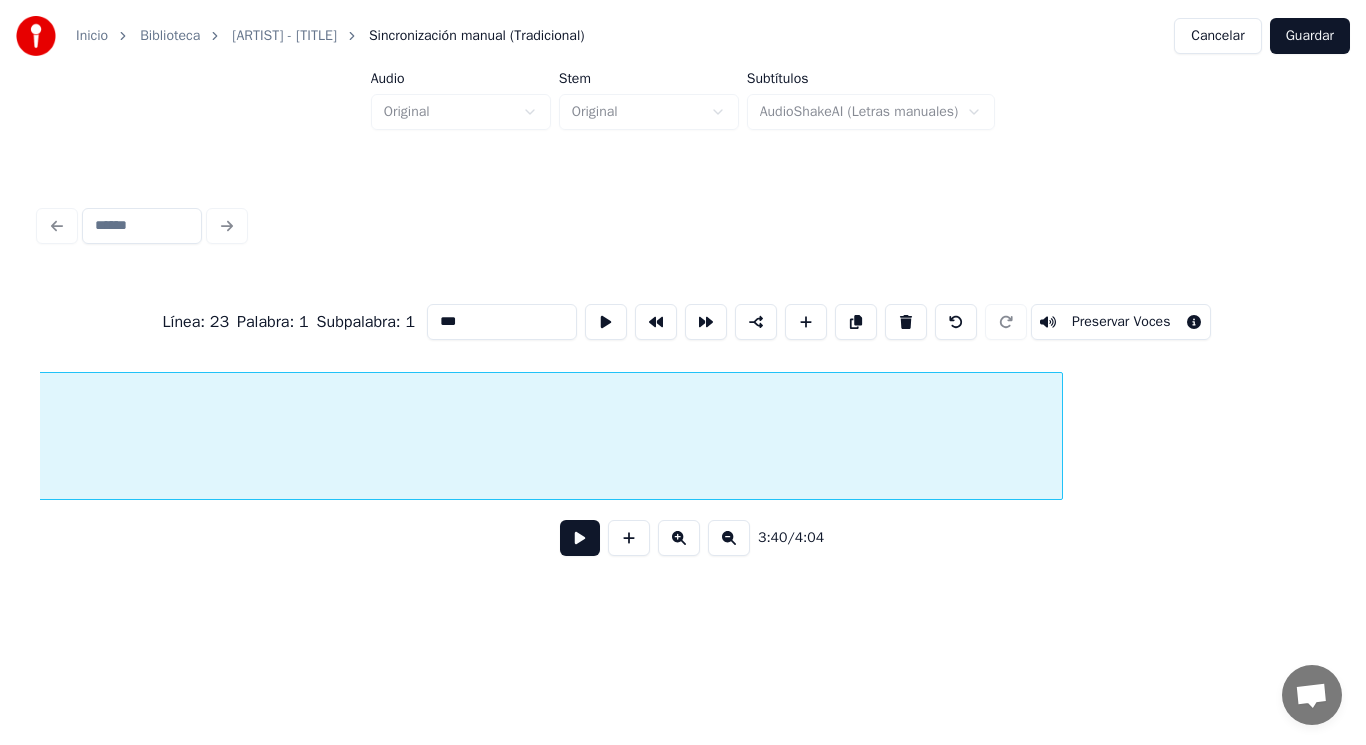 scroll, scrollTop: 0, scrollLeft: 308559, axis: horizontal 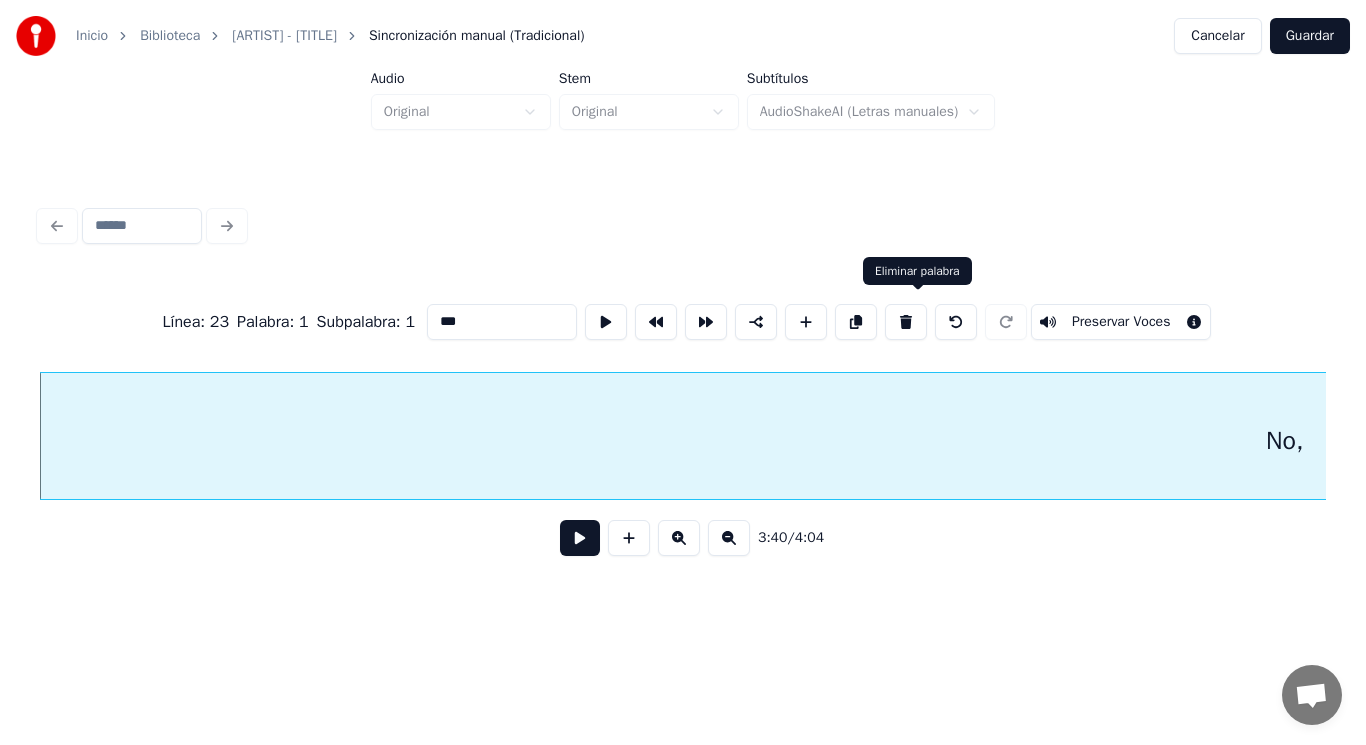 click at bounding box center (906, 322) 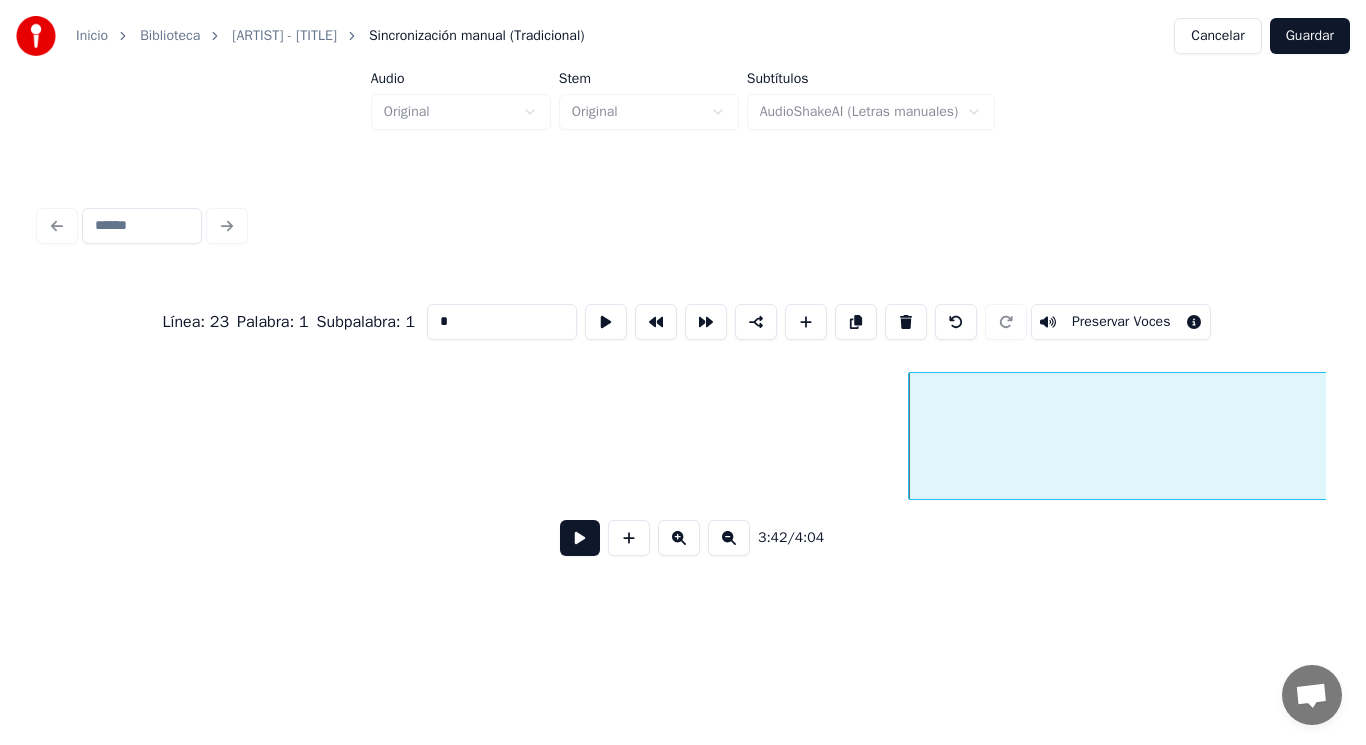scroll, scrollTop: 0, scrollLeft: 310243, axis: horizontal 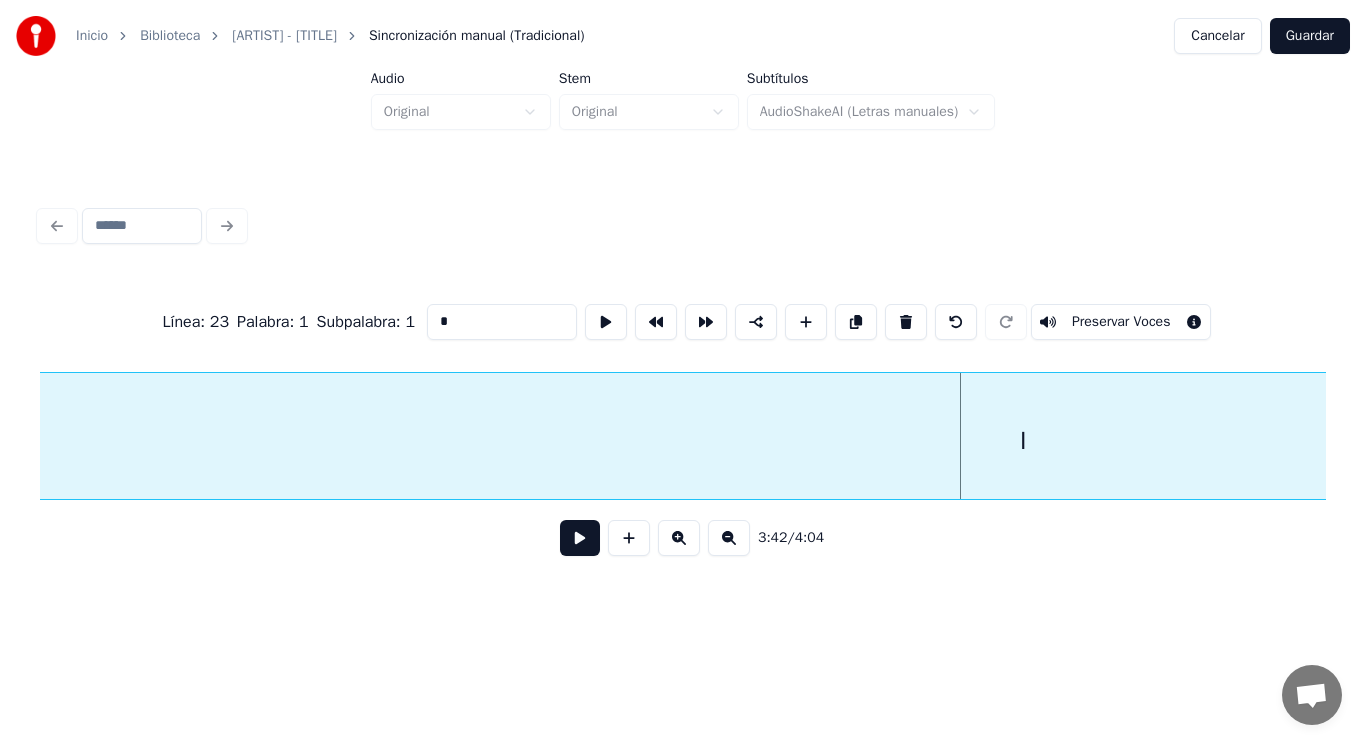 click on "Inicio Biblioteca [ARTIST] - [TITLE] Sincronización manual (Tradicional) Cancelar Guardar Audio Original Stem Original Subtítulos AudioShakeAI (Letras manuales) Línea :   23 Palabra :   1 Subpalabra :   1 * Preservar Voces 3:42  /  4:04" at bounding box center (683, 304) 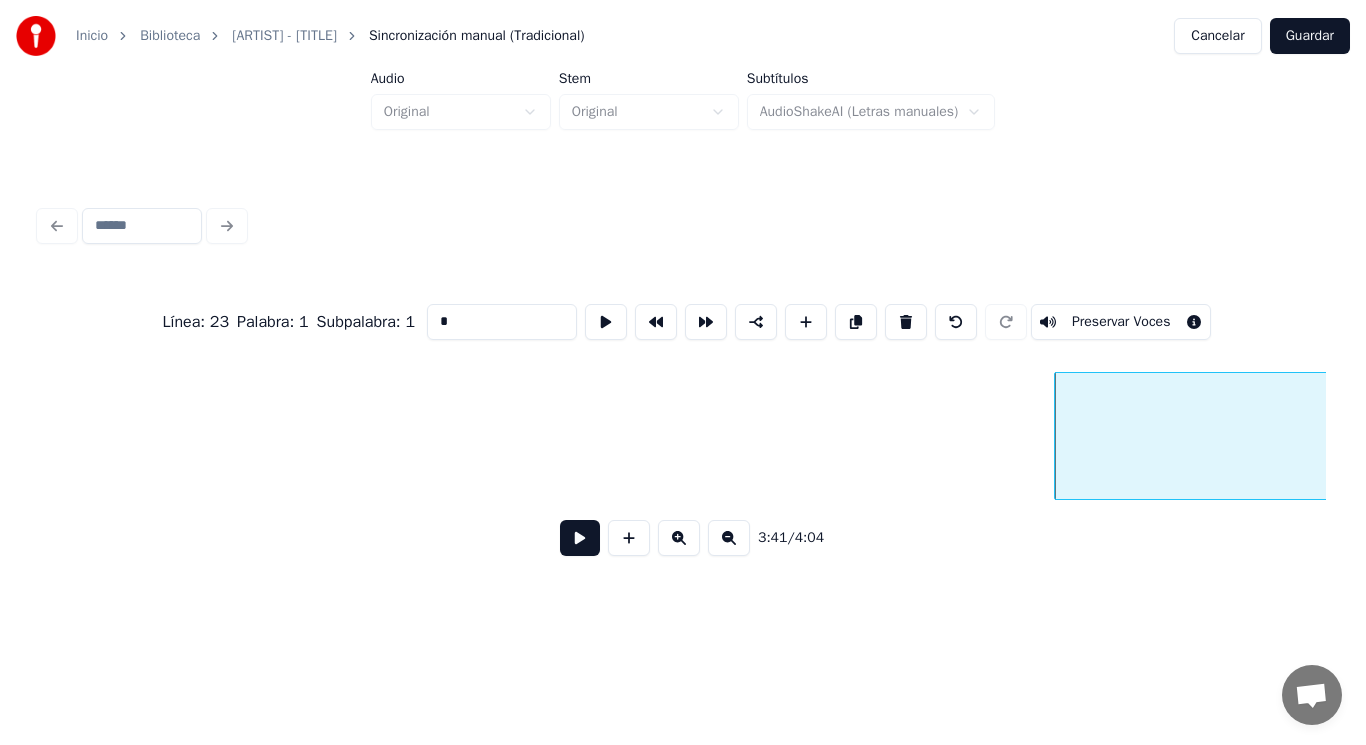 scroll, scrollTop: 0, scrollLeft: 309160, axis: horizontal 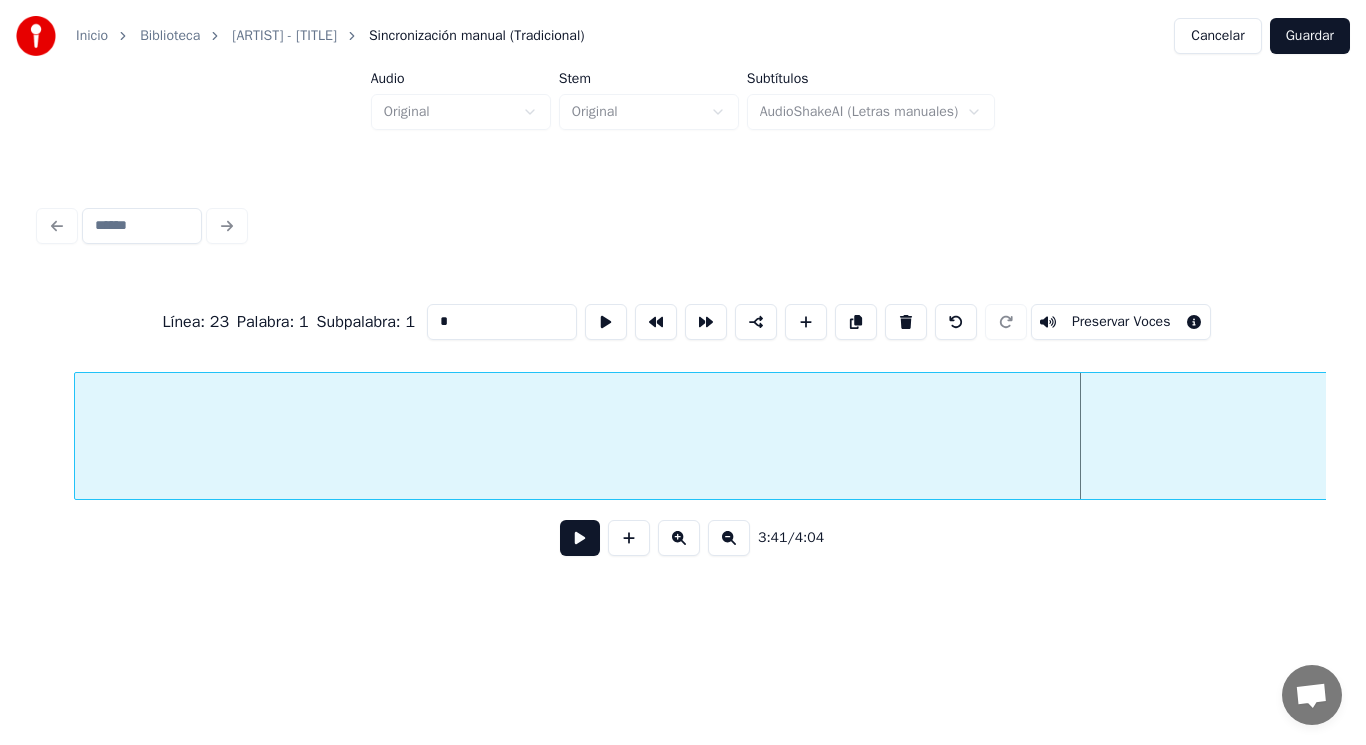 click at bounding box center [78, 436] 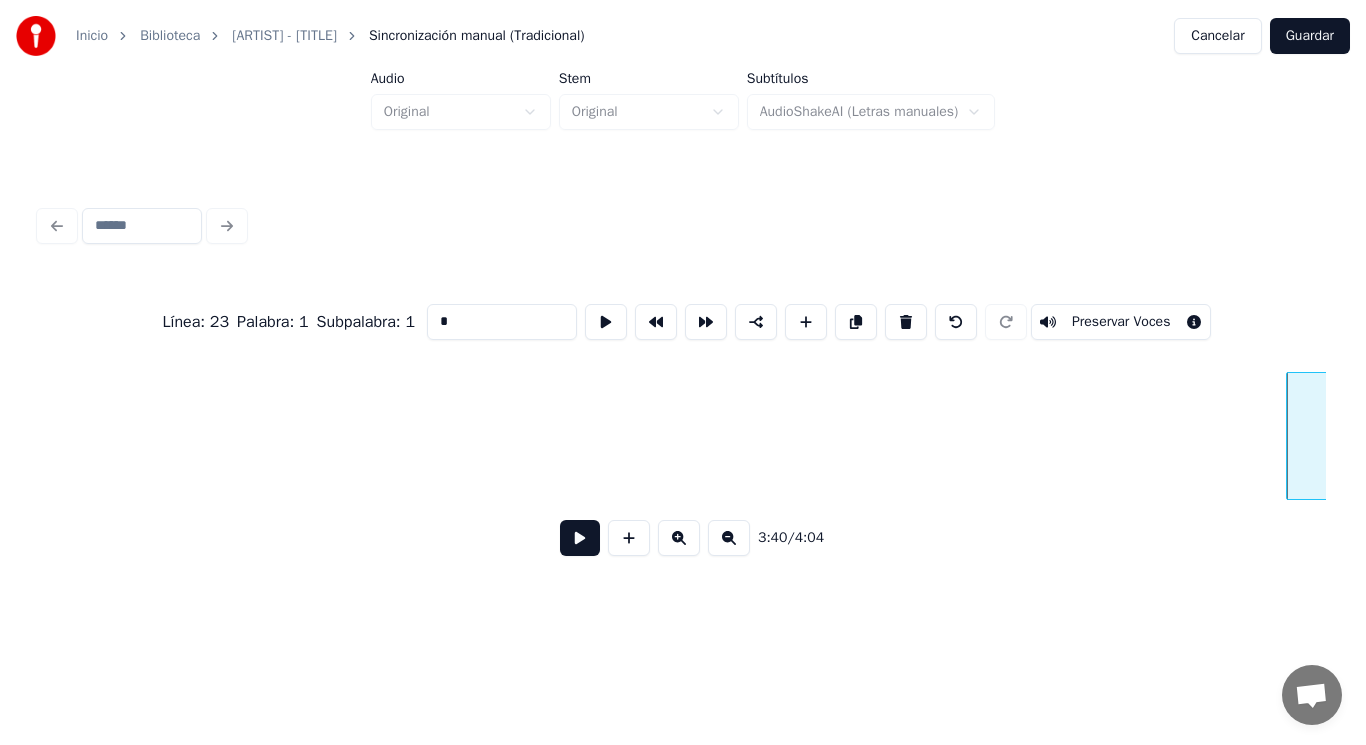 scroll, scrollTop: 0, scrollLeft: 307920, axis: horizontal 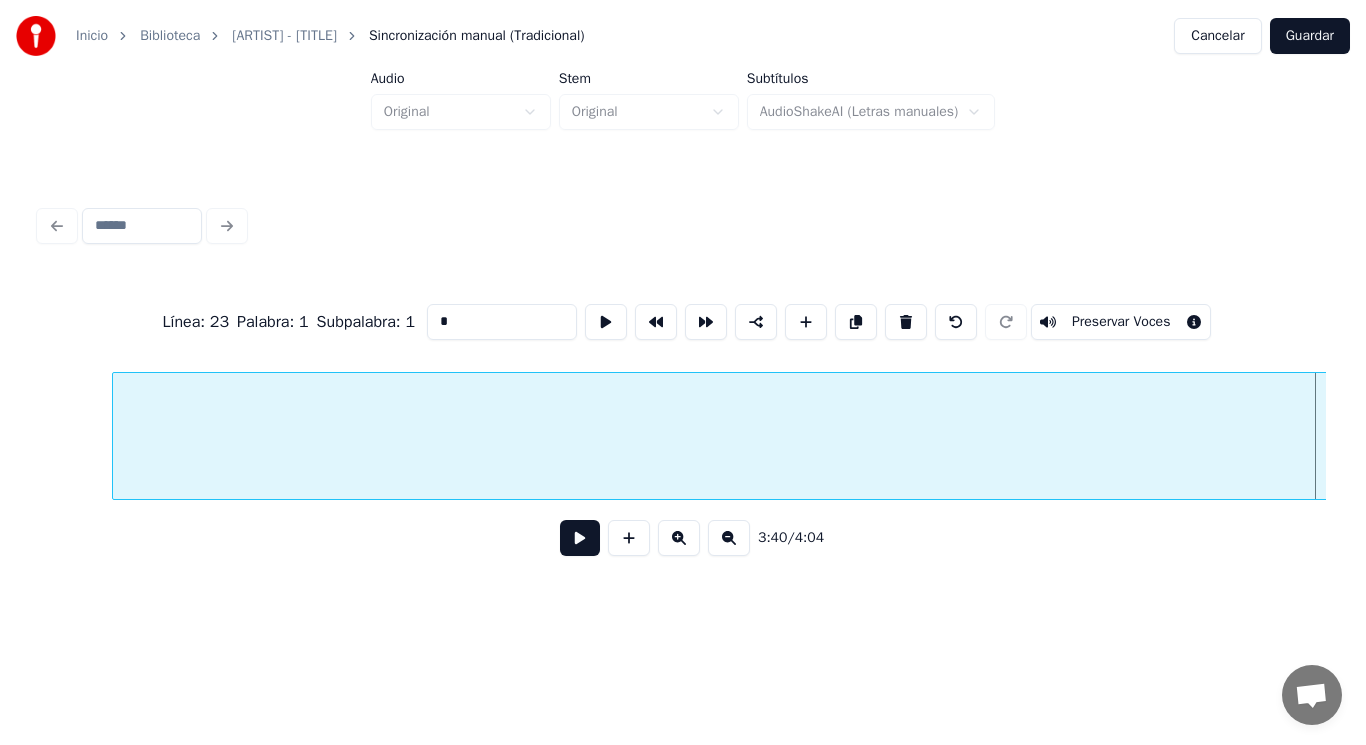 click at bounding box center (116, 436) 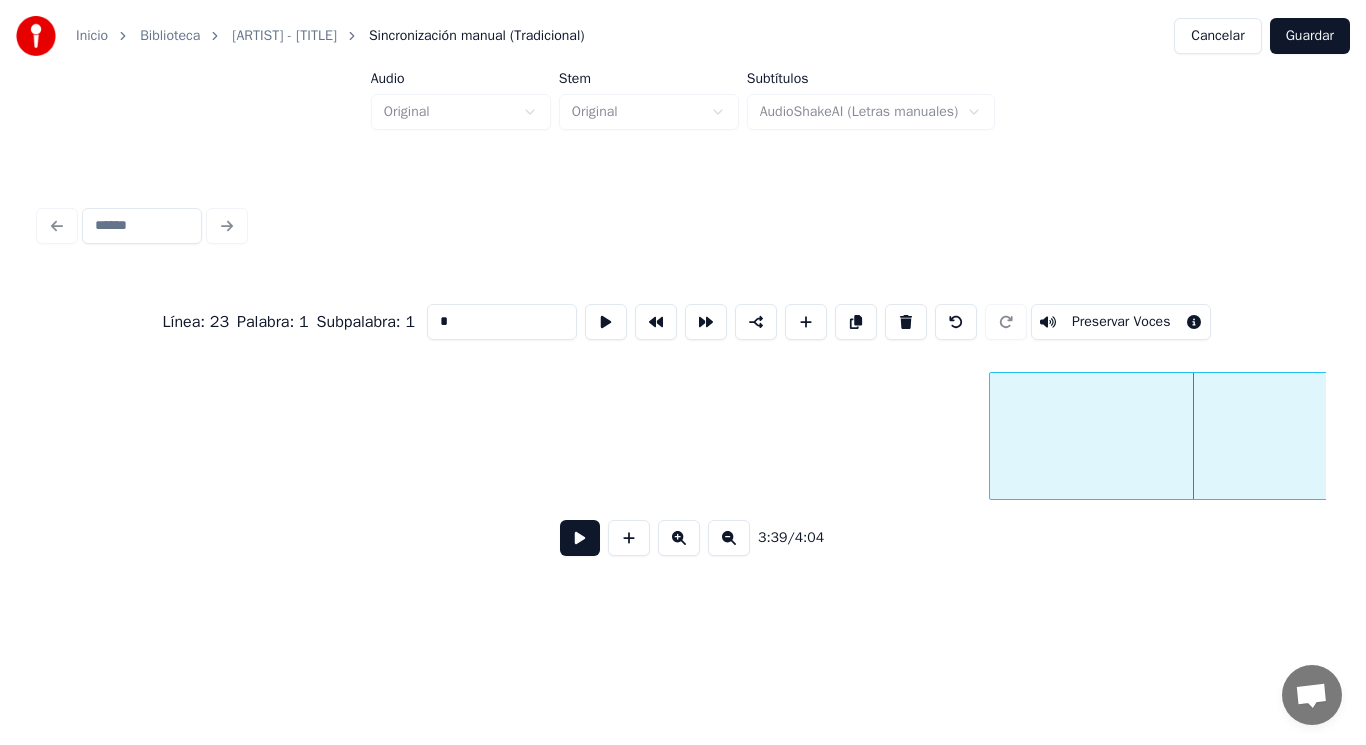 scroll, scrollTop: 0, scrollLeft: 307538, axis: horizontal 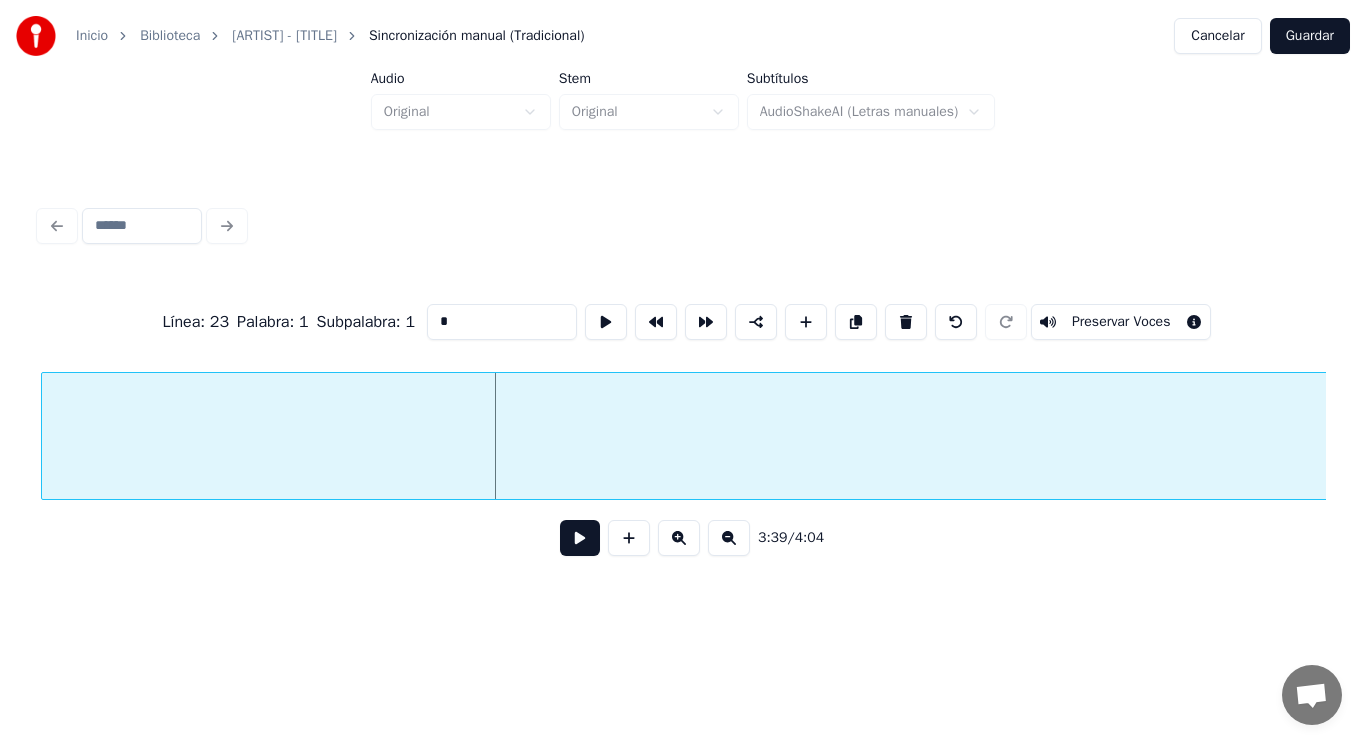 click on "I" at bounding box center (2172, 441) 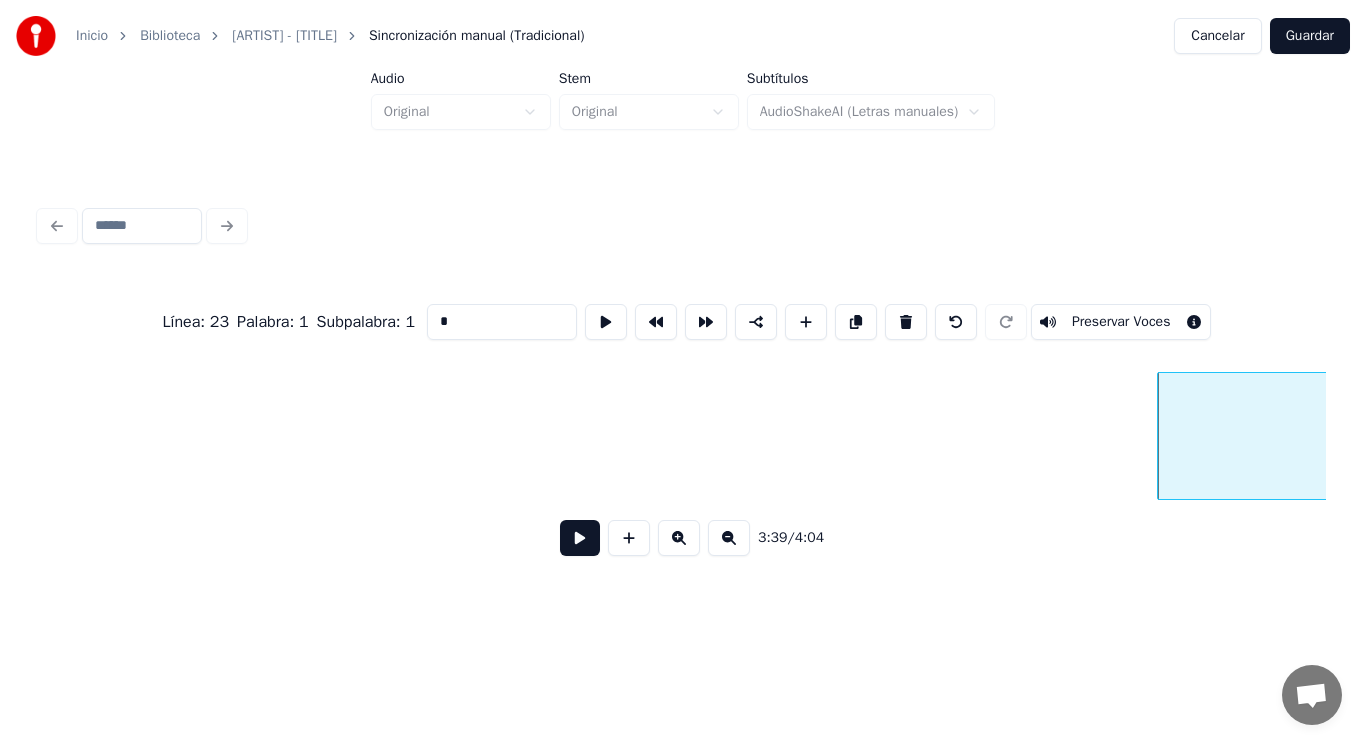 scroll, scrollTop: 0, scrollLeft: 306418, axis: horizontal 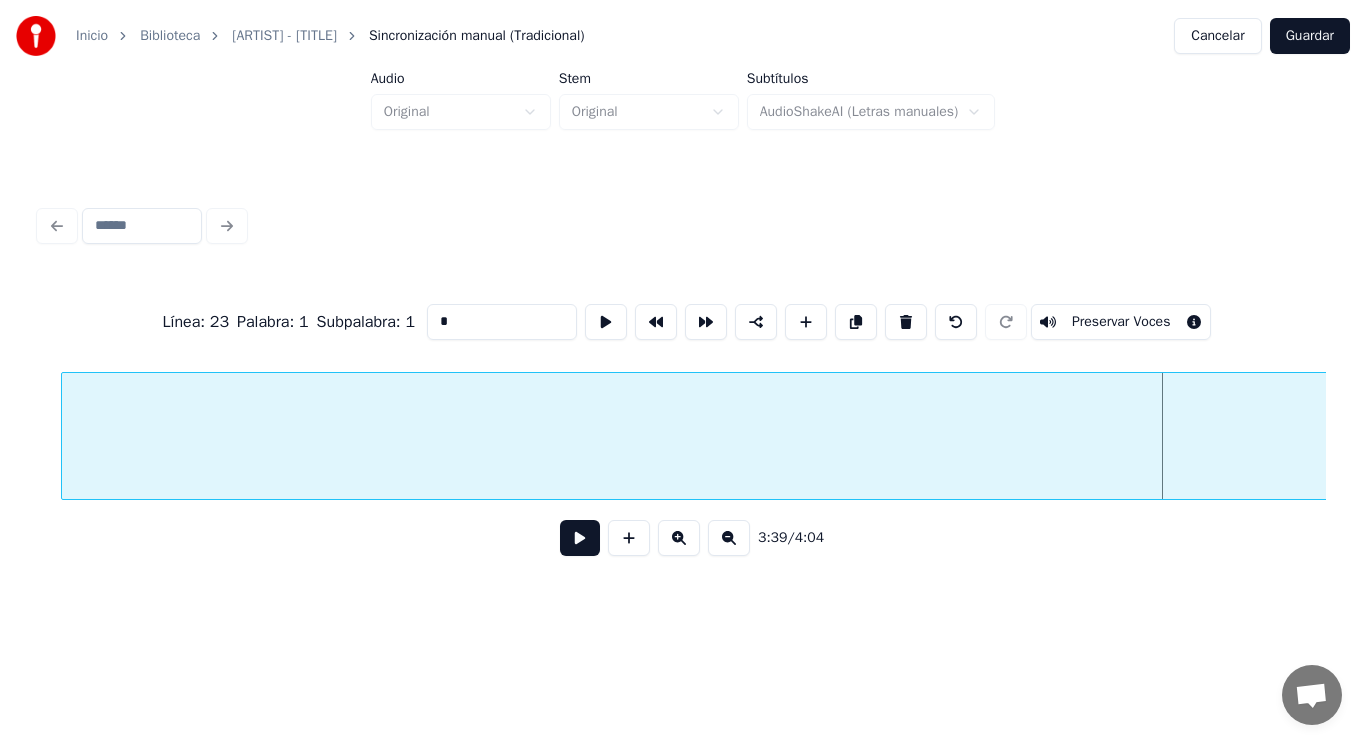 click at bounding box center (65, 436) 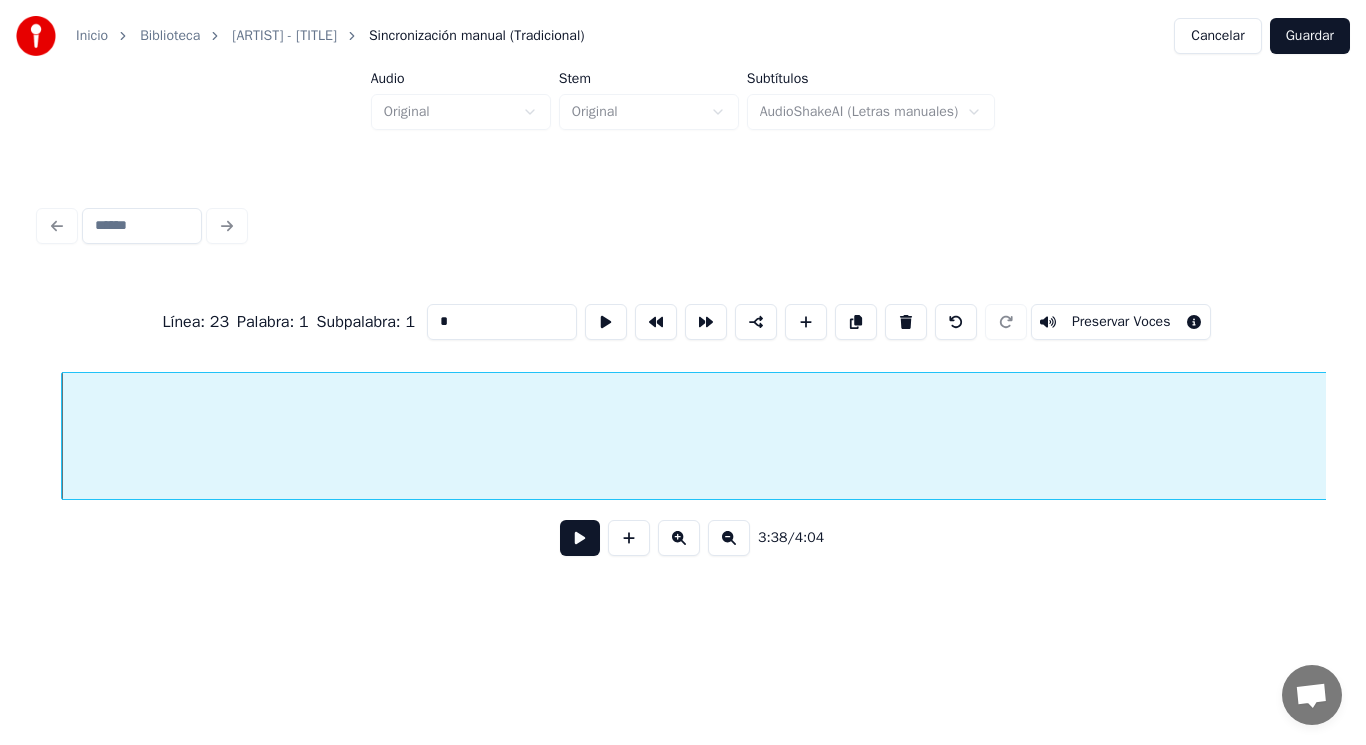 click on "Línea :   23 Palabra :   1 Subpalabra :   1 * Preservar Voces 3:38  /  4:04" at bounding box center [683, 424] 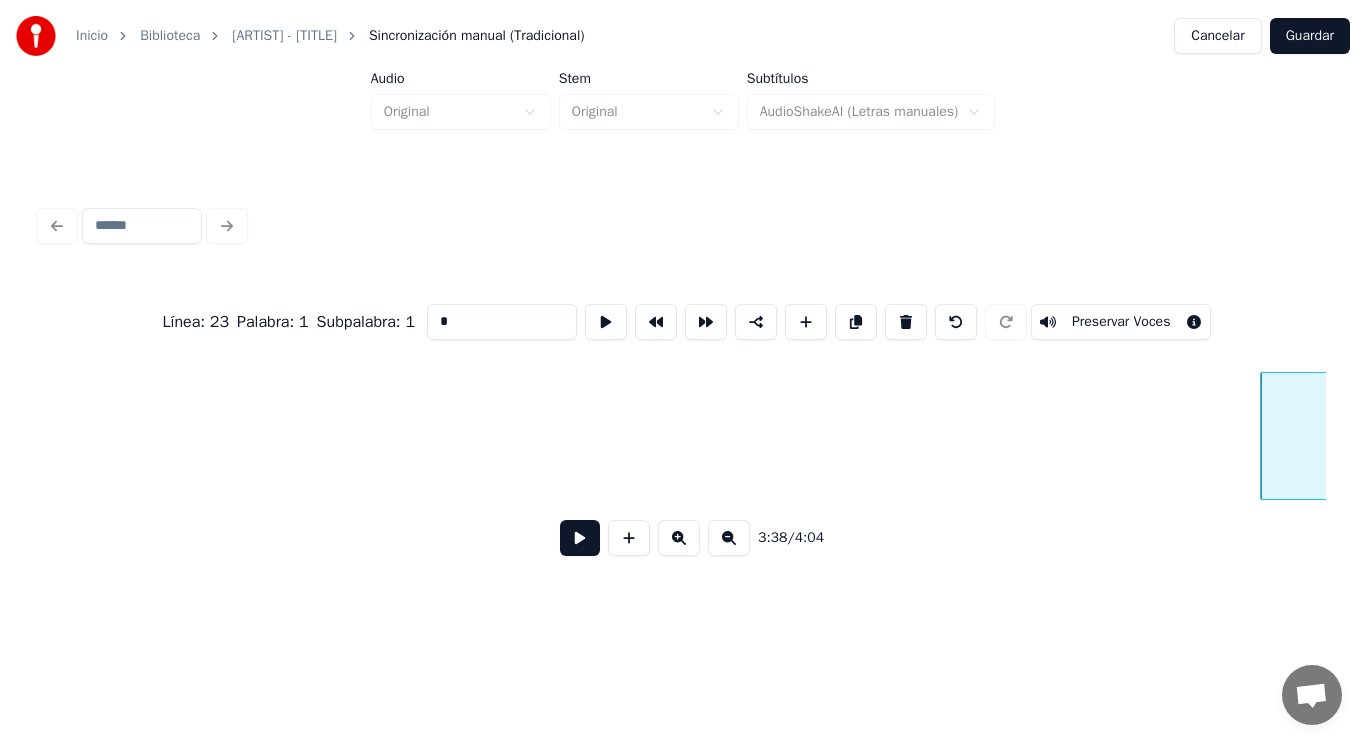 scroll, scrollTop: 0, scrollLeft: 305218, axis: horizontal 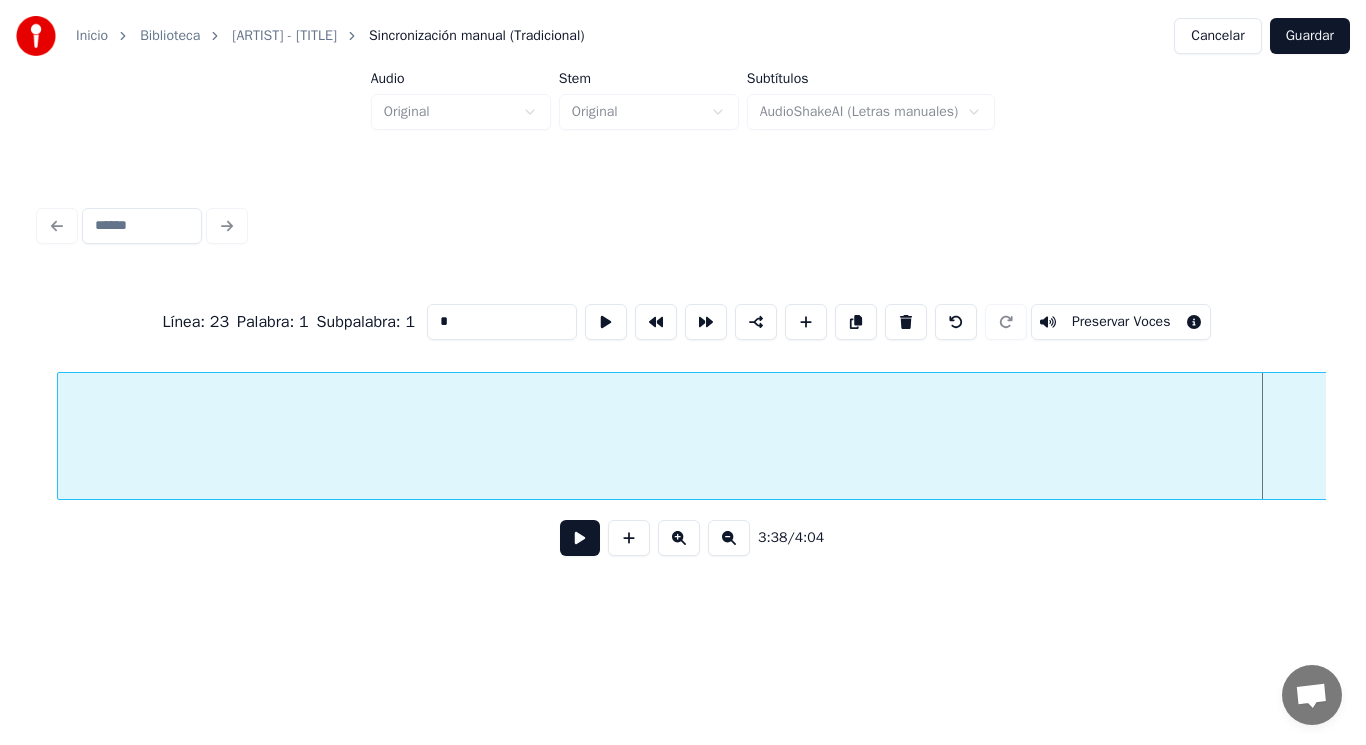 click at bounding box center [61, 436] 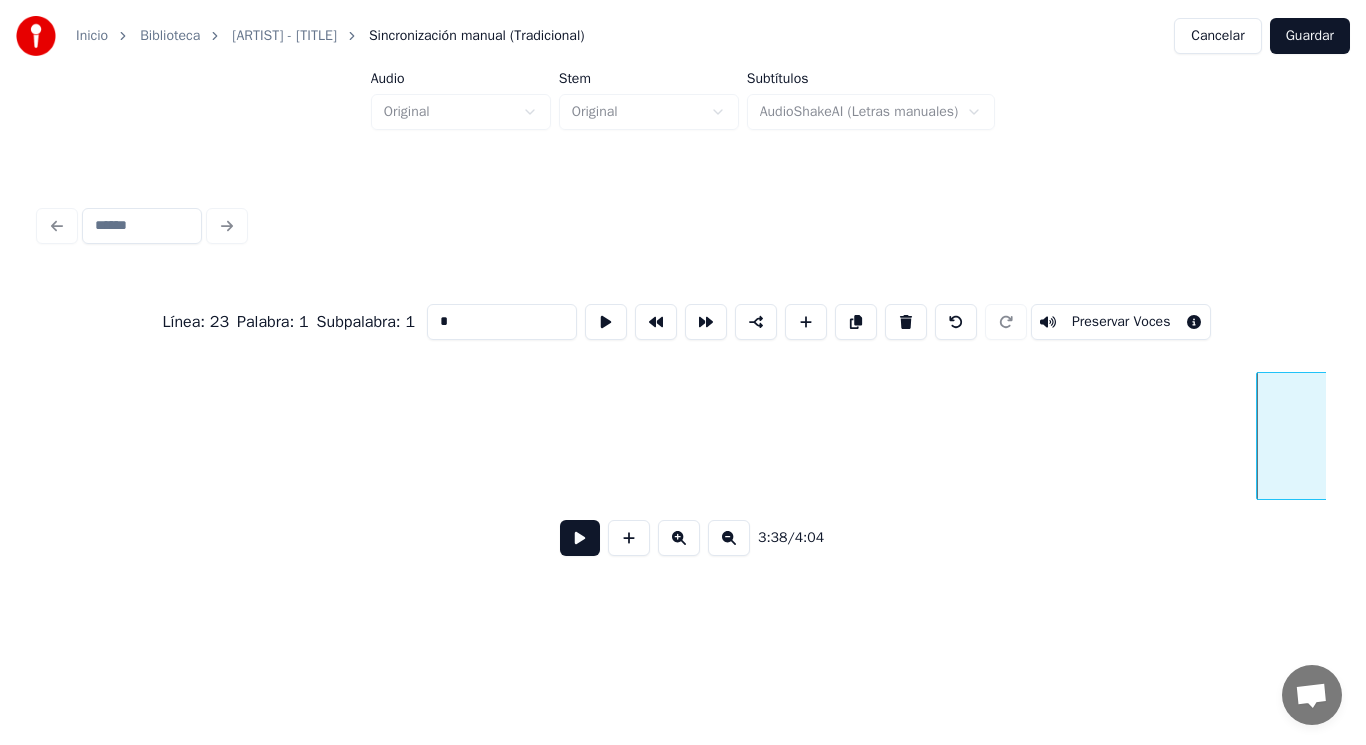 scroll, scrollTop: 0, scrollLeft: 304018, axis: horizontal 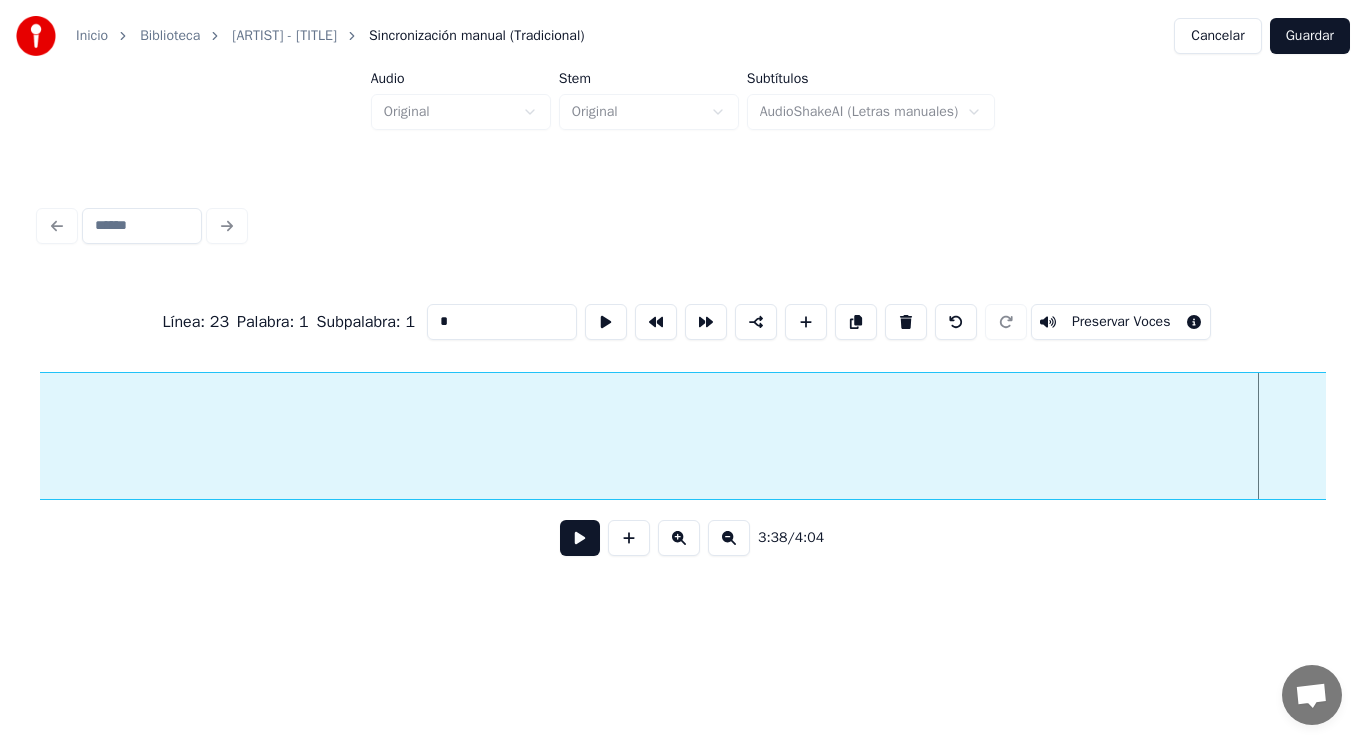 click on "Inicio Biblioteca [ARTIST] - [TITLE] Sincronización manual (Tradicional) Cancelar Guardar Audio Original Stem Original Subtítulos AudioShakeAI (Letras manuales) Línea :   23 Palabra :   1 Subpalabra :   1 * Preservar Voces 3:38  /  4:04" at bounding box center (683, 304) 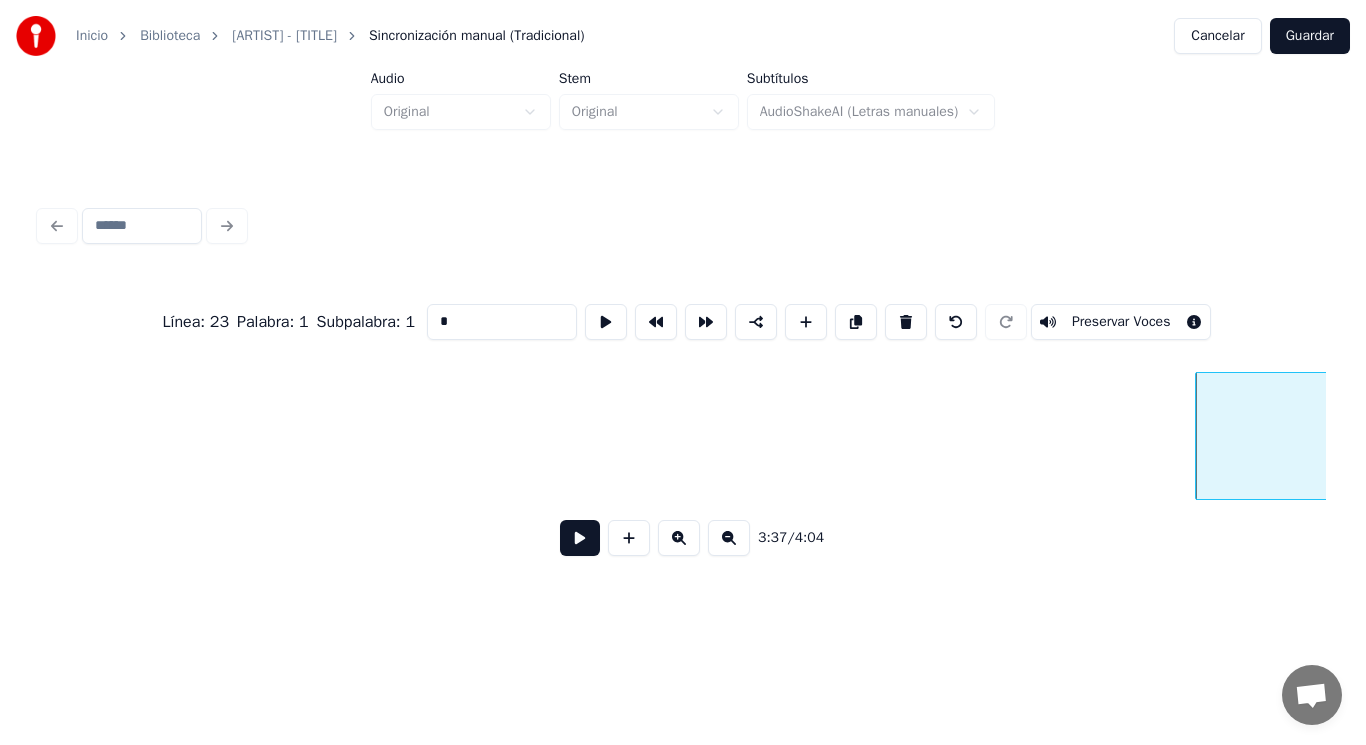 scroll, scrollTop: 0, scrollLeft: 302808, axis: horizontal 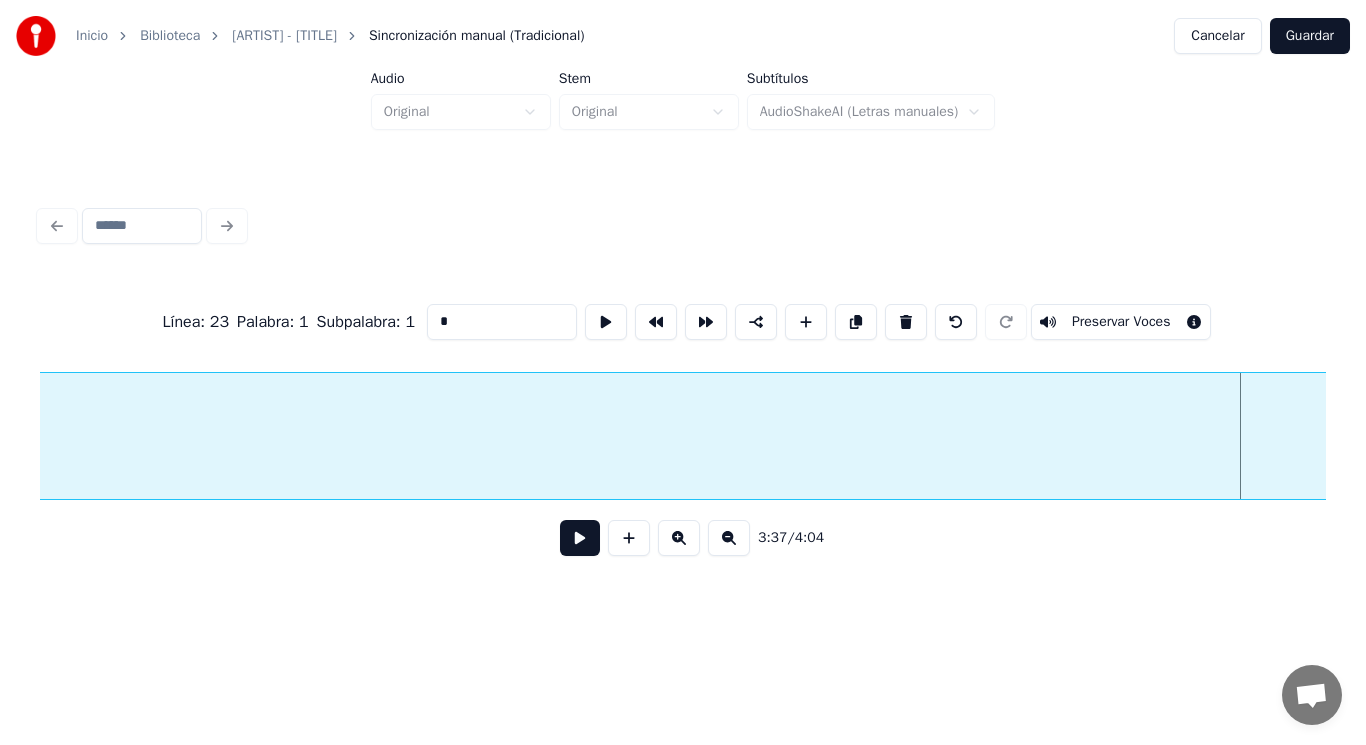 click on "Inicio Biblioteca [ARTIST] - [TITLE] Sincronización manual (Tradicional) Cancelar Guardar Audio Original Stem Original Subtítulos AudioShakeAI (Letras manuales) Línea :   23 Palabra :   1 Subpalabra :   1 * Preservar Voces 3:37  /  4:04" at bounding box center (683, 304) 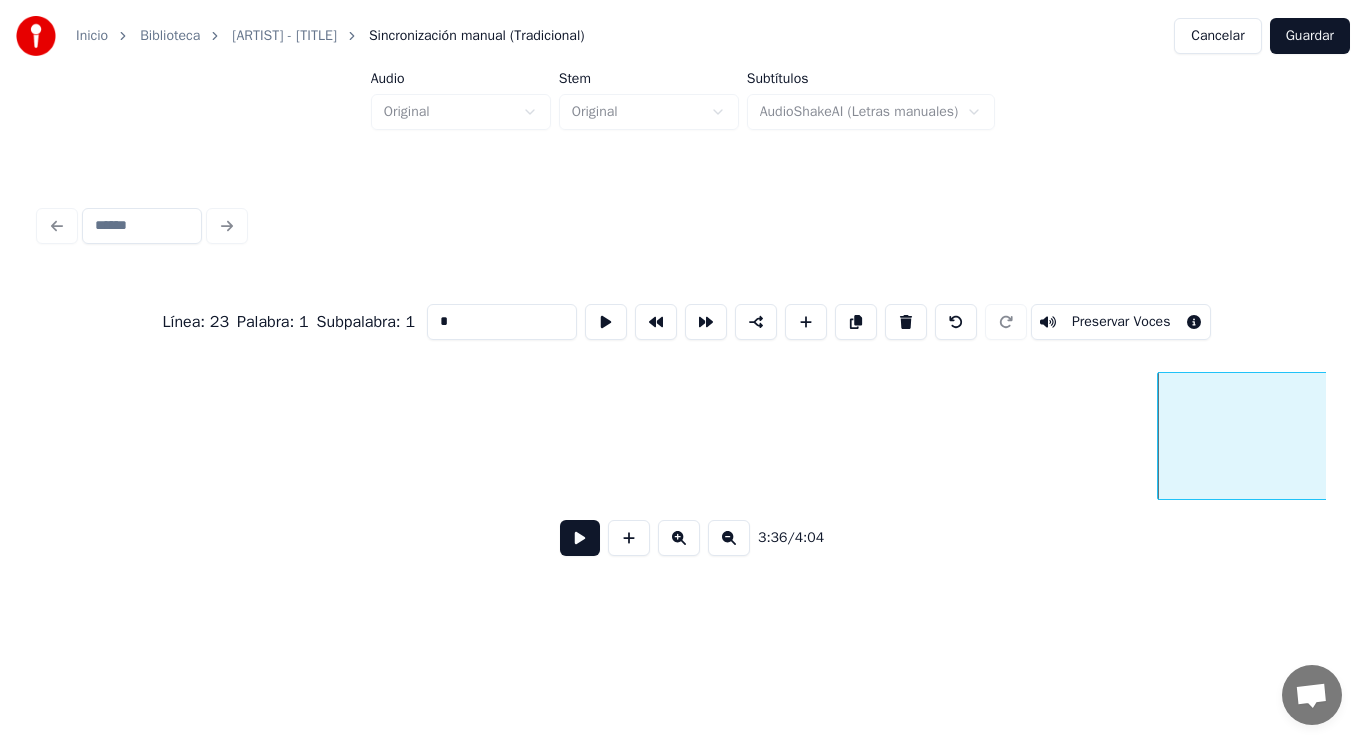 scroll, scrollTop: 0, scrollLeft: 301606, axis: horizontal 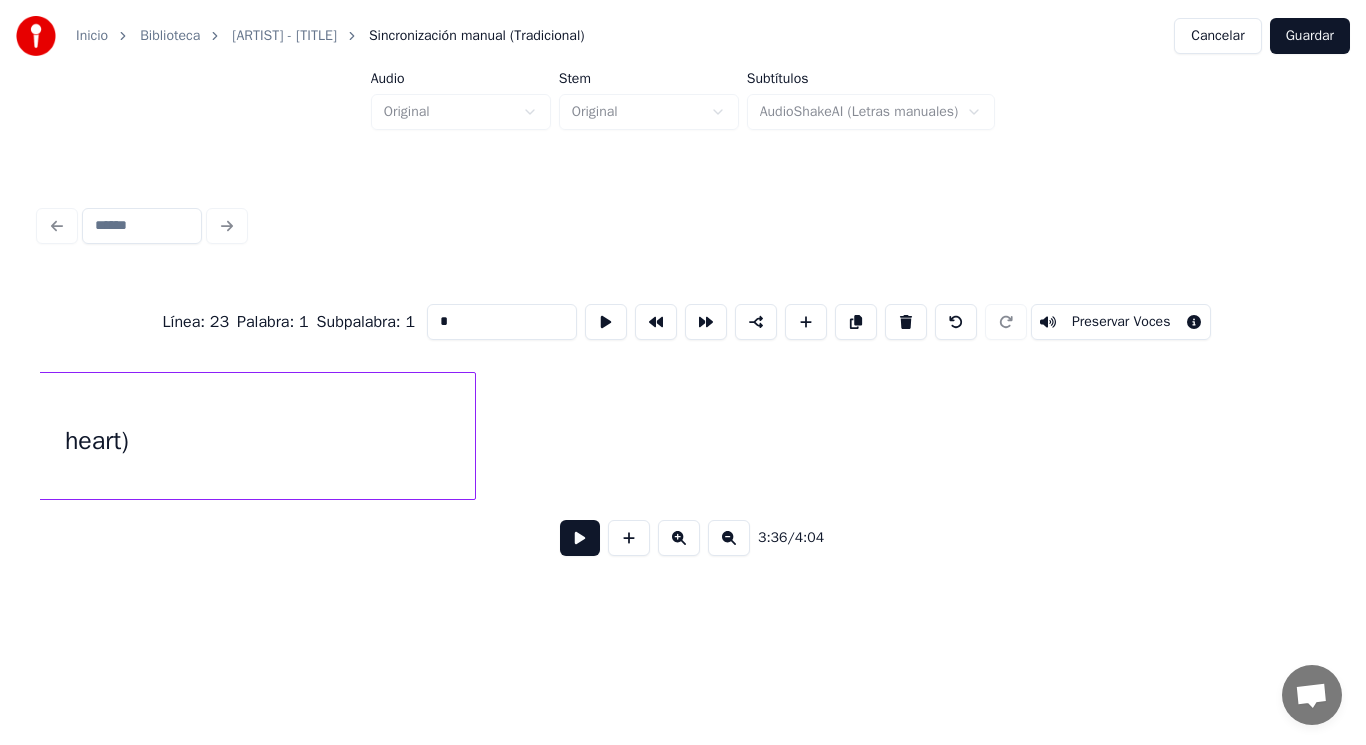 click on "heart)" at bounding box center [97, 441] 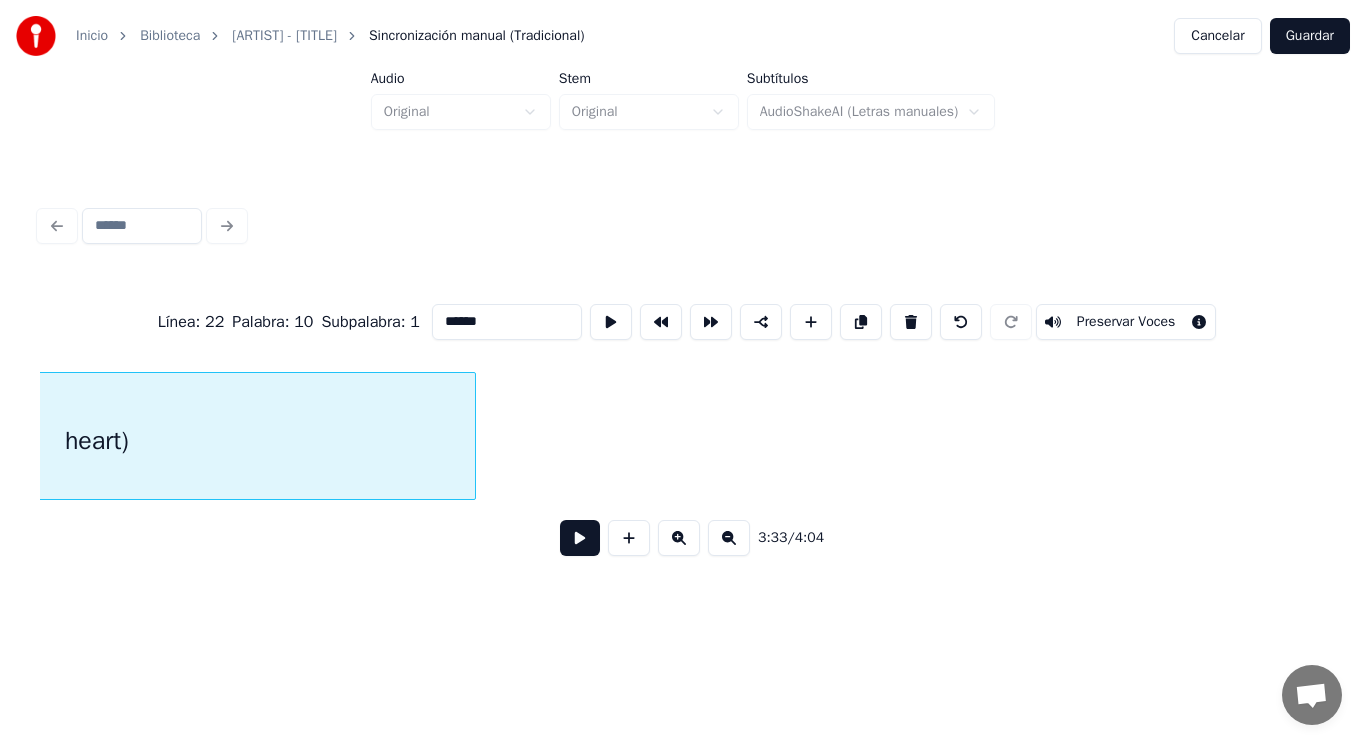 scroll, scrollTop: 0, scrollLeft: 299125, axis: horizontal 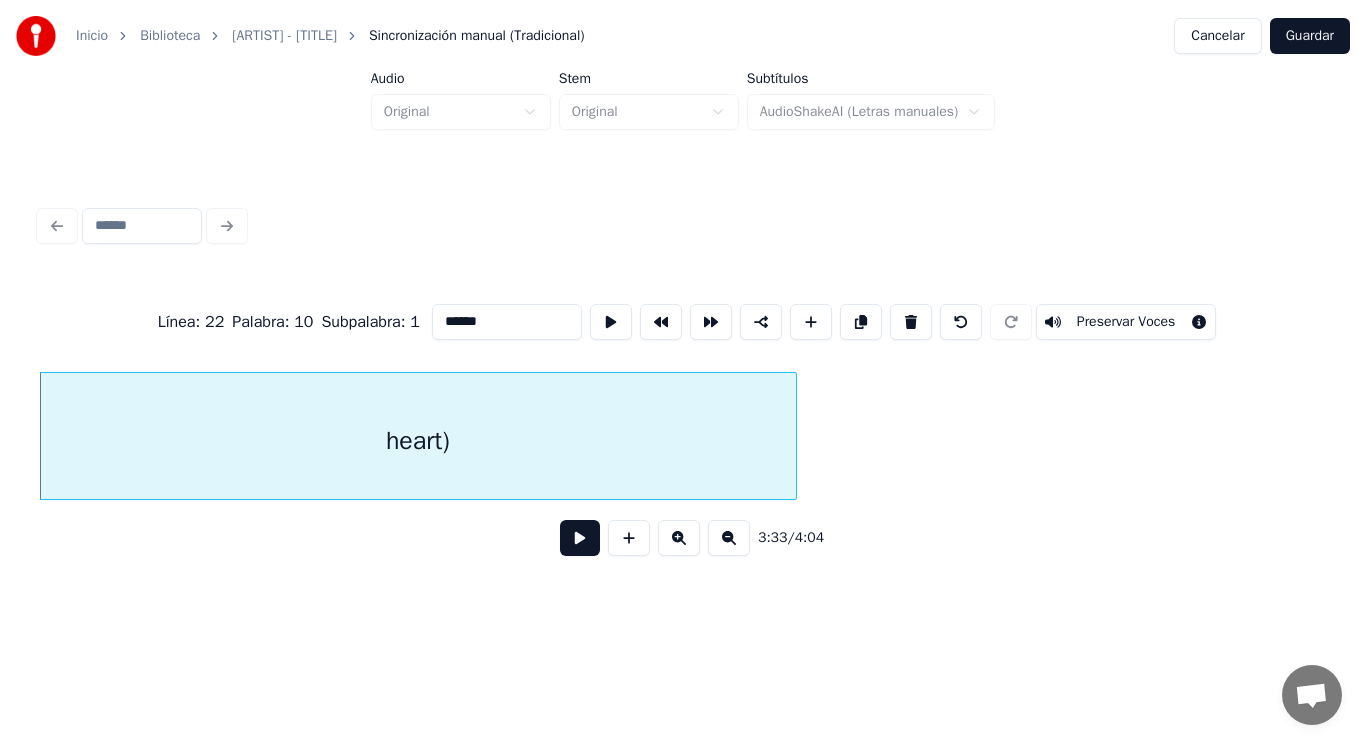 click at bounding box center [580, 538] 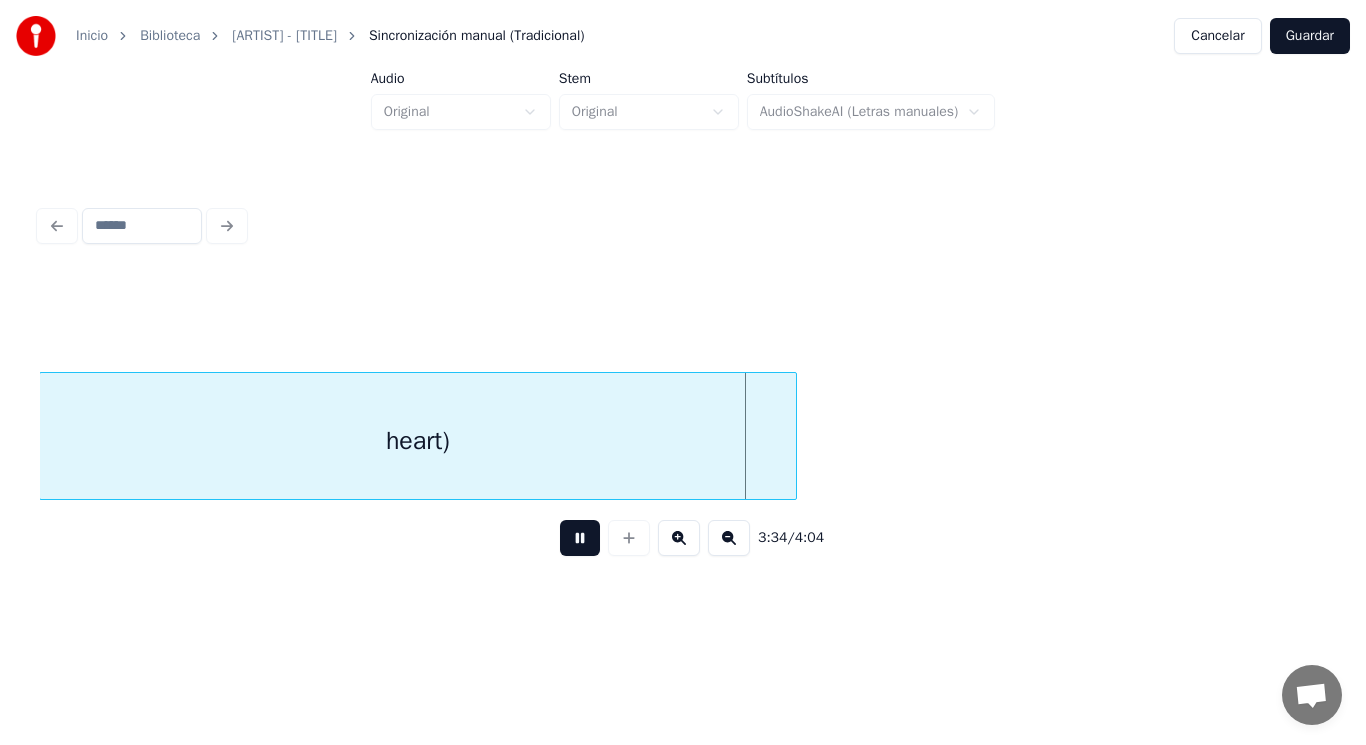 click at bounding box center (580, 538) 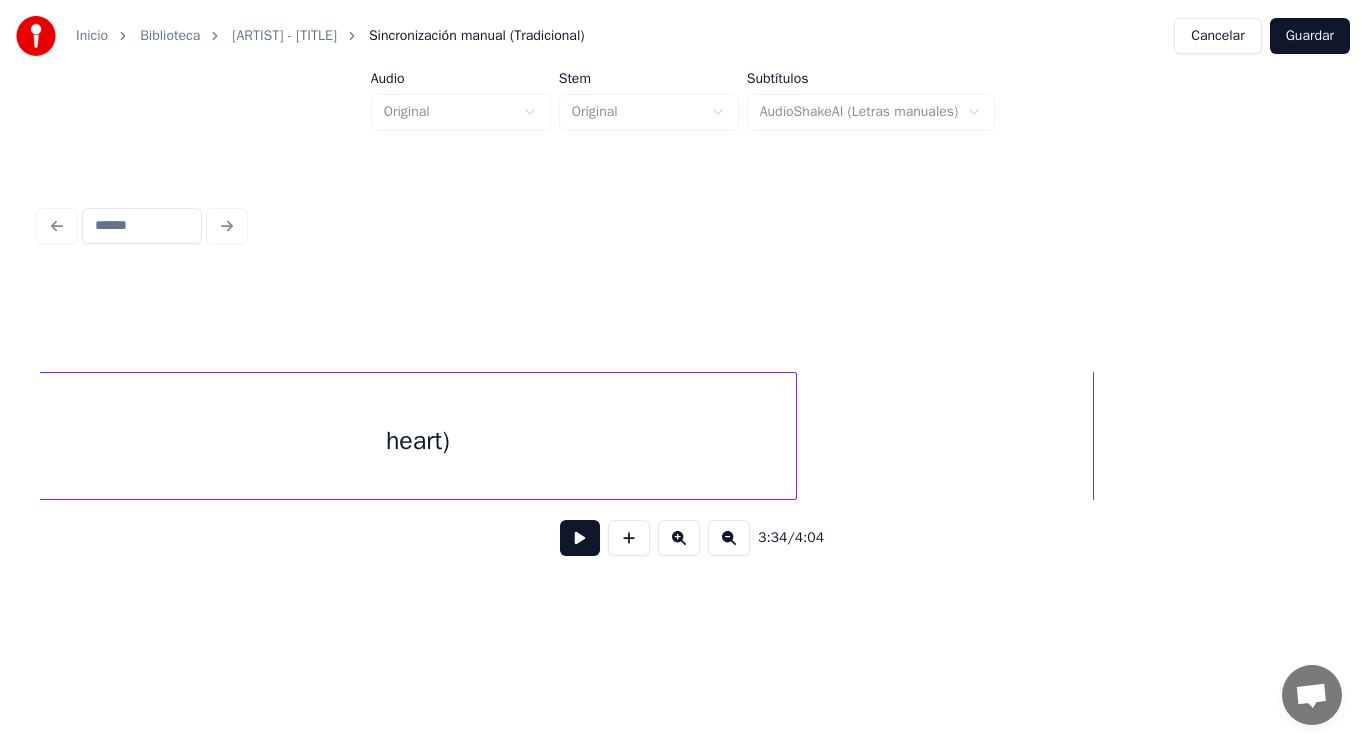click on "heart)" at bounding box center [-128272, 436] 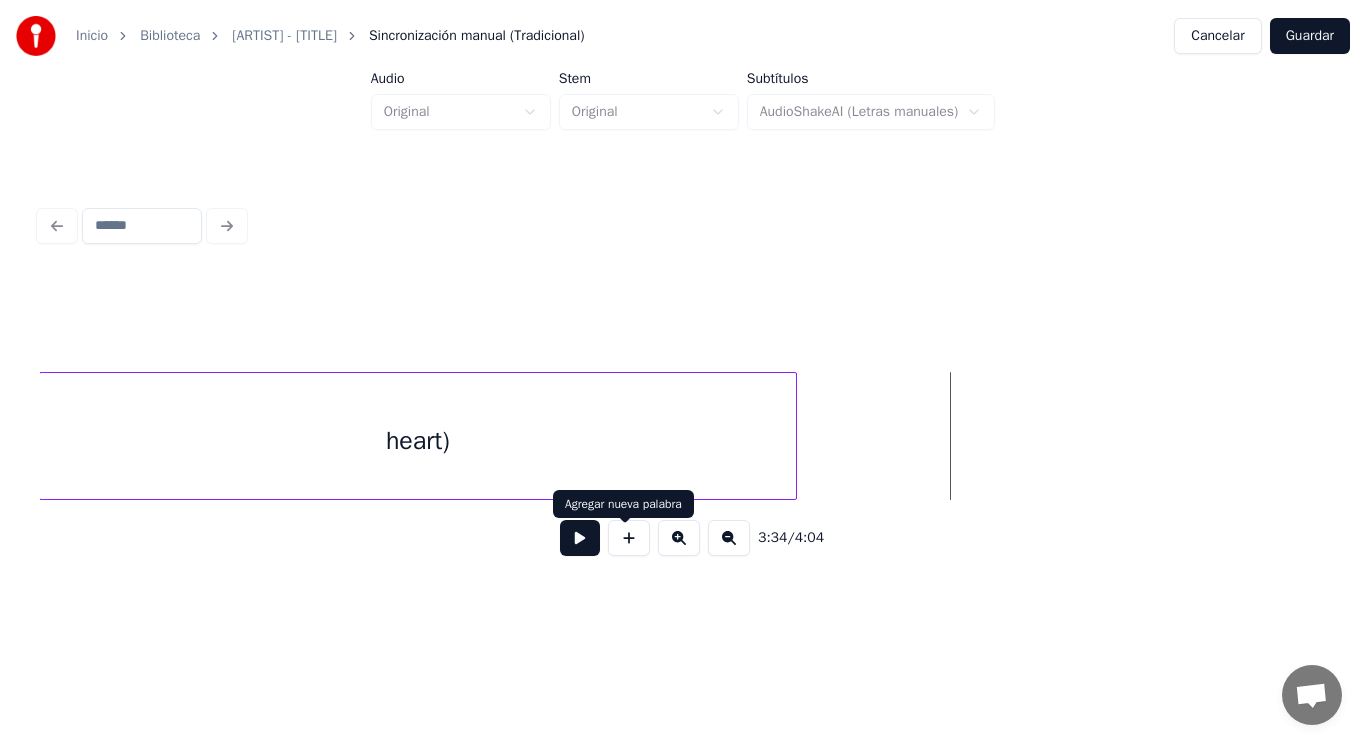 click at bounding box center (629, 538) 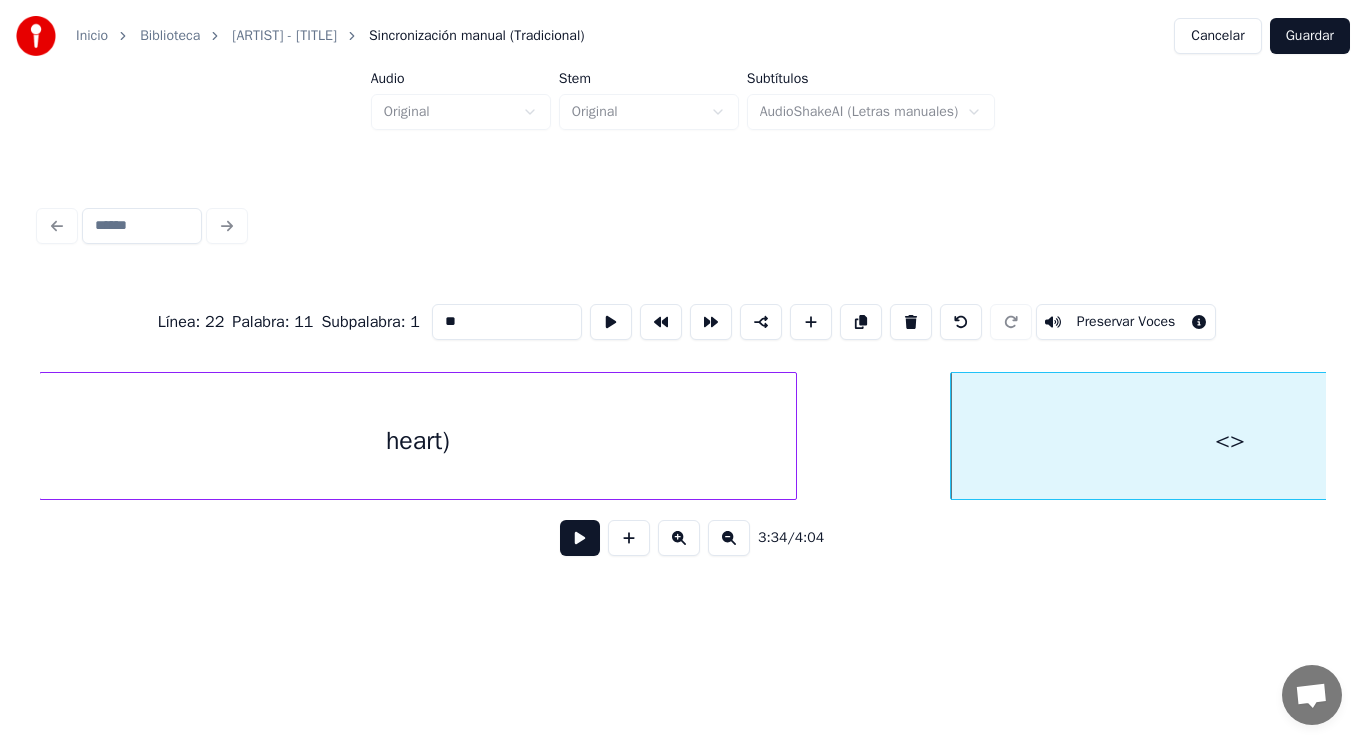 drag, startPoint x: 437, startPoint y: 319, endPoint x: 293, endPoint y: 328, distance: 144.28098 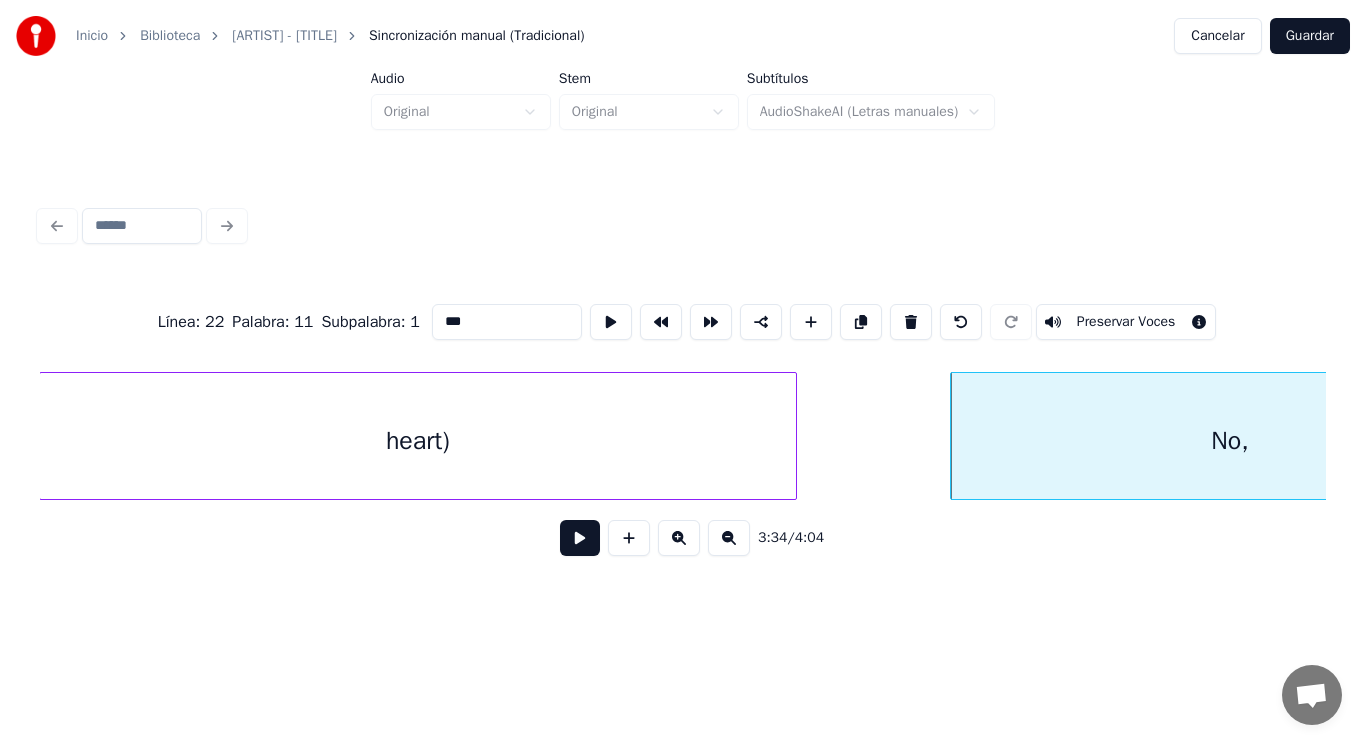 type on "***" 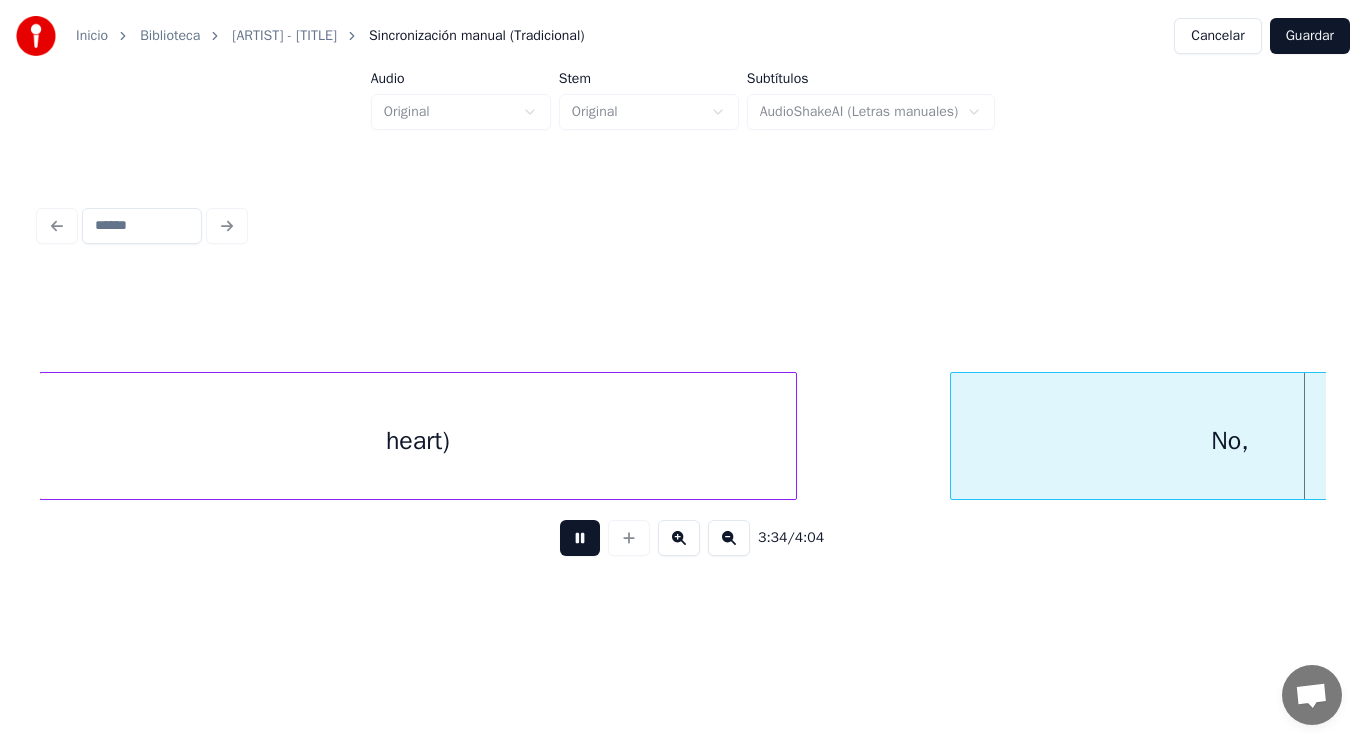 scroll, scrollTop: 0, scrollLeft: 300427, axis: horizontal 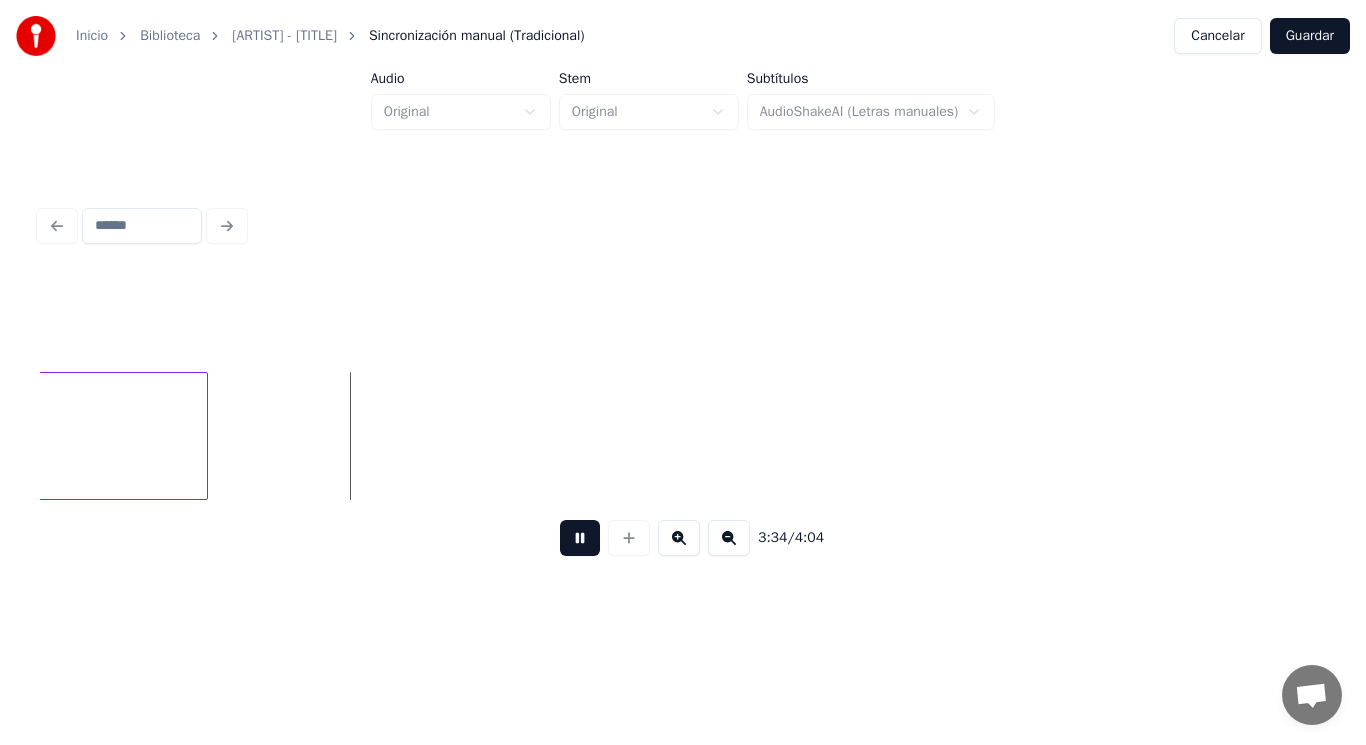 click at bounding box center [580, 538] 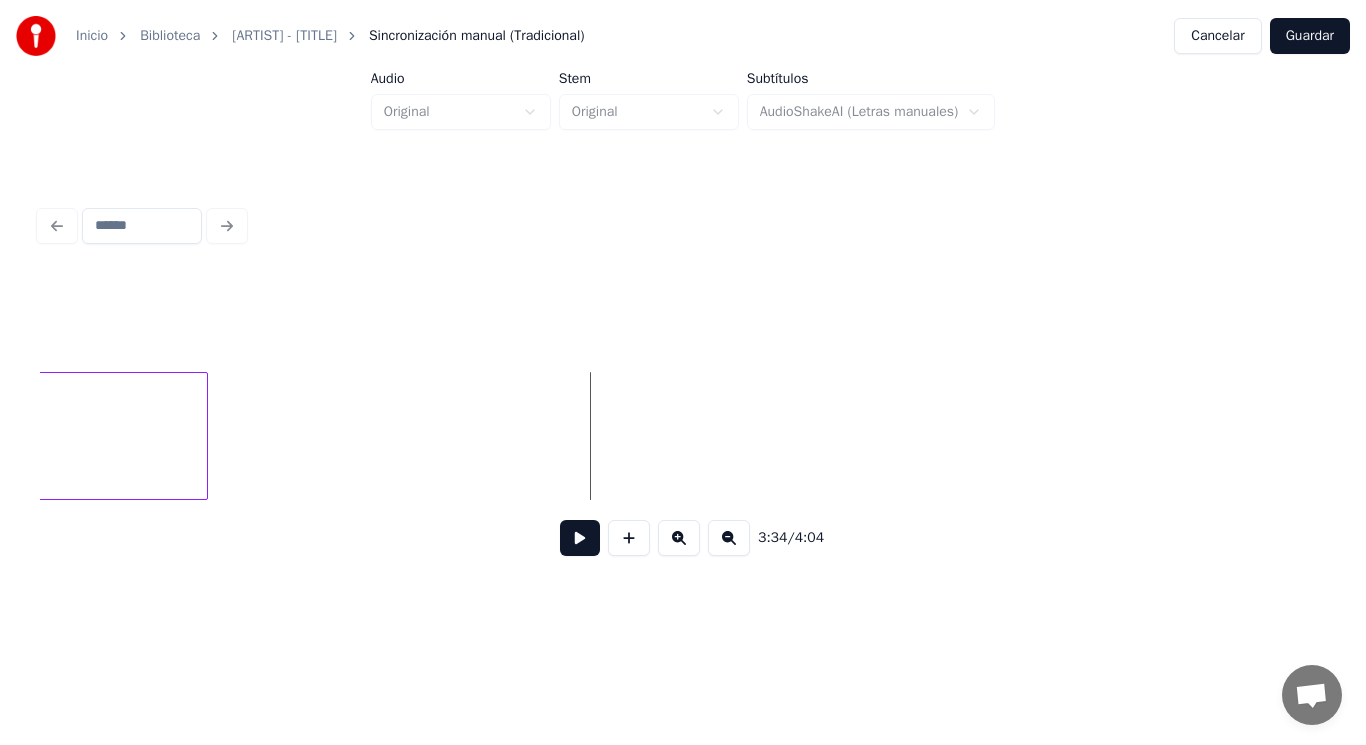 click on "No," at bounding box center (-72, 441) 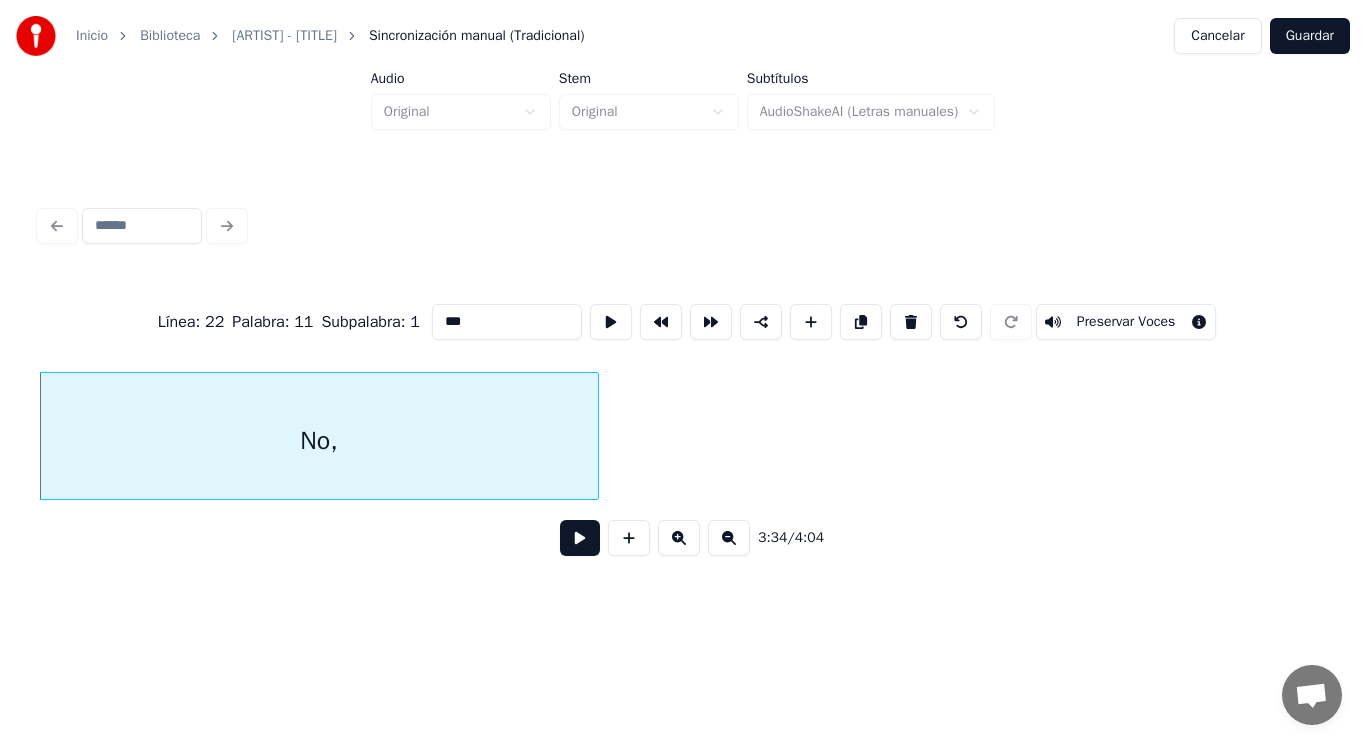 click at bounding box center (580, 538) 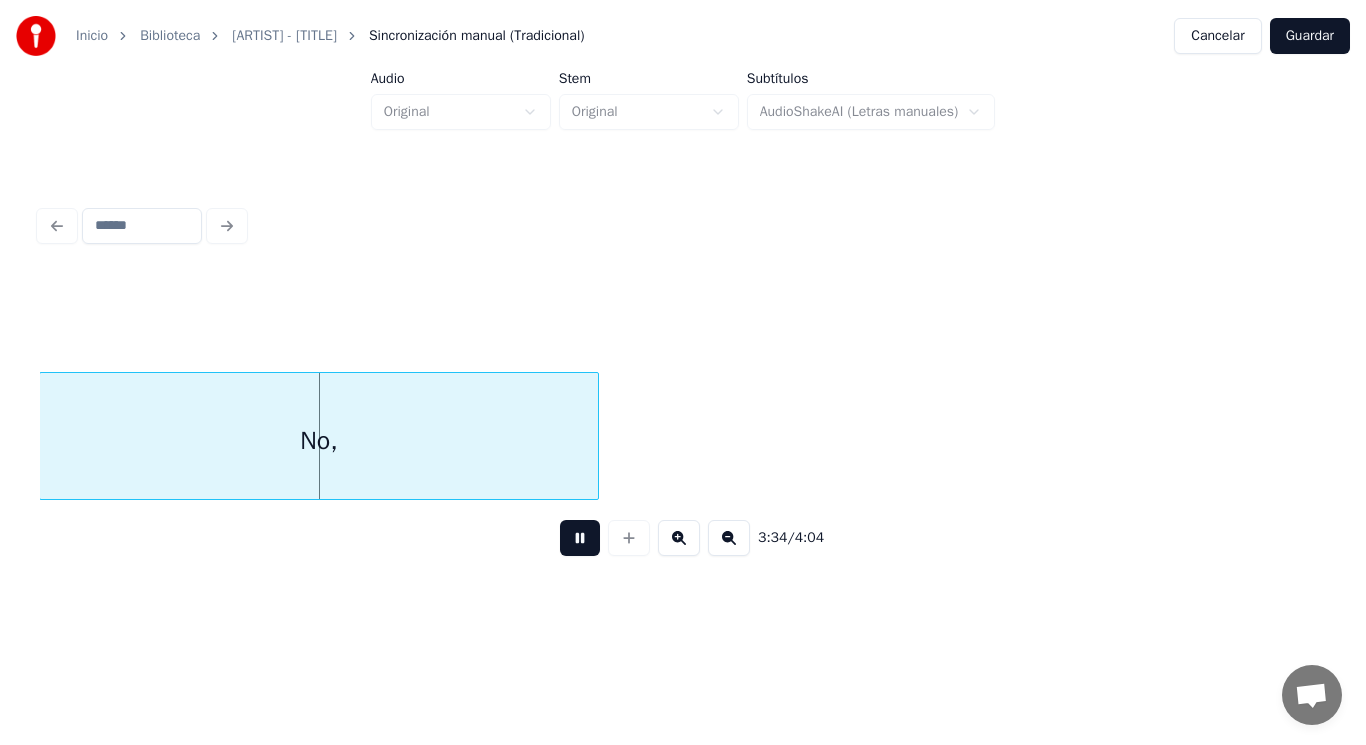 click at bounding box center (580, 538) 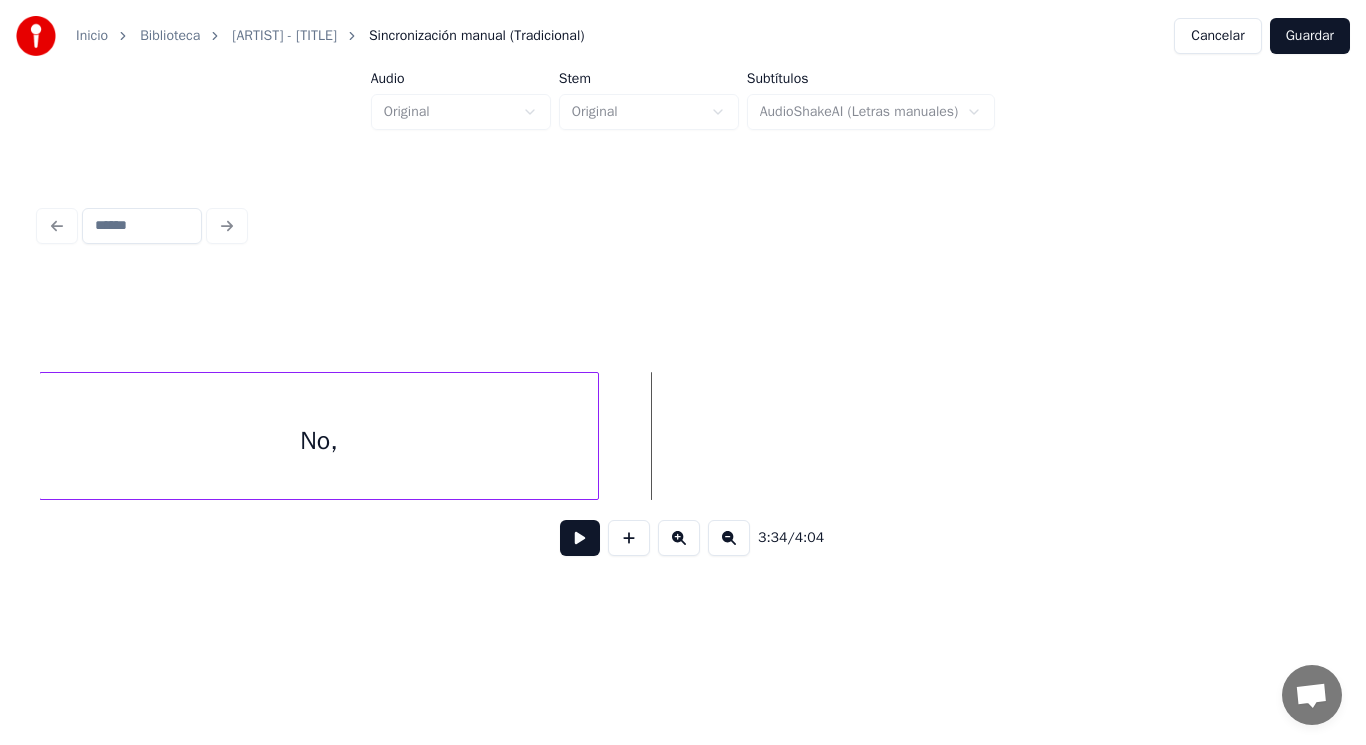 click on "No," at bounding box center [319, 441] 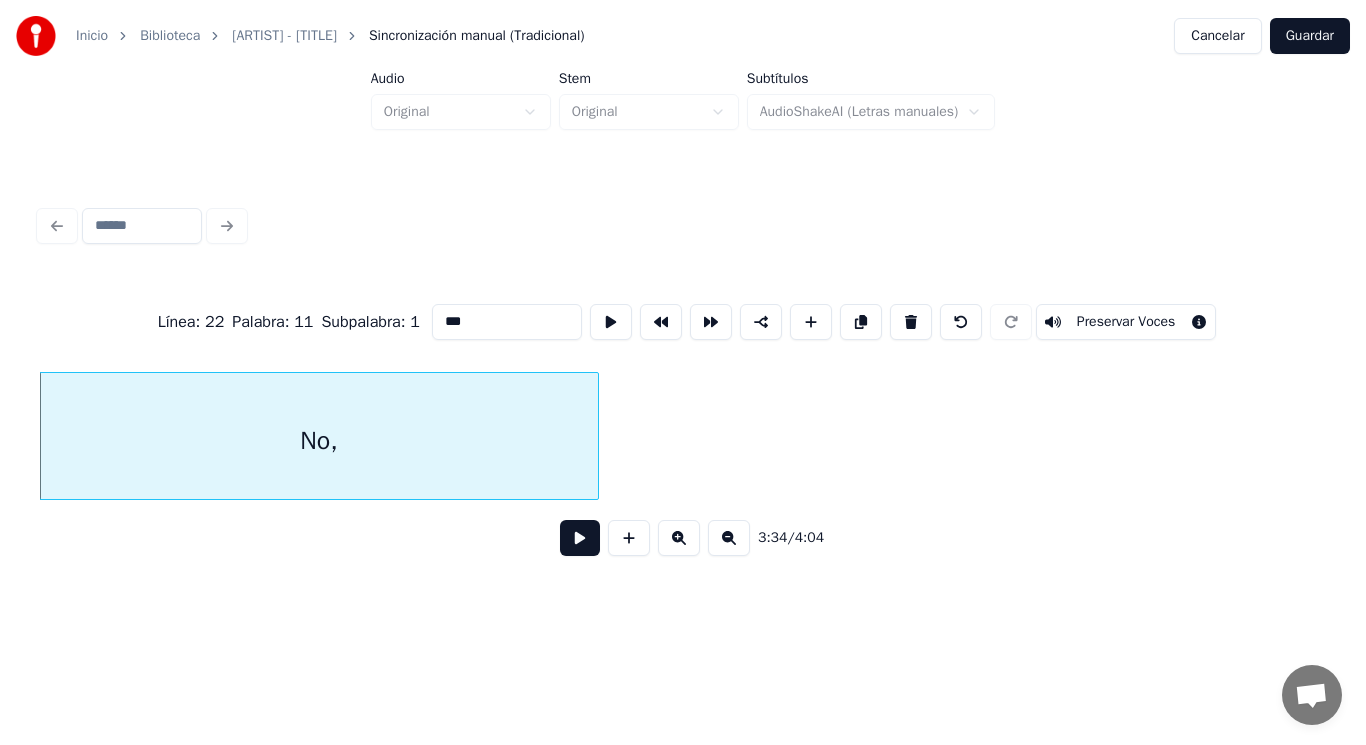 click at bounding box center (580, 538) 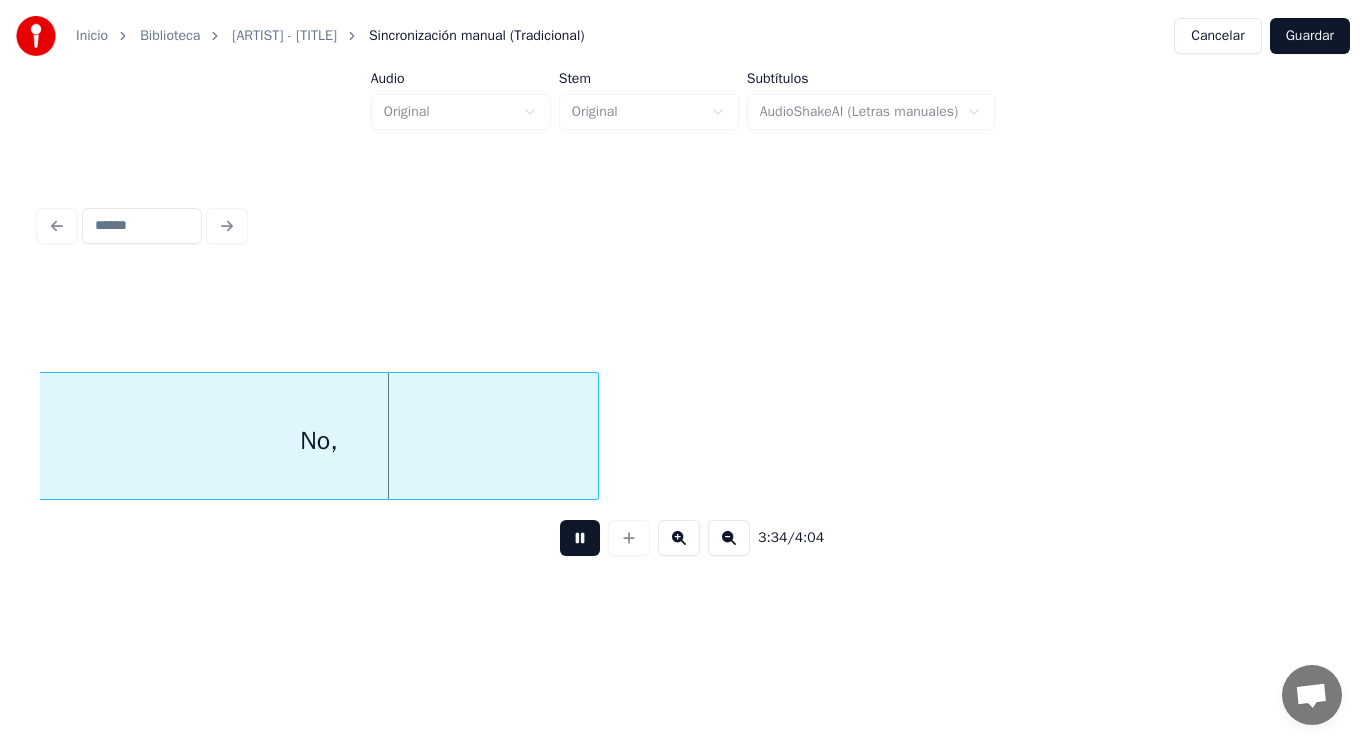 click at bounding box center (580, 538) 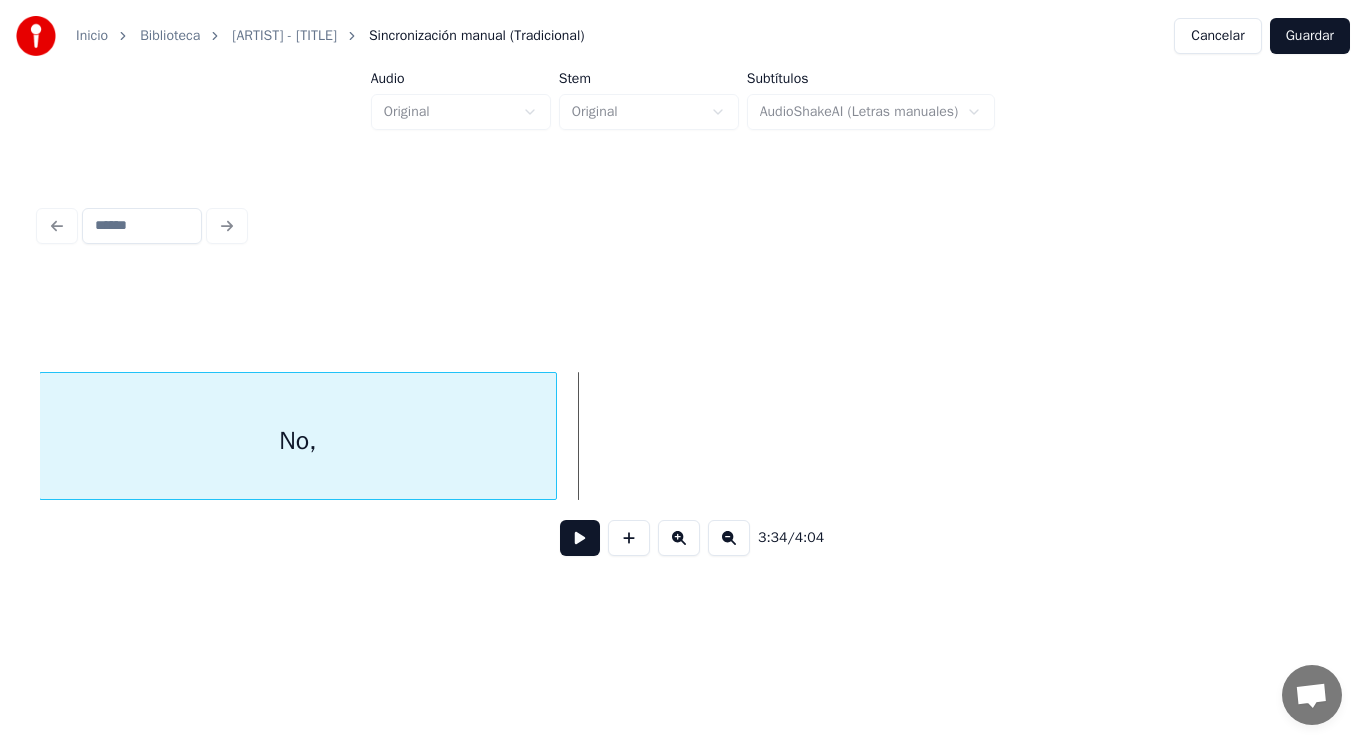 click at bounding box center (553, 436) 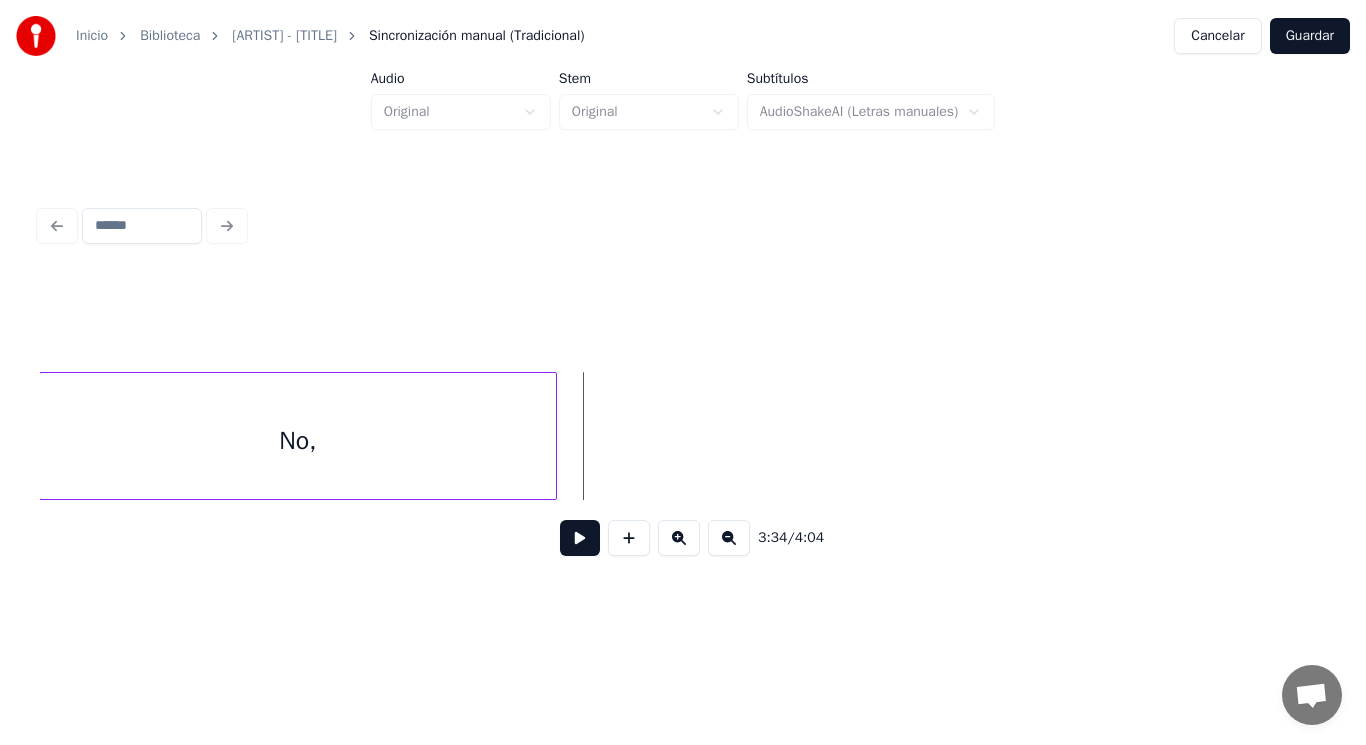 click at bounding box center (580, 538) 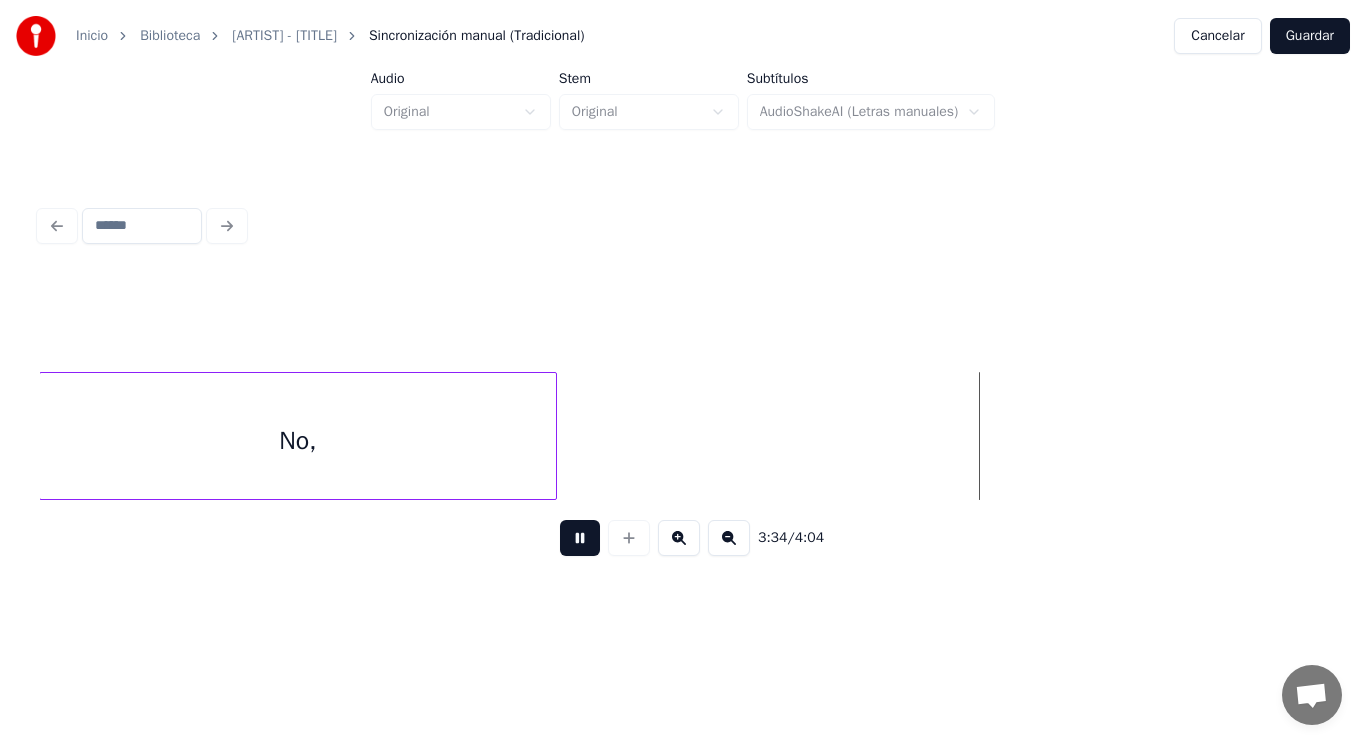 click at bounding box center (580, 538) 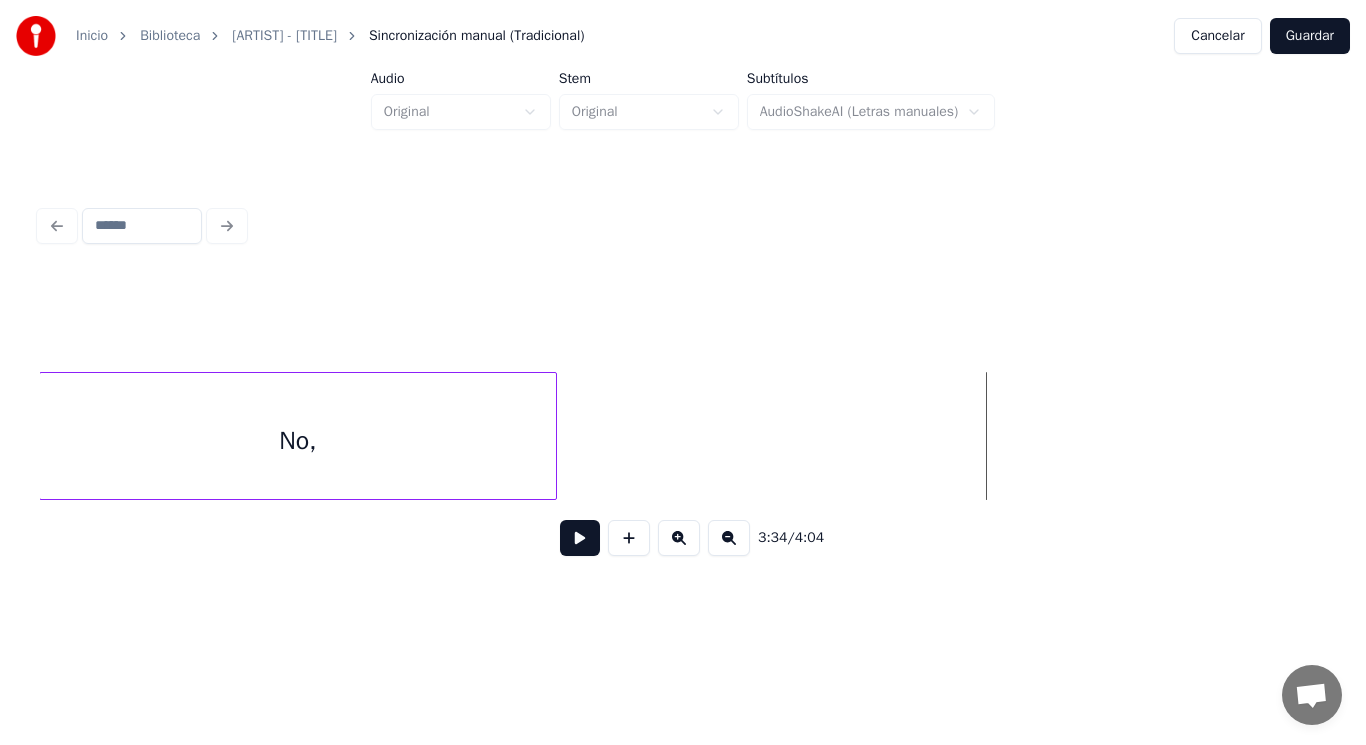 click on "No," at bounding box center (298, 441) 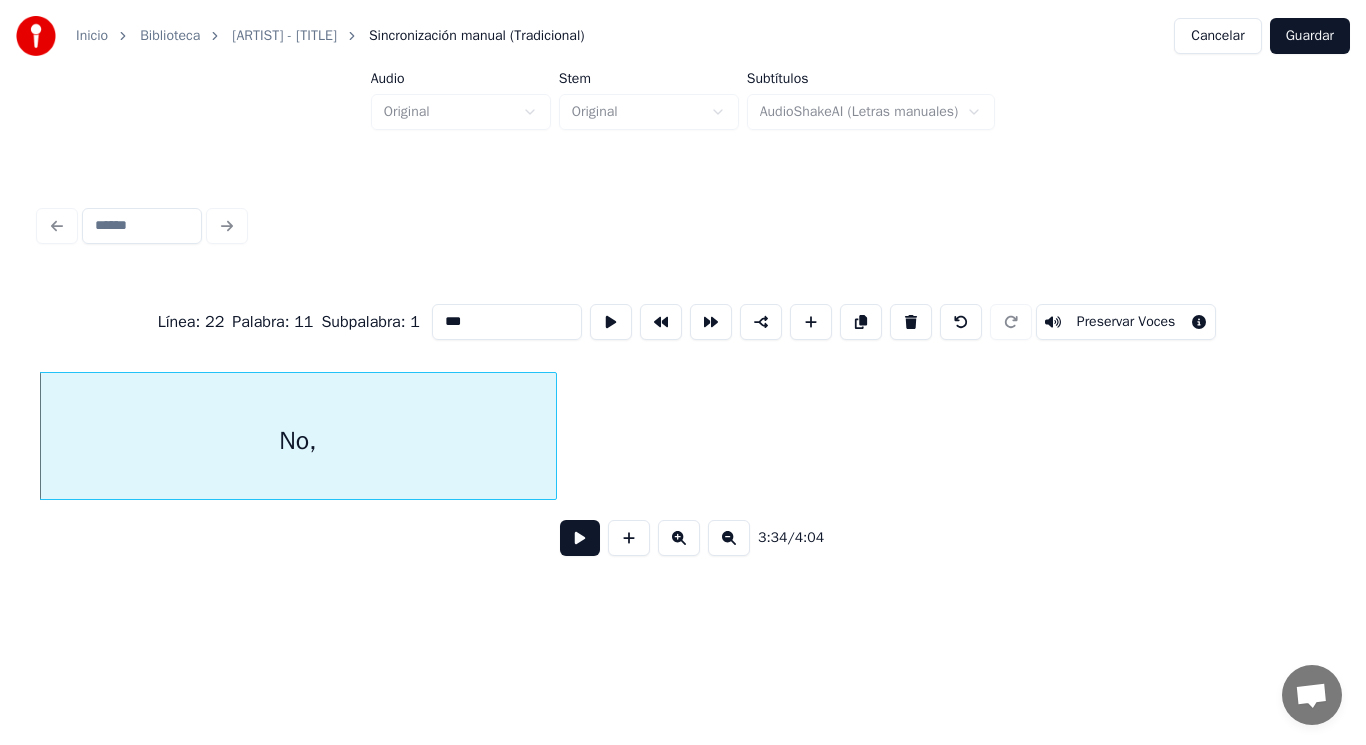 click at bounding box center [580, 538] 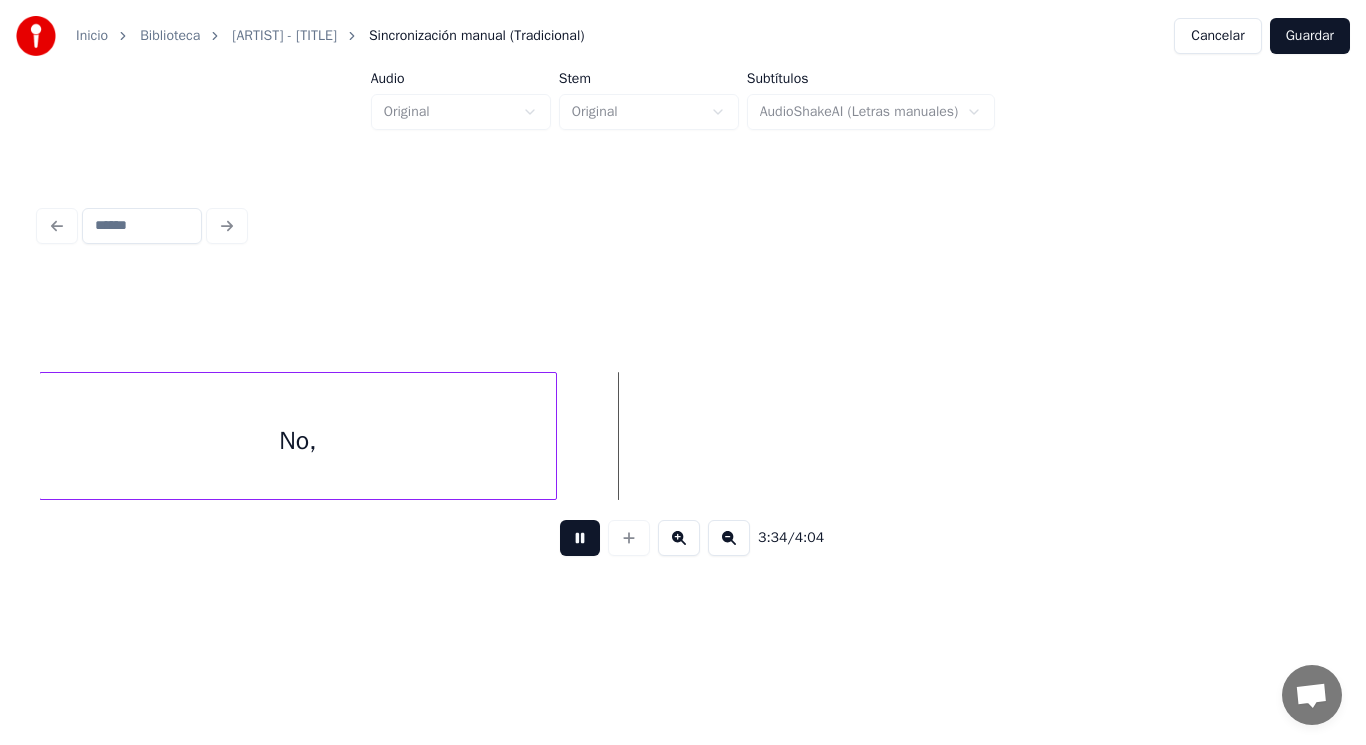 click at bounding box center (580, 538) 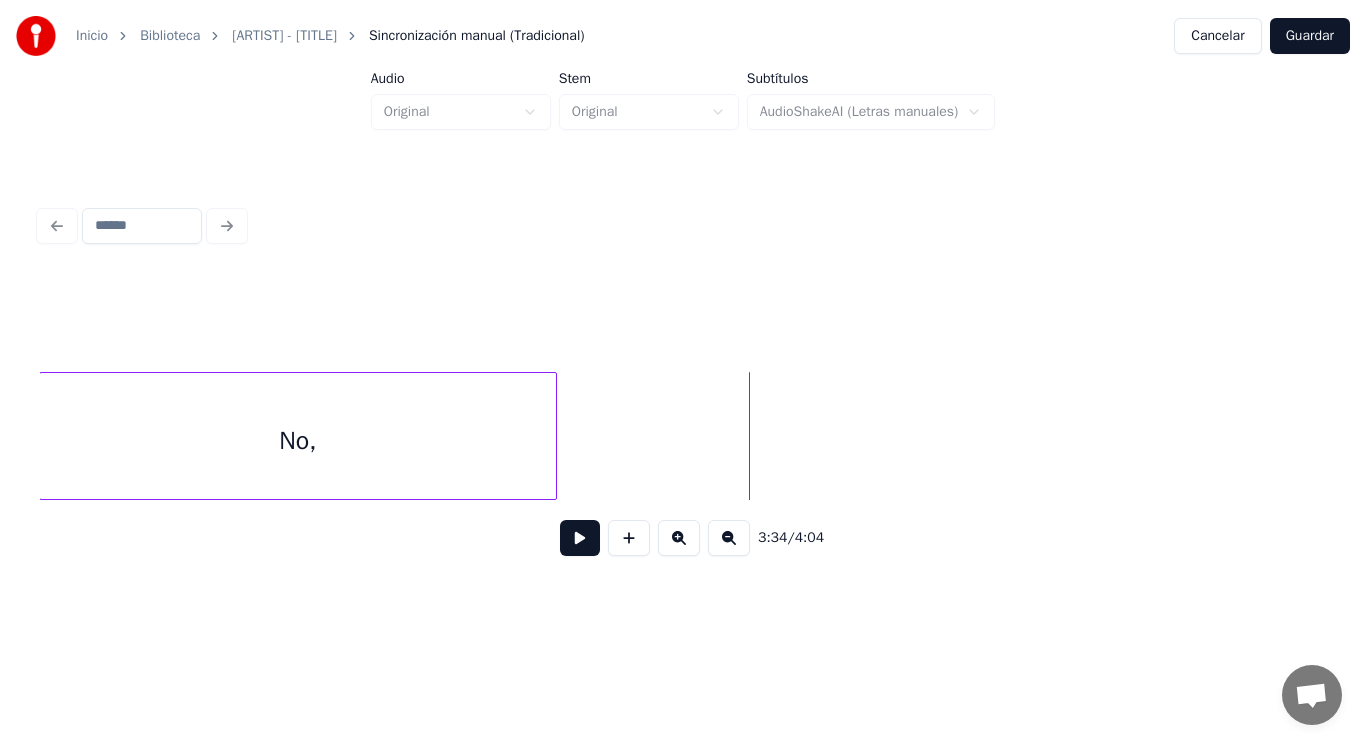 click on "No," at bounding box center [-129183, 436] 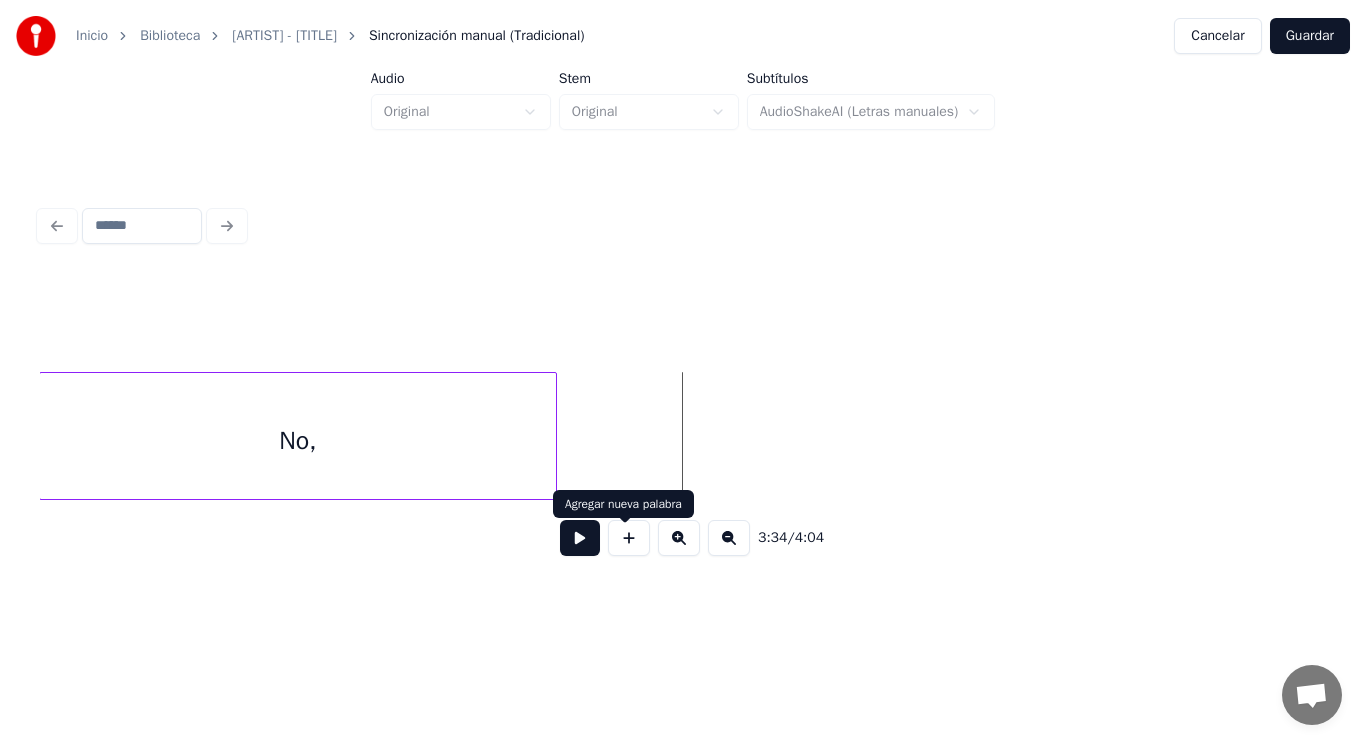 click at bounding box center (580, 538) 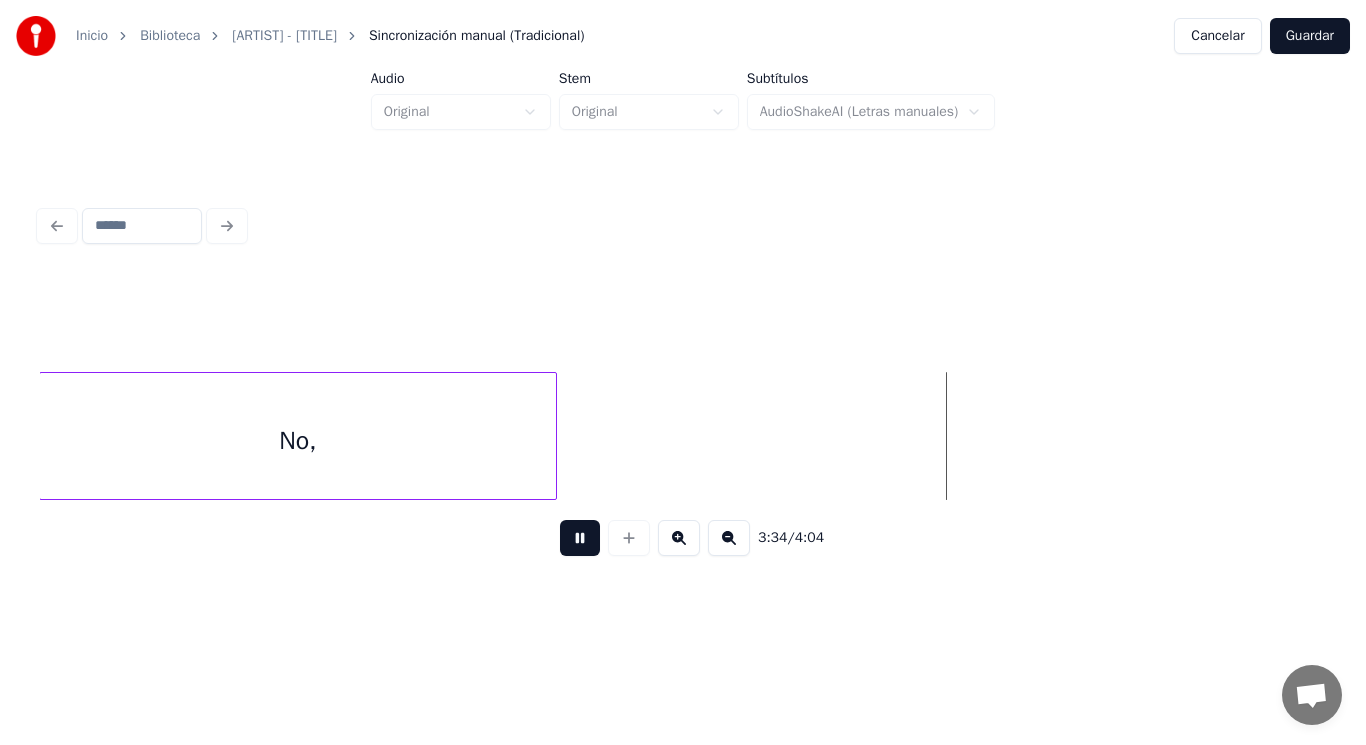 click at bounding box center [580, 538] 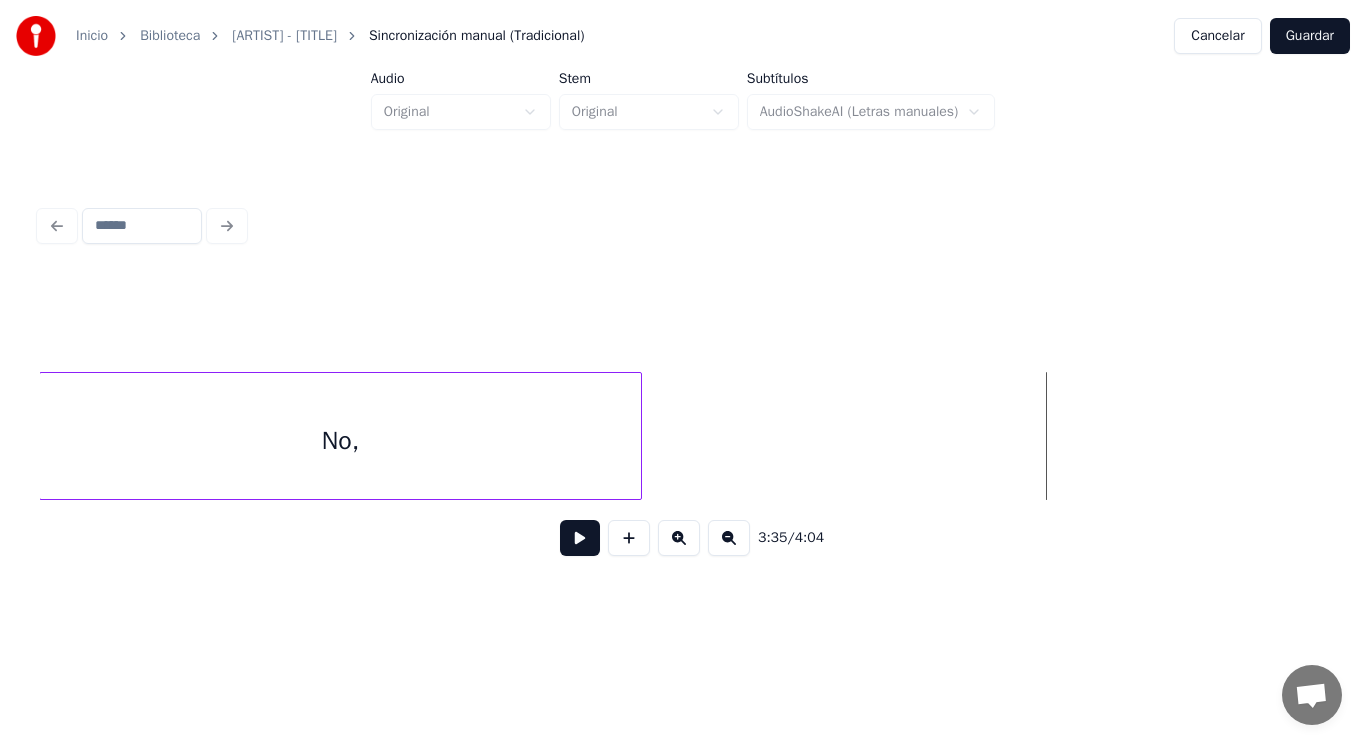 click at bounding box center (638, 436) 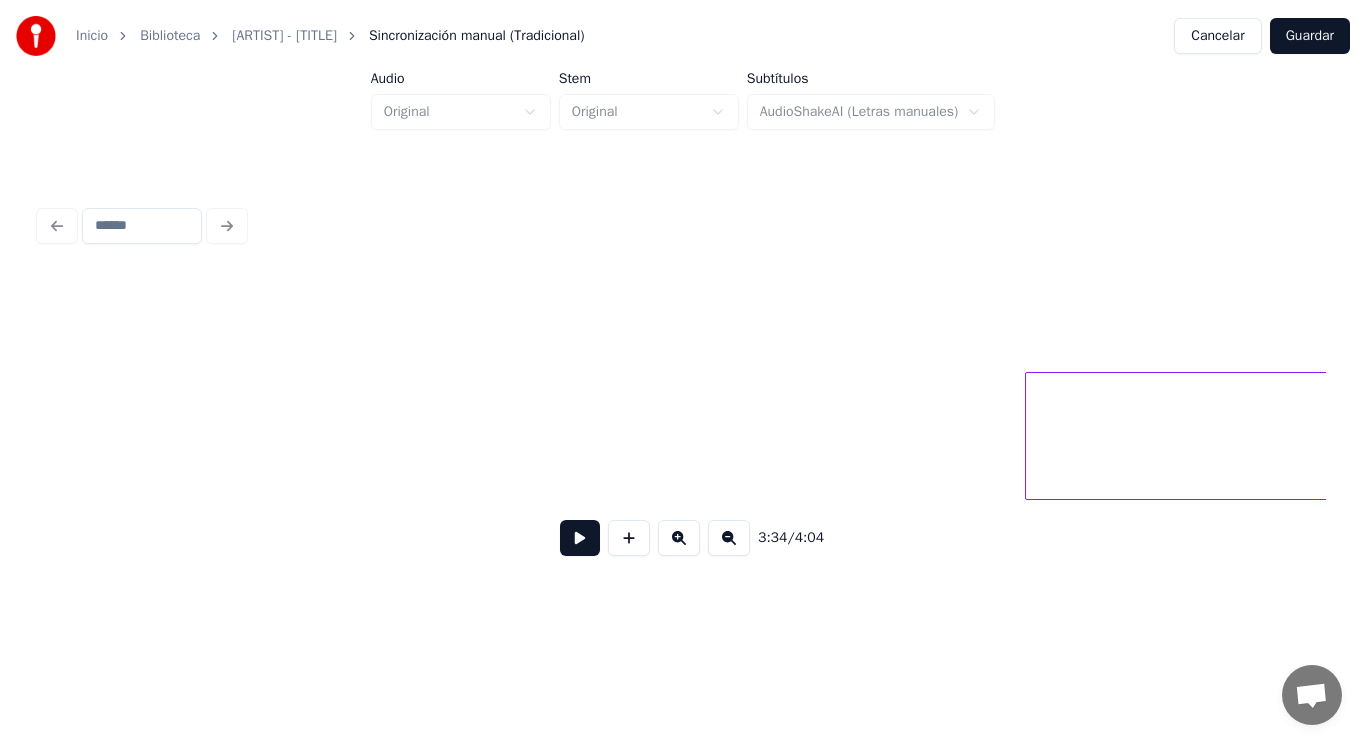 scroll, scrollTop: 0, scrollLeft: 301796, axis: horizontal 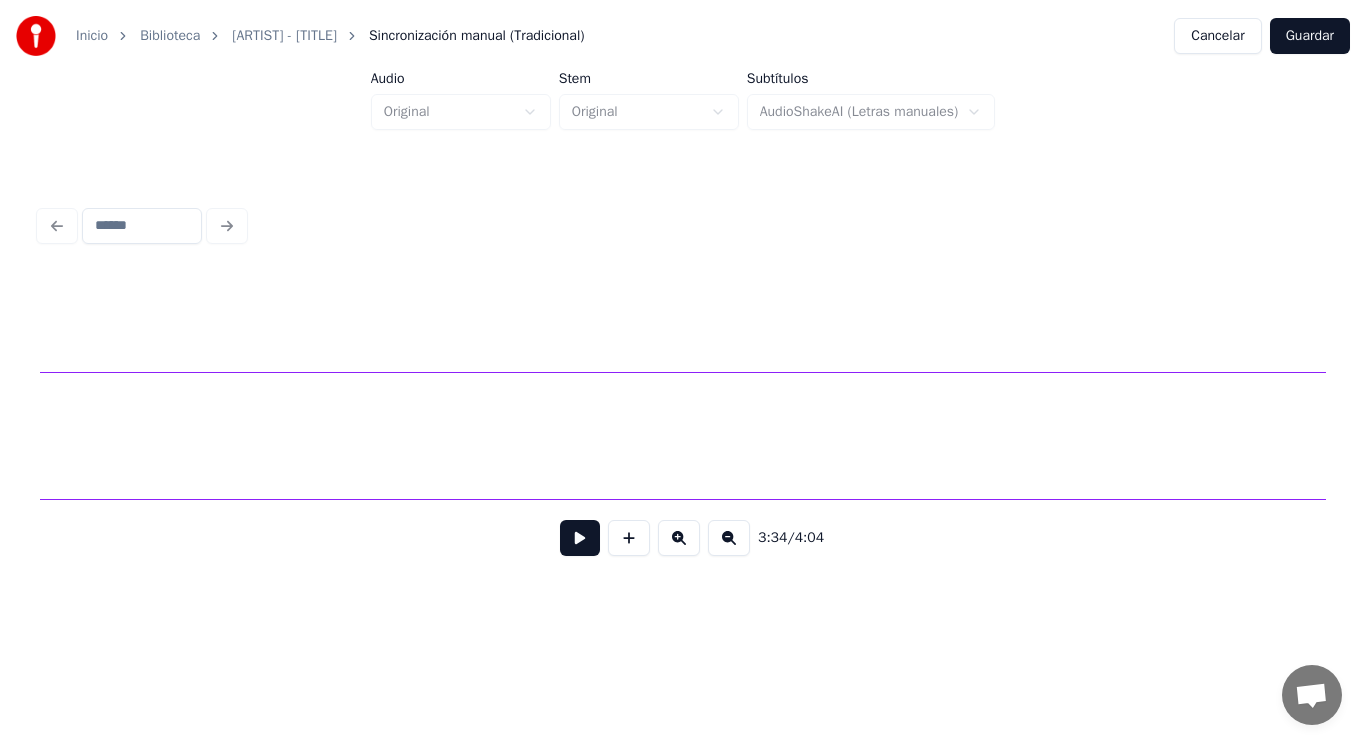 click on "Inicio Biblioteca [ARTIST] - [TITLE] Sincronización manual (Tradicional) Cancelar Guardar Audio Original Stem Original Subtítulos AudioShakeAI (Letras manuales) 3:34  /  4:04" at bounding box center (683, 304) 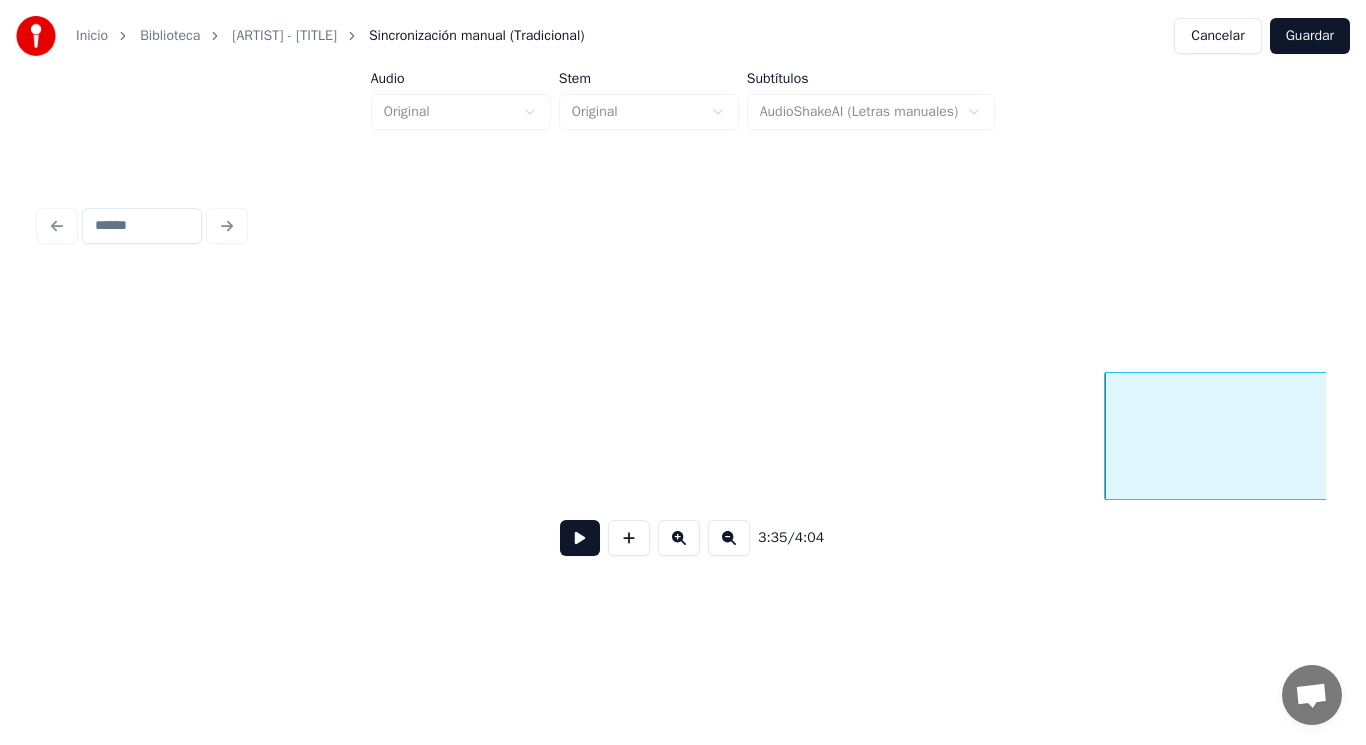scroll, scrollTop: 0, scrollLeft: 300553, axis: horizontal 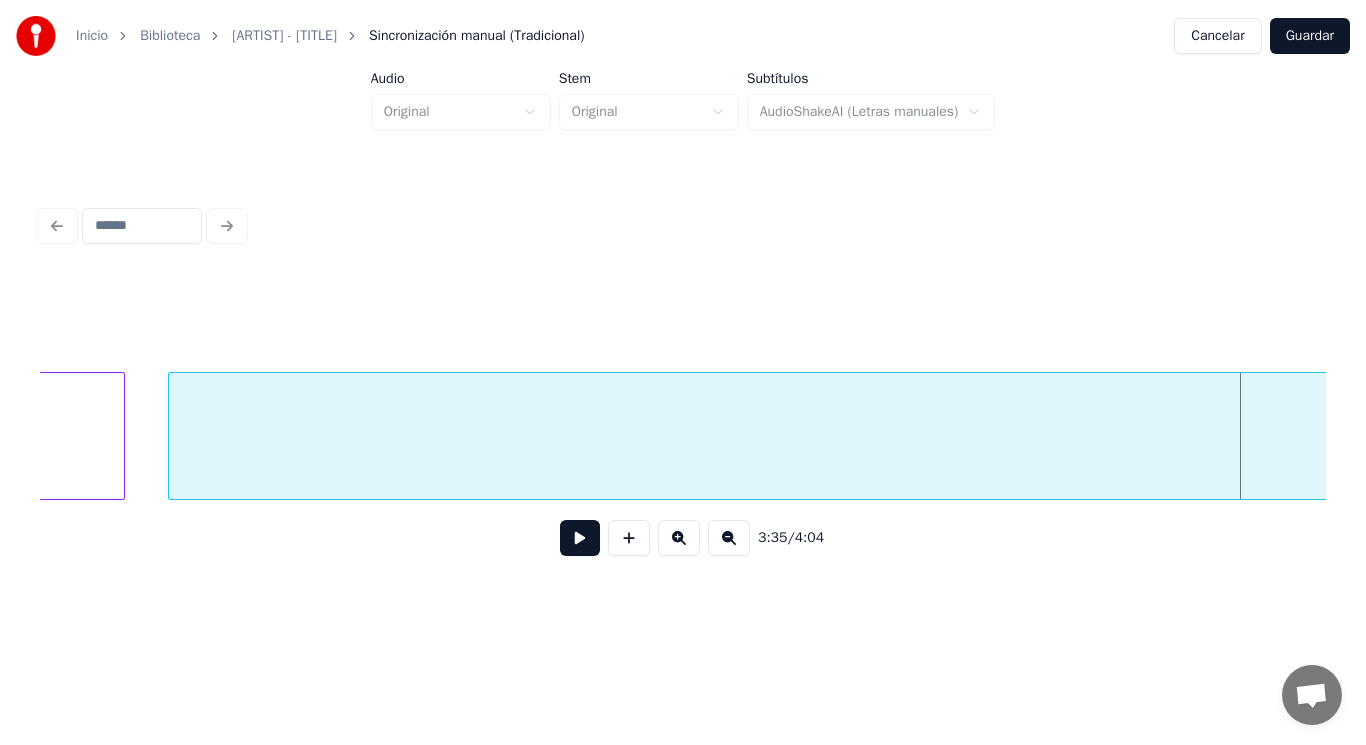 click at bounding box center (172, 436) 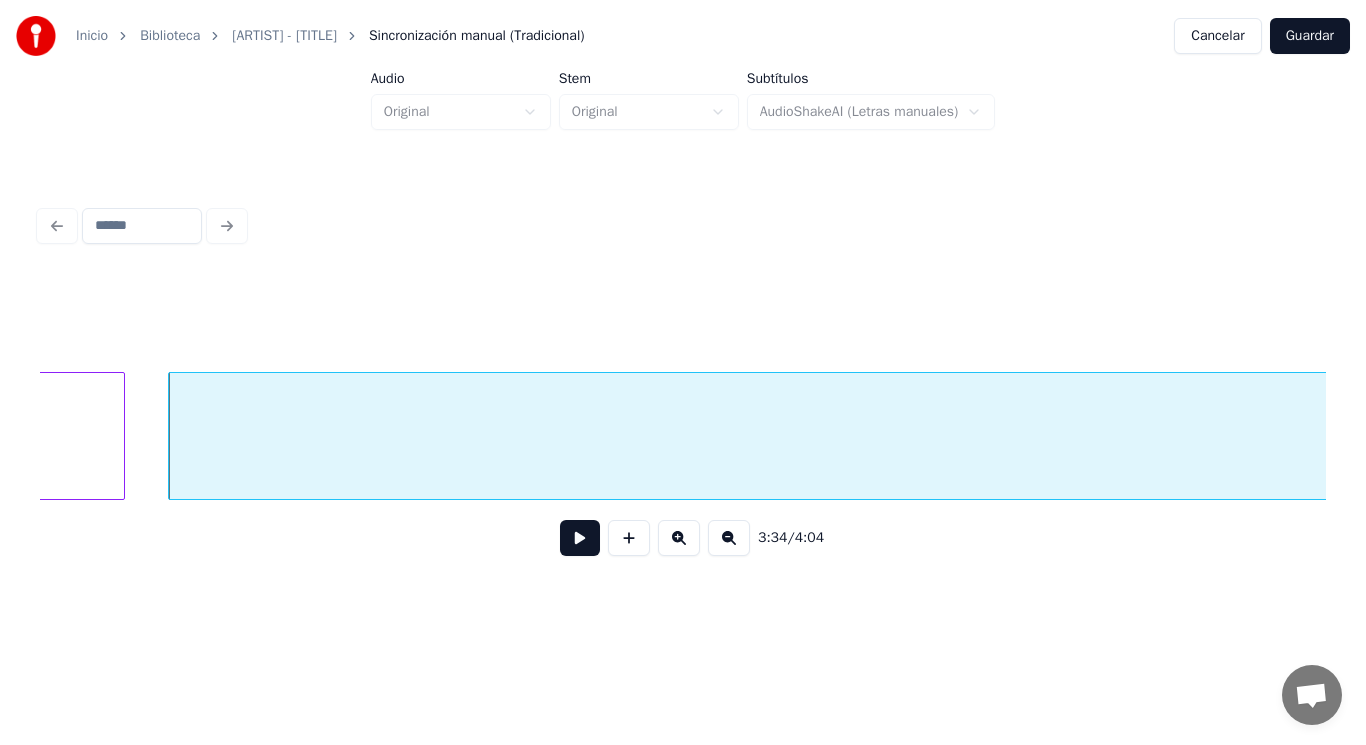 click at bounding box center [580, 538] 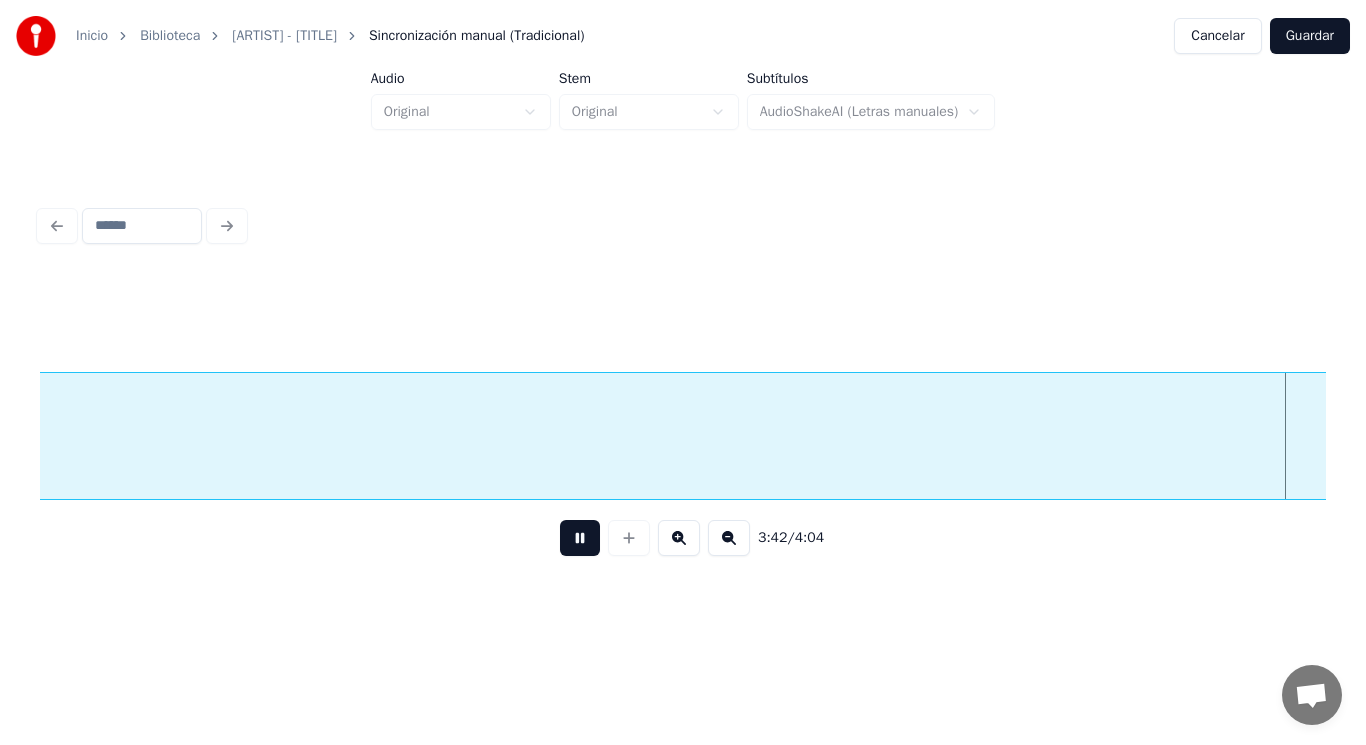 scroll, scrollTop: 0, scrollLeft: 310986, axis: horizontal 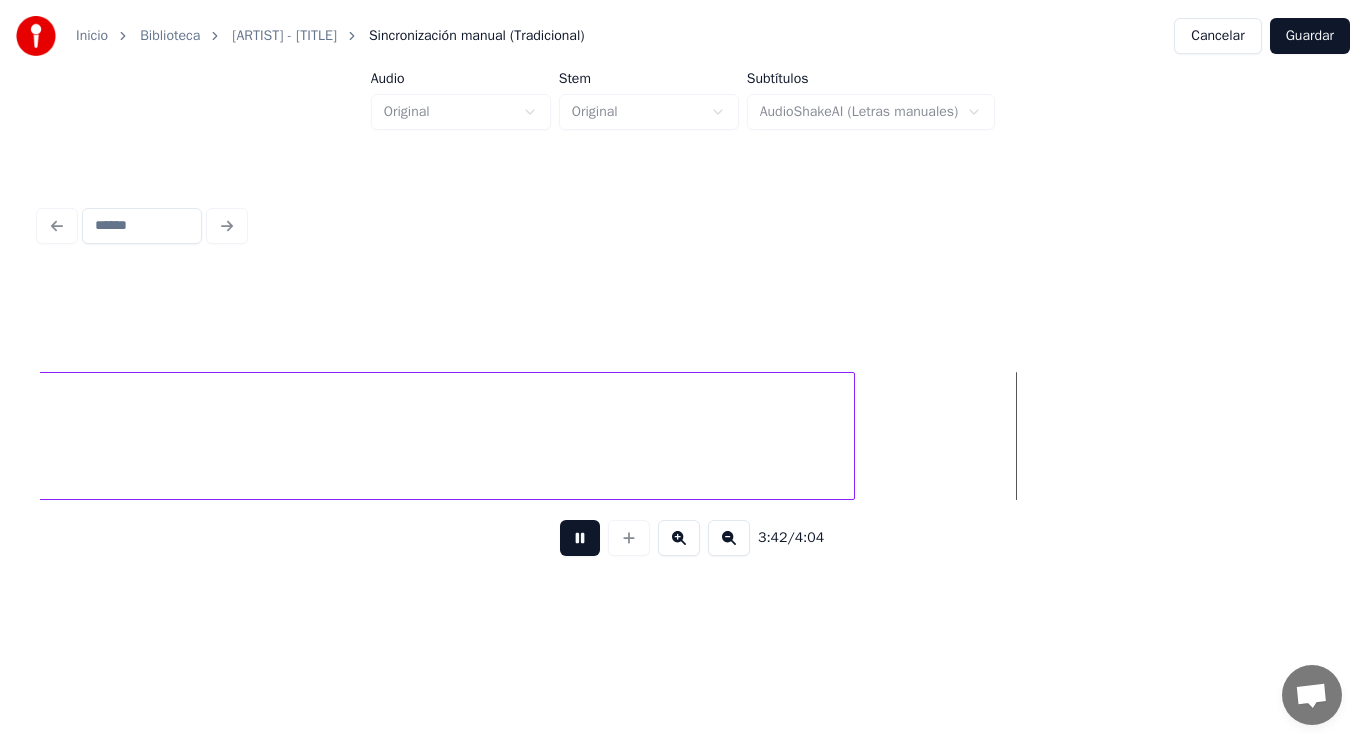 click at bounding box center [580, 538] 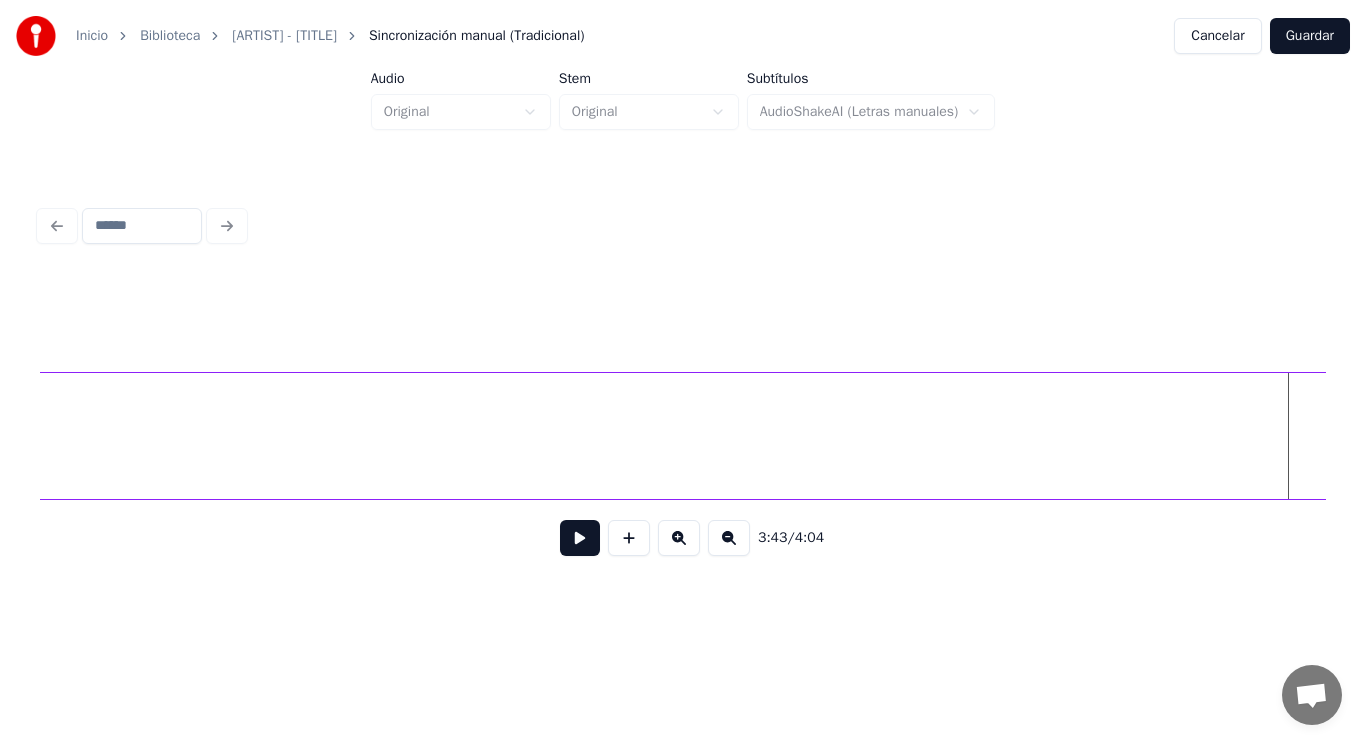 click on "Inicio Biblioteca [ARTIST] - [TITLE] Sincronización manual (Tradicional) Cancelar Guardar Audio Original Stem Original Subtítulos AudioShakeAI (Letras manuales) 3:43  /  4:04" at bounding box center [683, 304] 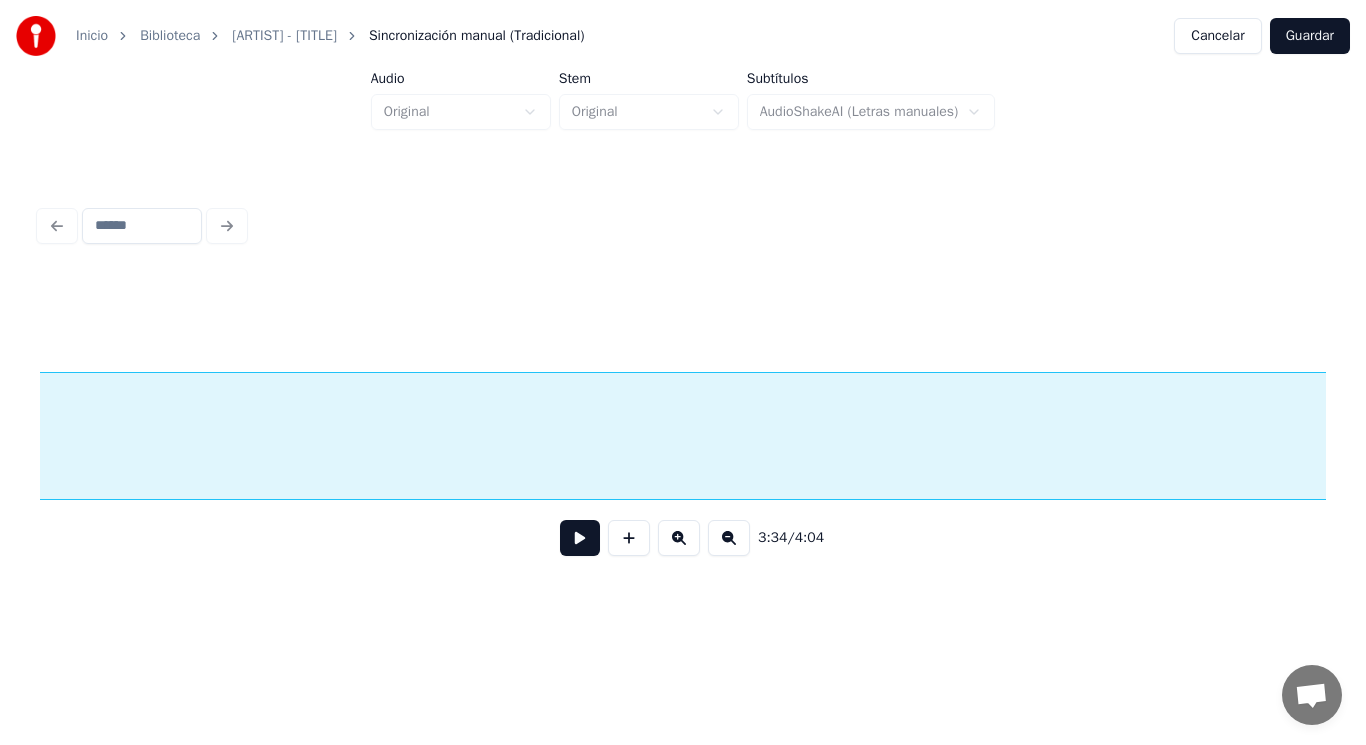 scroll, scrollTop: 0, scrollLeft: 300682, axis: horizontal 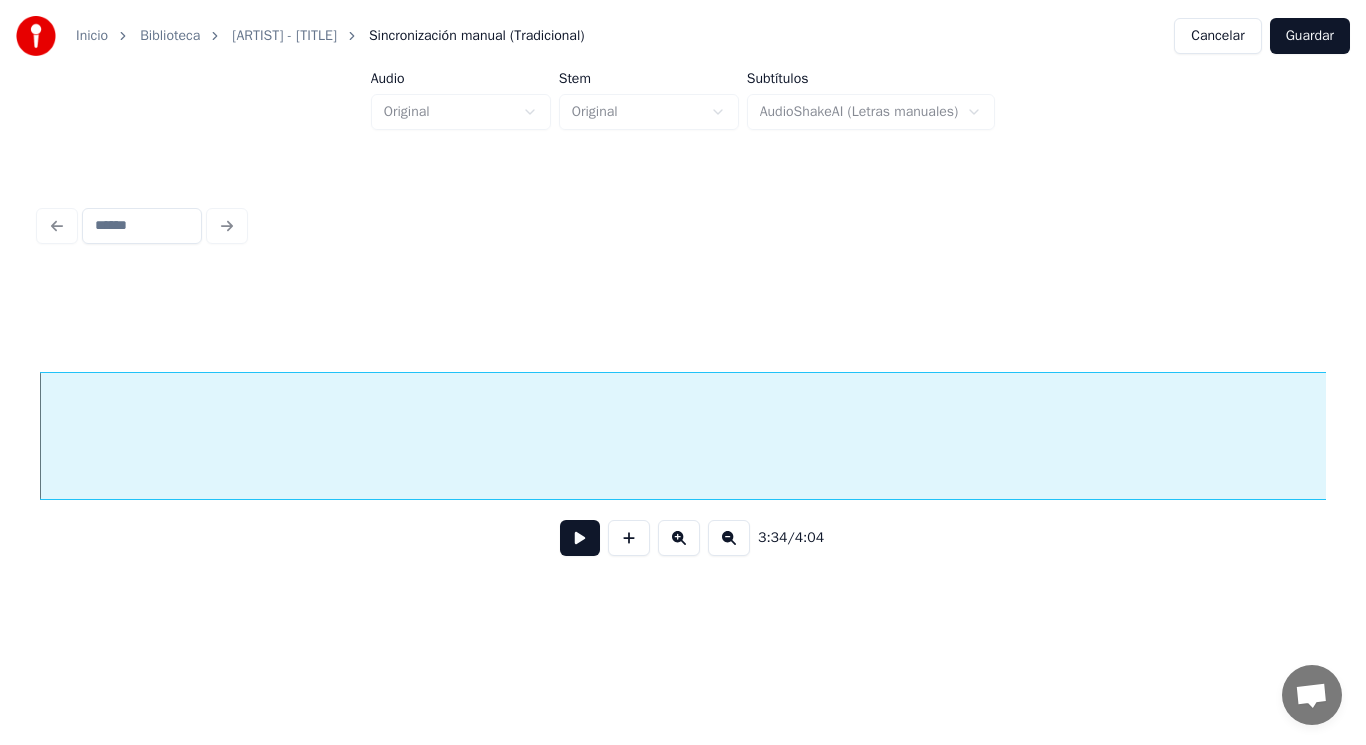 click at bounding box center [580, 538] 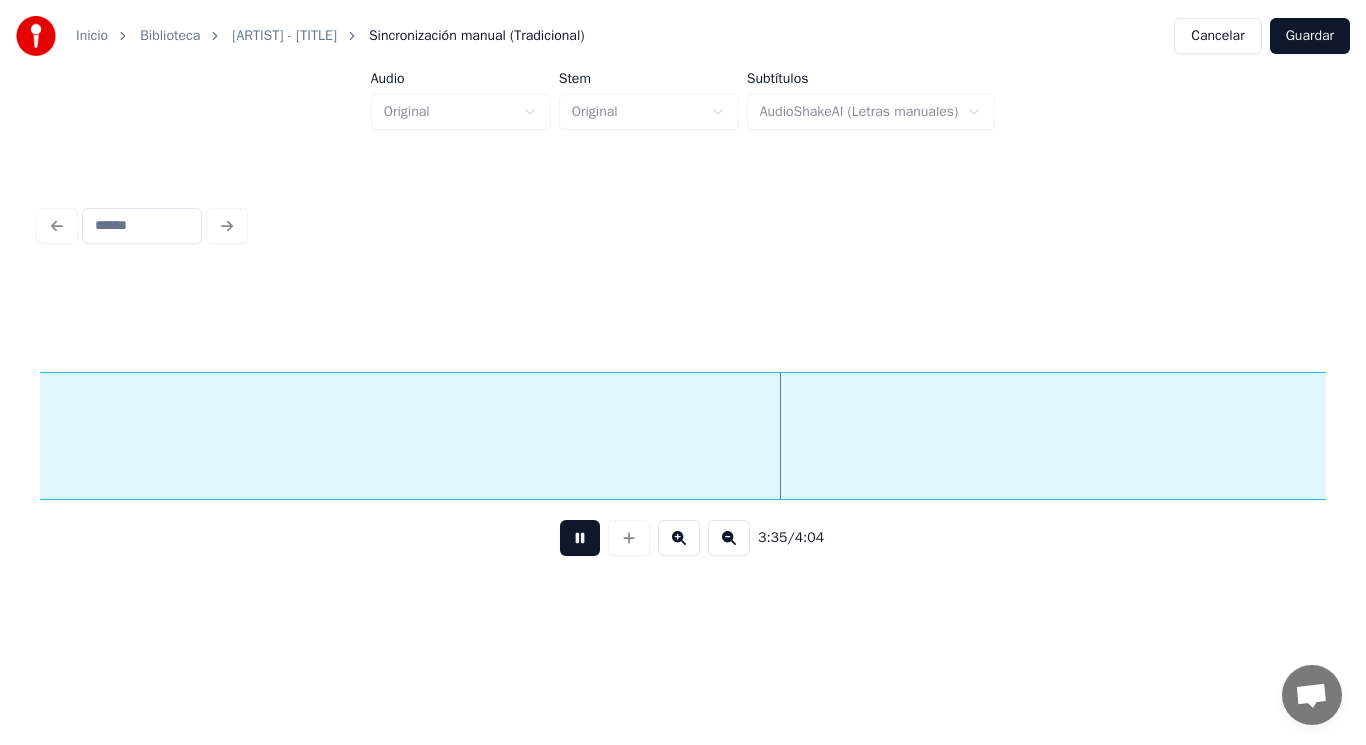 click at bounding box center (580, 538) 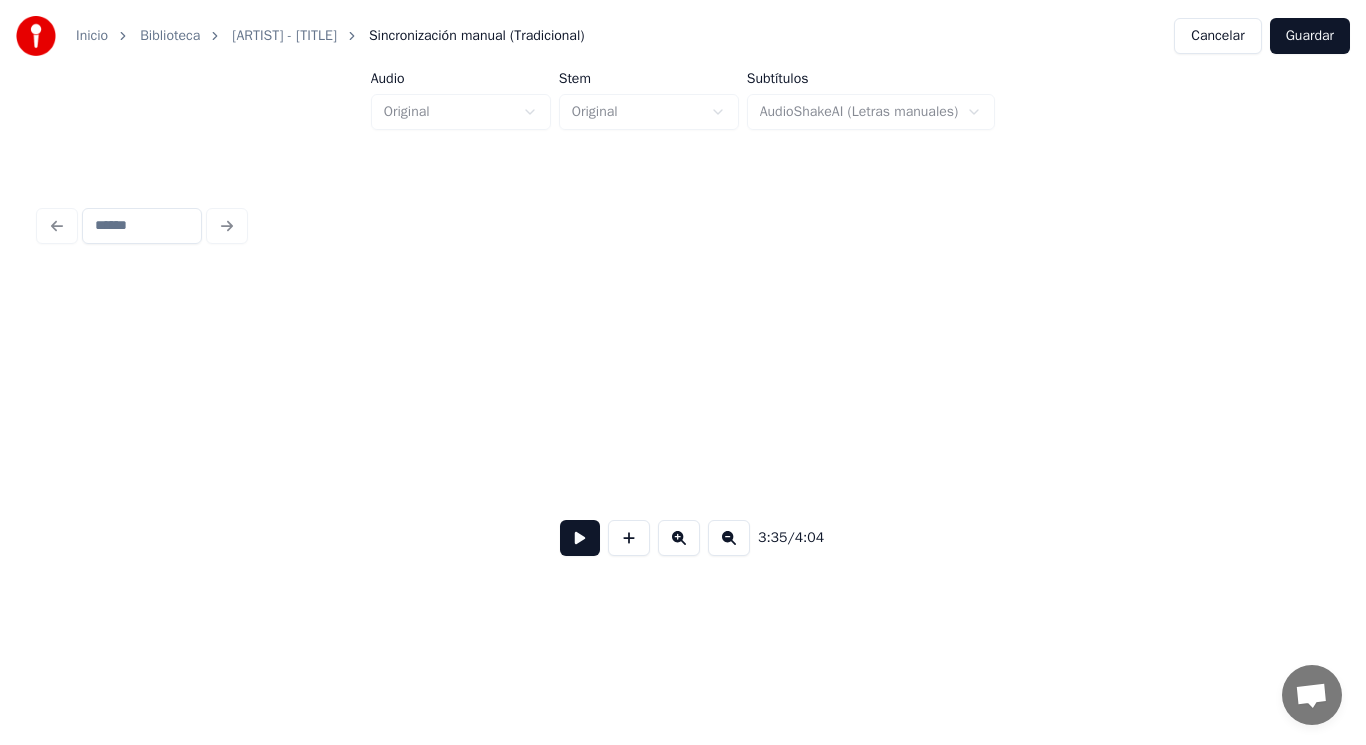 scroll, scrollTop: 0, scrollLeft: 311956, axis: horizontal 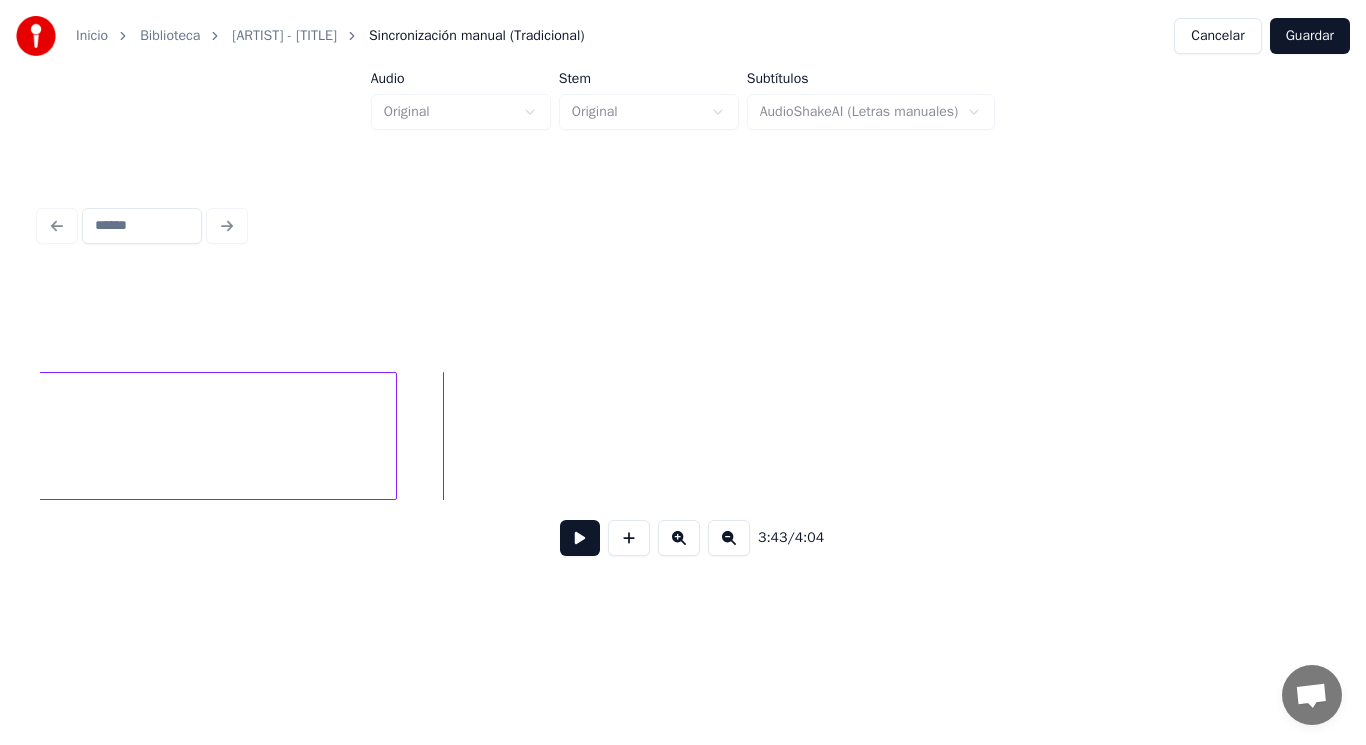 click at bounding box center (580, 538) 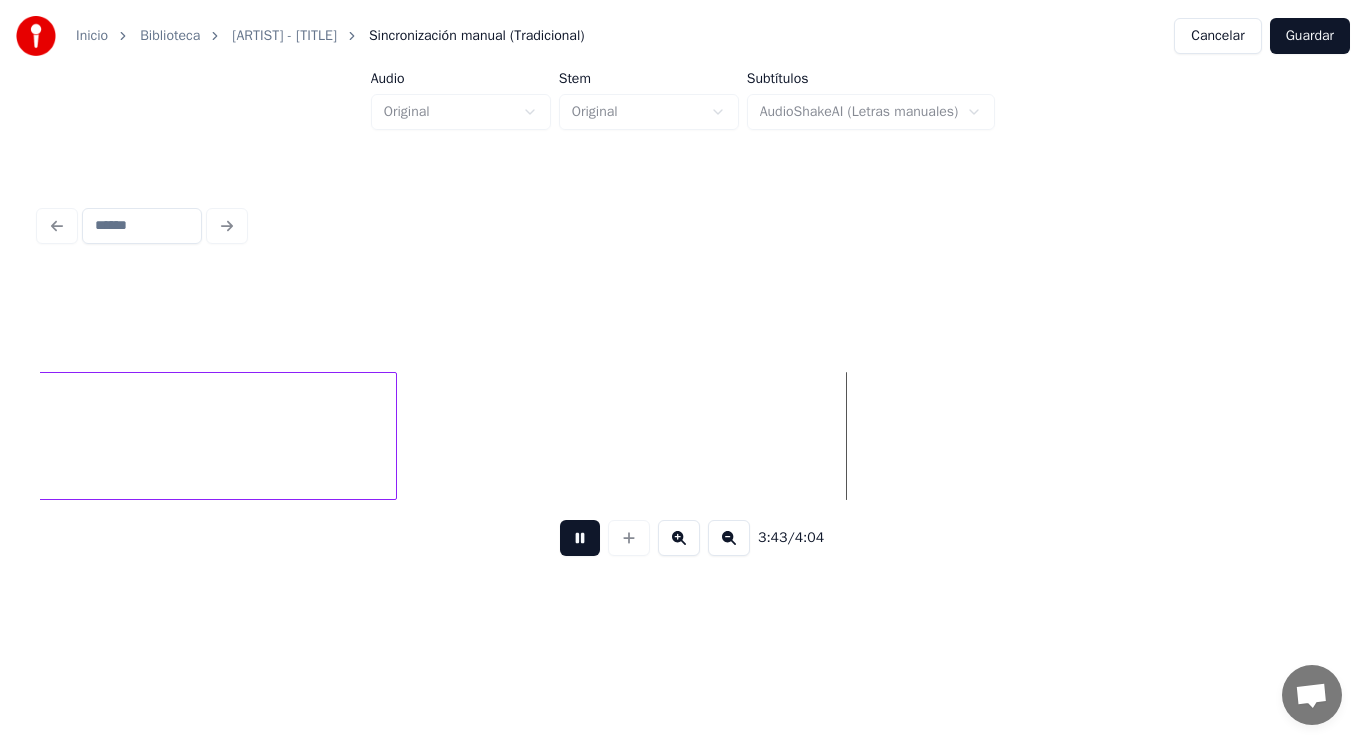 click at bounding box center (580, 538) 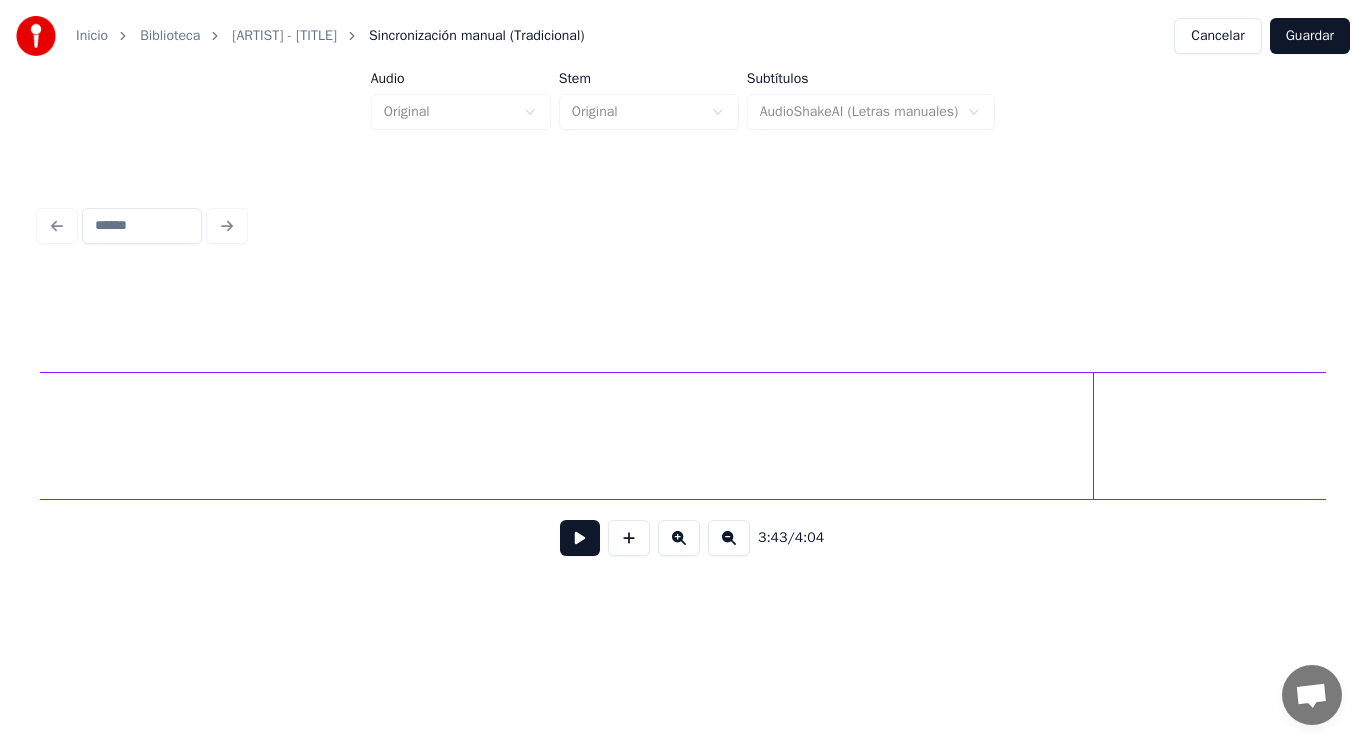 click on "Inicio Biblioteca [ARTIST] - [TITLE] Sincronización manual (Tradicional) Cancelar Guardar Audio Original Stem Original Subtítulos AudioShakeAI (Letras manuales) 3:43  /  4:04" at bounding box center (683, 304) 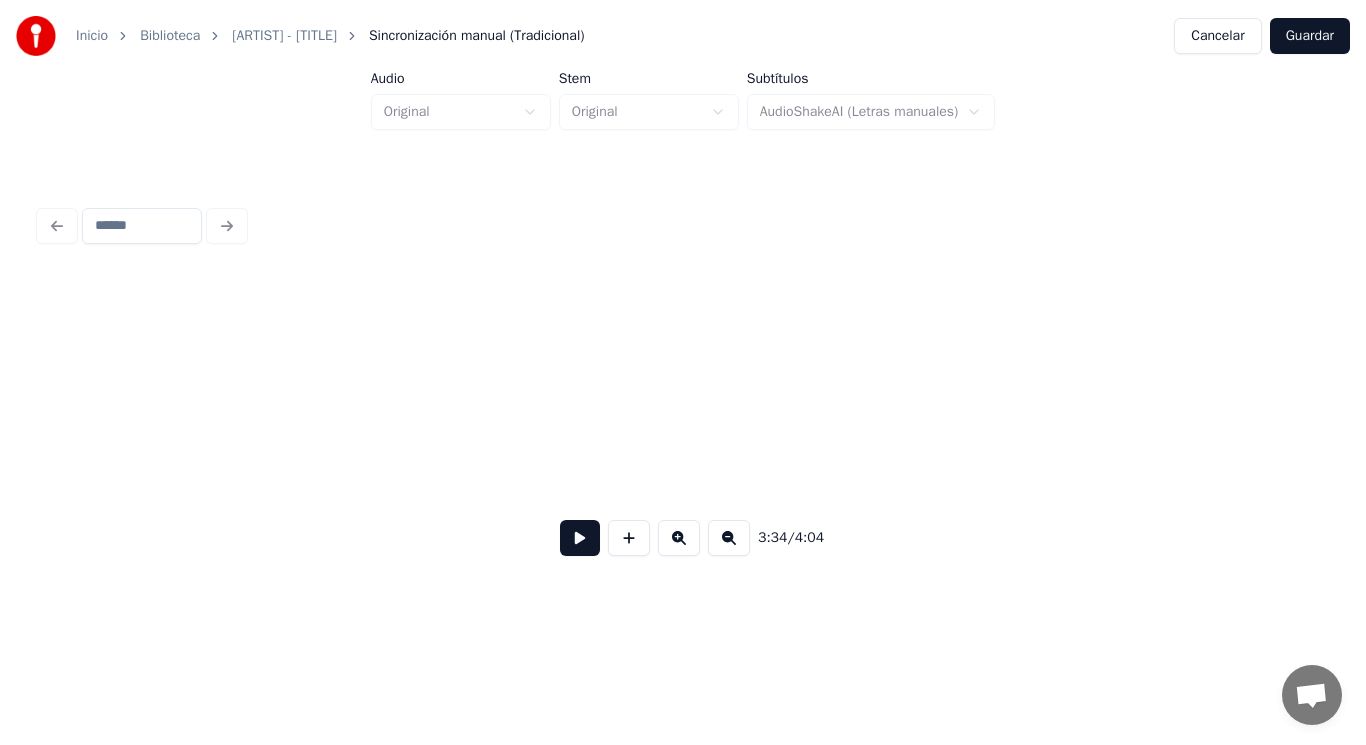 scroll, scrollTop: 0, scrollLeft: 313058, axis: horizontal 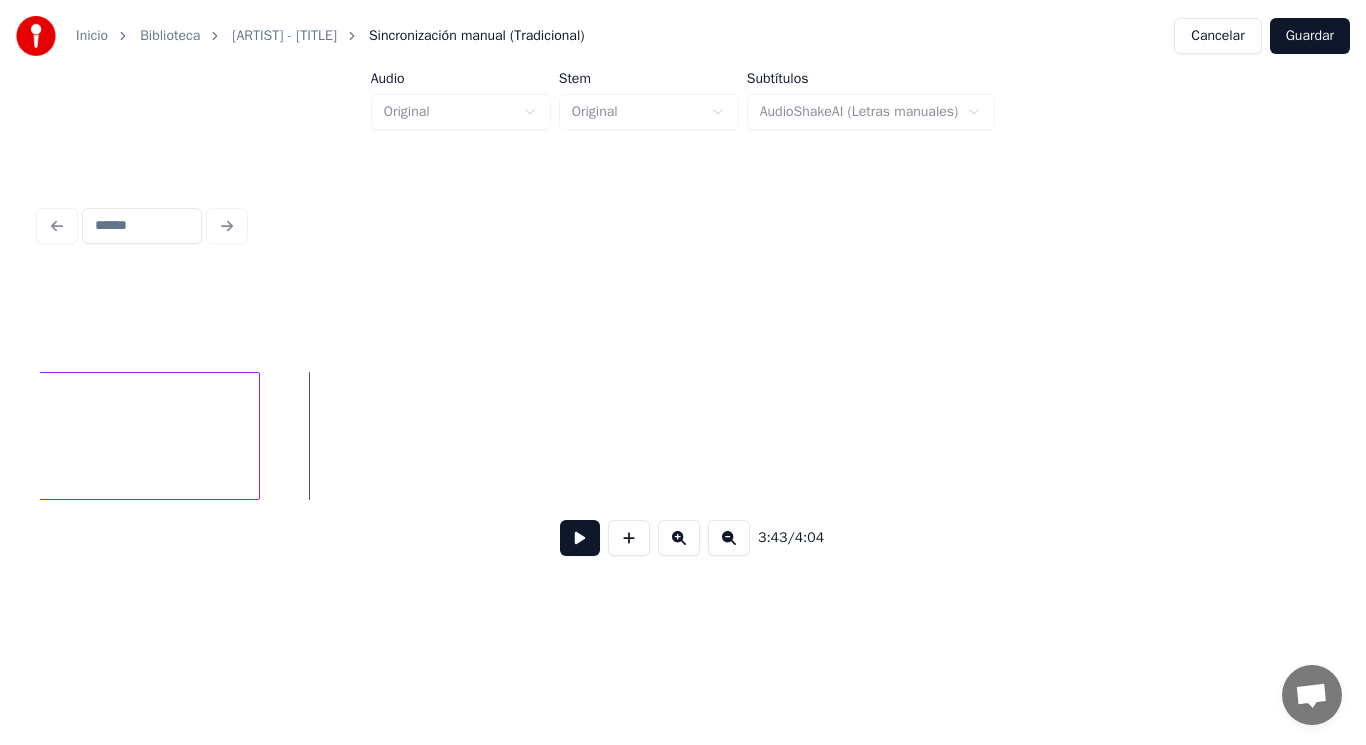 click at bounding box center [580, 538] 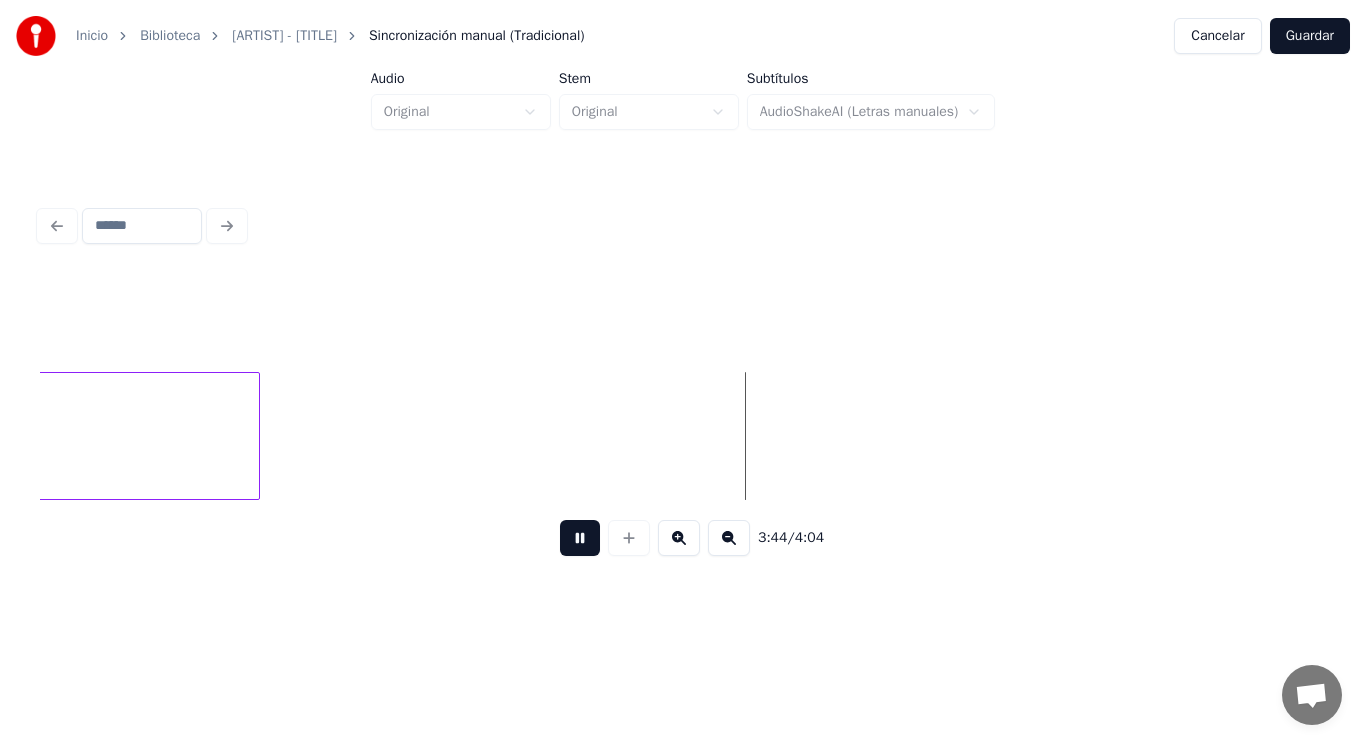 drag, startPoint x: 568, startPoint y: 549, endPoint x: 556, endPoint y: 544, distance: 13 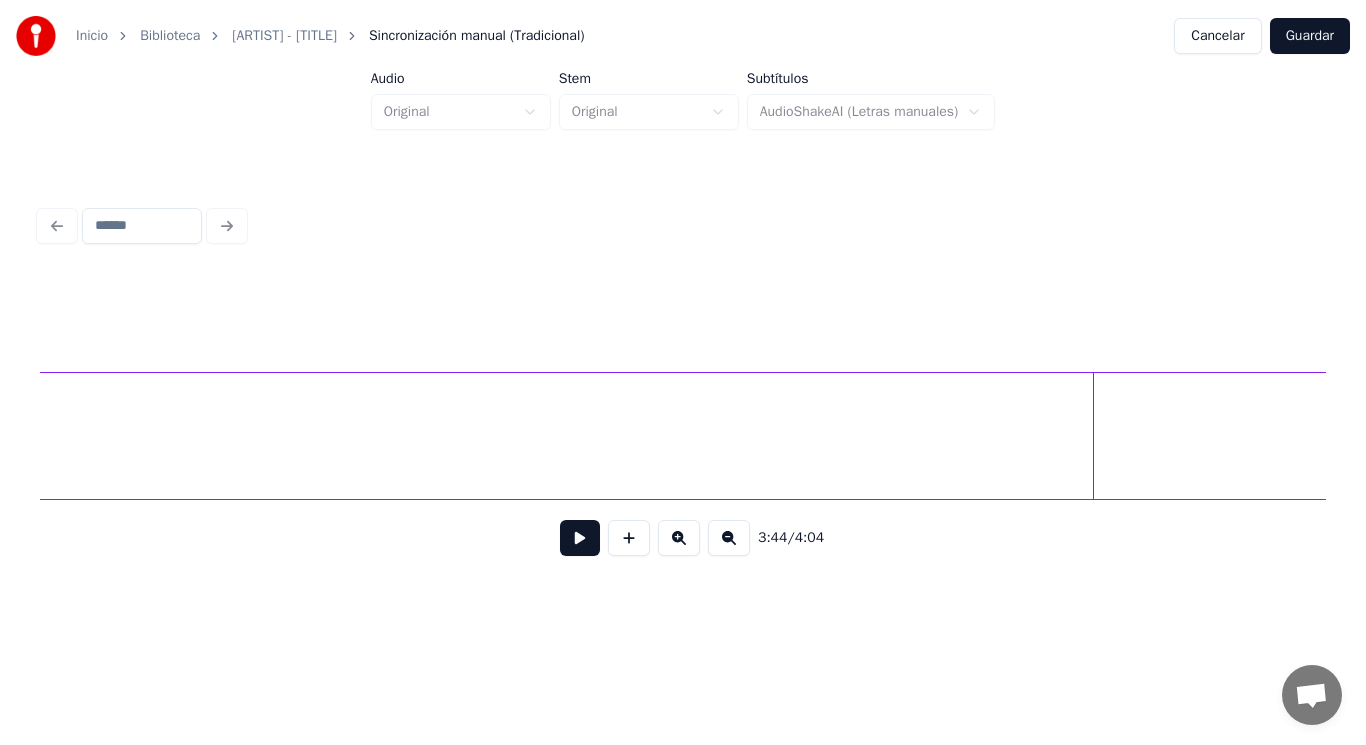 click on "Inicio Biblioteca [ARTIST] - [TITLE] Sincronización manual (Tradicional) Cancelar Guardar Audio Original Stem Original Subtítulos AudioShakeAI (Letras manuales) 3:44  /  4:04" at bounding box center [683, 304] 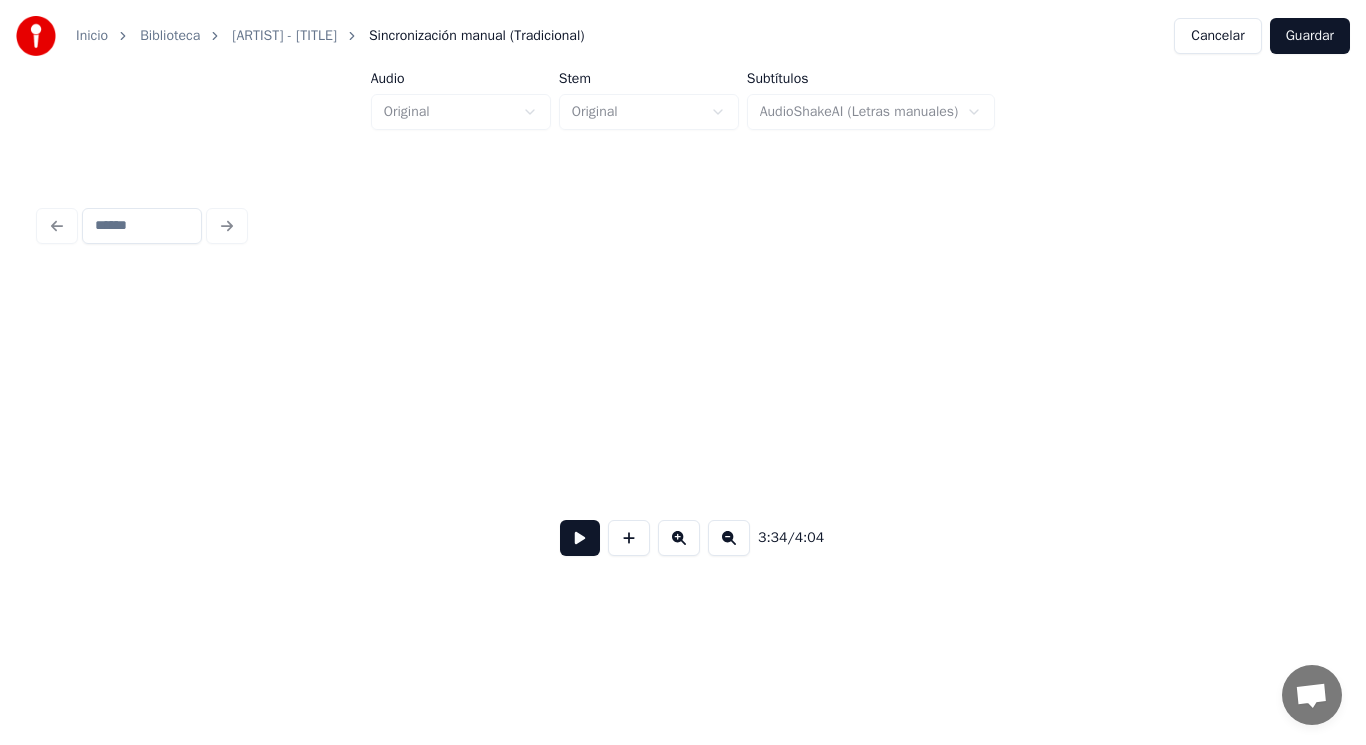 scroll, scrollTop: 0, scrollLeft: 313885, axis: horizontal 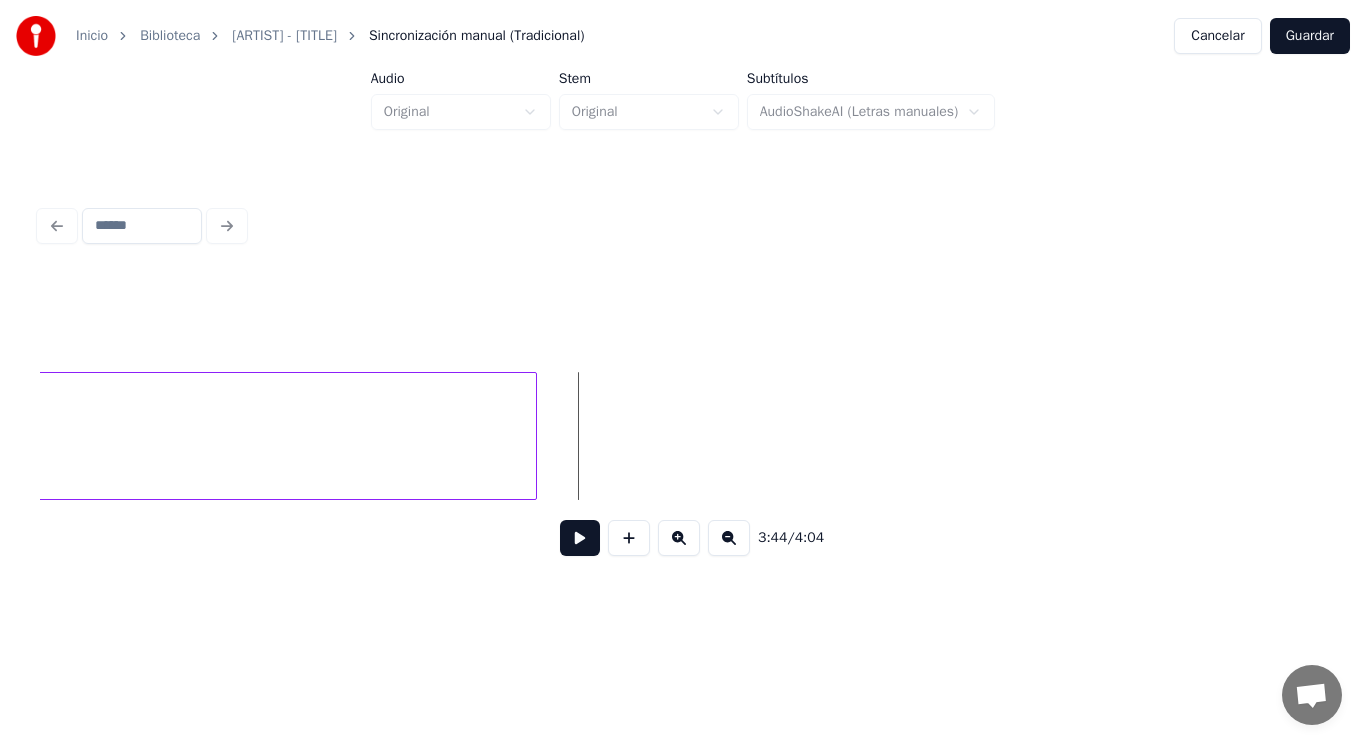 click at bounding box center [580, 538] 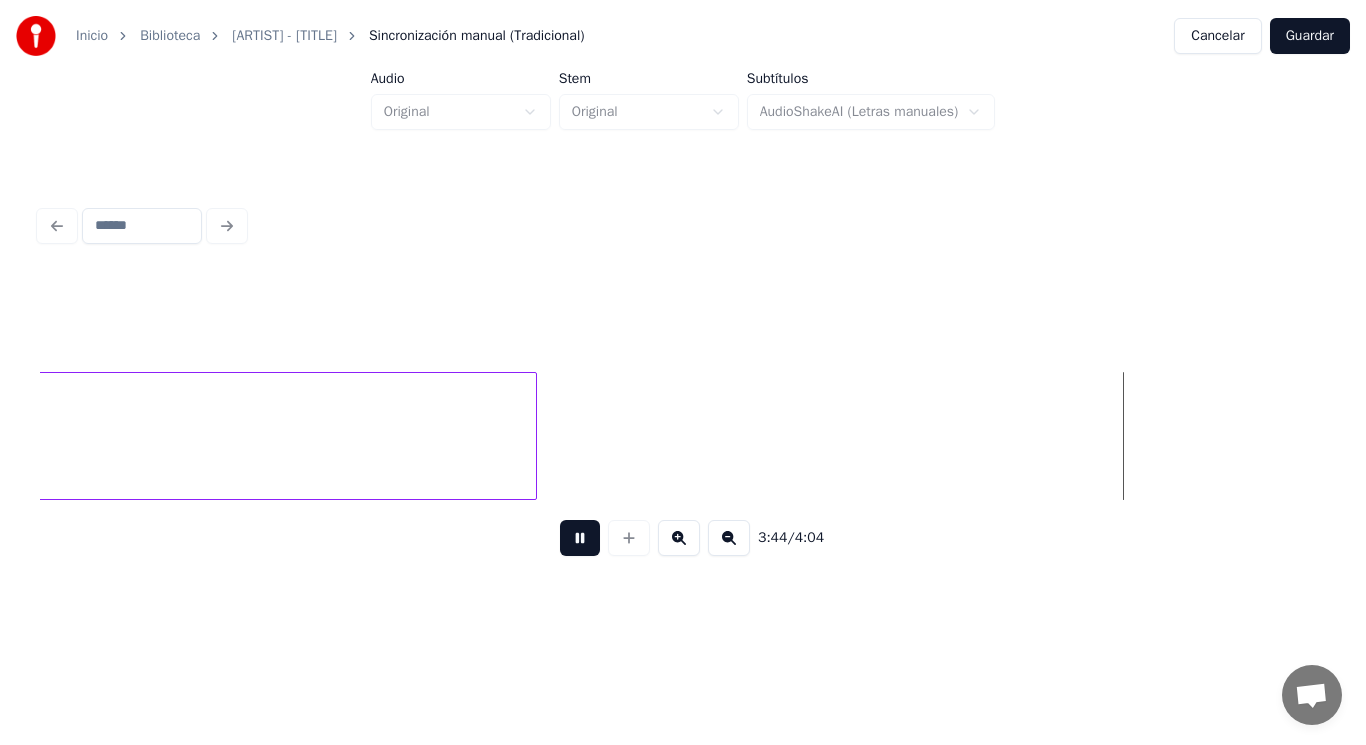 click at bounding box center (580, 538) 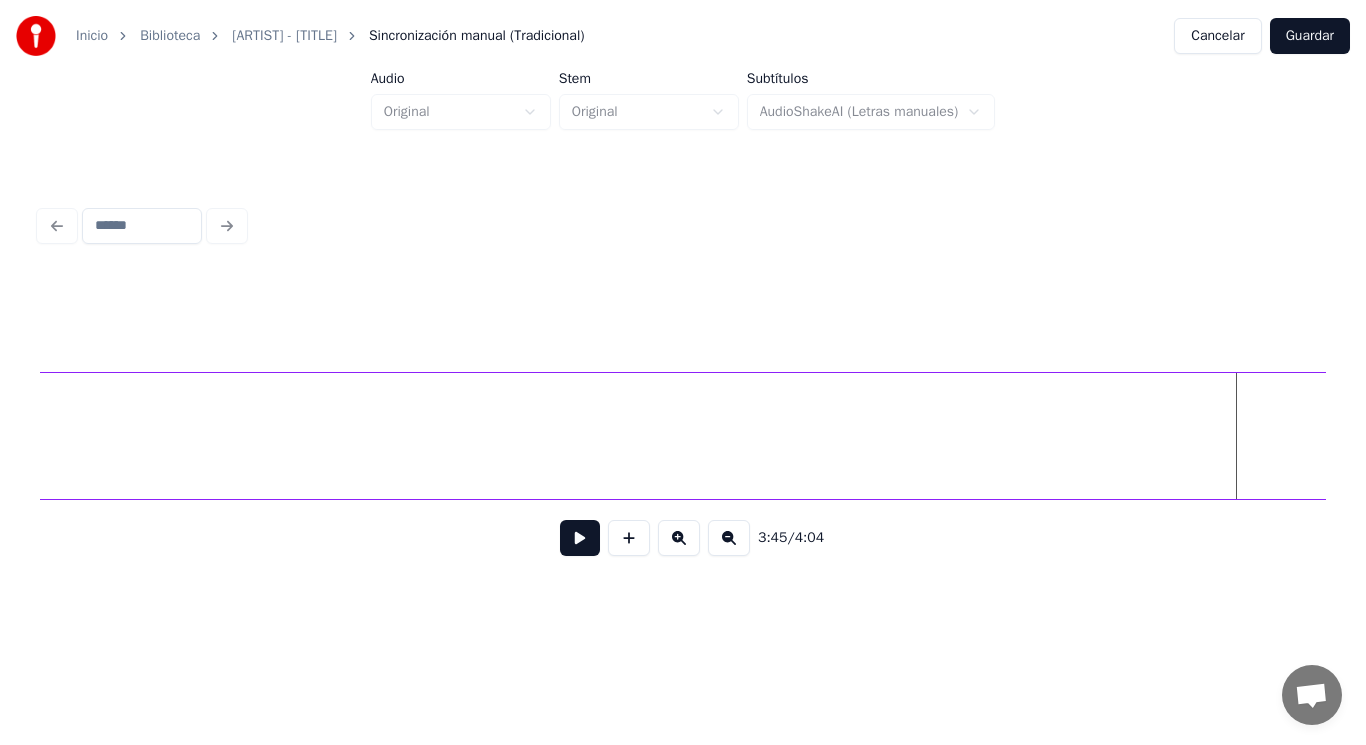 click on "Inicio Biblioteca [ARTIST] - [TITLE] Sincronización manual (Tradicional) Cancelar Guardar Audio Original Stem Original Subtítulos AudioShakeAI (Letras manuales) 3:45  /  4:04" at bounding box center [683, 304] 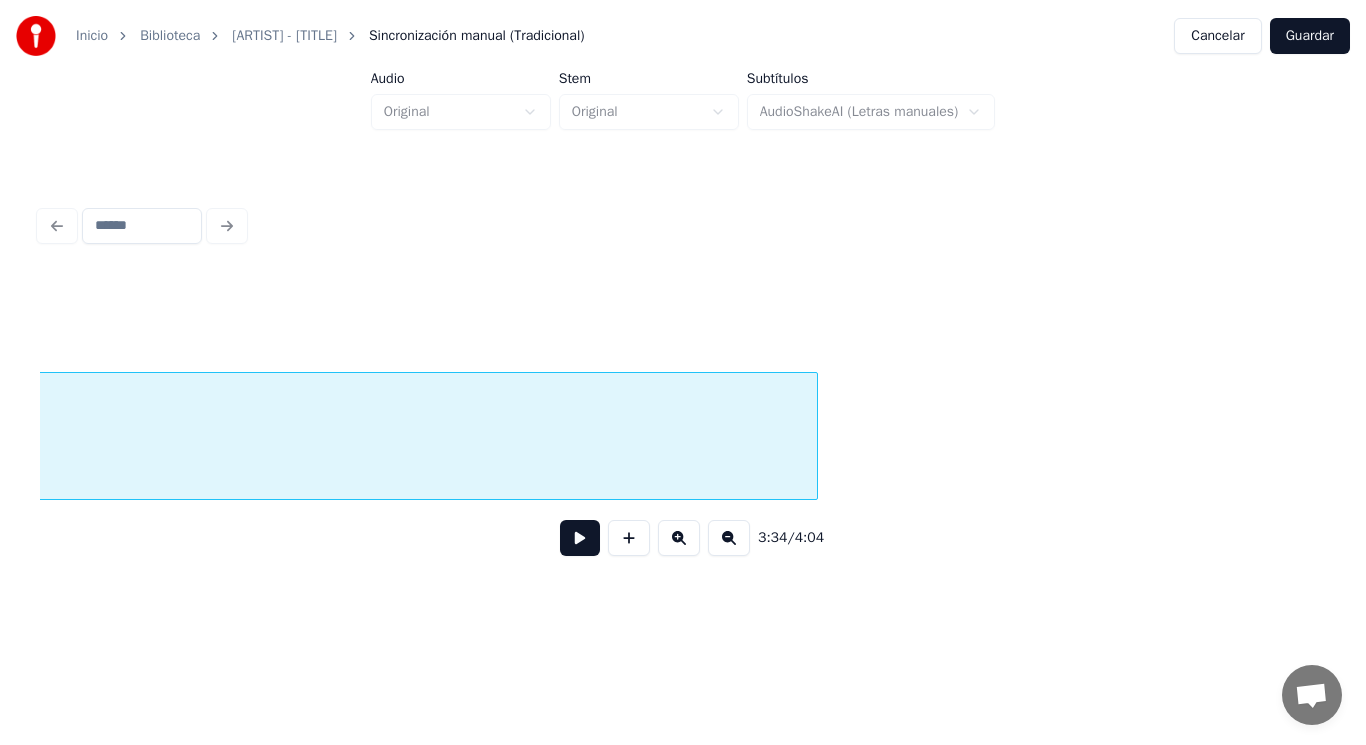 scroll, scrollTop: 0, scrollLeft: 314712, axis: horizontal 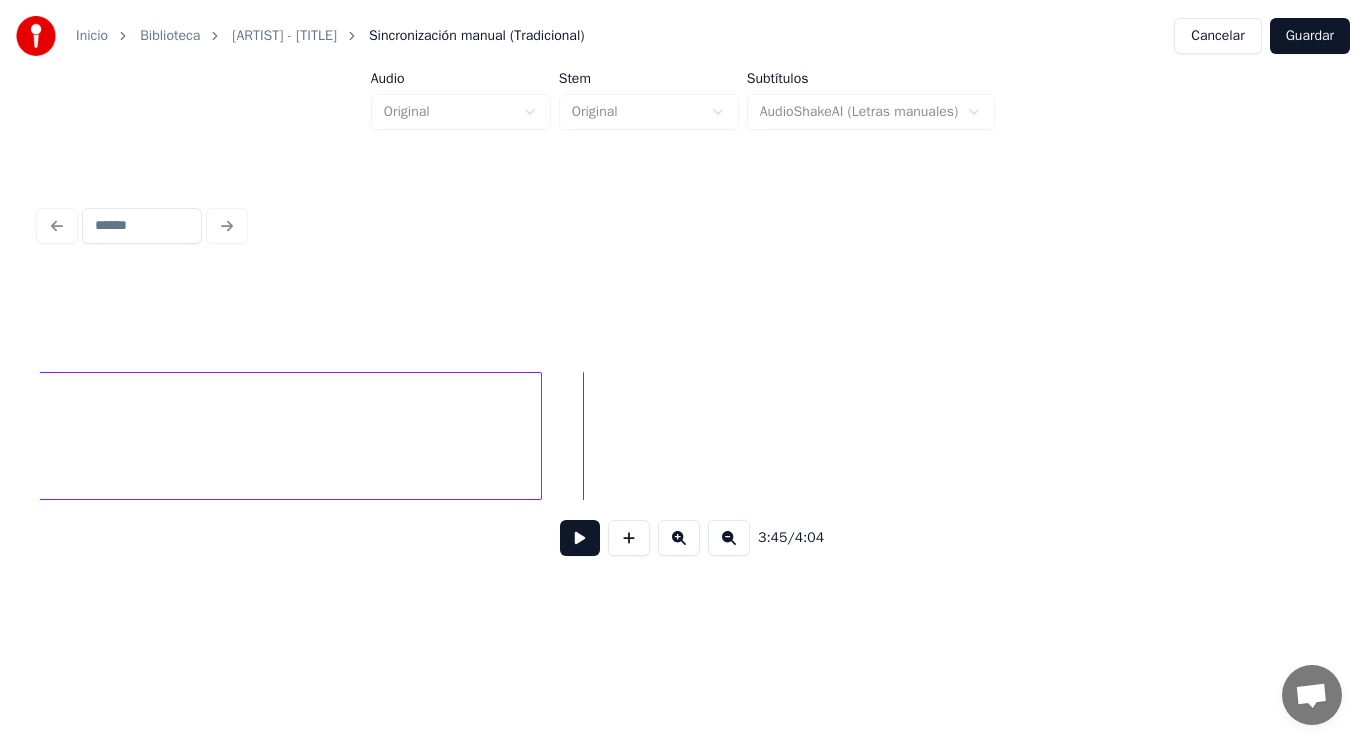 click at bounding box center [580, 538] 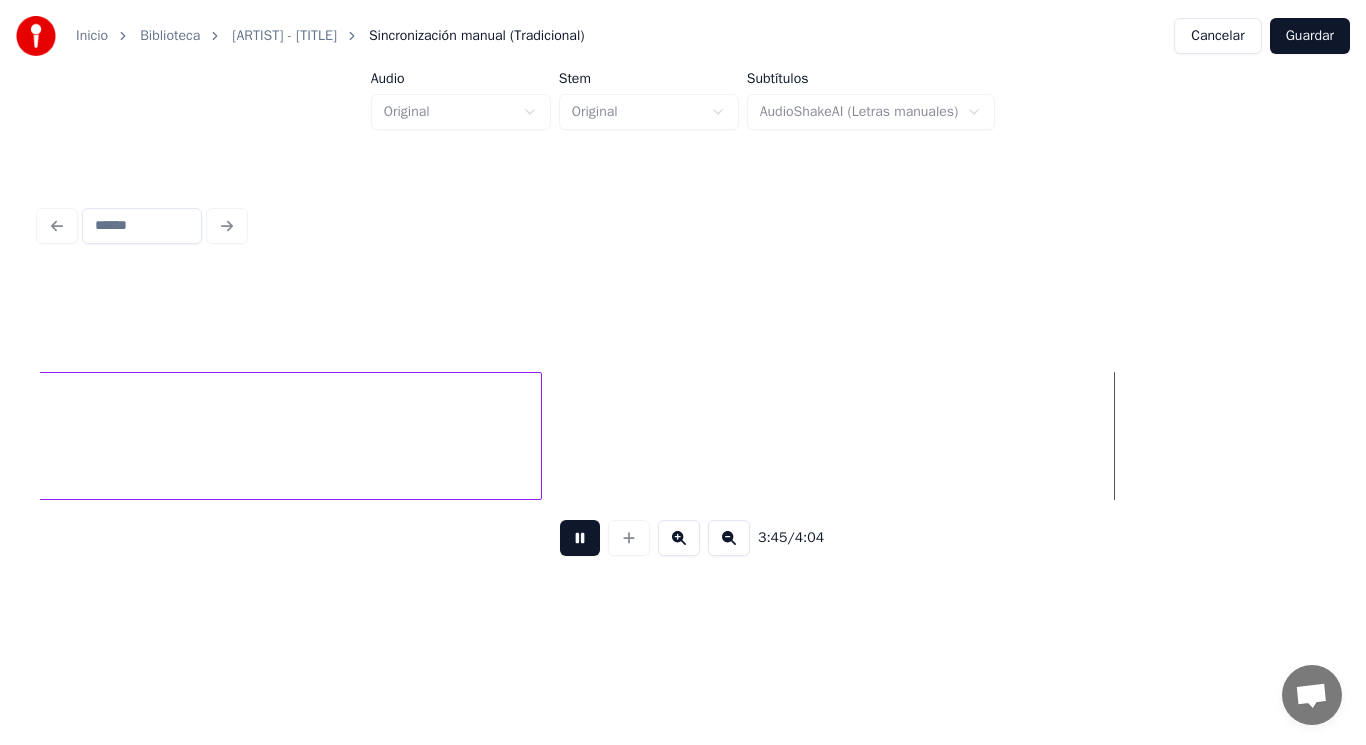 click at bounding box center (580, 538) 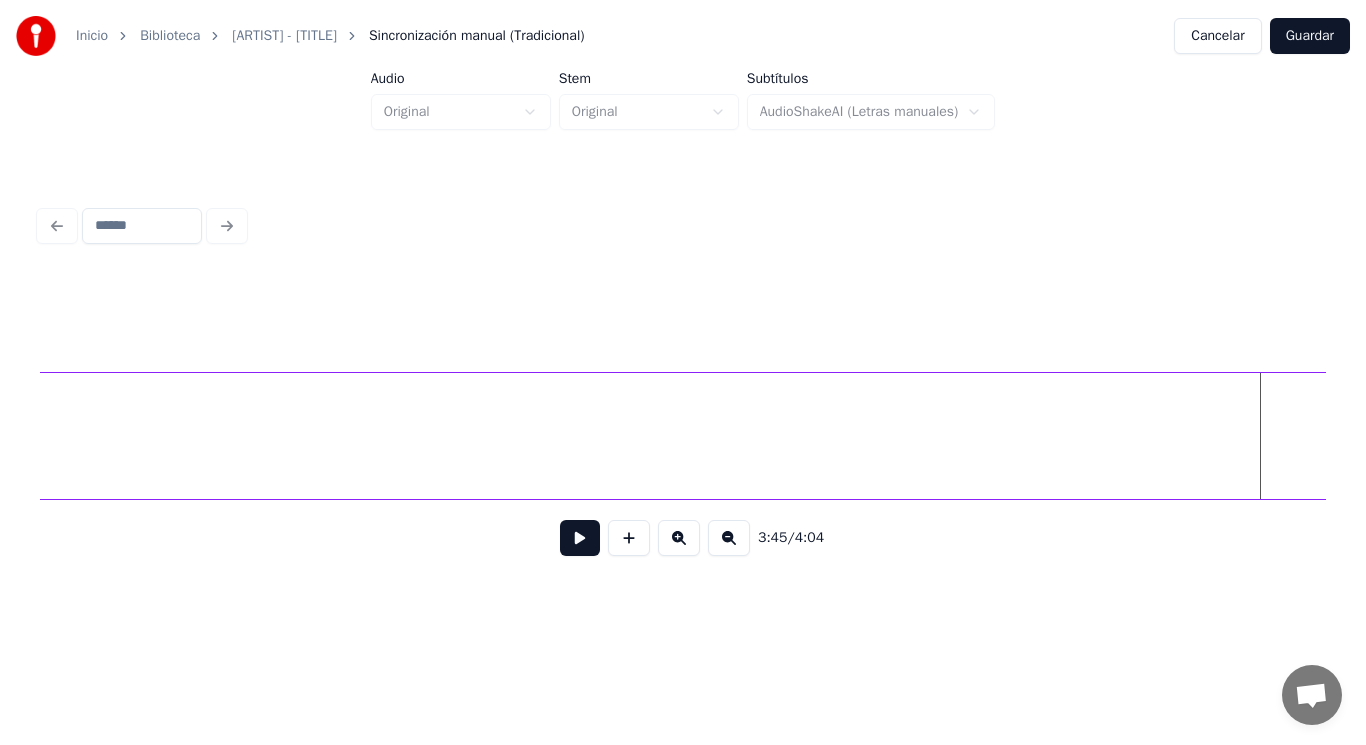 click on "Inicio Biblioteca [ARTIST] - [TITLE] Sincronización manual (Tradicional) Cancelar Guardar Audio Original Stem Original Subtítulos AudioShakeAI (Letras manuales) 3:45  /  4:04" at bounding box center [683, 304] 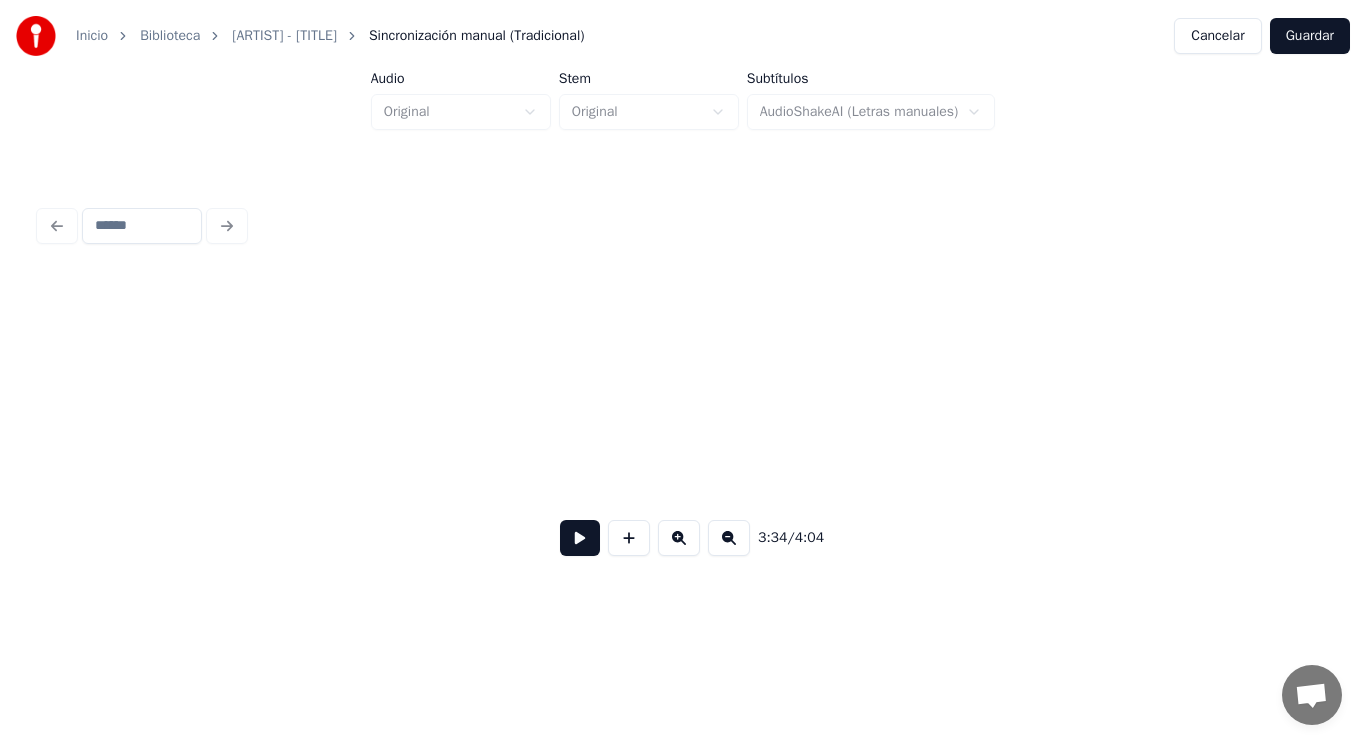 scroll, scrollTop: 0, scrollLeft: 315814, axis: horizontal 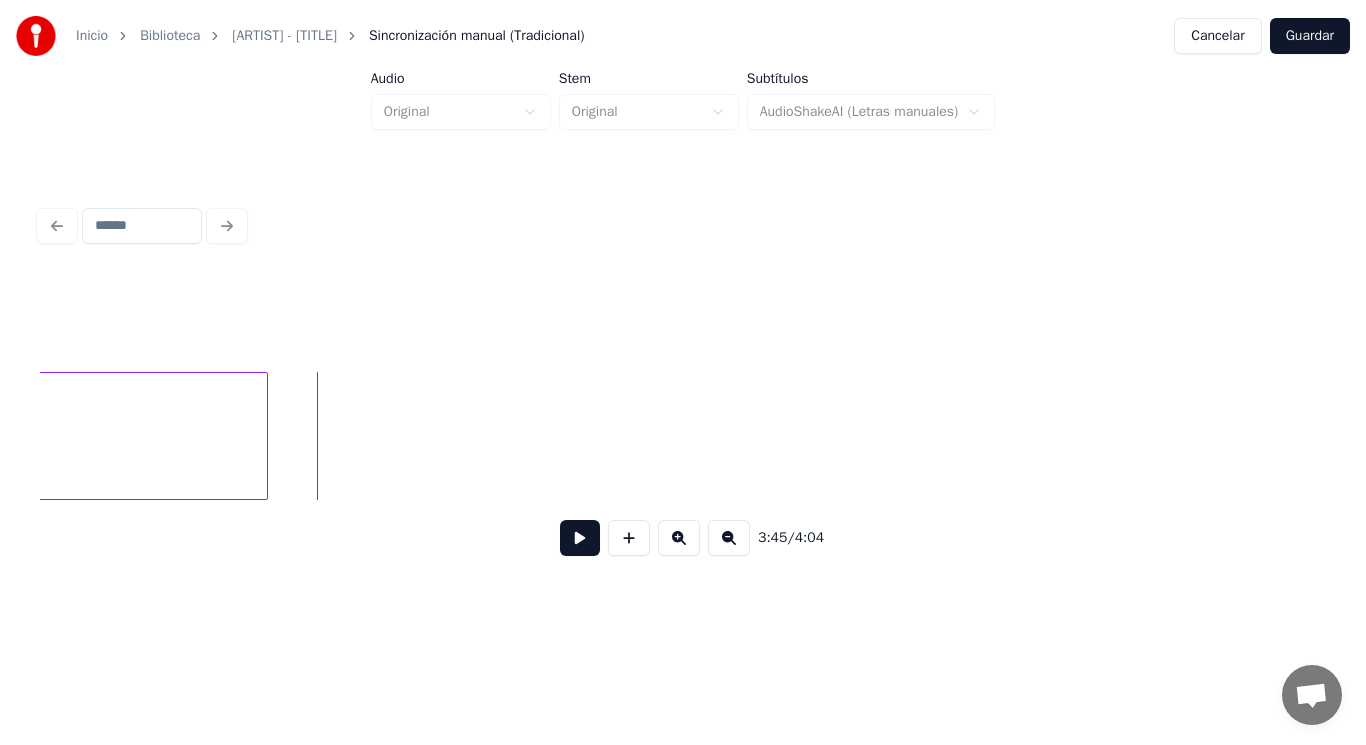click at bounding box center [580, 538] 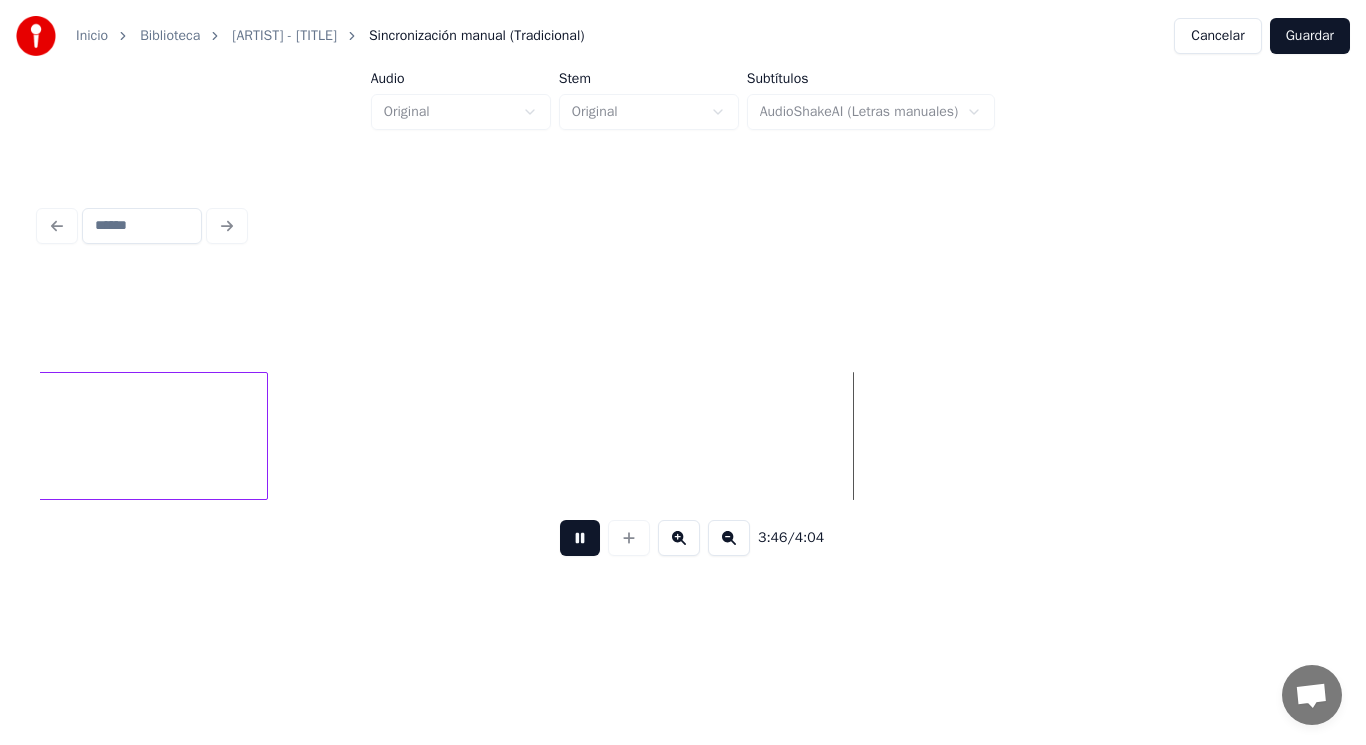 click at bounding box center [580, 538] 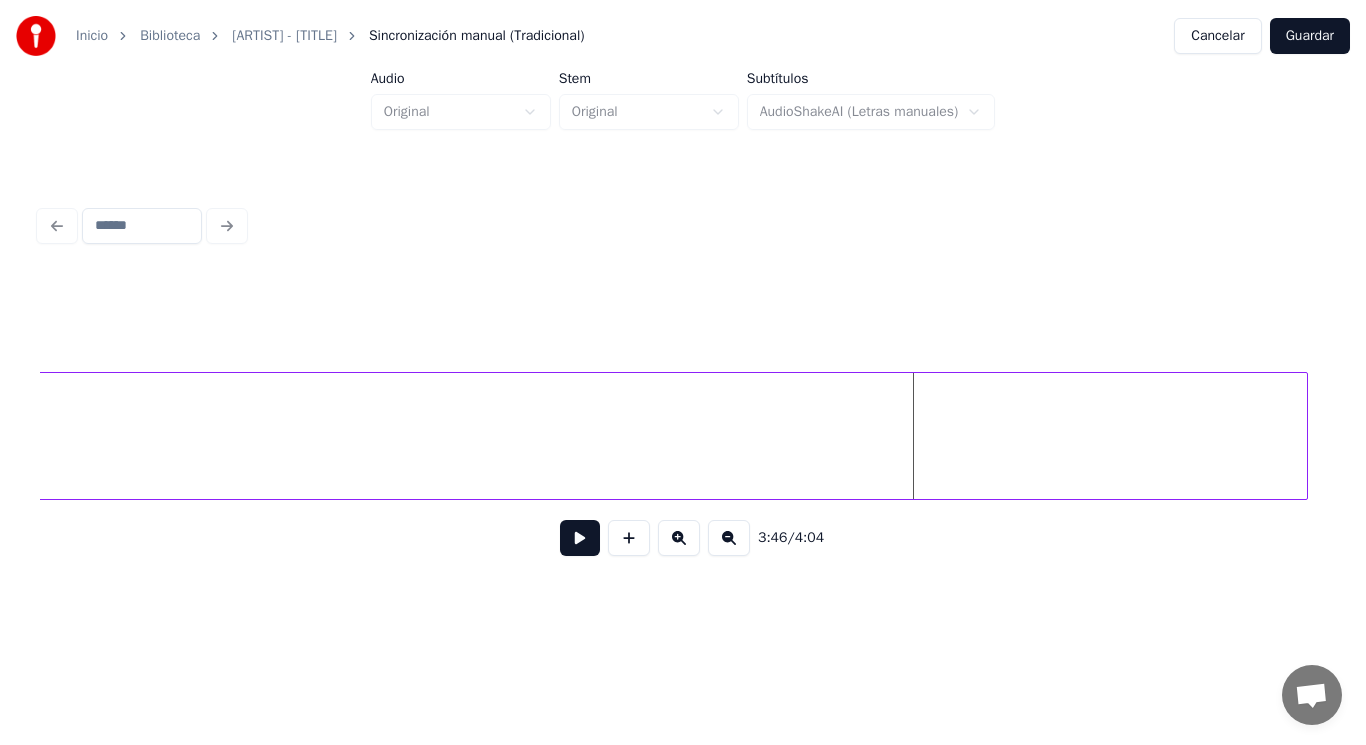 click at bounding box center (1304, 436) 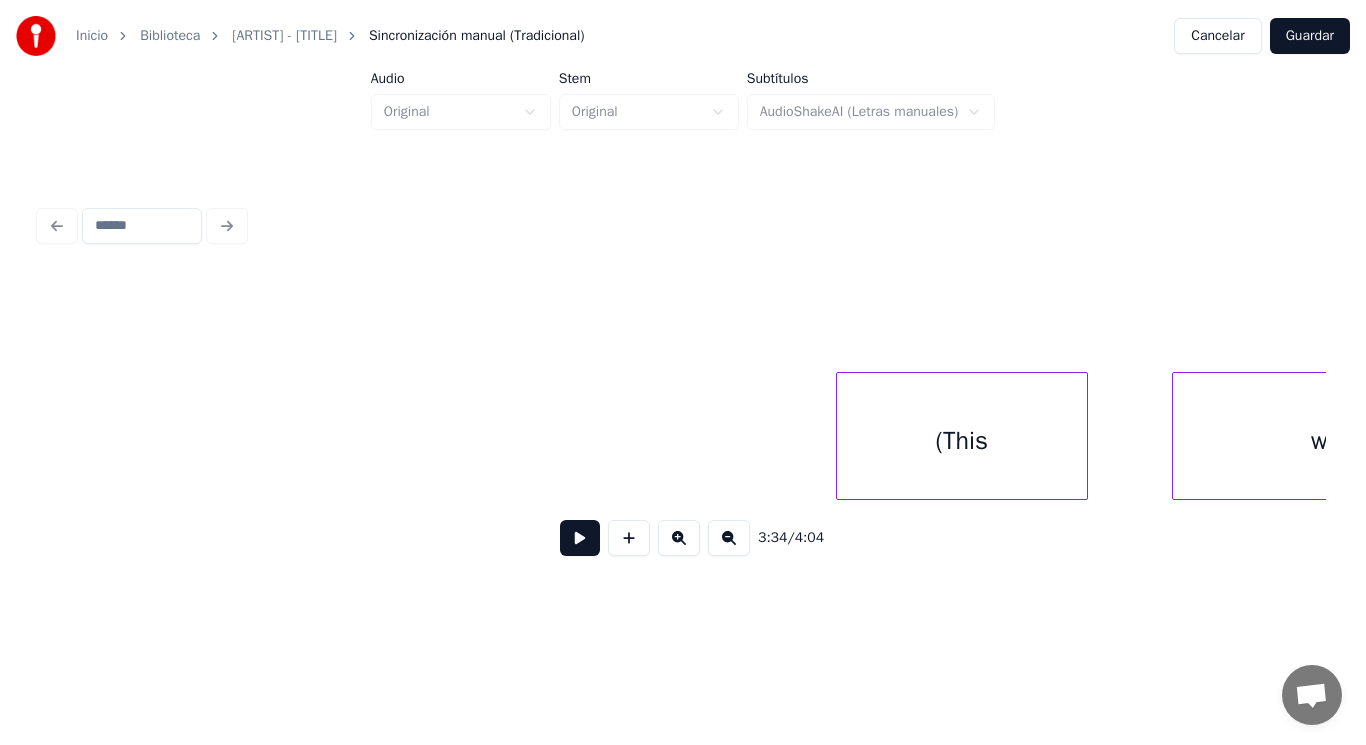 scroll, scrollTop: 0, scrollLeft: 317467, axis: horizontal 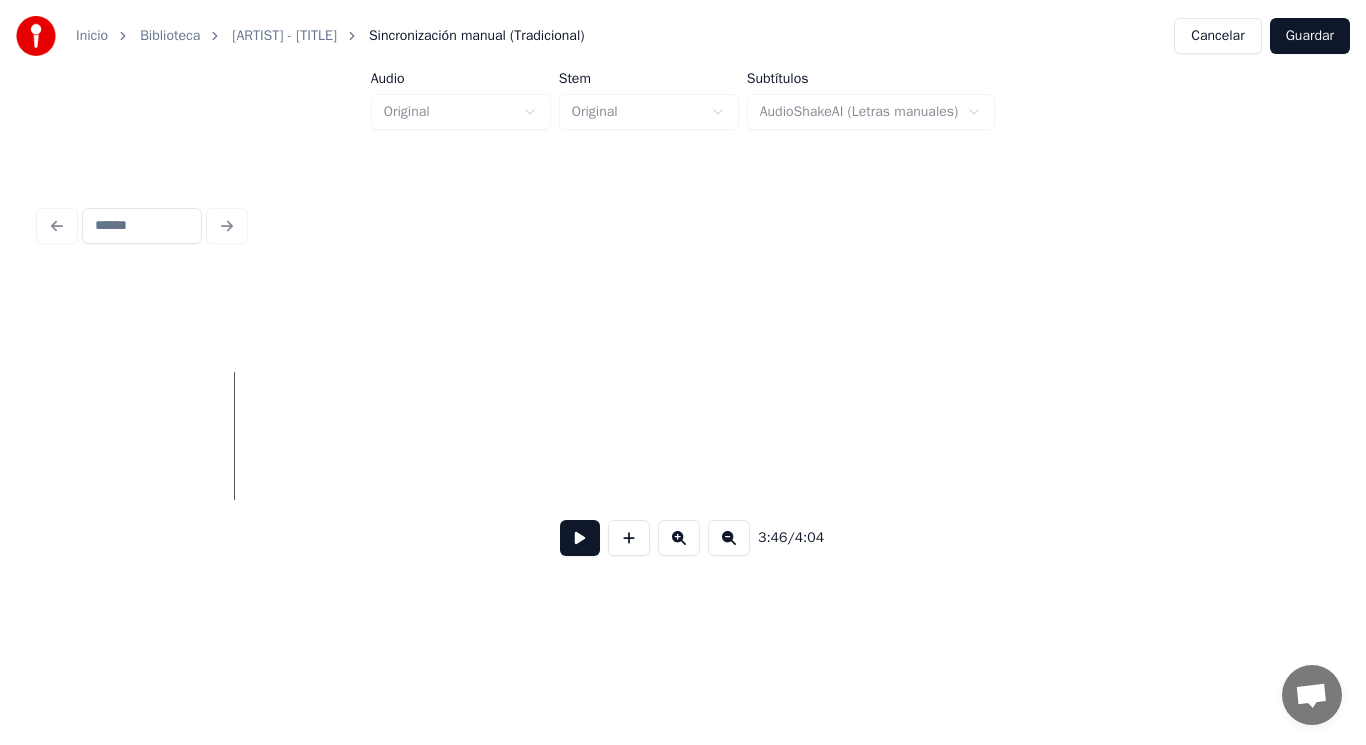 click at bounding box center (580, 538) 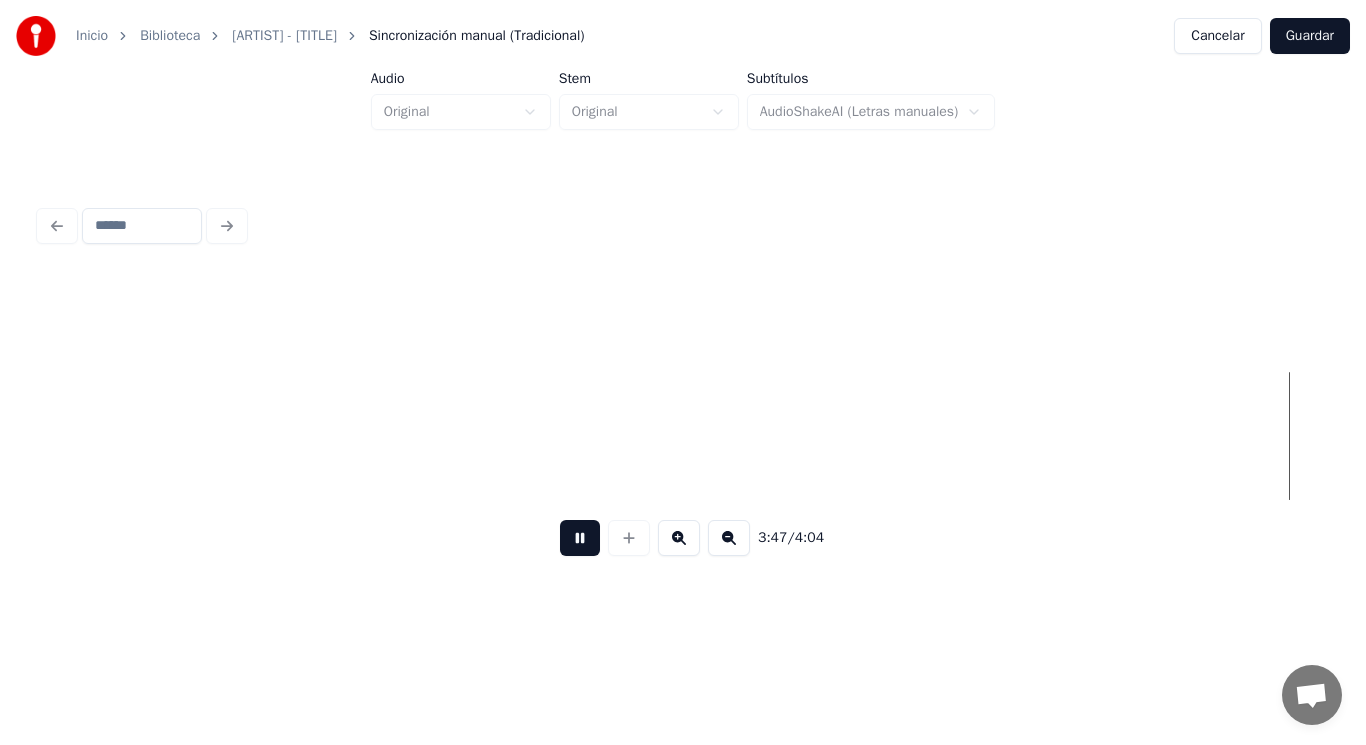 scroll, scrollTop: 0, scrollLeft: 318756, axis: horizontal 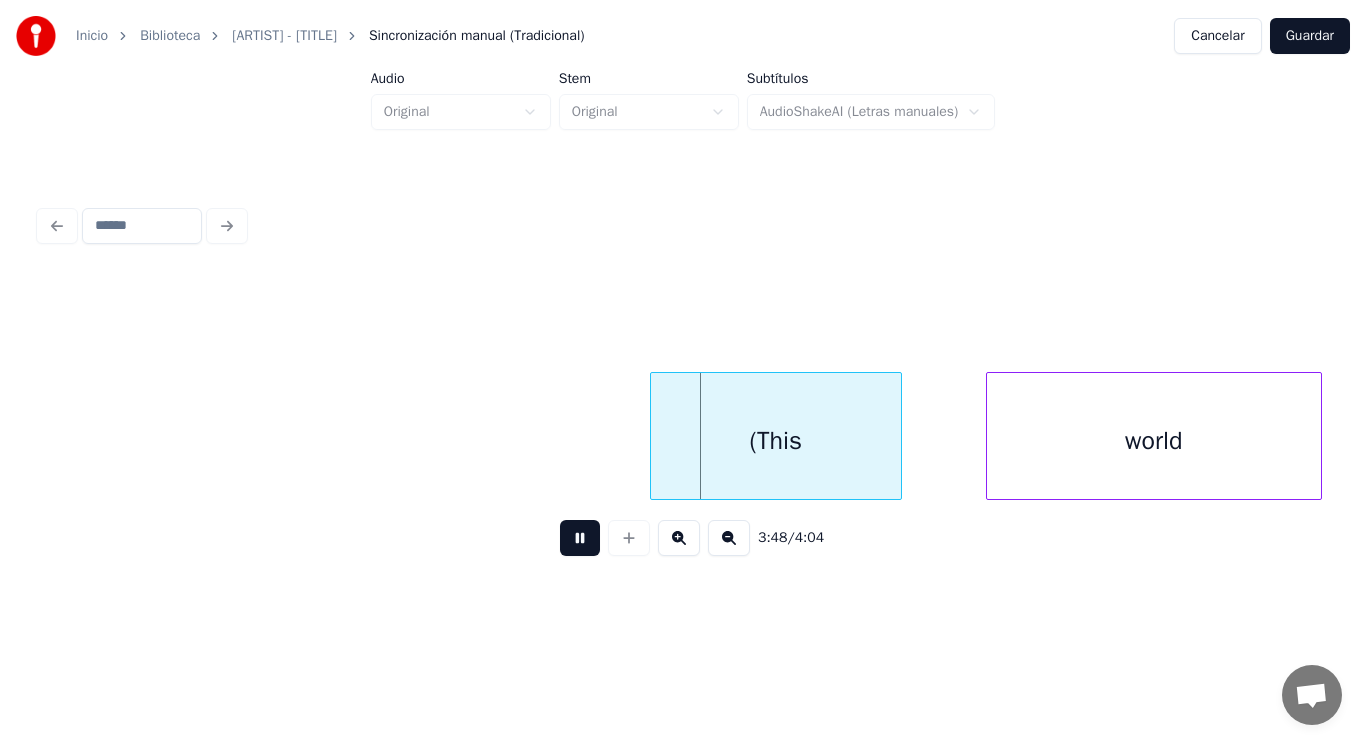 click at bounding box center (580, 538) 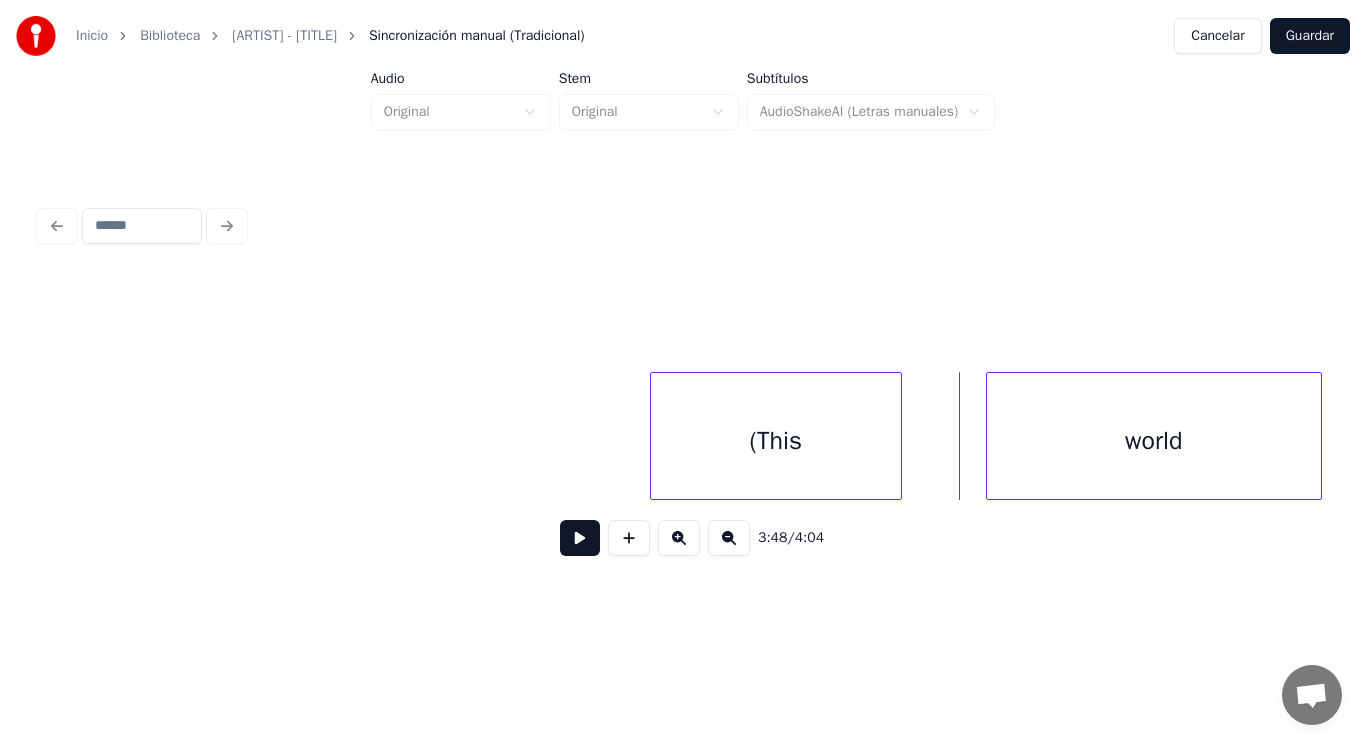 click on "(This" at bounding box center [776, 441] 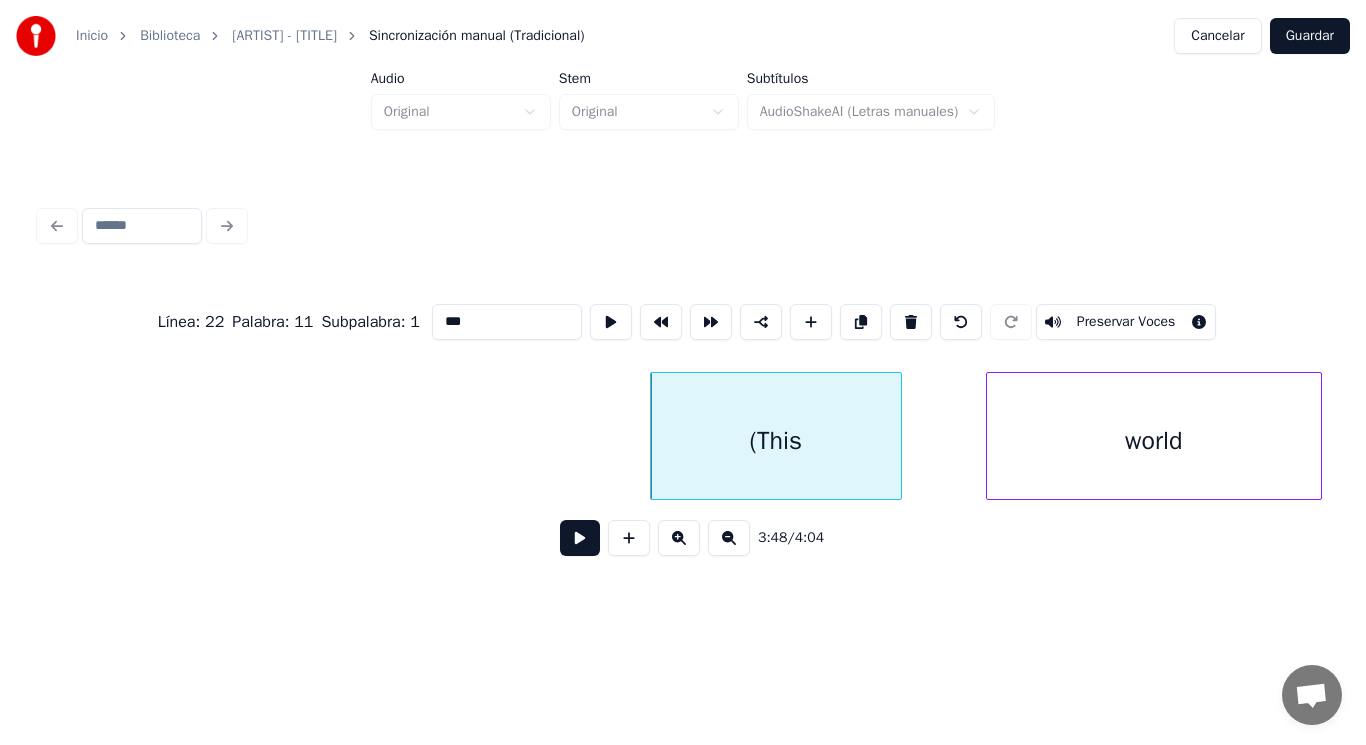 type on "*****" 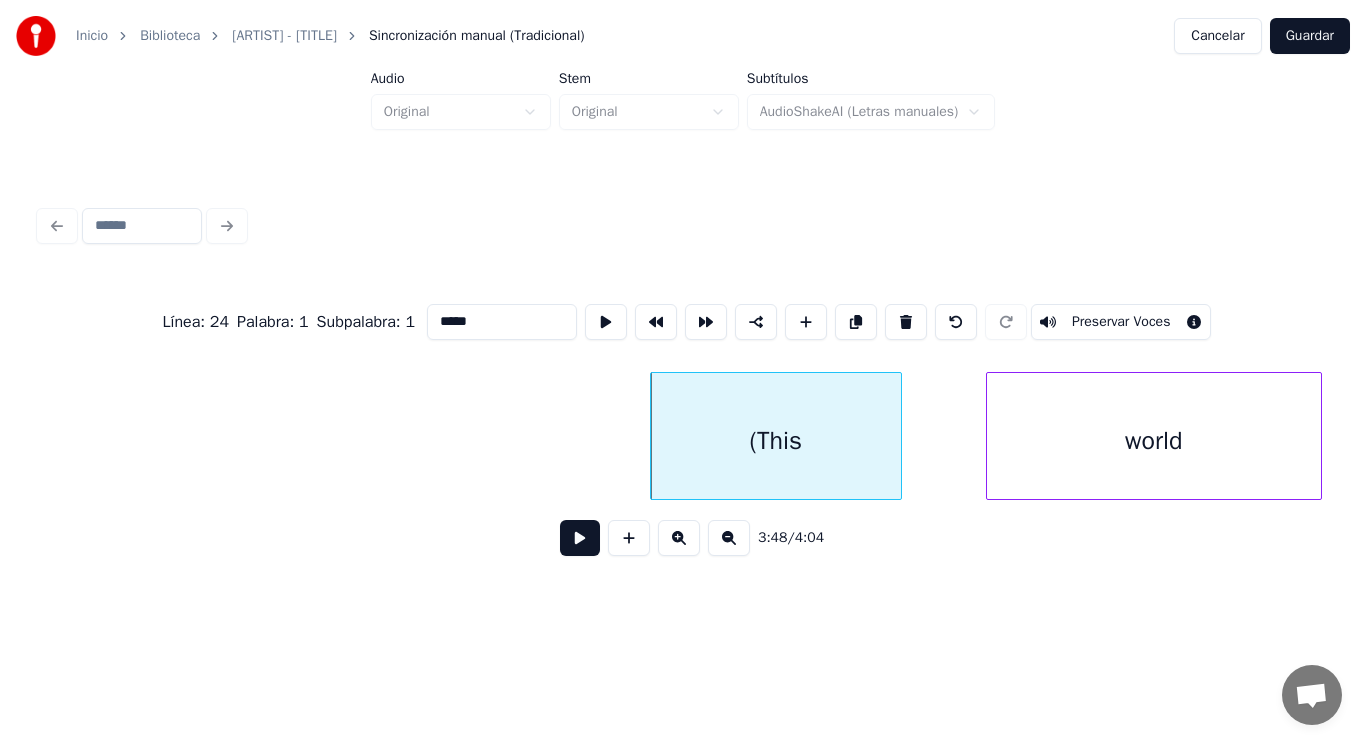 click at bounding box center (580, 538) 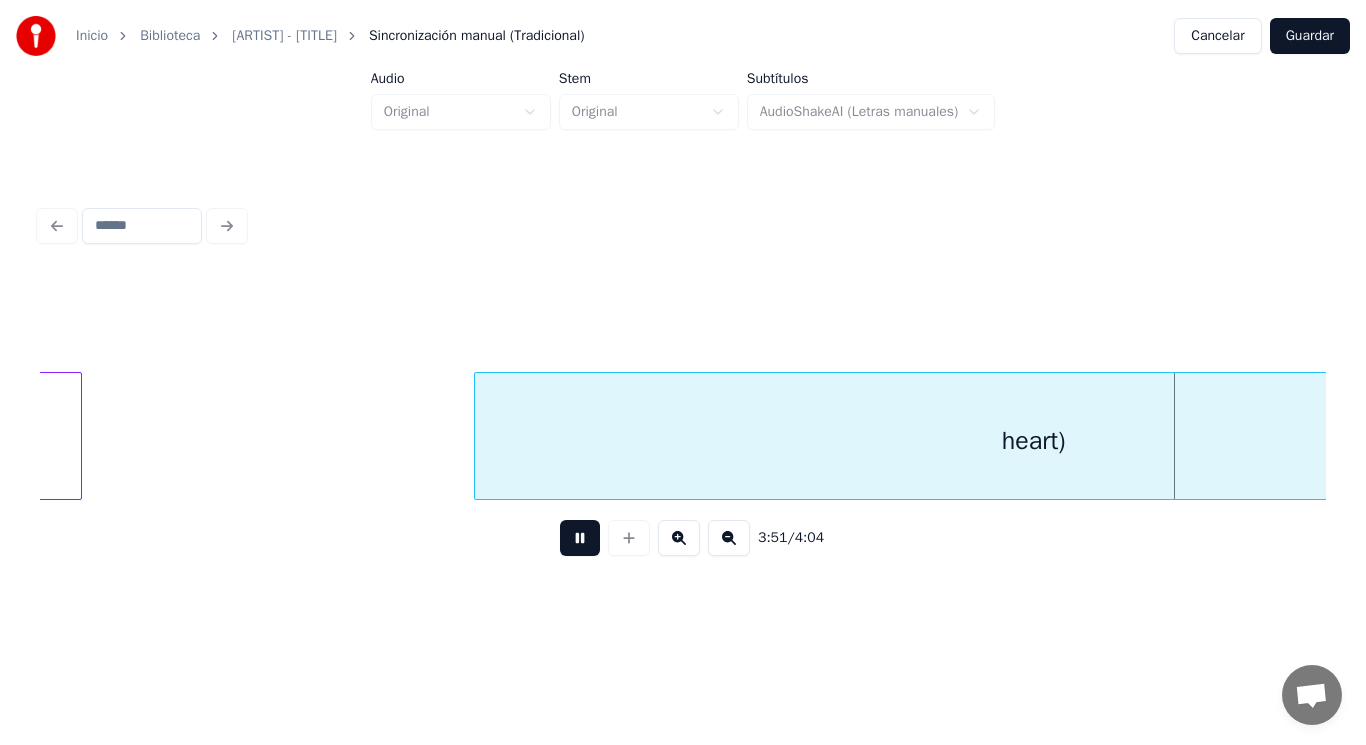 scroll, scrollTop: 0, scrollLeft: 323947, axis: horizontal 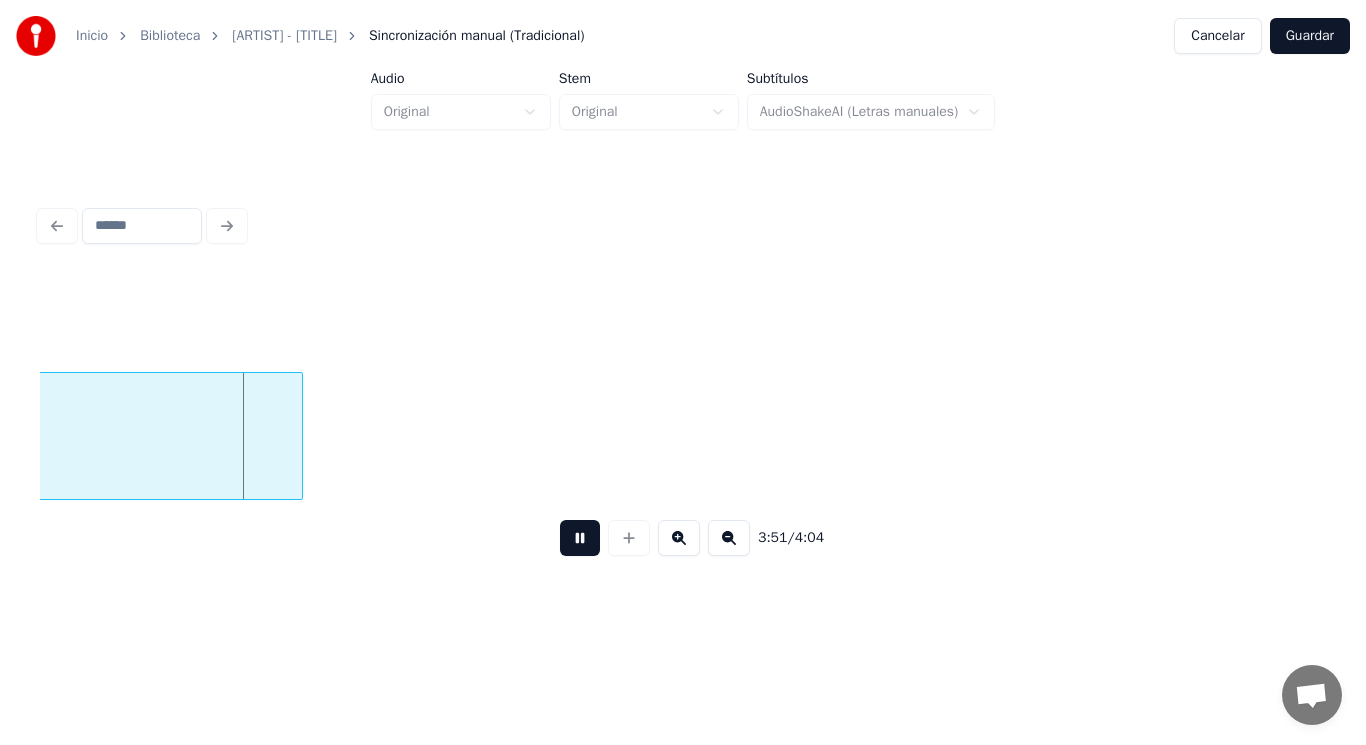click at bounding box center [580, 538] 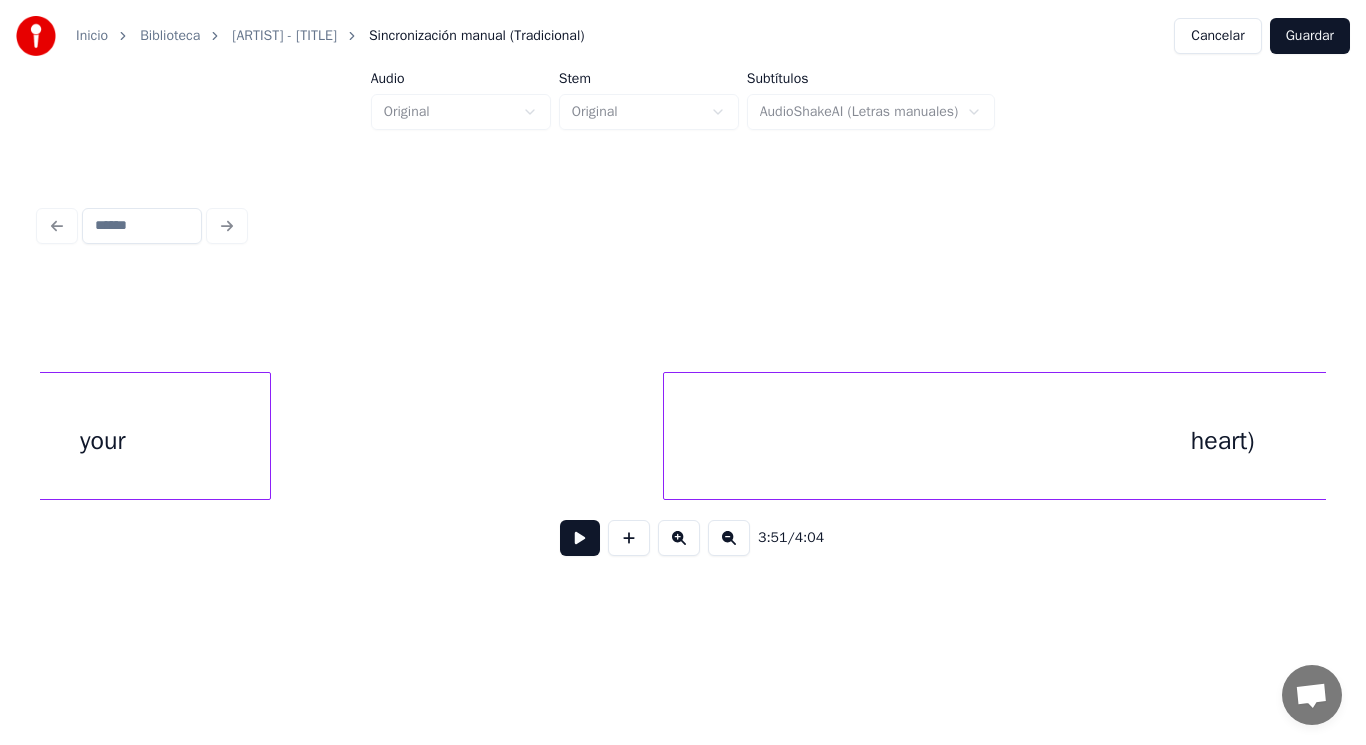 click on "your" at bounding box center (103, 441) 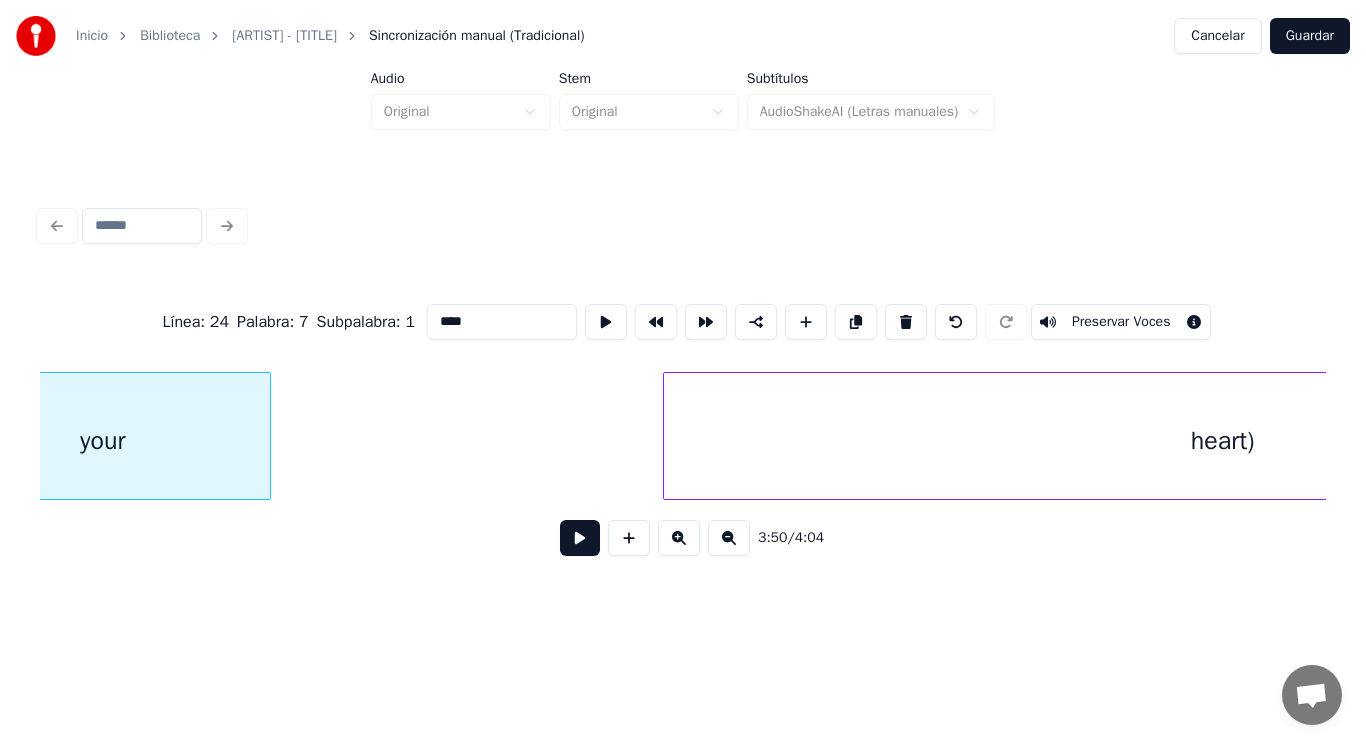 scroll, scrollTop: 0, scrollLeft: 322363, axis: horizontal 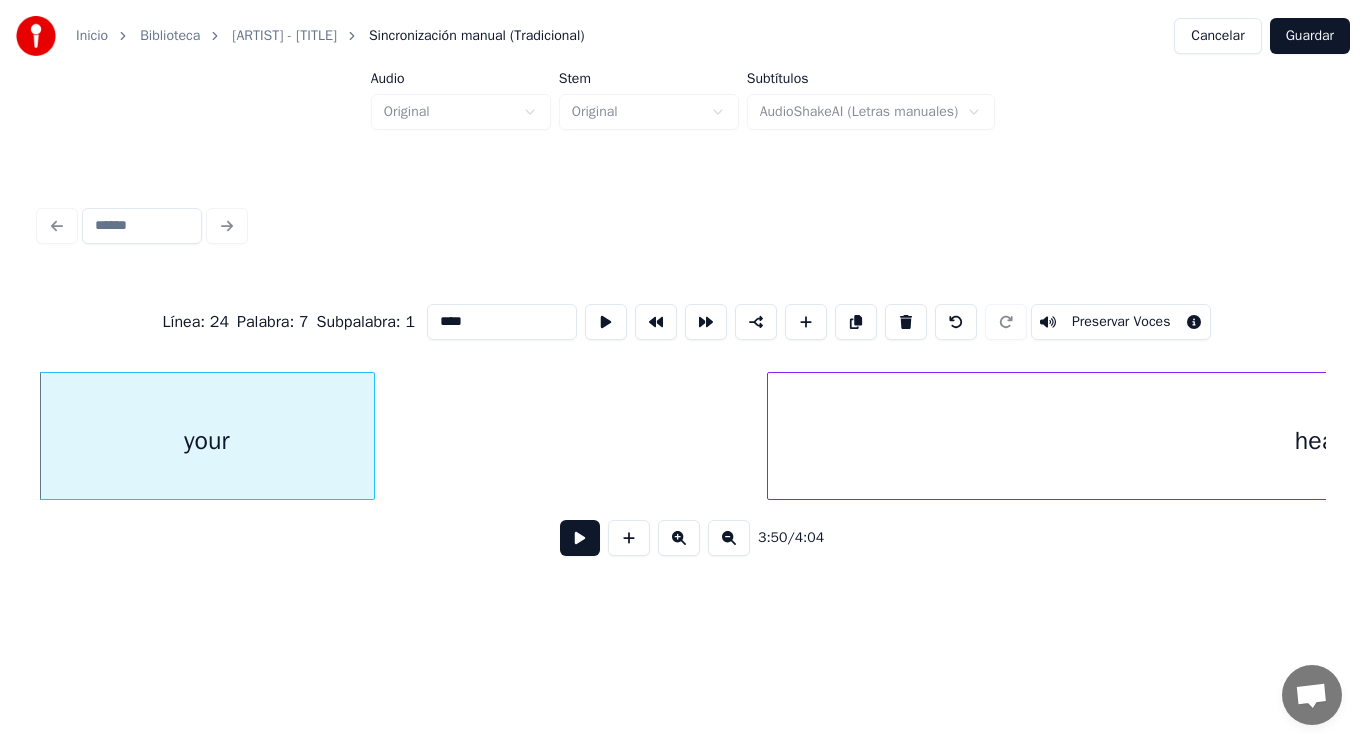 click at bounding box center (580, 538) 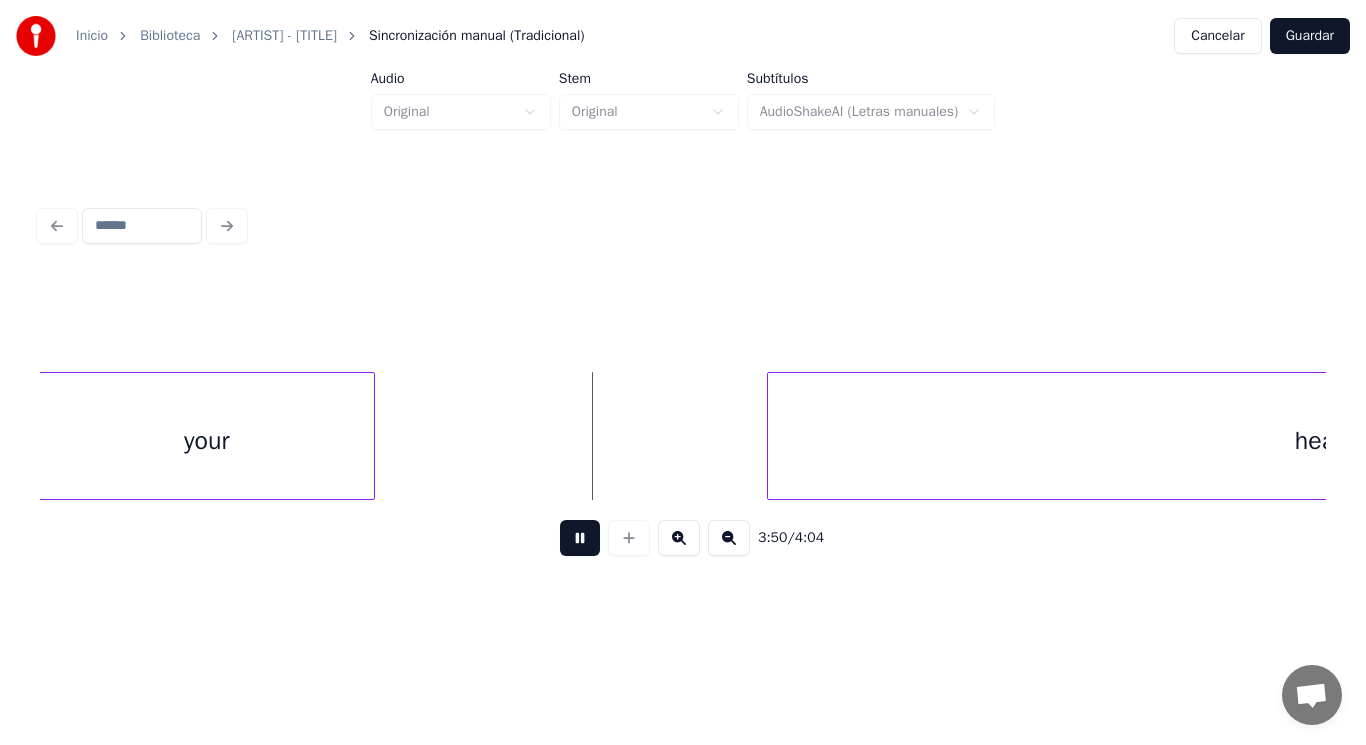 click at bounding box center (580, 538) 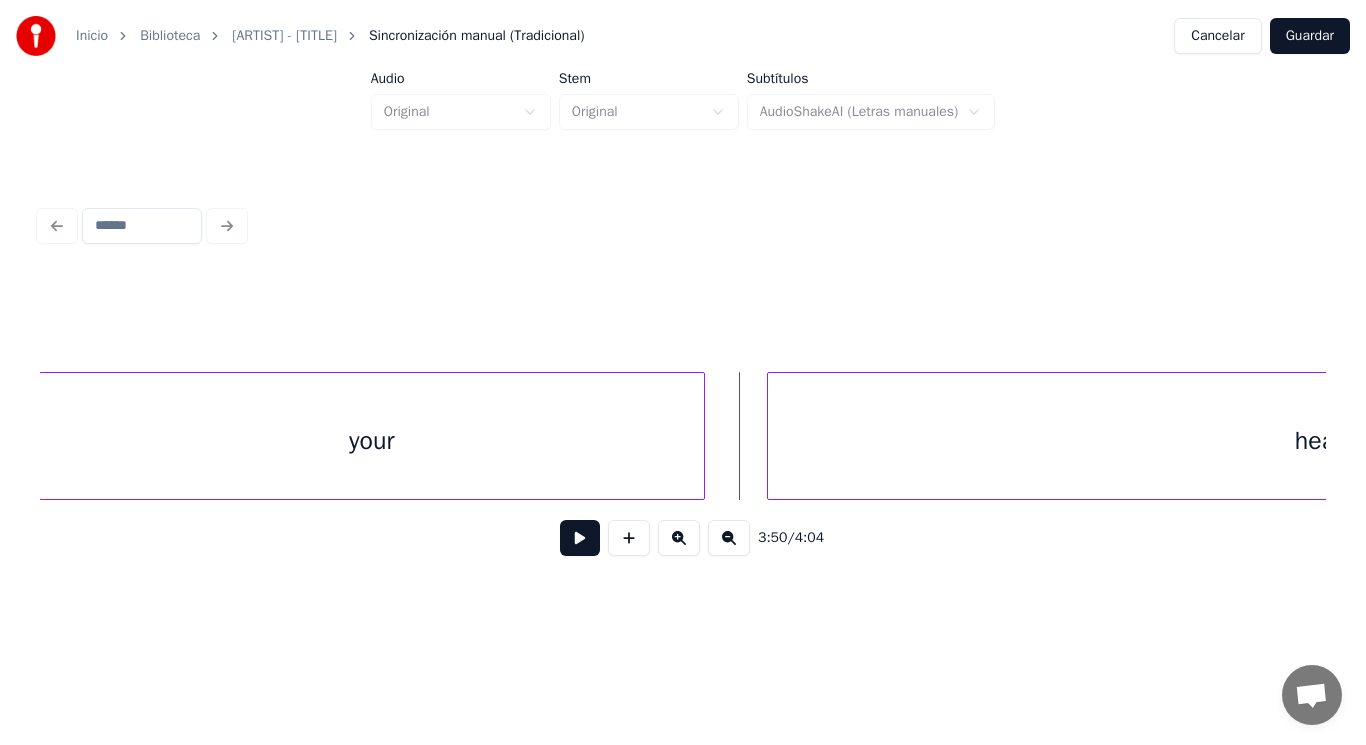 click at bounding box center [701, 436] 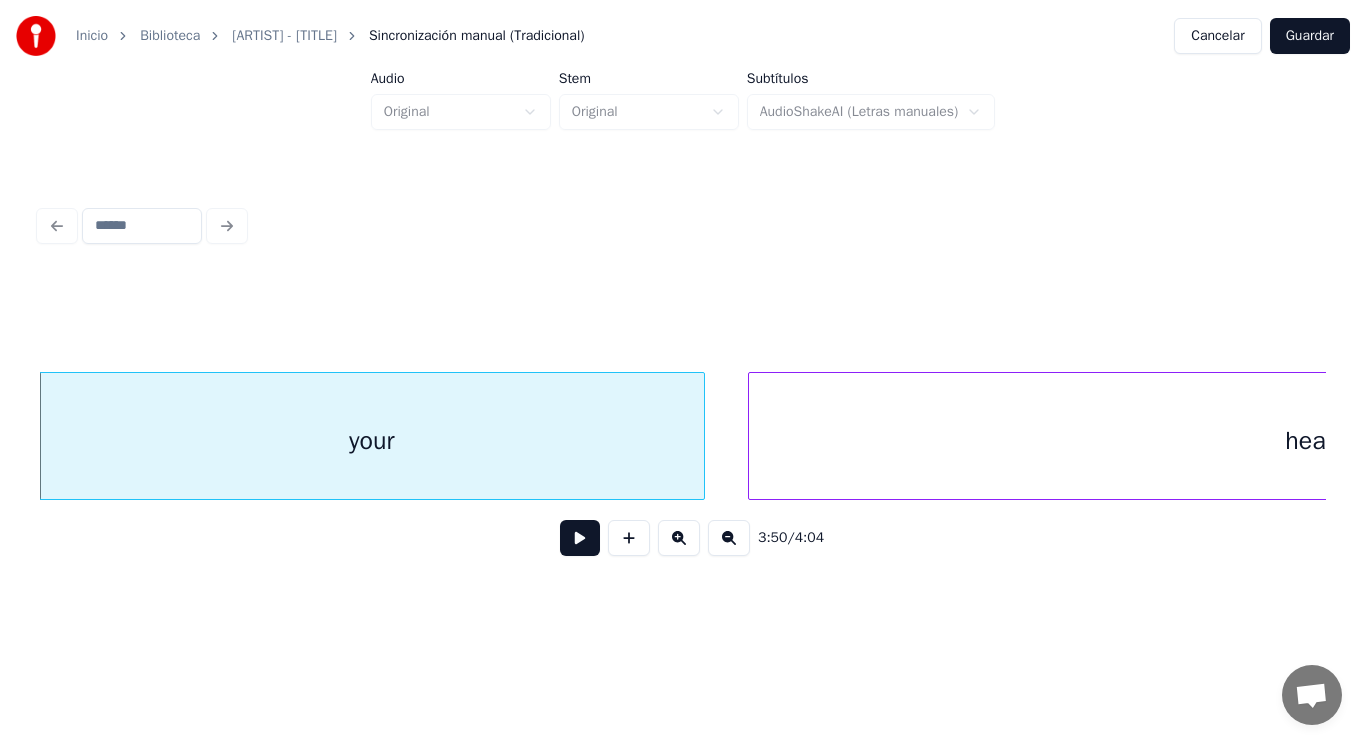 click at bounding box center [752, 436] 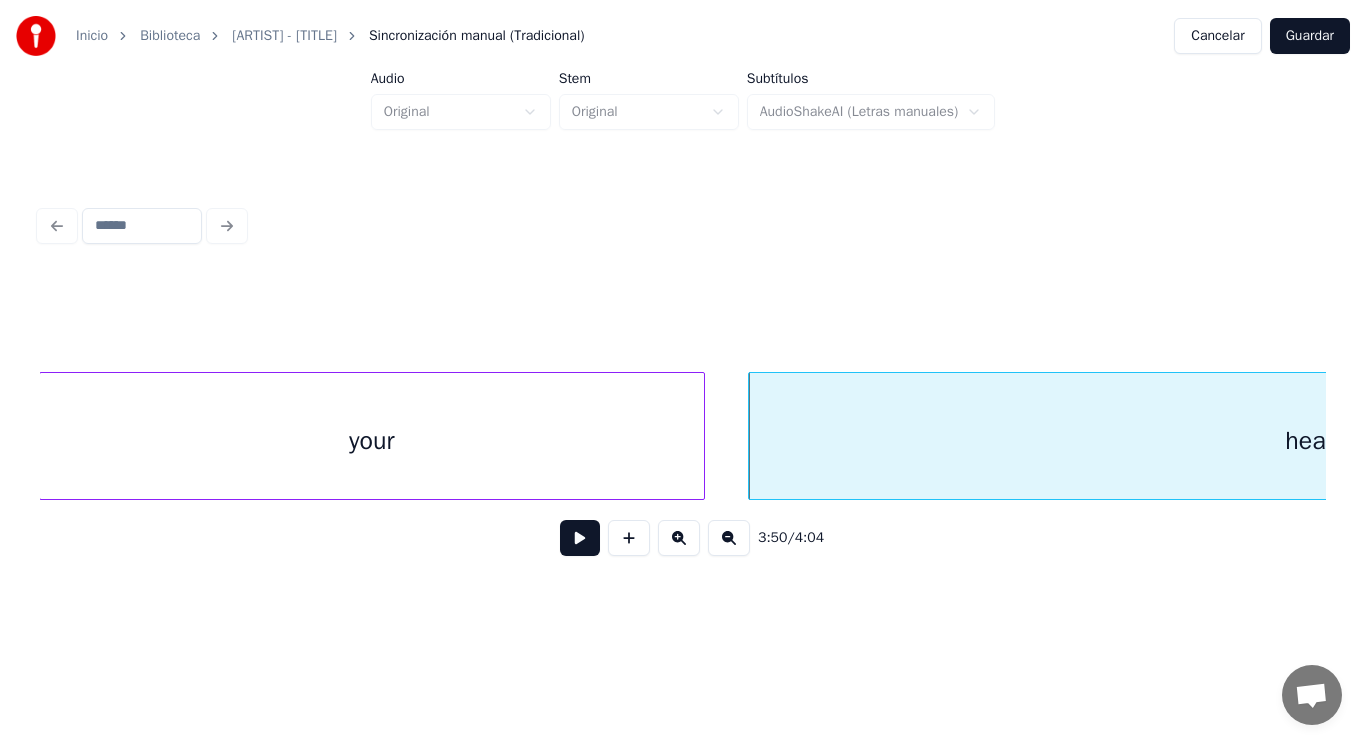 click at bounding box center [580, 538] 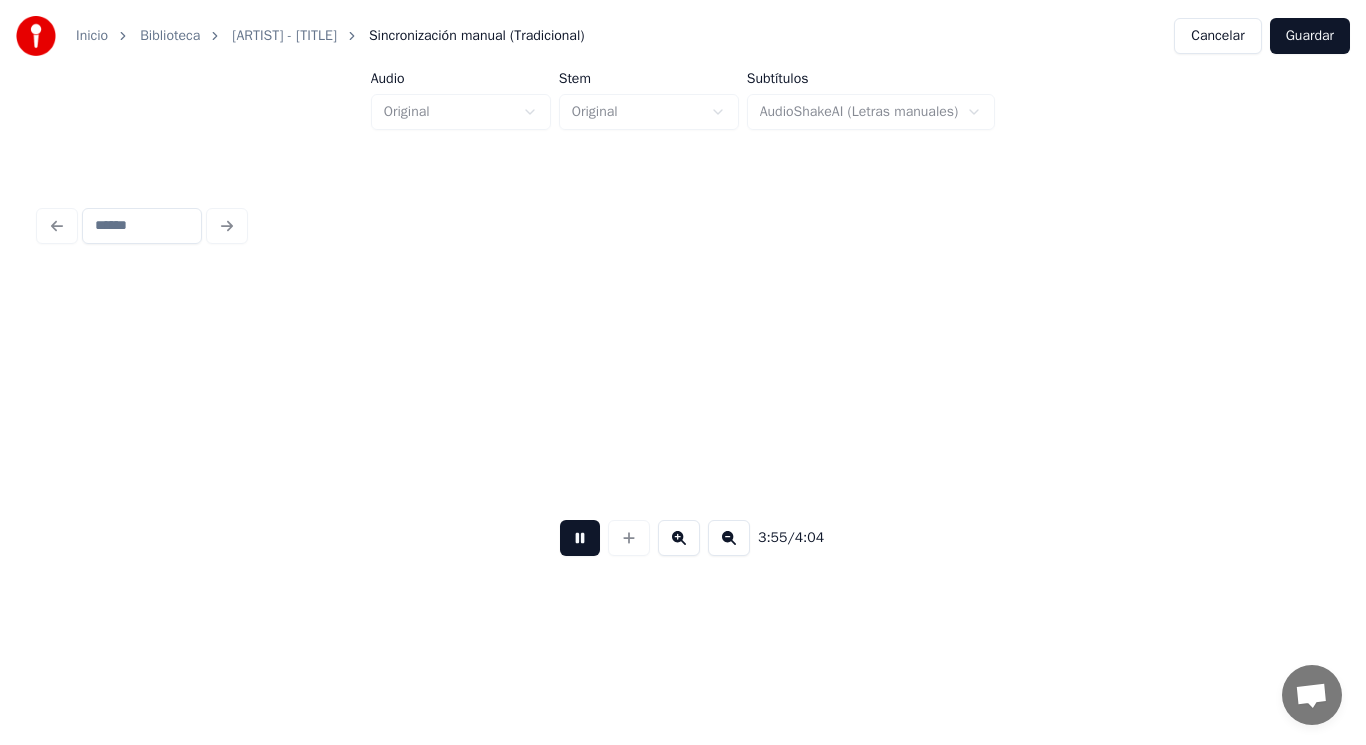 scroll, scrollTop: 0, scrollLeft: 330188, axis: horizontal 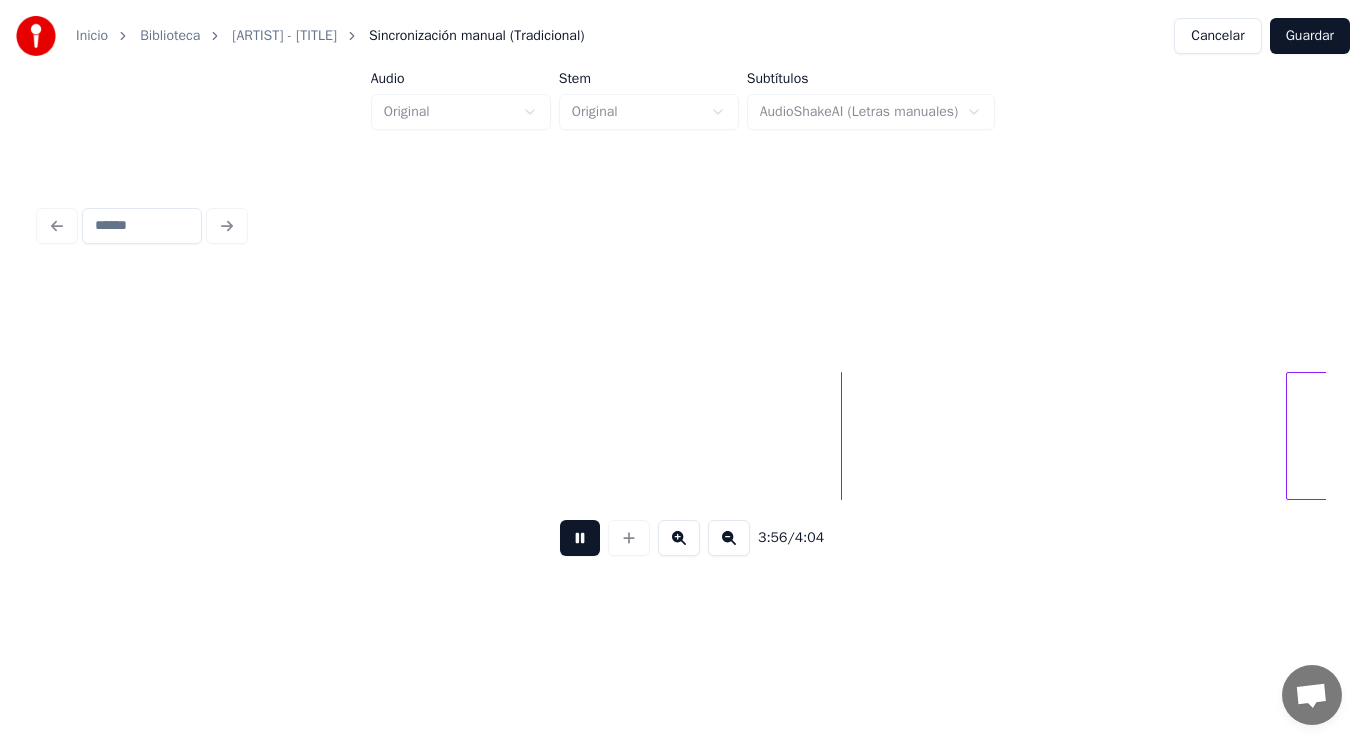 click at bounding box center [580, 538] 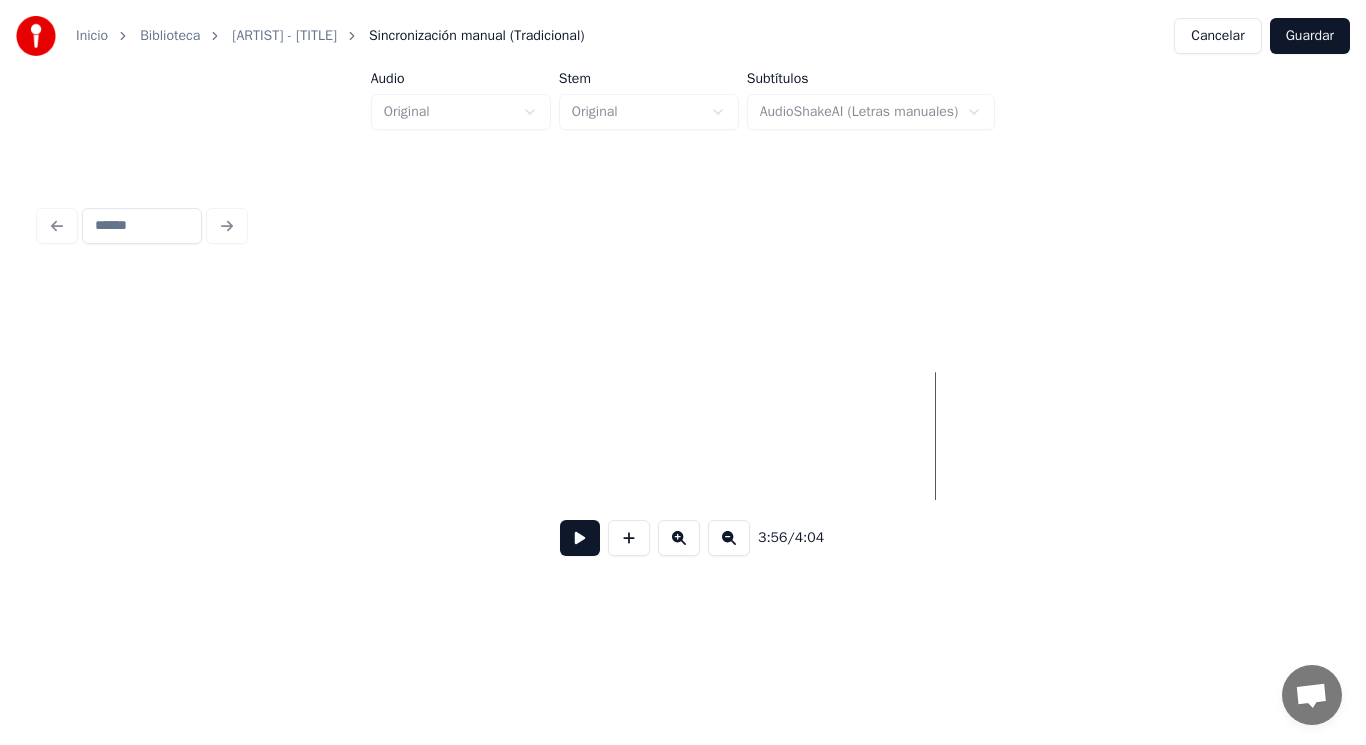 scroll, scrollTop: 0, scrollLeft: 329317, axis: horizontal 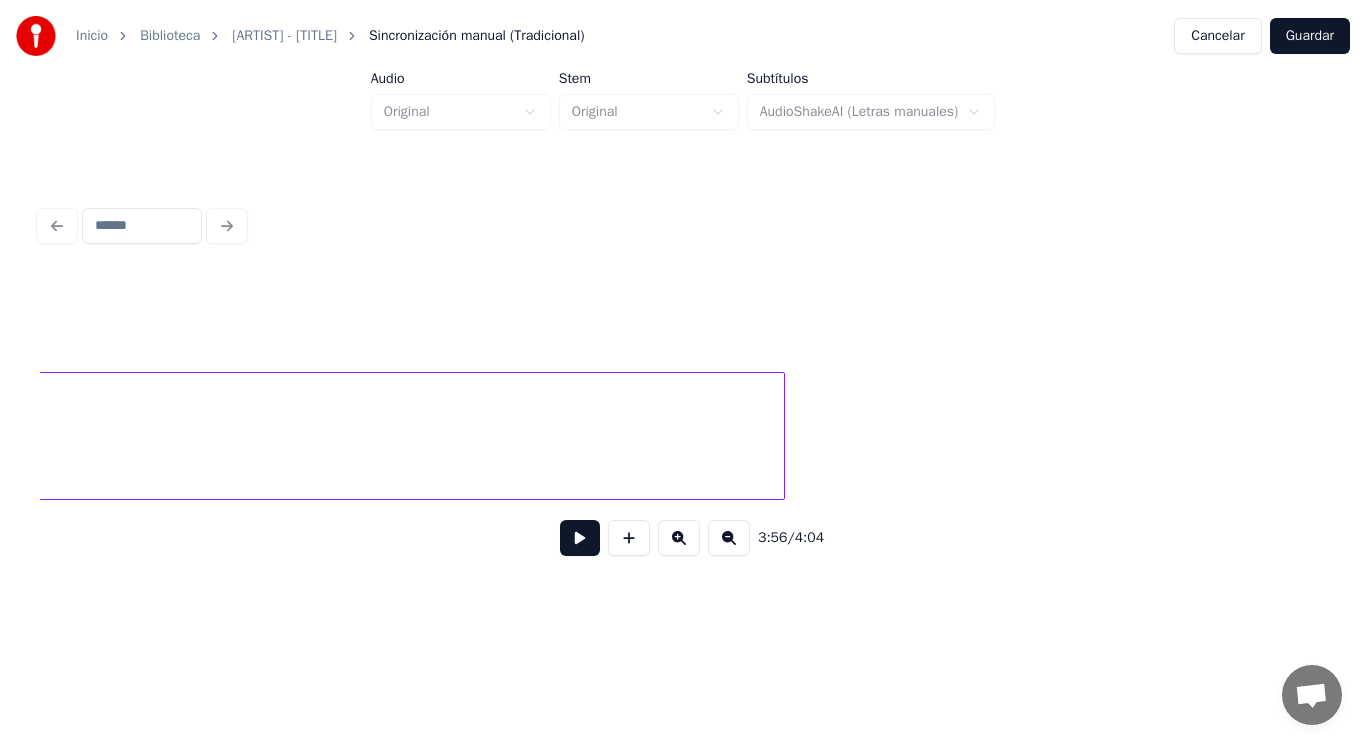click on "Nobody" at bounding box center (-923, 441) 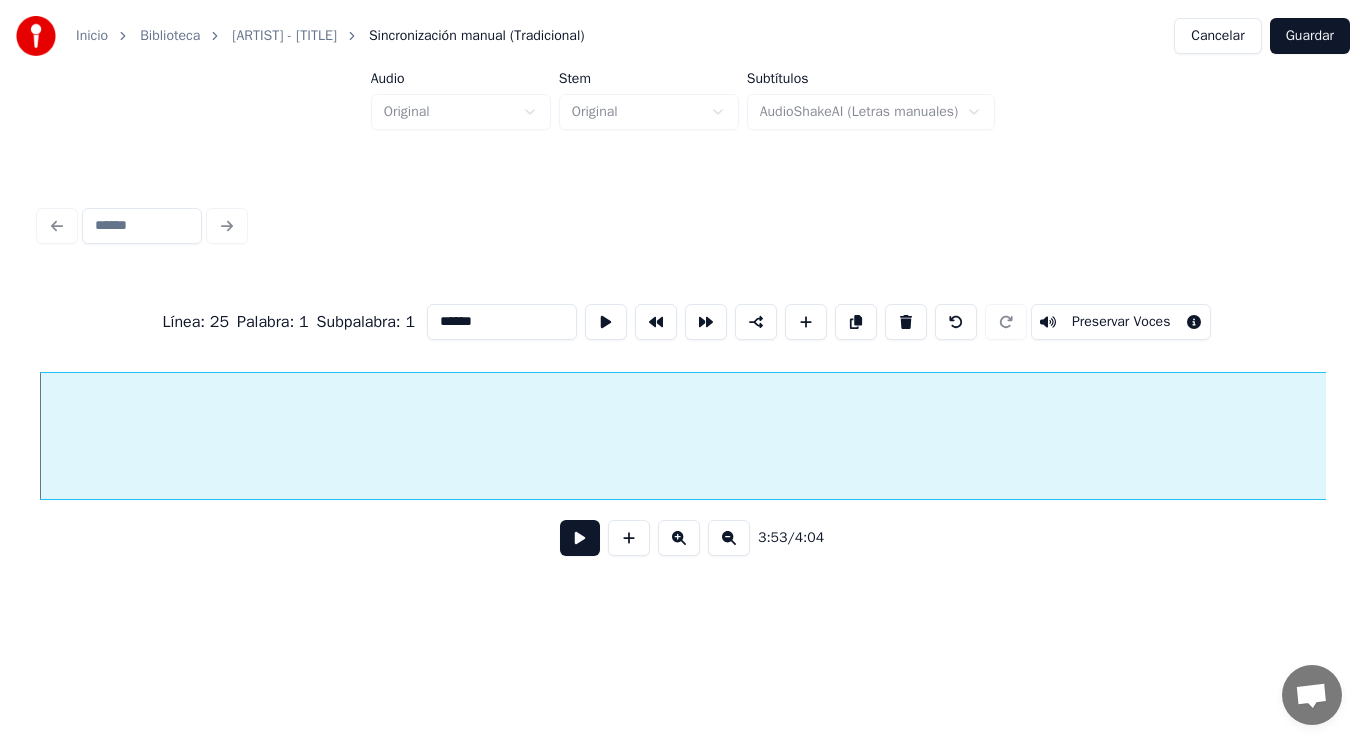 click at bounding box center [580, 538] 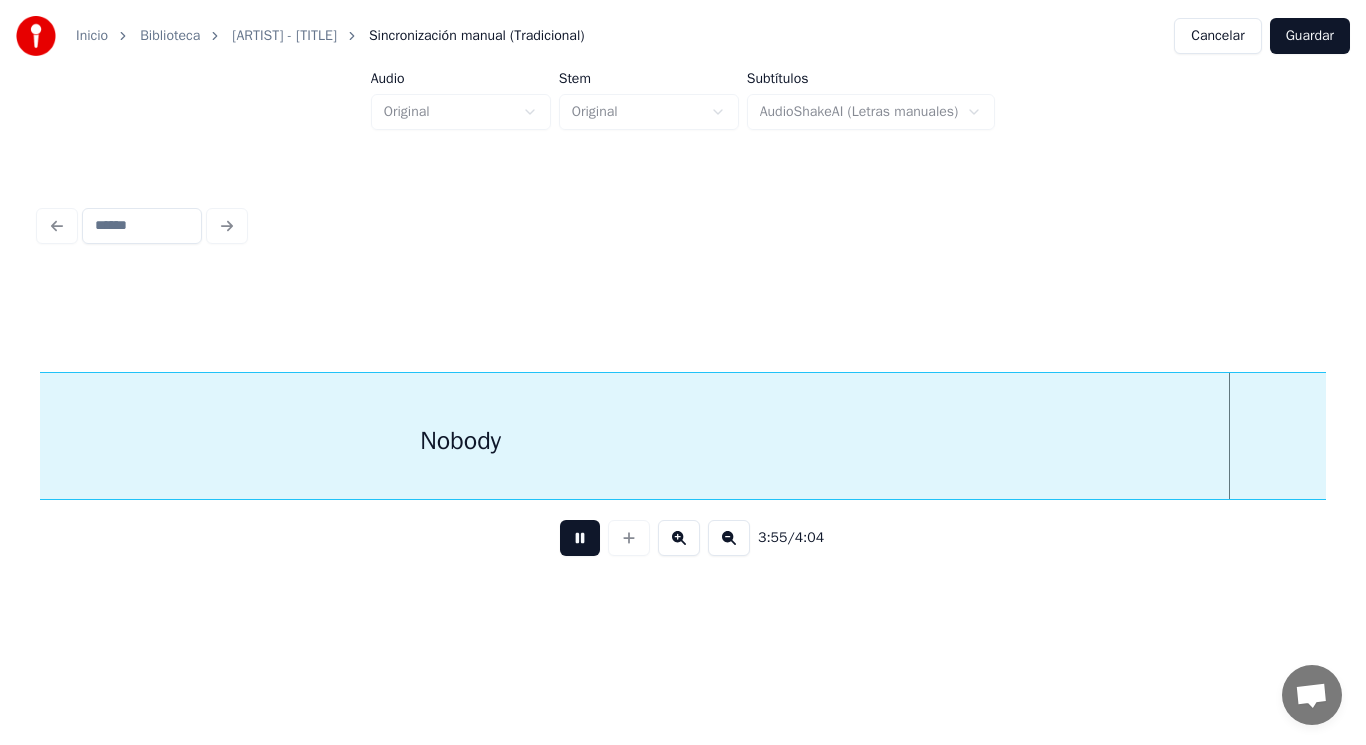 scroll, scrollTop: 0, scrollLeft: 329240, axis: horizontal 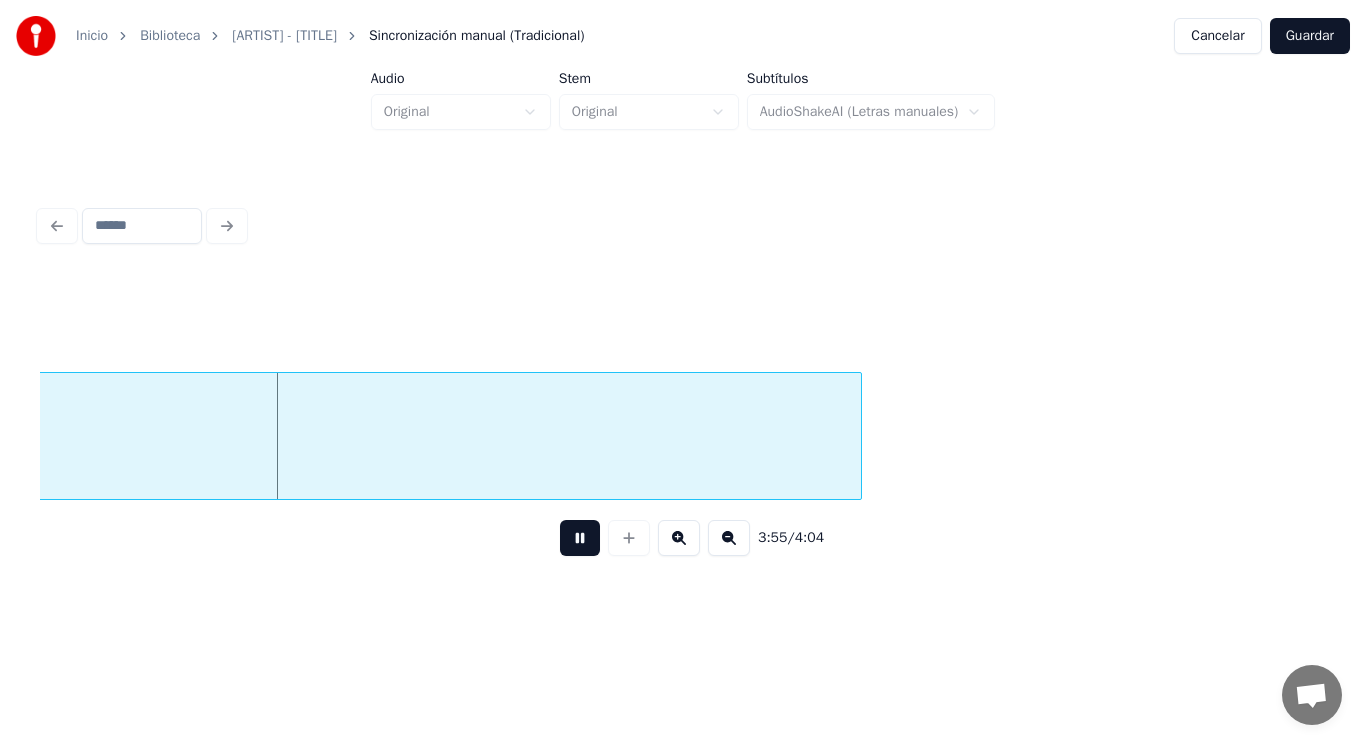 click at bounding box center (580, 538) 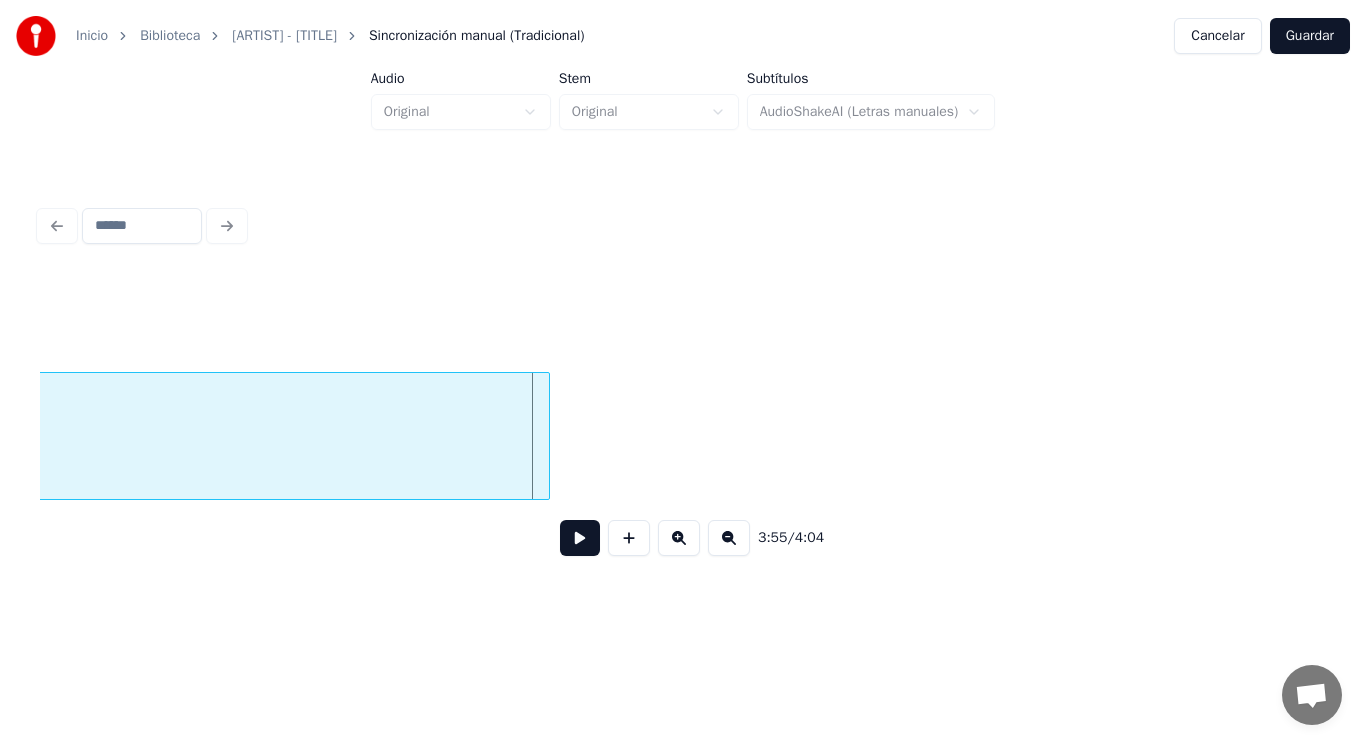 click at bounding box center (546, 436) 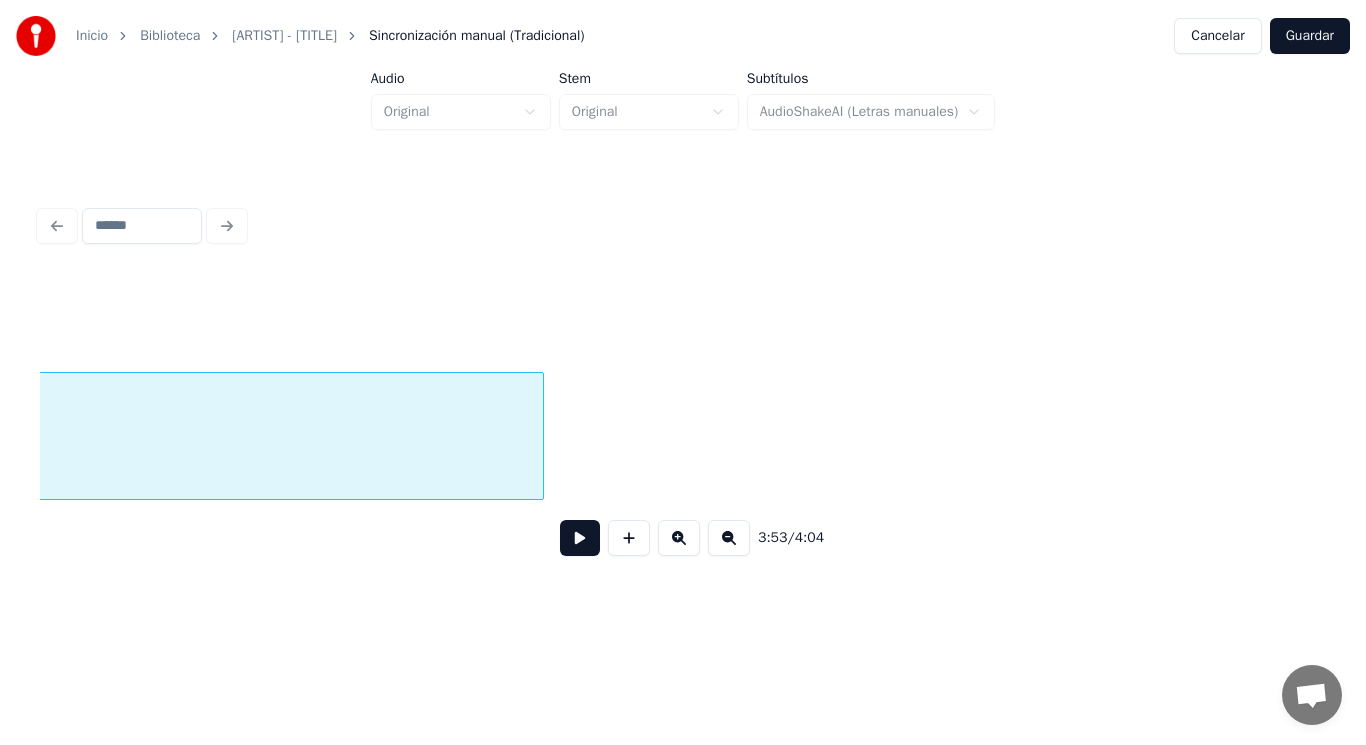 scroll, scrollTop: 0, scrollLeft: 326647, axis: horizontal 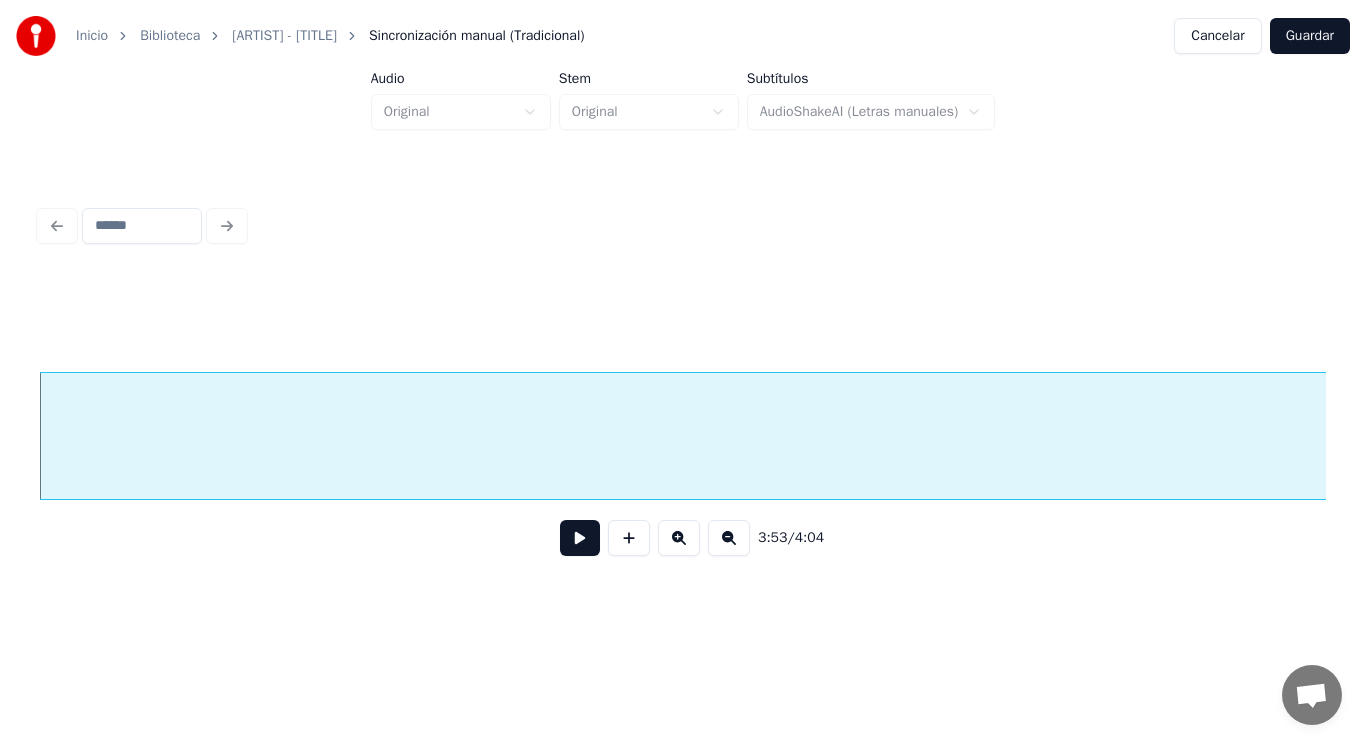 click at bounding box center (580, 538) 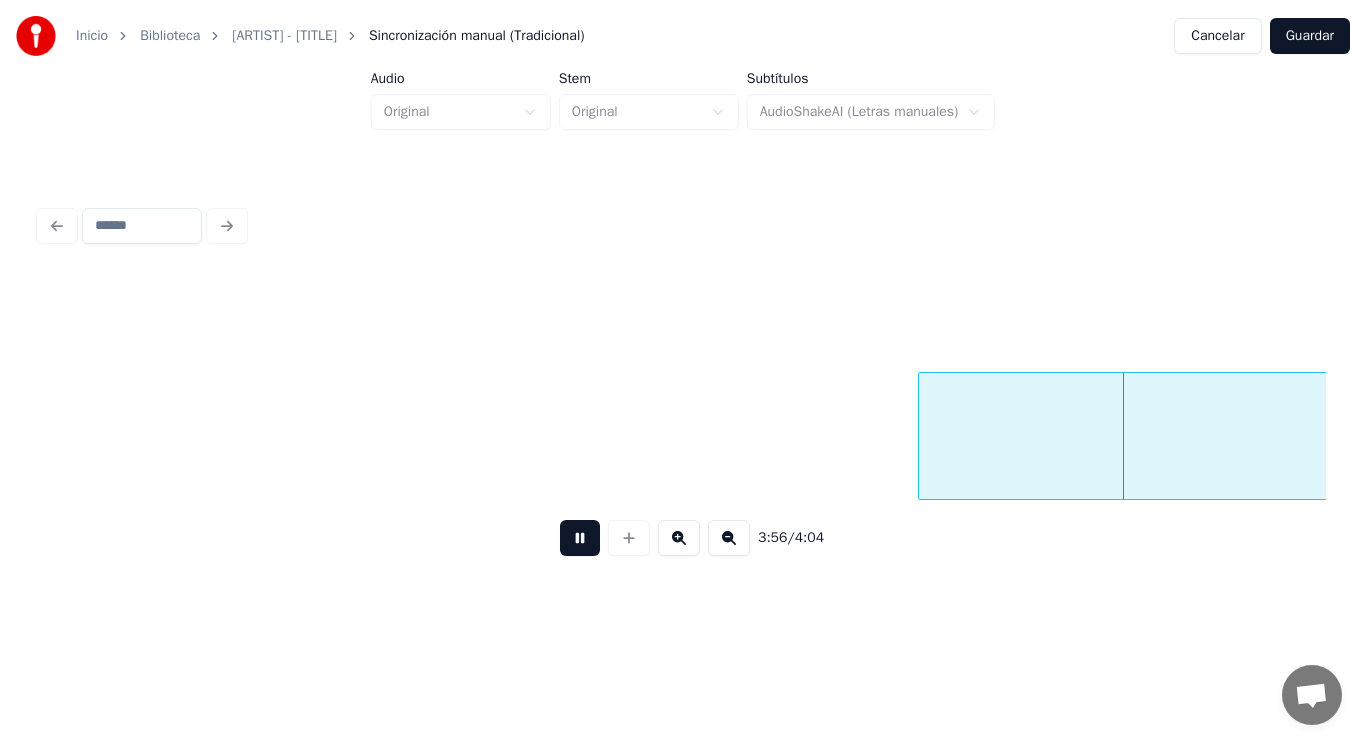 click at bounding box center [580, 538] 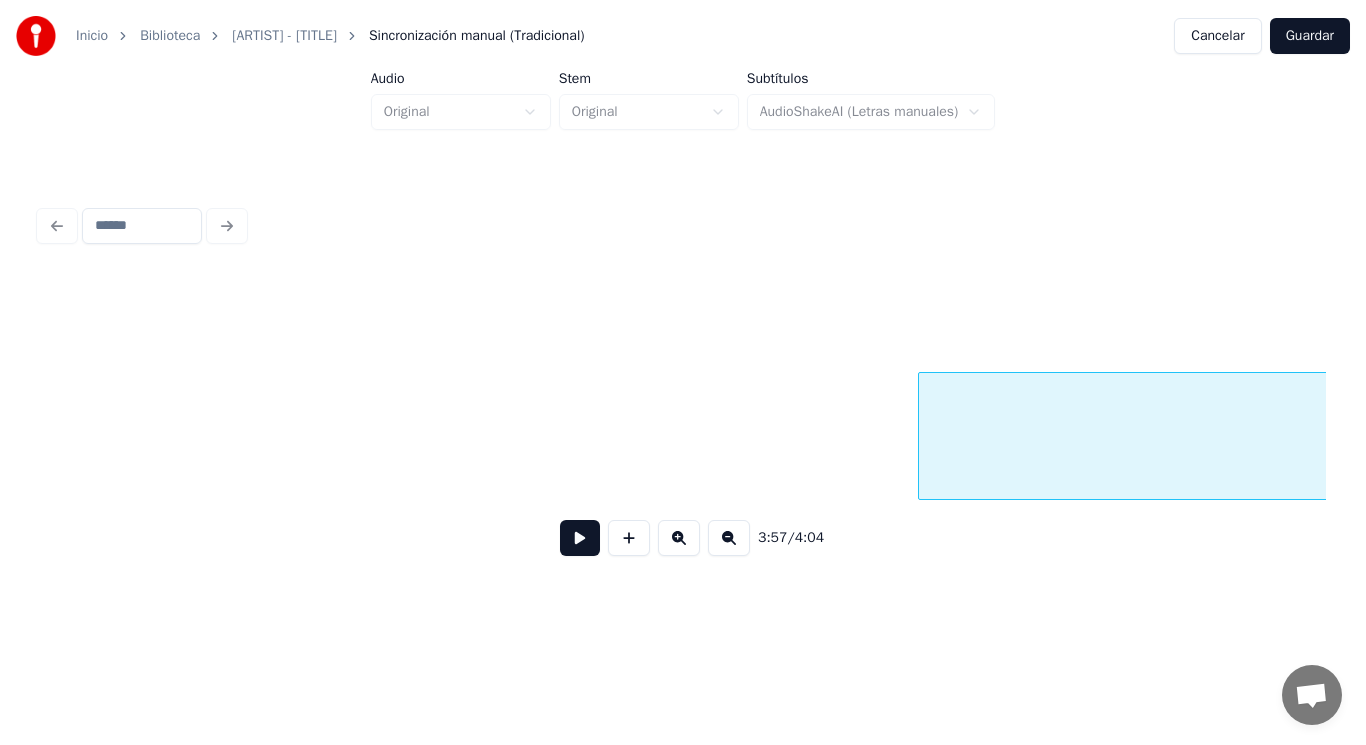 scroll, scrollTop: 0, scrollLeft: 331847, axis: horizontal 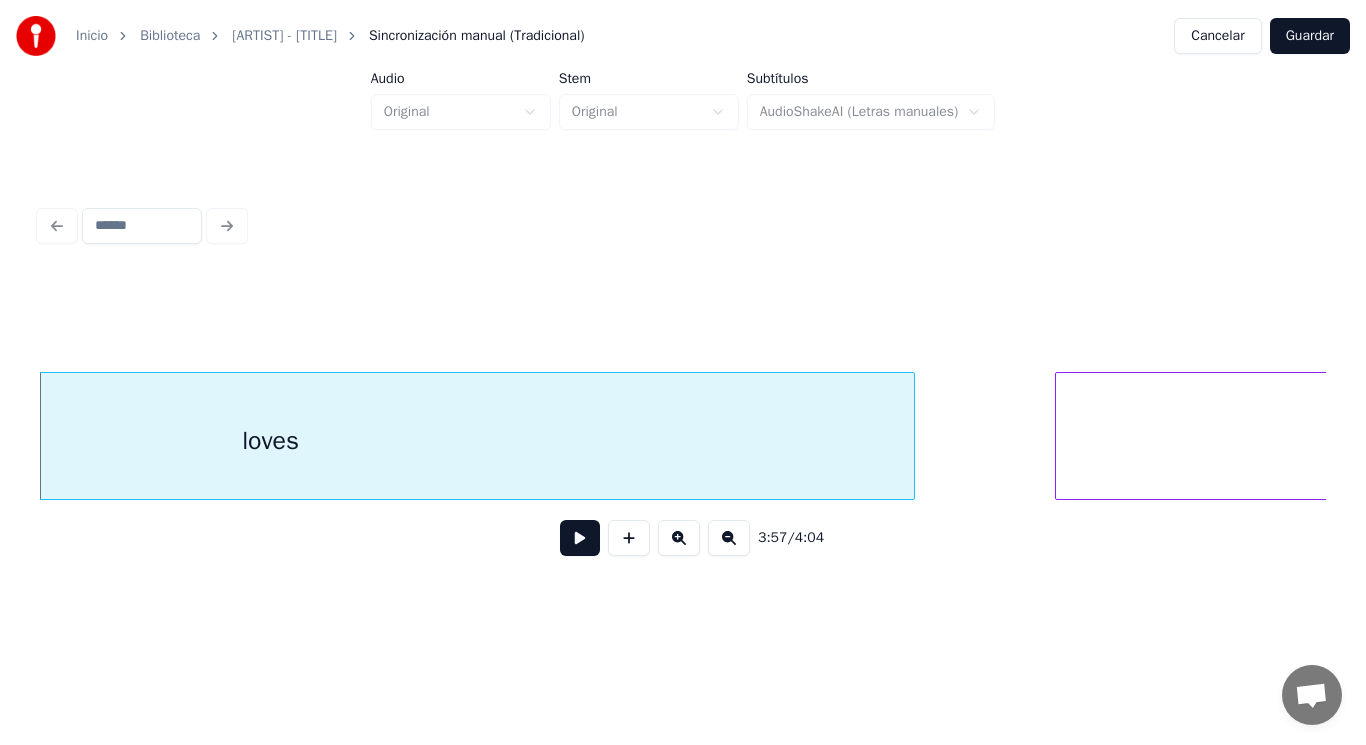 click at bounding box center [580, 538] 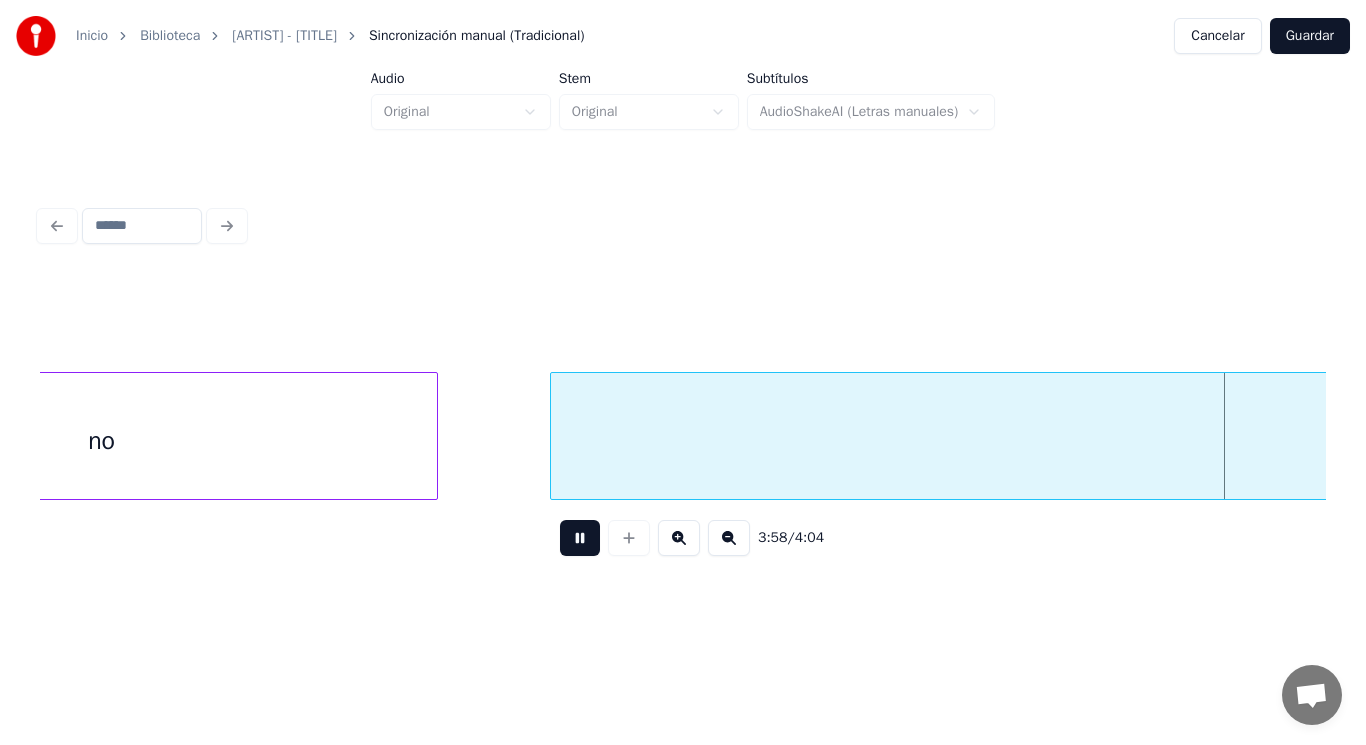 scroll, scrollTop: 0, scrollLeft: 334427, axis: horizontal 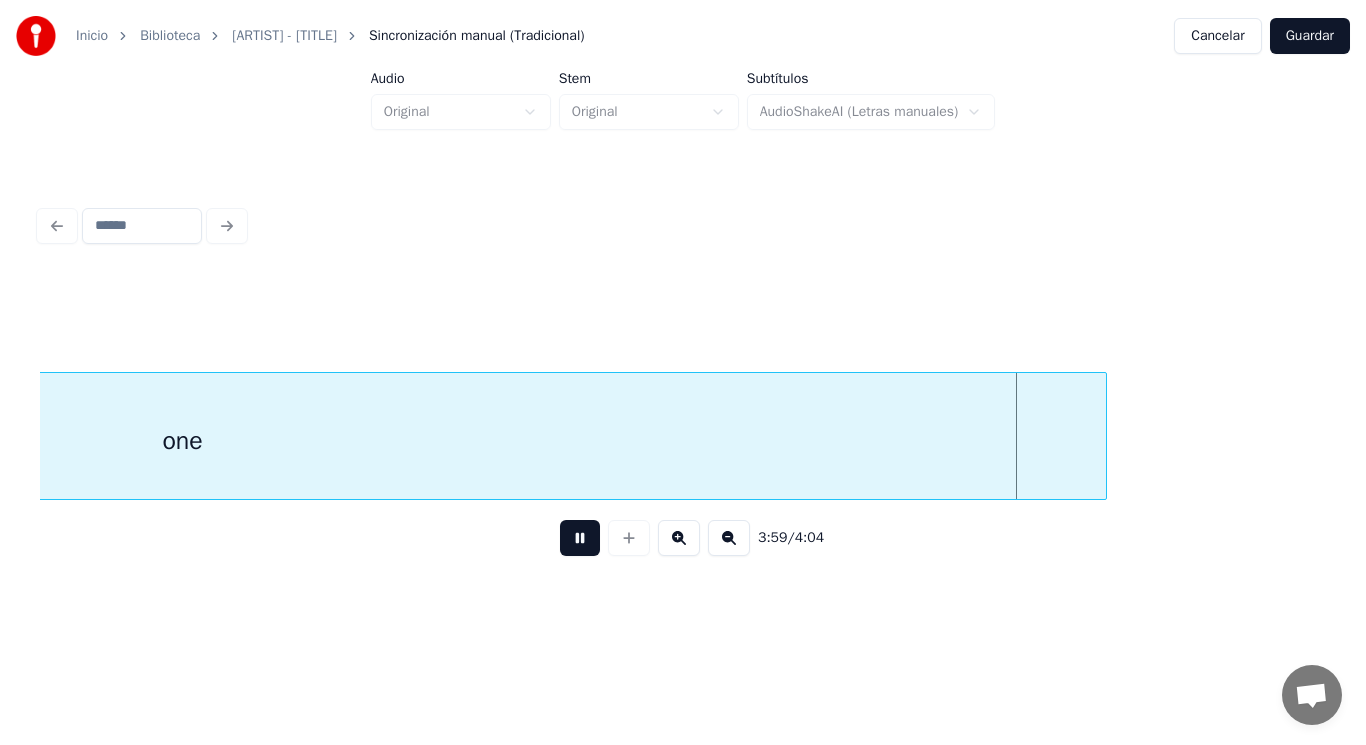 click at bounding box center (580, 538) 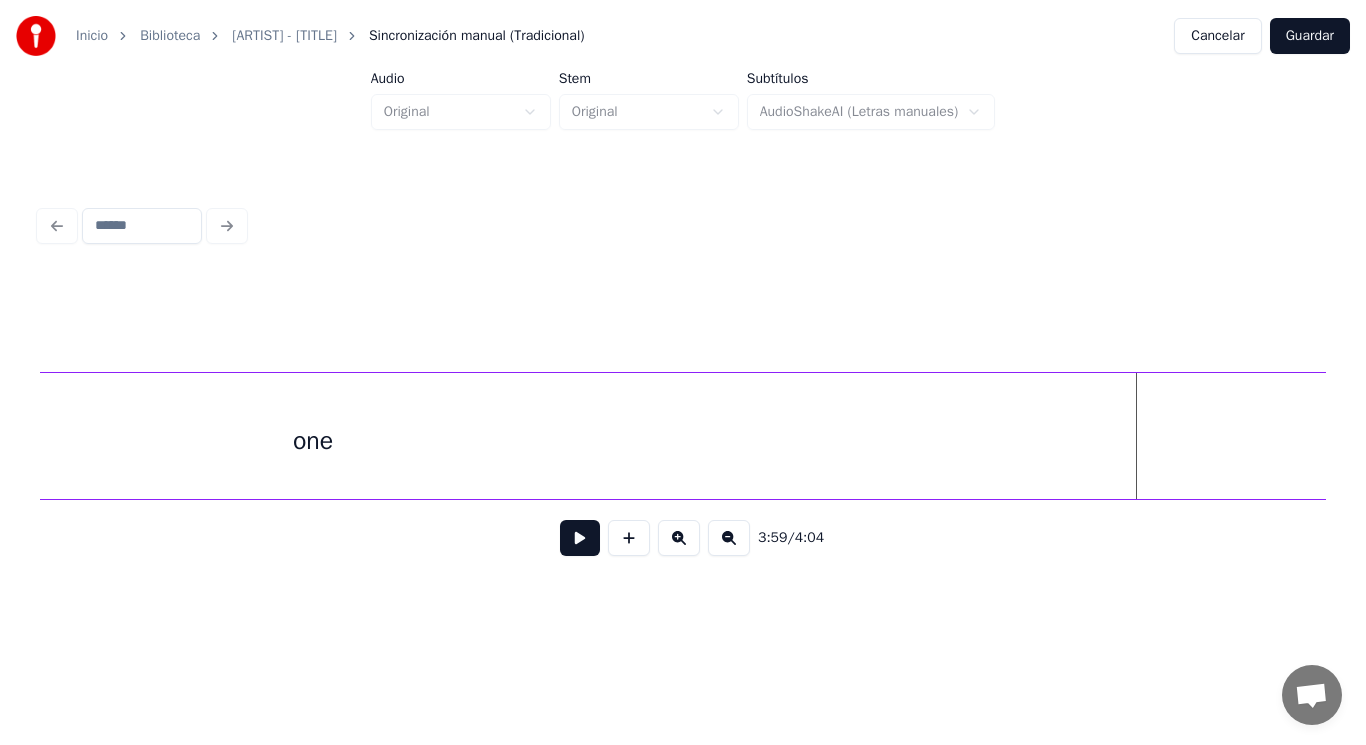 click on "Inicio Biblioteca [ARTIST] - [TITLE] Sincronización manual (Tradicional) Cancelar Guardar Audio Original Stem Original Subtítulos AudioShakeAI (Letras manuales) 3:59  /  4:04" at bounding box center [683, 304] 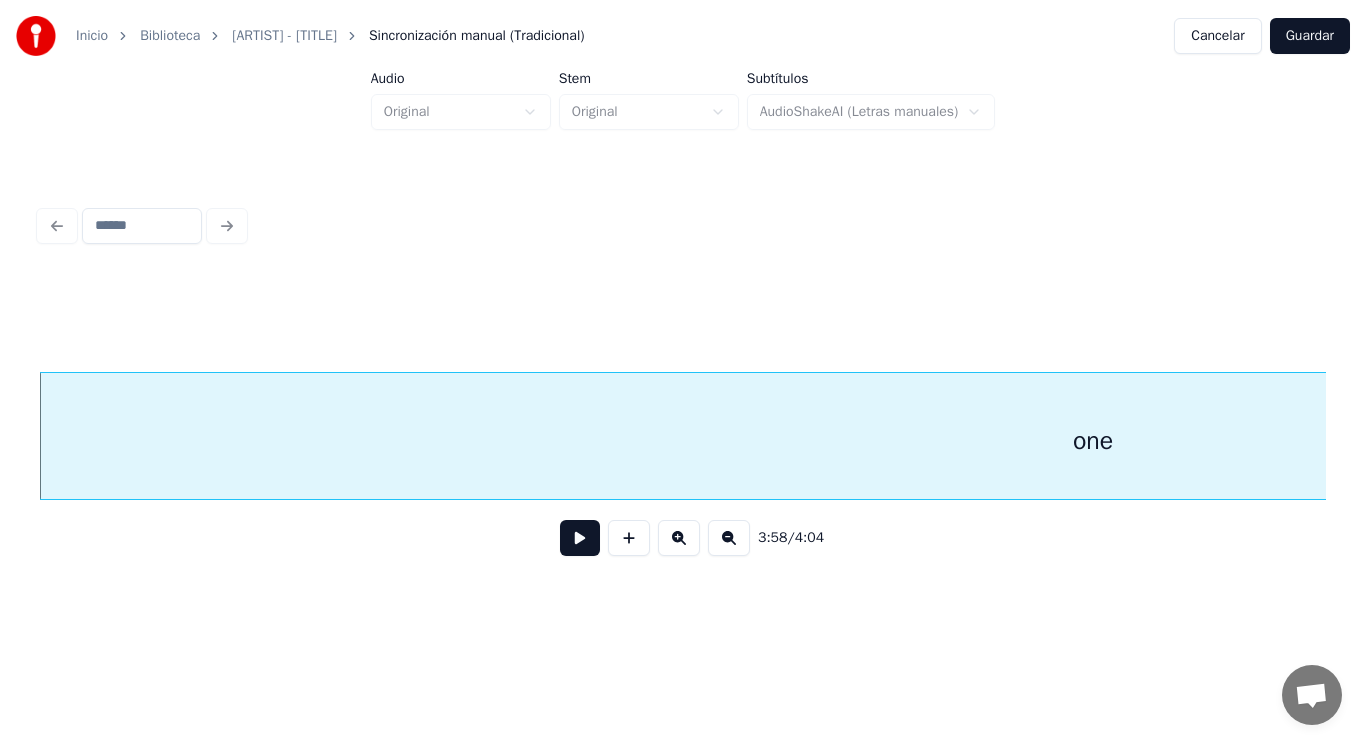 click at bounding box center [580, 538] 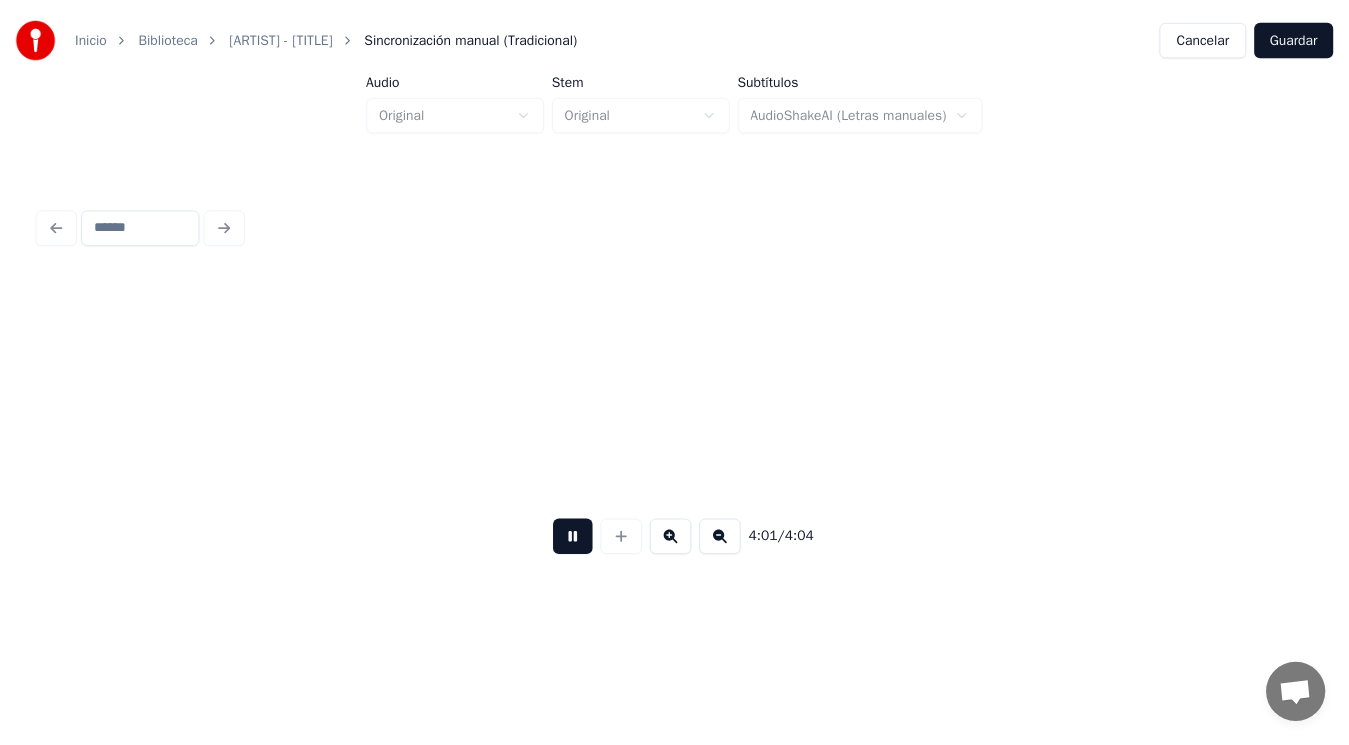scroll, scrollTop: 0, scrollLeft: 337547, axis: horizontal 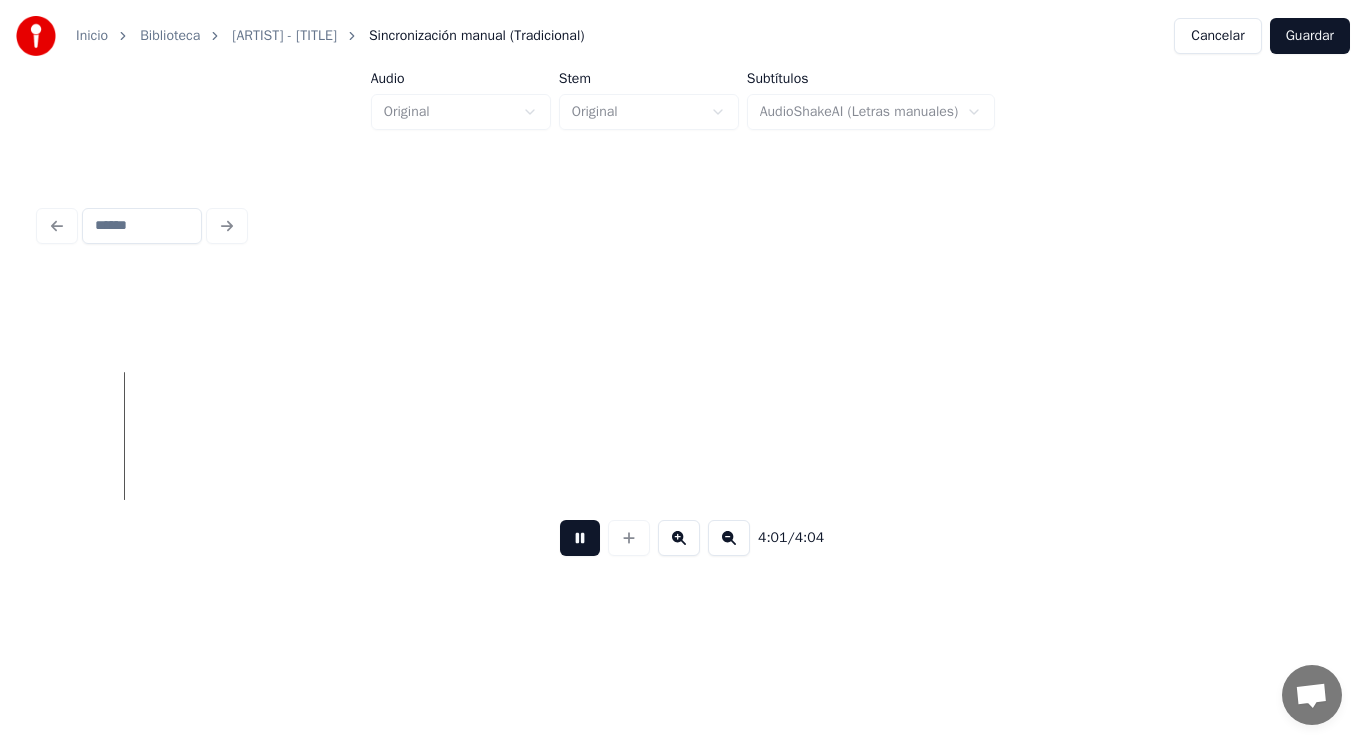 click at bounding box center (580, 538) 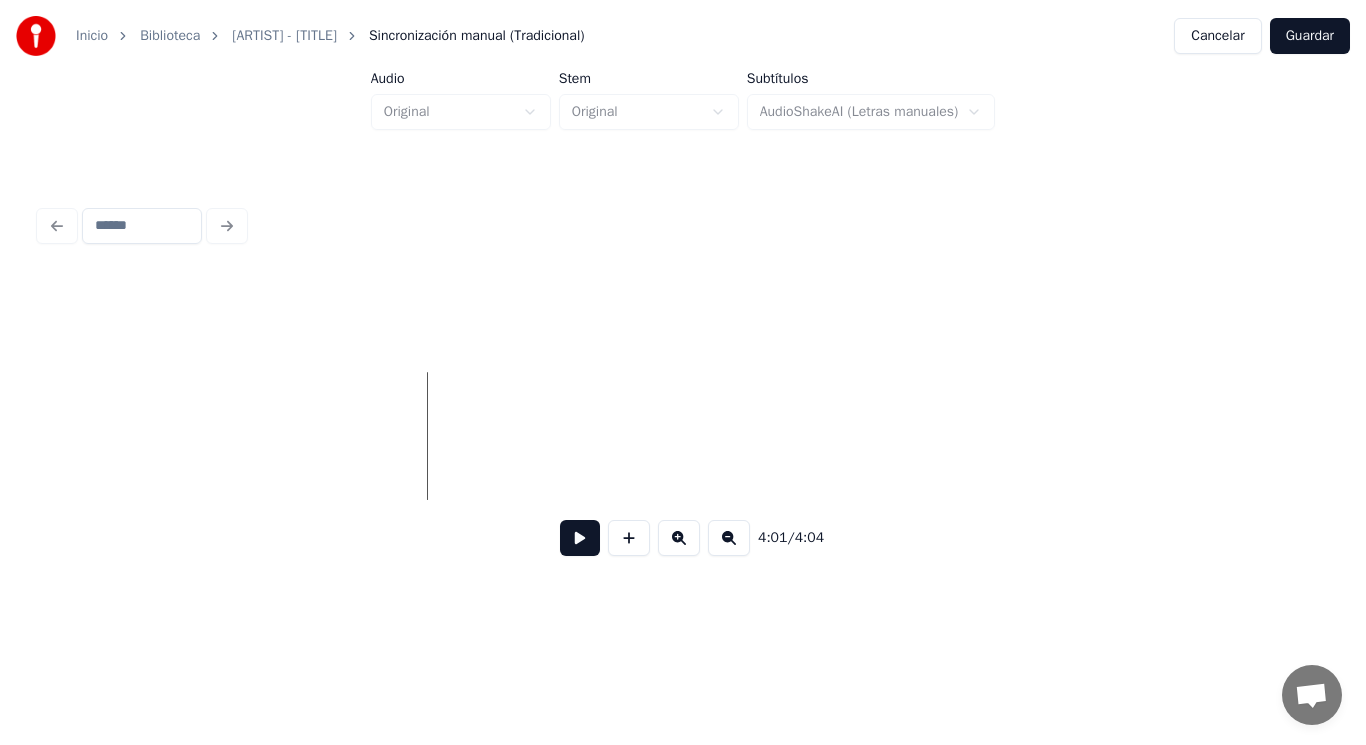 click on "Guardar" at bounding box center (1310, 36) 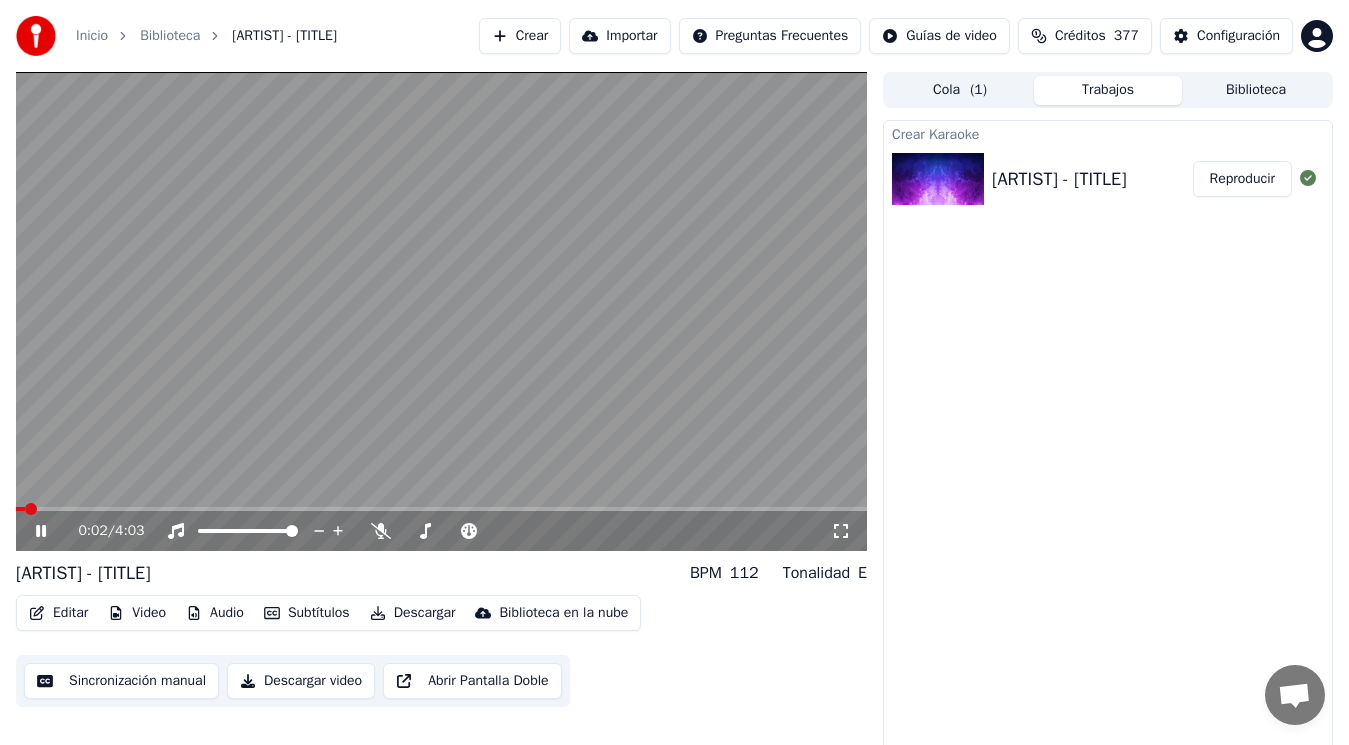 click 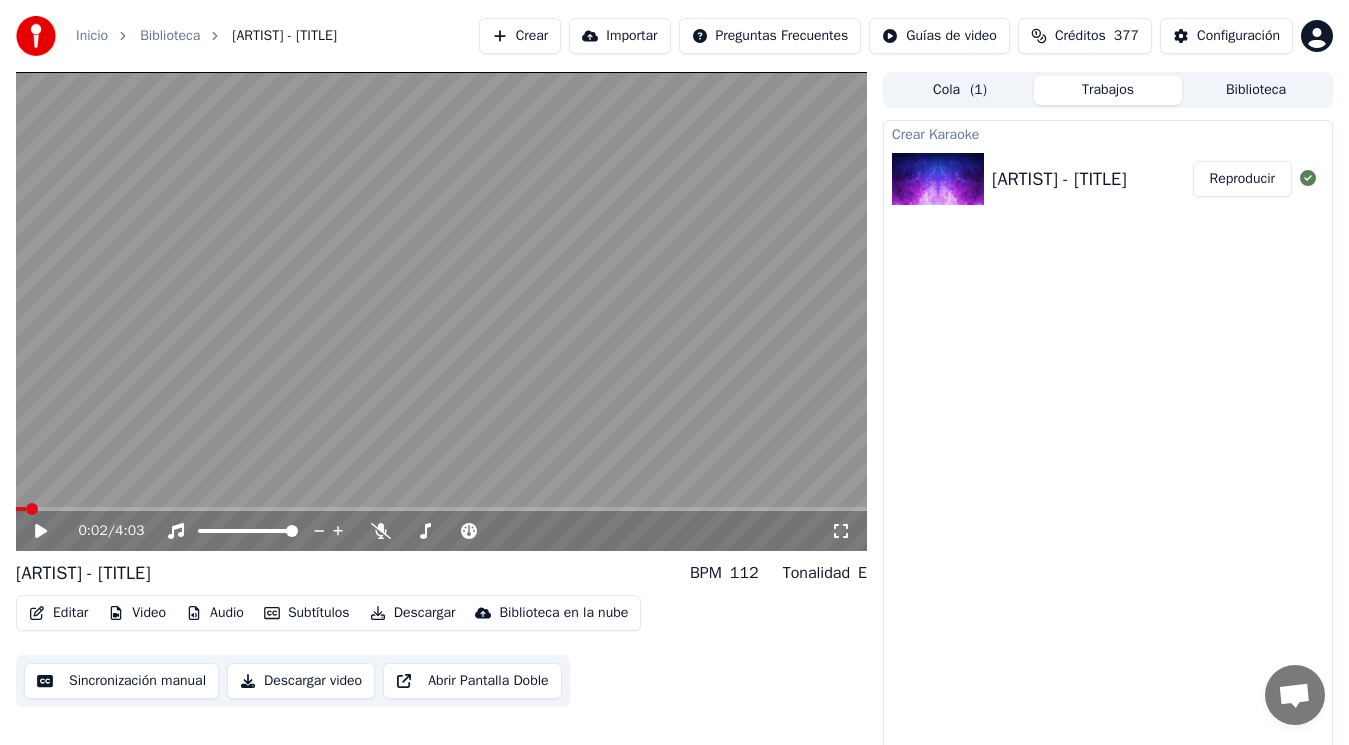 click on "Descargar" at bounding box center [413, 613] 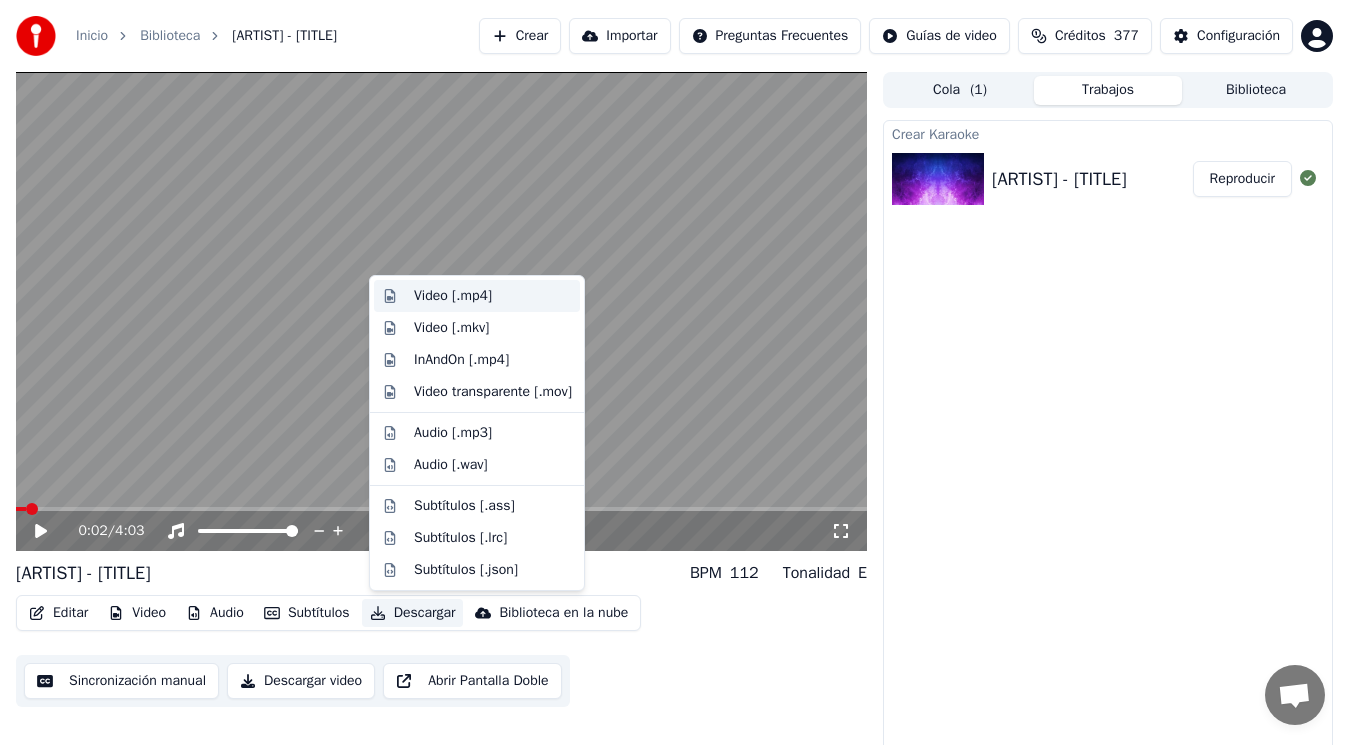 click on "Video [.mp4]" at bounding box center [453, 296] 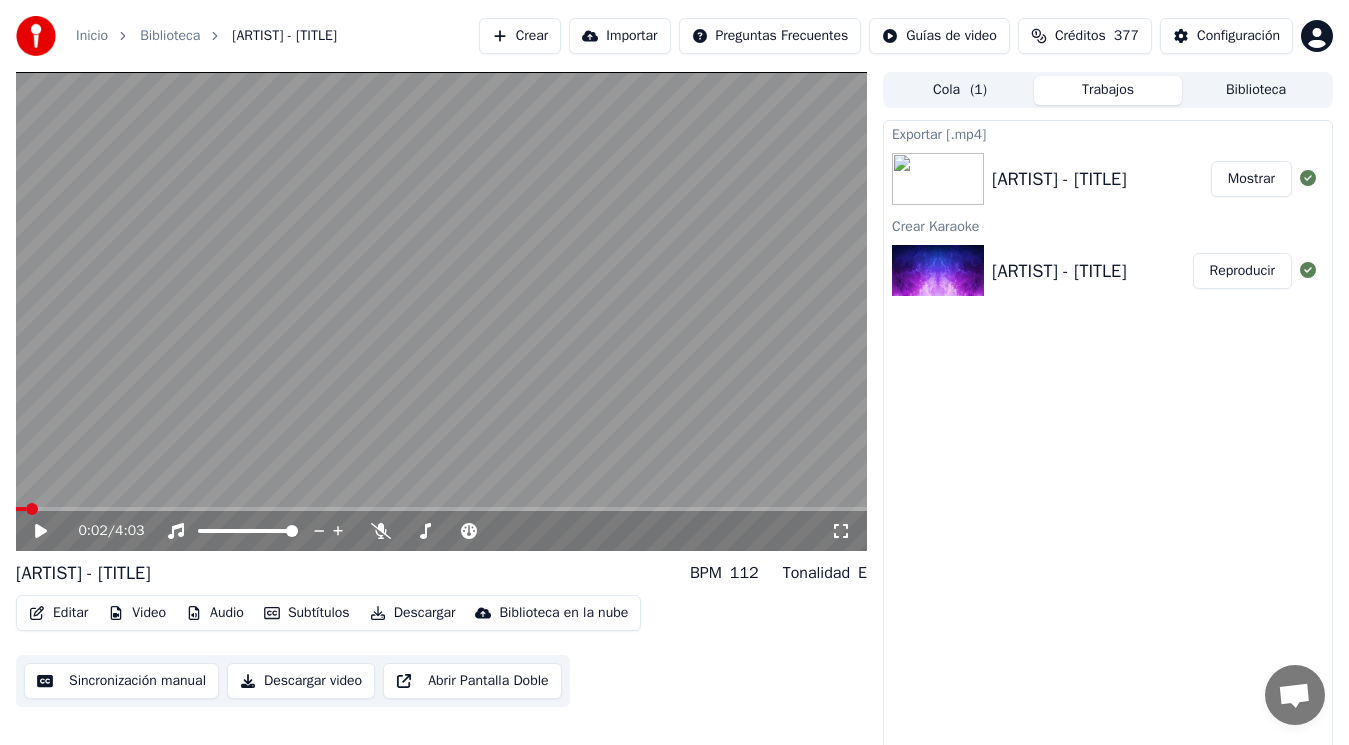 click on "Mostrar" at bounding box center [1251, 179] 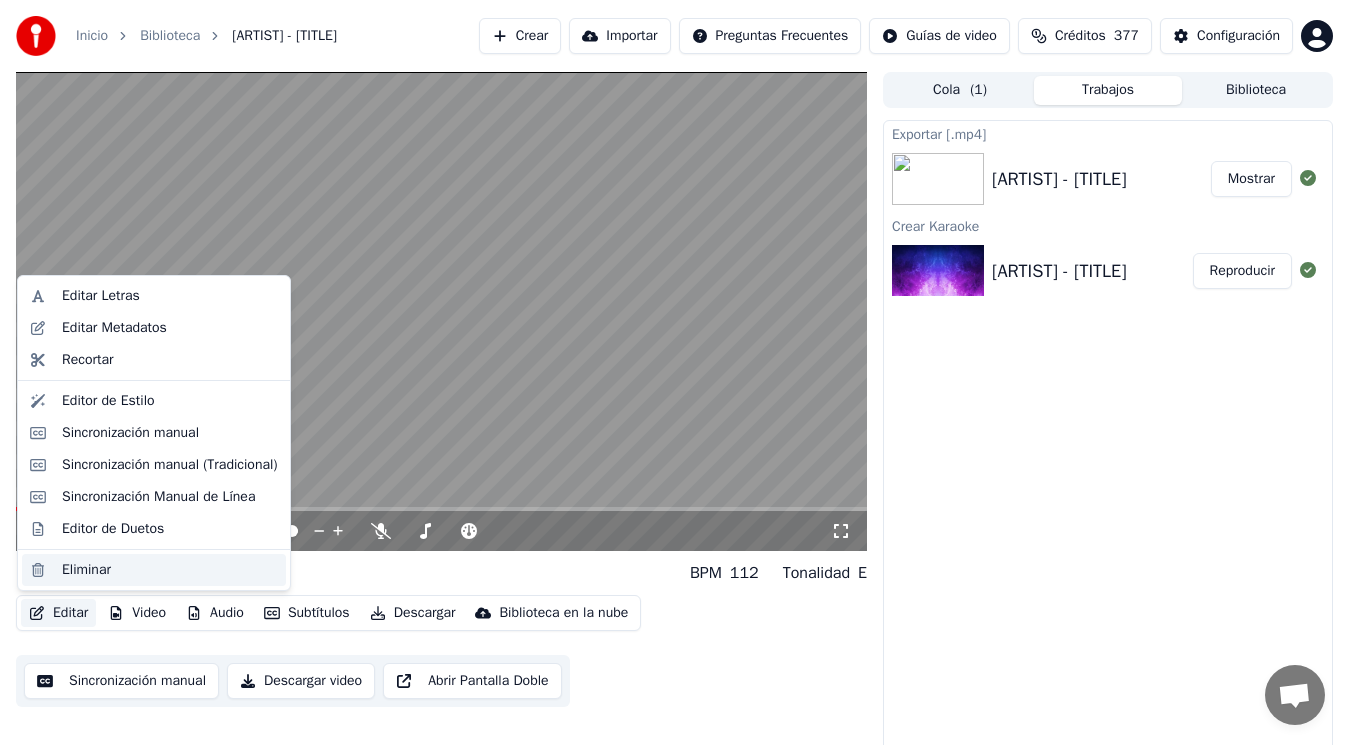 click on "Eliminar" at bounding box center [170, 570] 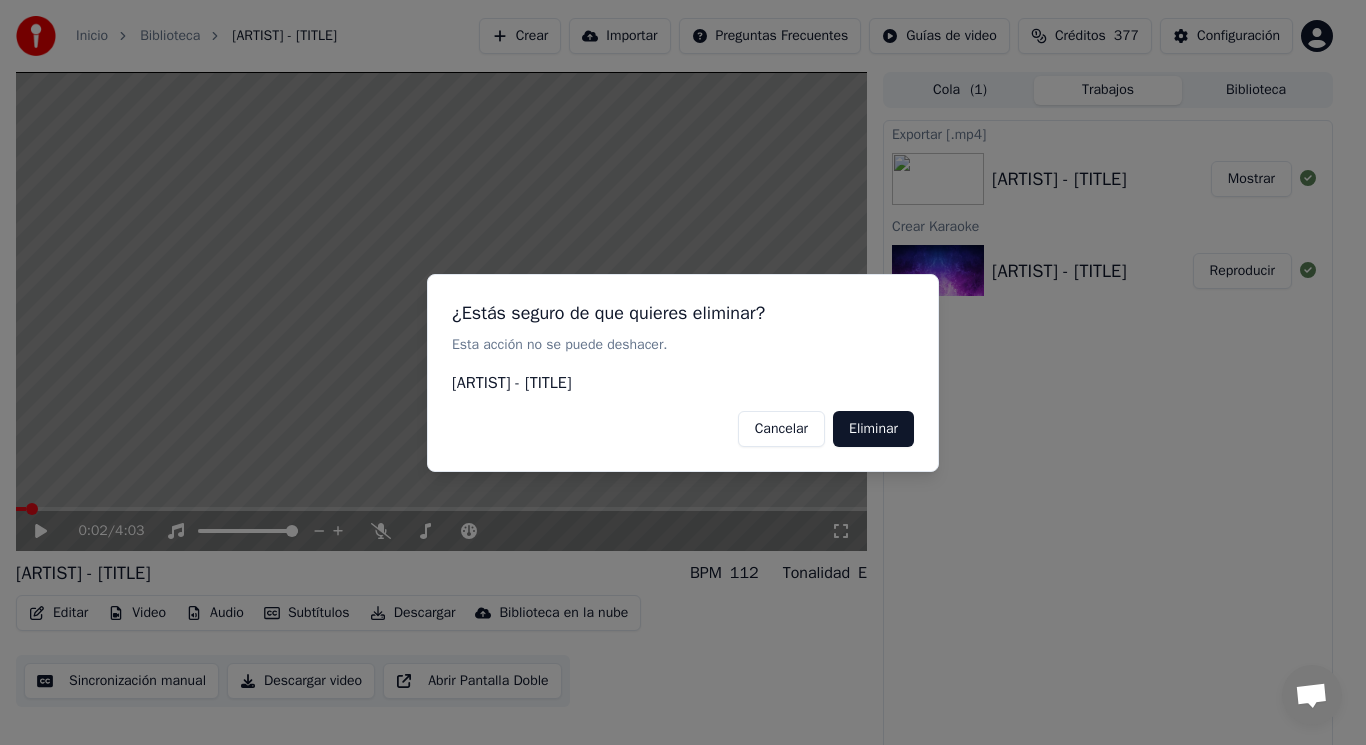 click on "Eliminar" at bounding box center [873, 428] 